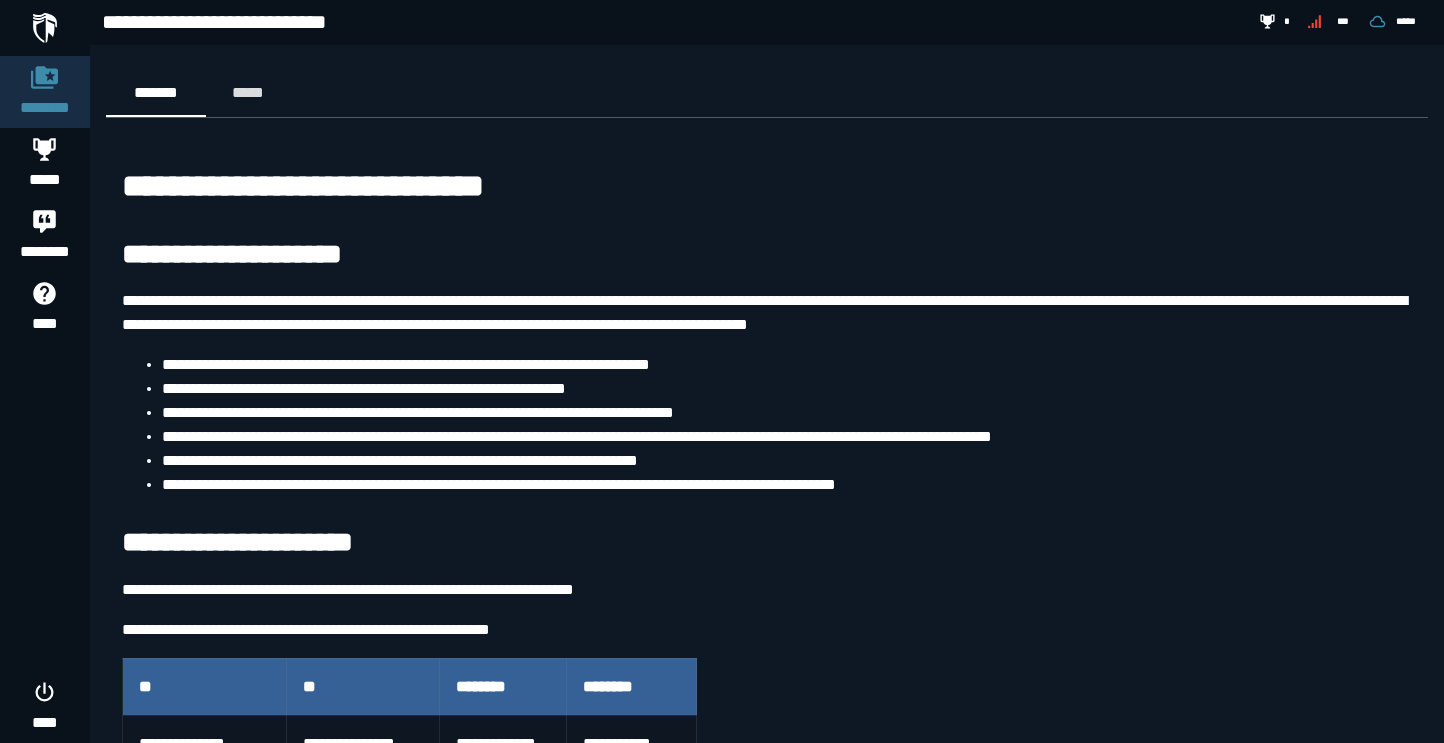 scroll, scrollTop: 0, scrollLeft: 0, axis: both 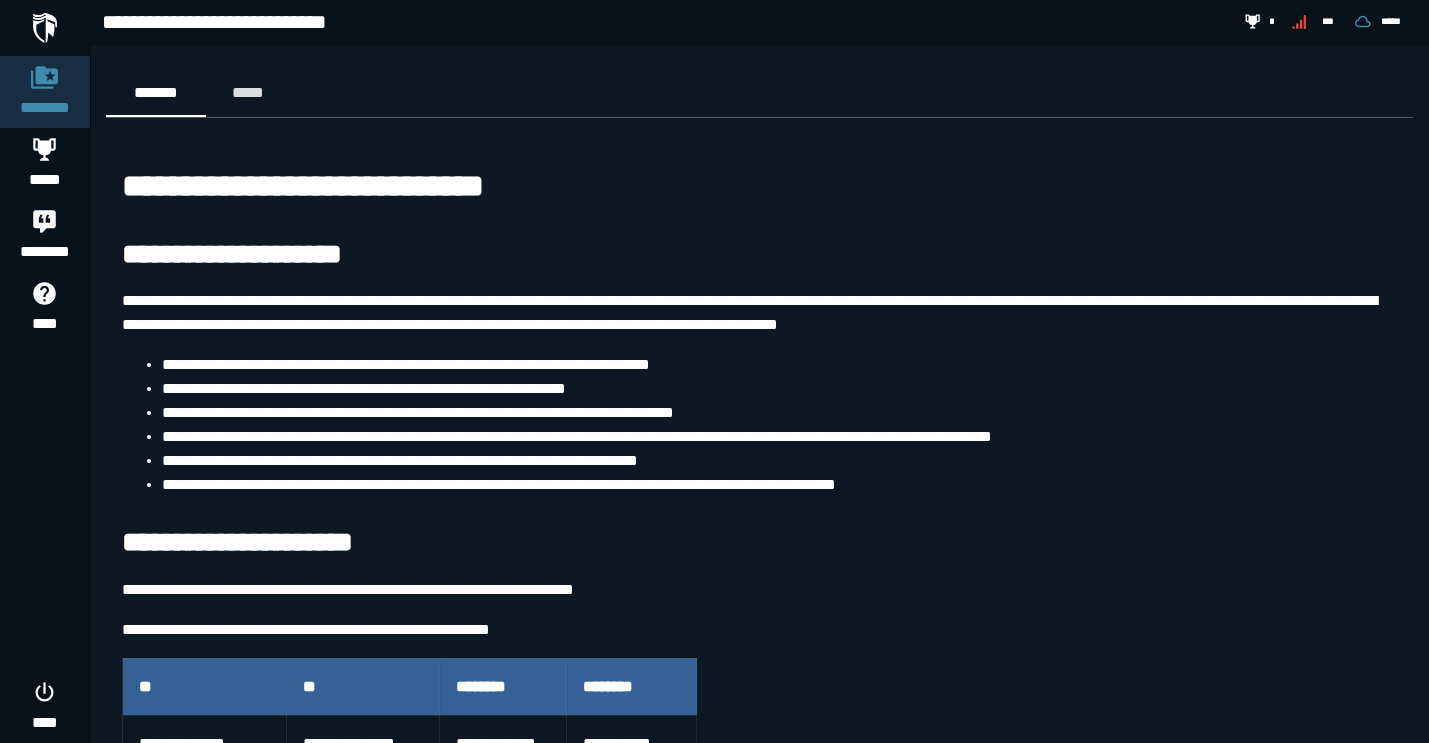 click at bounding box center (45, 28) 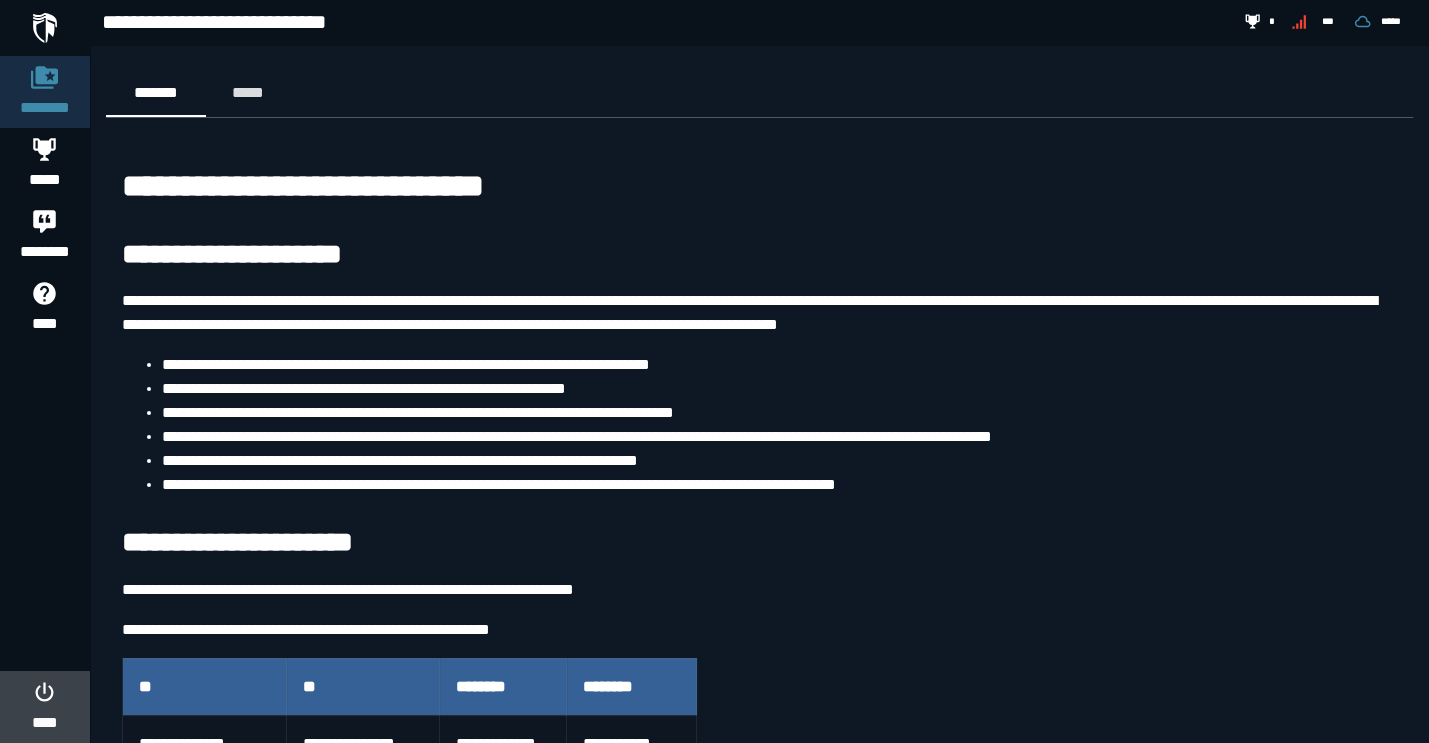 click 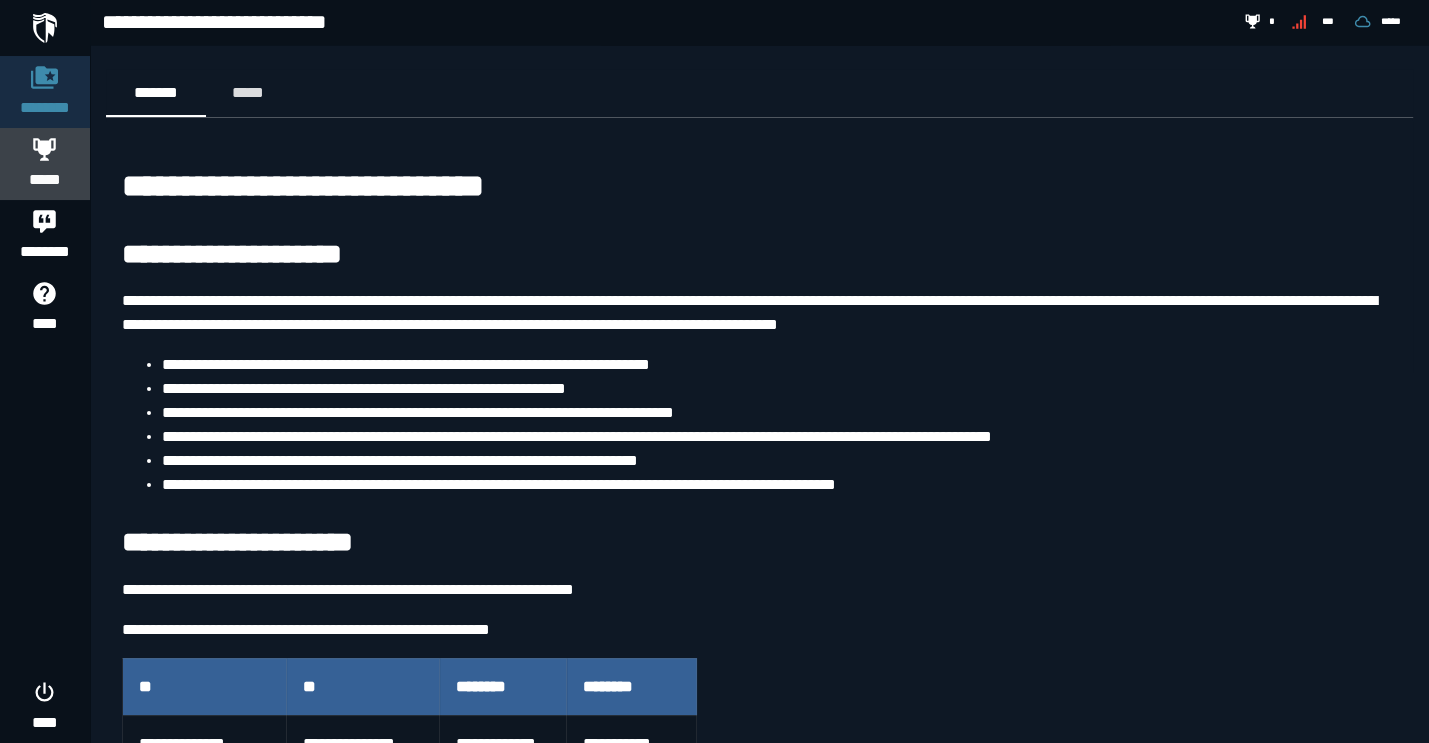 click on "*****" at bounding box center (45, 180) 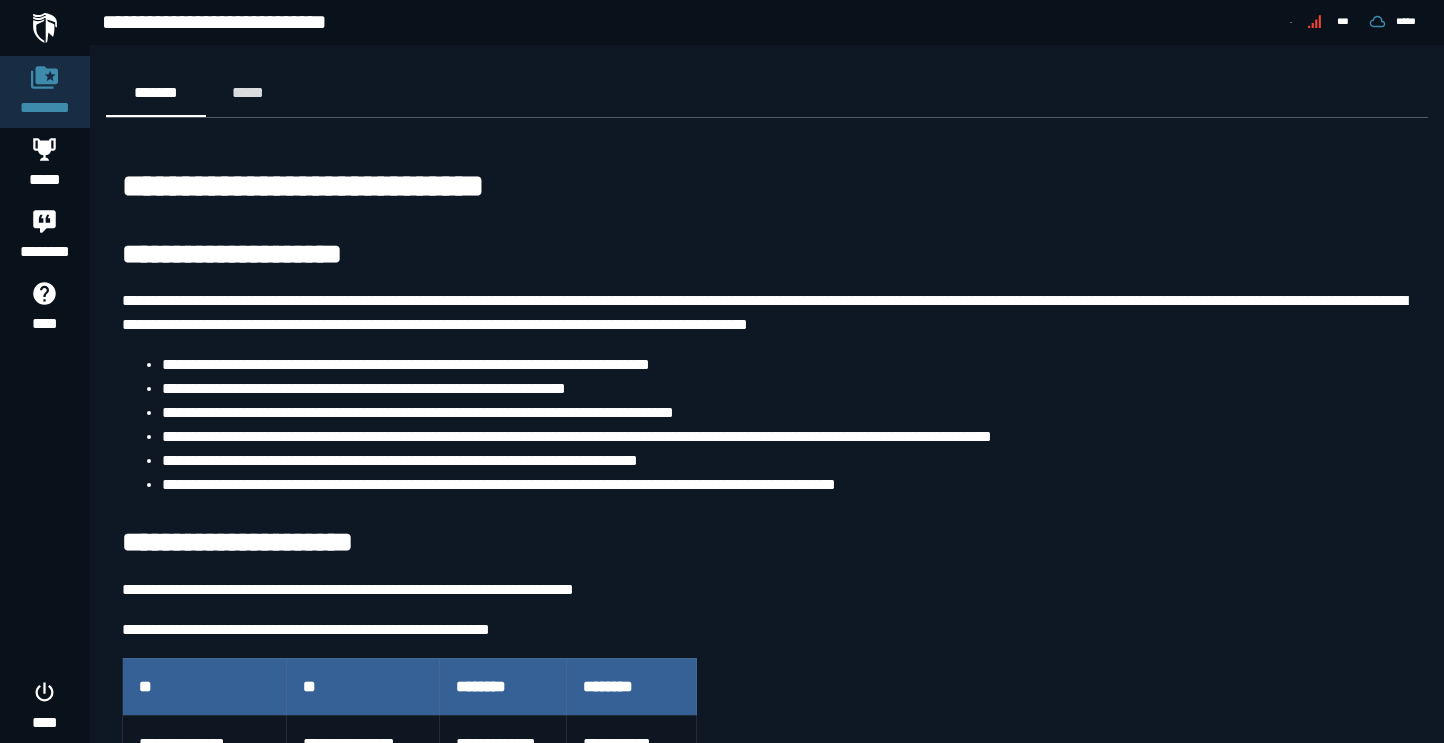 scroll, scrollTop: 0, scrollLeft: 0, axis: both 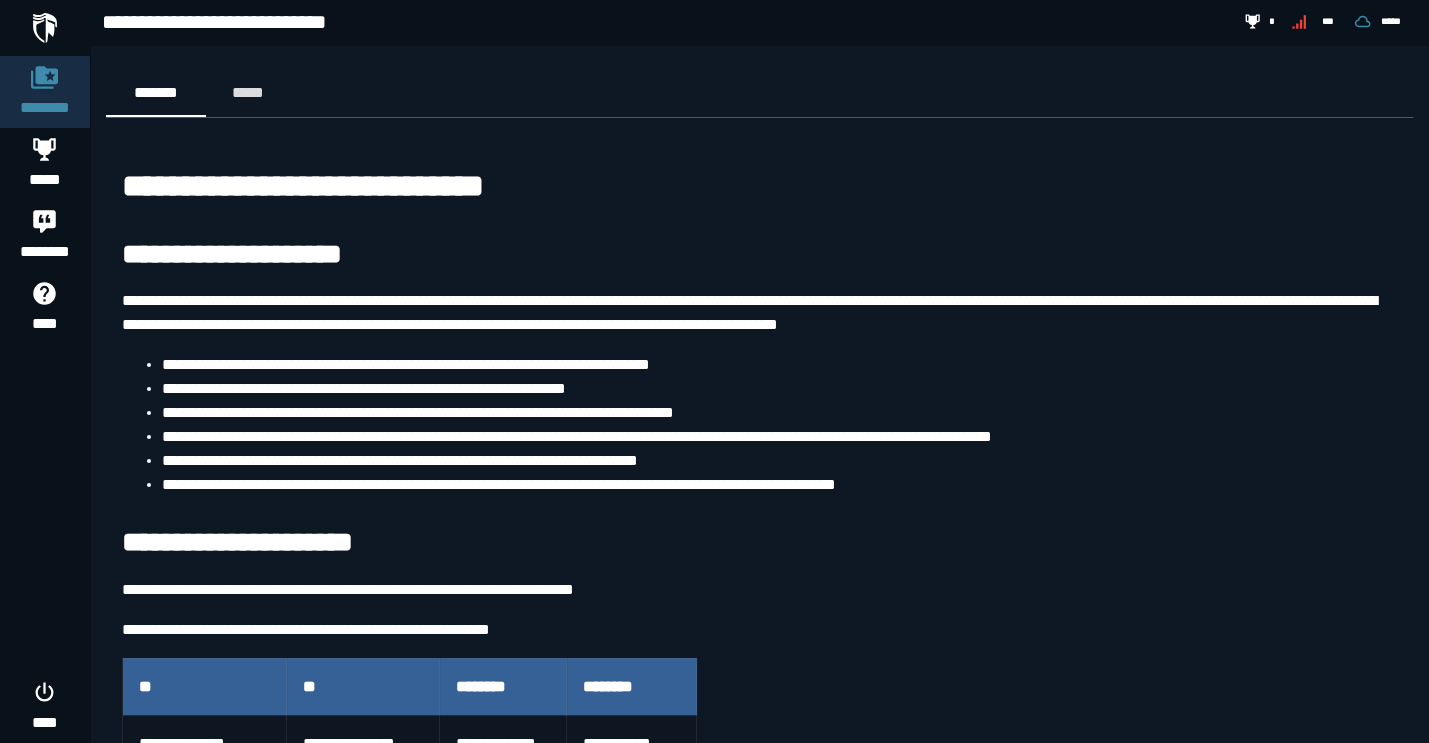 click on "**********" at bounding box center (779, 437) 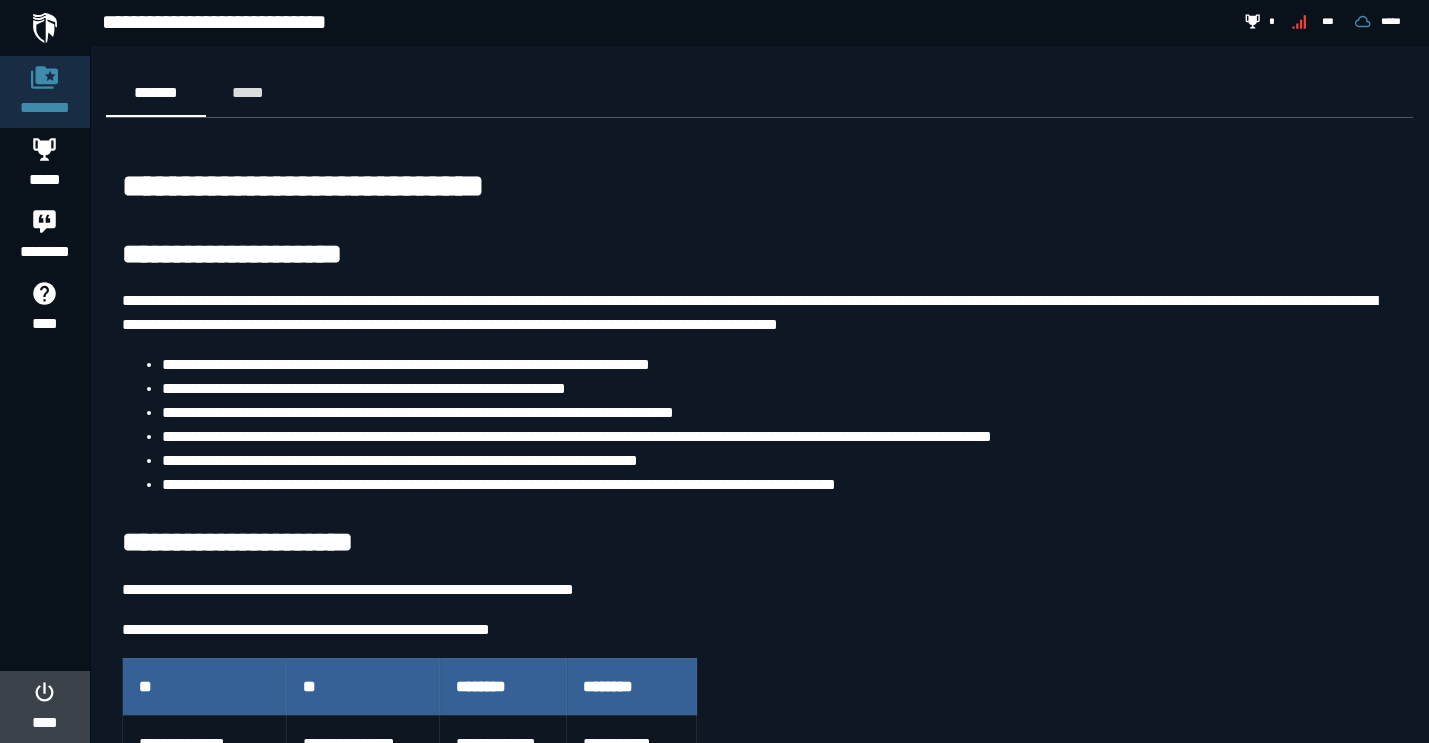 click on "****" 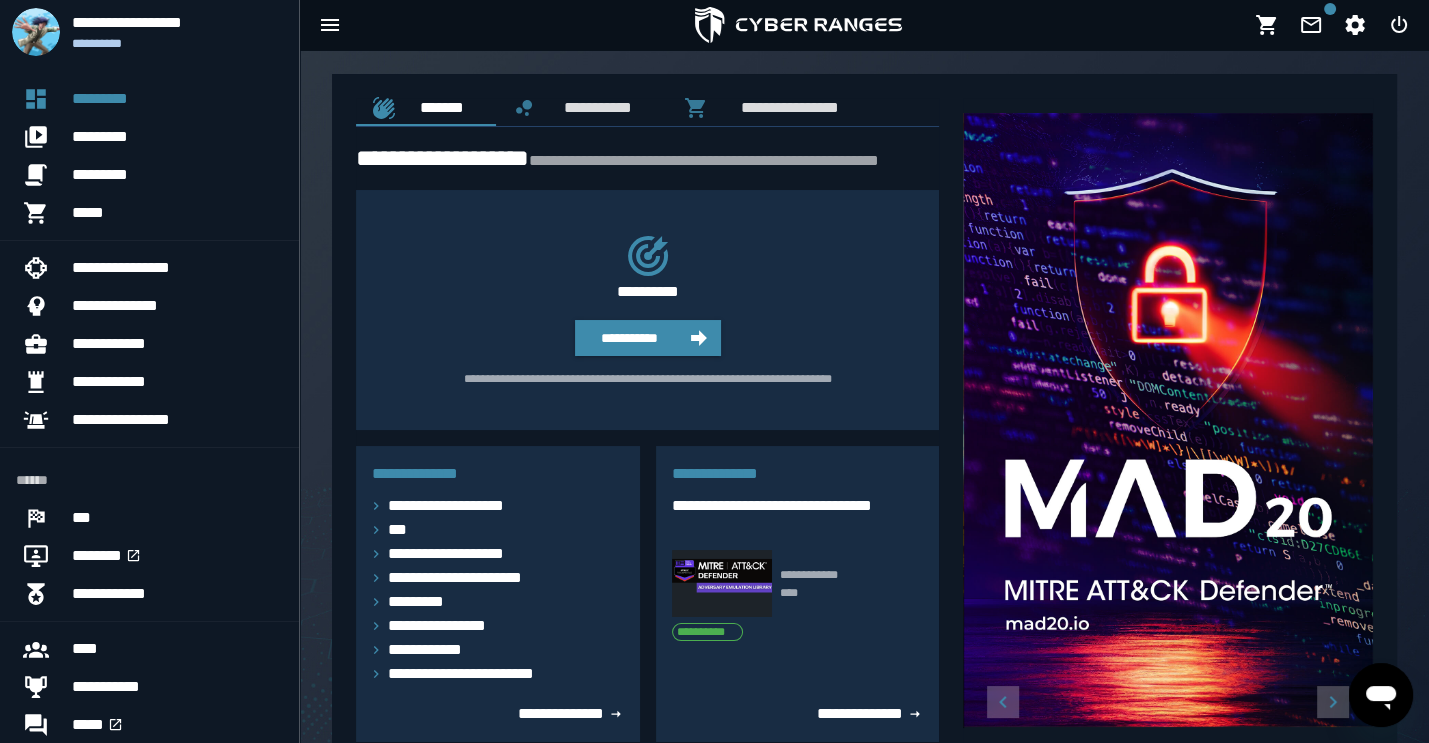scroll, scrollTop: 0, scrollLeft: 0, axis: both 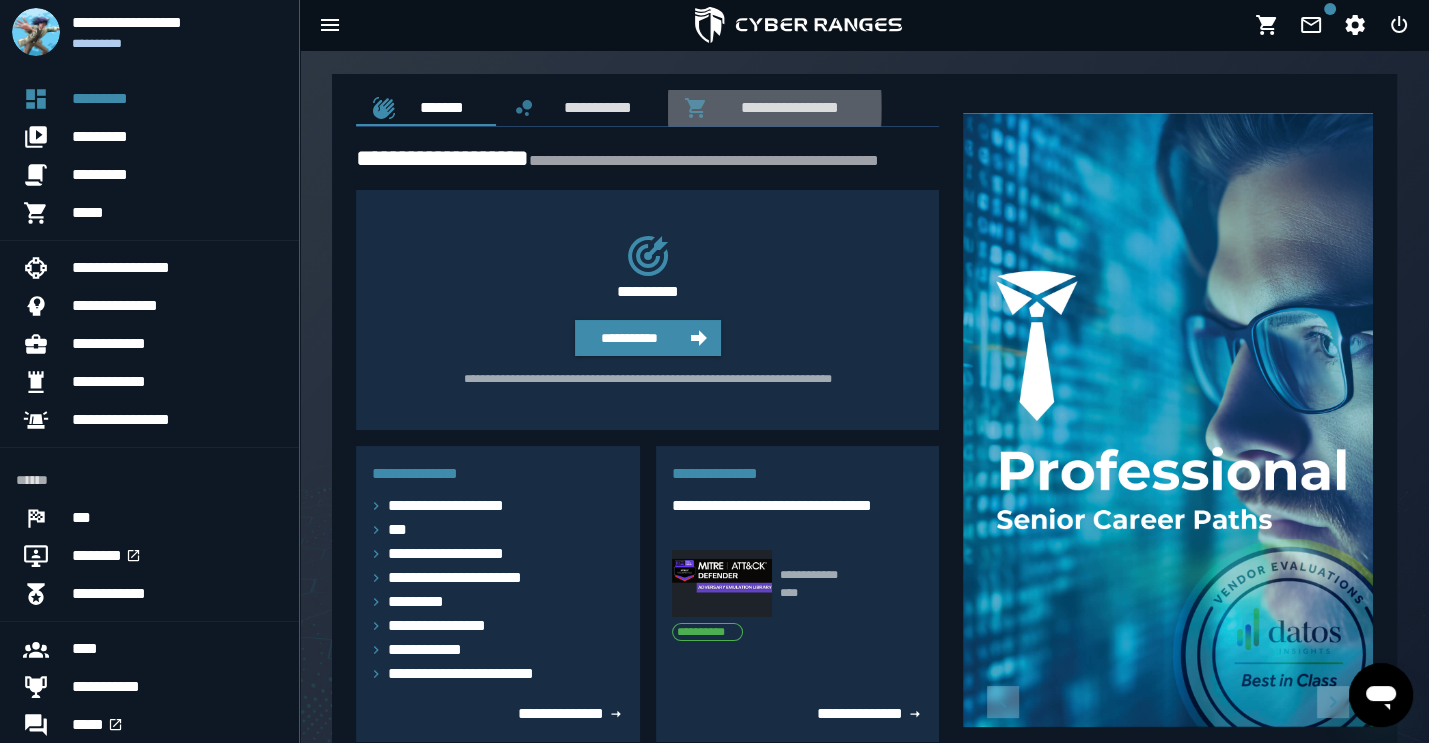 click on "**********" at bounding box center (786, 107) 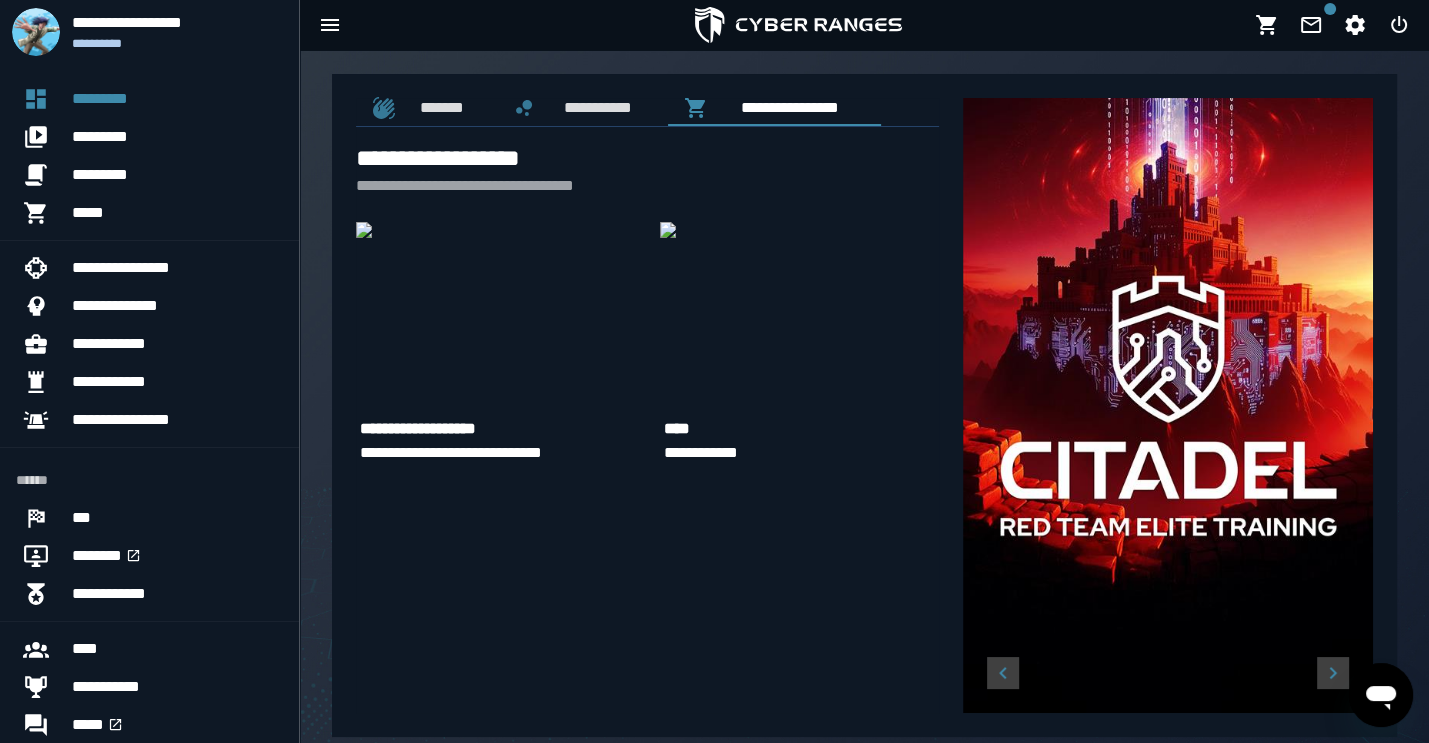 click at bounding box center [364, 230] 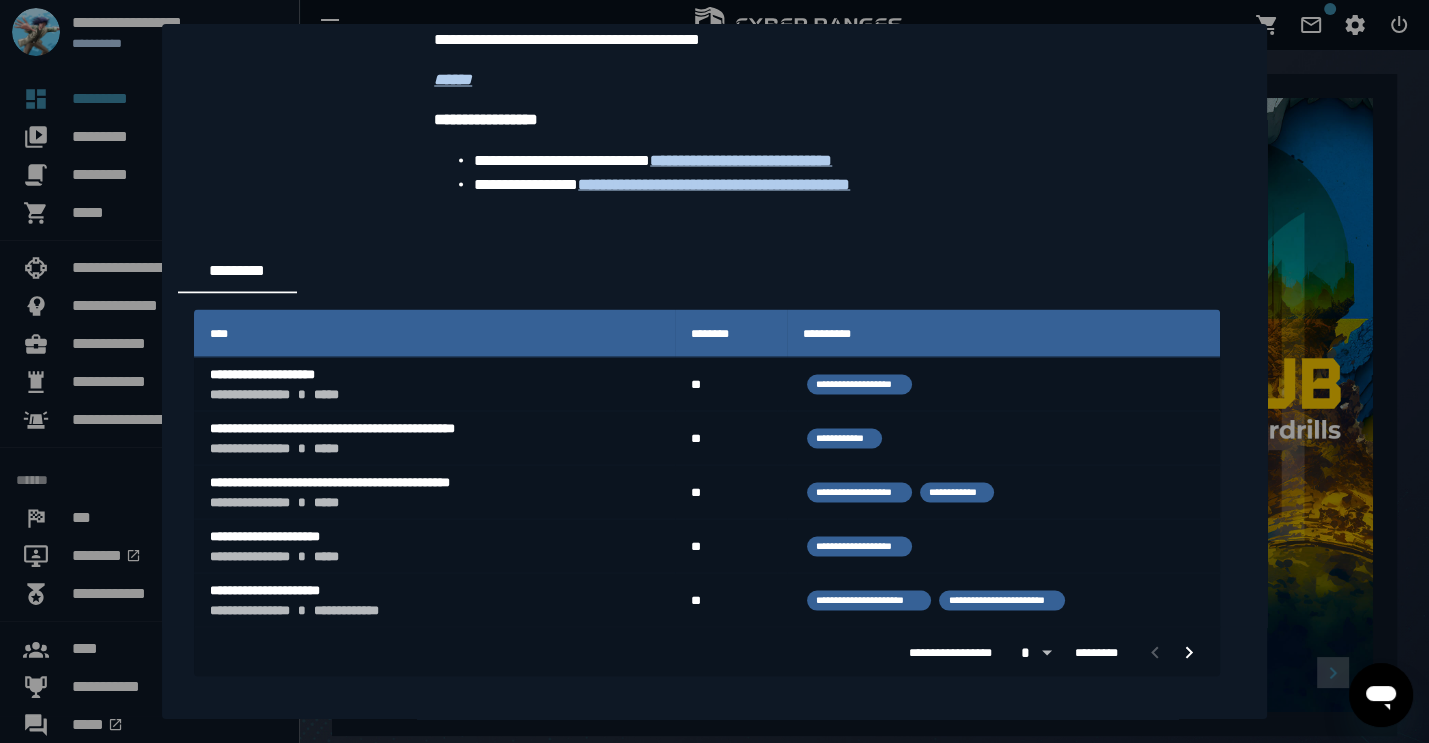 scroll, scrollTop: 3499, scrollLeft: 0, axis: vertical 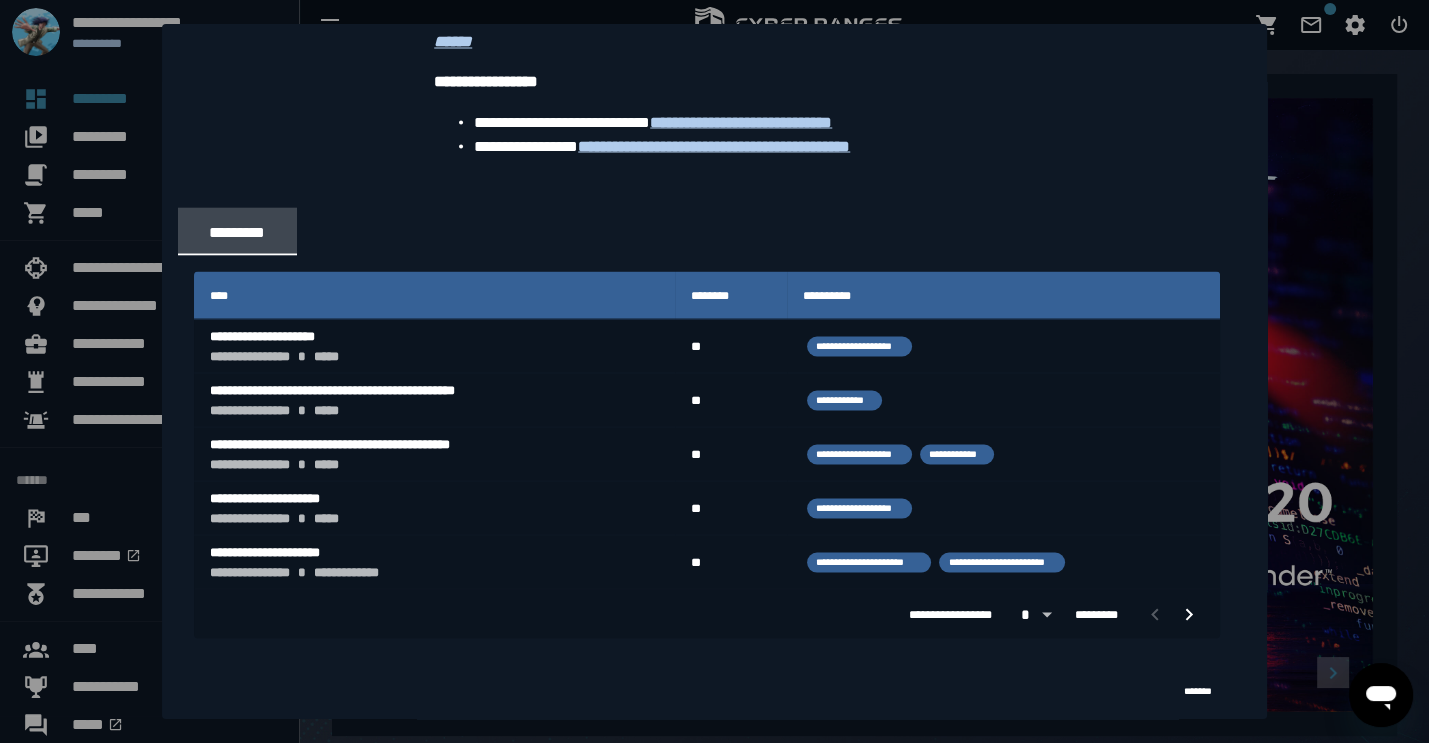 click at bounding box center (714, 371) 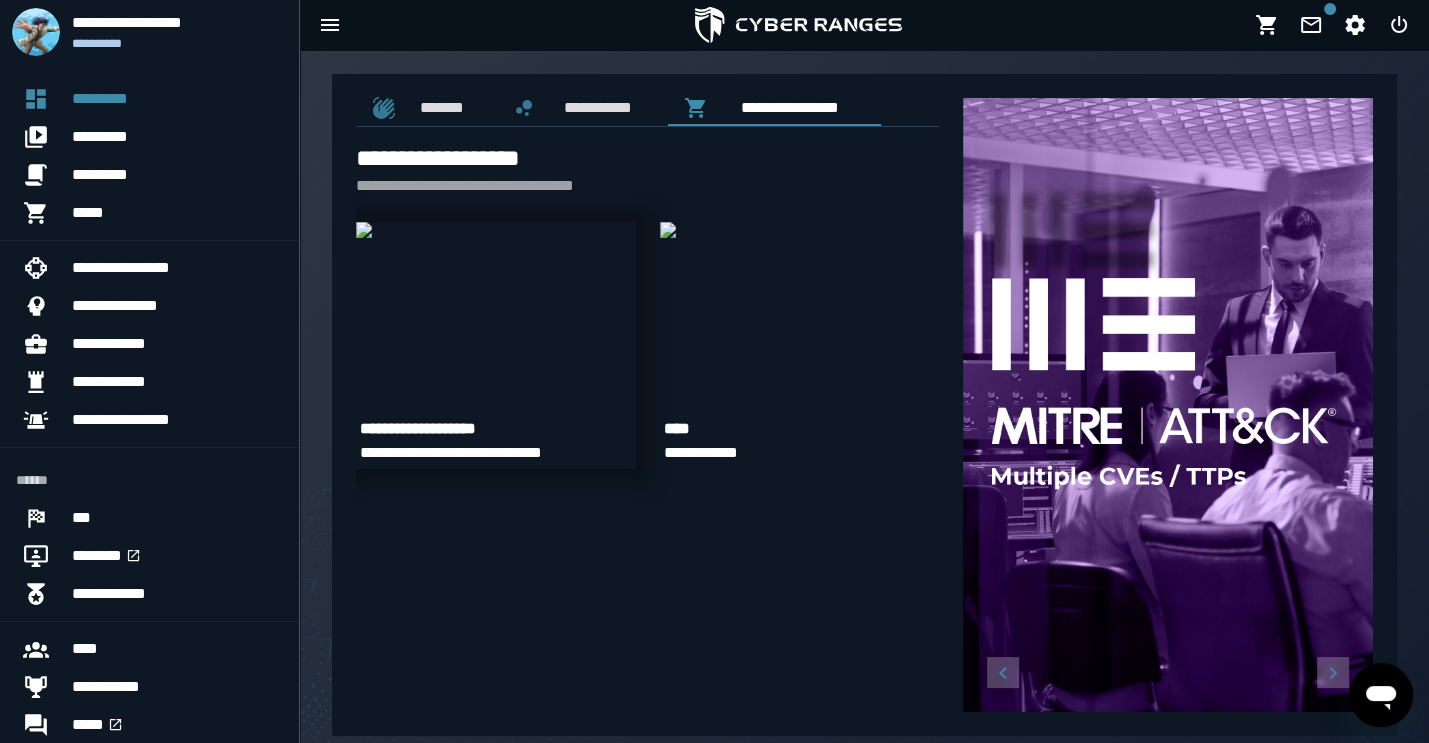 click at bounding box center [364, 230] 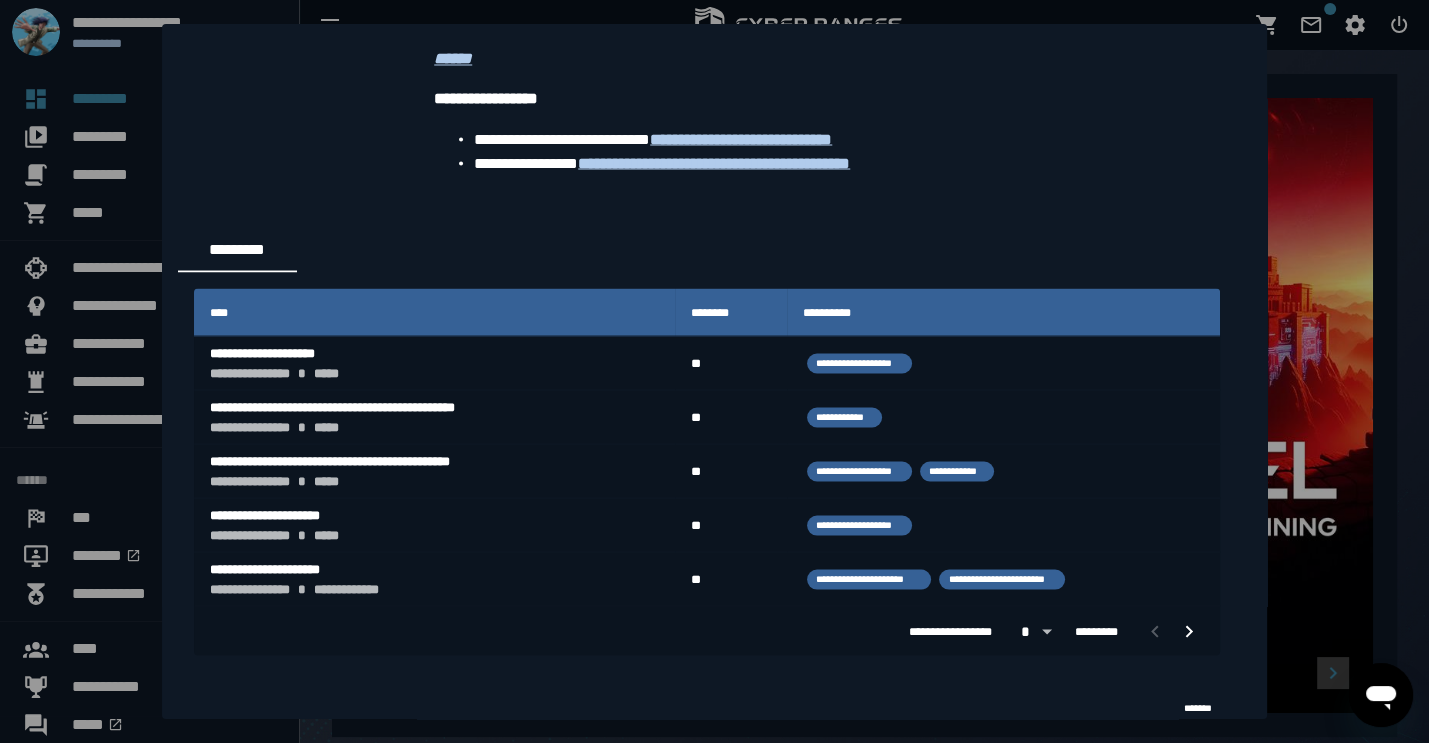 scroll, scrollTop: 3499, scrollLeft: 0, axis: vertical 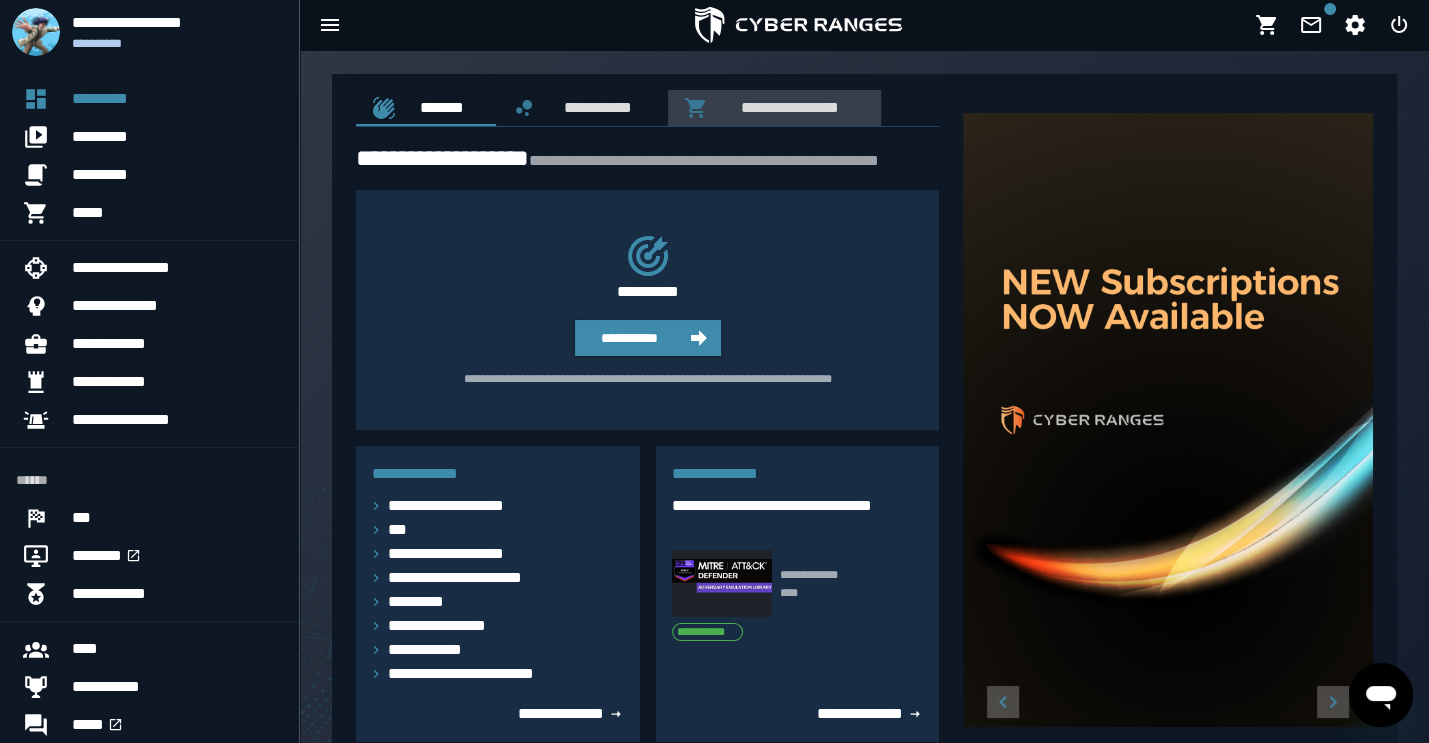 click on "**********" at bounding box center [786, 107] 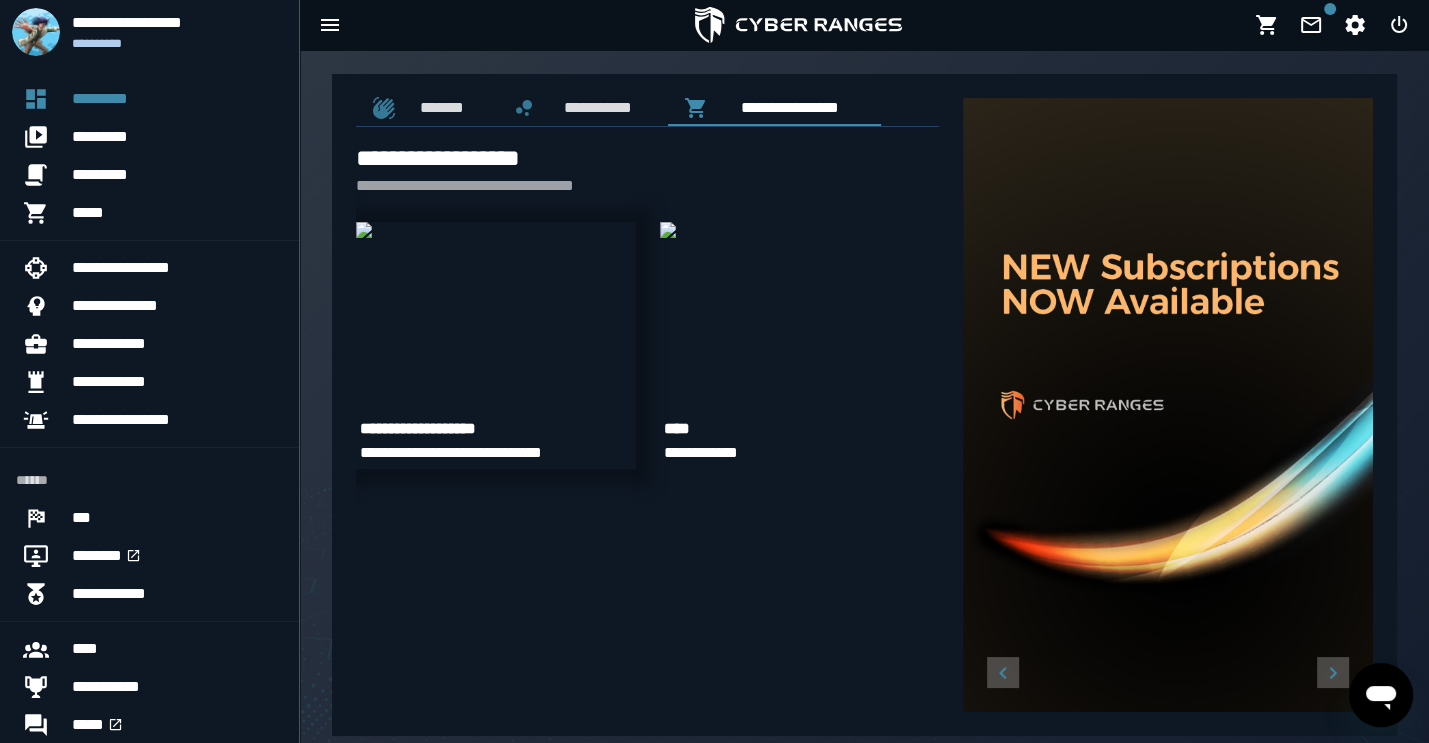click at bounding box center [364, 230] 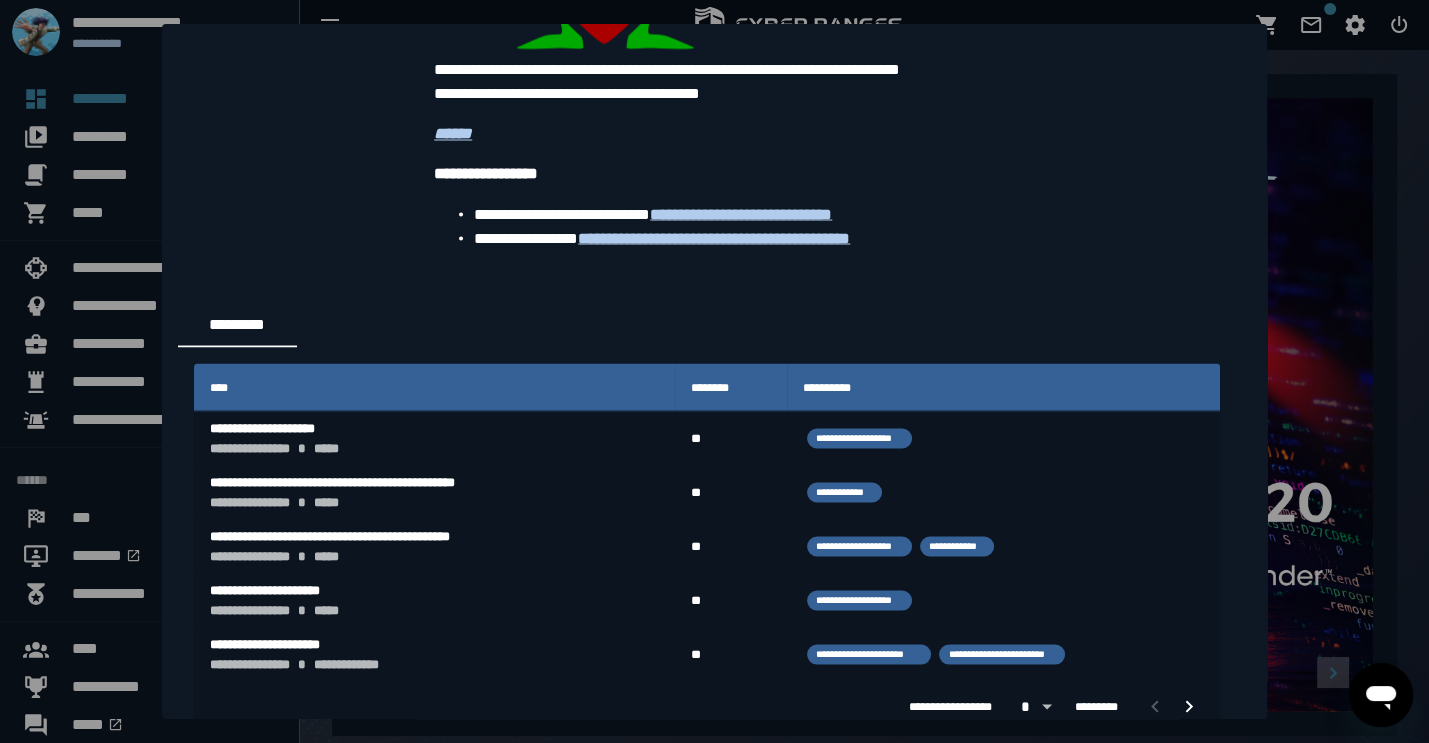 scroll, scrollTop: 3499, scrollLeft: 0, axis: vertical 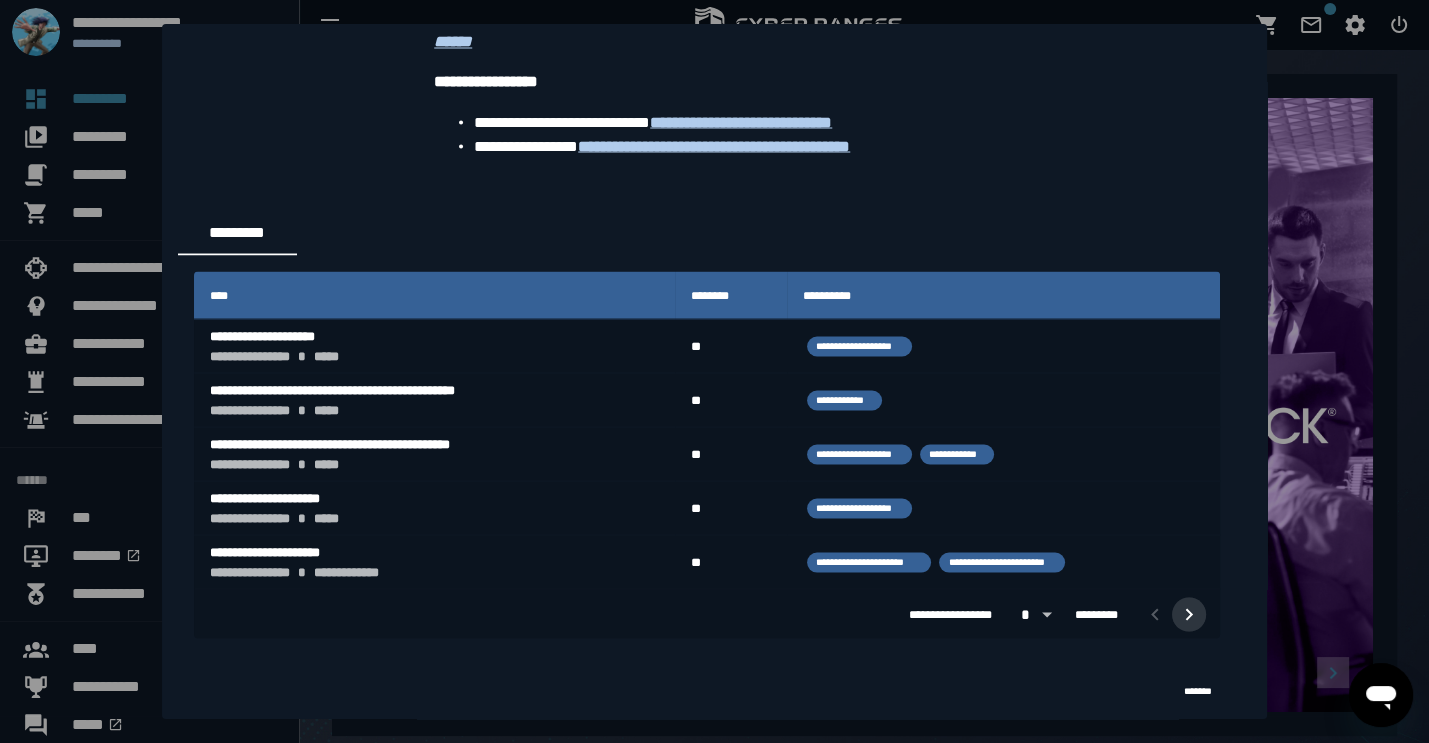 click 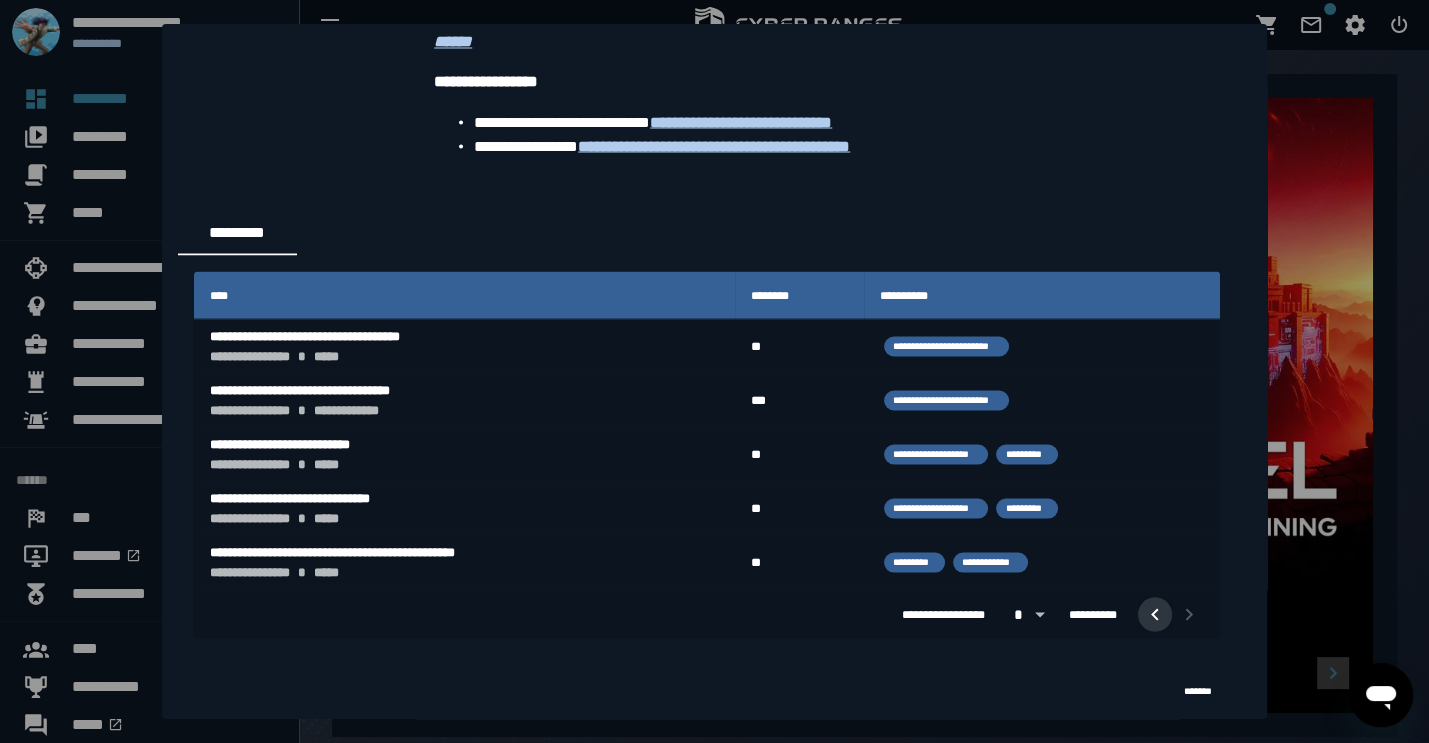 click 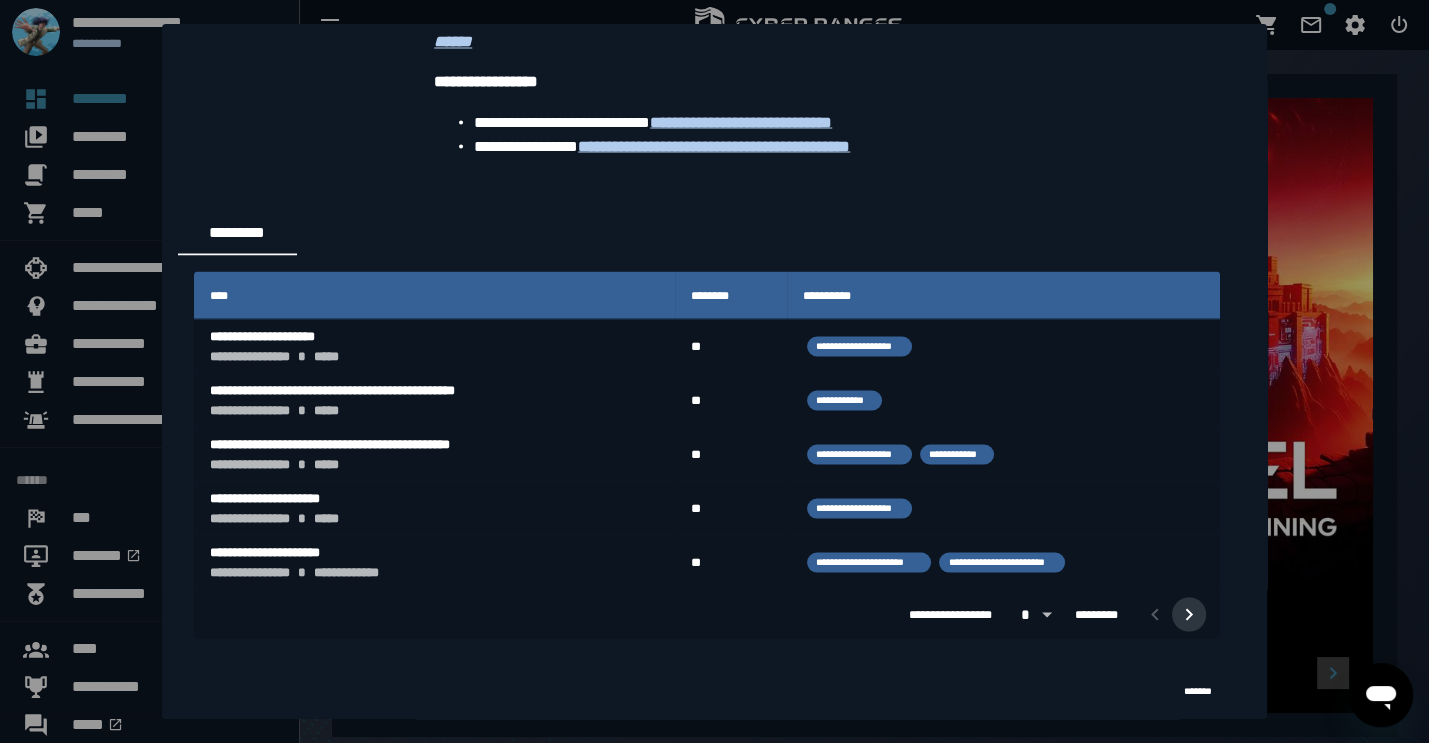 click 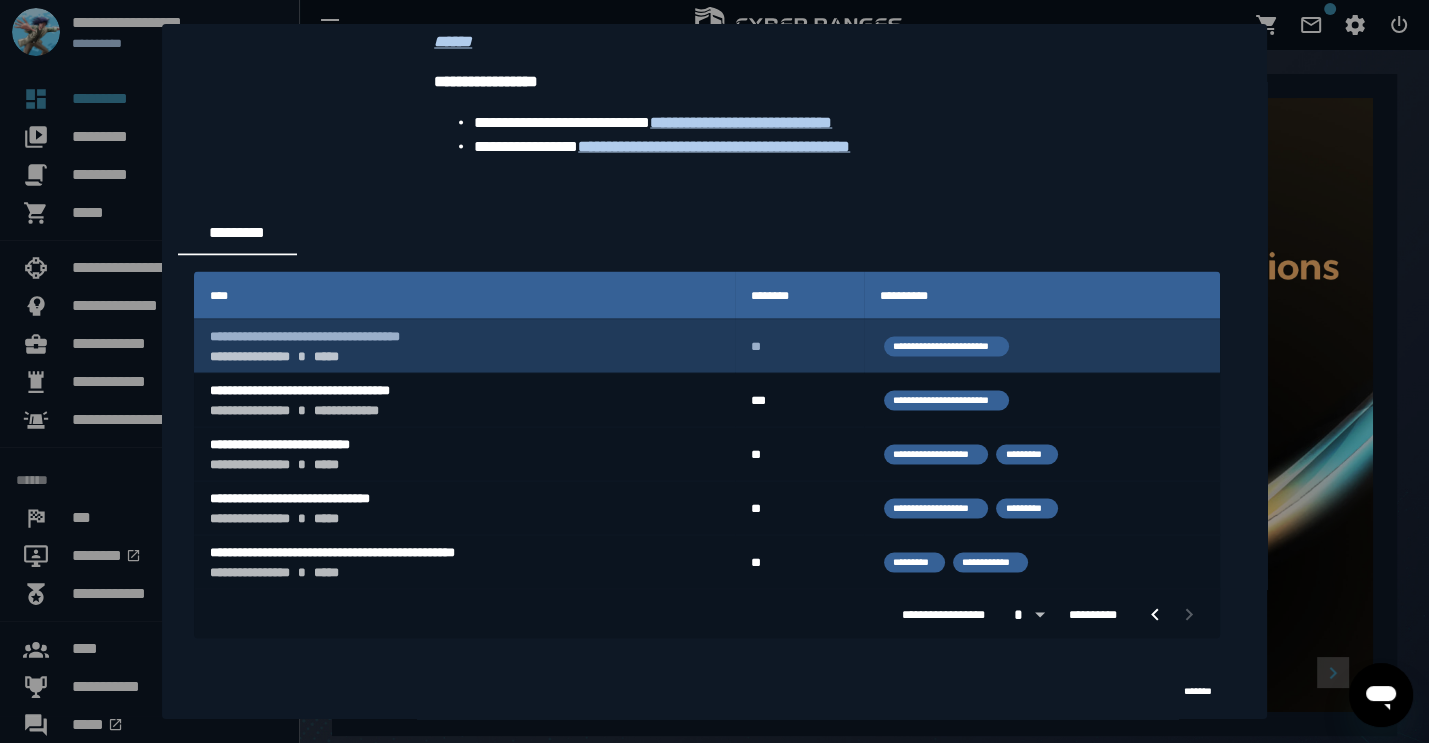 click on "**********" at bounding box center (464, 346) 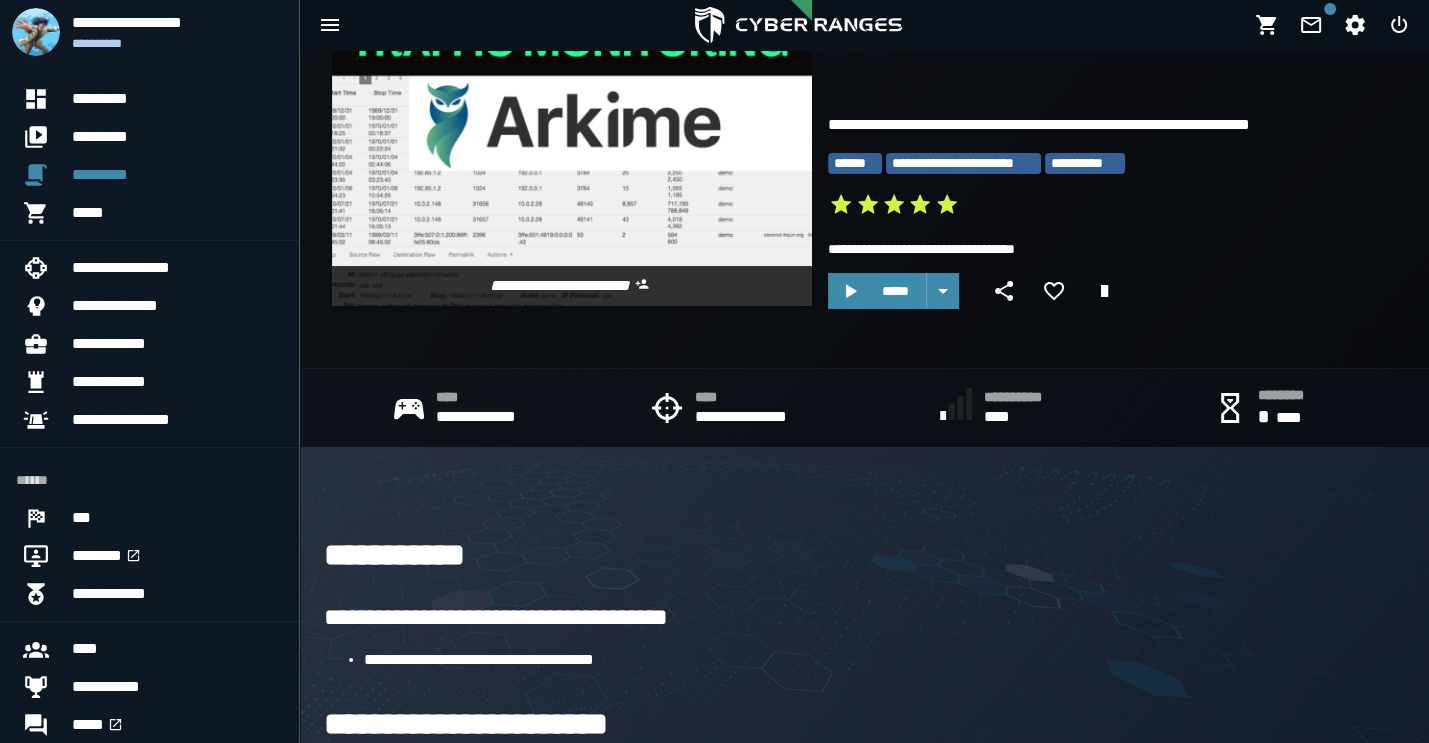 scroll, scrollTop: 0, scrollLeft: 0, axis: both 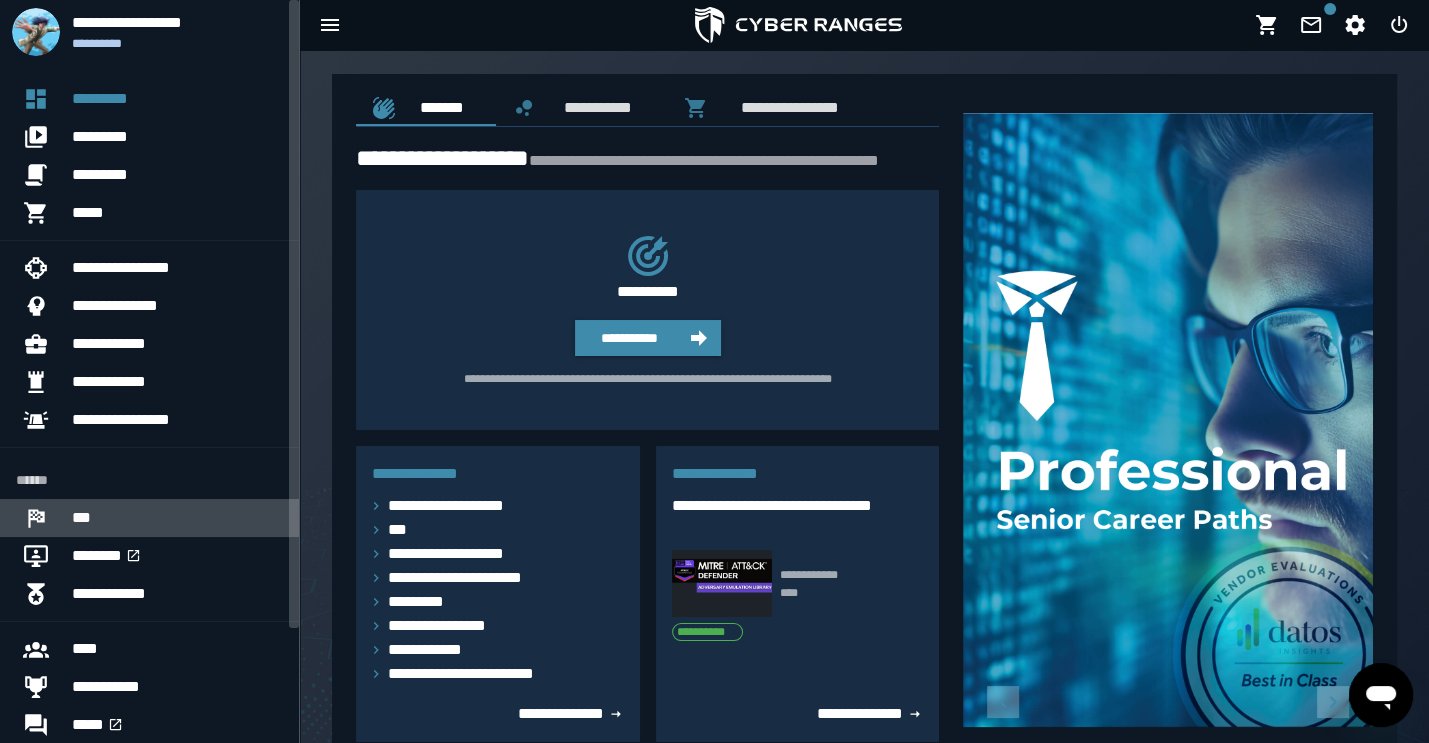 click on "***" at bounding box center (177, 518) 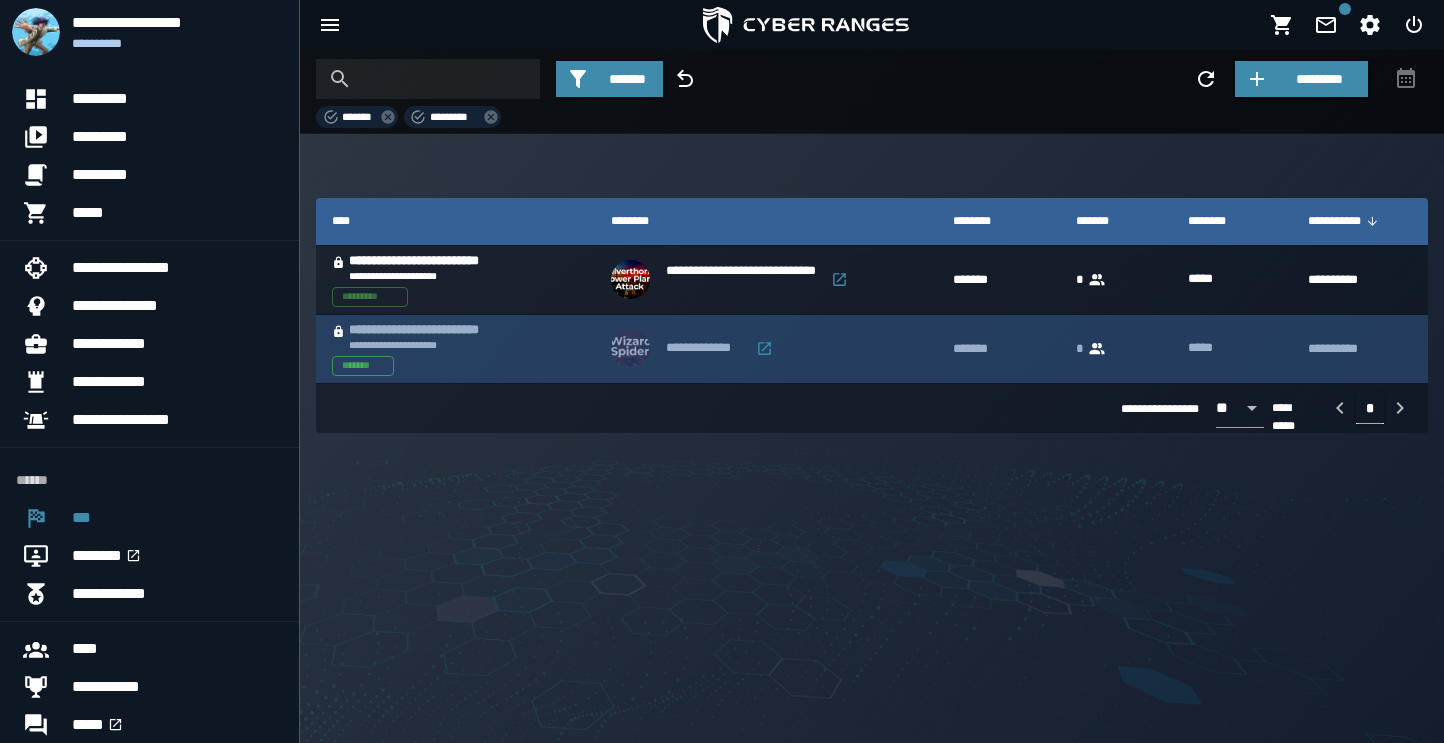 click on "**********" at bounding box center (436, 330) 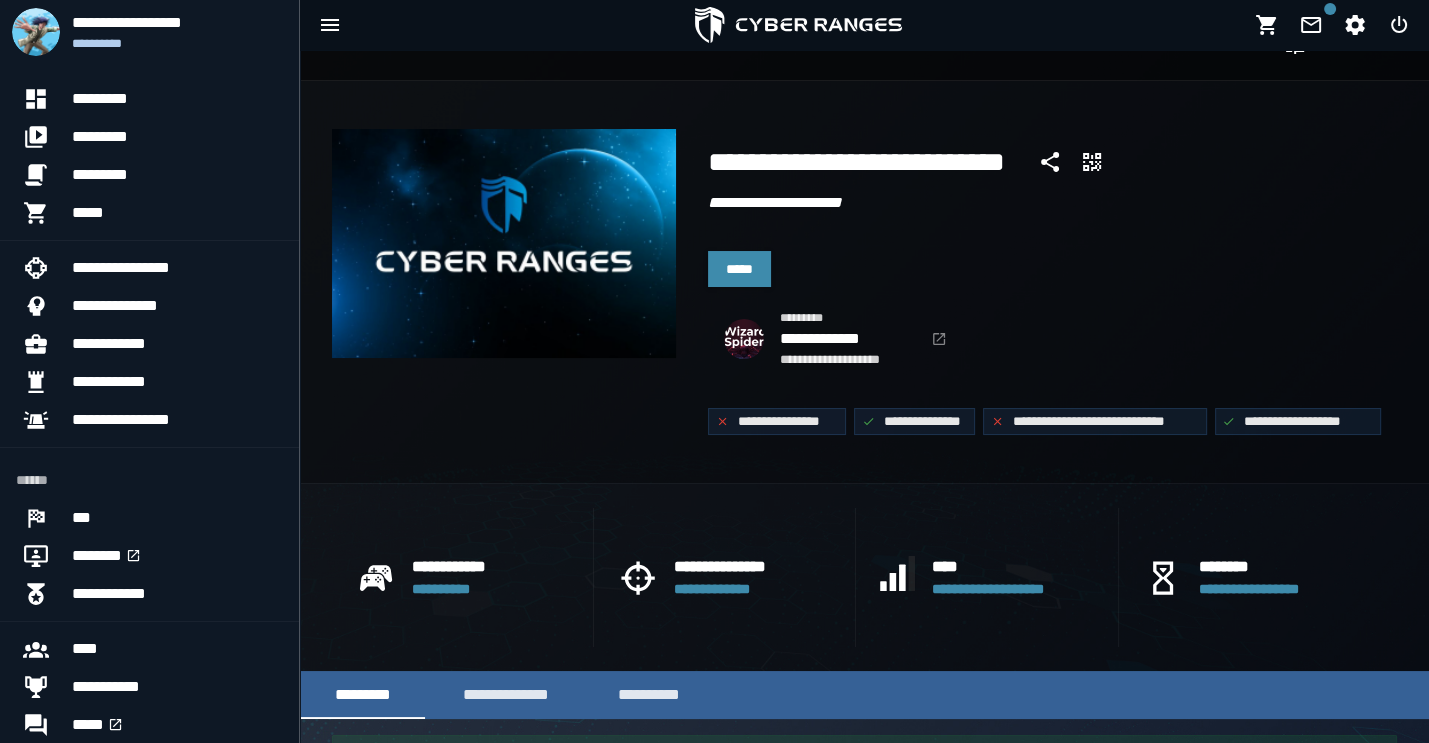scroll, scrollTop: 0, scrollLeft: 0, axis: both 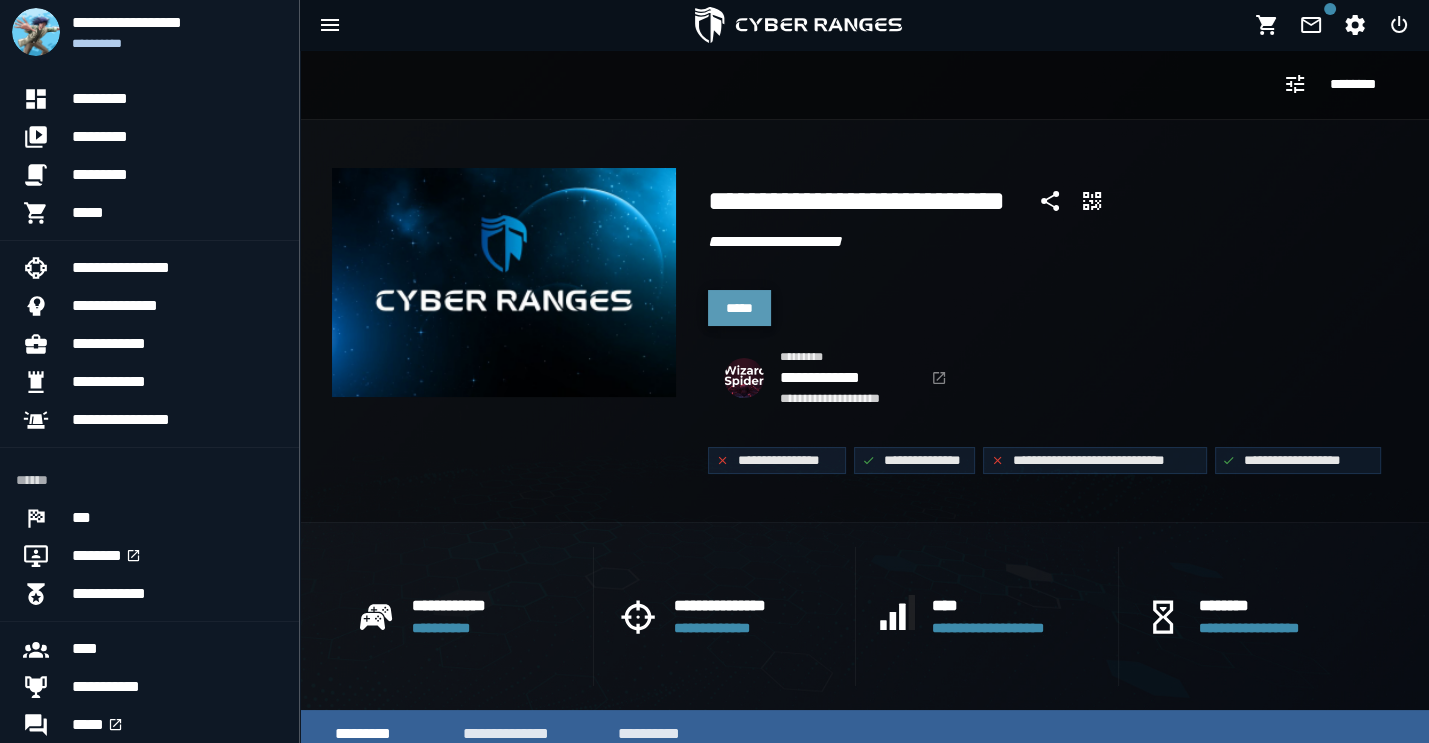 click on "*****" at bounding box center (739, 308) 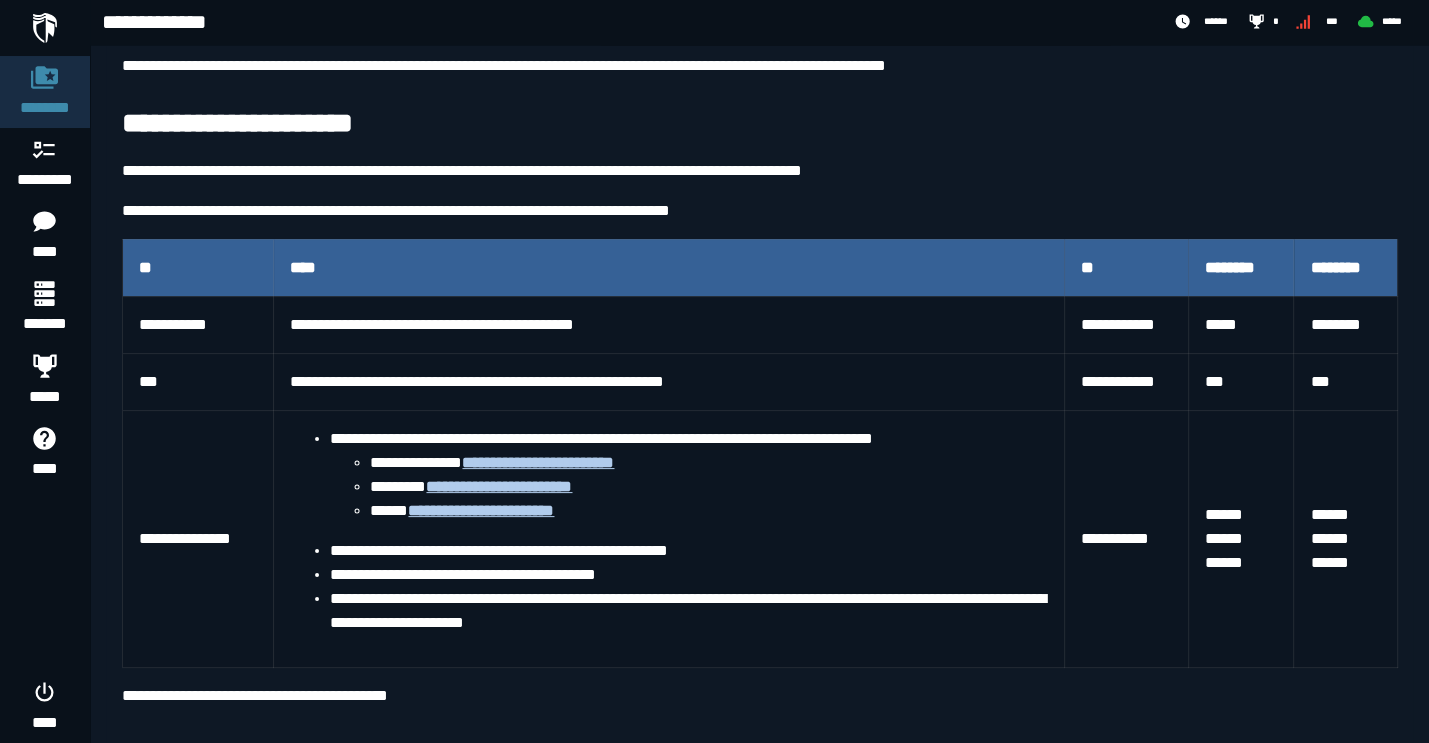 scroll, scrollTop: 272, scrollLeft: 0, axis: vertical 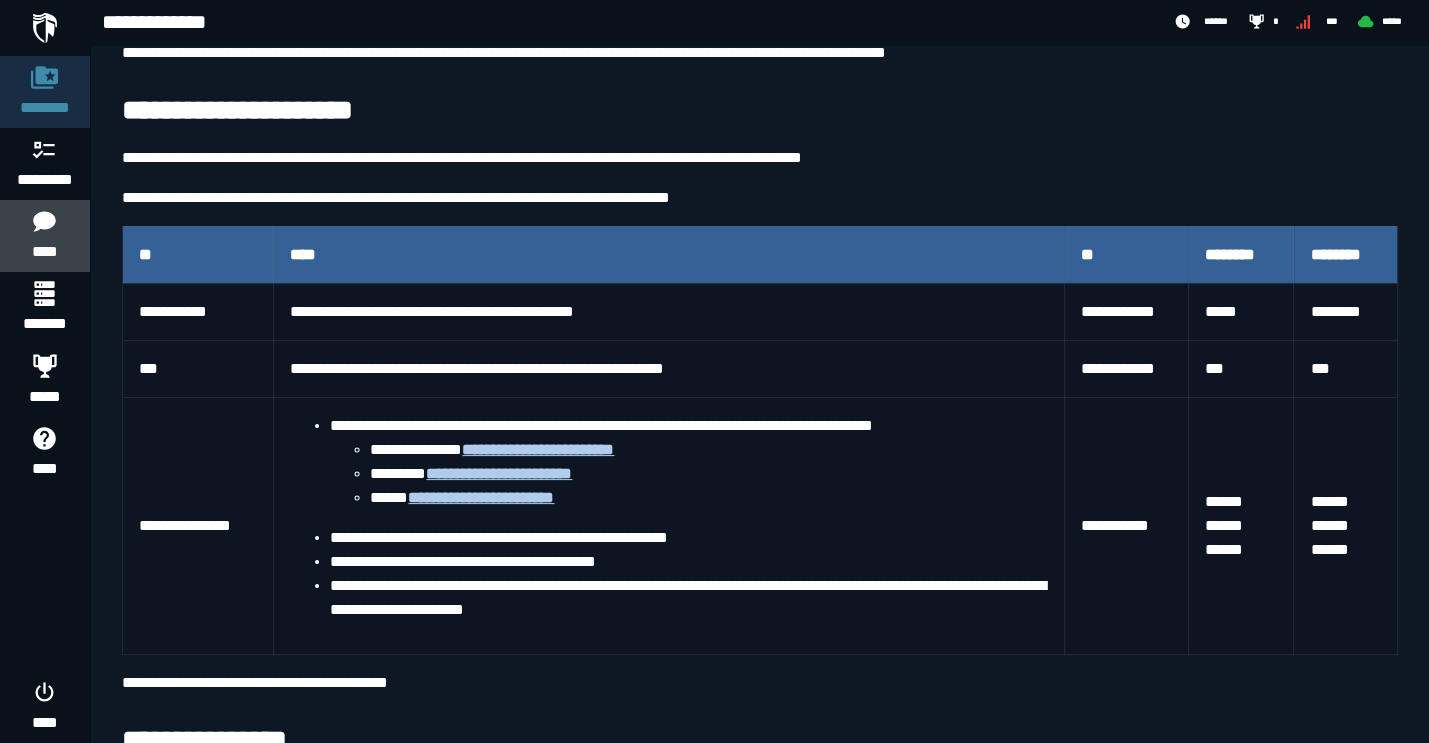 click on "****" 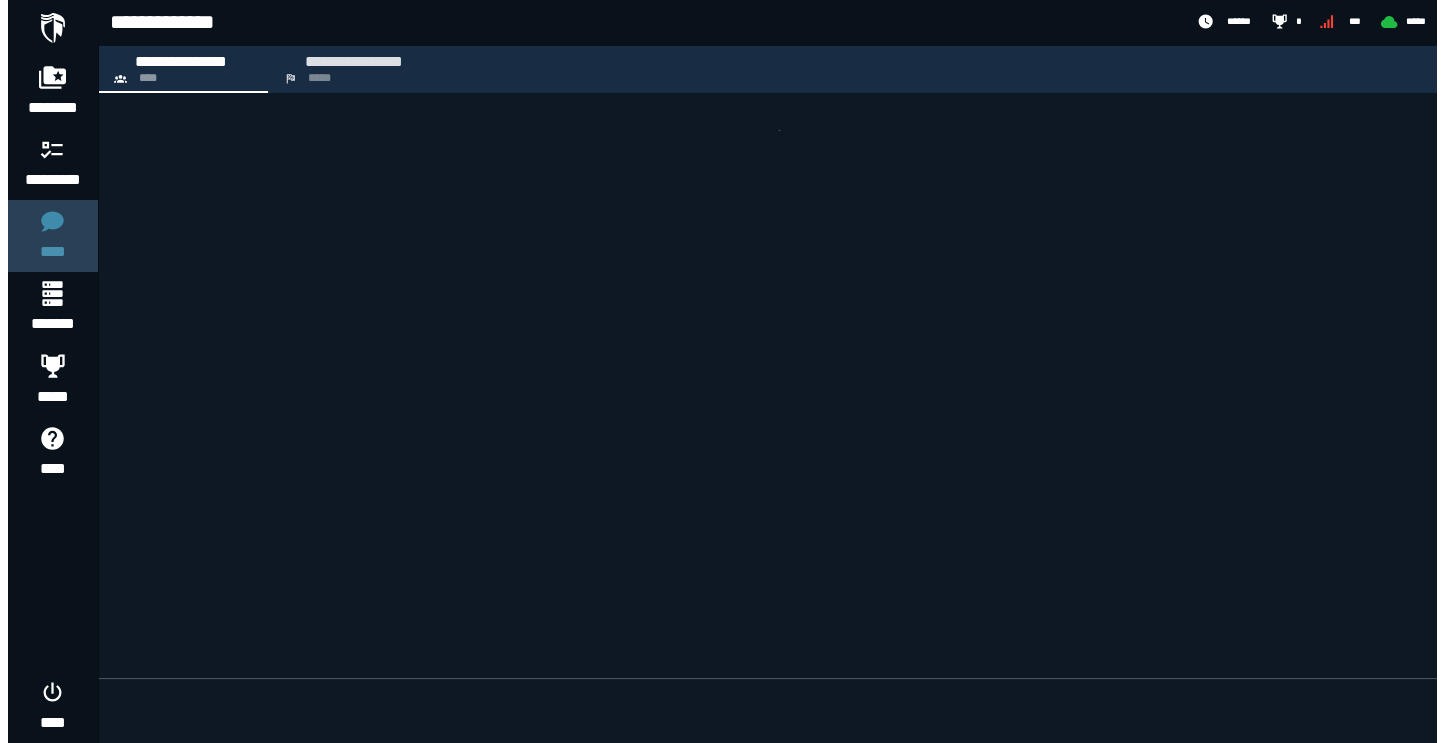 scroll, scrollTop: 0, scrollLeft: 0, axis: both 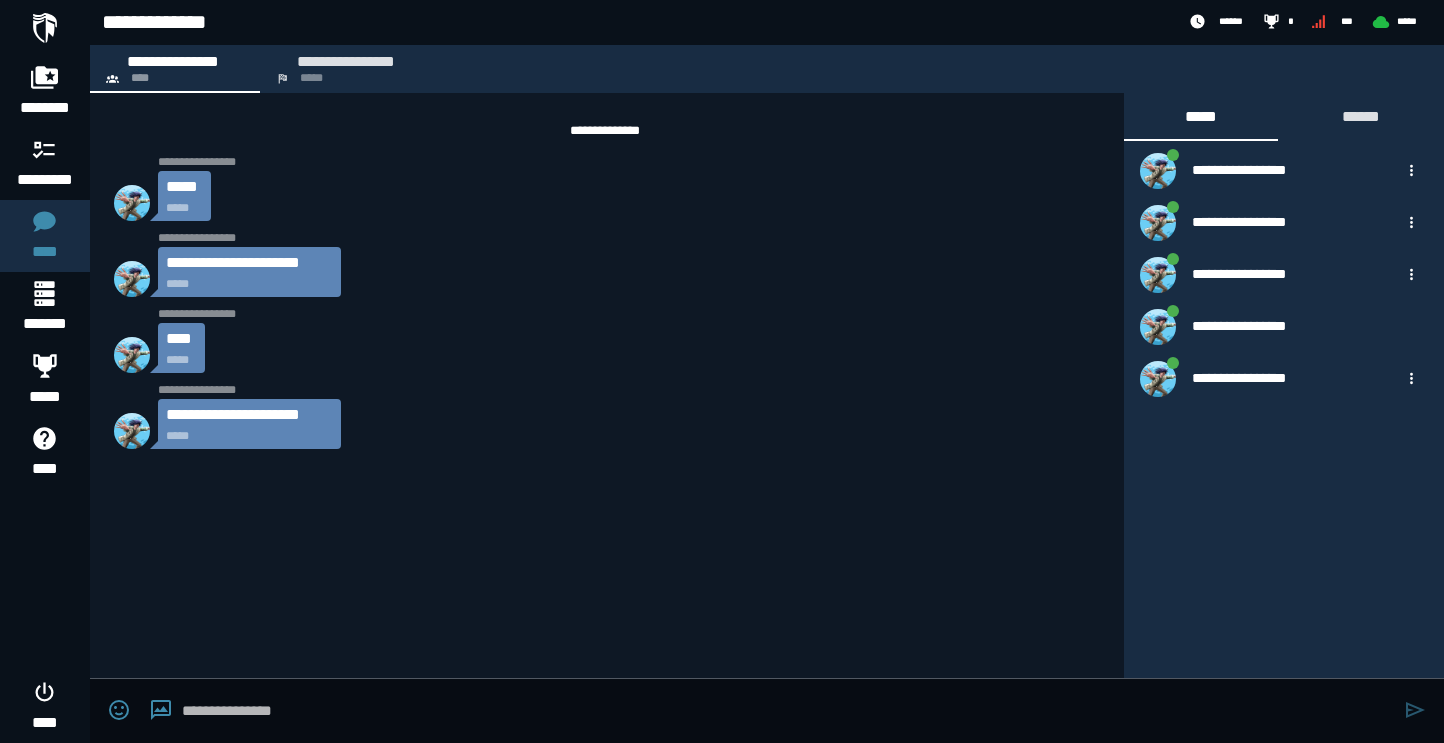 click at bounding box center [788, 711] 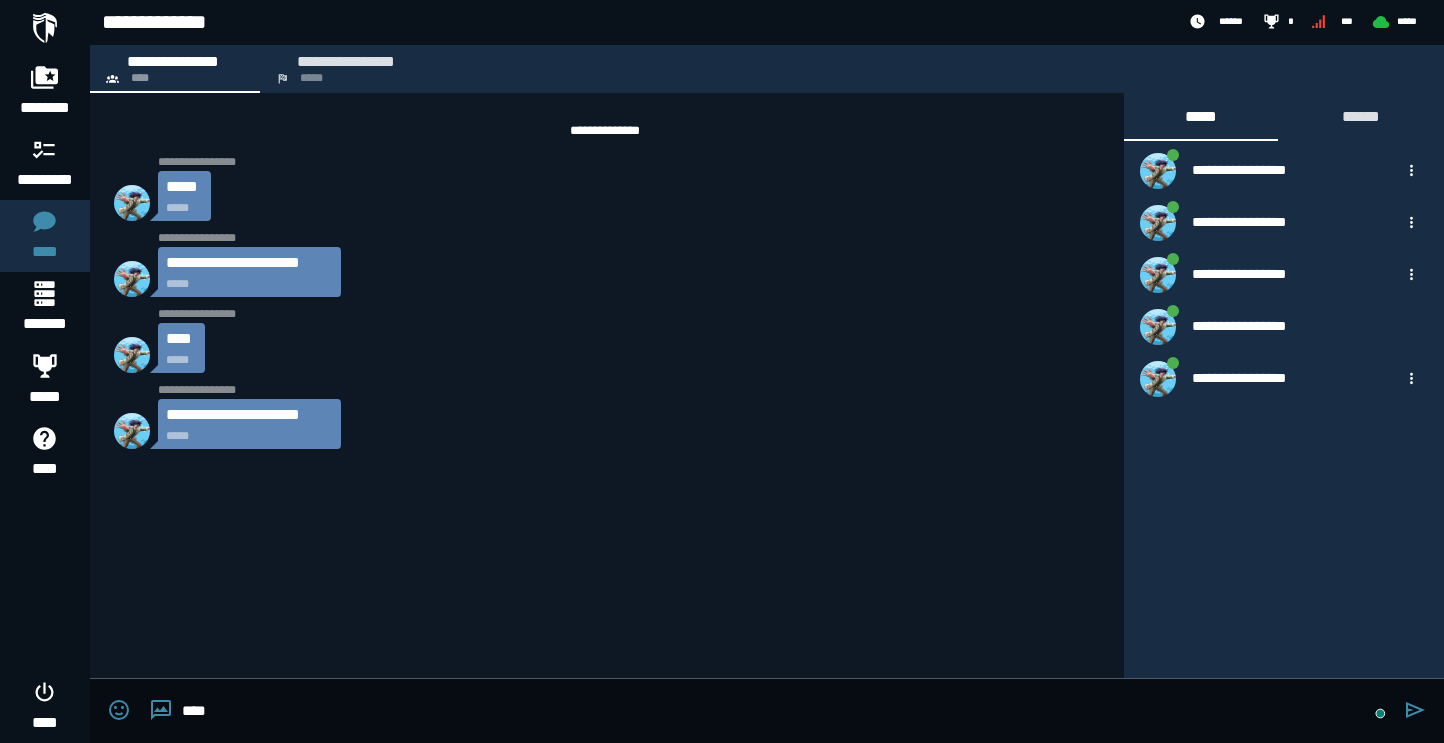 type on "****" 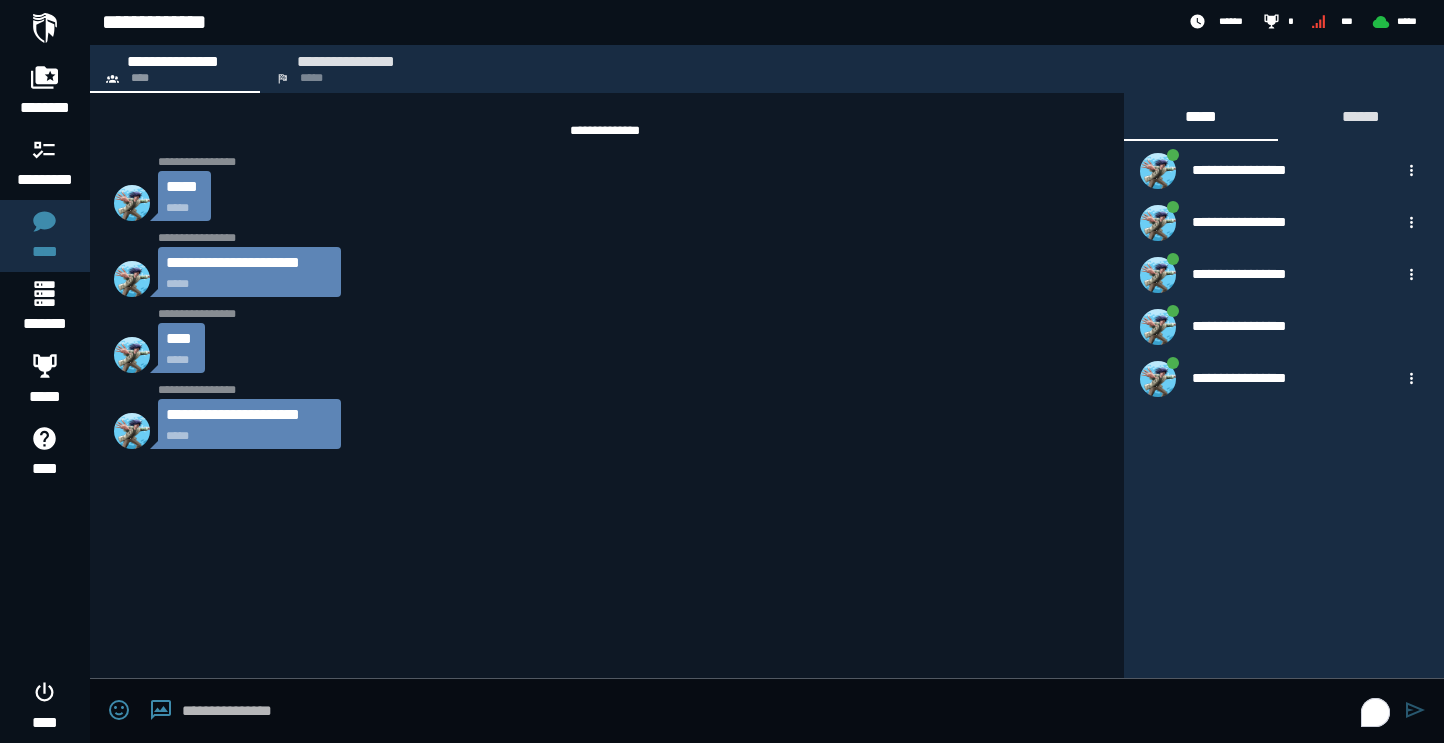 click at bounding box center [788, 711] 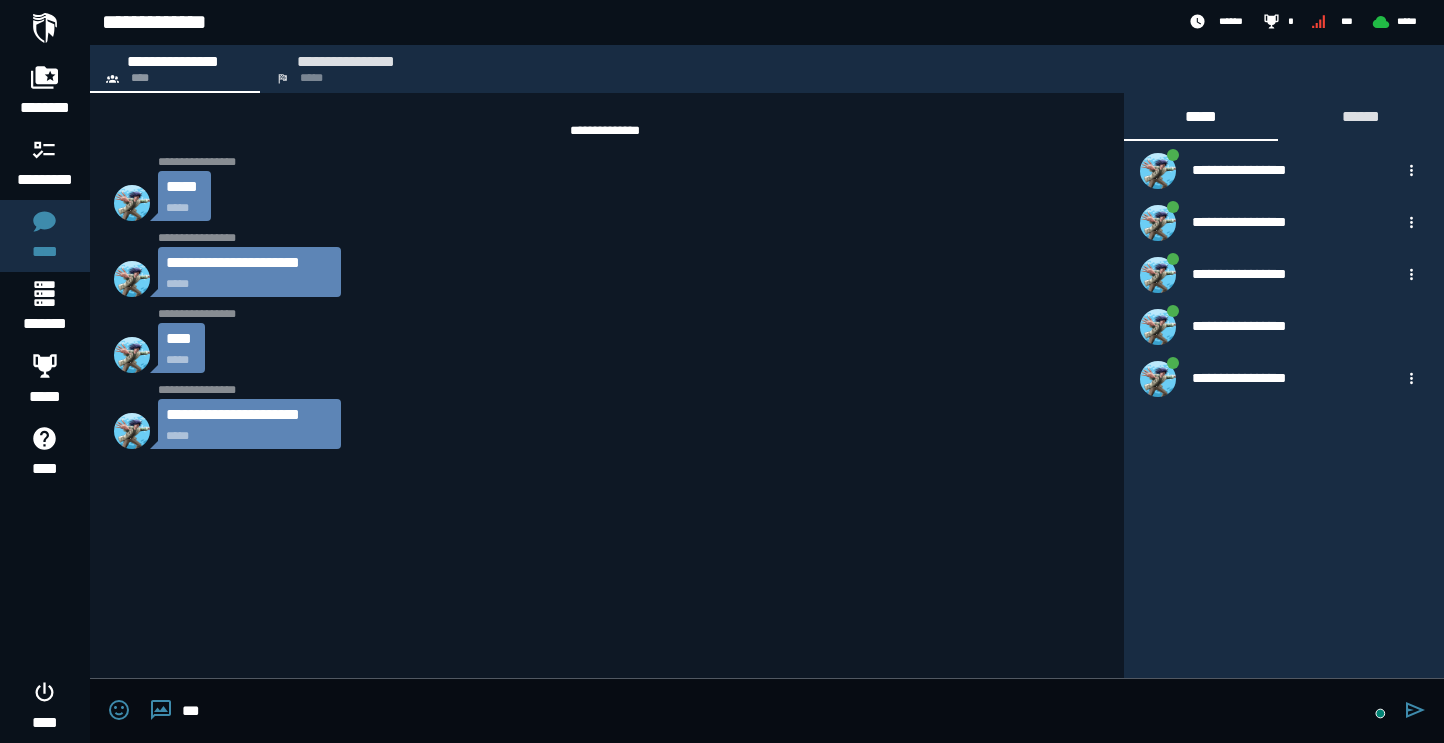 type on "***" 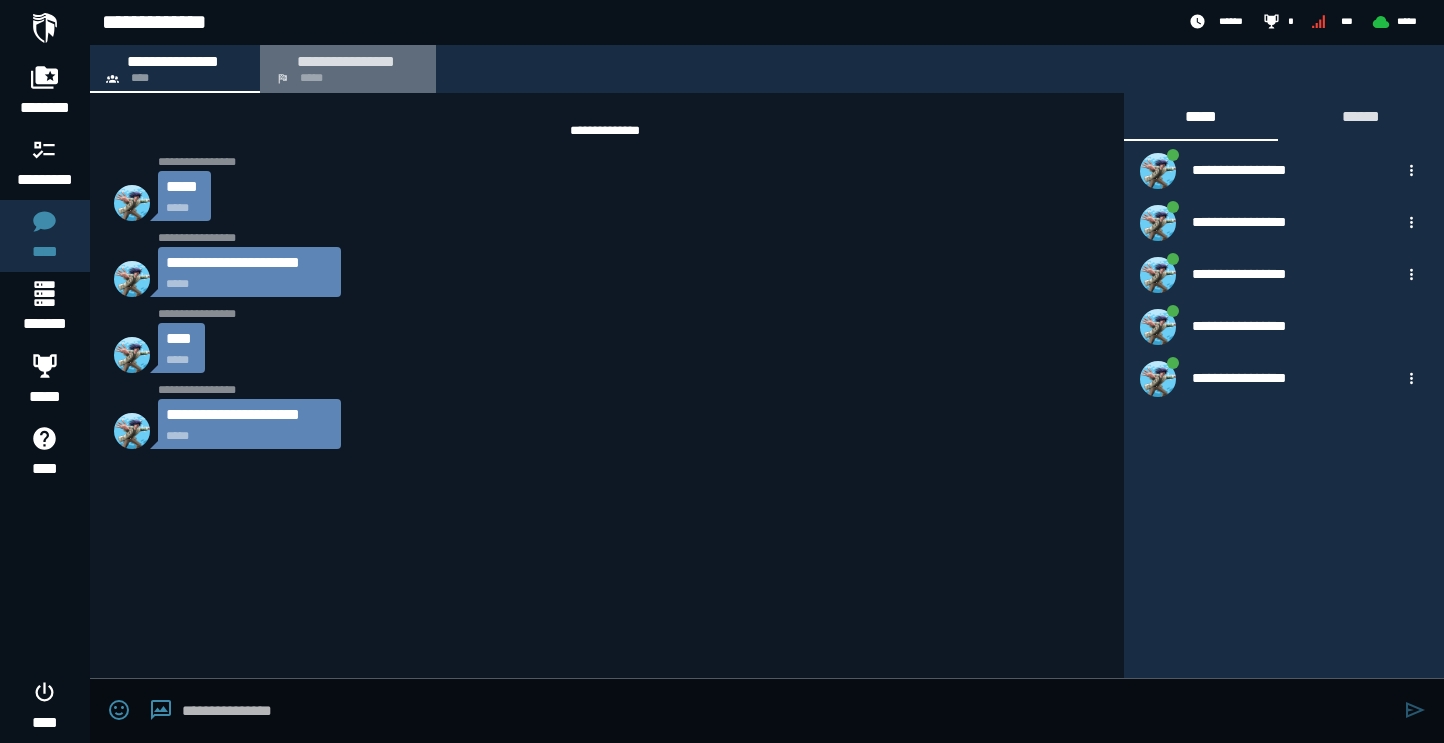 click on "**********" at bounding box center (346, 61) 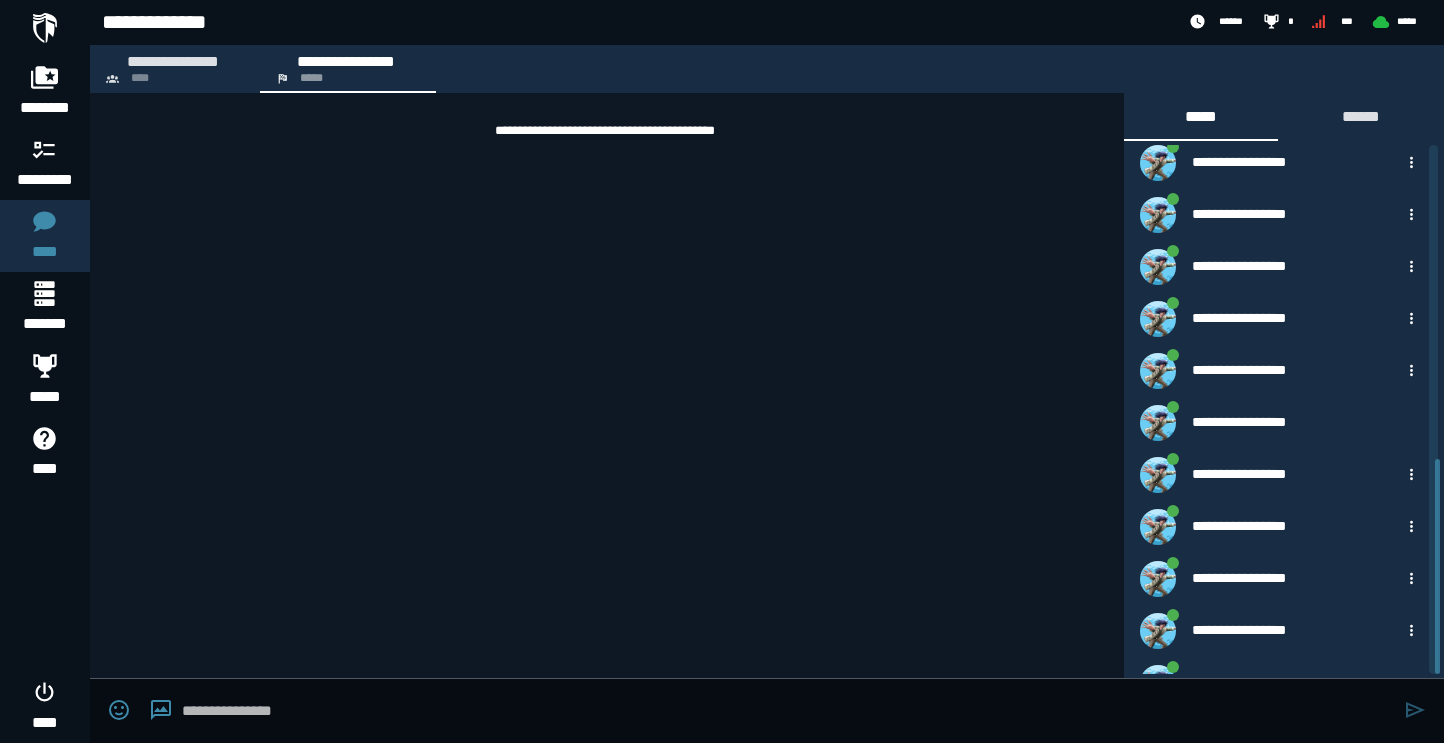 scroll, scrollTop: 770, scrollLeft: 0, axis: vertical 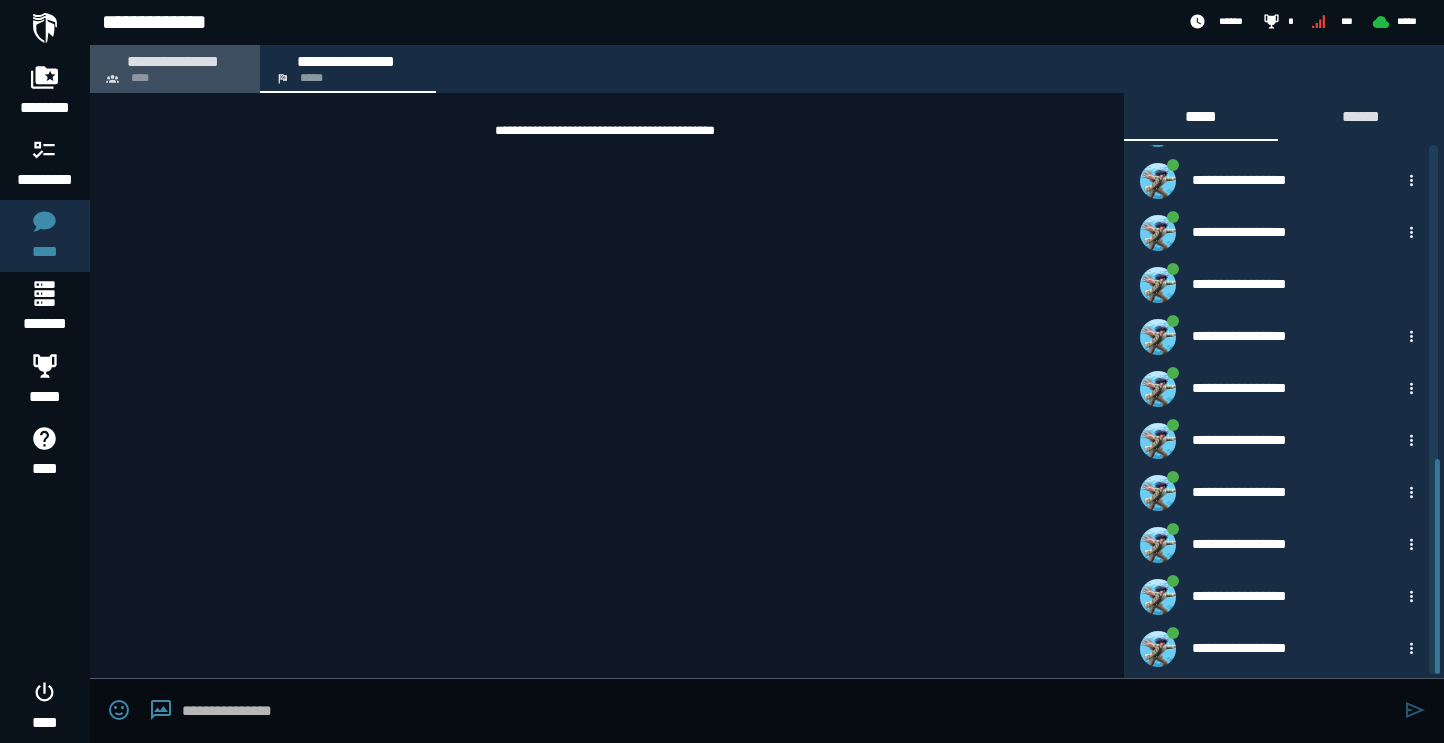 click on "**********" at bounding box center [173, 61] 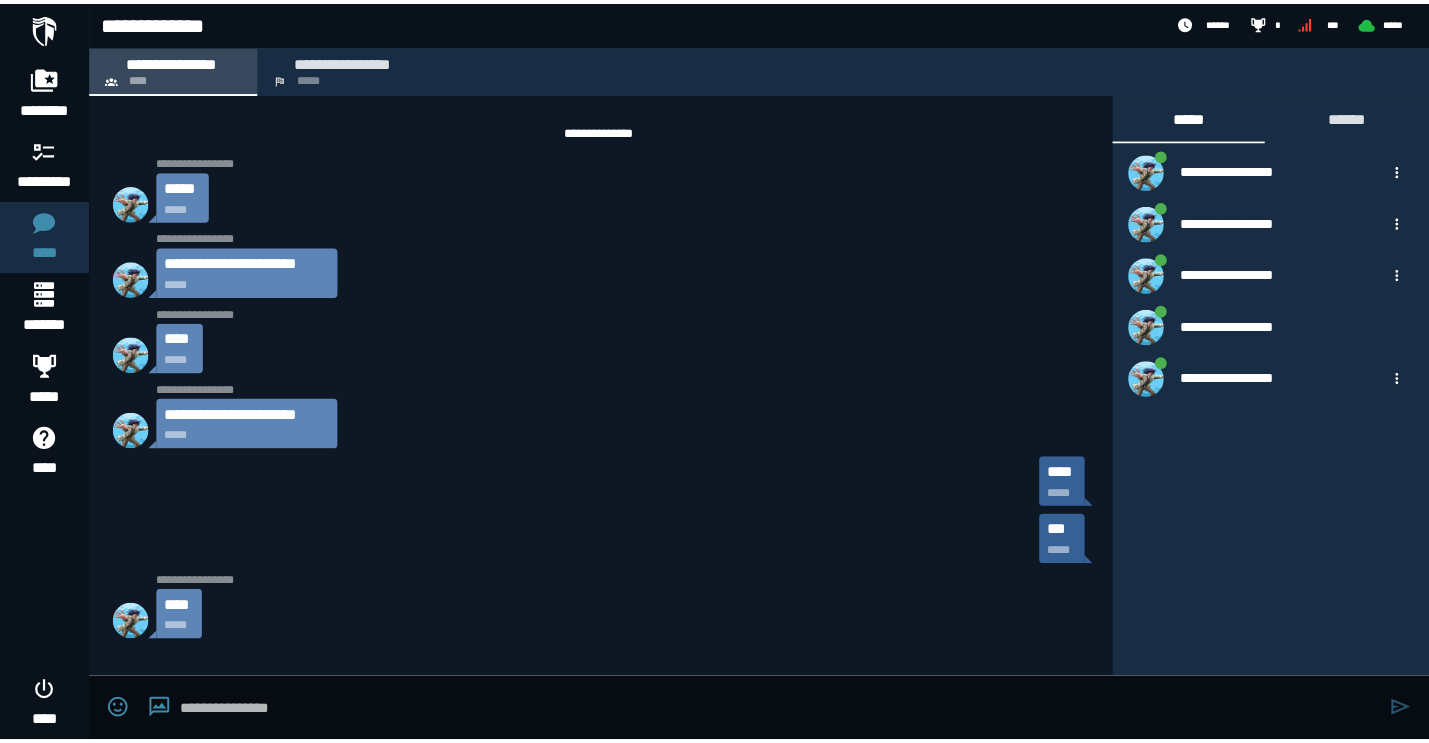 scroll, scrollTop: 0, scrollLeft: 0, axis: both 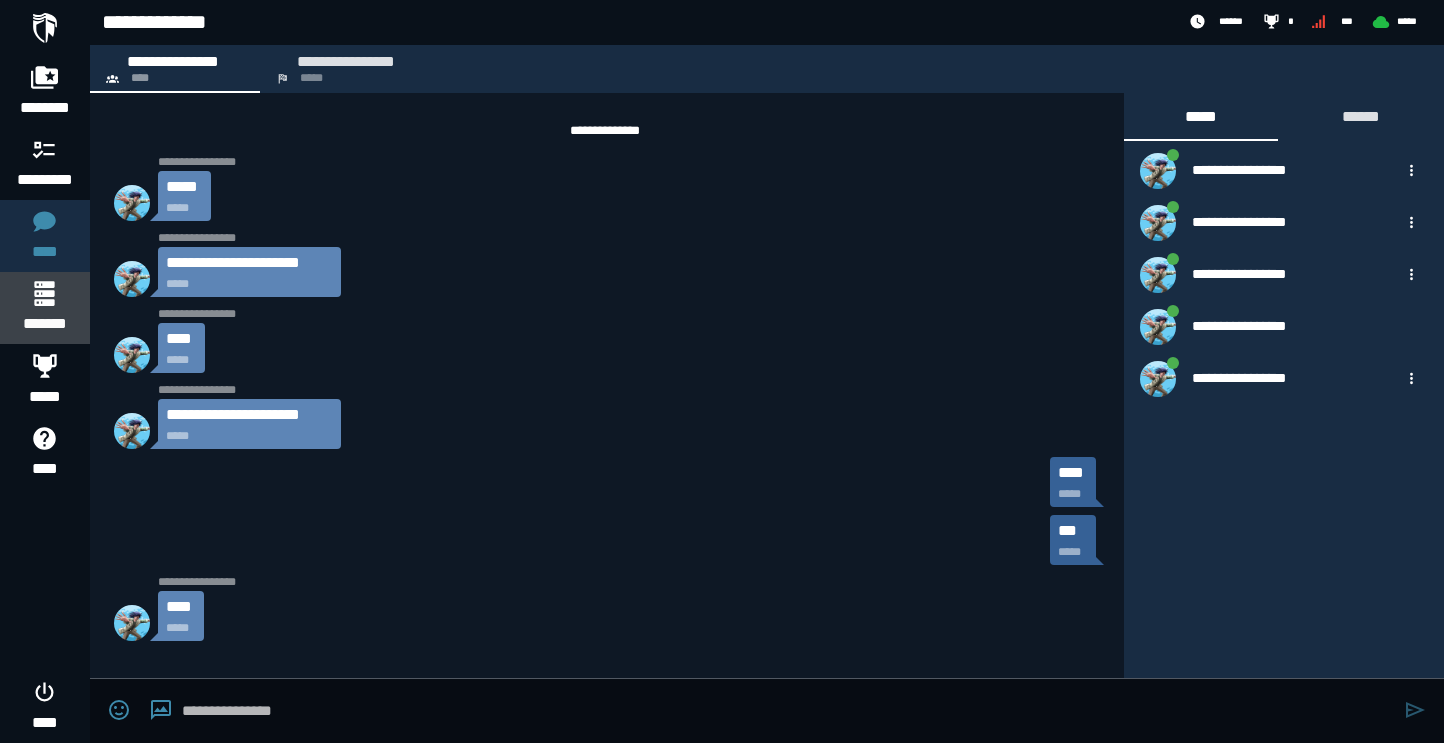 click on "*******" at bounding box center (44, 324) 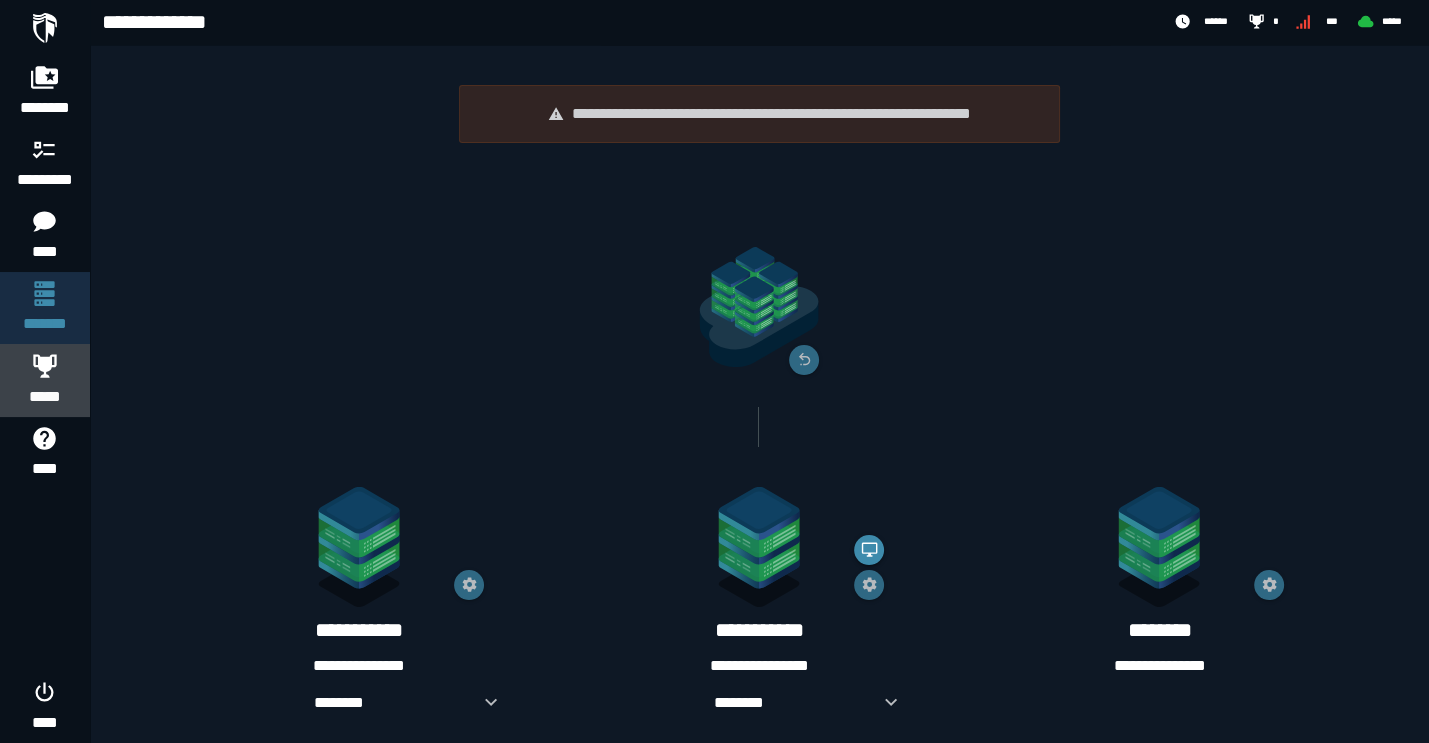 click at bounding box center [45, 365] 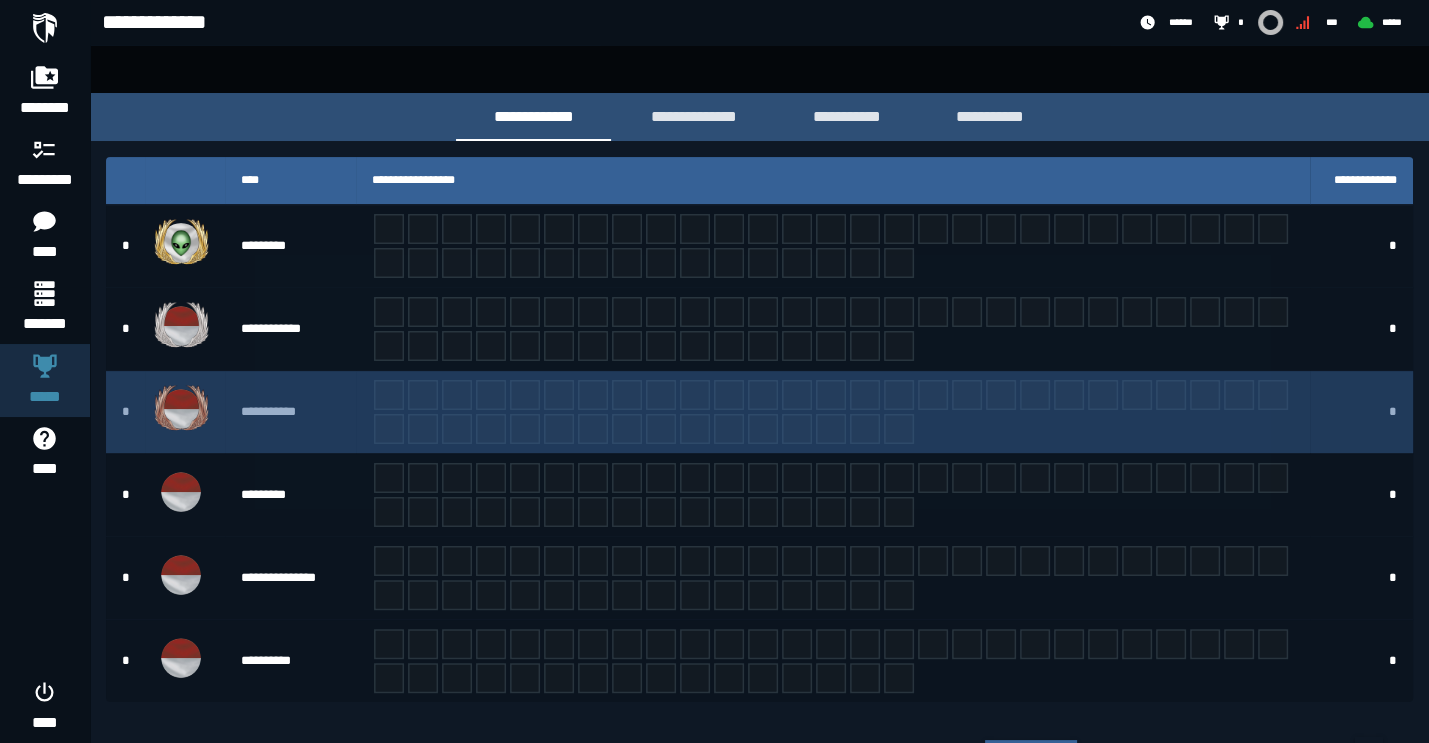 scroll, scrollTop: 318, scrollLeft: 0, axis: vertical 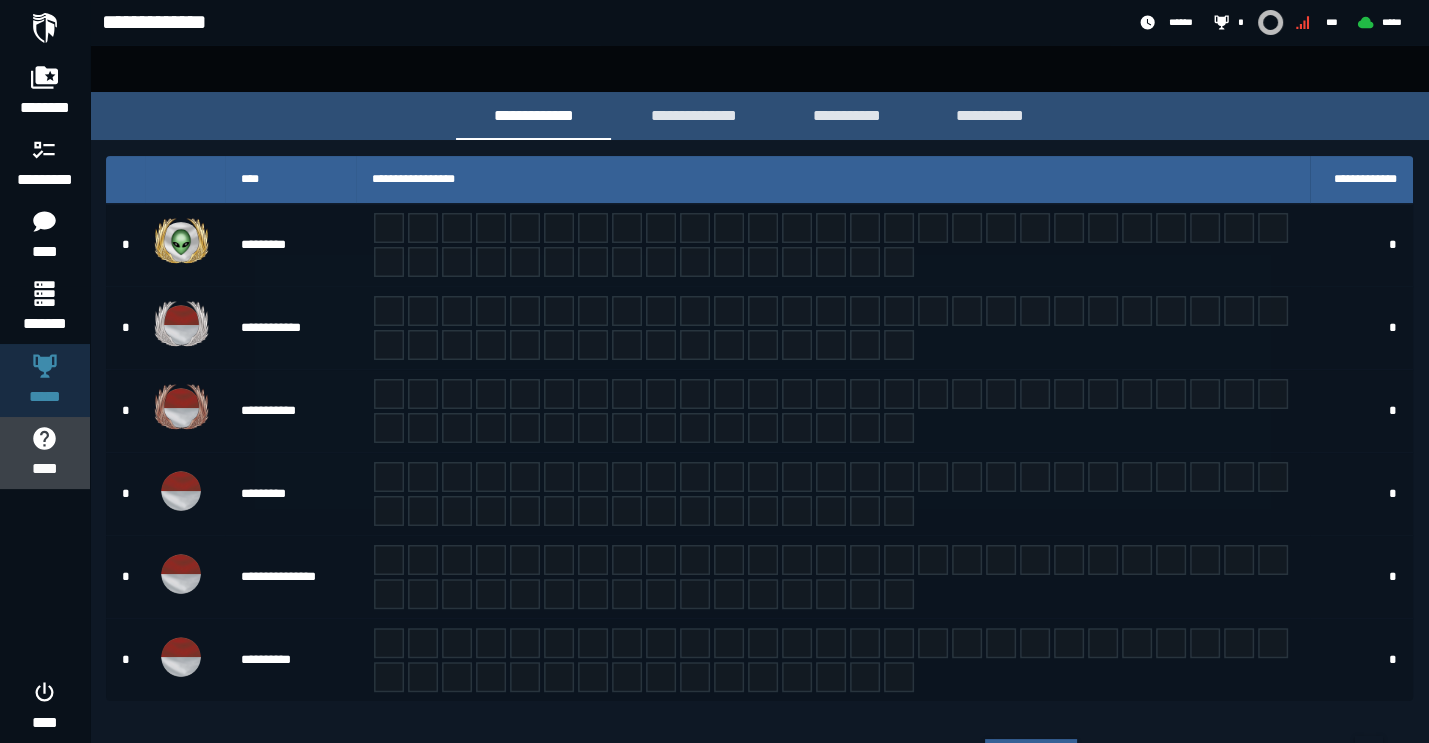 click on "****" 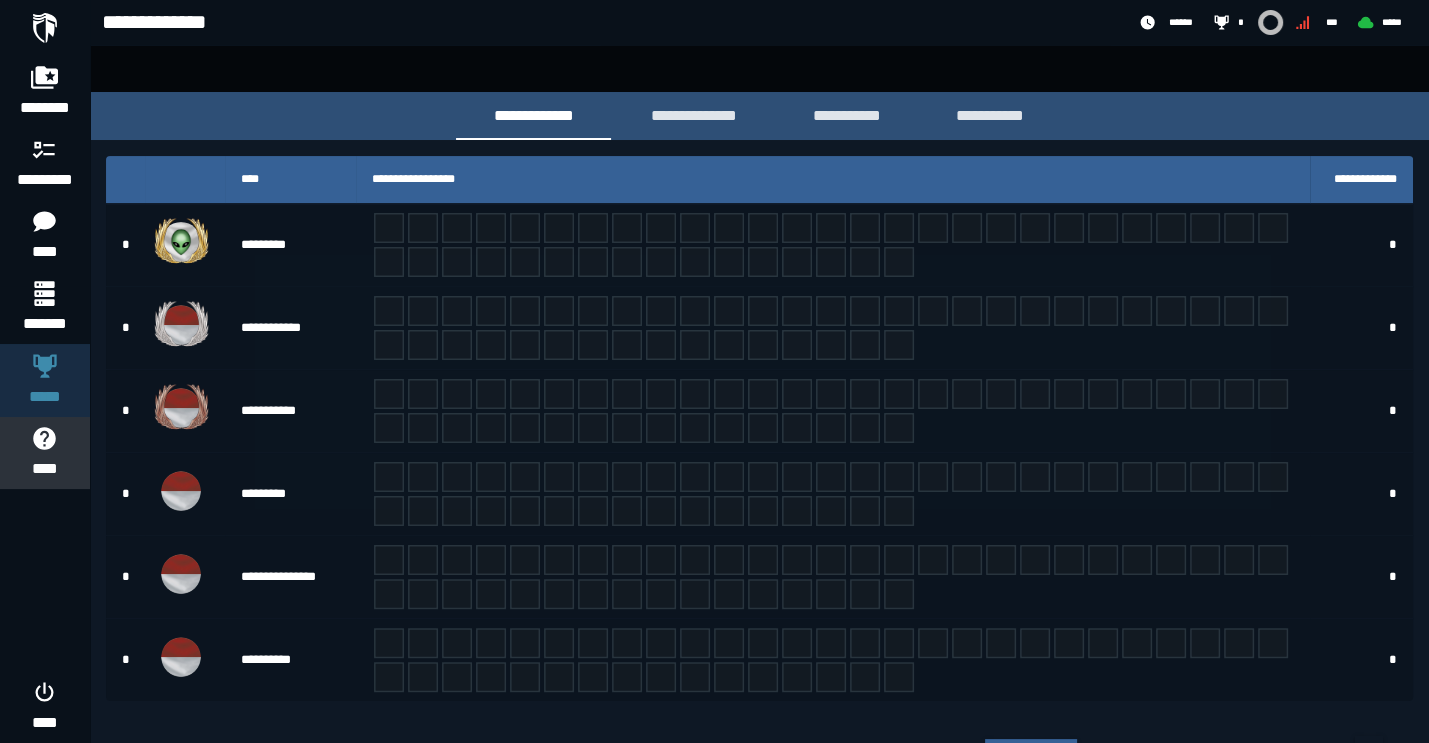 scroll, scrollTop: 0, scrollLeft: 0, axis: both 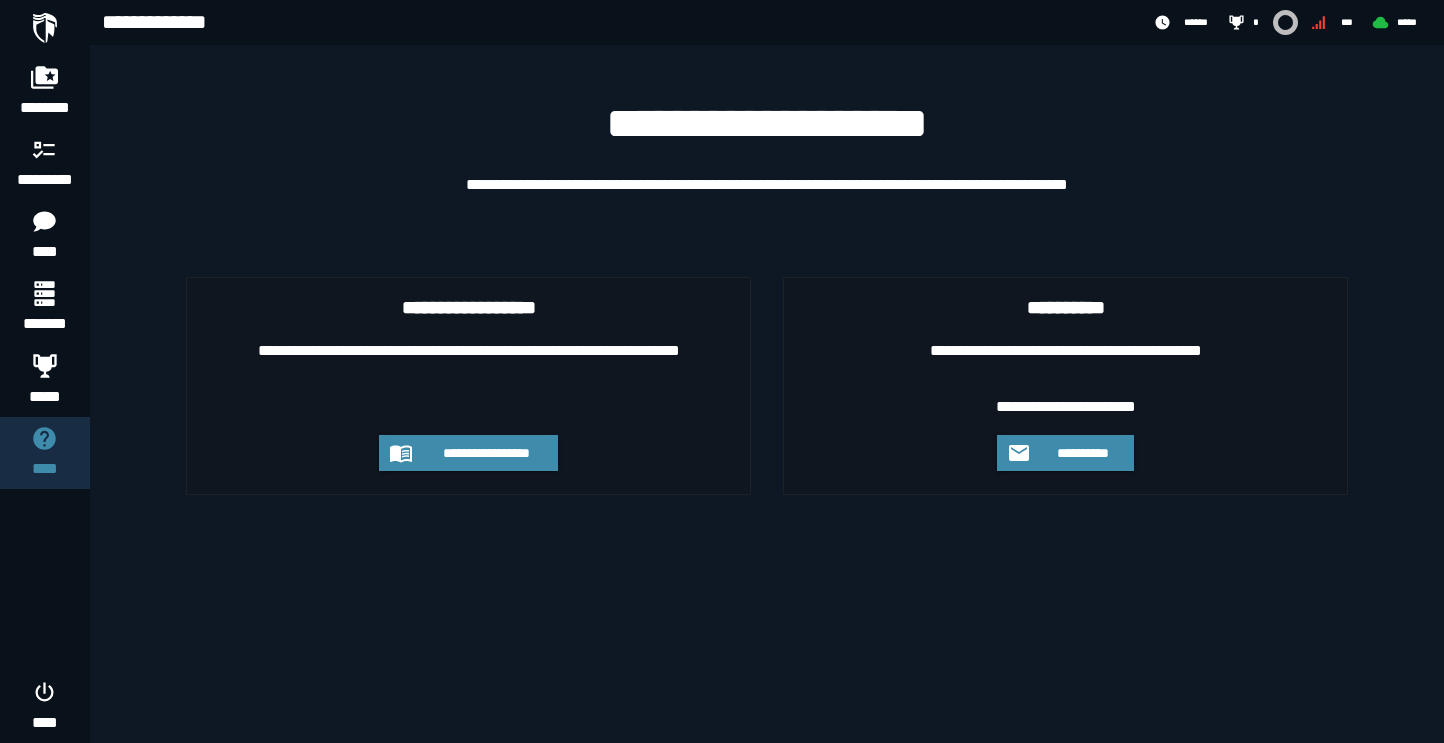 click on "**********" at bounding box center (767, 293) 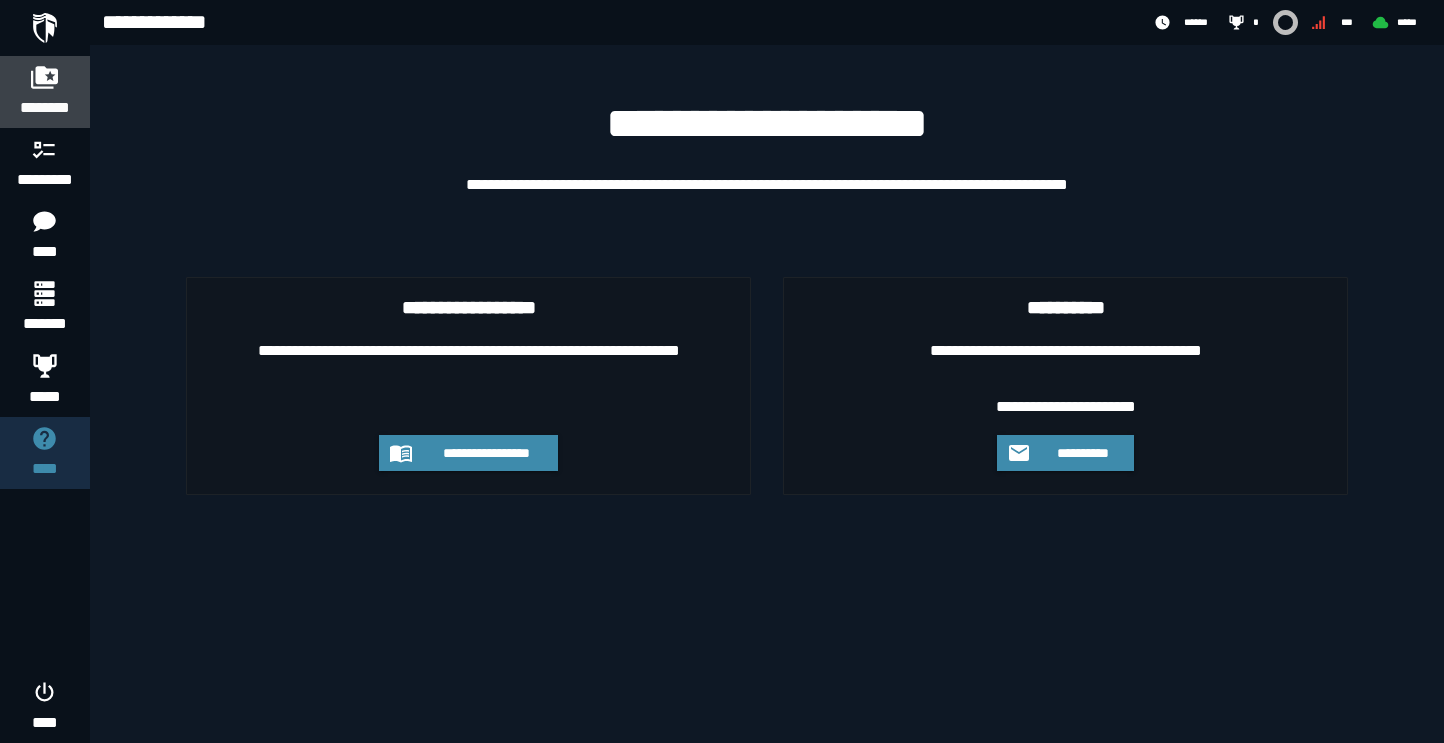click on "********" at bounding box center (45, 108) 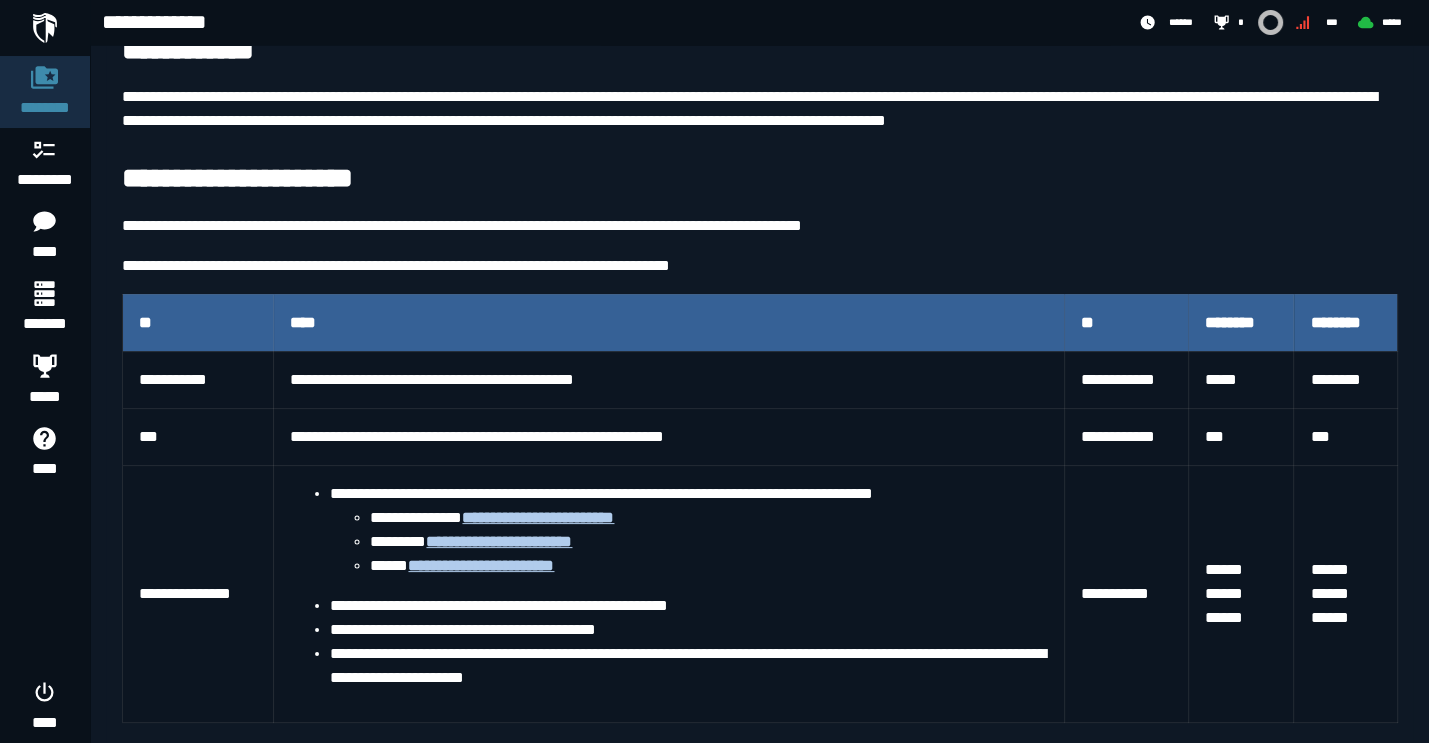 scroll, scrollTop: 0, scrollLeft: 0, axis: both 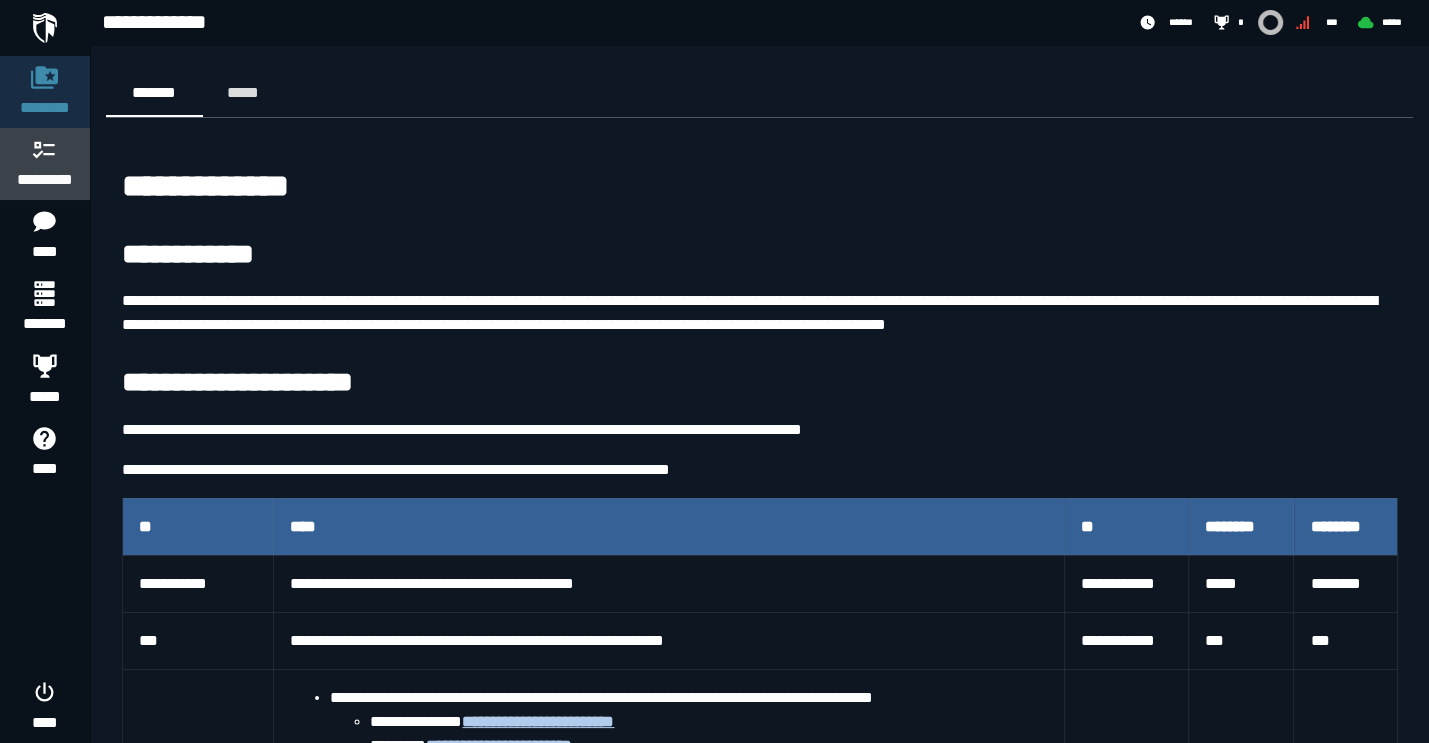 click on "*********" at bounding box center (45, 164) 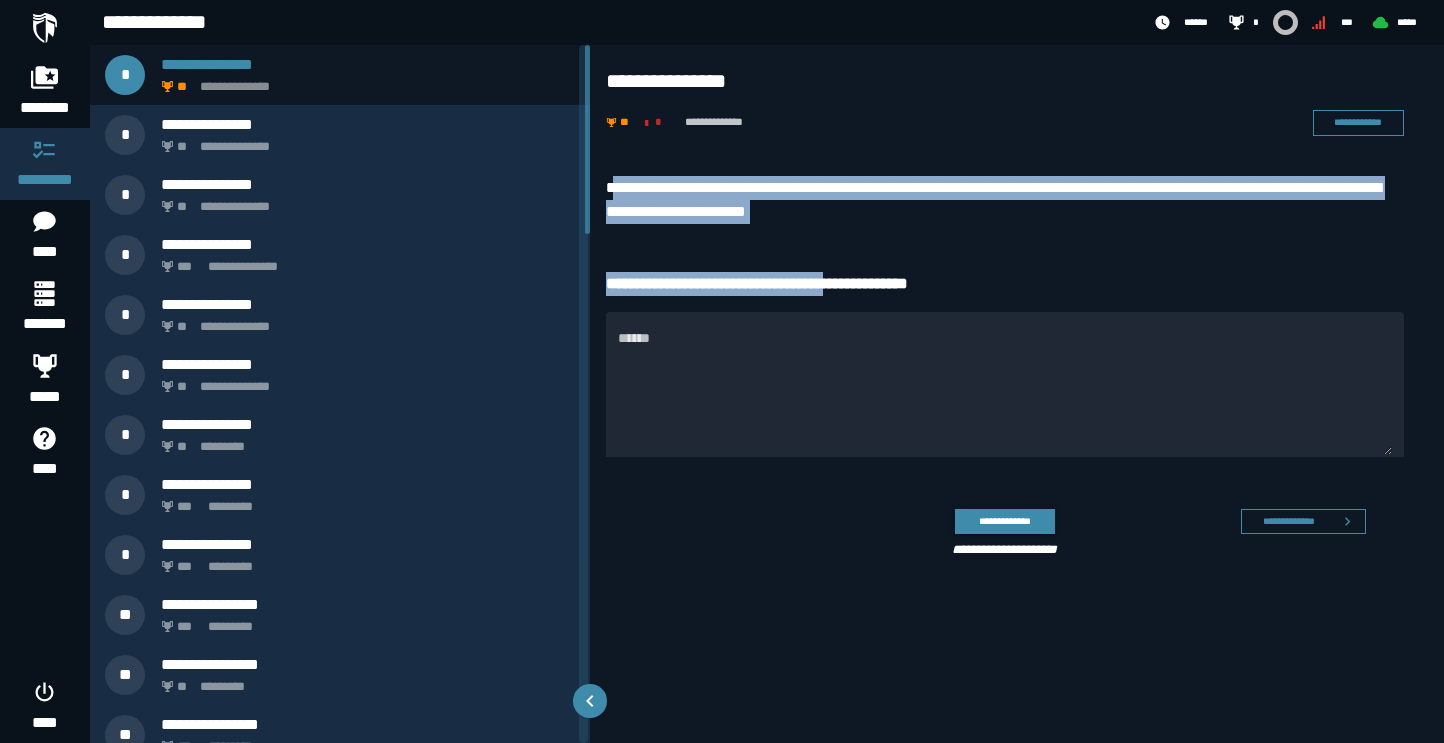 drag, startPoint x: 616, startPoint y: 192, endPoint x: 872, endPoint y: 223, distance: 257.87012 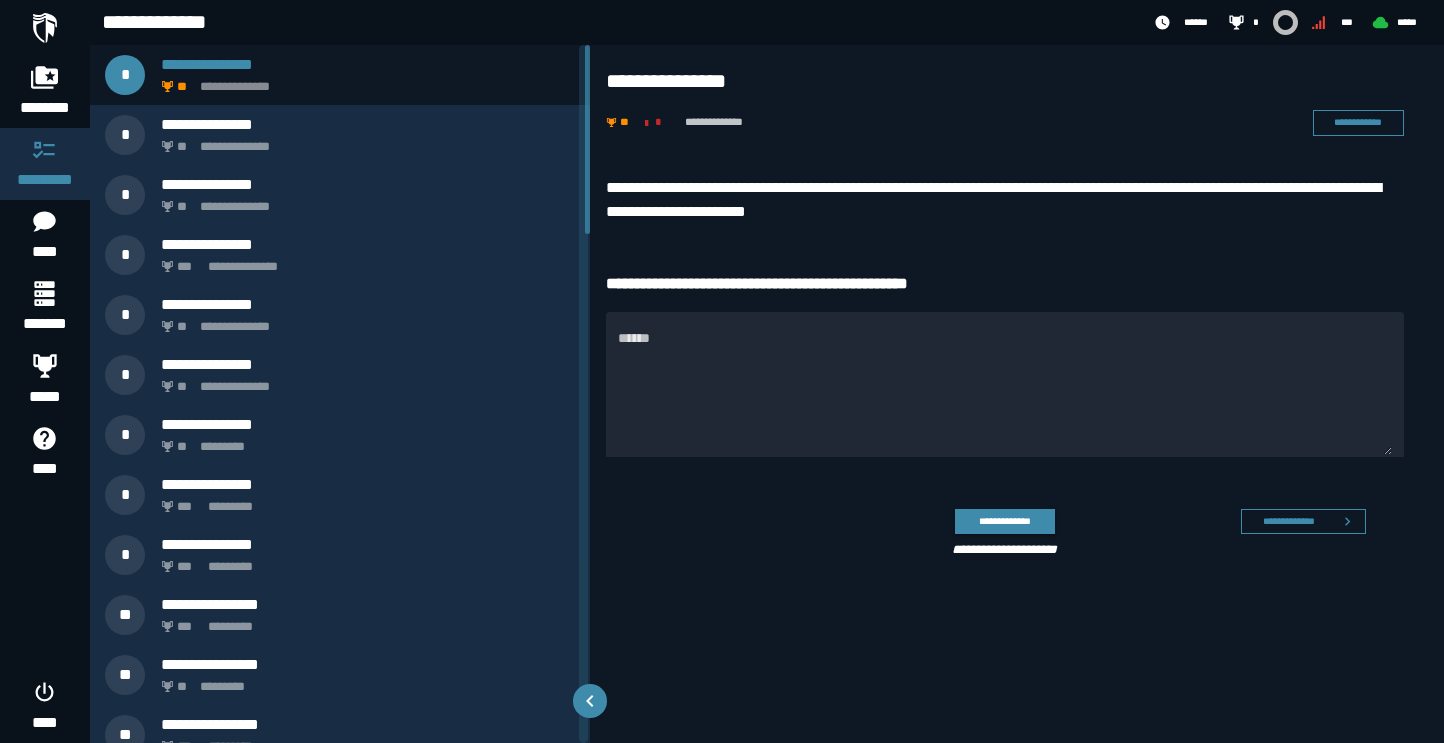 click on "**********" at bounding box center [1017, 371] 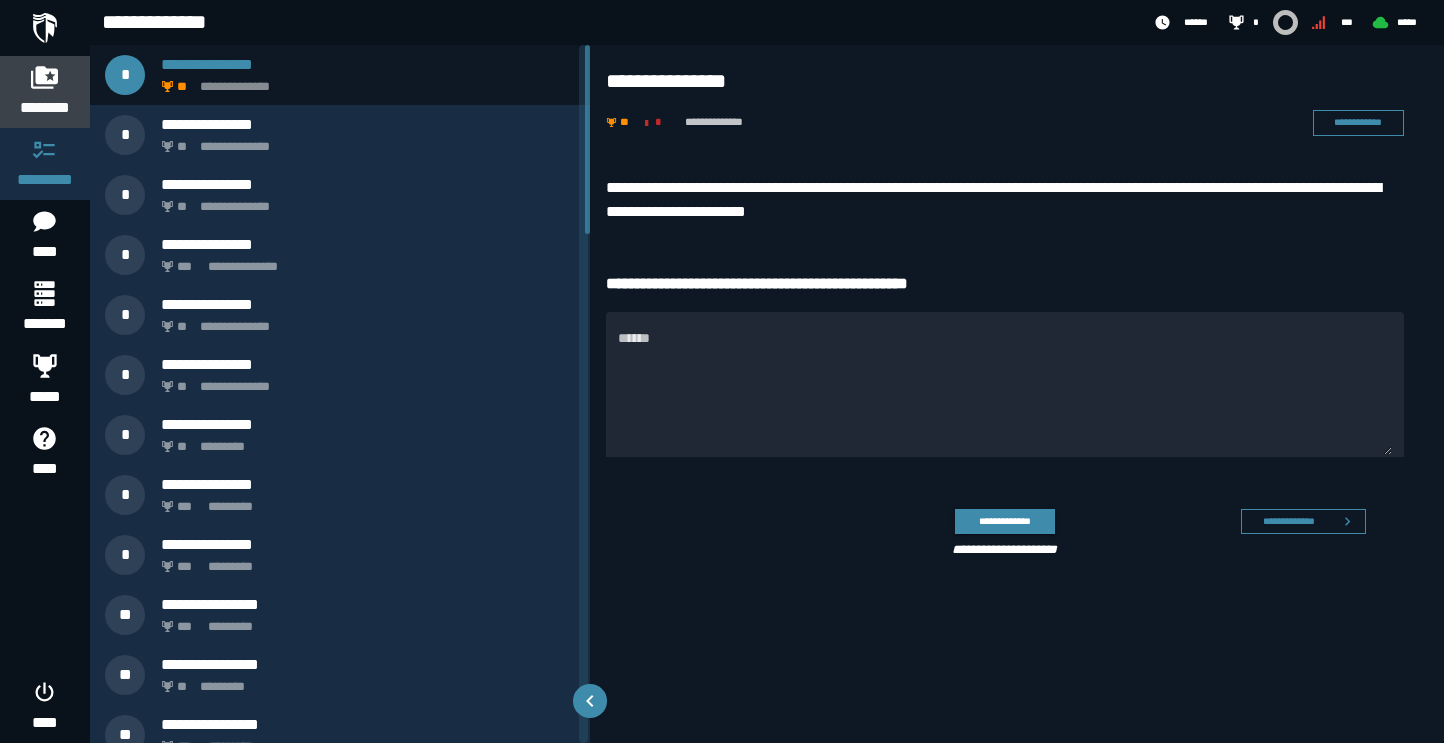 click on "********" at bounding box center (45, 108) 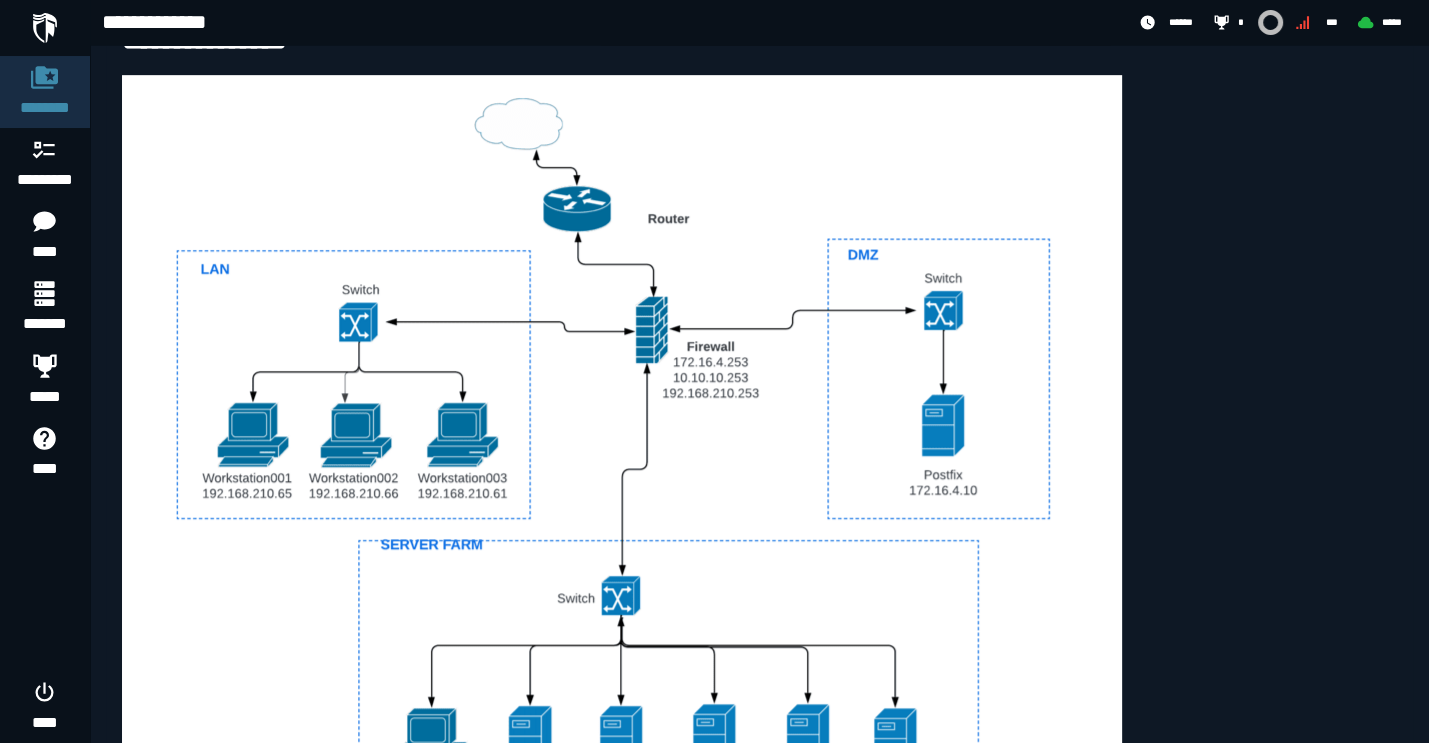 scroll, scrollTop: 972, scrollLeft: 0, axis: vertical 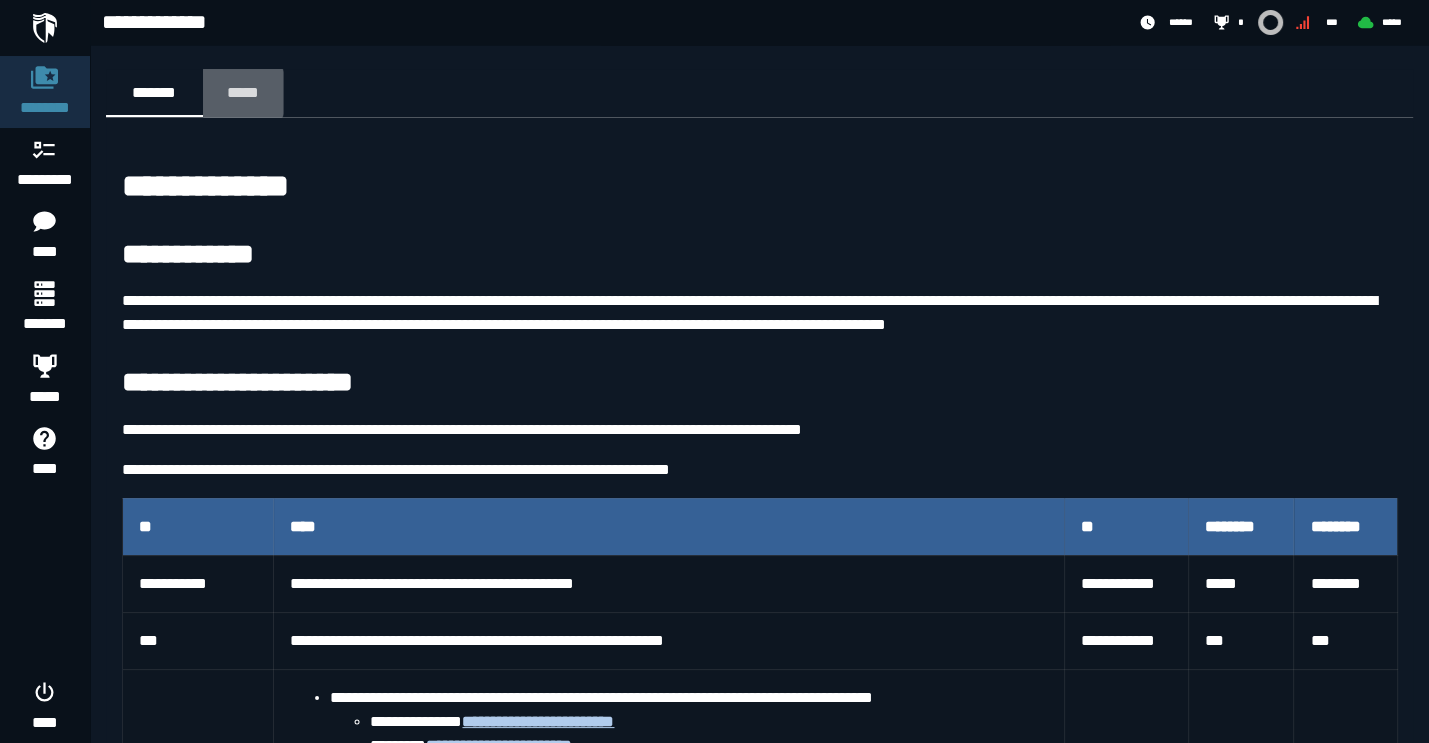 click on "*****" at bounding box center [243, 92] 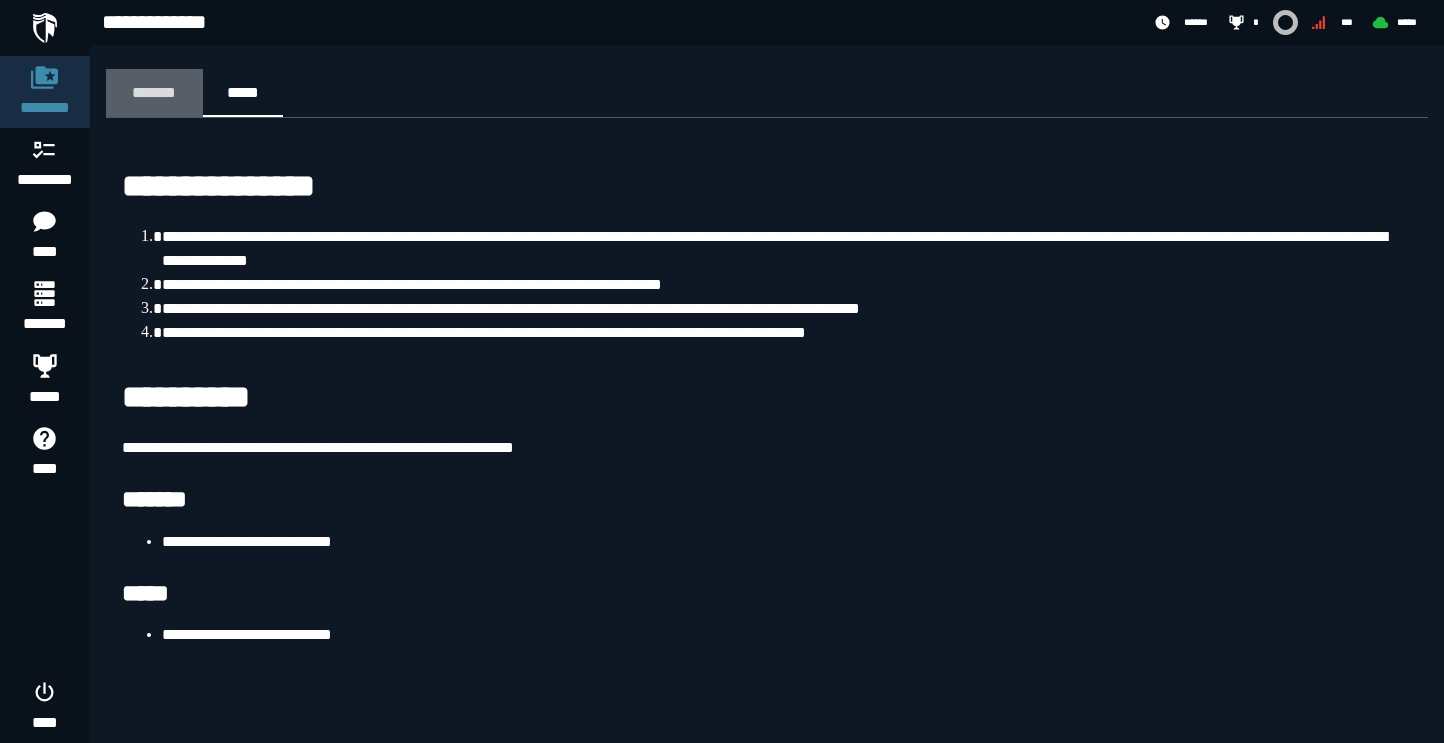 click on "*******" at bounding box center (154, 92) 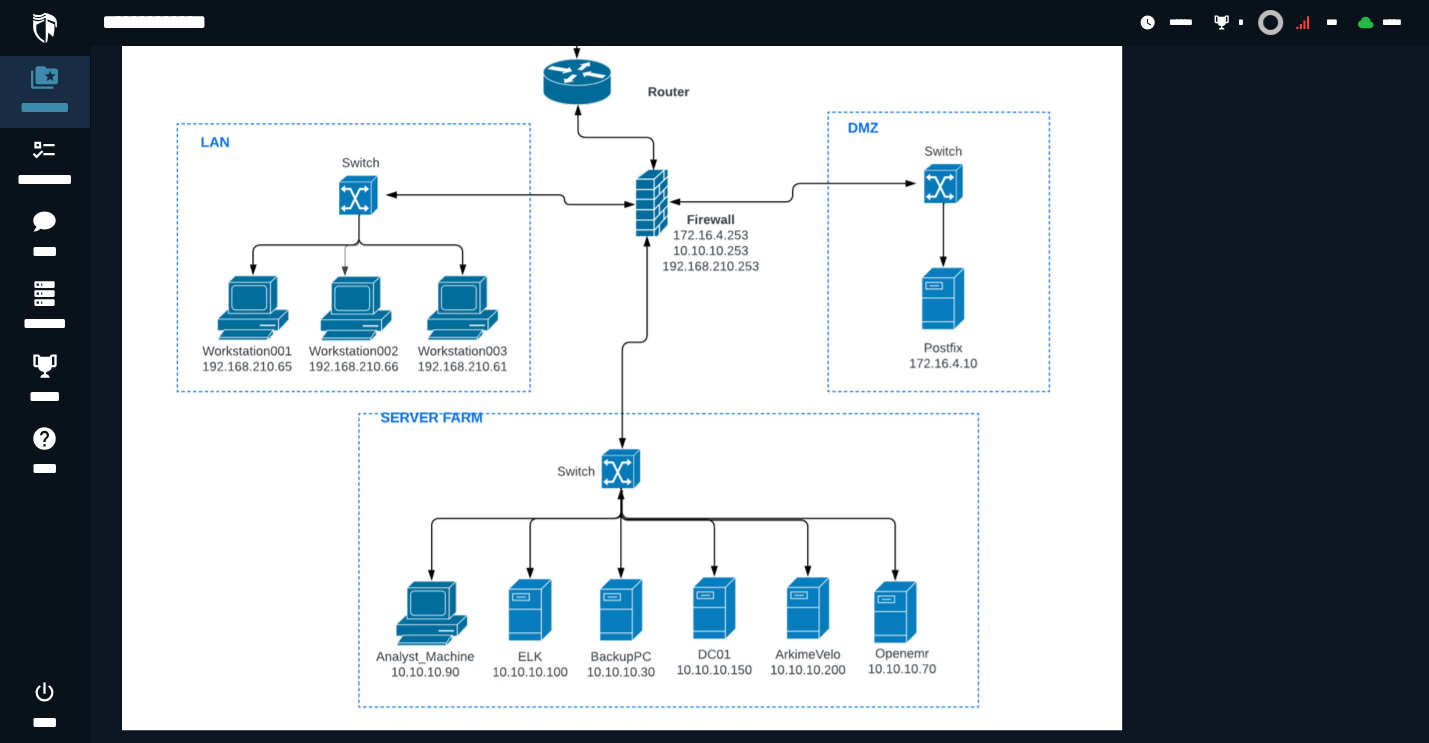 scroll, scrollTop: 1100, scrollLeft: 0, axis: vertical 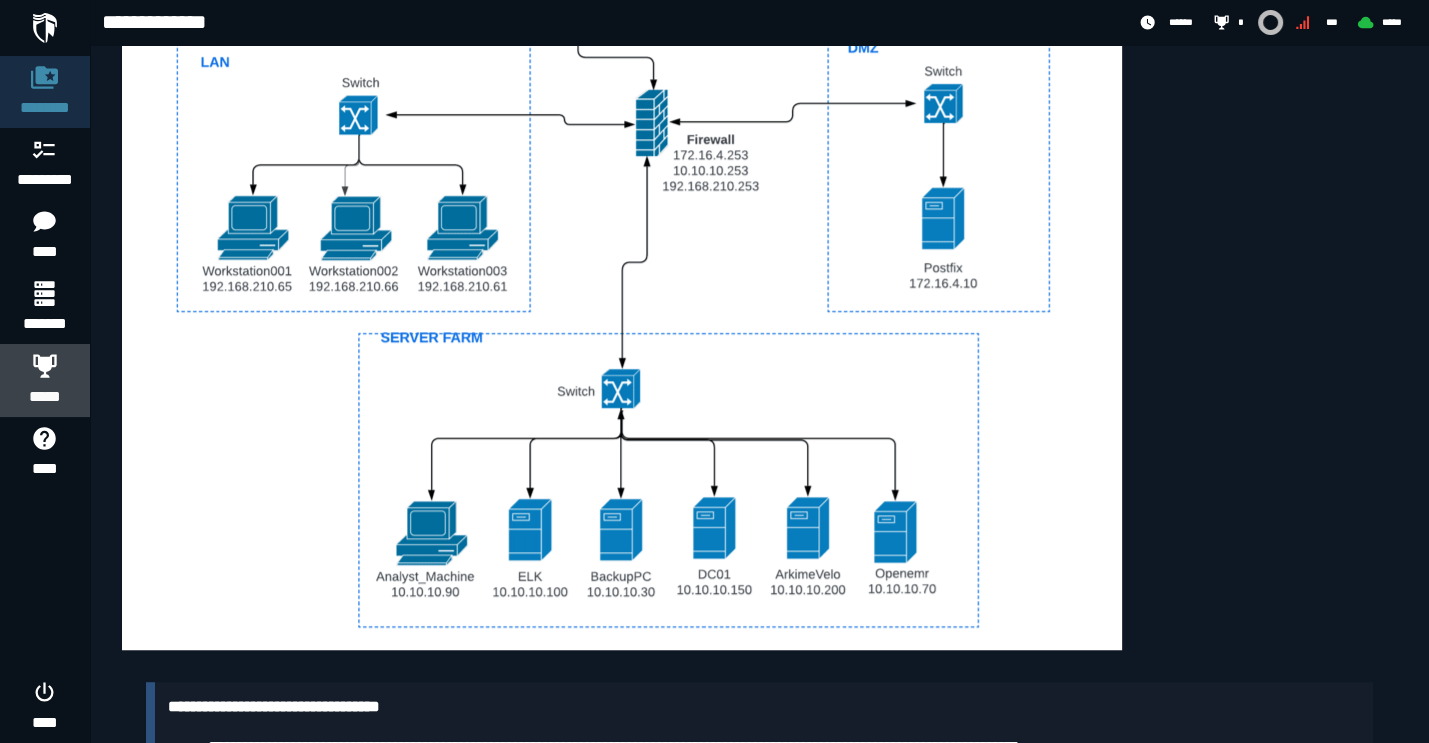 click on "*****" at bounding box center (45, 380) 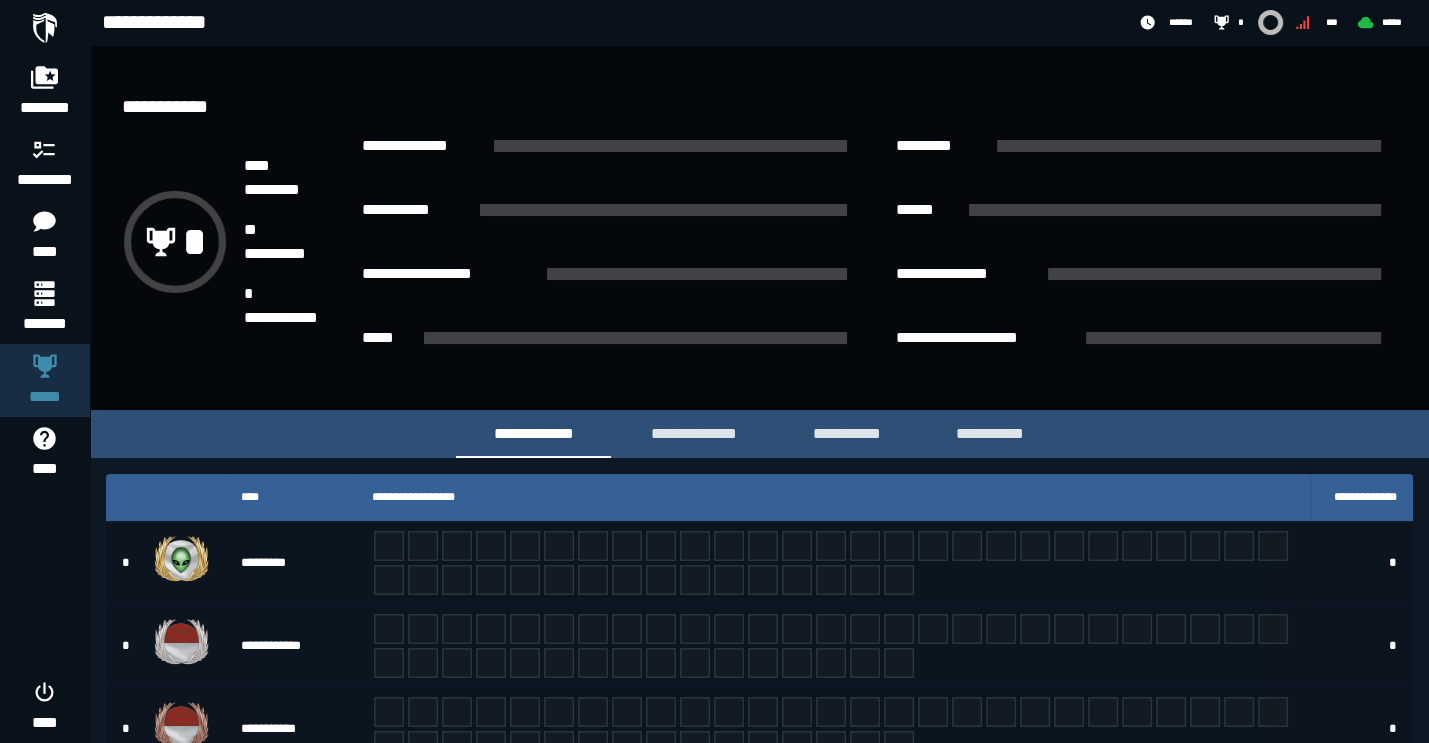 scroll, scrollTop: 288, scrollLeft: 0, axis: vertical 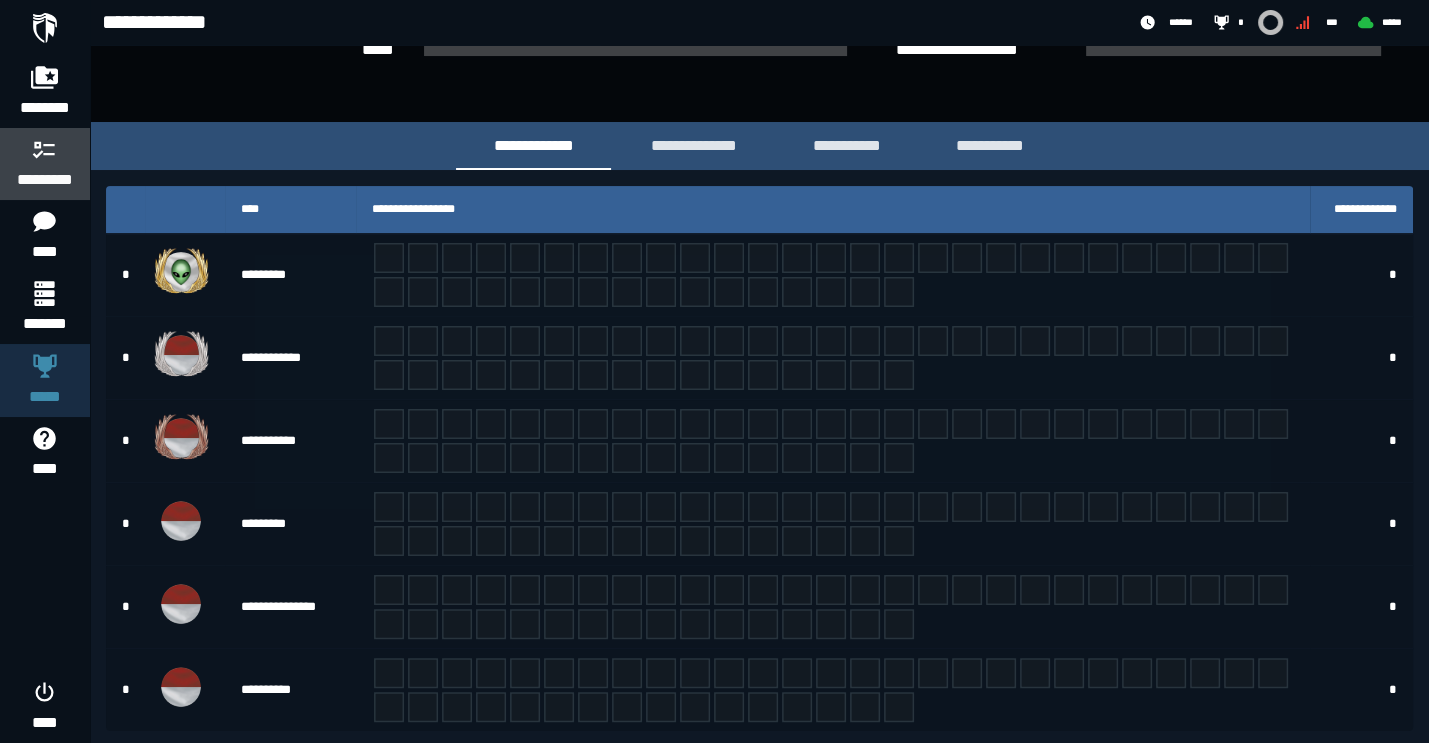 click on "*********" at bounding box center [45, 180] 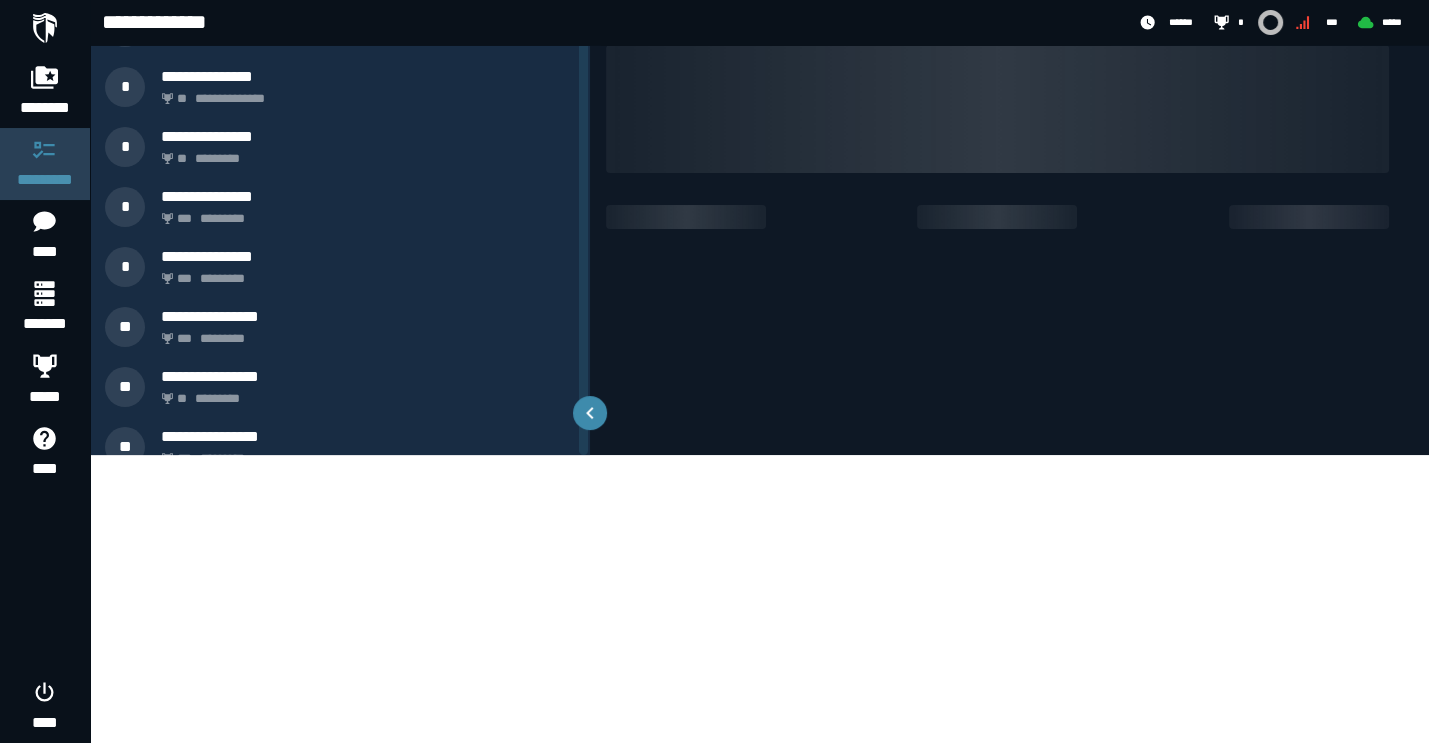 scroll, scrollTop: 0, scrollLeft: 0, axis: both 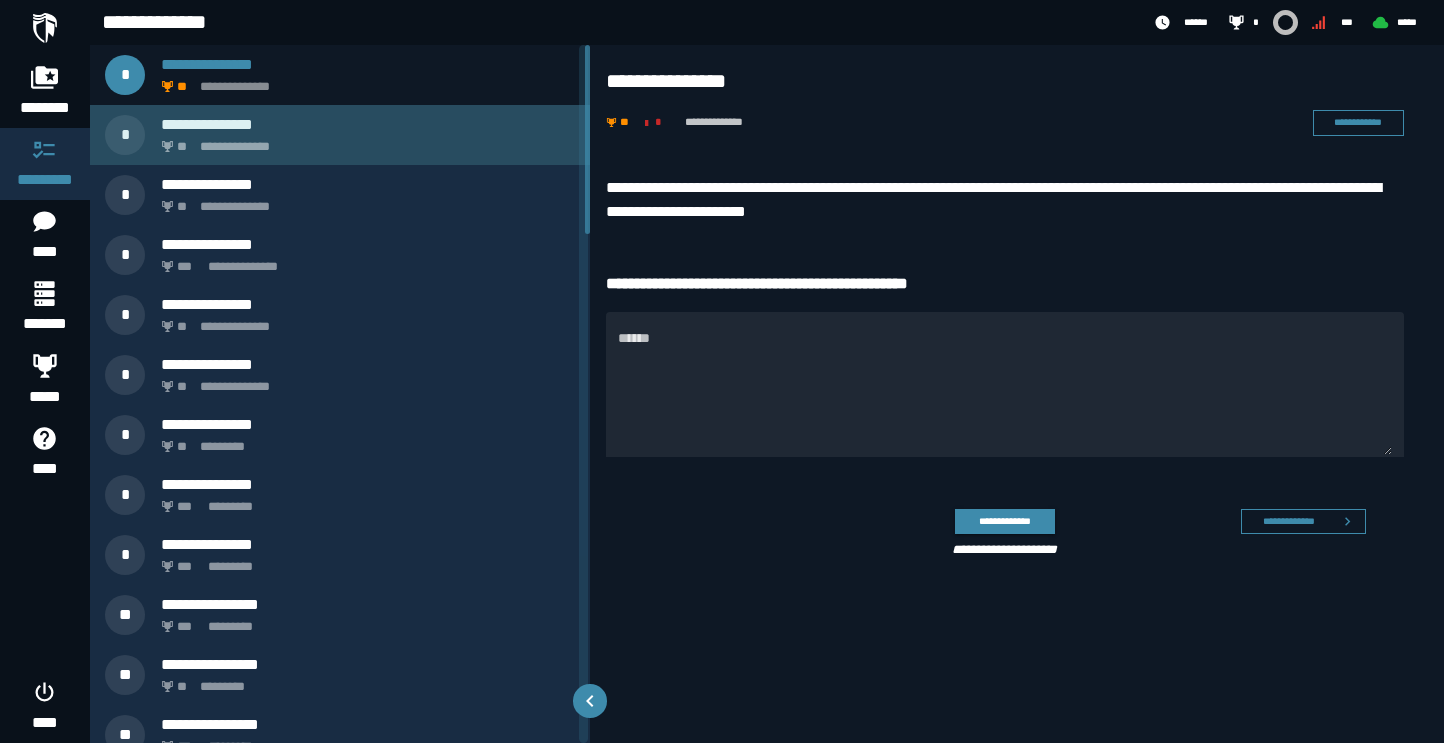 click on "**********" 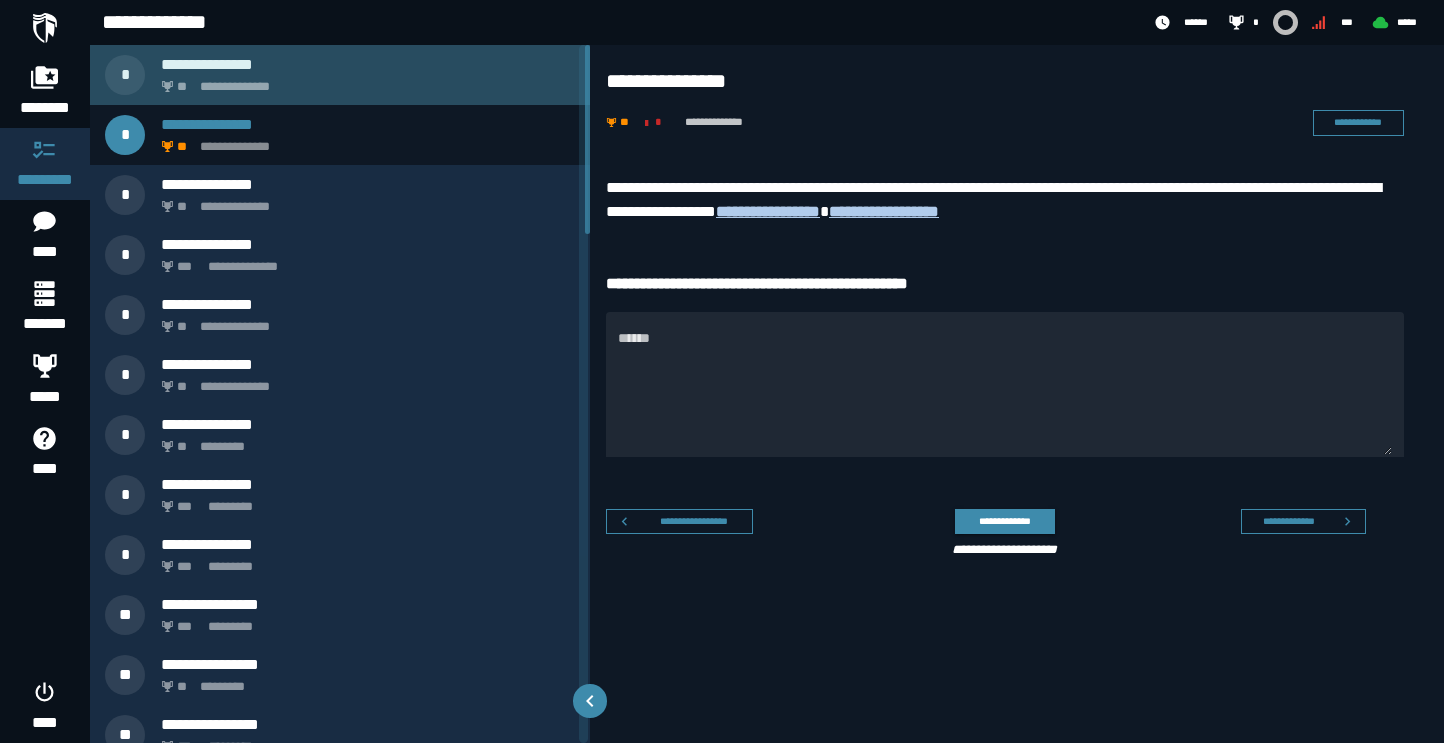 click on "**********" 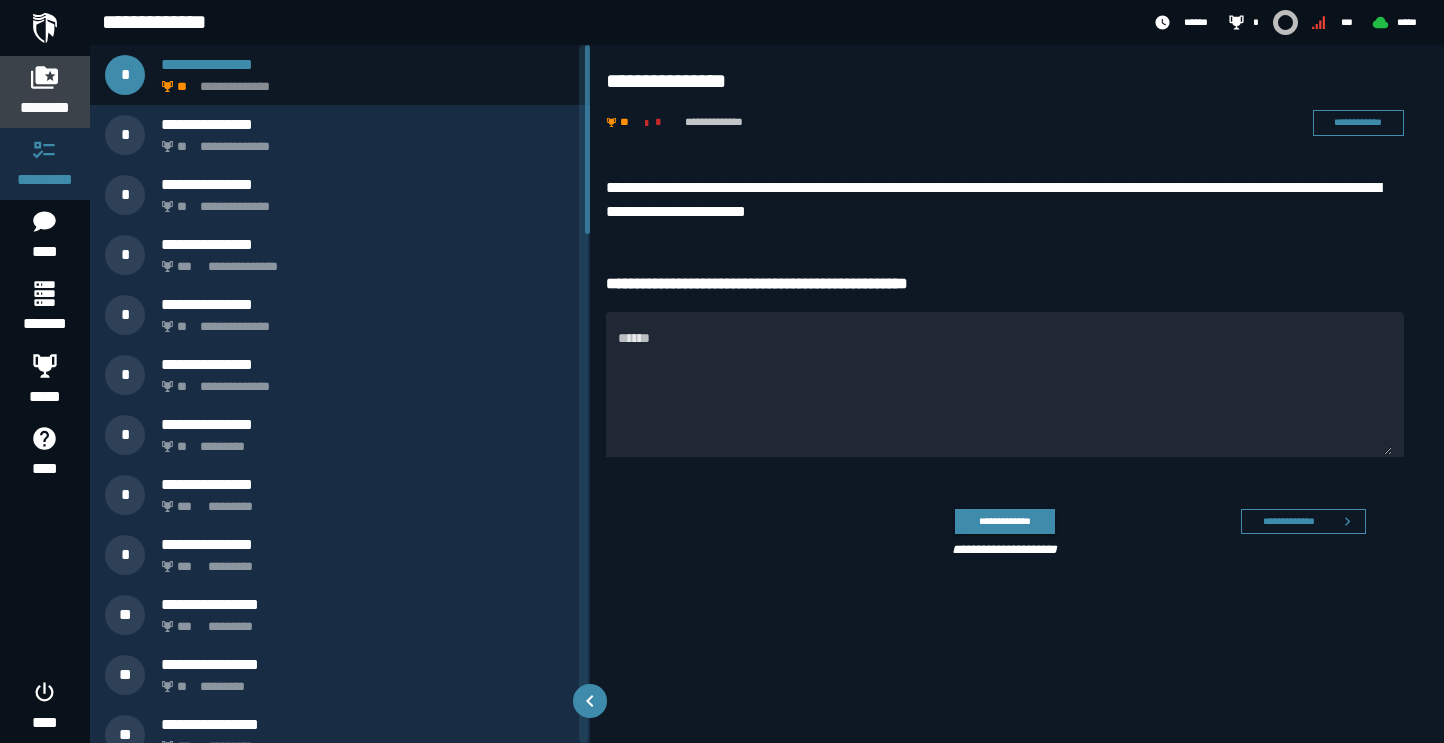 click on "********" at bounding box center [45, 92] 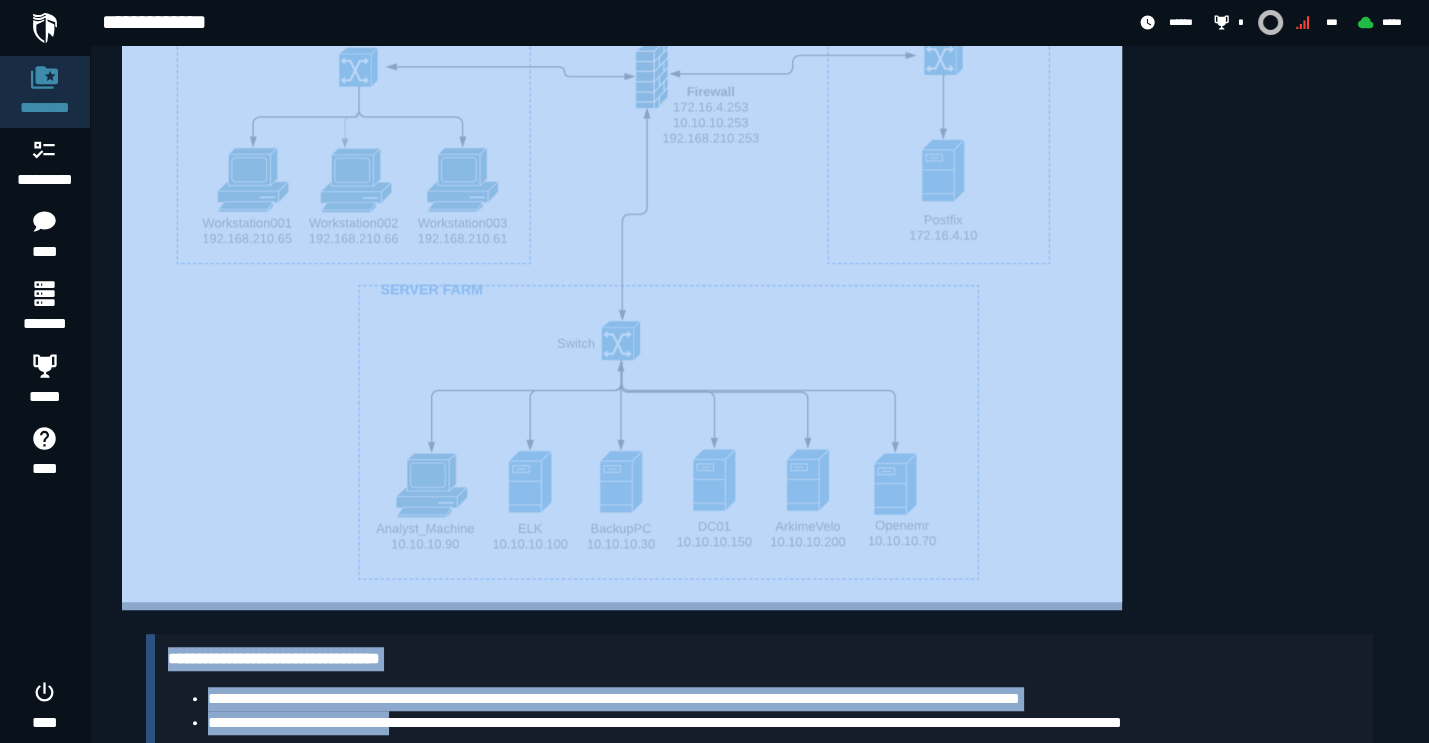 scroll, scrollTop: 1284, scrollLeft: 0, axis: vertical 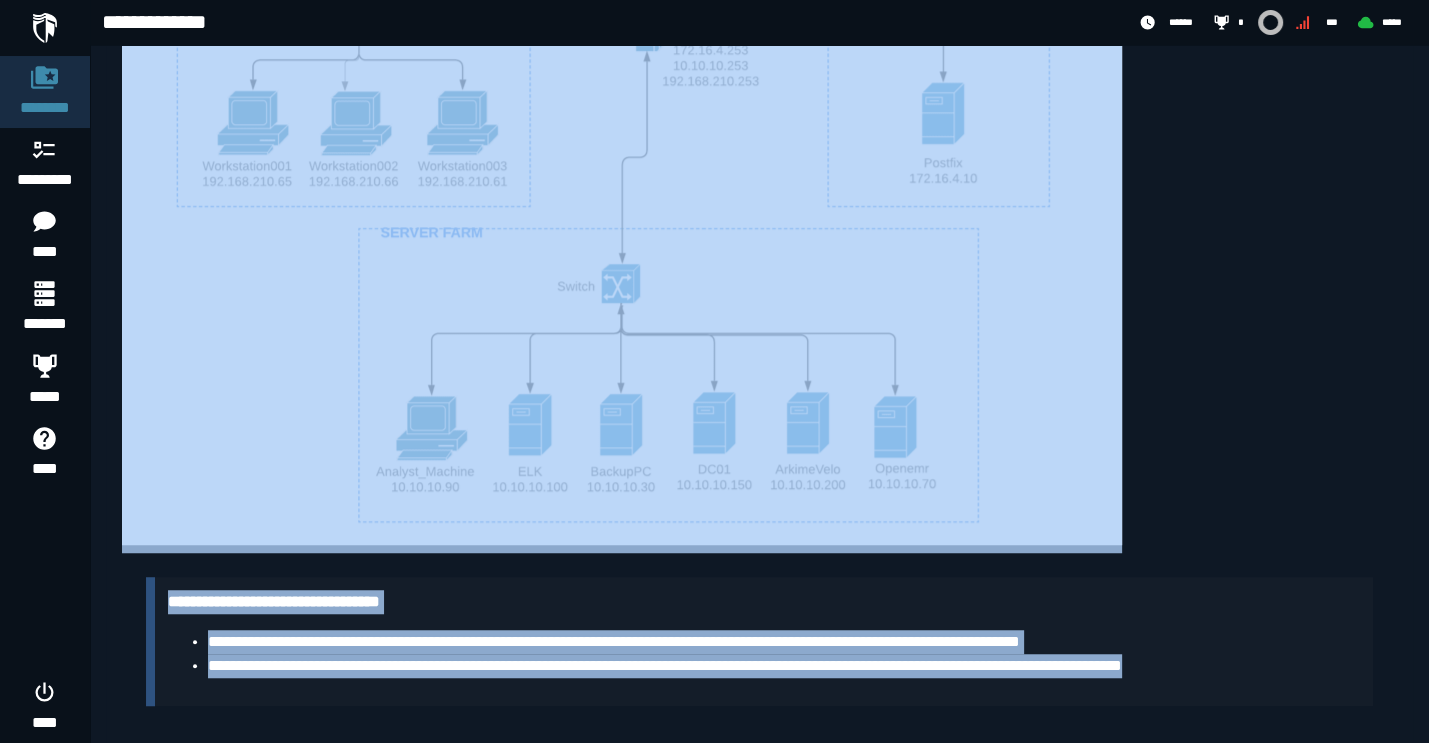drag, startPoint x: 112, startPoint y: 178, endPoint x: 1307, endPoint y: 699, distance: 1303.6357 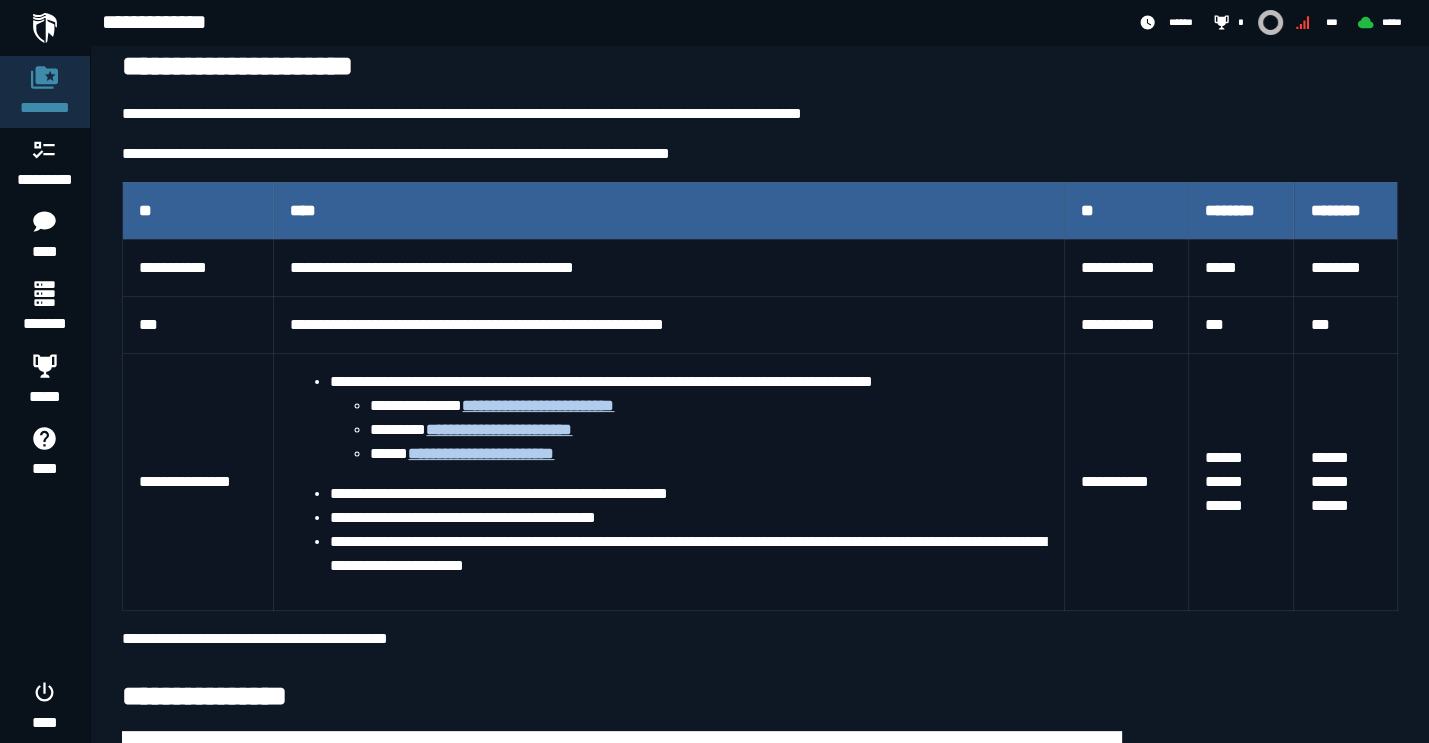 scroll, scrollTop: 0, scrollLeft: 0, axis: both 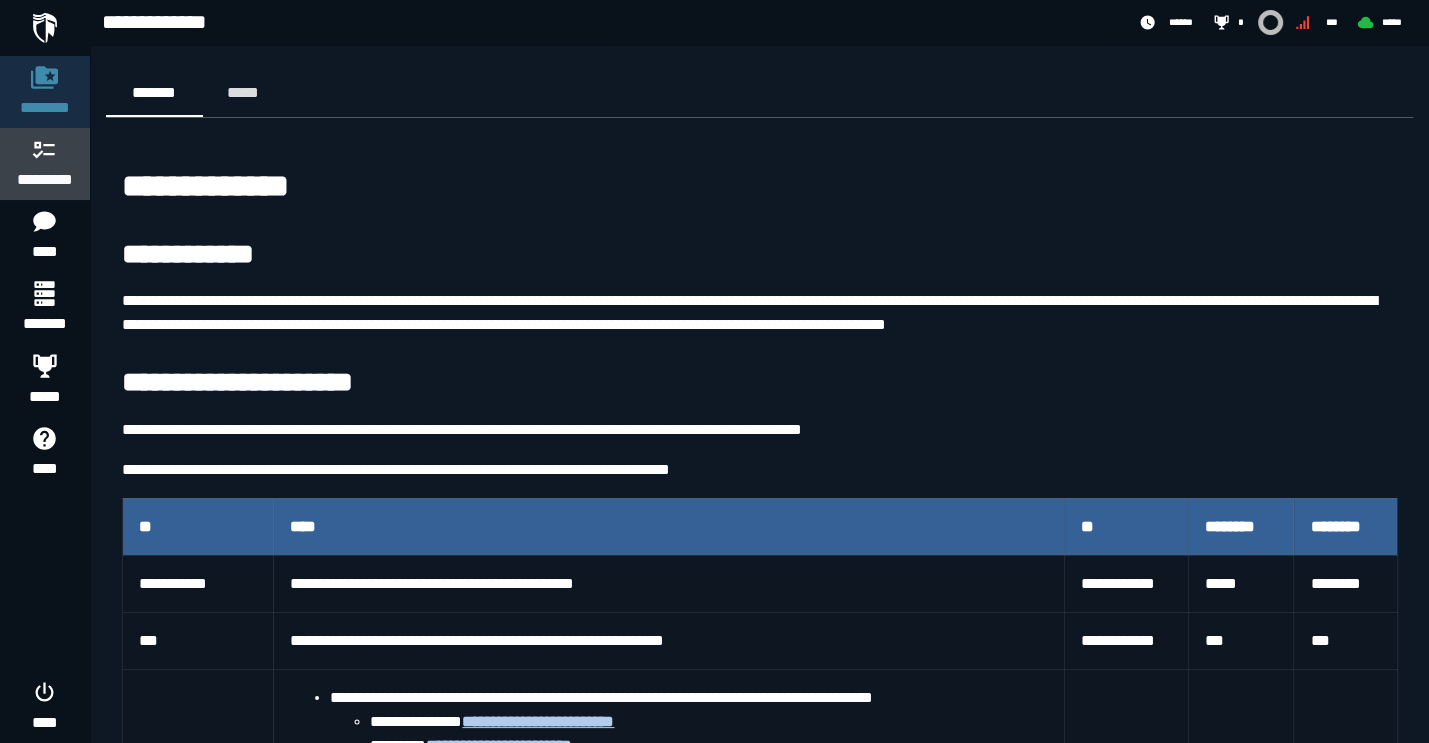 click 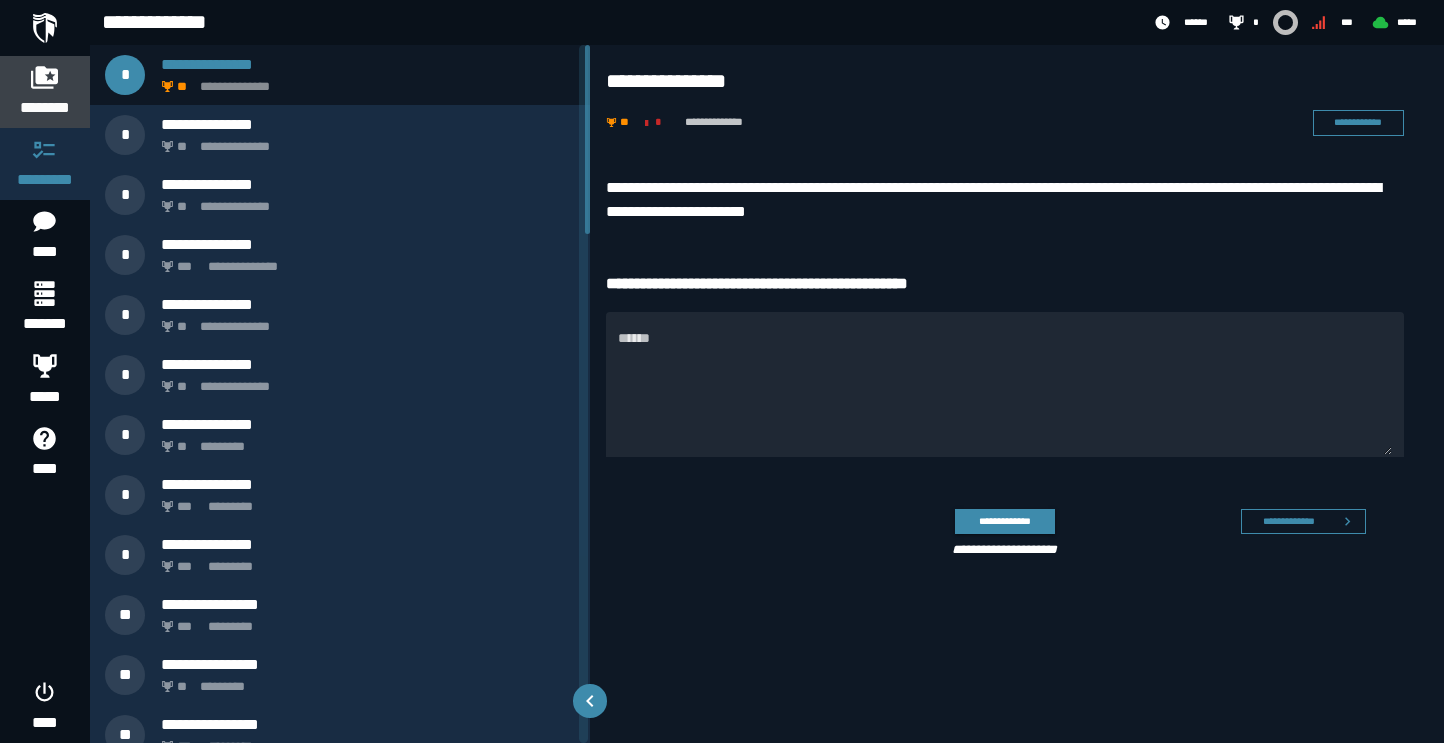 click 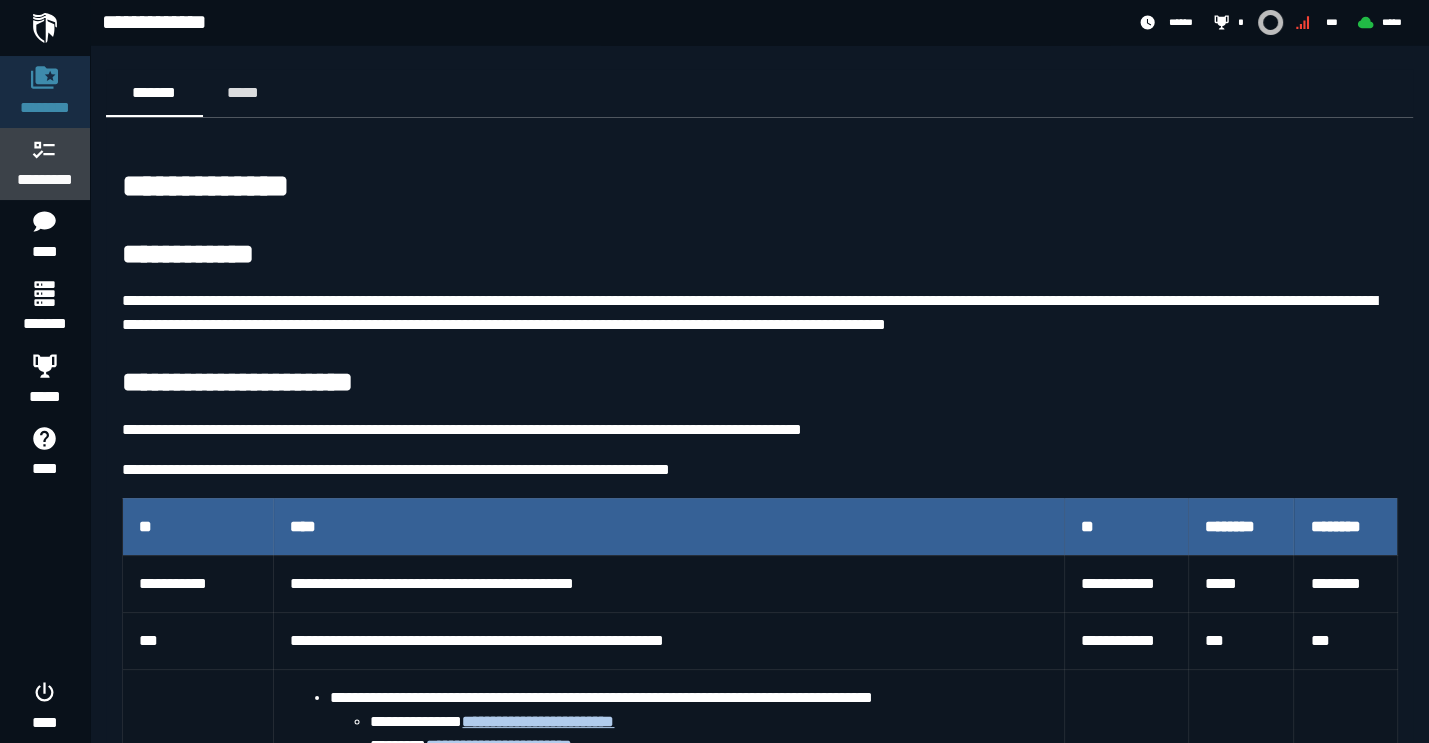 click 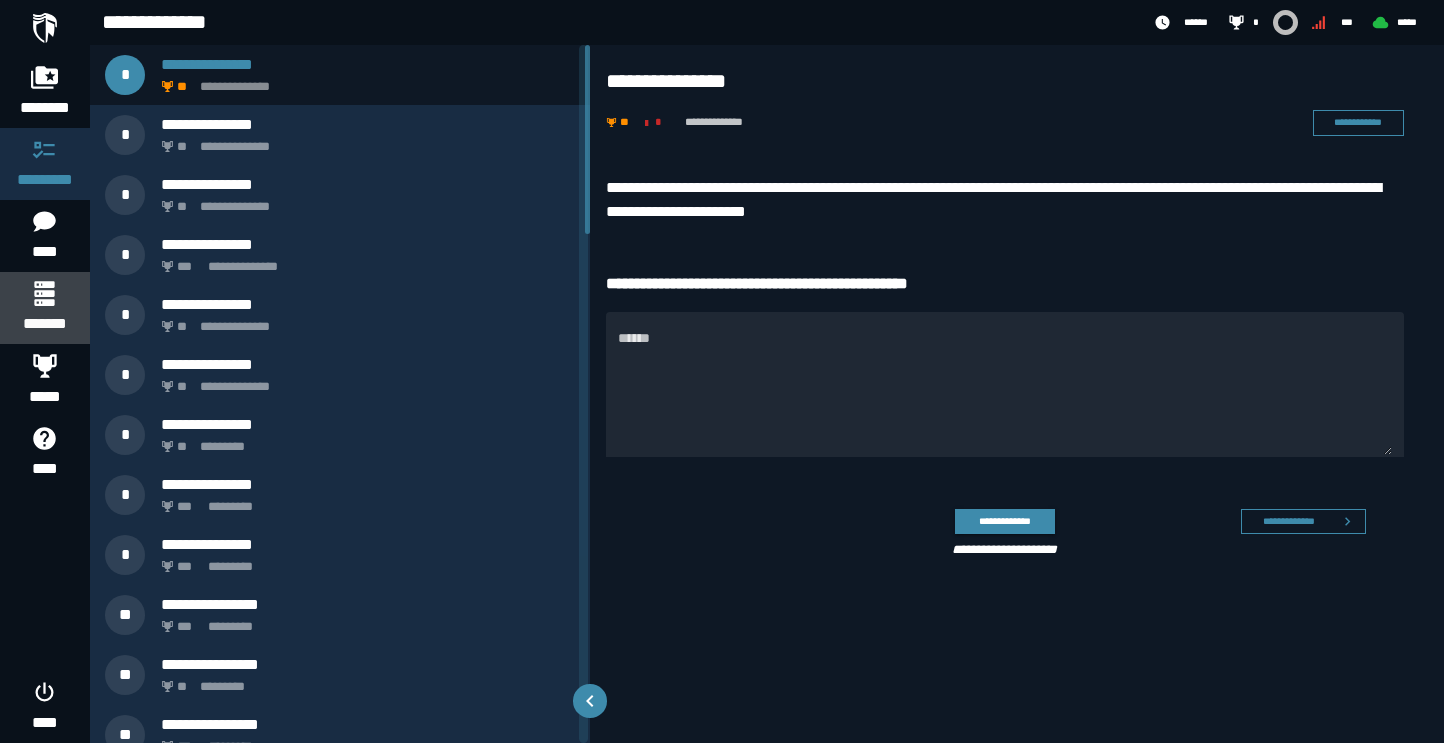 click on "*******" at bounding box center [44, 324] 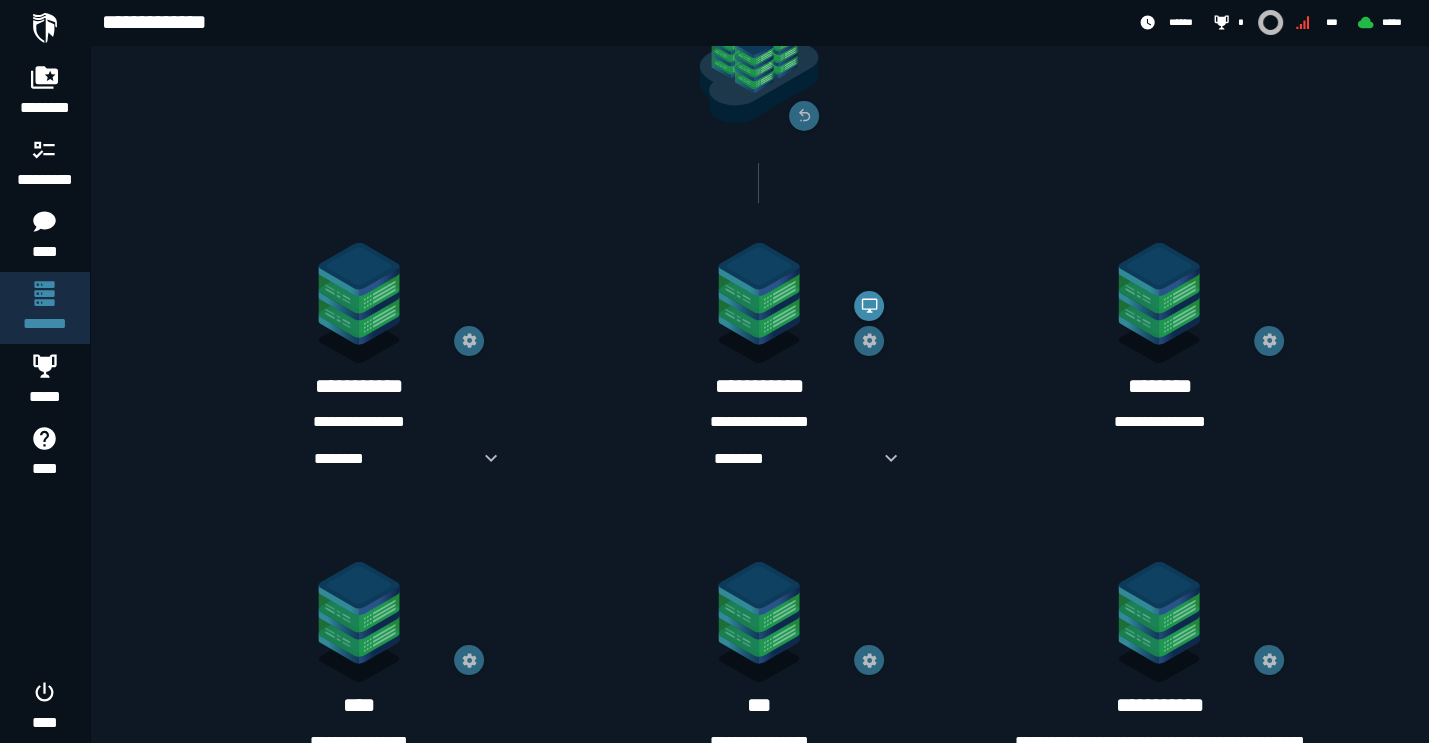 scroll, scrollTop: 0, scrollLeft: 0, axis: both 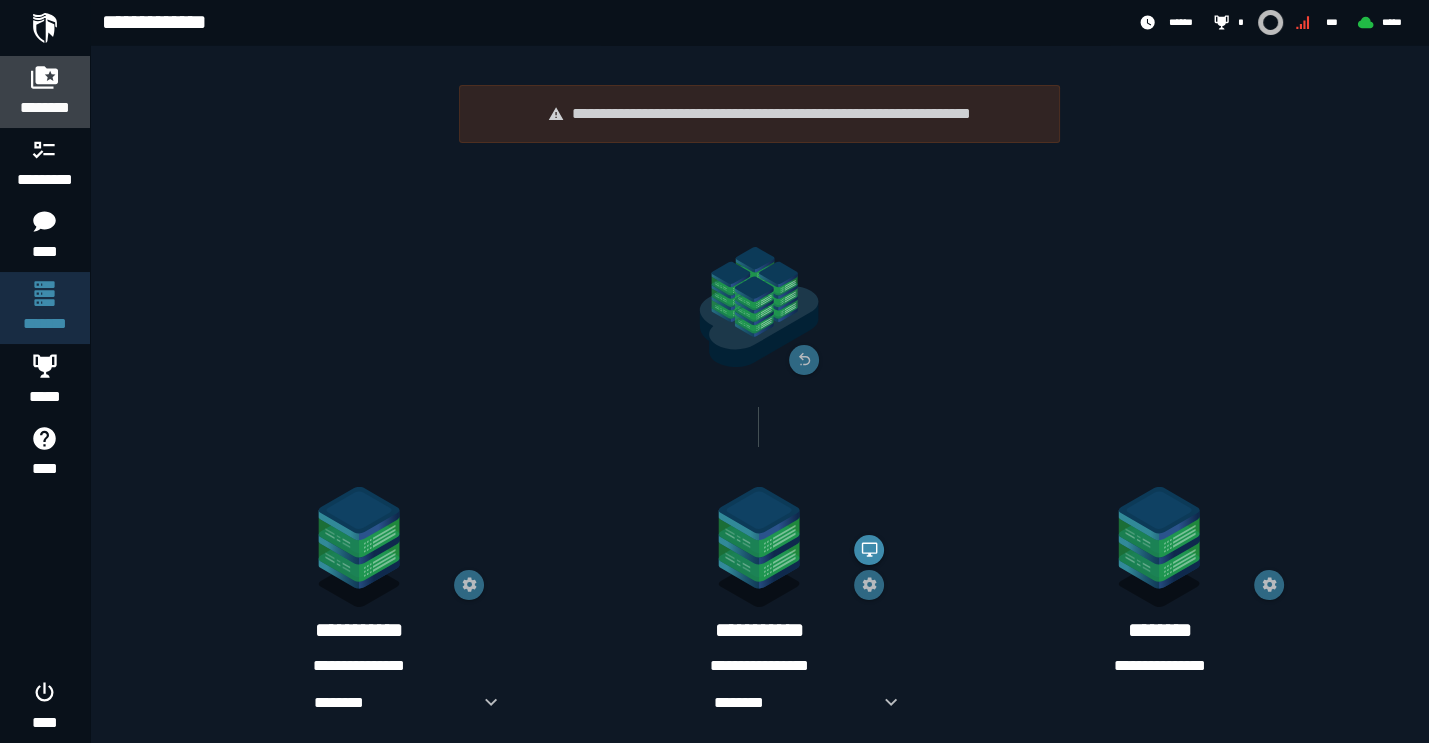 click on "********" 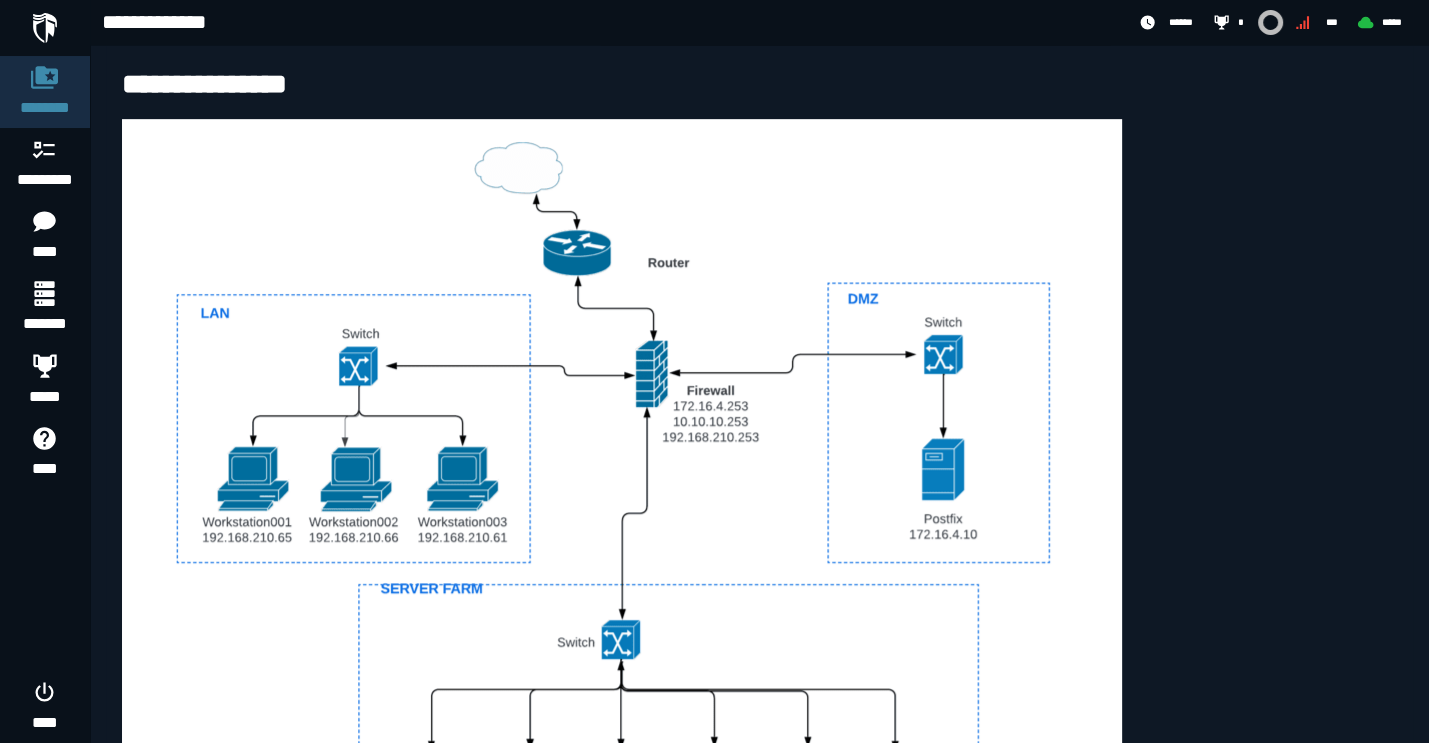 scroll, scrollTop: 930, scrollLeft: 0, axis: vertical 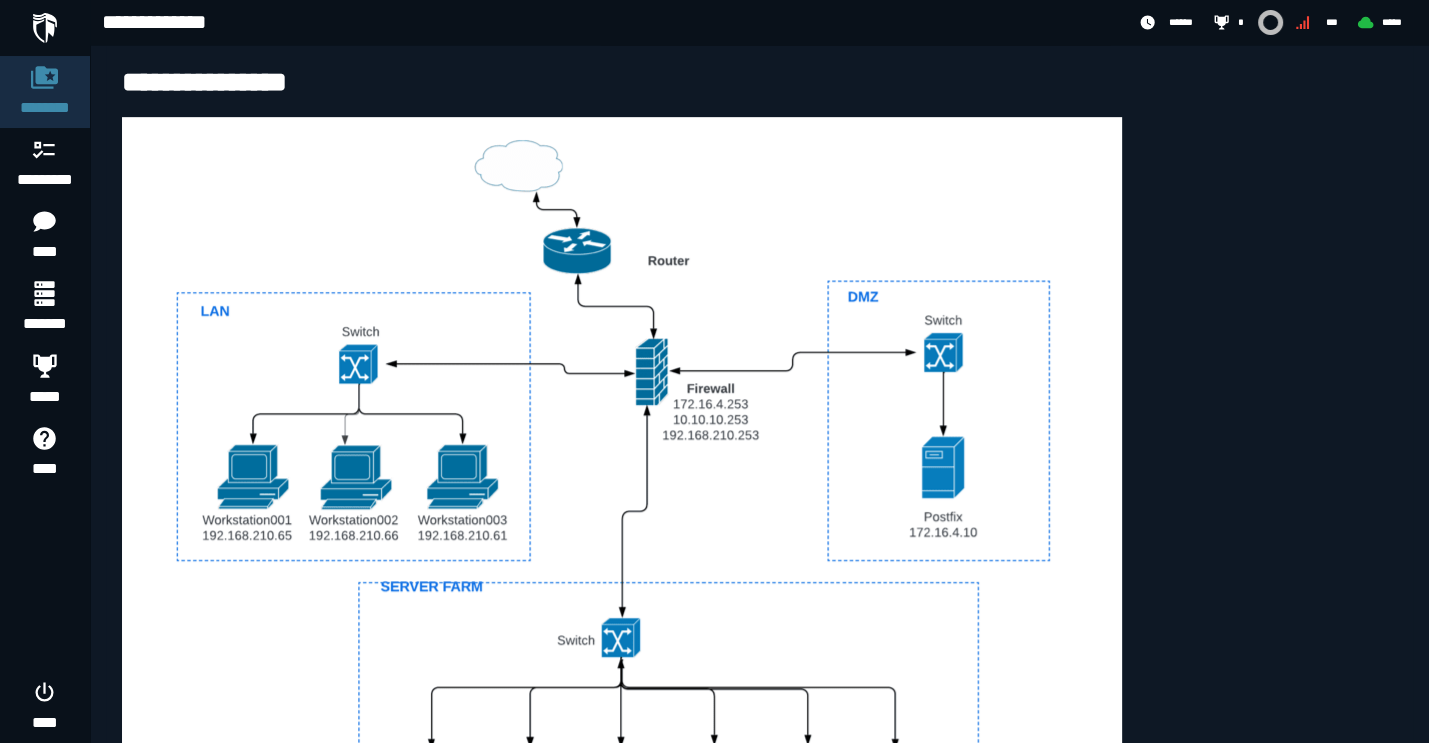 click at bounding box center (622, 508) 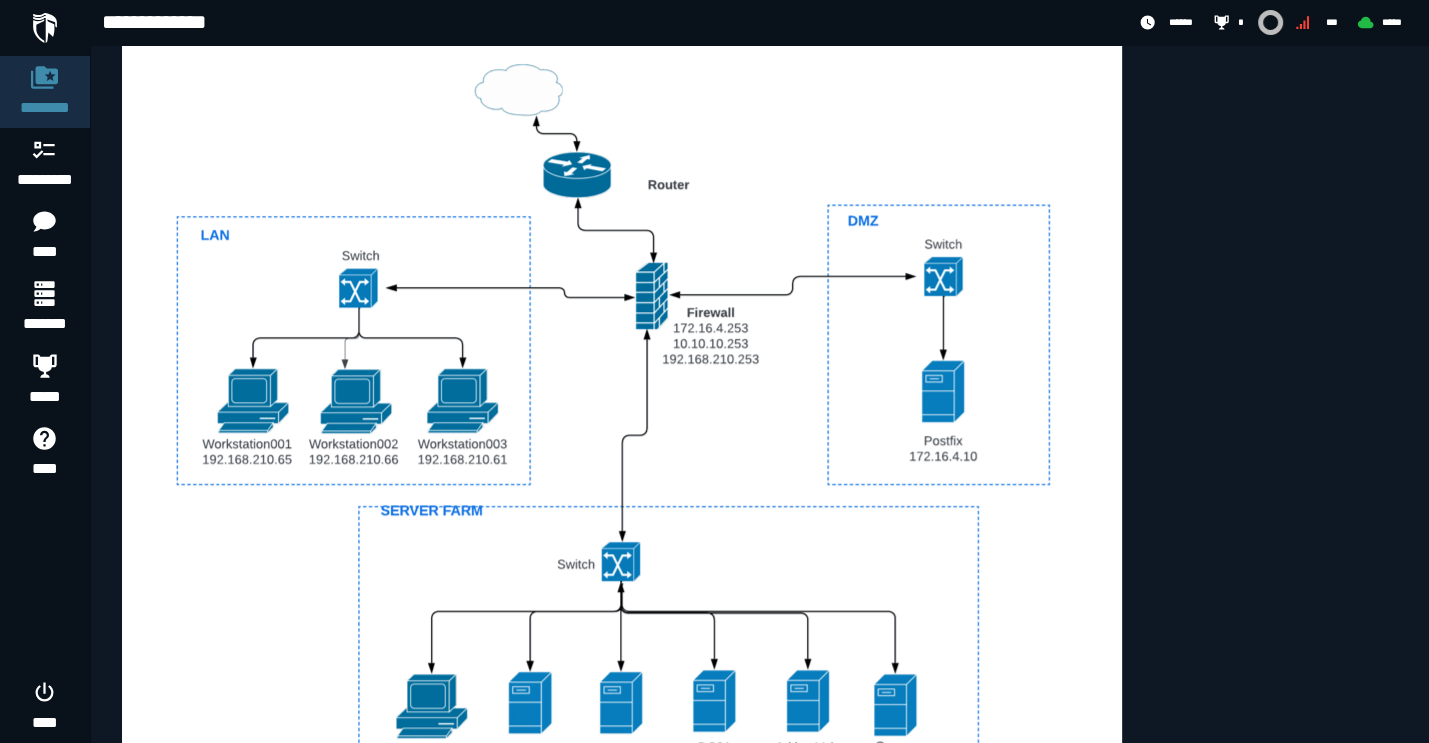 scroll, scrollTop: 1064, scrollLeft: 0, axis: vertical 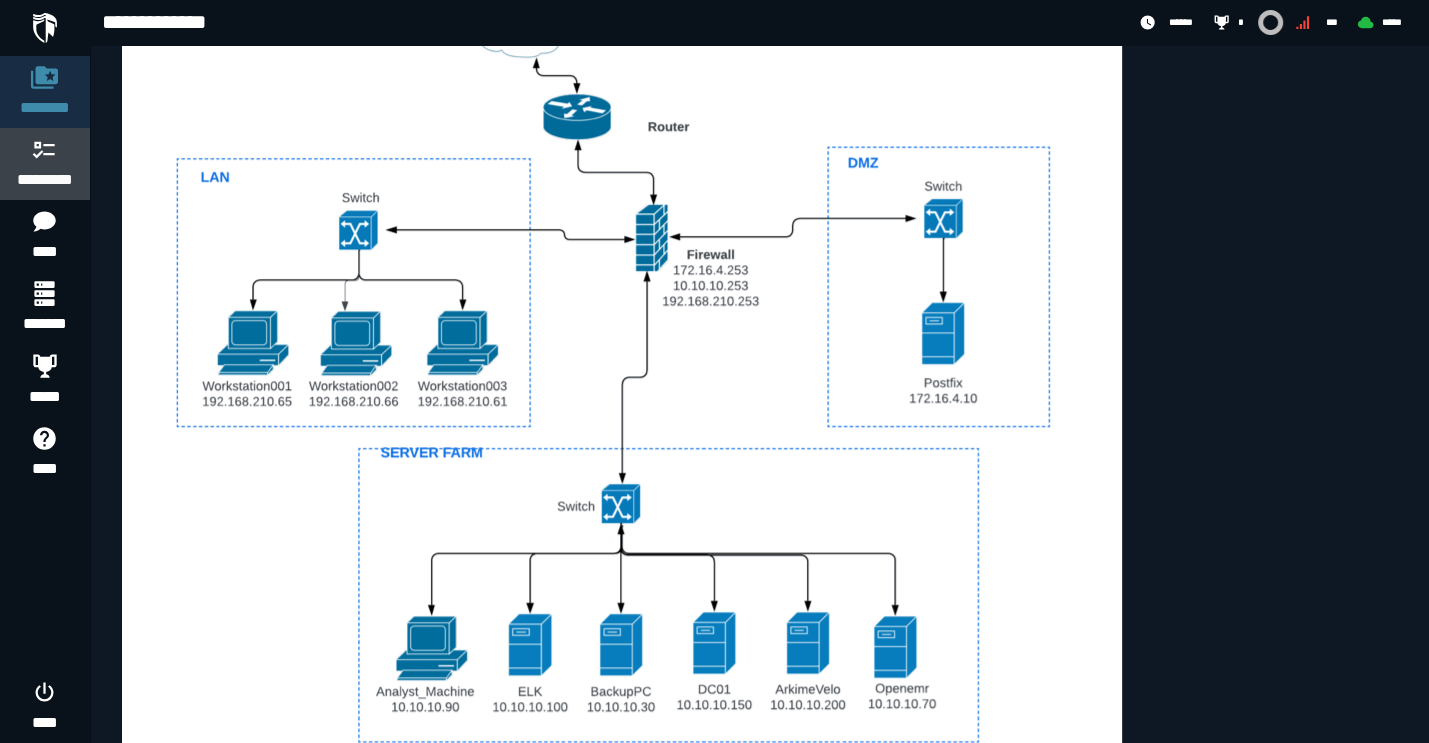 click on "*********" at bounding box center (45, 180) 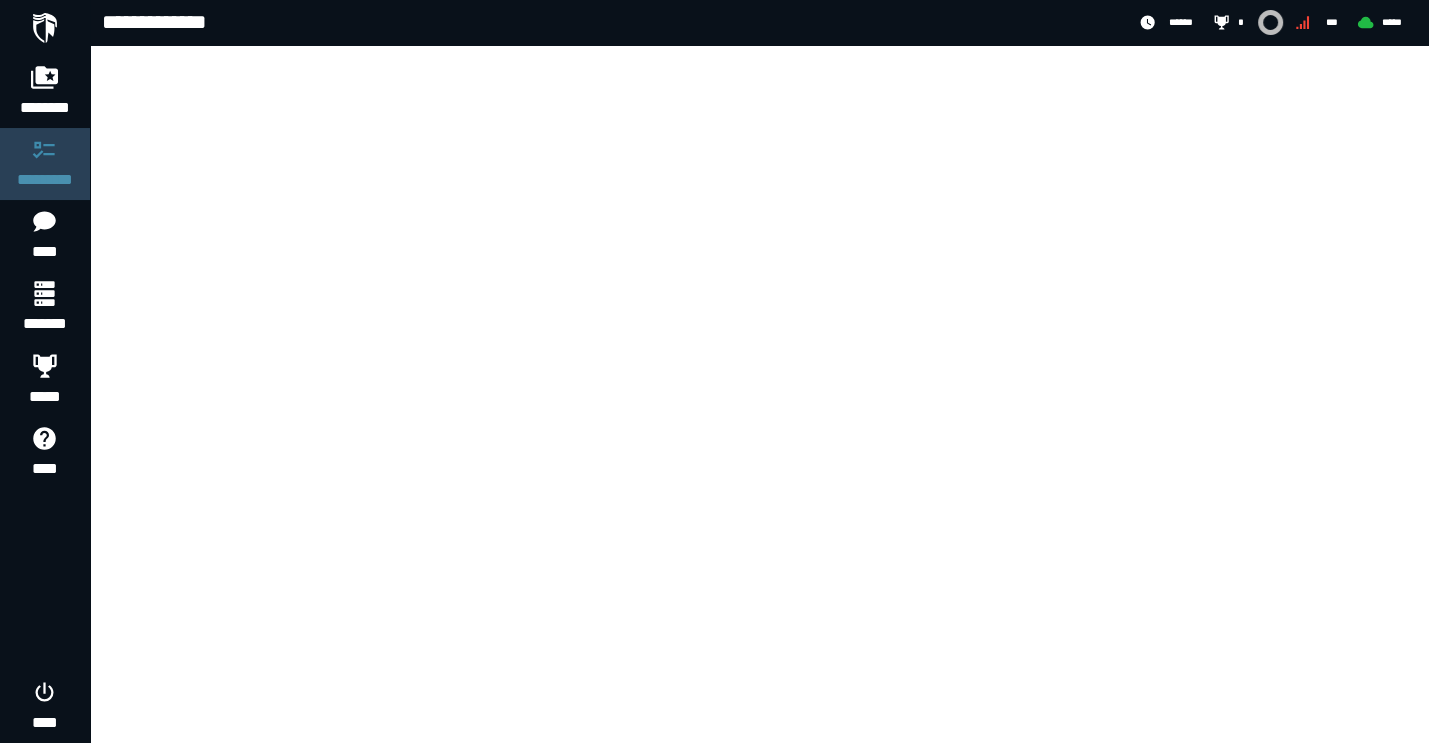 scroll, scrollTop: 0, scrollLeft: 0, axis: both 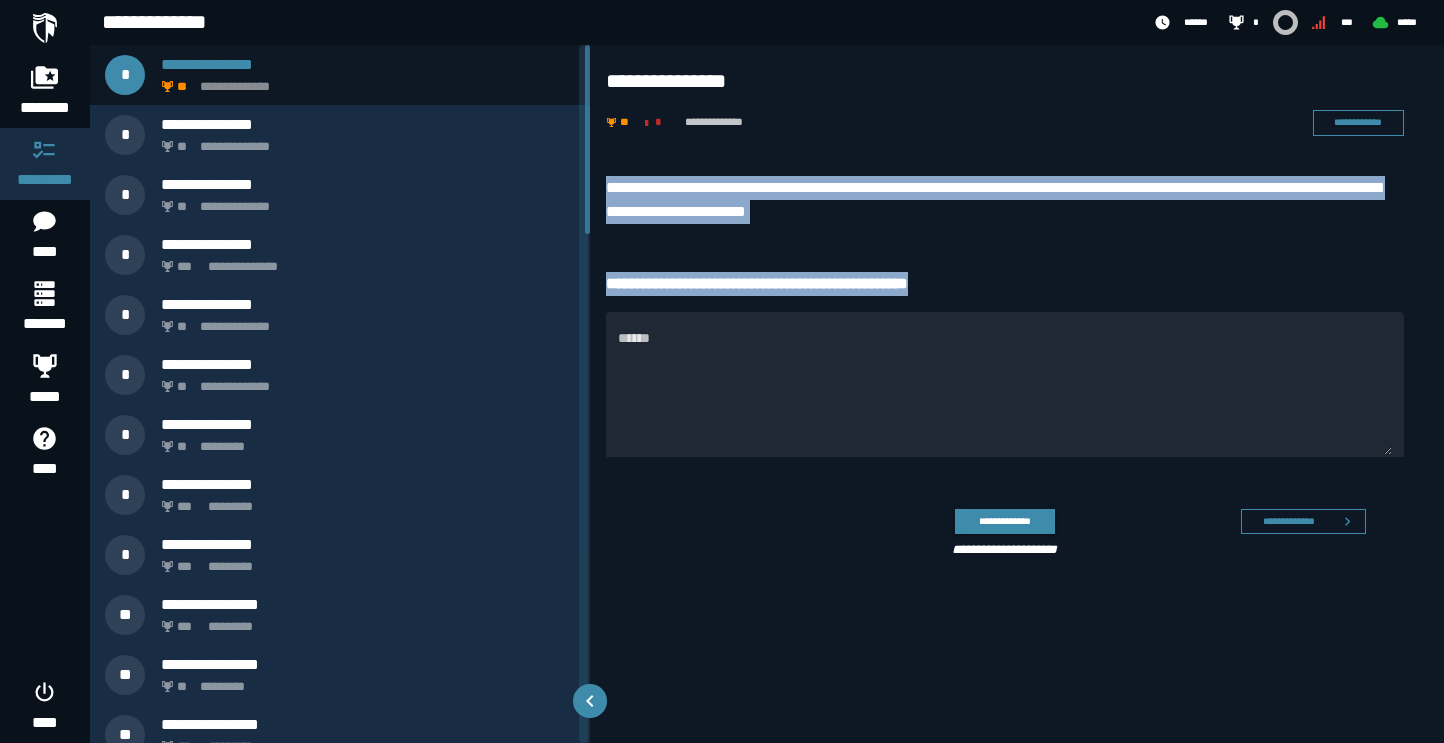 drag, startPoint x: 603, startPoint y: 186, endPoint x: 968, endPoint y: 292, distance: 380.08026 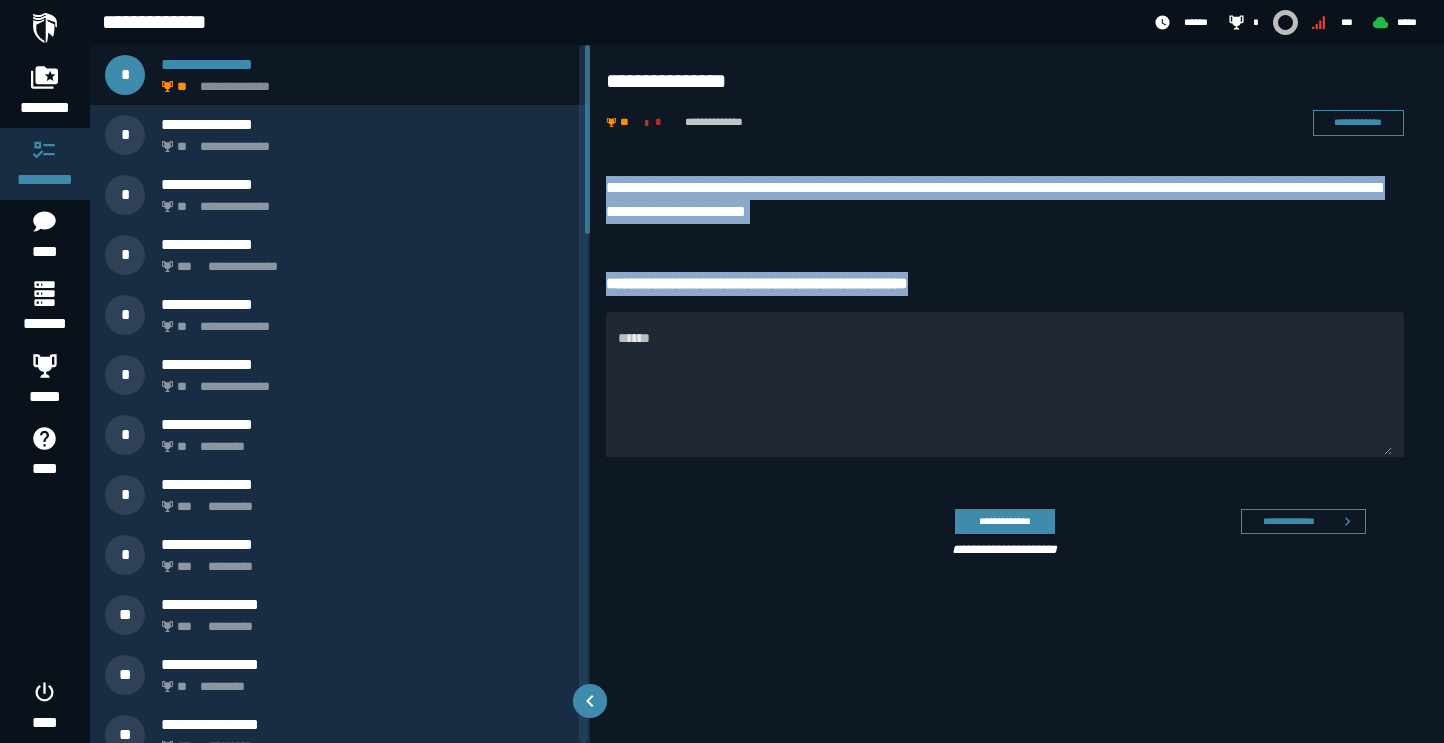 copy on "**********" 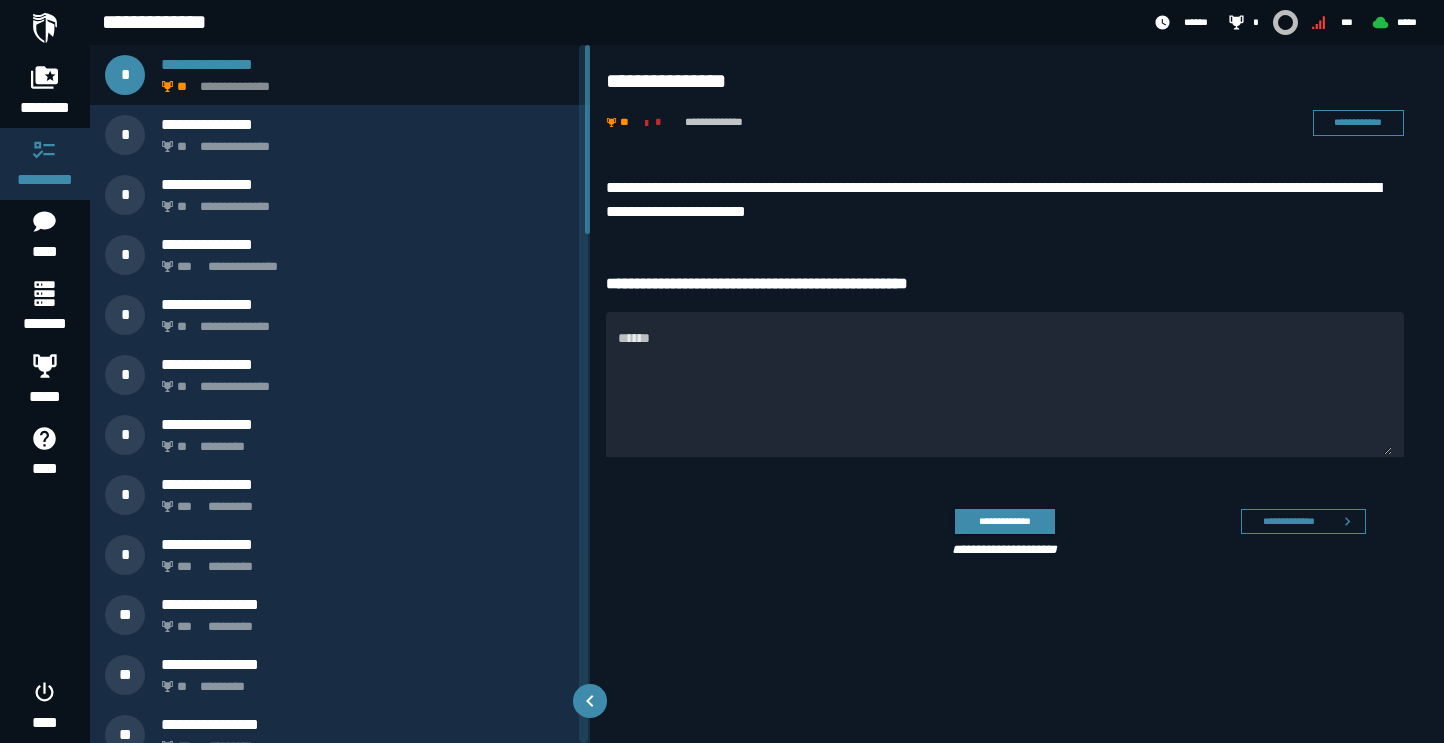 click on "**********" at bounding box center [1017, 394] 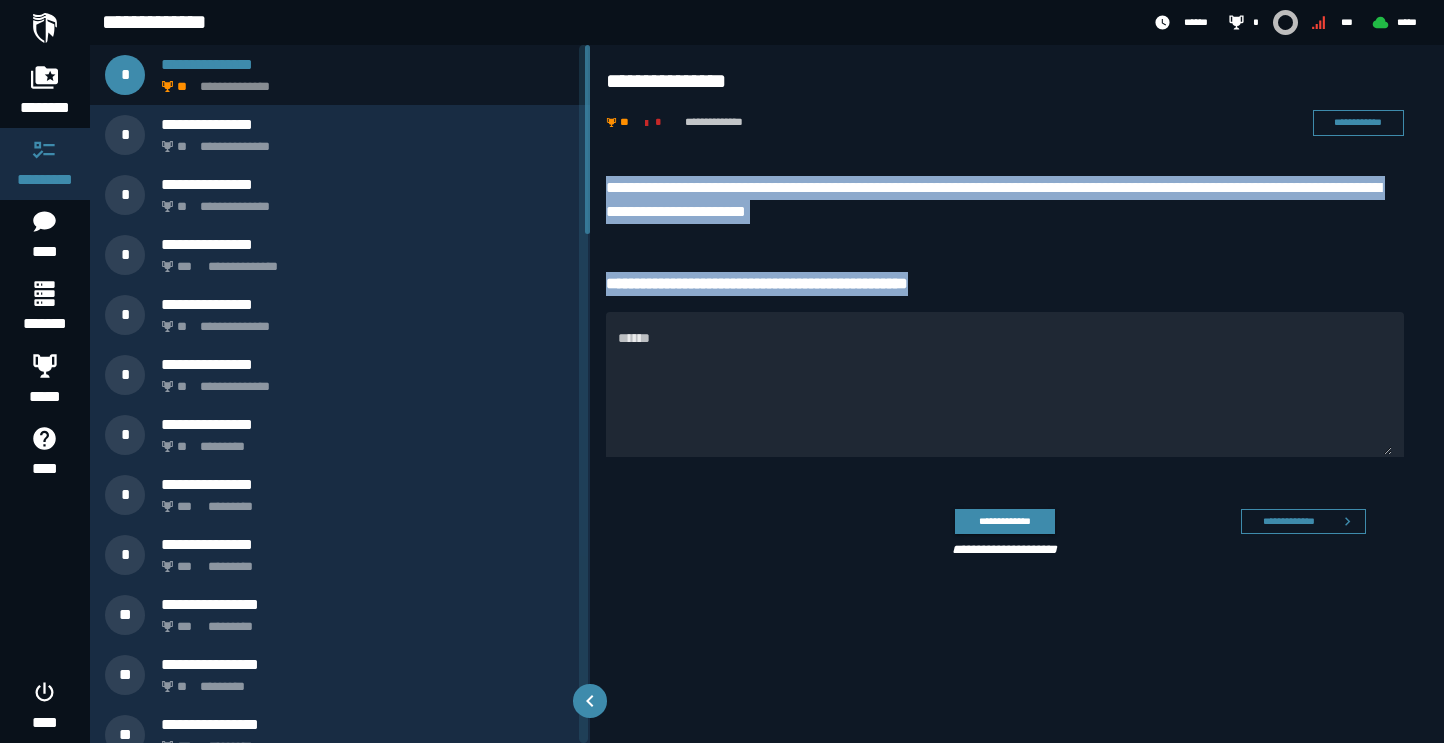 drag, startPoint x: 600, startPoint y: 184, endPoint x: 985, endPoint y: 279, distance: 396.5476 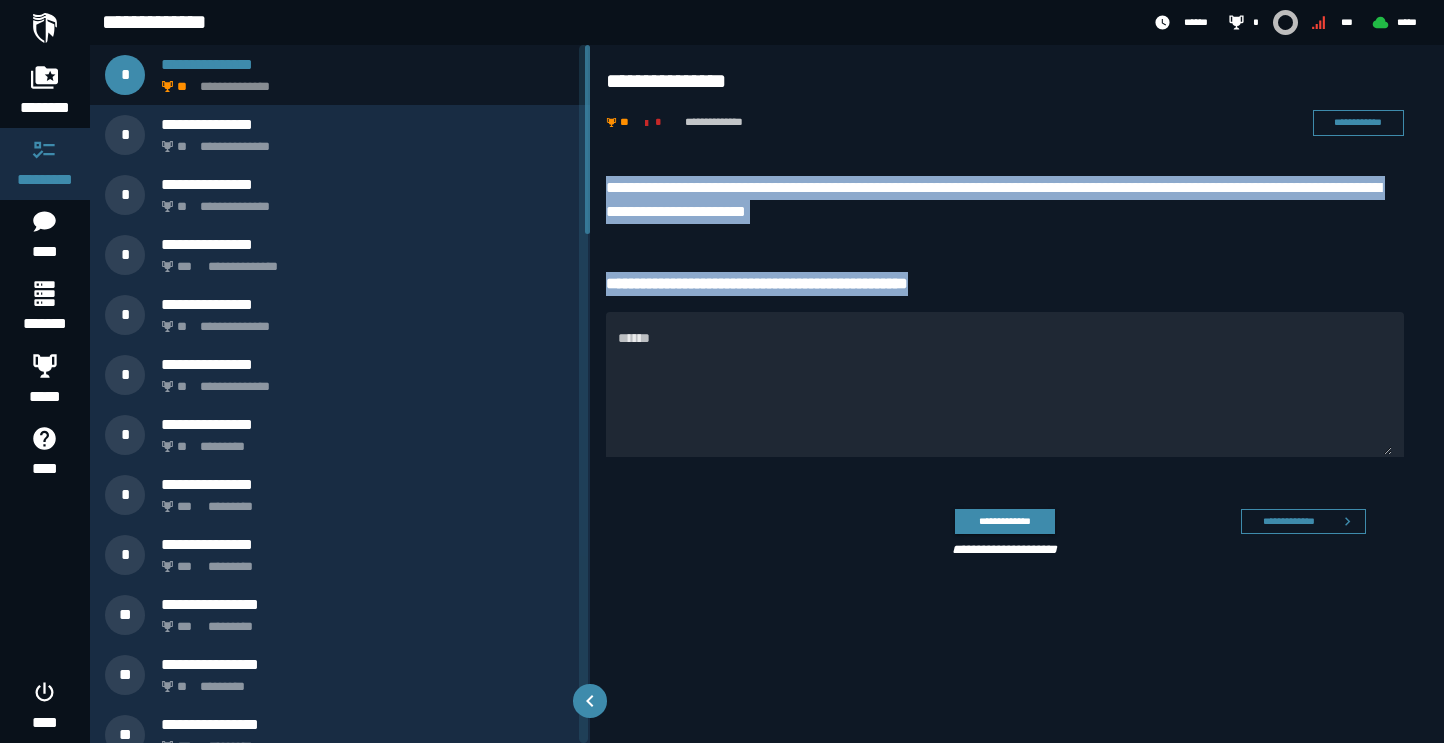 copy on "**********" 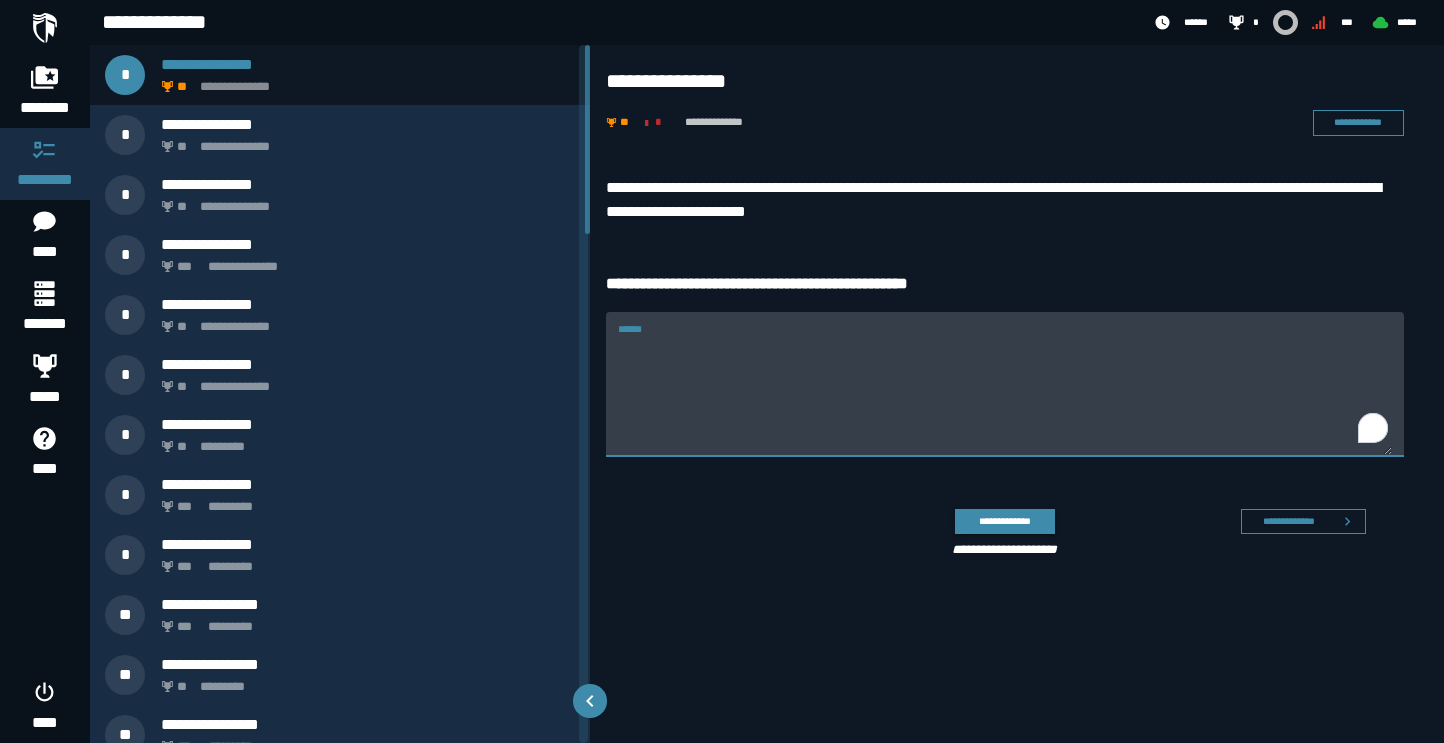 click on "******" at bounding box center (1005, 396) 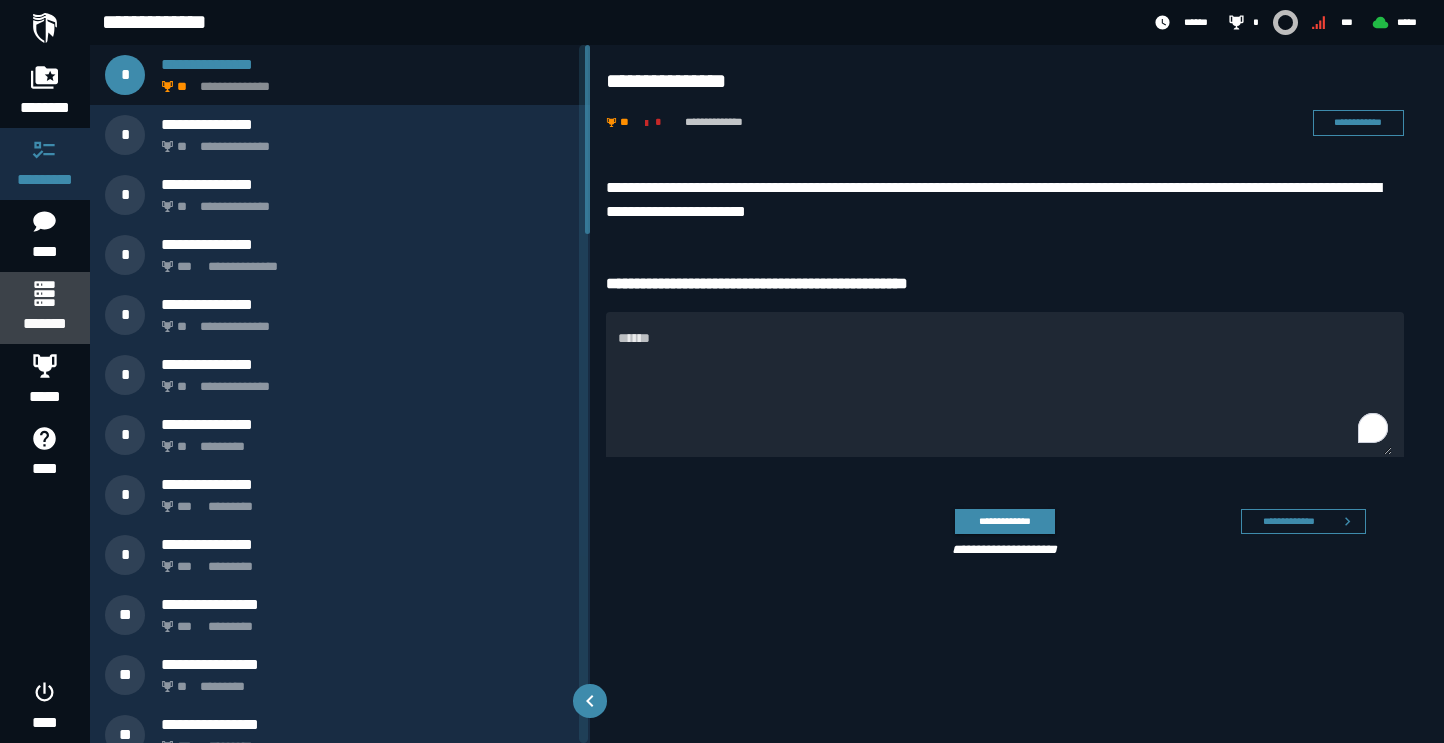 click 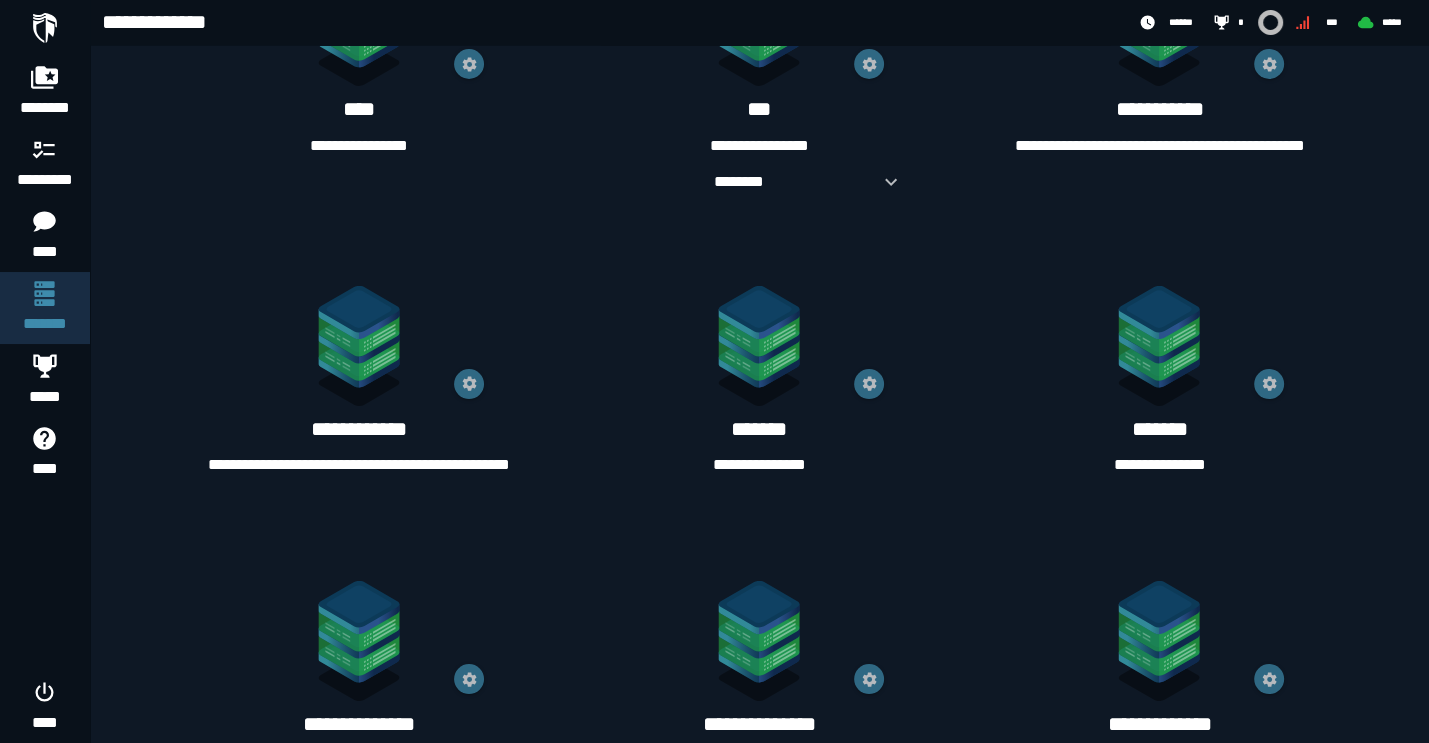 scroll, scrollTop: 909, scrollLeft: 0, axis: vertical 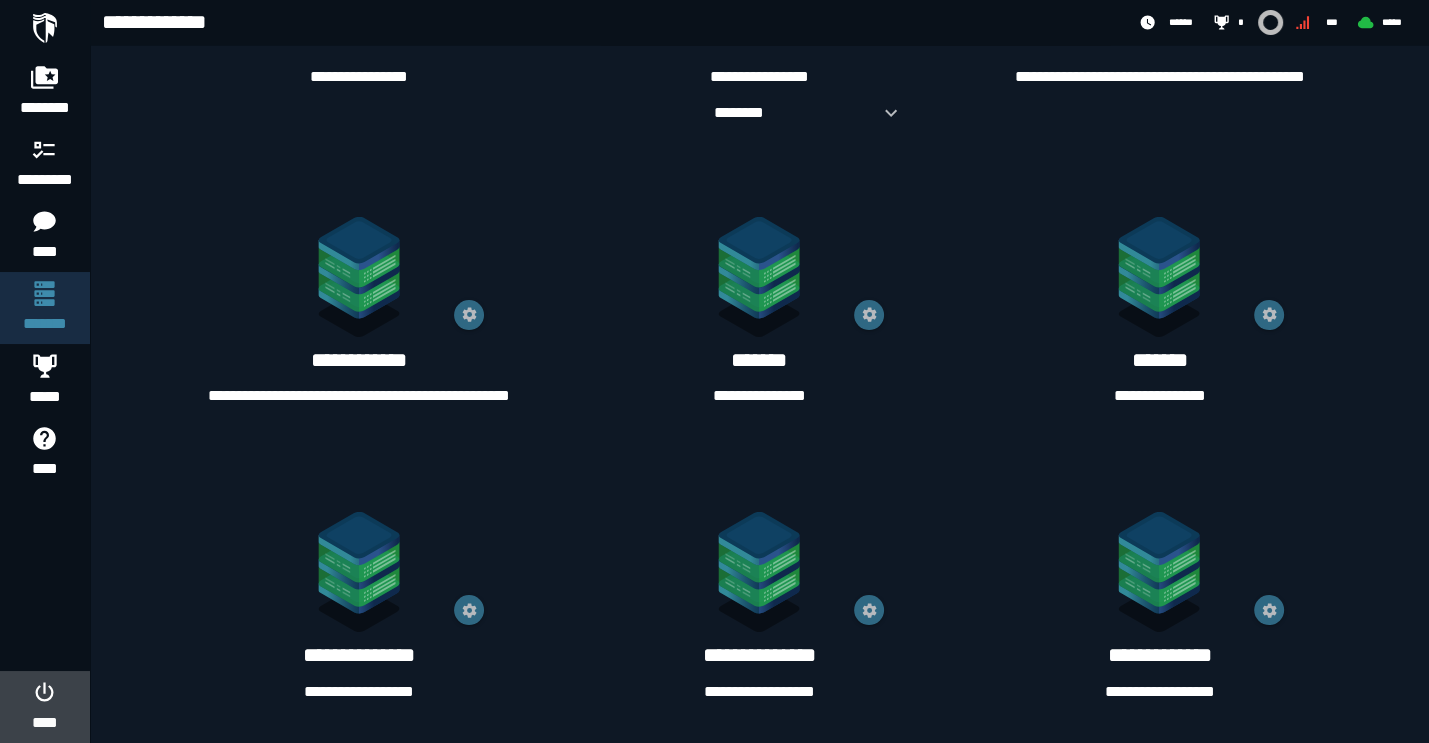 click on "****" 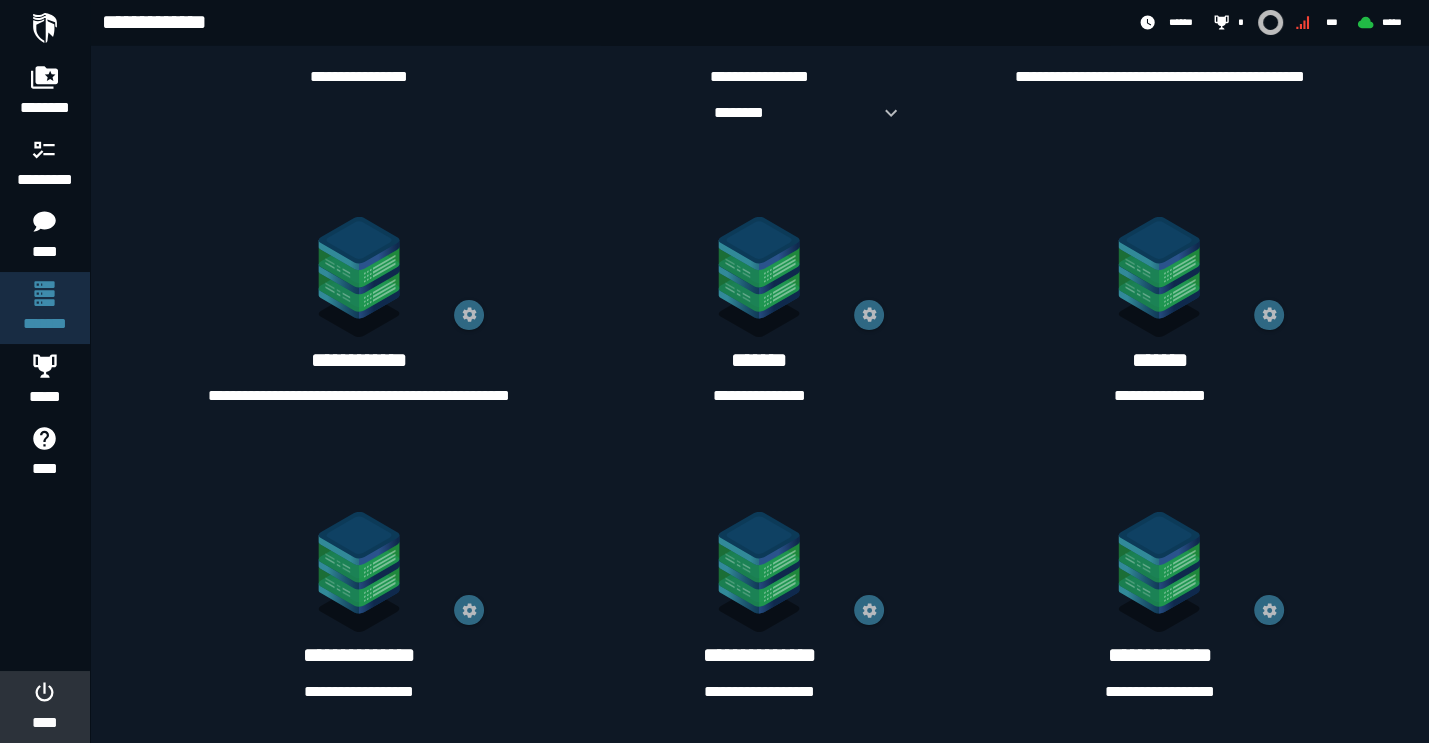 scroll, scrollTop: 0, scrollLeft: 0, axis: both 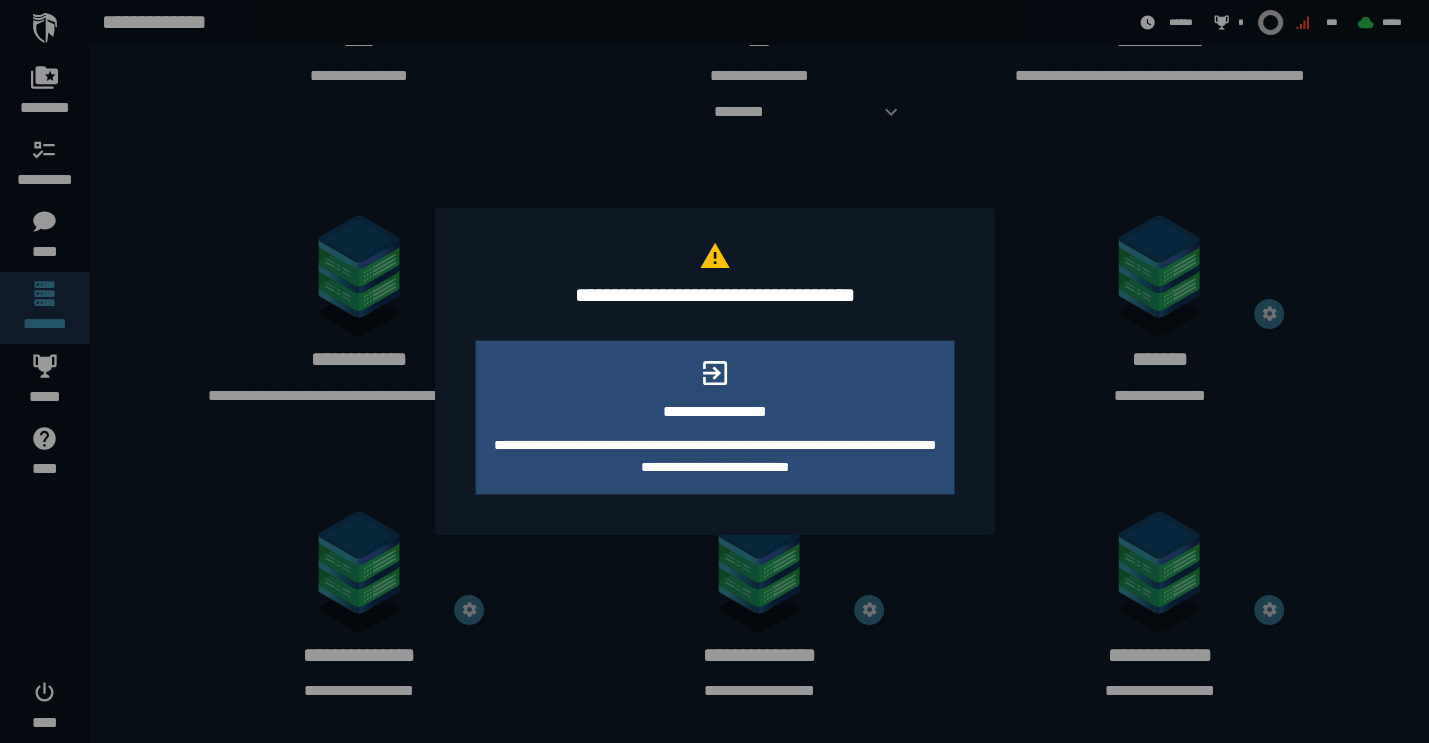 click on "**********" 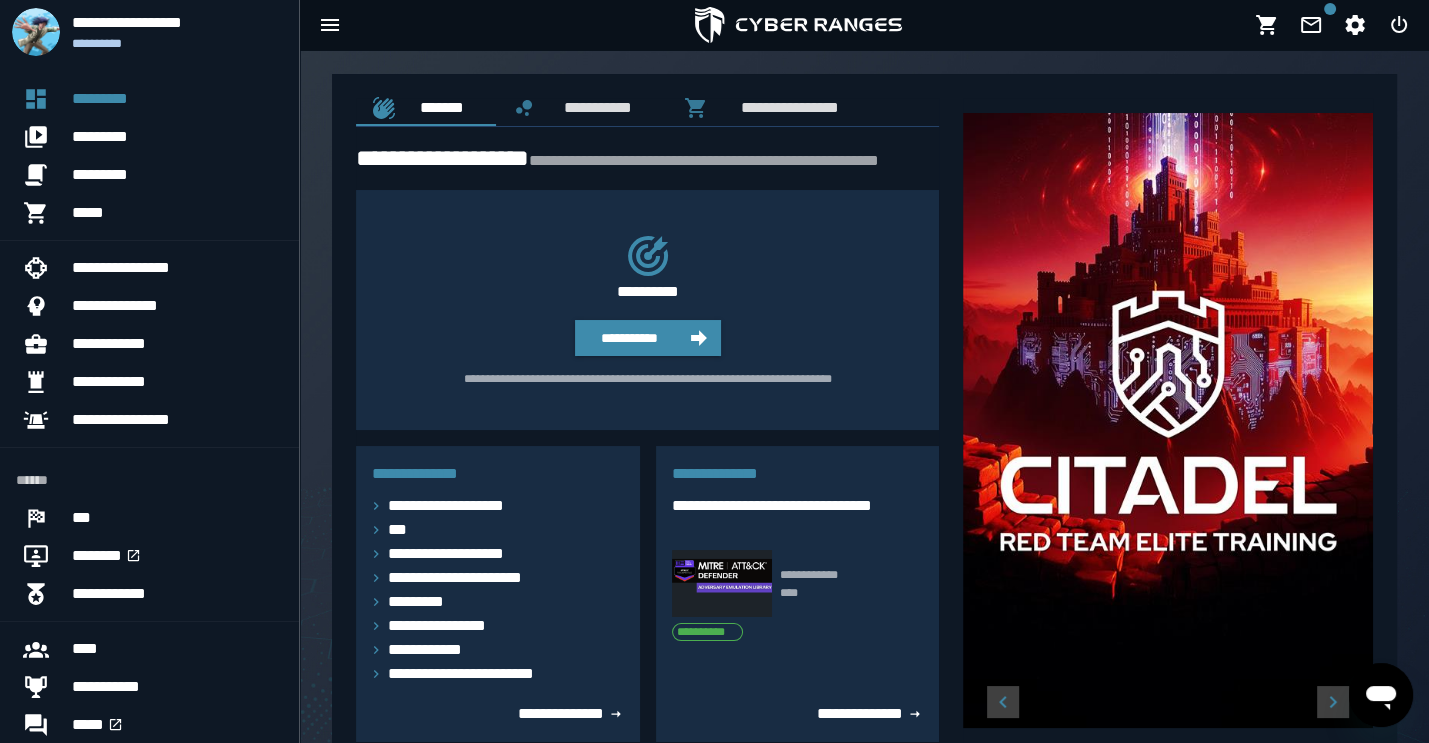 scroll, scrollTop: 432, scrollLeft: 0, axis: vertical 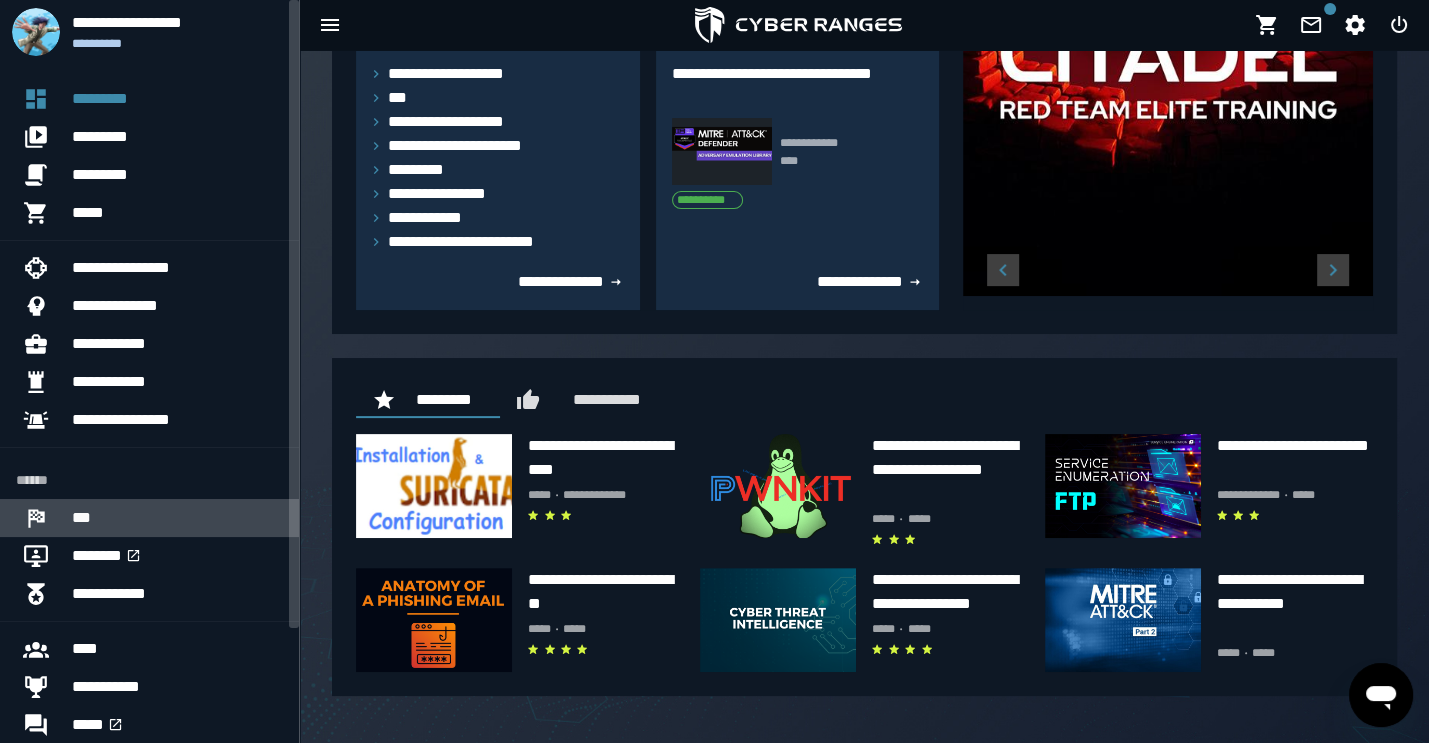 click 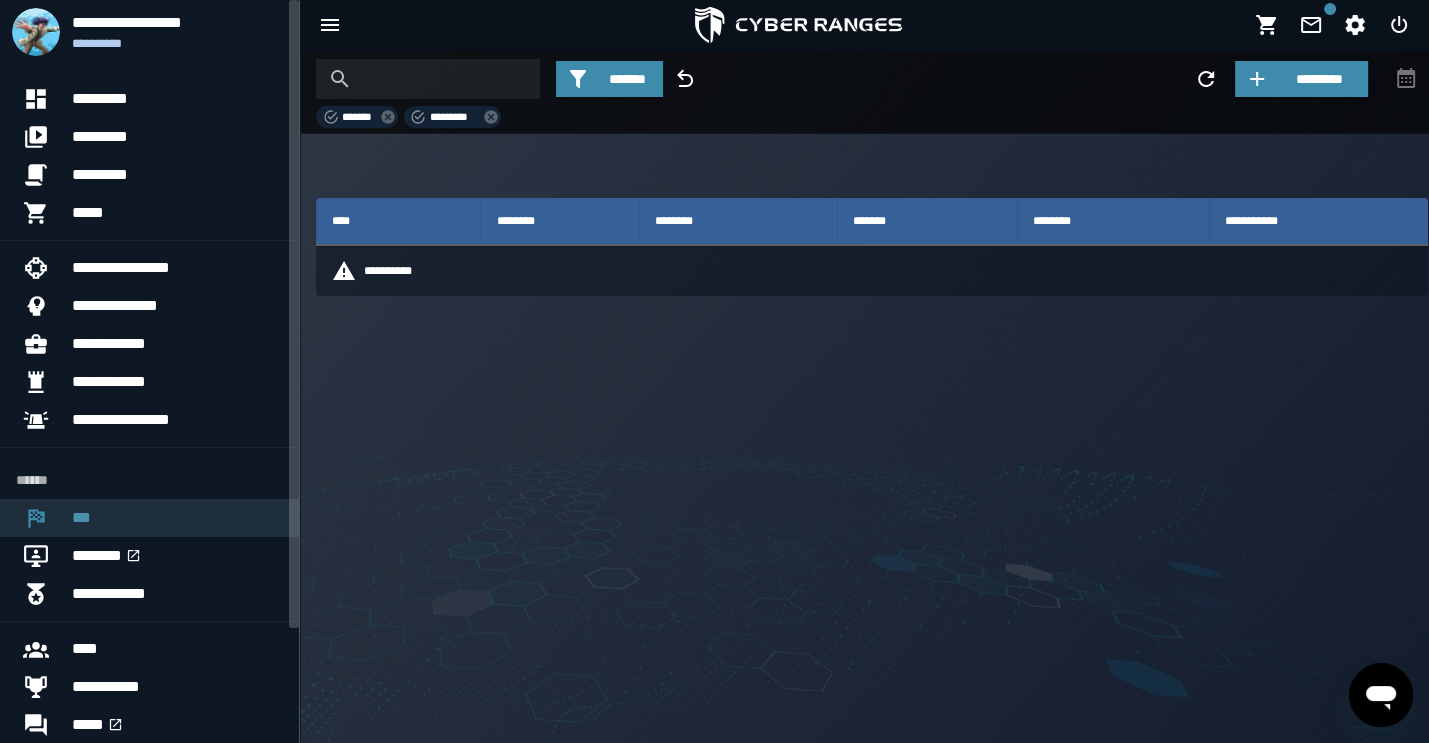 scroll, scrollTop: 0, scrollLeft: 0, axis: both 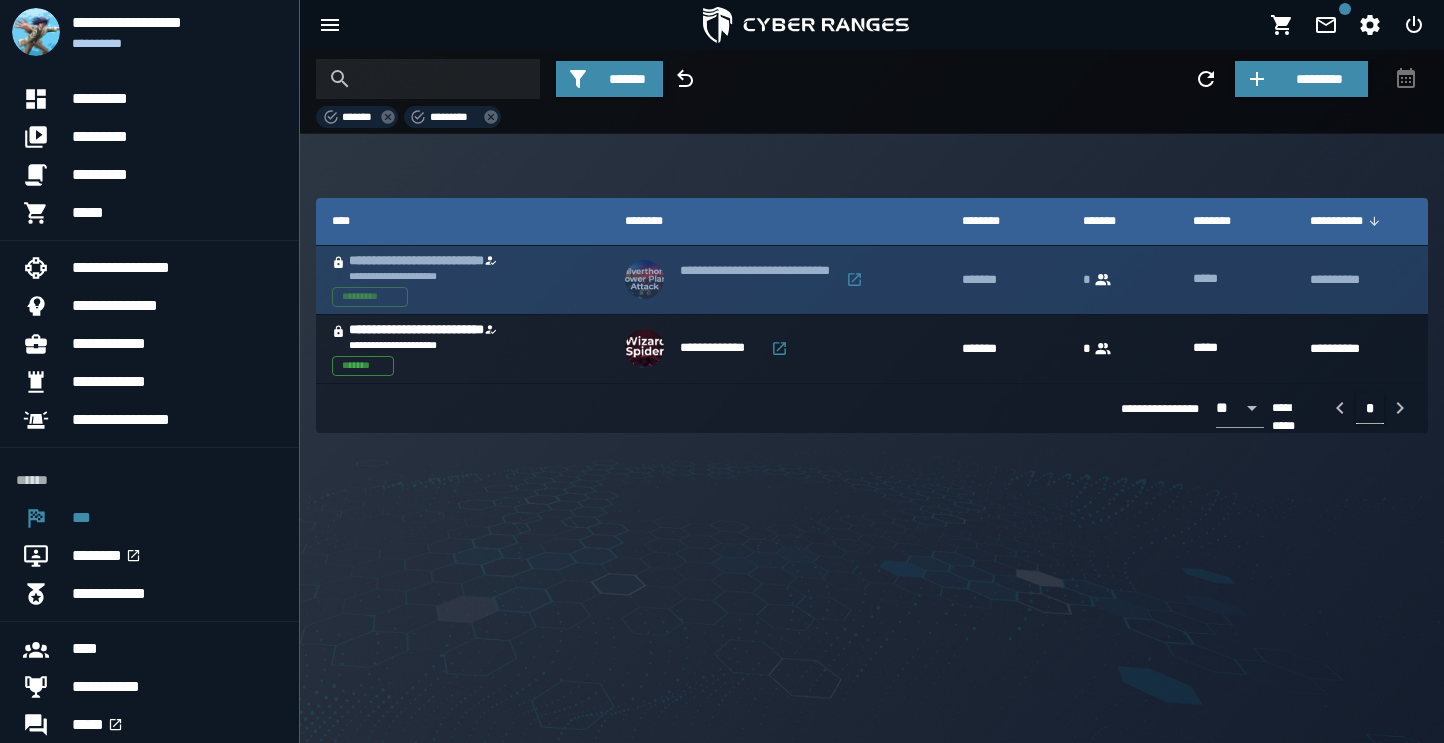 click on "**********" at bounding box center [444, 261] 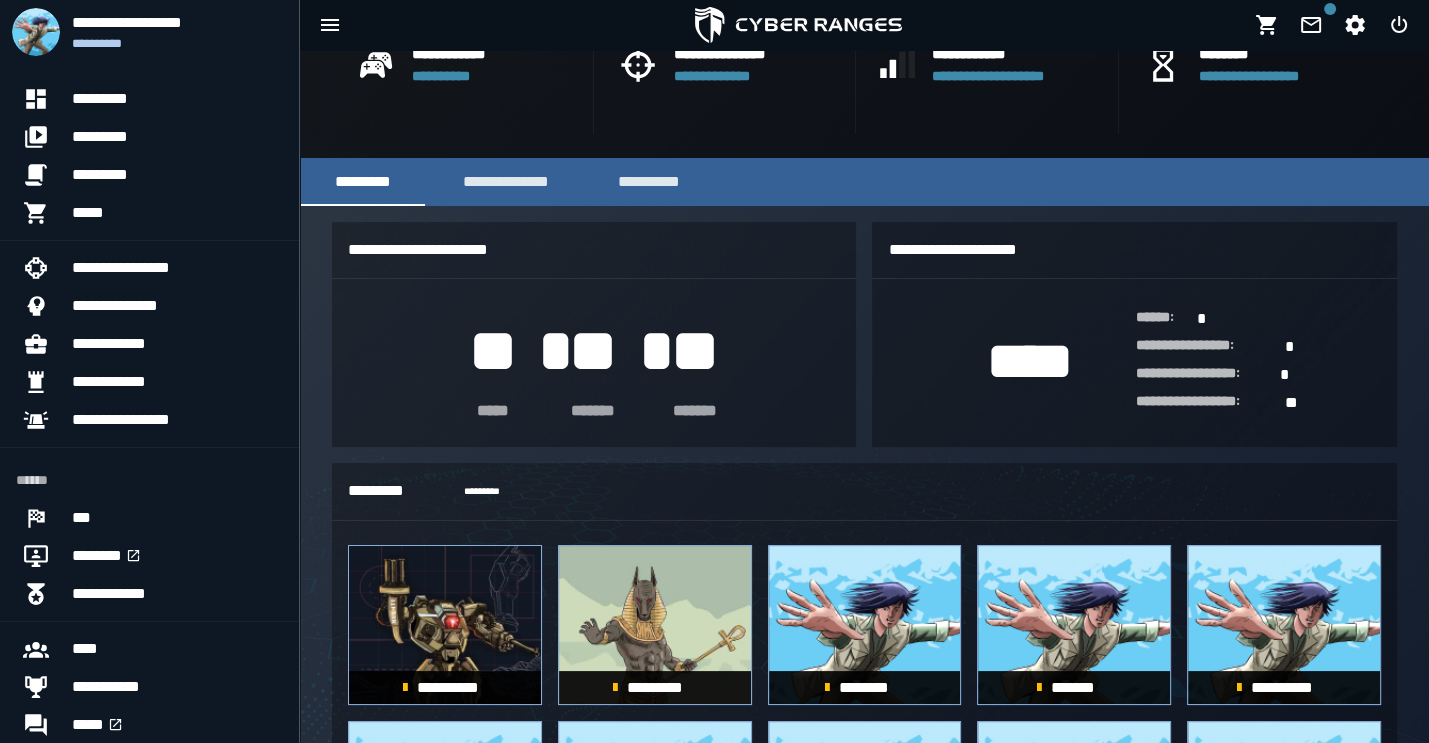 scroll, scrollTop: 548, scrollLeft: 0, axis: vertical 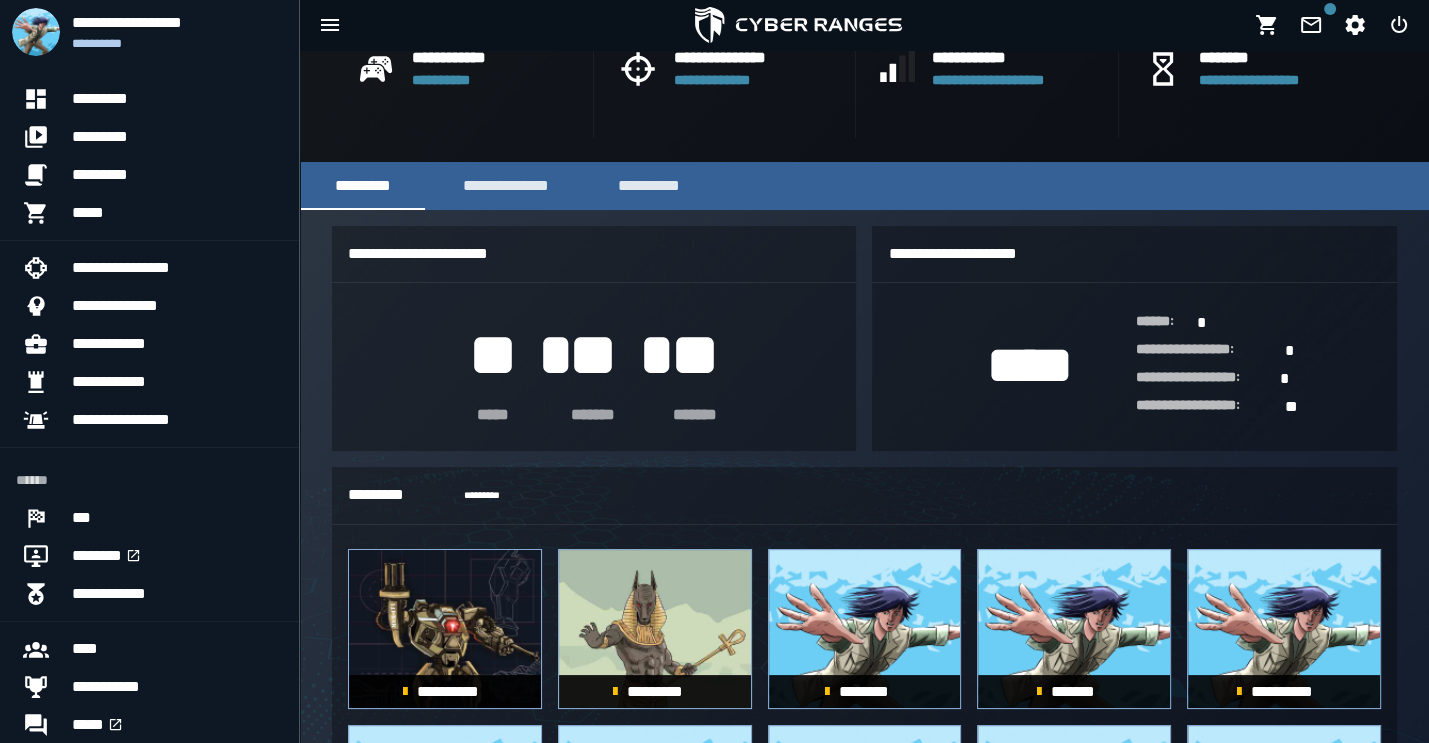 click on "**" 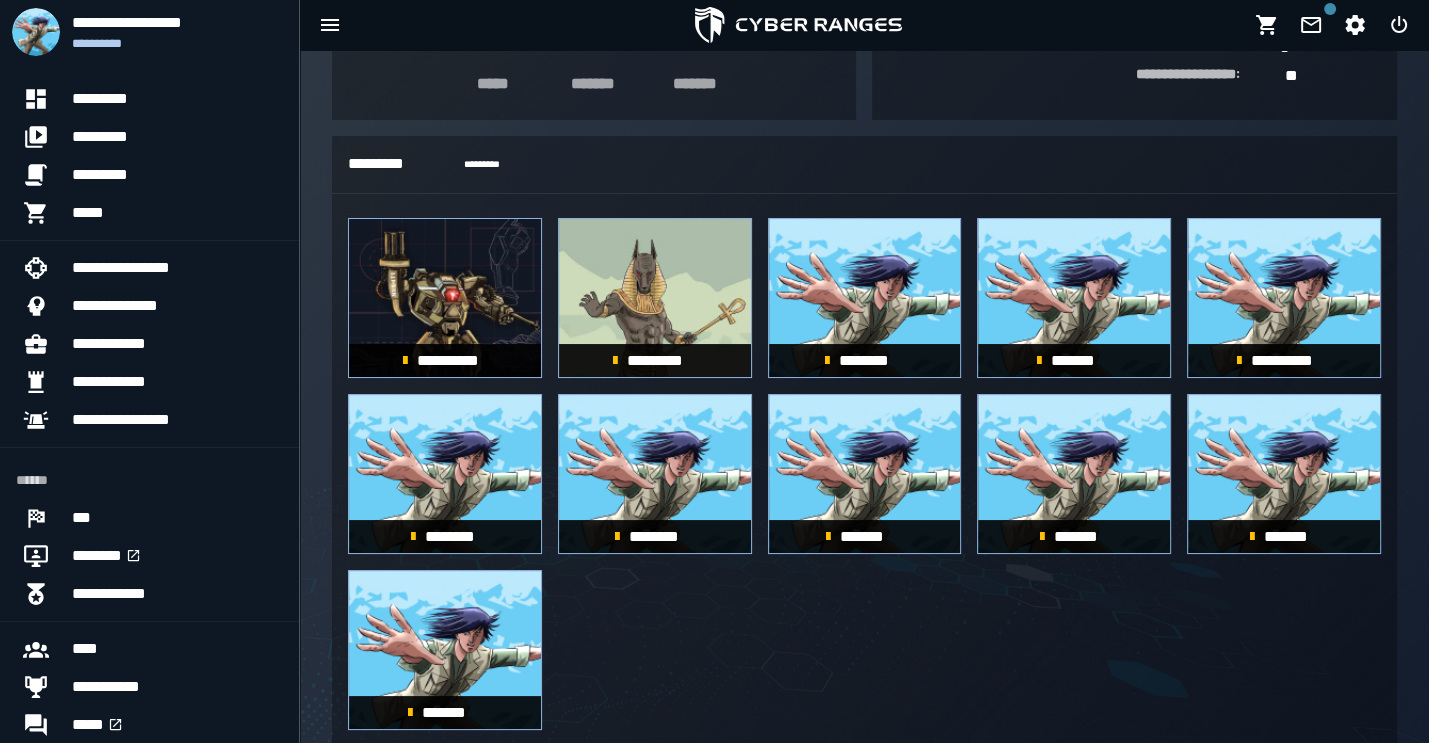 scroll, scrollTop: 0, scrollLeft: 0, axis: both 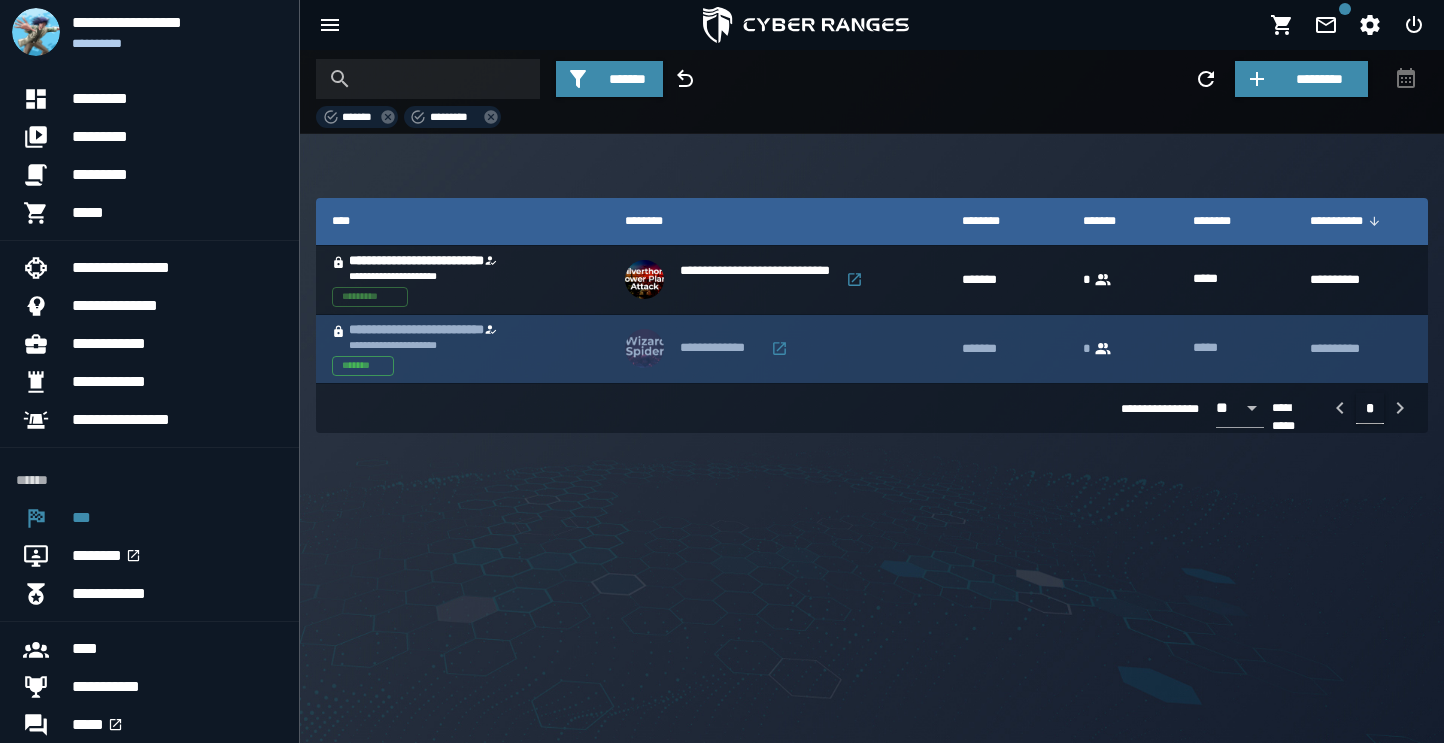 click on "**********" at bounding box center (720, 348) 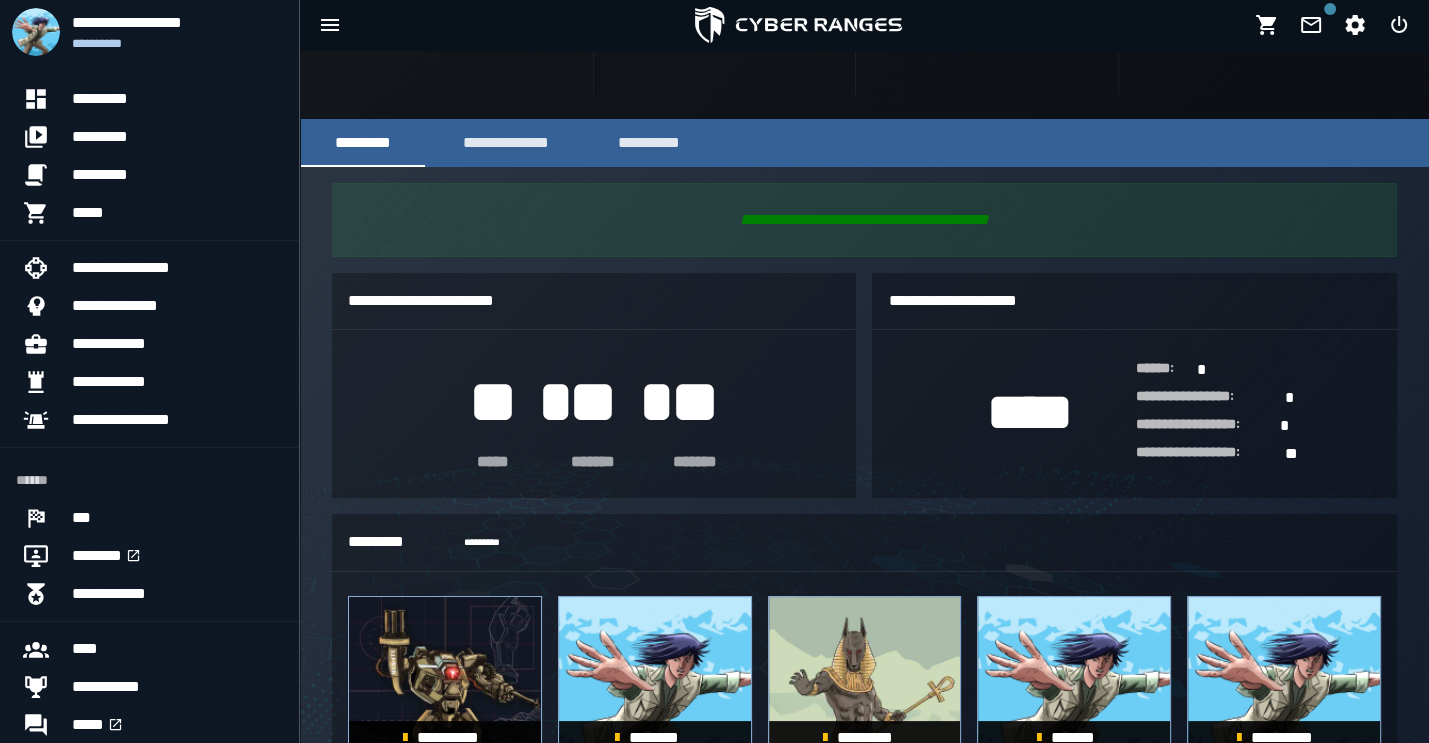 scroll, scrollTop: 592, scrollLeft: 0, axis: vertical 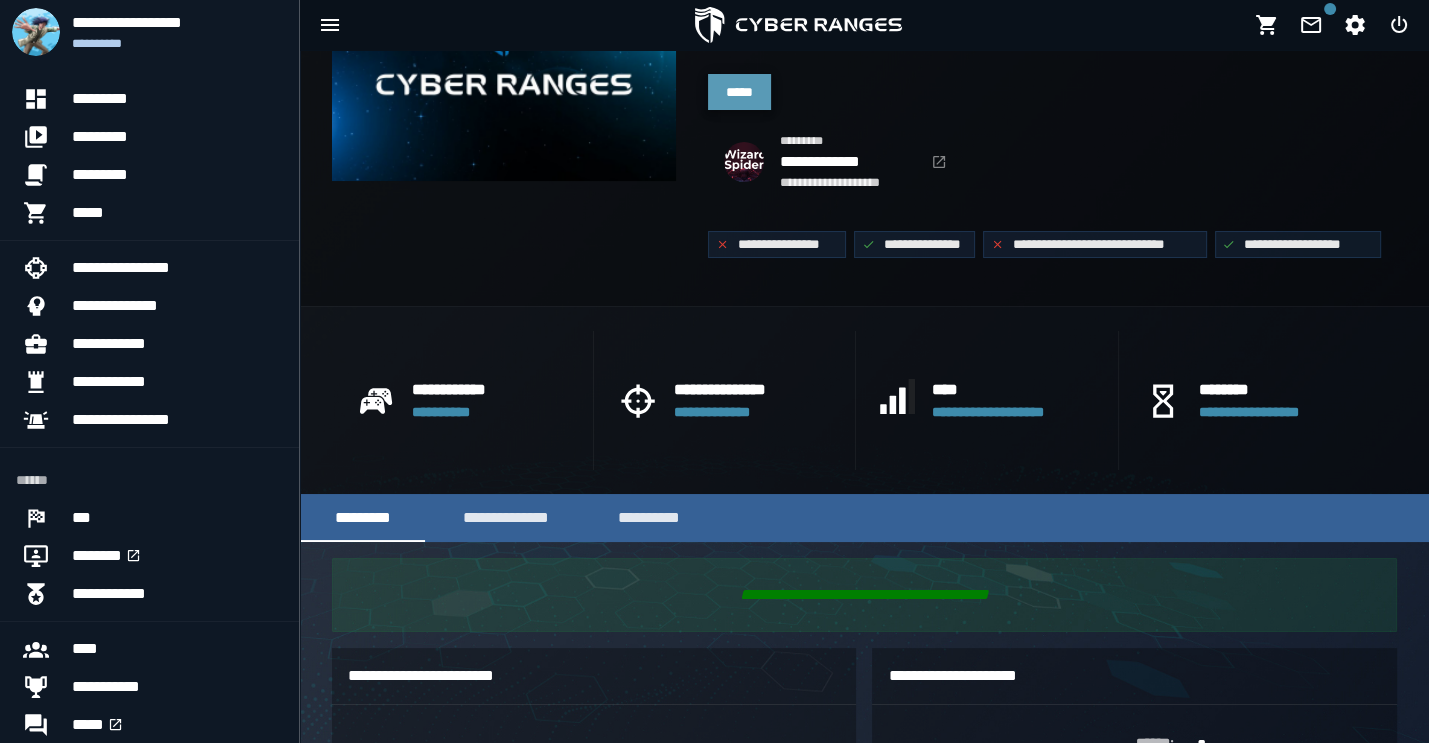 click on "*****" at bounding box center [739, 92] 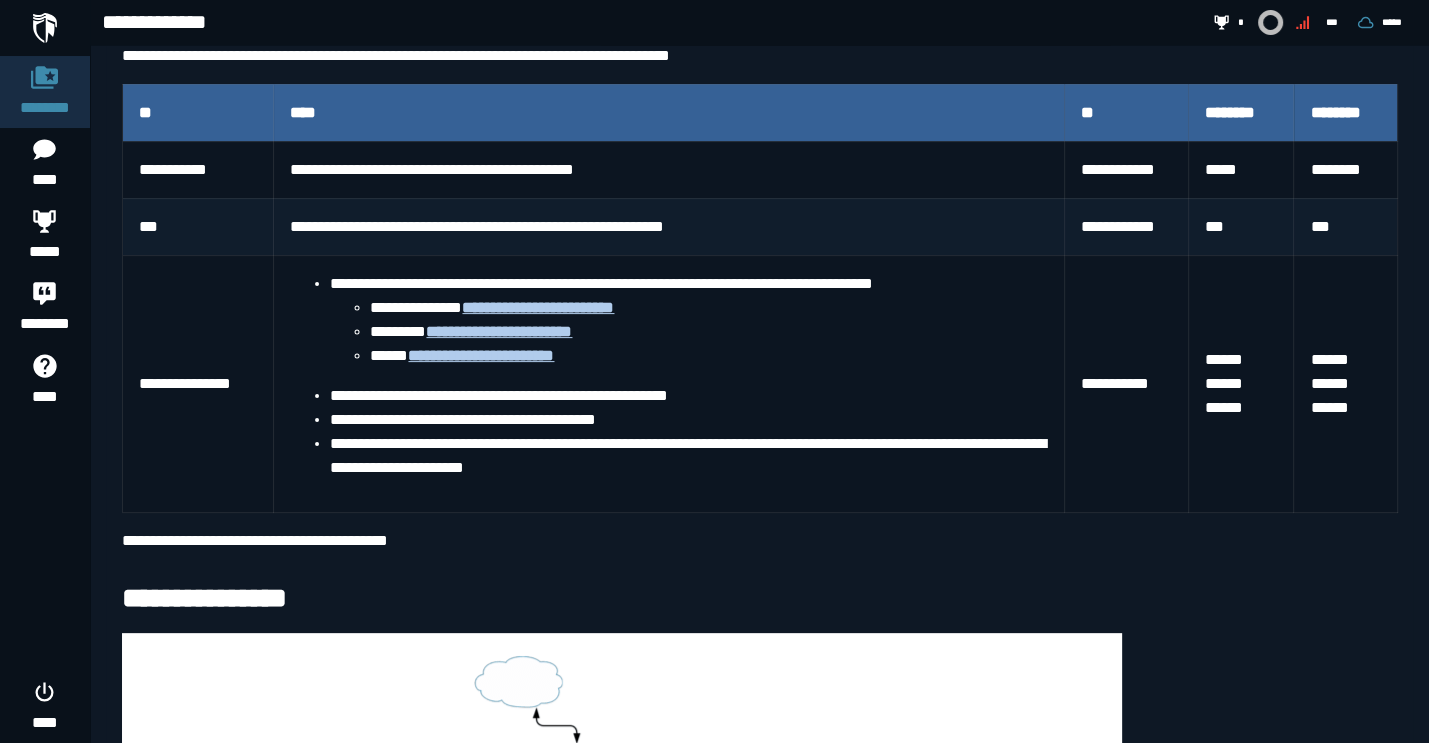 scroll, scrollTop: 415, scrollLeft: 0, axis: vertical 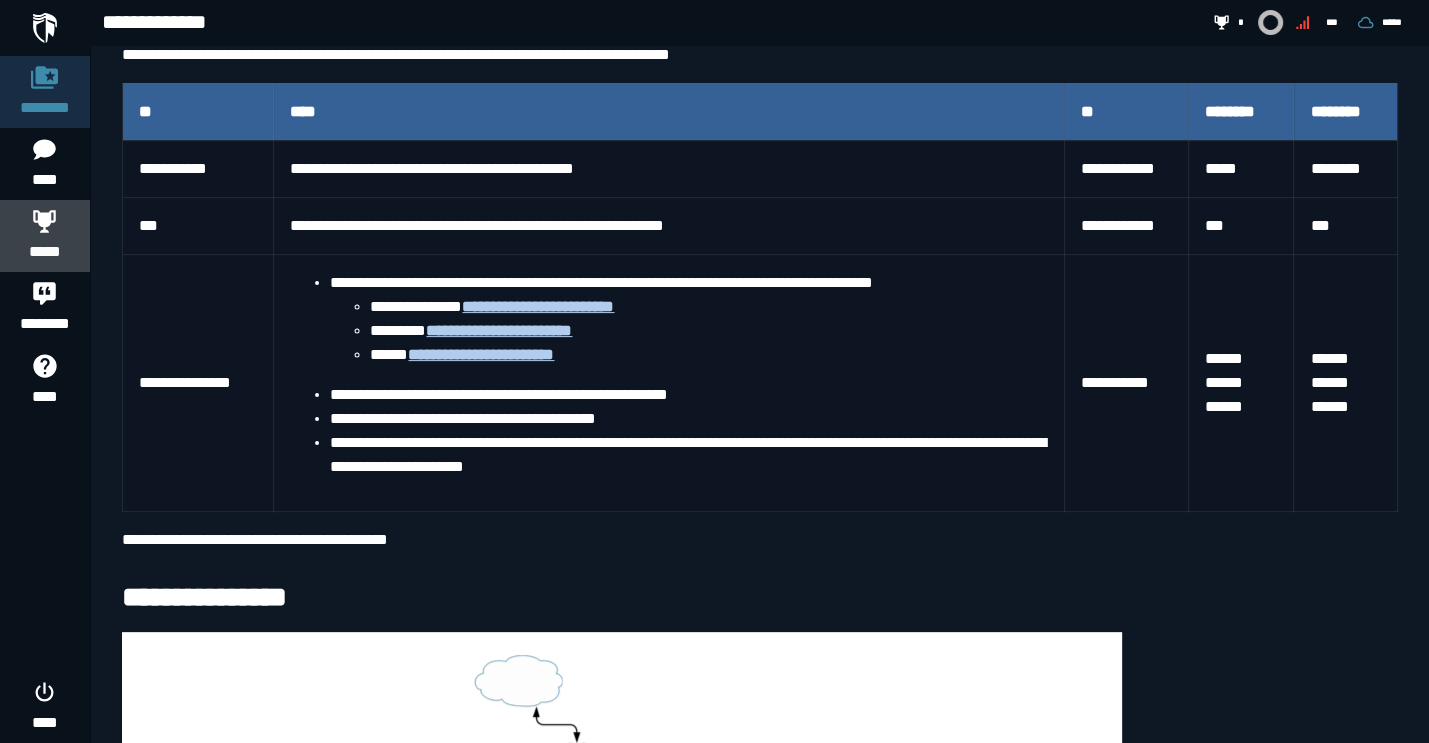 click on "*****" at bounding box center [45, 252] 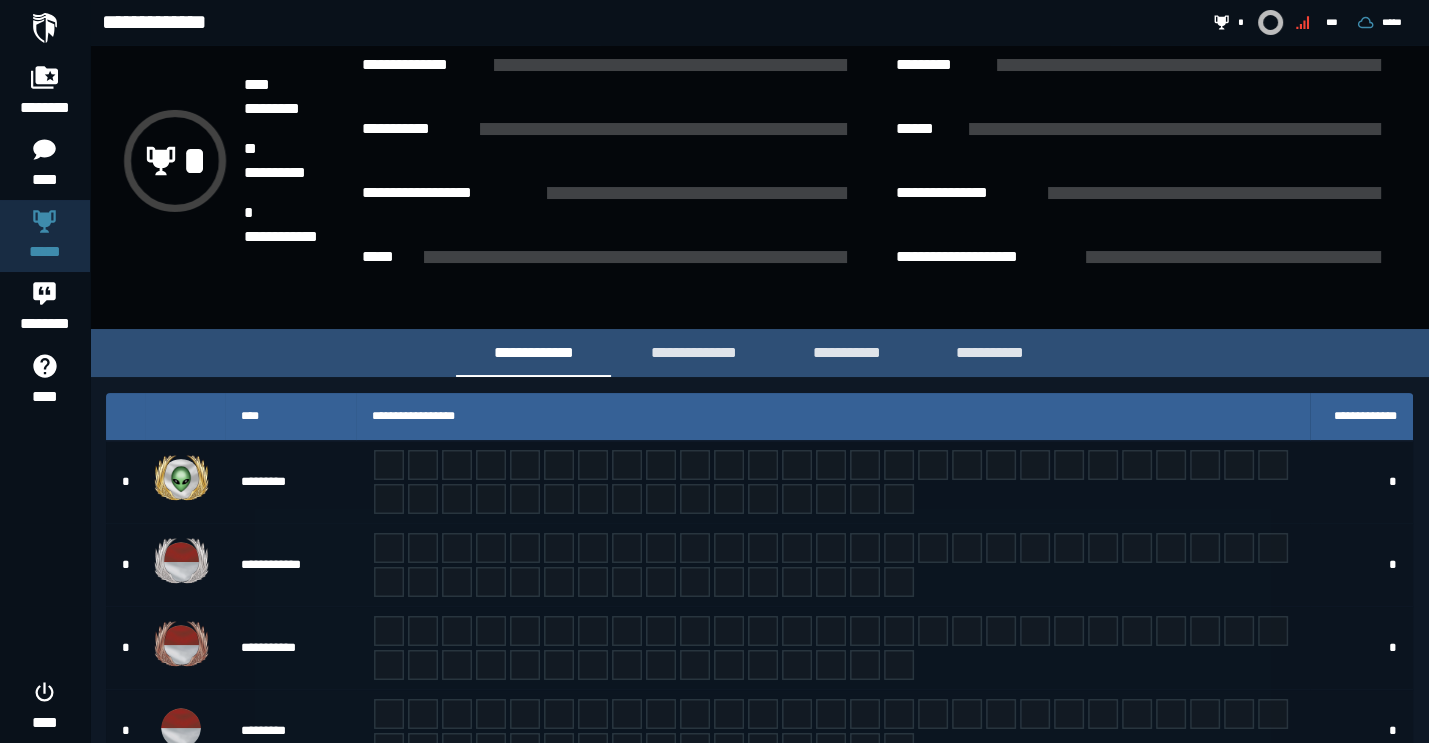 scroll, scrollTop: 79, scrollLeft: 0, axis: vertical 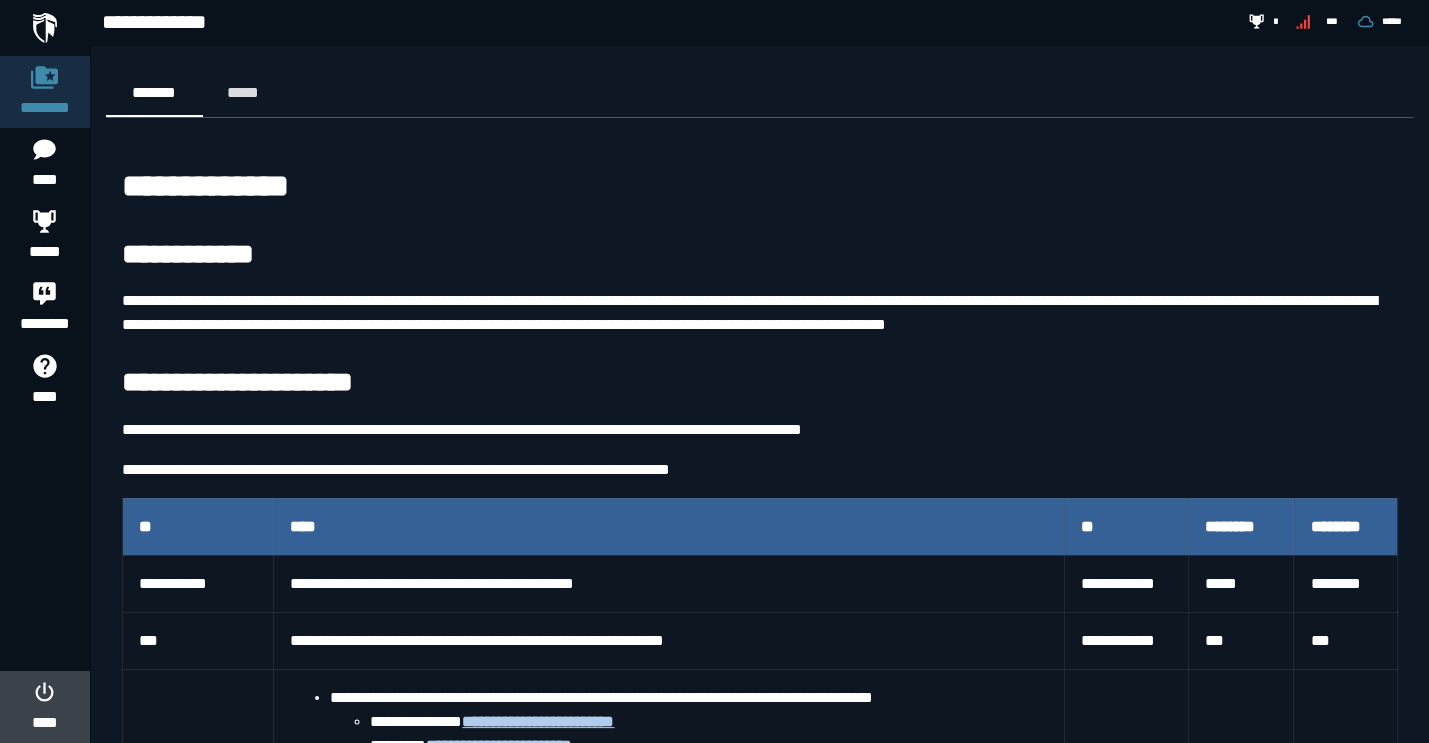 click 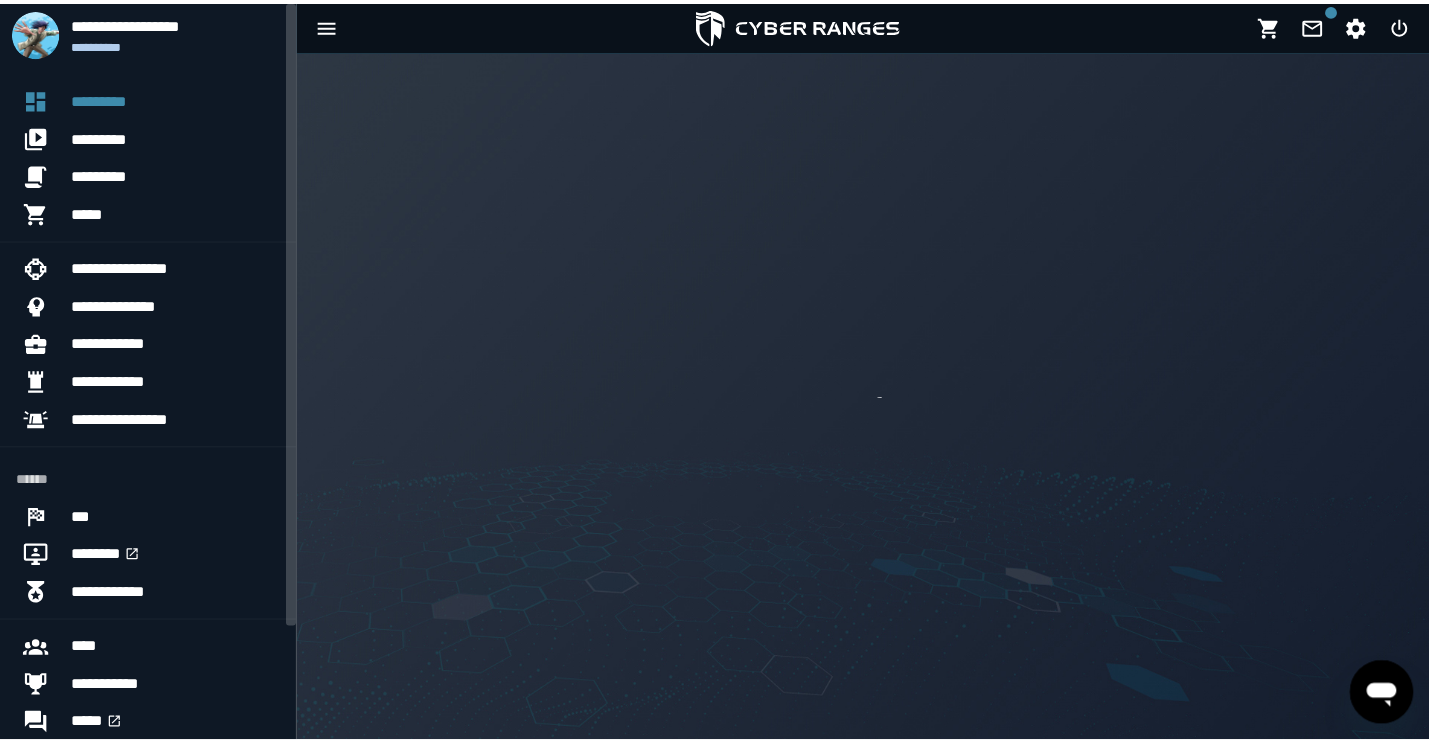 scroll, scrollTop: 0, scrollLeft: 0, axis: both 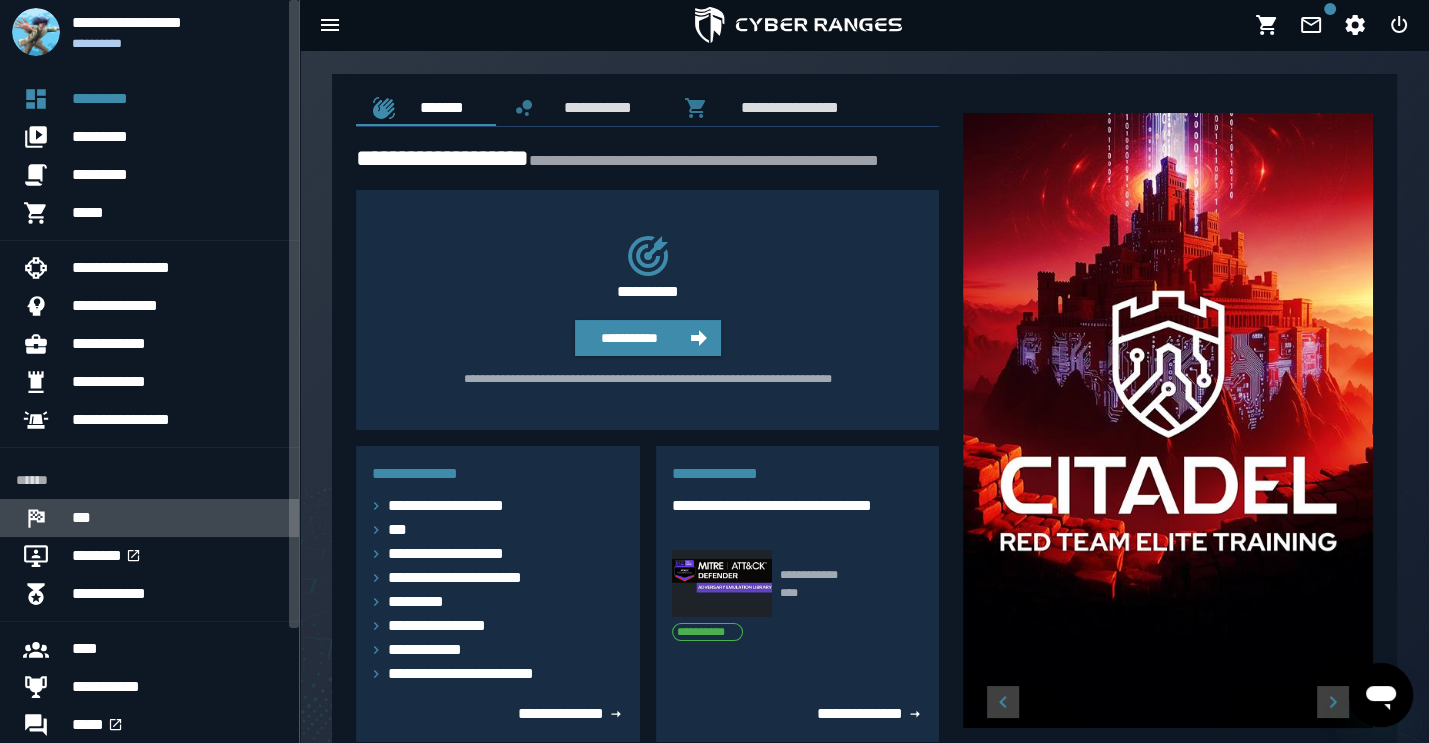 click on "***" at bounding box center [177, 518] 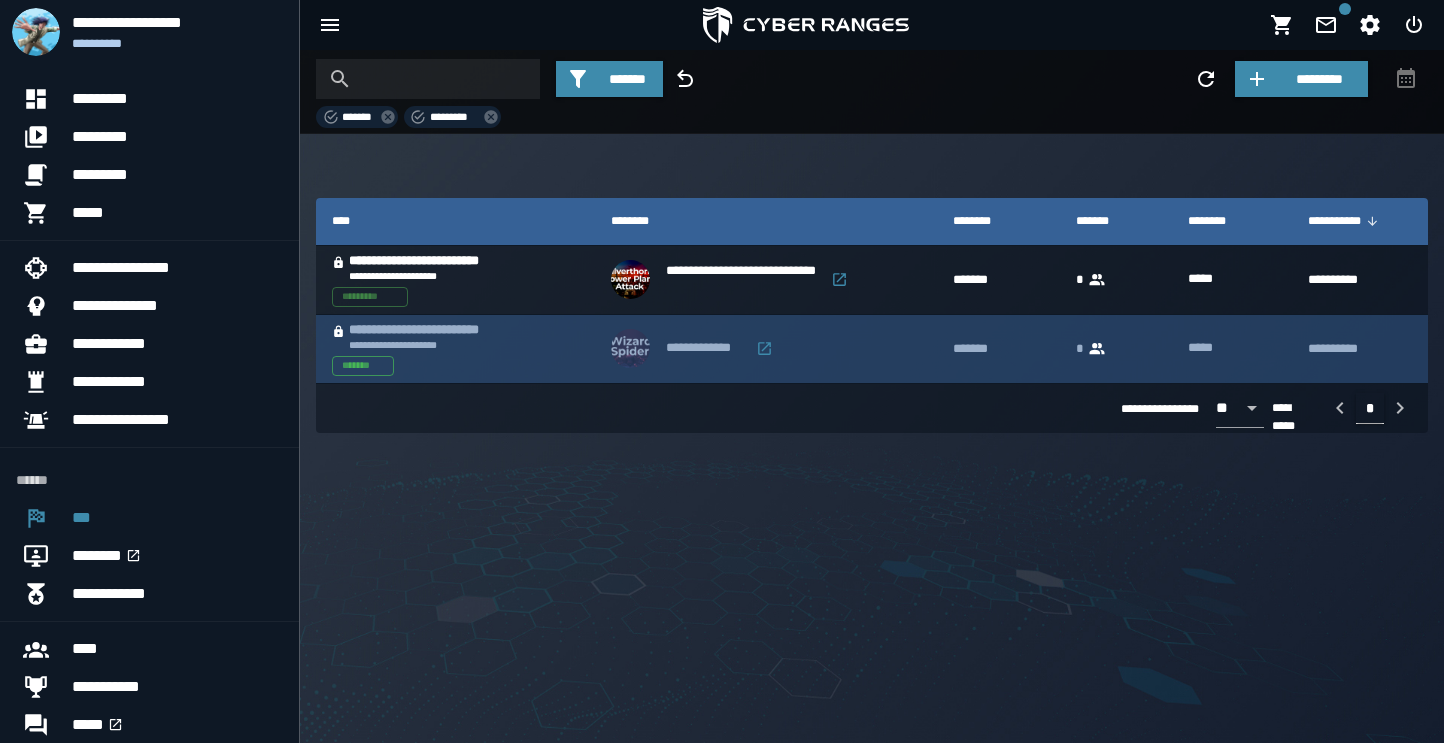 click on "**********" at bounding box center (436, 330) 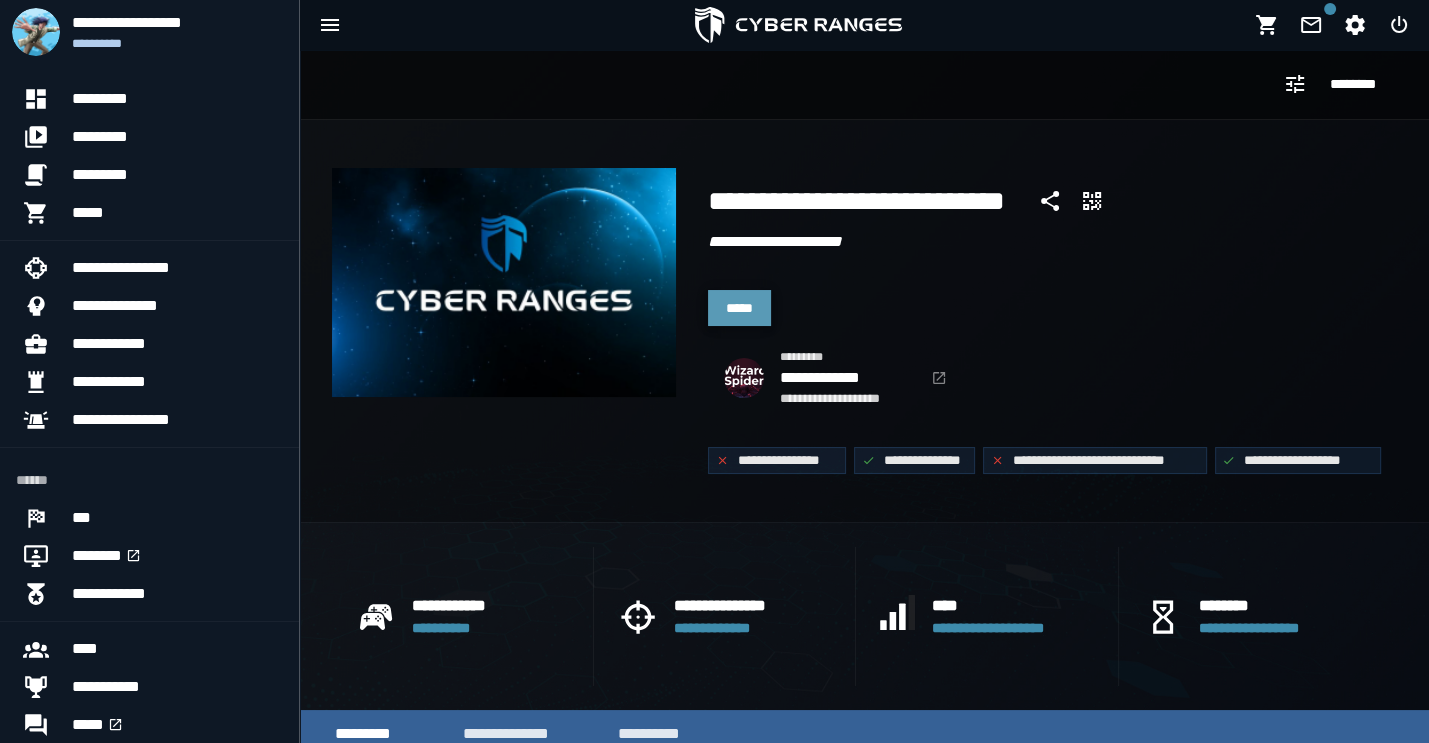 click on "*****" at bounding box center (739, 308) 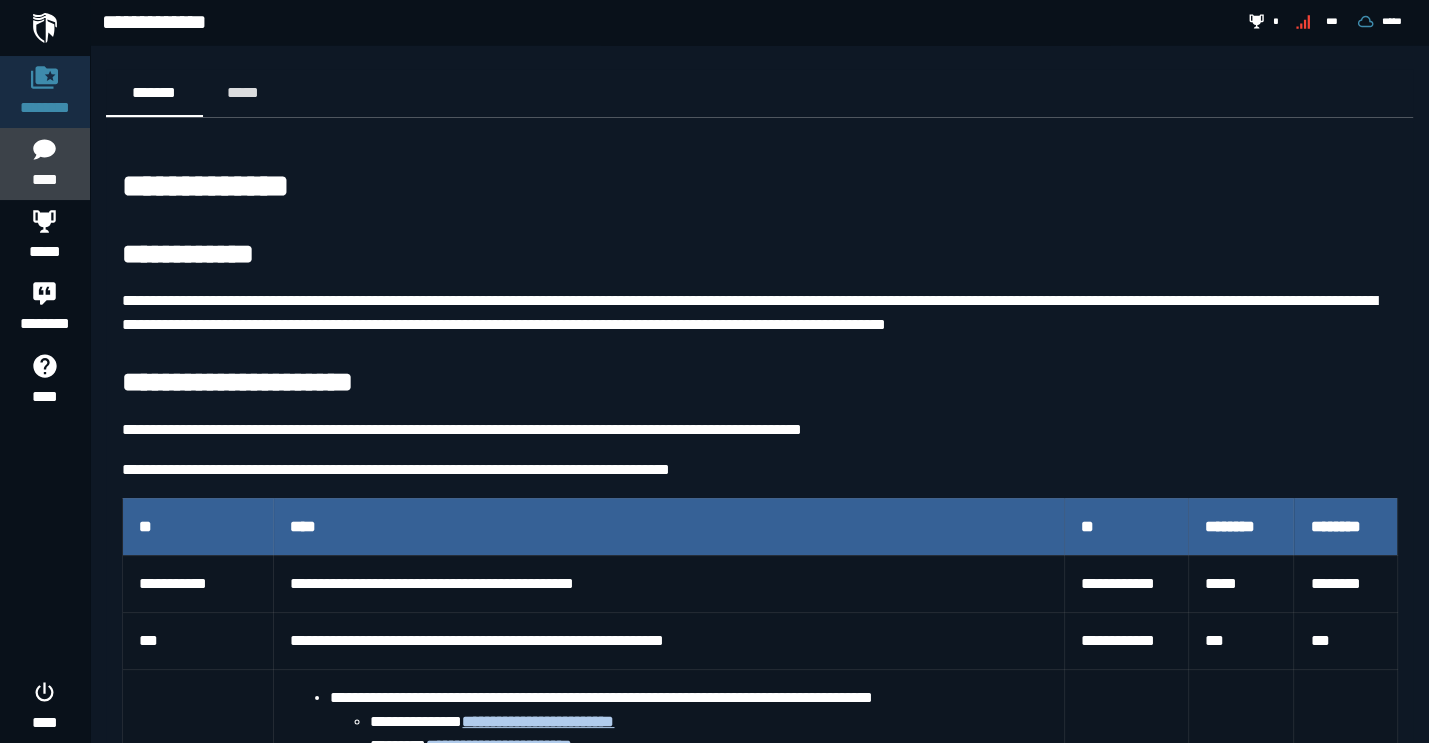 click on "****" at bounding box center (44, 164) 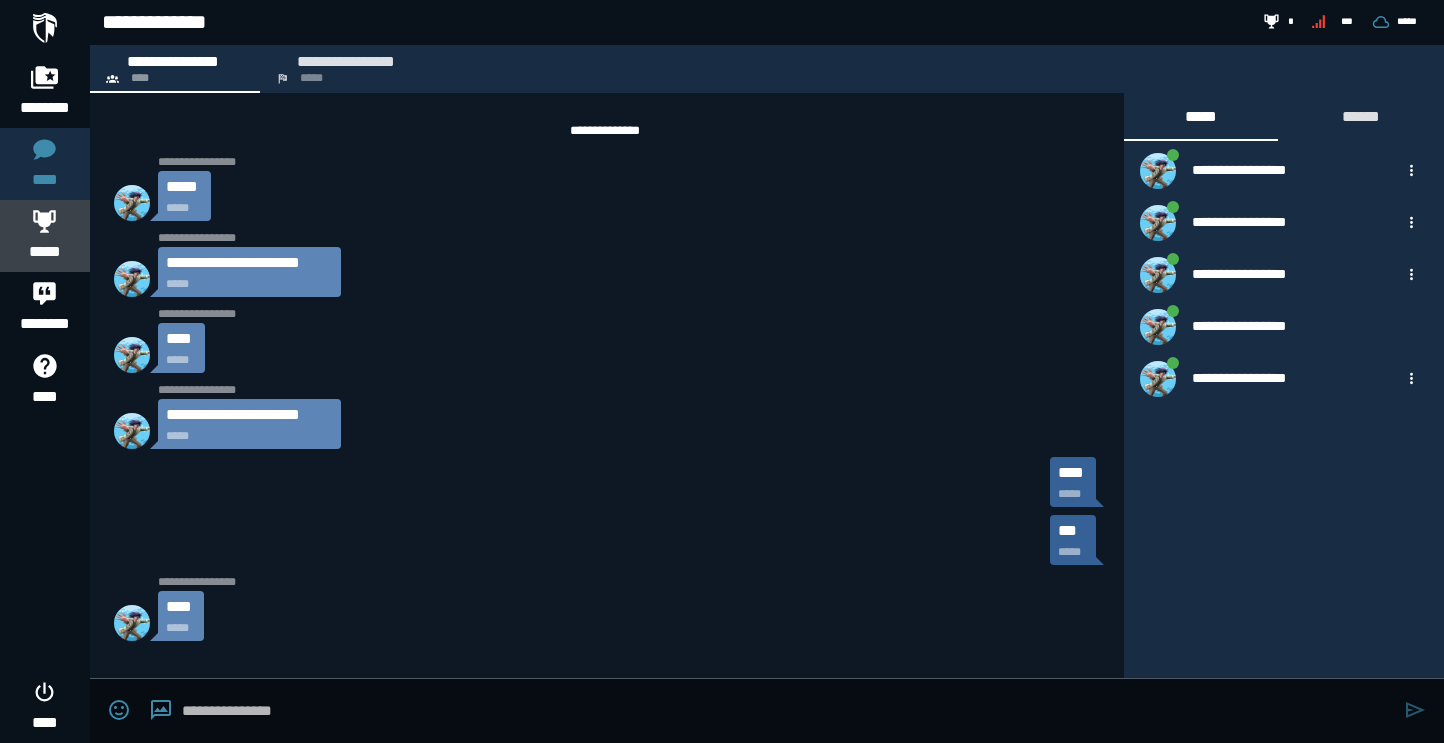 click on "*****" at bounding box center (45, 252) 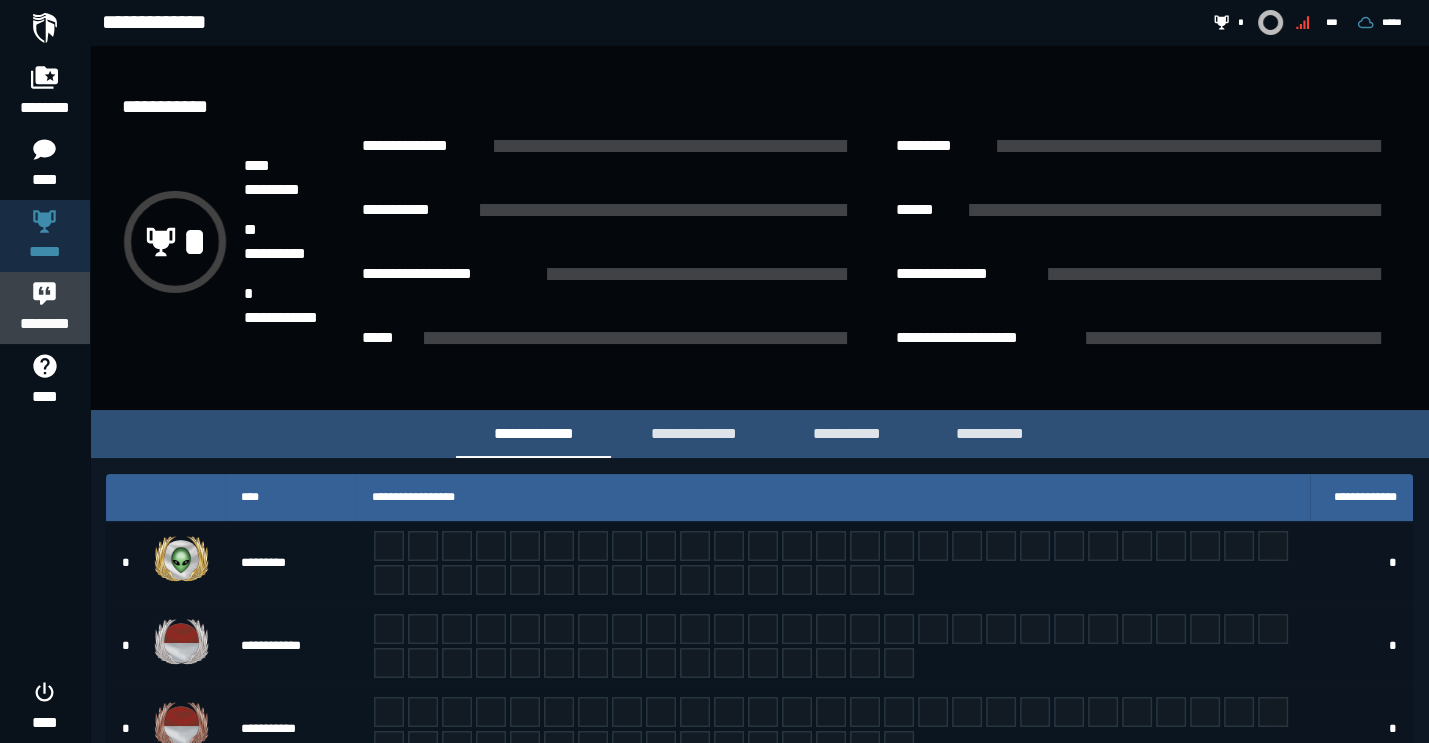 click on "********" at bounding box center [45, 324] 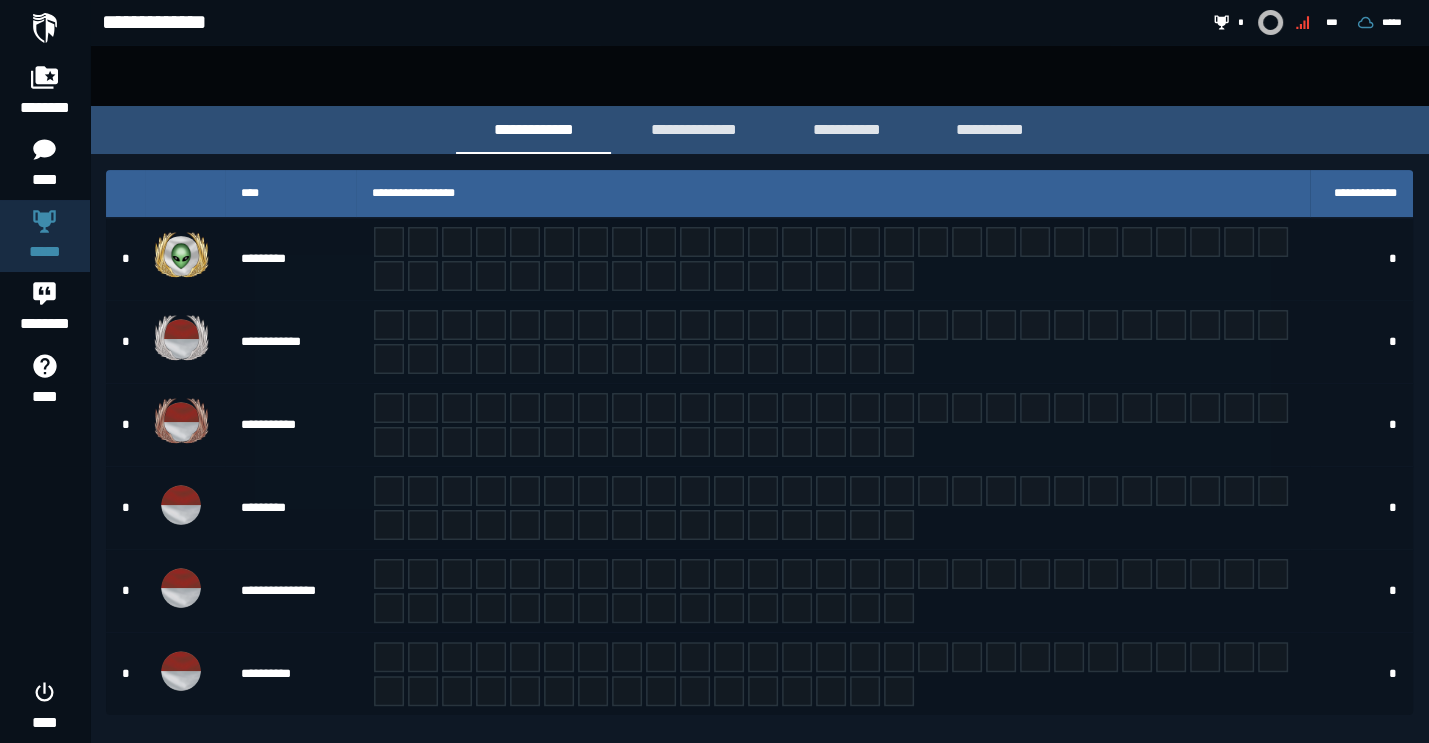 scroll, scrollTop: 354, scrollLeft: 0, axis: vertical 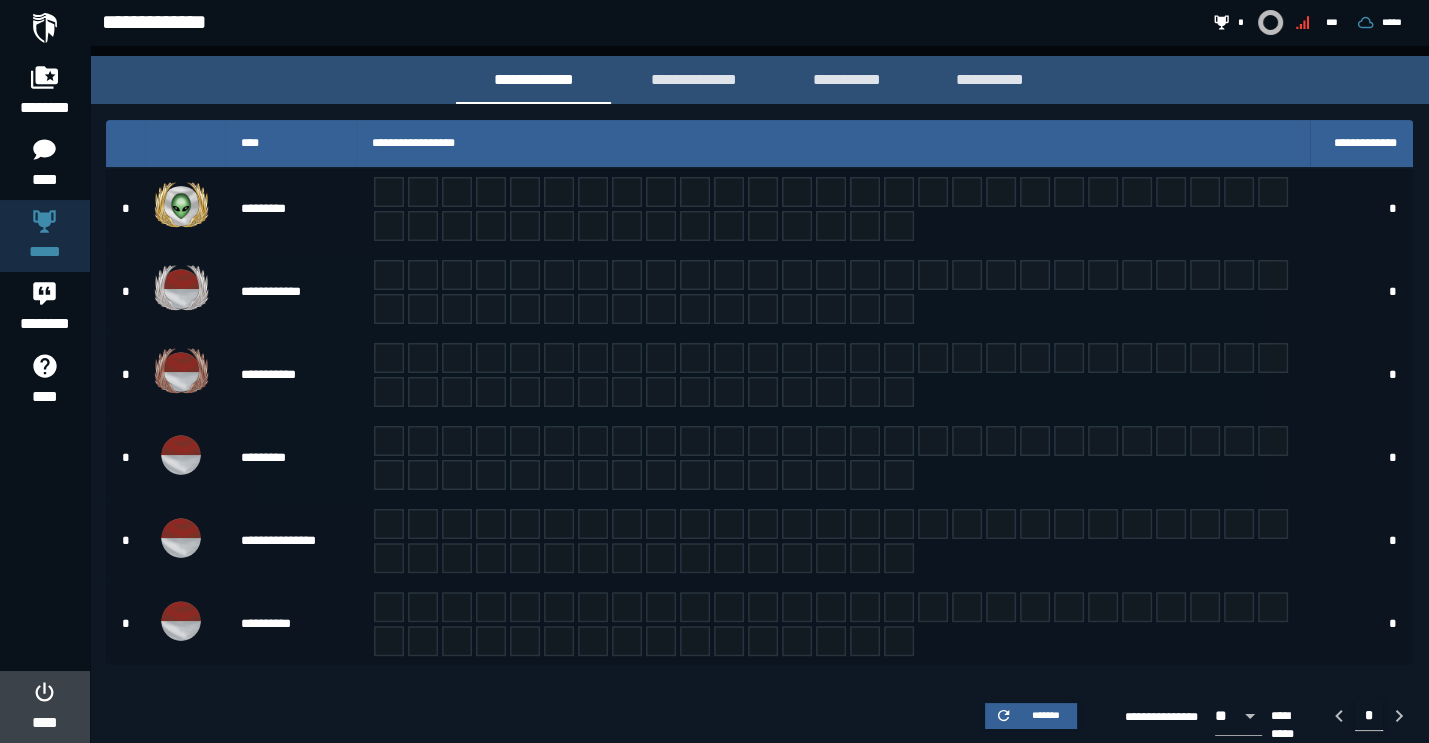 click on "****" 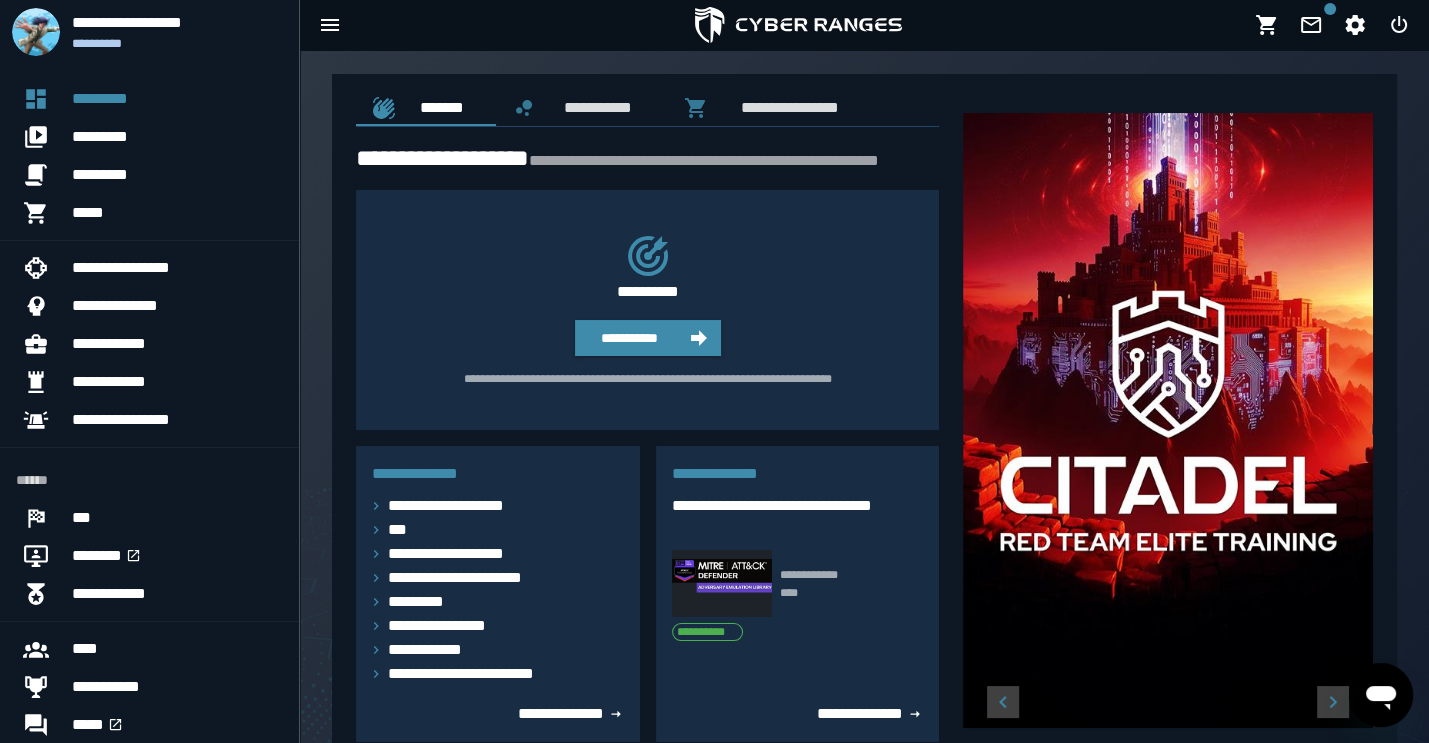 scroll, scrollTop: 143, scrollLeft: 0, axis: vertical 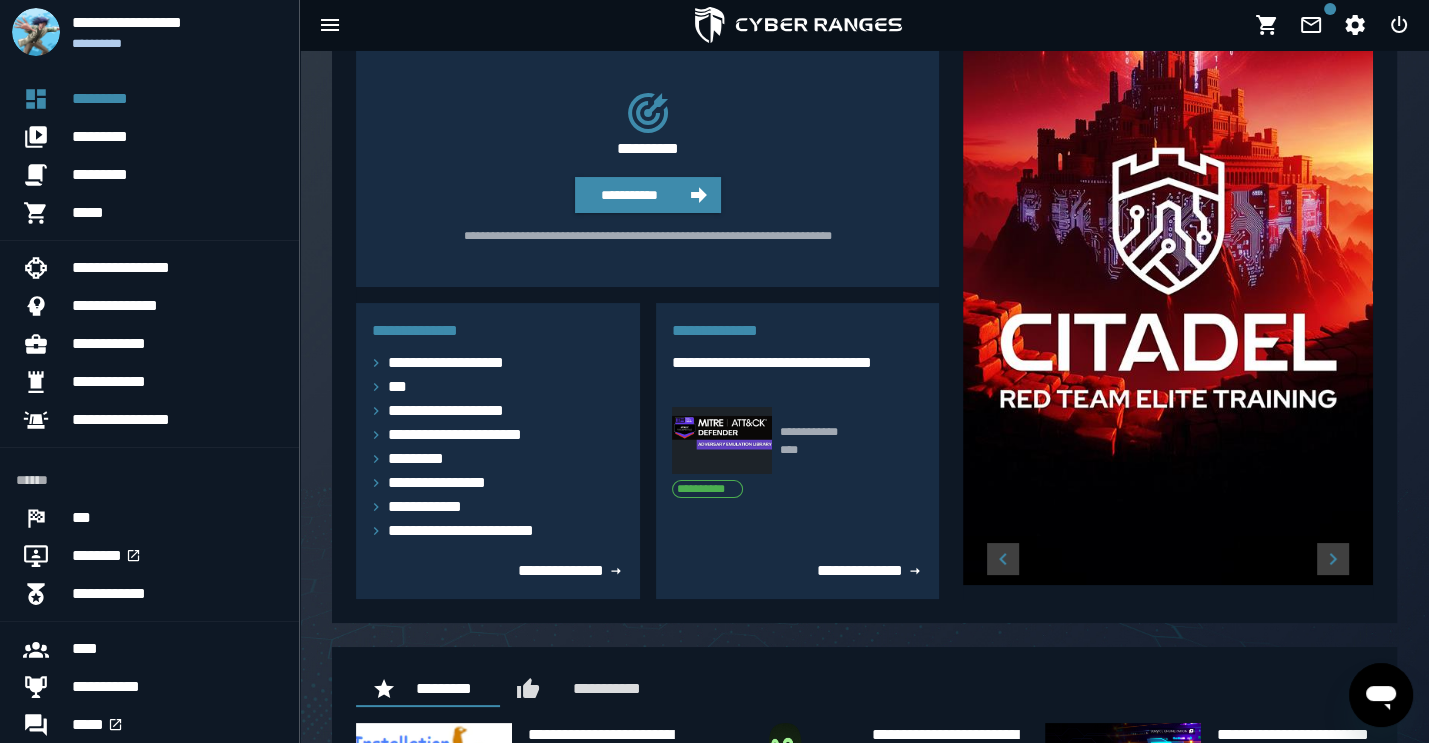 click at bounding box center [1168, 277] 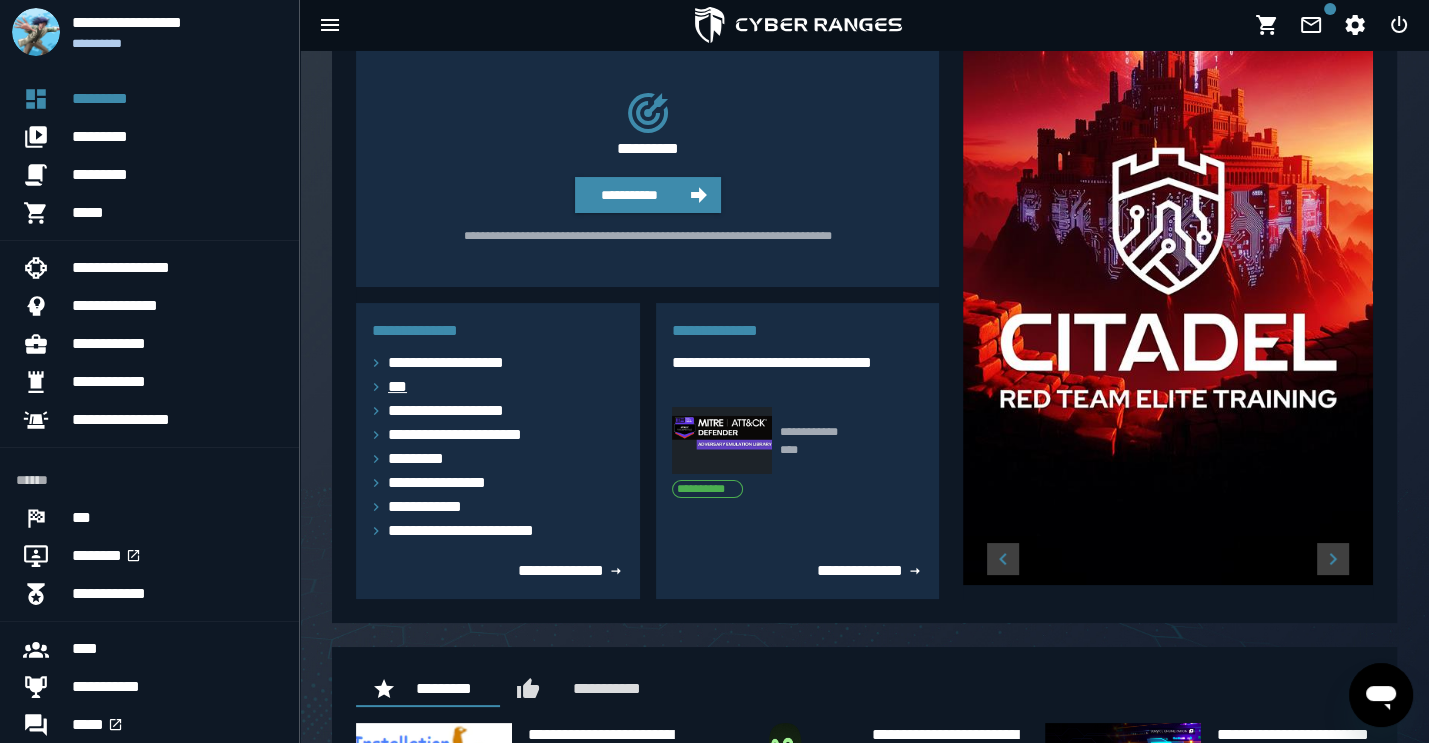 scroll, scrollTop: 432, scrollLeft: 0, axis: vertical 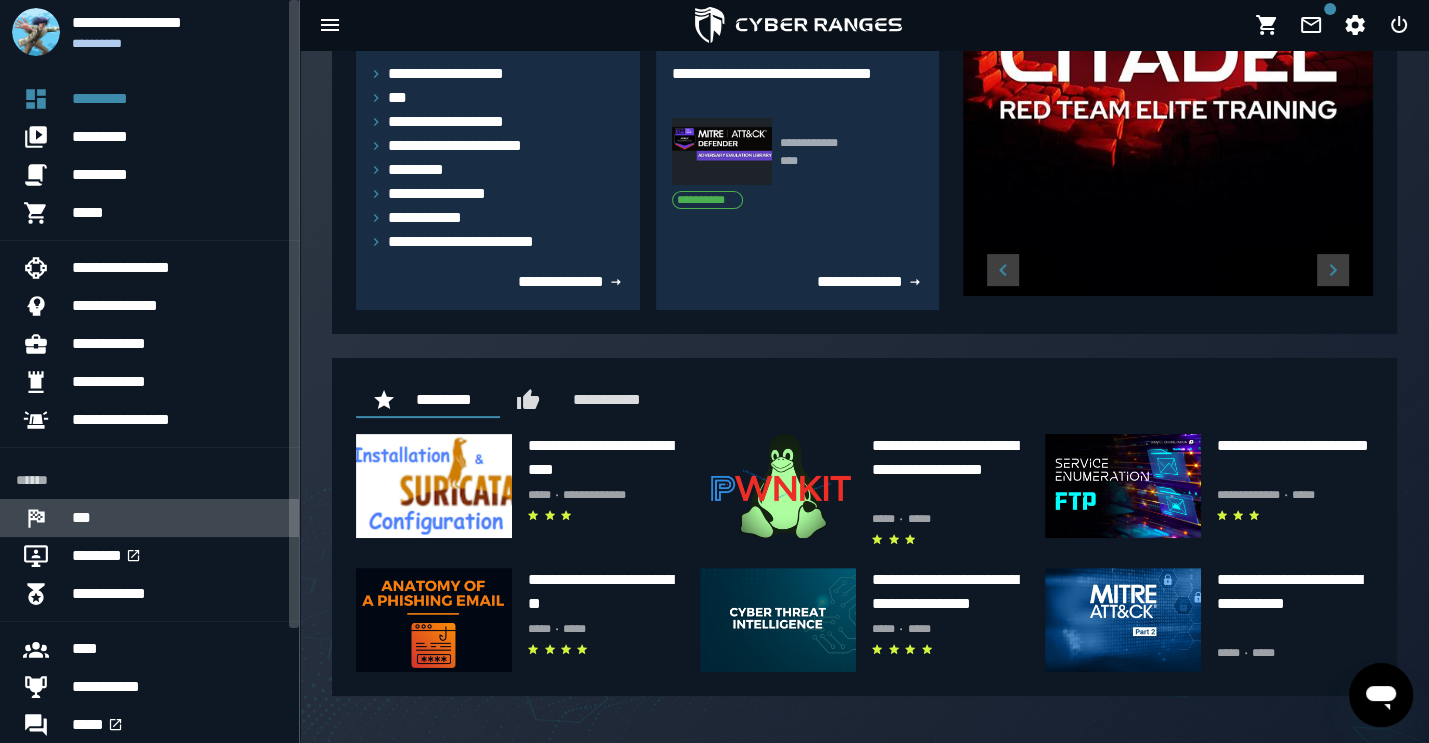 click on "***" at bounding box center [177, 518] 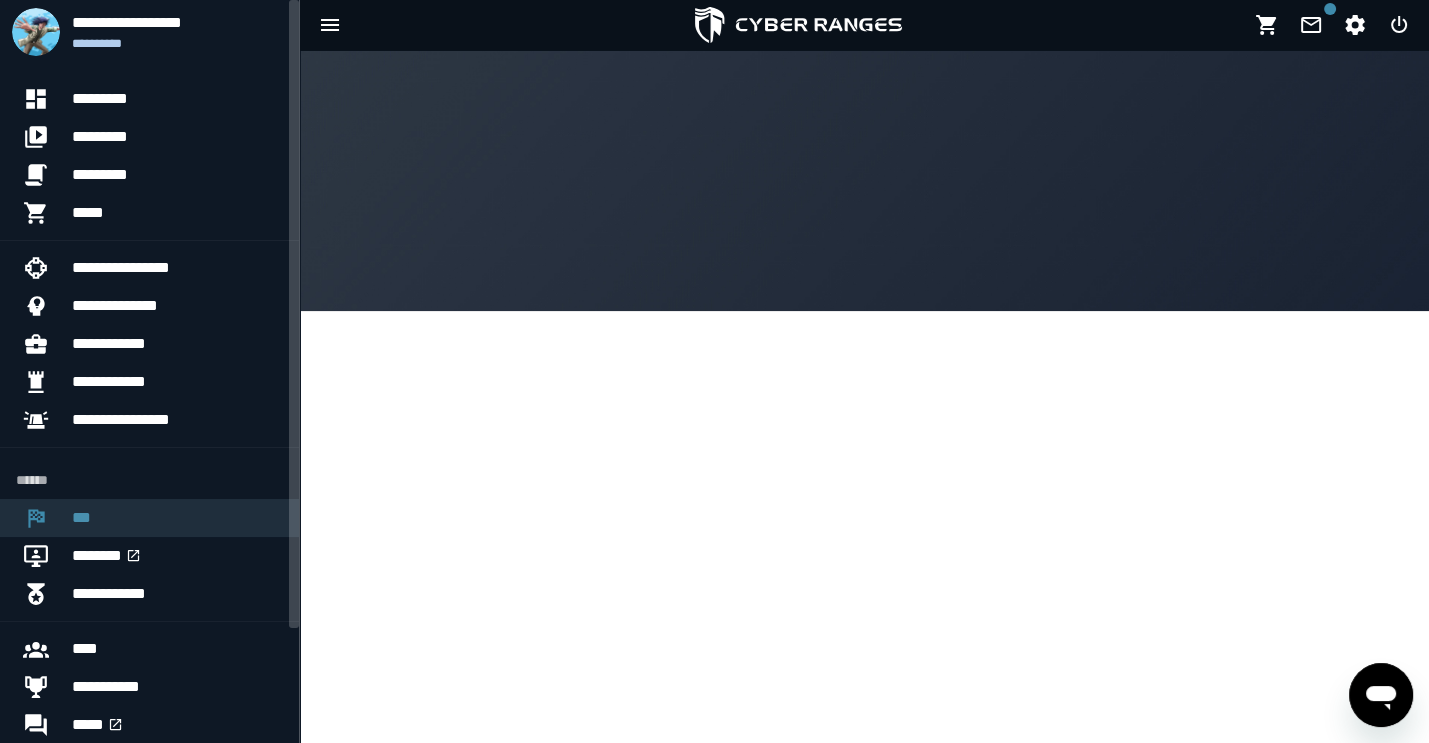 scroll, scrollTop: 0, scrollLeft: 0, axis: both 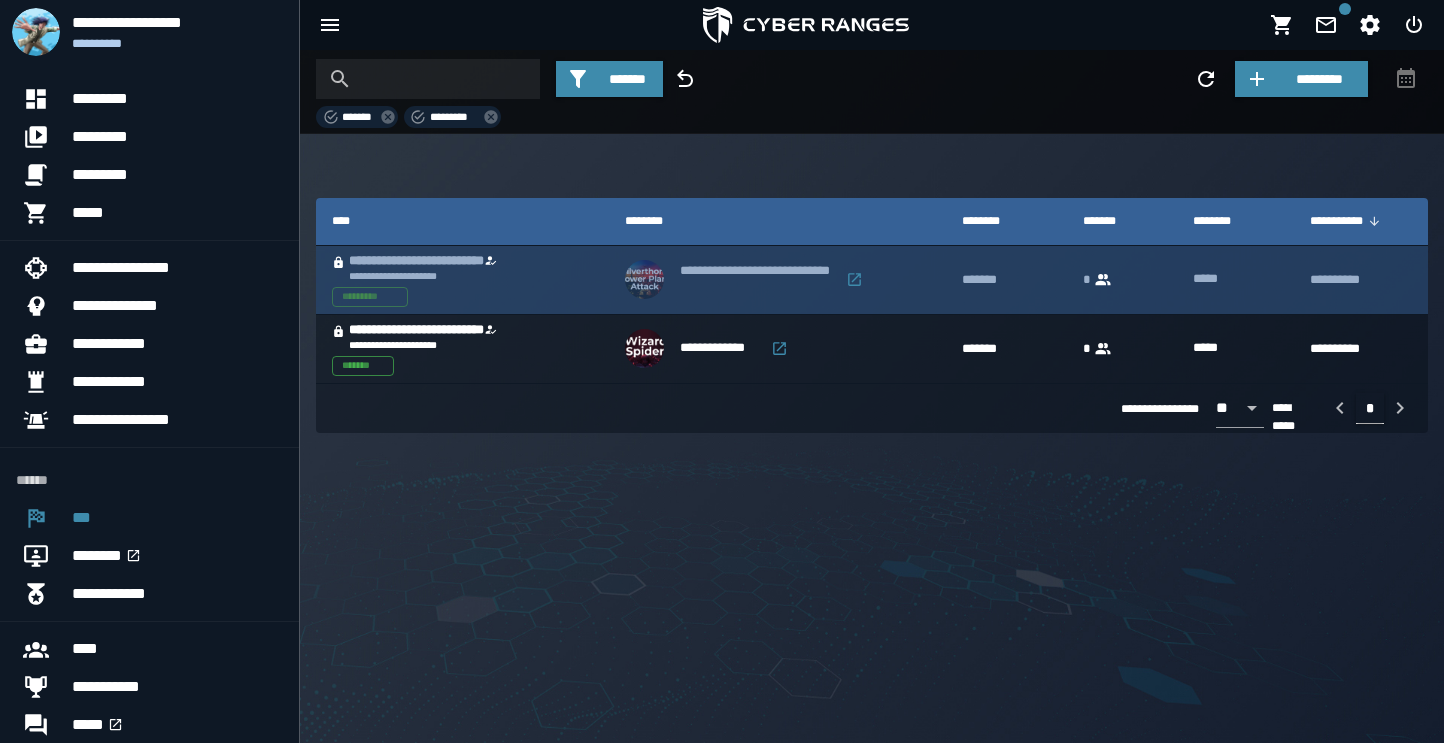 click on "**********" at bounding box center (444, 261) 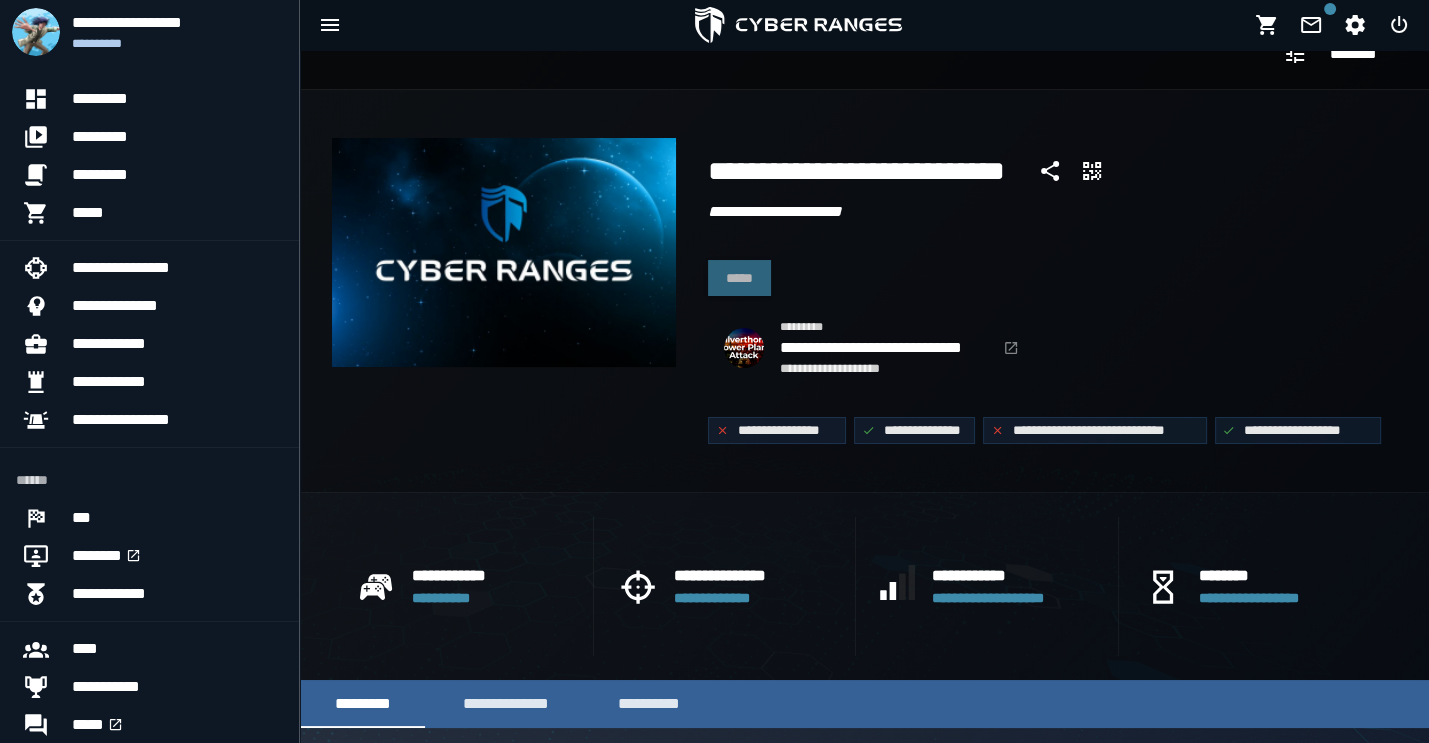 scroll, scrollTop: 28, scrollLeft: 0, axis: vertical 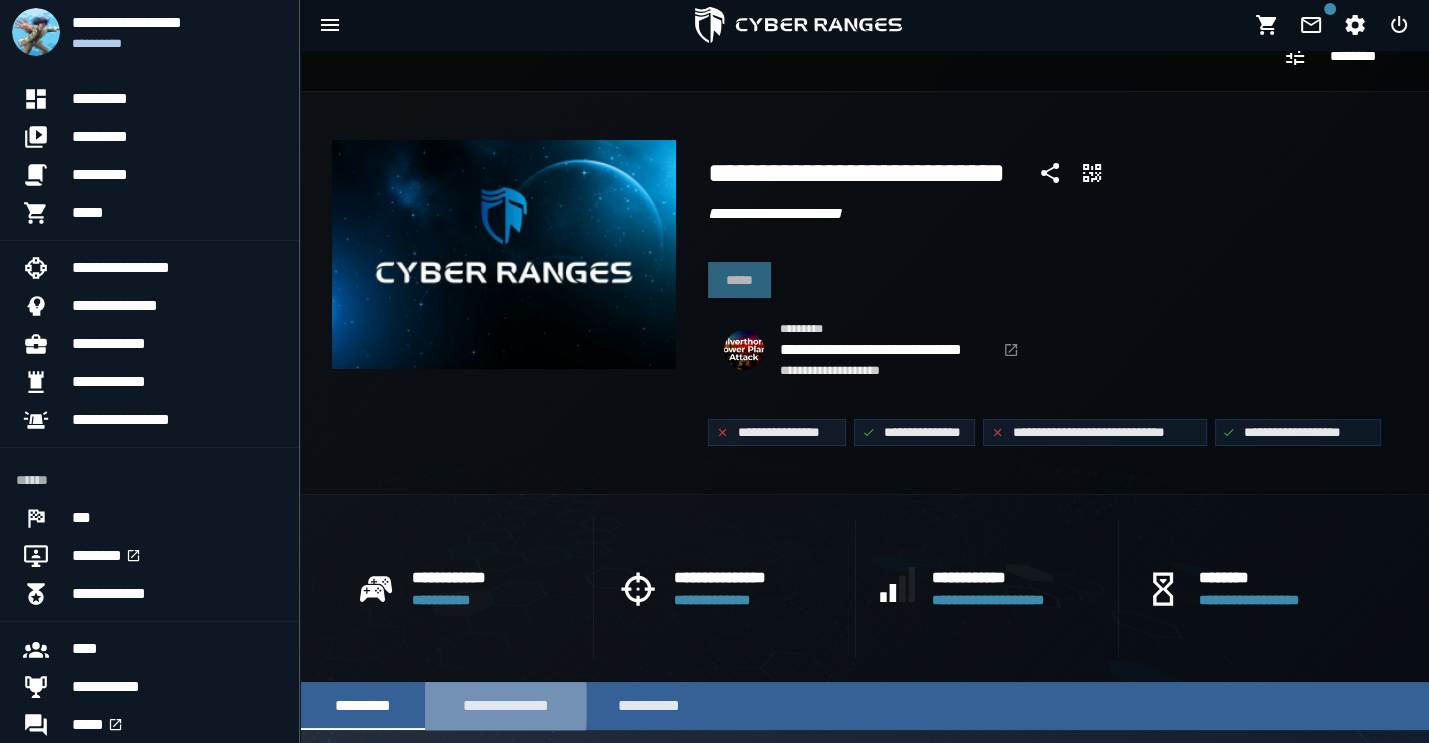 click on "**********" at bounding box center (505, 706) 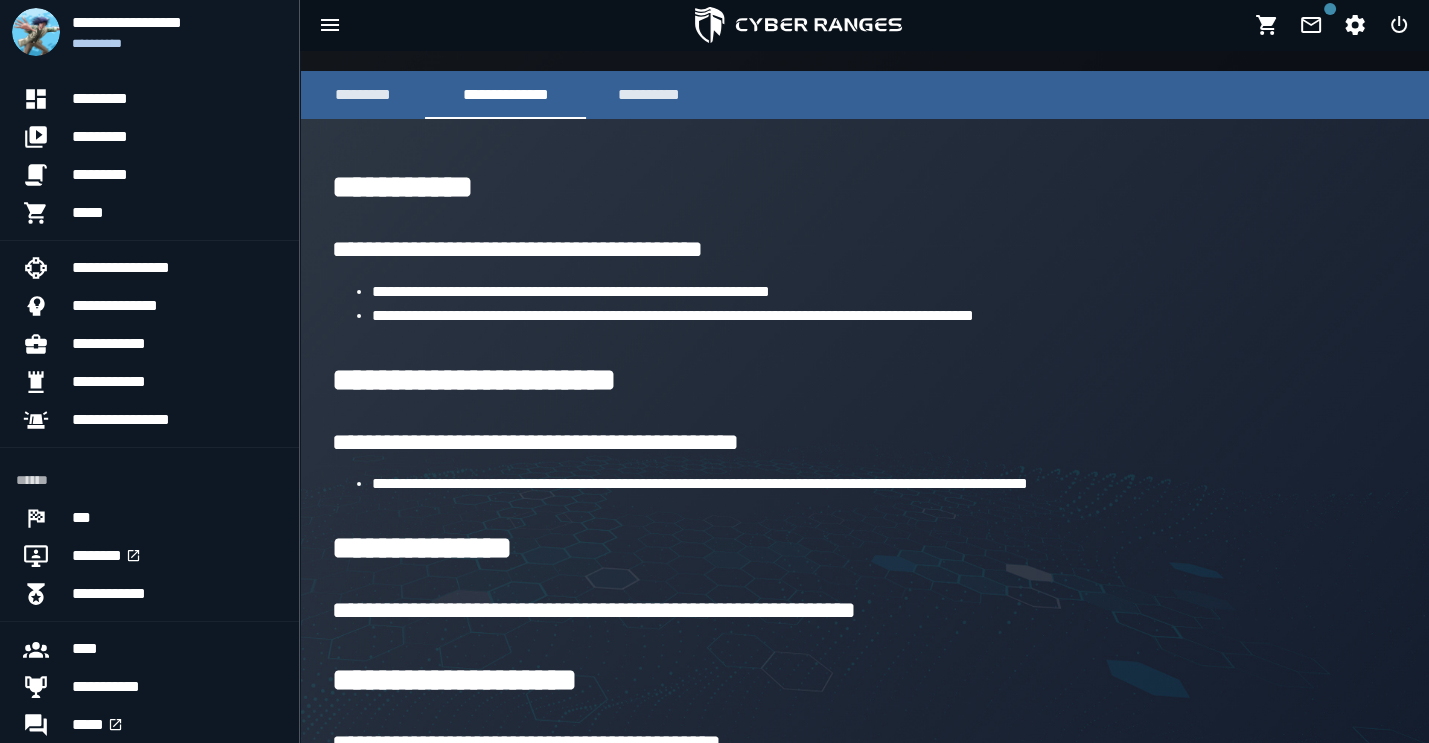 scroll, scrollTop: 816, scrollLeft: 0, axis: vertical 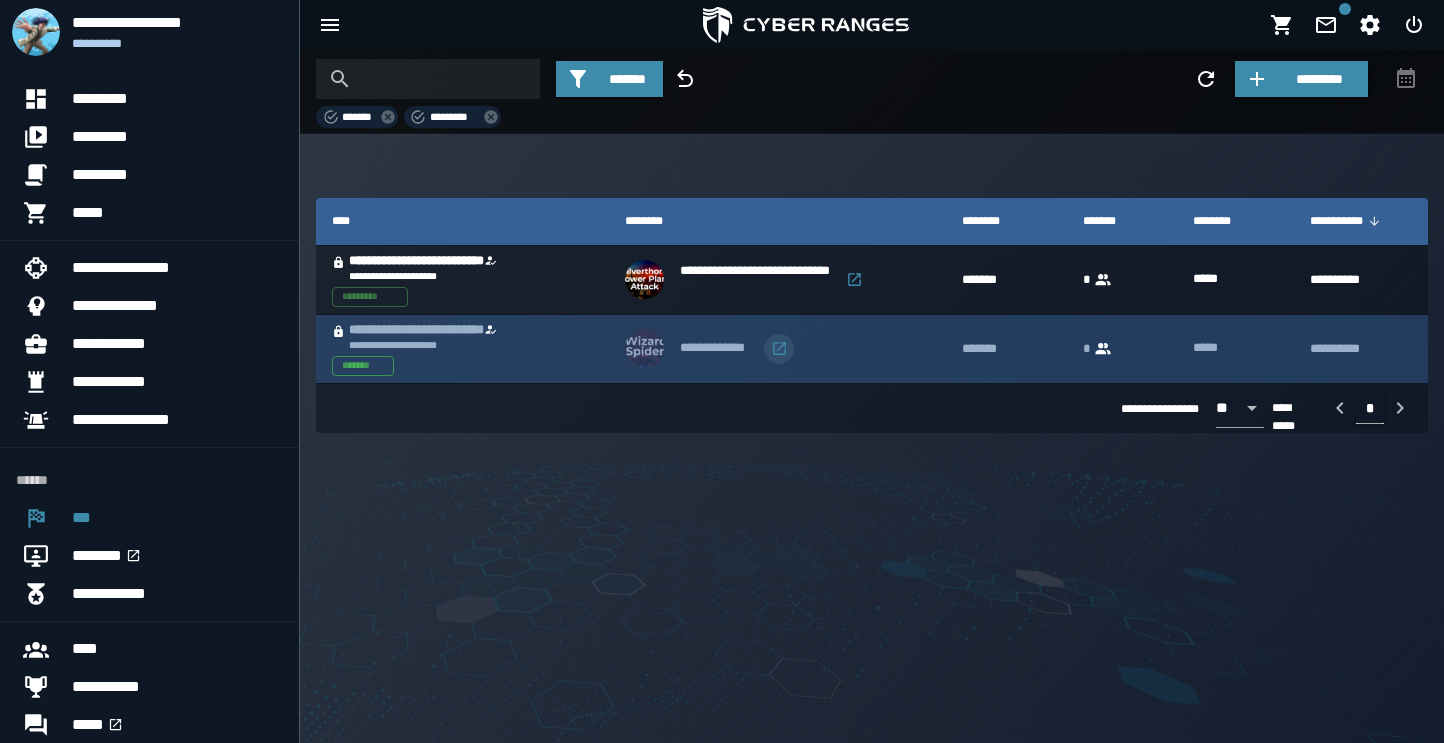 click 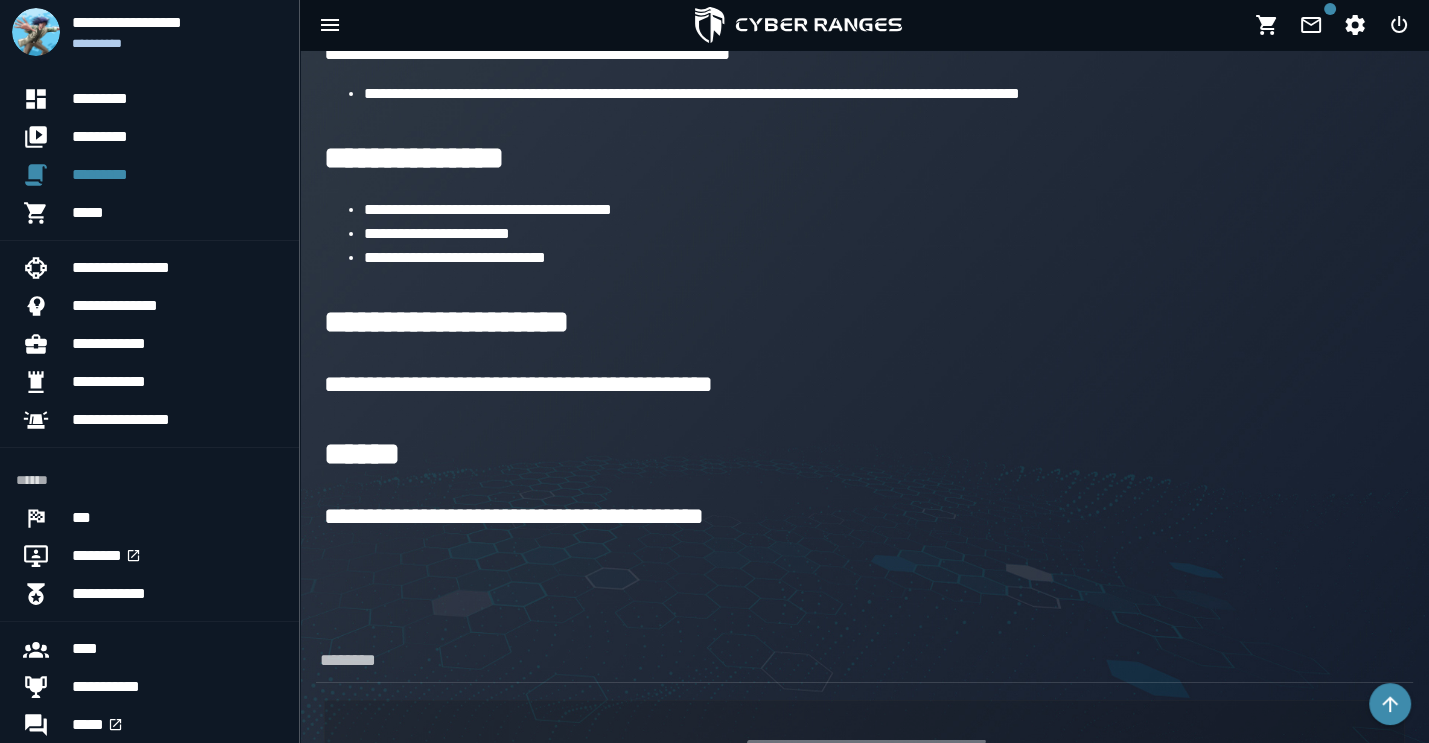 scroll, scrollTop: 922, scrollLeft: 0, axis: vertical 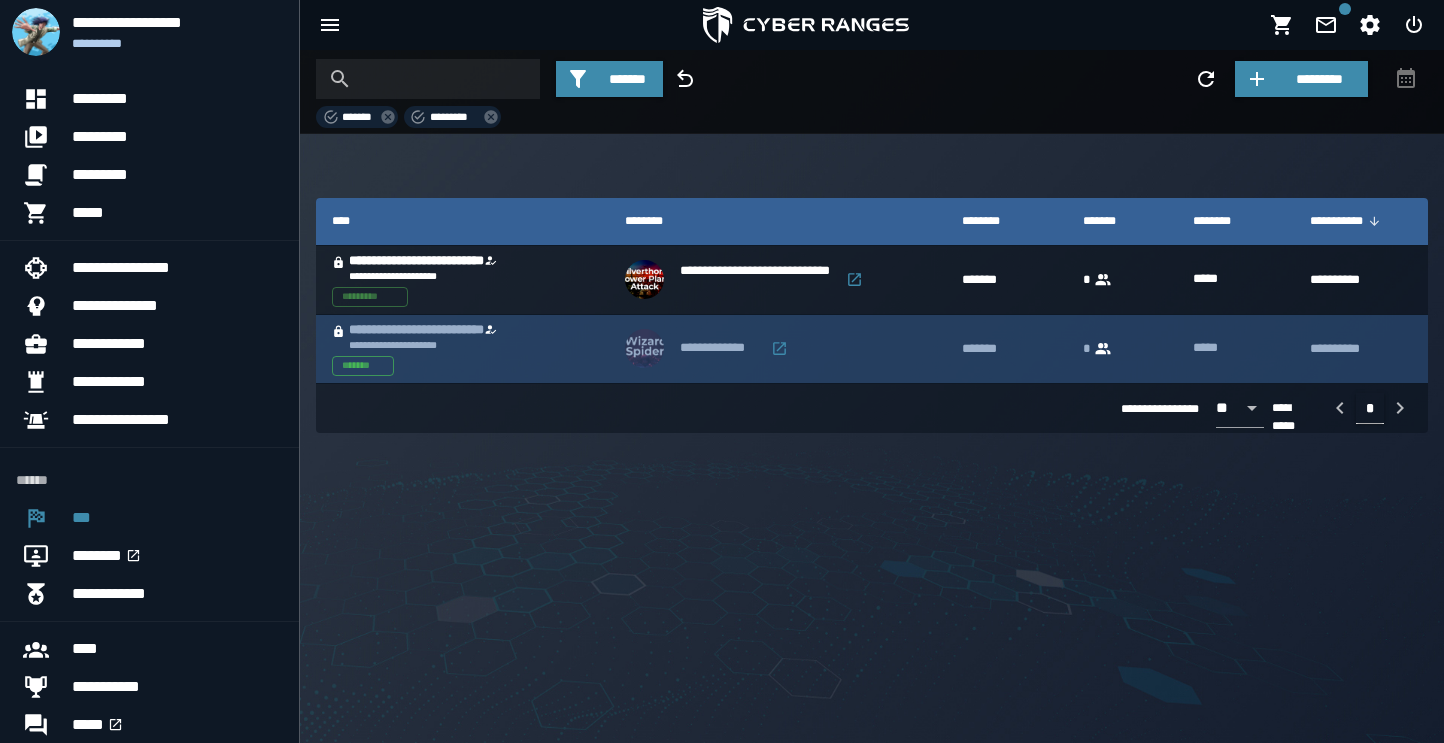 click on "**********" at bounding box center (720, 348) 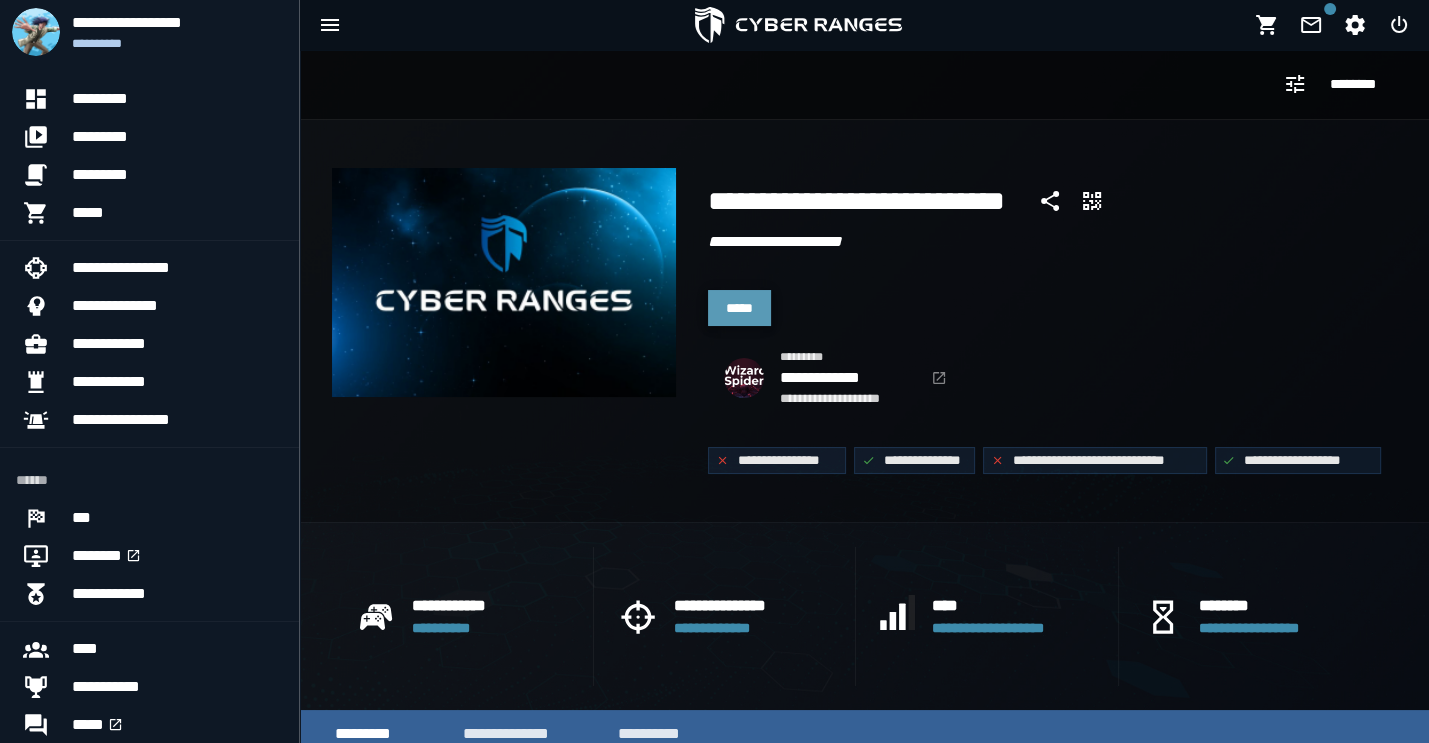 click on "*****" at bounding box center (739, 308) 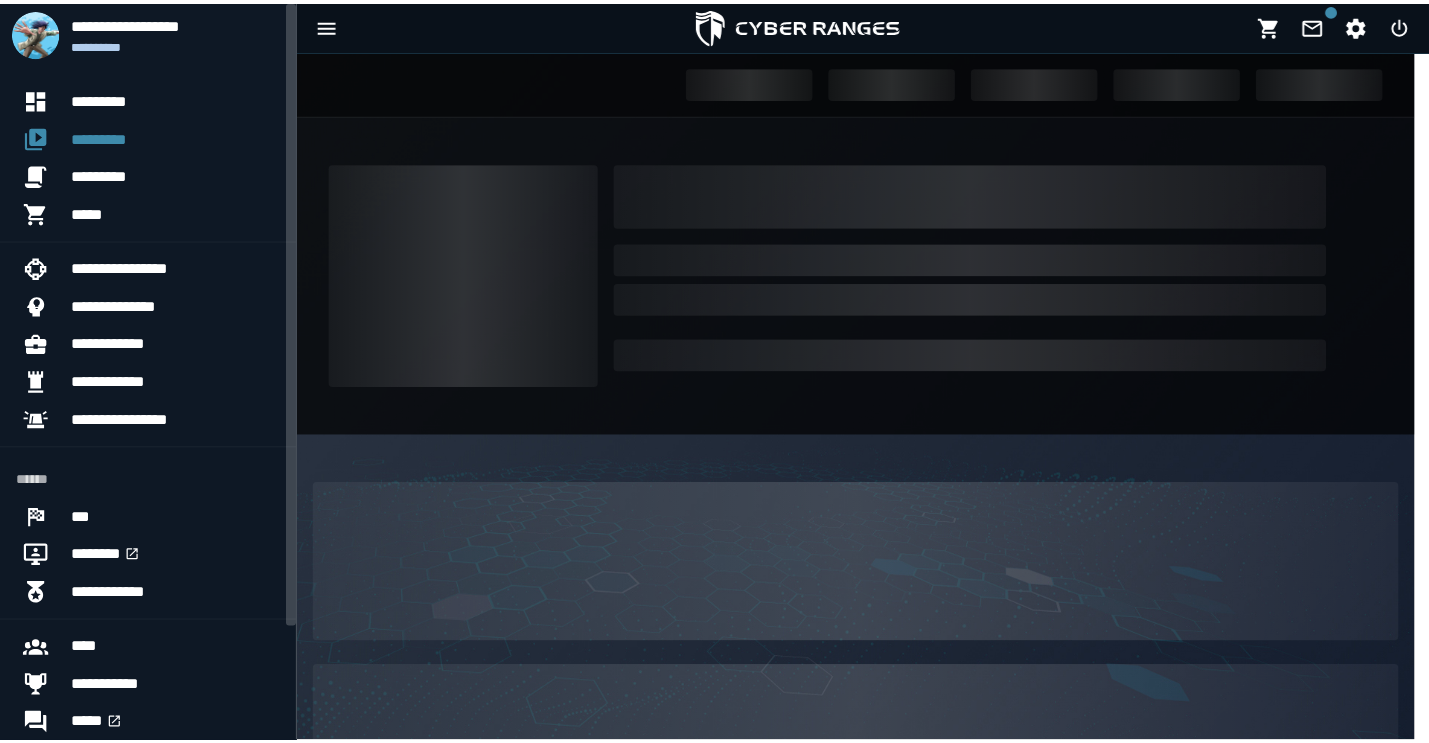 scroll, scrollTop: 0, scrollLeft: 0, axis: both 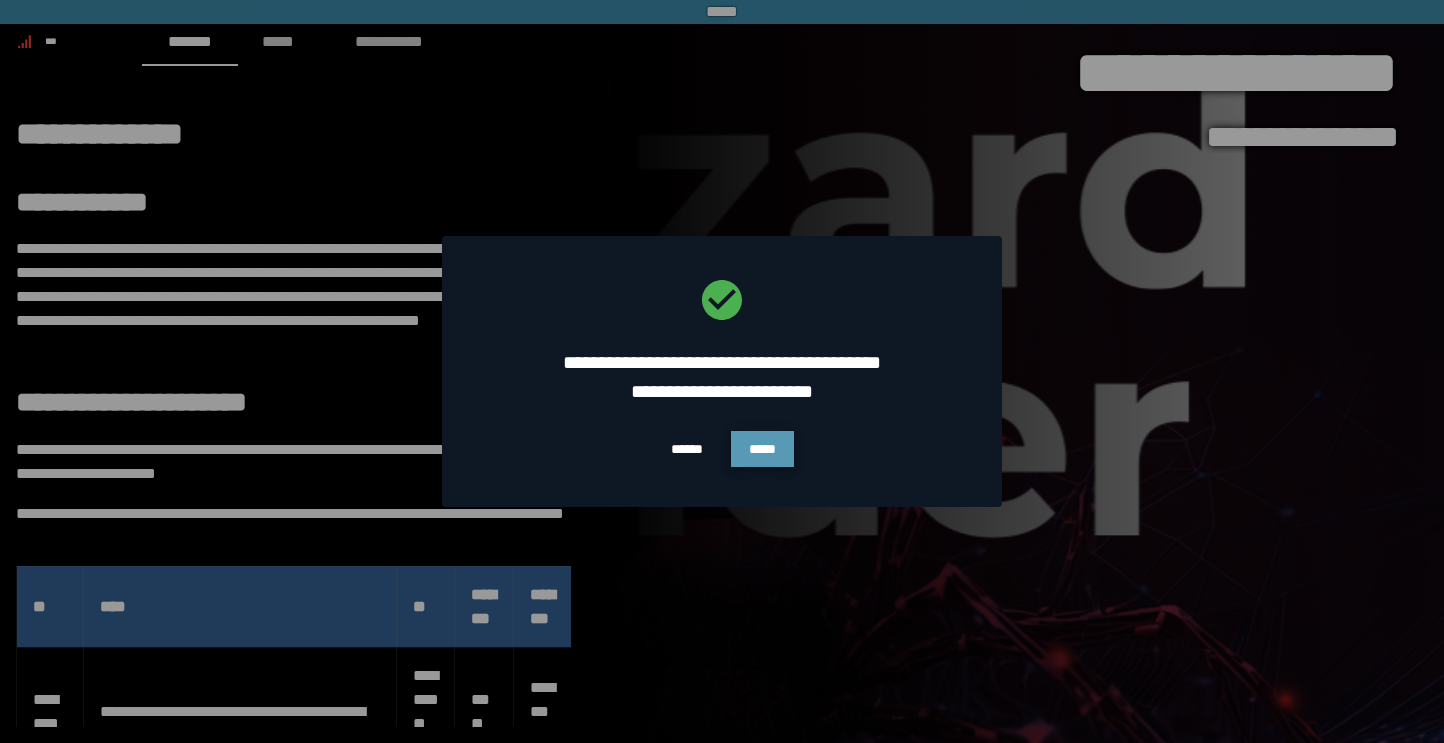 click on "*****" at bounding box center (762, 449) 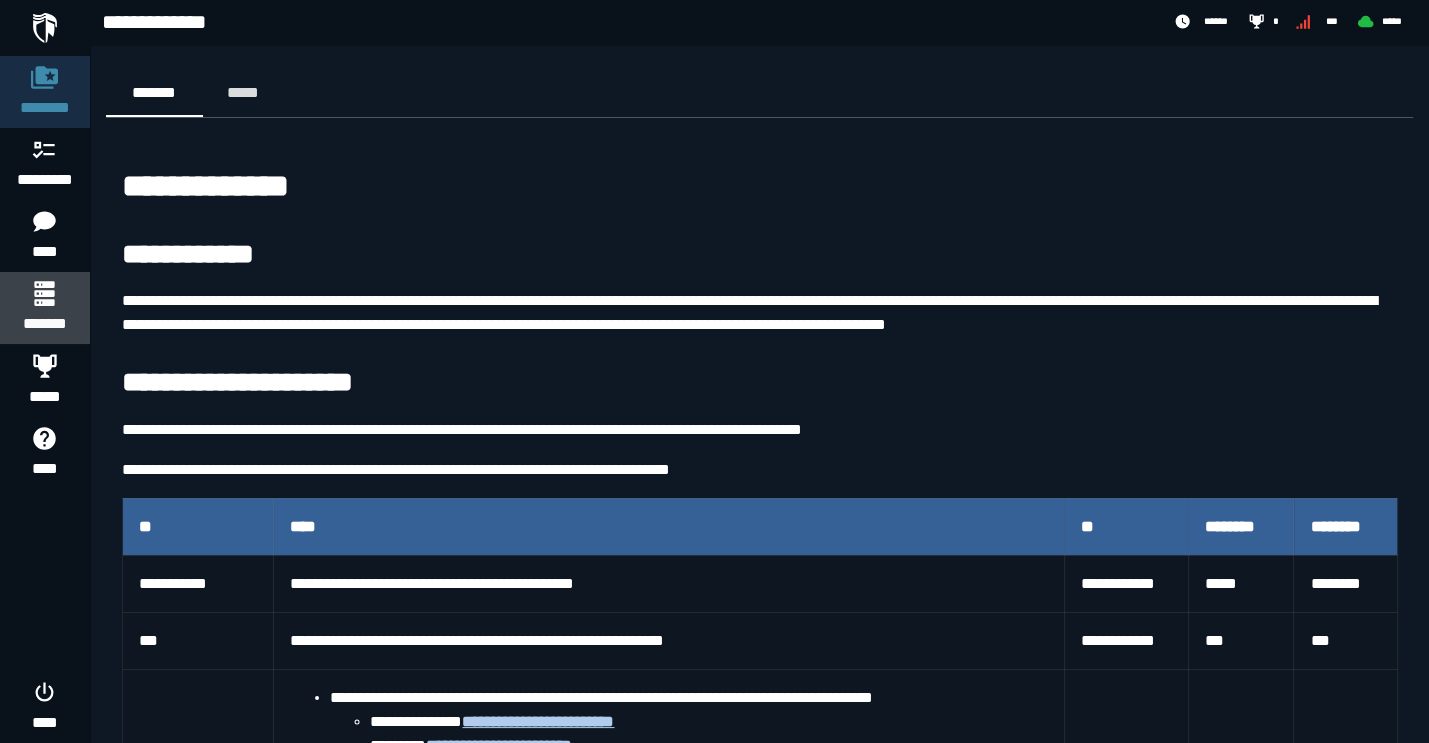 click 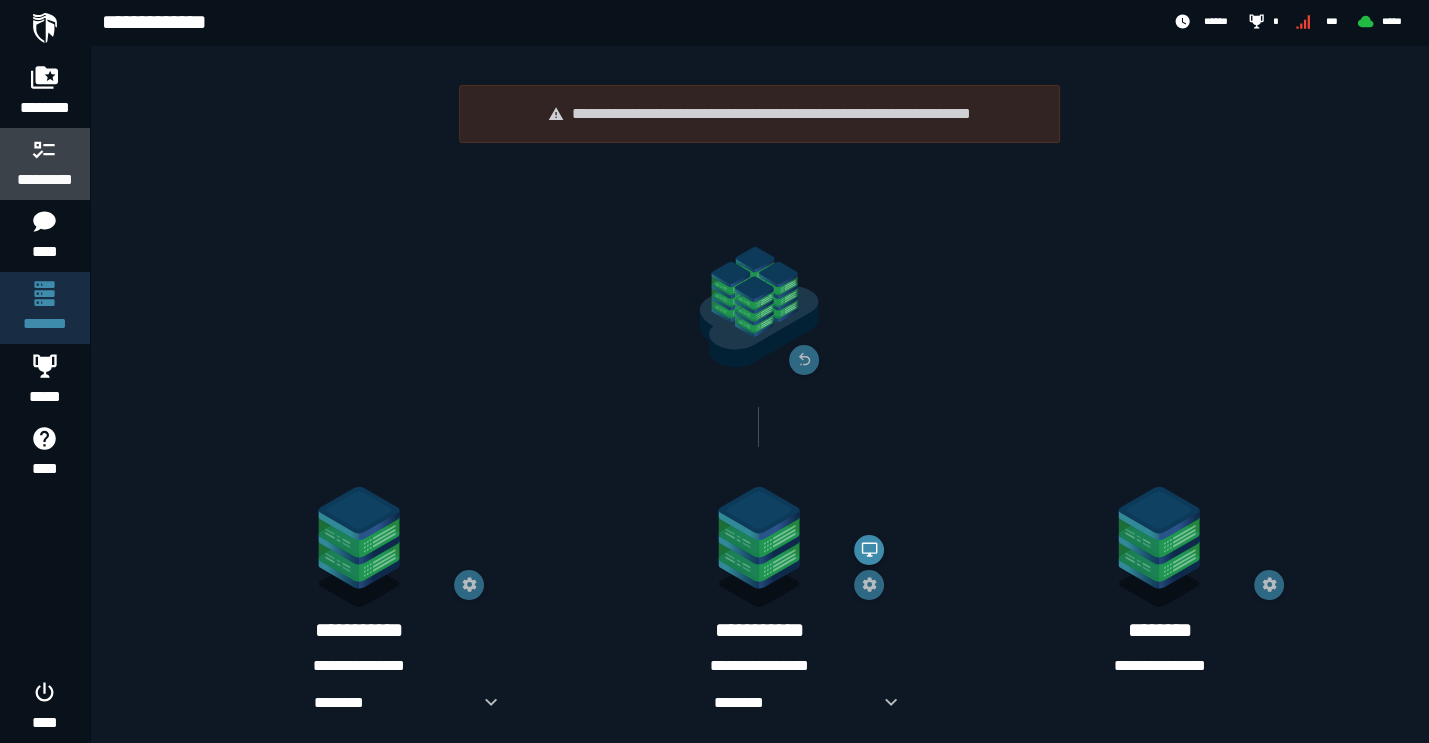 click at bounding box center [45, 149] 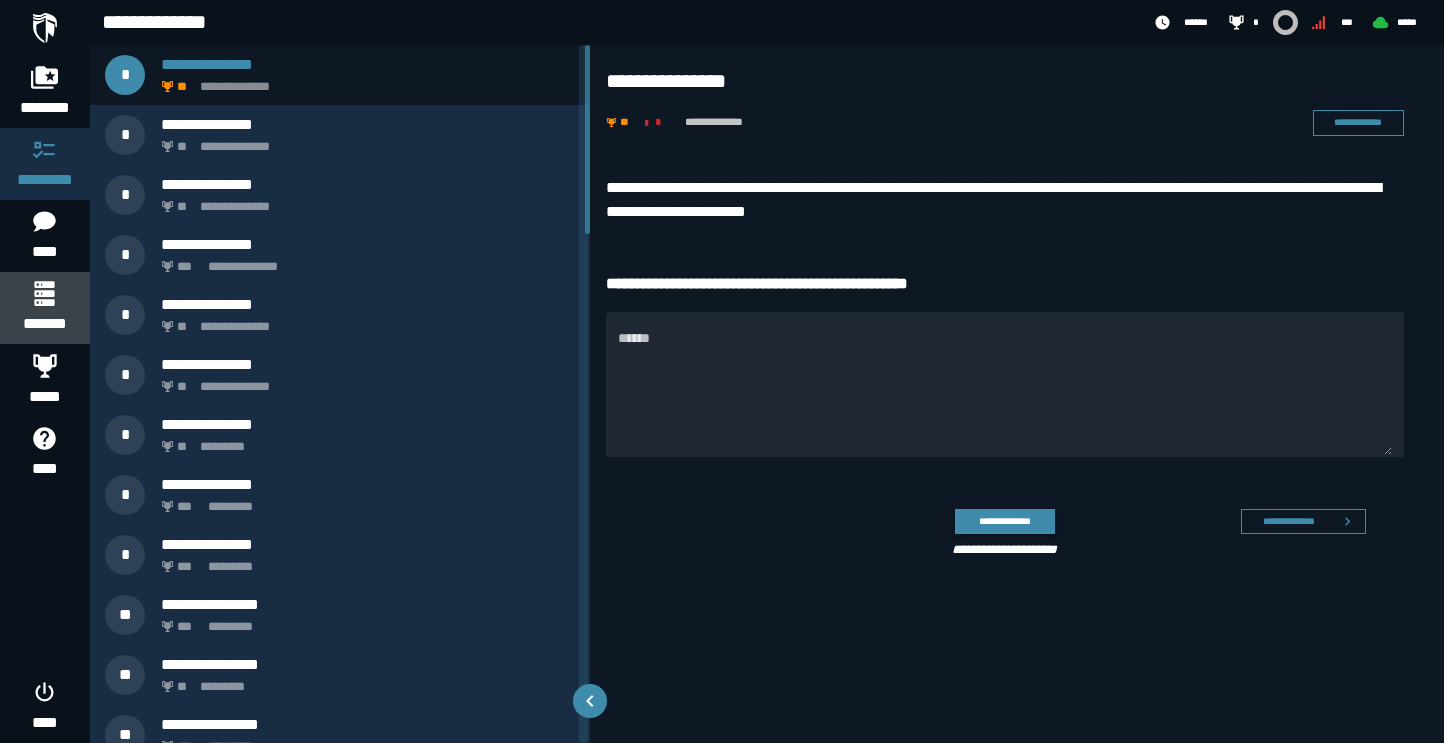 click on "*******" at bounding box center [44, 324] 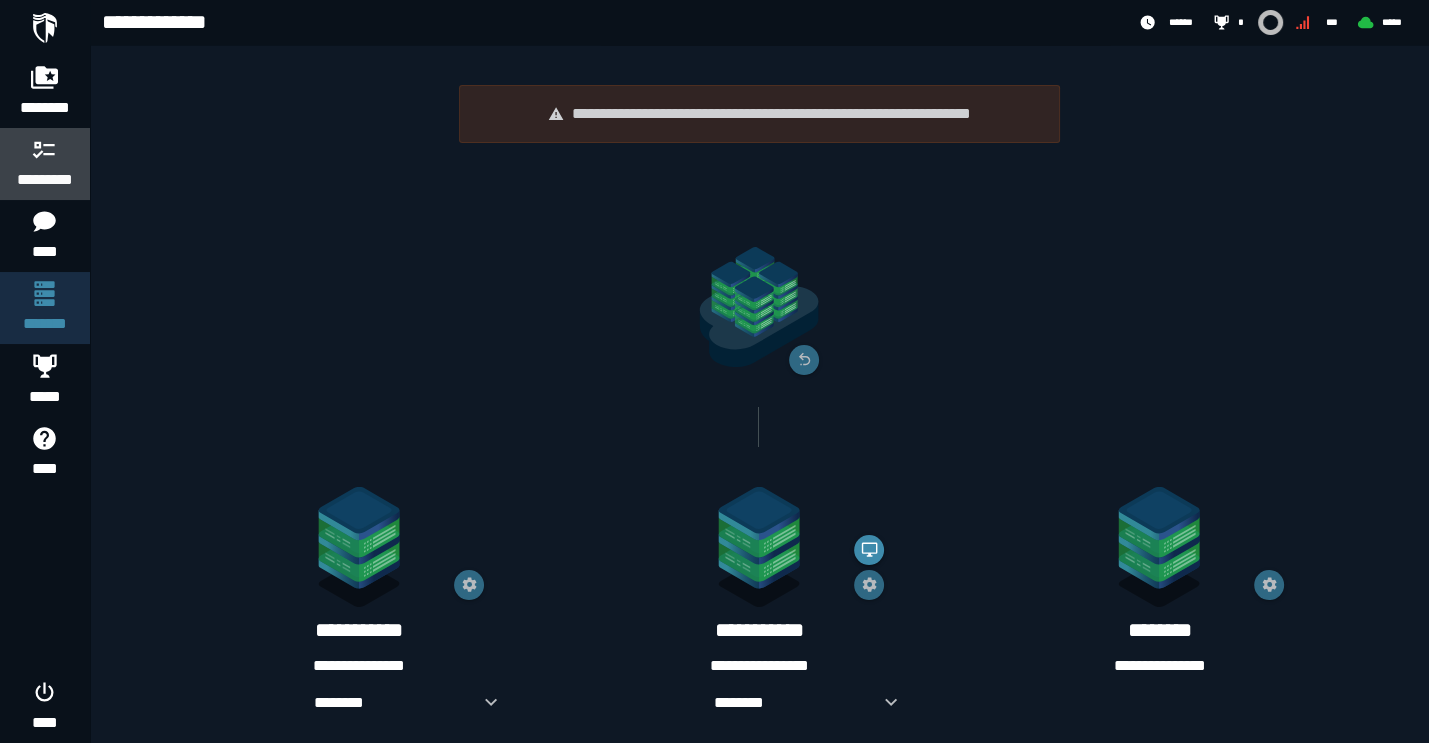 click 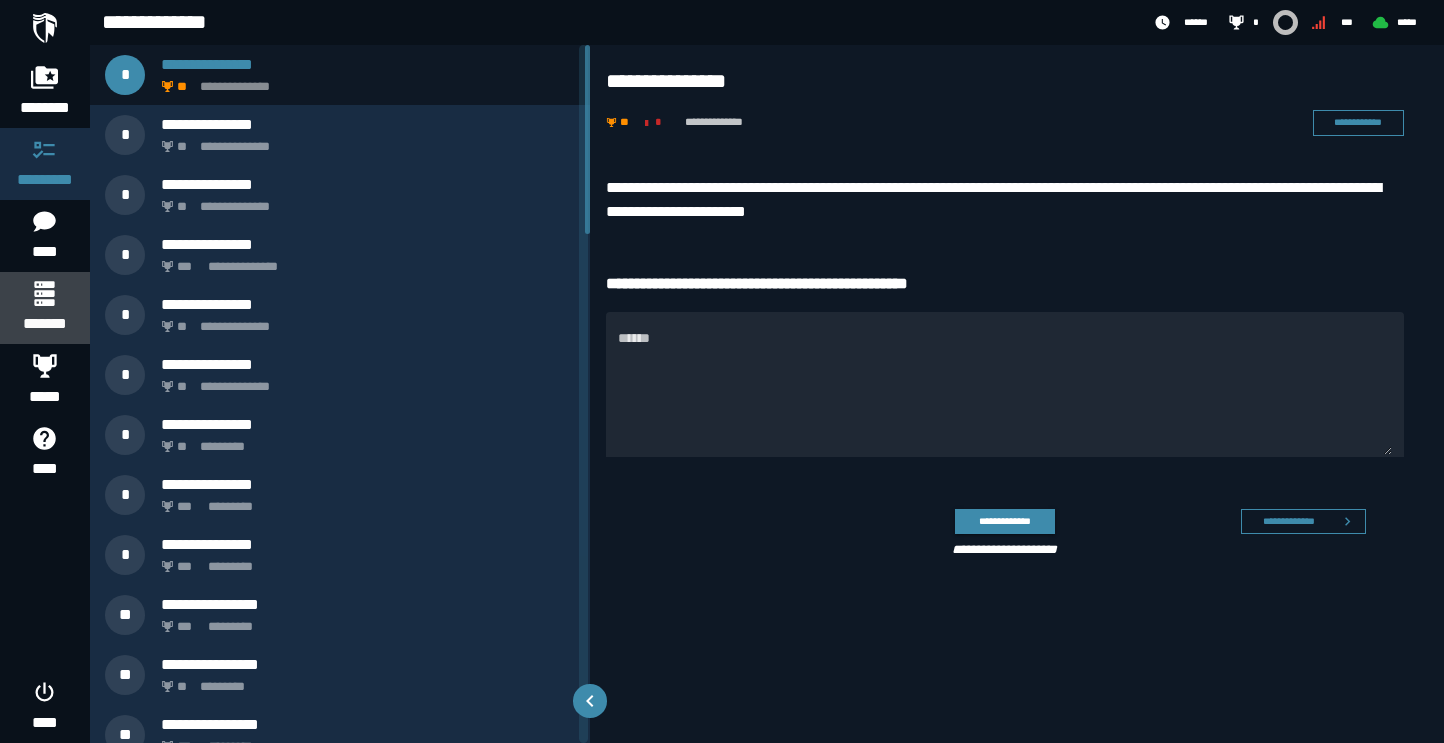 click 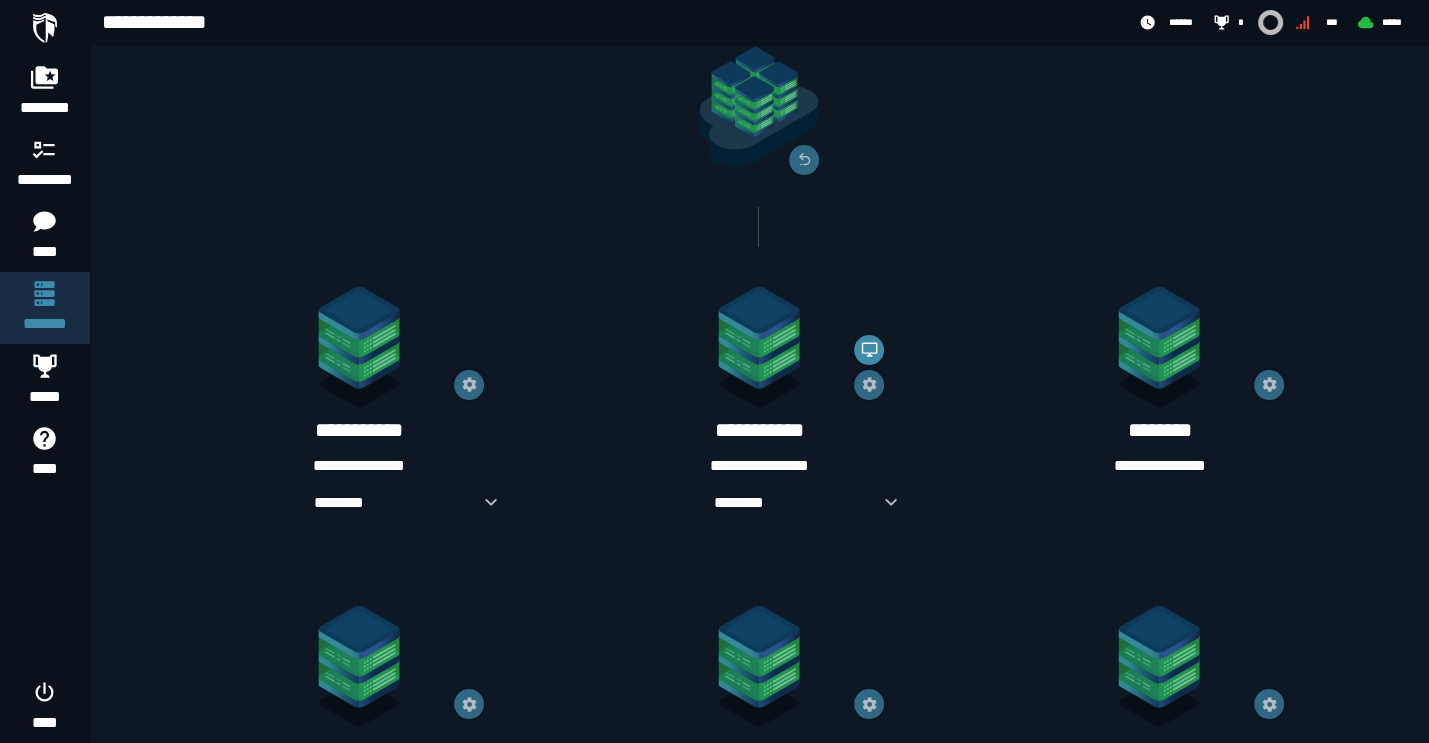 scroll, scrollTop: 207, scrollLeft: 0, axis: vertical 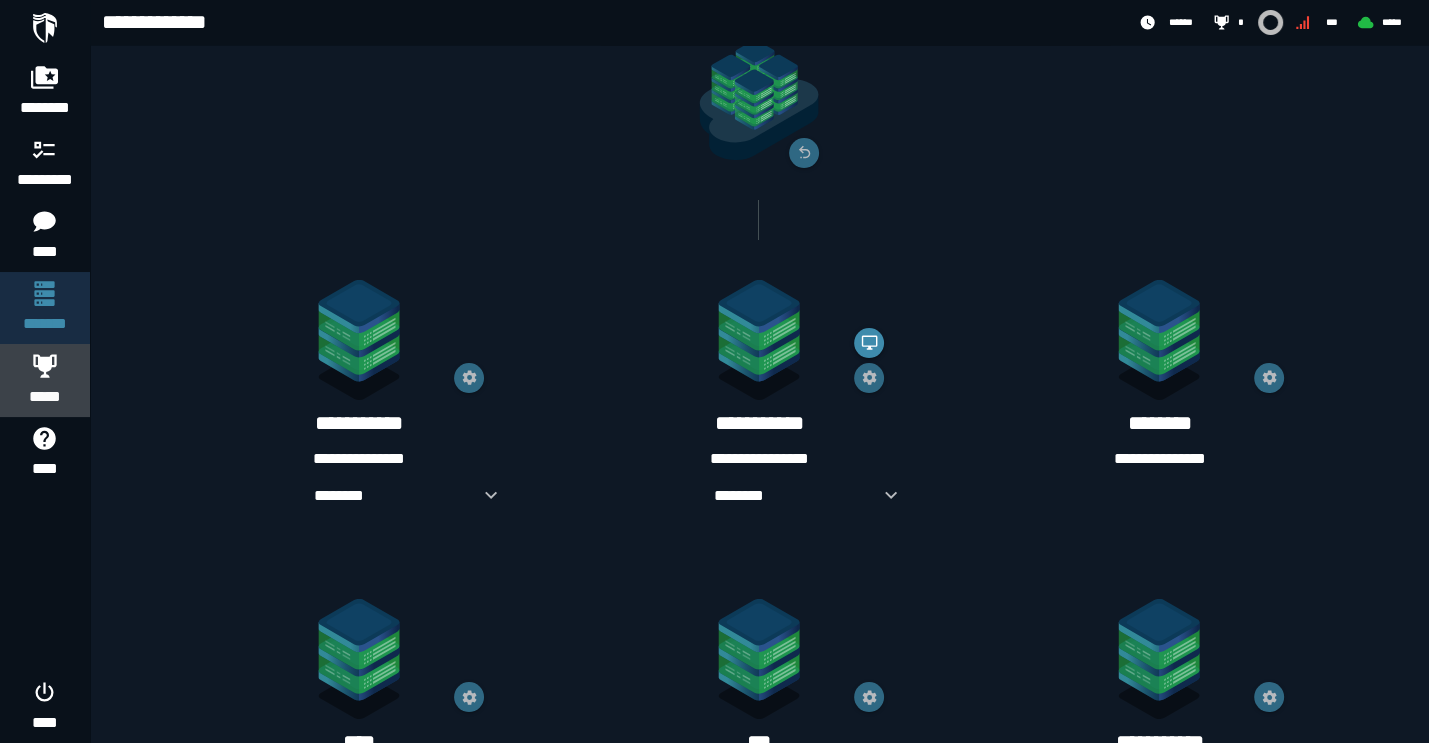 click on "*****" at bounding box center [45, 380] 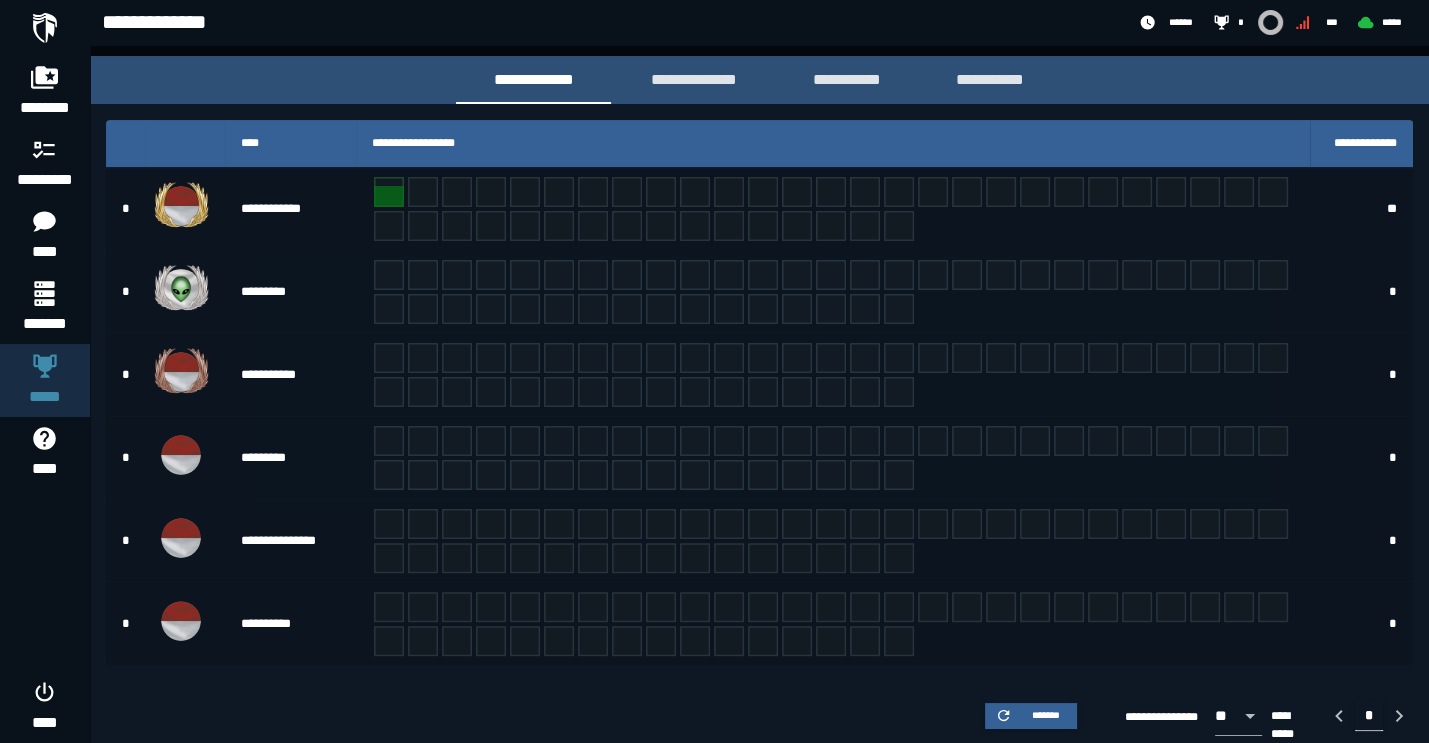 scroll, scrollTop: 353, scrollLeft: 0, axis: vertical 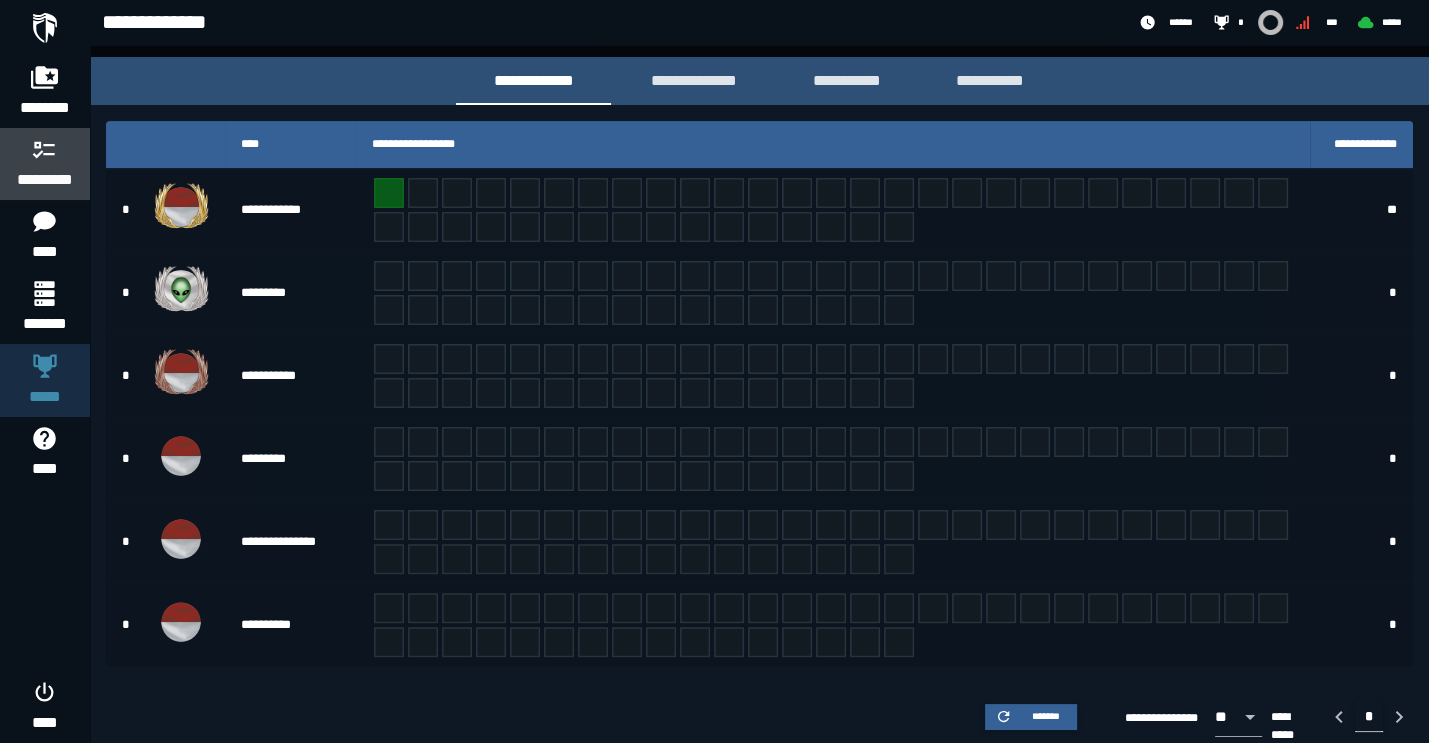 click on "*********" at bounding box center (45, 180) 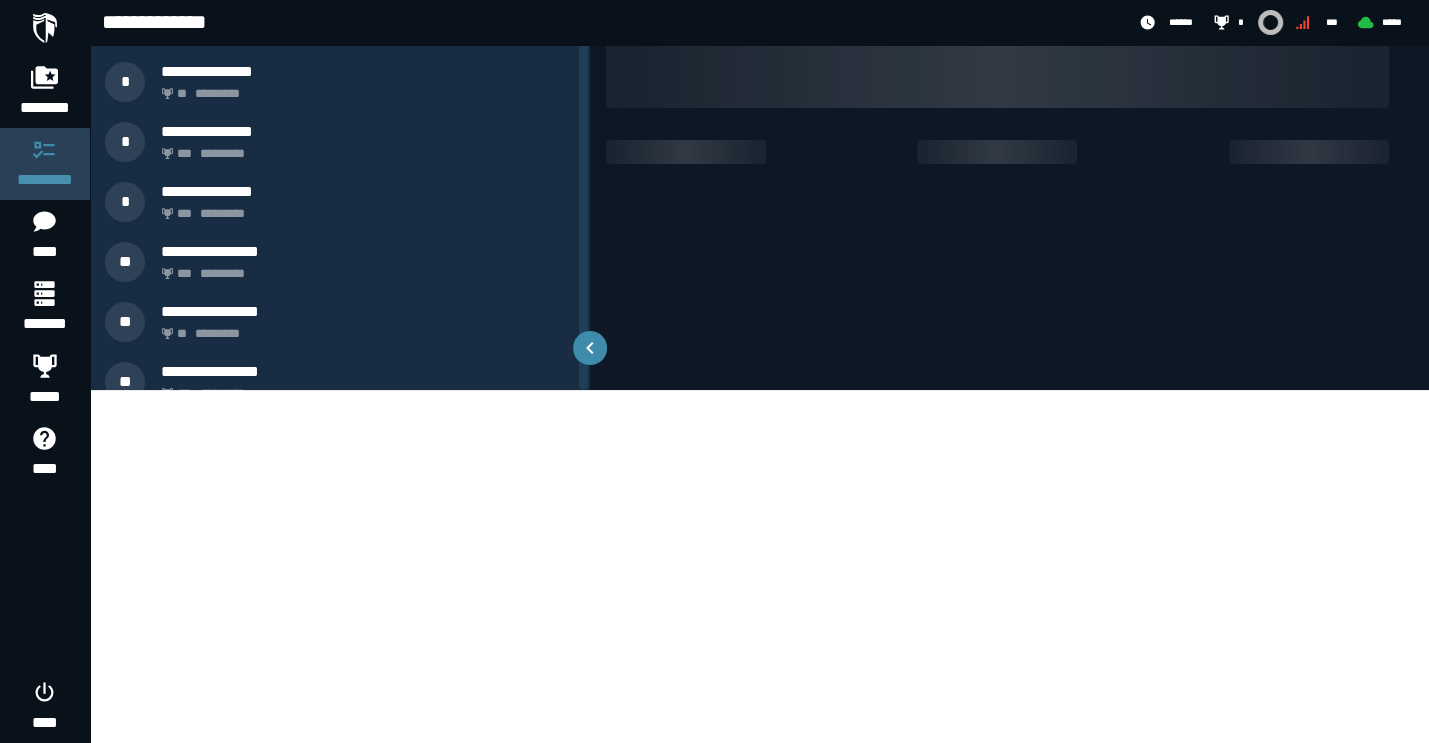 scroll, scrollTop: 0, scrollLeft: 0, axis: both 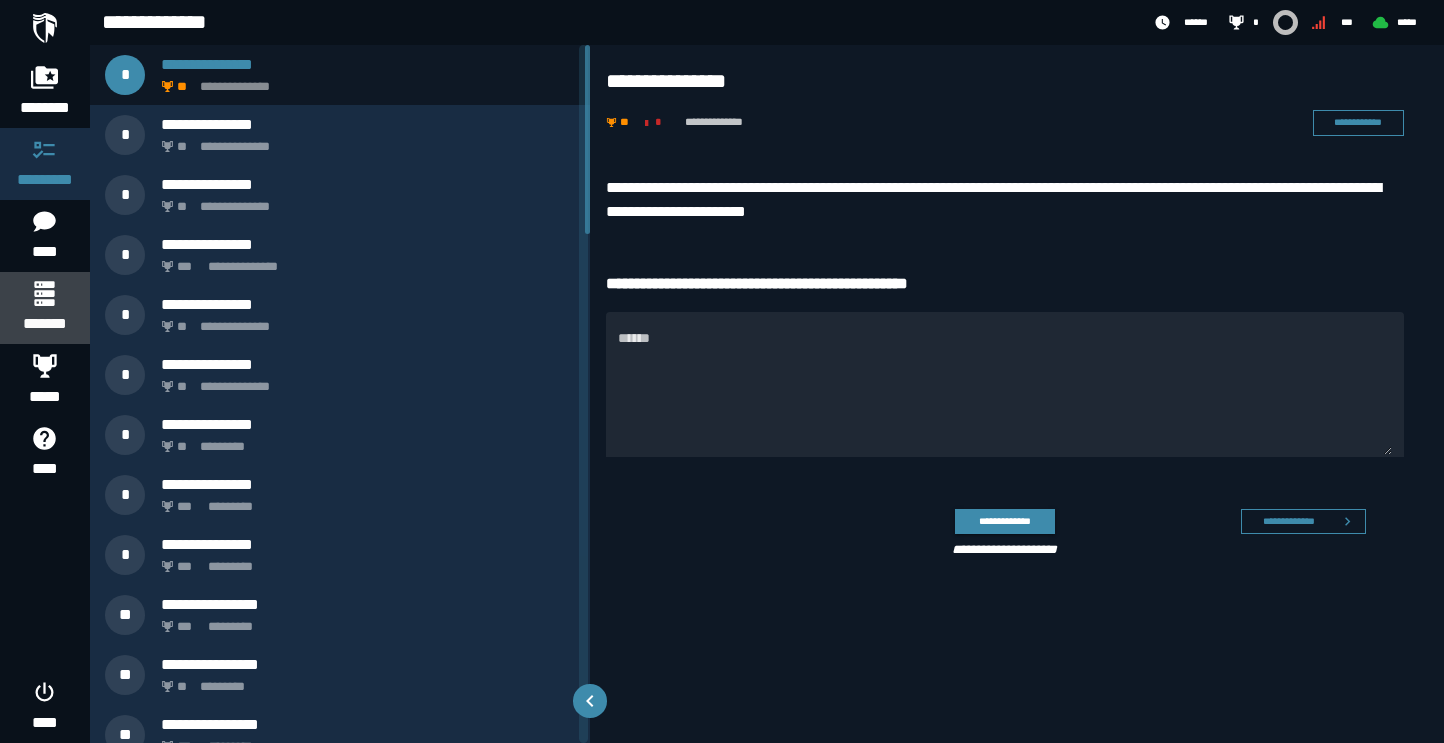 click on "*******" 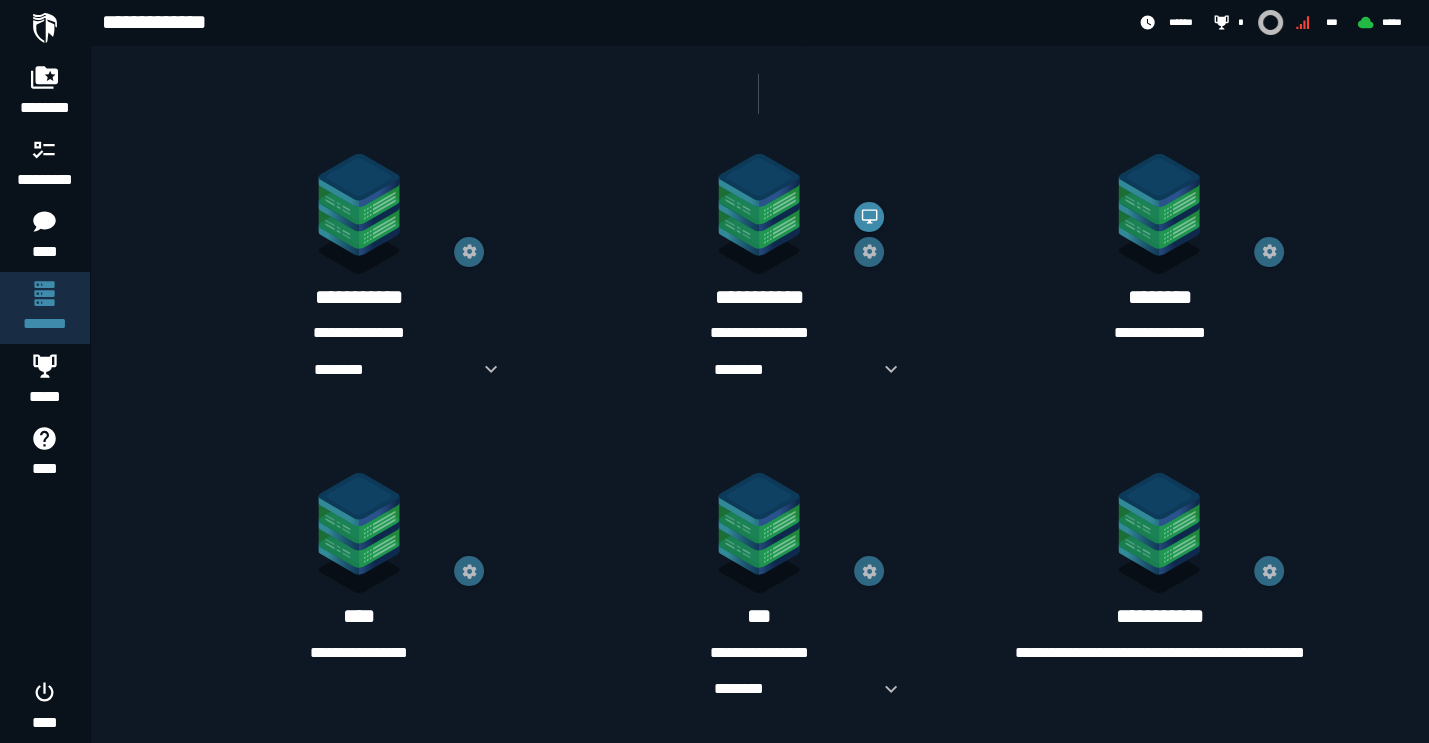 scroll, scrollTop: 230, scrollLeft: 0, axis: vertical 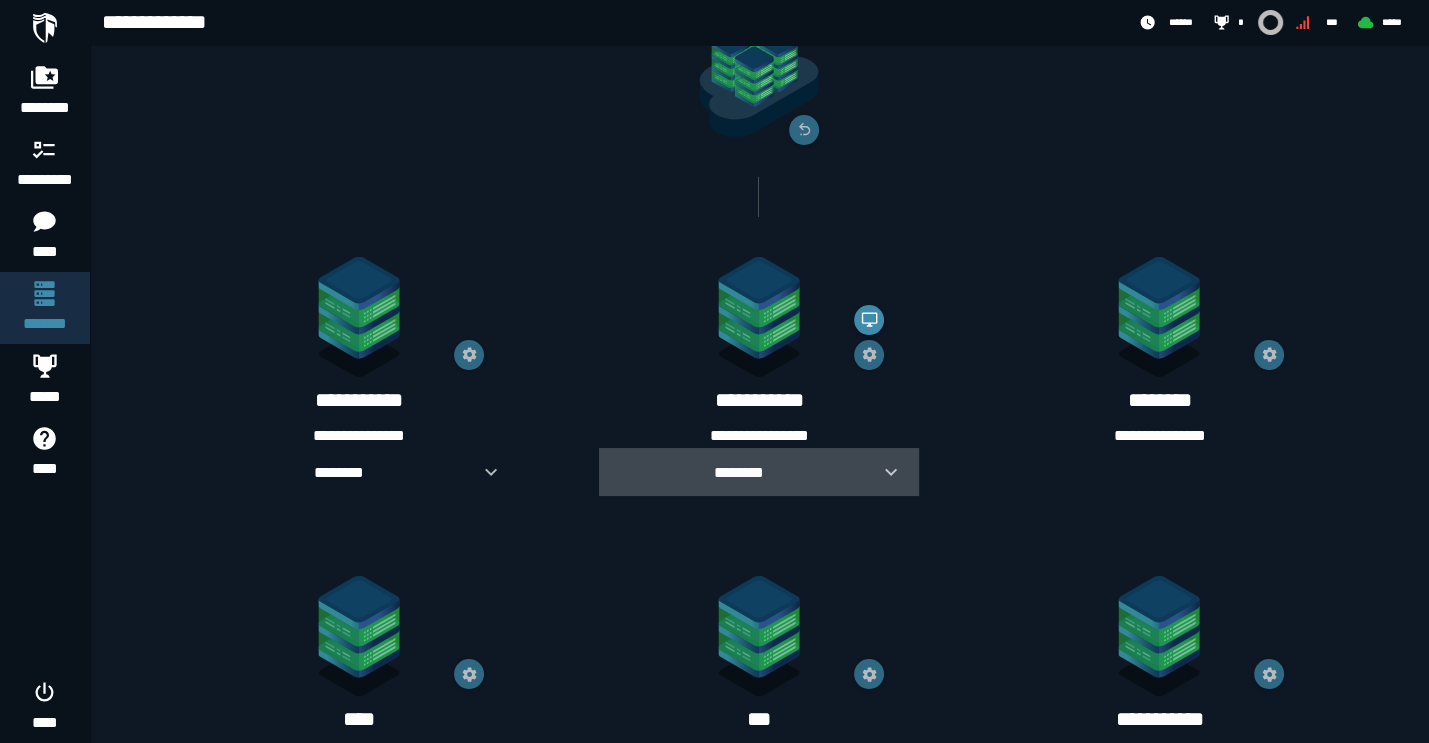 click 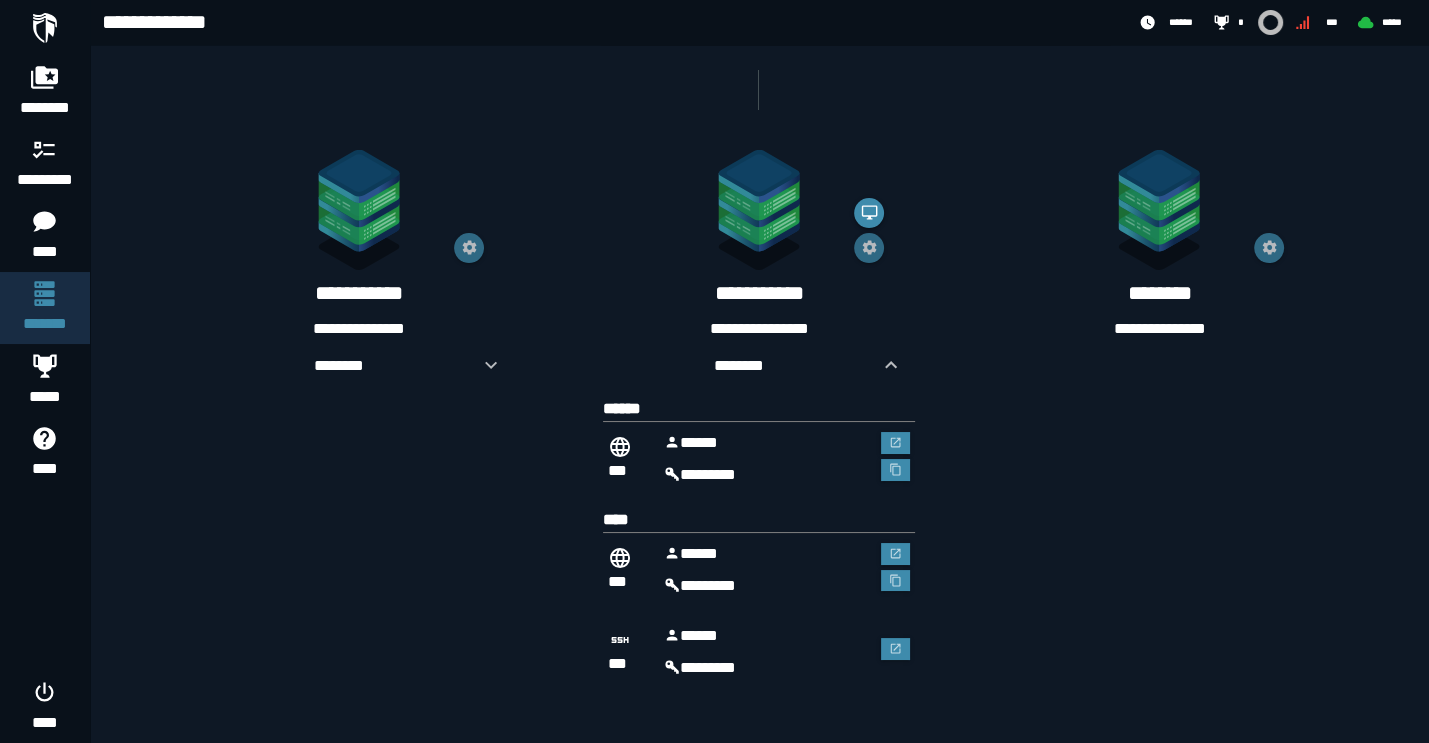 scroll, scrollTop: 336, scrollLeft: 0, axis: vertical 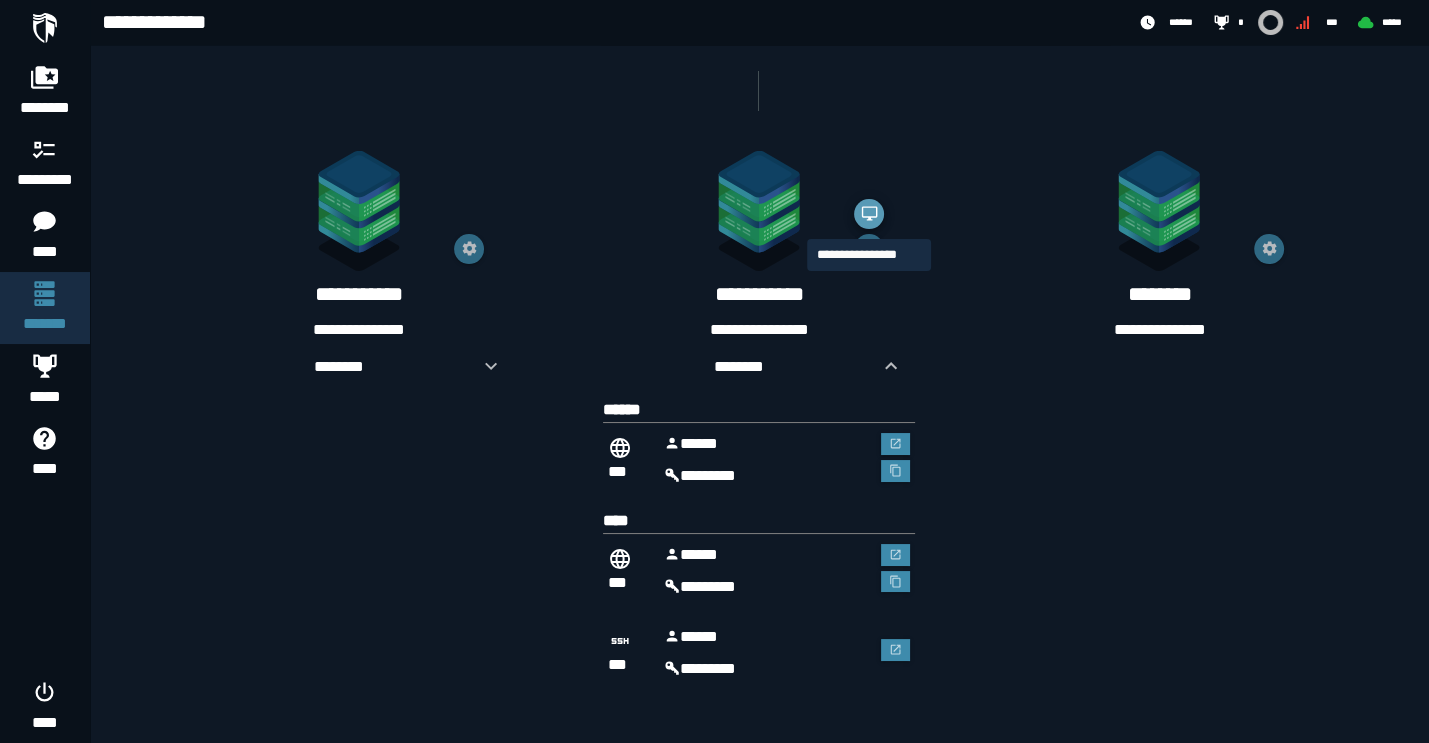 click 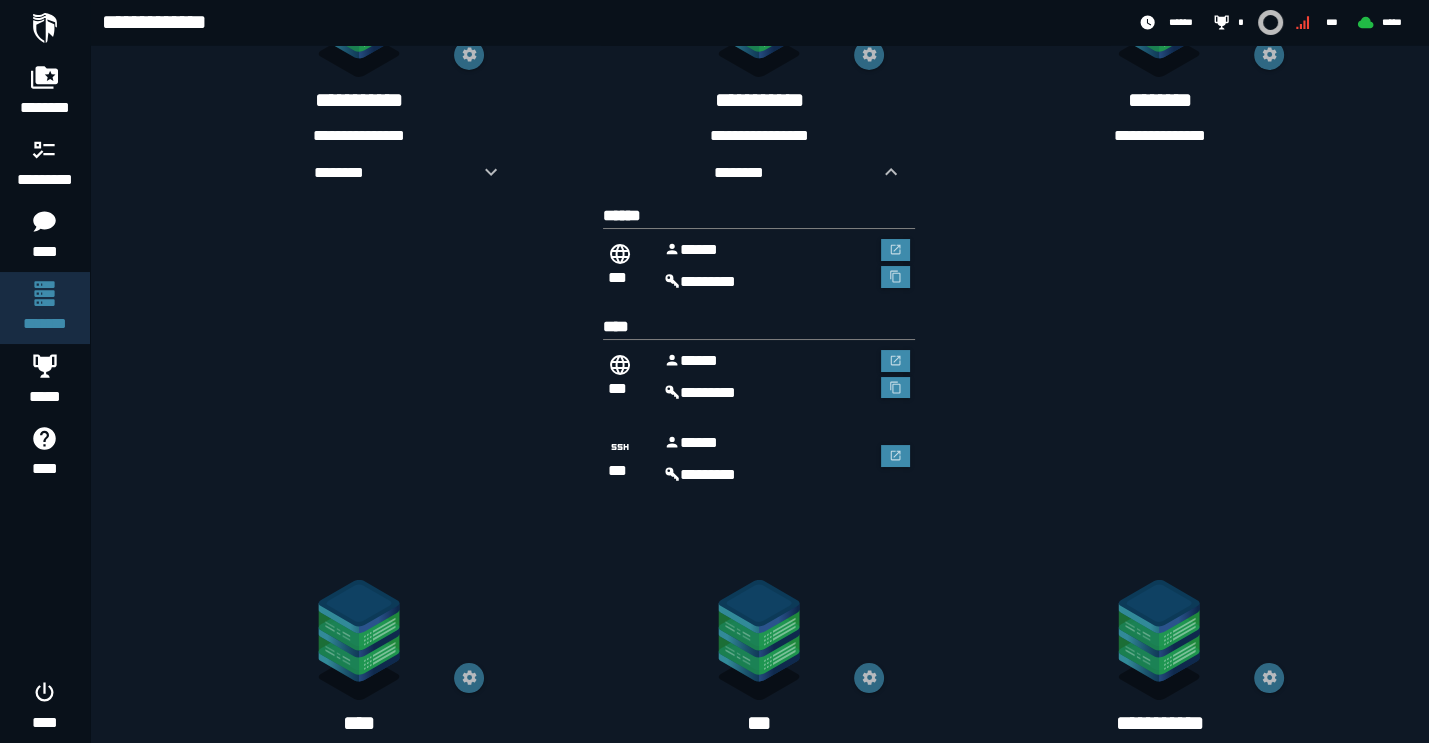 scroll, scrollTop: 412, scrollLeft: 0, axis: vertical 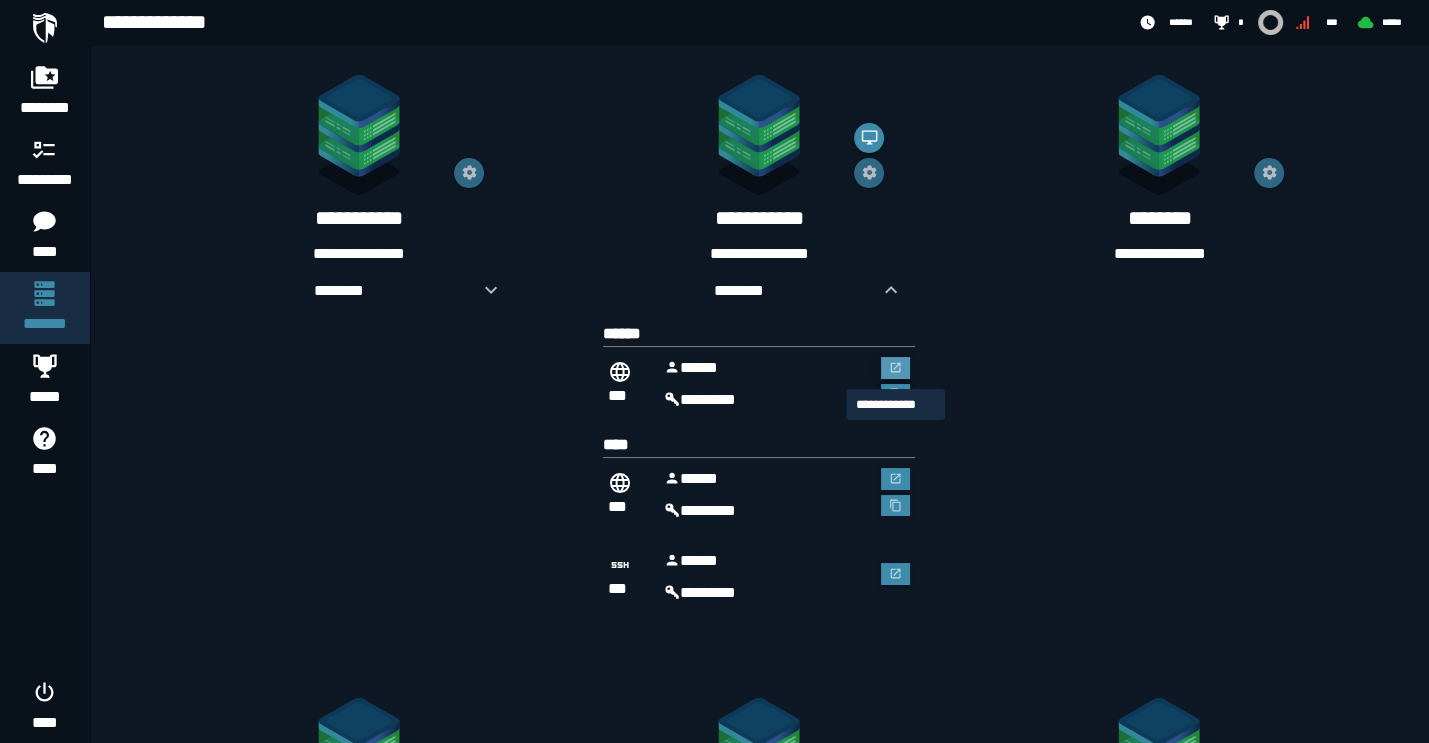 click 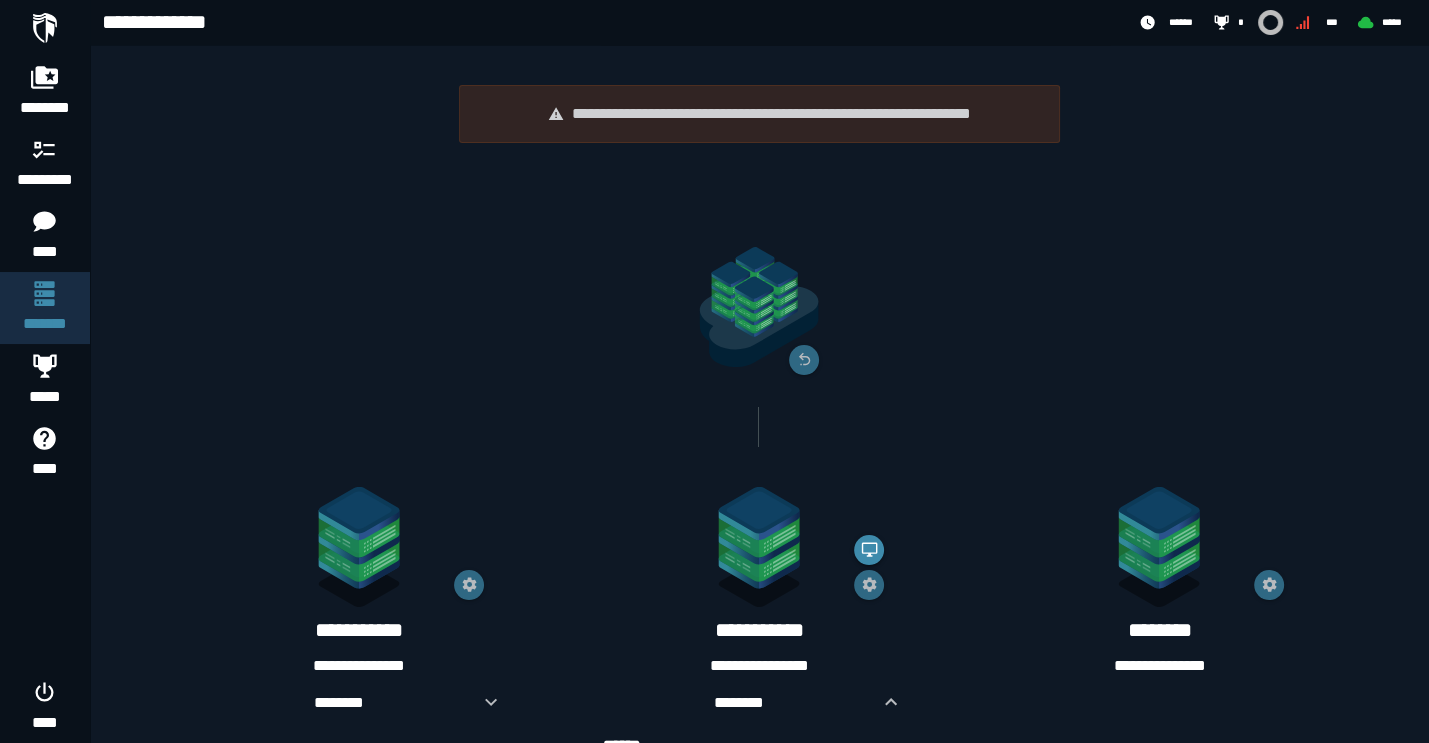 scroll, scrollTop: 412, scrollLeft: 0, axis: vertical 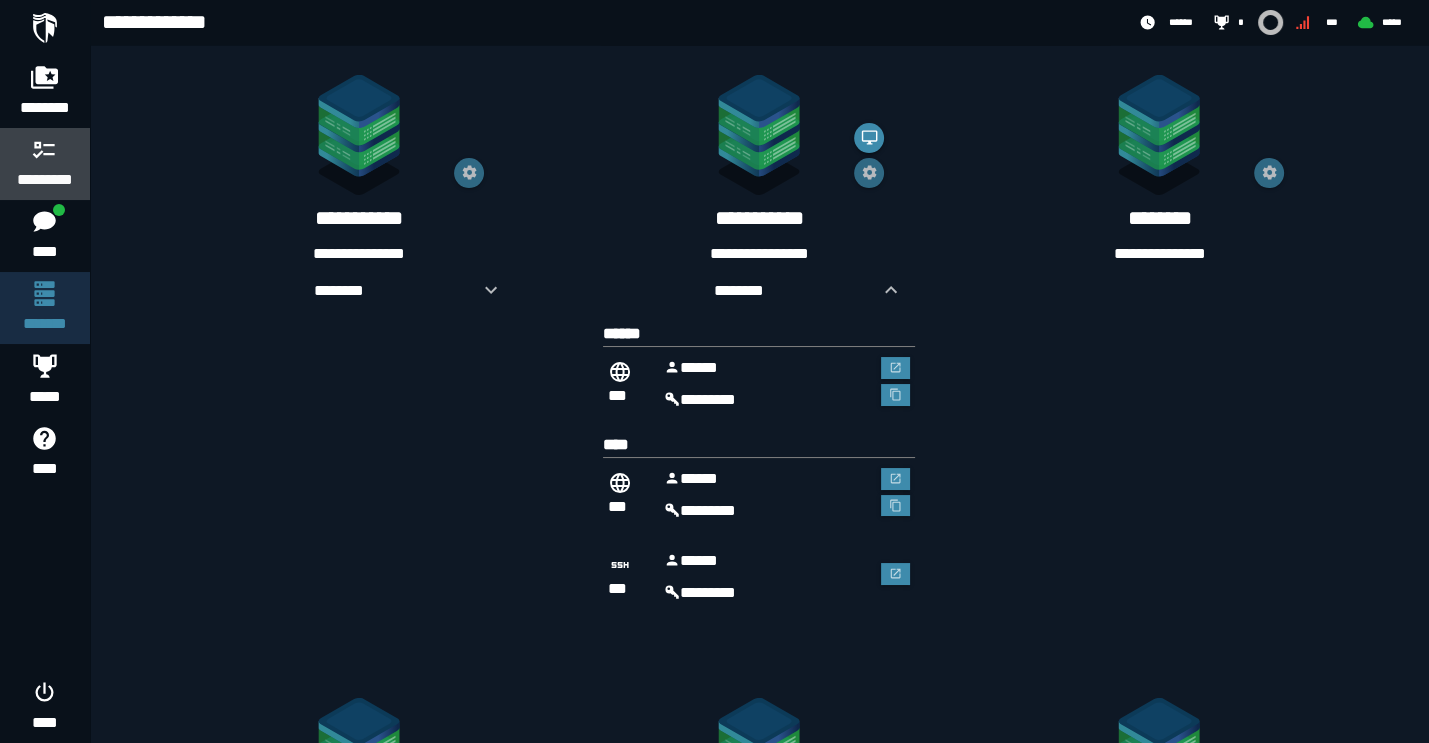 click on "*********" at bounding box center (45, 180) 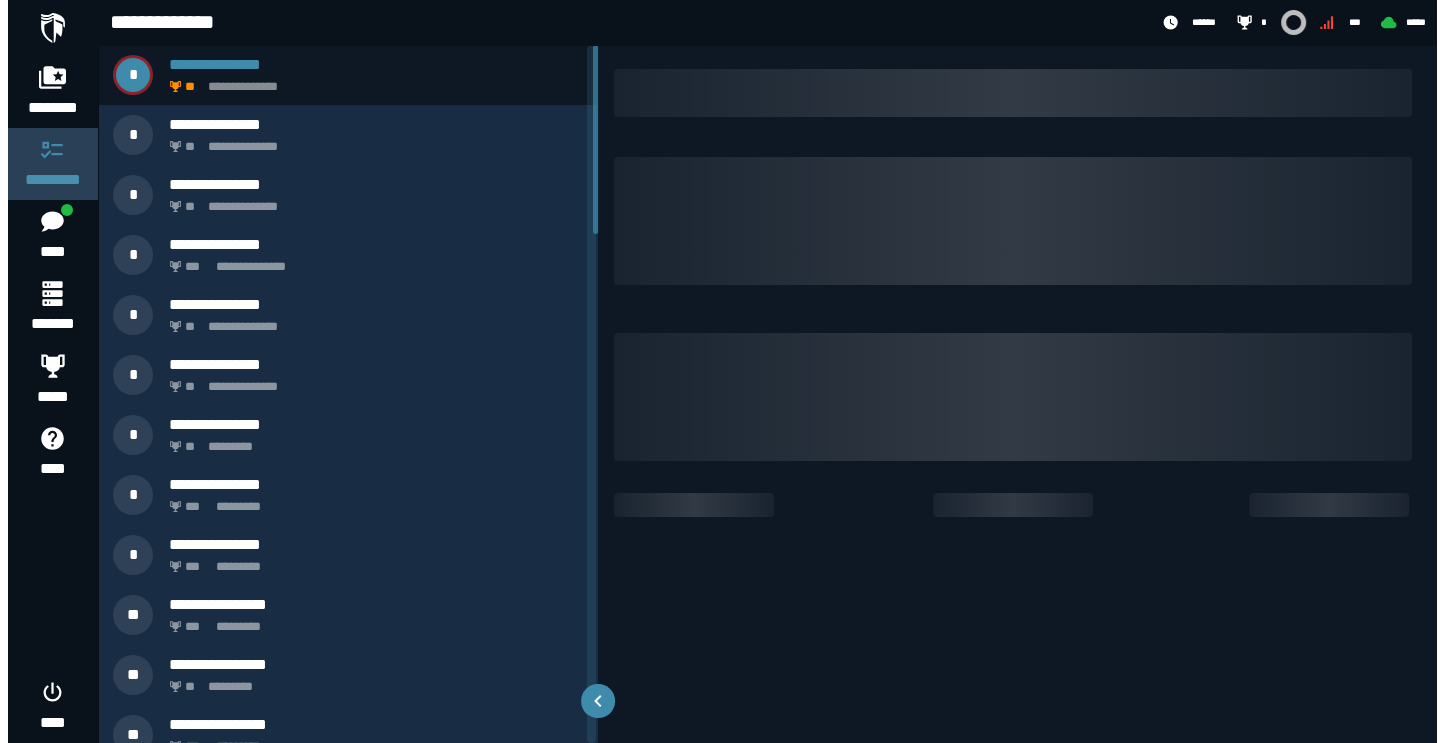 scroll, scrollTop: 0, scrollLeft: 0, axis: both 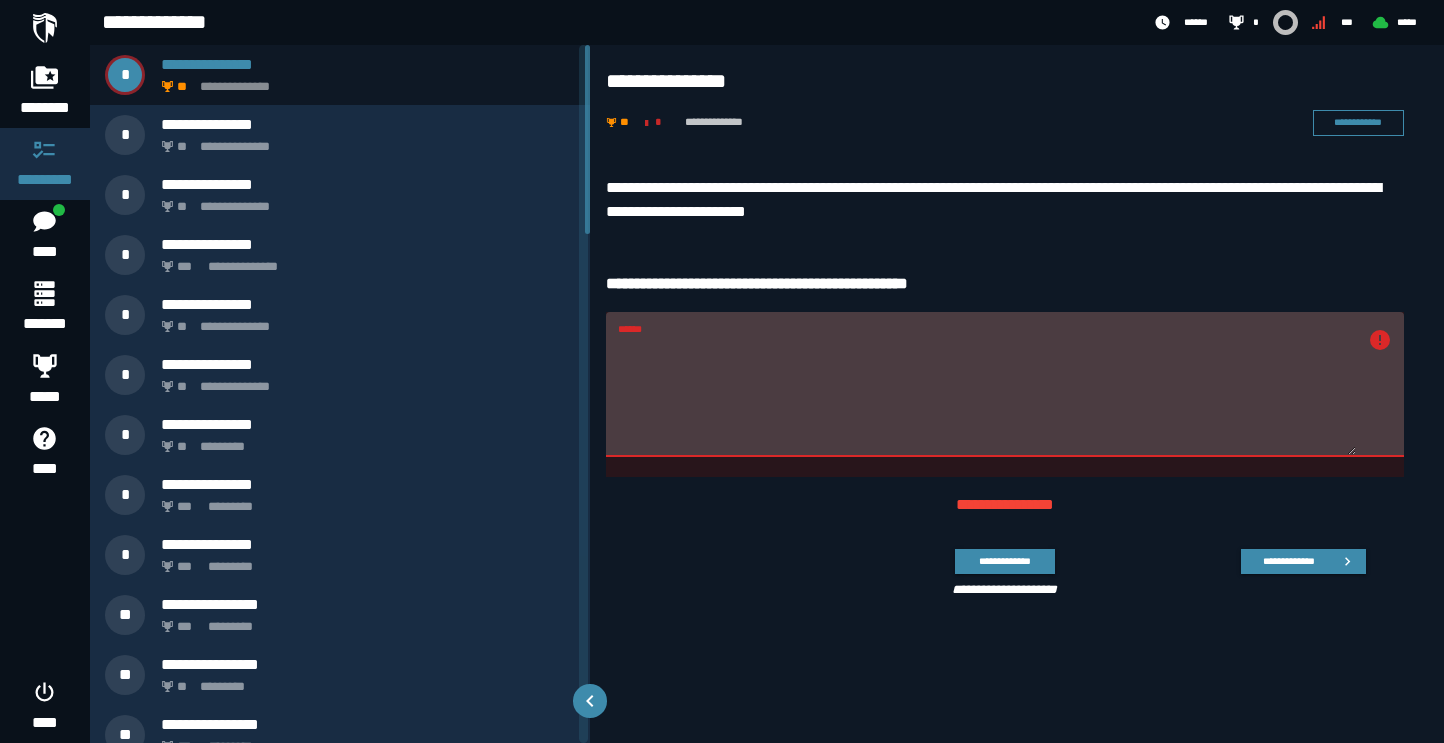 click on "******" at bounding box center [987, 384] 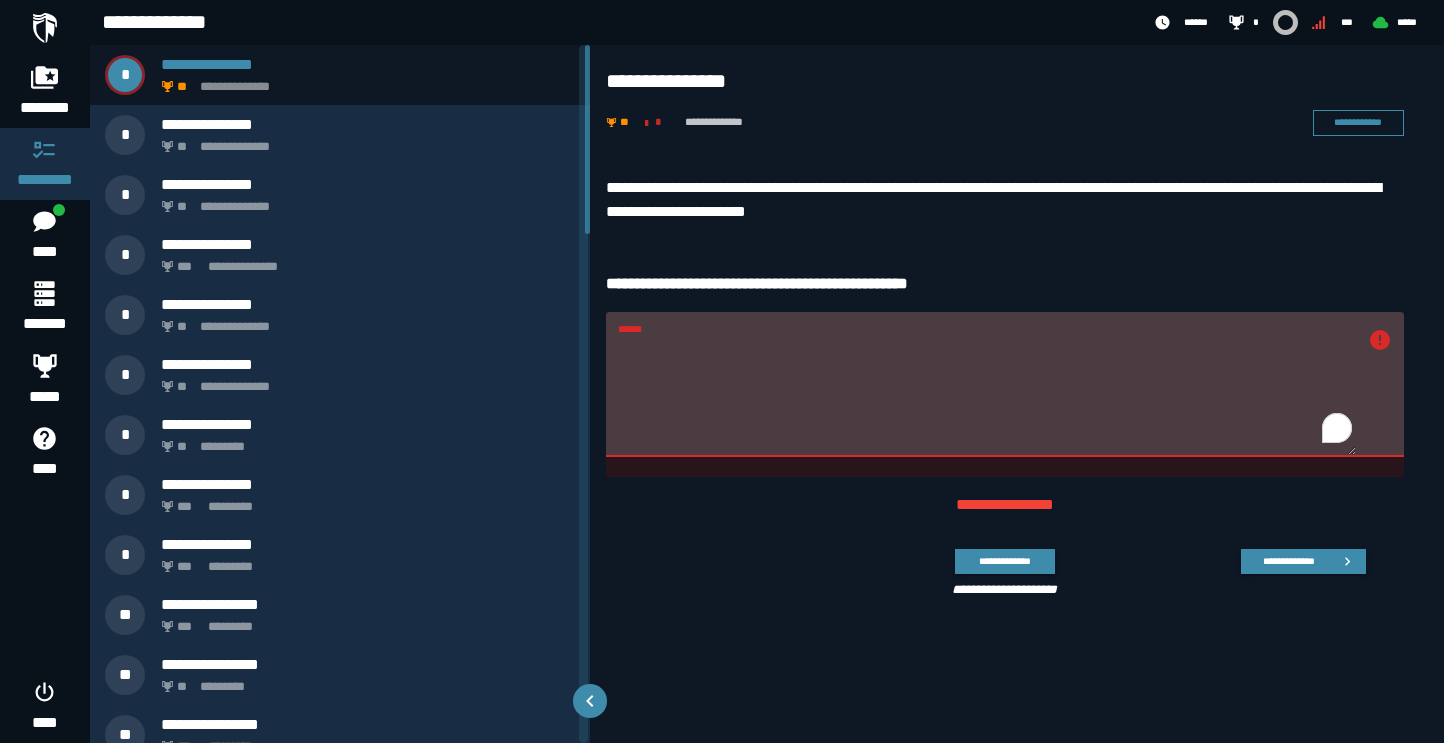 click on "******" at bounding box center [987, 396] 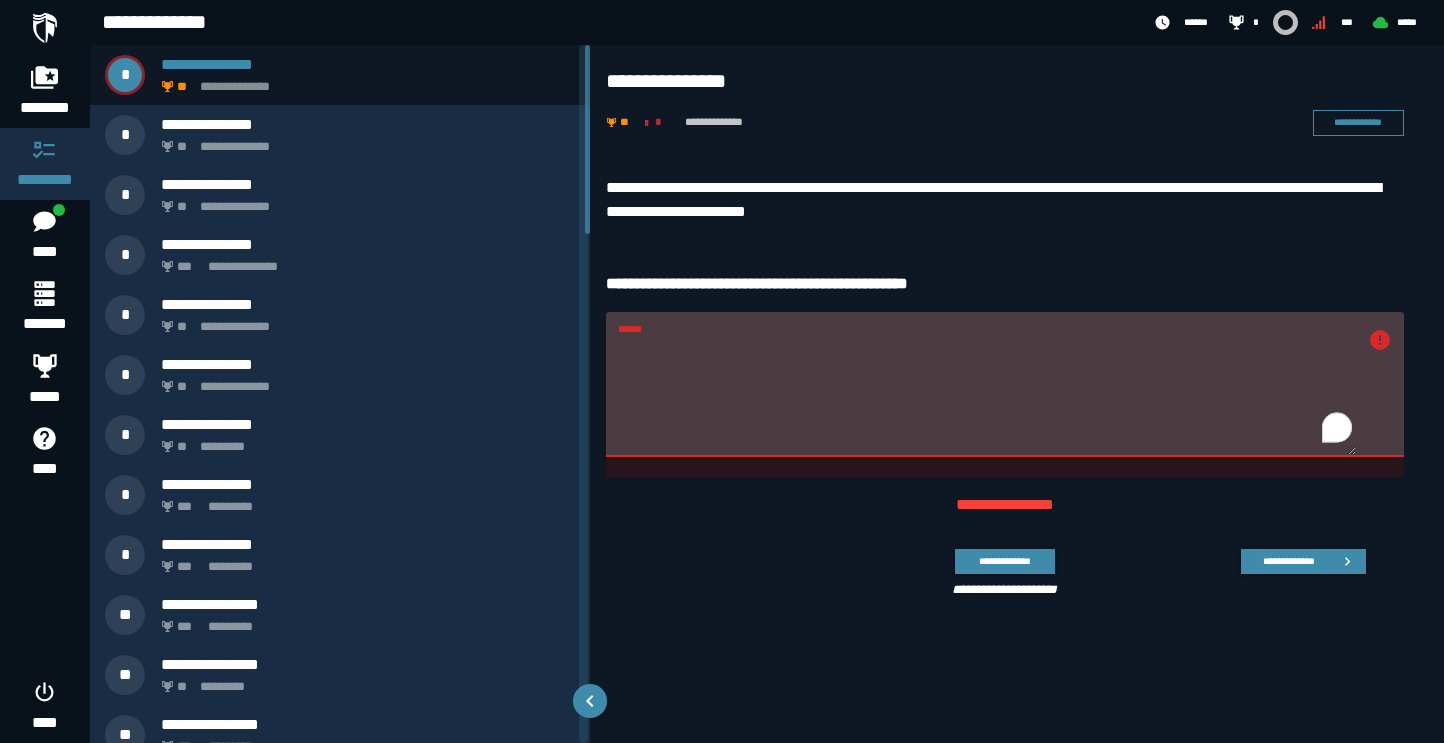 click on "******" at bounding box center [987, 396] 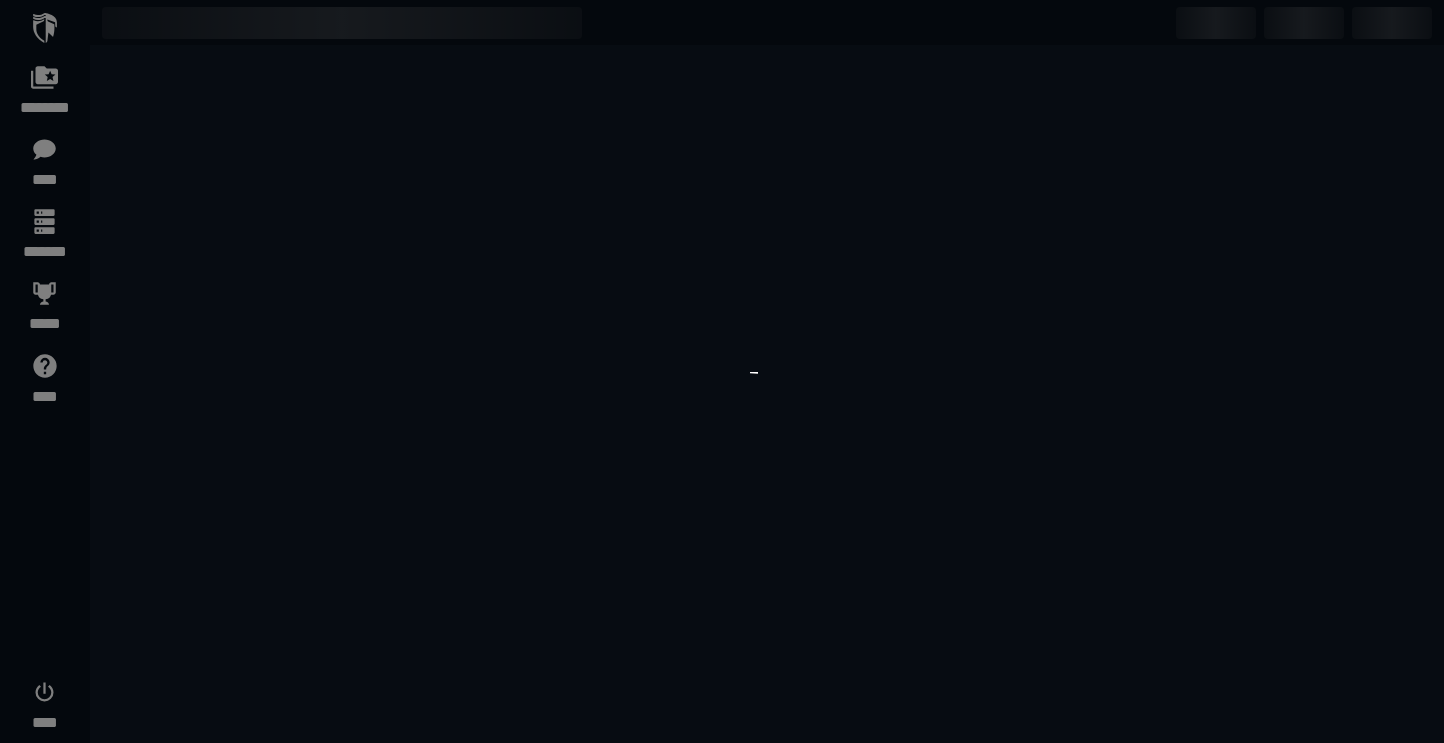 scroll, scrollTop: 0, scrollLeft: 0, axis: both 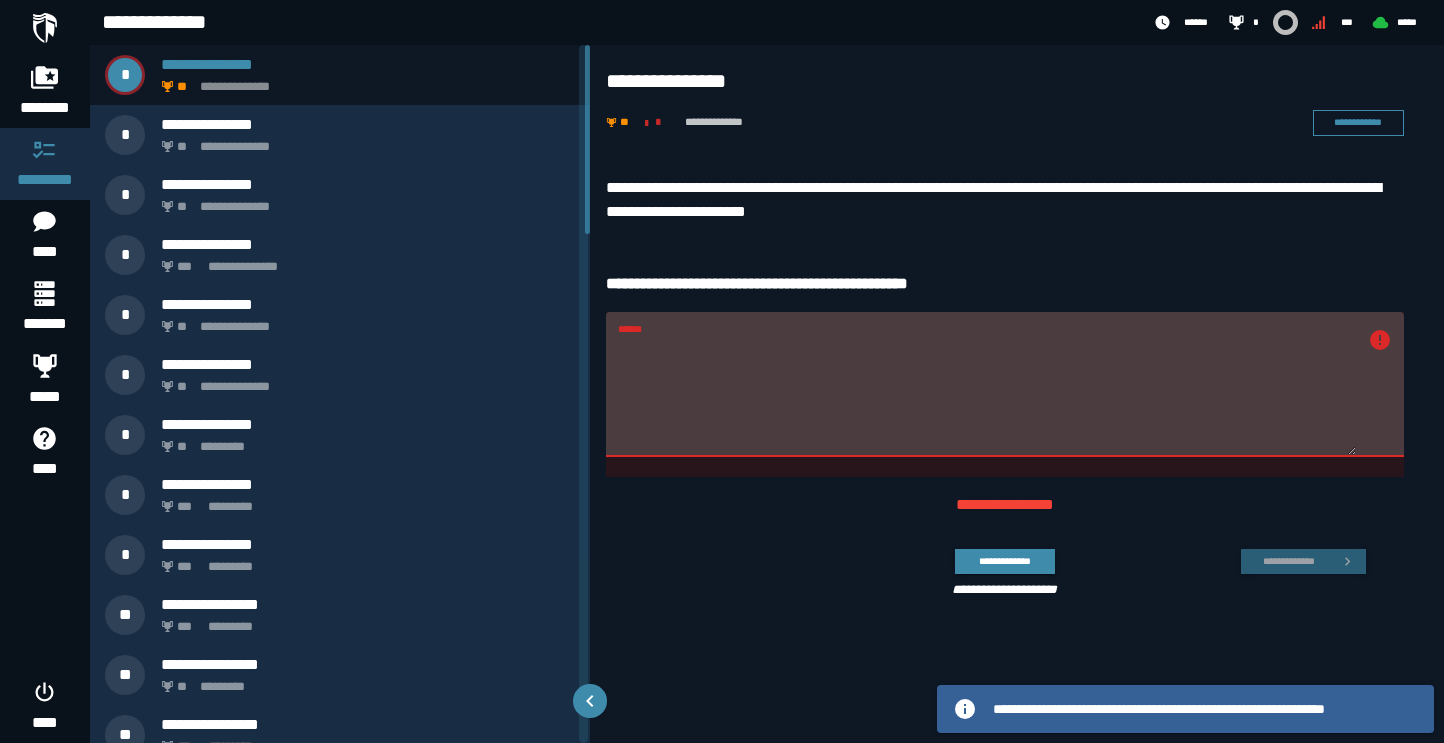 type on "**********" 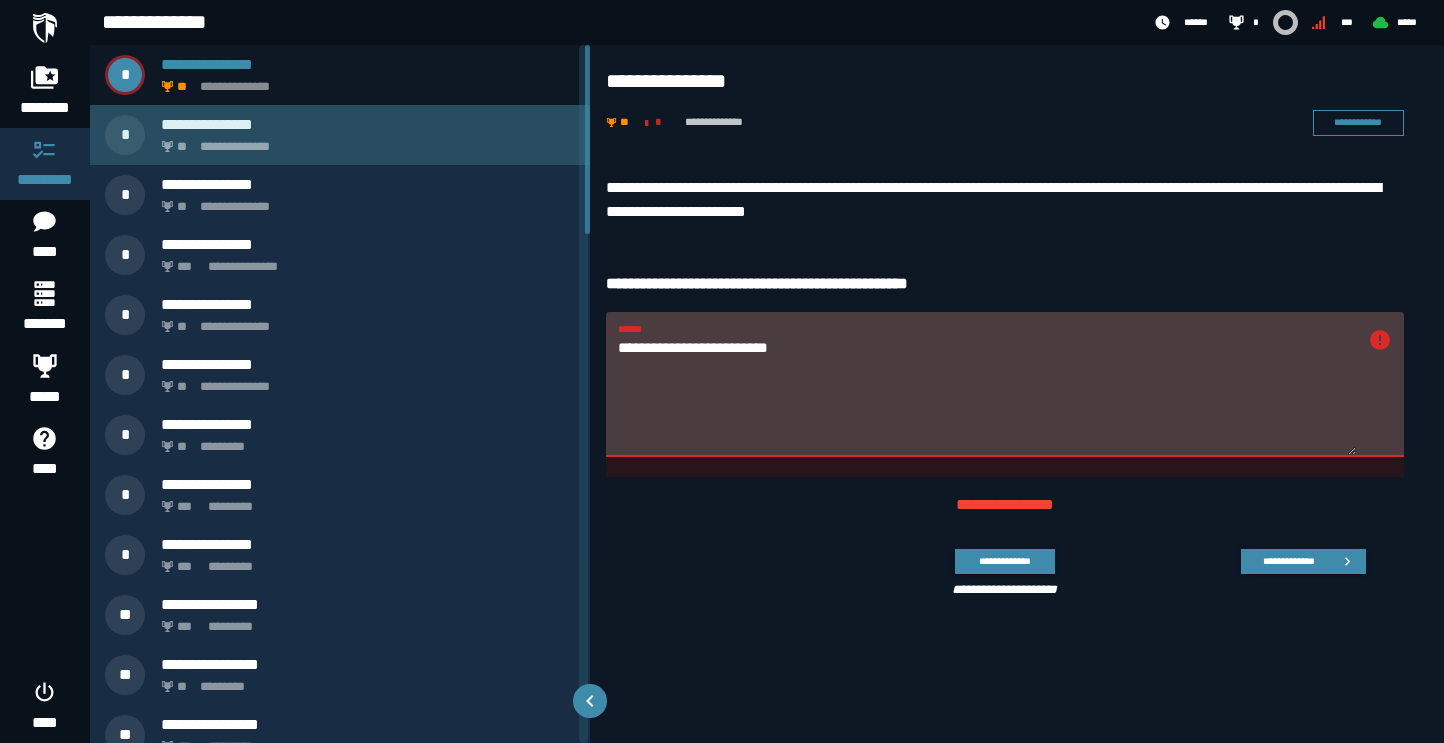 click on "**********" at bounding box center [364, 141] 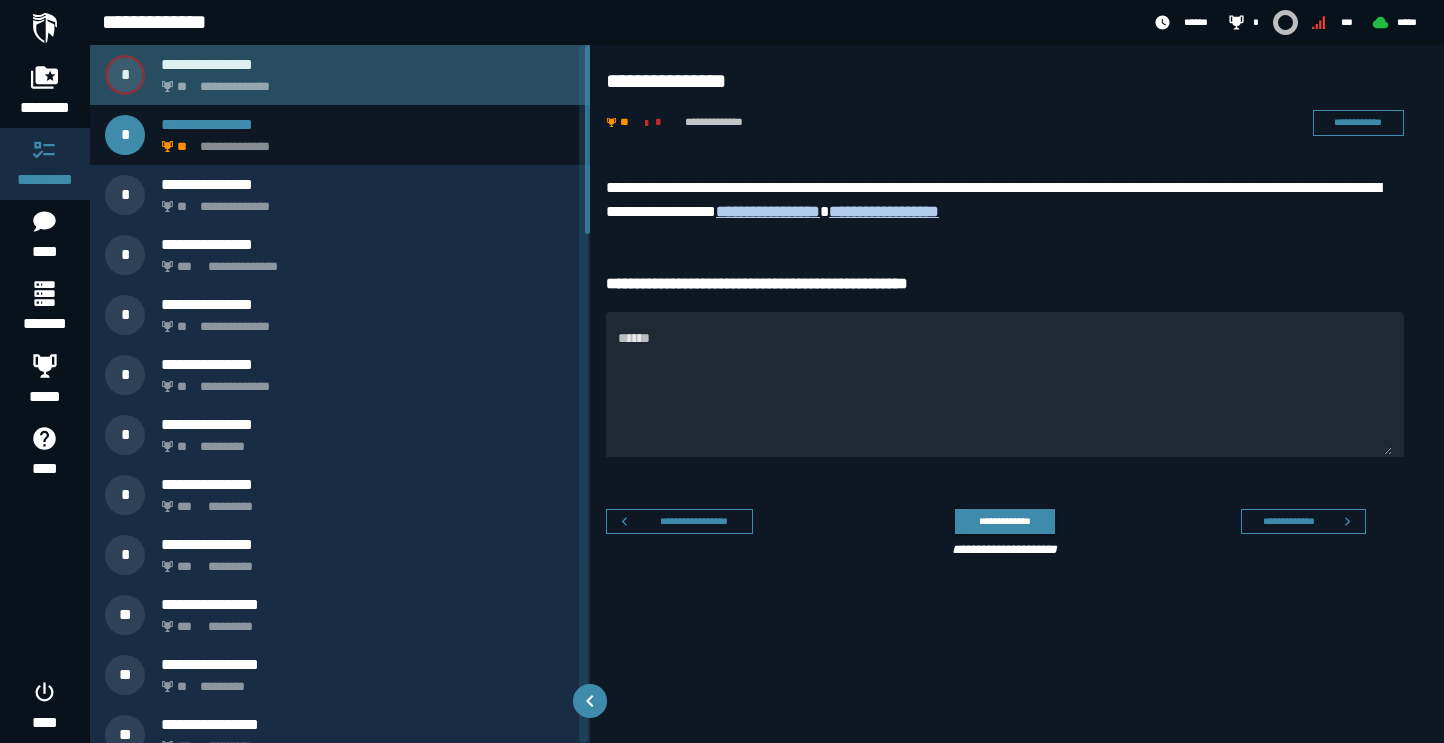 click on "**********" 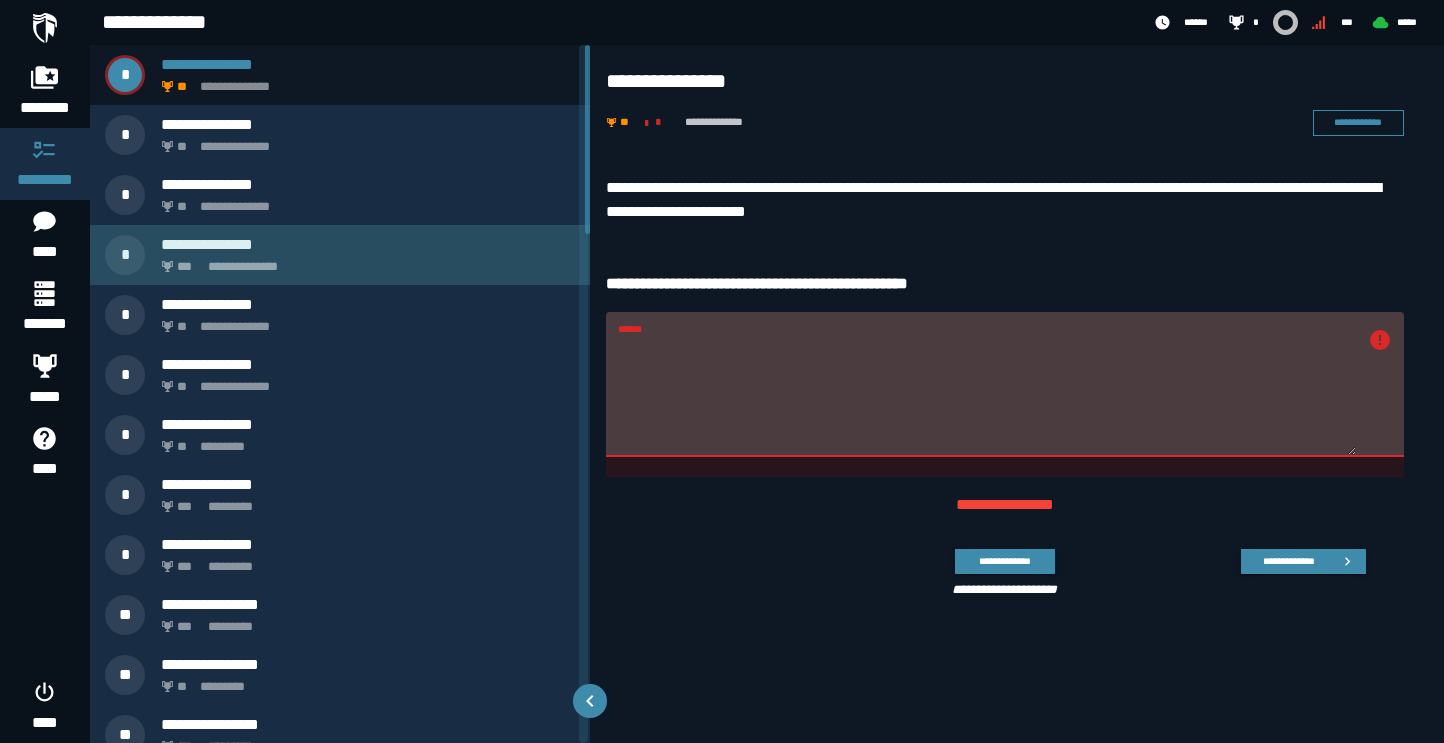 click on "**********" at bounding box center (364, 261) 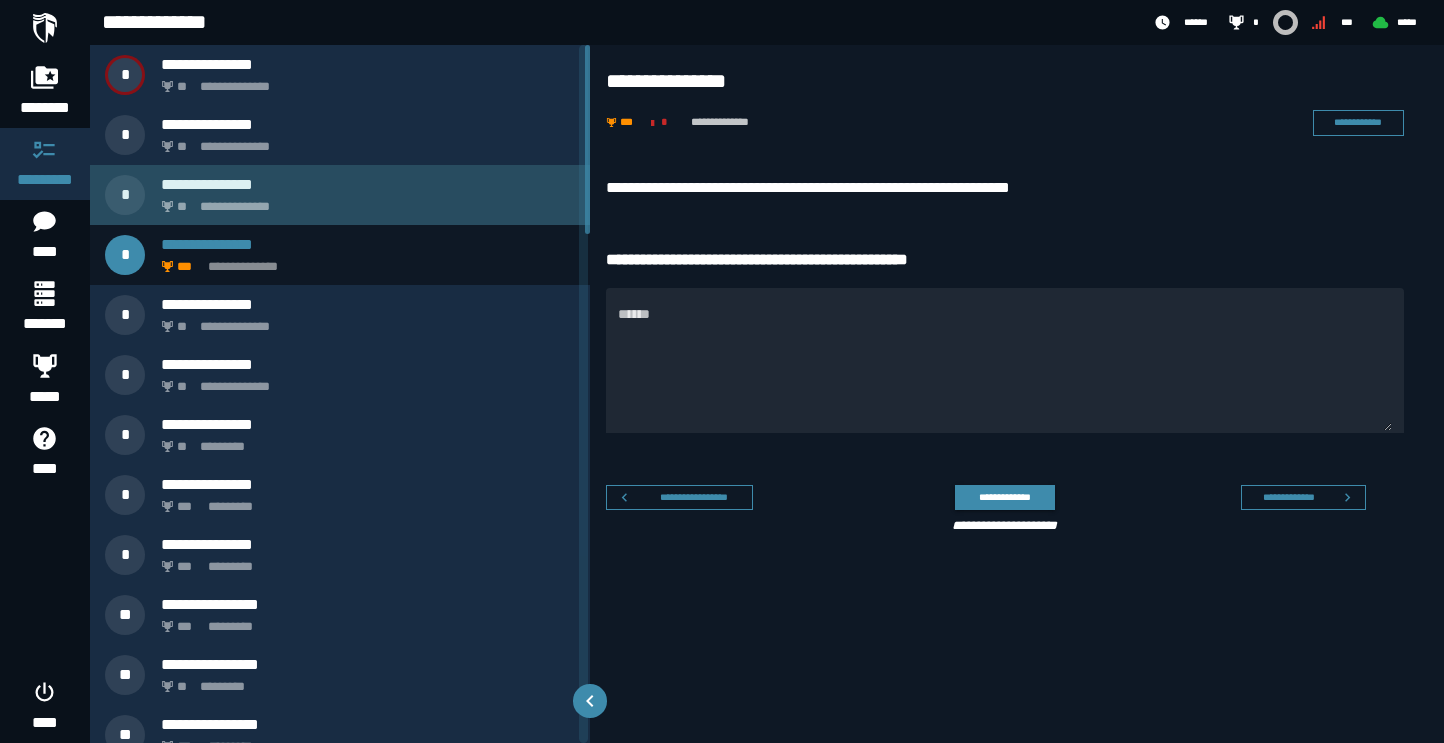 click on "**********" at bounding box center (340, 195) 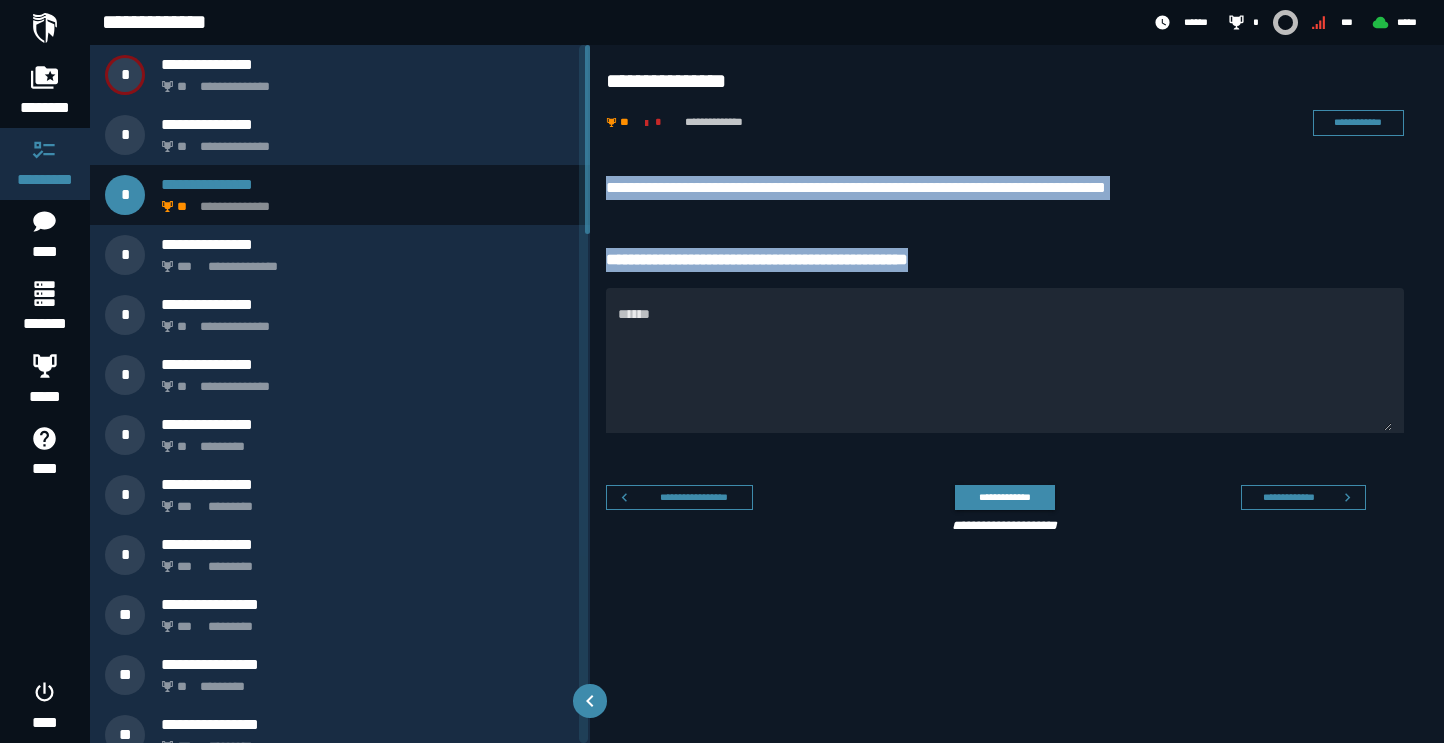 drag, startPoint x: 604, startPoint y: 191, endPoint x: 996, endPoint y: 263, distance: 398.5574 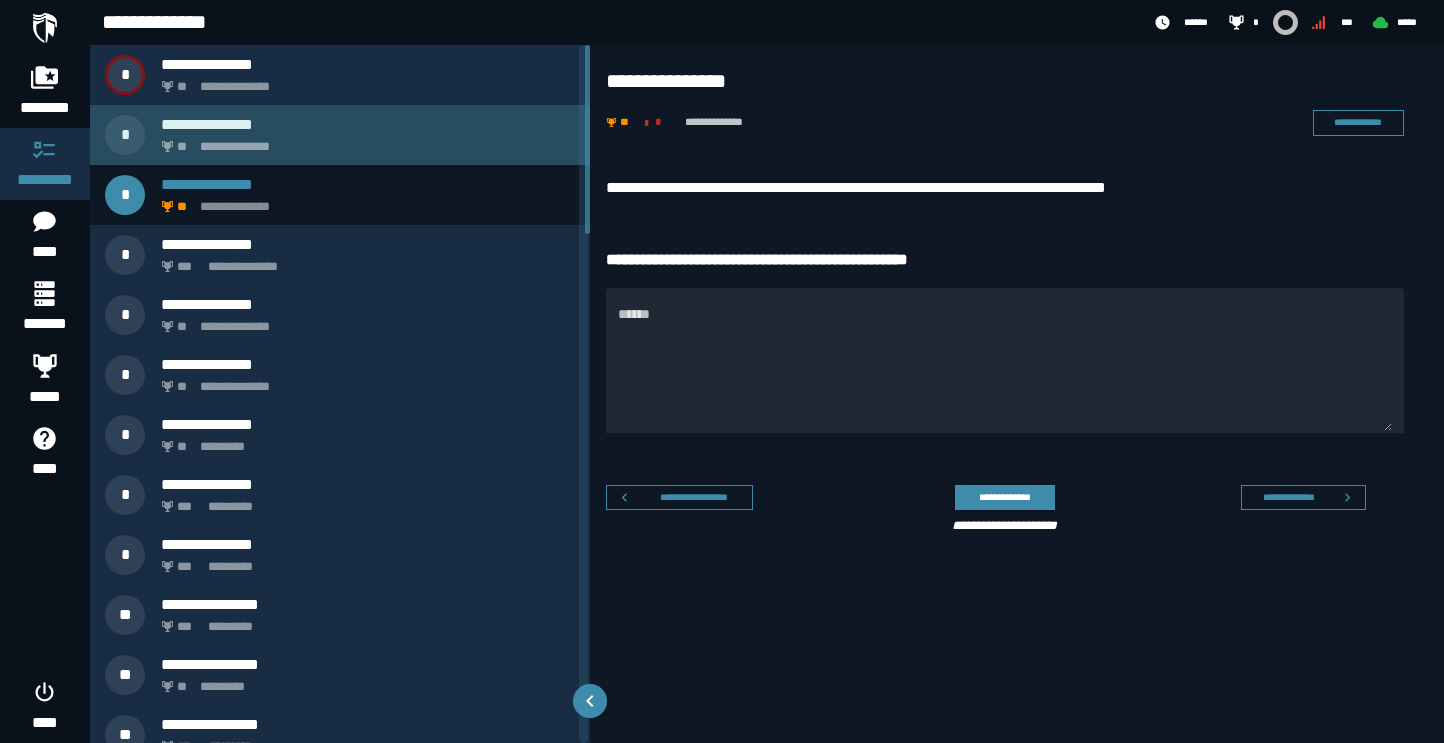 click on "**********" at bounding box center [368, 124] 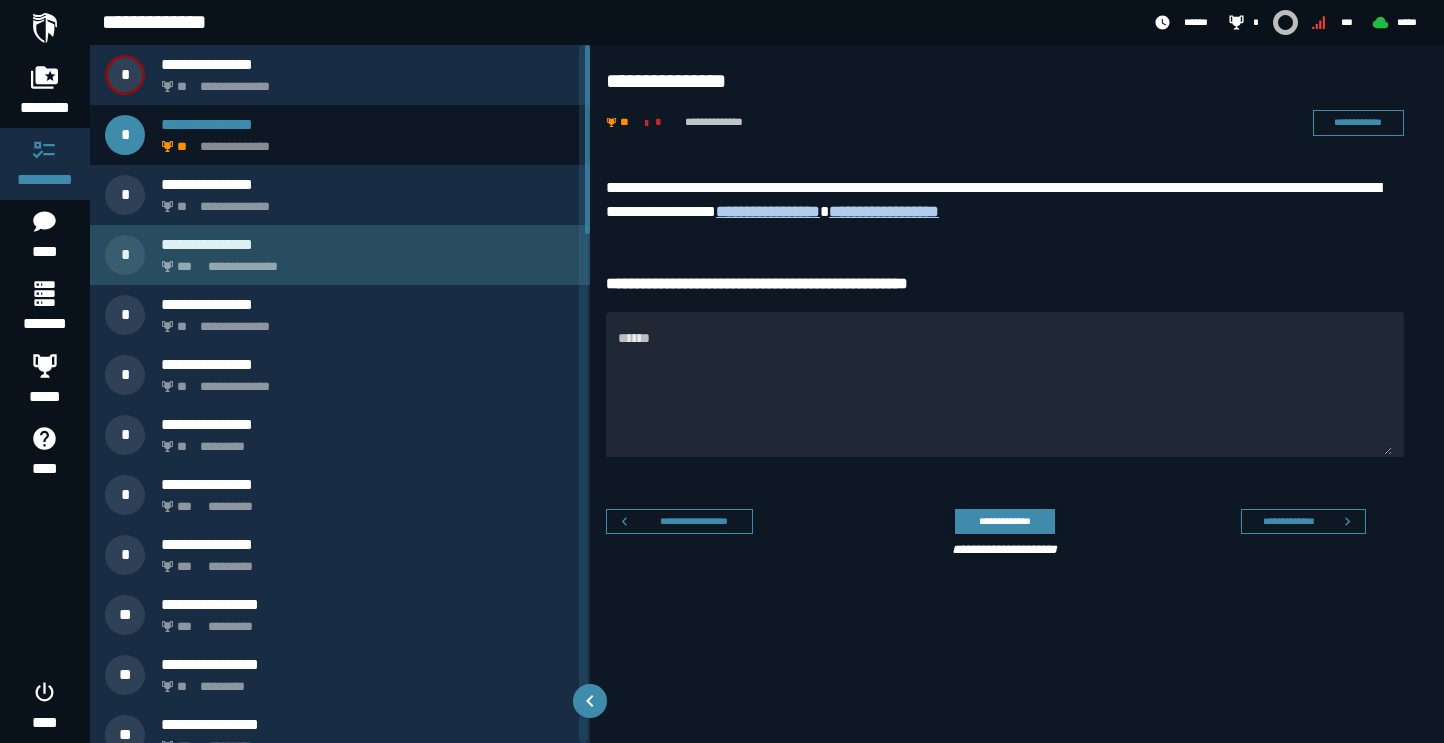click on "**********" 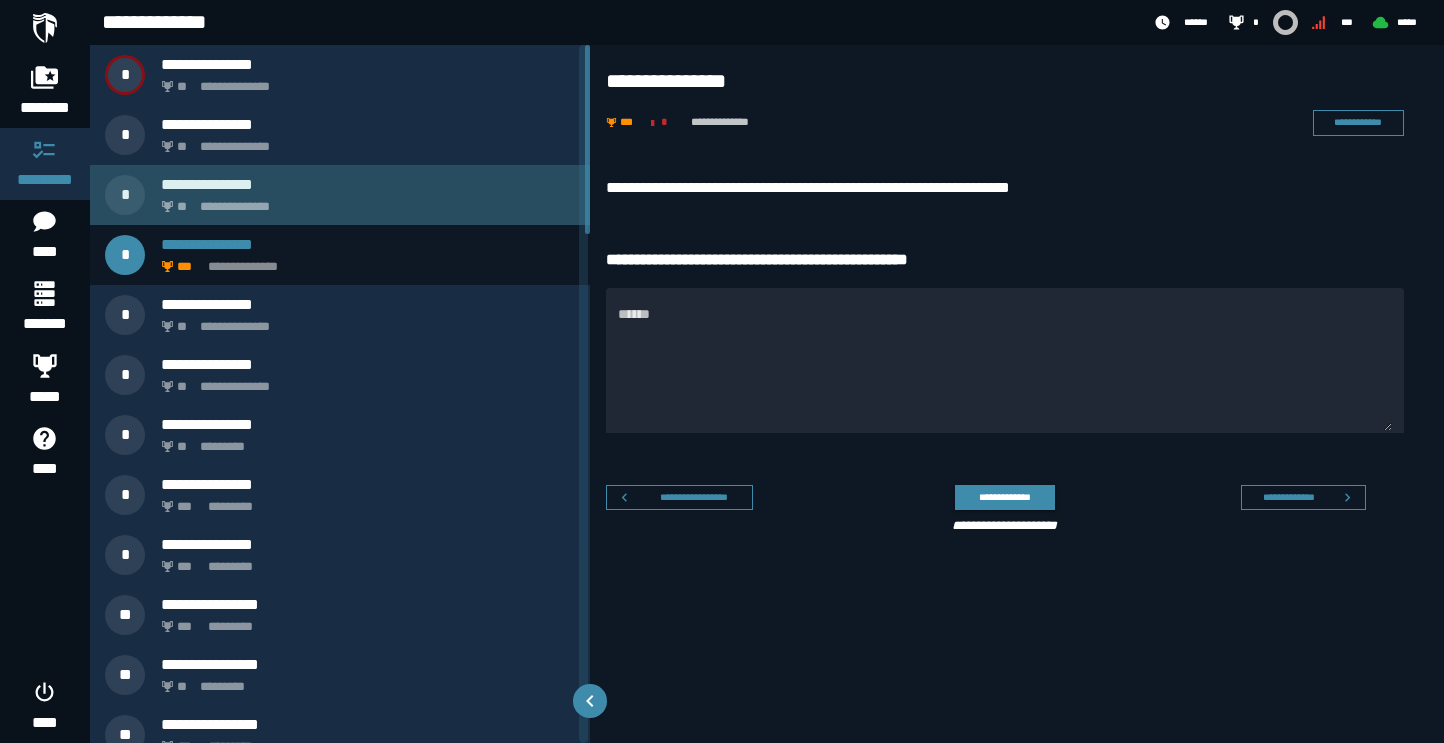 click on "**********" at bounding box center (364, 201) 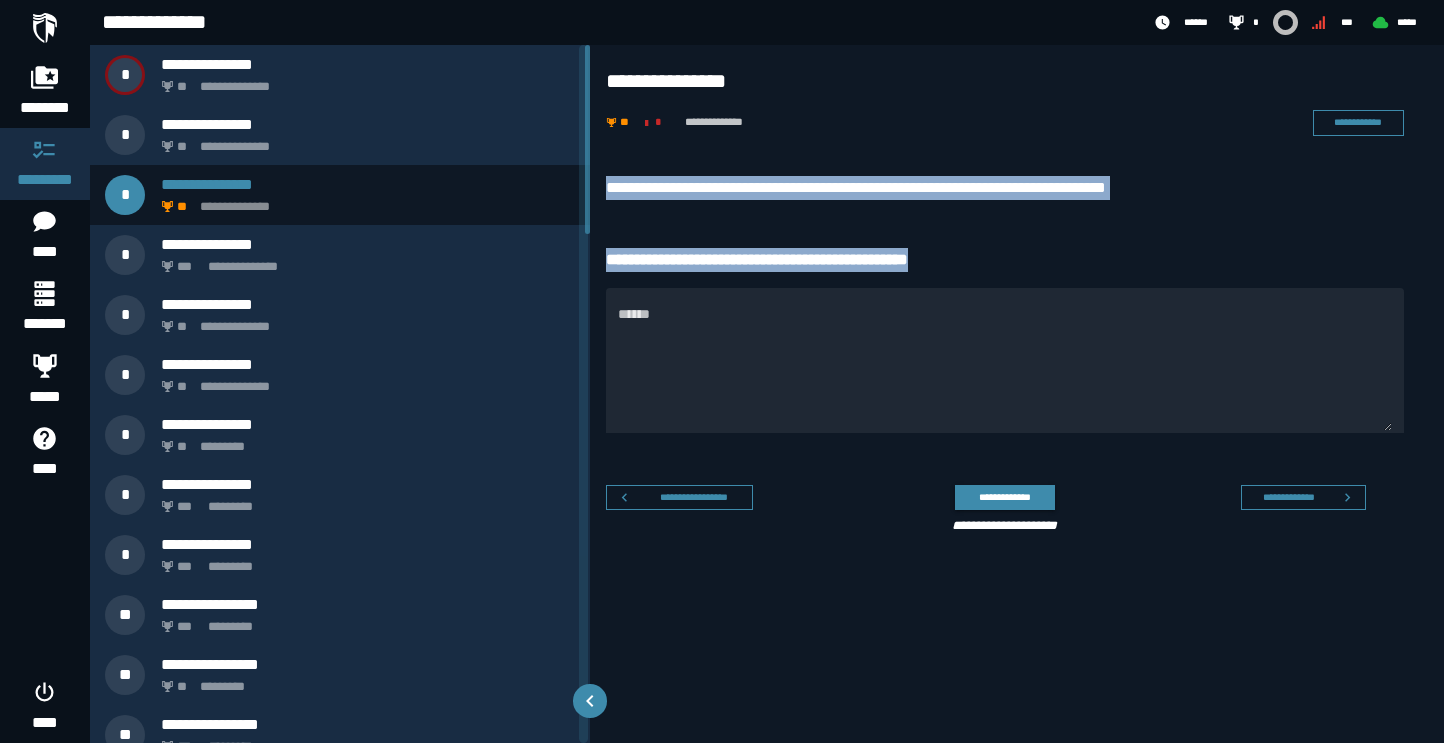 drag, startPoint x: 599, startPoint y: 183, endPoint x: 983, endPoint y: 267, distance: 393.08014 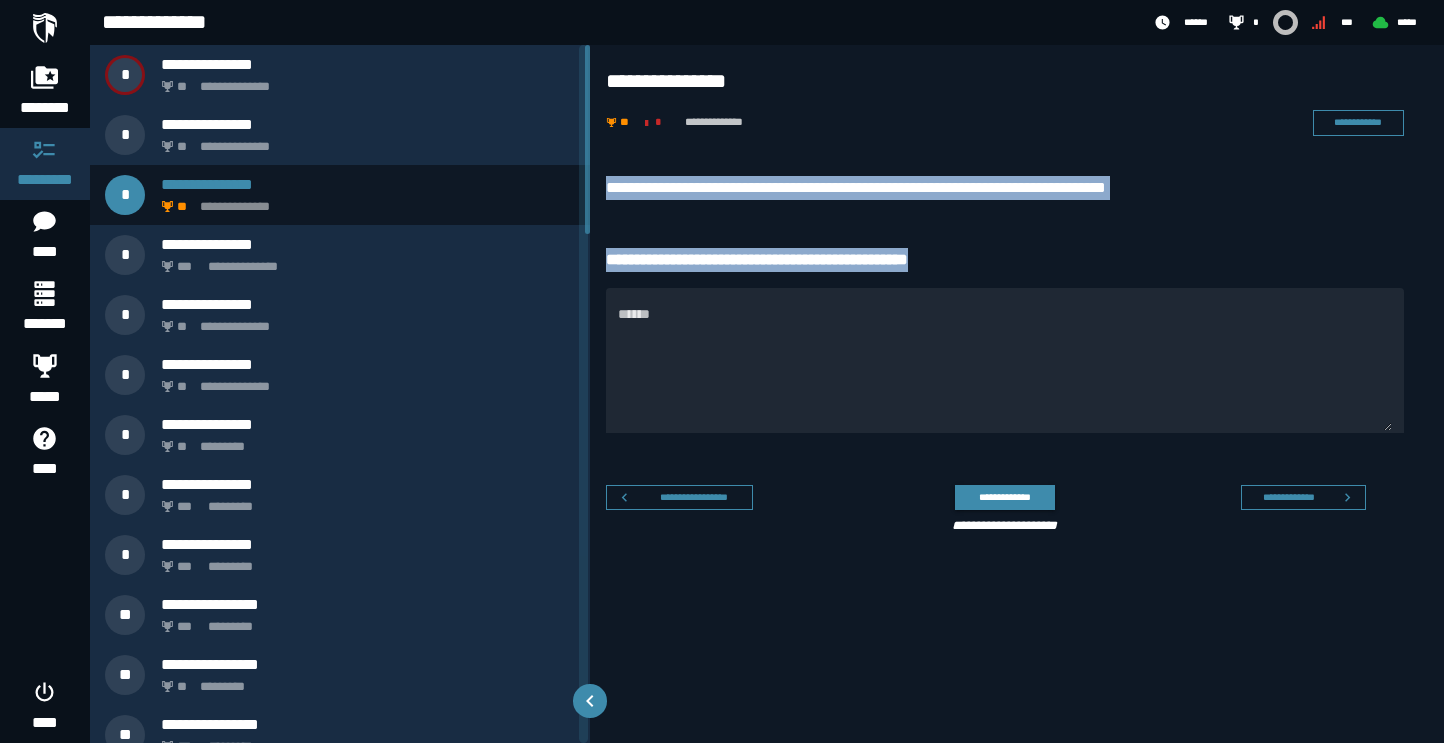 copy on "**********" 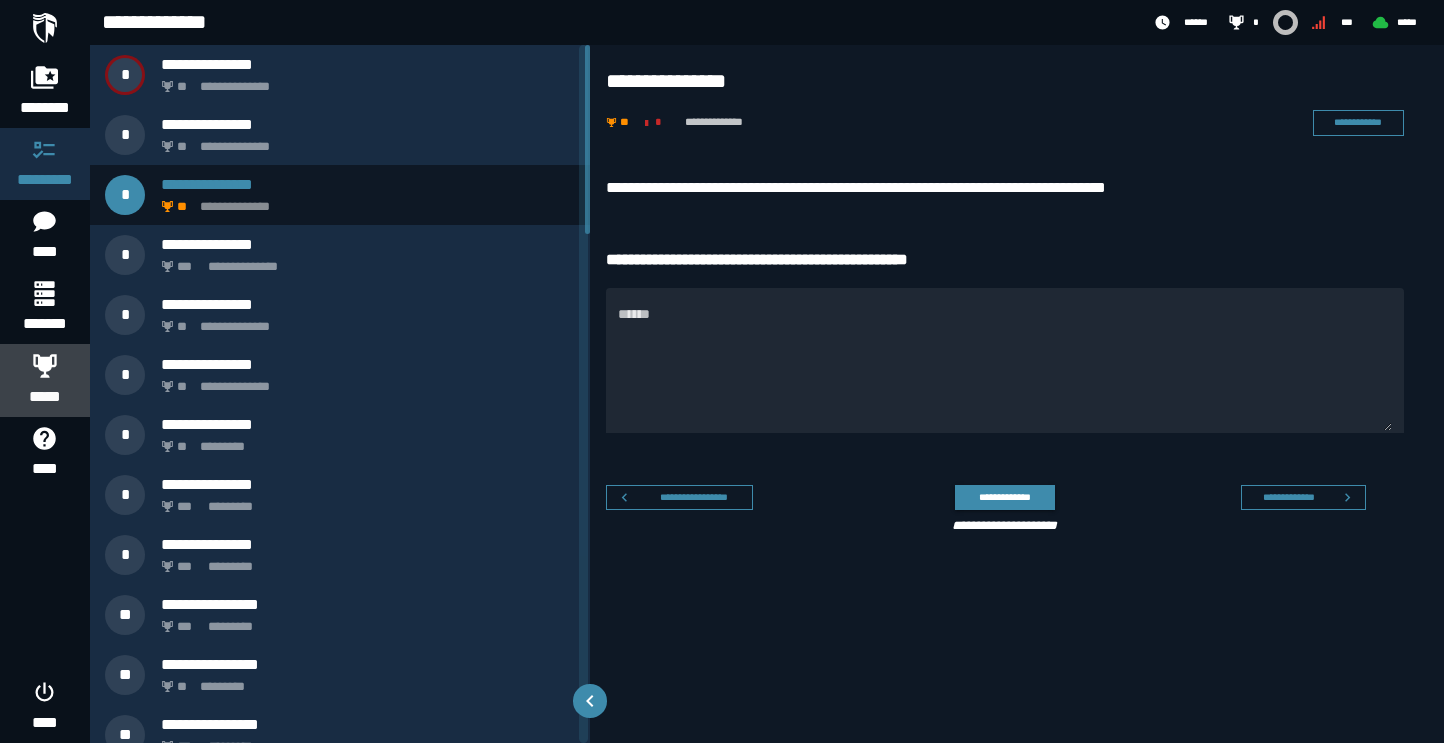 click on "*****" 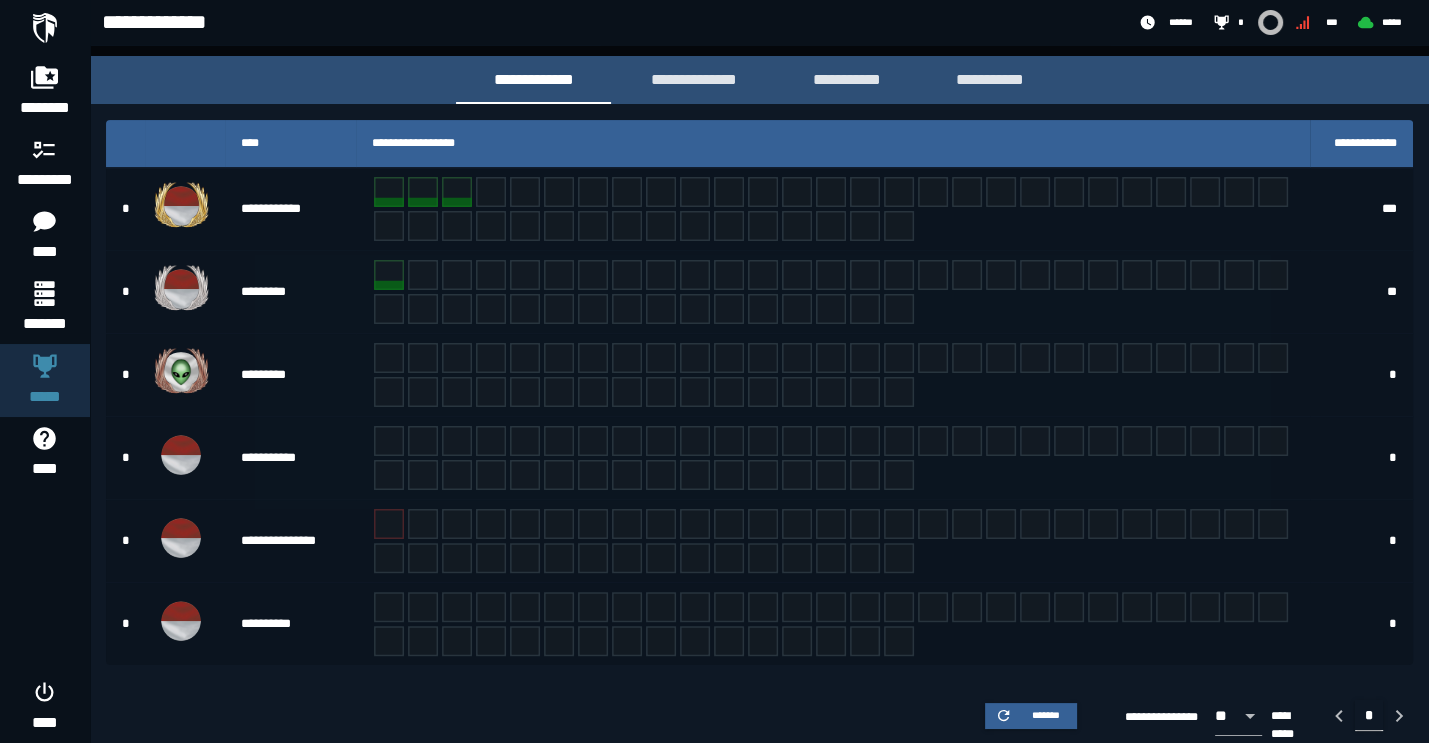 scroll, scrollTop: 0, scrollLeft: 0, axis: both 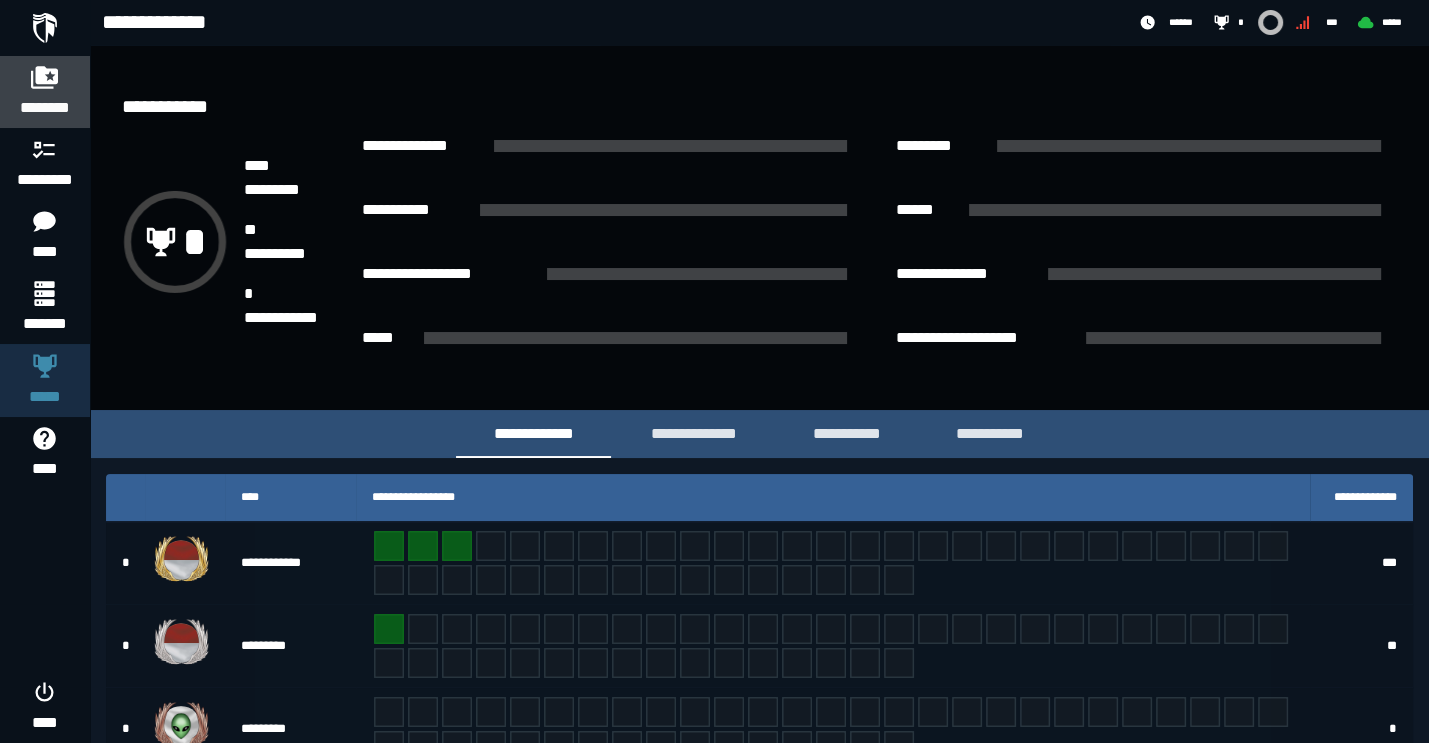 click on "********" at bounding box center (45, 108) 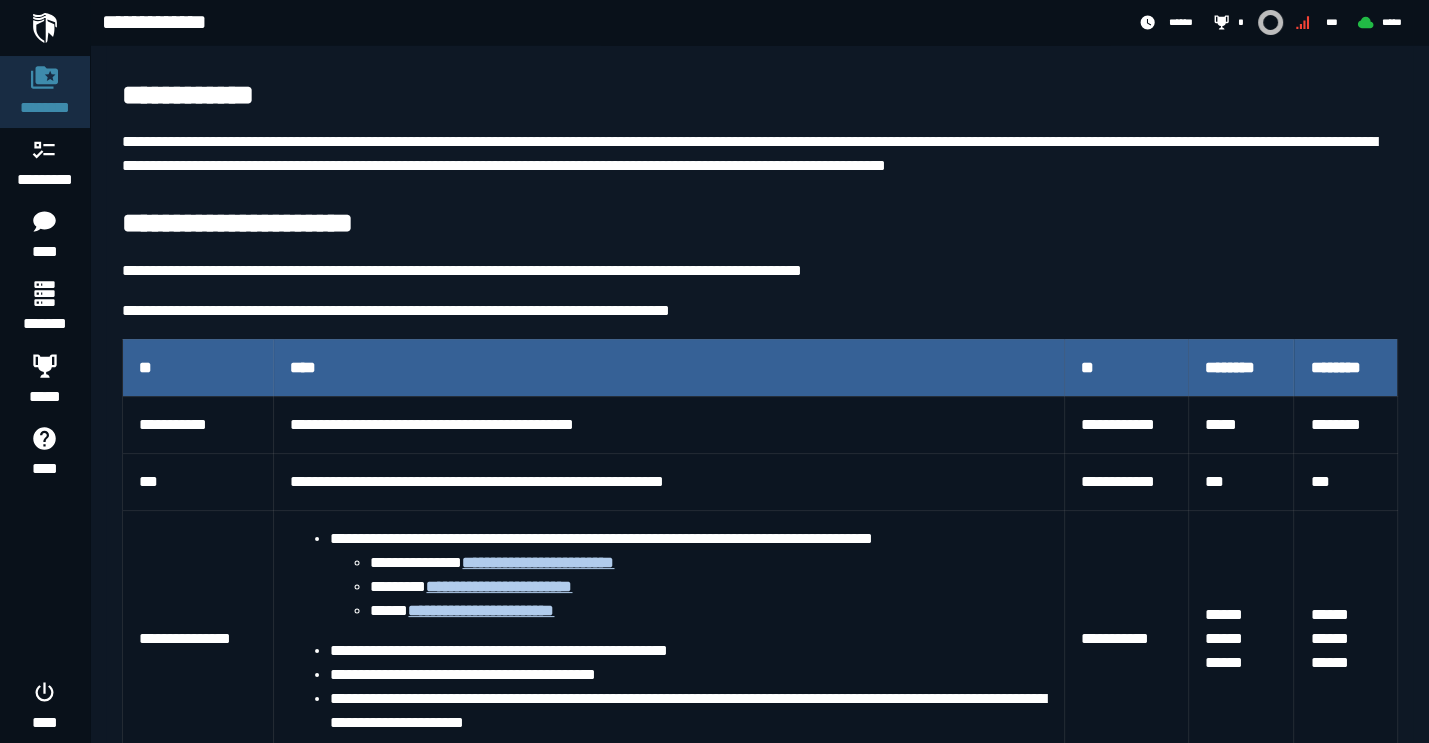 scroll, scrollTop: 160, scrollLeft: 0, axis: vertical 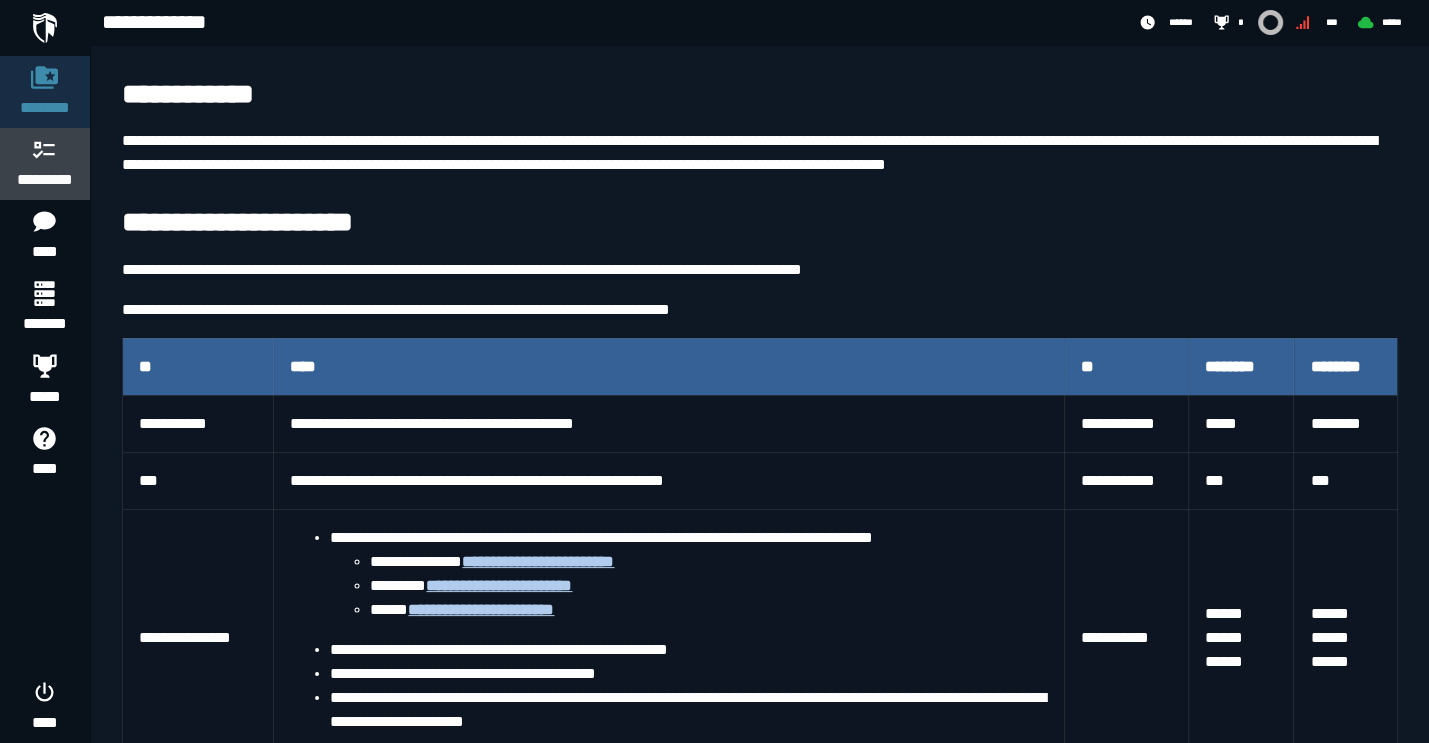 click on "*********" at bounding box center (45, 164) 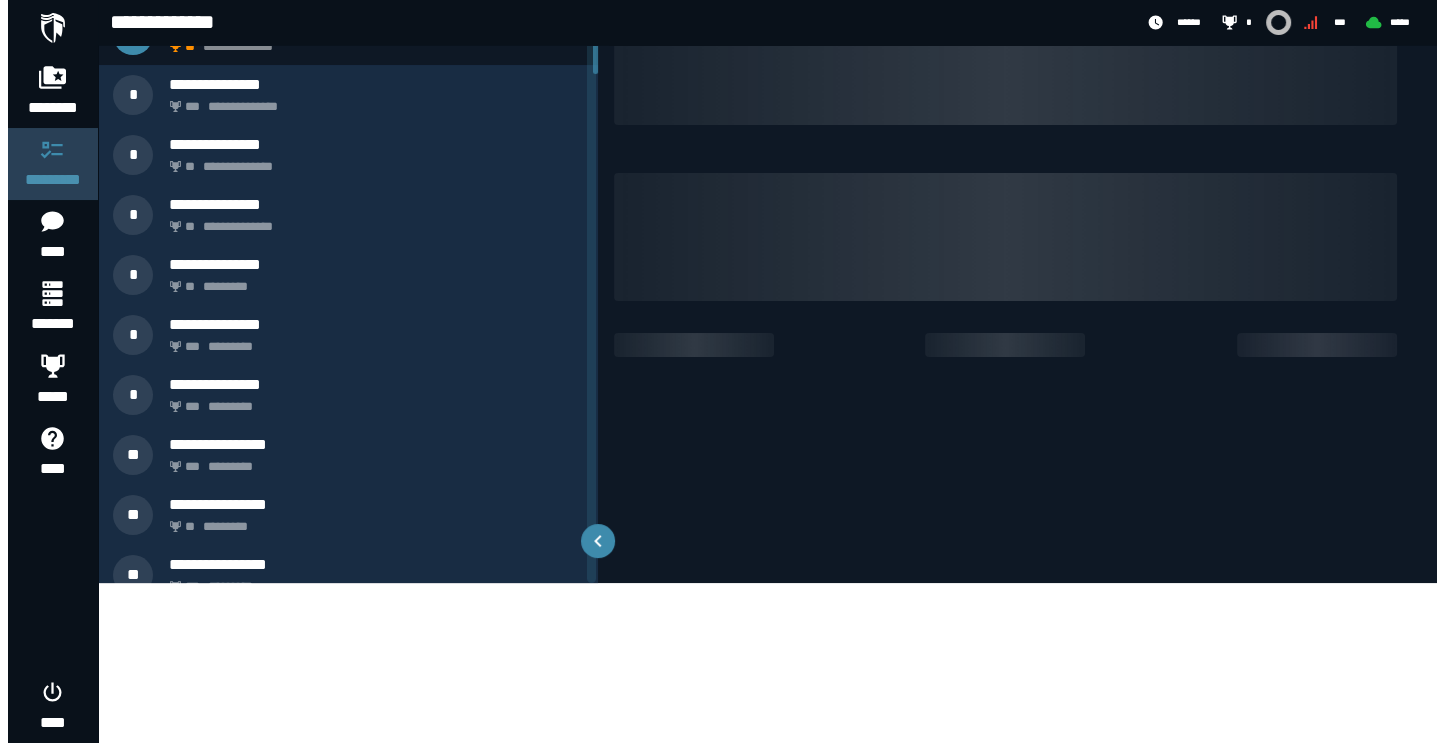 scroll, scrollTop: 0, scrollLeft: 0, axis: both 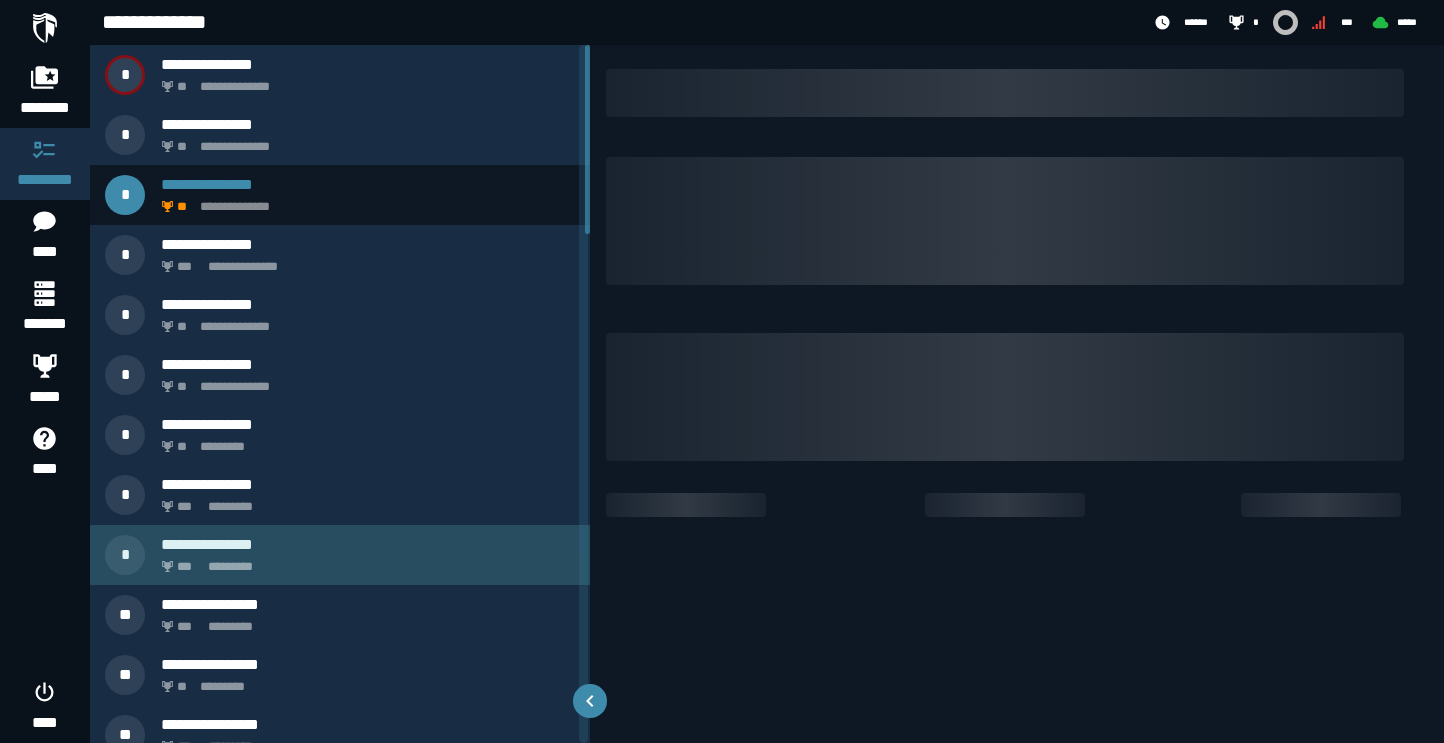 click on "*********" 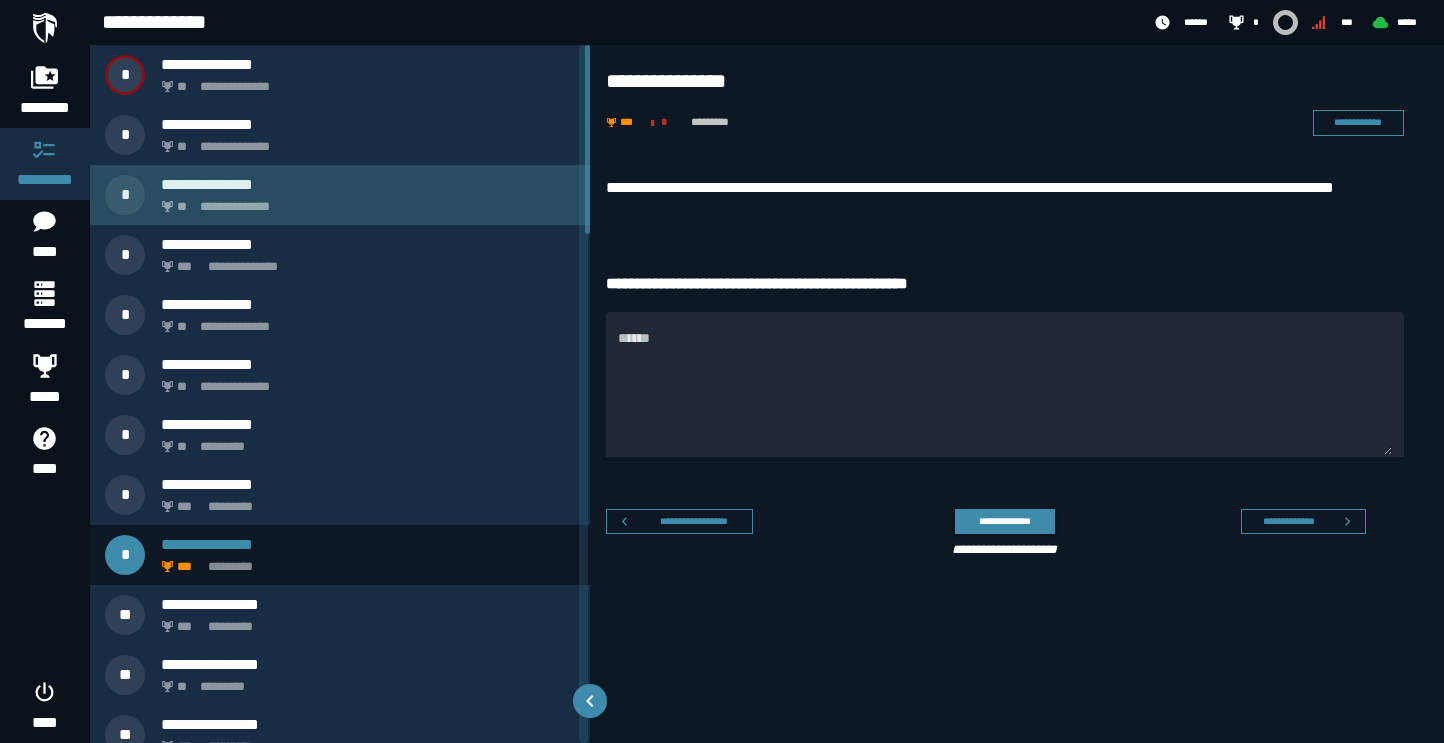 click on "**********" 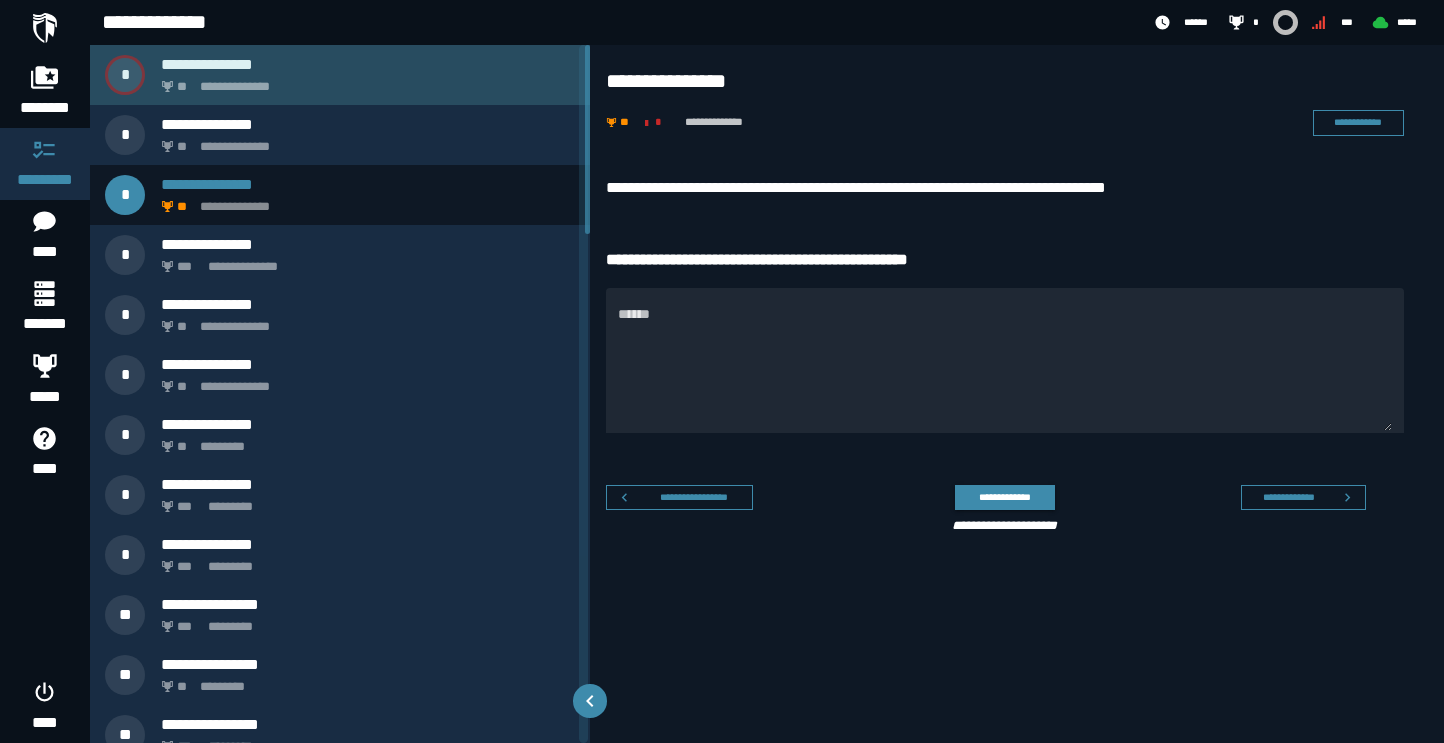 click on "**********" 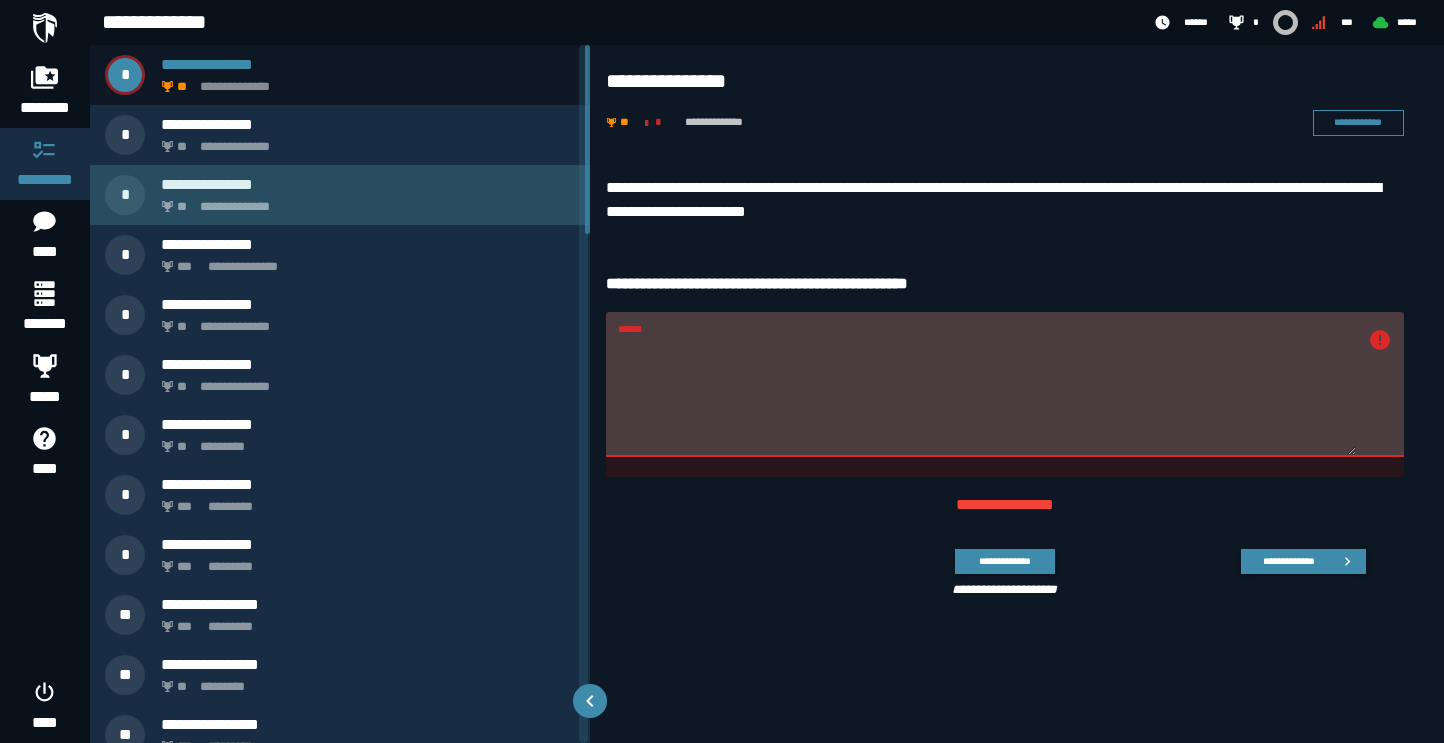 click on "**********" at bounding box center [368, 184] 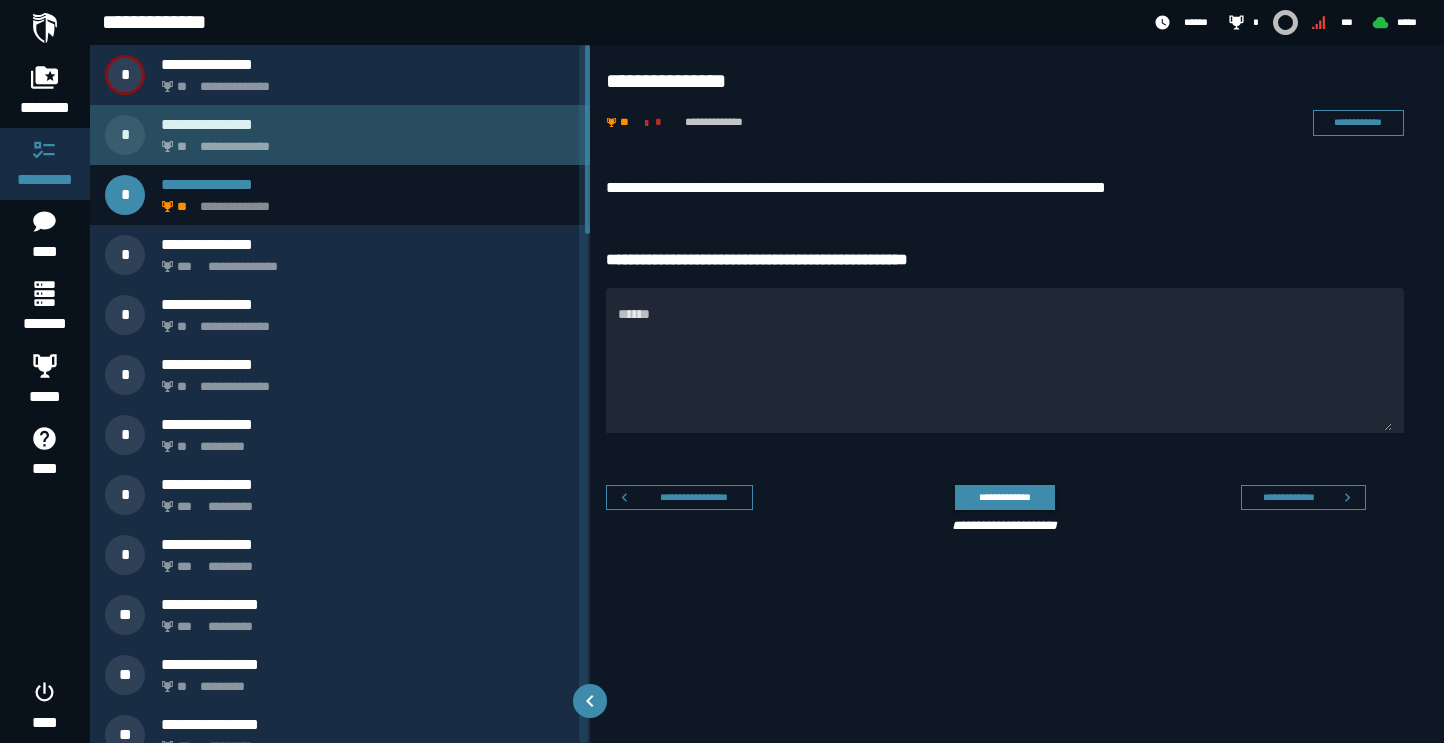 click on "**********" at bounding box center (364, 141) 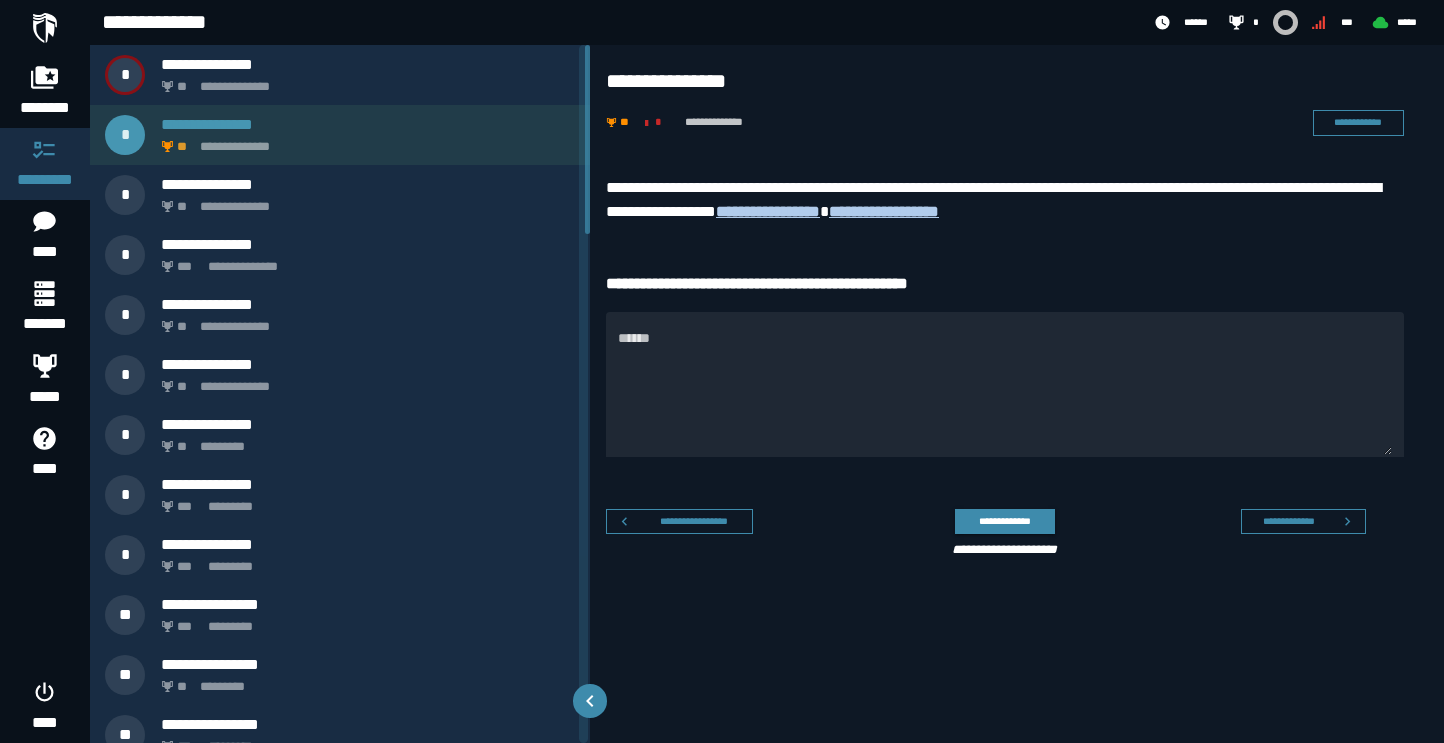 click on "**********" at bounding box center (340, 135) 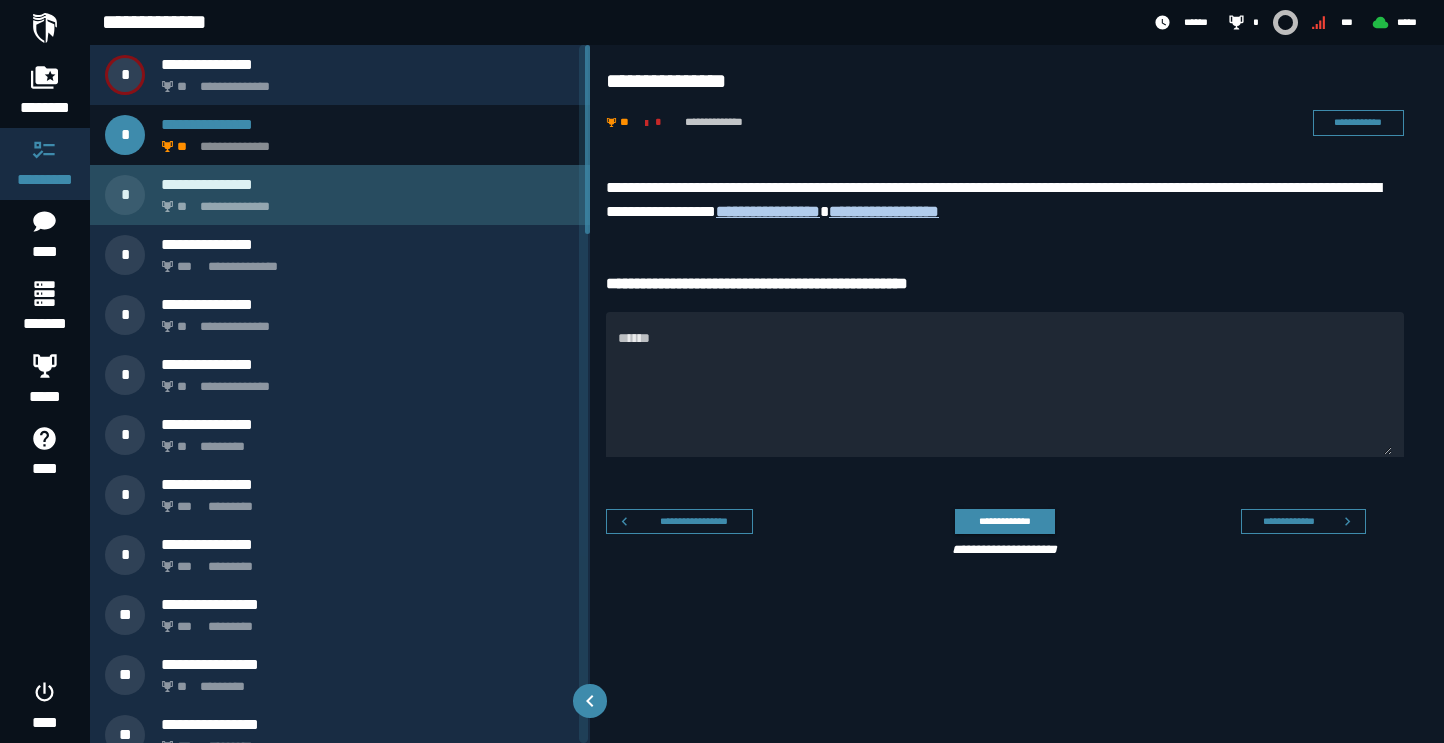 click on "**********" at bounding box center (368, 184) 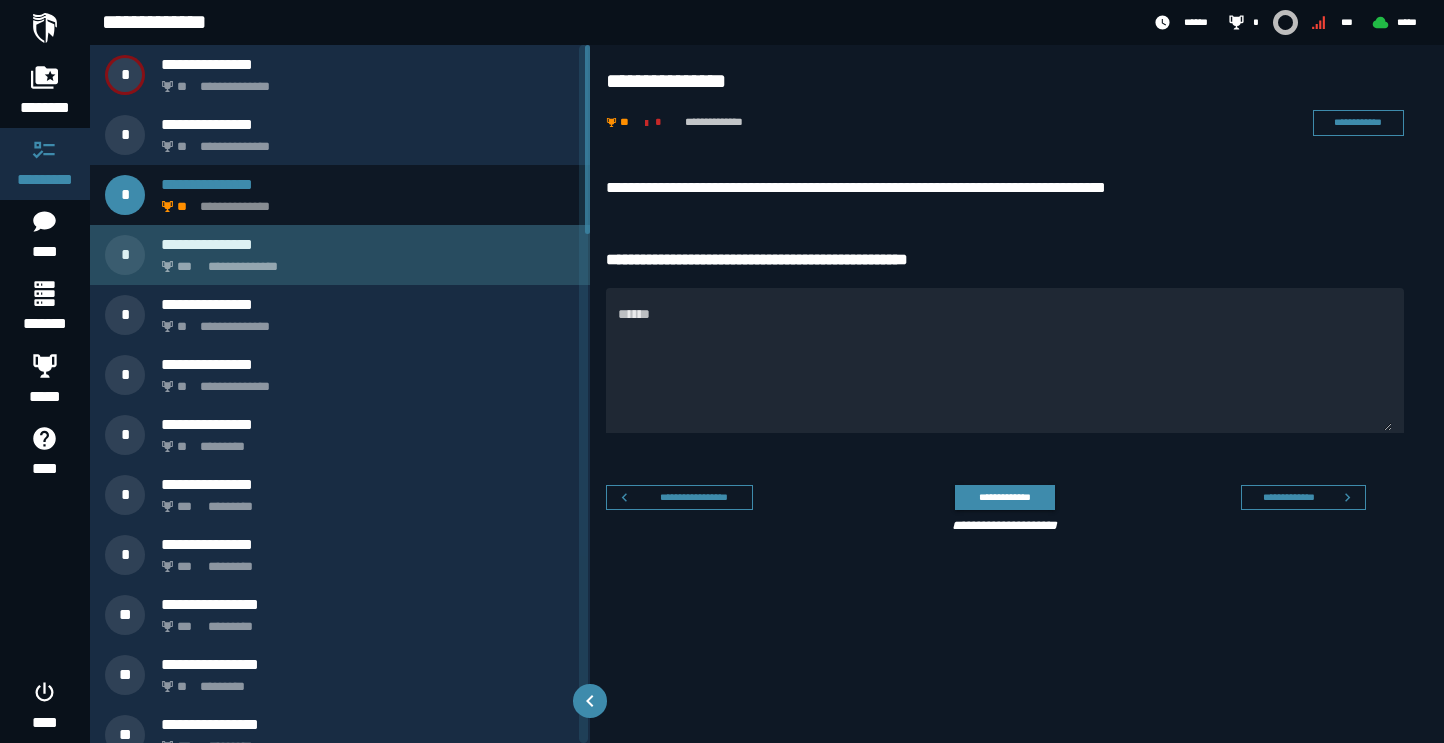 click on "**********" at bounding box center (340, 255) 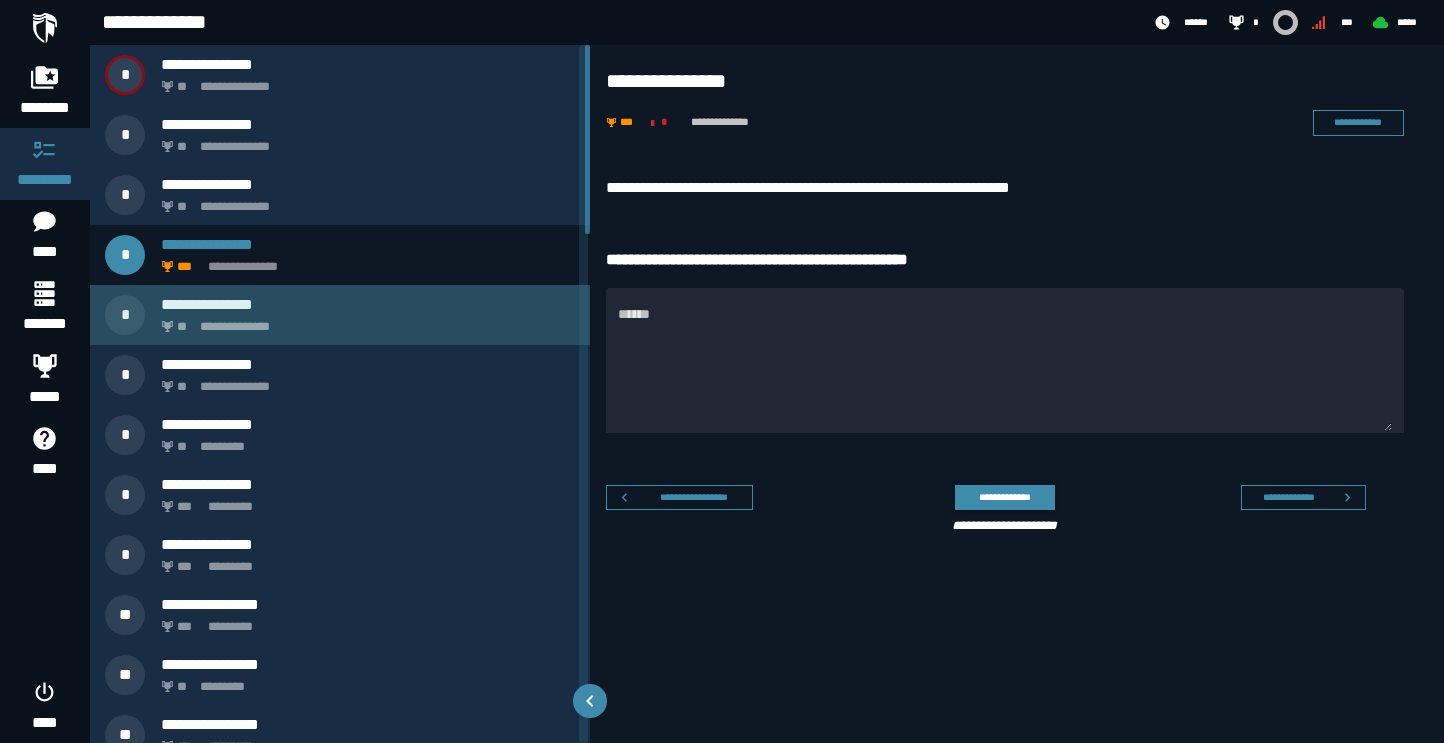 click on "**********" at bounding box center [368, 304] 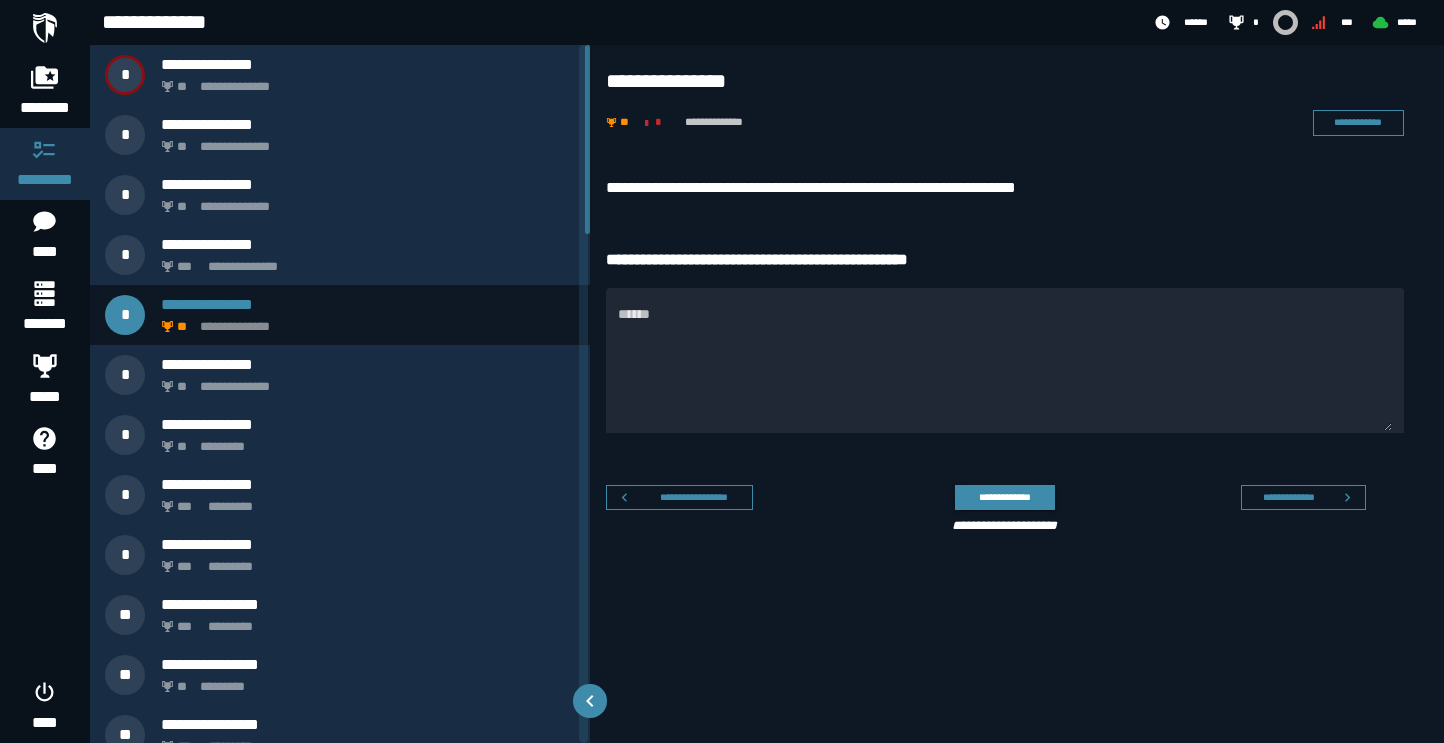 click on "**********" at bounding box center [767, 22] 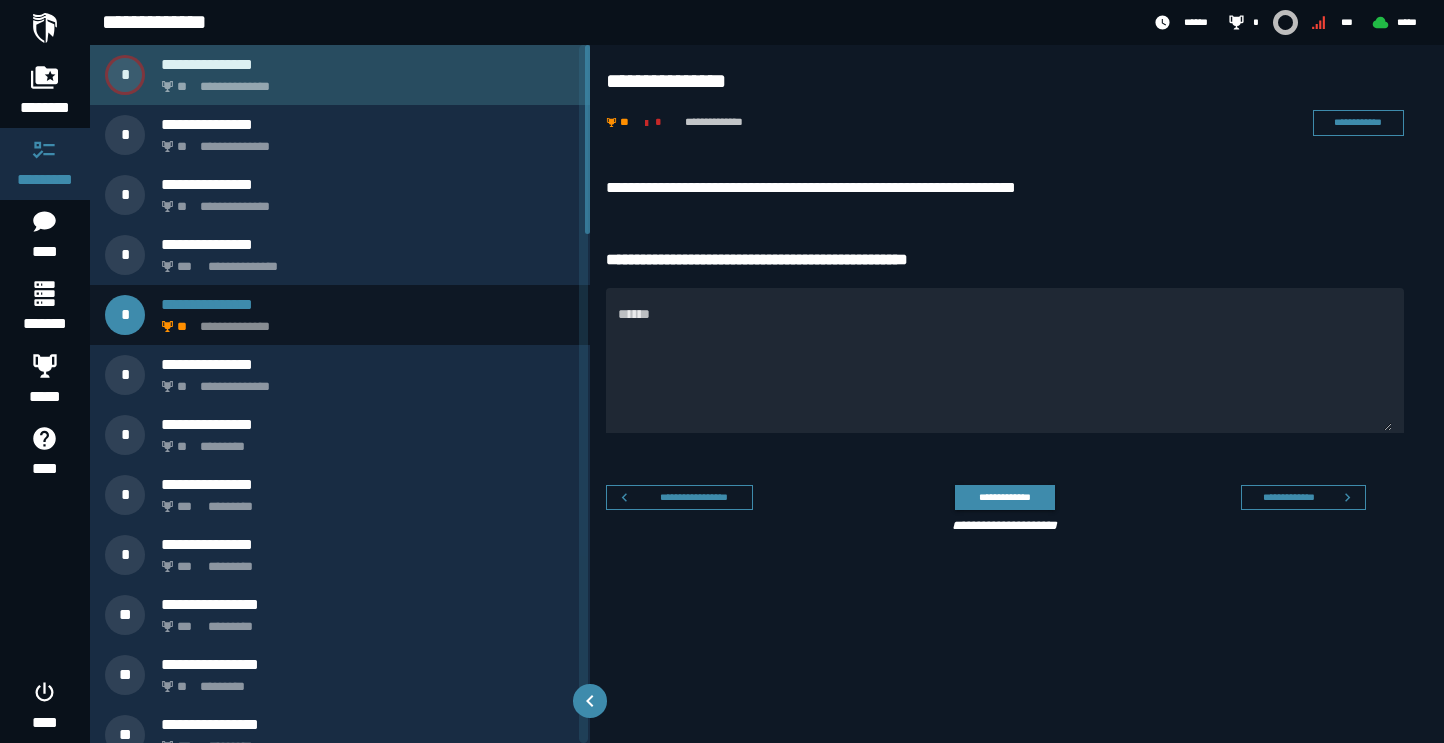 click on "**********" at bounding box center [340, 75] 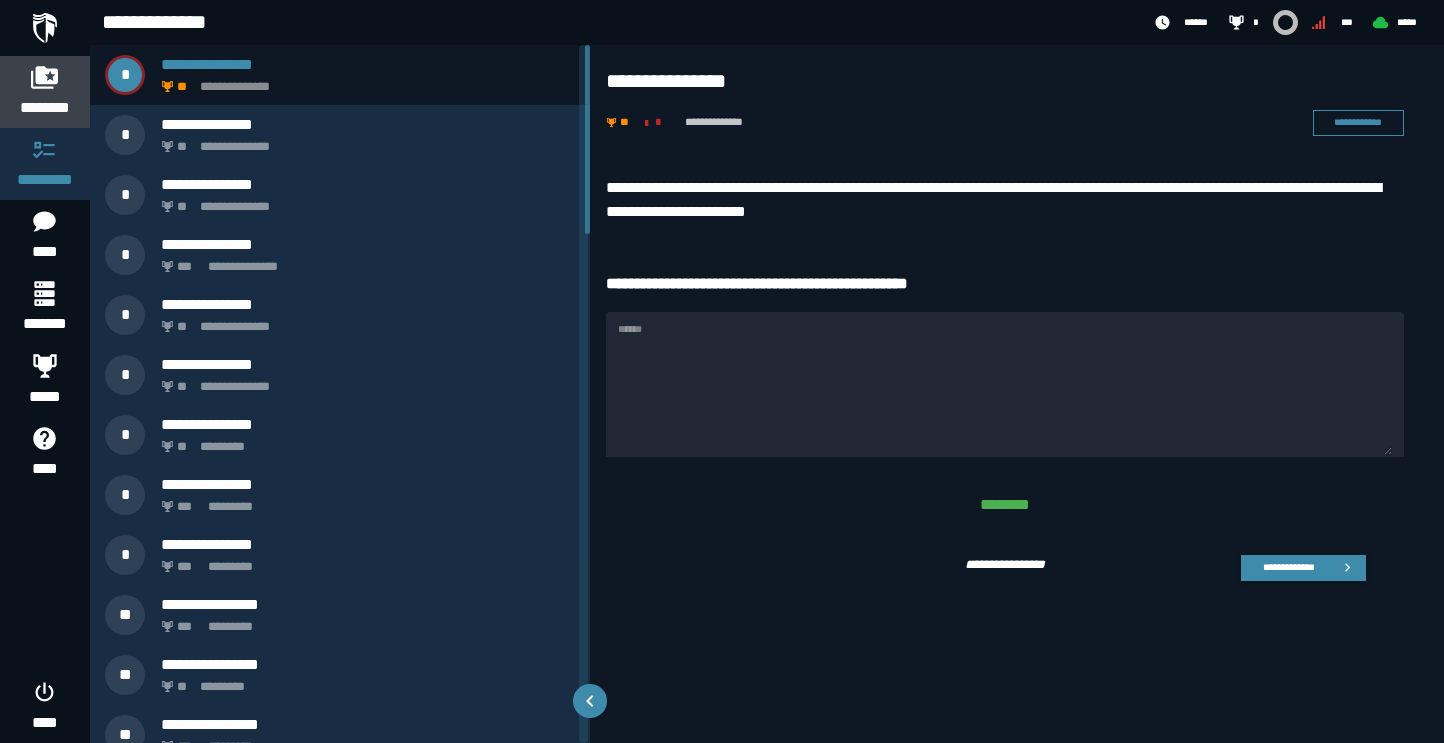 click on "********" at bounding box center [45, 92] 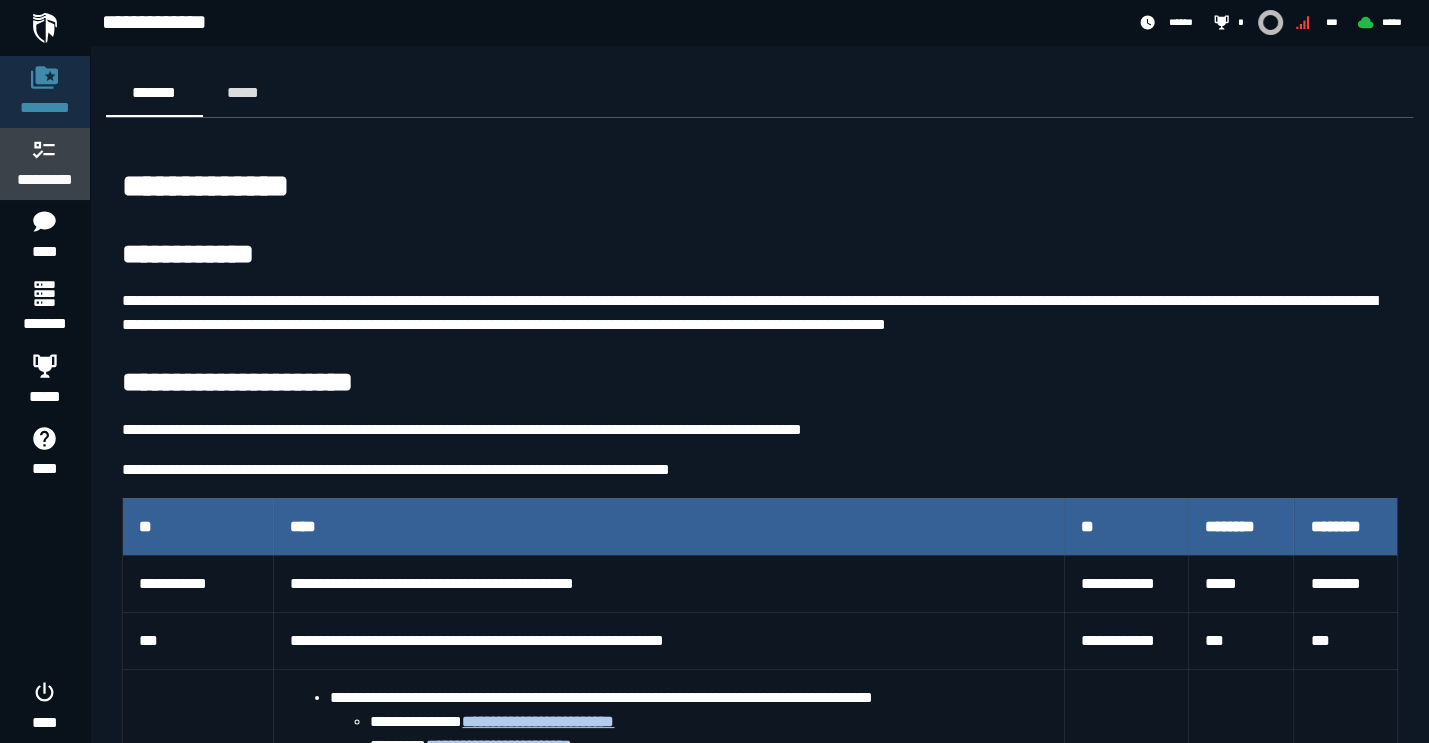 click at bounding box center [45, 149] 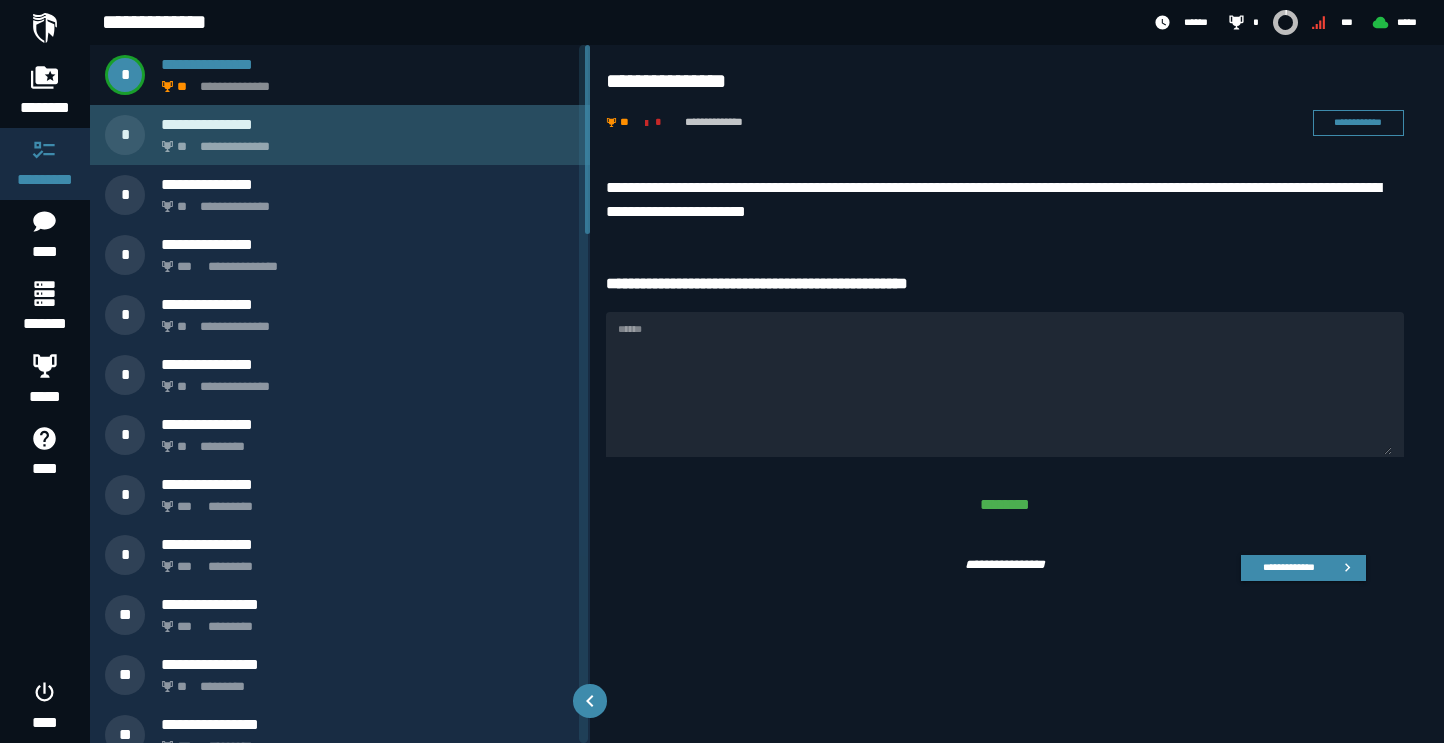click on "**********" at bounding box center (364, 141) 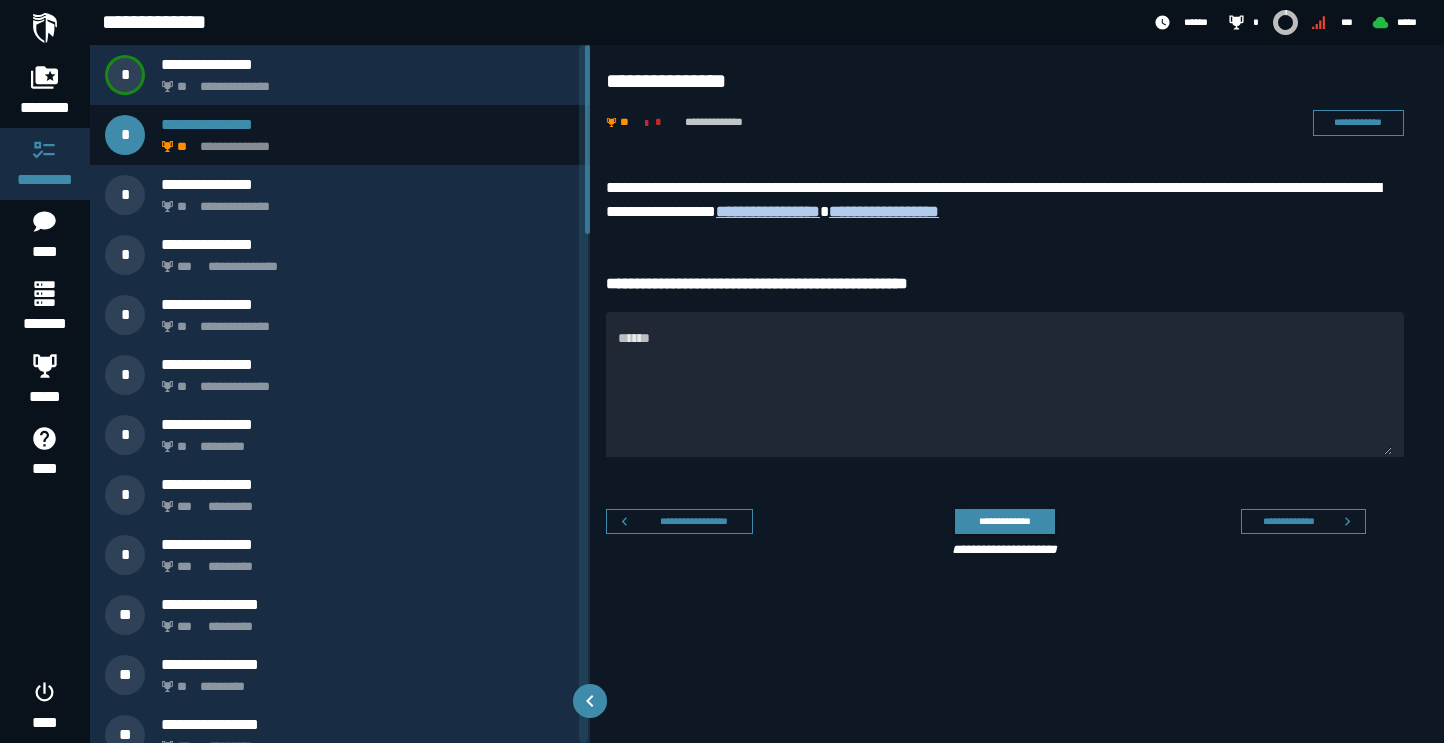 click on "**********" at bounding box center (767, 22) 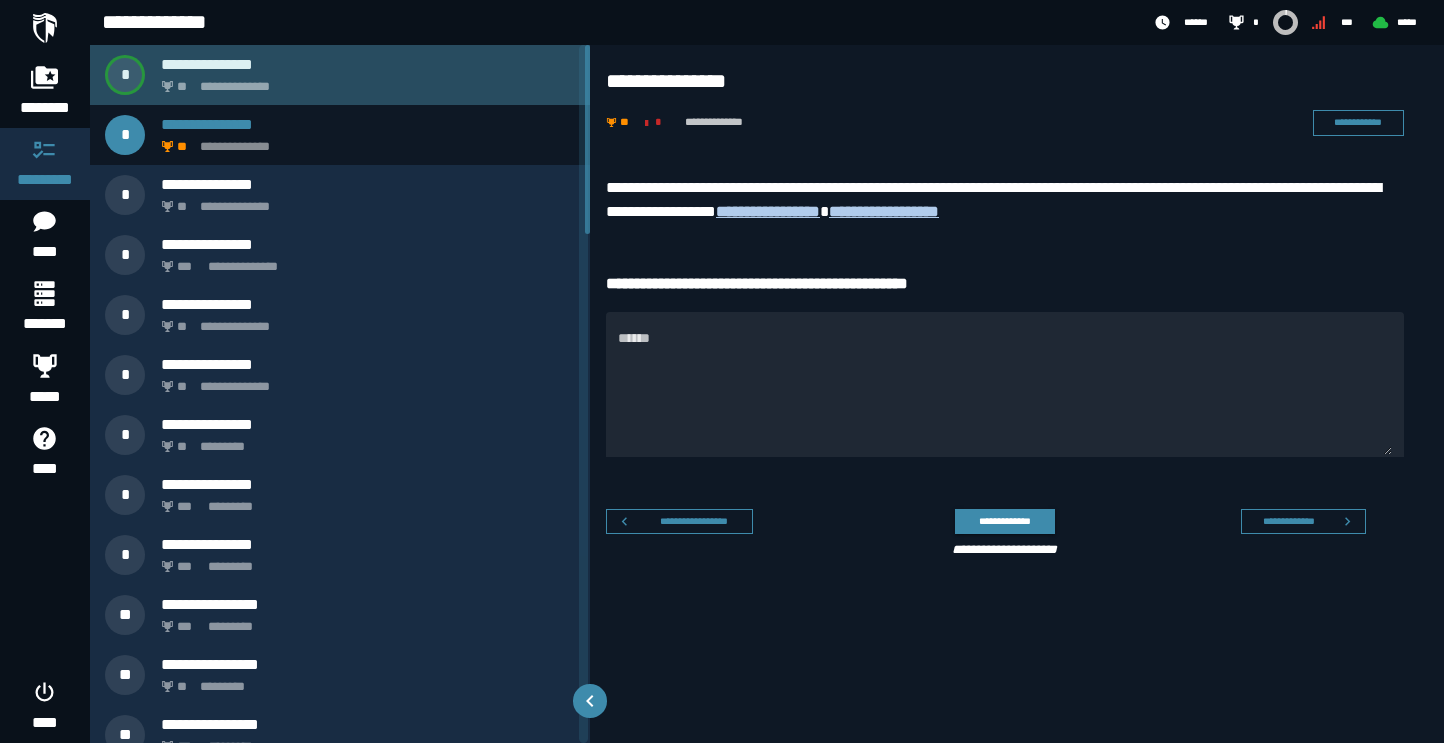 click on "**********" at bounding box center [364, 81] 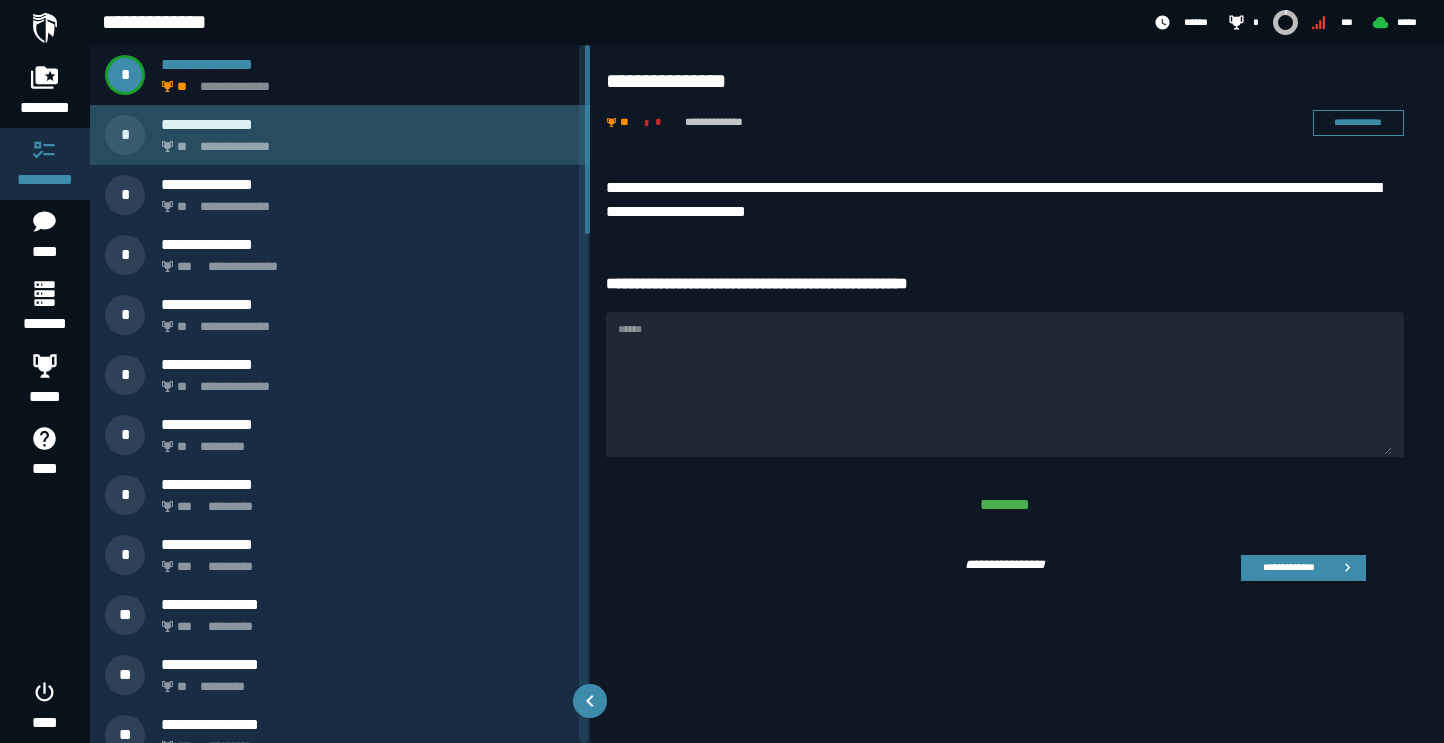 click on "**********" 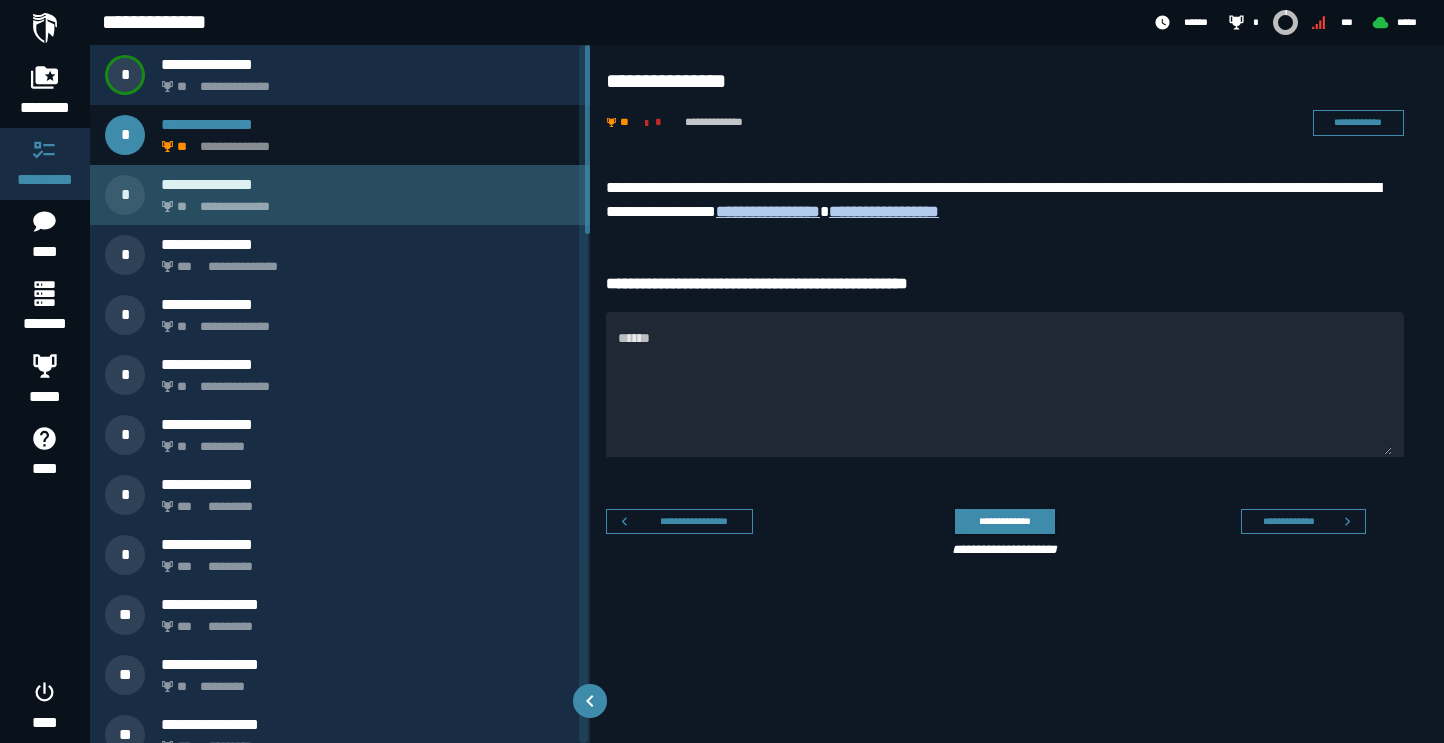 click on "**********" at bounding box center [364, 201] 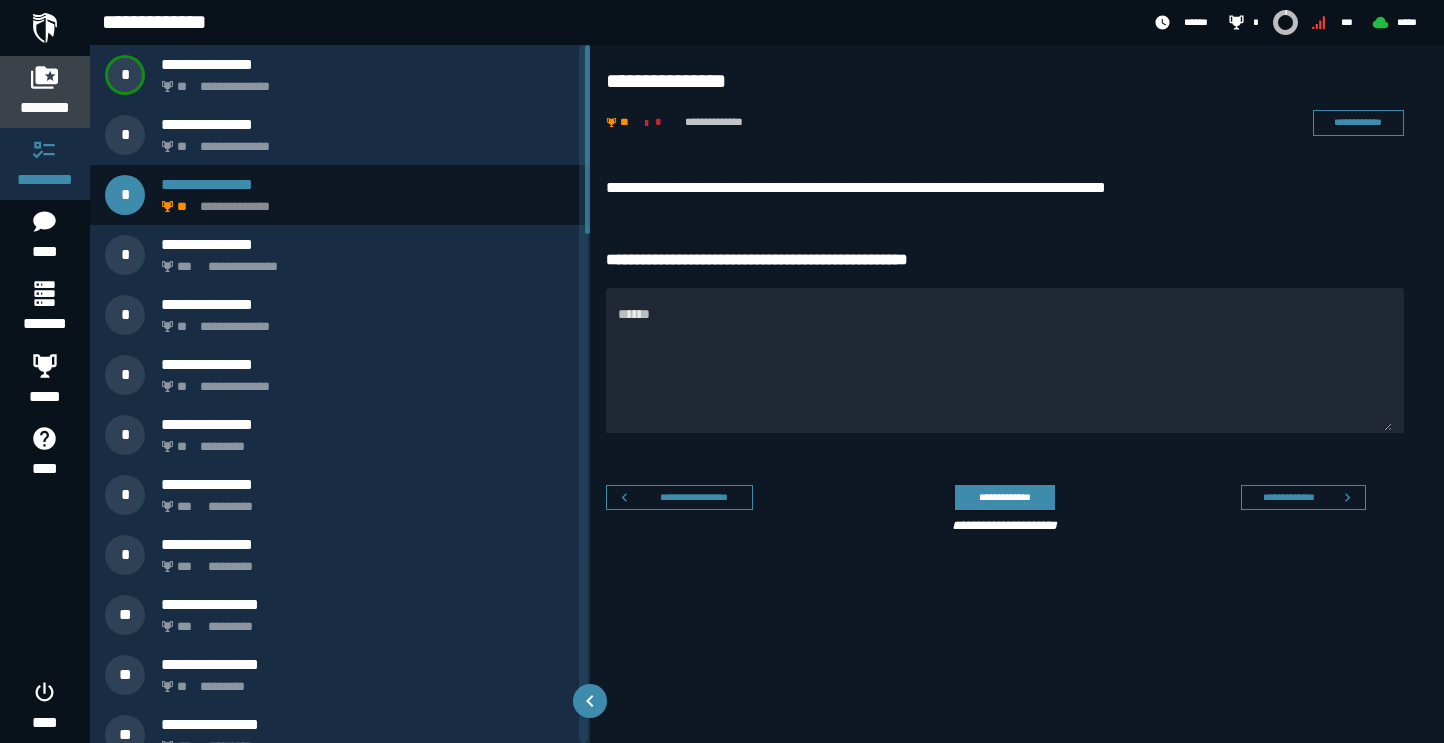 click at bounding box center (45, 77) 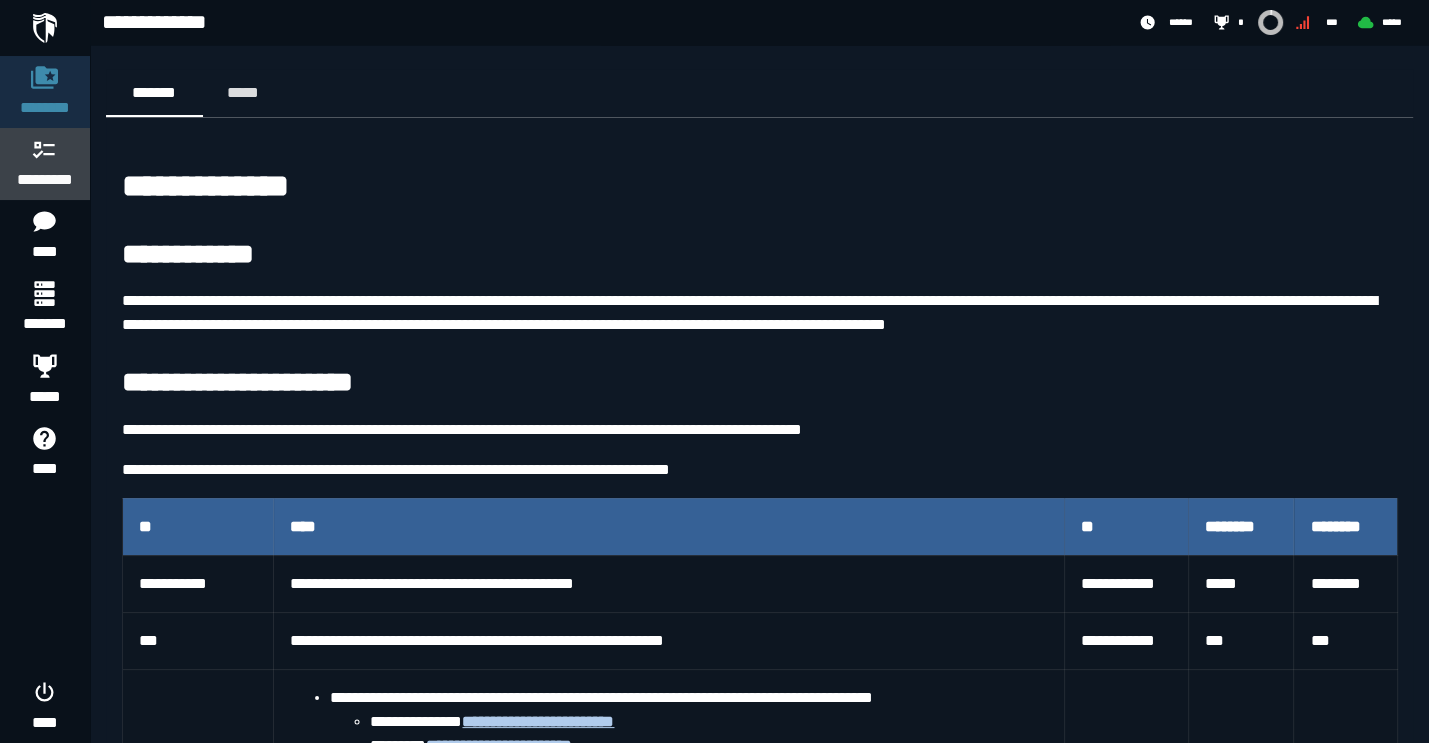 click on "*********" at bounding box center (45, 164) 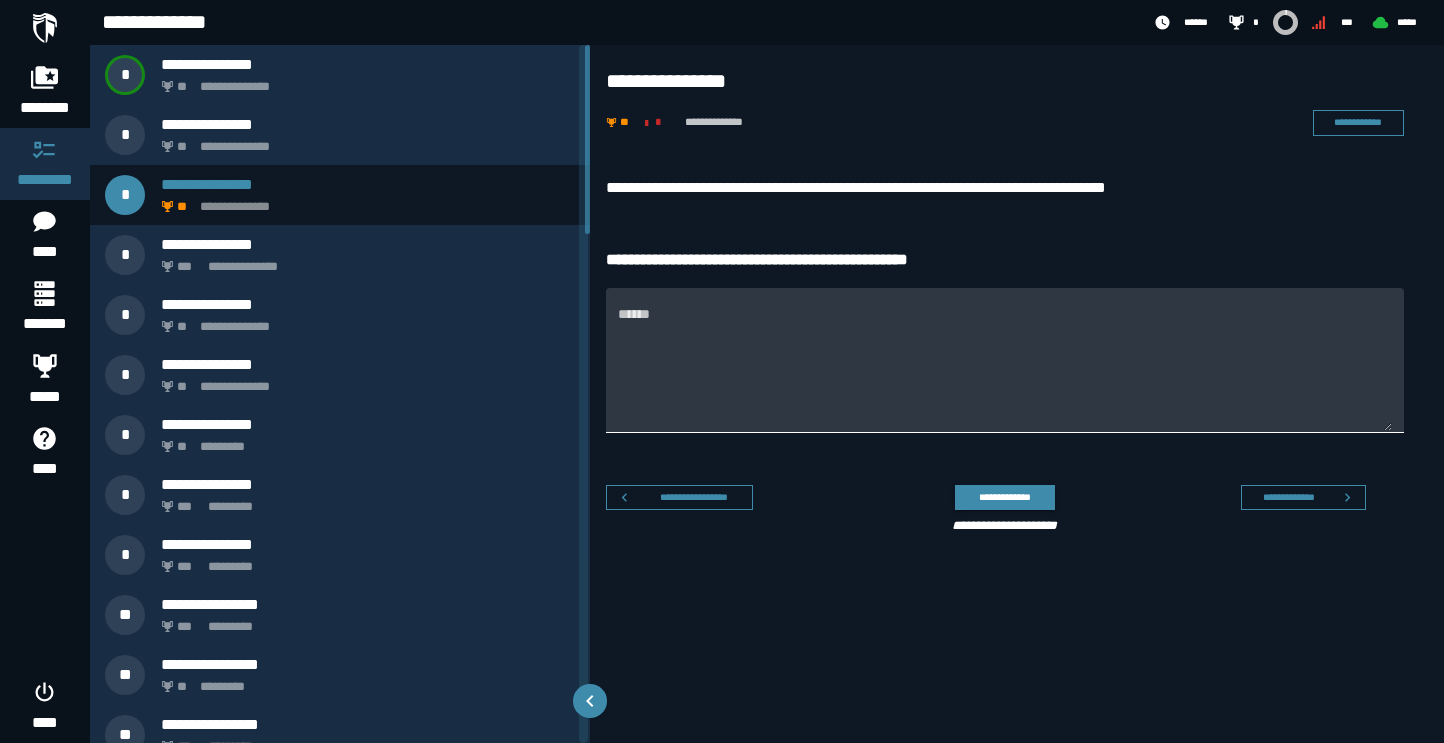 click on "******" at bounding box center [1005, 372] 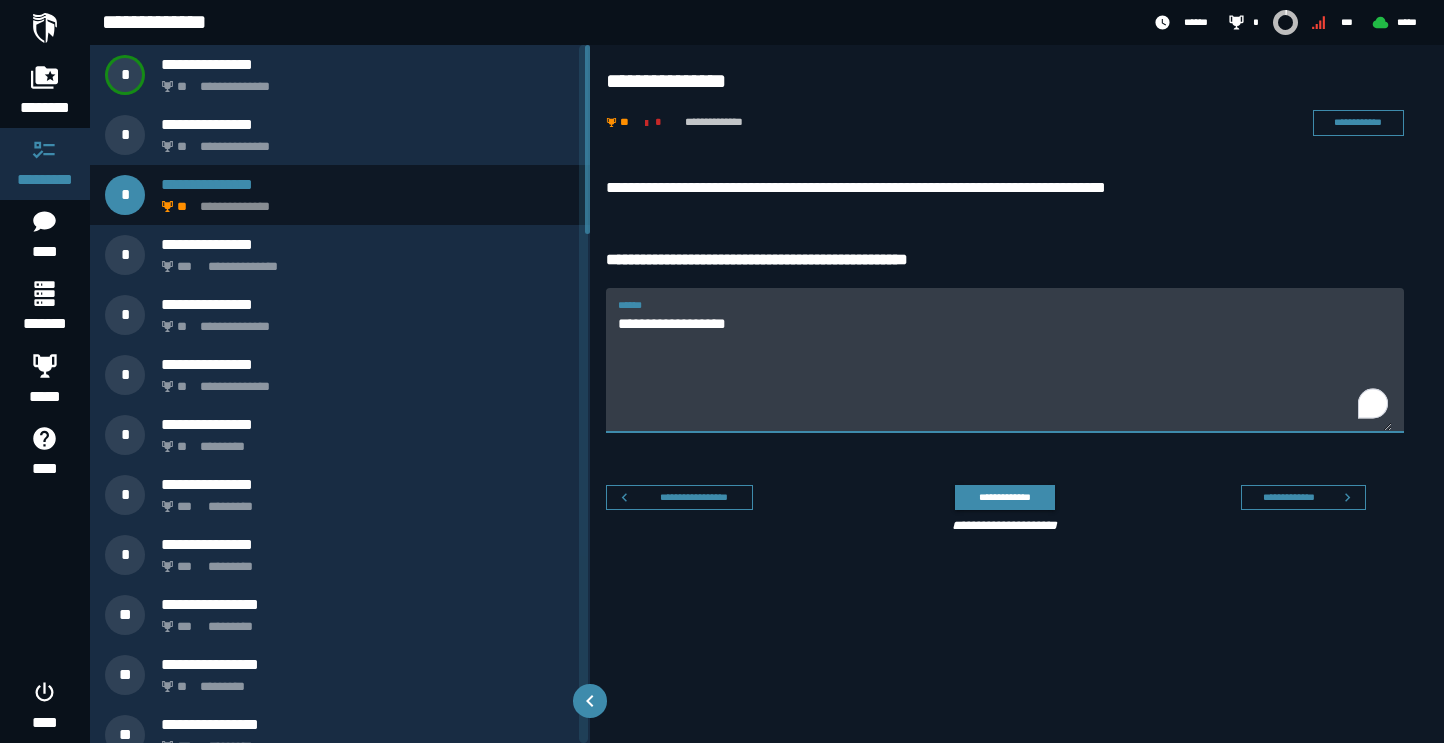 type on "**********" 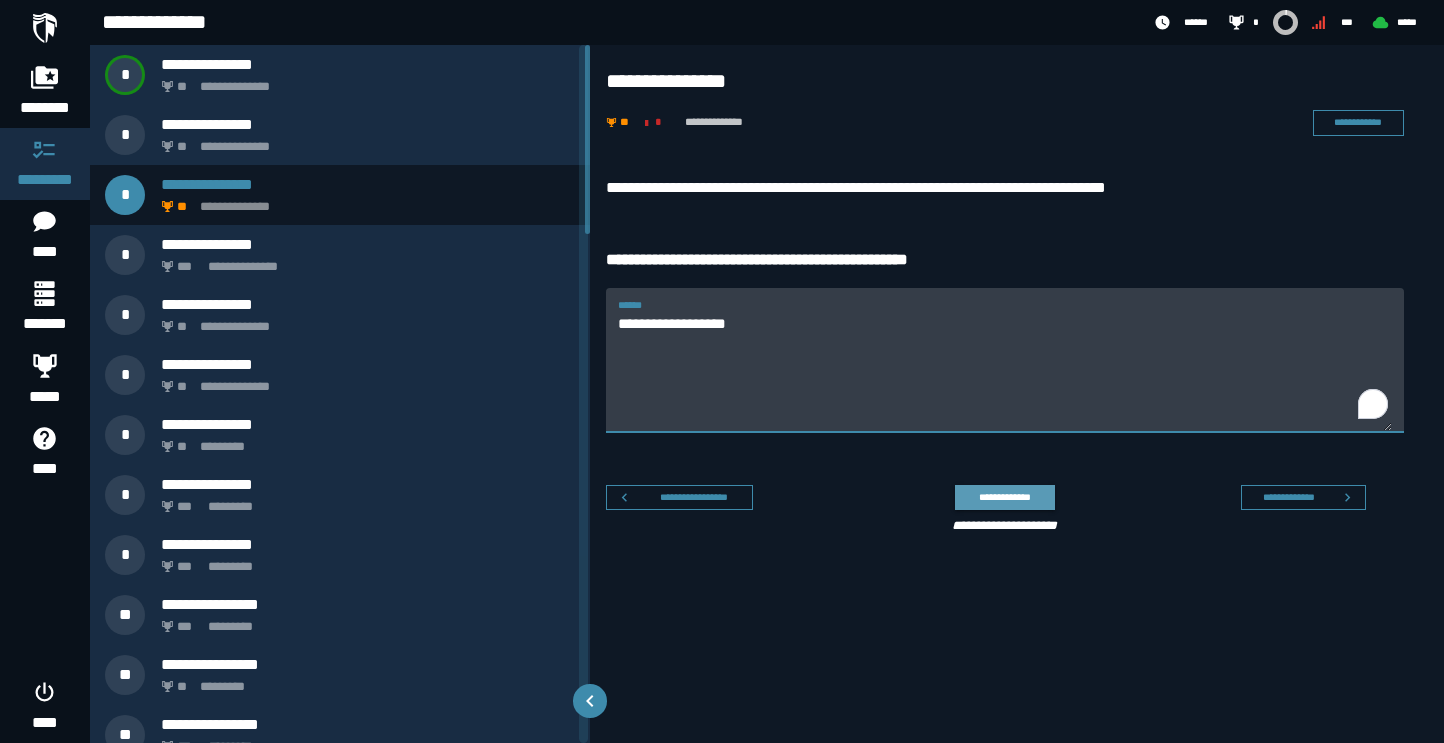 click on "**********" at bounding box center (1004, 497) 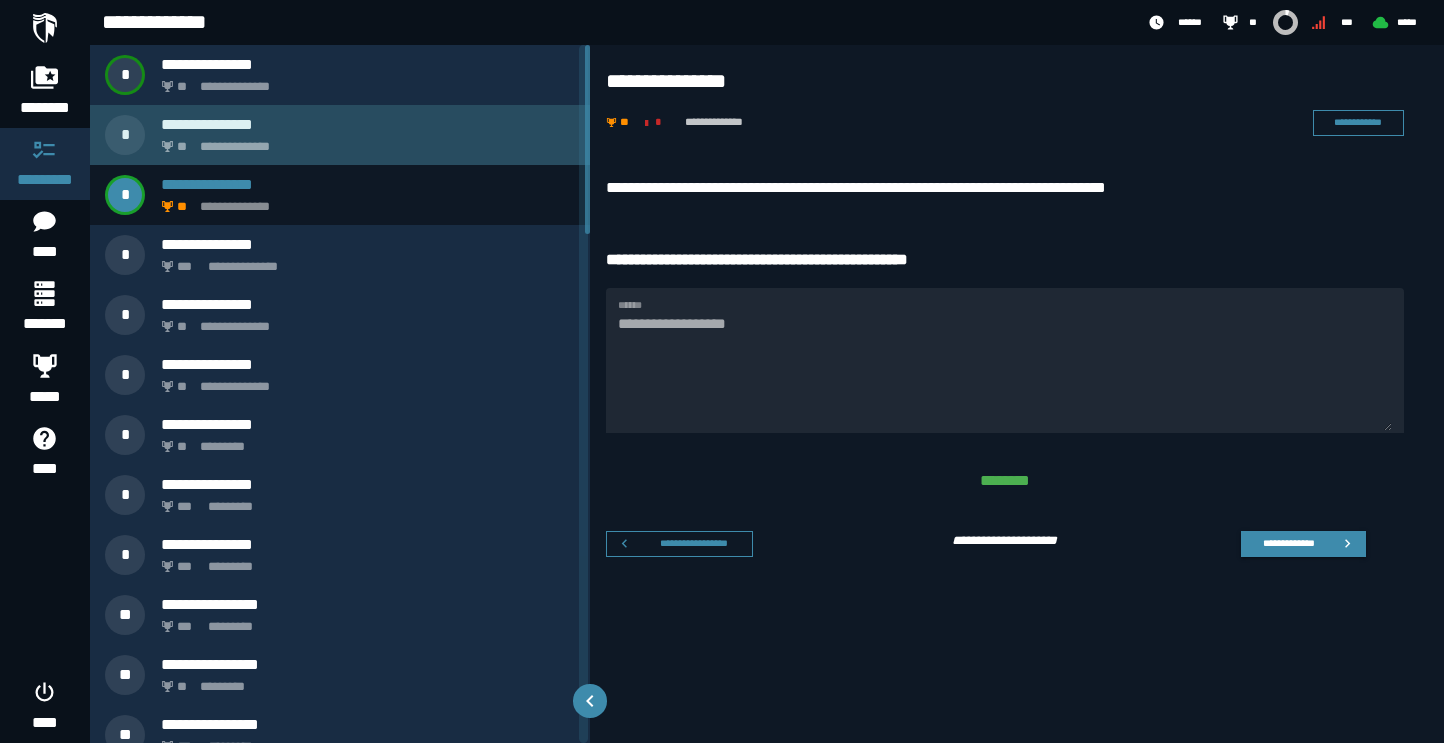 click on "**********" at bounding box center (364, 141) 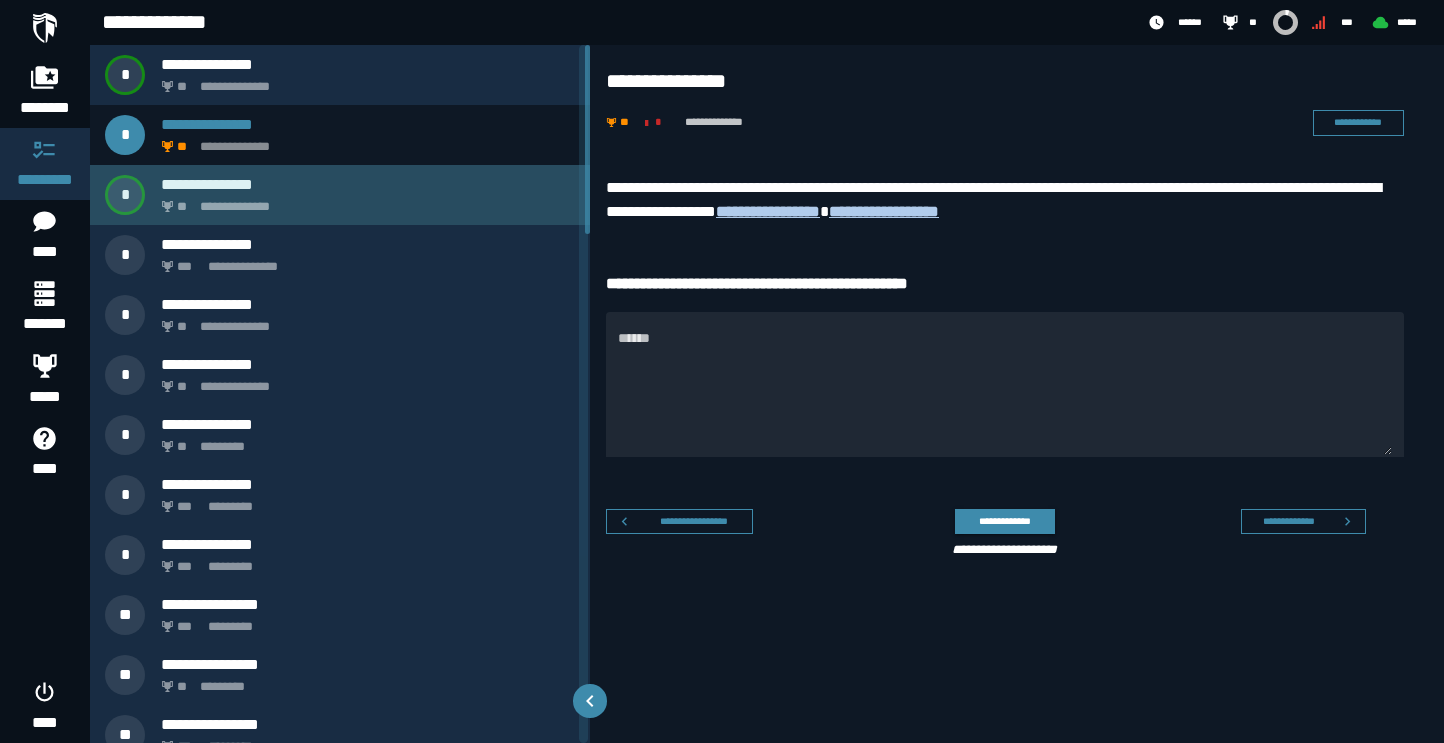 click on "**********" 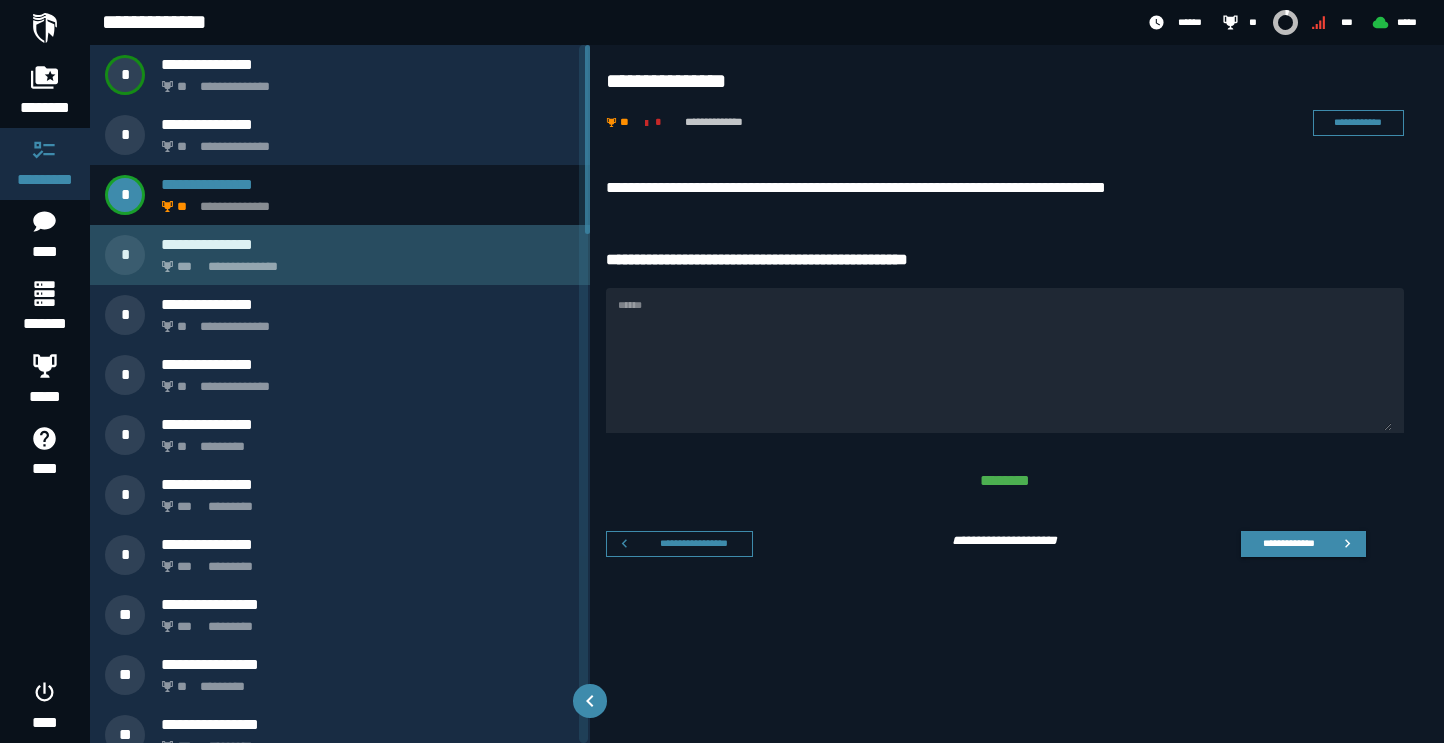 click on "**********" 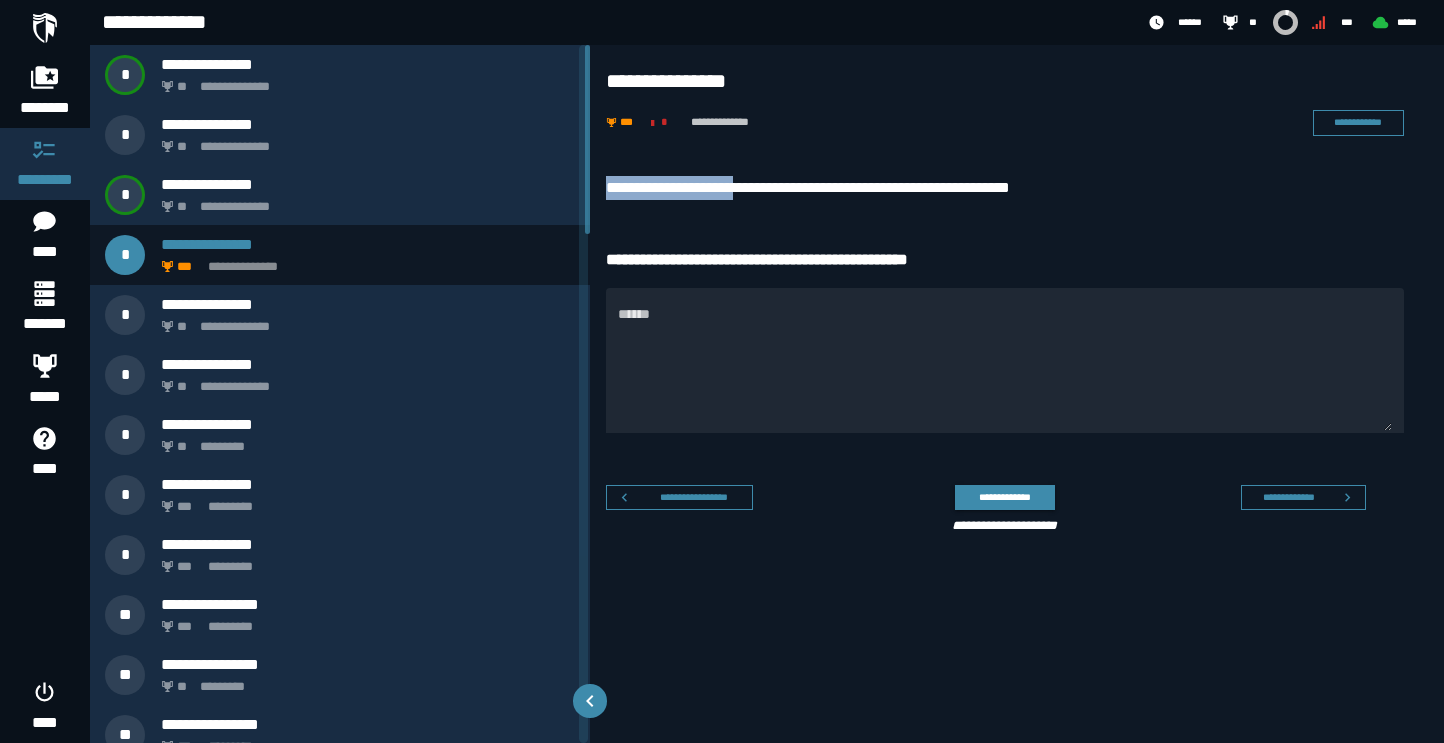drag, startPoint x: 605, startPoint y: 185, endPoint x: 765, endPoint y: 175, distance: 160.3122 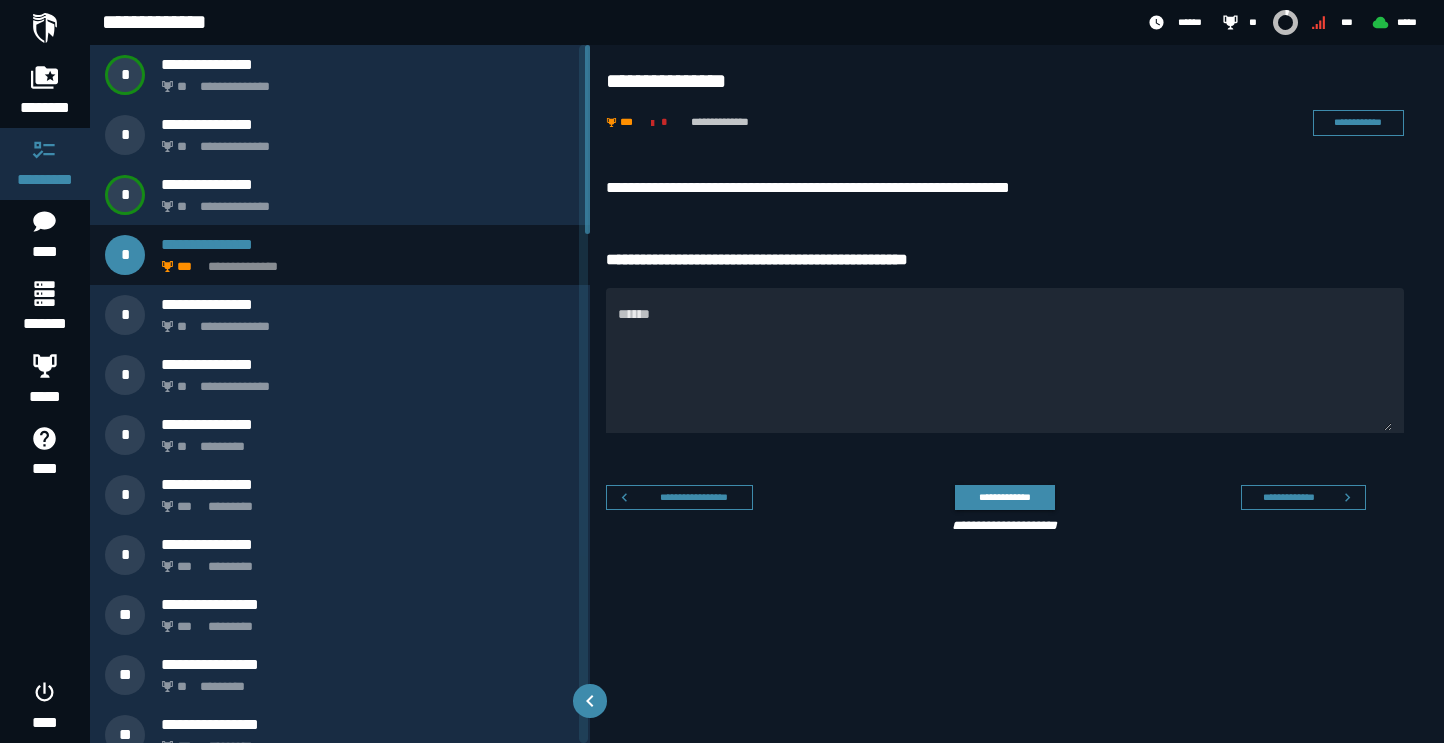 click on "**********" at bounding box center (1001, 123) 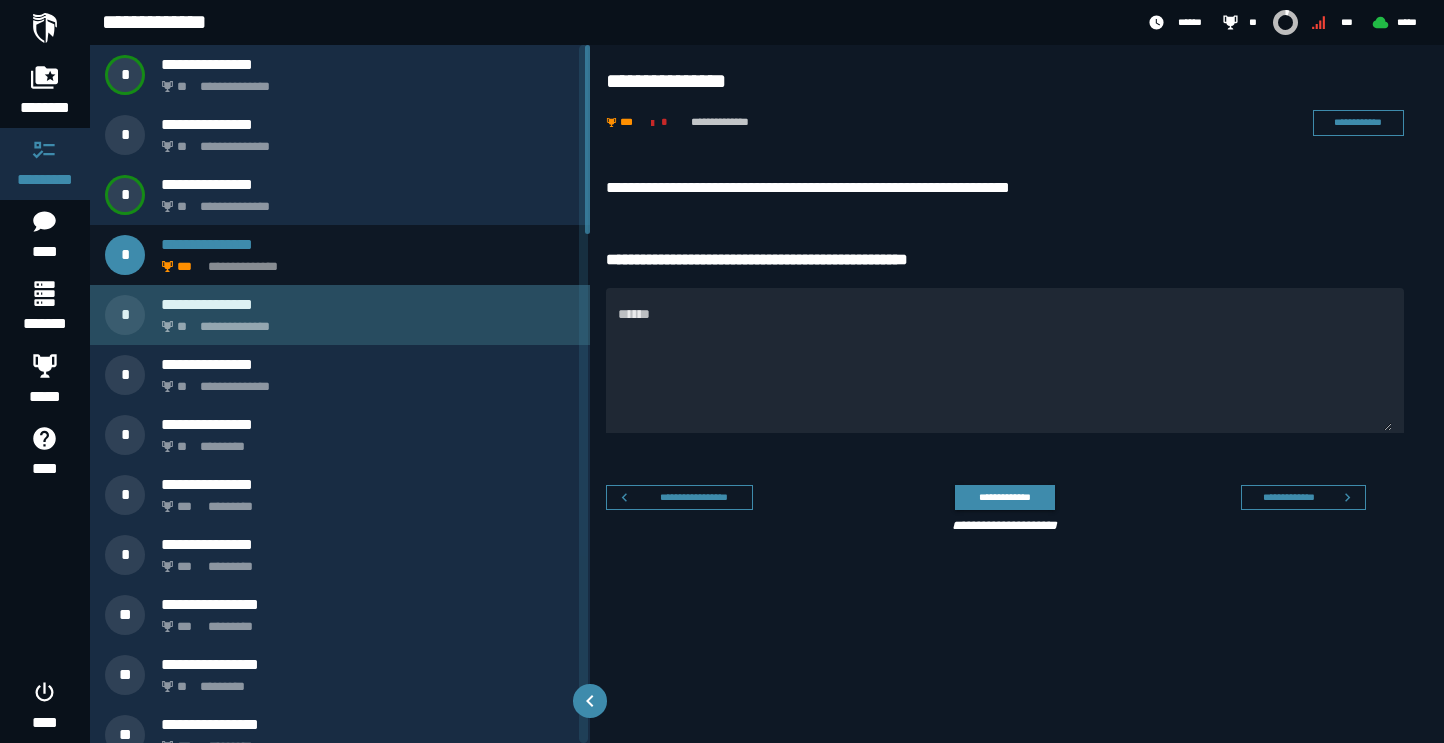 click on "**********" at bounding box center (340, 315) 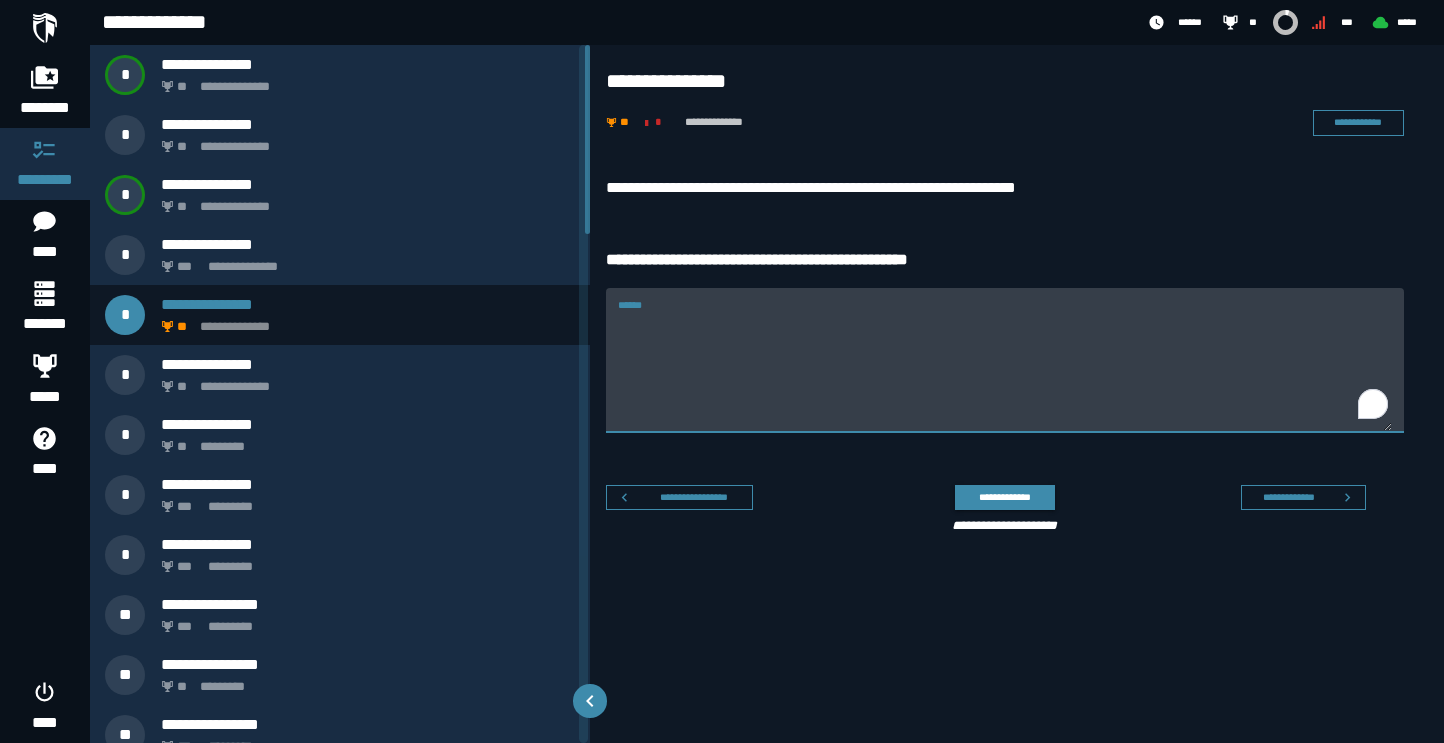 click on "******" at bounding box center [1005, 372] 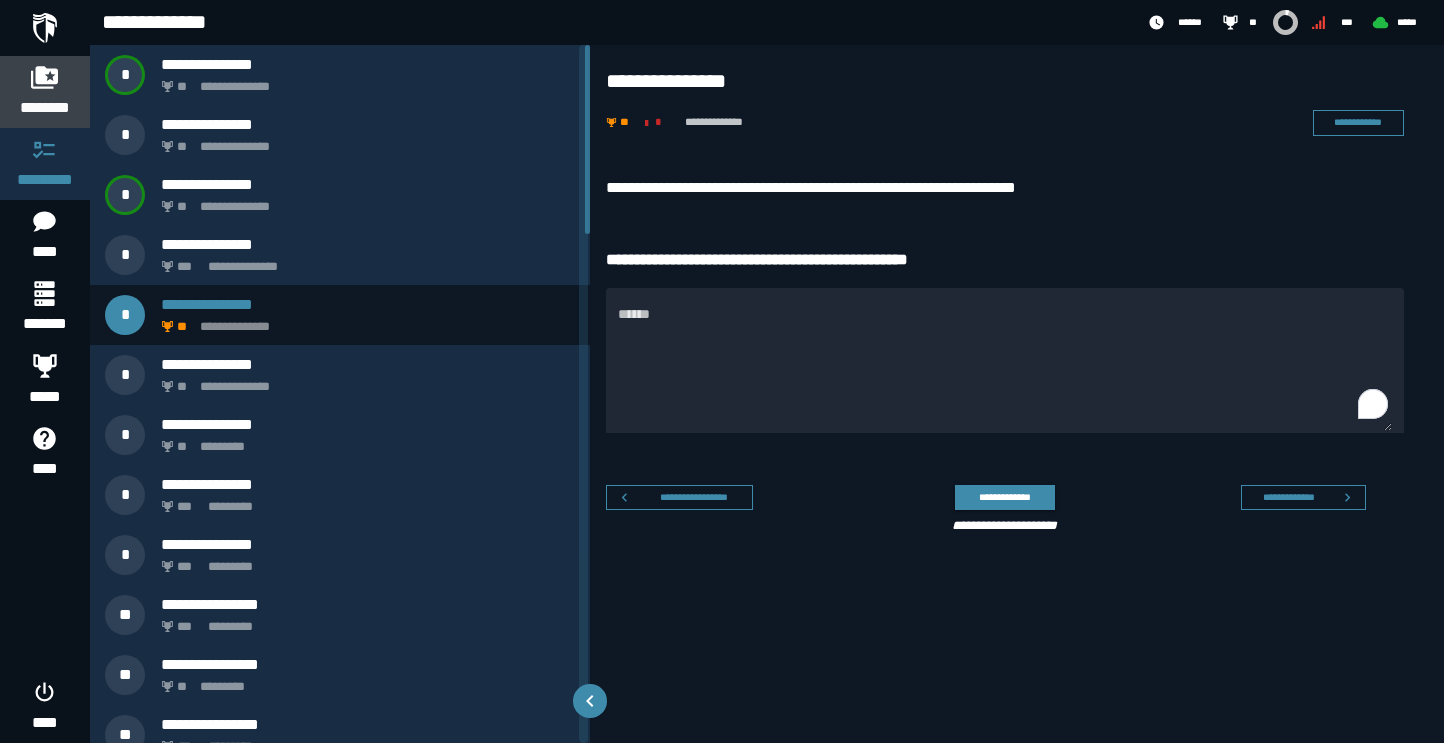 click on "********" 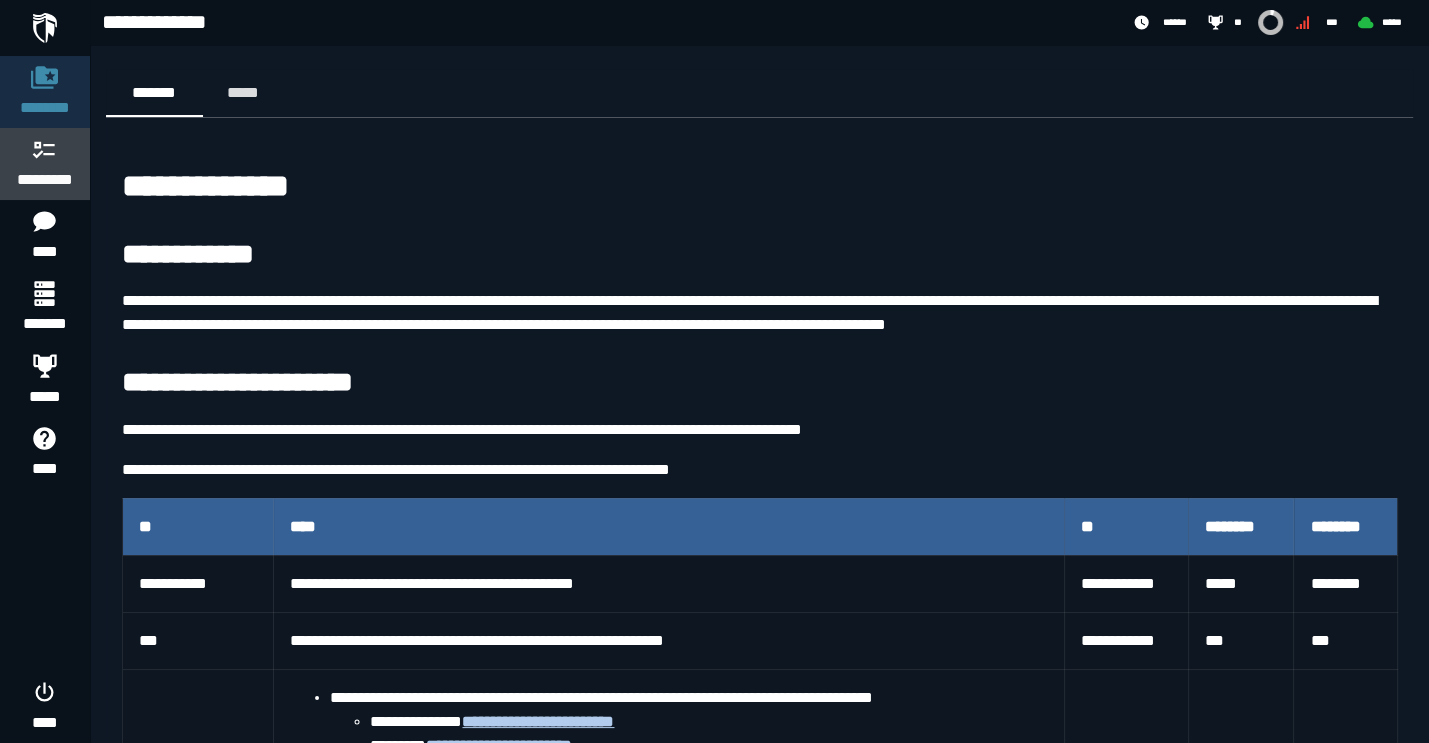 click on "*********" at bounding box center (45, 180) 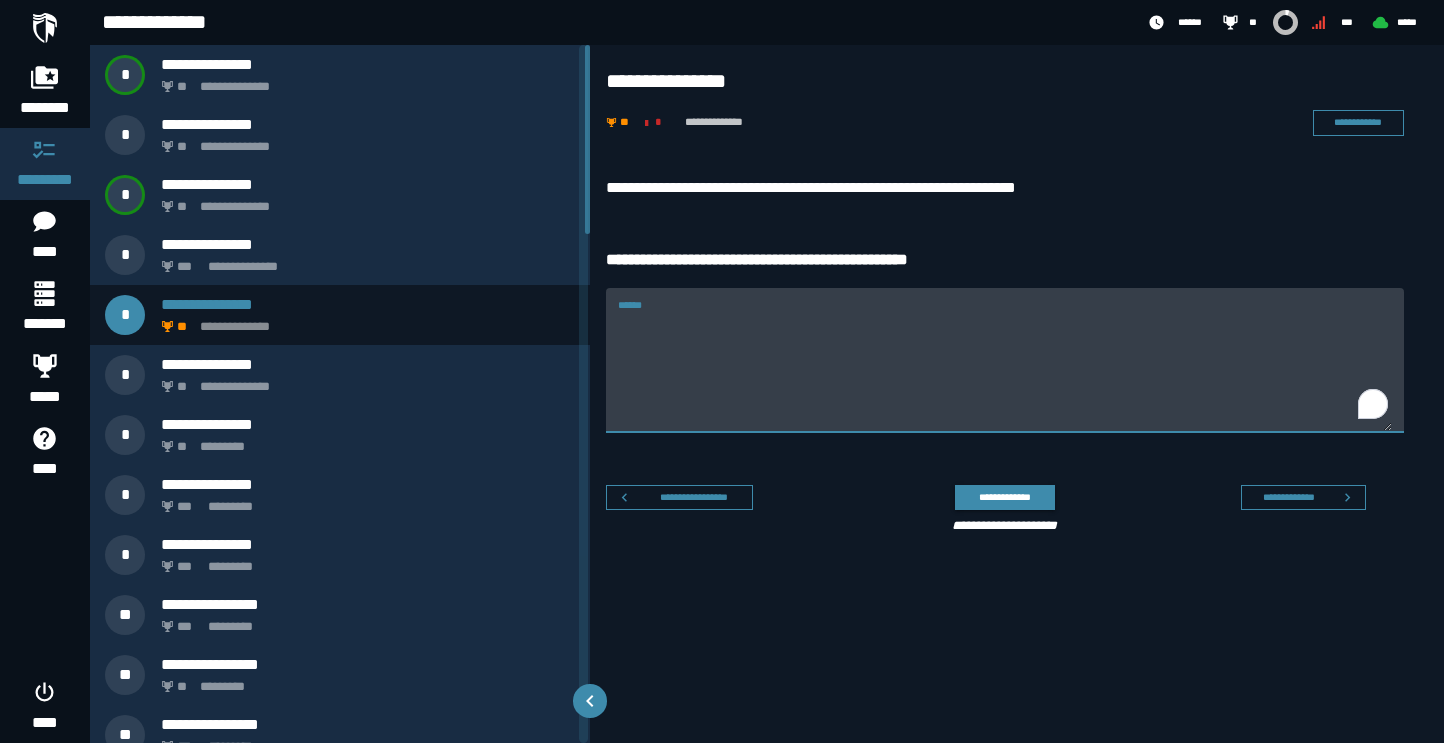 click on "******" at bounding box center [1005, 372] 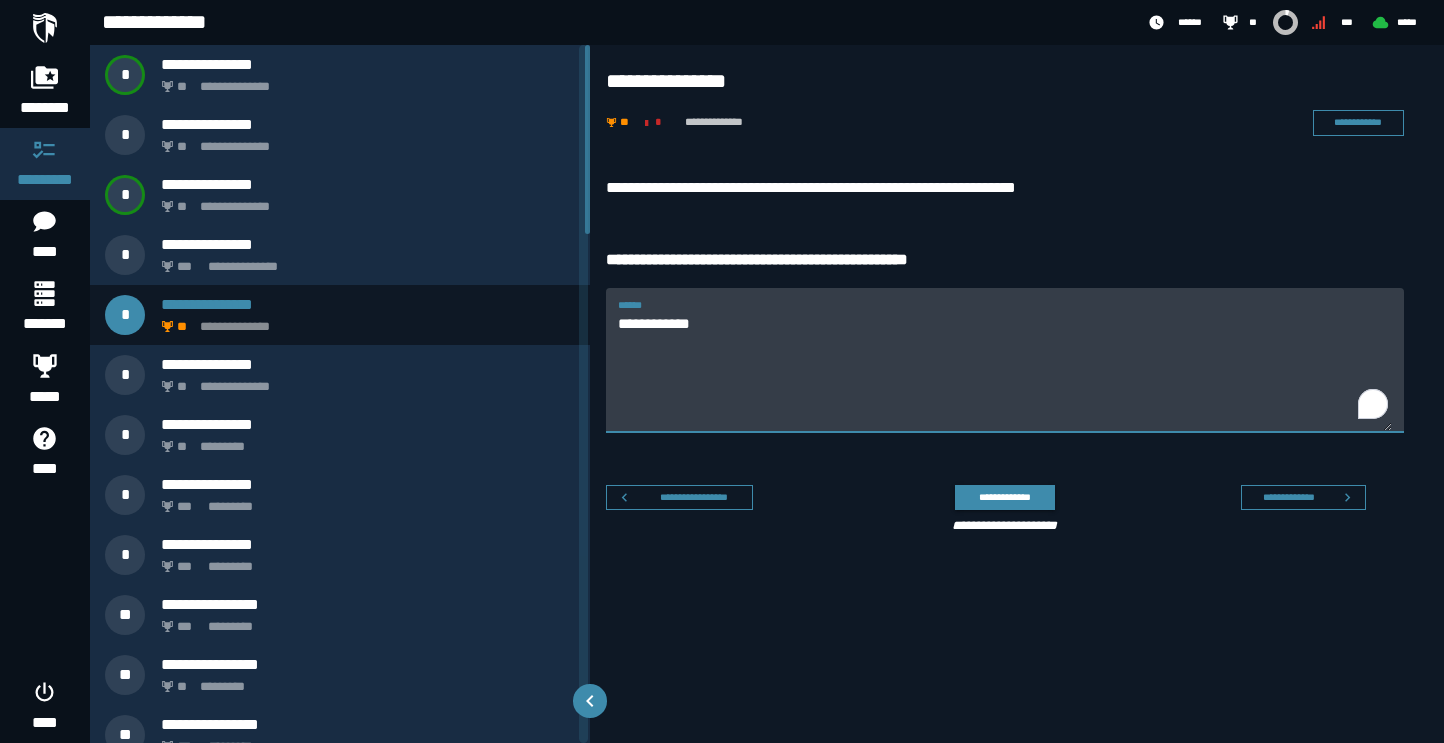 type on "**********" 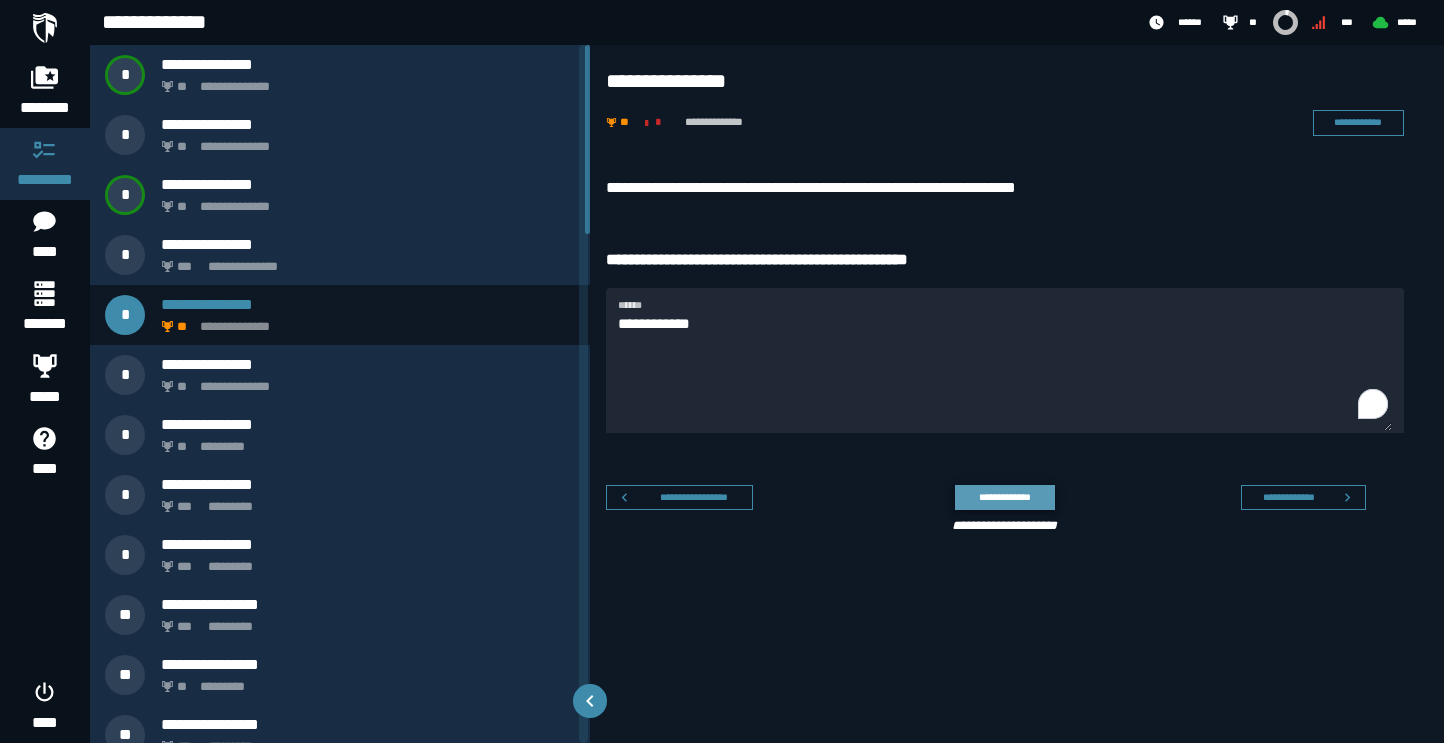 click on "**********" at bounding box center [1004, 497] 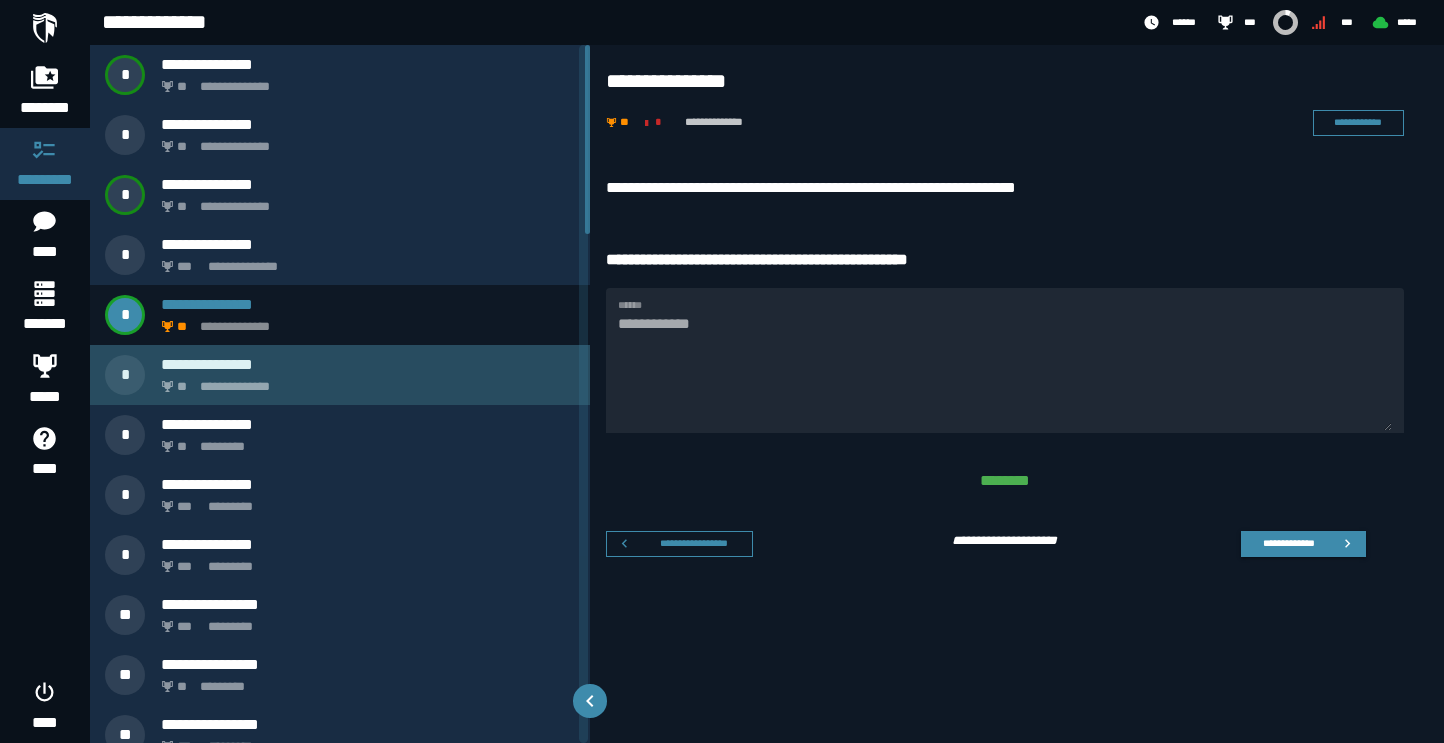 click on "**********" 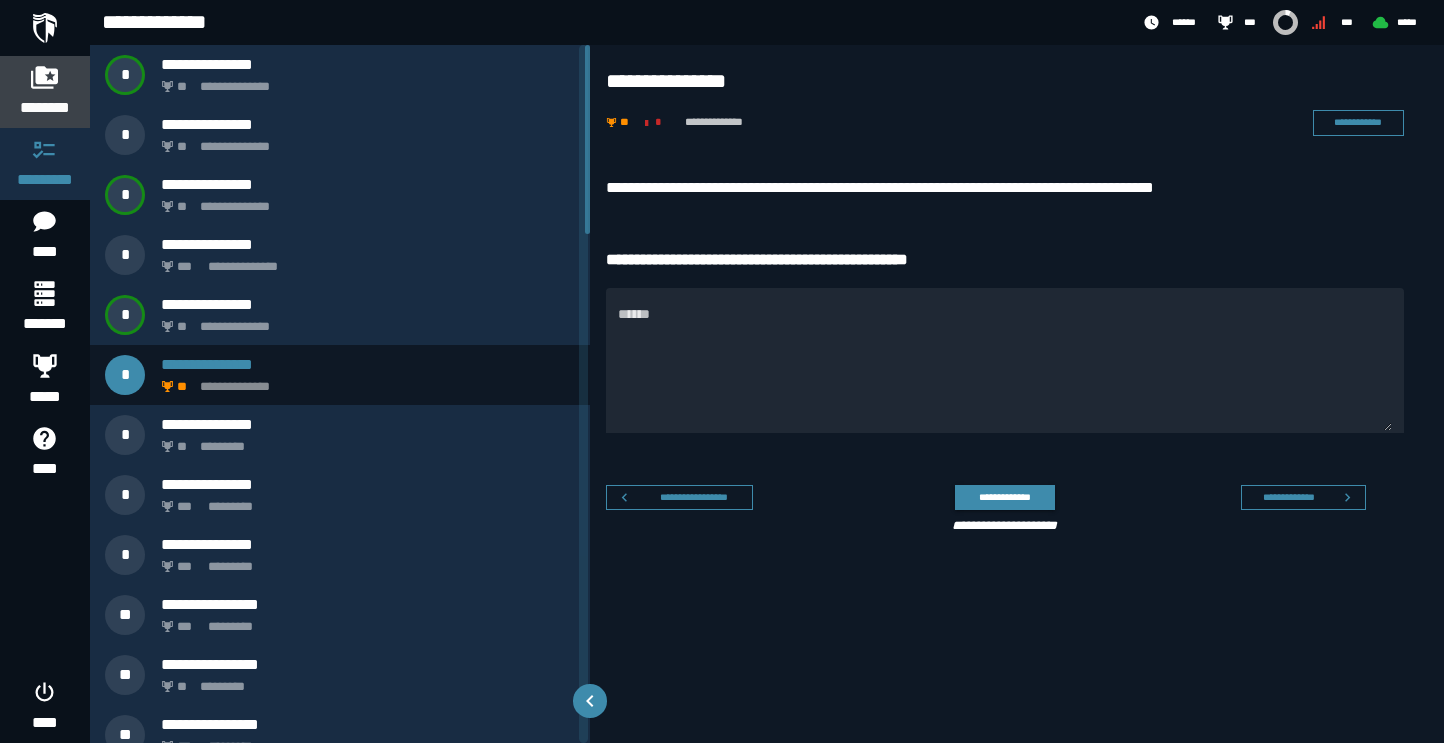 click at bounding box center (45, 77) 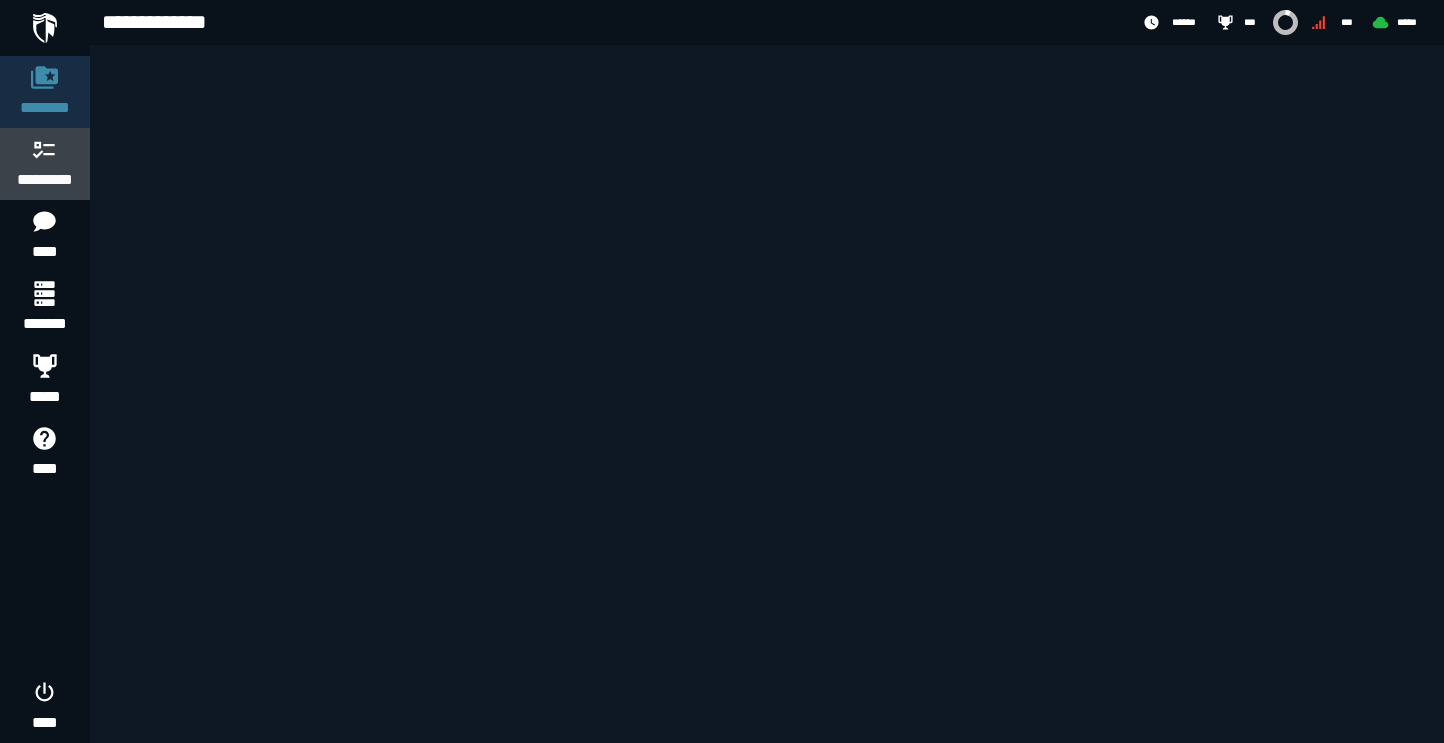 click on "*********" at bounding box center (45, 164) 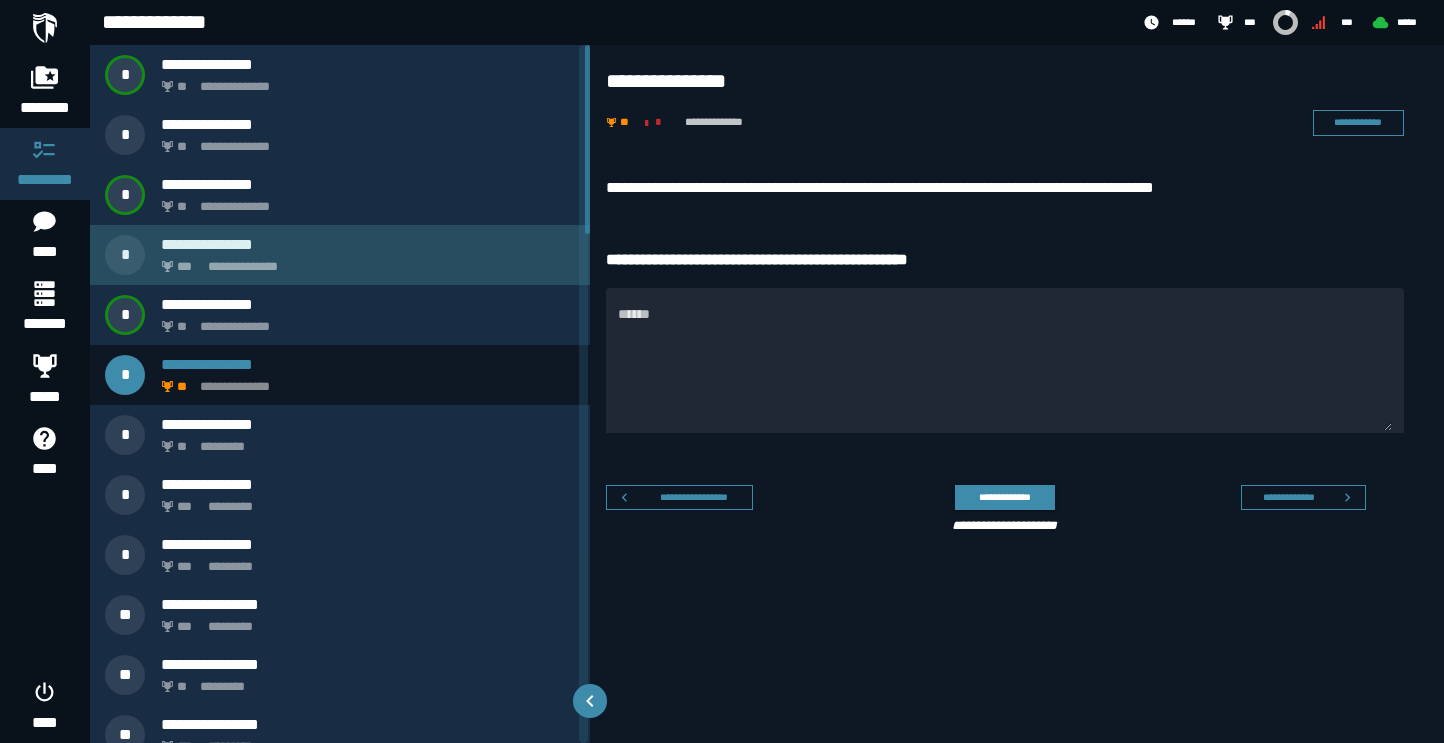 click on "**********" at bounding box center (364, 261) 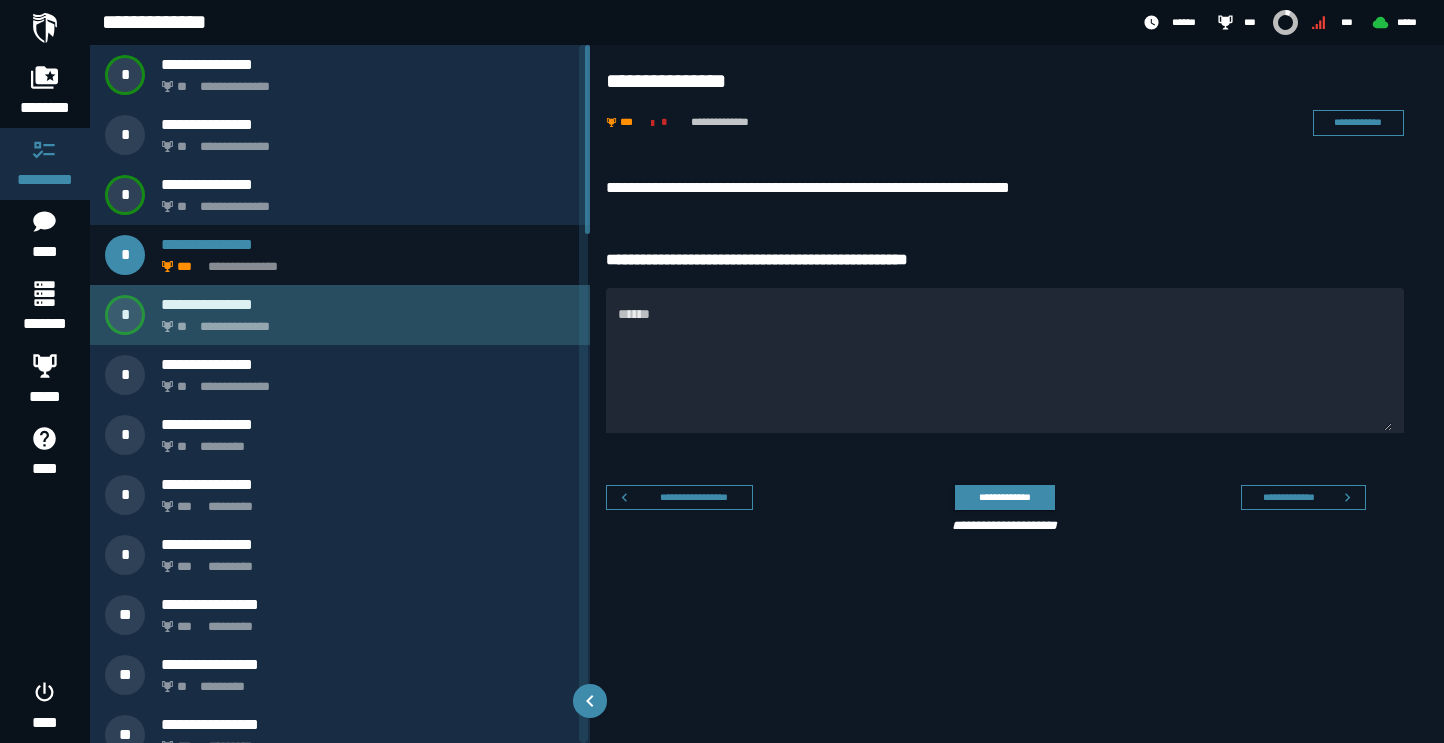 click on "**********" at bounding box center (364, 321) 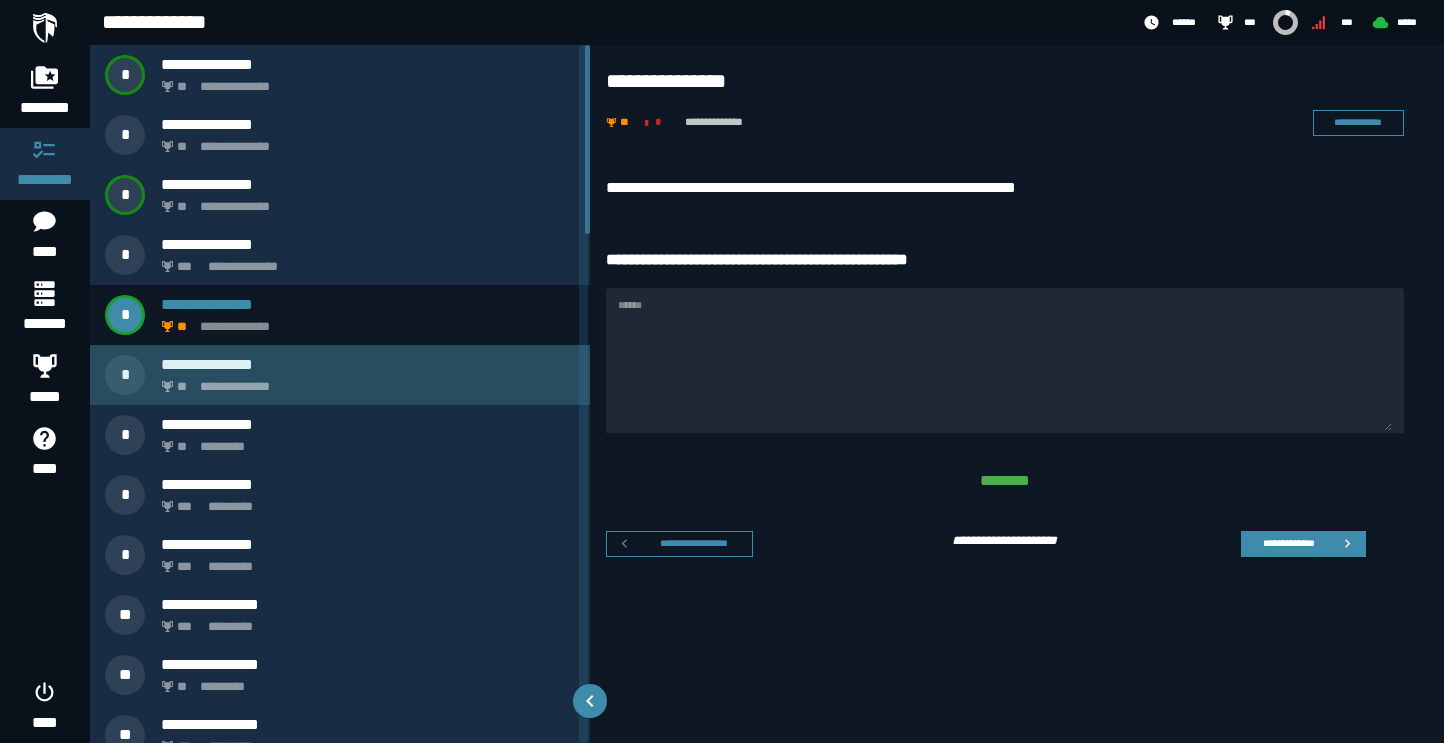 click on "**********" at bounding box center [368, 364] 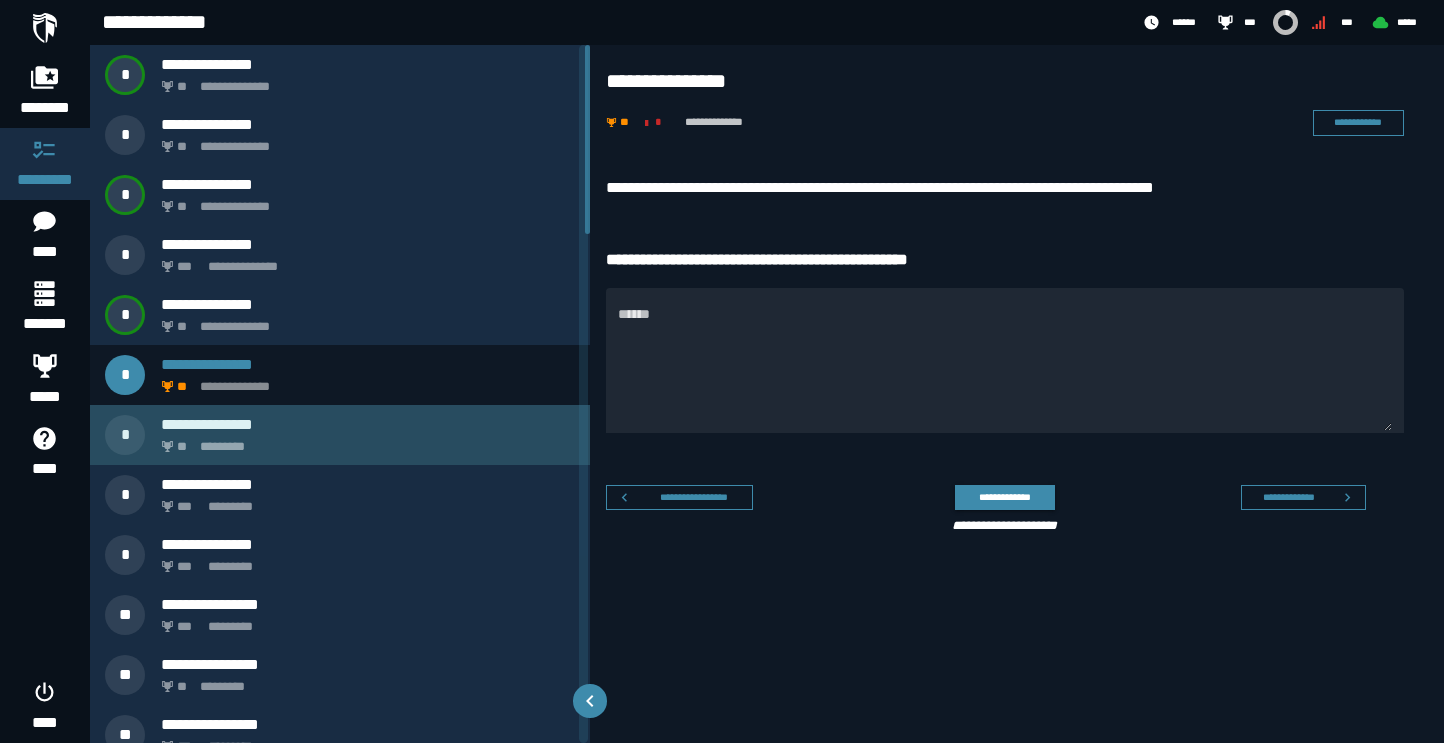 click on "**********" at bounding box center (368, 424) 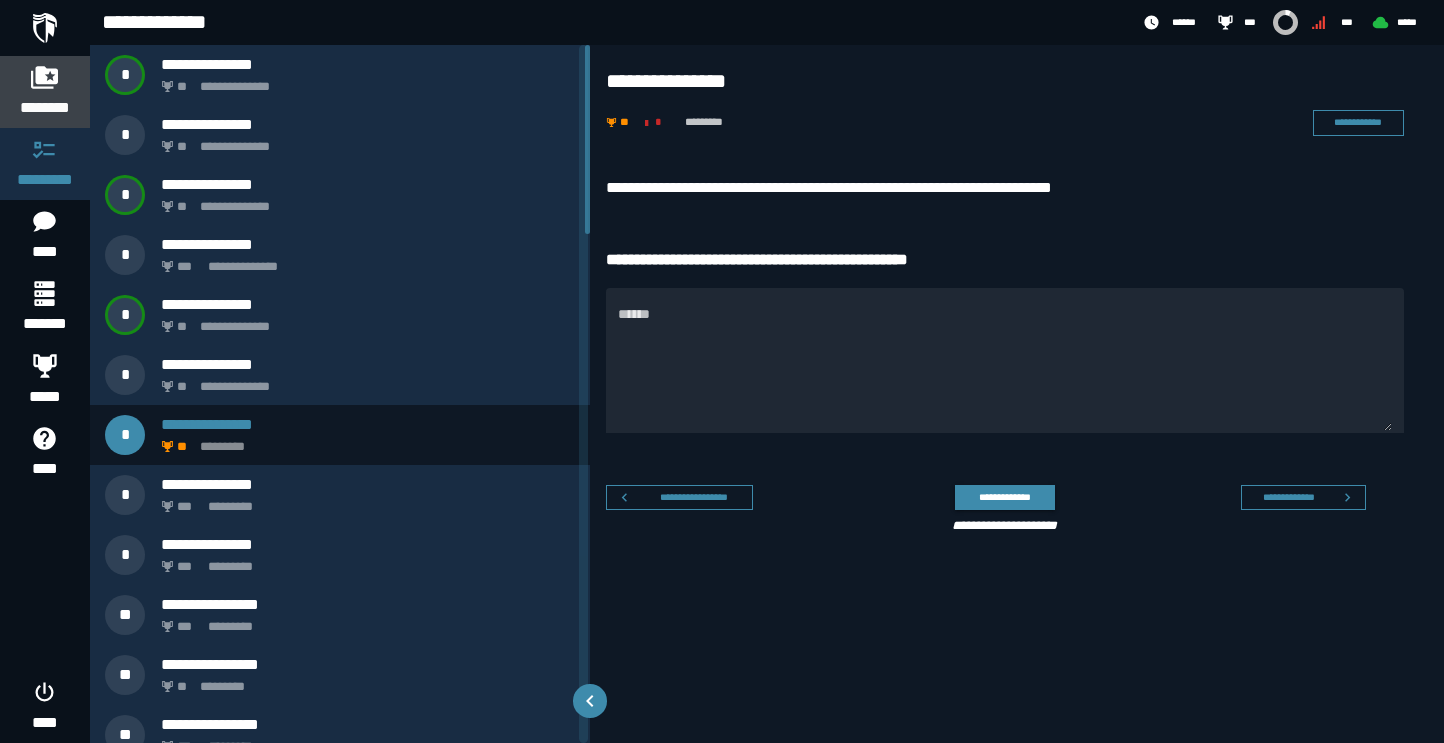click on "********" at bounding box center [45, 92] 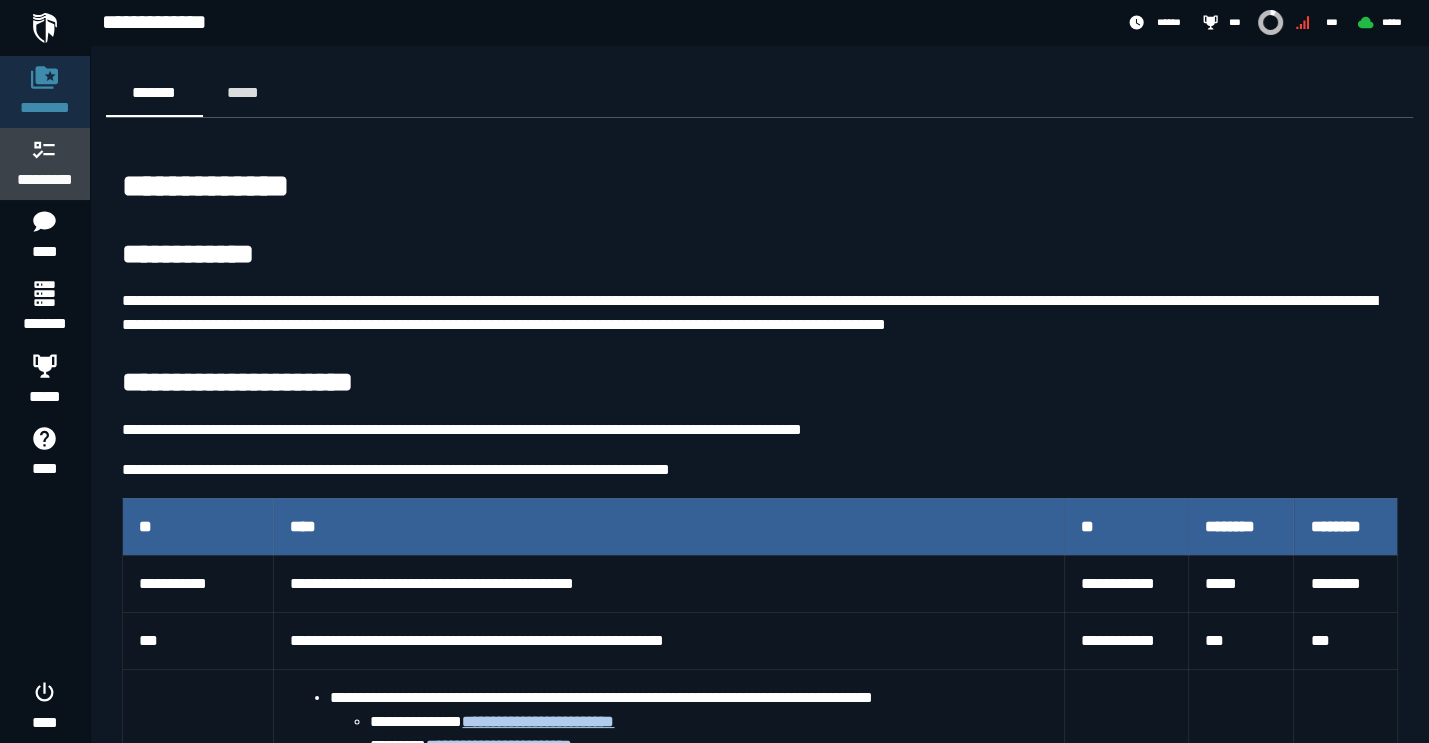click 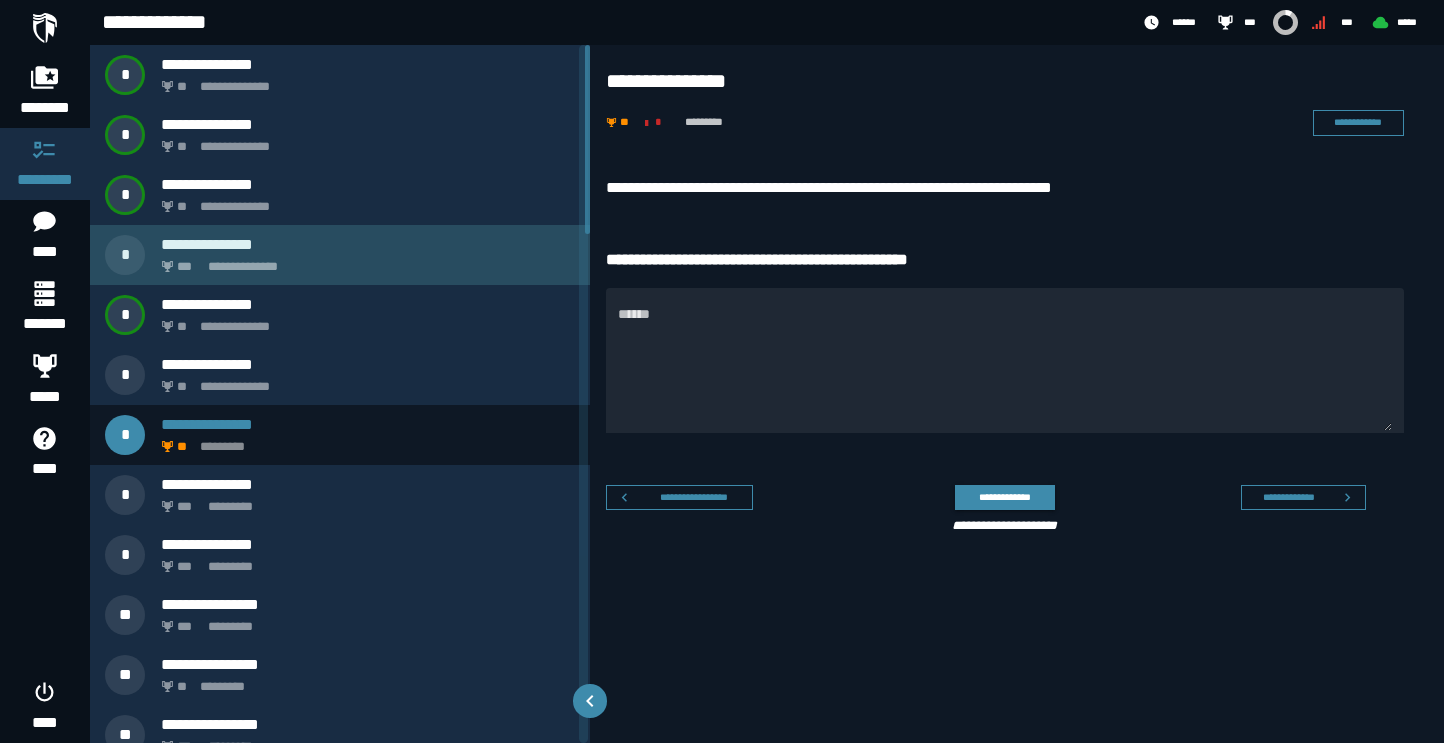 click on "**********" at bounding box center (364, 261) 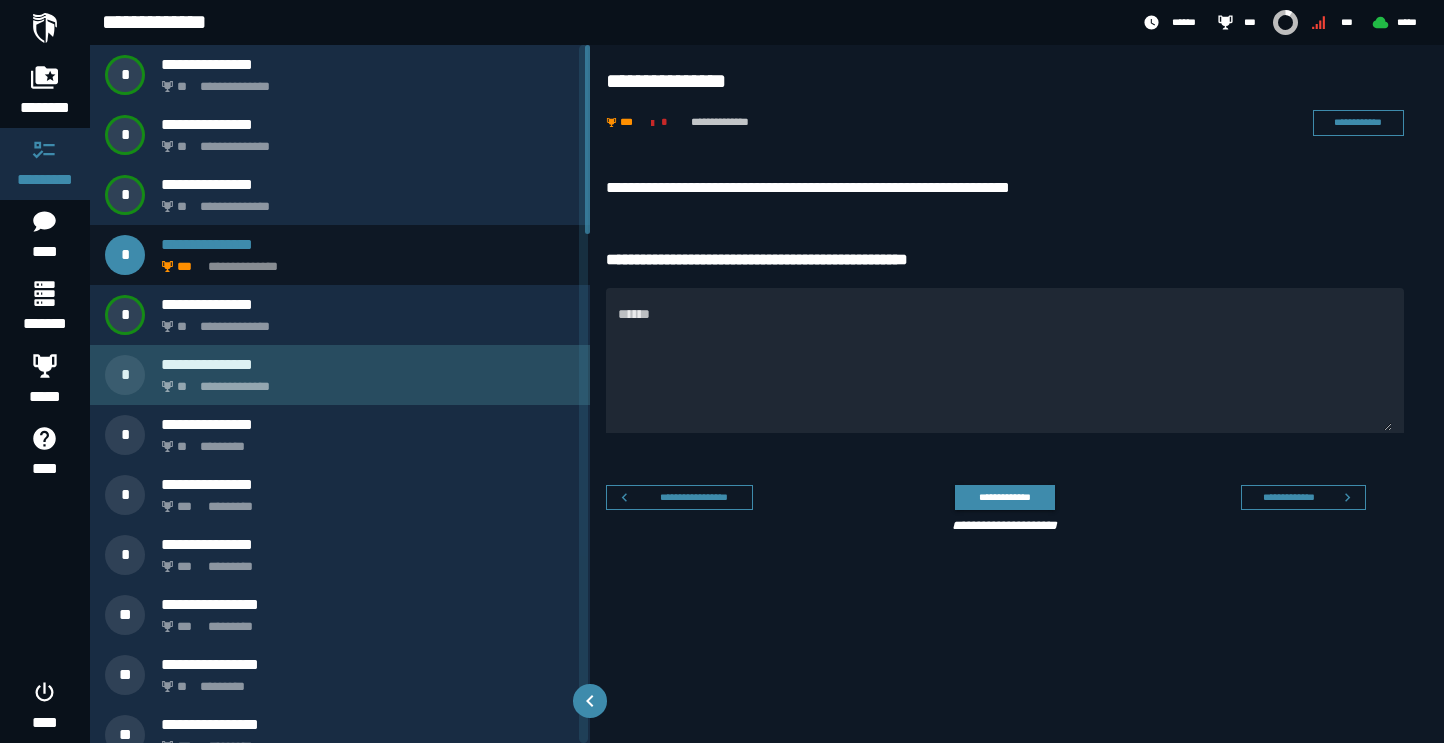 click on "**********" at bounding box center [340, 375] 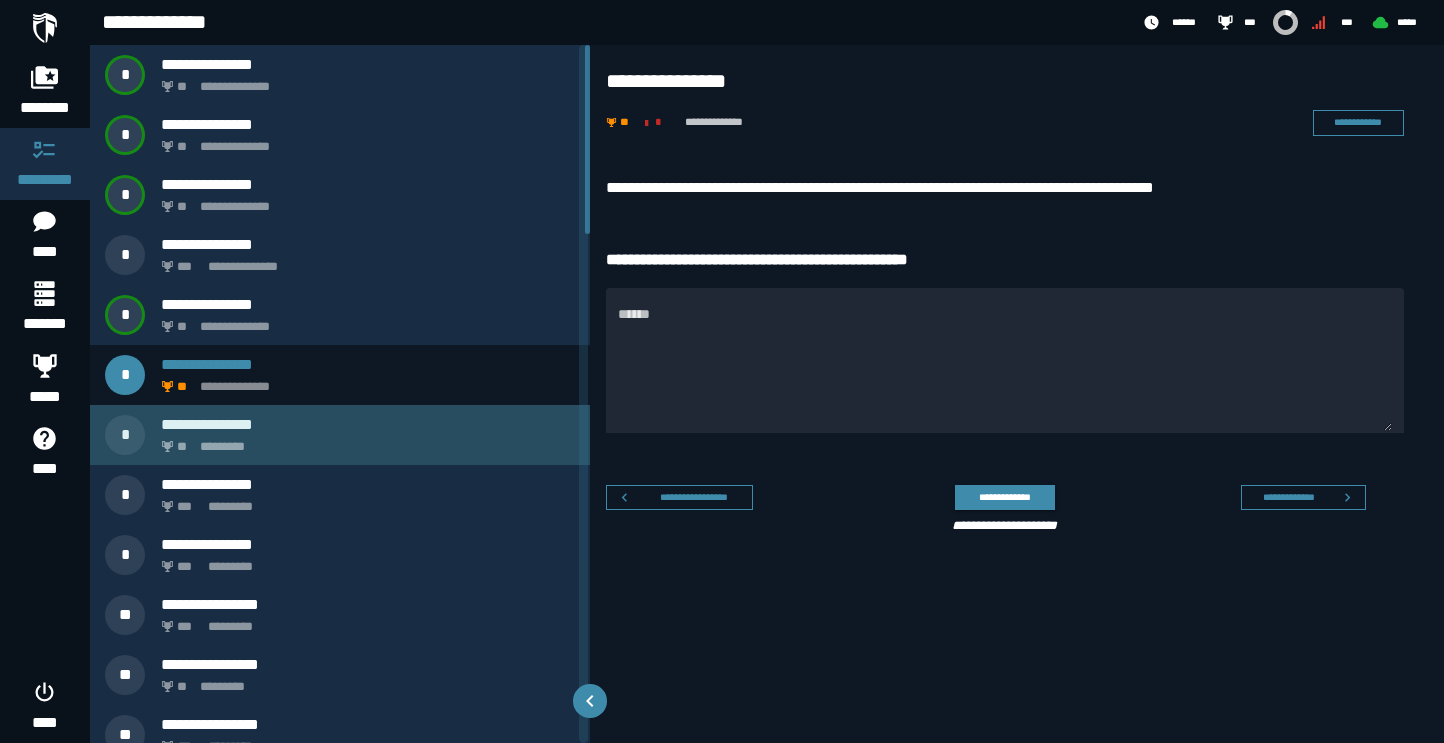click on "** *********" at bounding box center [364, 441] 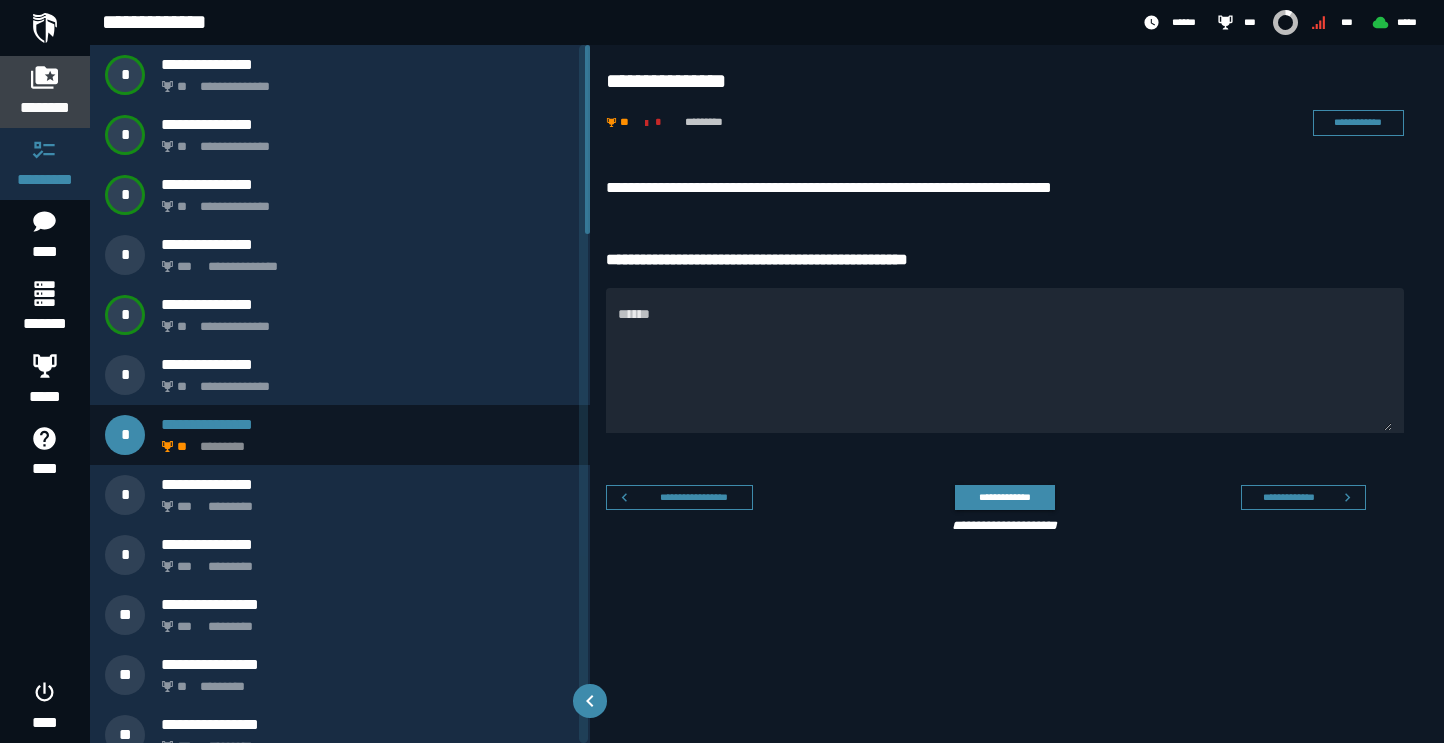 click on "********" at bounding box center (45, 108) 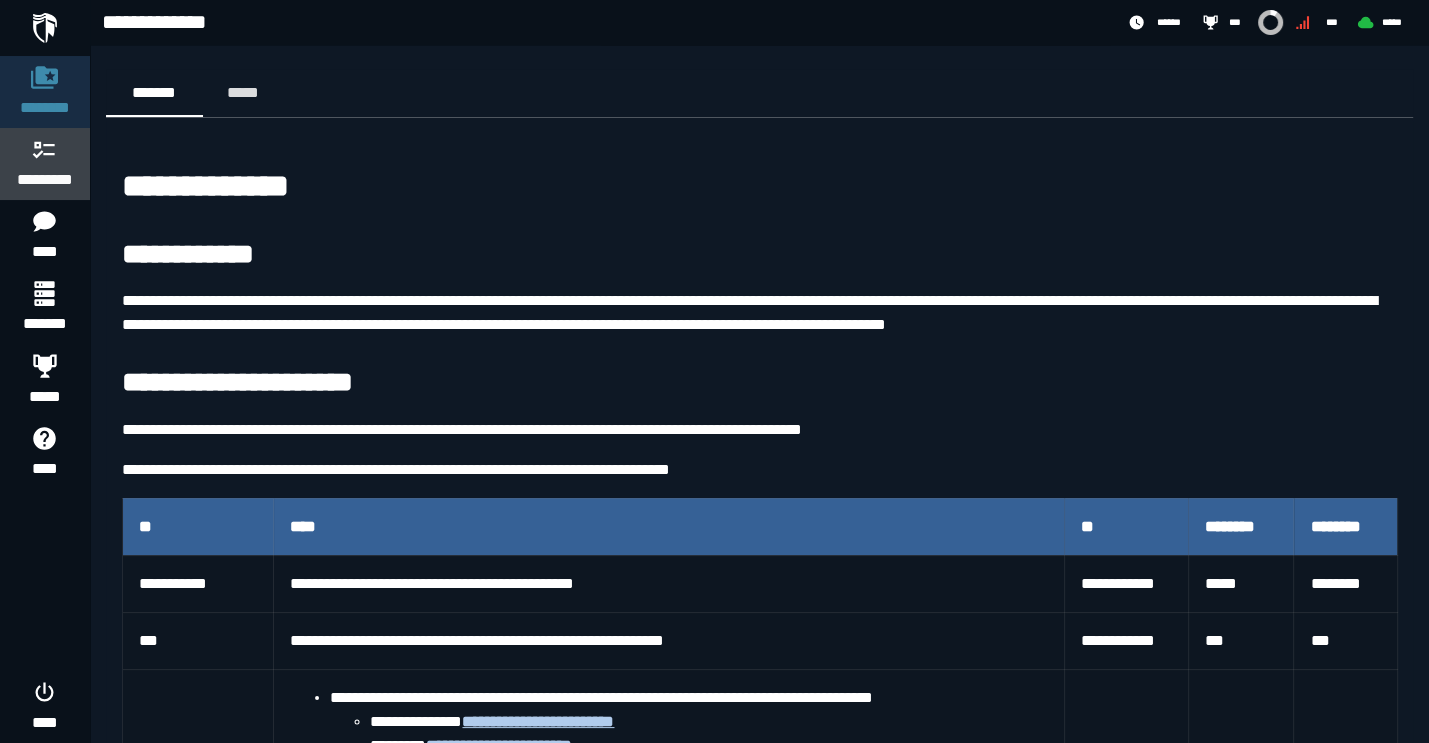 click on "*********" at bounding box center [45, 180] 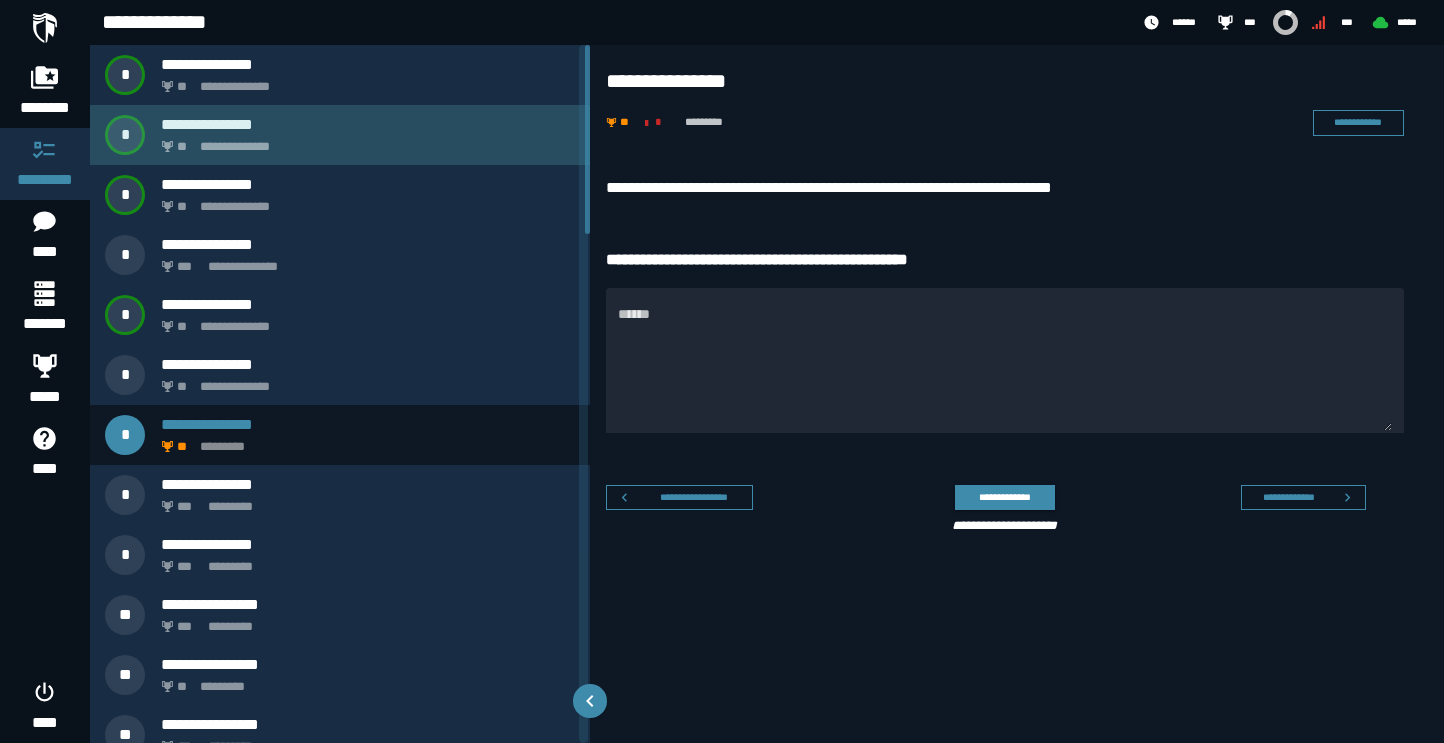 click on "**********" 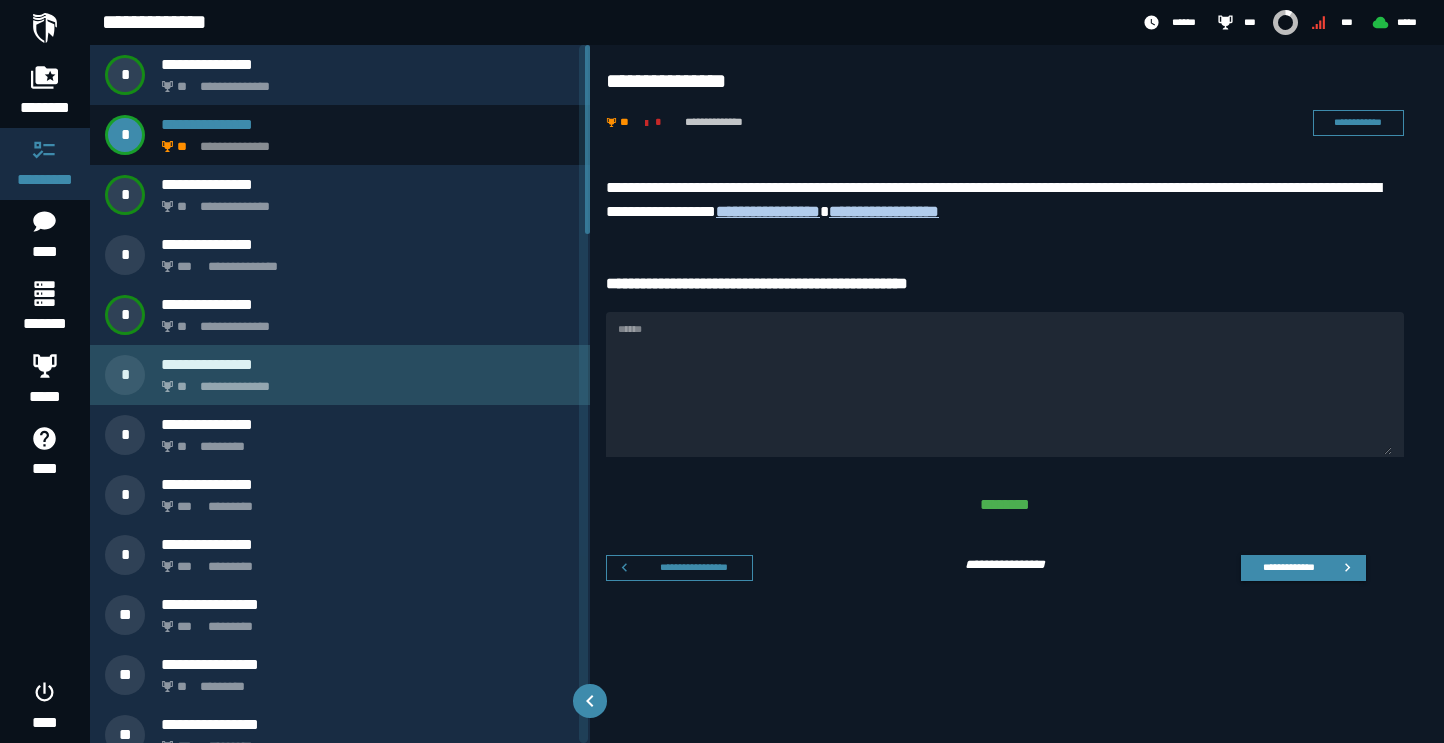 click on "**********" 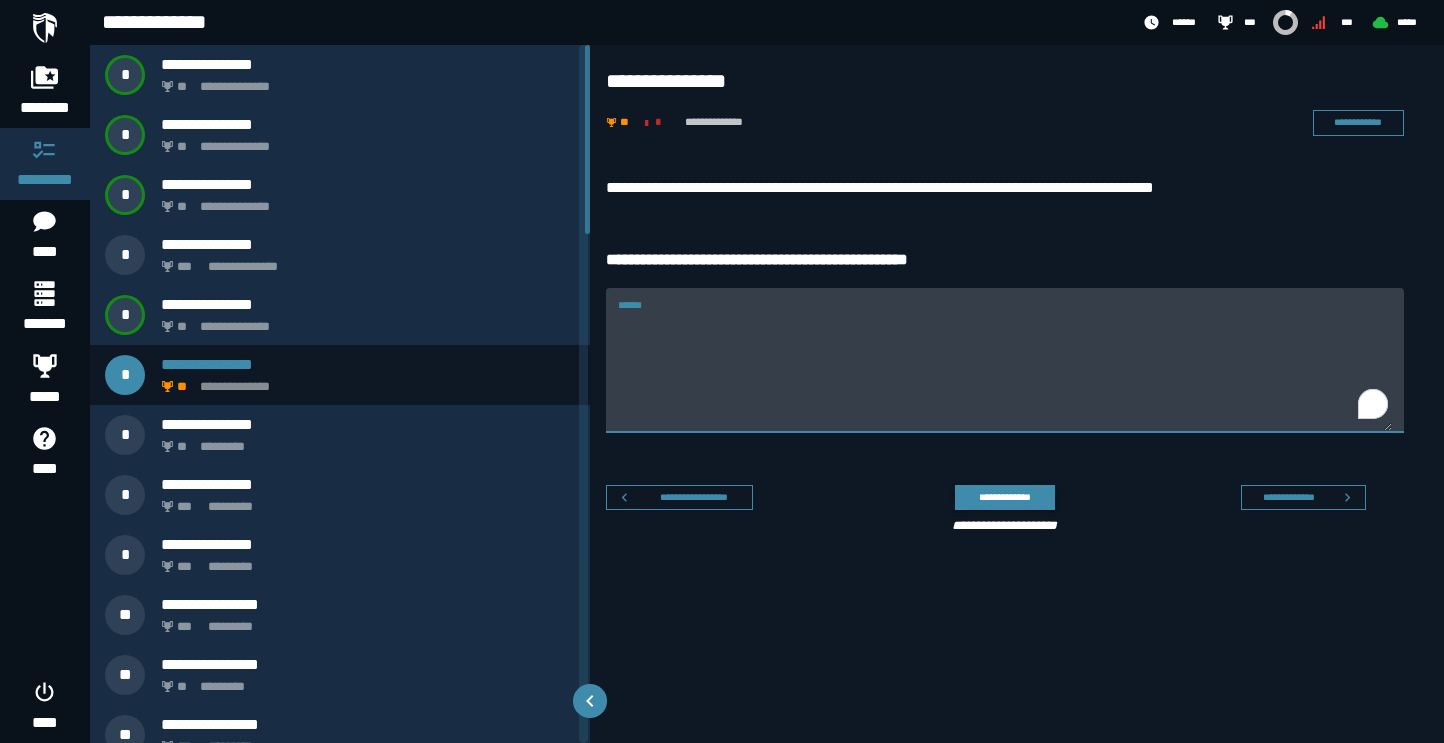 click on "******" at bounding box center (1005, 372) 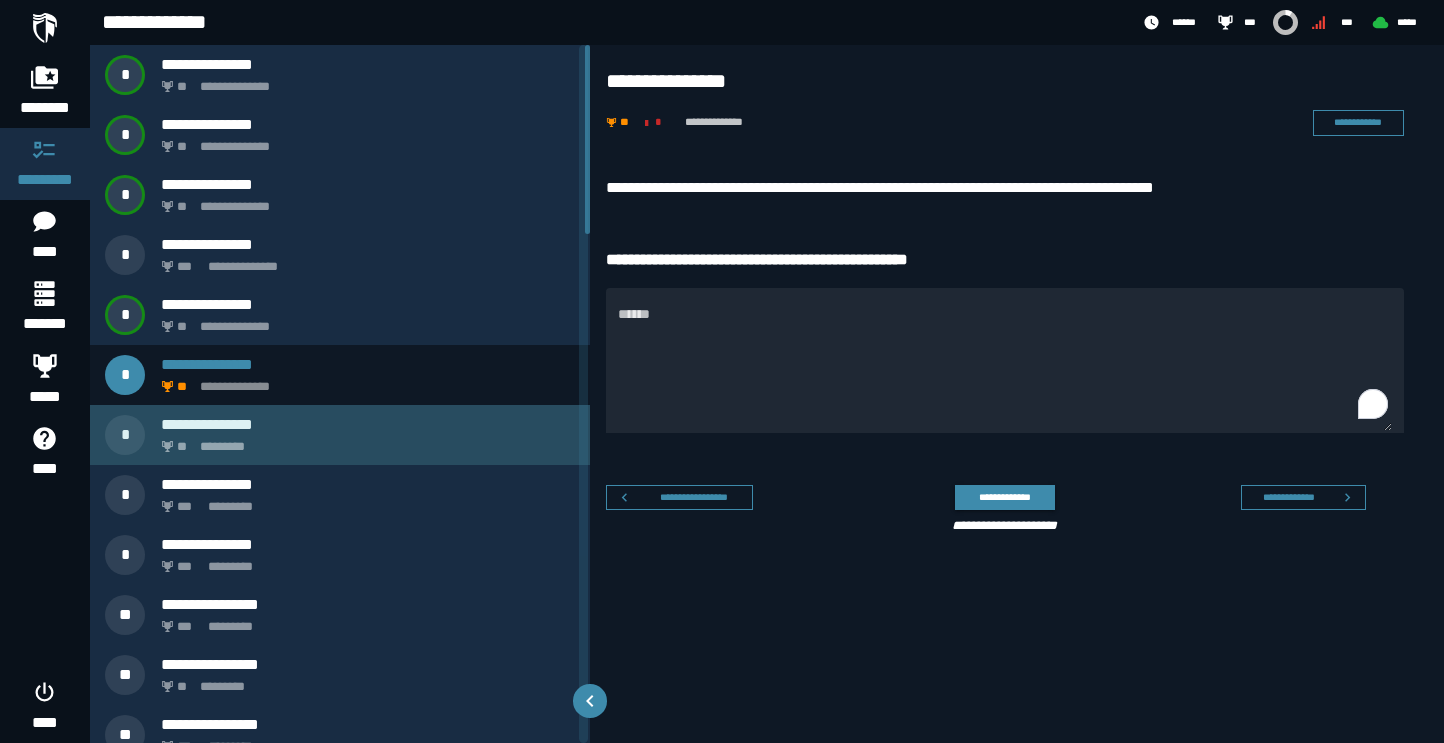 click on "** *********" at bounding box center [364, 441] 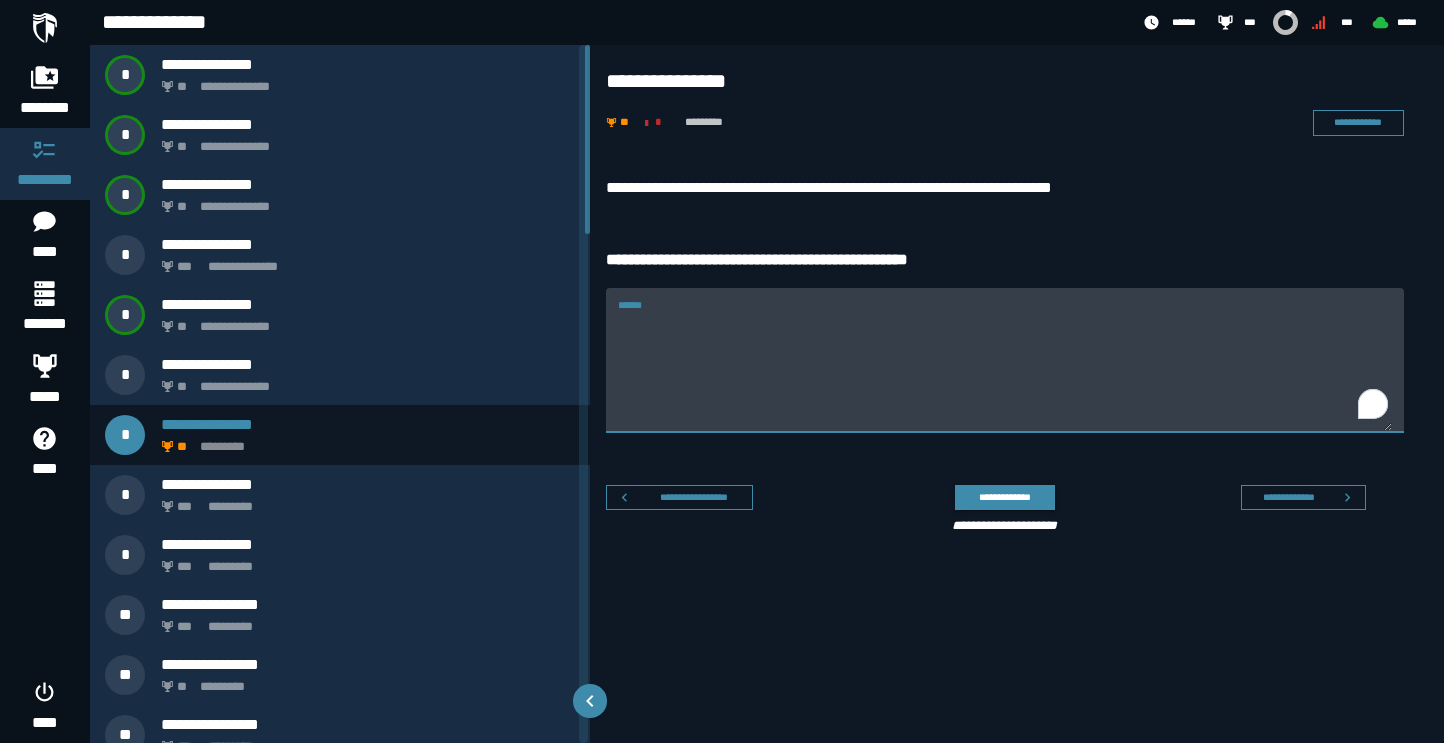 click on "******" at bounding box center [1005, 372] 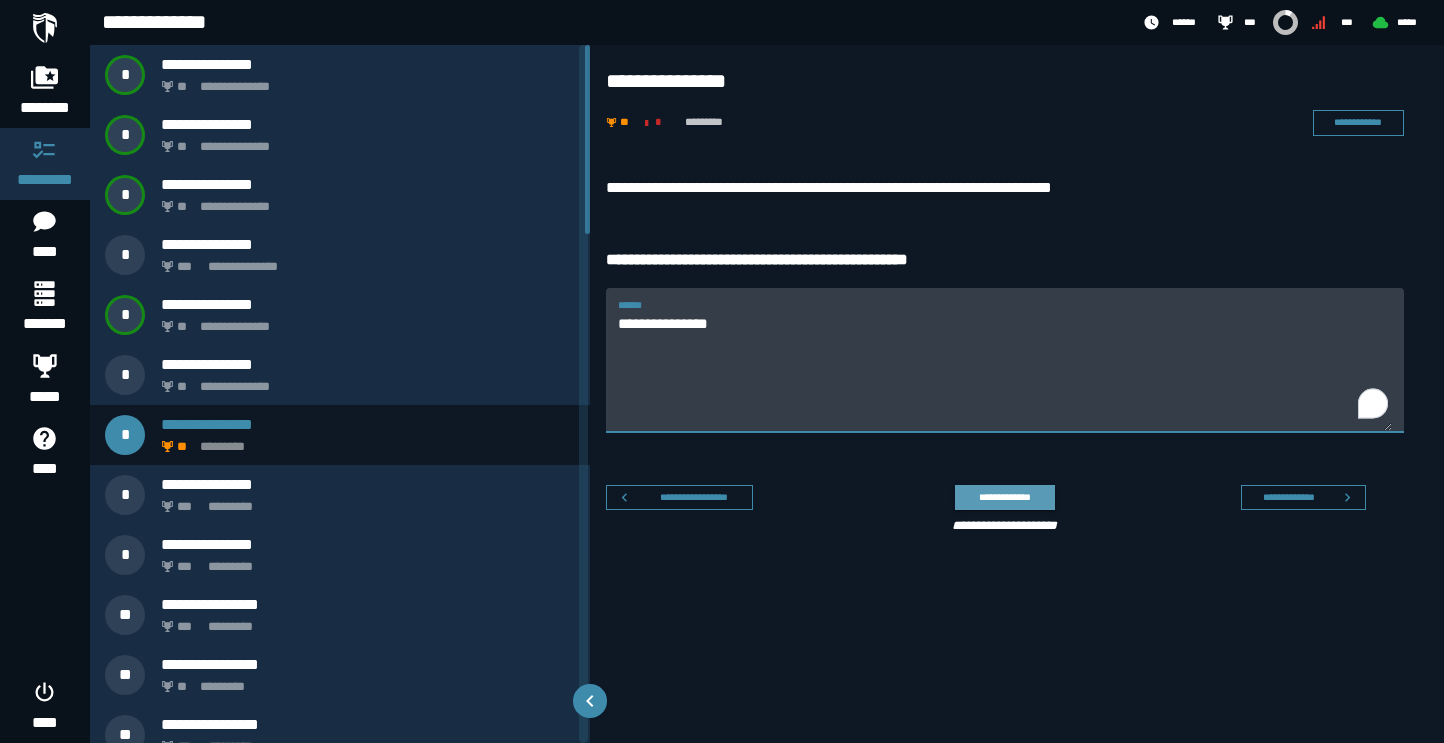 type on "**********" 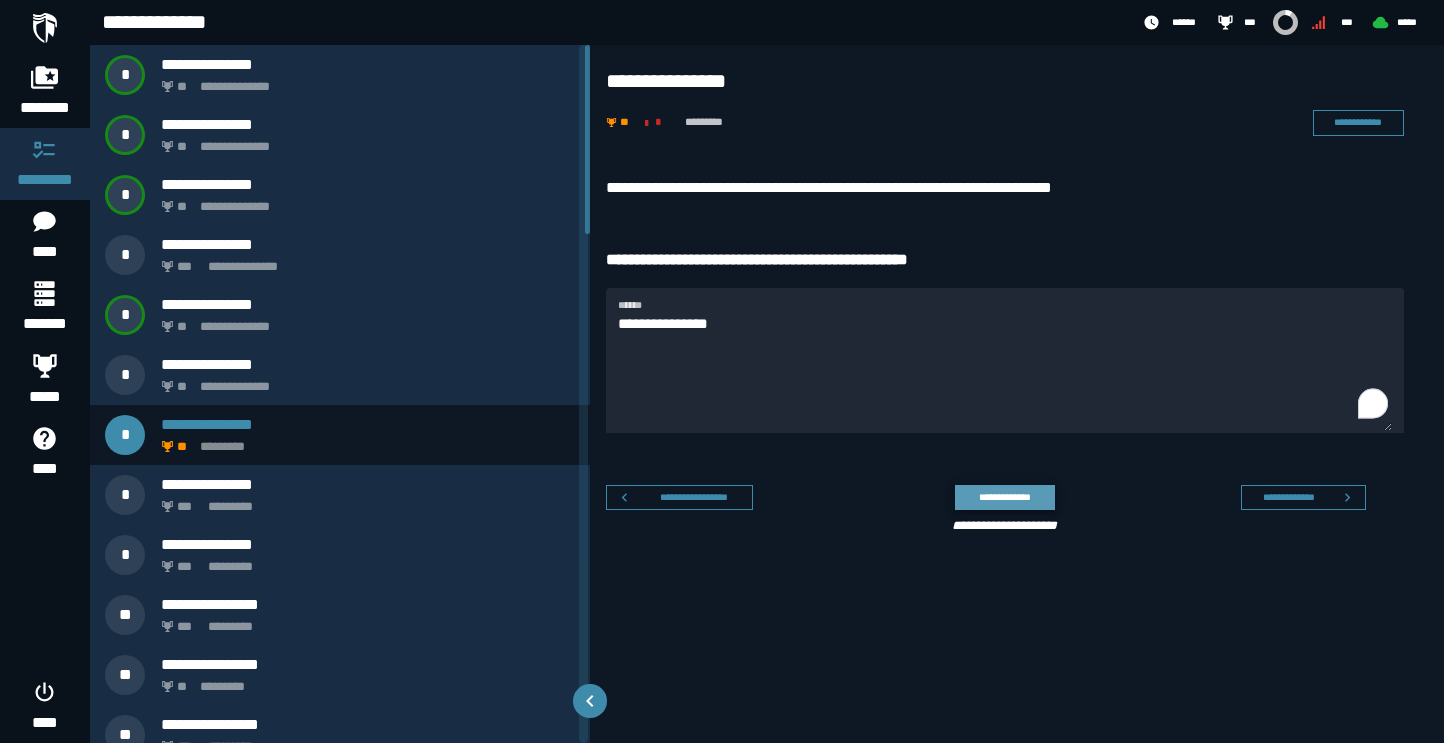 click on "**********" 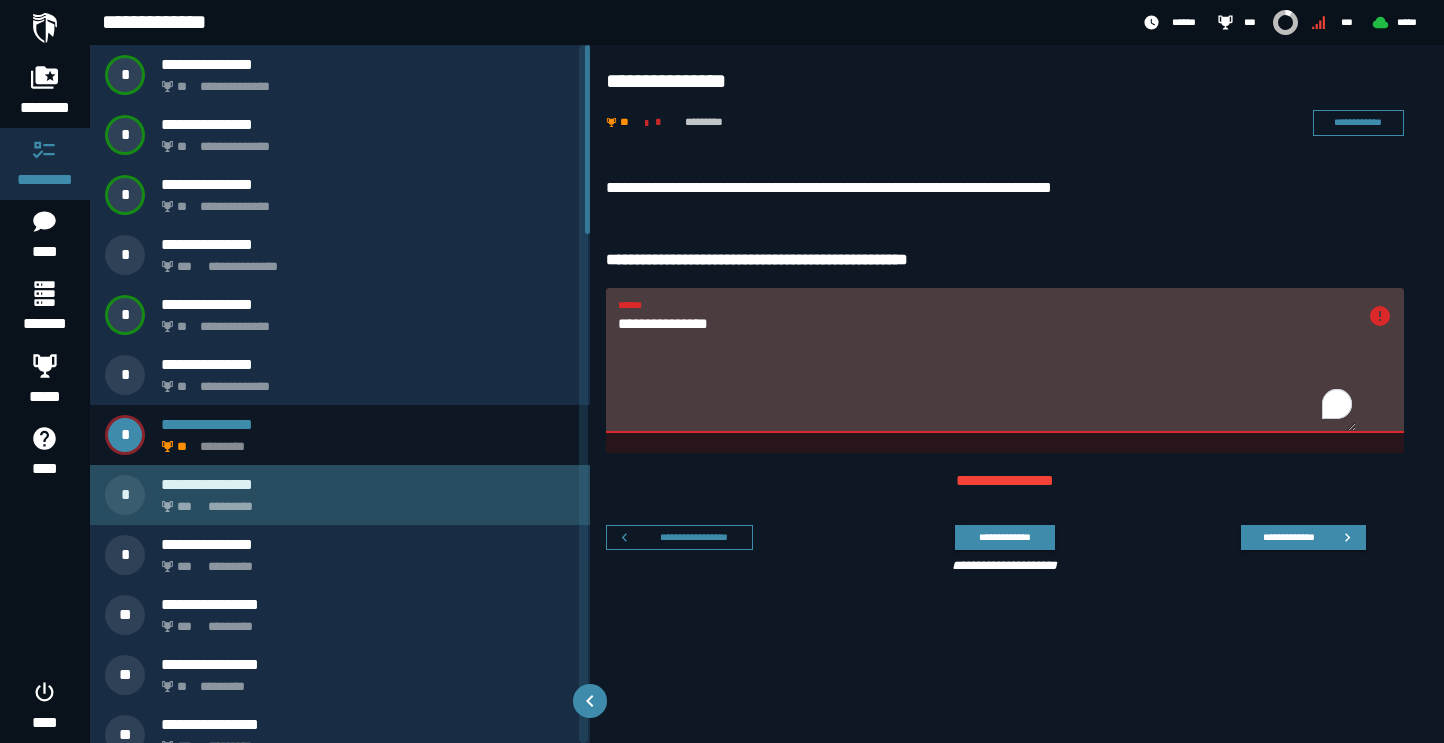 click on "*** *********" at bounding box center [364, 501] 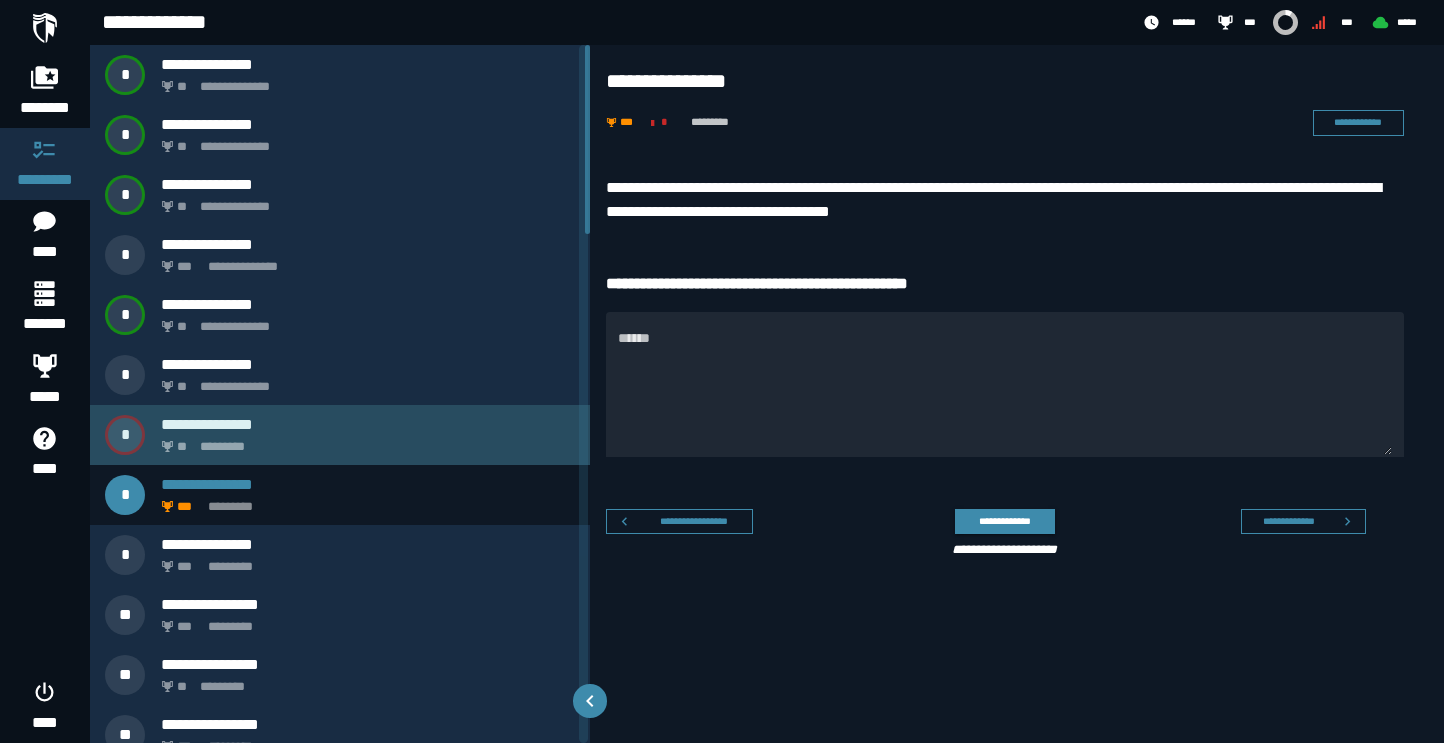 click on "**********" at bounding box center (340, 435) 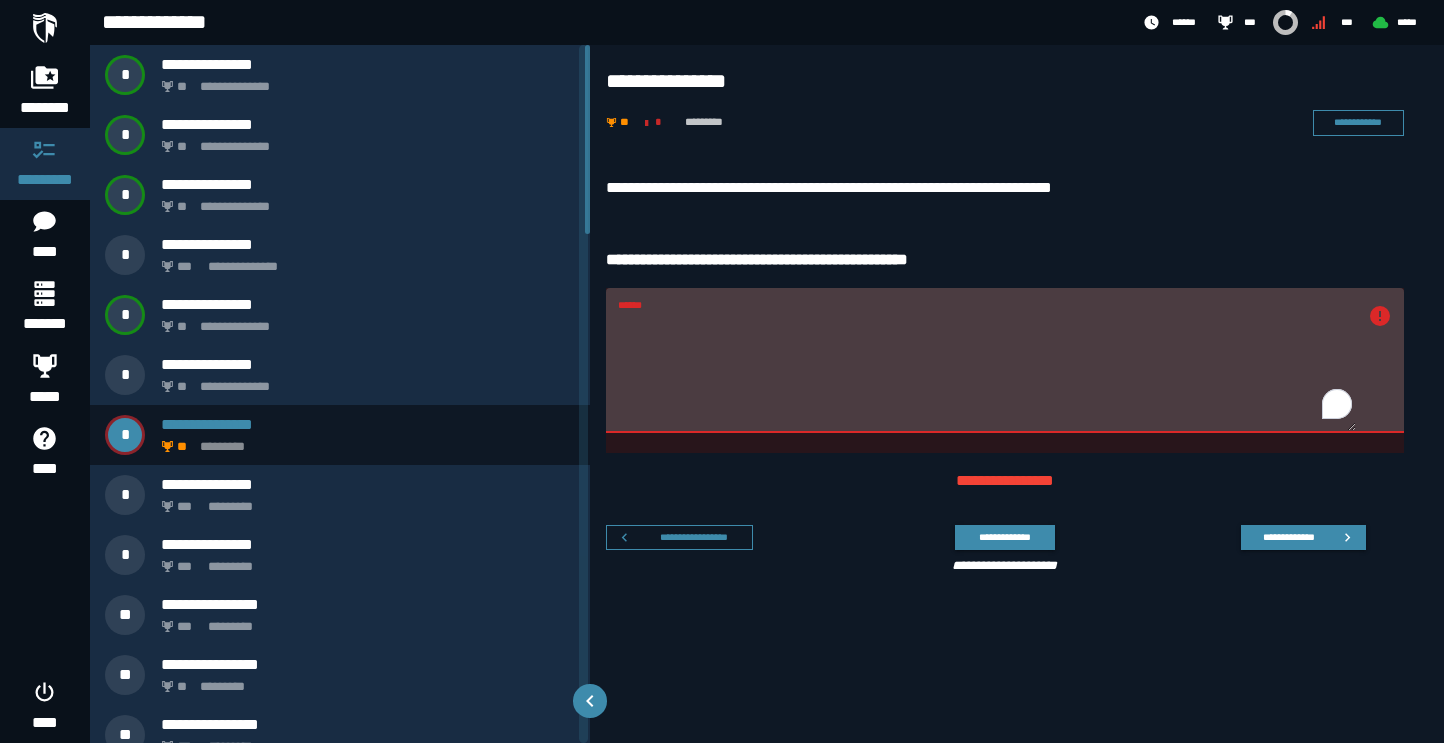 click on "******" at bounding box center [987, 372] 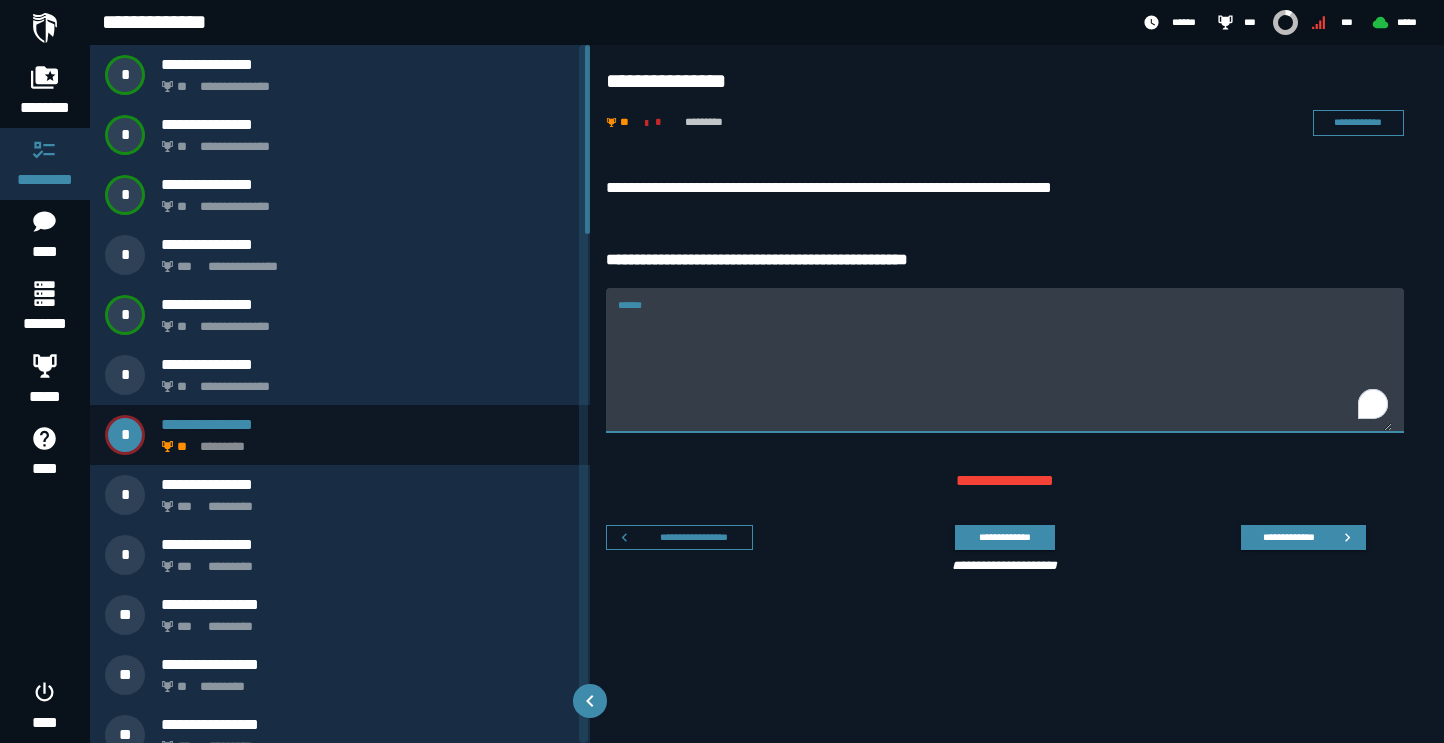 type 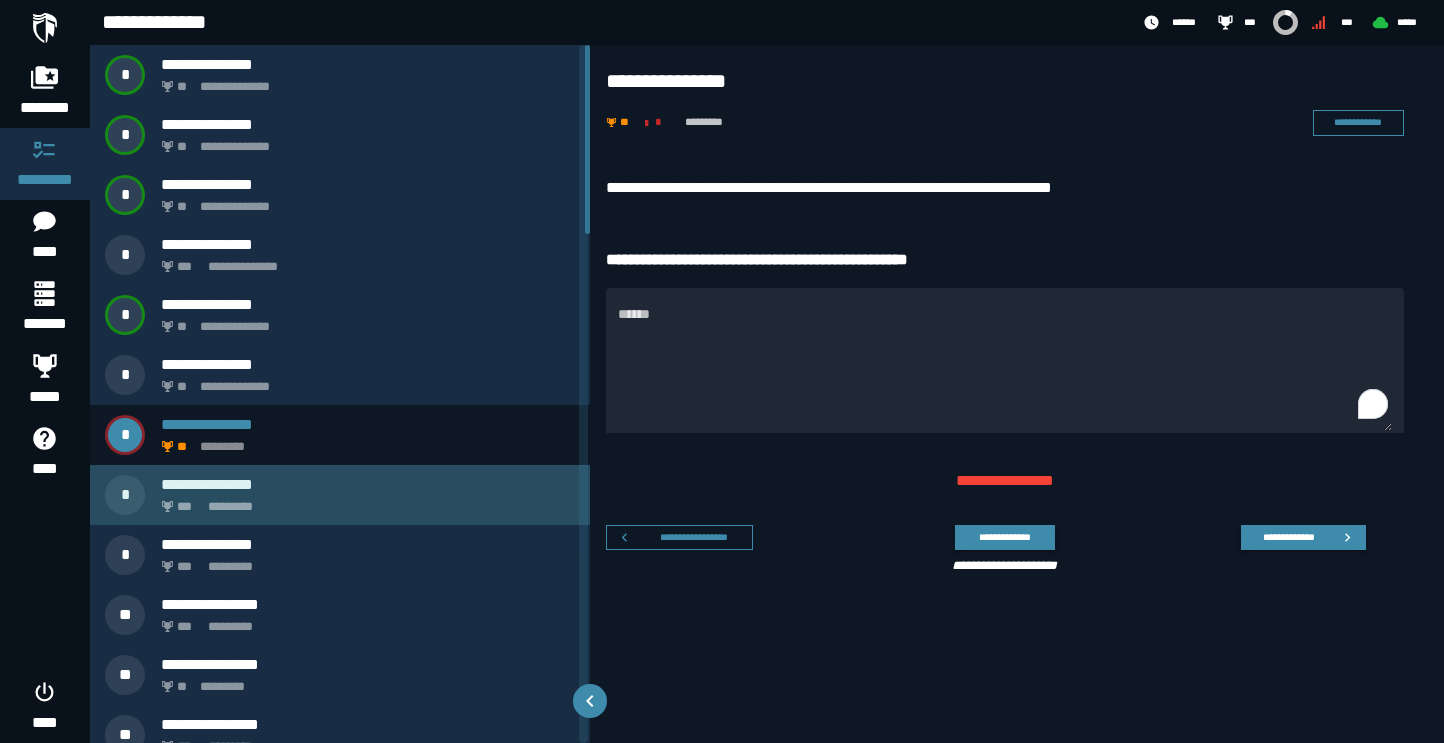 click on "*********" 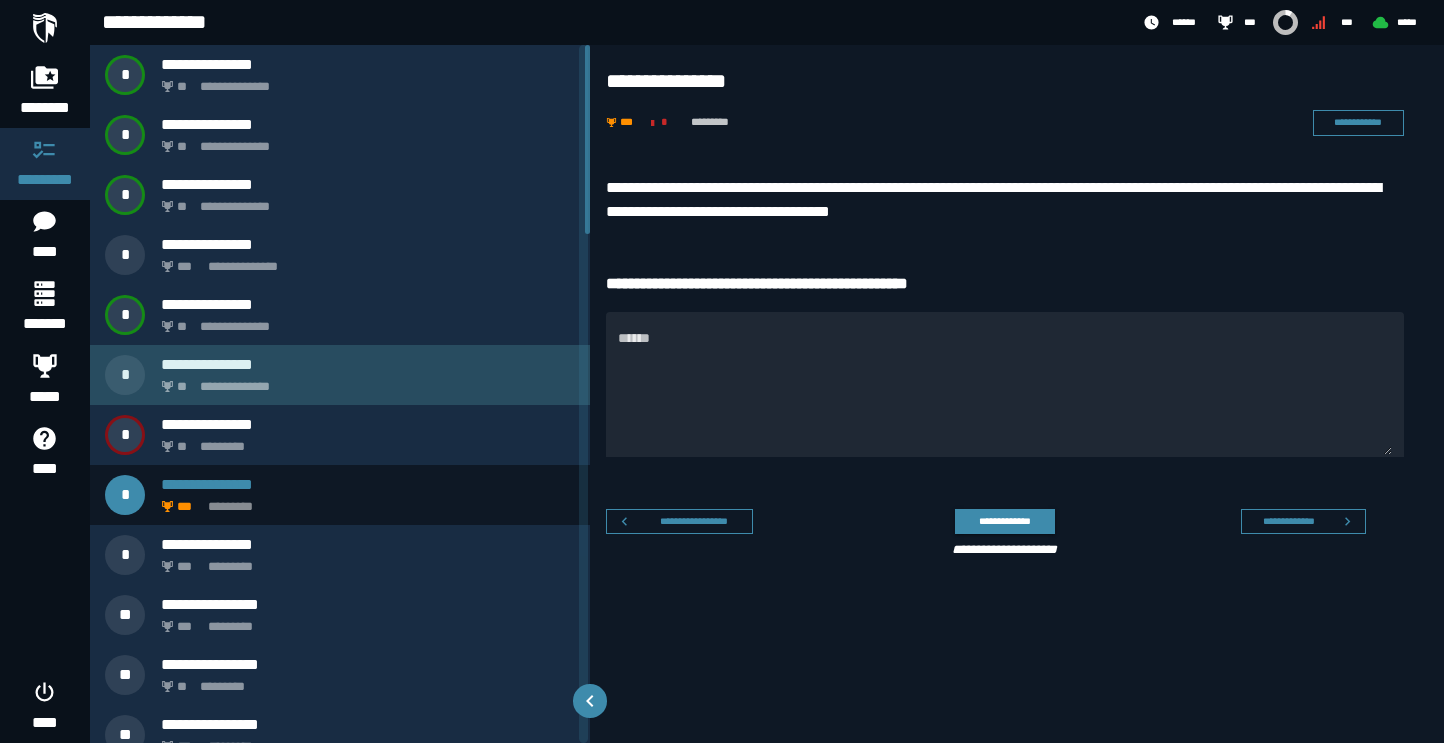 click on "*" at bounding box center [133, 375] 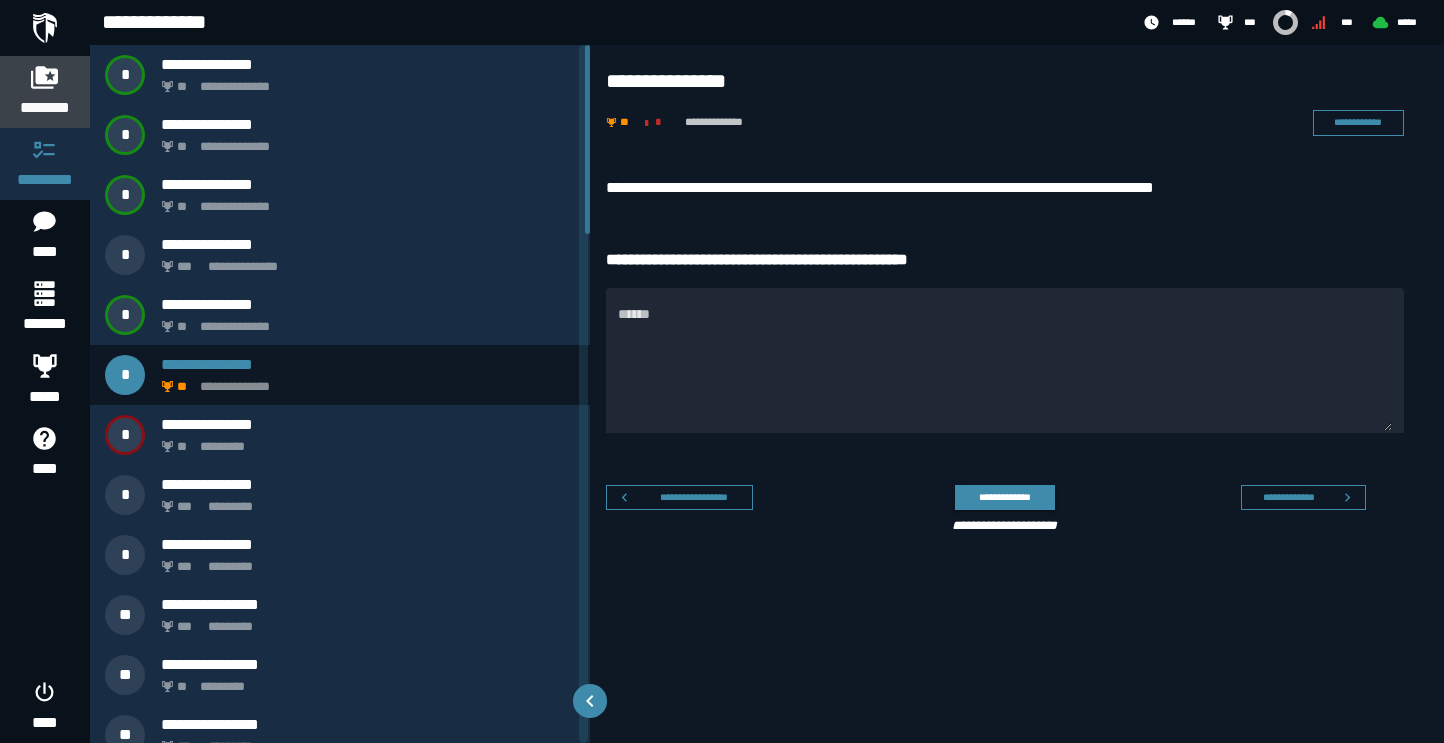 click on "********" 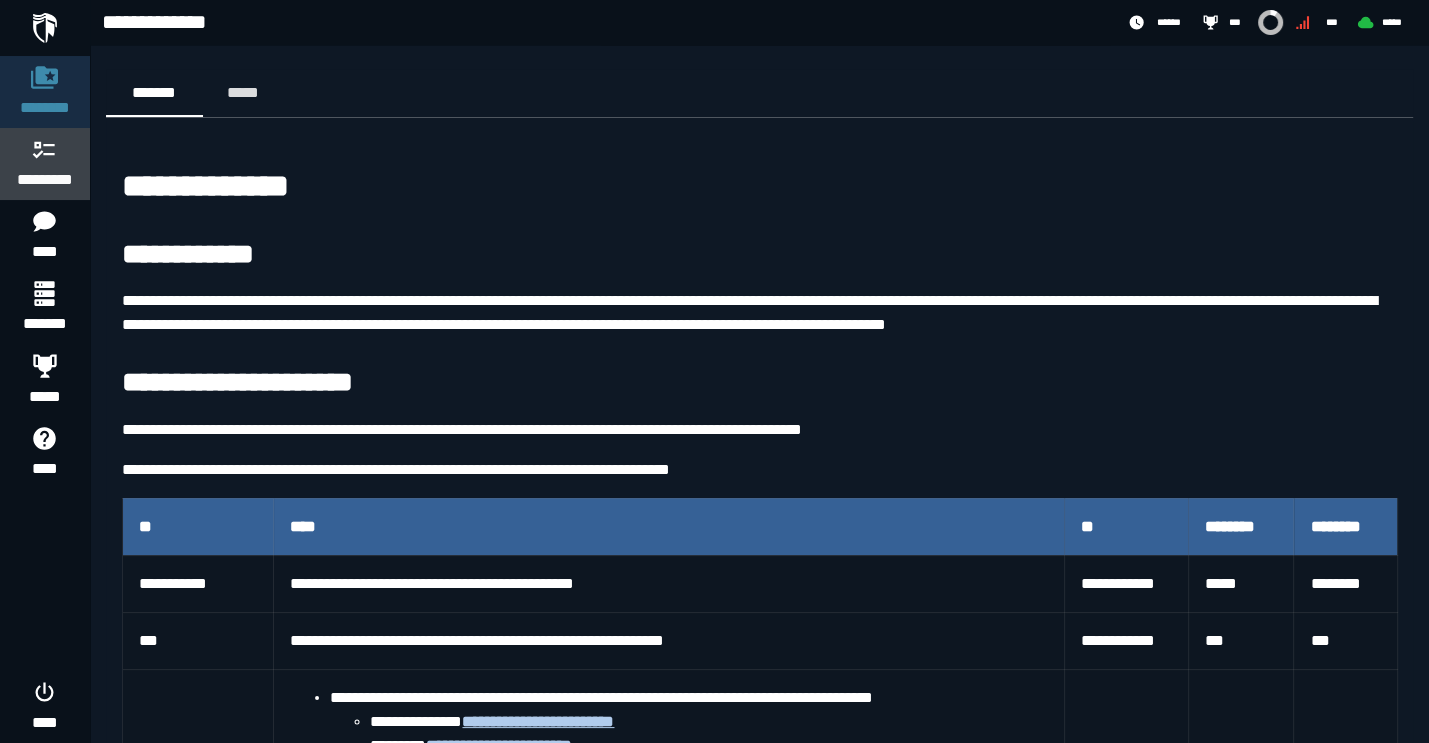 click on "*********" at bounding box center (45, 180) 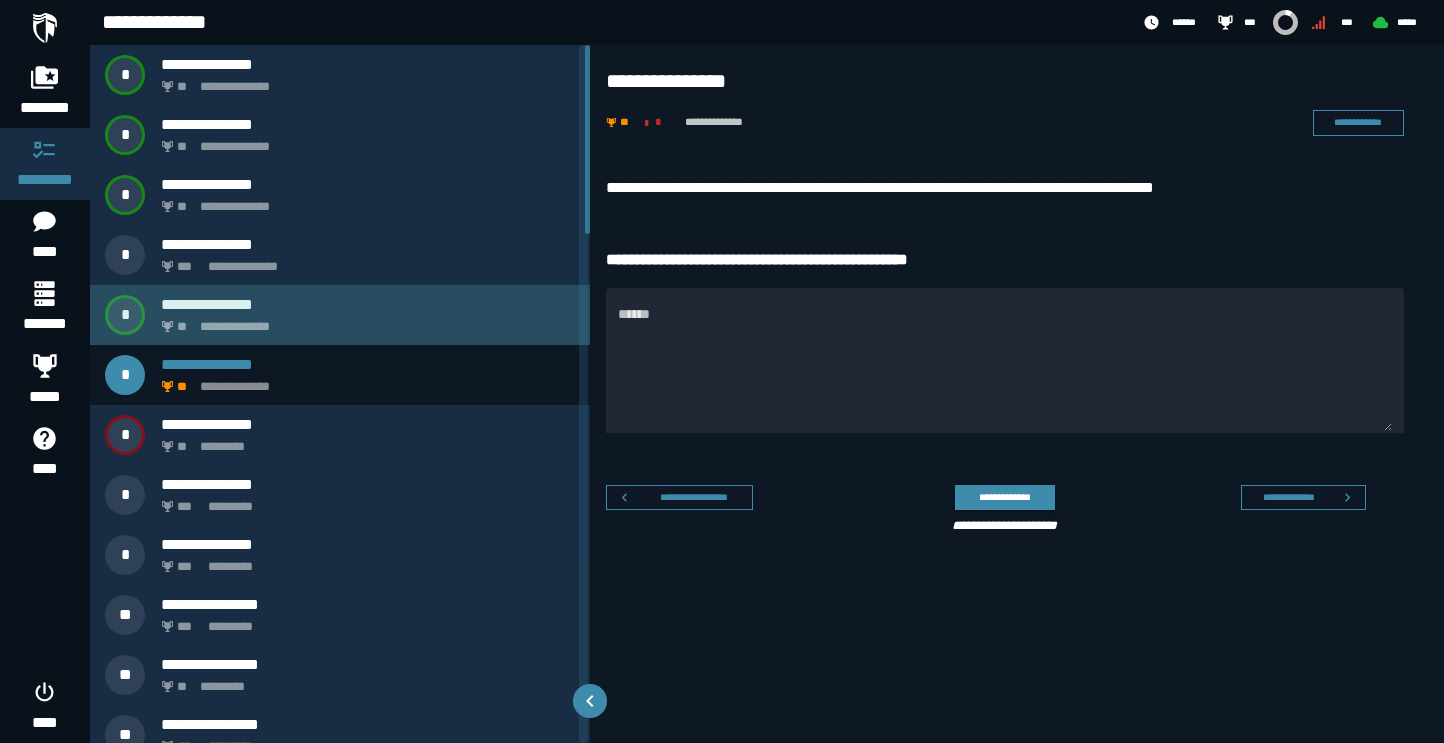 click on "**********" at bounding box center (340, 315) 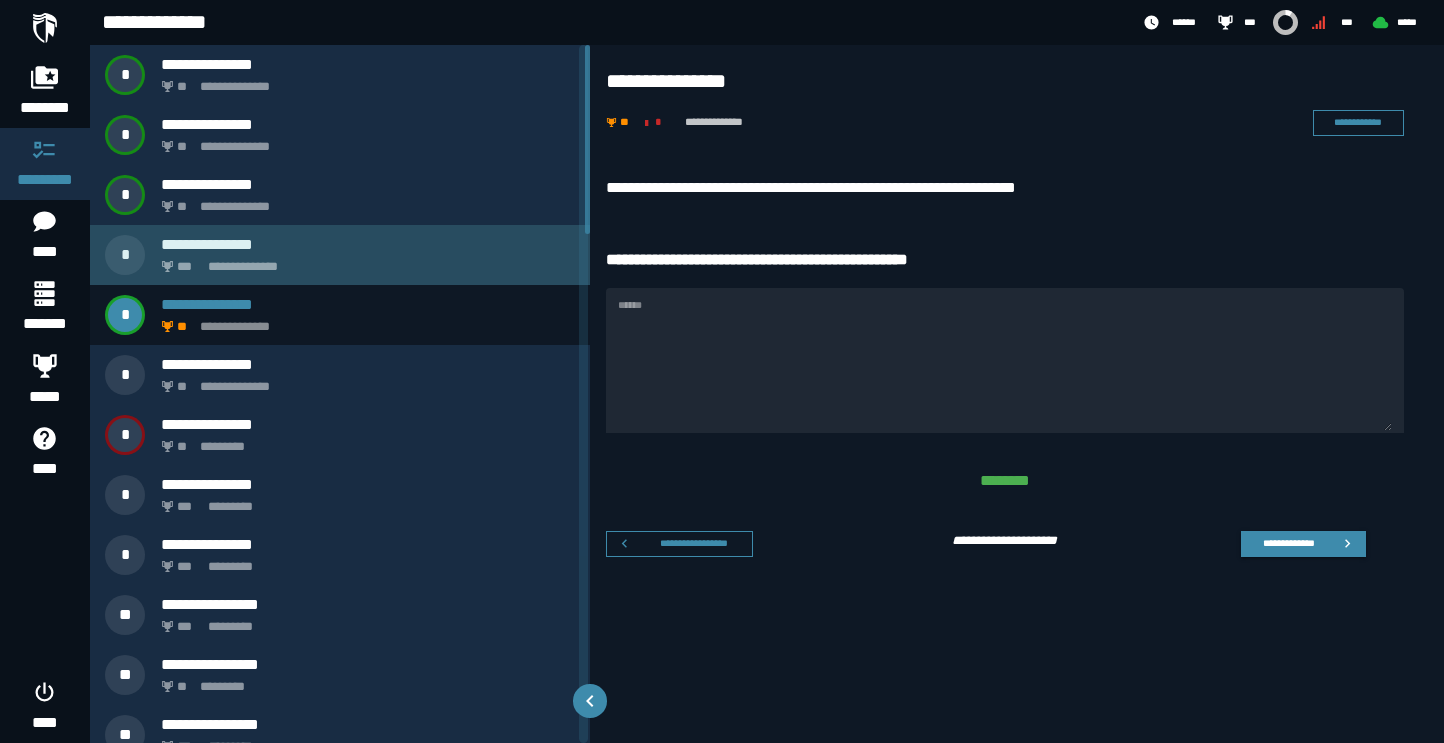 click on "**********" 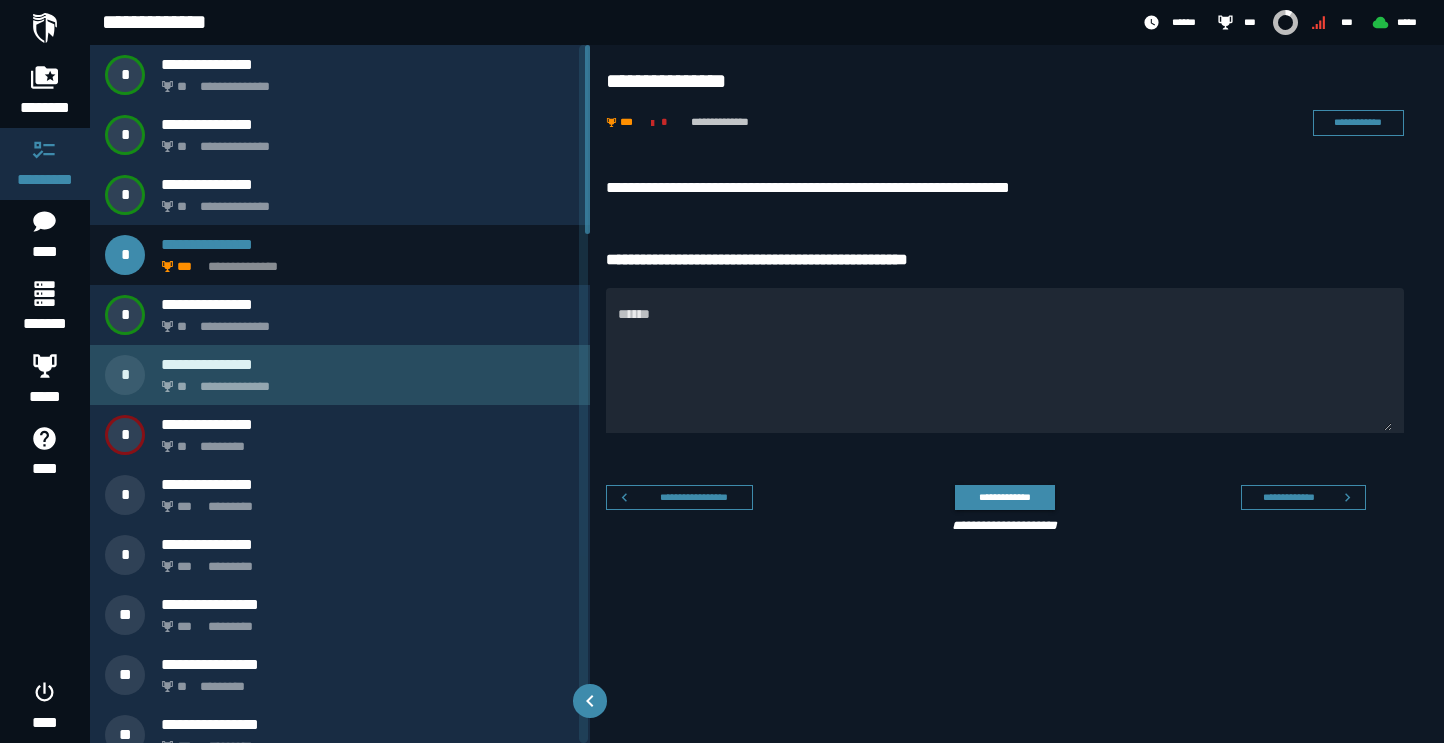 click on "*" at bounding box center (133, 375) 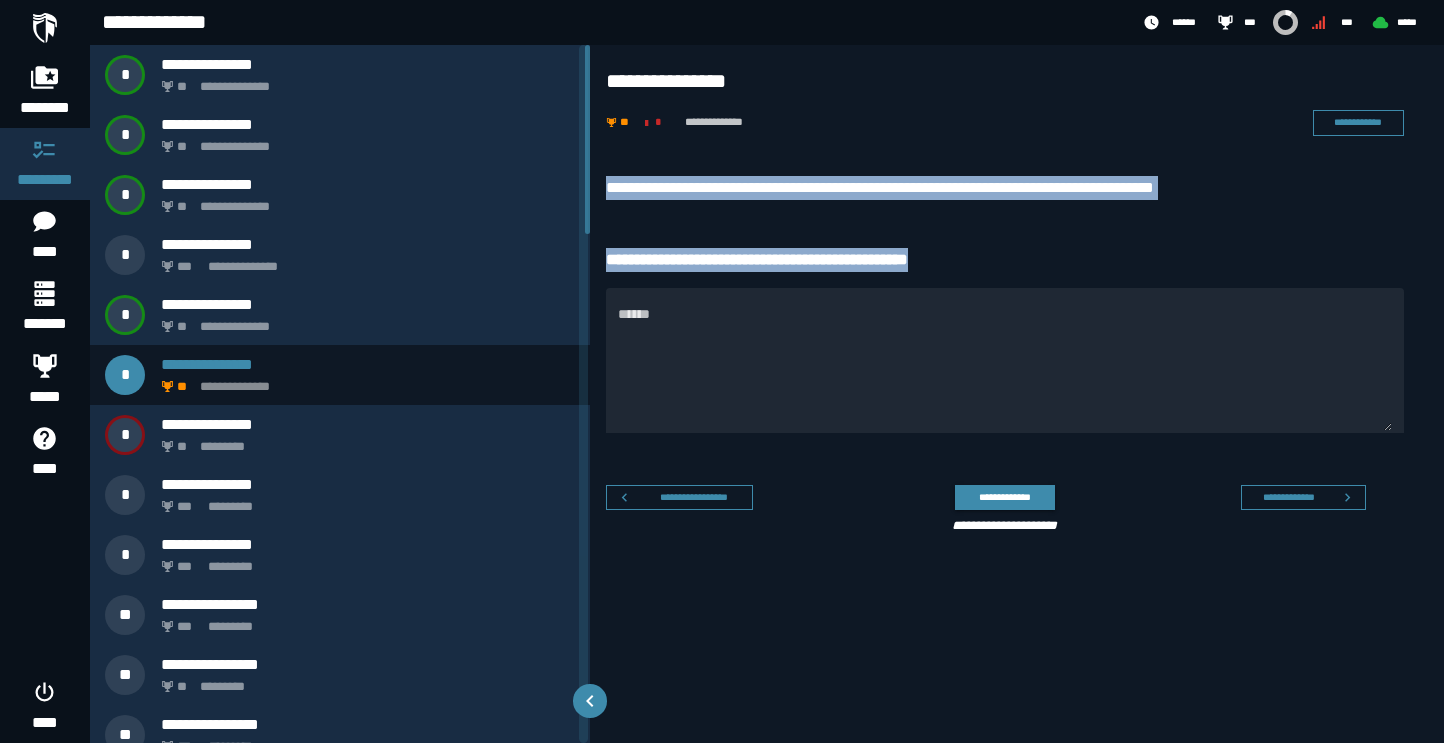 drag, startPoint x: 600, startPoint y: 192, endPoint x: 975, endPoint y: 265, distance: 382.03928 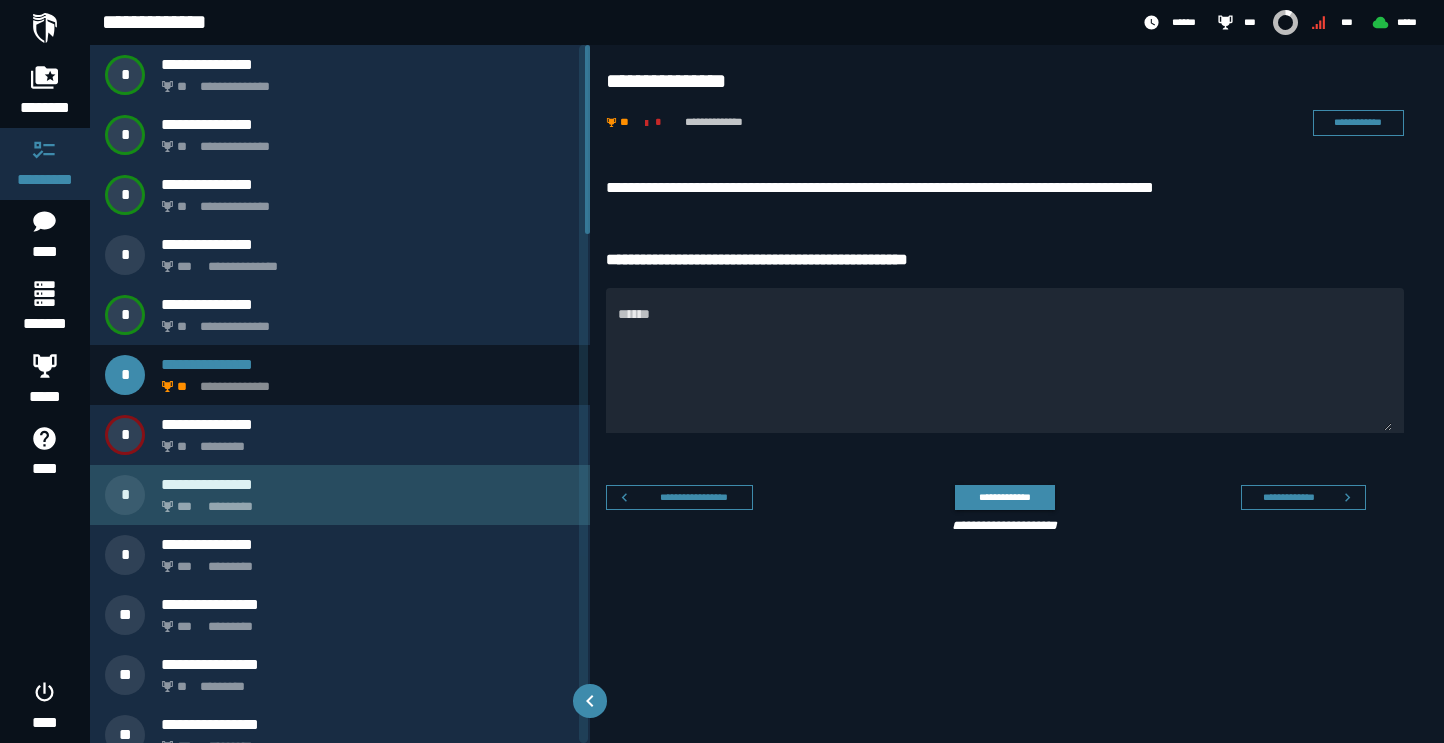click on "**********" at bounding box center [368, 484] 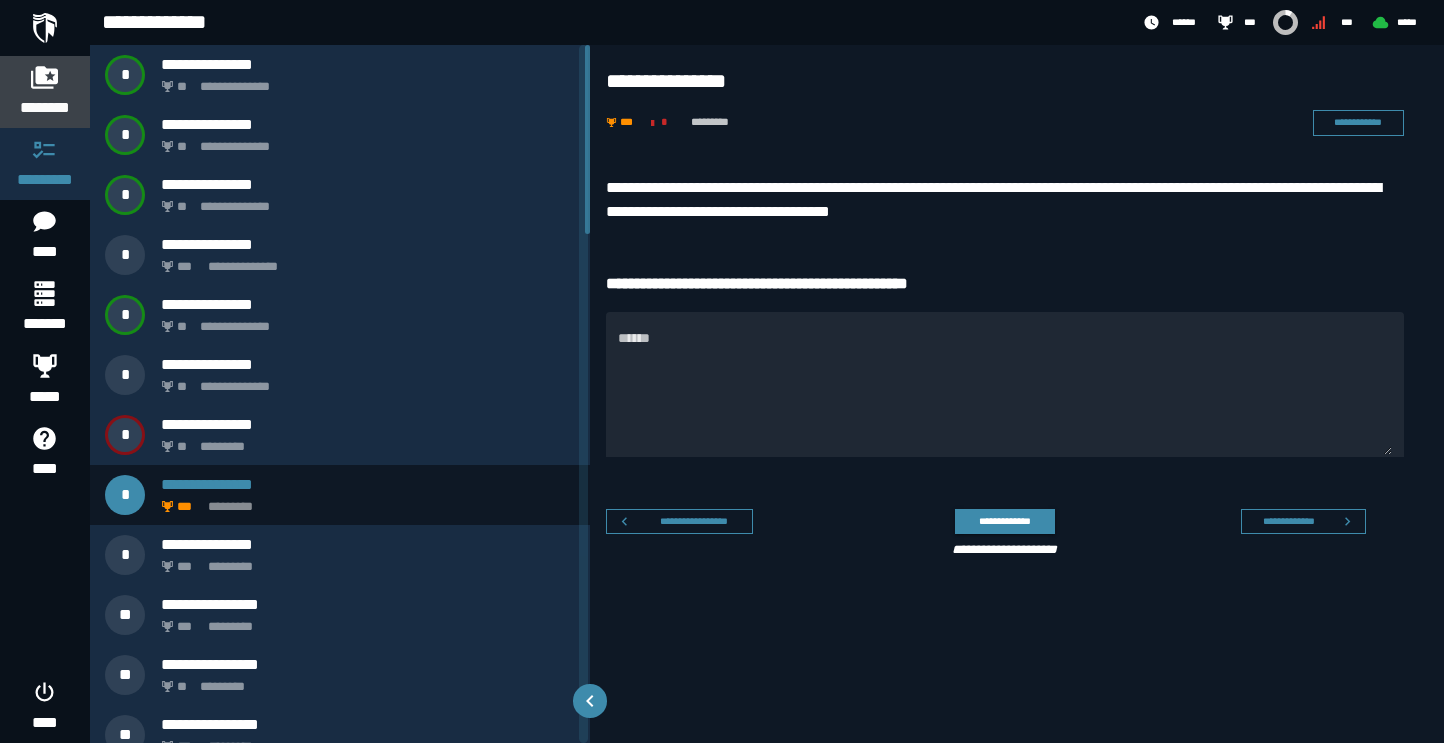 click at bounding box center [45, 77] 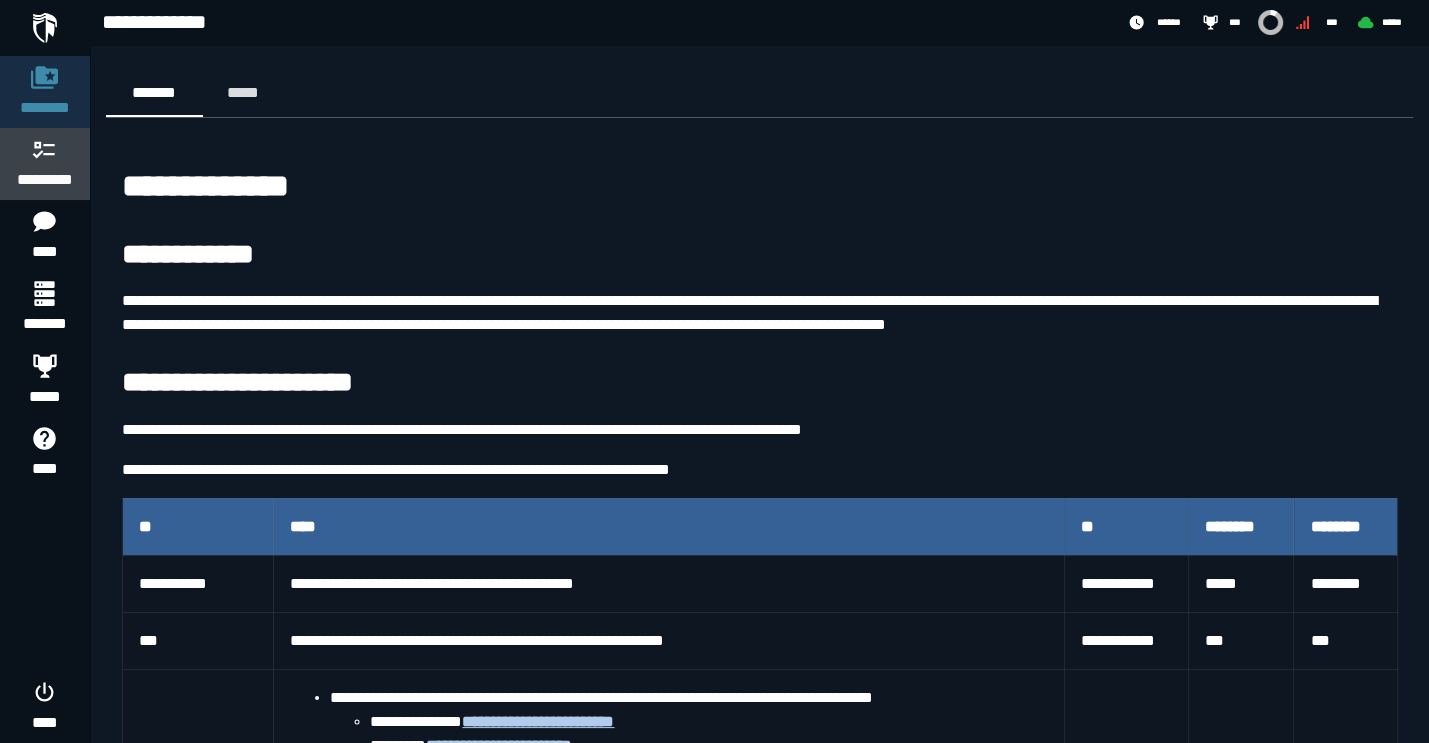 click on "*********" at bounding box center (45, 180) 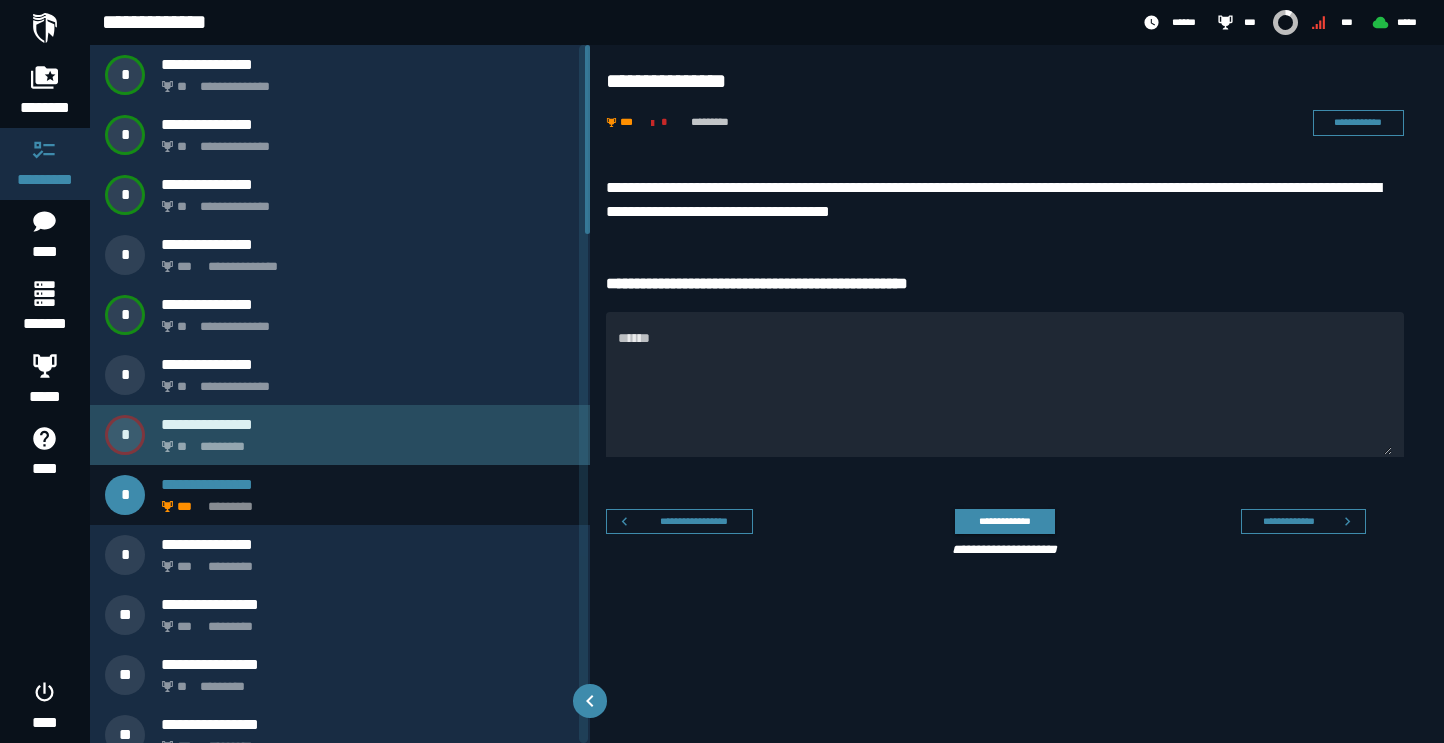 click on "** *********" at bounding box center (364, 441) 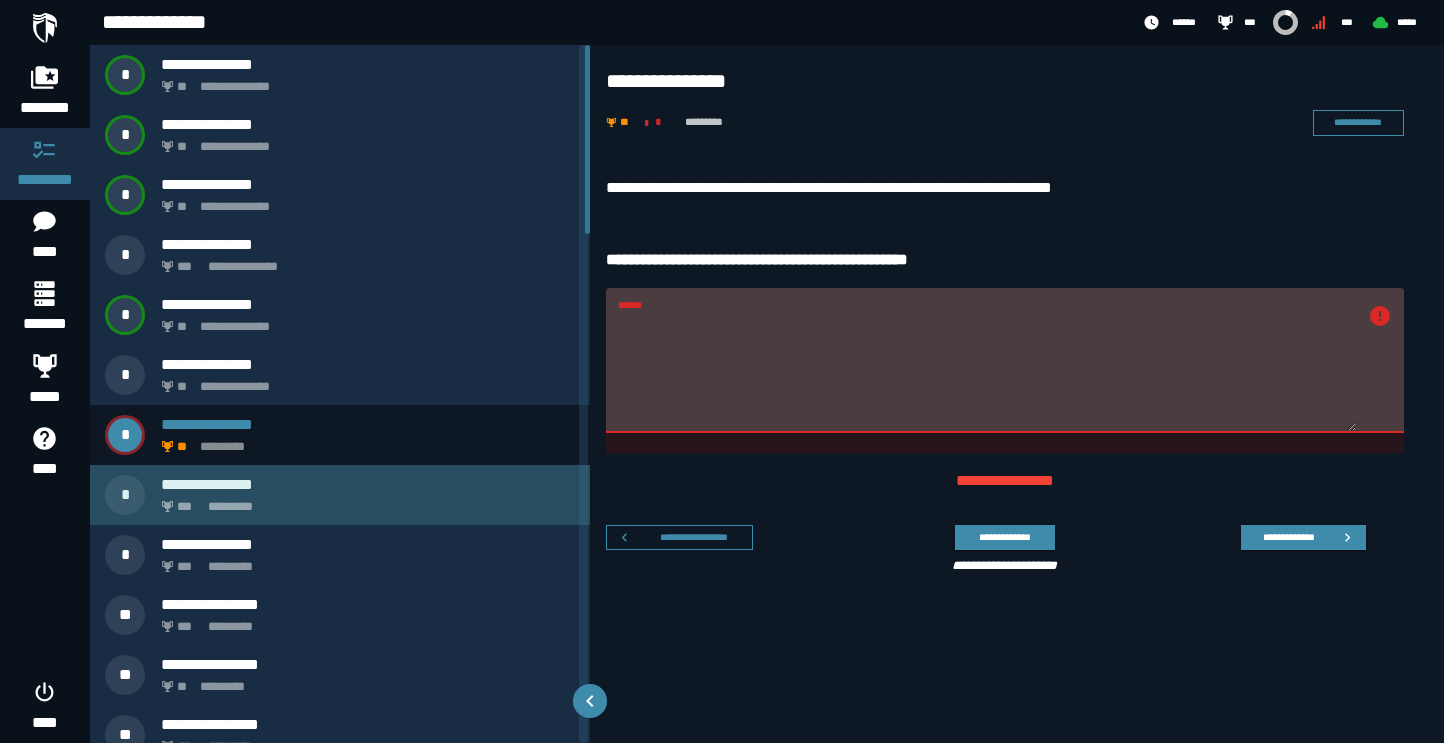 click on "**********" at bounding box center [368, 484] 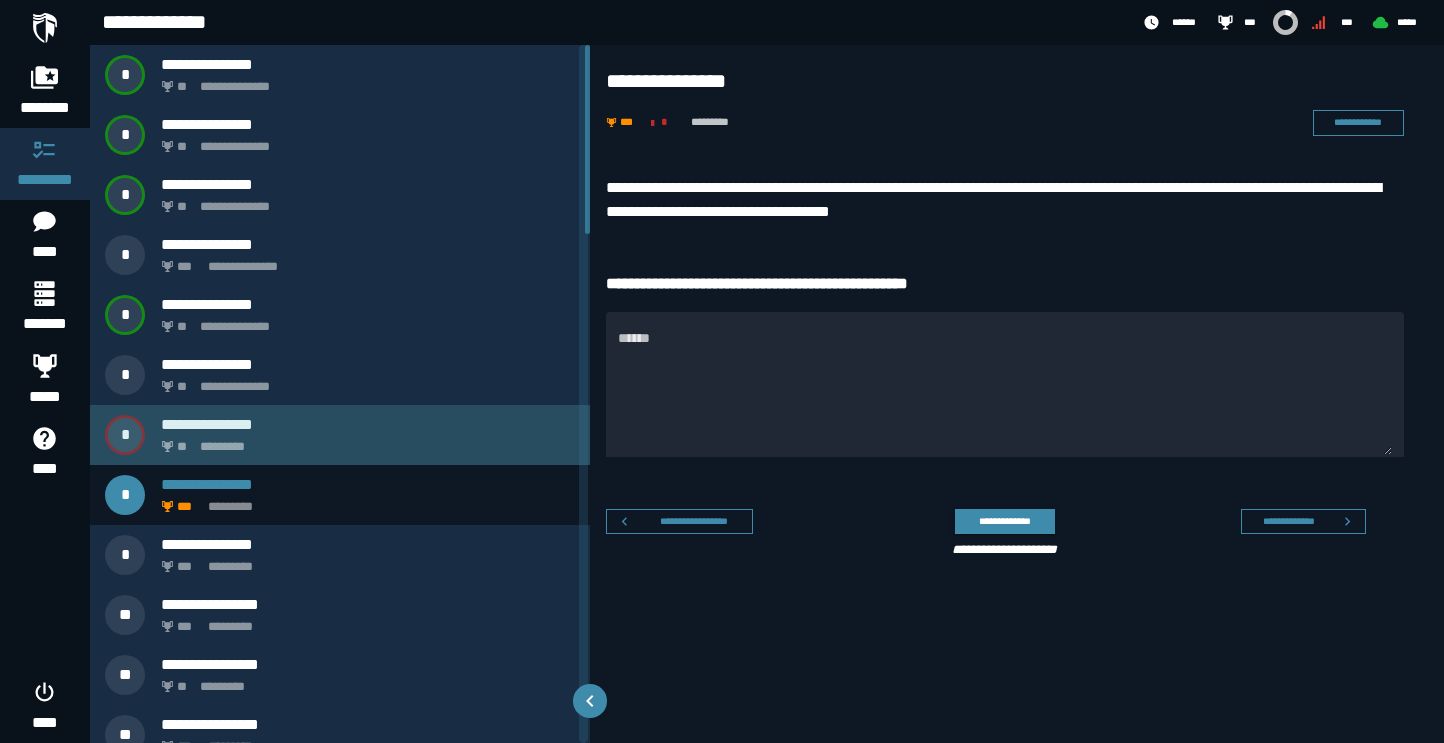 click on "**********" at bounding box center [368, 424] 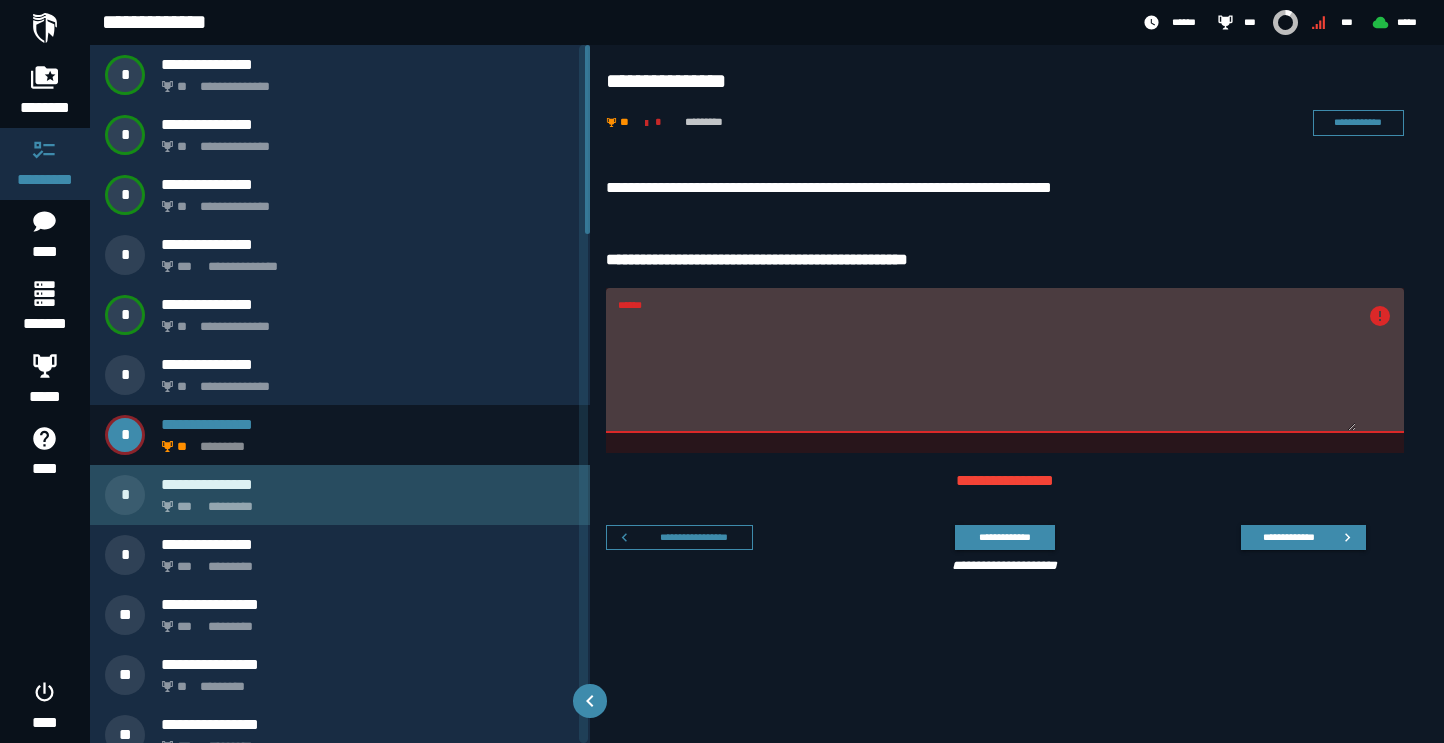 click on "**********" at bounding box center [340, 495] 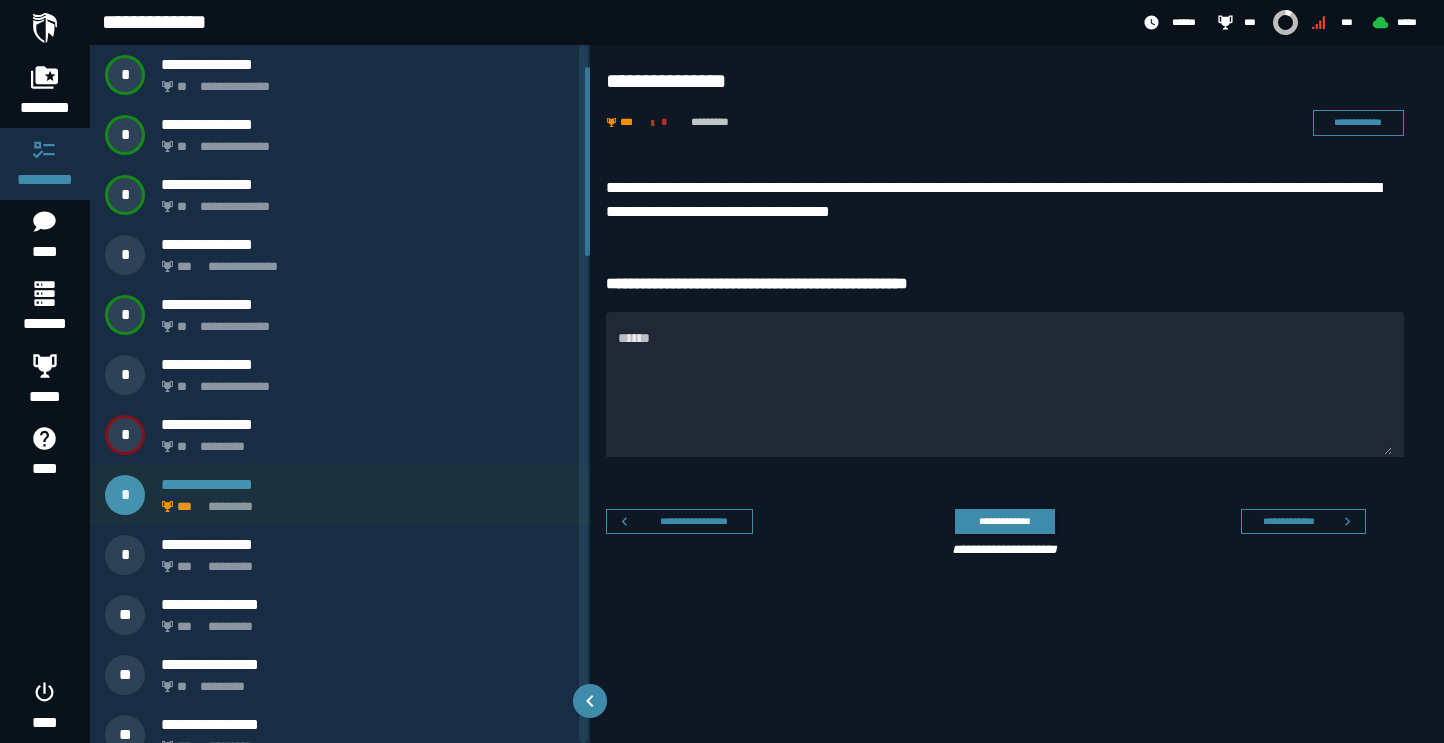 scroll, scrollTop: 128, scrollLeft: 0, axis: vertical 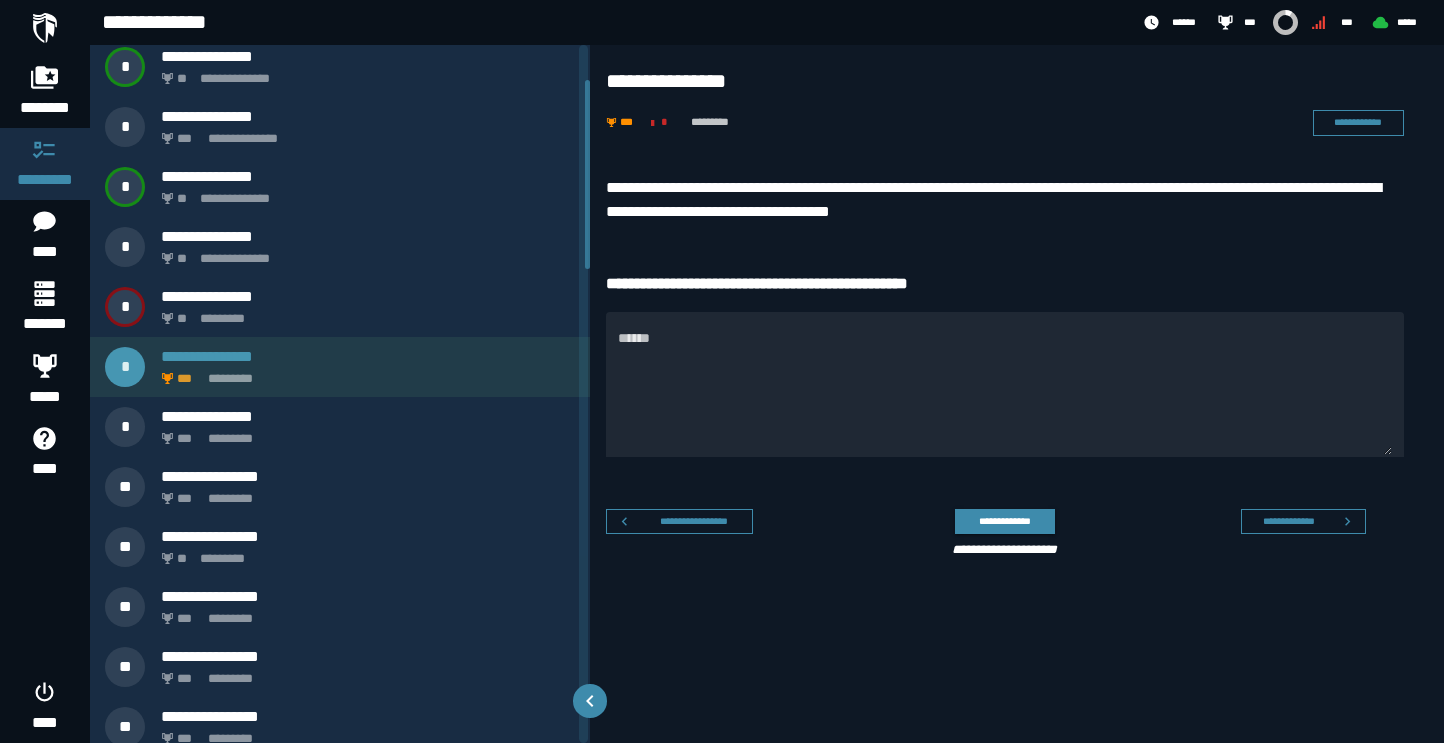 click on "**********" at bounding box center [340, 367] 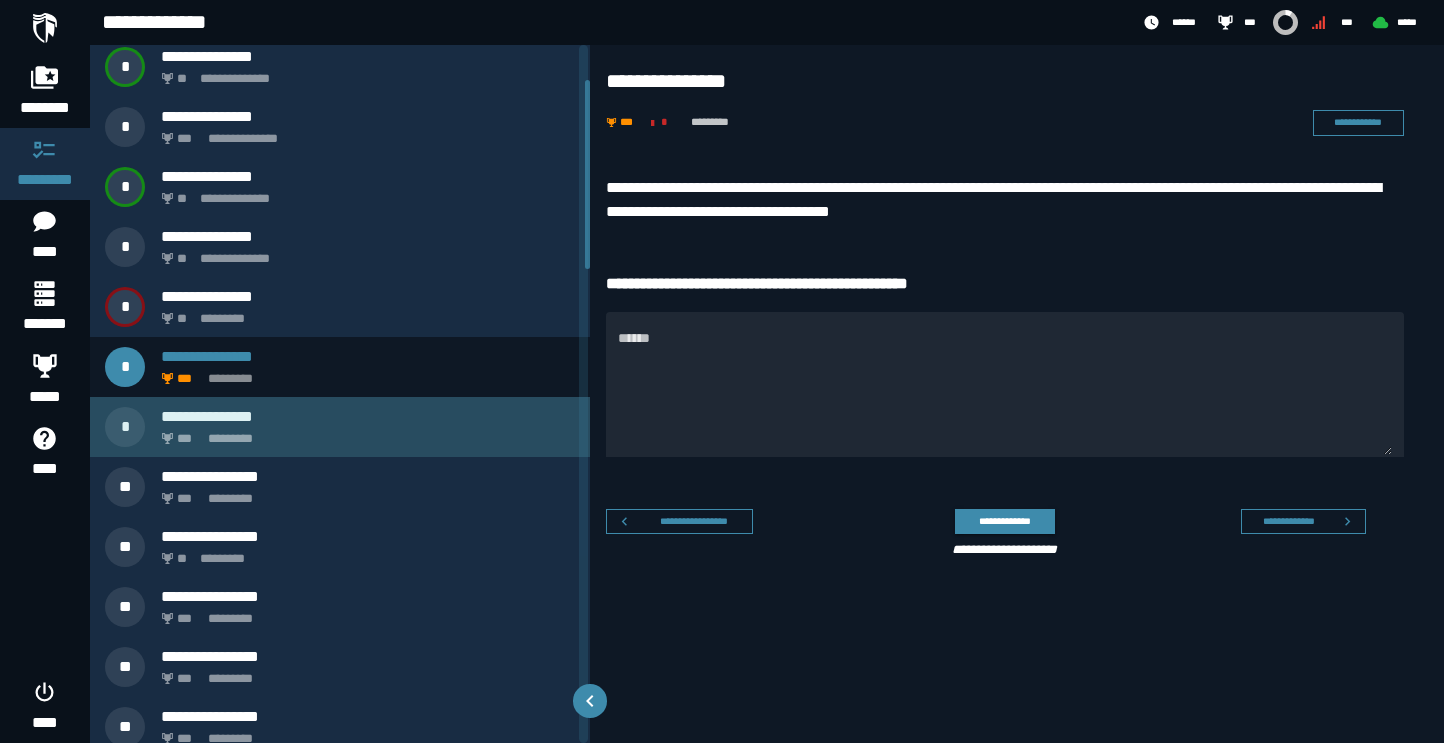click on "**********" at bounding box center [368, 416] 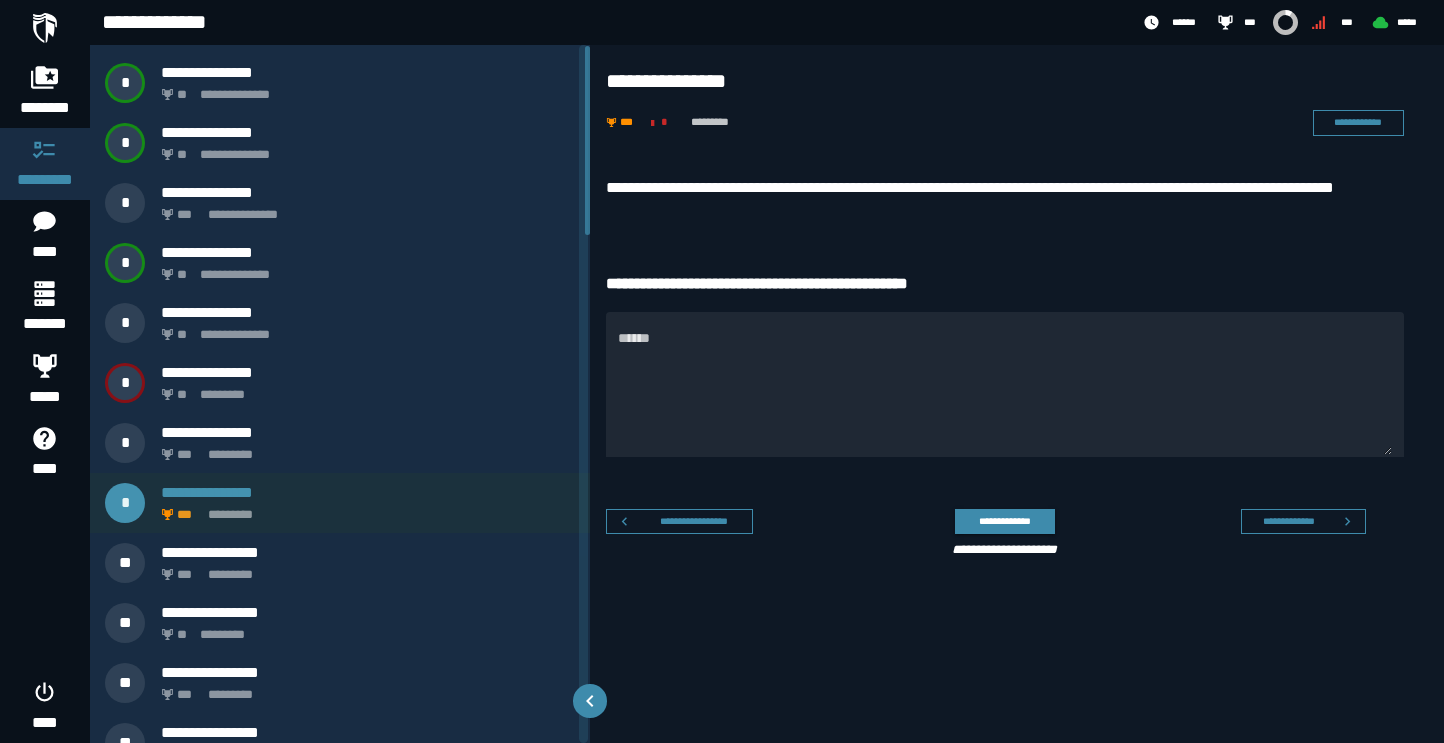 scroll, scrollTop: 0, scrollLeft: 0, axis: both 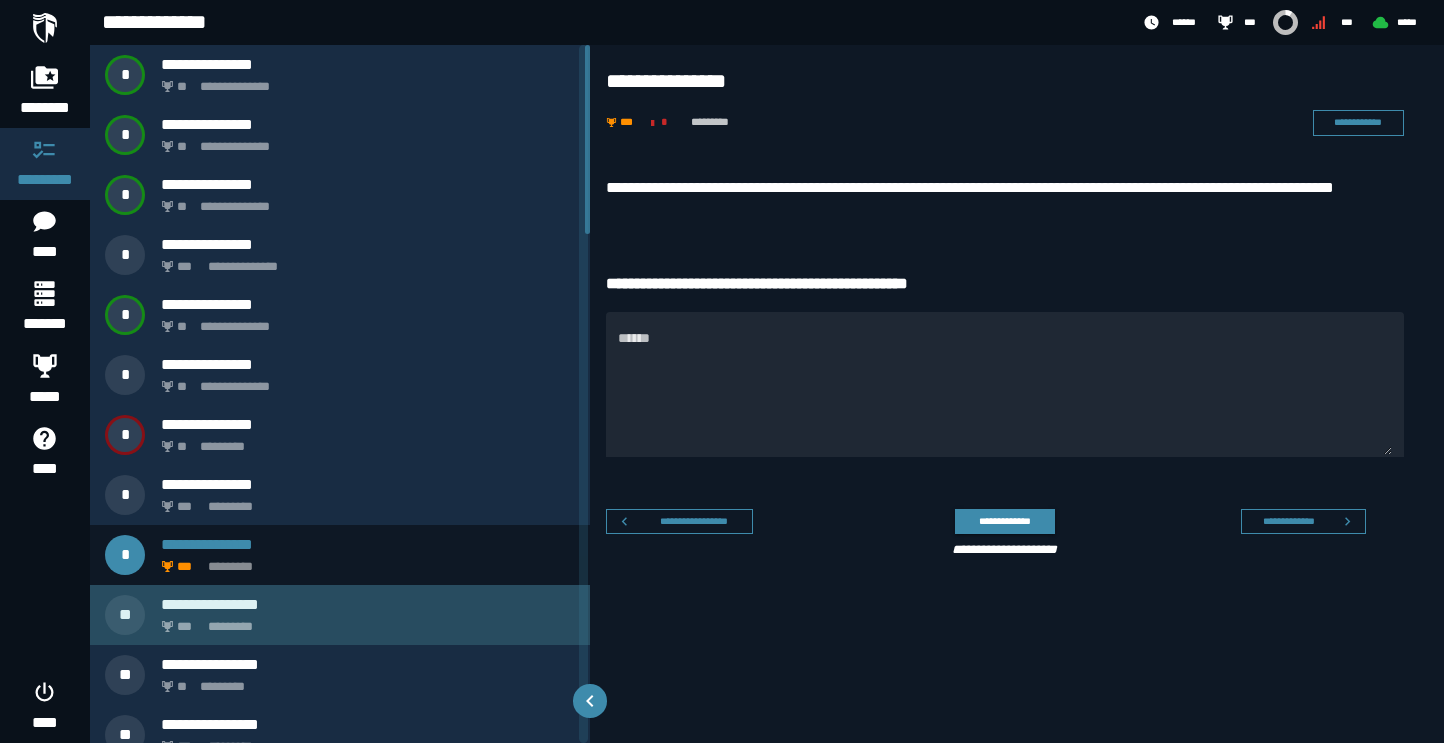 click on "**********" at bounding box center [368, 604] 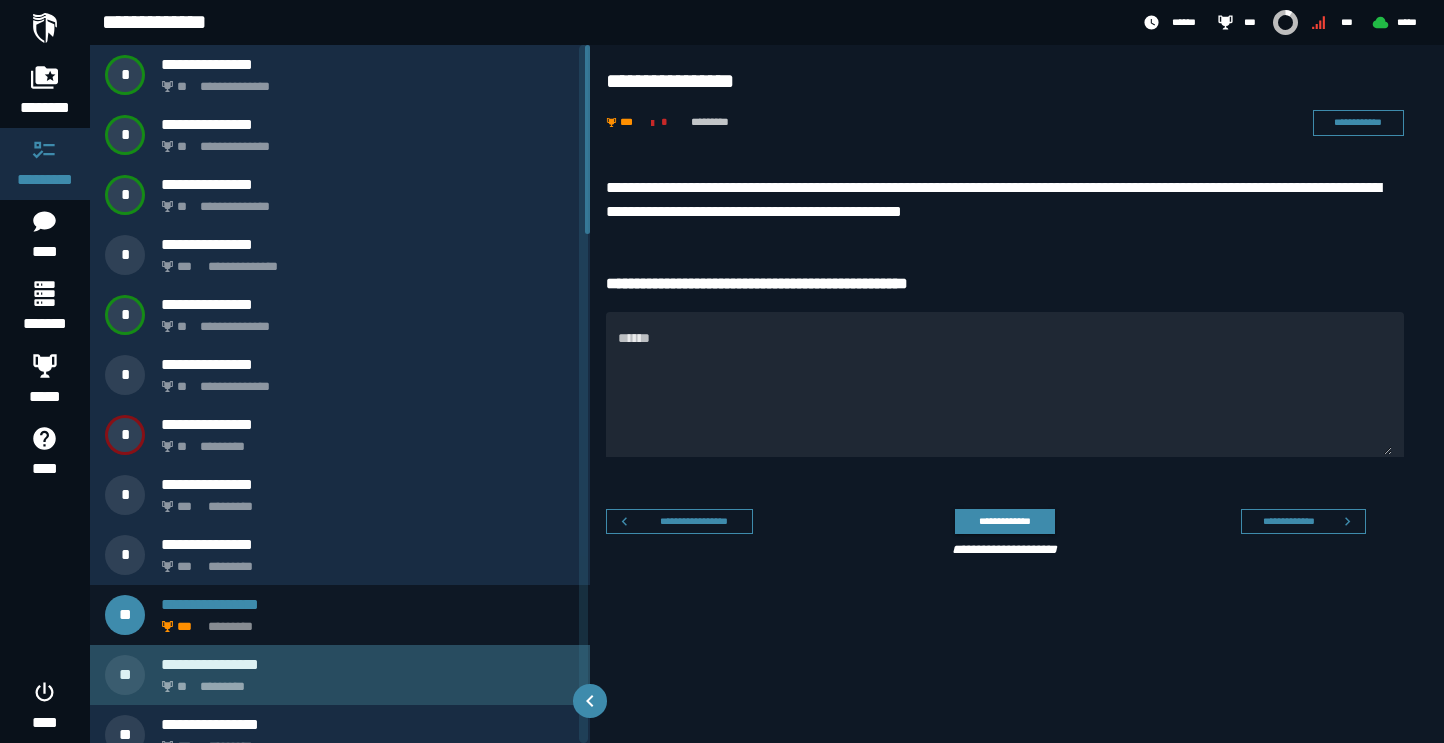 click on "**********" at bounding box center (368, 664) 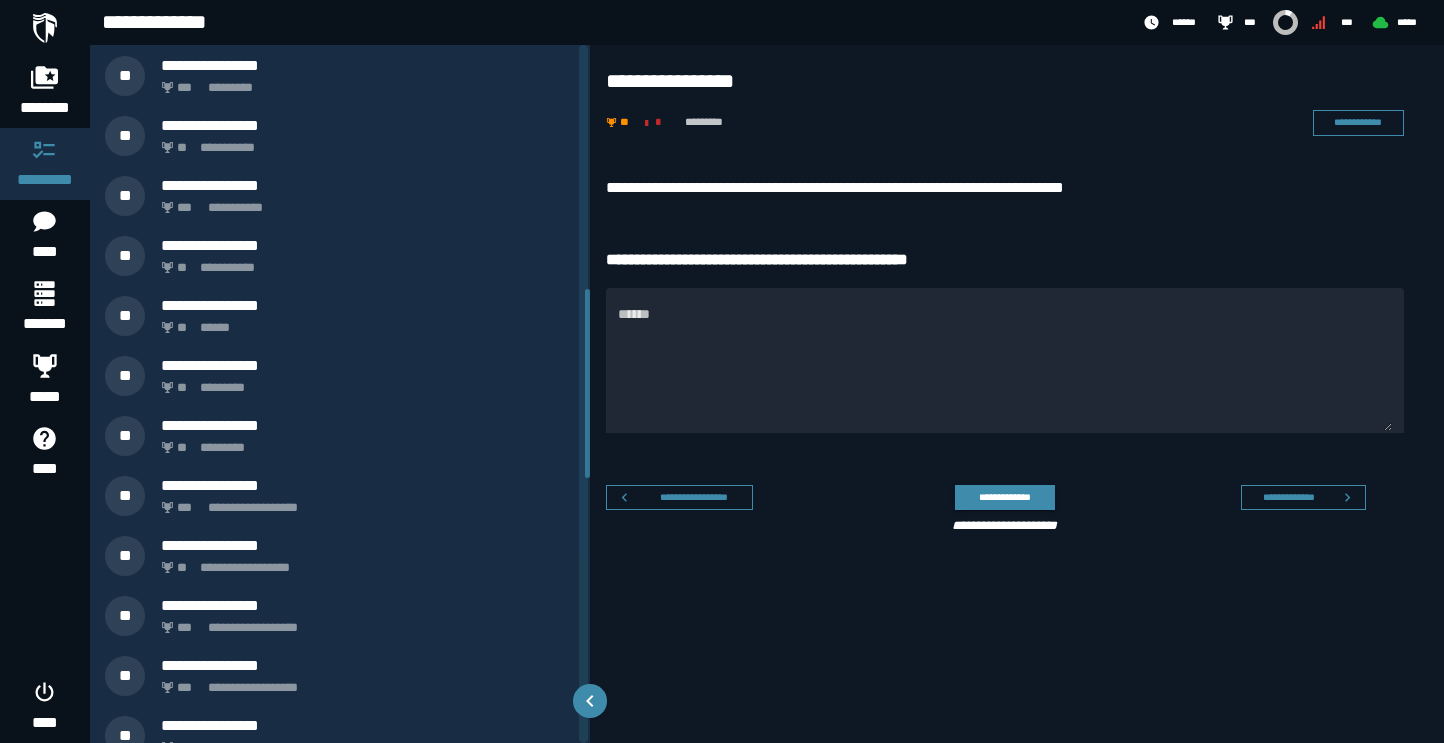 scroll, scrollTop: 906, scrollLeft: 0, axis: vertical 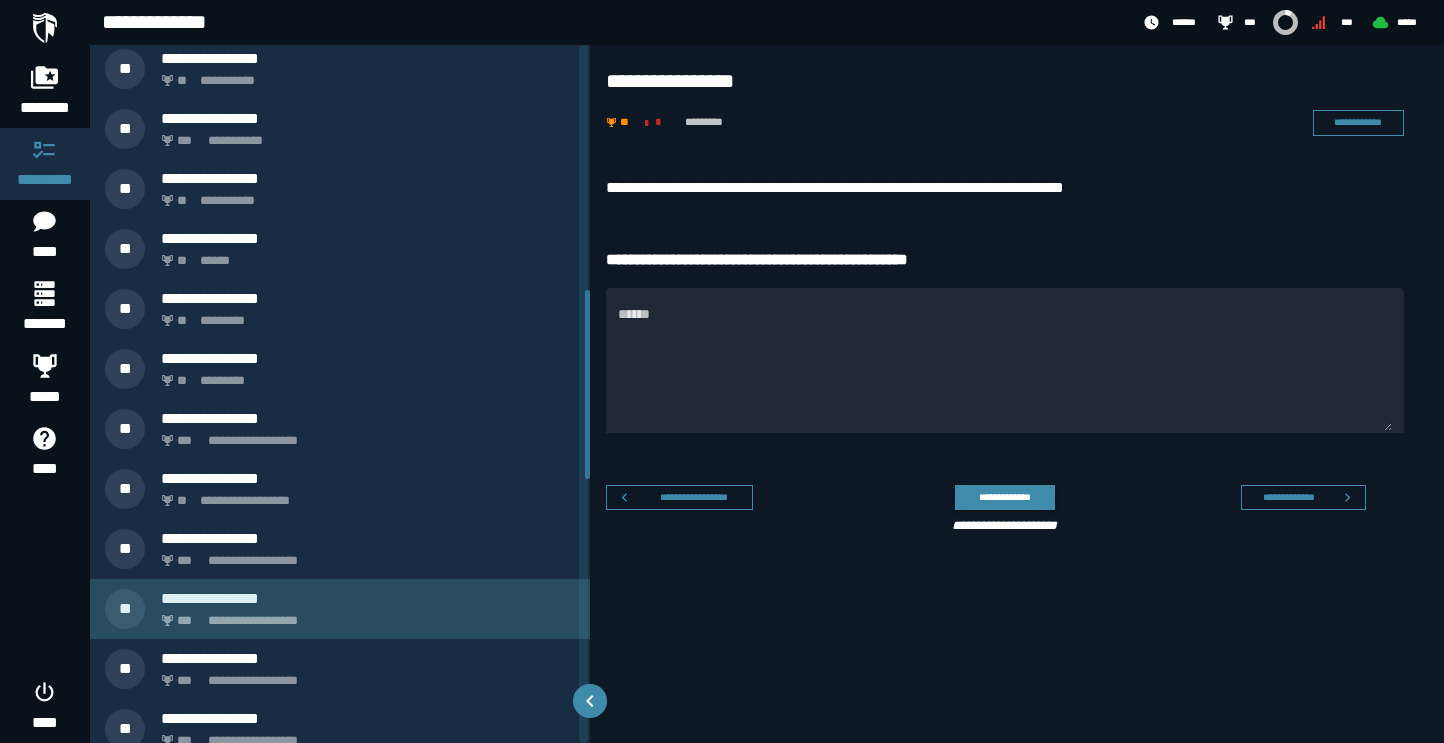 click on "**********" at bounding box center (364, 615) 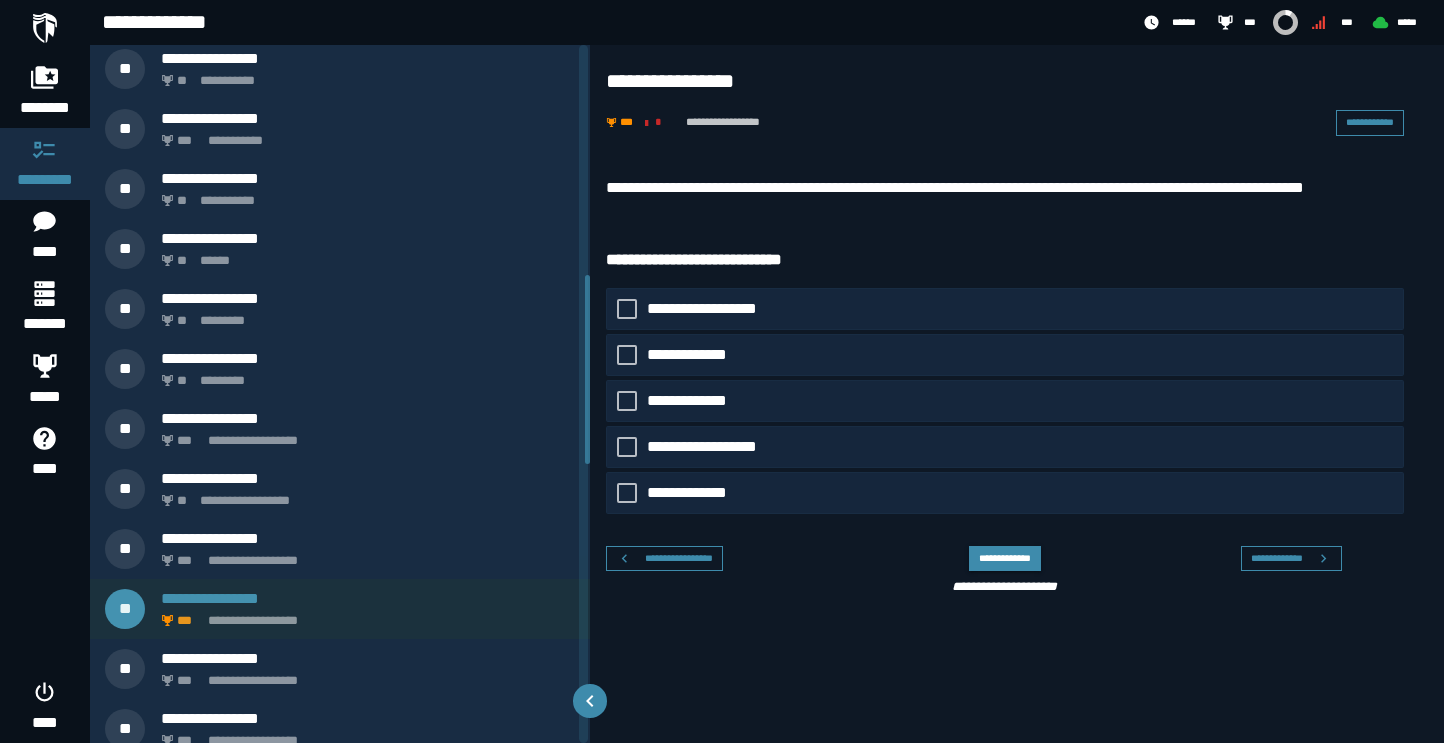 scroll, scrollTop: 801, scrollLeft: 0, axis: vertical 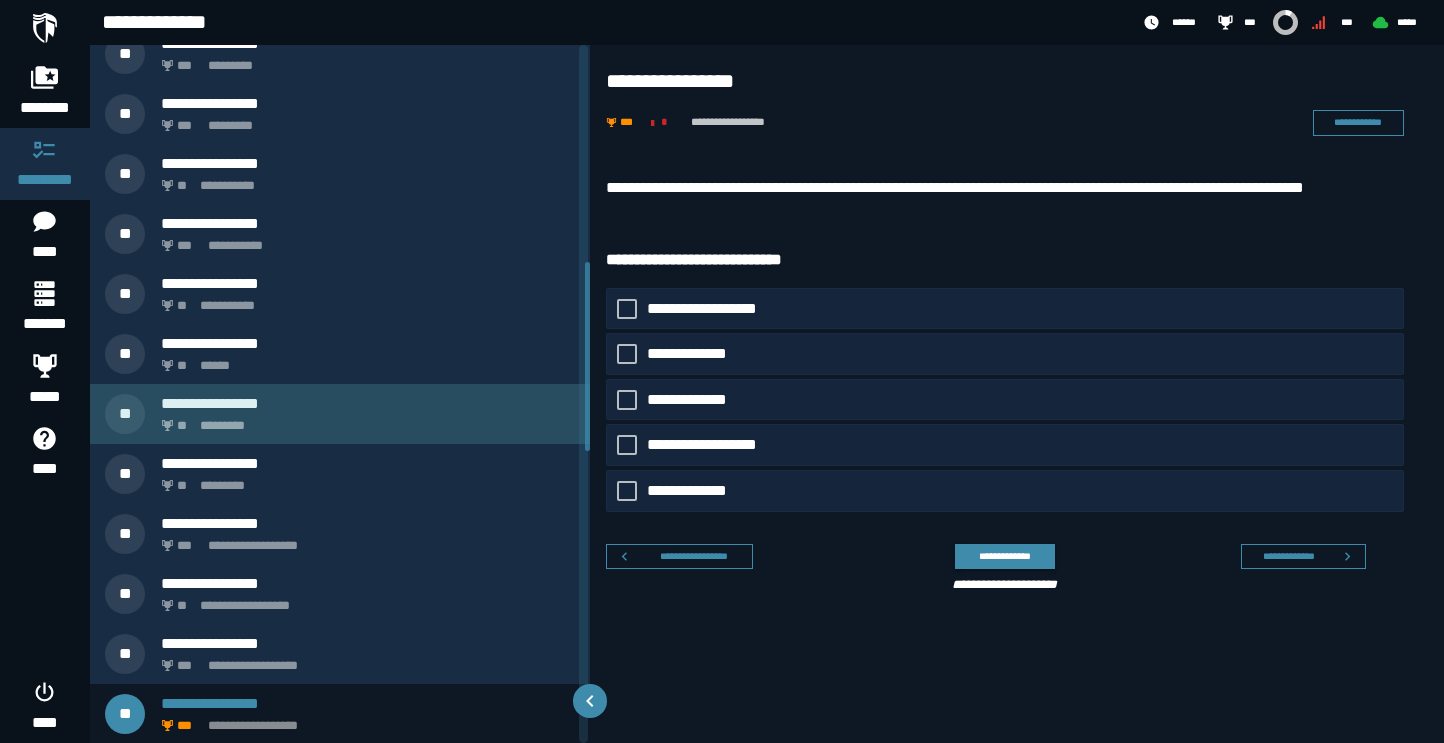 click on "**********" at bounding box center [368, 403] 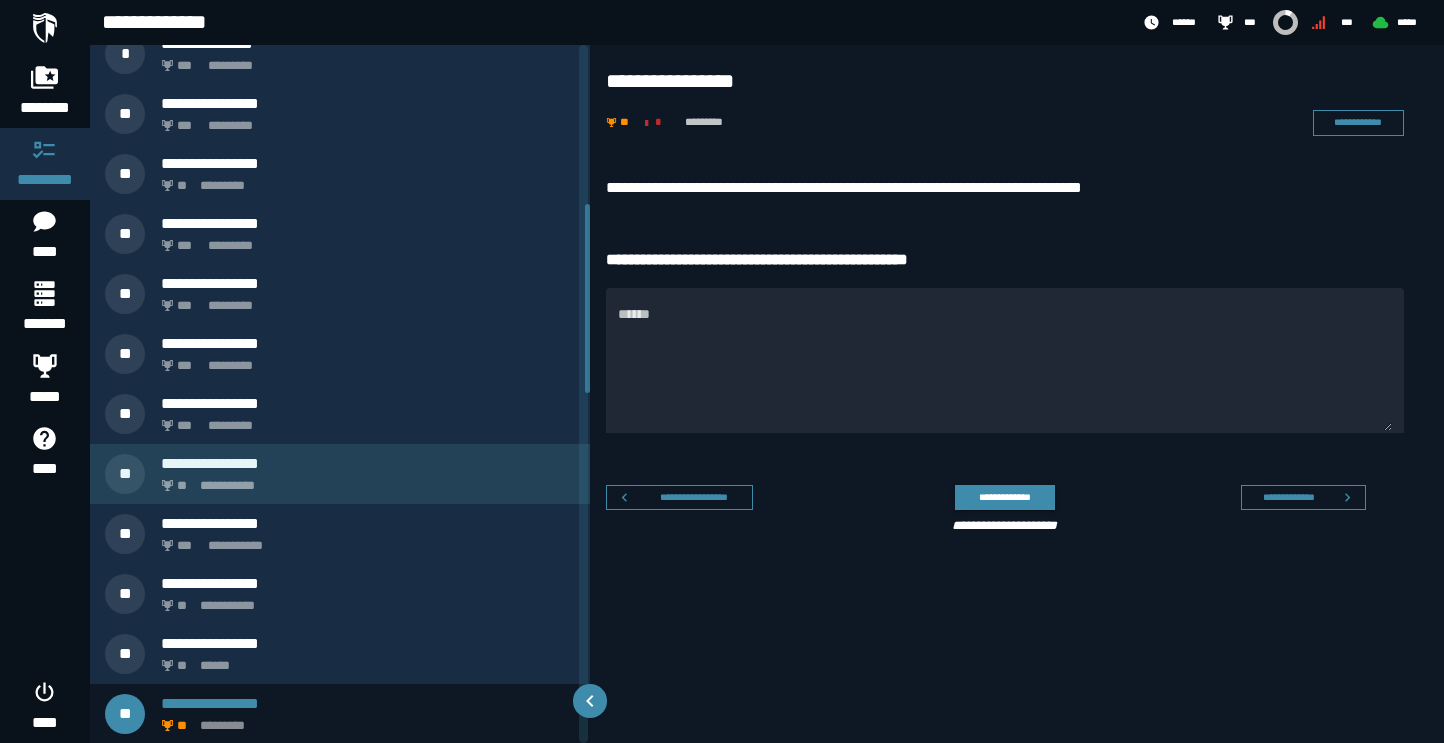 scroll, scrollTop: 596, scrollLeft: 0, axis: vertical 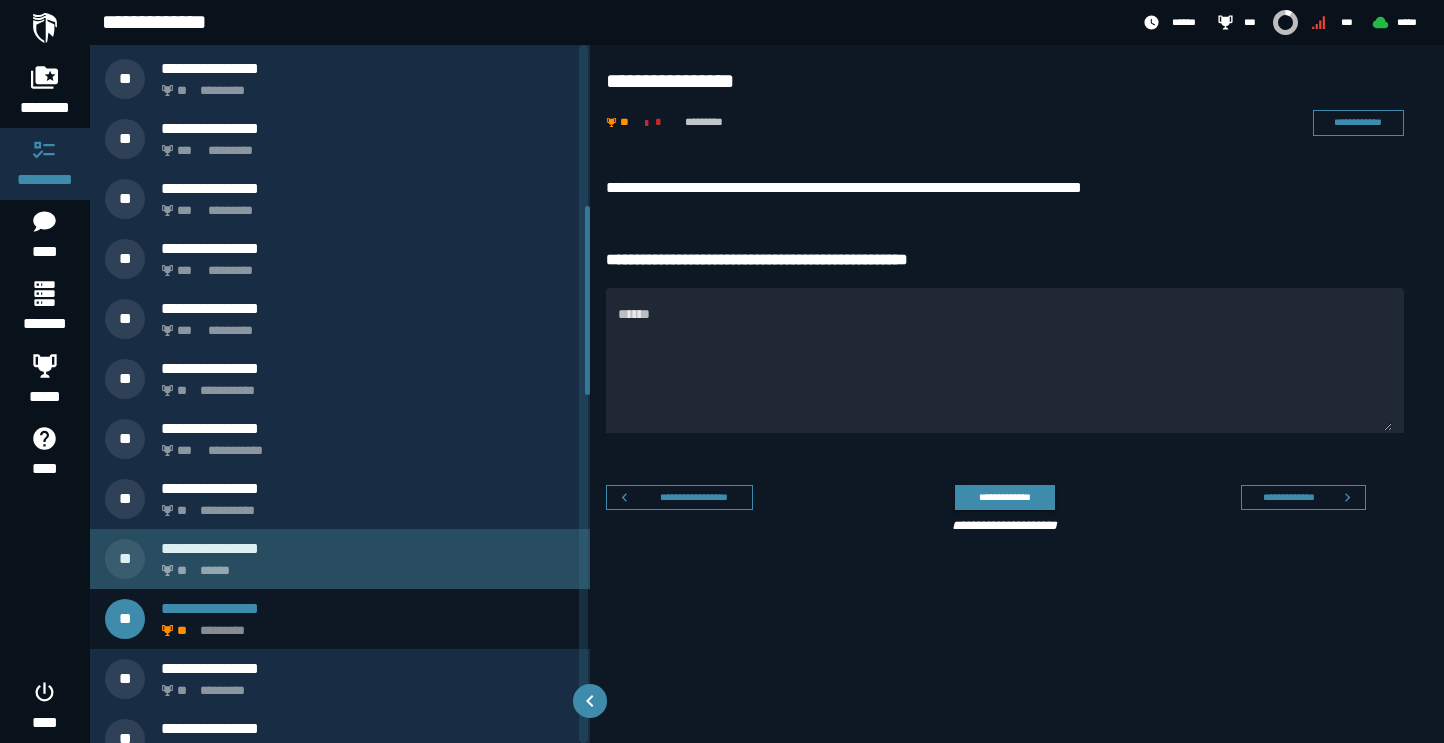click on "** ******" at bounding box center [364, 565] 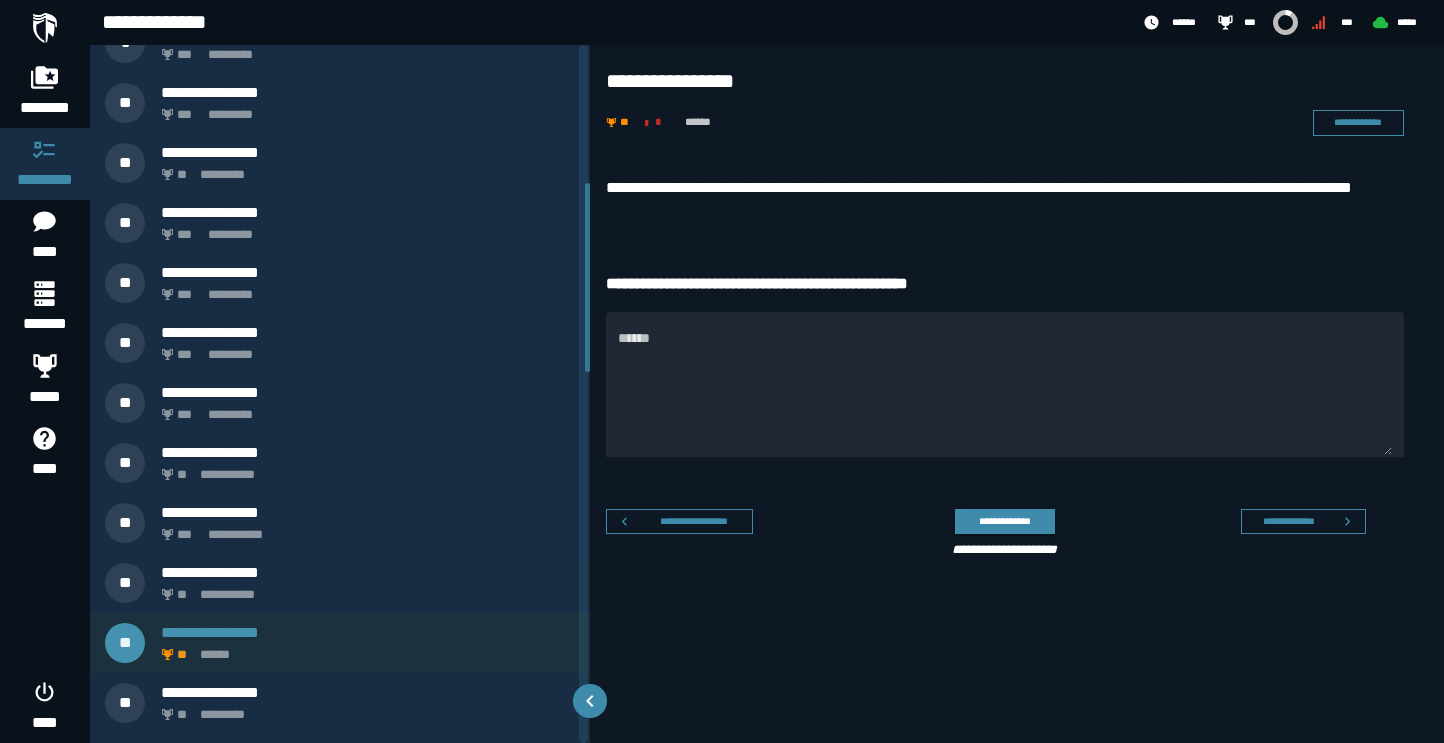 scroll, scrollTop: 521, scrollLeft: 0, axis: vertical 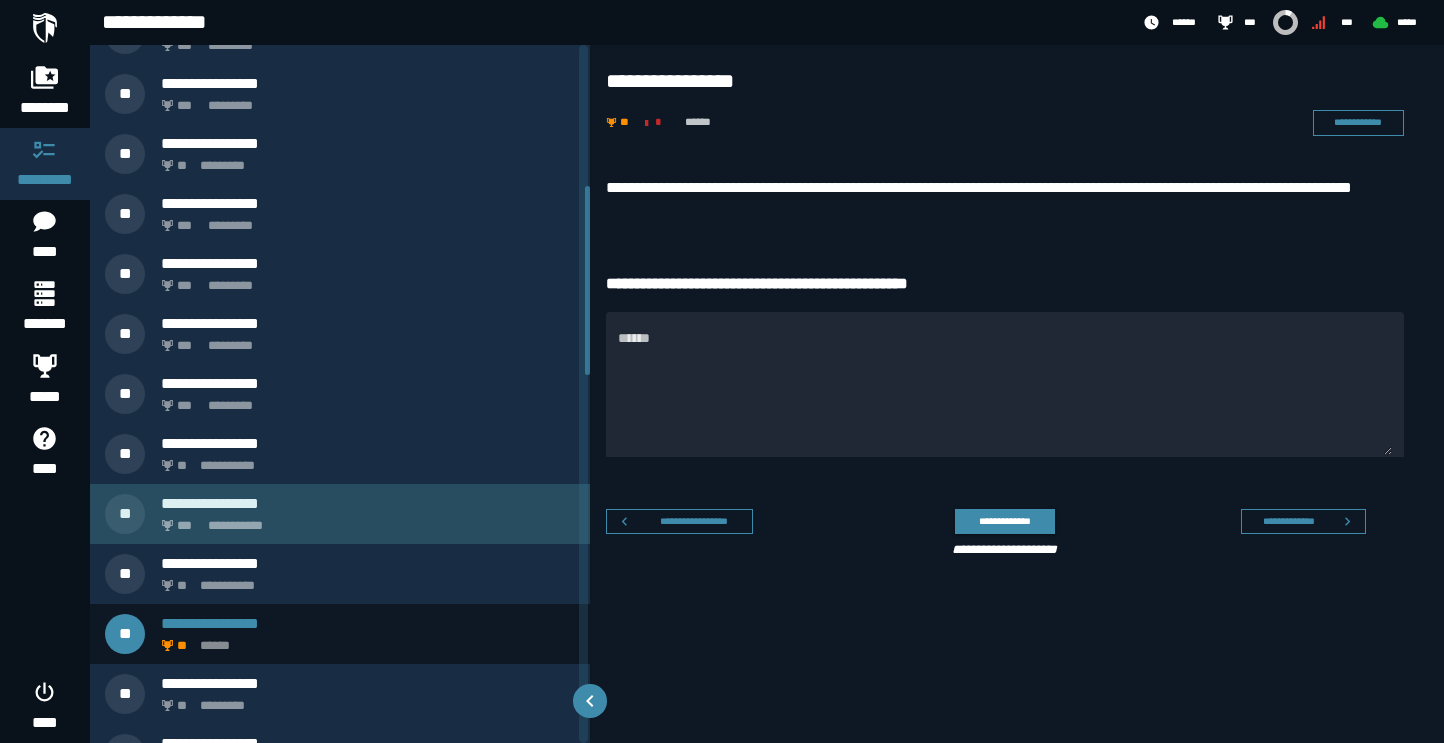click on "**********" 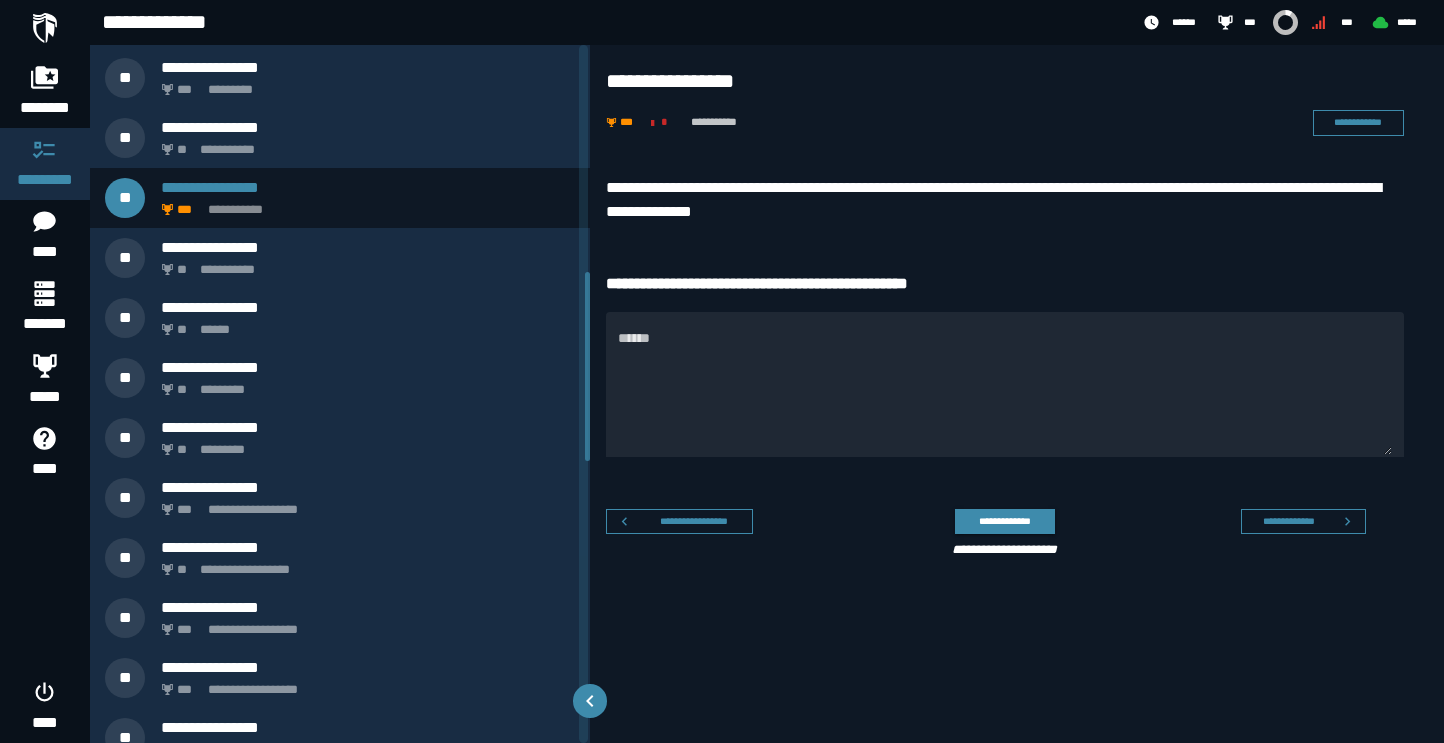 scroll, scrollTop: 805, scrollLeft: 0, axis: vertical 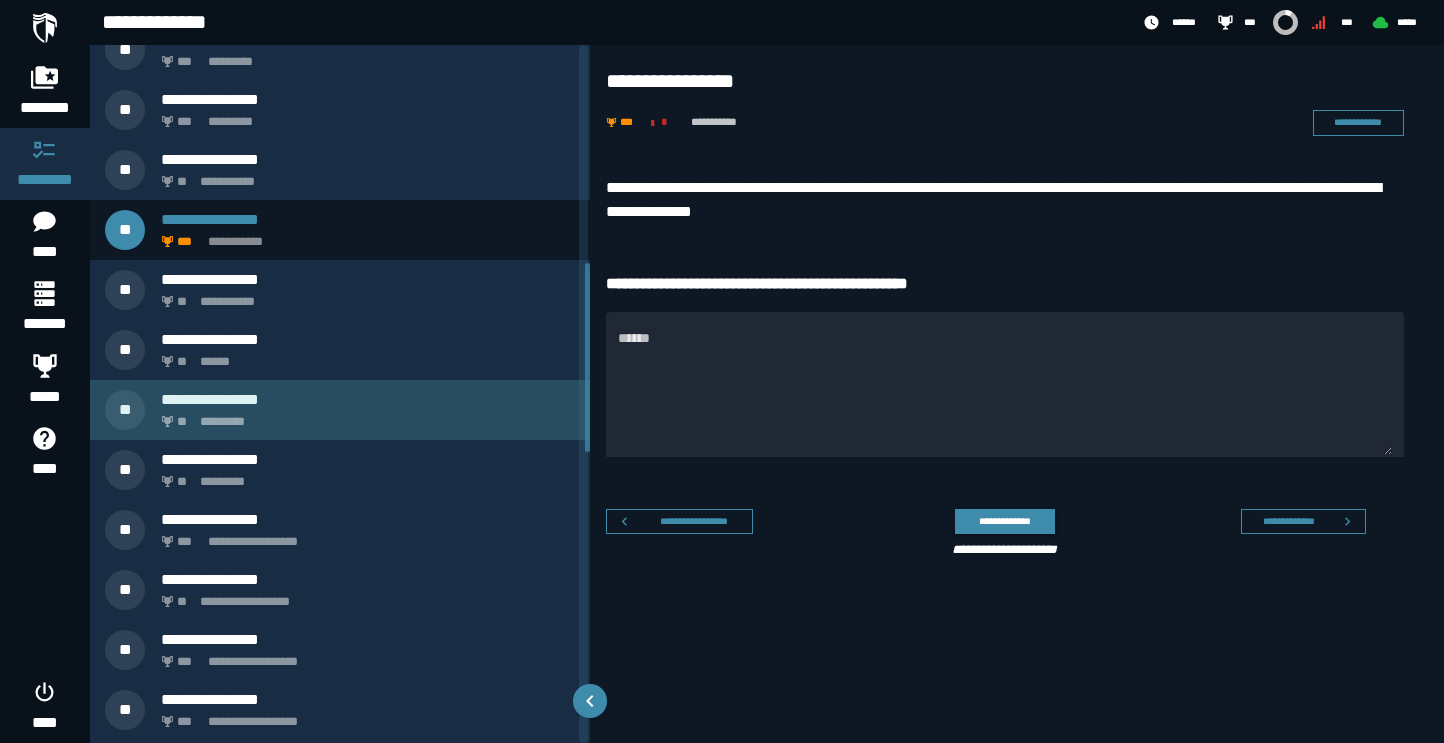 click on "** *********" at bounding box center [364, 416] 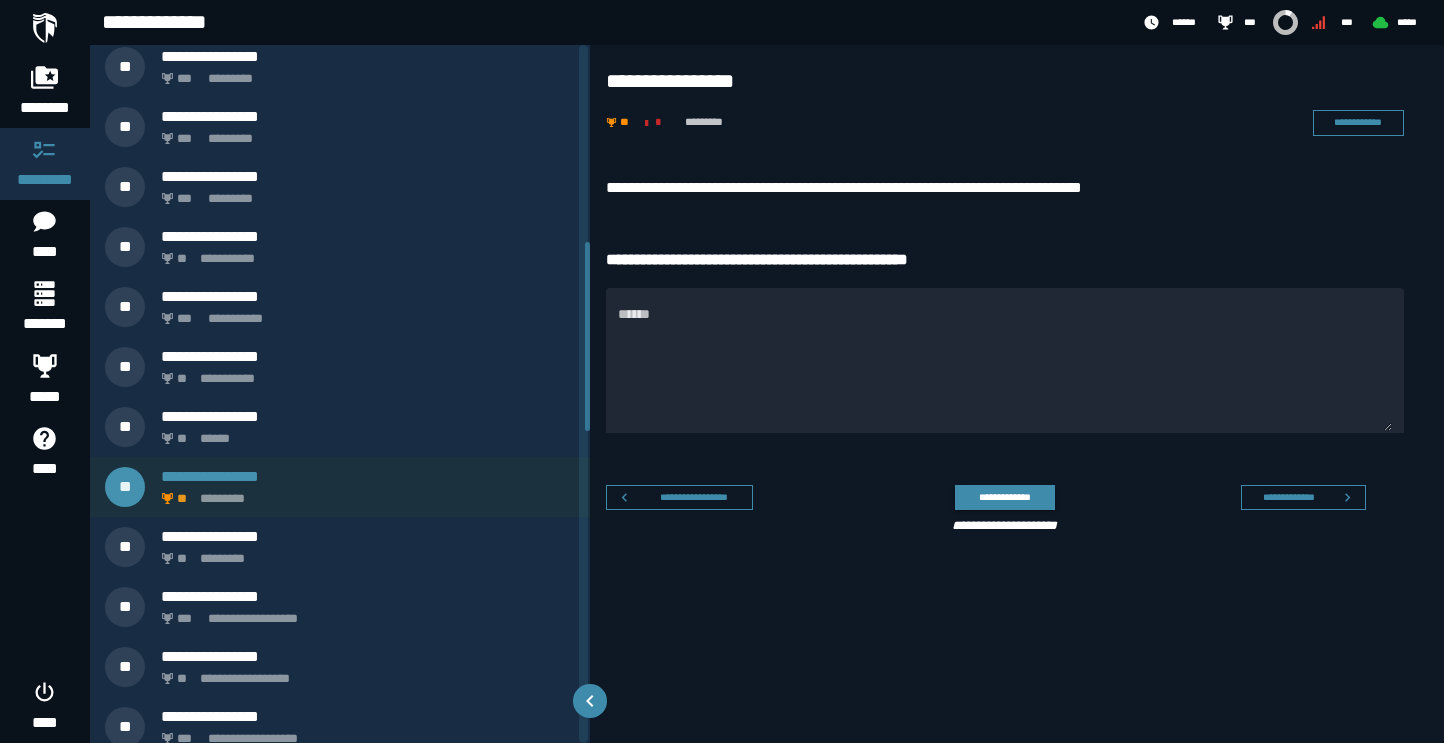 scroll, scrollTop: 730, scrollLeft: 0, axis: vertical 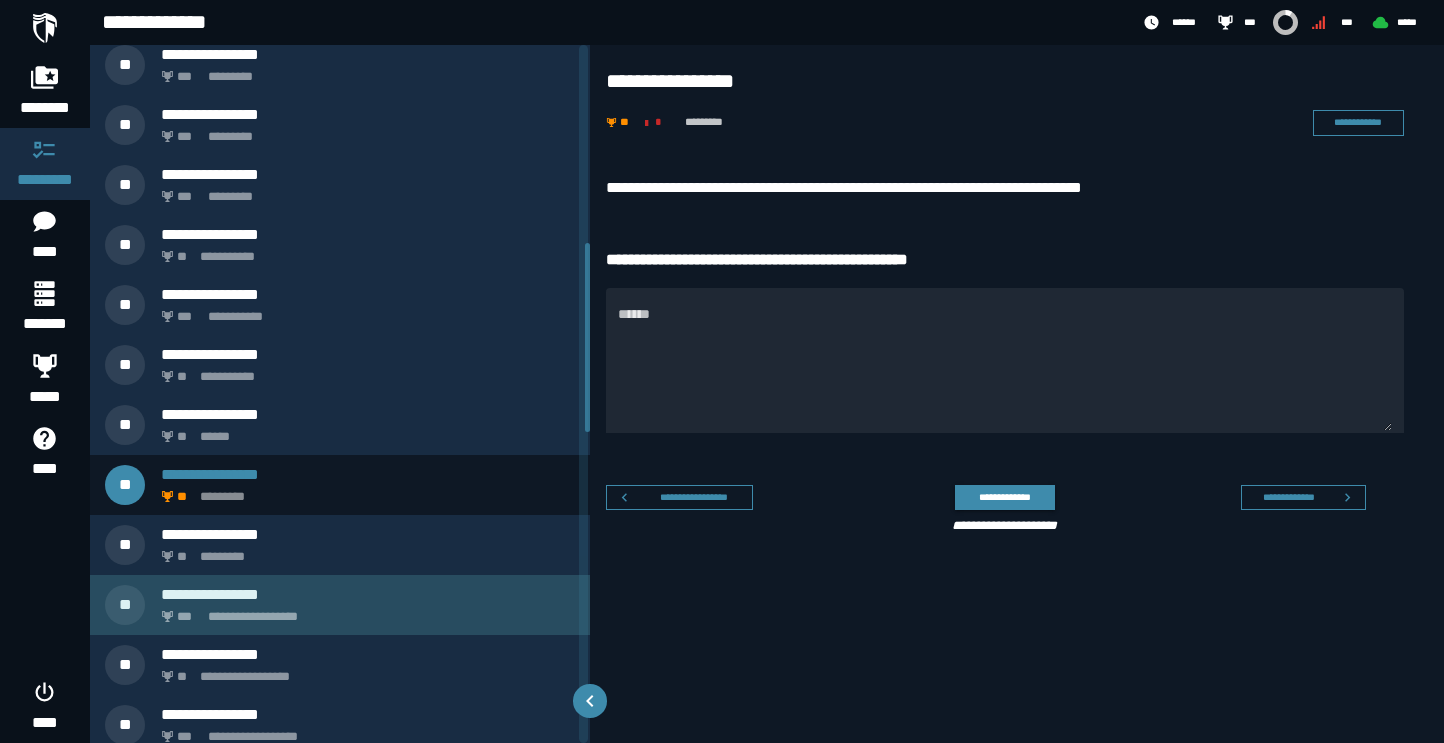 click on "**********" 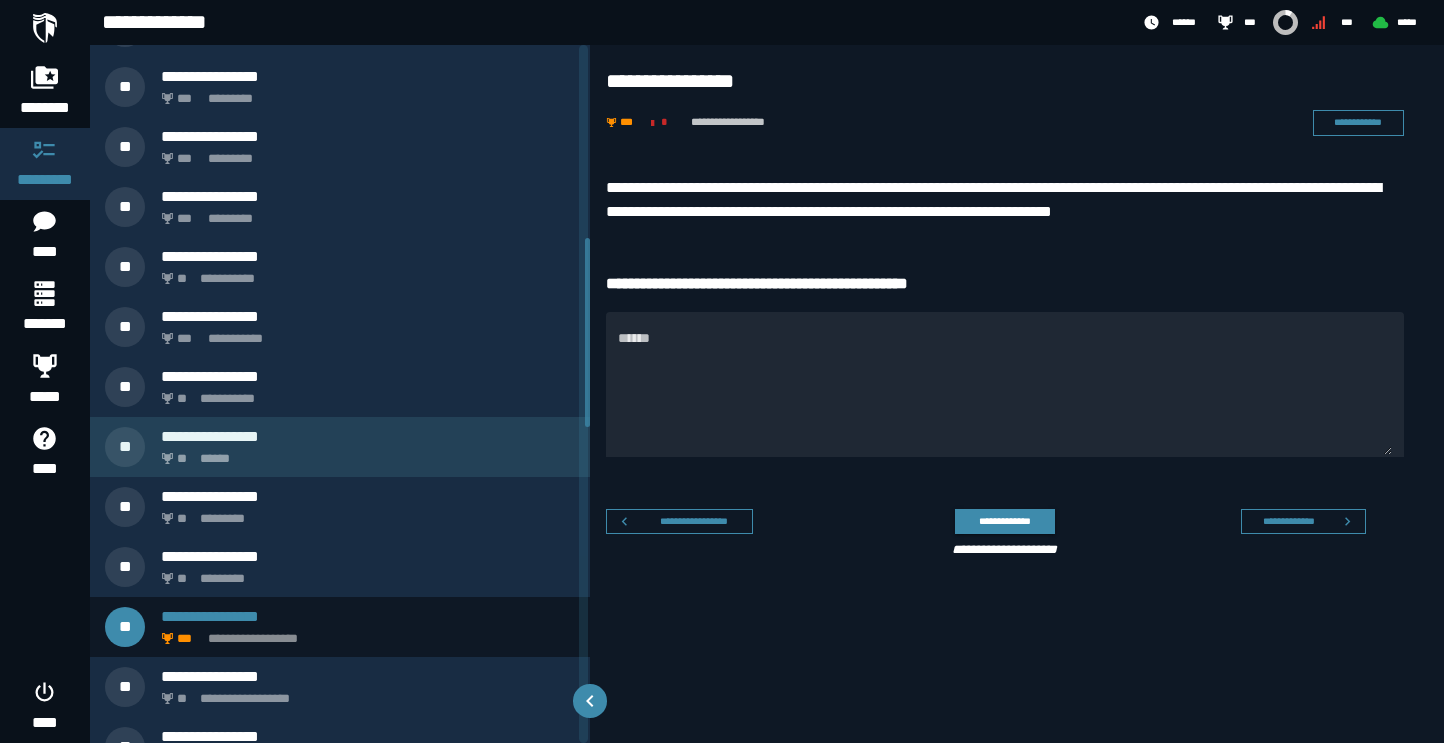 scroll, scrollTop: 712, scrollLeft: 0, axis: vertical 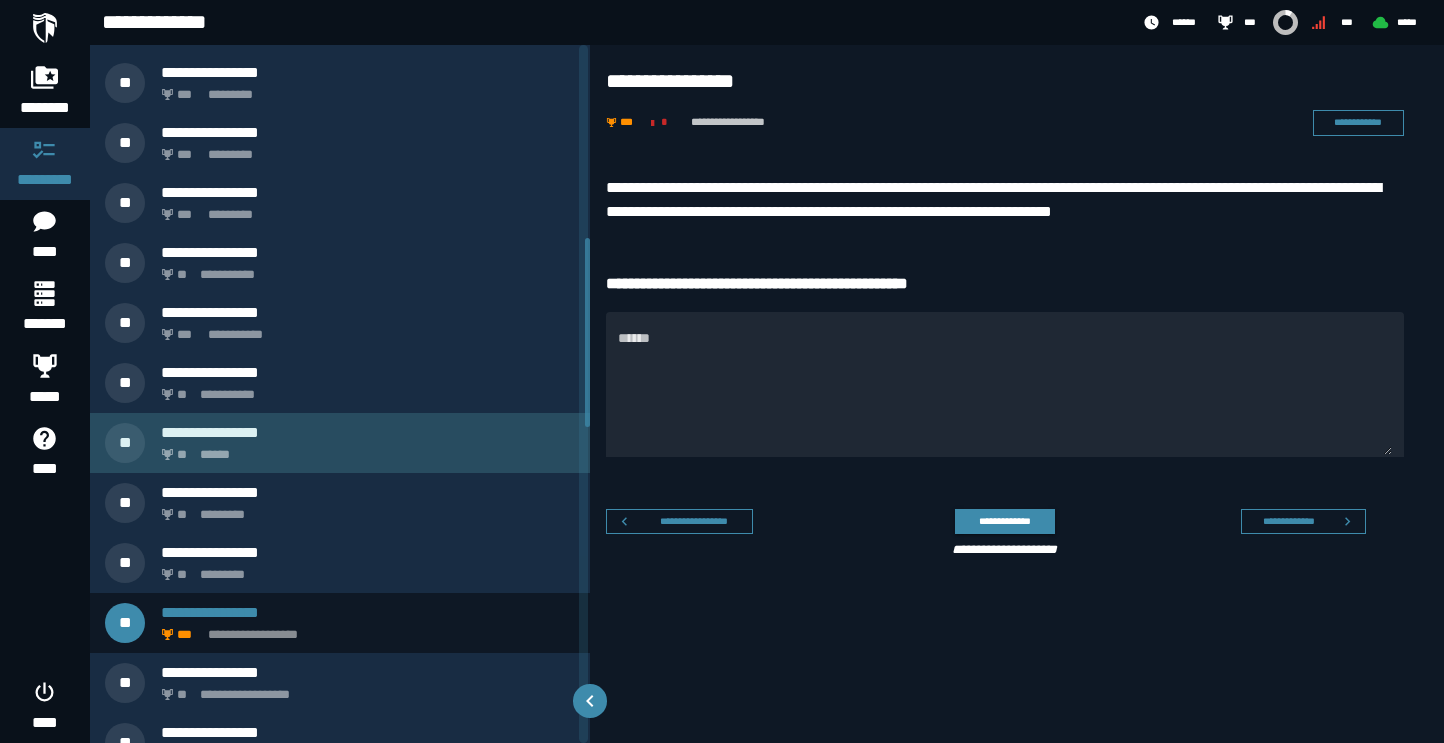 click on "**********" at bounding box center (340, 443) 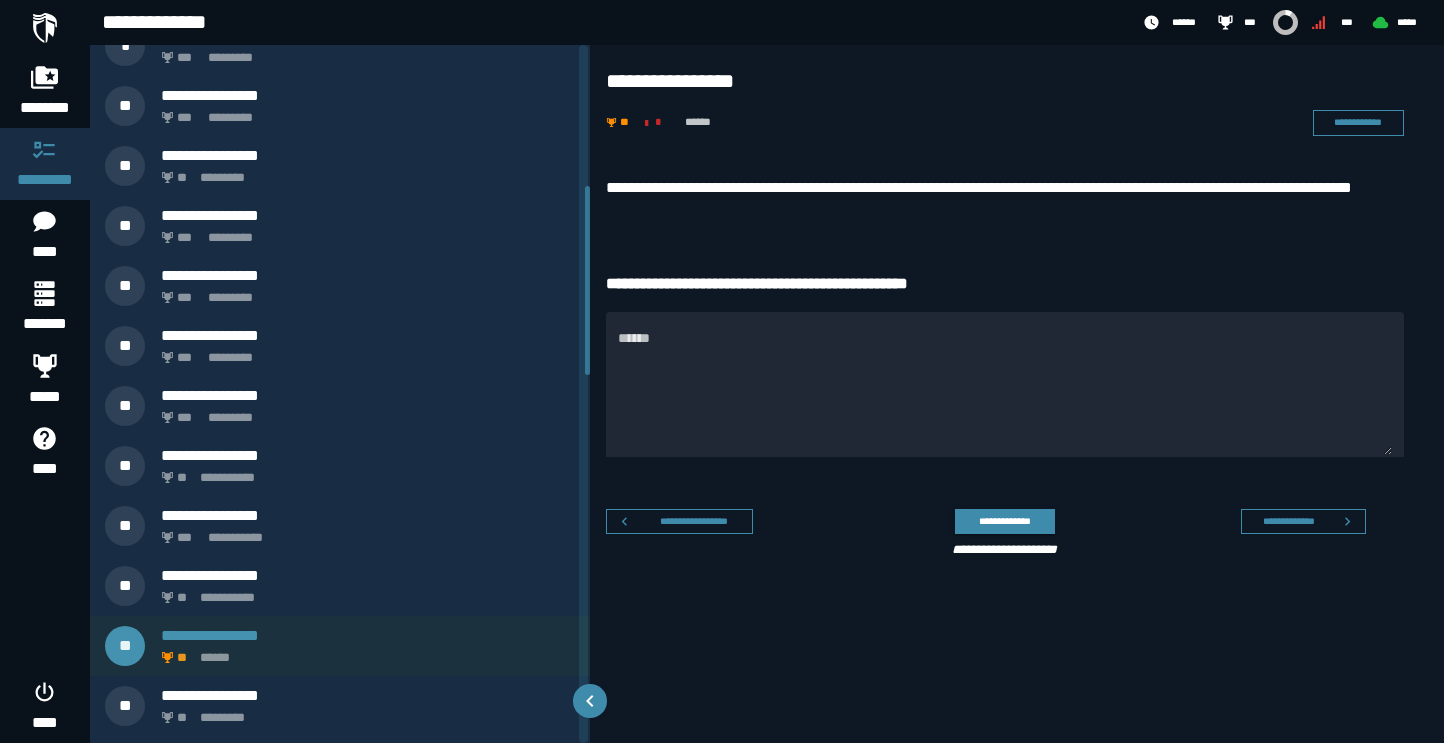 scroll, scrollTop: 521, scrollLeft: 0, axis: vertical 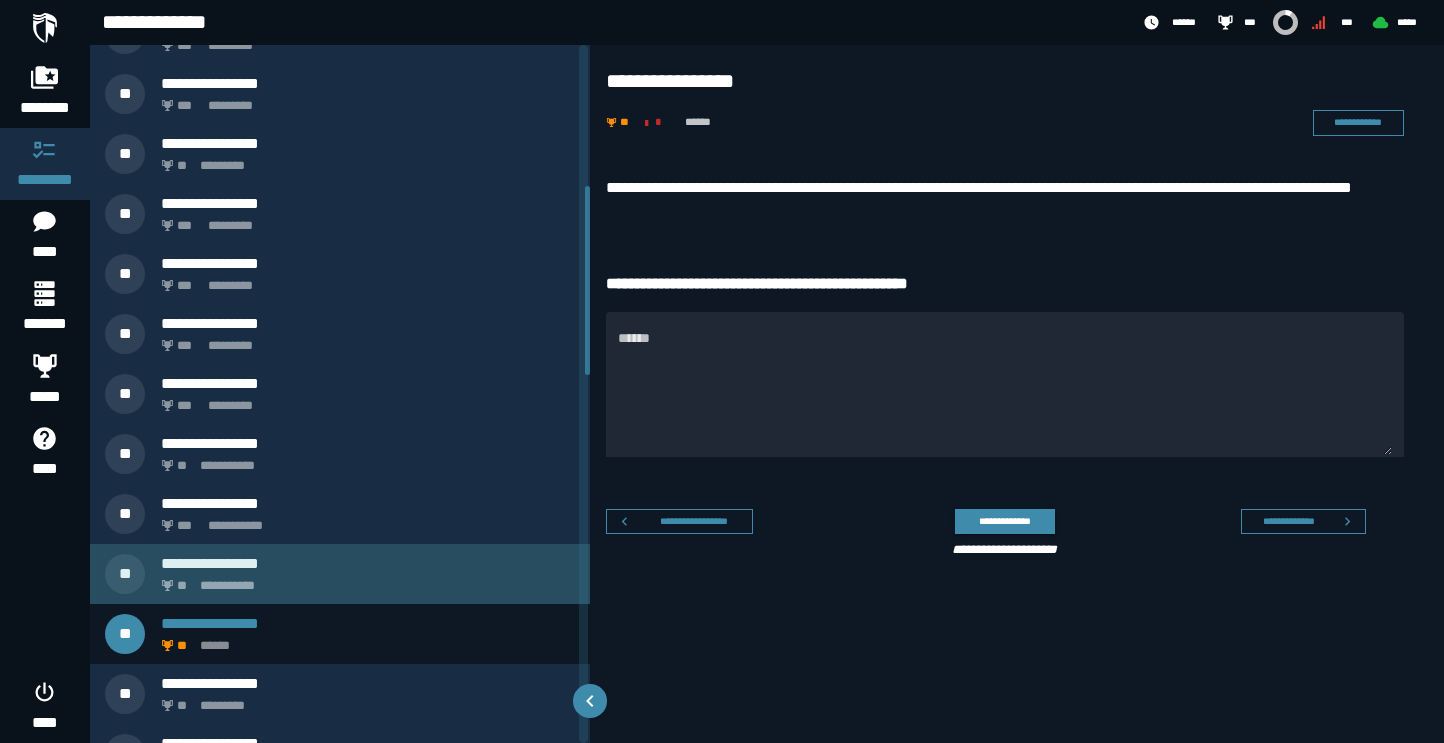 click on "**********" at bounding box center [364, 580] 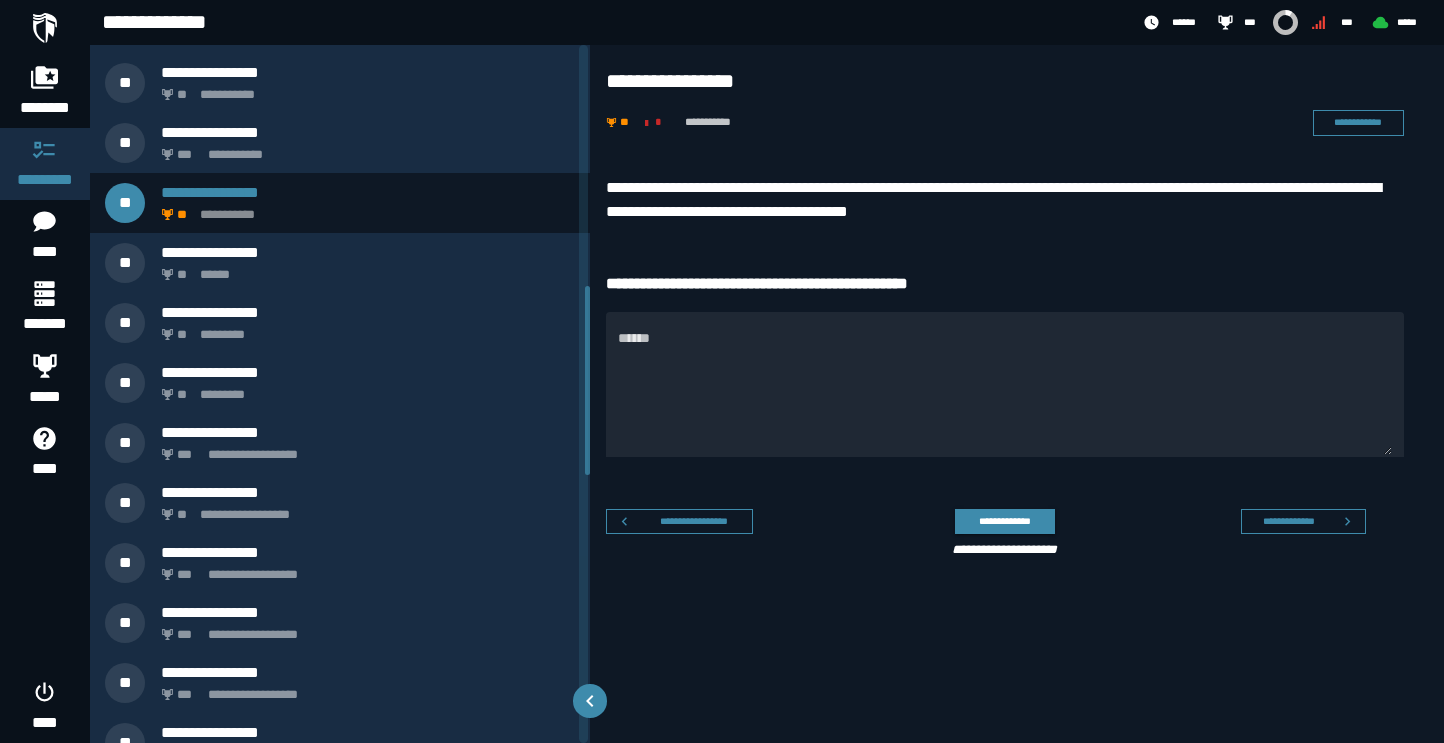 scroll, scrollTop: 940, scrollLeft: 0, axis: vertical 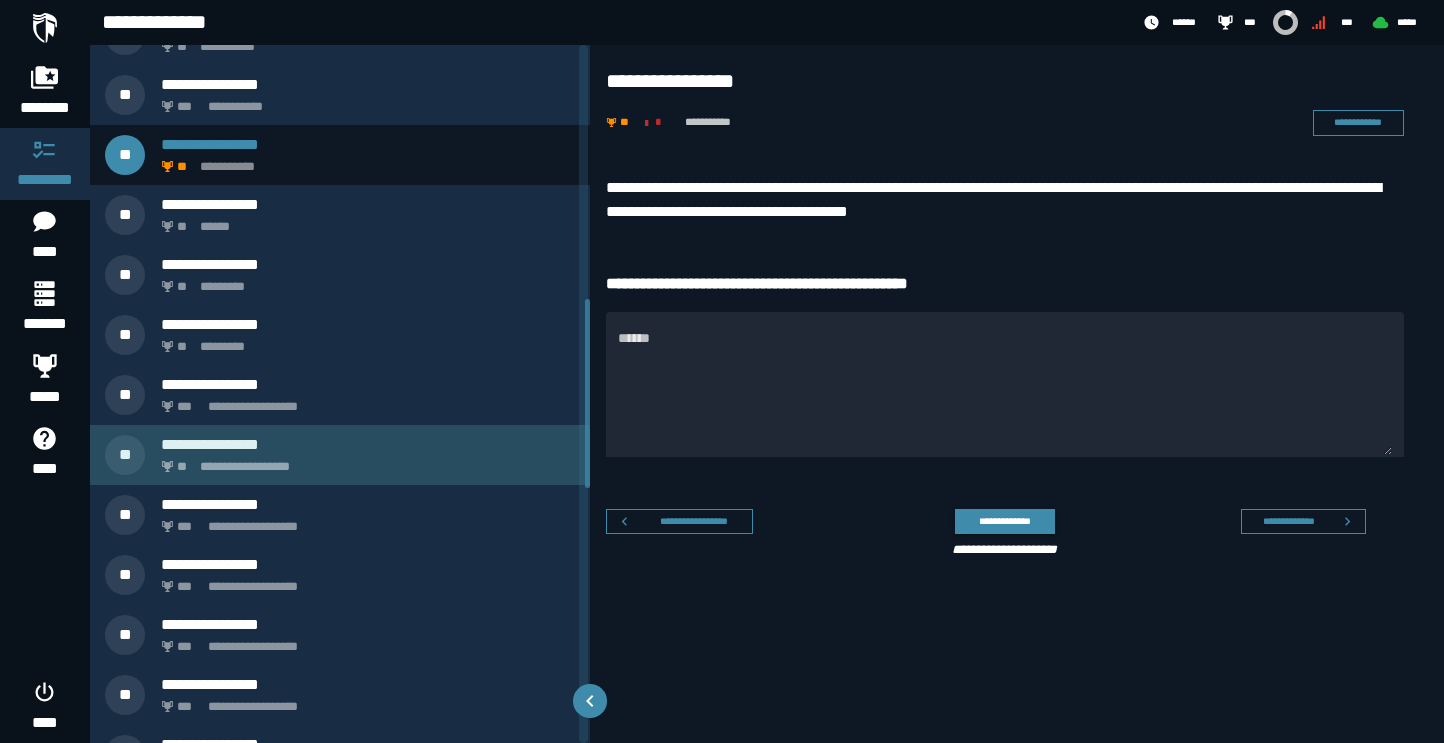 click on "**********" at bounding box center (340, 455) 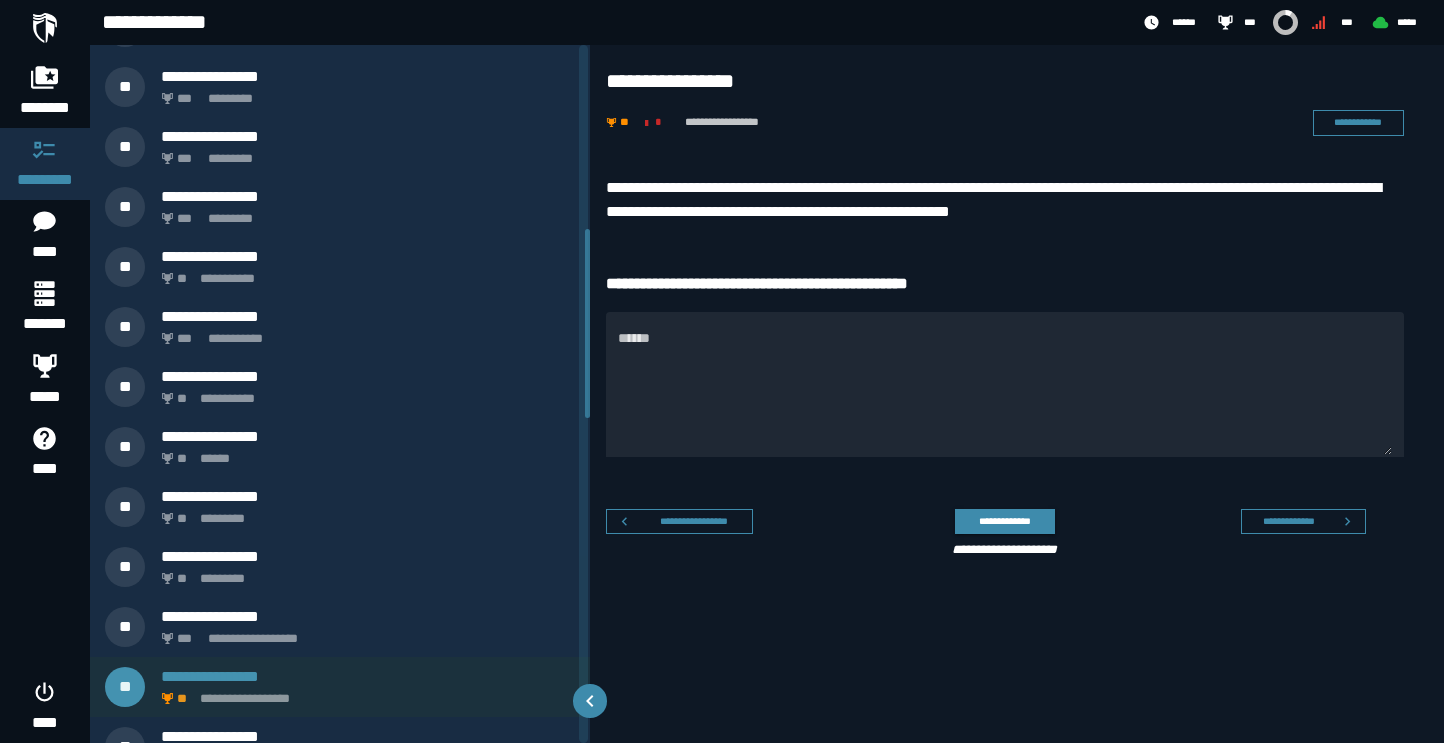 scroll, scrollTop: 681, scrollLeft: 0, axis: vertical 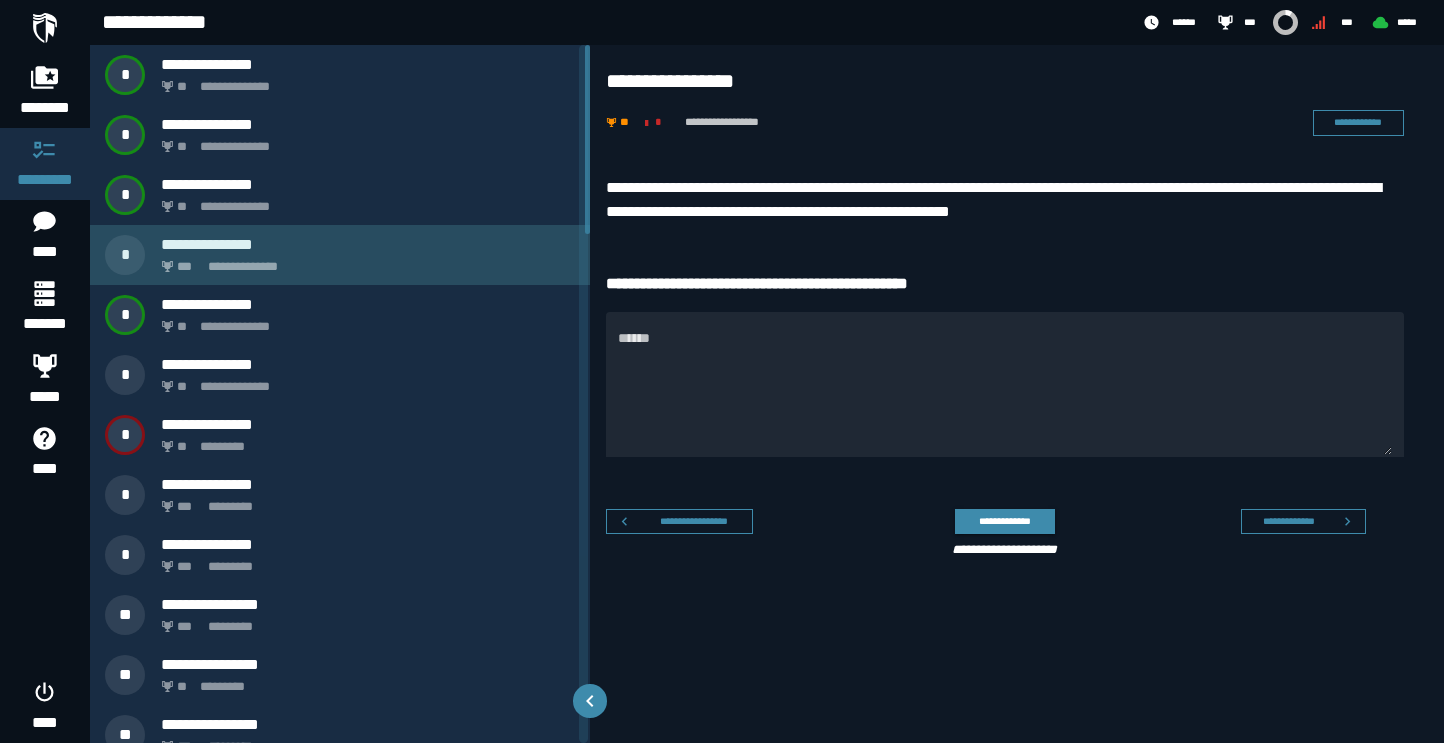 click on "**********" at bounding box center [340, 255] 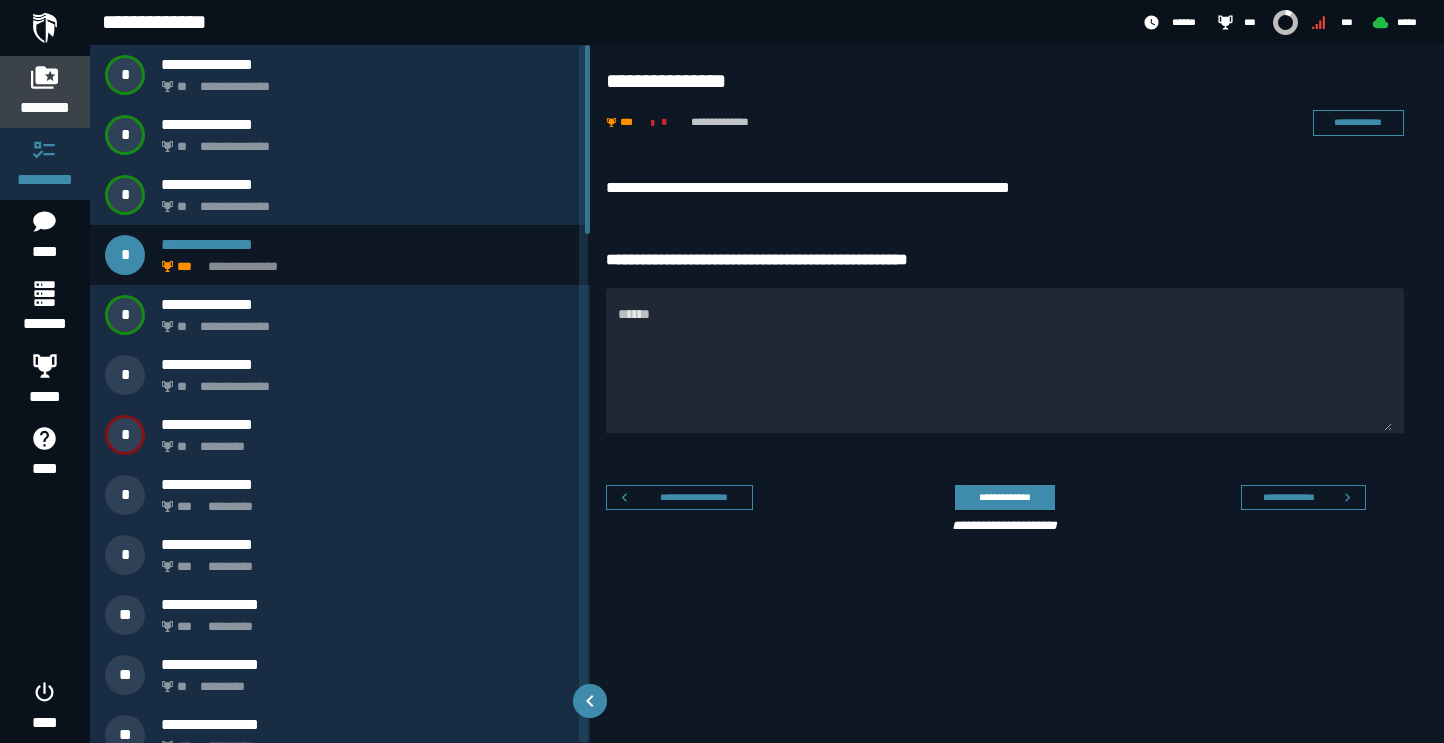 click 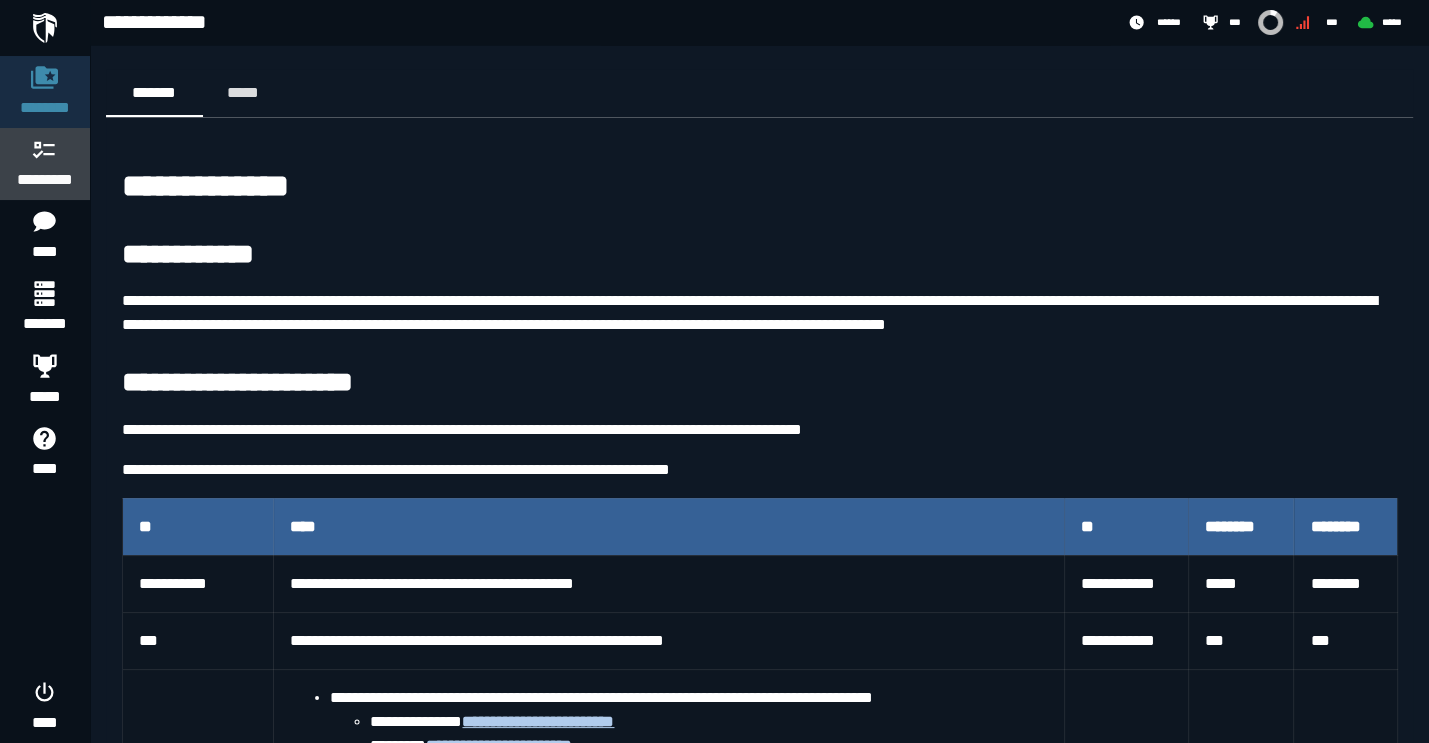 click 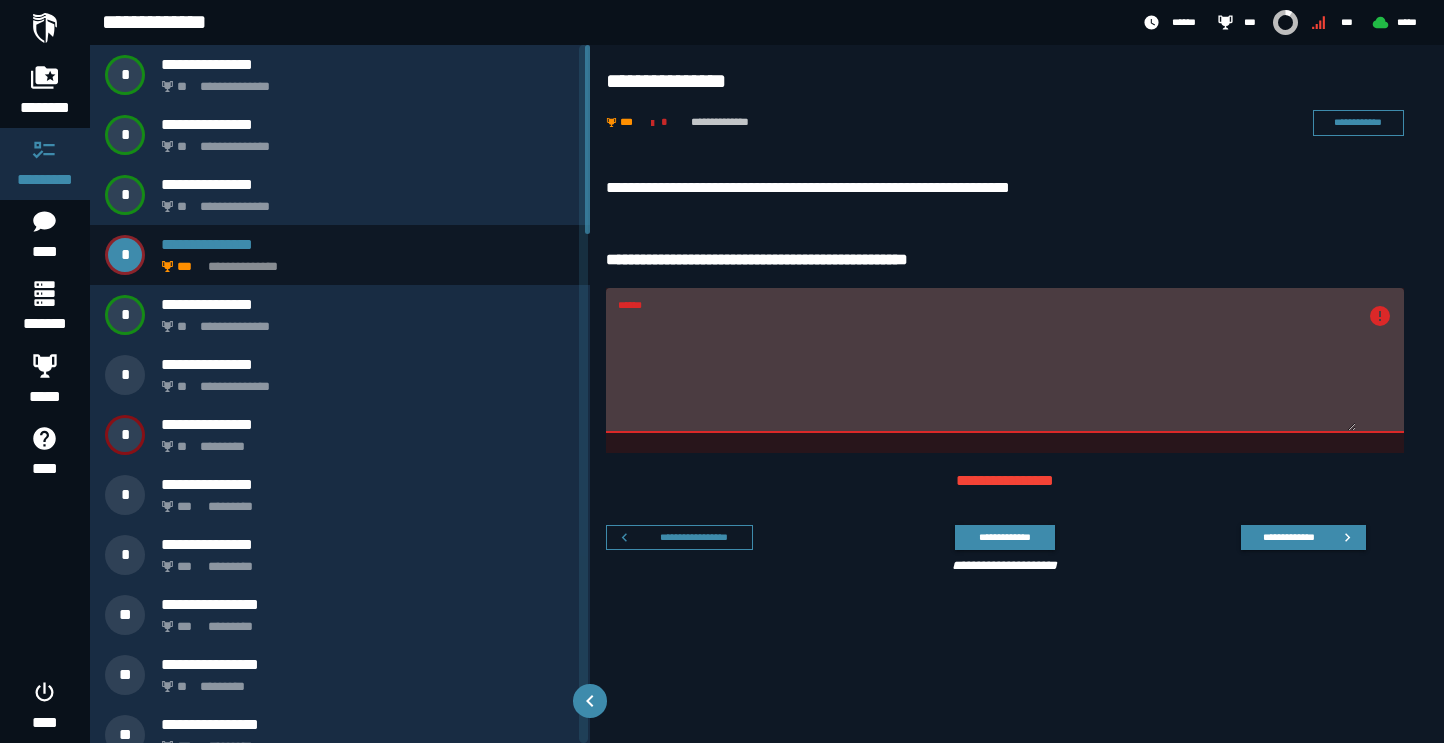 click on "******" at bounding box center (987, 372) 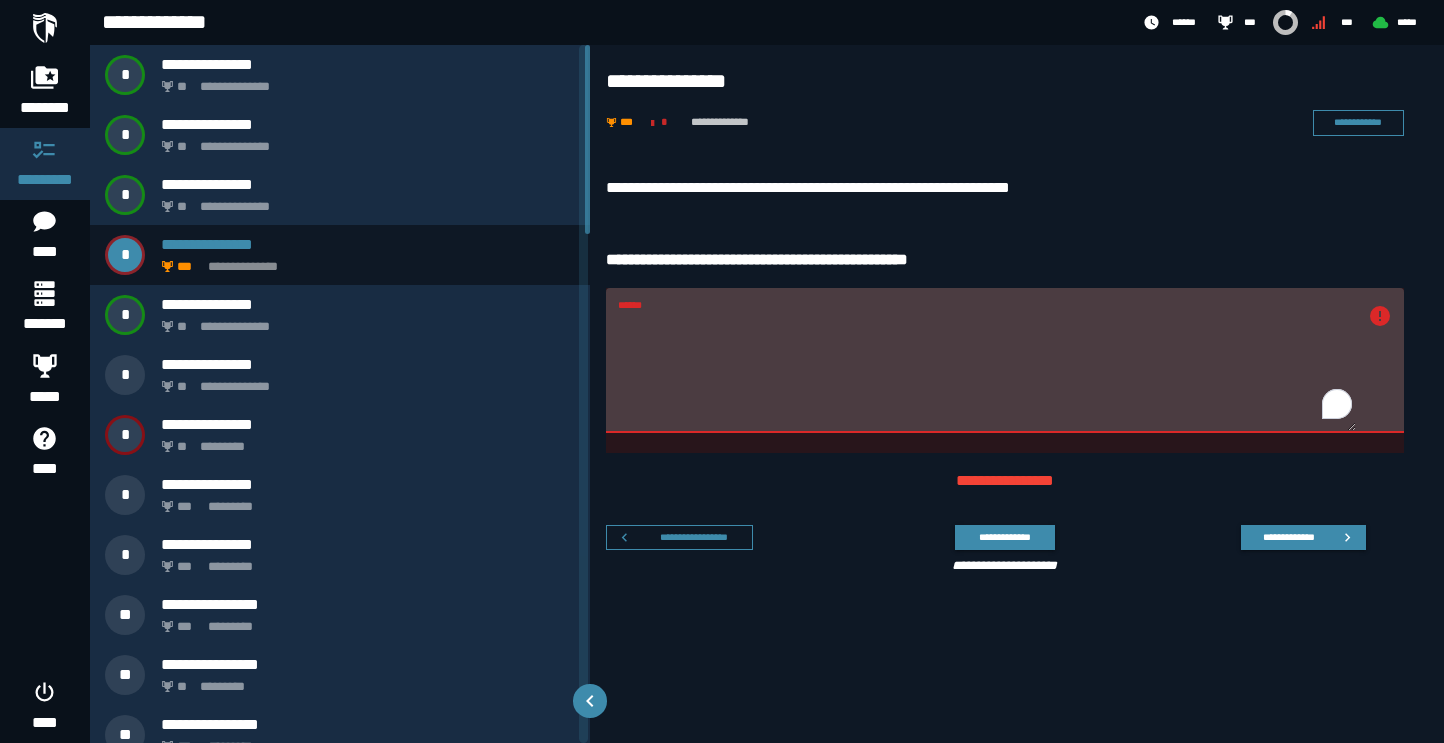 click on "******" at bounding box center [987, 372] 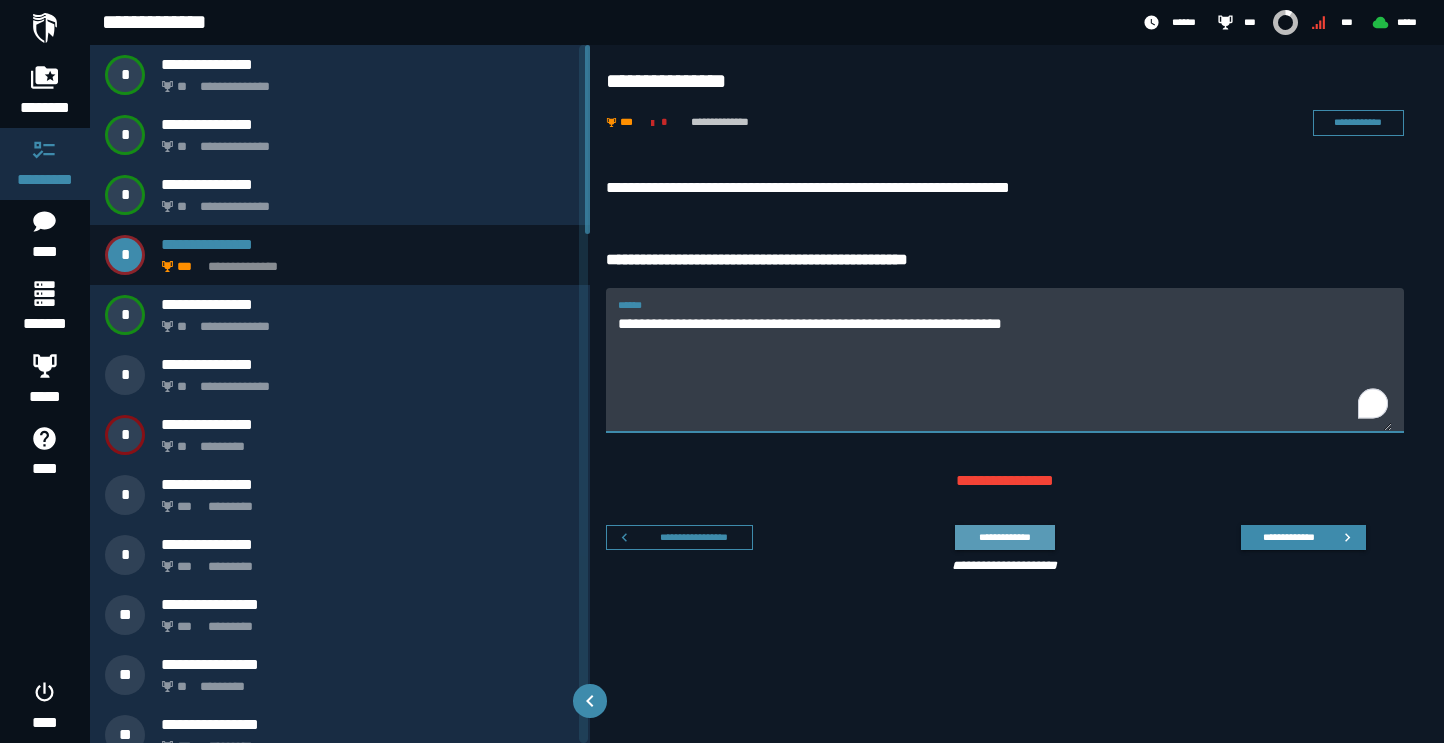 type on "**********" 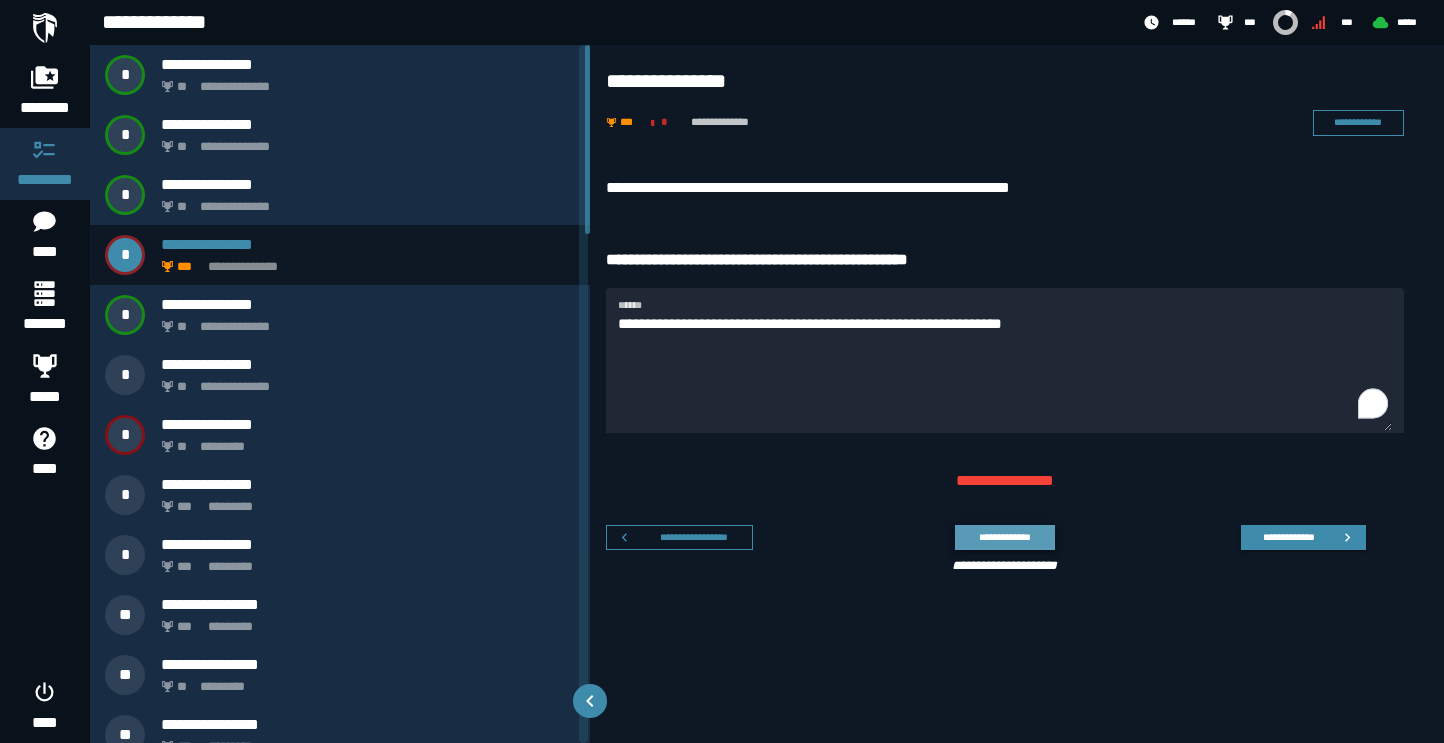 click on "**********" at bounding box center [1004, 537] 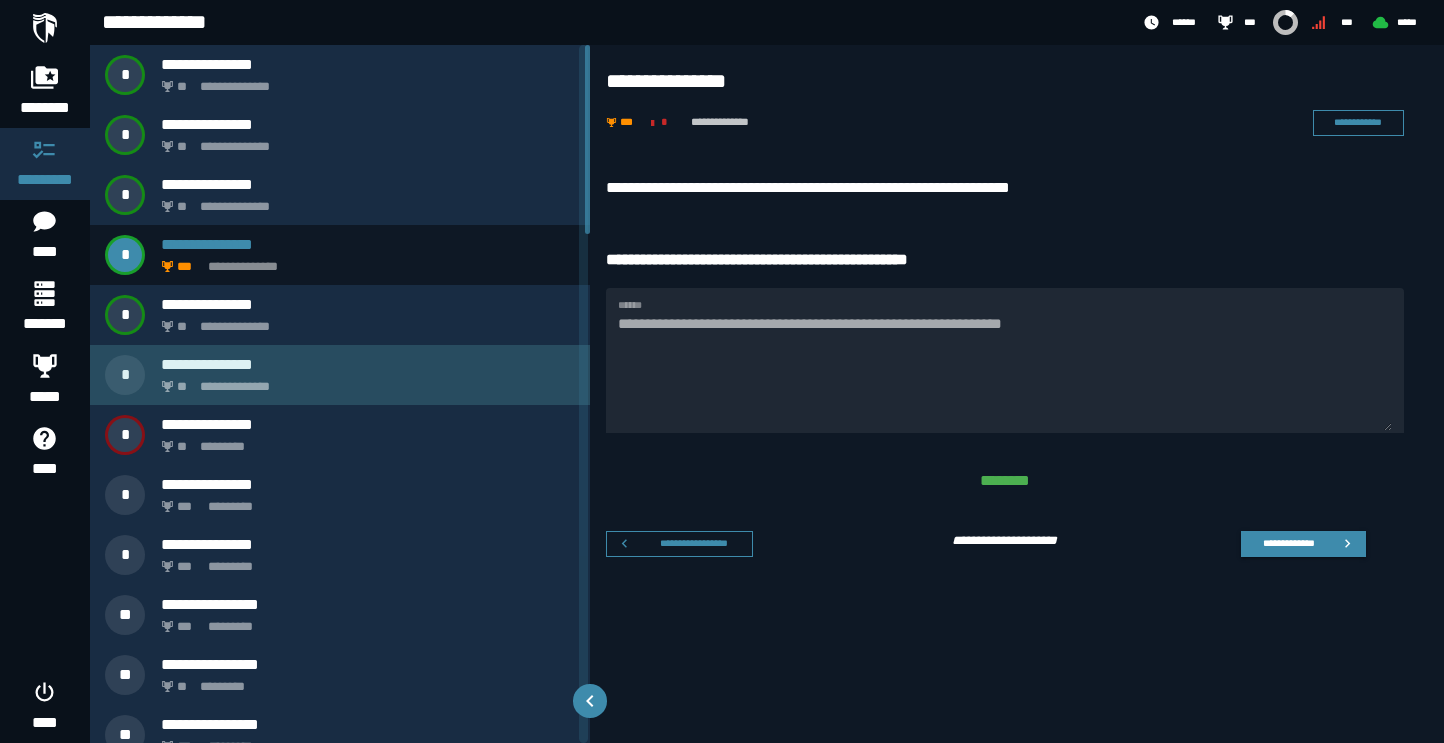 click on "**********" at bounding box center [364, 381] 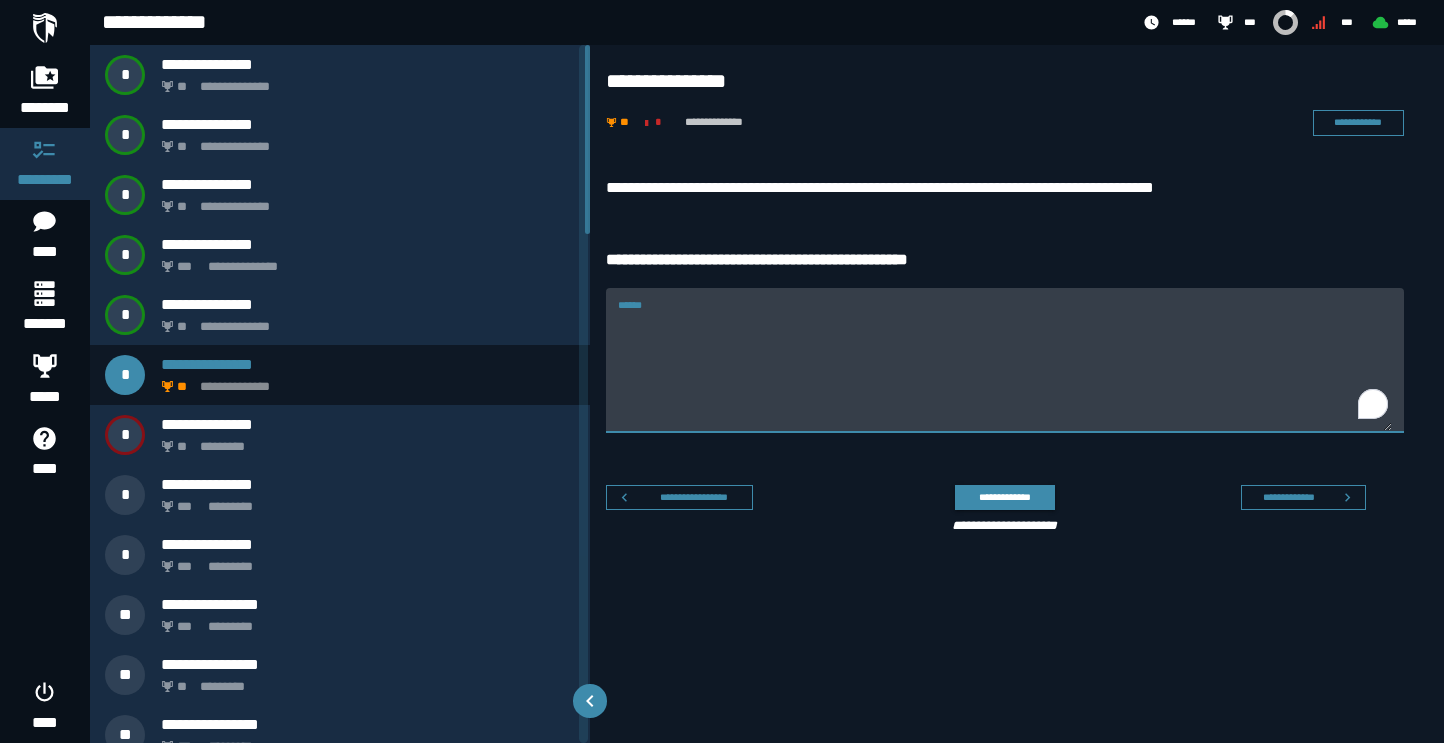 click on "******" at bounding box center [1005, 372] 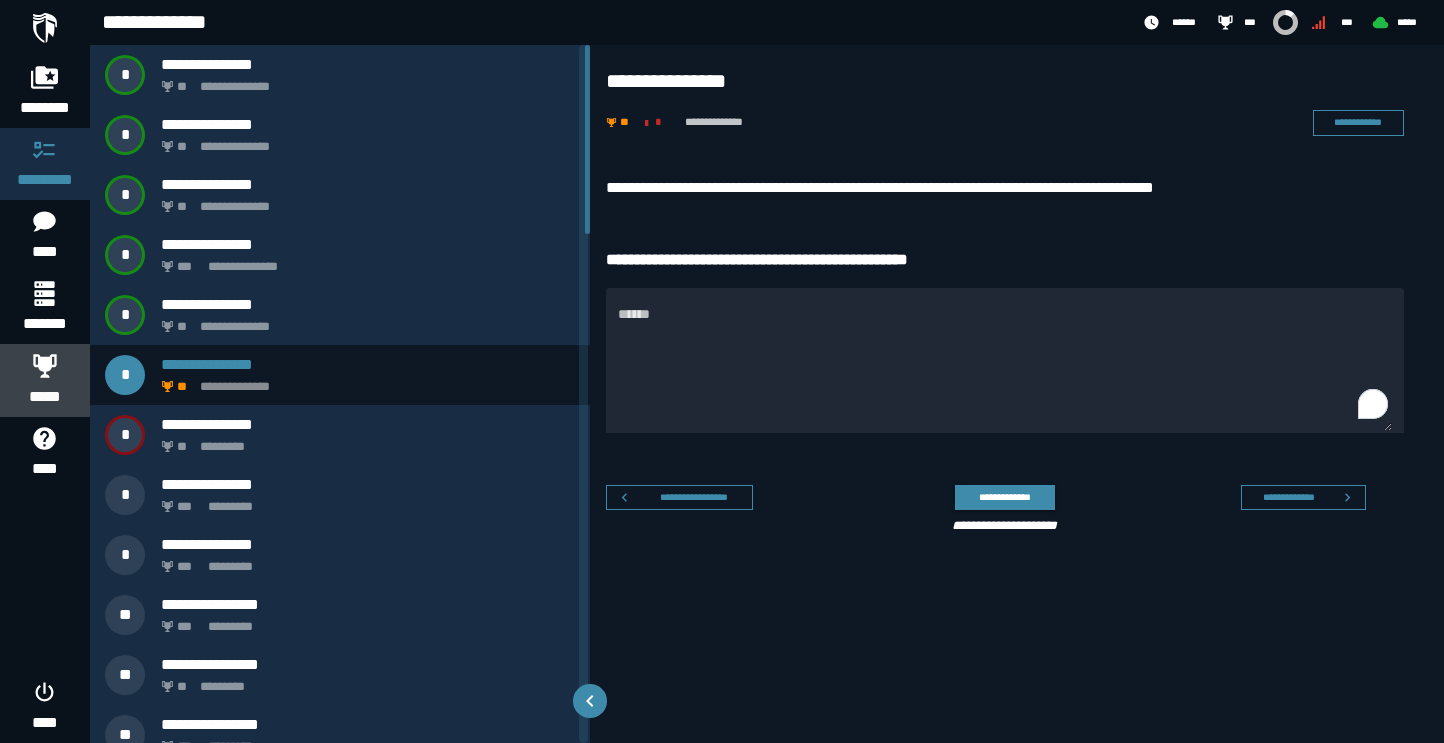 click at bounding box center (45, 365) 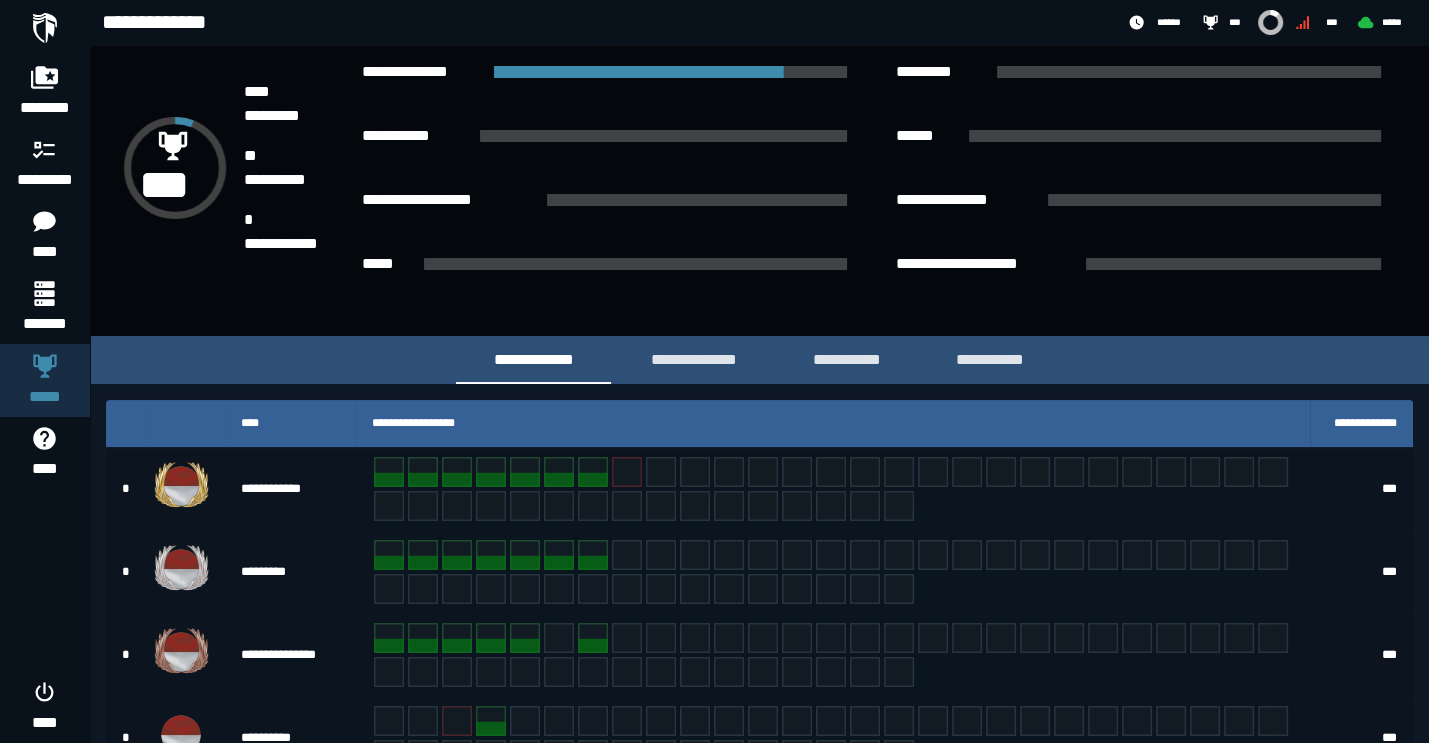 scroll, scrollTop: 0, scrollLeft: 0, axis: both 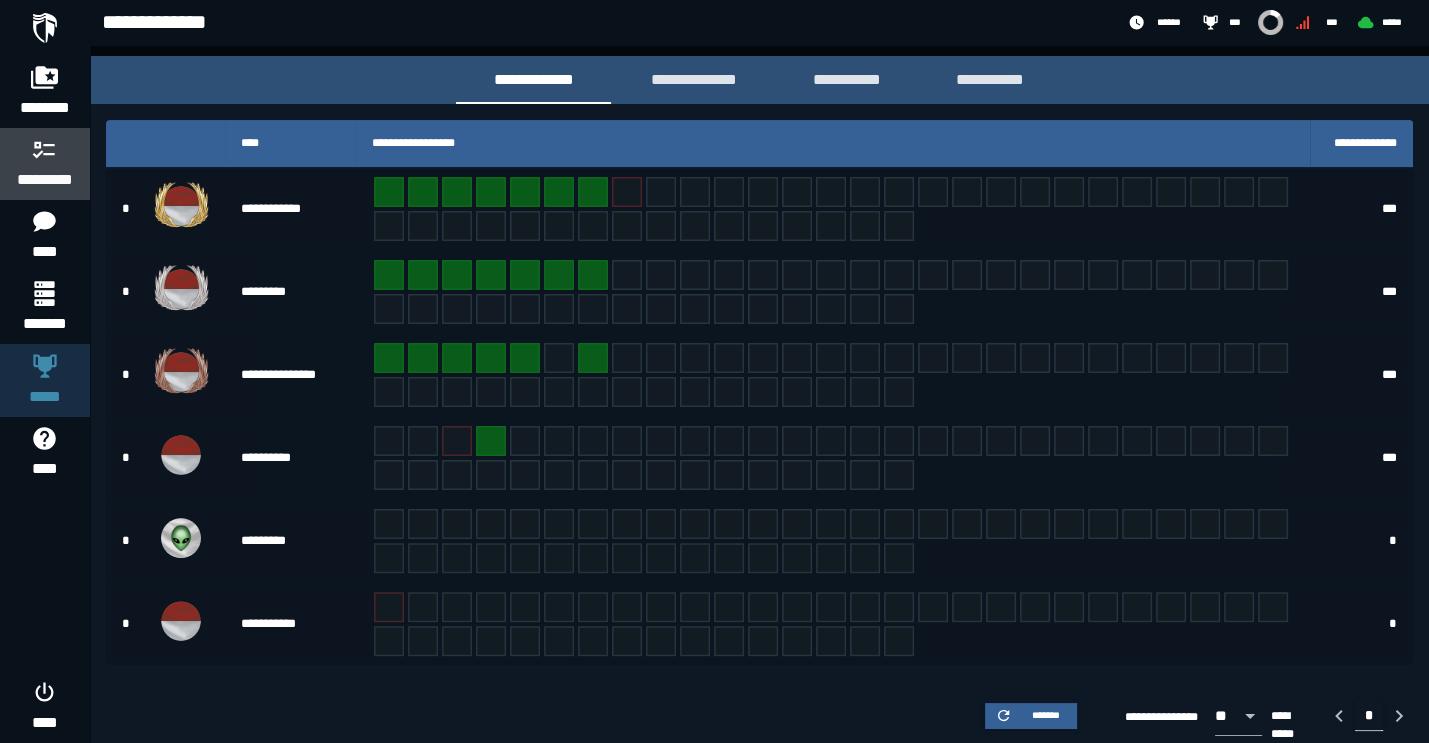 click 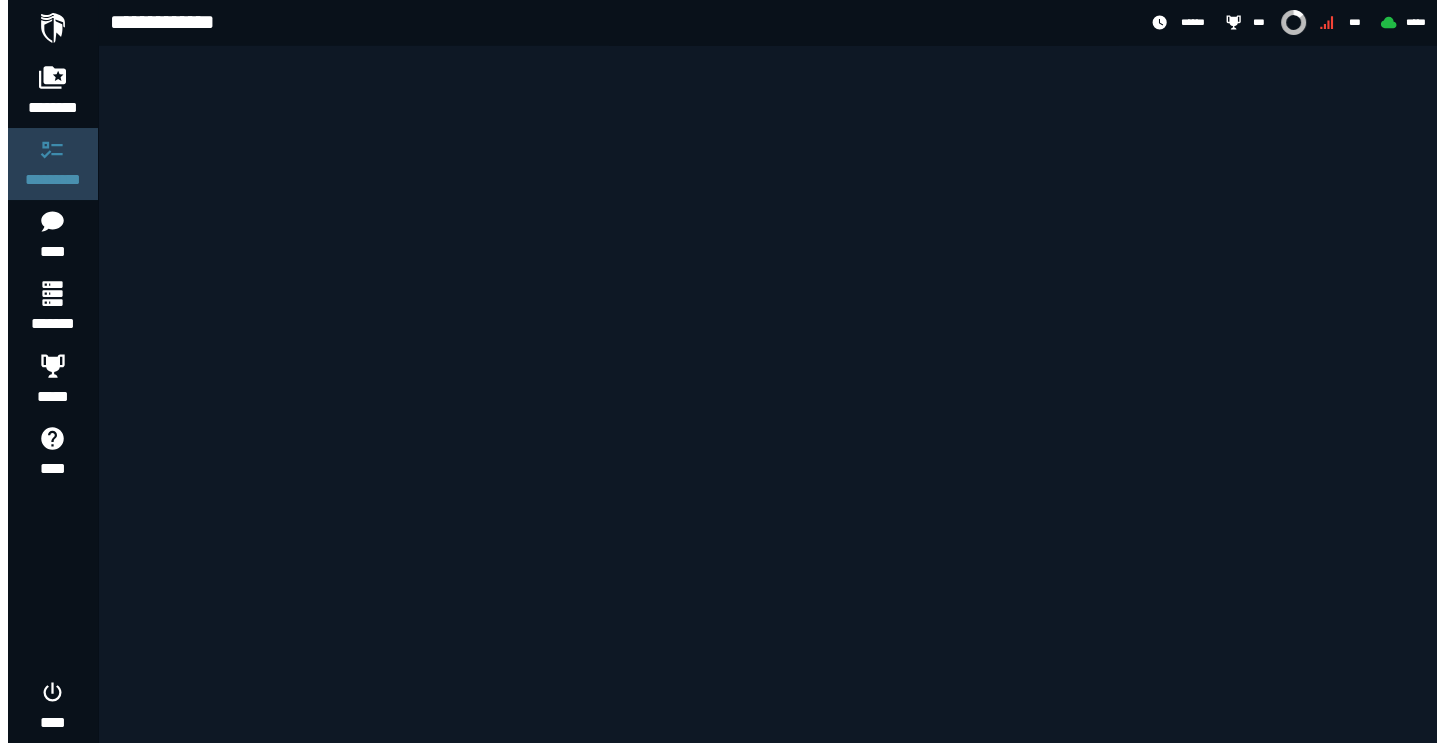 scroll, scrollTop: 0, scrollLeft: 0, axis: both 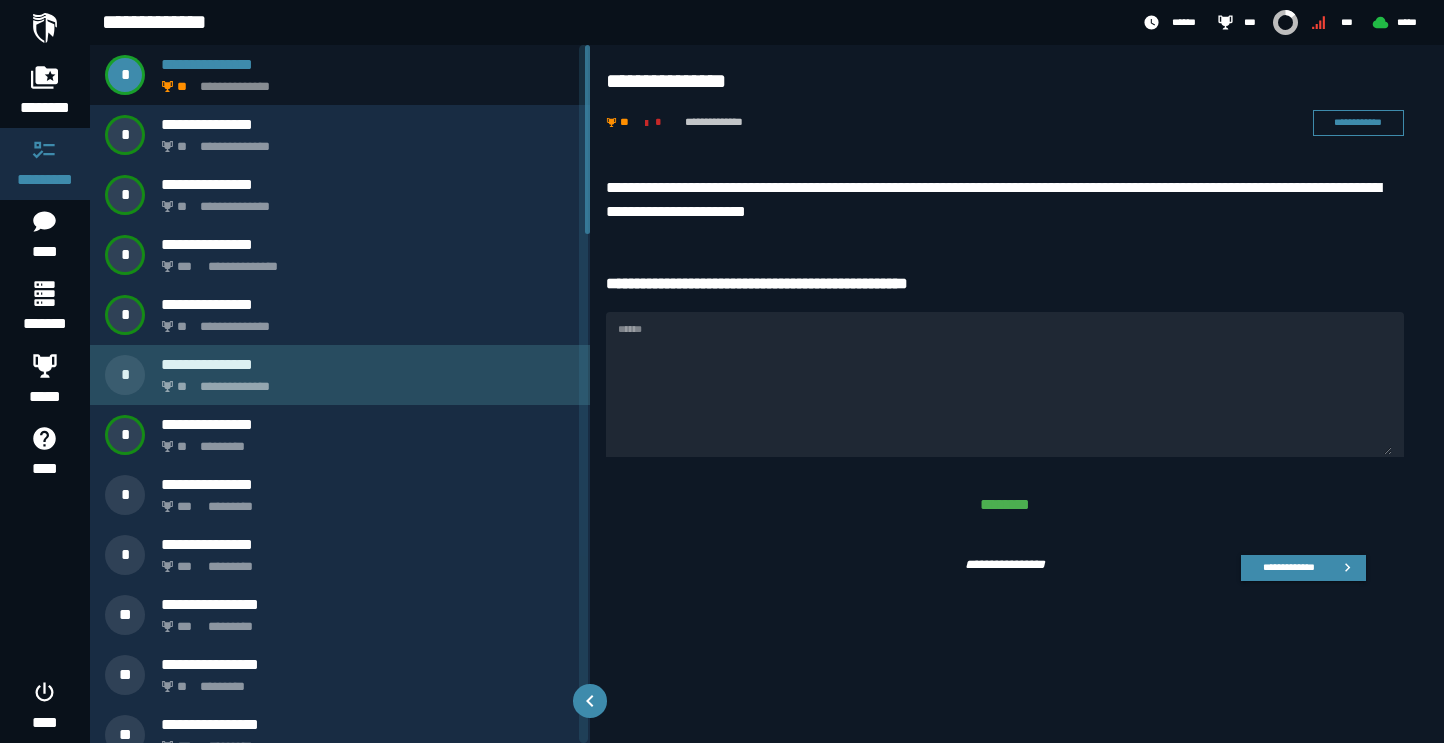 click on "**********" 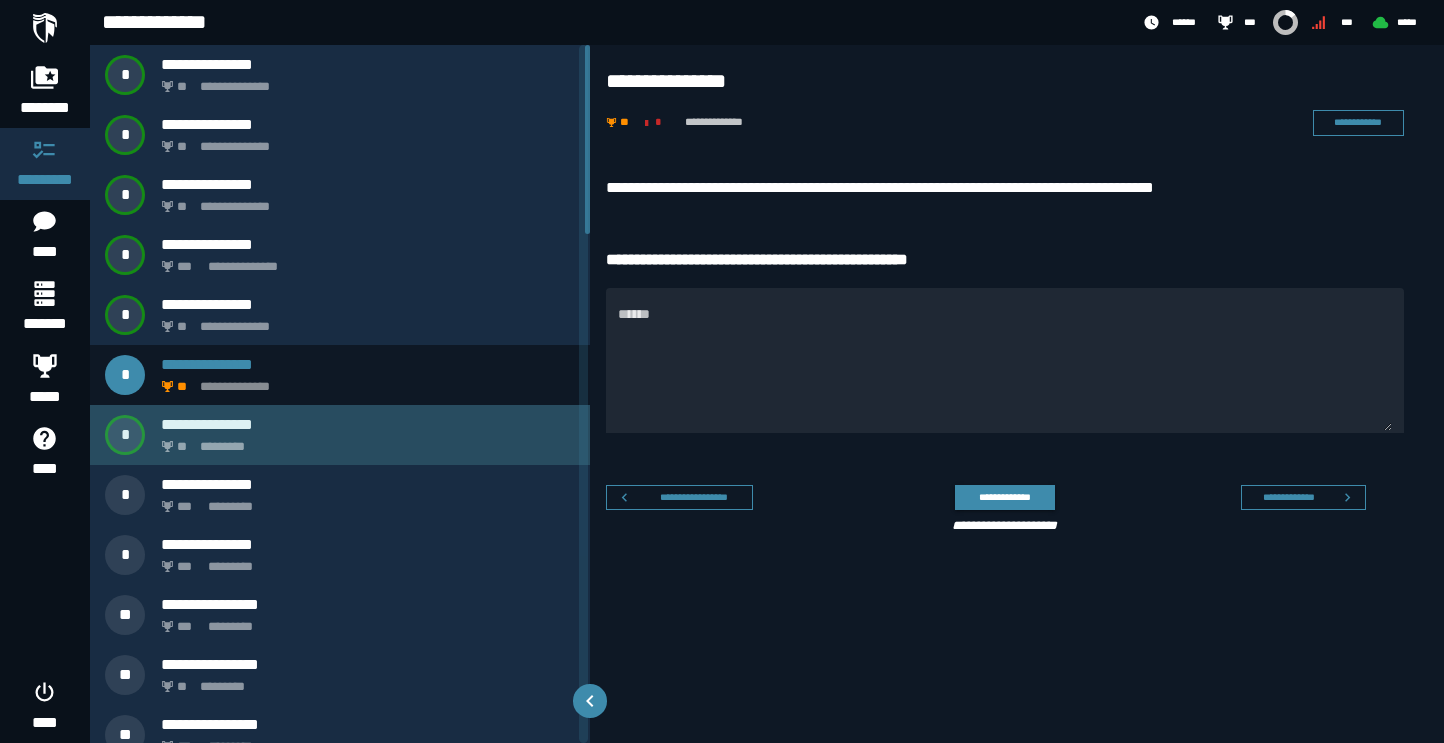 click on "**********" at bounding box center (368, 424) 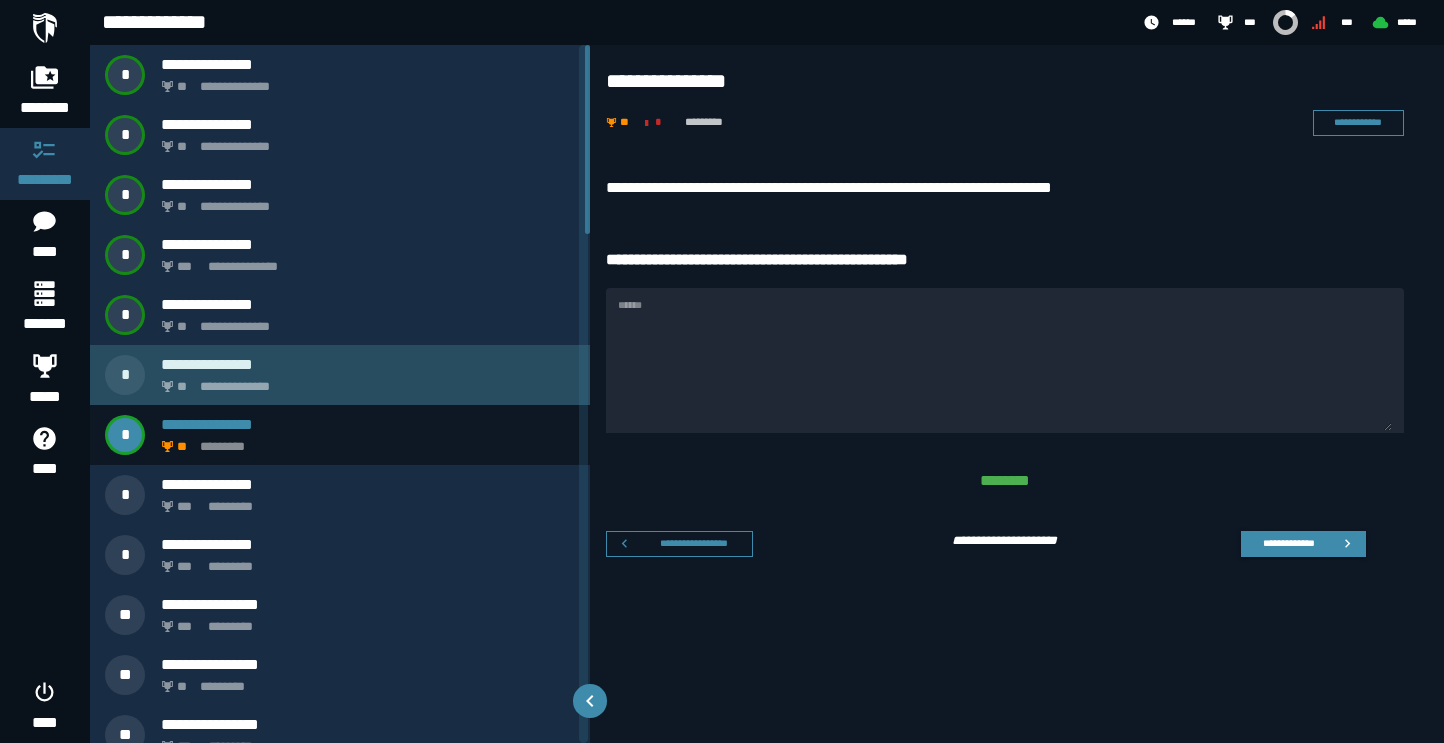 click on "**********" at bounding box center [364, 381] 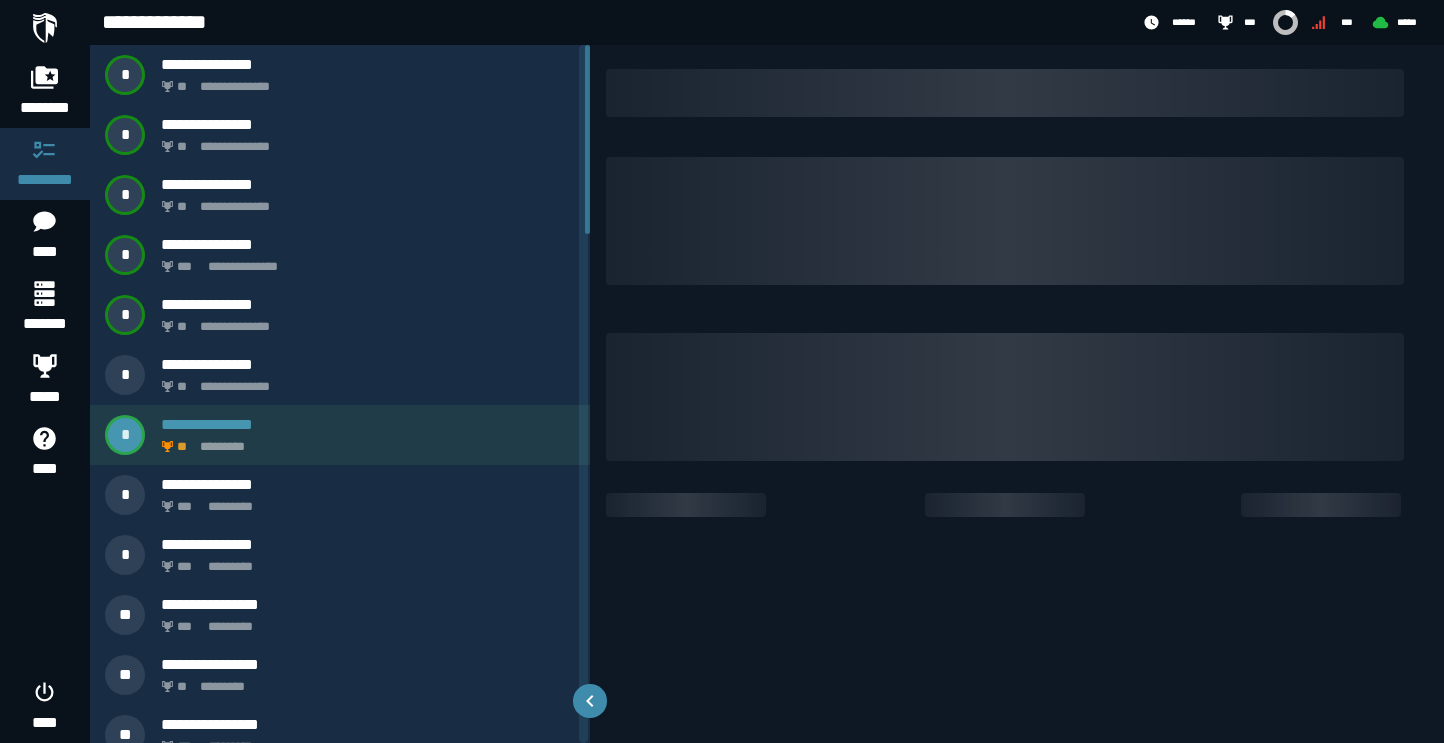 click on "*********" 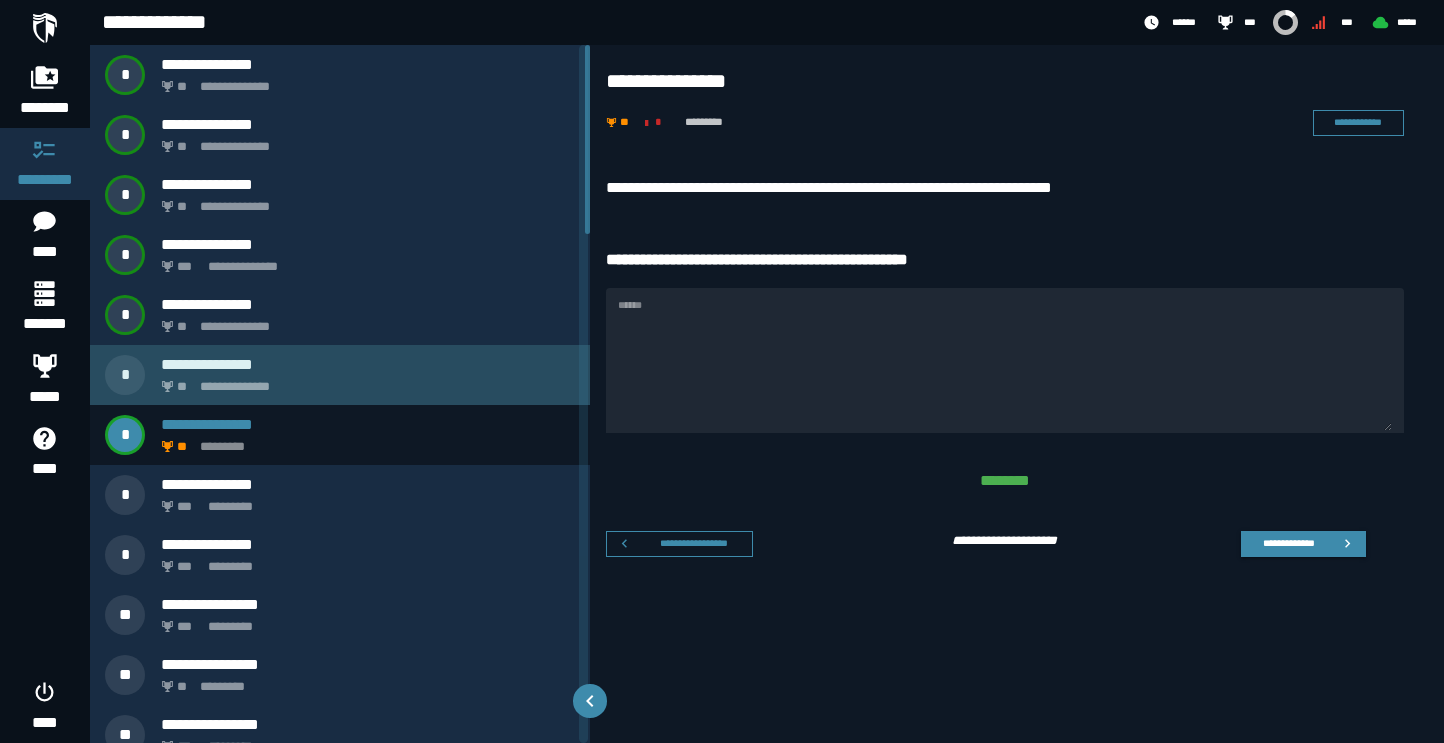 click on "**********" at bounding box center [340, 375] 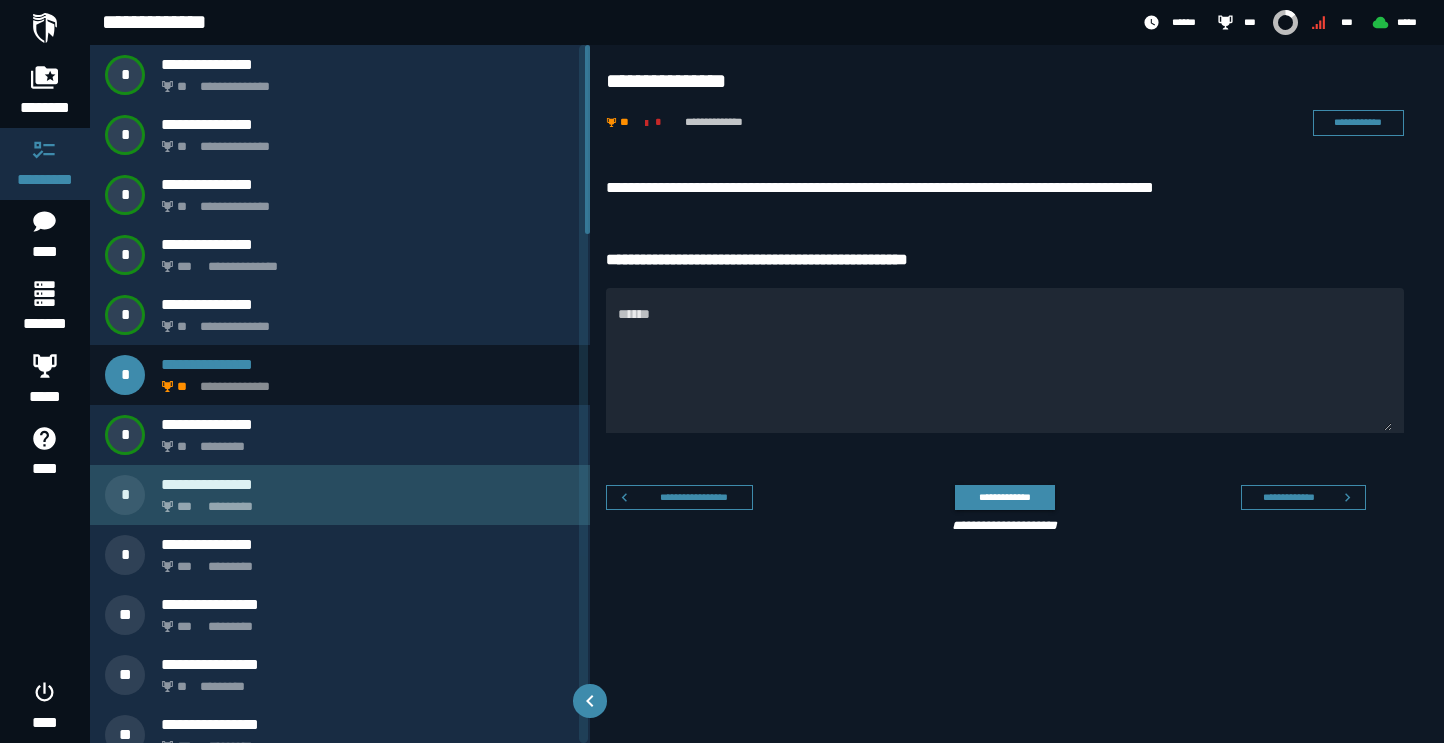 click on "*** *********" at bounding box center [364, 501] 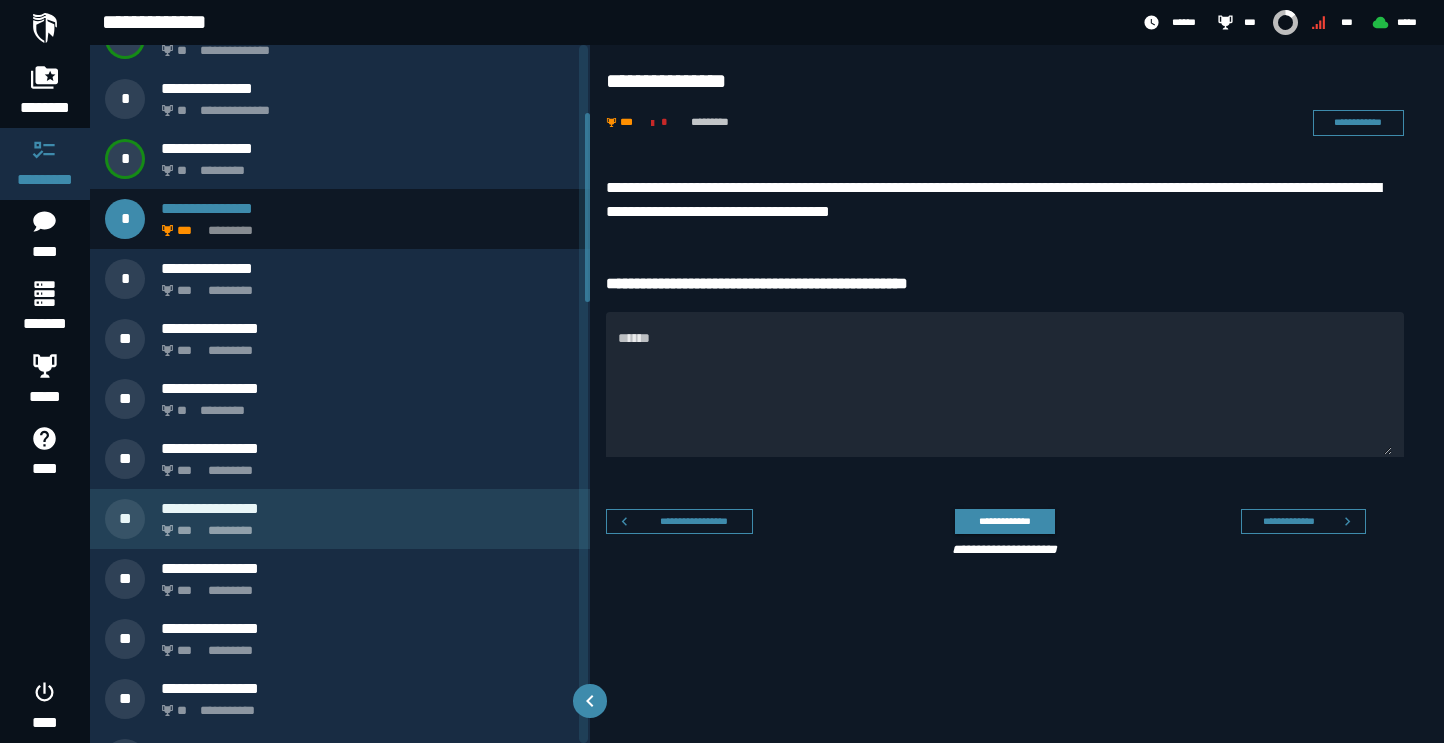 scroll, scrollTop: 276, scrollLeft: 0, axis: vertical 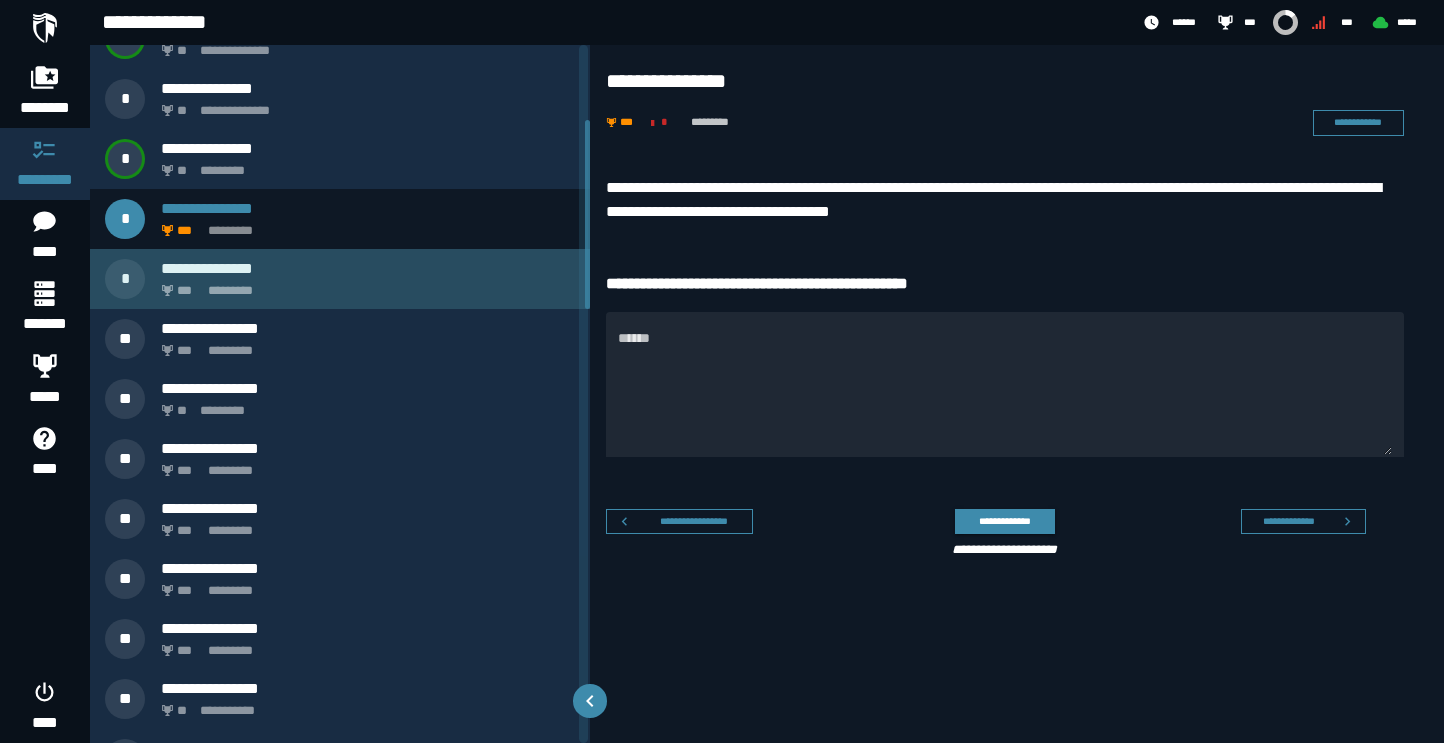 click on "*** *********" at bounding box center (364, 285) 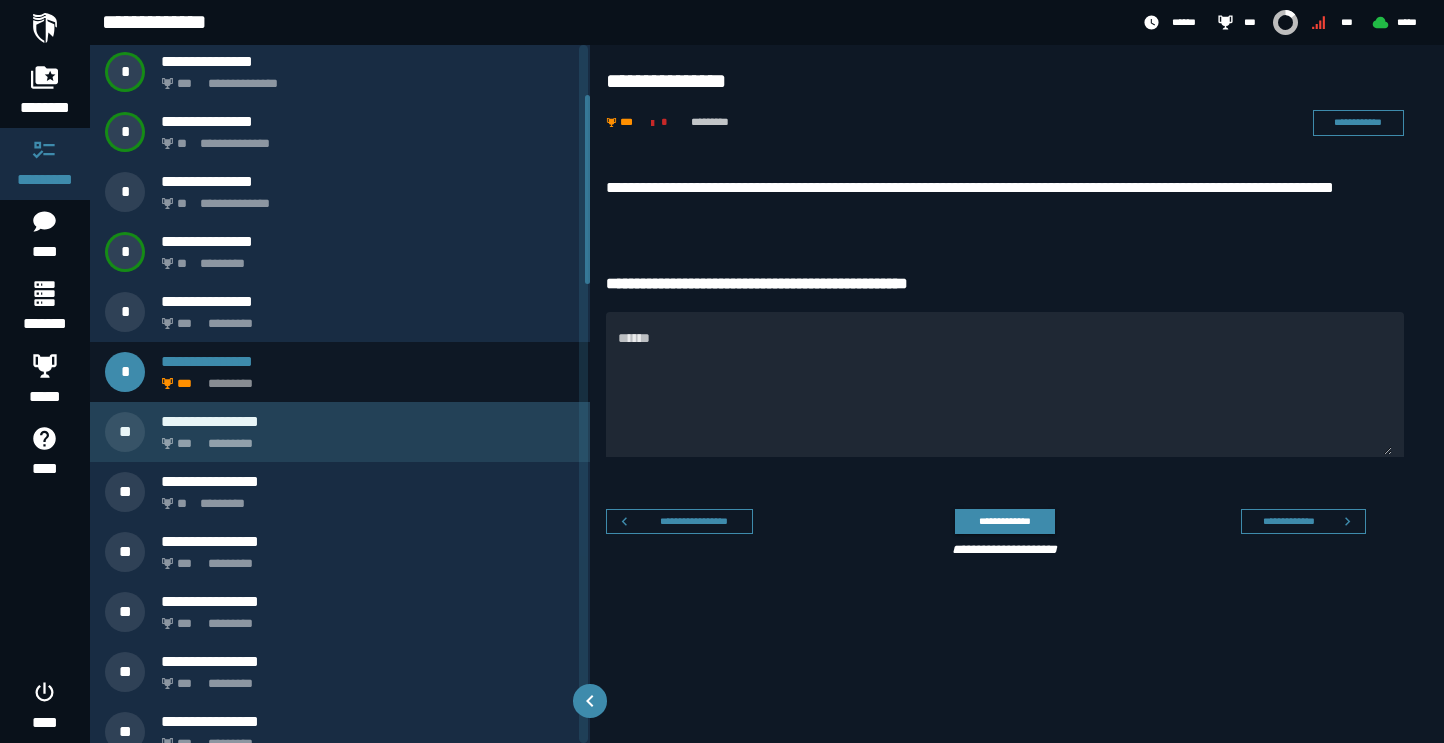 scroll, scrollTop: 184, scrollLeft: 0, axis: vertical 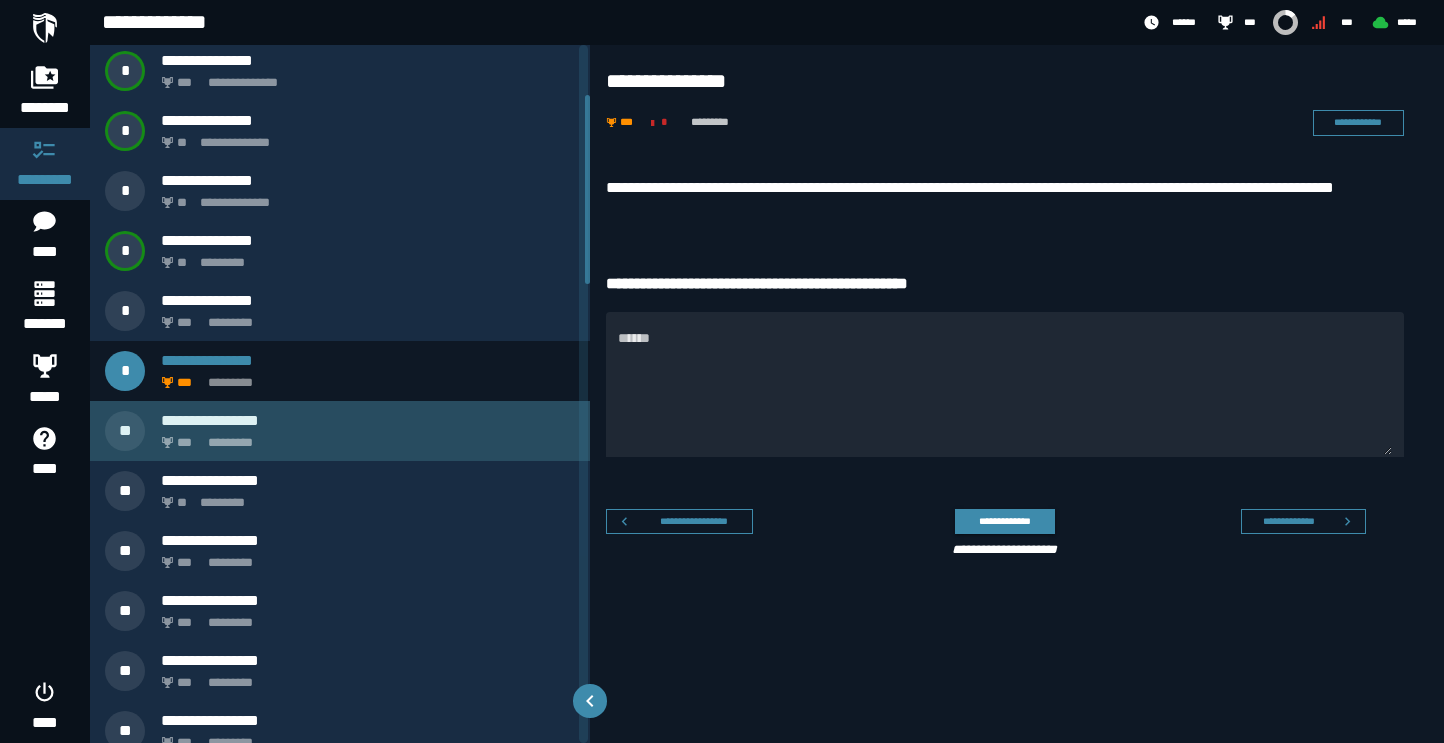 click on "**********" at bounding box center [368, 420] 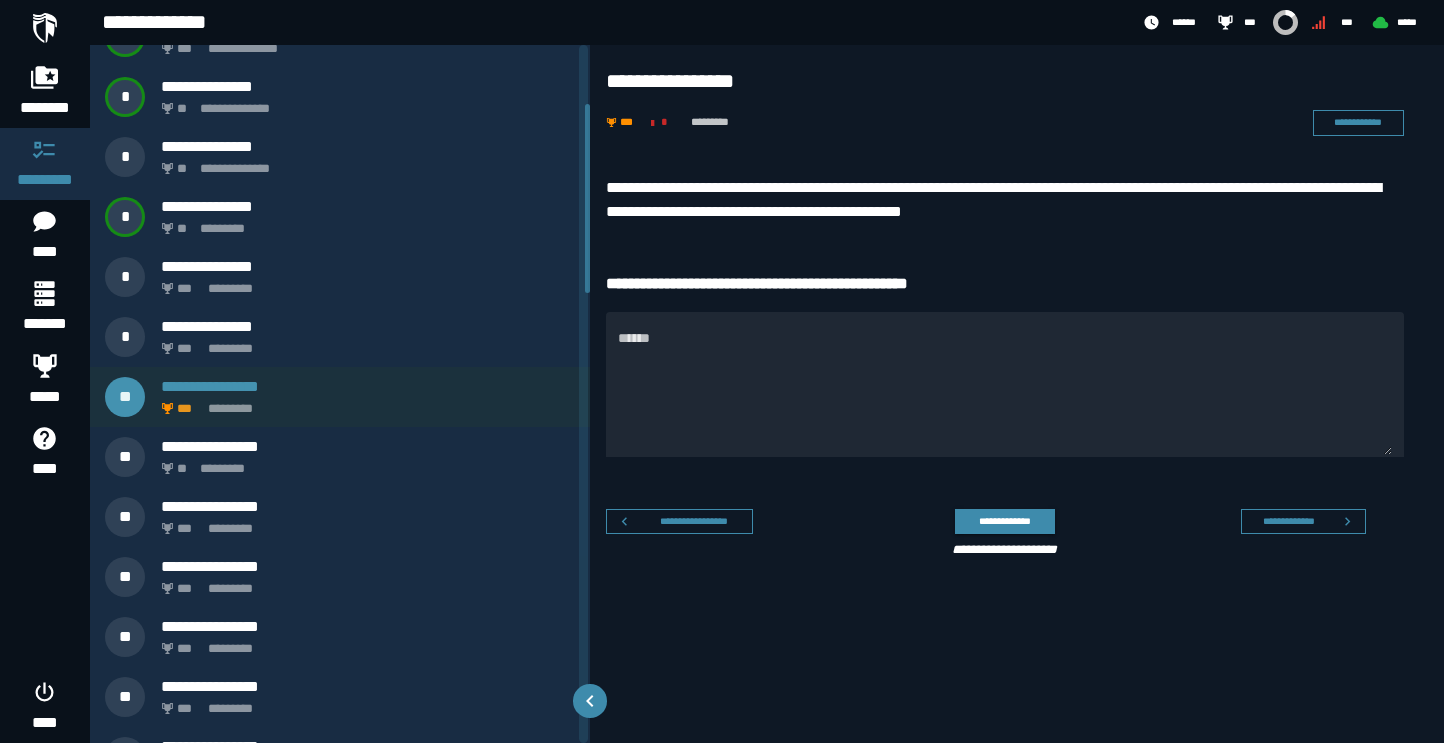 scroll, scrollTop: 219, scrollLeft: 0, axis: vertical 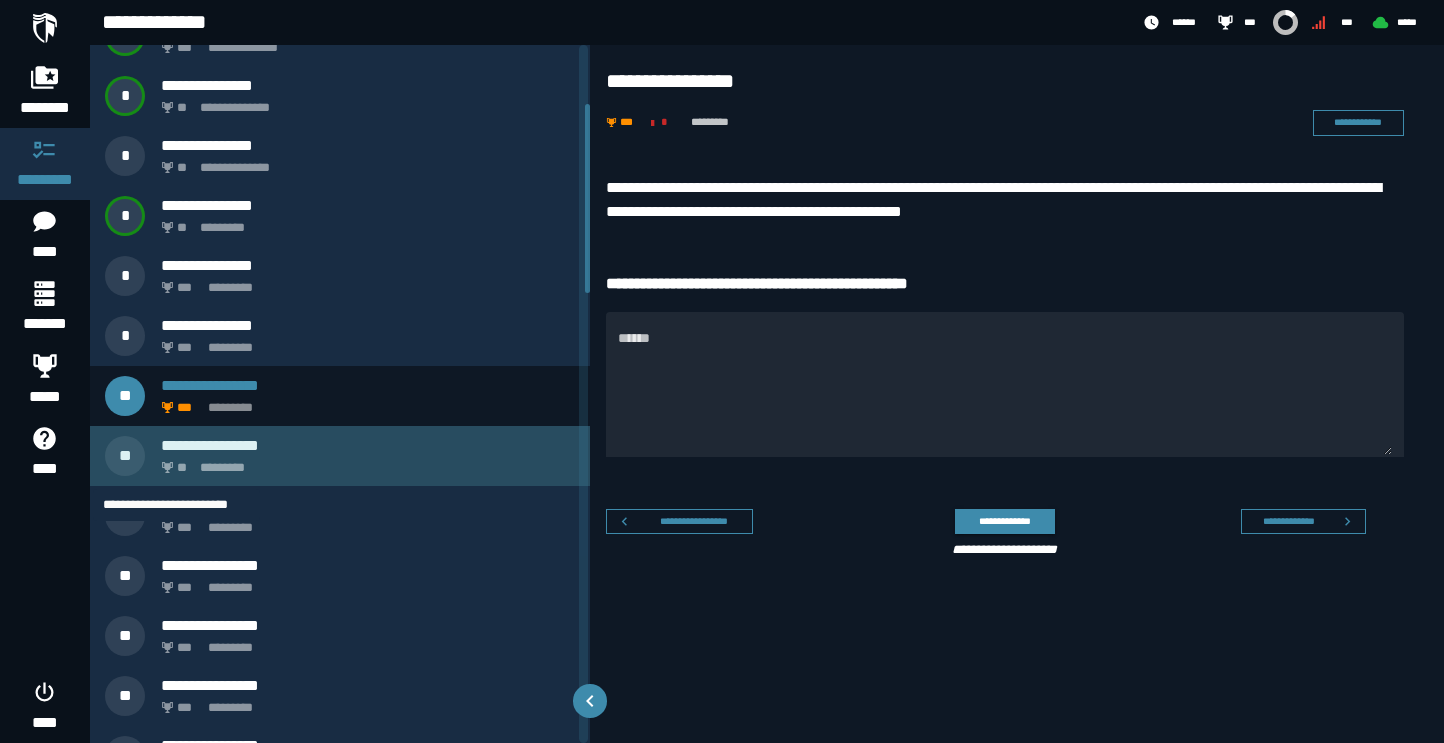 click on "**" at bounding box center (183, 468) 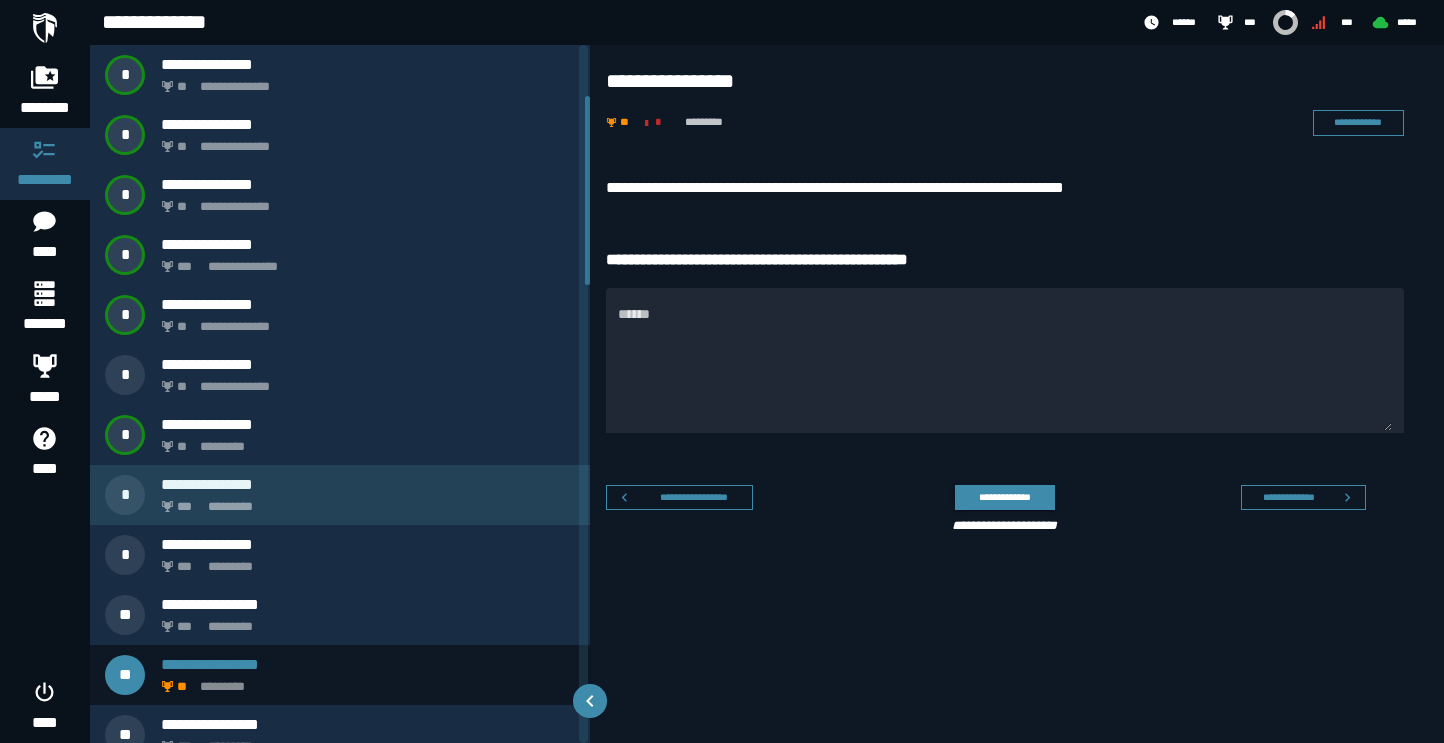 scroll, scrollTop: 232, scrollLeft: 0, axis: vertical 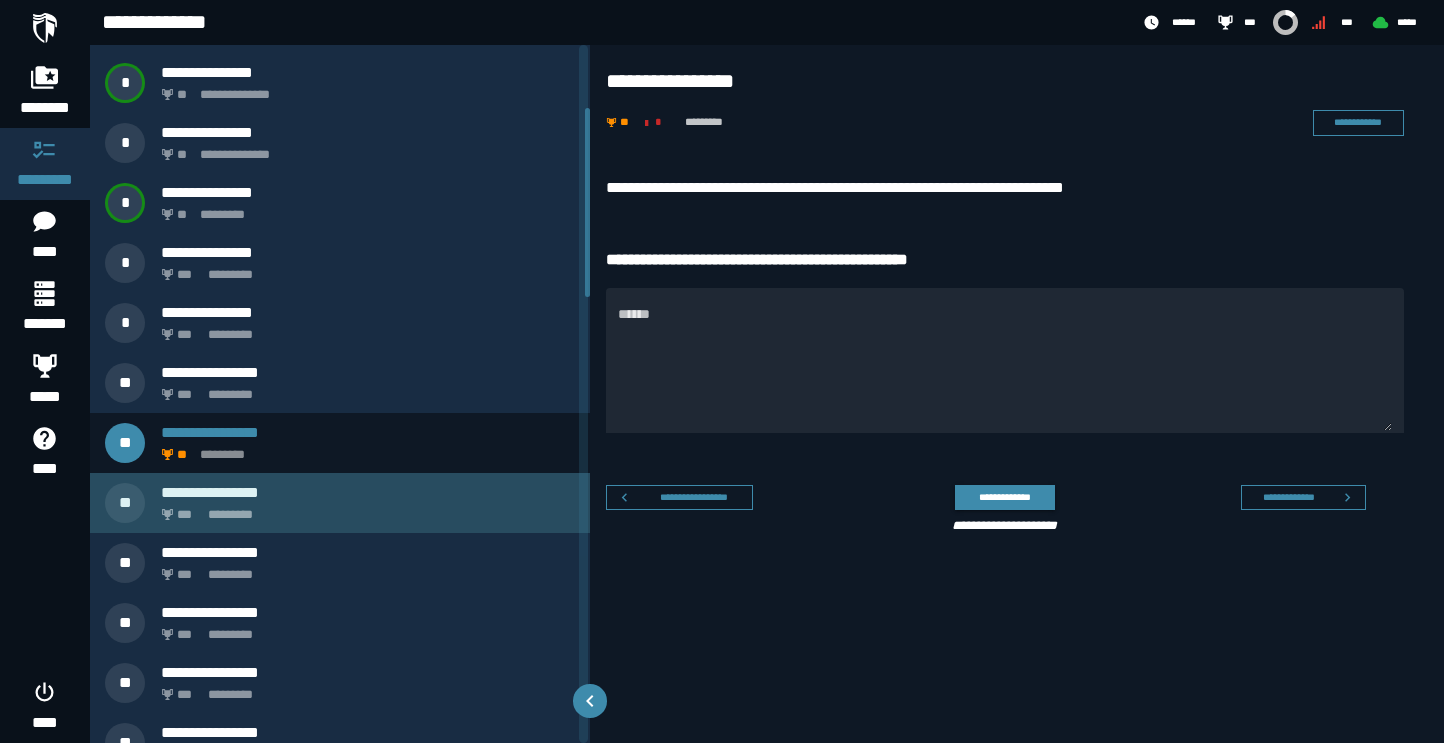 click on "*** *********" at bounding box center (364, 509) 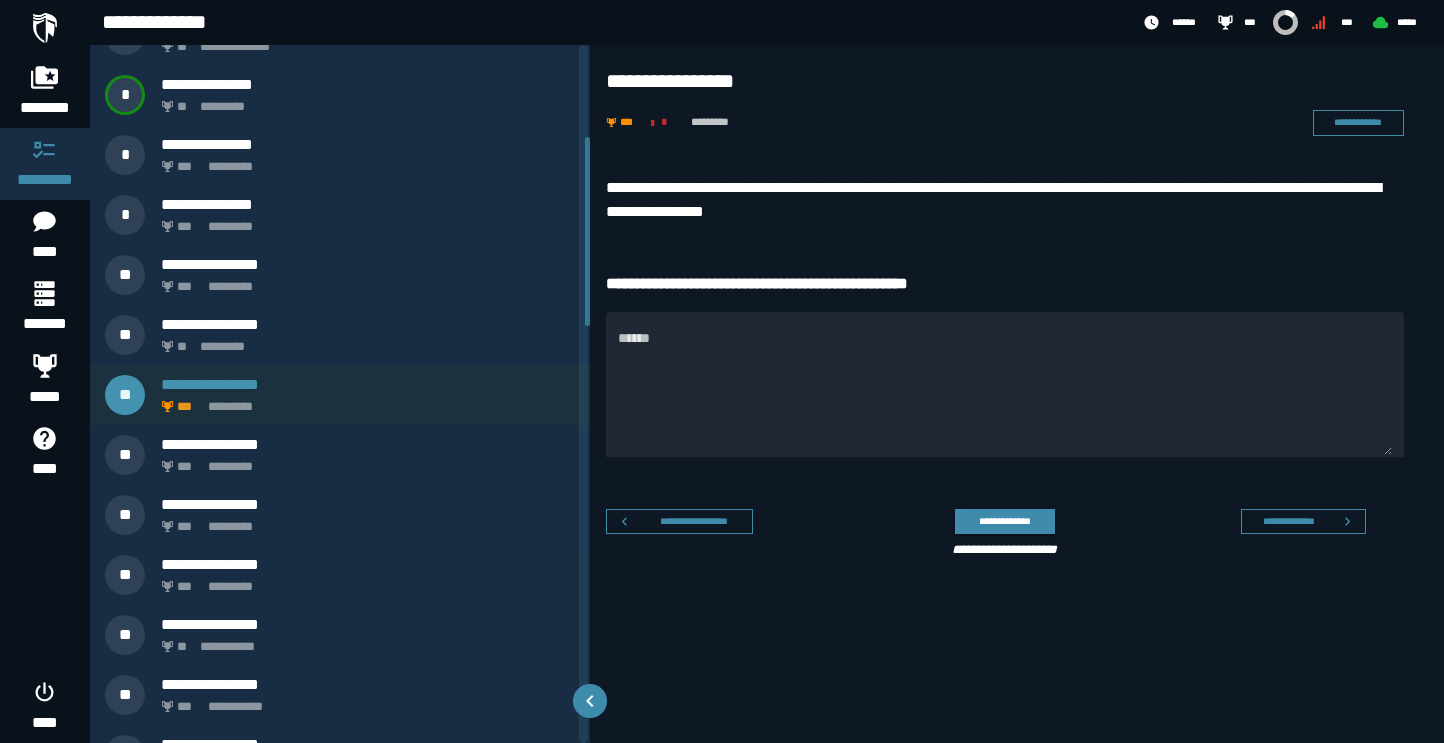 scroll, scrollTop: 341, scrollLeft: 0, axis: vertical 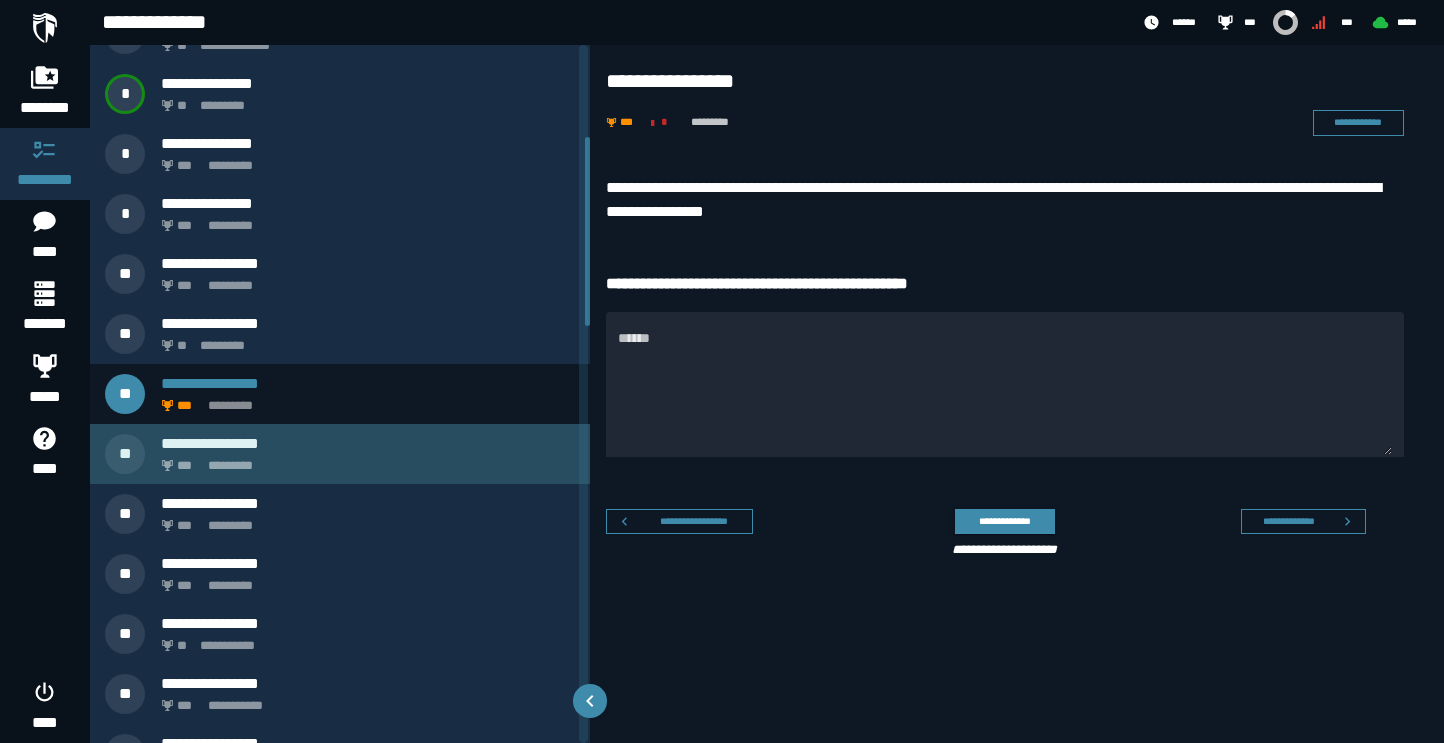 click on "*********" 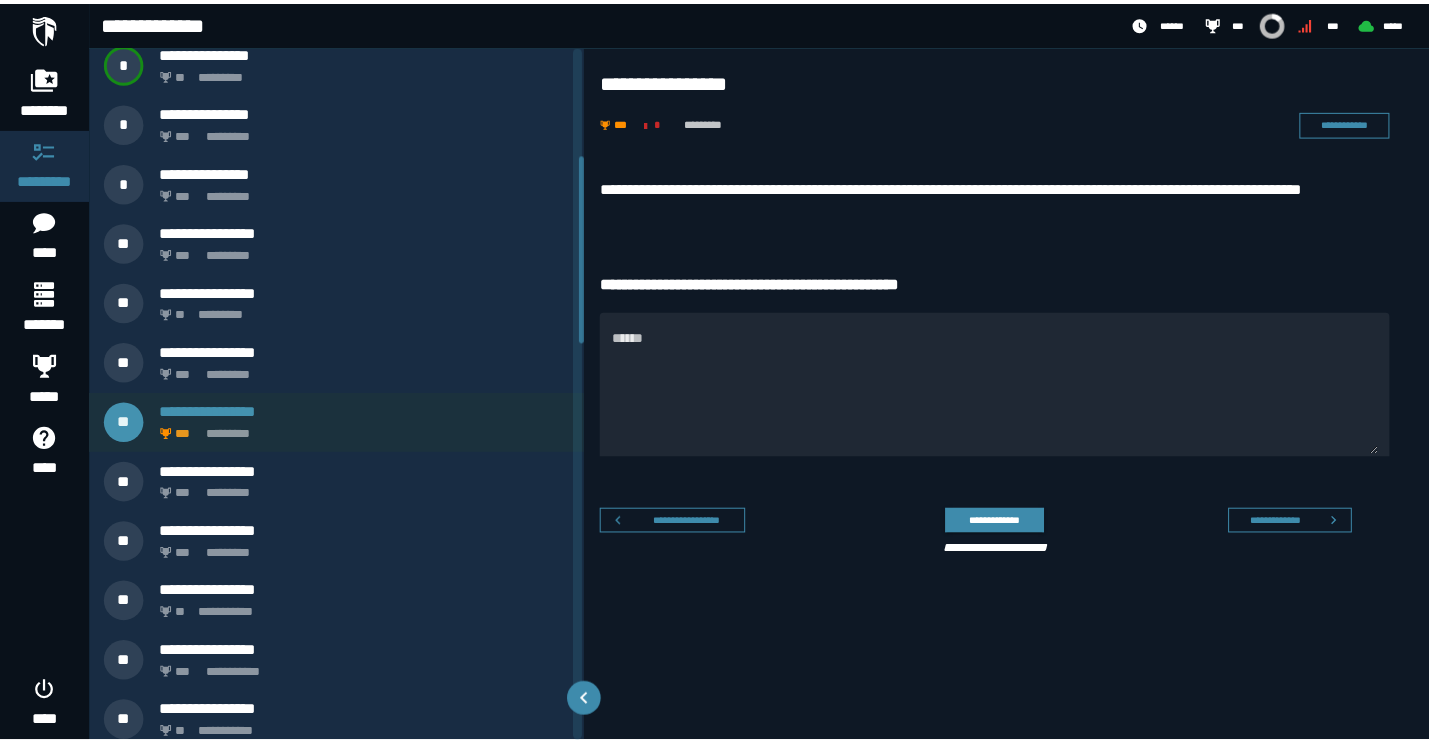 scroll, scrollTop: 410, scrollLeft: 0, axis: vertical 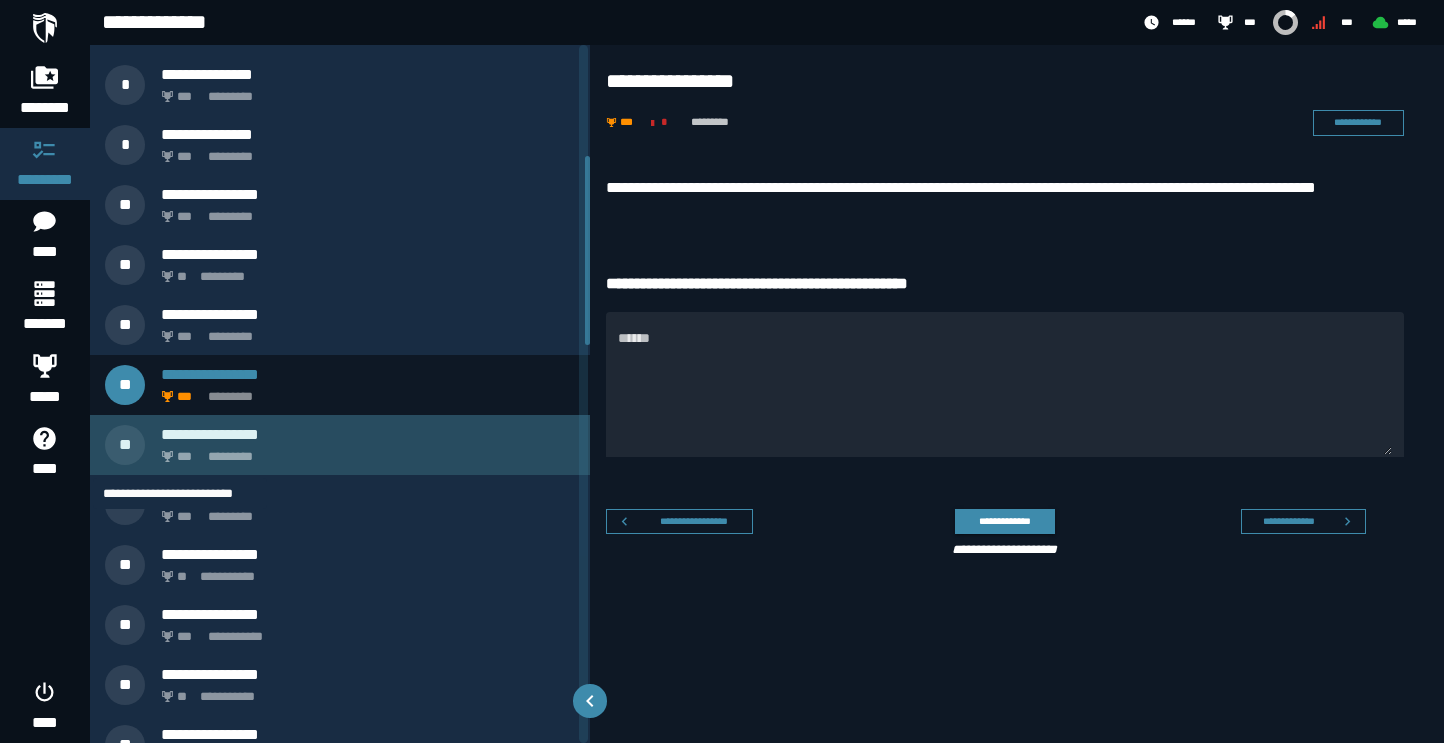 click on "***" at bounding box center [187, 457] 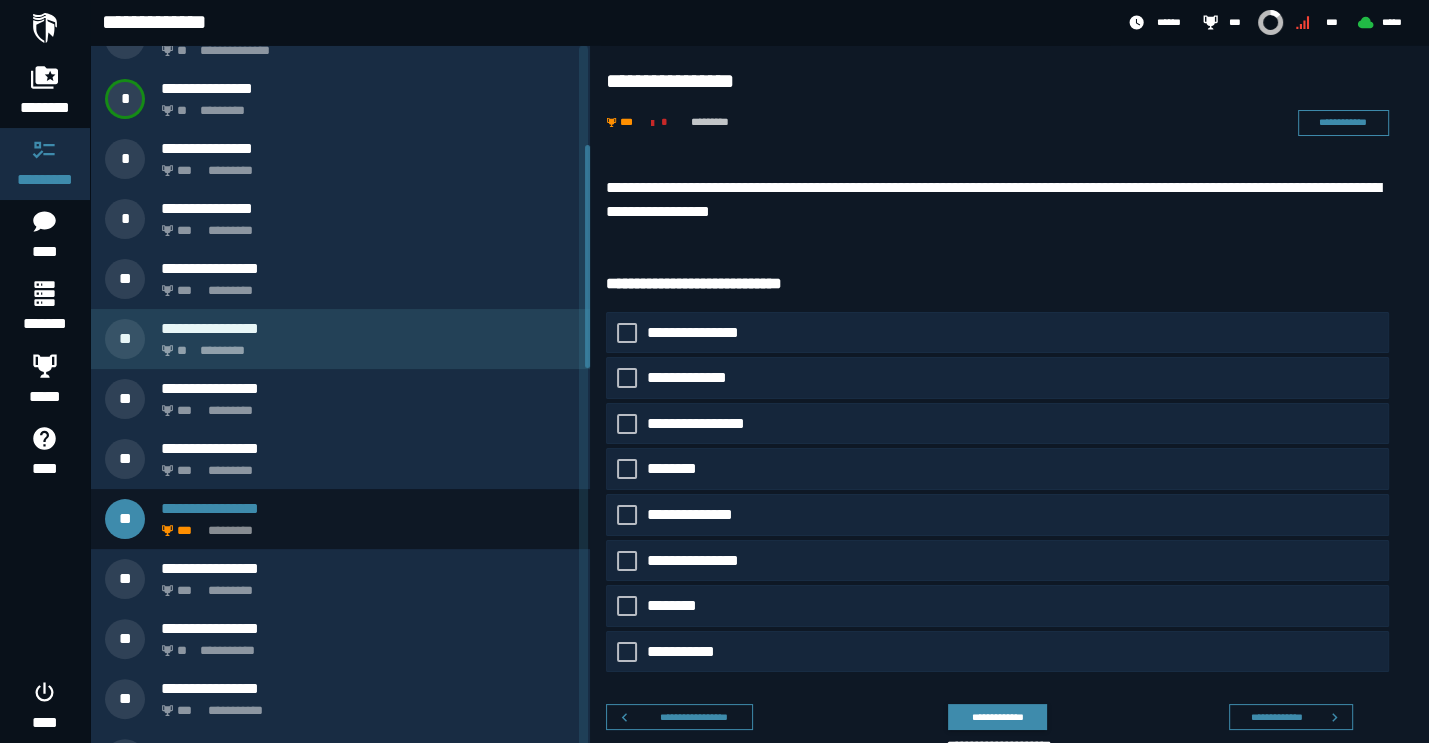 scroll, scrollTop: 345, scrollLeft: 0, axis: vertical 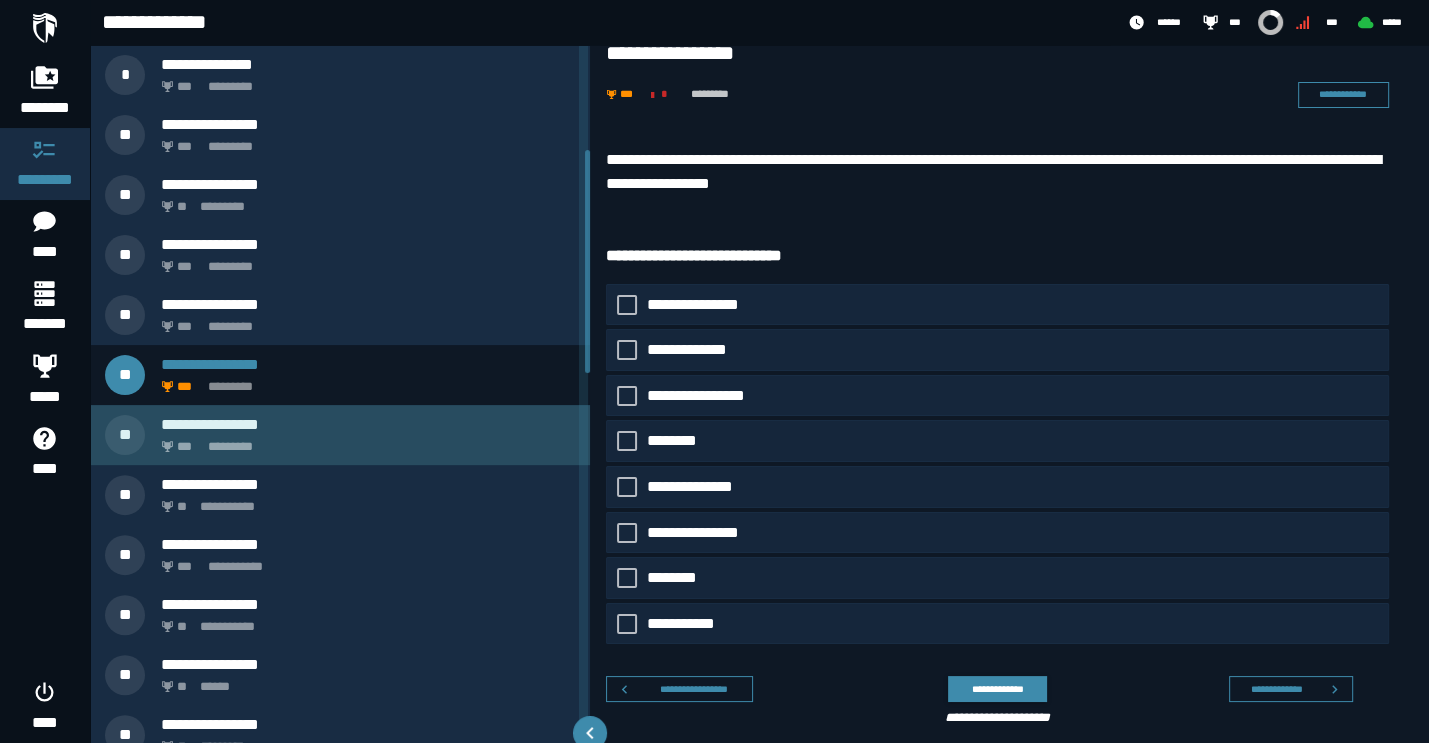 click on "**********" at bounding box center [340, 435] 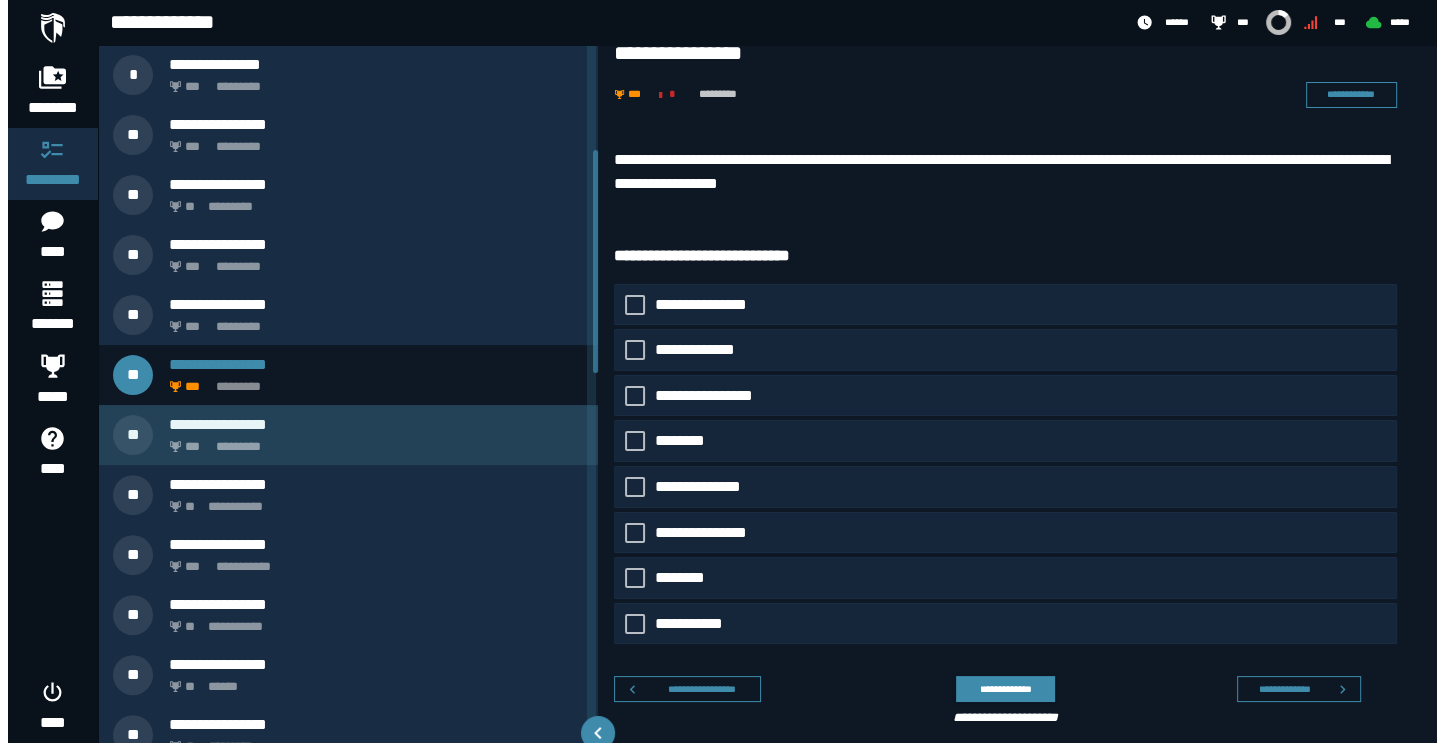 scroll, scrollTop: 0, scrollLeft: 0, axis: both 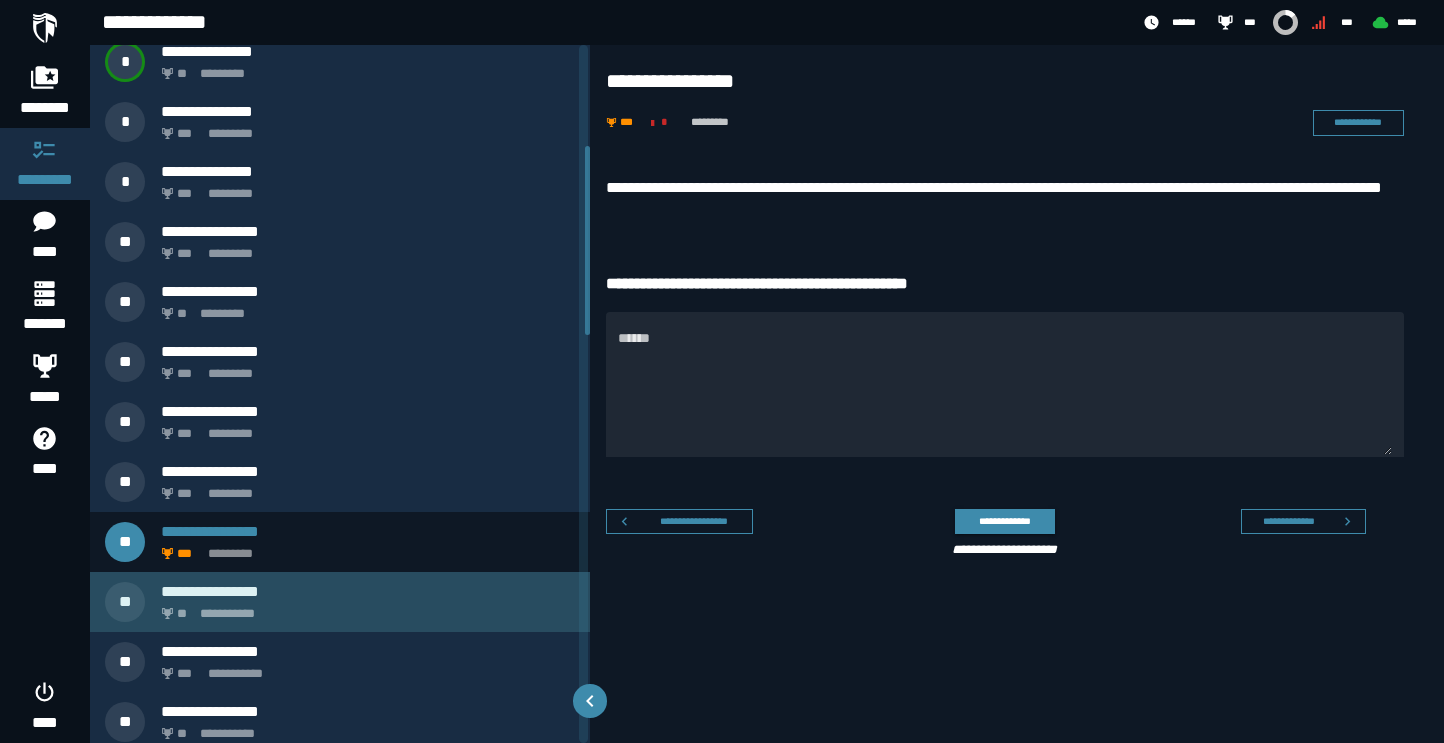click on "**********" 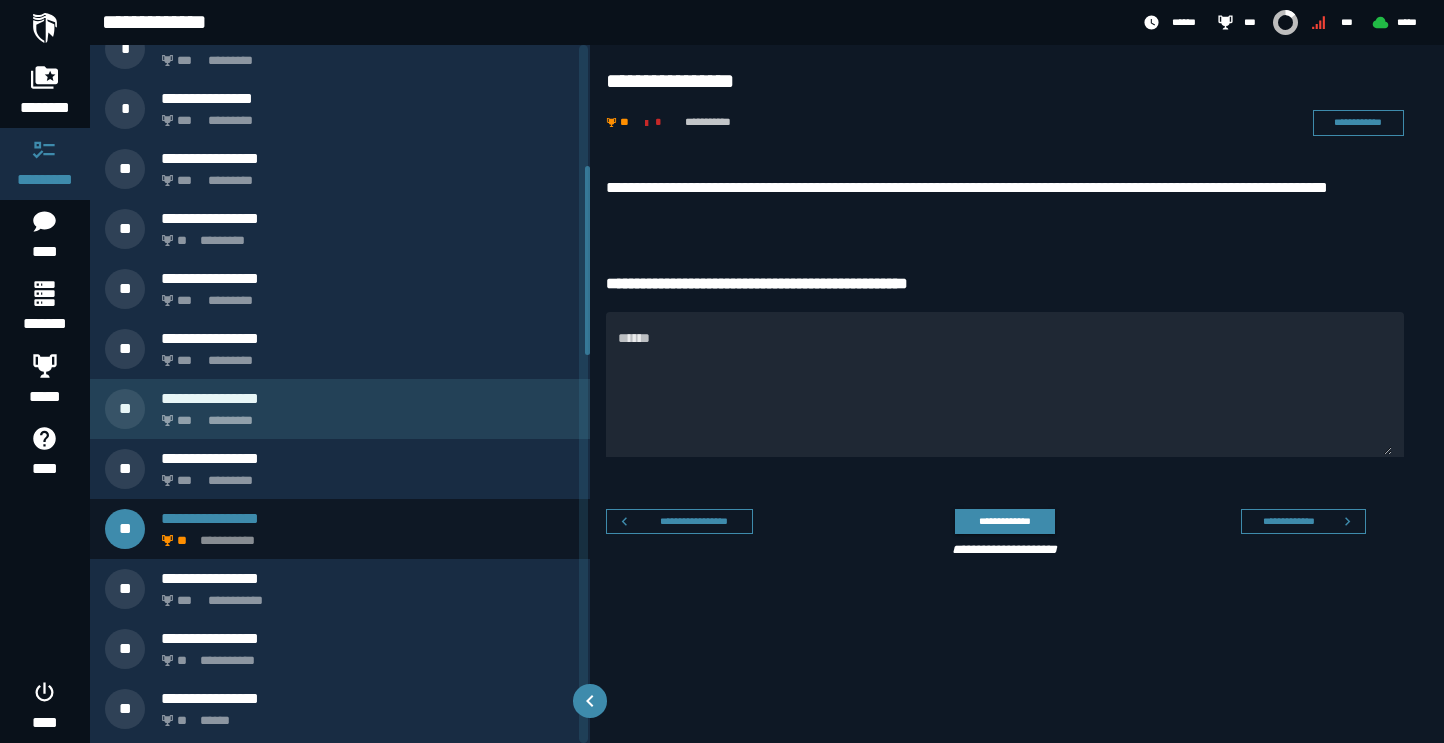 scroll, scrollTop: 449, scrollLeft: 0, axis: vertical 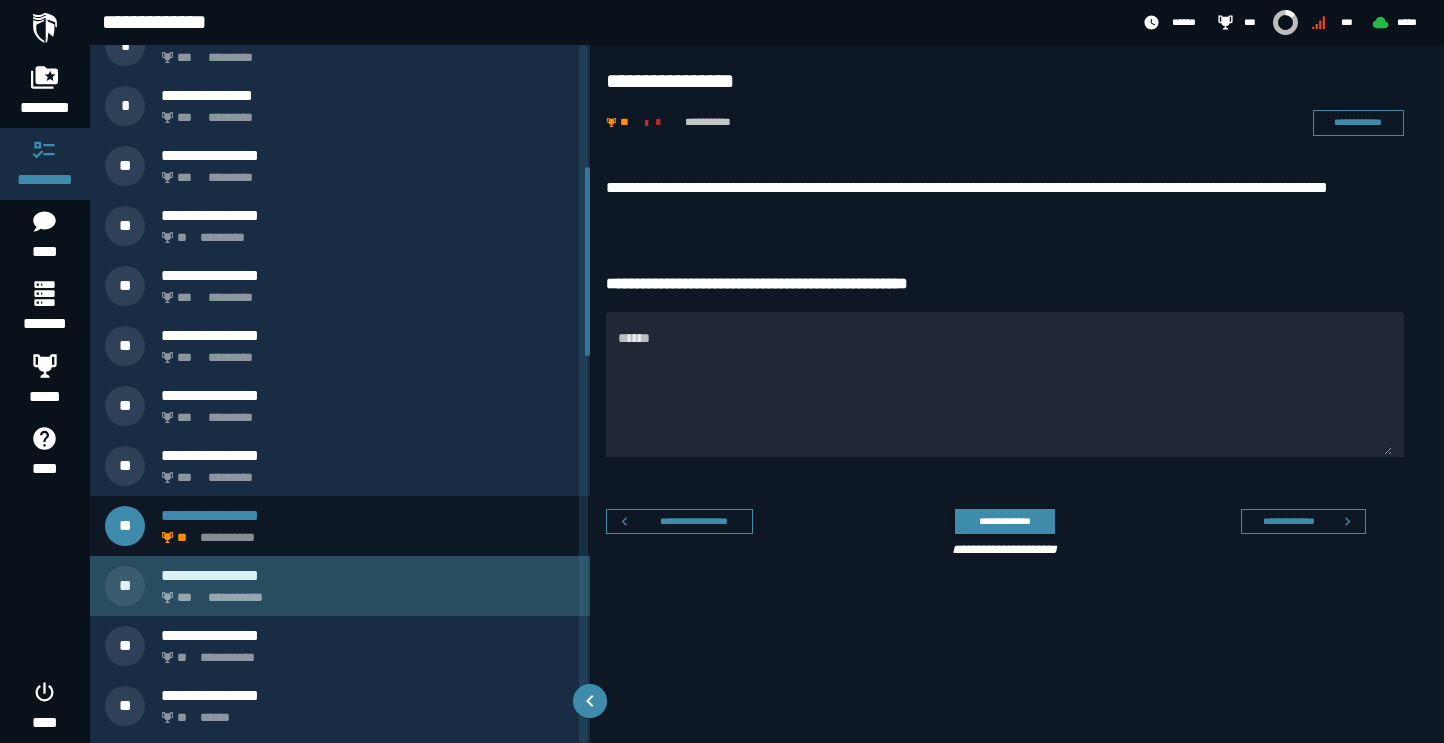 click on "**********" at bounding box center (364, 592) 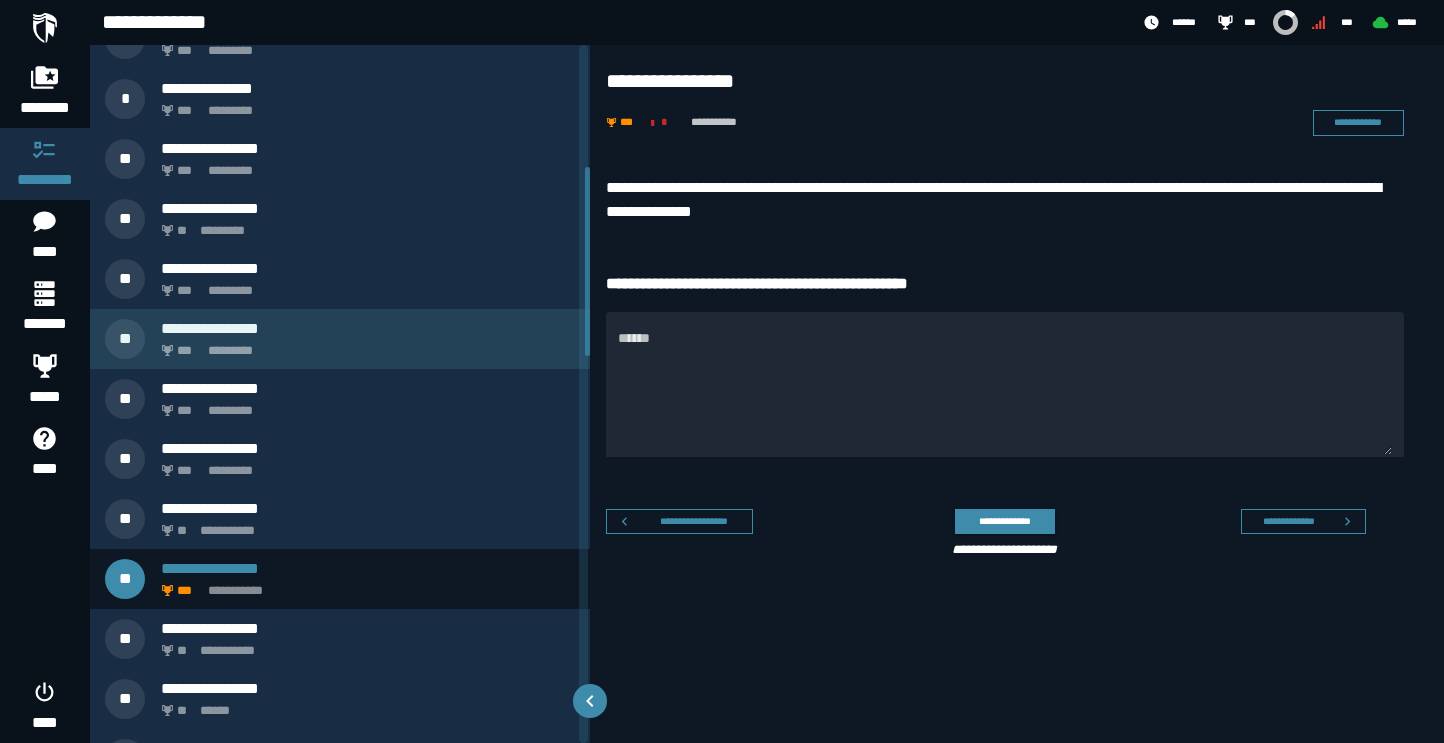 scroll, scrollTop: 460, scrollLeft: 0, axis: vertical 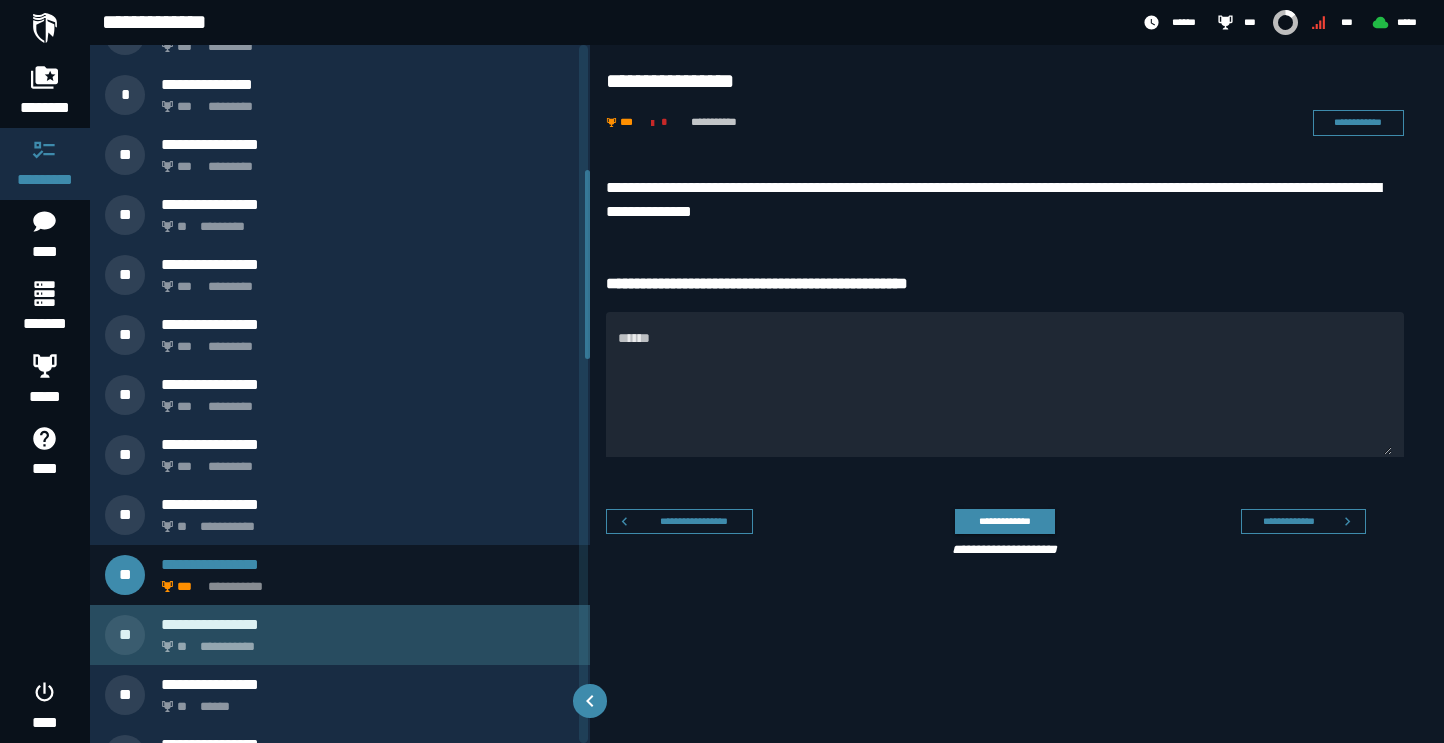 click on "**********" at bounding box center (364, 641) 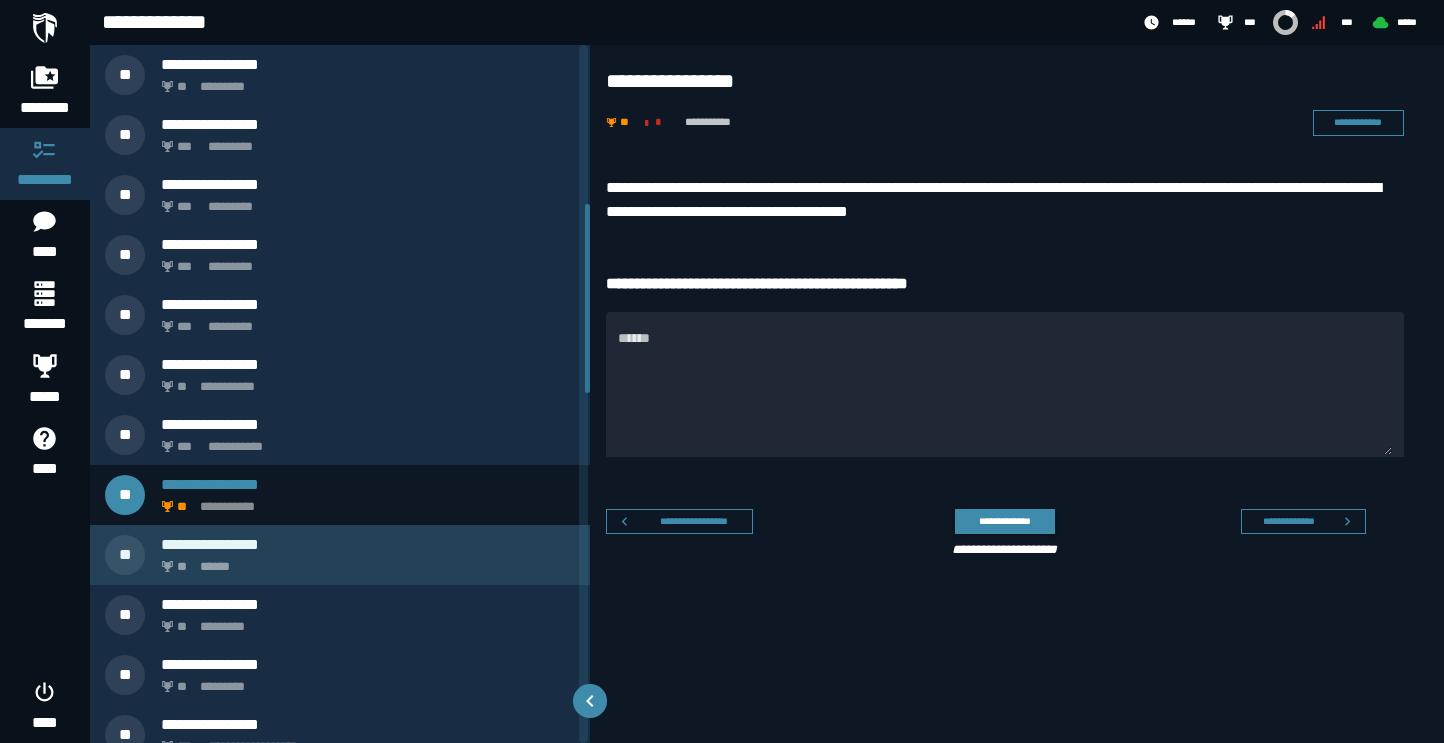 scroll, scrollTop: 610, scrollLeft: 0, axis: vertical 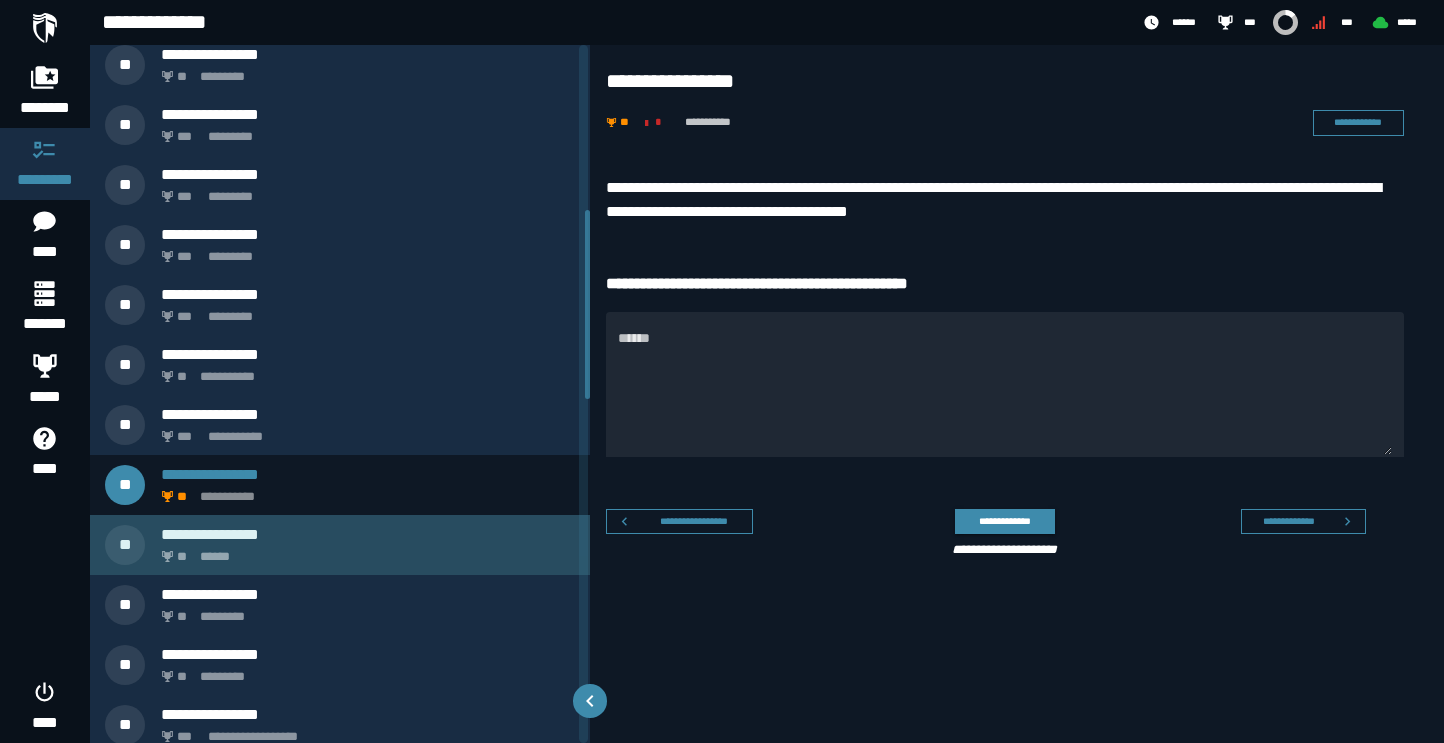 click on "**********" at bounding box center [368, 534] 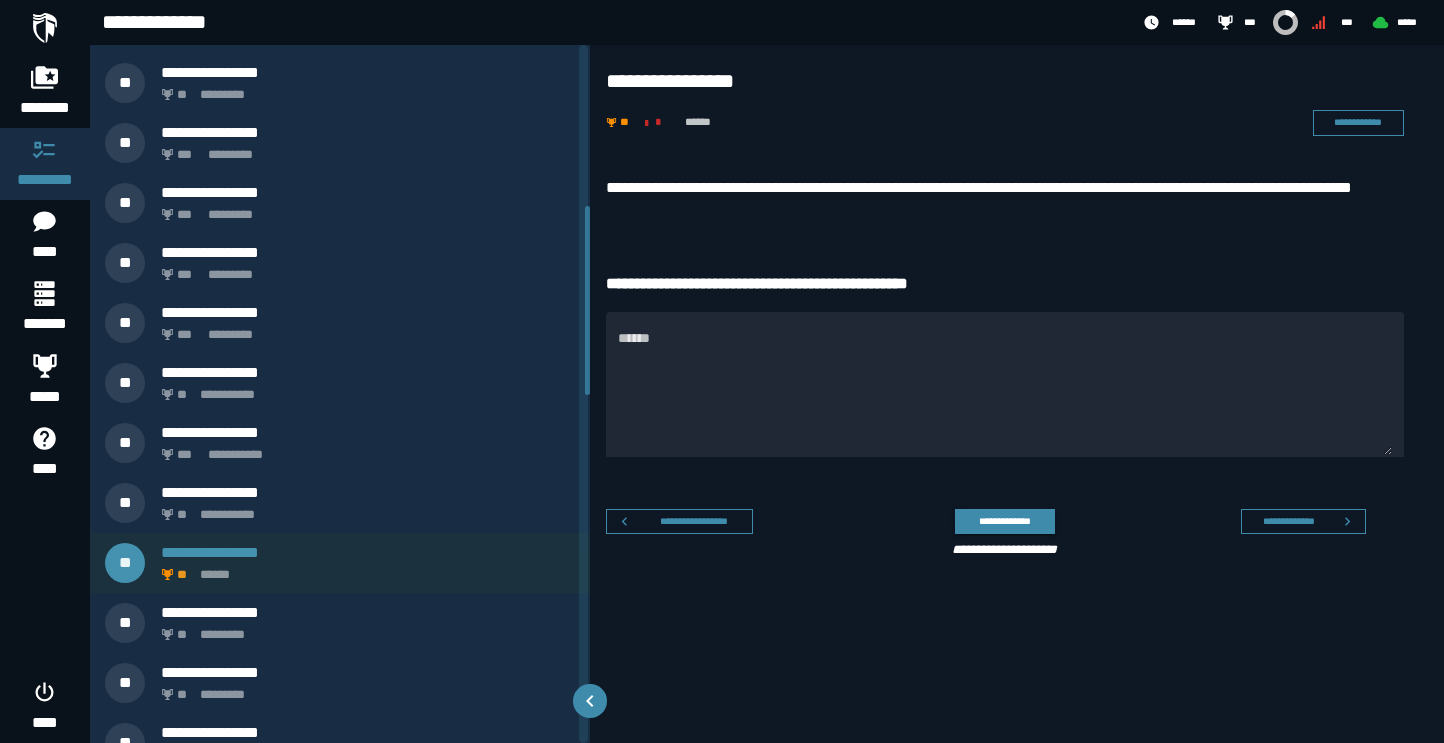 scroll, scrollTop: 593, scrollLeft: 0, axis: vertical 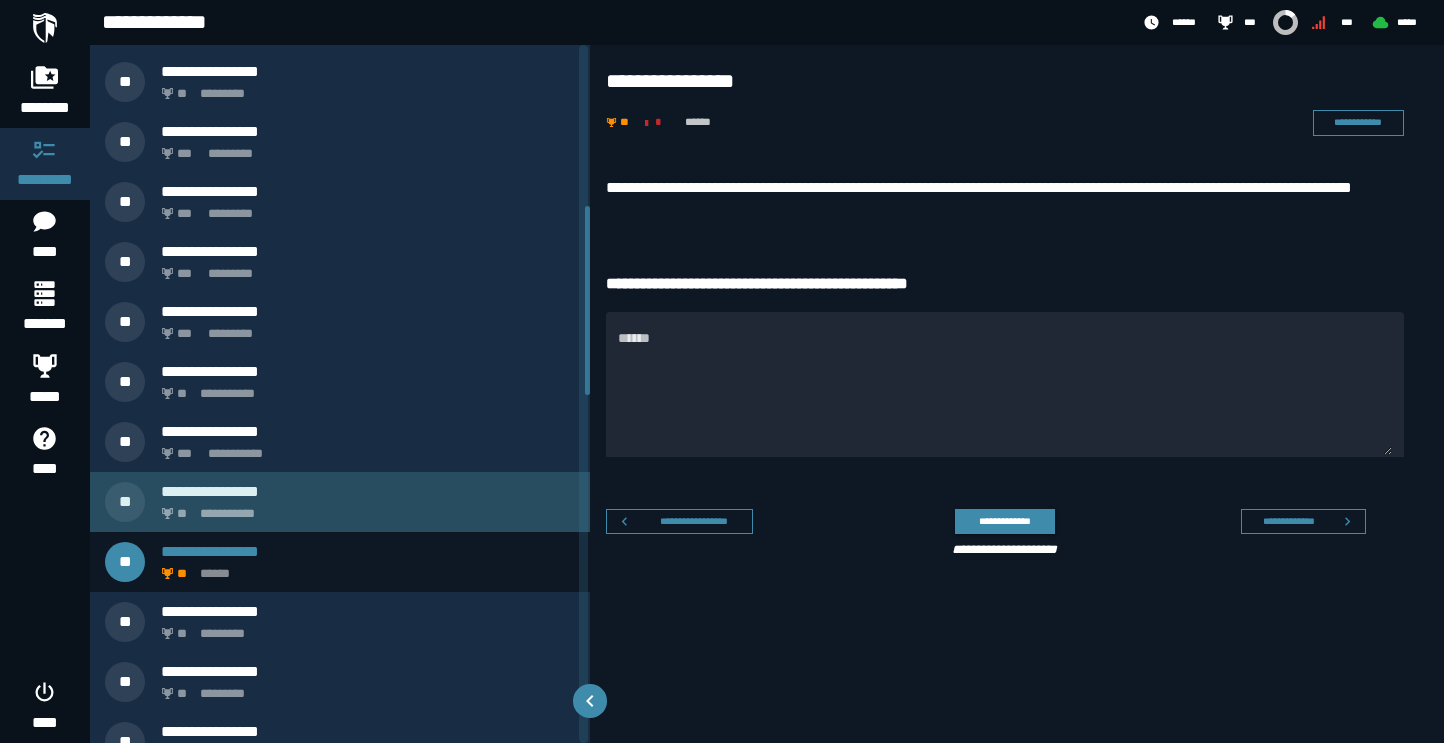 click on "**********" 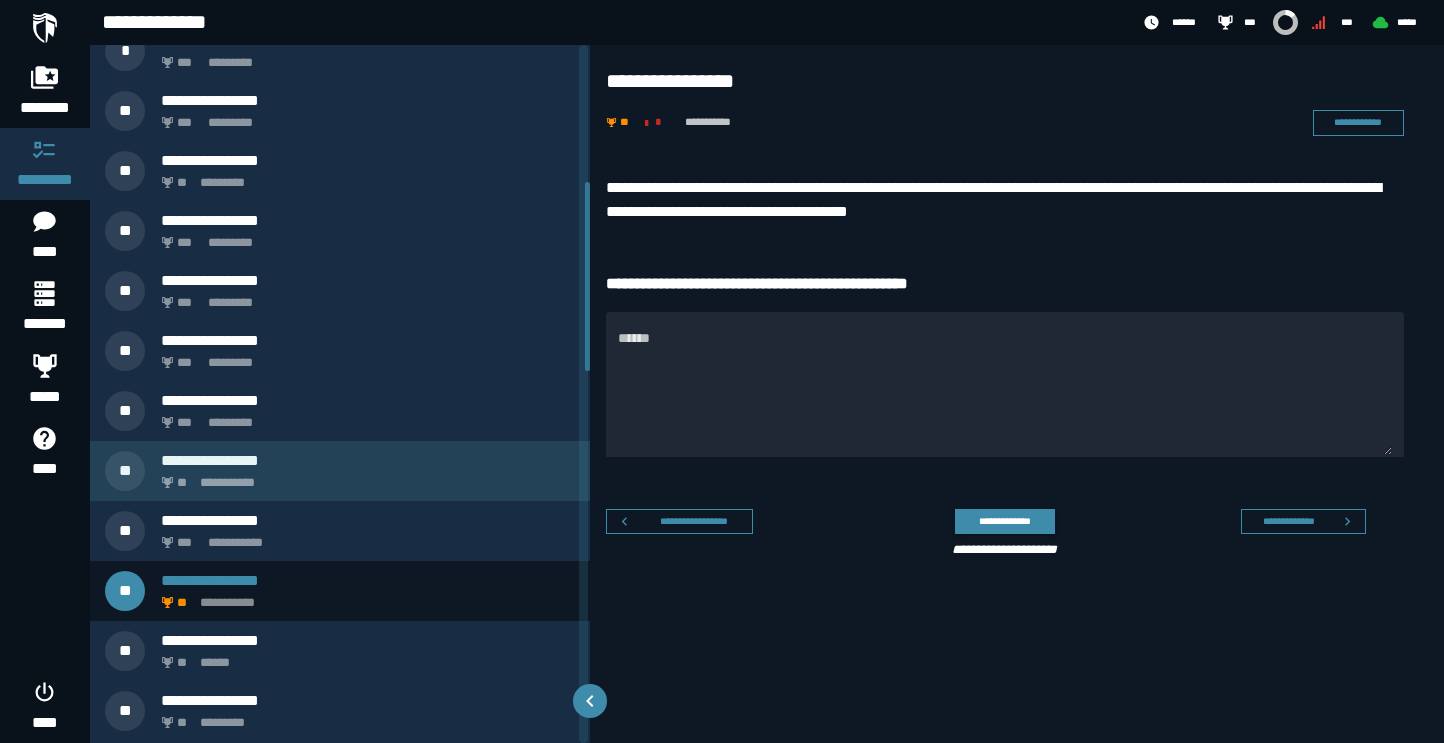 scroll, scrollTop: 505, scrollLeft: 0, axis: vertical 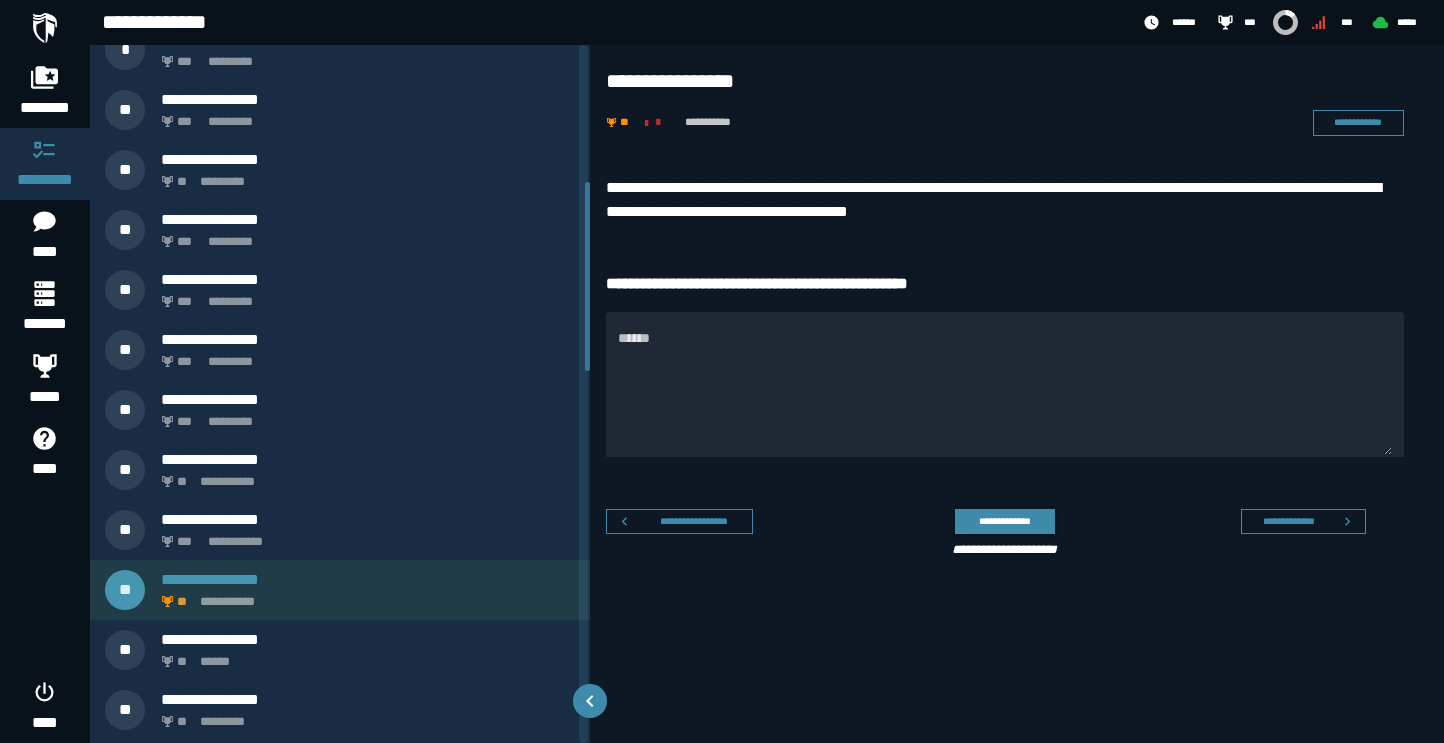 click on "**********" at bounding box center (340, 590) 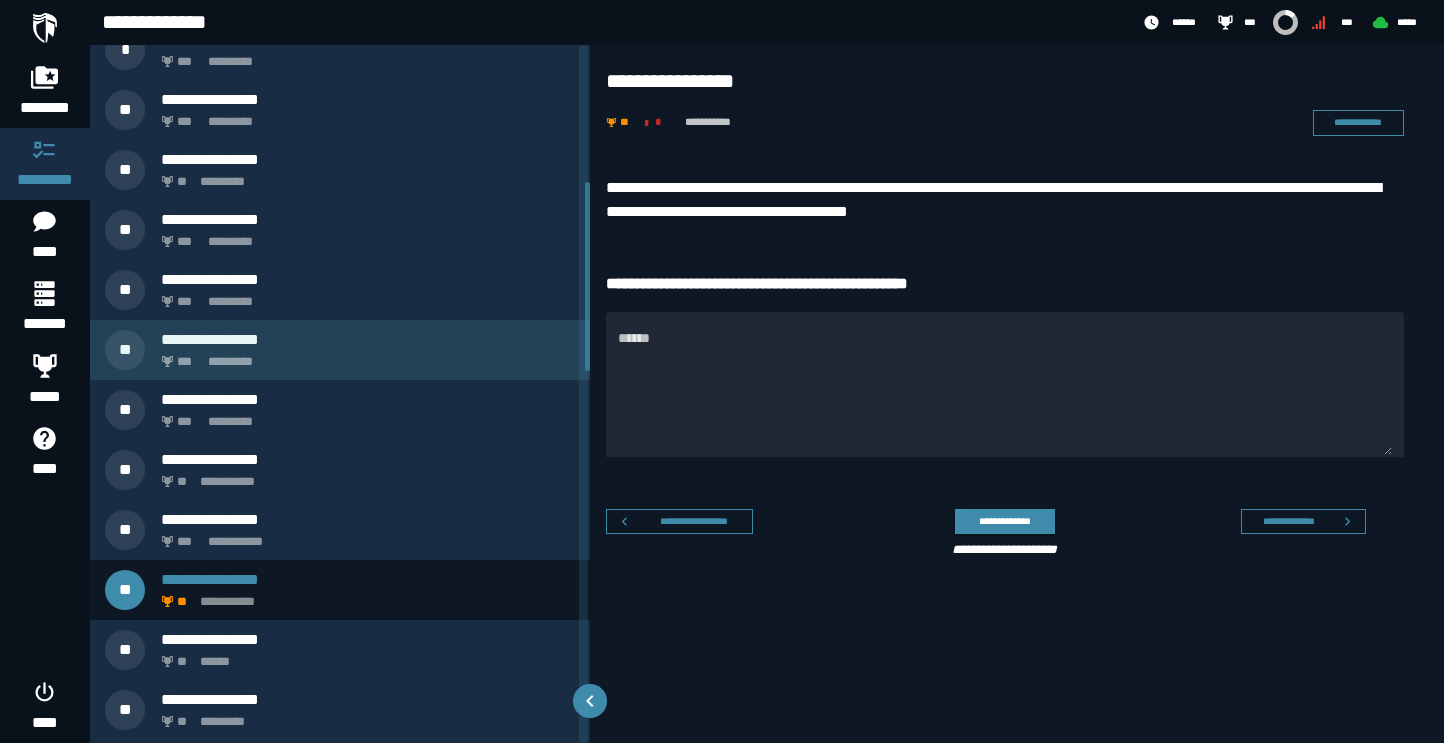 scroll, scrollTop: 748, scrollLeft: 0, axis: vertical 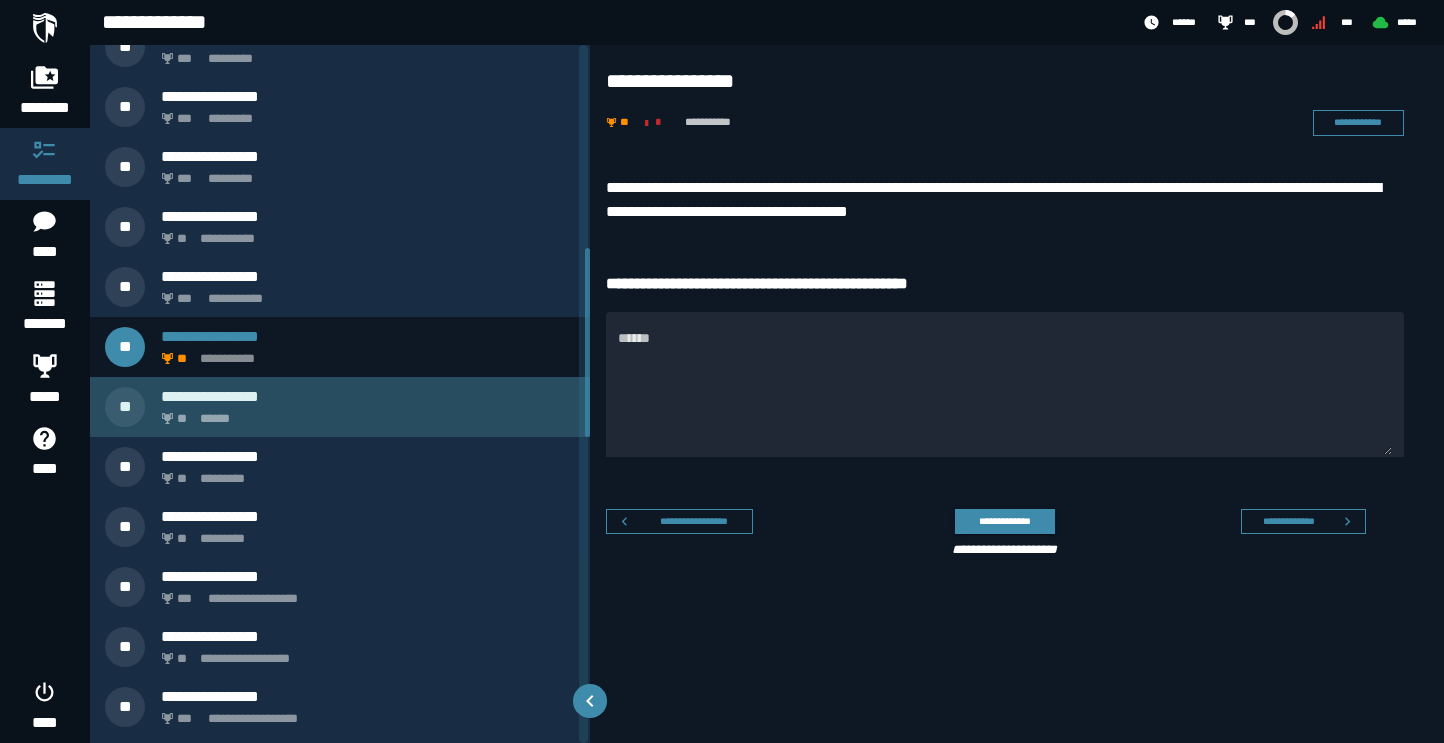 click on "**********" at bounding box center (368, 396) 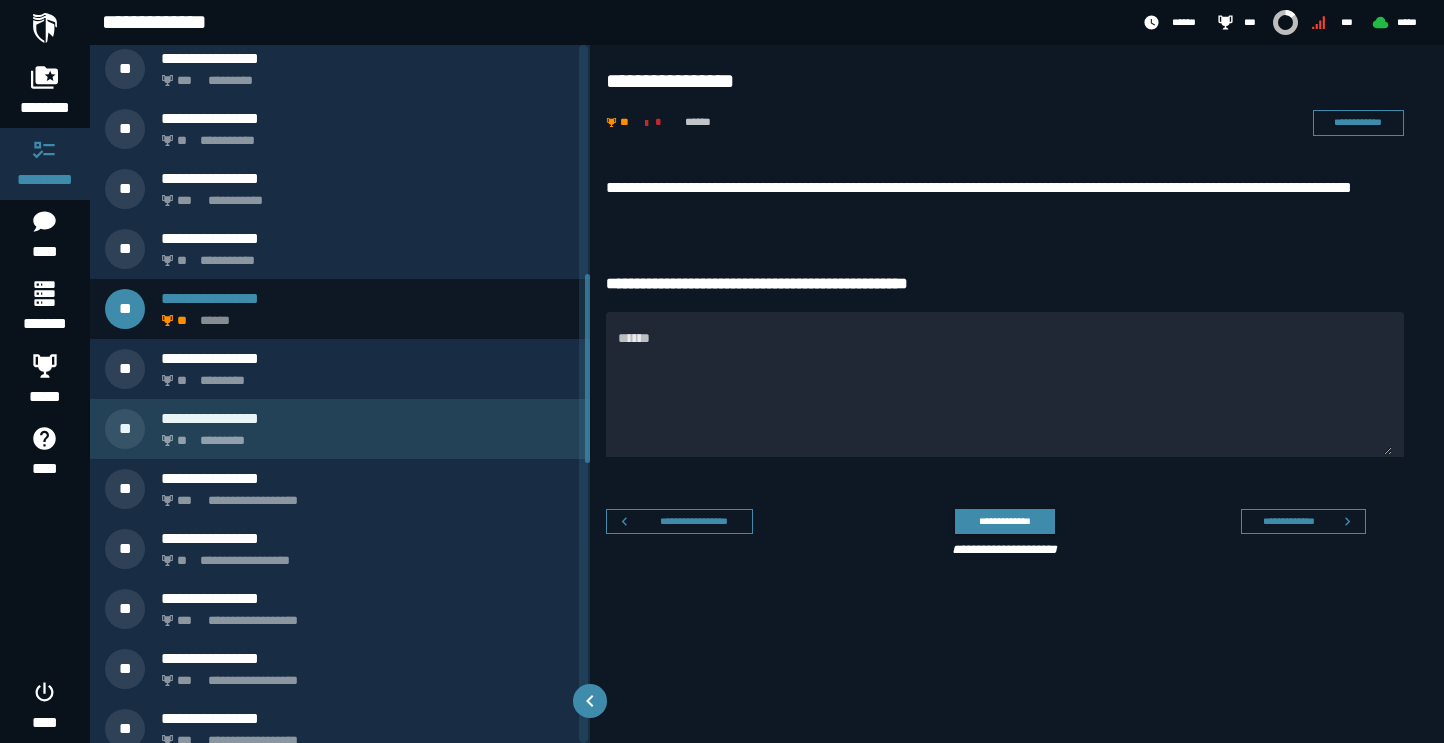 scroll, scrollTop: 852, scrollLeft: 0, axis: vertical 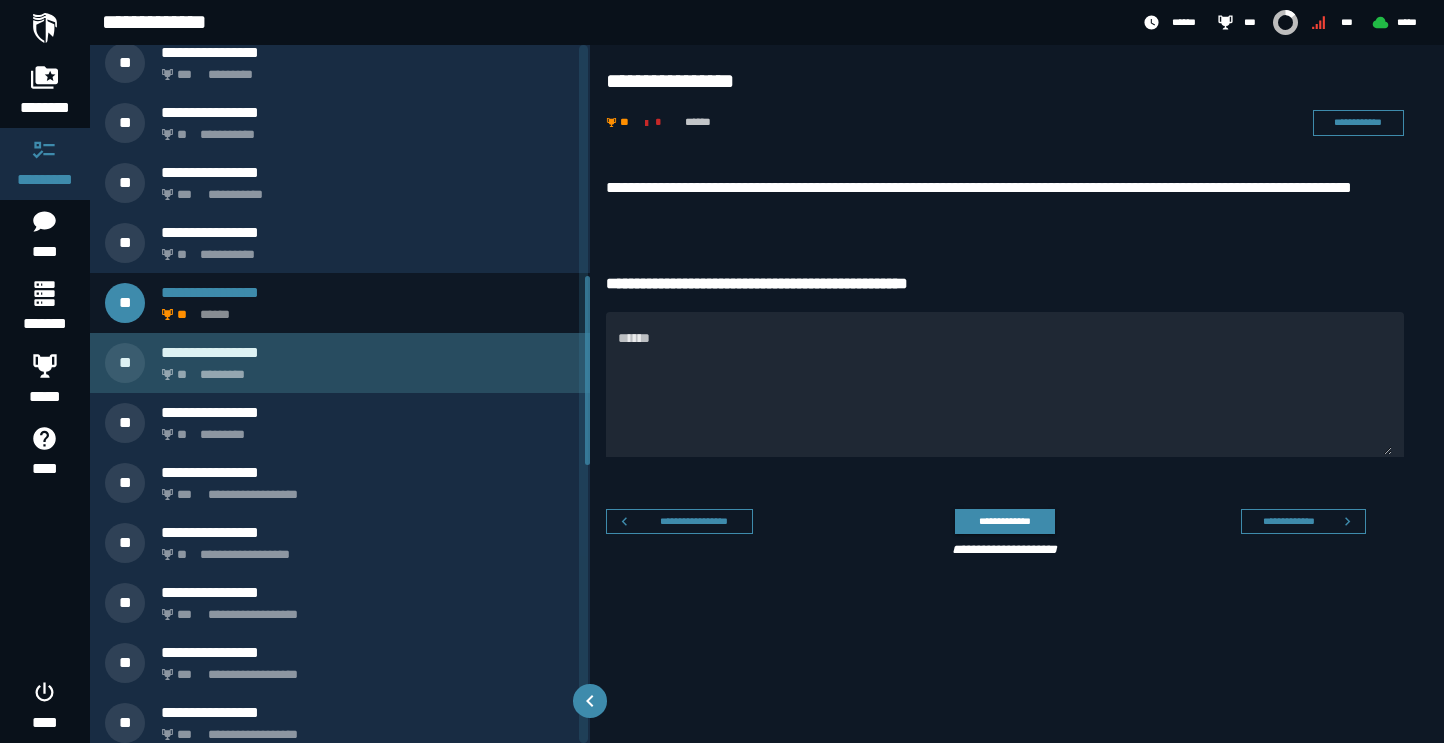 click on "** *********" at bounding box center [364, 369] 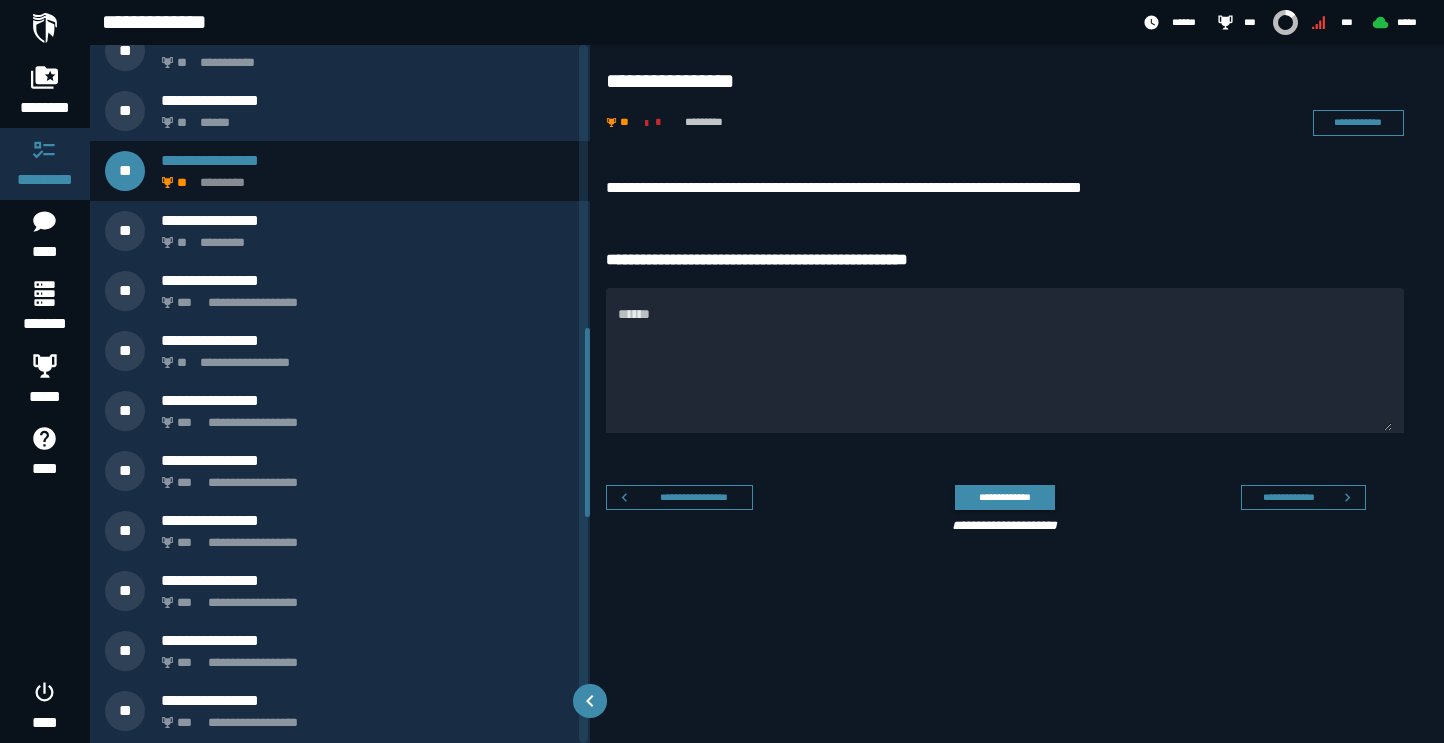 scroll, scrollTop: 1045, scrollLeft: 0, axis: vertical 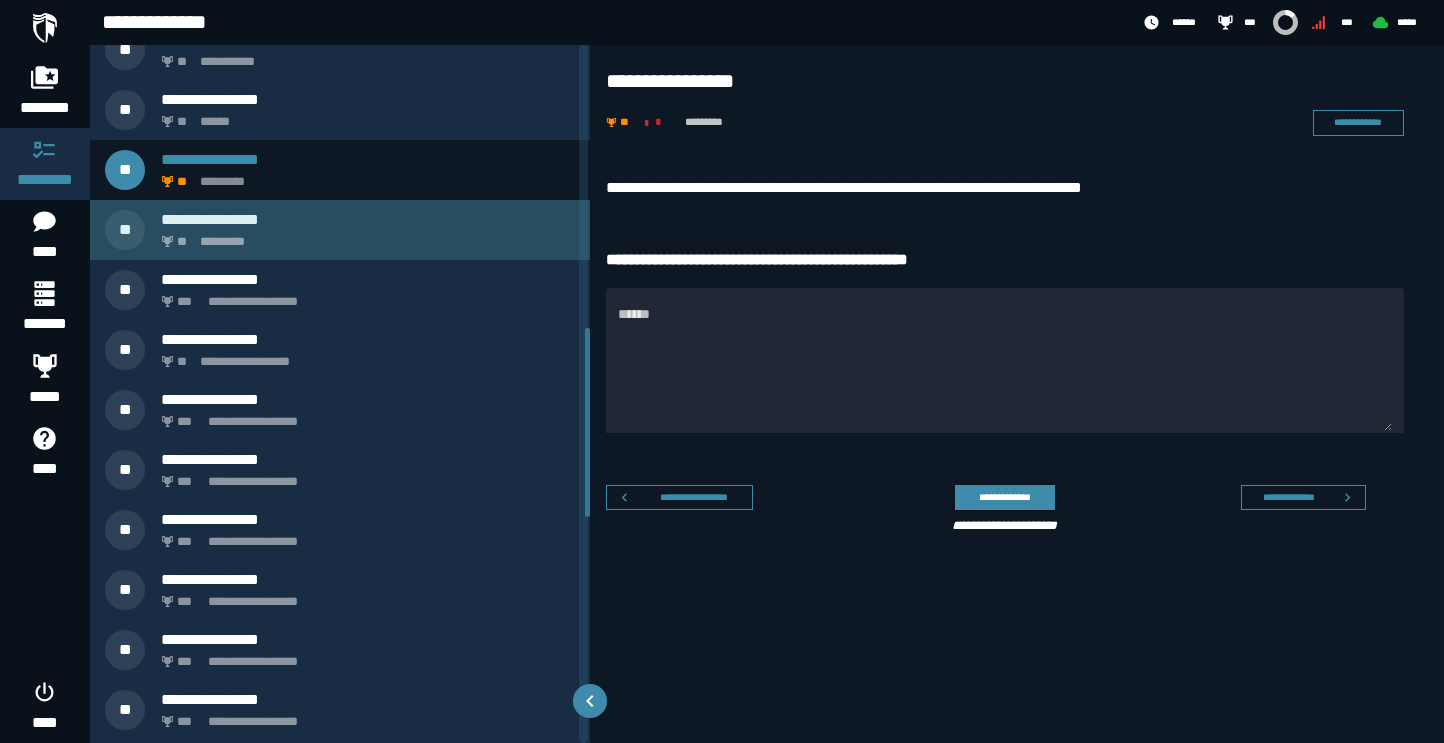 click on "**********" at bounding box center (368, 219) 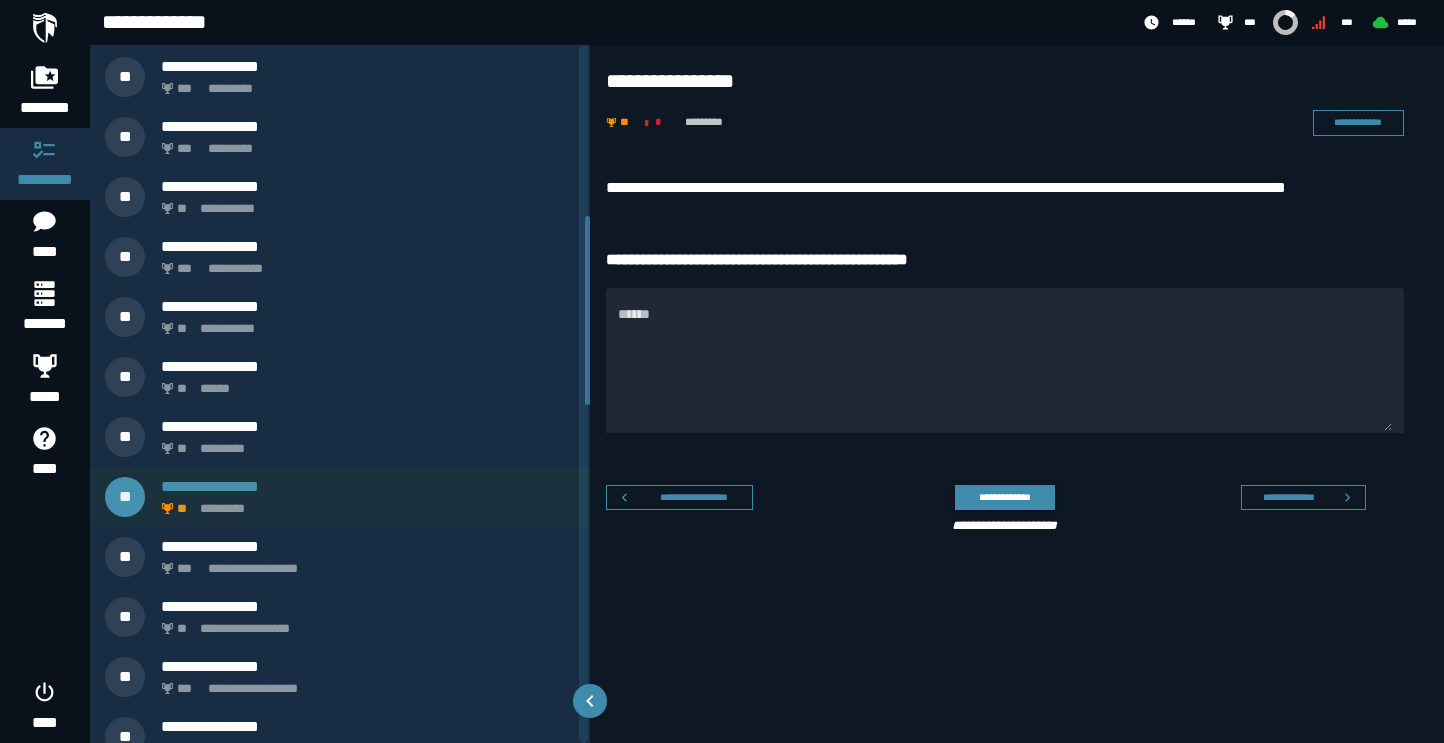 scroll, scrollTop: 561, scrollLeft: 0, axis: vertical 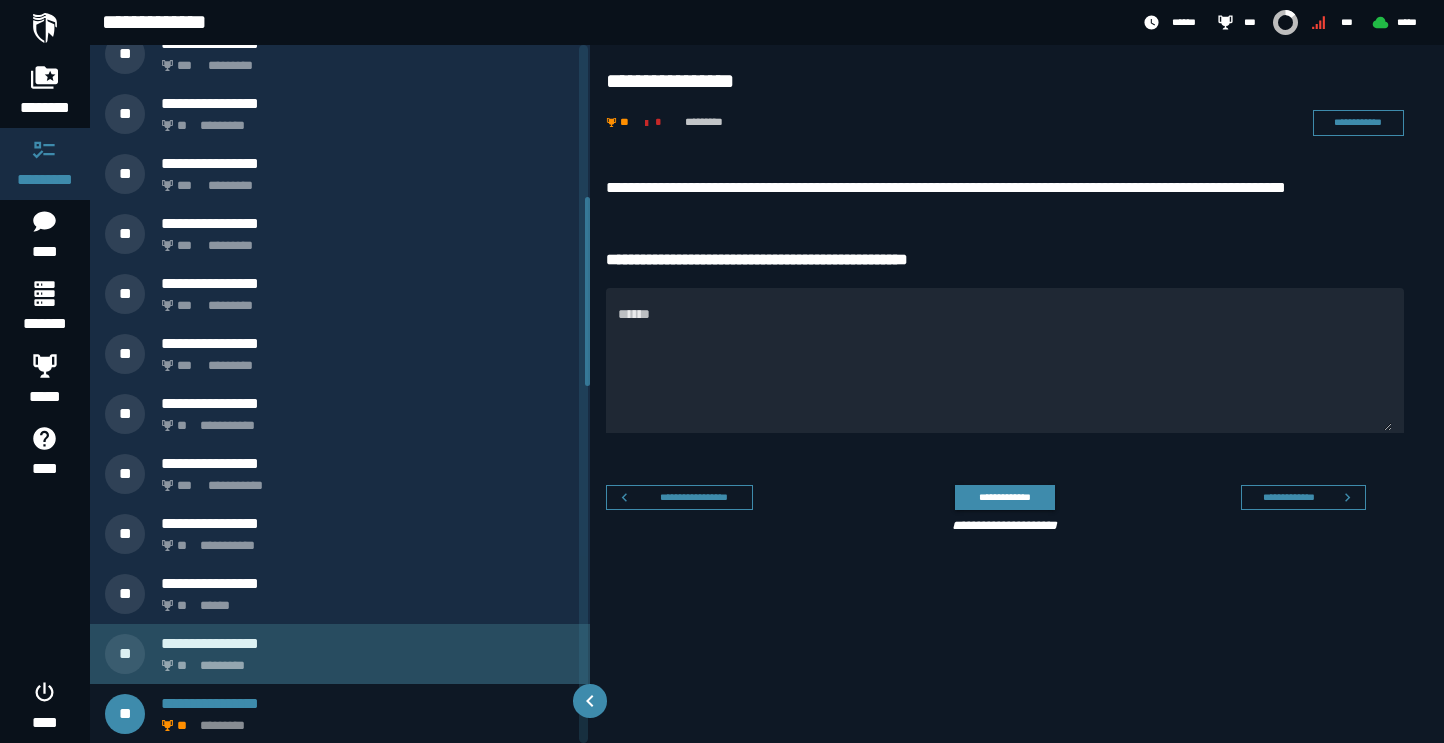 click on "** *********" at bounding box center (364, 660) 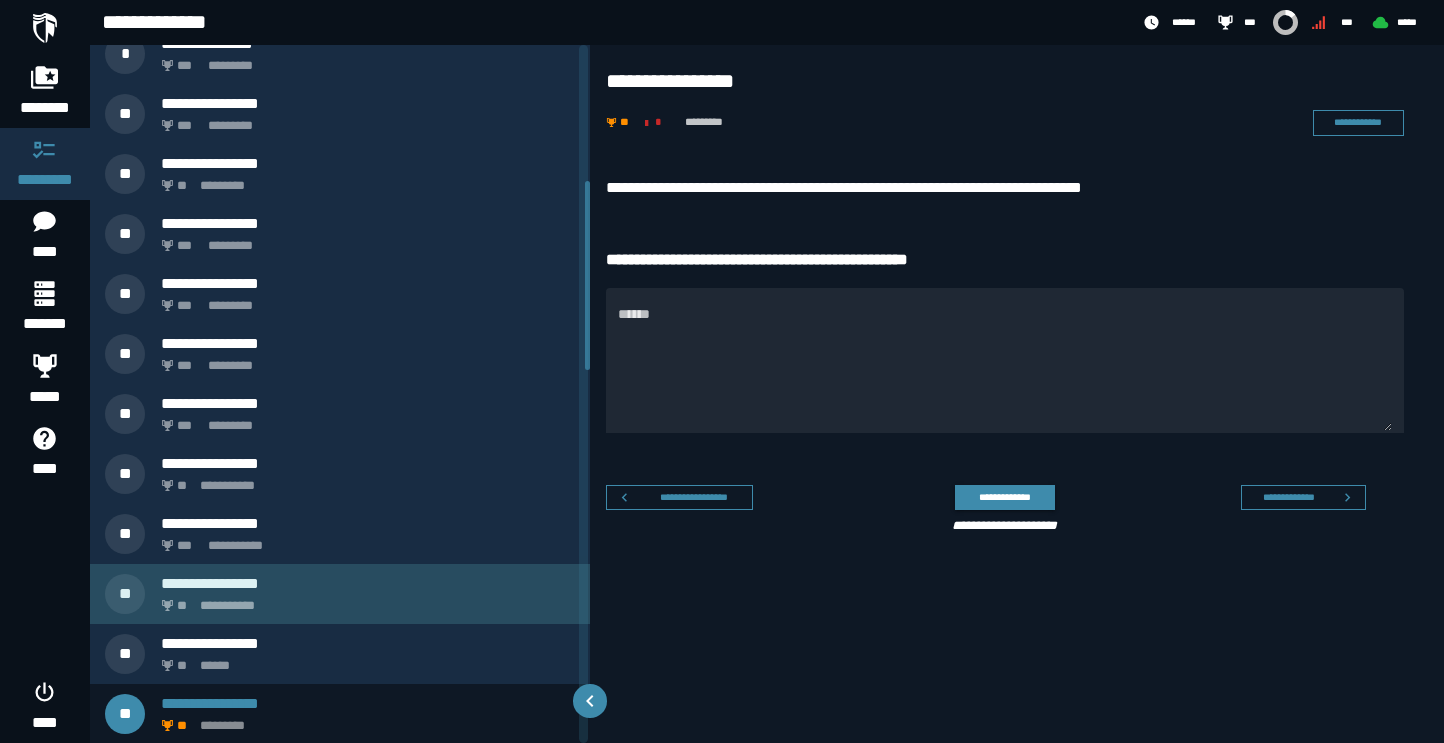 click on "**********" 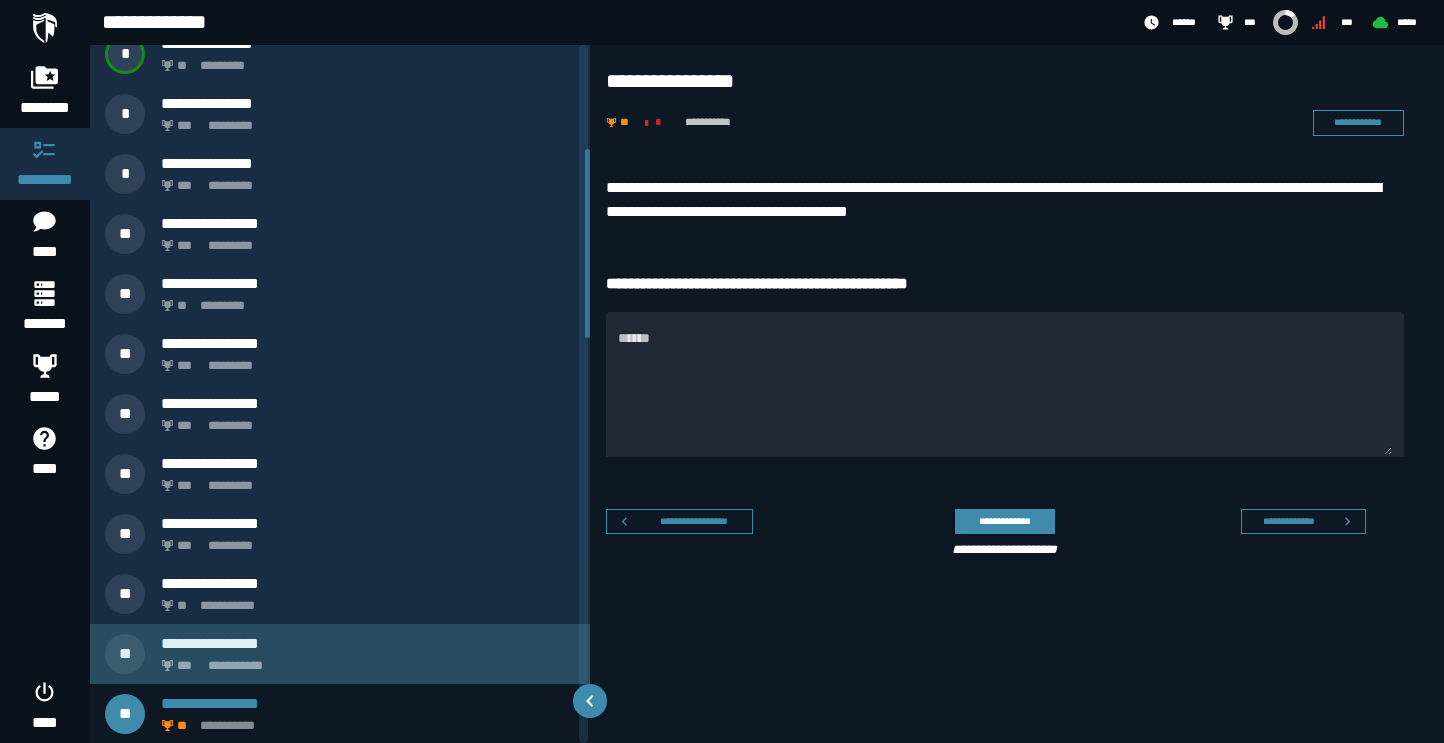 click on "**********" at bounding box center (340, 654) 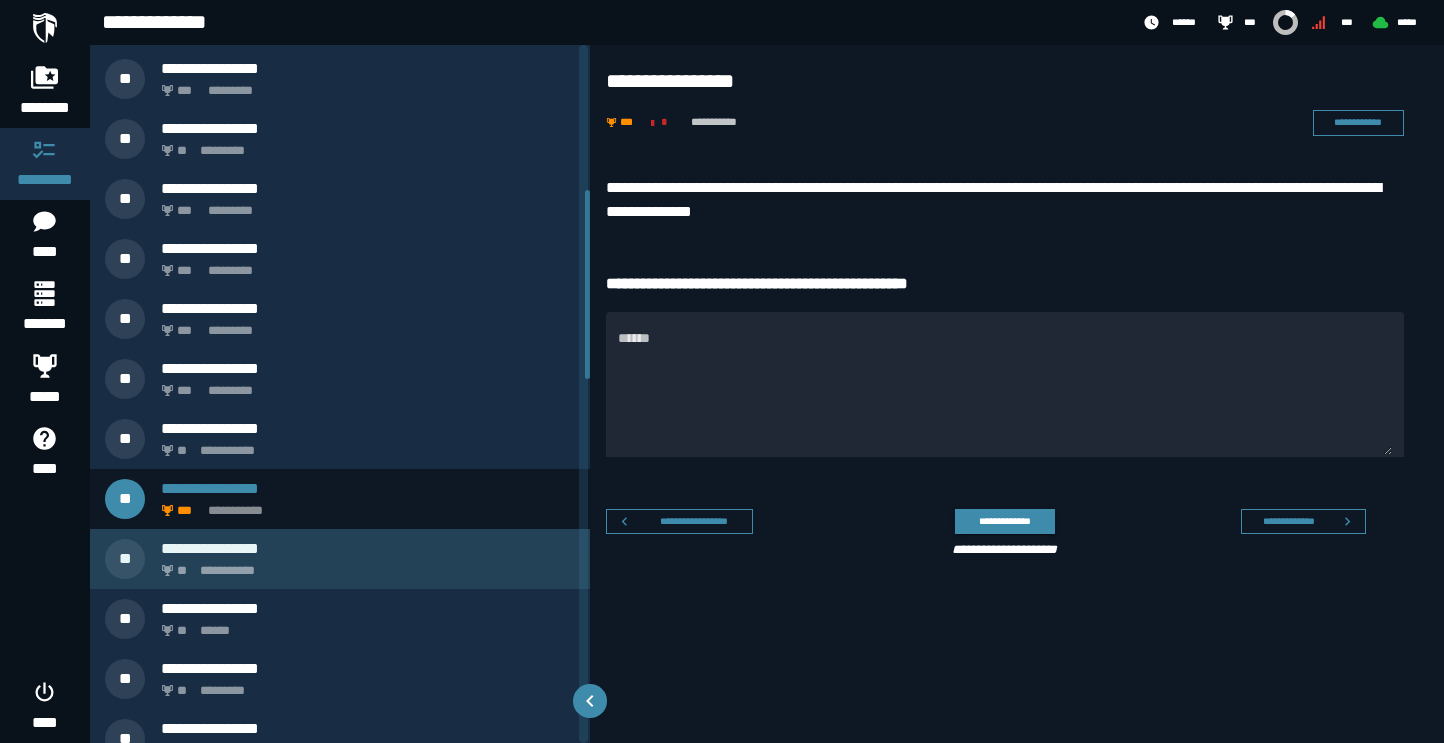 scroll, scrollTop: 537, scrollLeft: 0, axis: vertical 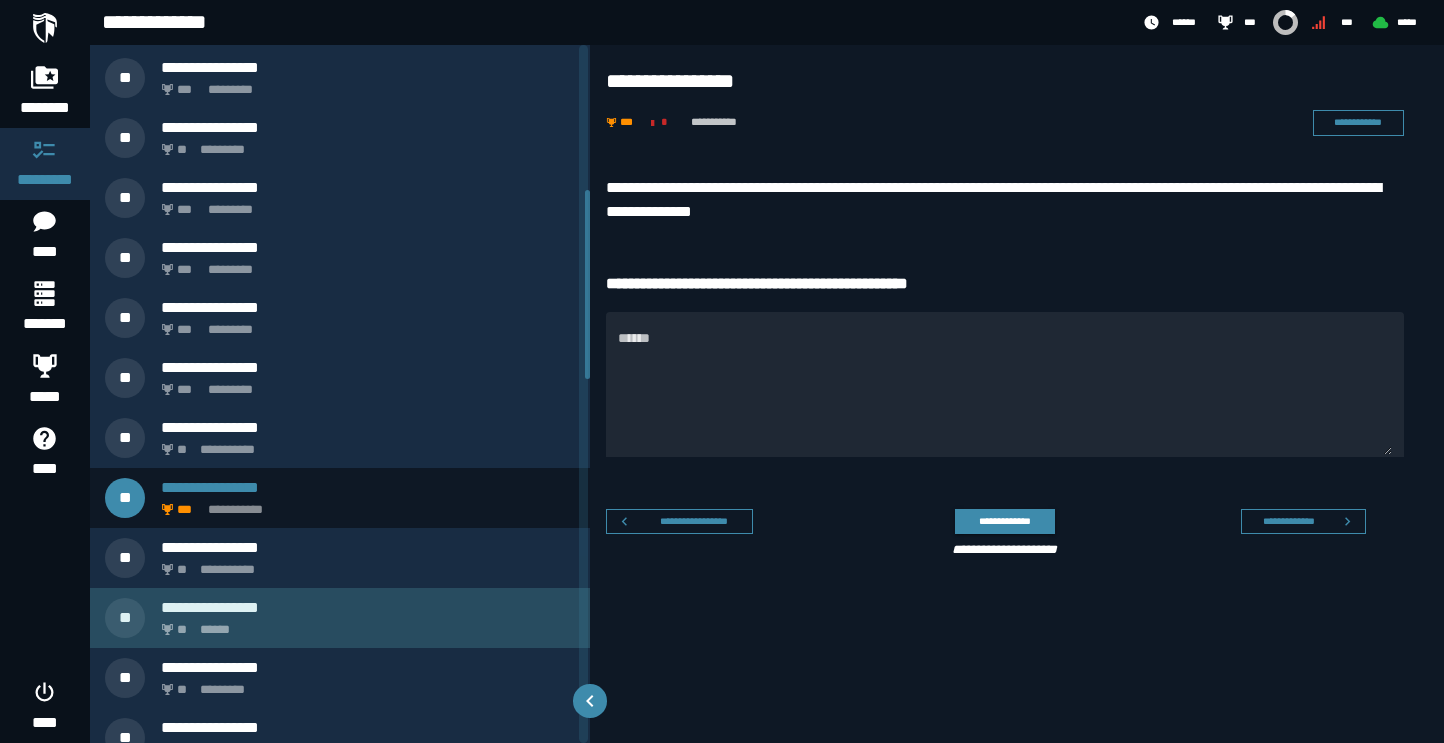 click on "**********" at bounding box center (340, 618) 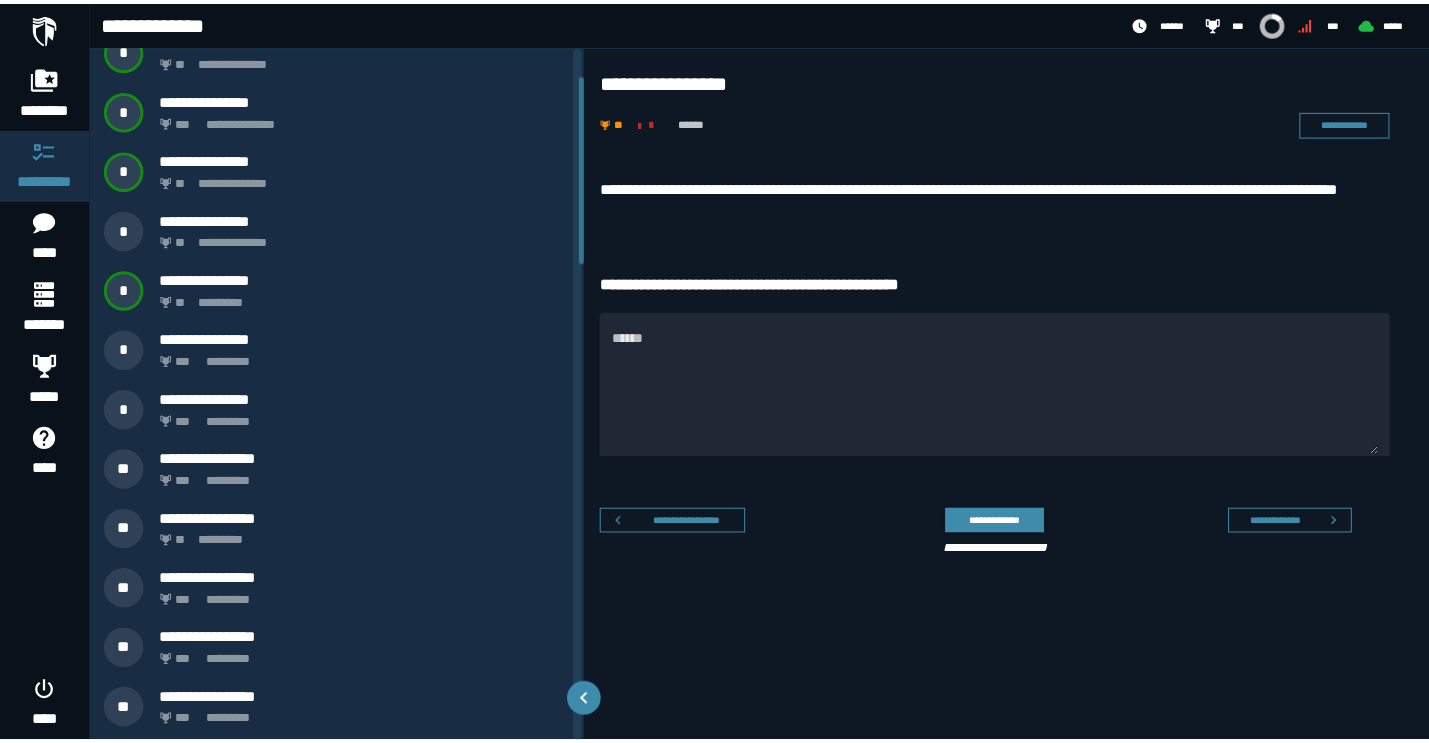 scroll, scrollTop: 0, scrollLeft: 0, axis: both 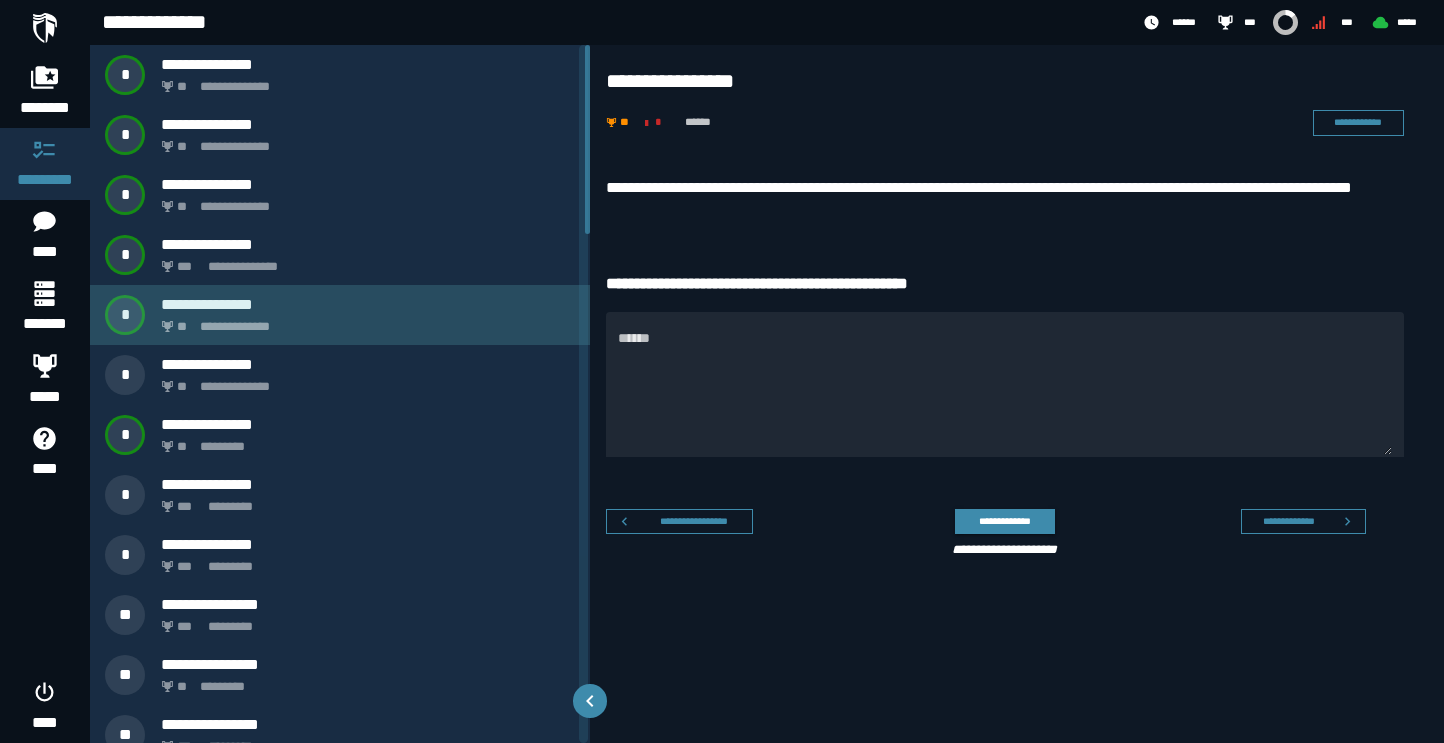 click on "**********" at bounding box center [368, 315] 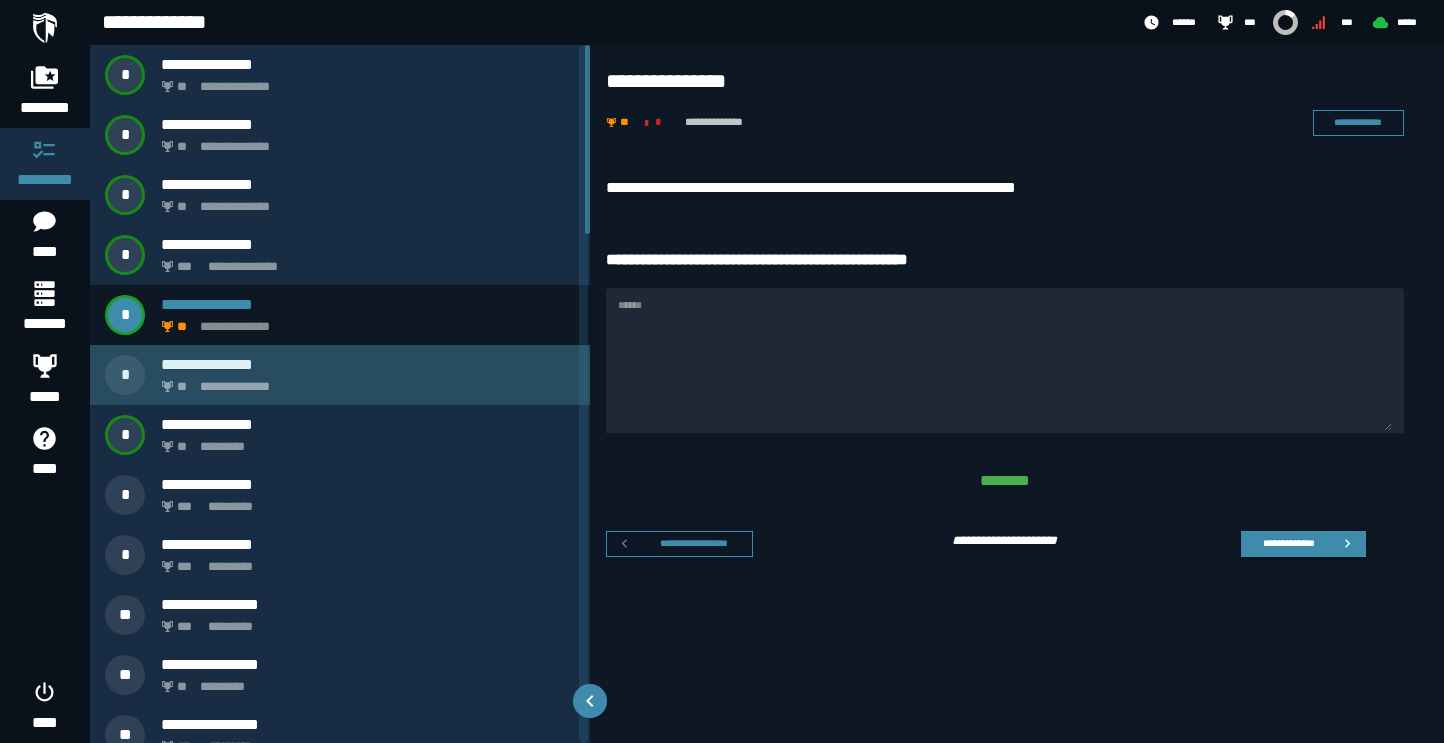 click on "**********" at bounding box center [364, 381] 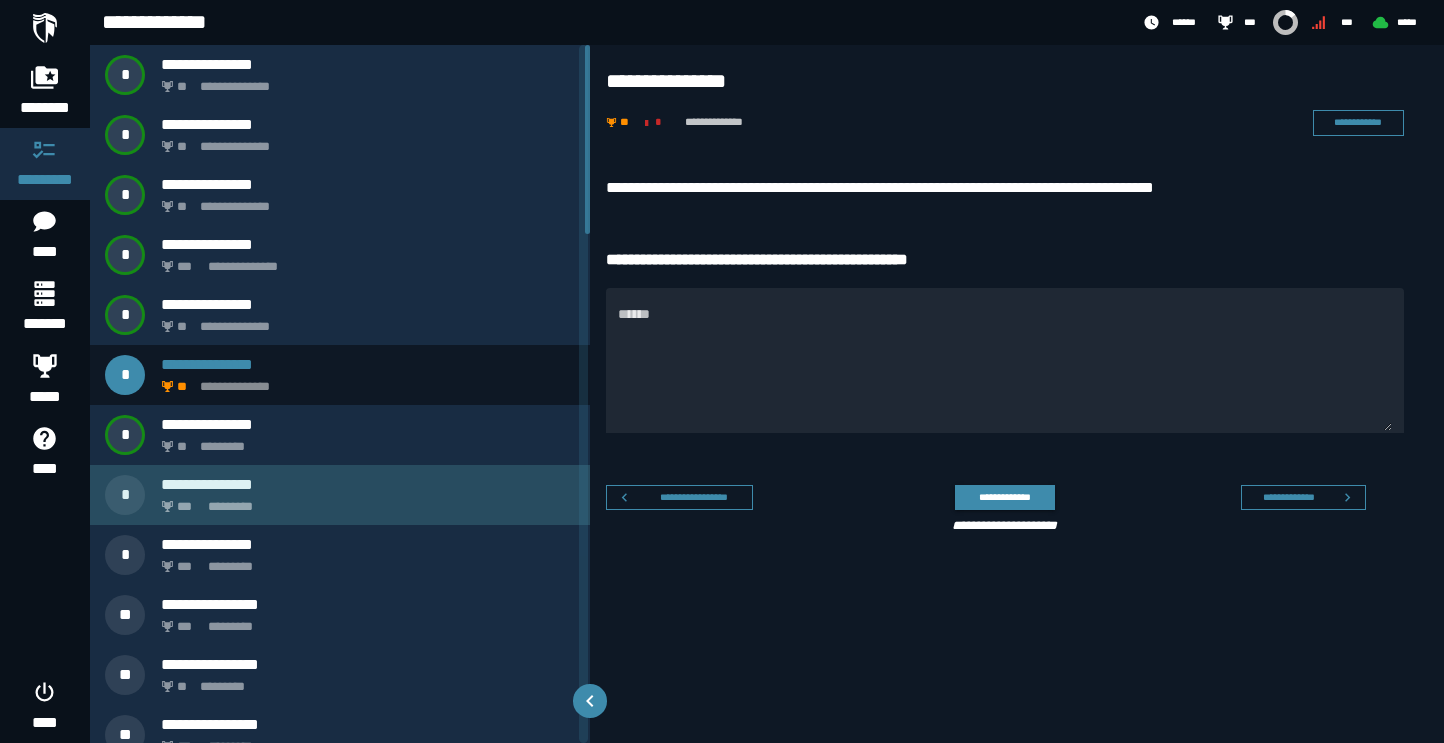 click on "**********" at bounding box center (368, 484) 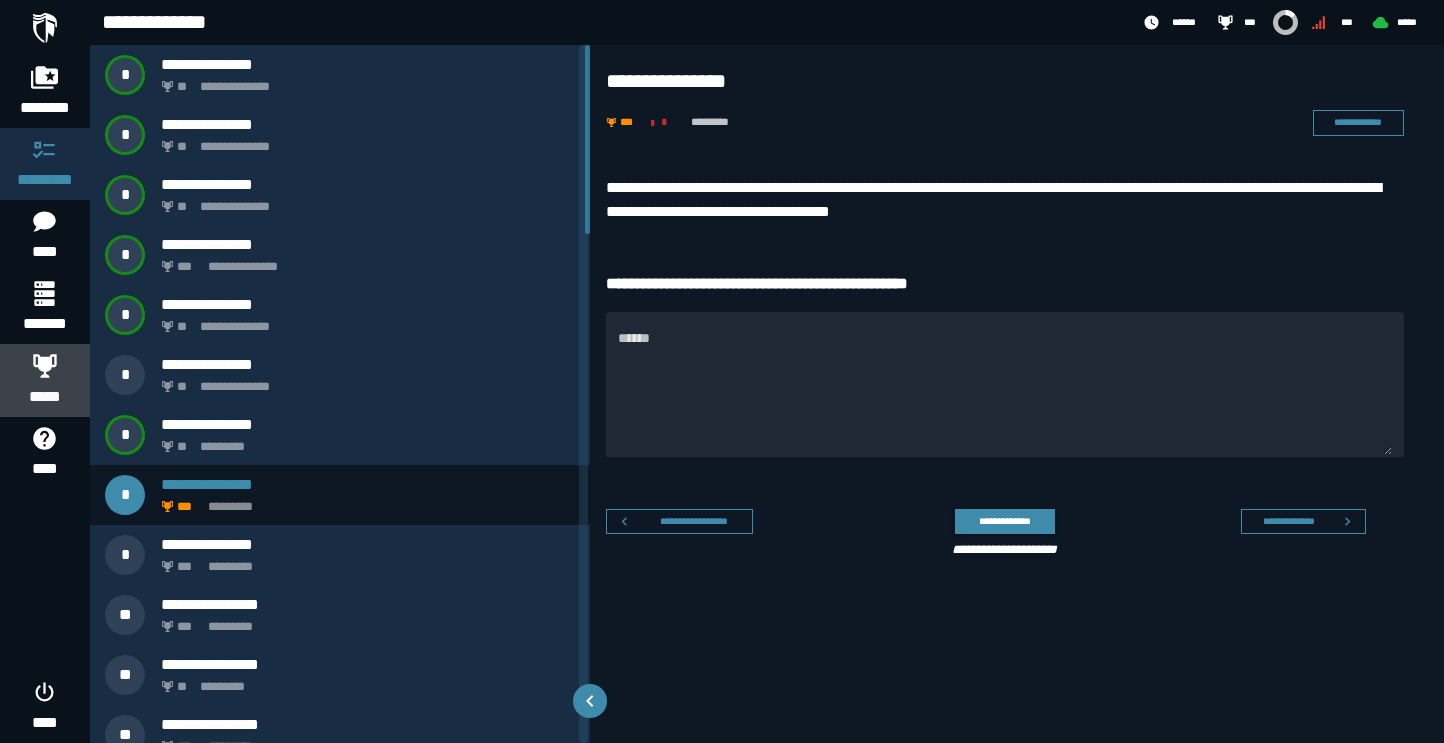 click on "*****" at bounding box center [45, 397] 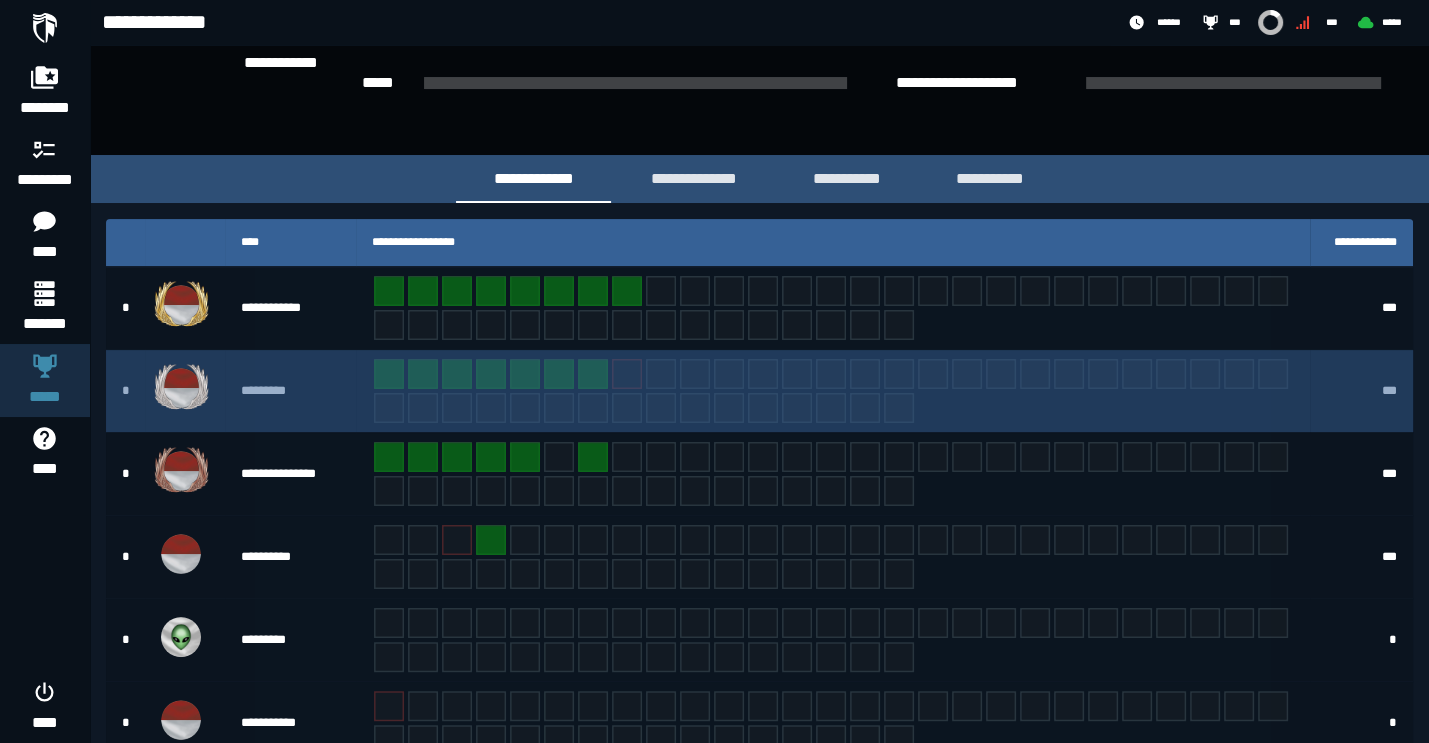 scroll, scrollTop: 254, scrollLeft: 0, axis: vertical 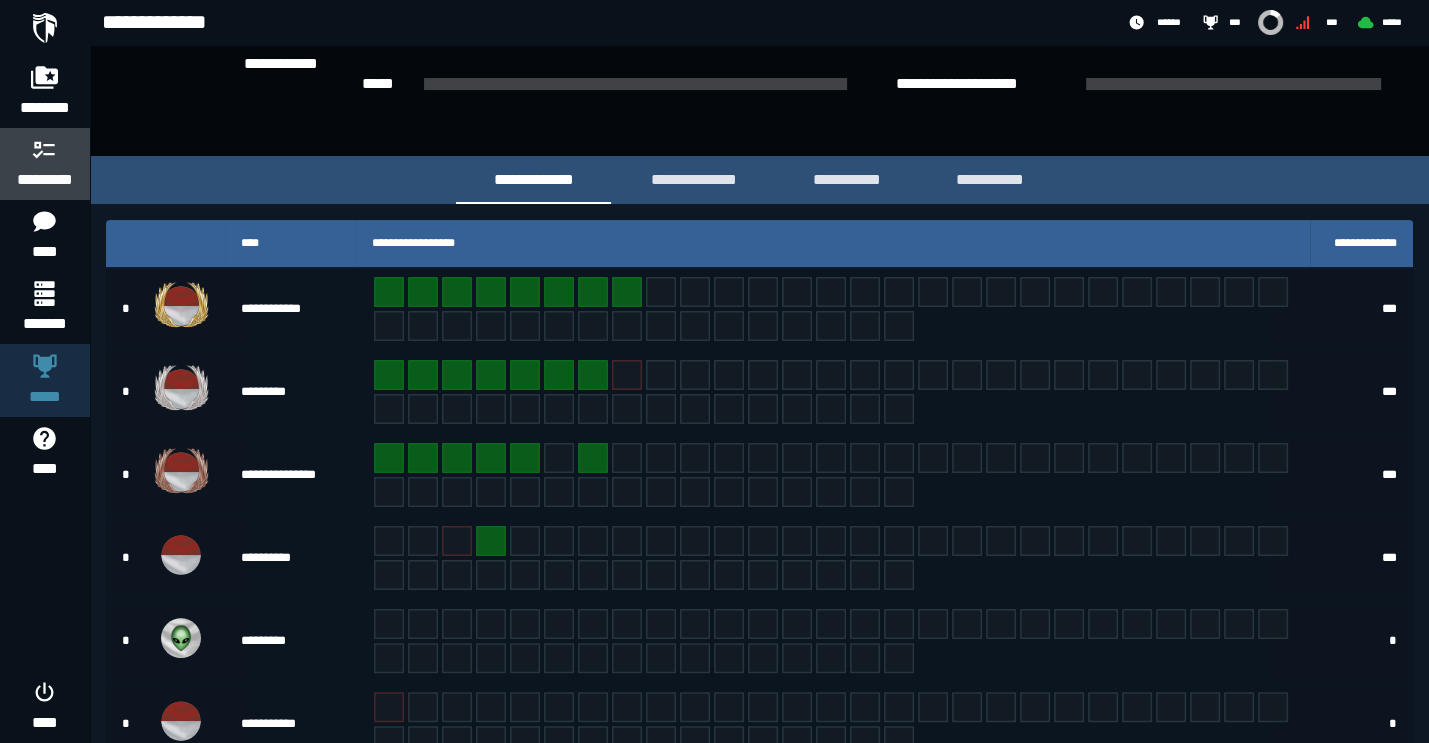 click at bounding box center (45, 149) 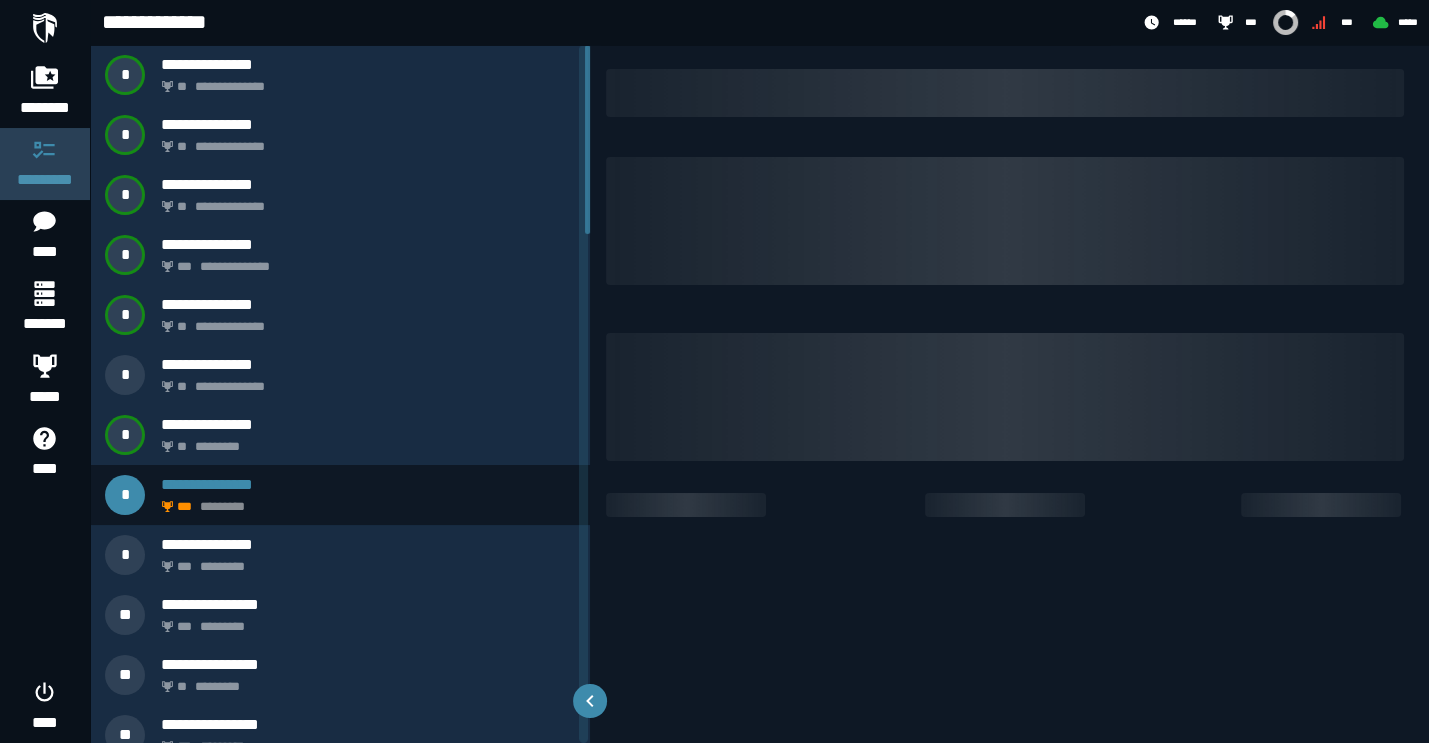 scroll, scrollTop: 0, scrollLeft: 0, axis: both 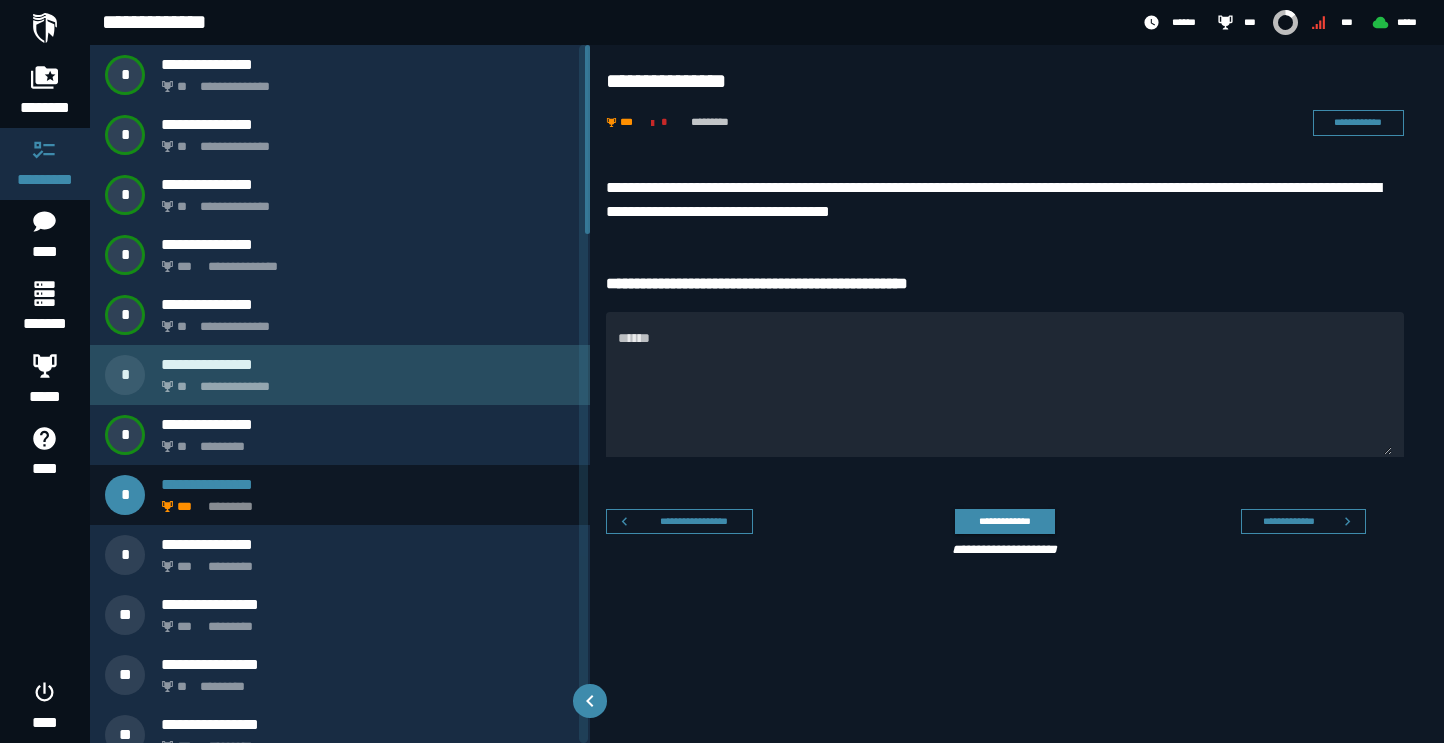 click on "**********" 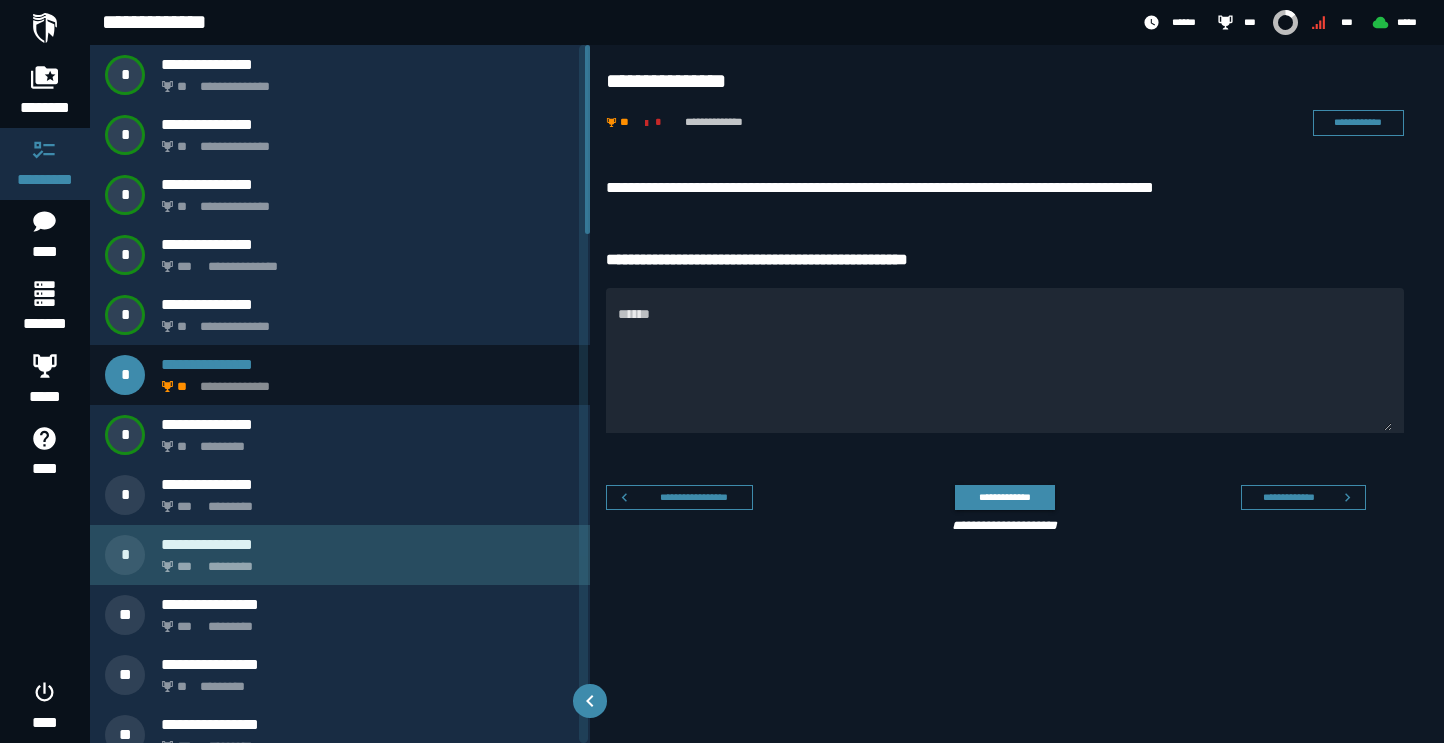 click on "**********" at bounding box center (340, 555) 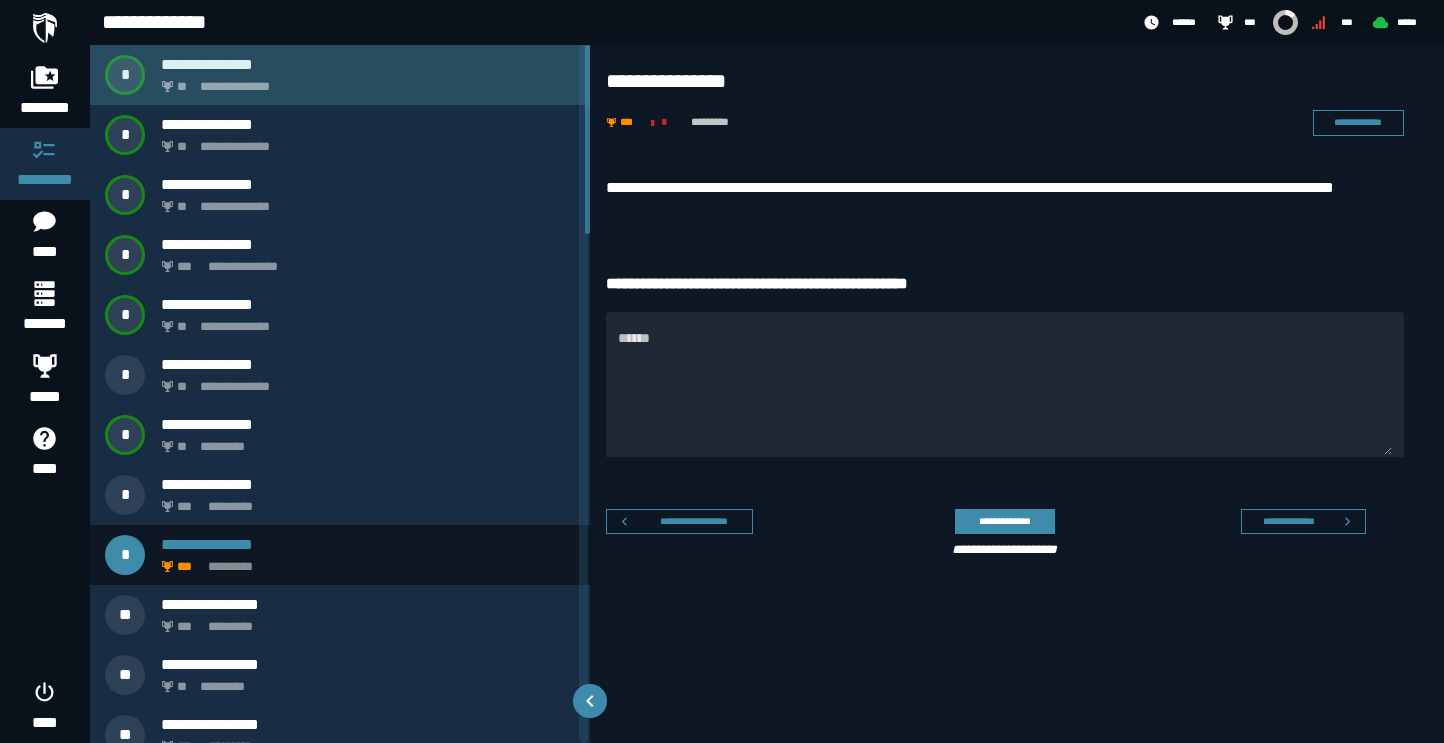 click on "**********" 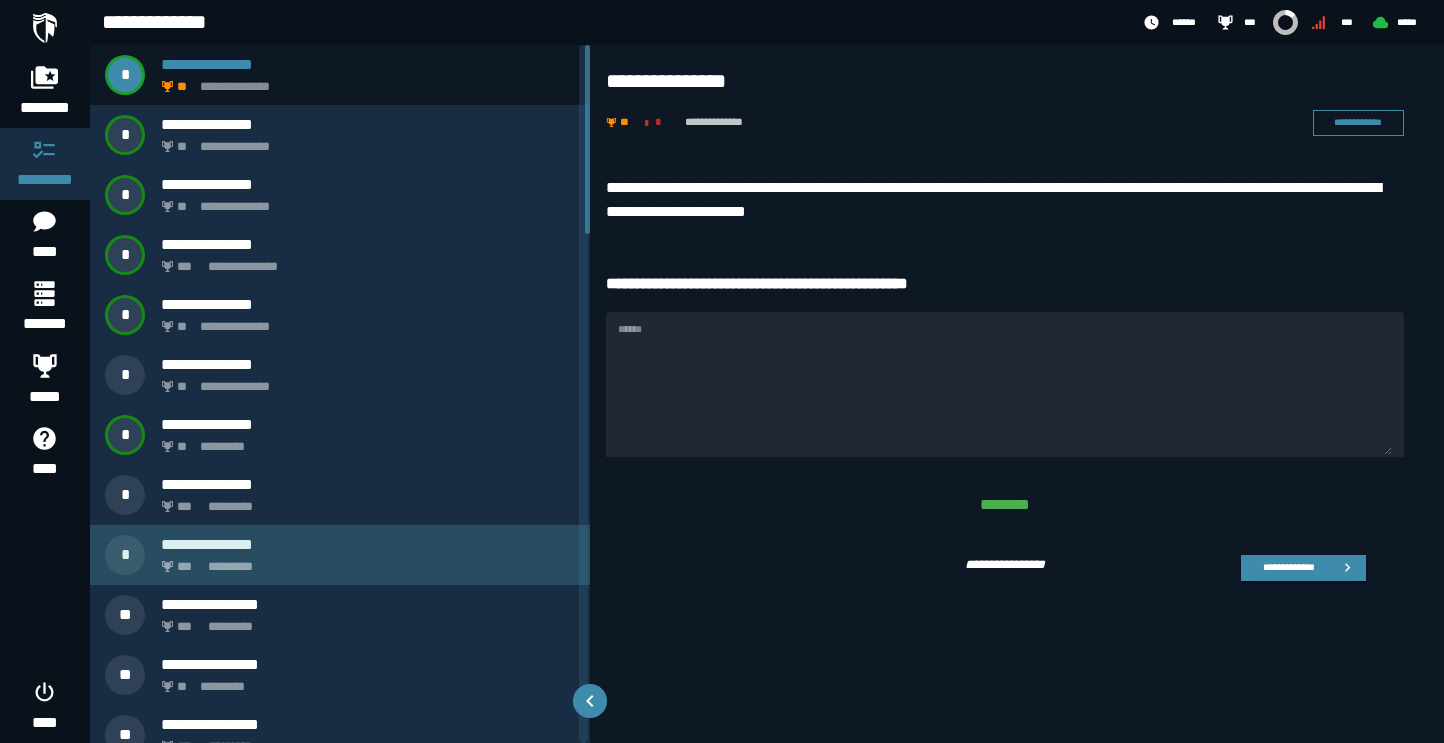 click on "*********" 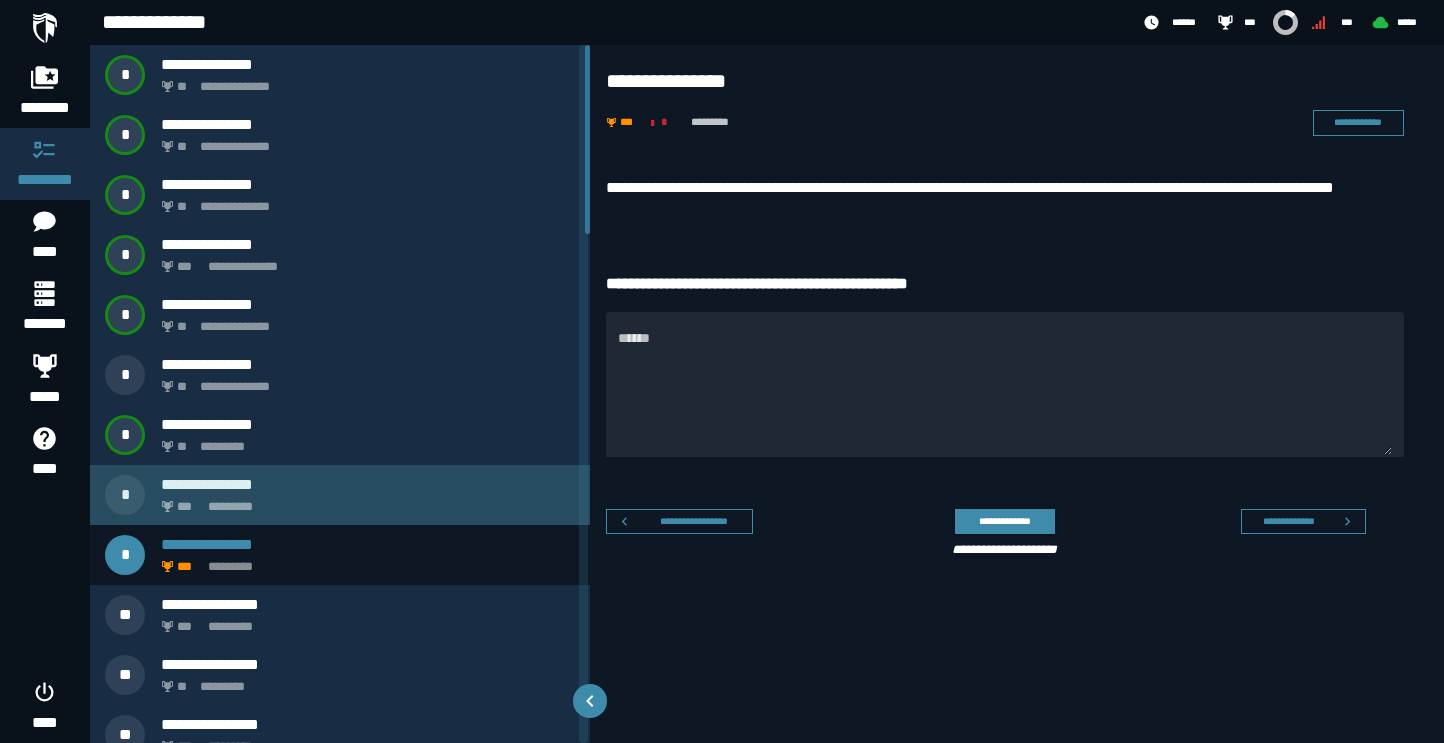 click on "*** *********" at bounding box center [364, 501] 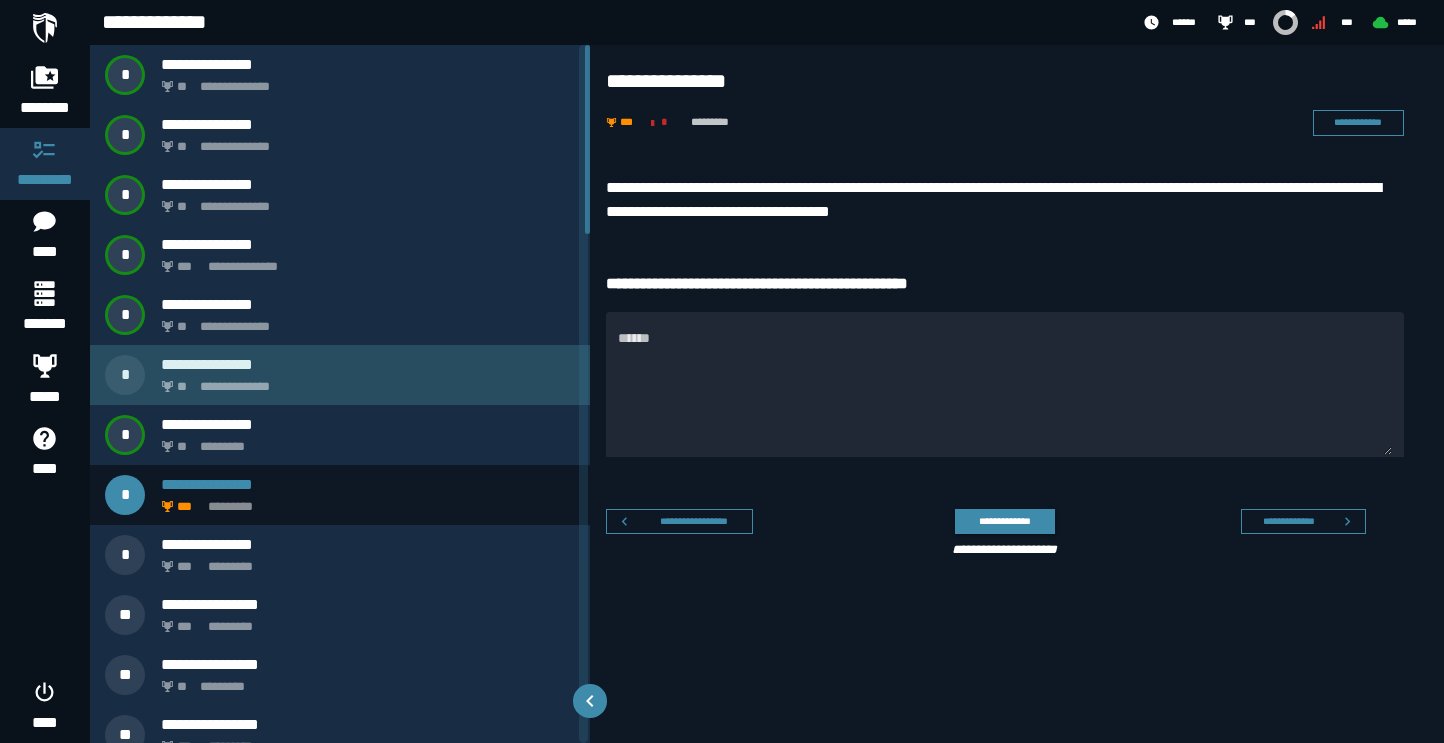 click on "**********" at bounding box center [368, 364] 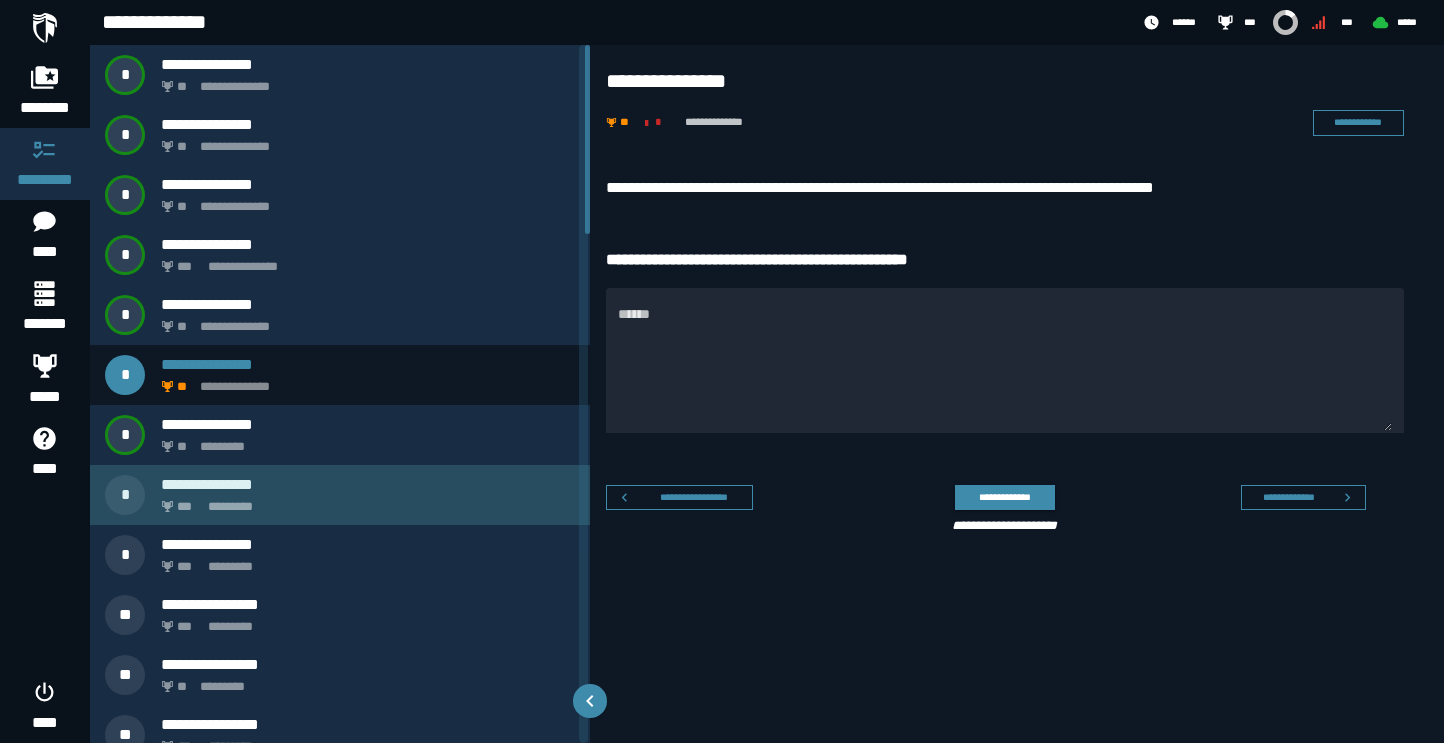 click on "*** *********" at bounding box center (364, 501) 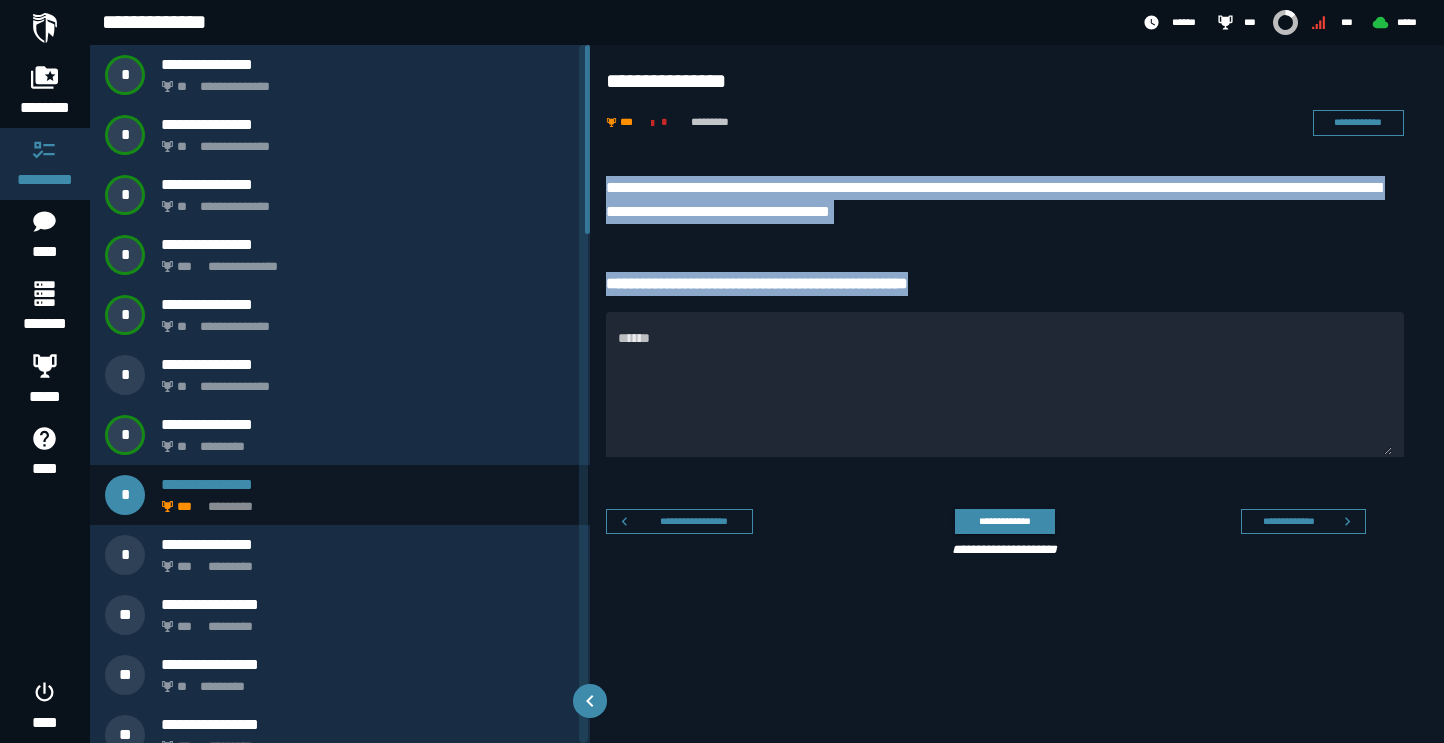 drag, startPoint x: 609, startPoint y: 185, endPoint x: 993, endPoint y: 291, distance: 398.36163 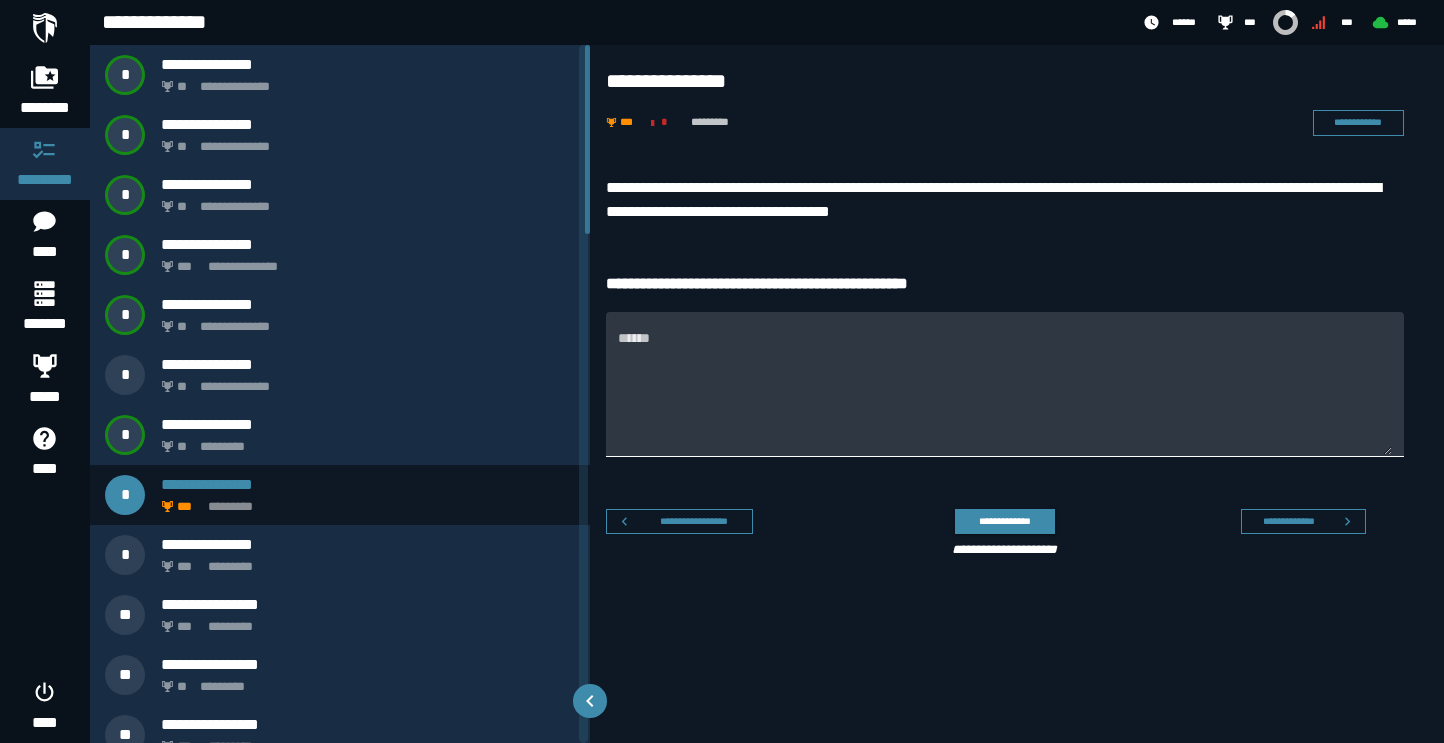 click on "******" at bounding box center (1005, 396) 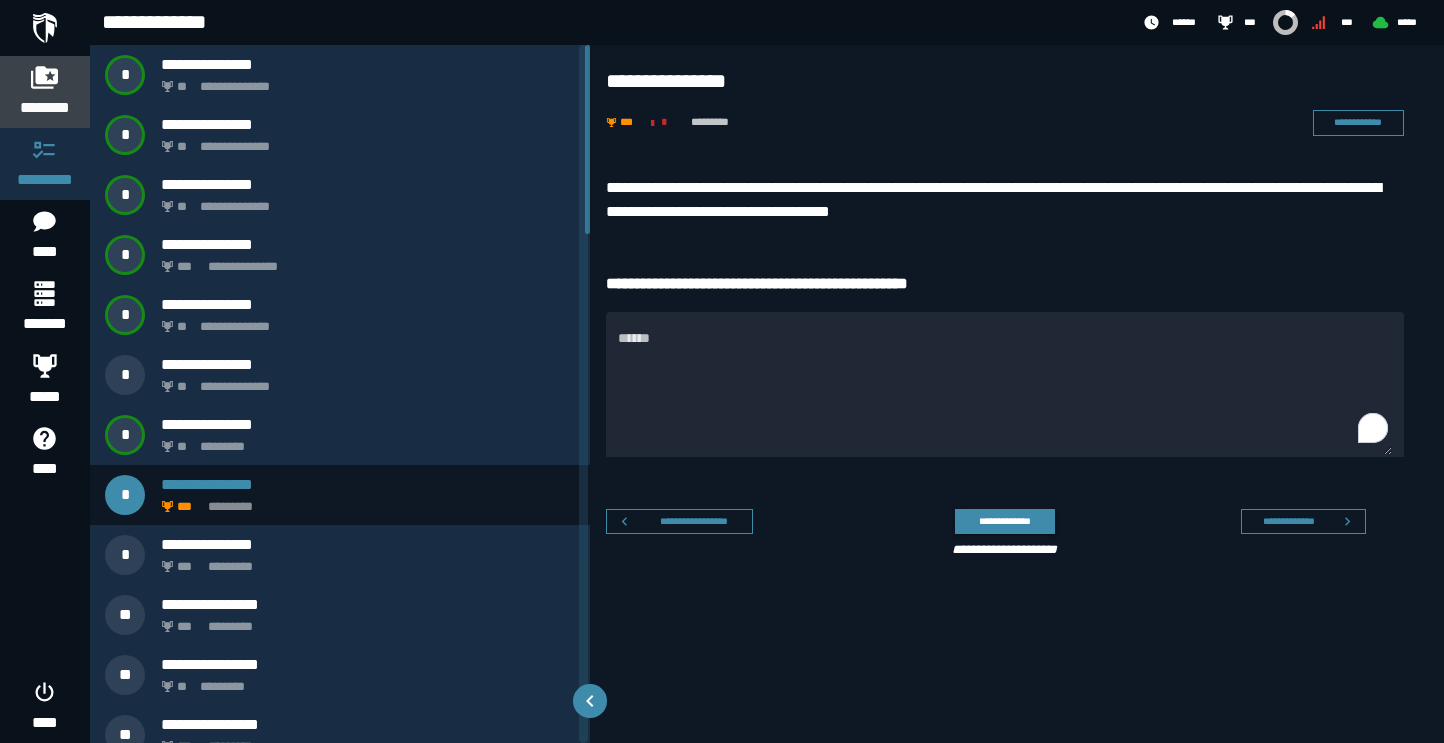 click 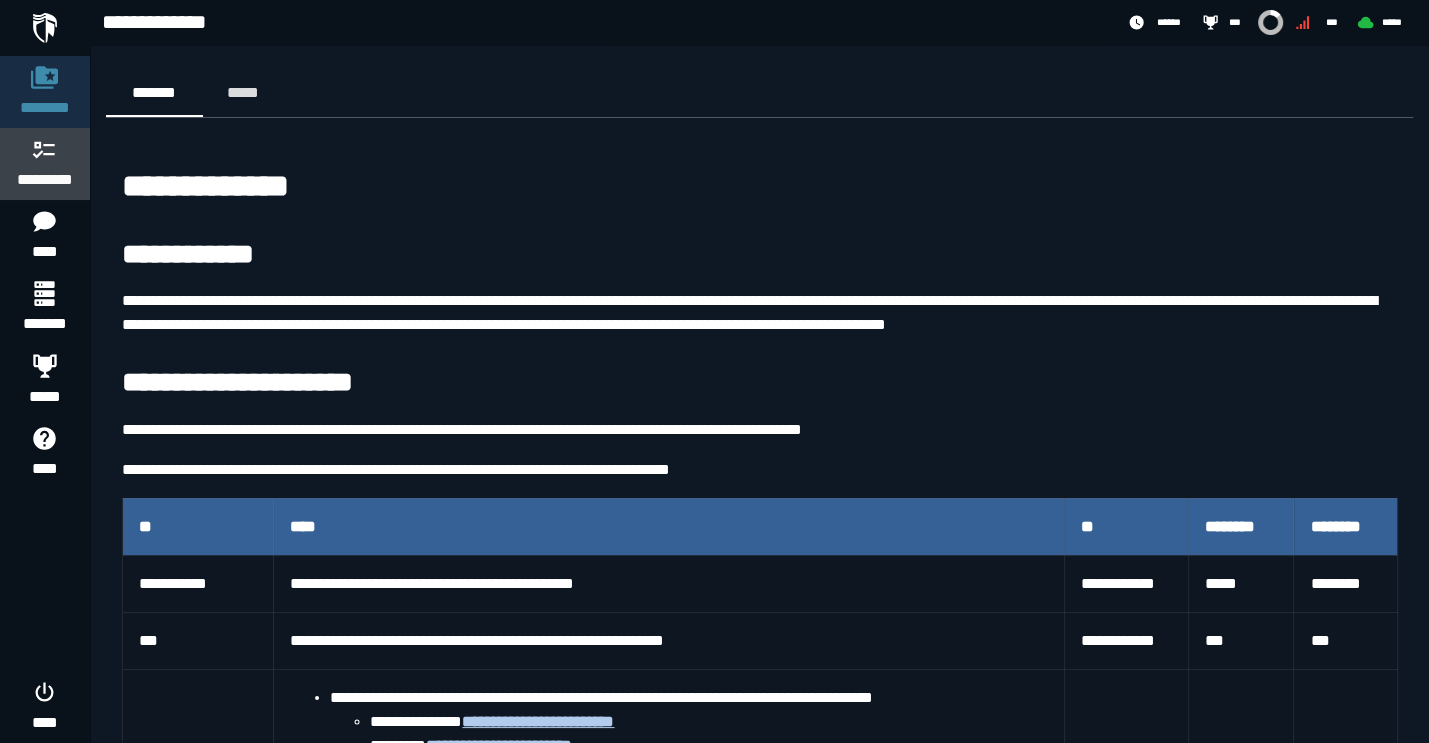 click on "*********" at bounding box center (45, 180) 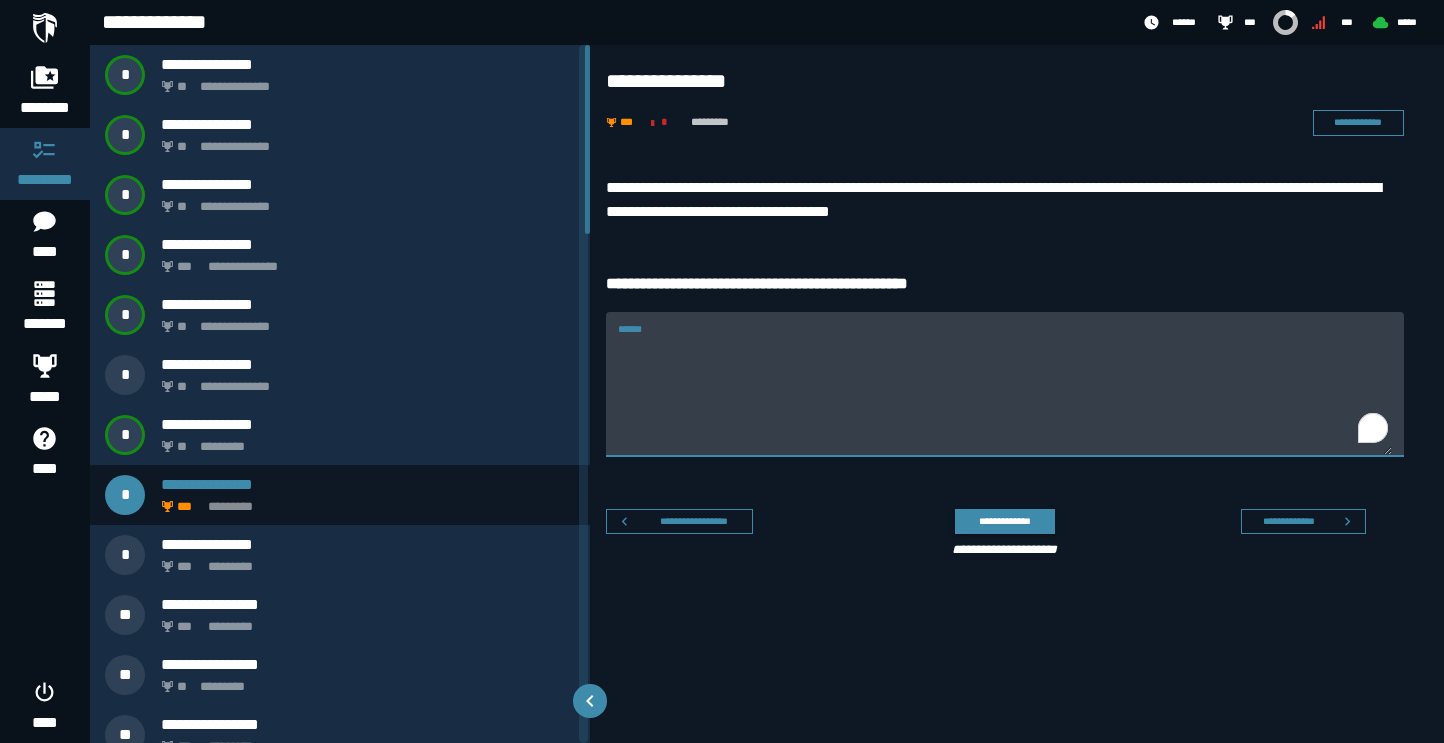click on "******" at bounding box center [1005, 396] 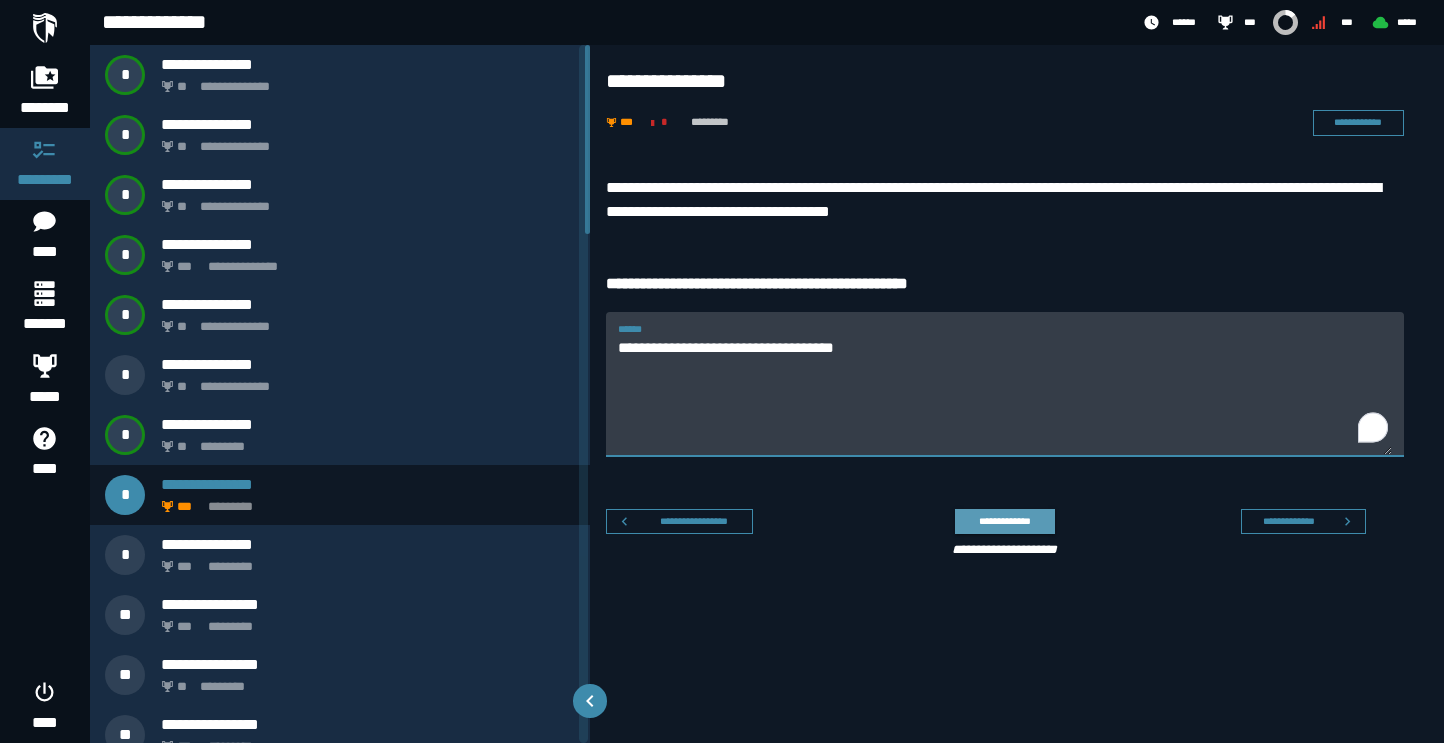 type on "**********" 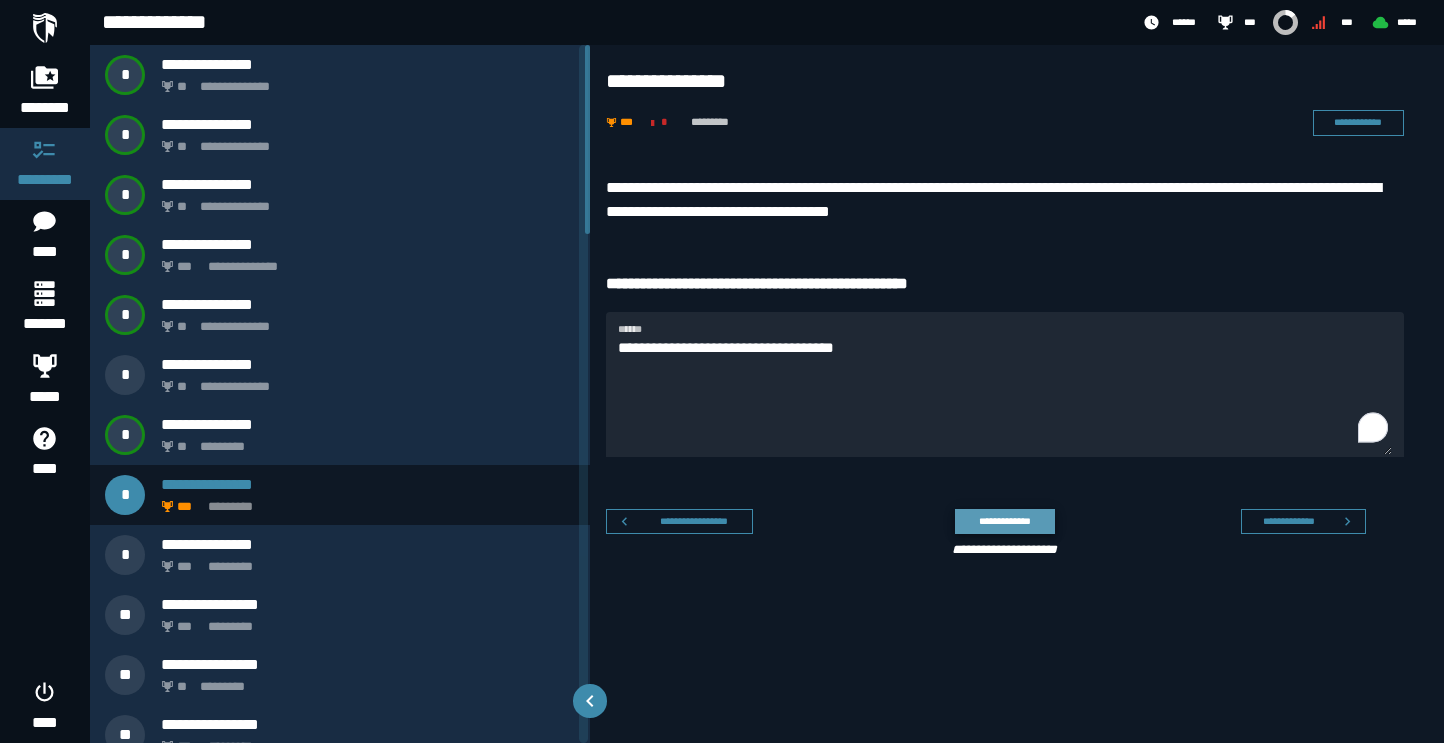 click on "**********" at bounding box center [1004, 521] 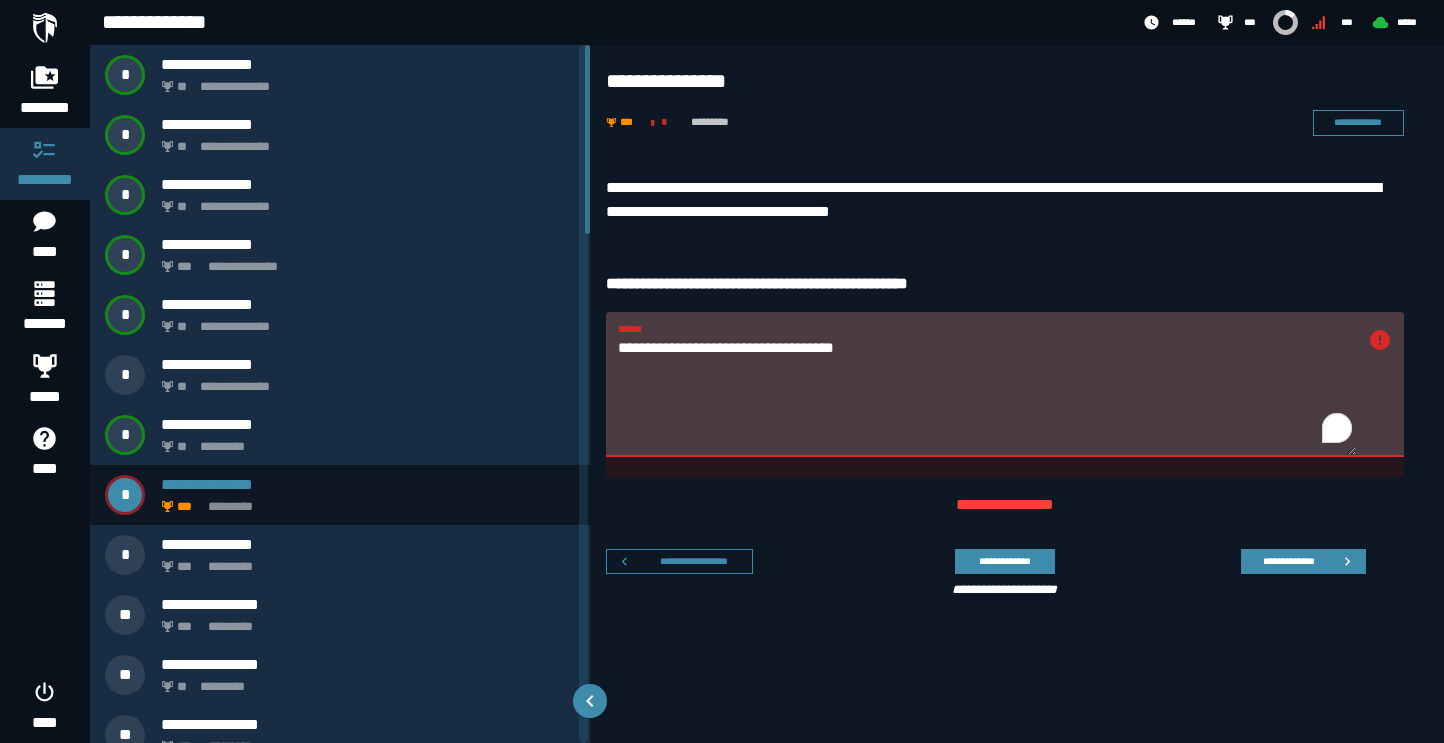 click on "**********" at bounding box center [987, 396] 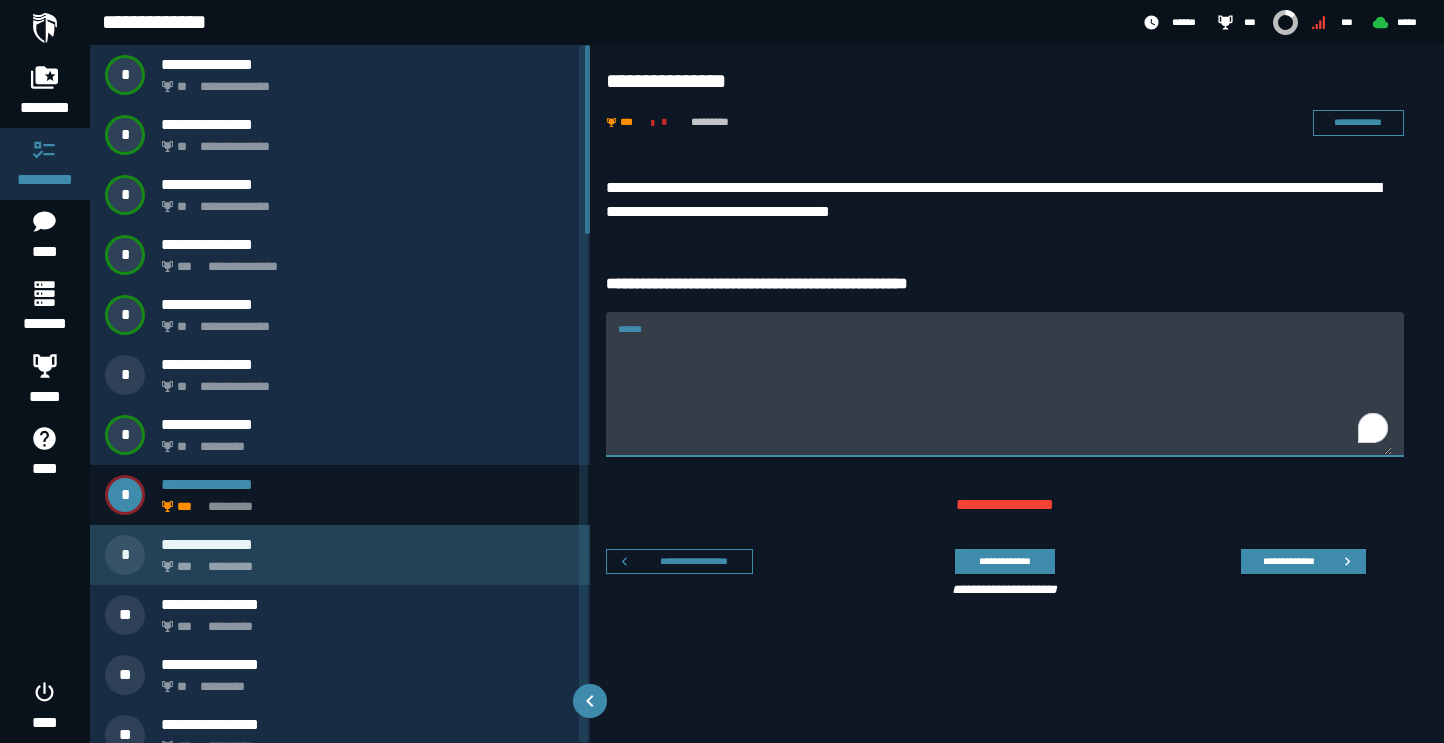type 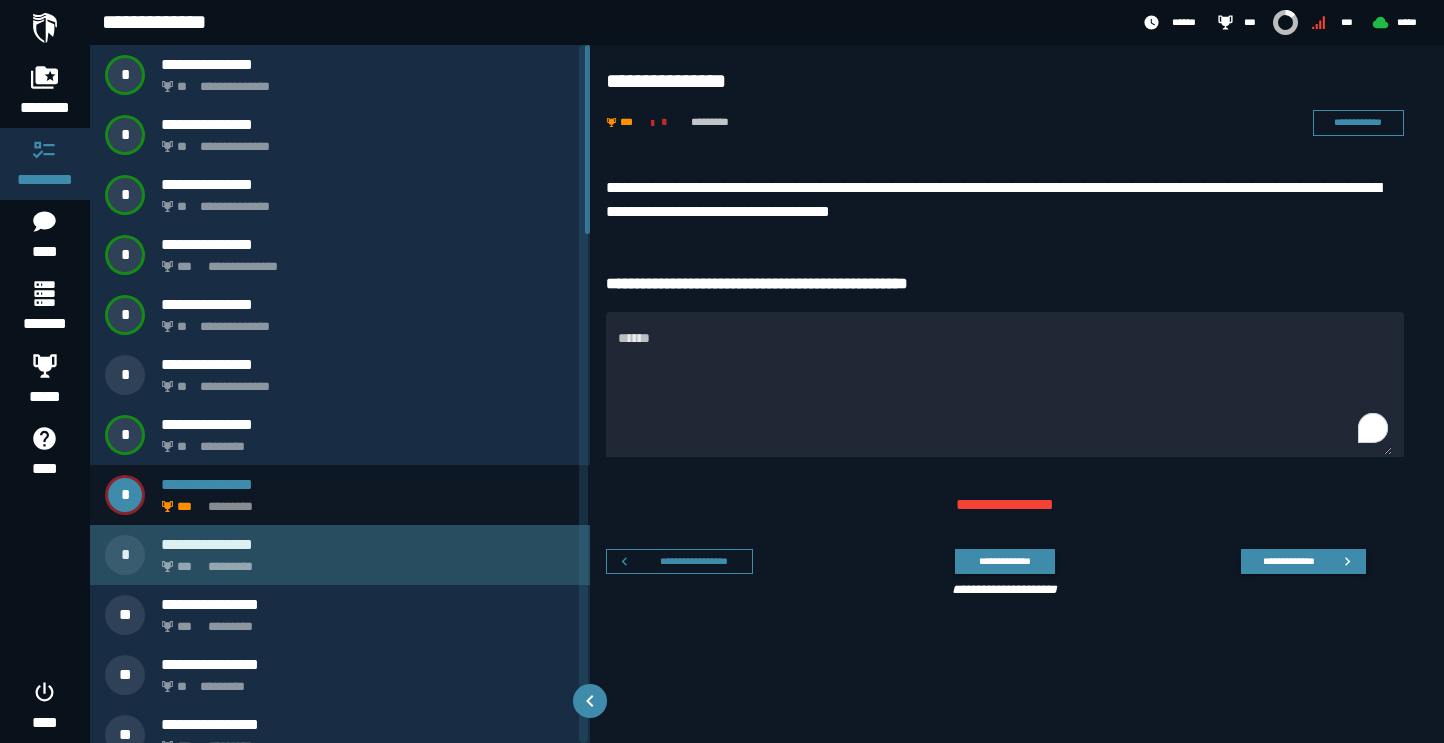 click on "*** *********" at bounding box center [364, 561] 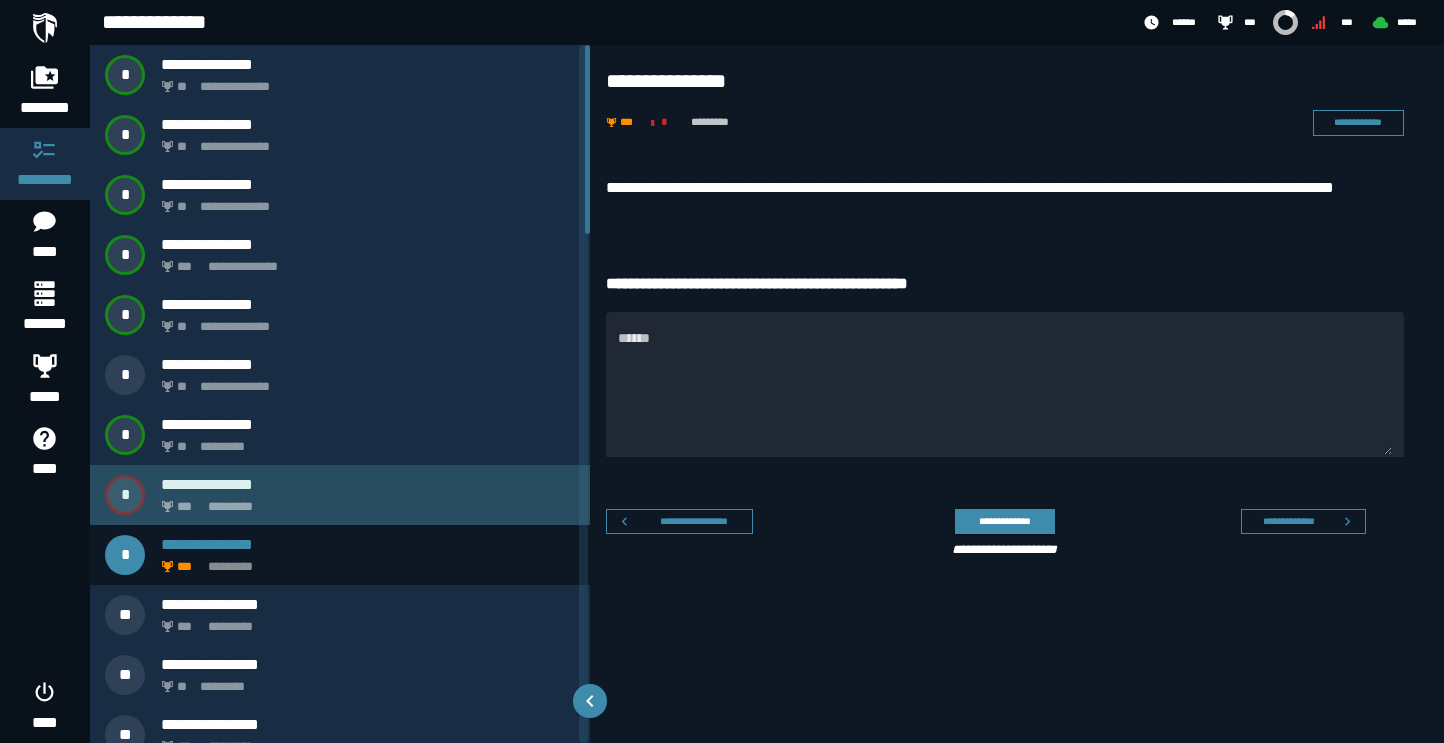 click on "*** *********" at bounding box center [364, 501] 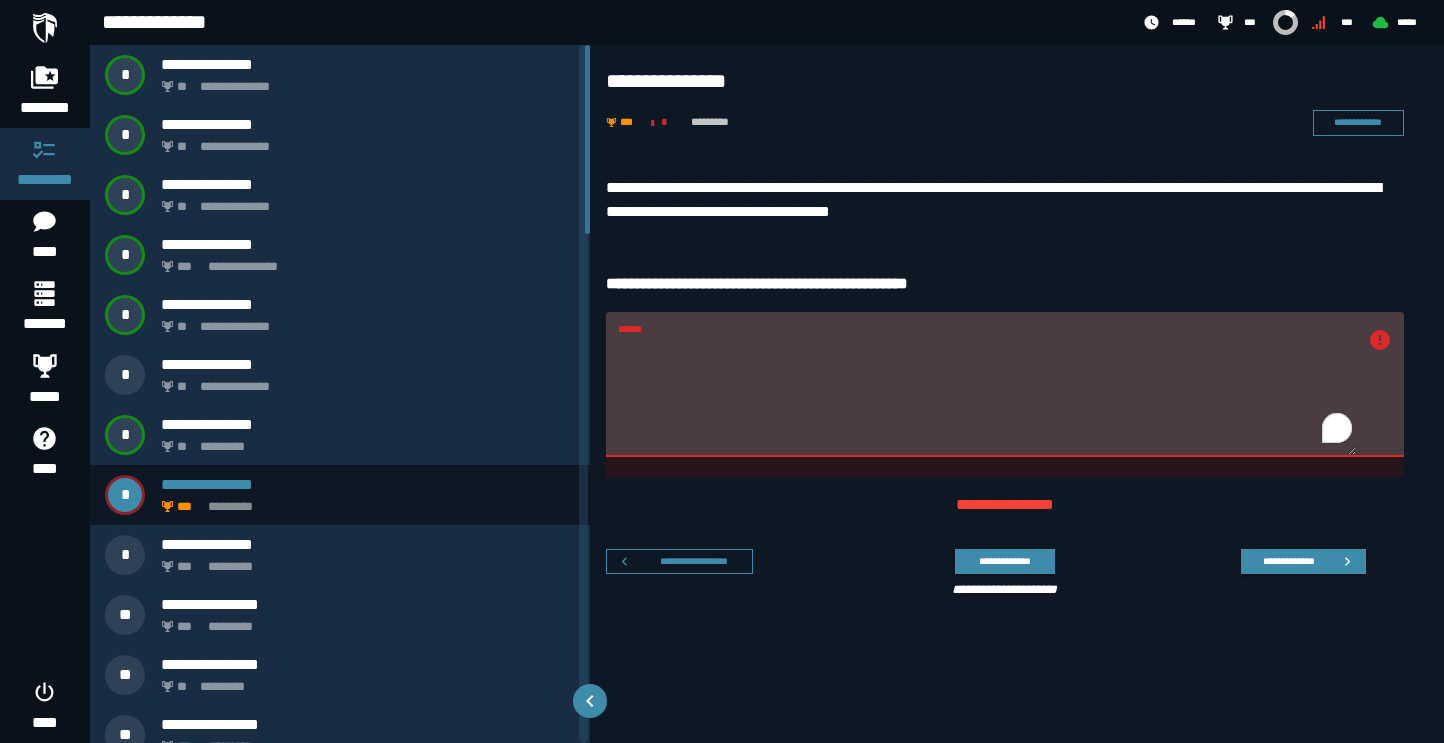 click on "******" at bounding box center (987, 396) 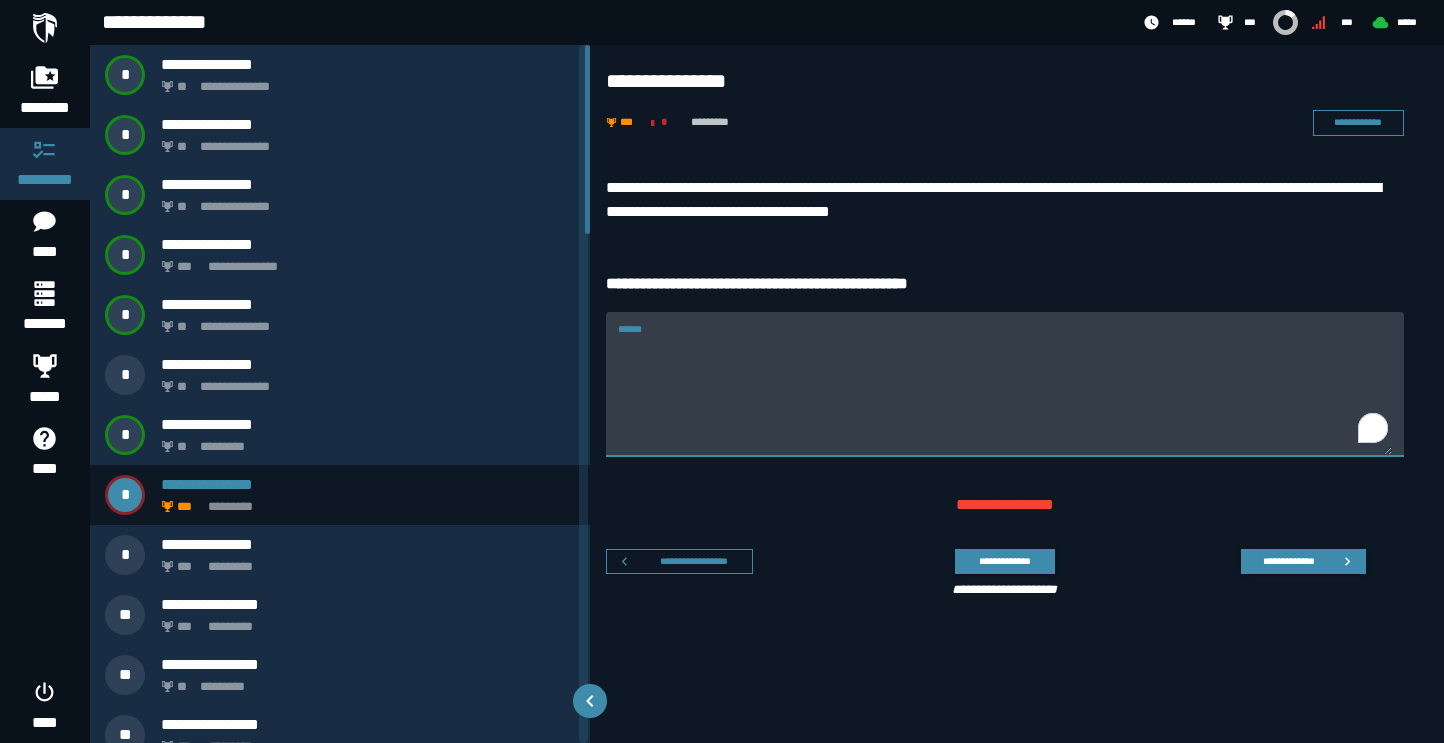 type 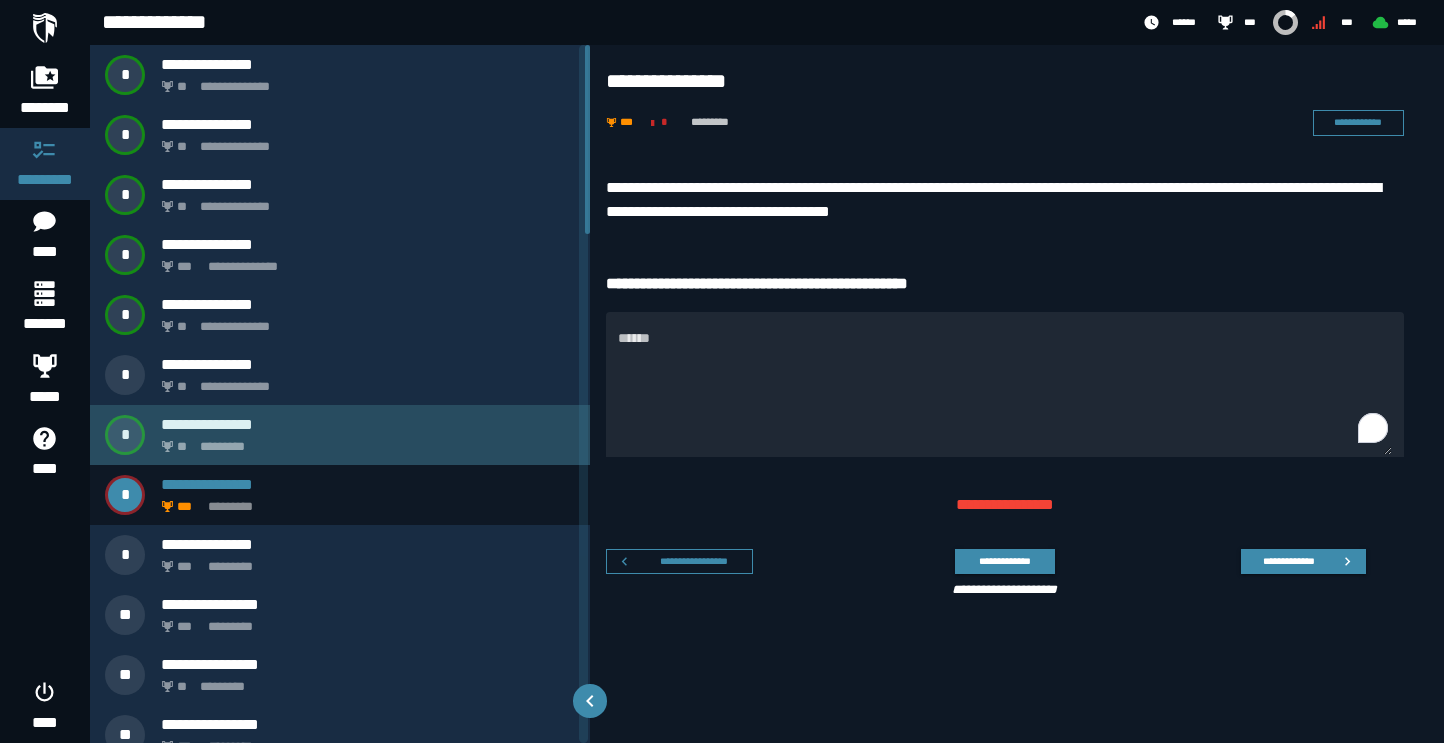 click on "**********" at bounding box center [368, 435] 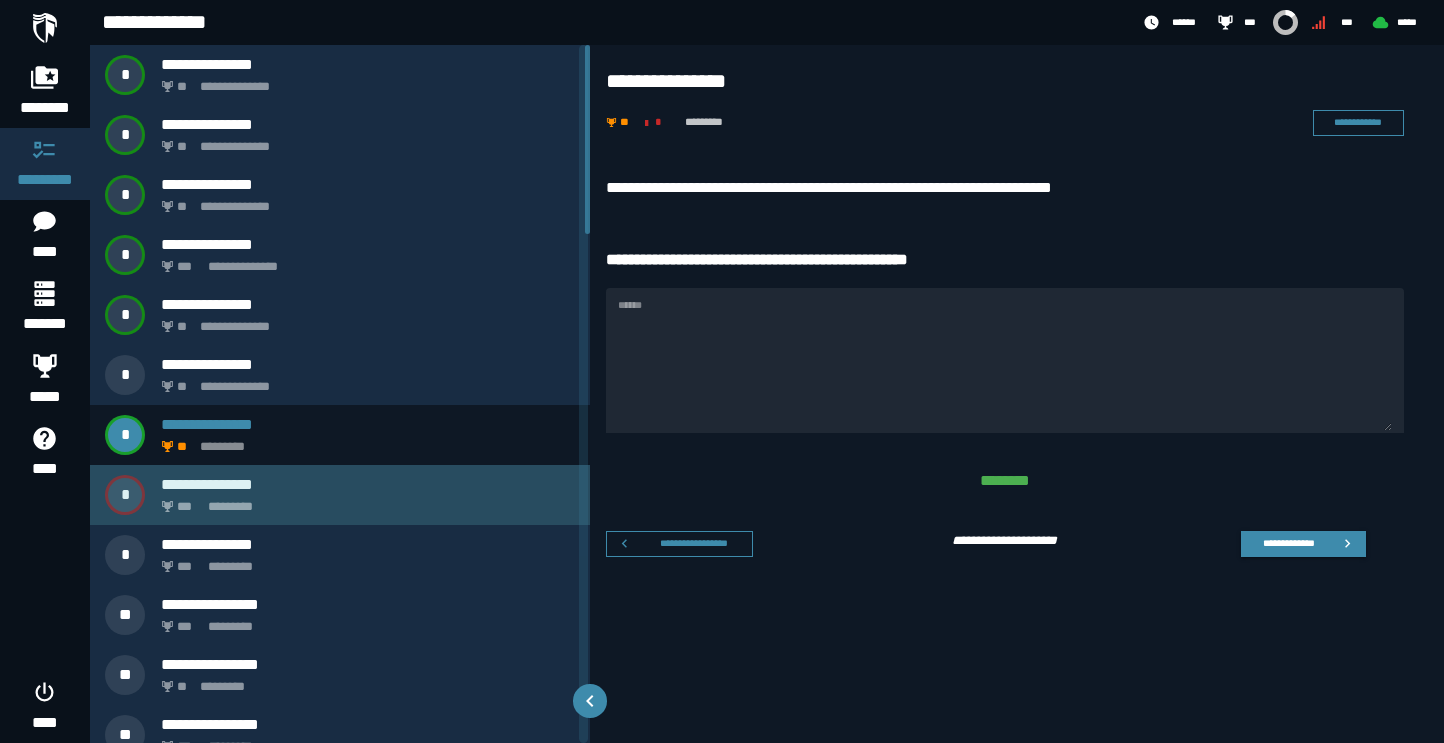 click on "**********" at bounding box center (368, 484) 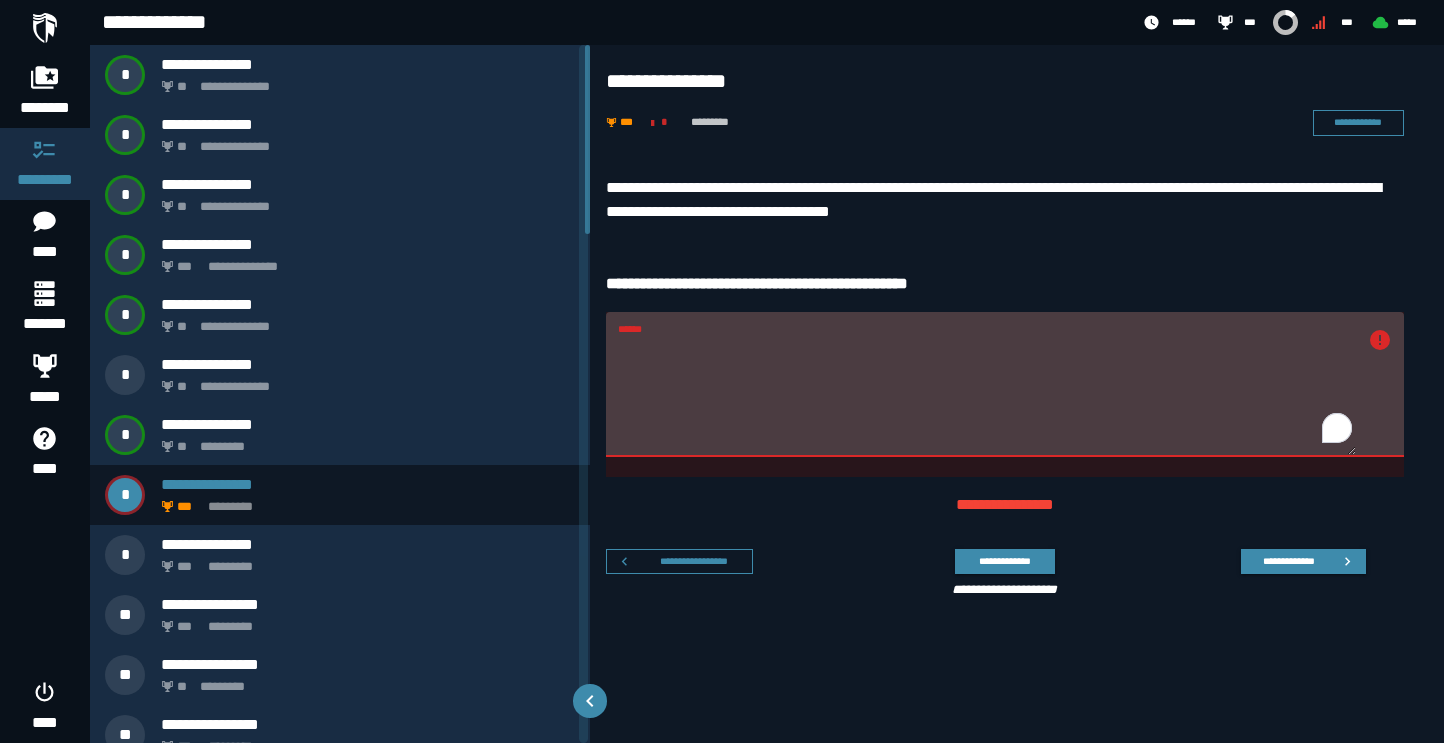 click on "******" at bounding box center [987, 396] 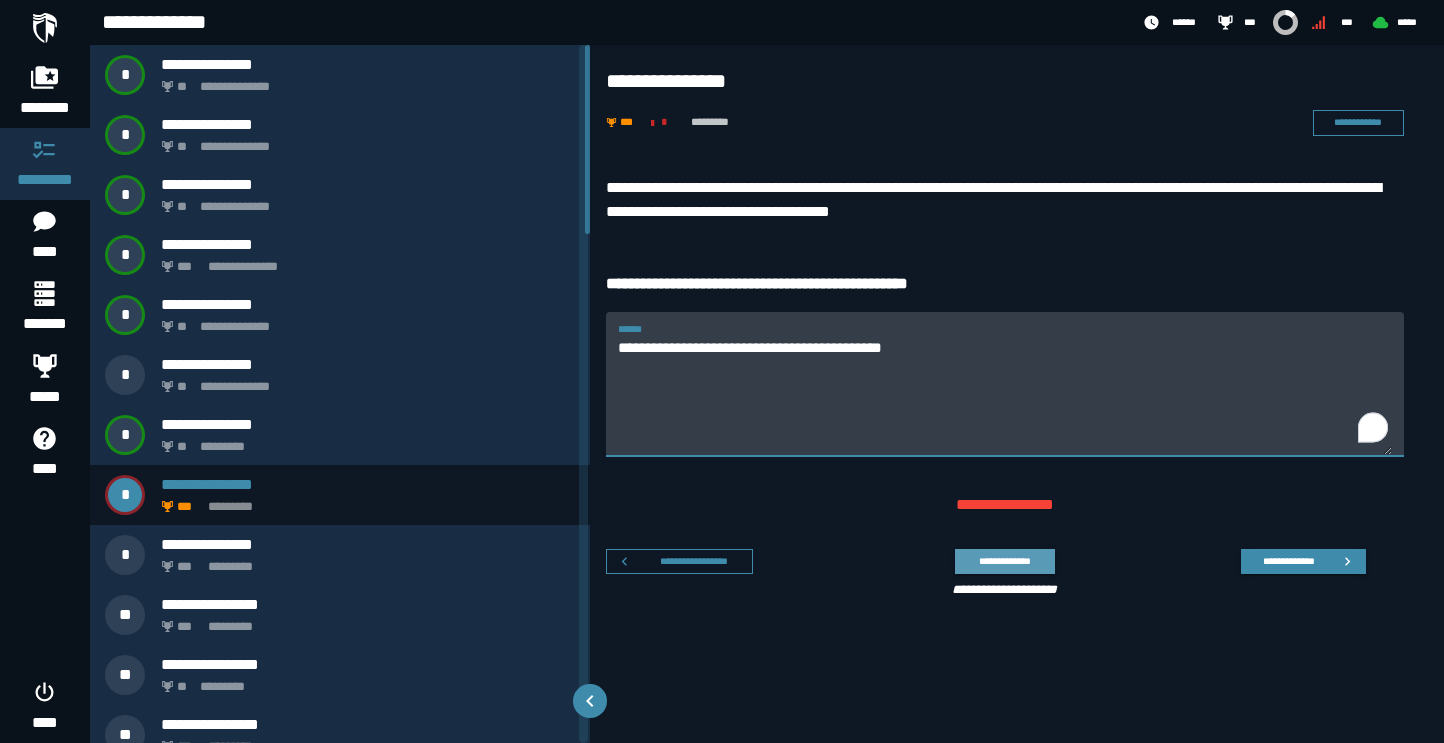 type on "**********" 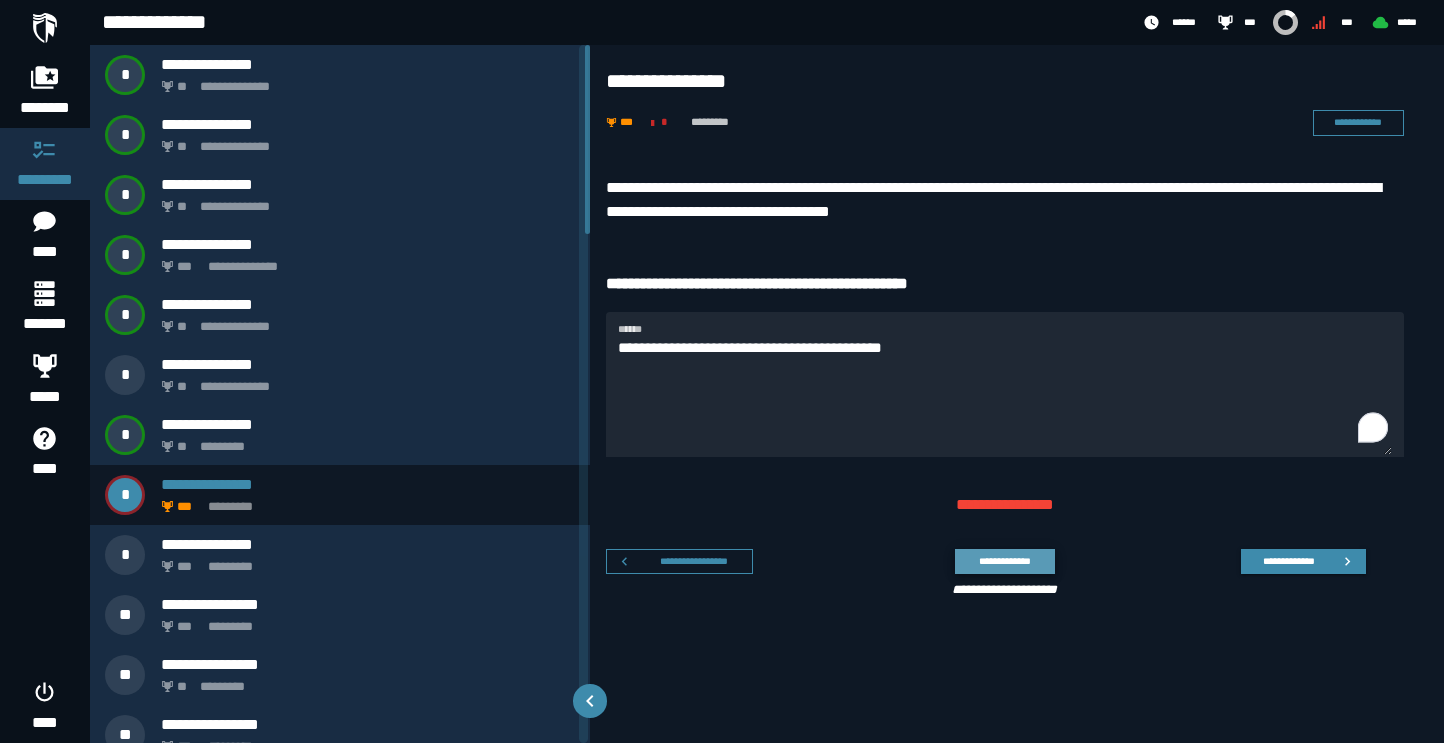 click on "**********" at bounding box center [1004, 561] 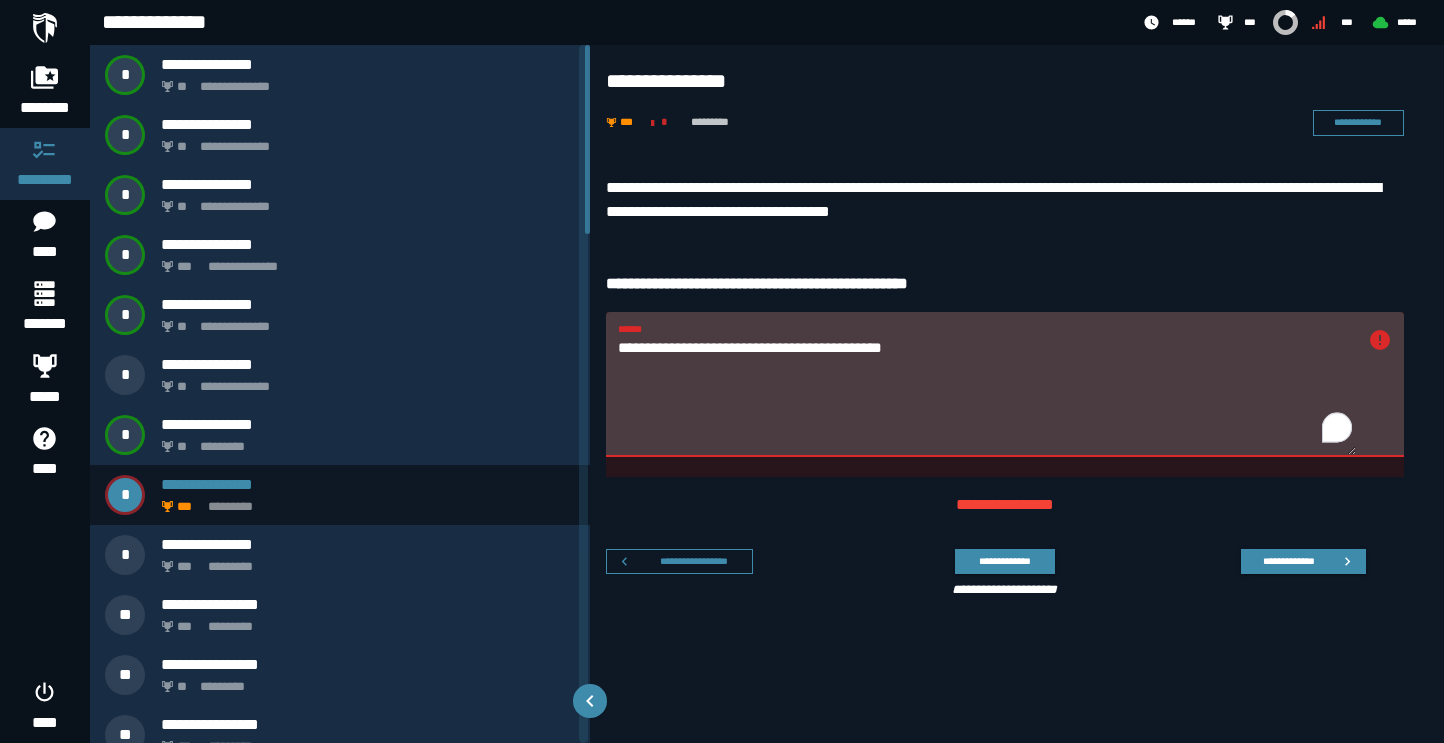 click on "**********" at bounding box center [987, 396] 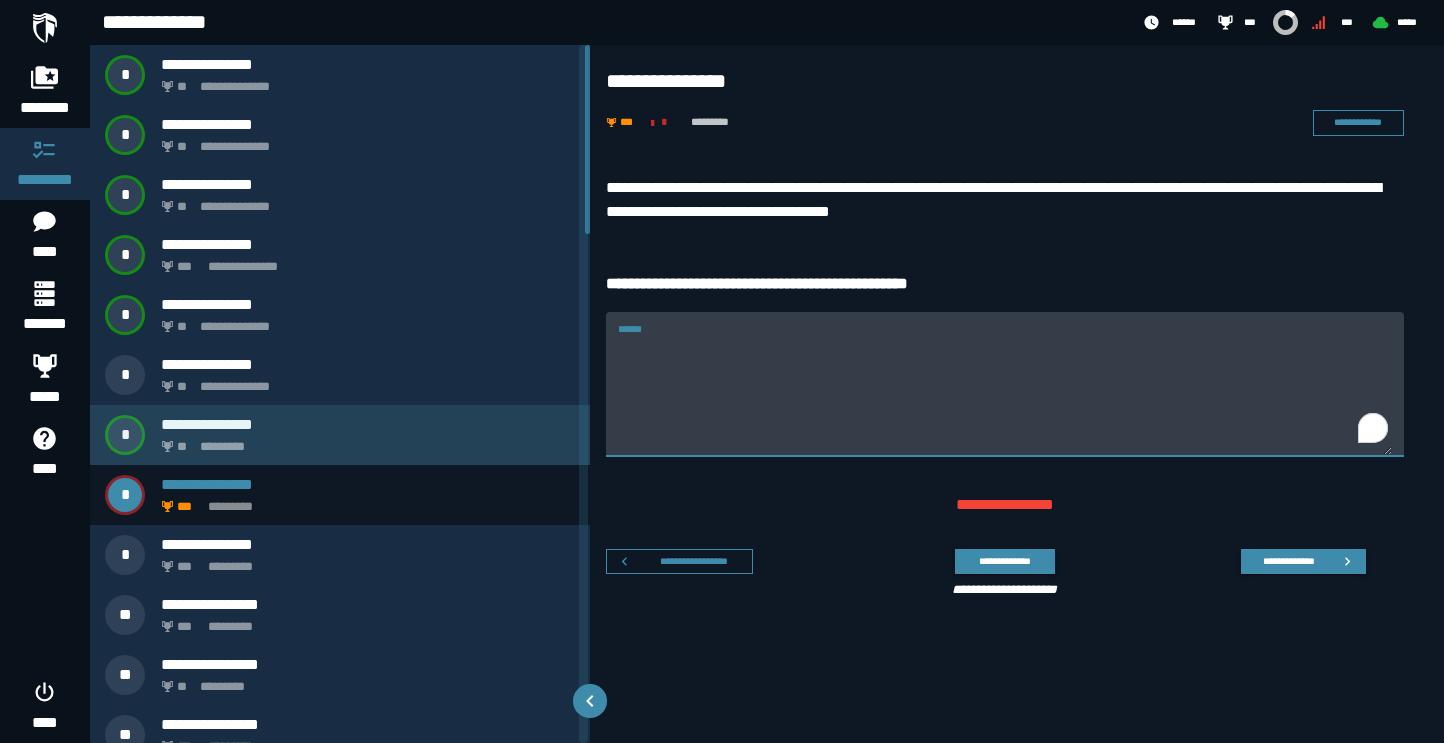type 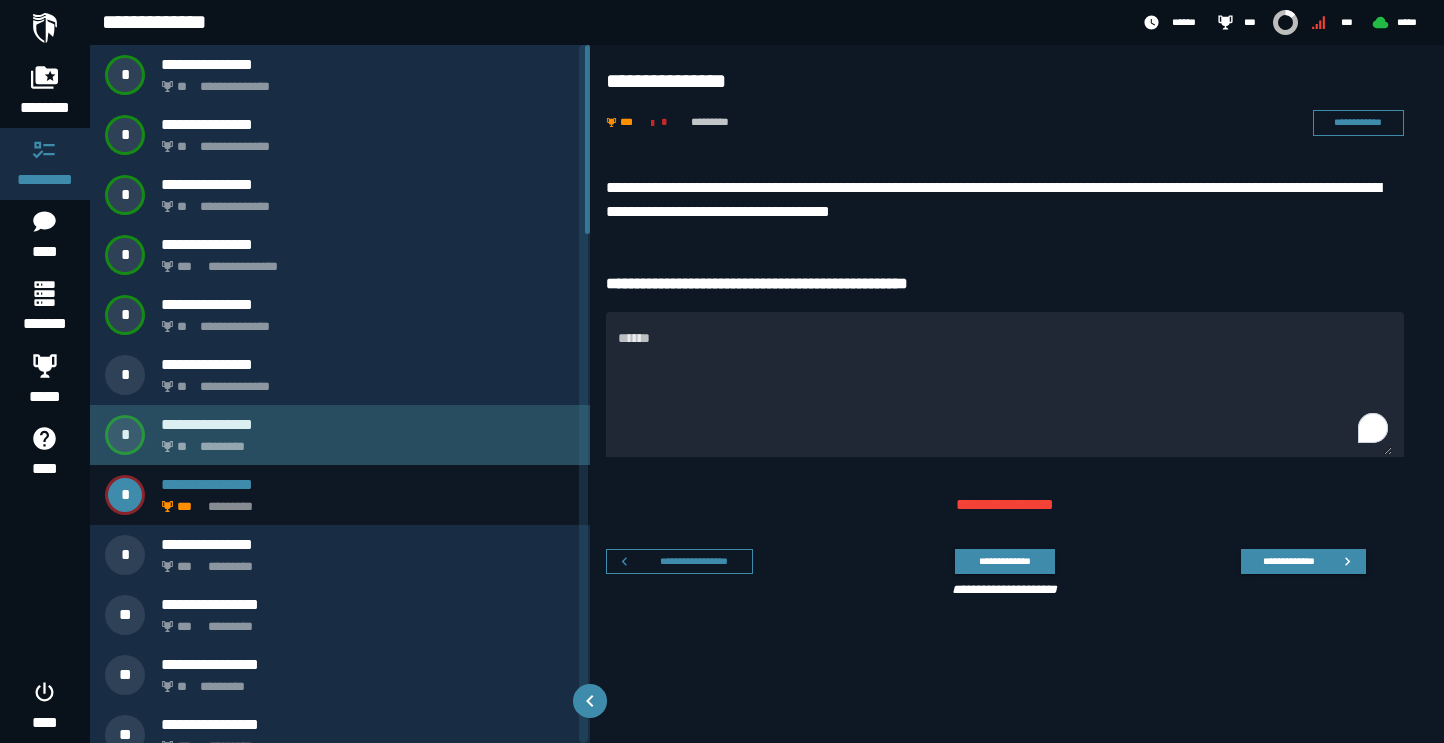 click on "** *********" at bounding box center [364, 441] 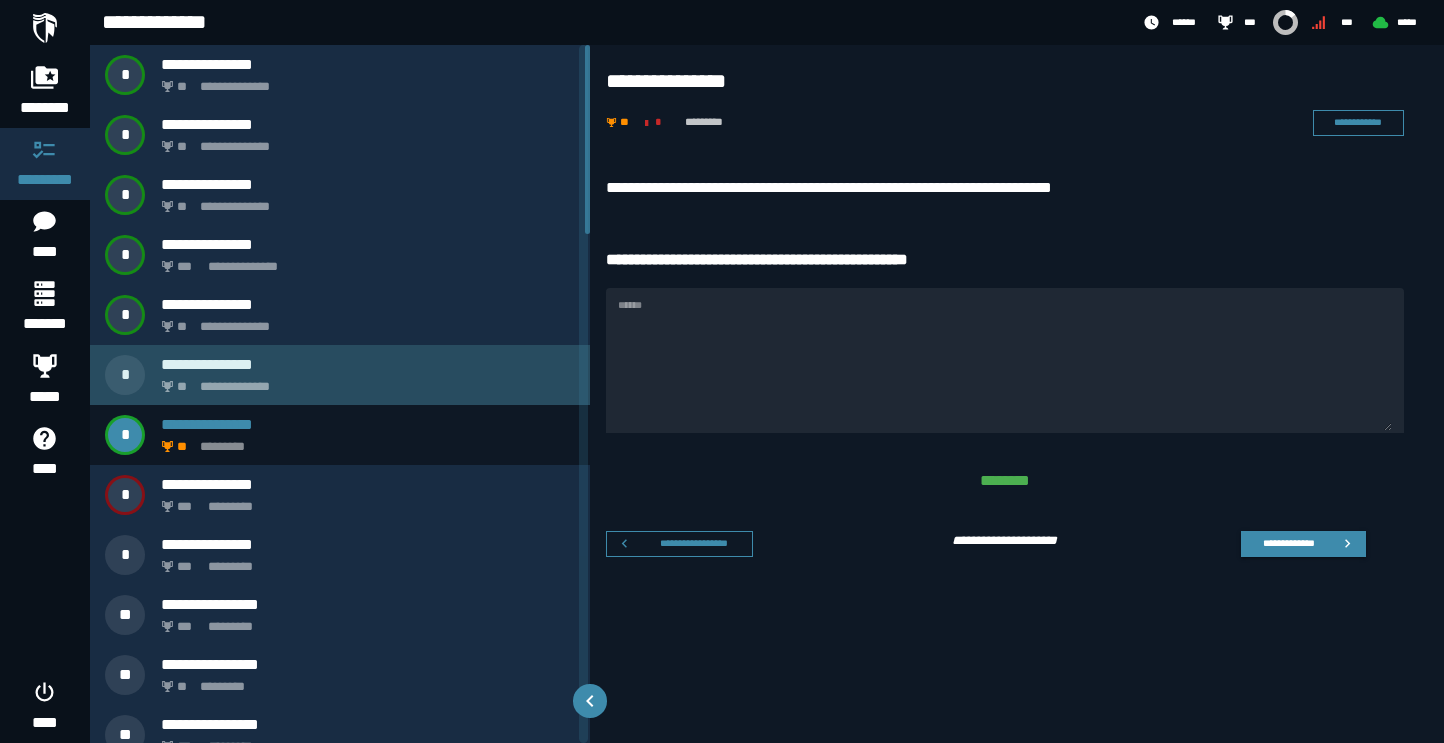 click on "**********" 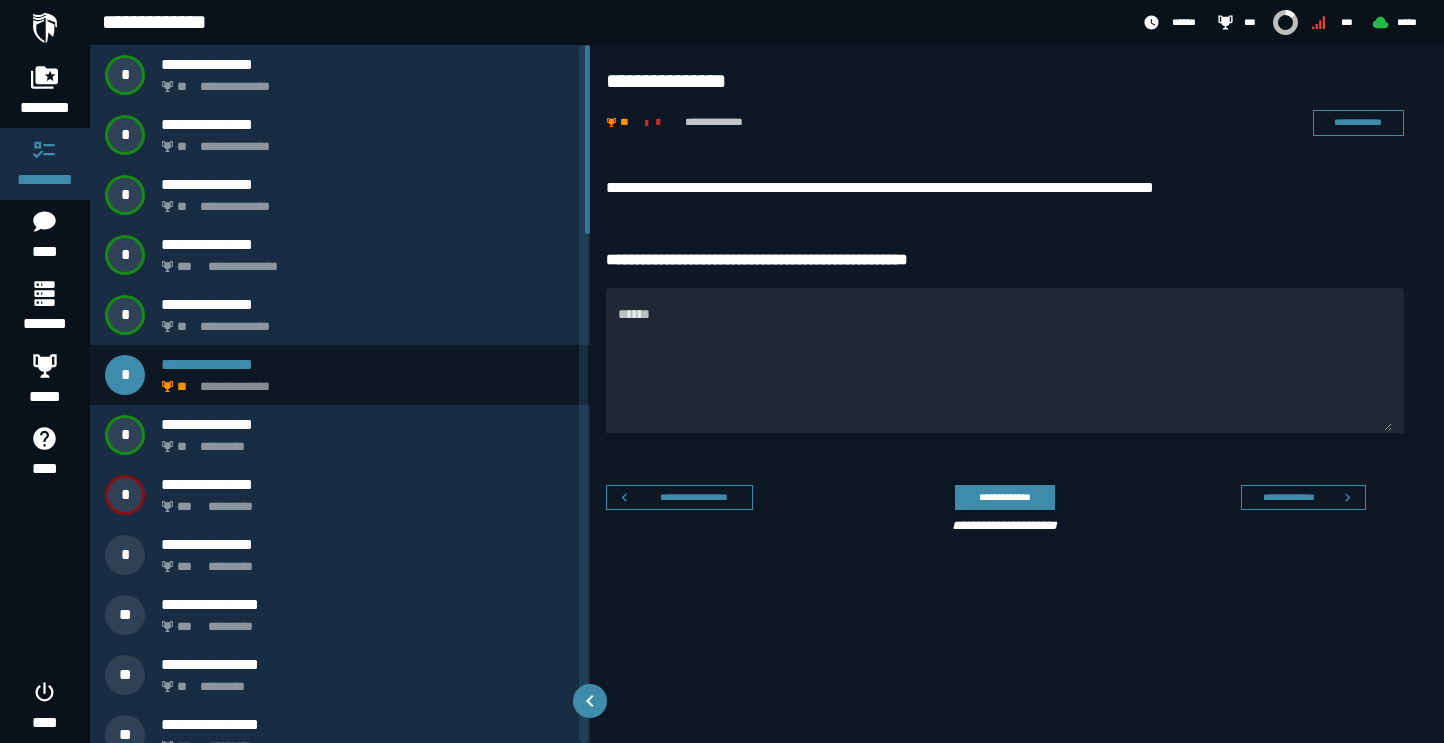 click on "**********" at bounding box center (1017, 394) 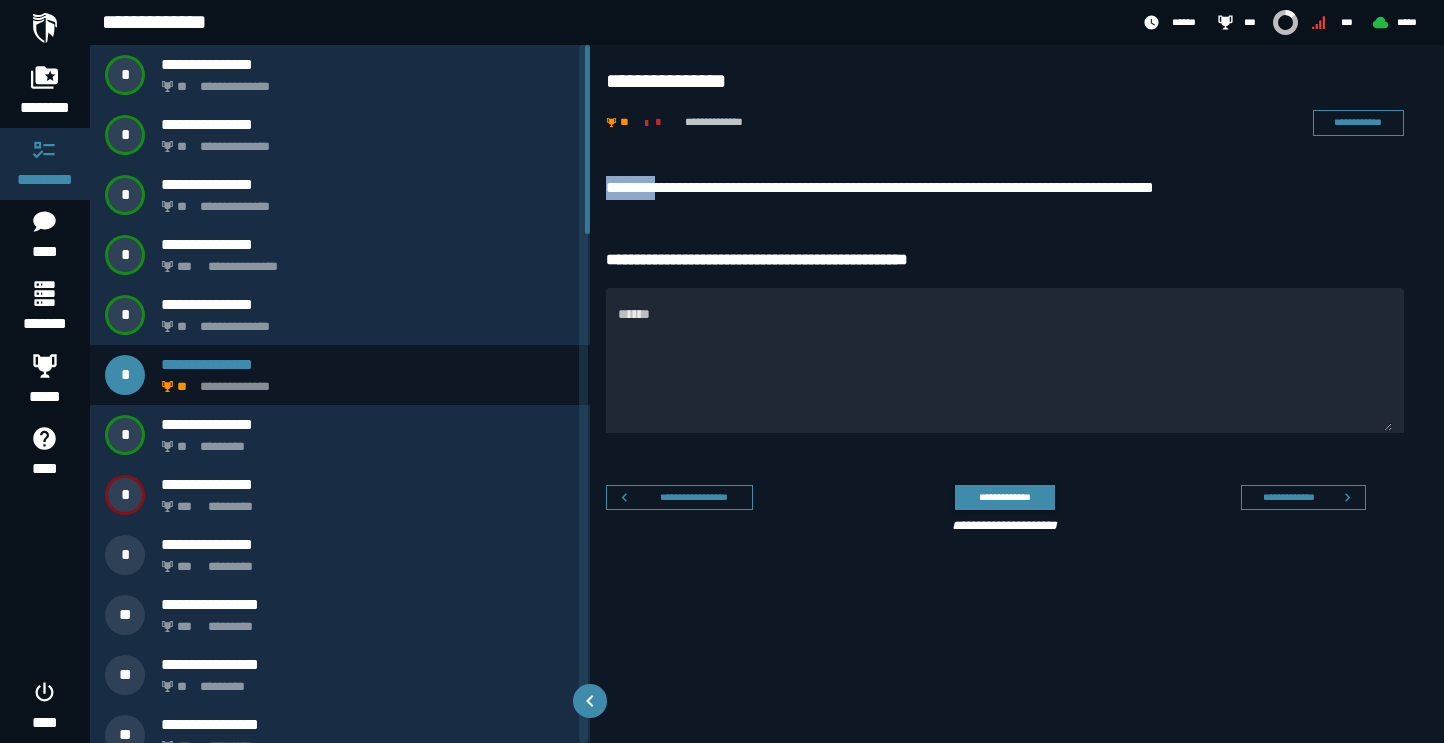click on "**********" at bounding box center [1017, 394] 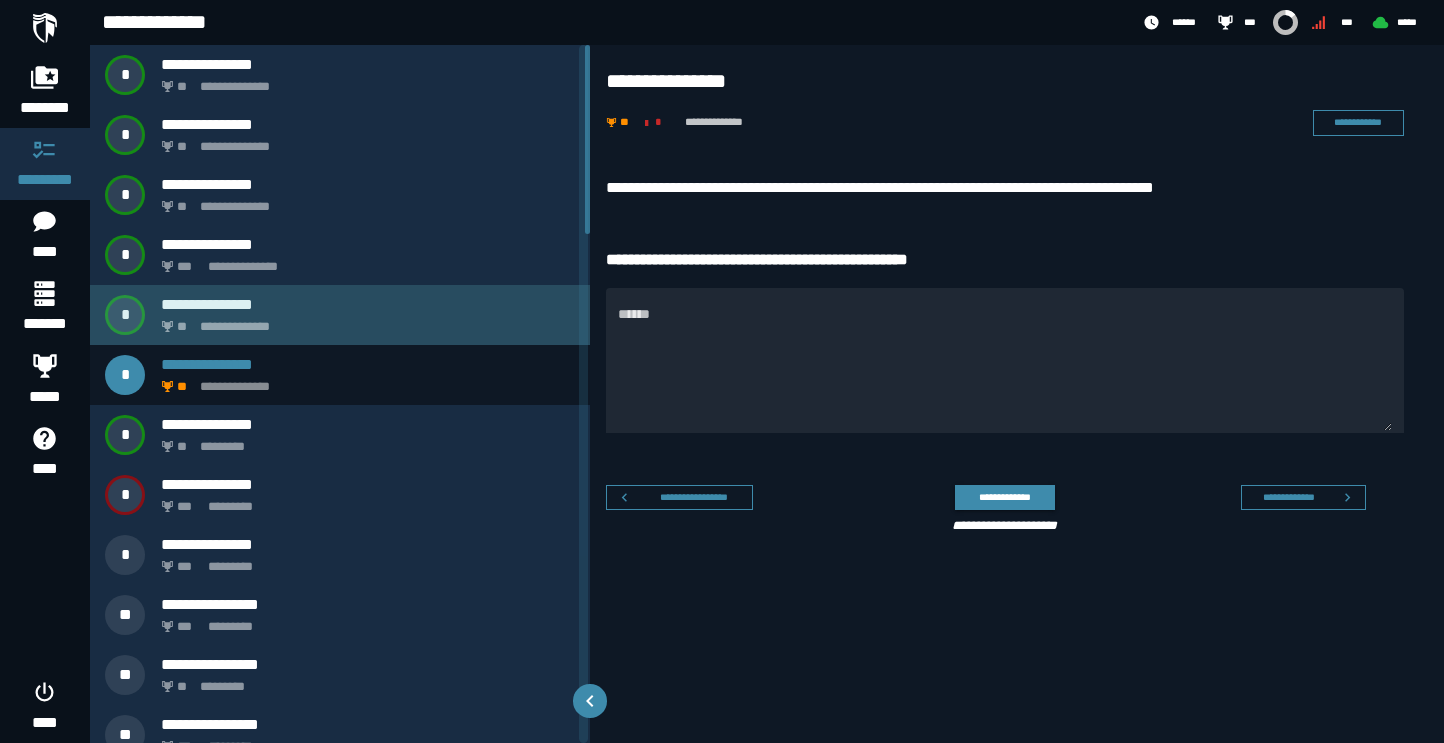 click on "**********" at bounding box center [364, 321] 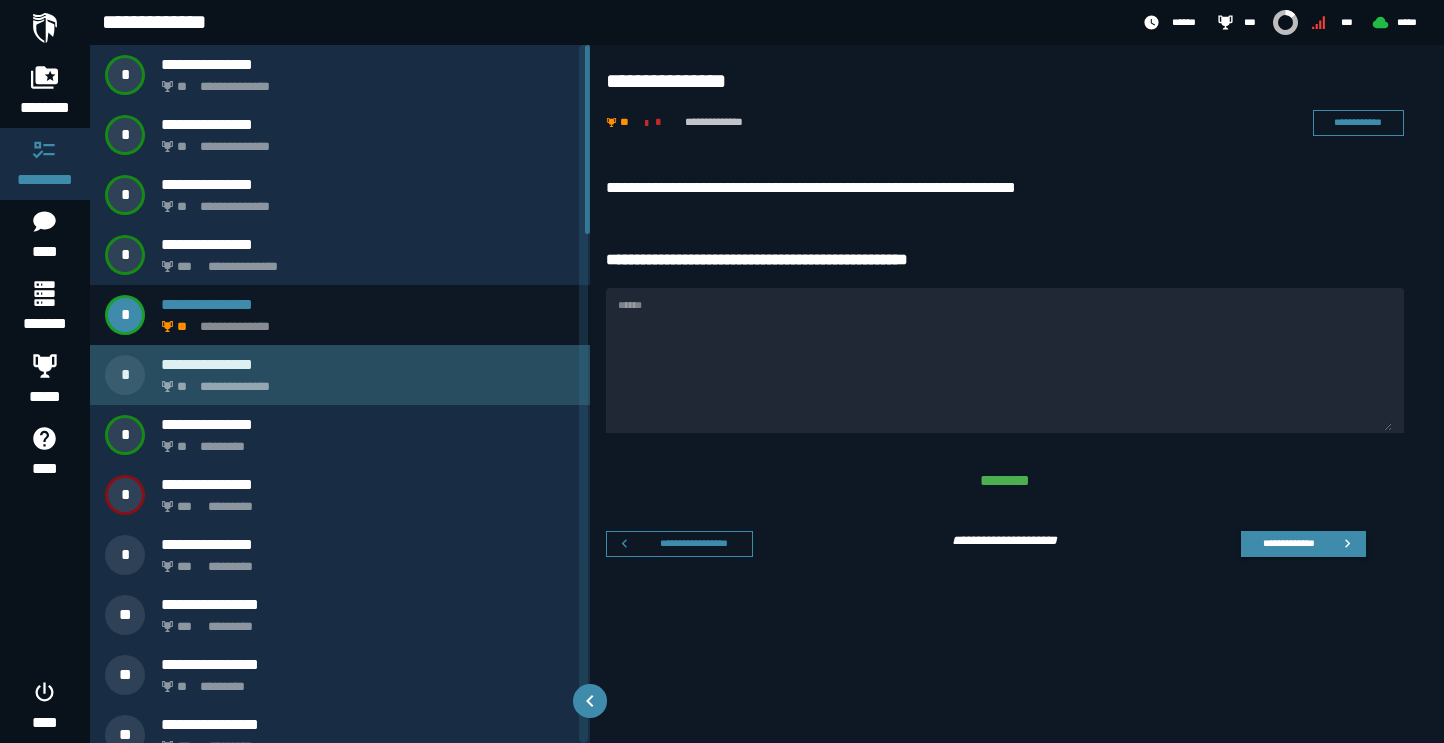 click on "**********" at bounding box center [364, 381] 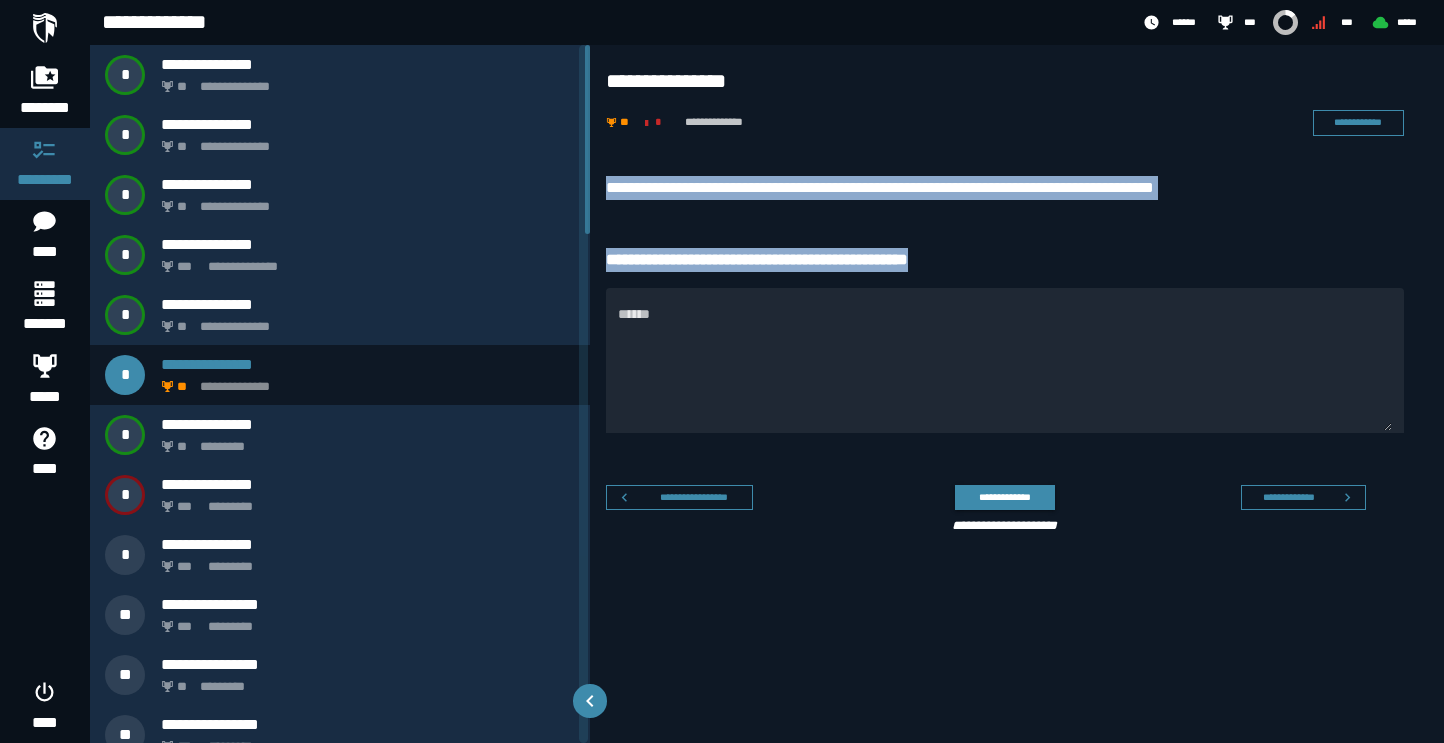 drag, startPoint x: 600, startPoint y: 183, endPoint x: 989, endPoint y: 258, distance: 396.1641 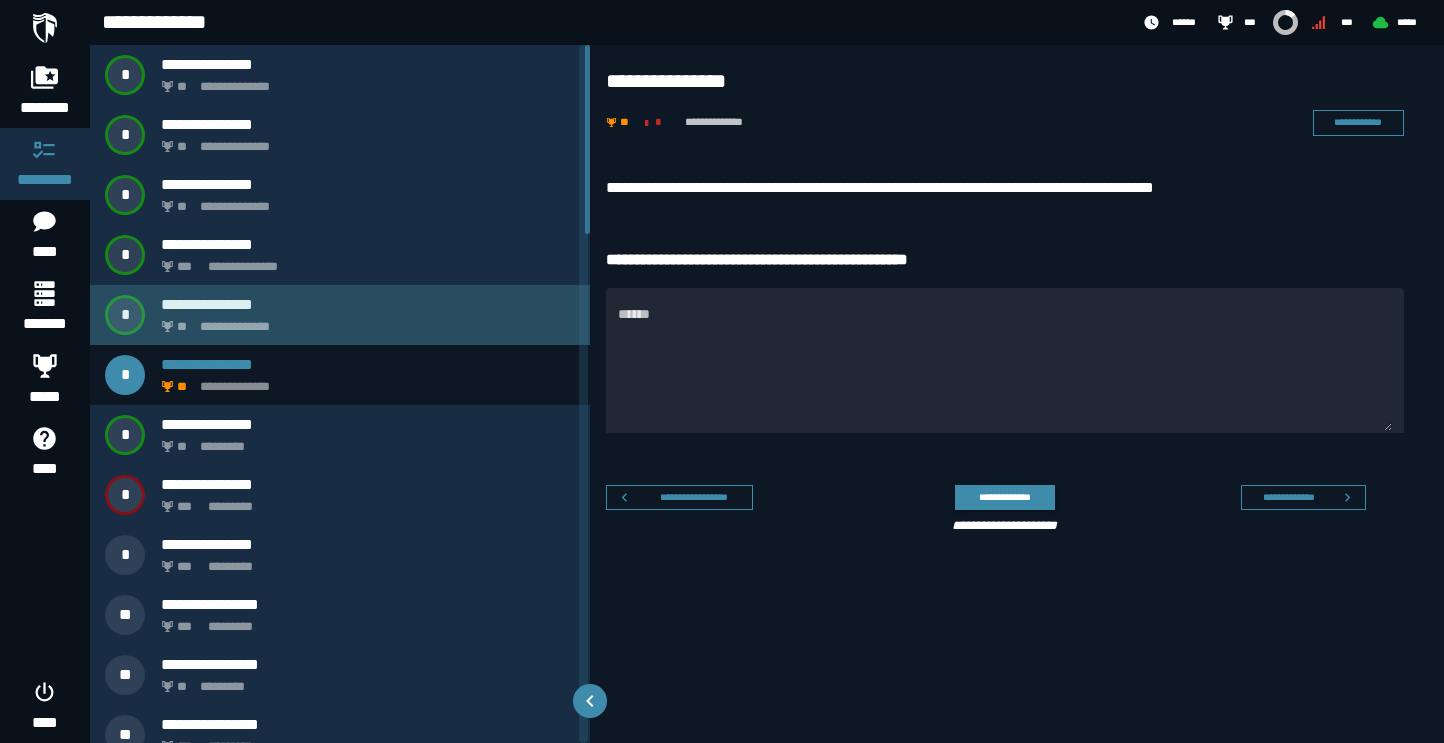 click on "**********" at bounding box center [364, 321] 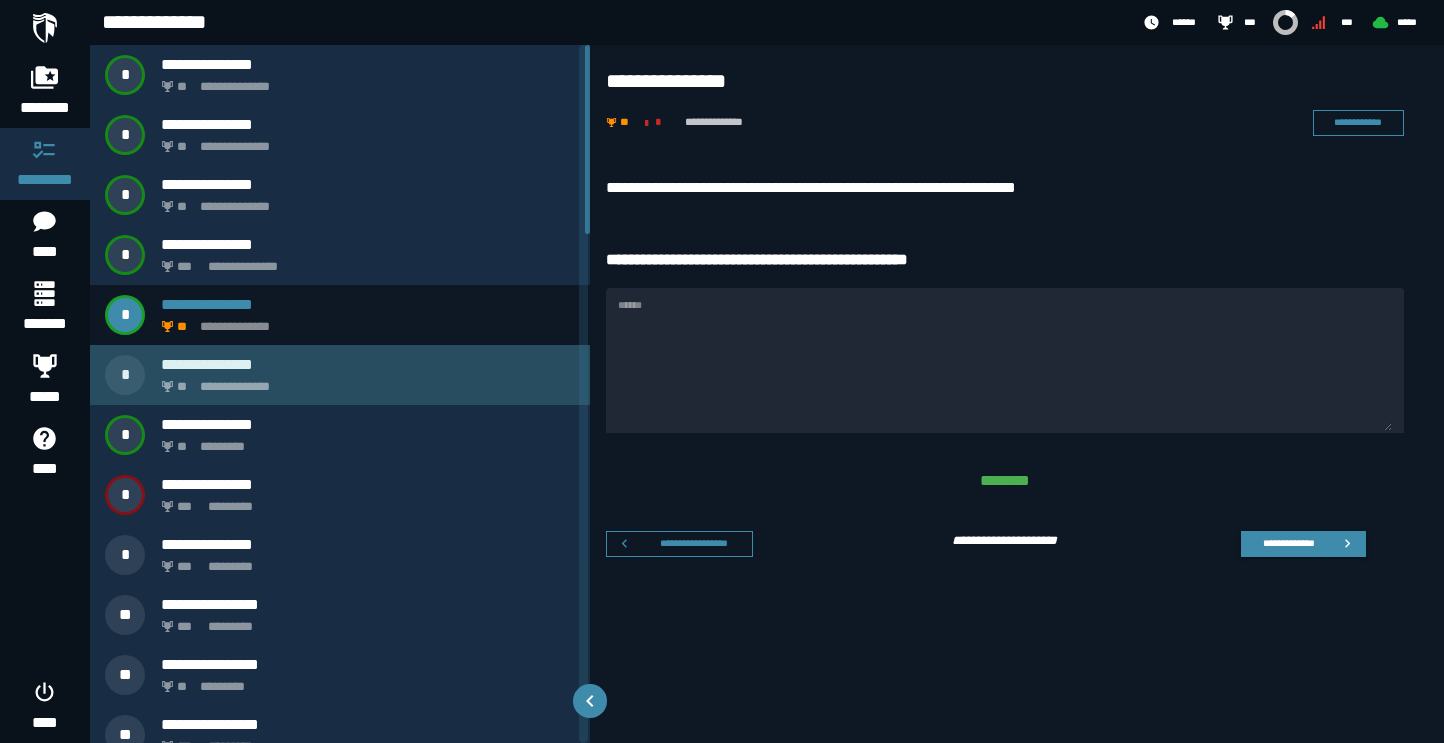 click on "**********" 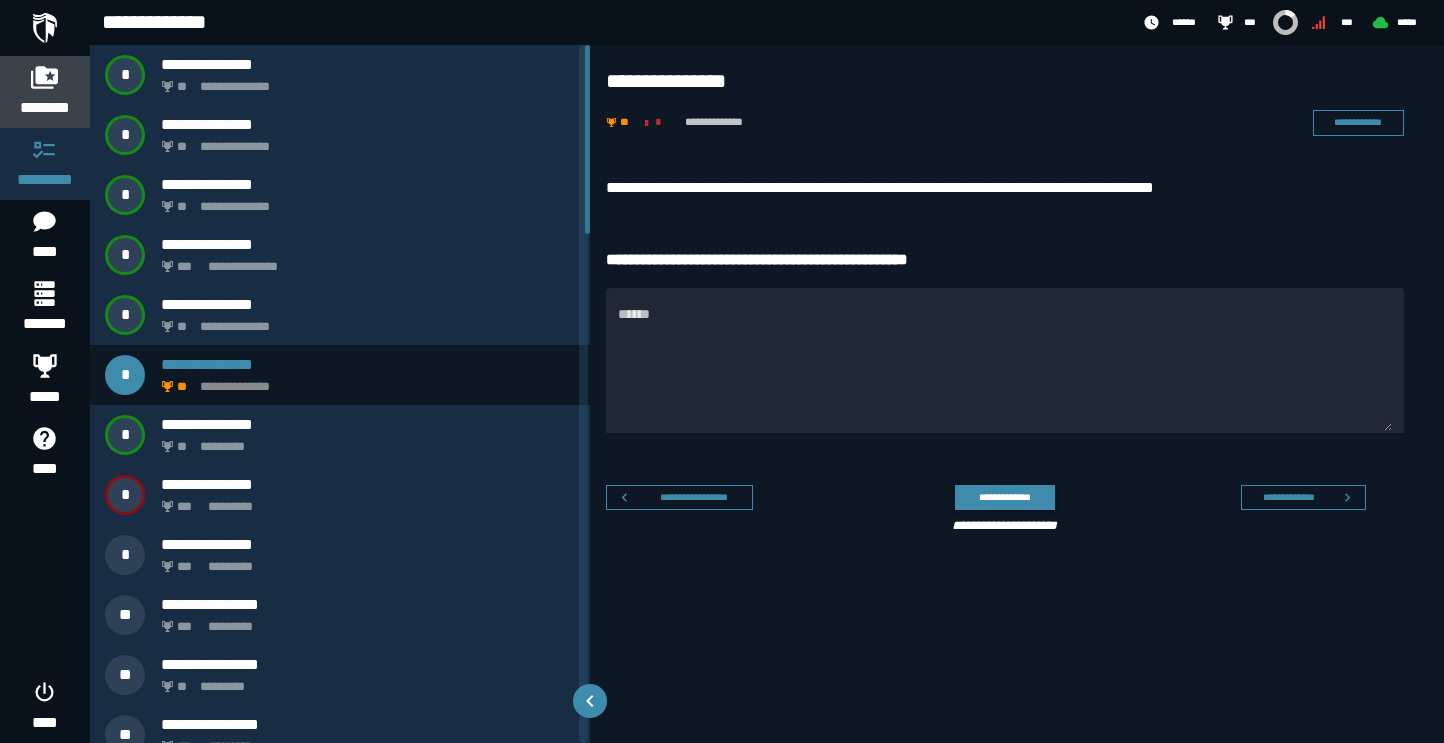 click 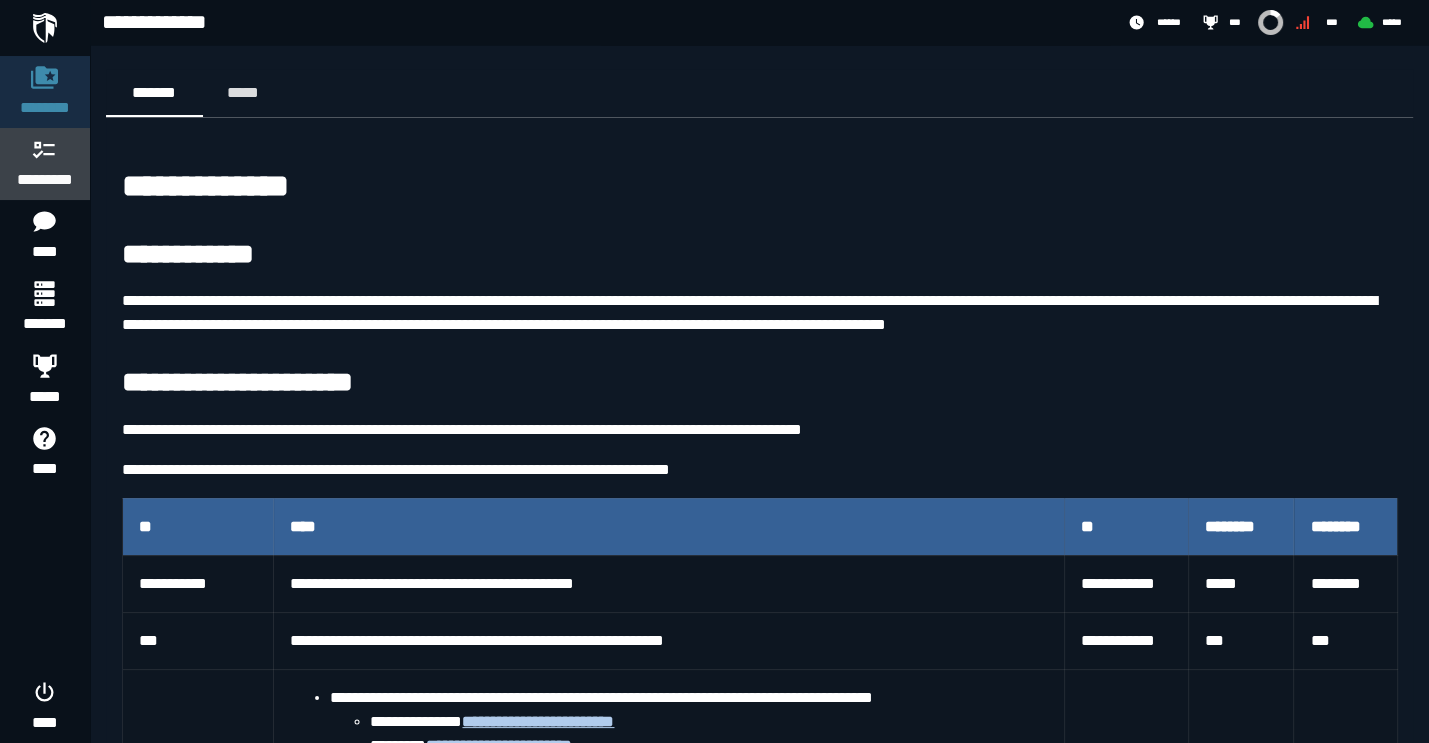 click on "*********" at bounding box center [45, 180] 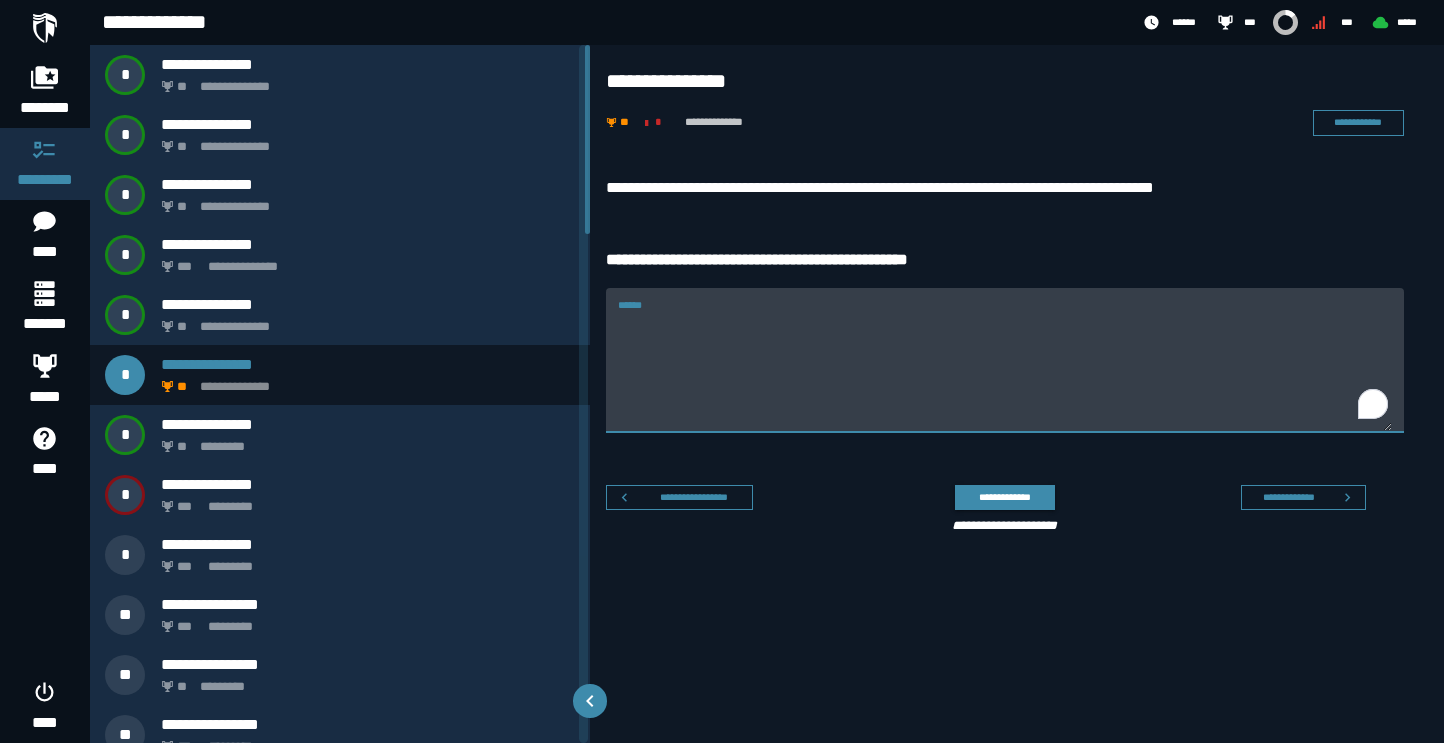 click on "******" at bounding box center [1005, 372] 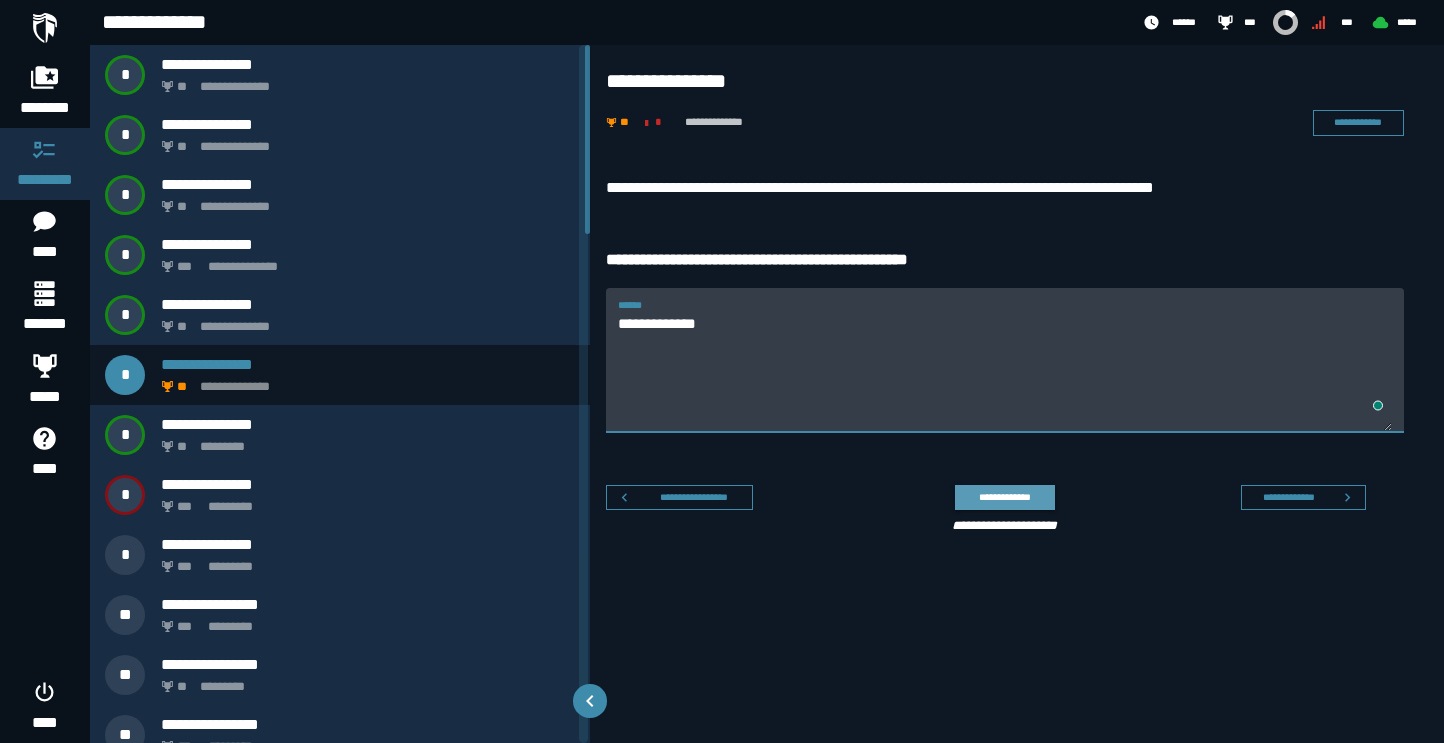 type on "**********" 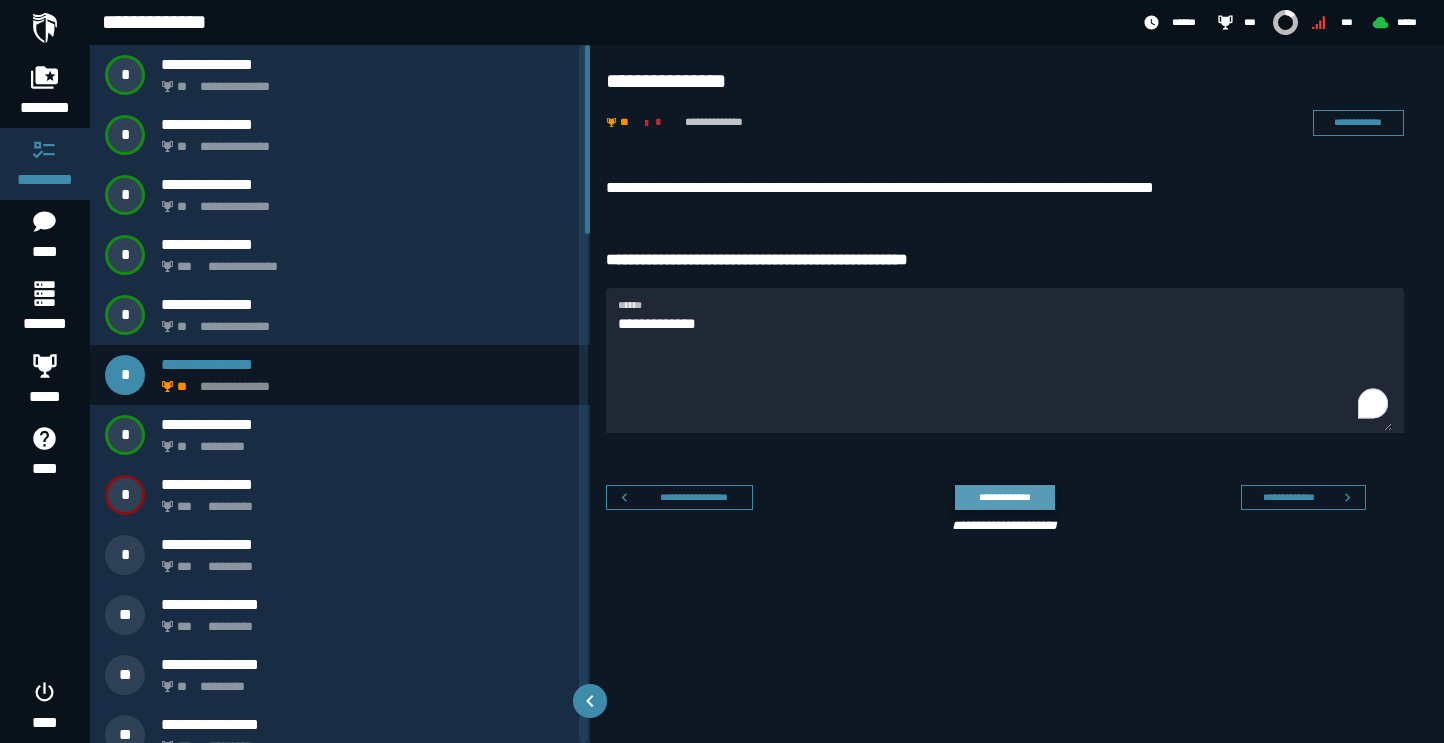 click on "**********" 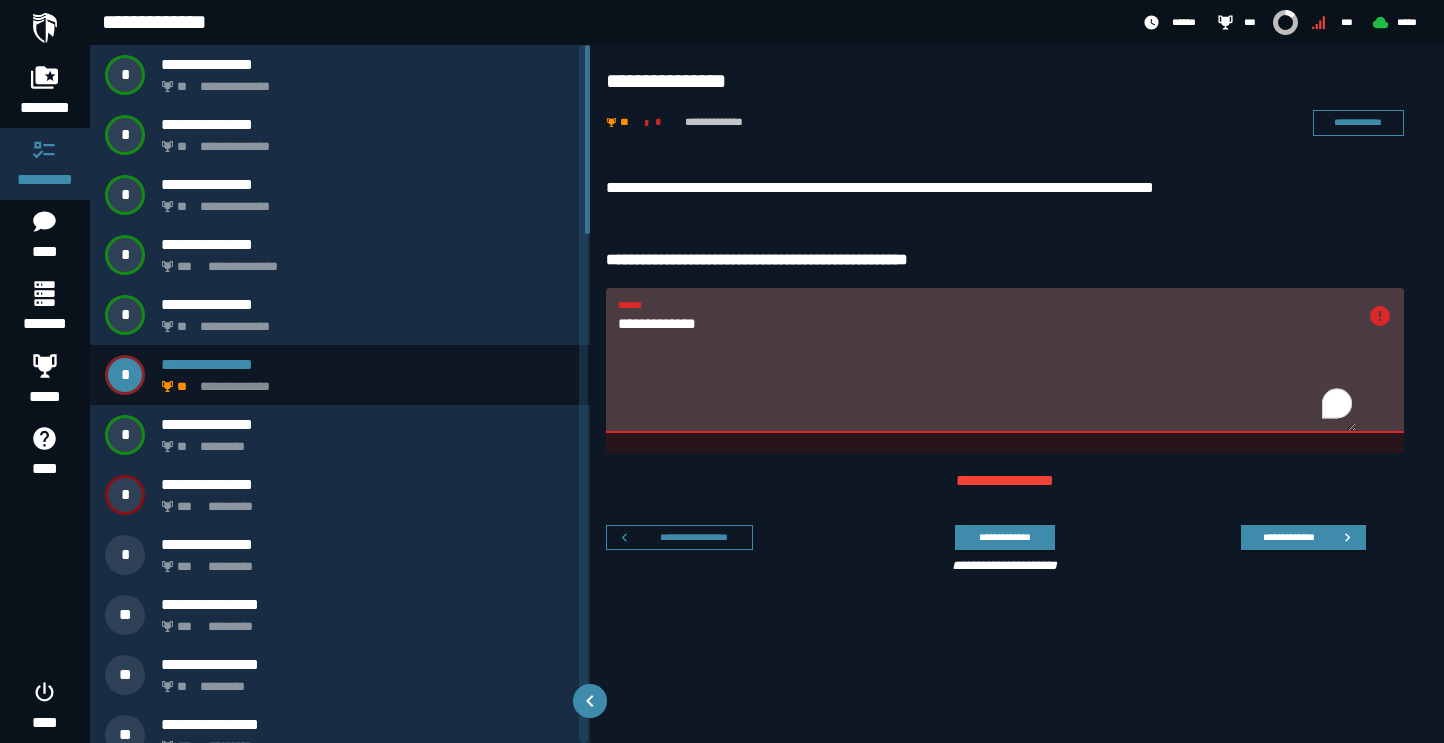 click on "**********" at bounding box center (987, 372) 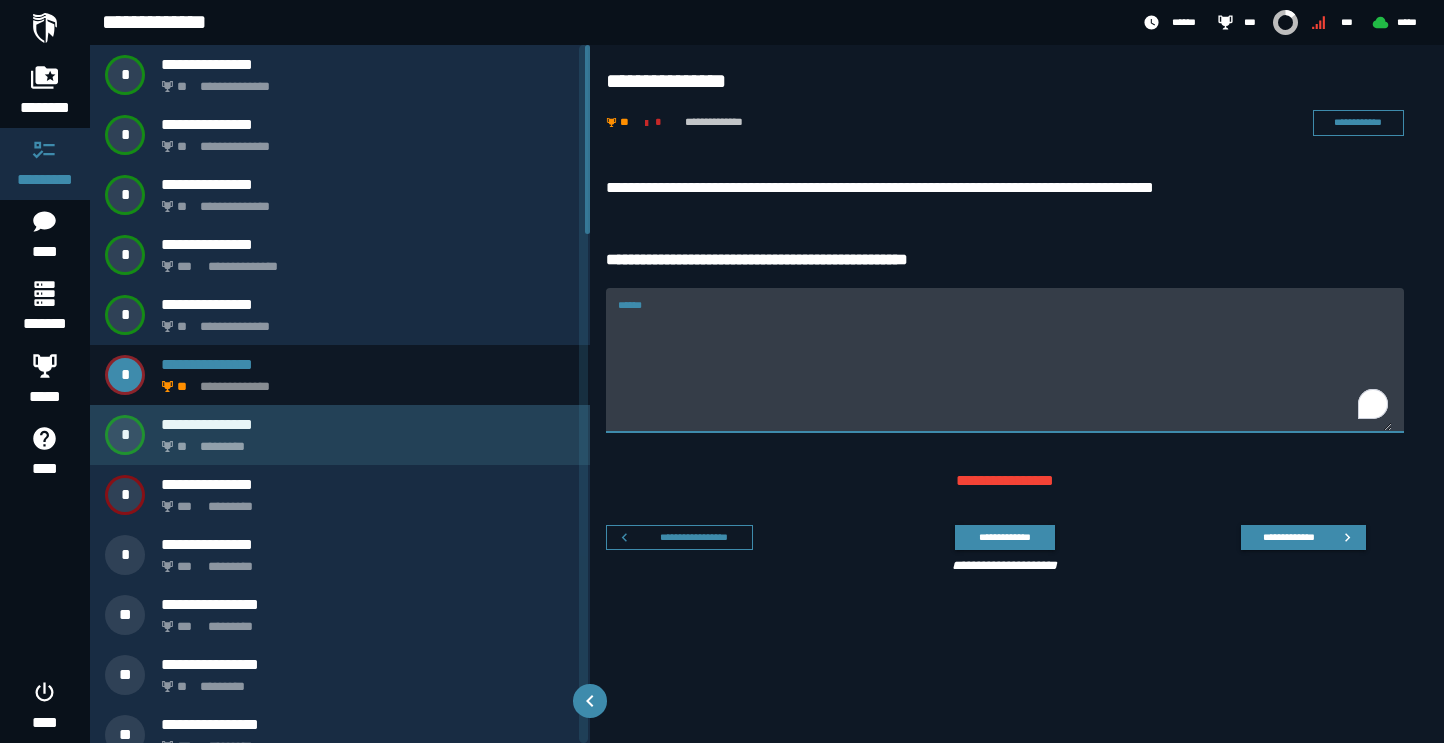 type 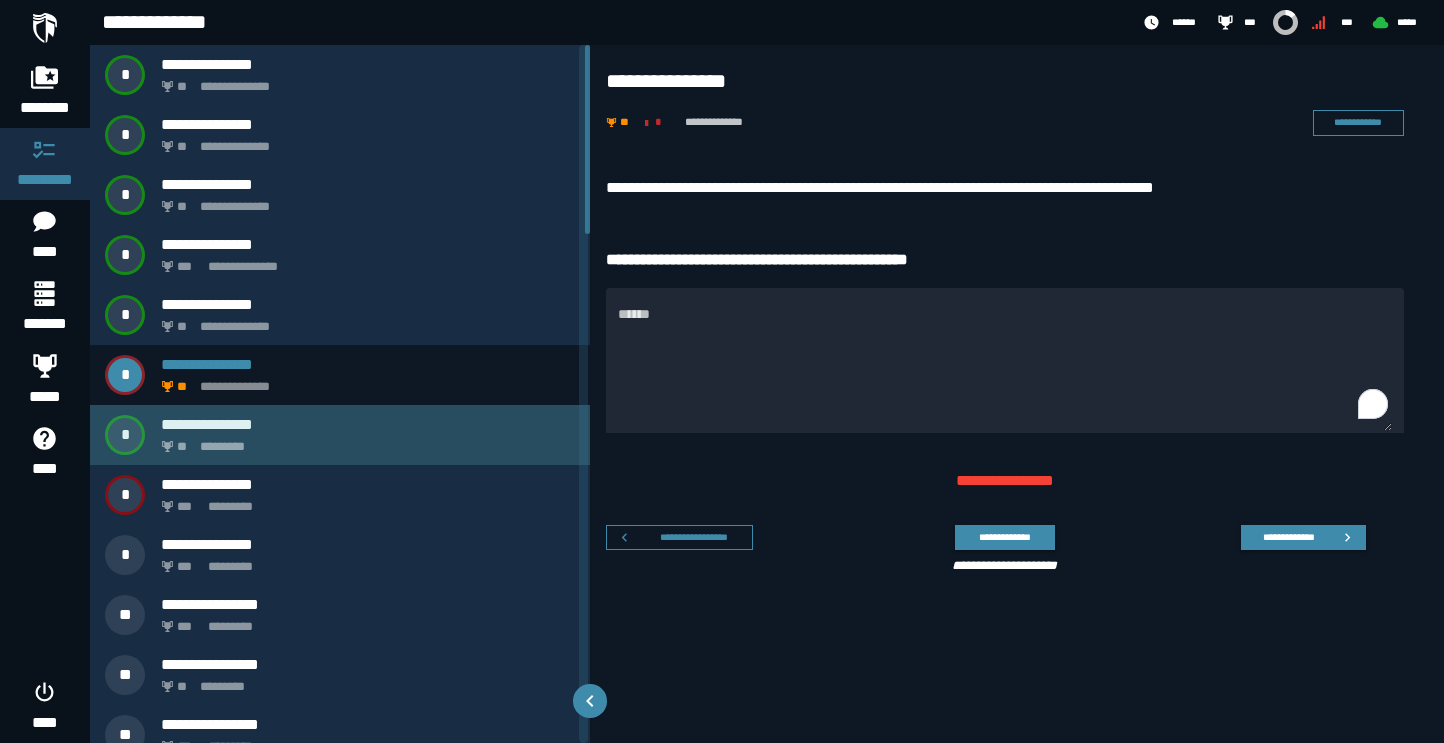 click on "**********" at bounding box center (368, 424) 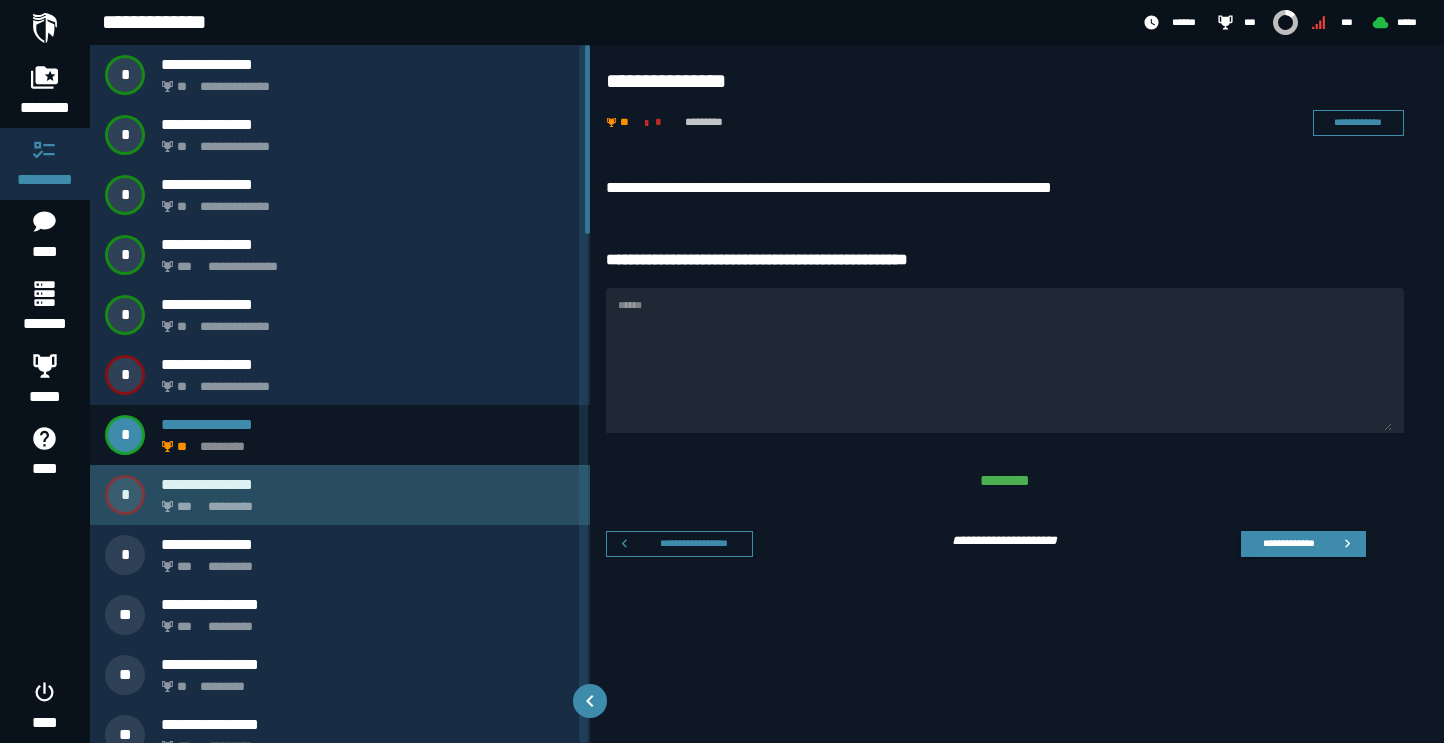 click on "*** *********" at bounding box center (364, 501) 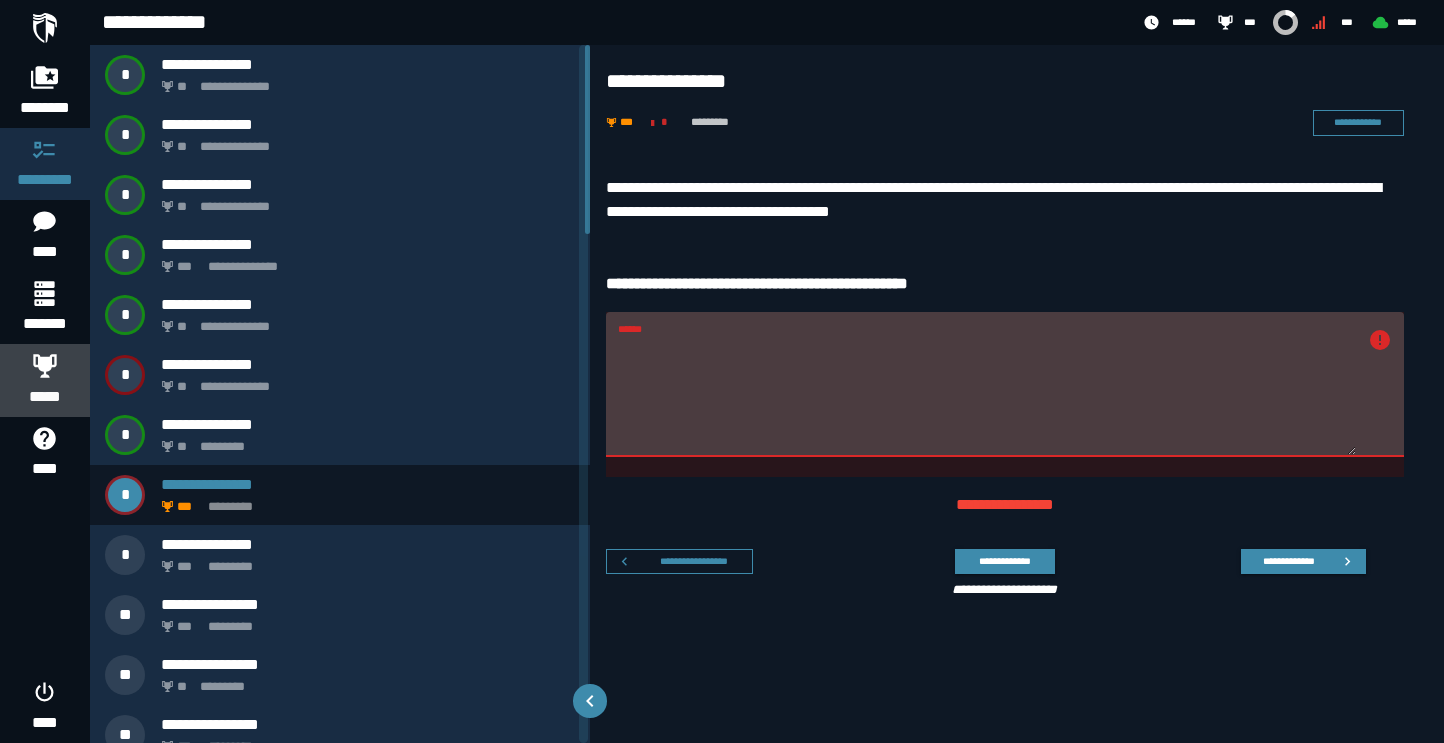 click 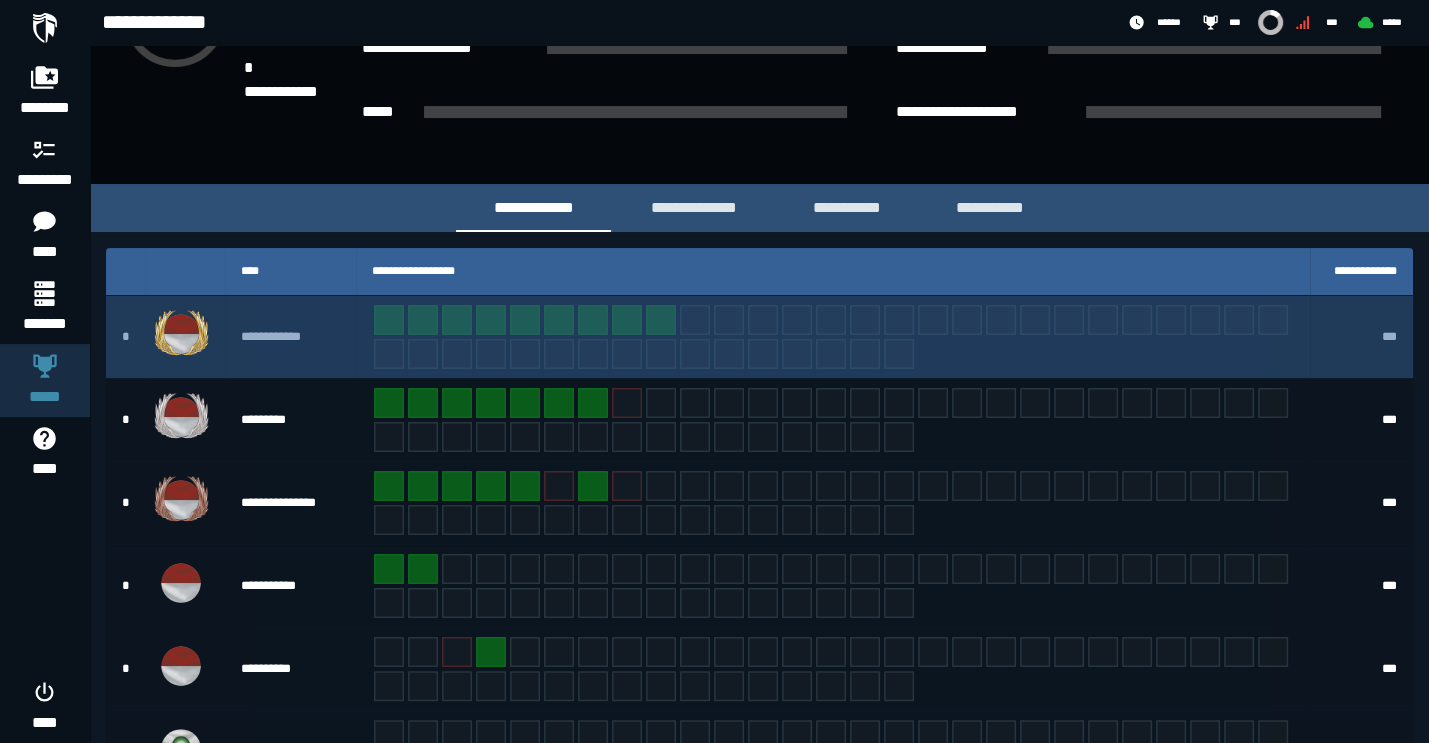scroll, scrollTop: 354, scrollLeft: 0, axis: vertical 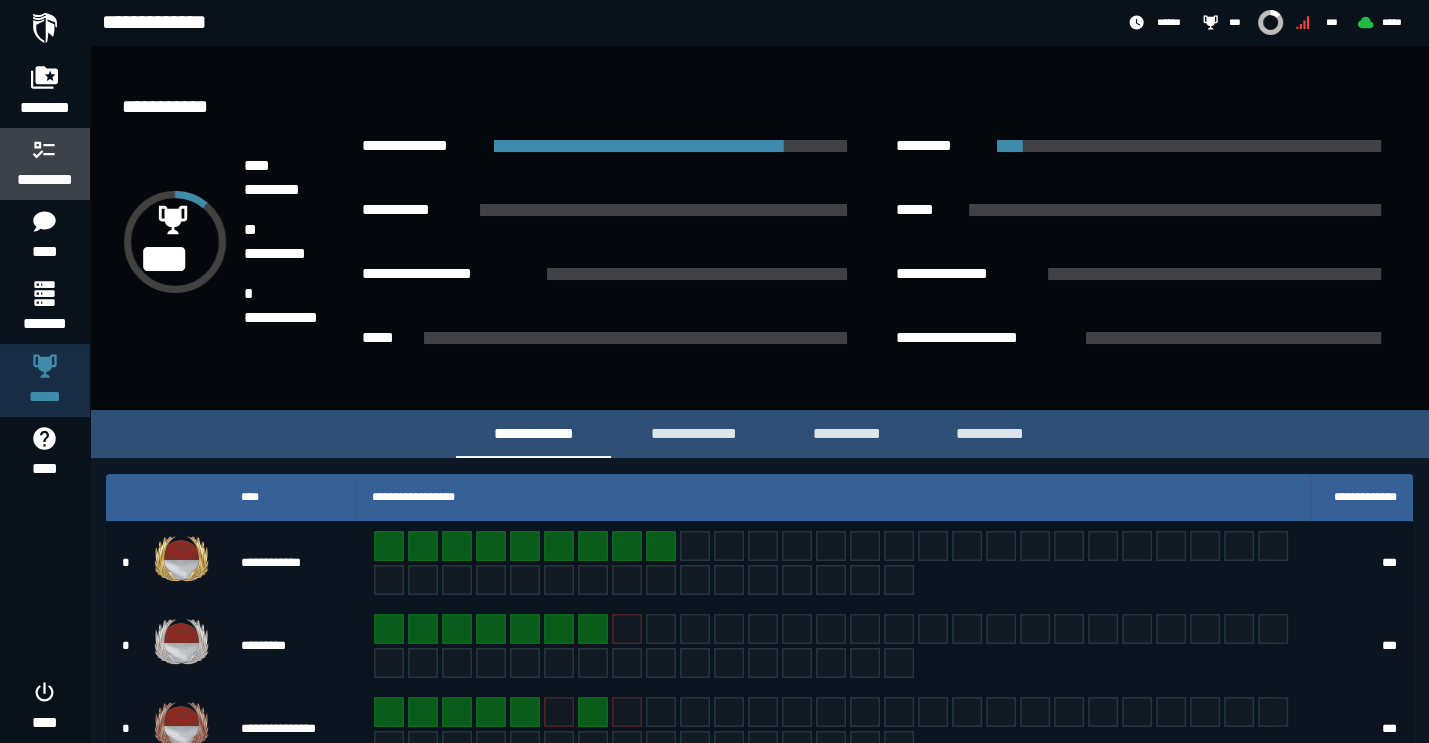 click on "*********" at bounding box center [45, 180] 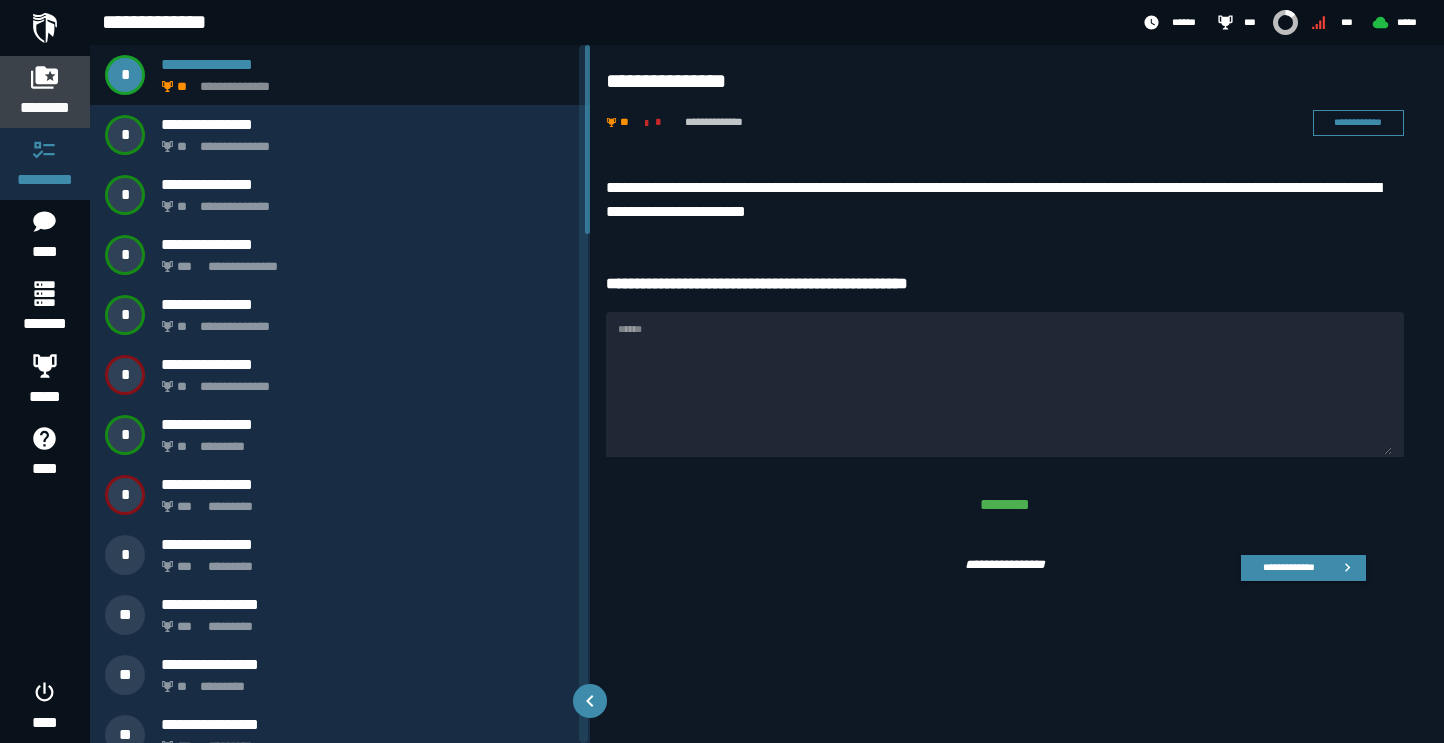 click at bounding box center (45, 77) 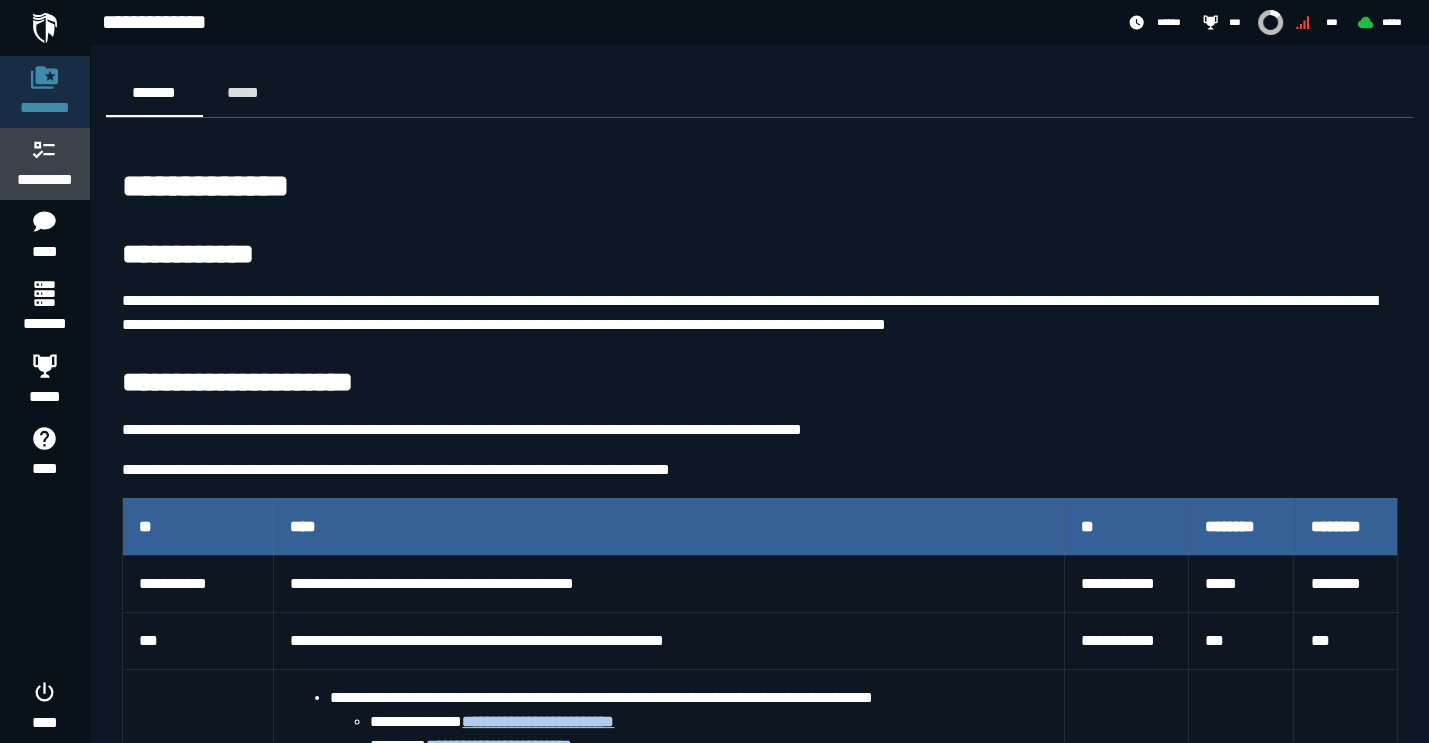 click on "*********" at bounding box center [45, 180] 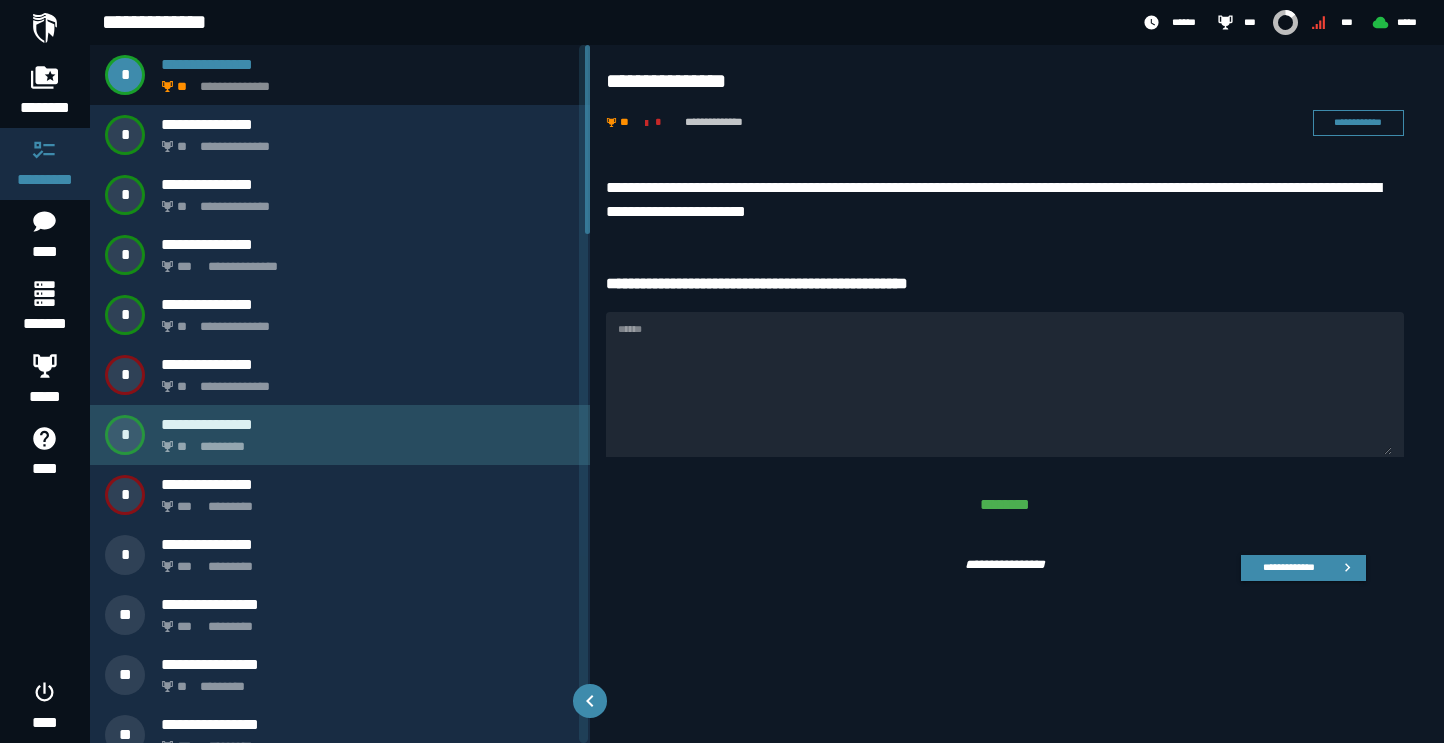 click on "**********" at bounding box center (340, 435) 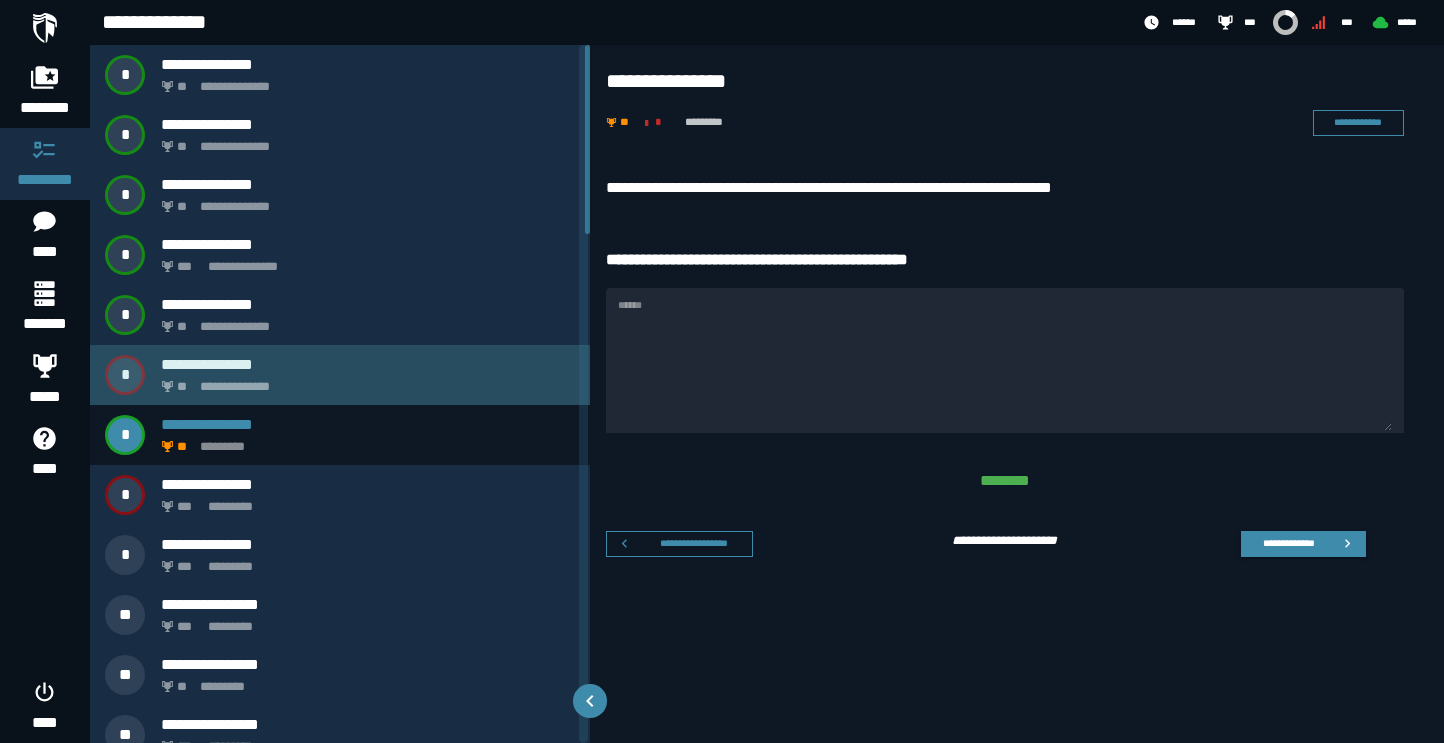 click on "**********" at bounding box center [340, 375] 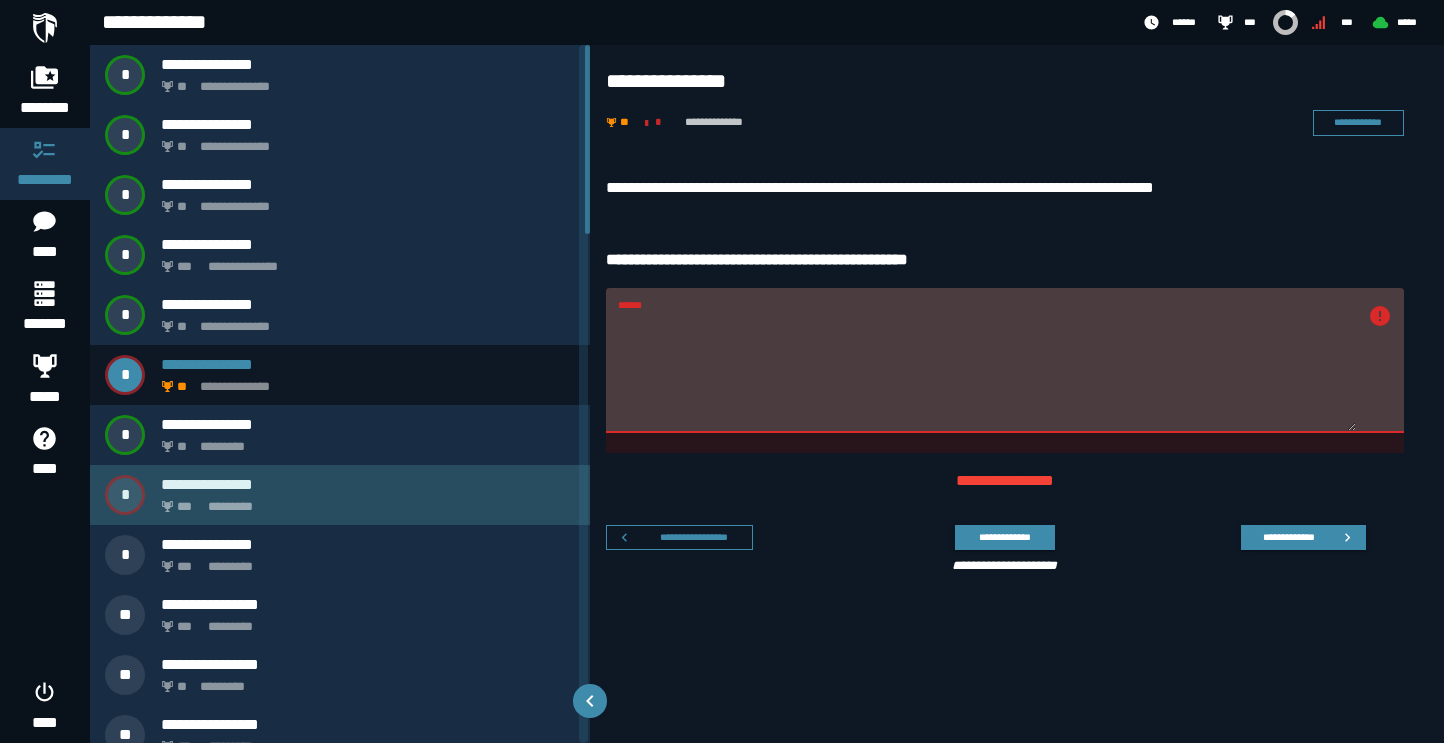 click on "**********" at bounding box center (368, 484) 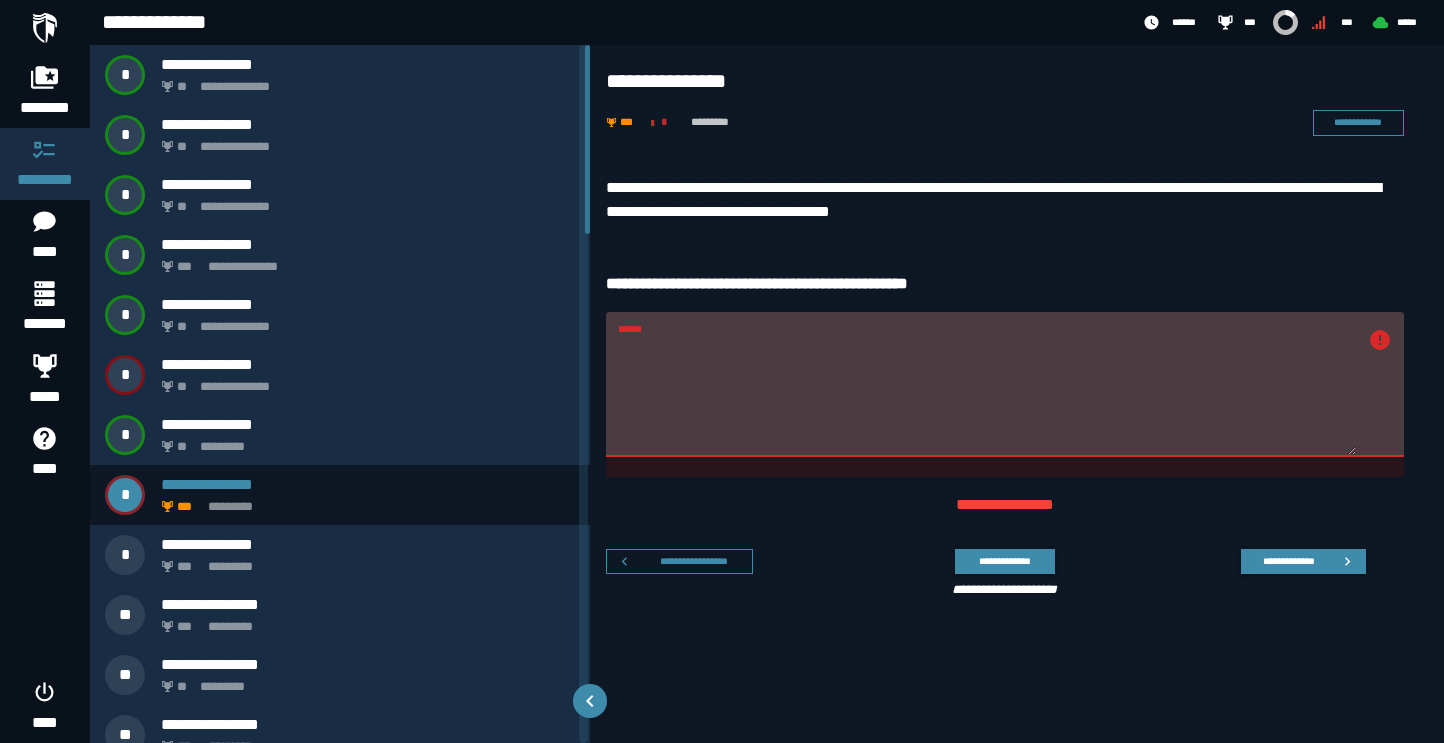 click on "******" at bounding box center (987, 396) 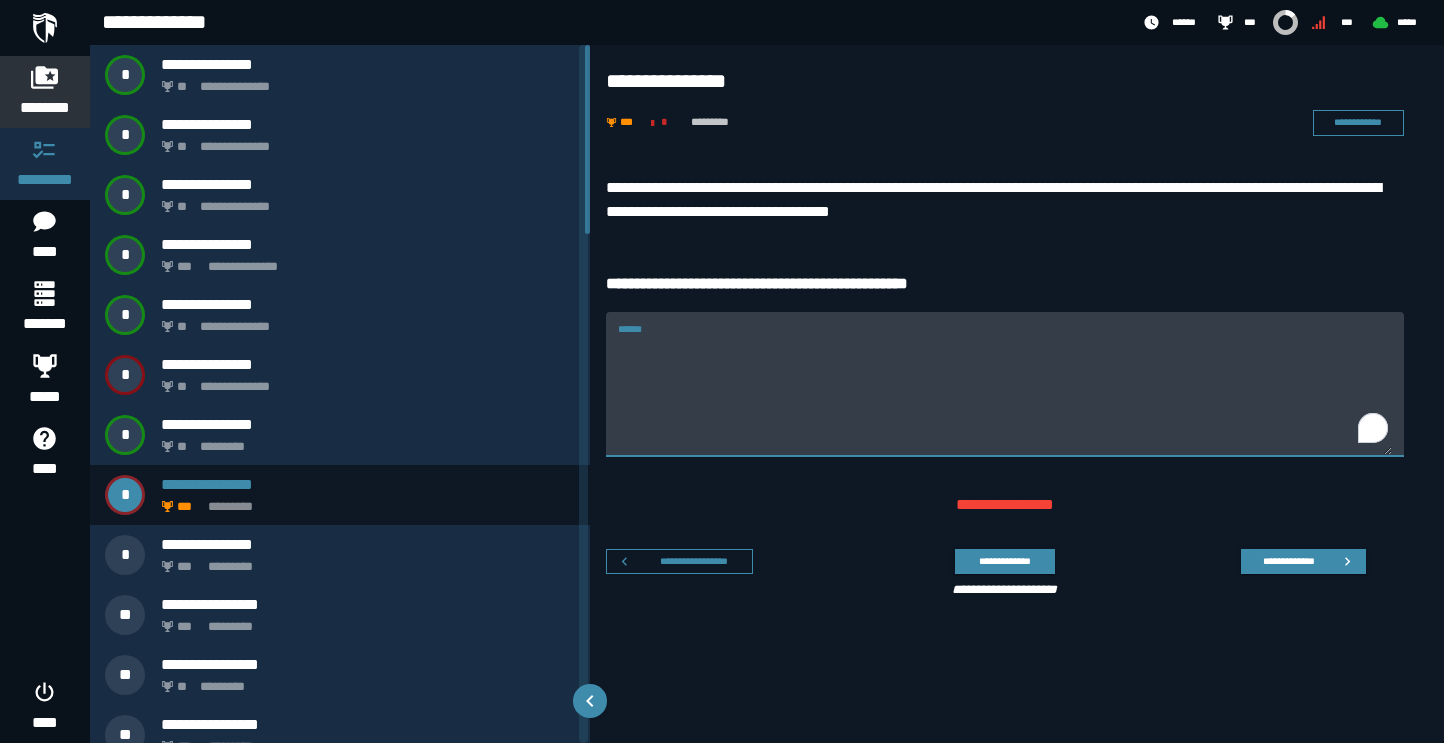 type 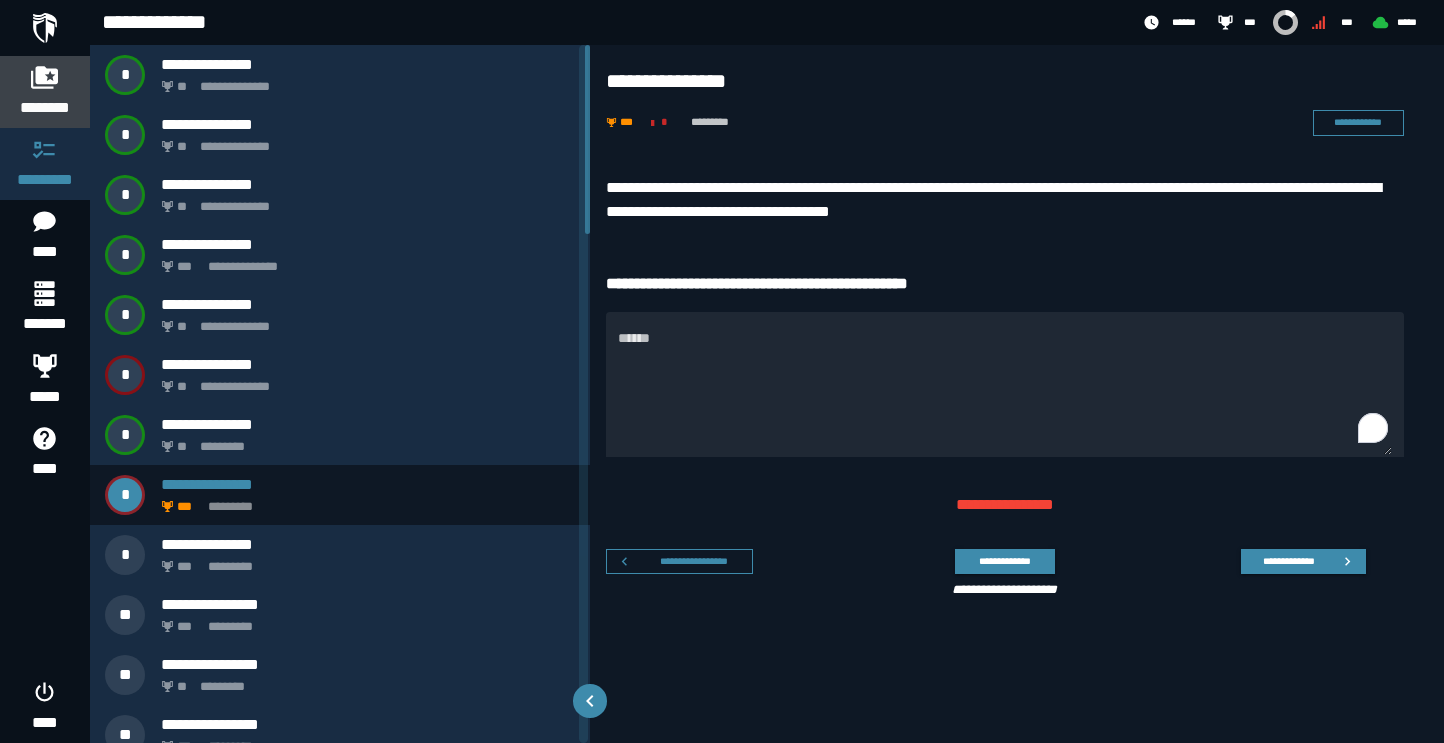 click on "********" 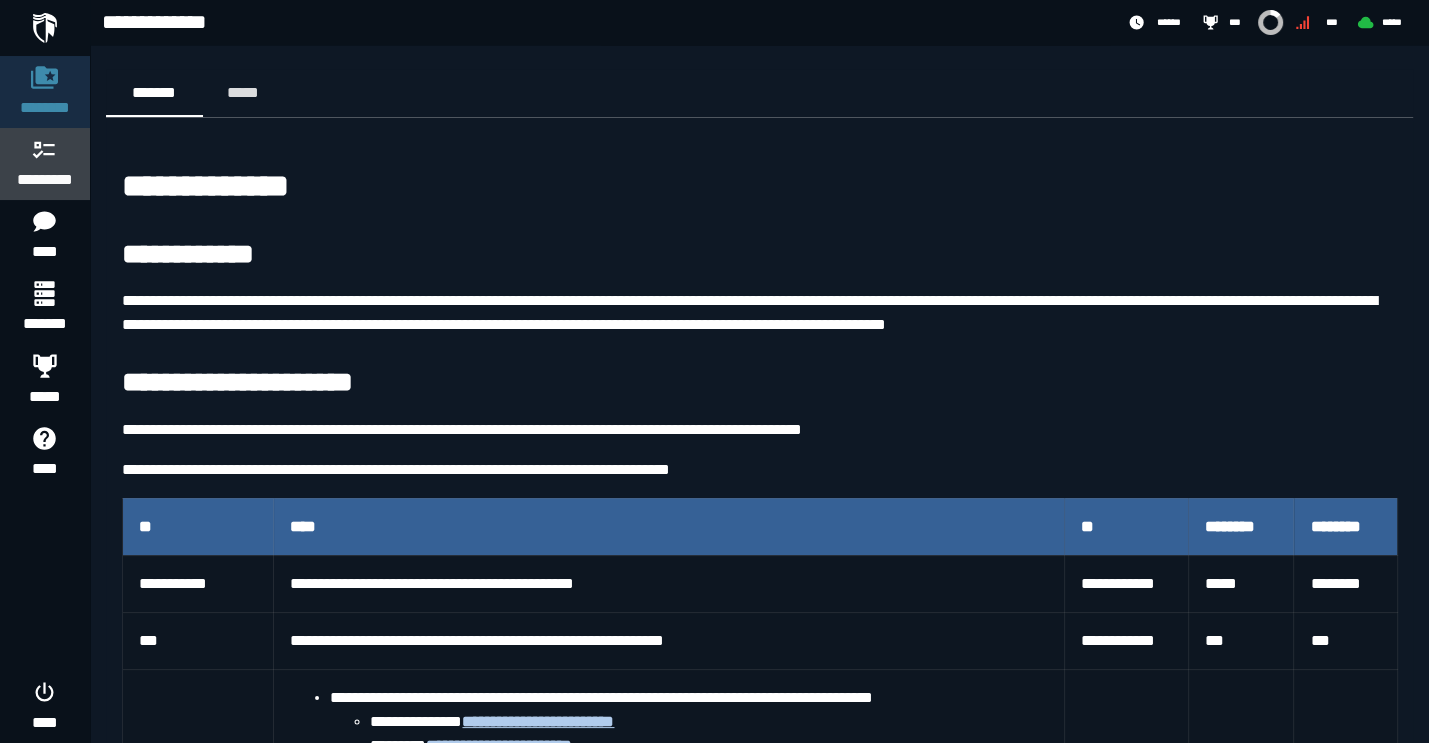 click 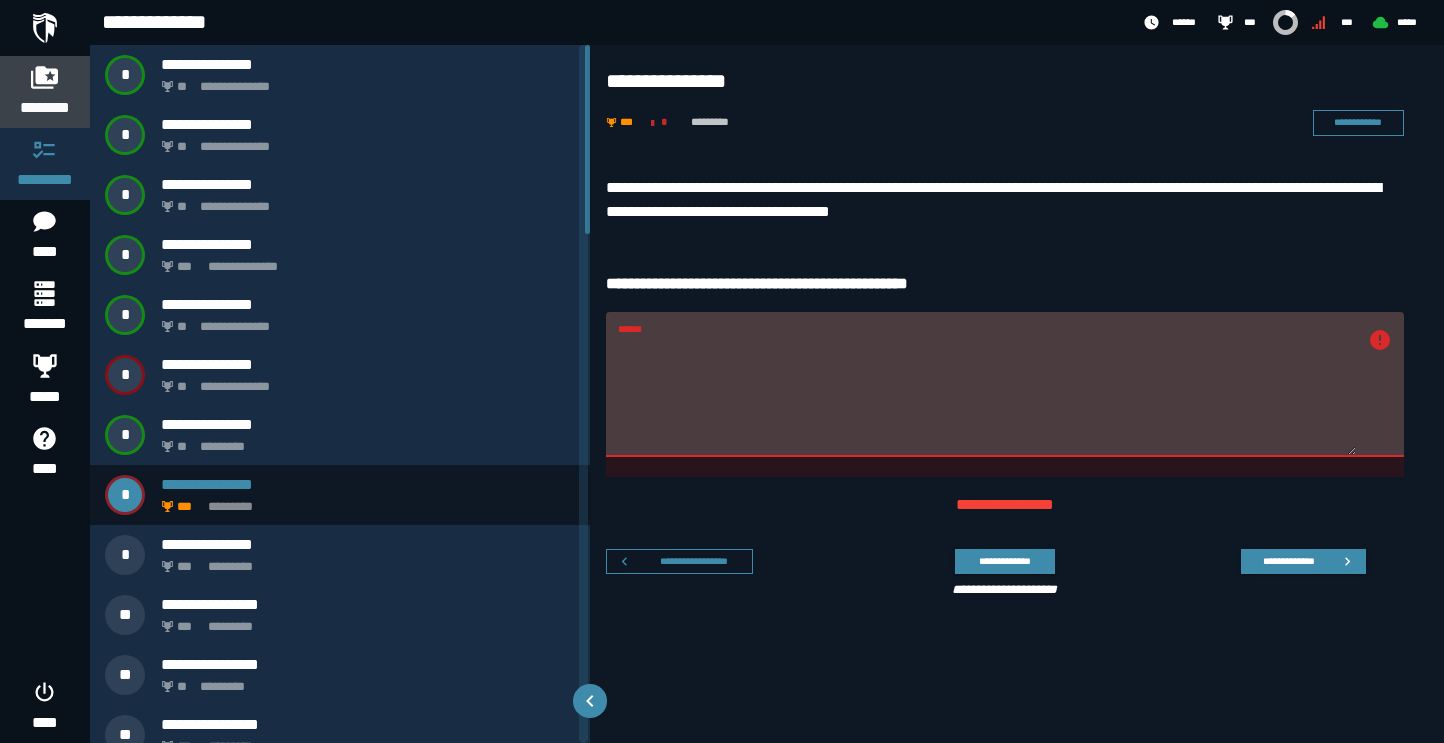 click 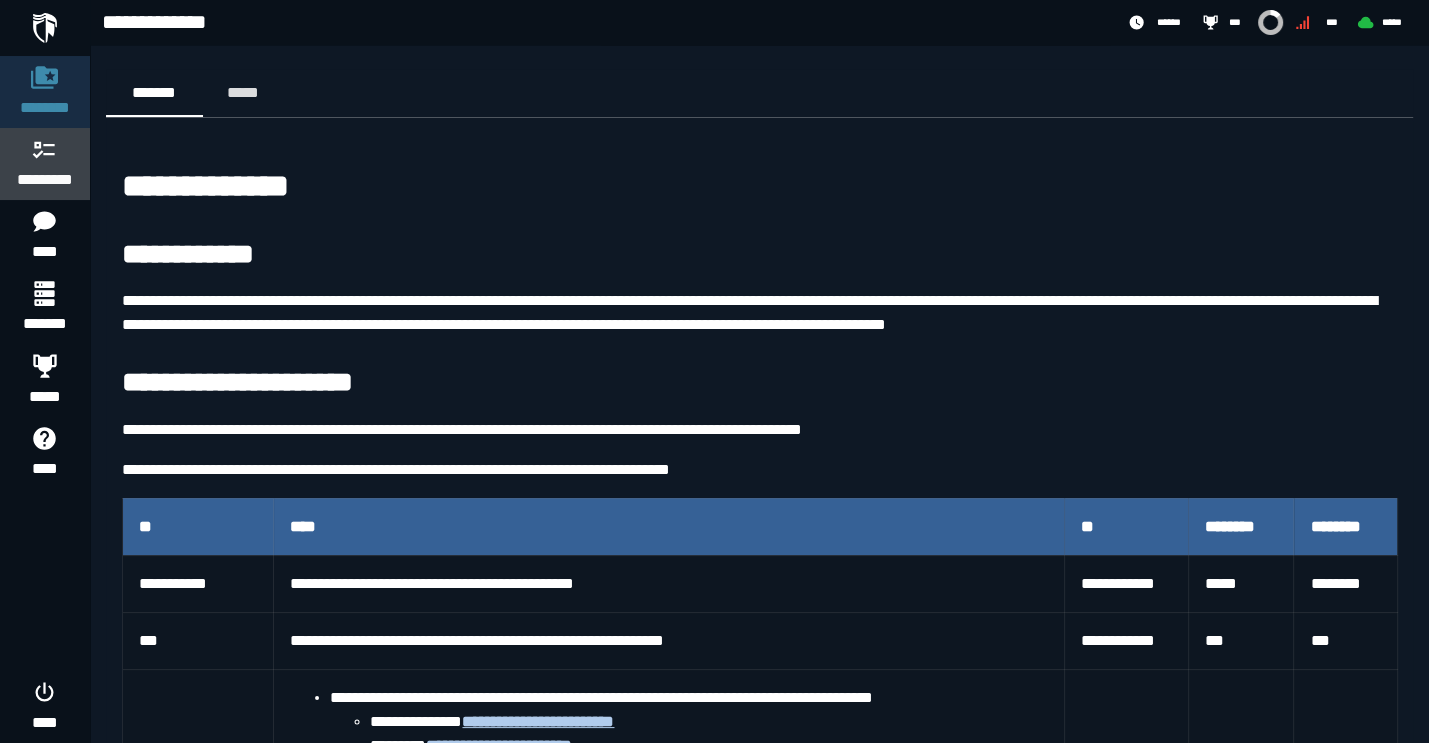 click on "*********" 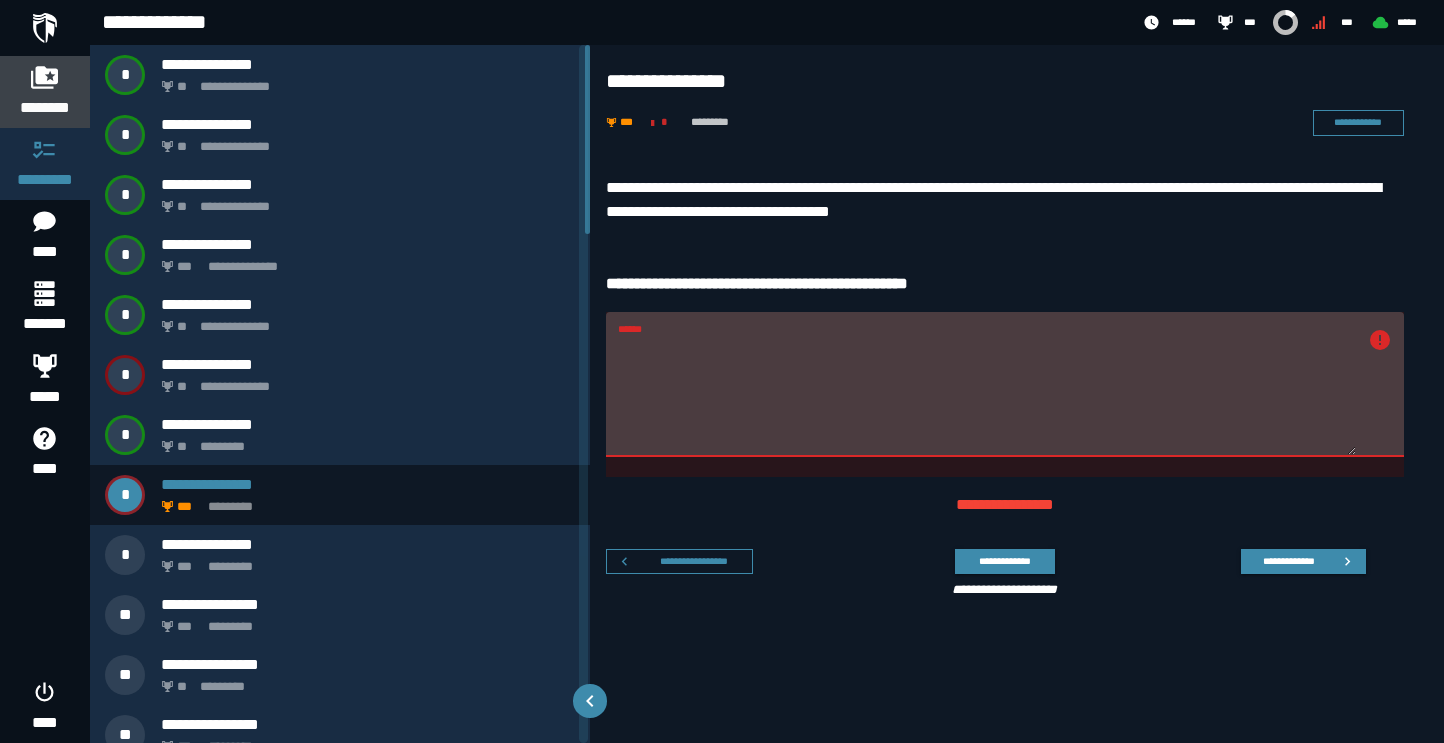 click on "********" at bounding box center [45, 108] 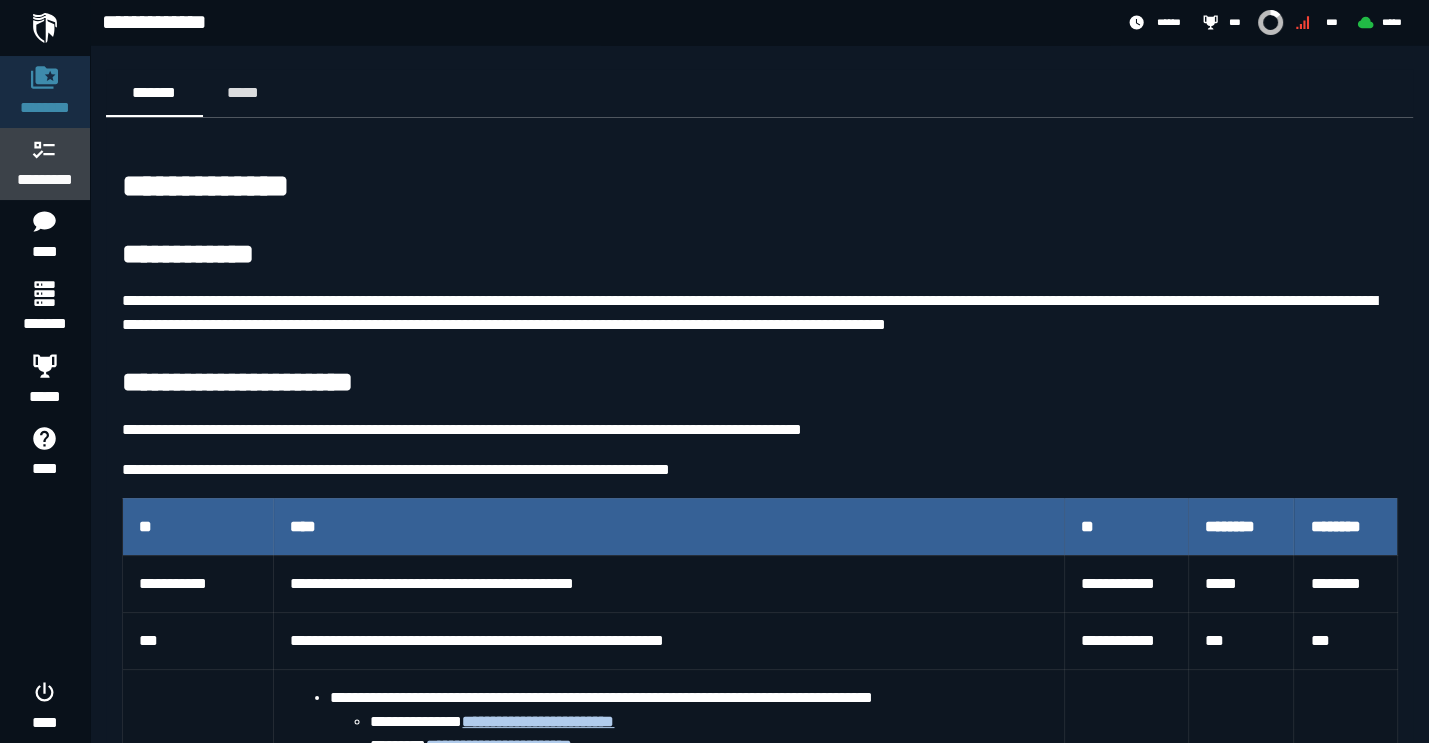 click on "*********" at bounding box center [45, 180] 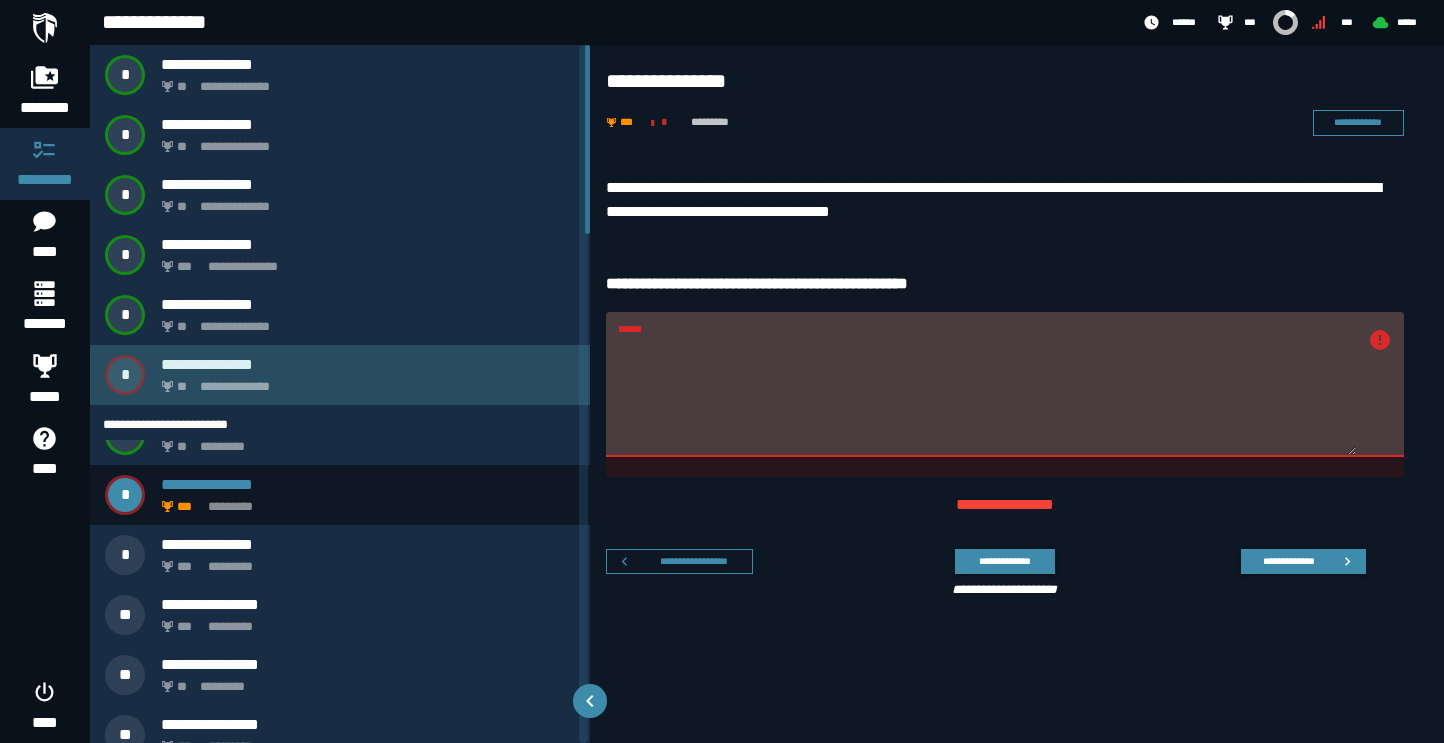 click on "**" at bounding box center (183, 387) 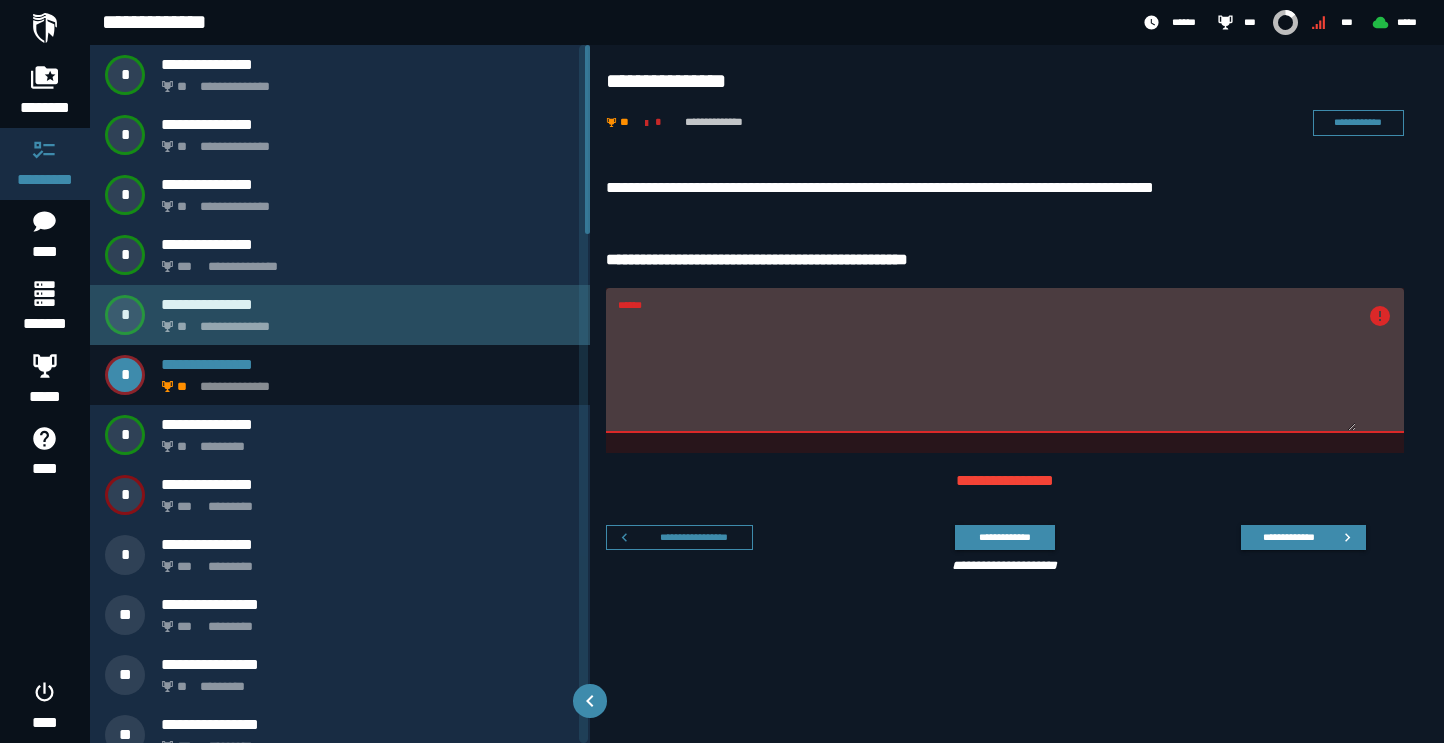 click on "**********" at bounding box center (368, 304) 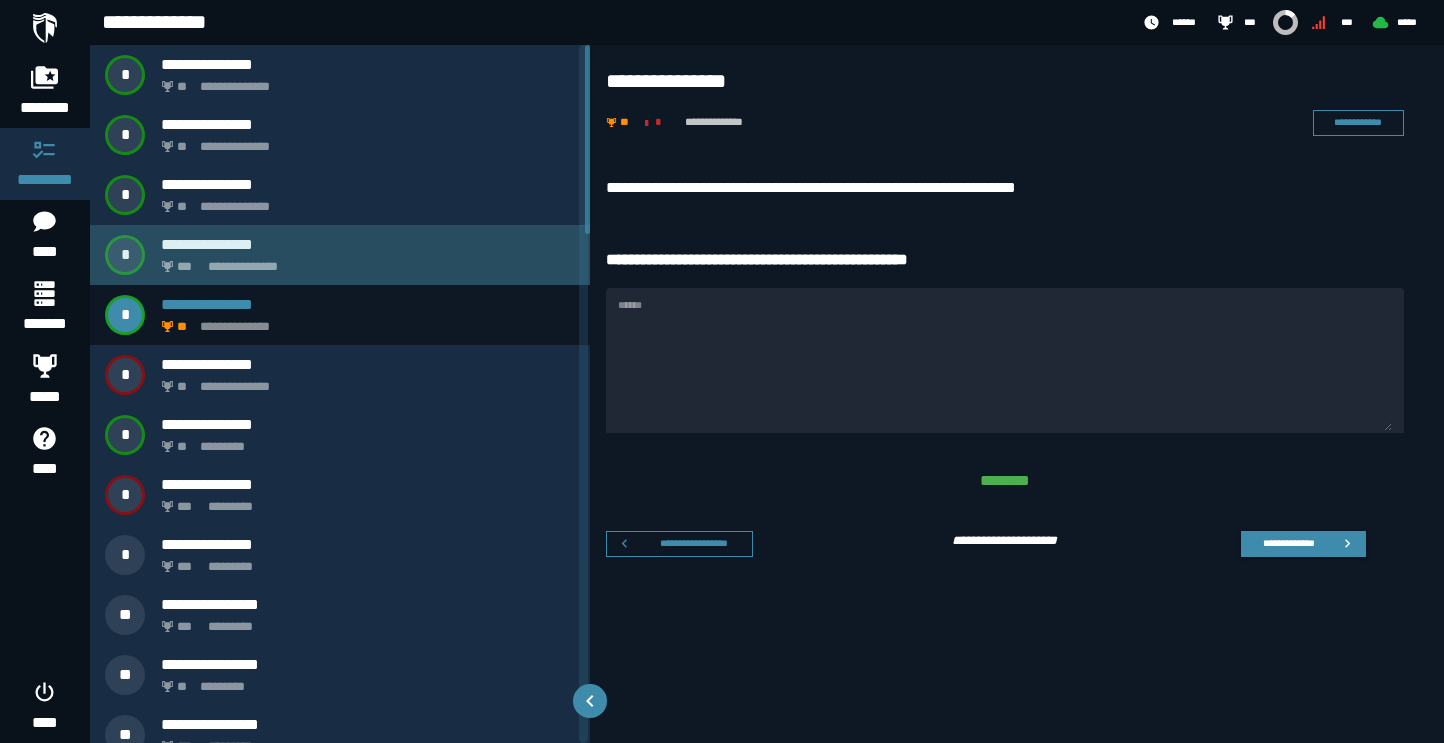 click on "**********" at bounding box center (364, 261) 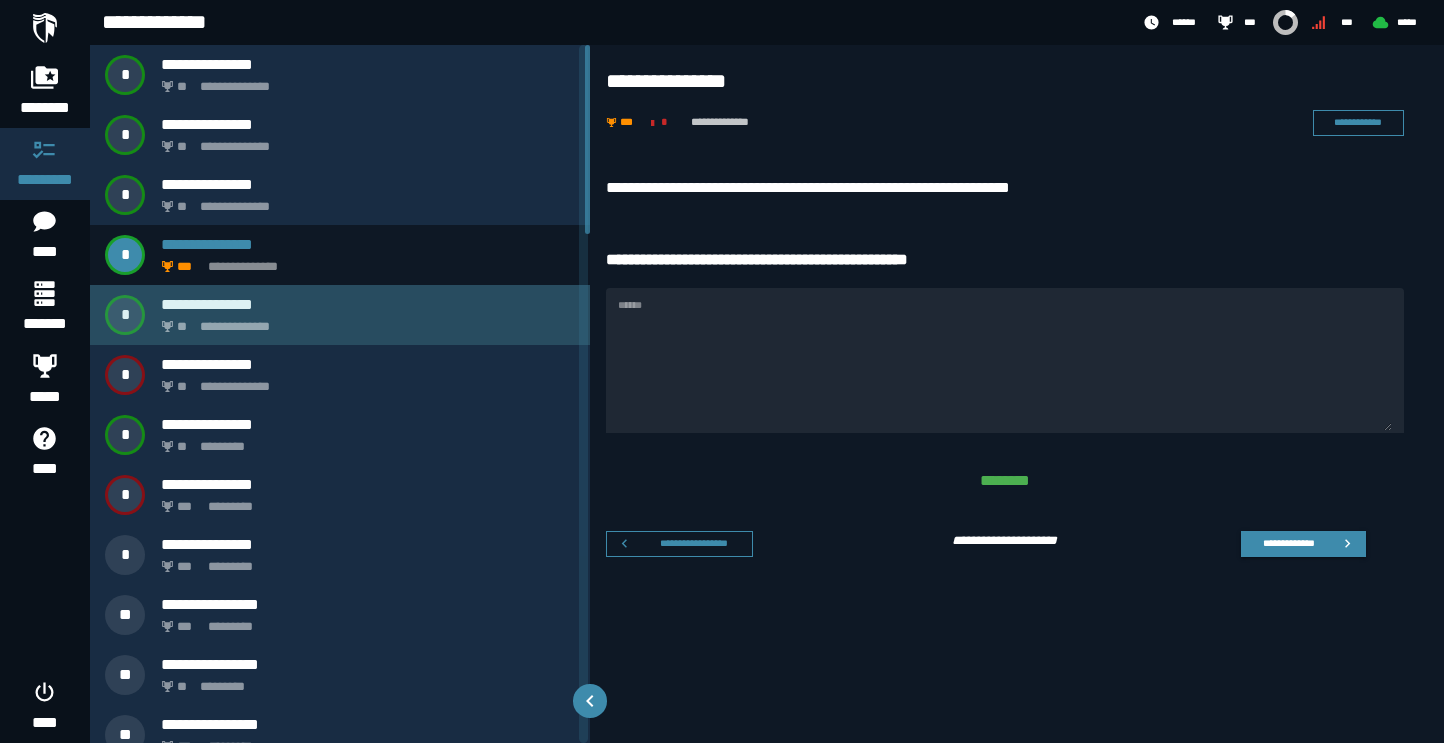 click on "**********" at bounding box center (364, 321) 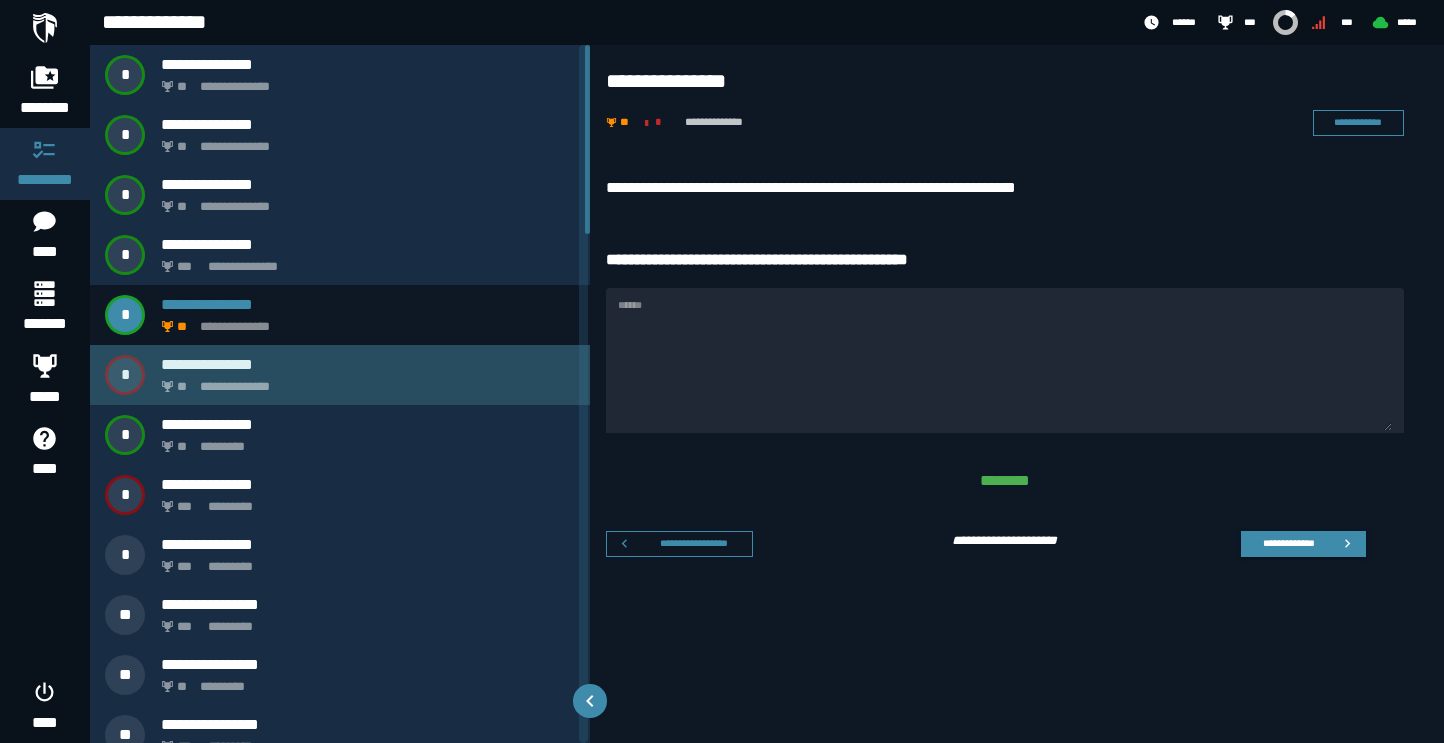 click on "**********" at bounding box center (364, 381) 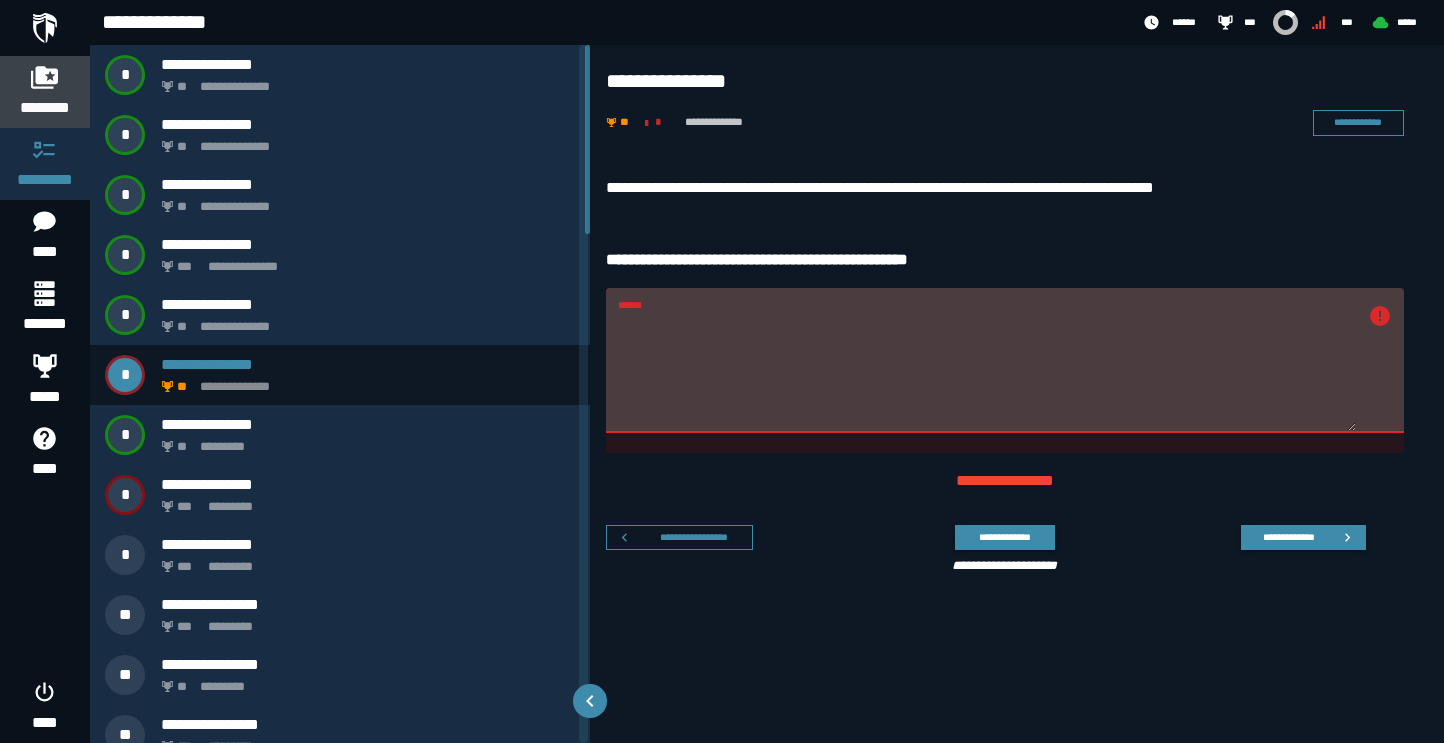 click on "********" at bounding box center [45, 108] 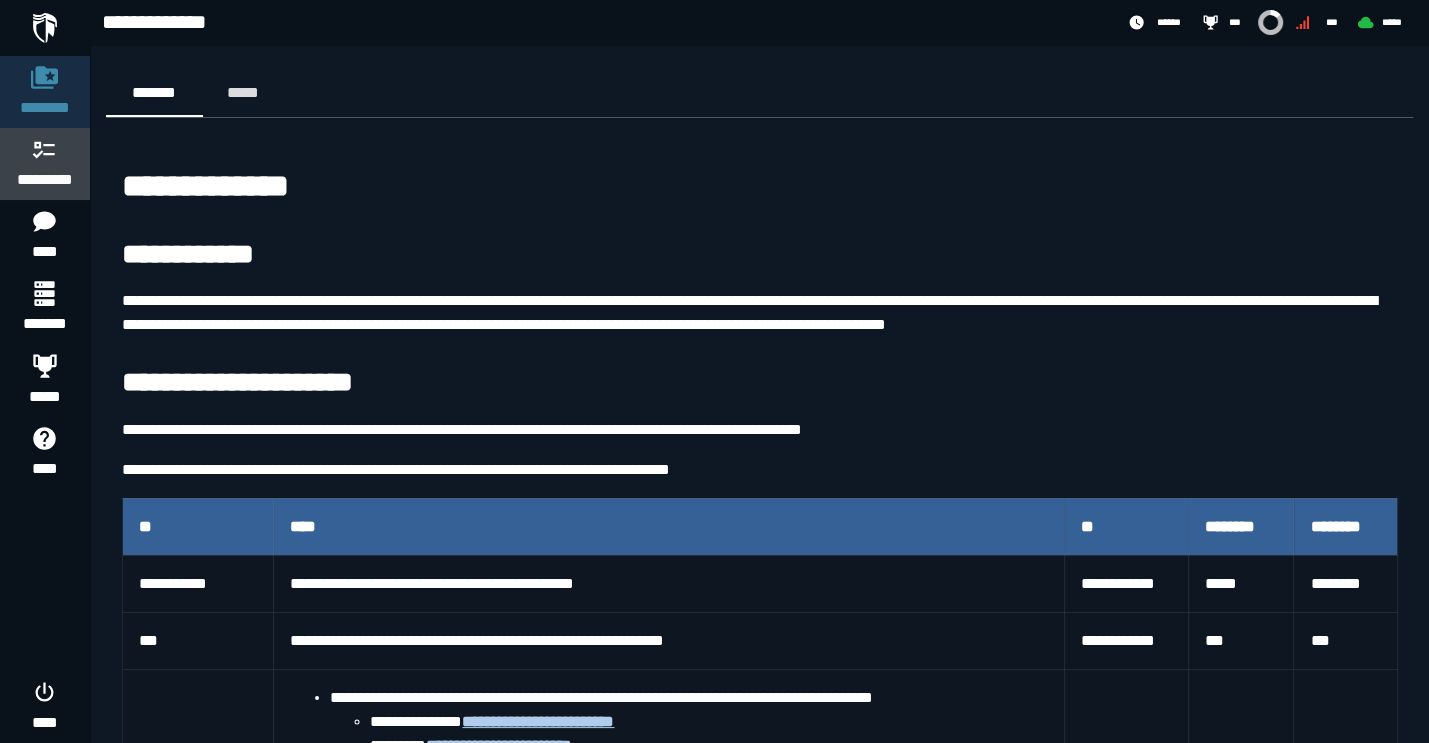 click on "*********" at bounding box center [45, 180] 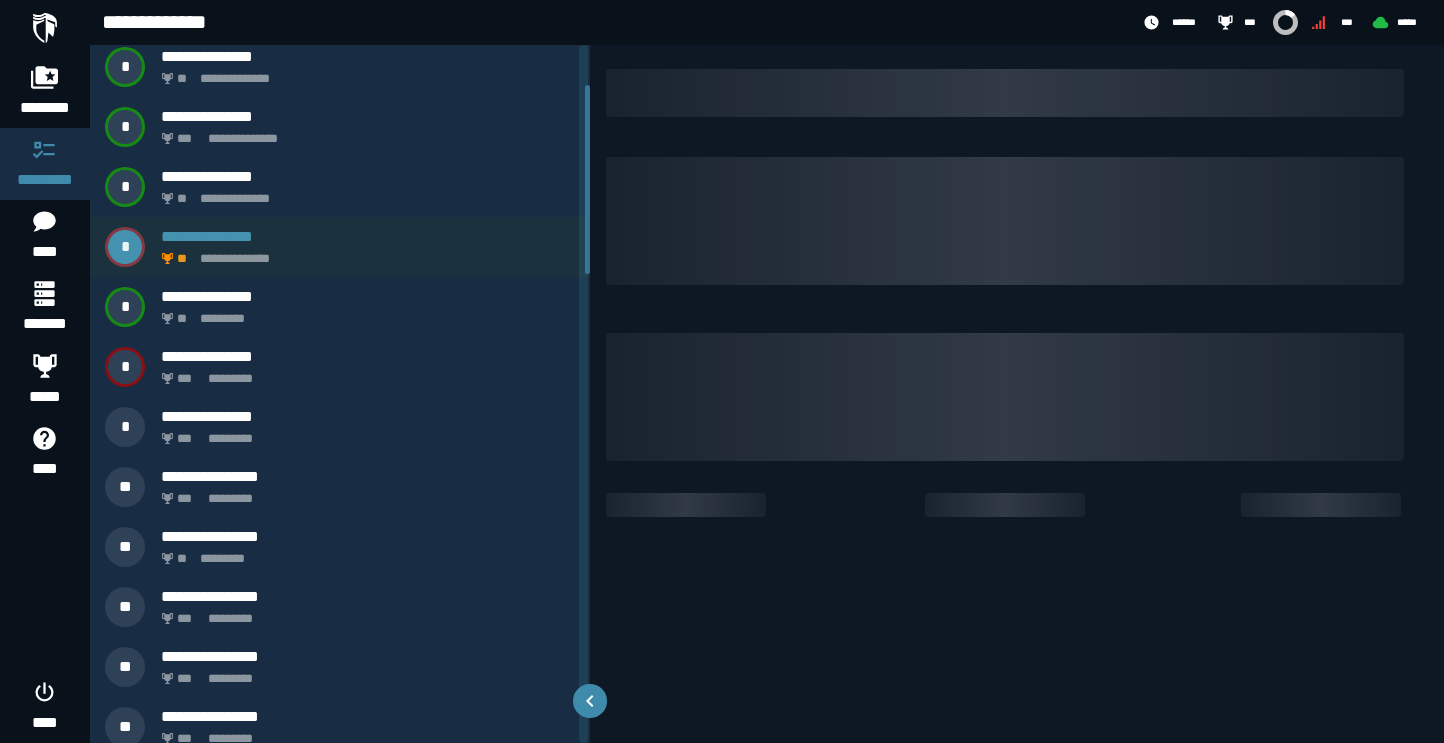 scroll, scrollTop: 146, scrollLeft: 0, axis: vertical 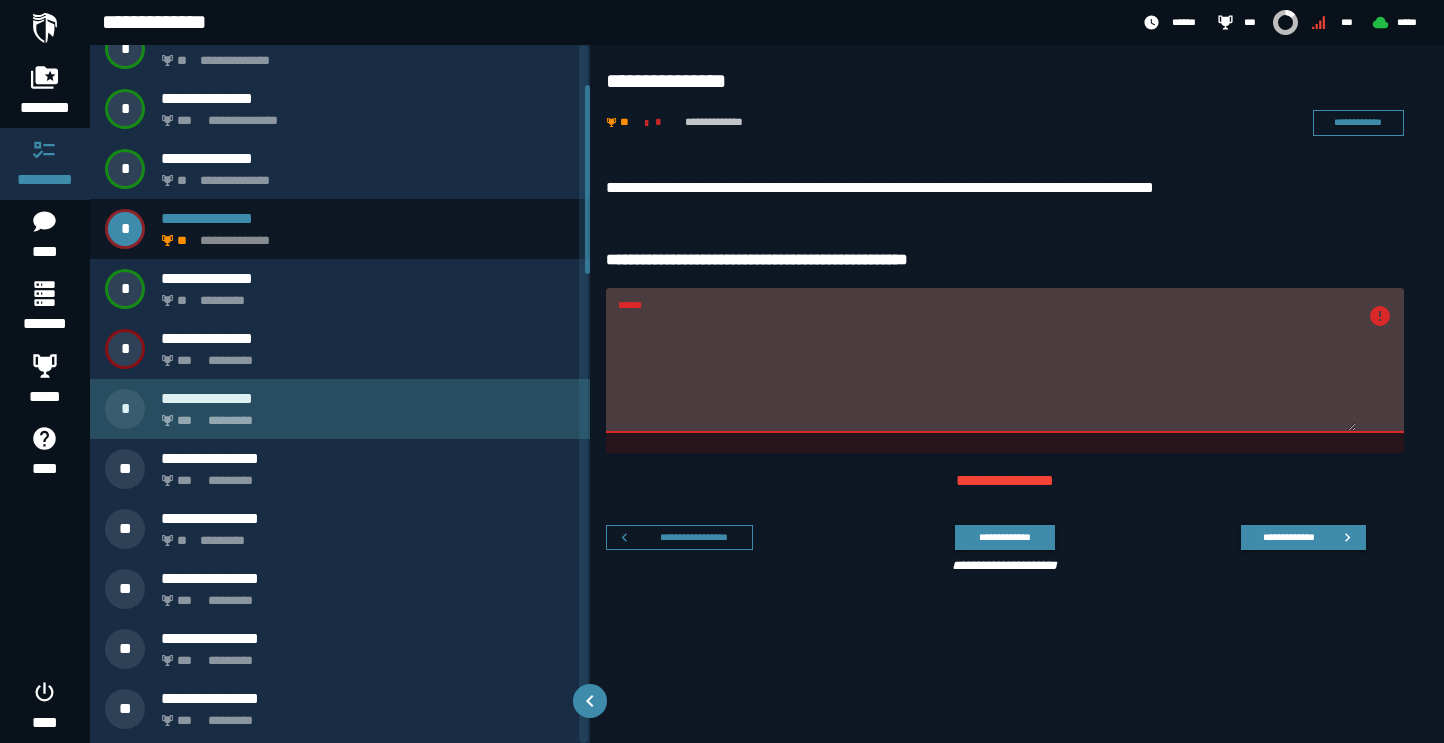 click on "*** *********" at bounding box center [364, 415] 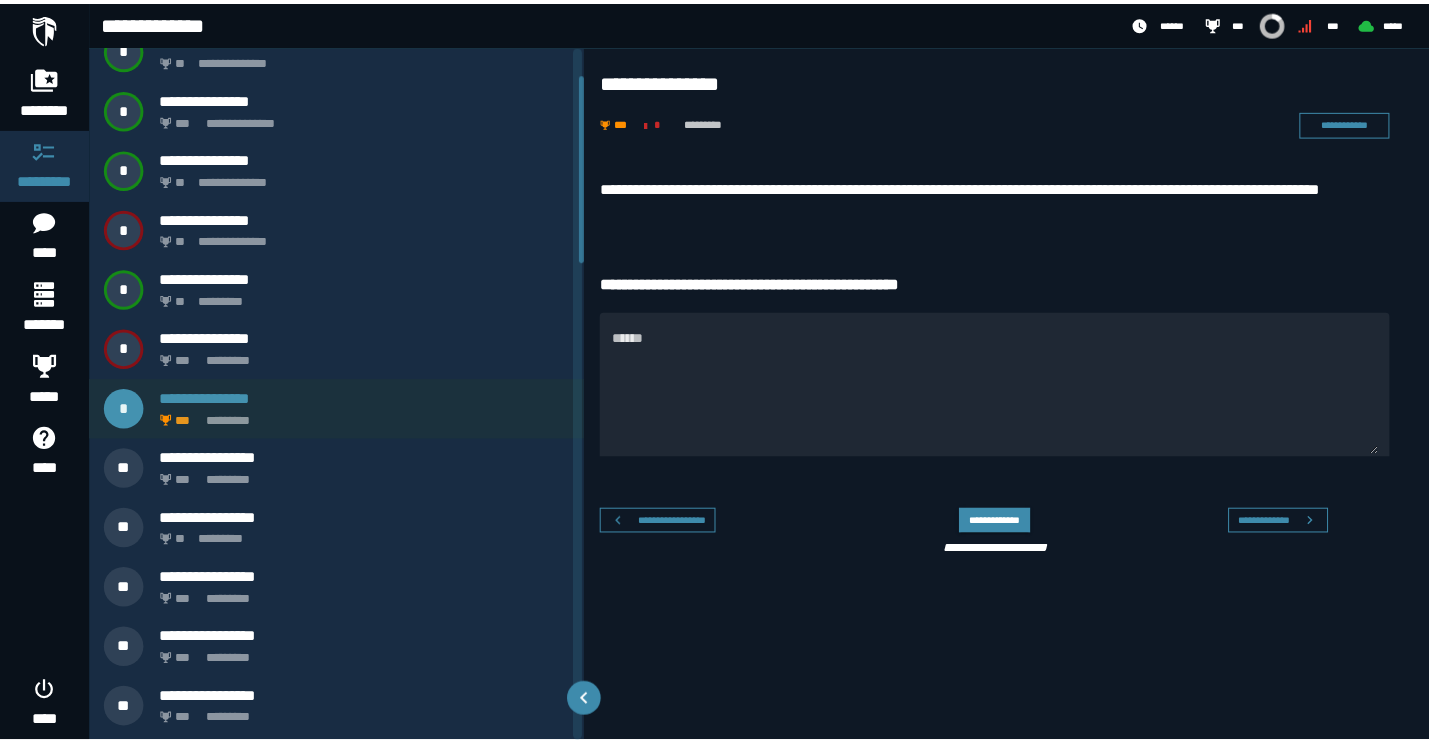 scroll, scrollTop: 0, scrollLeft: 0, axis: both 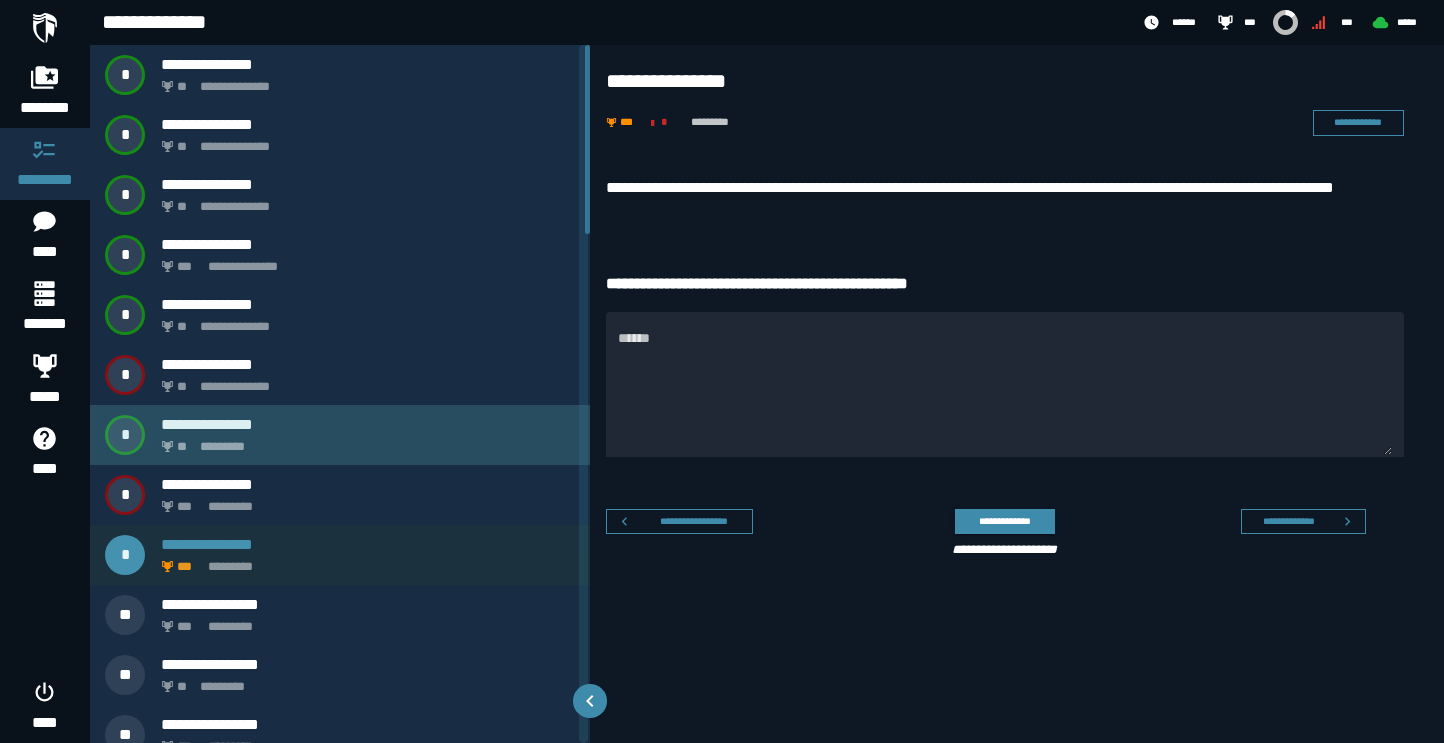 click on "**********" at bounding box center (340, 435) 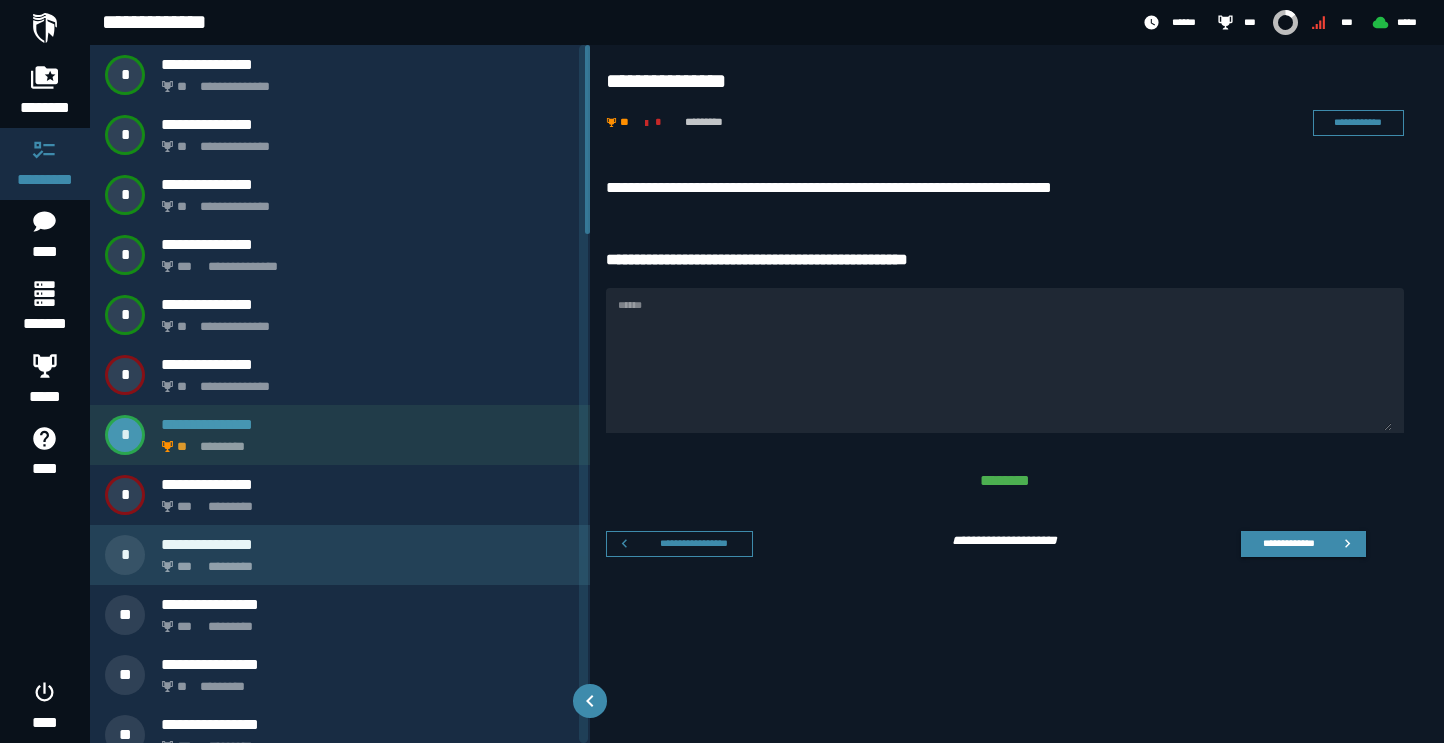 click on "**********" at bounding box center [340, 435] 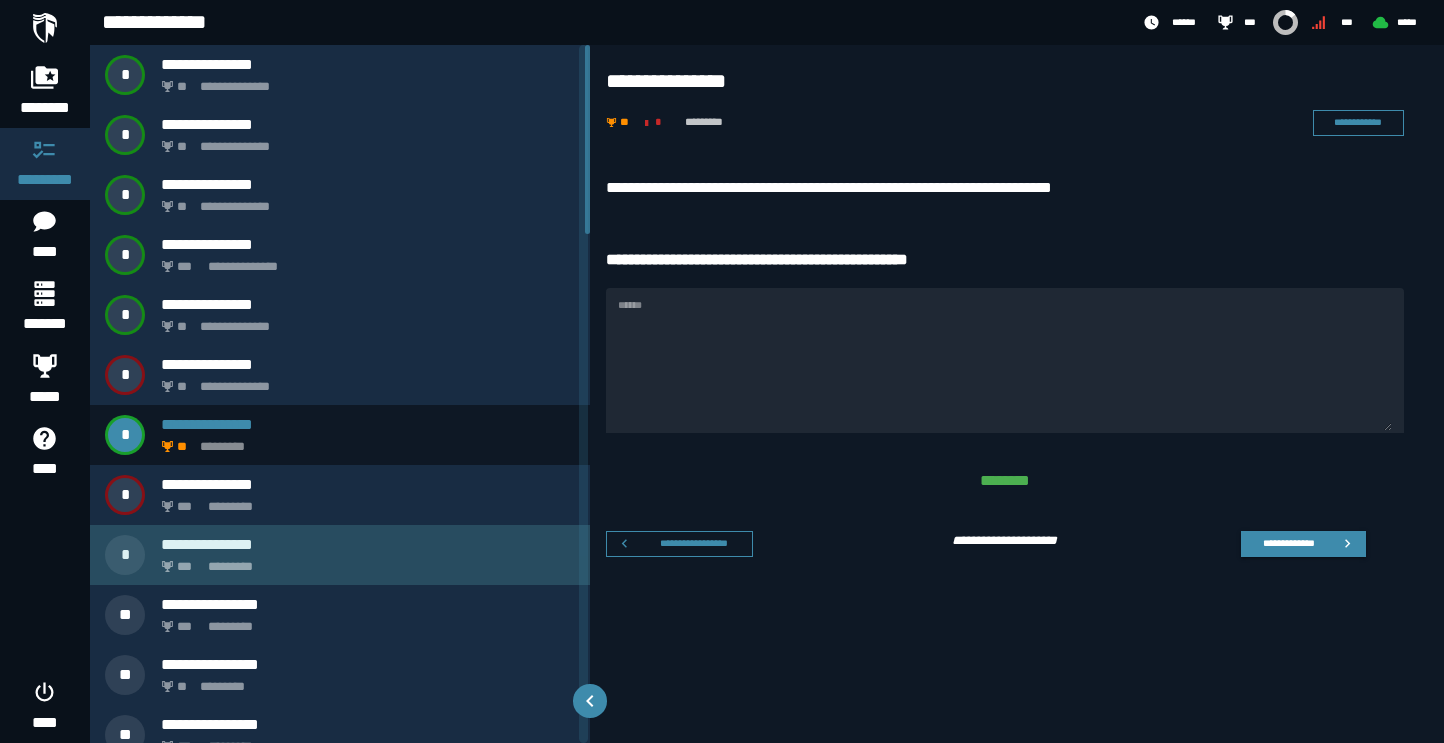 click on "**********" at bounding box center (368, 544) 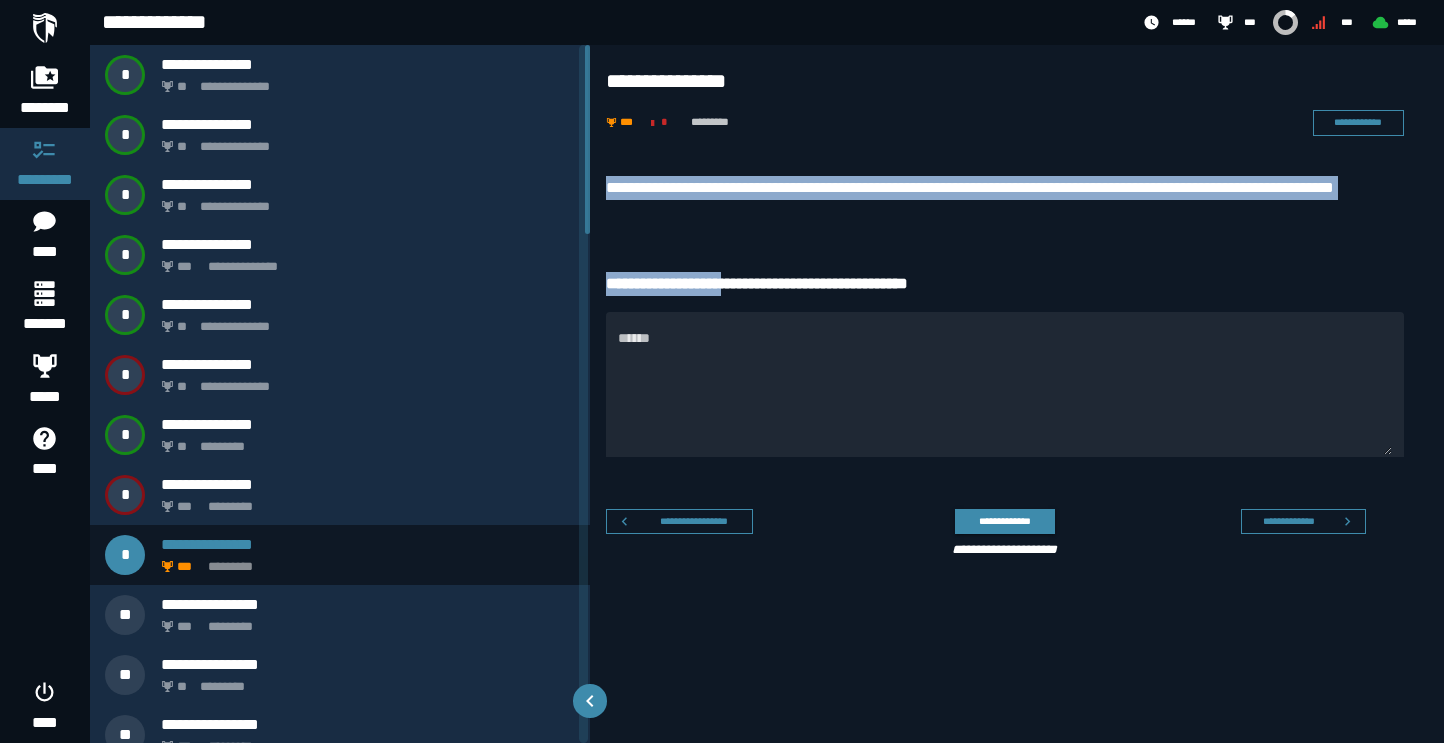 drag, startPoint x: 607, startPoint y: 191, endPoint x: 666, endPoint y: 247, distance: 81.34495 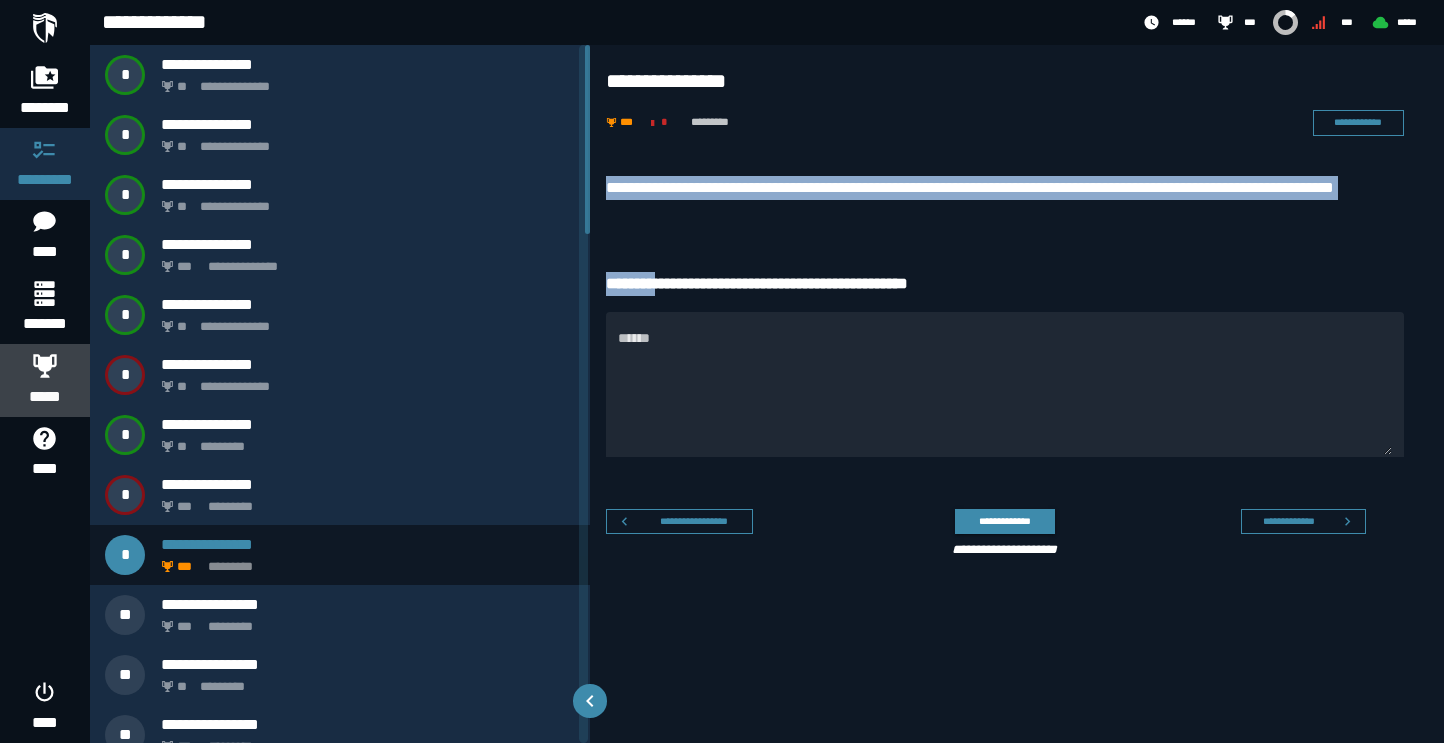 click on "*****" at bounding box center [45, 397] 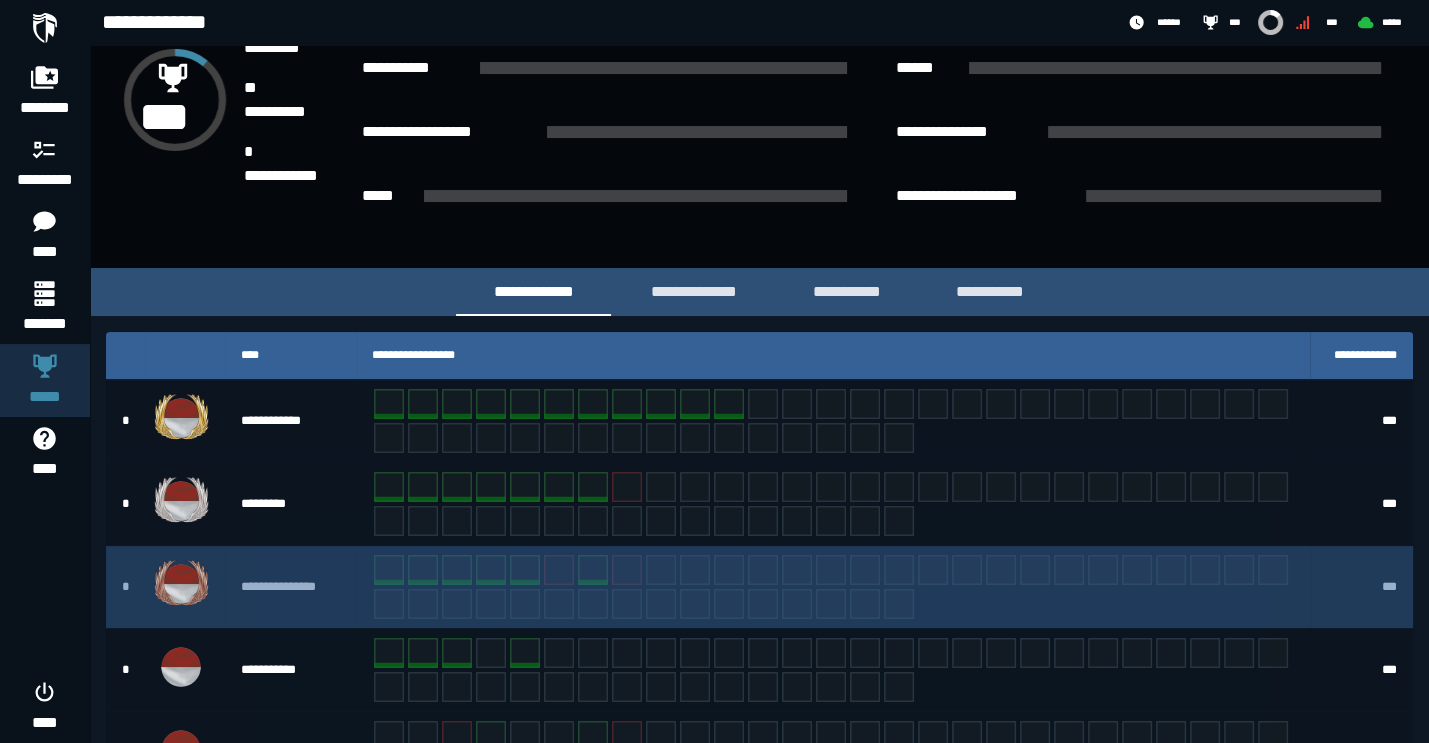 scroll, scrollTop: 151, scrollLeft: 0, axis: vertical 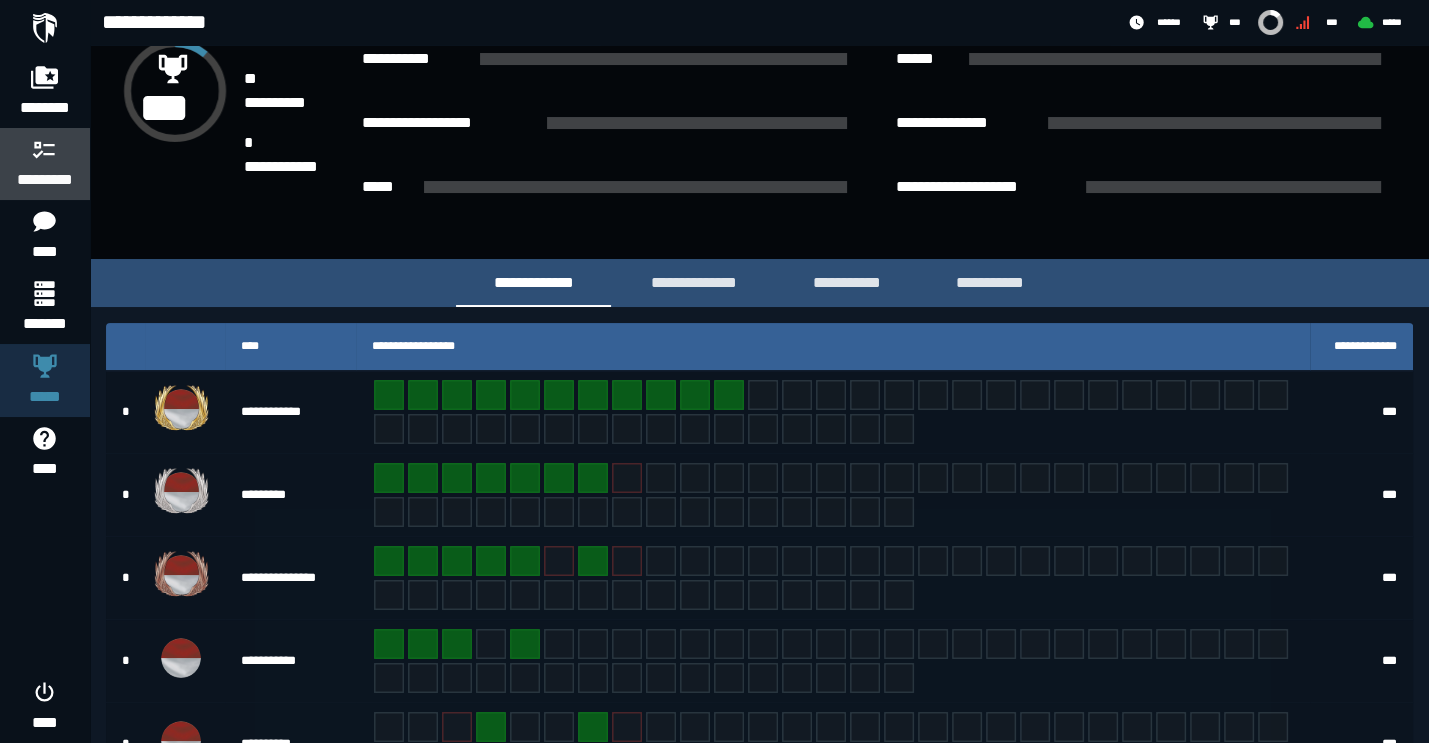 click on "*********" at bounding box center (45, 180) 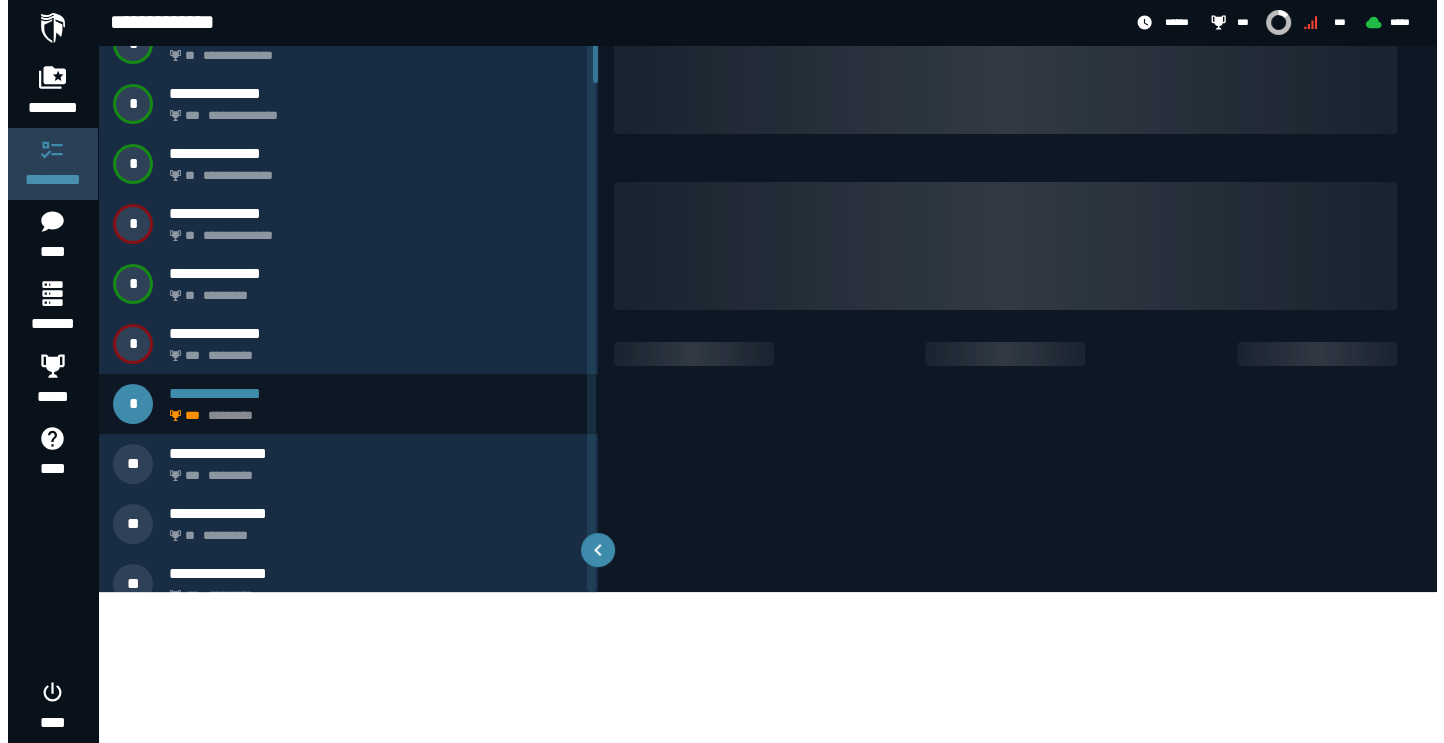 scroll, scrollTop: 0, scrollLeft: 0, axis: both 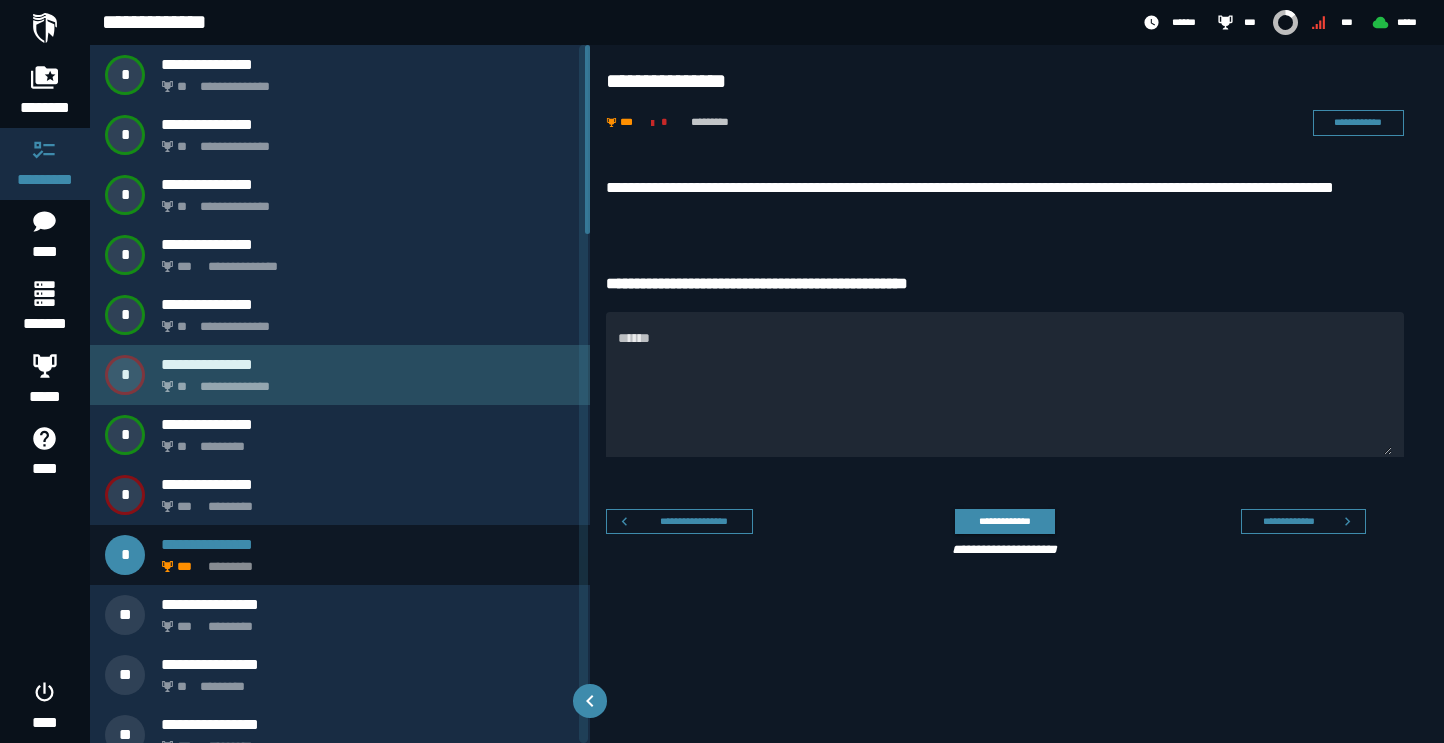 click on "**********" at bounding box center (364, 381) 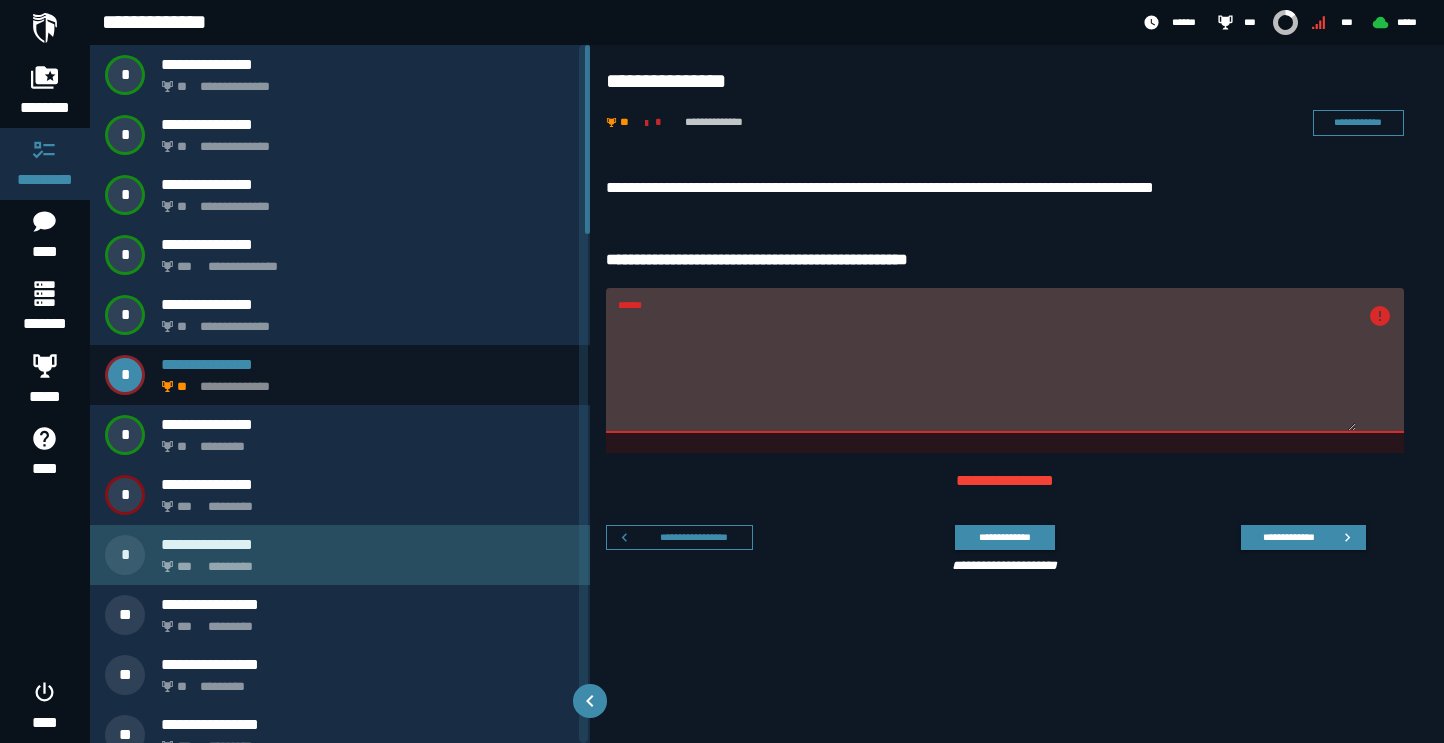 click on "**********" at bounding box center (368, 544) 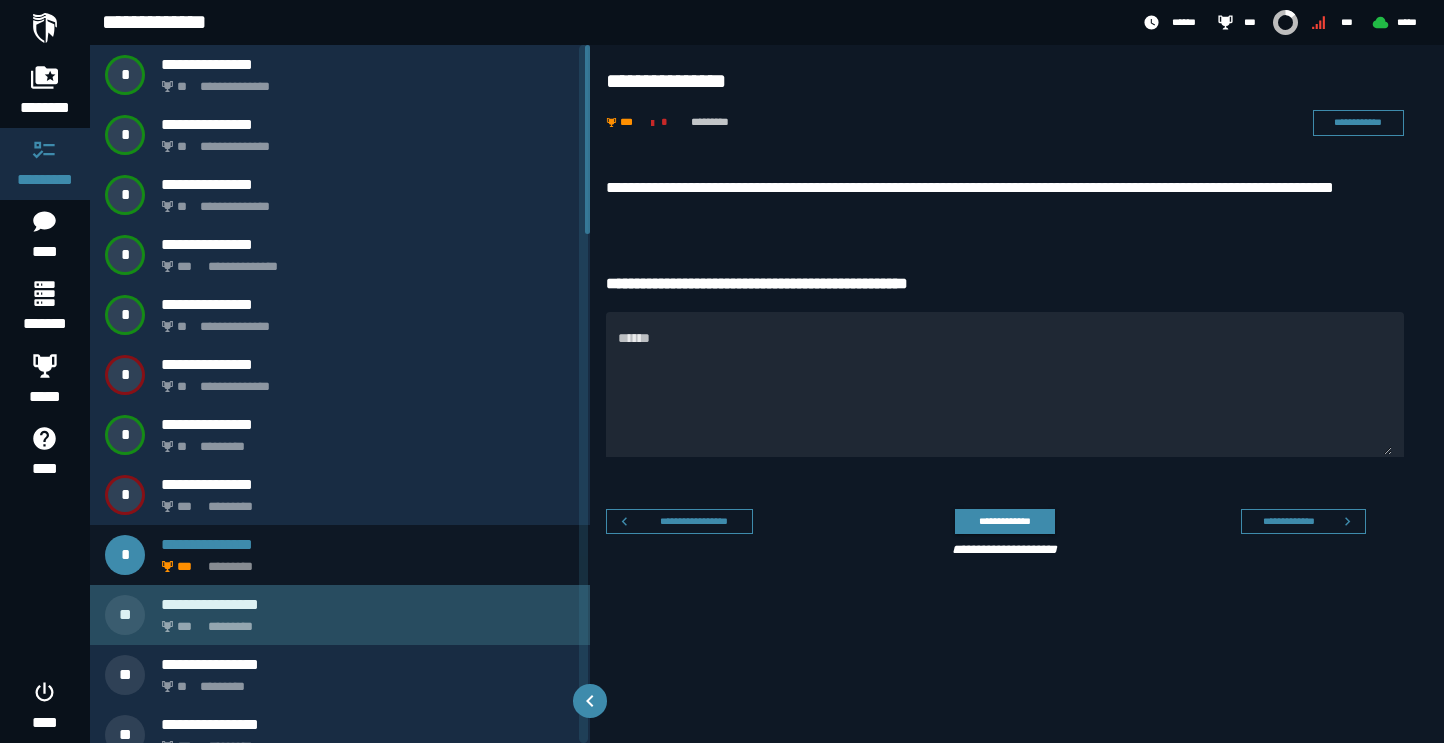 click on "*** *********" at bounding box center (364, 621) 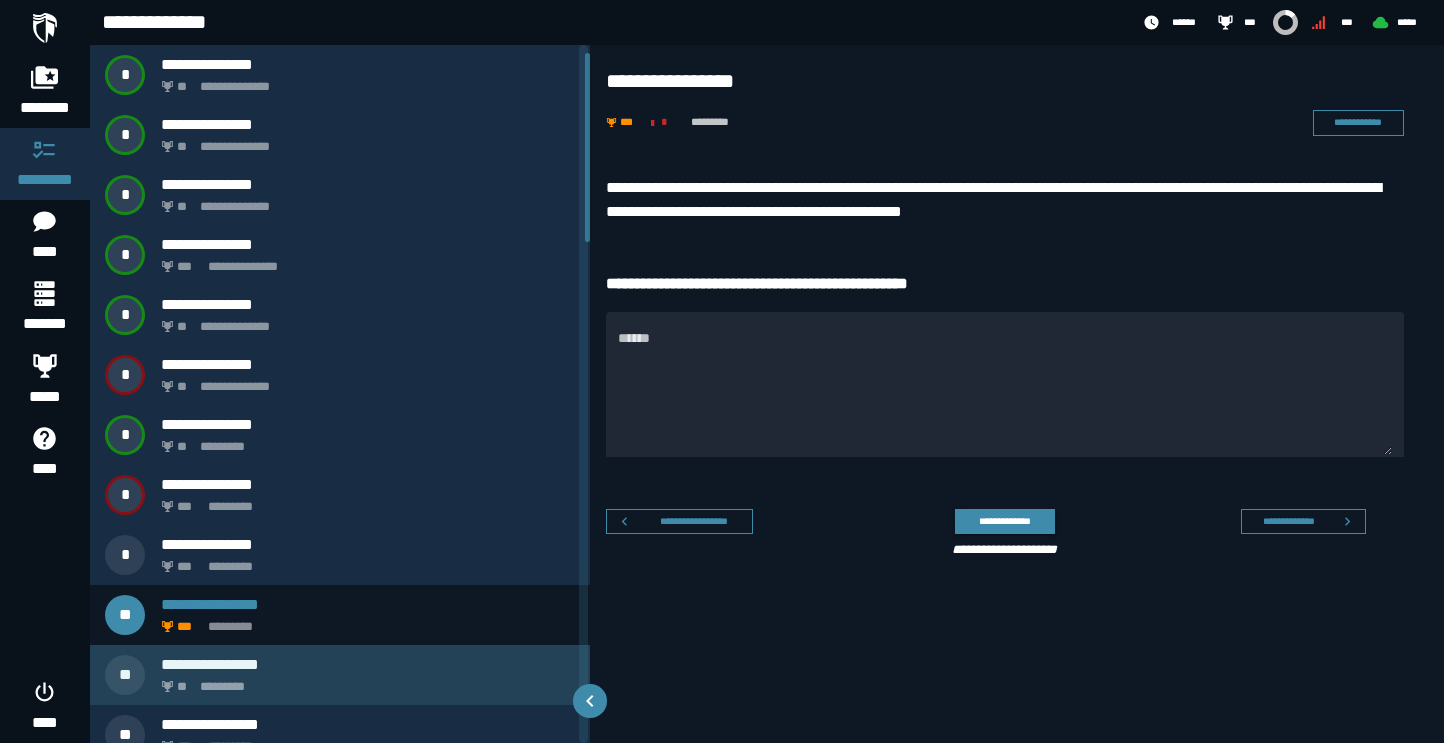 scroll, scrollTop: 40, scrollLeft: 0, axis: vertical 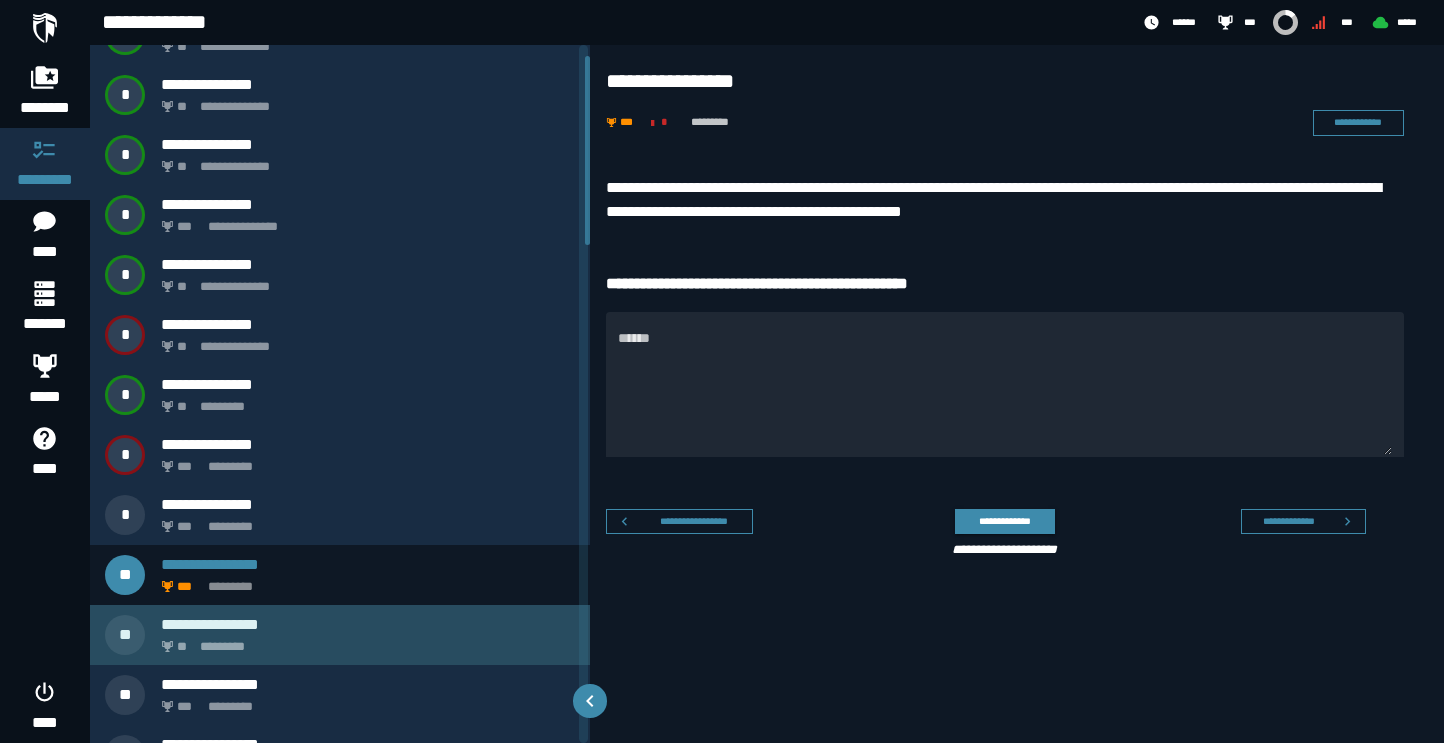 click on "** *********" at bounding box center (364, 641) 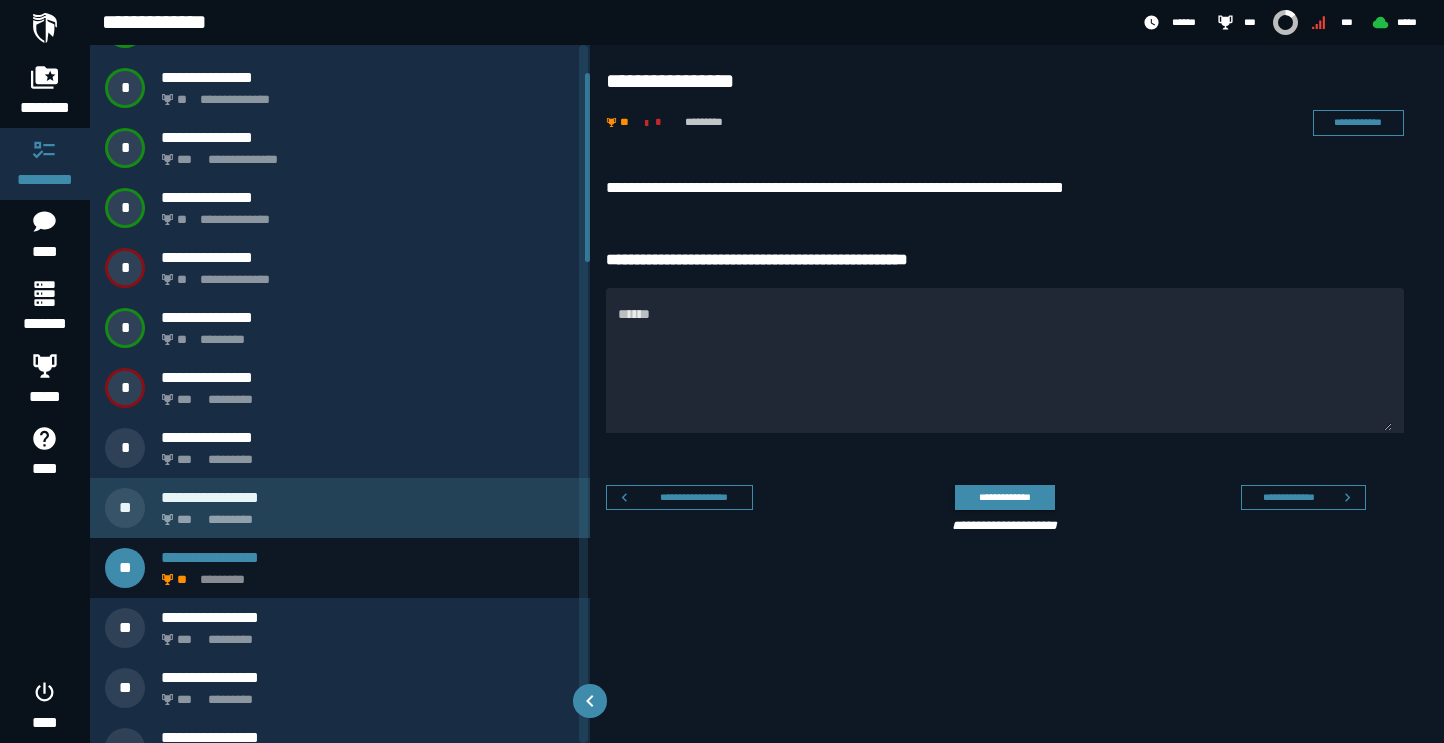 scroll, scrollTop: 108, scrollLeft: 0, axis: vertical 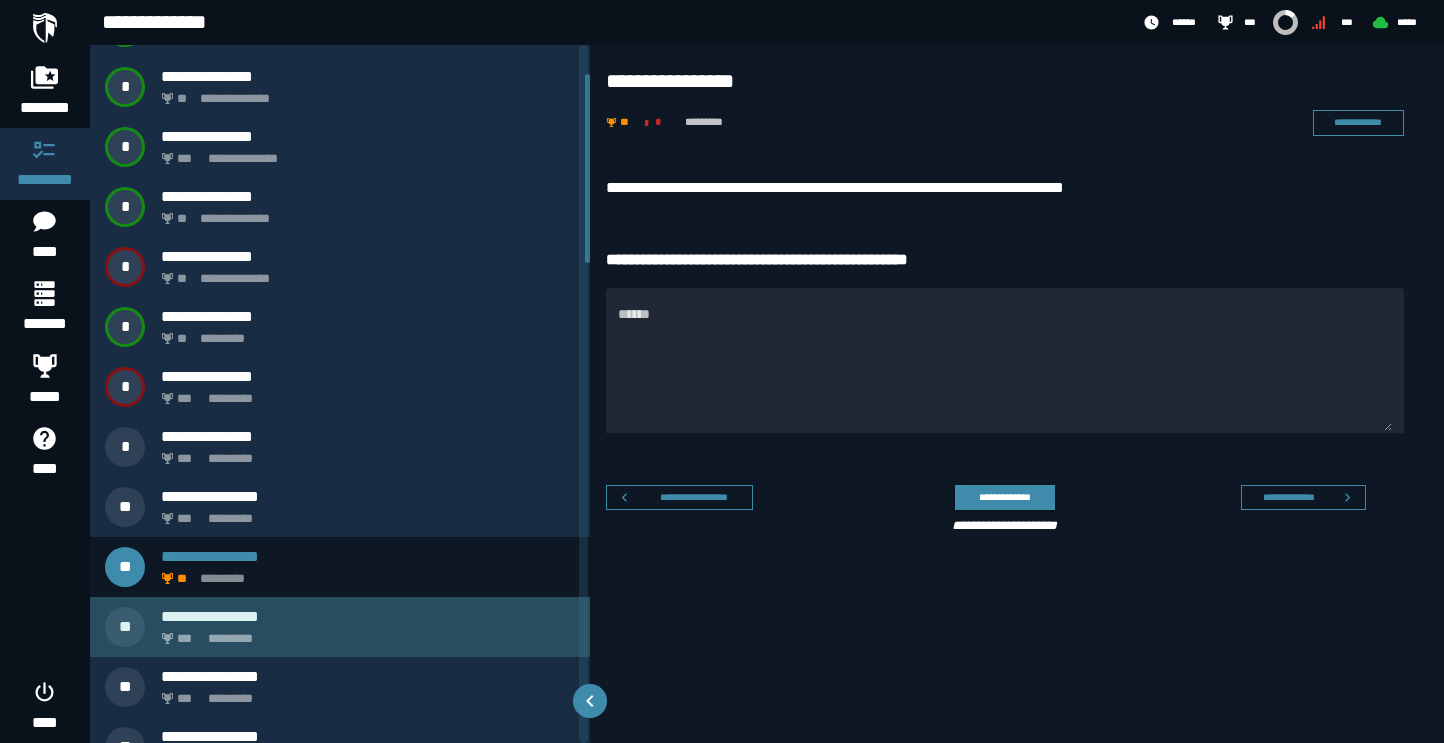 click on "**********" at bounding box center [340, 627] 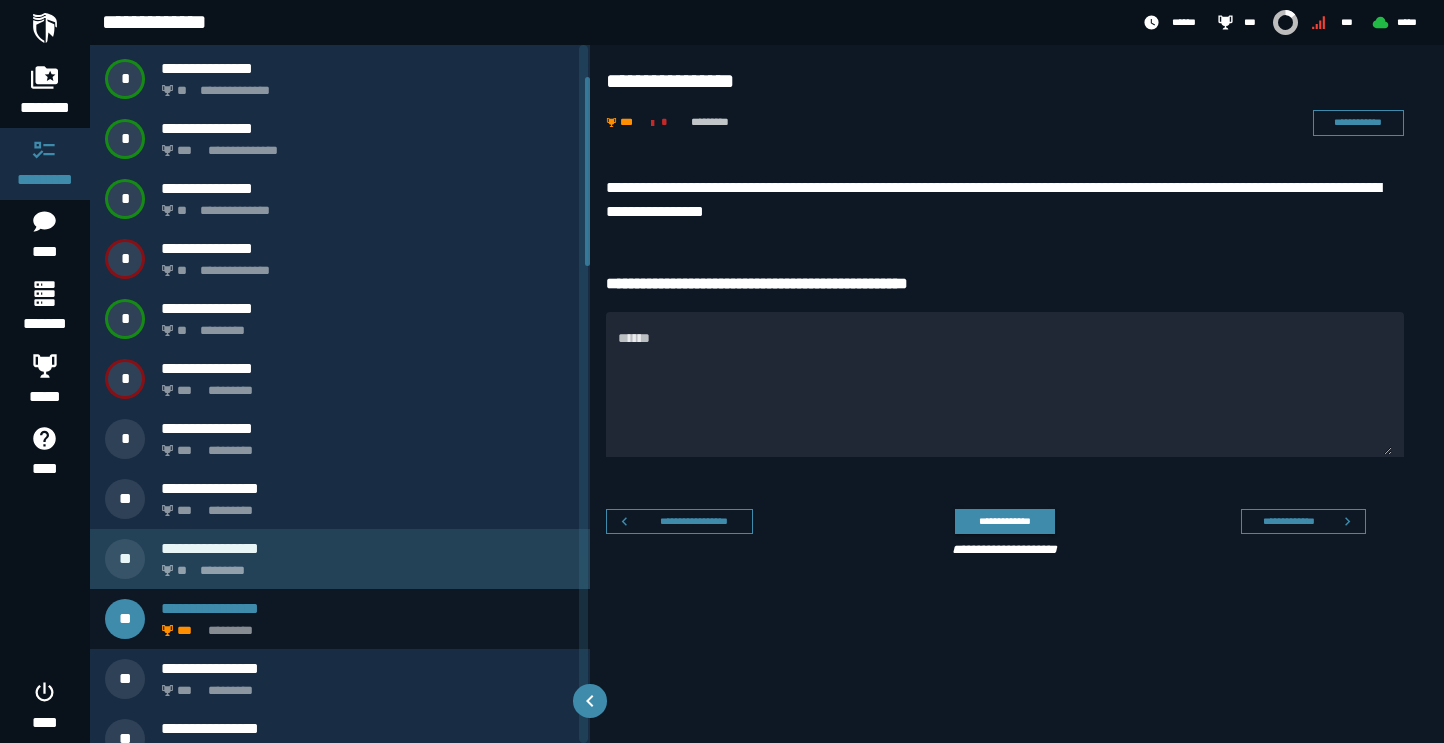 scroll, scrollTop: 117, scrollLeft: 0, axis: vertical 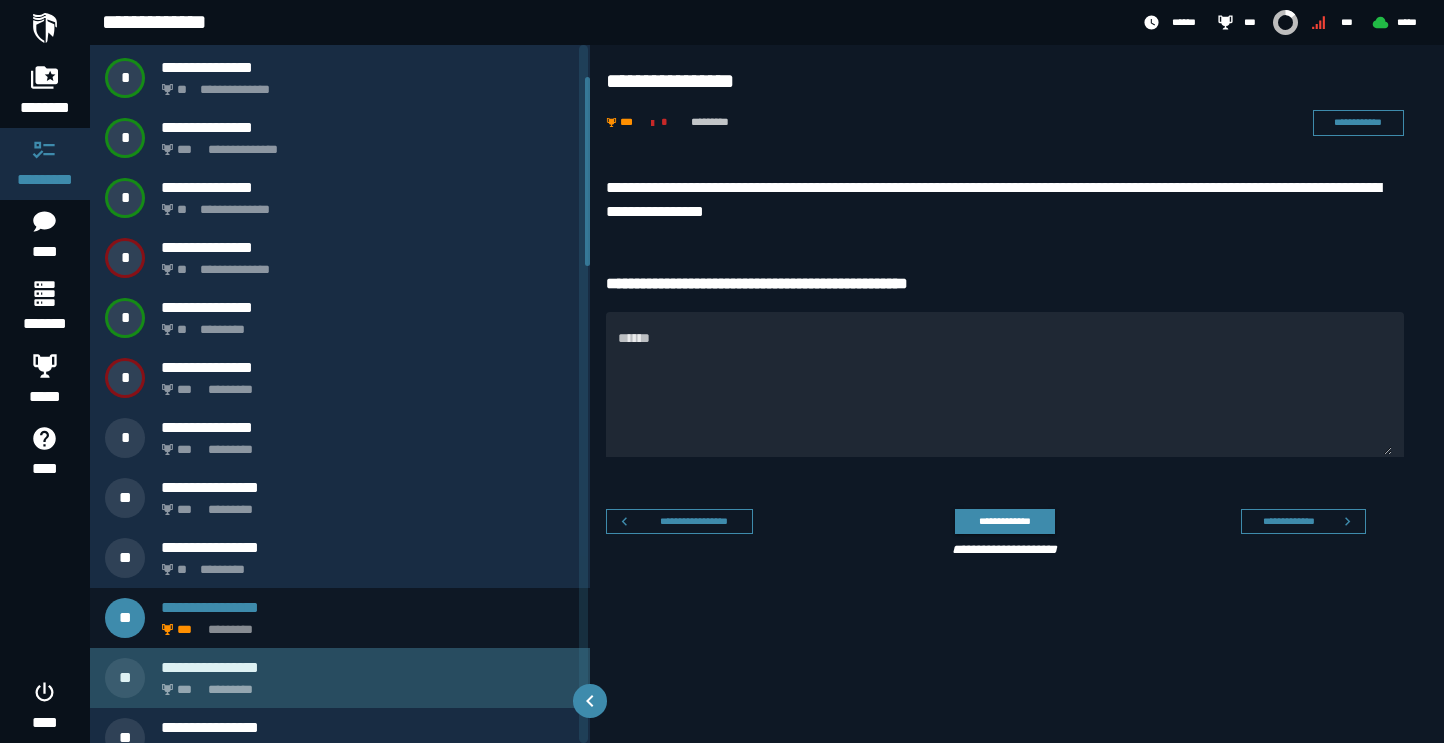 click on "**********" at bounding box center [368, 667] 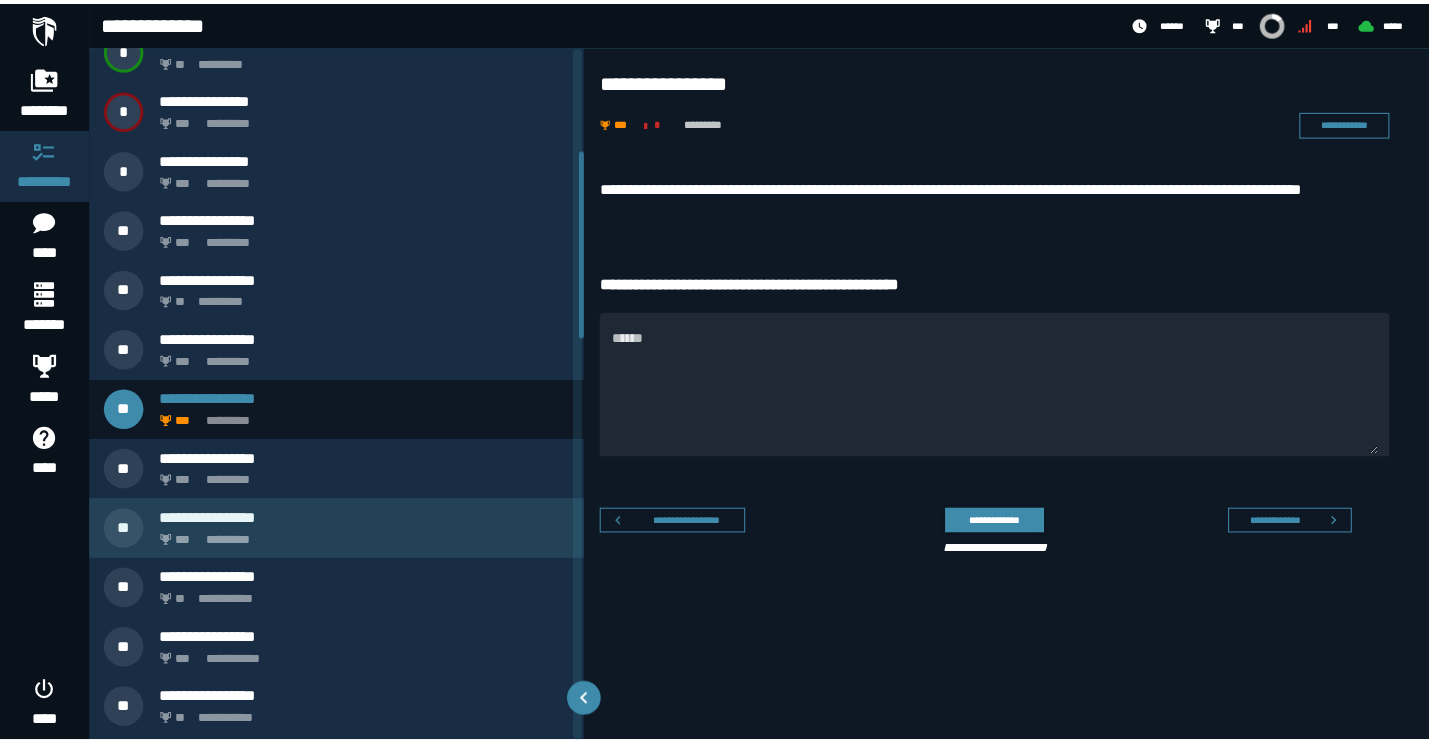 scroll, scrollTop: 385, scrollLeft: 0, axis: vertical 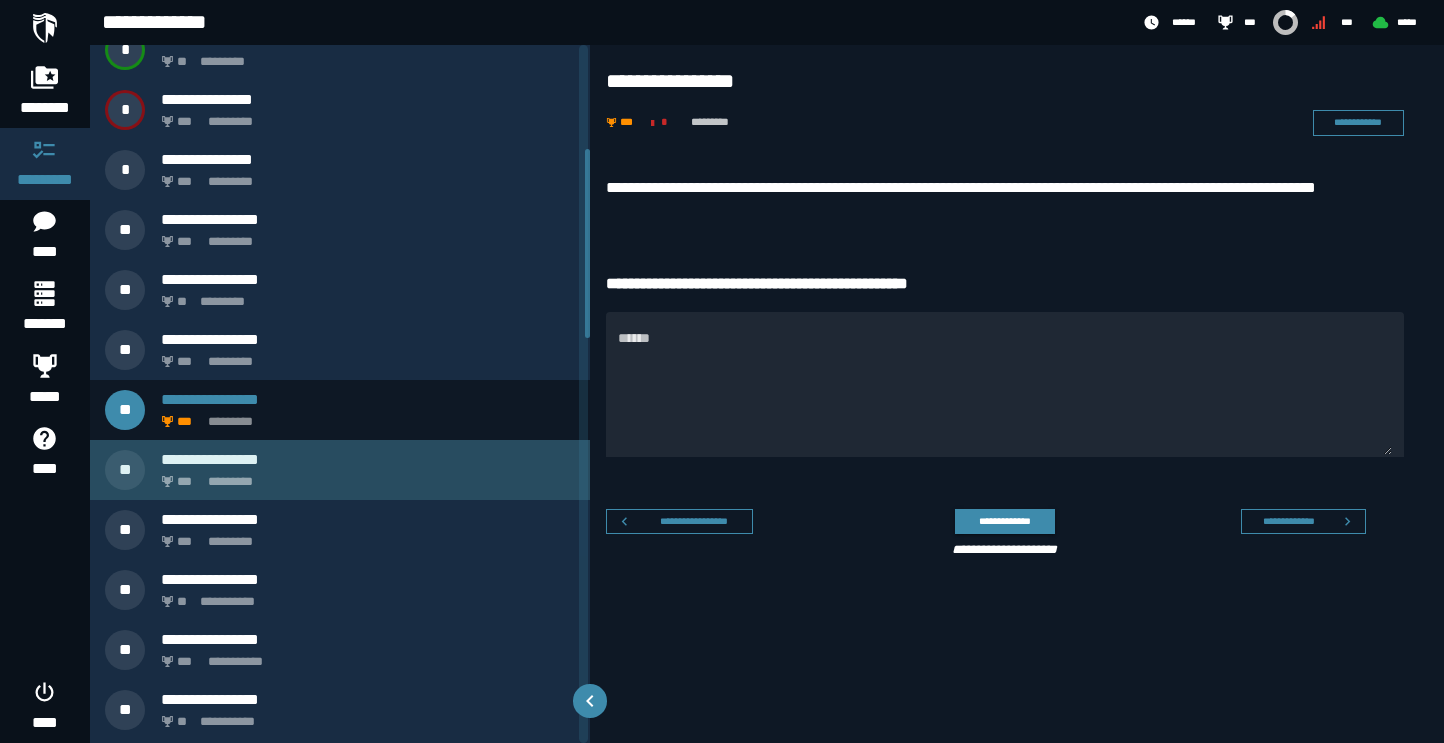 click on "**********" at bounding box center [340, 470] 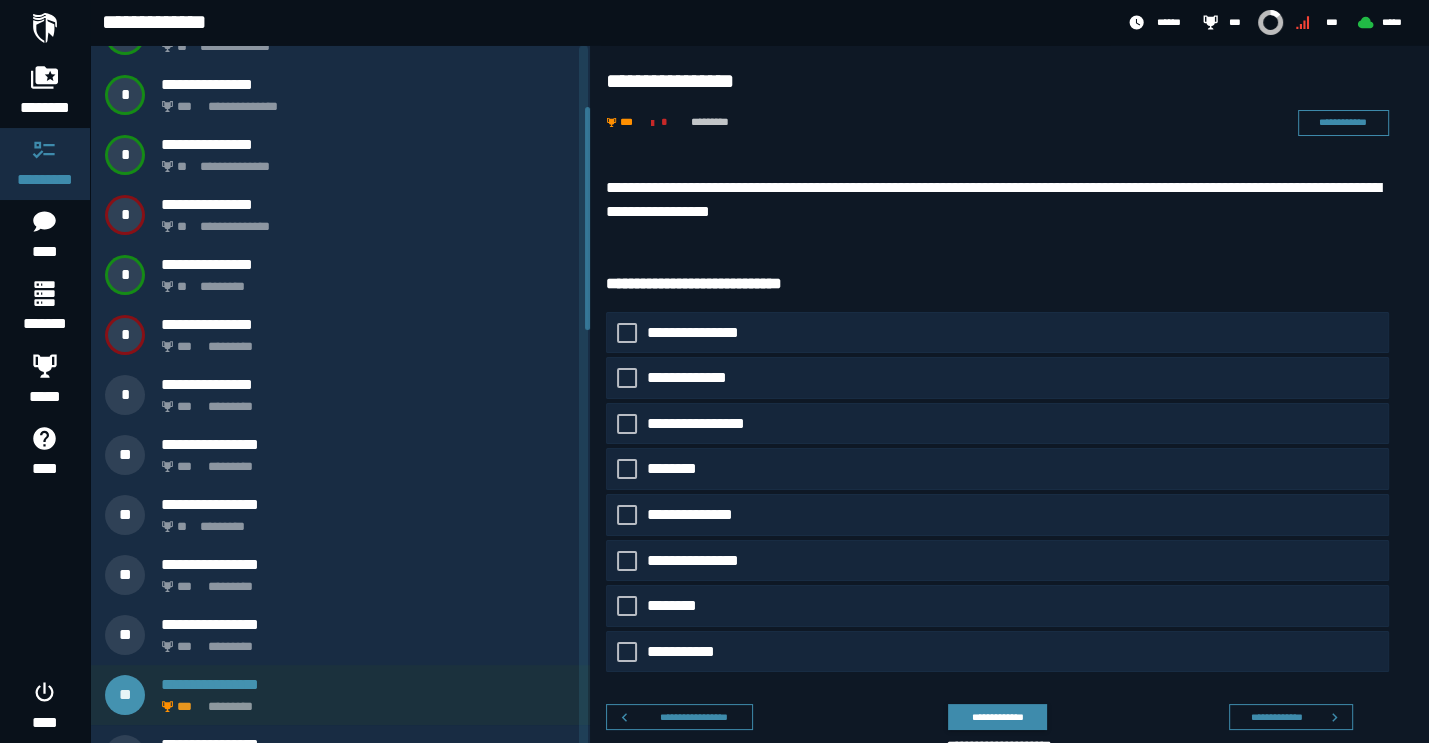 scroll, scrollTop: 141, scrollLeft: 0, axis: vertical 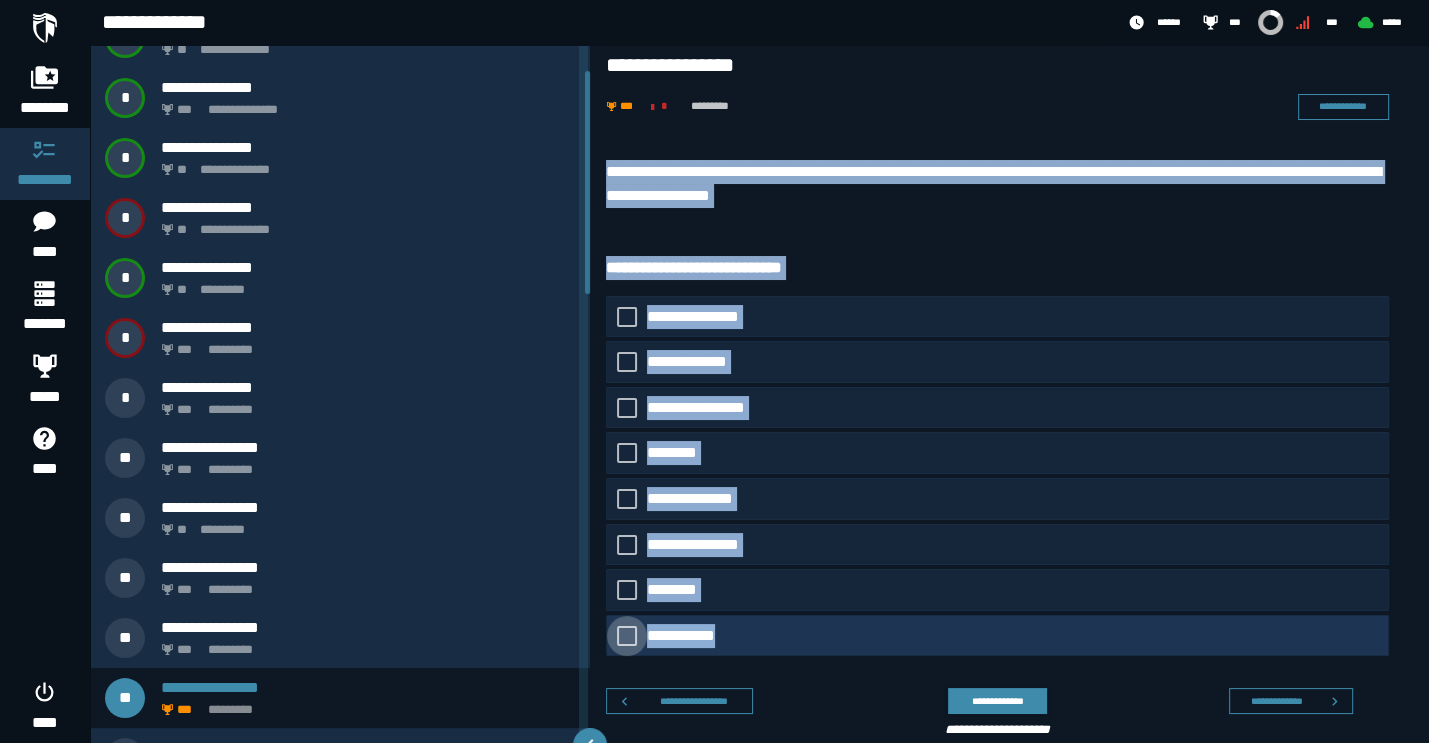 drag, startPoint x: 602, startPoint y: 172, endPoint x: 755, endPoint y: 630, distance: 482.8799 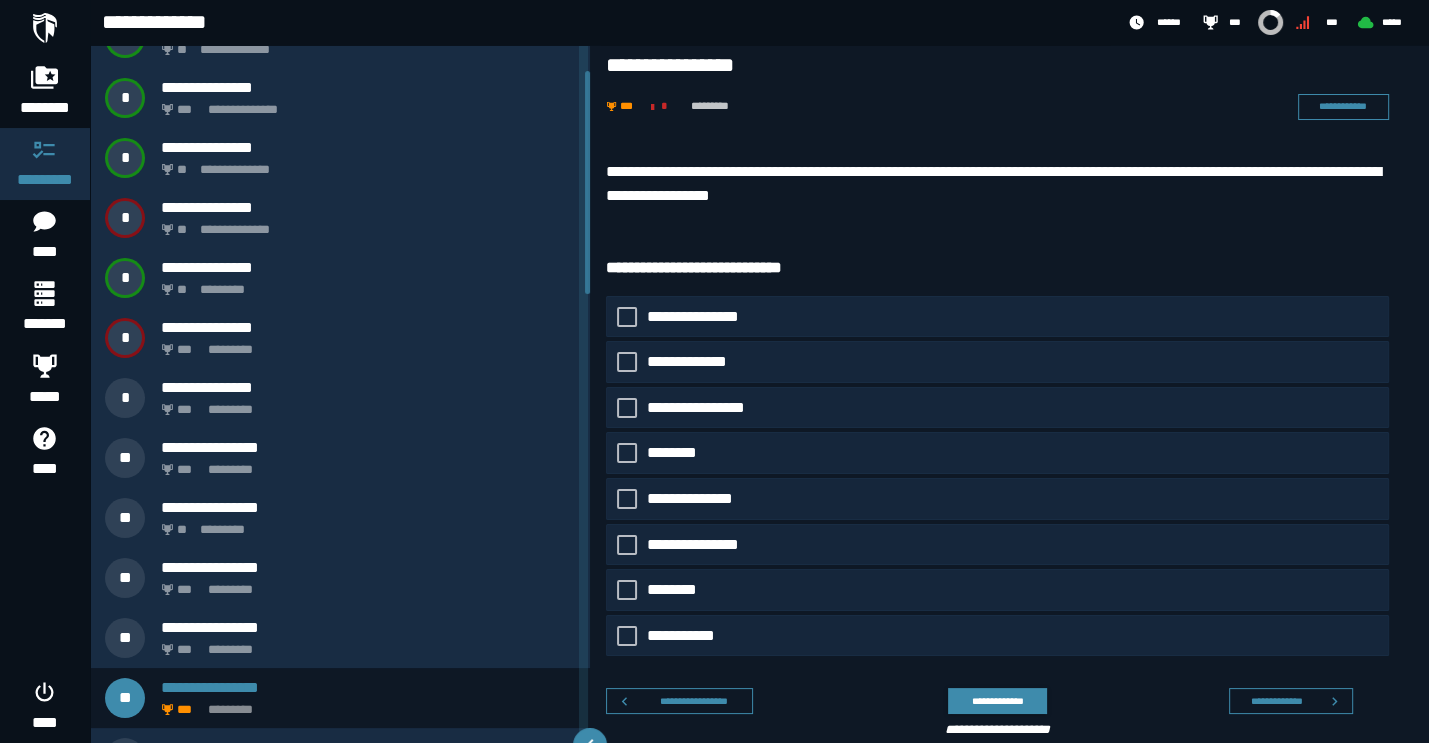 click on "**********" at bounding box center [997, 65] 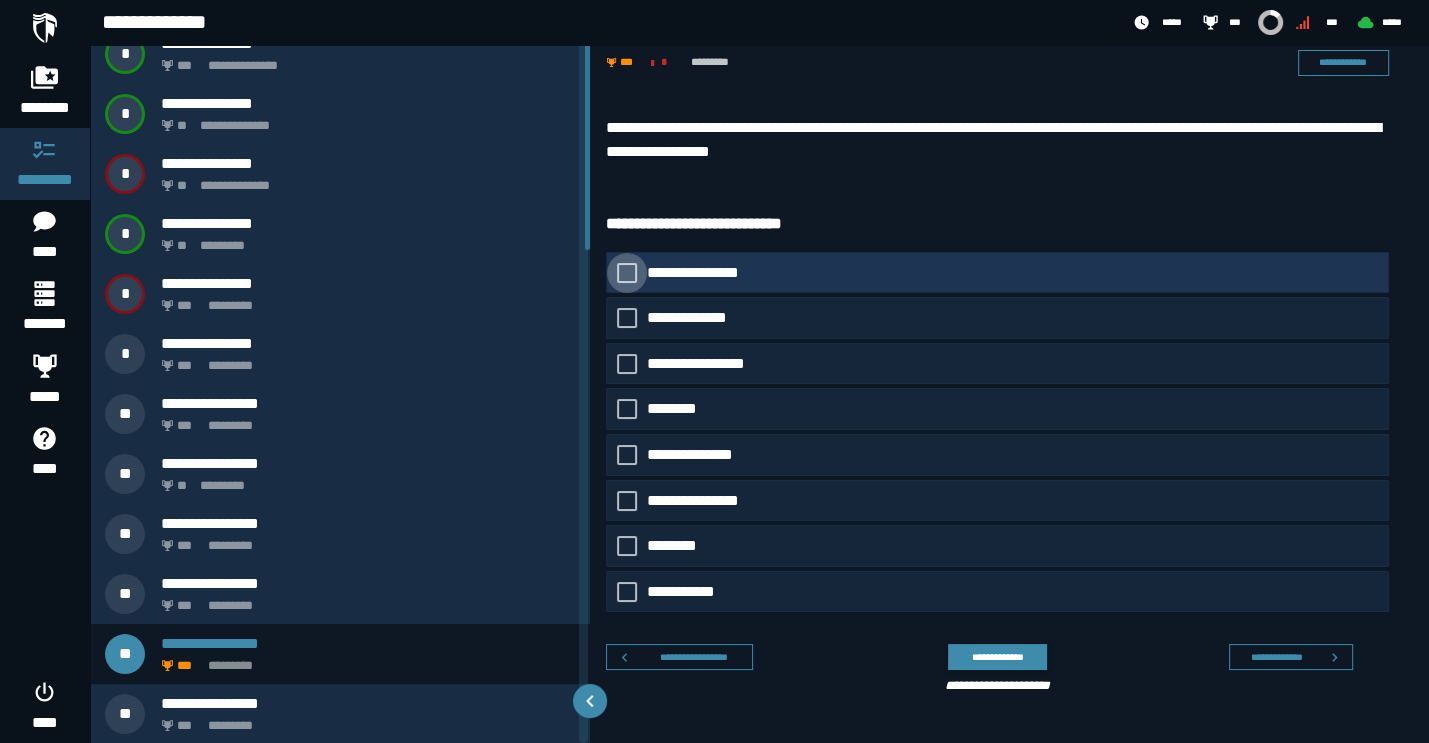 click on "**********" at bounding box center [710, 273] 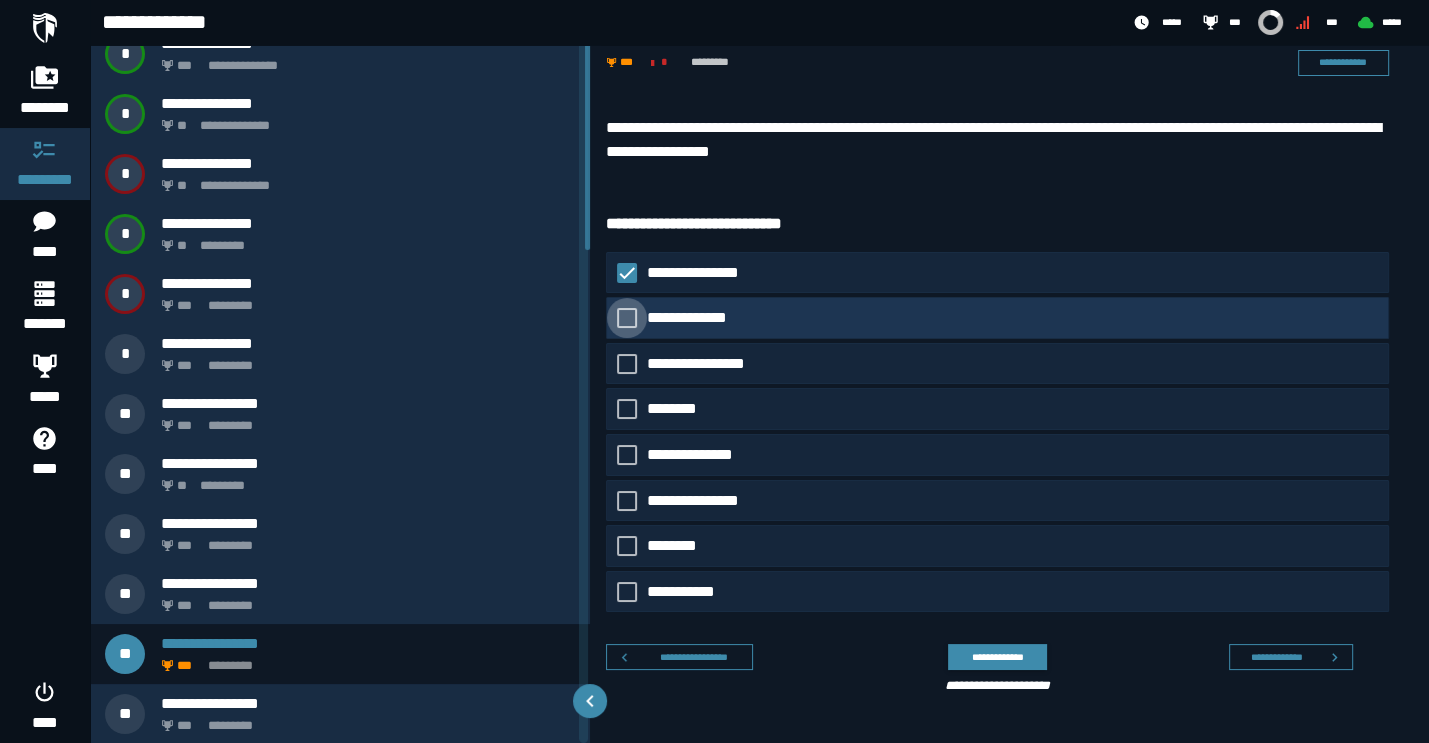 click on "**********" at bounding box center [705, 318] 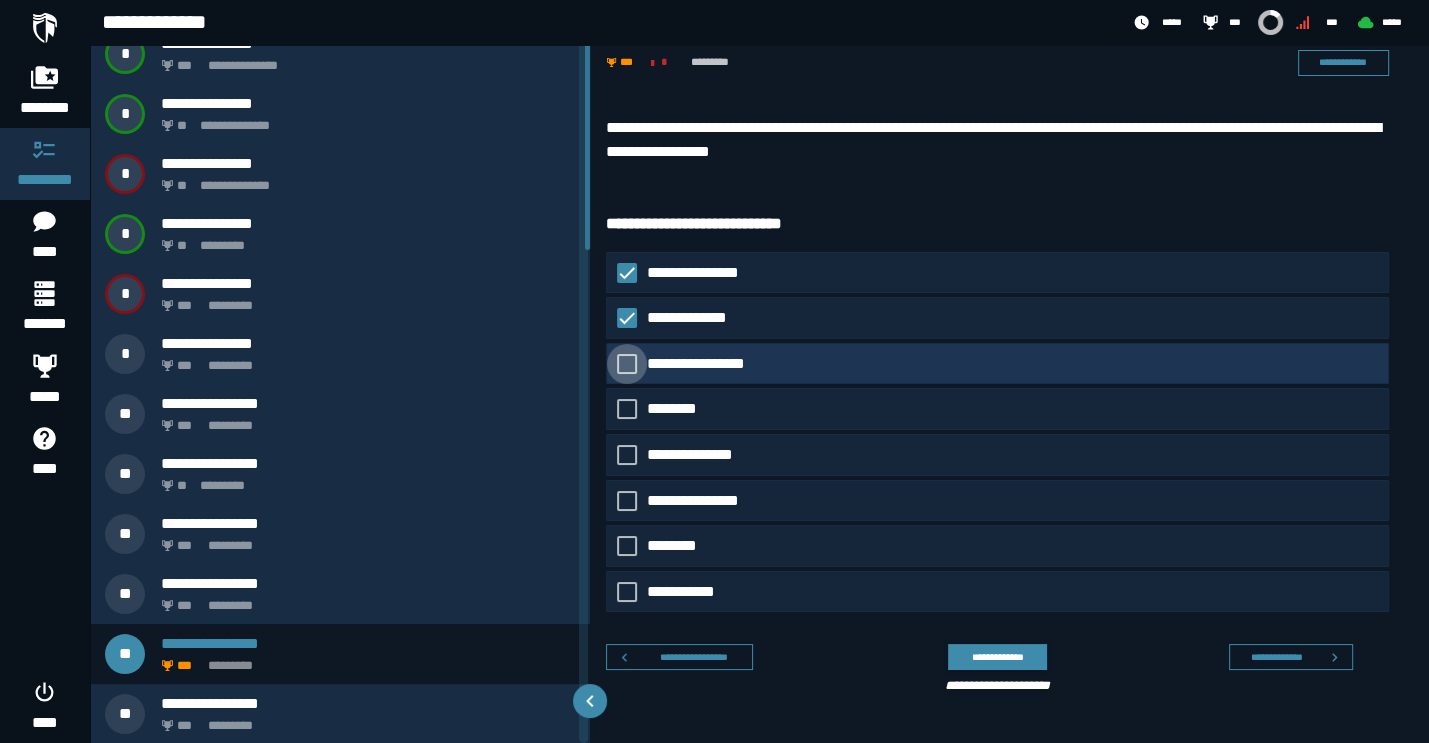 click on "**********" at bounding box center (717, 364) 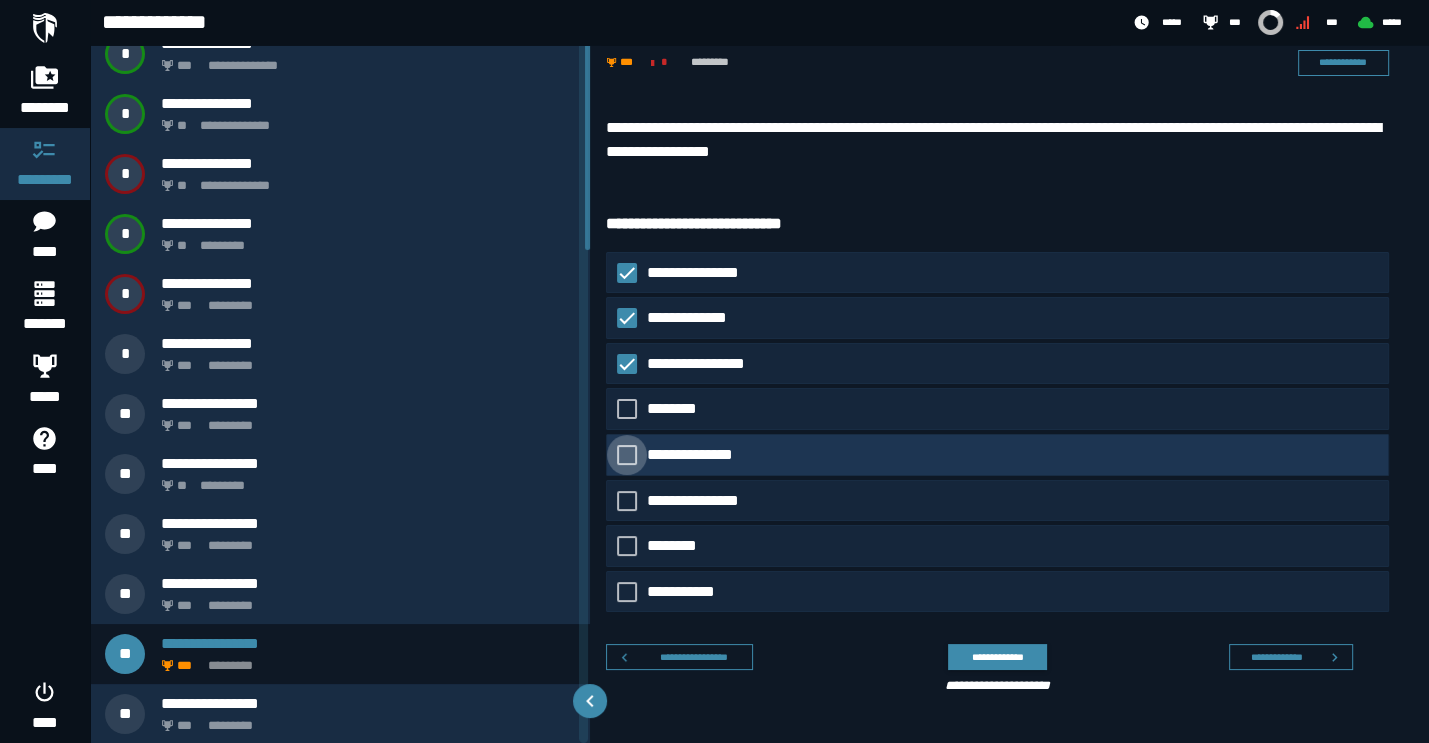 click on "**********" at bounding box center (702, 455) 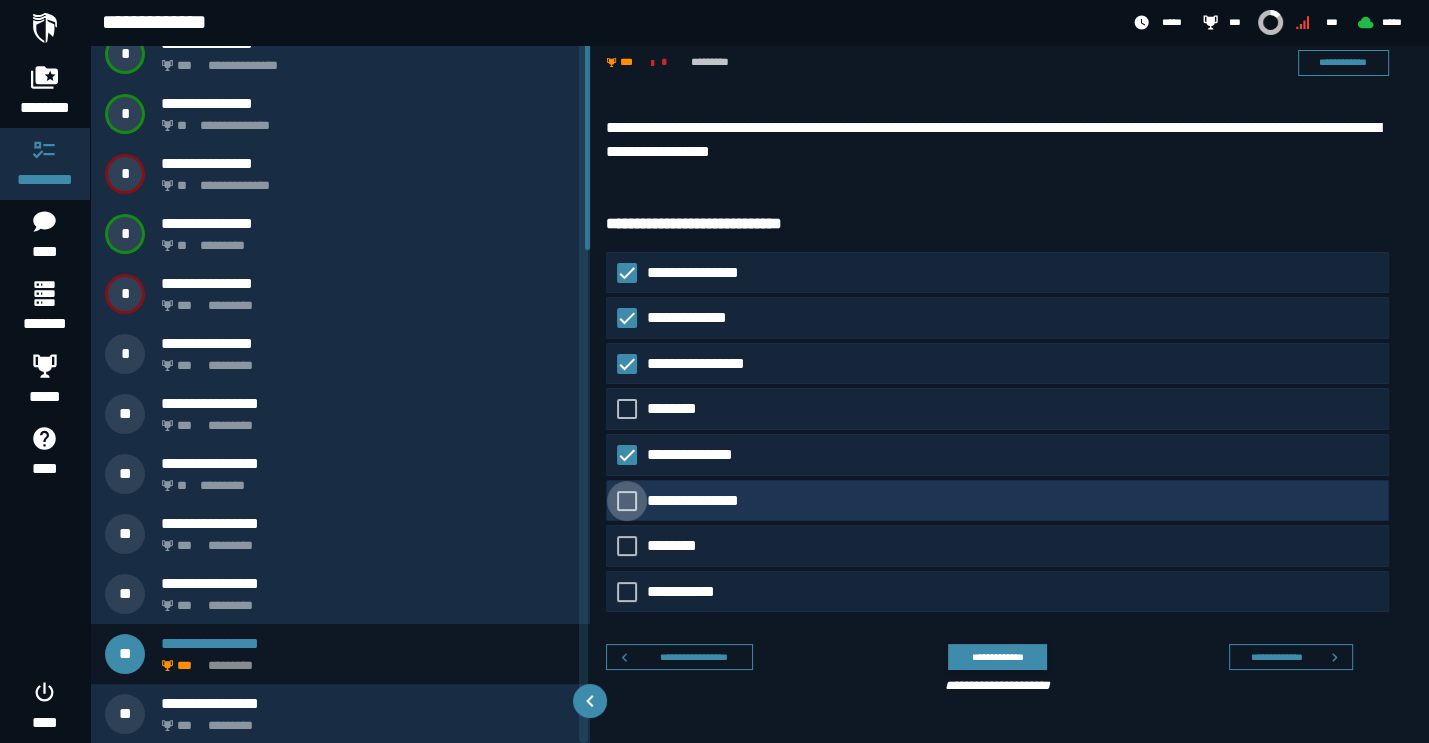 click on "**********" at bounding box center (716, 501) 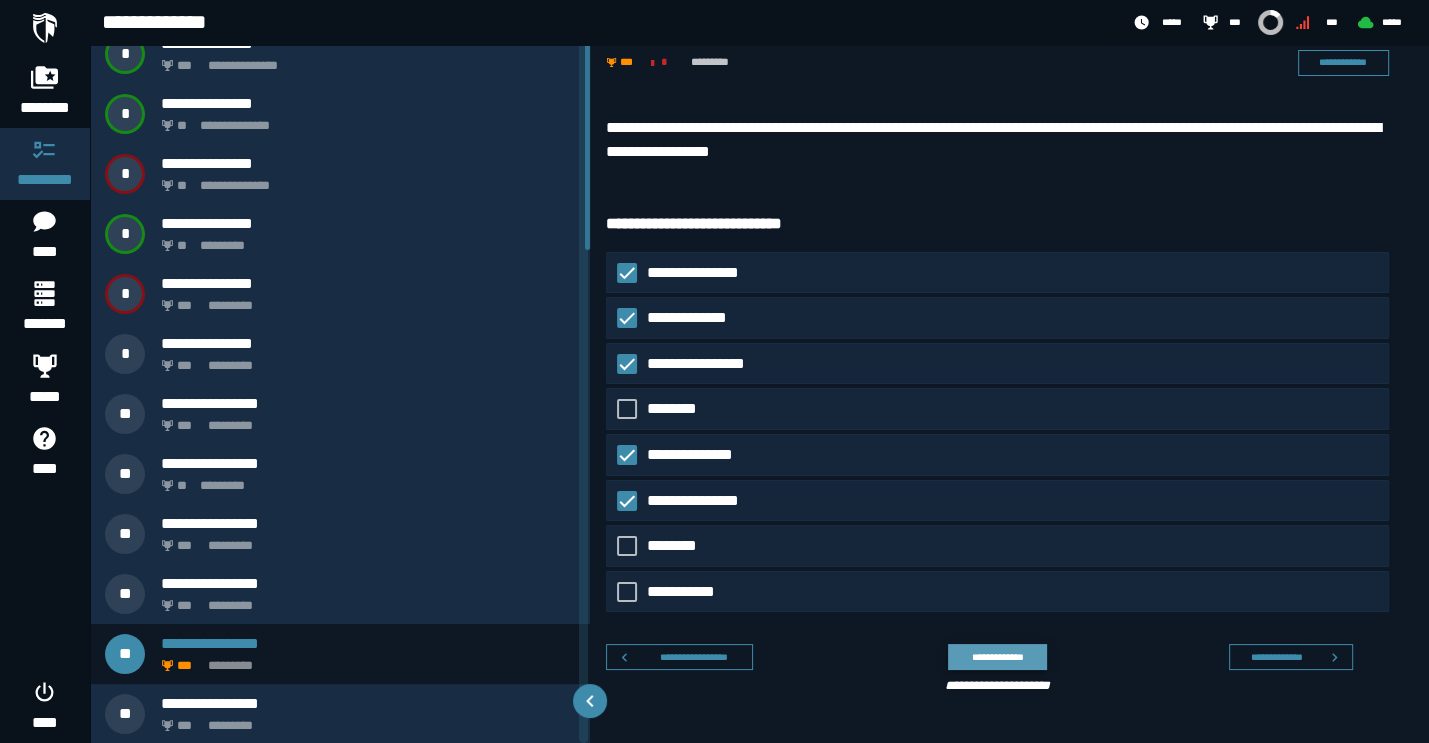click on "**********" at bounding box center [997, 657] 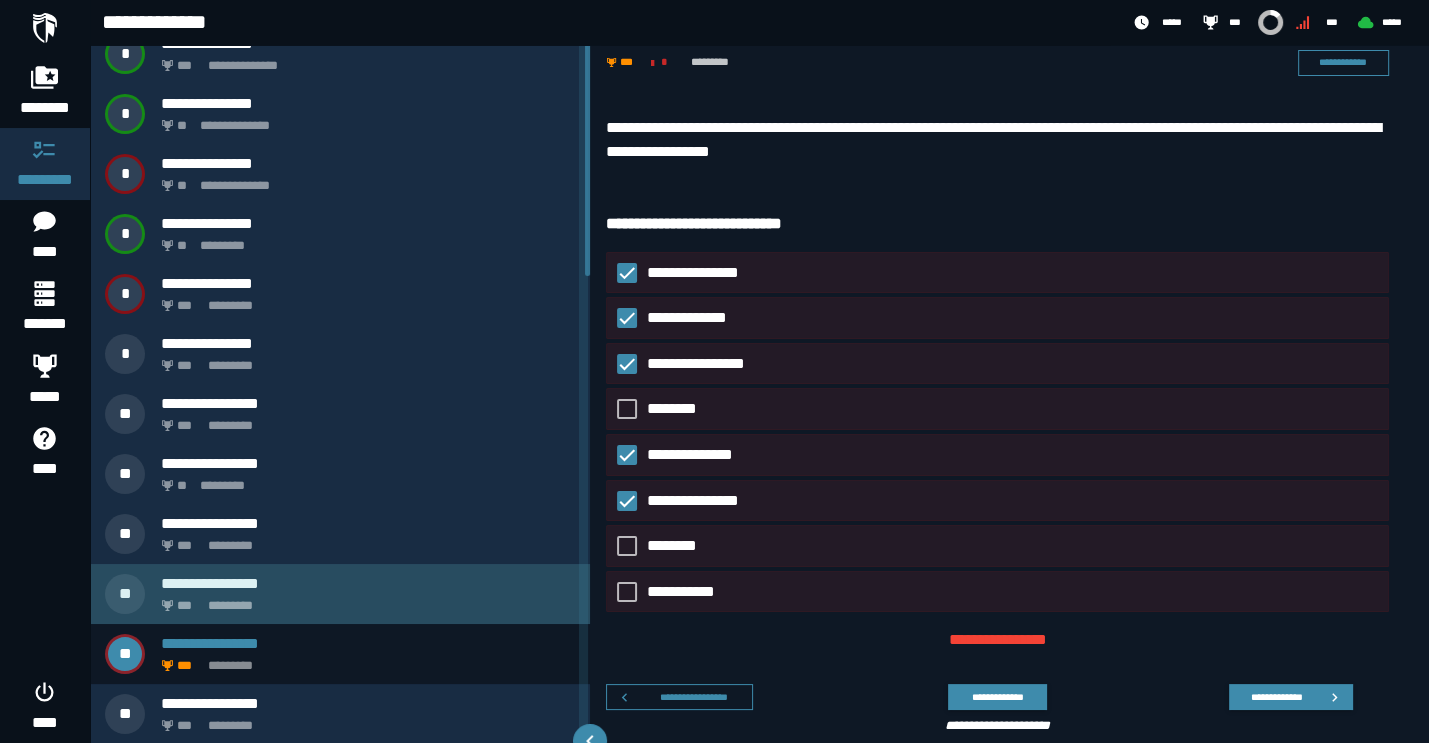 click on "**********" at bounding box center [340, 594] 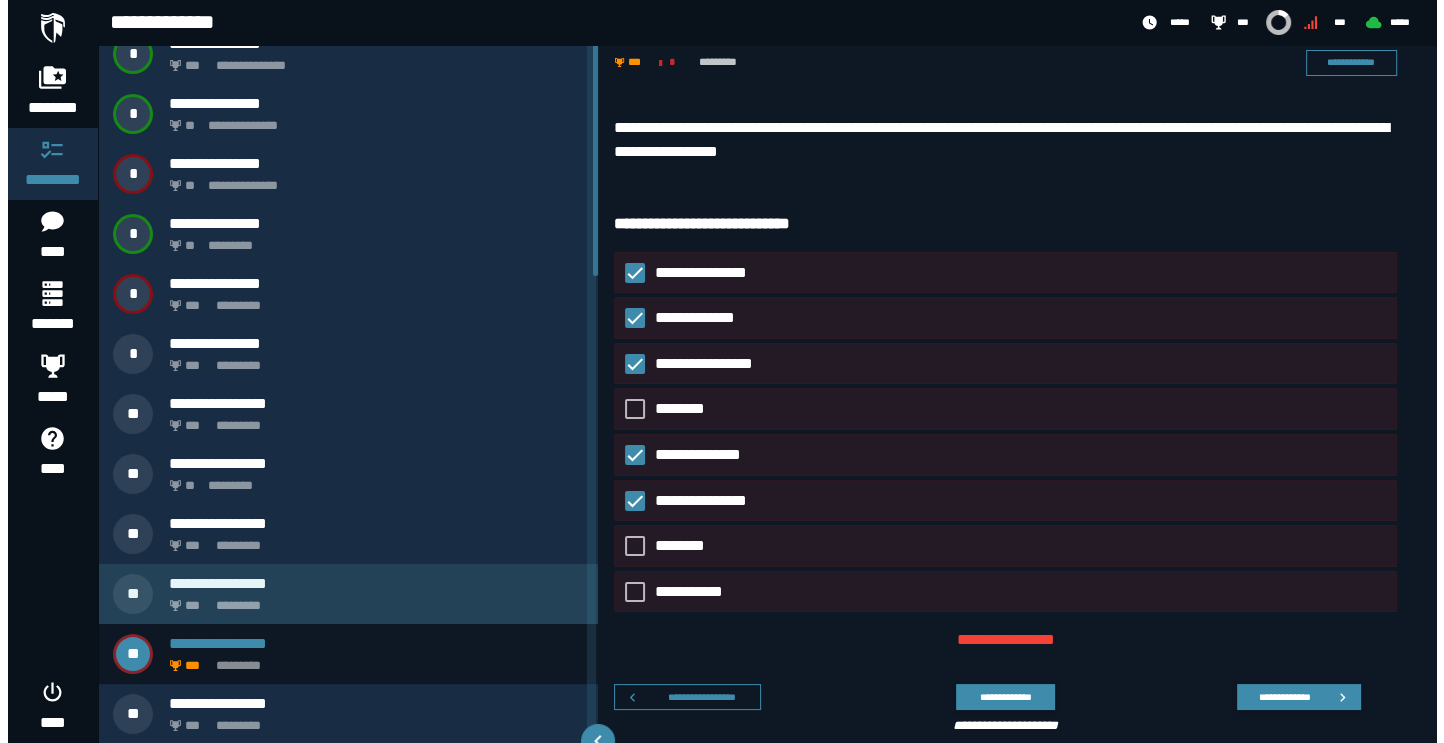 scroll, scrollTop: 0, scrollLeft: 0, axis: both 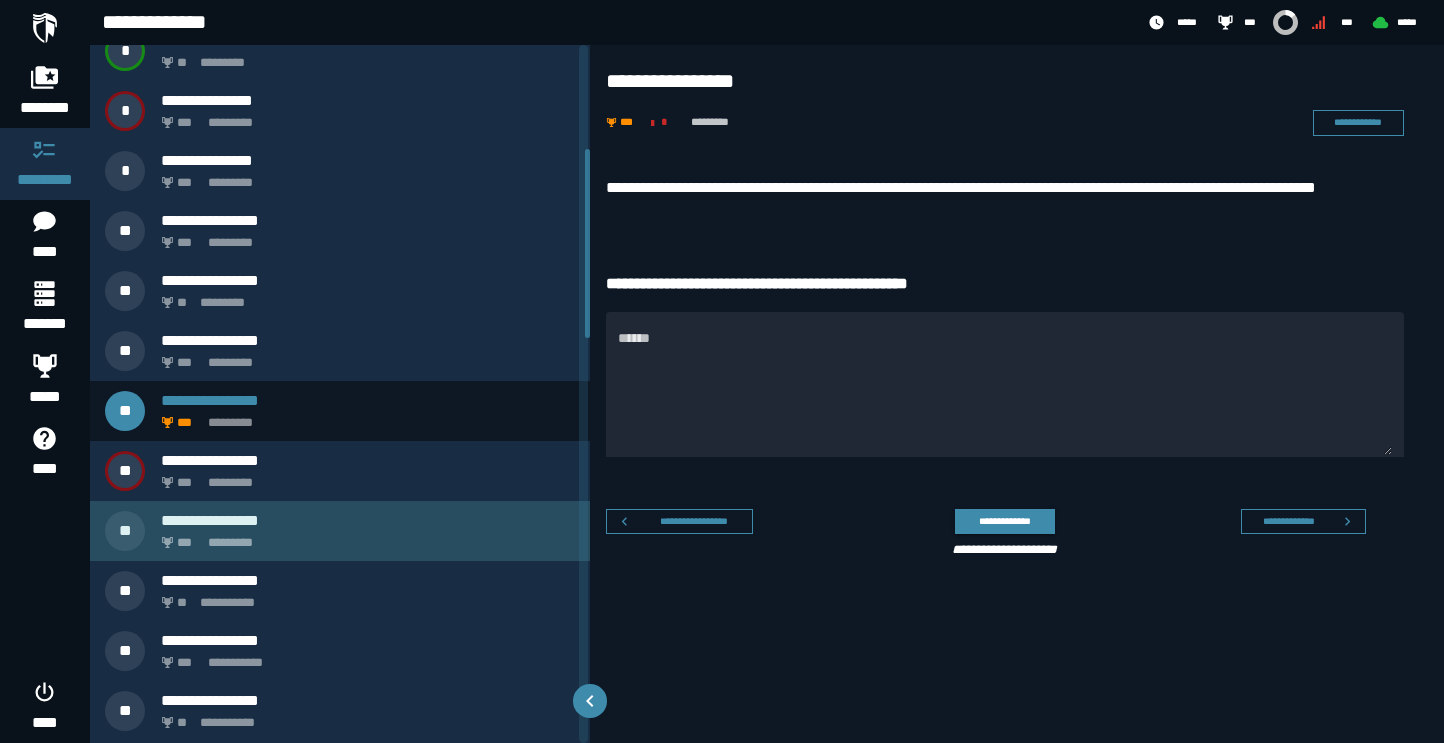 click on "*********" 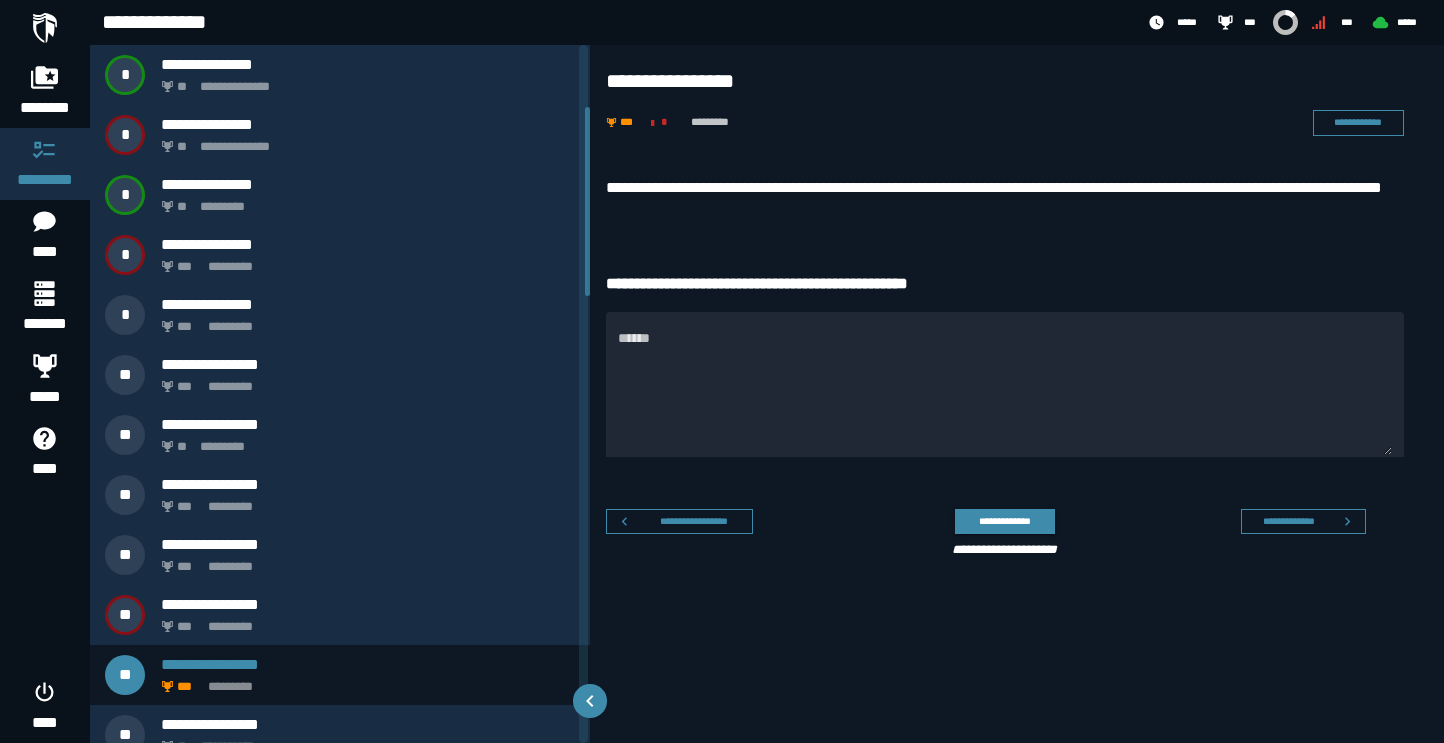 scroll, scrollTop: 225, scrollLeft: 0, axis: vertical 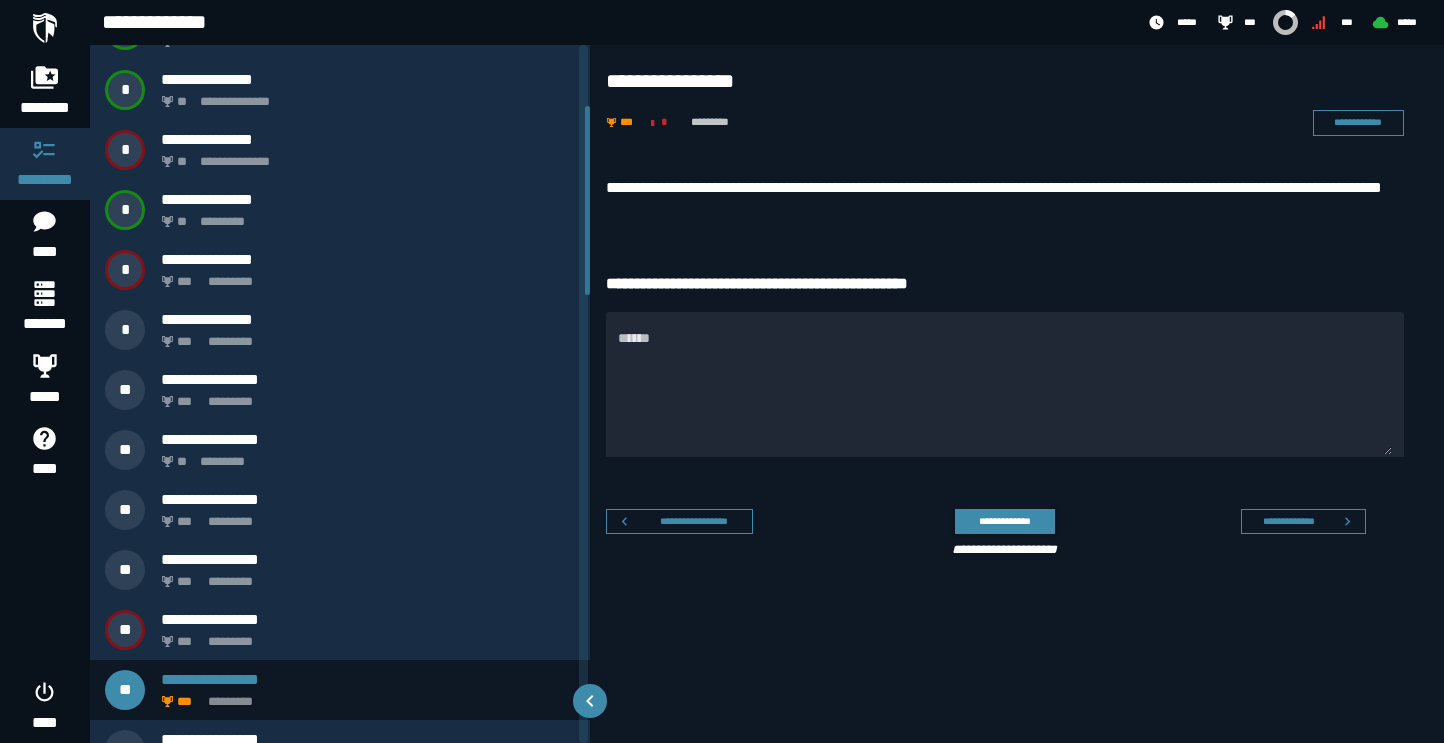 click on "******** ********* **** ******* ***** **** ****" at bounding box center (45, 371) 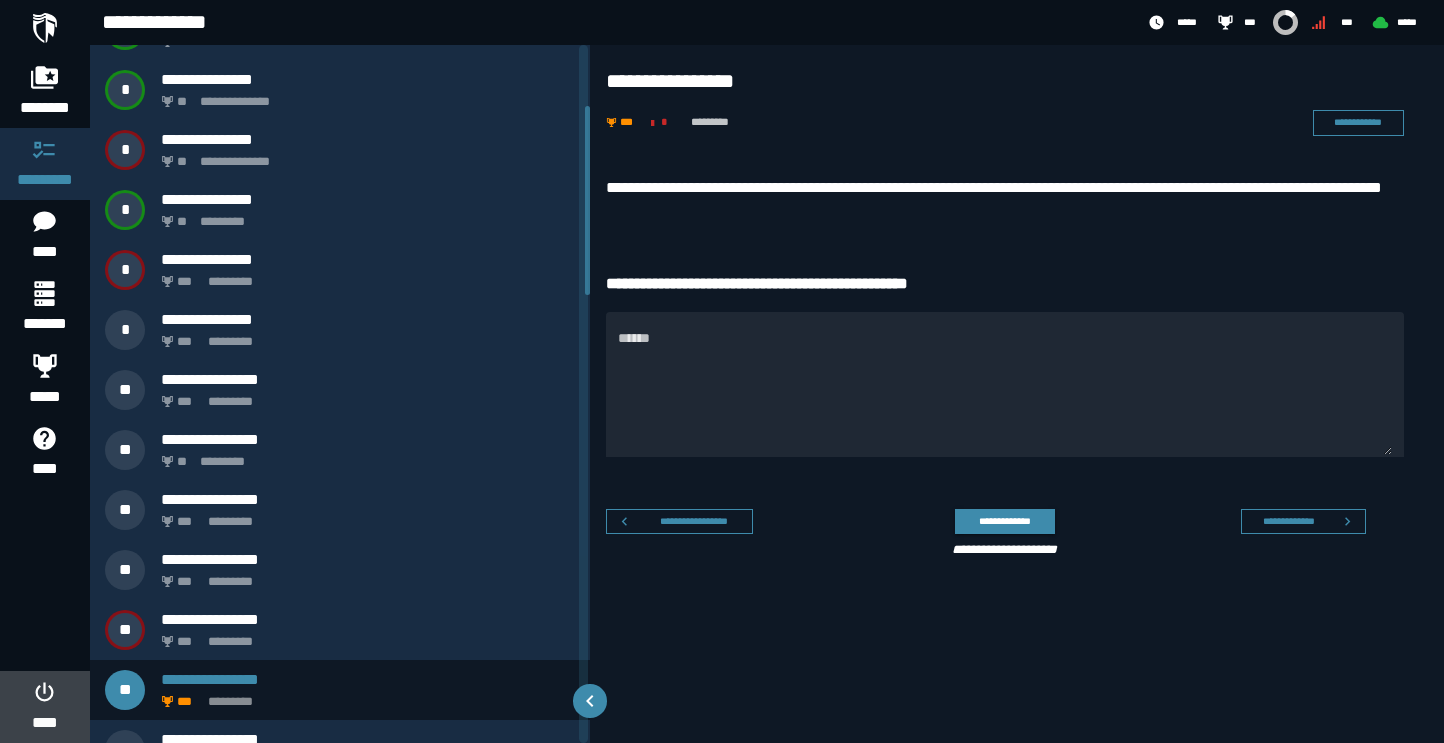 click on "****" at bounding box center (44, 723) 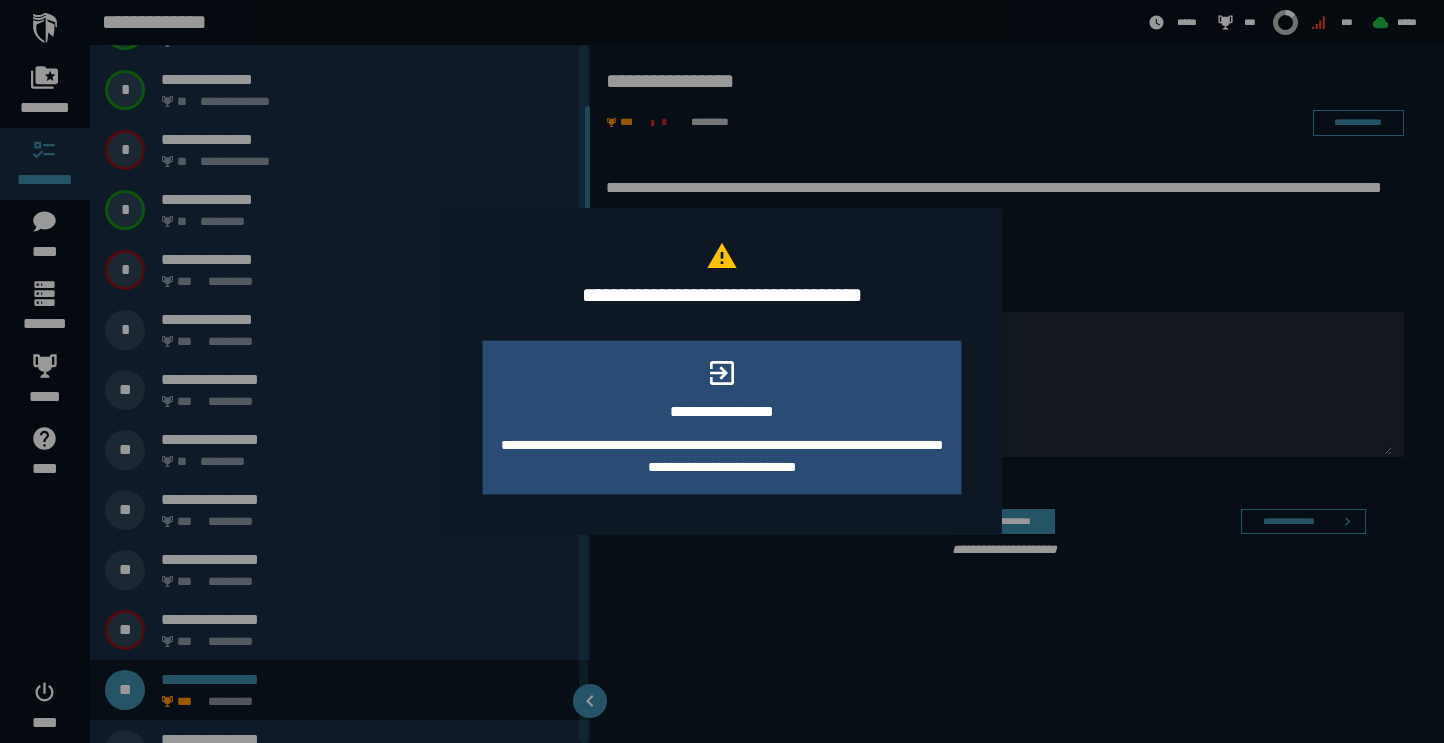 click on "**********" 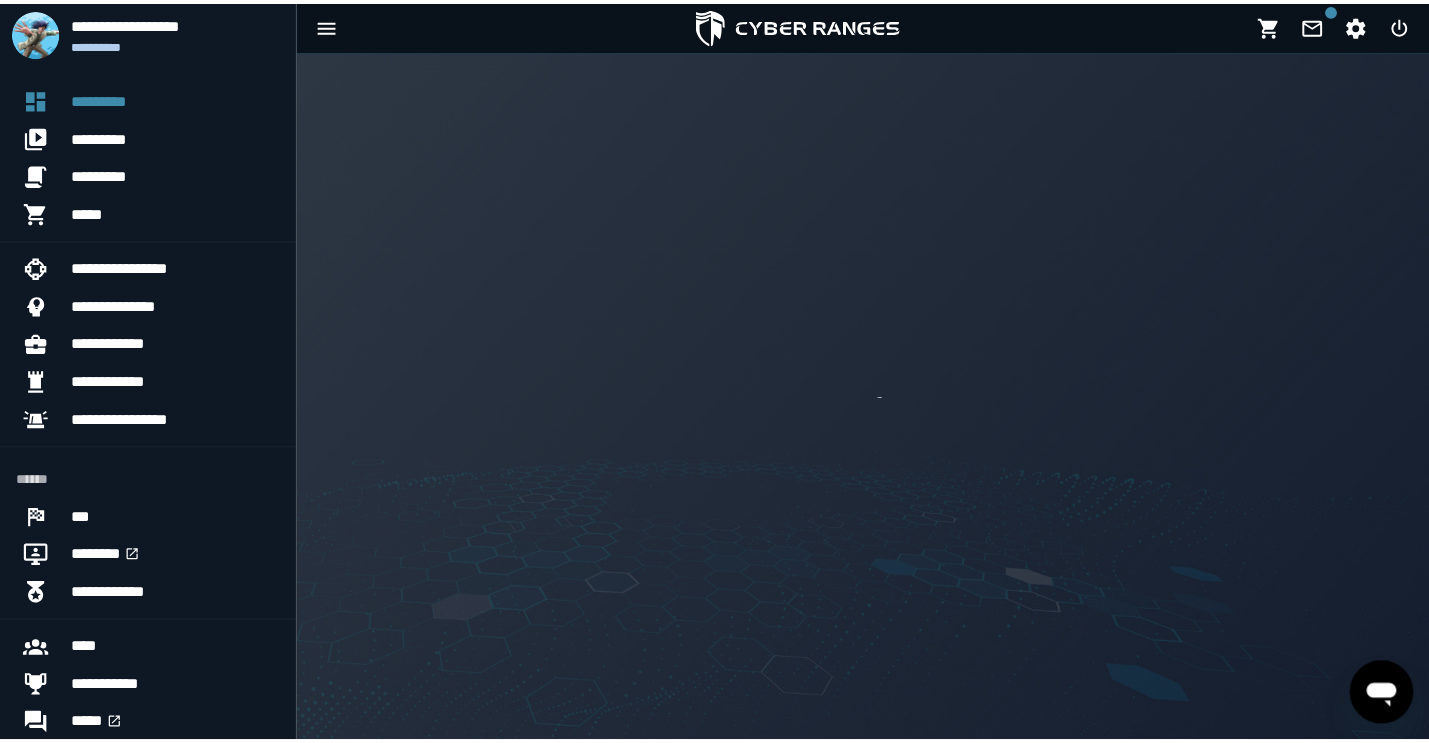 scroll, scrollTop: 0, scrollLeft: 0, axis: both 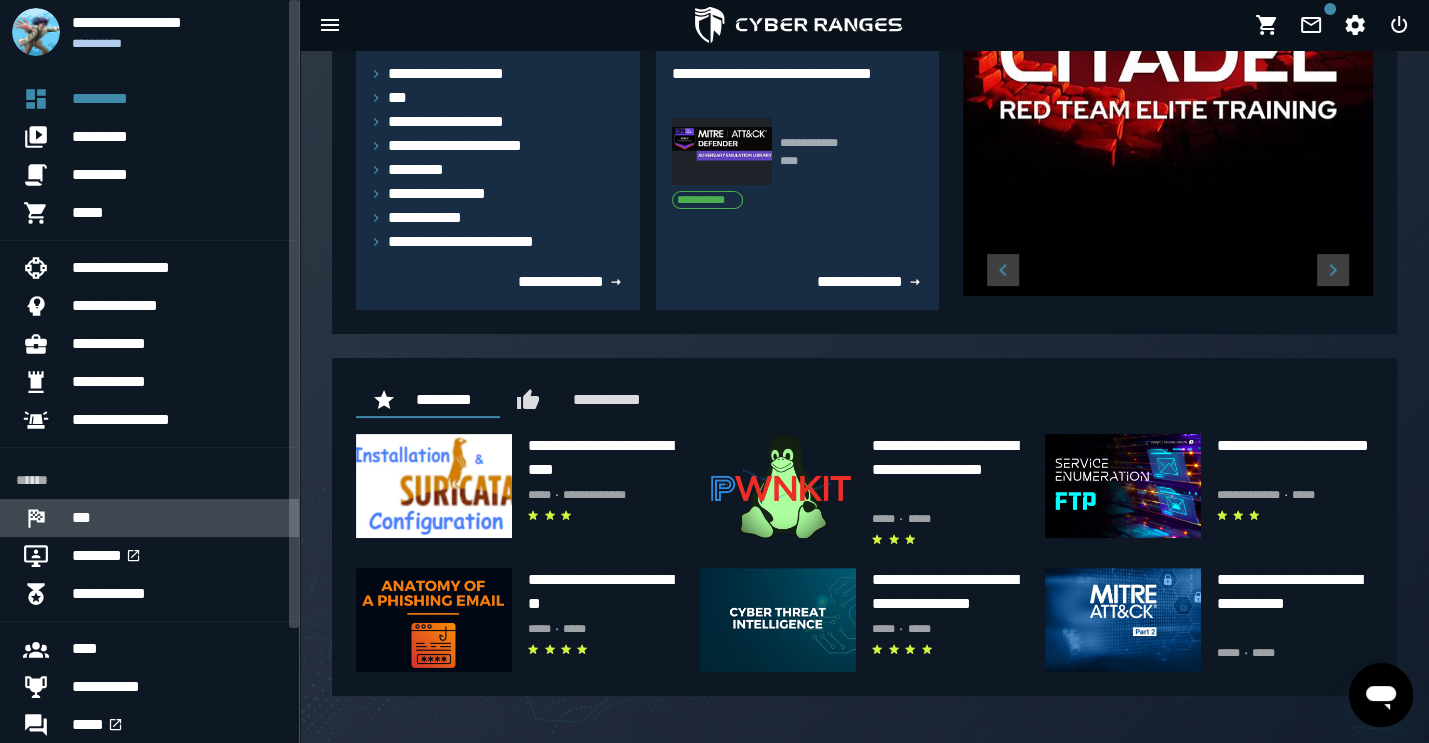 click on "***" at bounding box center (177, 518) 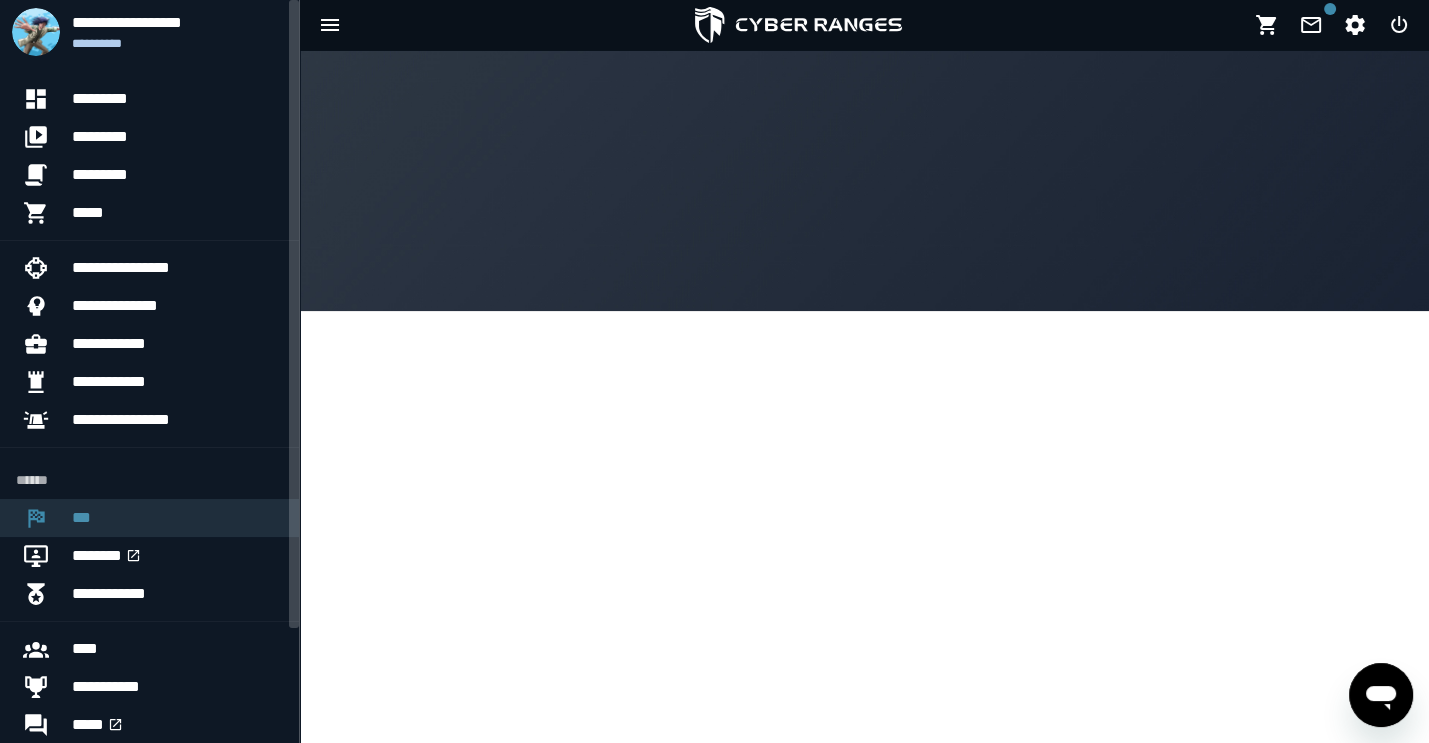 scroll, scrollTop: 0, scrollLeft: 0, axis: both 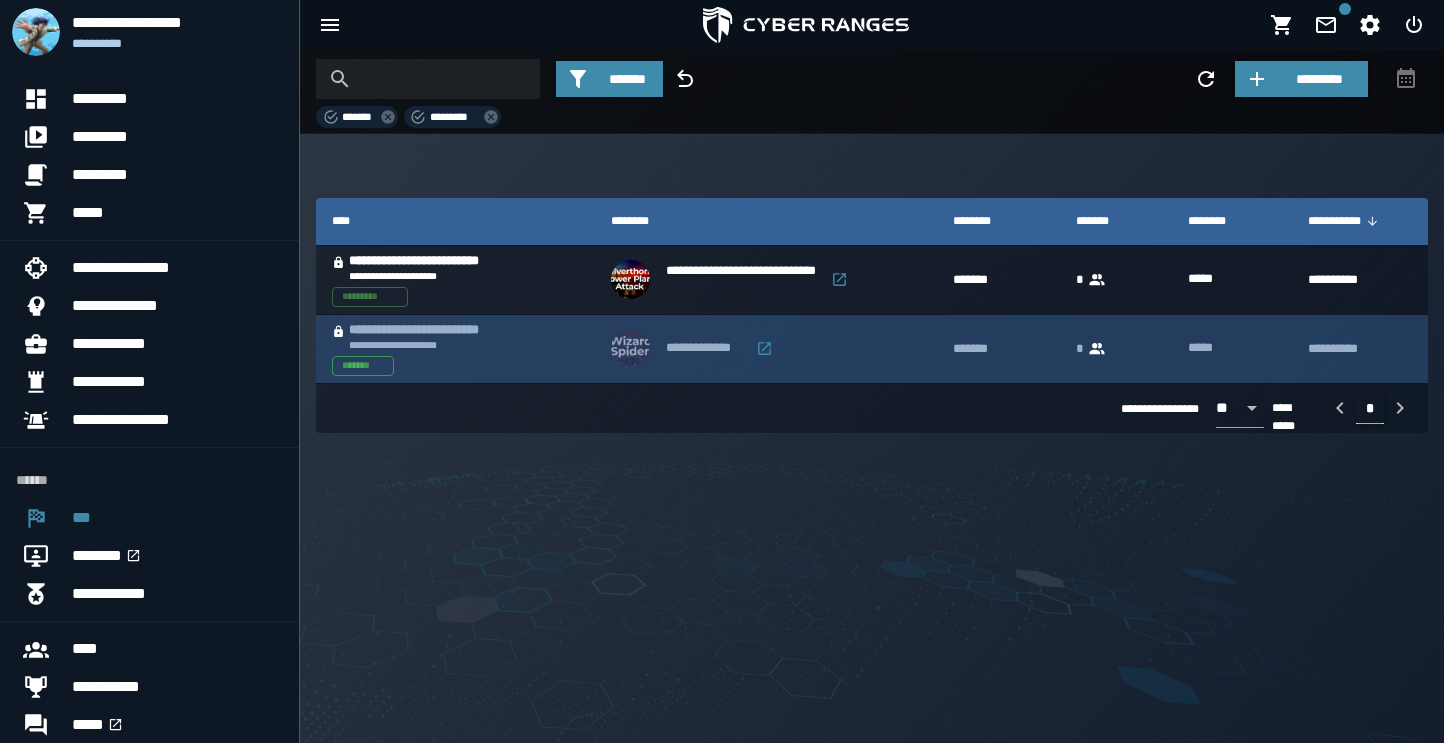 click on "**********" at bounding box center (706, 348) 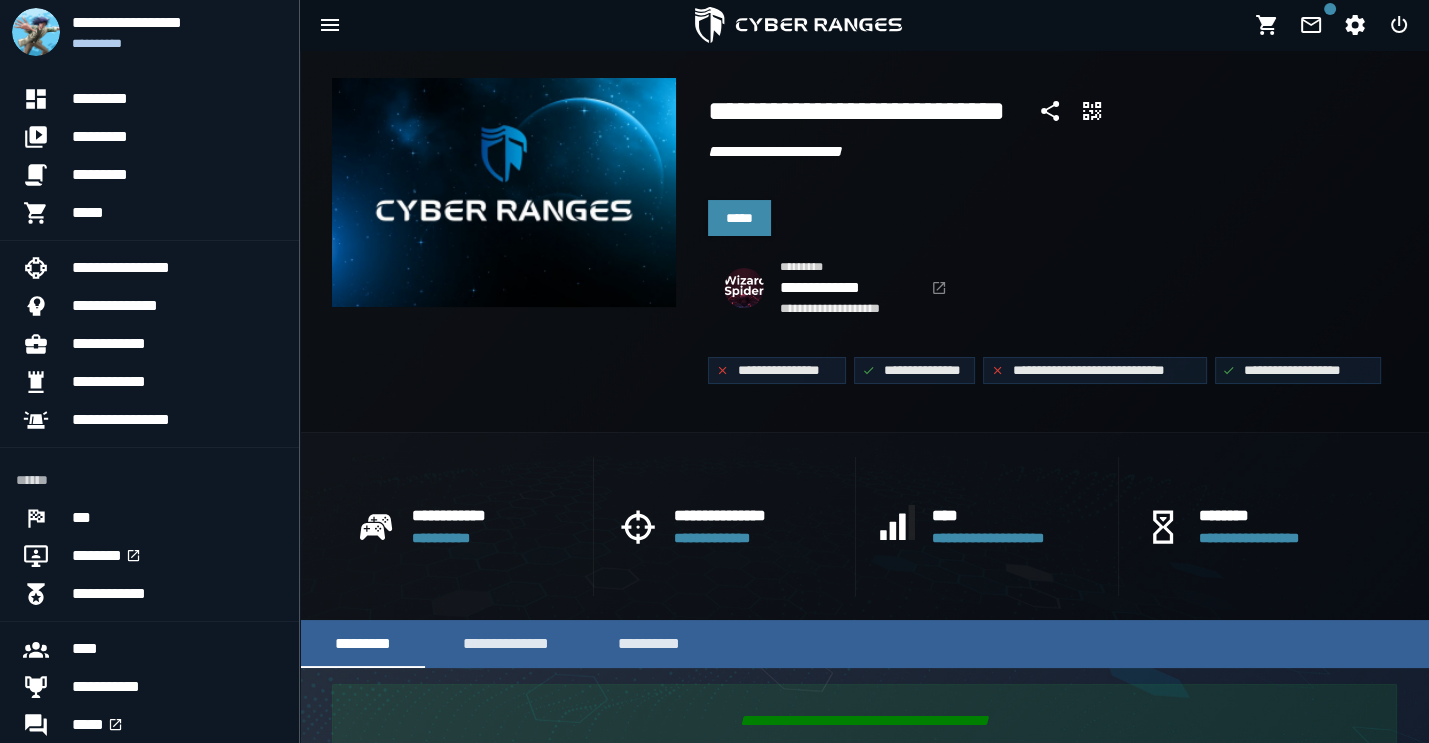 scroll, scrollTop: 94, scrollLeft: 0, axis: vertical 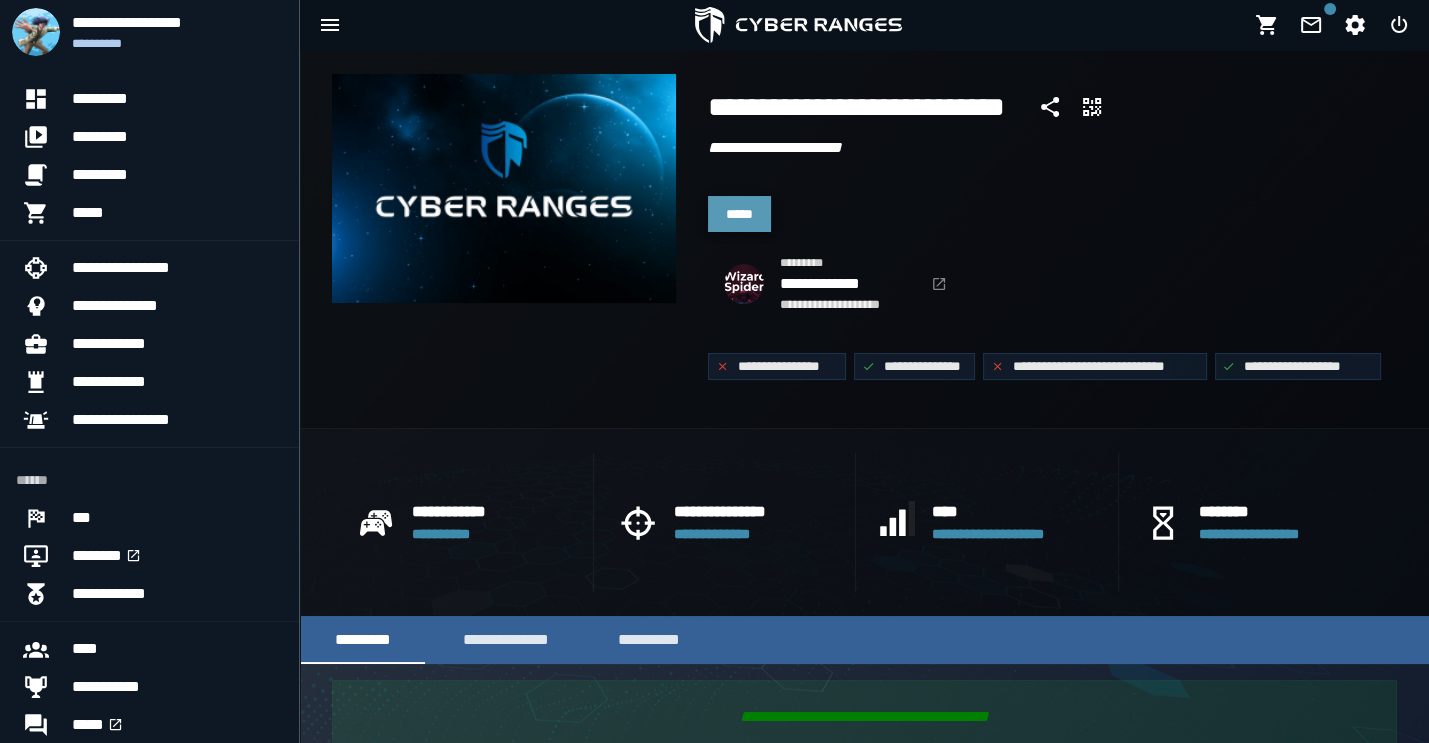 click on "*****" at bounding box center (739, 214) 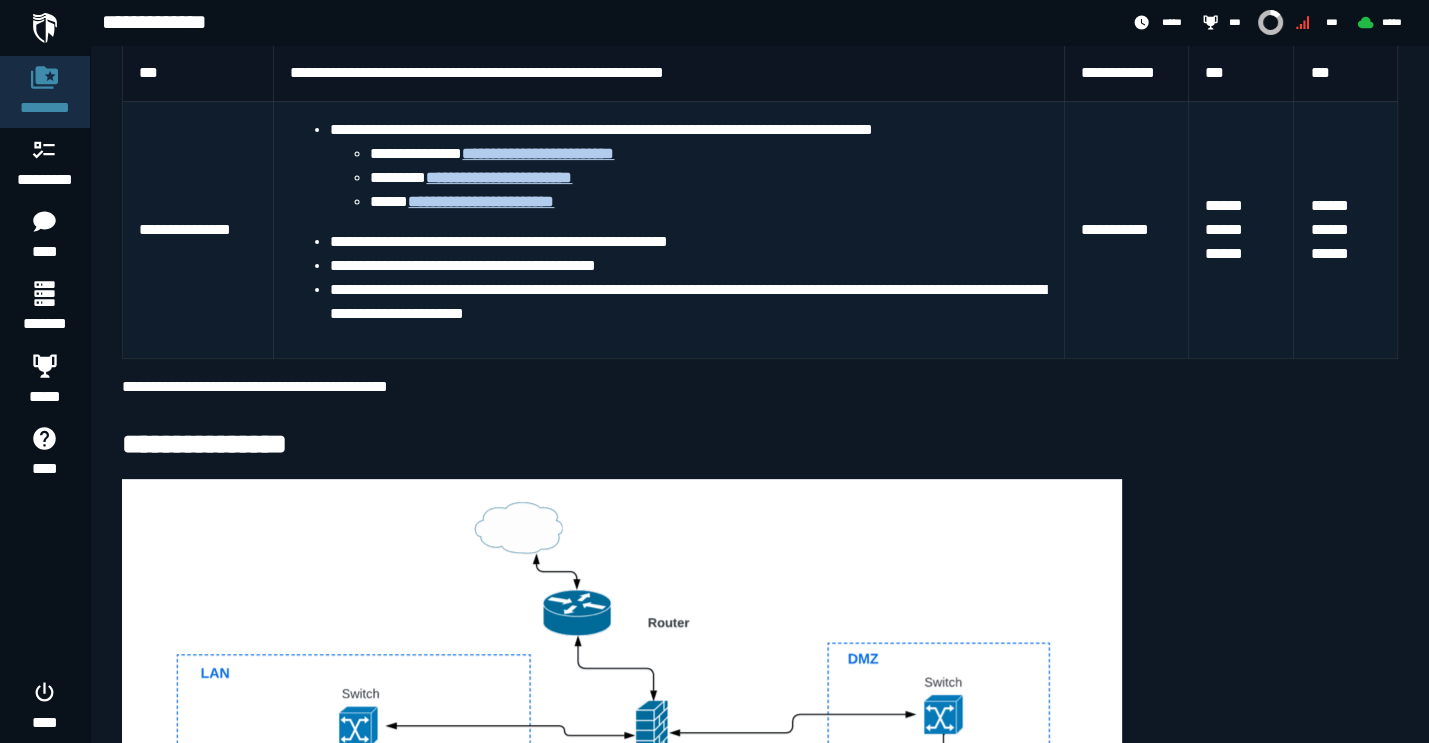 scroll, scrollTop: 491, scrollLeft: 0, axis: vertical 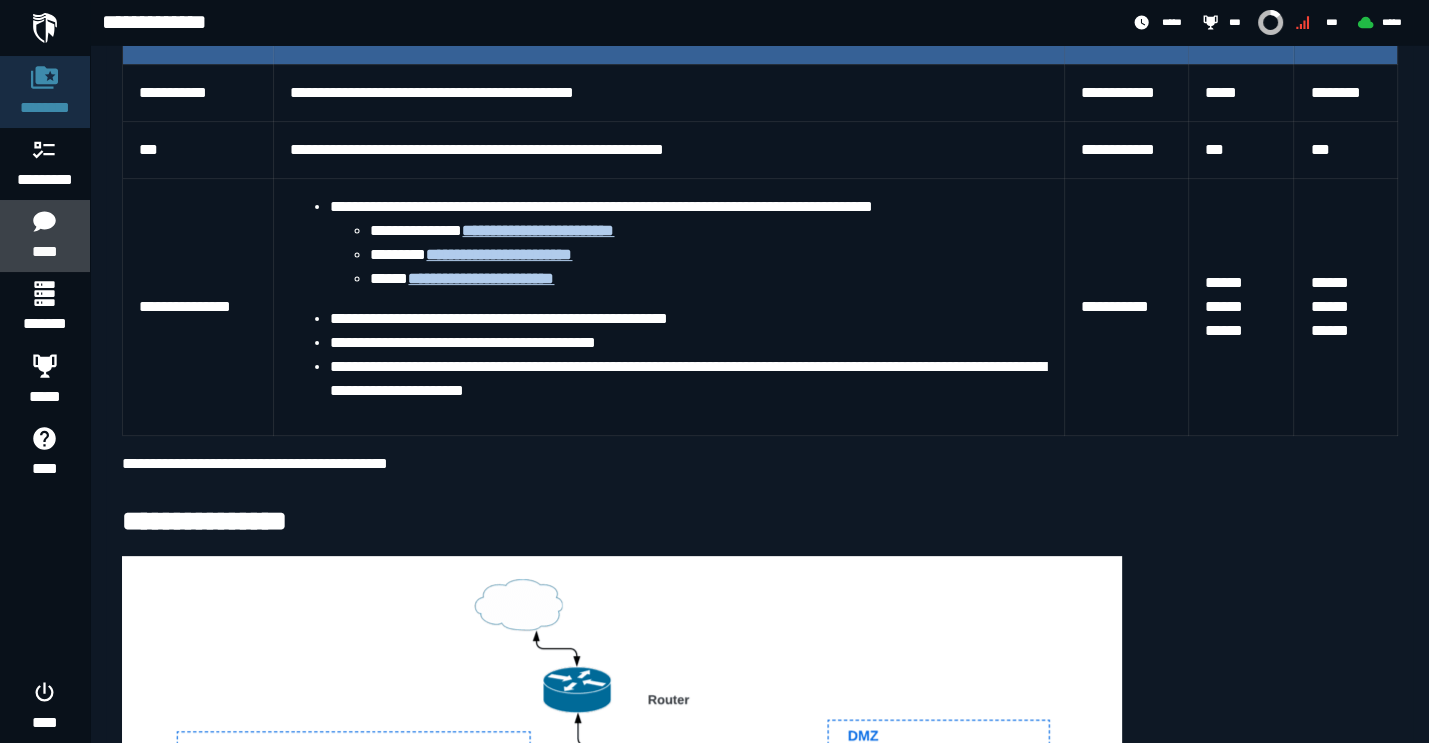 click 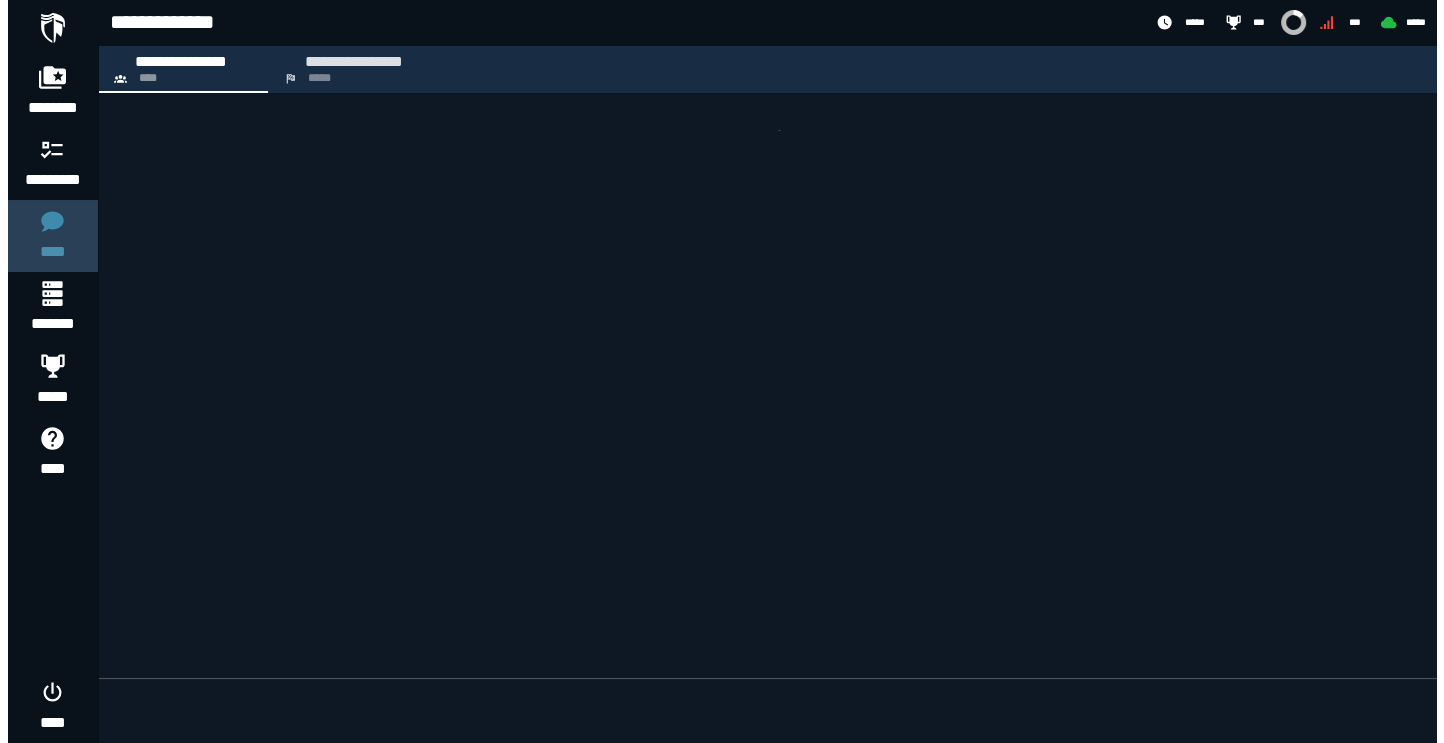 scroll, scrollTop: 0, scrollLeft: 0, axis: both 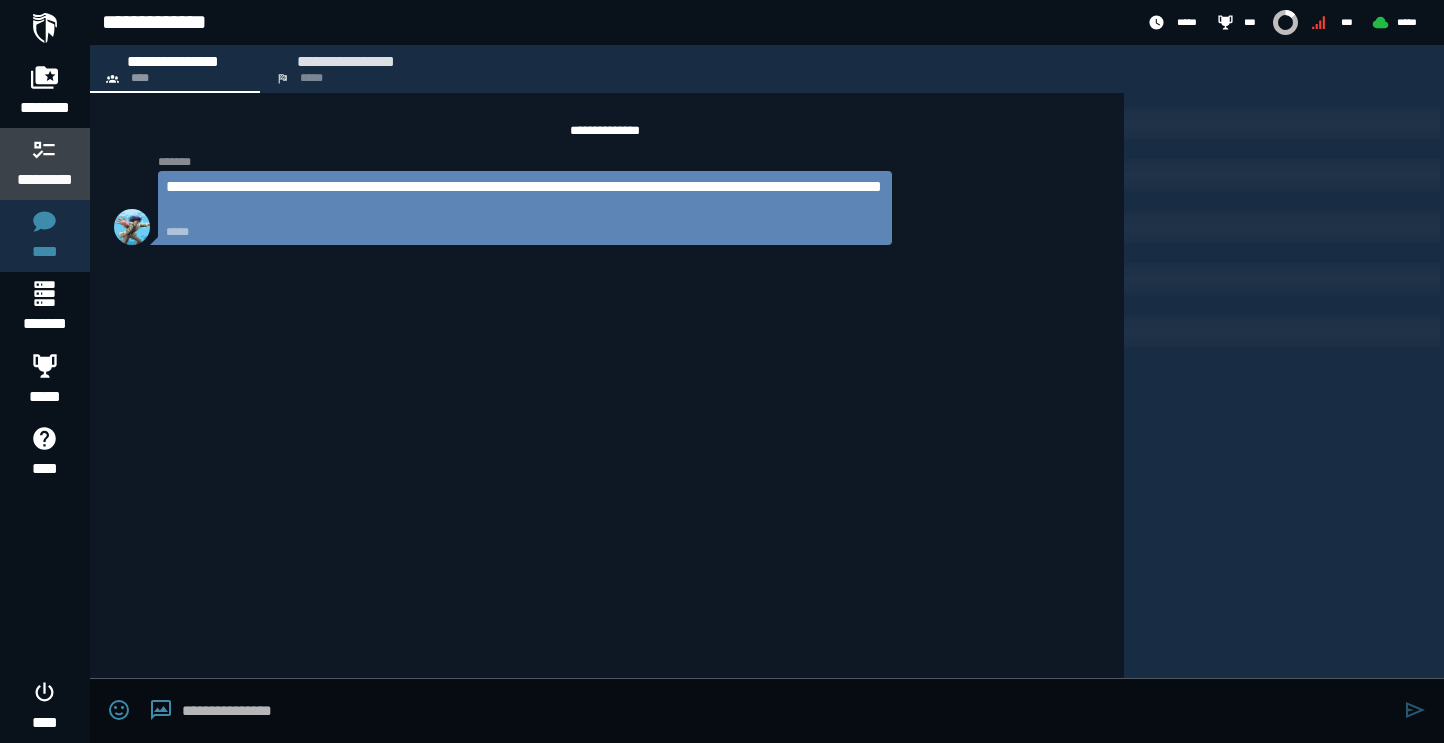 click on "*********" at bounding box center [45, 164] 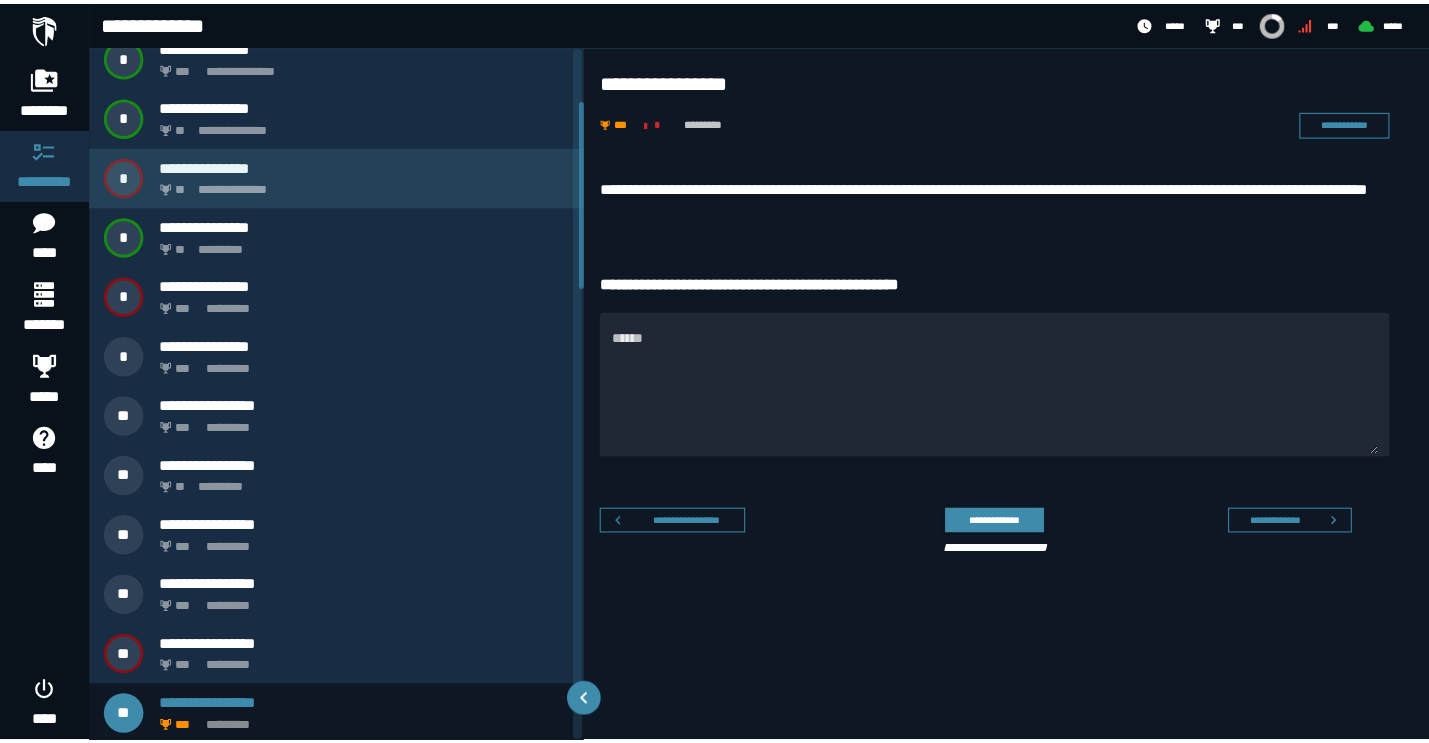 scroll, scrollTop: 0, scrollLeft: 0, axis: both 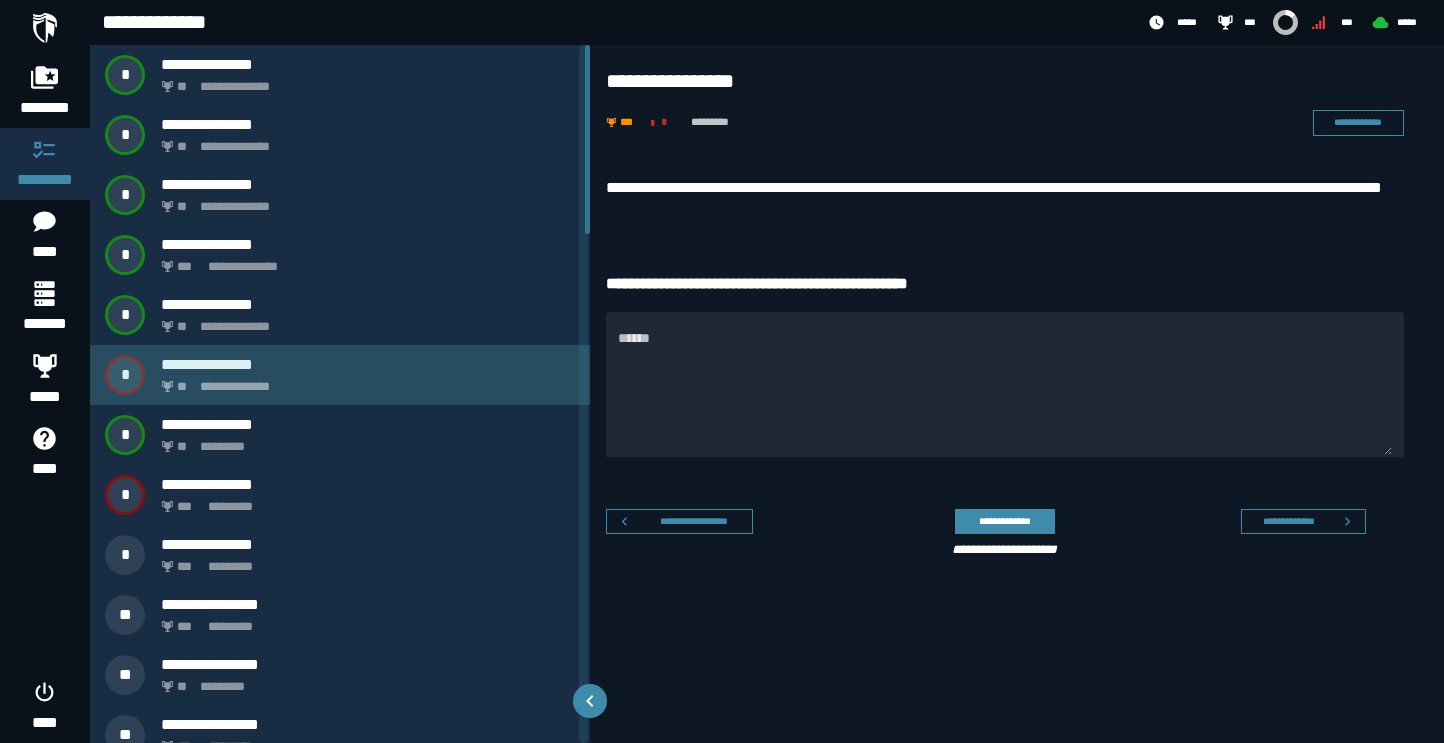 click on "**********" at bounding box center (364, 381) 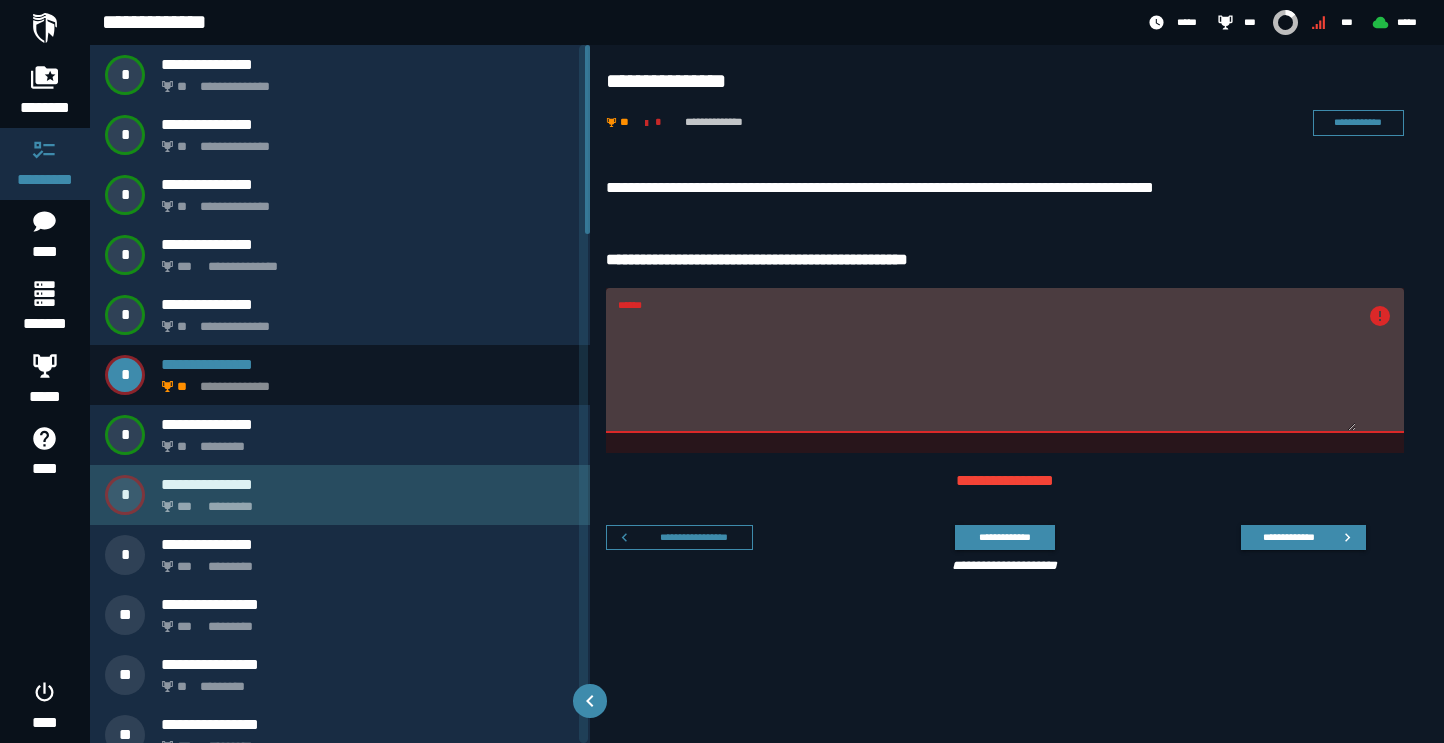 click on "*** *********" at bounding box center [364, 501] 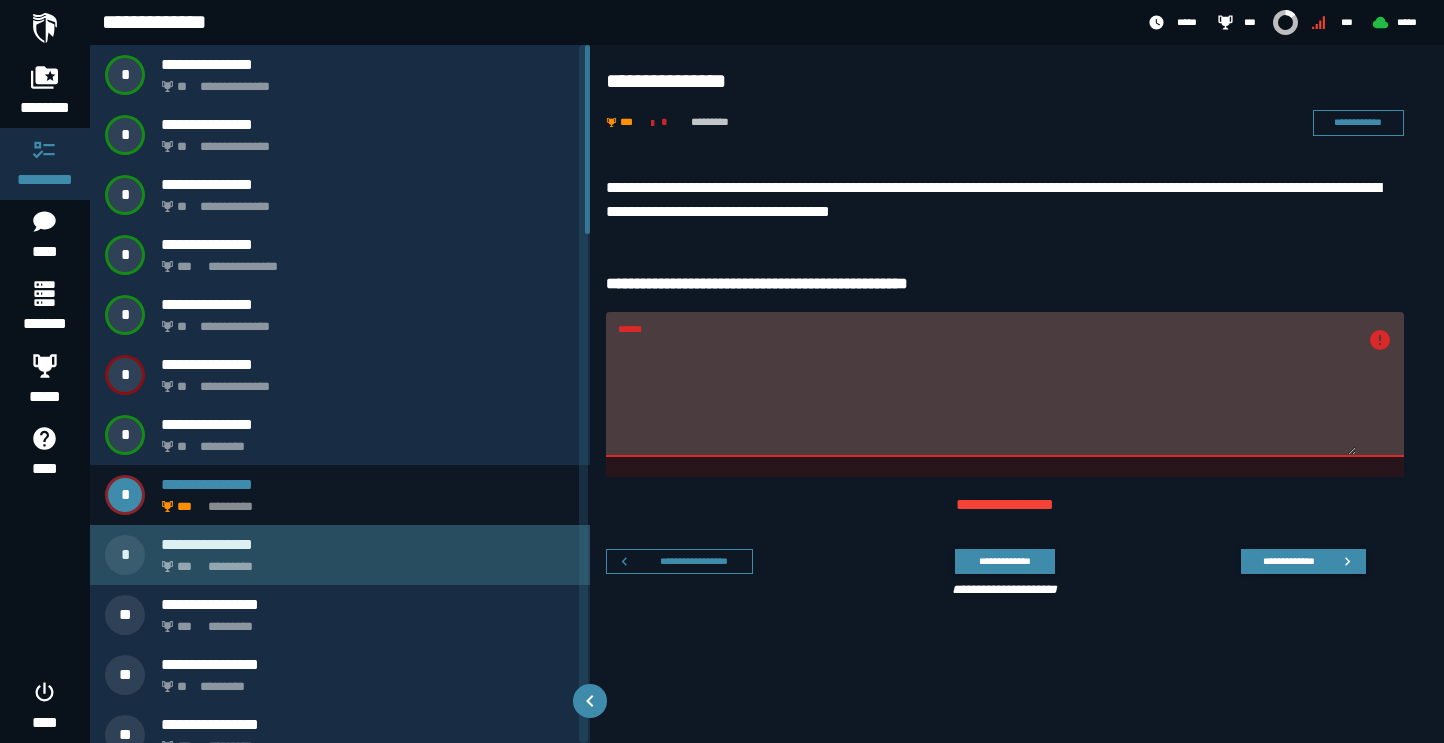 click on "*** *********" at bounding box center (364, 561) 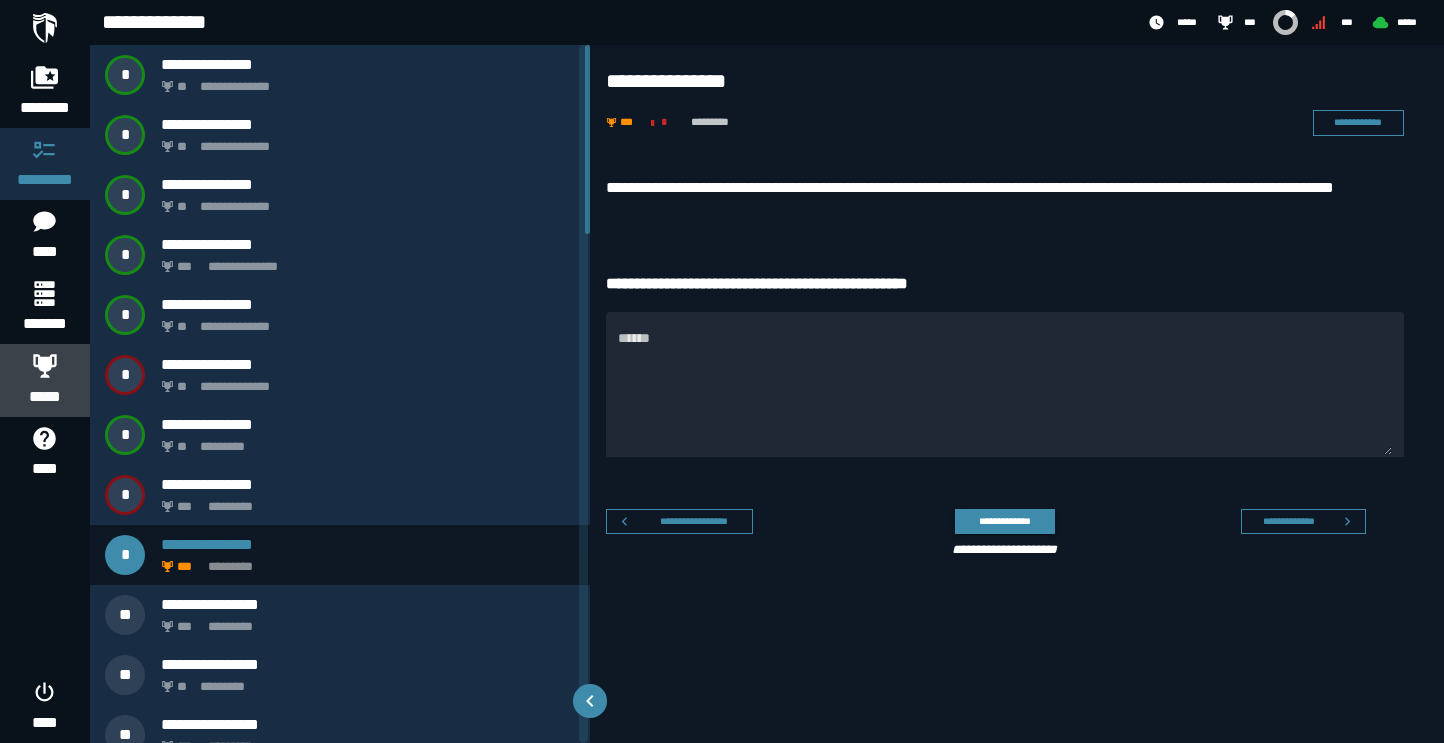 click 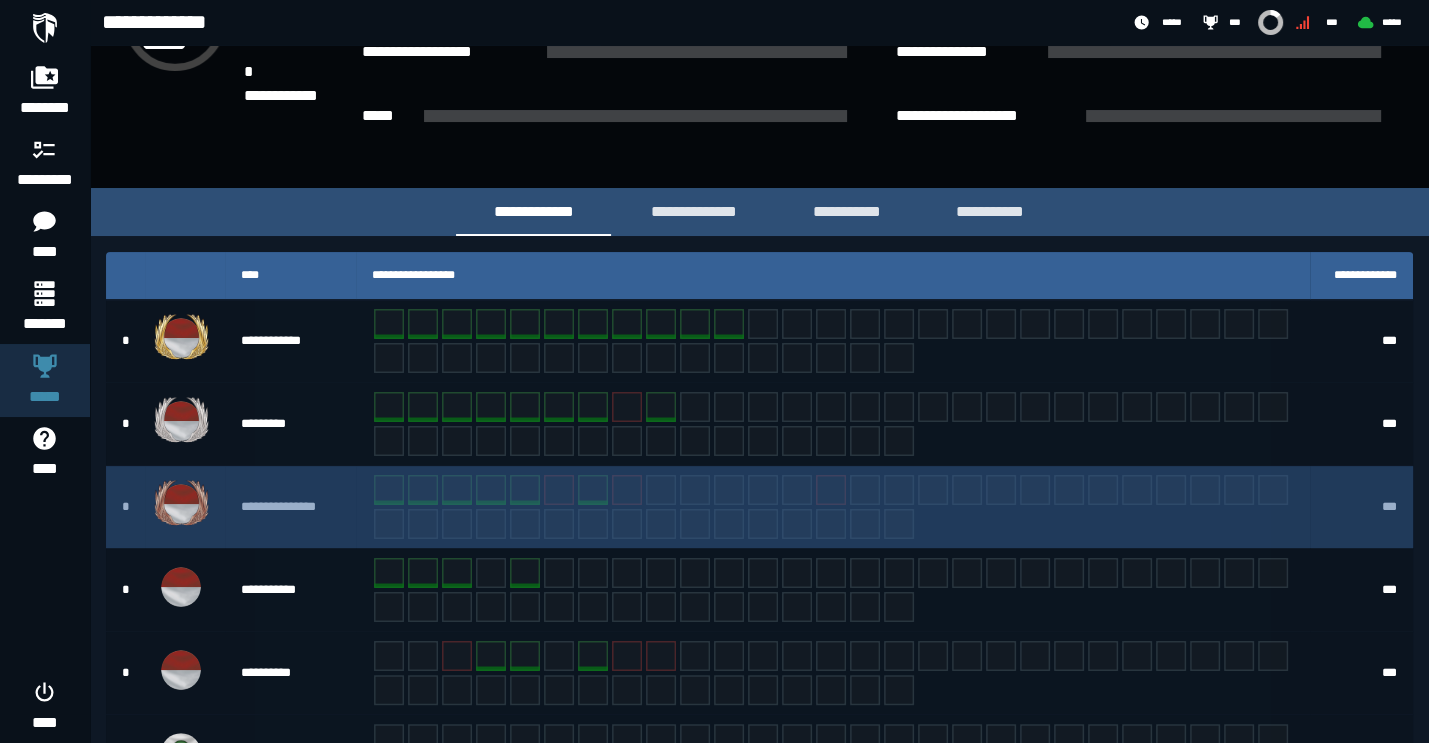 scroll, scrollTop: 218, scrollLeft: 0, axis: vertical 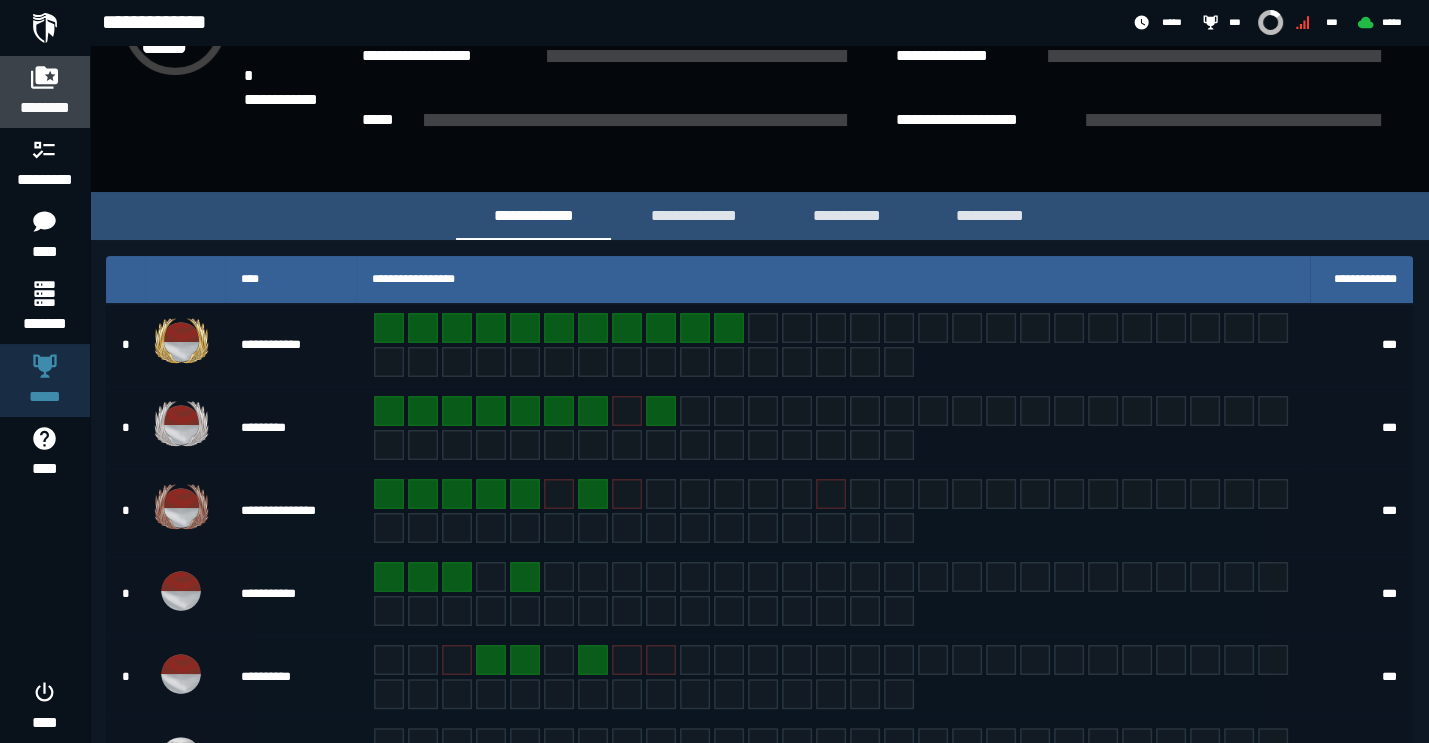click 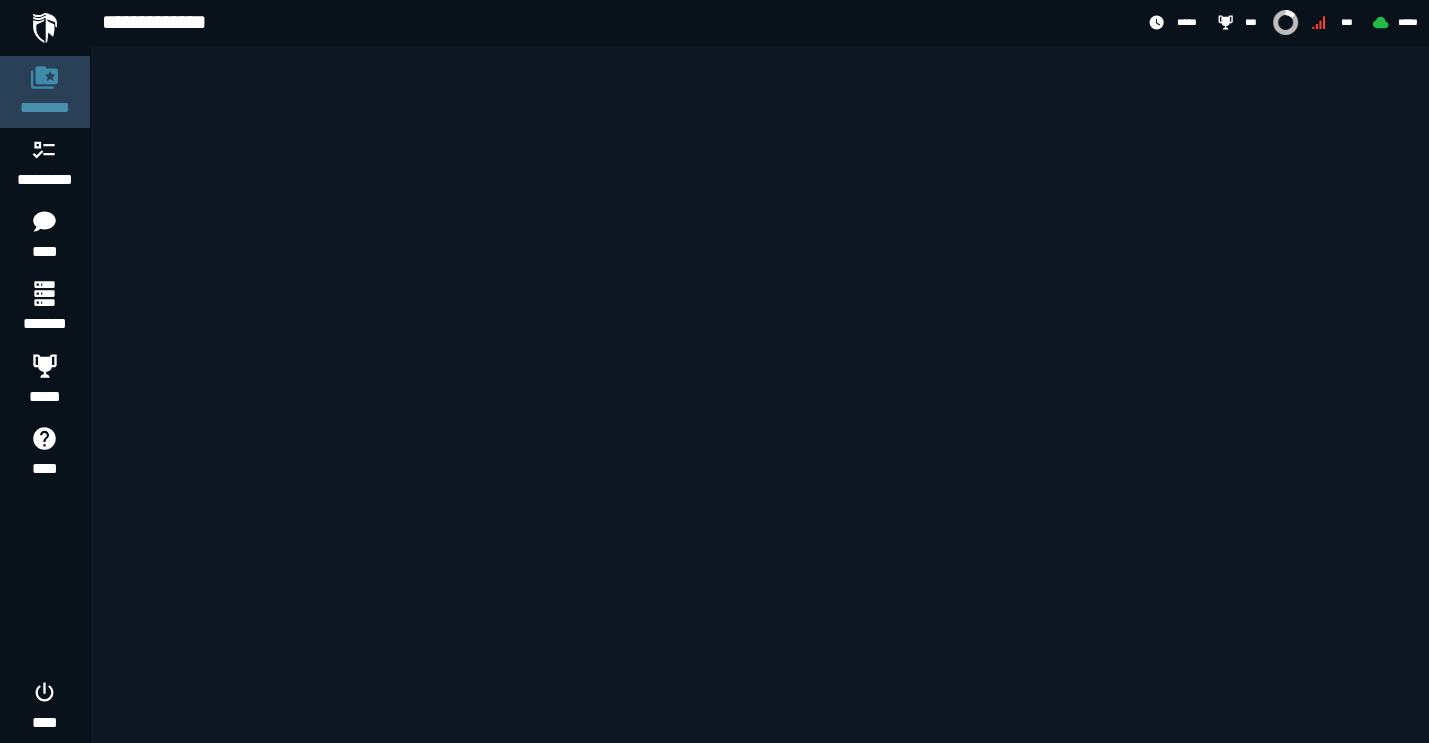 scroll, scrollTop: 0, scrollLeft: 0, axis: both 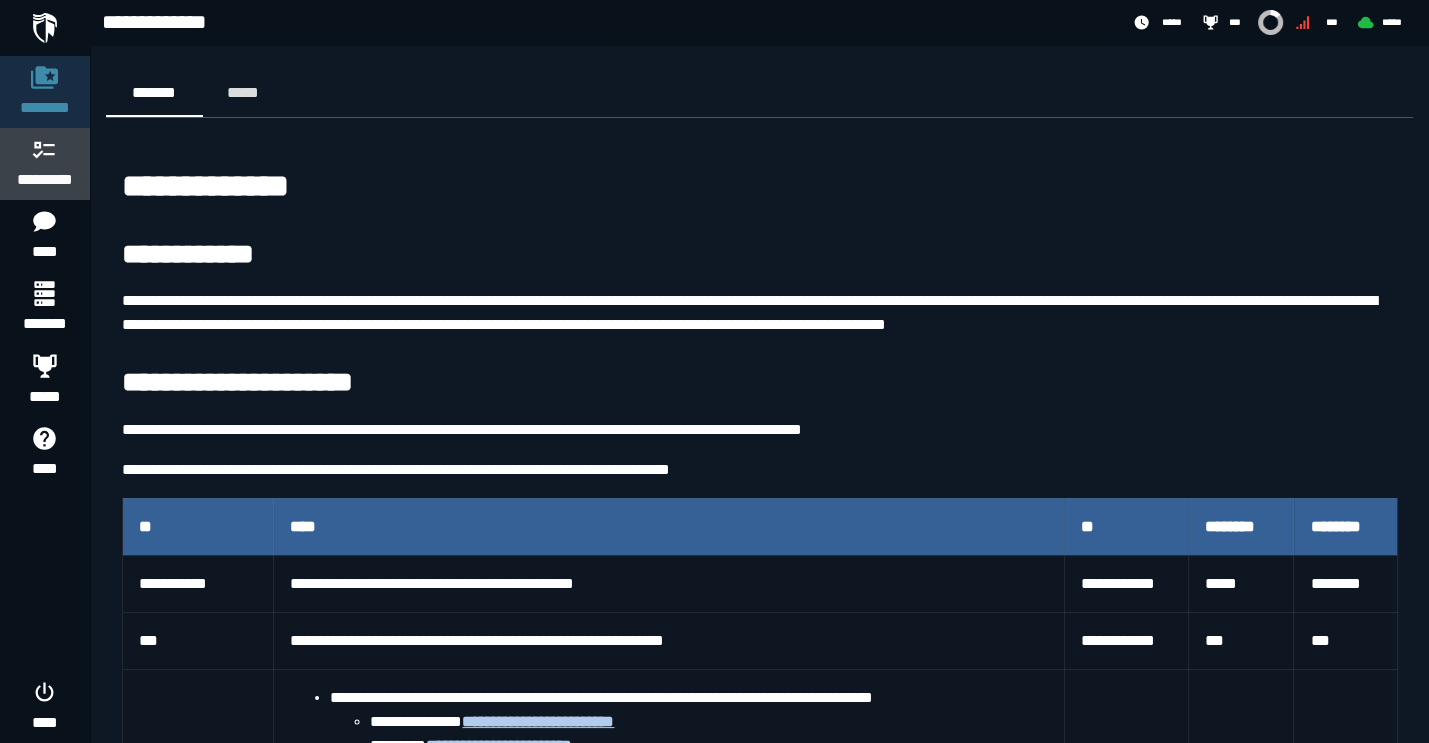 click 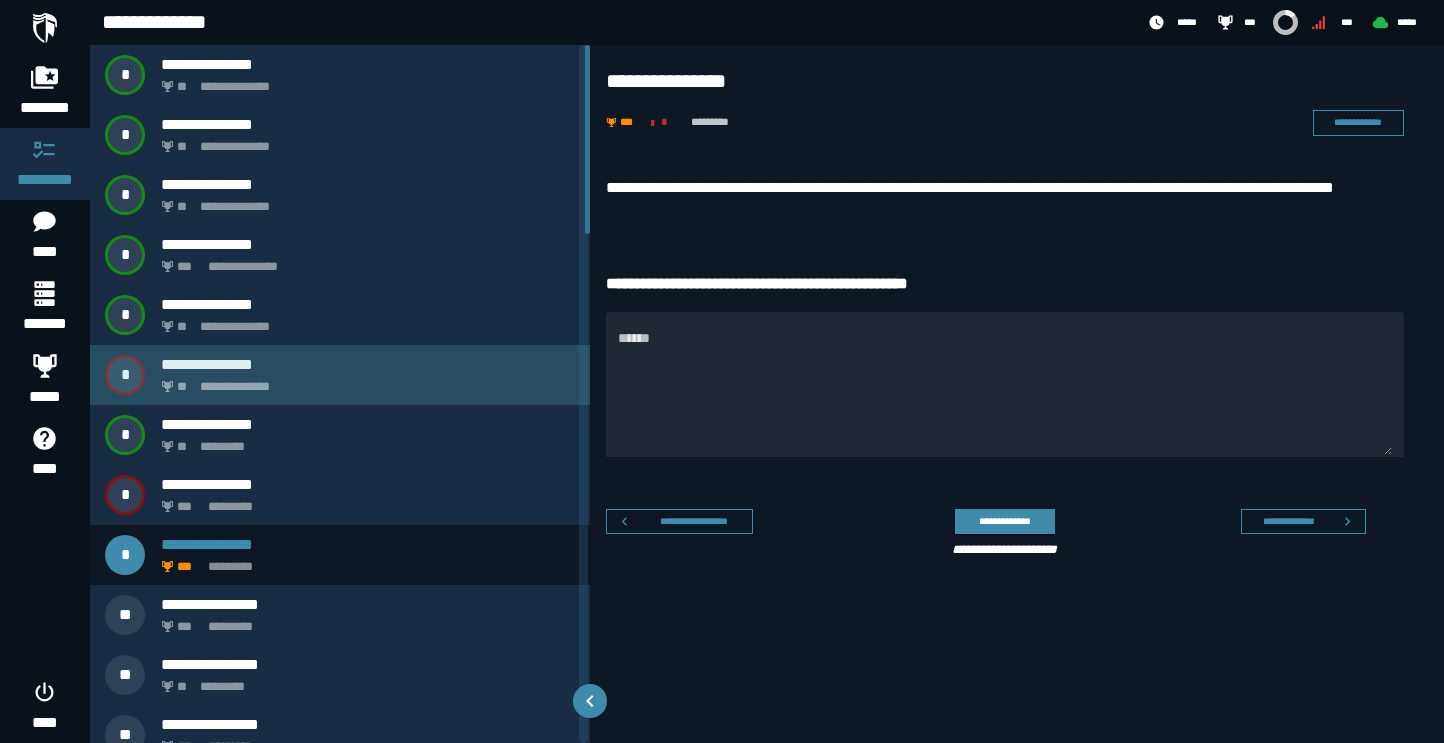 click on "**********" at bounding box center [364, 381] 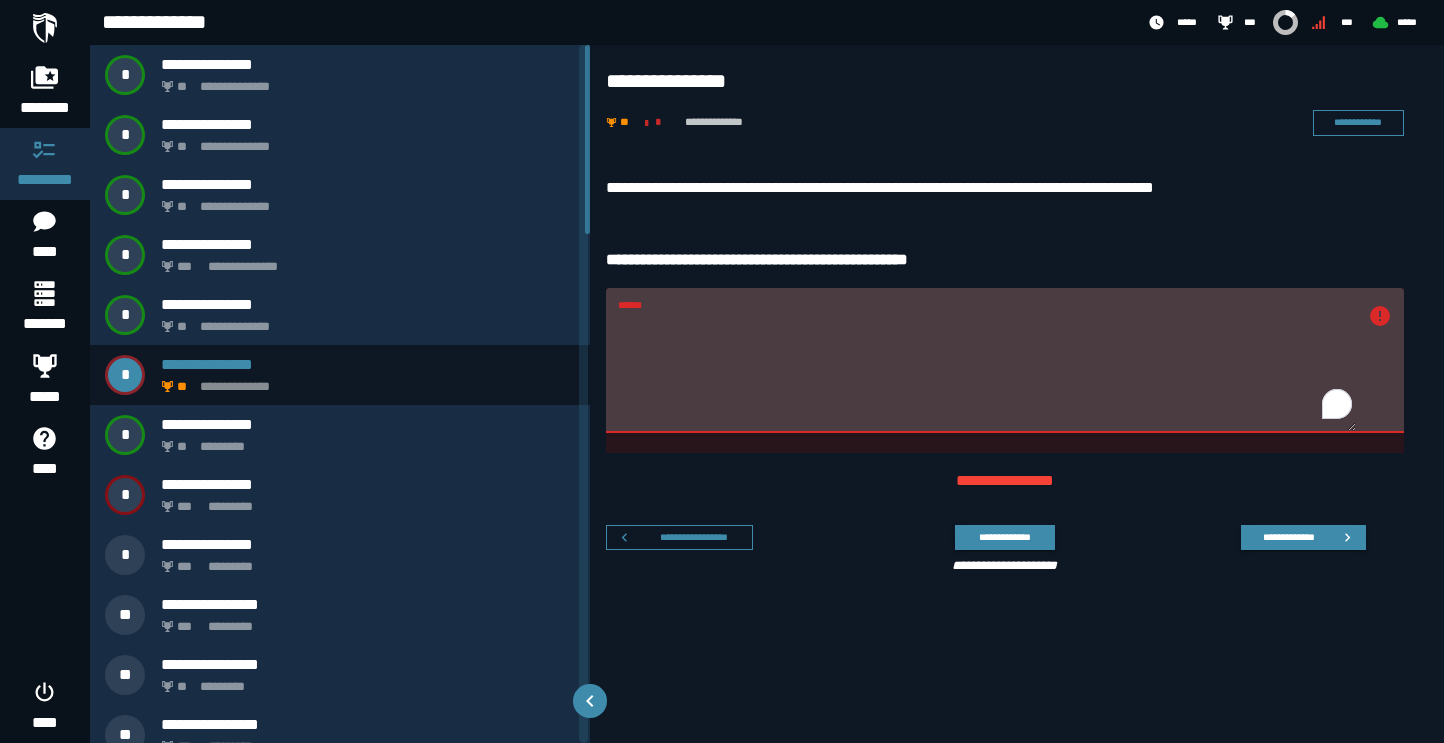 click on "******" at bounding box center [987, 372] 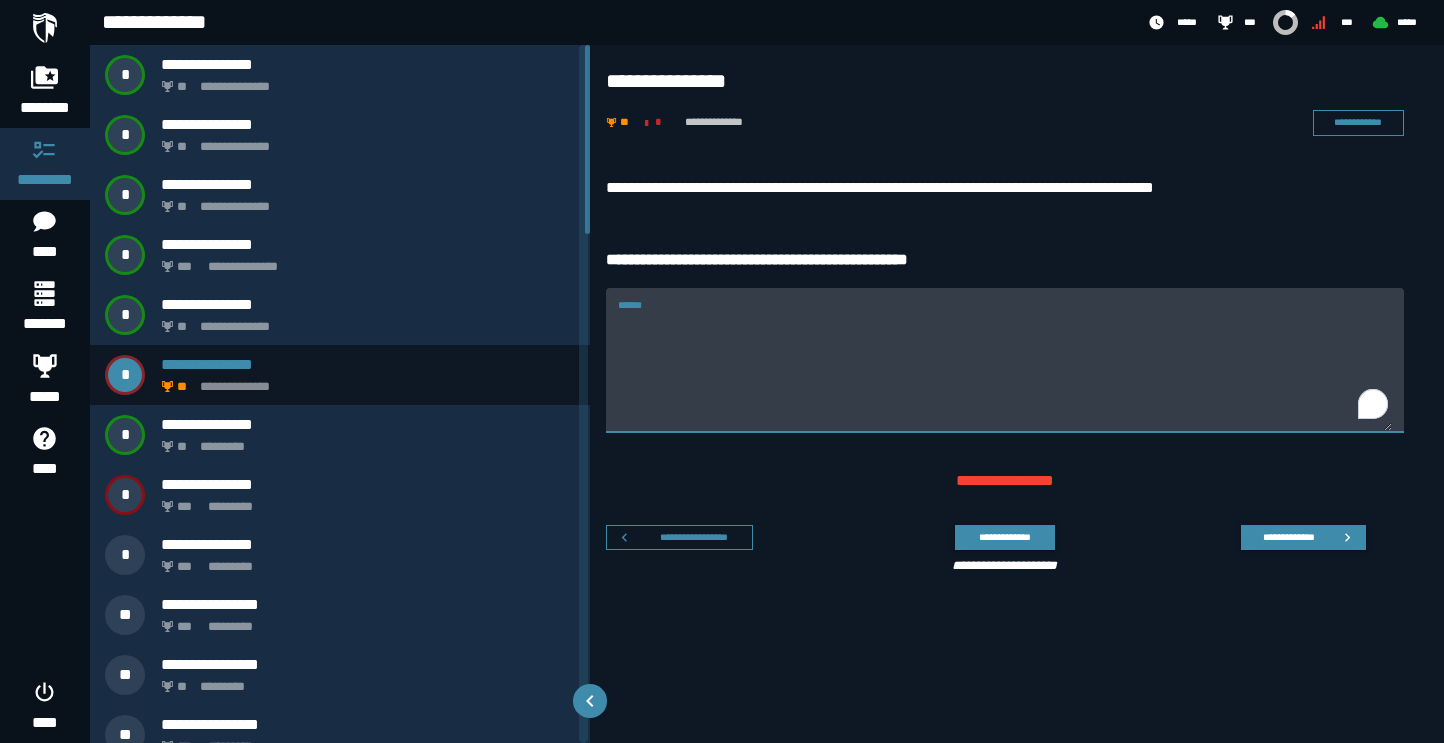 type 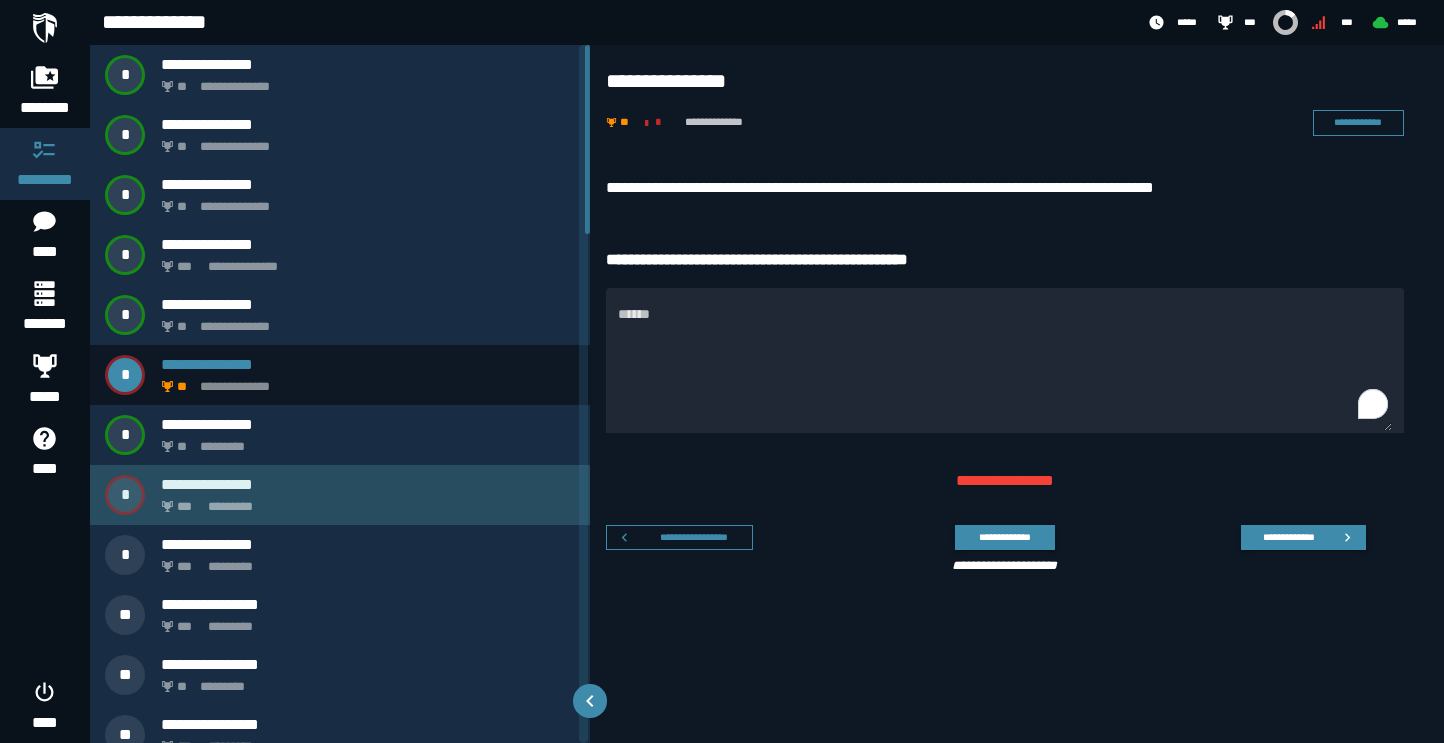 click on "*********" 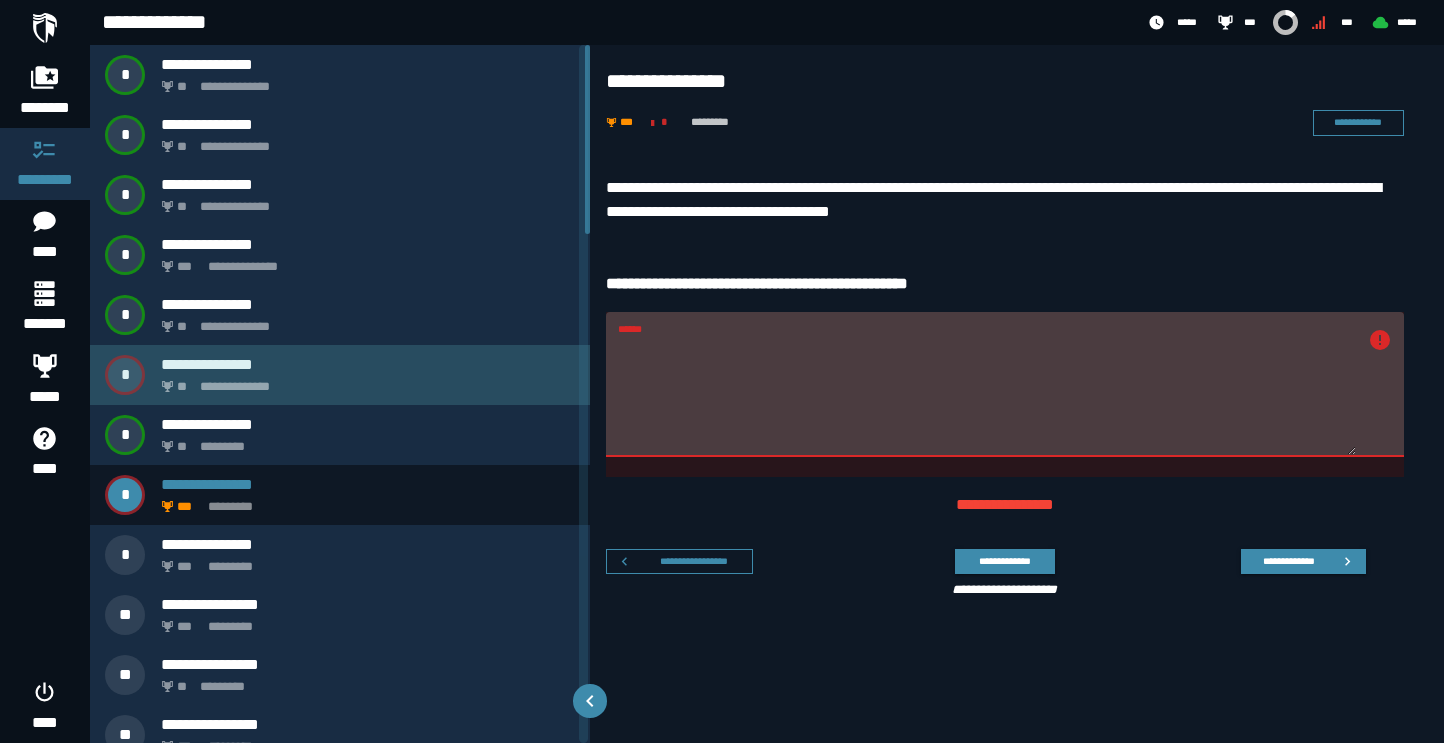 click on "**********" 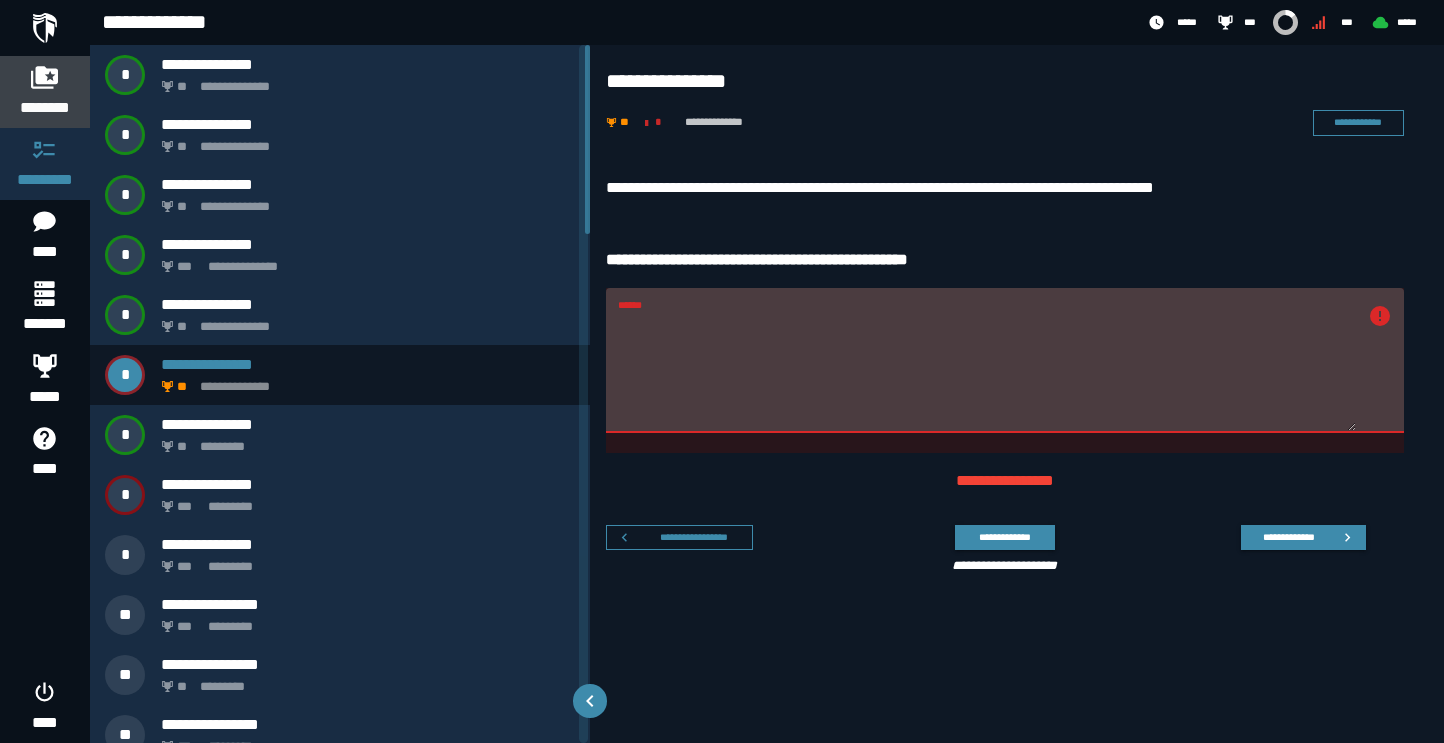 click on "********" at bounding box center (45, 92) 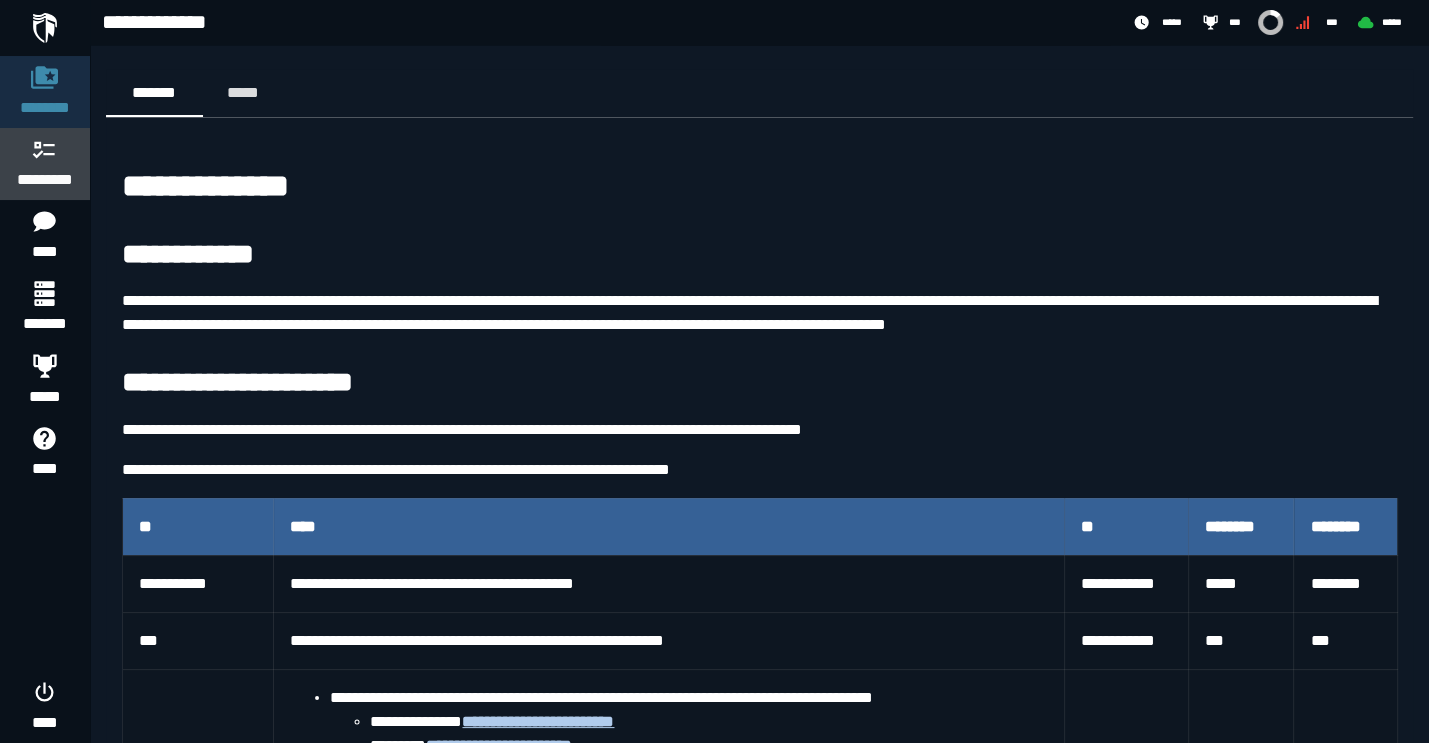 click at bounding box center [45, 149] 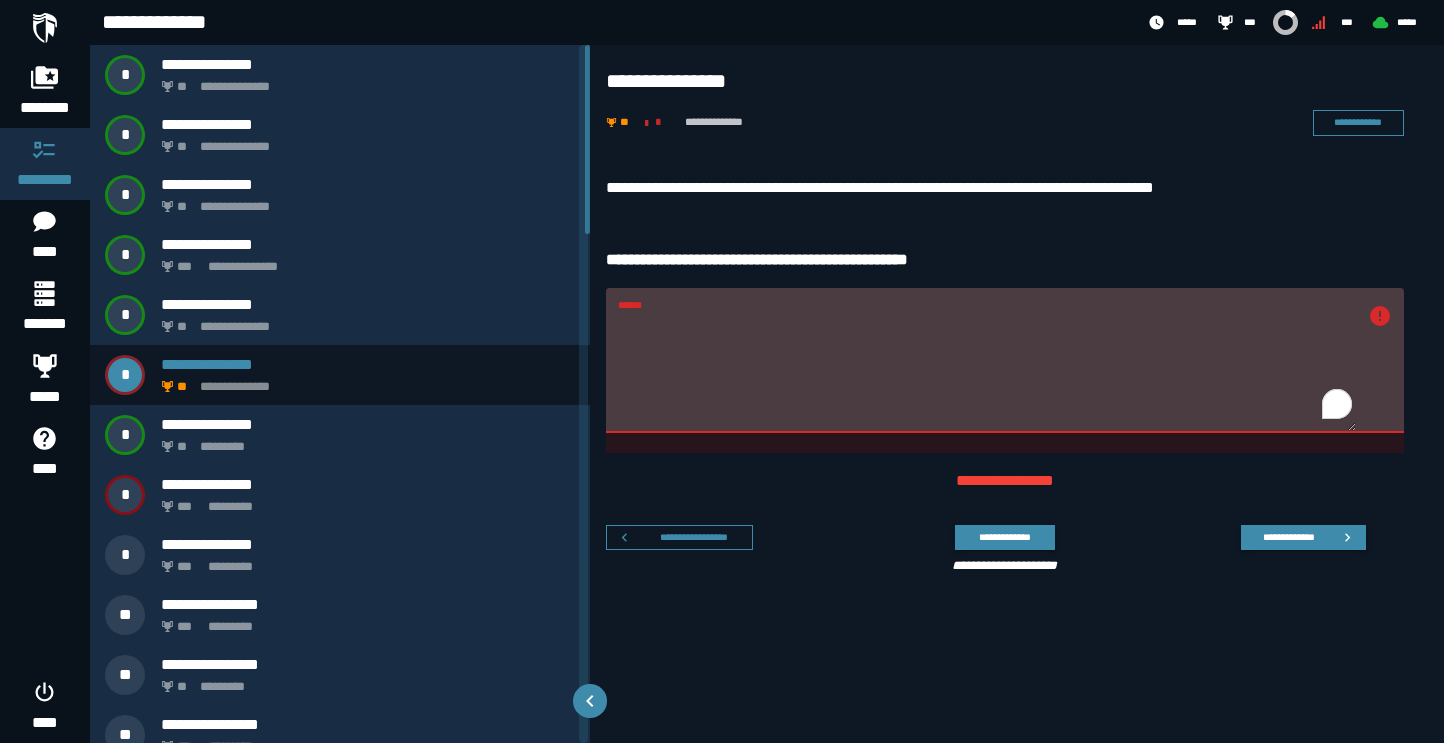 click on "******" at bounding box center [987, 372] 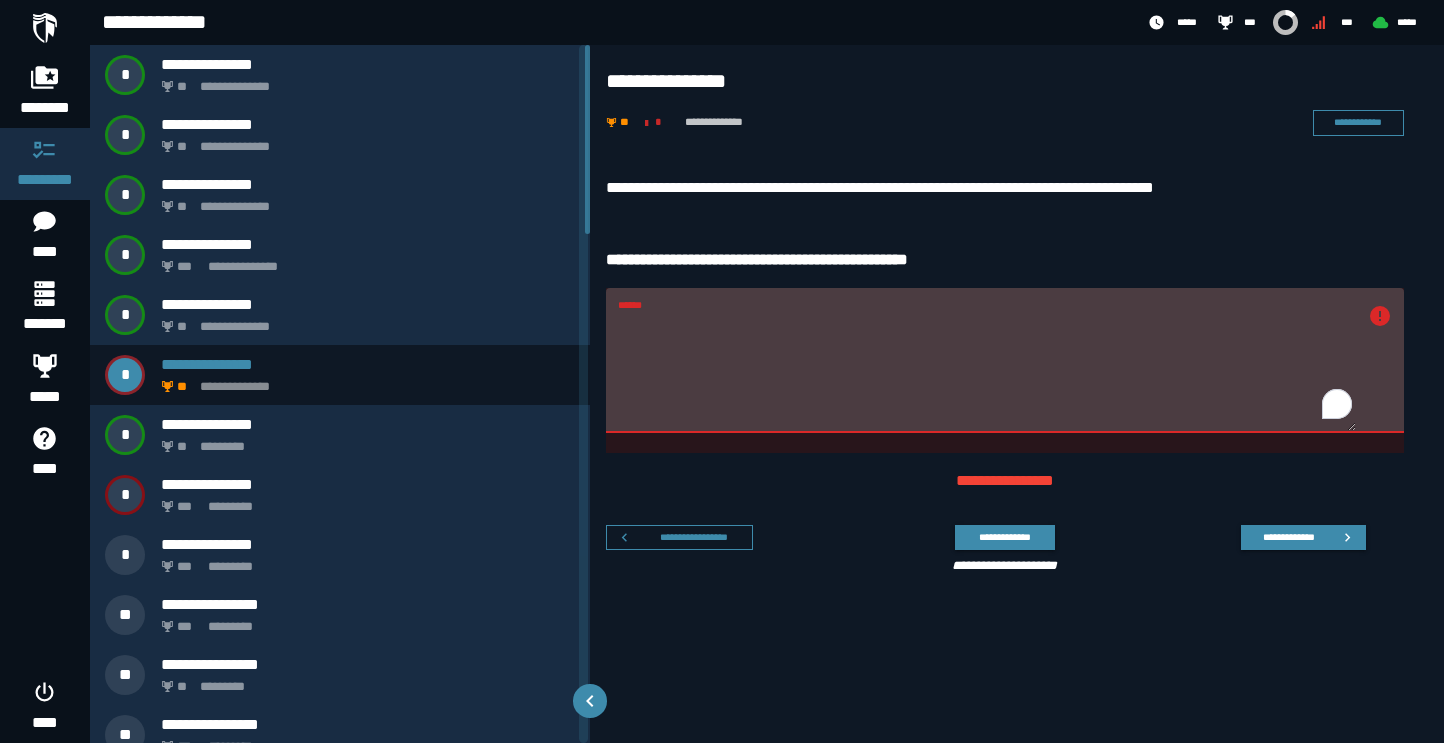 paste on "**********" 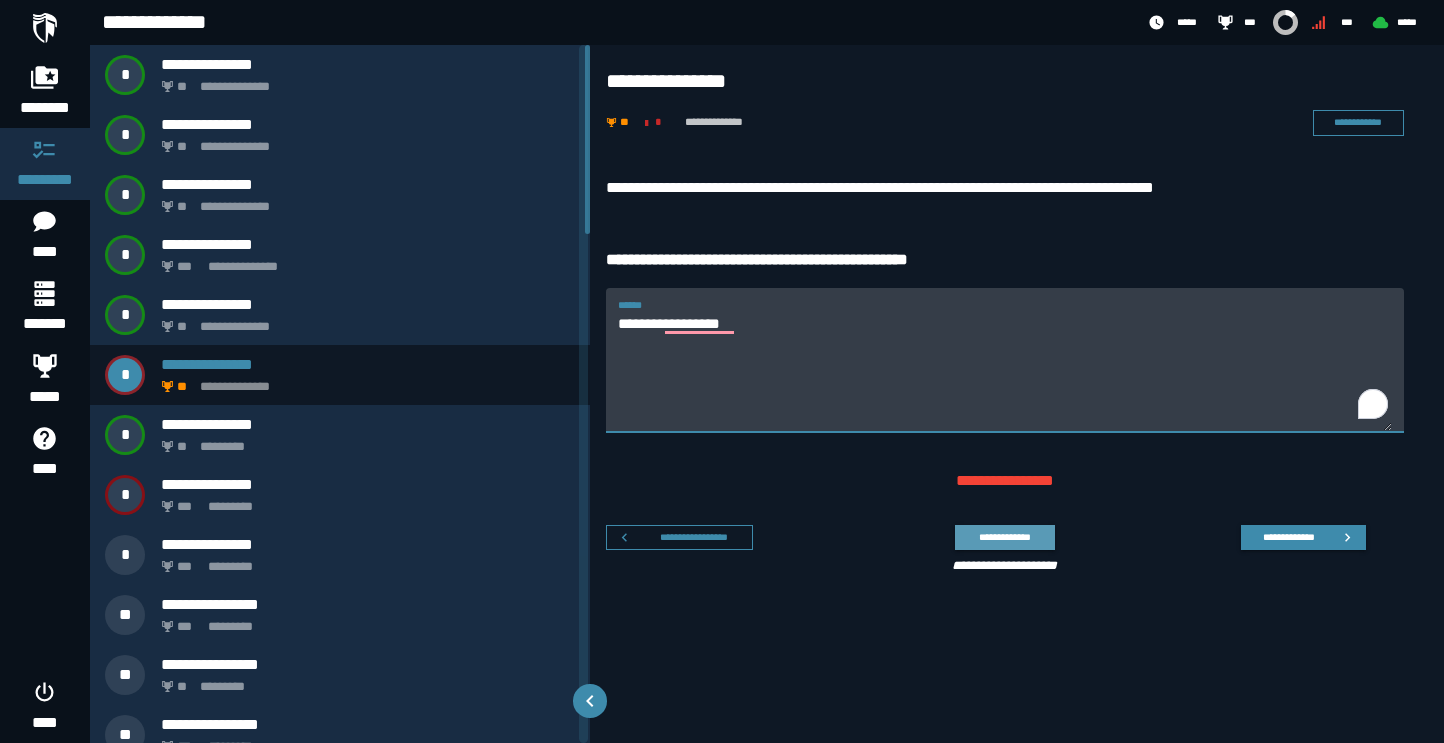 type on "**********" 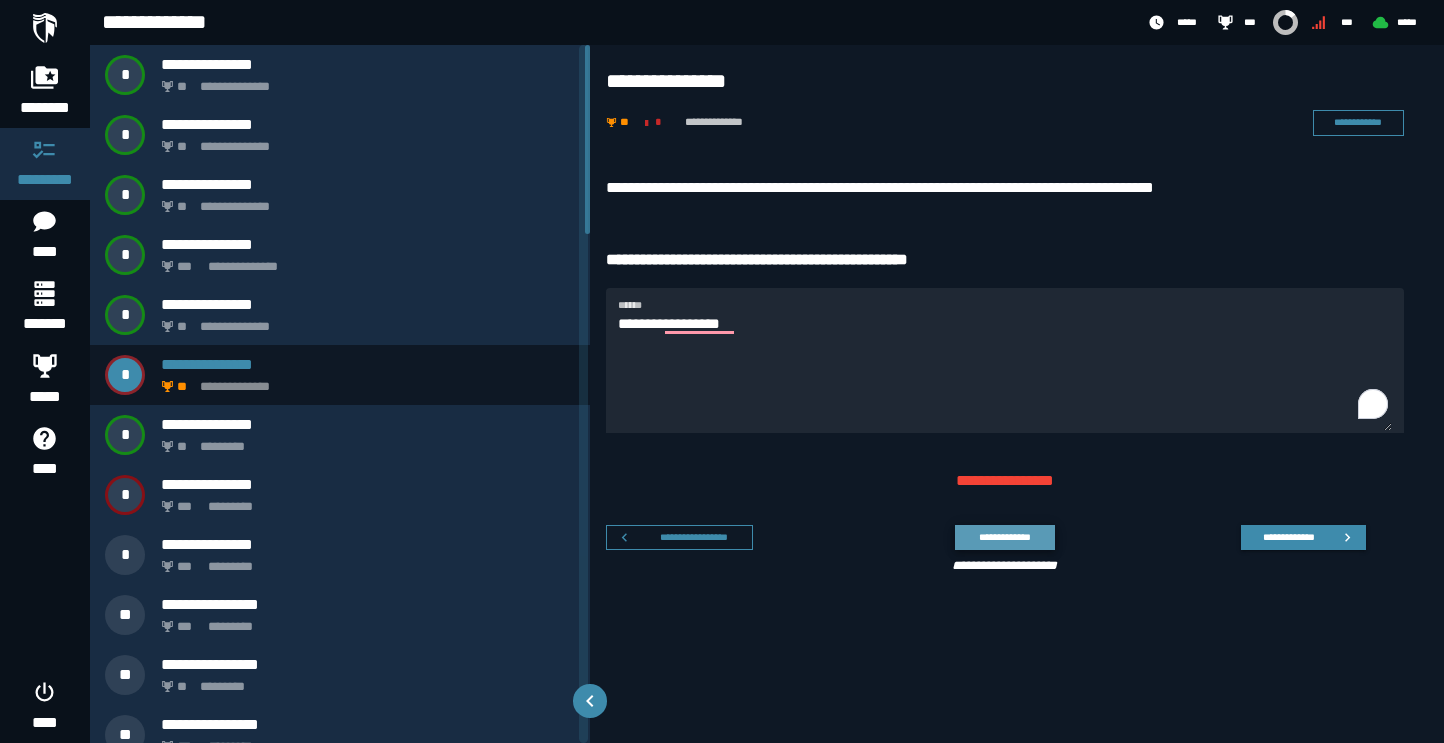 click on "**********" at bounding box center (1004, 537) 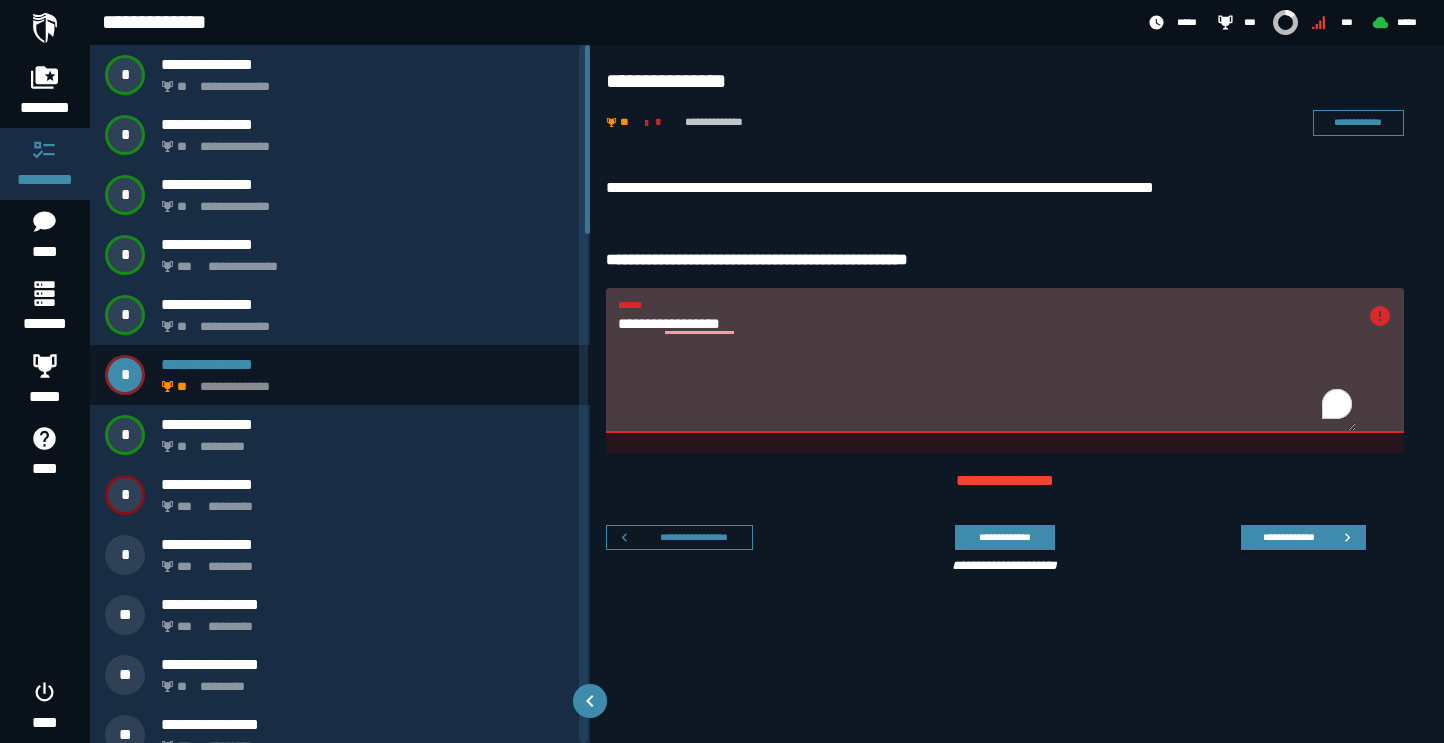 click on "**********" at bounding box center (987, 372) 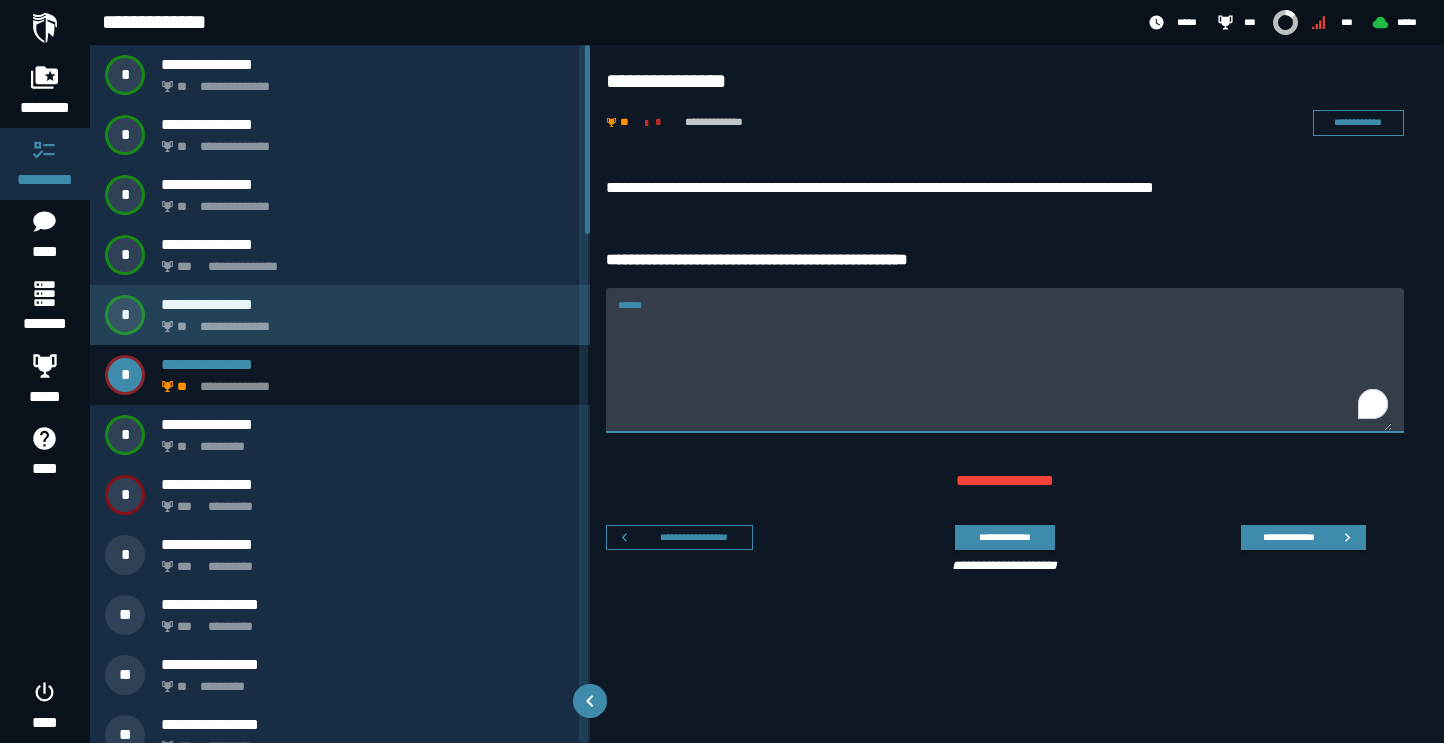 type 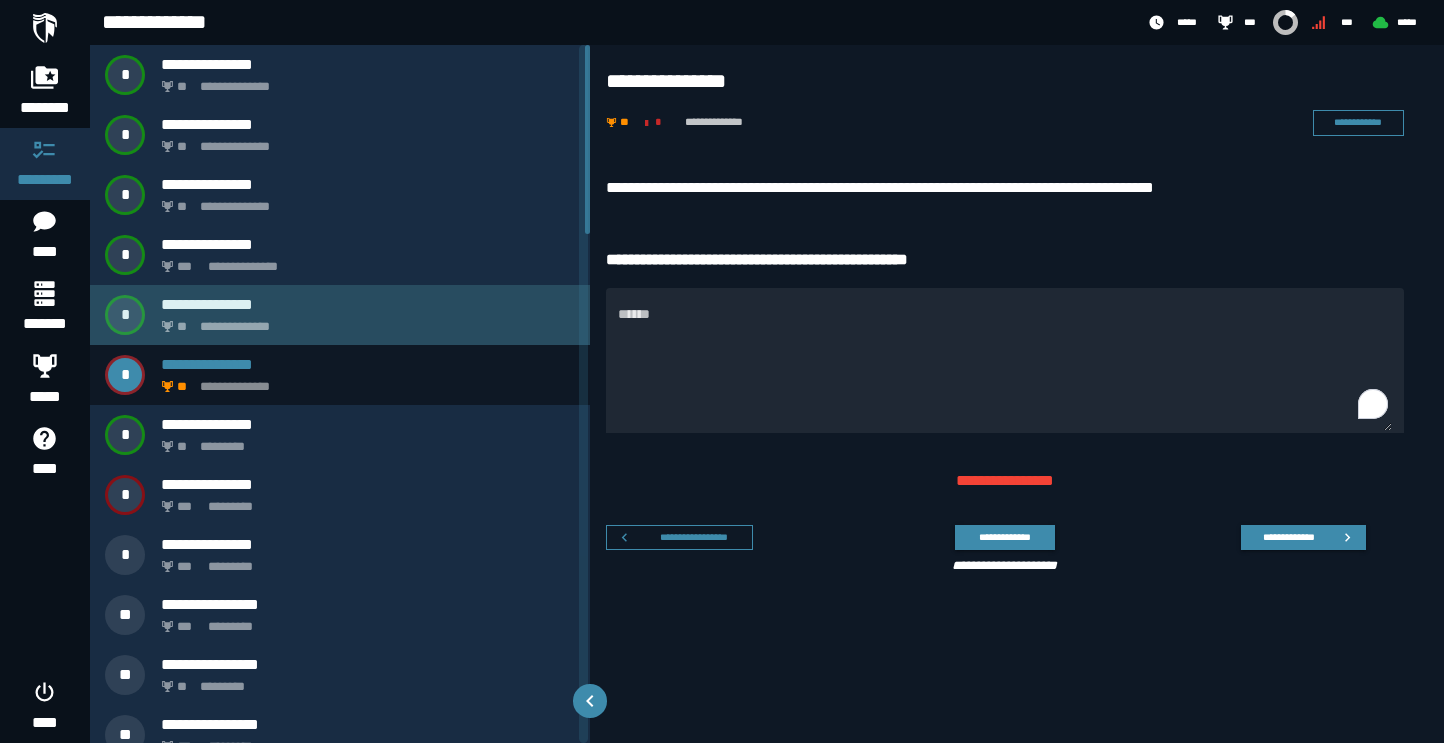 click on "**********" at bounding box center [340, 315] 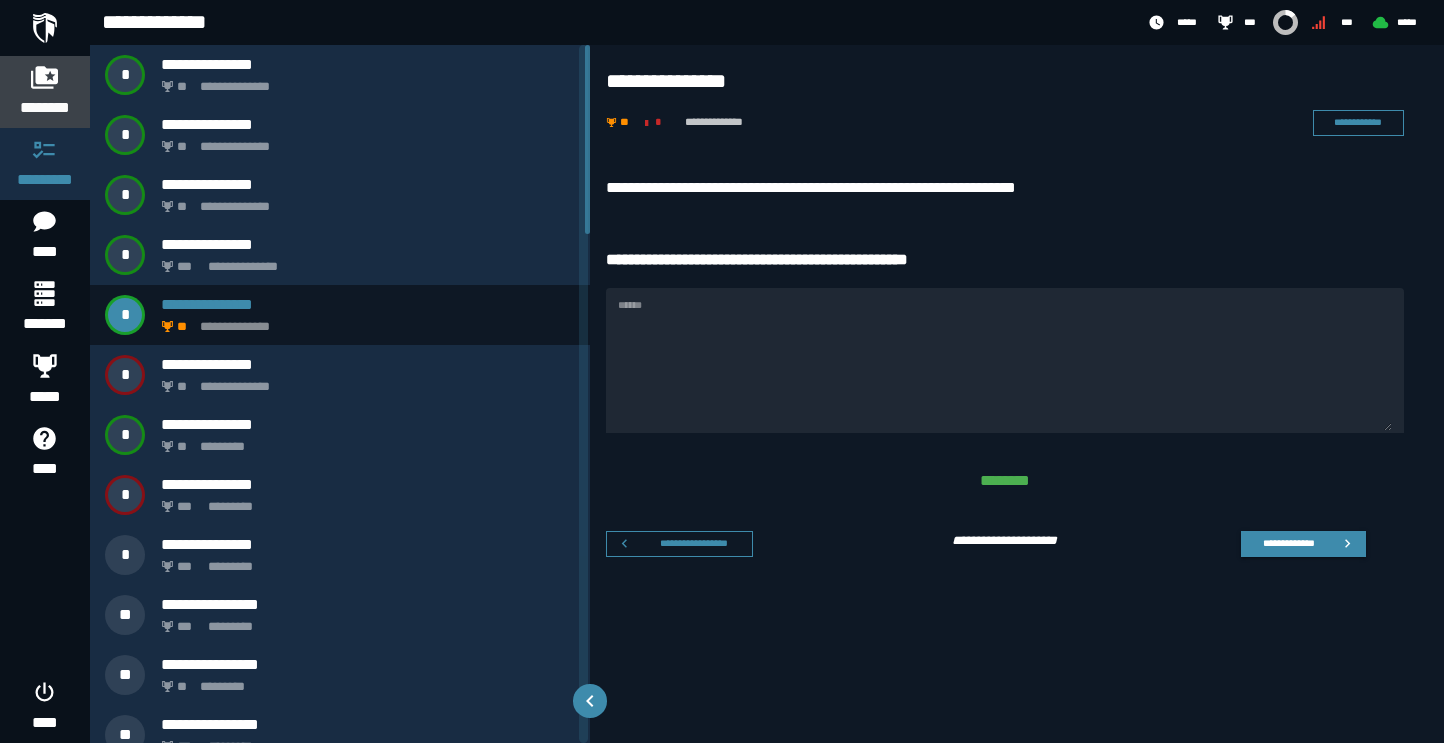 click 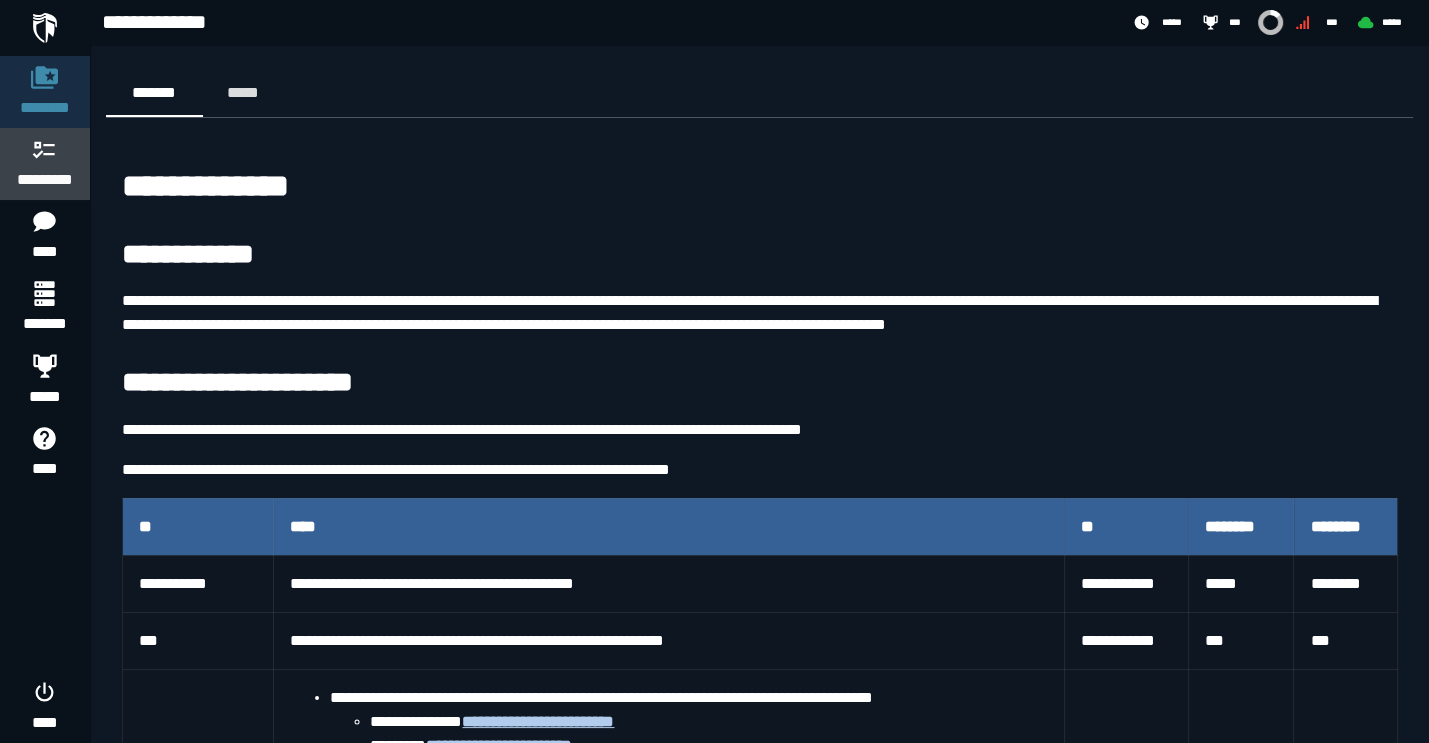 click 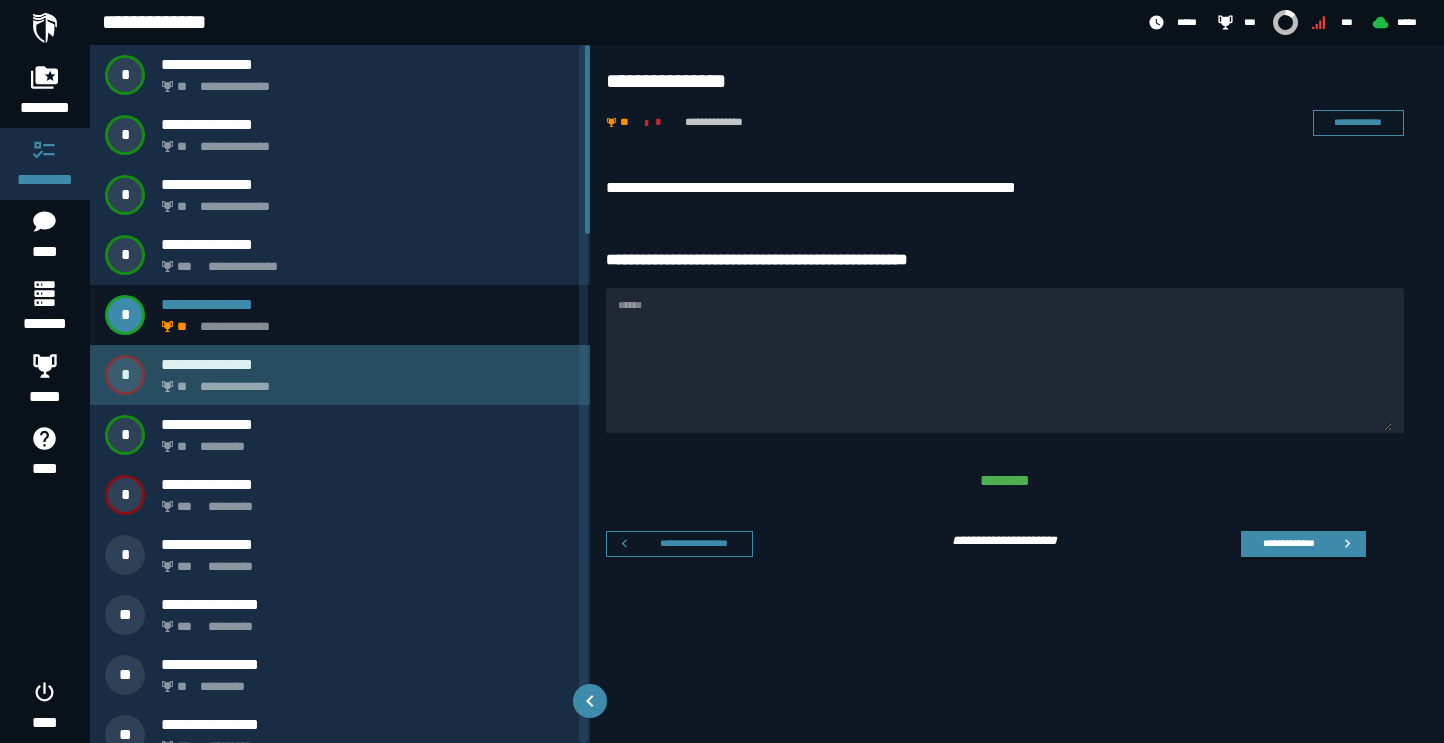 click on "**********" 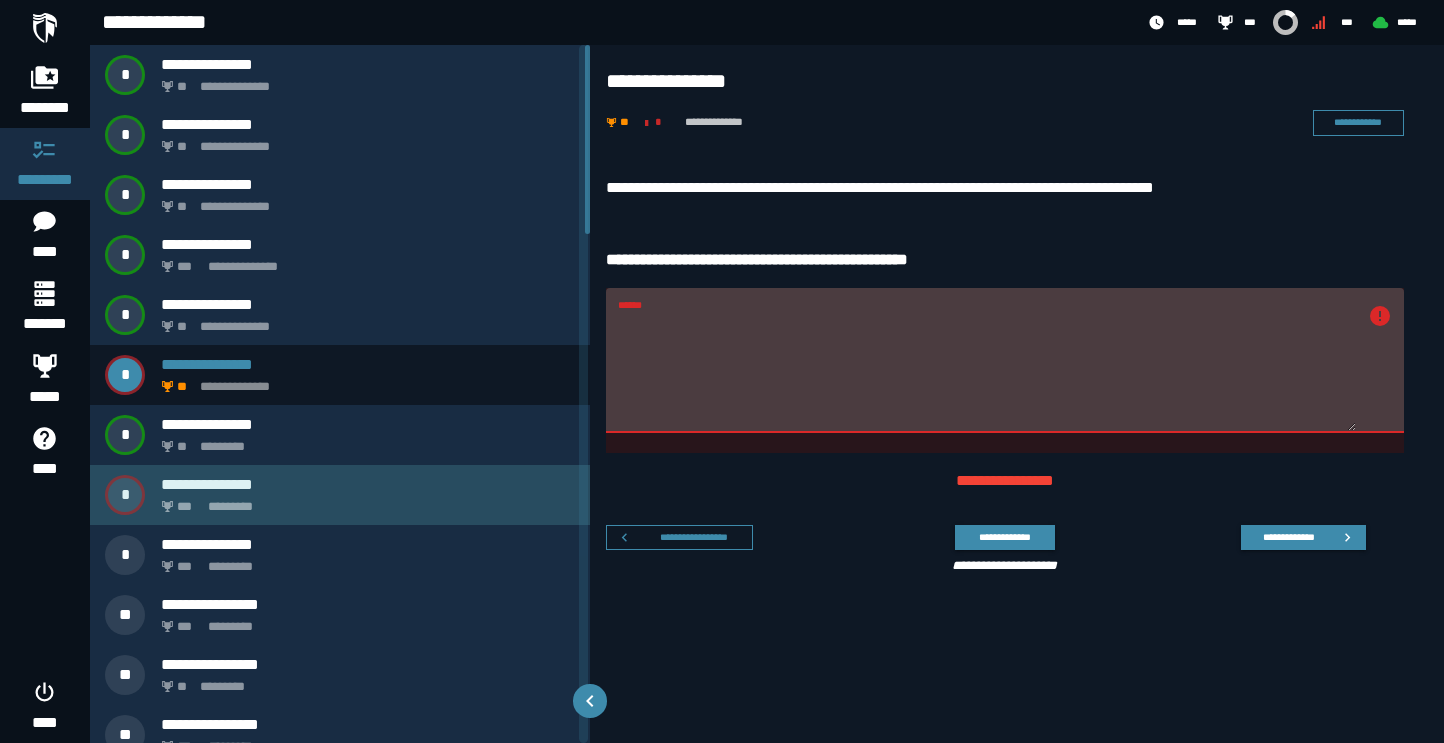 click on "**********" at bounding box center (340, 495) 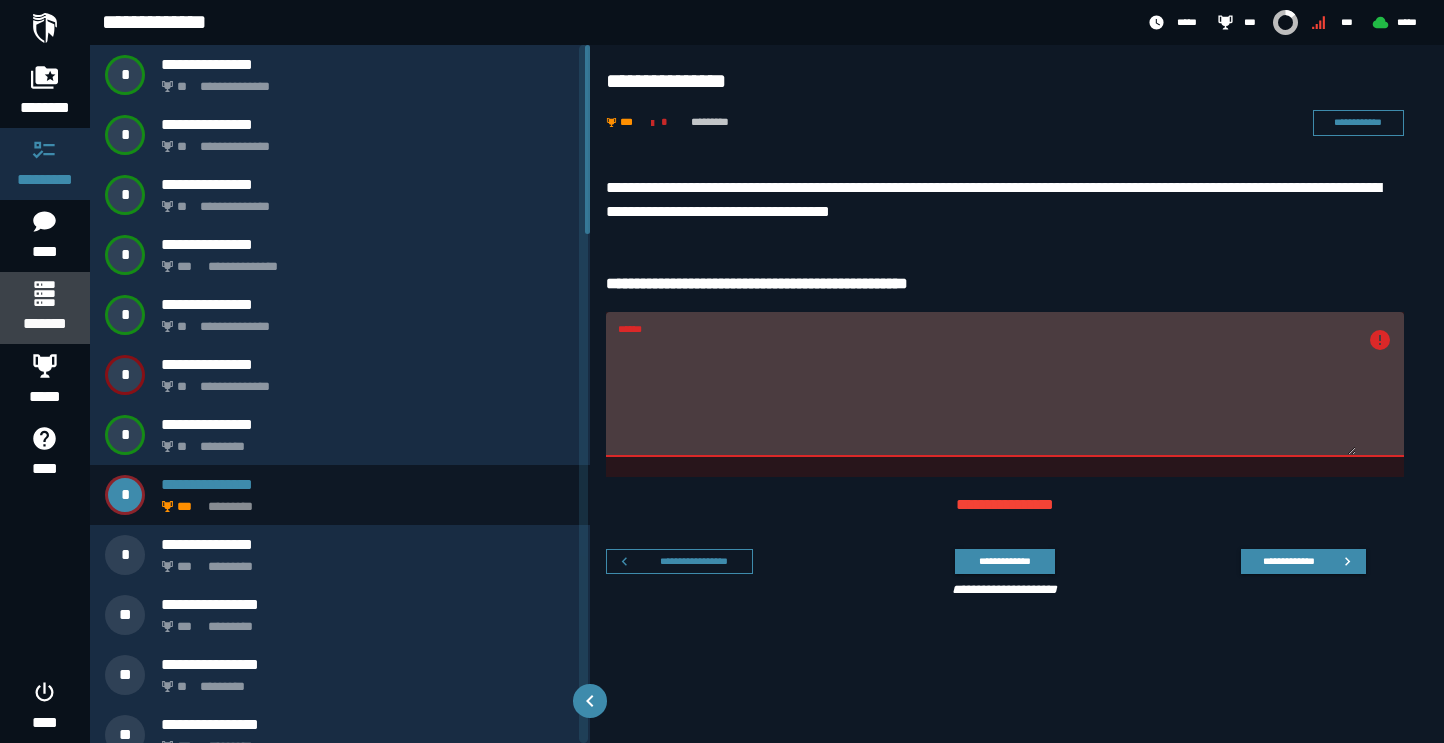 click on "*******" 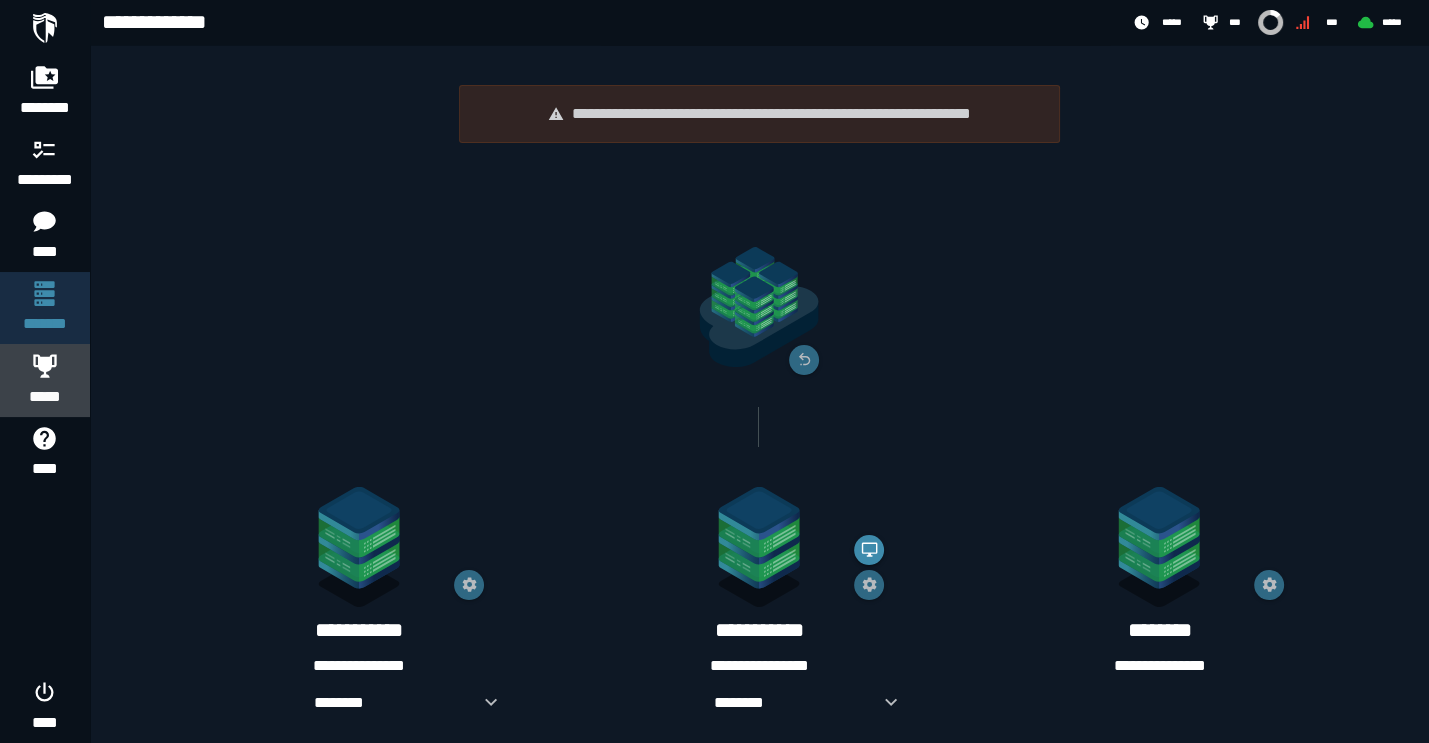 click on "*****" 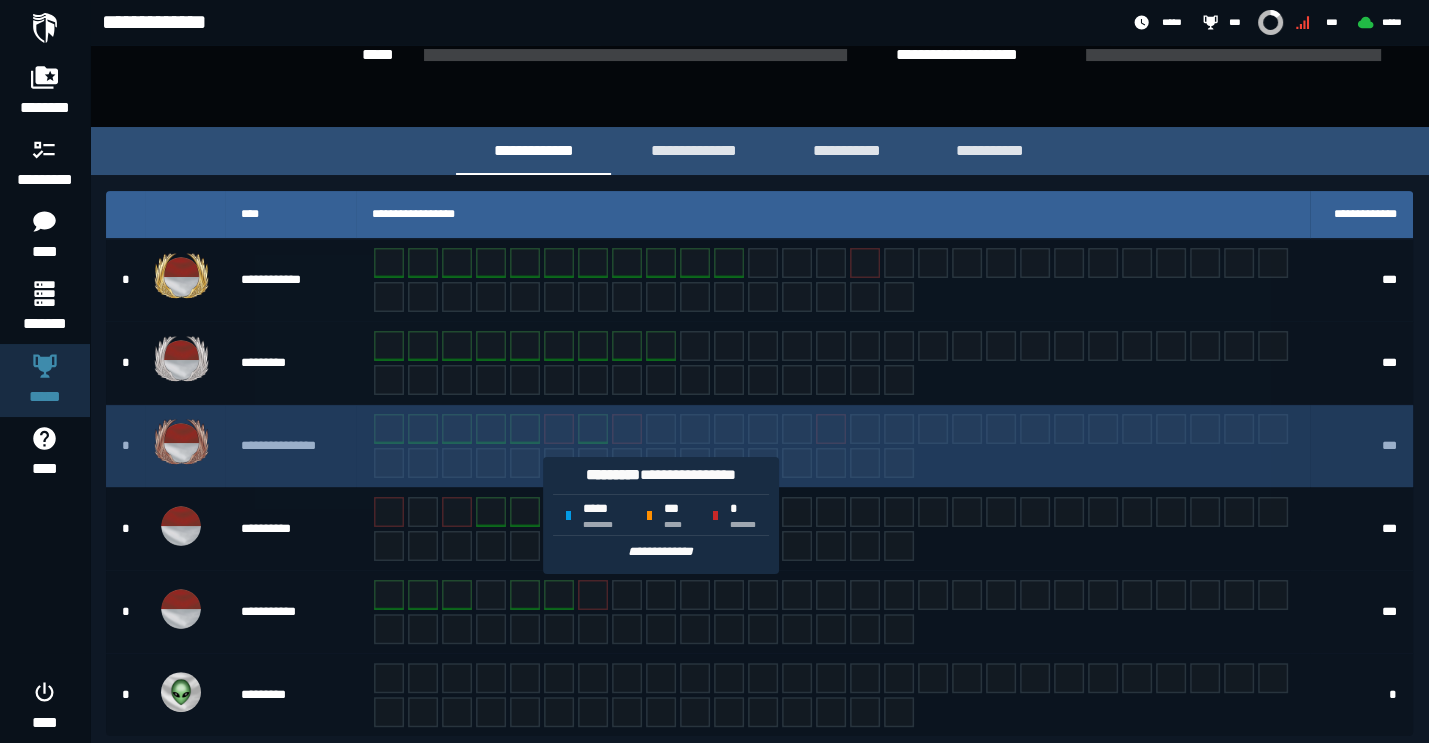scroll, scrollTop: 263, scrollLeft: 0, axis: vertical 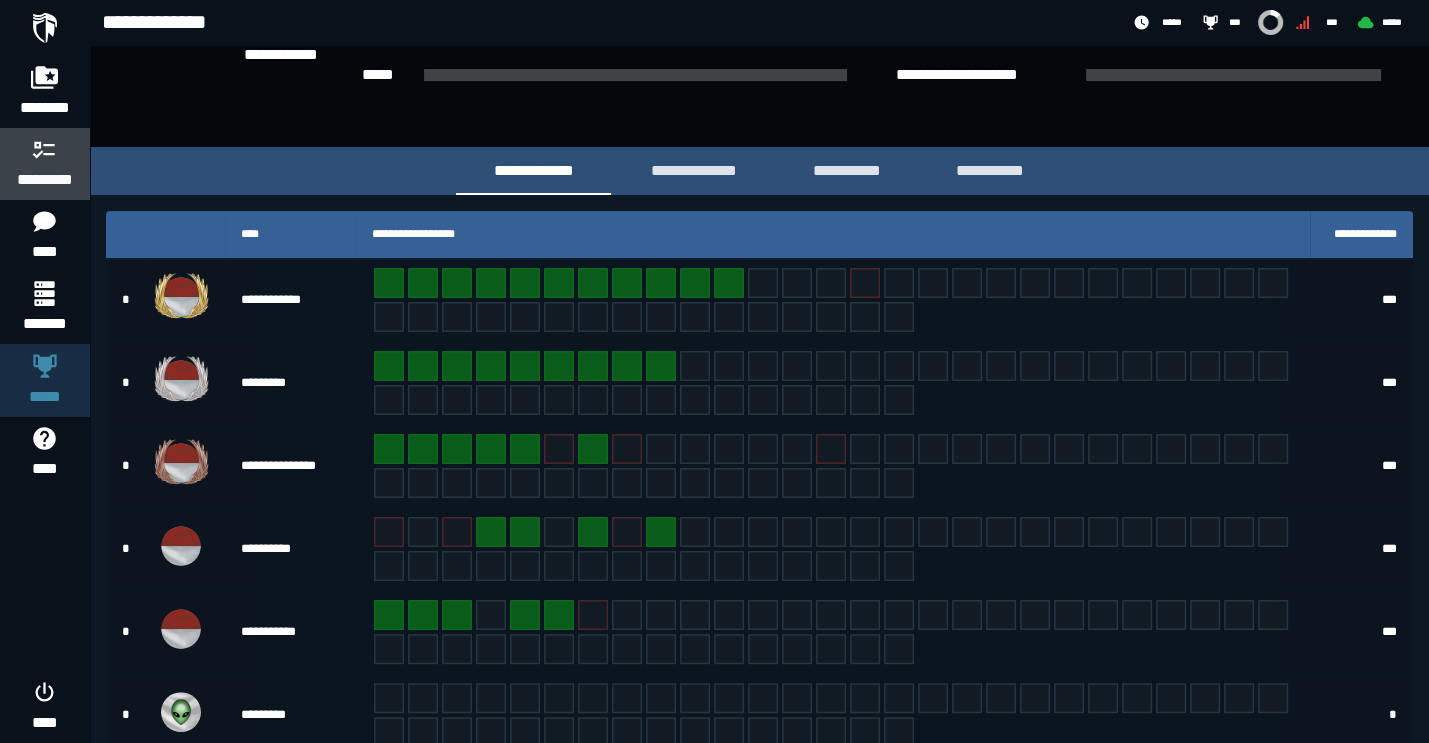 click on "*********" at bounding box center (45, 180) 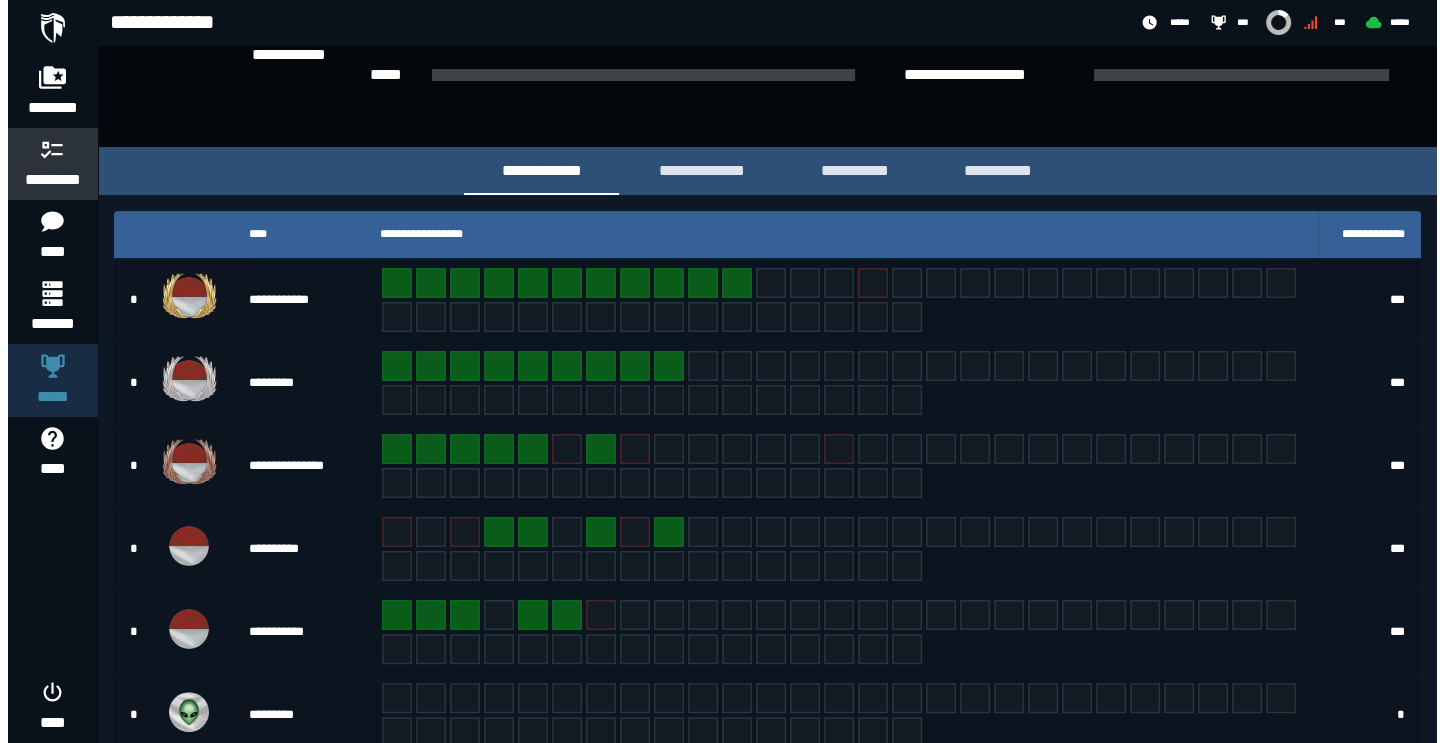 scroll, scrollTop: 0, scrollLeft: 0, axis: both 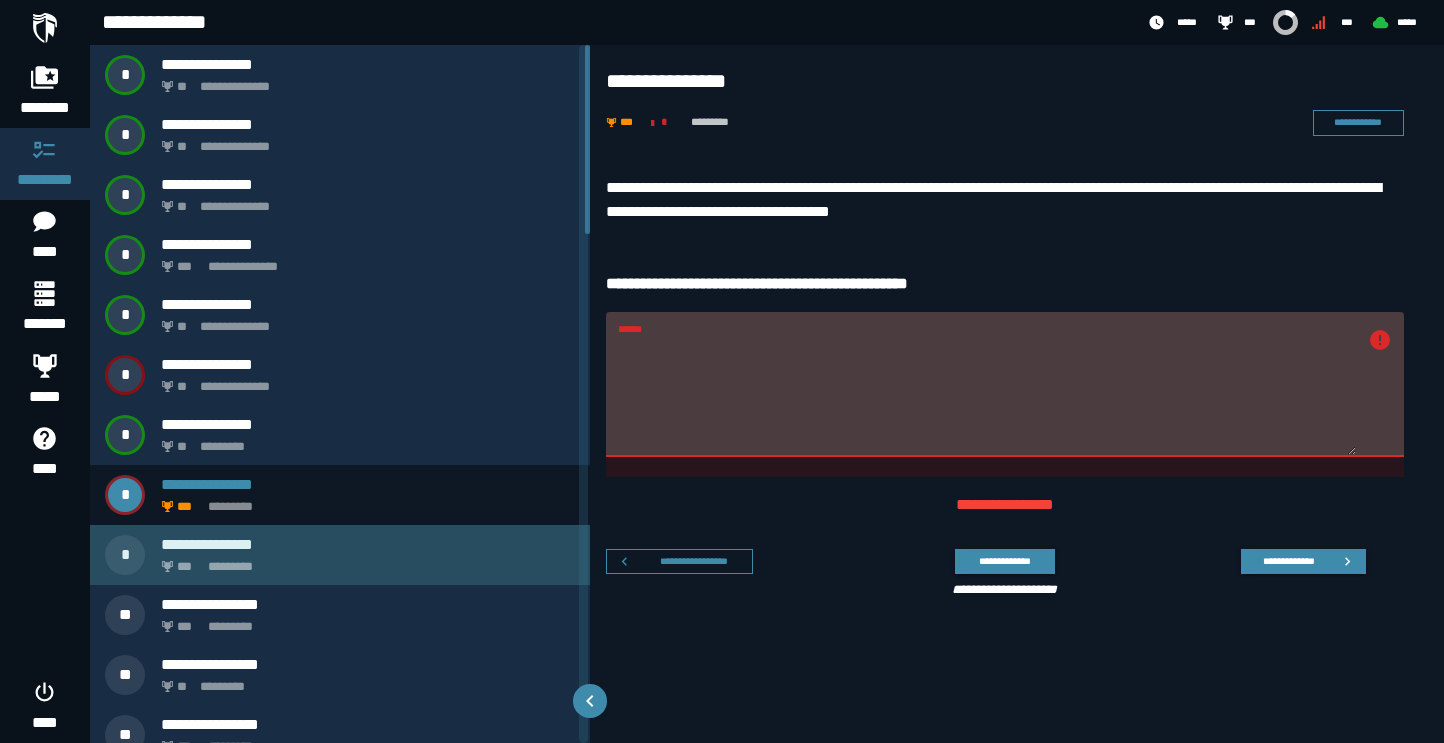 click on "**********" at bounding box center (340, 555) 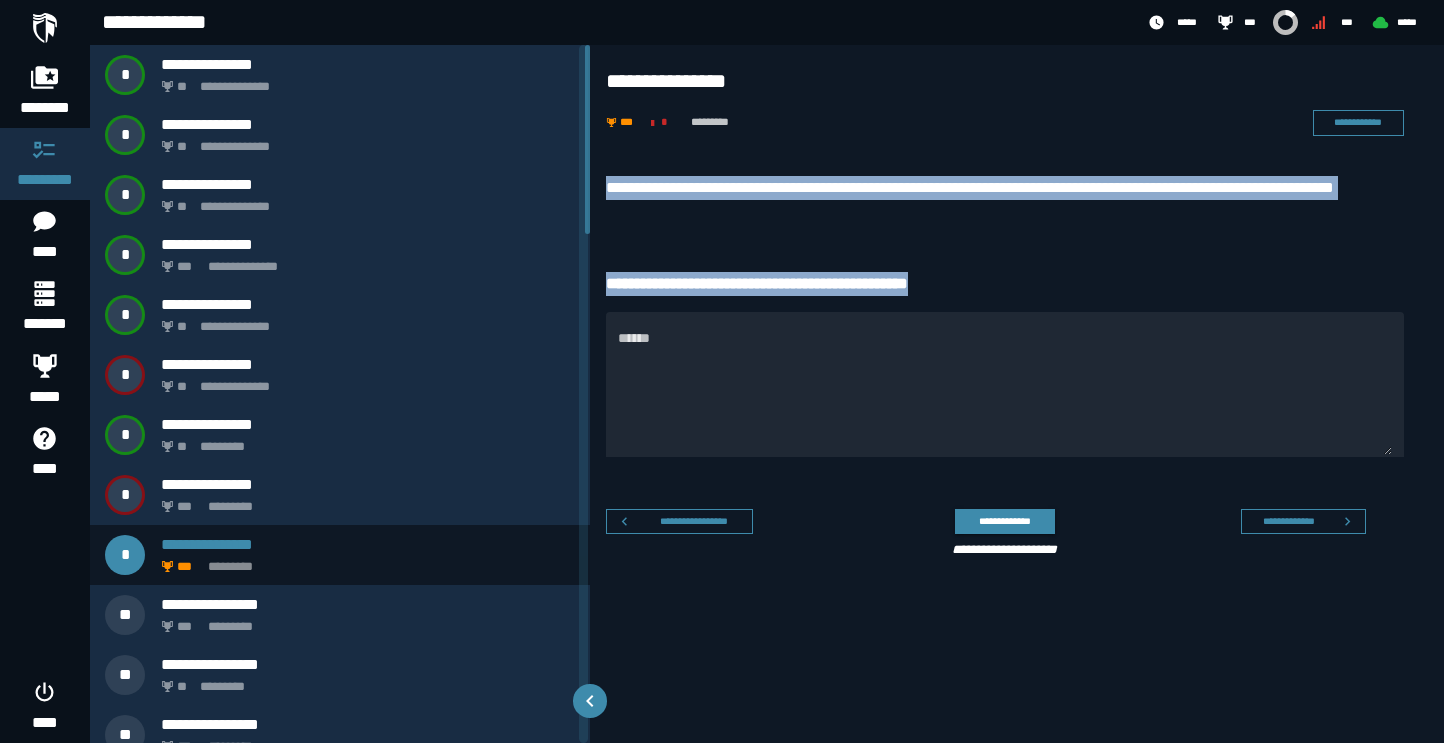 drag, startPoint x: 606, startPoint y: 188, endPoint x: 984, endPoint y: 297, distance: 393.40182 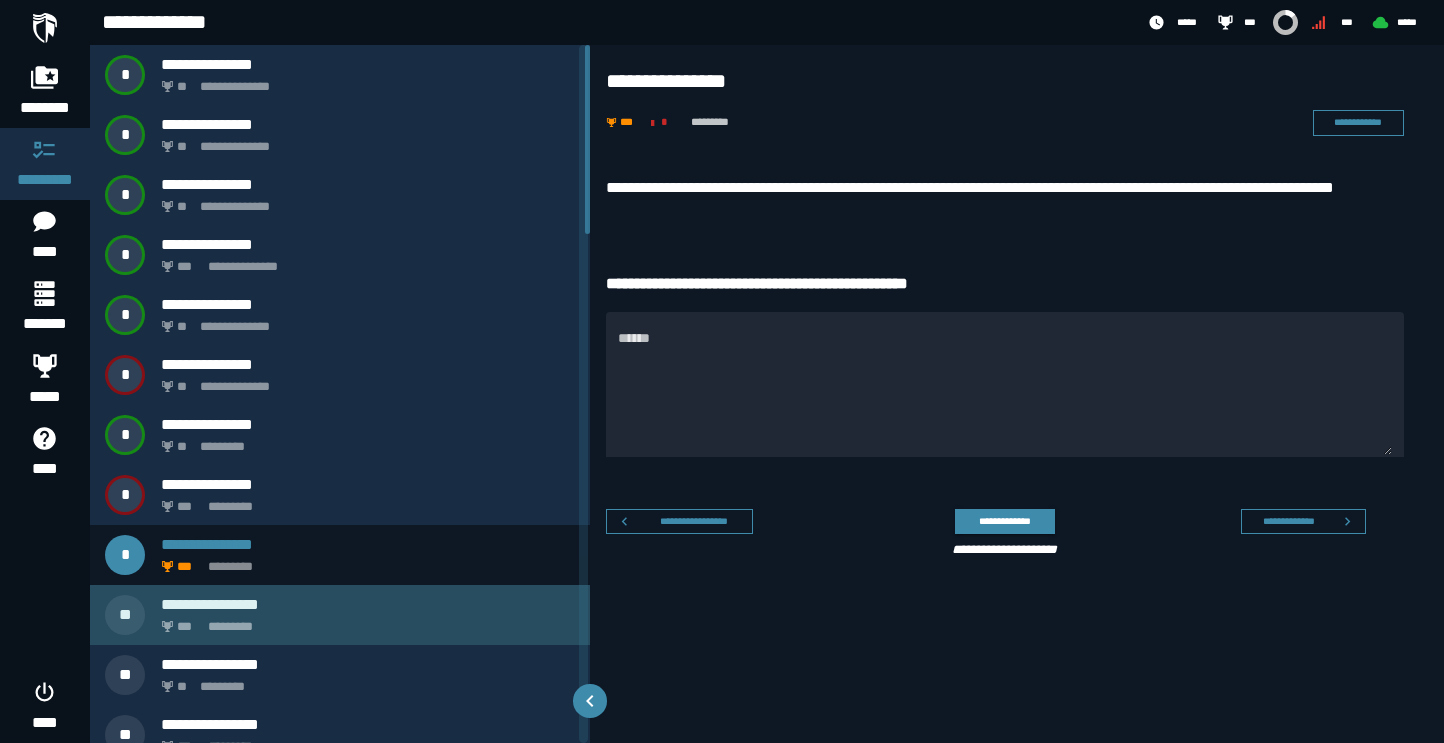 click on "**********" at bounding box center [368, 615] 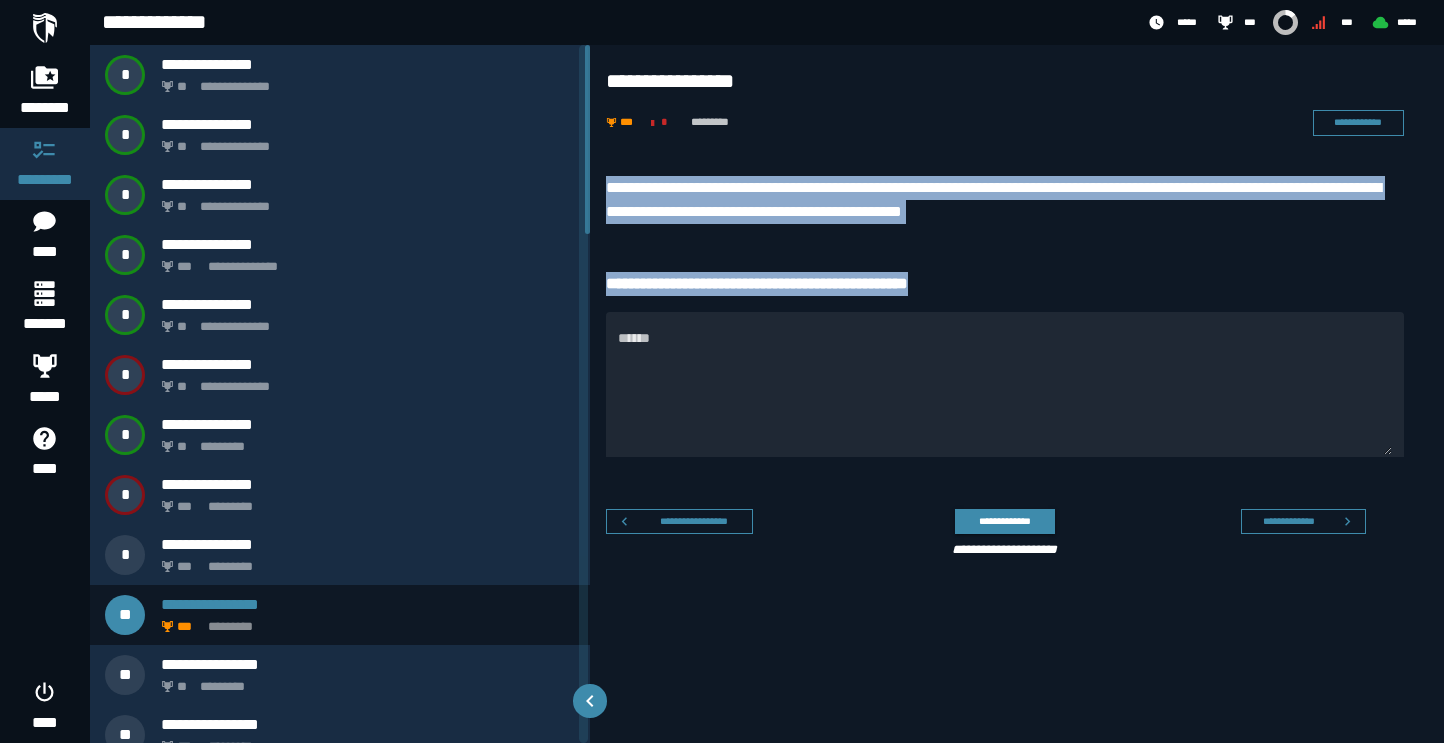 drag, startPoint x: 604, startPoint y: 187, endPoint x: 961, endPoint y: 300, distance: 374.45694 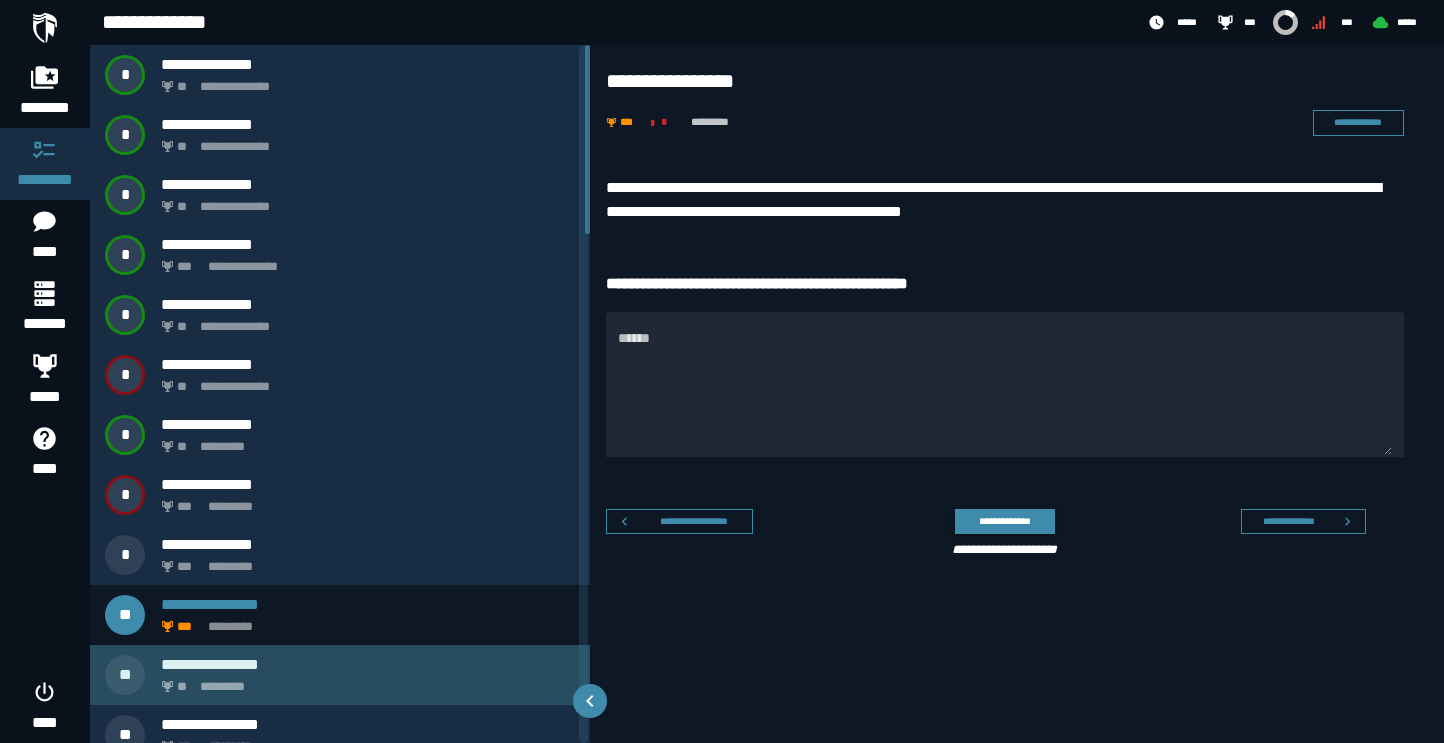 click on "*********" 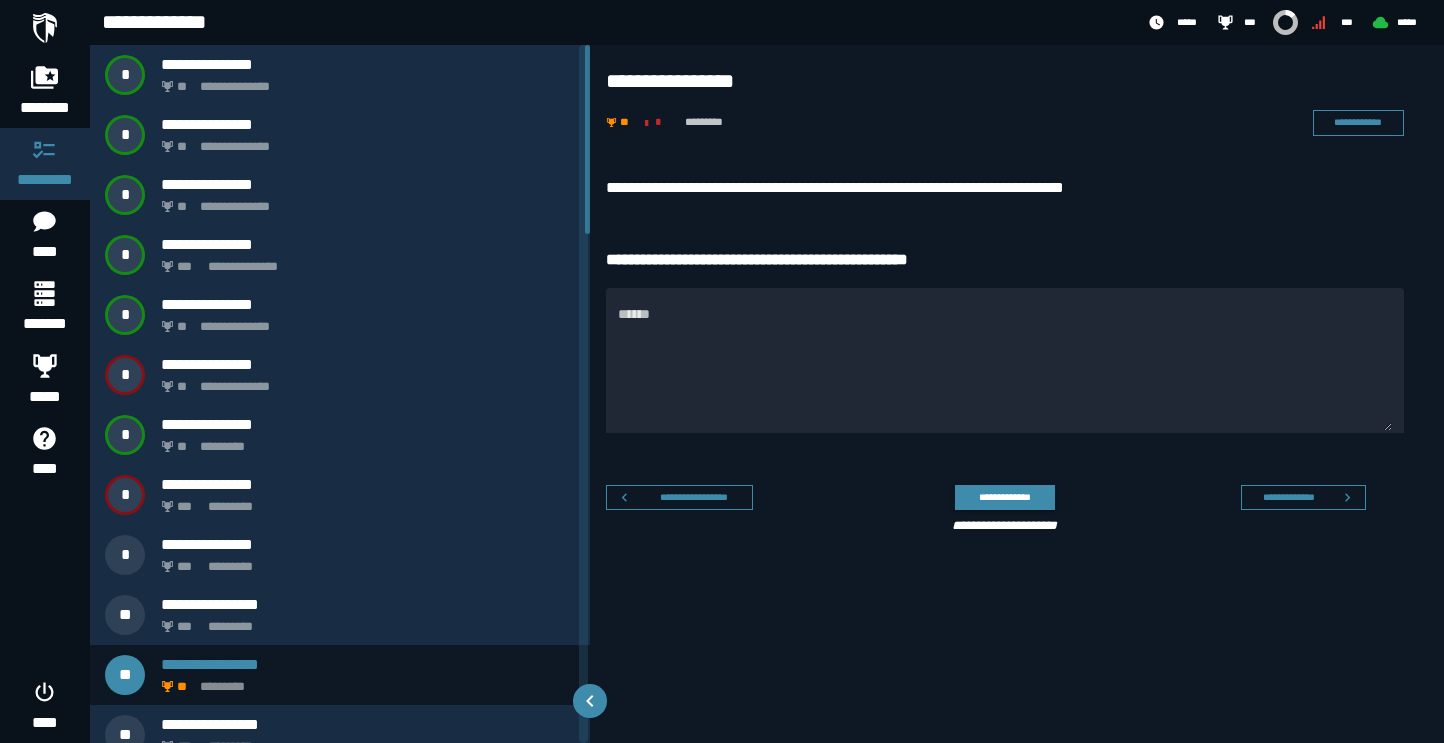 click on "**********" at bounding box center [1005, 188] 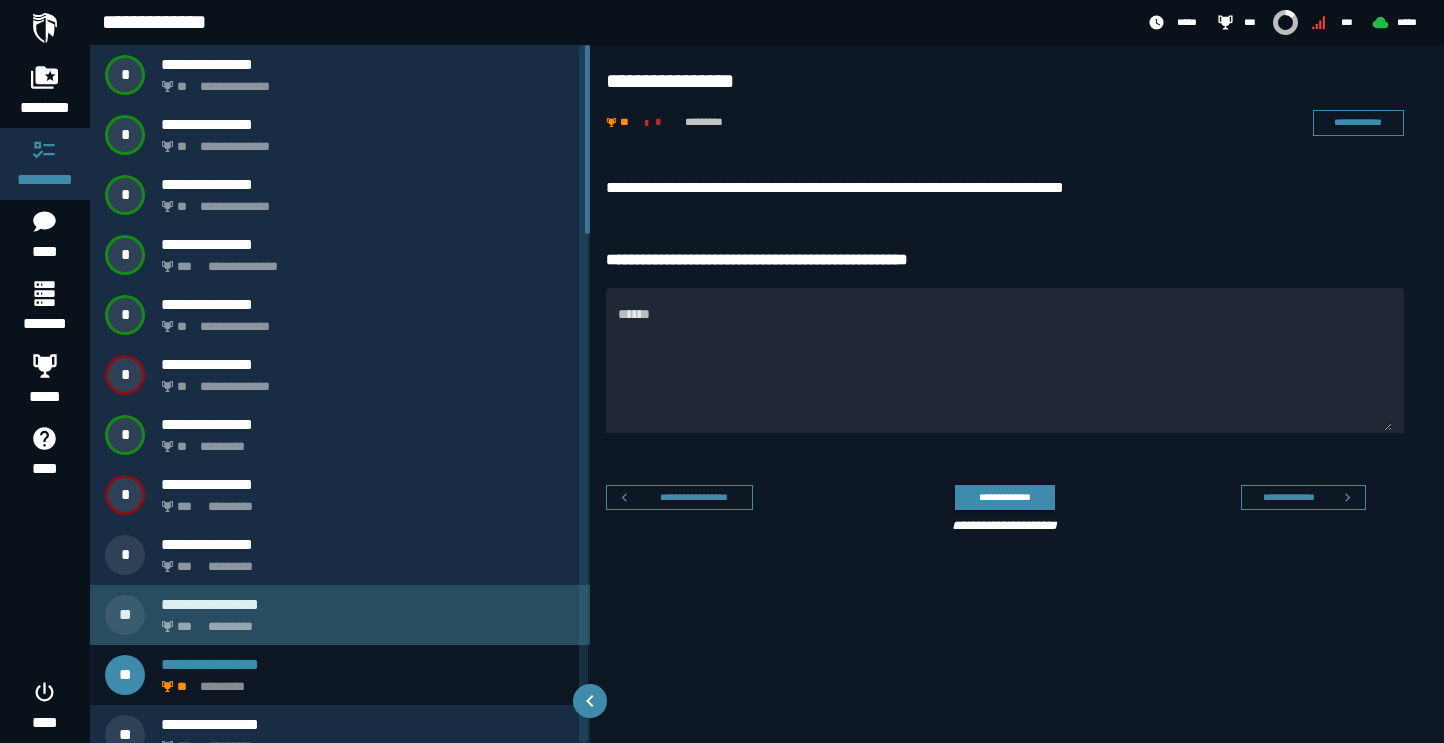 click on "*********" 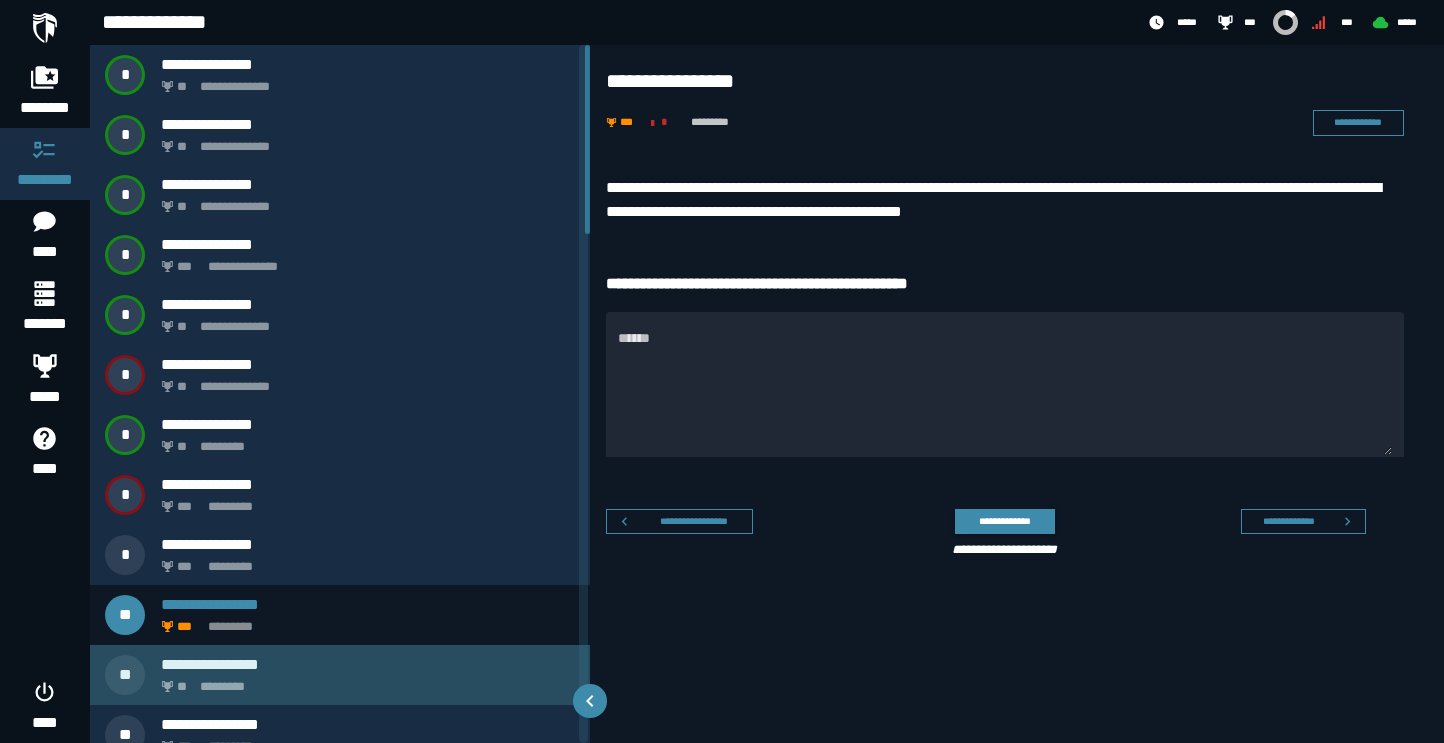 click on "**********" at bounding box center (340, 675) 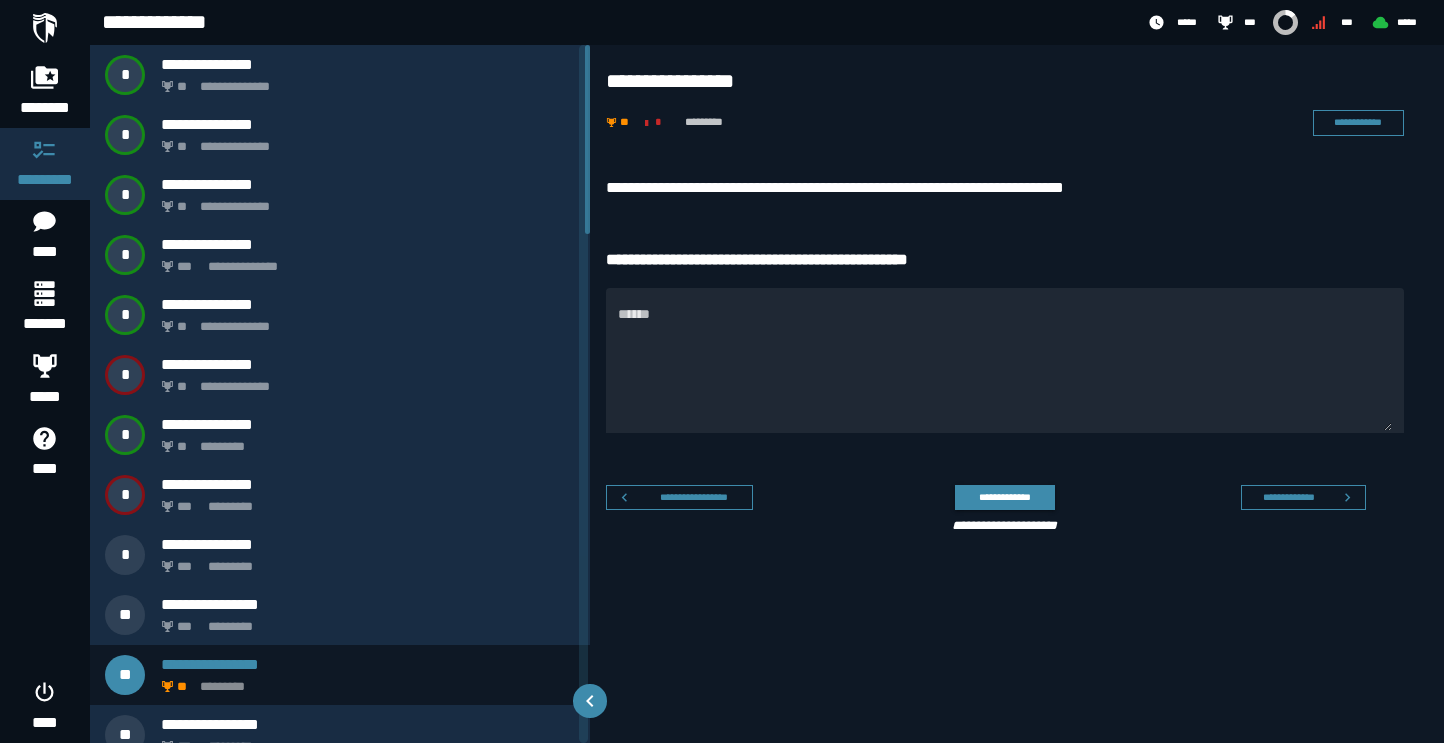 click on "**********" at bounding box center (1017, 359) 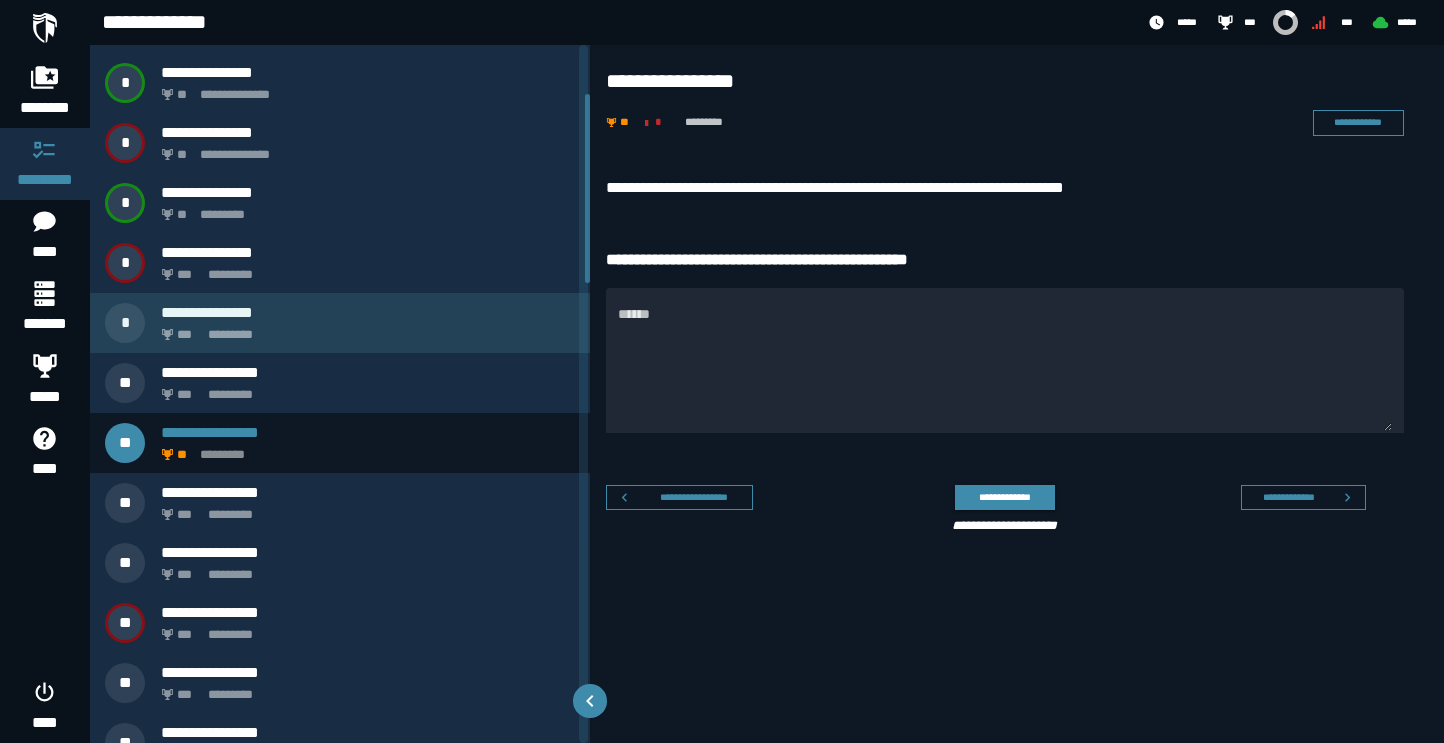 scroll, scrollTop: 252, scrollLeft: 0, axis: vertical 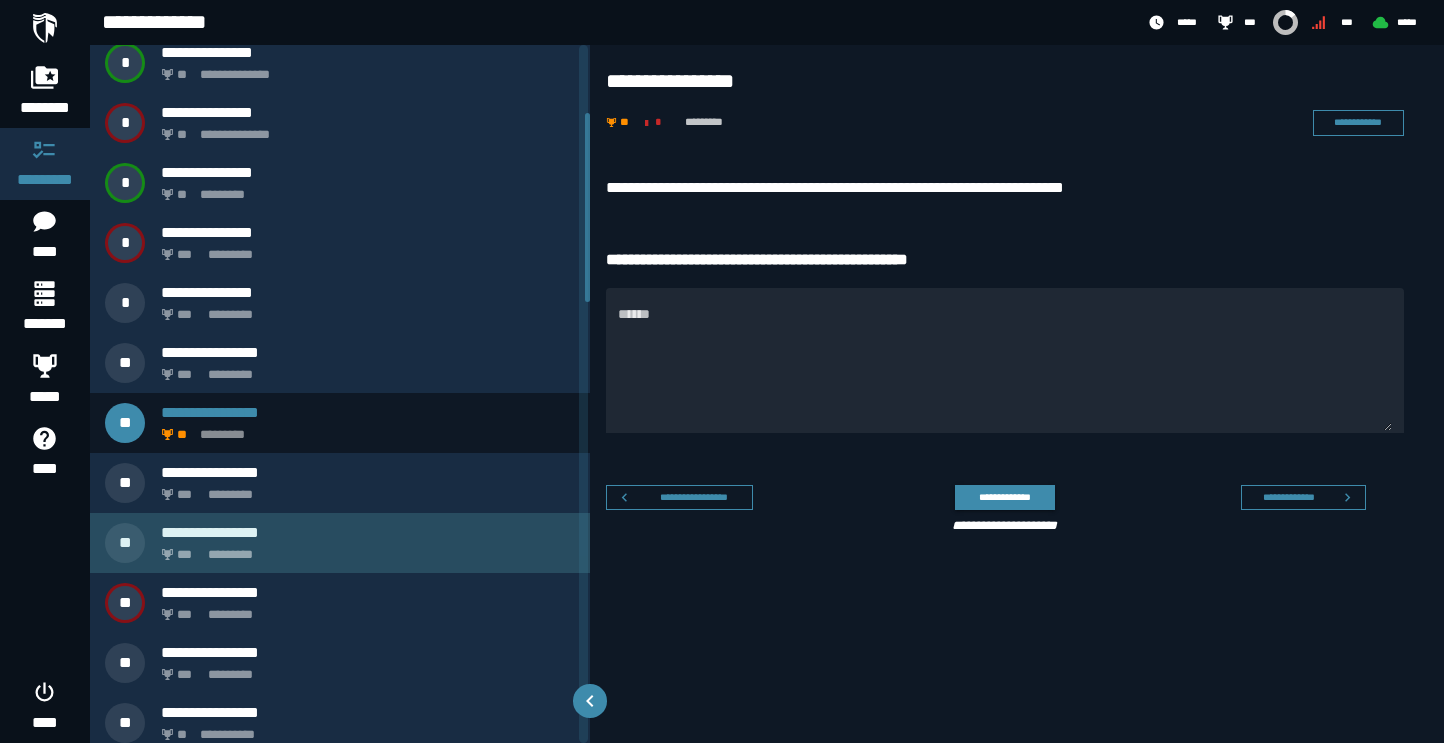 click on "*********" 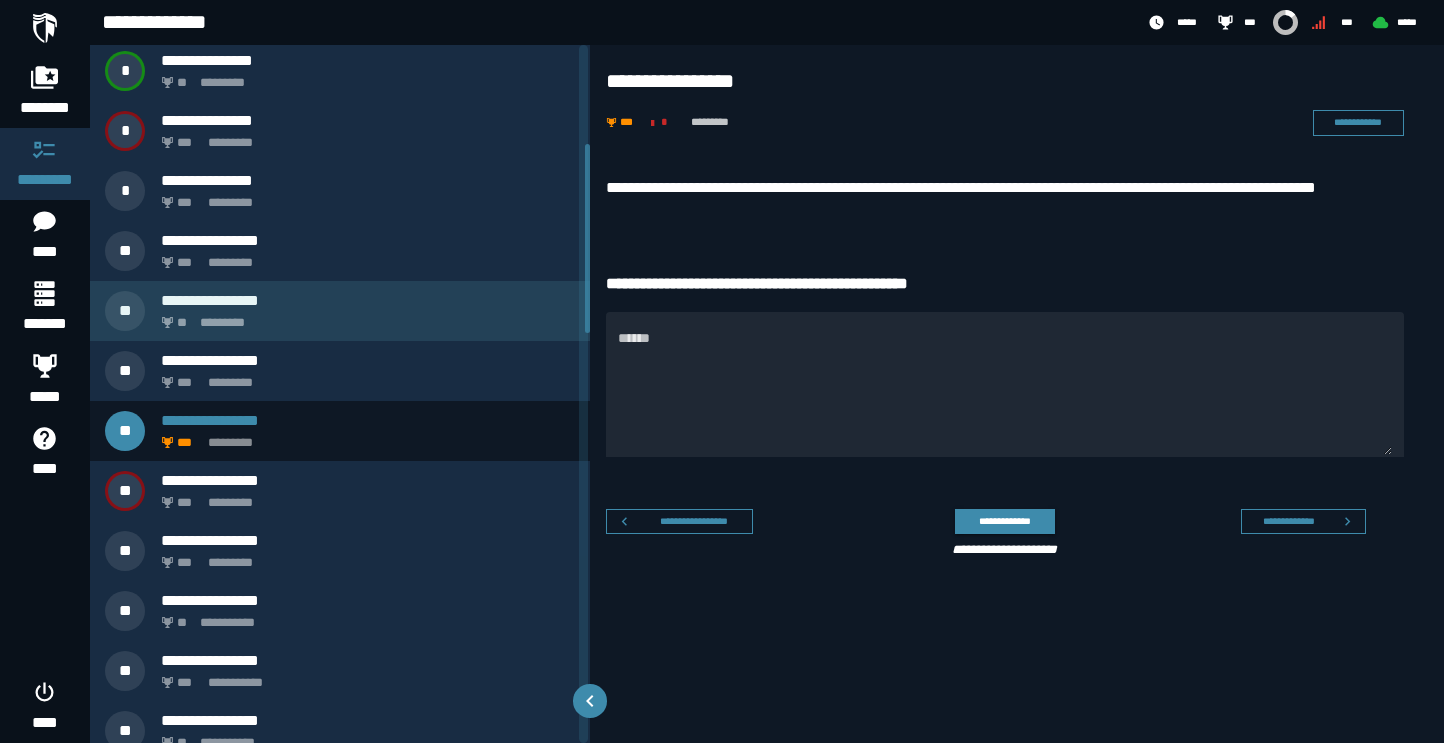 scroll, scrollTop: 376, scrollLeft: 0, axis: vertical 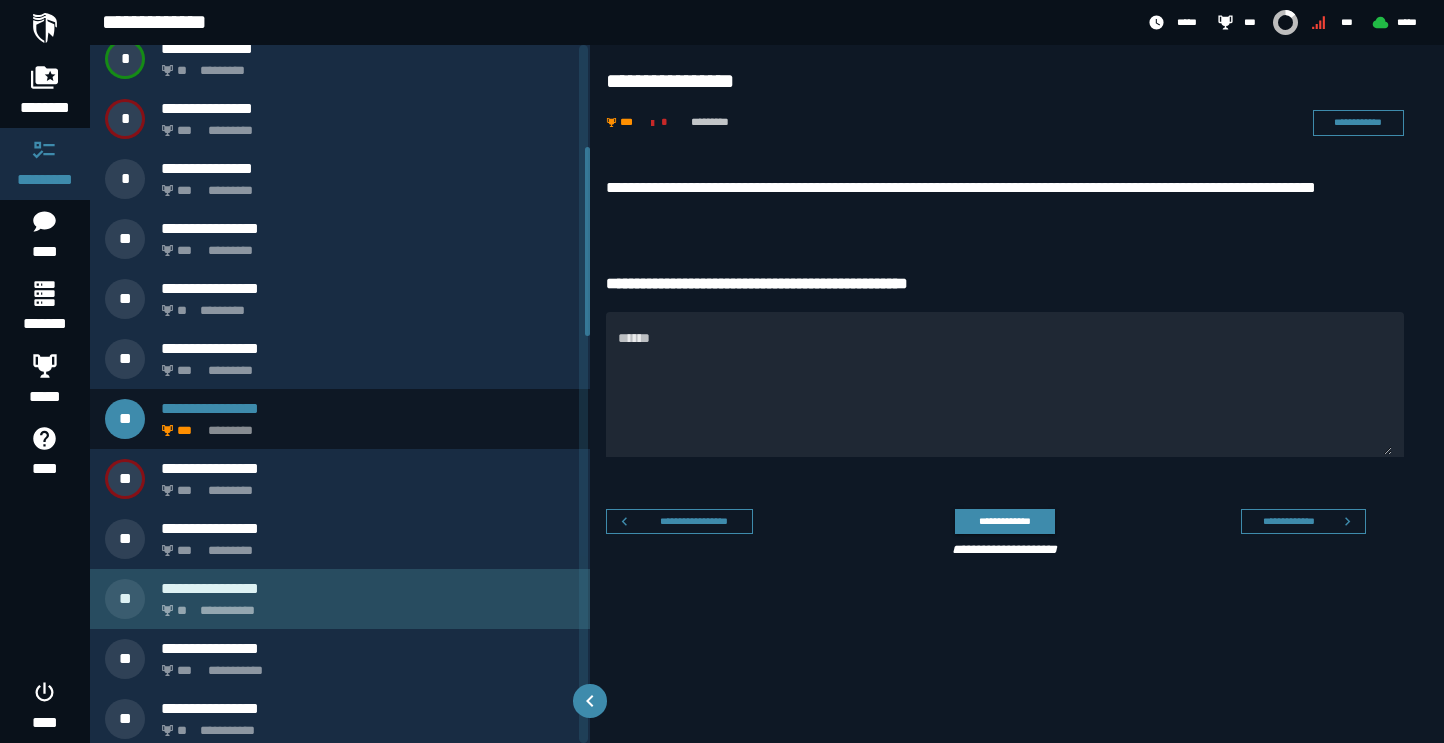 click on "**********" at bounding box center (368, 588) 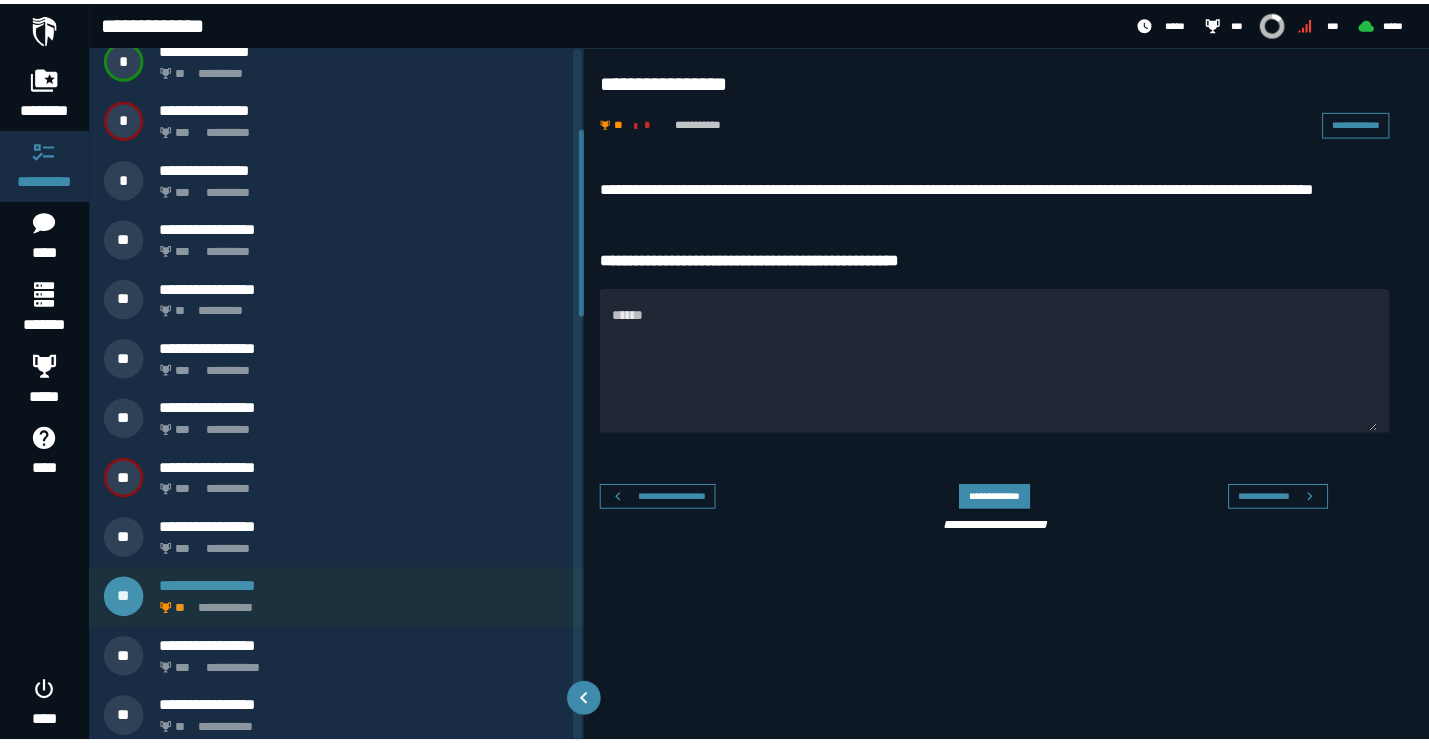 scroll, scrollTop: 261, scrollLeft: 0, axis: vertical 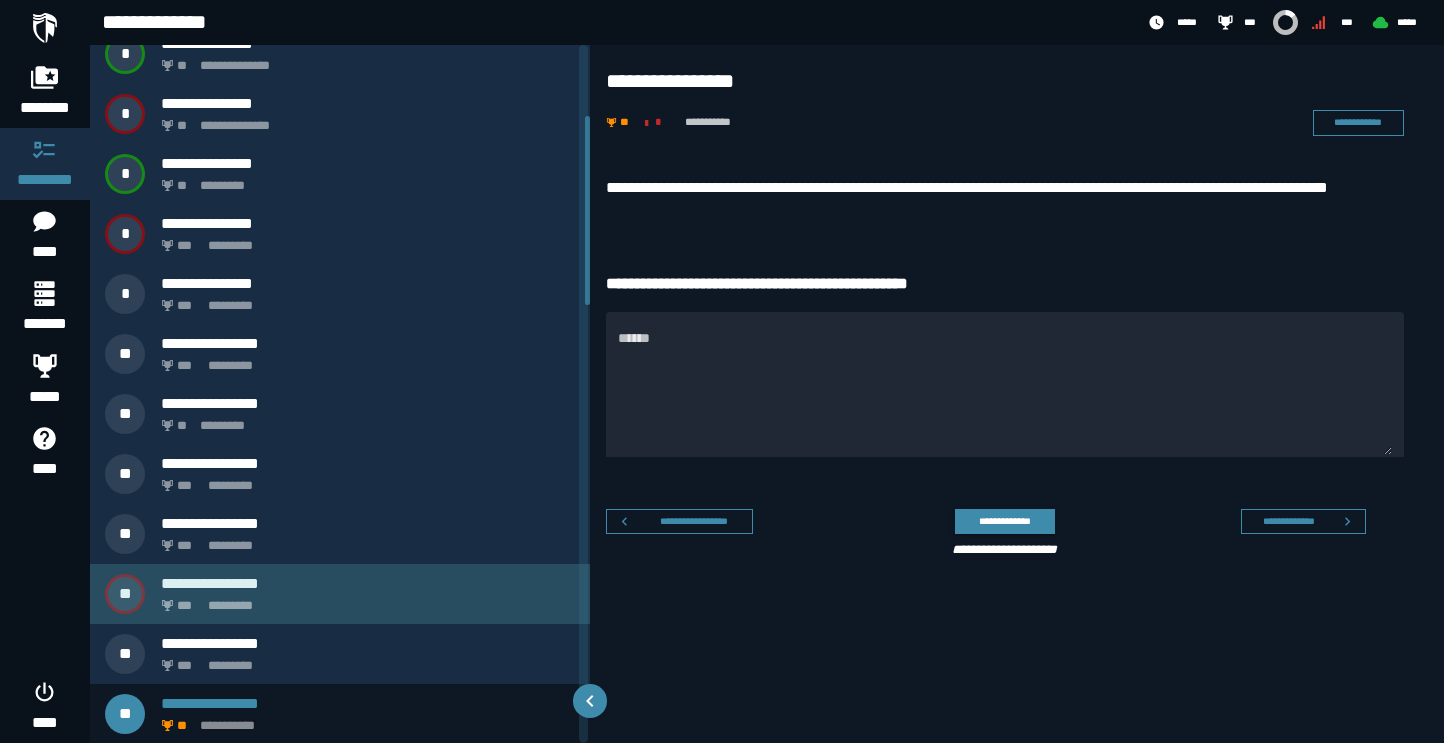 click on "**********" at bounding box center [368, 583] 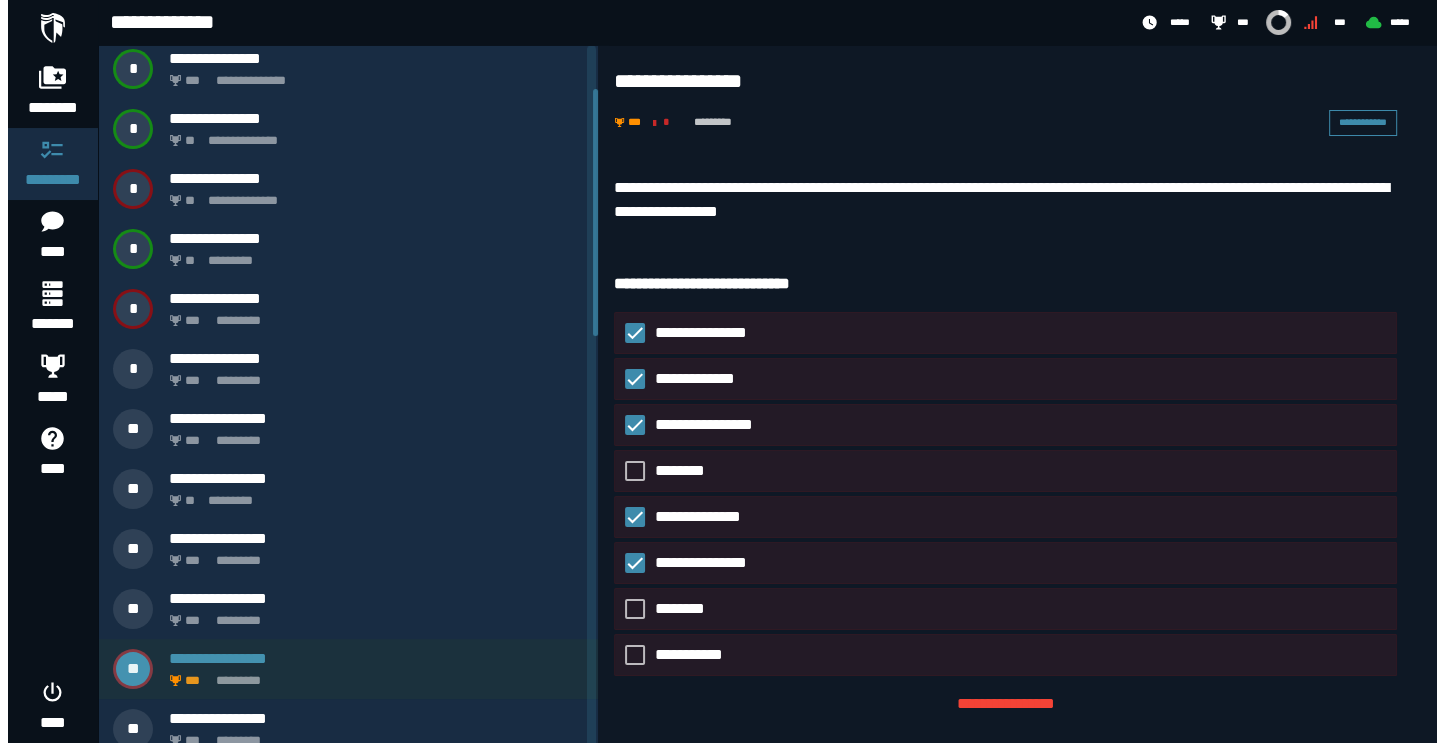 scroll, scrollTop: 141, scrollLeft: 0, axis: vertical 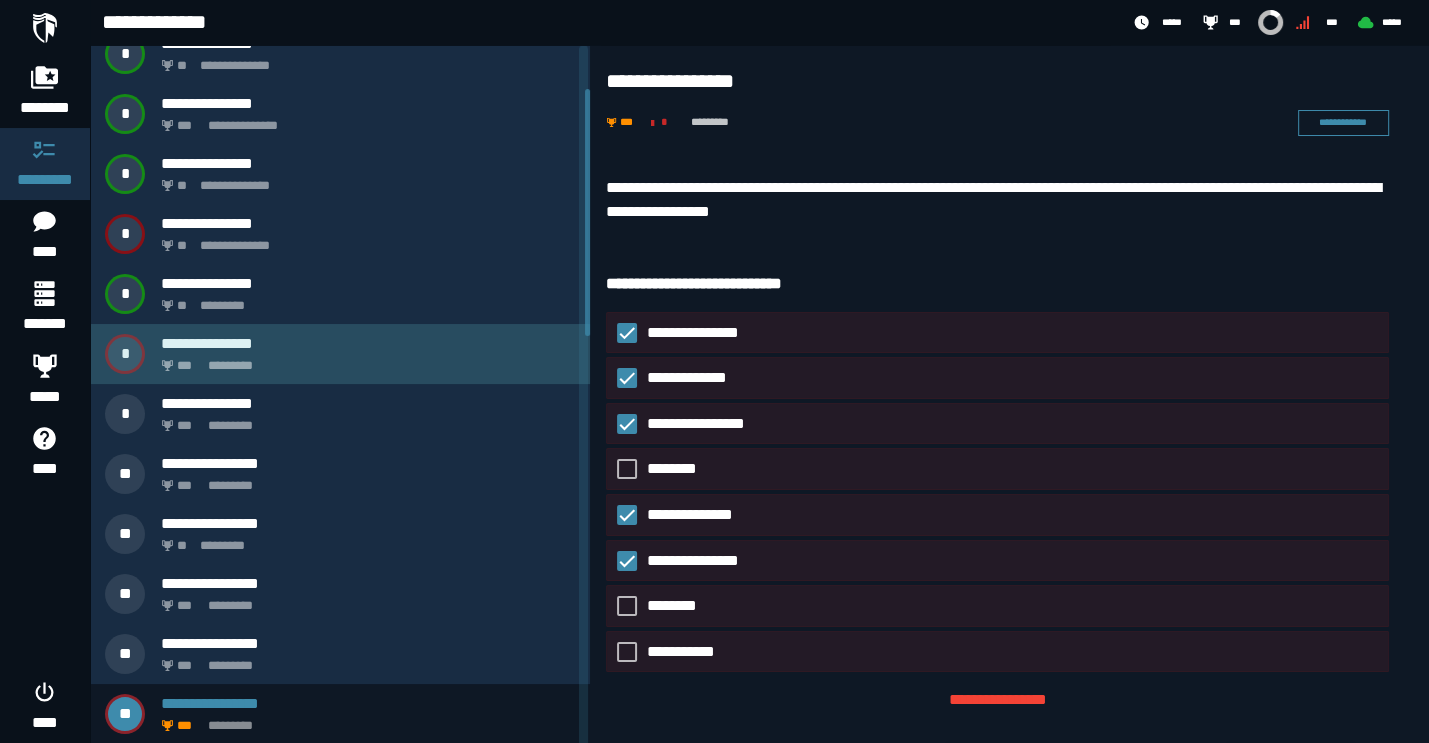 click on "*********" 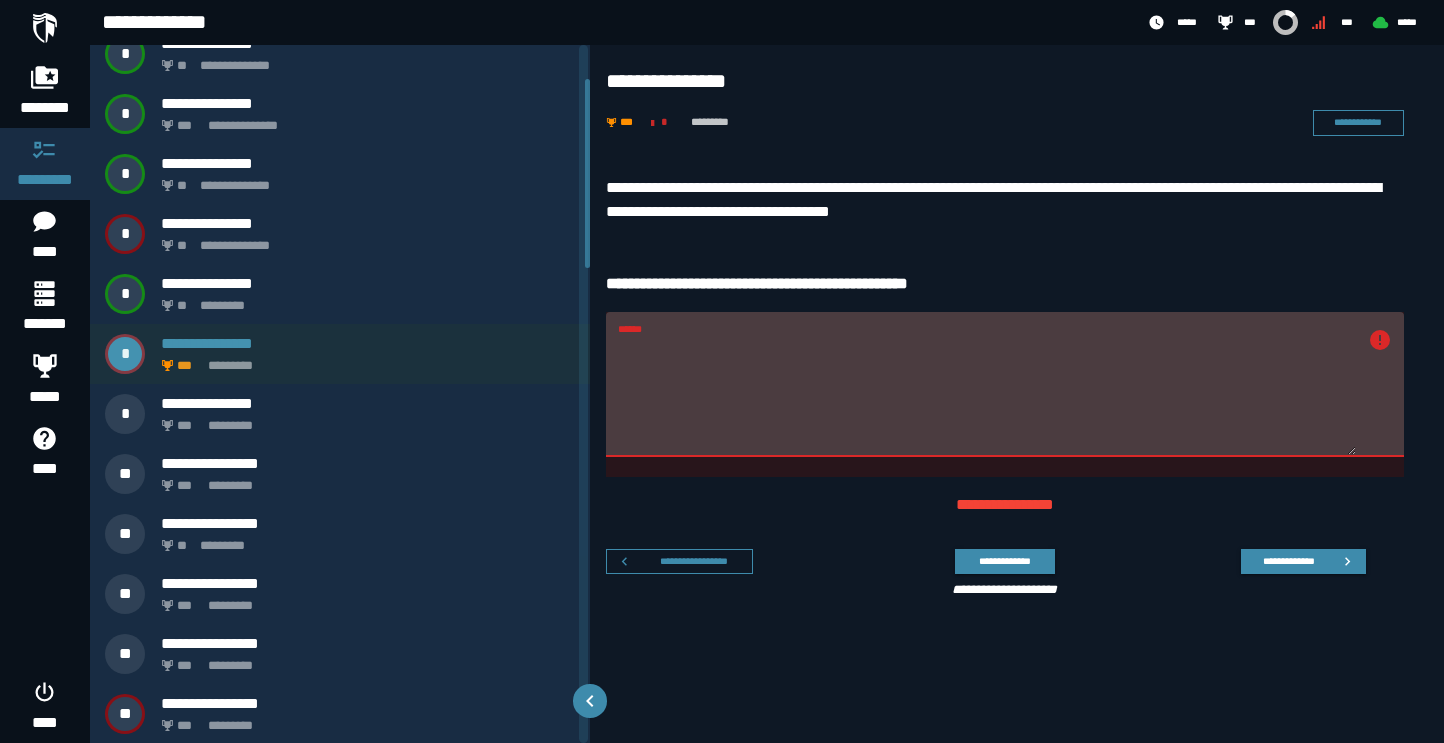 scroll, scrollTop: 0, scrollLeft: 0, axis: both 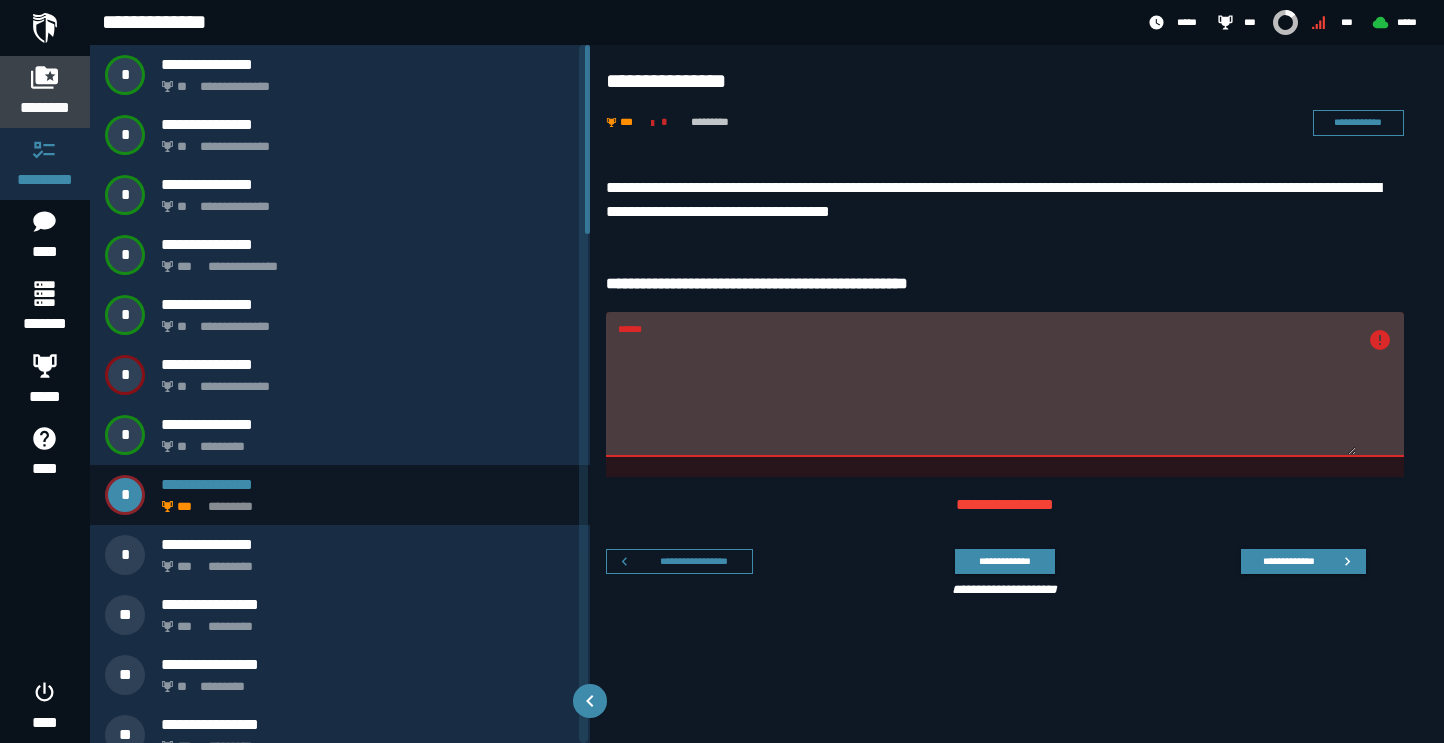 click on "********" 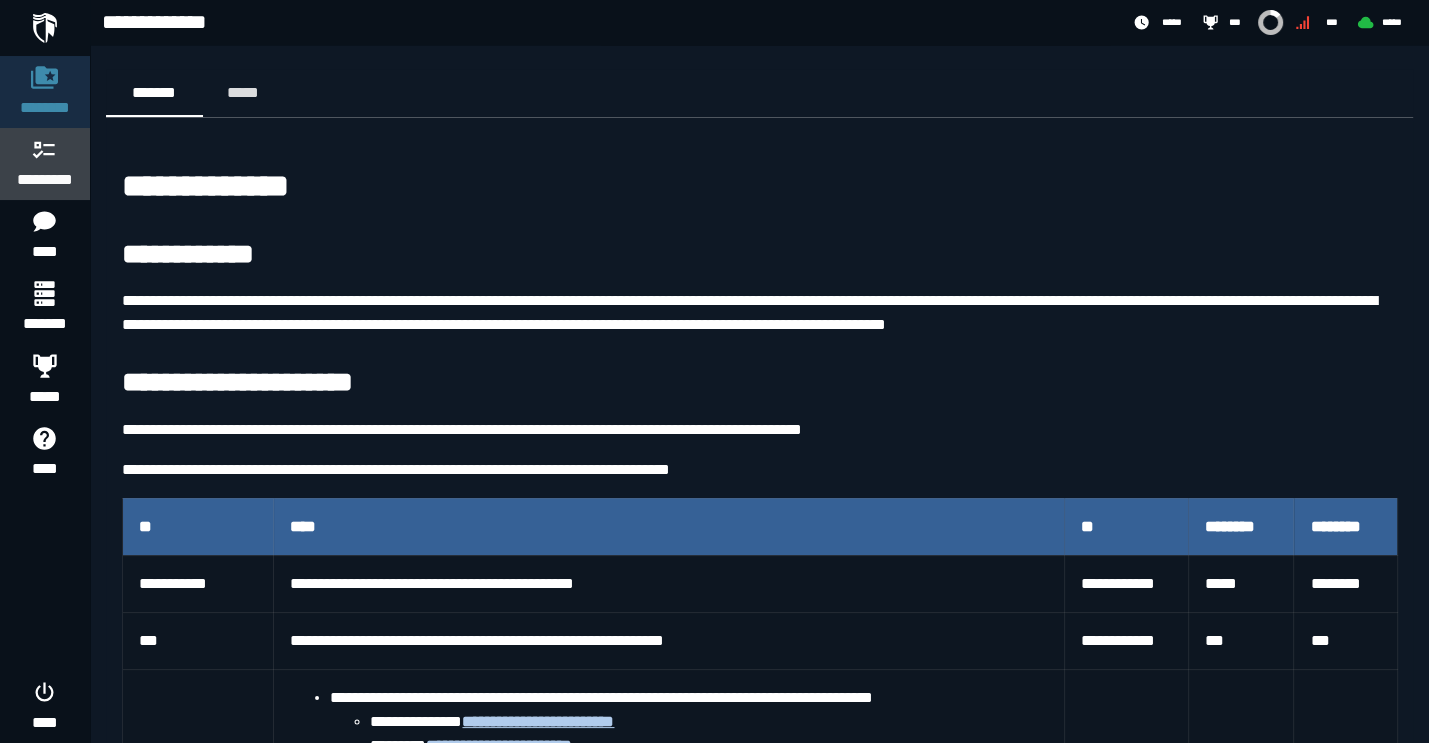click on "*********" at bounding box center [45, 180] 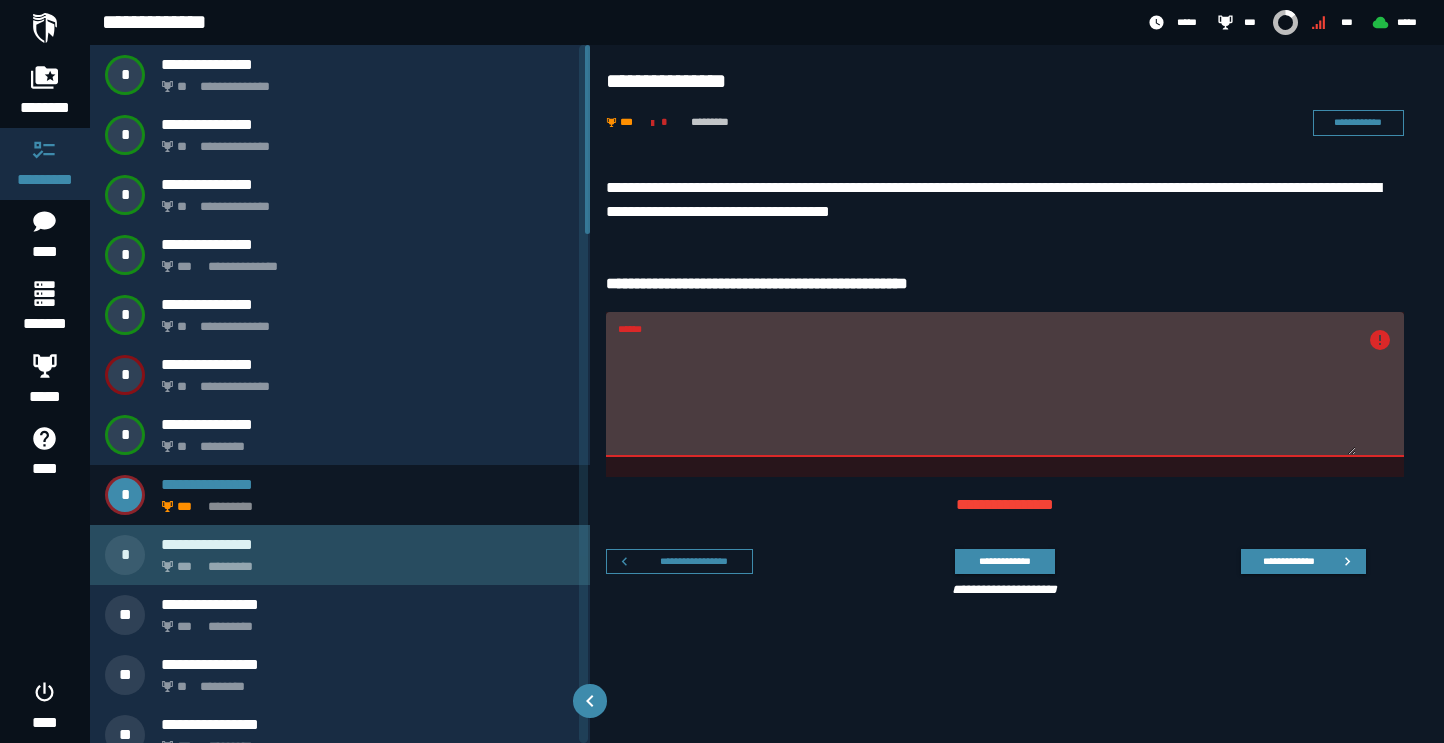 click on "**********" at bounding box center [368, 544] 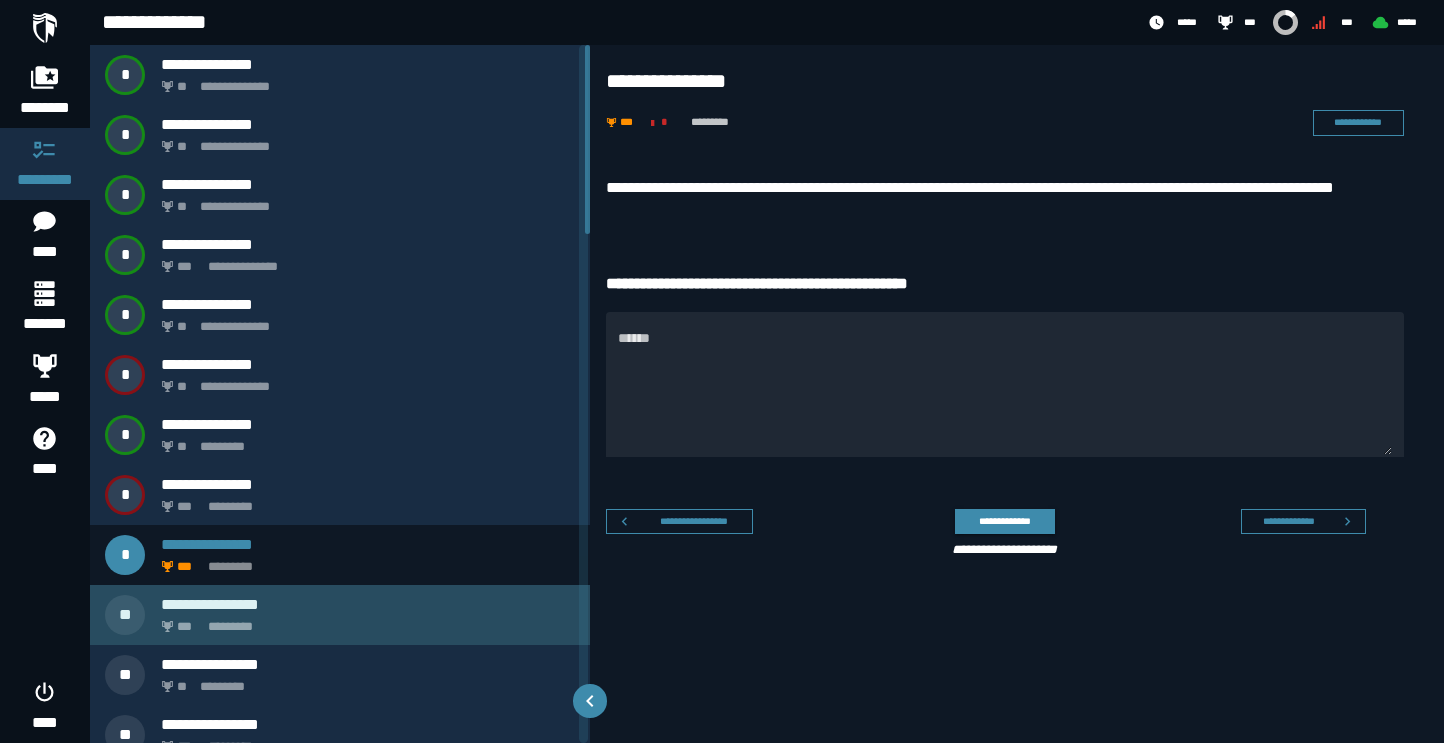 click on "**********" at bounding box center [368, 604] 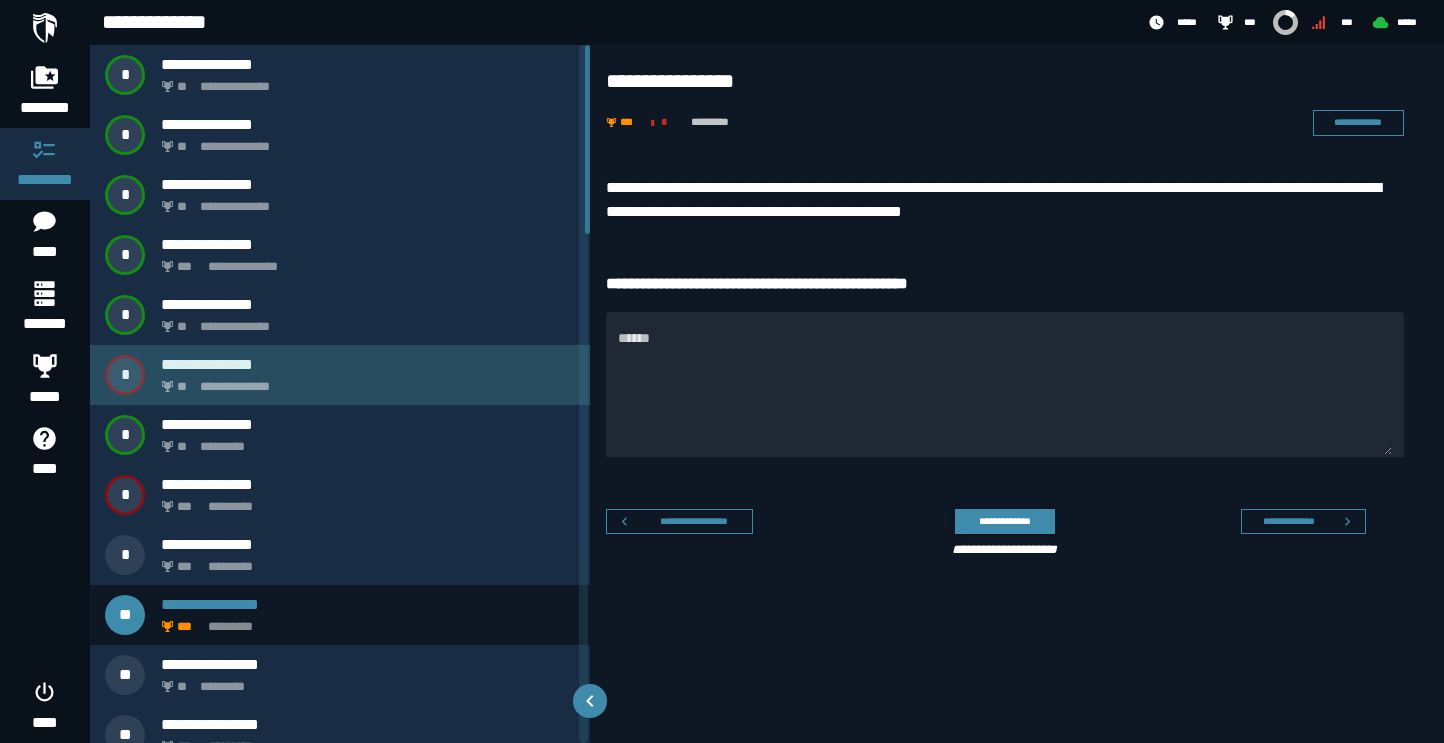 click on "*" at bounding box center (125, 375) 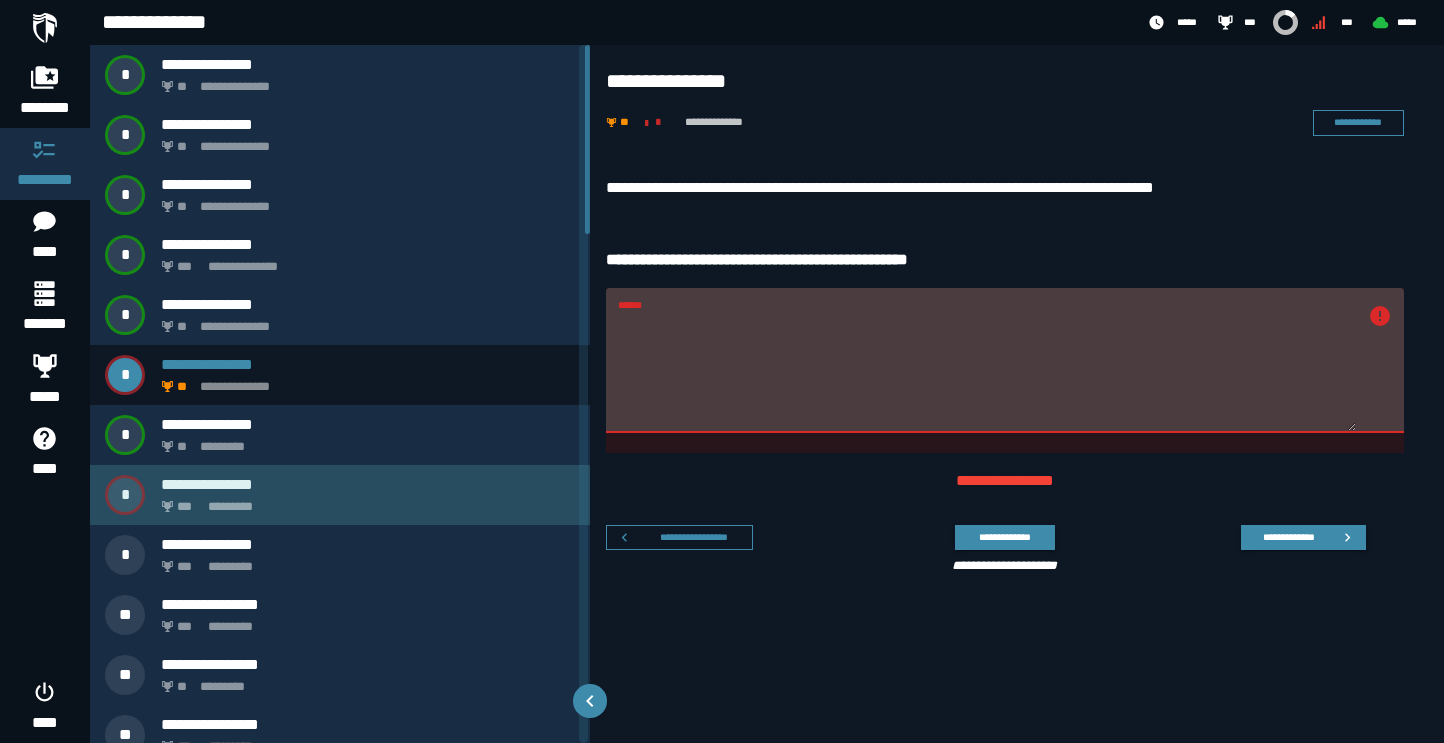 click on "**********" at bounding box center (340, 495) 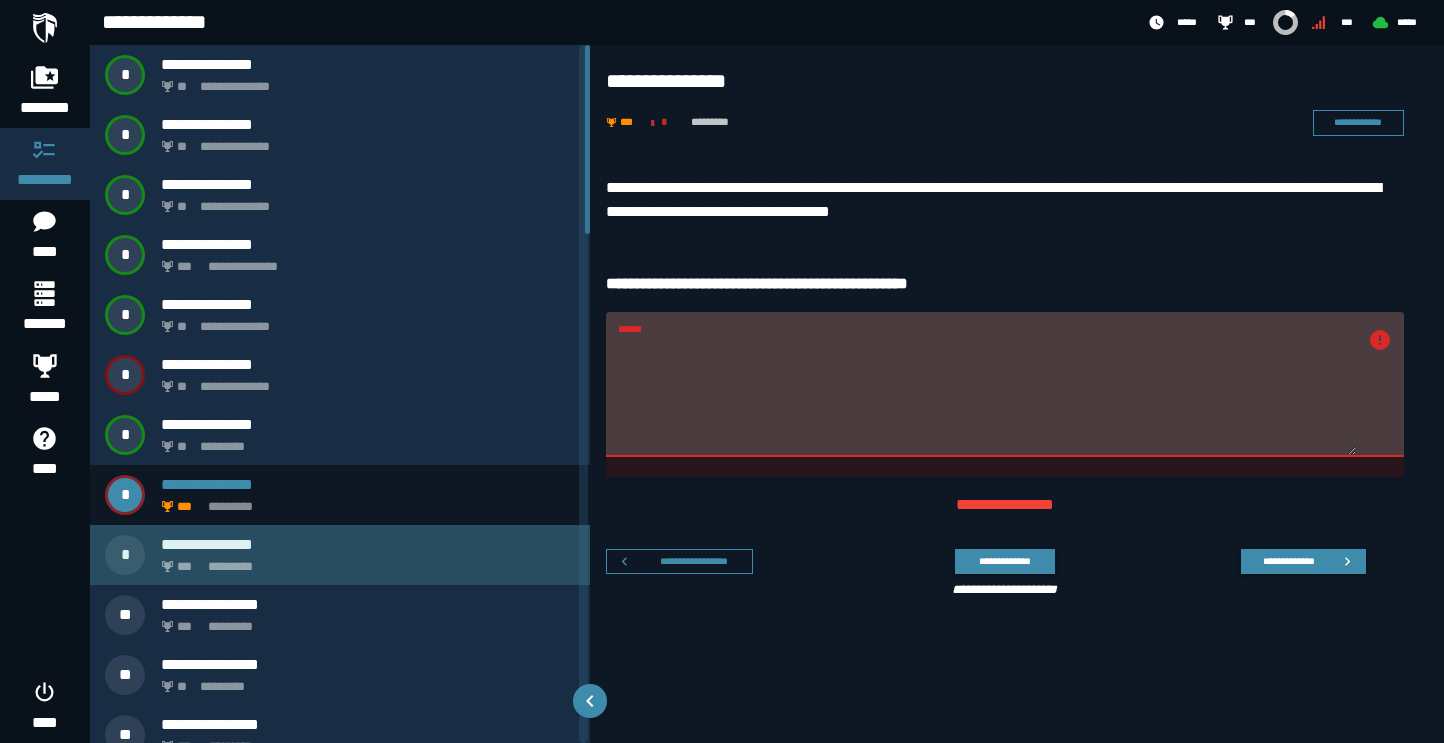 click on "*** *********" at bounding box center [364, 561] 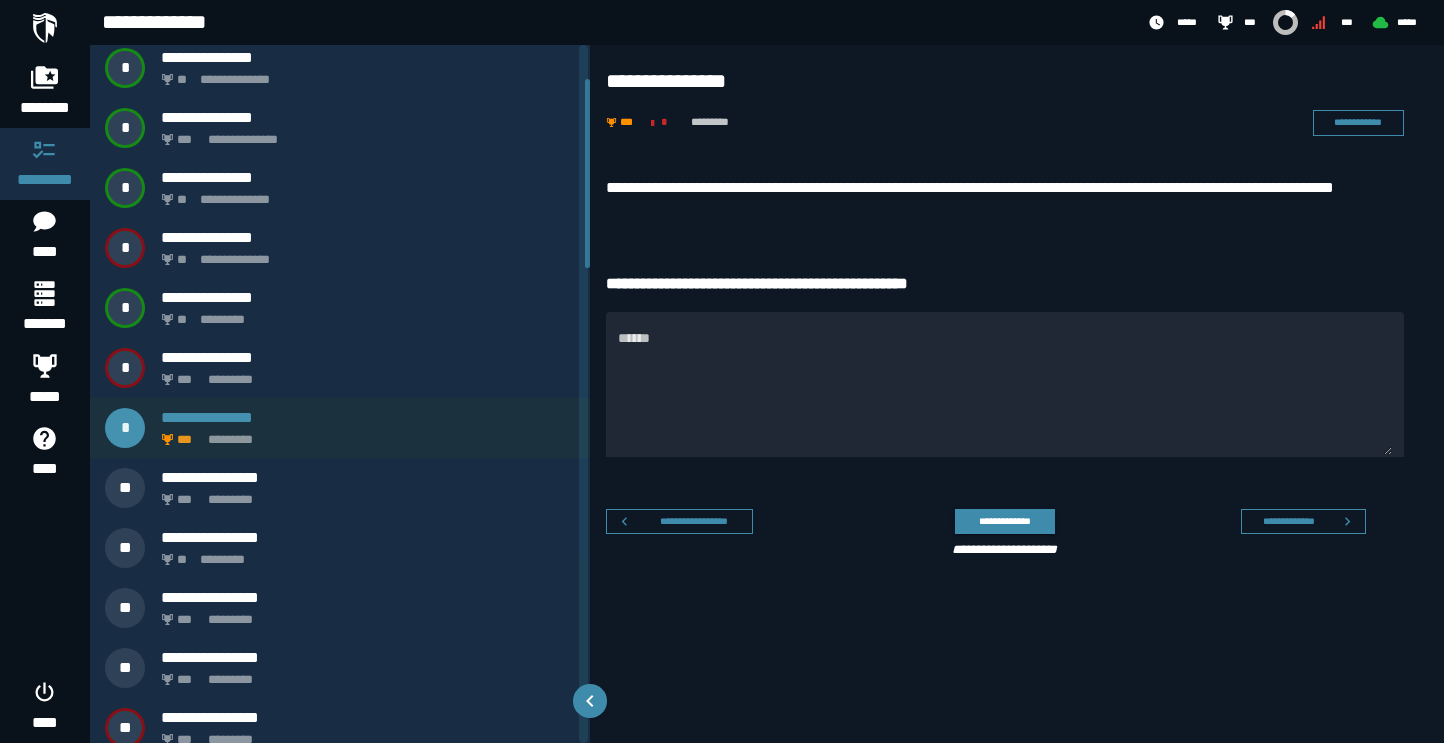 scroll, scrollTop: 128, scrollLeft: 0, axis: vertical 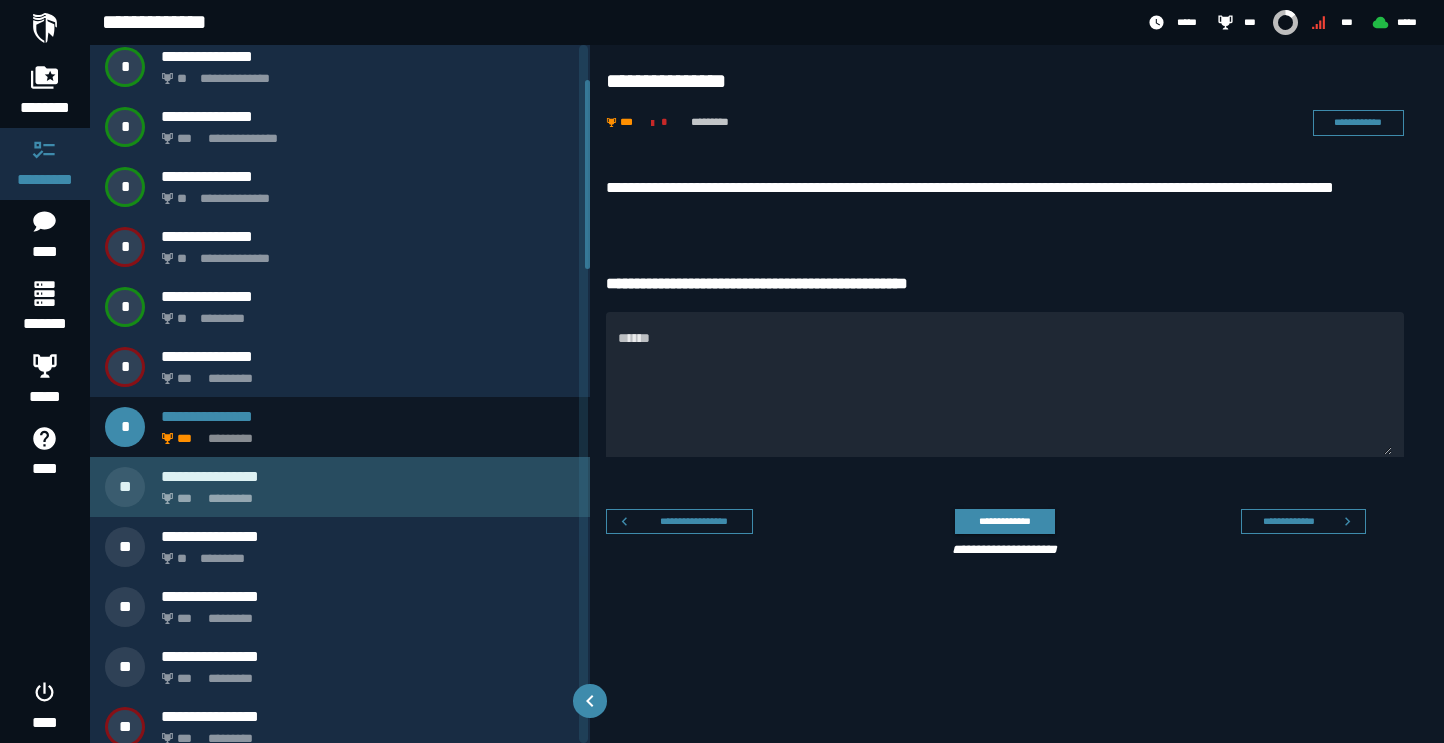 click on "*** *********" at bounding box center [364, 493] 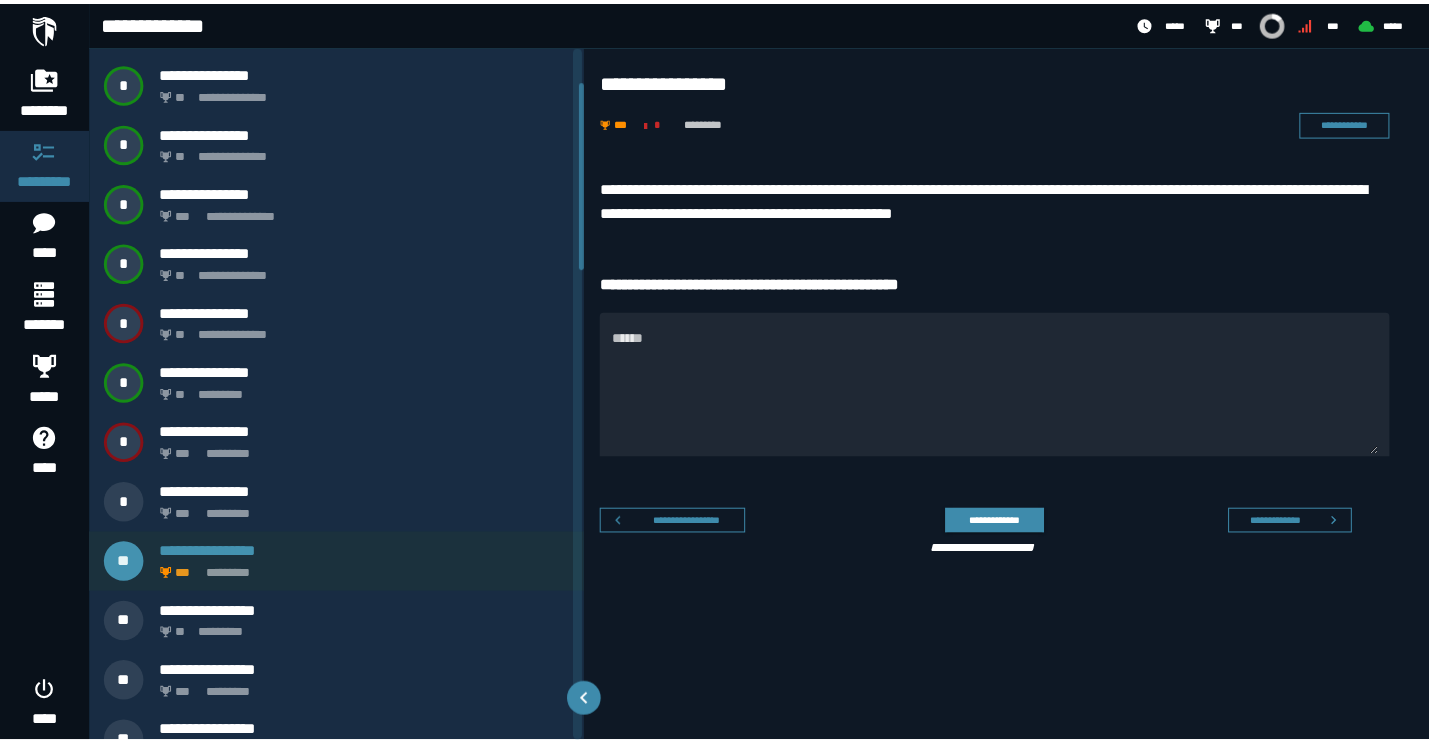 scroll, scrollTop: 0, scrollLeft: 0, axis: both 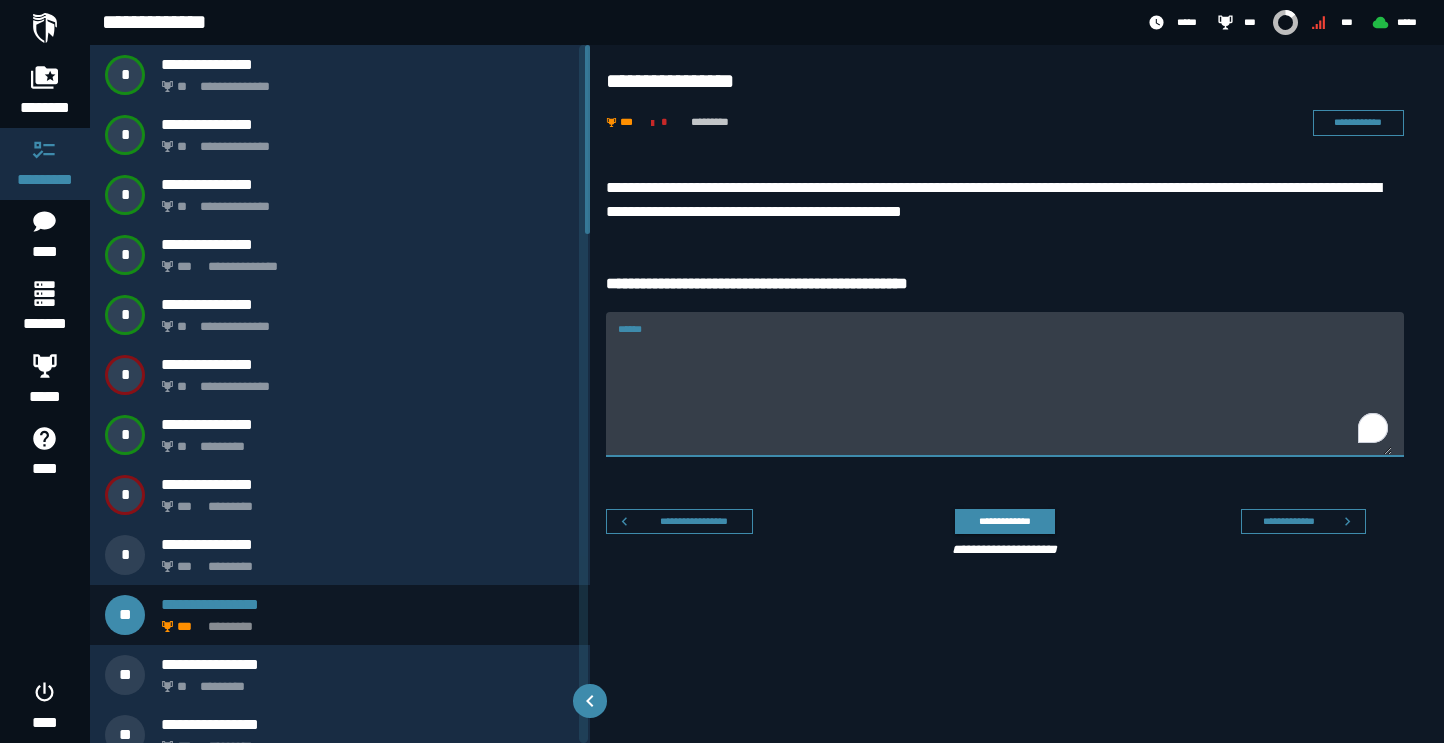 click on "******" at bounding box center (1005, 396) 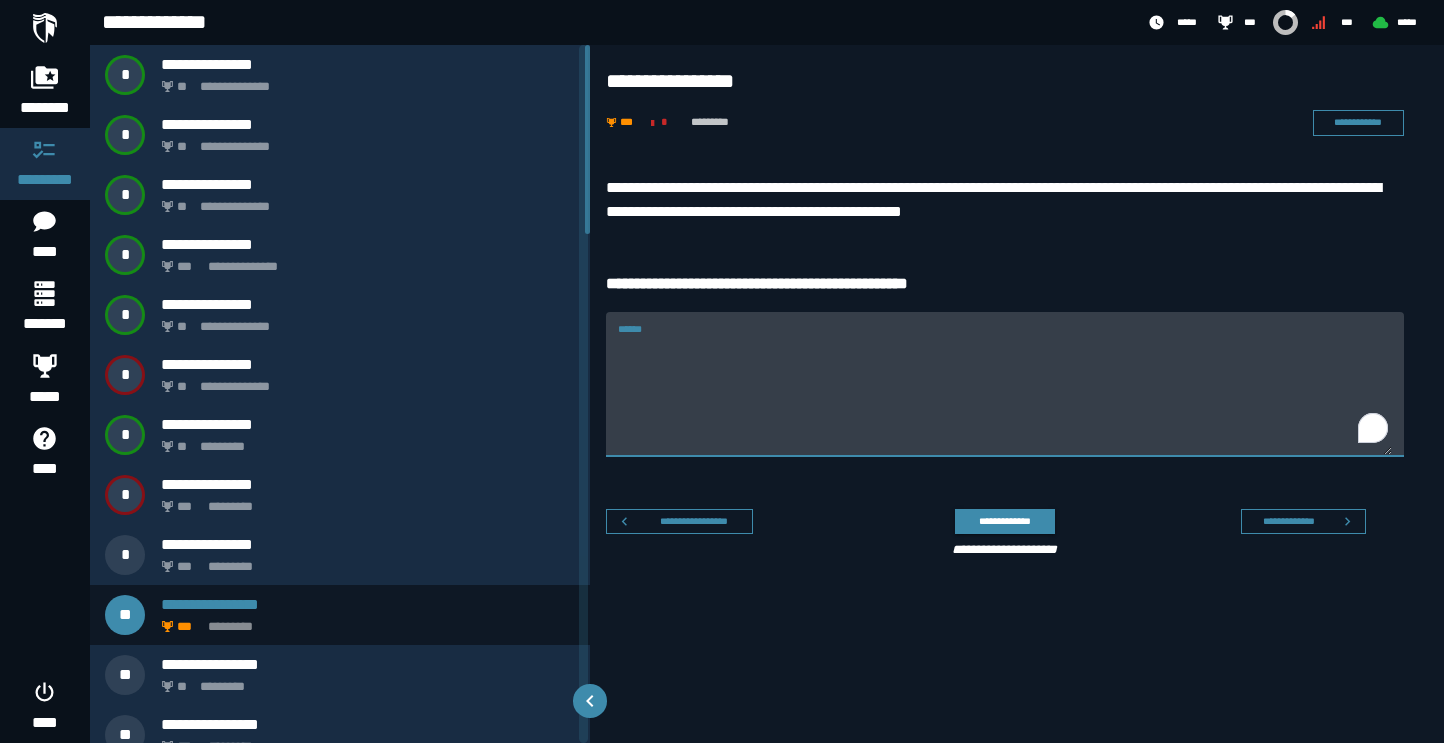 paste on "**********" 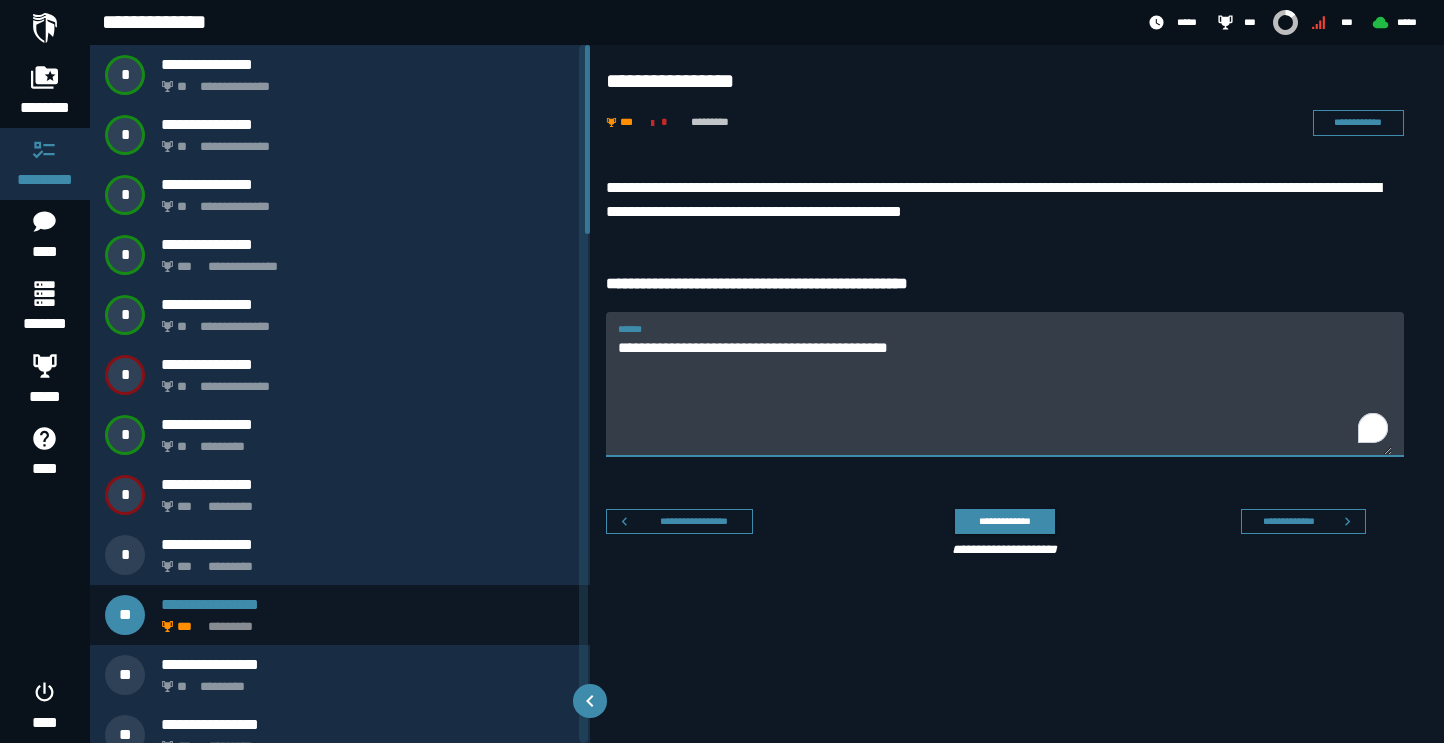type on "**********" 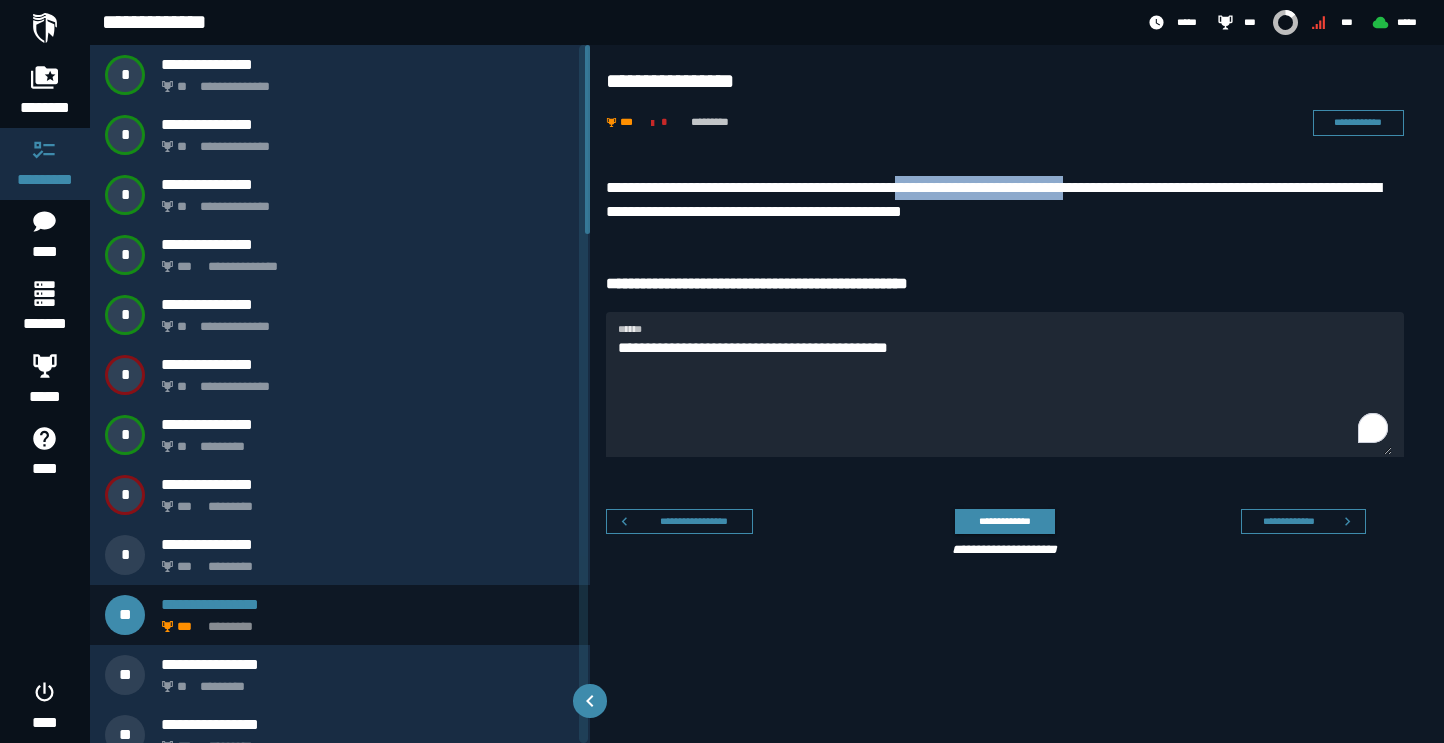 drag, startPoint x: 945, startPoint y: 188, endPoint x: 1146, endPoint y: 191, distance: 201.02238 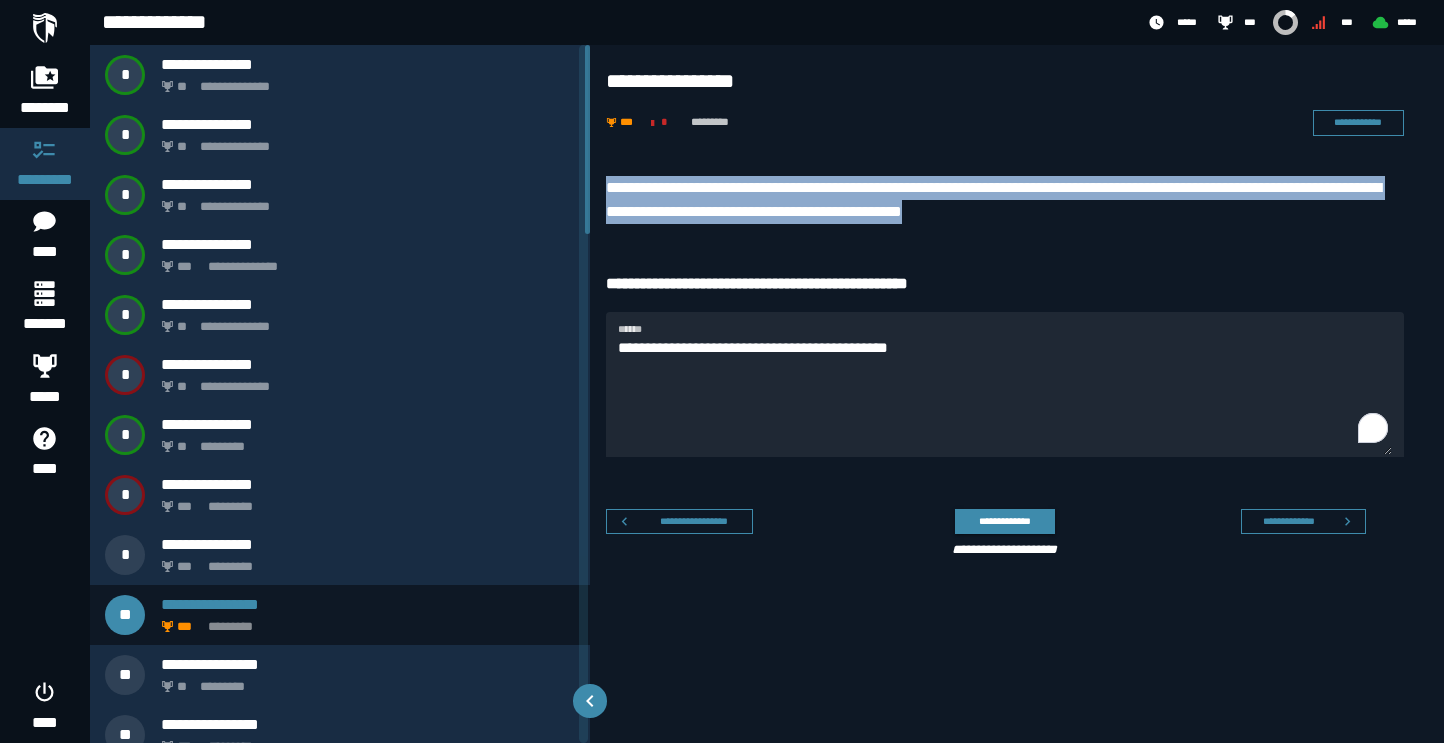 drag, startPoint x: 604, startPoint y: 185, endPoint x: 1092, endPoint y: 214, distance: 488.86093 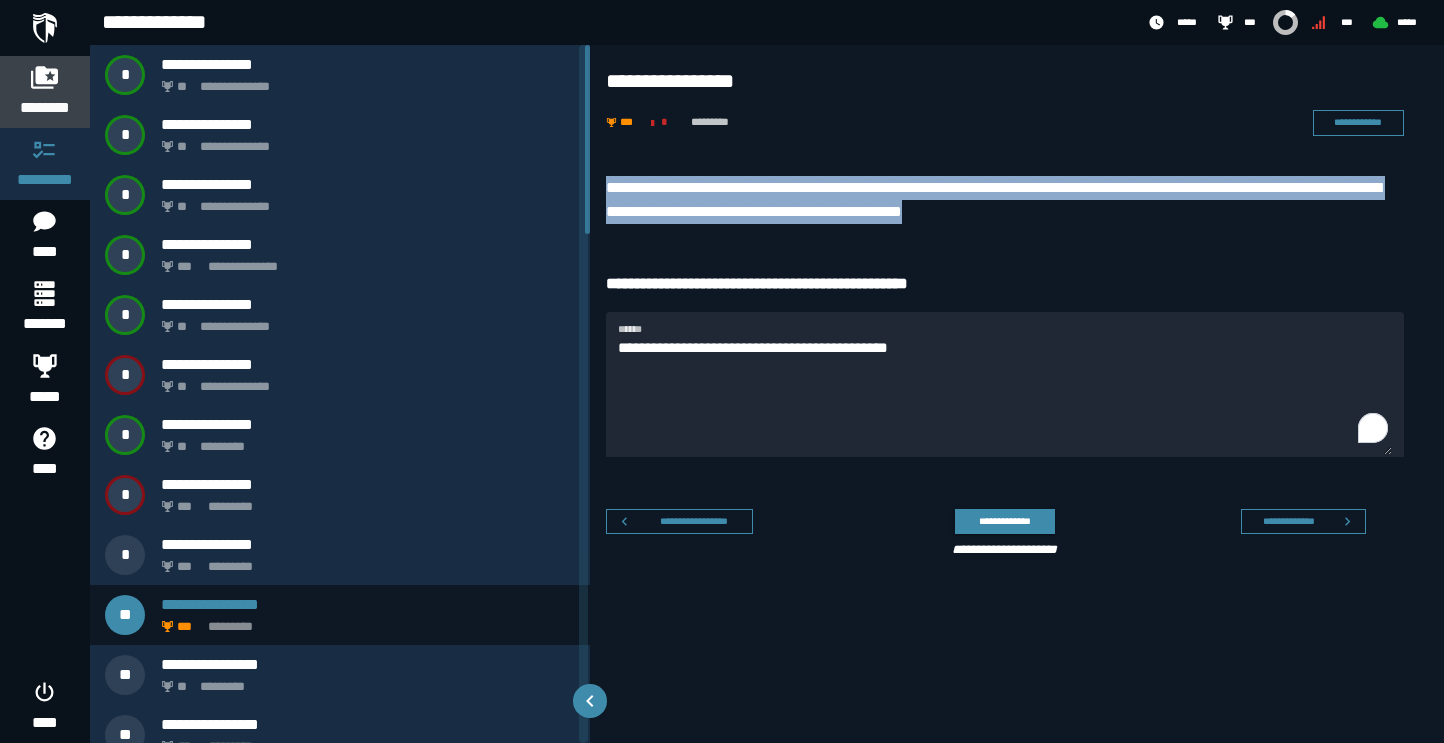 click on "********" at bounding box center (45, 92) 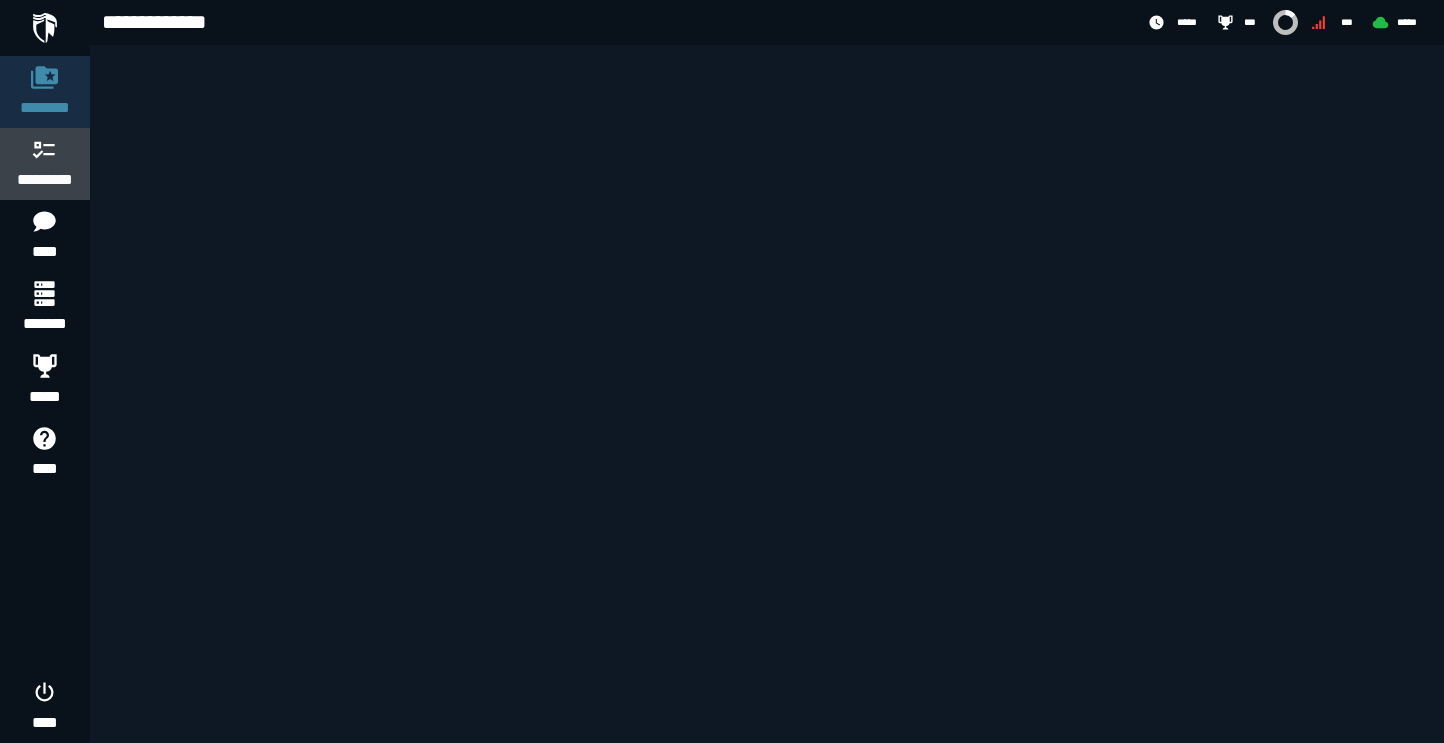 click on "*********" 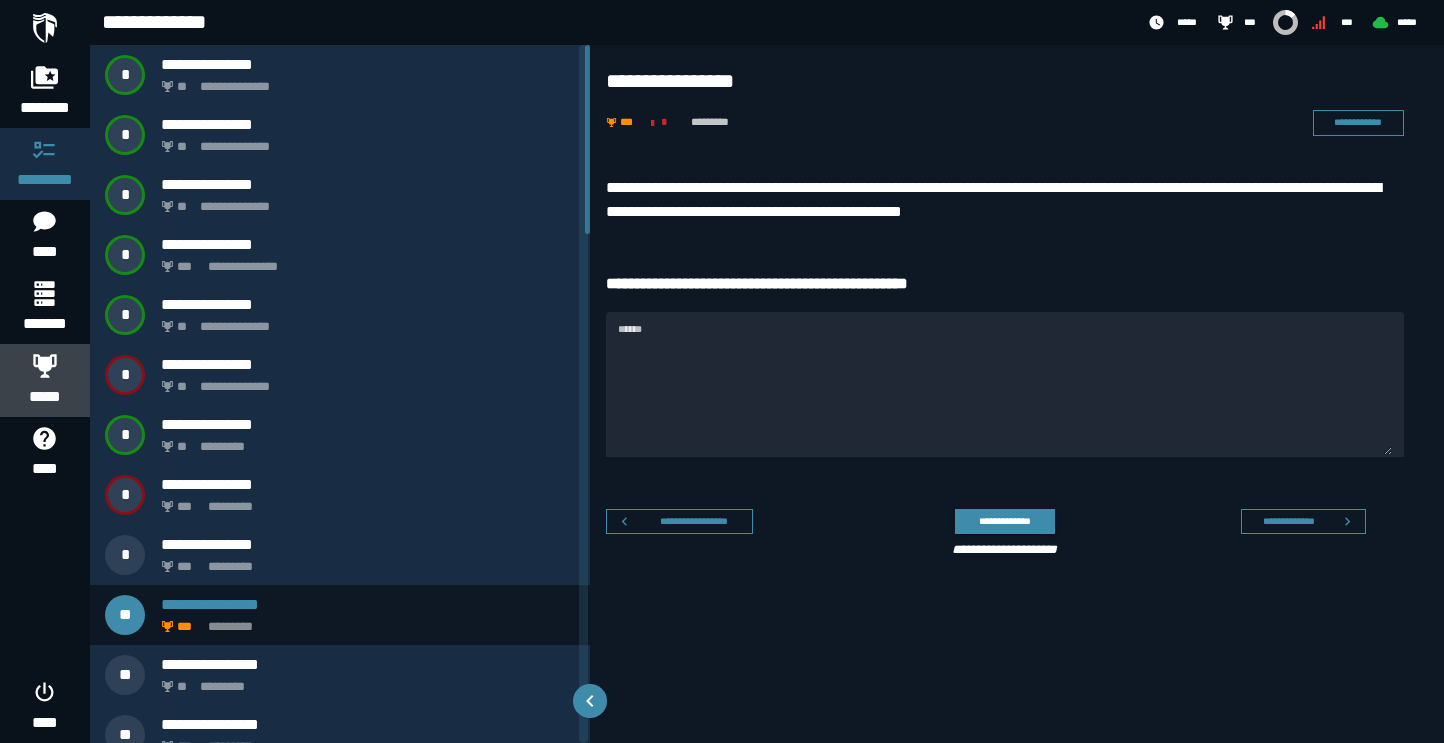click 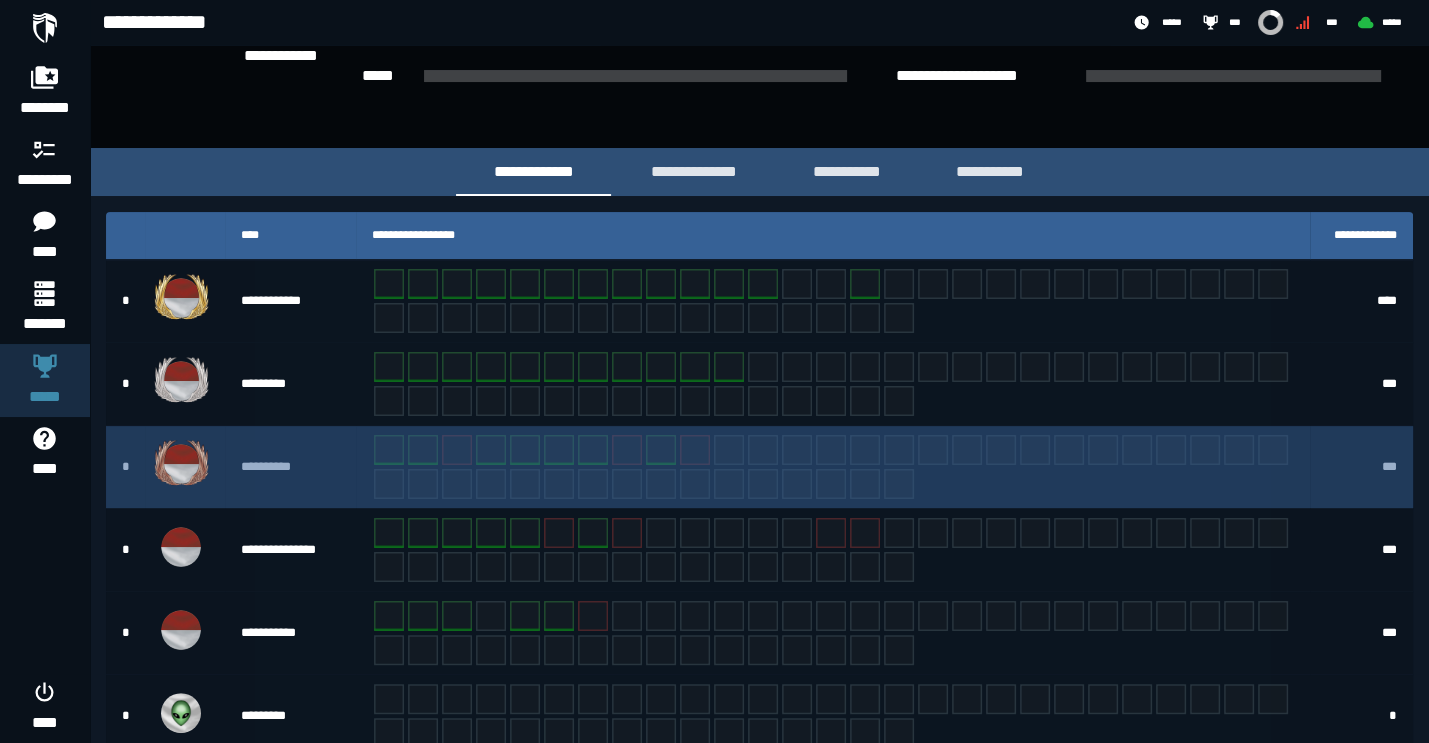 scroll, scrollTop: 263, scrollLeft: 0, axis: vertical 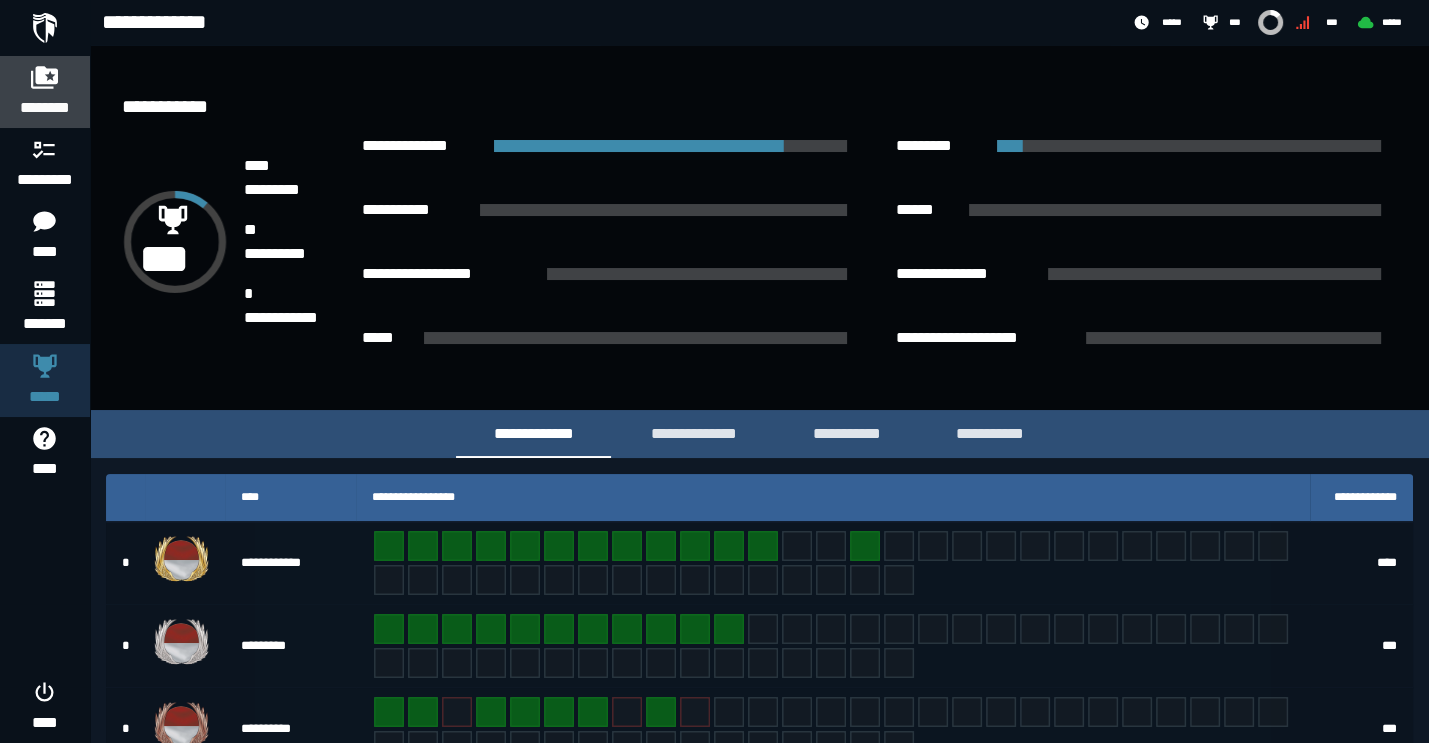click on "********" at bounding box center (45, 92) 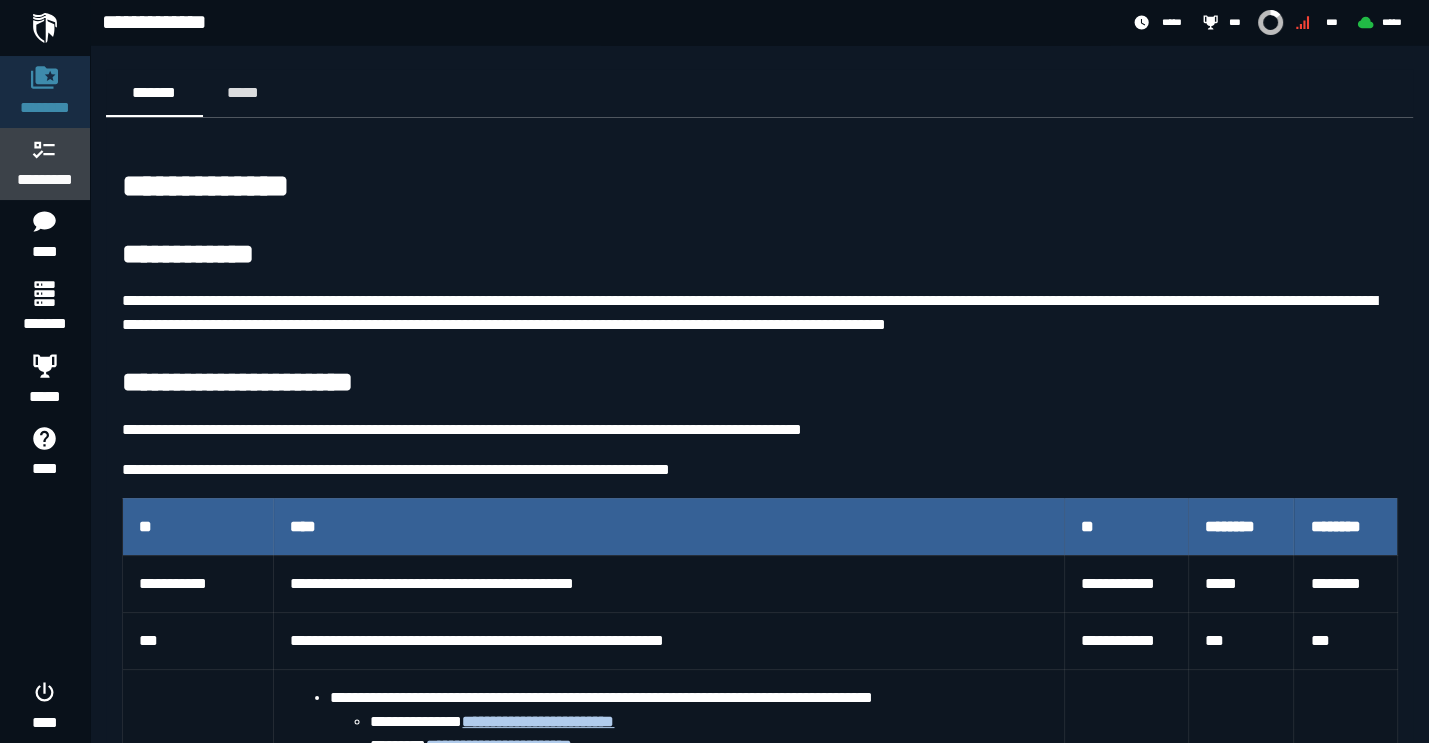click on "*********" at bounding box center [45, 180] 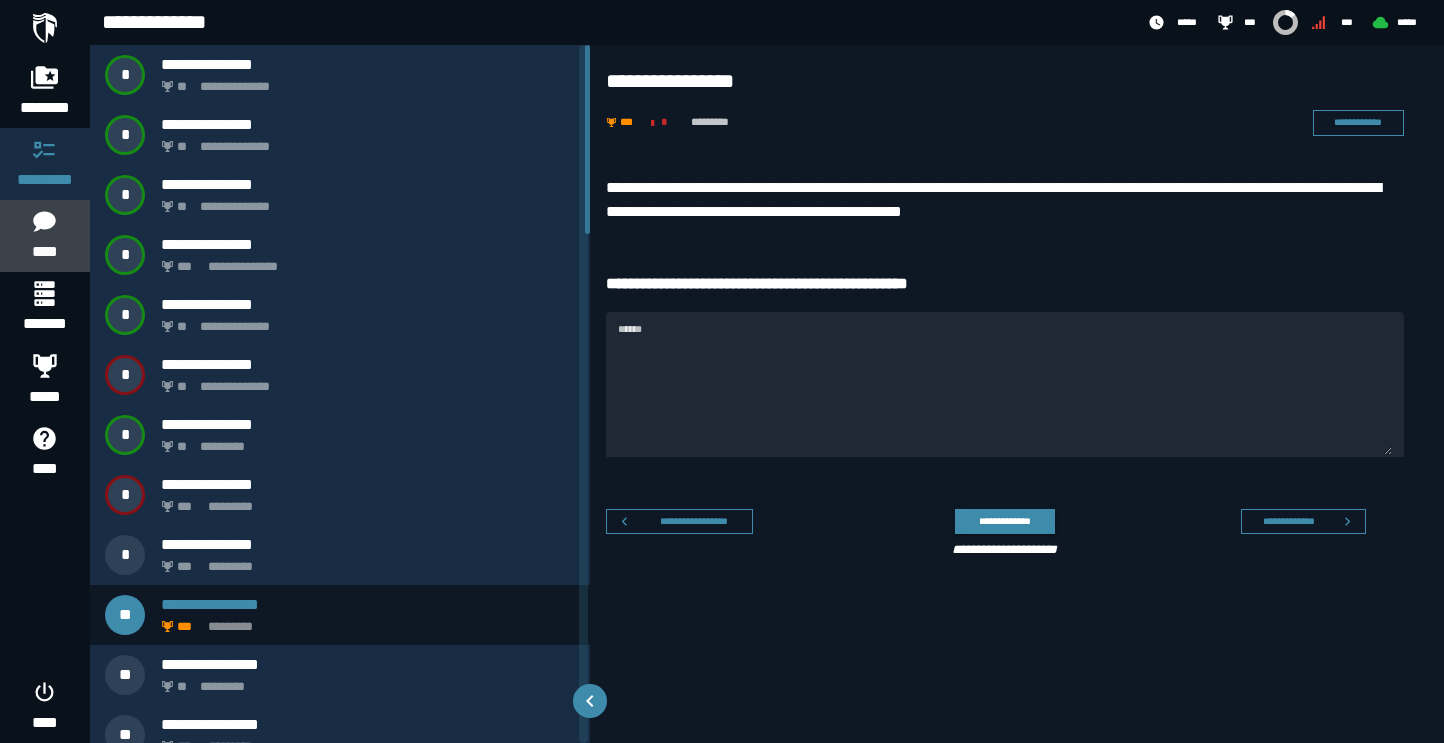 click 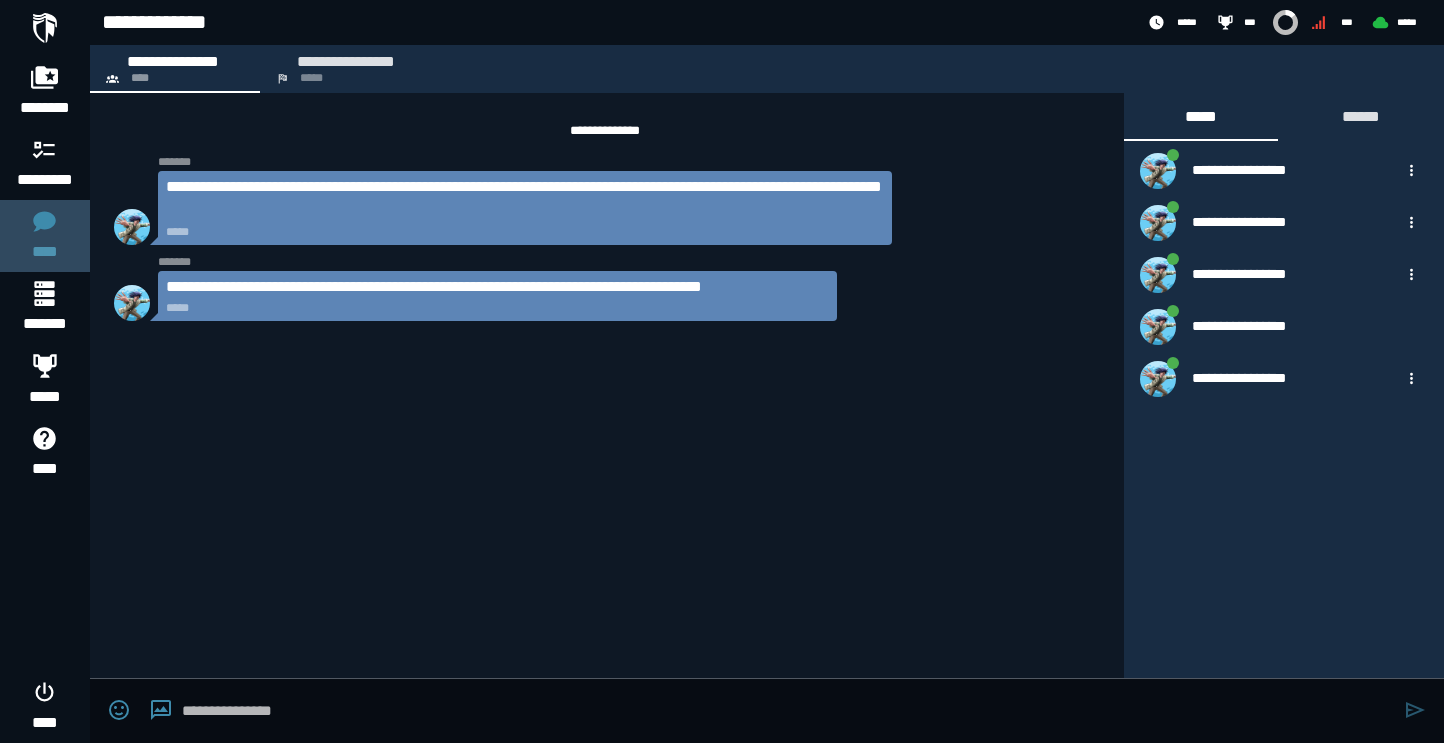 click on "****" 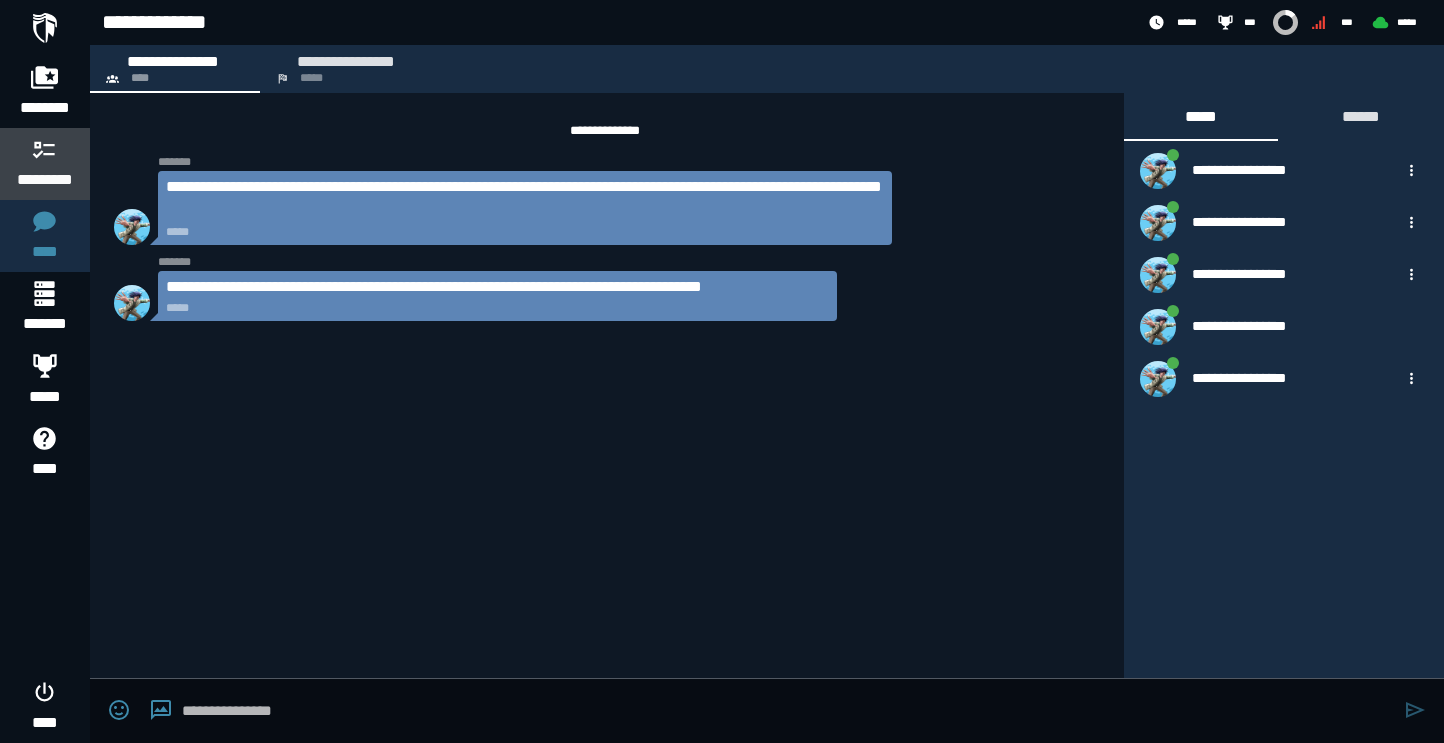 click on "*********" at bounding box center (45, 180) 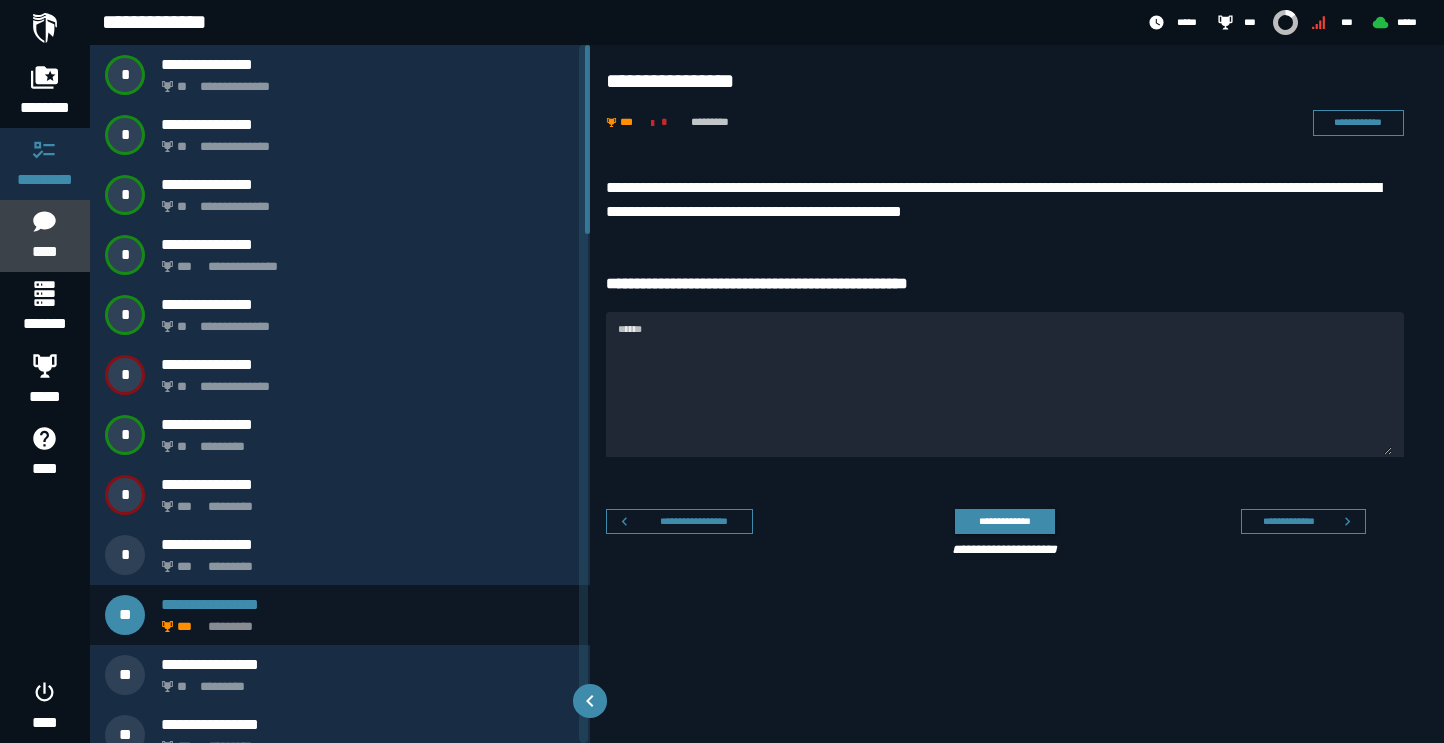 click at bounding box center [44, 221] 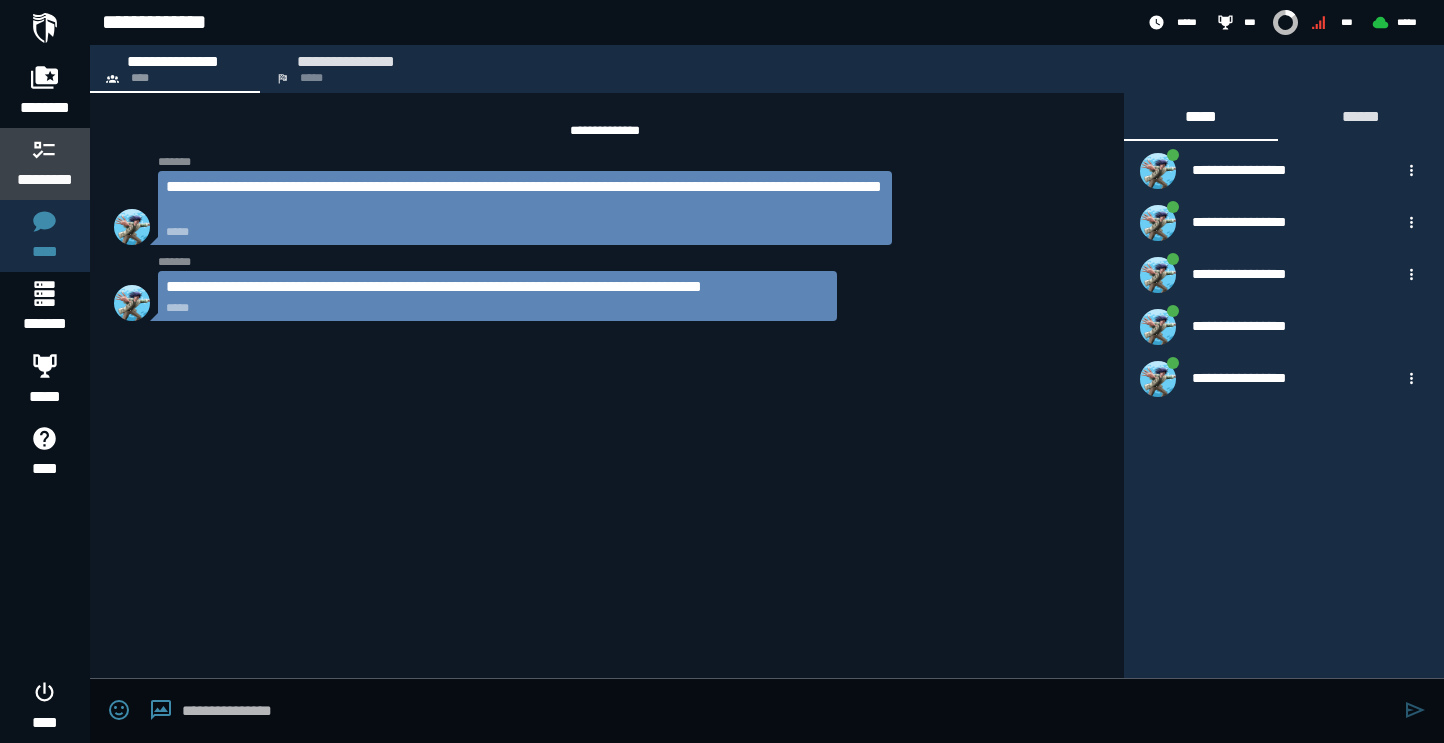 click 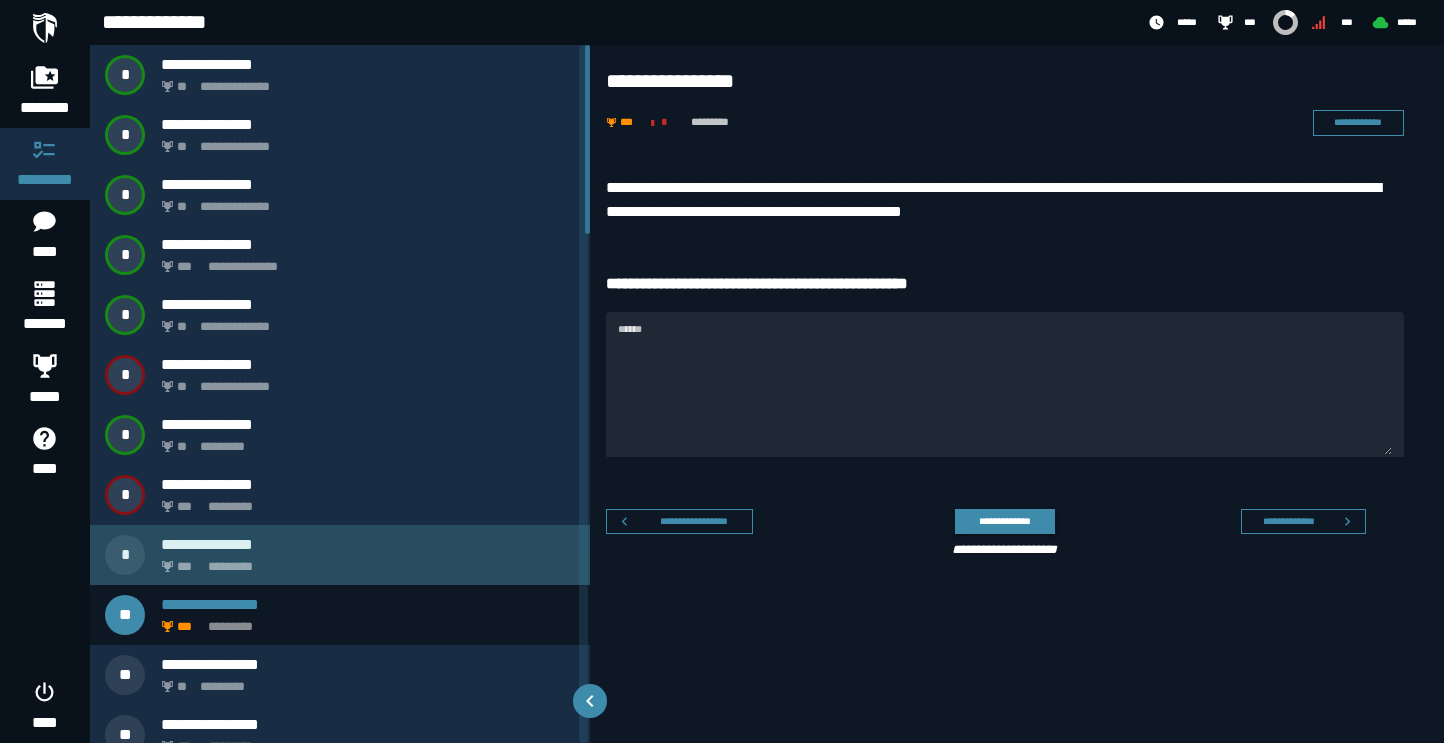 click on "*** *********" at bounding box center [364, 561] 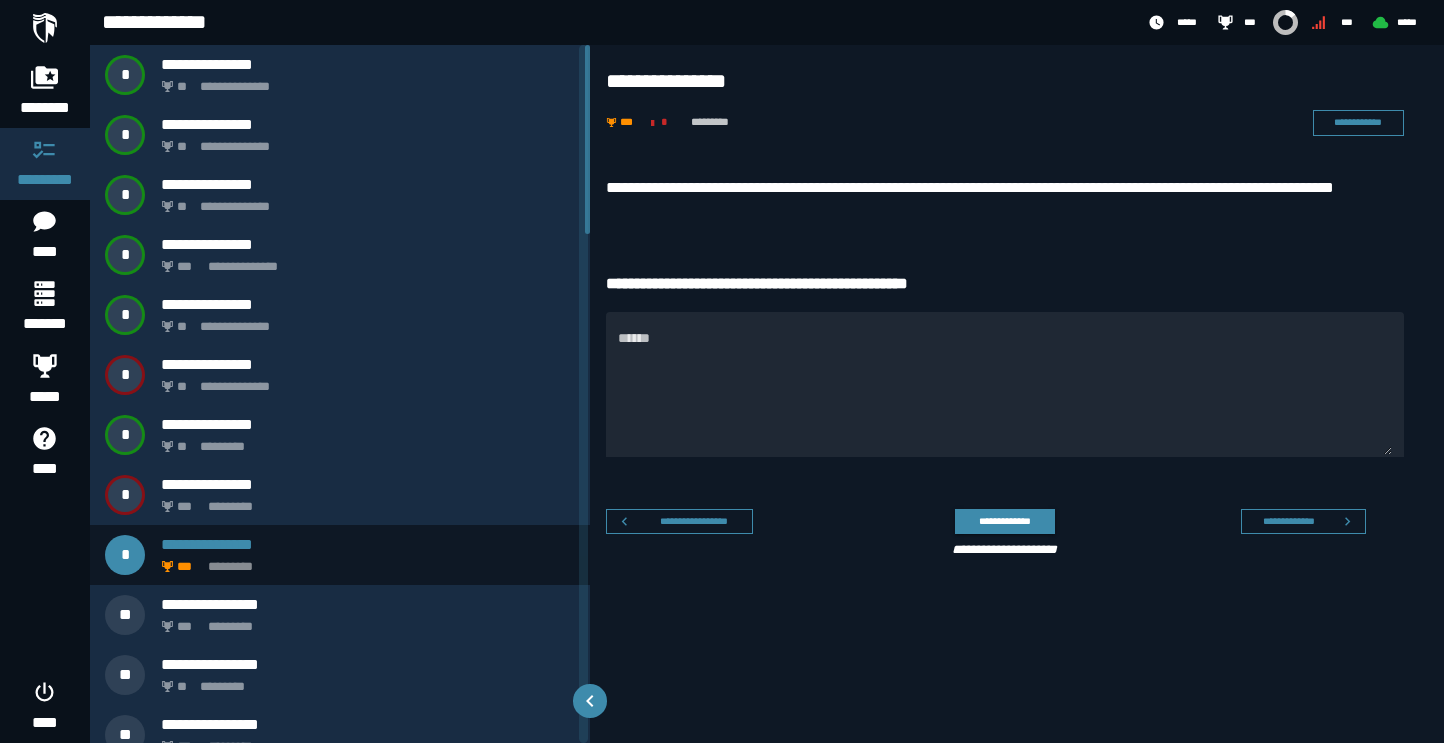 click on "**********" at bounding box center (1017, 371) 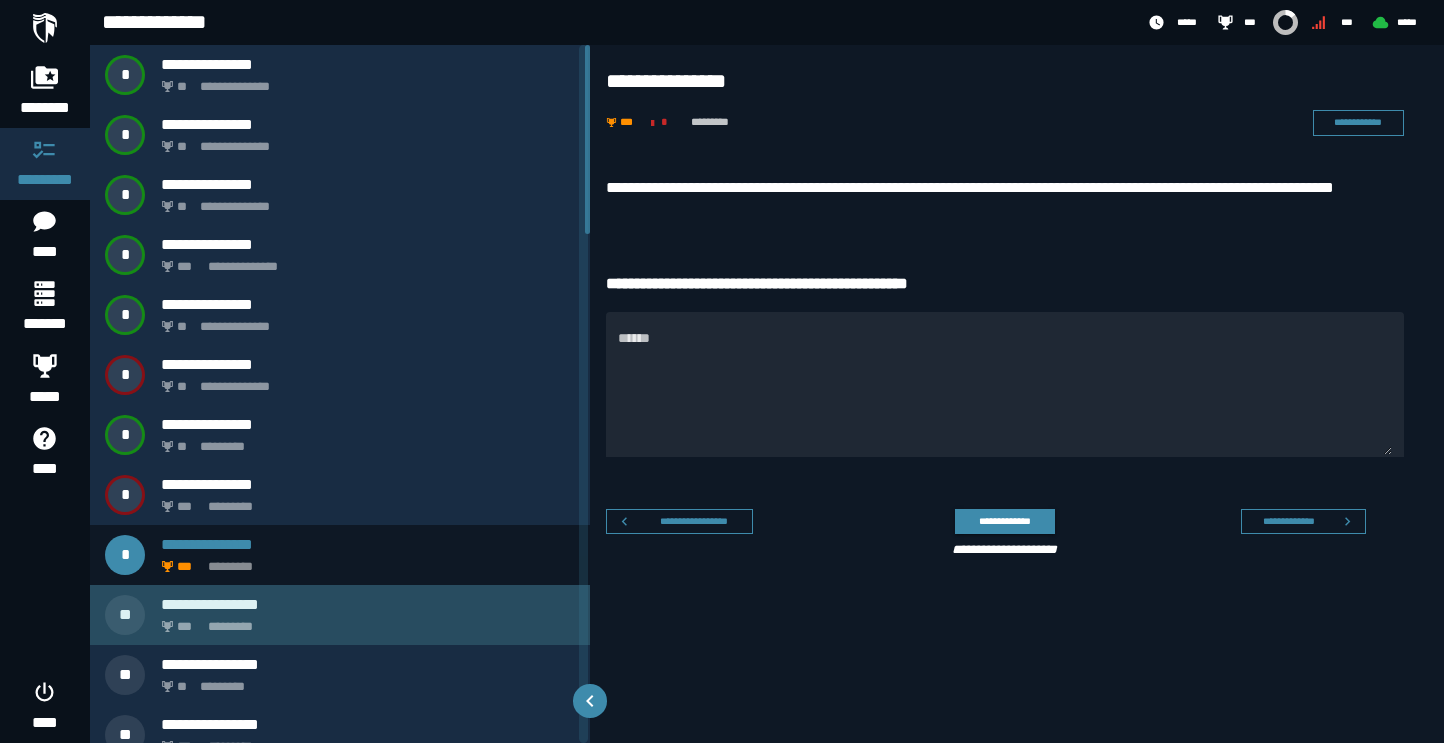 click on "**********" at bounding box center (368, 604) 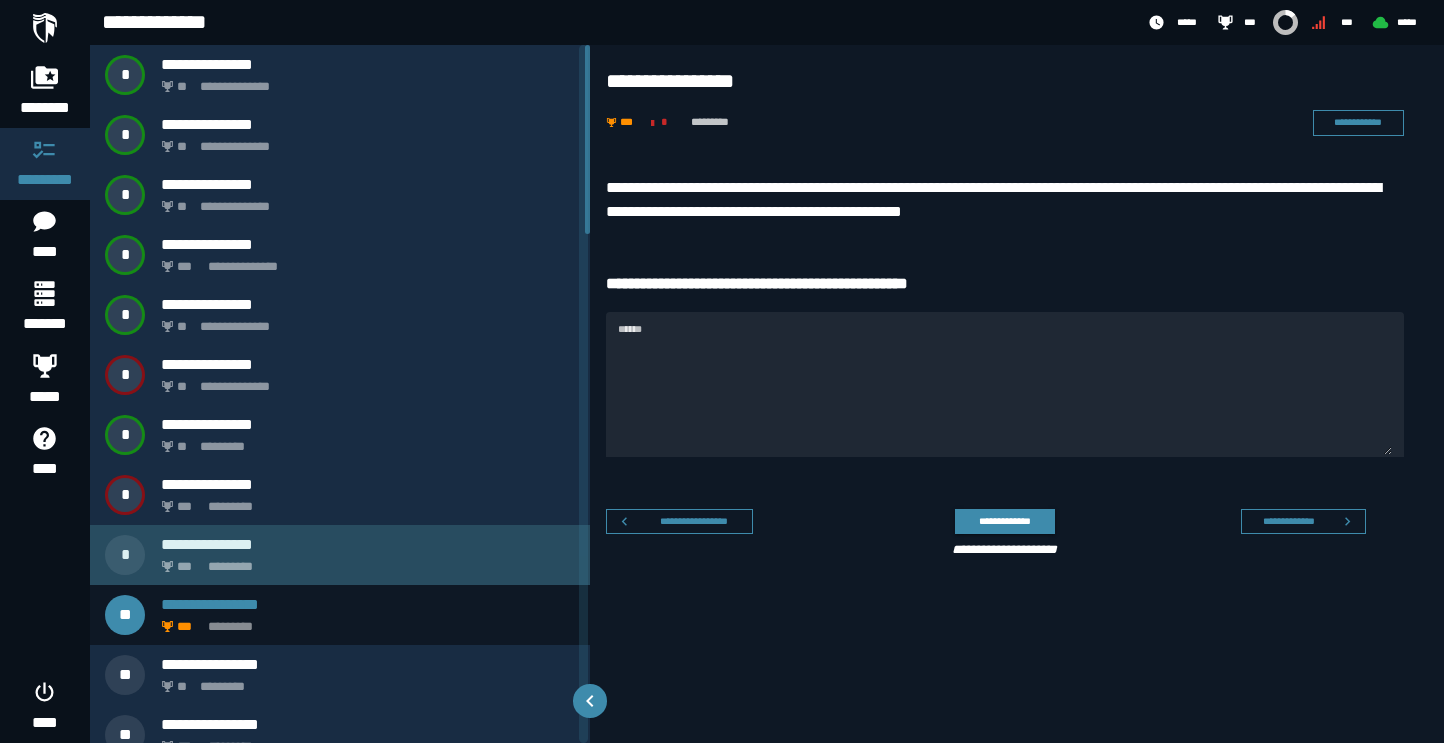 click on "**********" at bounding box center (368, 544) 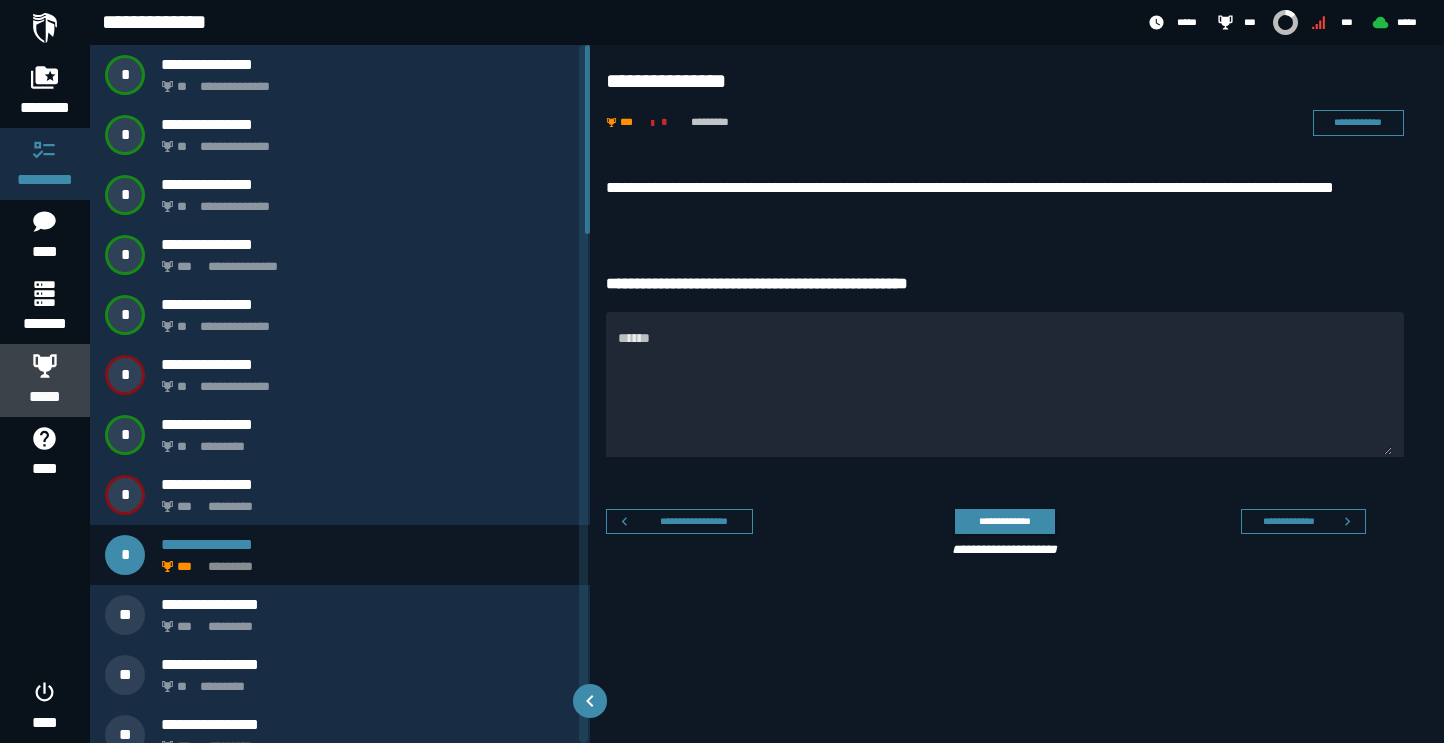 click on "*****" at bounding box center [45, 397] 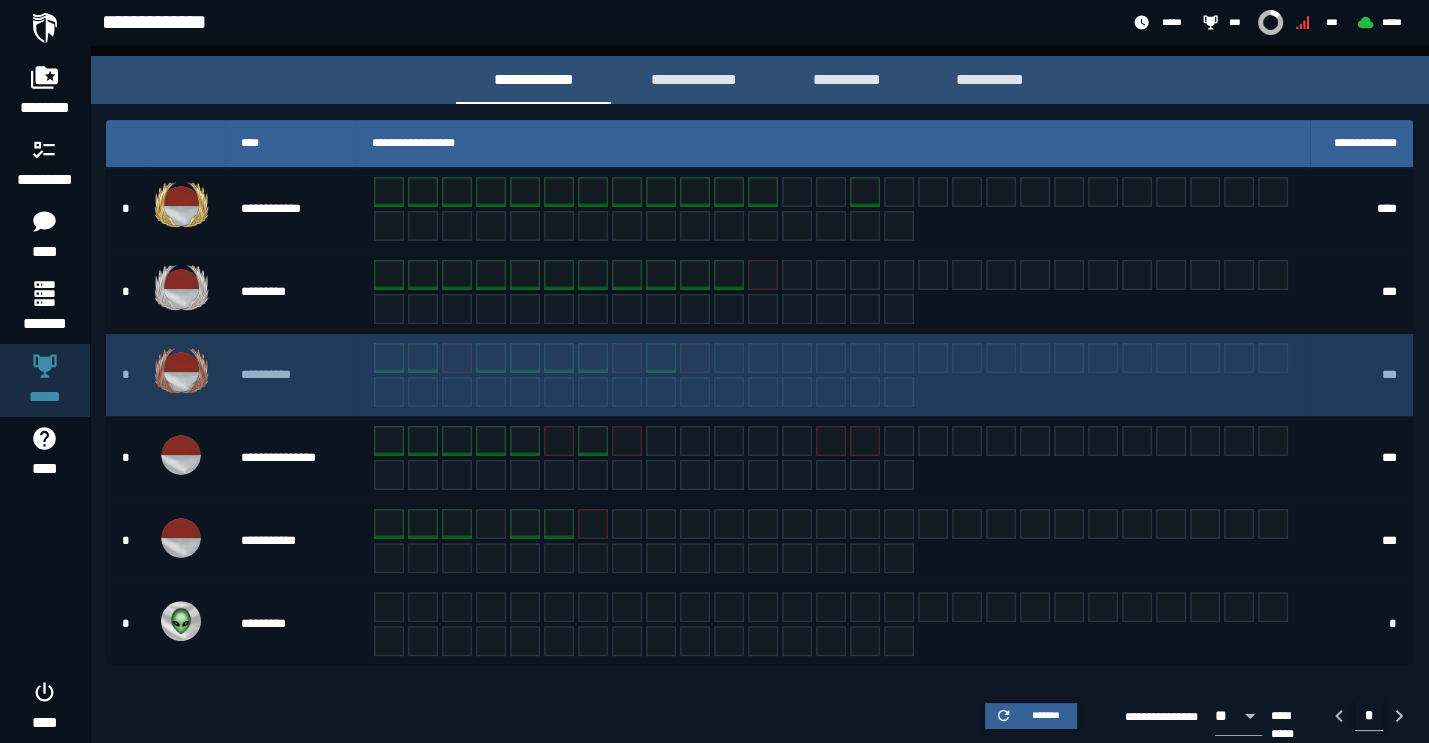 scroll, scrollTop: 270, scrollLeft: 0, axis: vertical 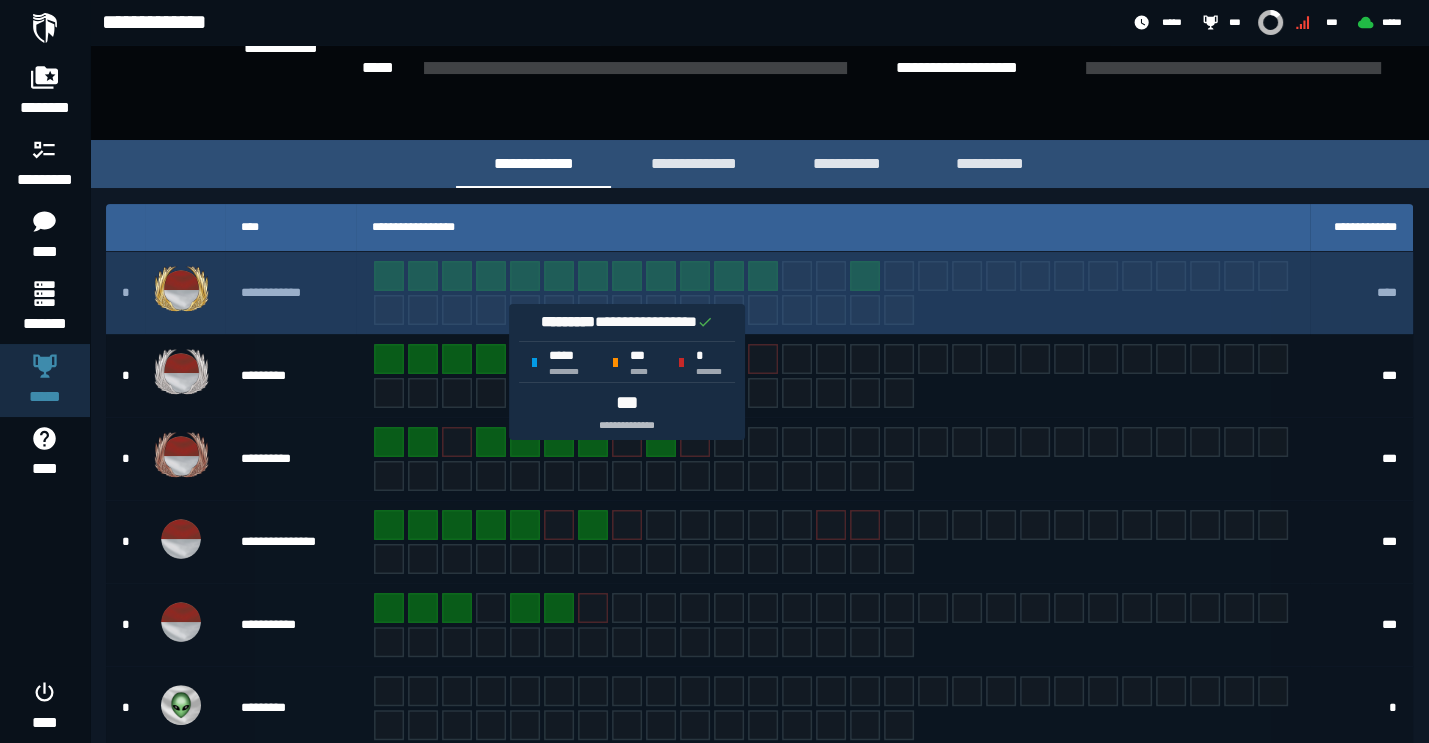 click 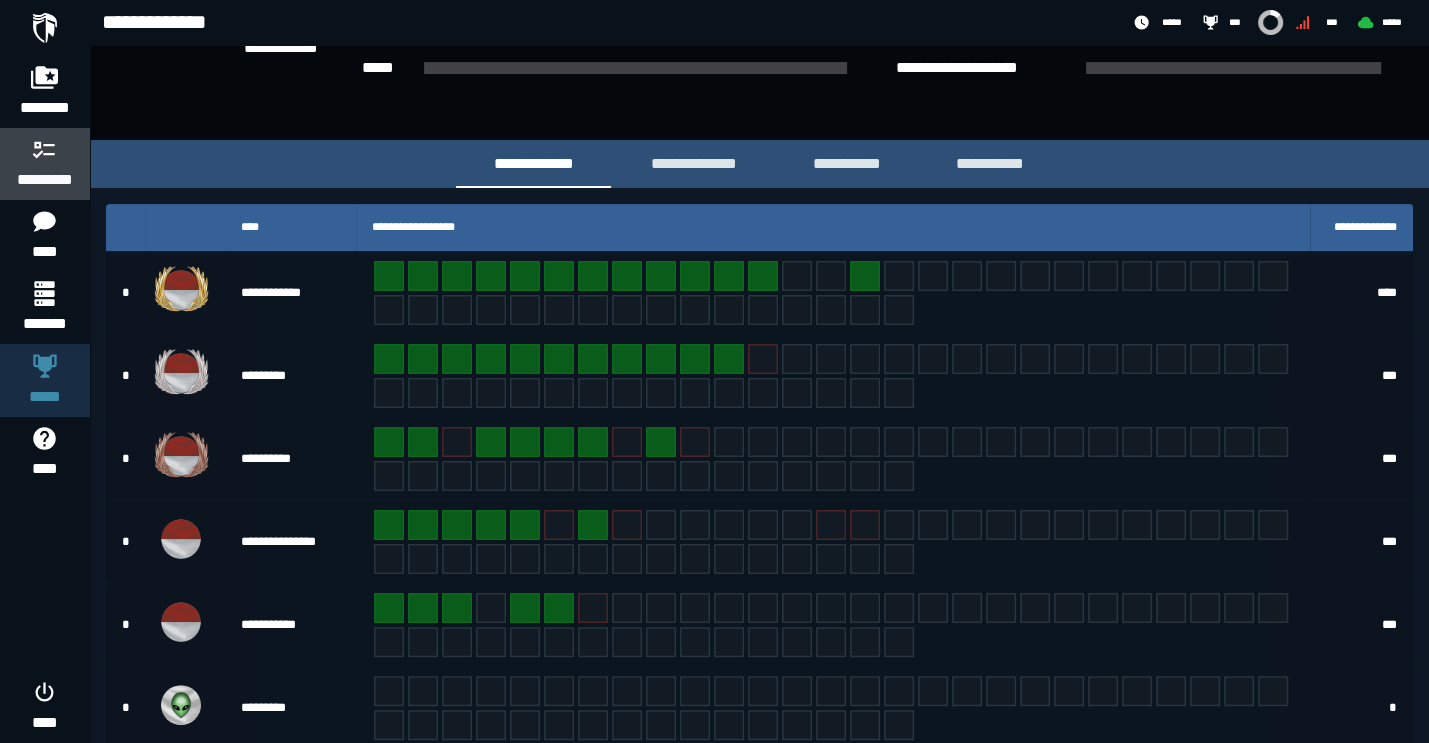 click on "*********" at bounding box center [45, 180] 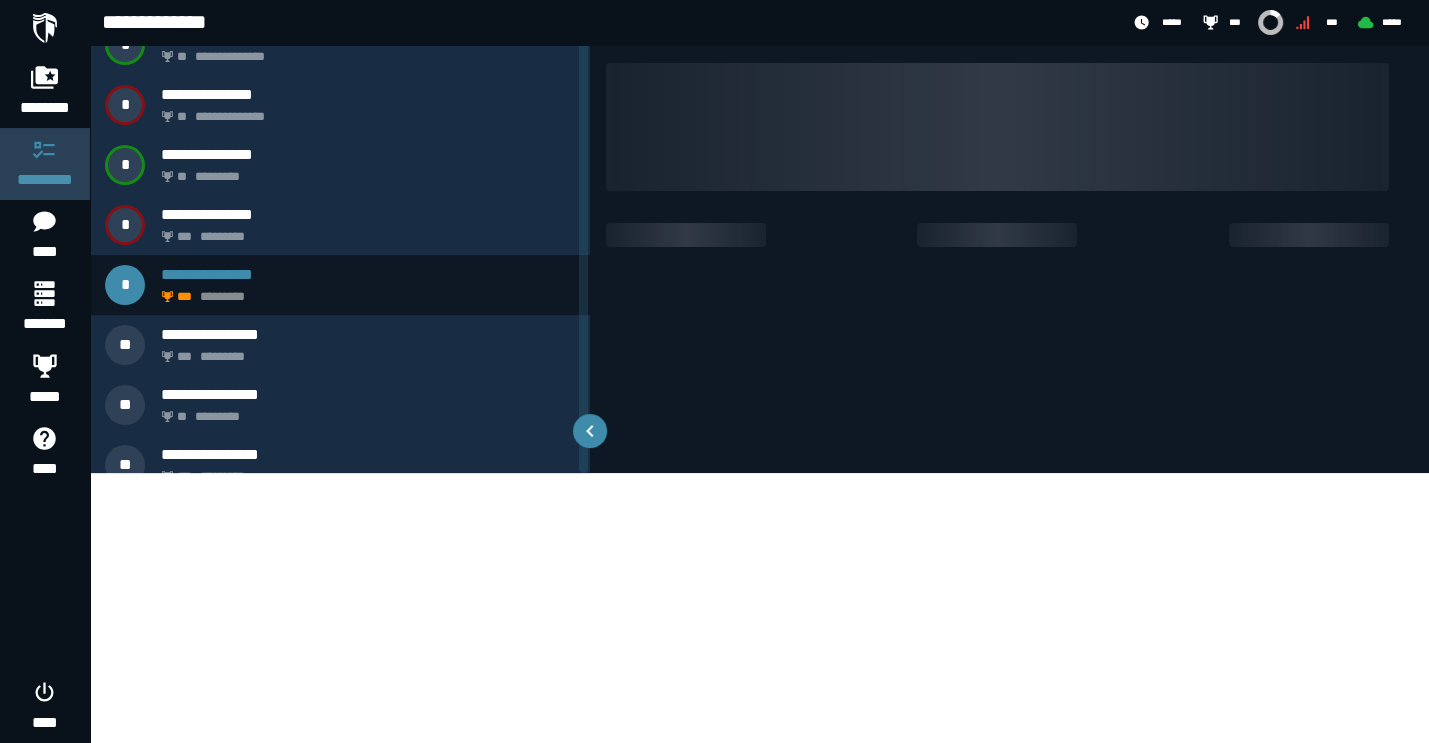 scroll, scrollTop: 0, scrollLeft: 0, axis: both 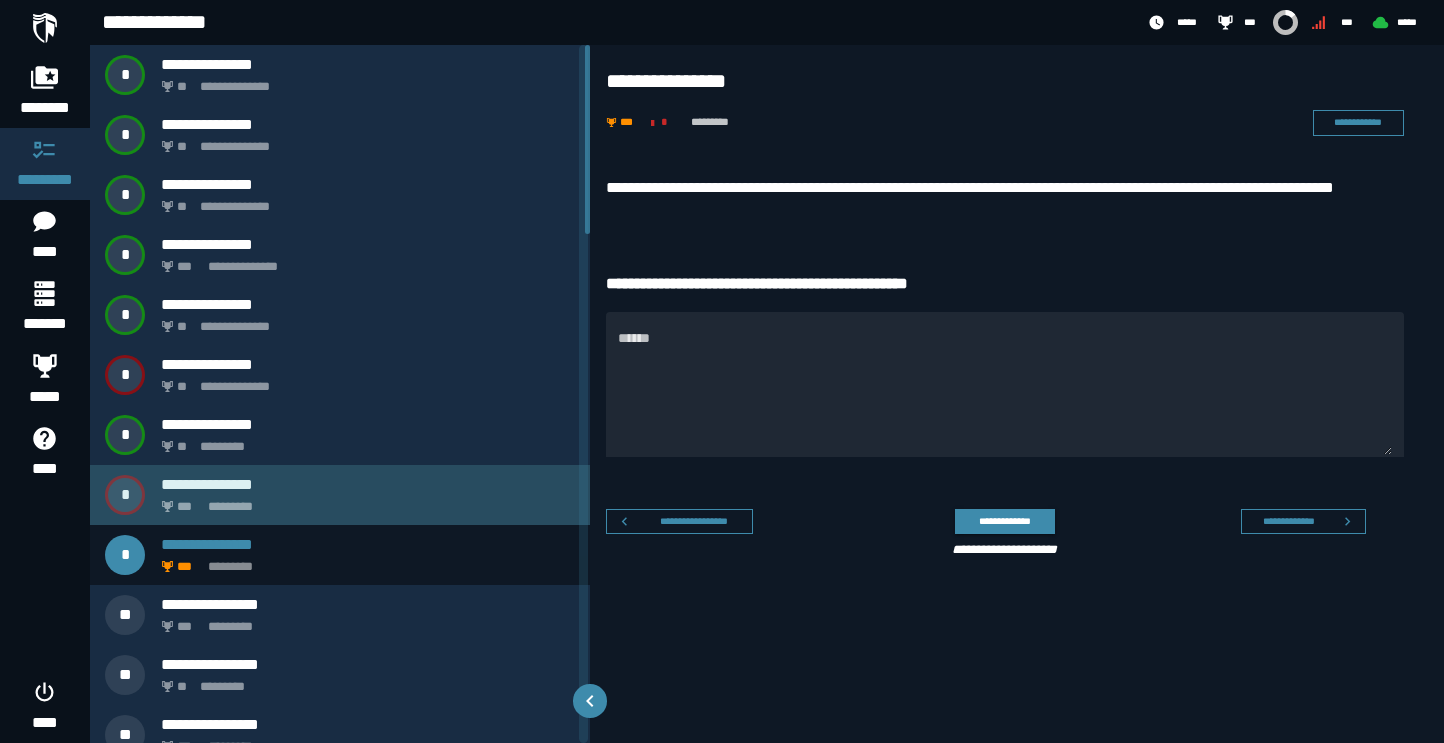 click on "*********" 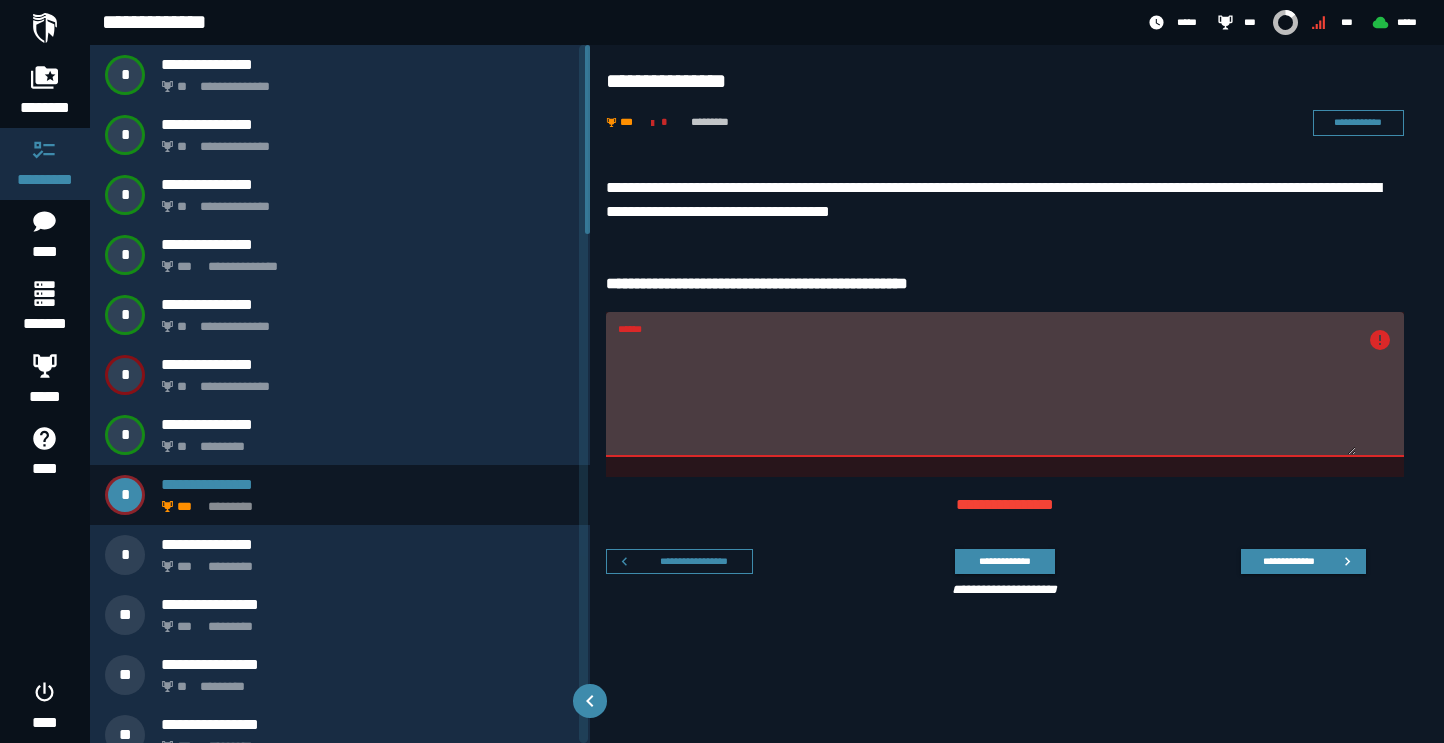 click on "******" at bounding box center (987, 396) 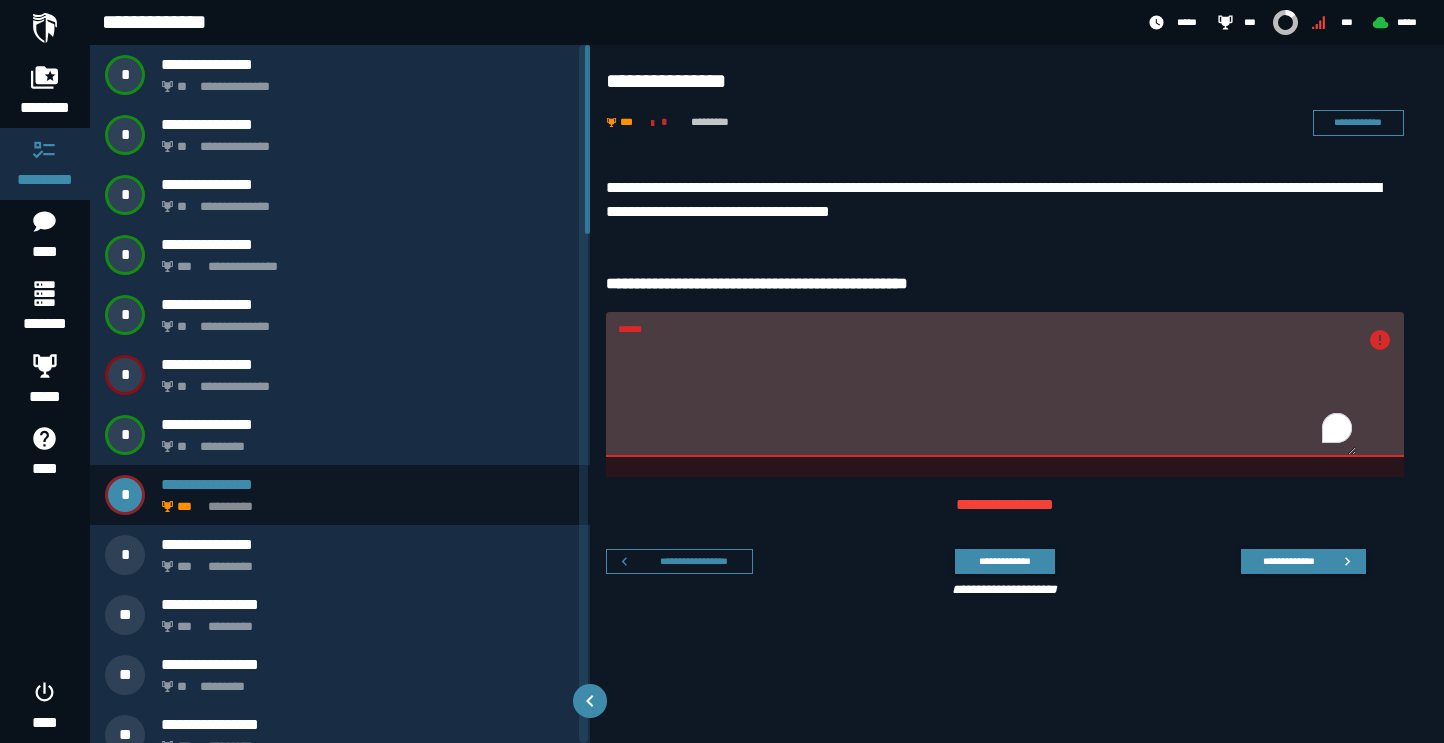 click on "******" at bounding box center (987, 396) 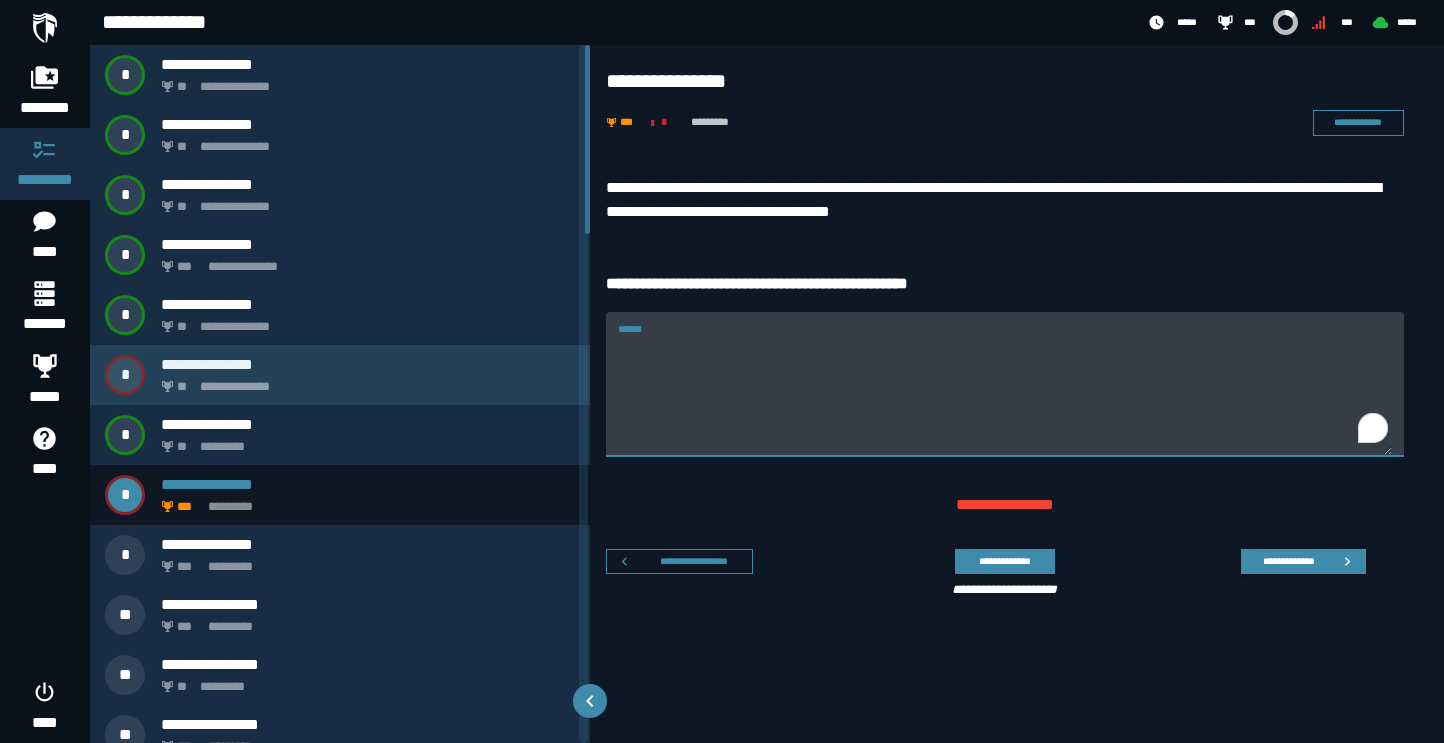 type 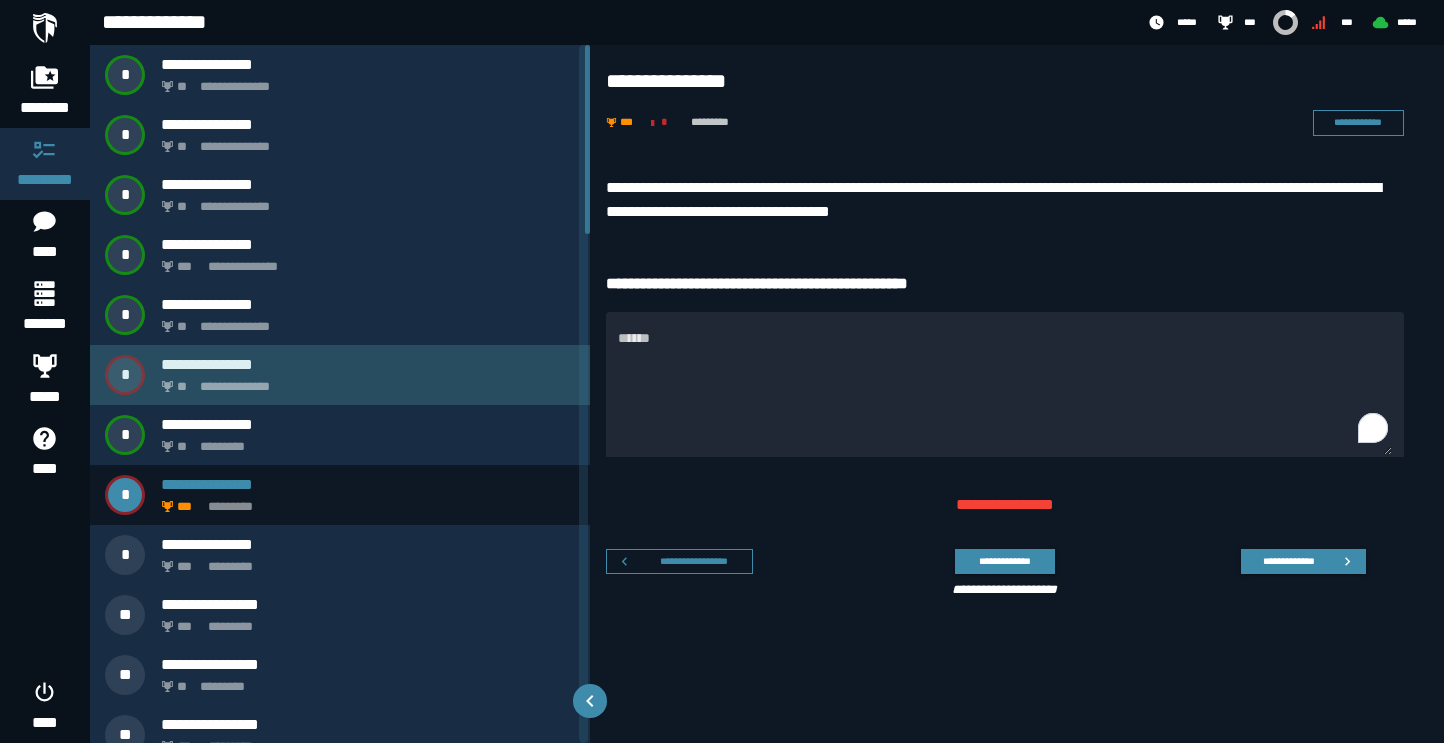 click on "**********" at bounding box center (364, 381) 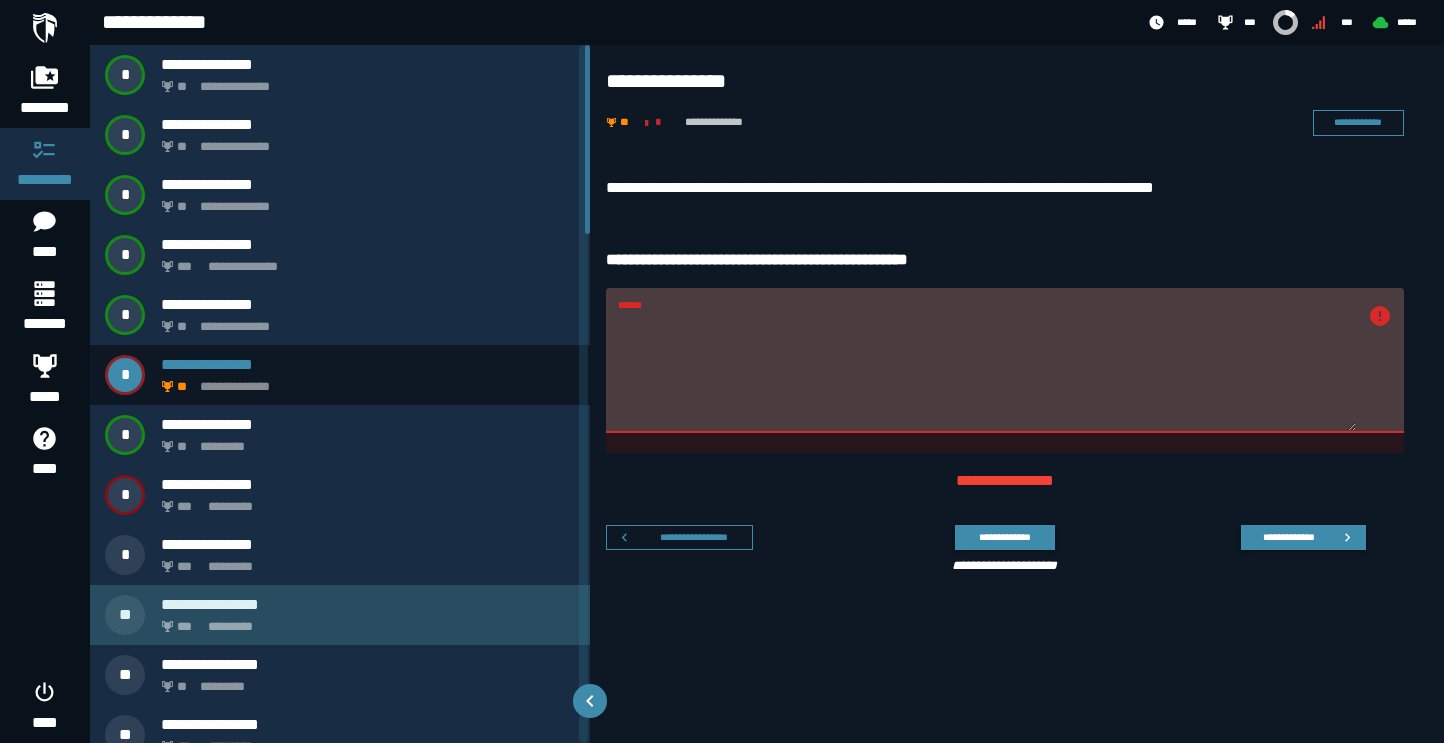 click on "**********" at bounding box center [368, 604] 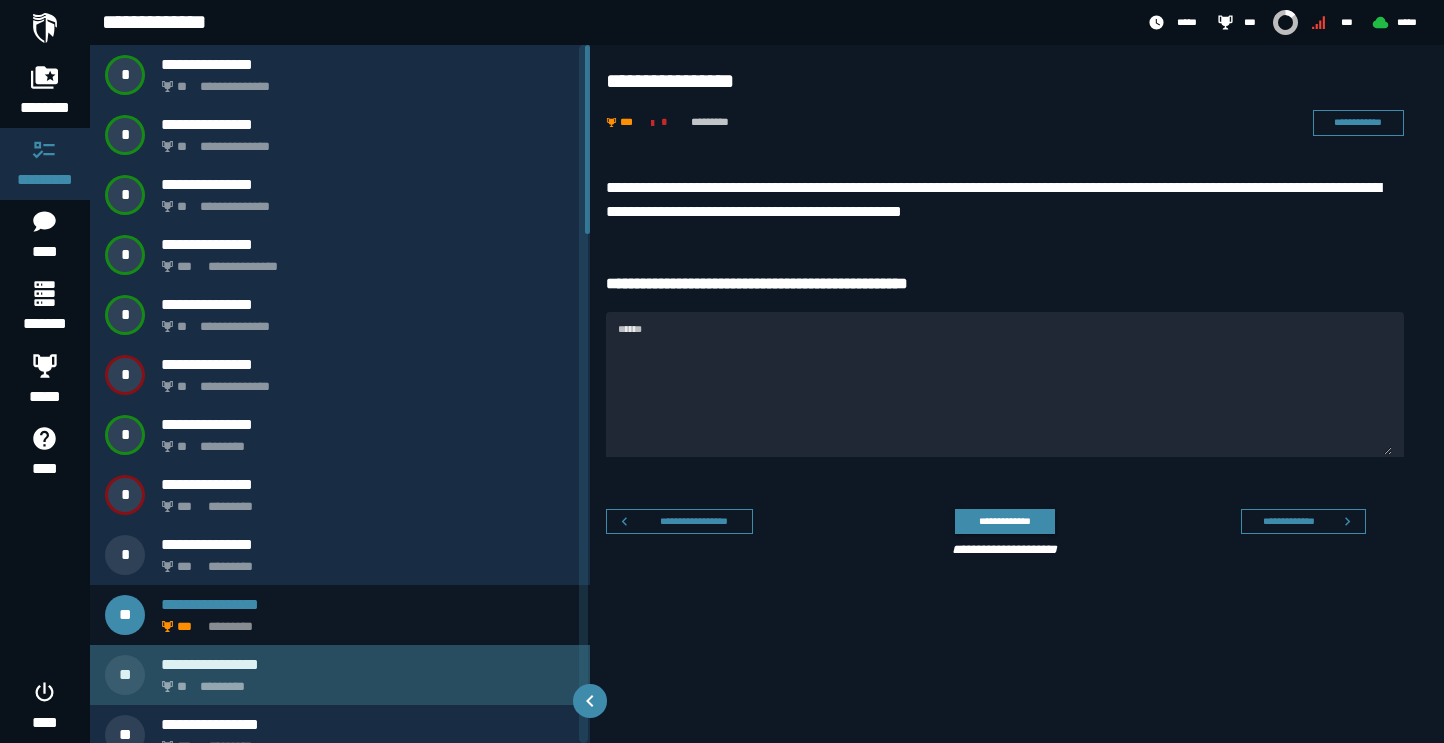 click on "** *********" at bounding box center [364, 681] 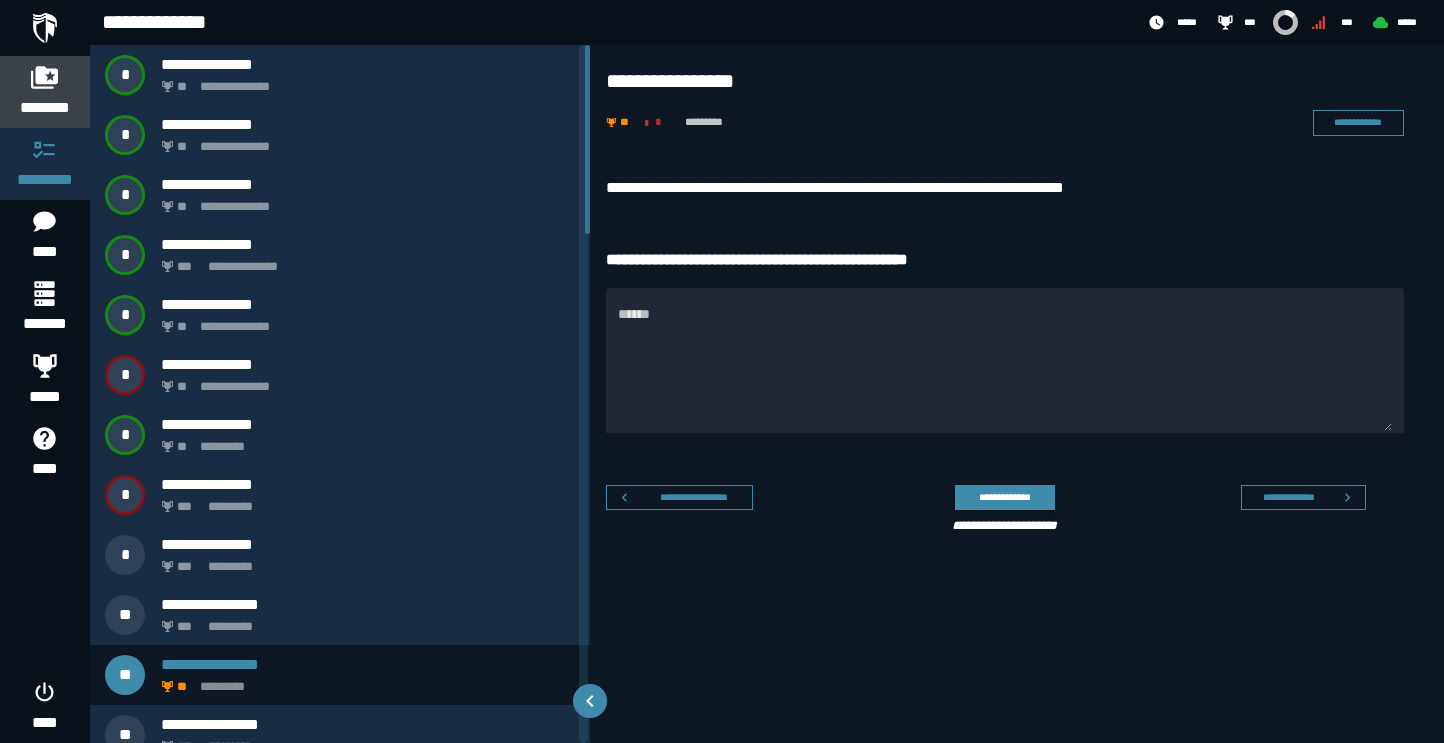 click at bounding box center [45, 77] 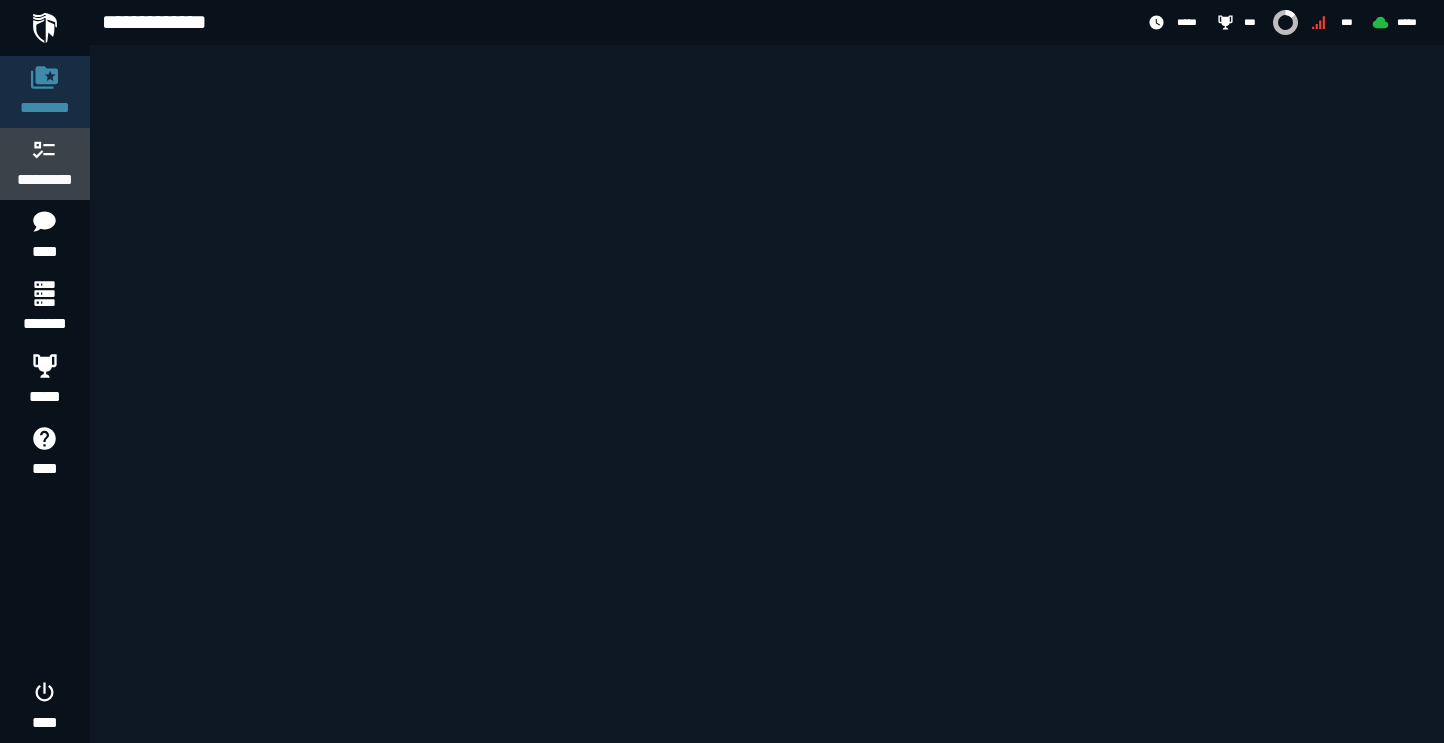 click on "*********" at bounding box center [45, 180] 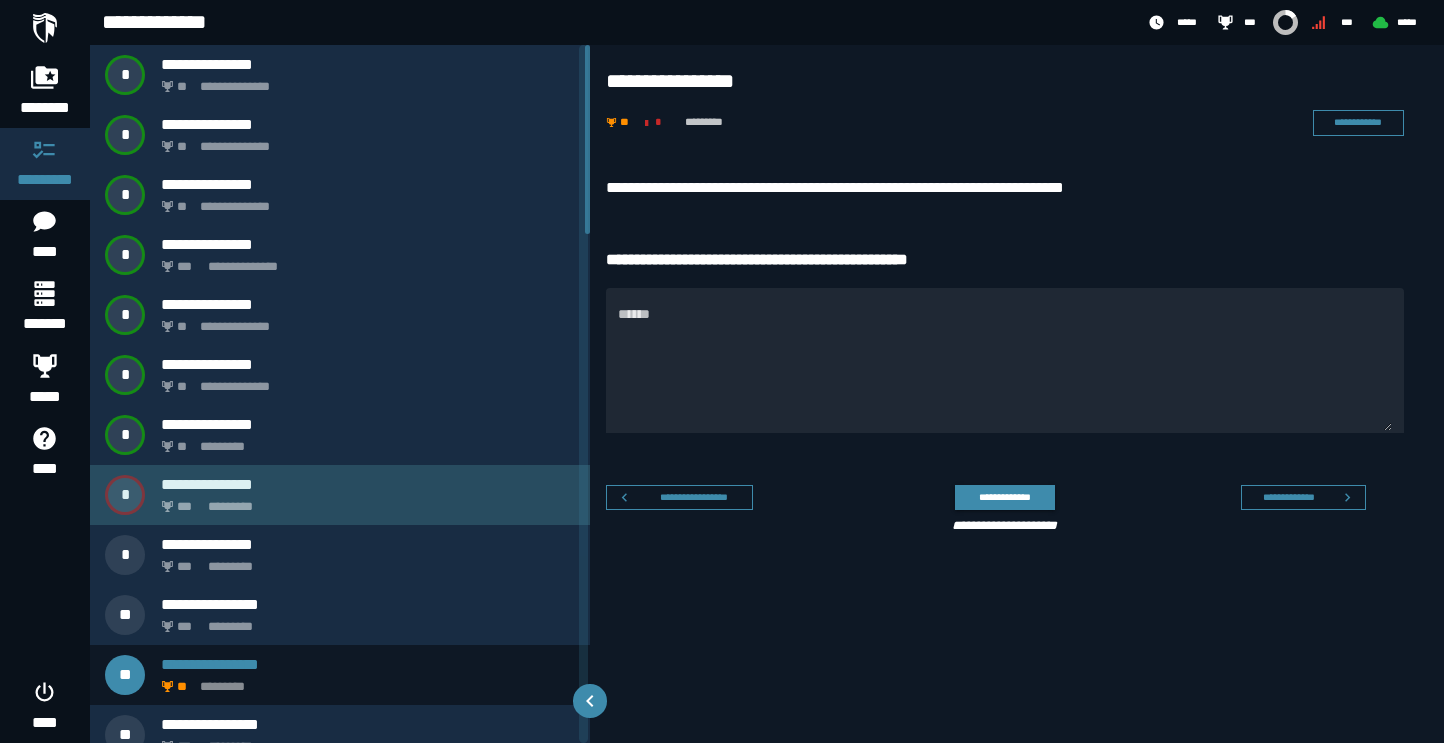 click on "*** *********" at bounding box center (364, 501) 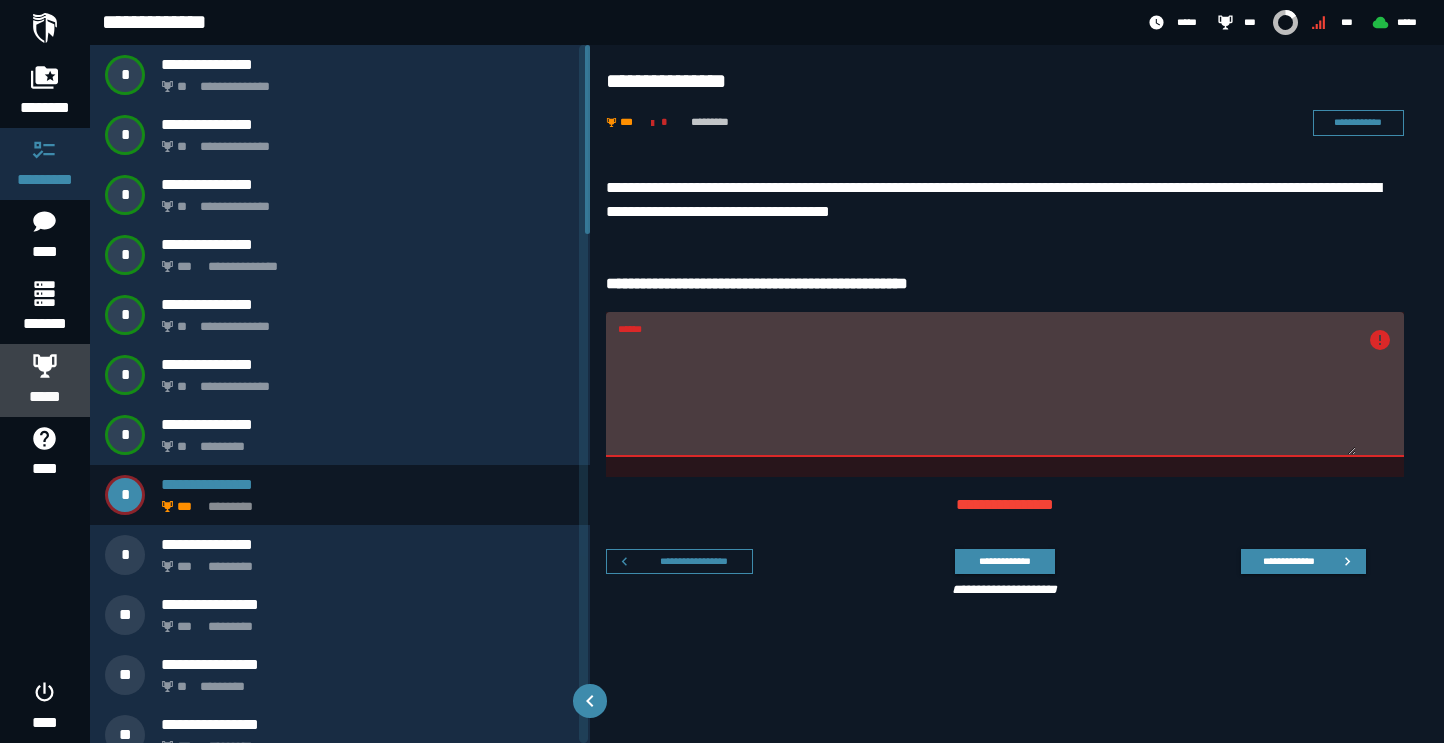 click 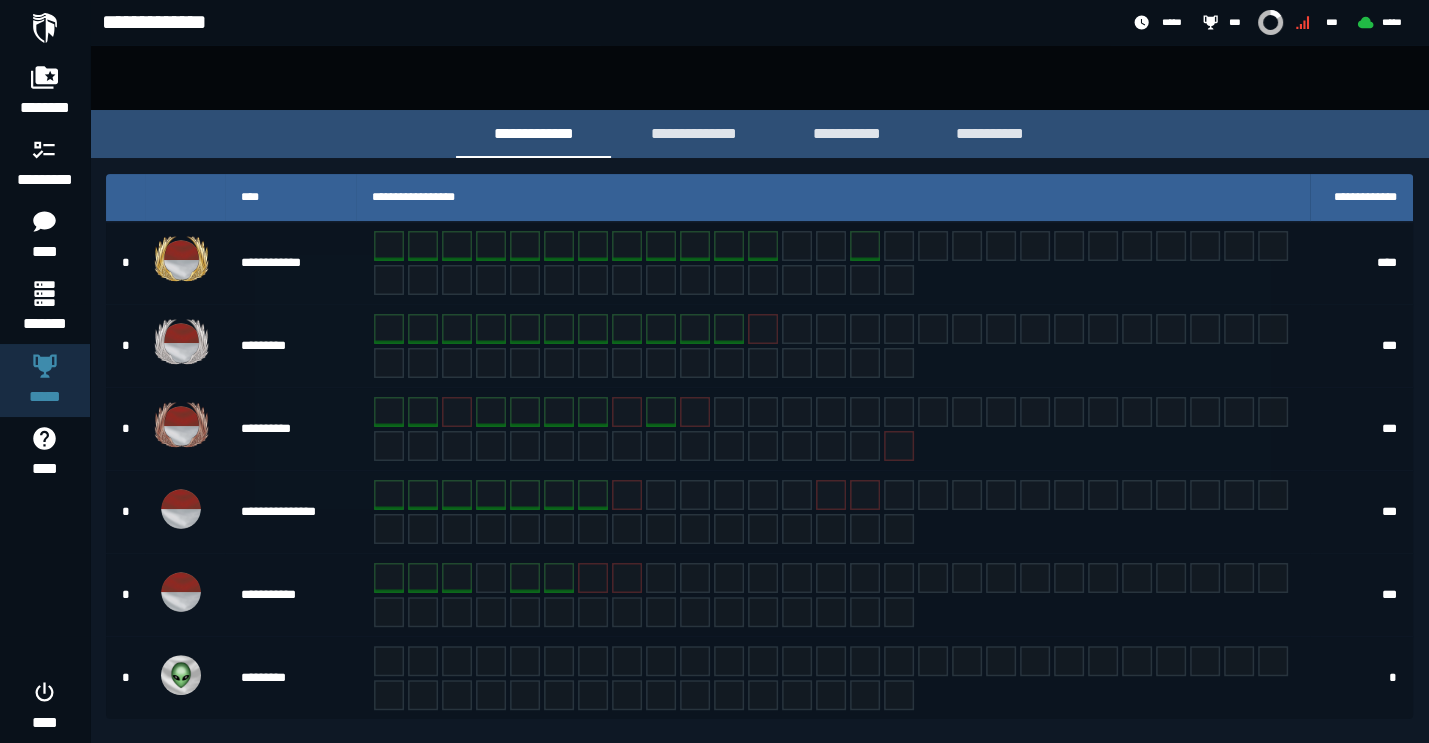 scroll, scrollTop: 302, scrollLeft: 0, axis: vertical 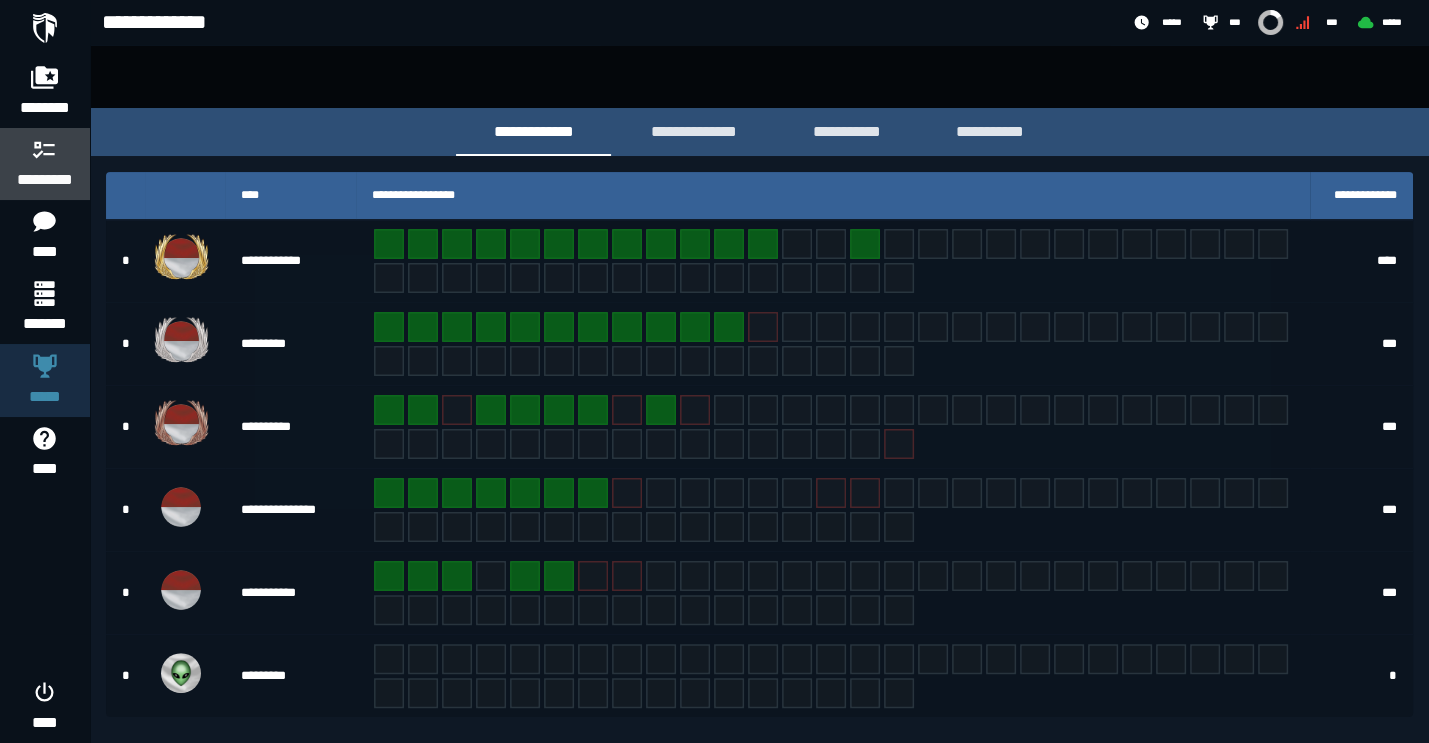 click on "*********" at bounding box center [45, 180] 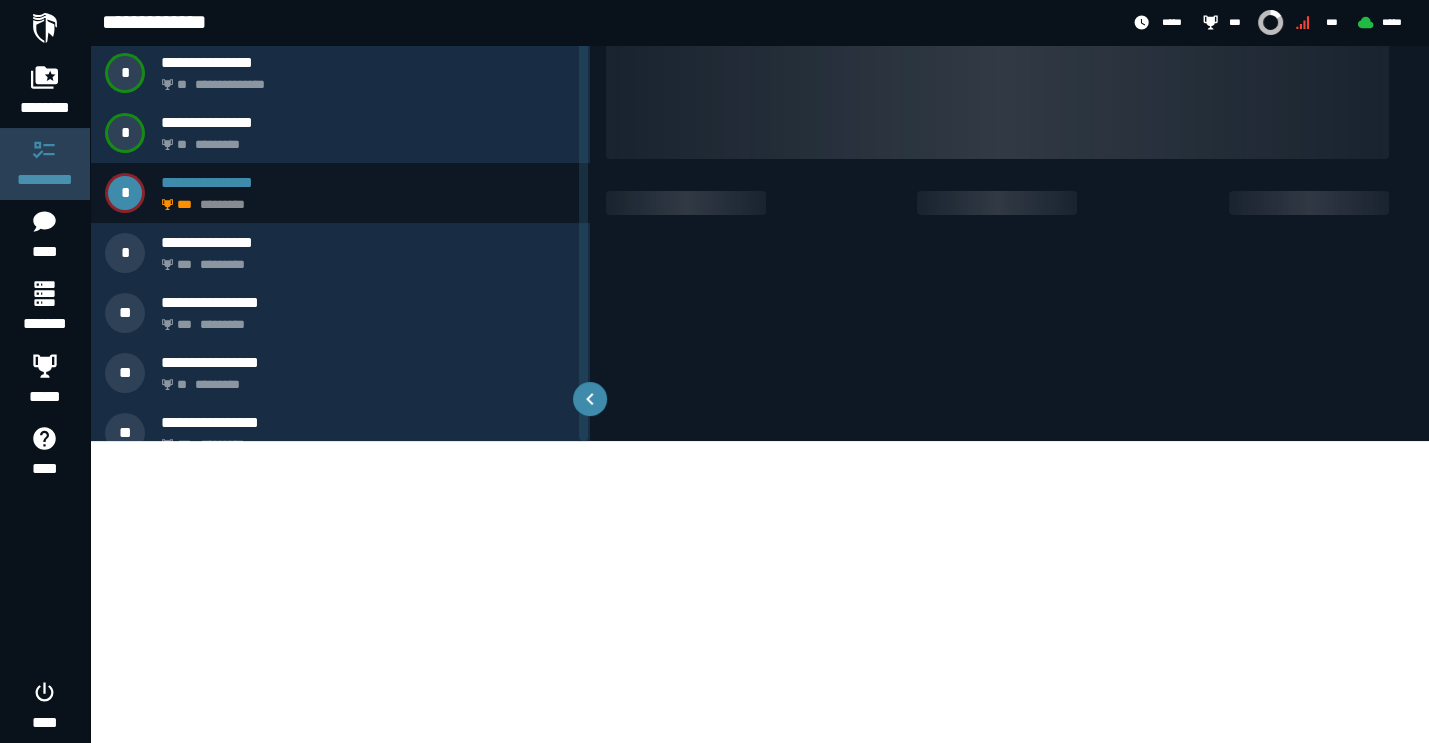 scroll, scrollTop: 0, scrollLeft: 0, axis: both 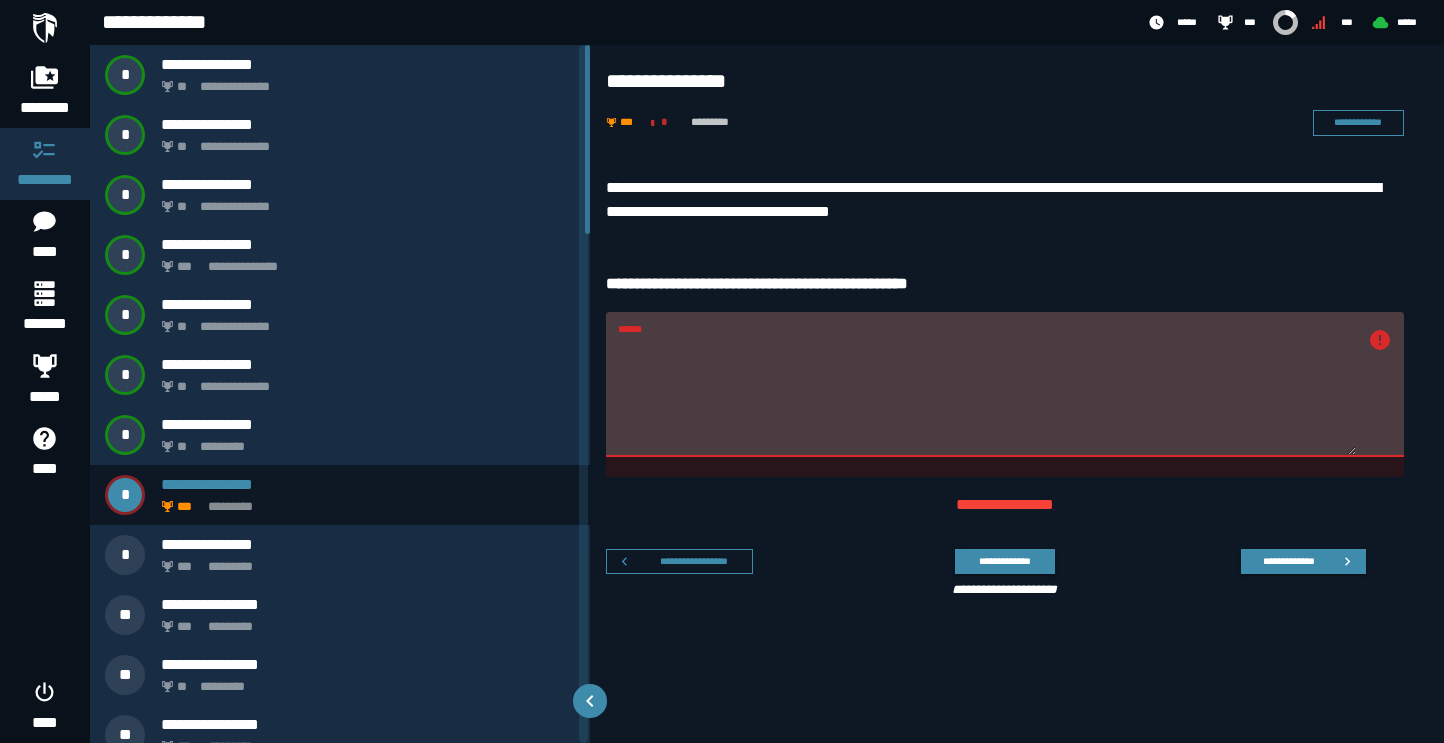 click on "******" at bounding box center [987, 396] 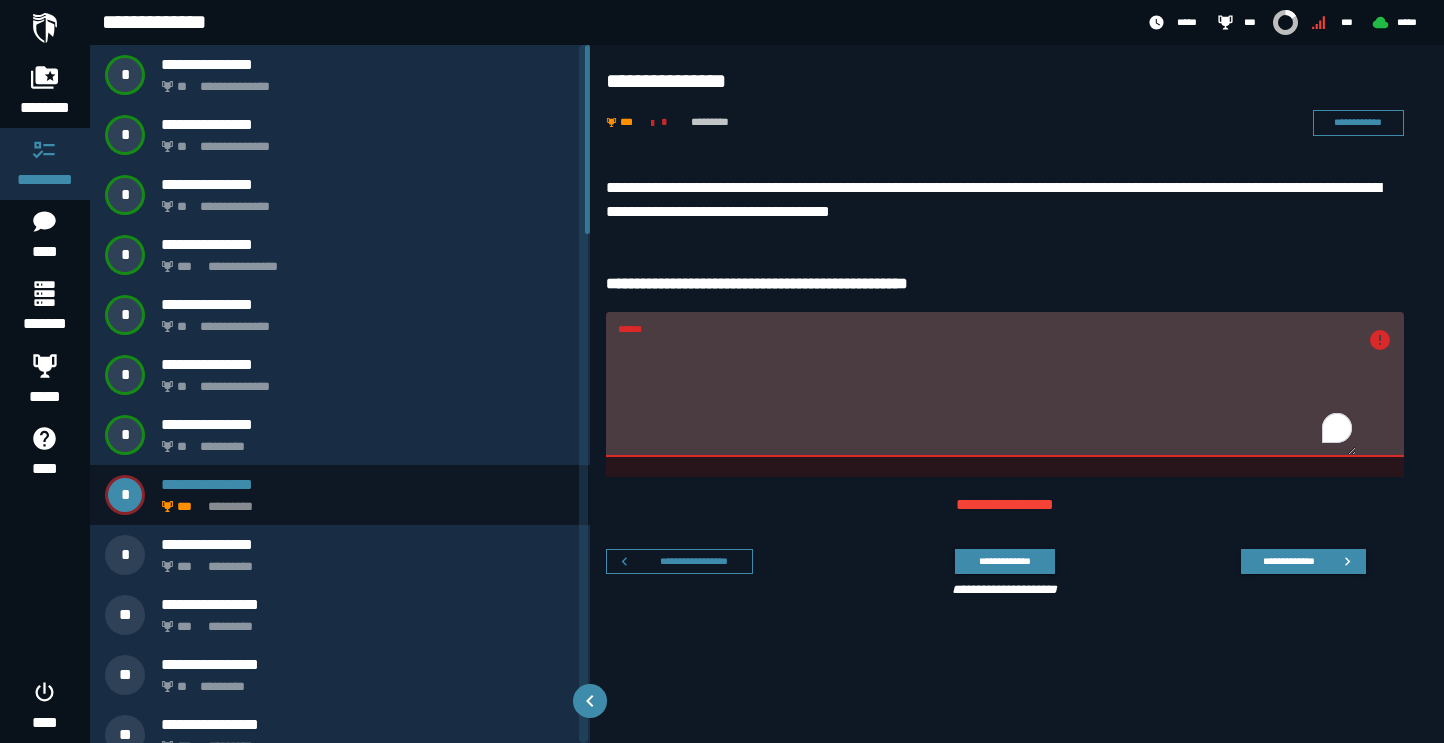 click on "******" at bounding box center (987, 396) 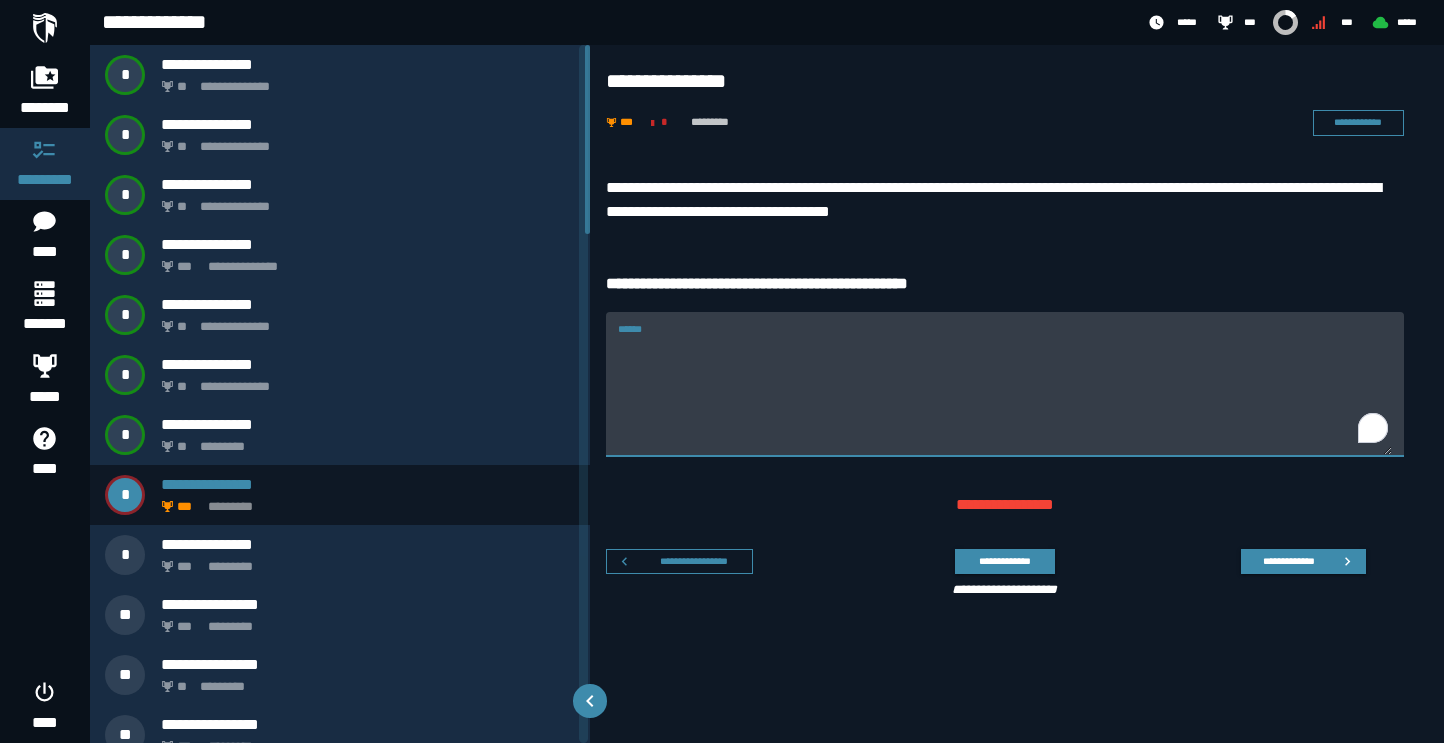 type 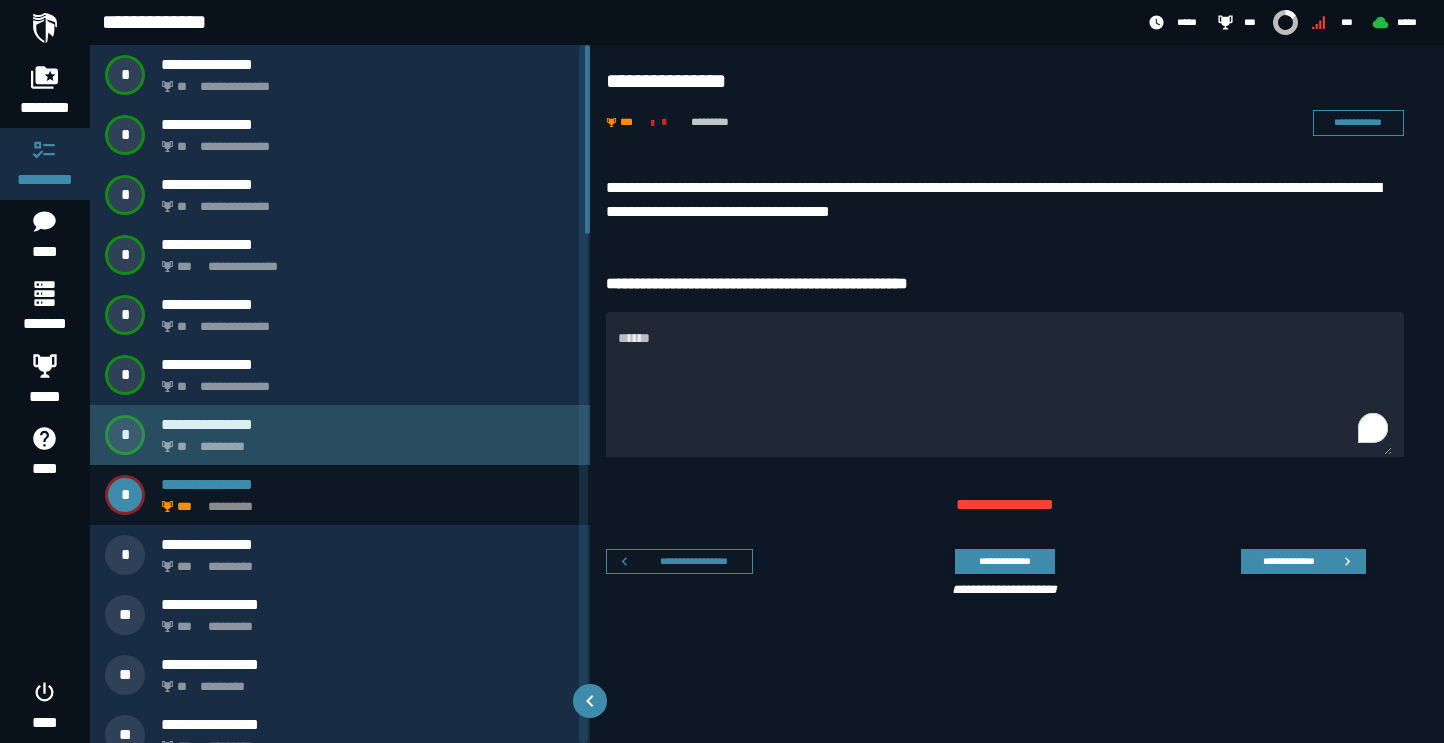 click on "*********" 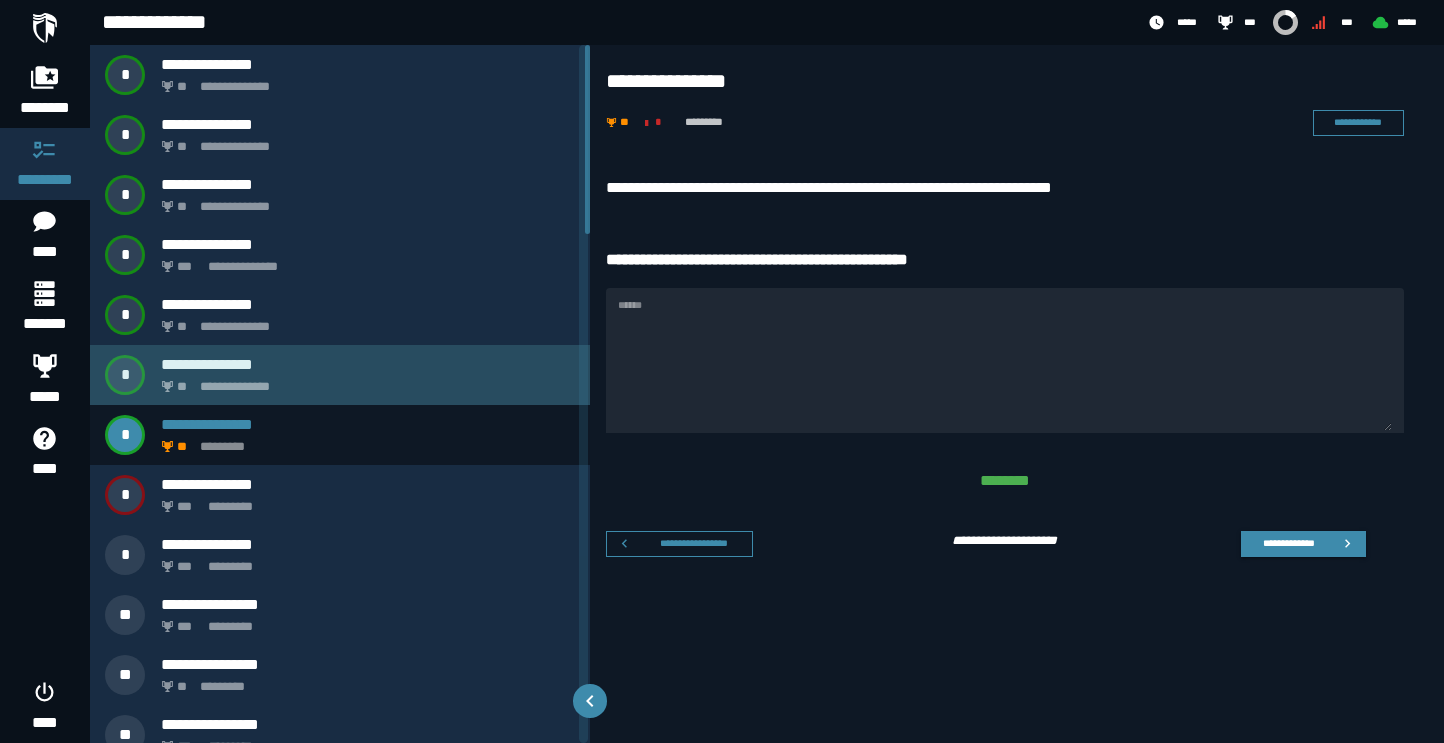 click on "**********" at bounding box center [364, 381] 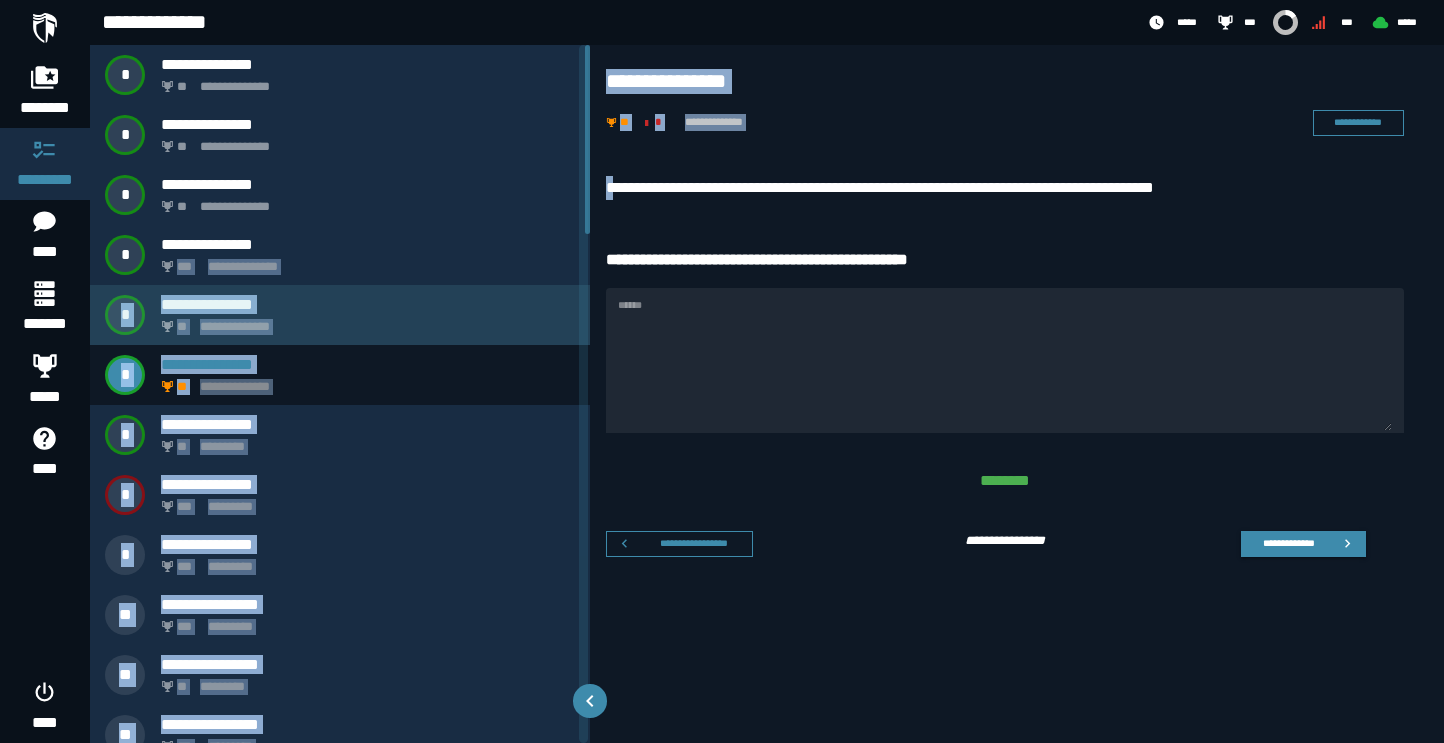 drag, startPoint x: 614, startPoint y: 184, endPoint x: 321, endPoint y: 289, distance: 311.24588 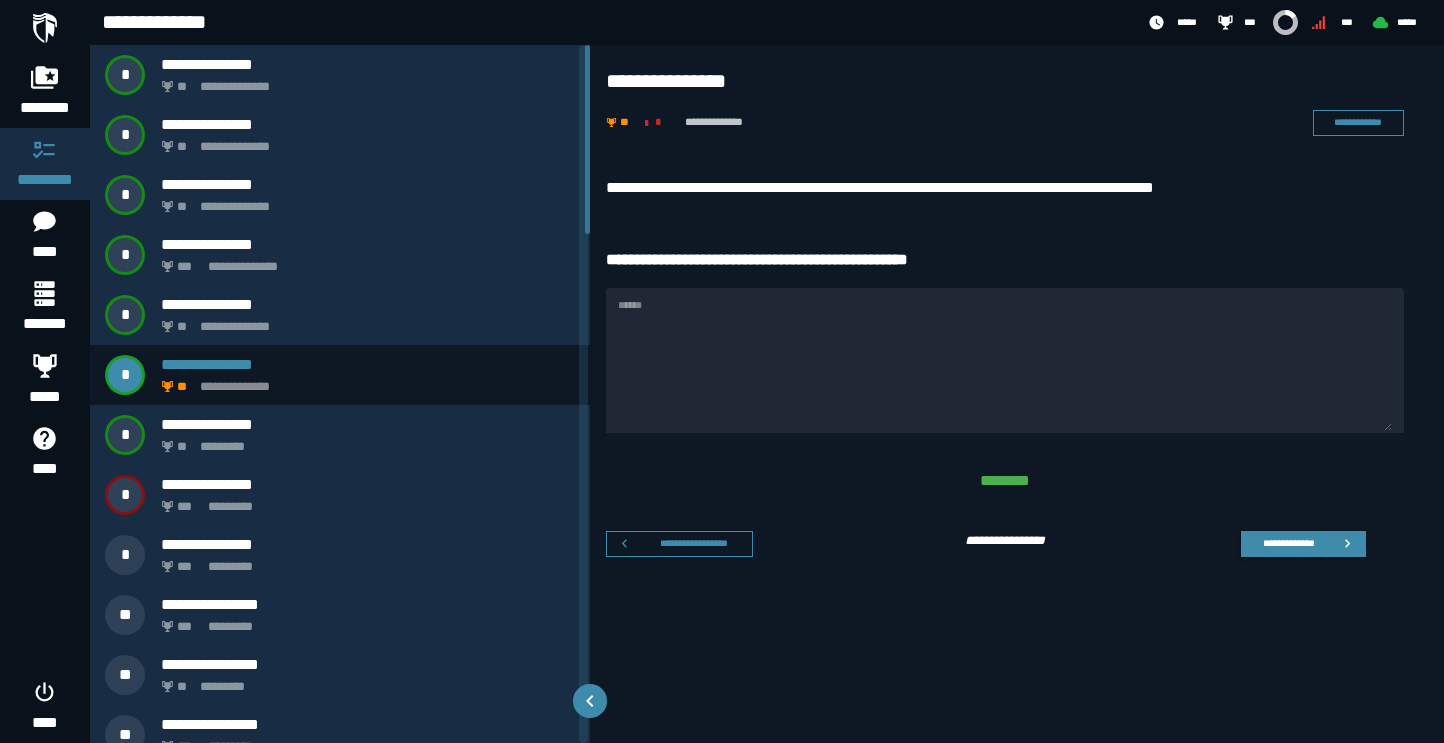 click on "******** ********* **** ******* ***** **** ****" at bounding box center (45, 371) 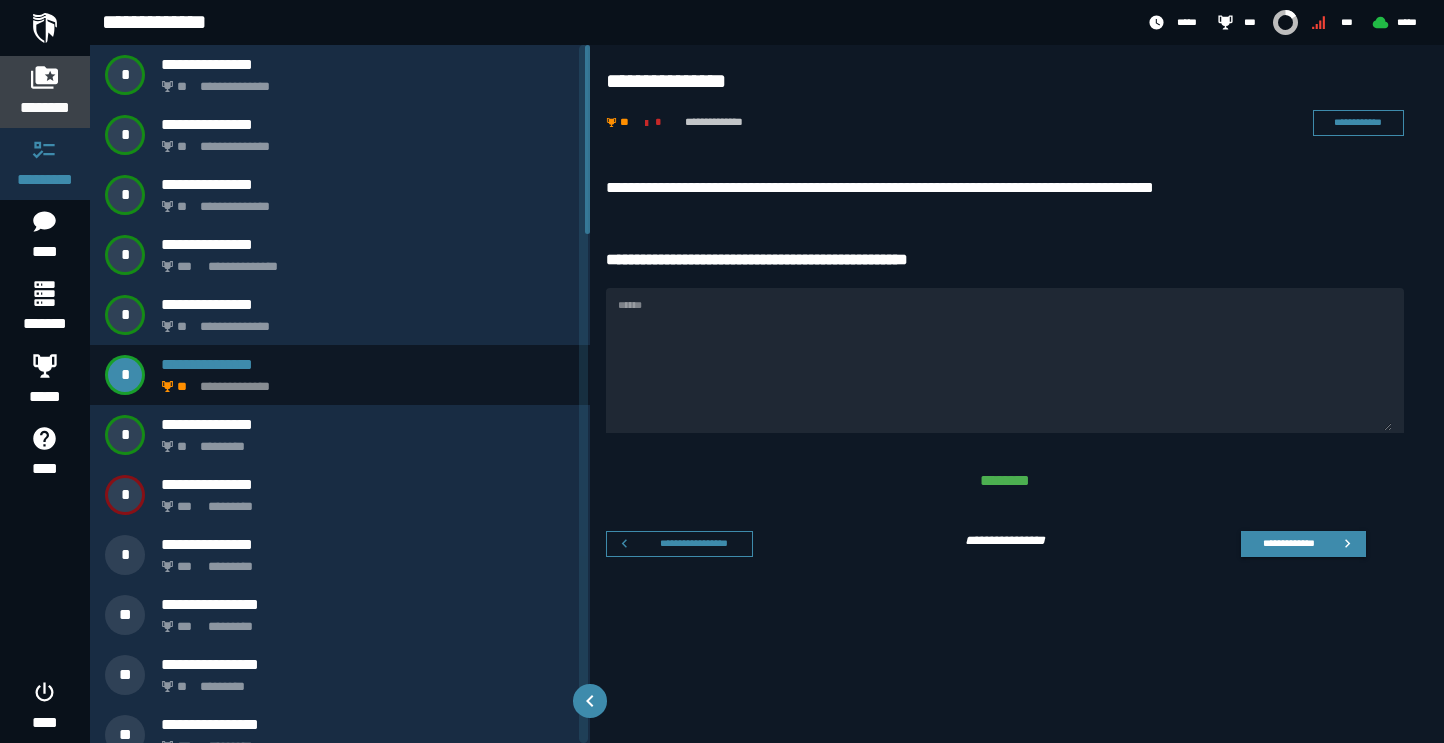 click 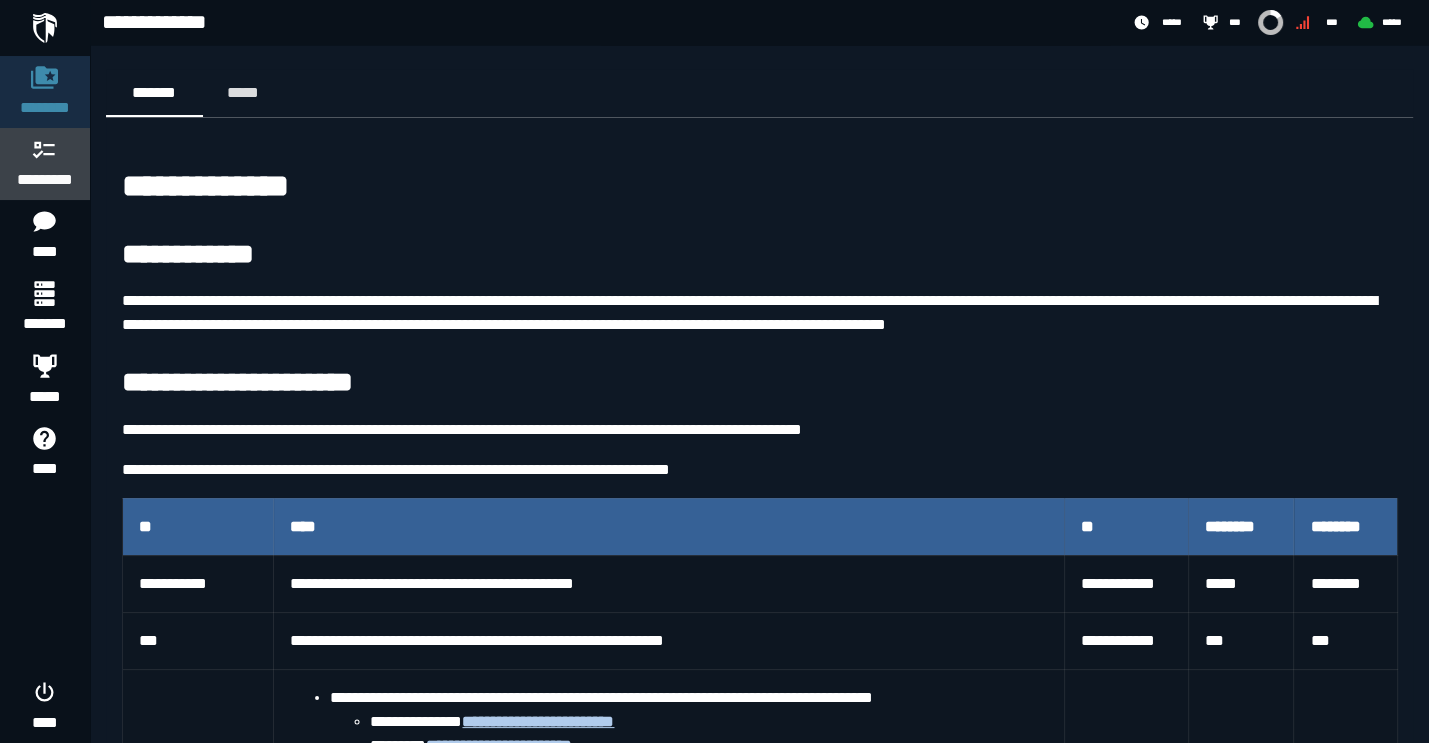 click 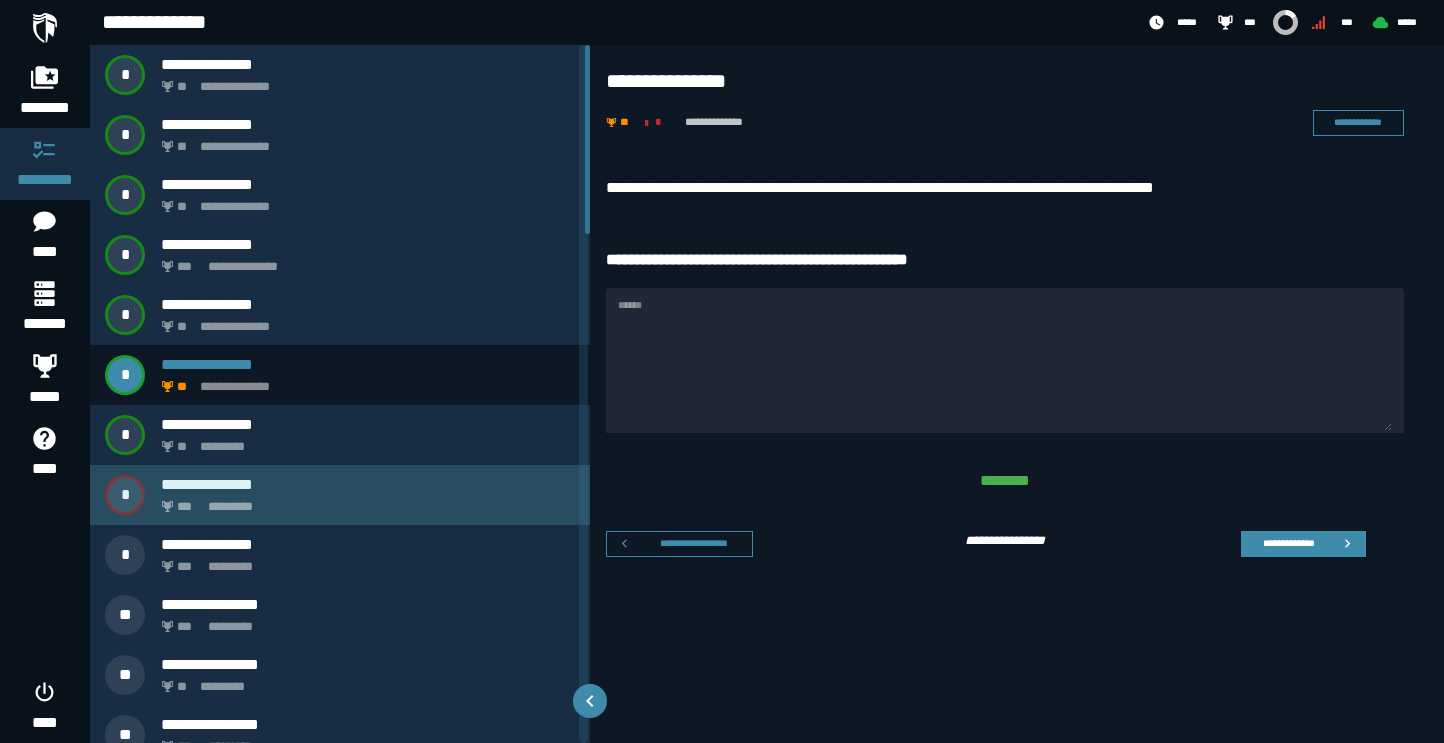 click on "**********" at bounding box center [368, 484] 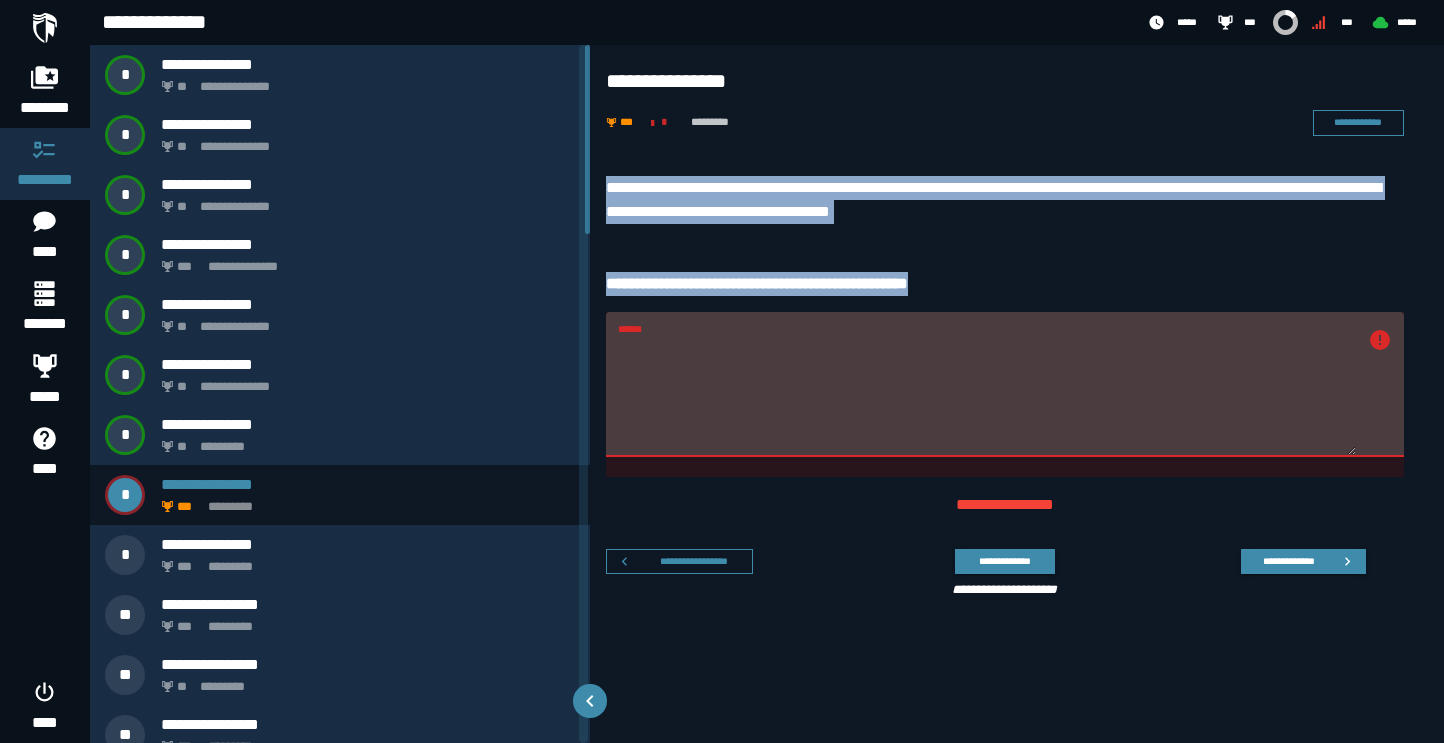 drag, startPoint x: 600, startPoint y: 184, endPoint x: 978, endPoint y: 281, distance: 390.24734 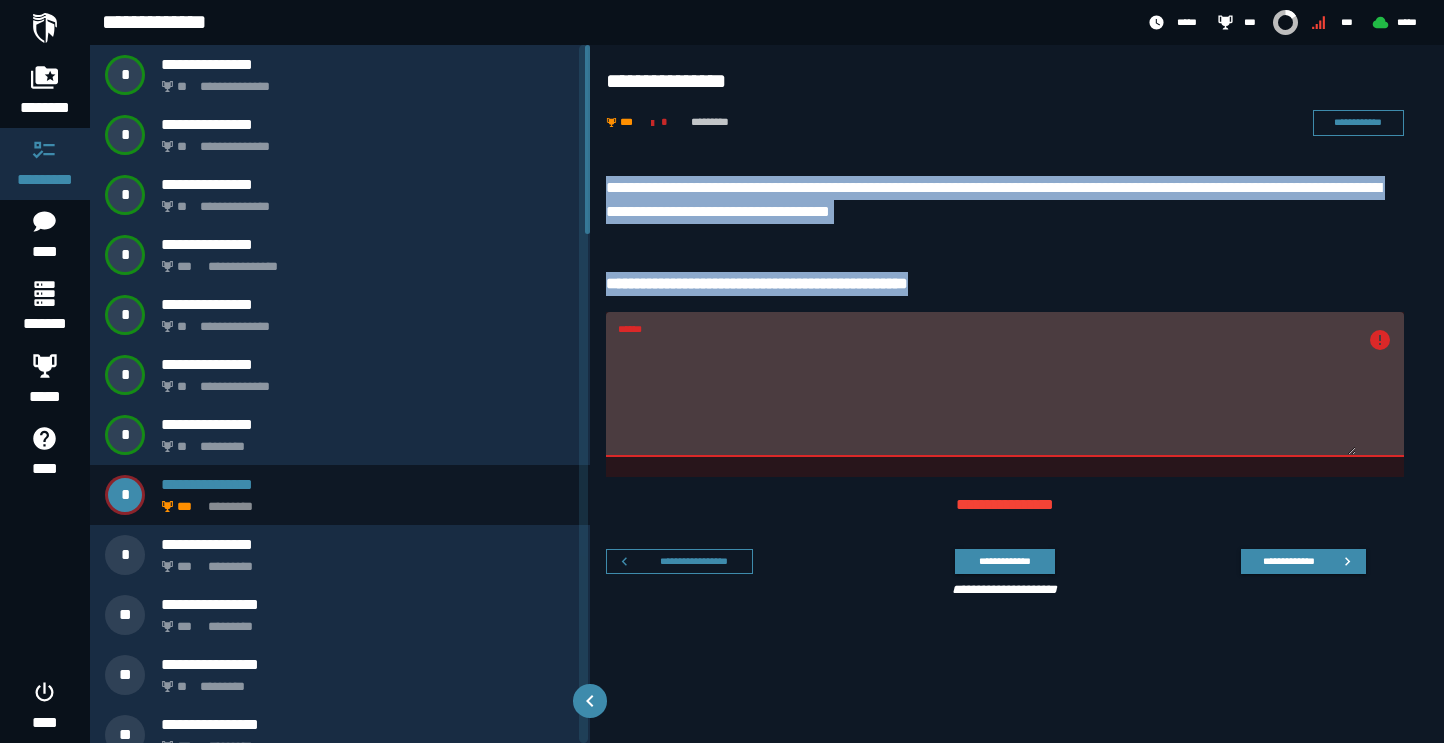 copy on "**********" 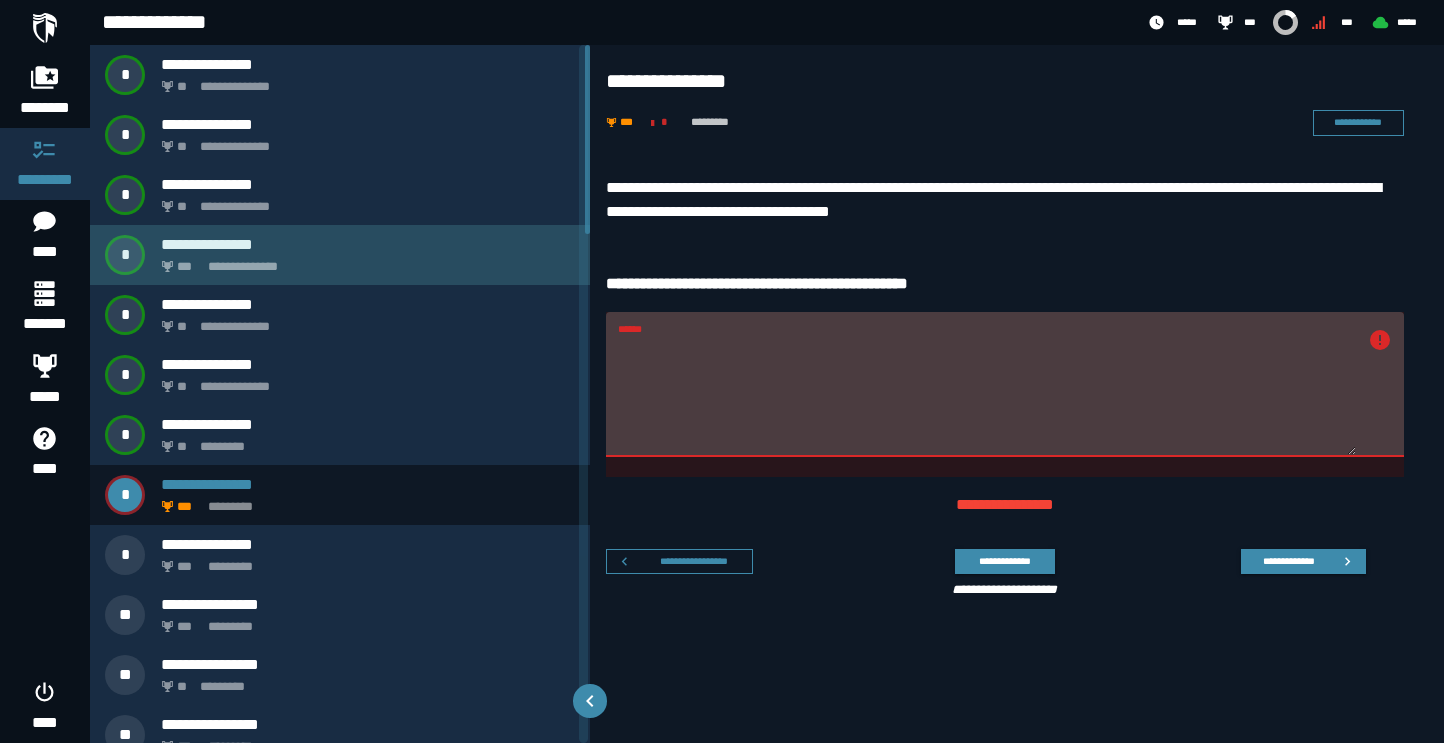 click on "**********" at bounding box center (364, 261) 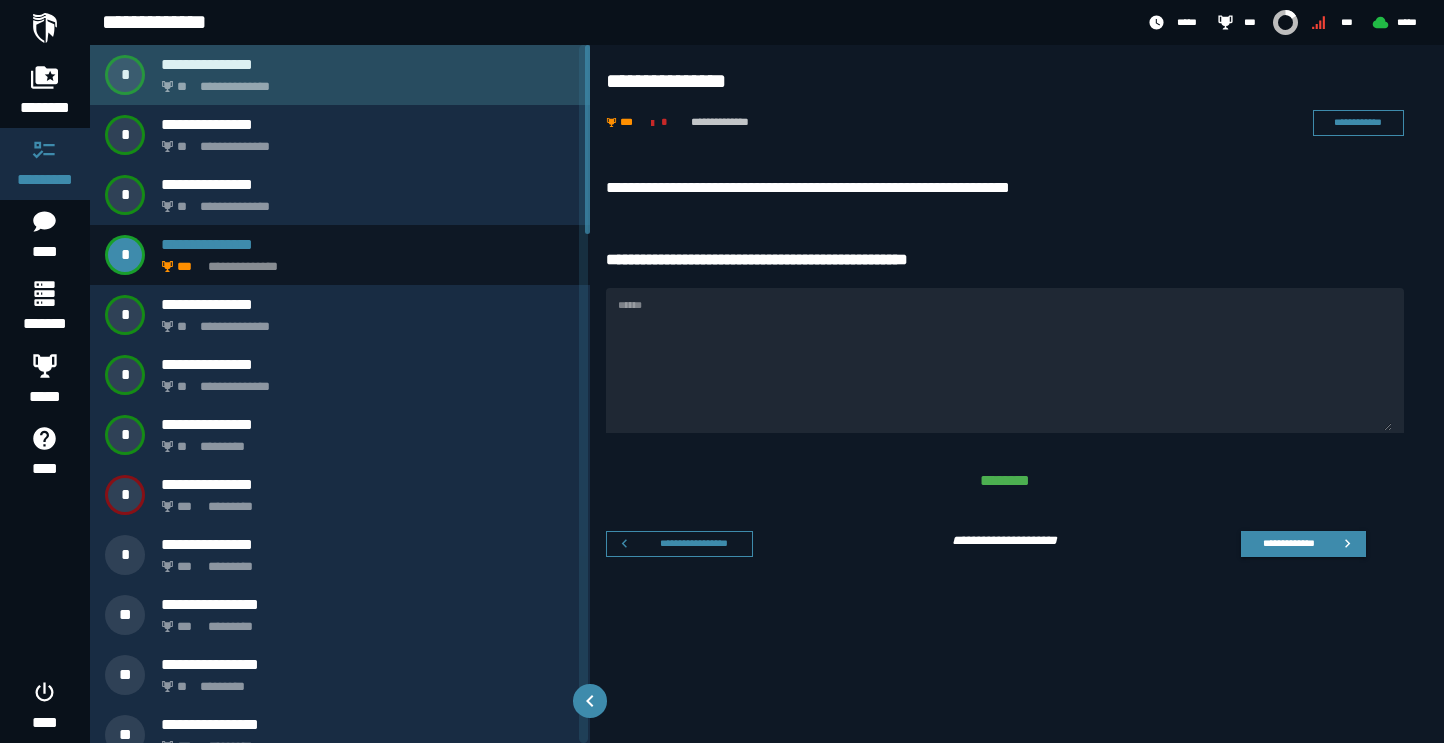 click on "**********" 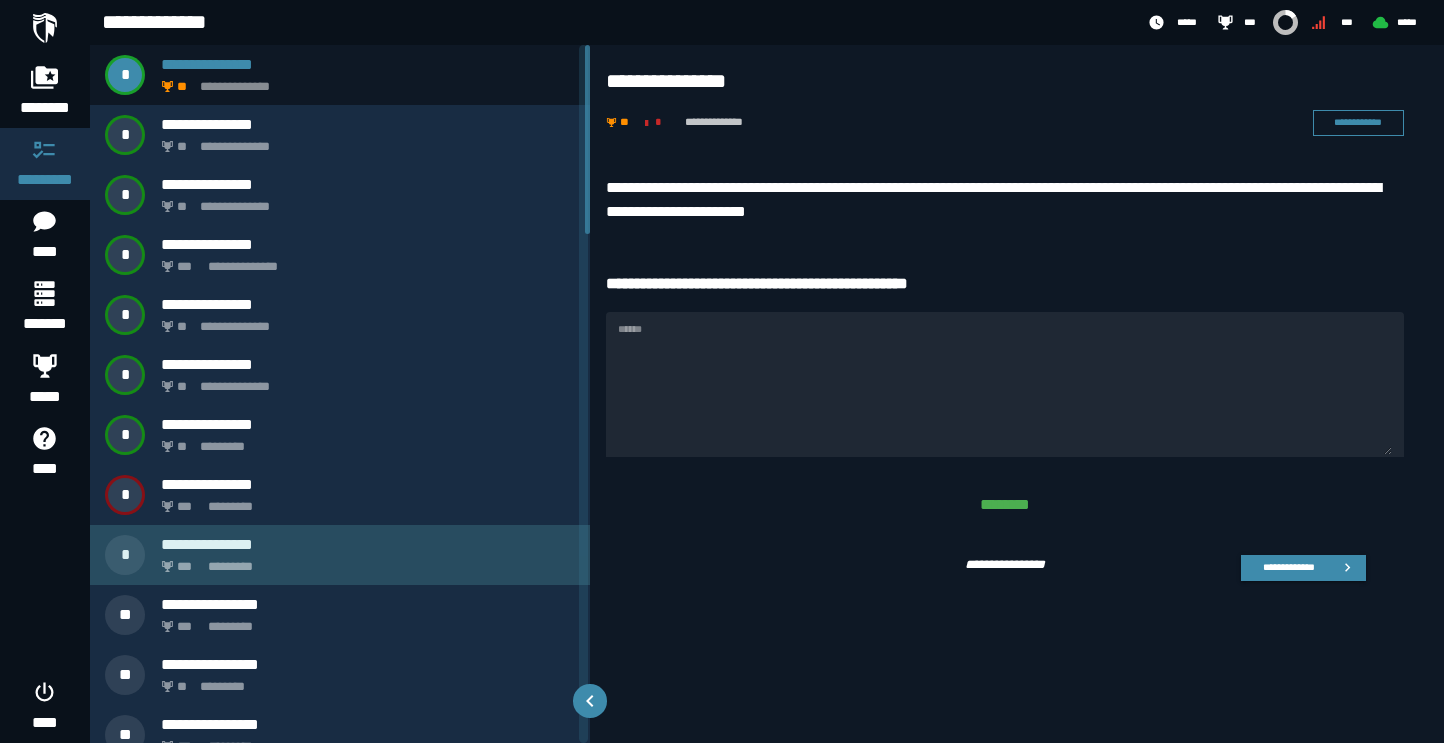 click on "*** *********" at bounding box center (364, 561) 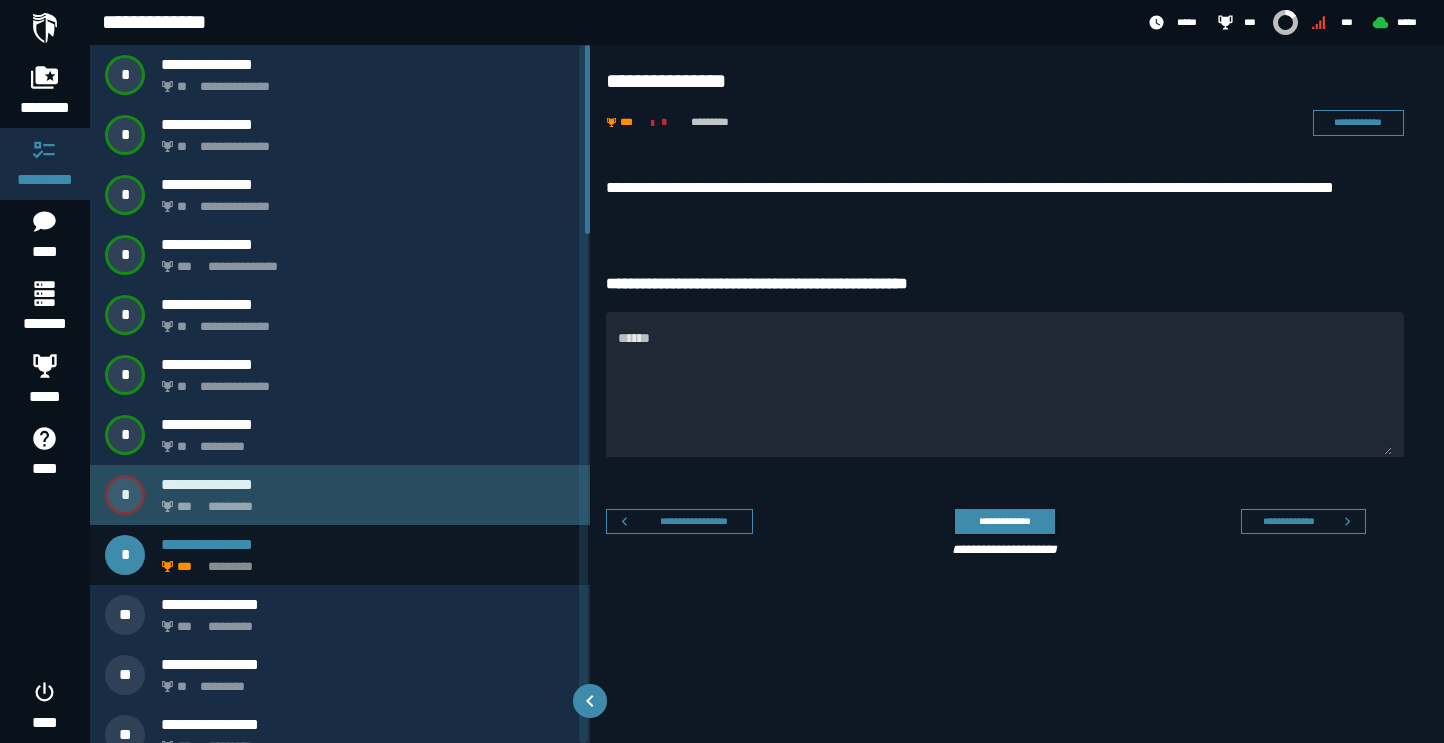 click on "*** *********" at bounding box center (364, 501) 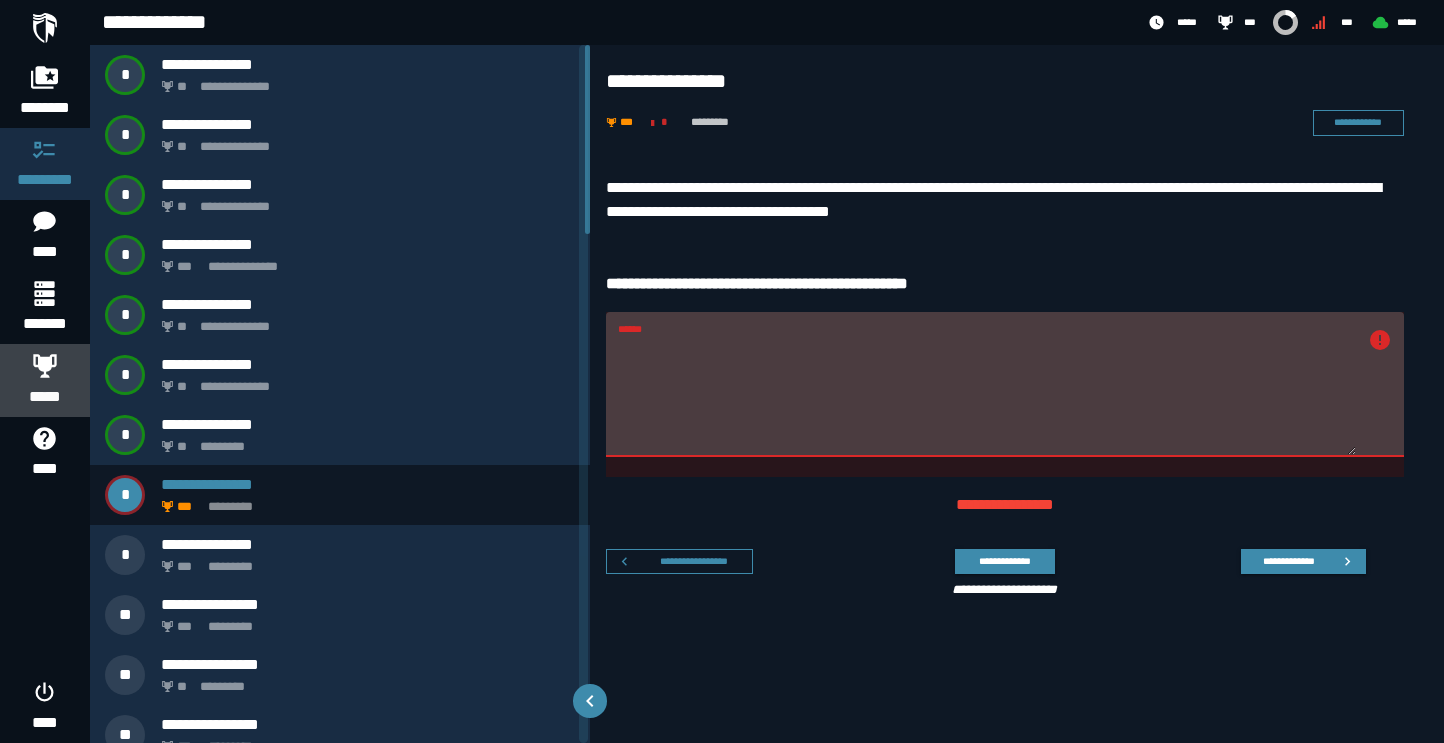 click 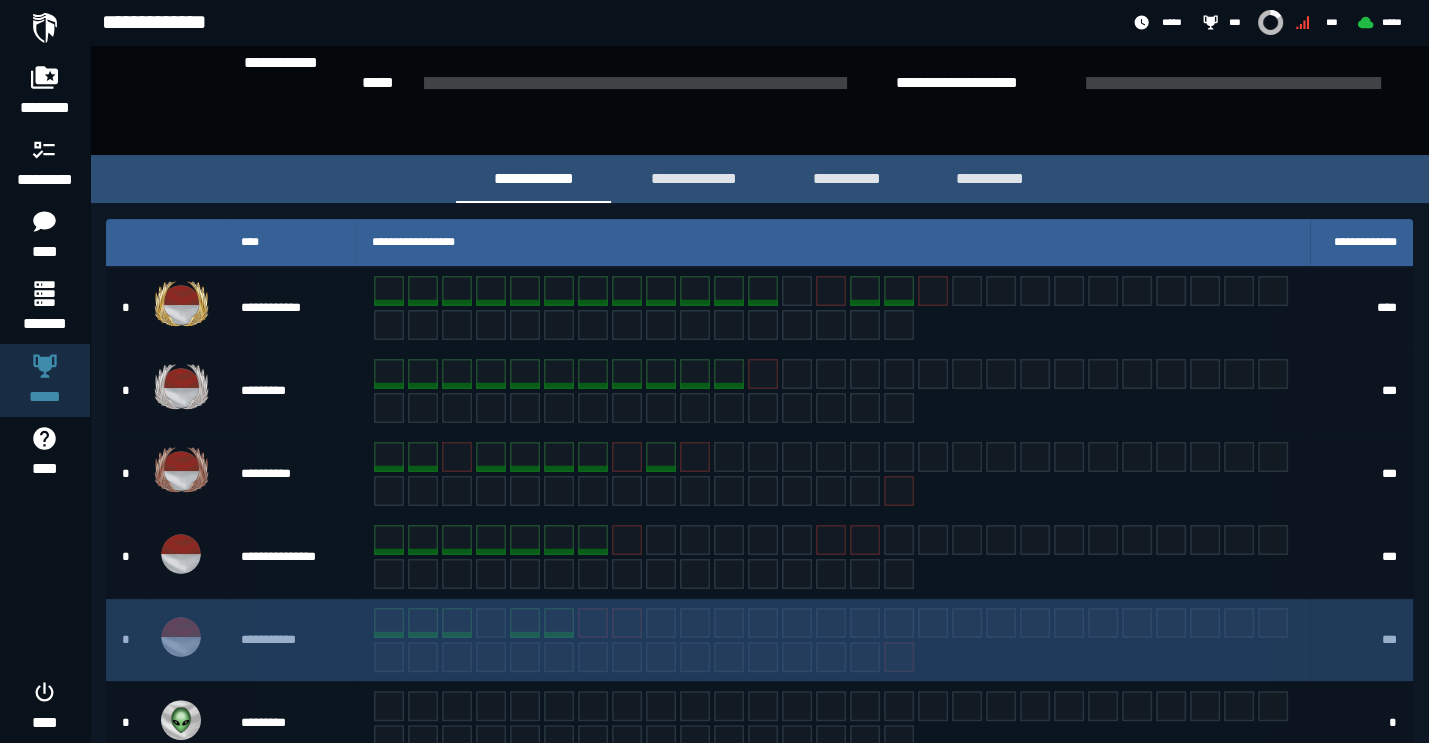 scroll, scrollTop: 200, scrollLeft: 0, axis: vertical 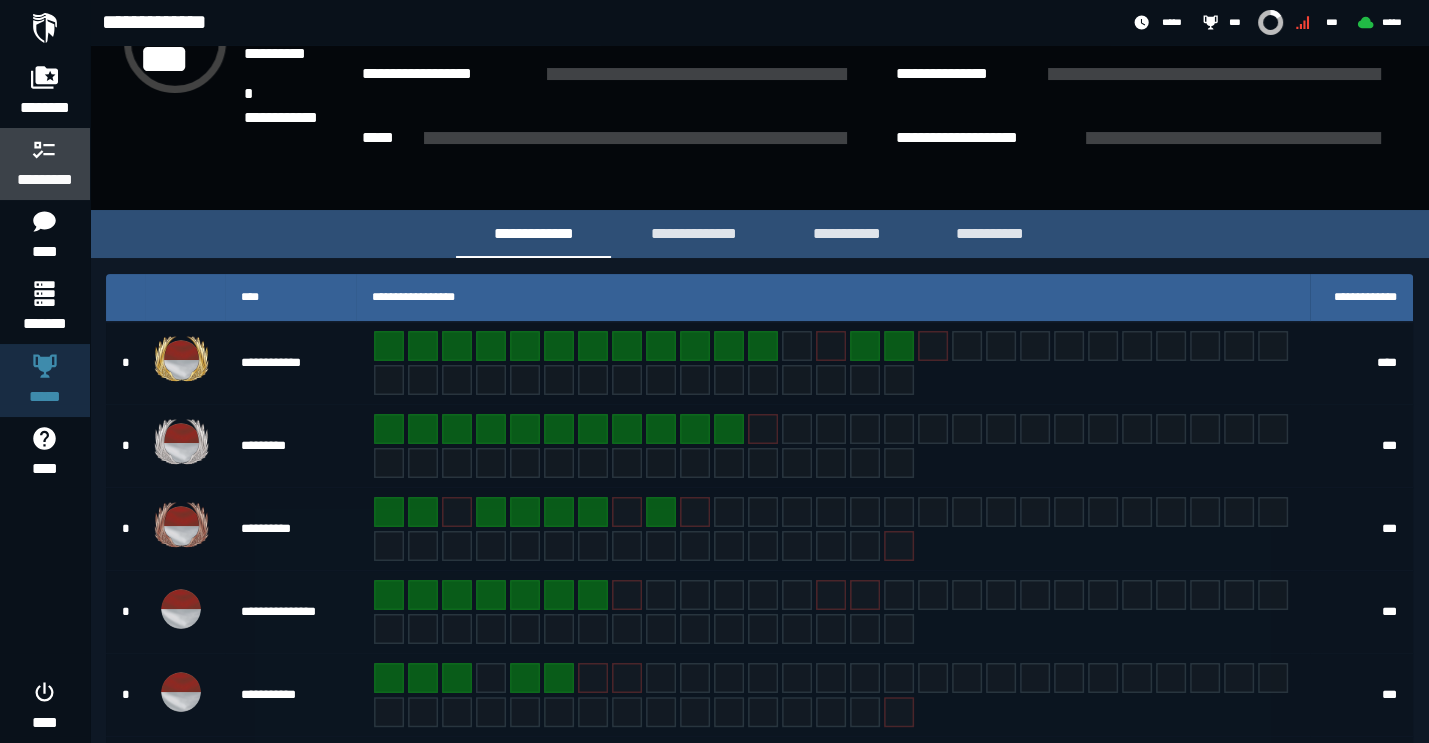 click on "*********" at bounding box center (45, 180) 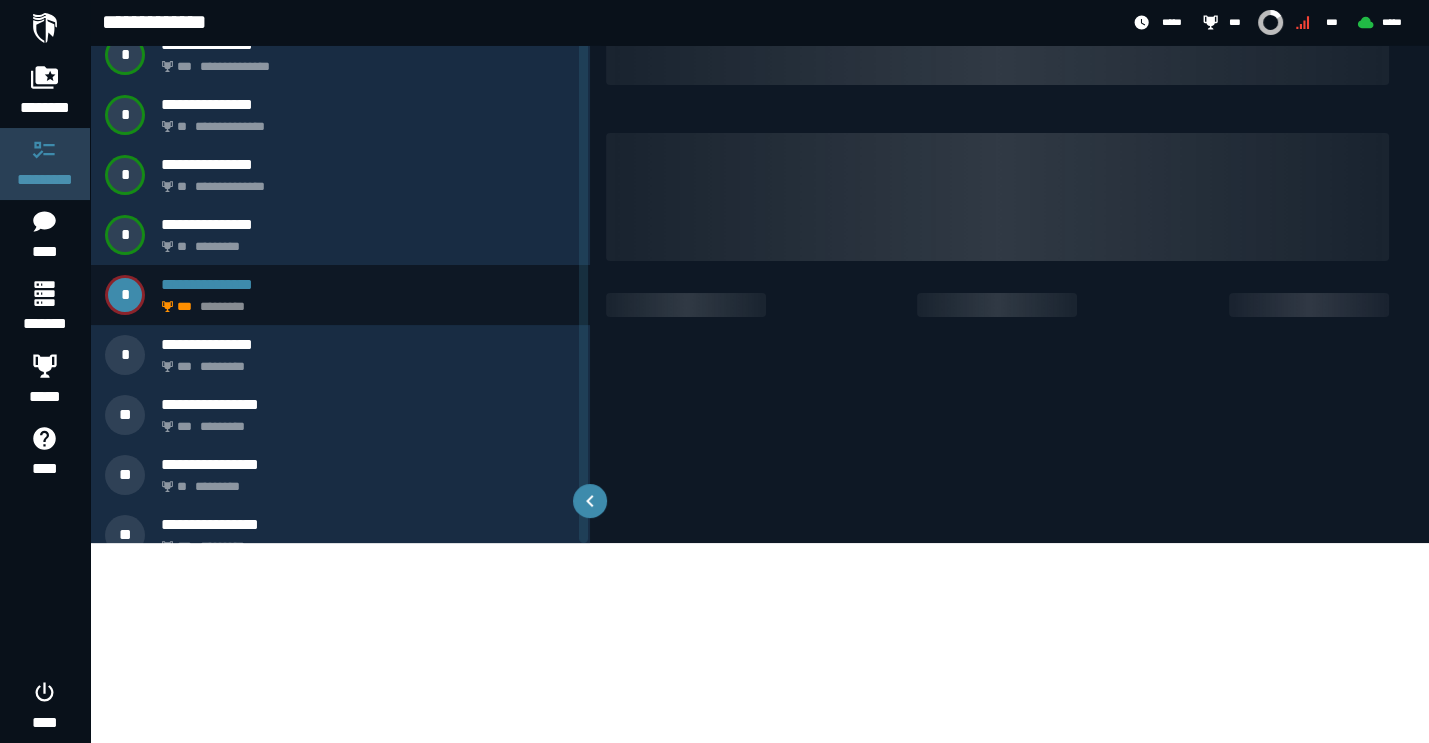 scroll, scrollTop: 0, scrollLeft: 0, axis: both 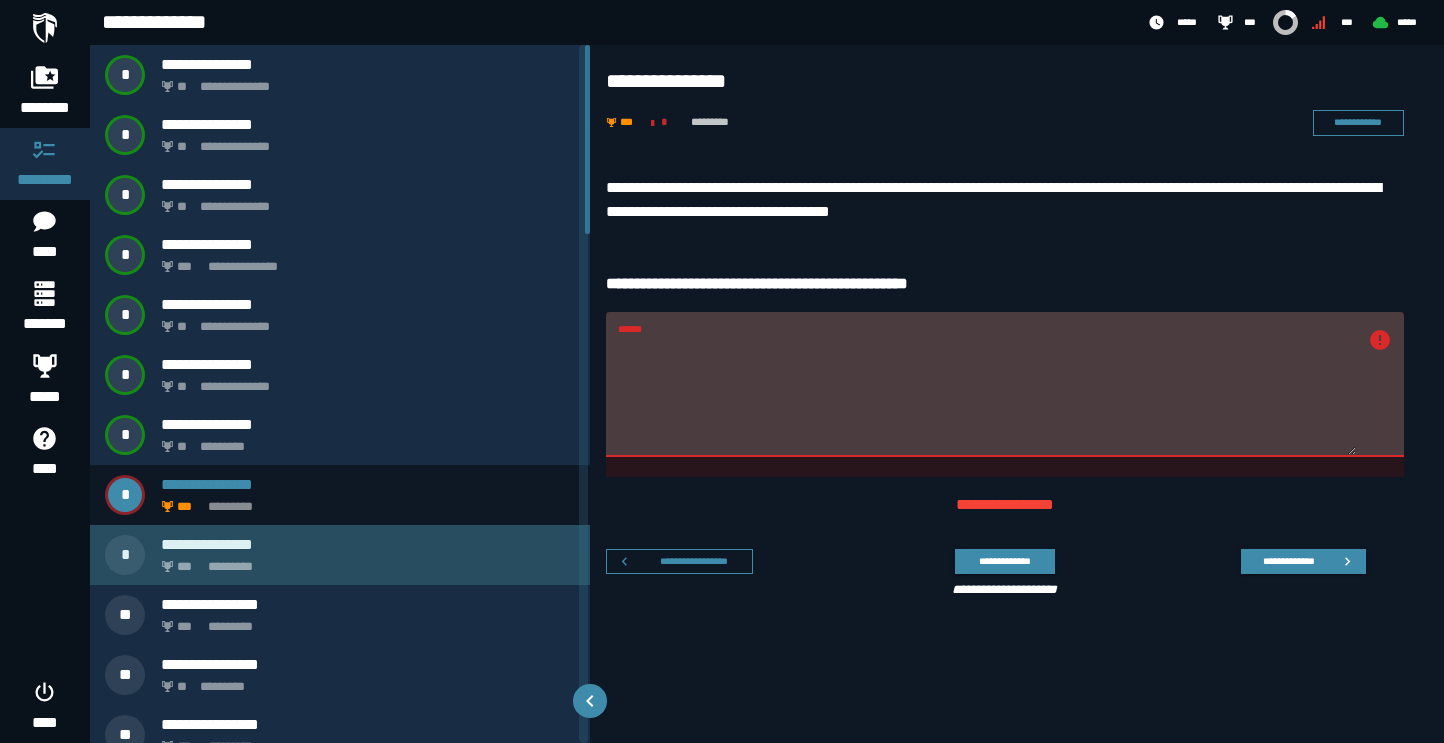 click on "*" at bounding box center [133, 555] 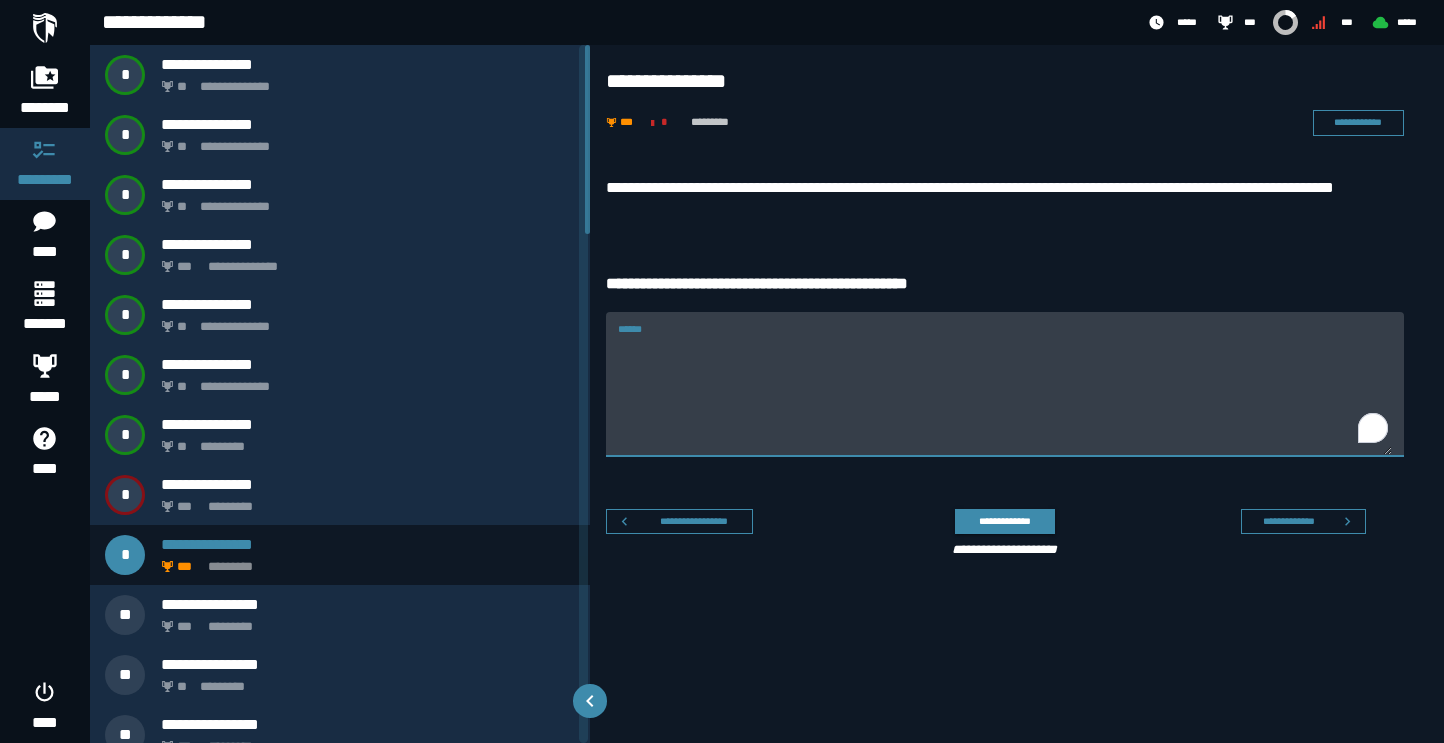 click on "******" at bounding box center (1005, 396) 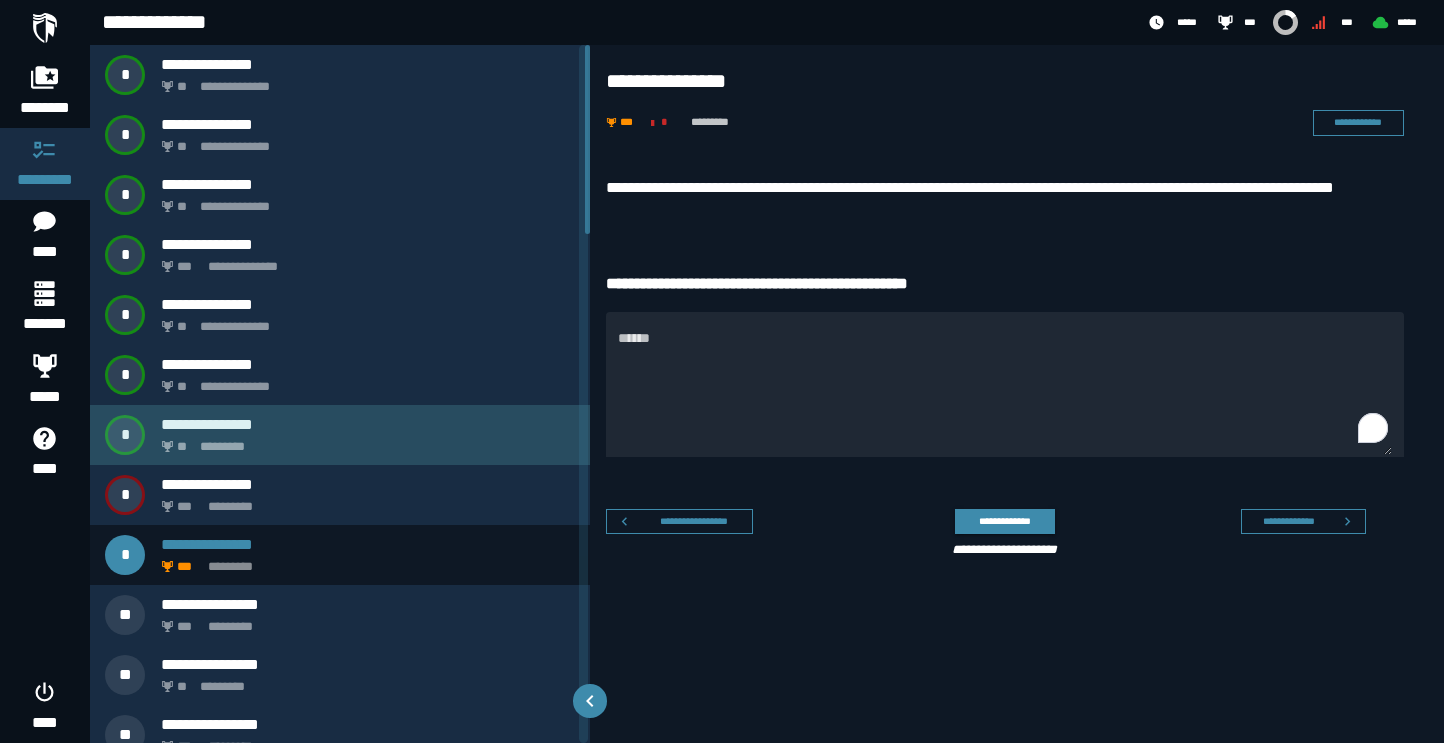 click on "**********" at bounding box center (368, 424) 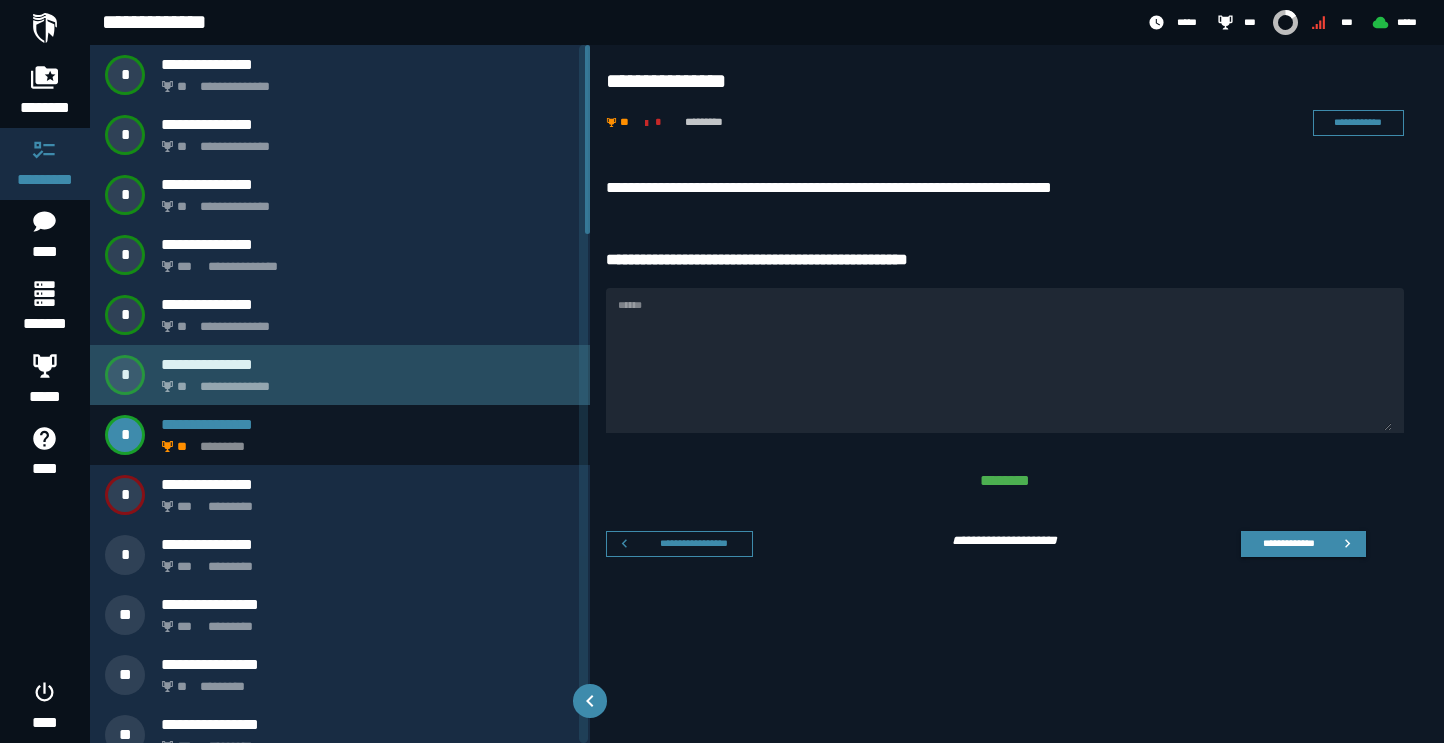 click on "**********" at bounding box center [364, 381] 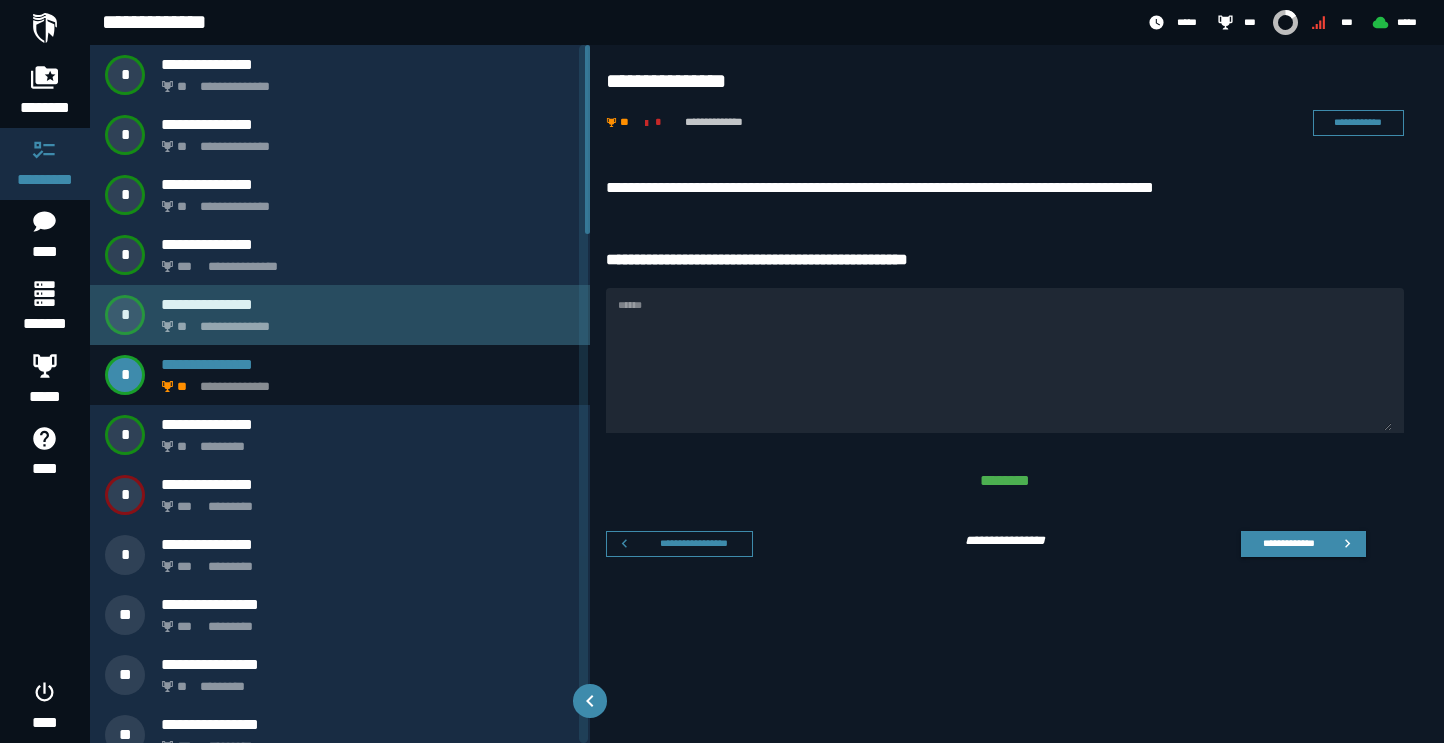 click on "**********" 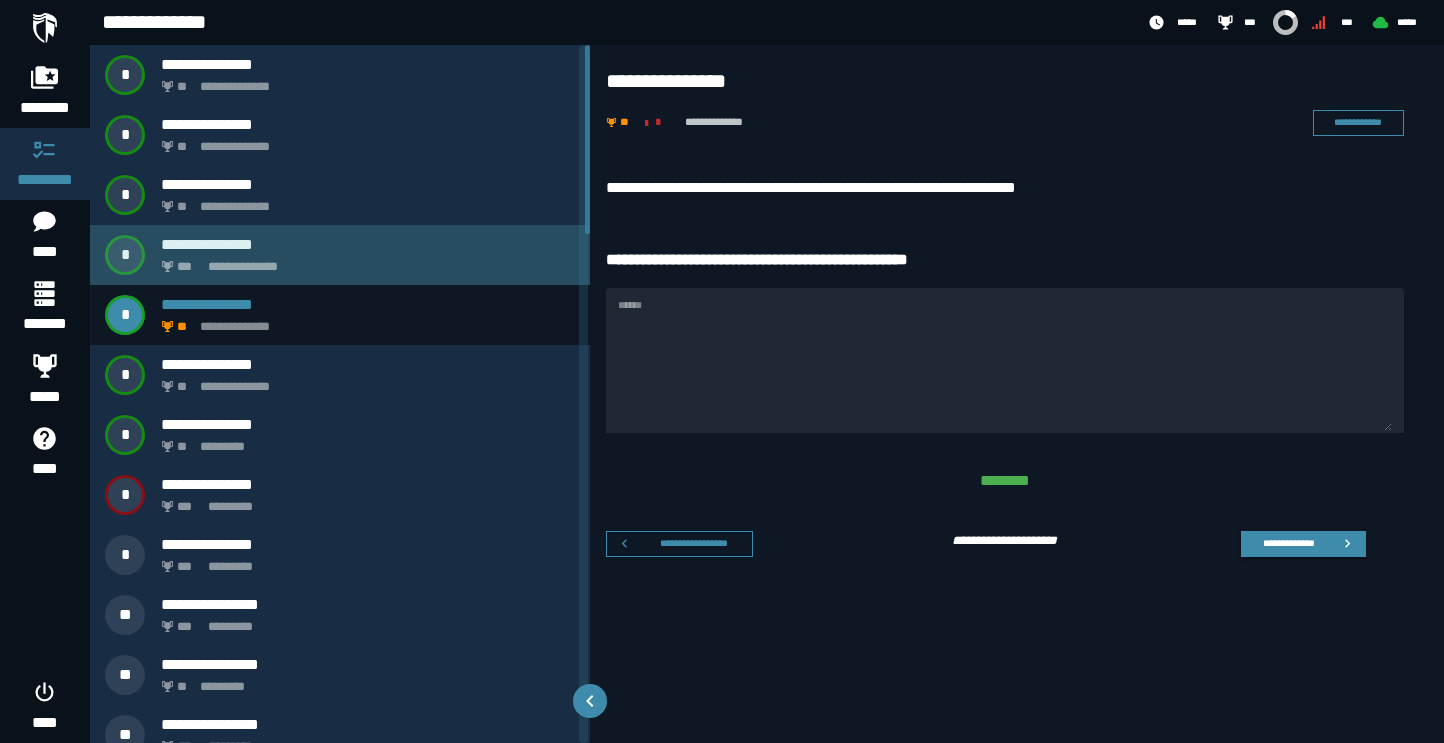 click on "**********" at bounding box center (368, 244) 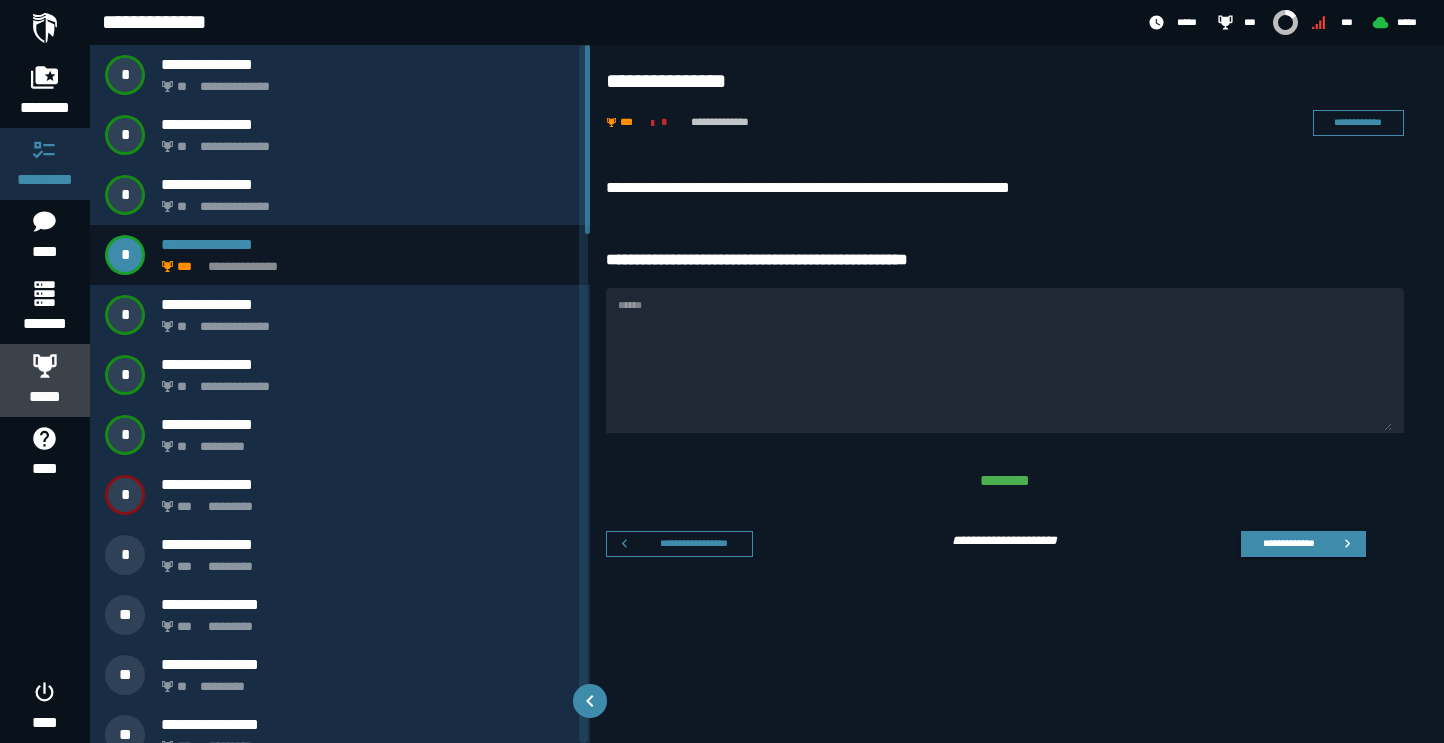 click on "*****" at bounding box center (45, 380) 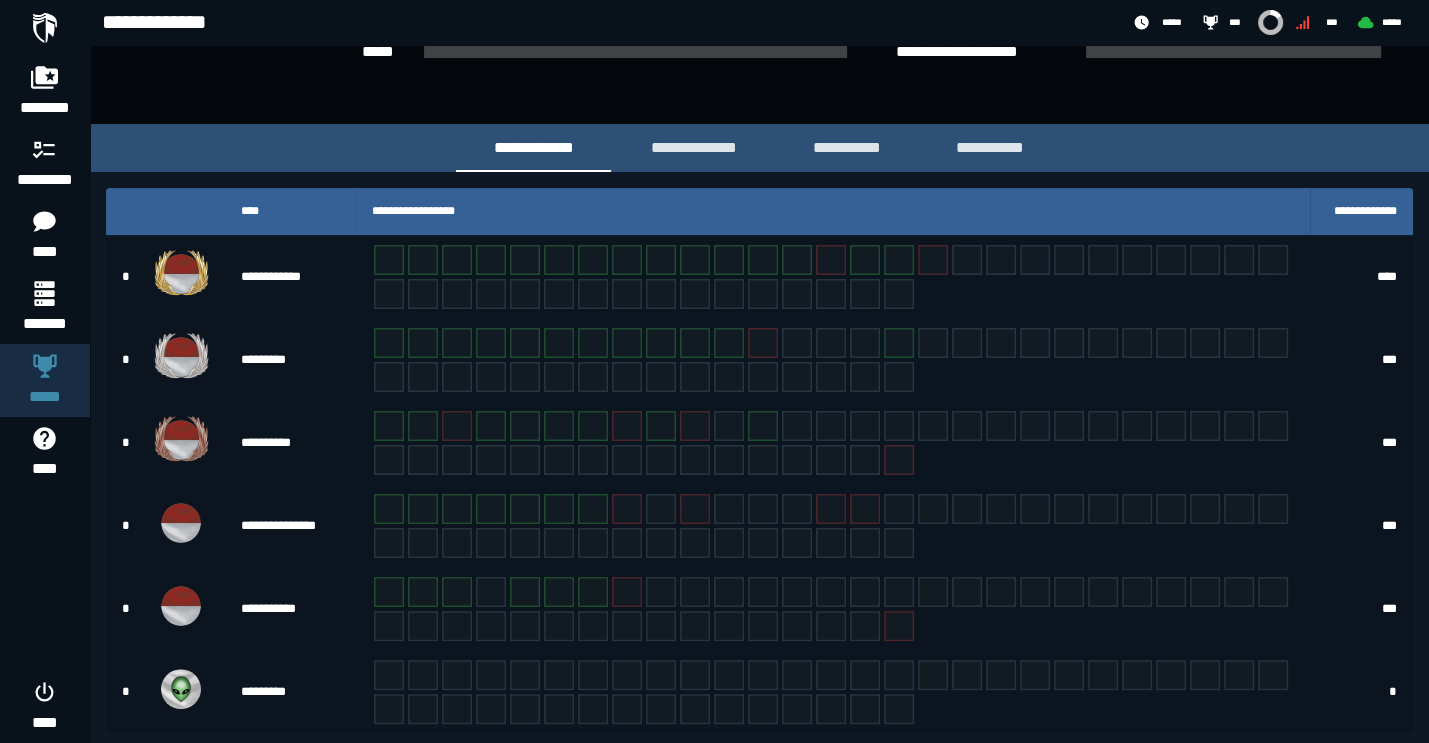 scroll, scrollTop: 291, scrollLeft: 0, axis: vertical 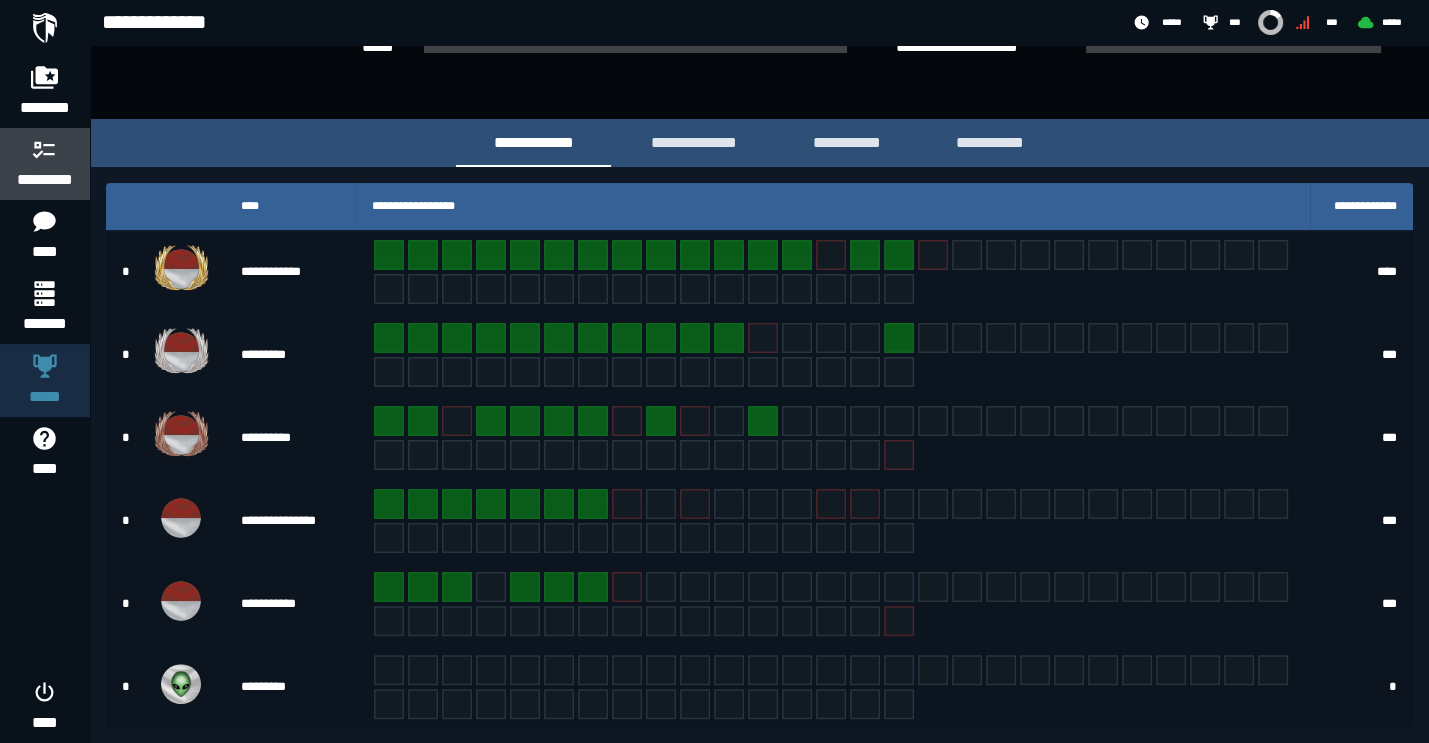 click 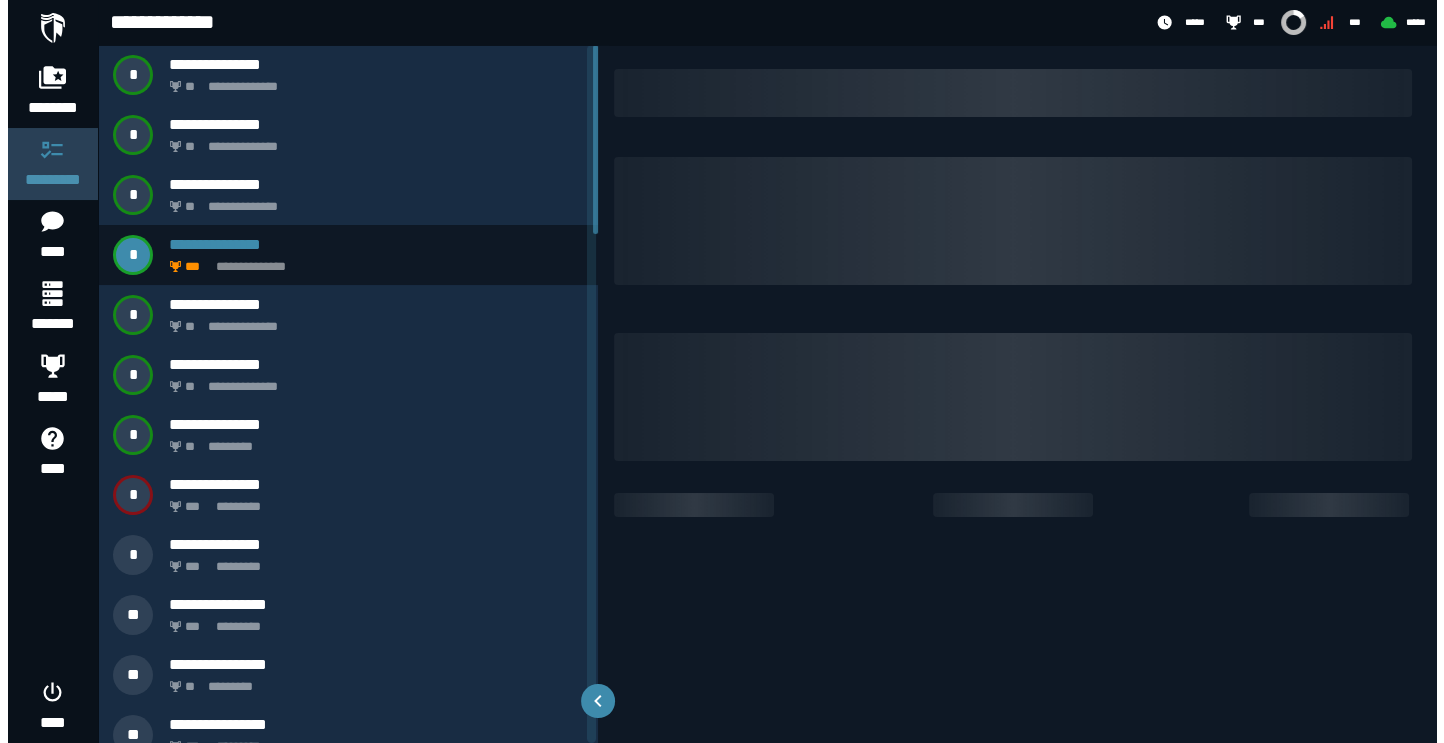 scroll, scrollTop: 0, scrollLeft: 0, axis: both 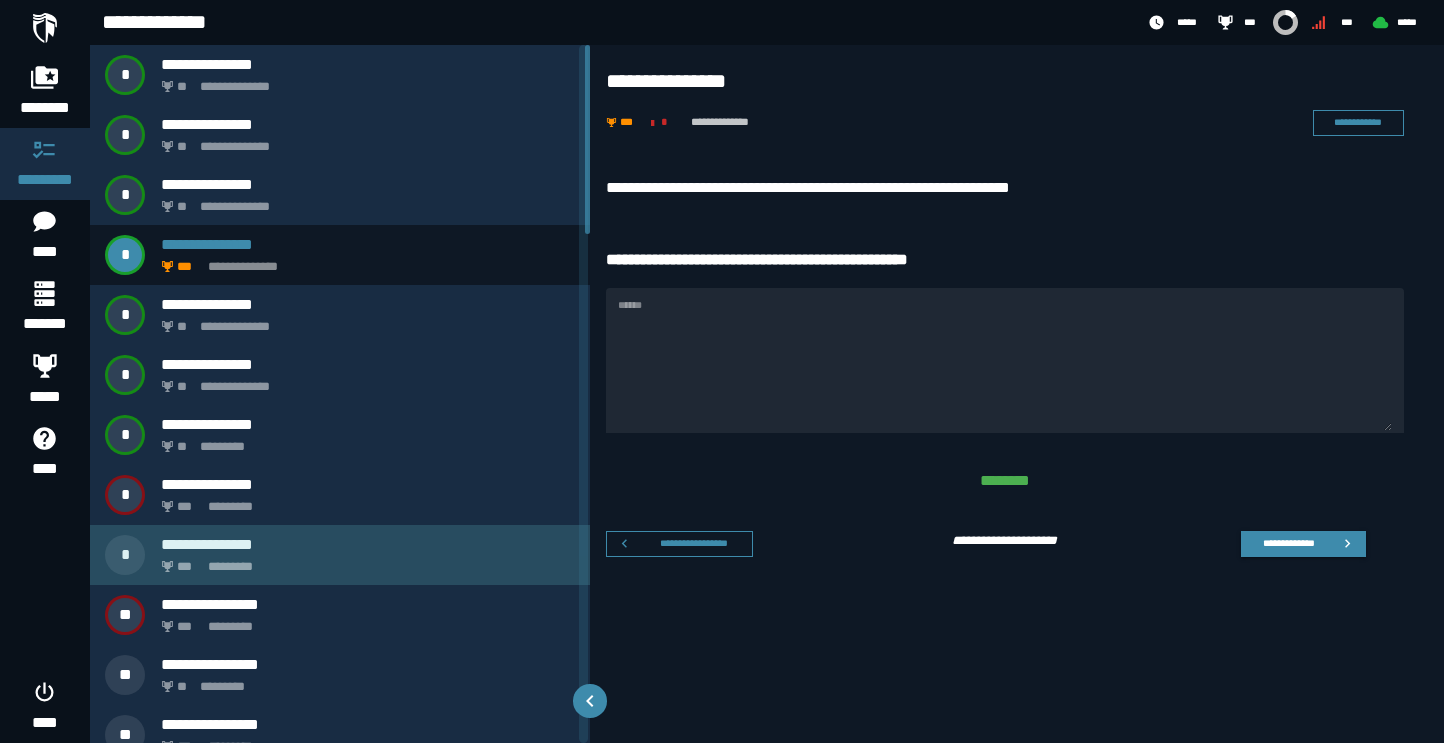 click on "**********" at bounding box center [368, 544] 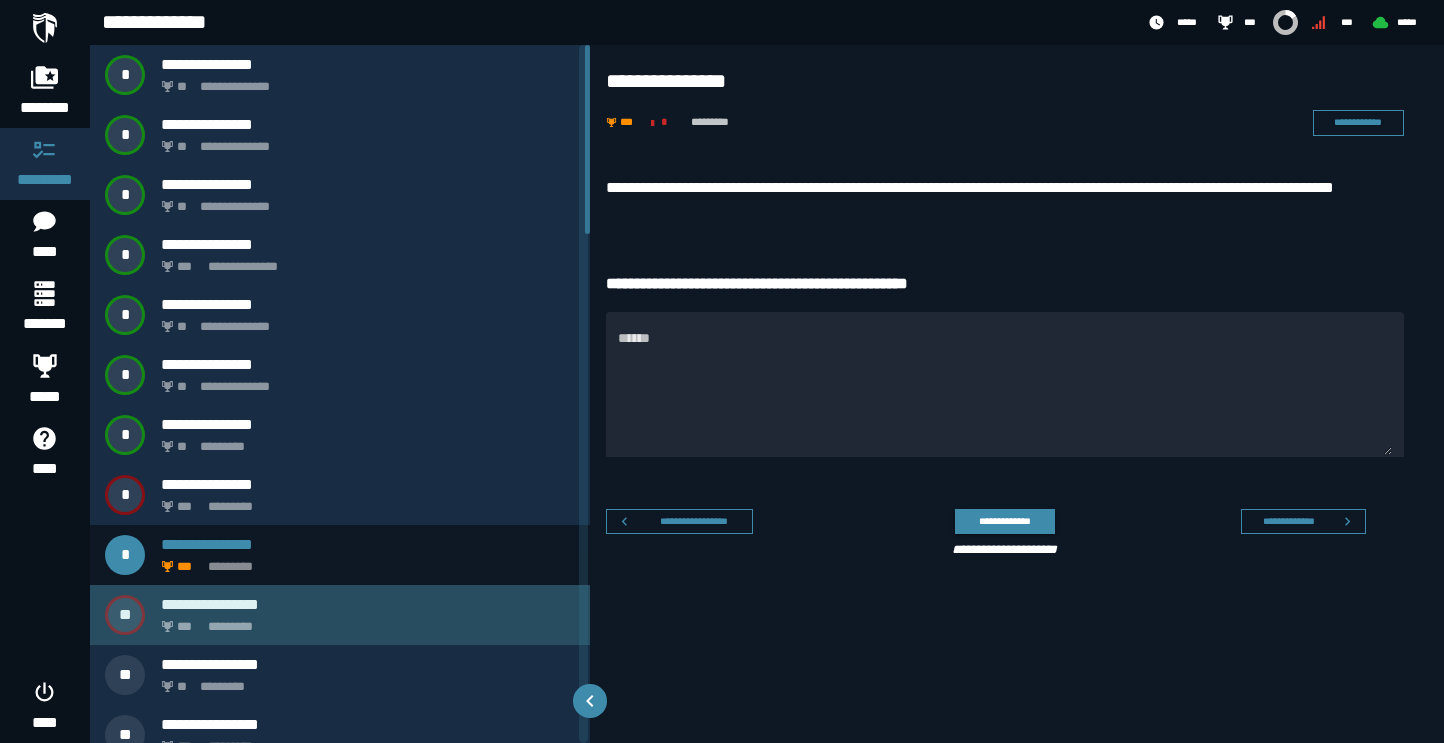 click on "*** *********" at bounding box center [364, 621] 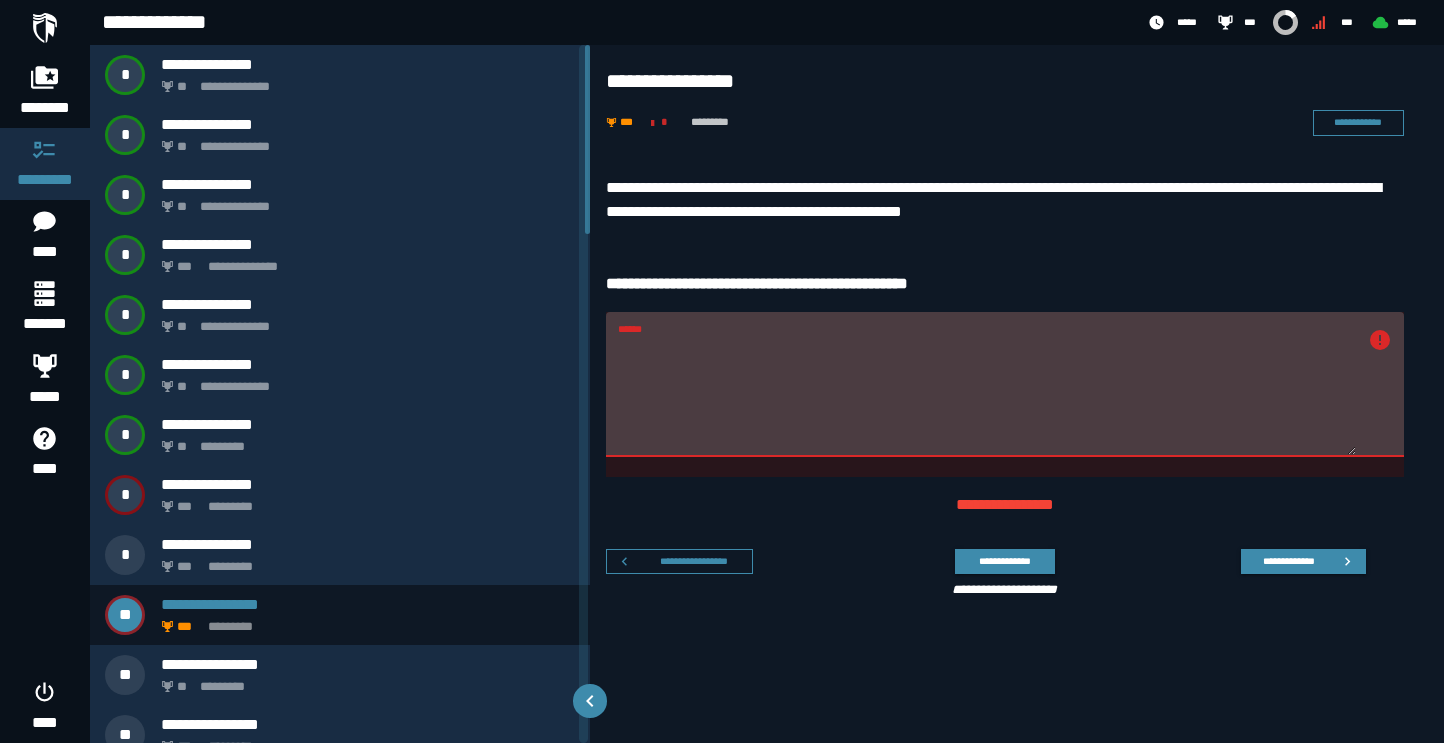 click on "******" at bounding box center (987, 396) 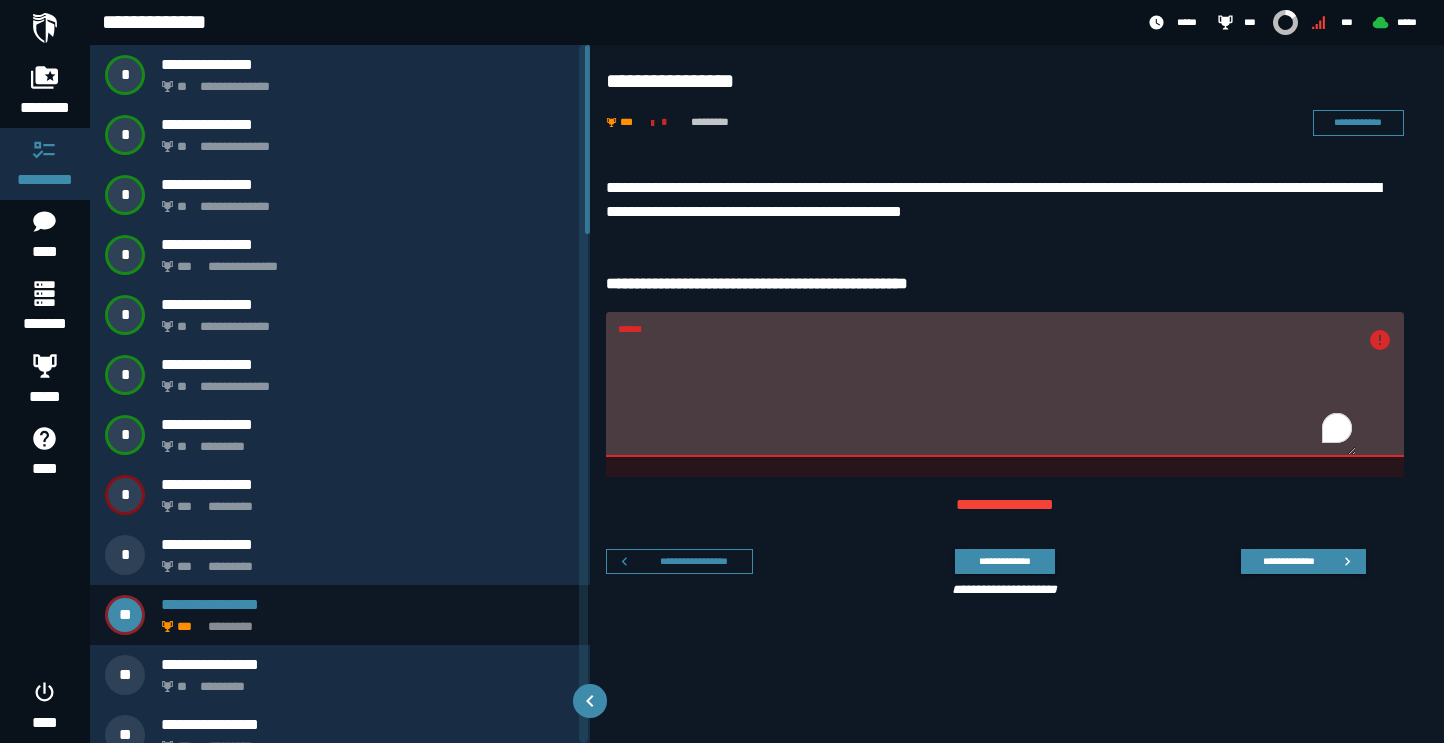 click on "******" at bounding box center [987, 396] 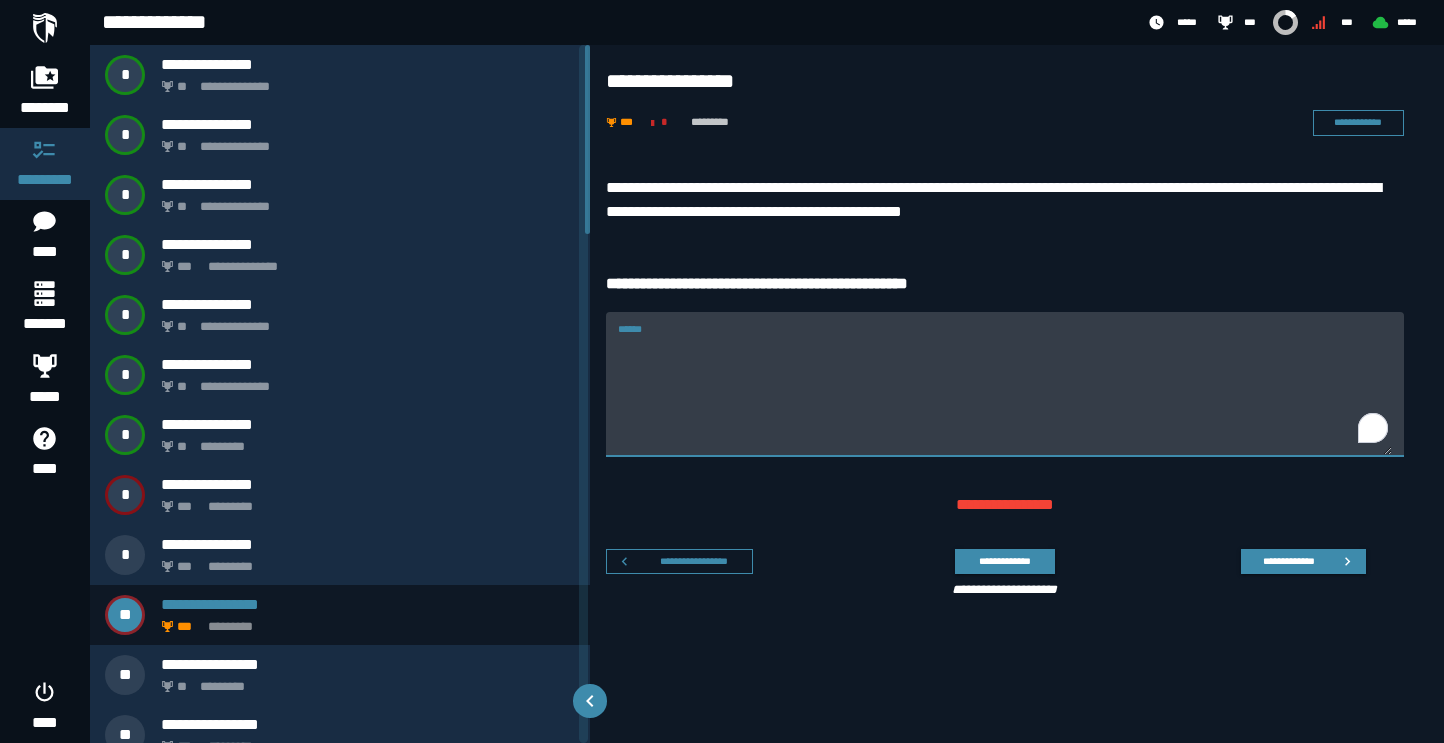 type 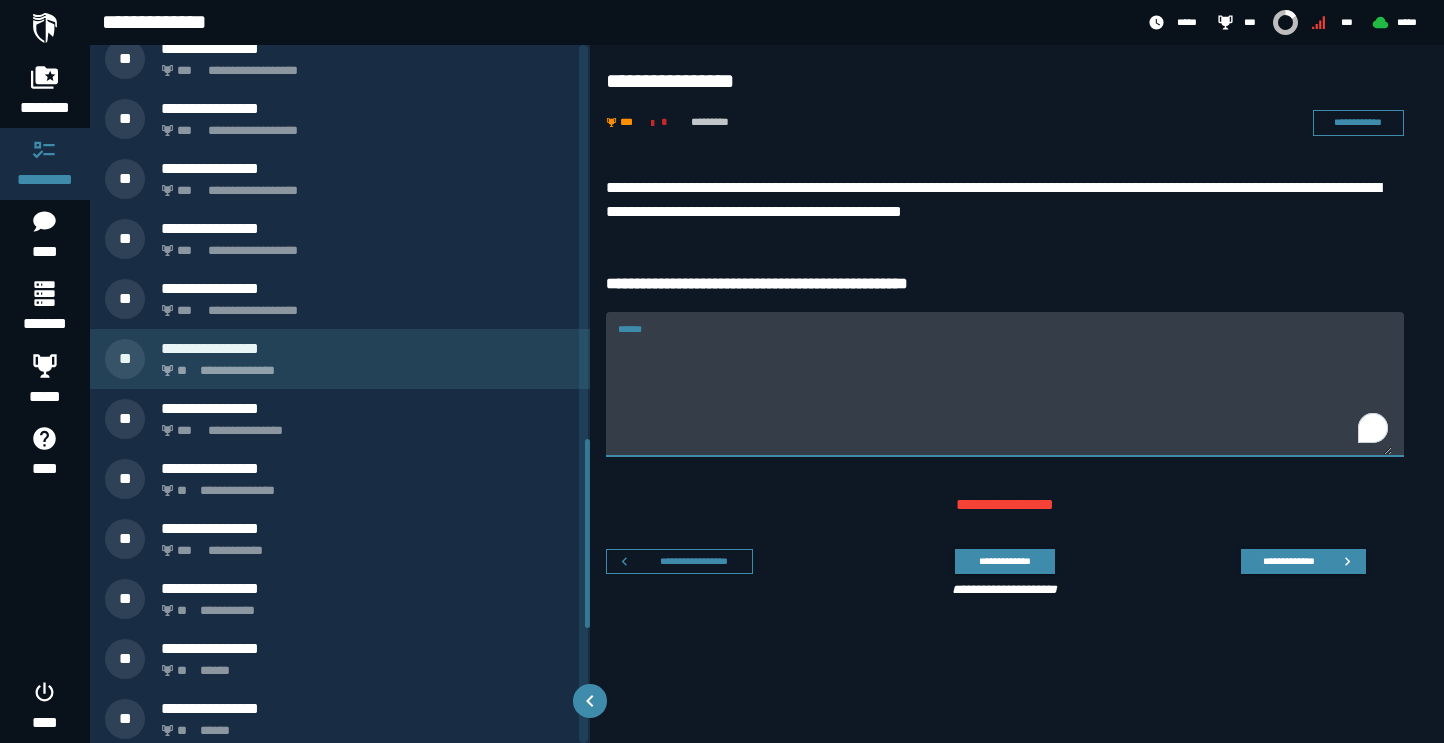 scroll, scrollTop: 1454, scrollLeft: 0, axis: vertical 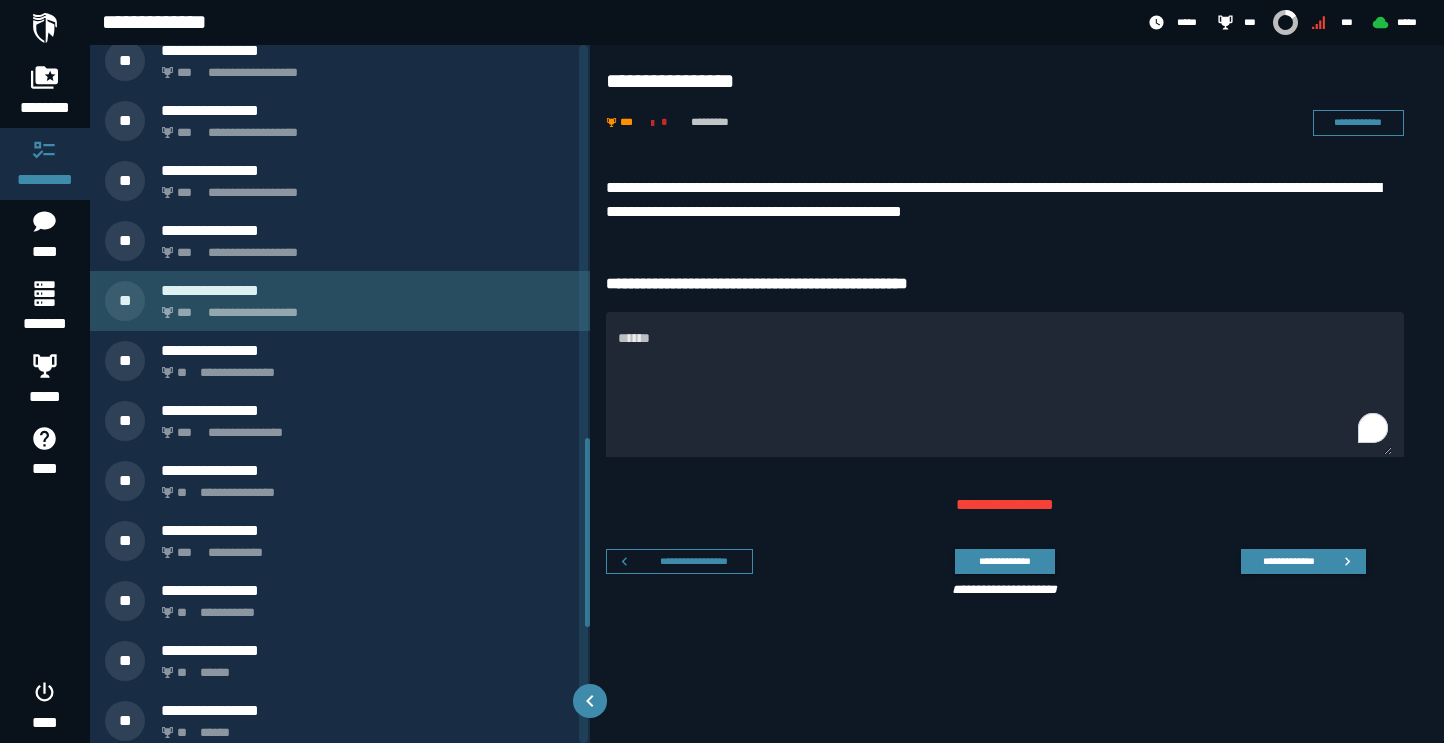 click on "**********" 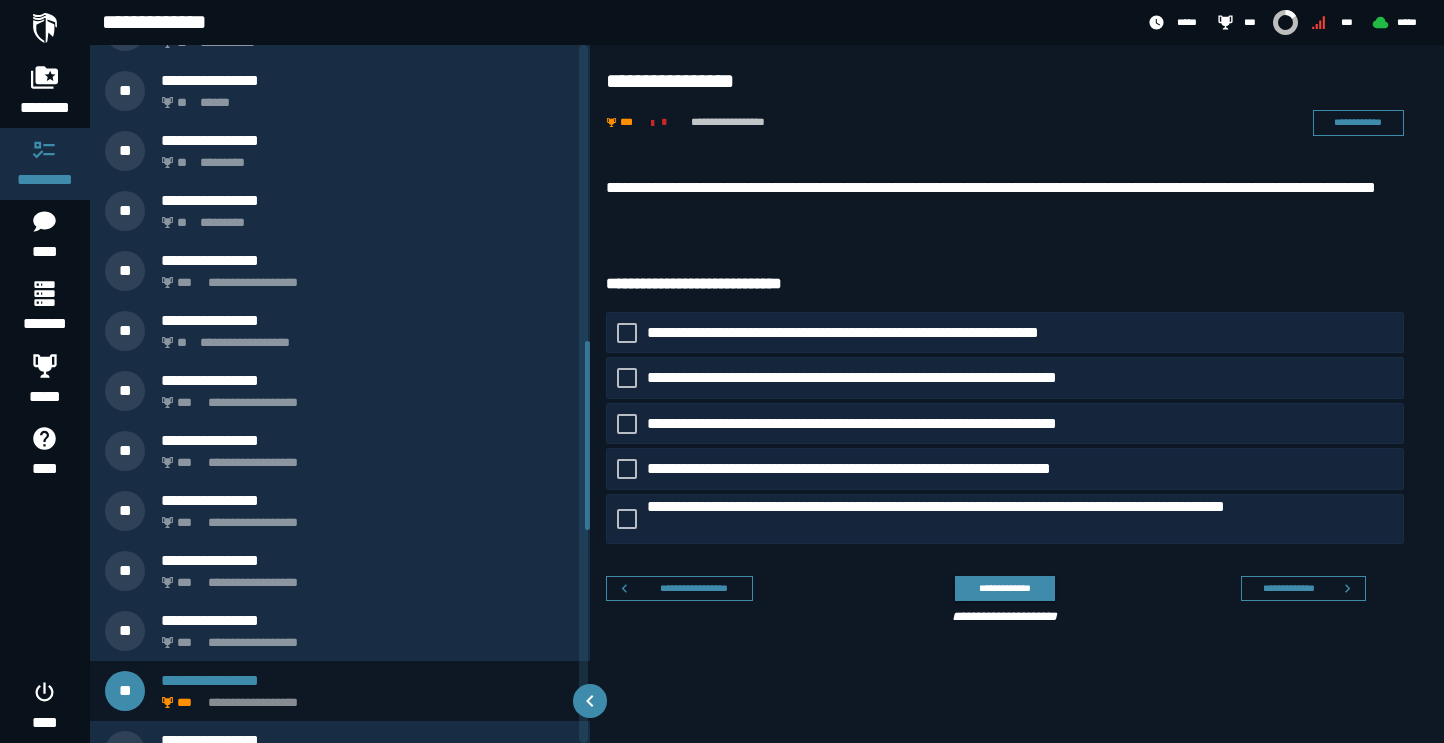 scroll, scrollTop: 1041, scrollLeft: 0, axis: vertical 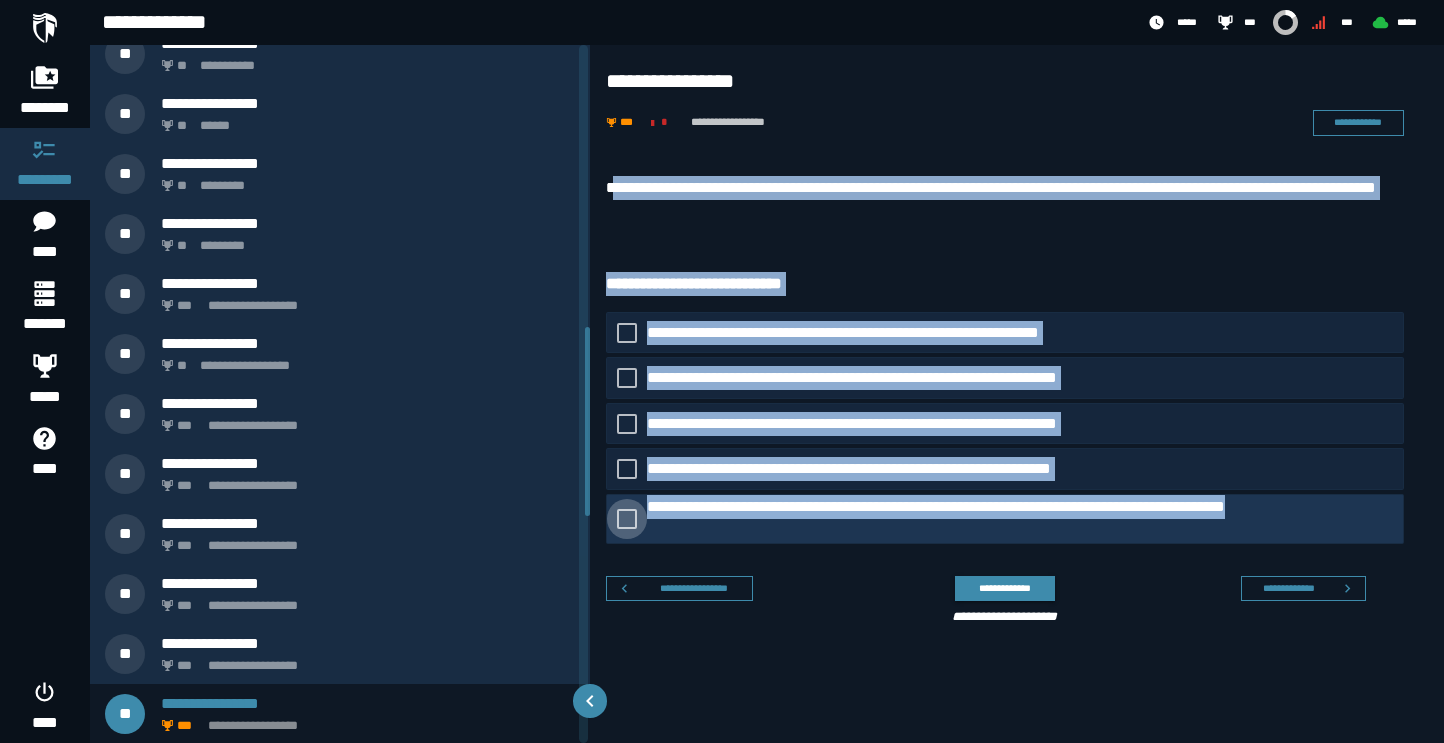 drag, startPoint x: 612, startPoint y: 187, endPoint x: 1042, endPoint y: 528, distance: 548.7996 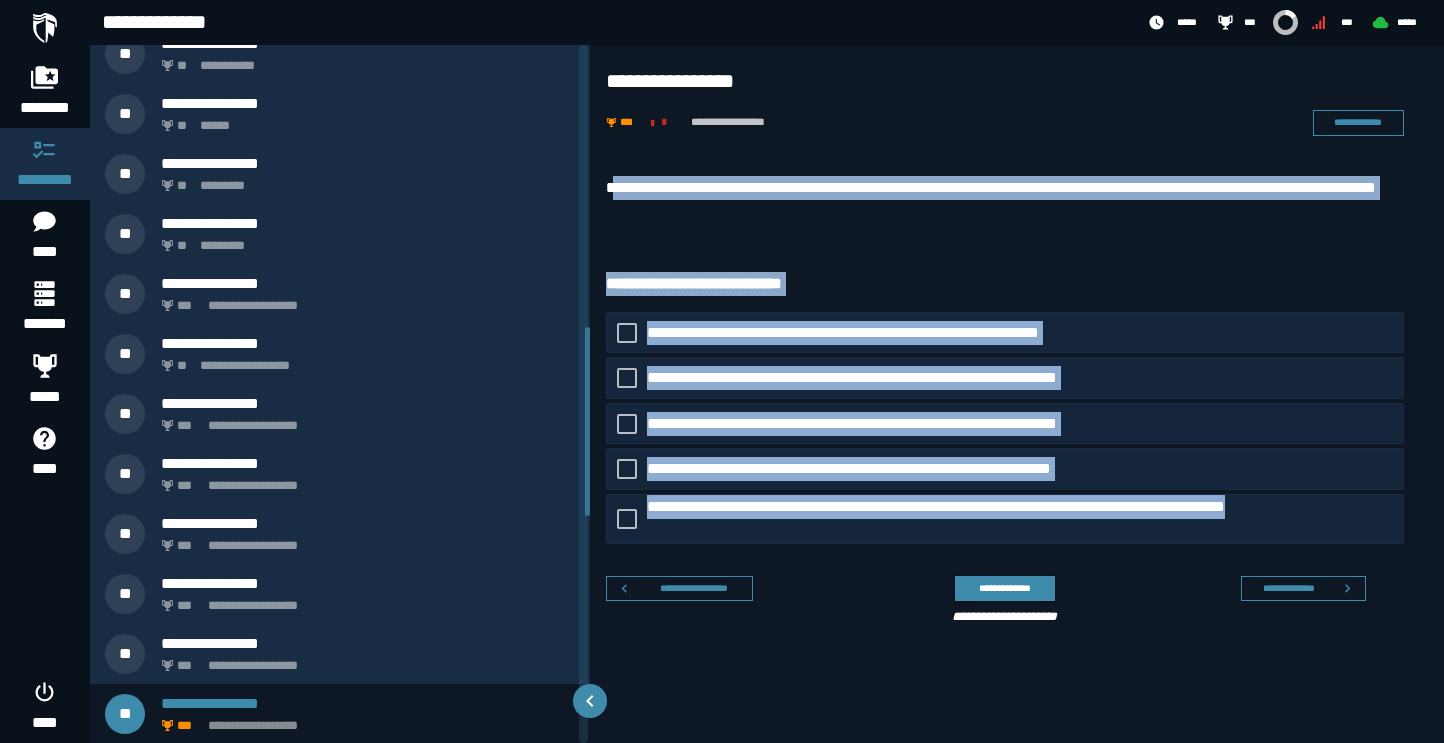 click on "**********" at bounding box center [1005, 200] 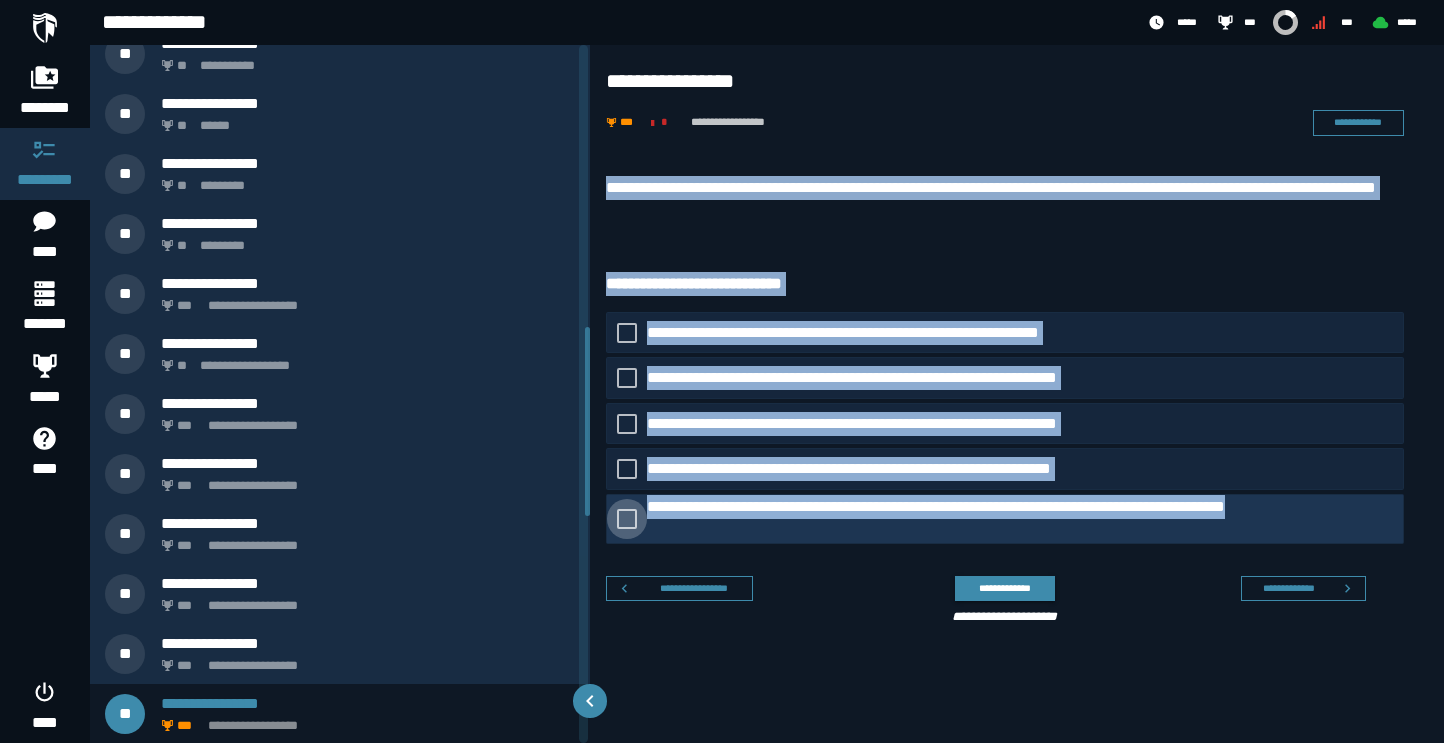 drag, startPoint x: 603, startPoint y: 184, endPoint x: 970, endPoint y: 539, distance: 510.6016 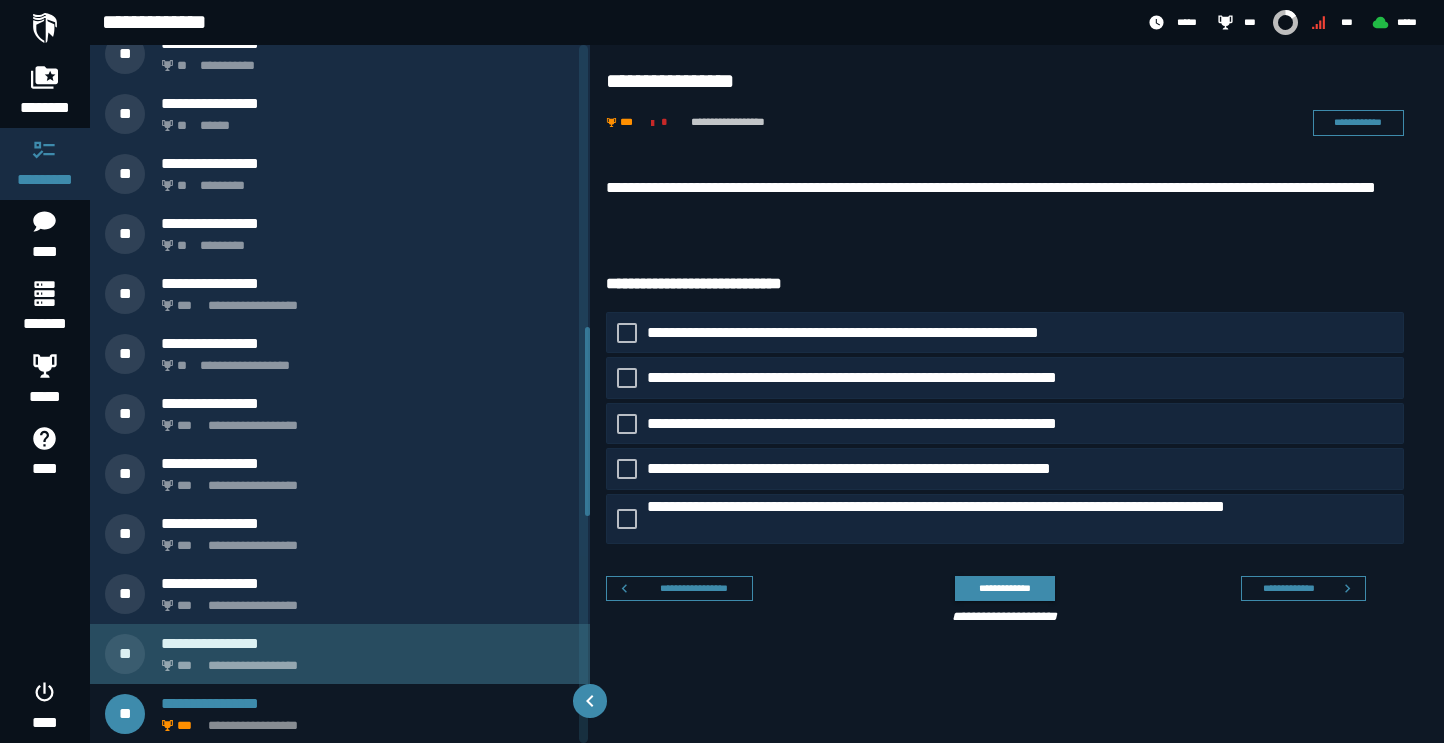 click on "**********" at bounding box center [364, 660] 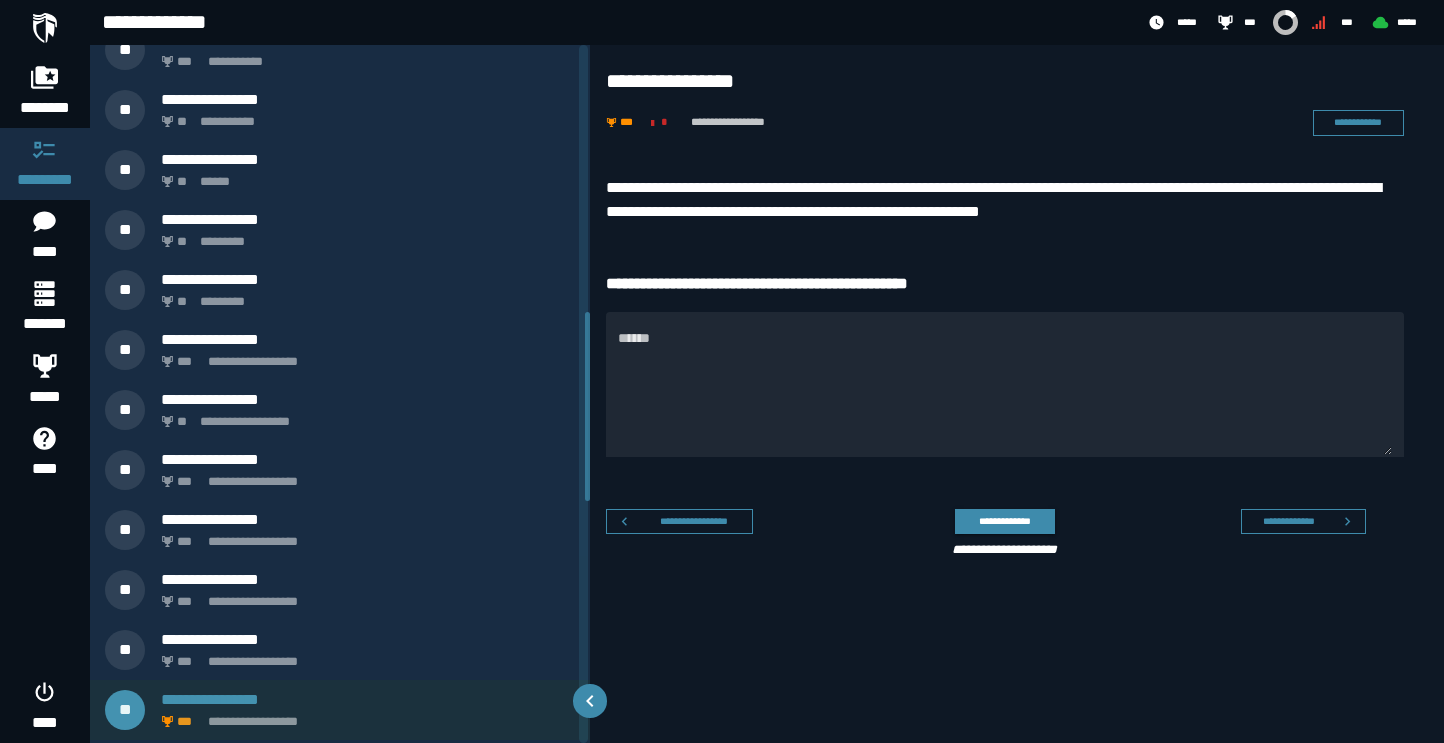 scroll, scrollTop: 981, scrollLeft: 0, axis: vertical 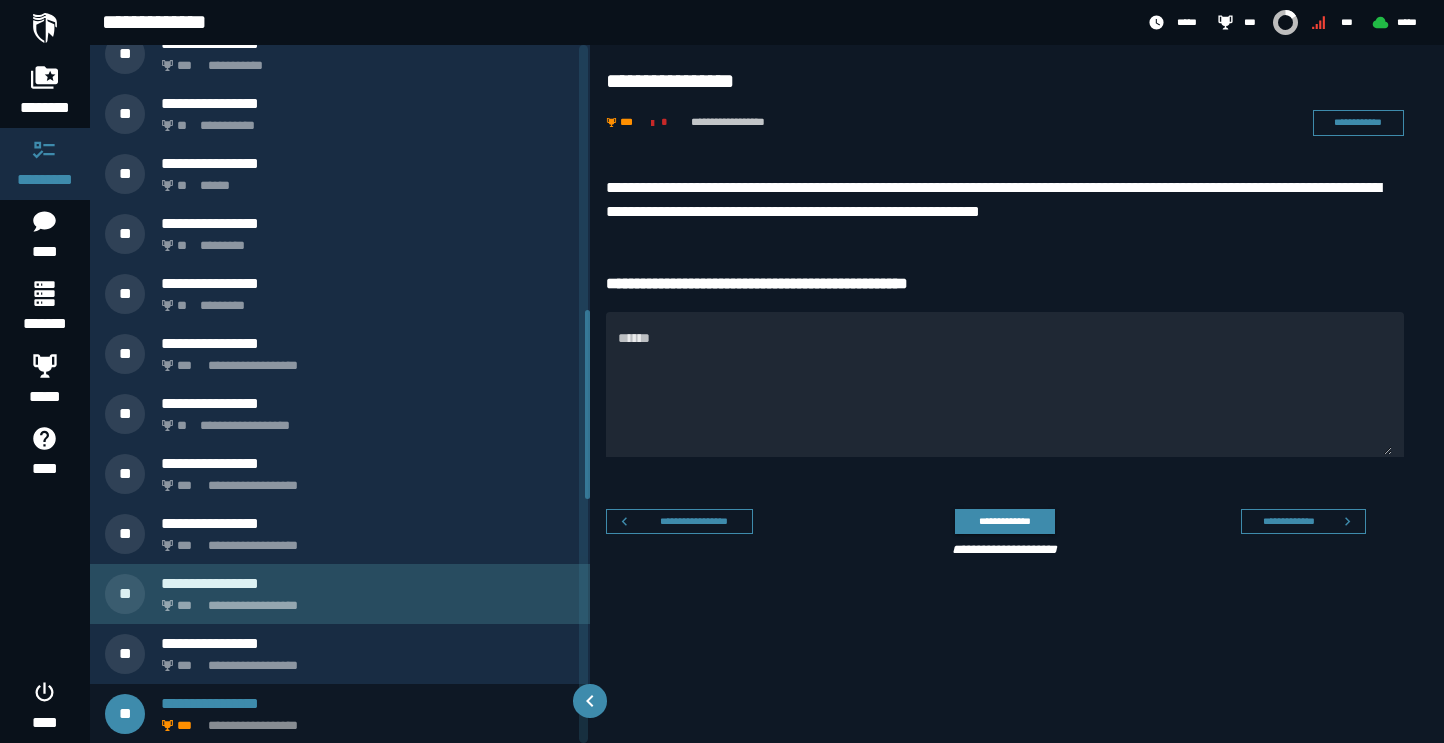 click on "**********" at bounding box center [340, 594] 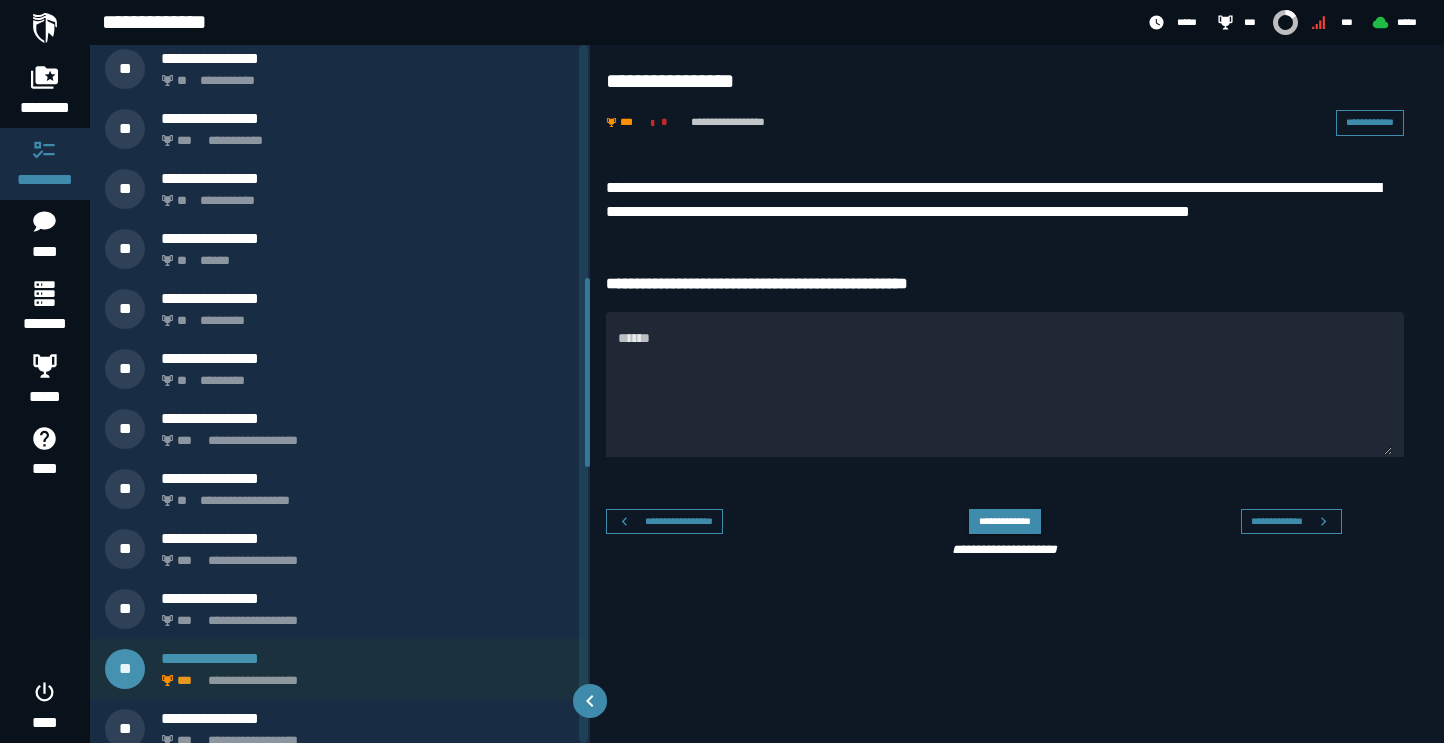 scroll, scrollTop: 861, scrollLeft: 0, axis: vertical 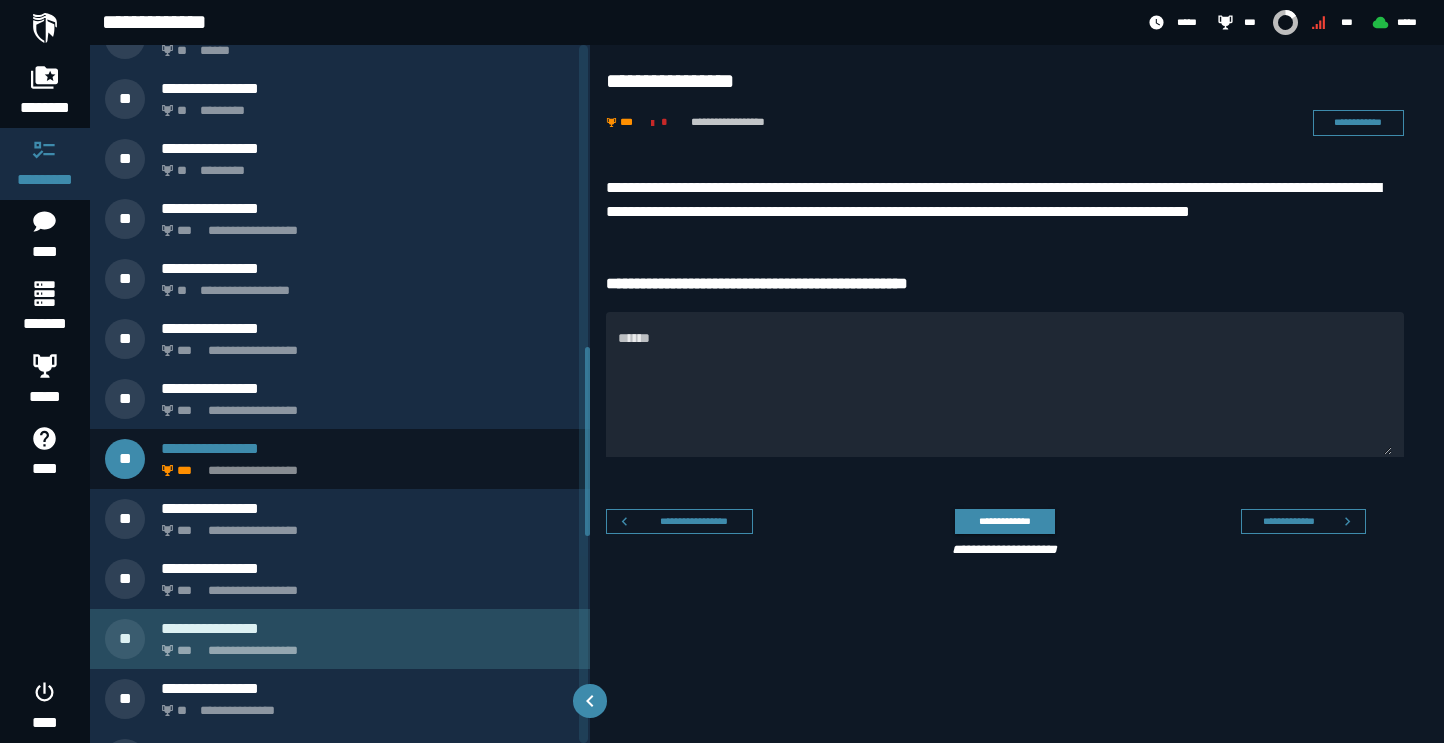 click on "**********" 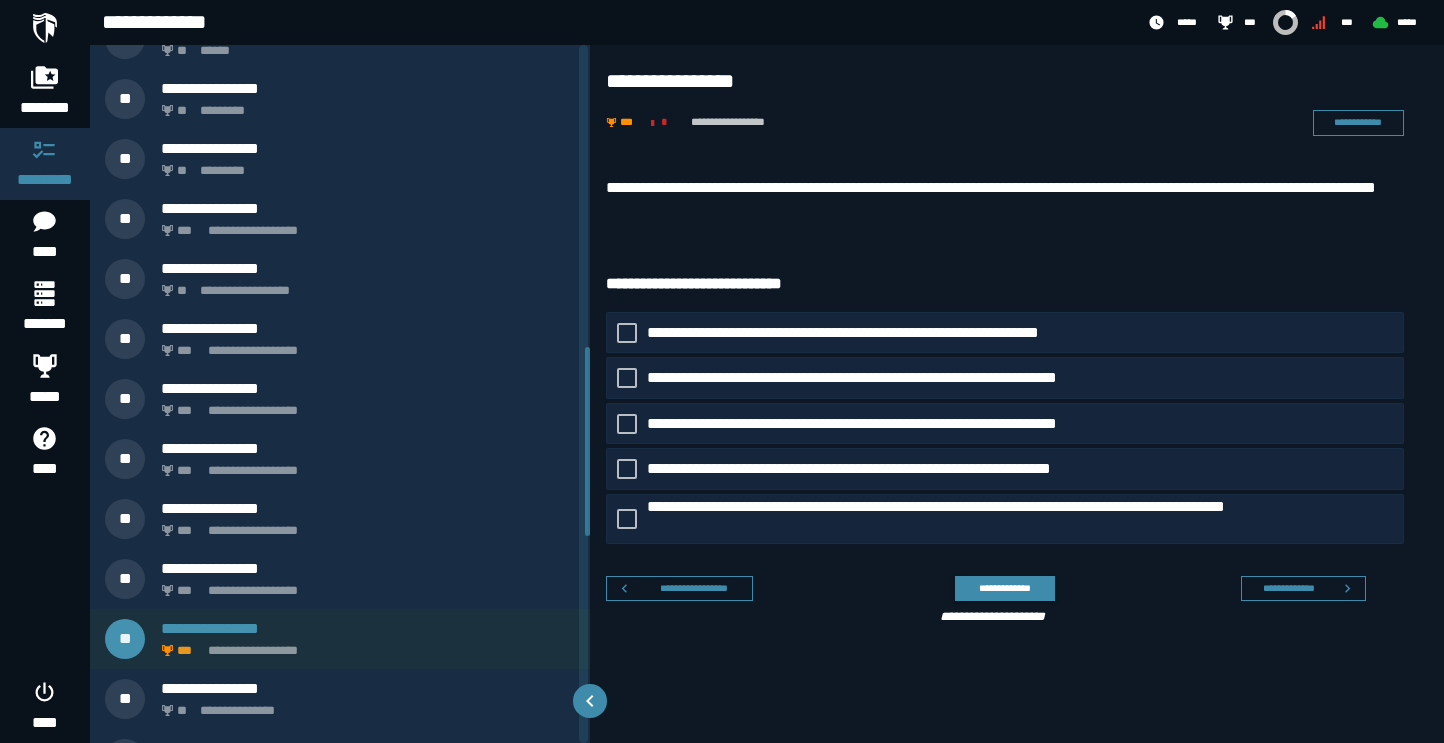 scroll, scrollTop: 1041, scrollLeft: 0, axis: vertical 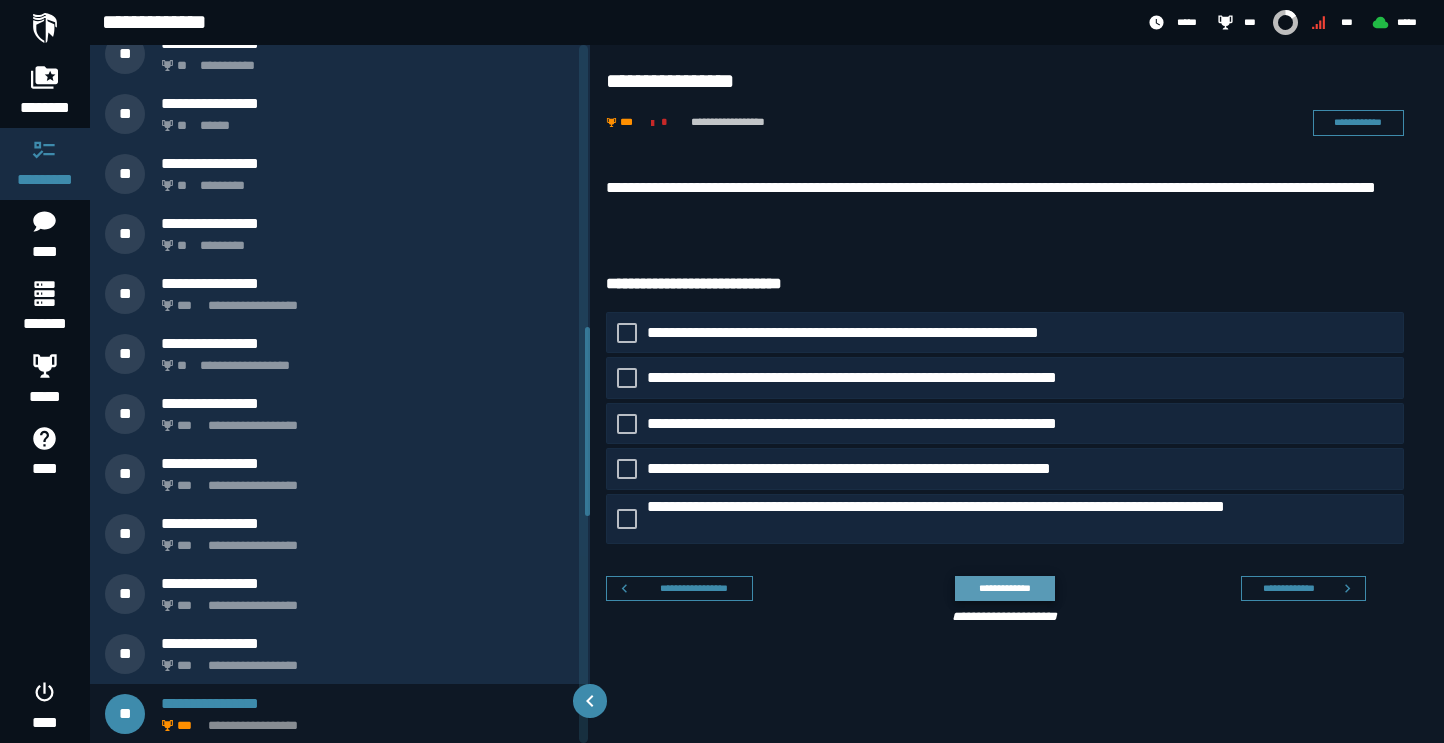 click on "**********" at bounding box center [1004, 588] 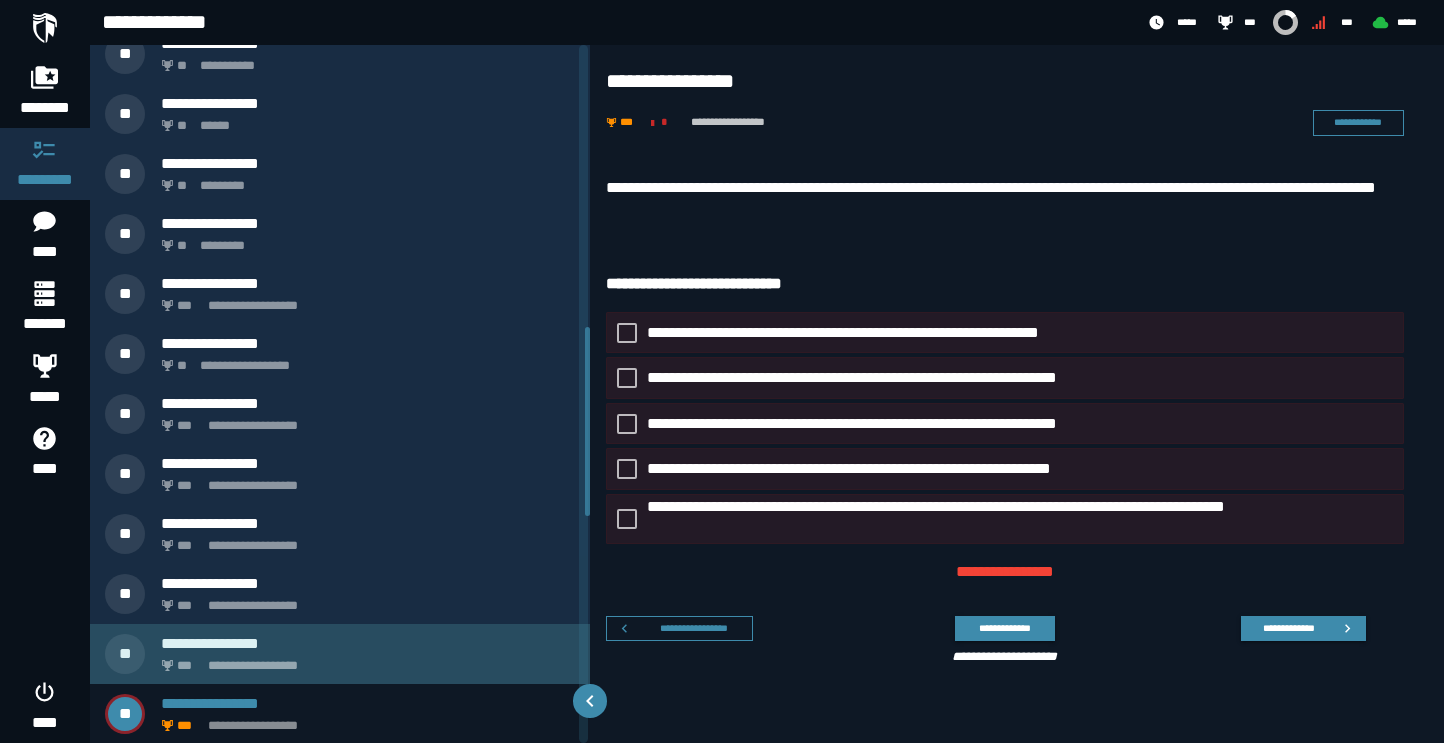 click on "**********" at bounding box center (368, 643) 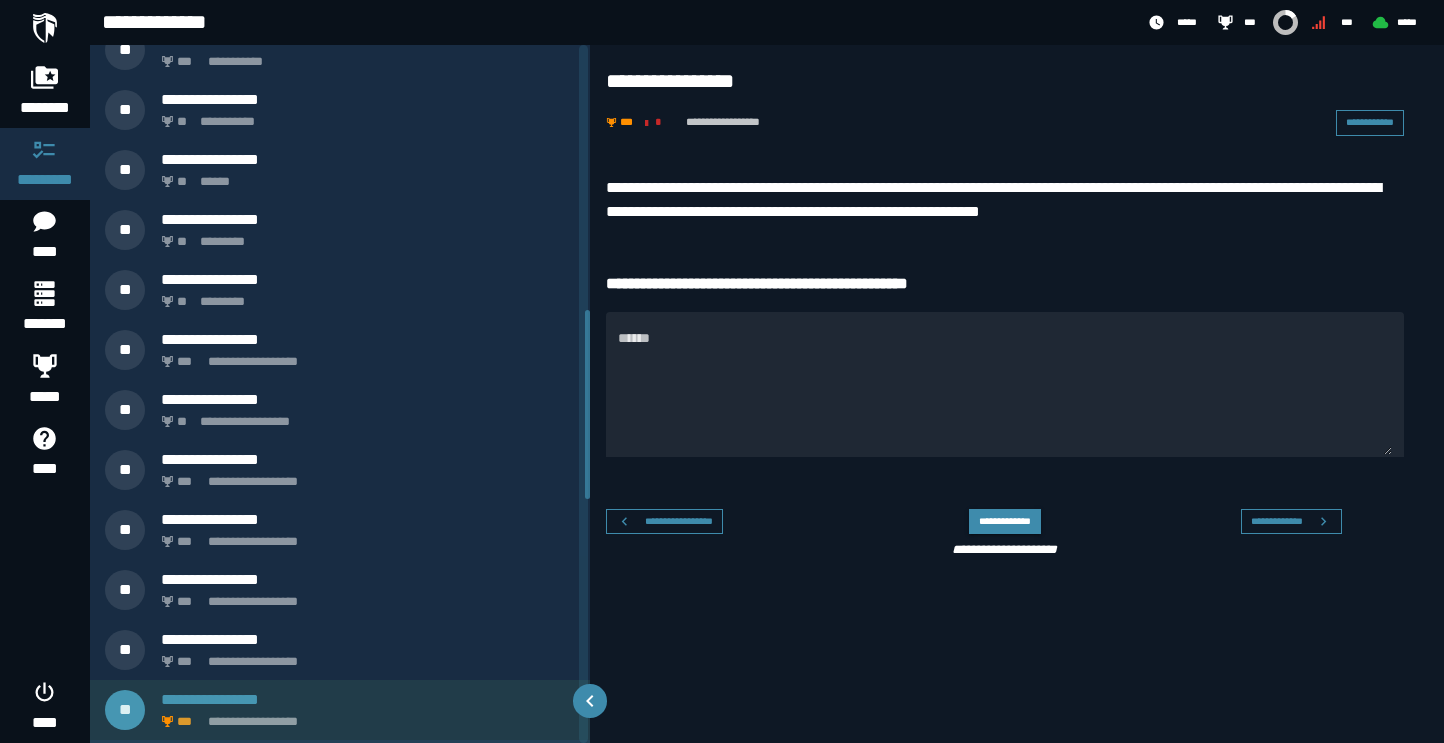 scroll, scrollTop: 981, scrollLeft: 0, axis: vertical 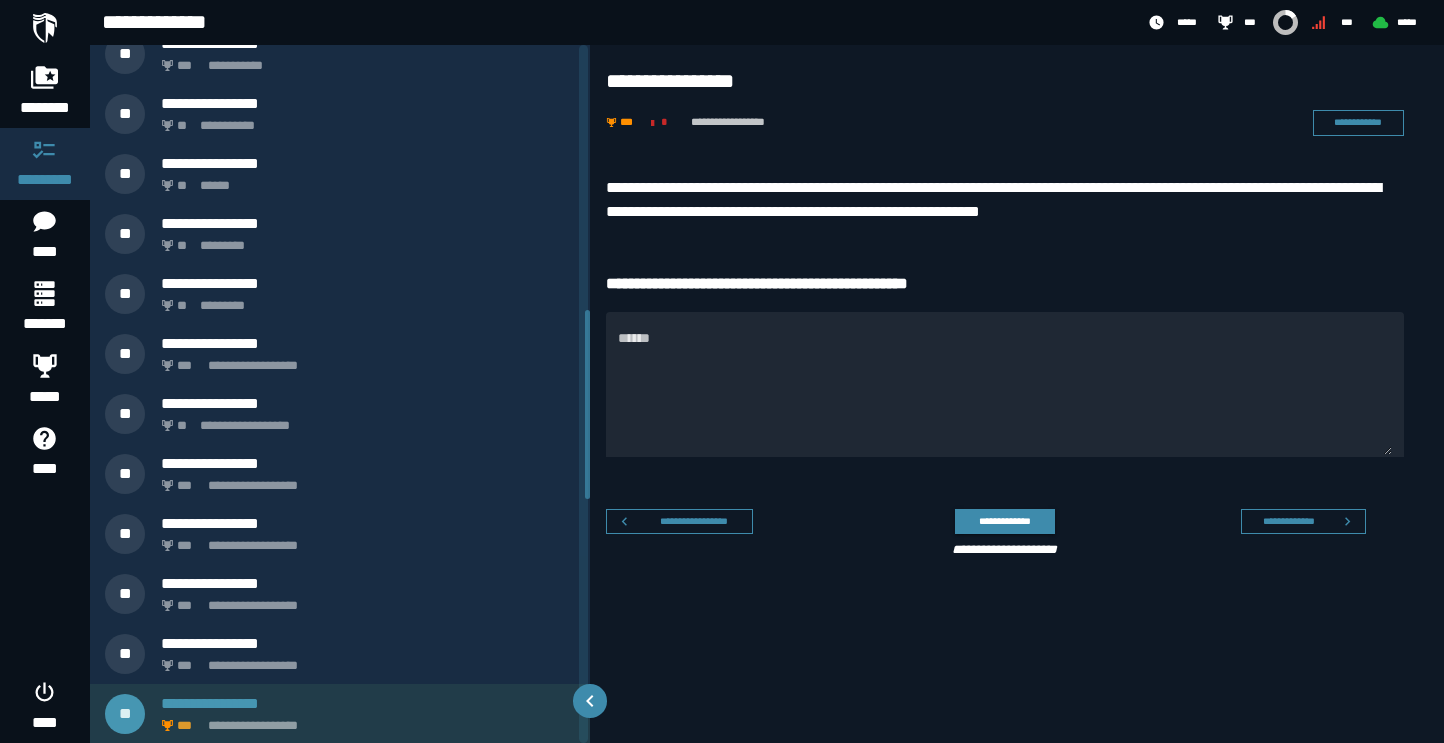 click on "**********" 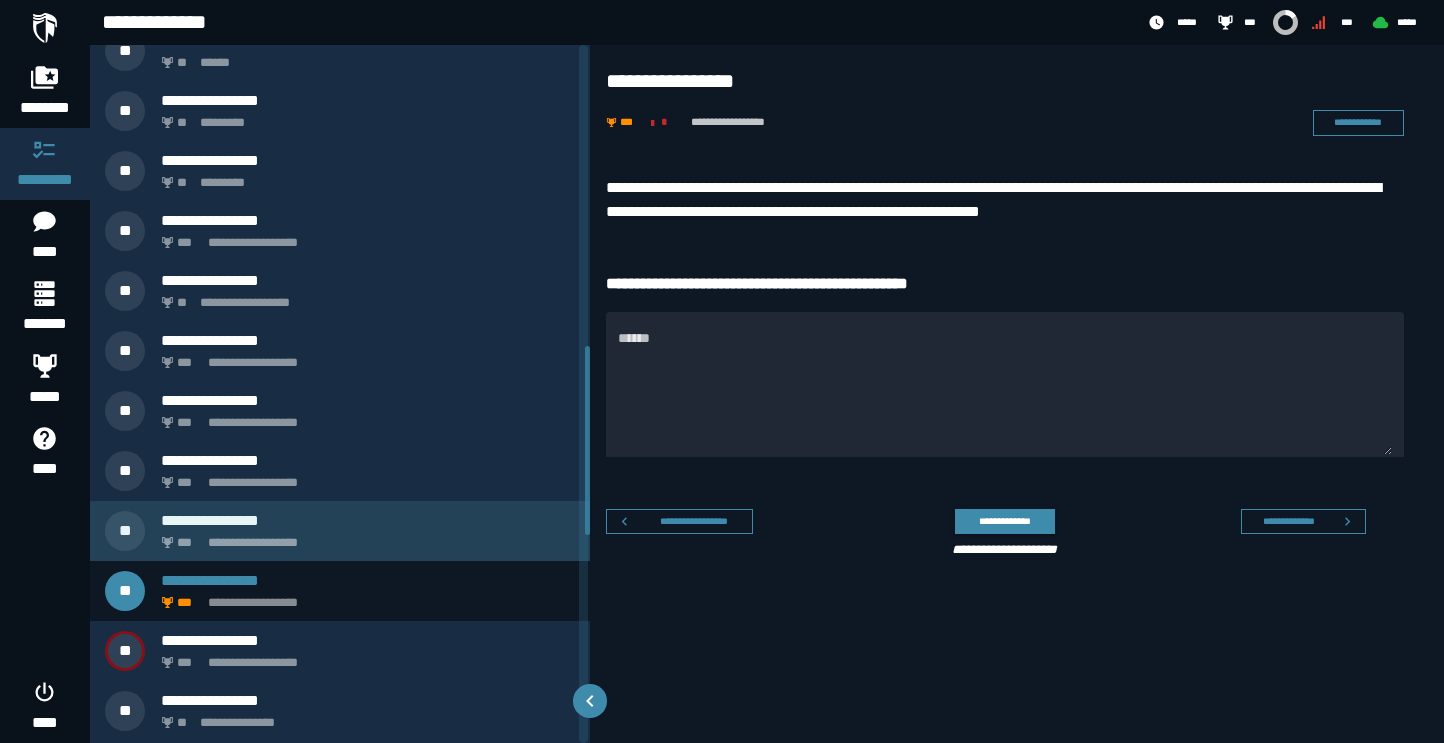 scroll, scrollTop: 1116, scrollLeft: 0, axis: vertical 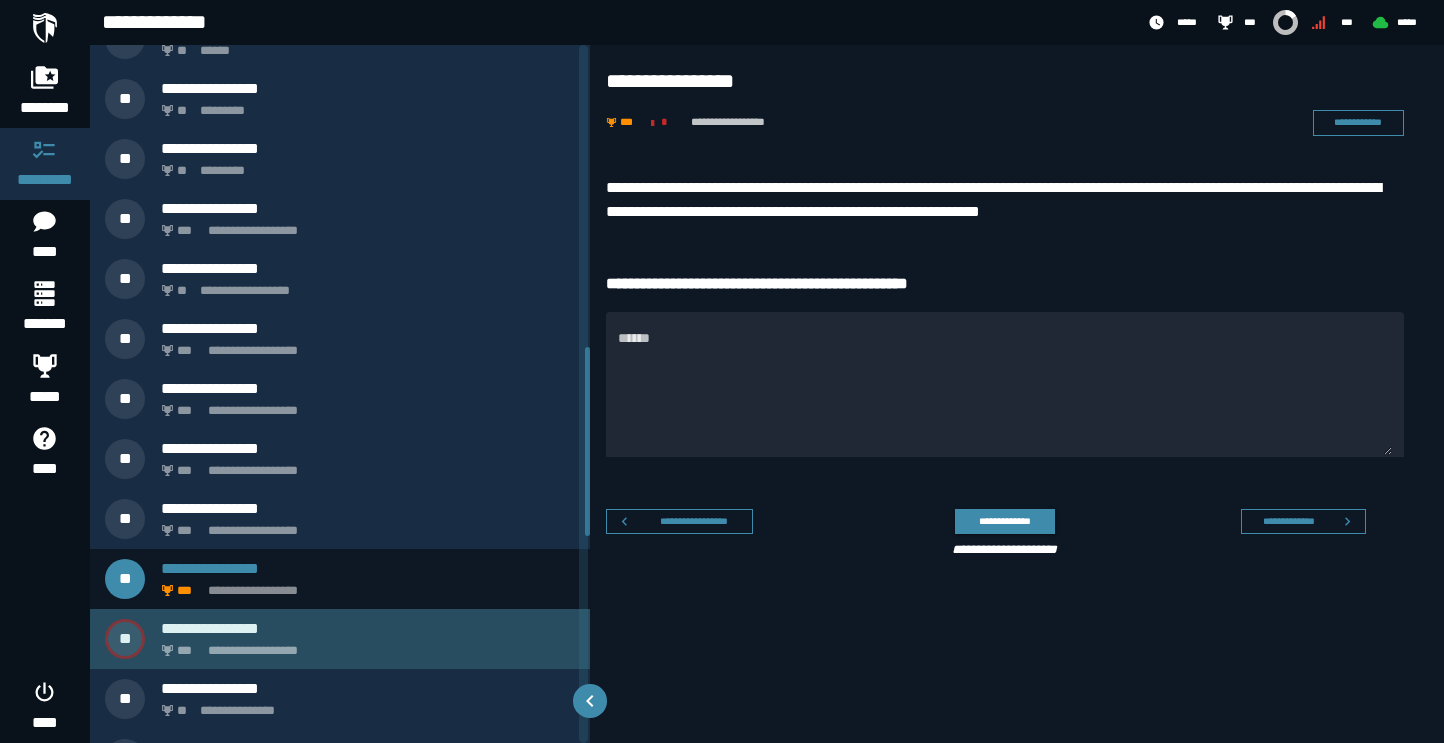 click on "**********" at bounding box center [364, 645] 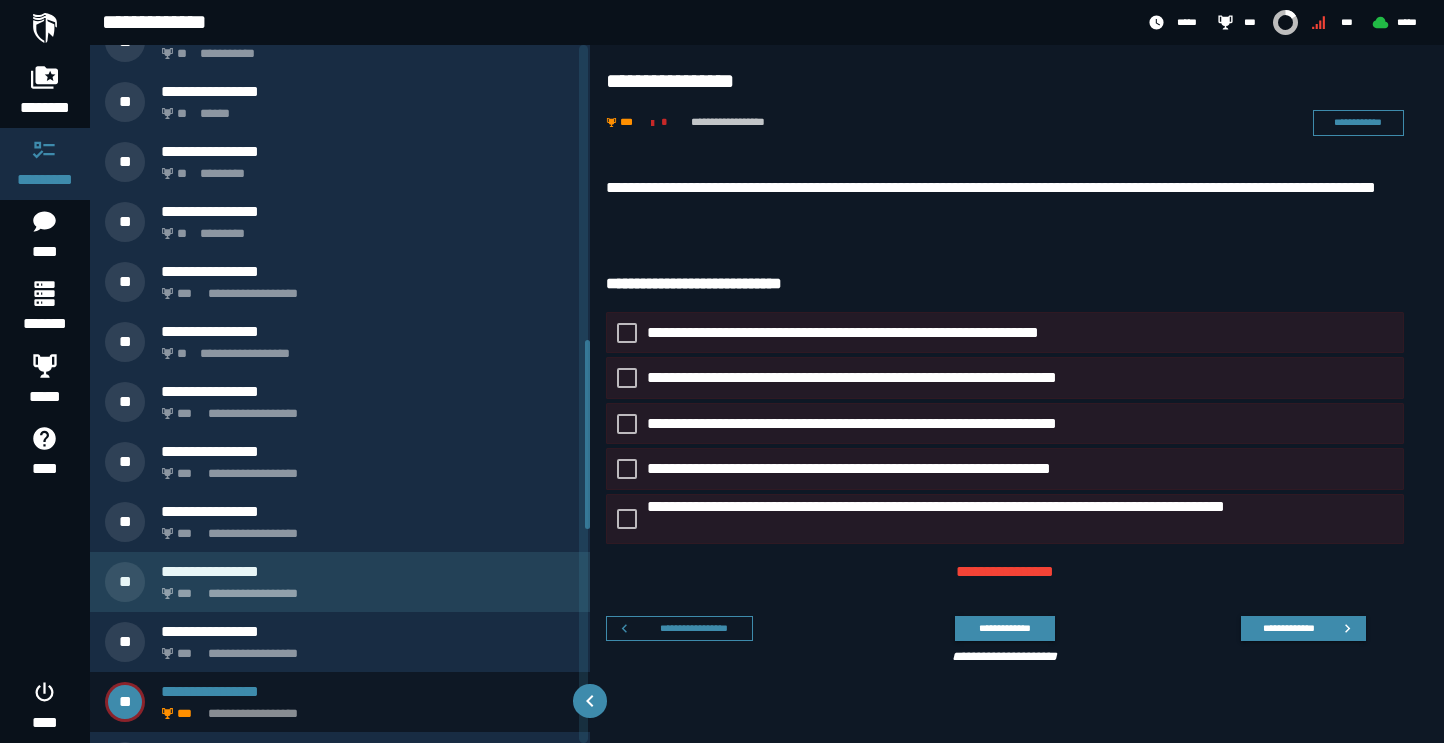 scroll, scrollTop: 1041, scrollLeft: 0, axis: vertical 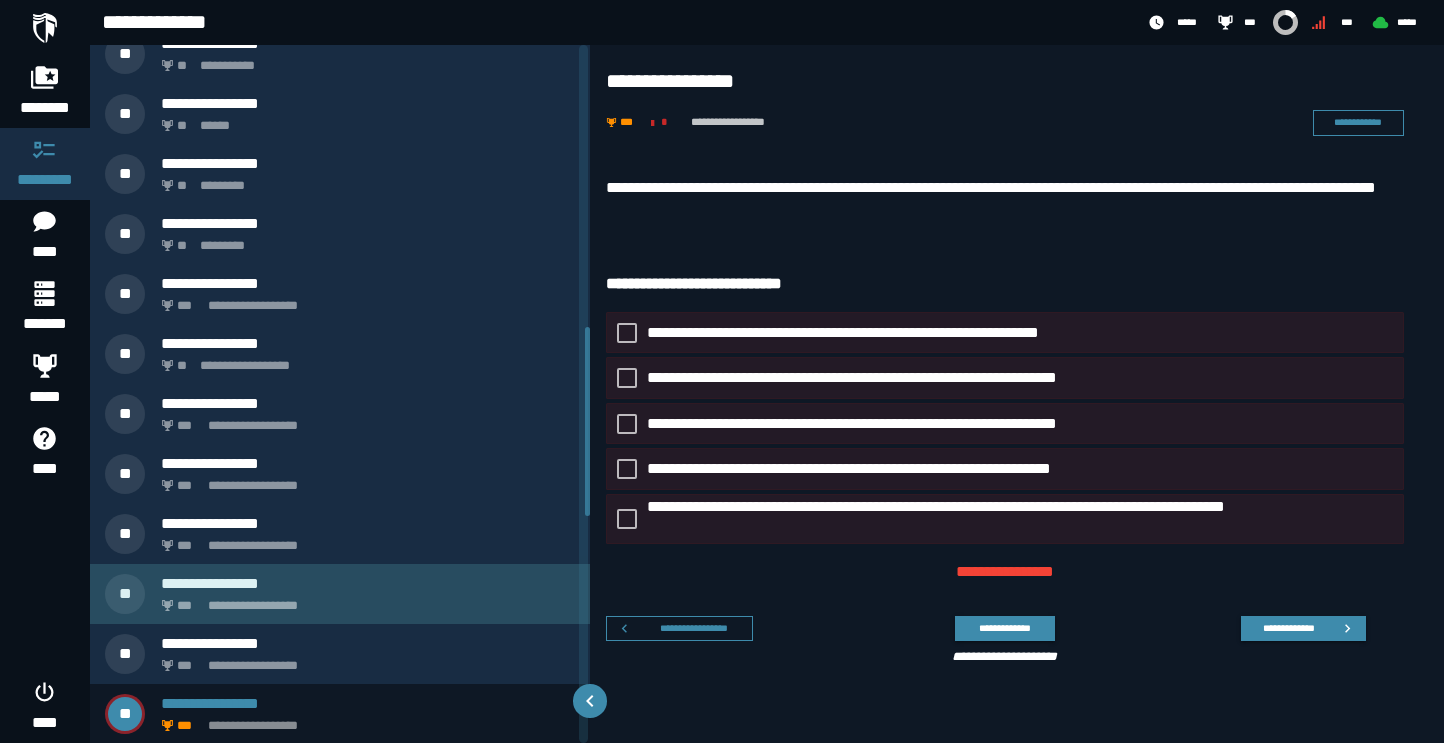 click on "**********" at bounding box center (340, 594) 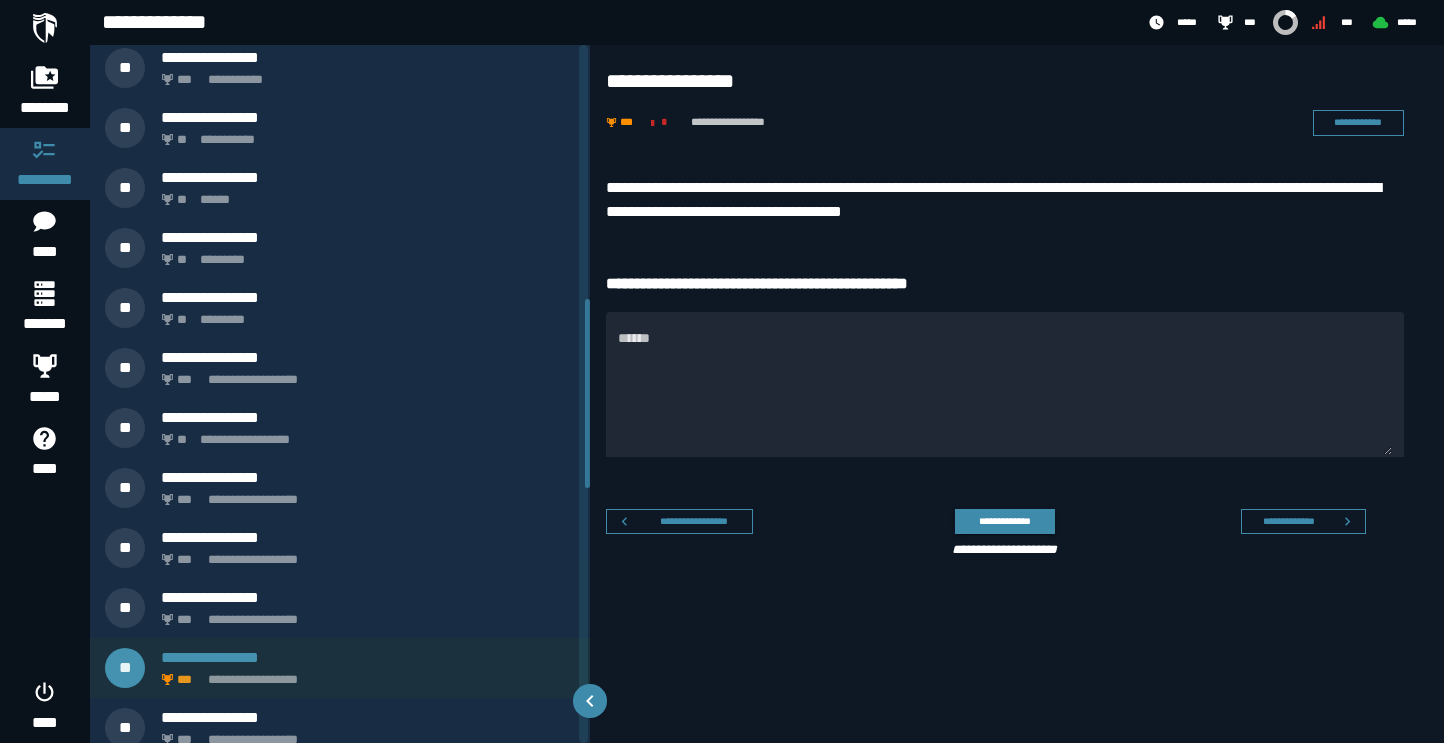 scroll, scrollTop: 921, scrollLeft: 0, axis: vertical 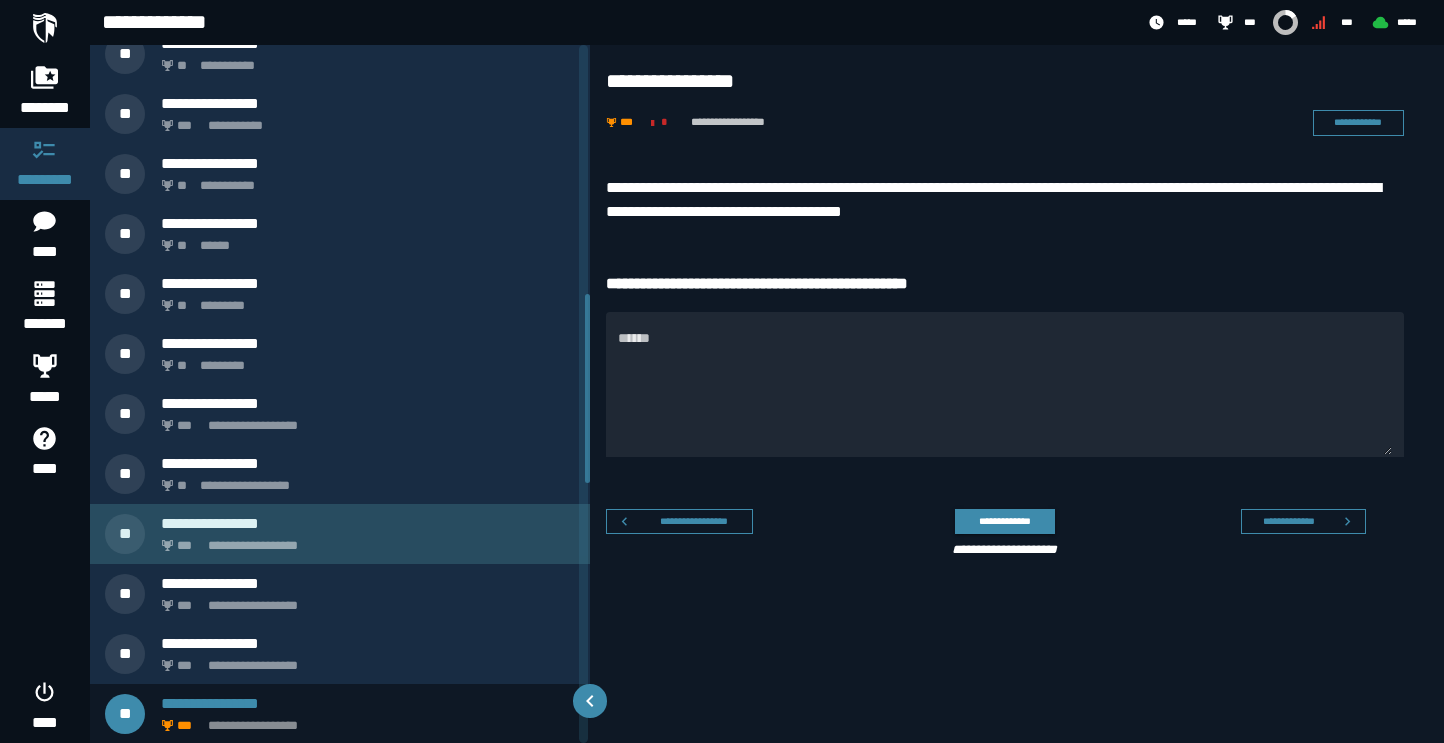 click on "**********" 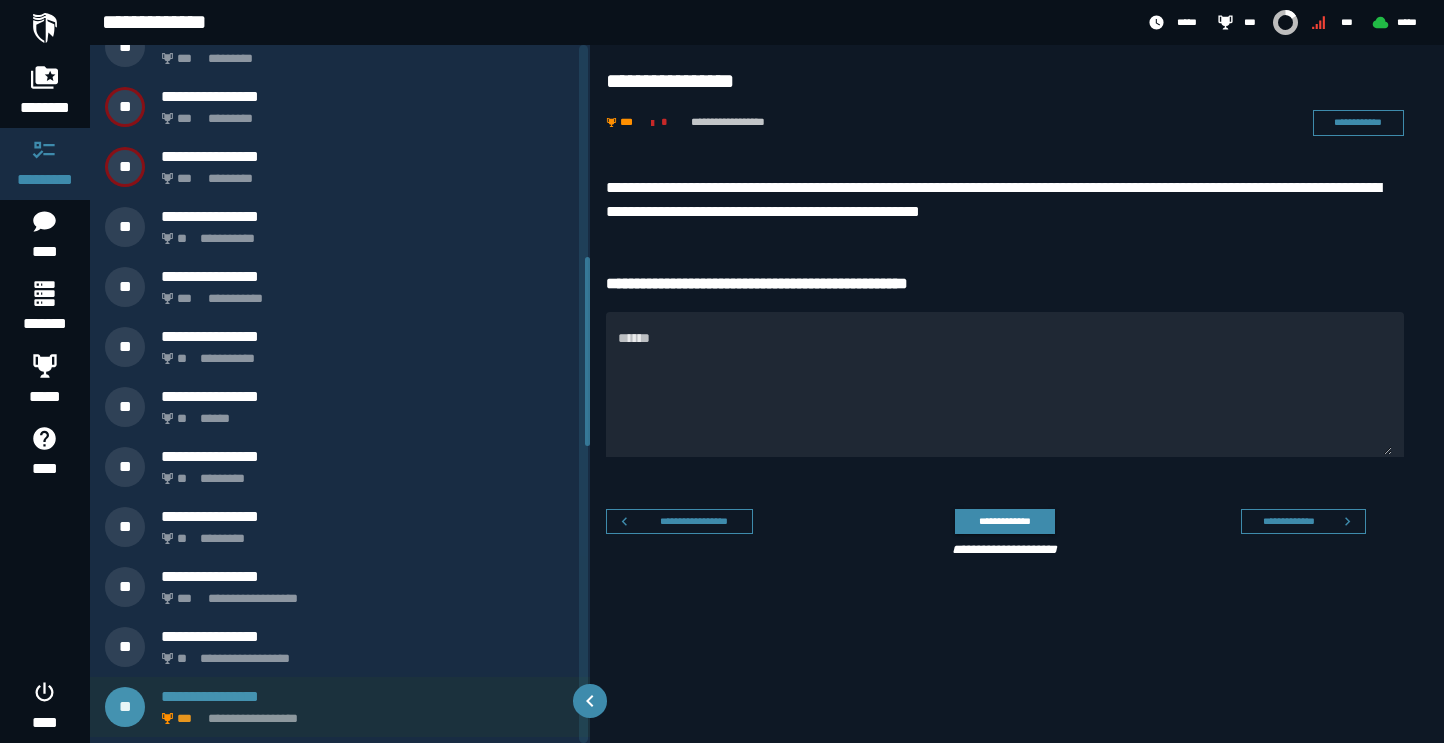 scroll, scrollTop: 741, scrollLeft: 0, axis: vertical 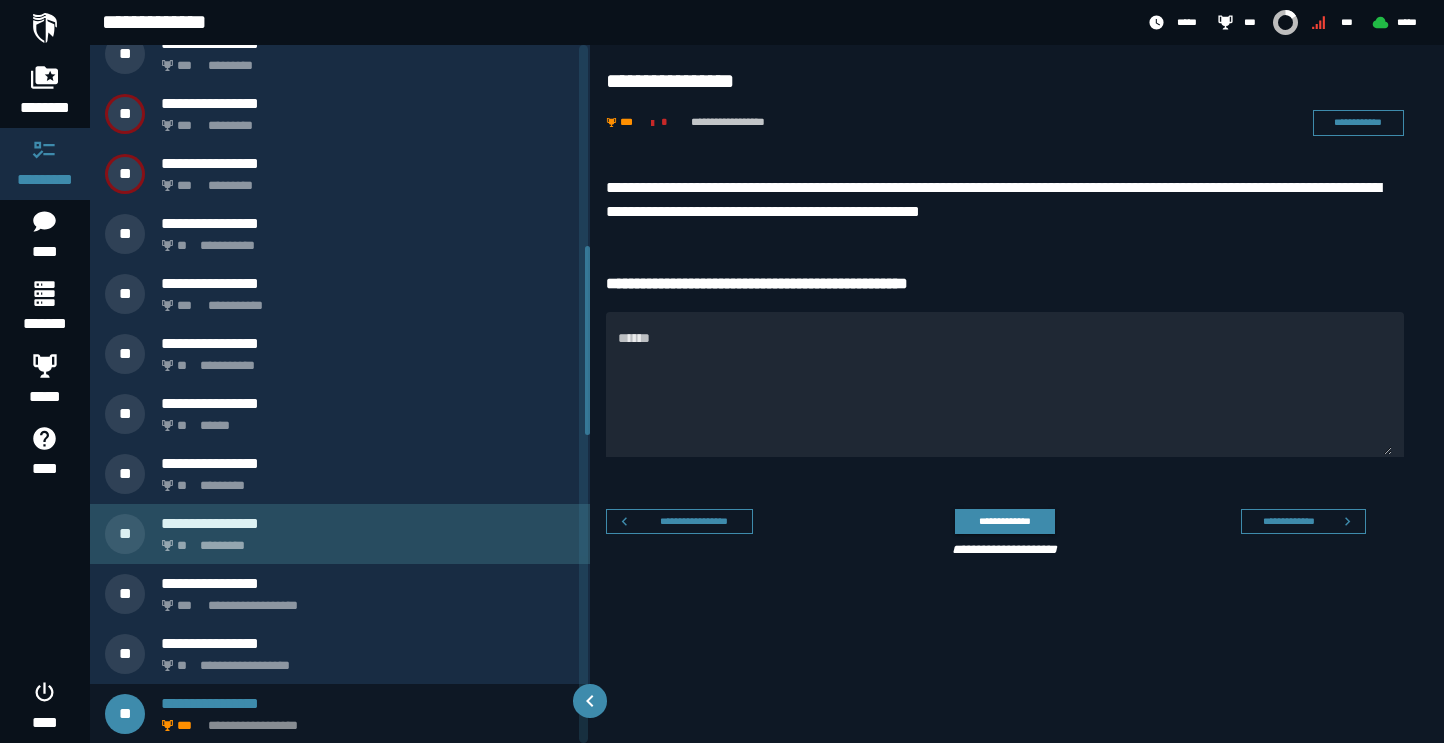 click on "**********" at bounding box center (368, 523) 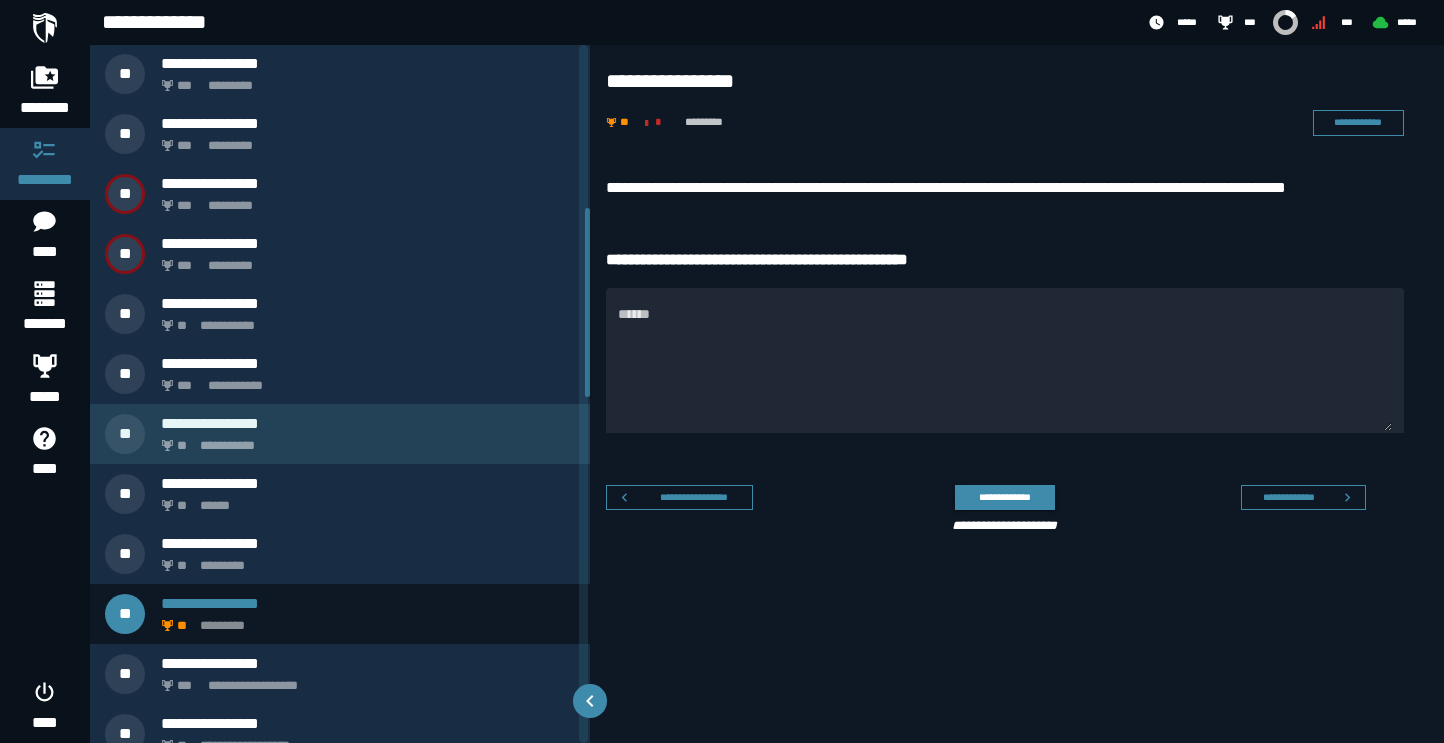 scroll, scrollTop: 561, scrollLeft: 0, axis: vertical 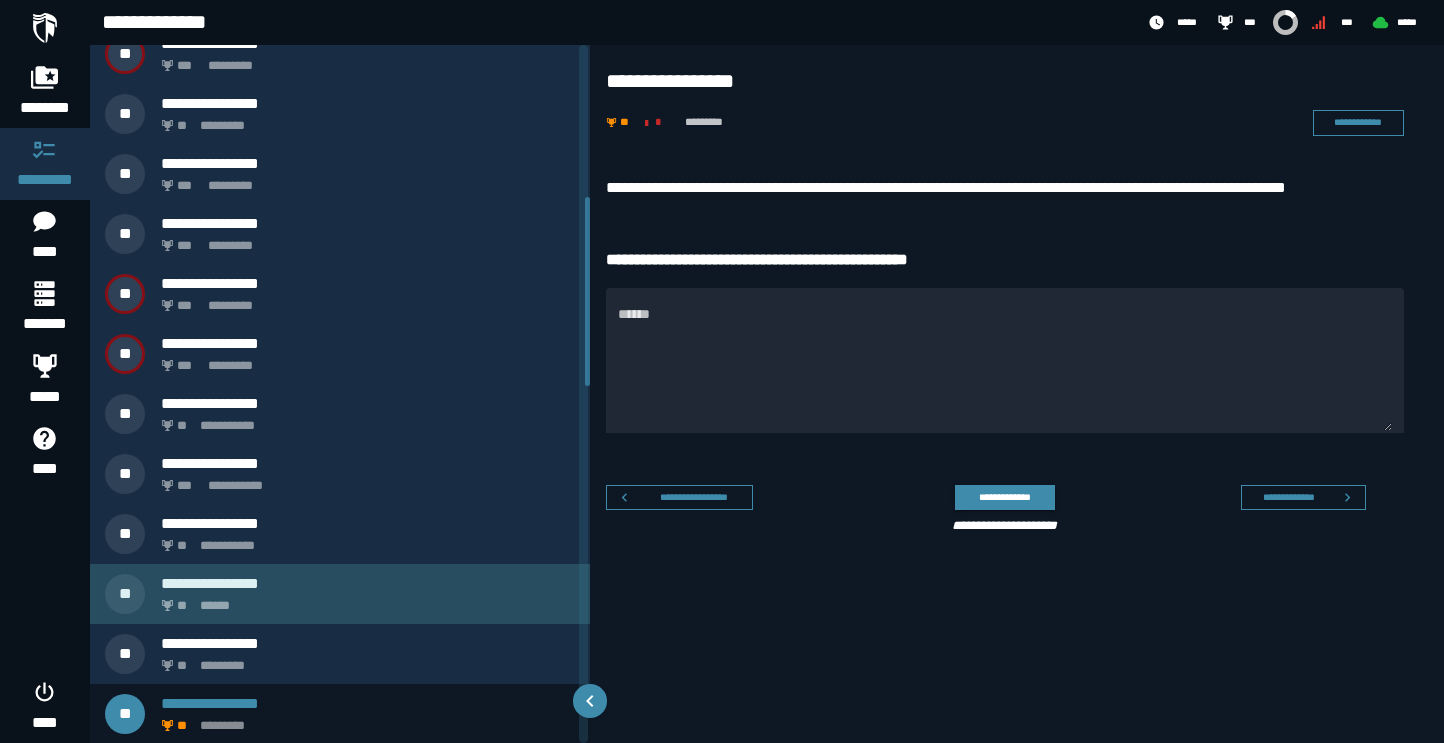 click on "**********" at bounding box center (340, 594) 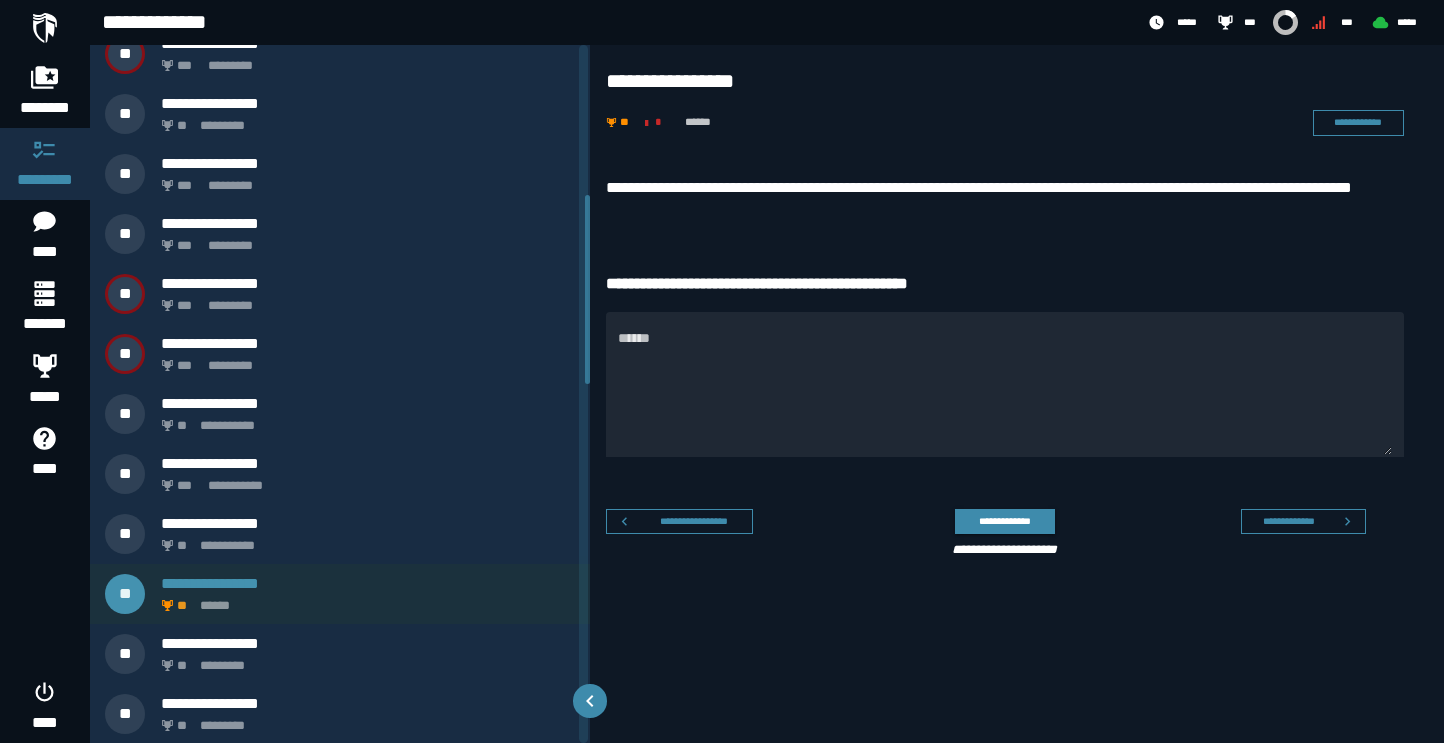 scroll, scrollTop: 441, scrollLeft: 0, axis: vertical 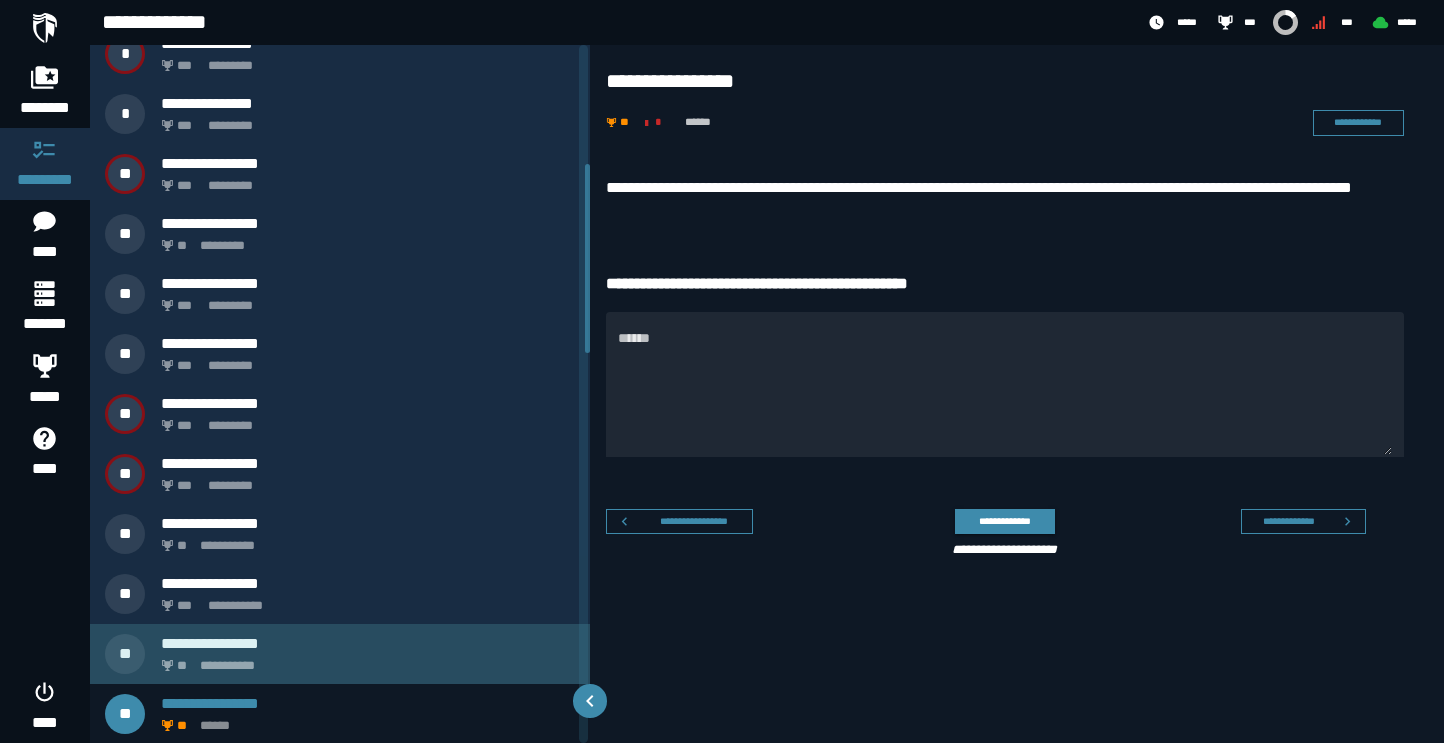 click on "**********" at bounding box center [340, 654] 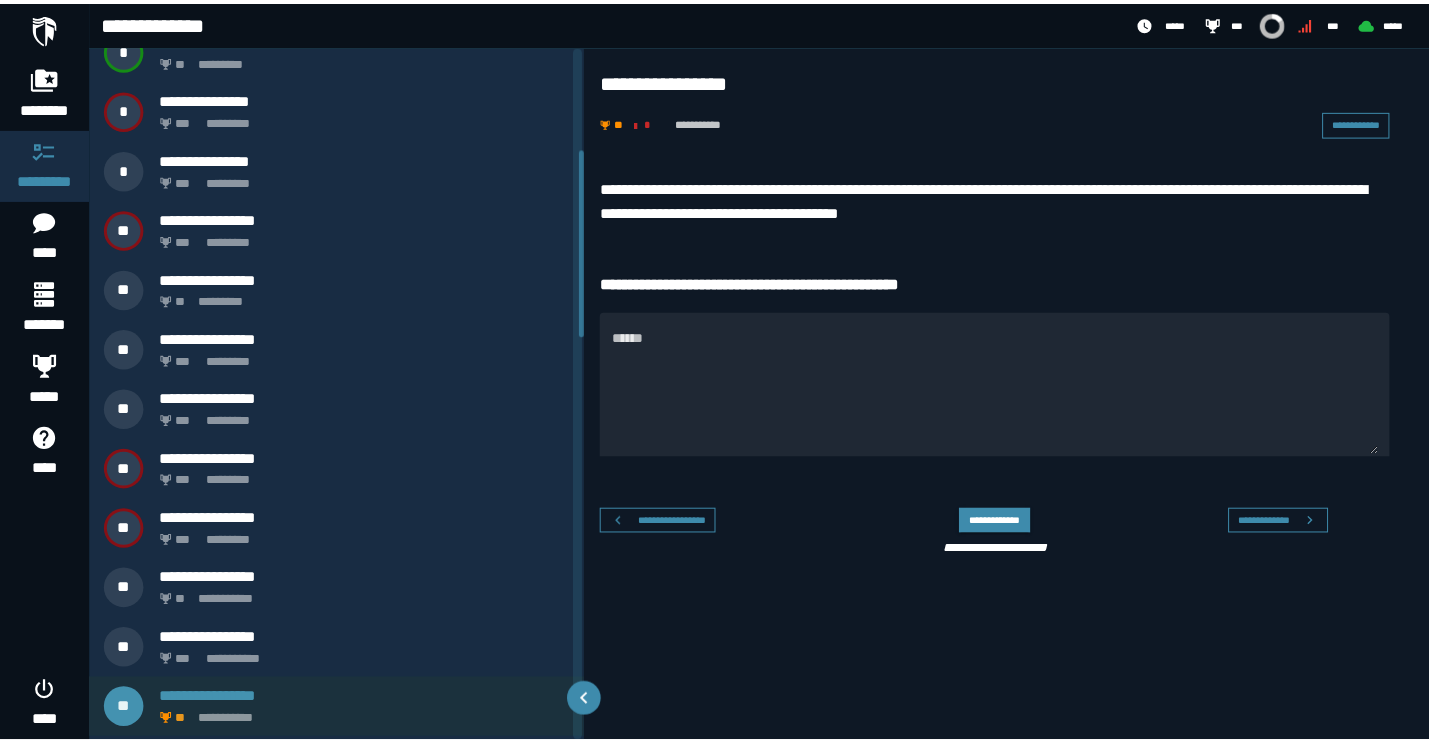 scroll, scrollTop: 381, scrollLeft: 0, axis: vertical 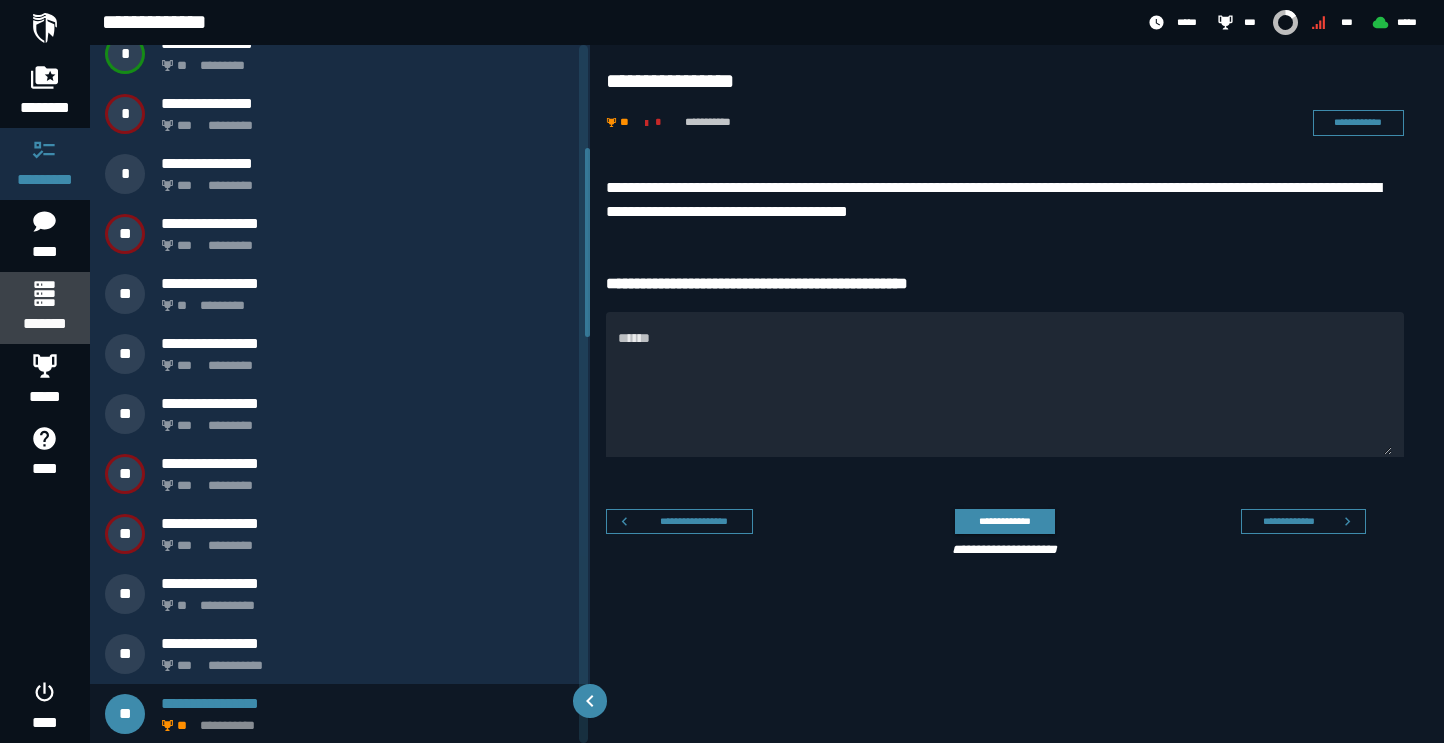 click 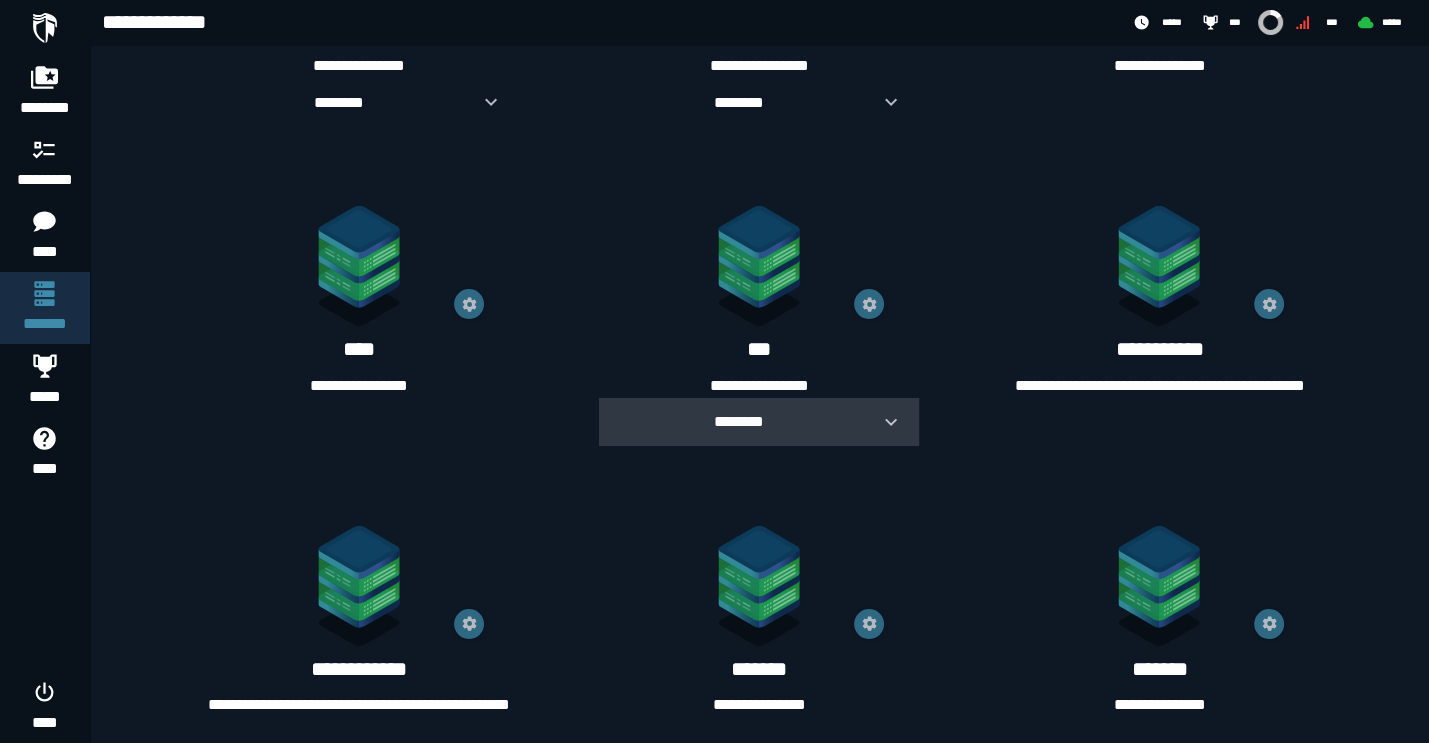 scroll, scrollTop: 600, scrollLeft: 0, axis: vertical 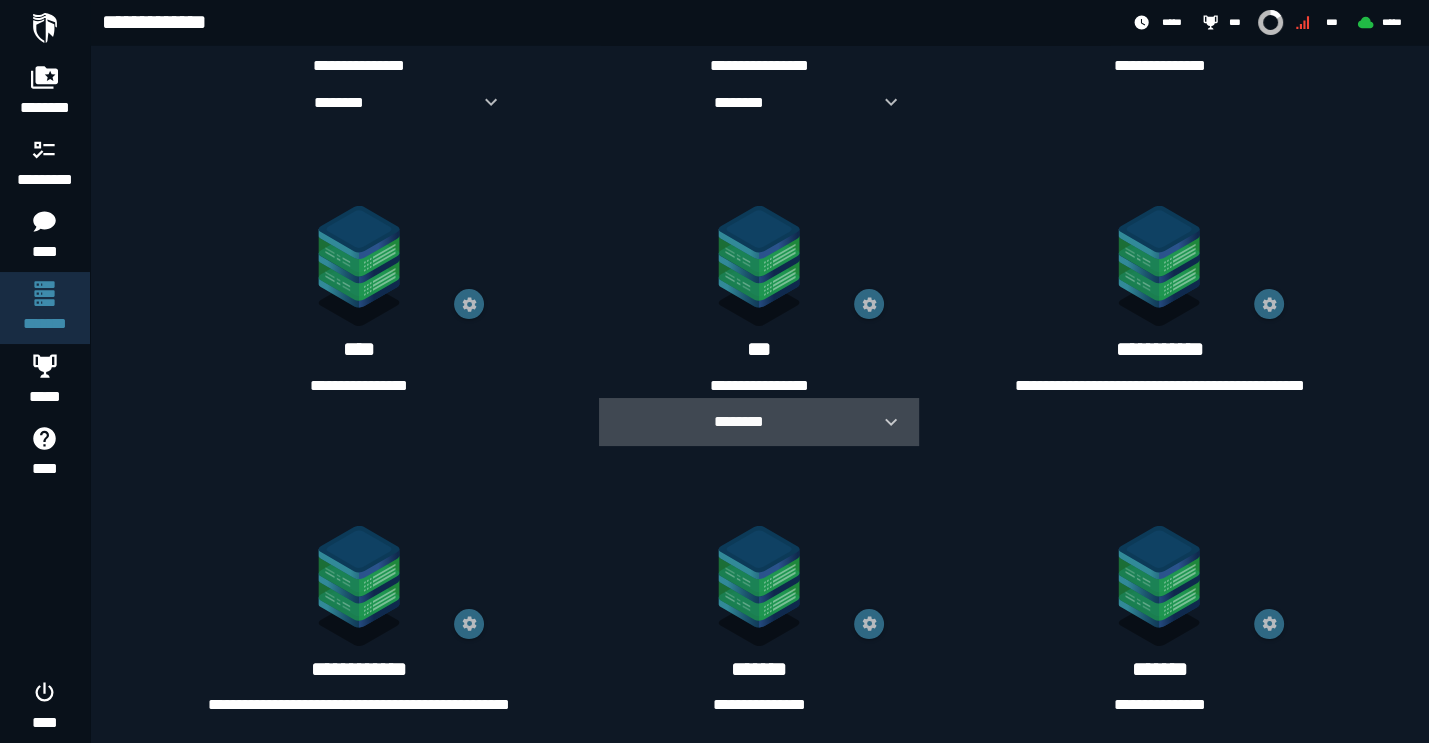 click on "********" at bounding box center [739, 421] 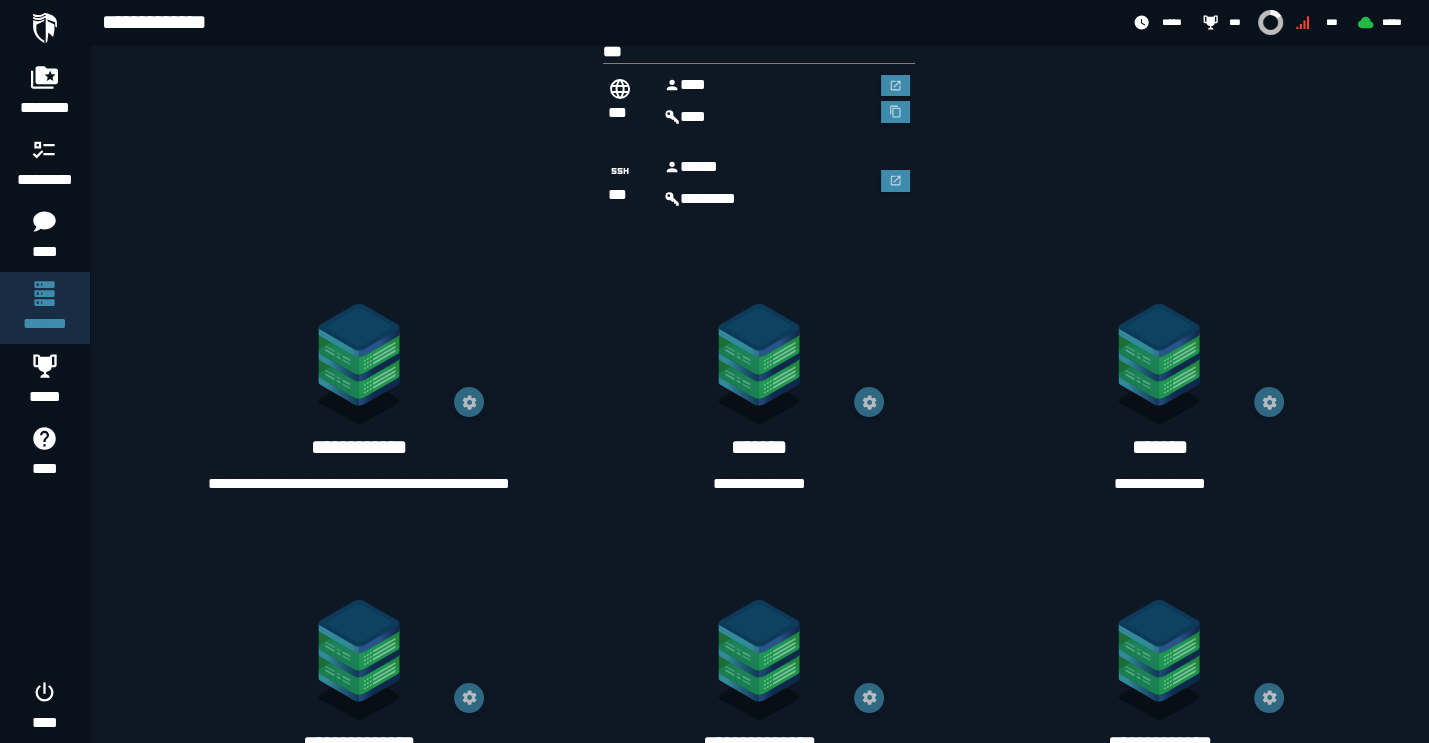 scroll, scrollTop: 1102, scrollLeft: 0, axis: vertical 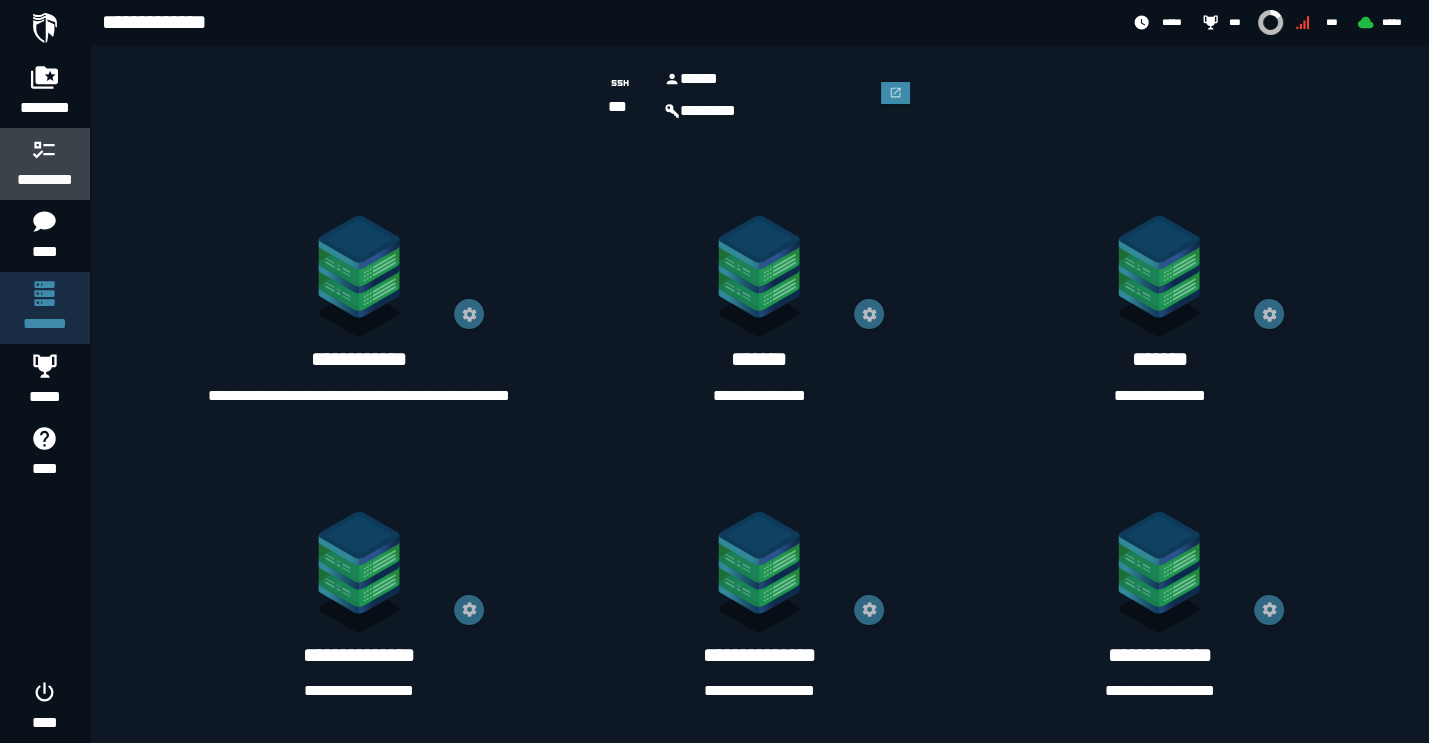 click on "*********" 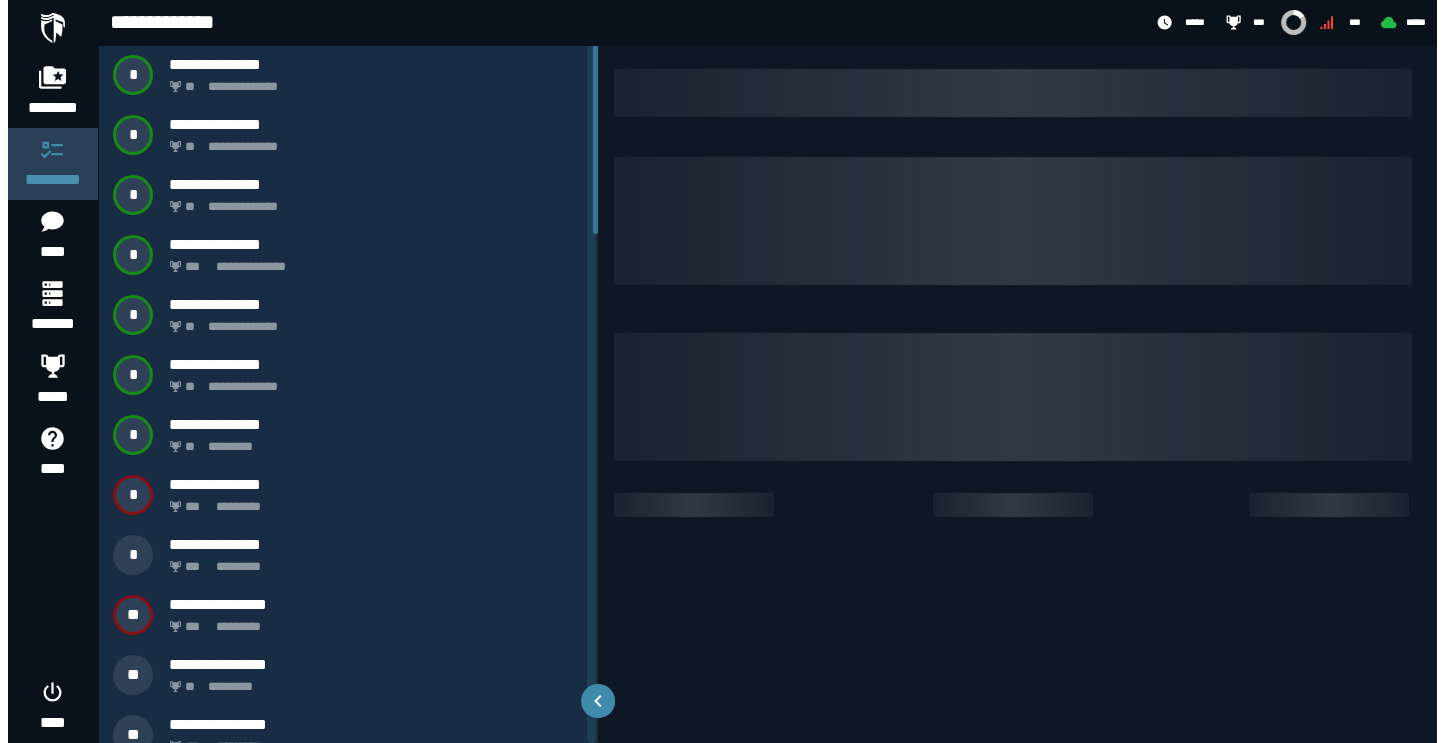 scroll, scrollTop: 0, scrollLeft: 0, axis: both 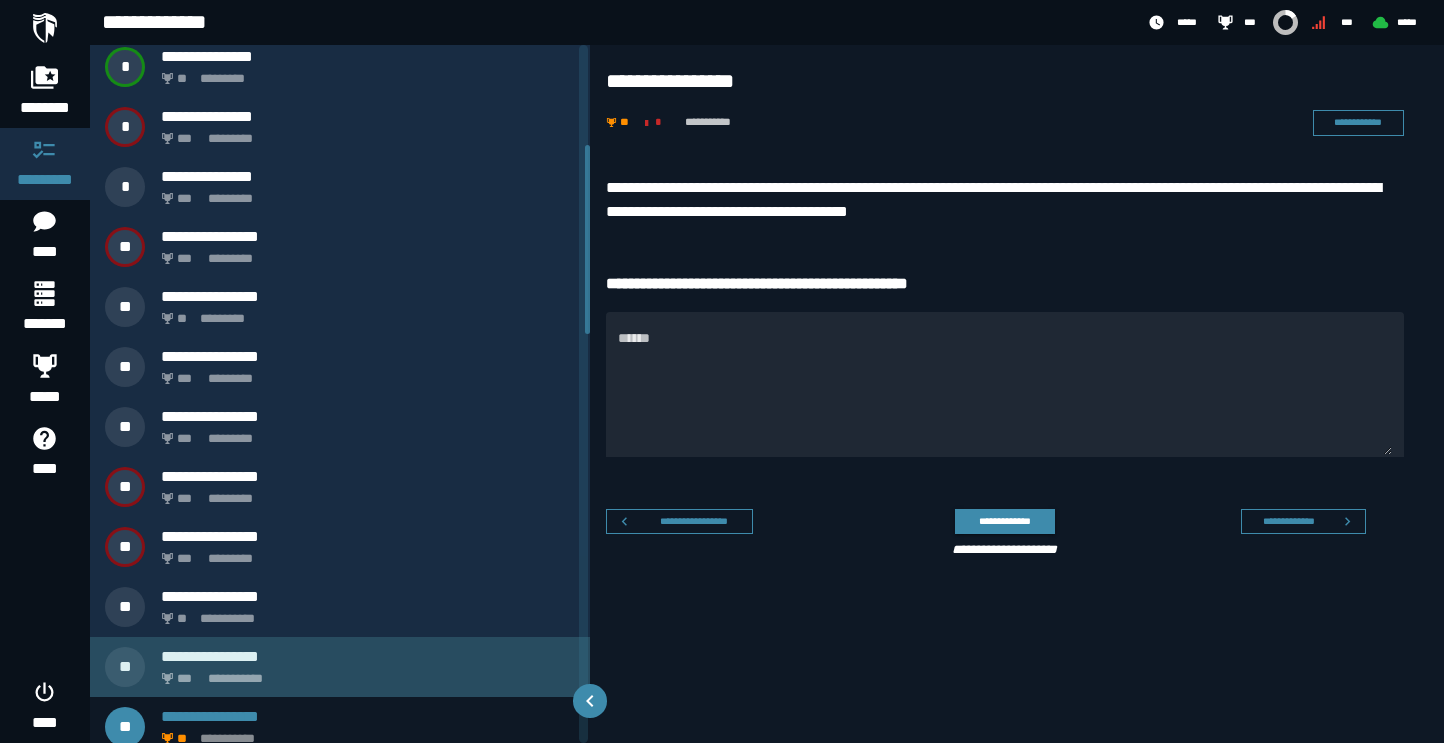 click on "**********" at bounding box center [364, 673] 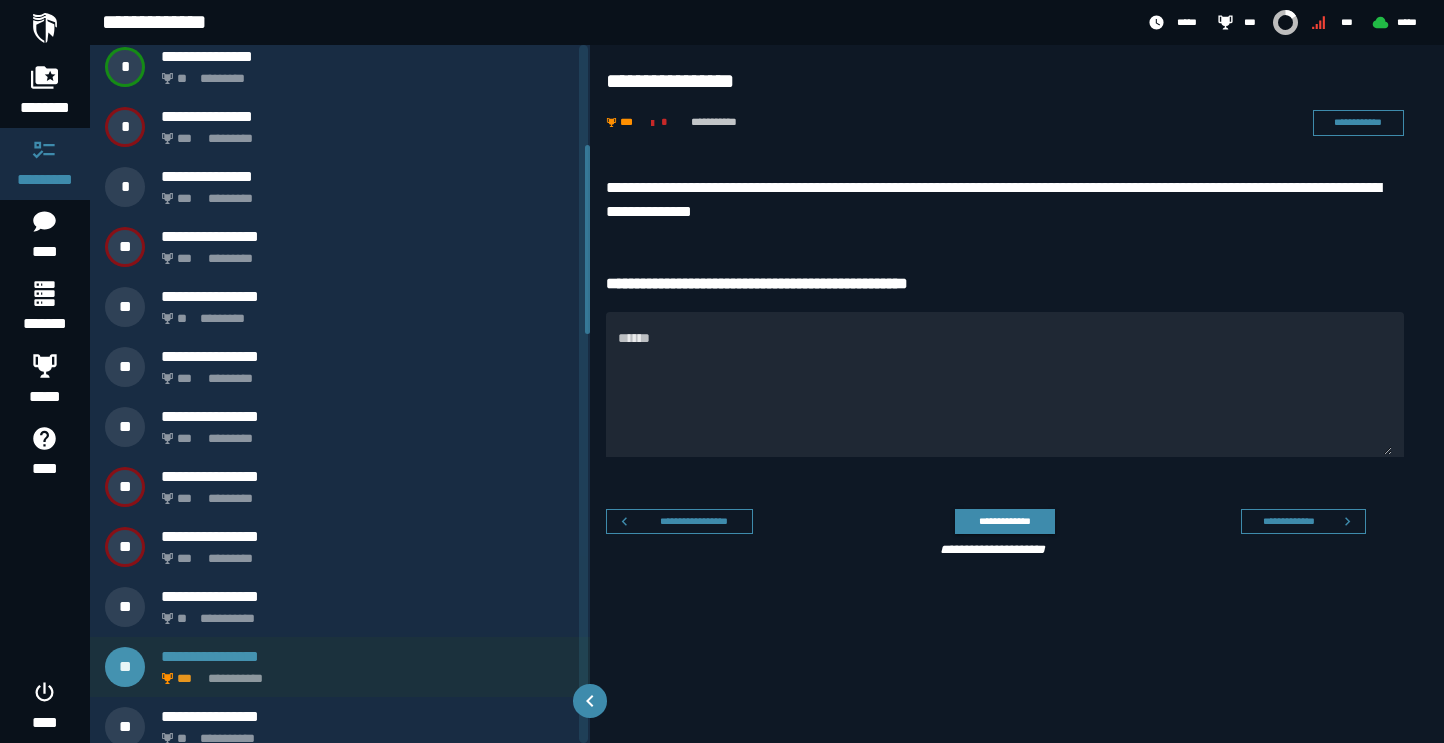 scroll, scrollTop: 321, scrollLeft: 0, axis: vertical 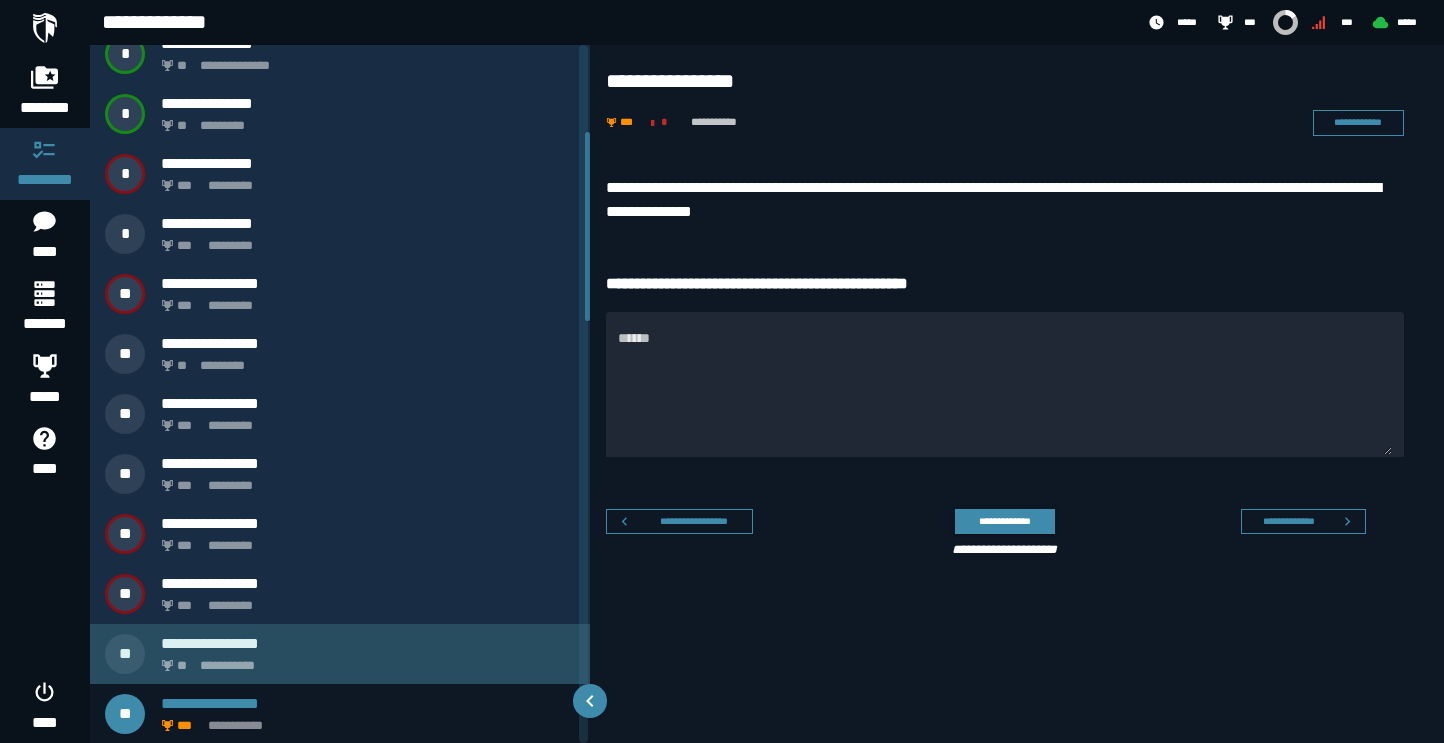 click on "**********" 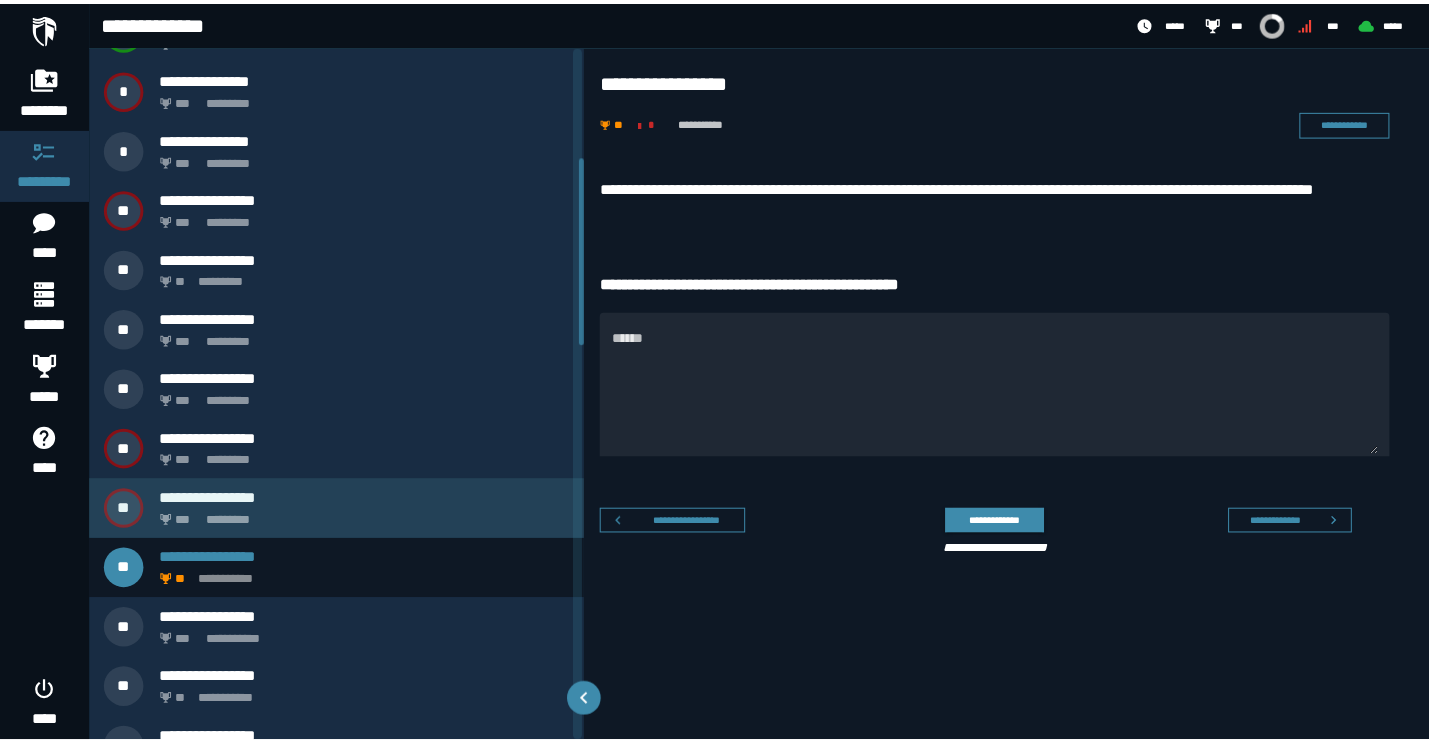 scroll, scrollTop: 416, scrollLeft: 0, axis: vertical 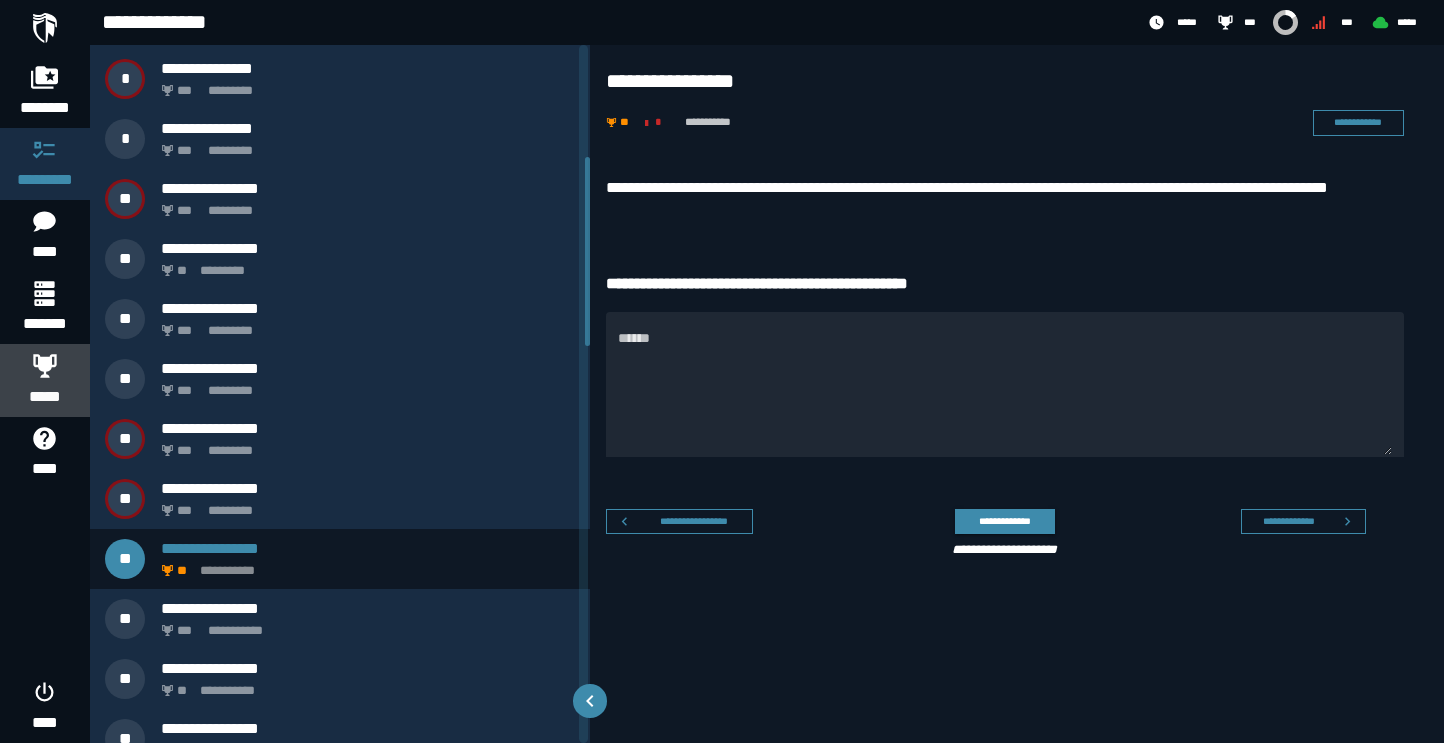 click at bounding box center (45, 365) 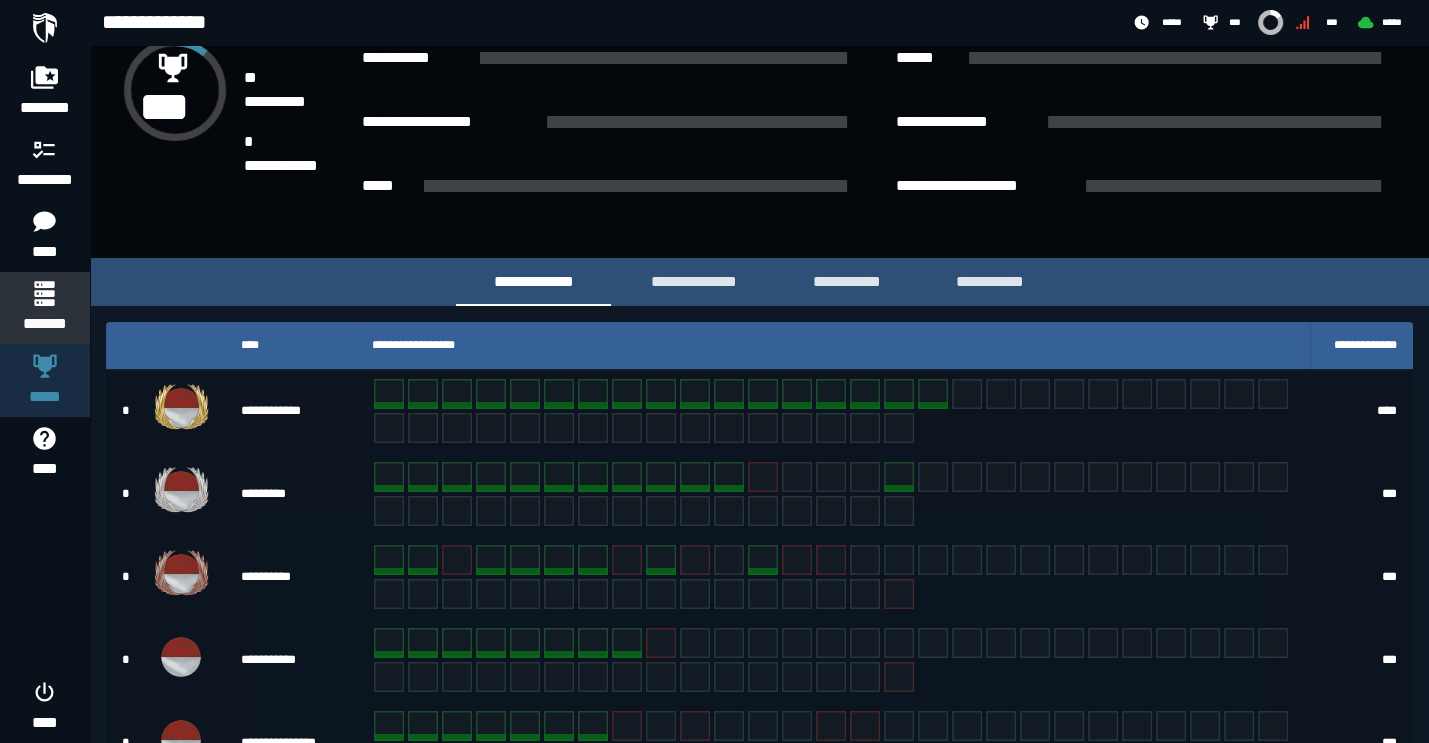 scroll, scrollTop: 140, scrollLeft: 0, axis: vertical 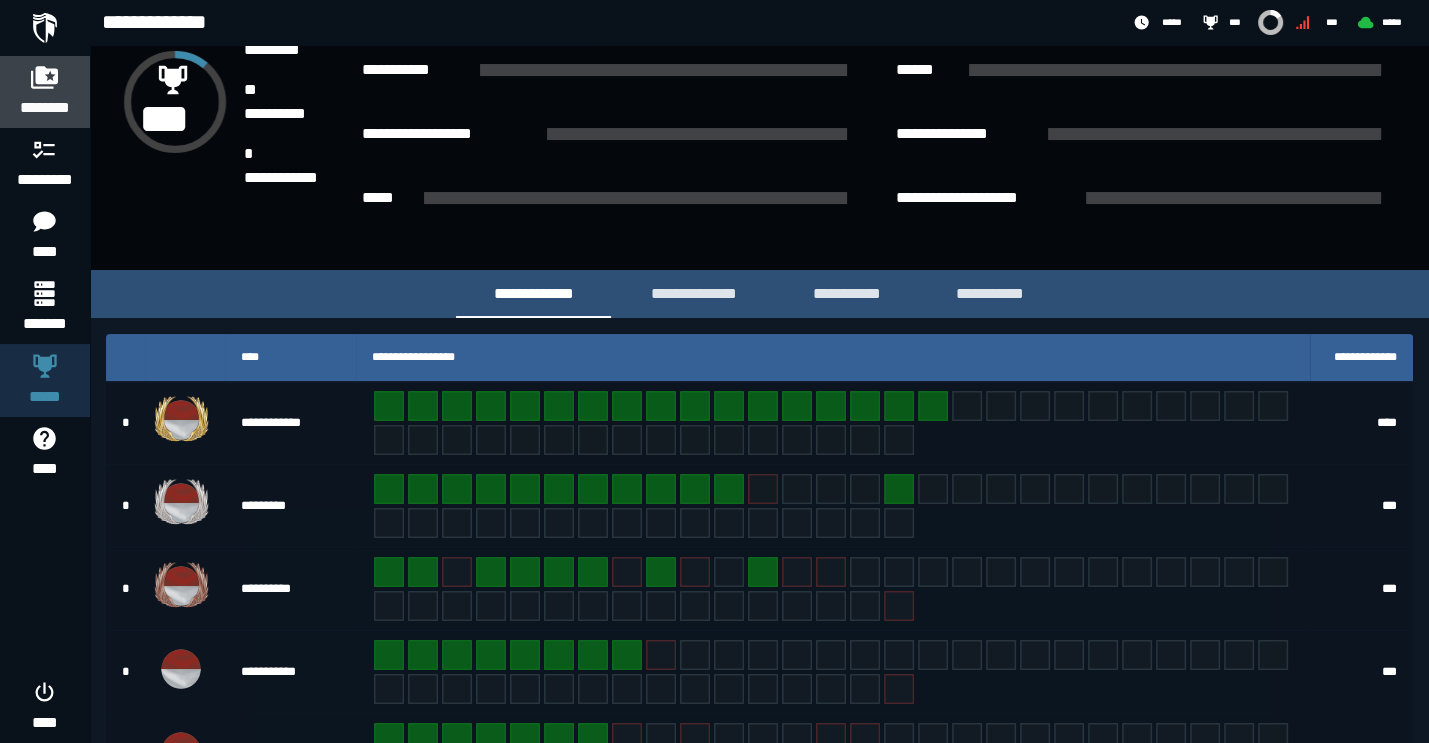 click 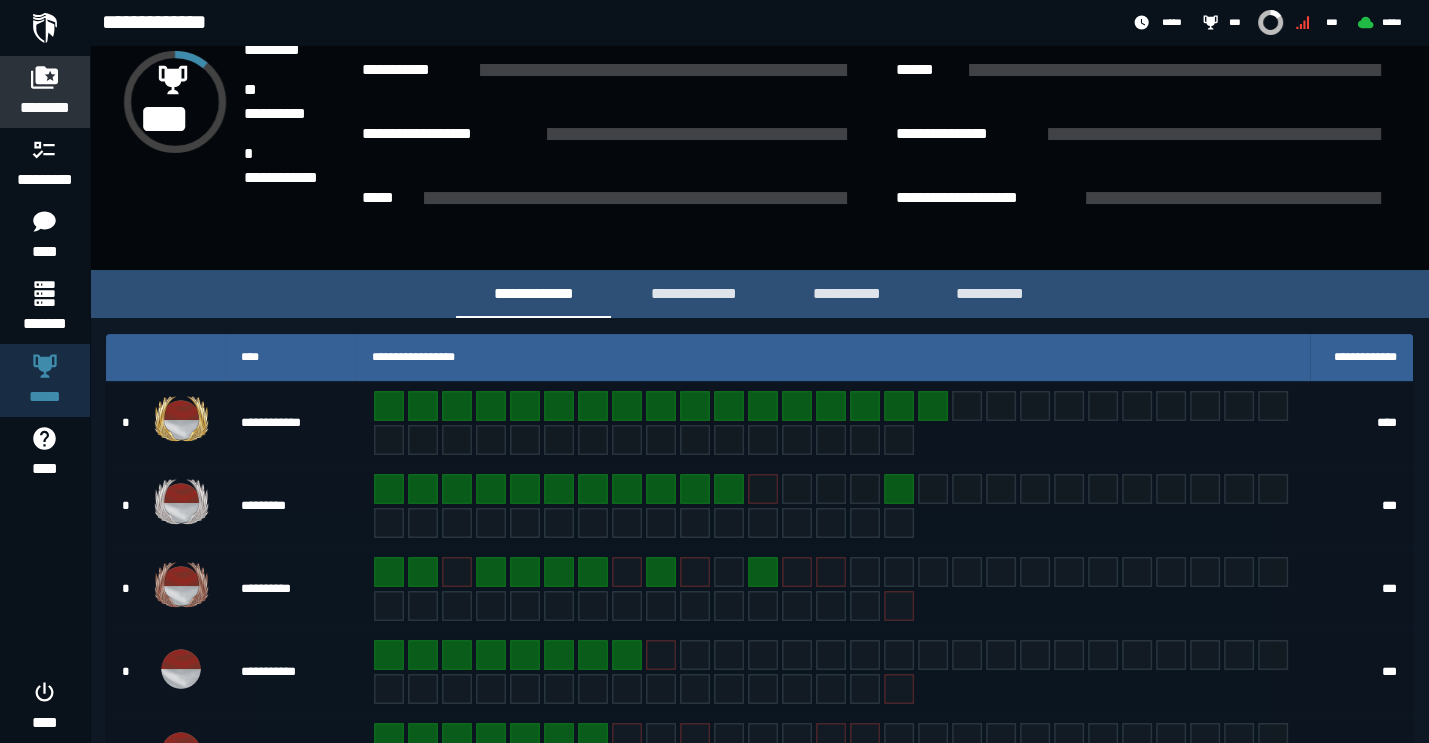 scroll, scrollTop: 0, scrollLeft: 0, axis: both 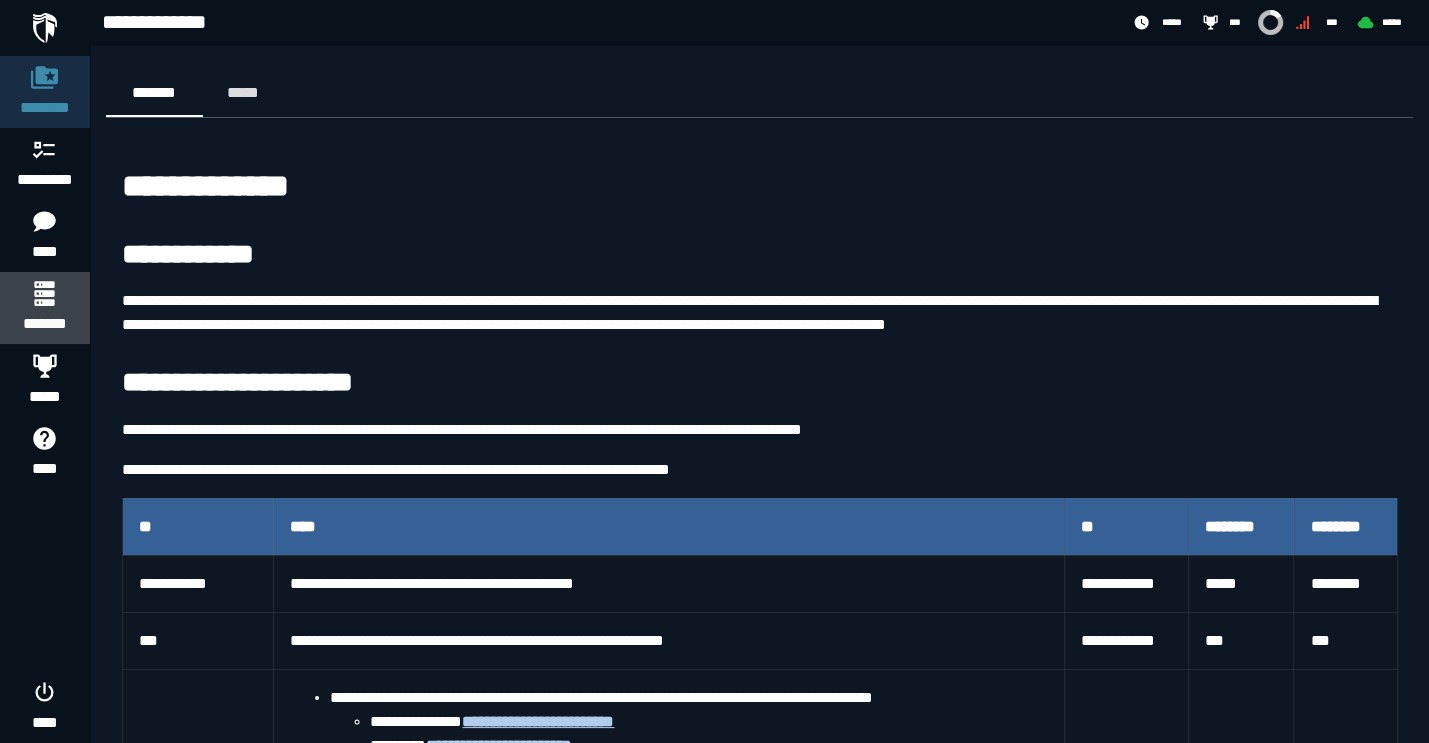 click on "*******" at bounding box center [44, 324] 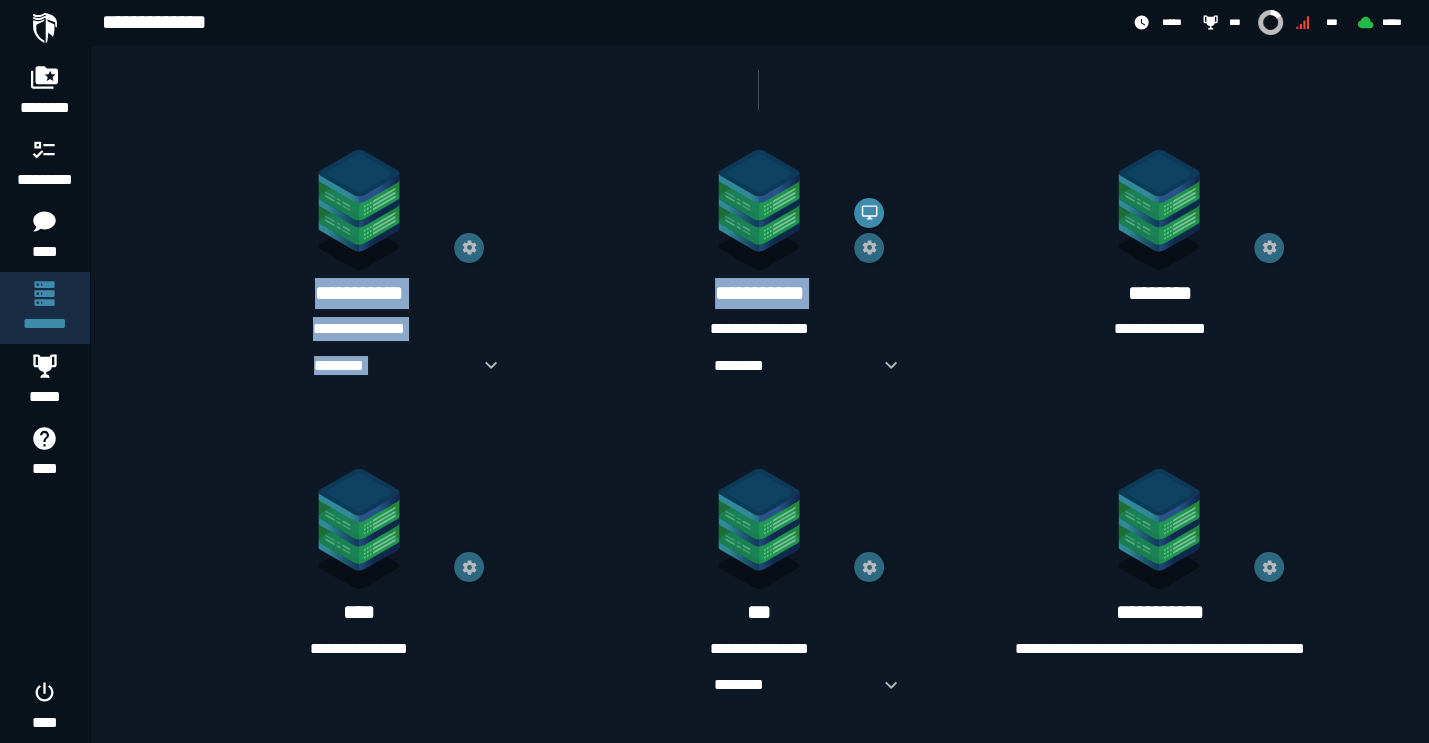 drag, startPoint x: 505, startPoint y: 223, endPoint x: 624, endPoint y: 300, distance: 141.7392 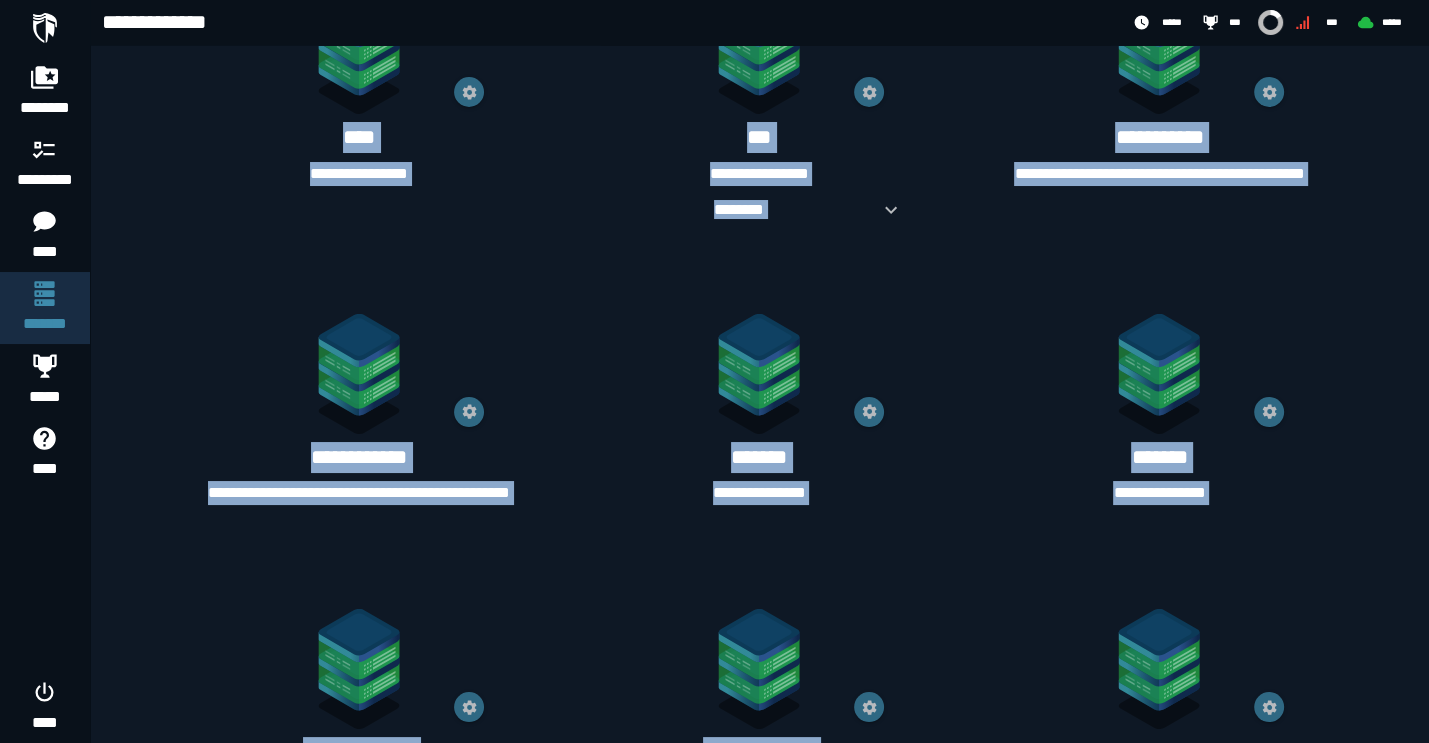scroll, scrollTop: 909, scrollLeft: 0, axis: vertical 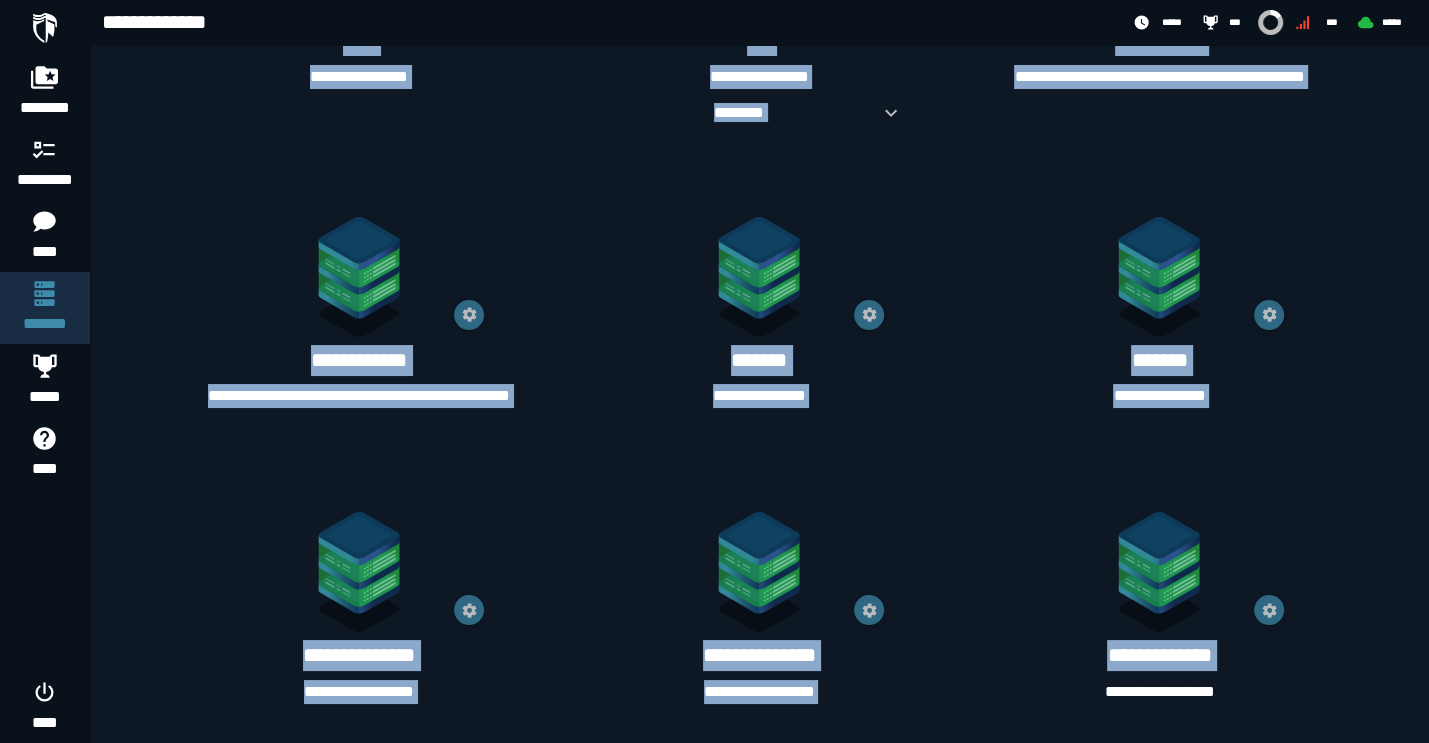 drag, startPoint x: 604, startPoint y: 244, endPoint x: 1082, endPoint y: 698, distance: 659.242 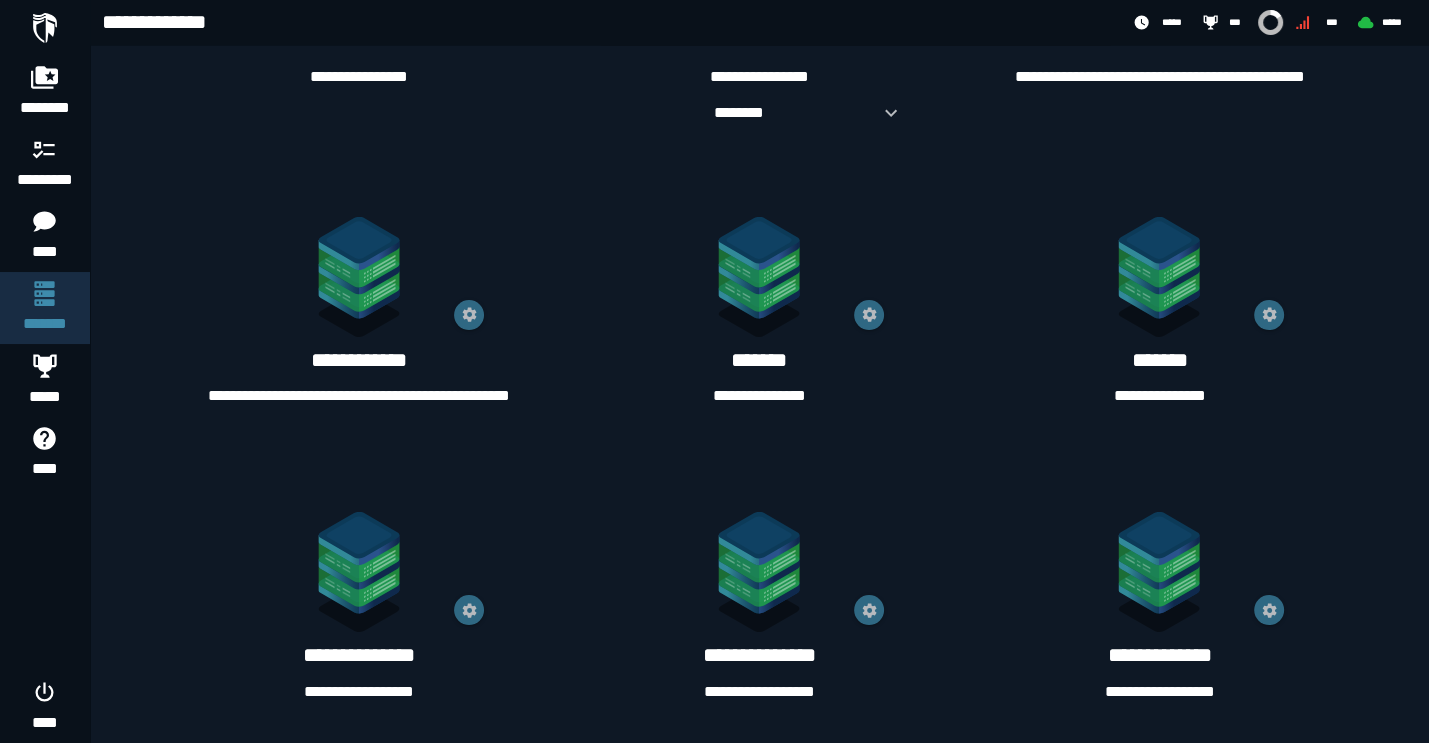 click on "**********" at bounding box center (1159, 692) 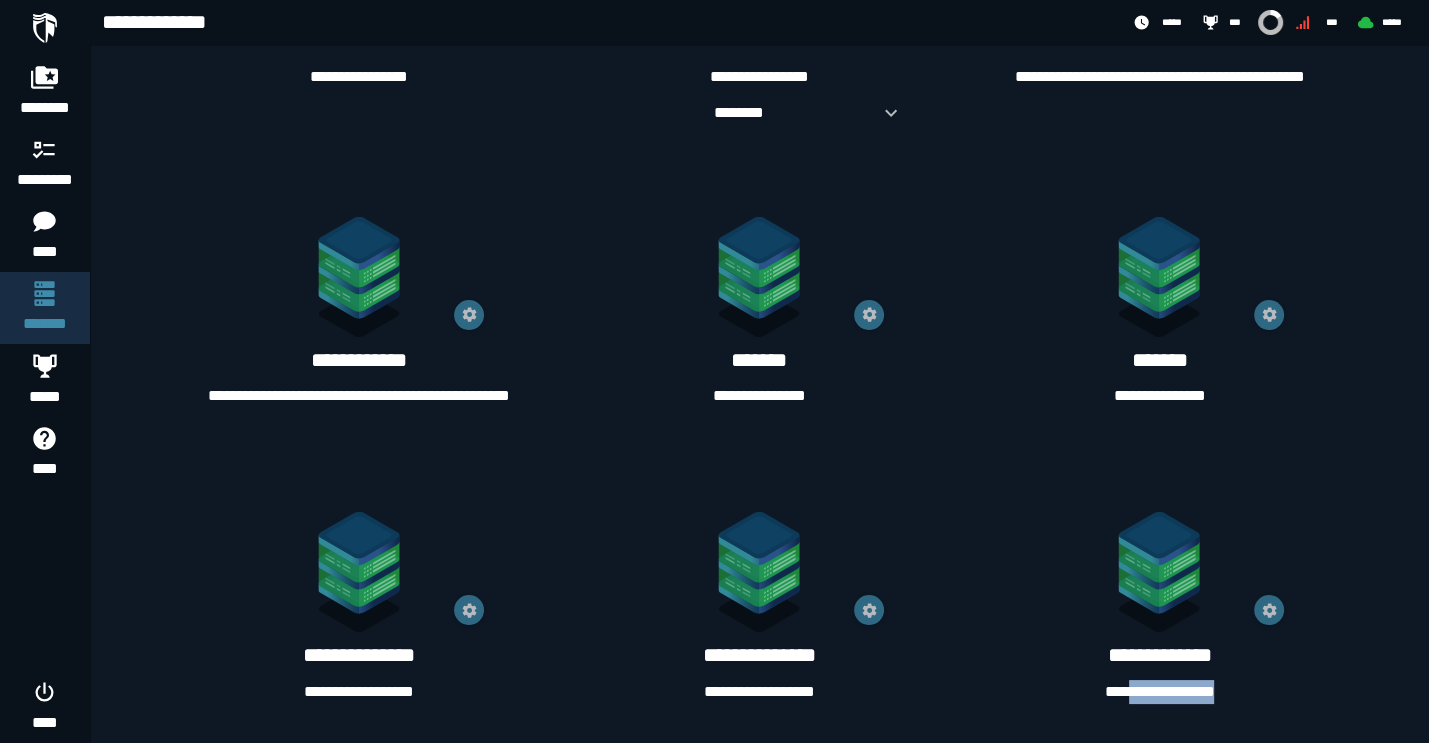 click on "**********" at bounding box center [1159, 692] 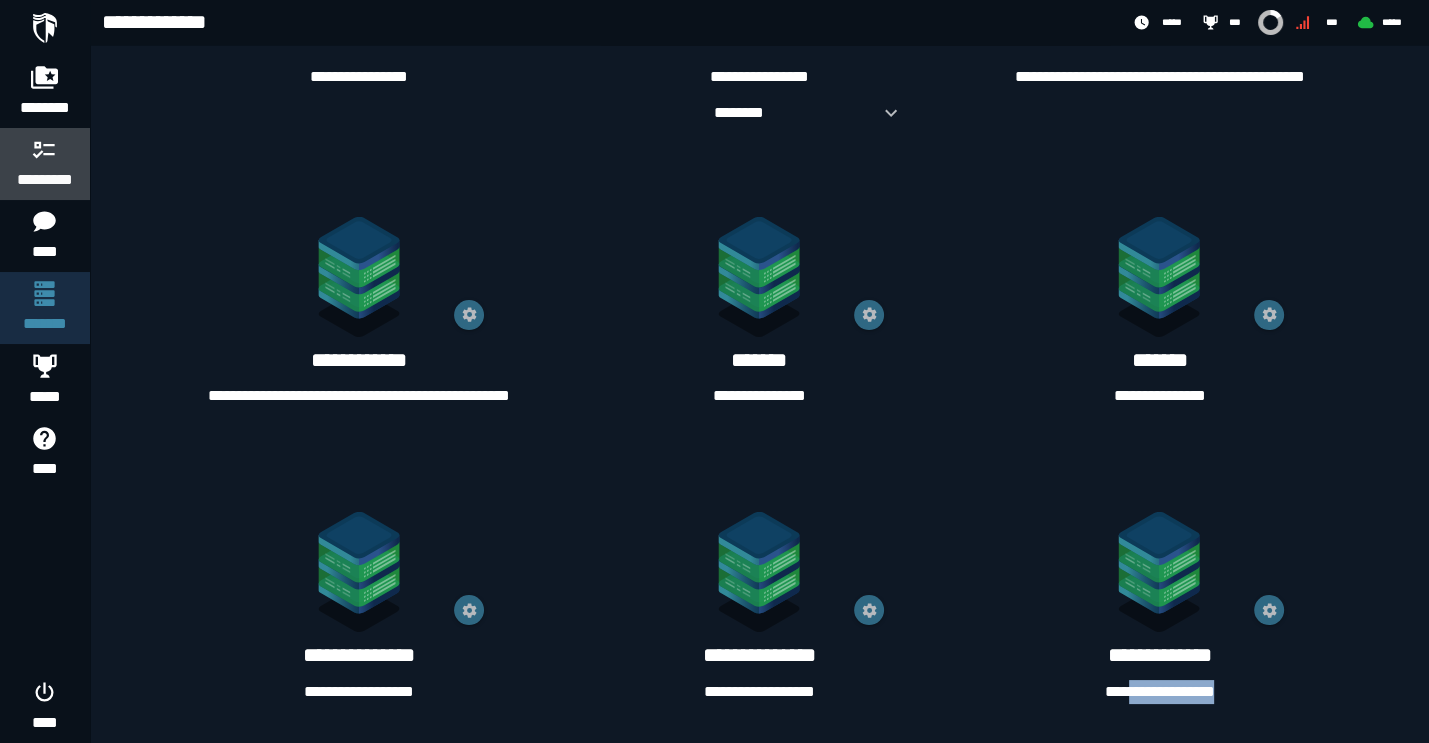 click at bounding box center [45, 149] 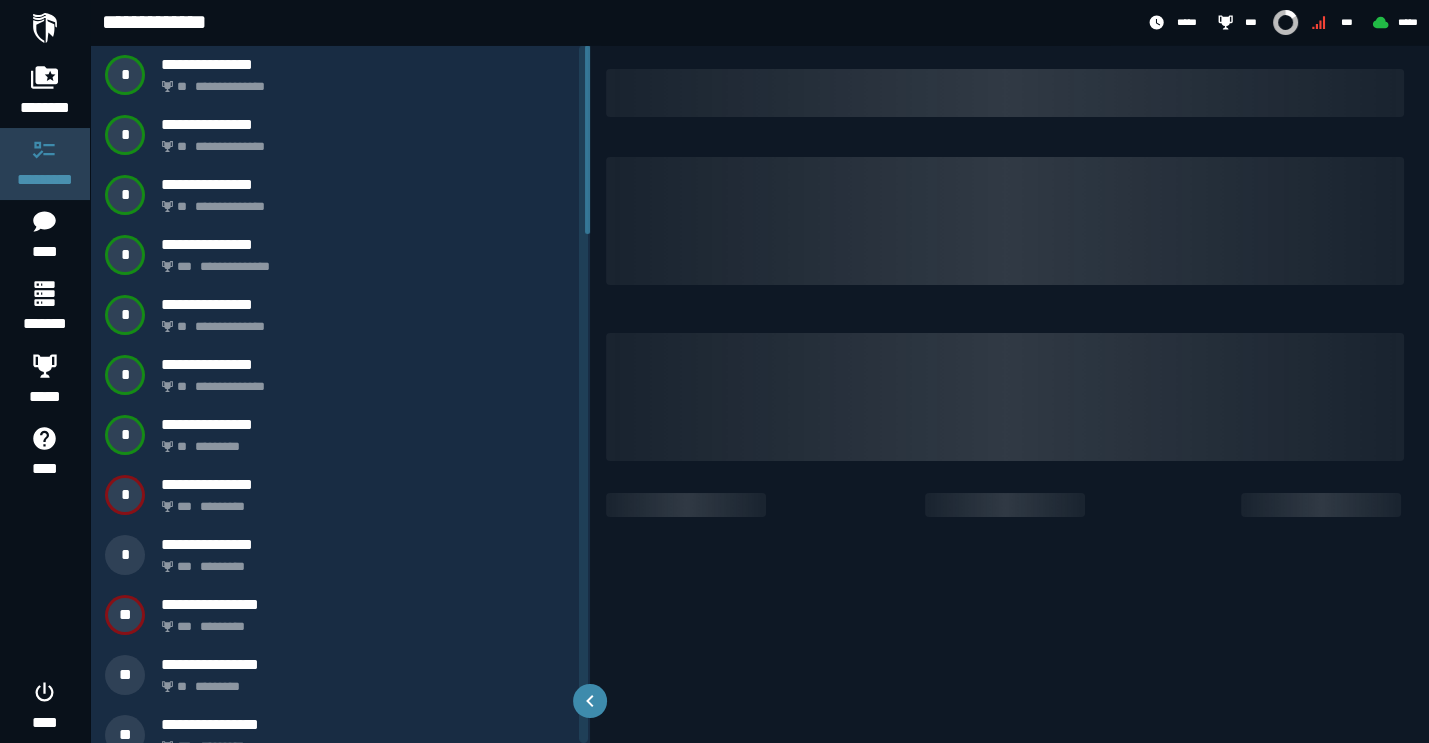 scroll, scrollTop: 0, scrollLeft: 0, axis: both 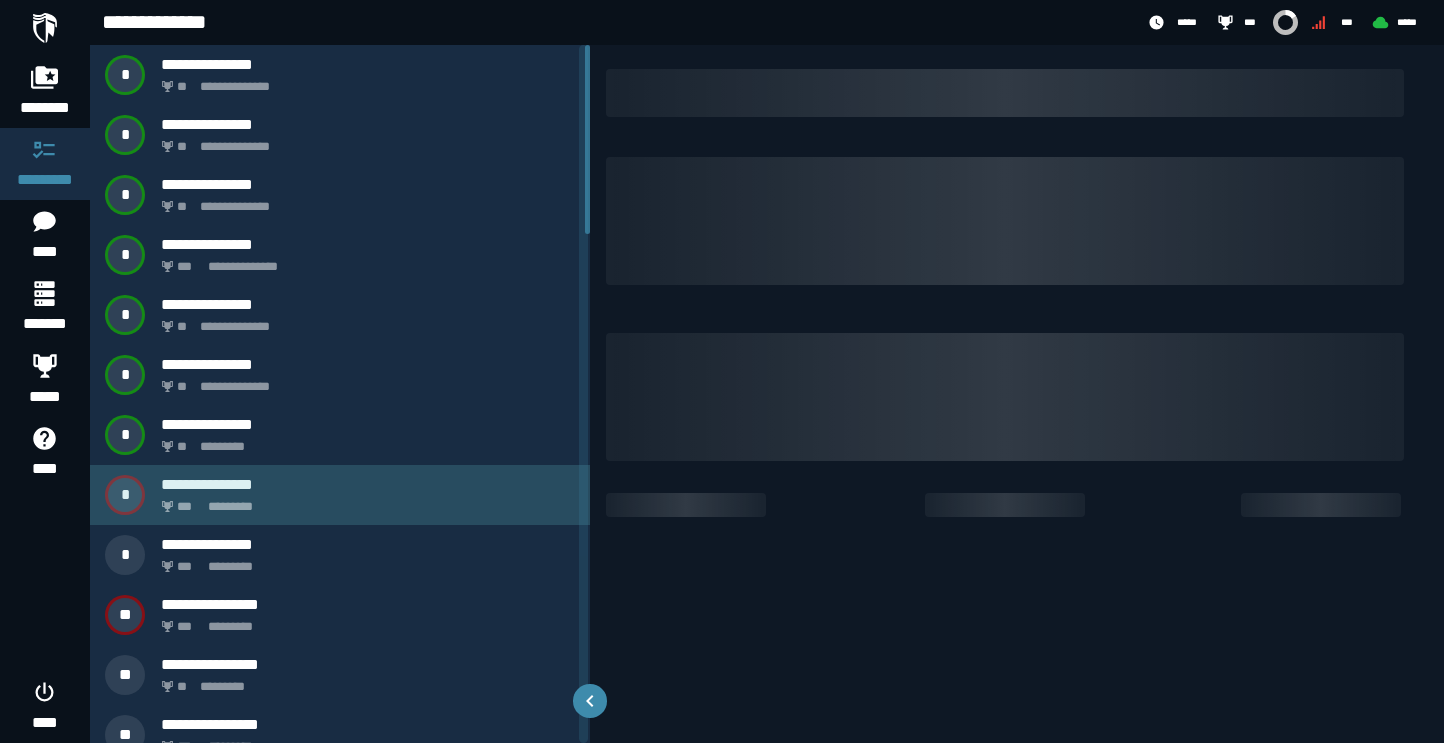 click on "*** *********" at bounding box center (364, 501) 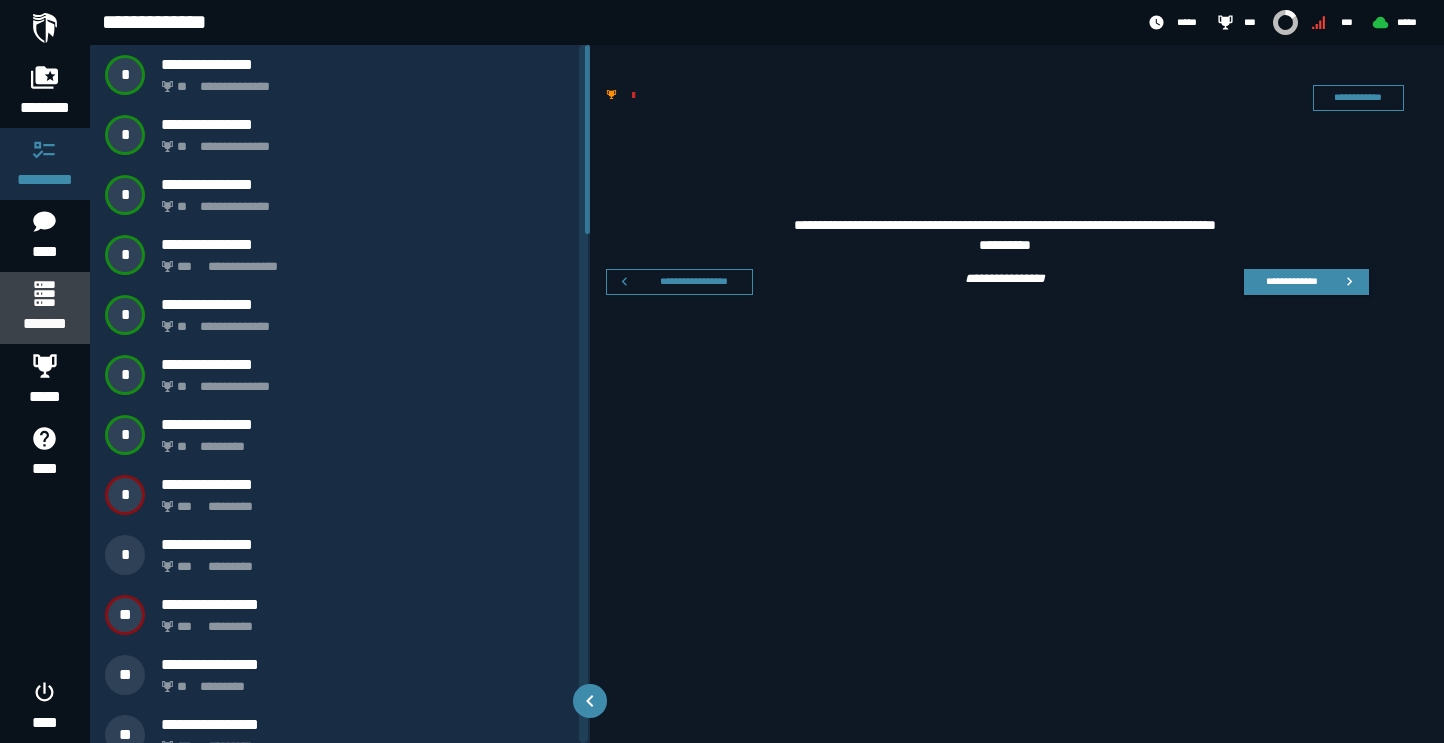 click at bounding box center (44, 293) 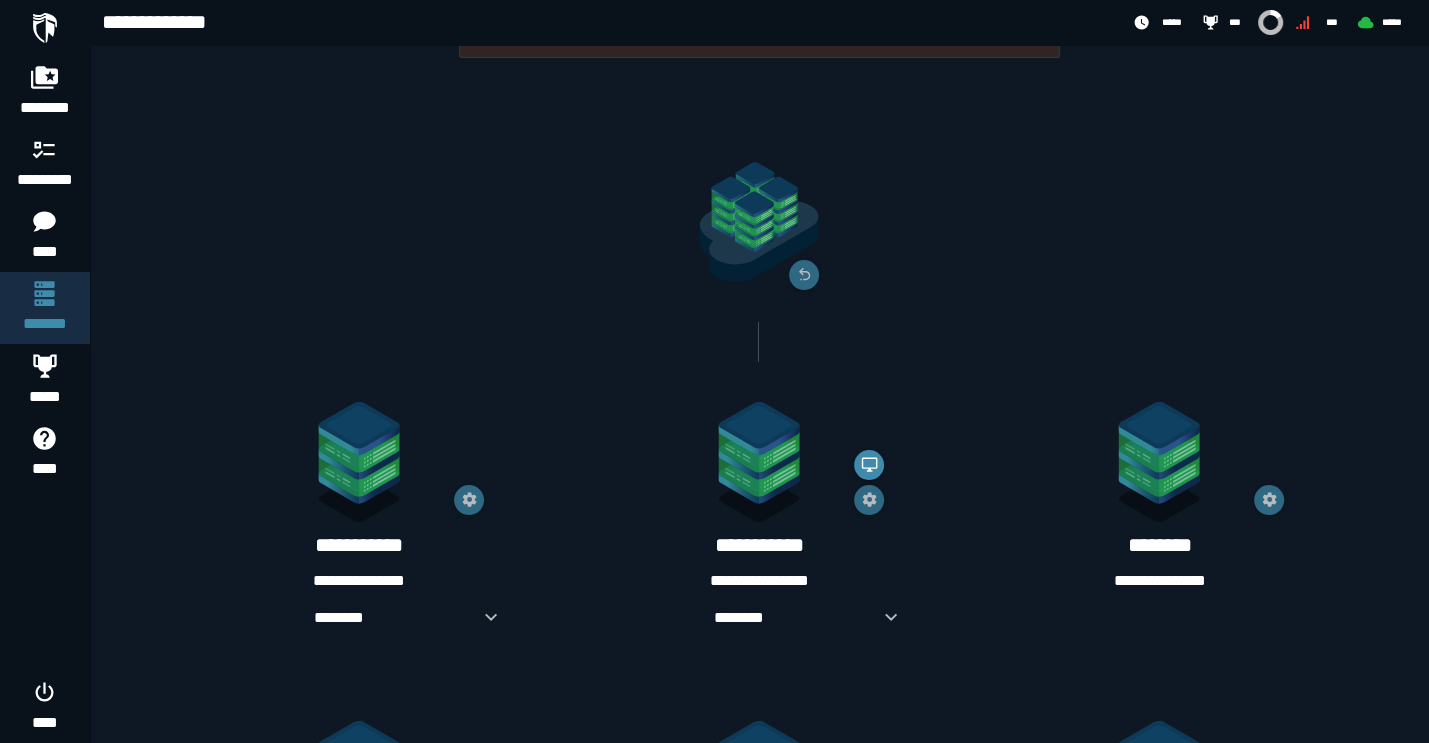 scroll, scrollTop: 77, scrollLeft: 0, axis: vertical 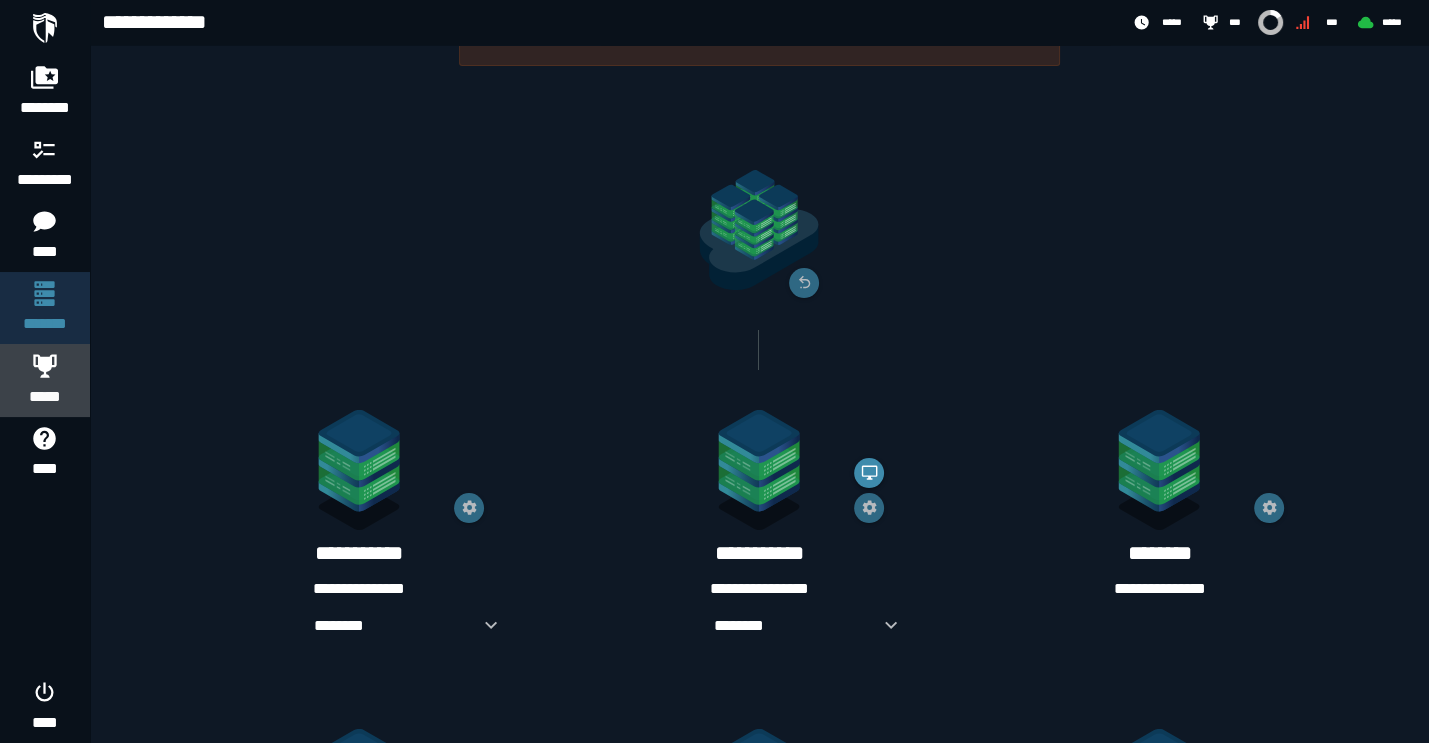 click on "*****" at bounding box center (45, 380) 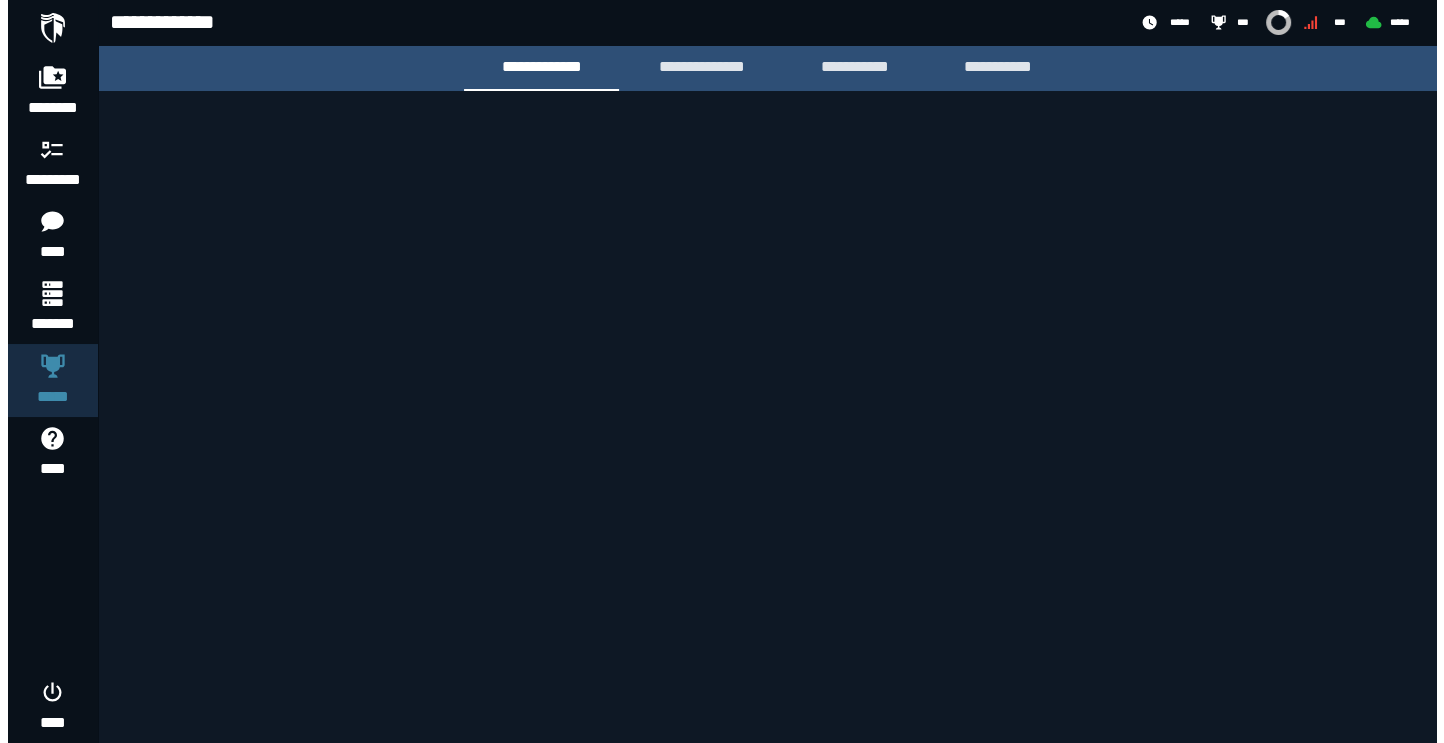 scroll, scrollTop: 0, scrollLeft: 0, axis: both 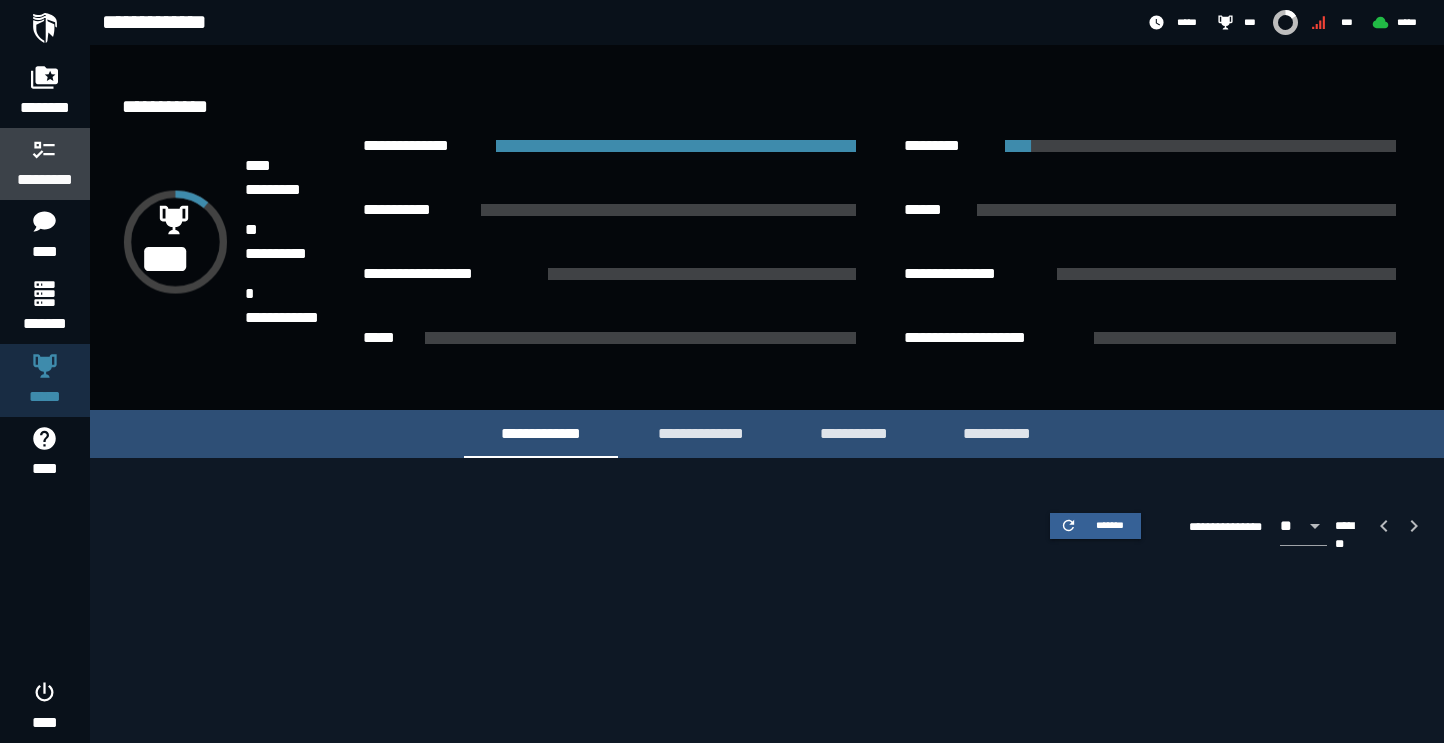 click at bounding box center (45, 149) 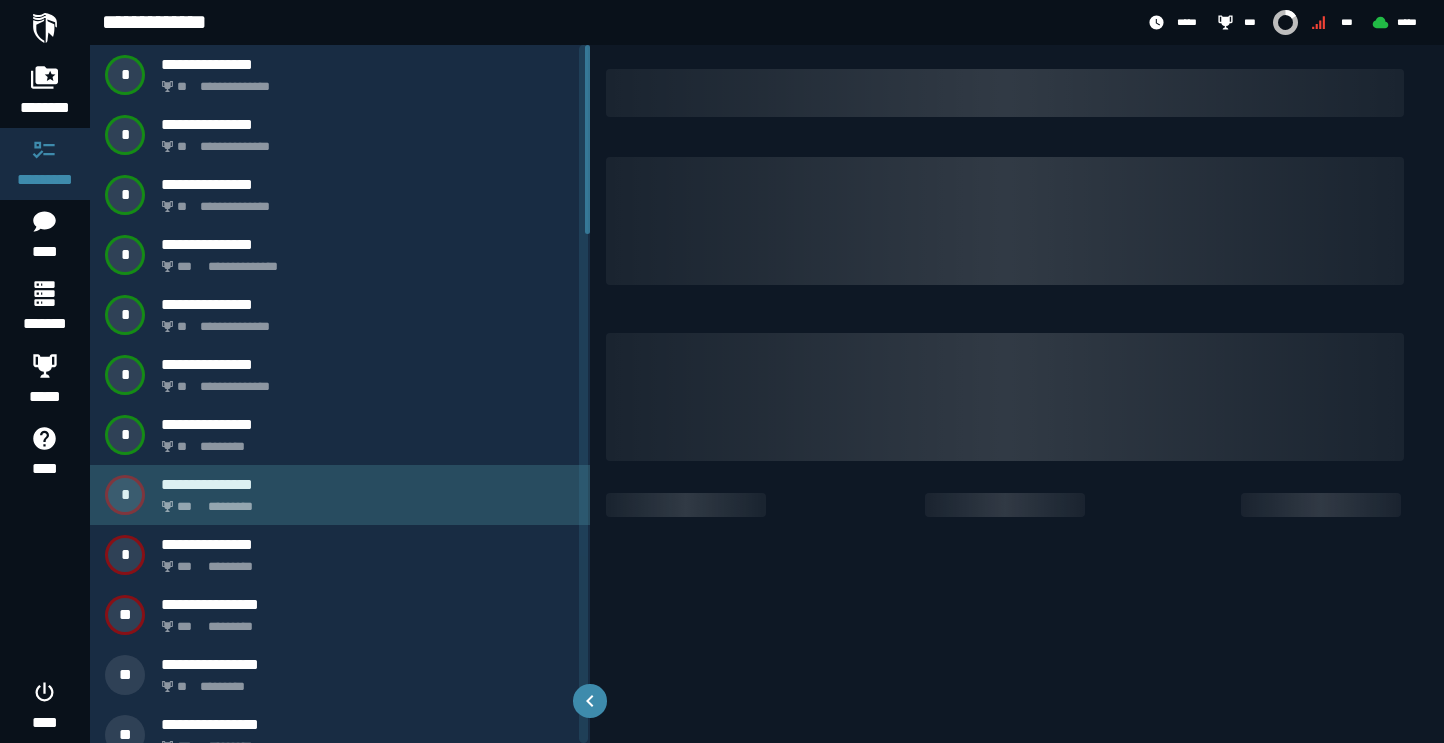 click on "*********" 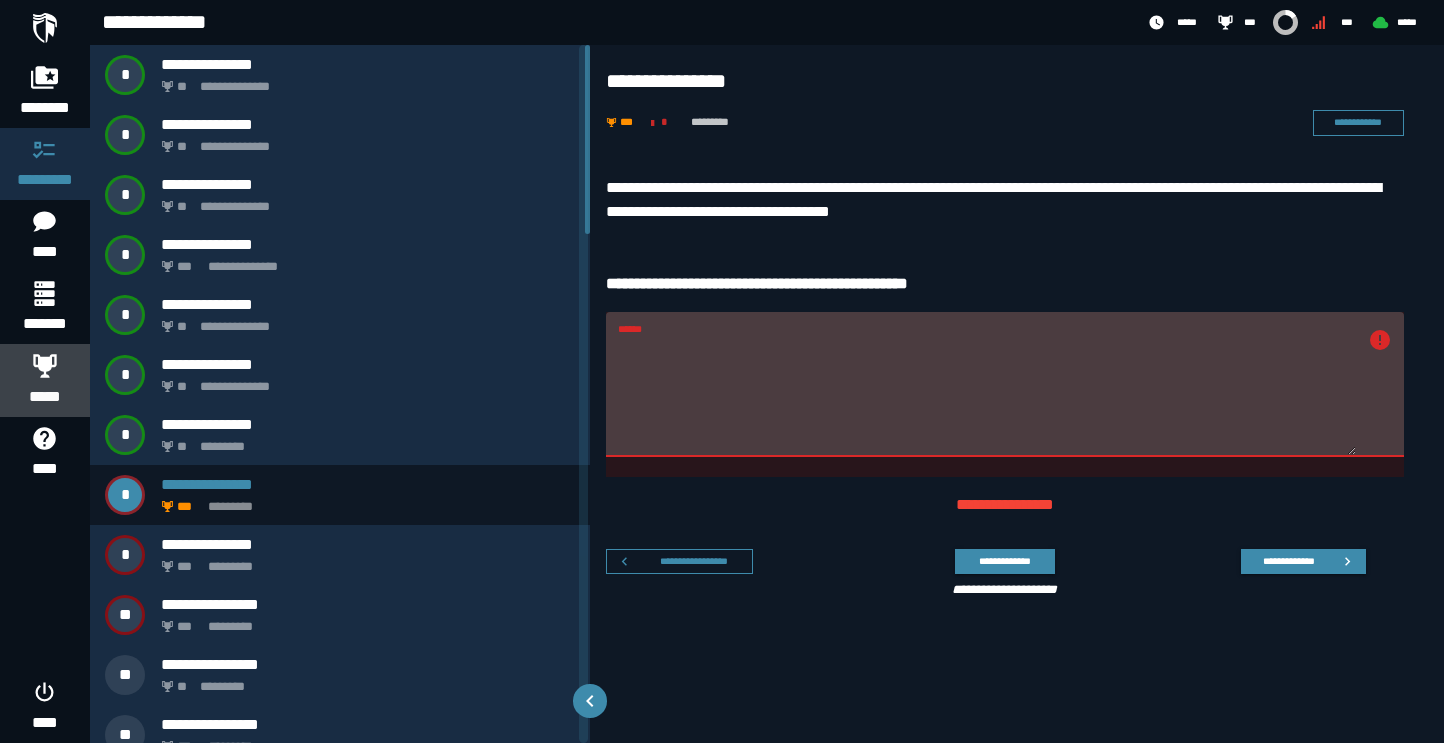 click on "*****" at bounding box center [45, 397] 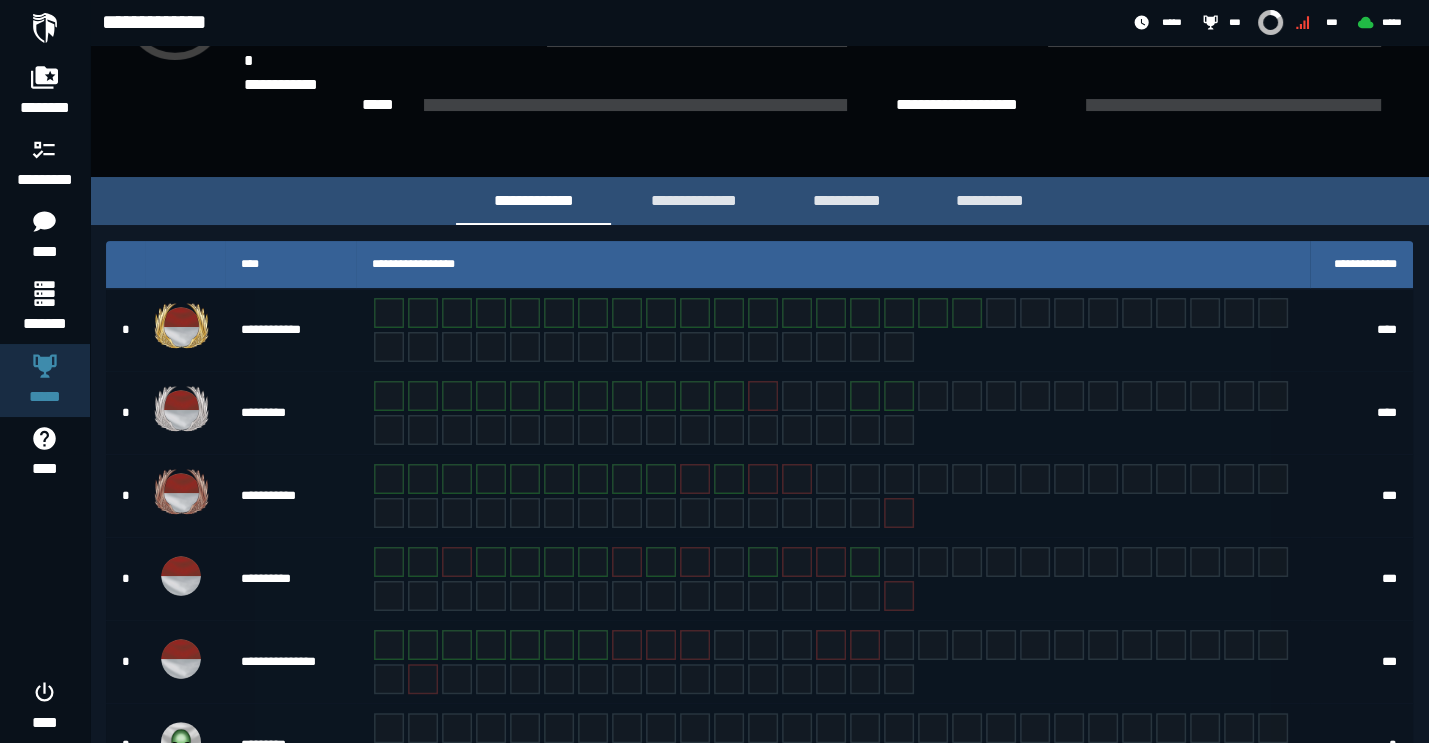 scroll, scrollTop: 326, scrollLeft: 0, axis: vertical 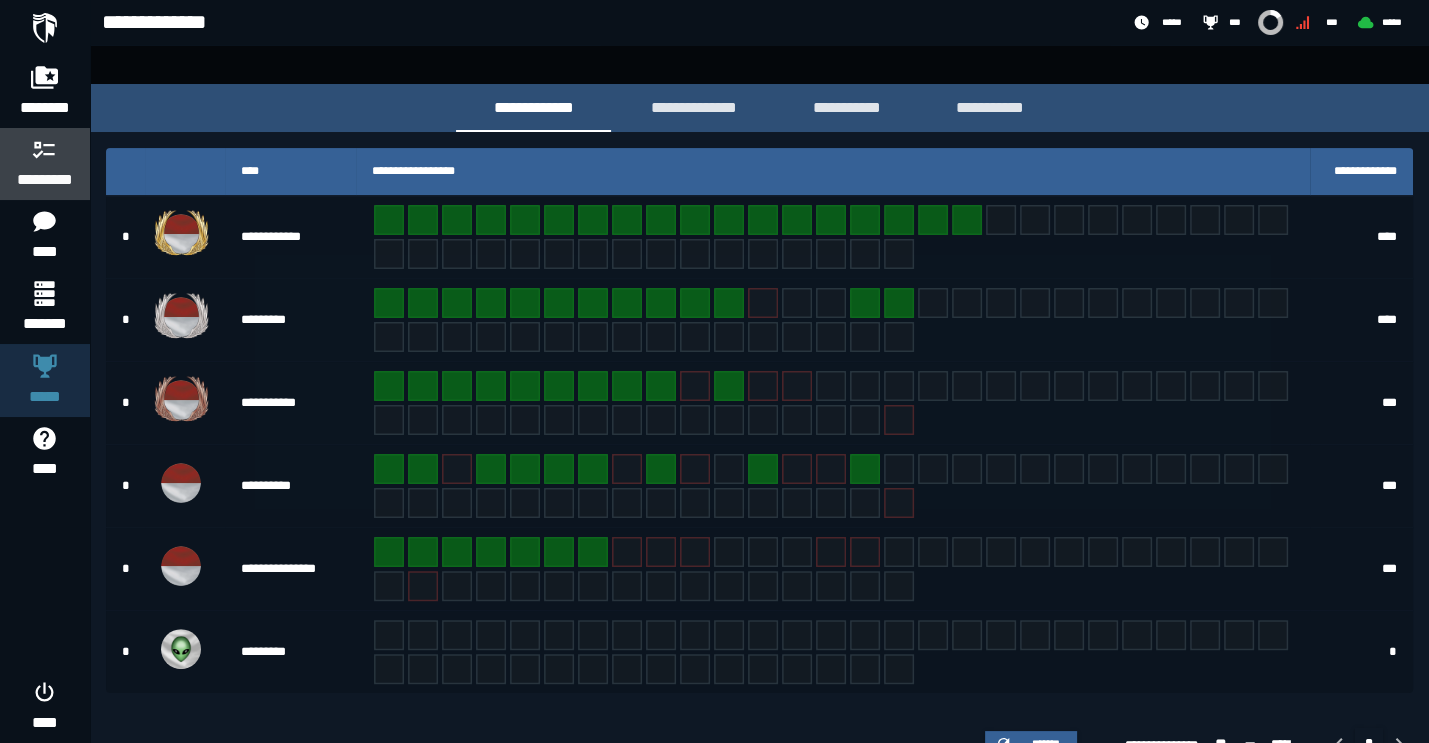 click on "*********" at bounding box center (45, 180) 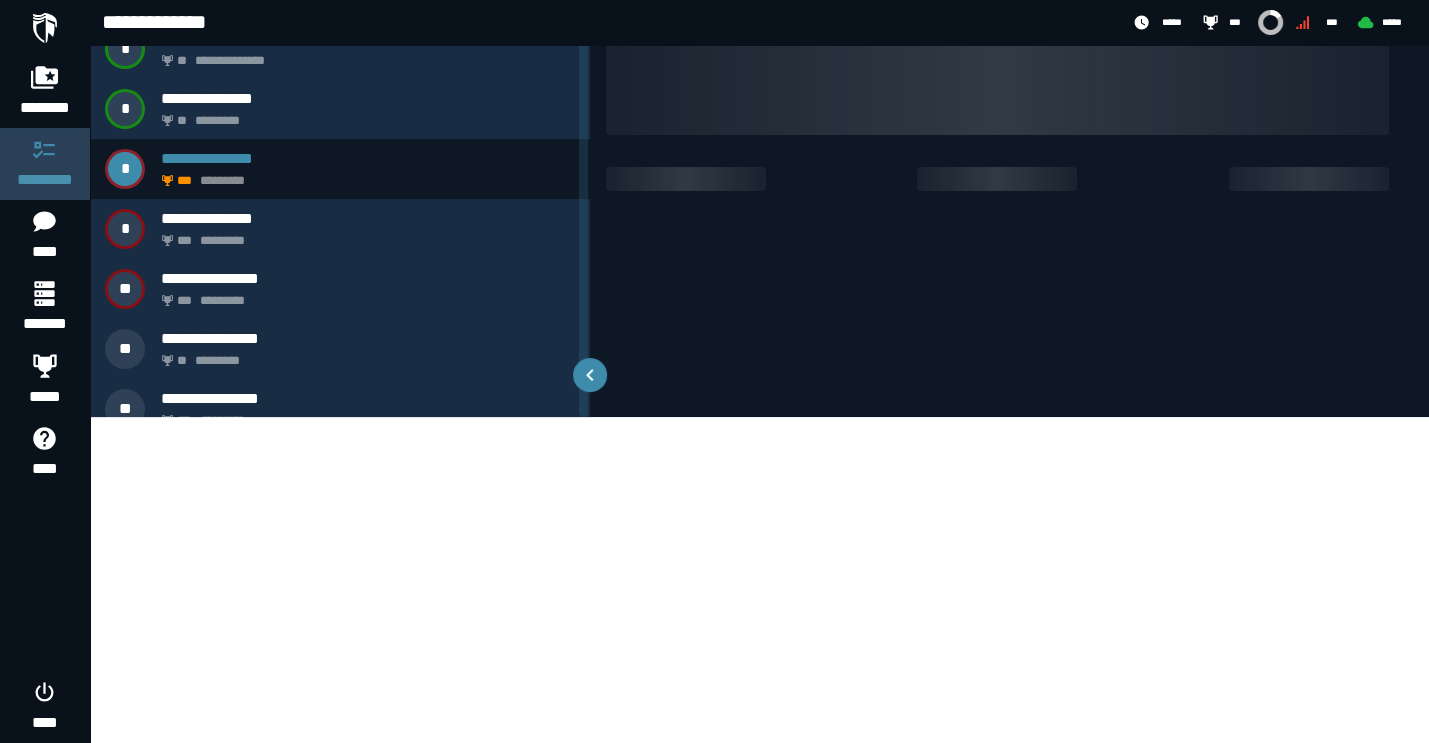 scroll, scrollTop: 0, scrollLeft: 0, axis: both 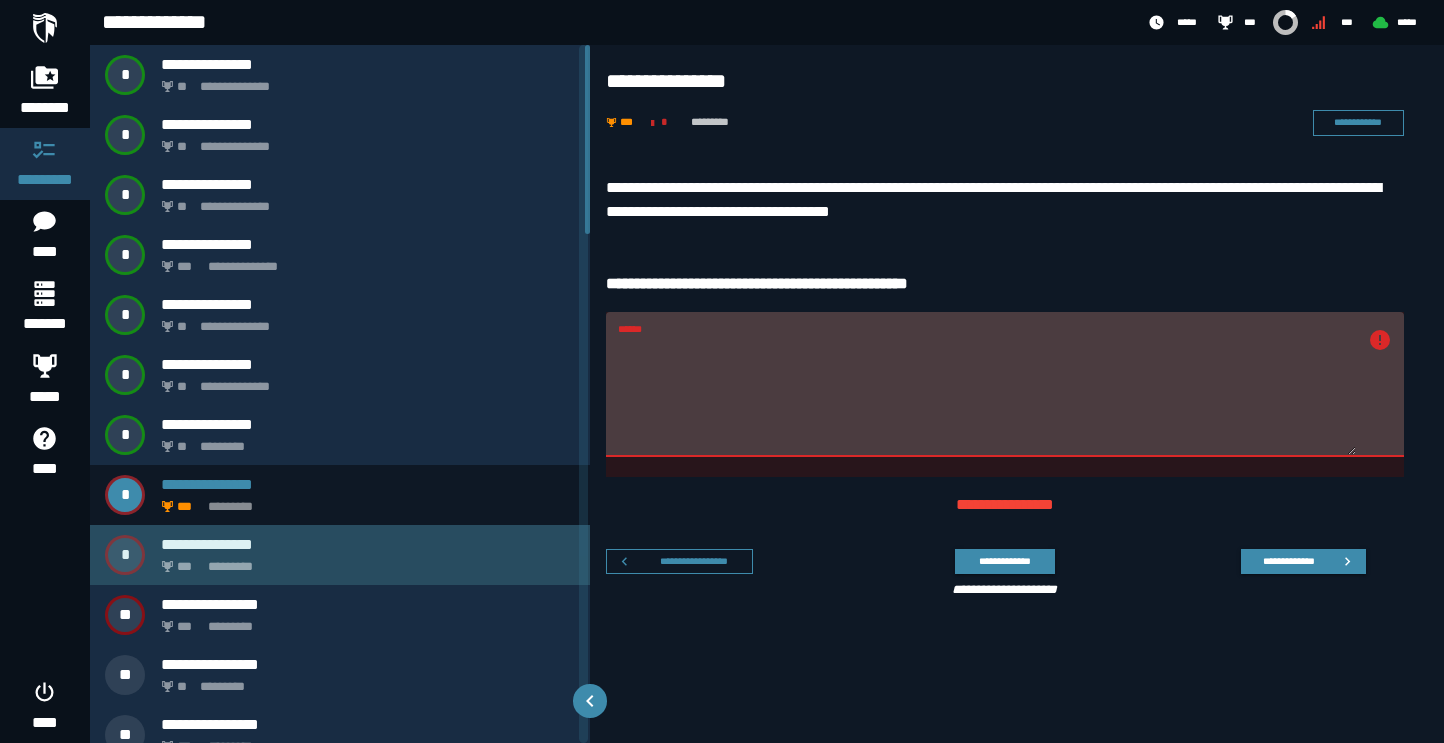 click on "*** *********" at bounding box center [364, 561] 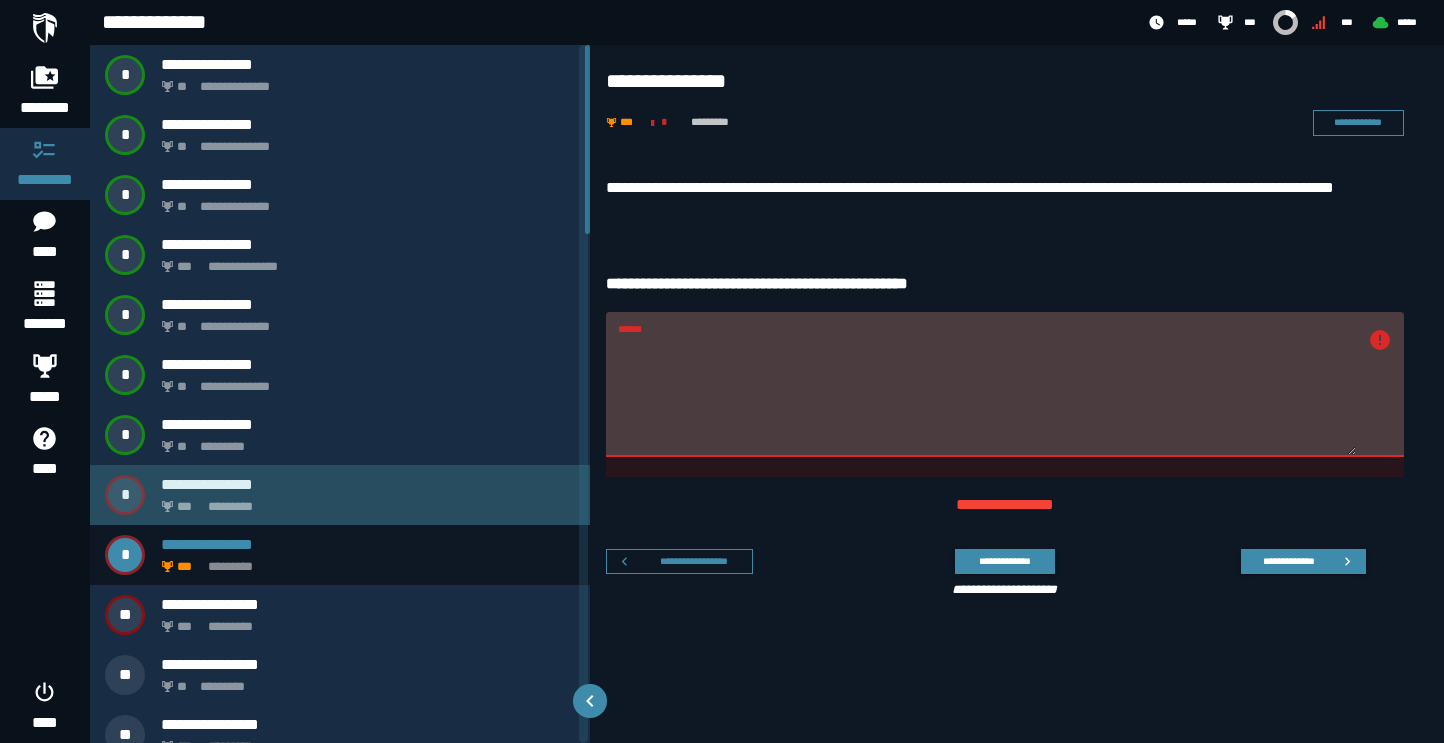 click on "*** *********" at bounding box center [364, 501] 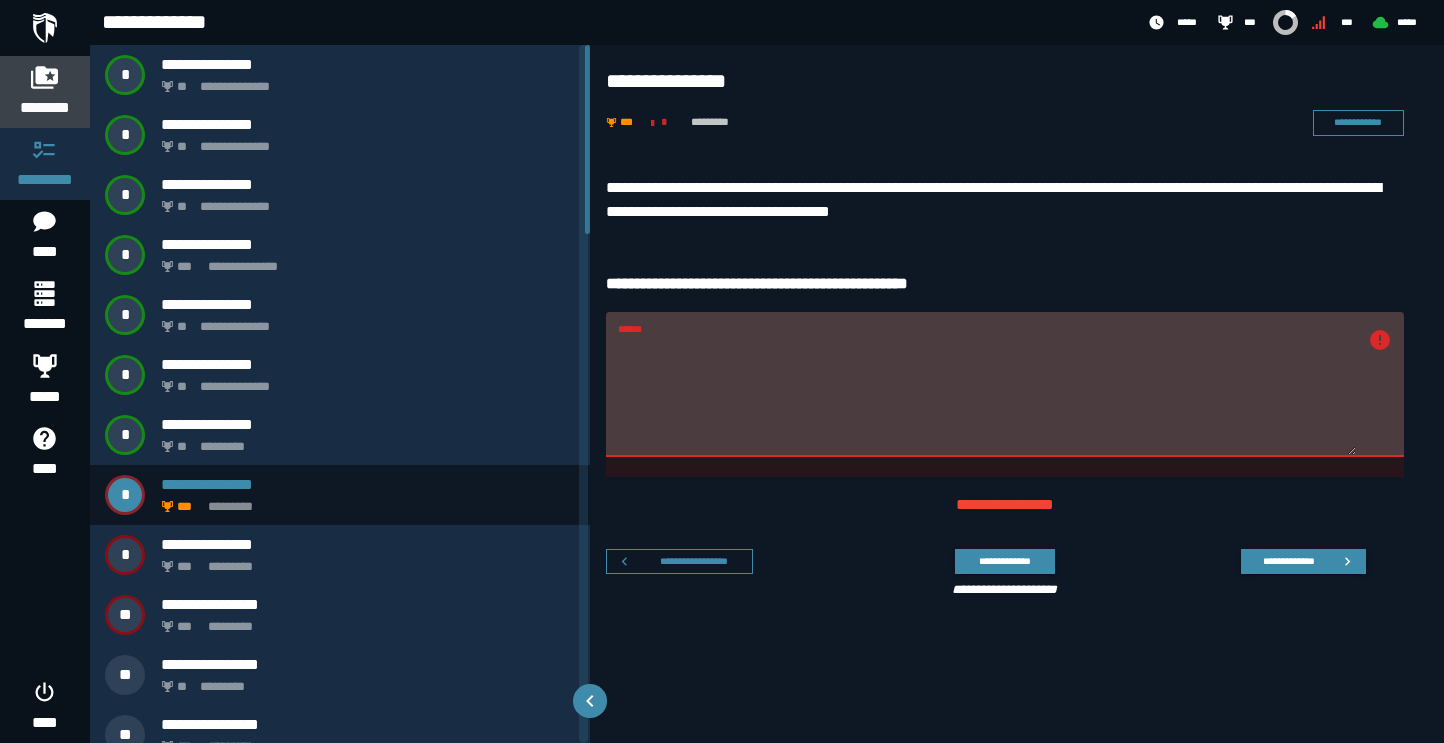 click on "********" at bounding box center (45, 108) 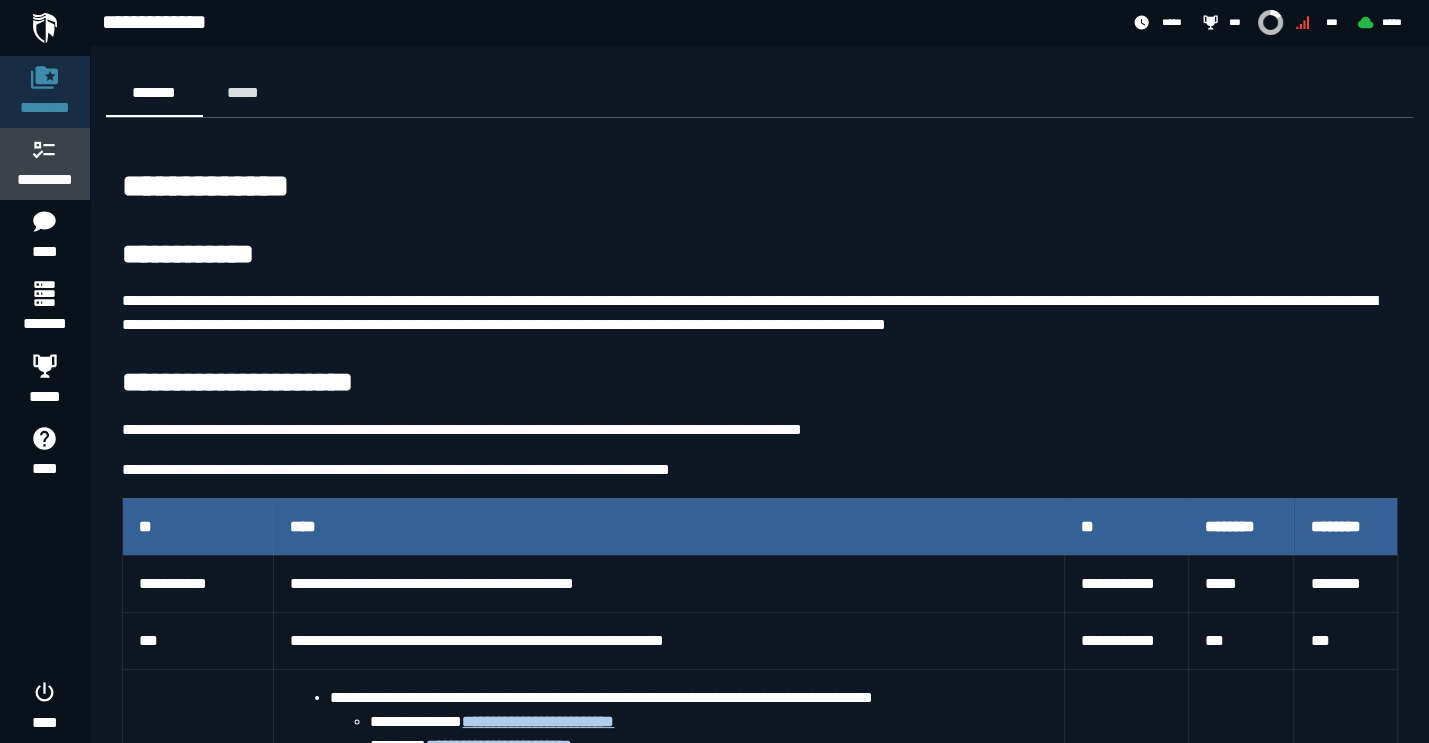 click 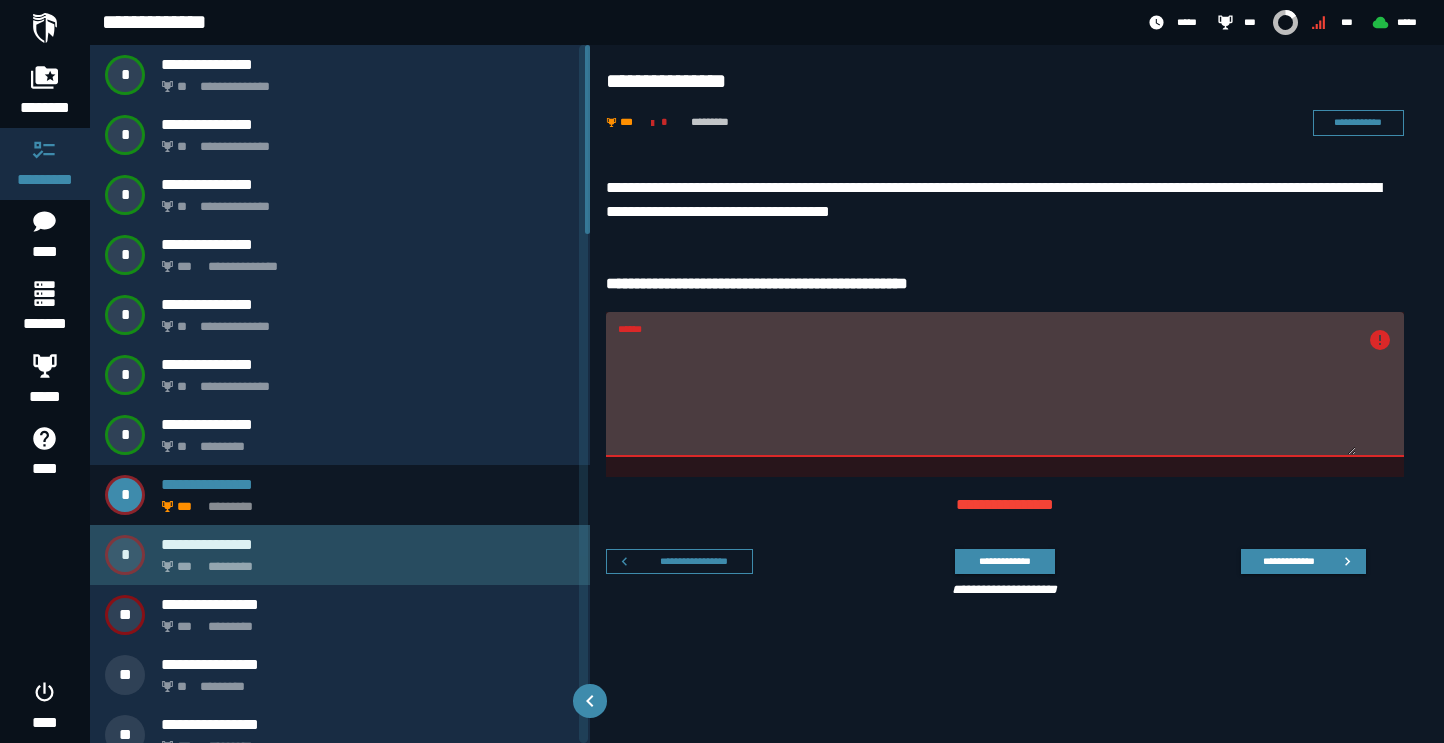 click on "*** *********" at bounding box center (364, 561) 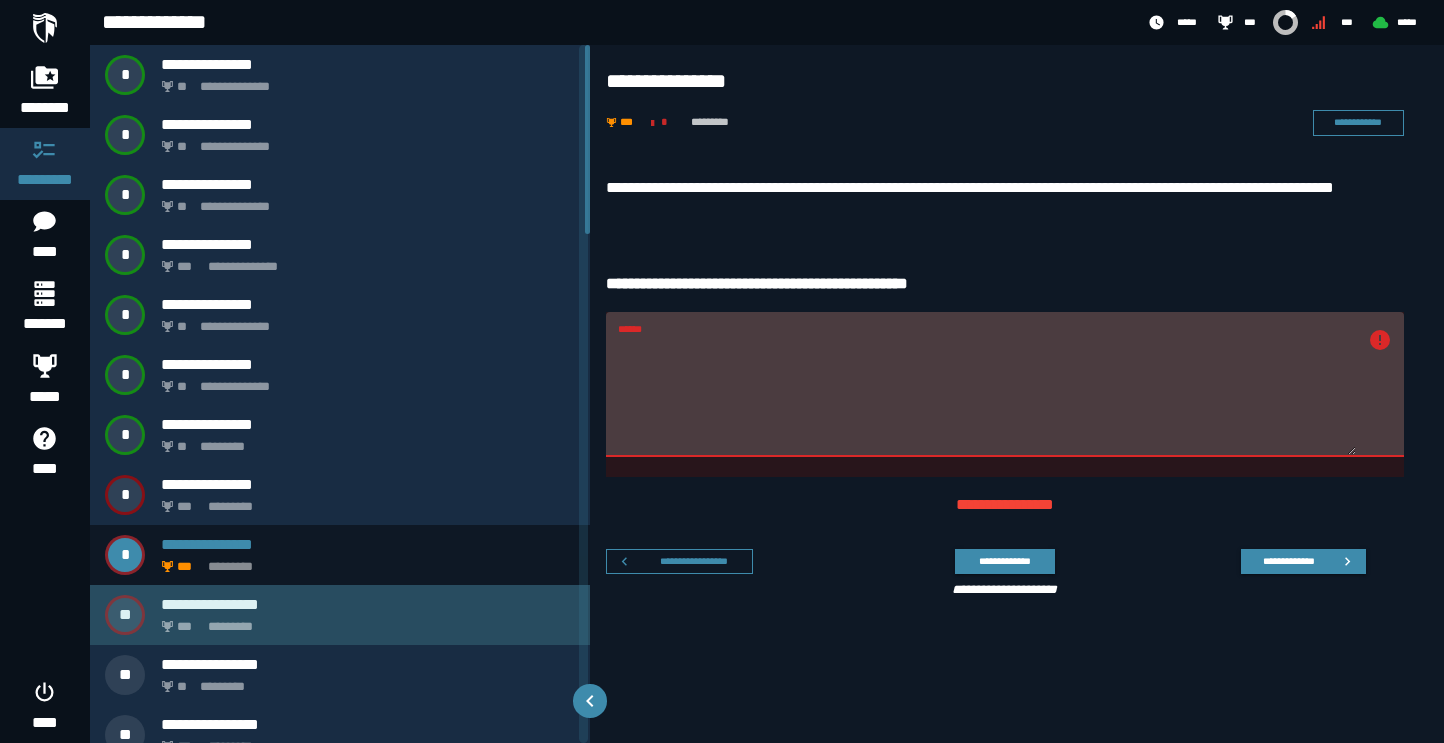 click on "**********" at bounding box center [368, 604] 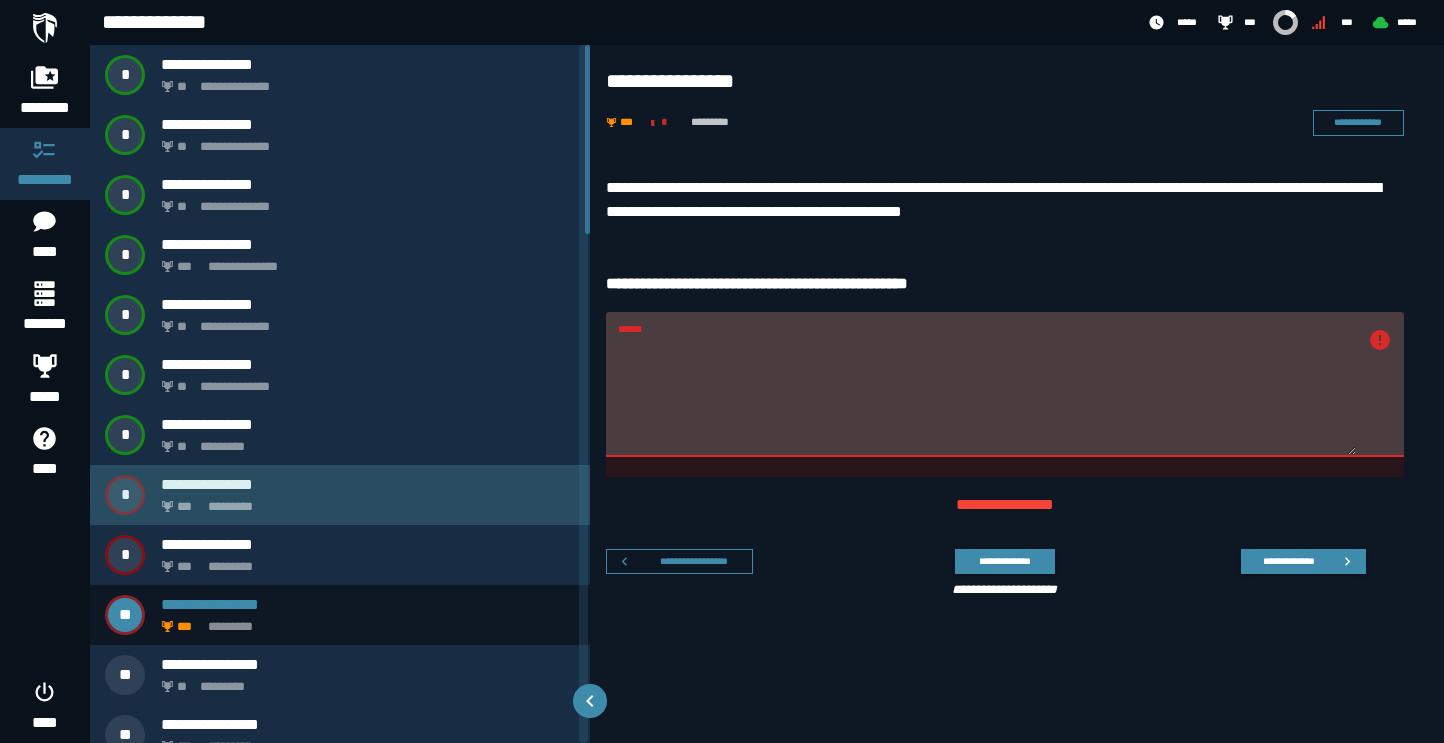 click on "**********" at bounding box center [368, 484] 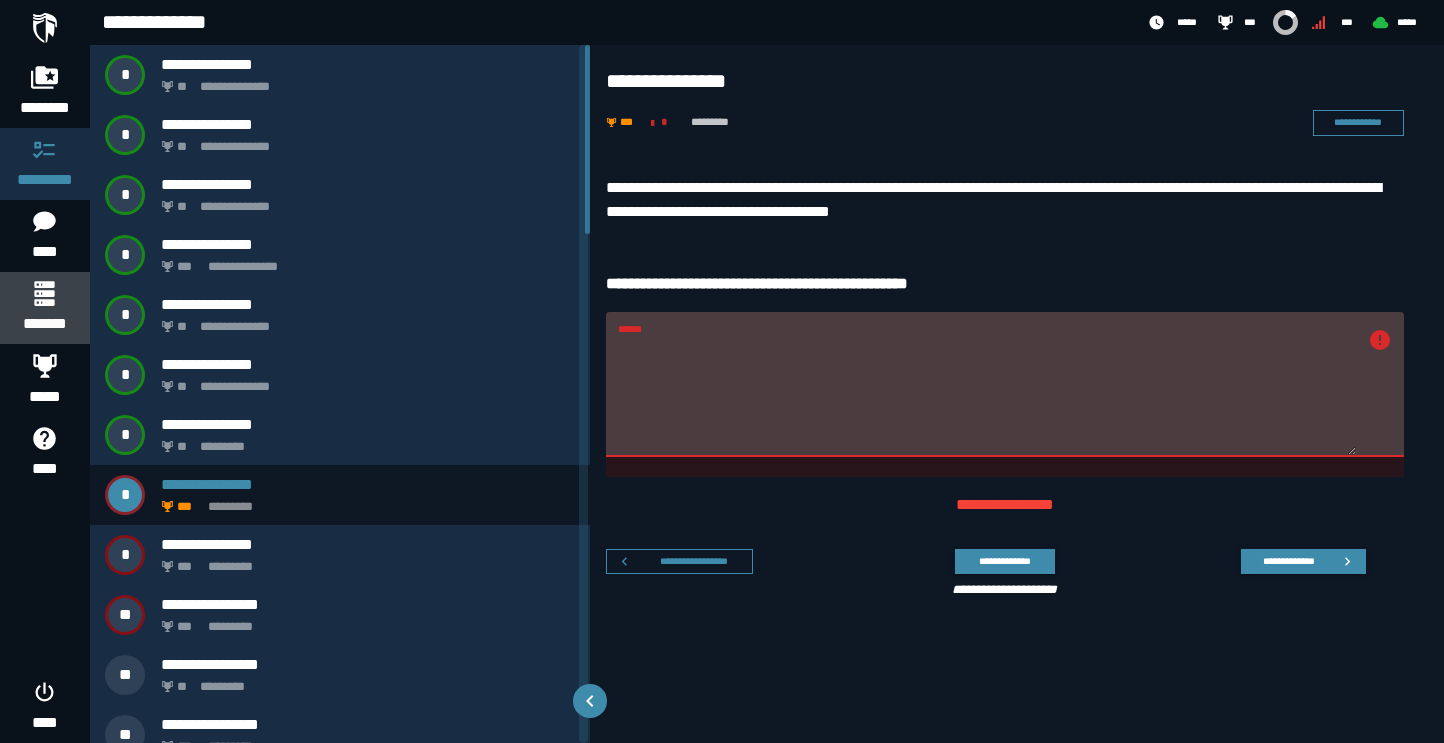 click on "*******" at bounding box center [44, 324] 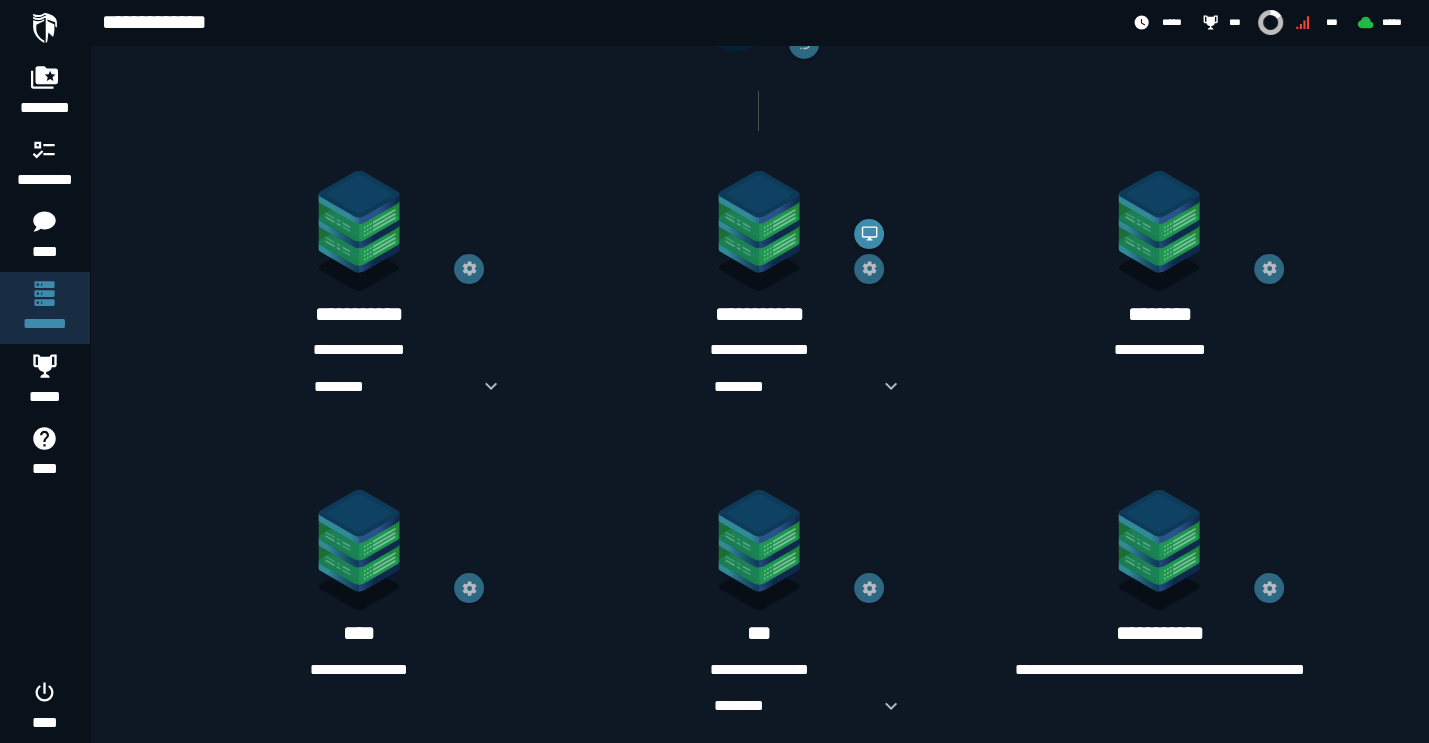 scroll, scrollTop: 296, scrollLeft: 0, axis: vertical 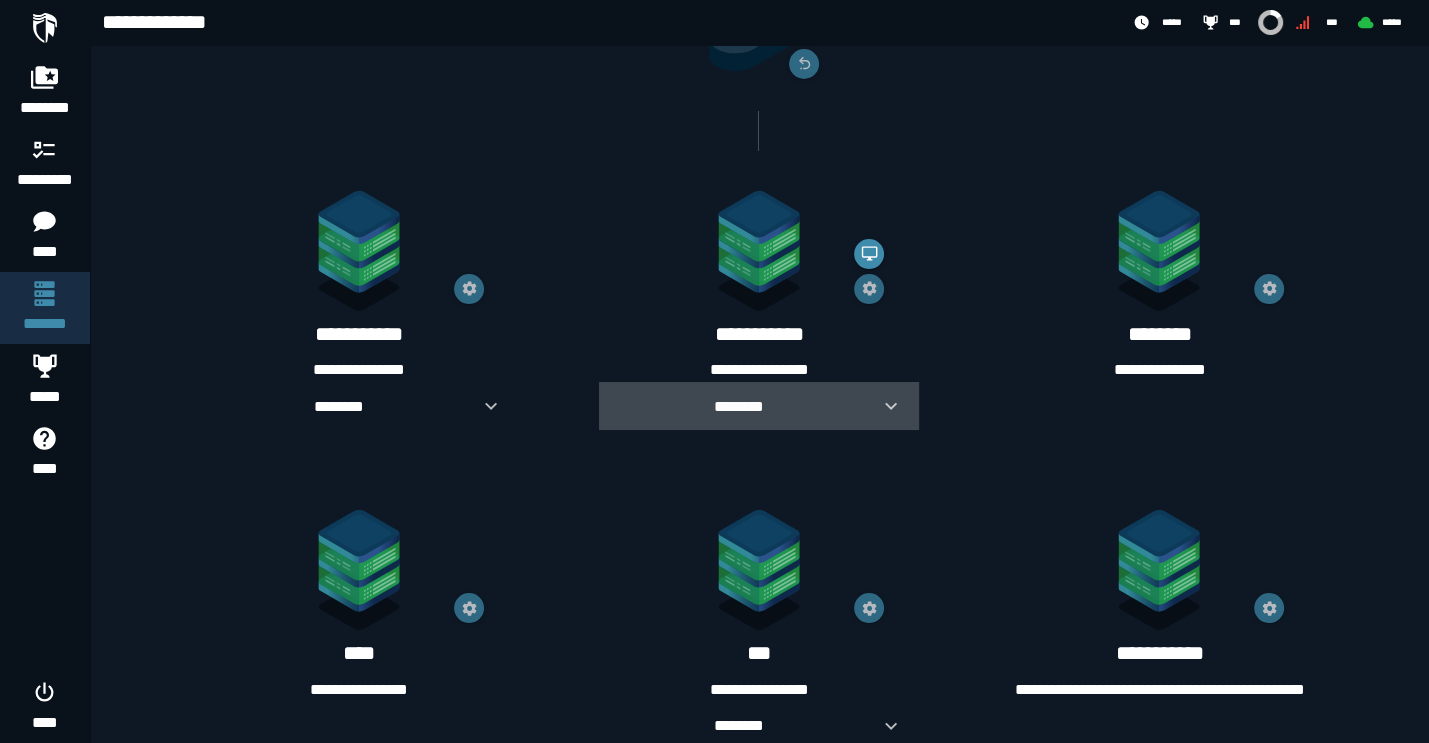 click at bounding box center (883, 406) 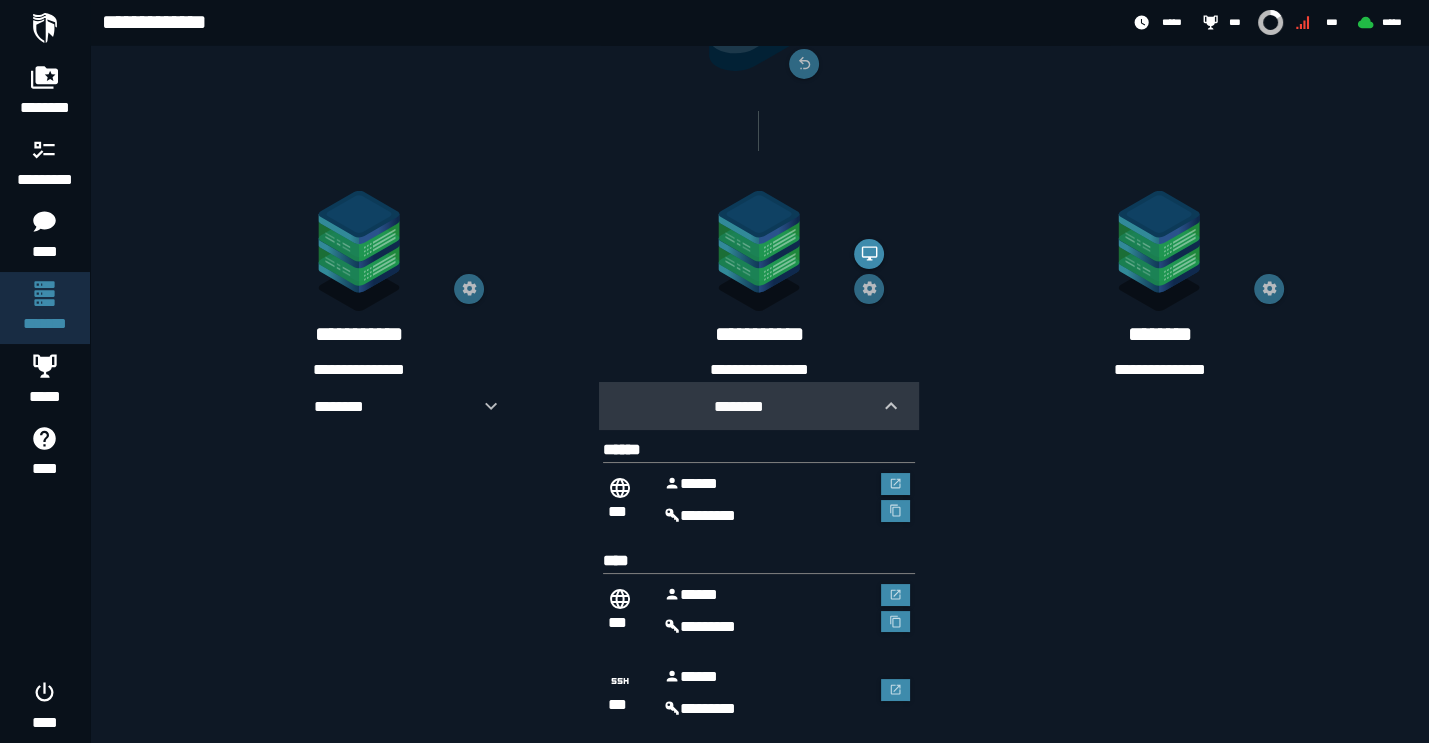 scroll, scrollTop: 386, scrollLeft: 0, axis: vertical 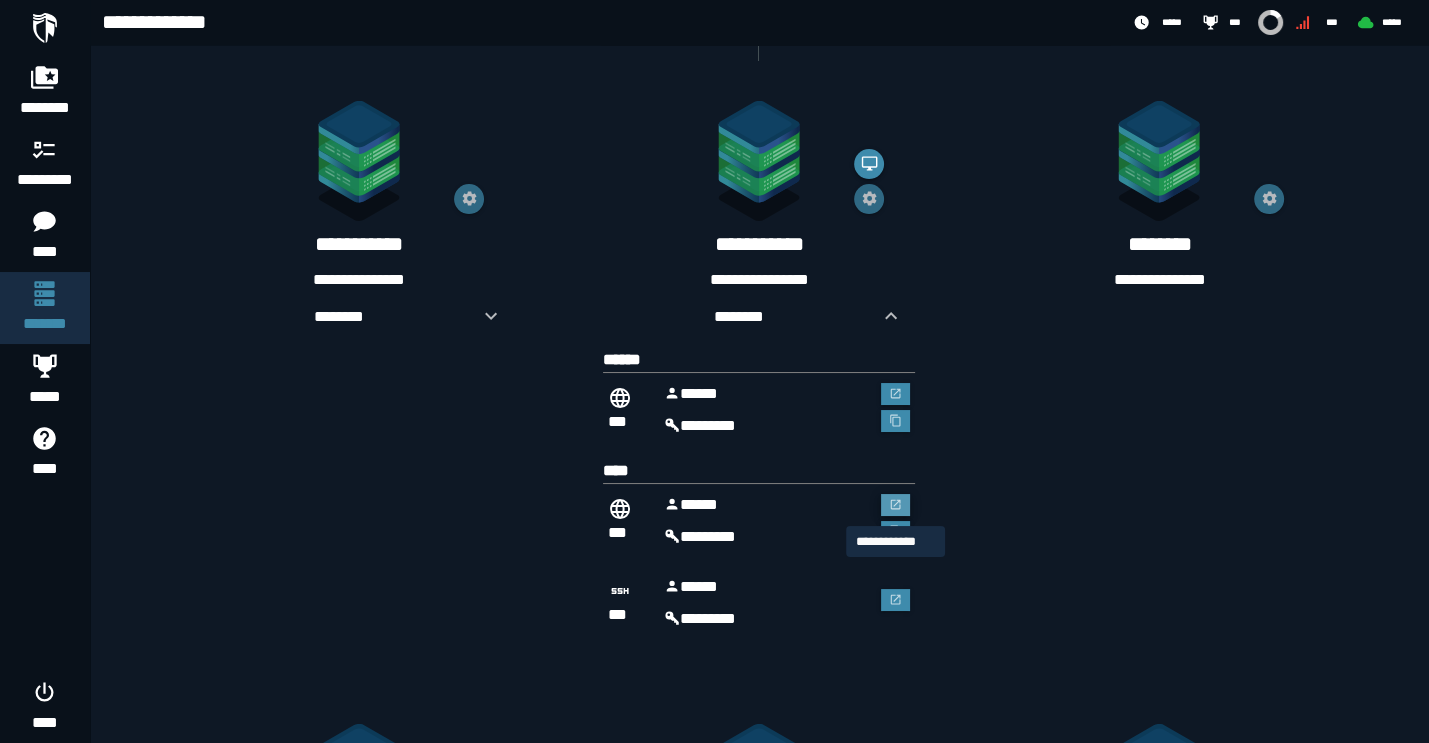 click at bounding box center [896, 505] 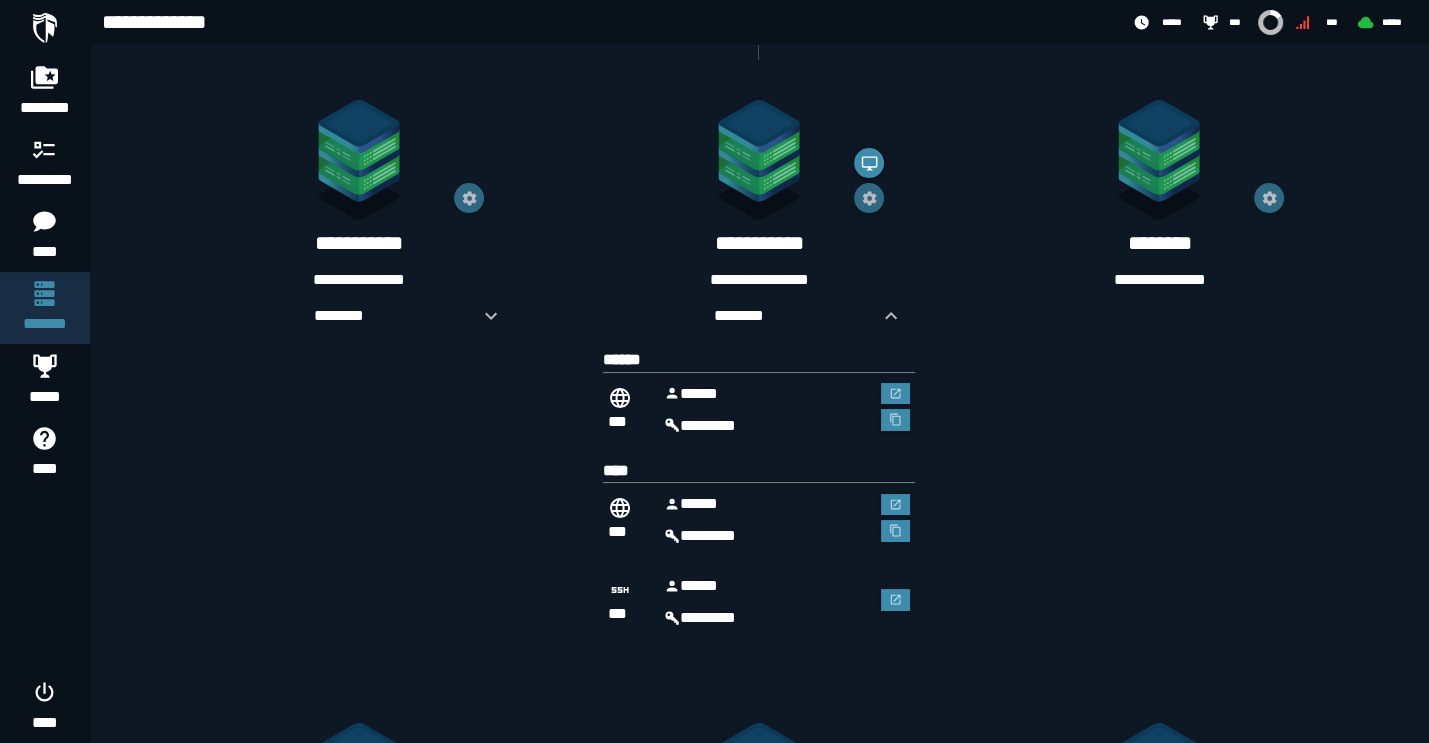 scroll, scrollTop: 386, scrollLeft: 0, axis: vertical 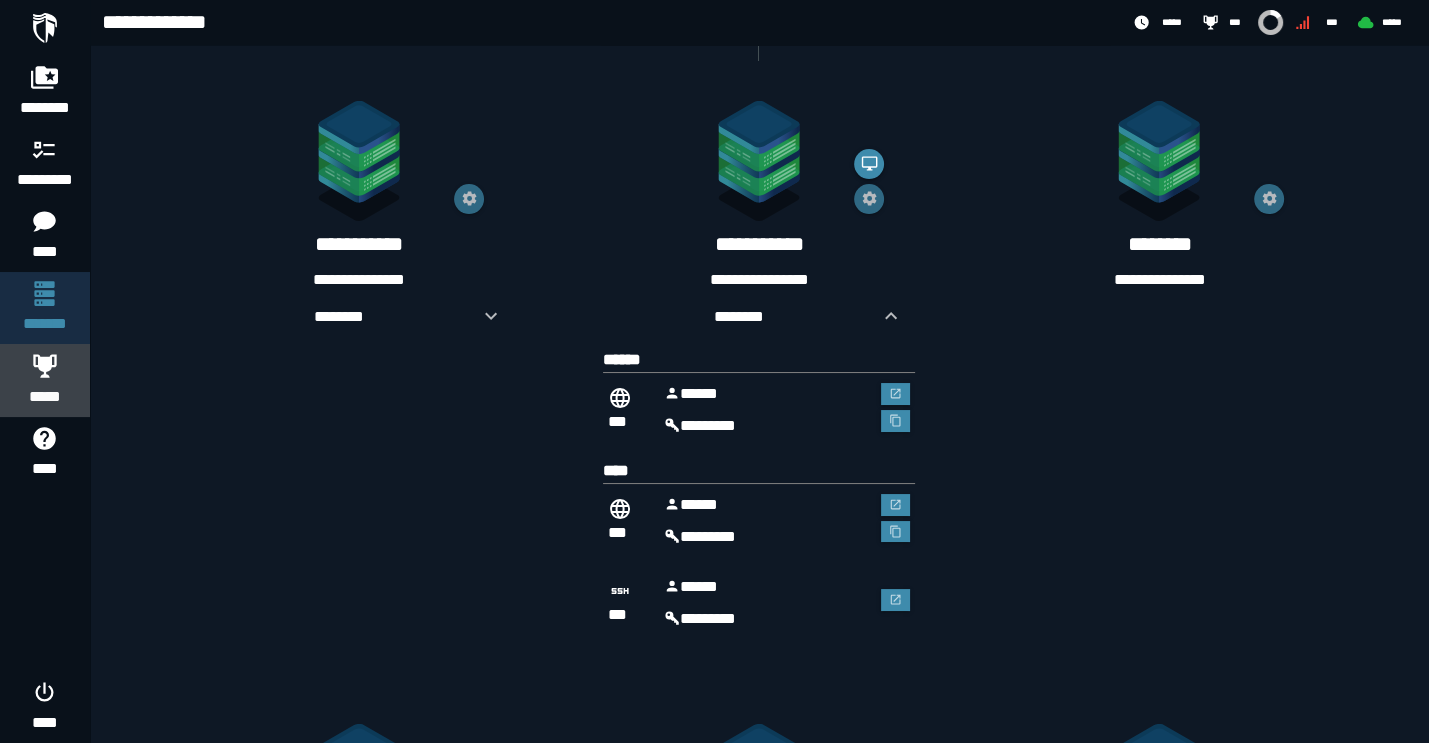 click 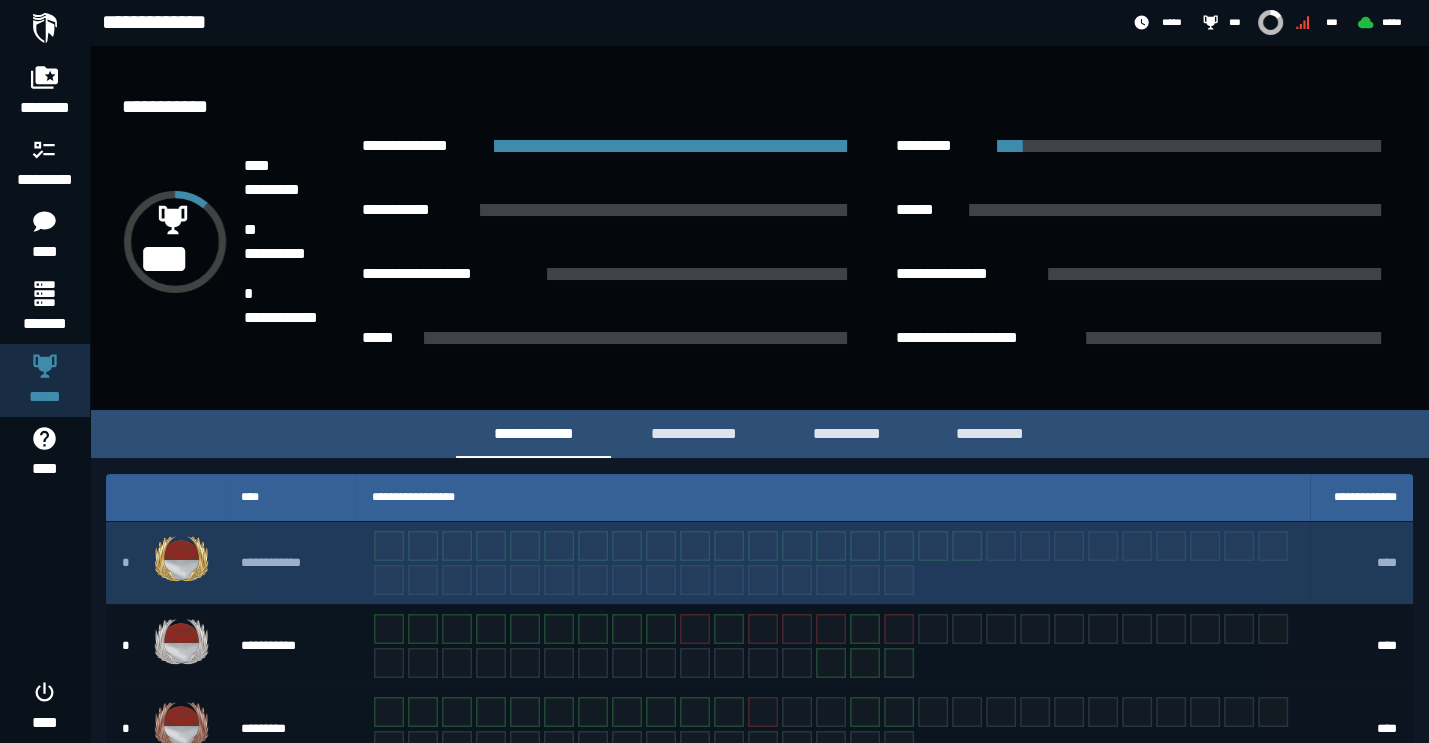 scroll, scrollTop: 354, scrollLeft: 0, axis: vertical 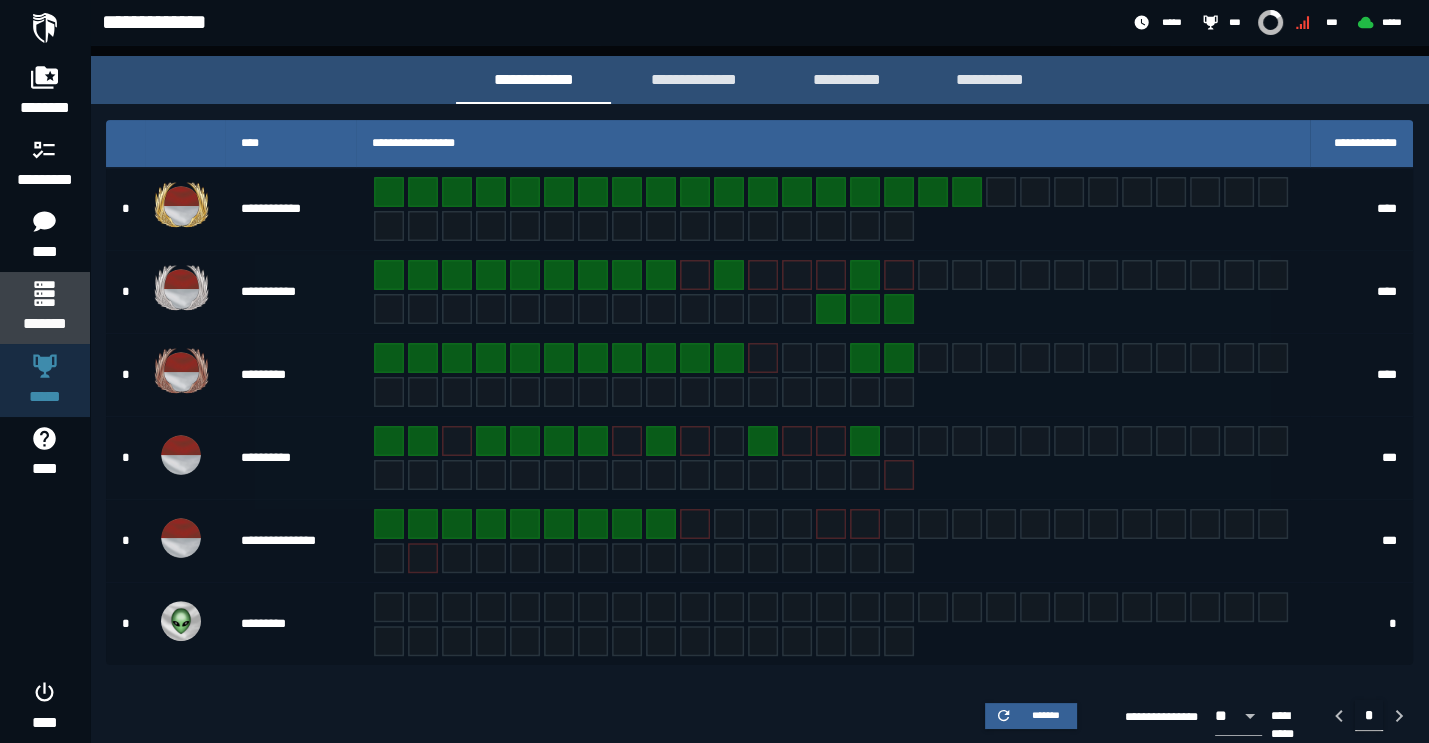 click 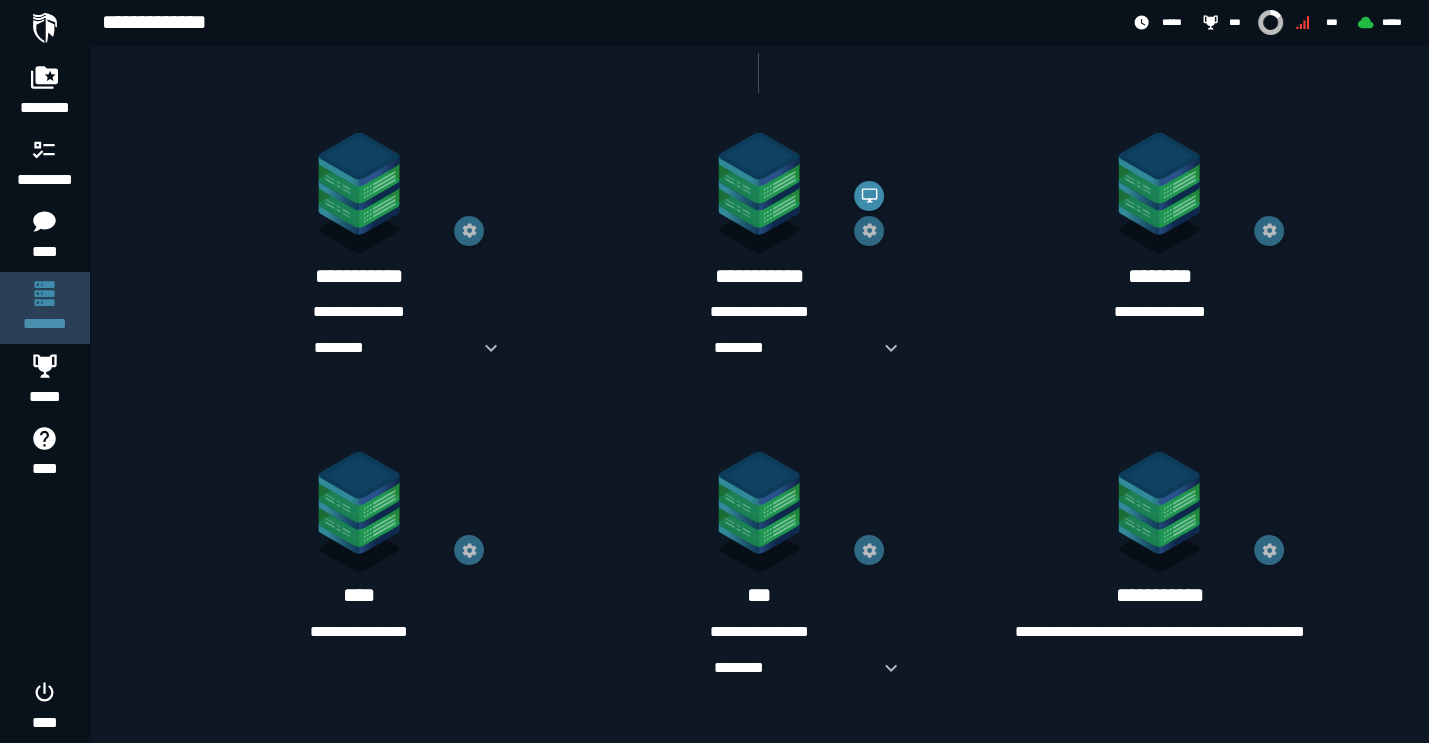 scroll, scrollTop: 0, scrollLeft: 0, axis: both 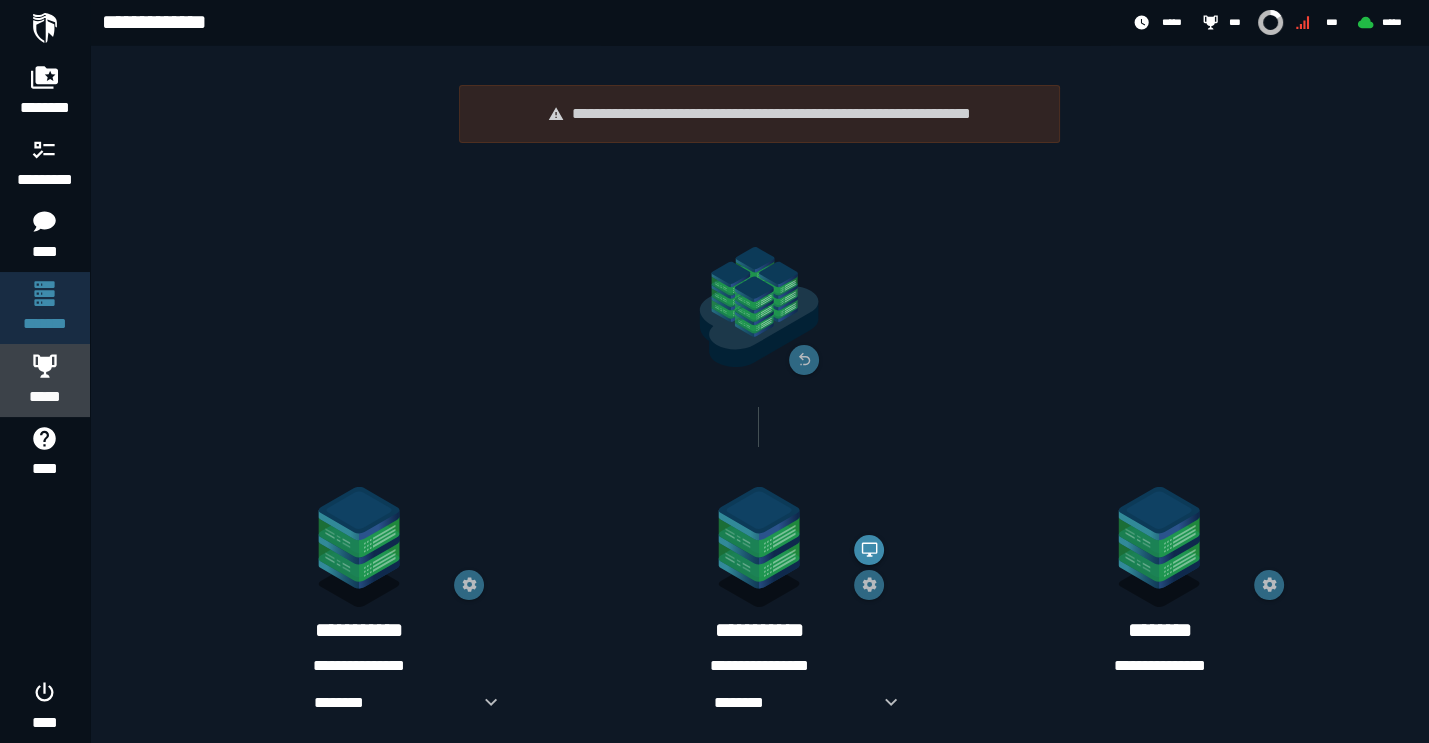 click 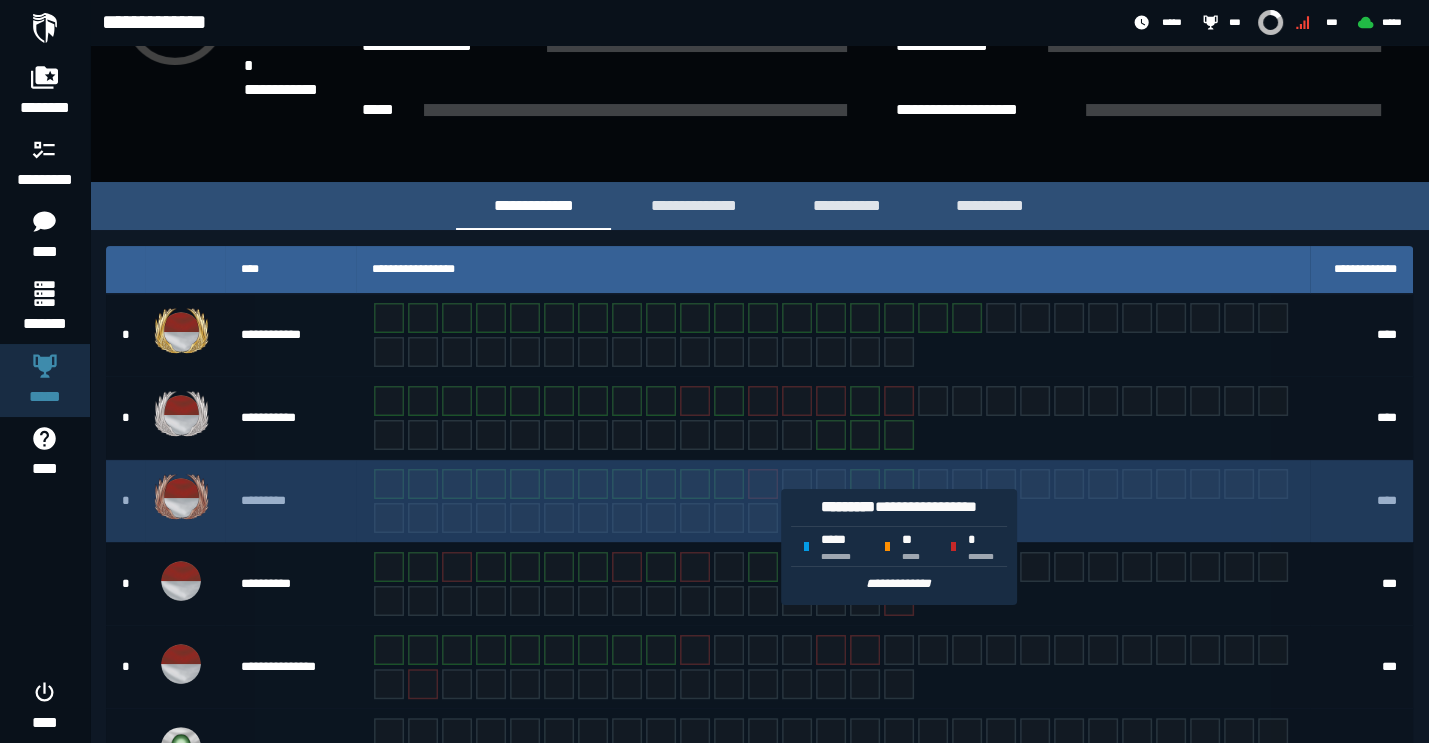 scroll, scrollTop: 226, scrollLeft: 0, axis: vertical 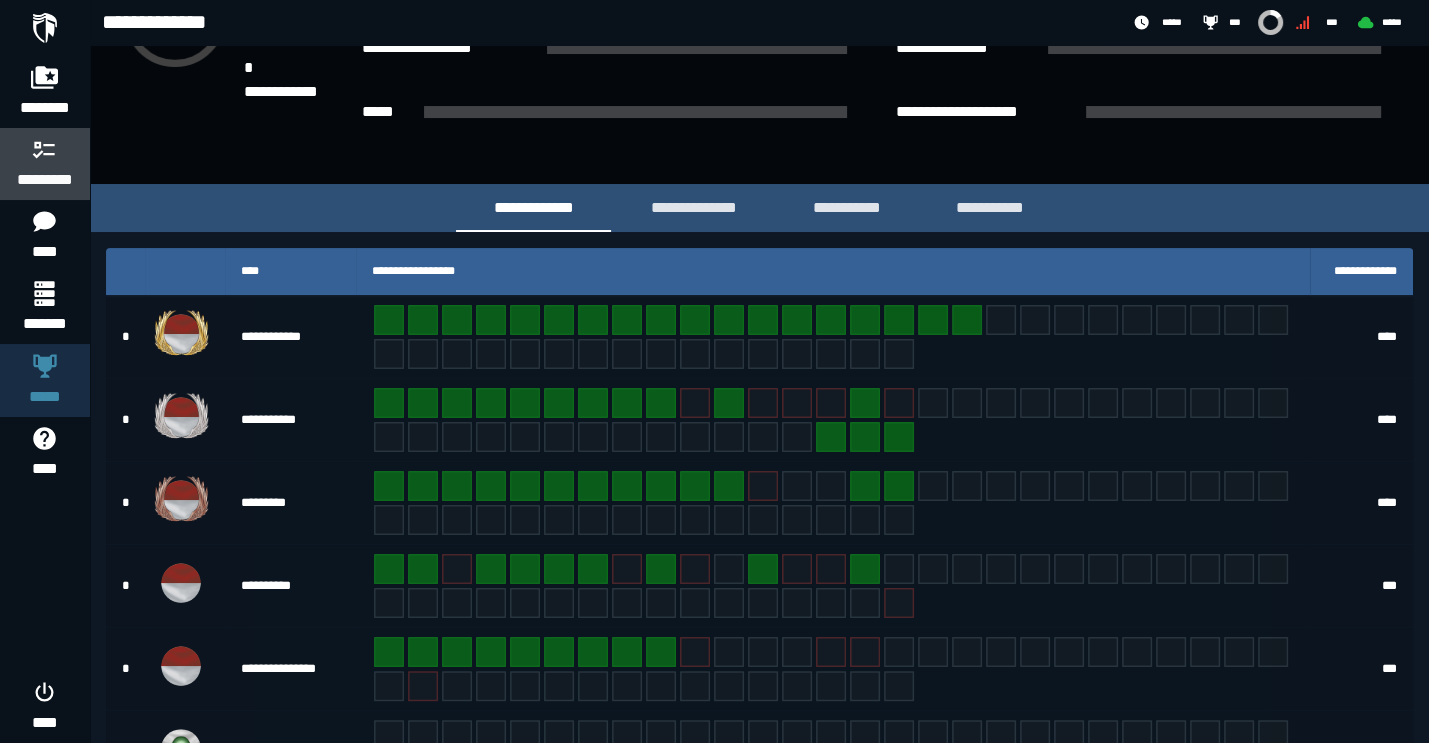 click on "*********" at bounding box center [45, 164] 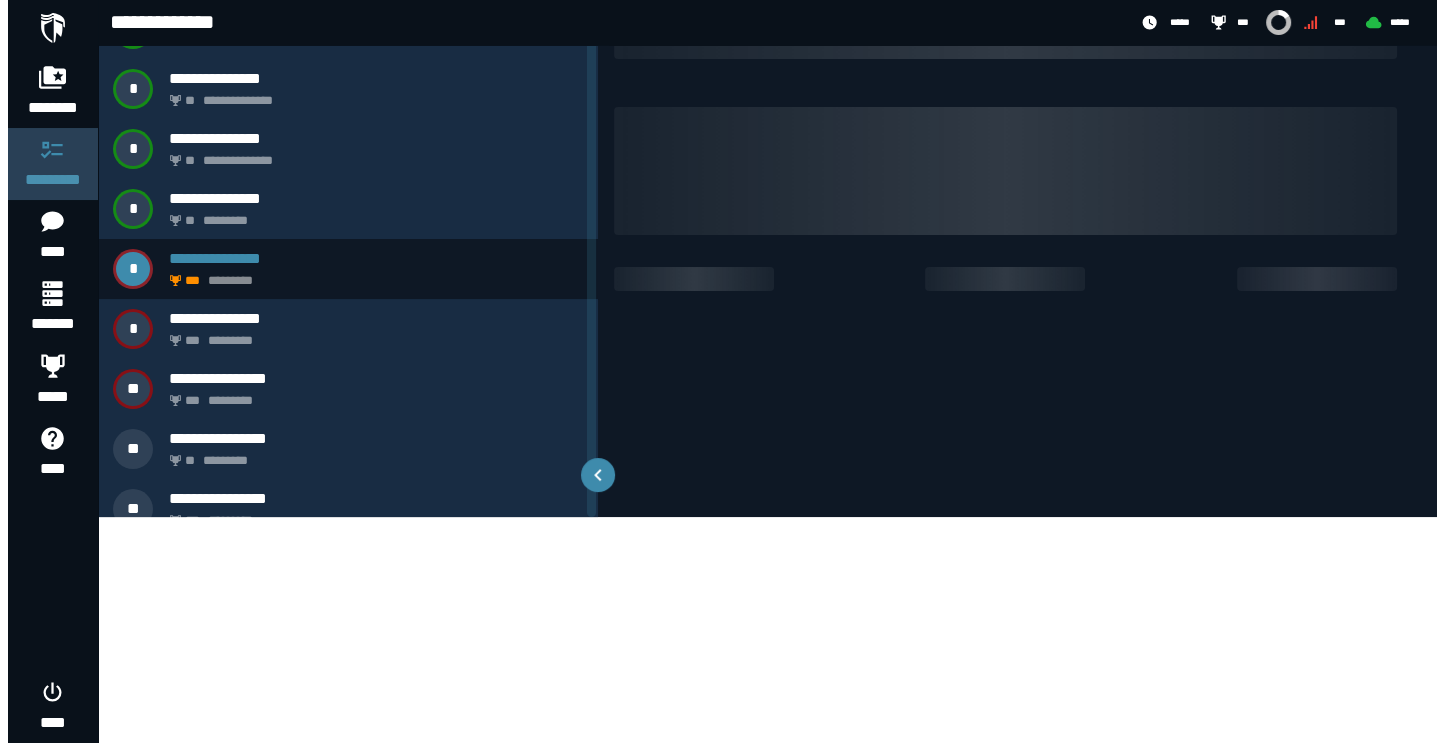 scroll, scrollTop: 0, scrollLeft: 0, axis: both 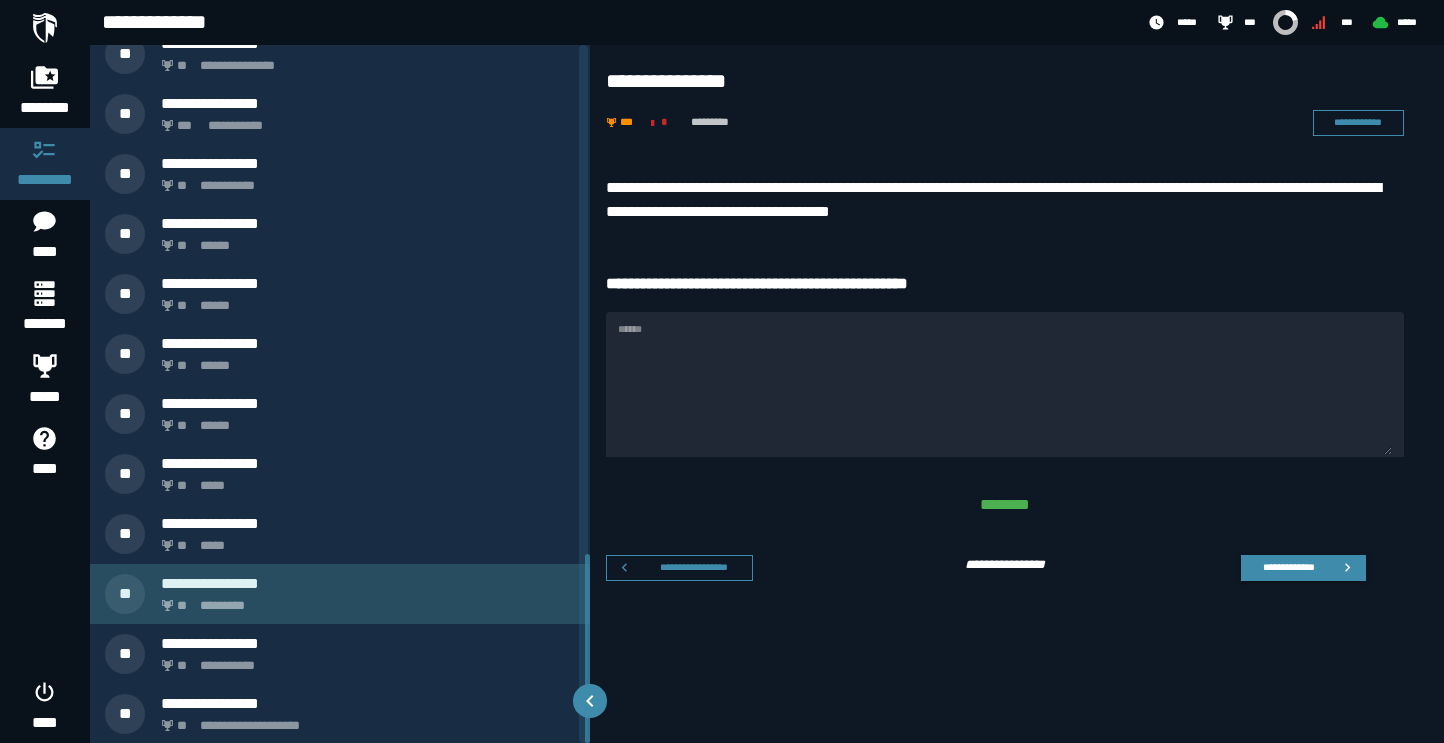 click on "** *********" at bounding box center [364, 600] 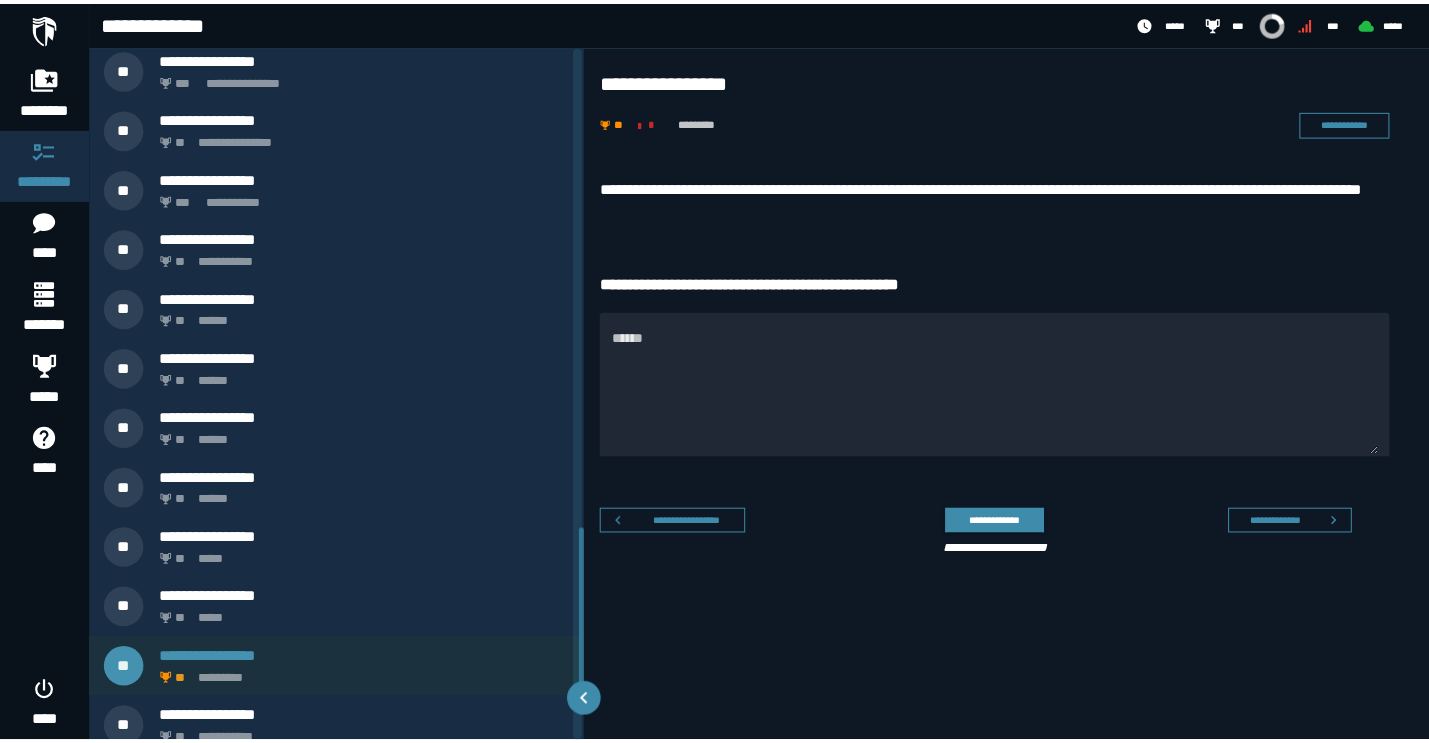 scroll, scrollTop: 1761, scrollLeft: 0, axis: vertical 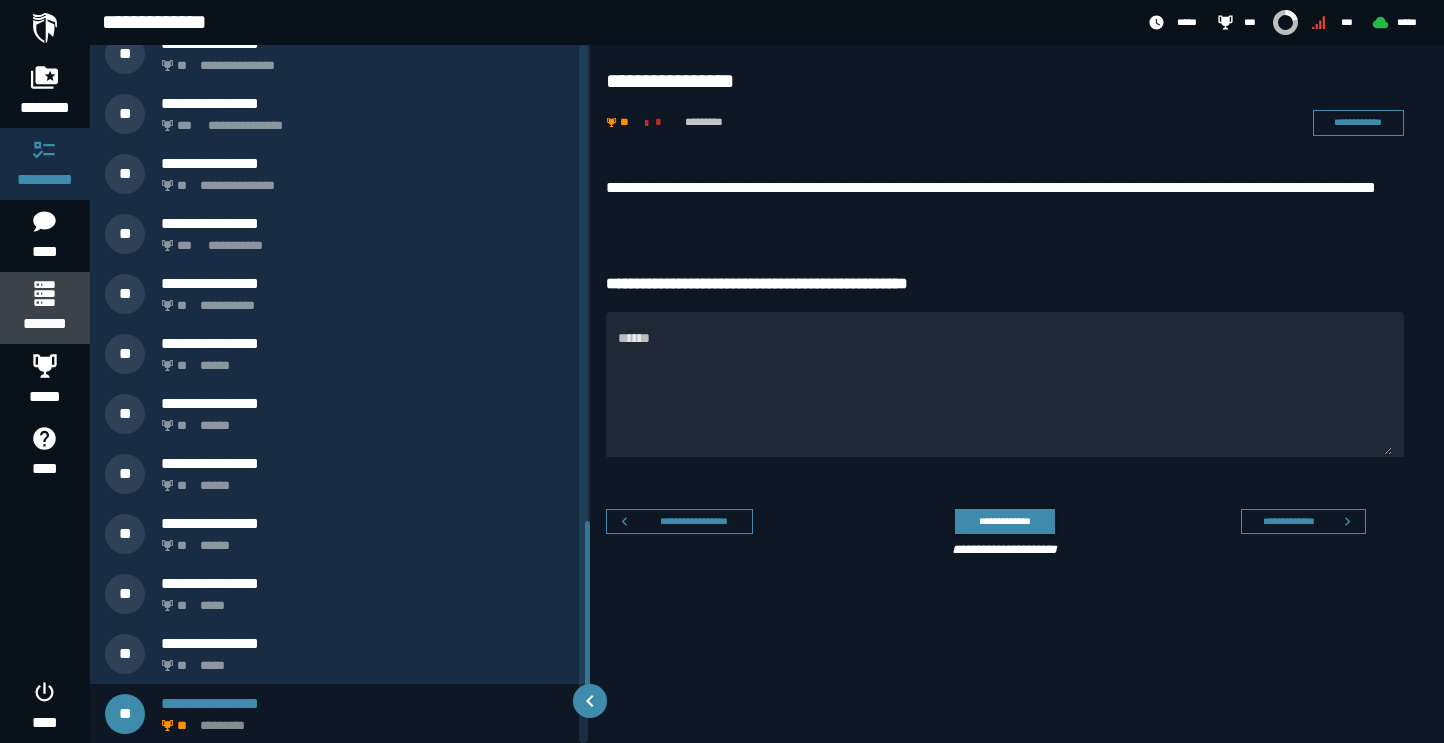click 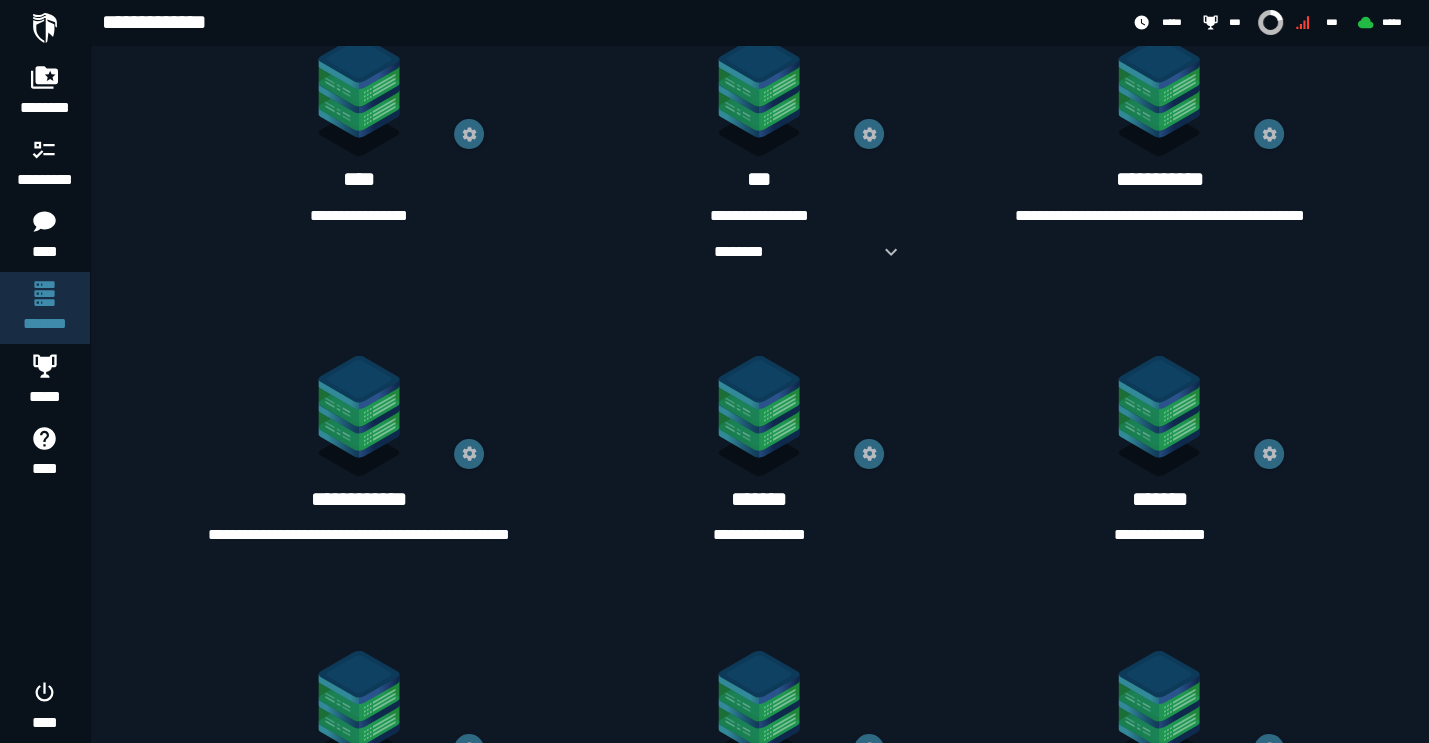 scroll, scrollTop: 909, scrollLeft: 0, axis: vertical 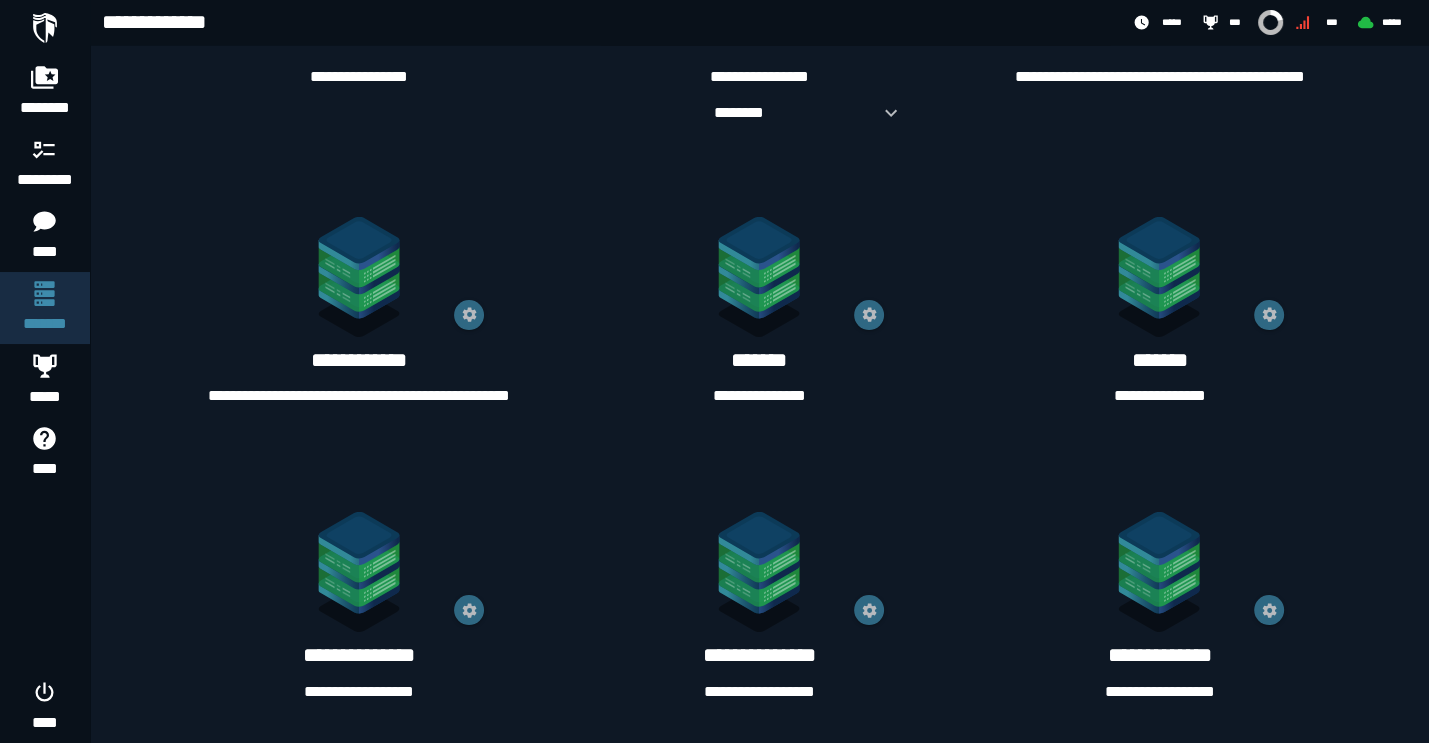 click on "**********" at bounding box center [759, 396] 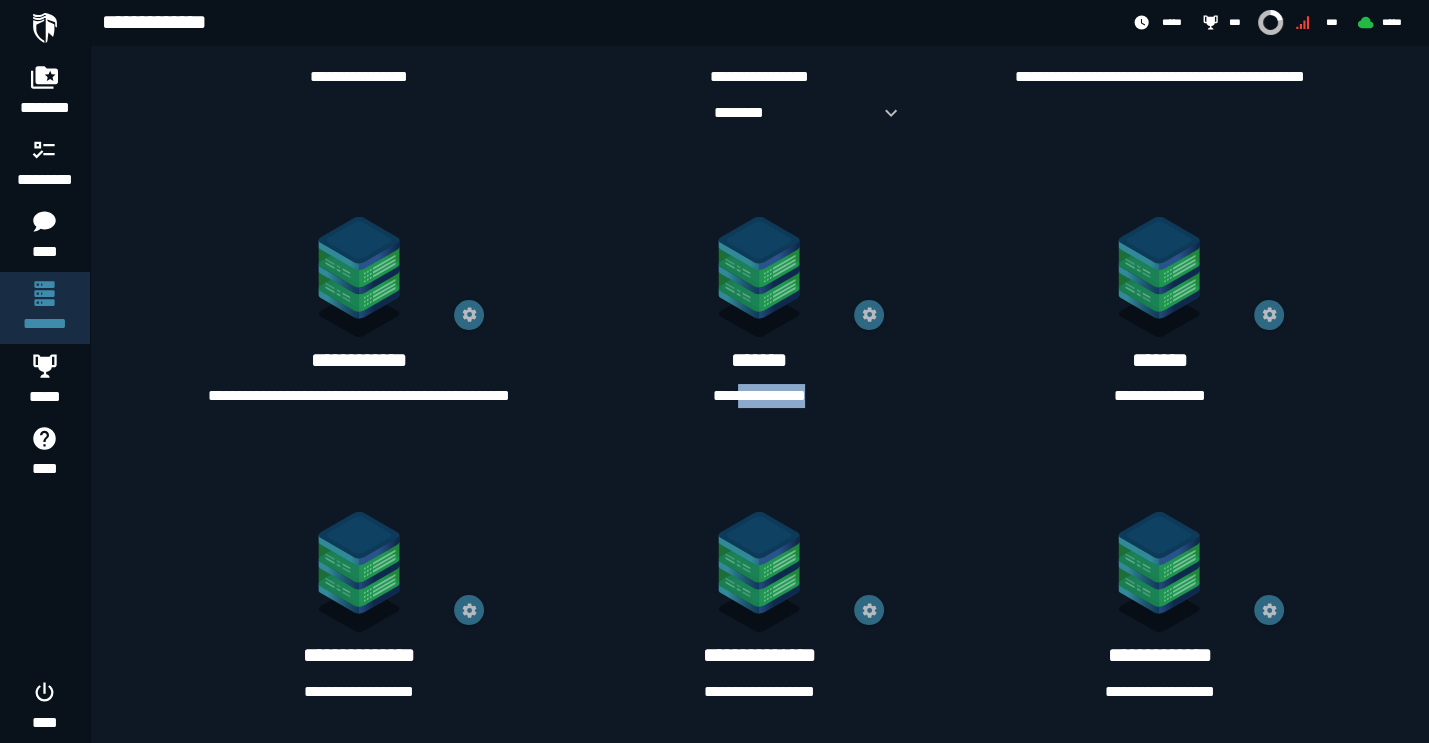 click on "**********" at bounding box center (759, 396) 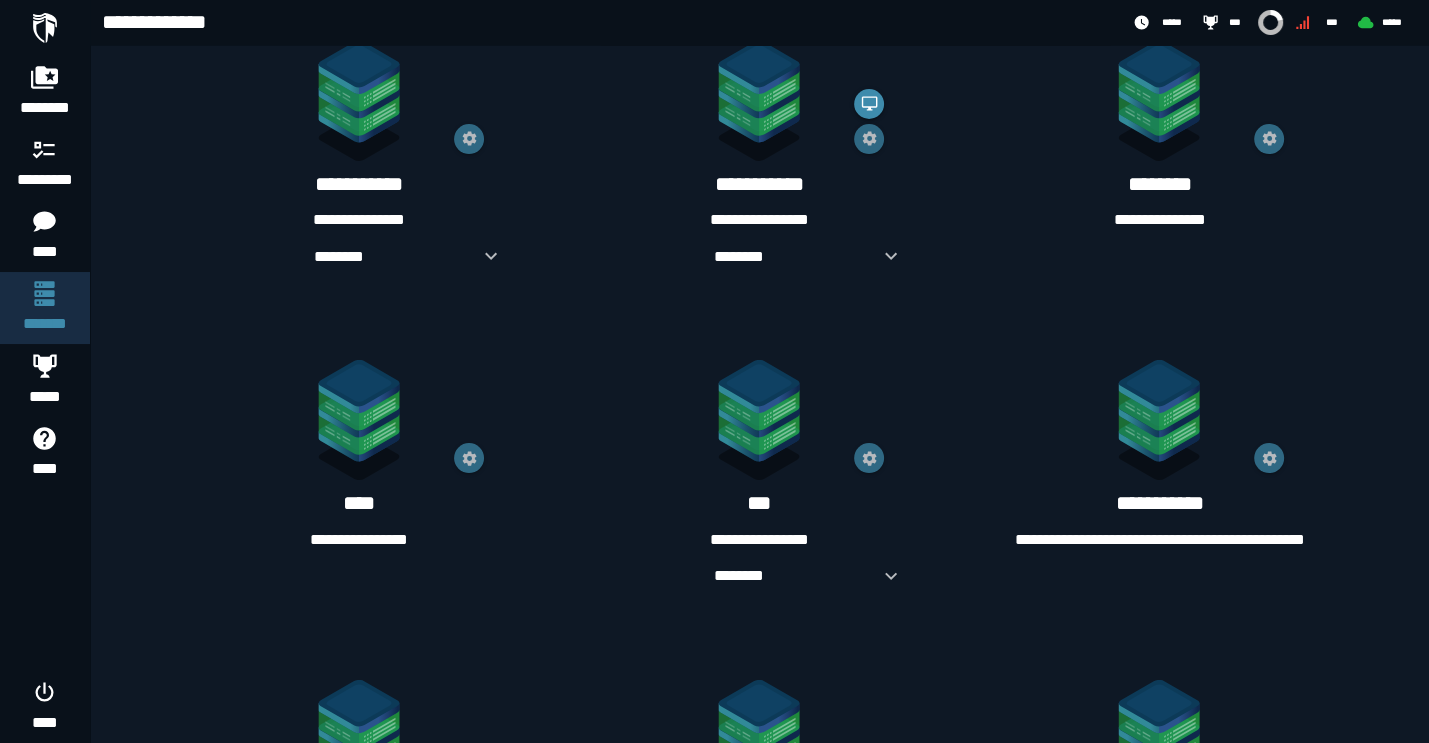 scroll, scrollTop: 377, scrollLeft: 0, axis: vertical 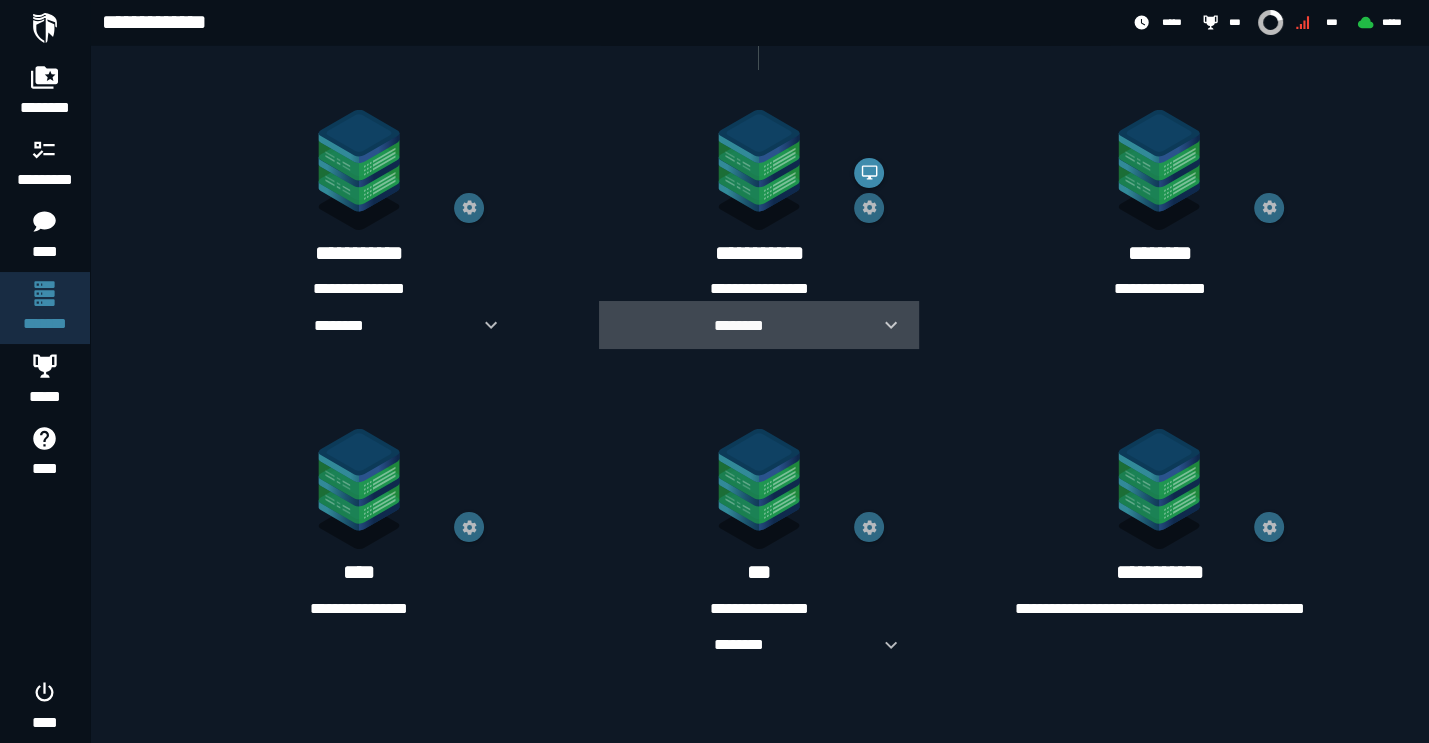 click on "********" at bounding box center (739, 325) 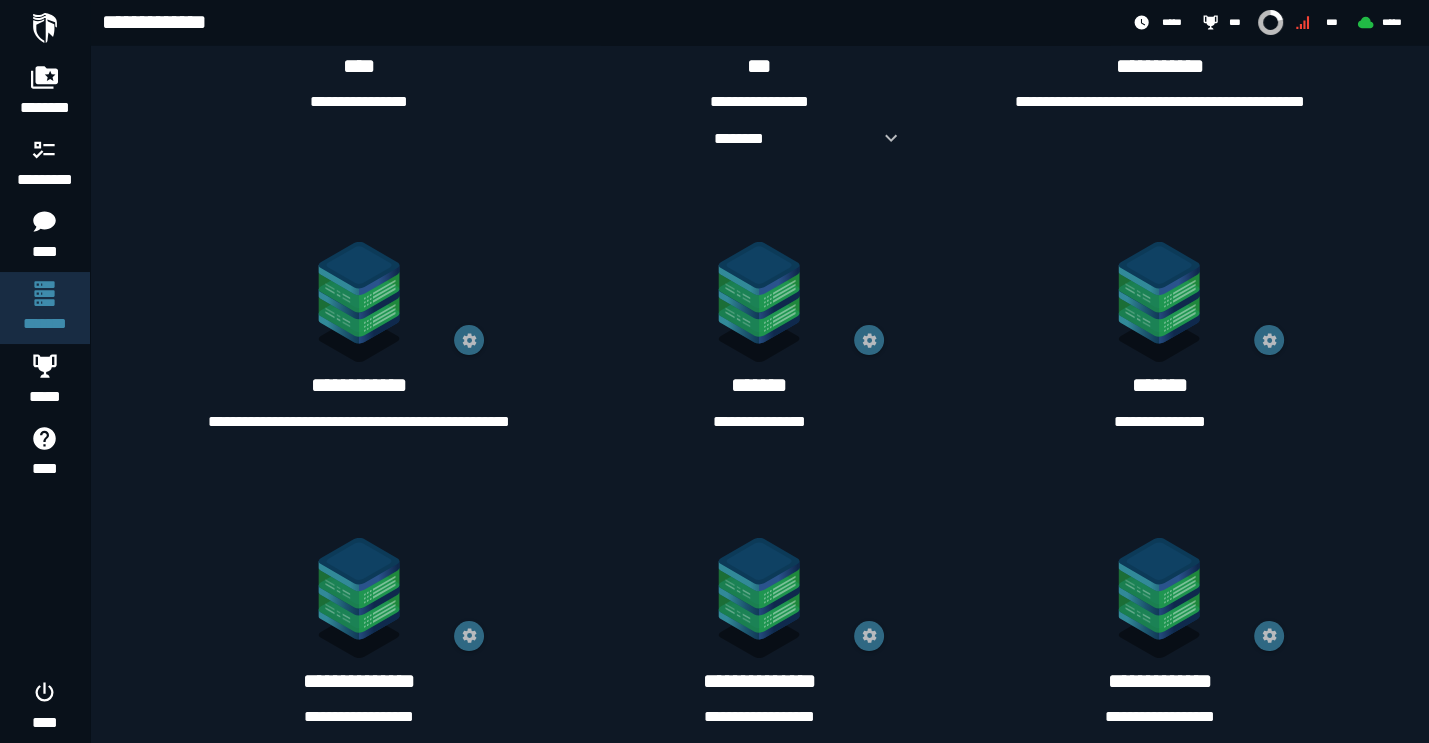 scroll, scrollTop: 1212, scrollLeft: 0, axis: vertical 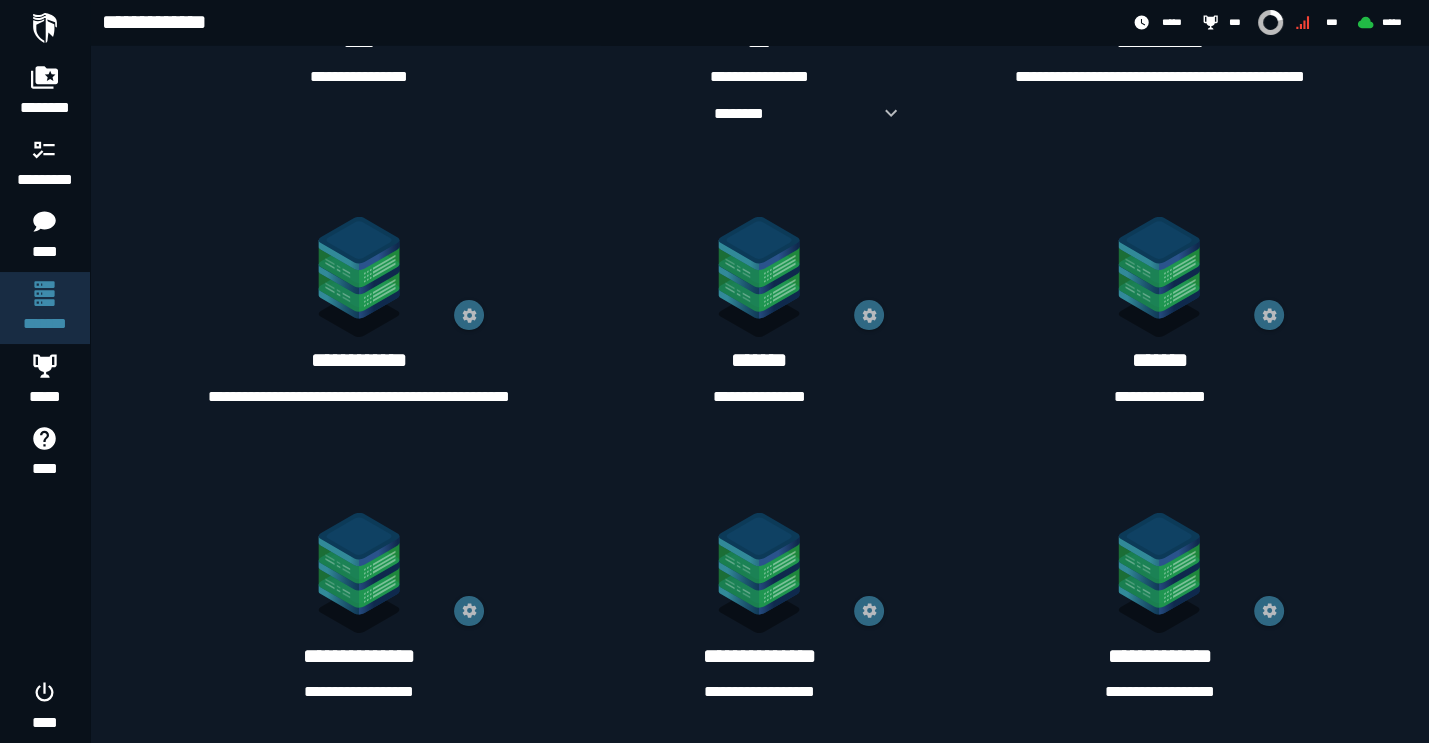 click on "**********" at bounding box center (759, 397) 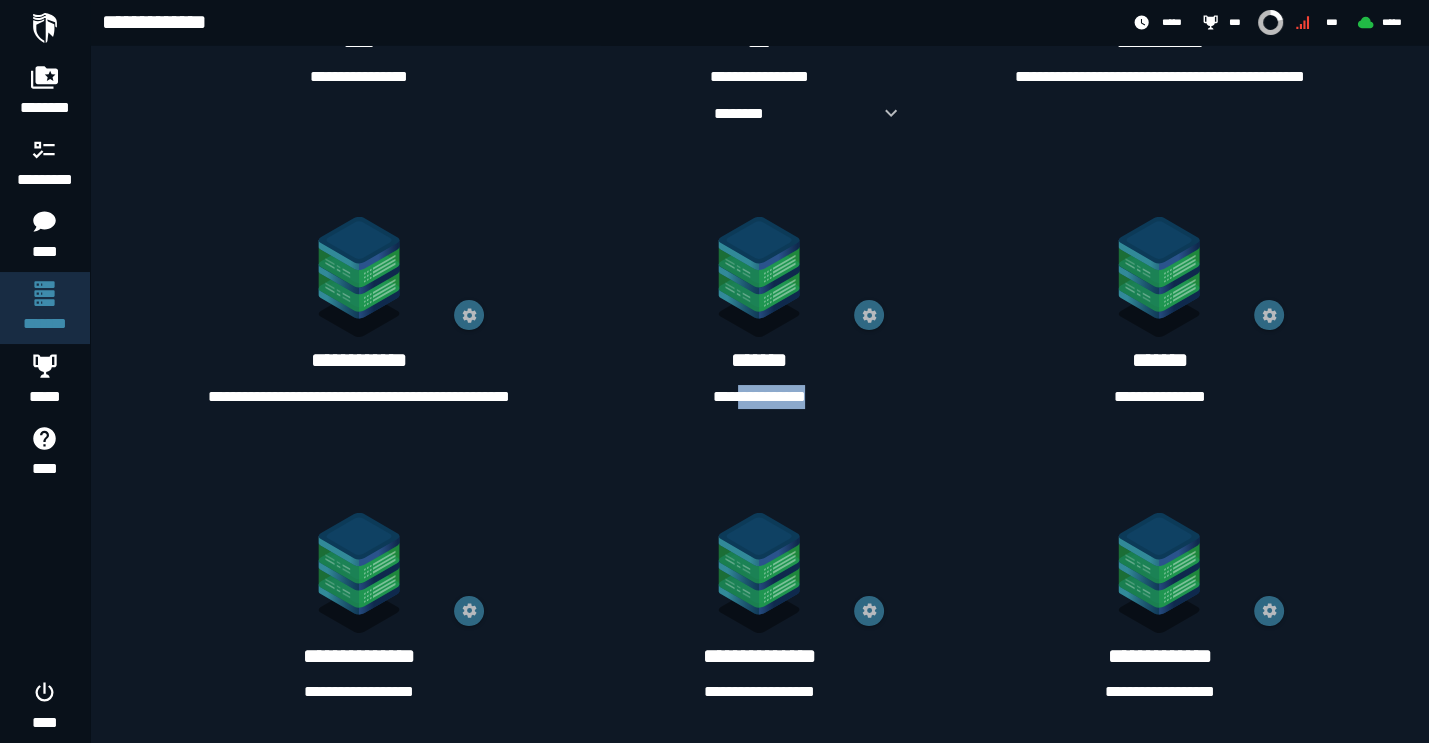 click on "**********" at bounding box center (759, 397) 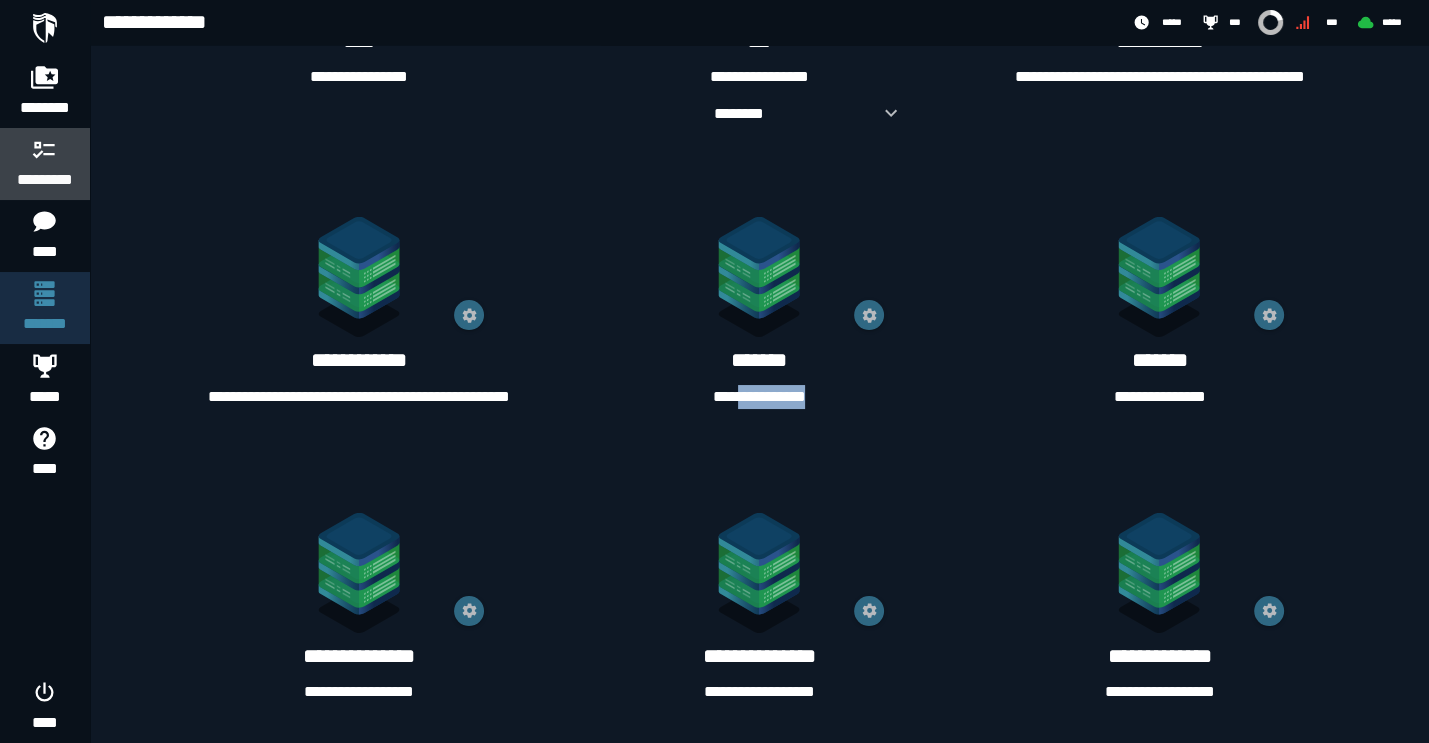 click on "*********" at bounding box center (45, 180) 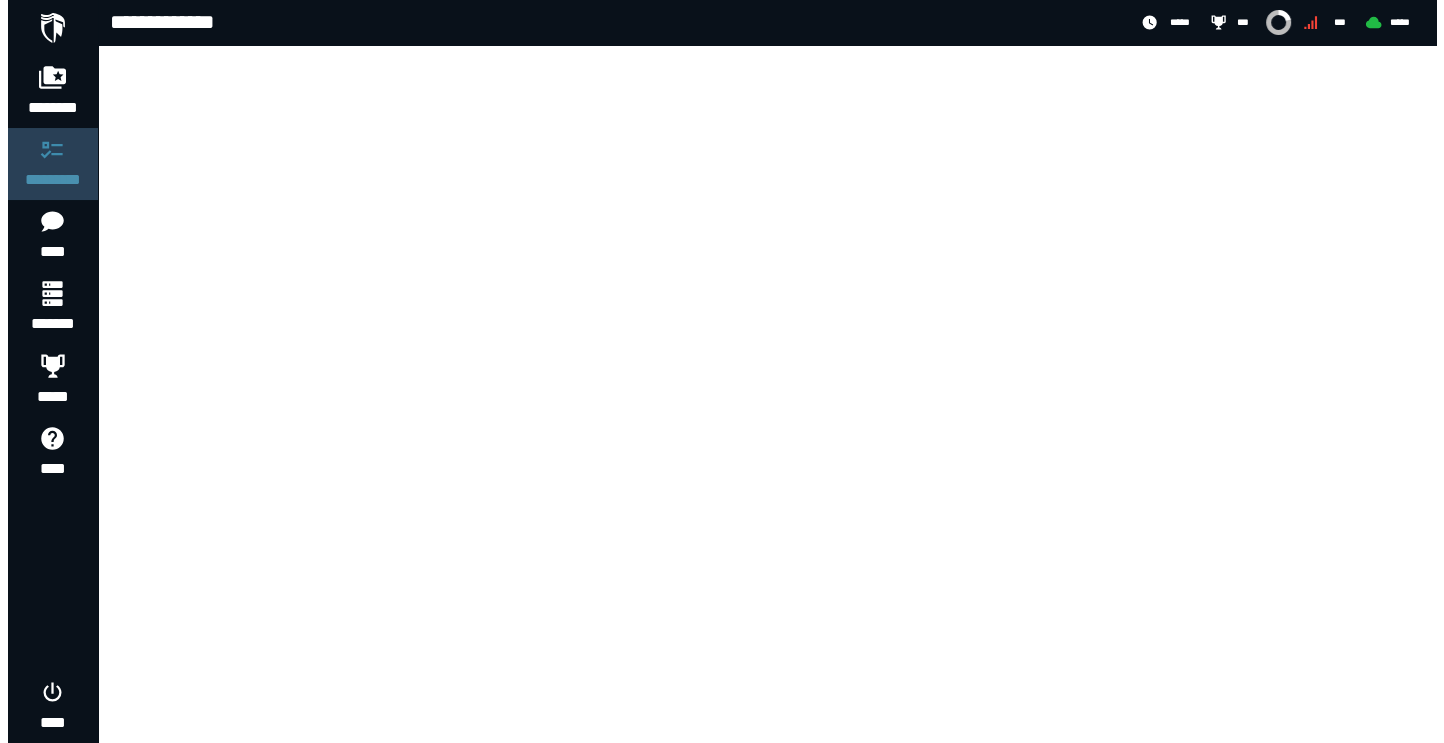 scroll, scrollTop: 0, scrollLeft: 0, axis: both 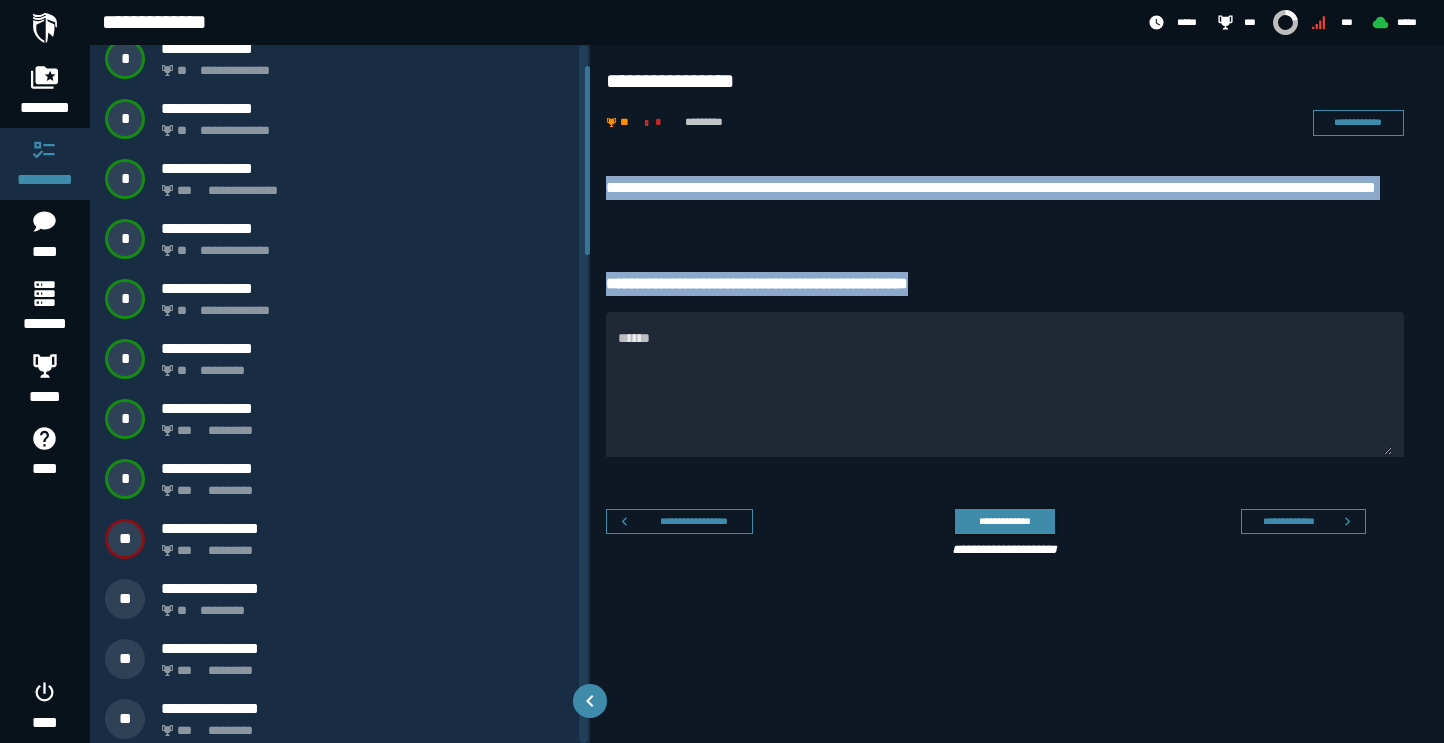 drag, startPoint x: 606, startPoint y: 187, endPoint x: 965, endPoint y: 267, distance: 367.80566 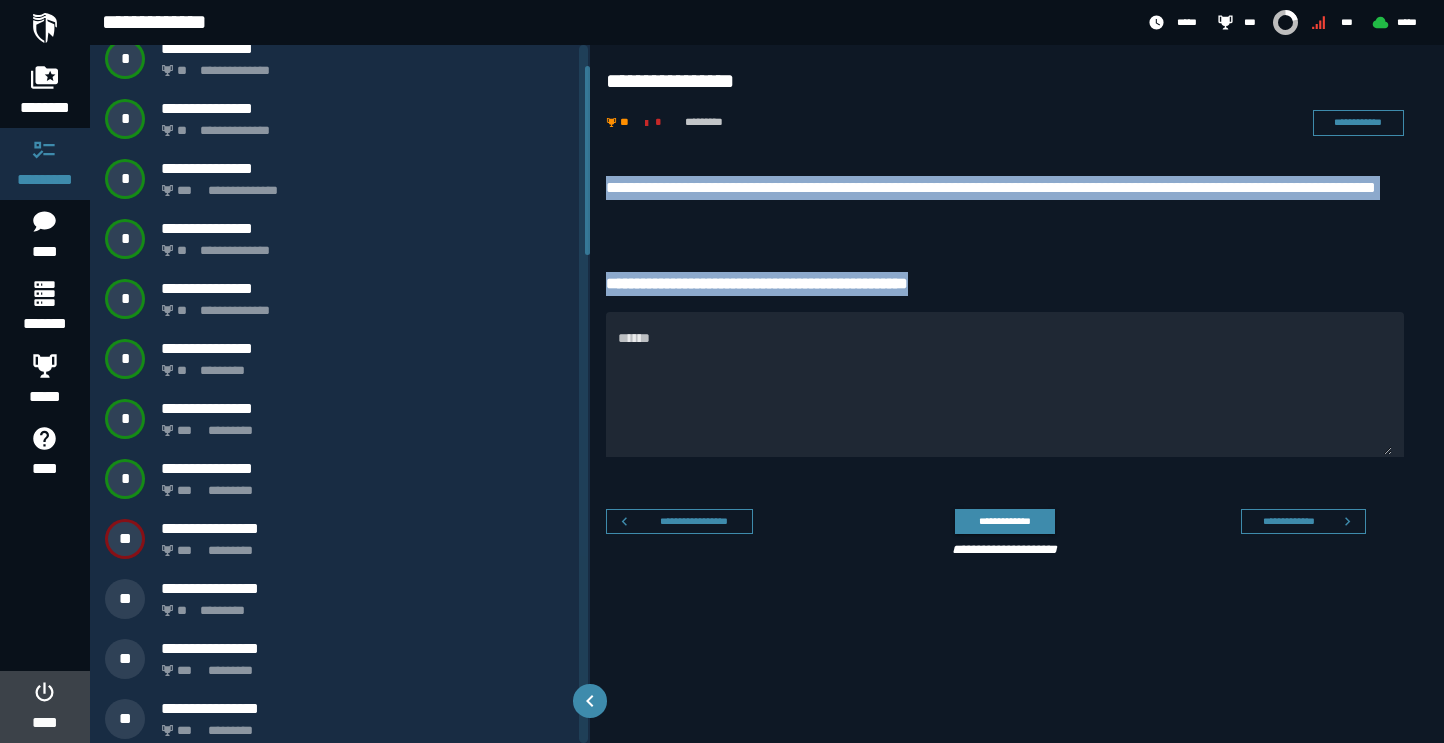 click 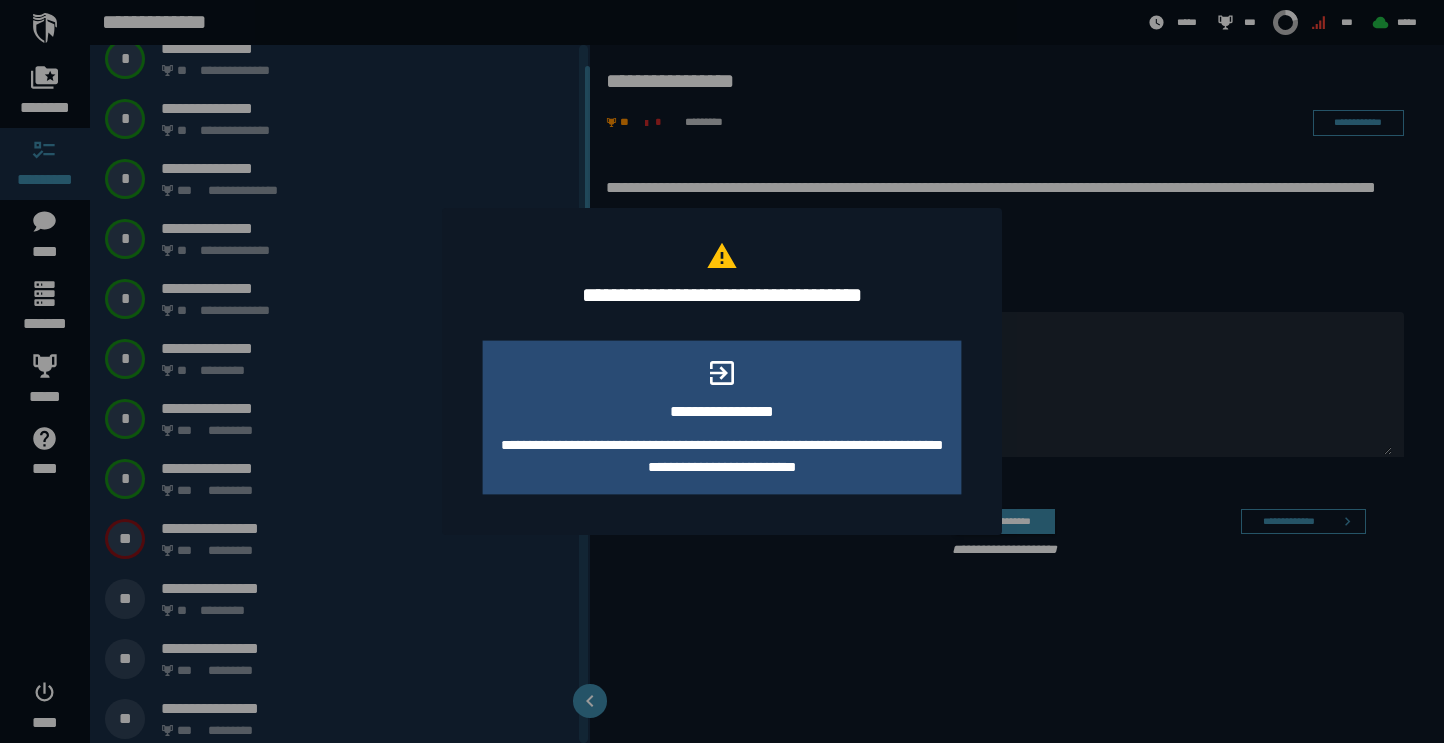 click on "**********" 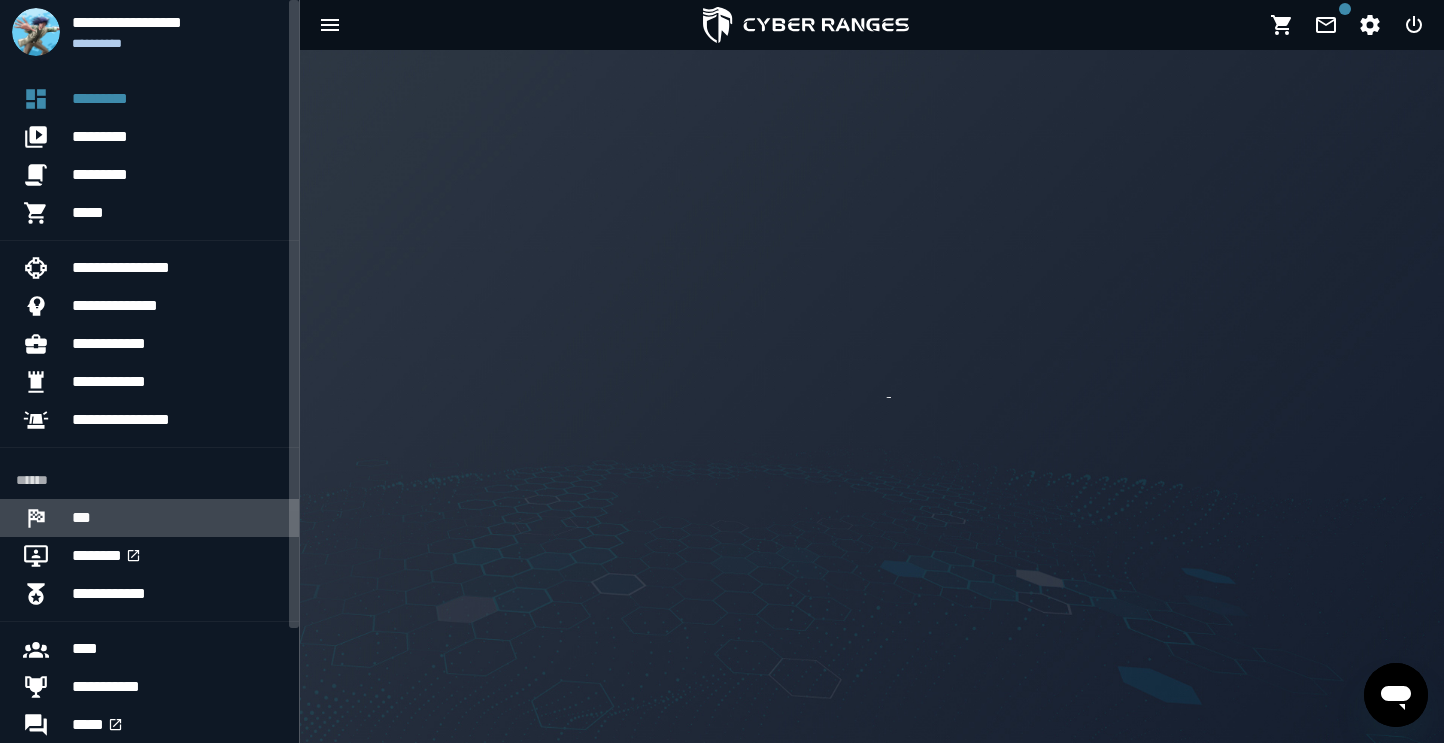 click on "***" at bounding box center (177, 518) 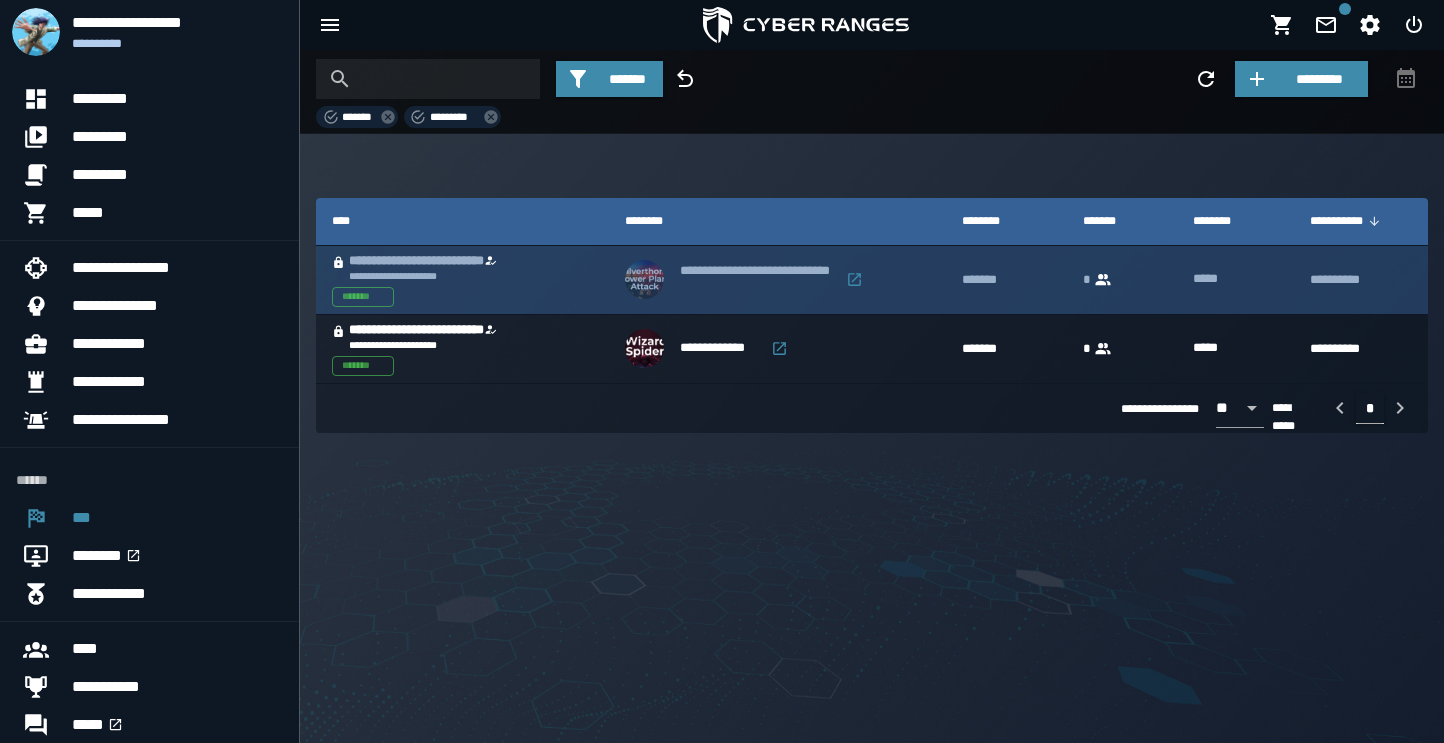 click on "**********" at bounding box center (444, 261) 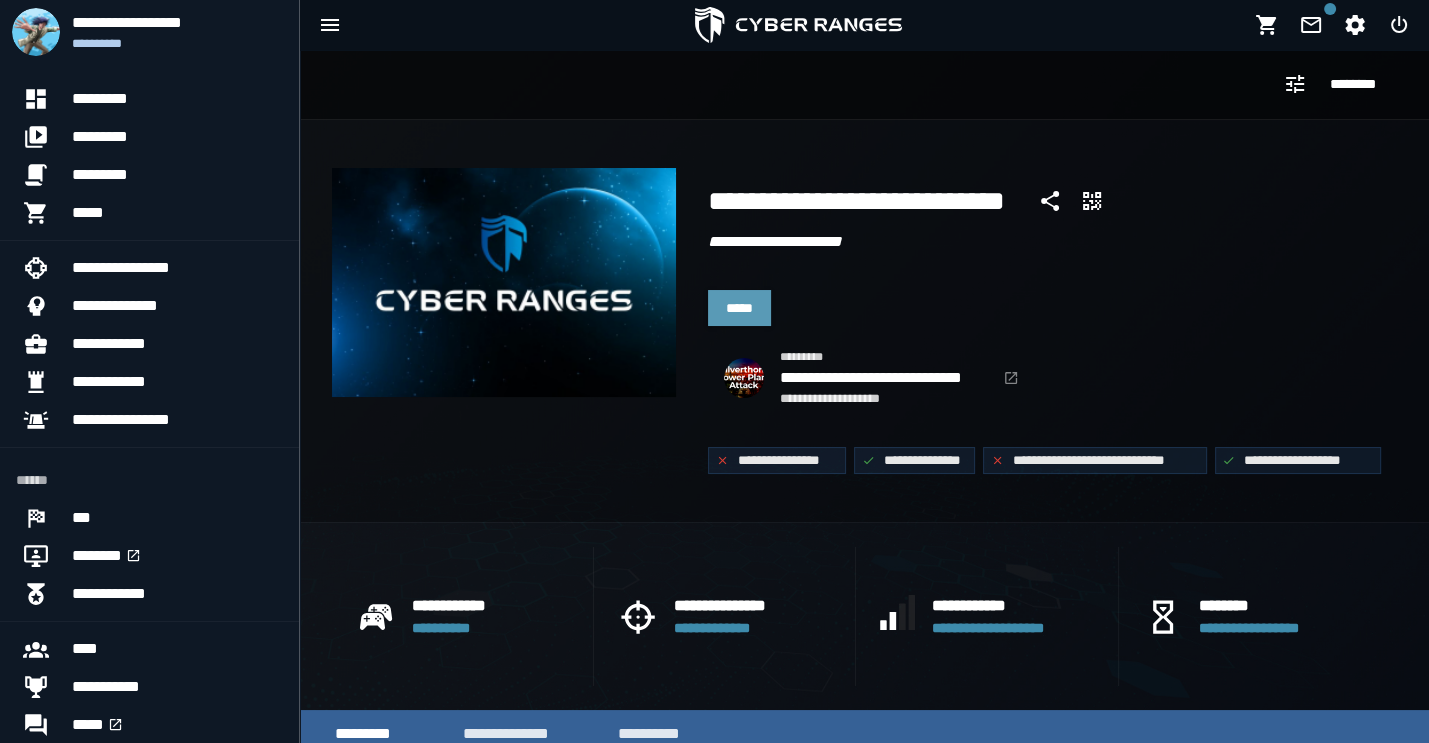 click on "*****" at bounding box center [739, 308] 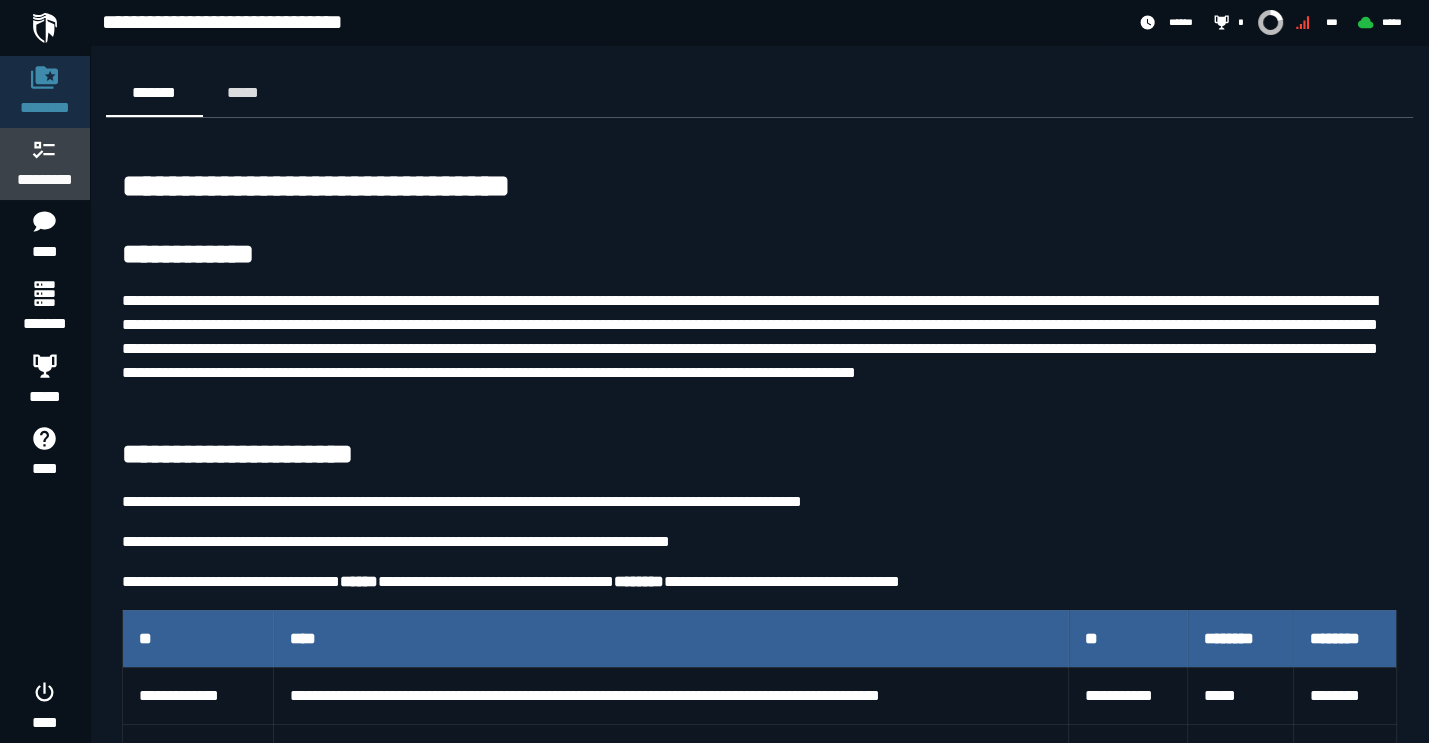 click on "*********" at bounding box center (45, 180) 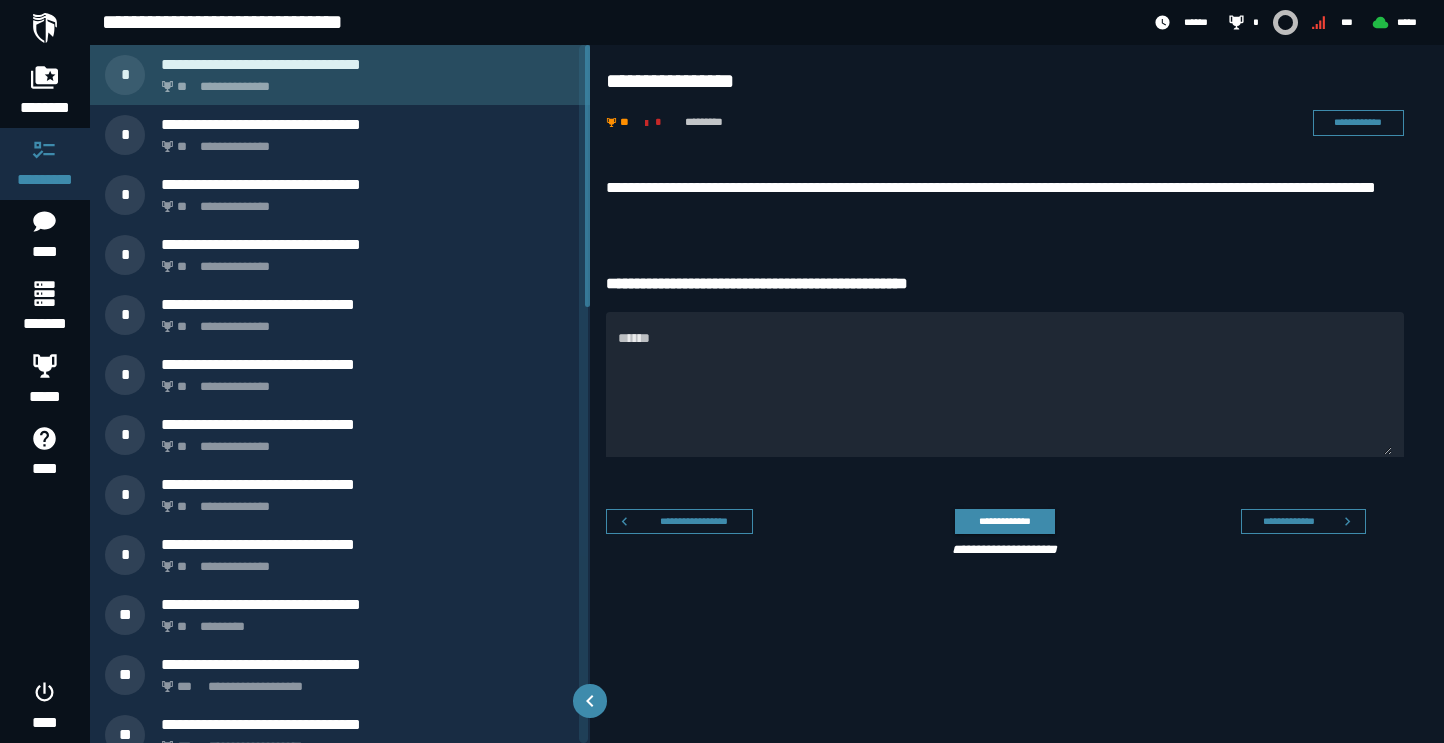 click on "**********" at bounding box center (340, 75) 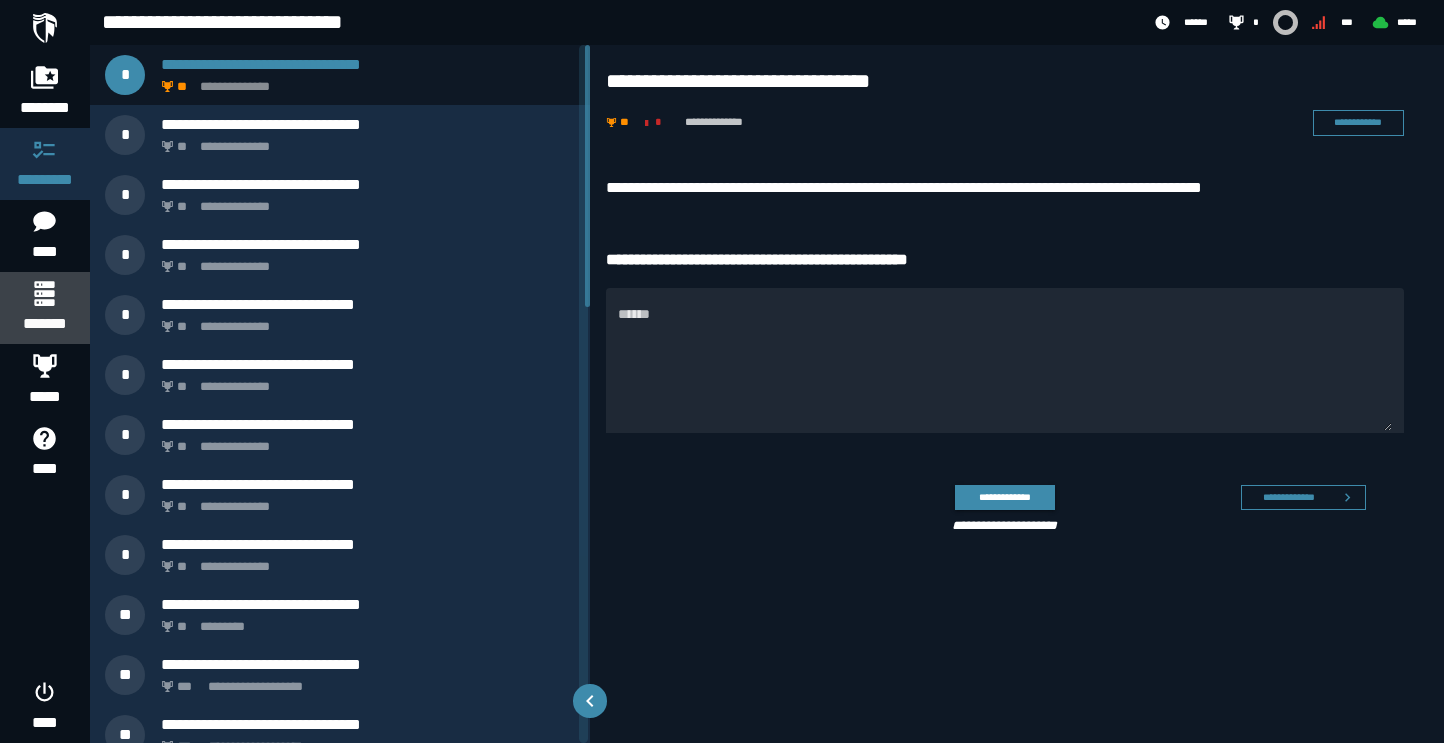 click on "*******" at bounding box center (44, 324) 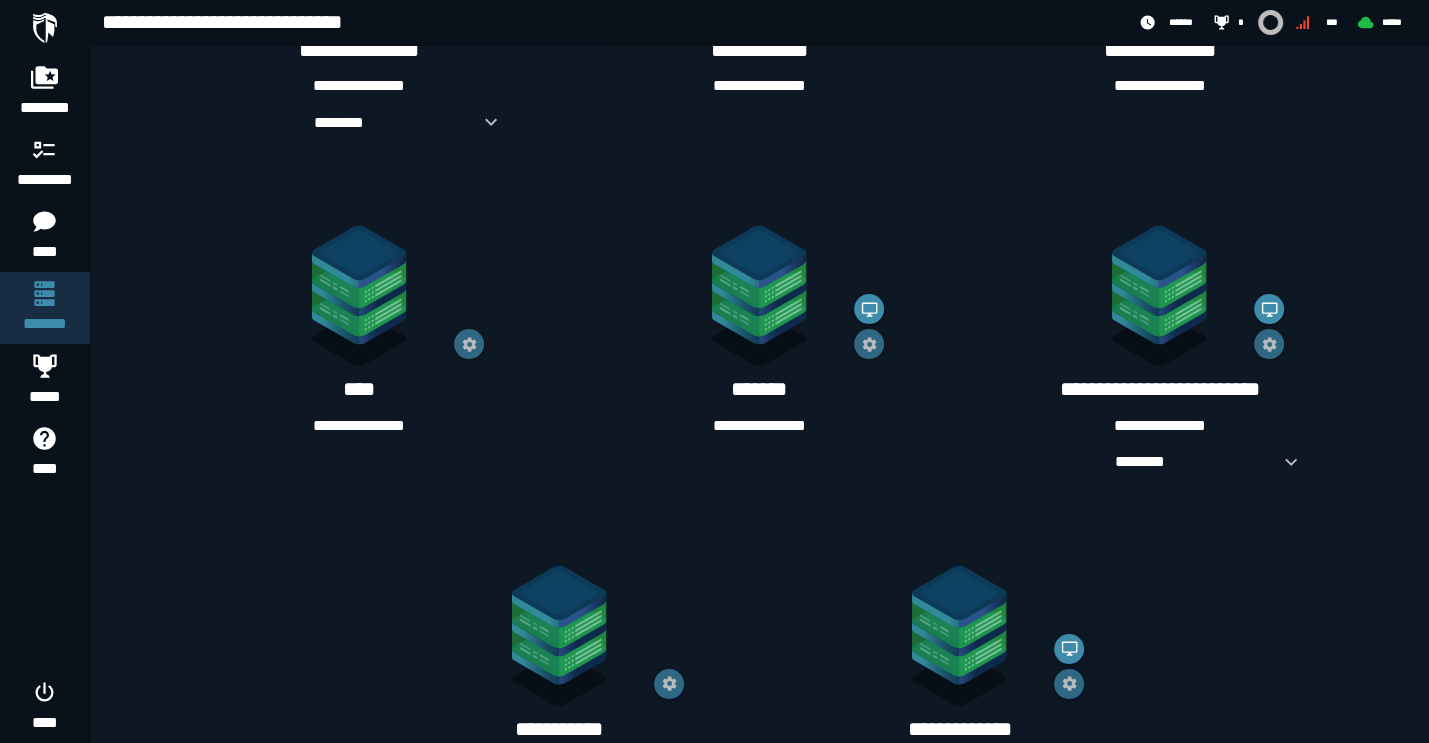 scroll, scrollTop: 695, scrollLeft: 0, axis: vertical 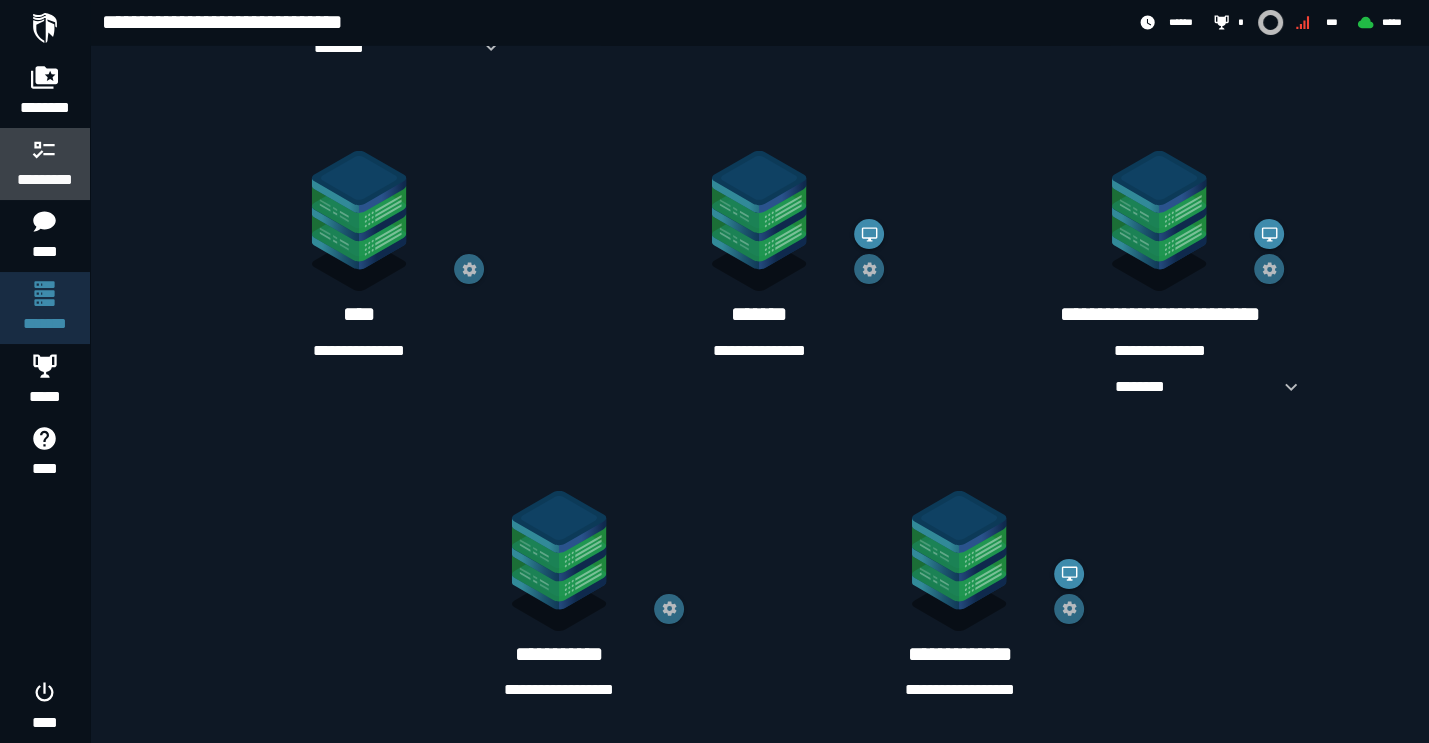 click on "*********" at bounding box center (45, 164) 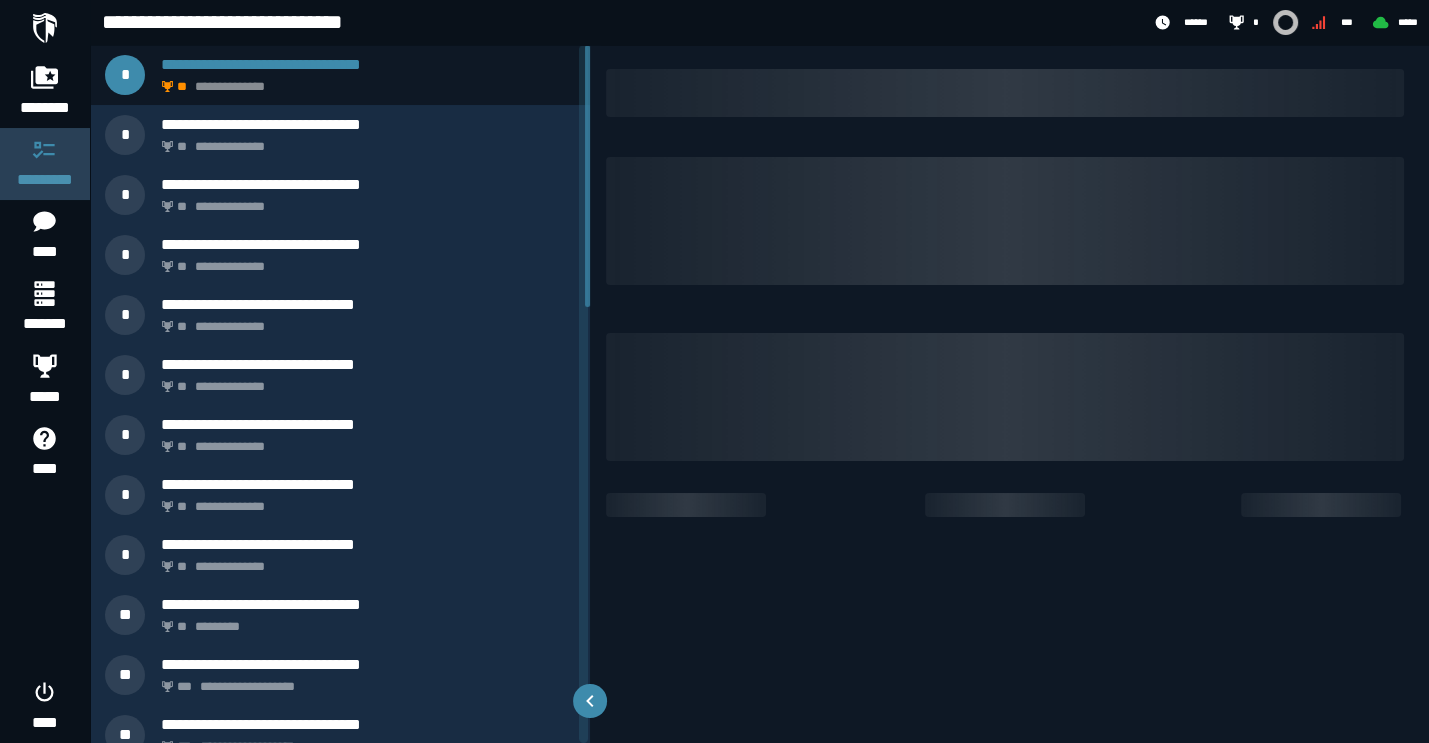 scroll, scrollTop: 0, scrollLeft: 0, axis: both 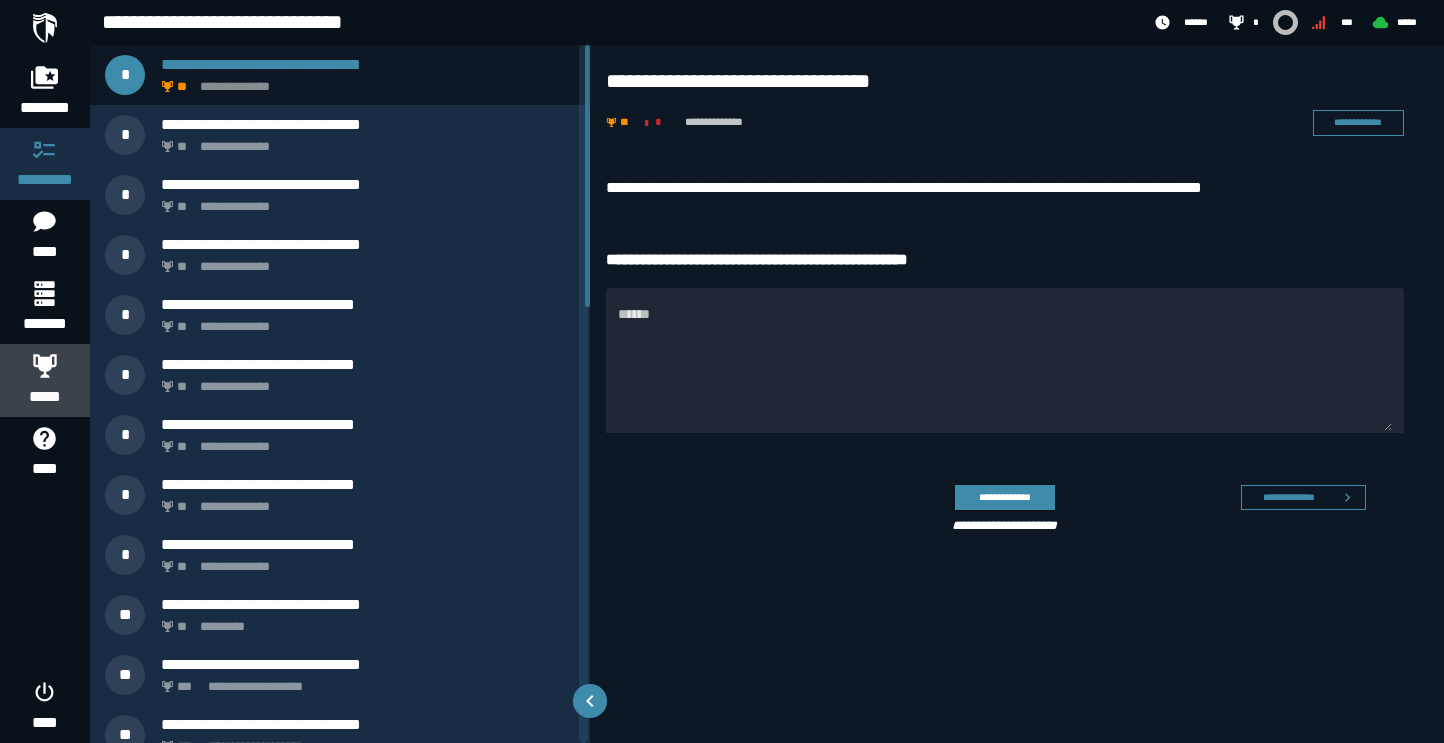 click 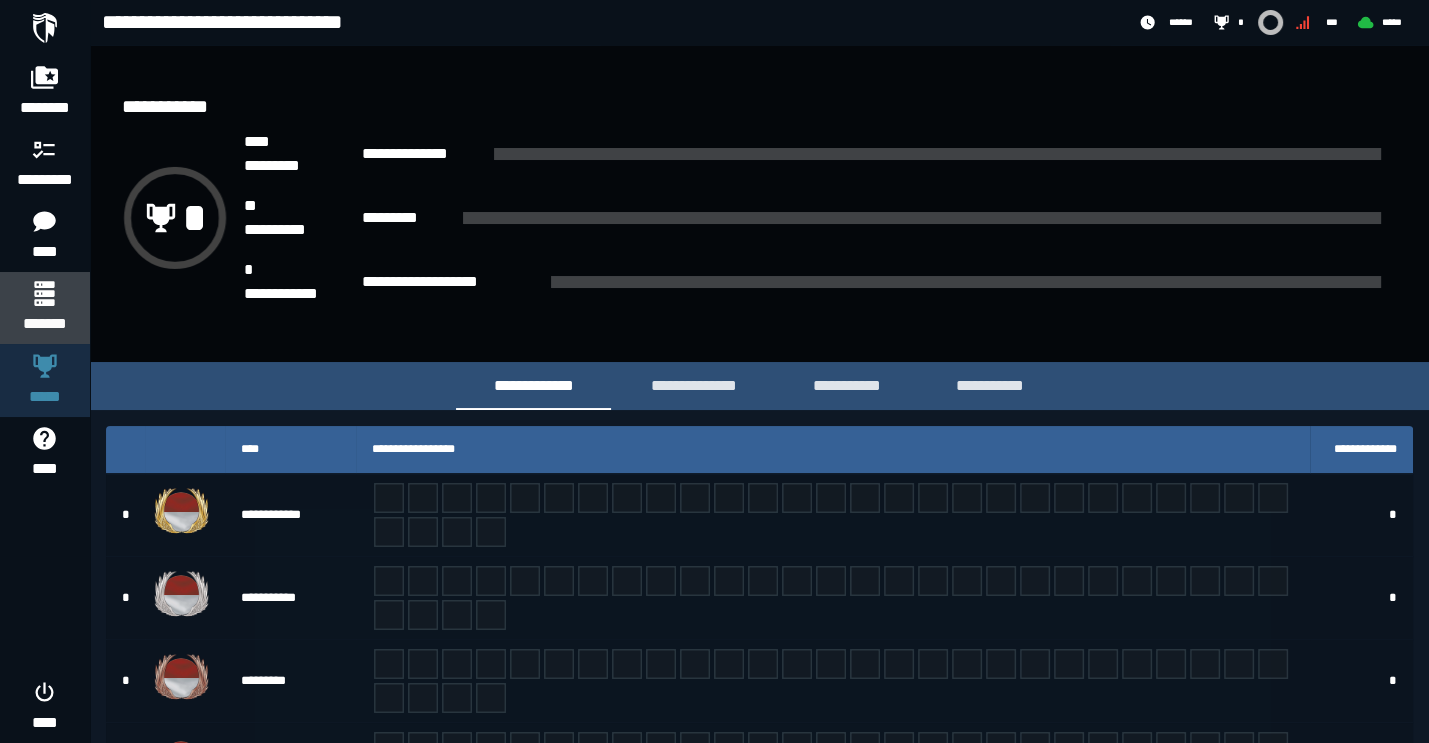 click on "*******" at bounding box center [44, 324] 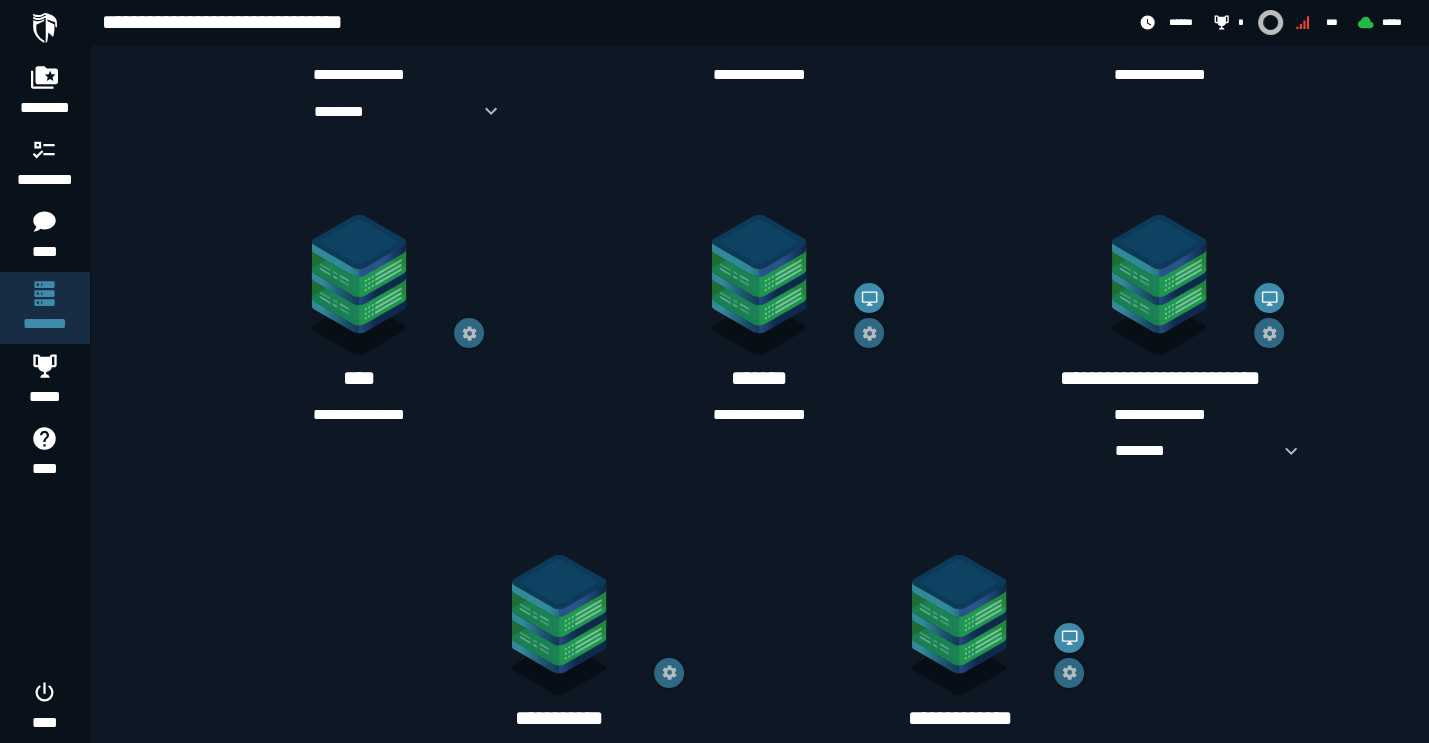 scroll, scrollTop: 695, scrollLeft: 0, axis: vertical 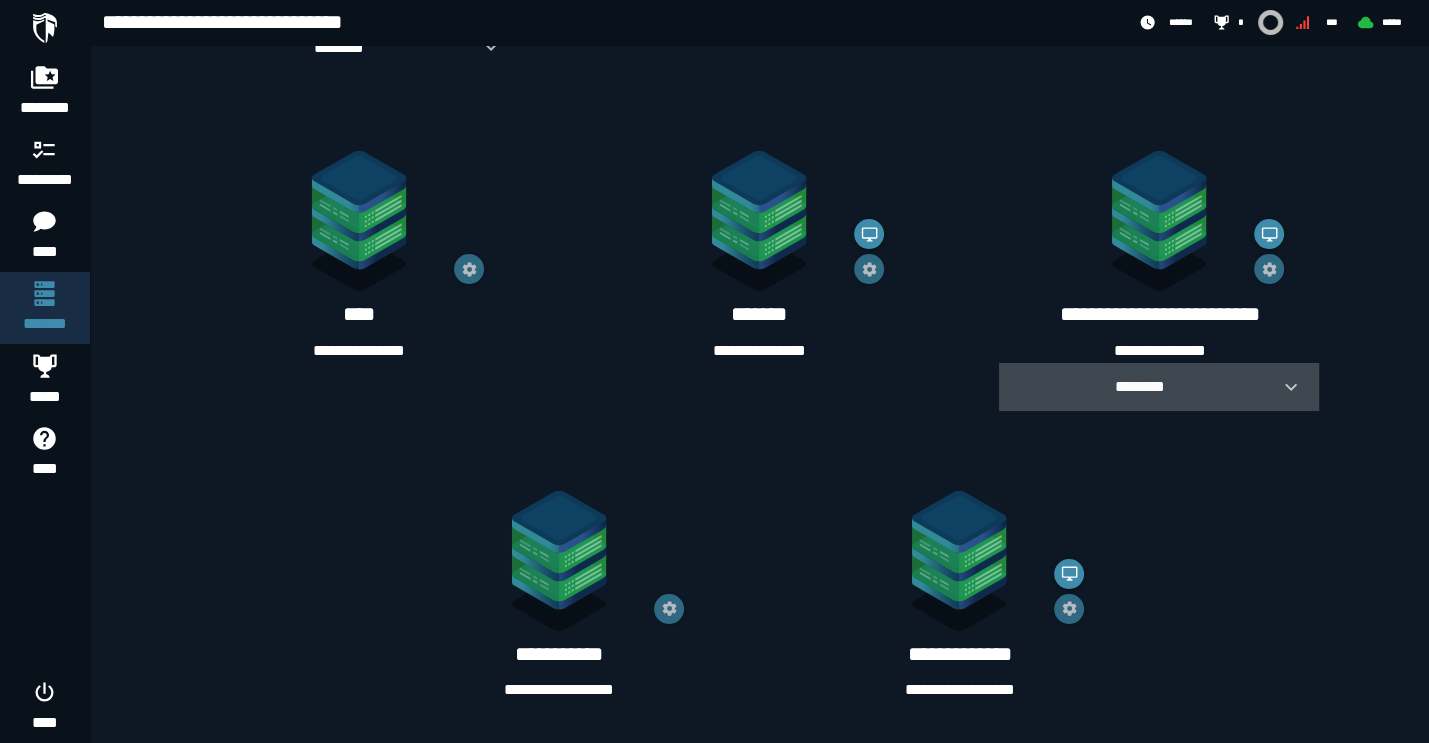 click 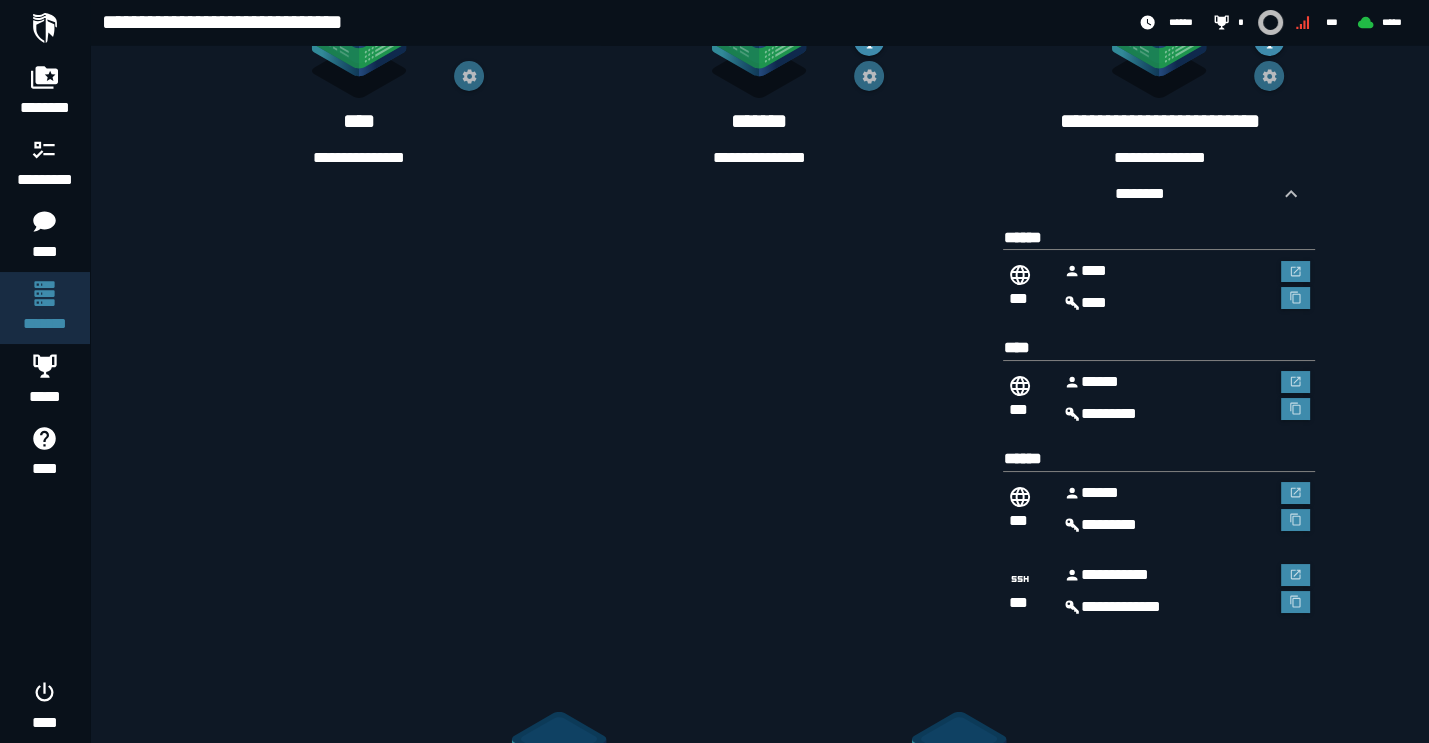 scroll, scrollTop: 889, scrollLeft: 0, axis: vertical 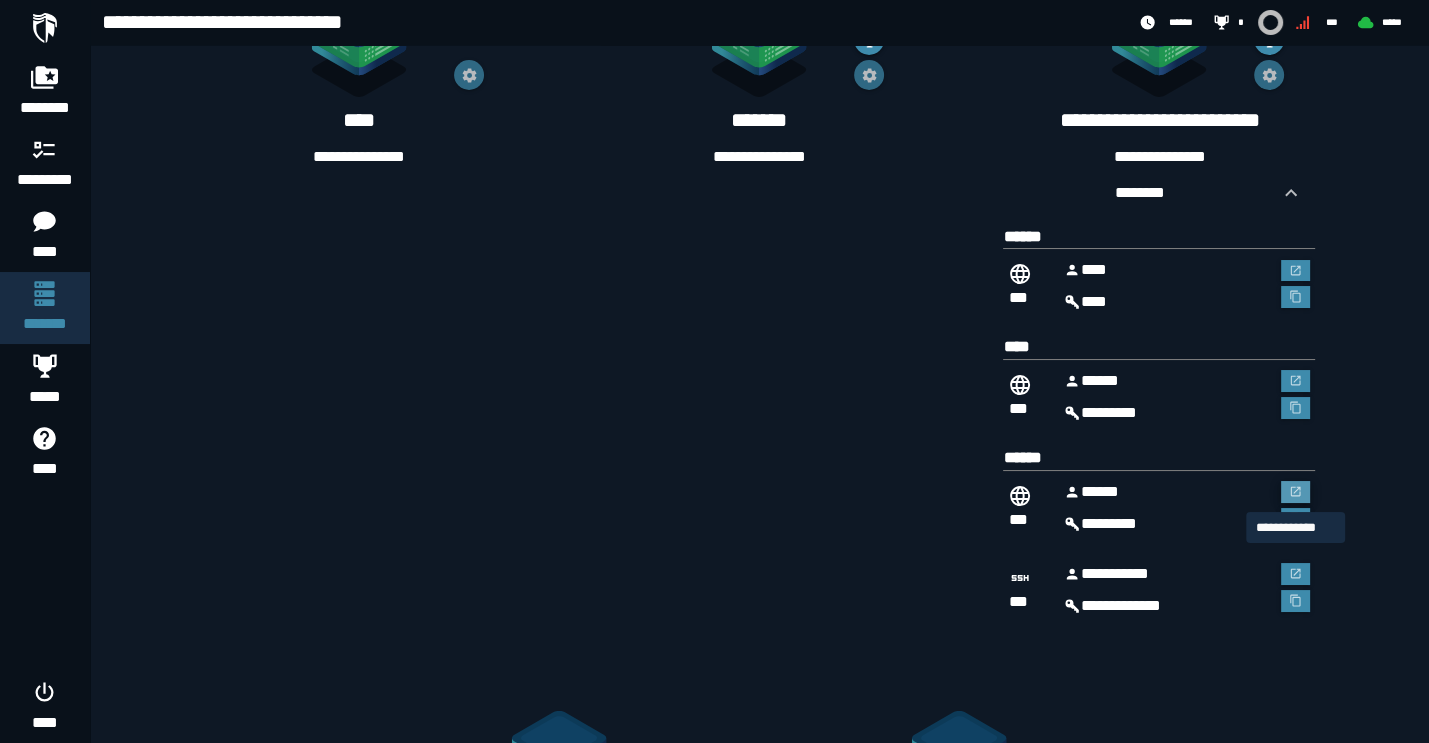 click at bounding box center [1296, 492] 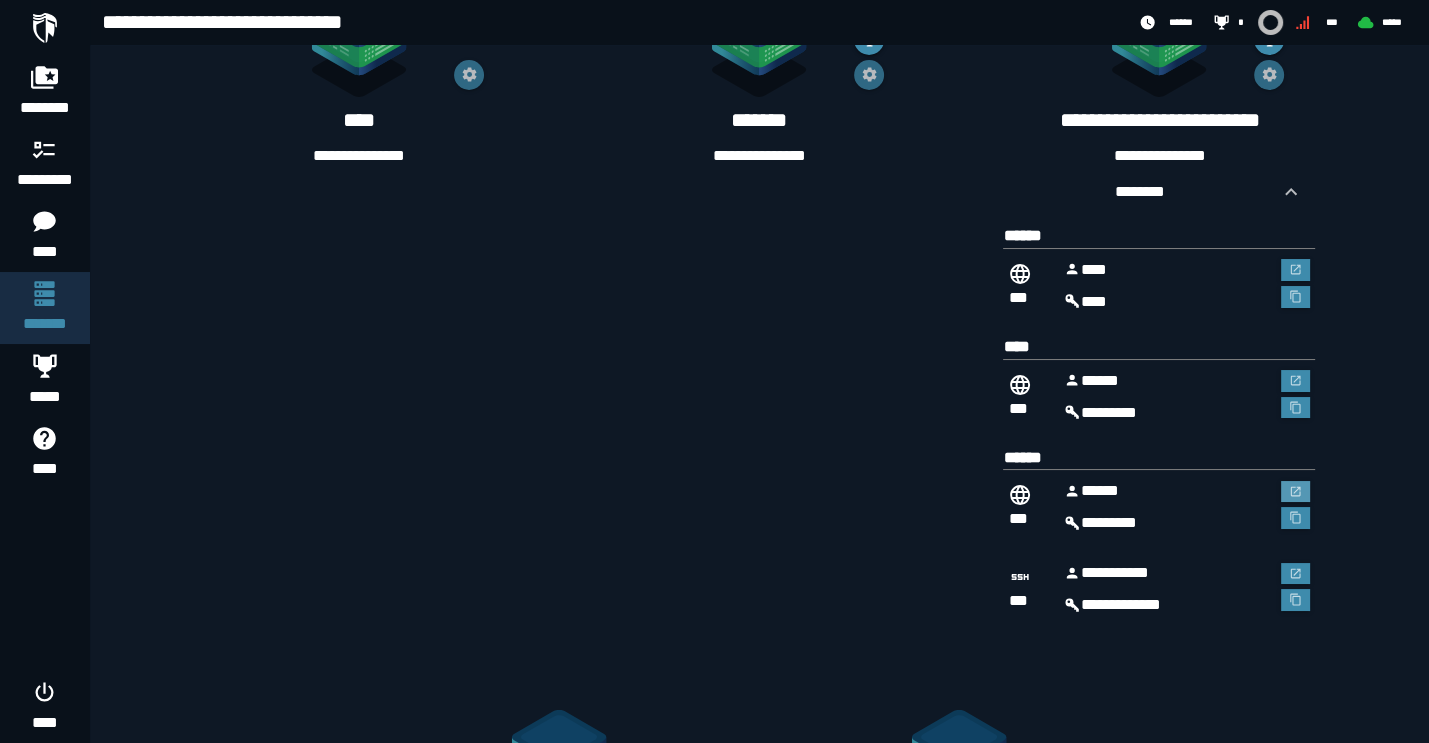 scroll, scrollTop: 889, scrollLeft: 0, axis: vertical 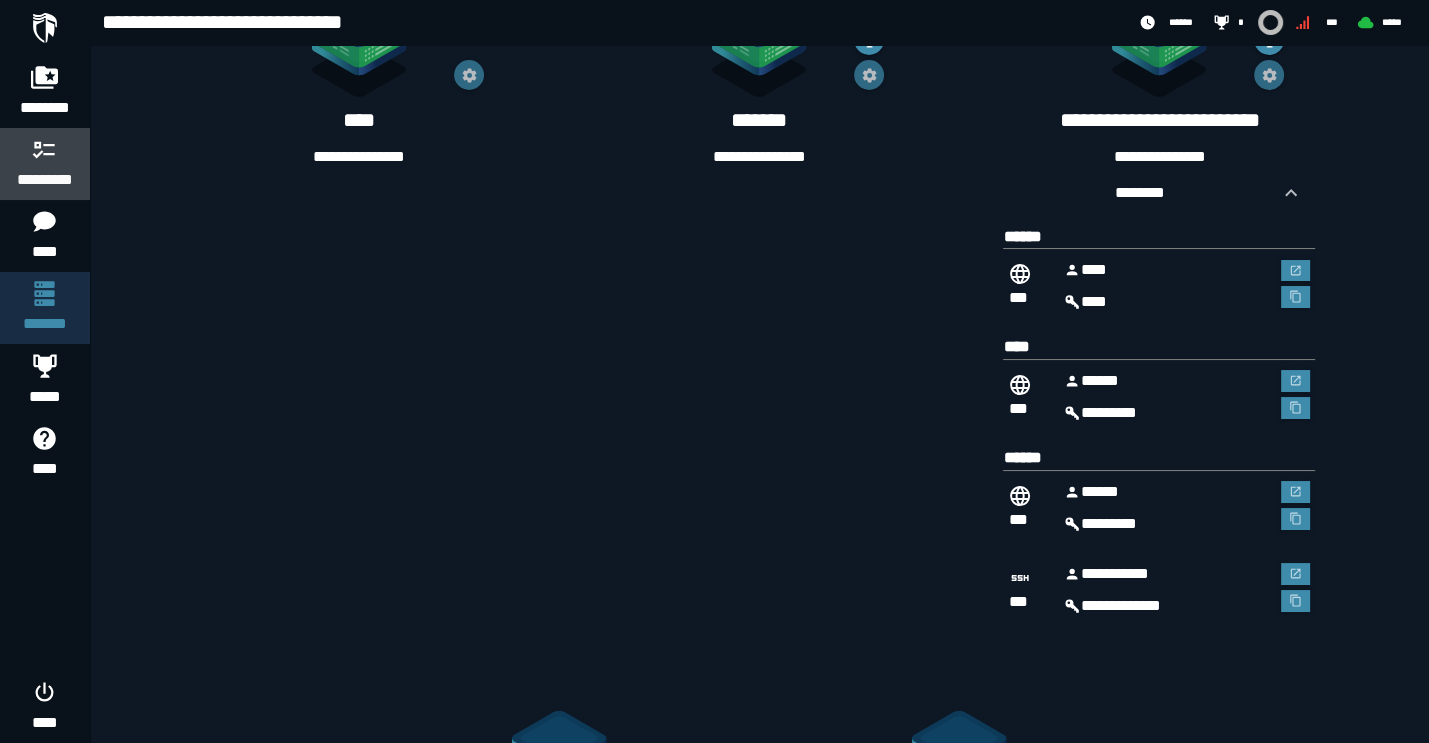 click on "*********" at bounding box center (45, 180) 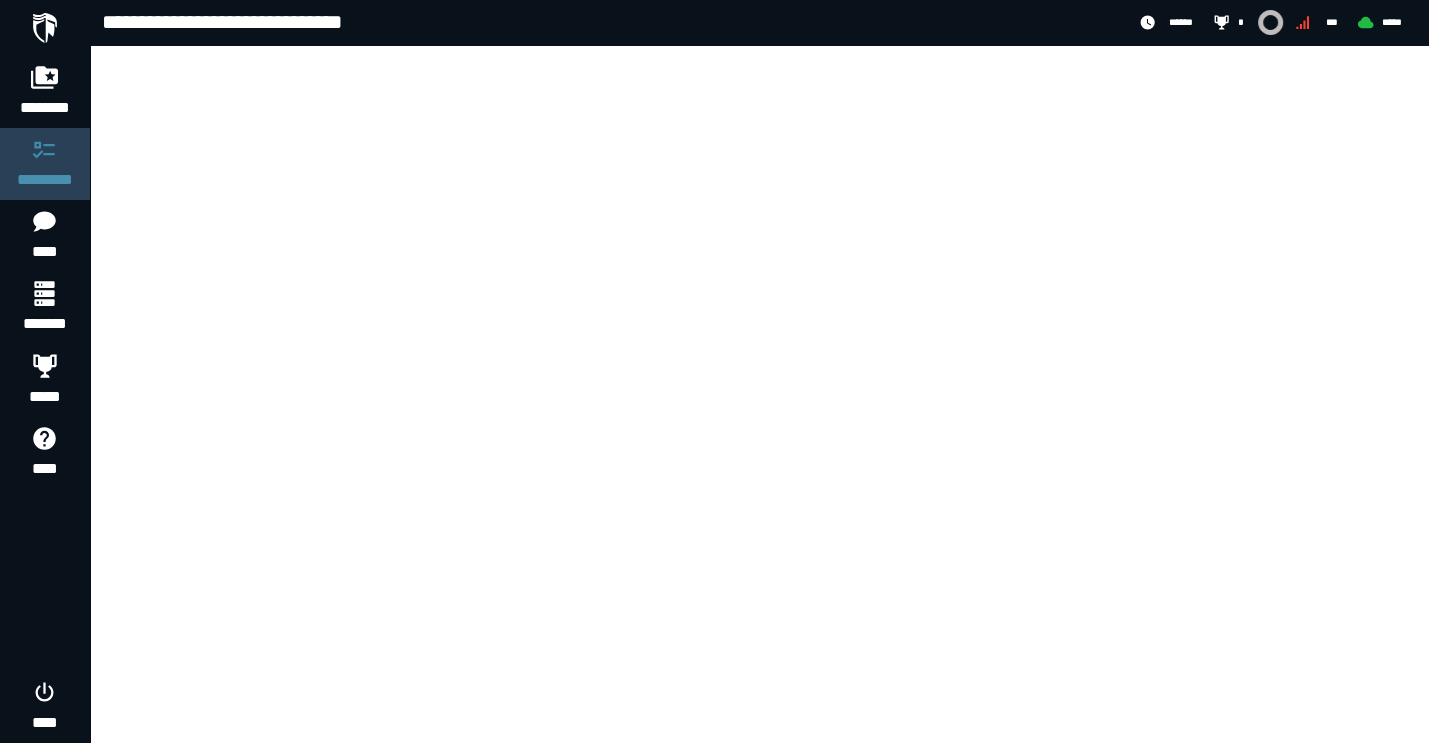 scroll, scrollTop: 0, scrollLeft: 0, axis: both 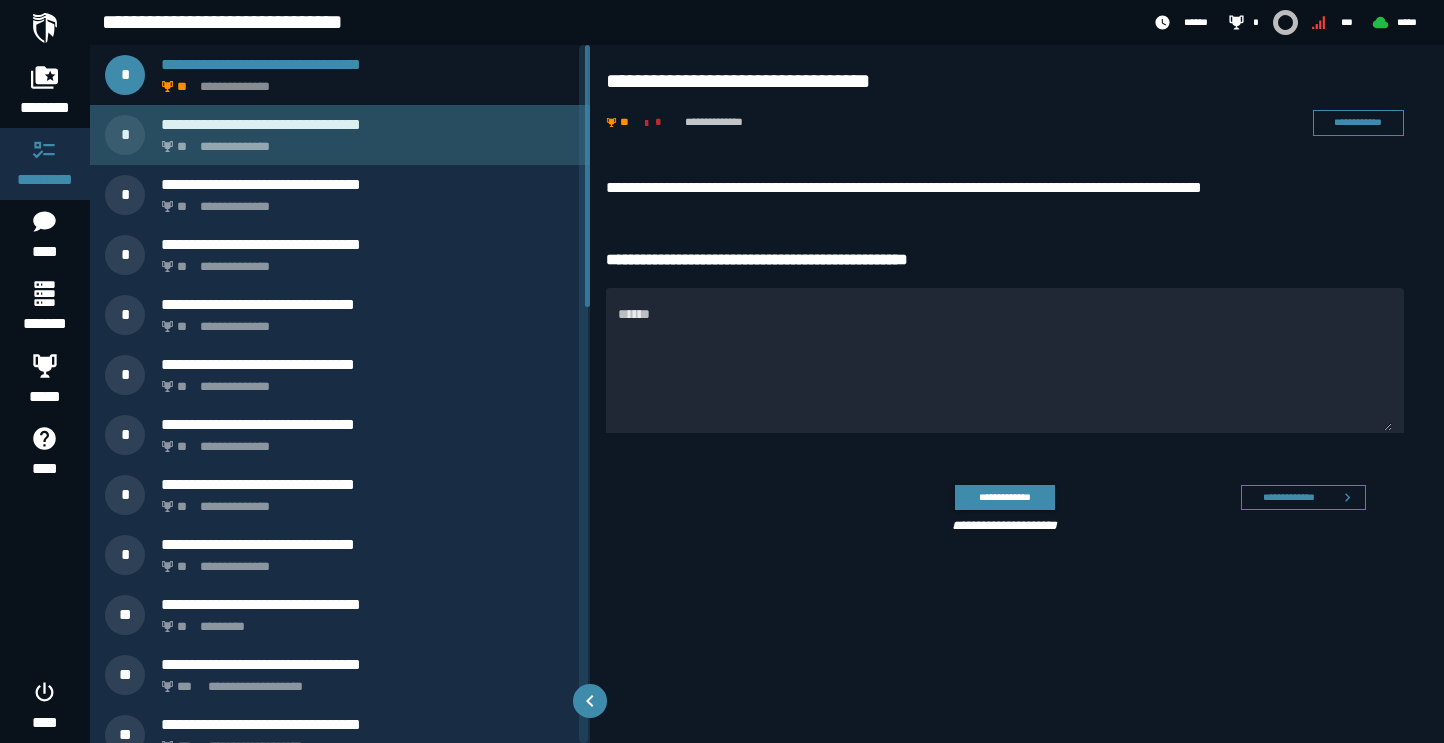 click on "**********" at bounding box center [364, 141] 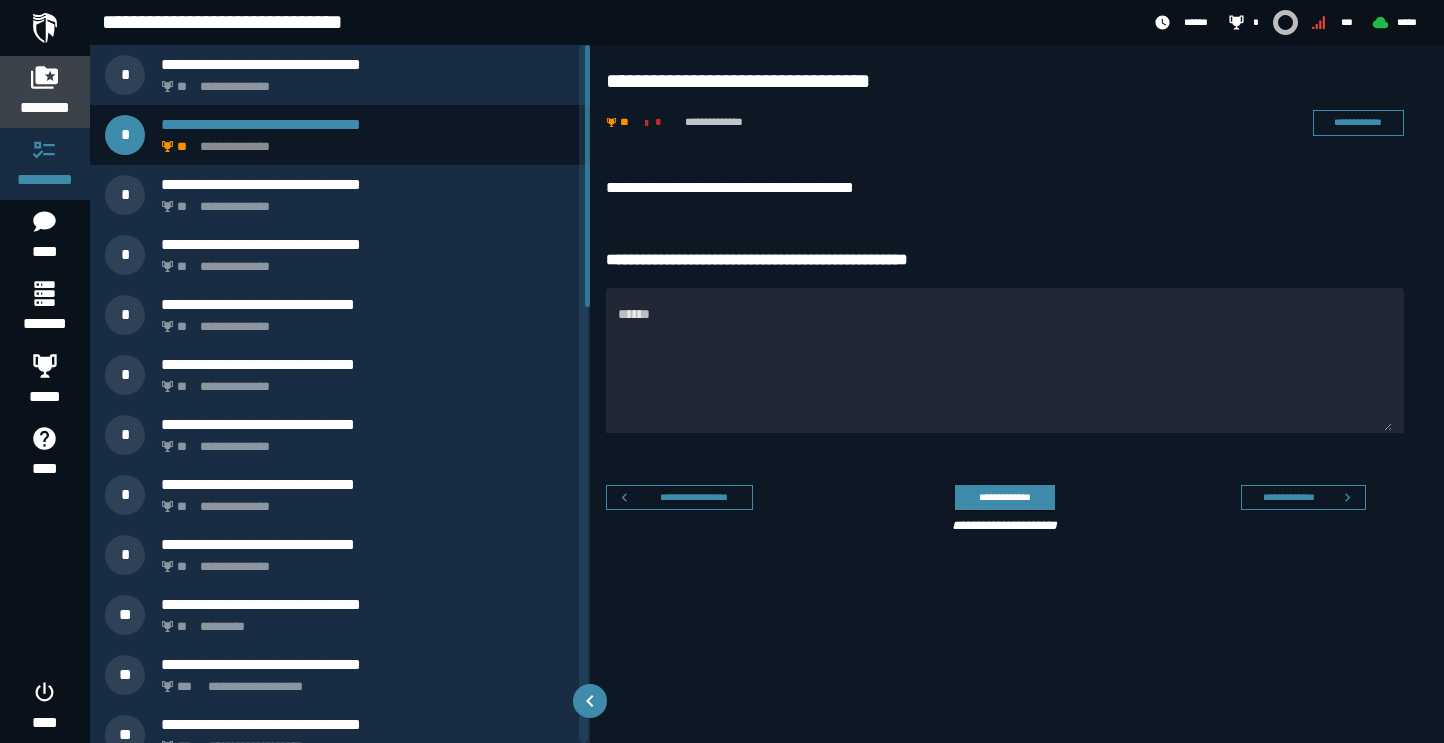 click on "********" at bounding box center [45, 108] 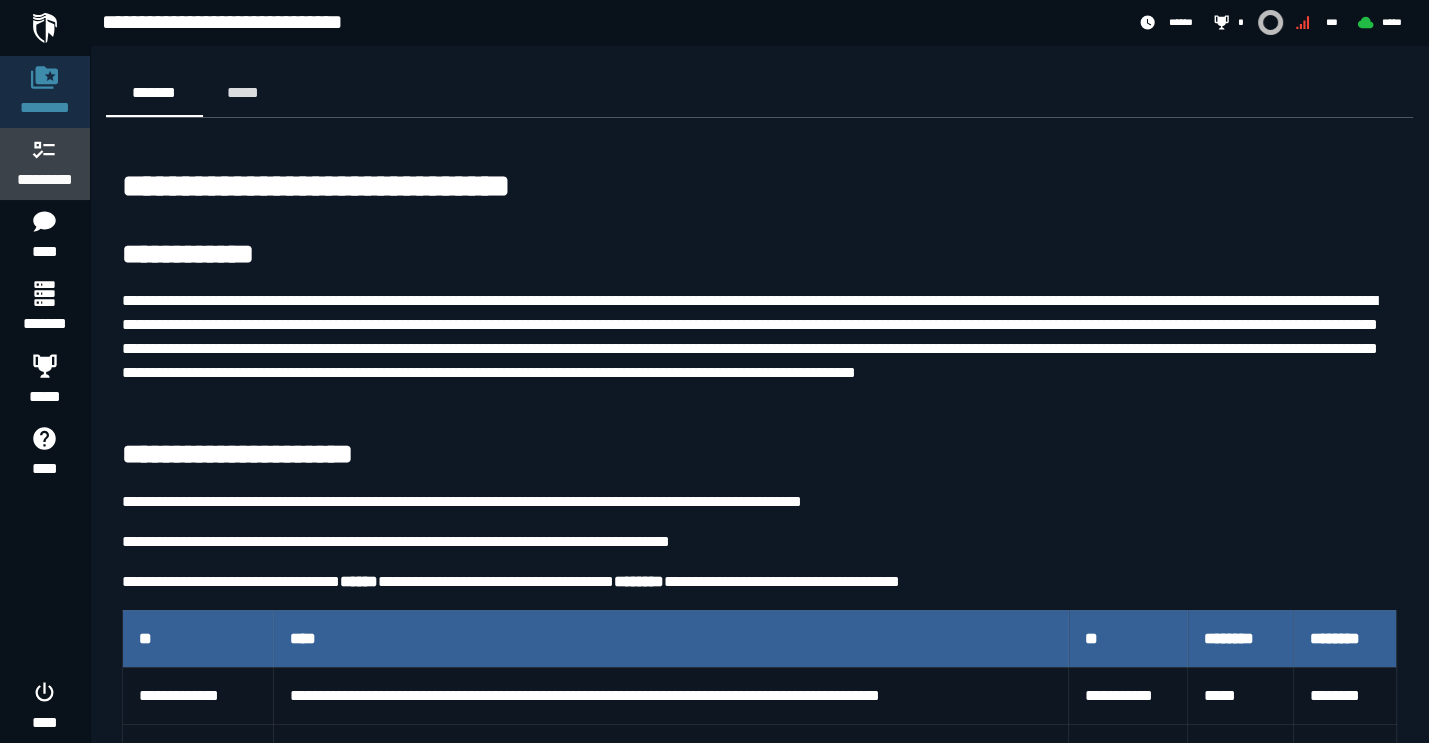 click at bounding box center [45, 149] 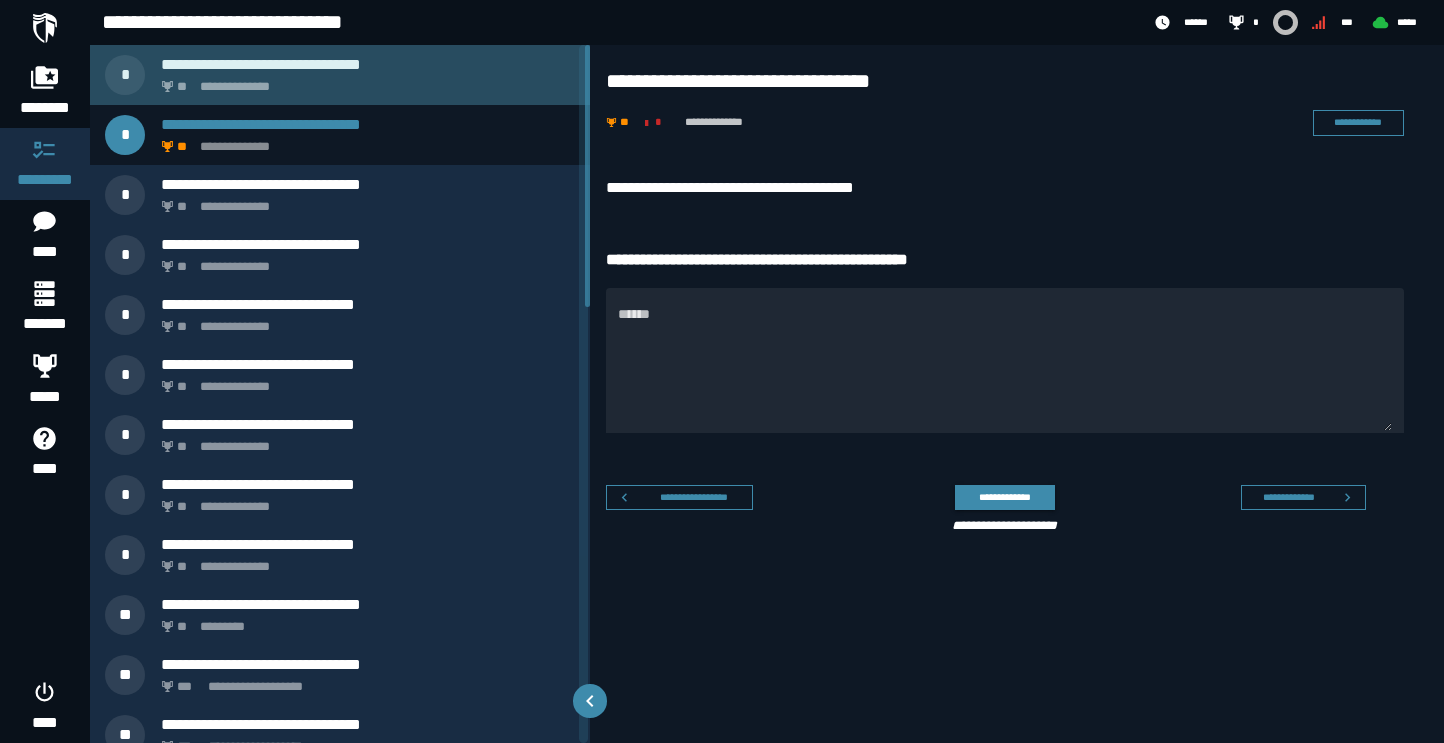 click on "*" at bounding box center (125, 75) 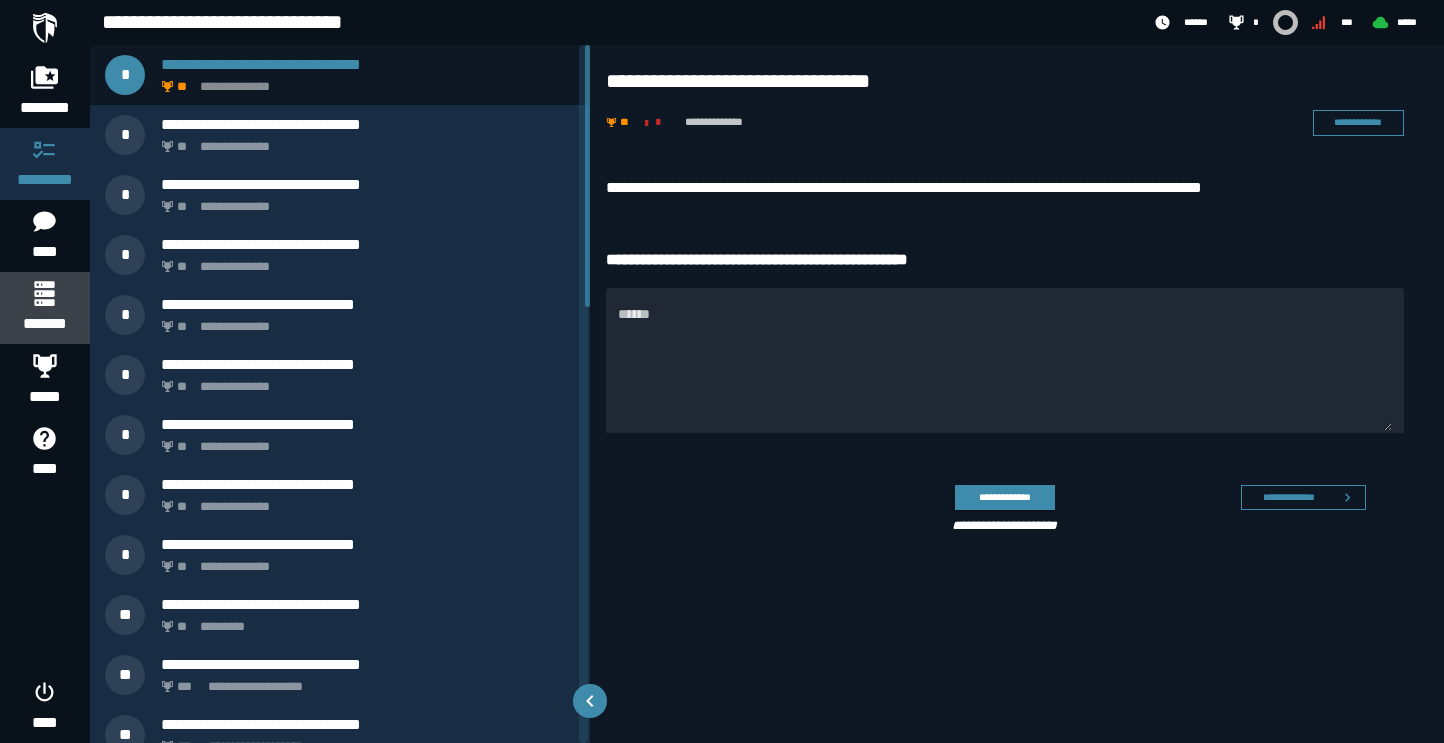 click on "*******" 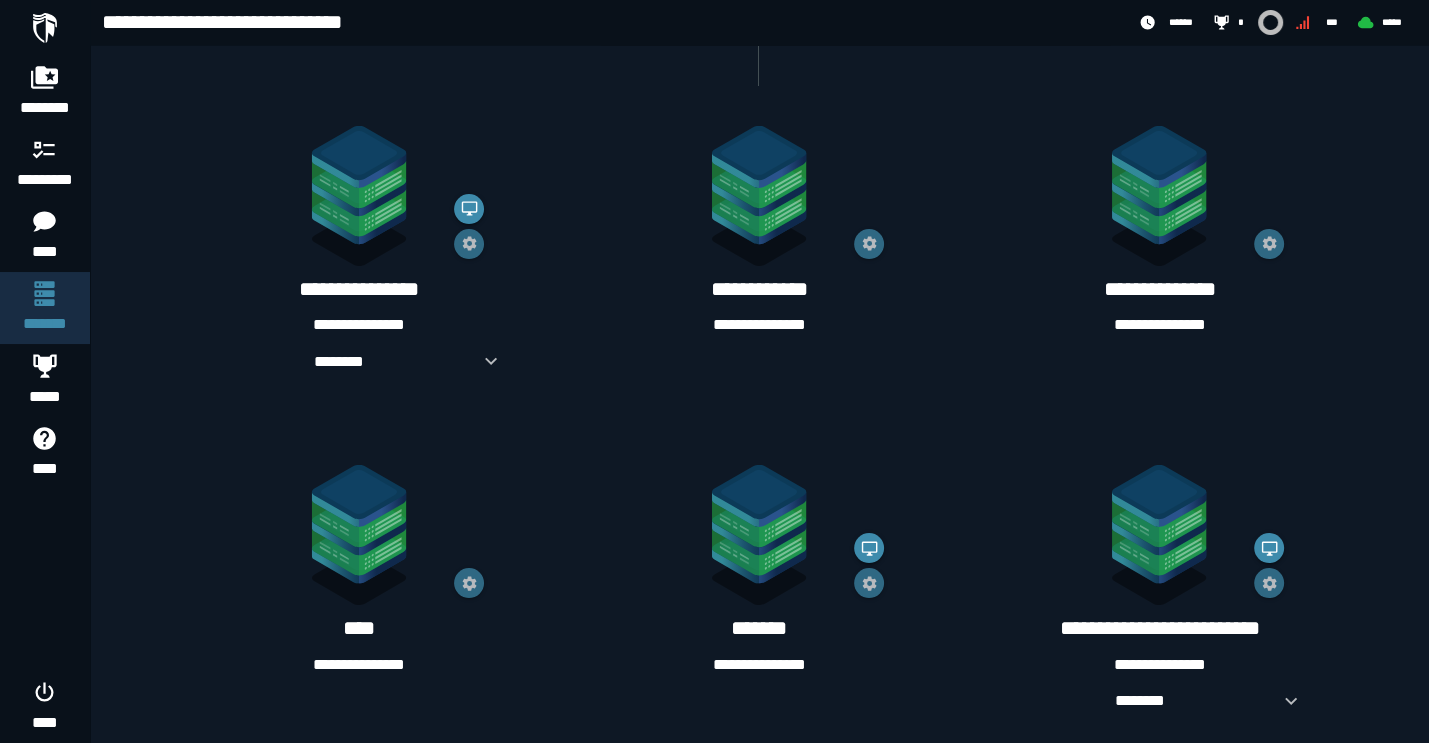 scroll, scrollTop: 0, scrollLeft: 0, axis: both 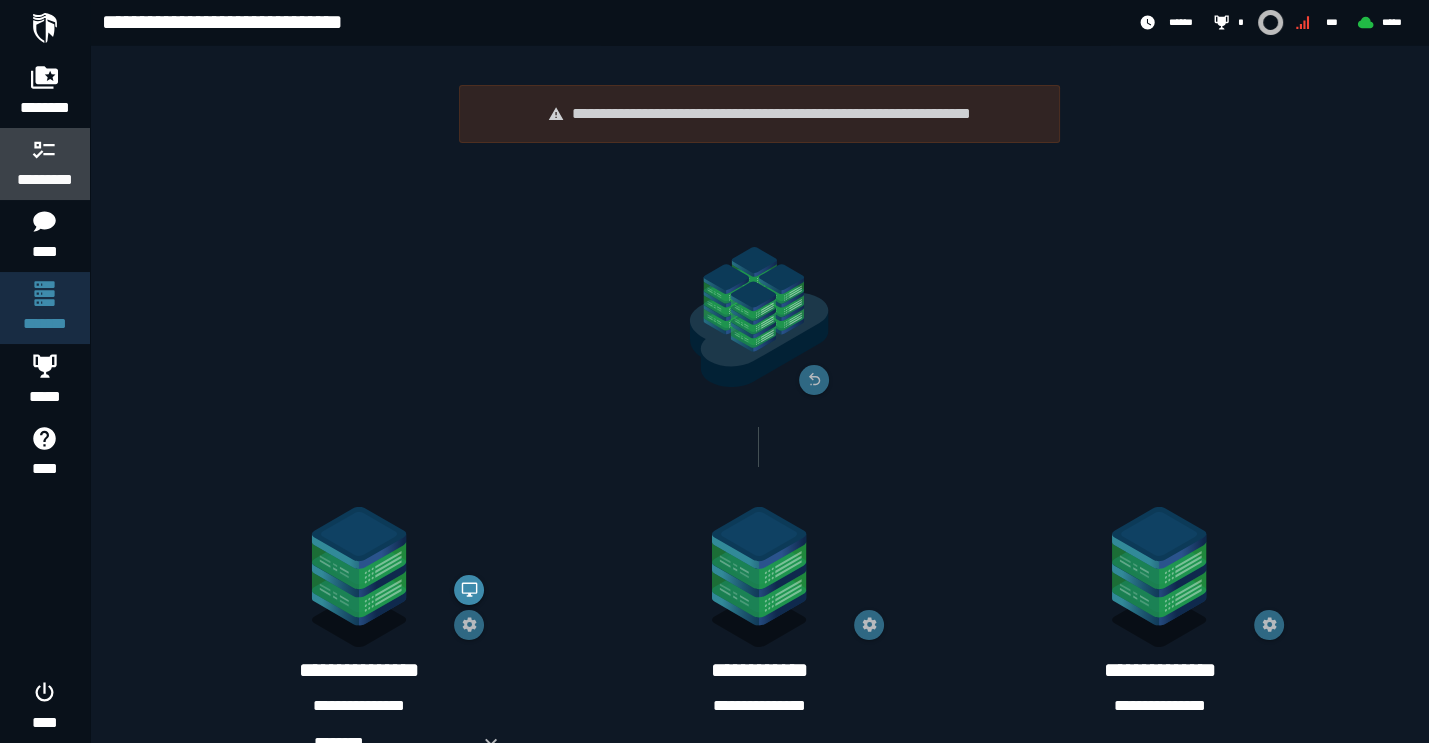 click on "*********" at bounding box center [45, 164] 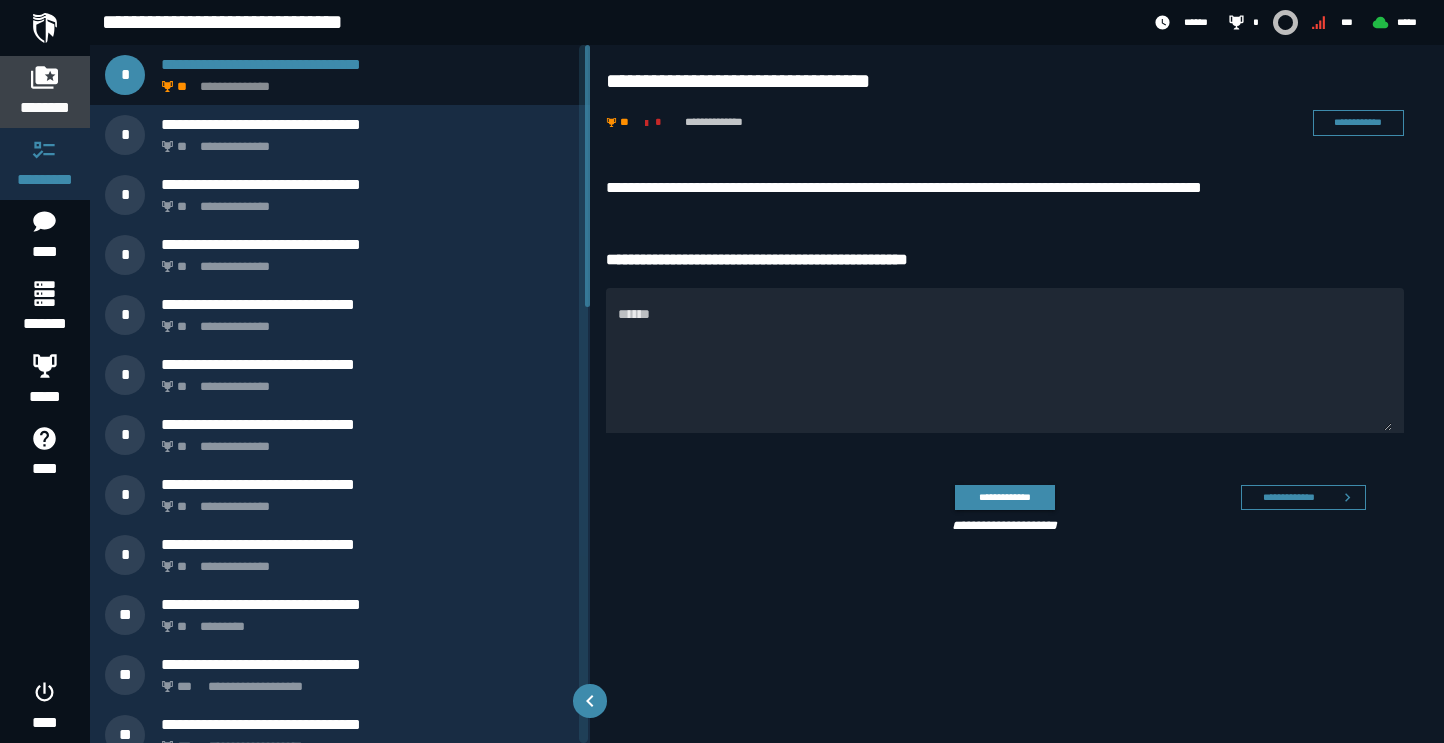 click on "********" at bounding box center (45, 108) 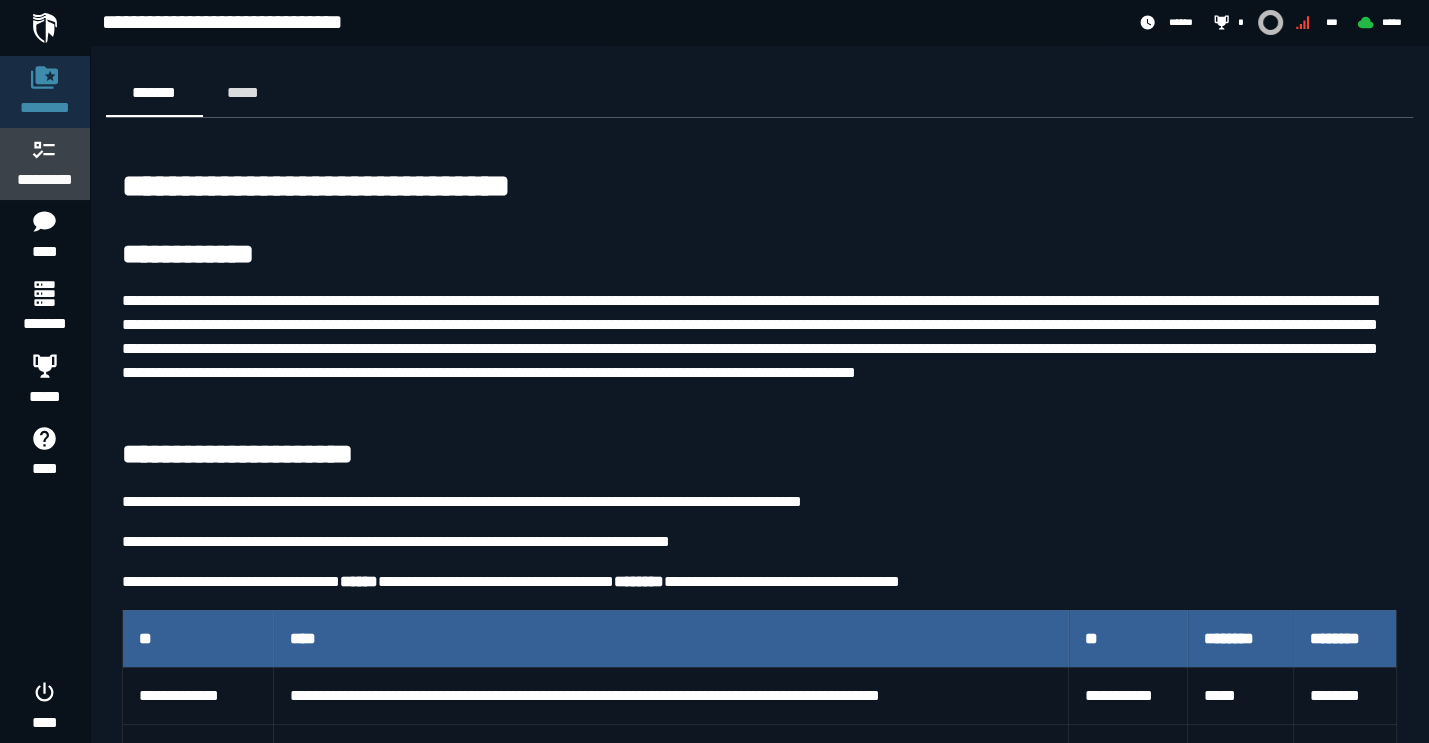 click 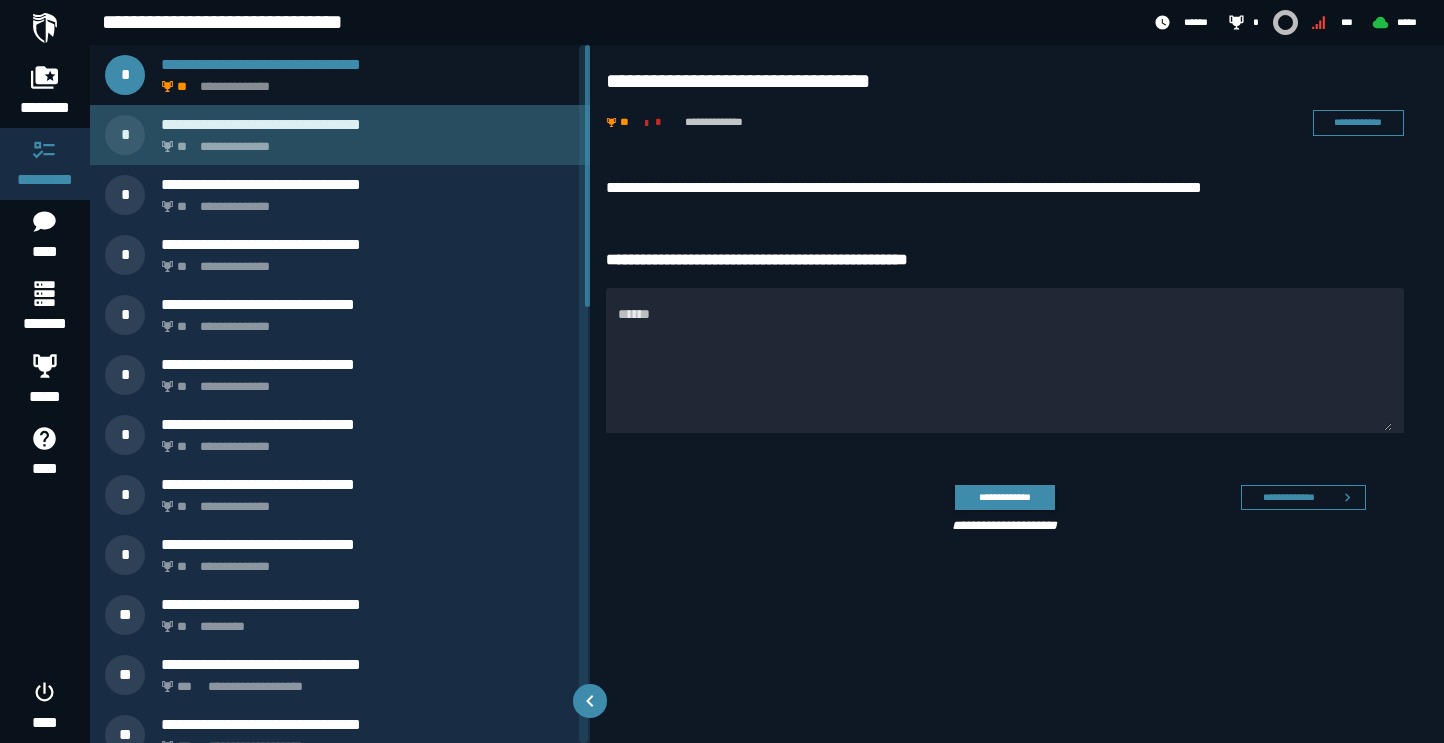 click on "**********" at bounding box center [368, 124] 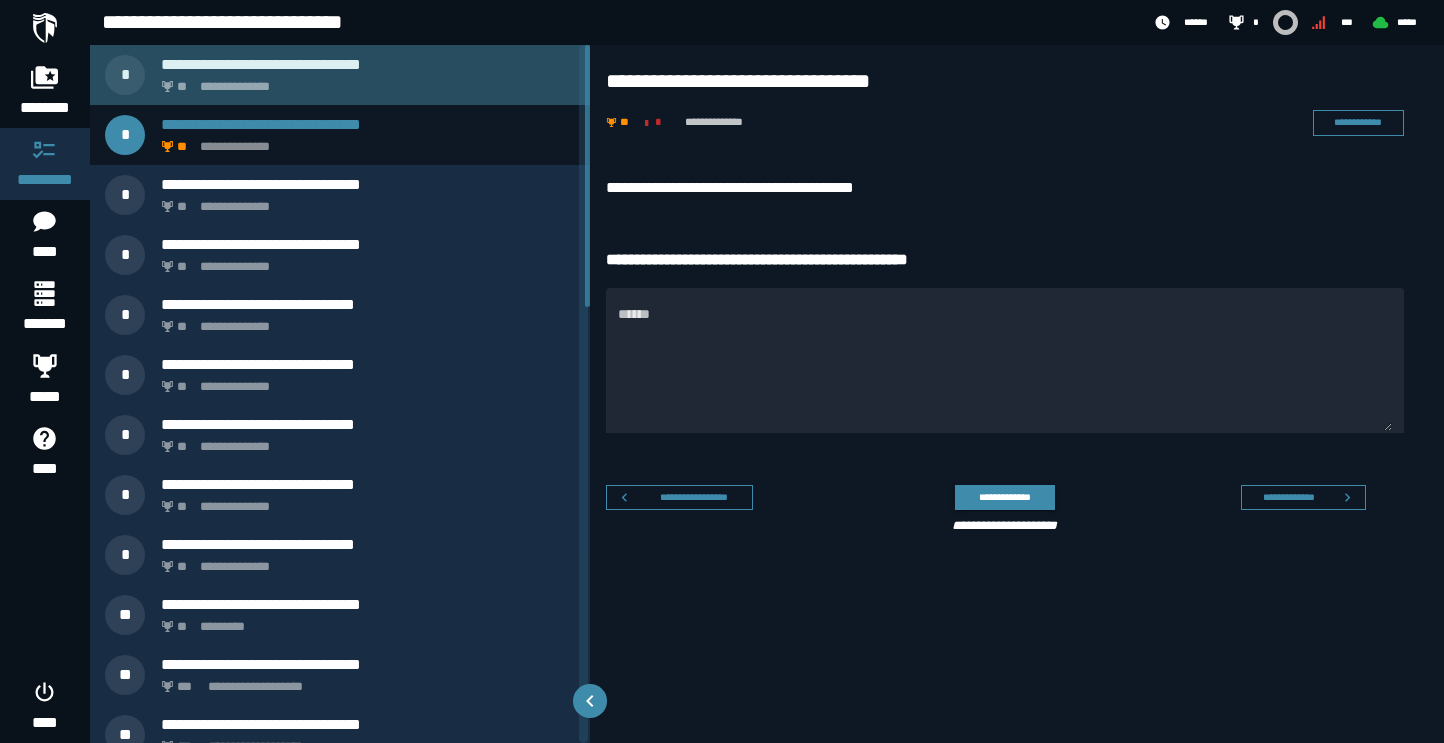click on "**********" at bounding box center (368, 64) 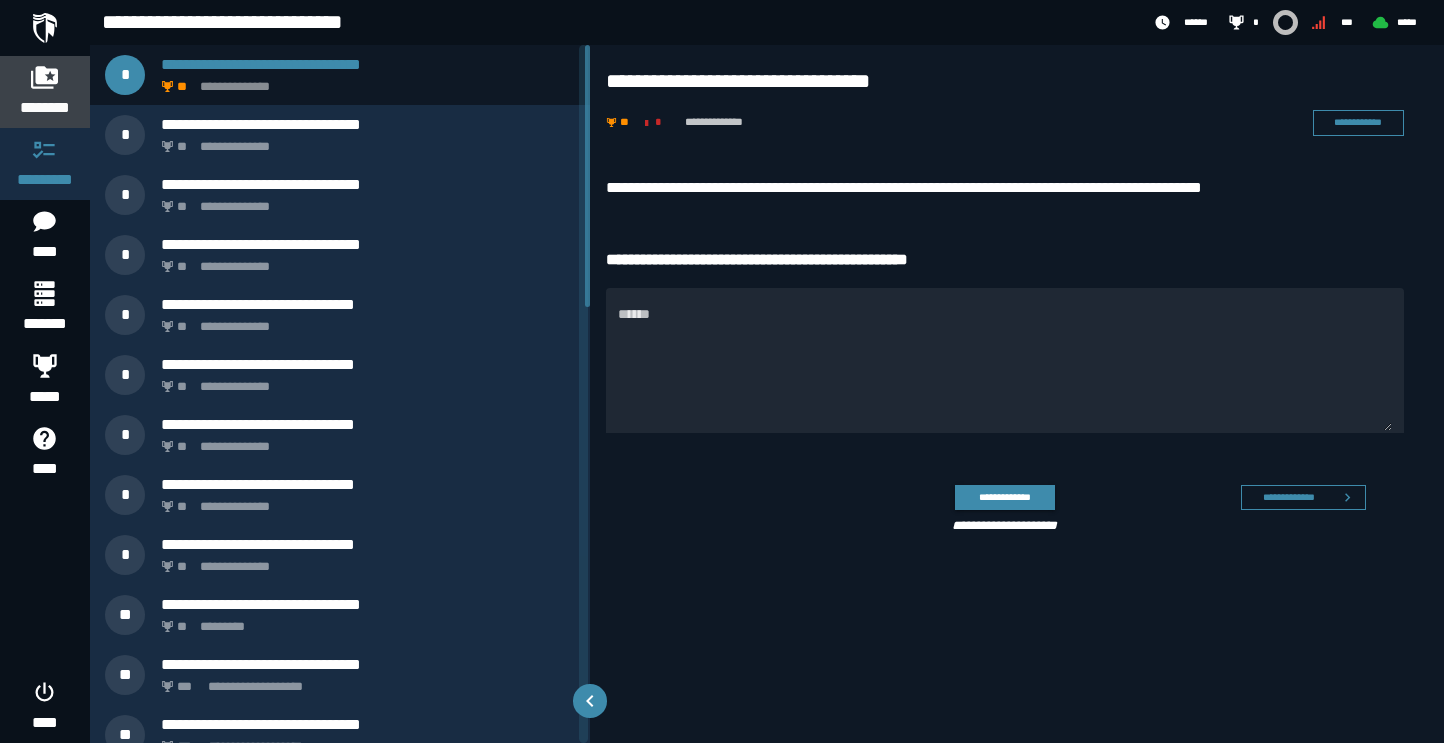 click 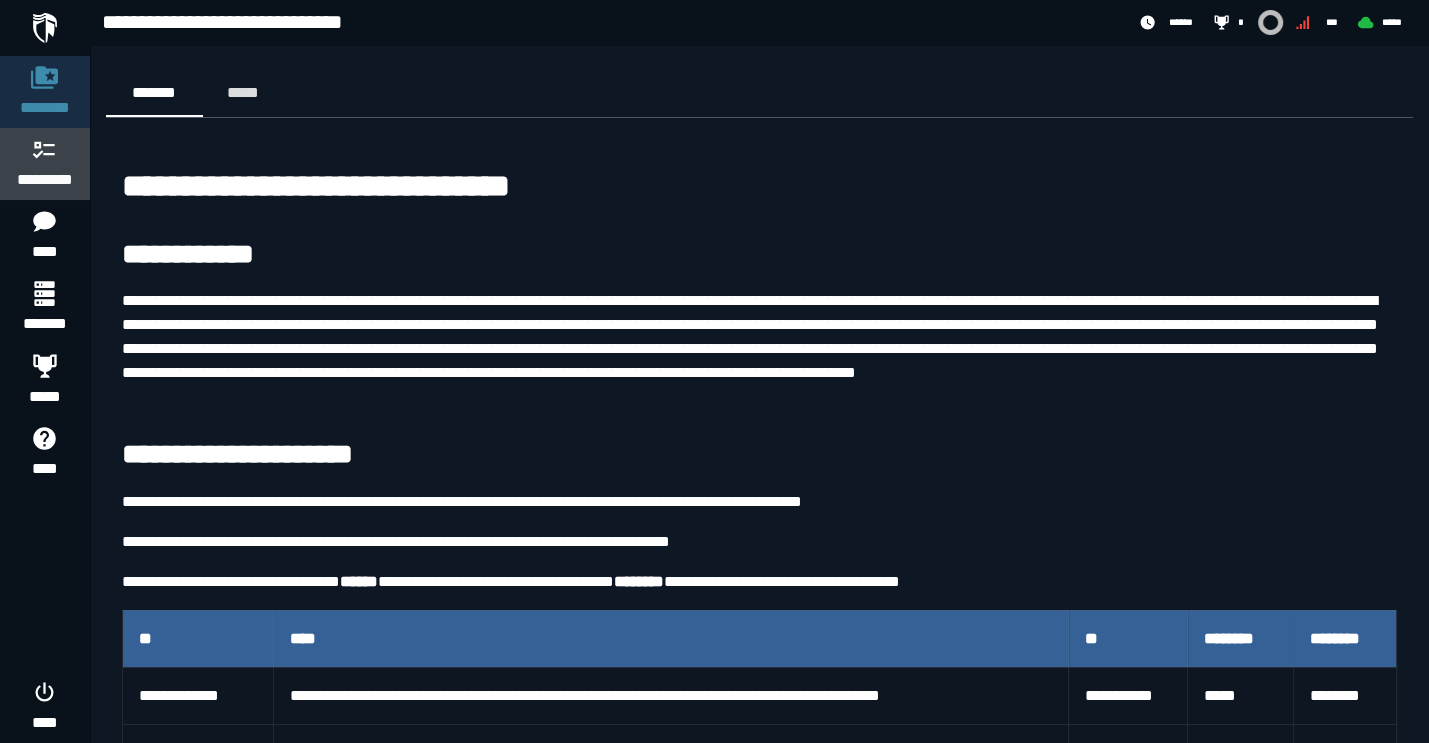 click on "*********" at bounding box center (45, 180) 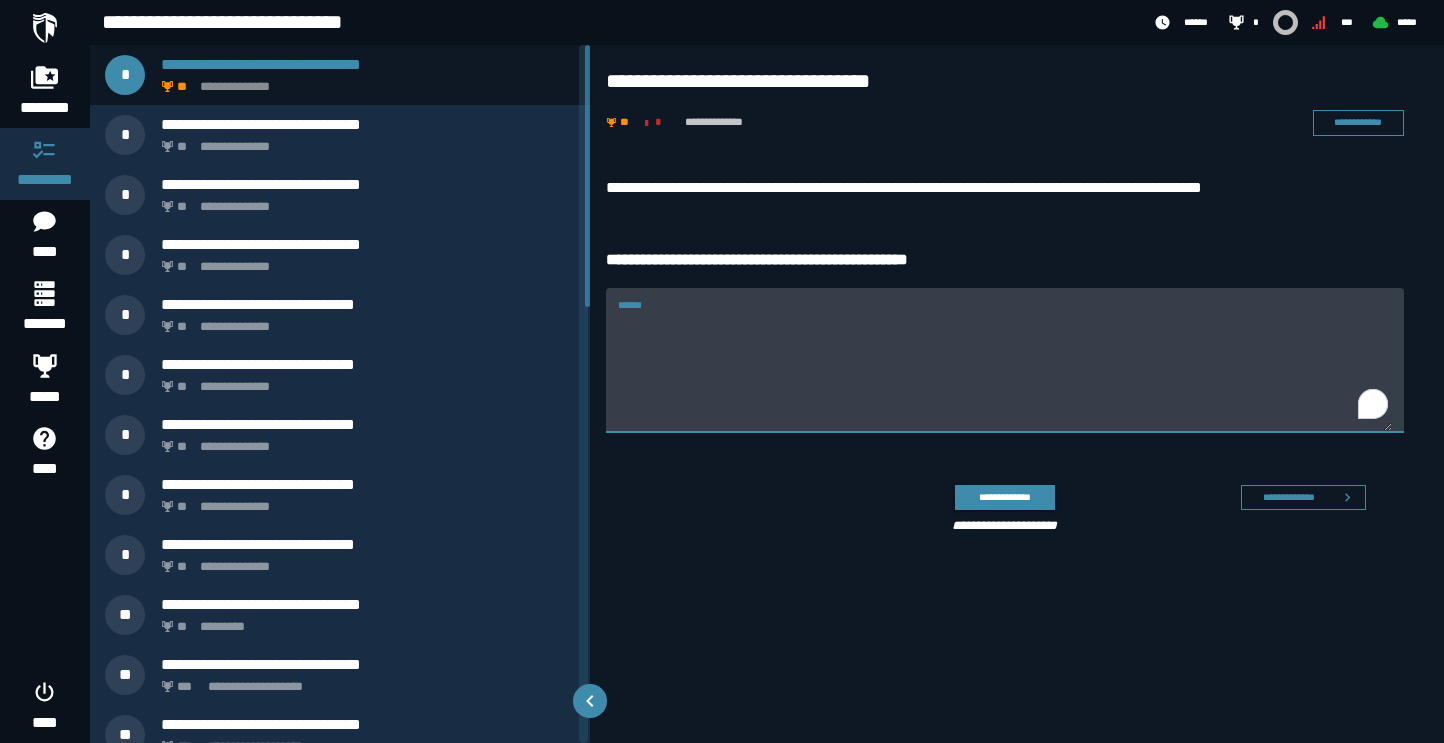 click on "******" at bounding box center [1005, 372] 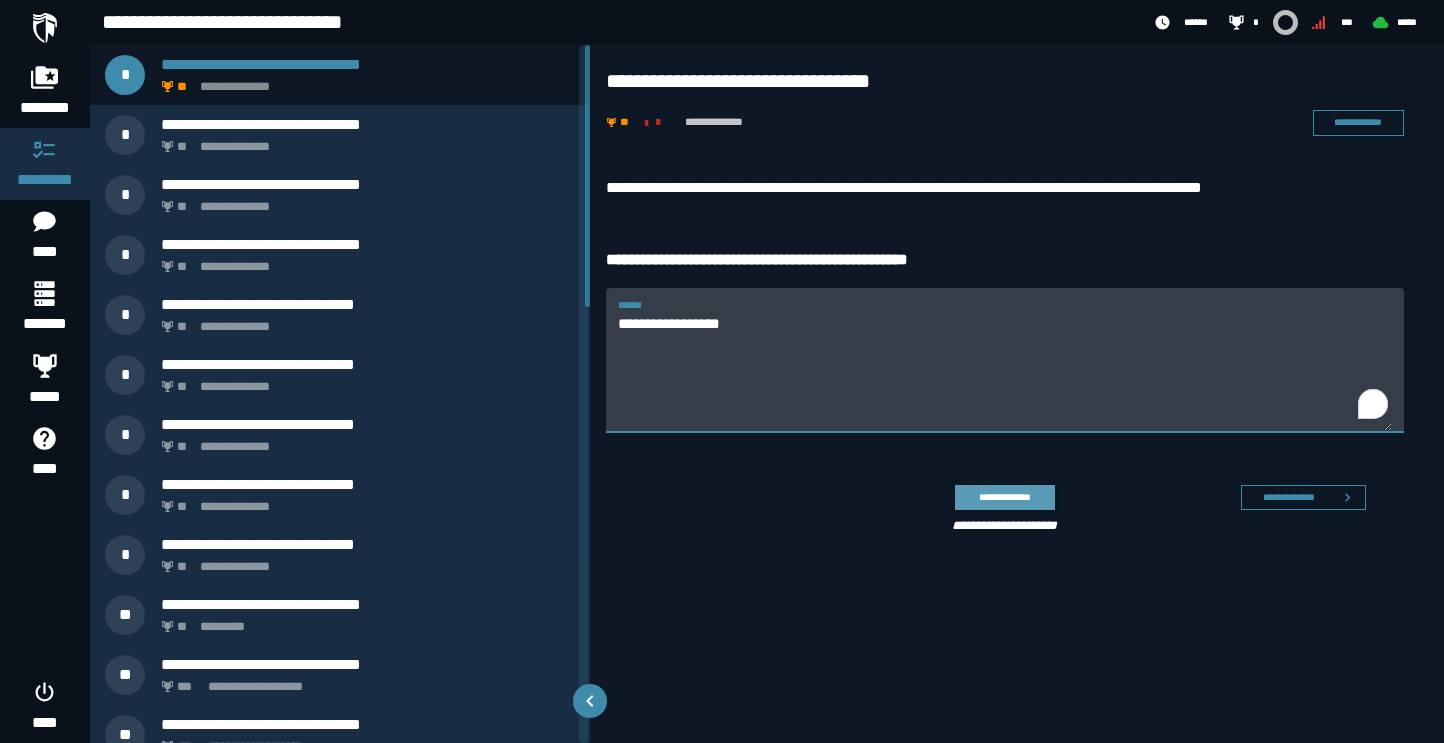 type on "**********" 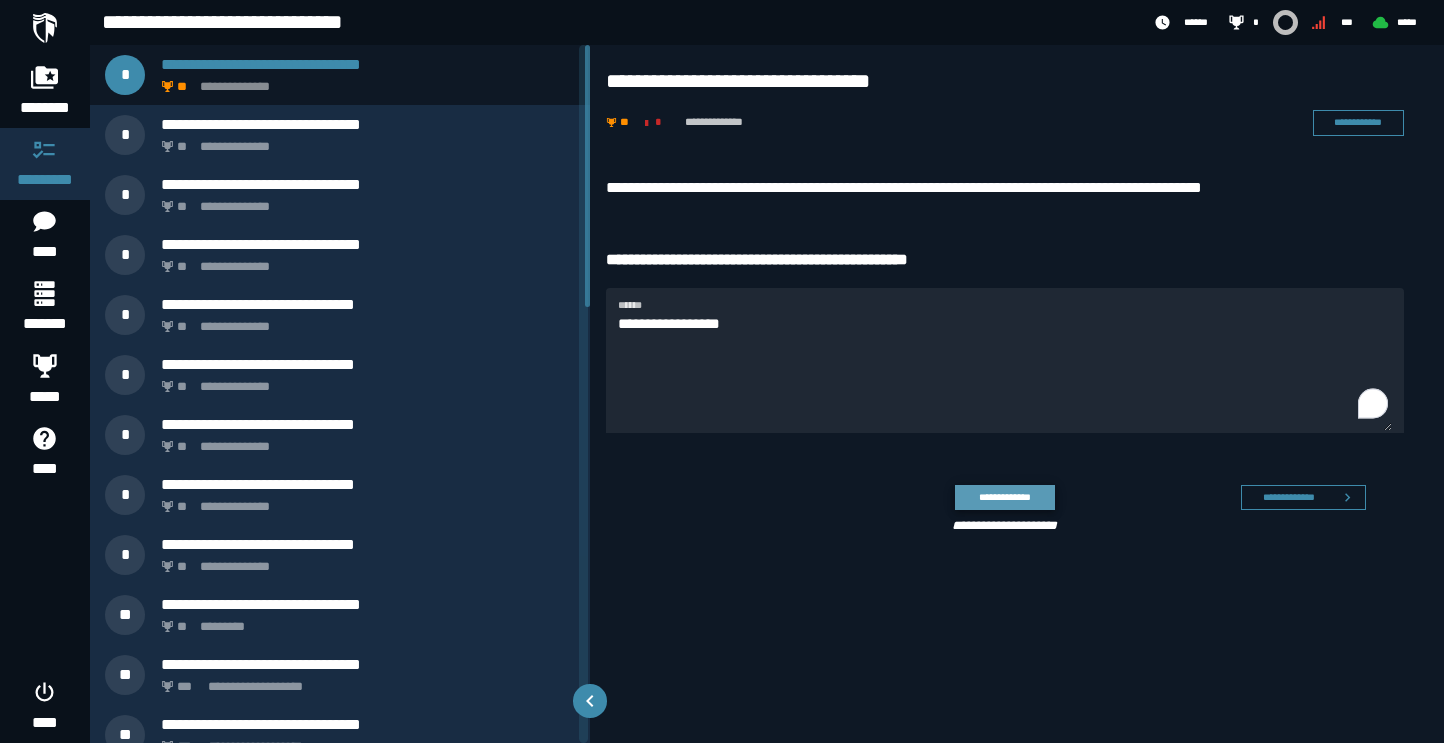 click on "**********" at bounding box center [1004, 497] 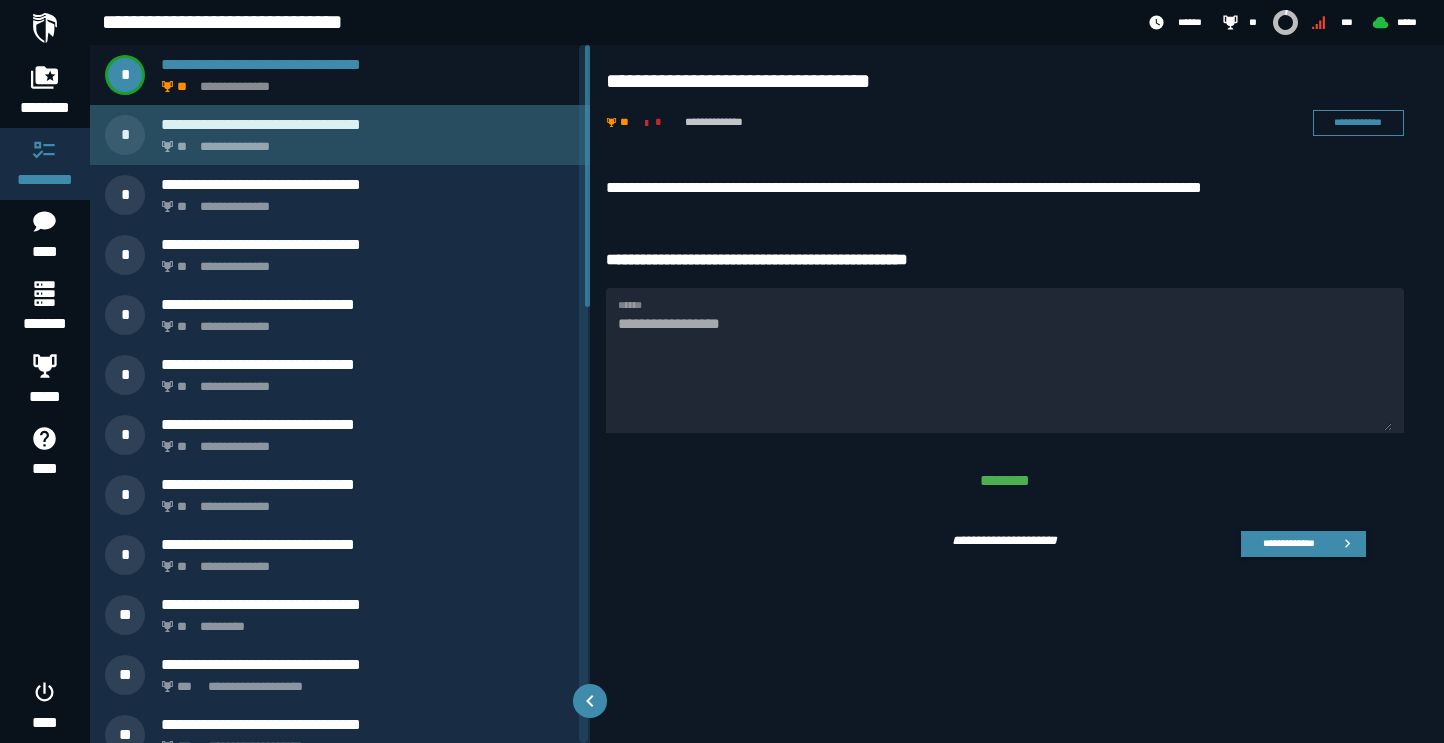 click on "**********" at bounding box center [364, 141] 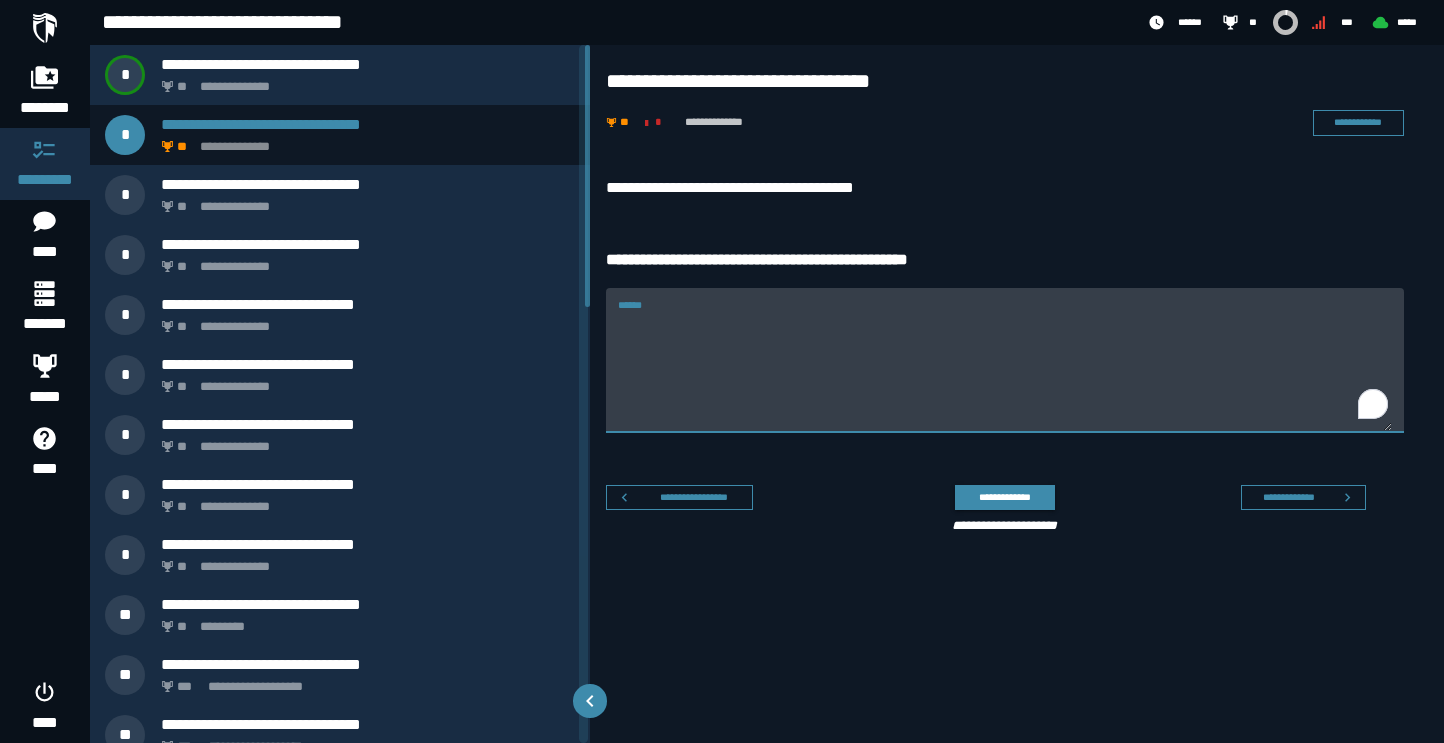 click on "******" at bounding box center [1005, 372] 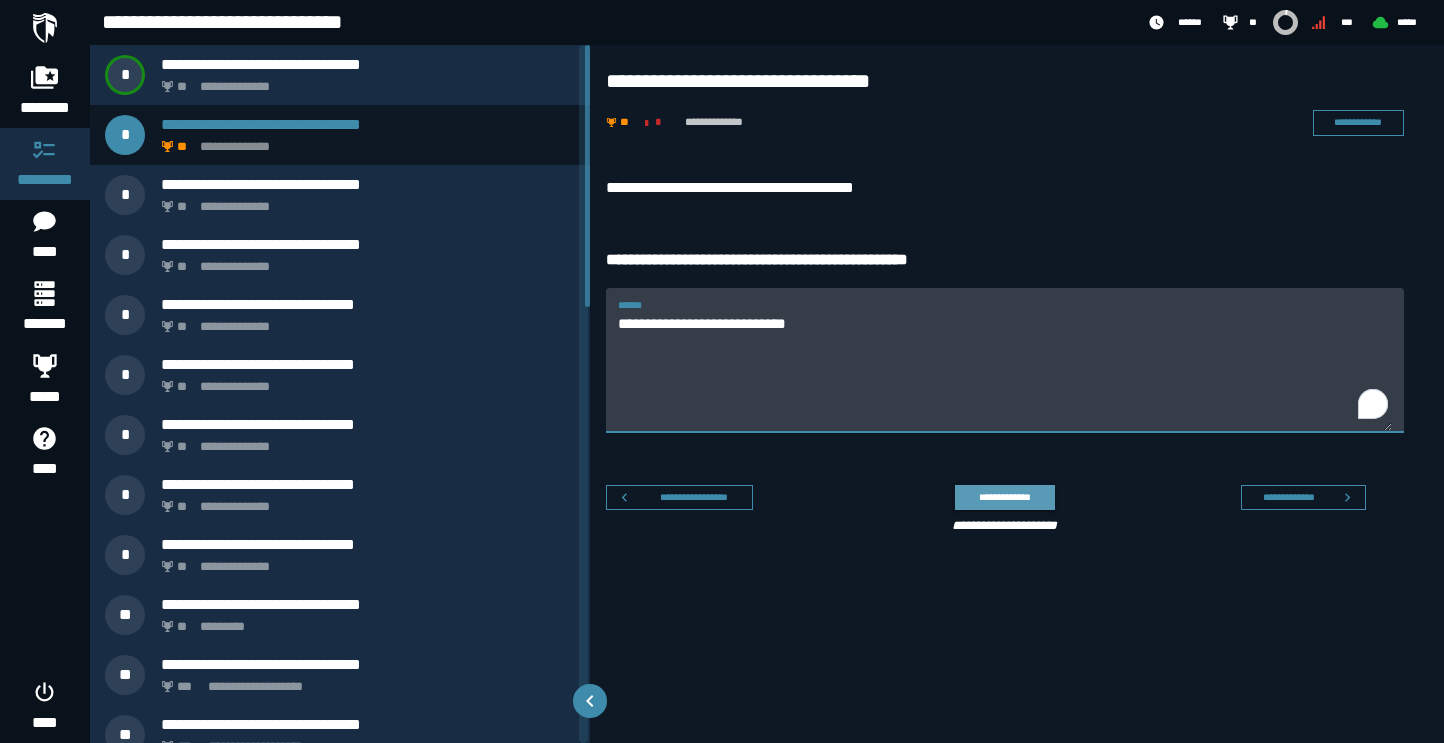 type on "**********" 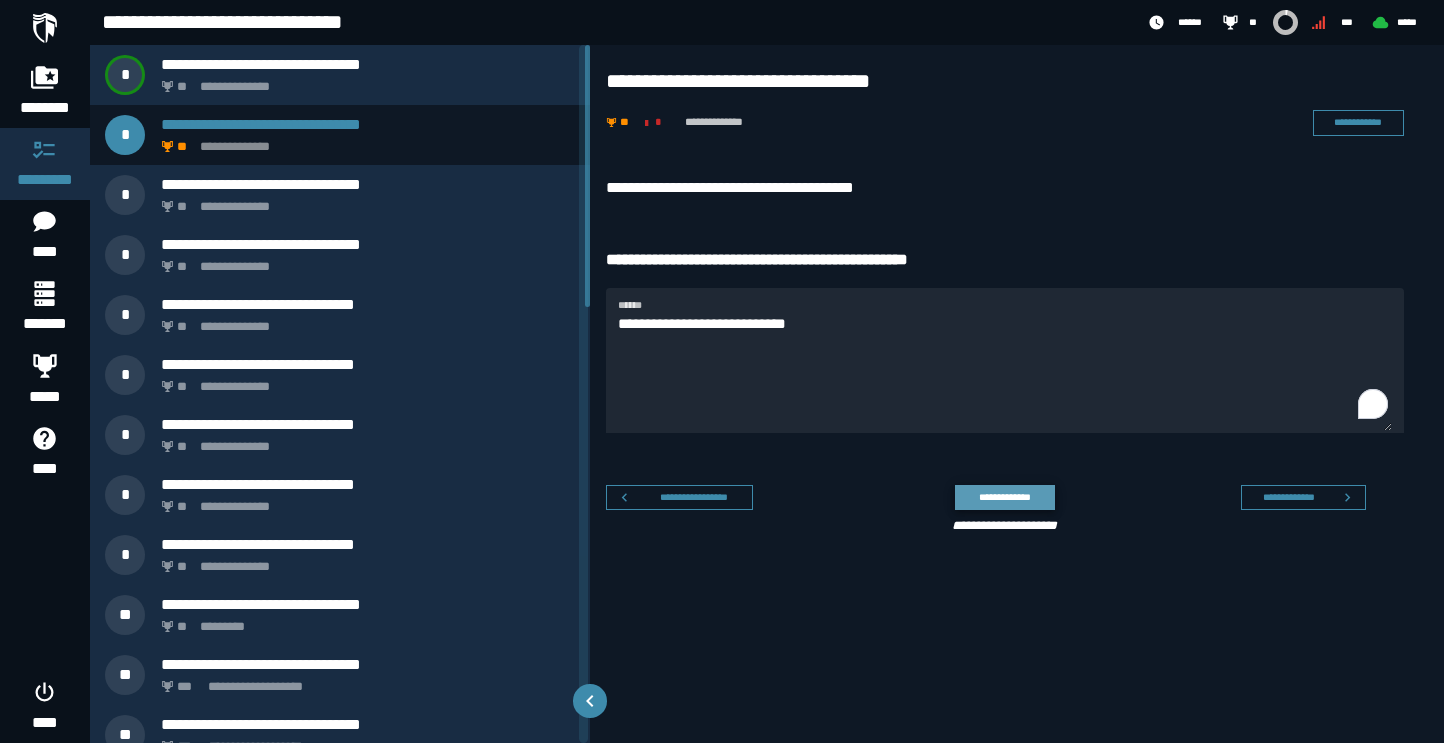 click on "**********" at bounding box center [1004, 497] 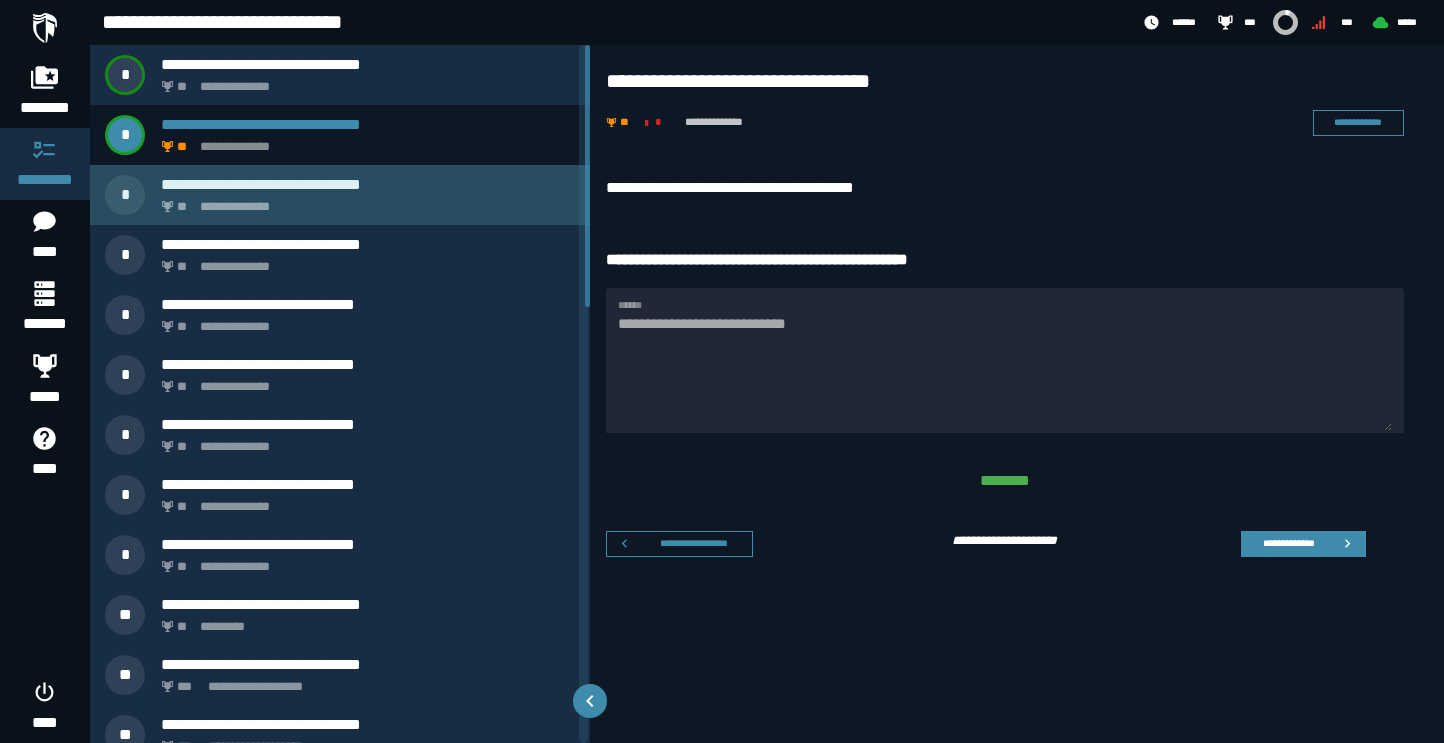 click on "**********" at bounding box center (364, 201) 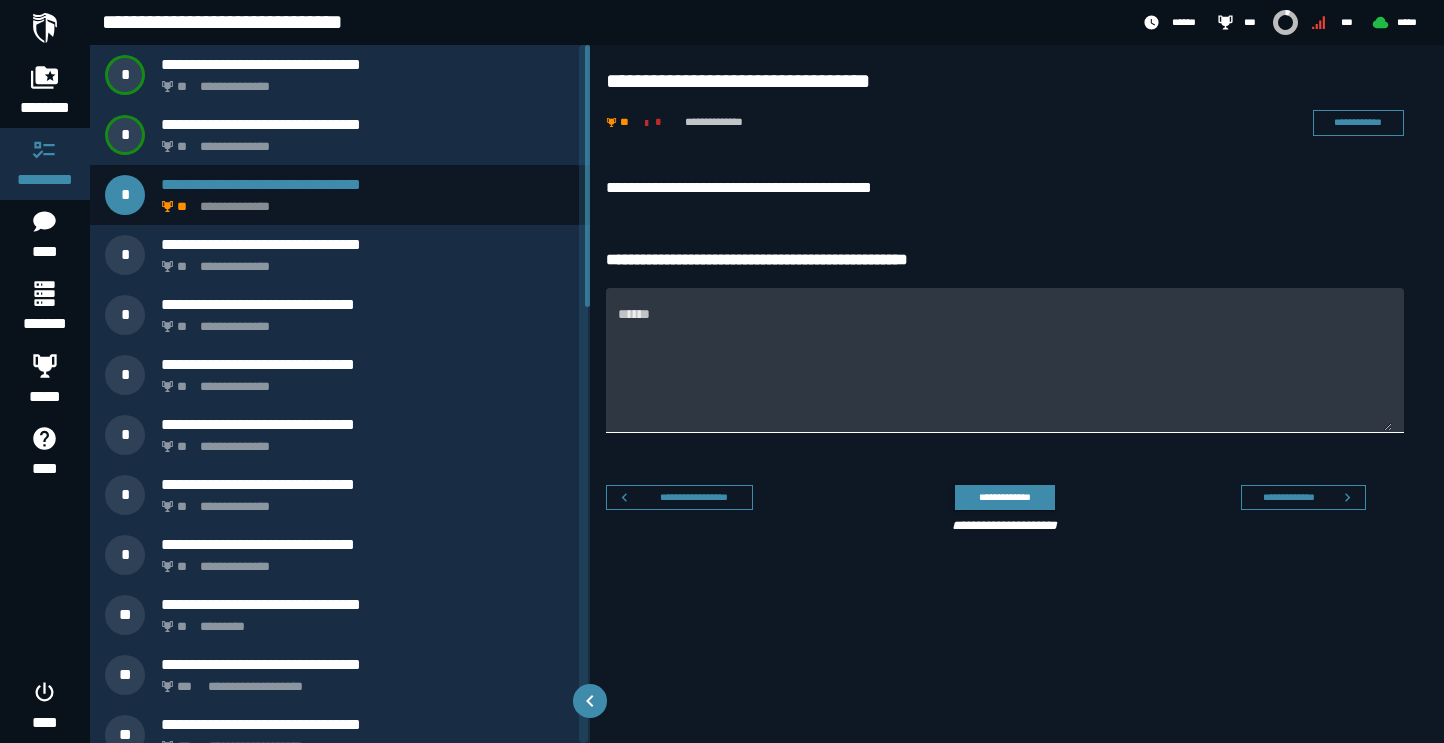 click on "******" at bounding box center (1005, 360) 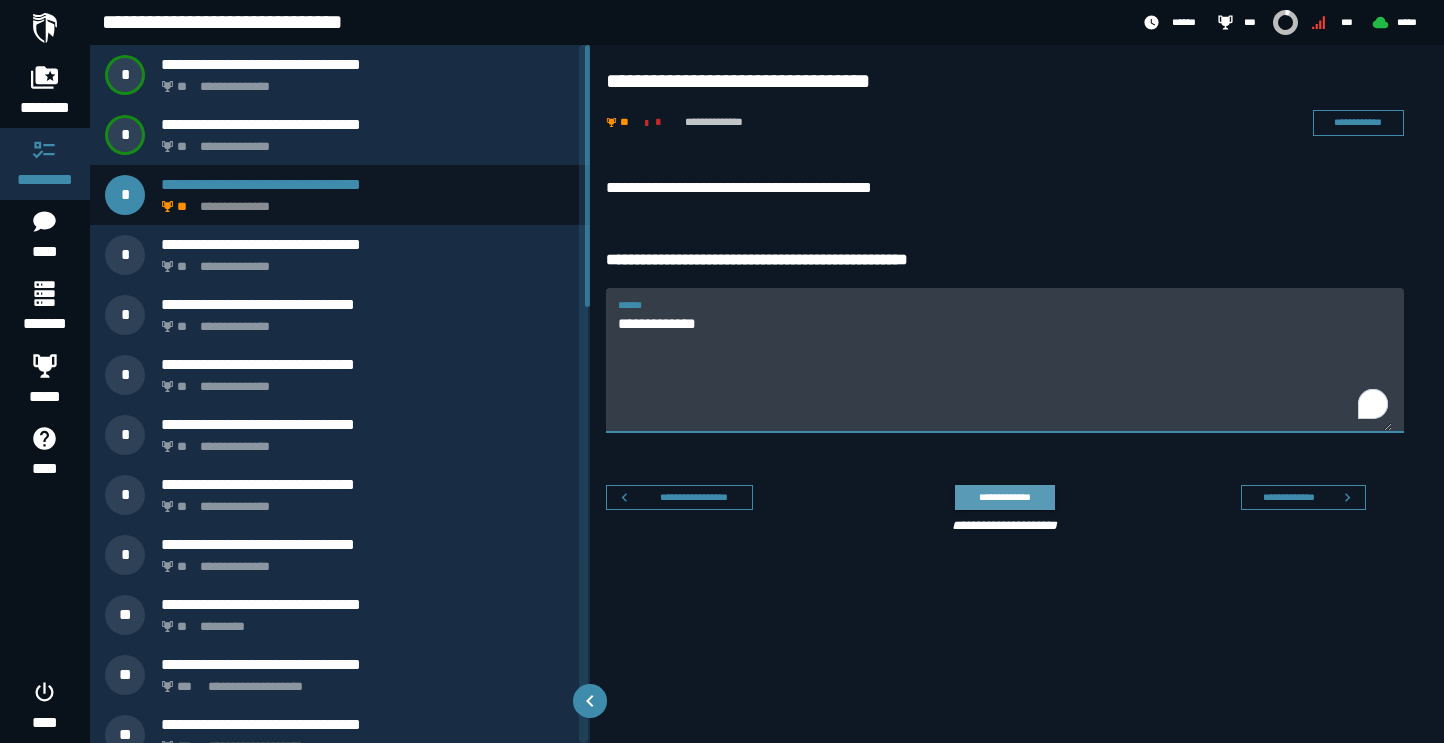 type on "**********" 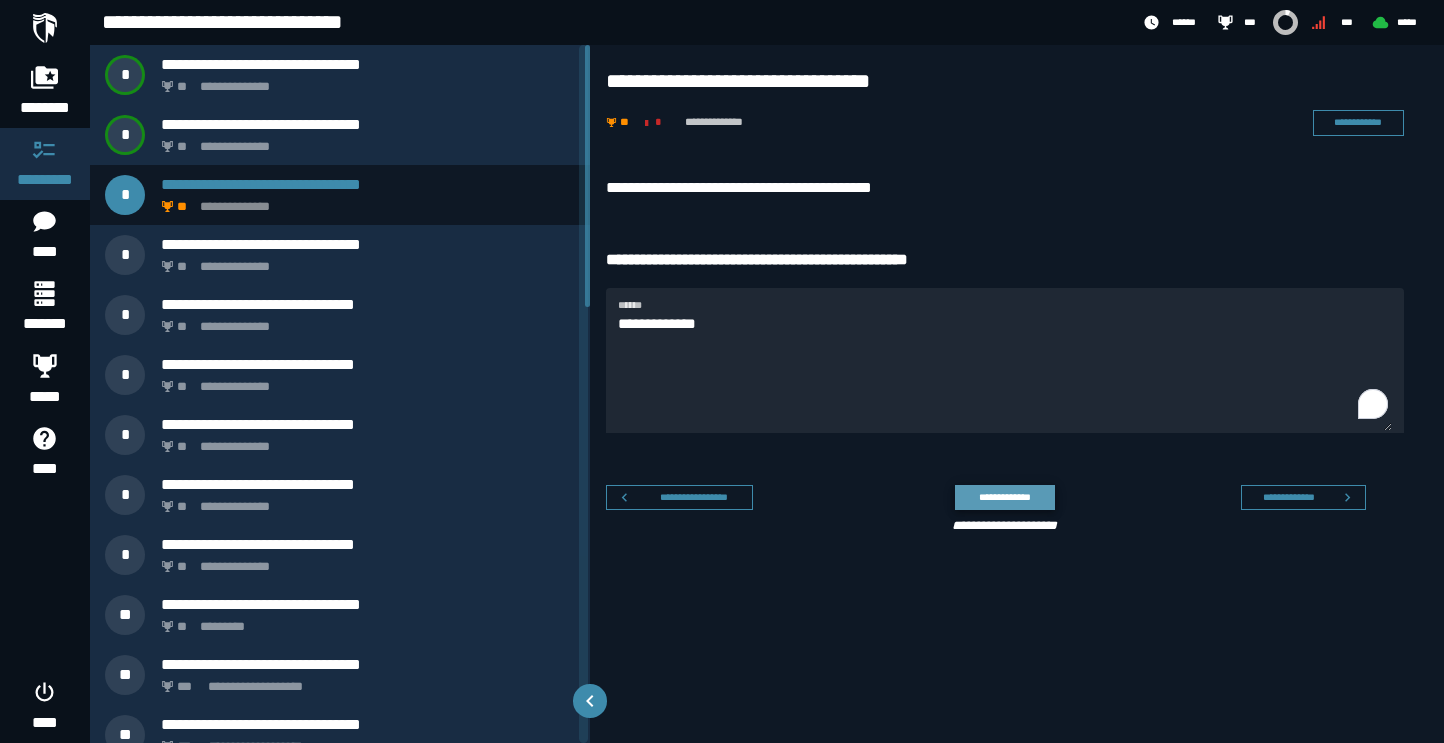 click on "**********" 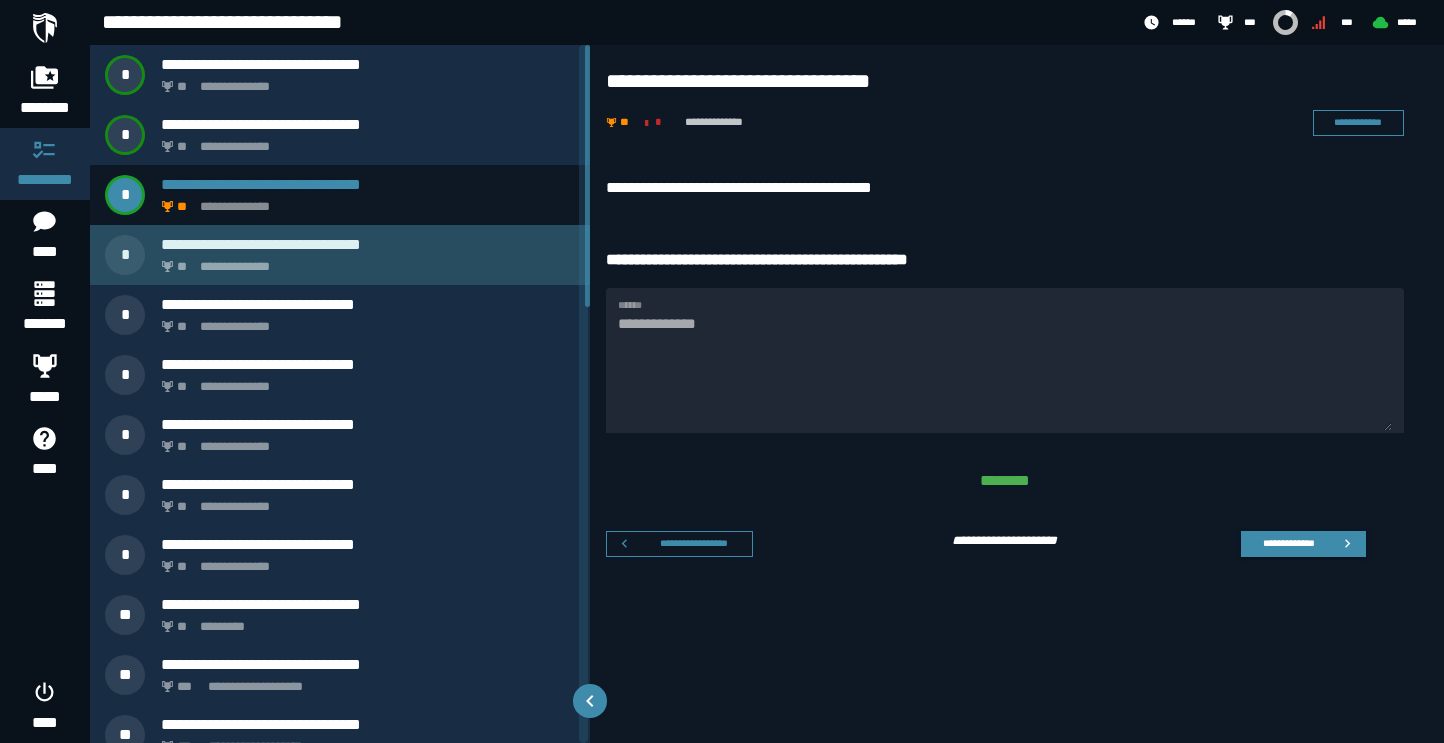 click on "**********" at bounding box center [368, 244] 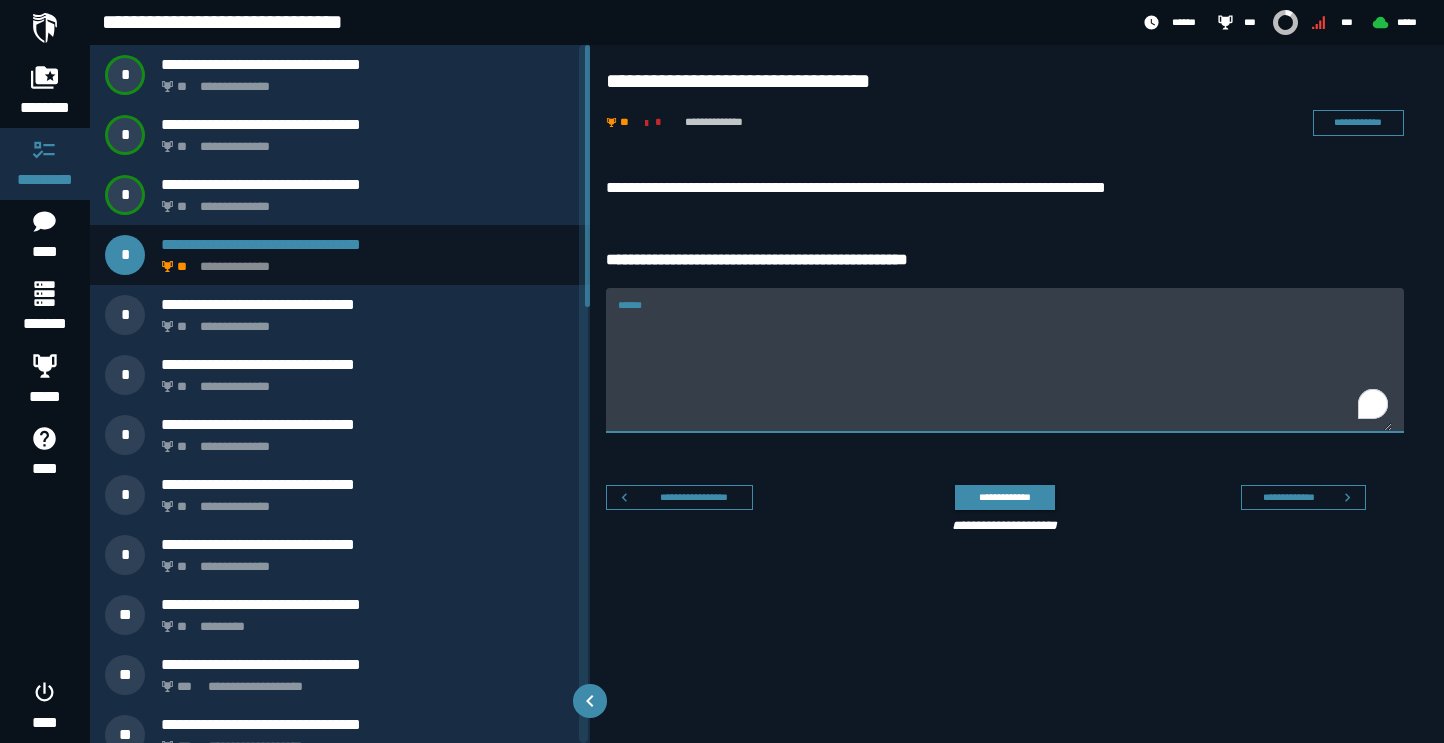 click on "******" at bounding box center [1005, 372] 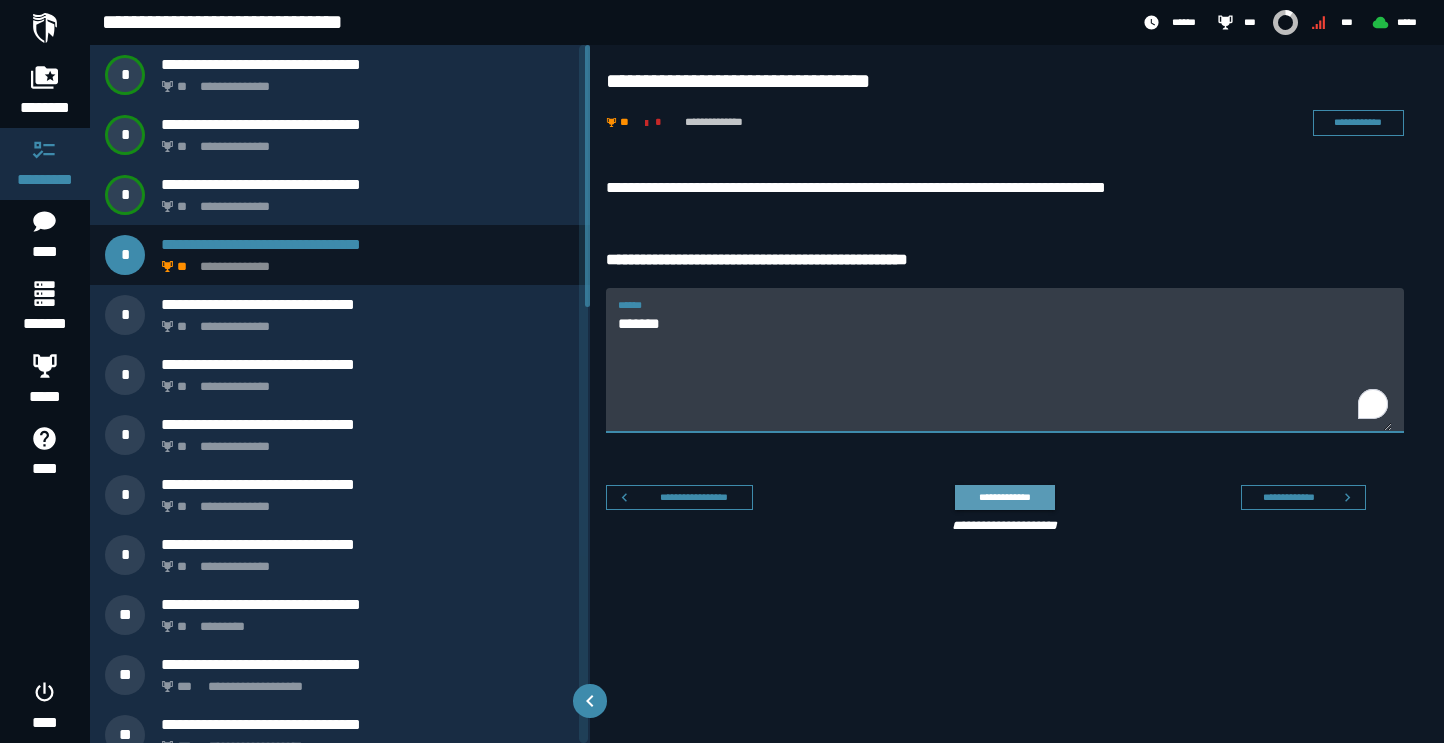type on "*******" 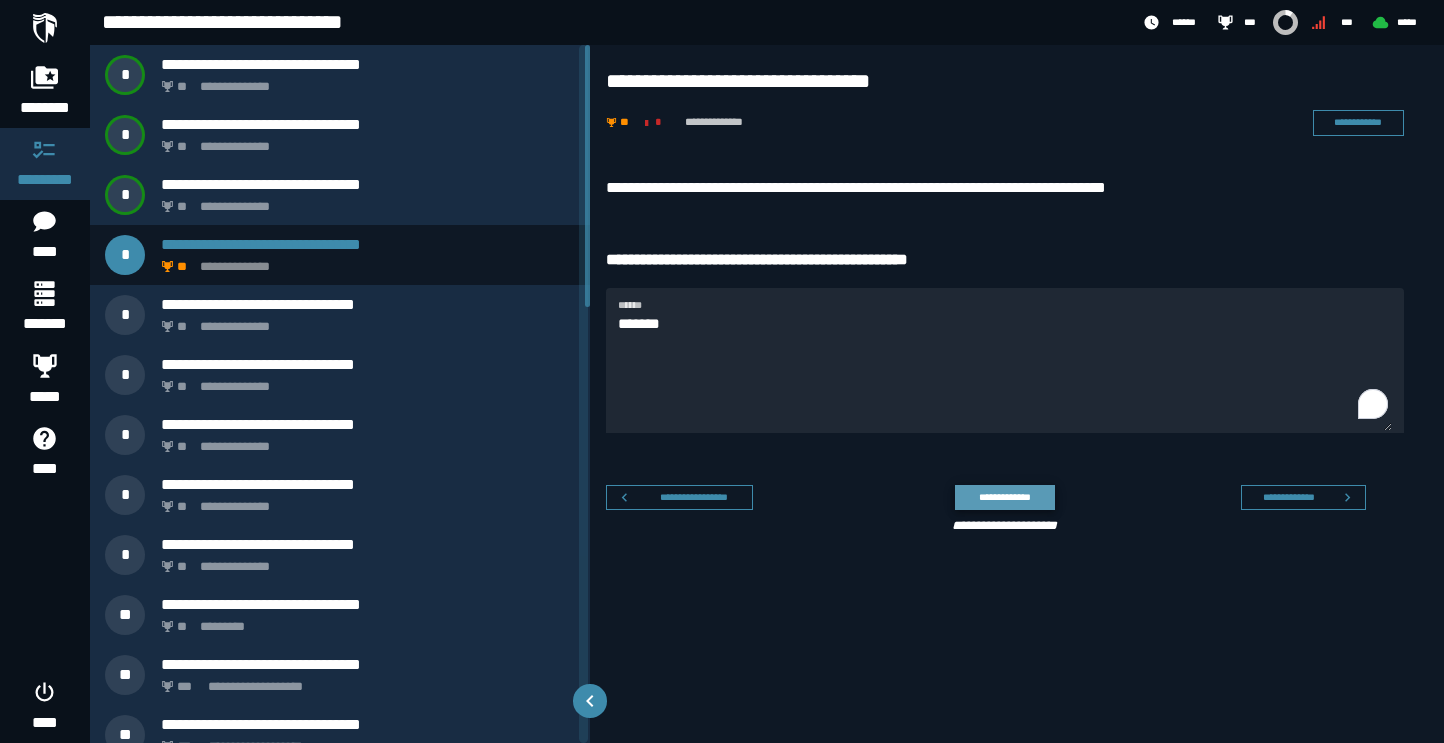 click on "**********" at bounding box center [1004, 497] 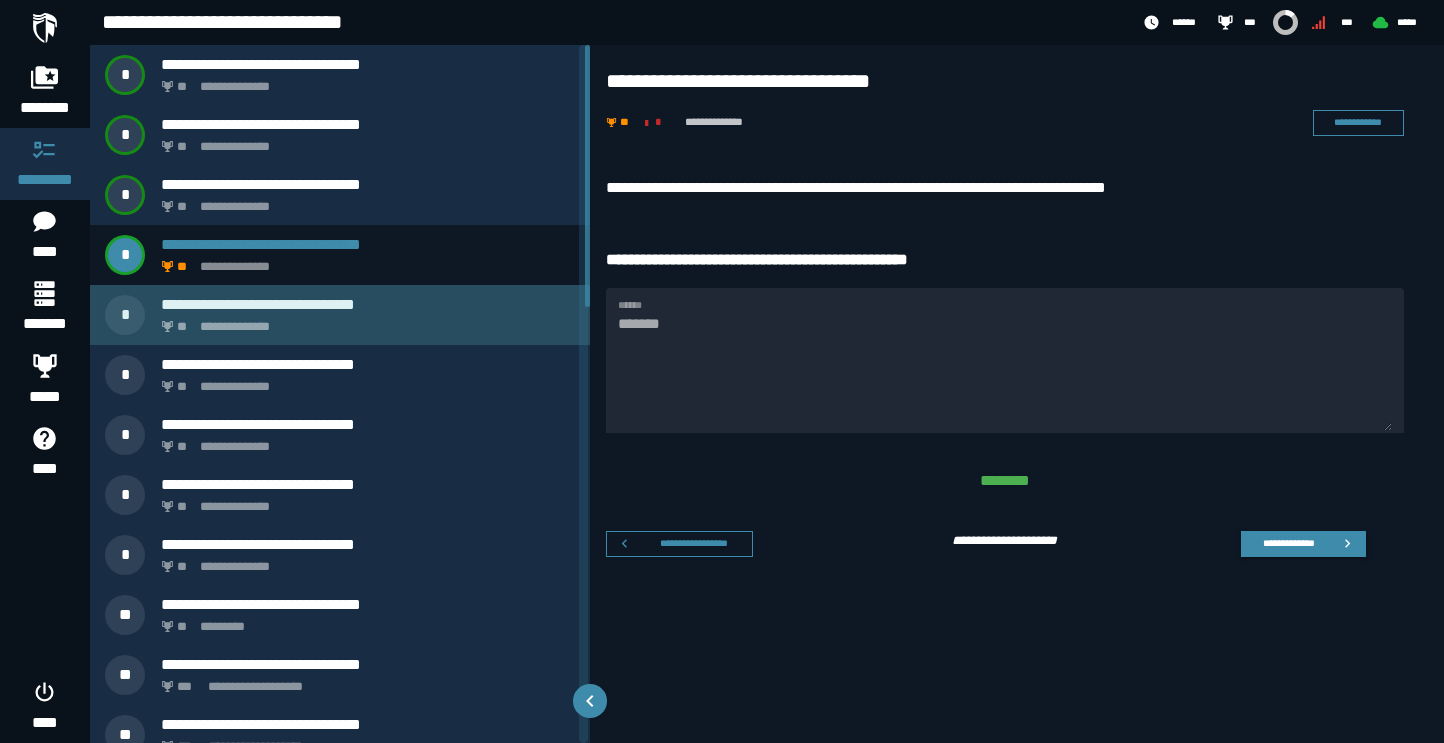 click on "**********" at bounding box center [364, 321] 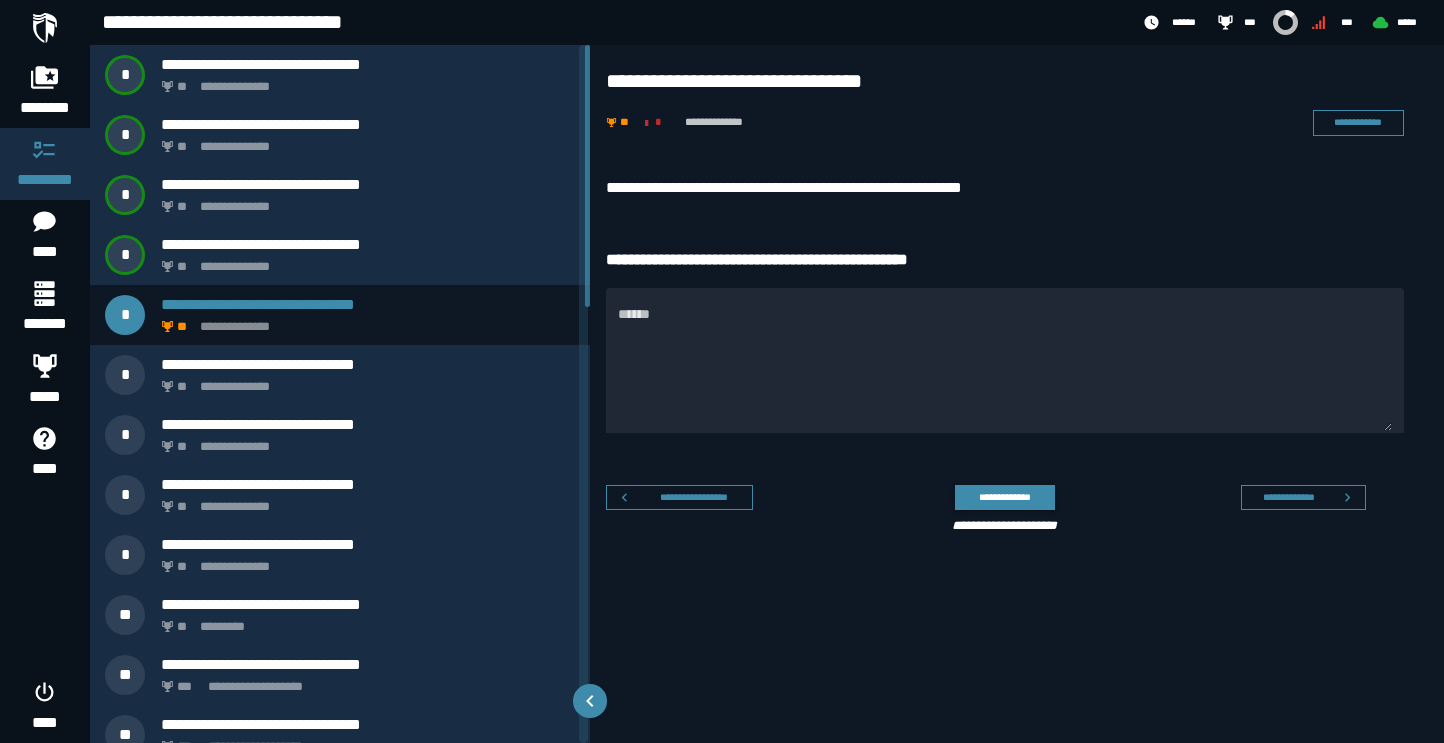 click on "**********" at bounding box center (1005, 188) 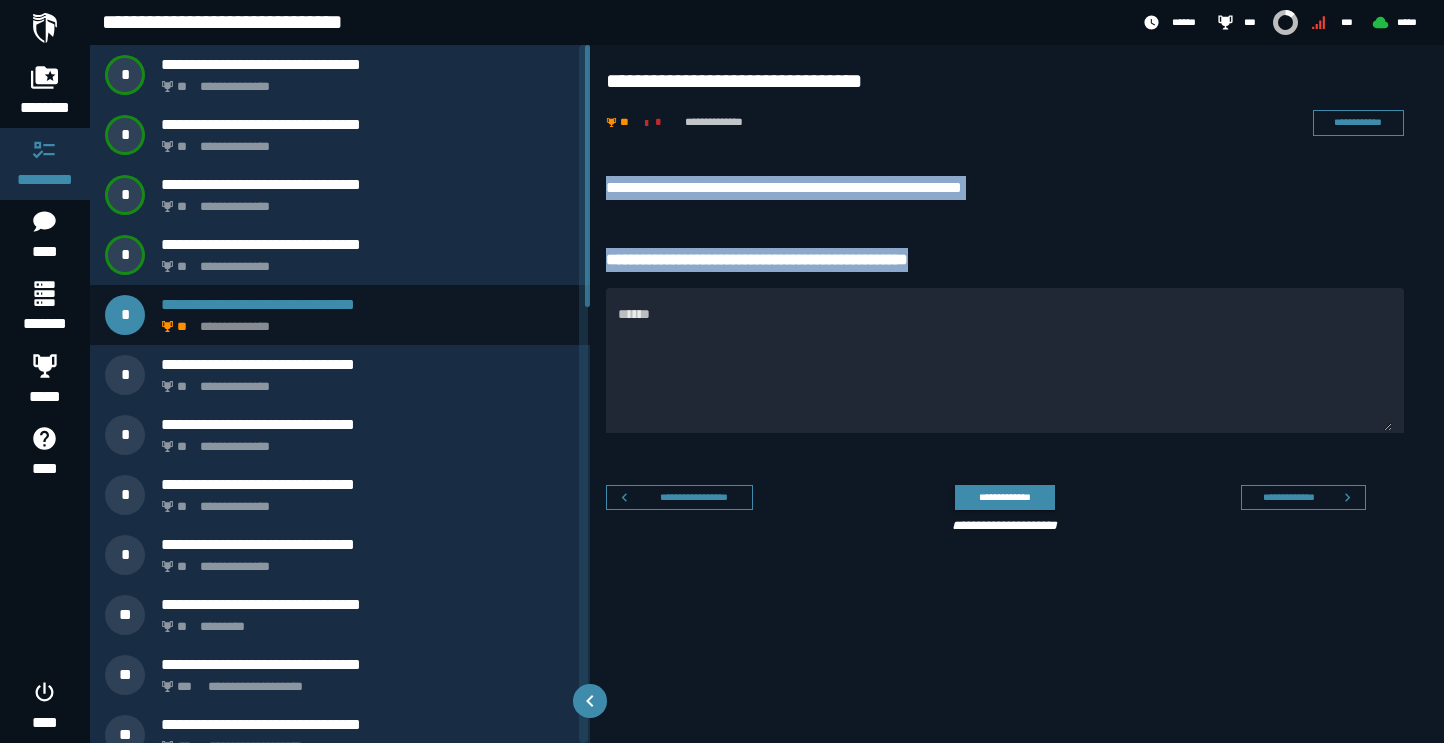 drag, startPoint x: 604, startPoint y: 187, endPoint x: 982, endPoint y: 269, distance: 386.79193 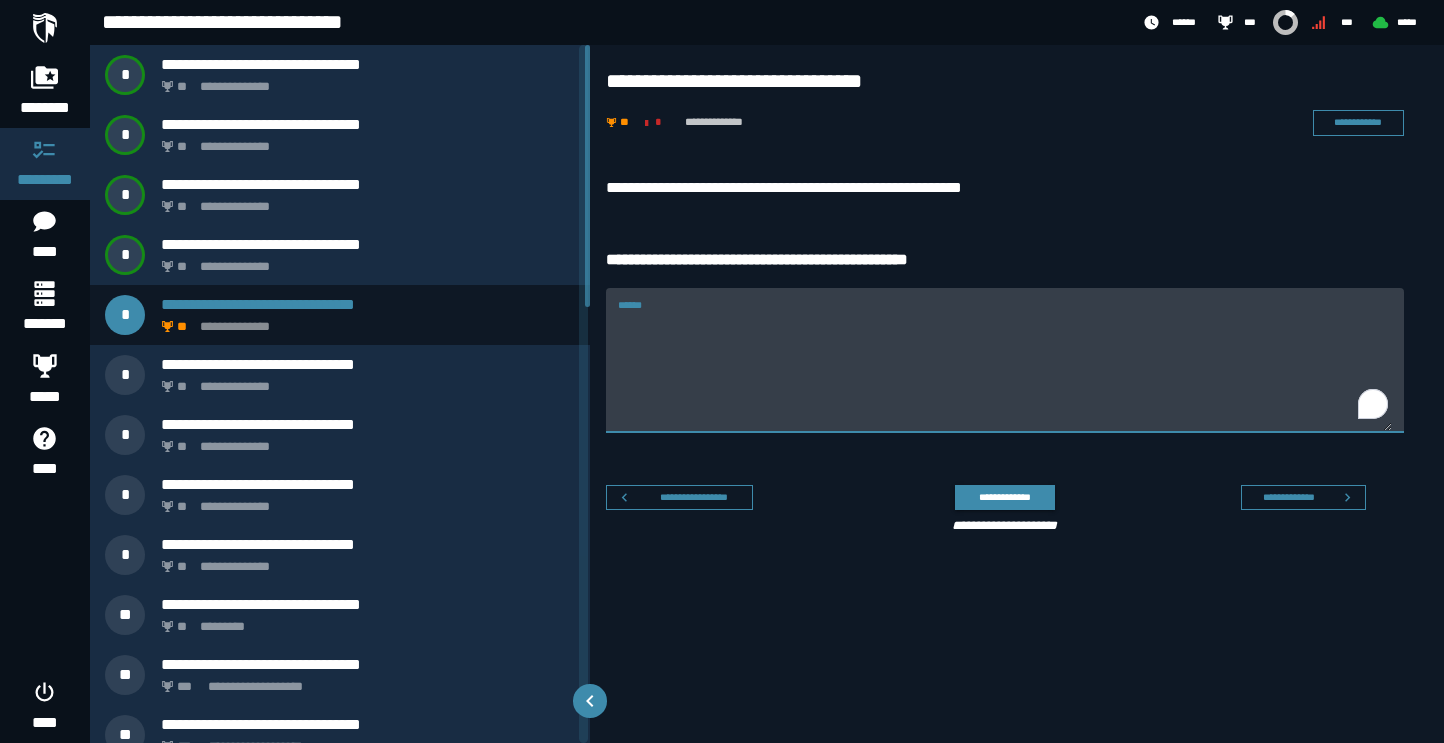 click on "******" at bounding box center [1005, 372] 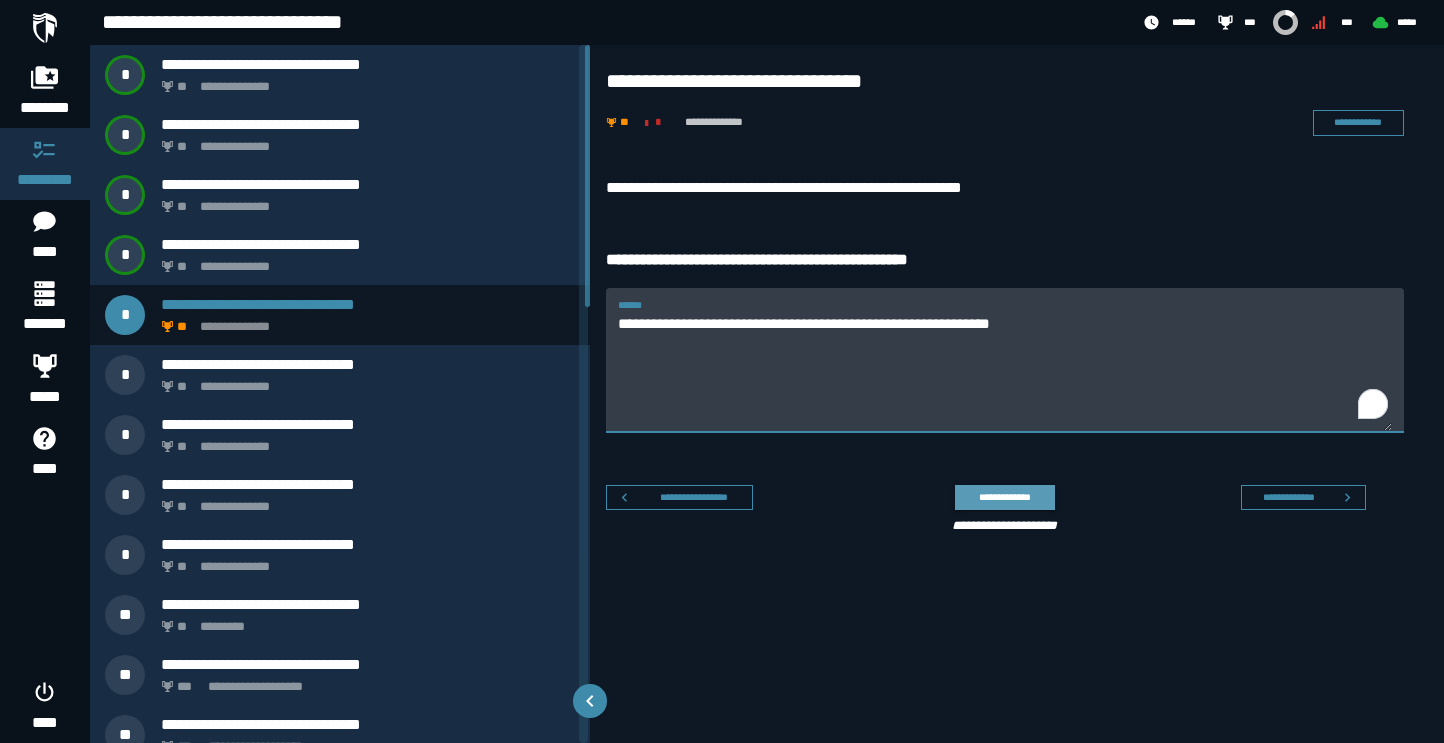 type on "**********" 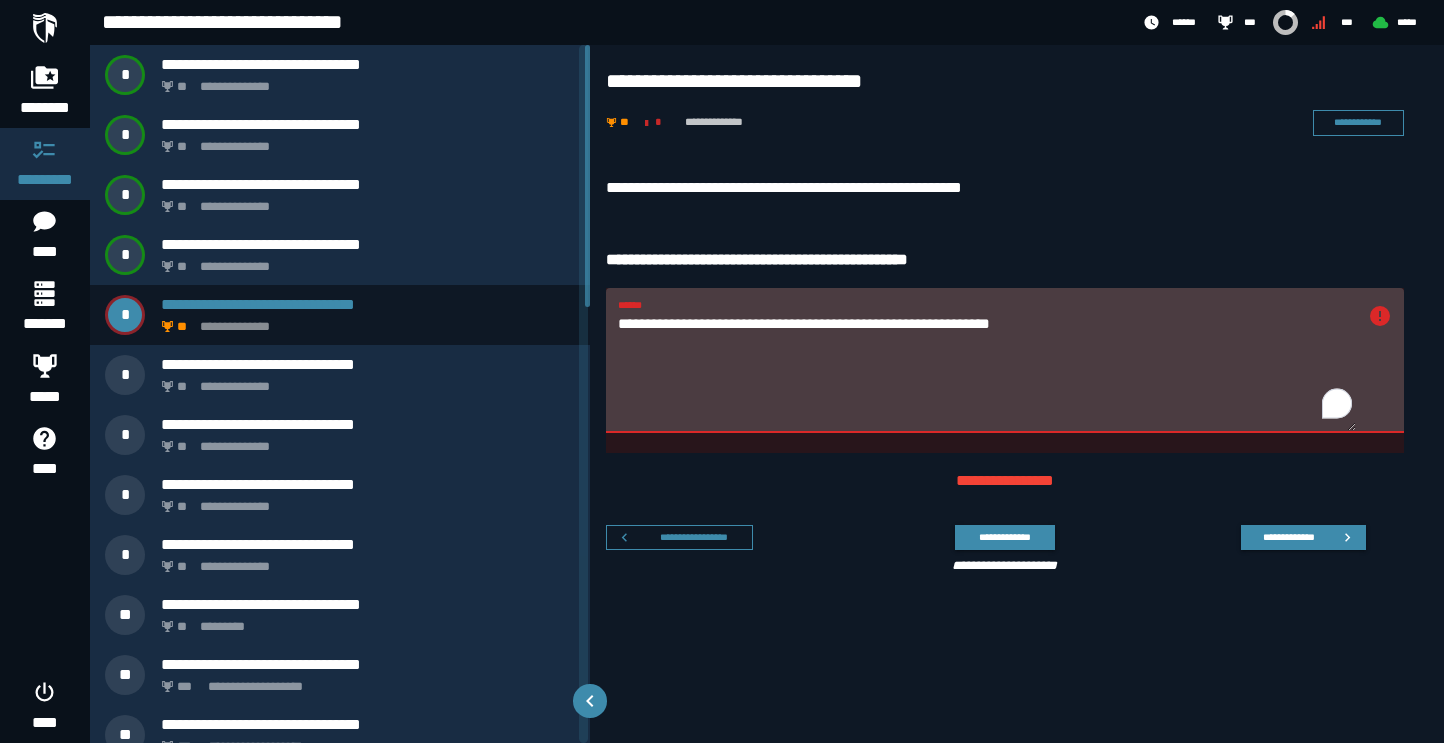 click on "**********" at bounding box center [987, 372] 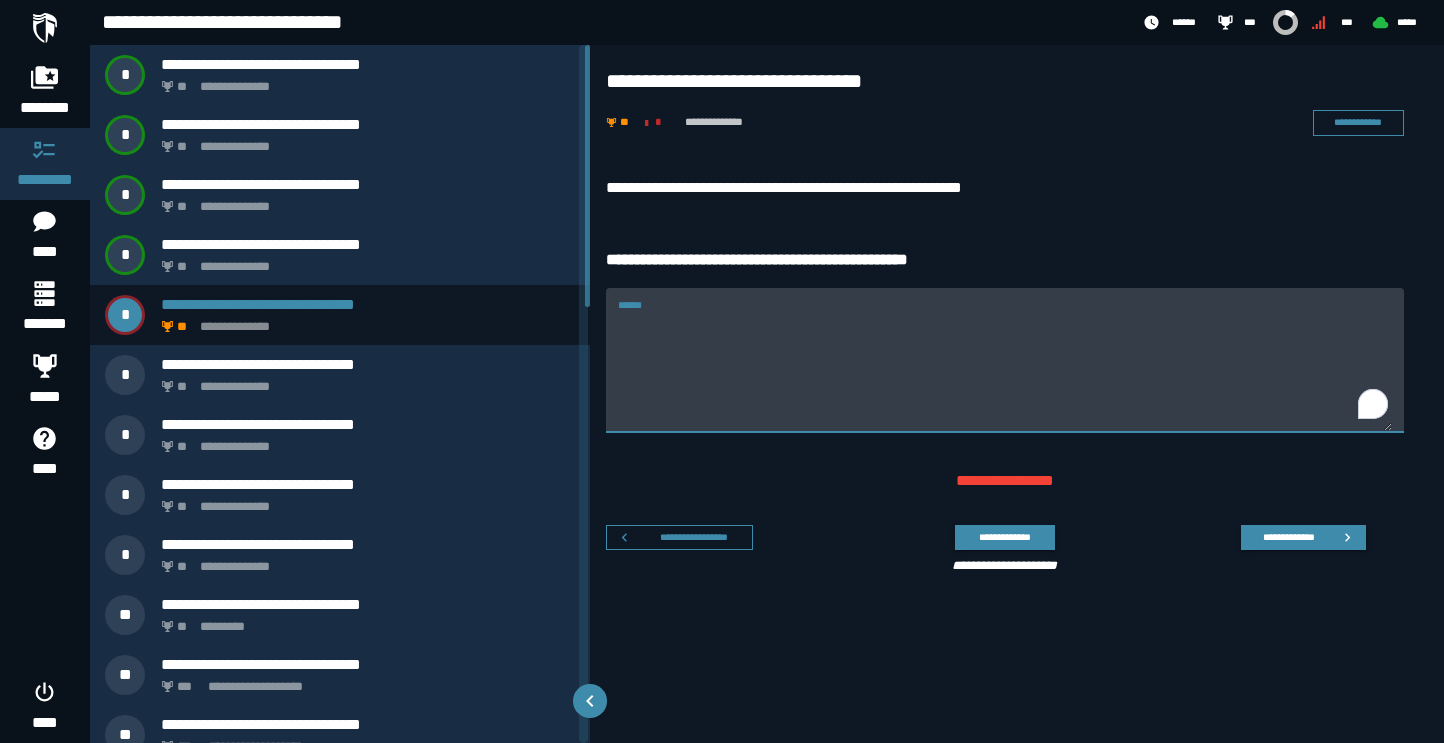 type 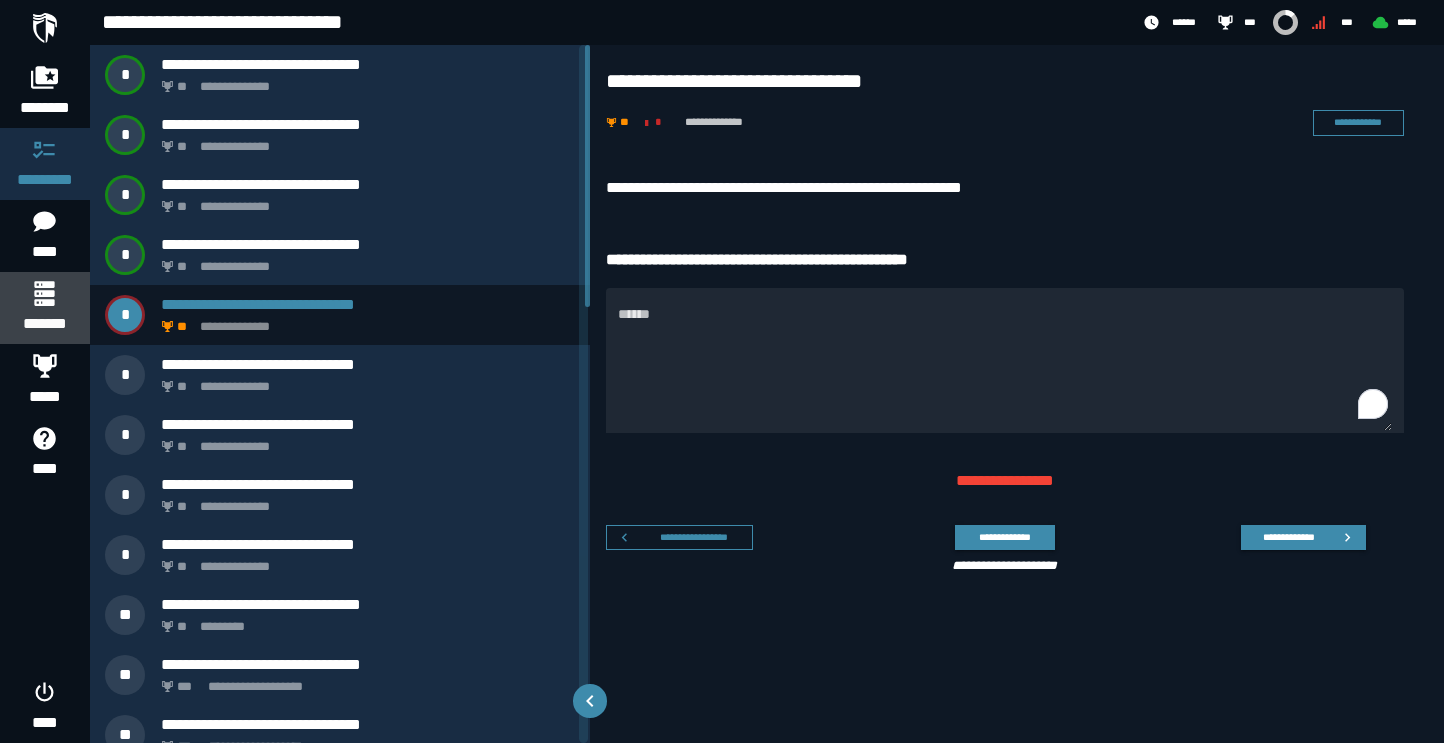 click on "*******" at bounding box center [44, 308] 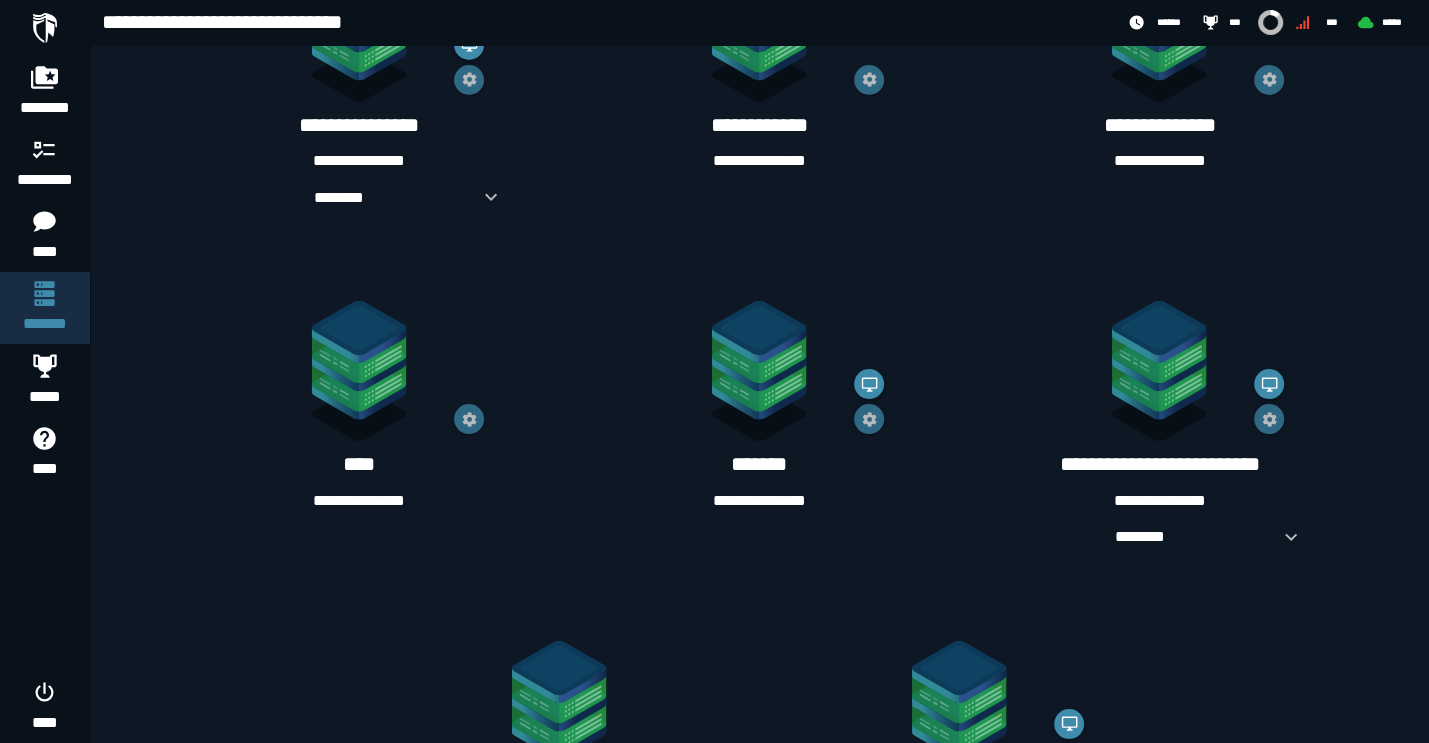 scroll, scrollTop: 548, scrollLeft: 0, axis: vertical 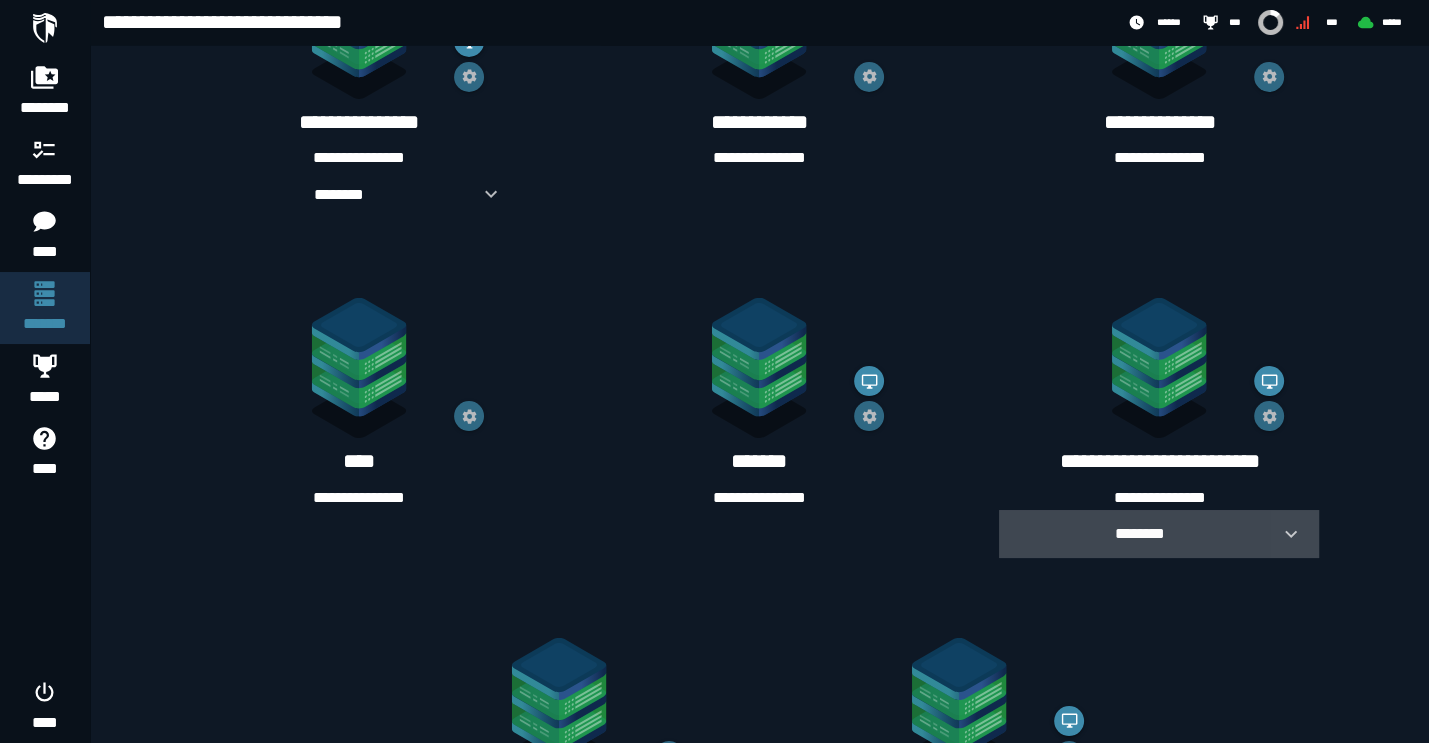 click 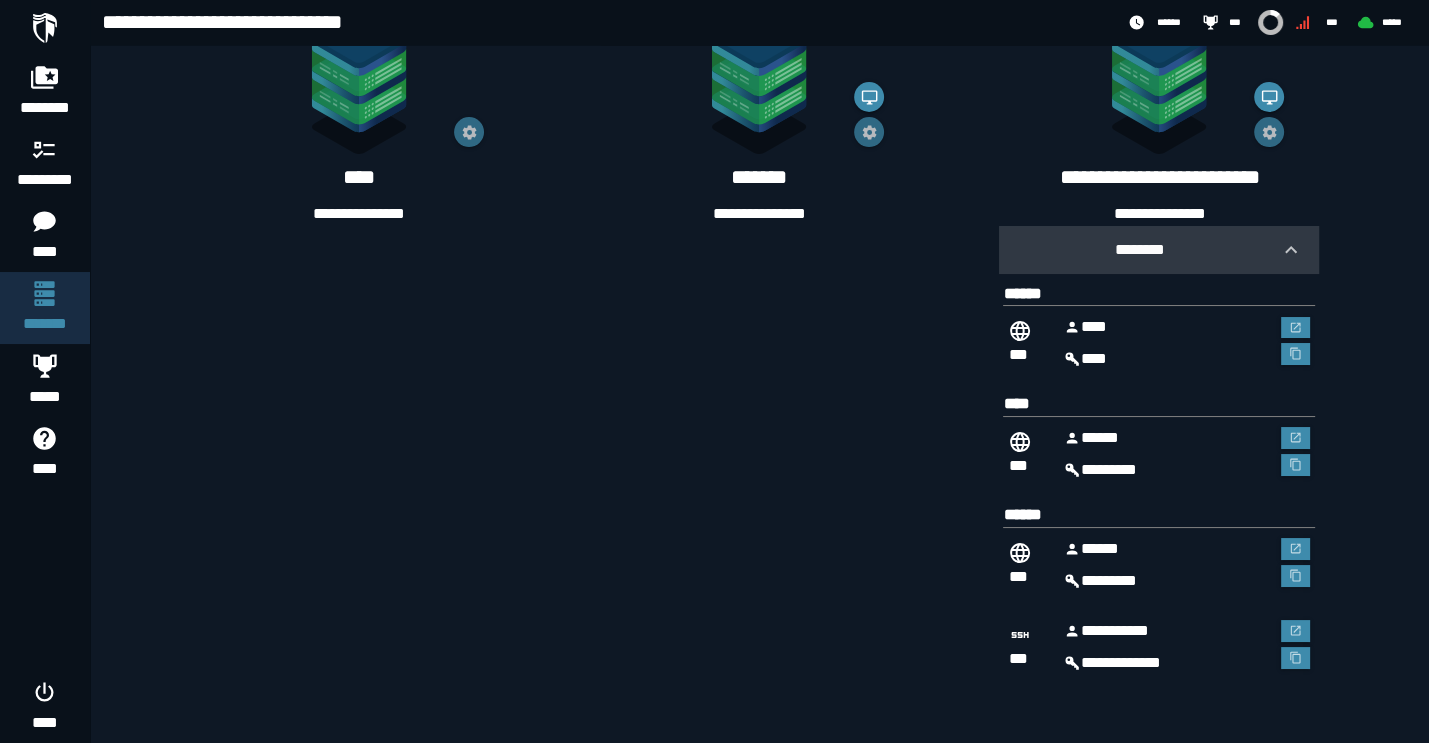 scroll, scrollTop: 833, scrollLeft: 0, axis: vertical 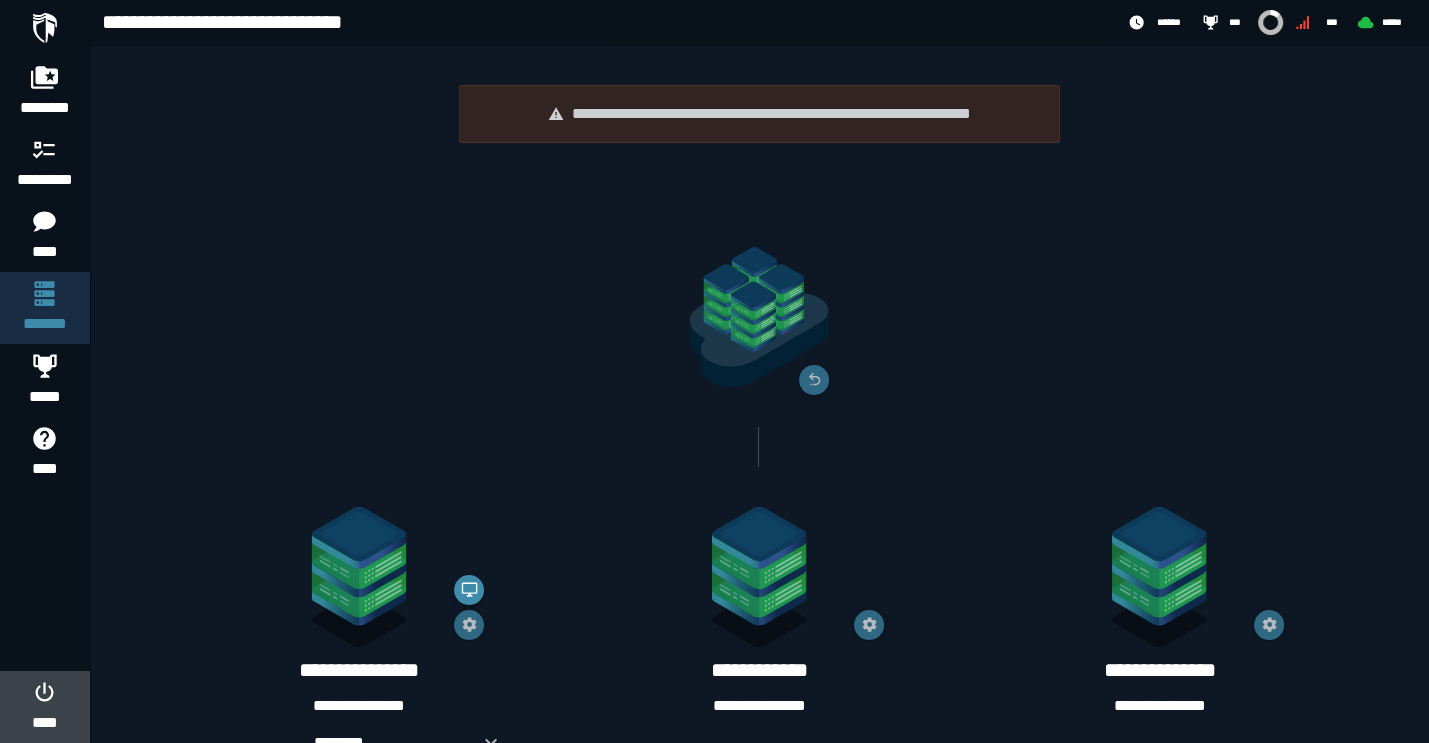 click on "****" at bounding box center (44, 723) 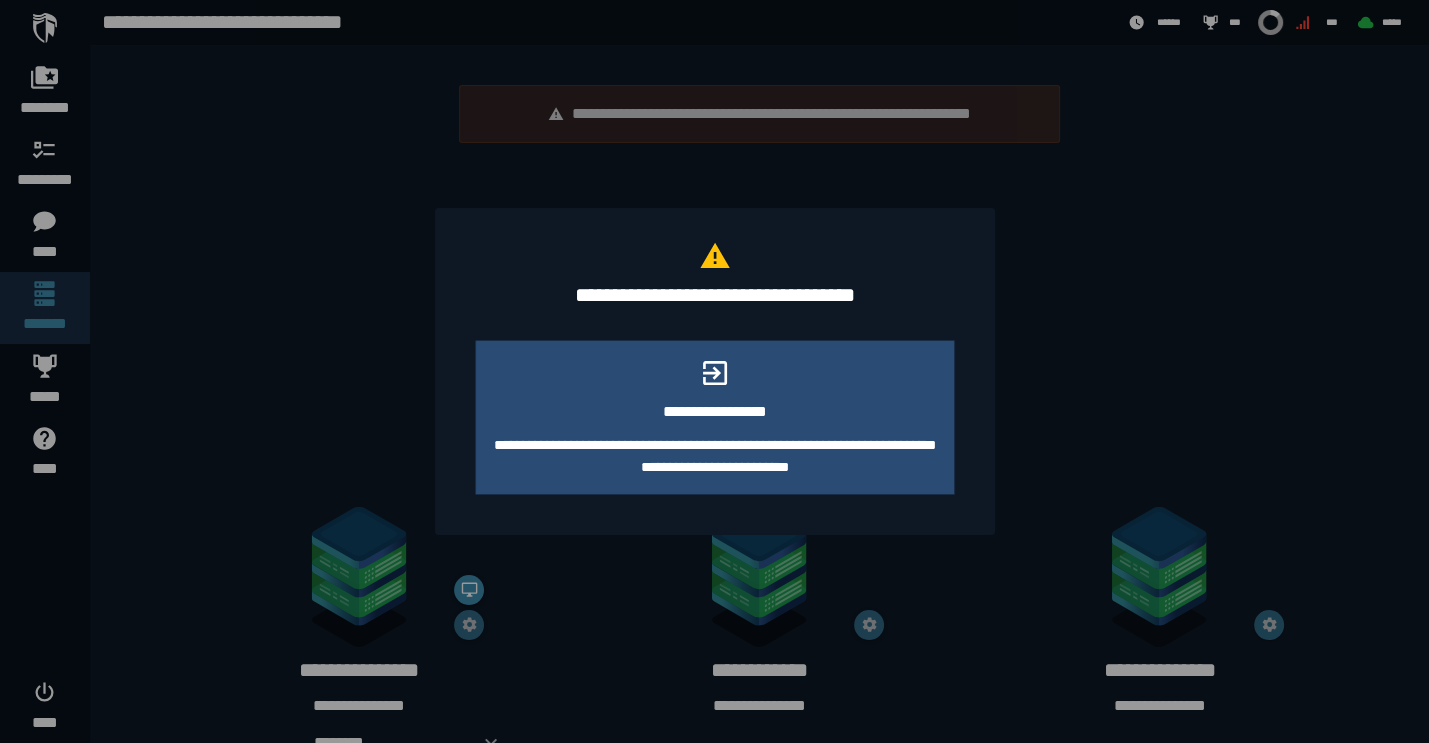 click on "**********" 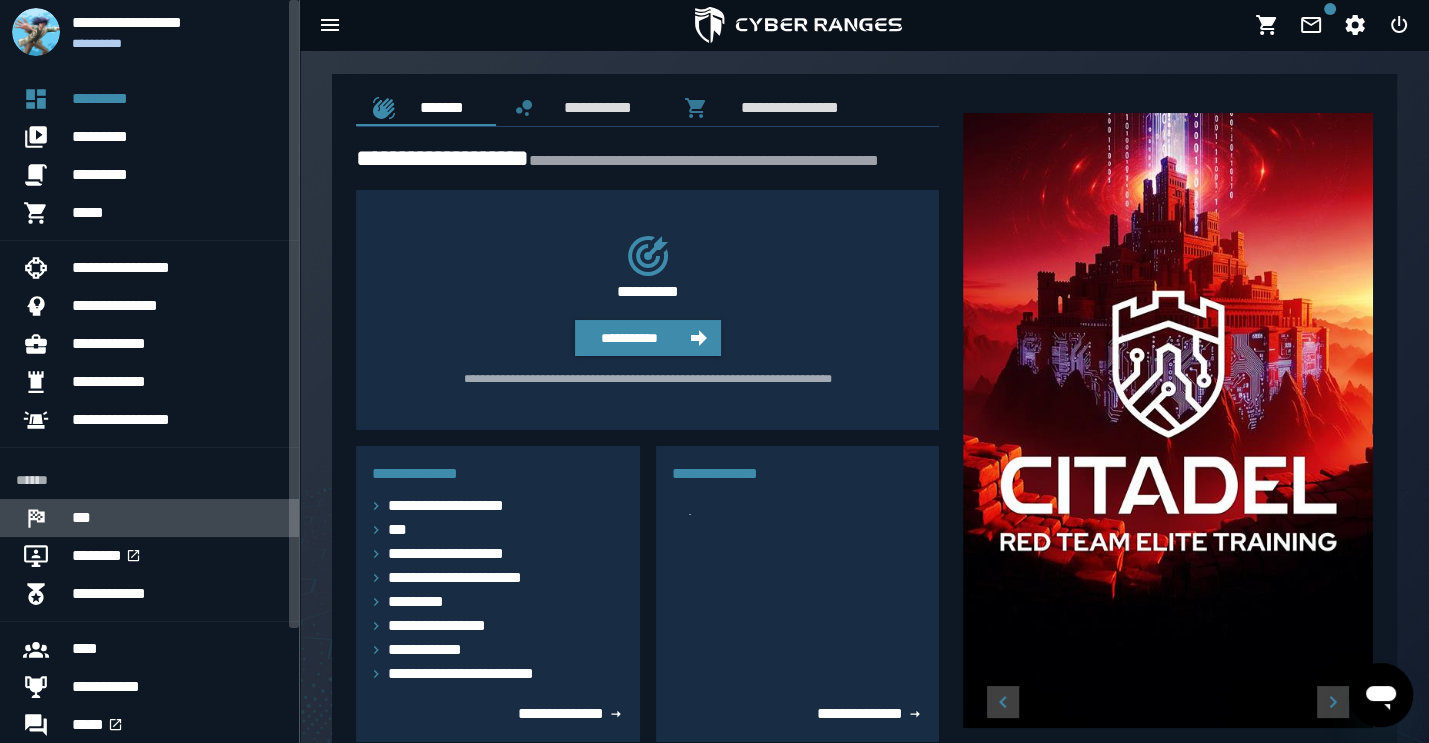 click on "***" at bounding box center [177, 518] 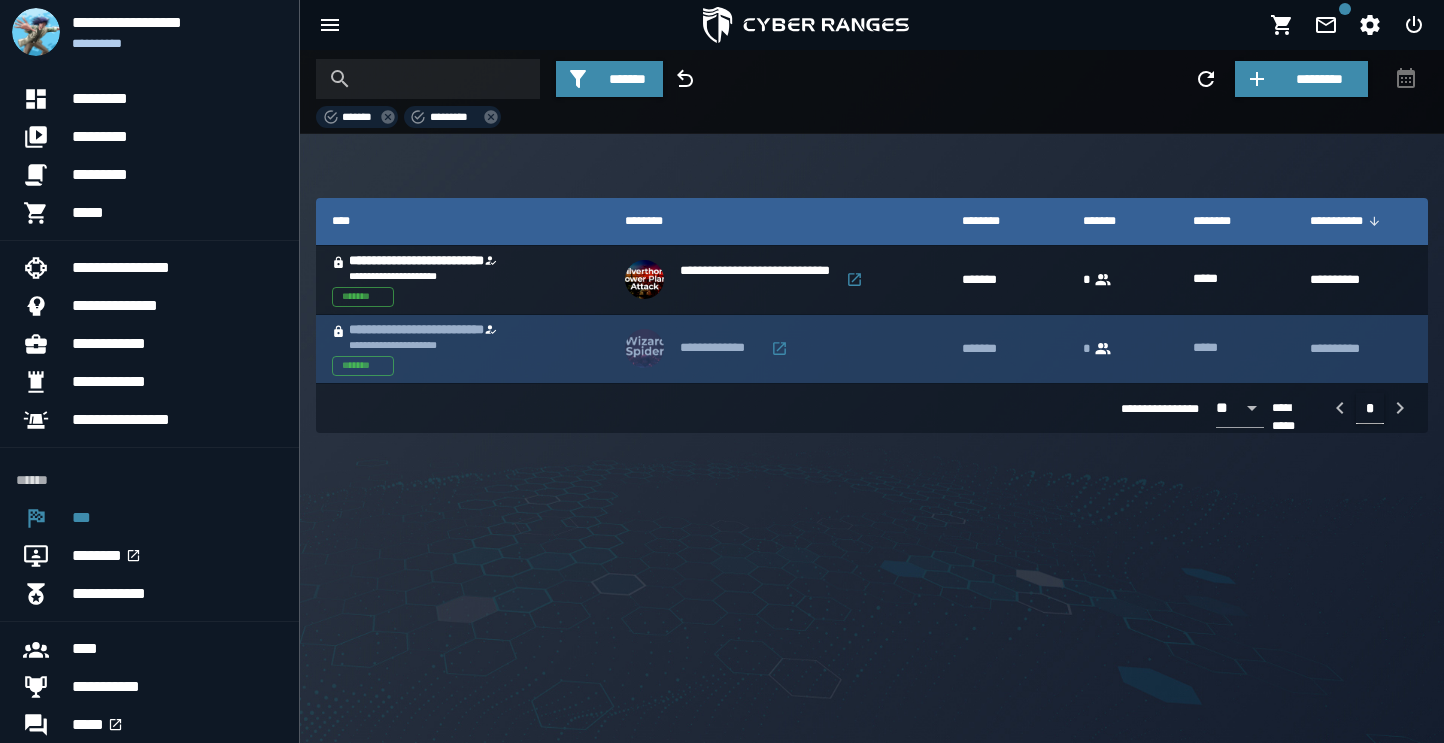 click on "**********" at bounding box center (444, 330) 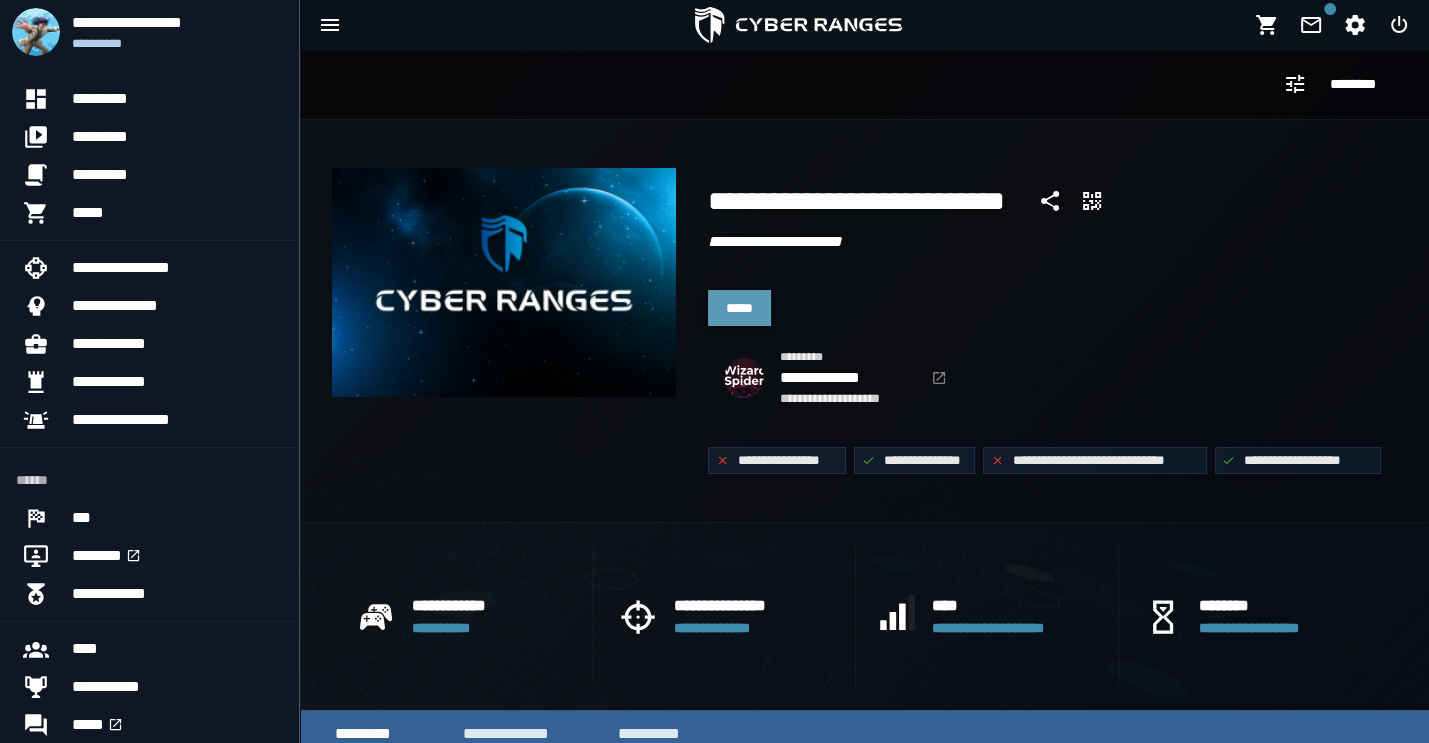 click on "*****" at bounding box center (739, 308) 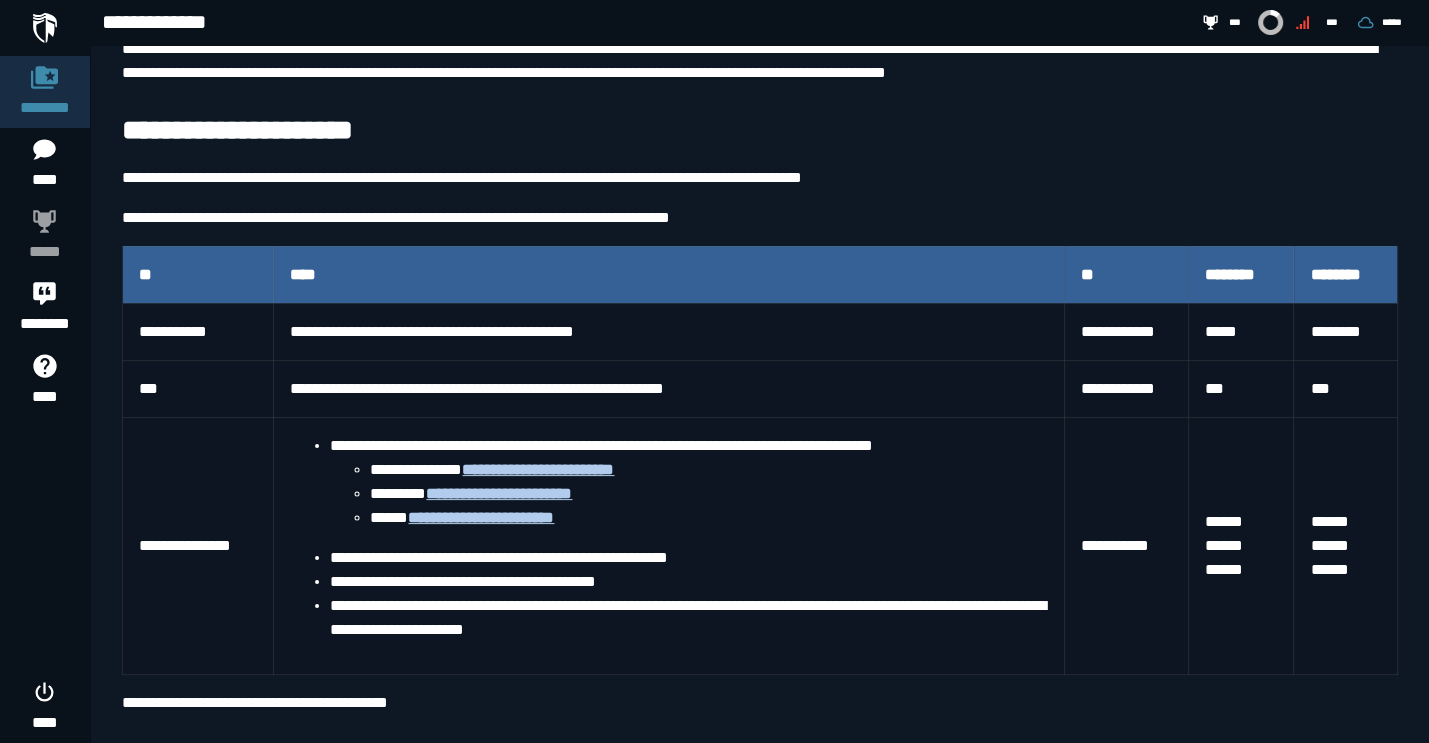scroll, scrollTop: 0, scrollLeft: 0, axis: both 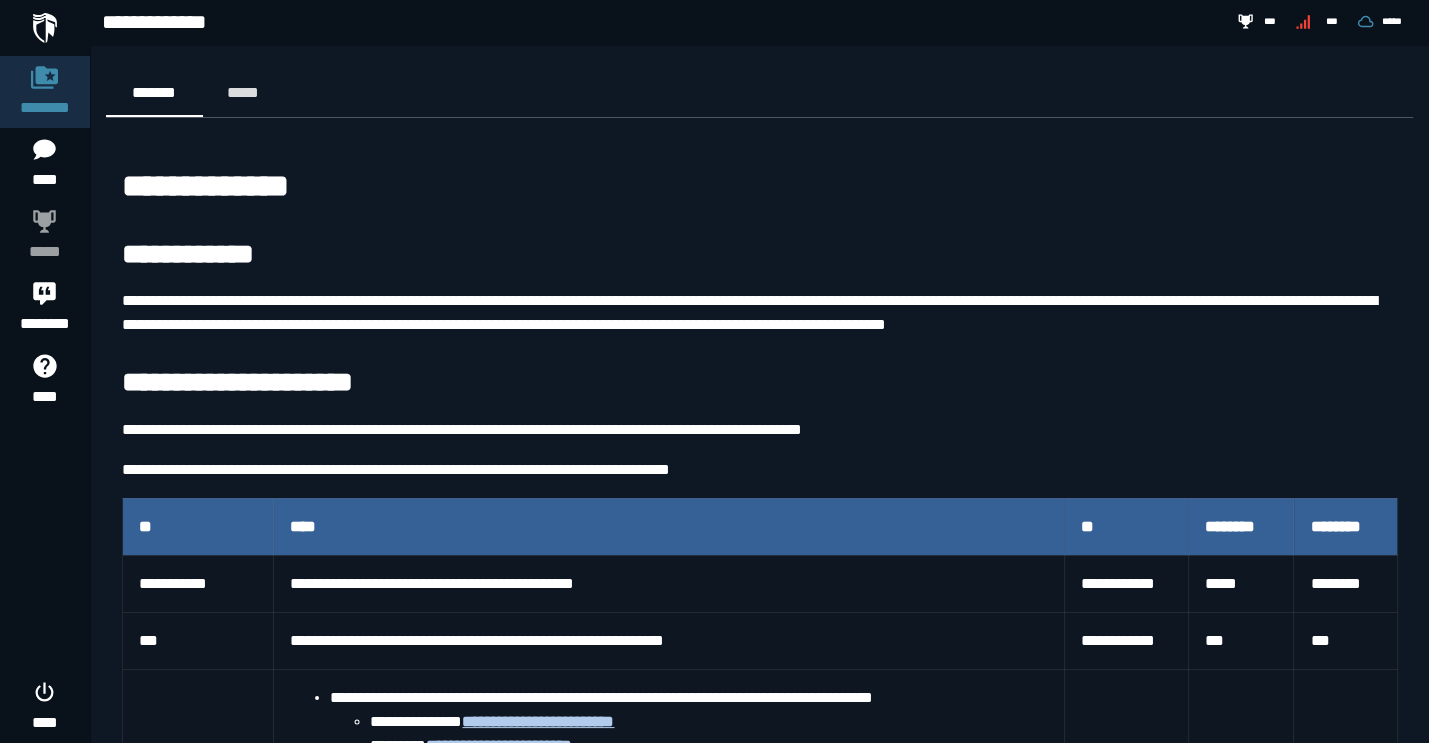 click on "*****" at bounding box center (45, 252) 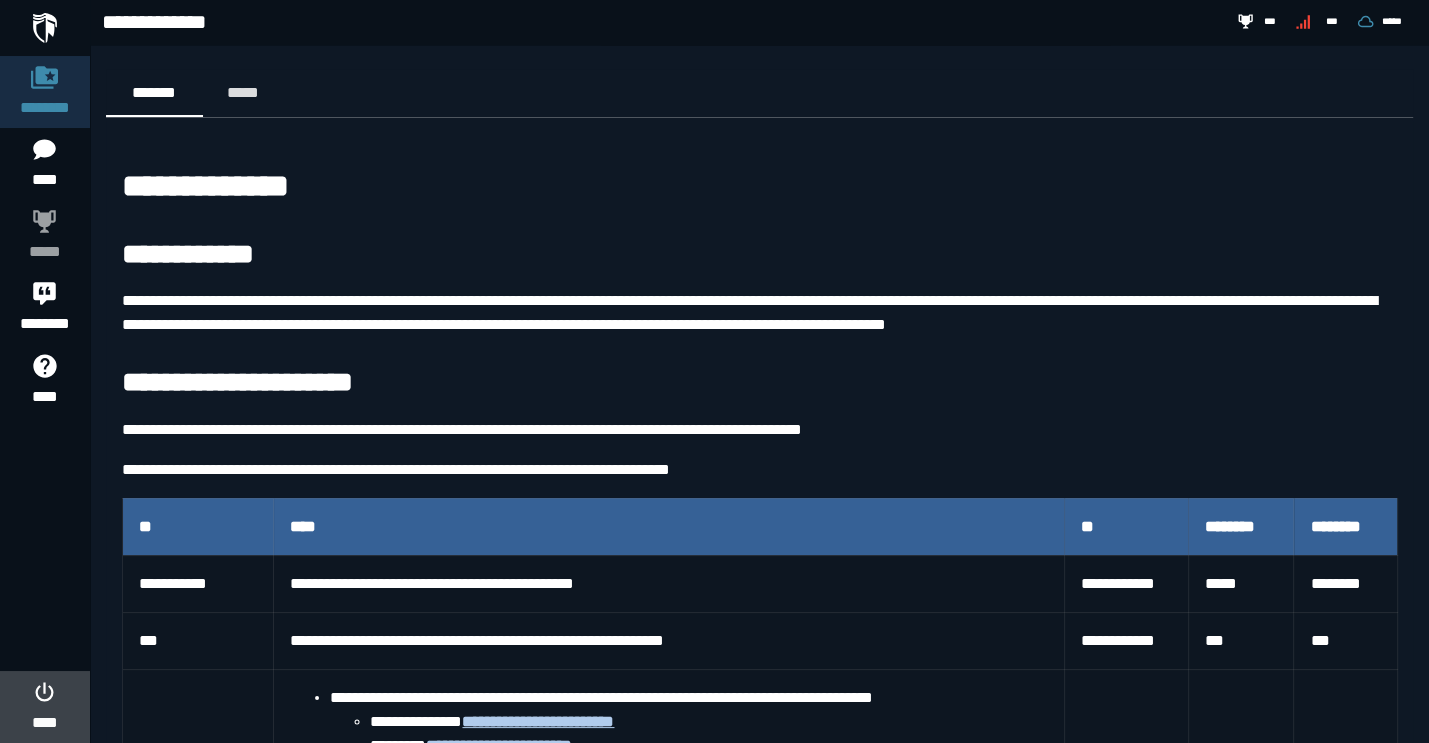 click on "****" 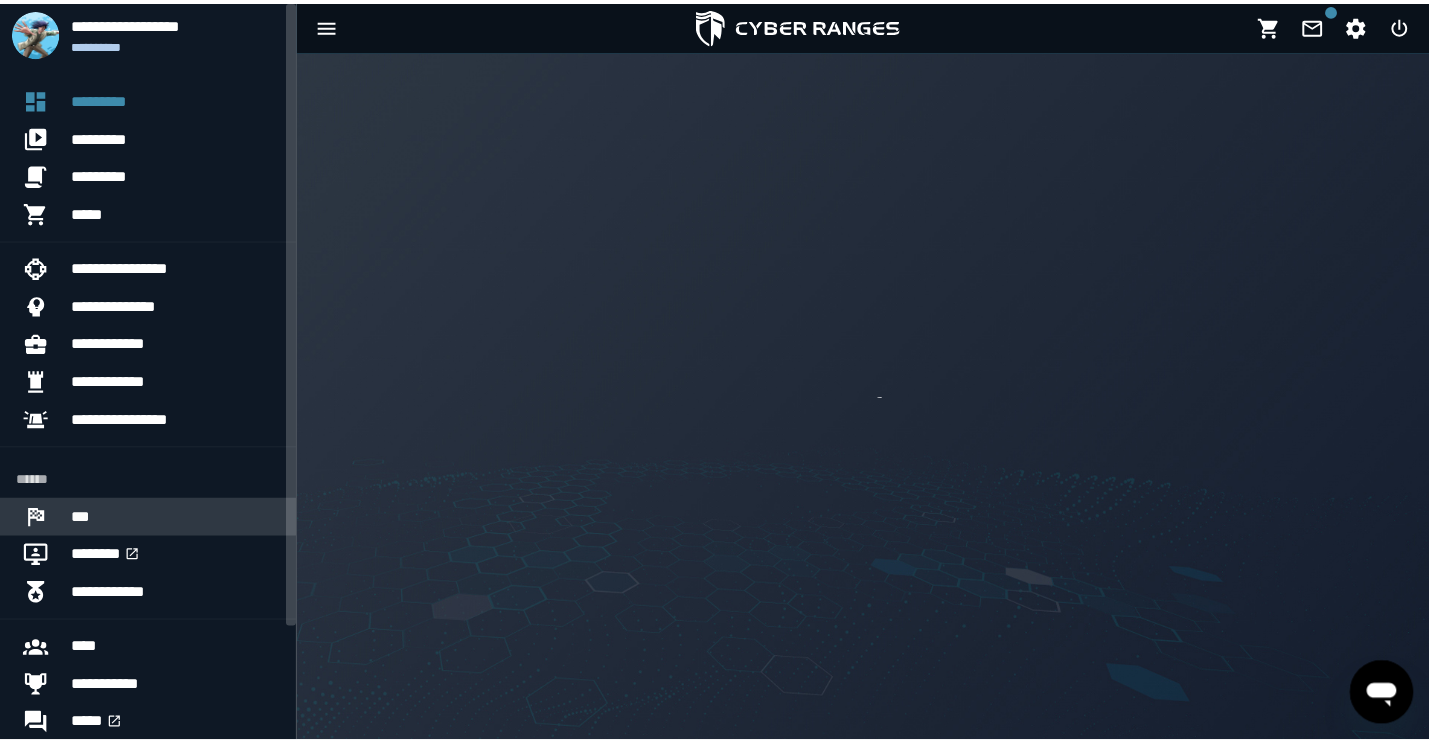 scroll, scrollTop: 0, scrollLeft: 0, axis: both 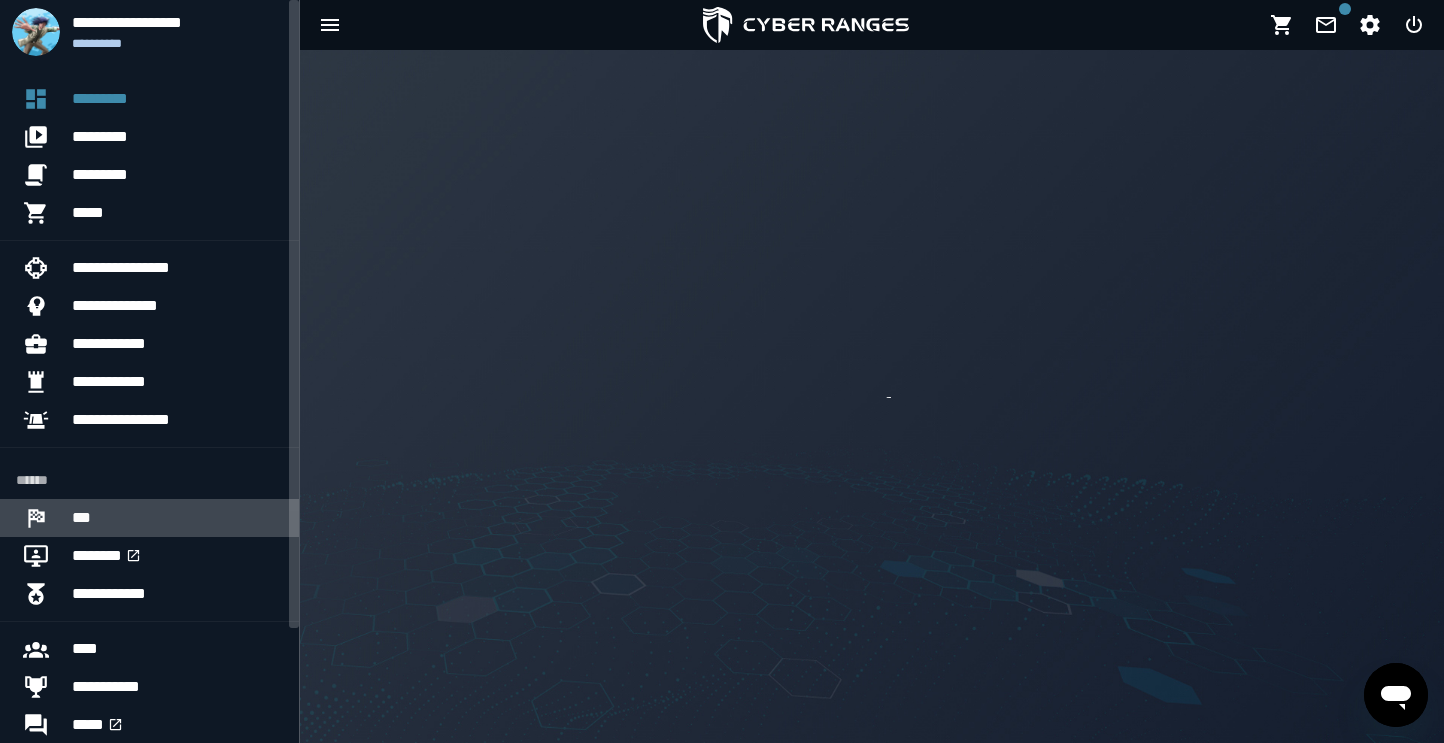 click on "***" at bounding box center [177, 518] 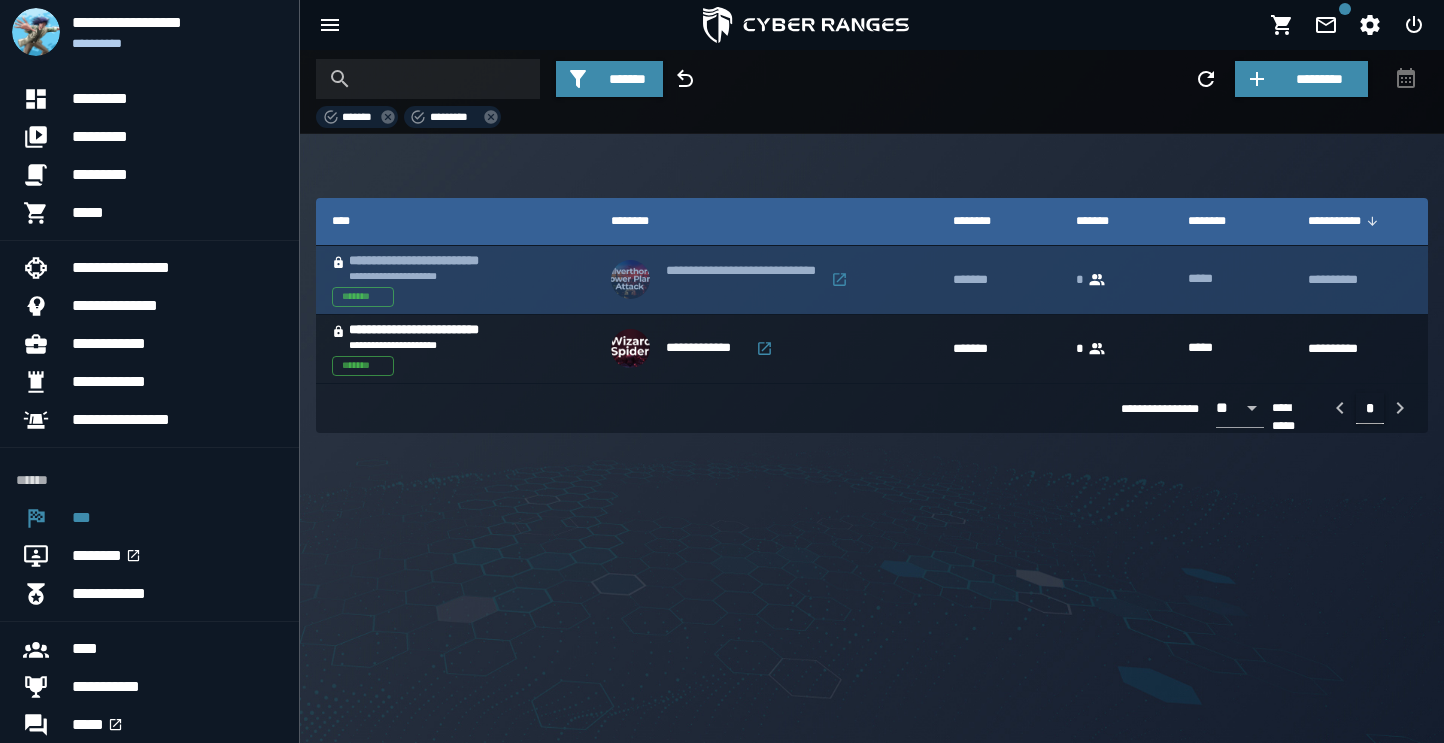 click on "**********" at bounding box center [436, 261] 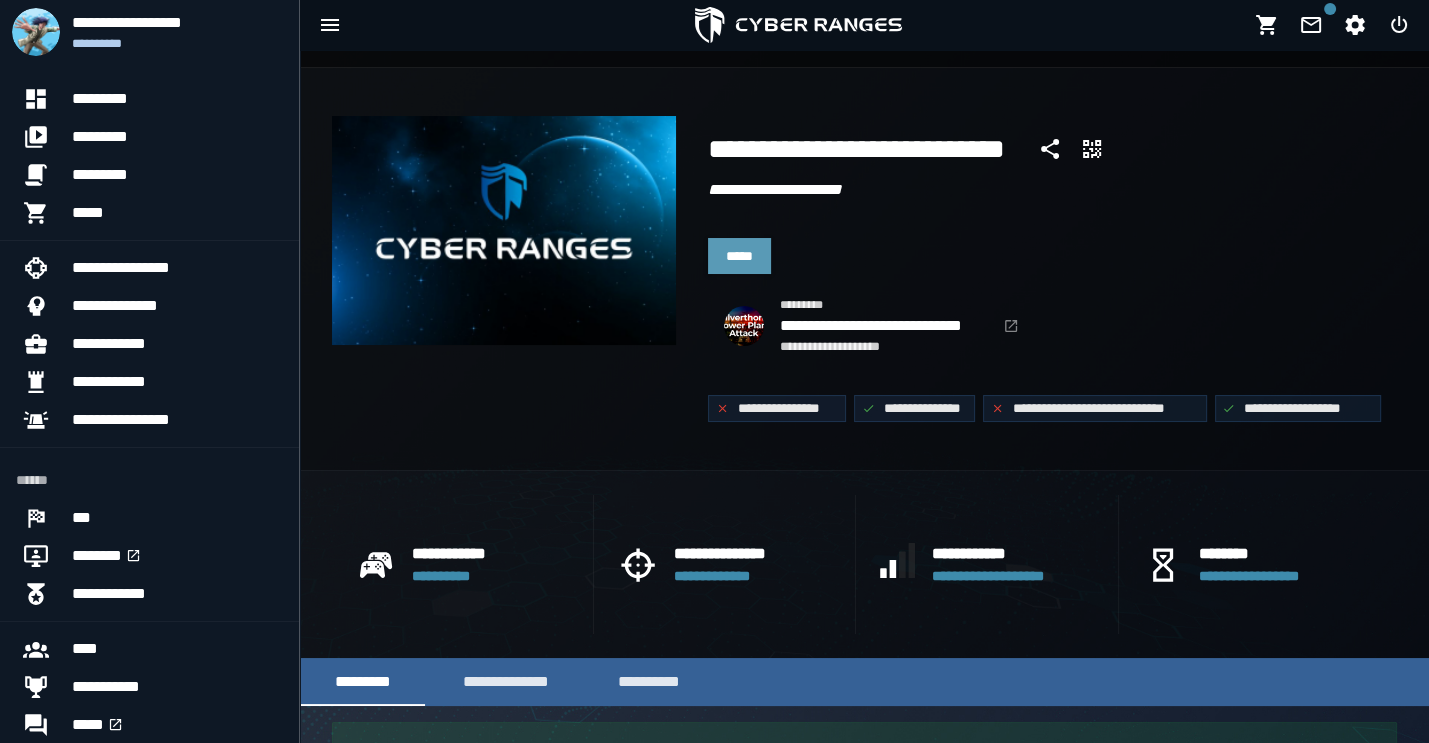scroll, scrollTop: 51, scrollLeft: 0, axis: vertical 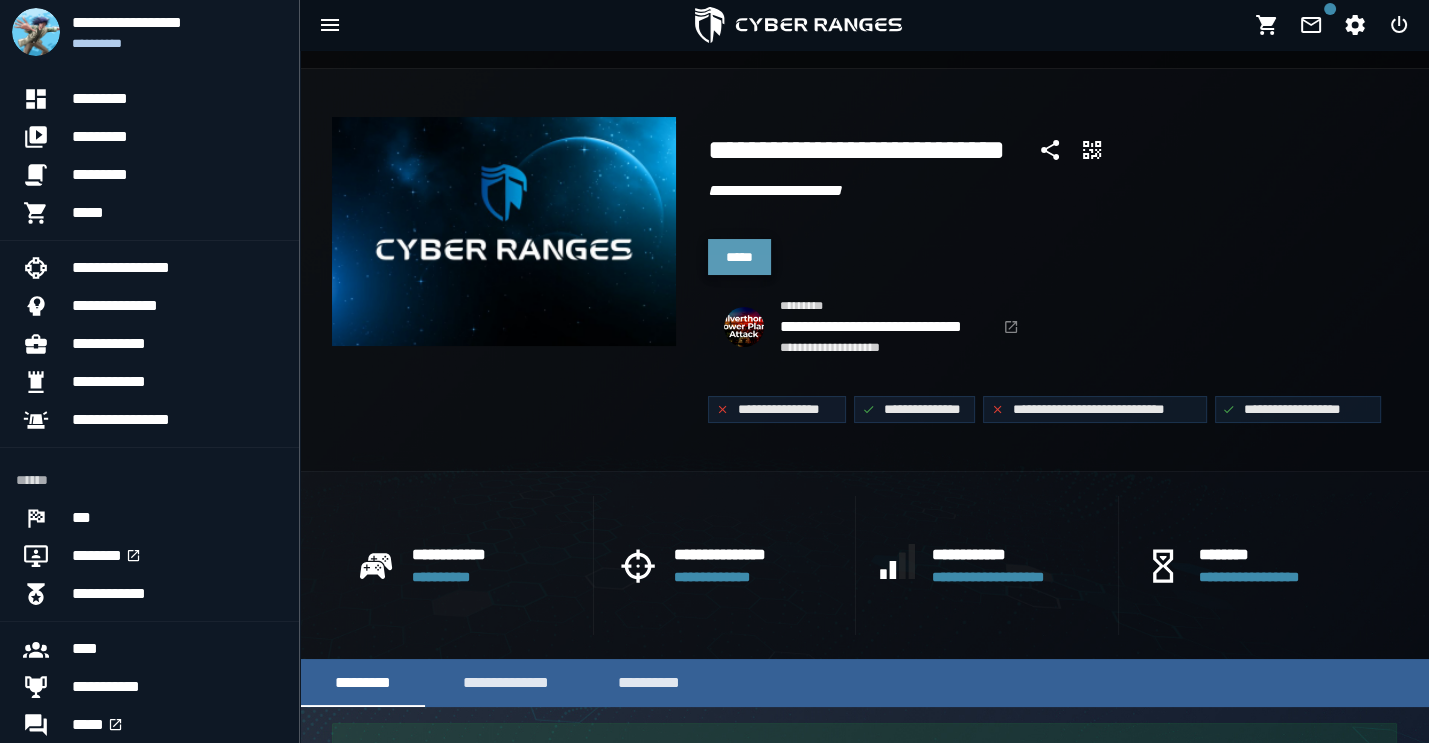 click on "*****" at bounding box center (739, 257) 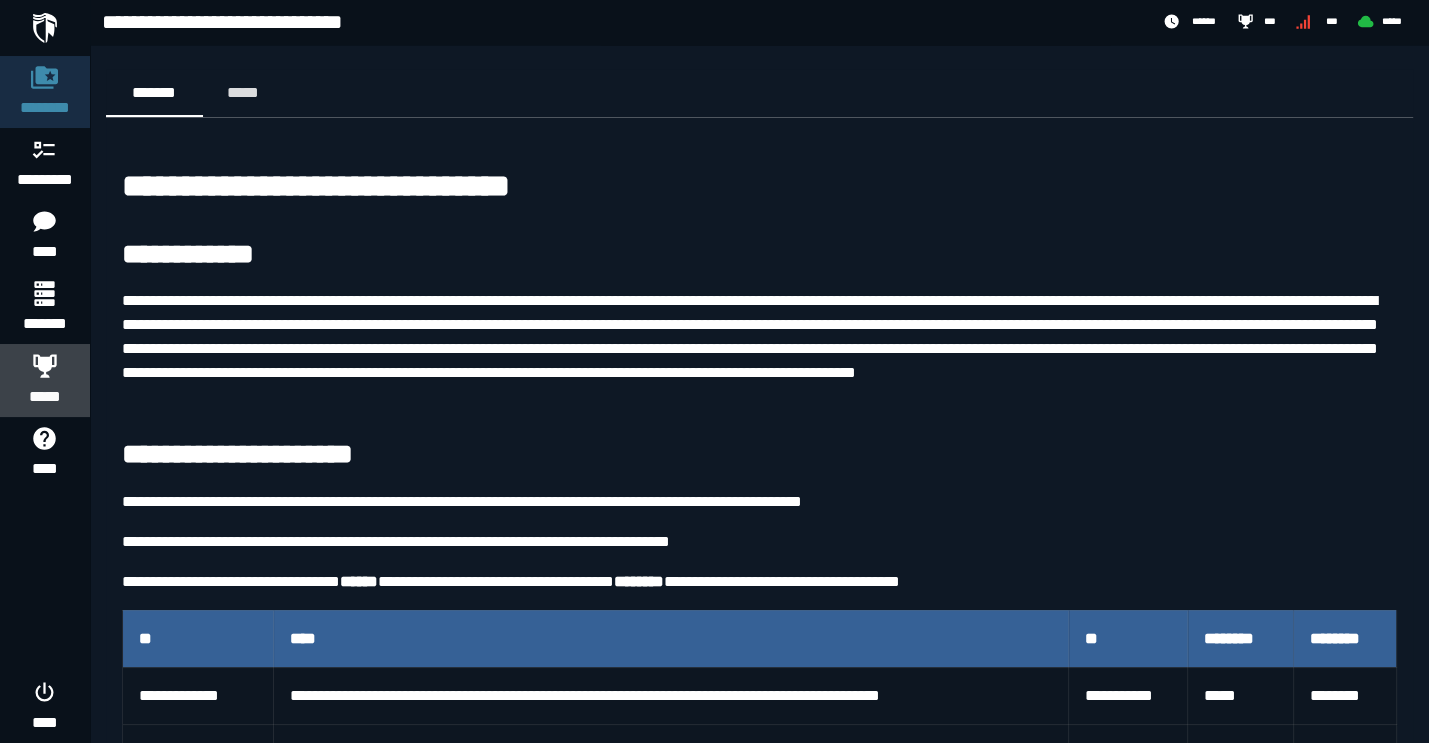 click 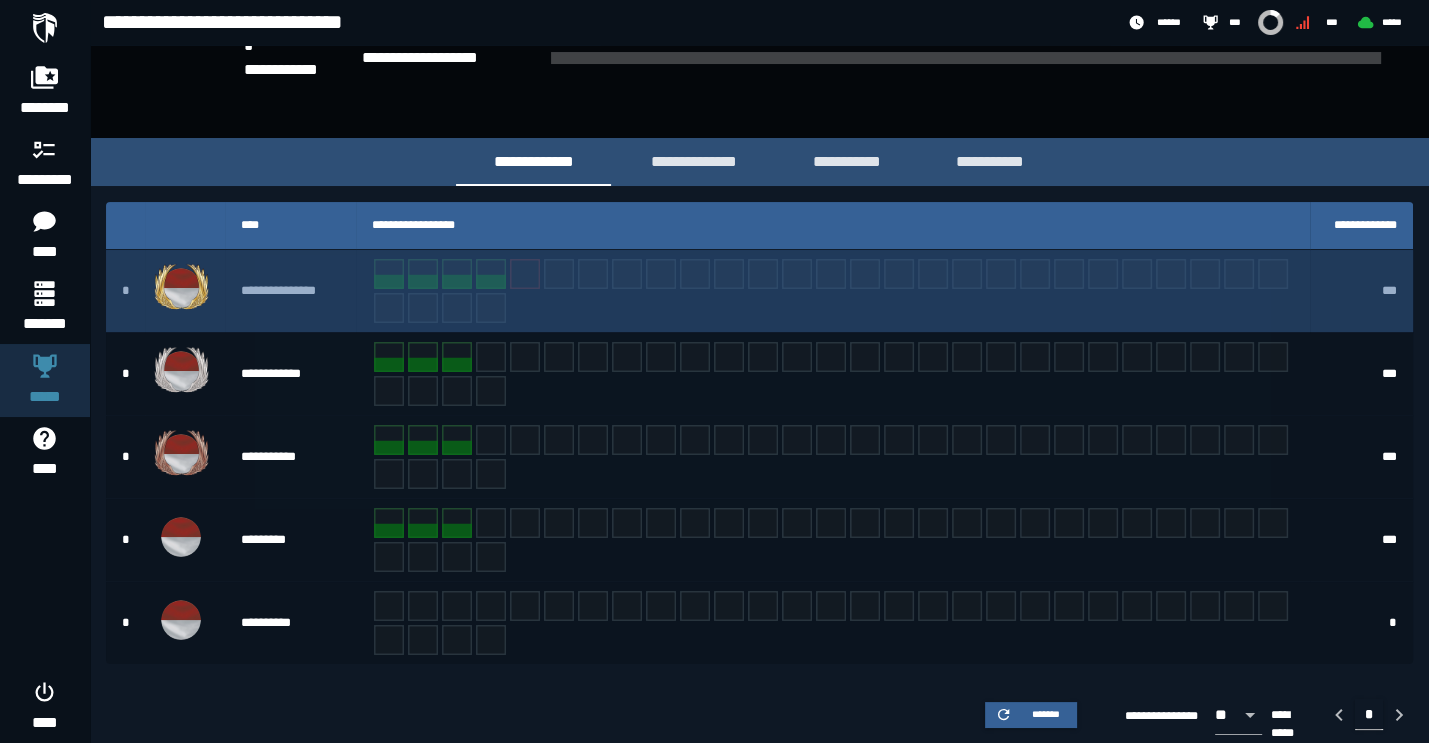 scroll, scrollTop: 0, scrollLeft: 0, axis: both 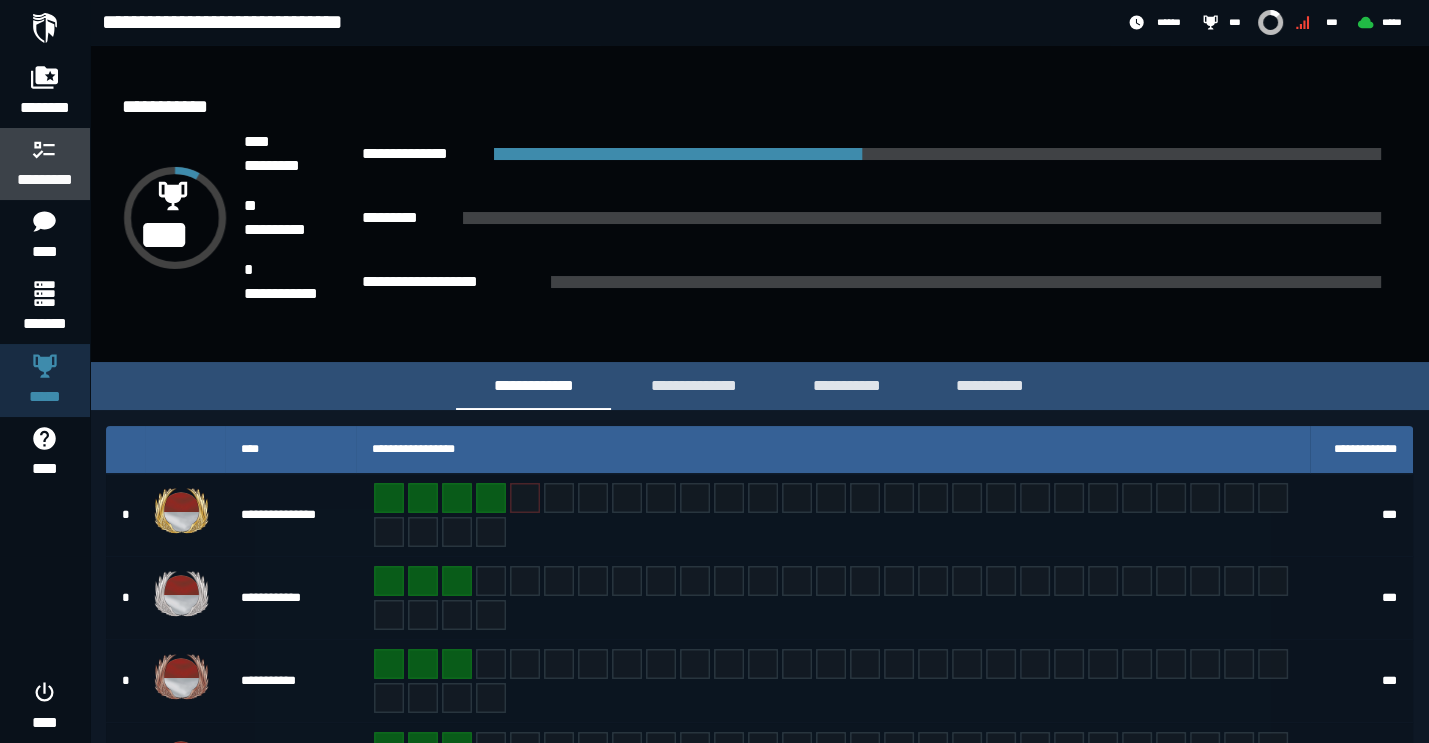 click on "*********" at bounding box center (45, 180) 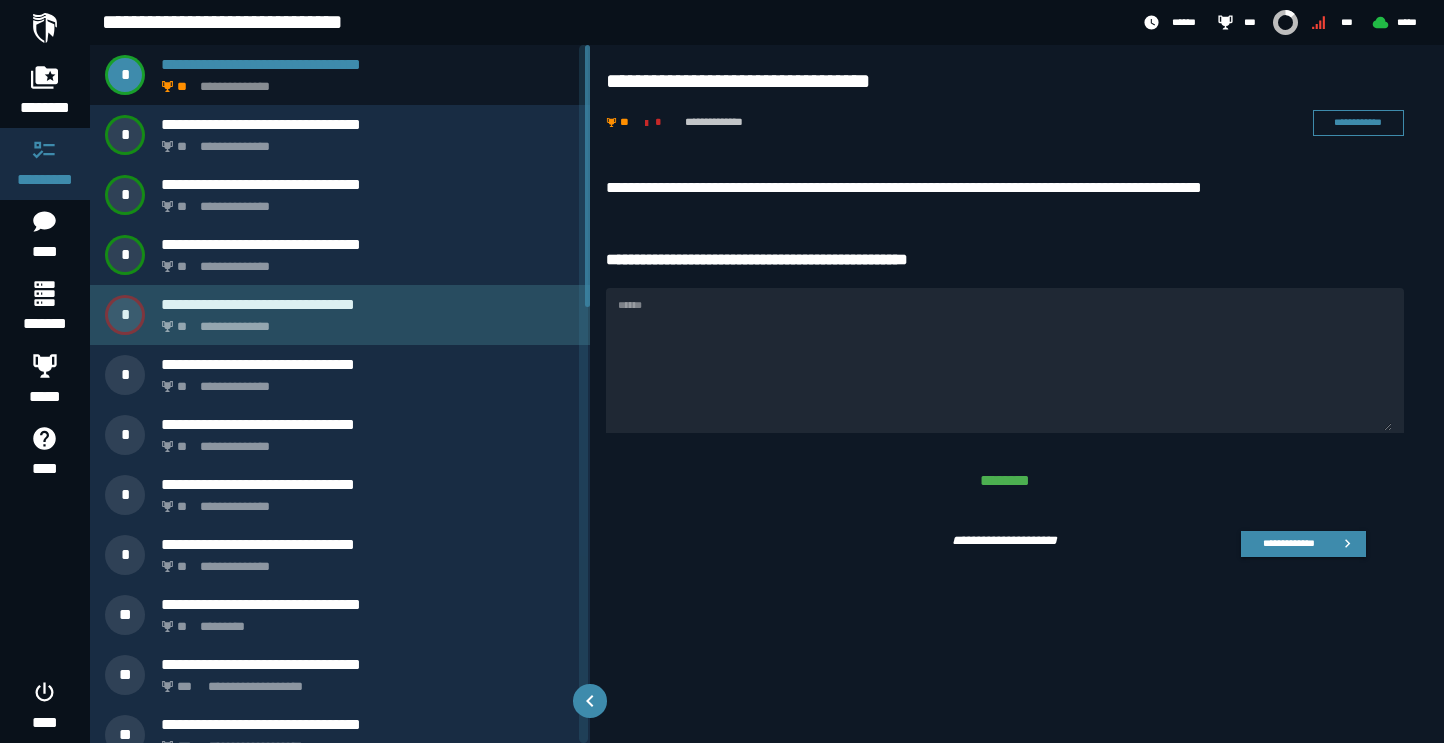 click on "**********" at bounding box center [364, 321] 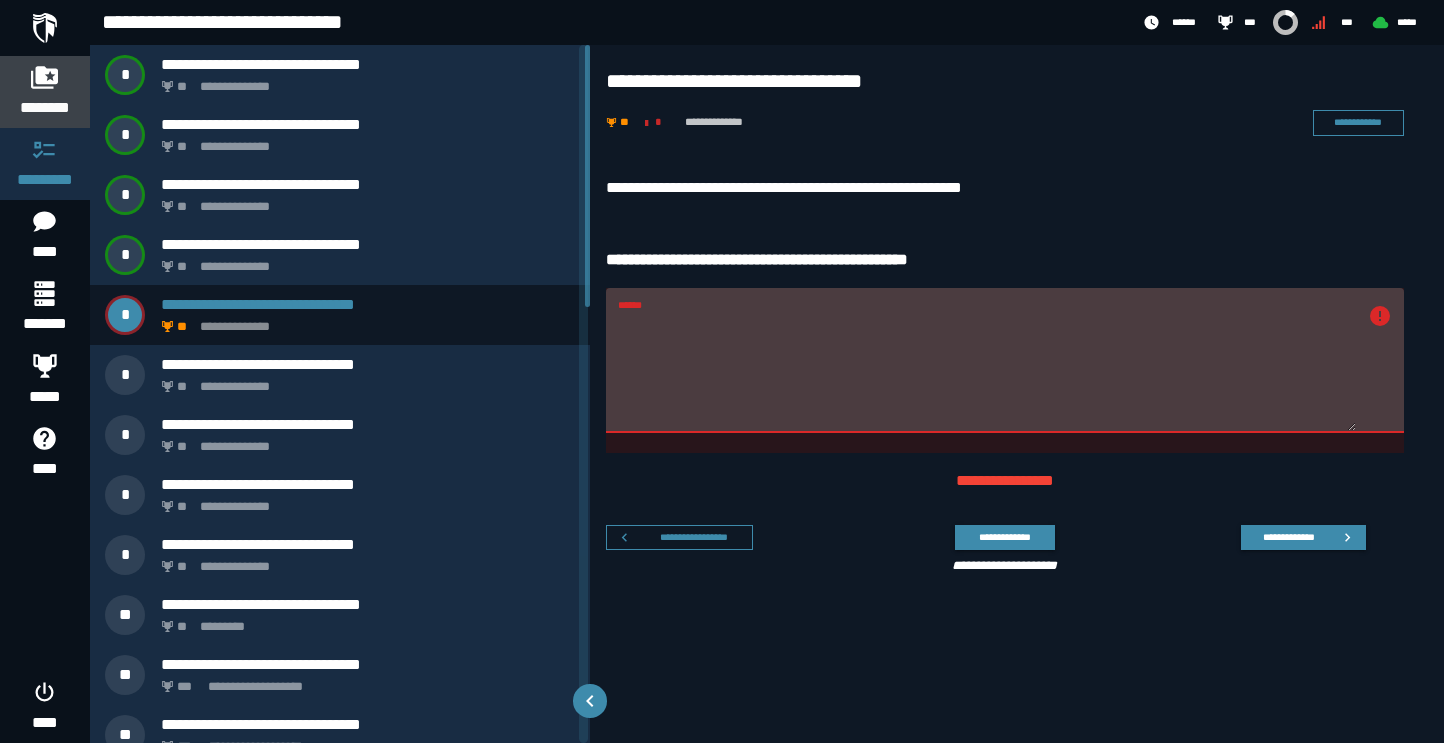 click on "********" at bounding box center [45, 108] 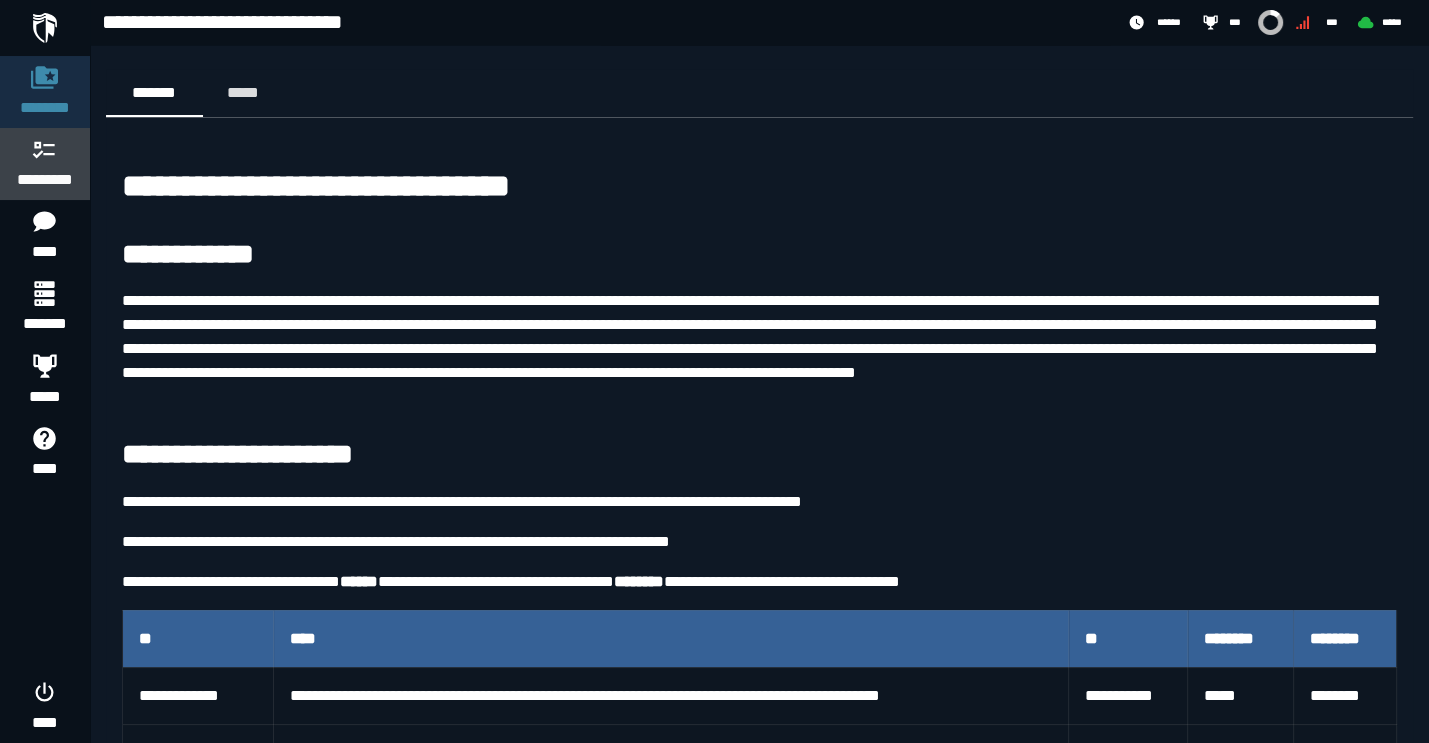 click 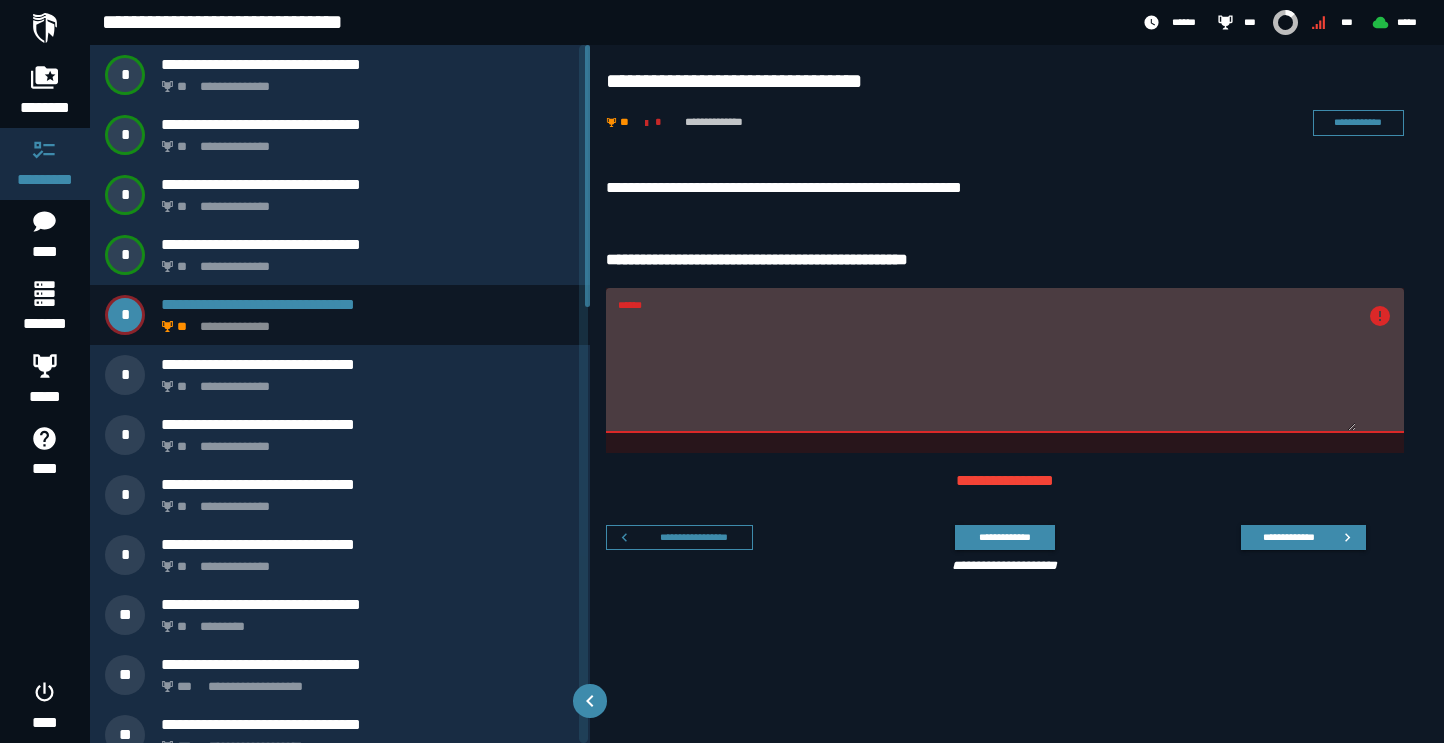 click on "******" at bounding box center (987, 372) 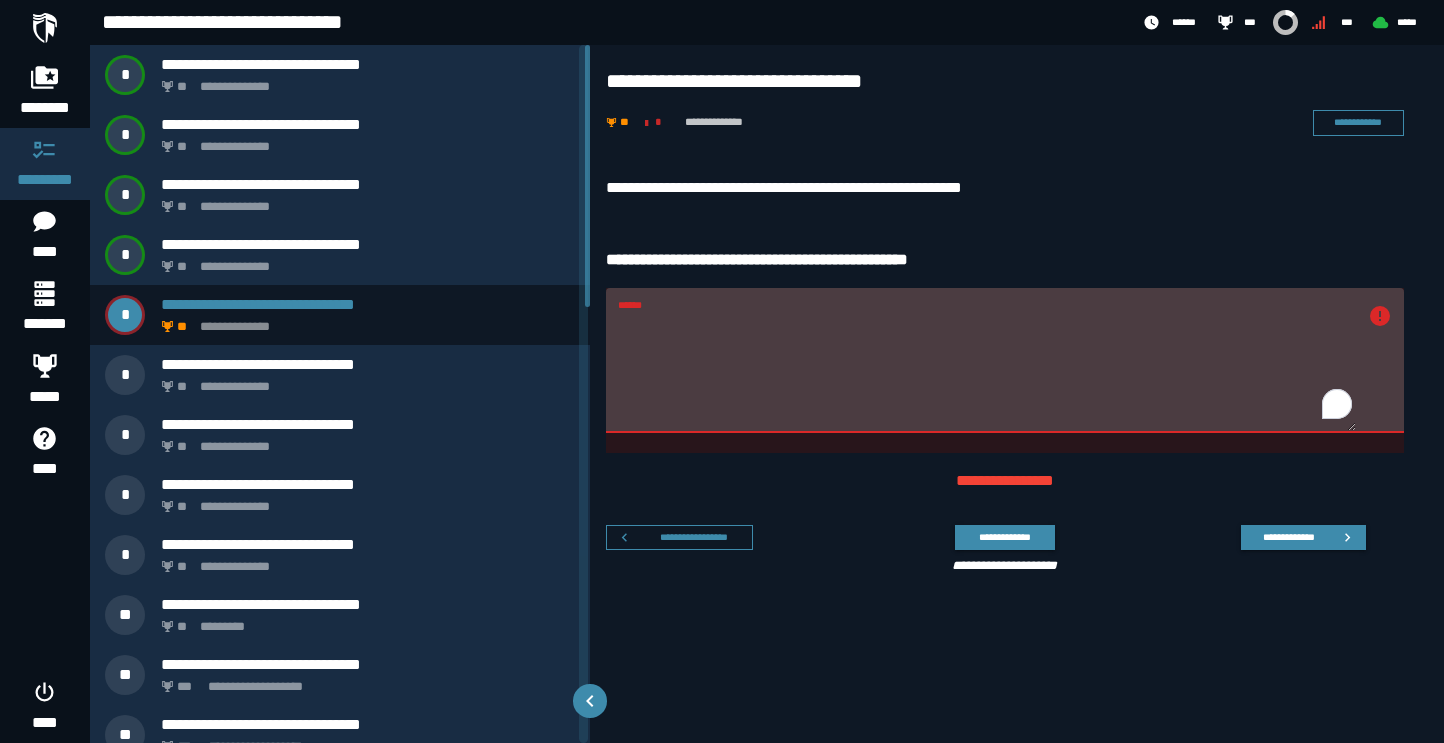 click on "******" at bounding box center (987, 372) 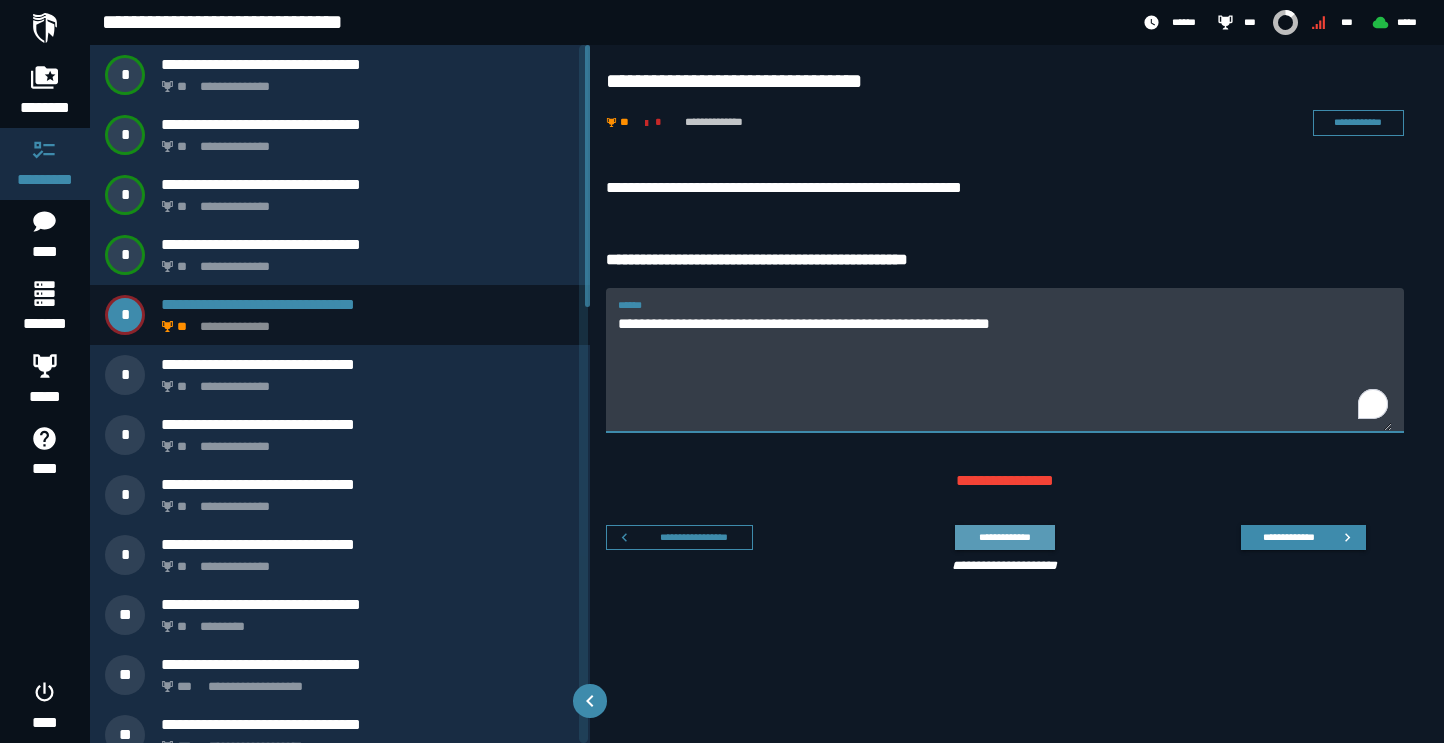 type on "**********" 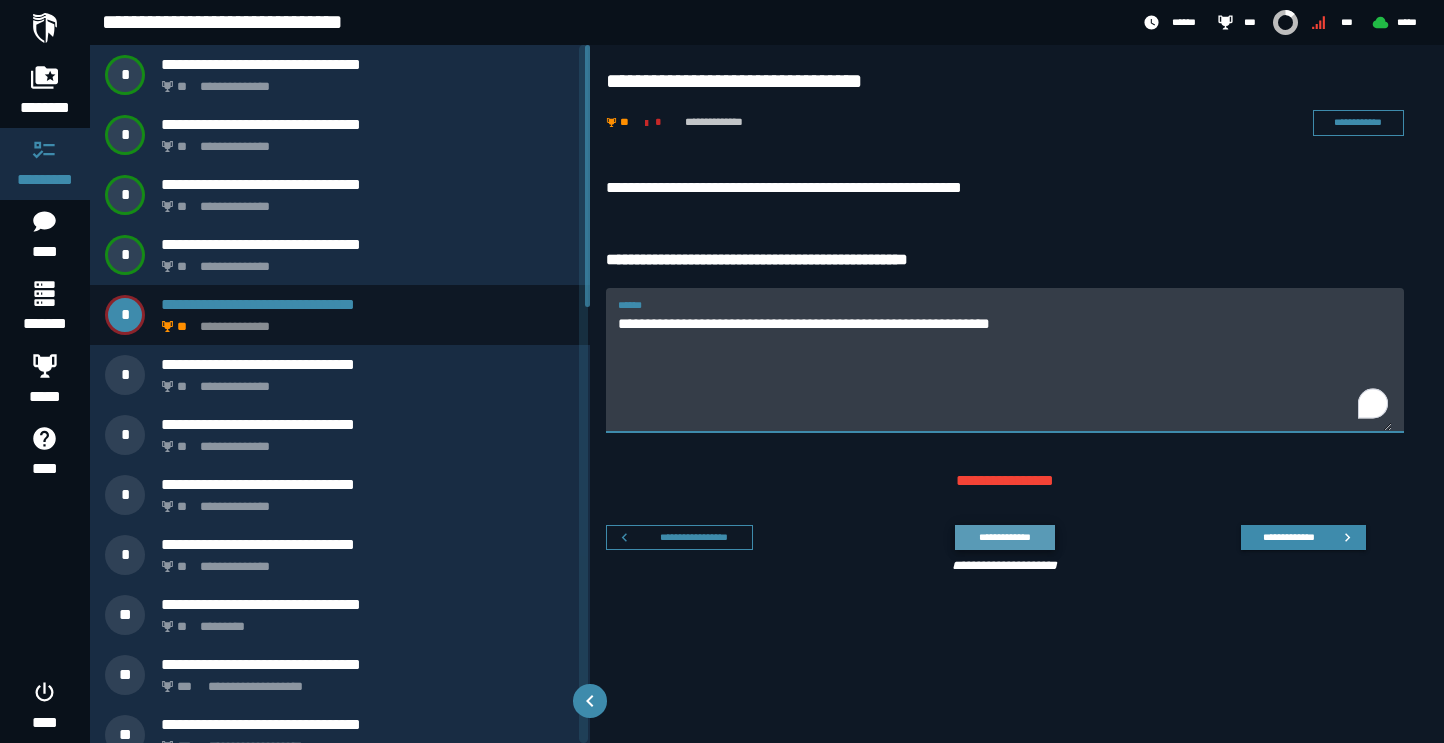 click on "**********" 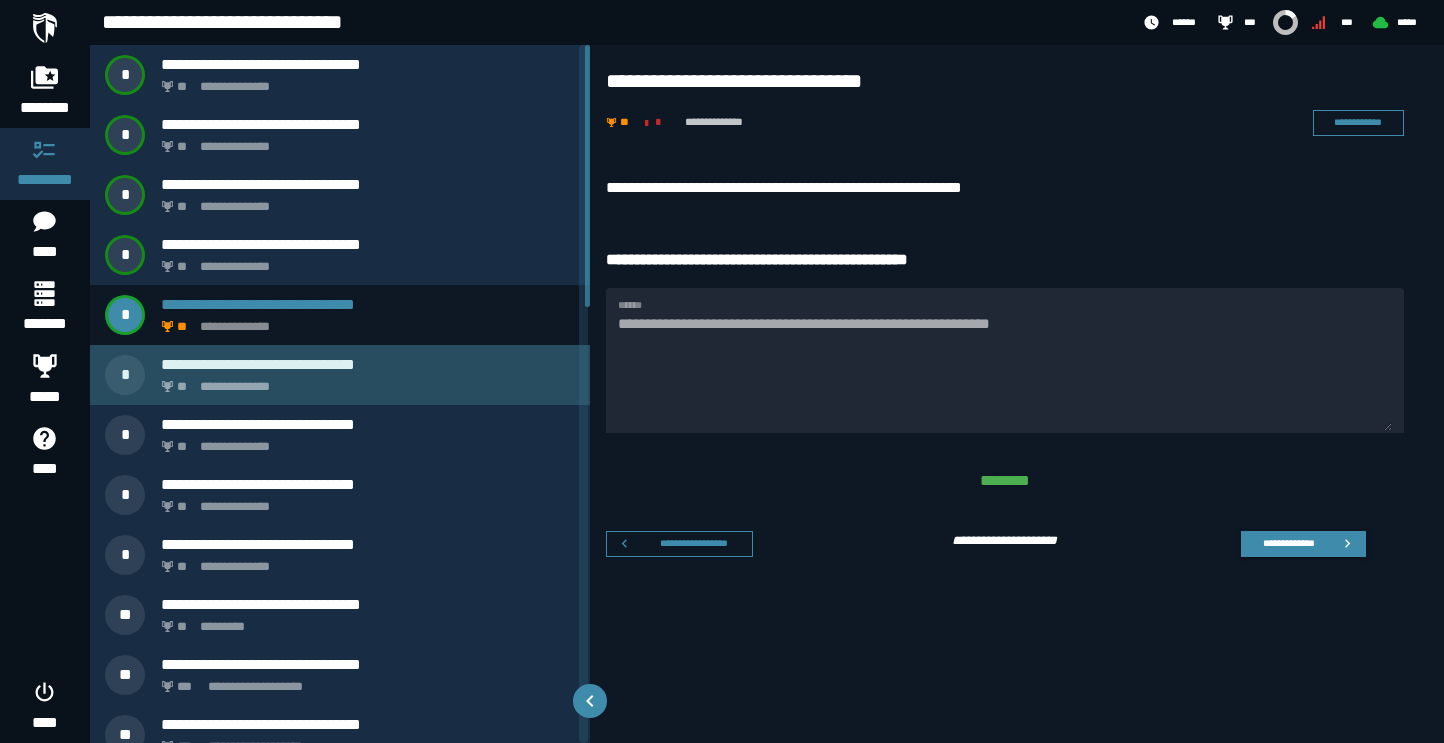 click on "**********" at bounding box center [368, 364] 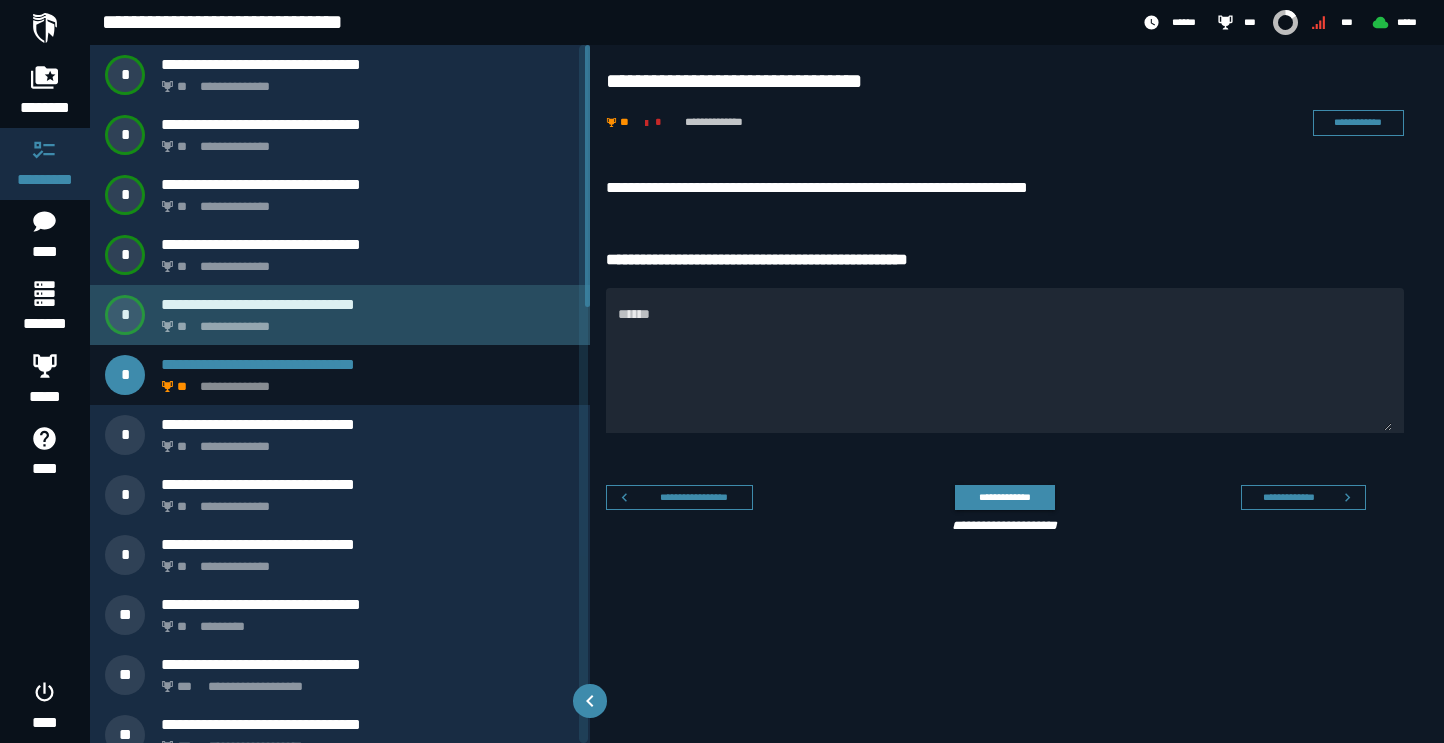 click on "**********" at bounding box center [364, 321] 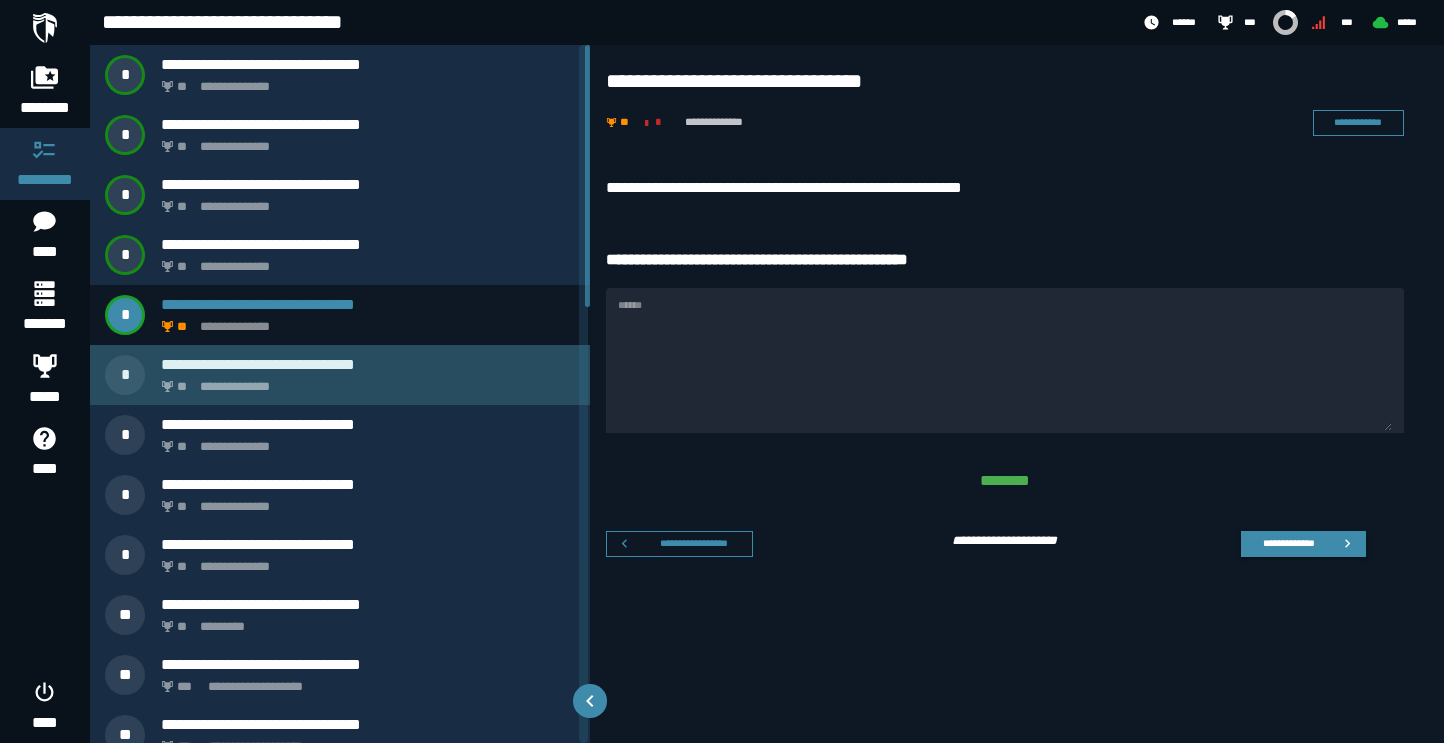 click on "**********" at bounding box center [368, 364] 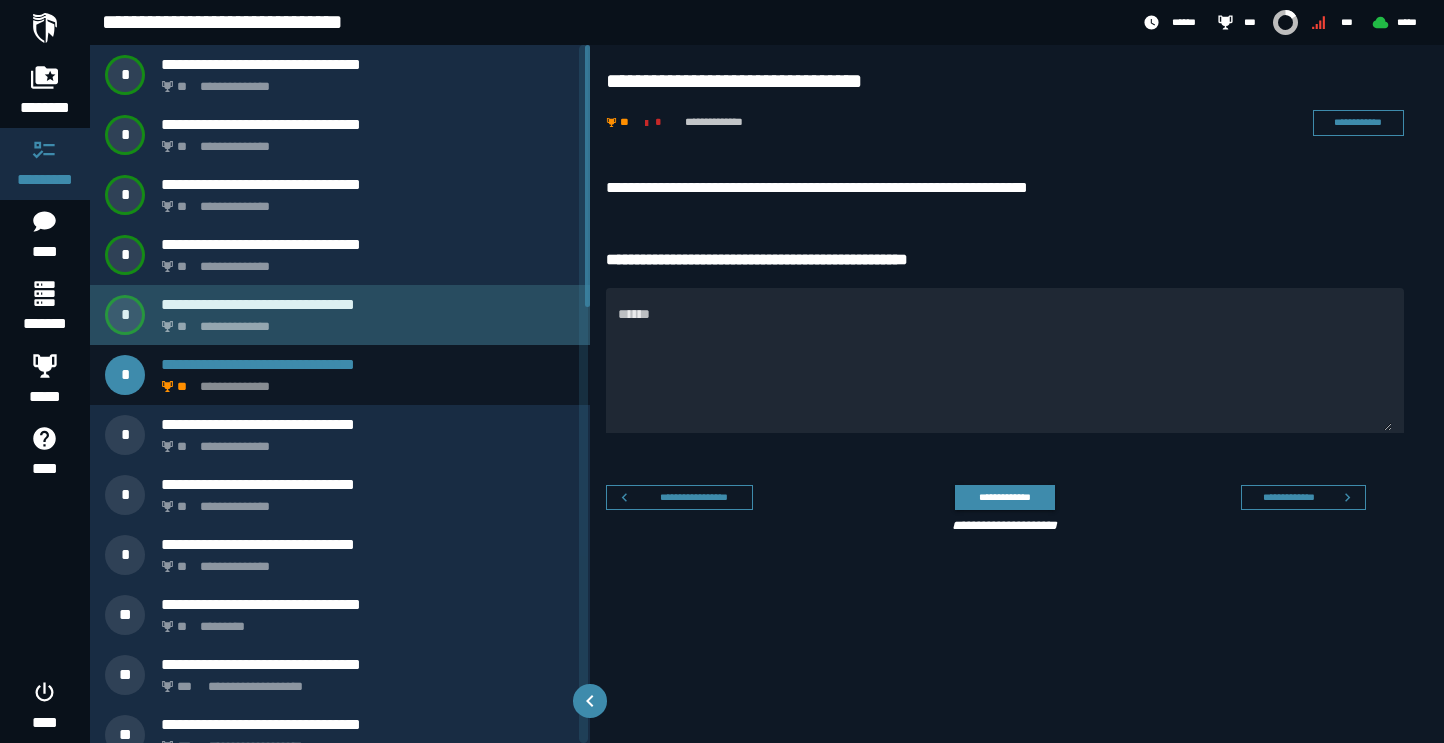 click on "**********" at bounding box center (364, 321) 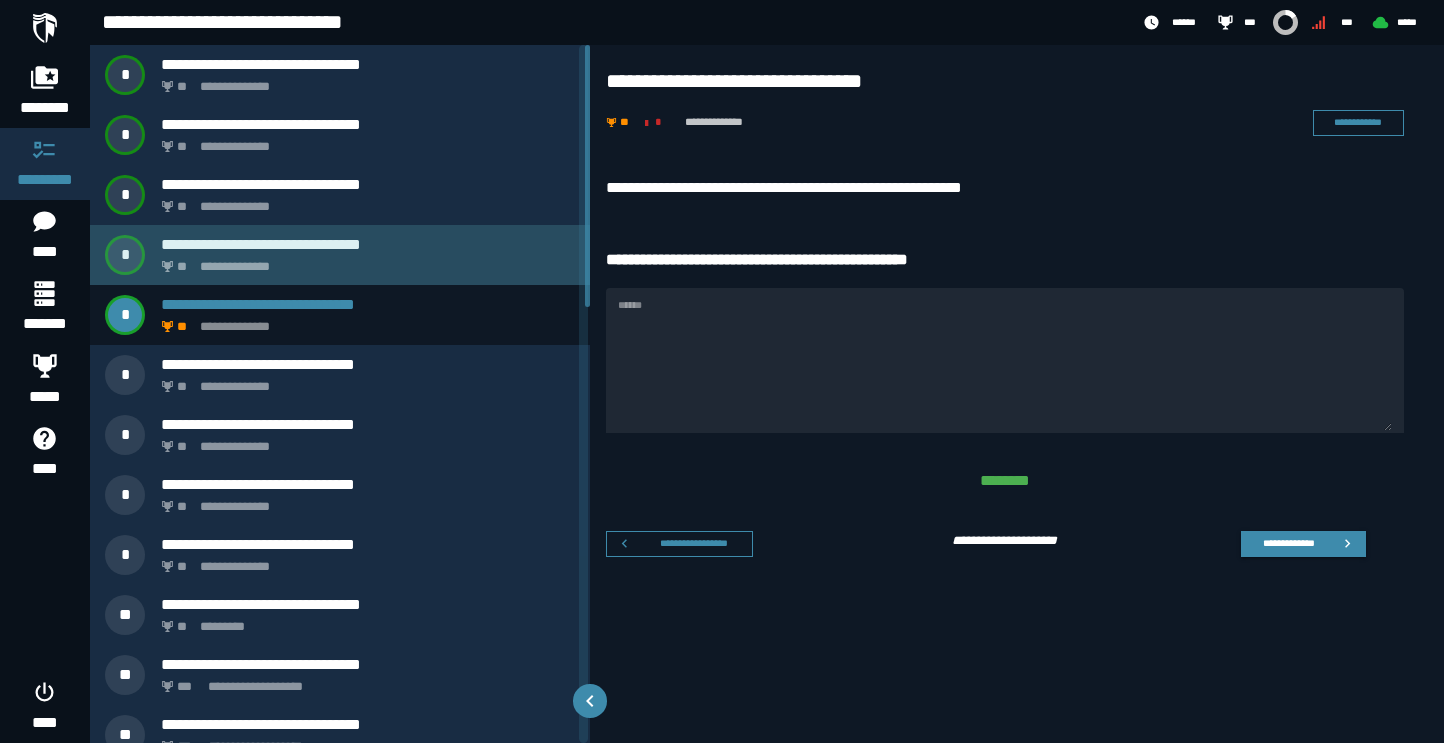 click on "**********" at bounding box center (364, 261) 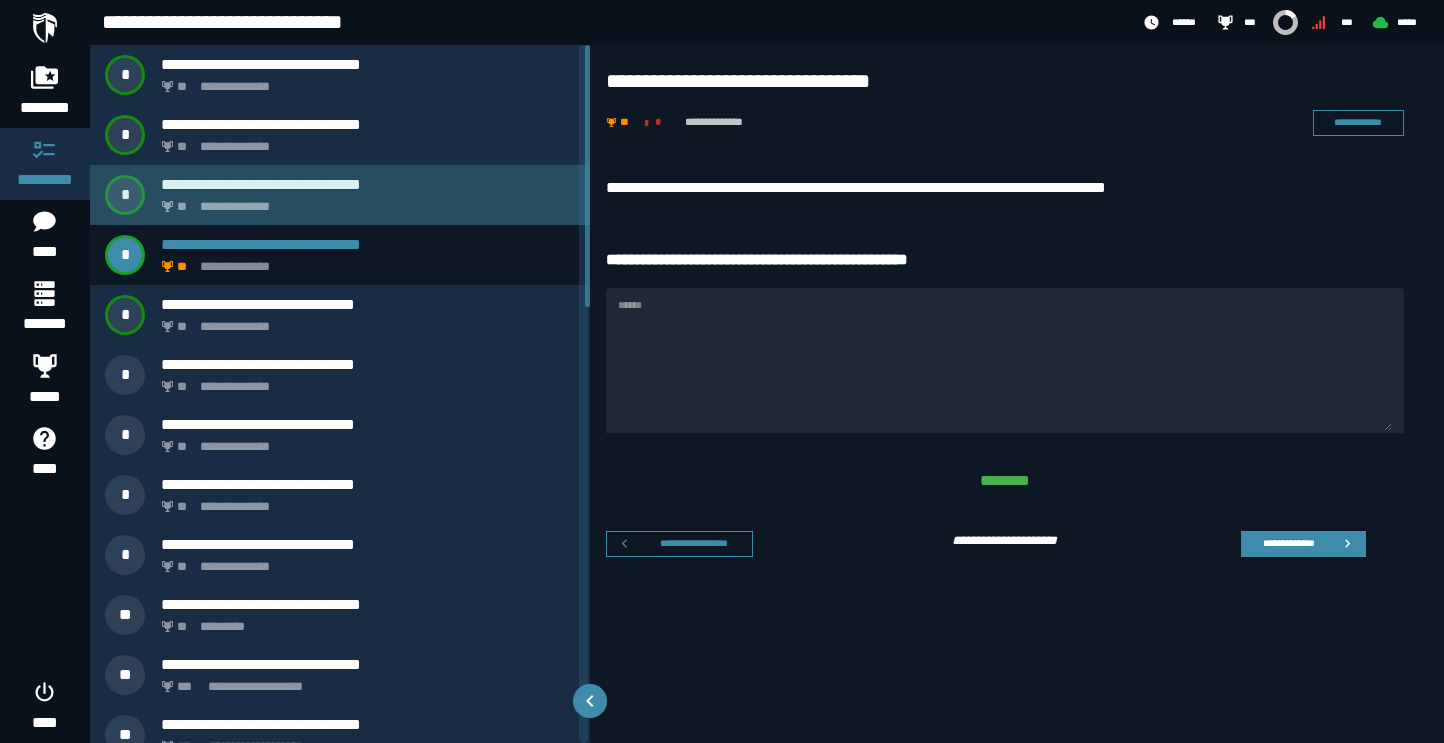 click on "**********" at bounding box center [364, 201] 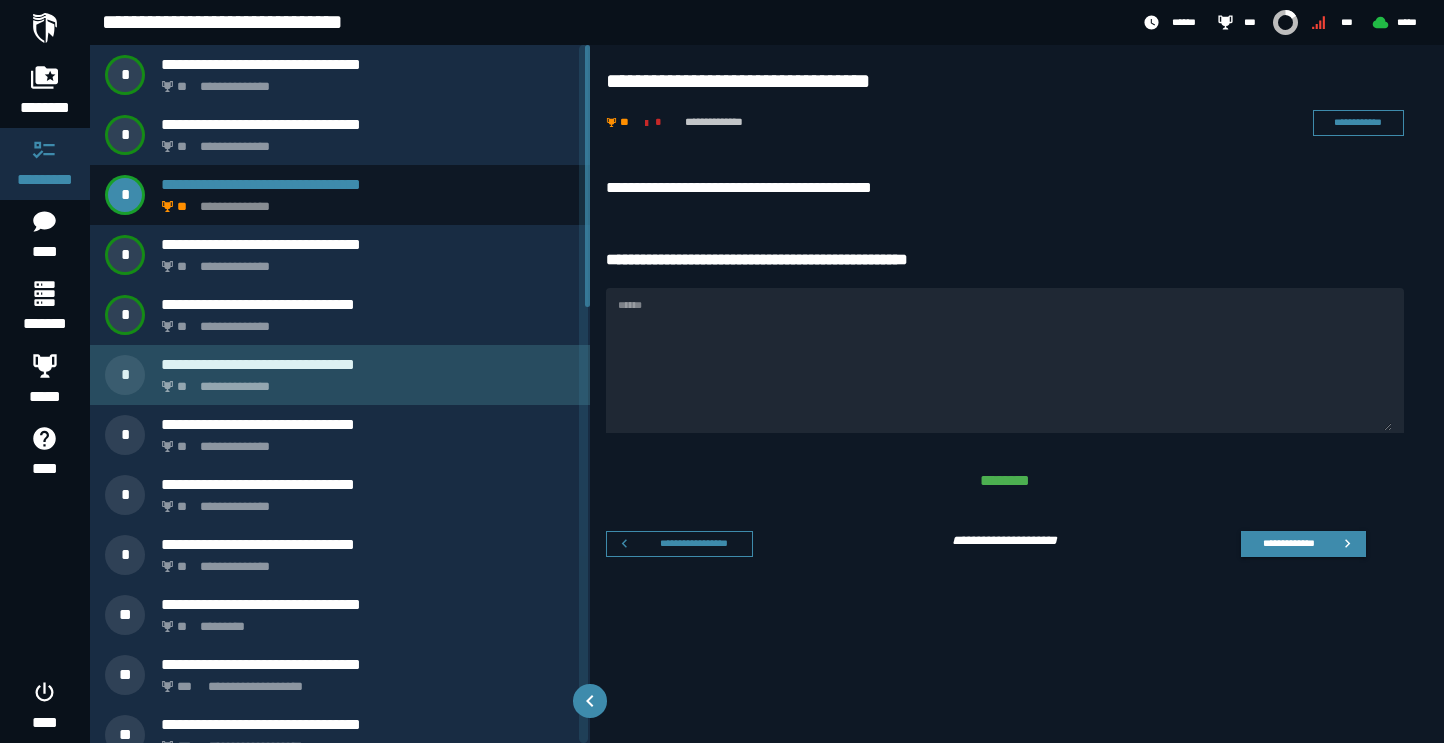 click on "**********" at bounding box center [364, 381] 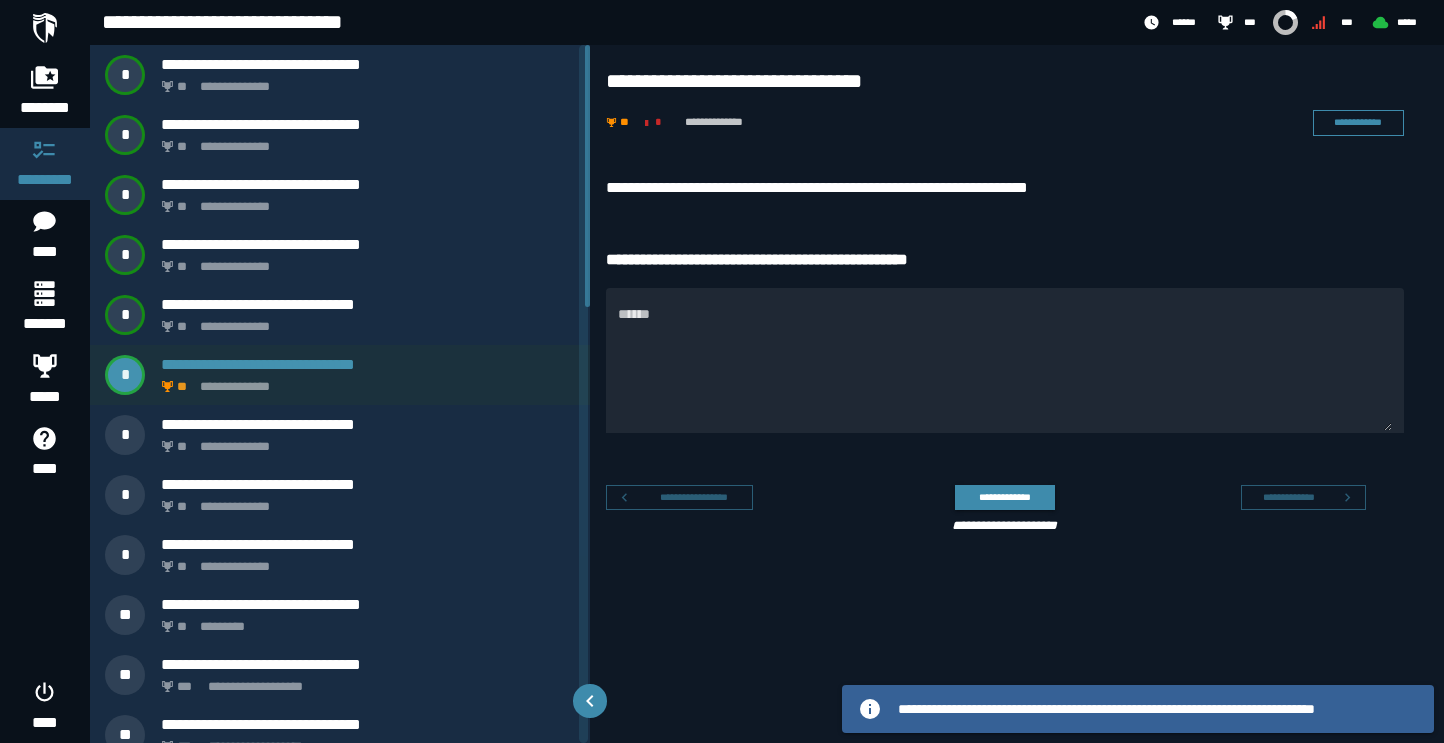 type on "**********" 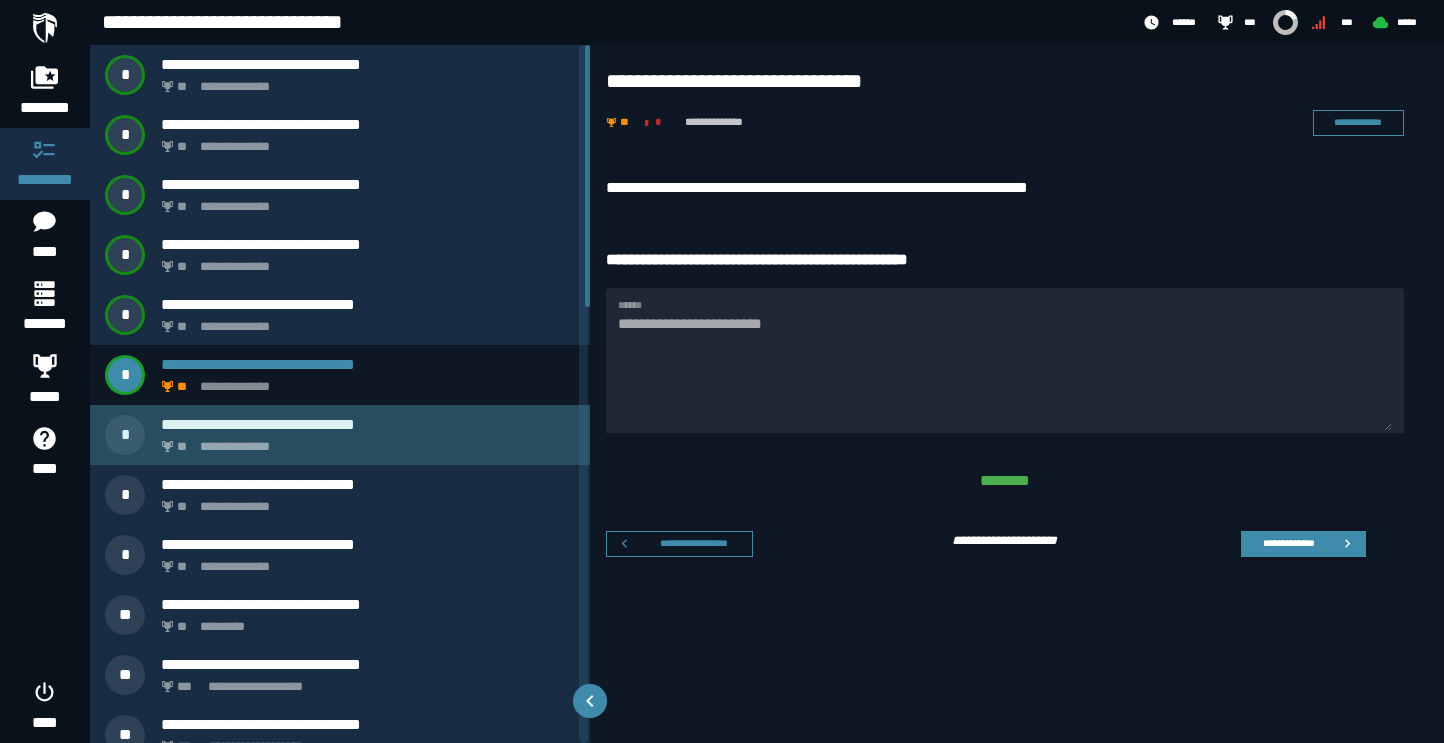 click on "**********" at bounding box center [364, 441] 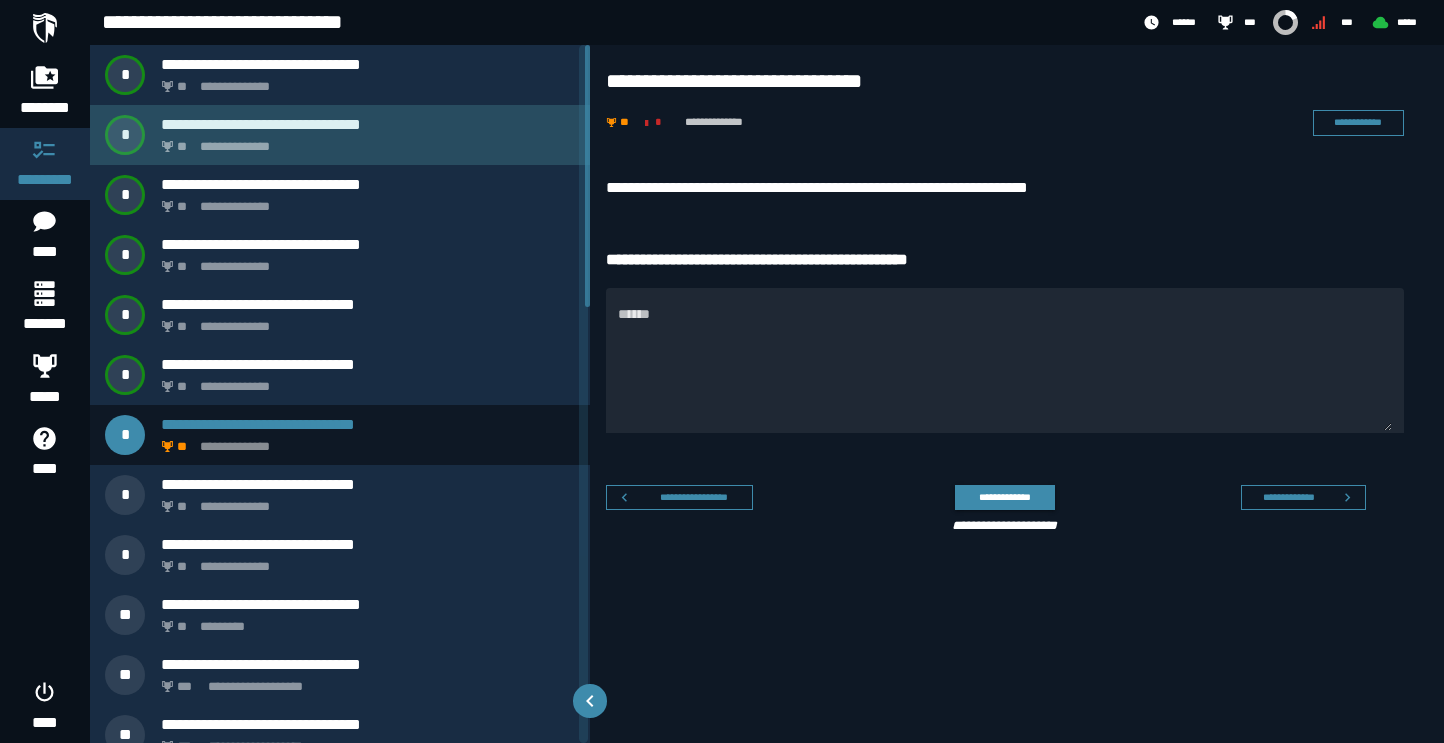 click on "**********" at bounding box center [364, 141] 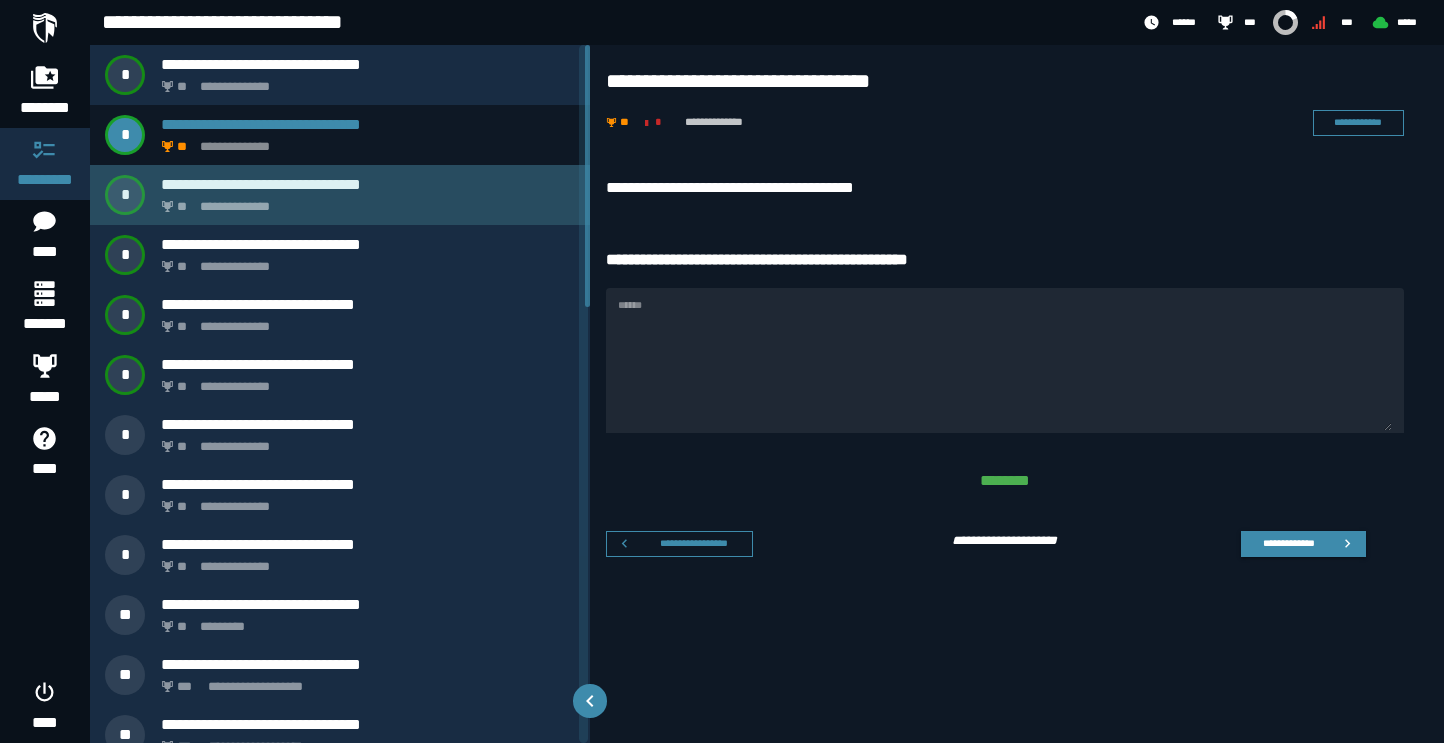 click on "**********" at bounding box center [368, 184] 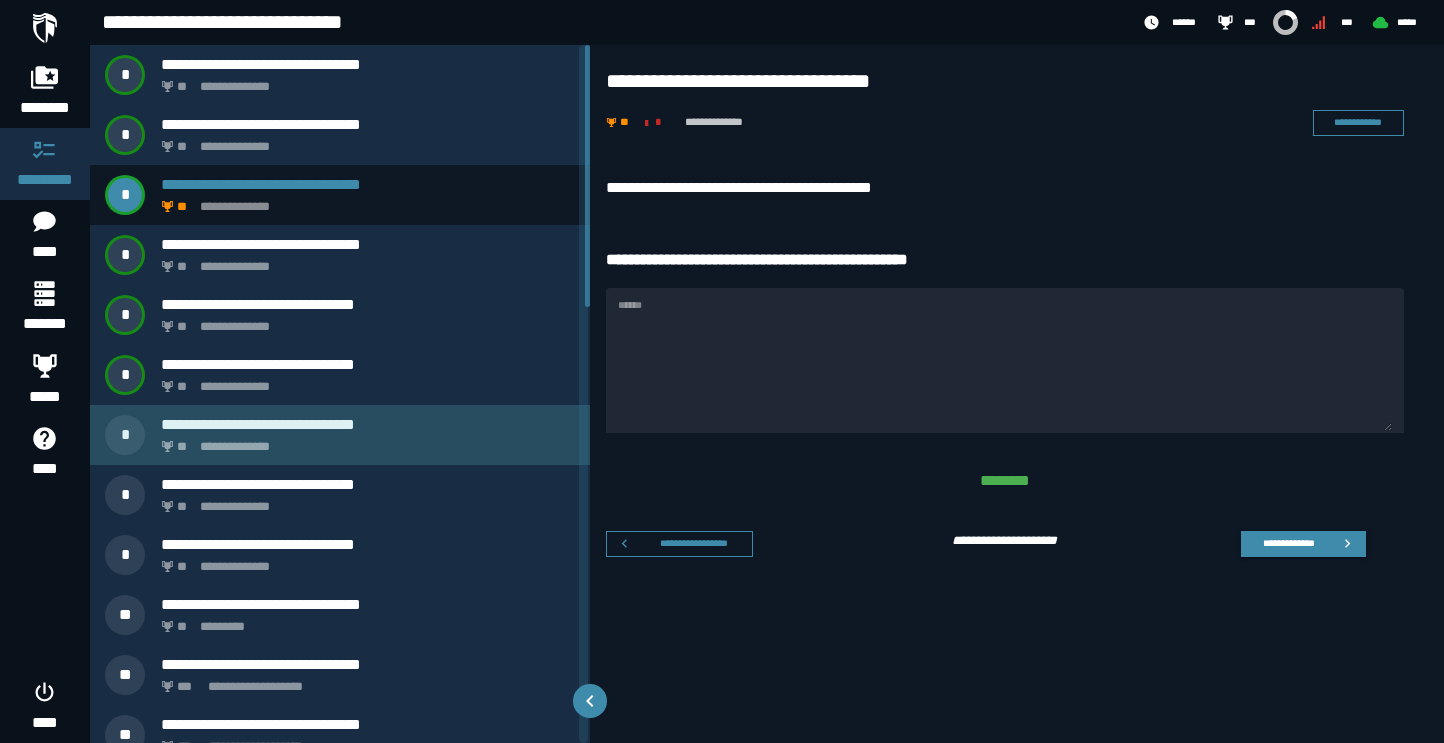 click on "**********" at bounding box center [340, 435] 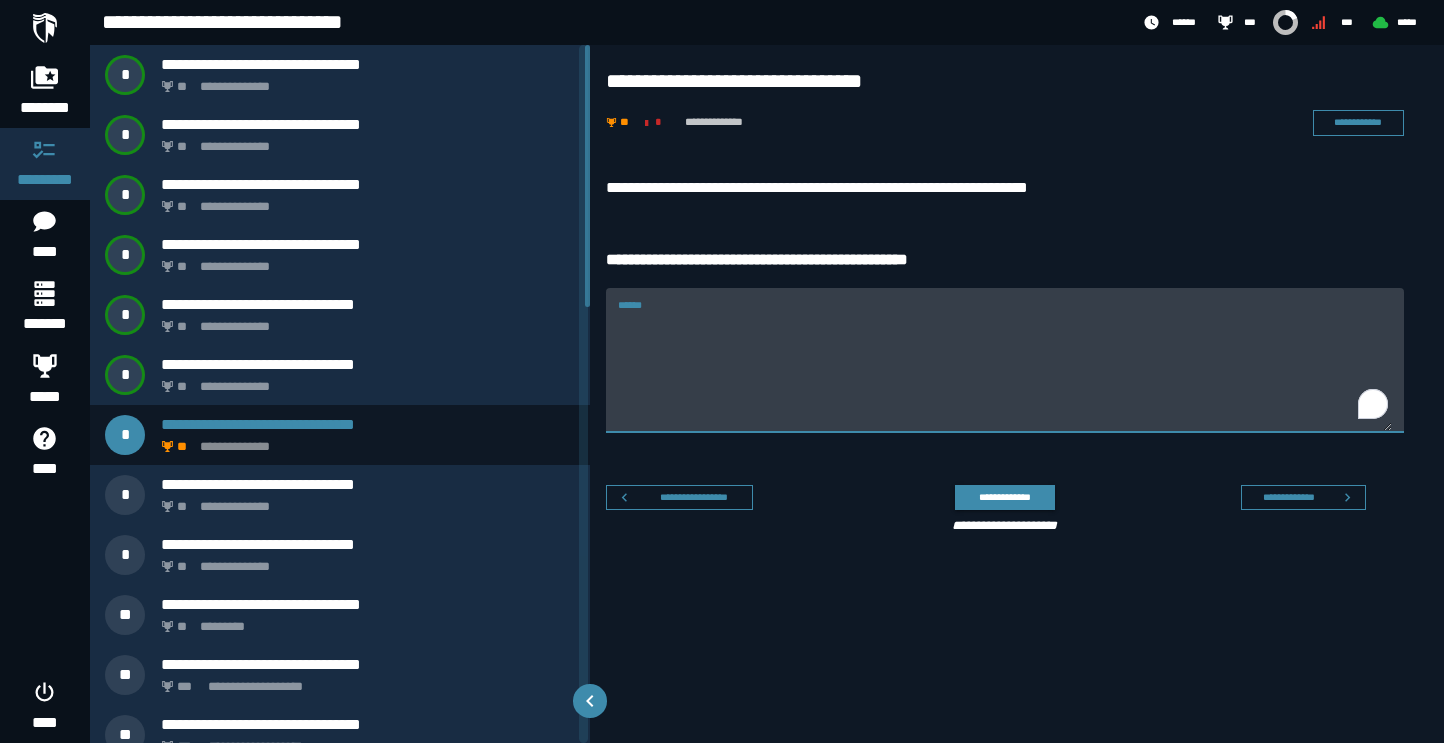 click on "******" at bounding box center (1005, 372) 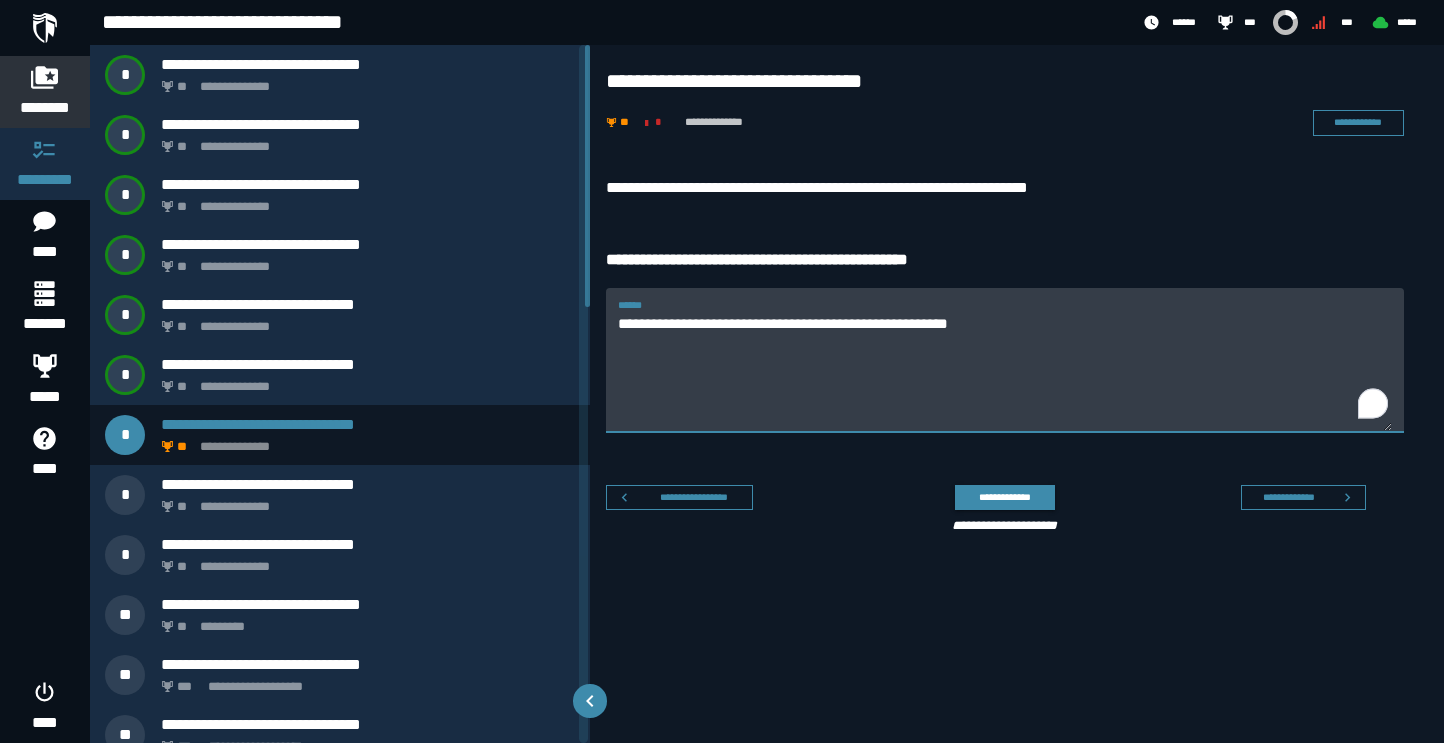 type on "**********" 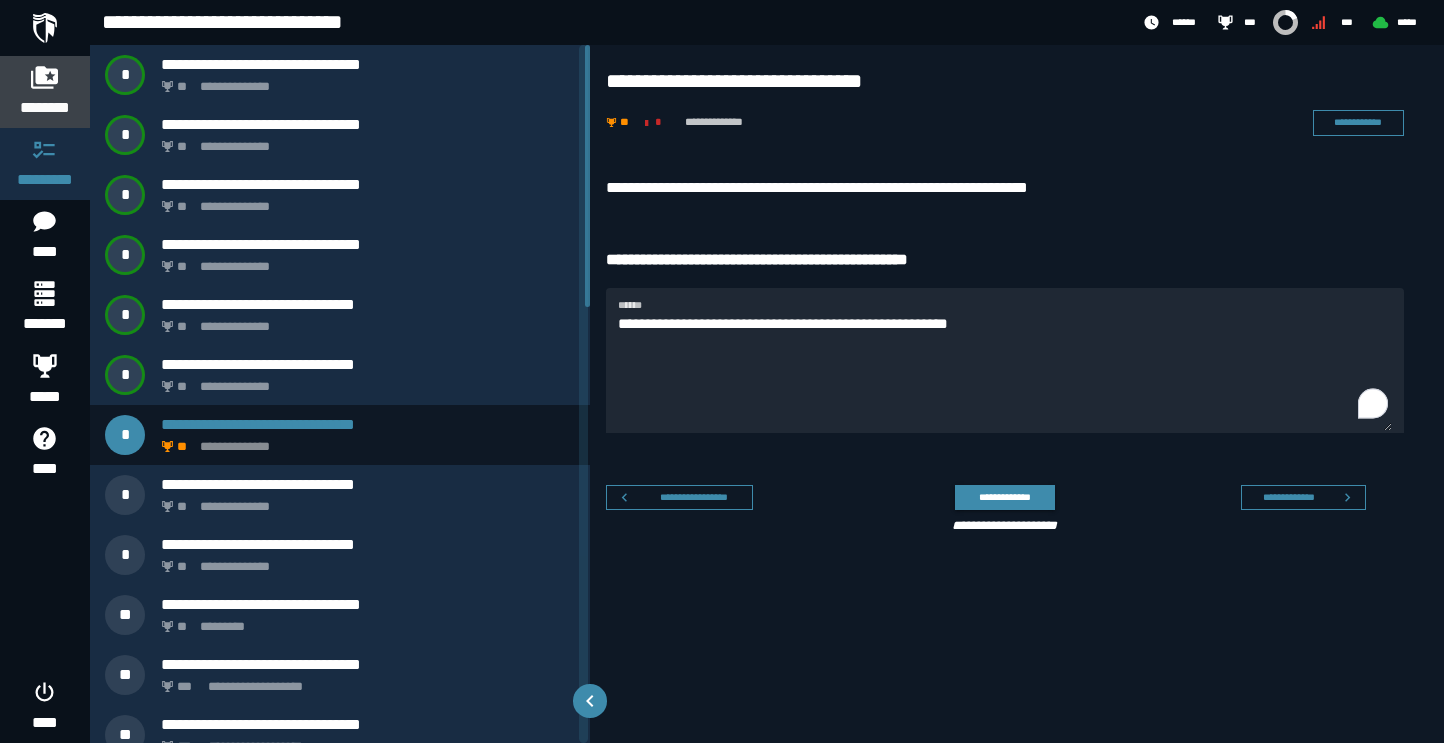 click 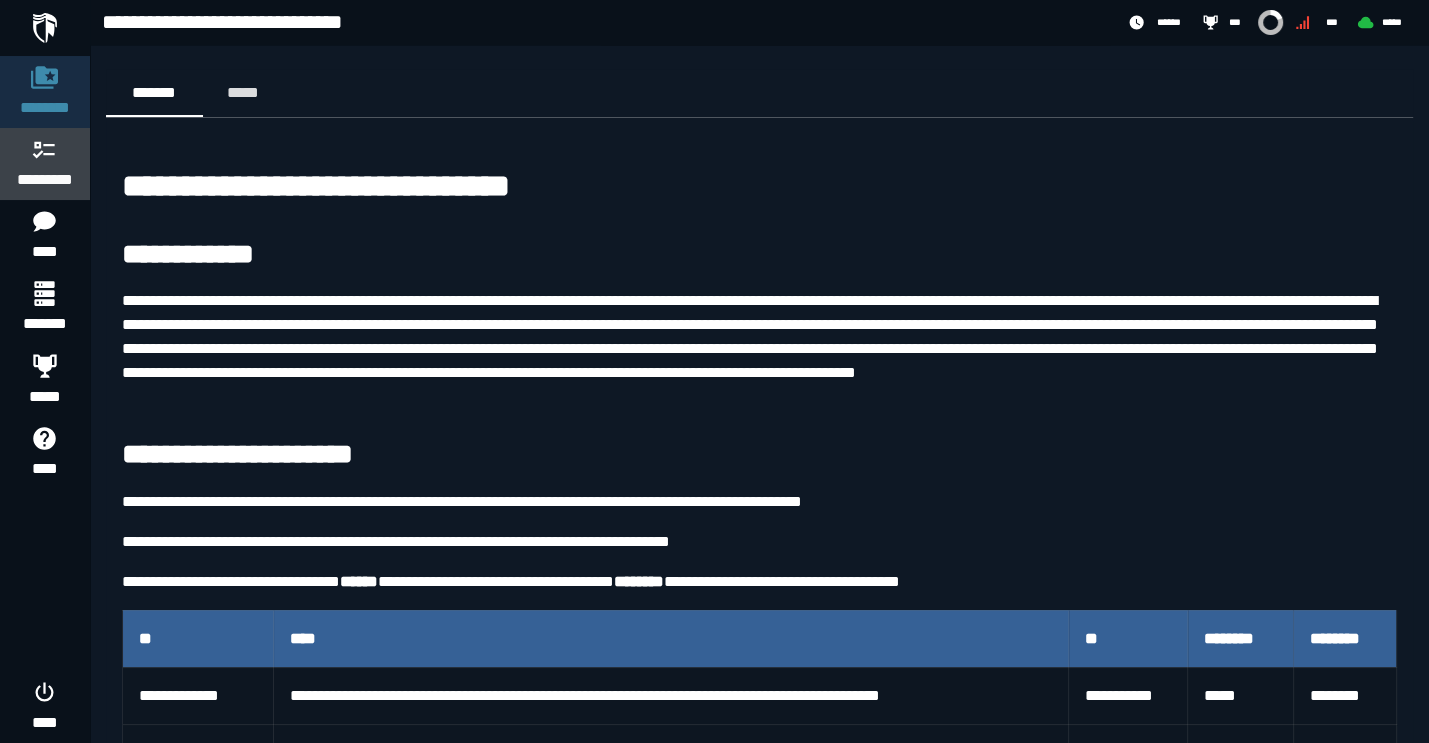 click at bounding box center (45, 149) 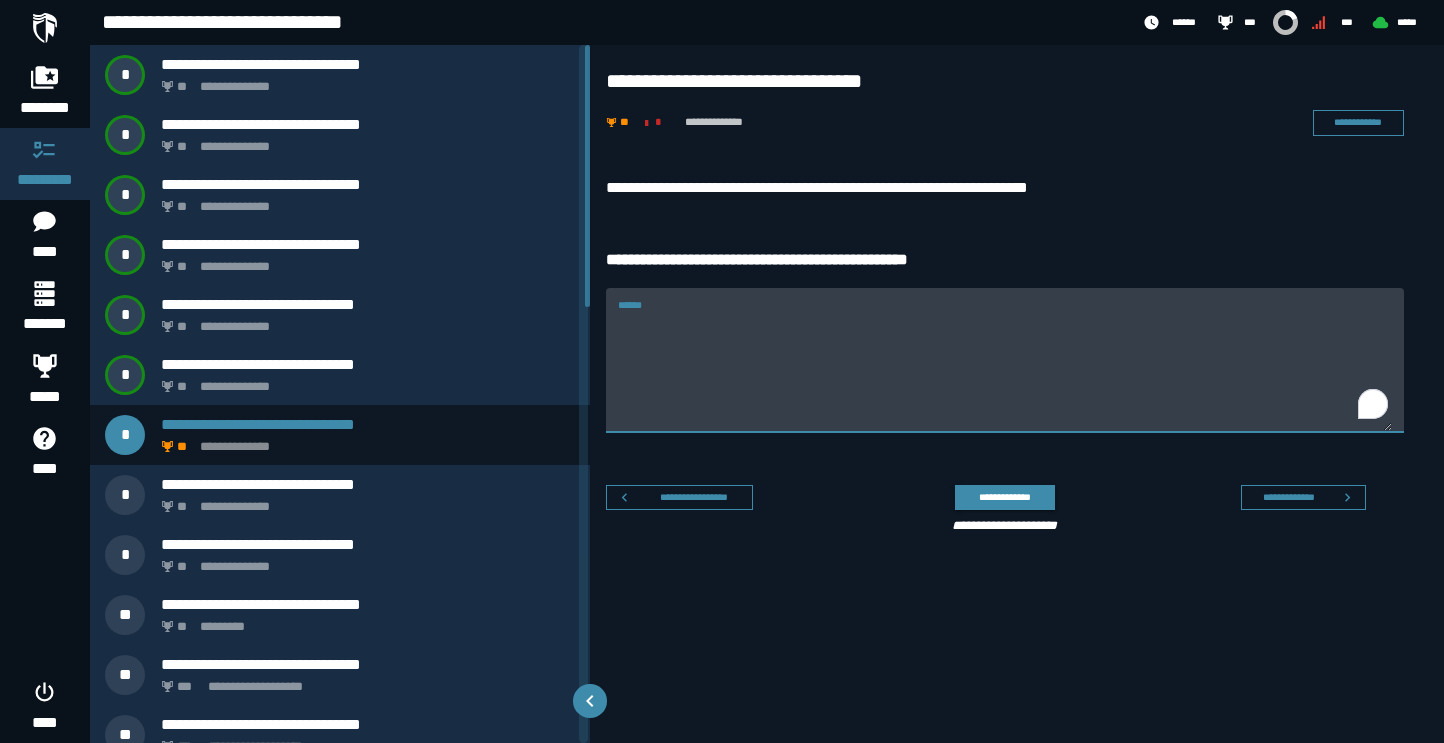 click on "******" at bounding box center (1005, 372) 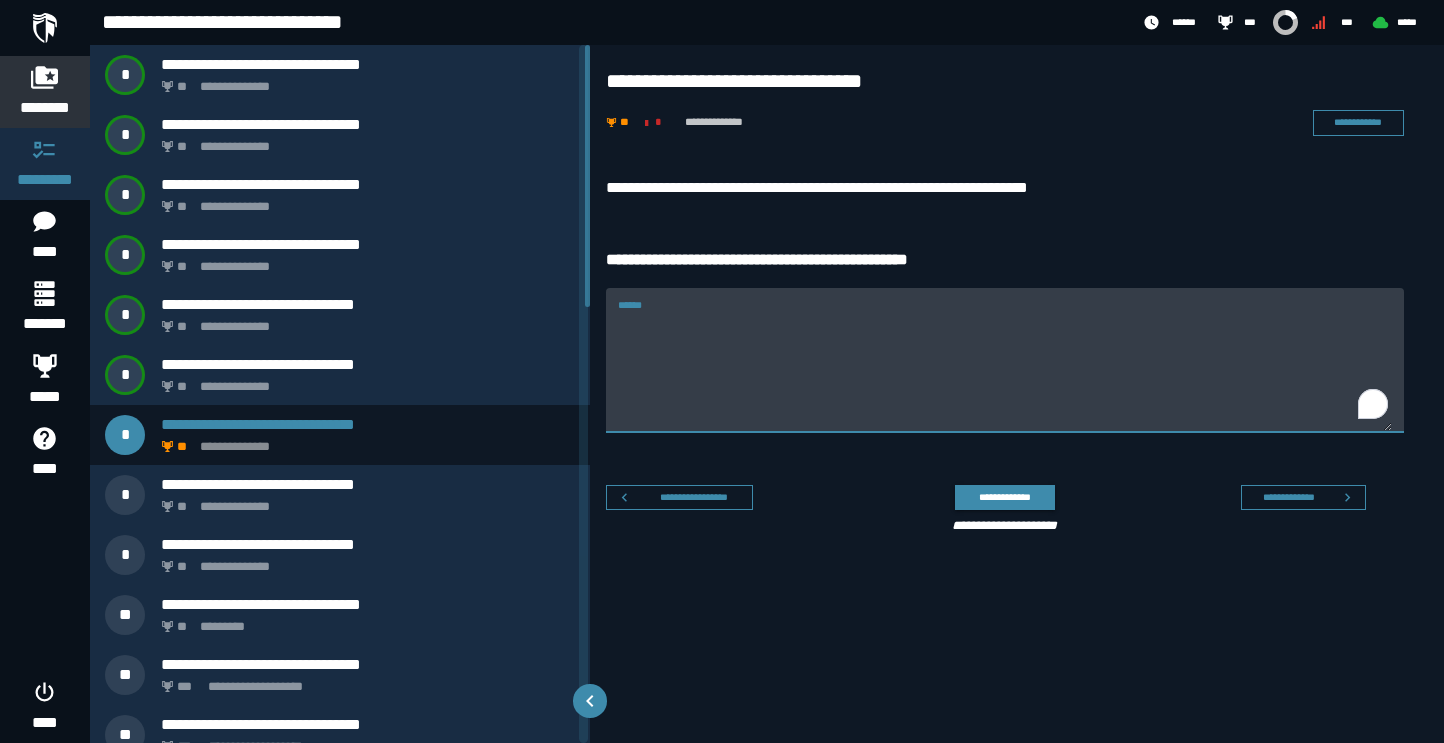 type 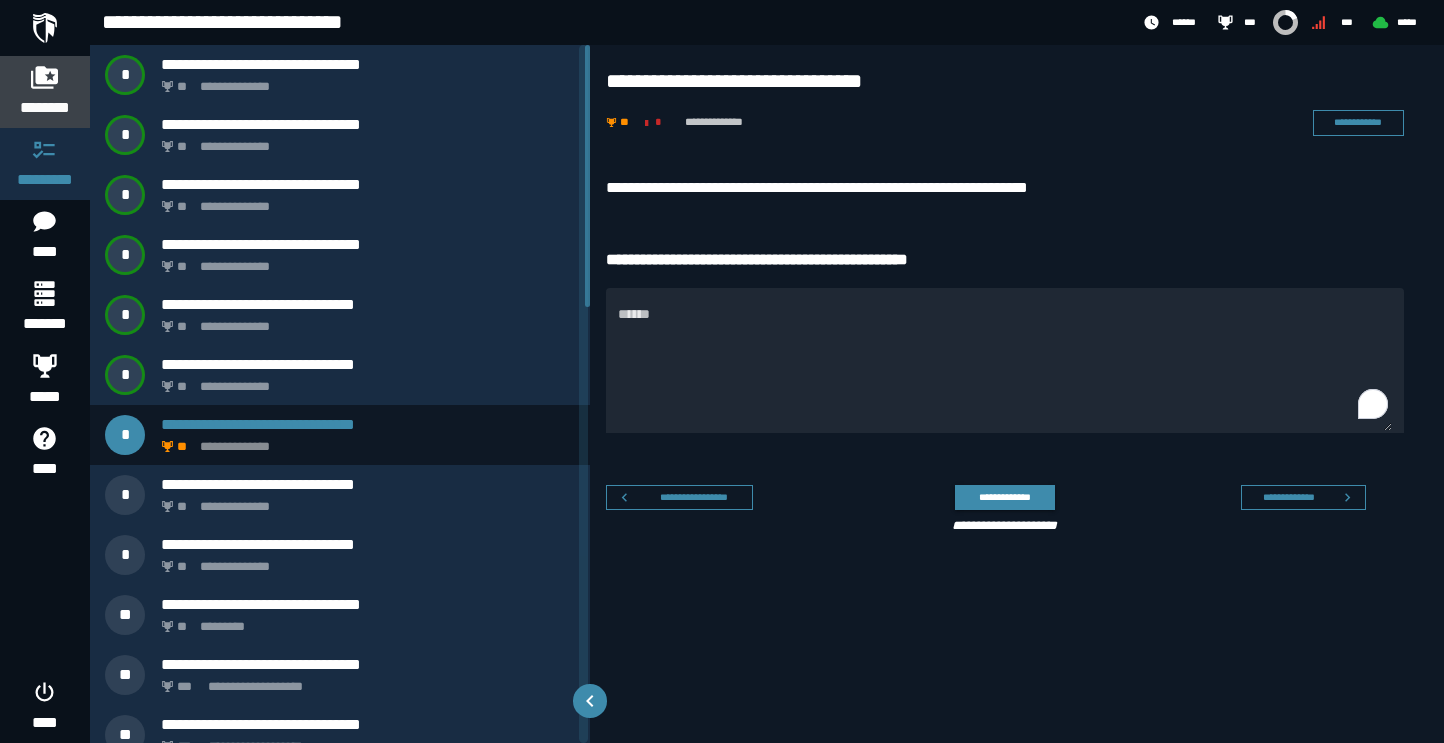 click at bounding box center (45, 77) 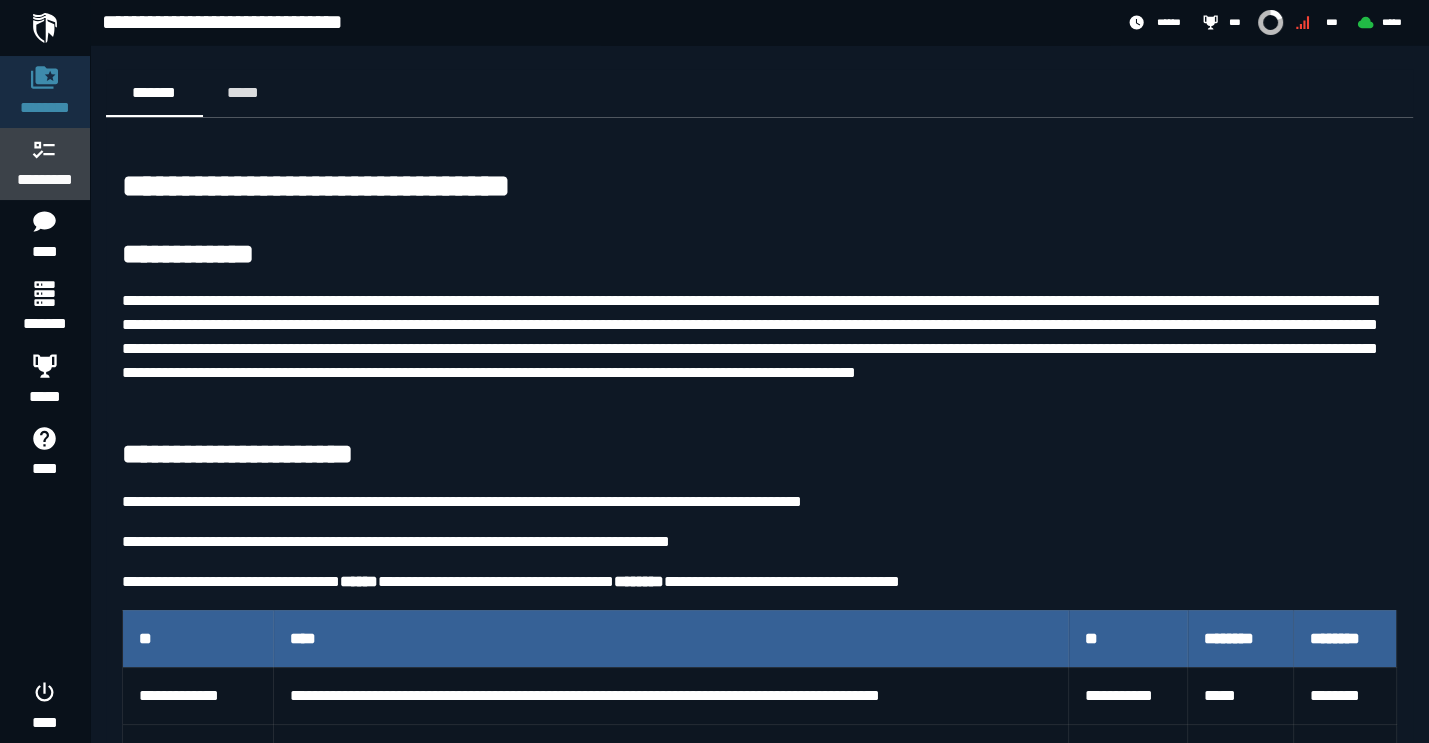 click on "*********" at bounding box center [45, 180] 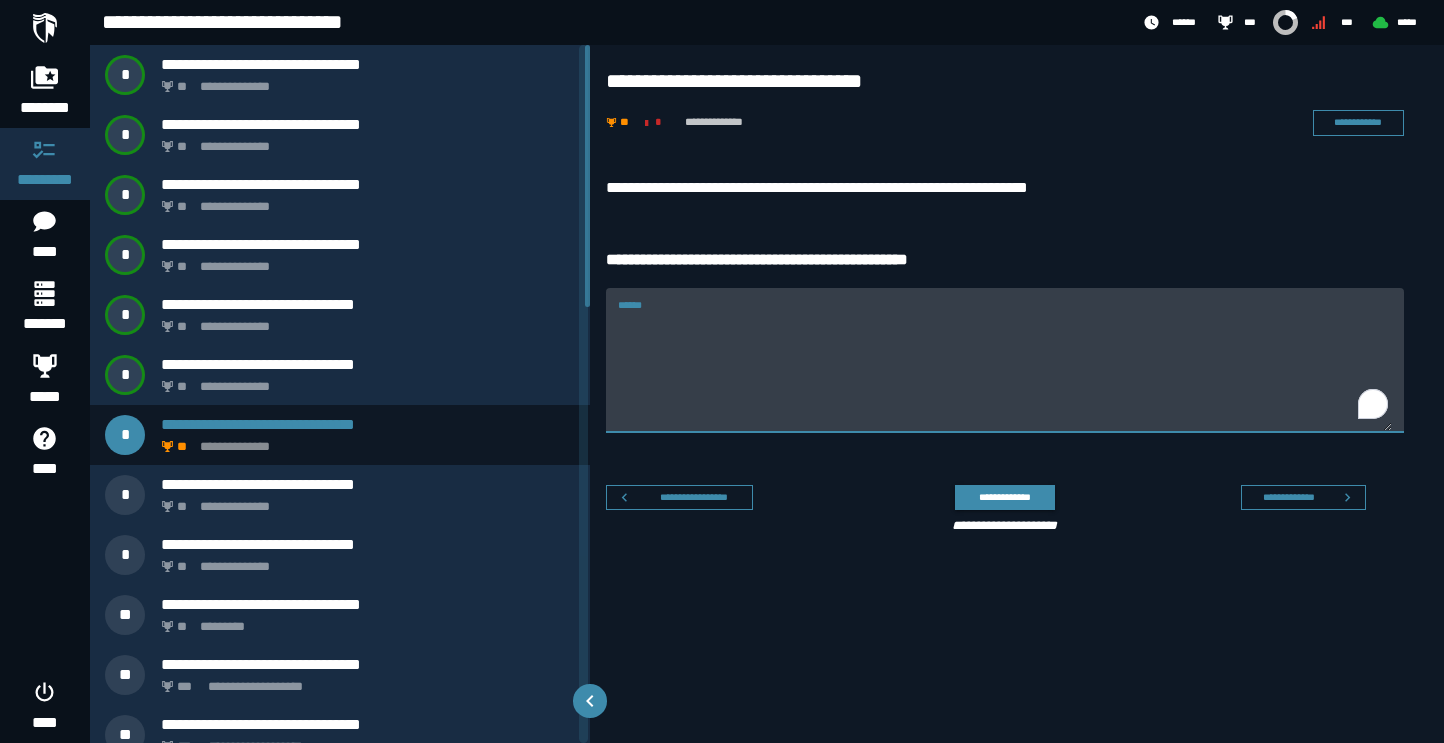 click on "******" at bounding box center [1005, 372] 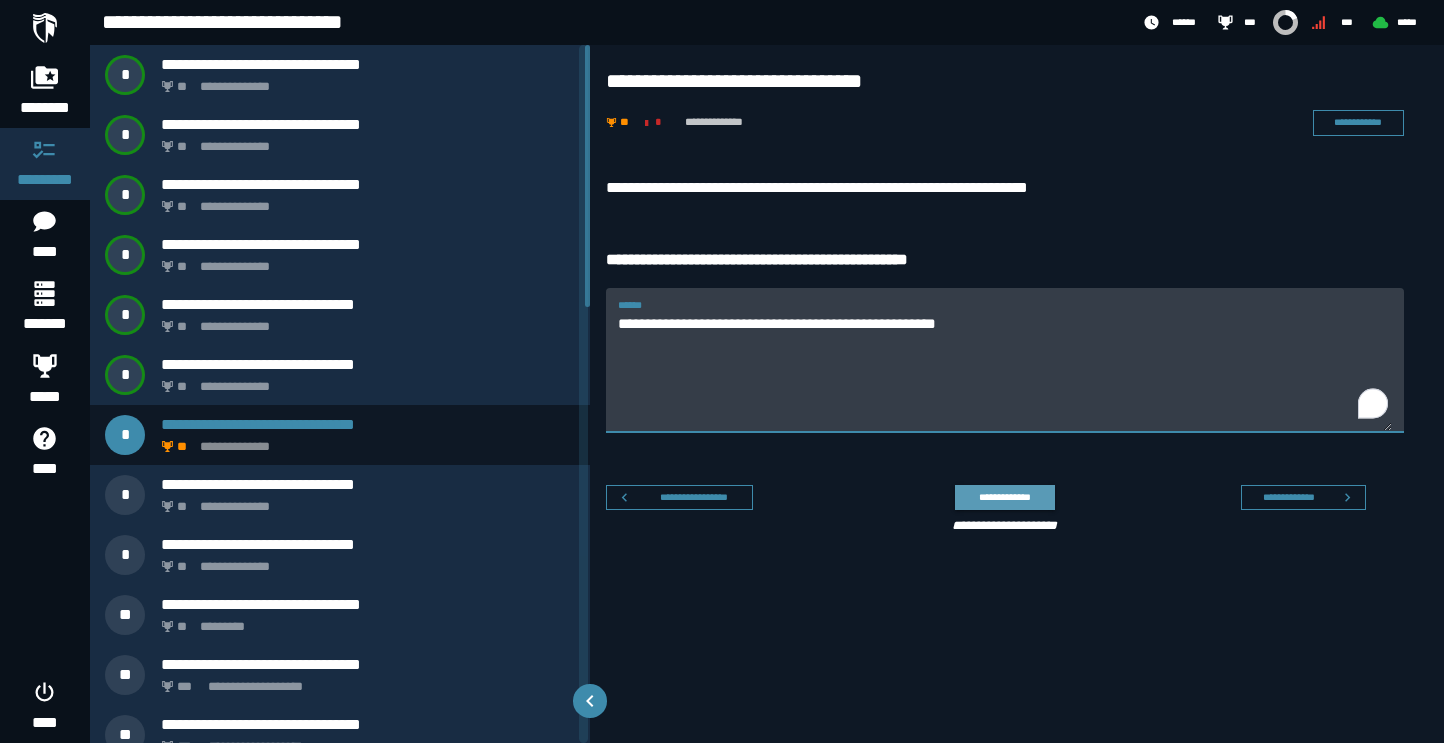 type on "**********" 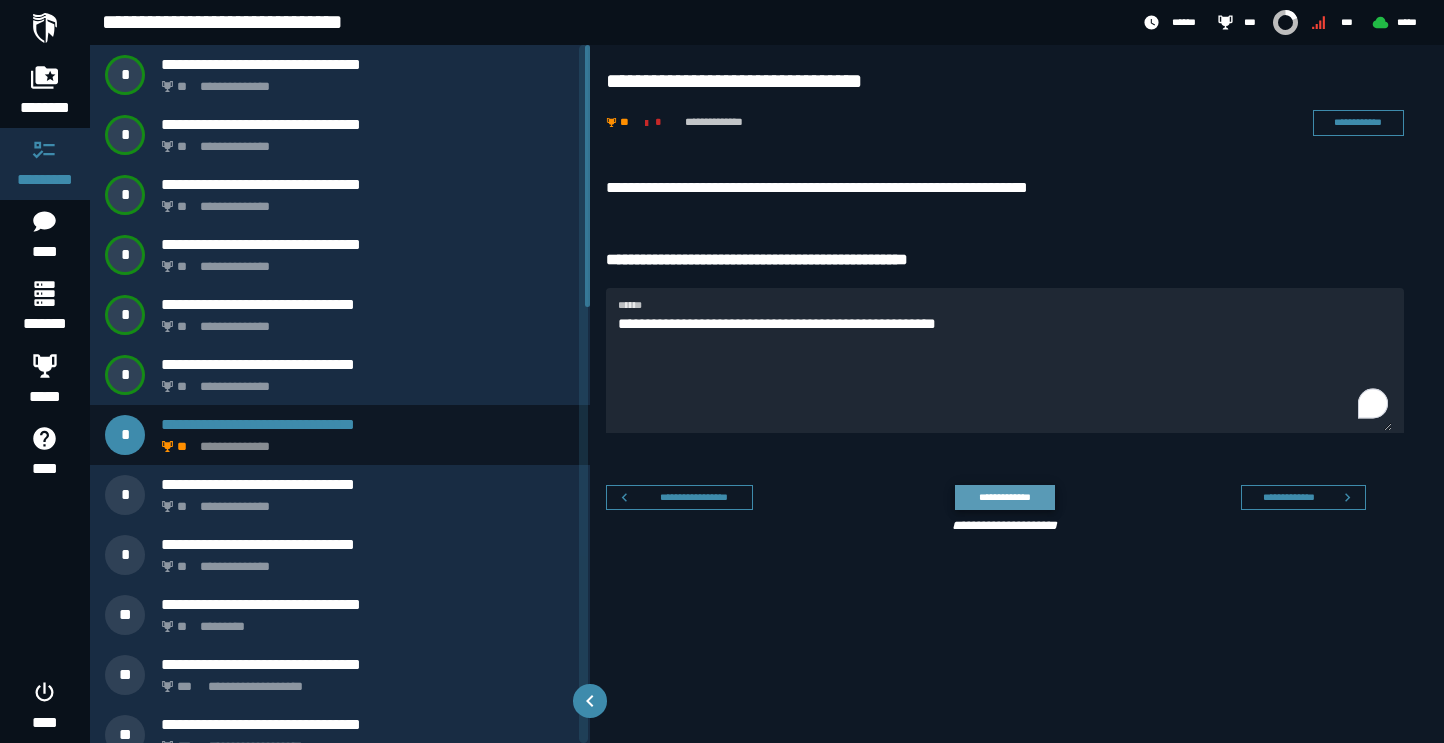 click on "**********" 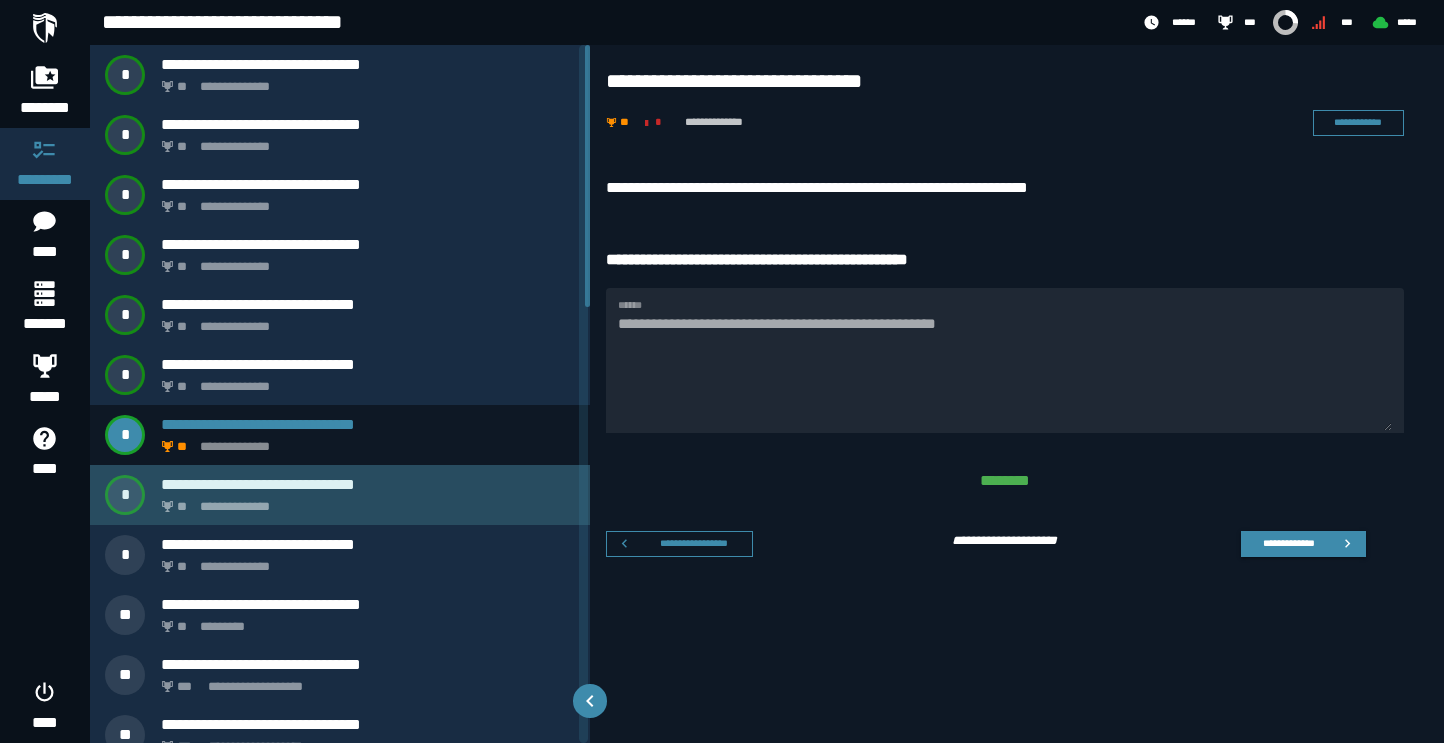 click on "**********" at bounding box center [368, 484] 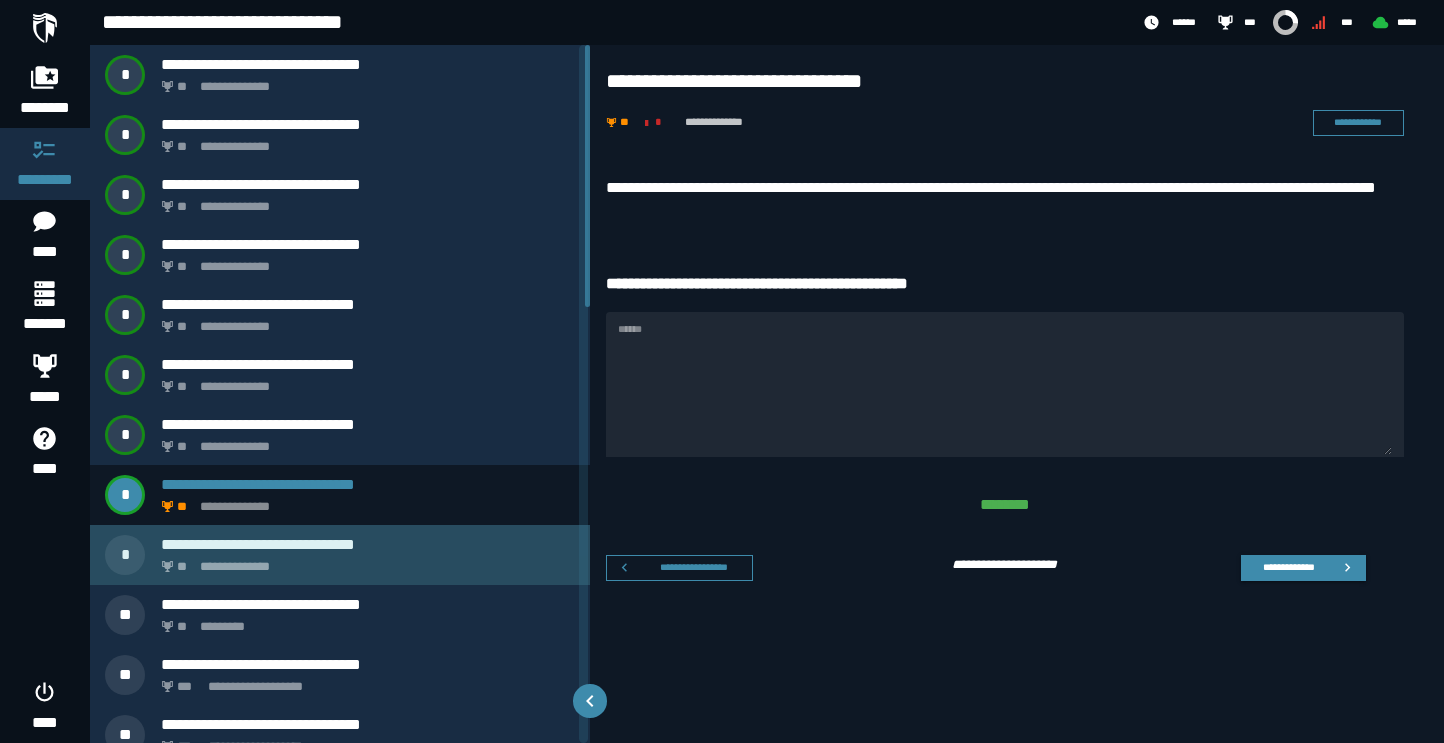 click on "**********" 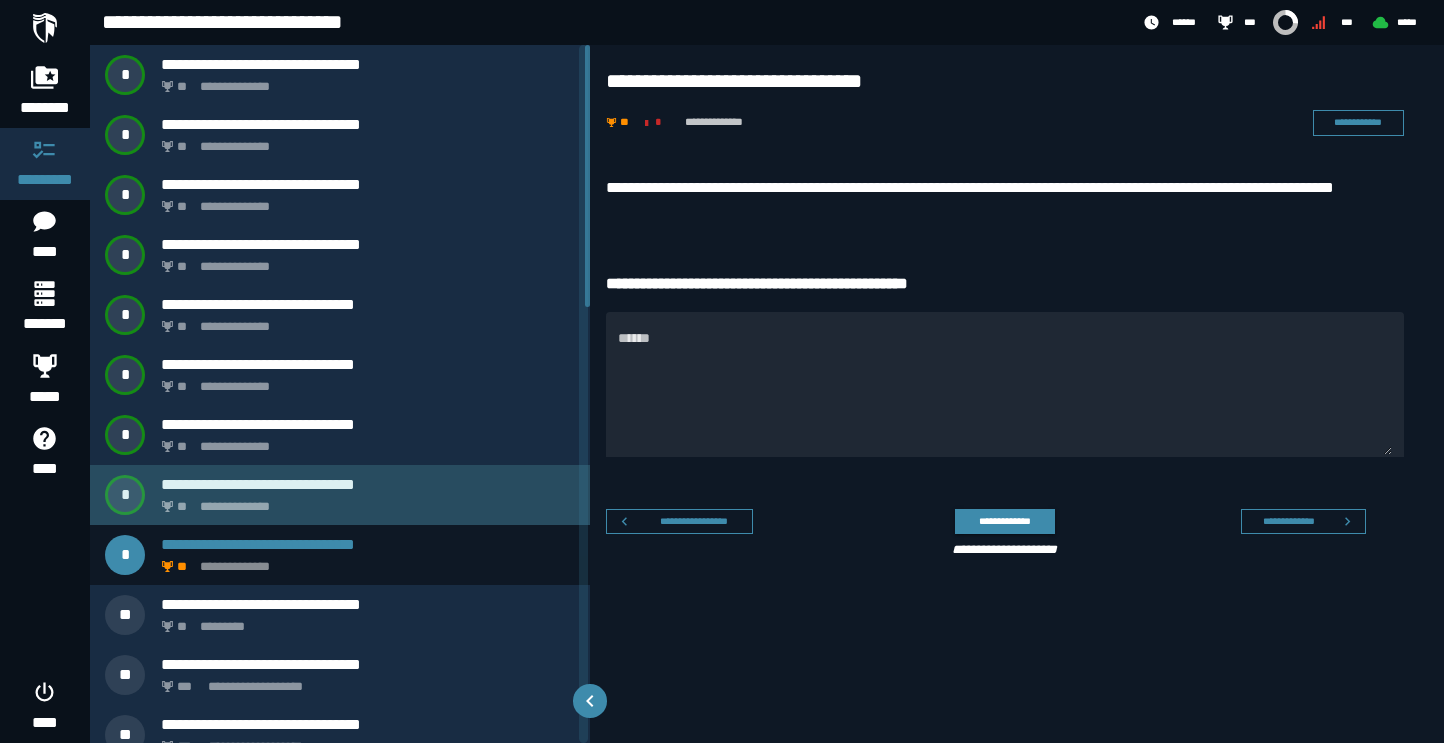 click on "**********" at bounding box center [368, 484] 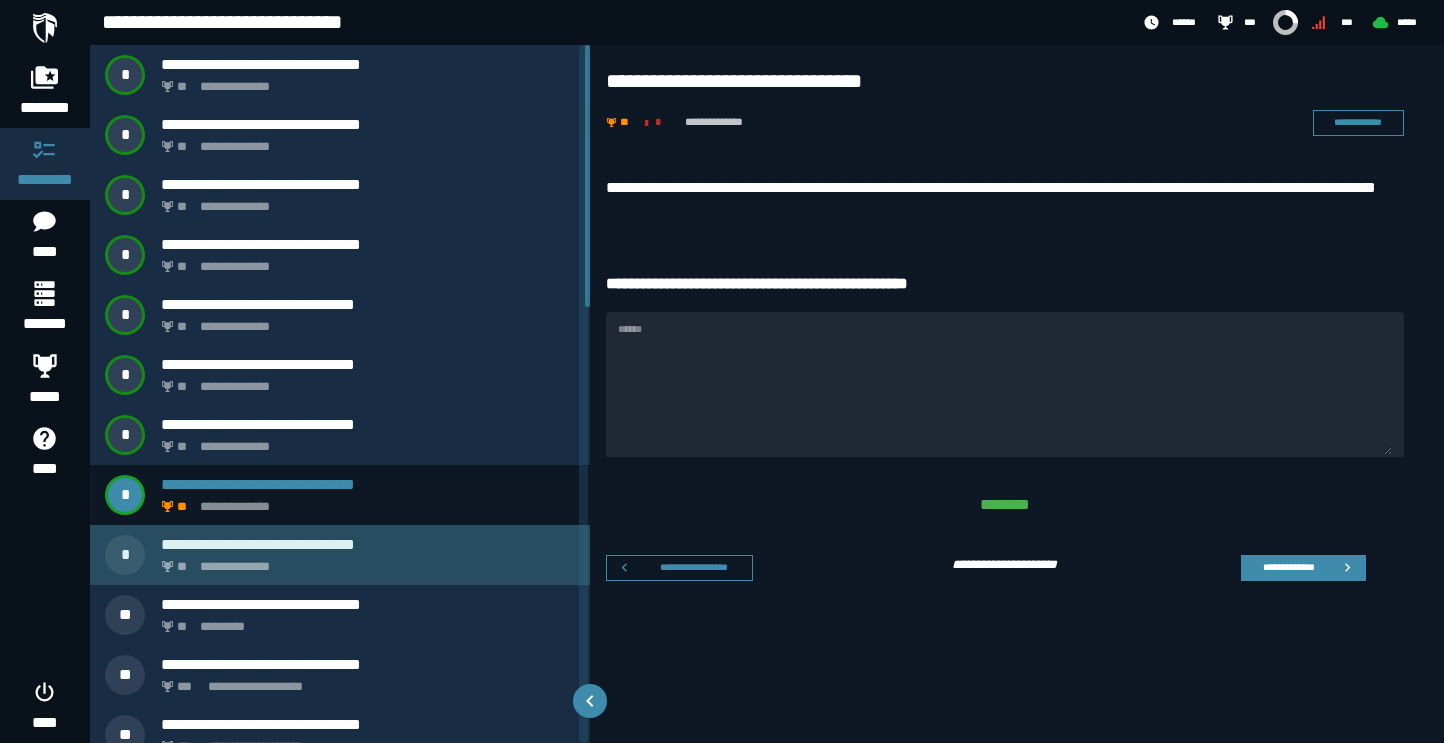 click on "**********" at bounding box center (368, 544) 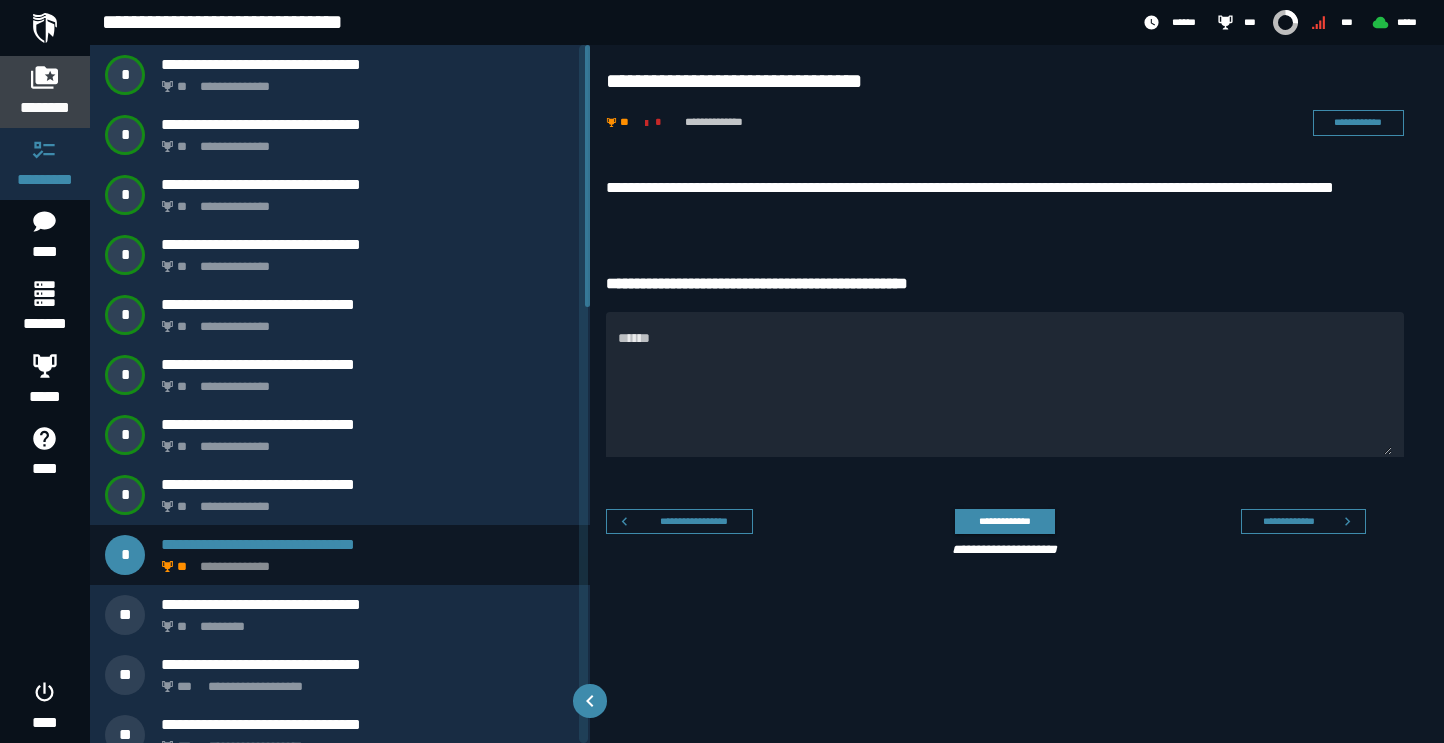 click 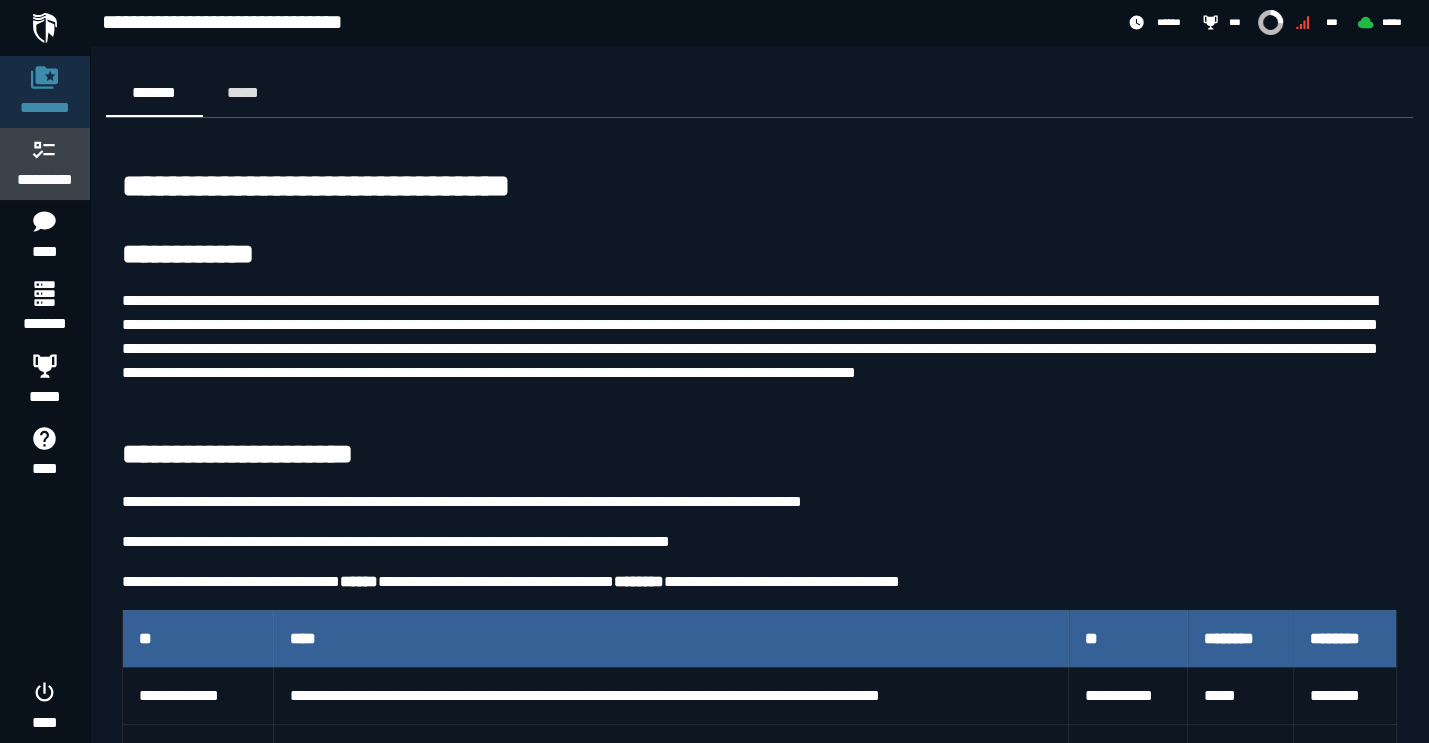 click on "*********" at bounding box center [45, 164] 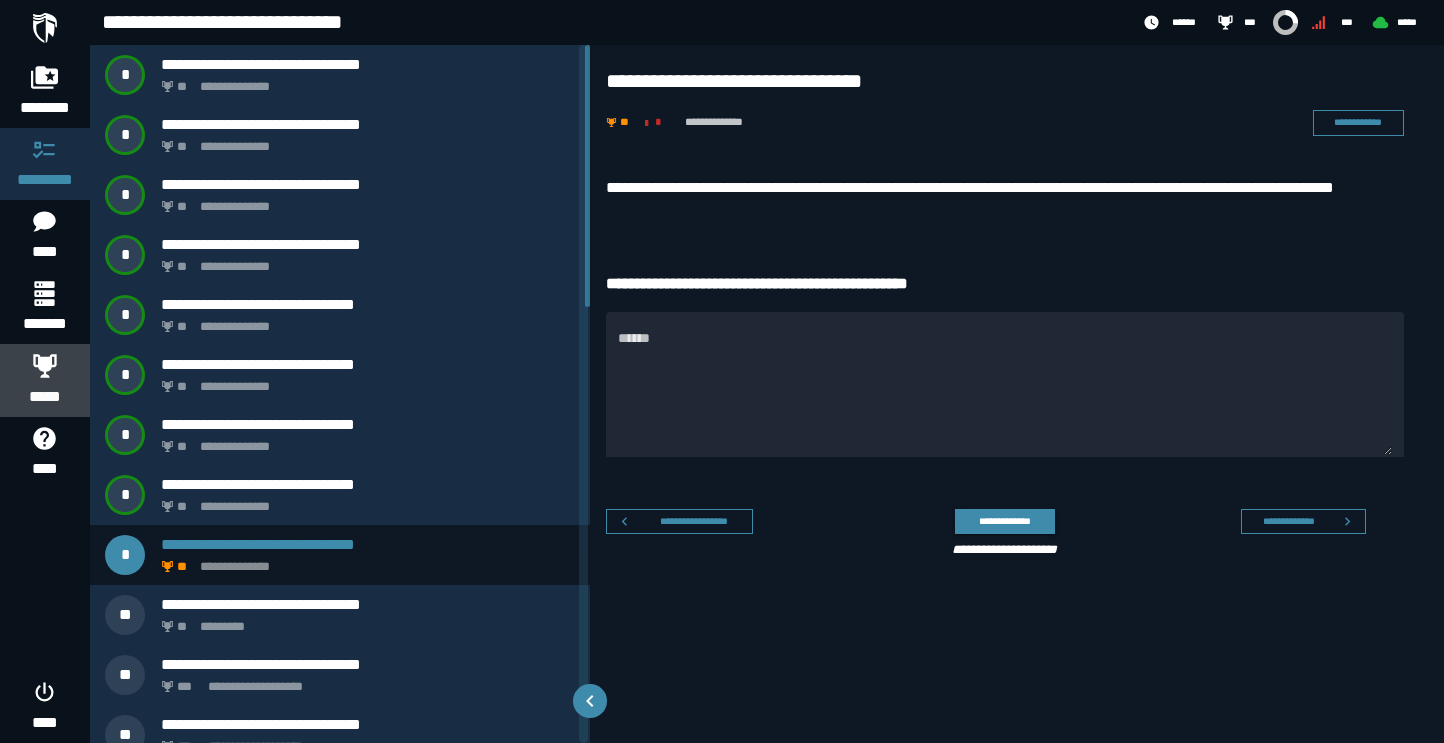 click 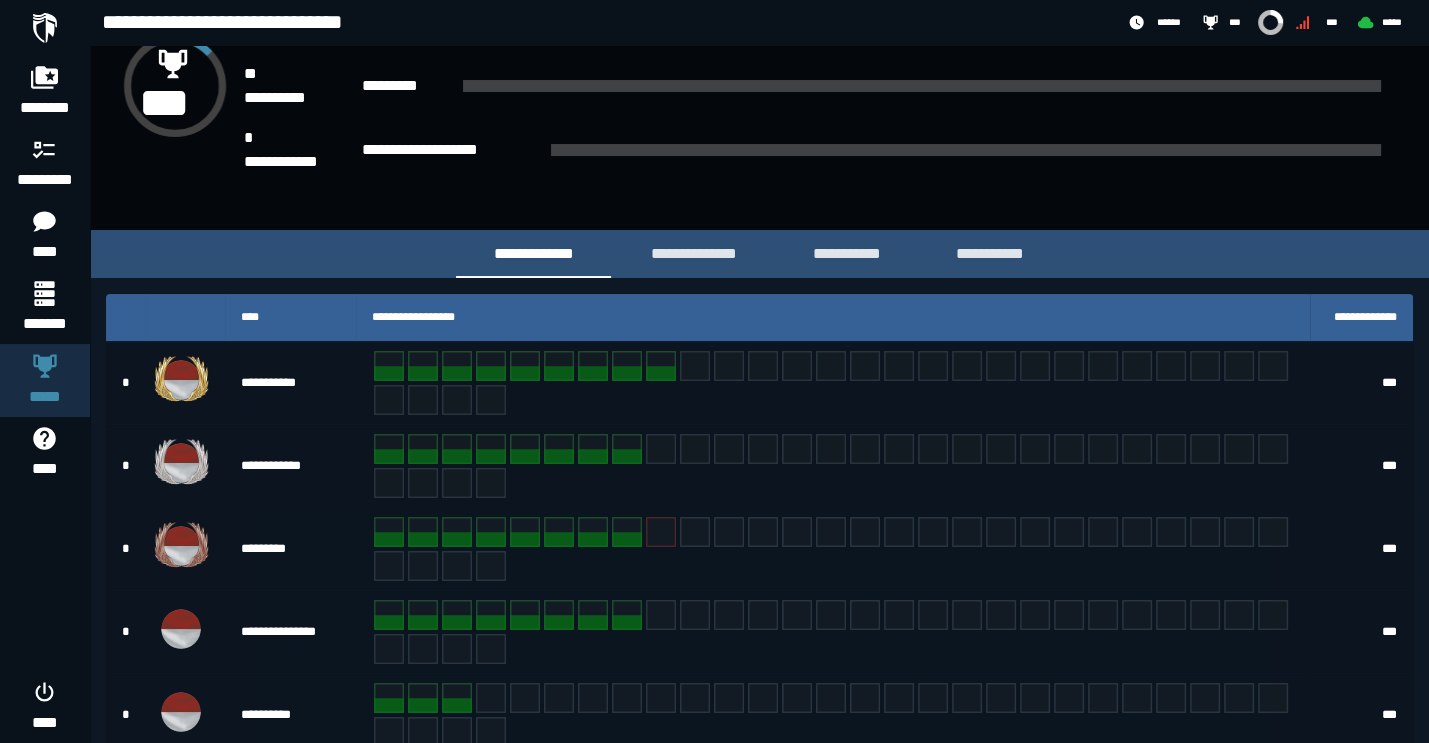 scroll, scrollTop: 132, scrollLeft: 0, axis: vertical 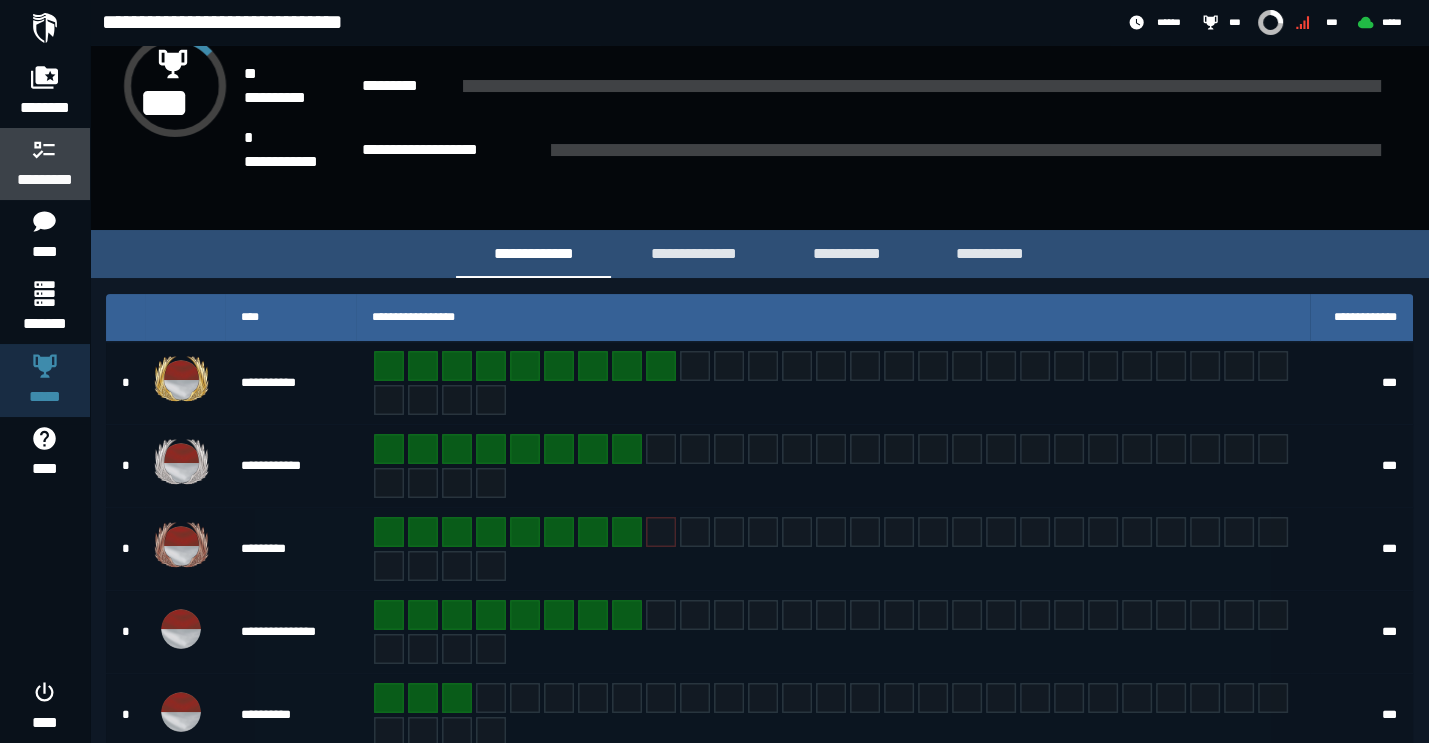 click on "*********" at bounding box center (45, 180) 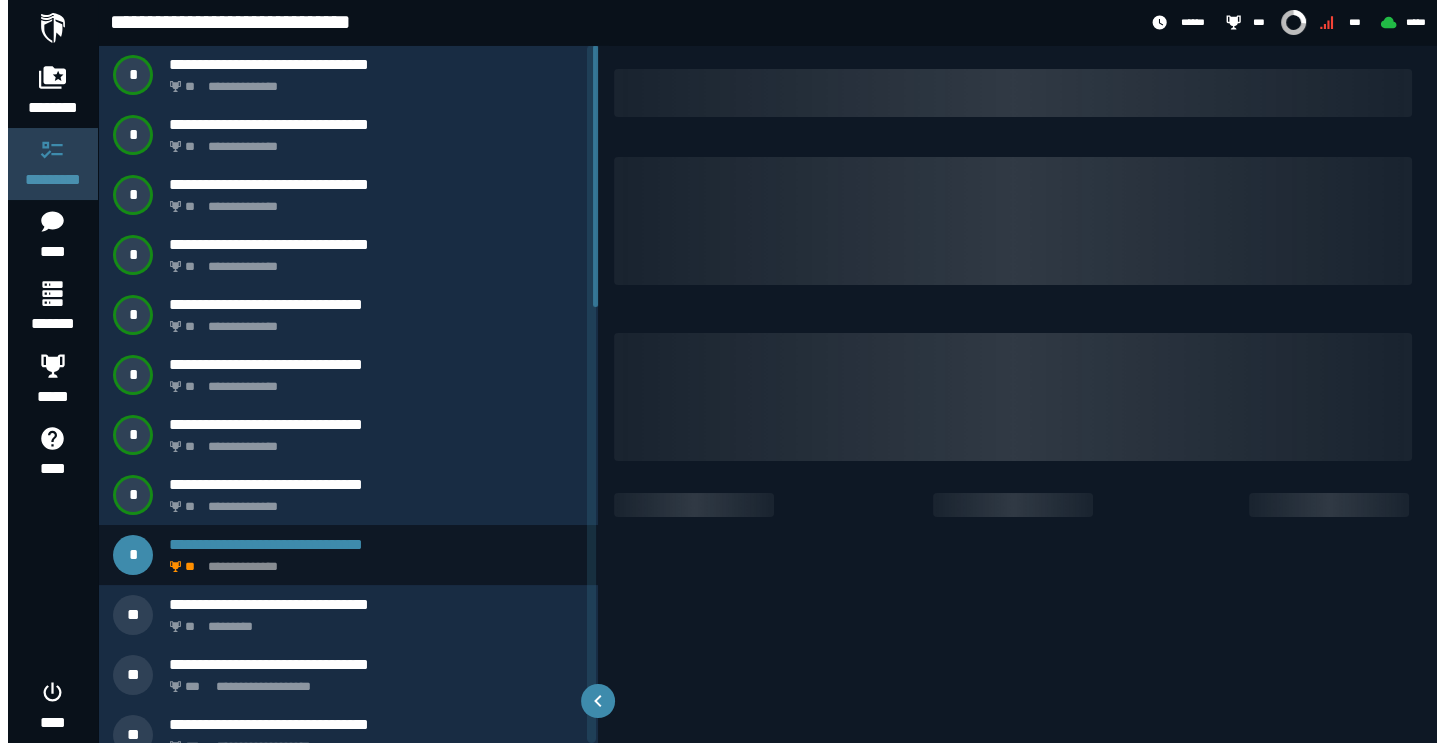 scroll, scrollTop: 0, scrollLeft: 0, axis: both 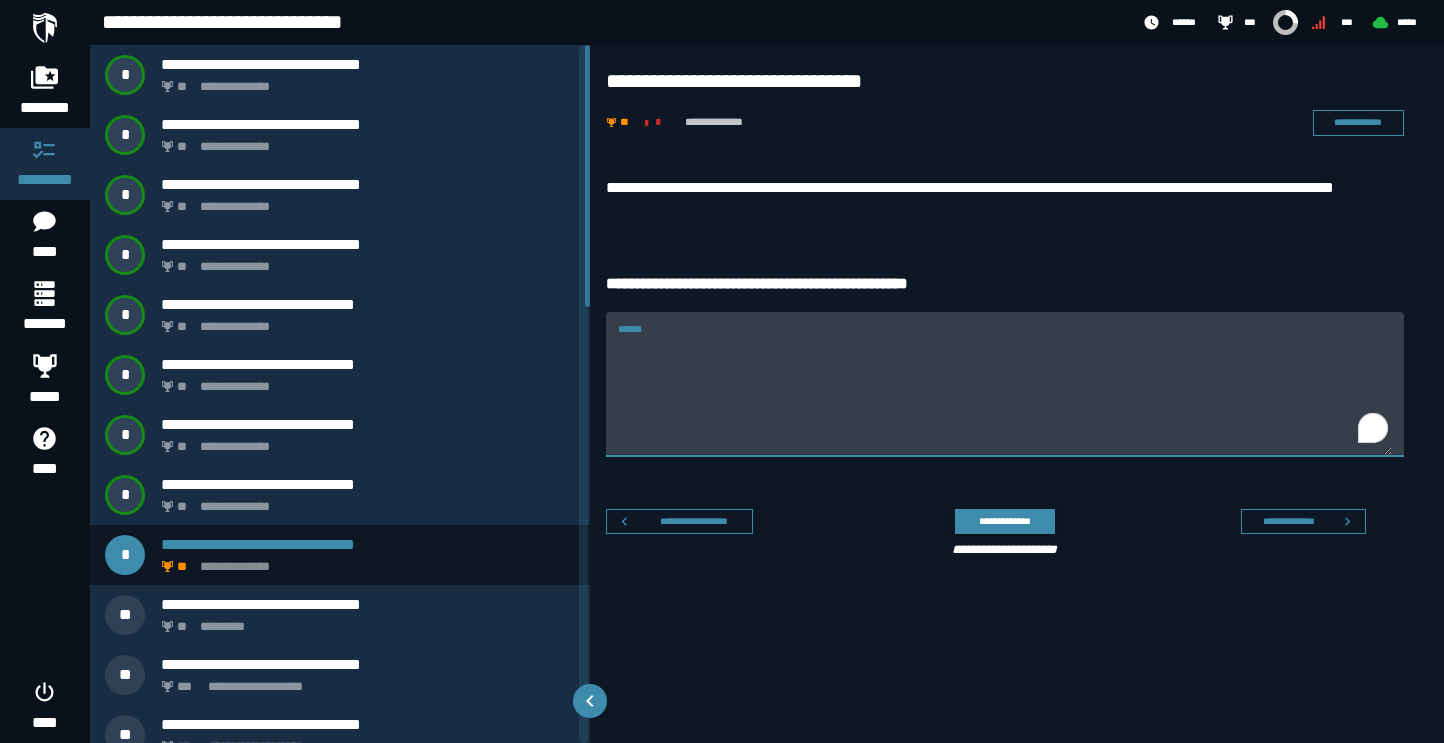click on "******" at bounding box center (1005, 396) 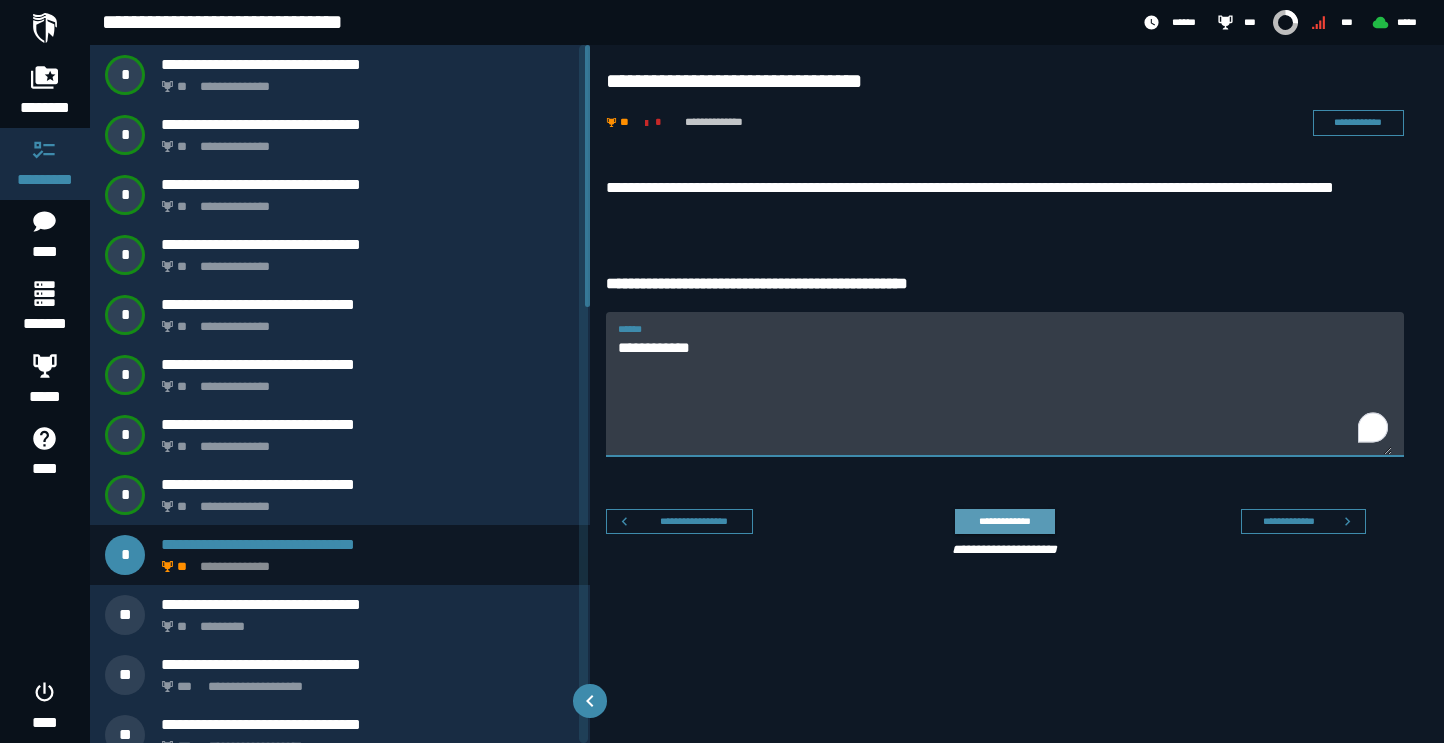 type on "**********" 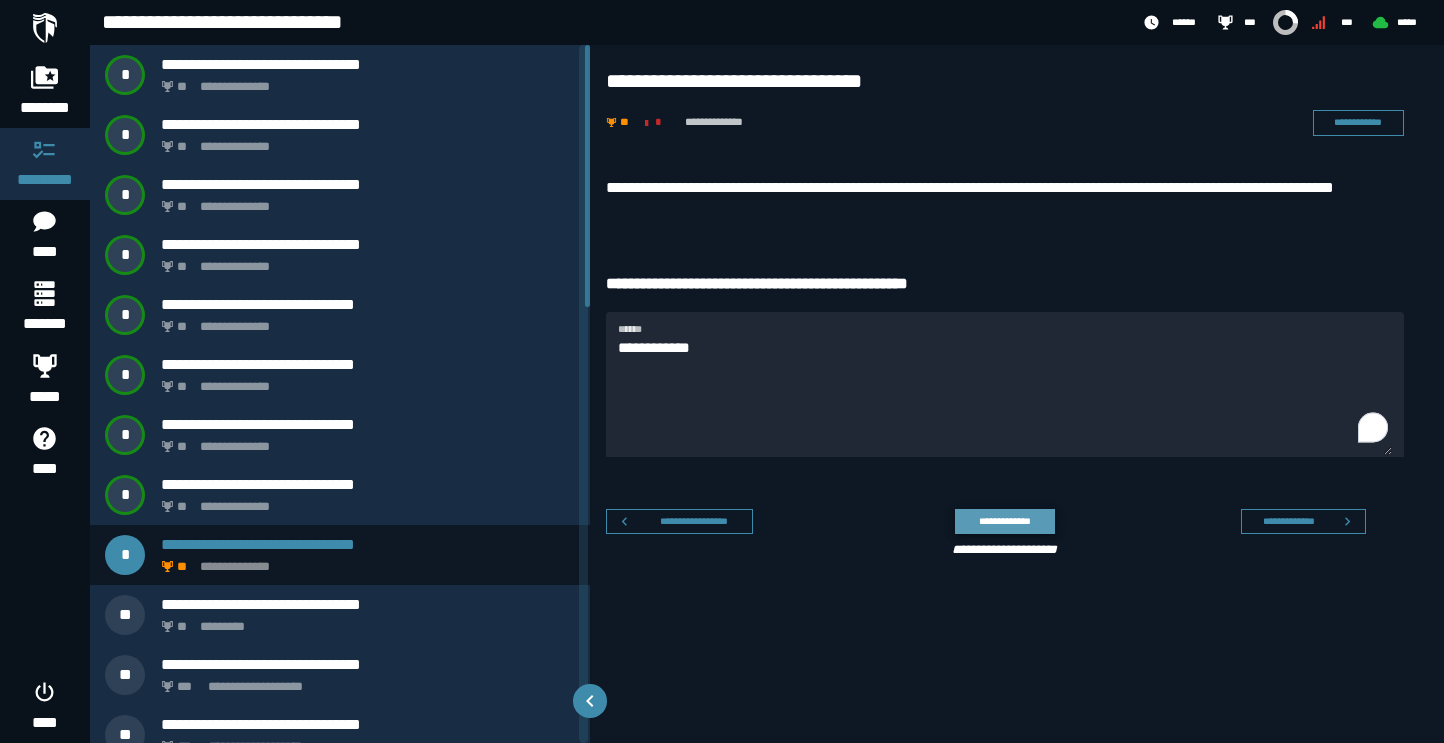 click on "**********" 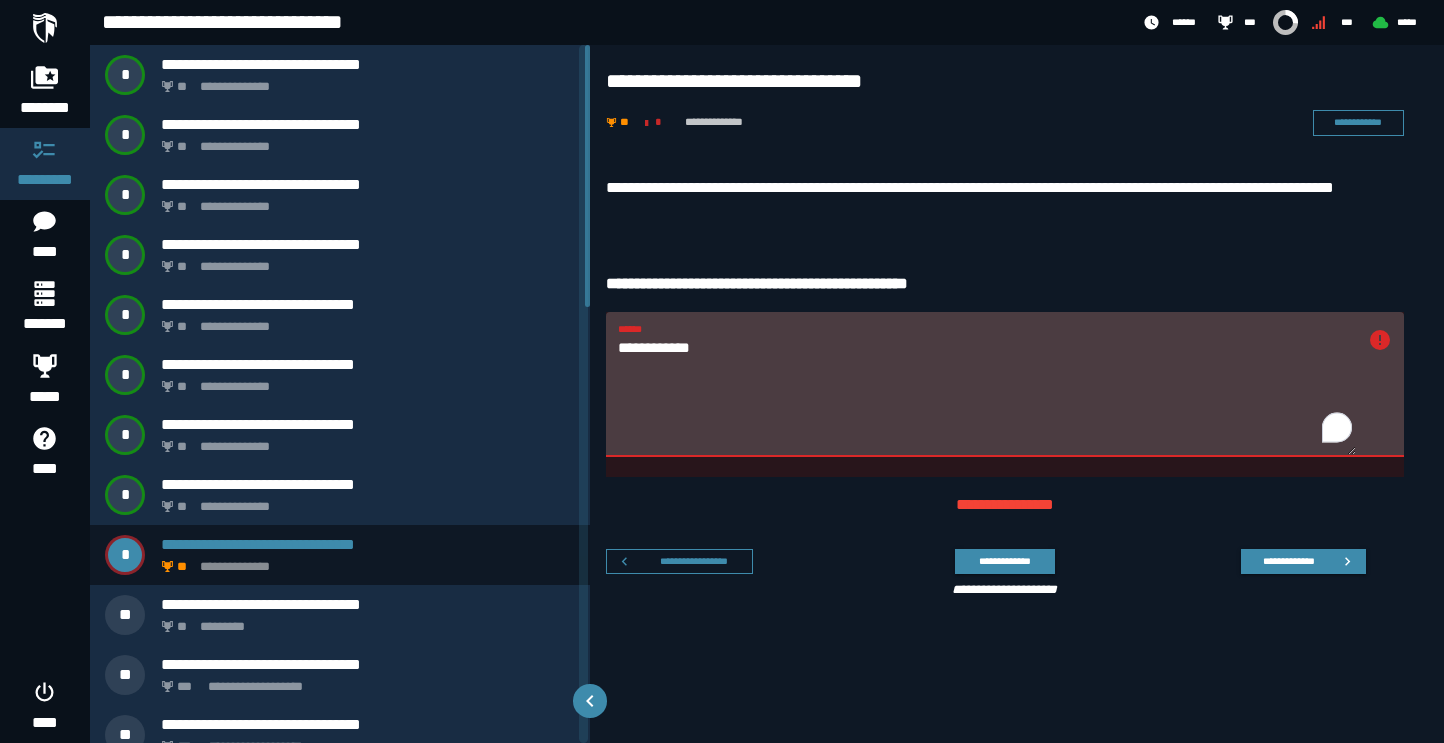 click on "**********" at bounding box center (987, 396) 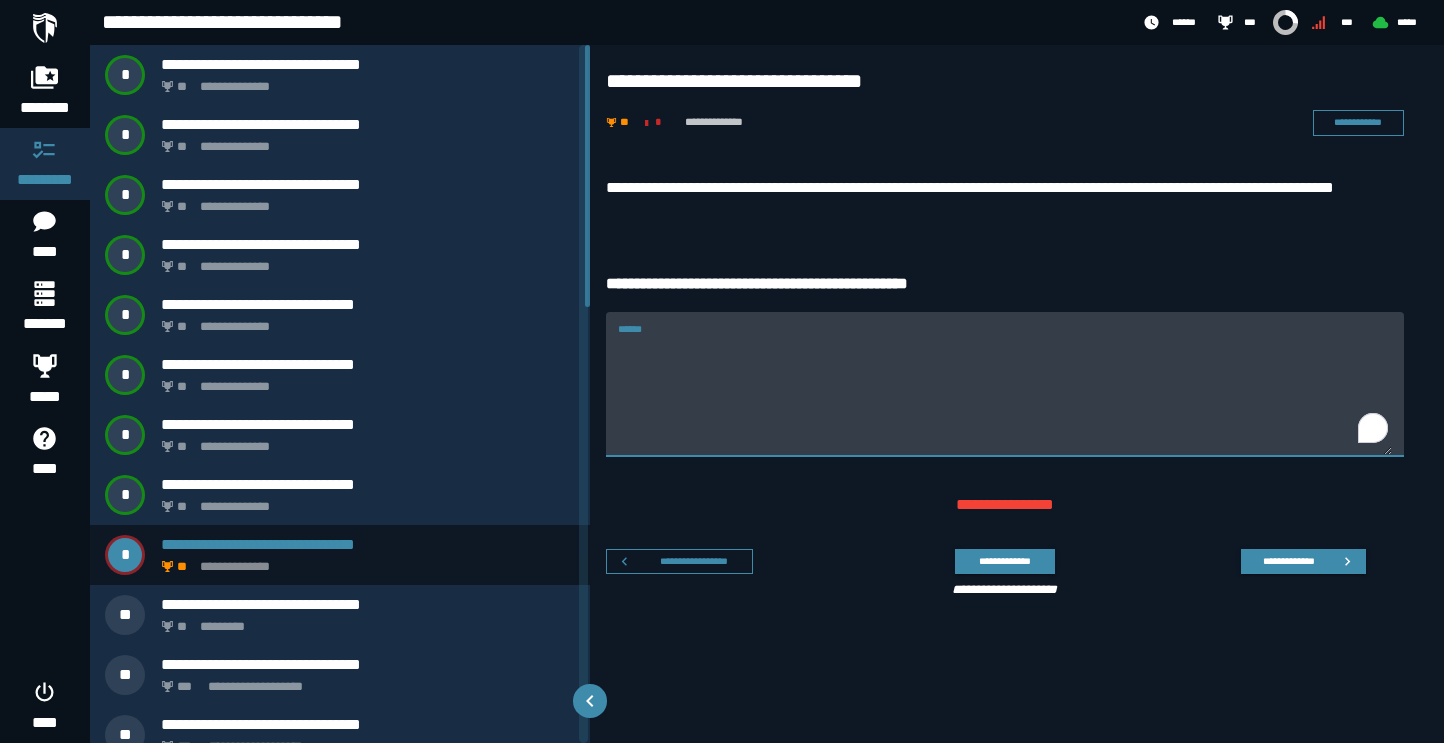 type 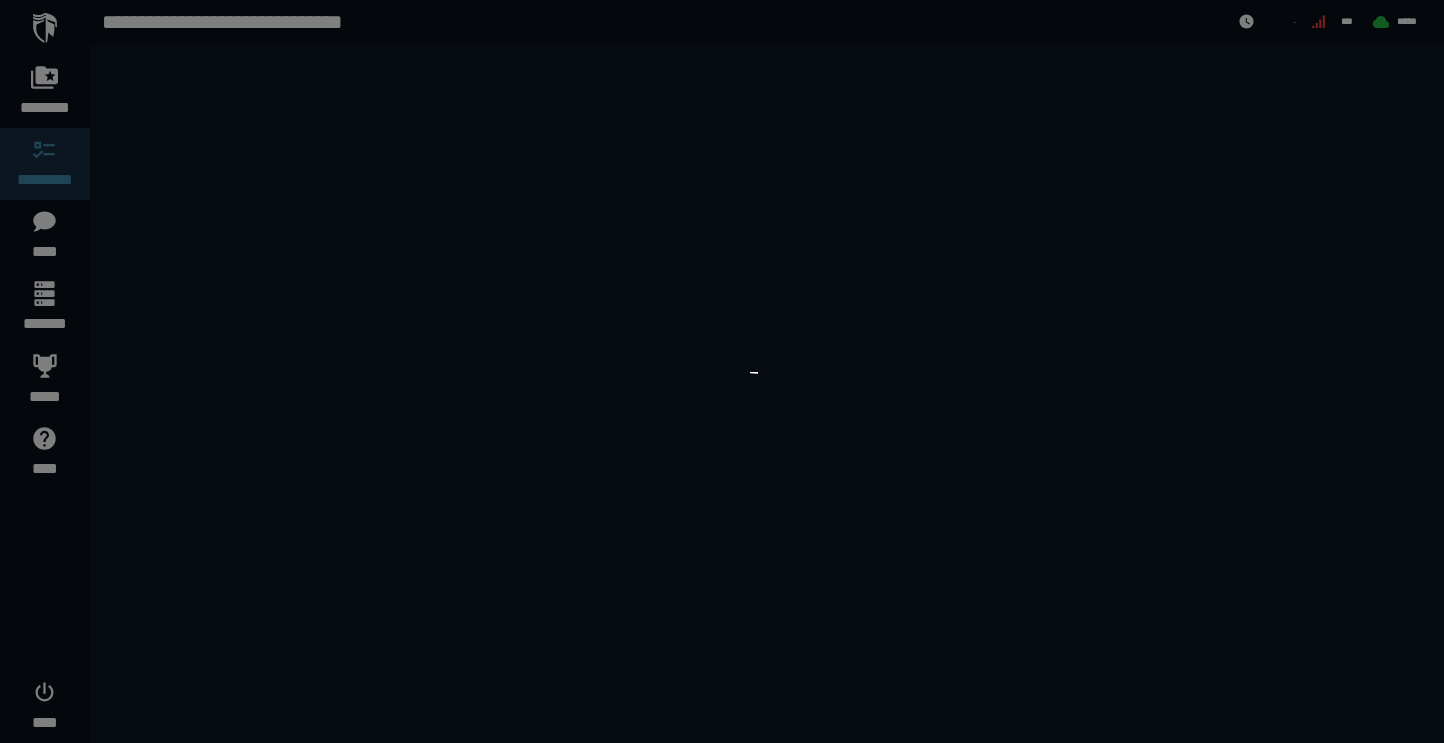 scroll, scrollTop: 0, scrollLeft: 0, axis: both 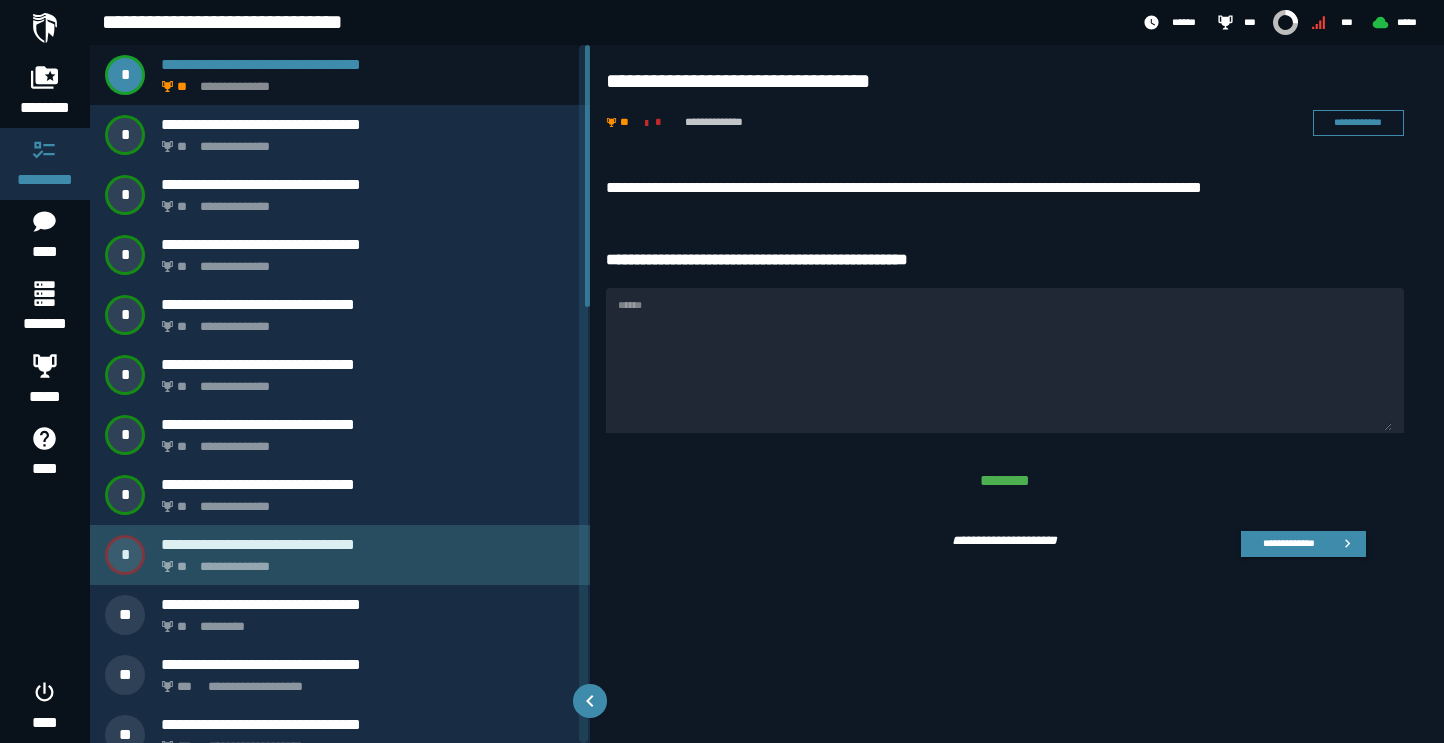 click on "**********" at bounding box center (364, 561) 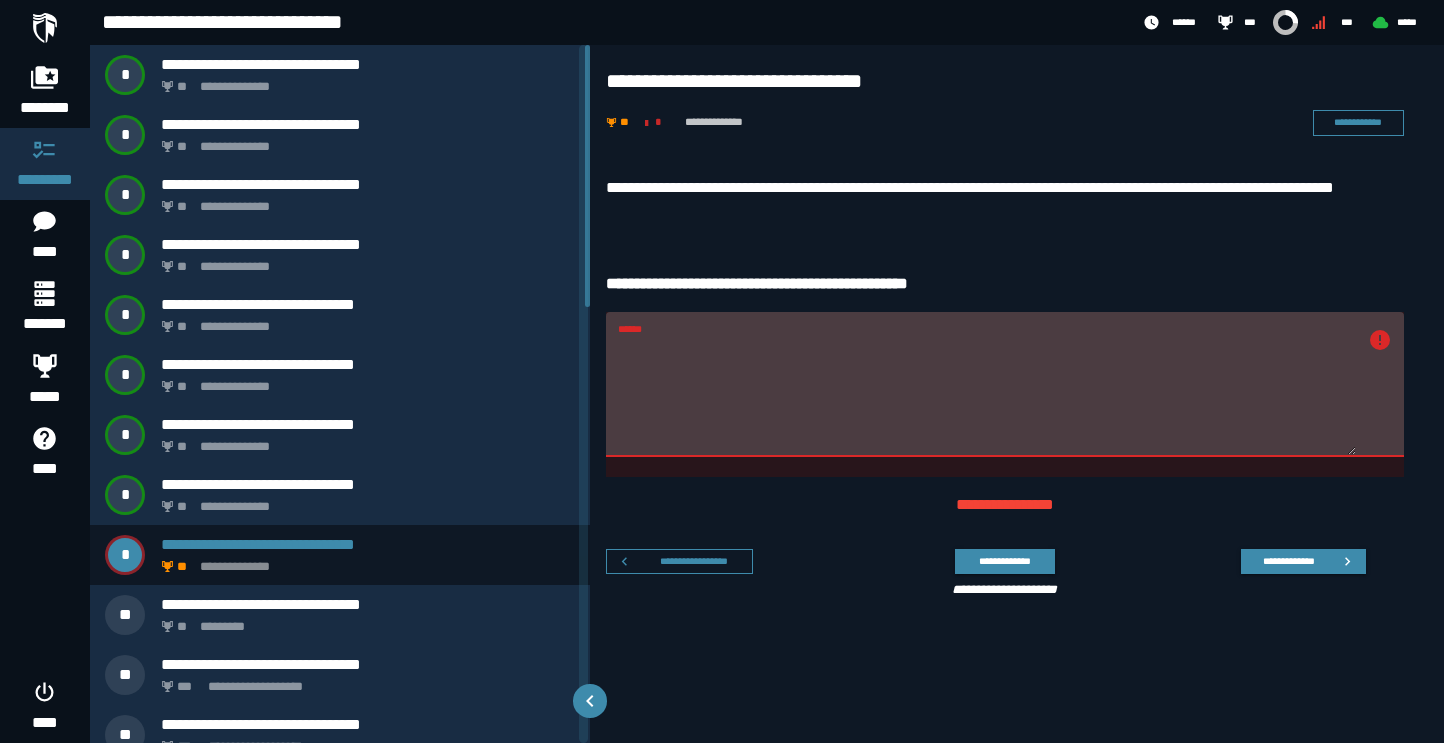 click on "******" at bounding box center [987, 396] 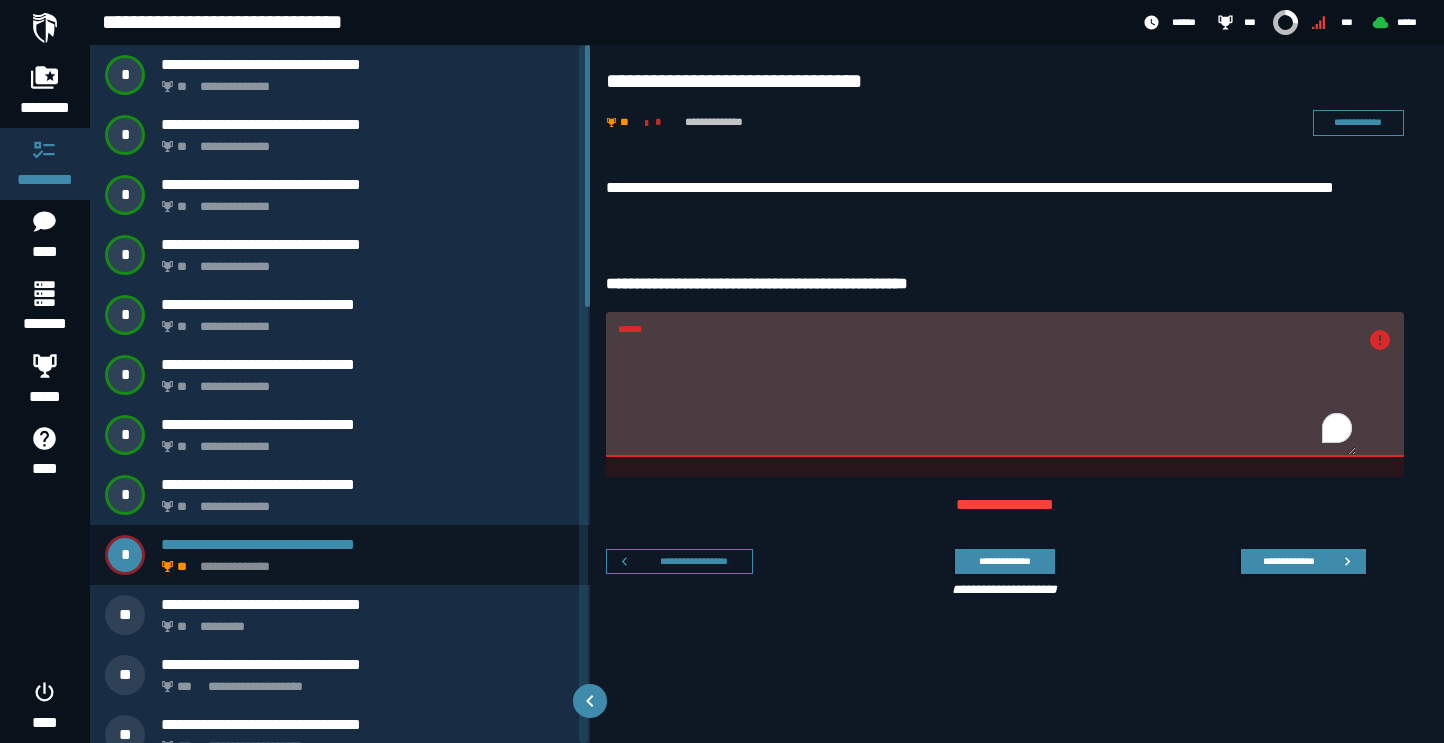 click on "******" at bounding box center (987, 396) 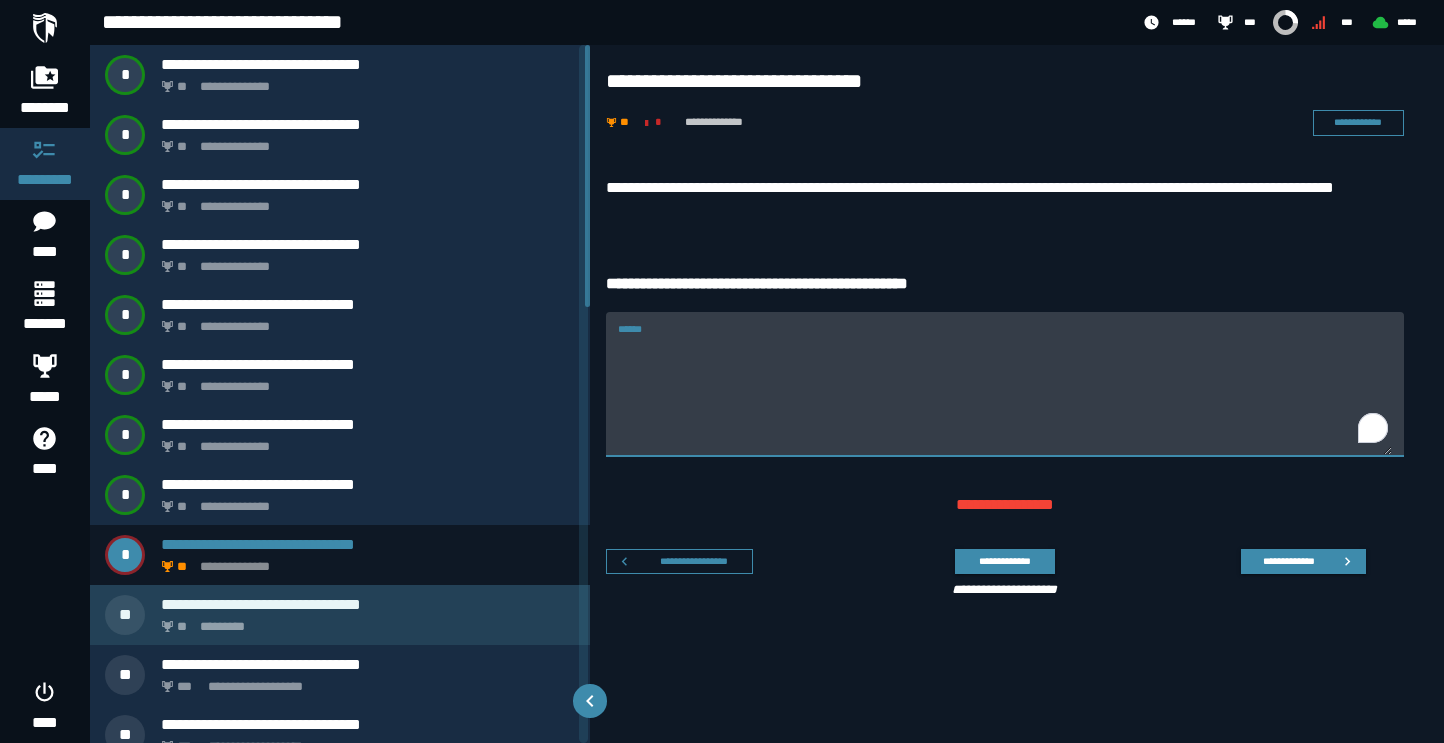 type 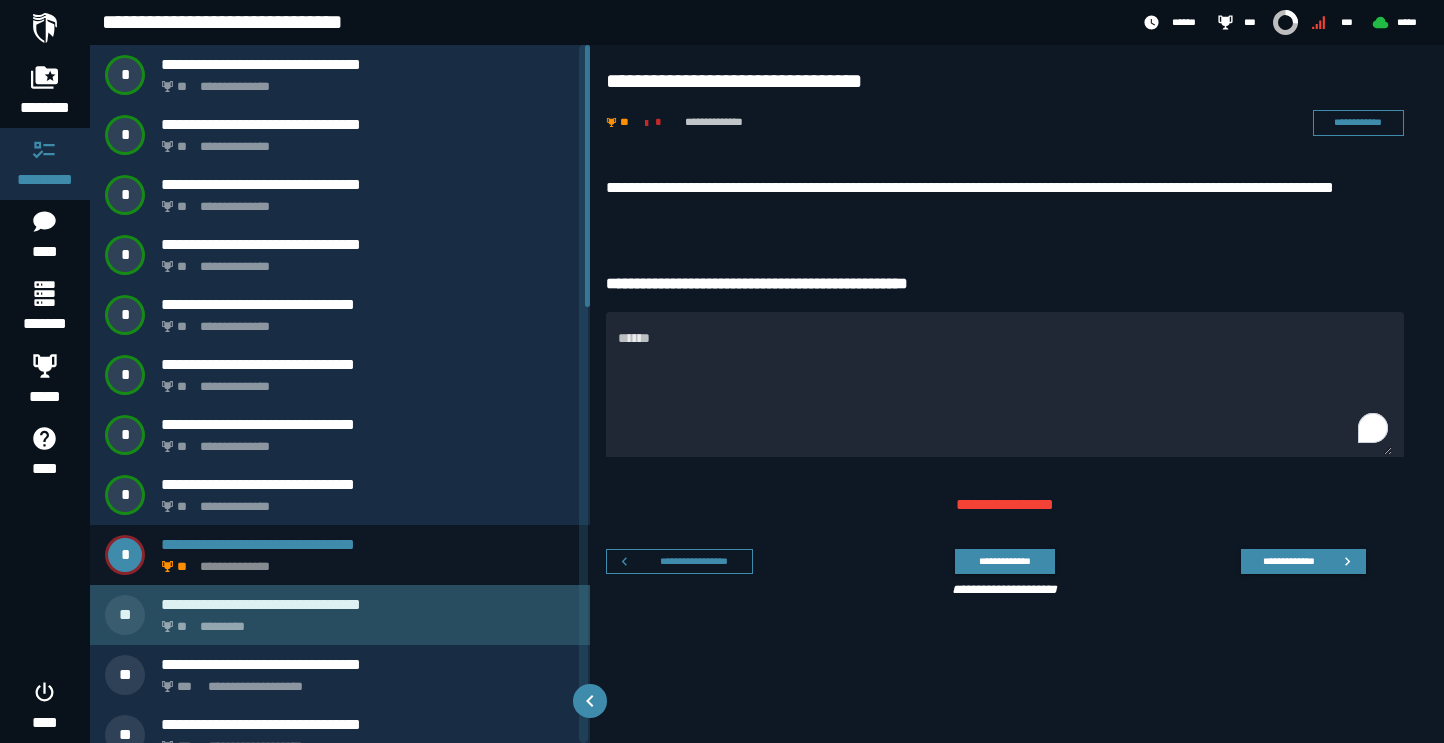click on "** *********" at bounding box center (364, 621) 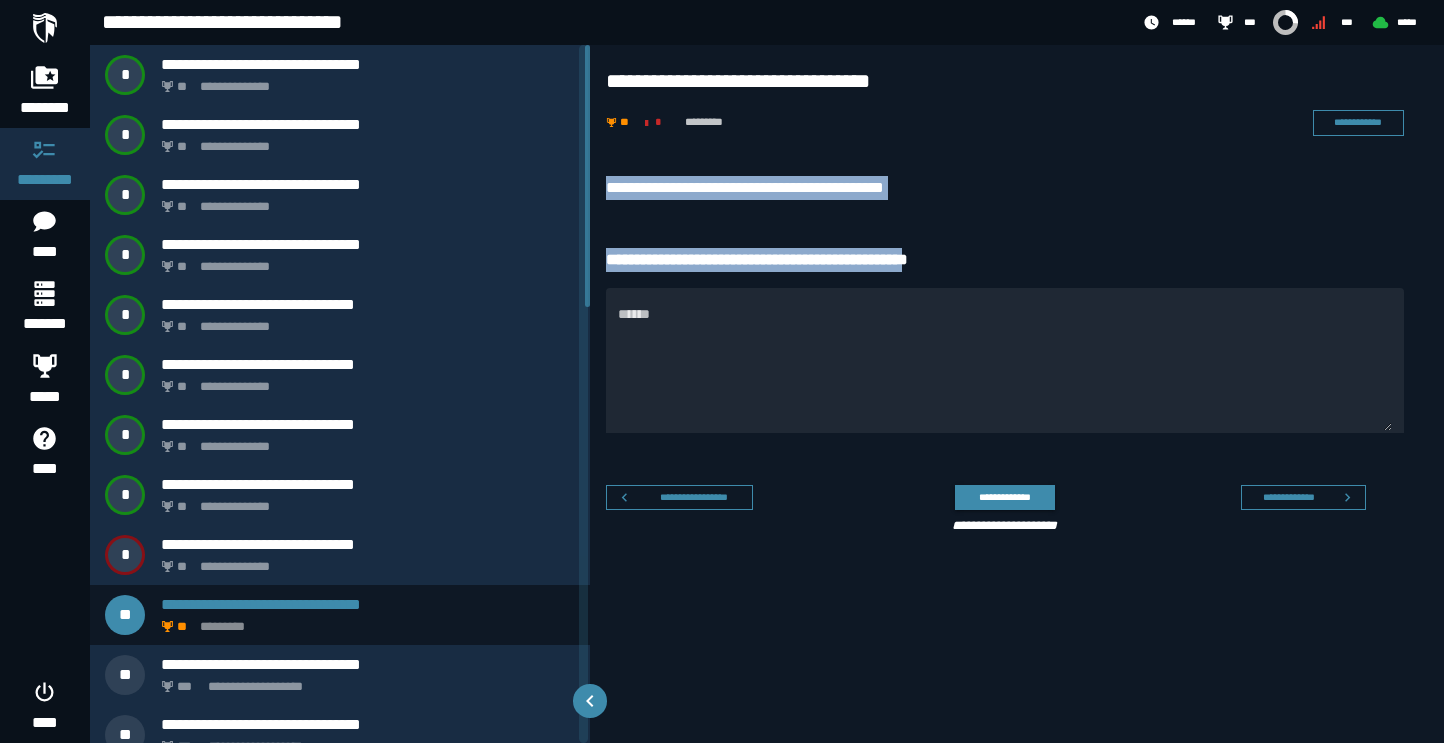drag, startPoint x: 607, startPoint y: 195, endPoint x: 960, endPoint y: 261, distance: 359.11697 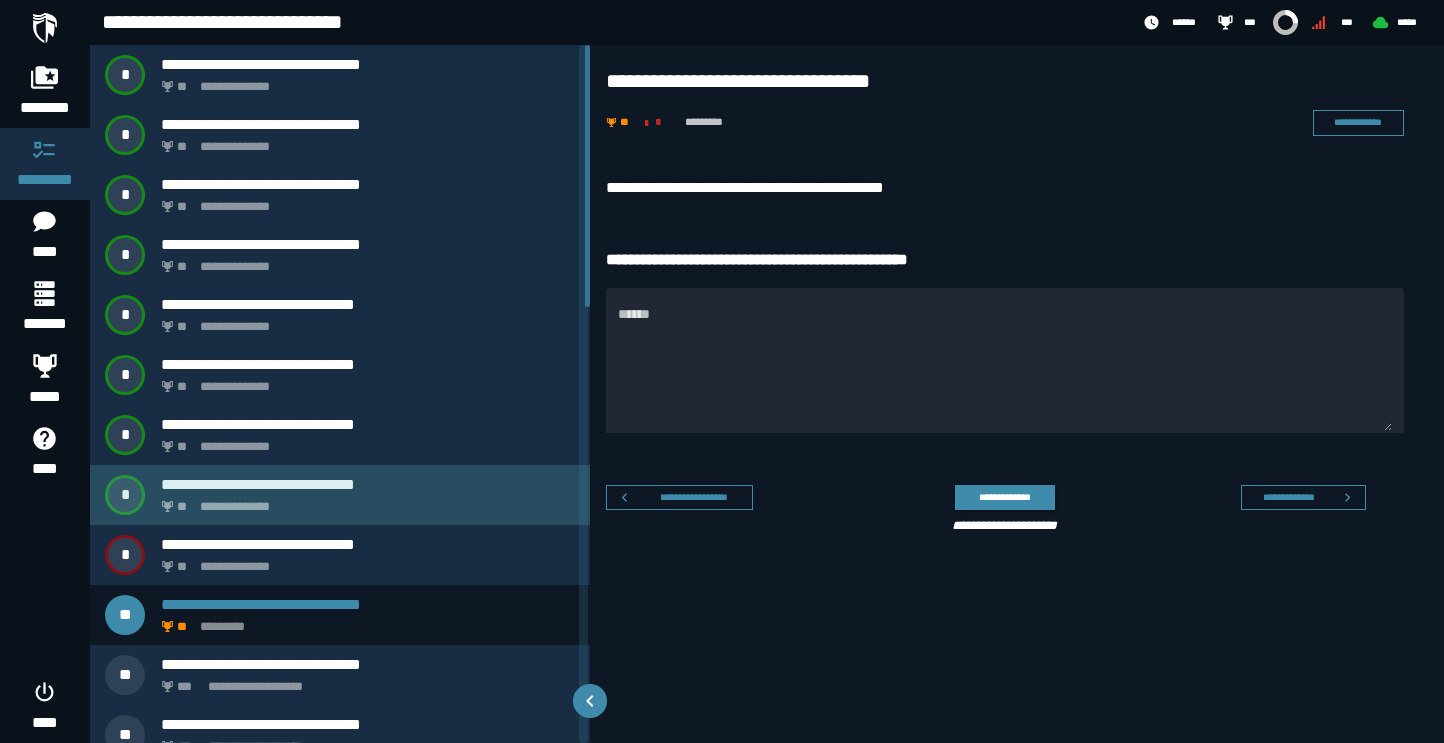 click on "**********" 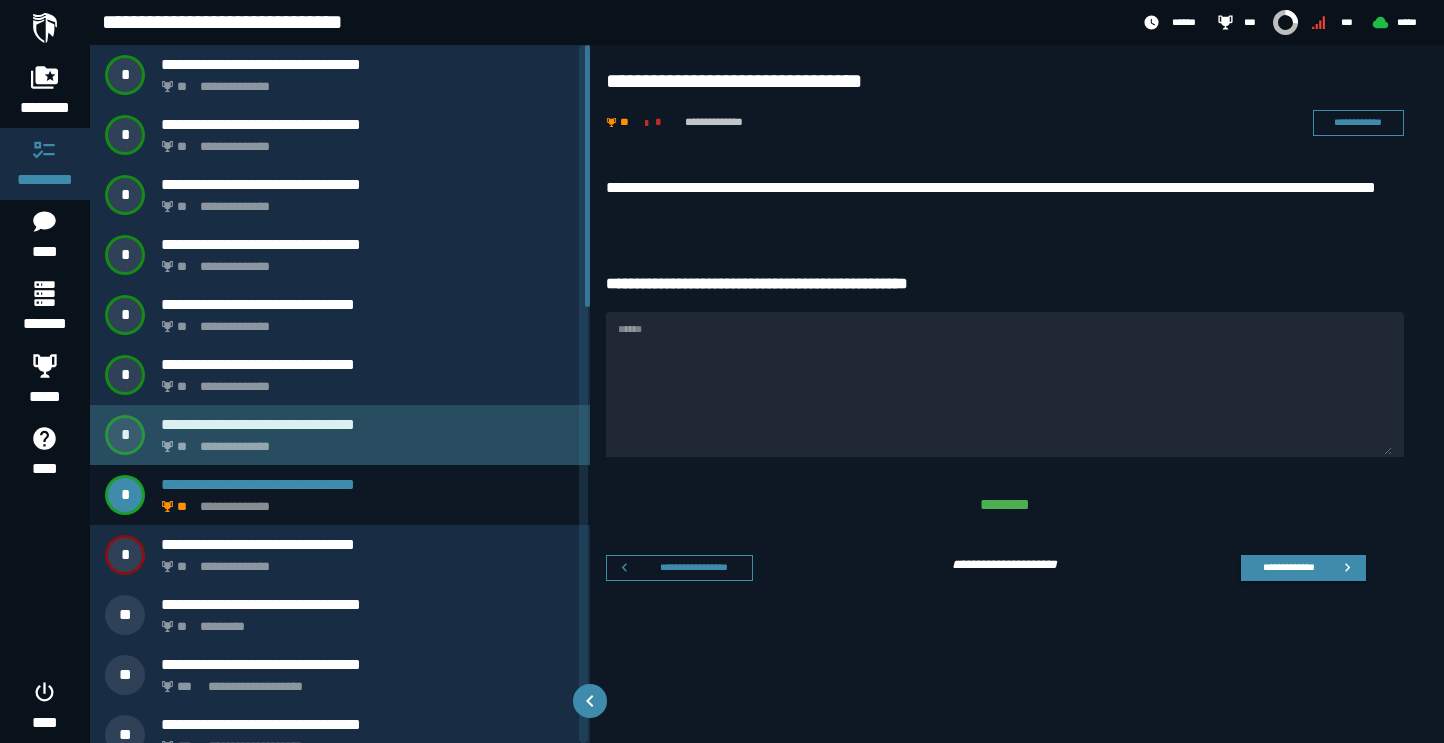 click on "**********" at bounding box center (368, 424) 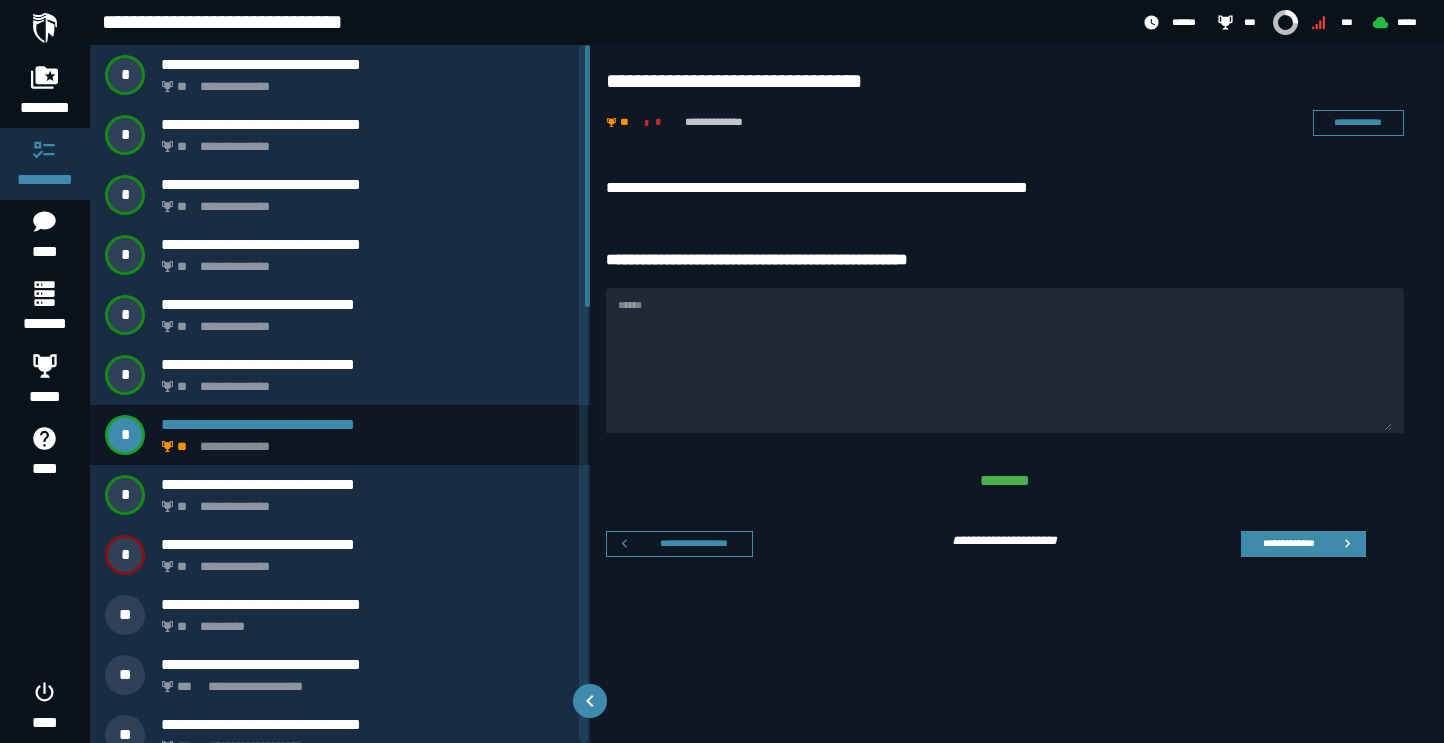 drag, startPoint x: 640, startPoint y: 328, endPoint x: 852, endPoint y: 326, distance: 212.00943 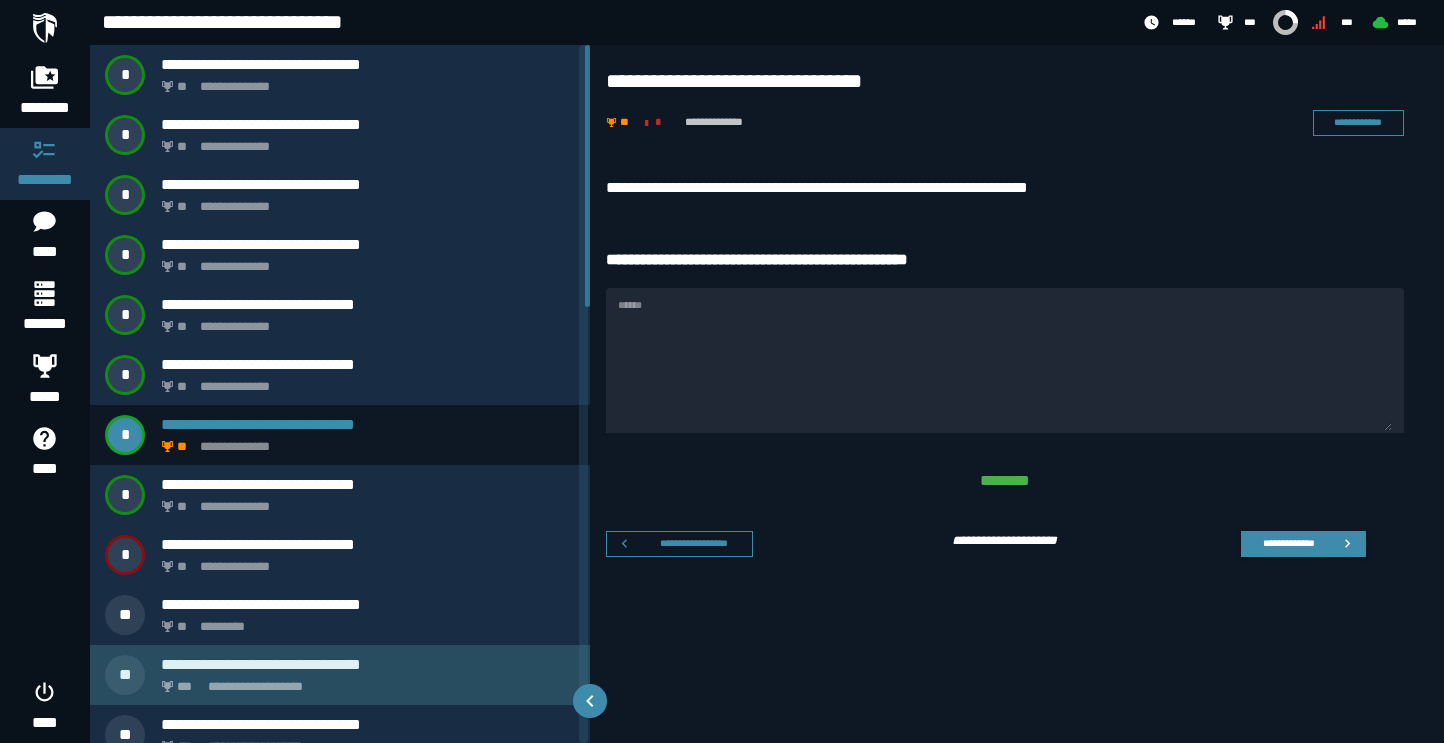 click on "**********" at bounding box center [340, 675] 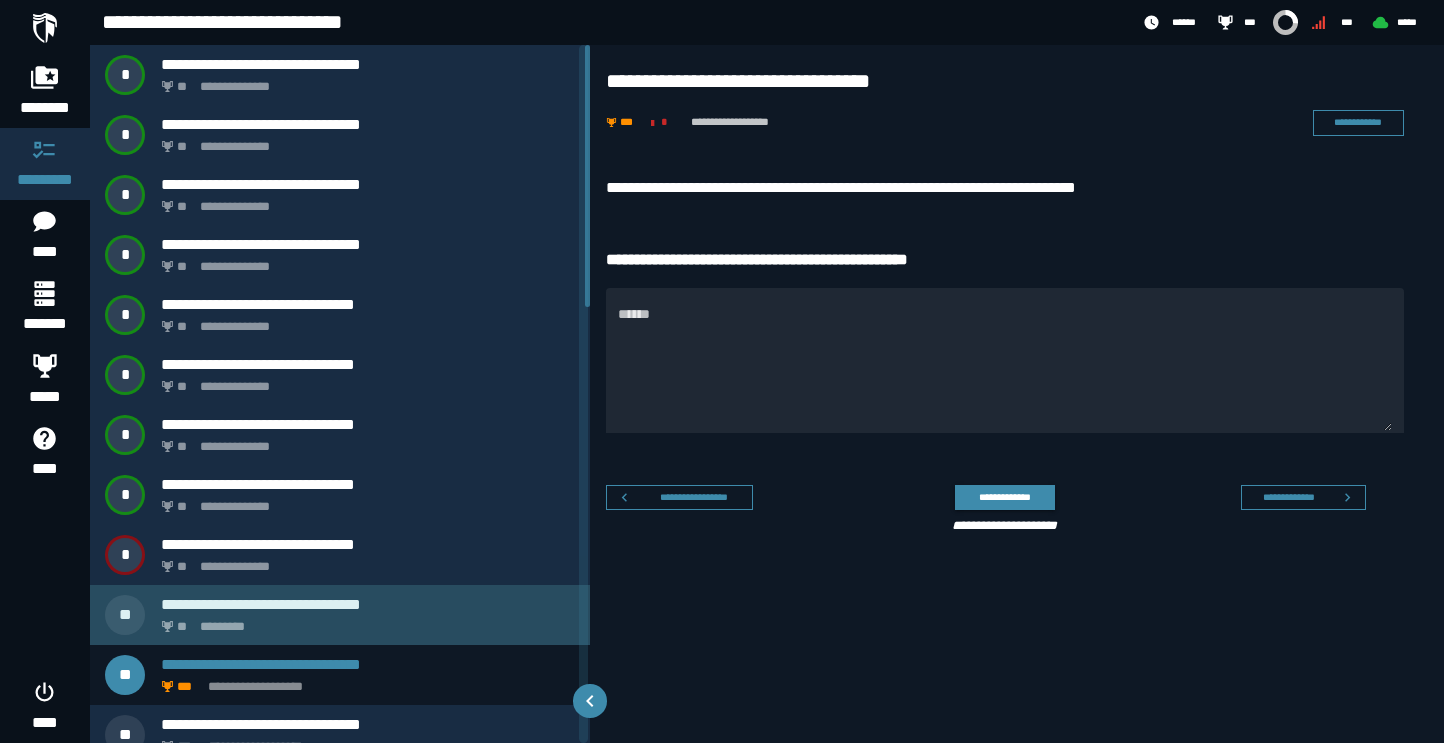 click on "**********" at bounding box center (340, 615) 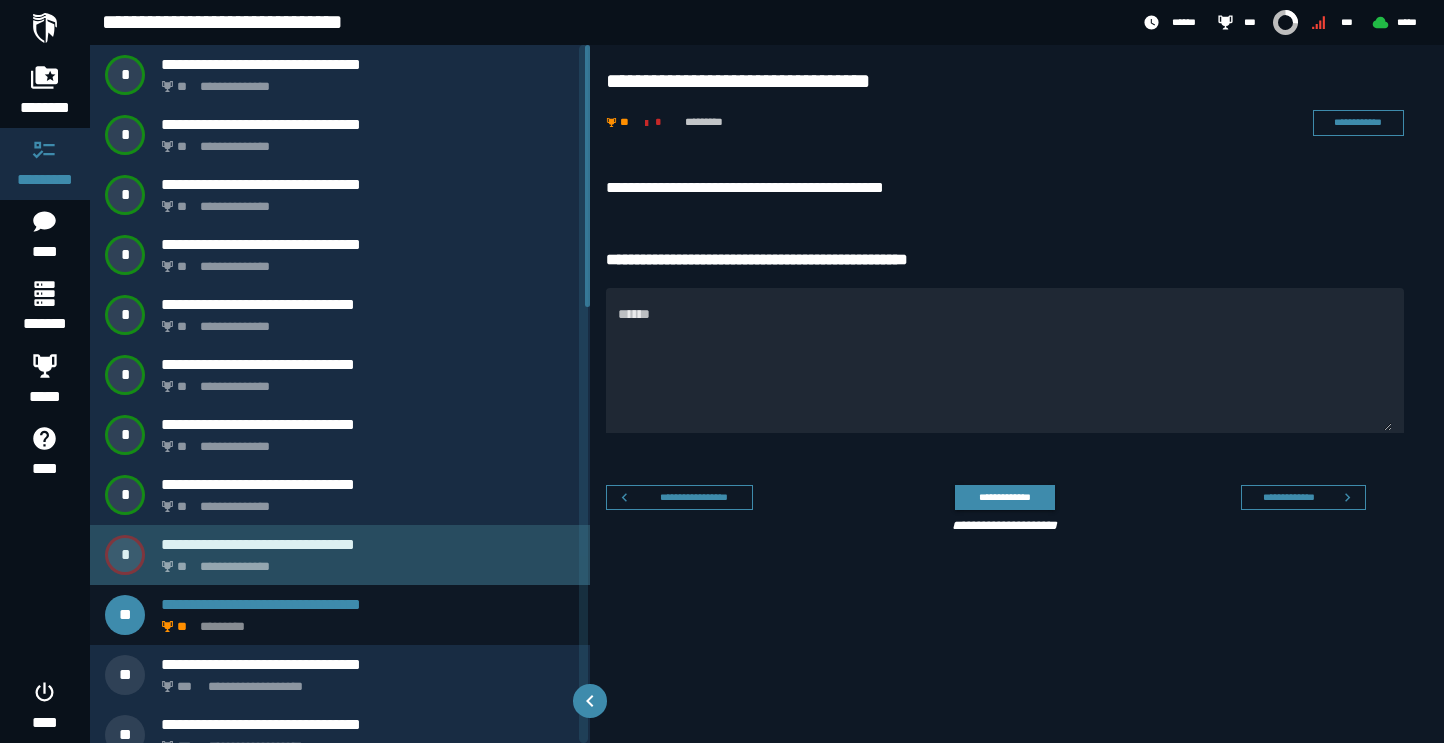 click on "**********" at bounding box center (368, 544) 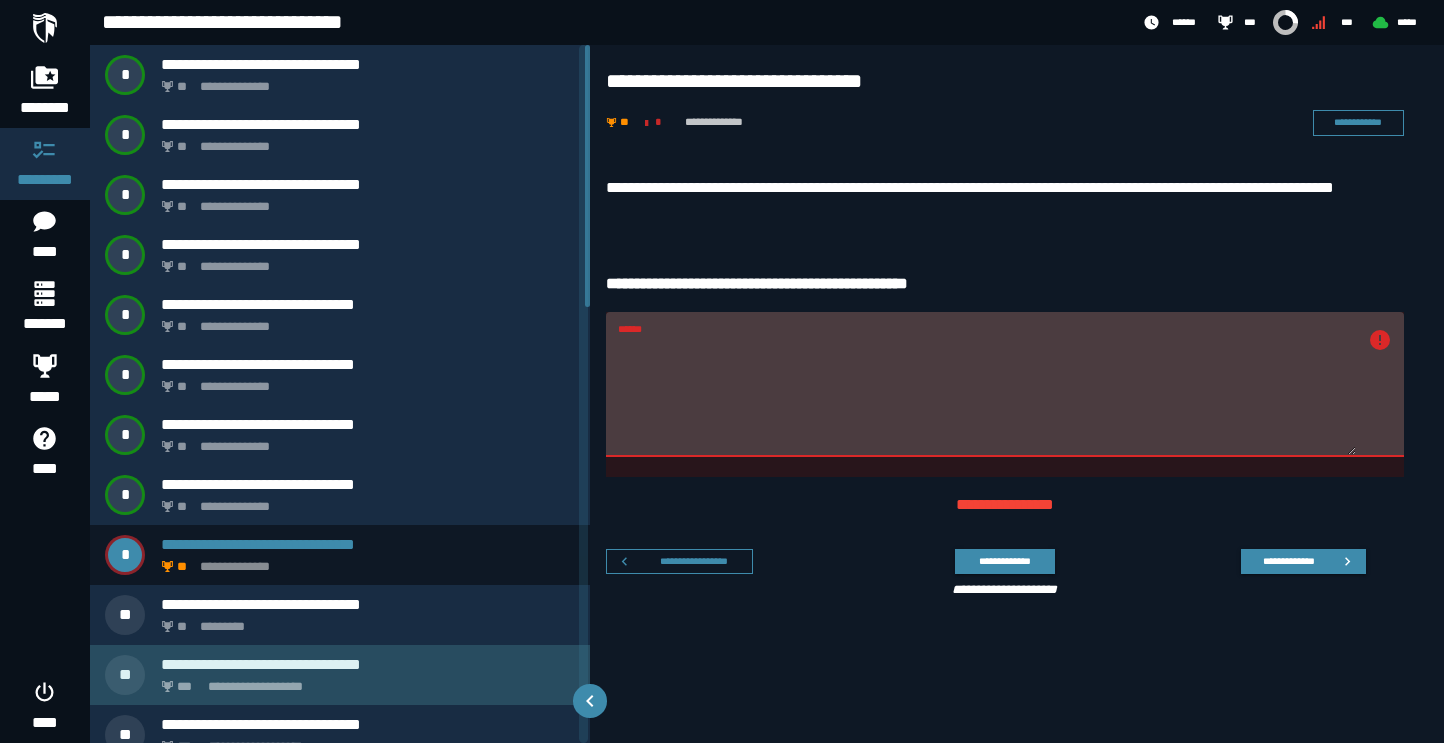 click on "**********" 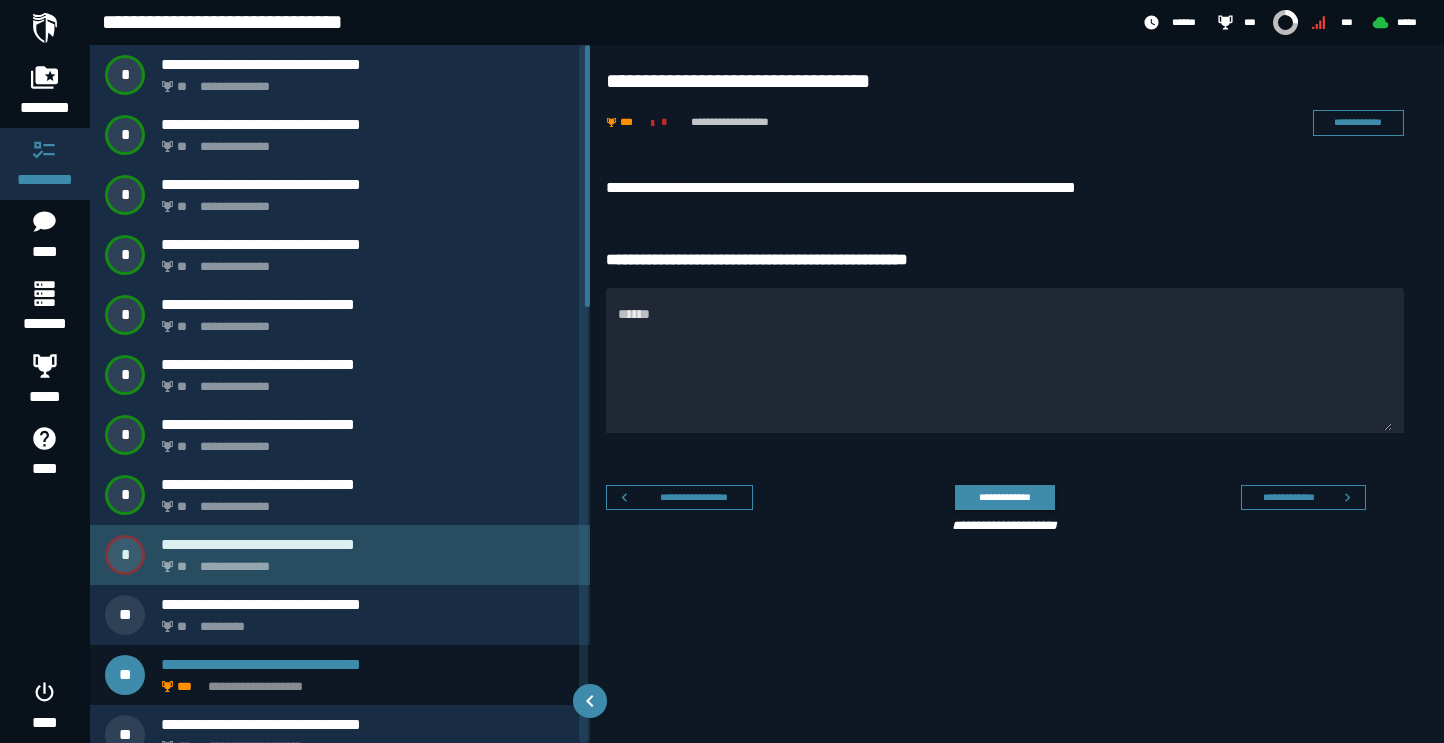 click on "**********" 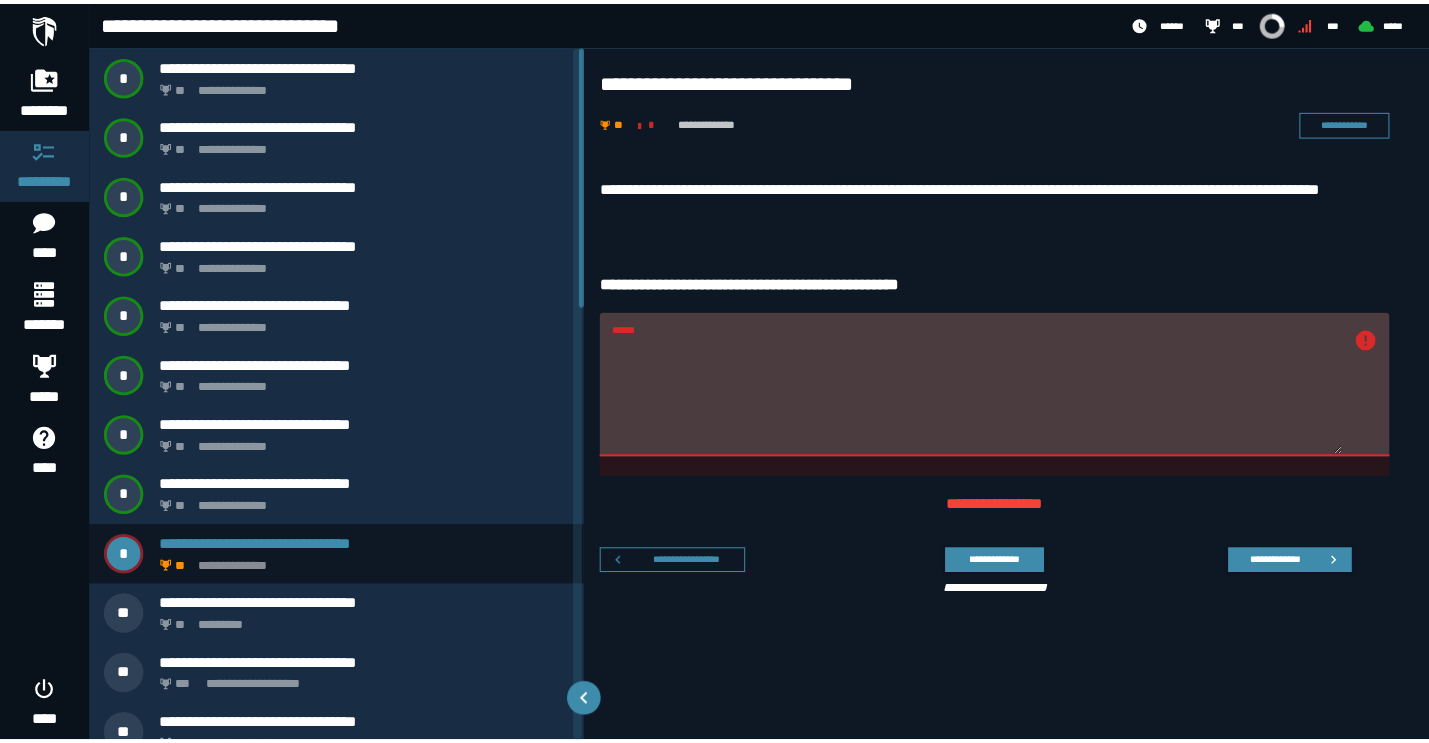 scroll, scrollTop: 0, scrollLeft: 0, axis: both 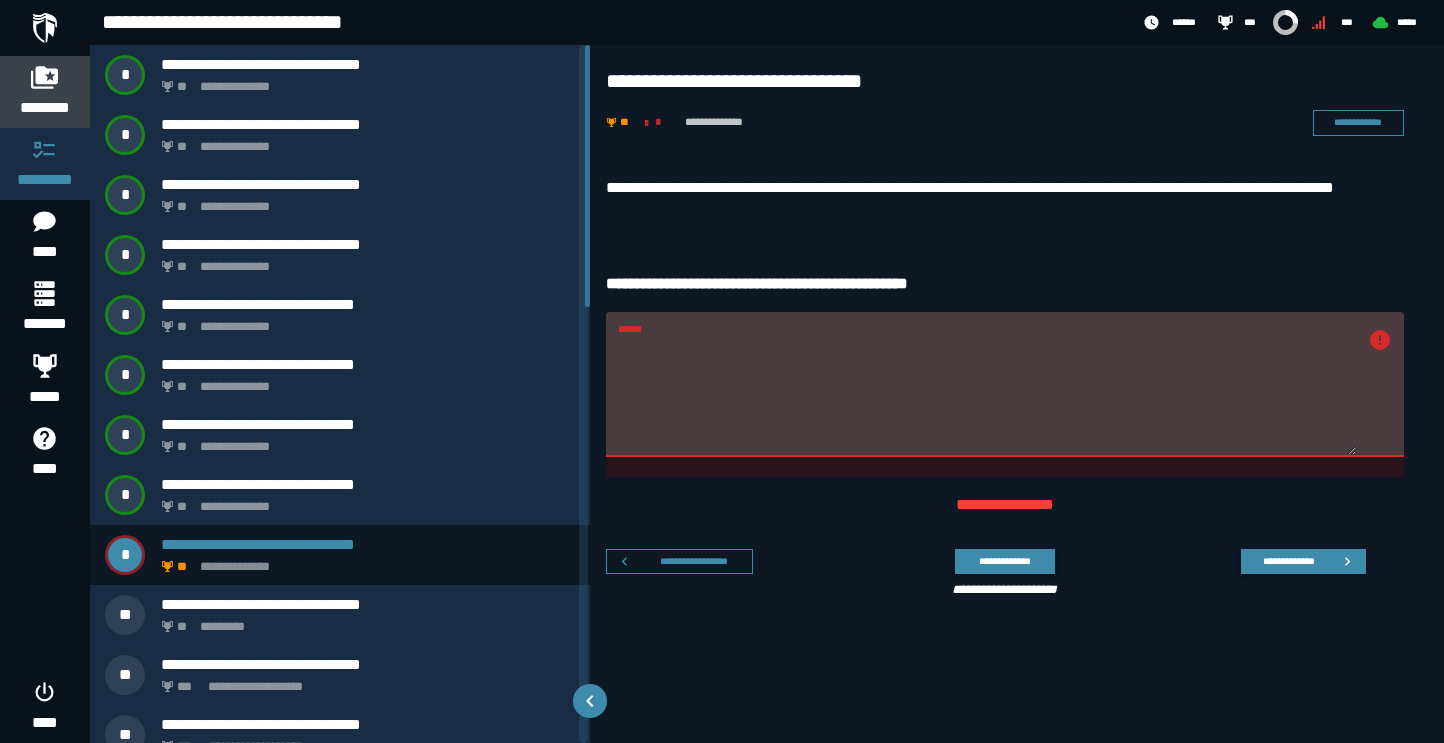 click 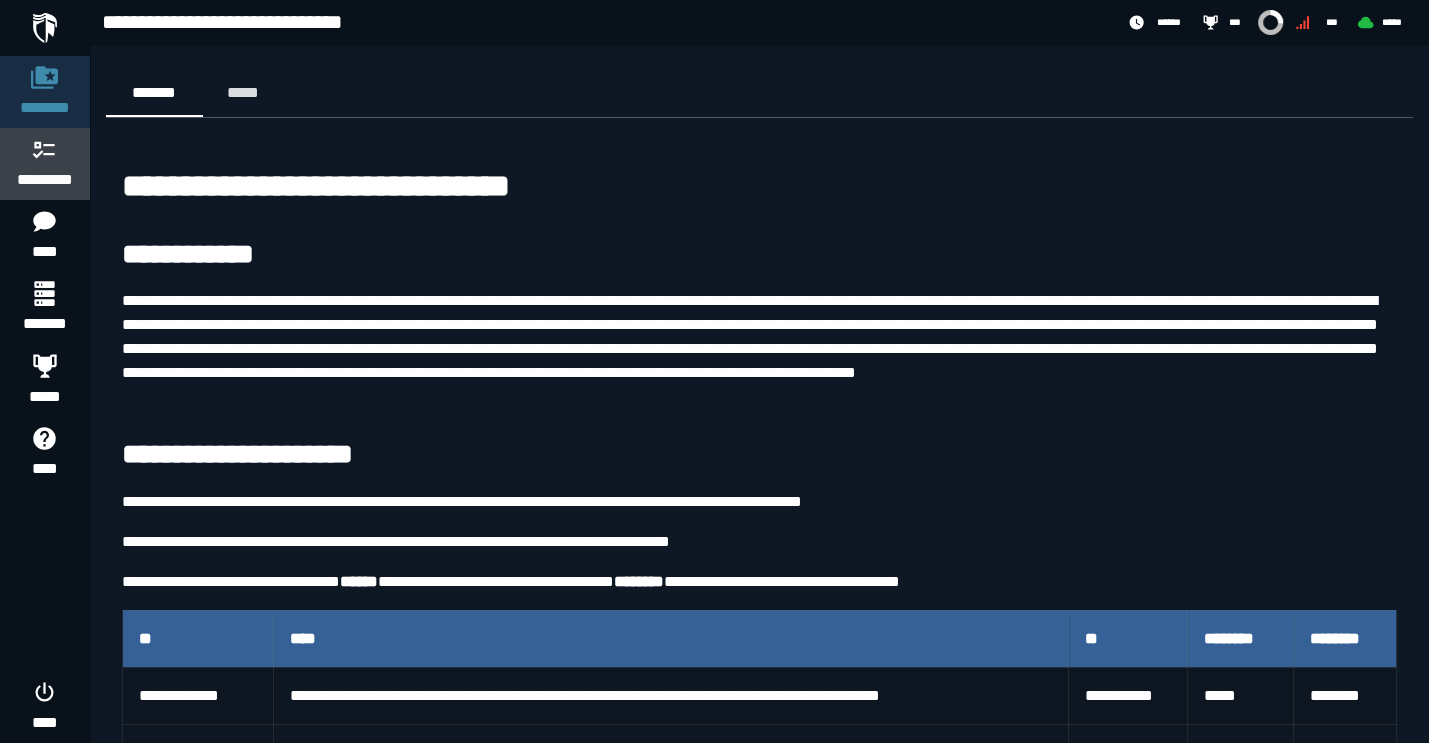 click 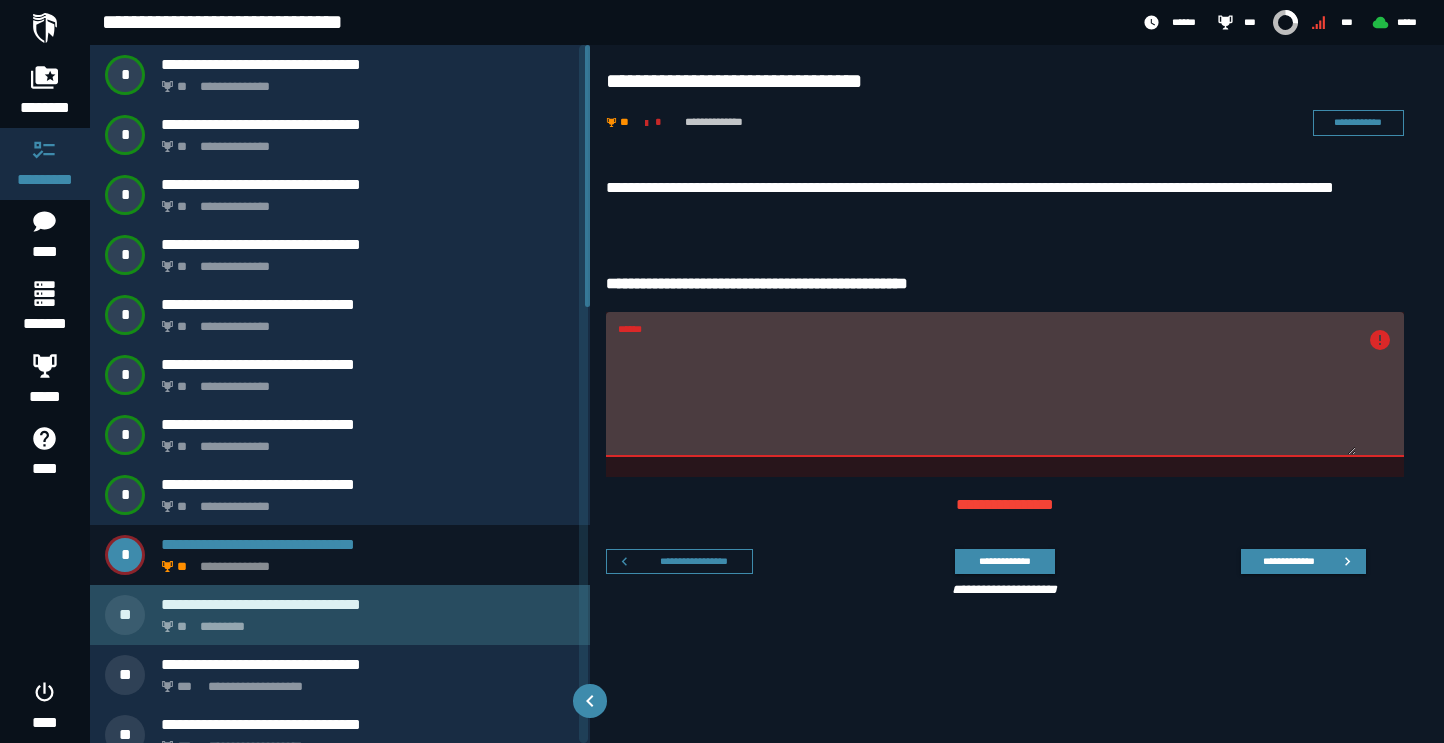click on "** *********" at bounding box center [364, 621] 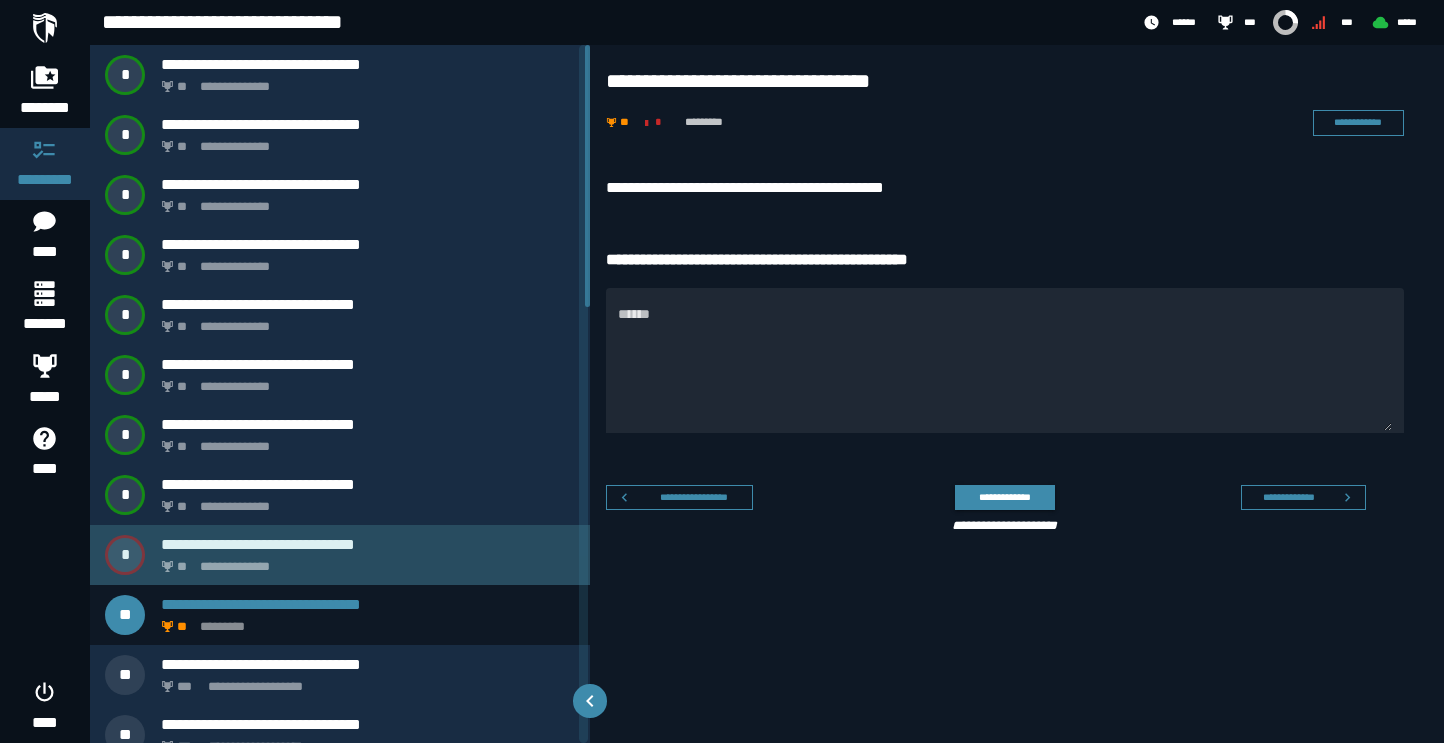 click on "**********" at bounding box center (364, 561) 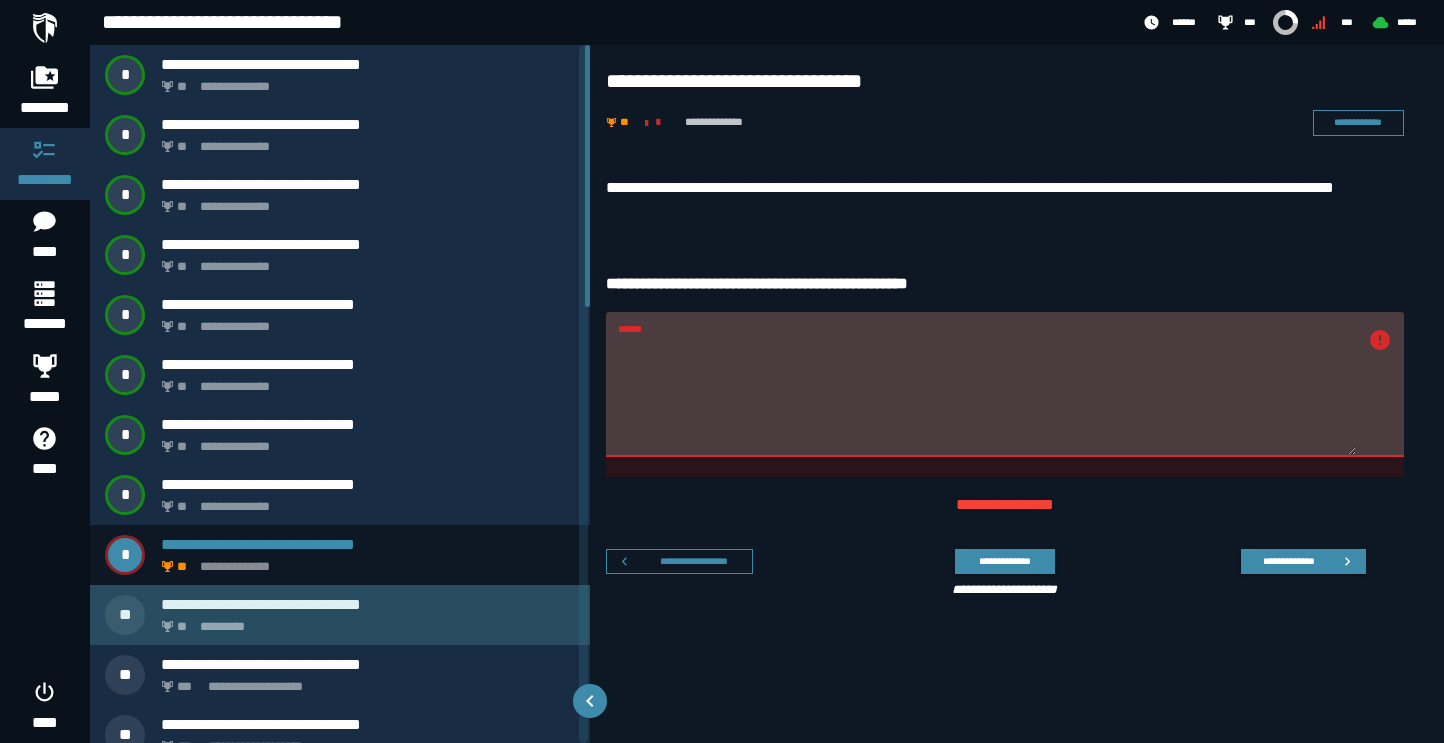 click on "**********" at bounding box center [368, 604] 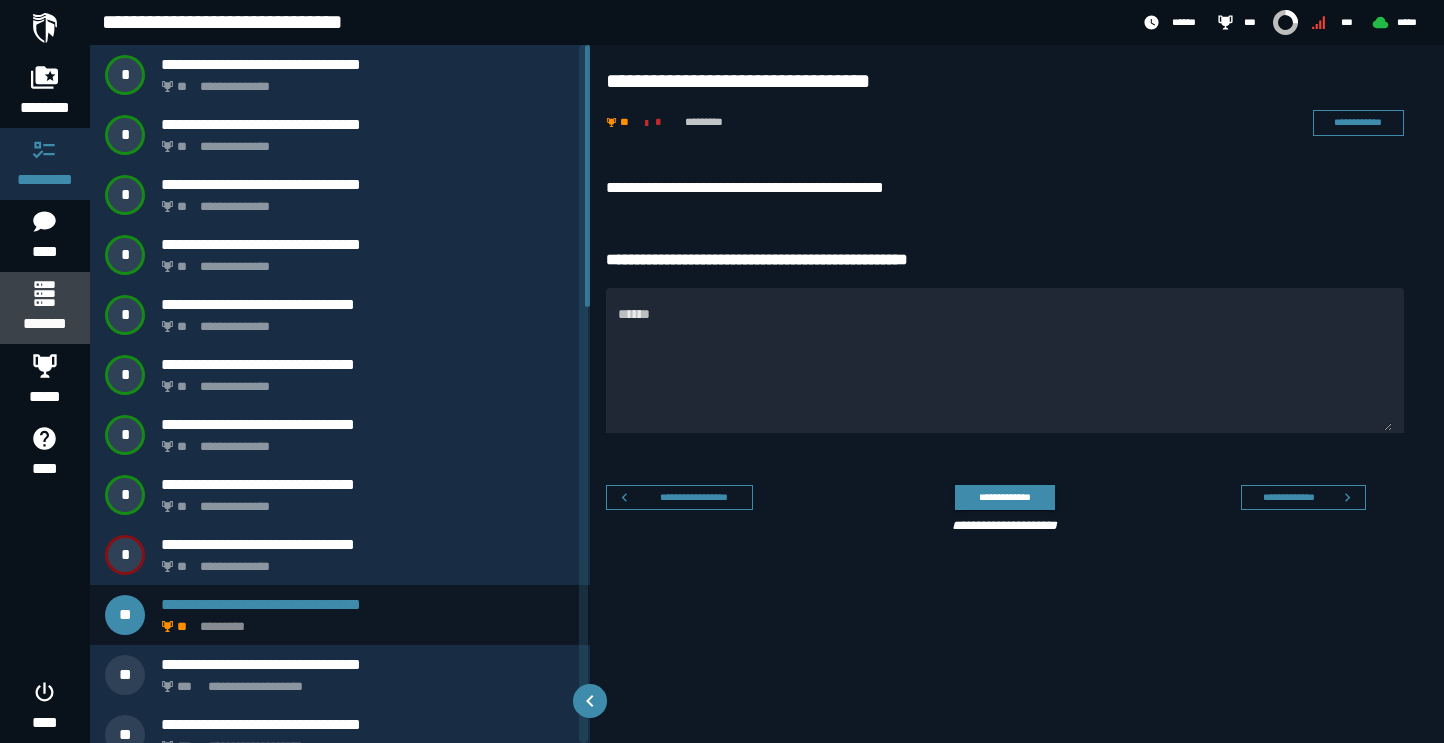click on "*******" 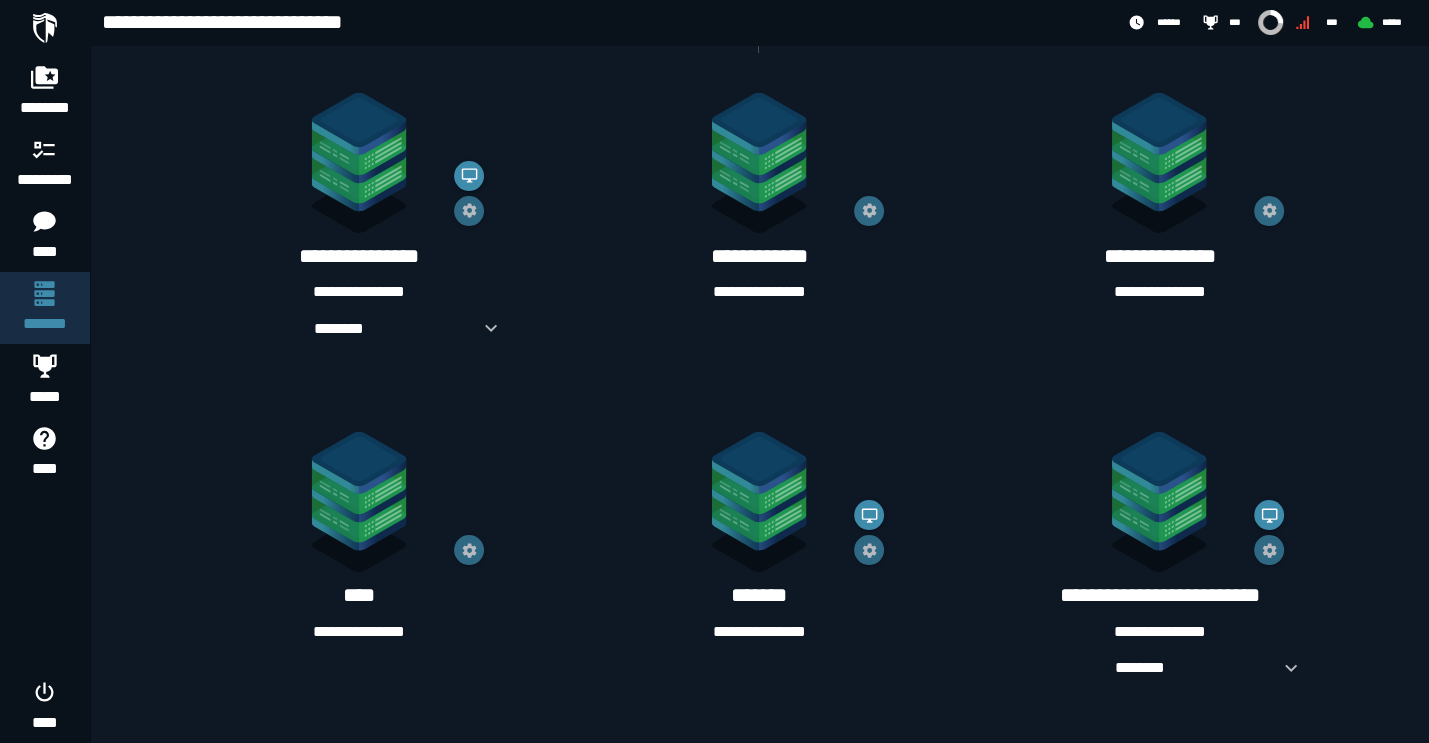 scroll, scrollTop: 695, scrollLeft: 0, axis: vertical 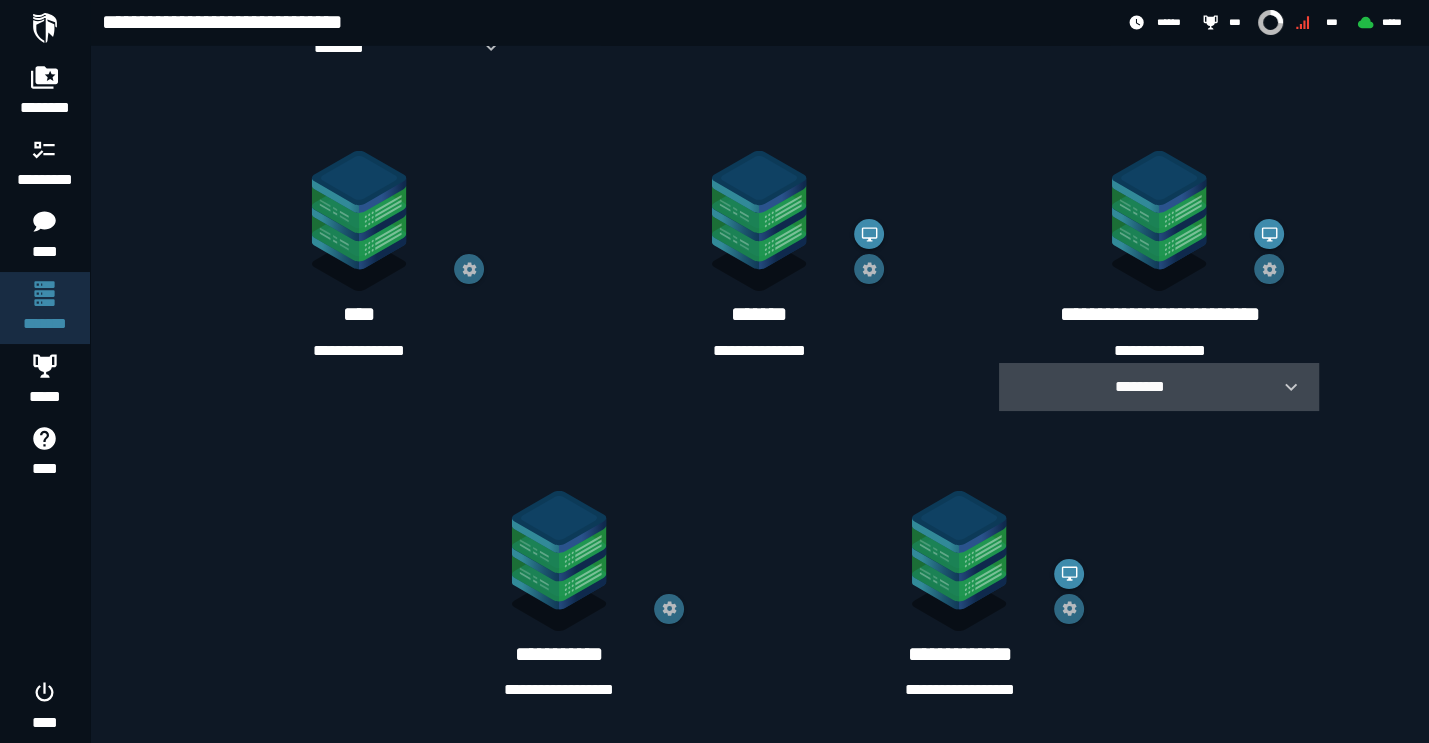 click at bounding box center [1283, 387] 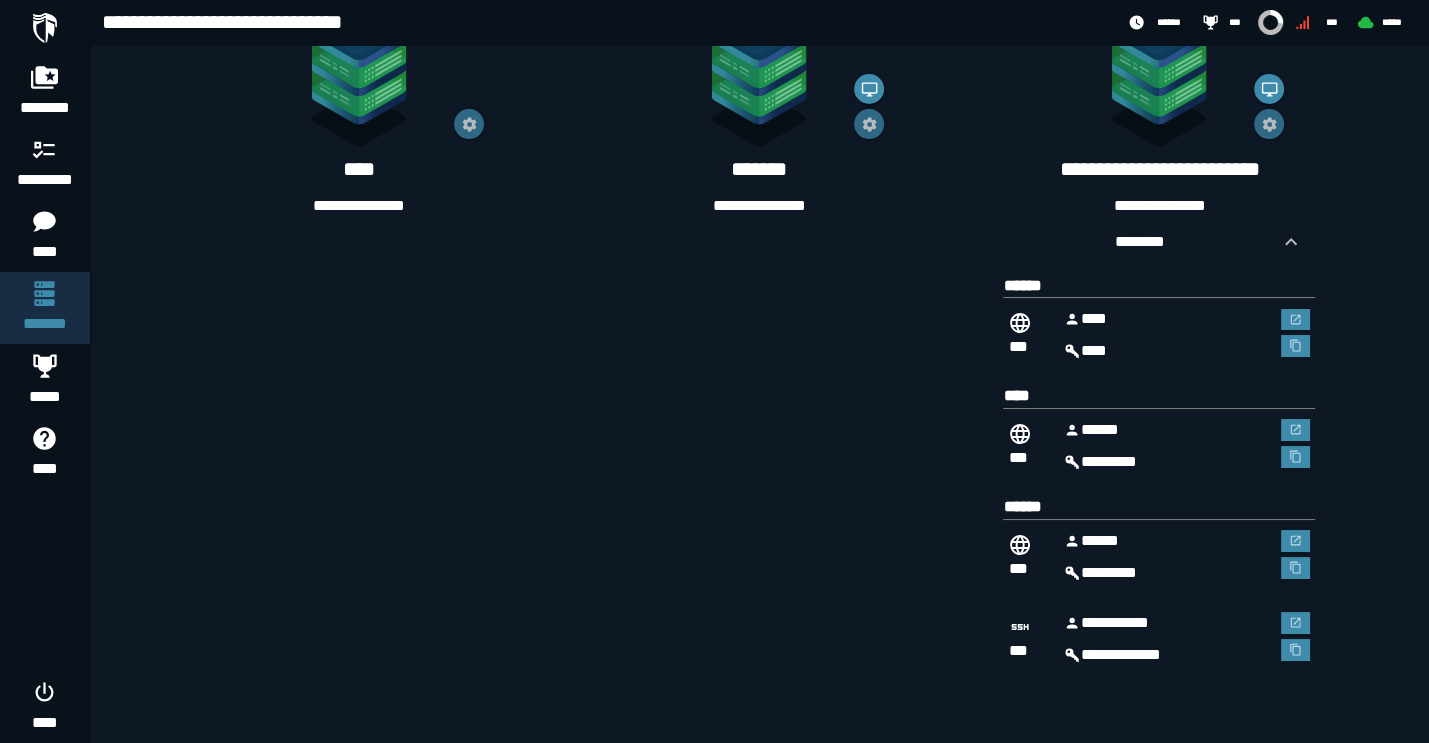 scroll, scrollTop: 848, scrollLeft: 0, axis: vertical 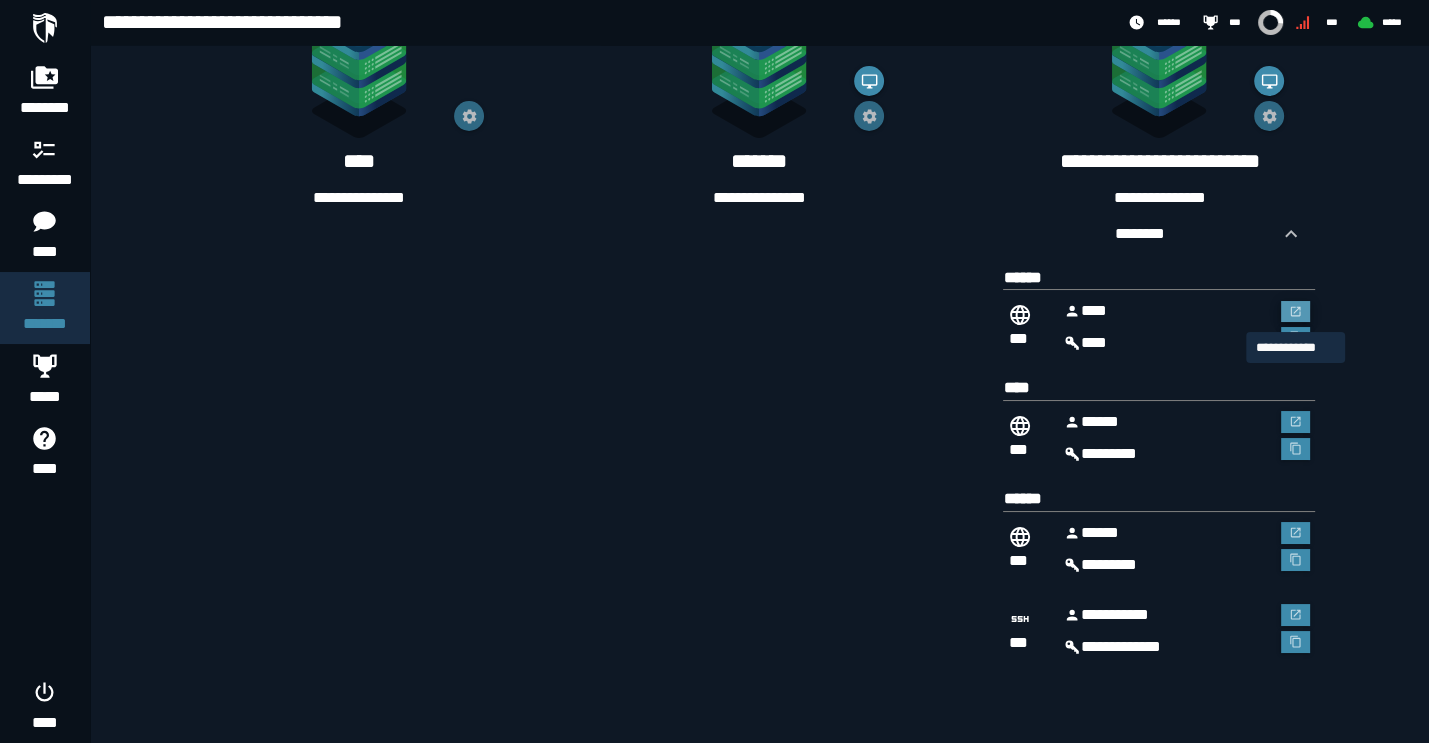 click 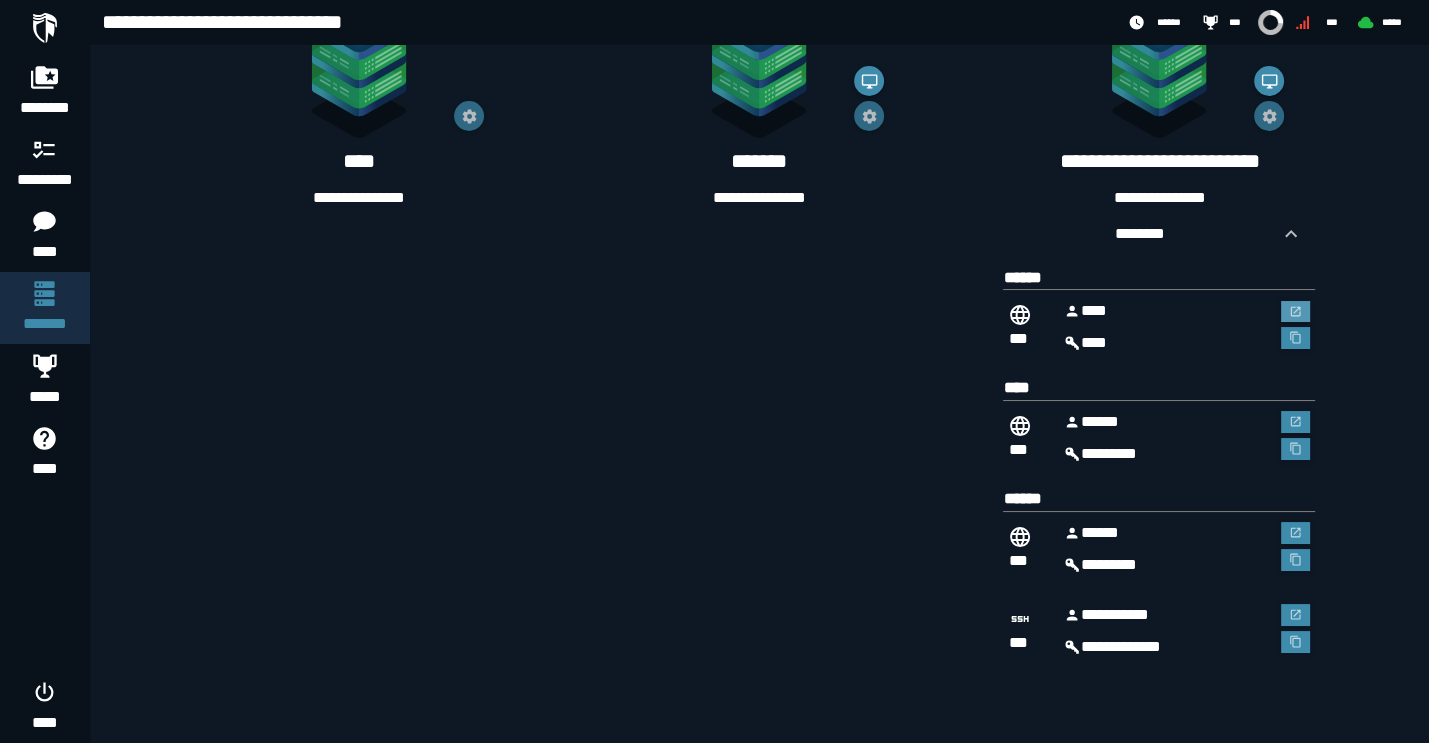 scroll, scrollTop: 848, scrollLeft: 0, axis: vertical 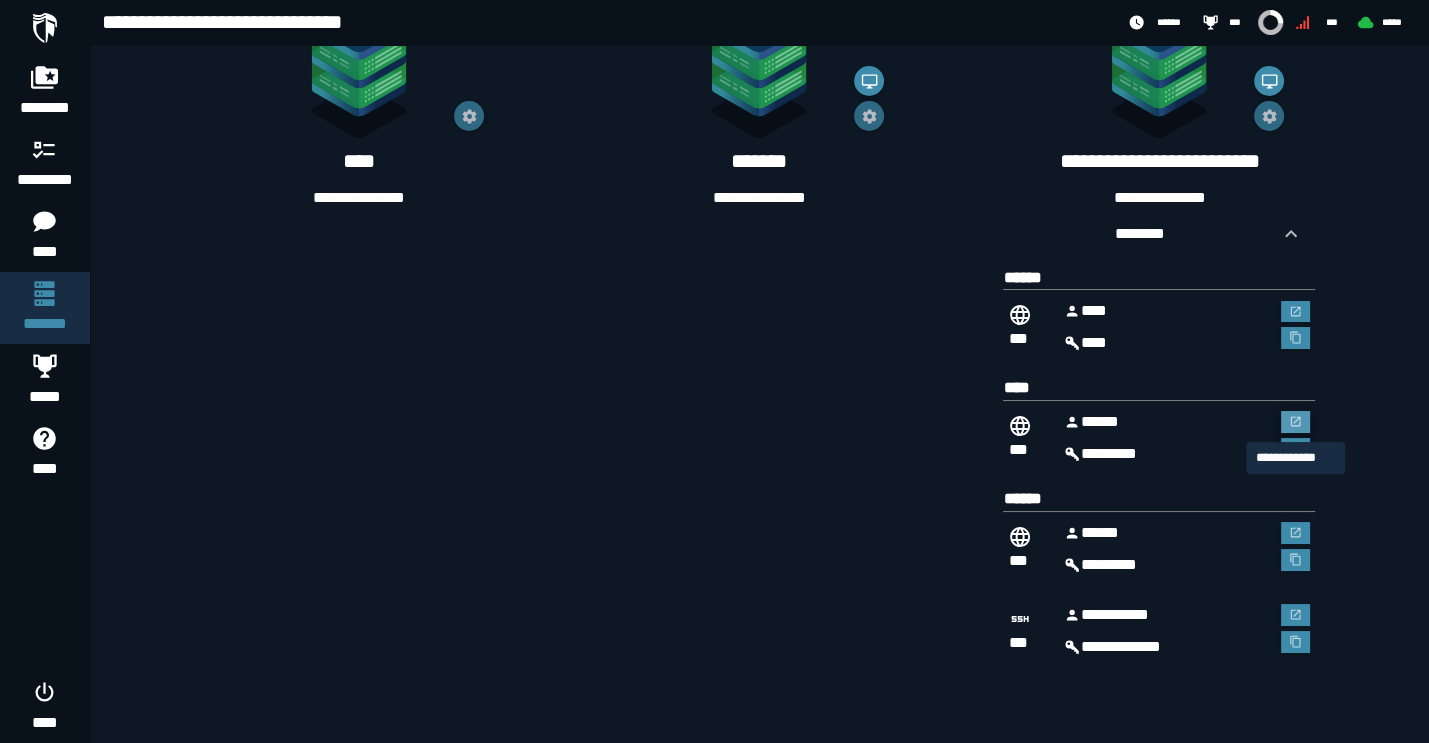 click 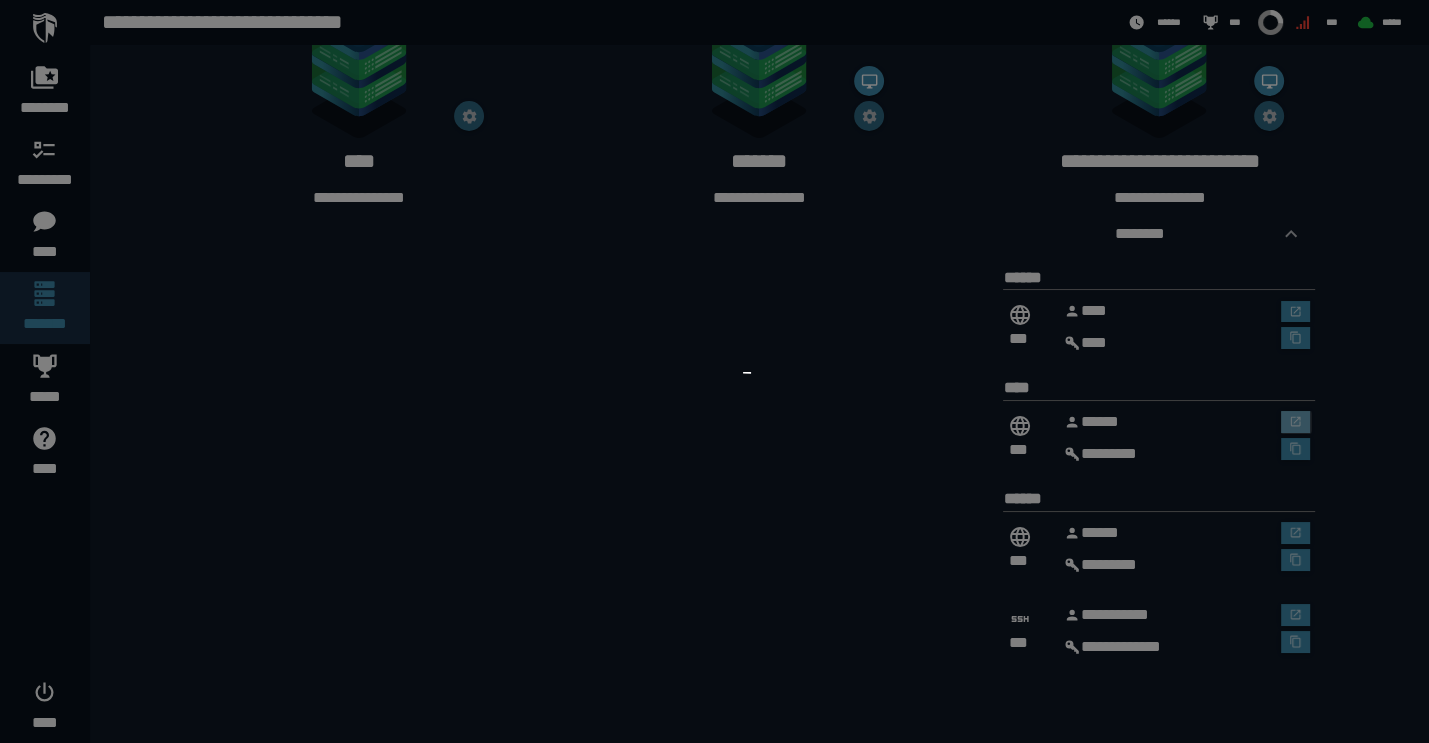 scroll, scrollTop: 0, scrollLeft: 0, axis: both 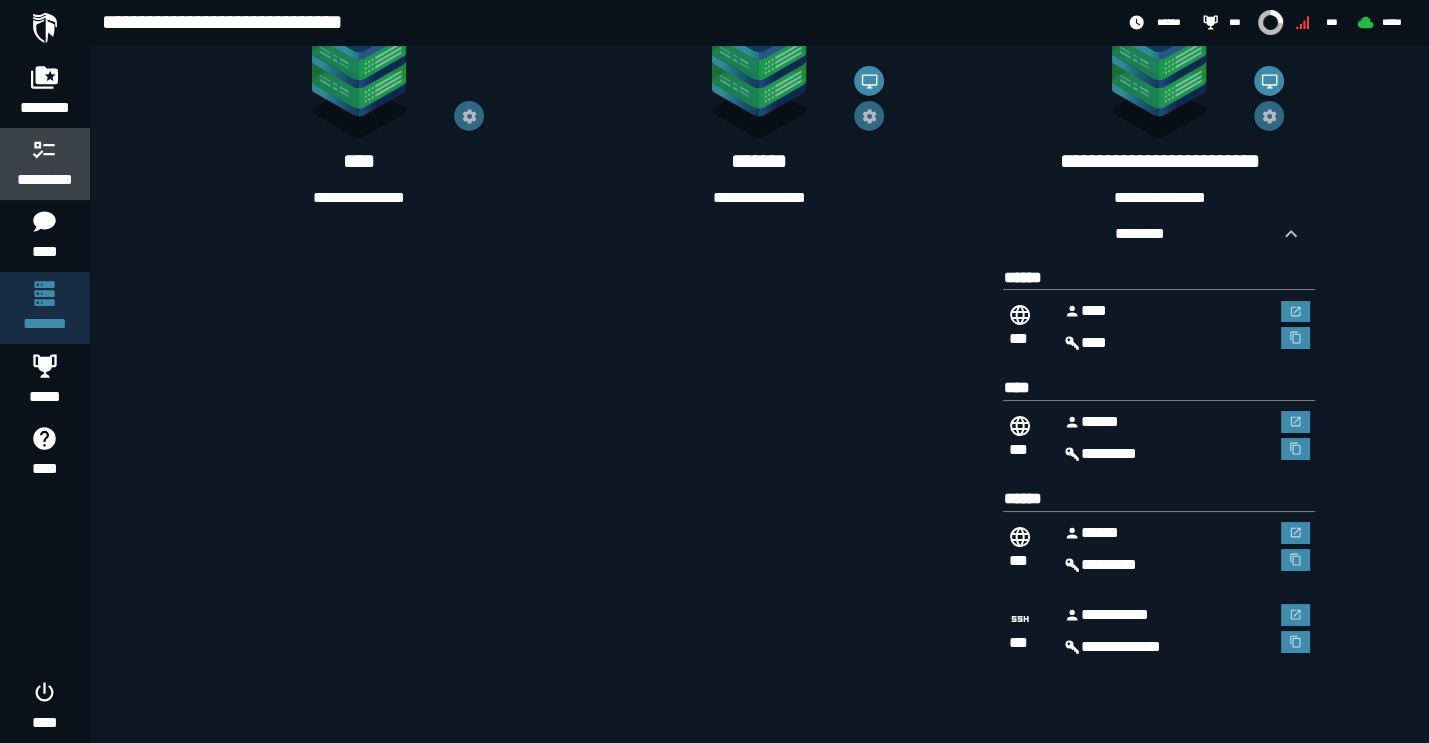 click 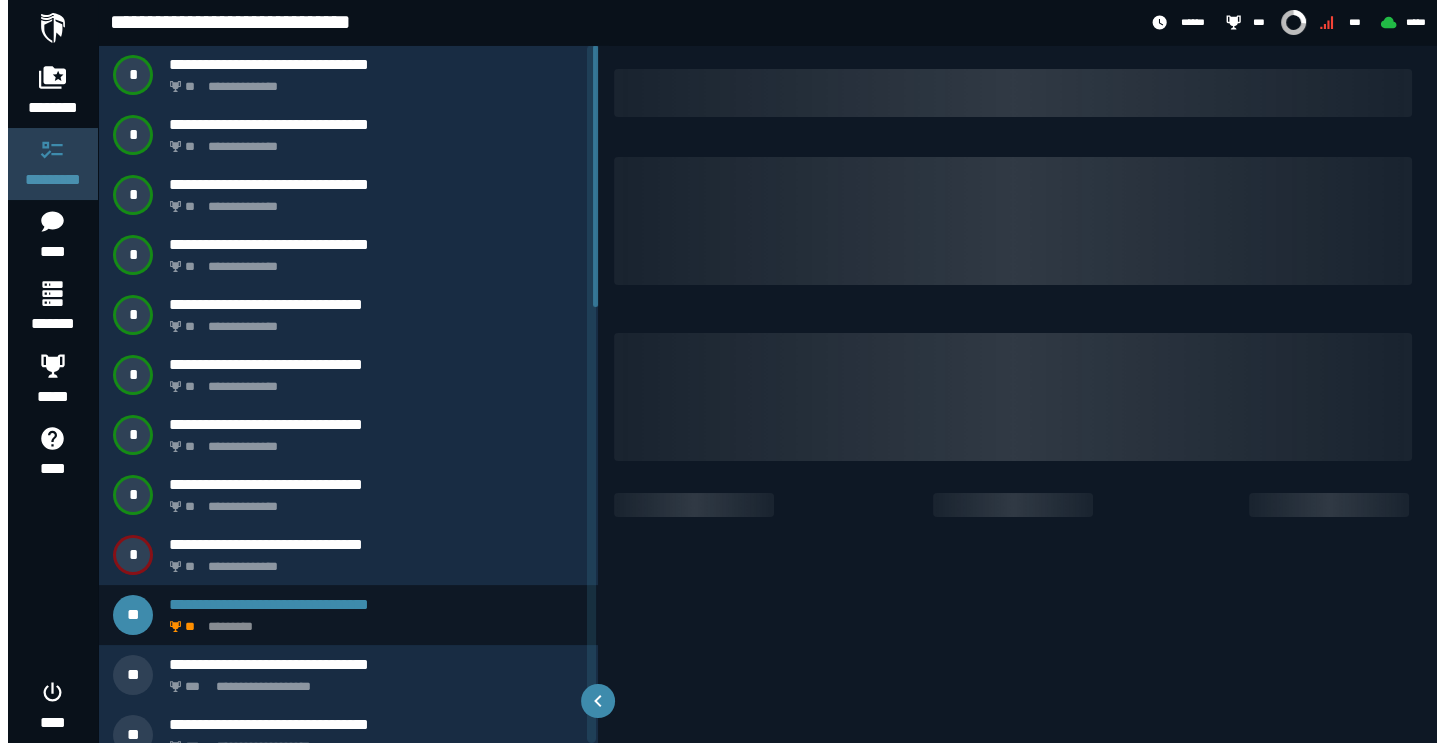 scroll, scrollTop: 0, scrollLeft: 0, axis: both 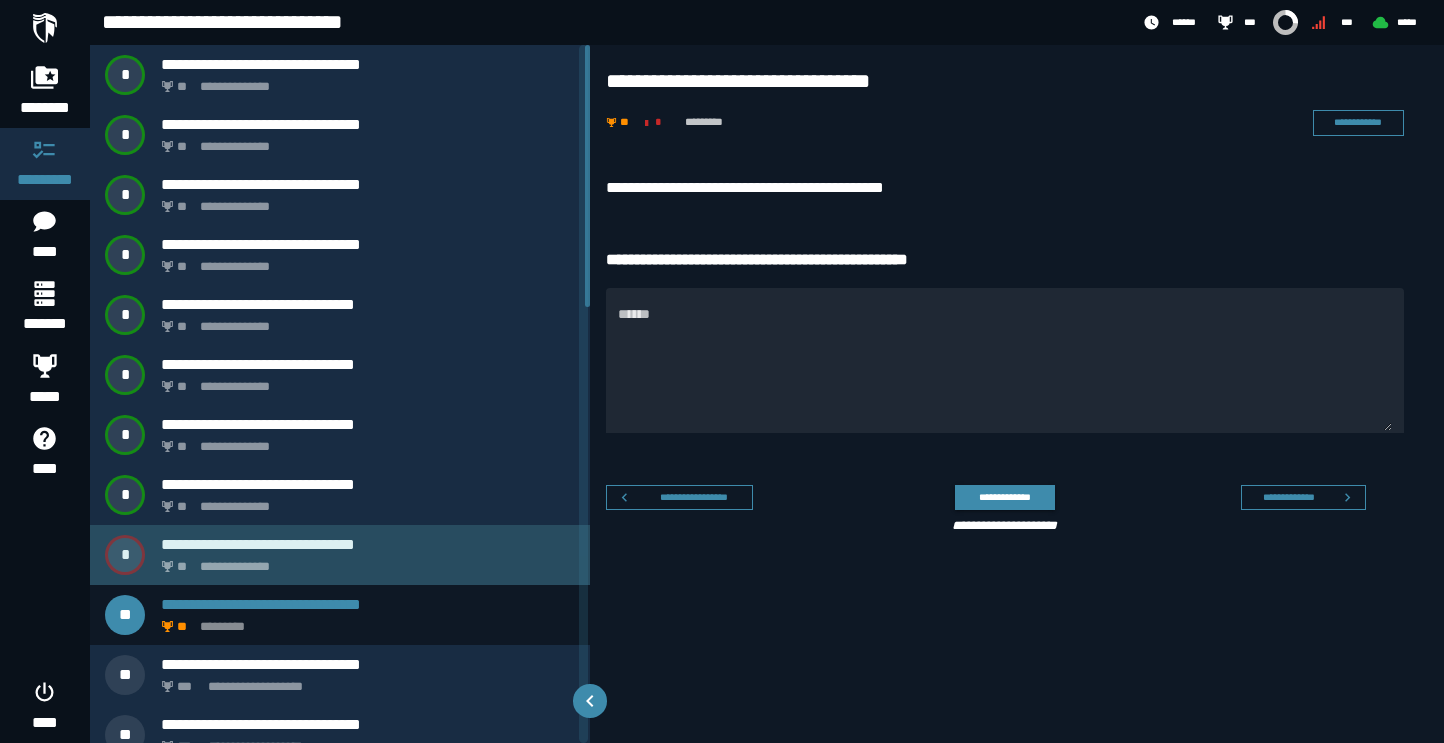 click on "**********" at bounding box center (364, 561) 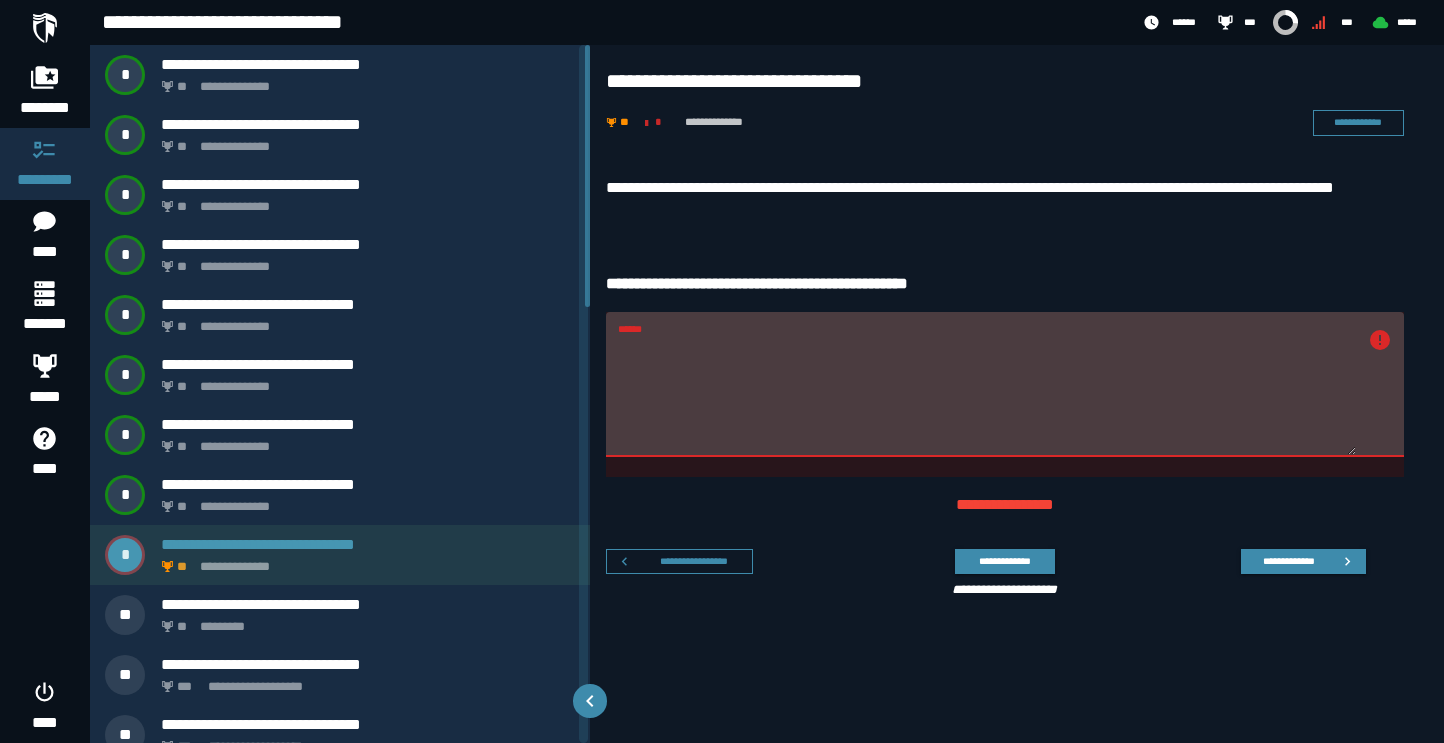 click on "**********" at bounding box center (364, 561) 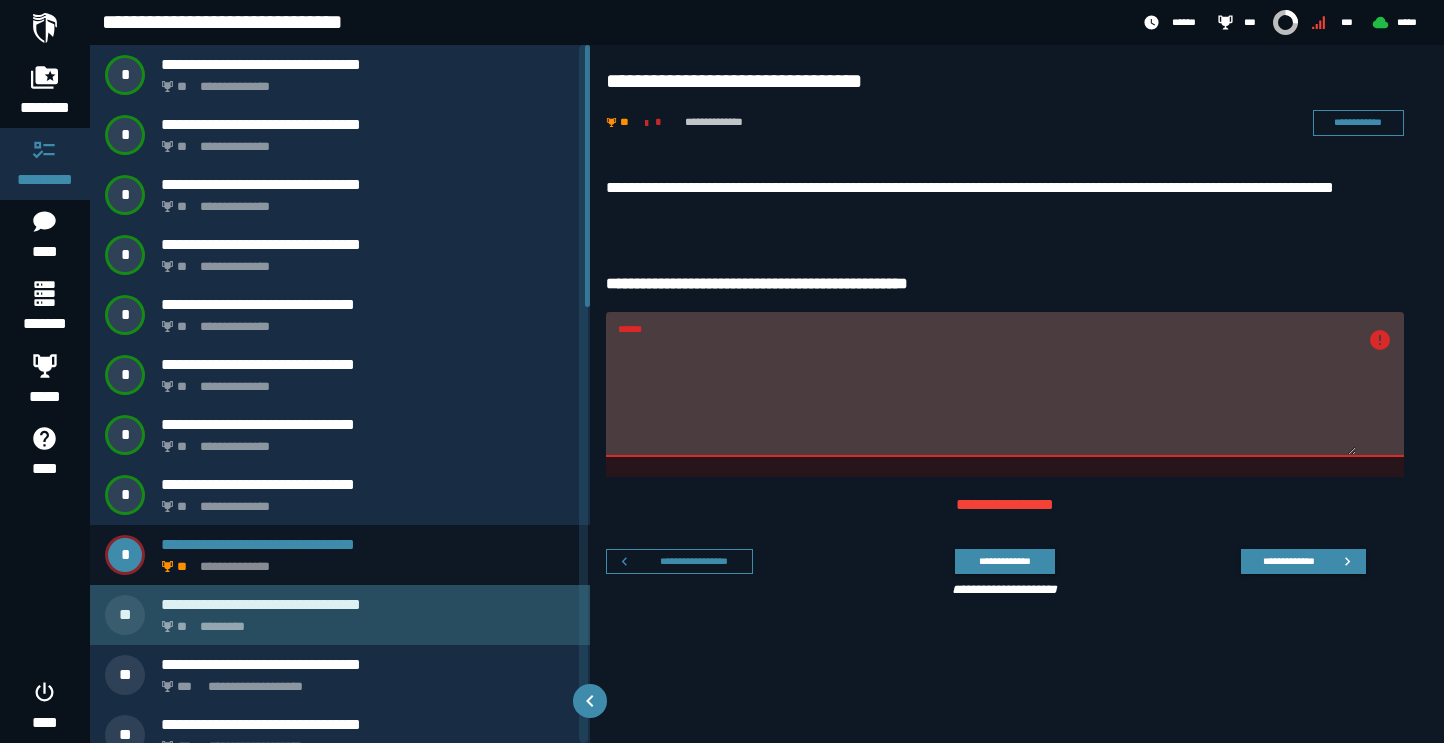 click on "** *********" at bounding box center (364, 621) 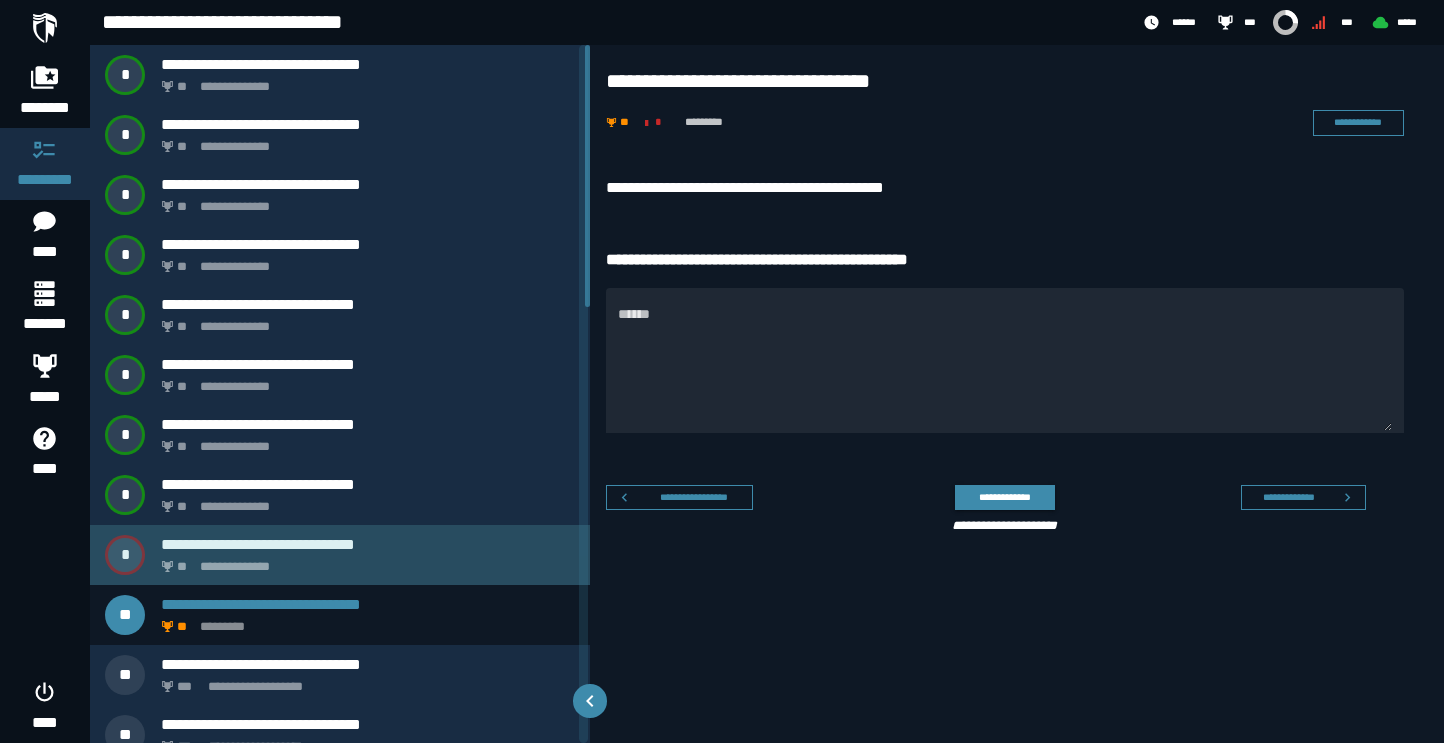 click on "**********" at bounding box center [368, 544] 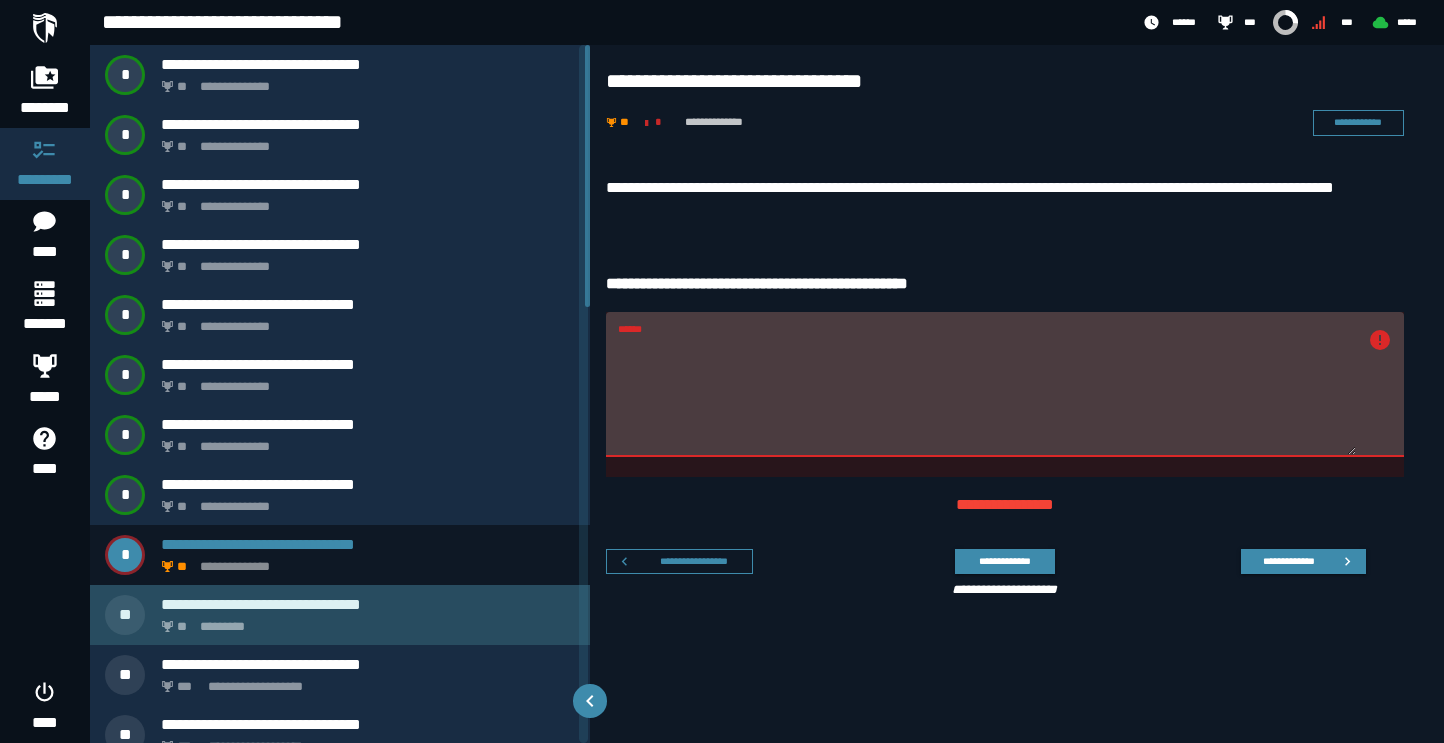 click on "** *********" at bounding box center (364, 621) 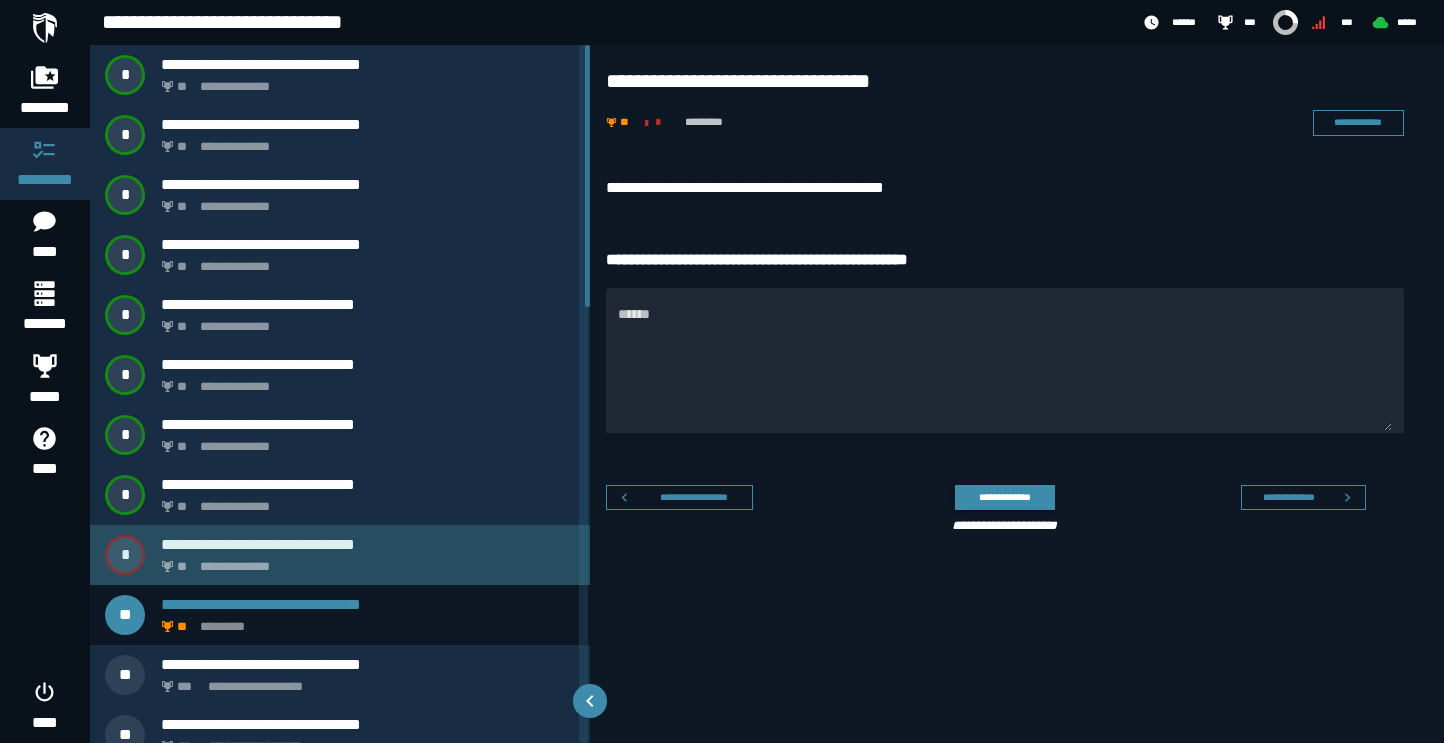 click on "**********" 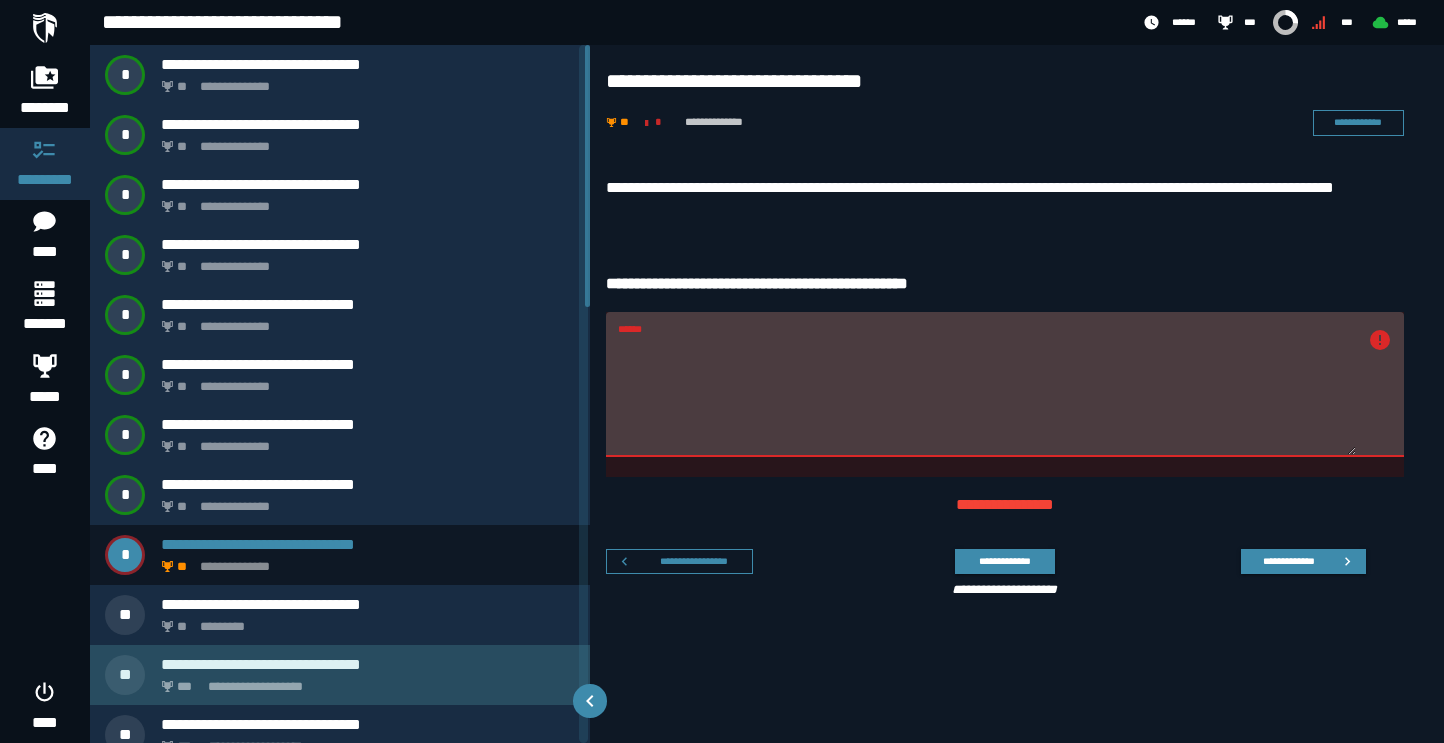 click on "**********" 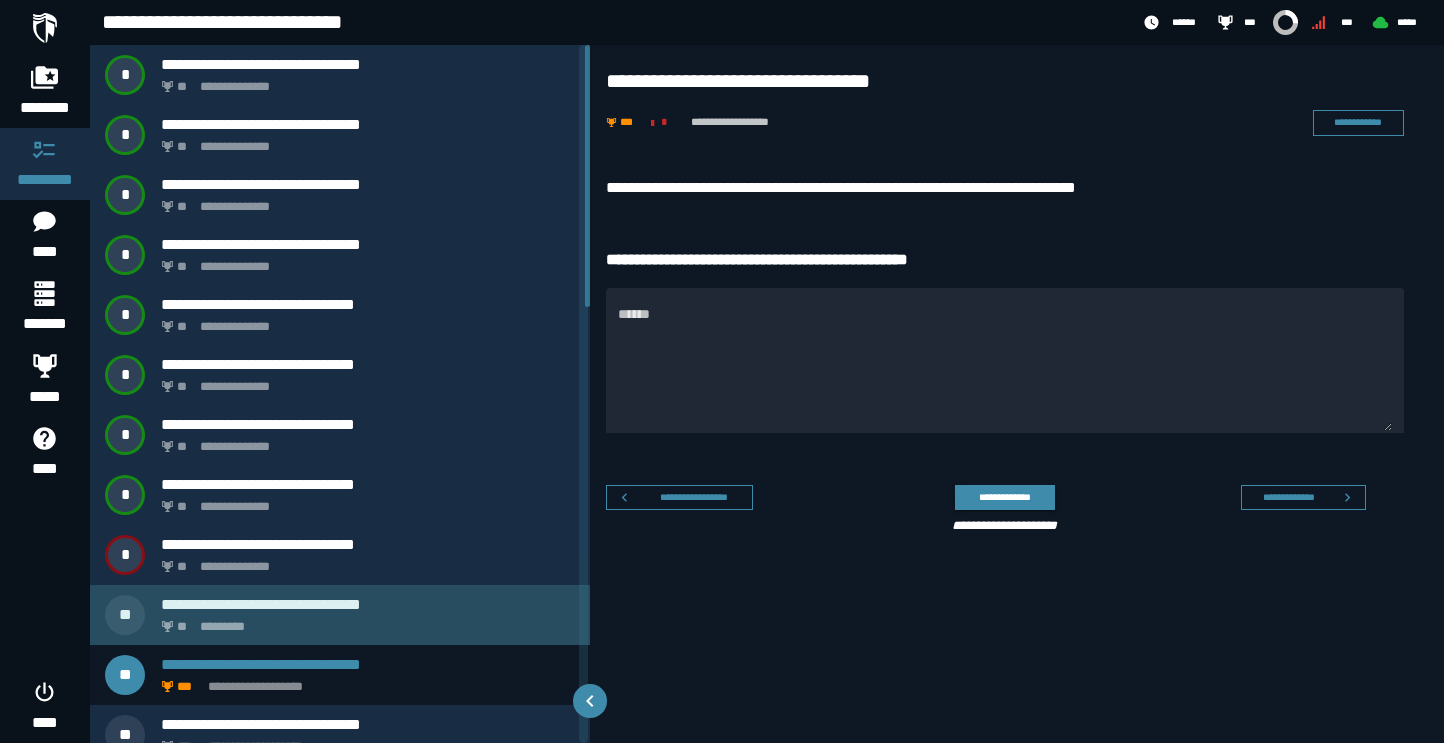 click on "**********" at bounding box center [340, 615] 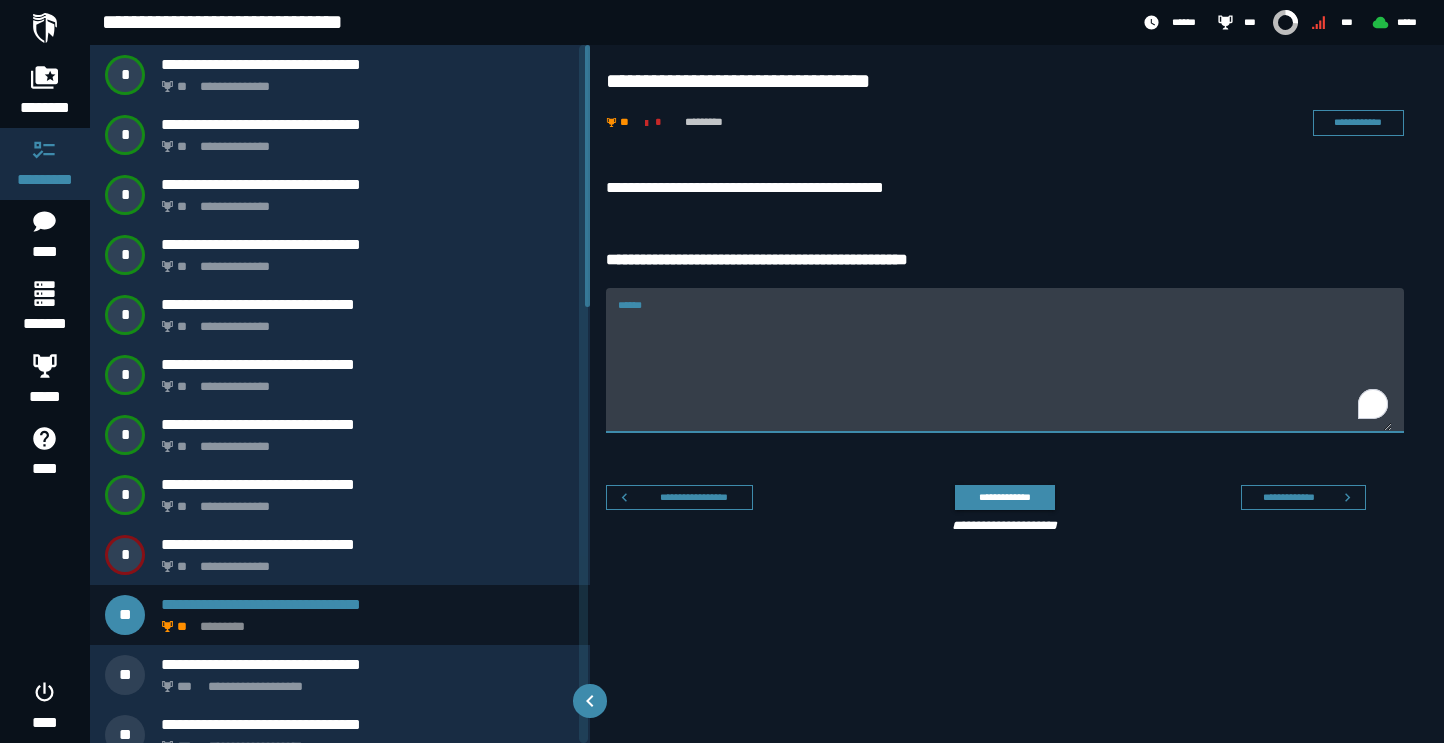 click on "******" at bounding box center [1005, 372] 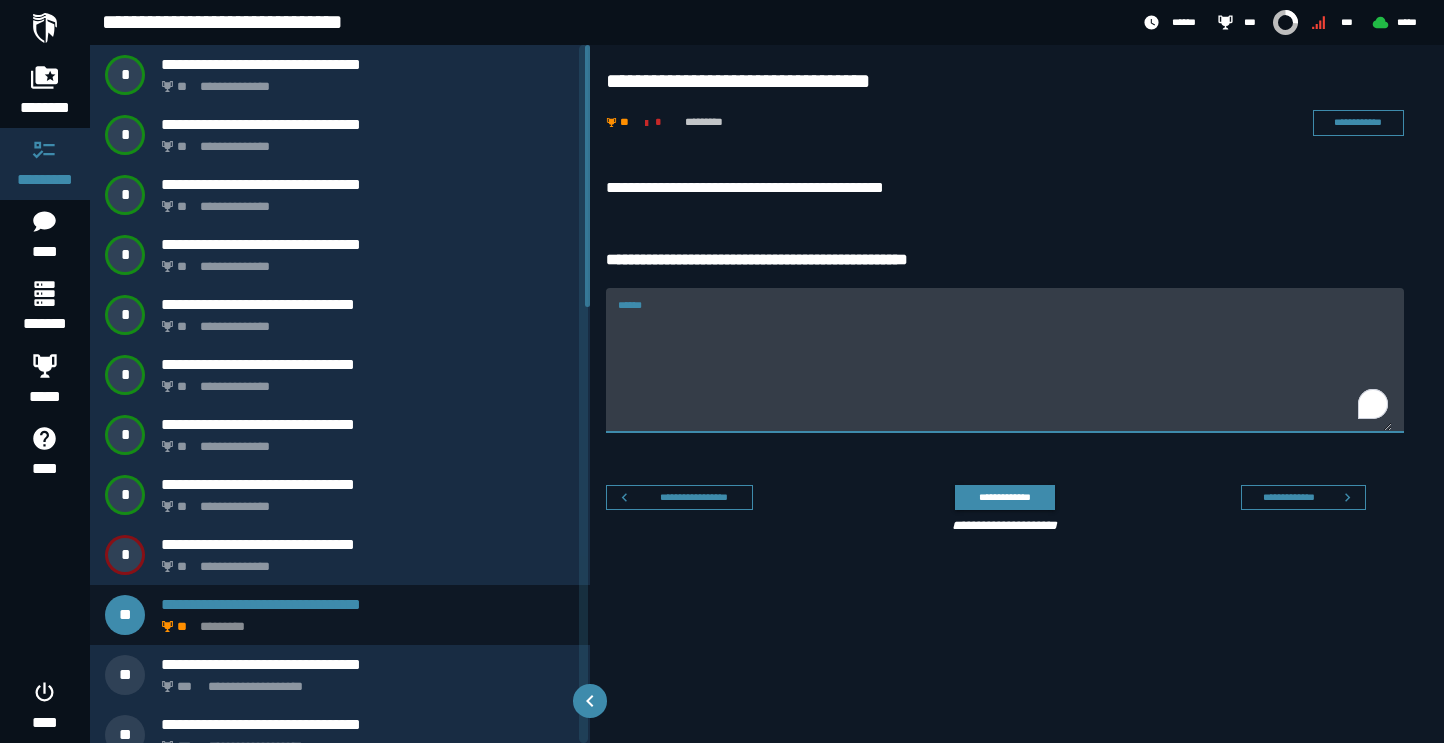 paste on "**********" 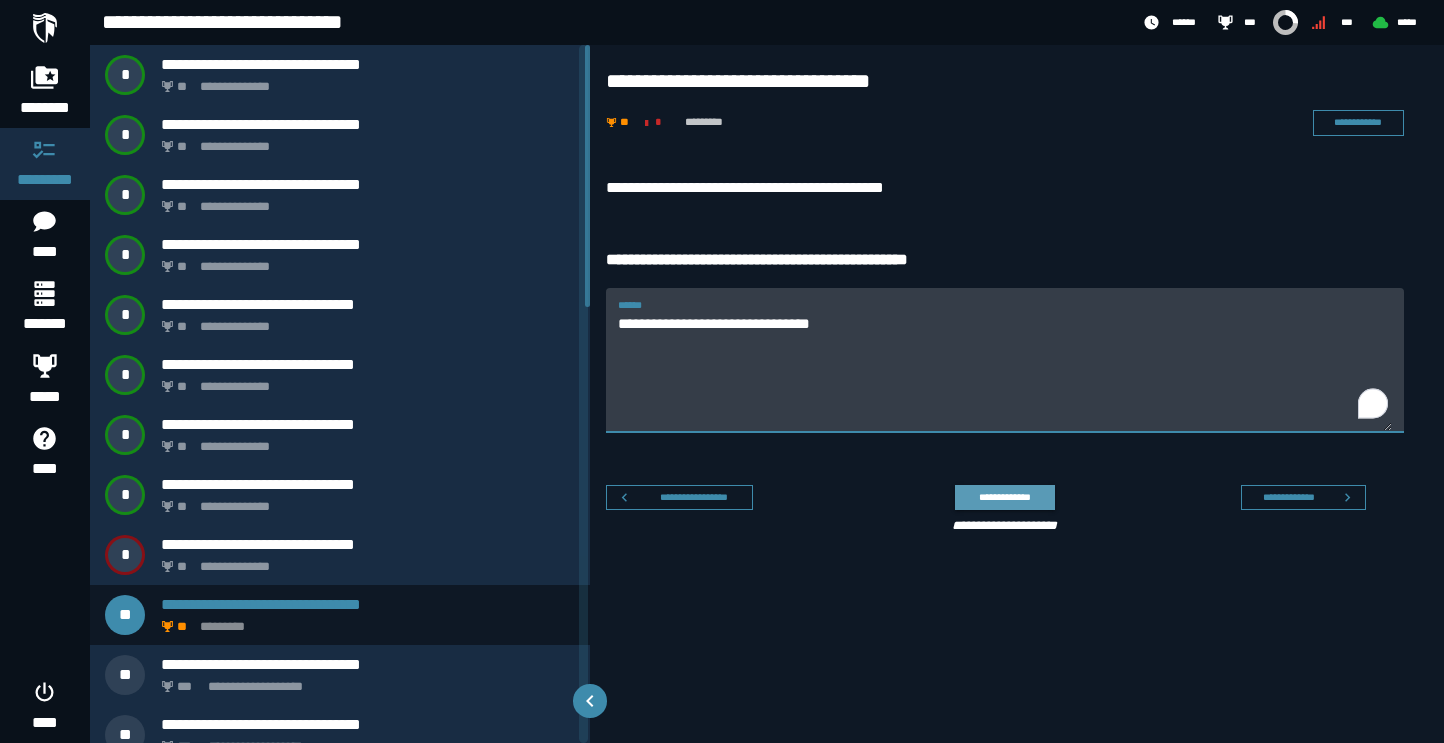 type on "**********" 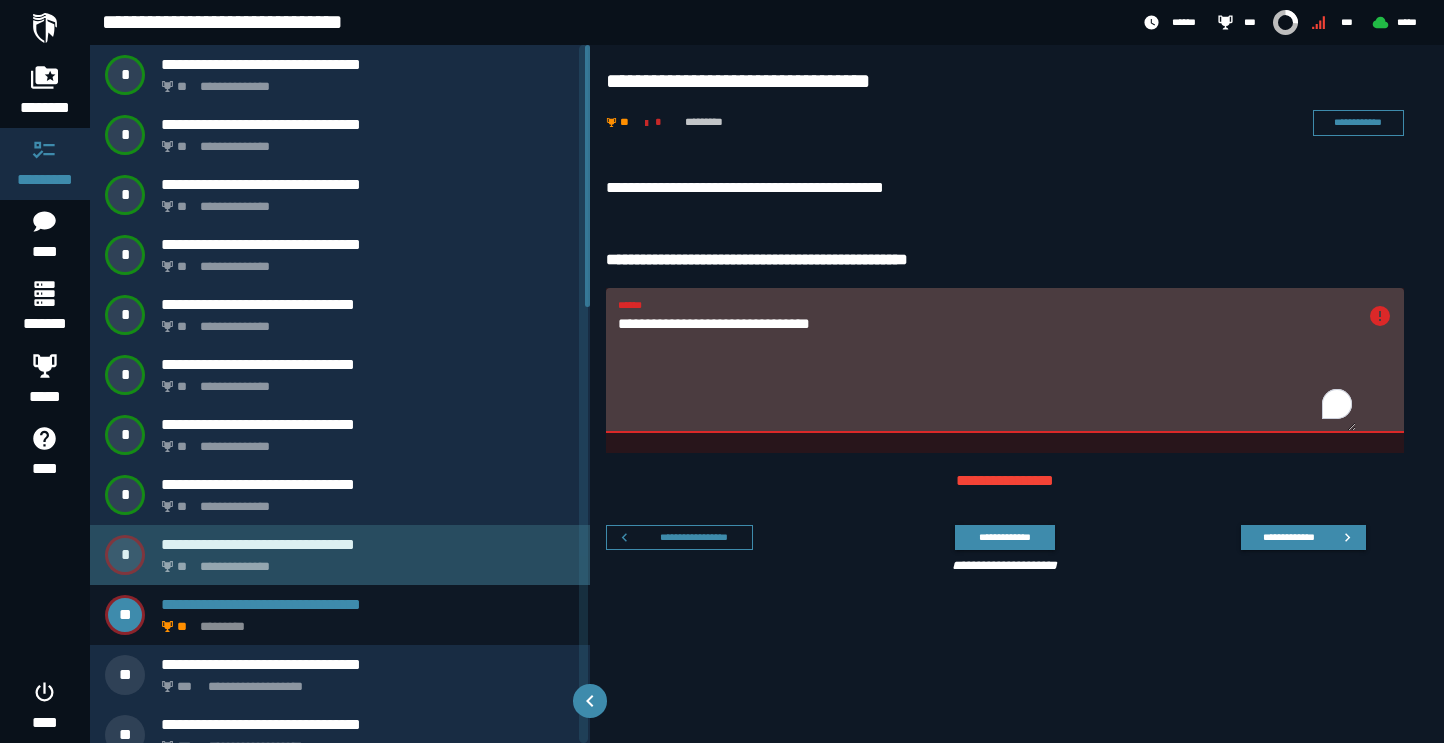 click on "**********" at bounding box center (368, 544) 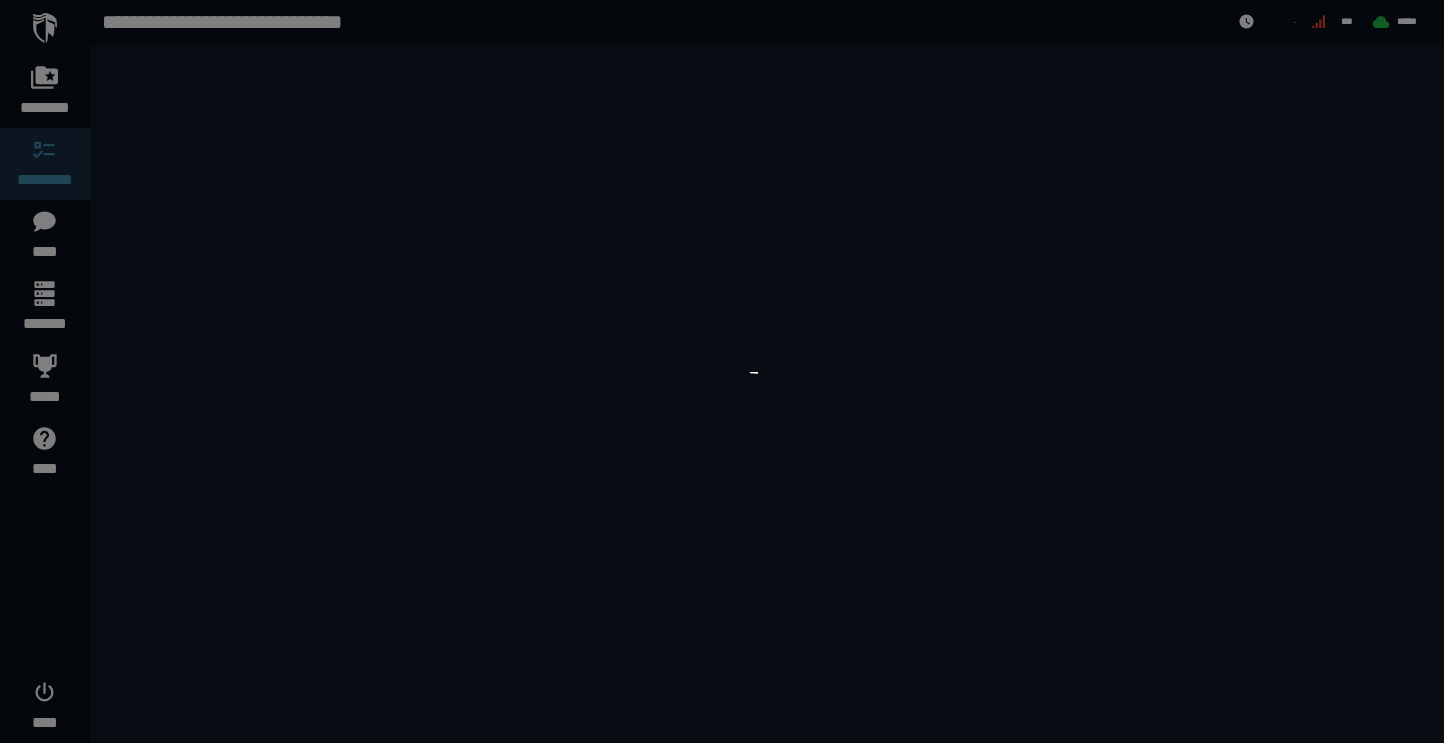 scroll, scrollTop: 0, scrollLeft: 0, axis: both 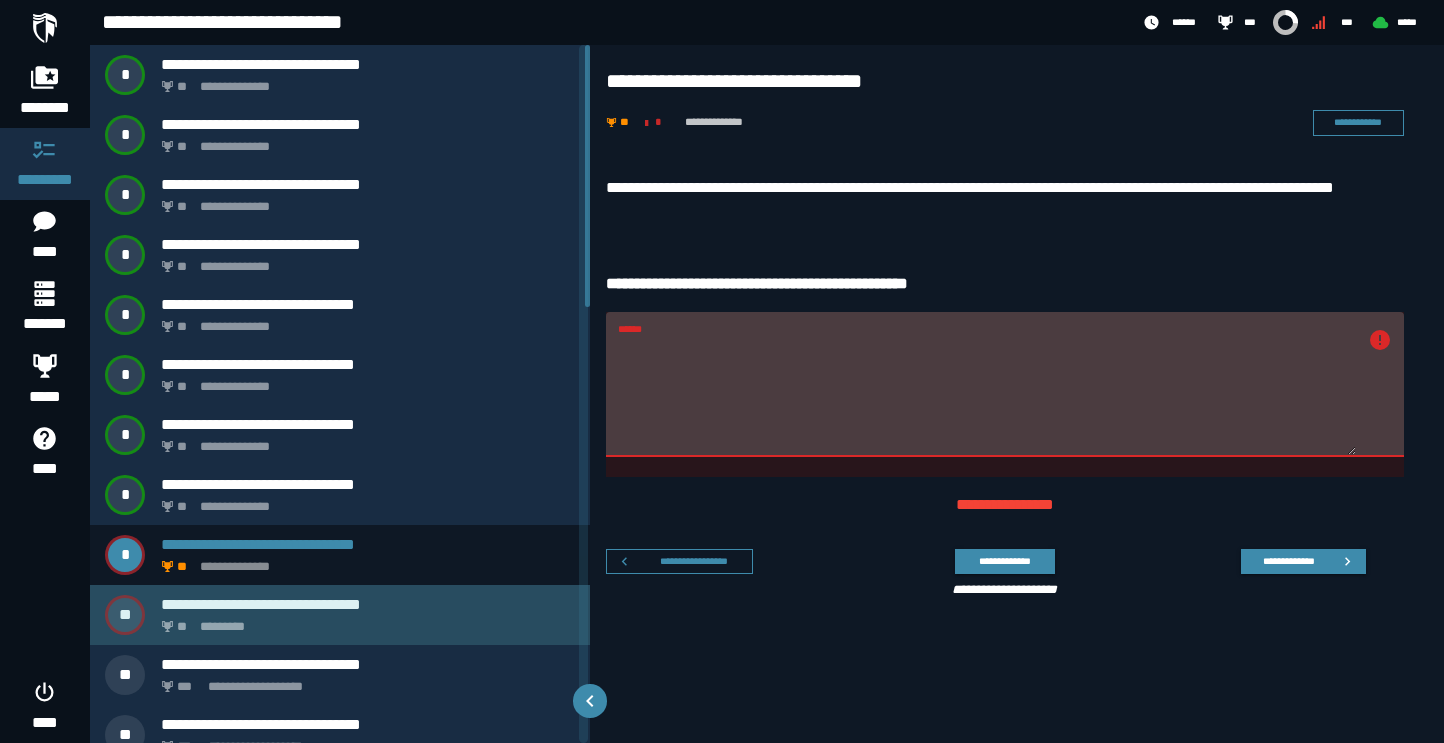 click on "**********" at bounding box center (340, 615) 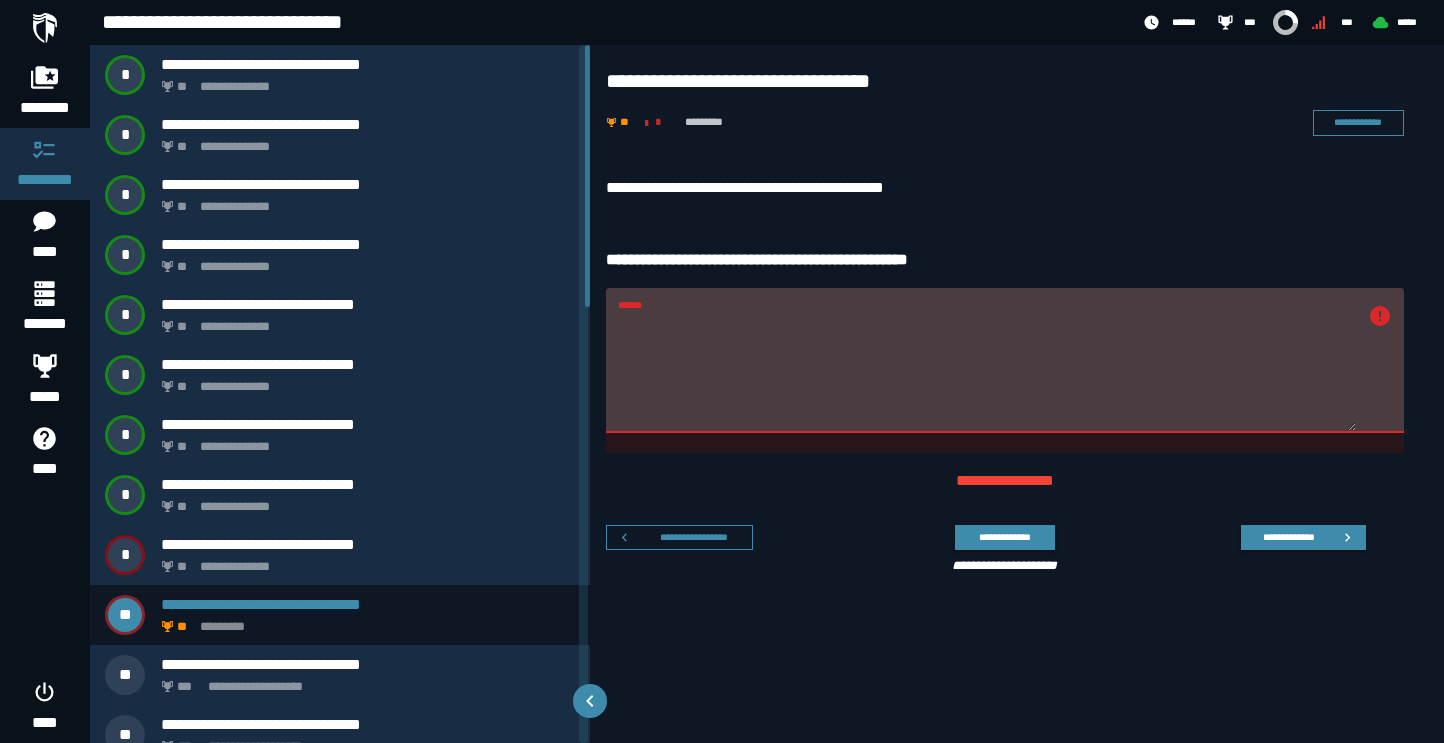 click on "******" at bounding box center (987, 372) 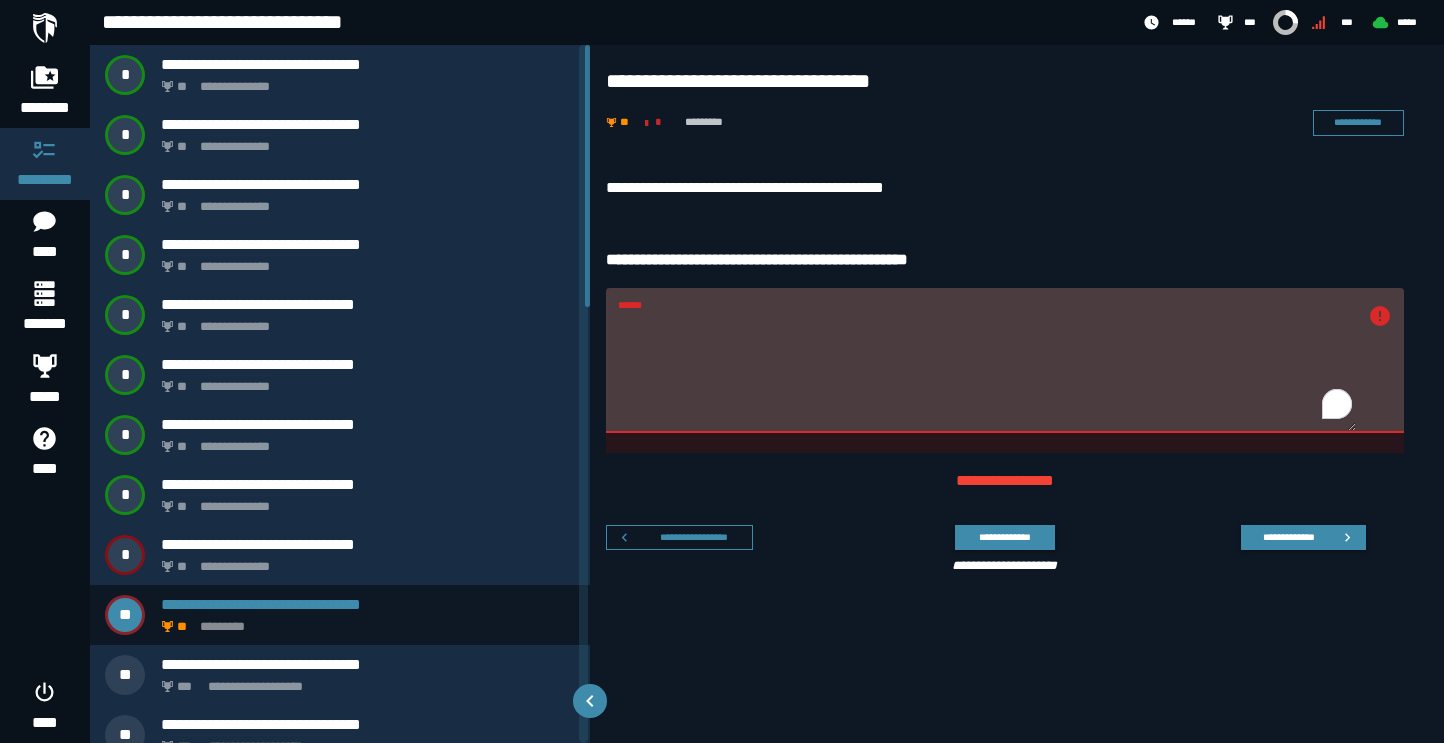 click on "**********" at bounding box center [1005, 102] 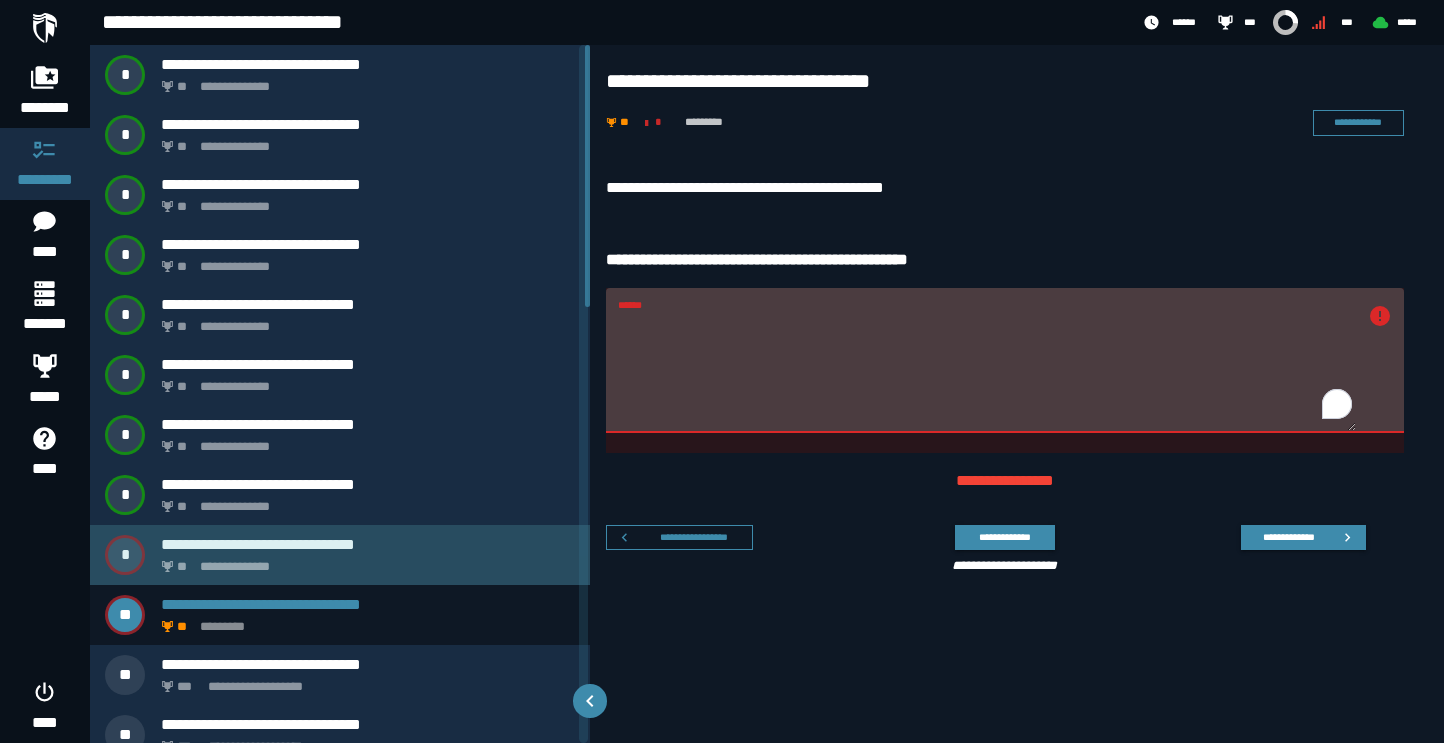 click on "**********" at bounding box center (364, 561) 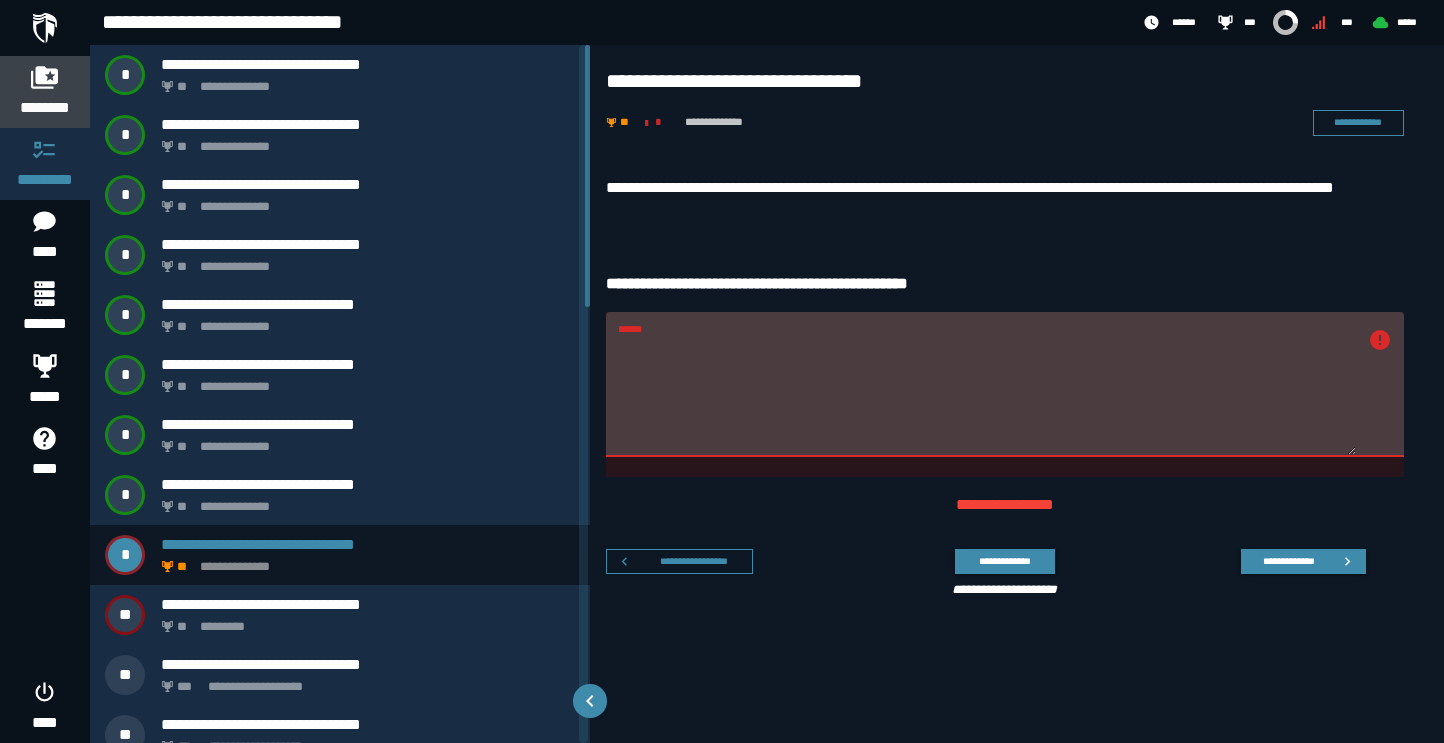 click 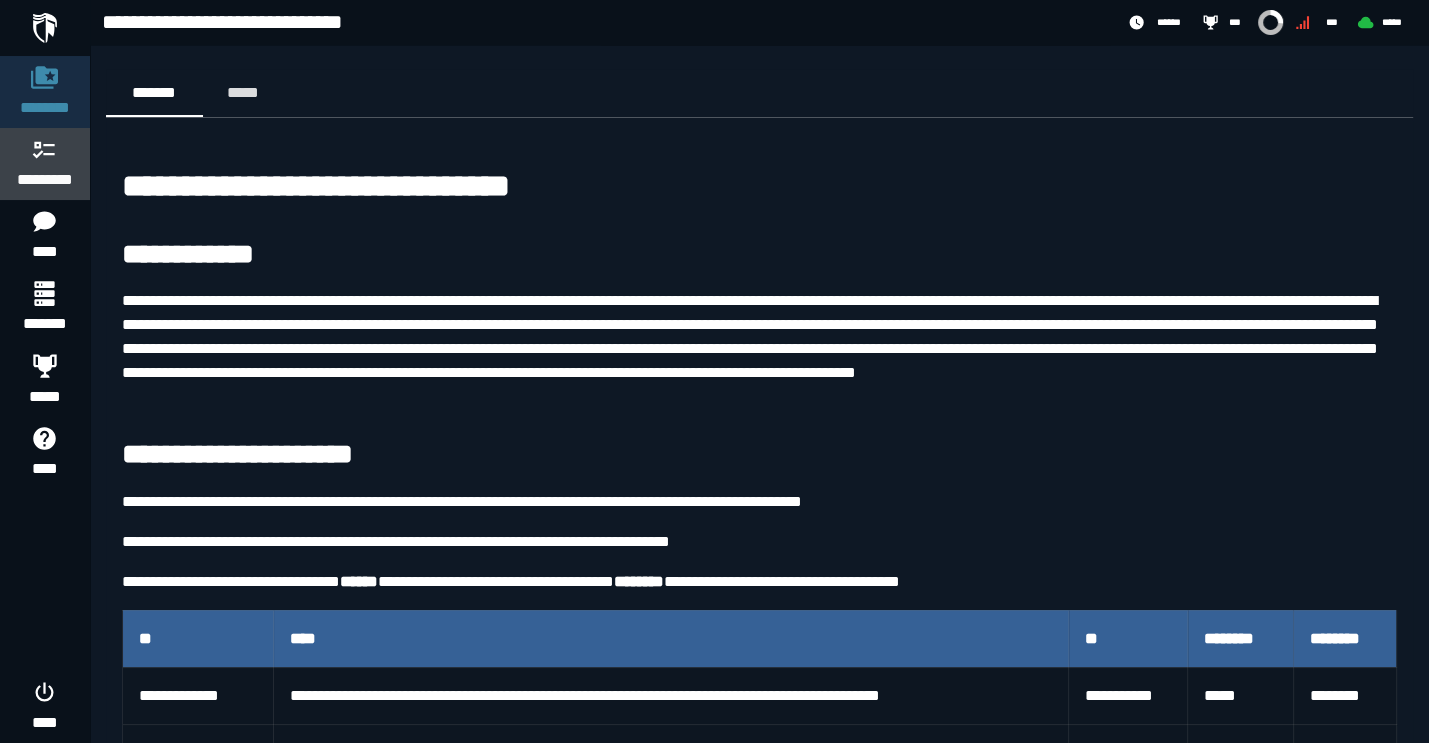 click 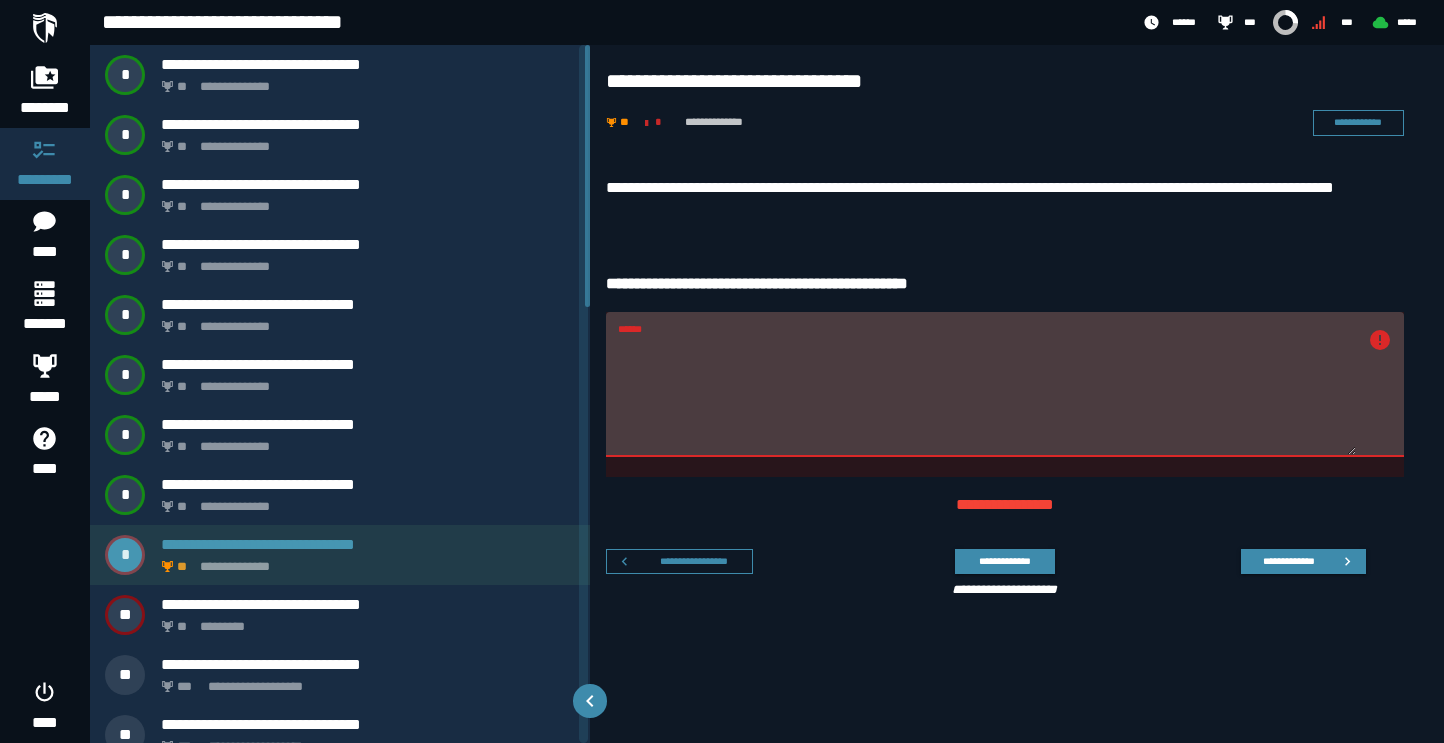 click on "**********" at bounding box center (364, 561) 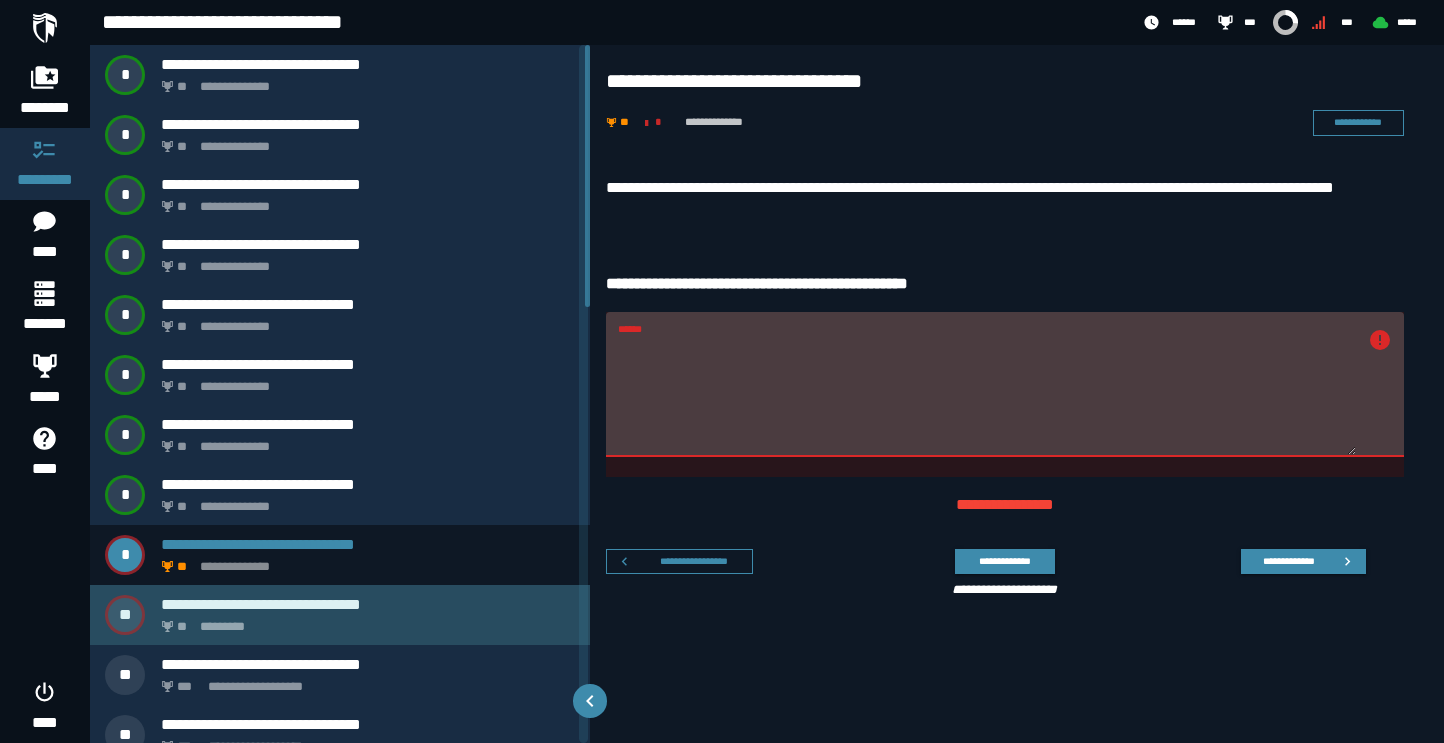 click on "**********" at bounding box center (368, 604) 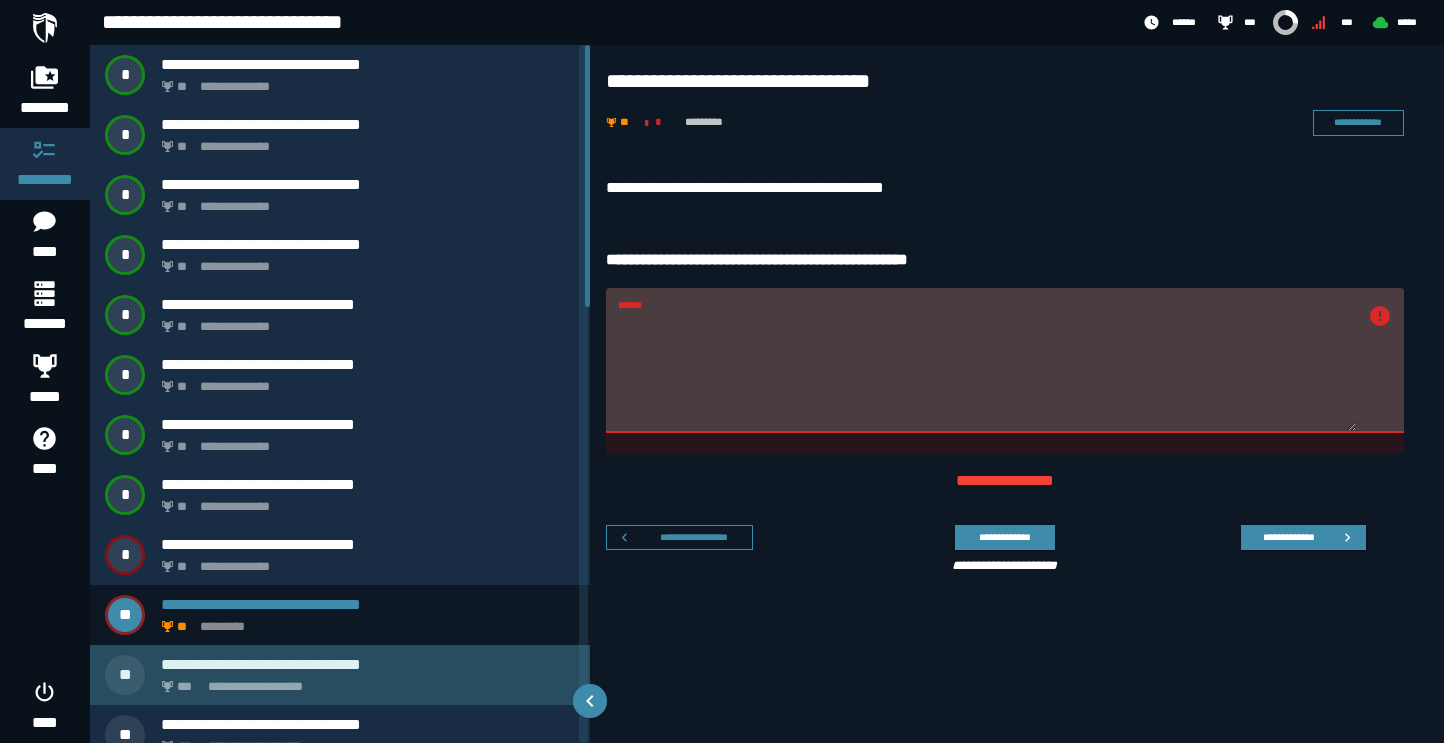 click on "**********" at bounding box center (340, 675) 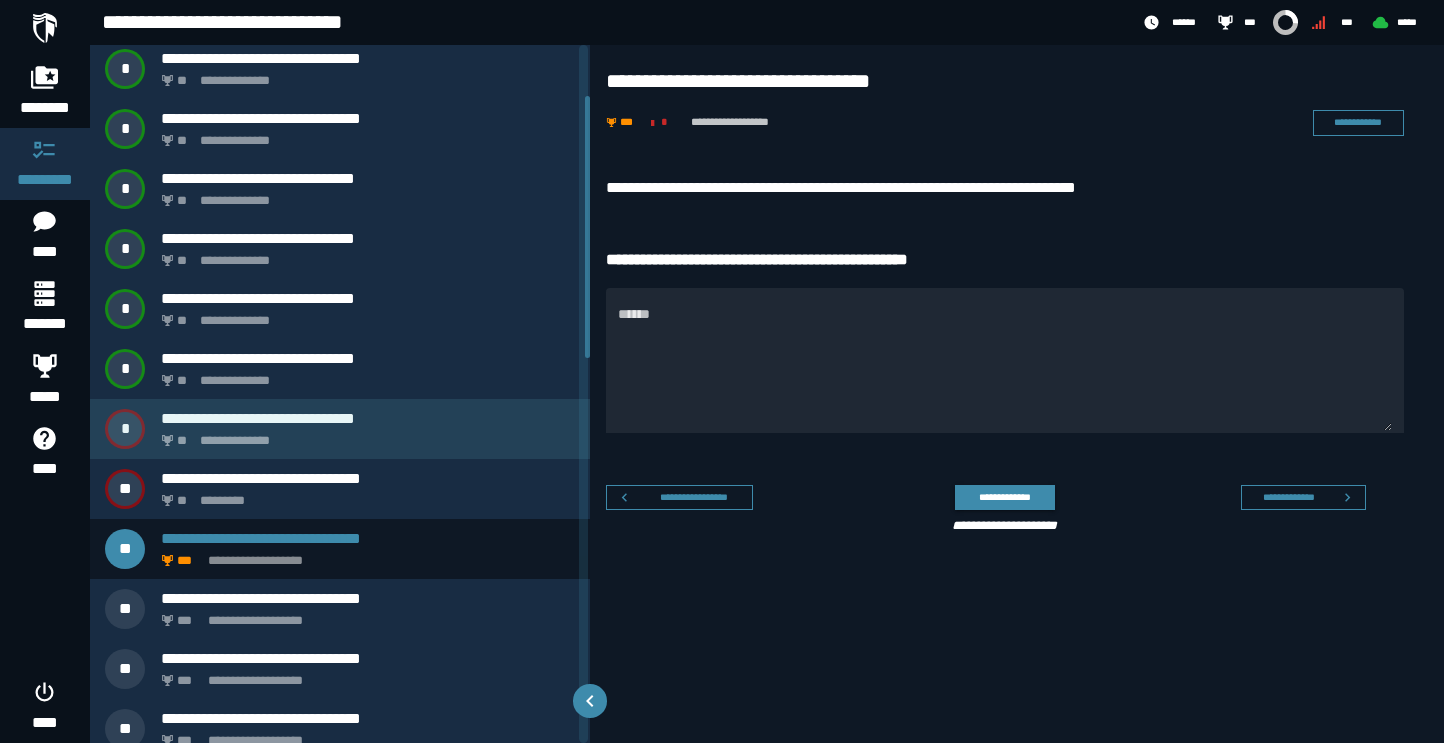 scroll, scrollTop: 138, scrollLeft: 0, axis: vertical 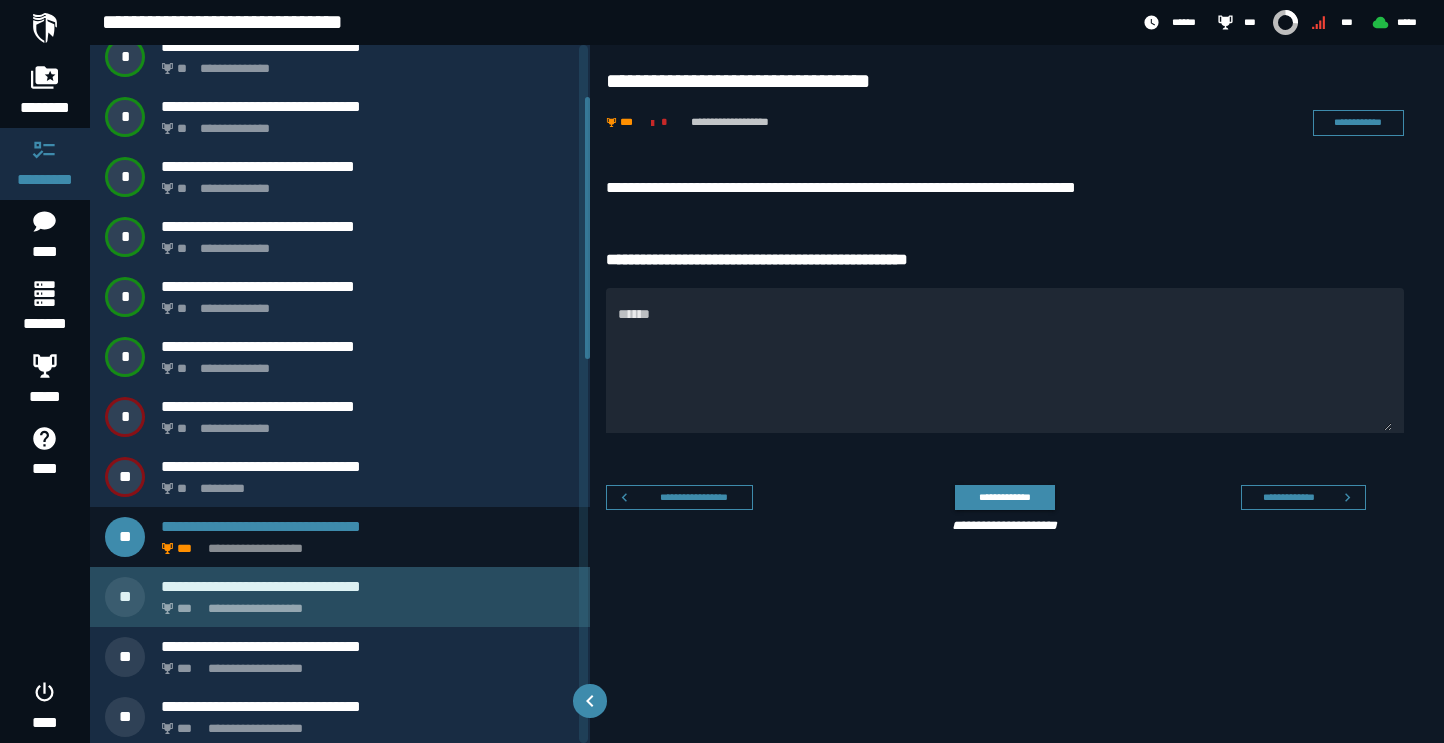 click on "**********" at bounding box center (364, 603) 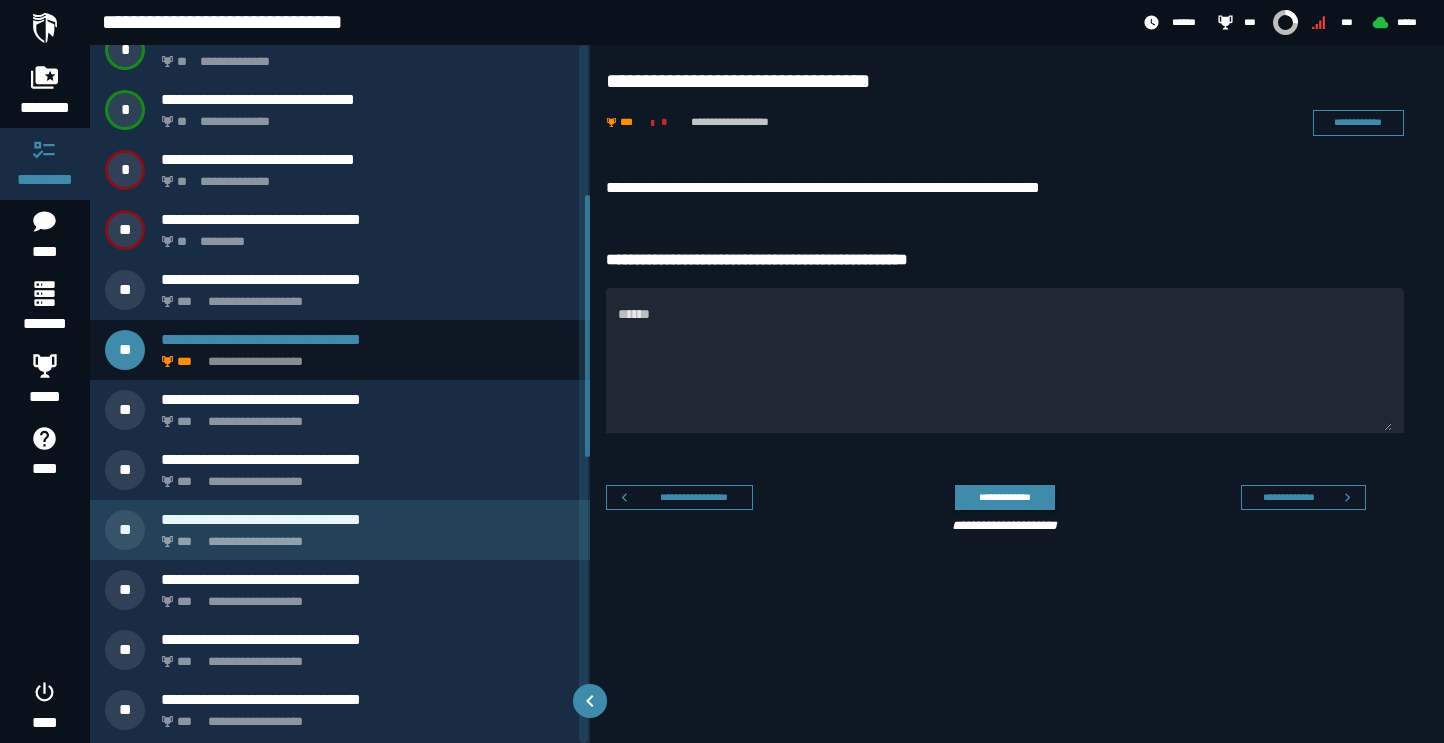 scroll, scrollTop: 400, scrollLeft: 0, axis: vertical 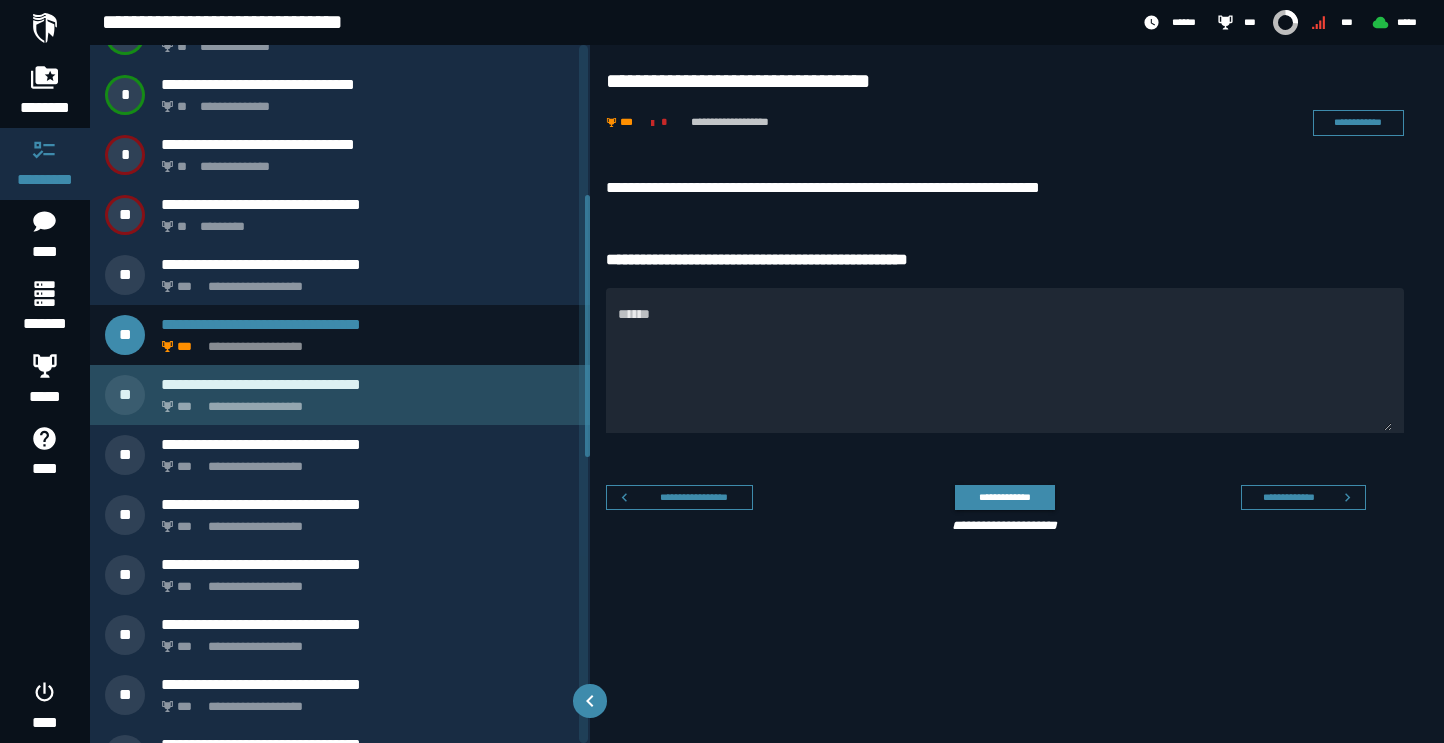 click on "**********" 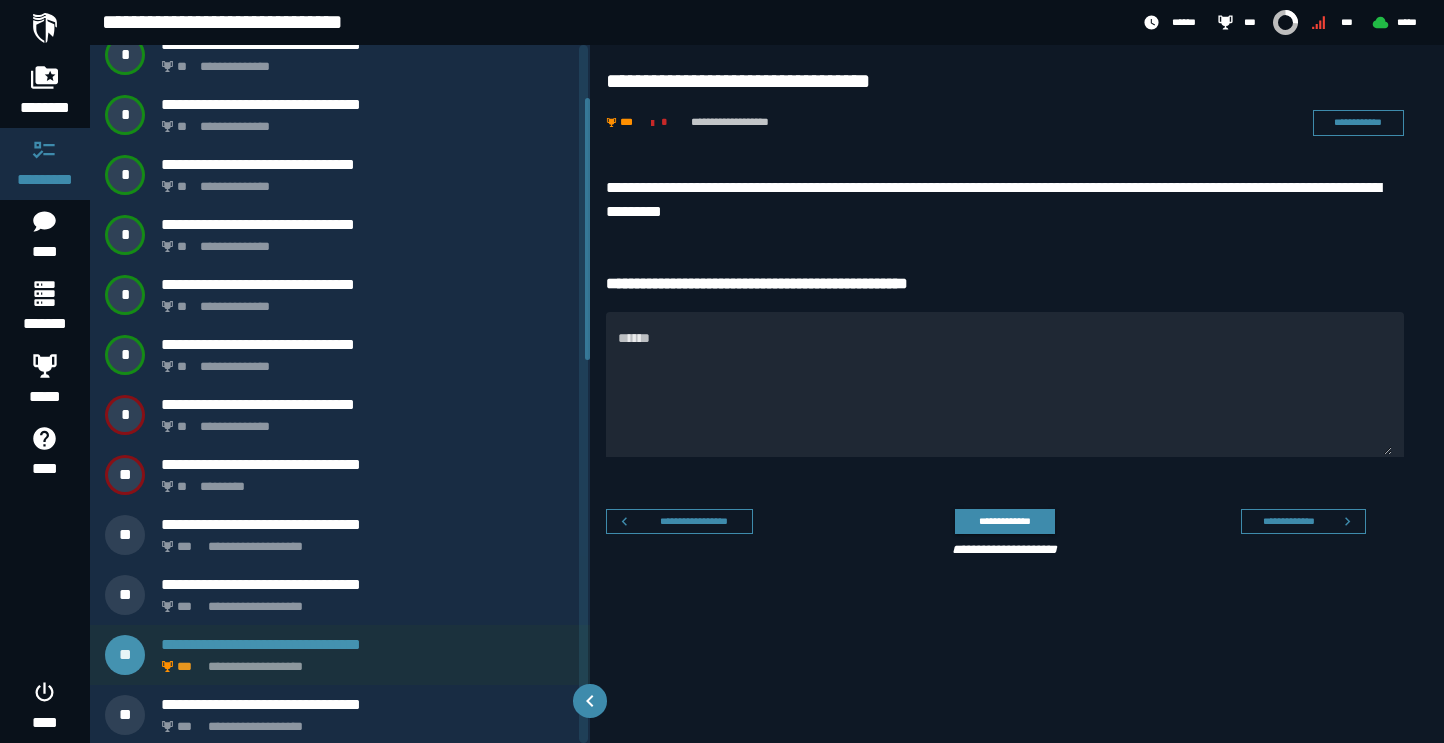 scroll, scrollTop: 81, scrollLeft: 0, axis: vertical 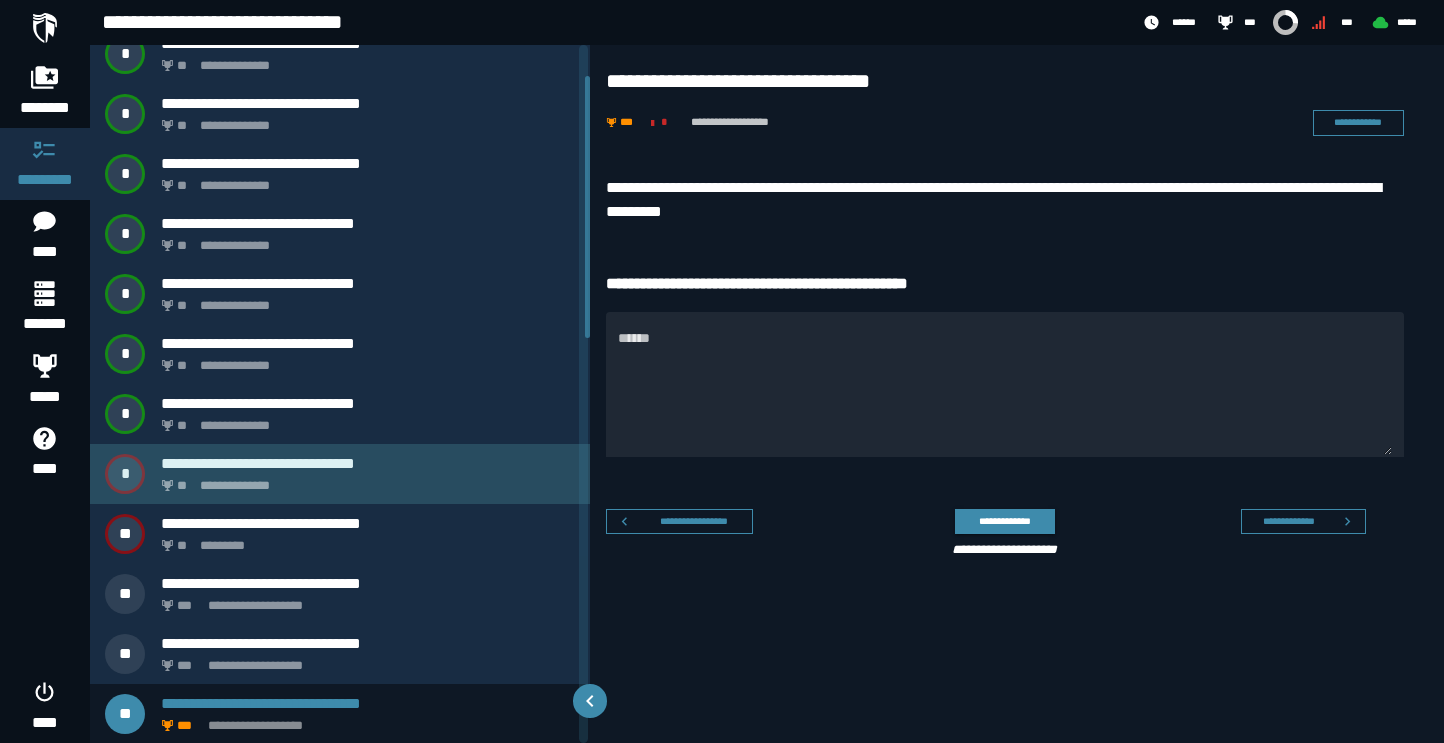 click on "**********" at bounding box center (340, 474) 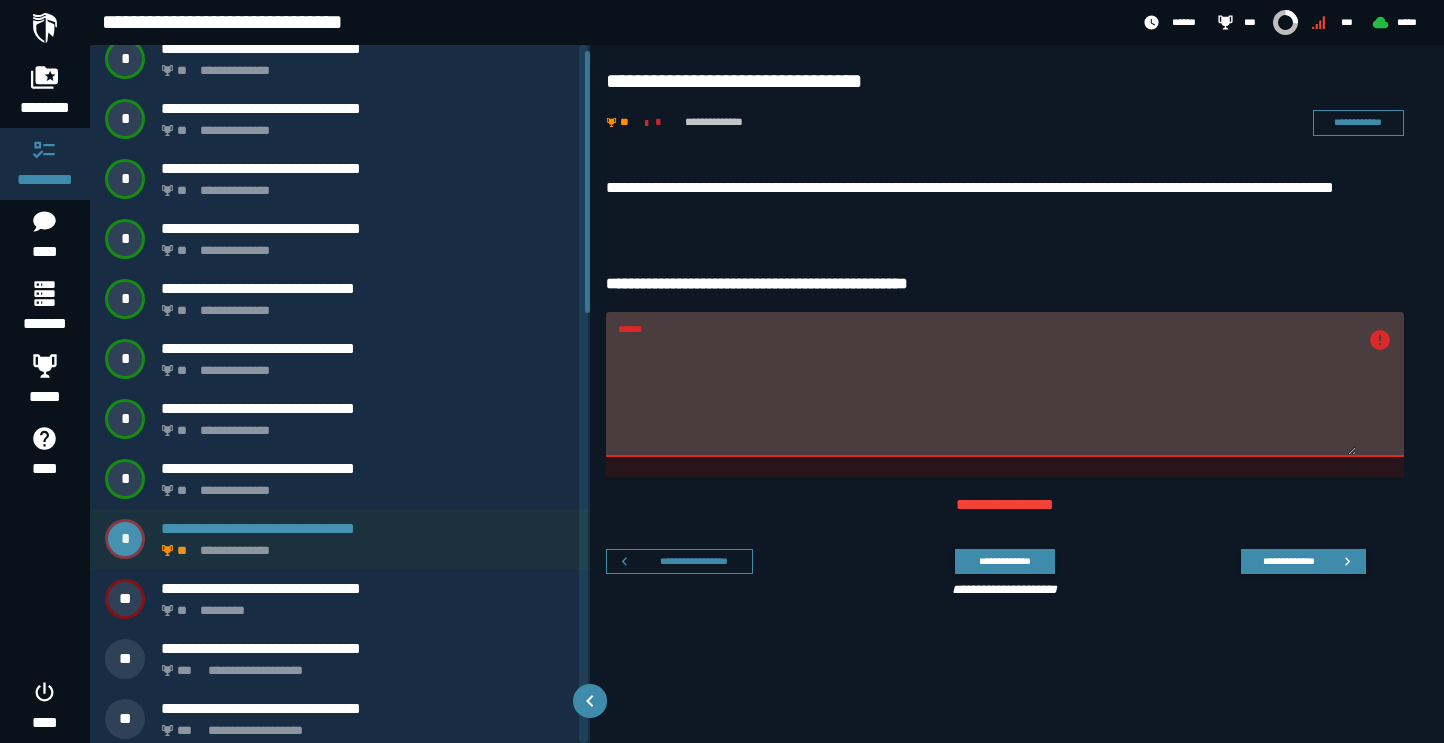 scroll, scrollTop: 0, scrollLeft: 0, axis: both 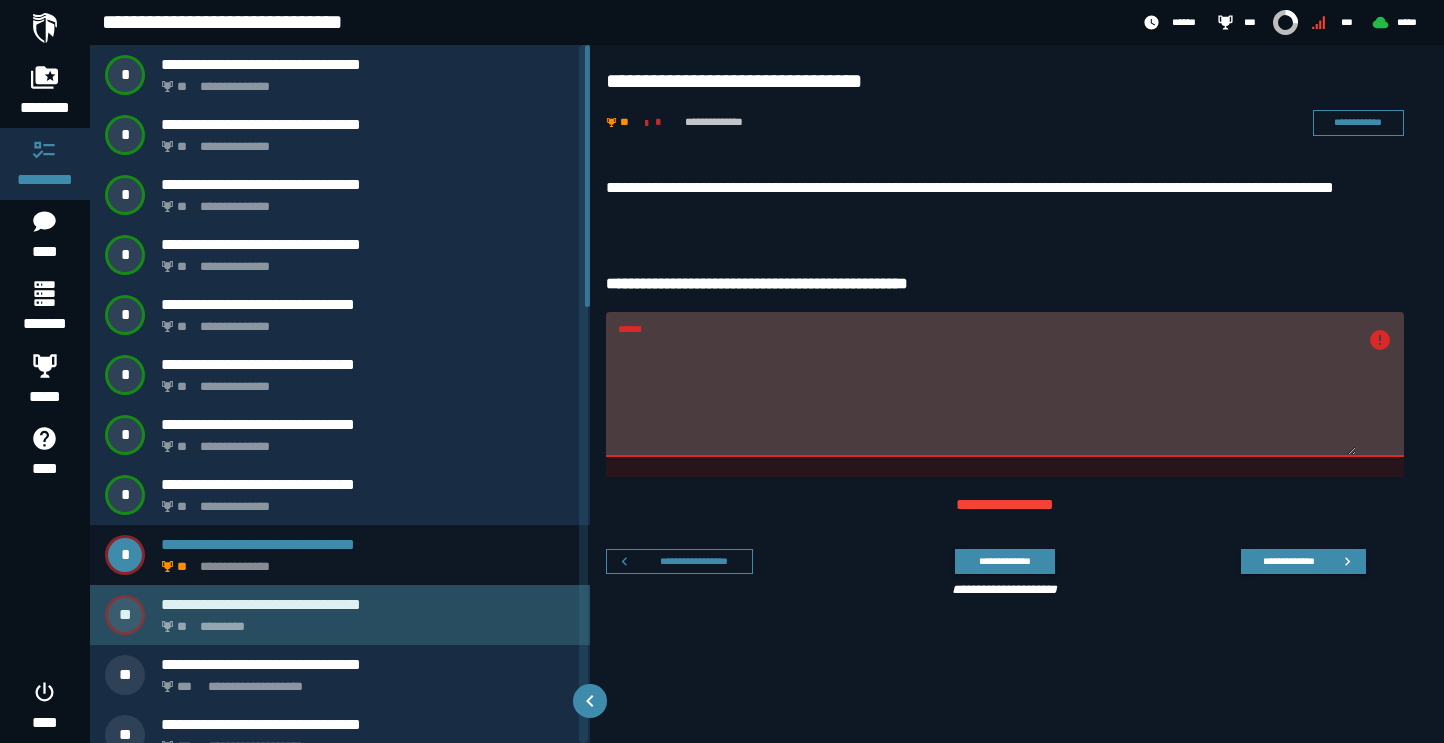 click on "**********" at bounding box center [340, 615] 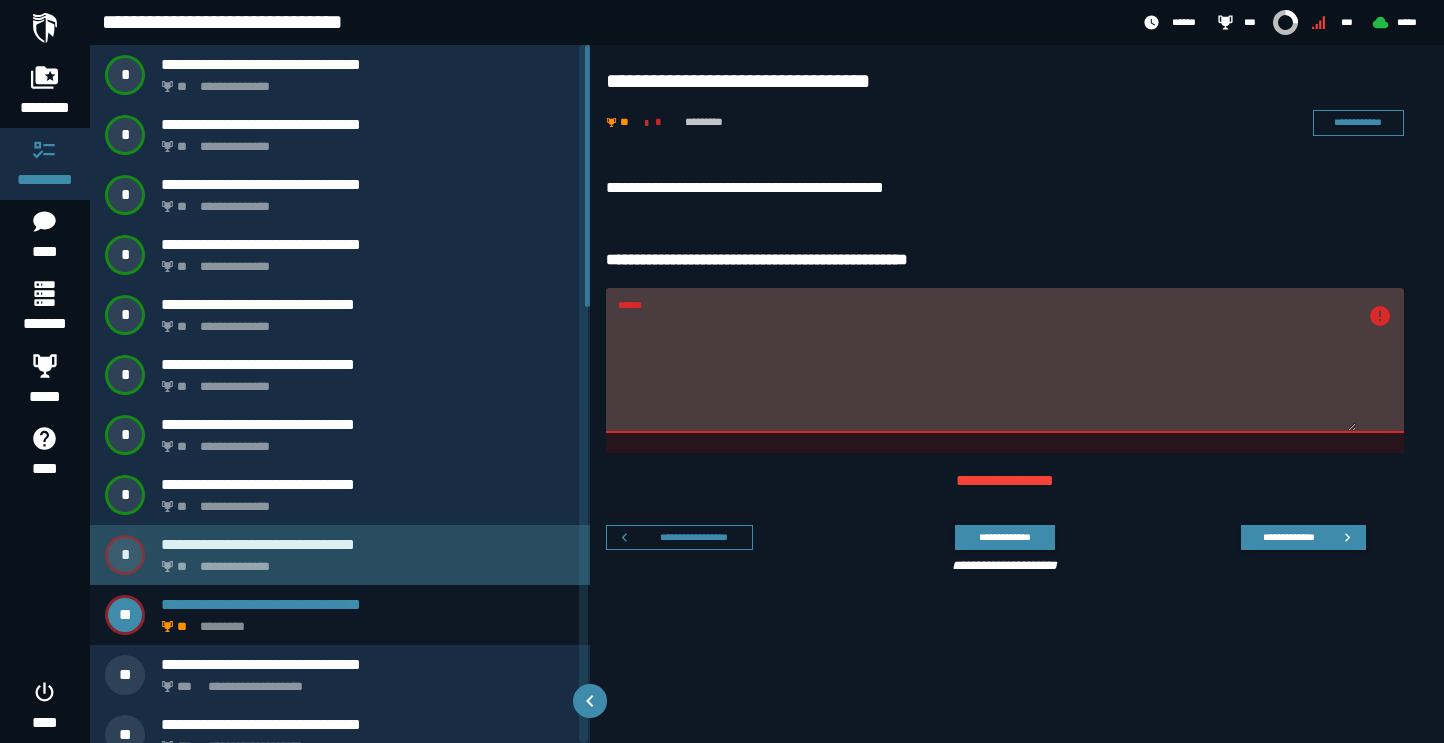 click on "**********" at bounding box center [364, 561] 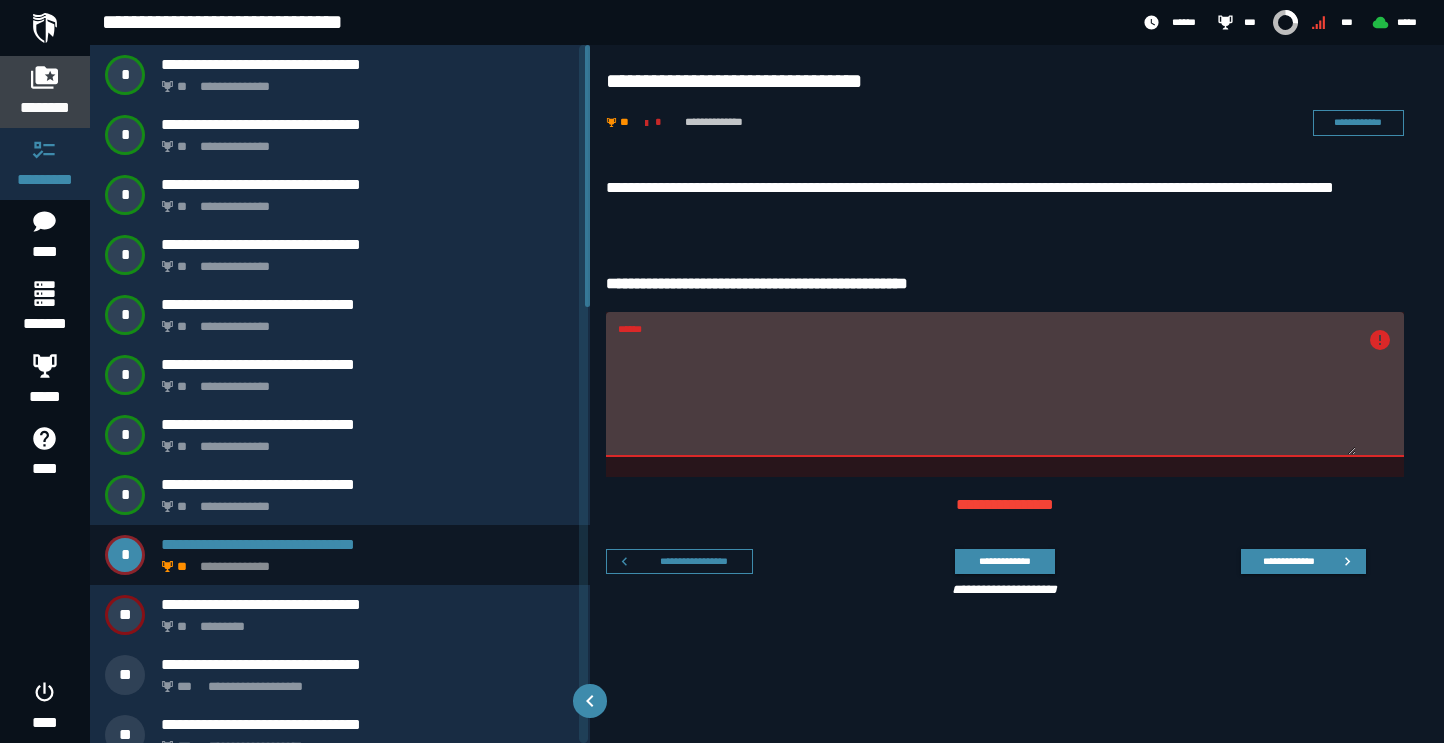 click on "********" at bounding box center [45, 108] 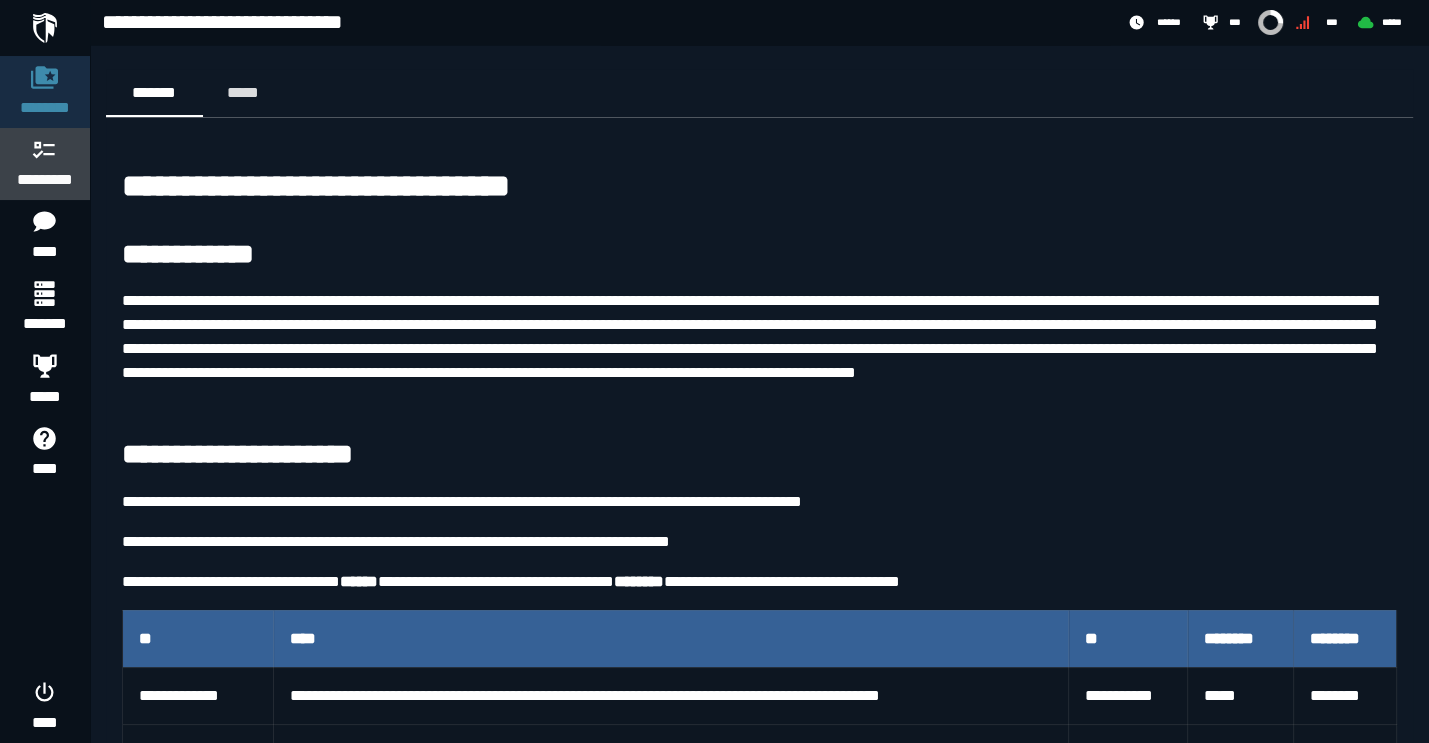 click on "*********" 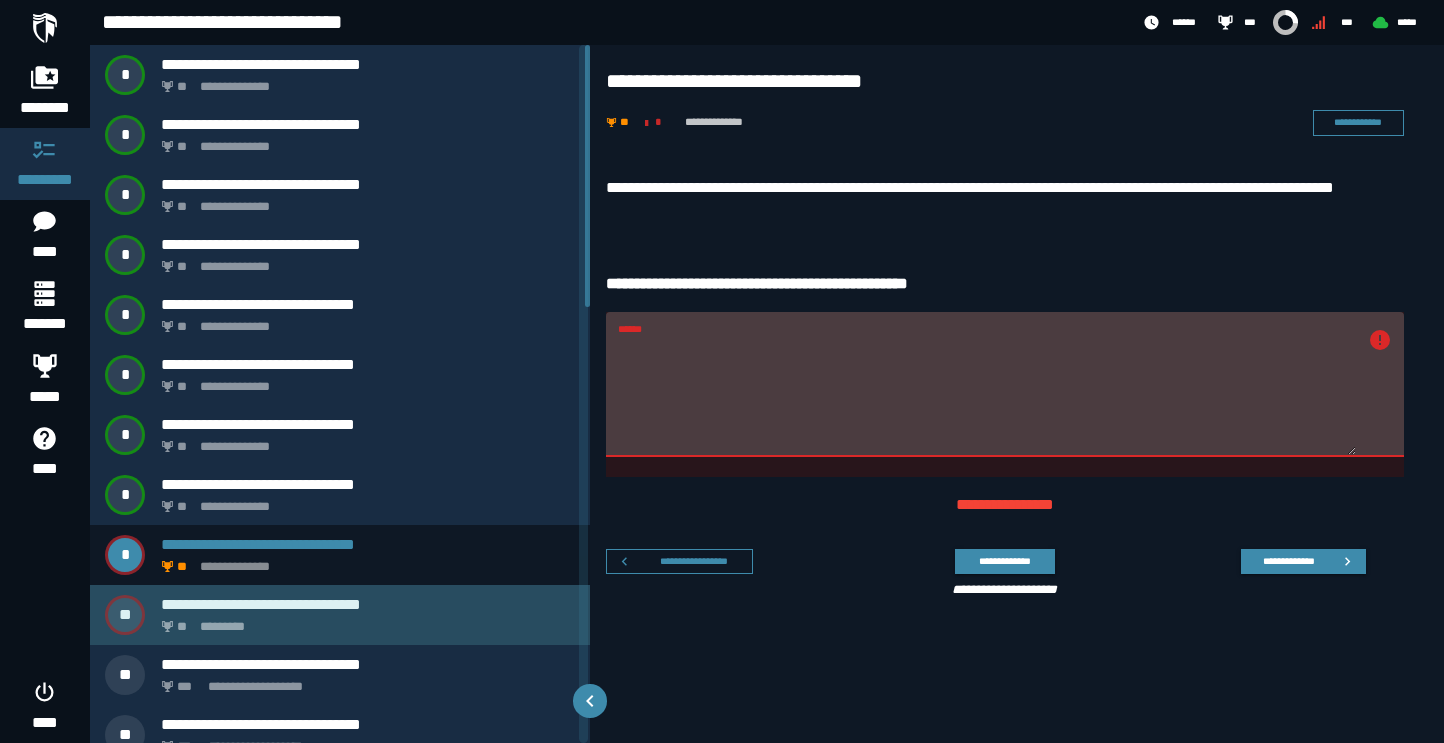 click on "** *********" at bounding box center [364, 621] 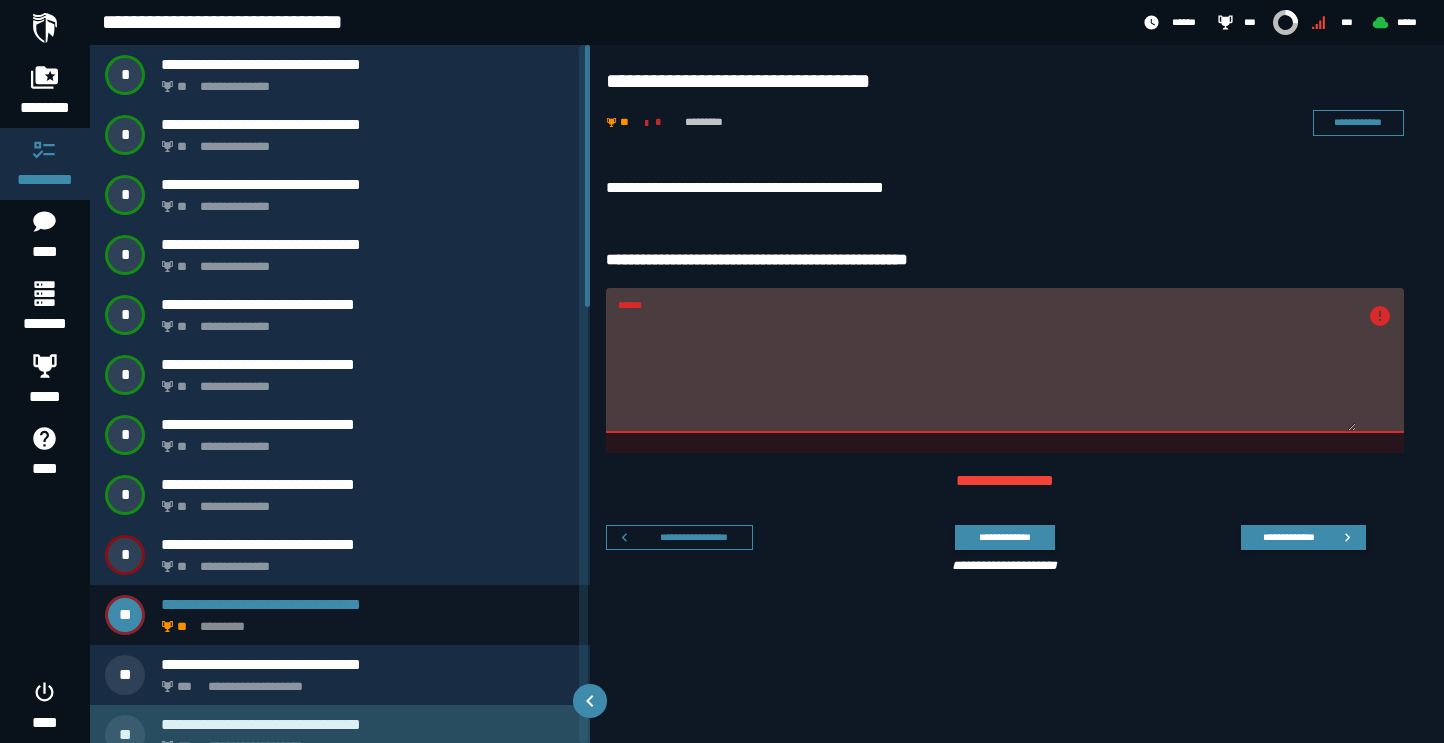 click on "**********" at bounding box center [340, 735] 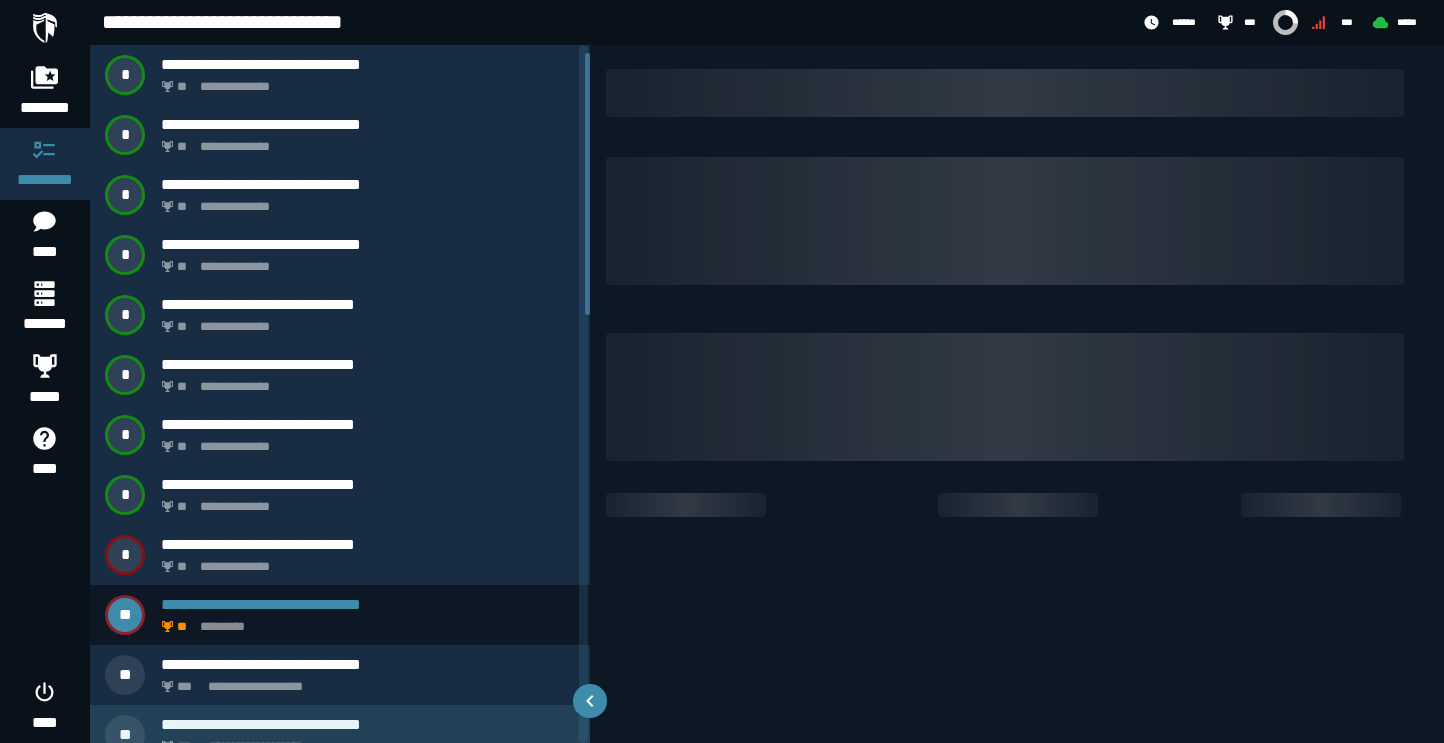 scroll, scrollTop: 21, scrollLeft: 0, axis: vertical 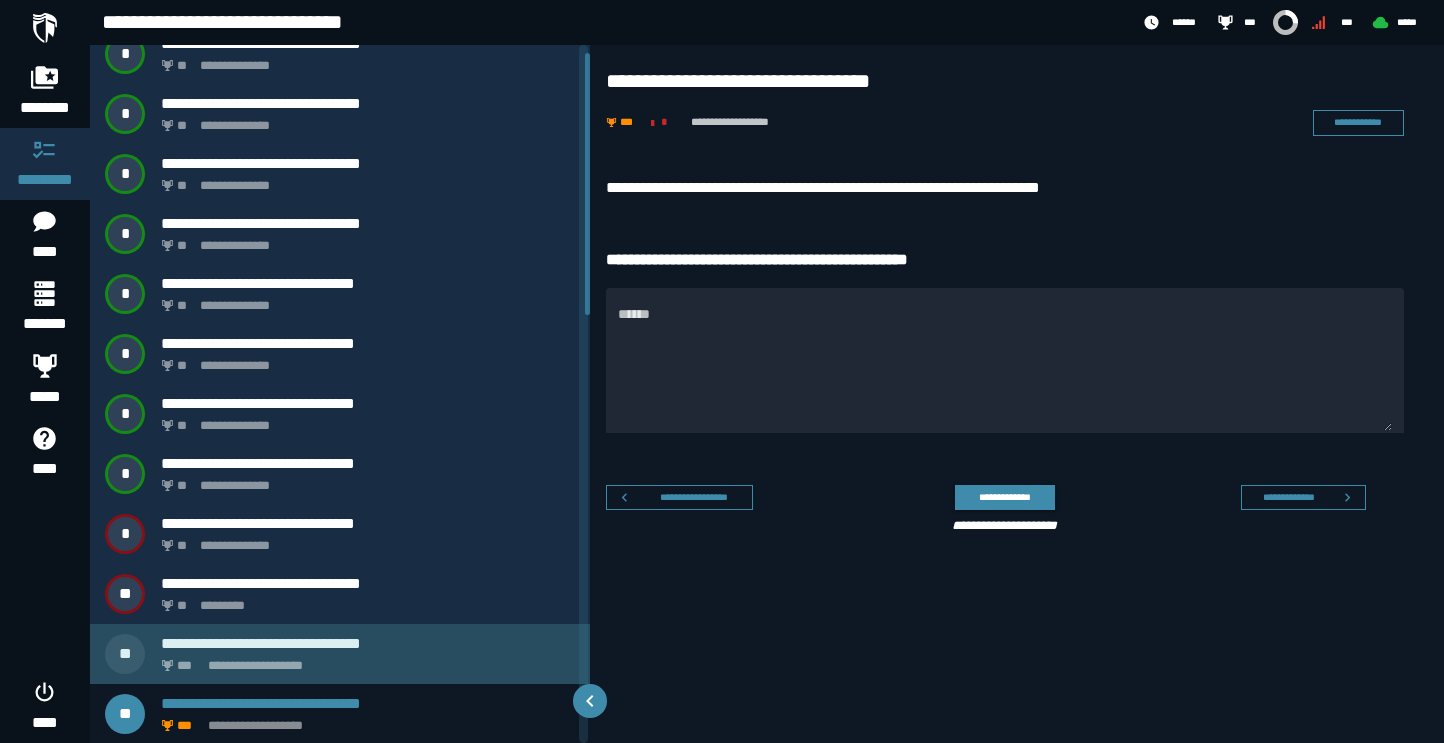 click on "**********" at bounding box center [340, 654] 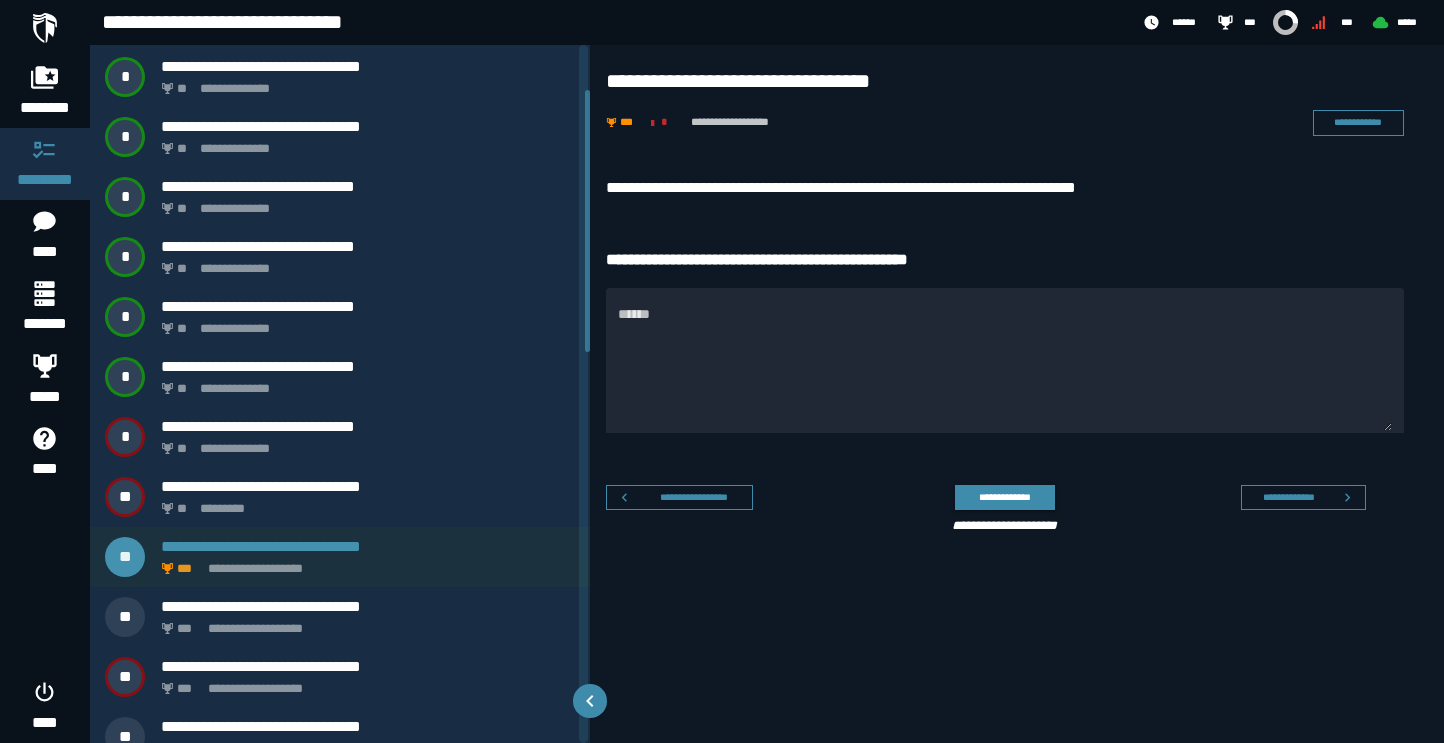 scroll, scrollTop: 119, scrollLeft: 0, axis: vertical 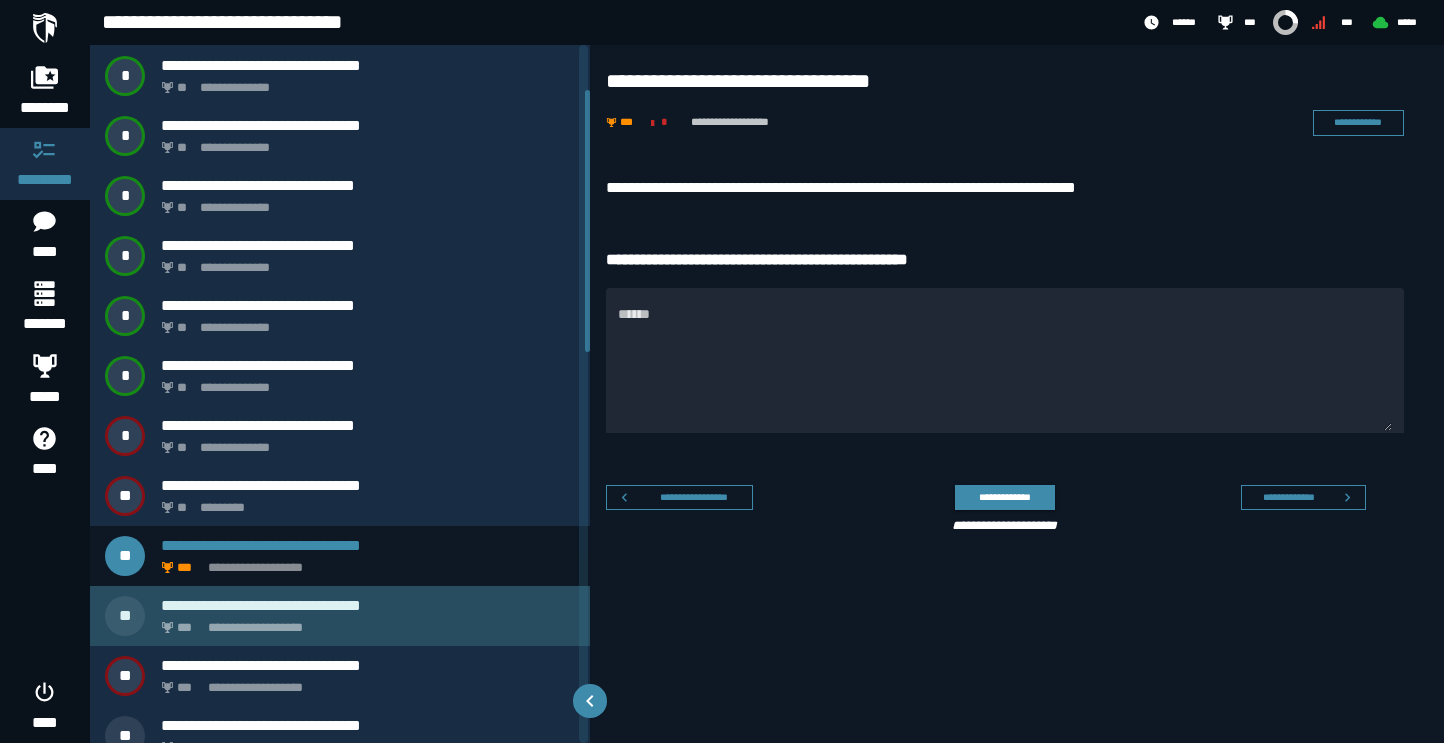 click on "**********" 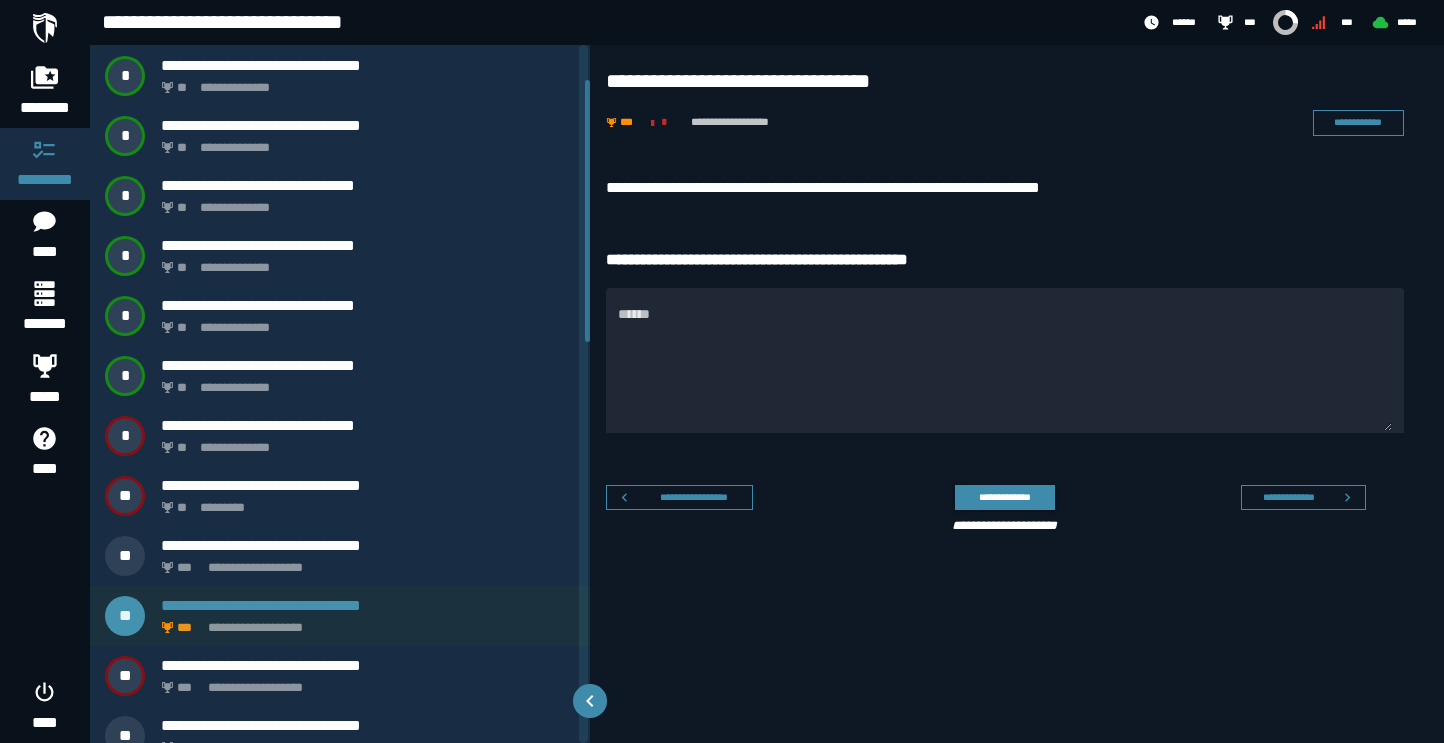 scroll, scrollTop: 21, scrollLeft: 0, axis: vertical 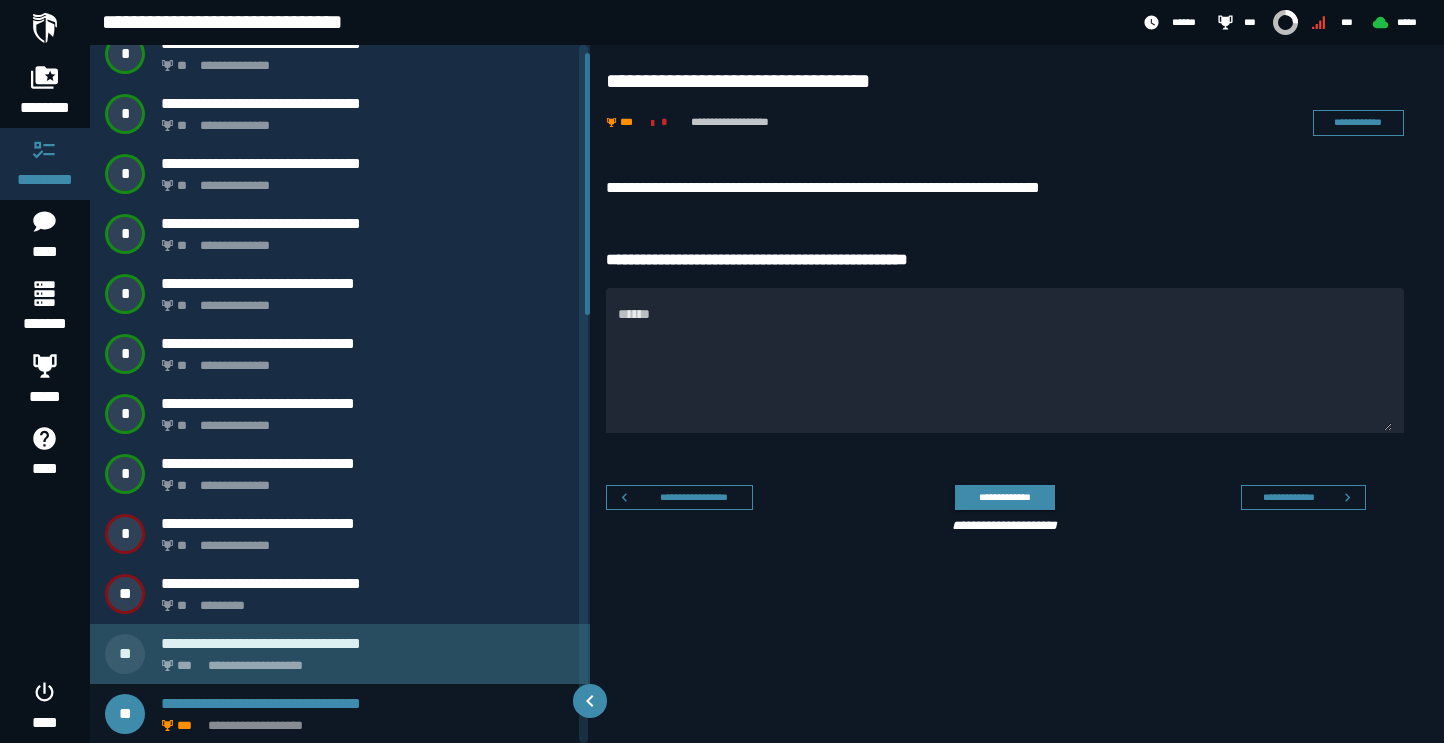 click on "**********" at bounding box center (368, 643) 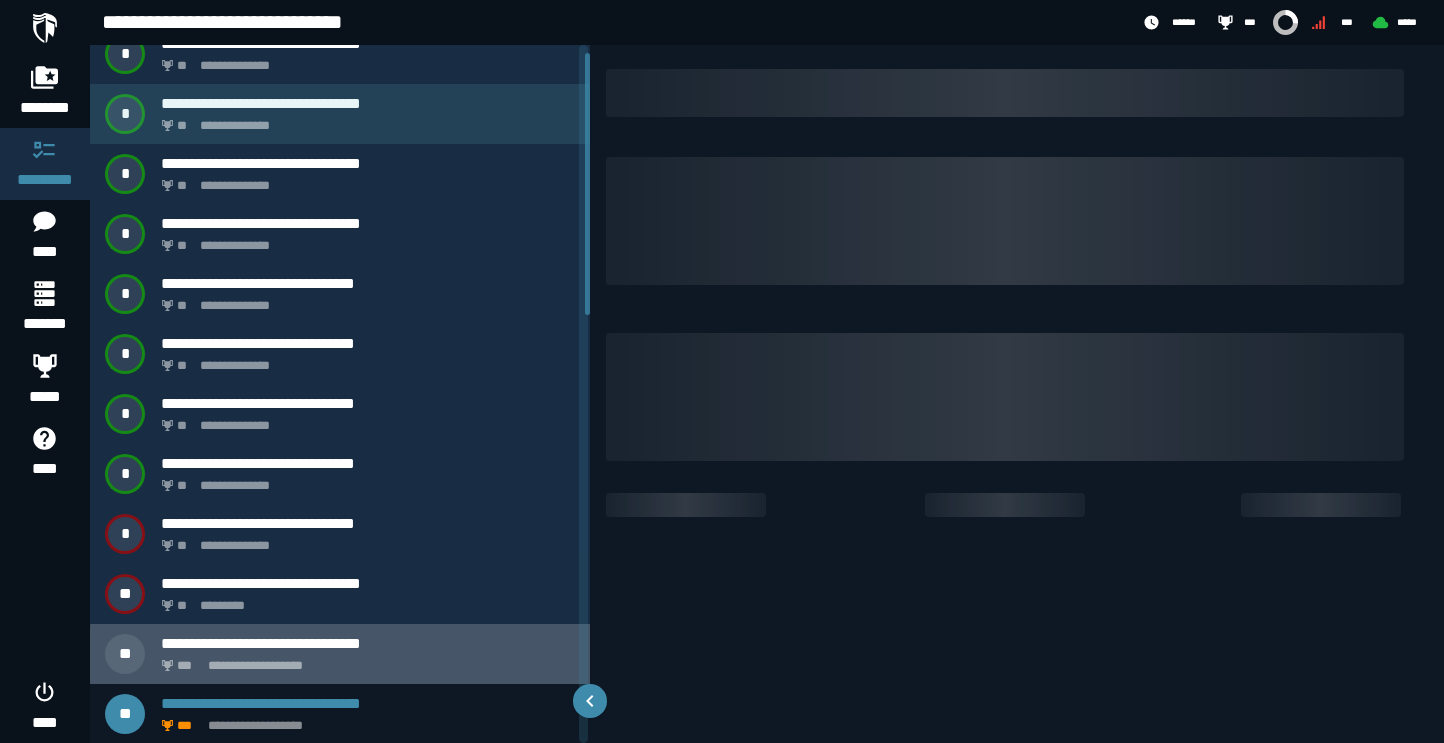 scroll, scrollTop: 0, scrollLeft: 0, axis: both 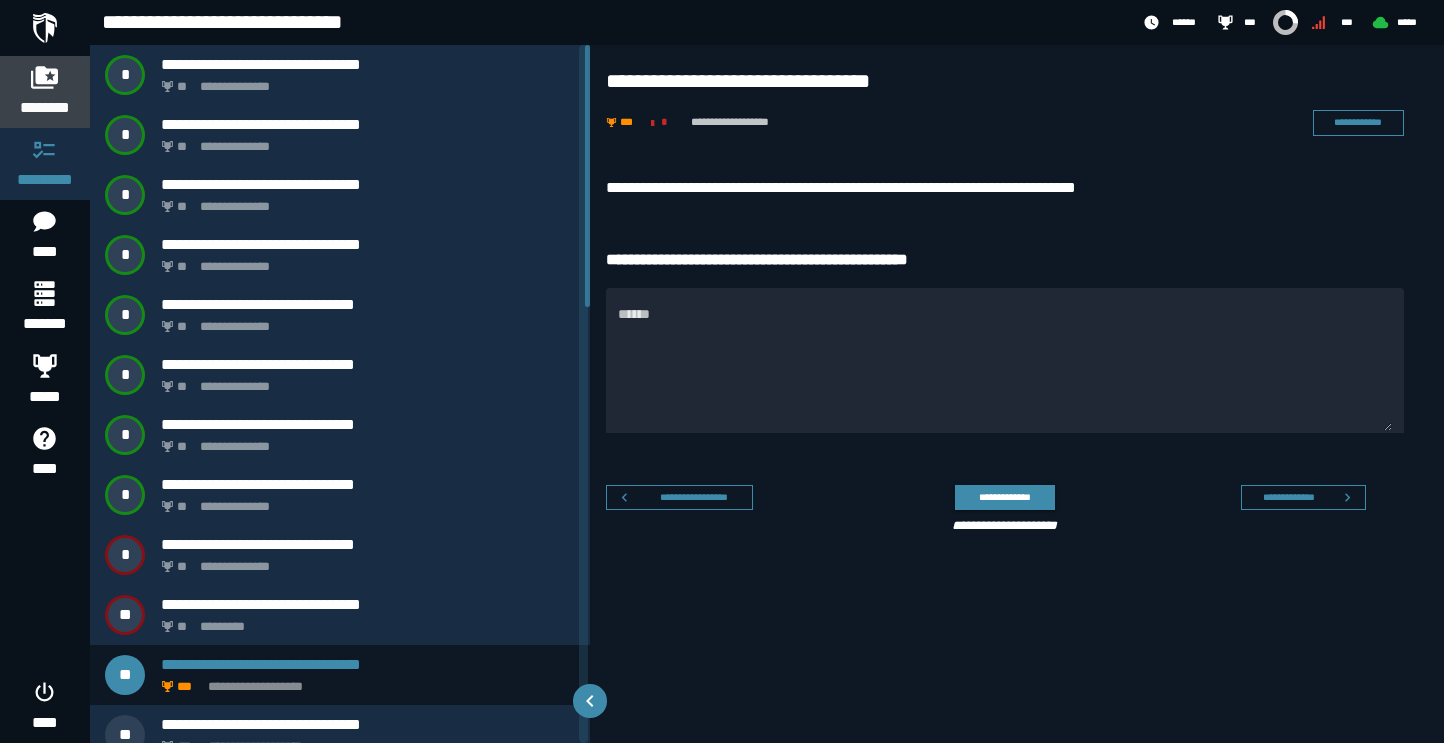 click on "********" at bounding box center [45, 92] 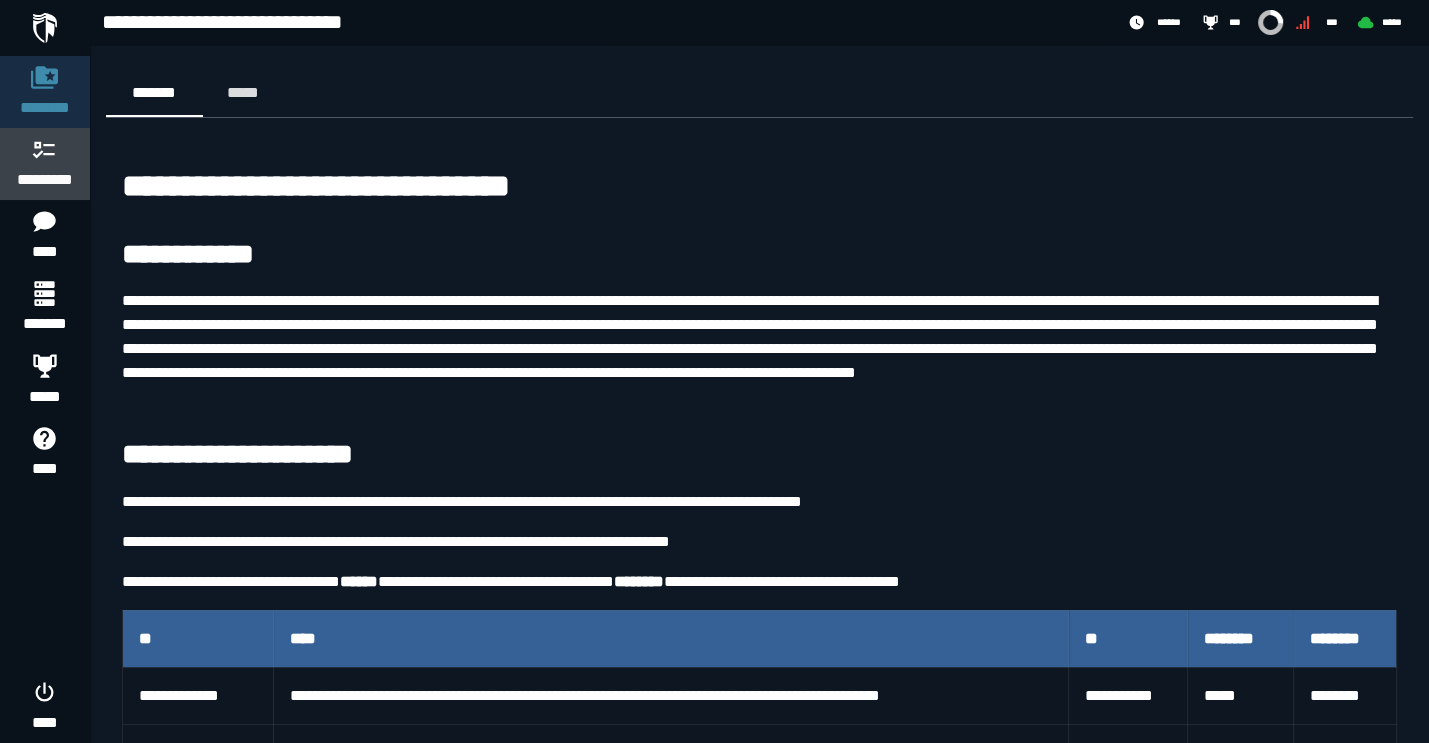 click 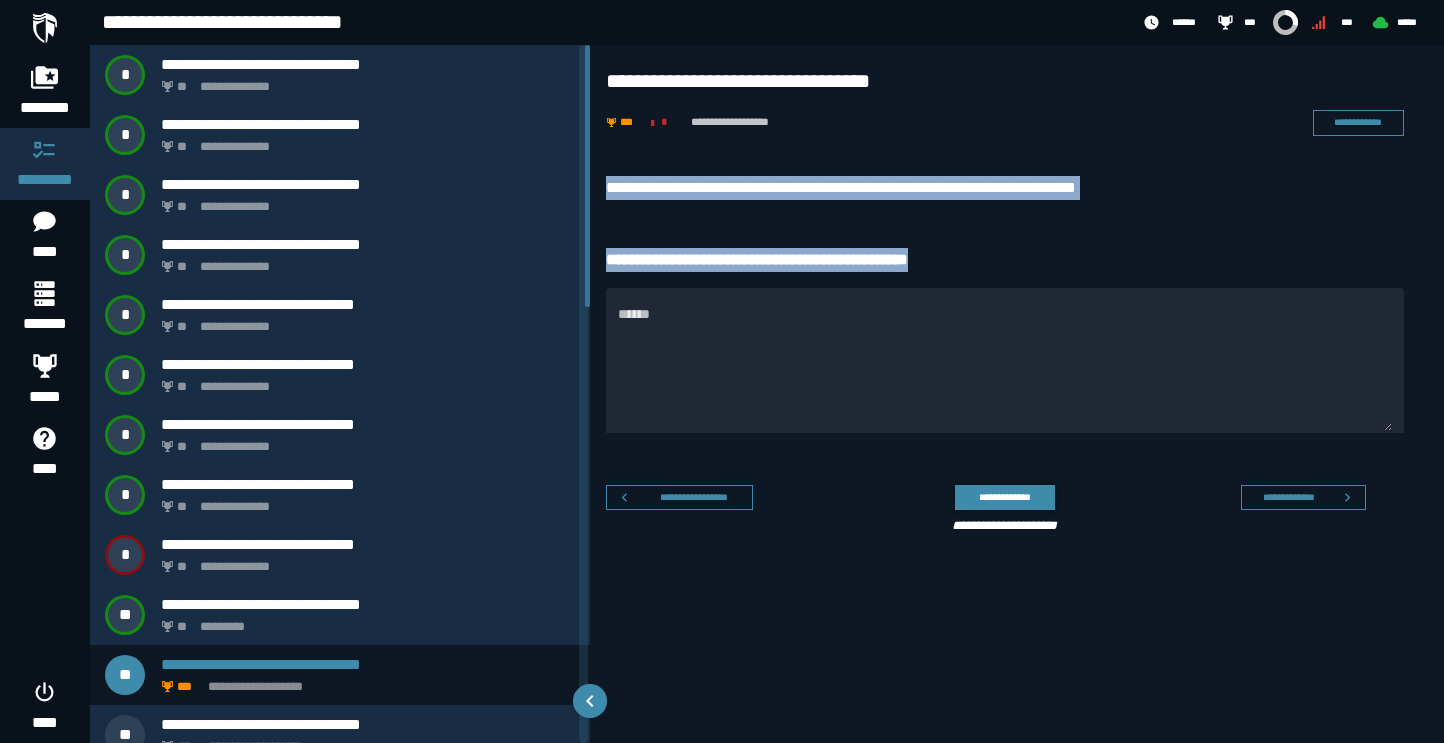 drag, startPoint x: 607, startPoint y: 181, endPoint x: 966, endPoint y: 254, distance: 366.34683 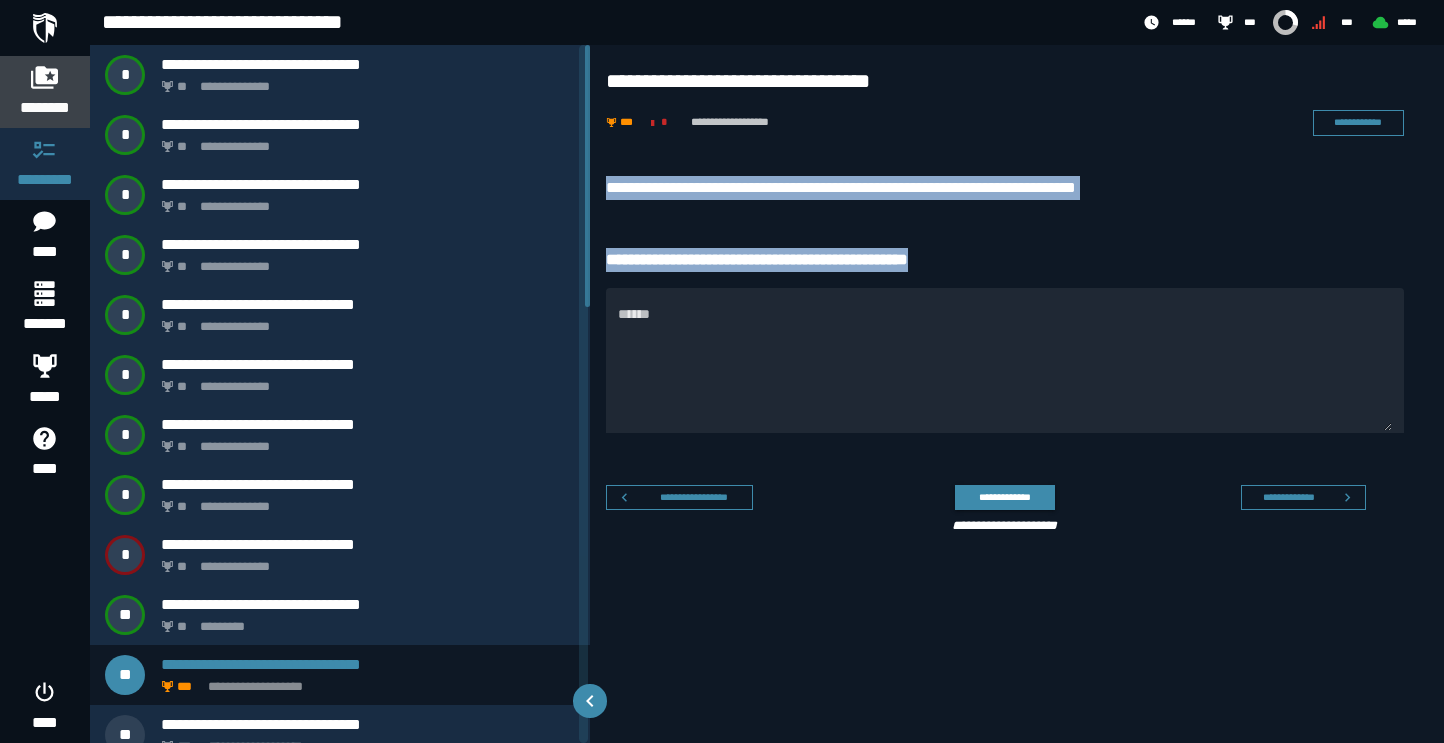 click 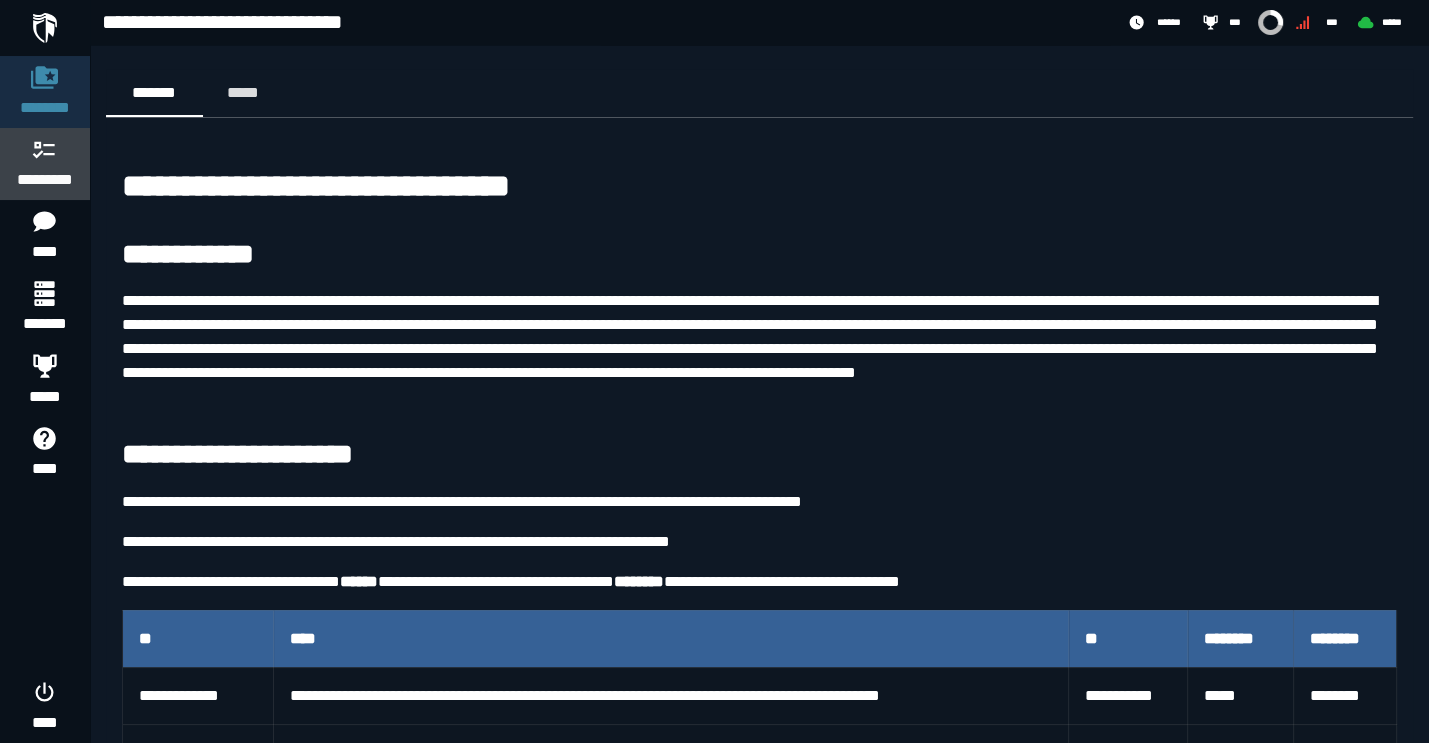 click on "*********" at bounding box center (45, 180) 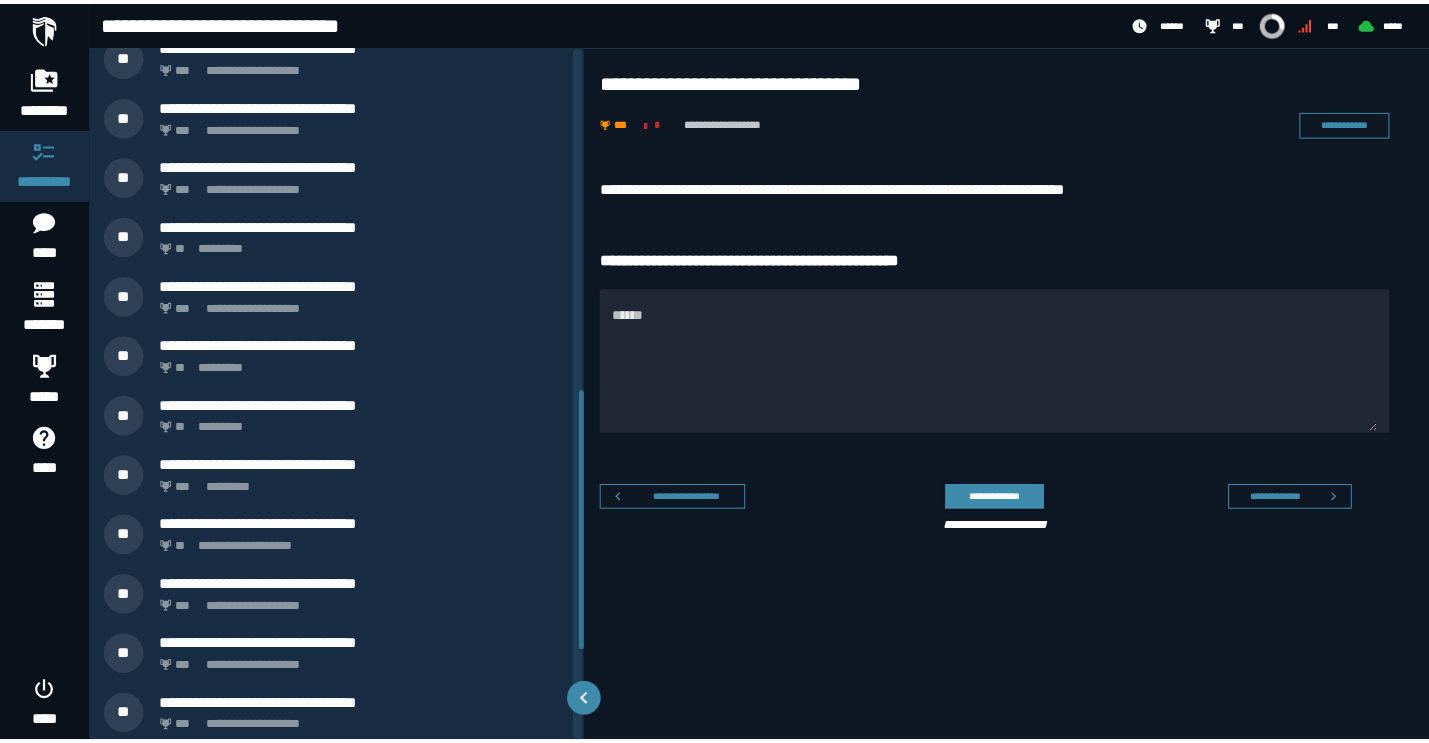 scroll, scrollTop: 923, scrollLeft: 0, axis: vertical 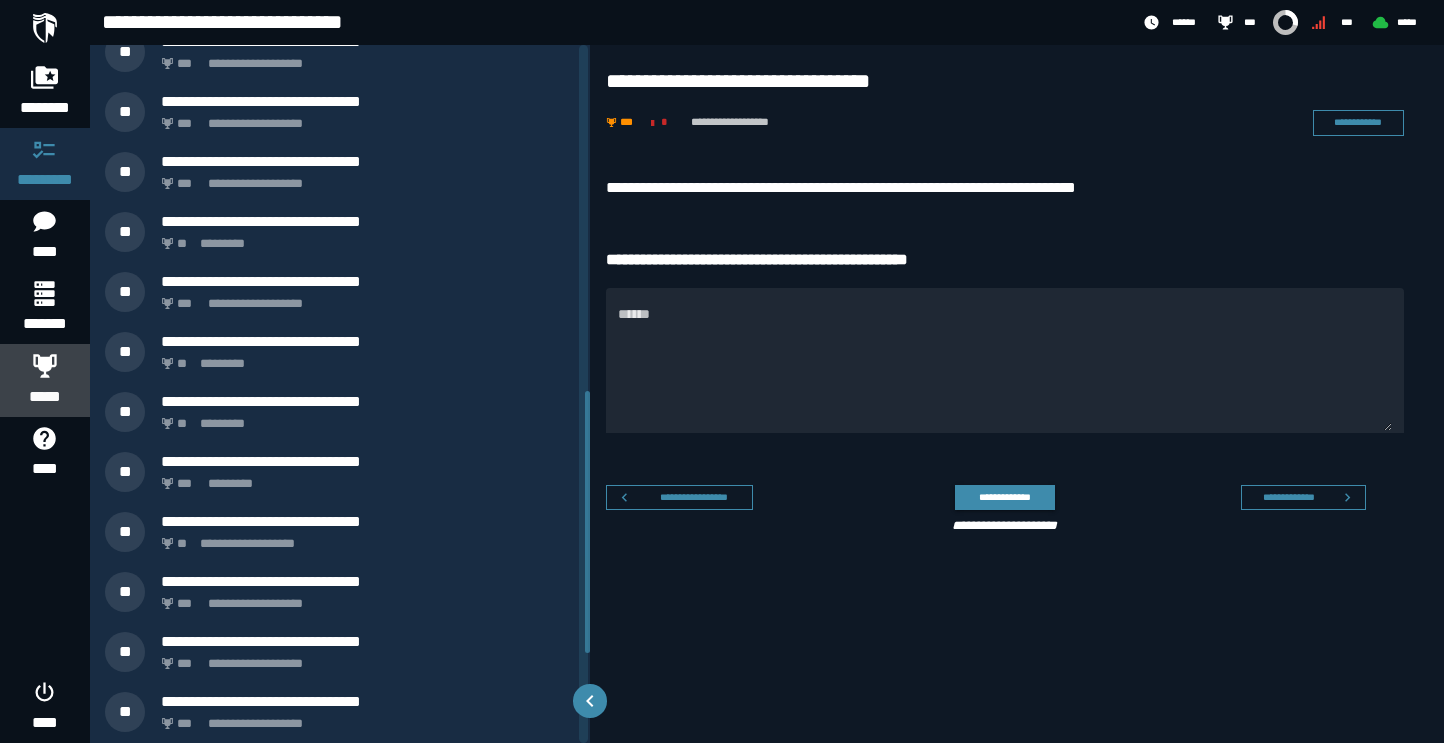 click on "*****" 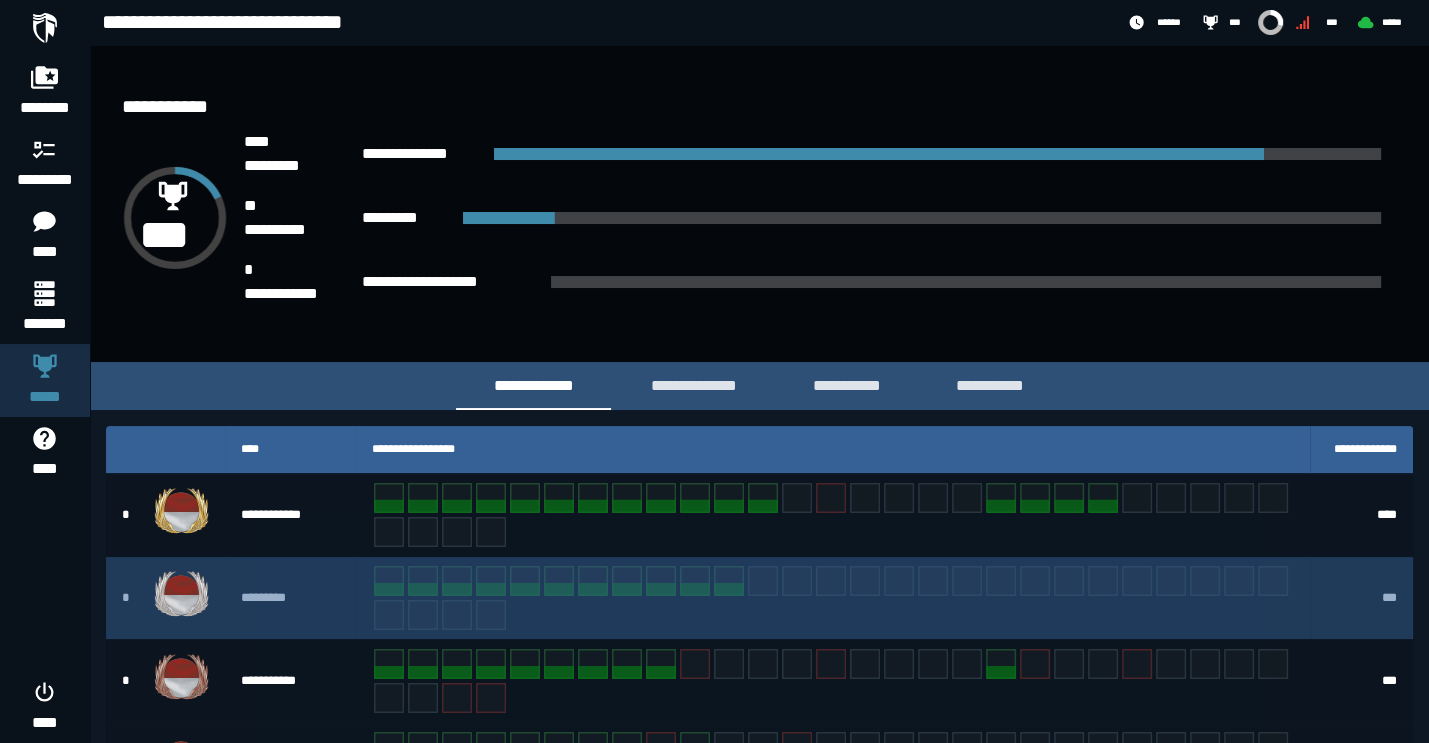 scroll, scrollTop: 224, scrollLeft: 0, axis: vertical 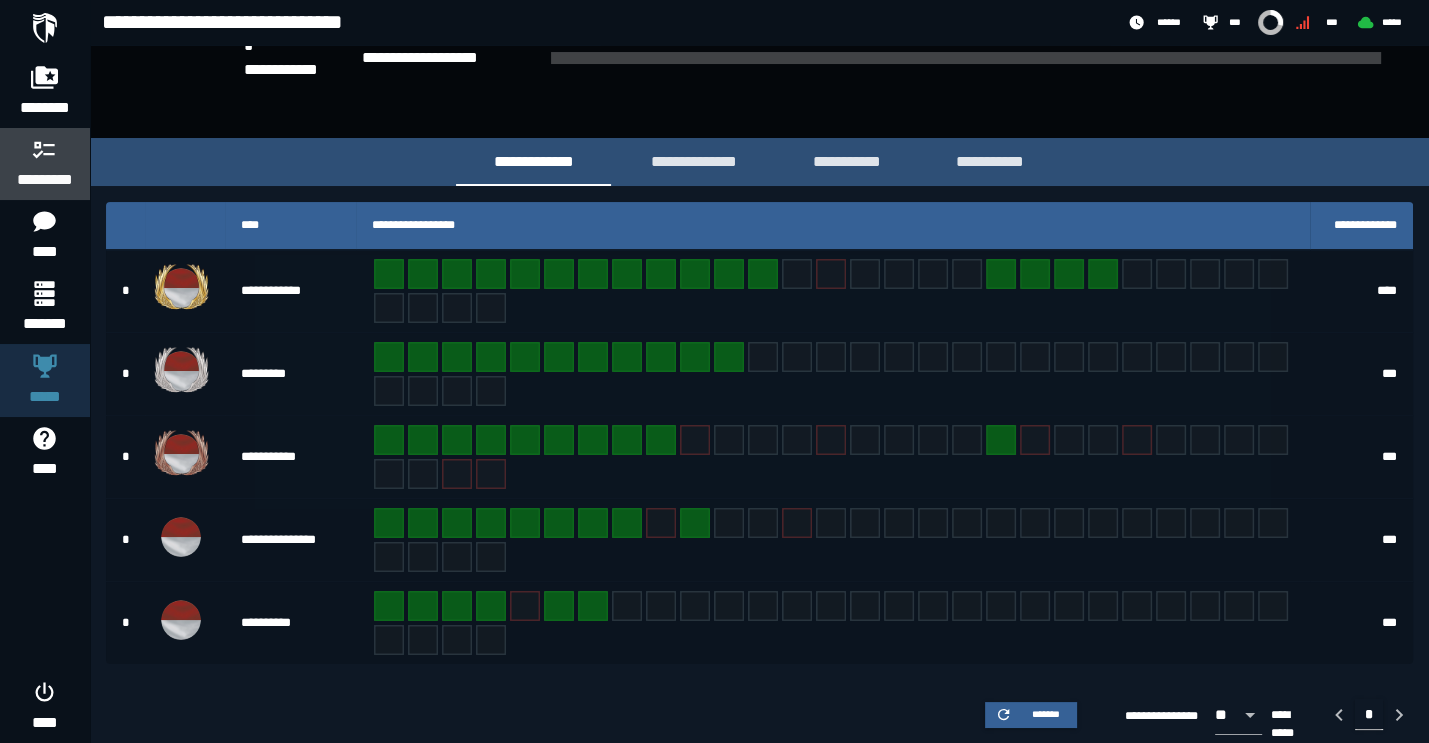 click on "*********" at bounding box center [45, 164] 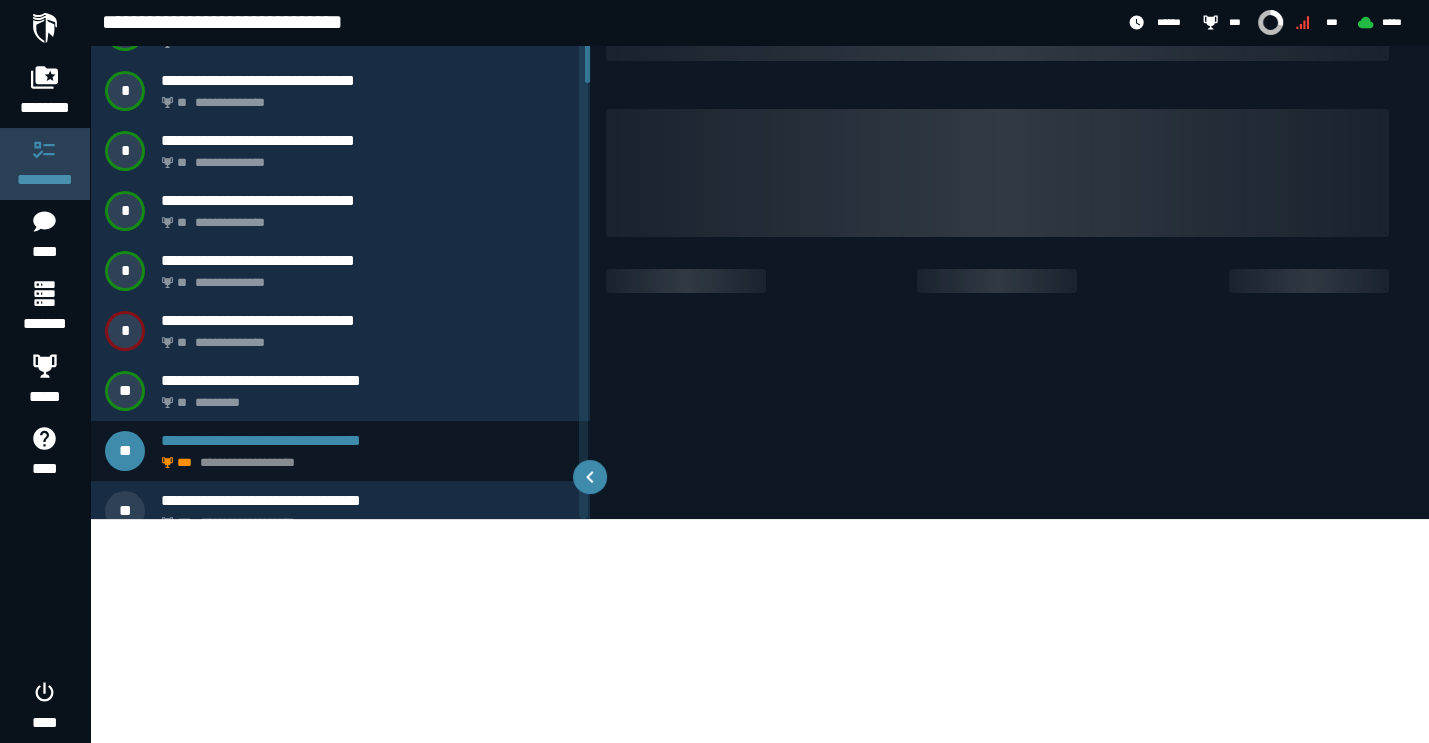 scroll, scrollTop: 0, scrollLeft: 0, axis: both 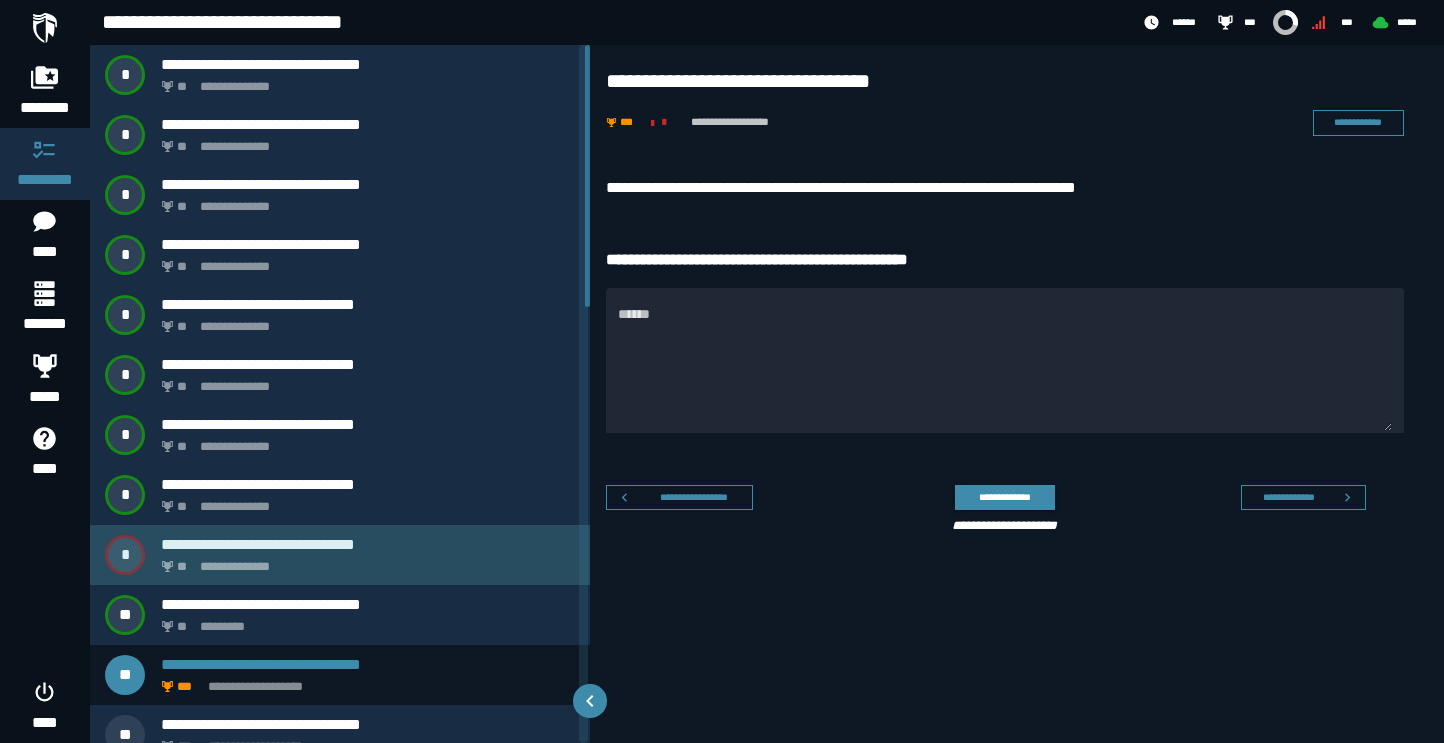 click on "**********" at bounding box center [364, 561] 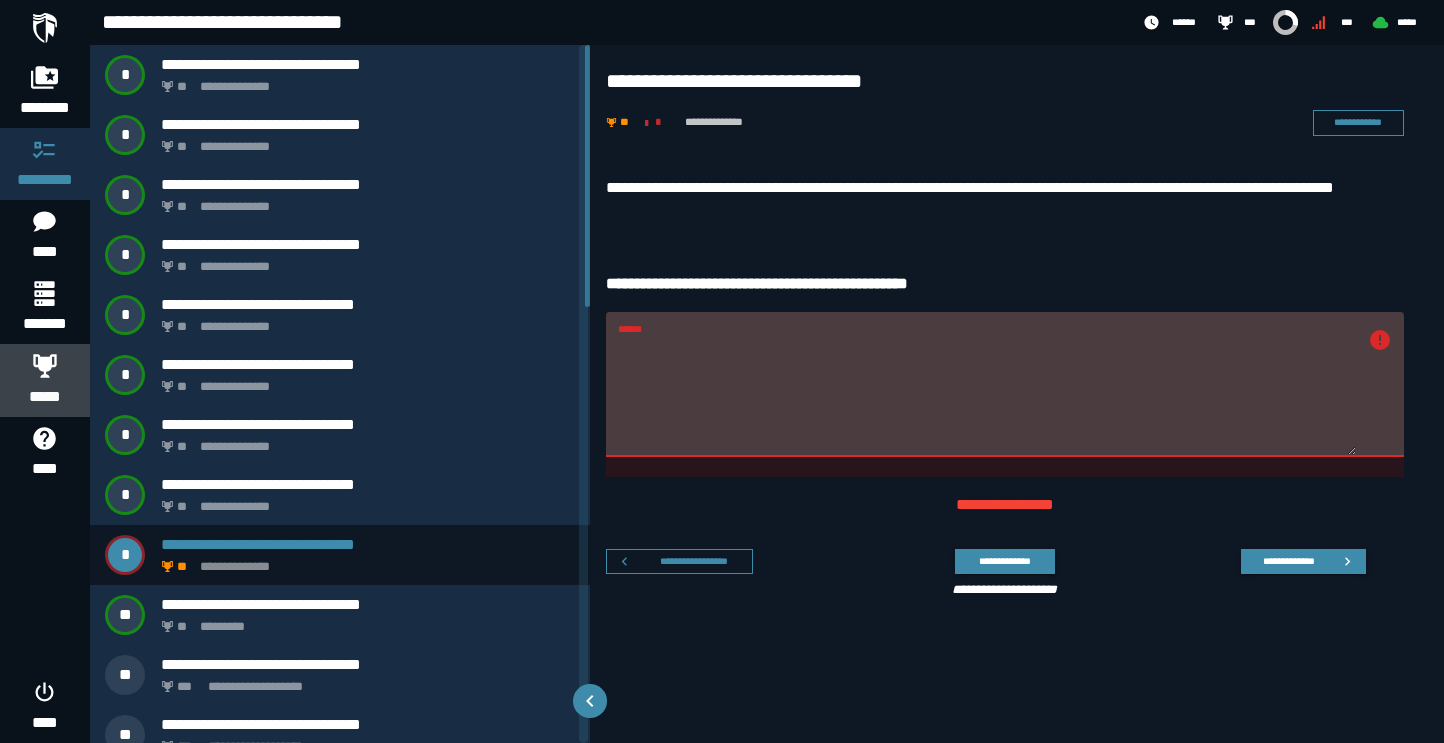 click on "*****" at bounding box center (45, 397) 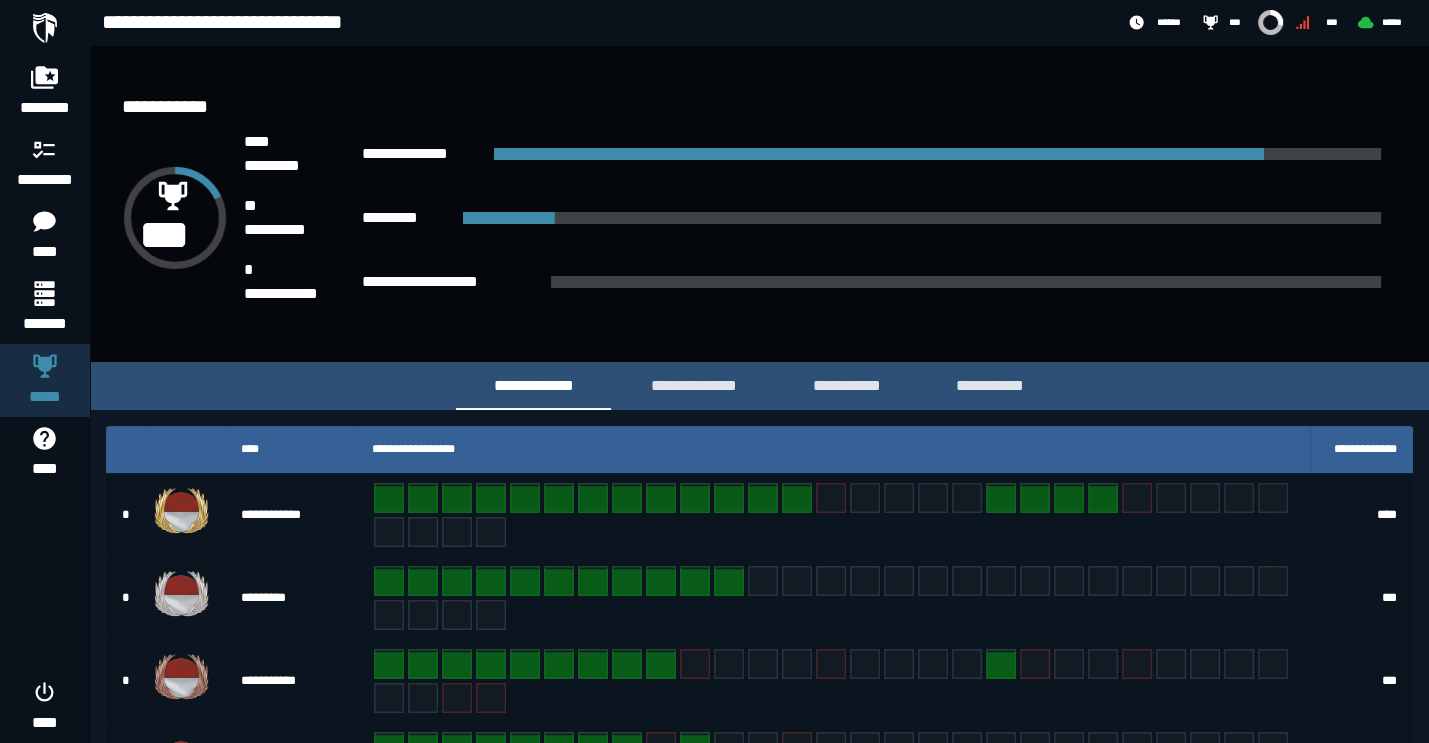 scroll, scrollTop: 220, scrollLeft: 0, axis: vertical 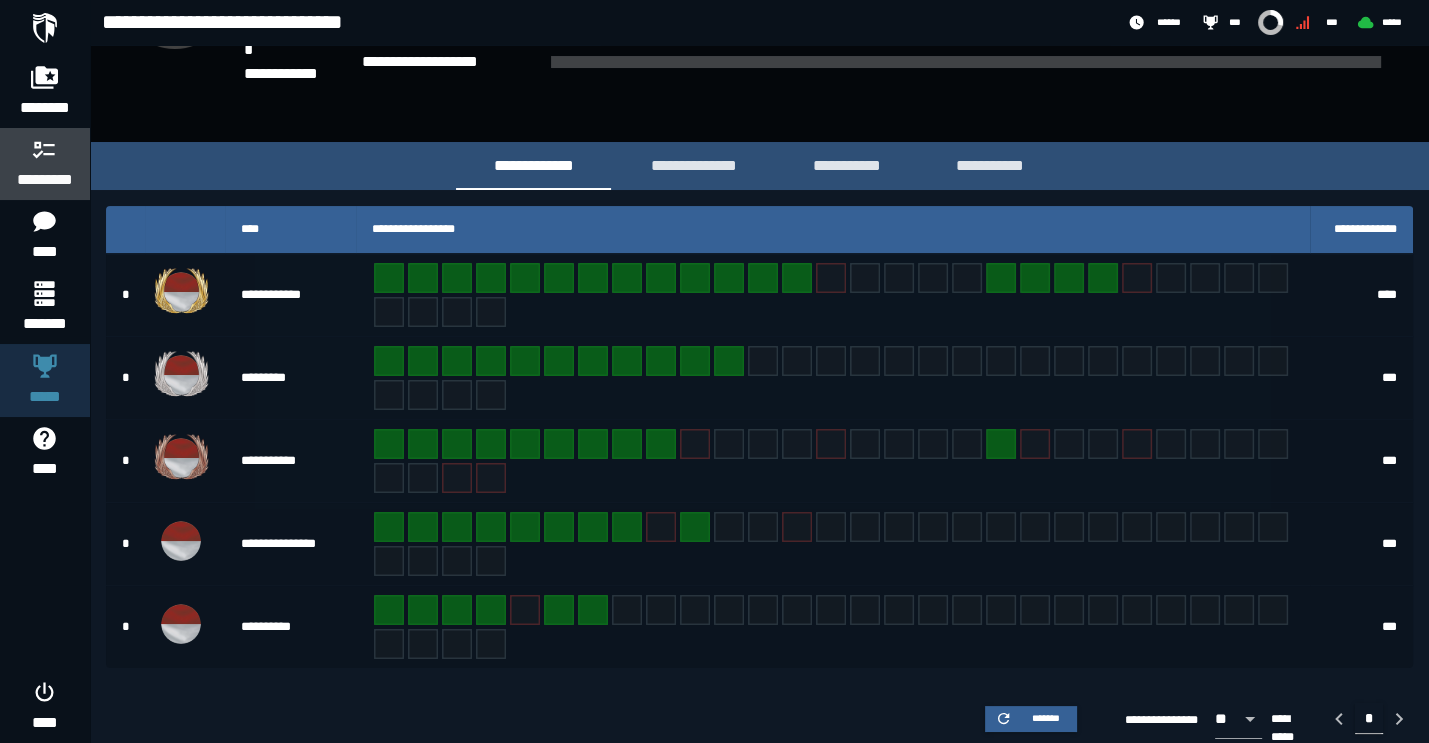 click 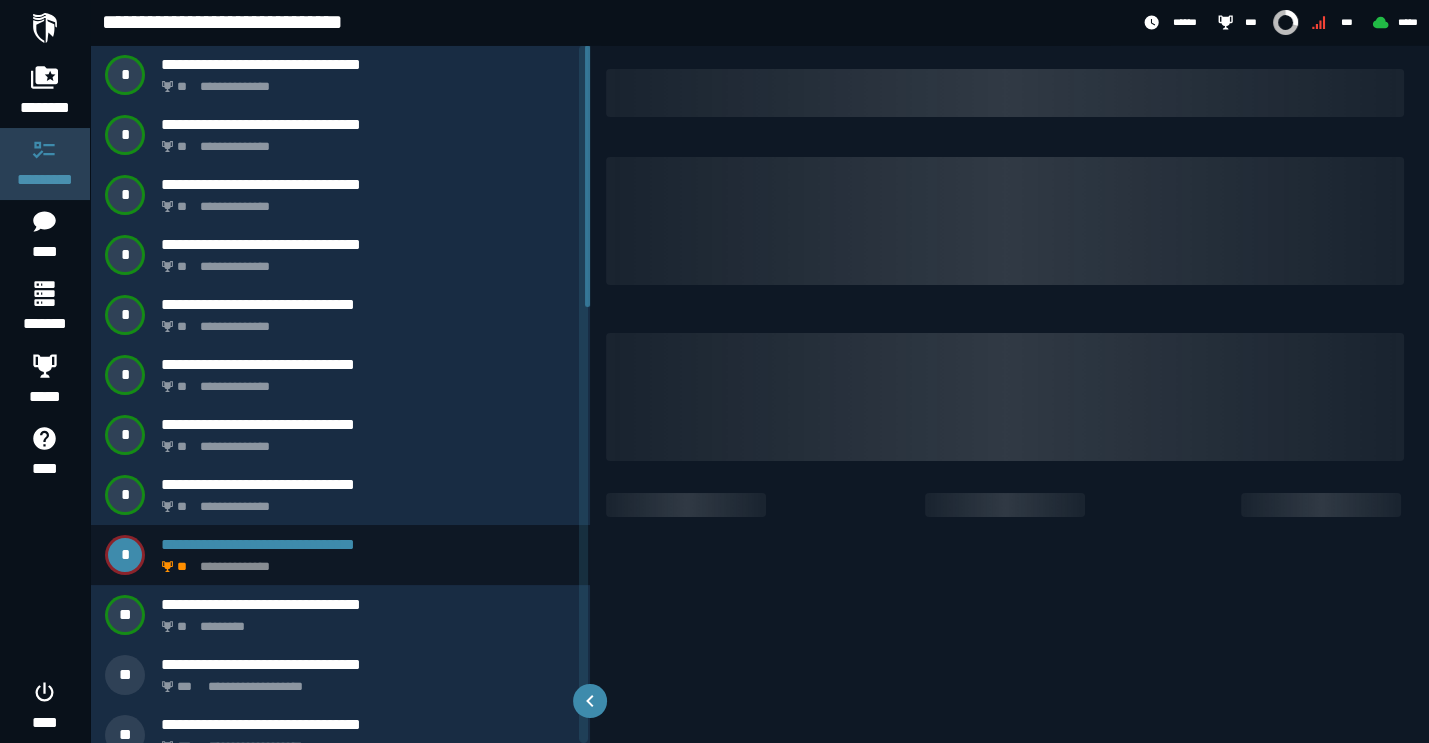 scroll, scrollTop: 0, scrollLeft: 0, axis: both 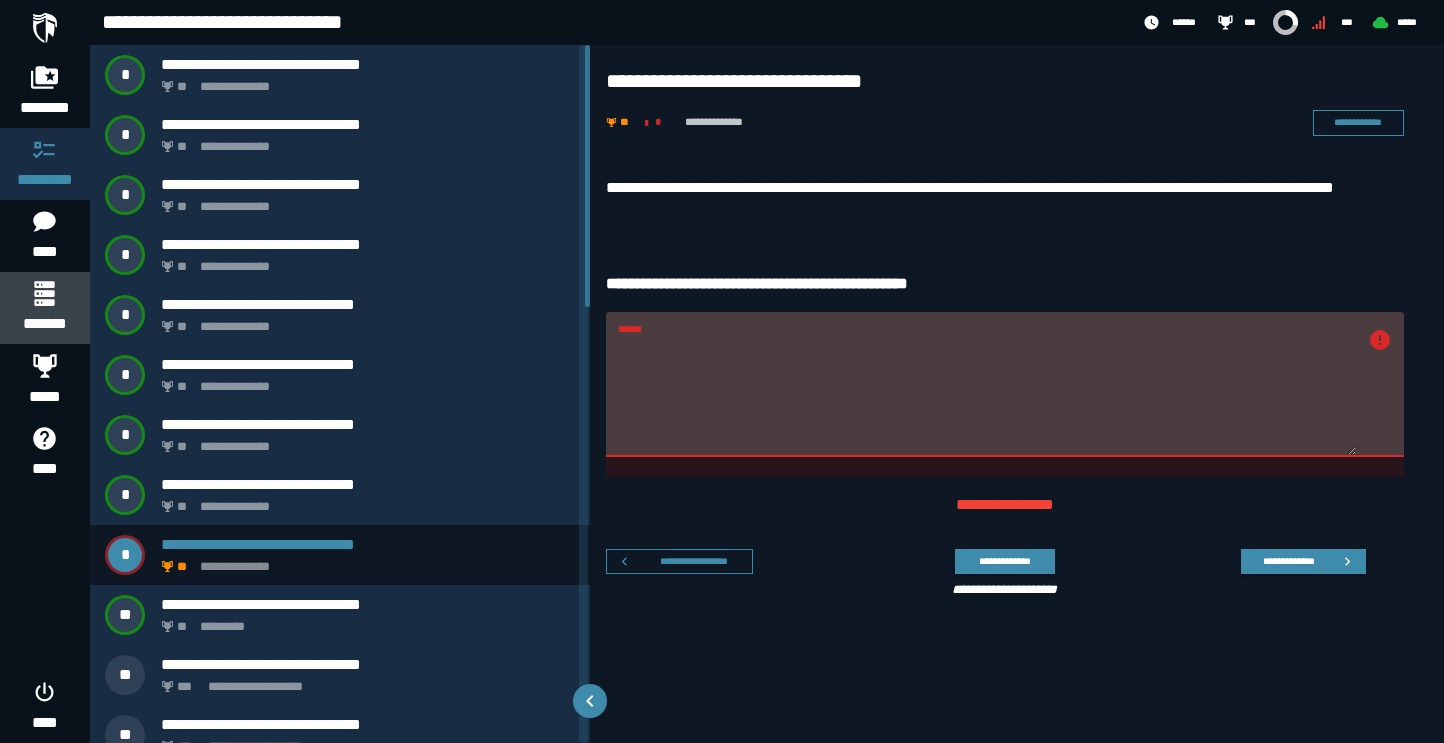 click on "*******" at bounding box center [44, 308] 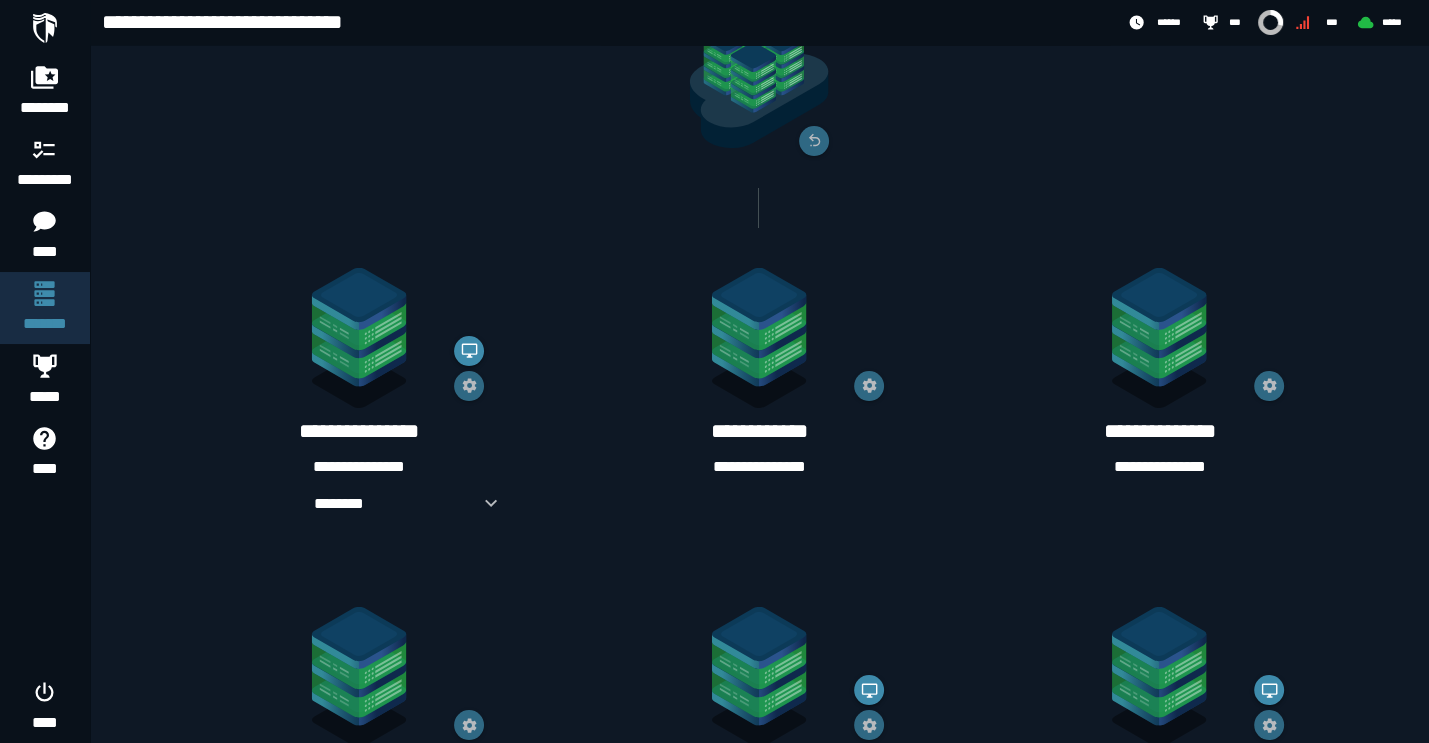 scroll, scrollTop: 256, scrollLeft: 0, axis: vertical 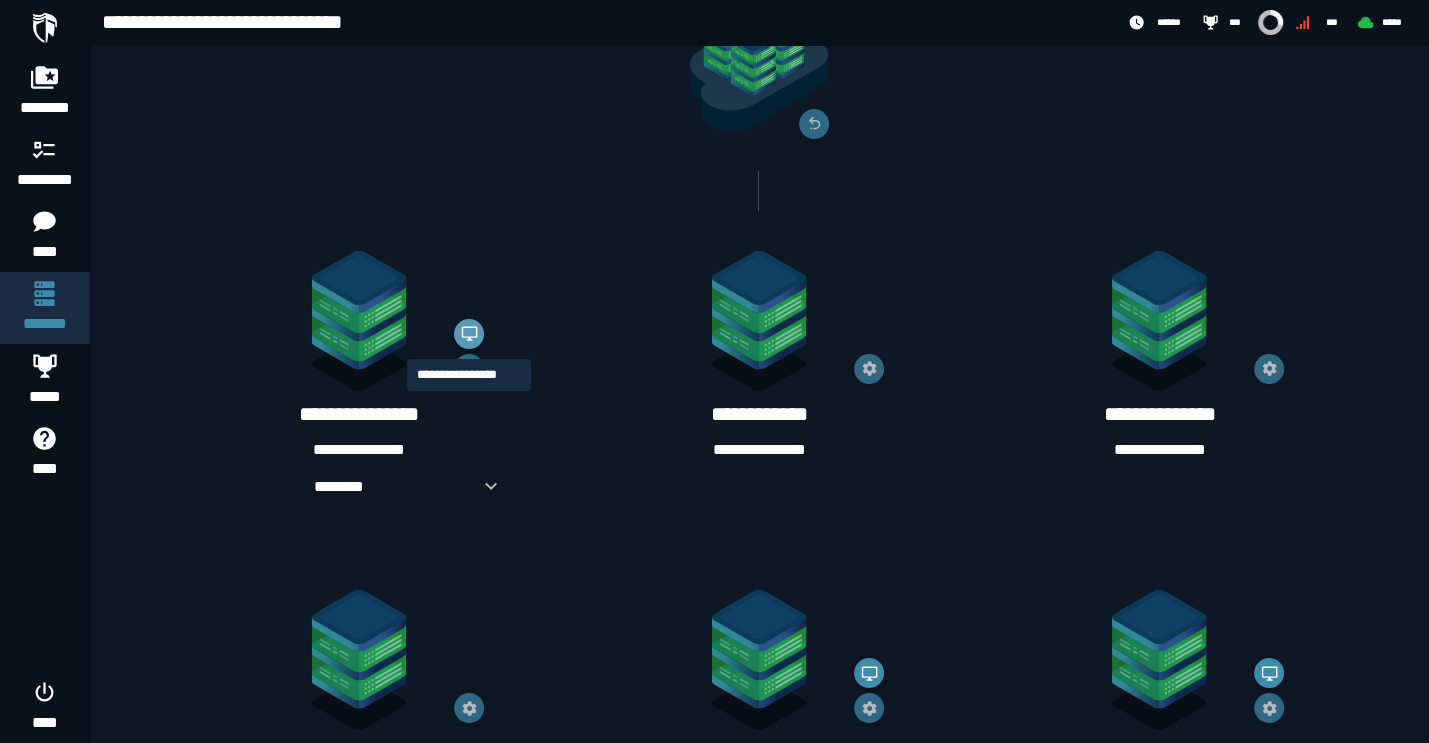 click 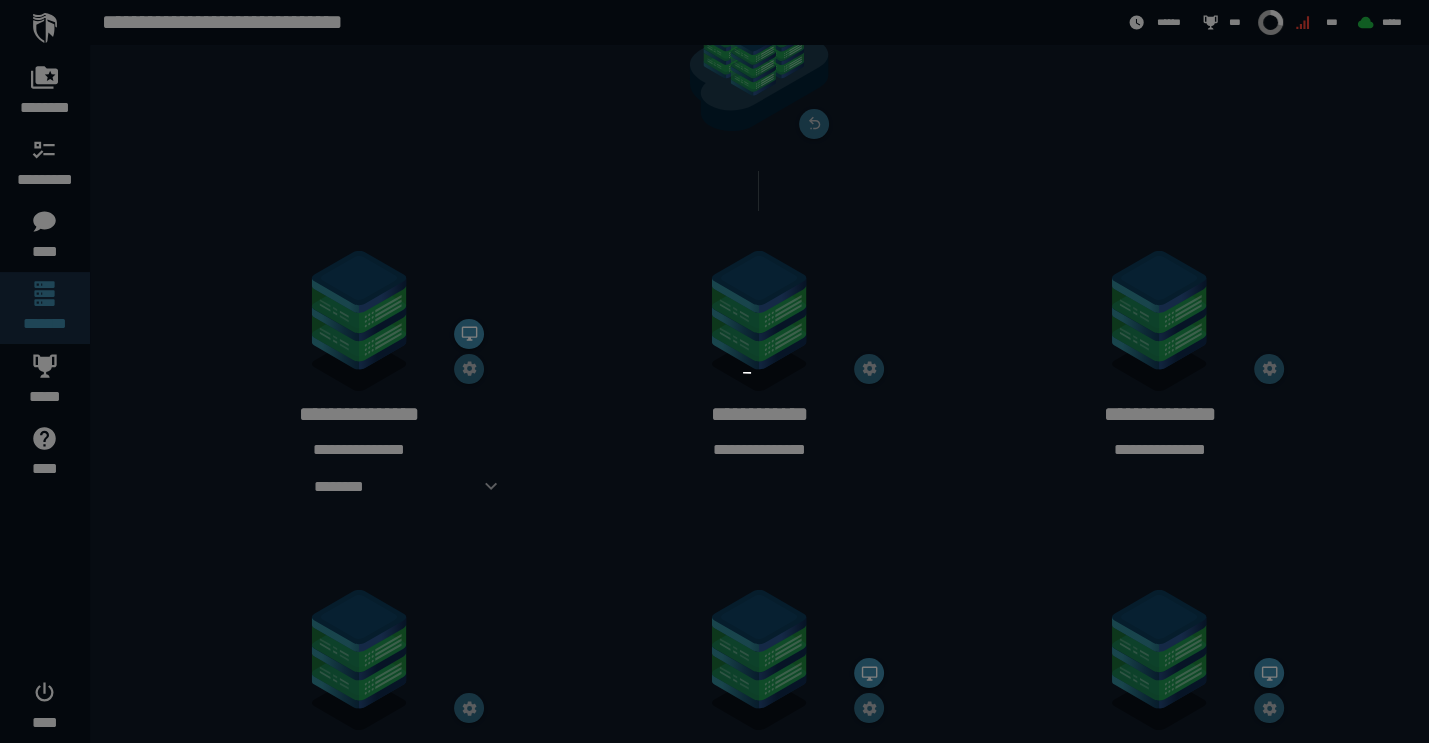 click at bounding box center (714, 371) 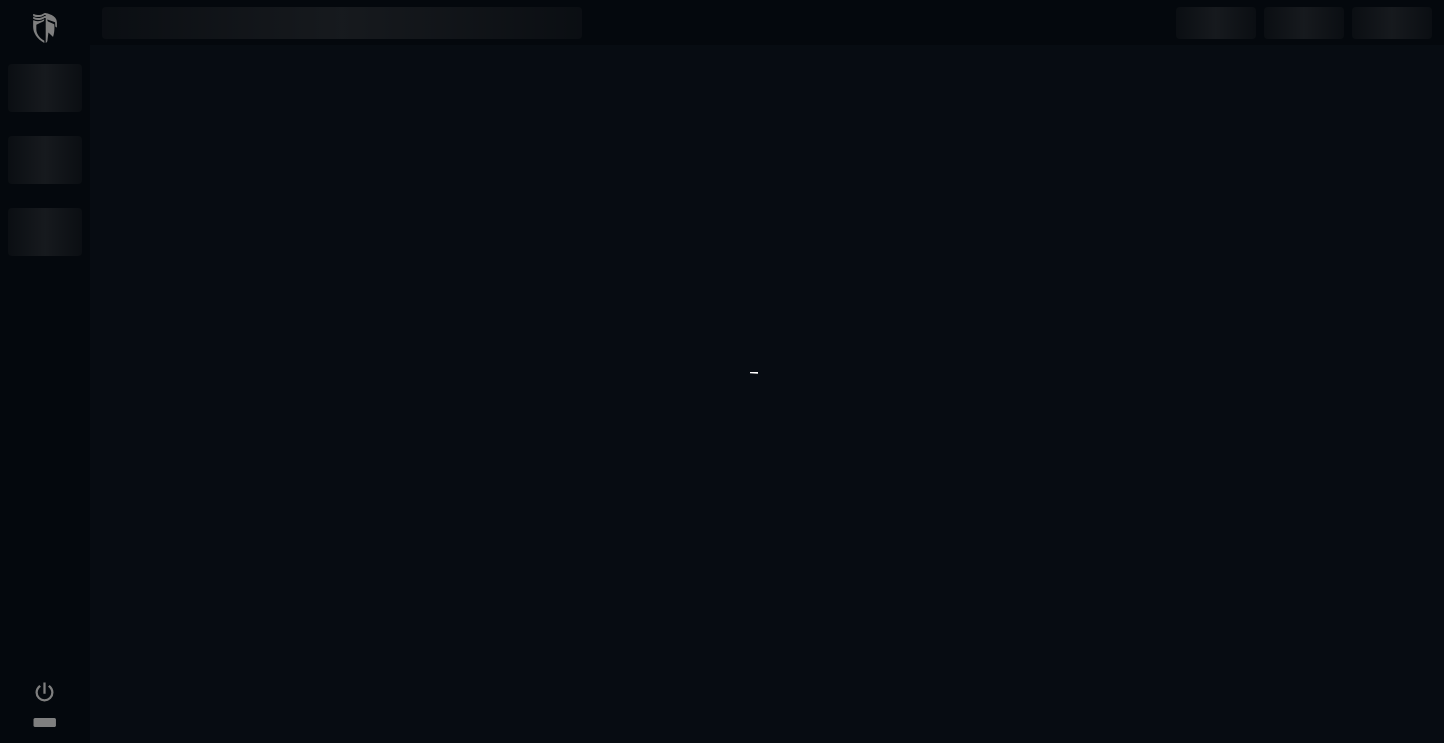 scroll, scrollTop: 0, scrollLeft: 0, axis: both 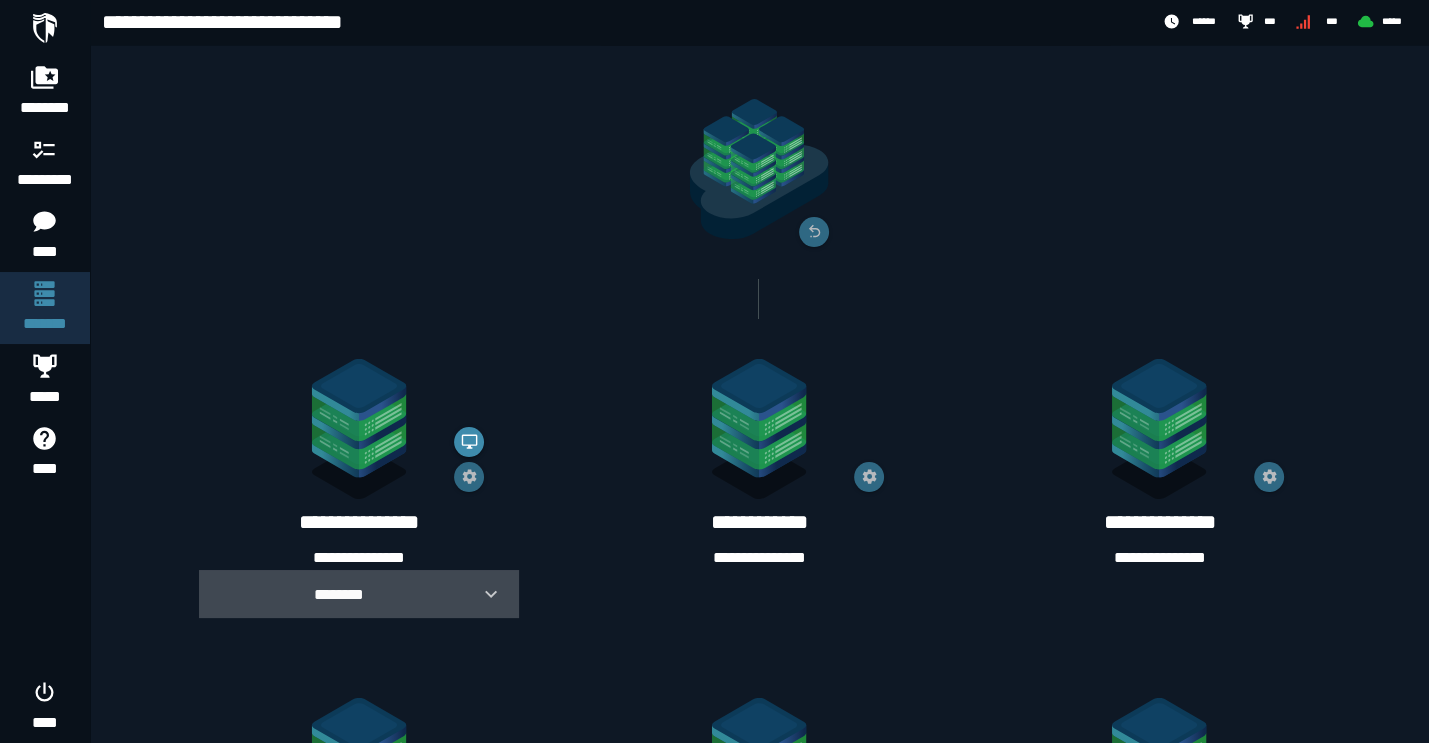 click 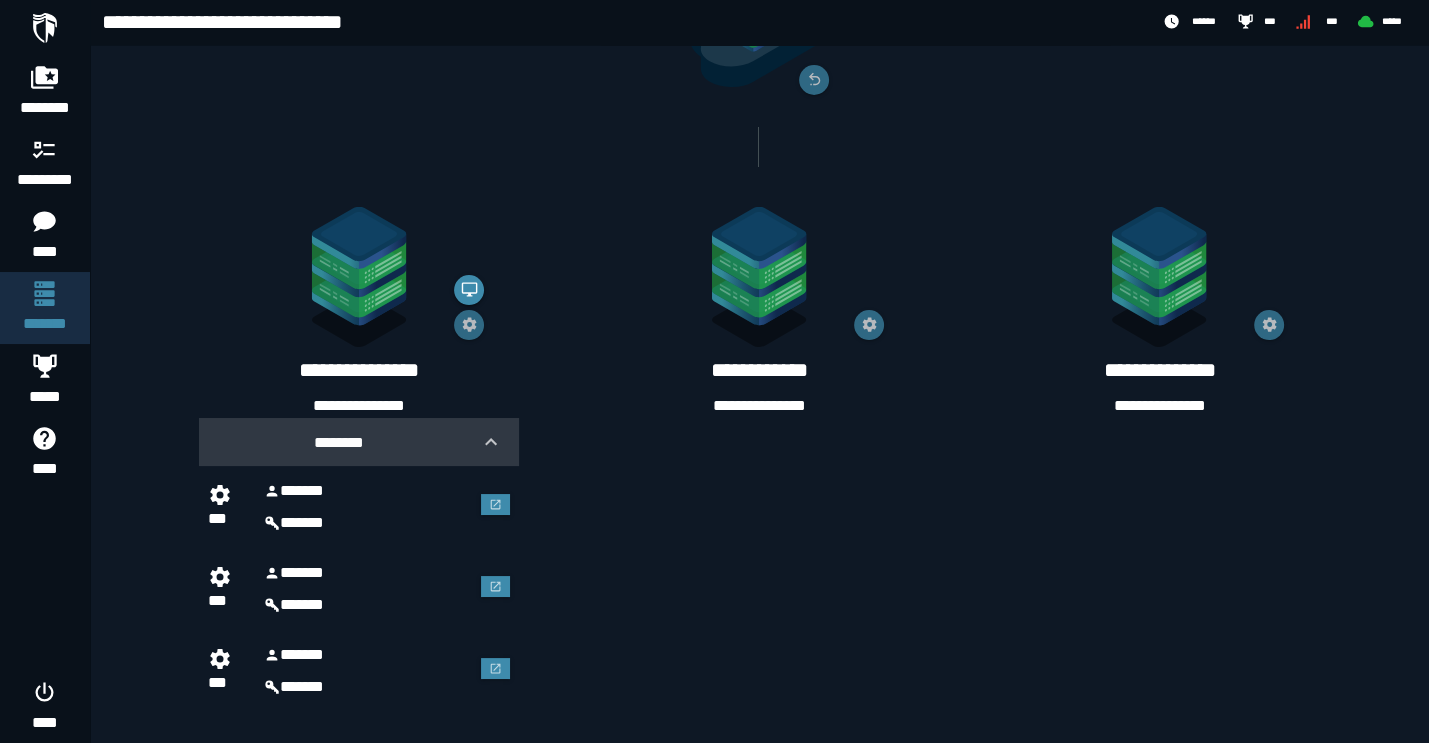 scroll, scrollTop: 335, scrollLeft: 0, axis: vertical 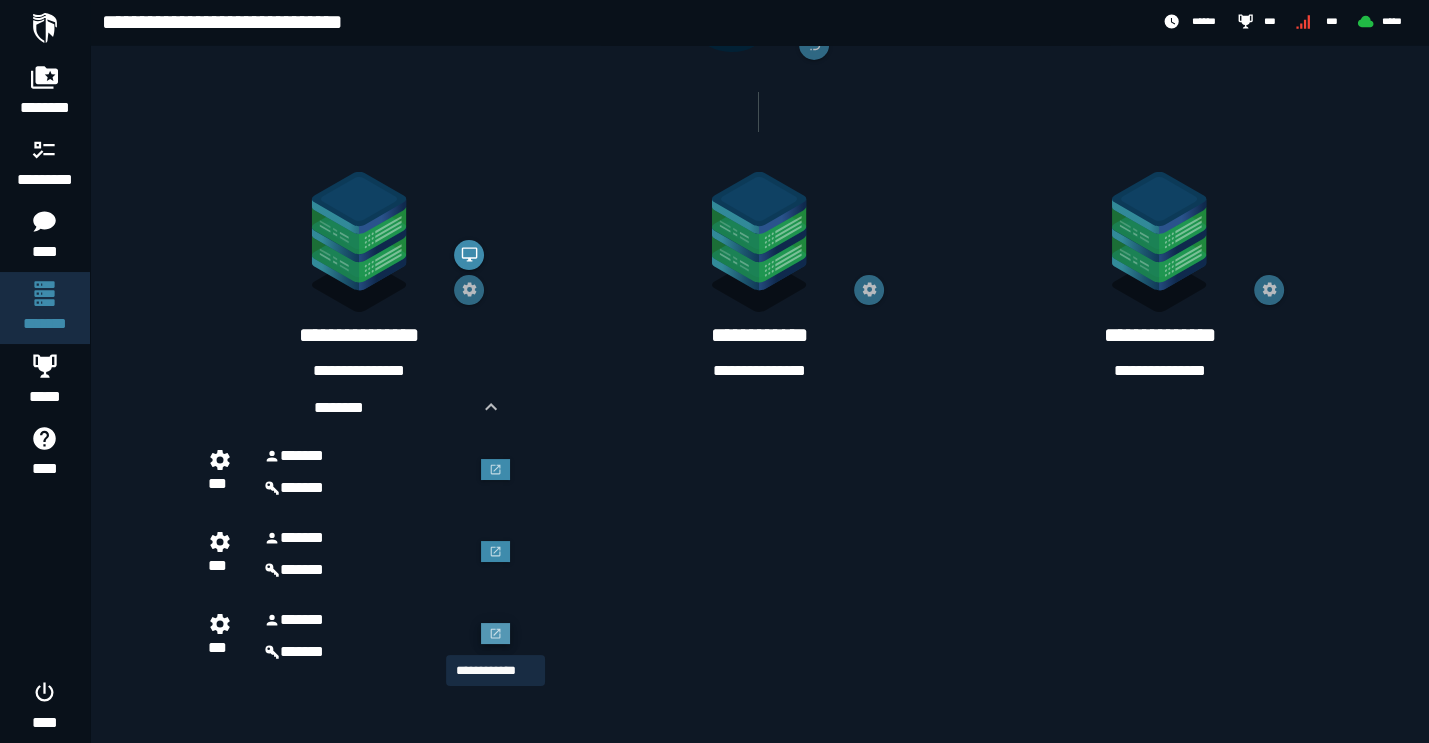 click 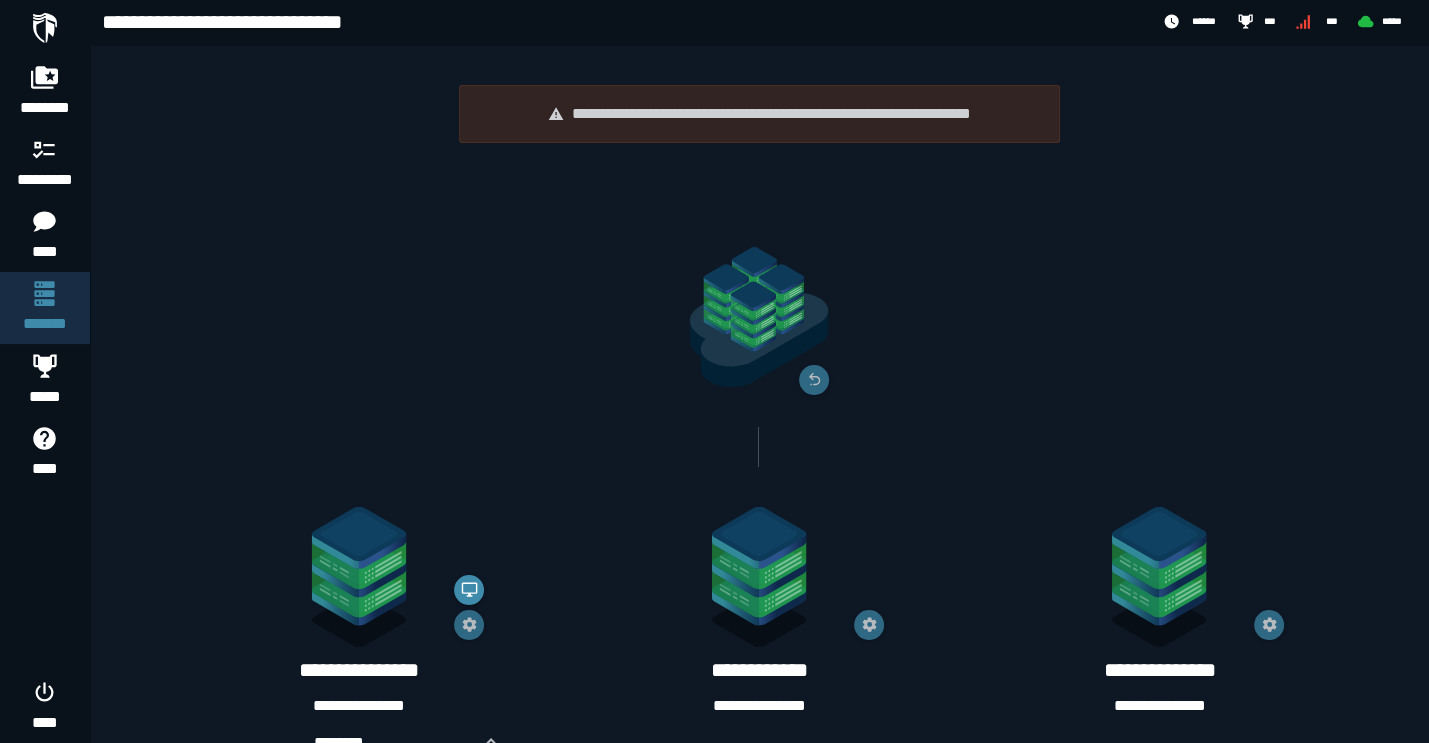 scroll, scrollTop: 335, scrollLeft: 0, axis: vertical 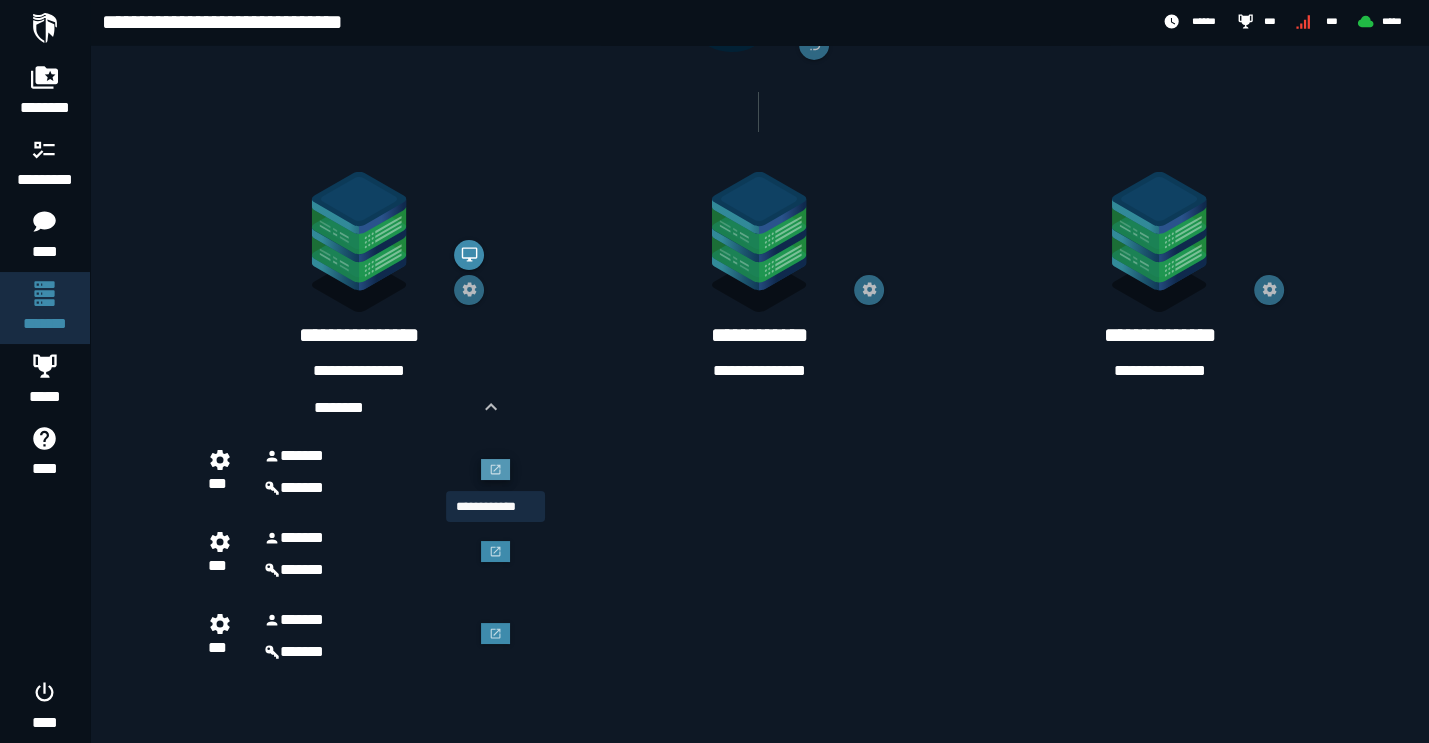 click at bounding box center (496, 470) 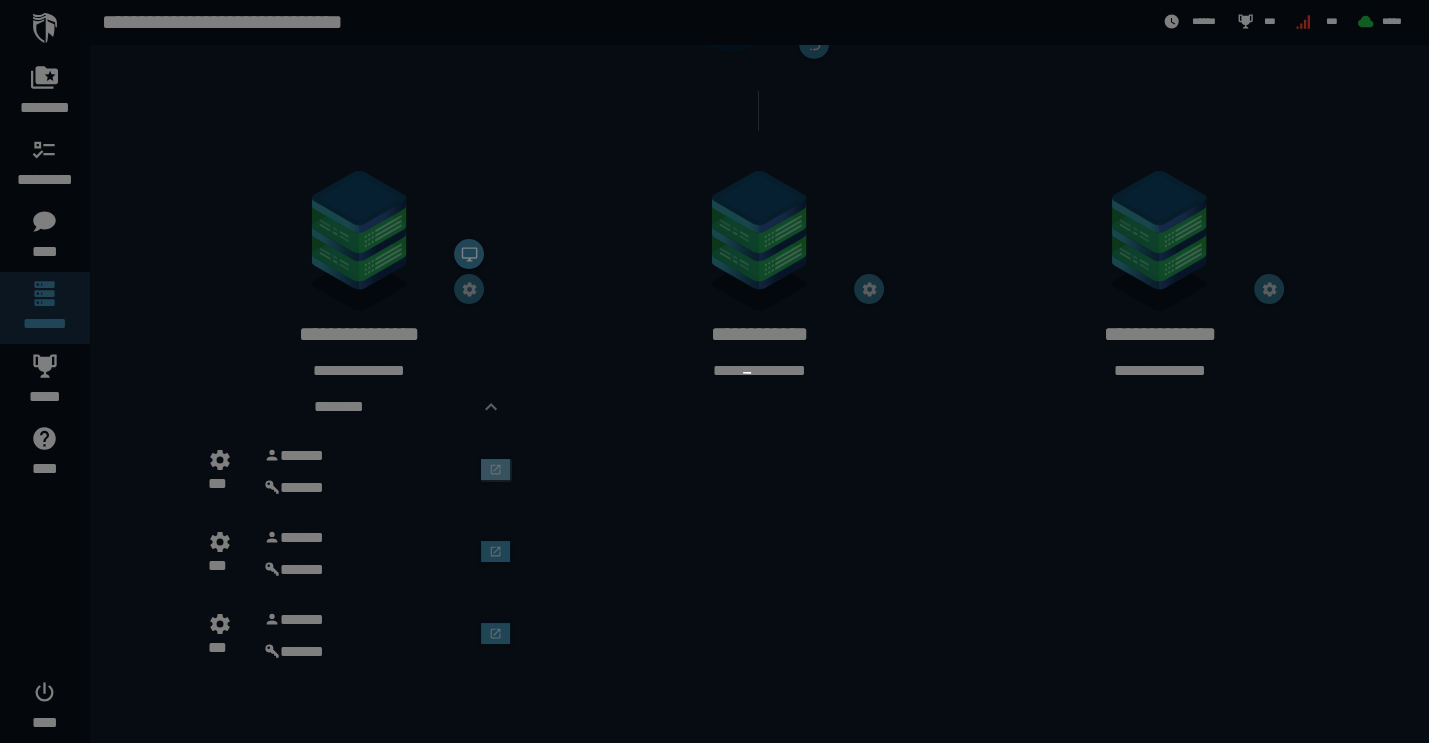 scroll, scrollTop: 0, scrollLeft: 0, axis: both 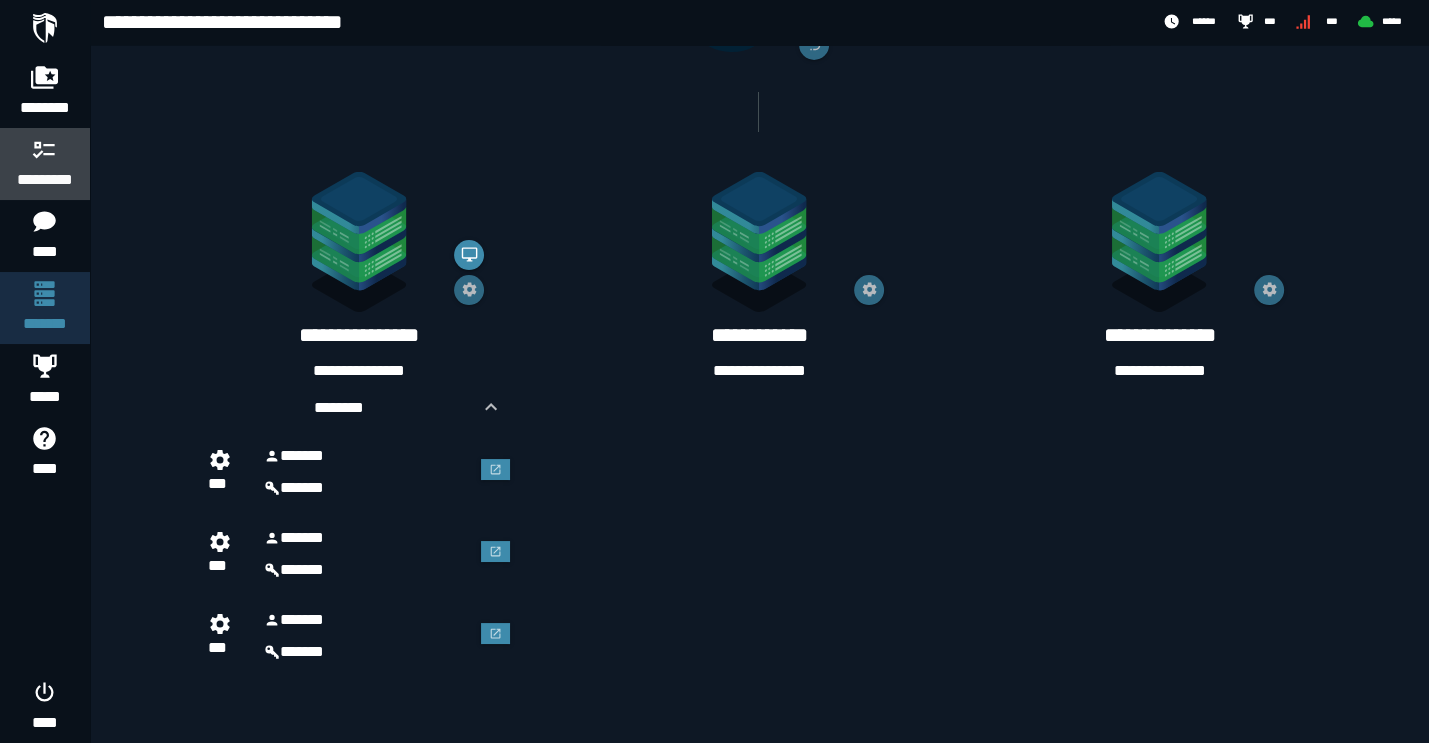 click at bounding box center (45, 149) 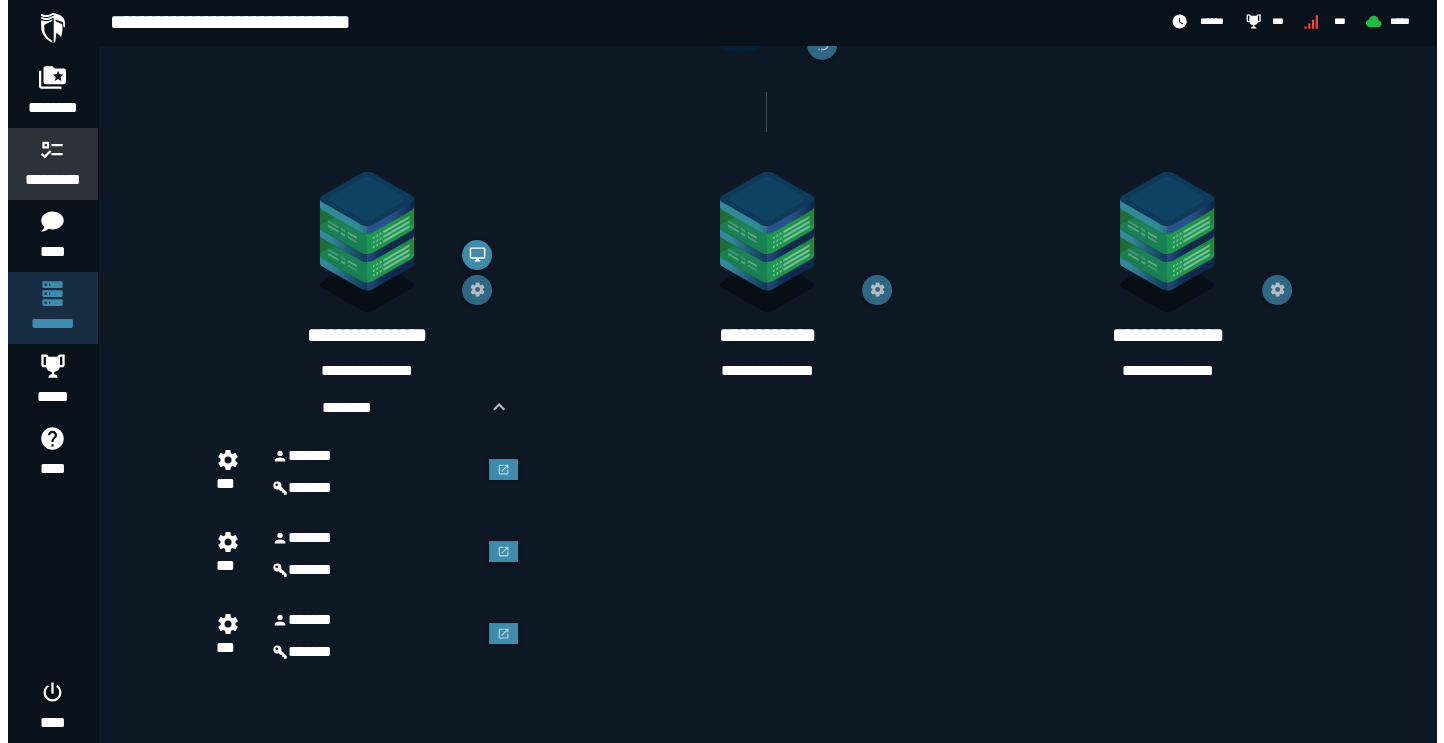 scroll, scrollTop: 0, scrollLeft: 0, axis: both 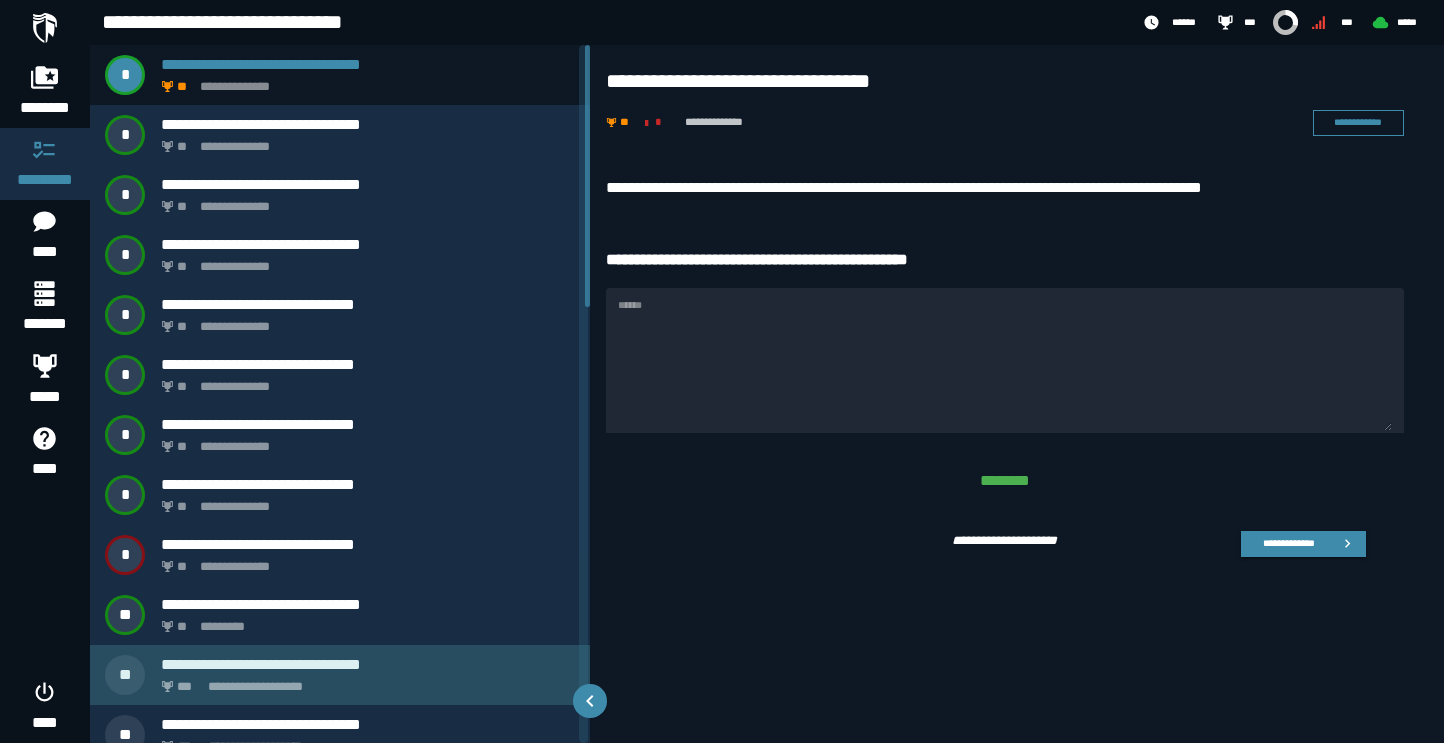 click on "**********" at bounding box center [340, 675] 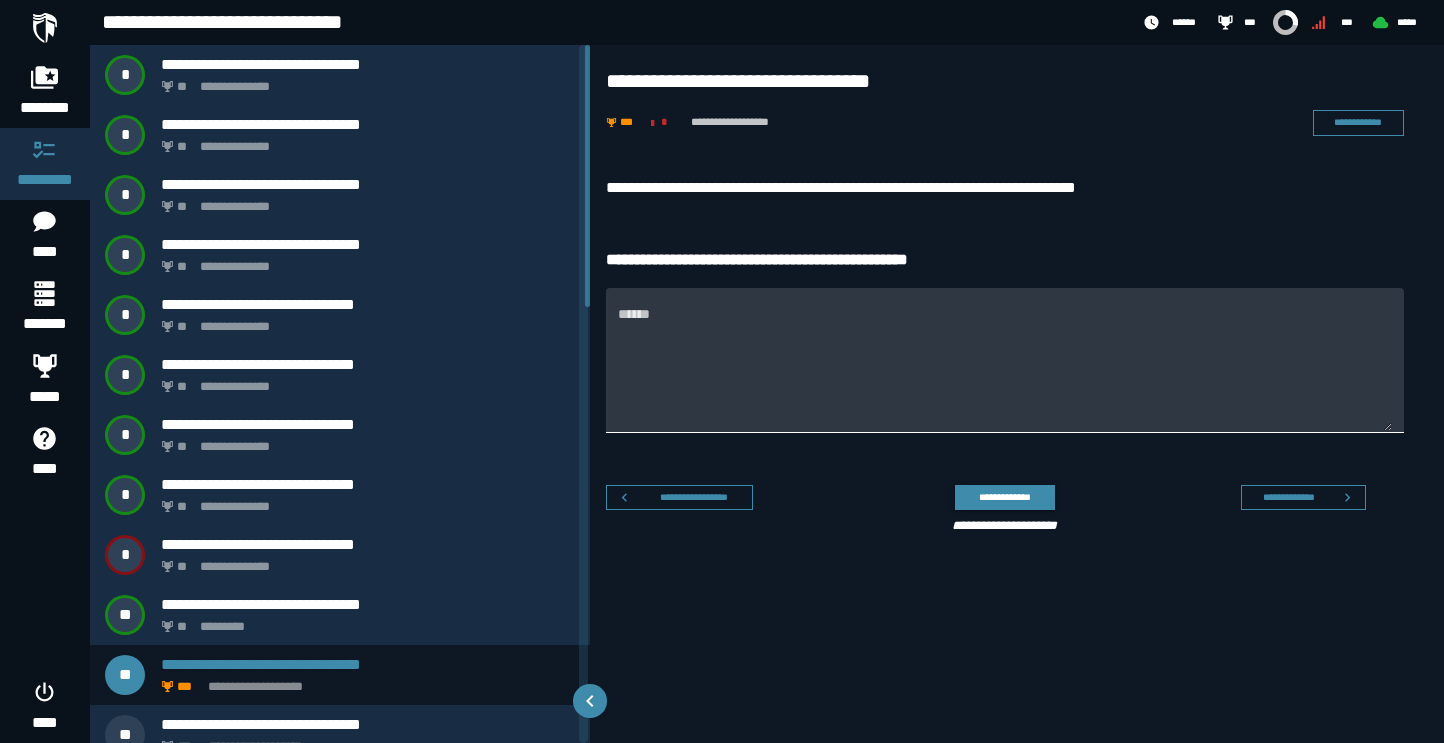 click on "******" at bounding box center [1005, 372] 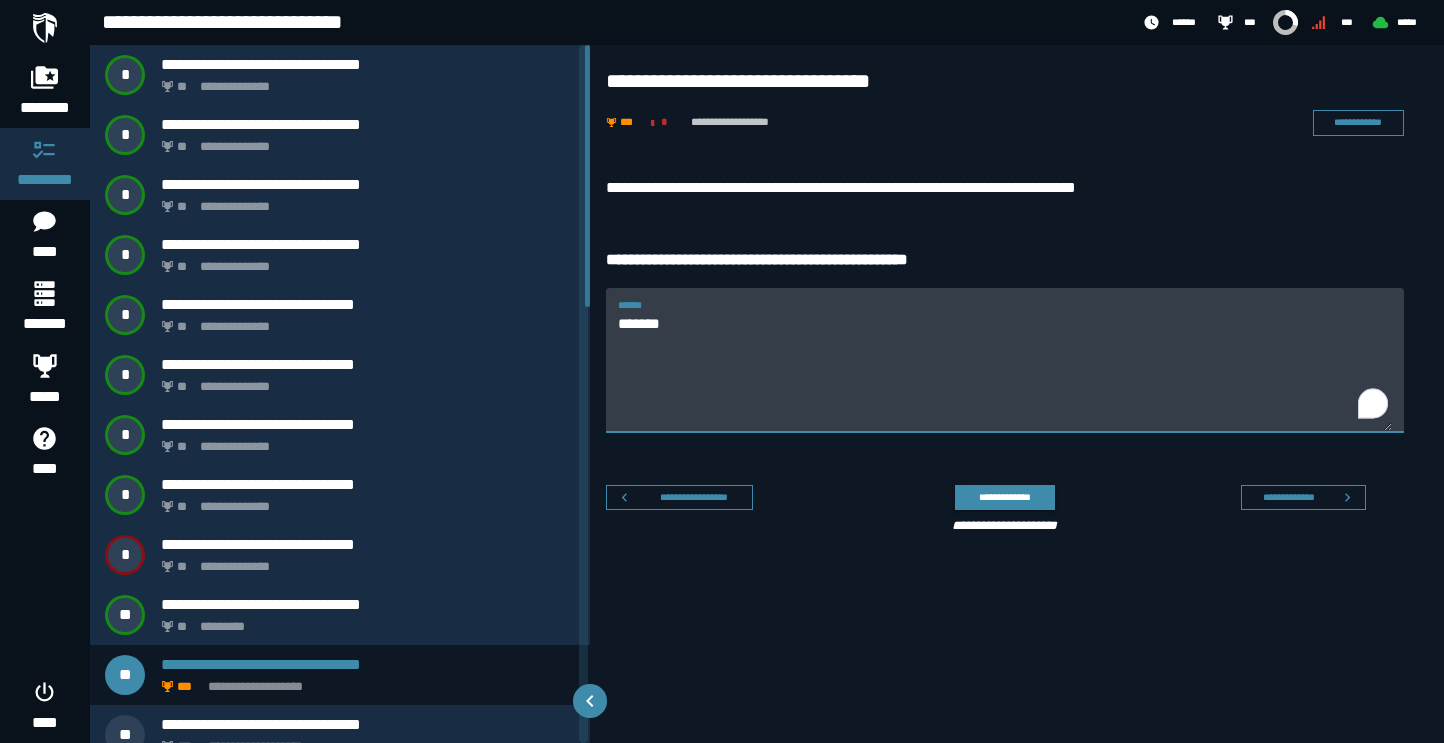 type on "*******" 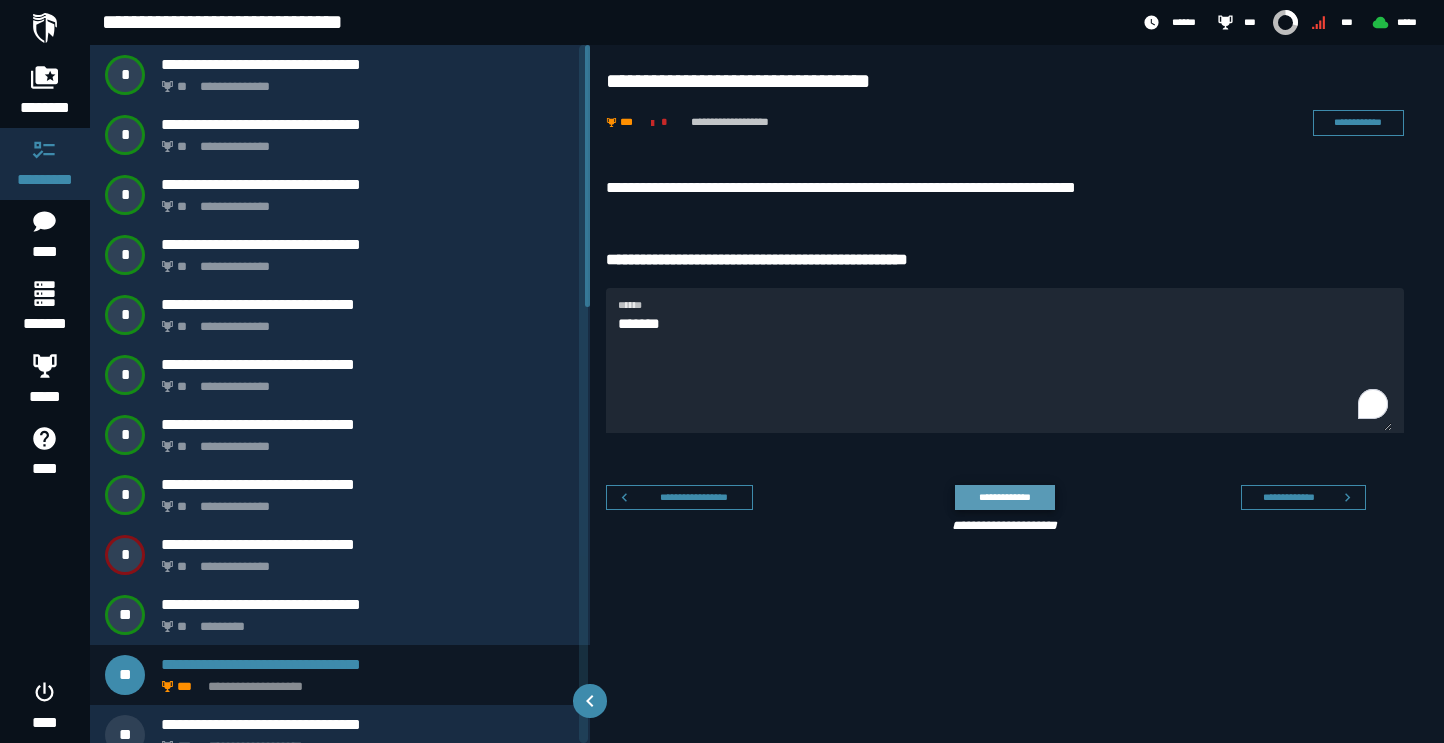 click on "**********" at bounding box center (1004, 497) 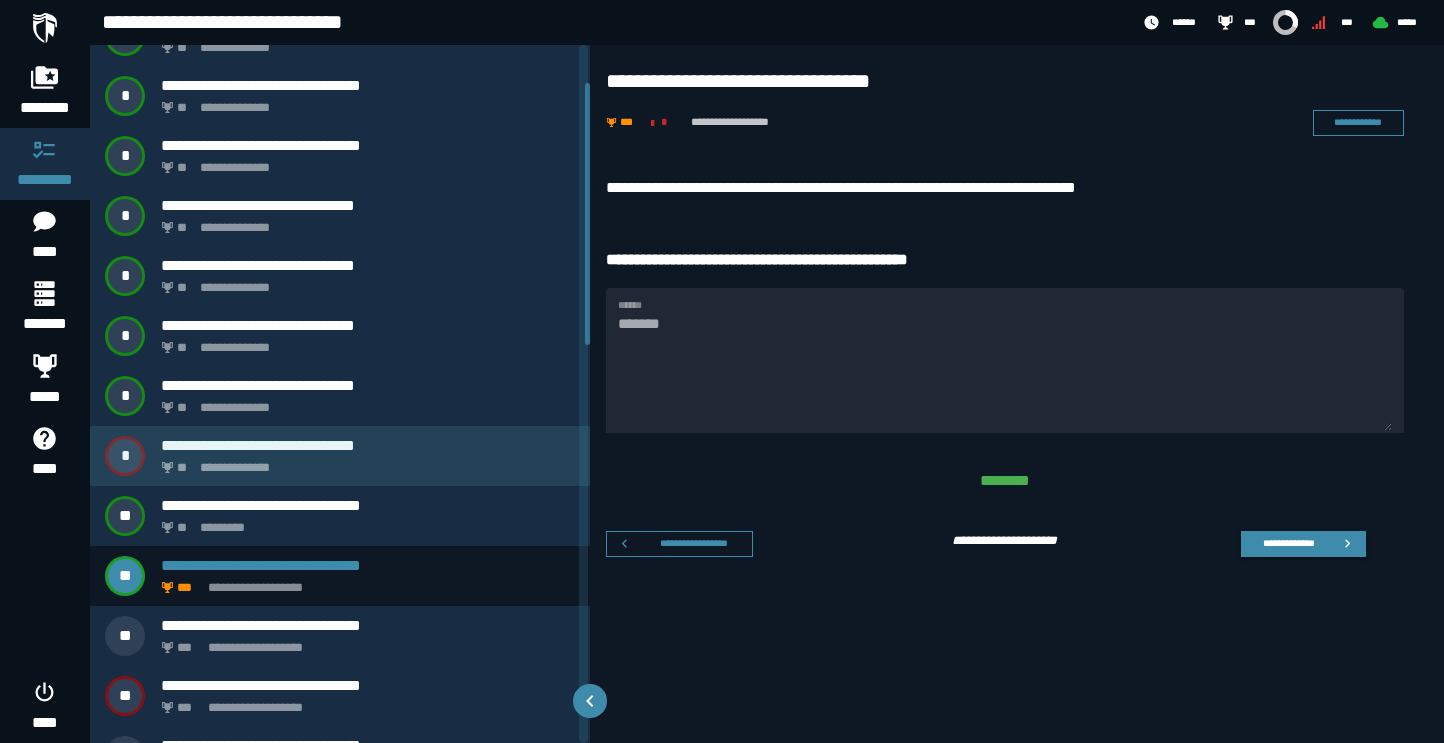 scroll, scrollTop: 100, scrollLeft: 0, axis: vertical 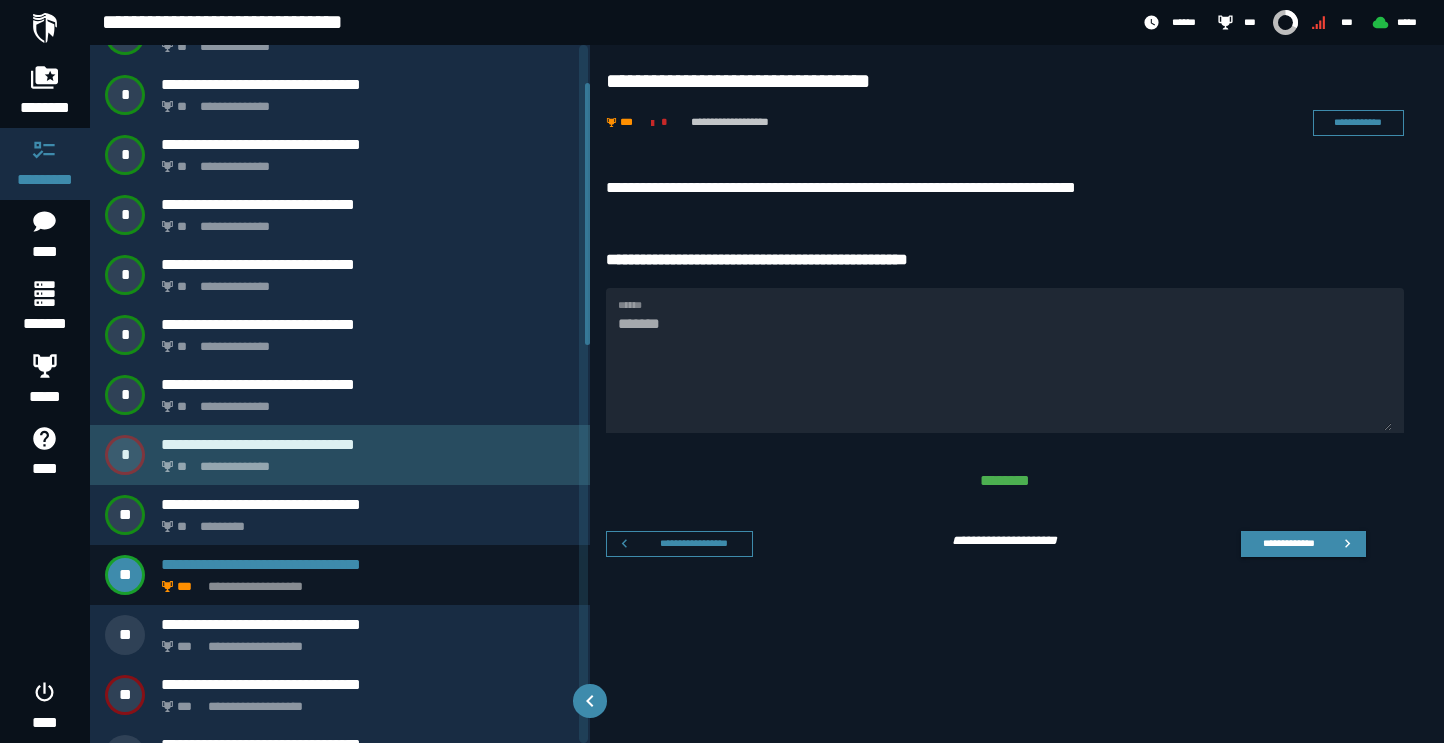 click on "**********" at bounding box center [340, 455] 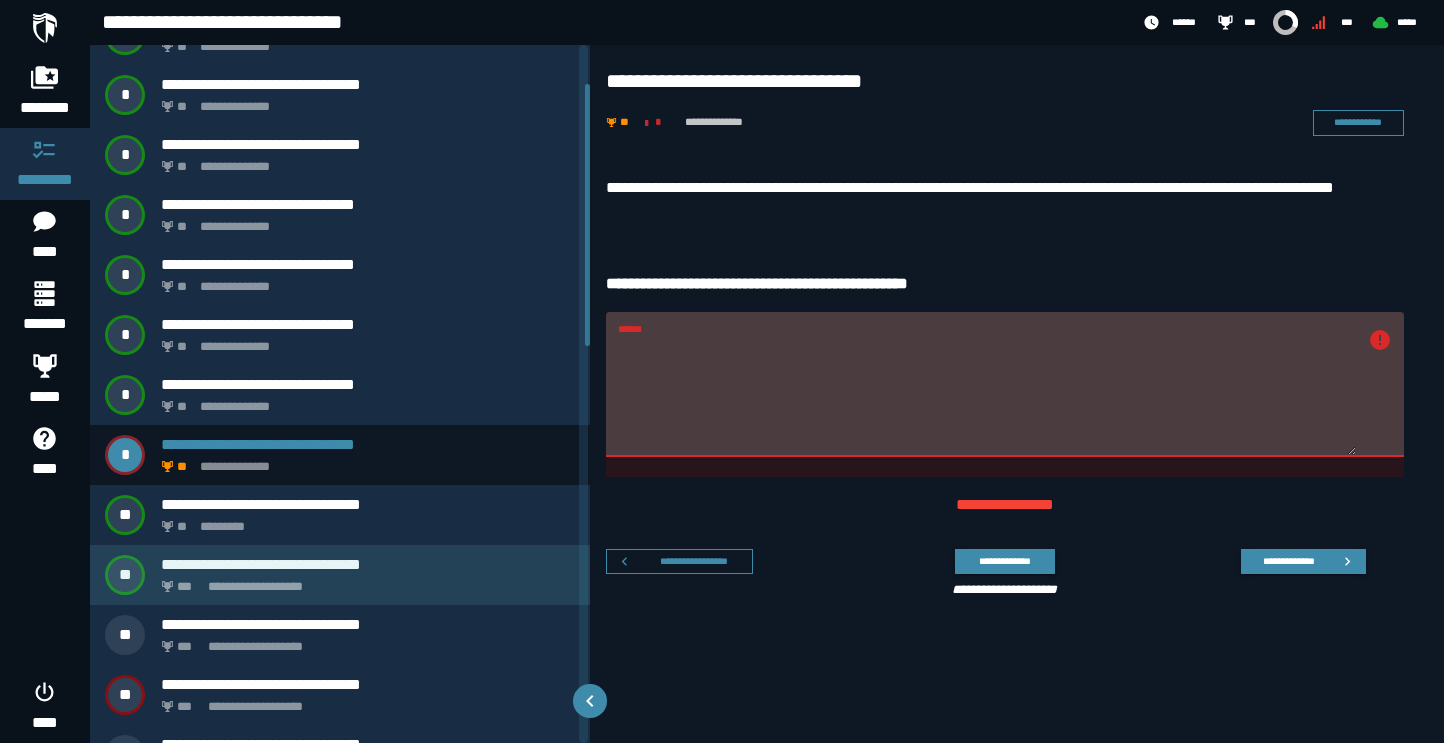 scroll, scrollTop: 104, scrollLeft: 0, axis: vertical 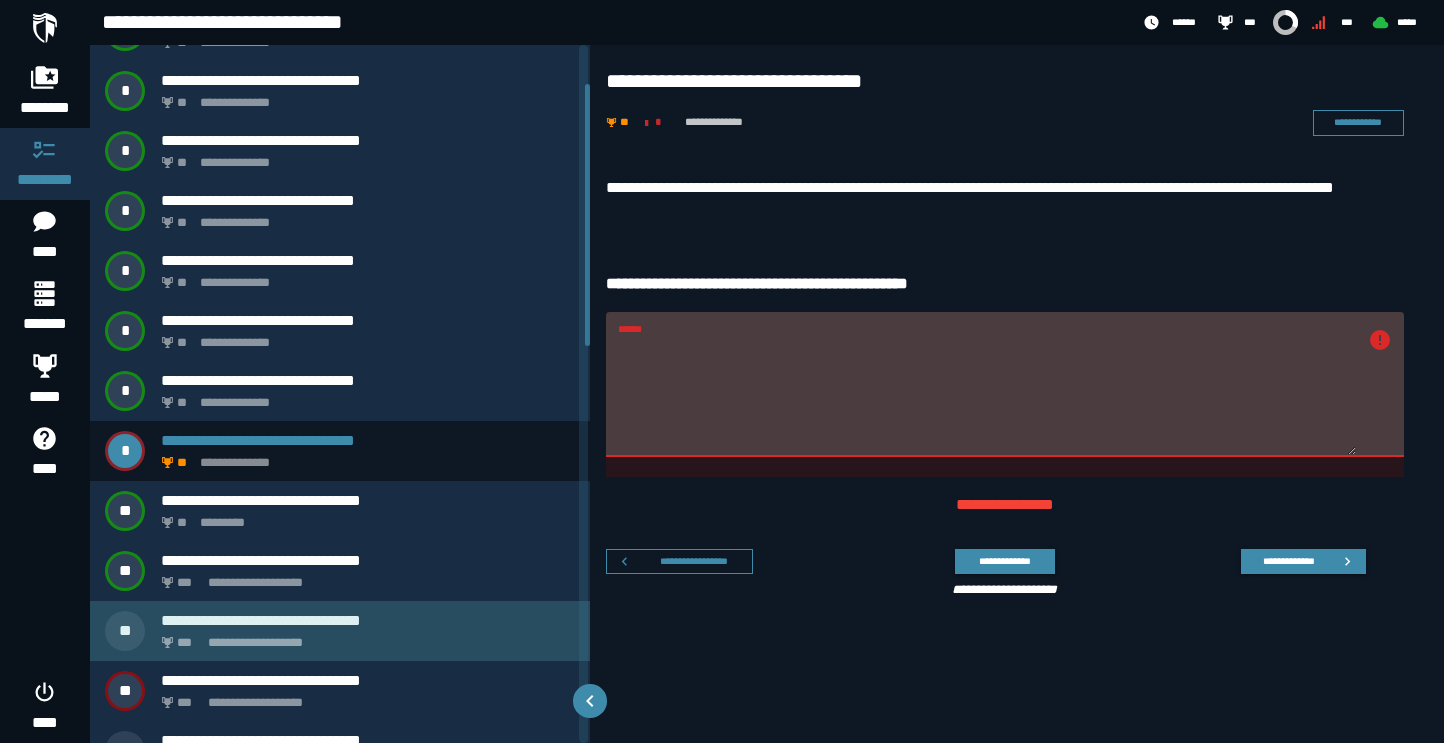 click on "**********" at bounding box center (364, 637) 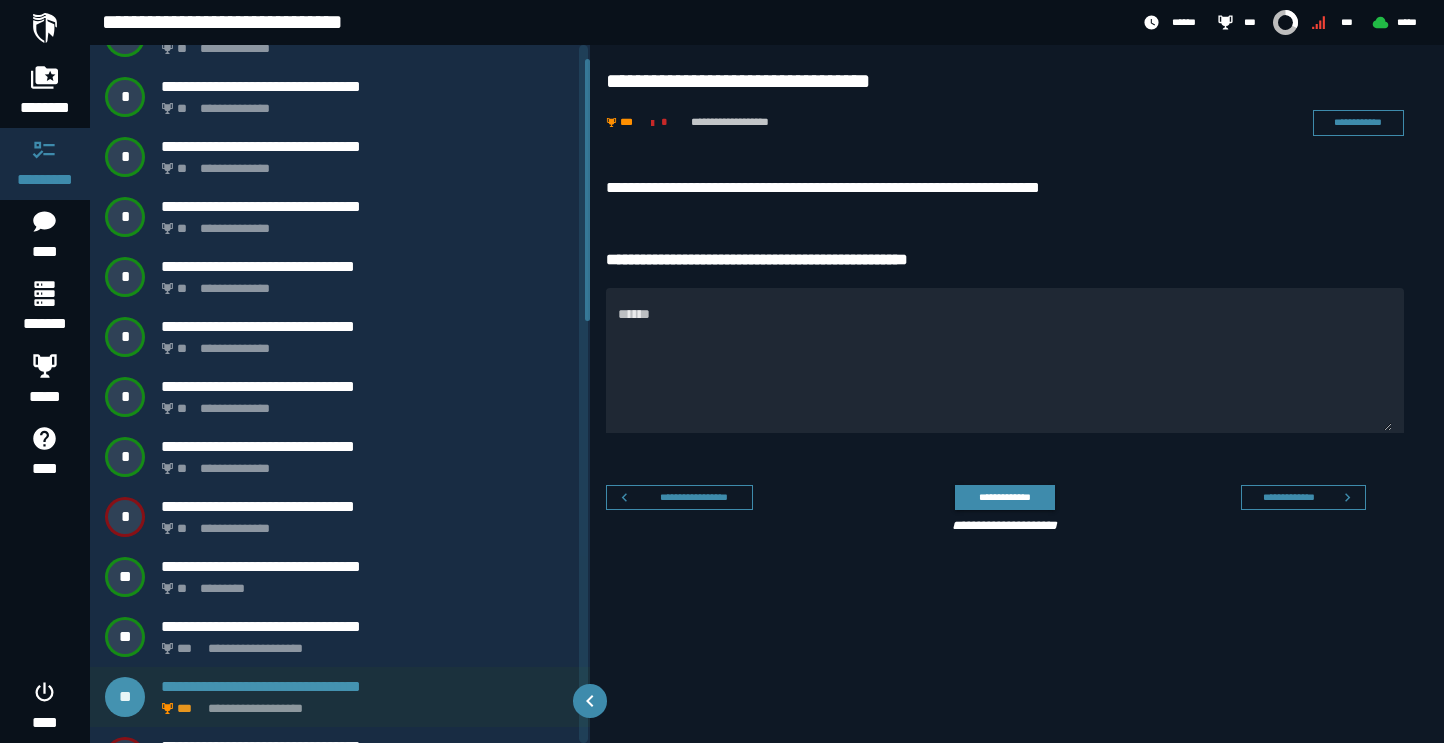 scroll, scrollTop: 21, scrollLeft: 0, axis: vertical 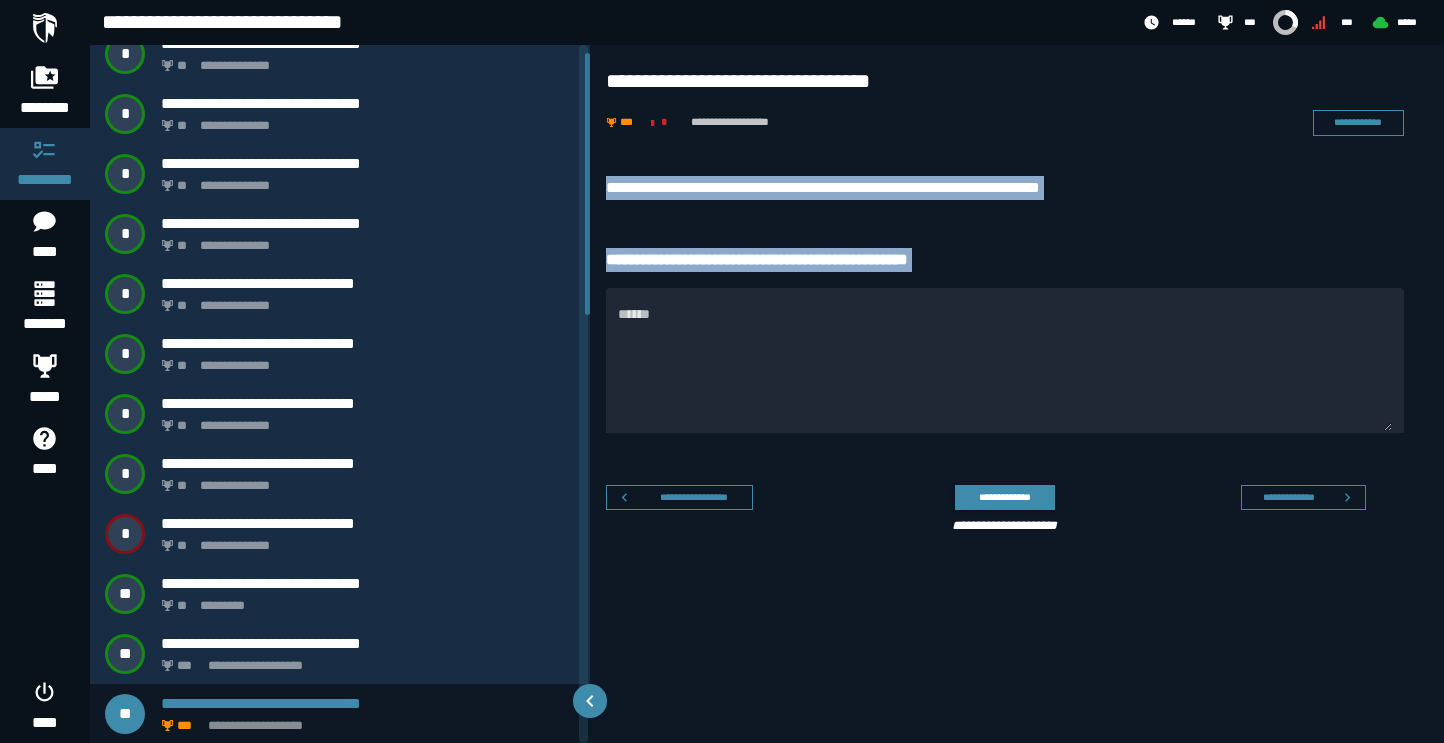 drag, startPoint x: 604, startPoint y: 188, endPoint x: 1017, endPoint y: 284, distance: 424.01062 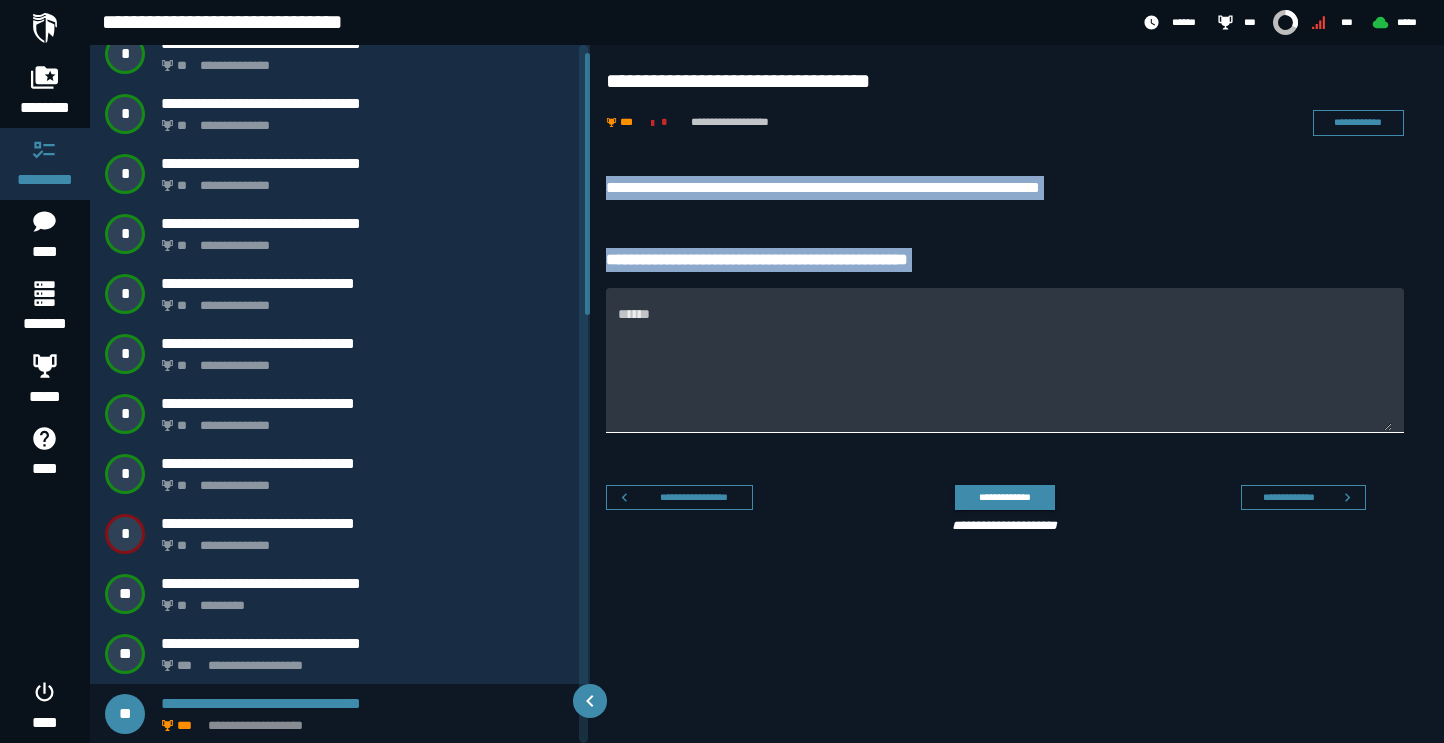 click on "******" at bounding box center (1005, 372) 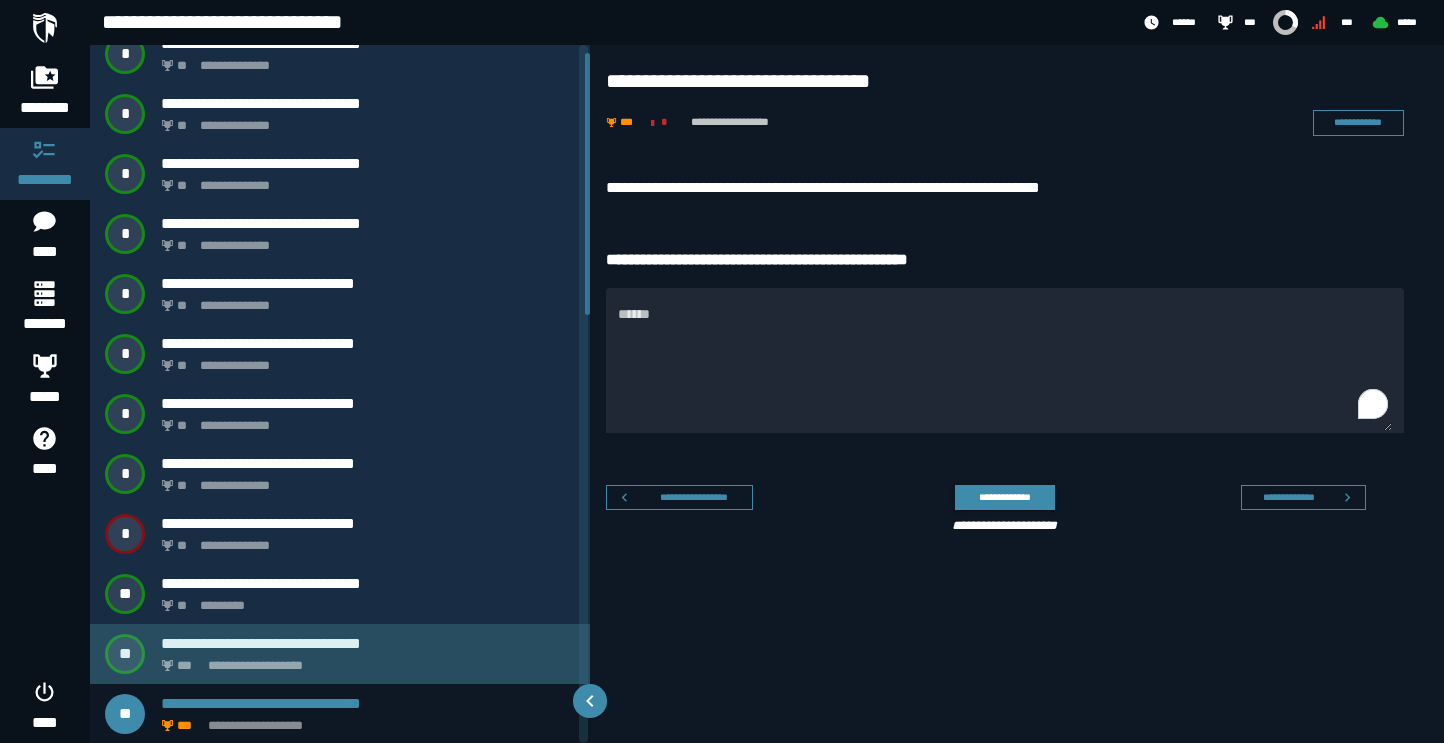 click on "**********" at bounding box center [368, 643] 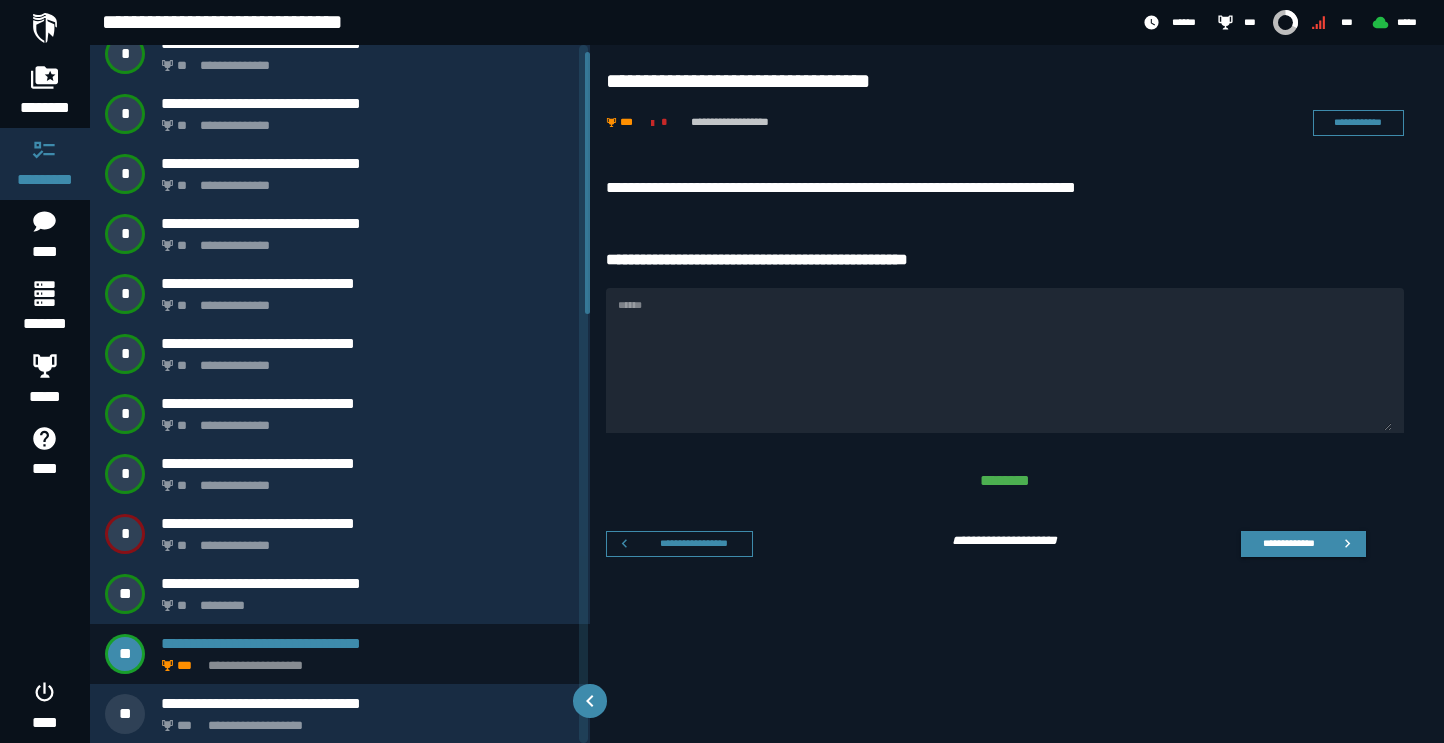 scroll, scrollTop: 0, scrollLeft: 0, axis: both 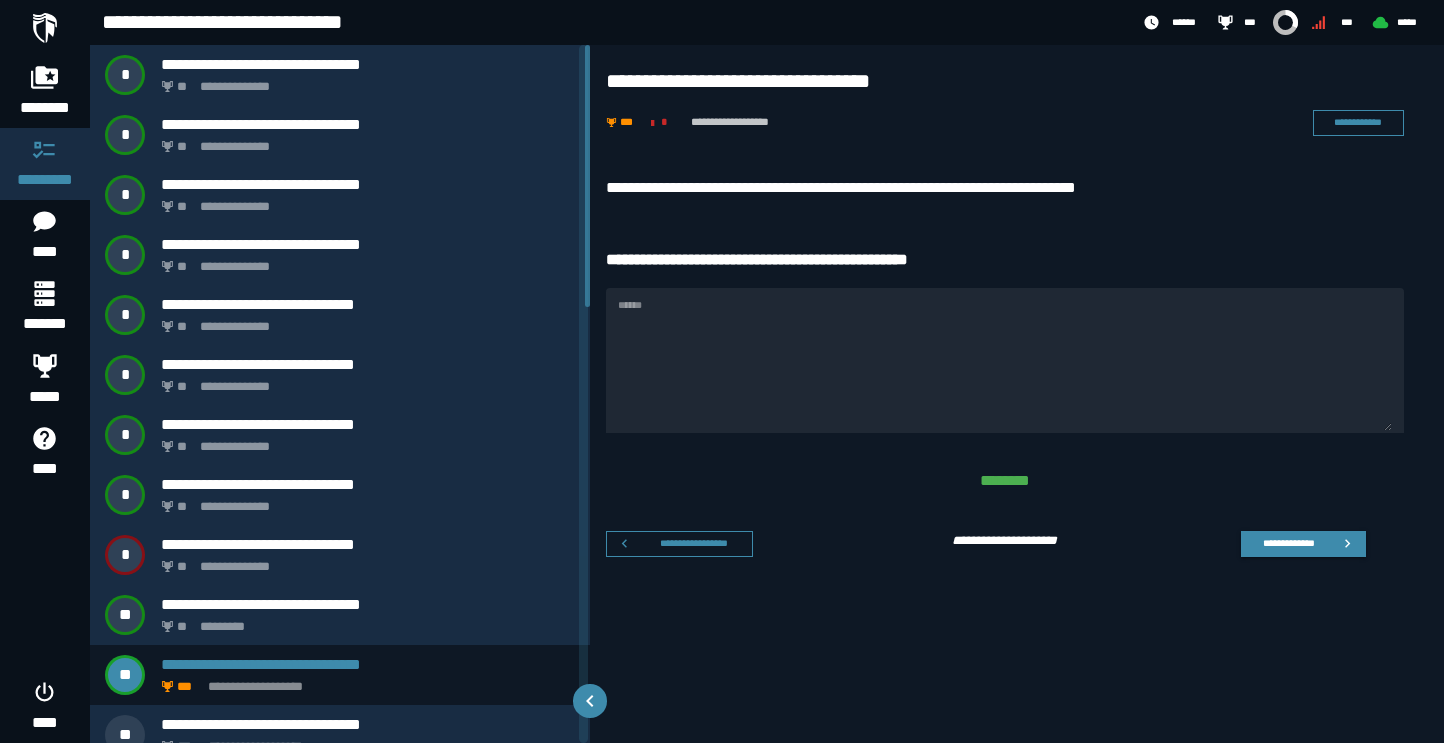 click on "******" at bounding box center (1005, 360) 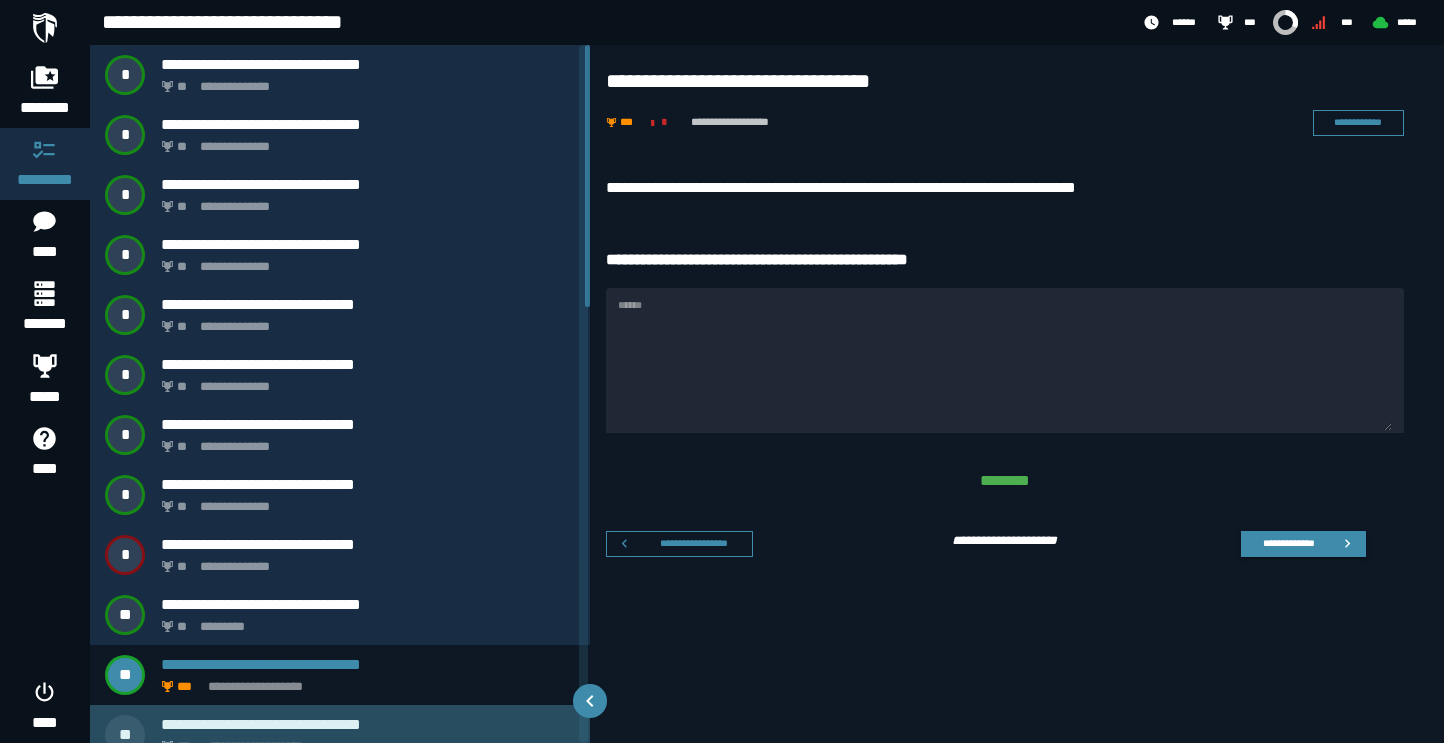 click on "**********" at bounding box center (368, 724) 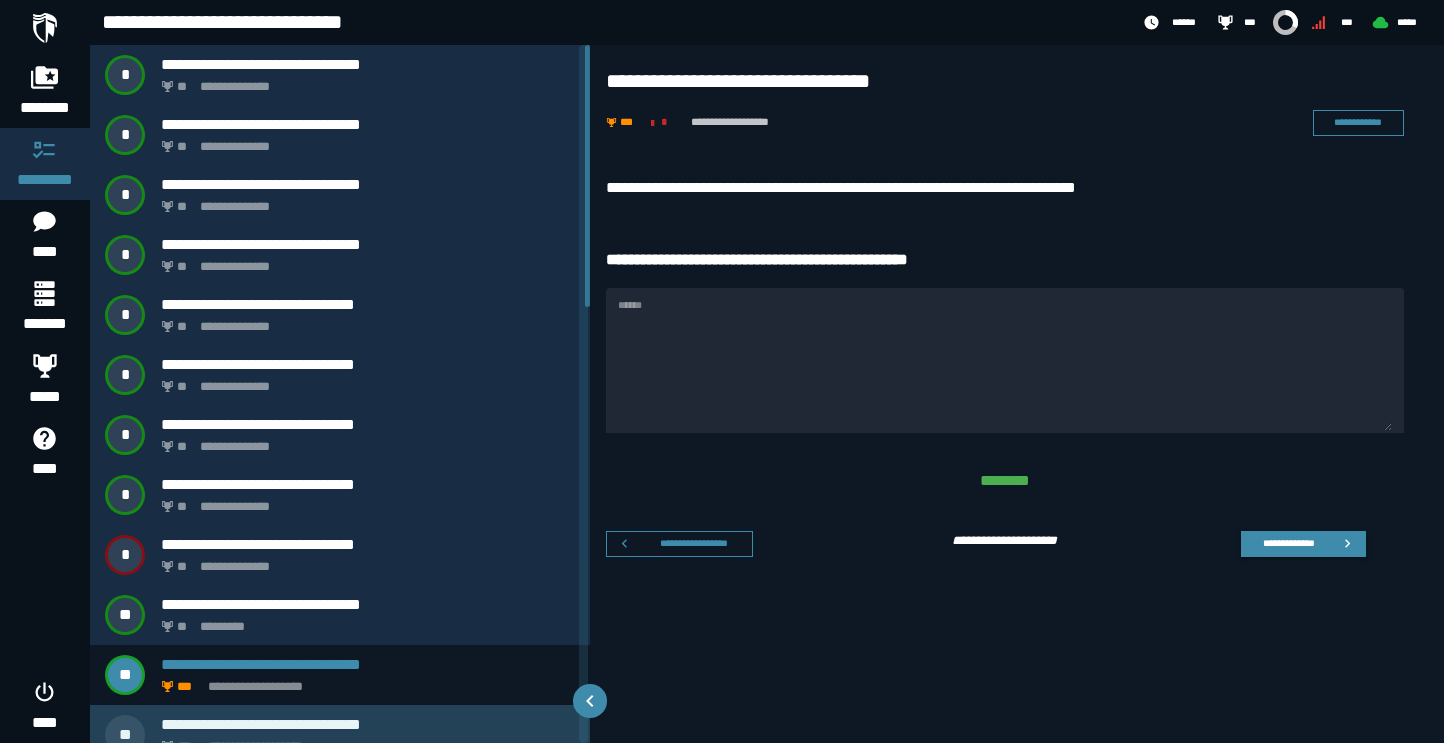 scroll, scrollTop: 21, scrollLeft: 0, axis: vertical 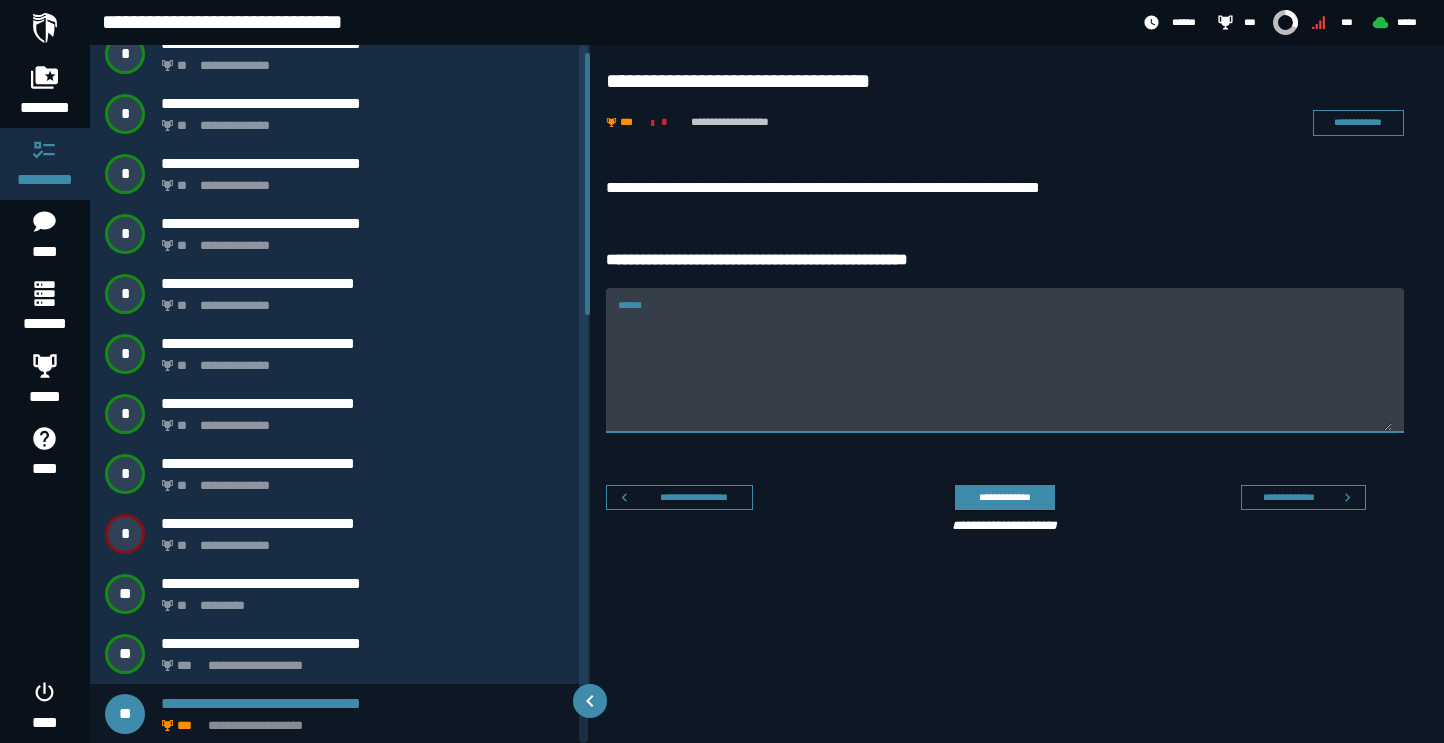 click on "******" at bounding box center [1005, 360] 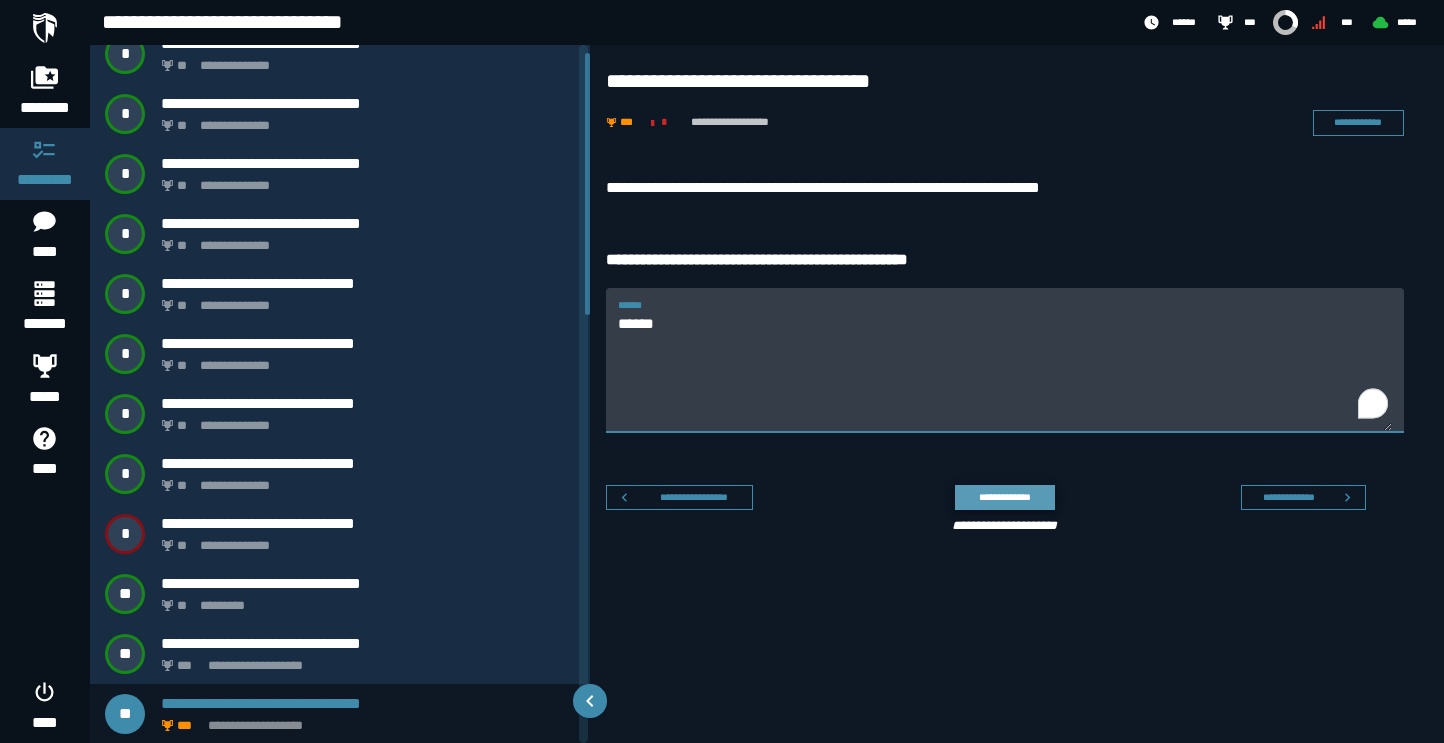 click on "**********" at bounding box center [1004, 497] 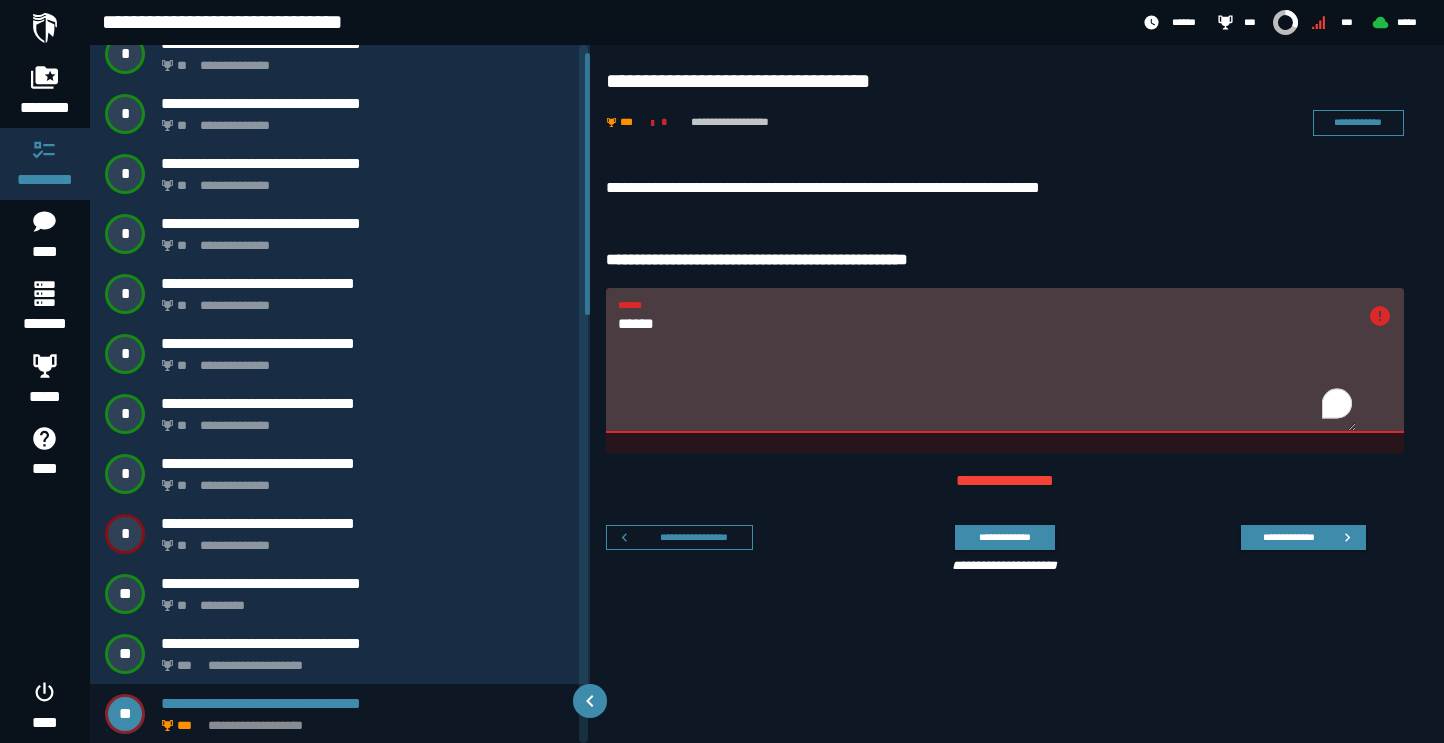 click on "******" at bounding box center (987, 372) 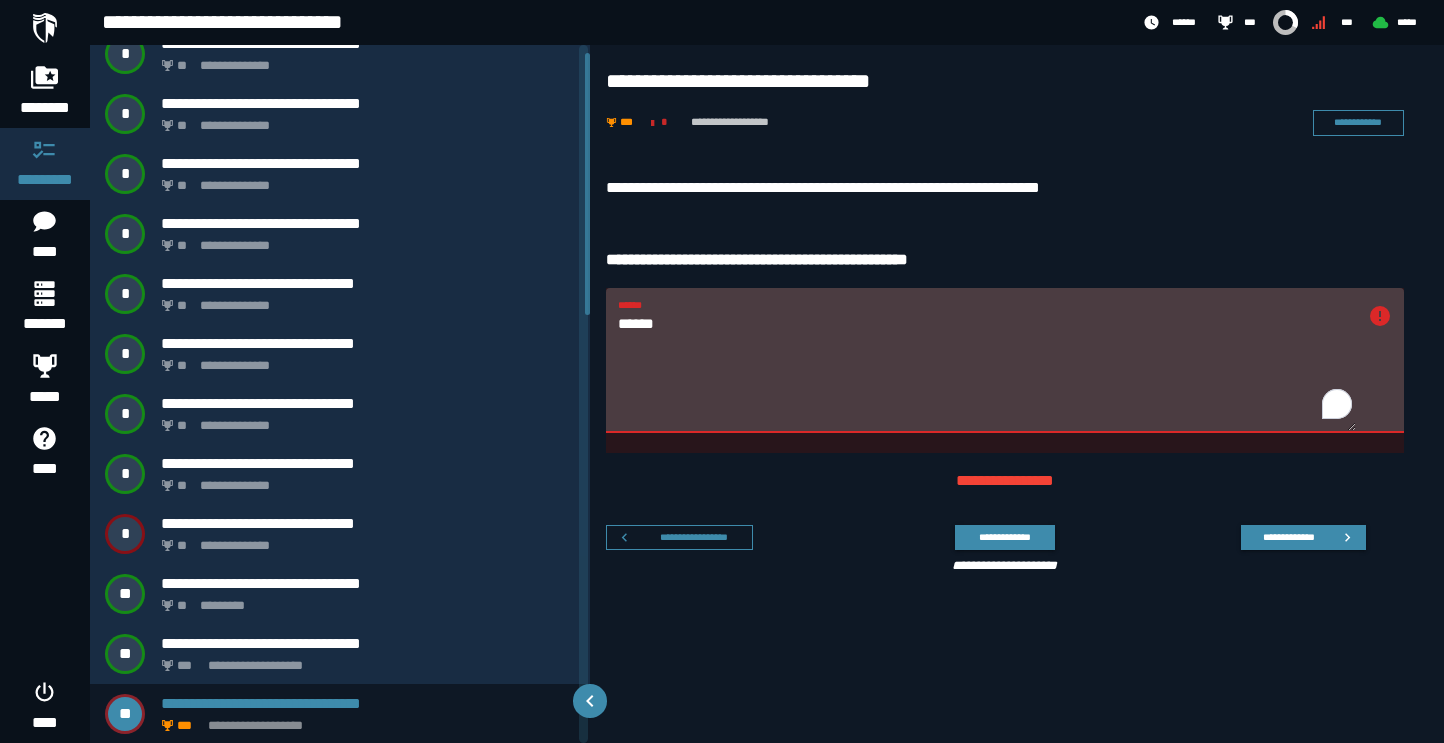 type on "*" 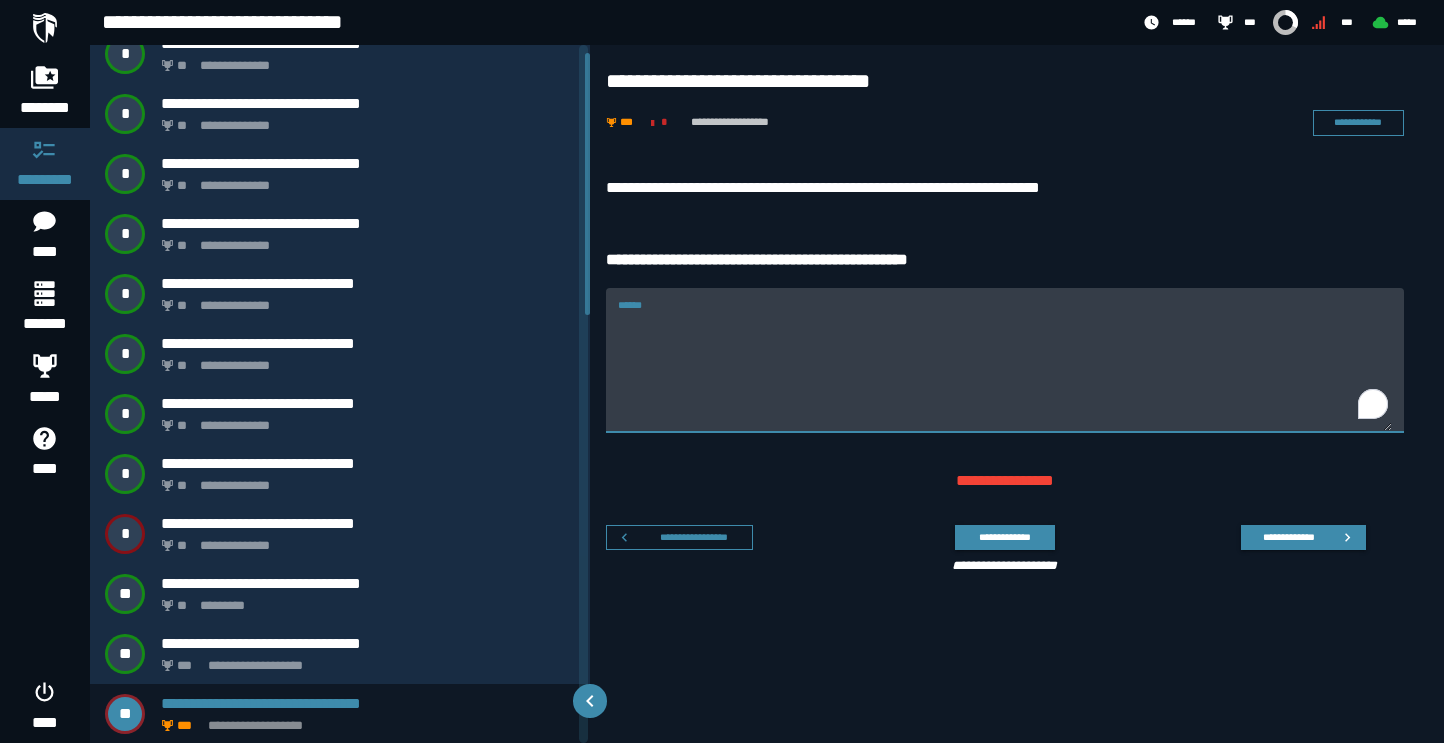type 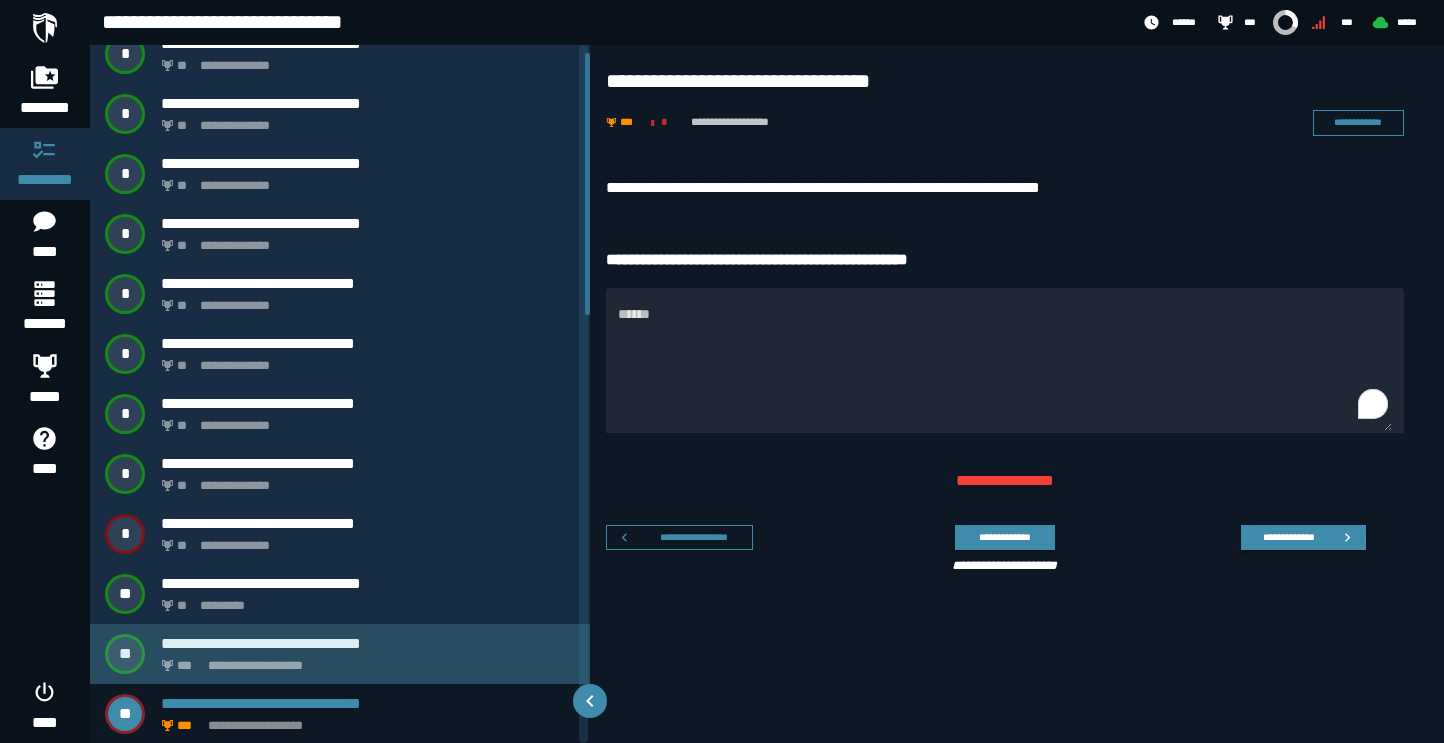 click on "**********" 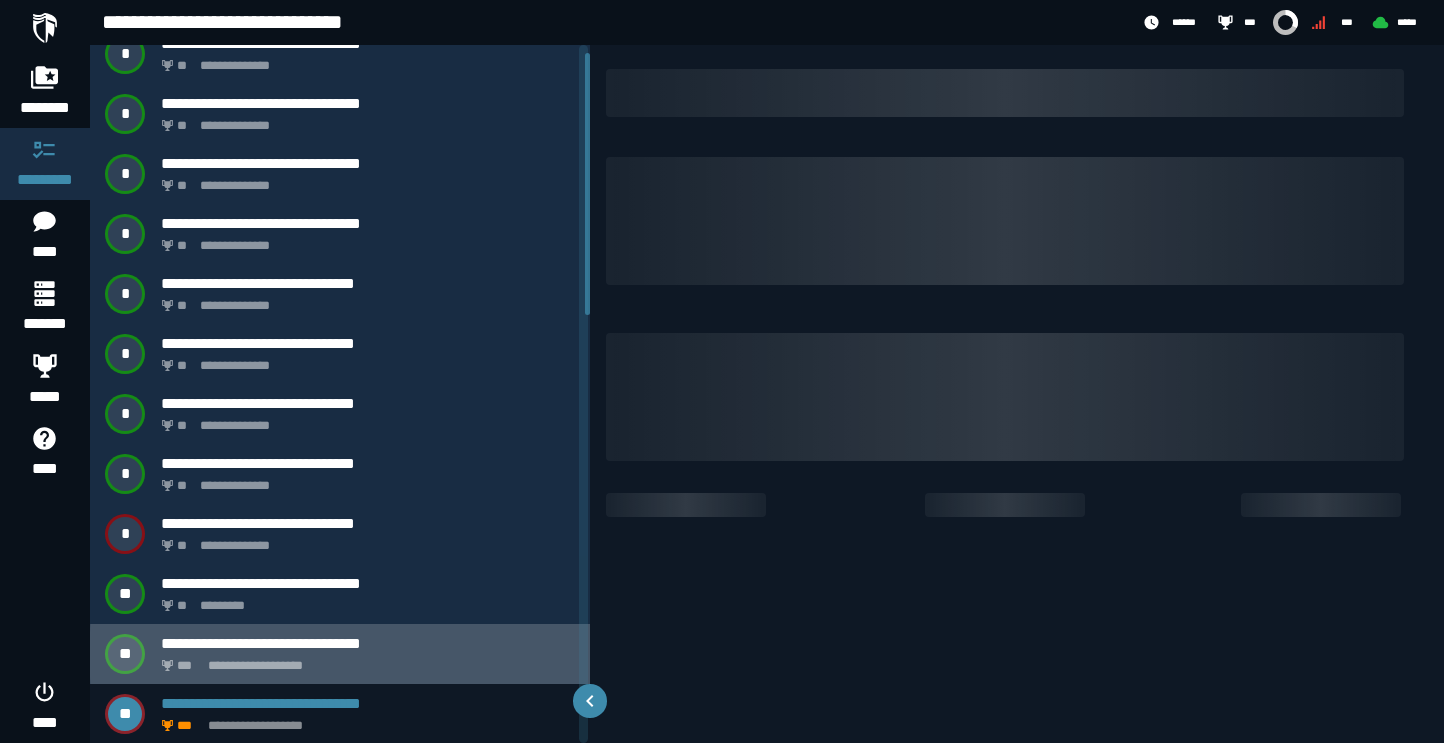 scroll, scrollTop: 0, scrollLeft: 0, axis: both 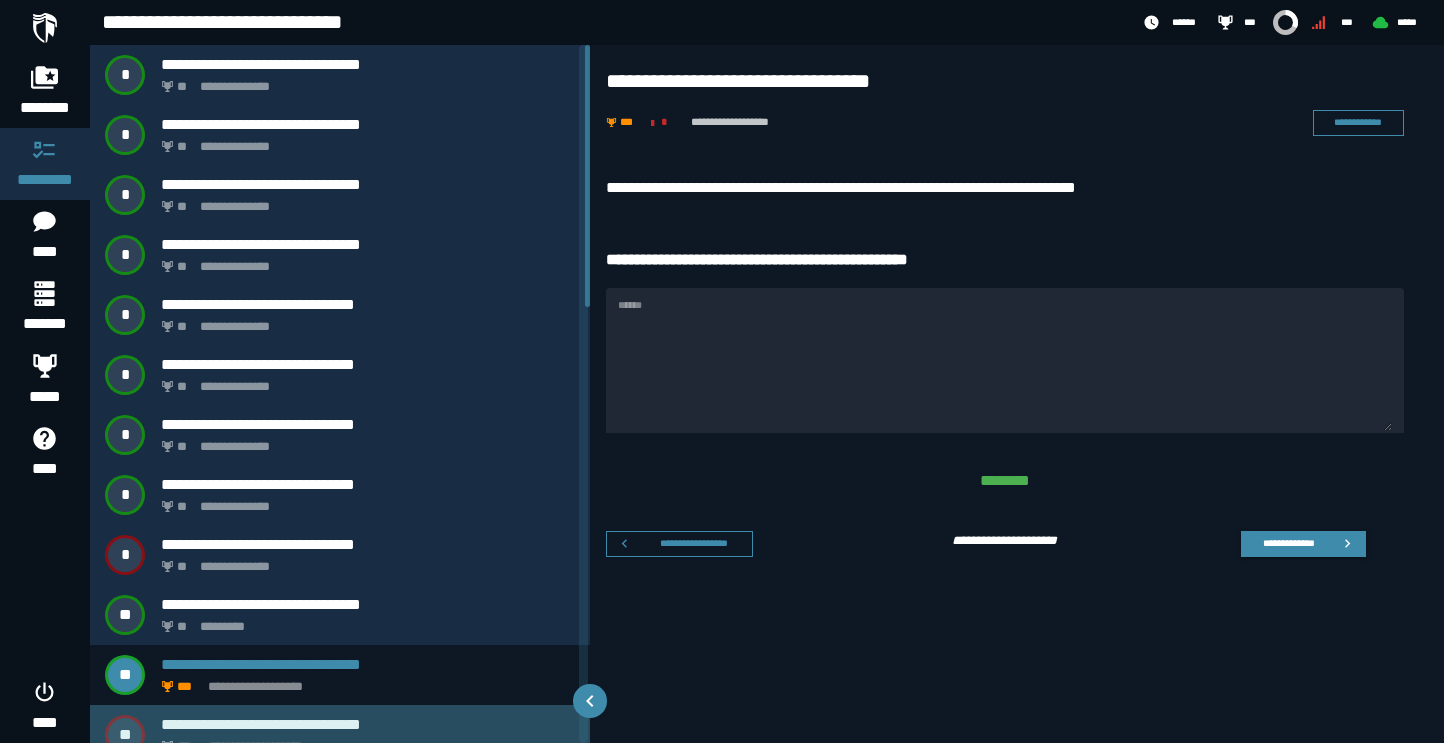 click on "**********" at bounding box center [368, 724] 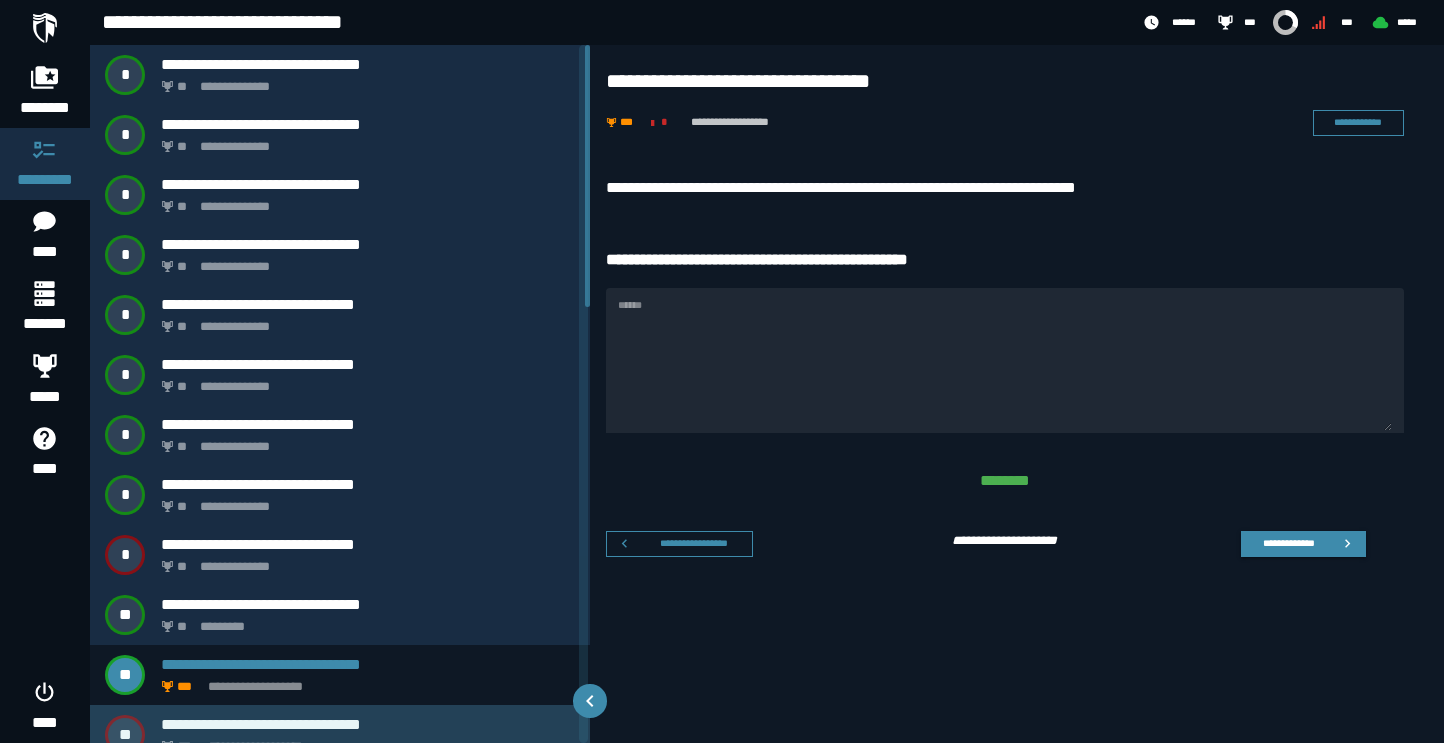 scroll, scrollTop: 21, scrollLeft: 0, axis: vertical 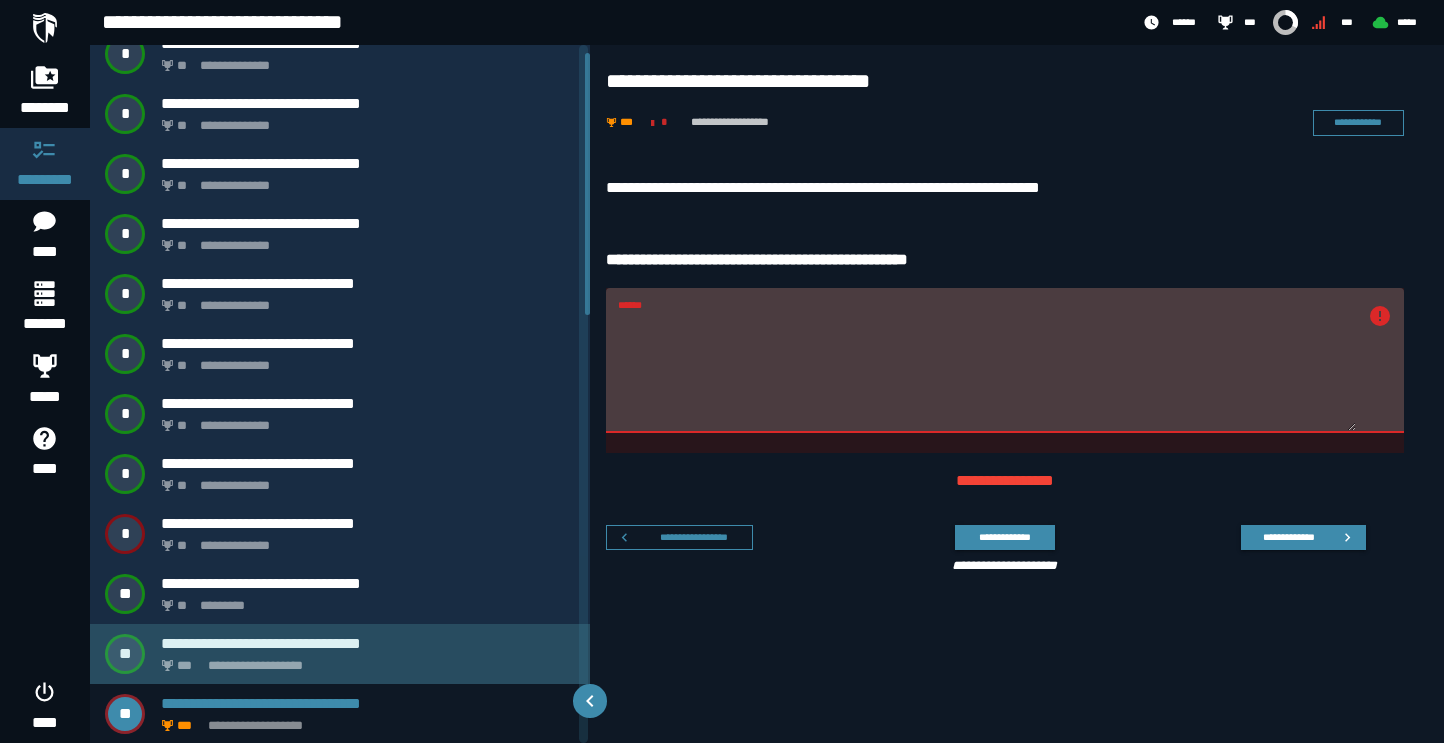 click on "**********" at bounding box center (364, 660) 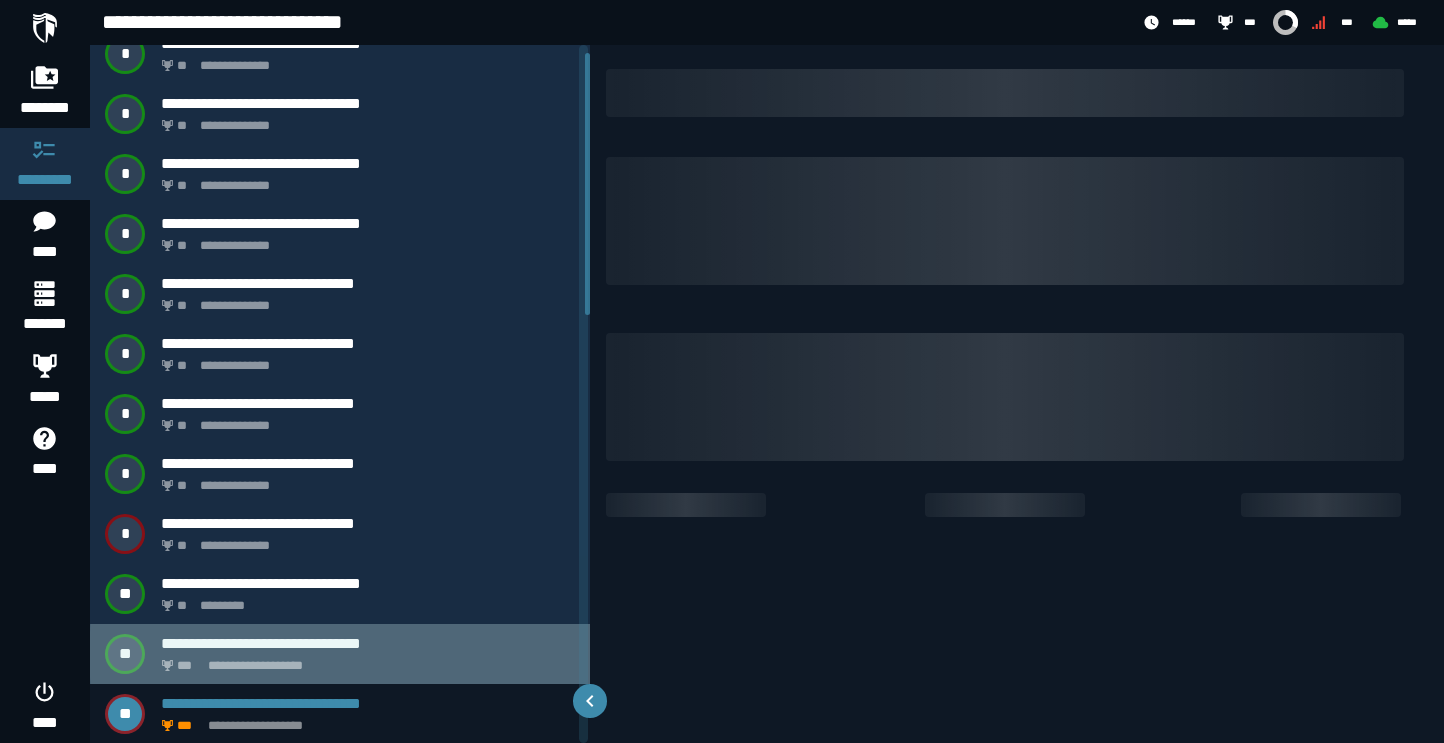 scroll, scrollTop: 0, scrollLeft: 0, axis: both 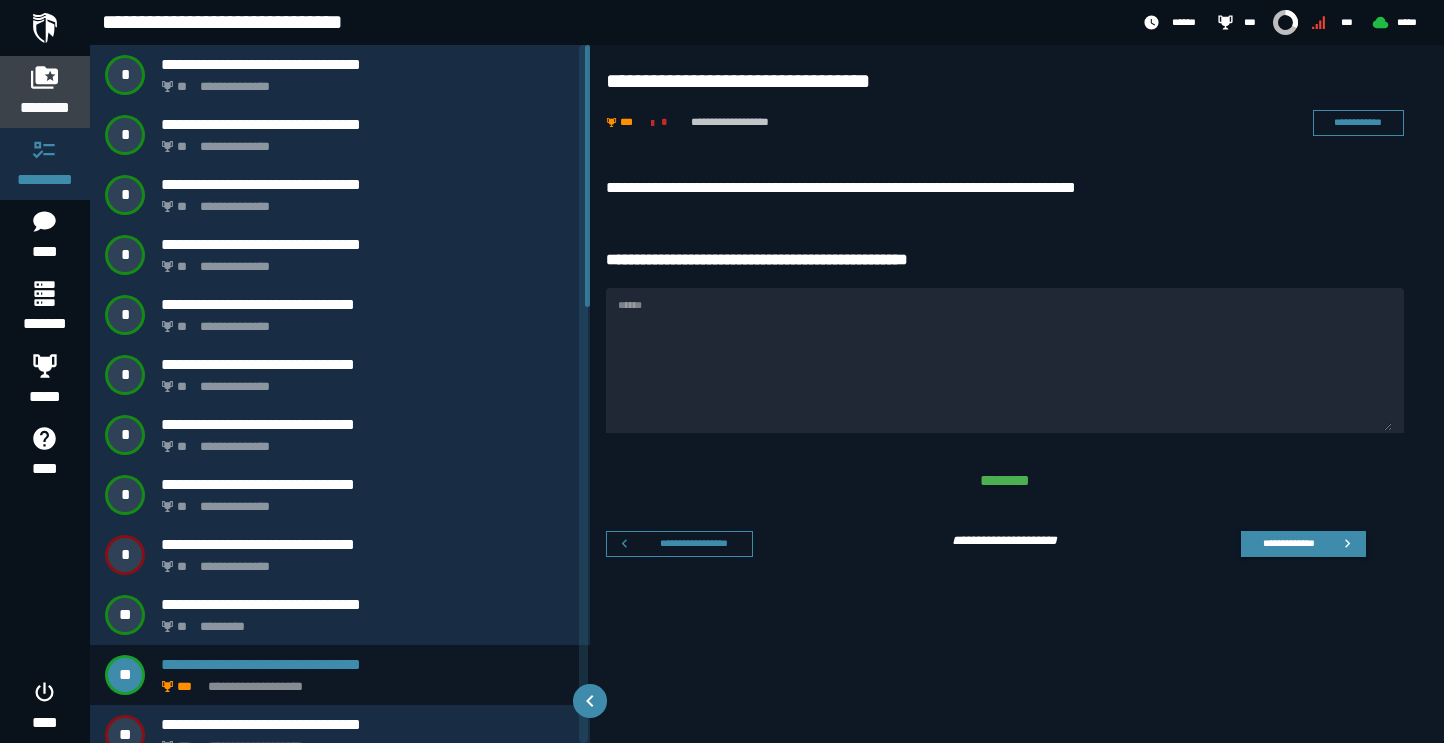 click 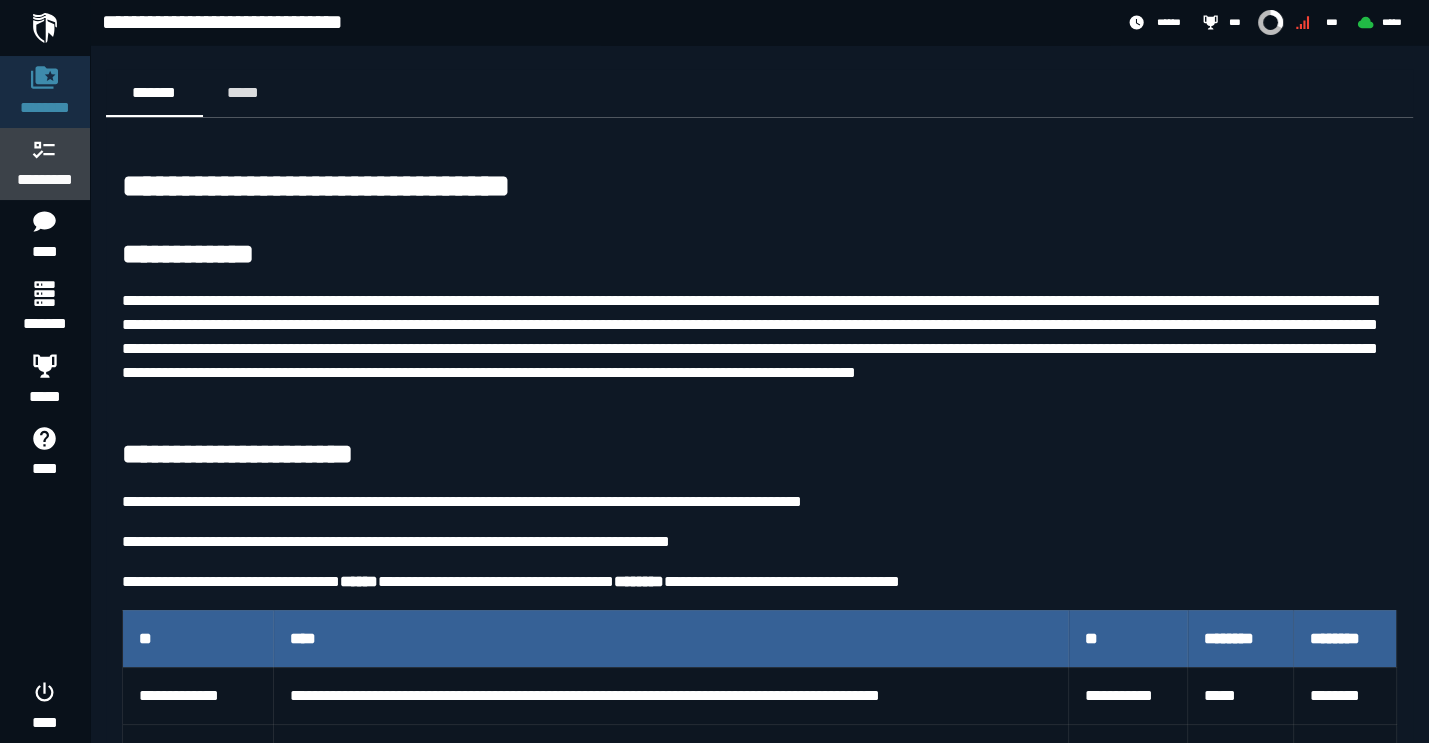 click on "*********" at bounding box center (45, 180) 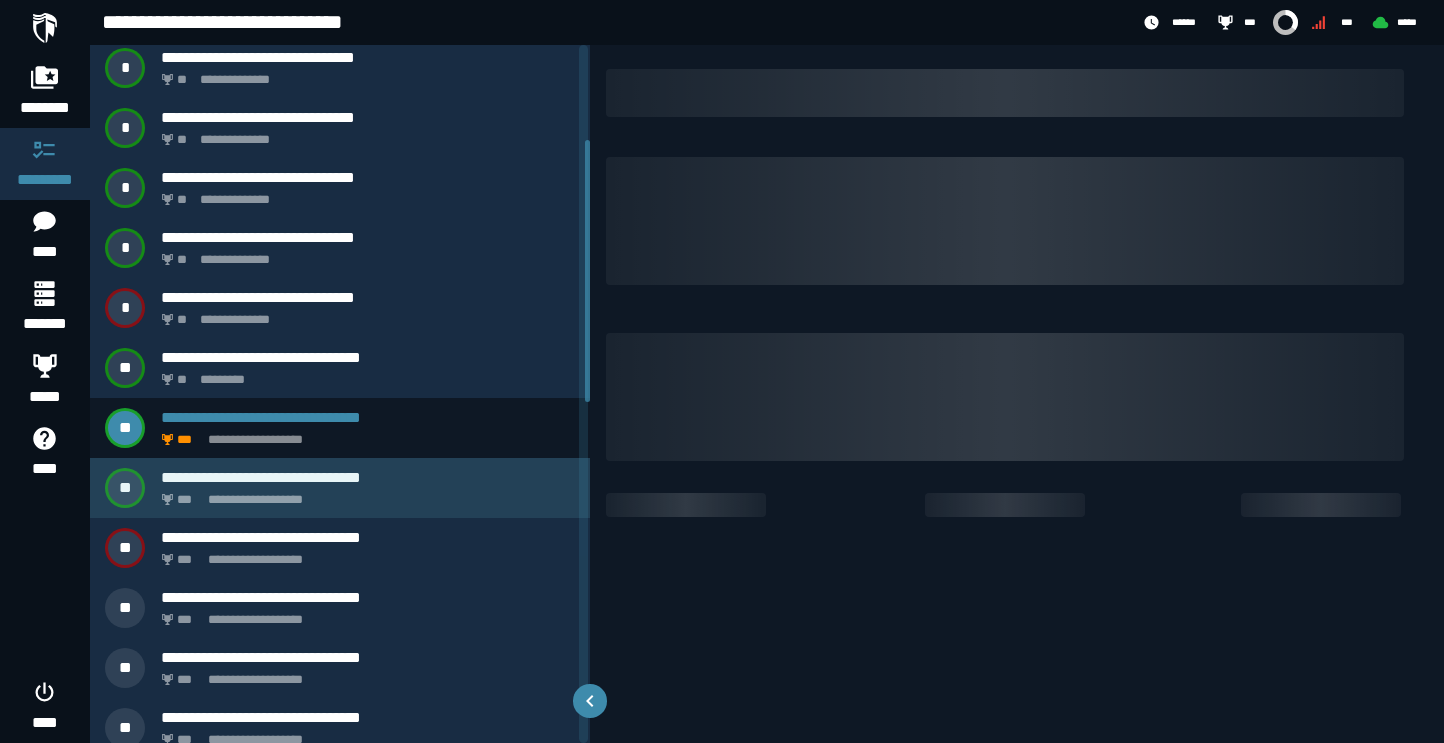 scroll, scrollTop: 252, scrollLeft: 0, axis: vertical 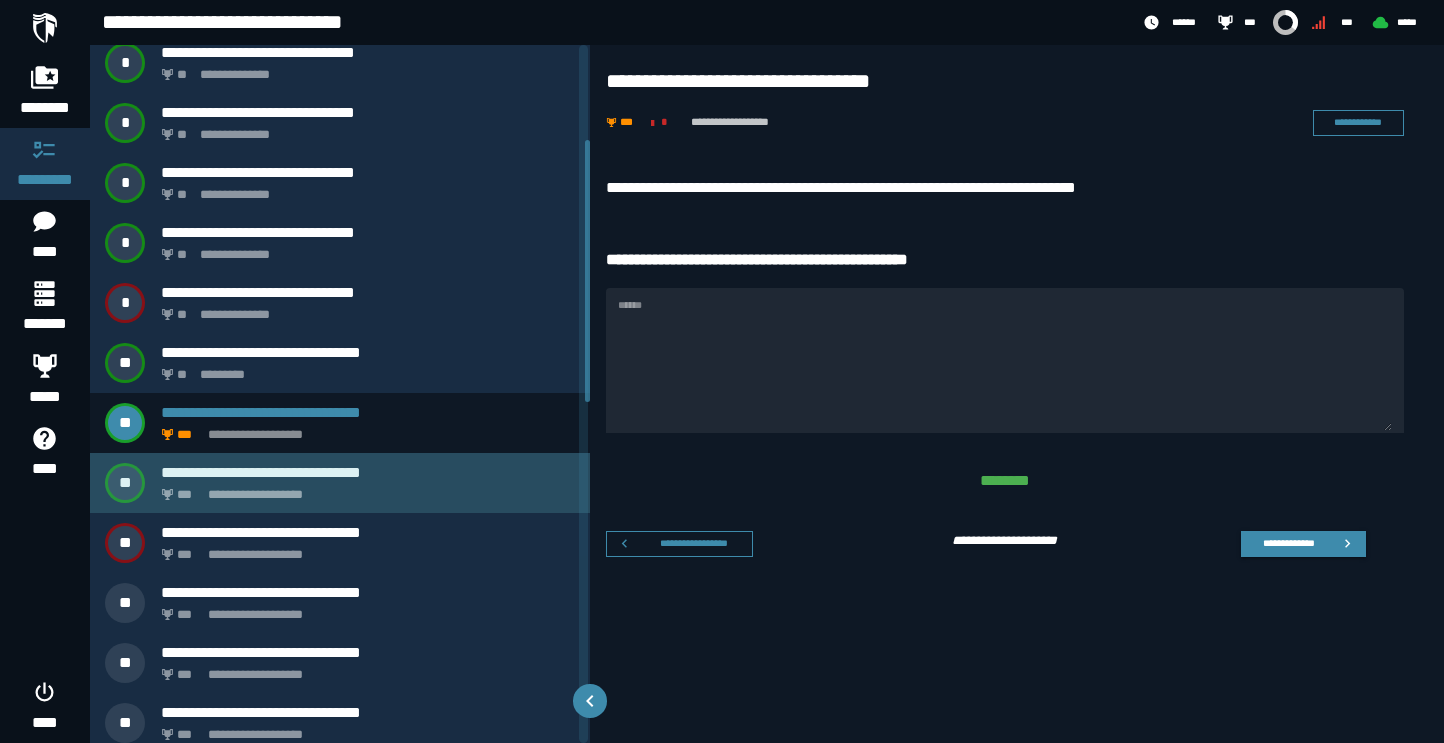 click on "**********" at bounding box center (368, 472) 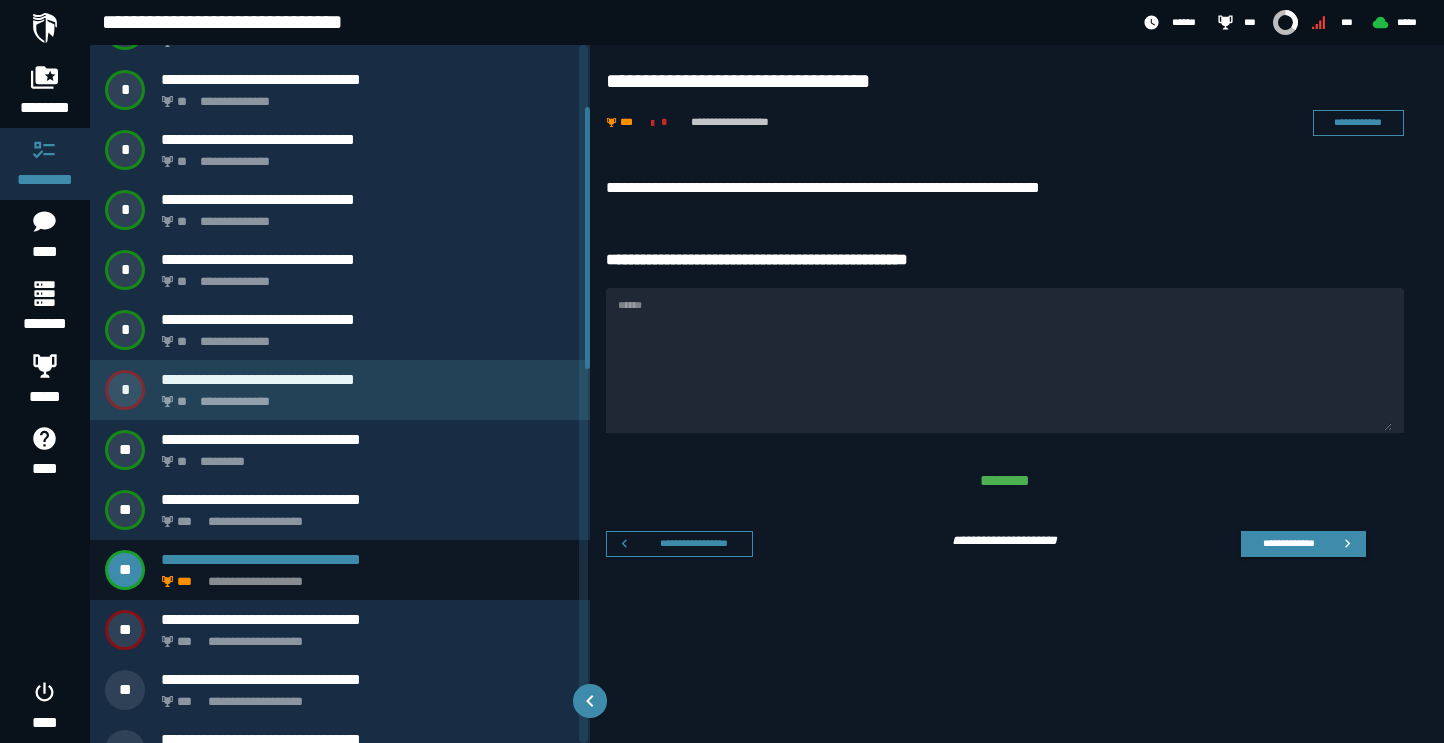 scroll, scrollTop: 164, scrollLeft: 0, axis: vertical 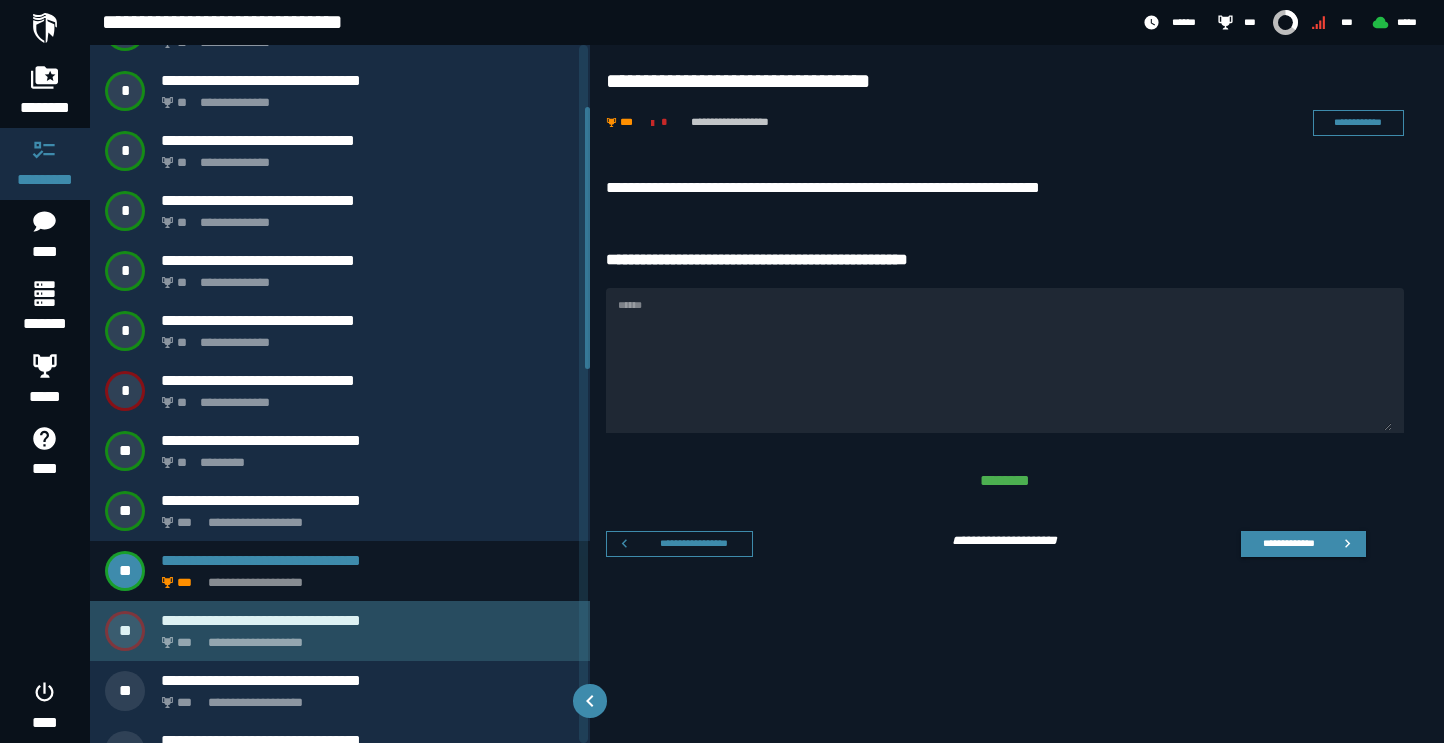 click on "**********" at bounding box center (340, 631) 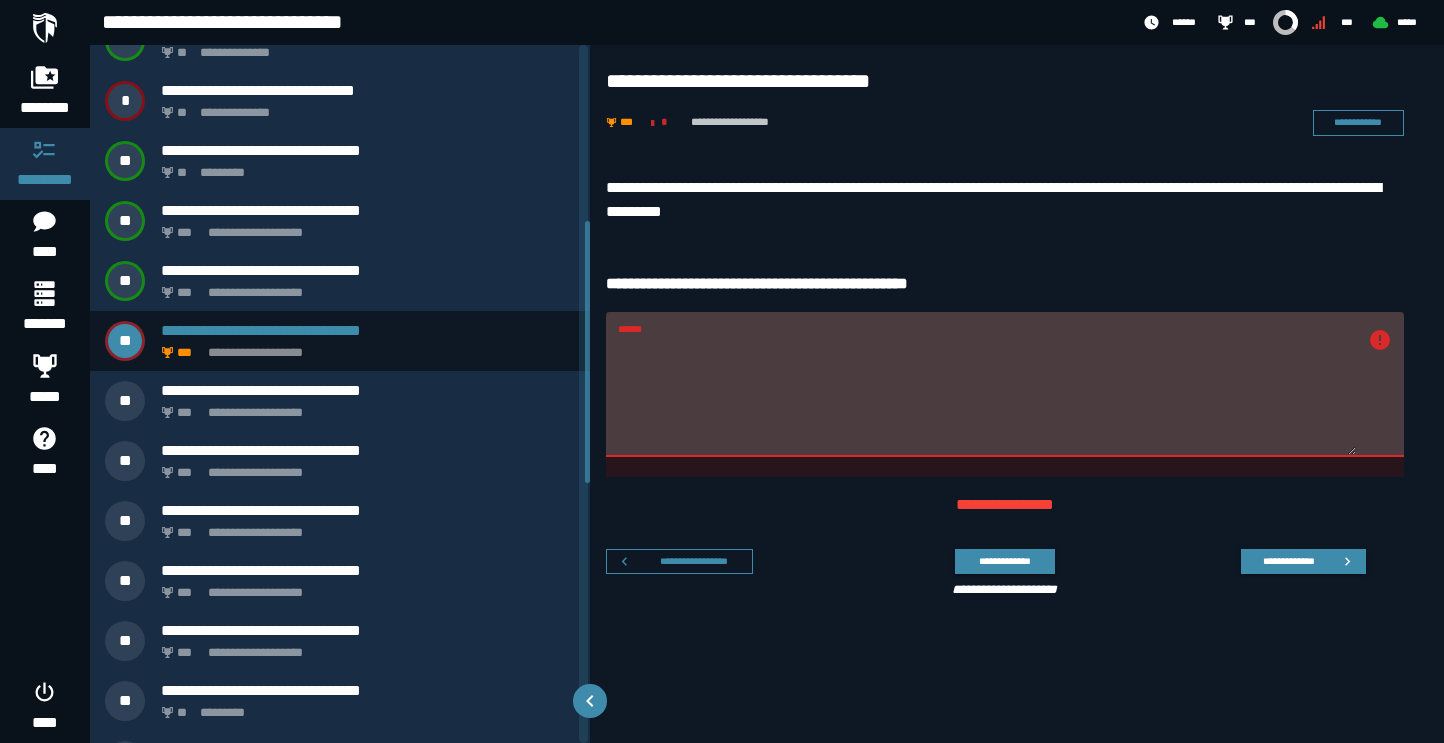 scroll, scrollTop: 469, scrollLeft: 0, axis: vertical 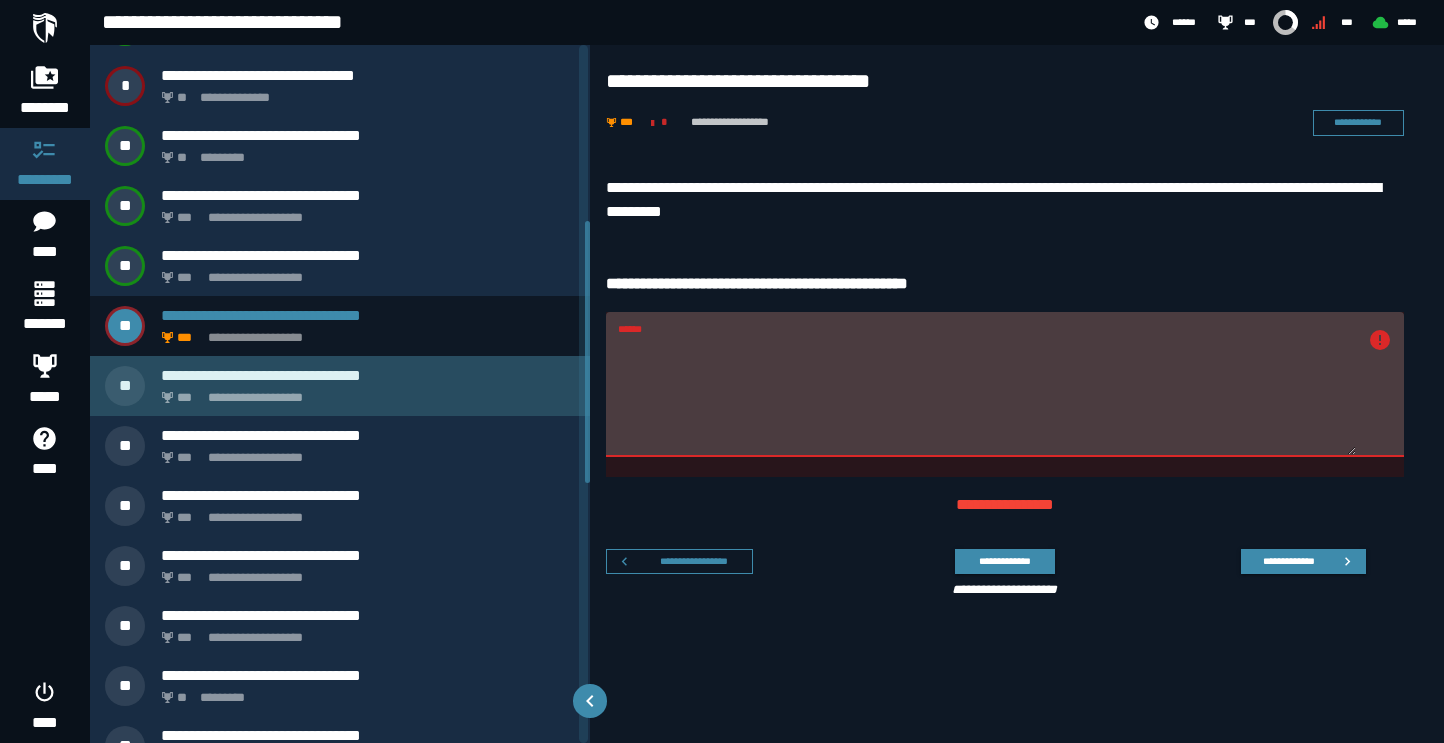 click on "**********" at bounding box center [368, 375] 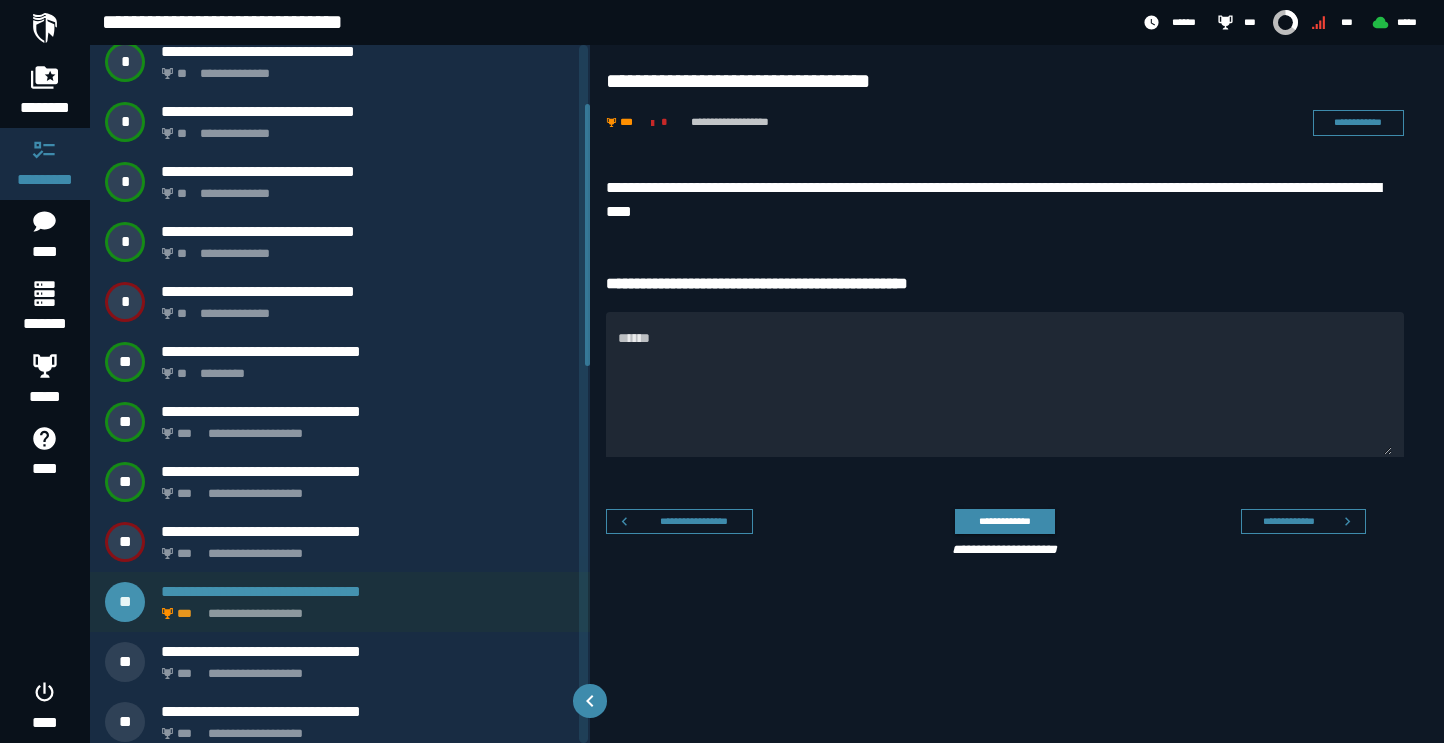 scroll, scrollTop: 141, scrollLeft: 0, axis: vertical 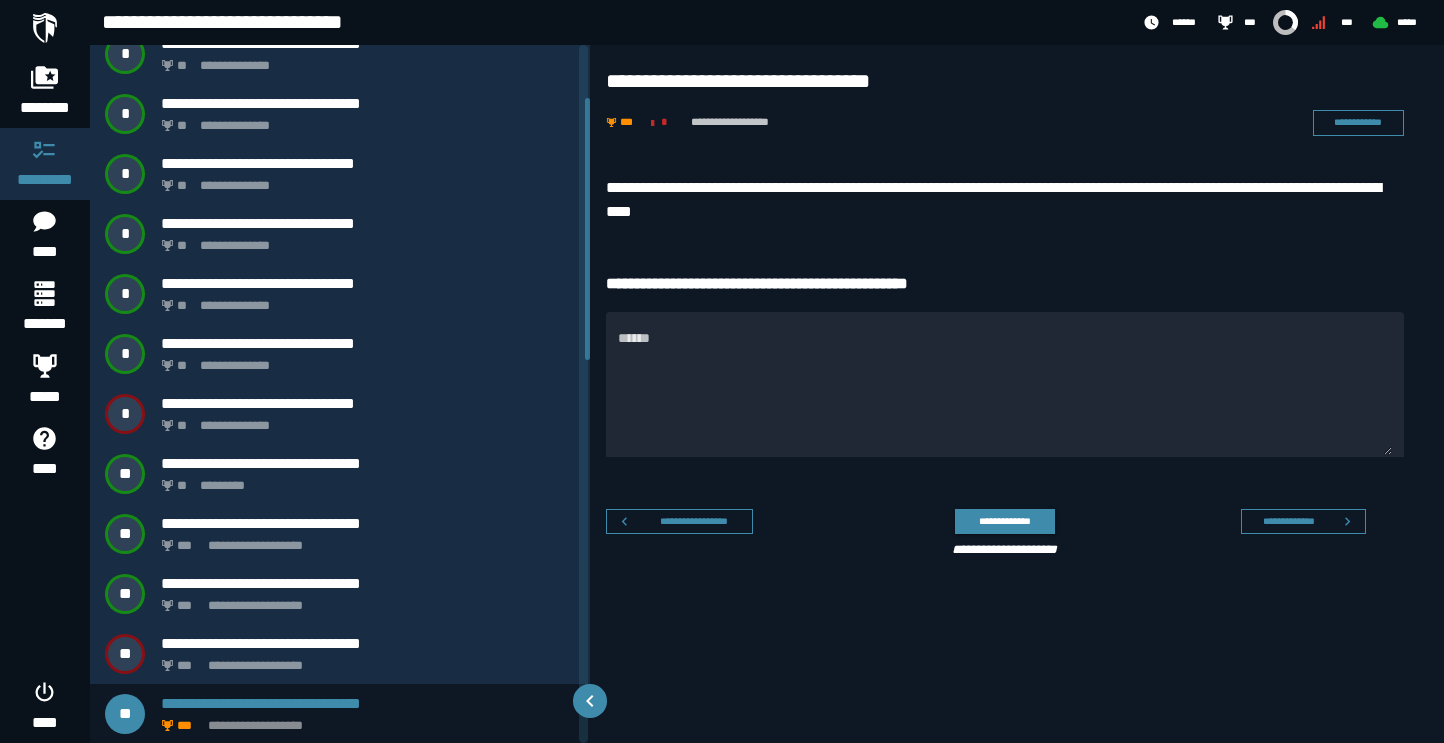 click on "**********" at bounding box center (1017, 371) 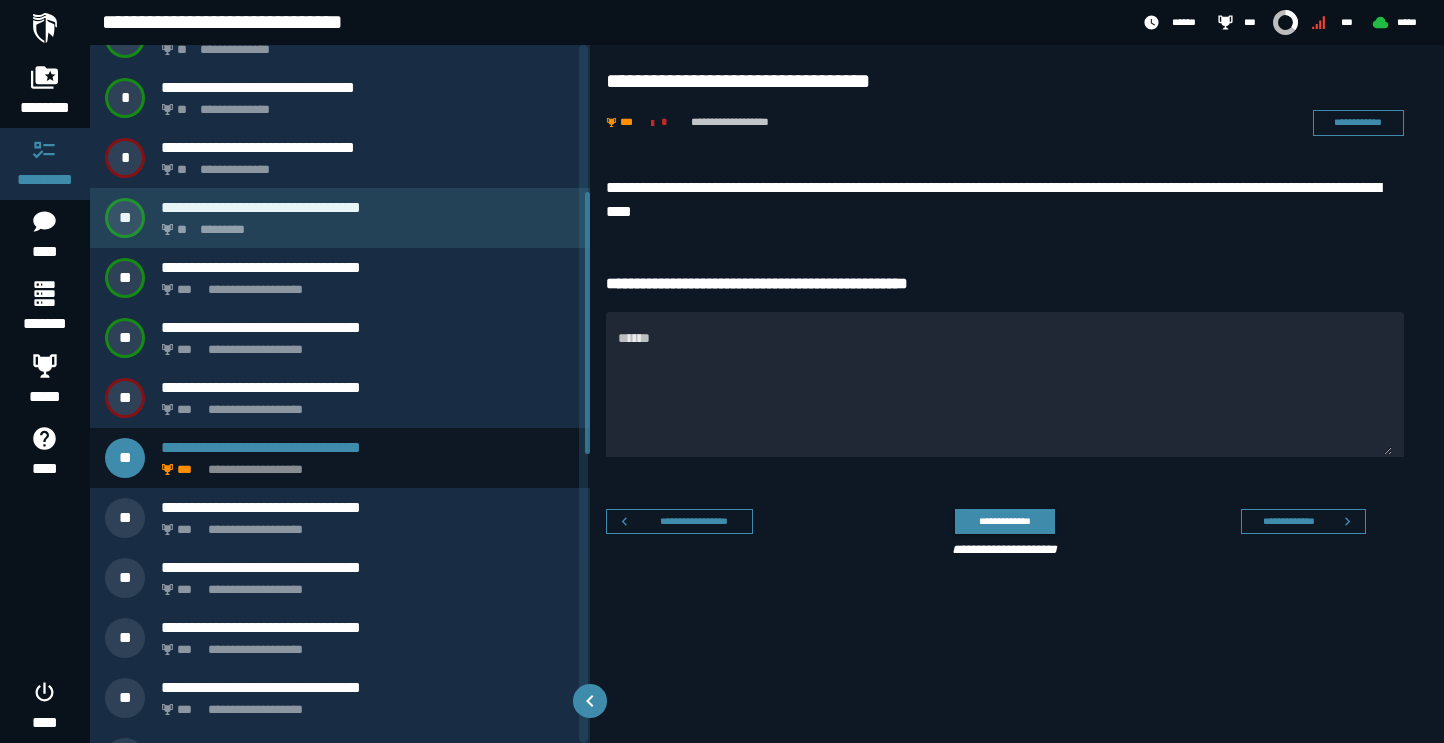 scroll, scrollTop: 401, scrollLeft: 0, axis: vertical 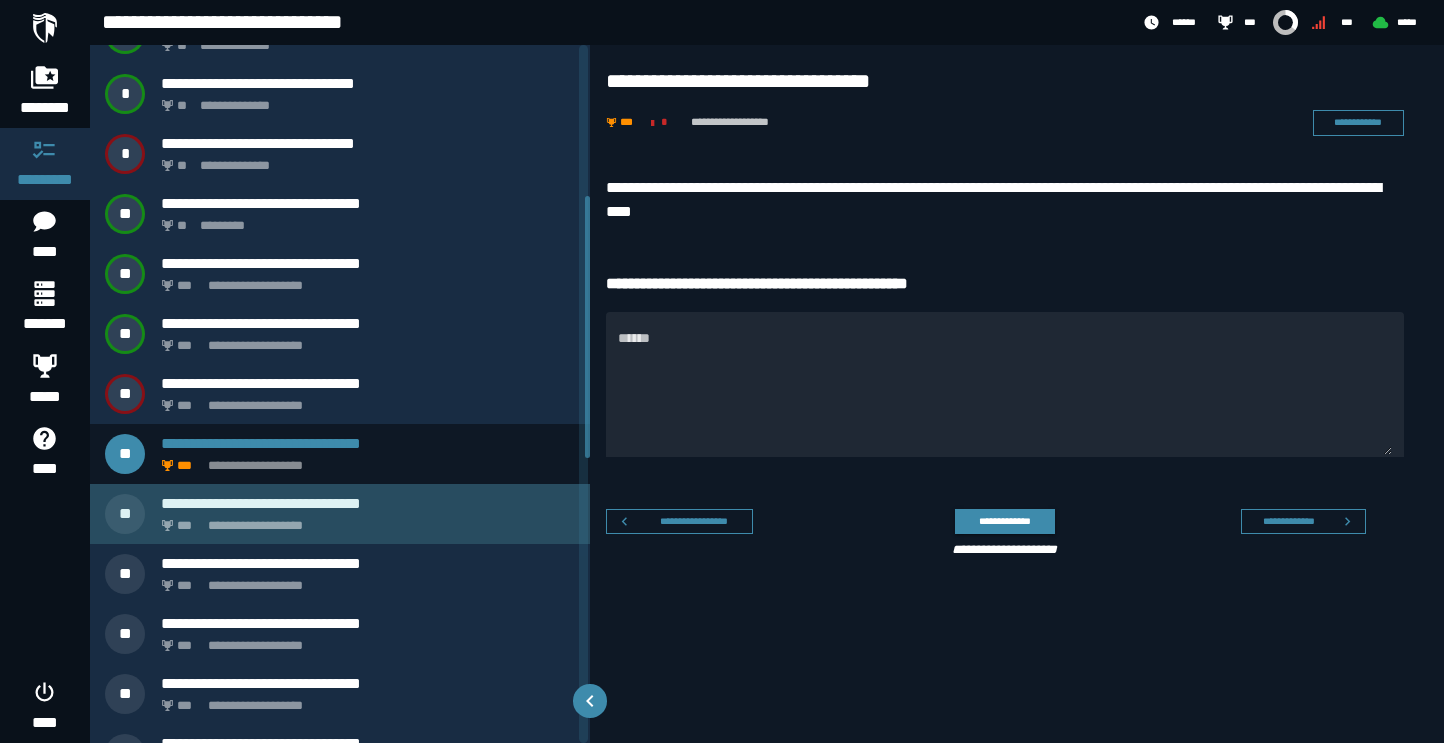 click on "**********" at bounding box center [364, 520] 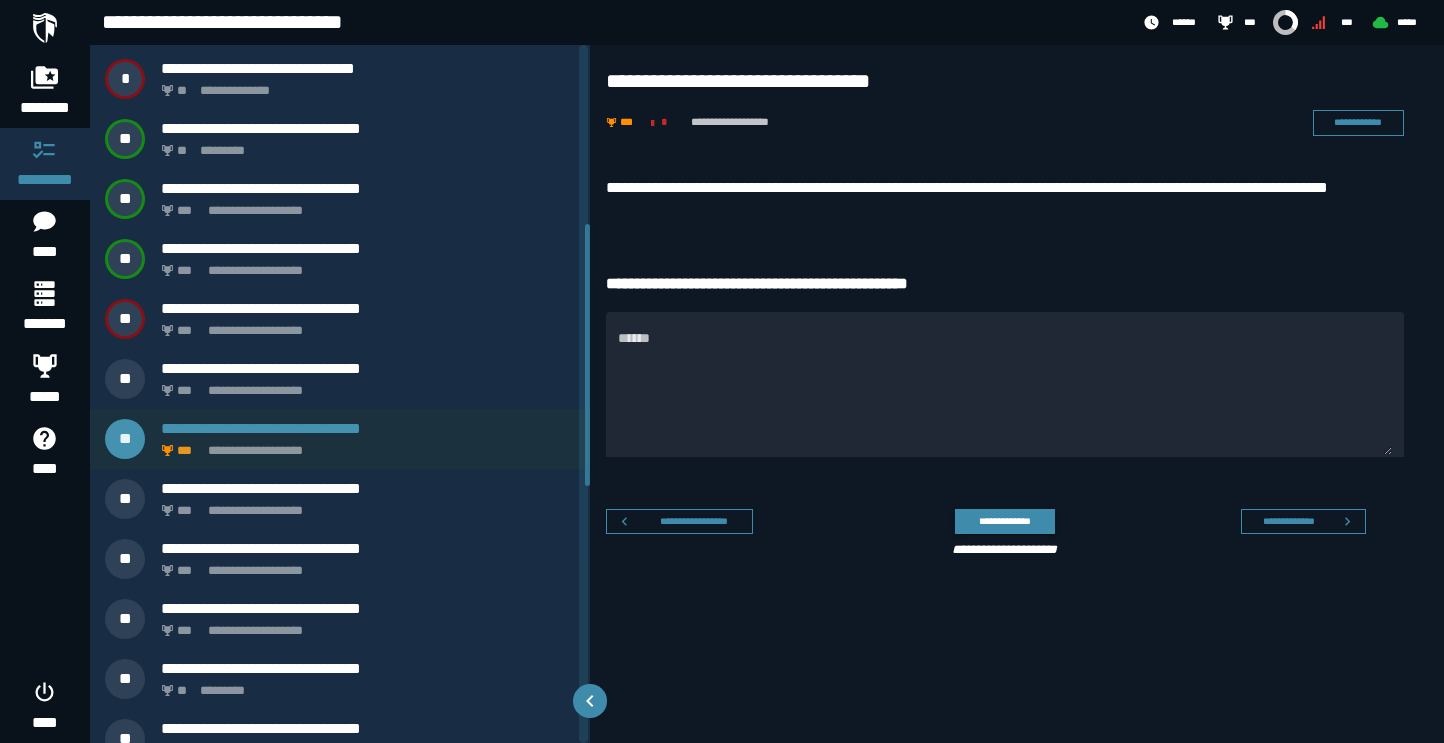 scroll, scrollTop: 484, scrollLeft: 0, axis: vertical 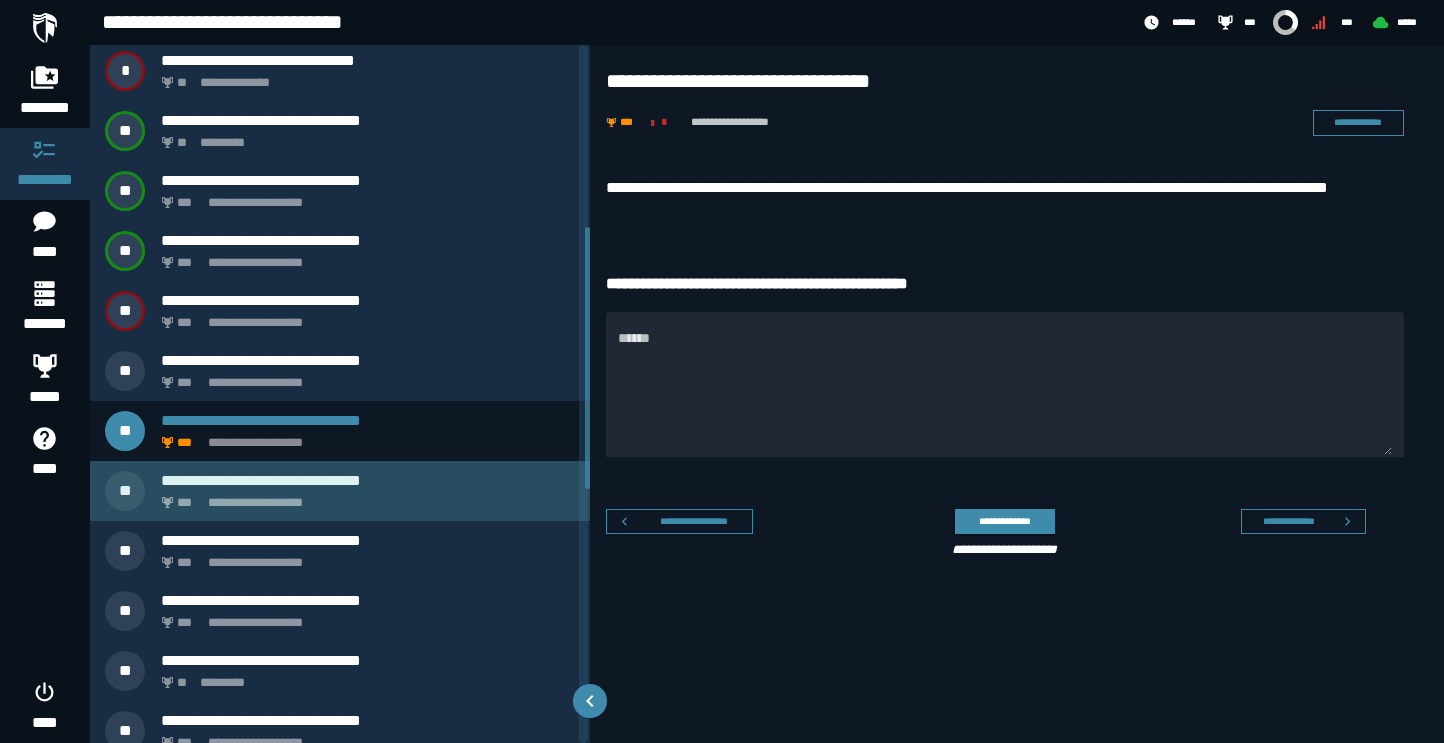 click on "**********" 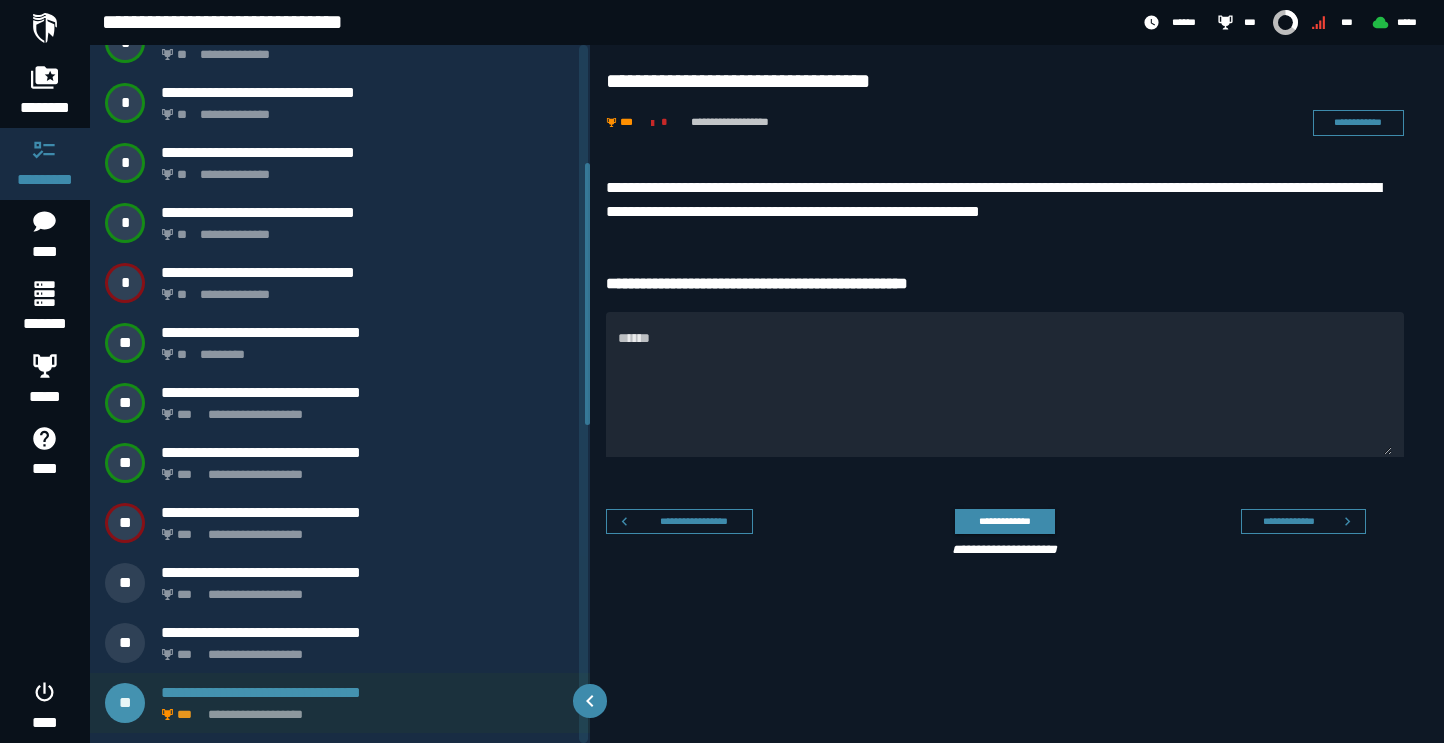 scroll, scrollTop: 261, scrollLeft: 0, axis: vertical 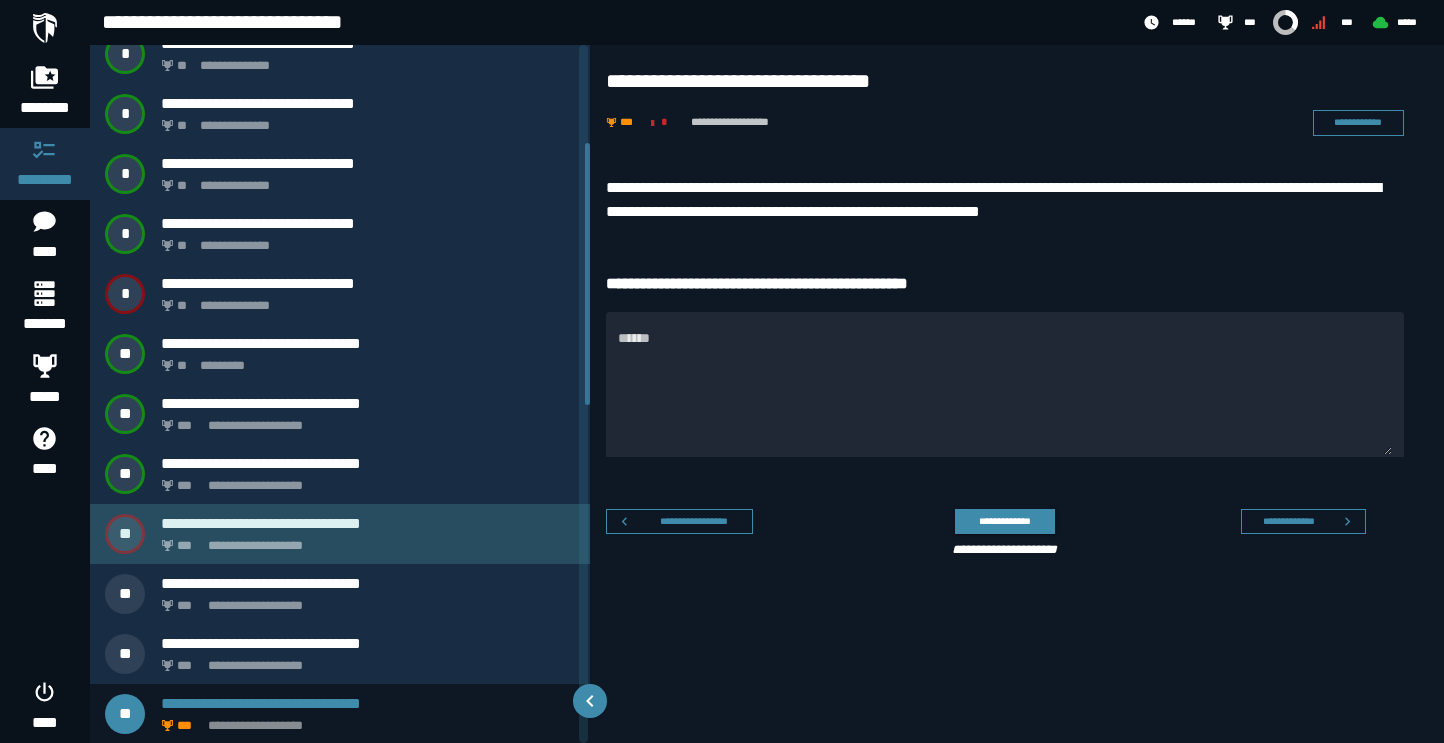 click on "**********" at bounding box center [340, 534] 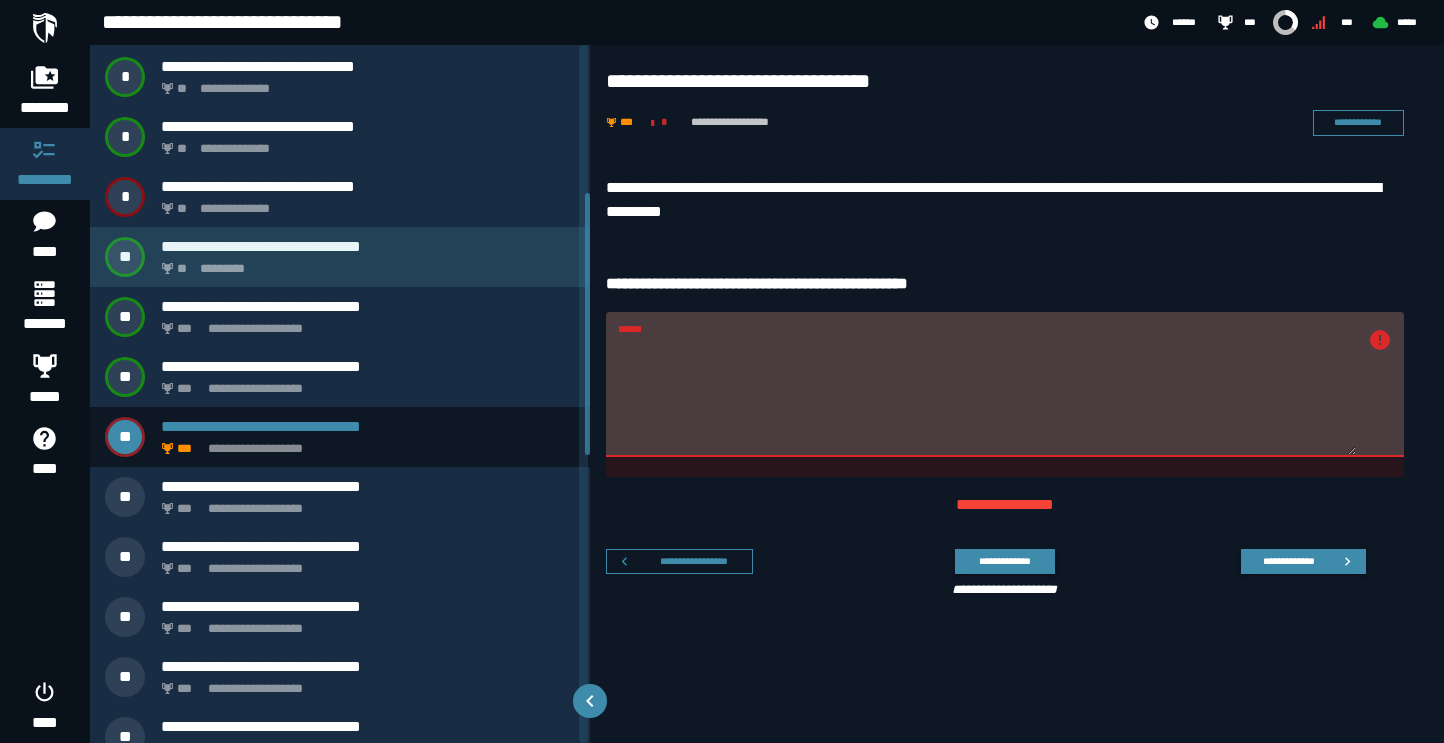 scroll, scrollTop: 404, scrollLeft: 0, axis: vertical 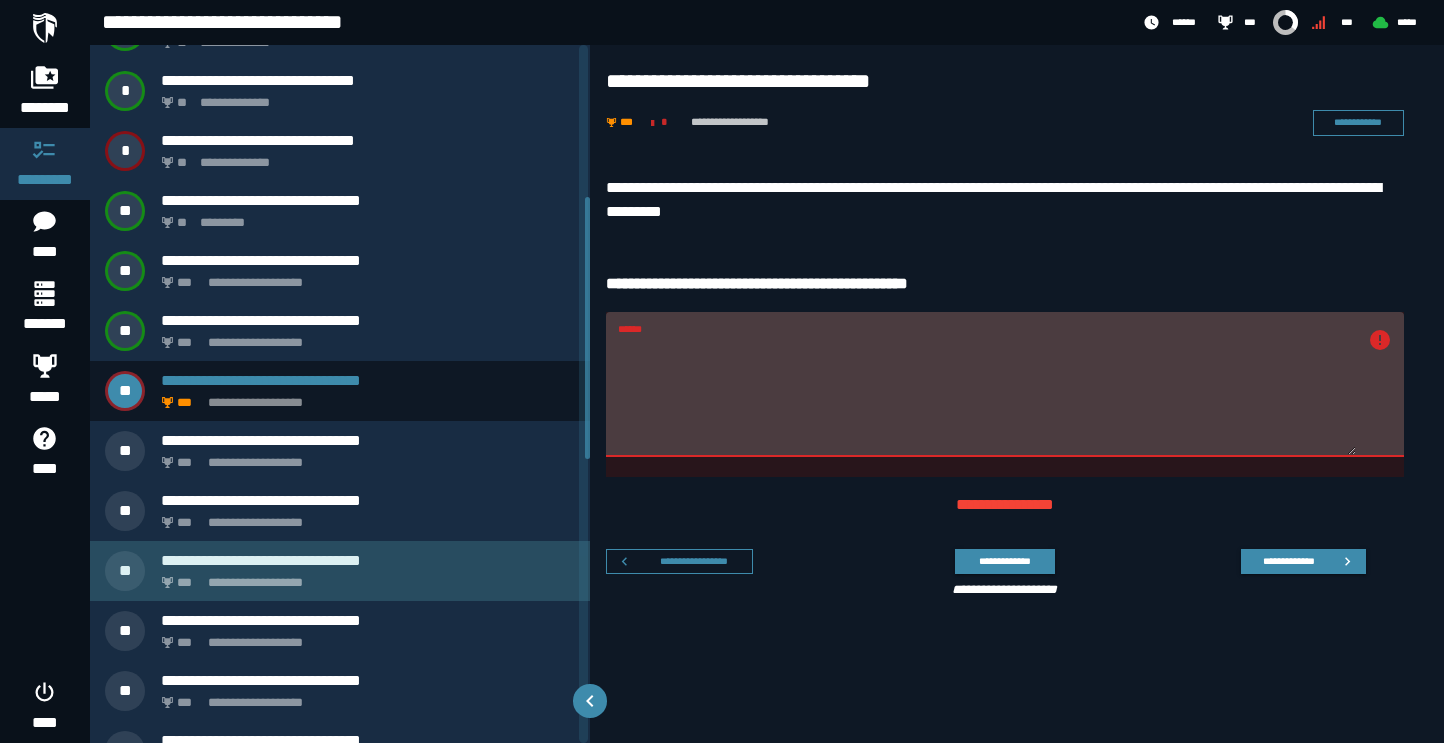 click on "**********" at bounding box center [368, 560] 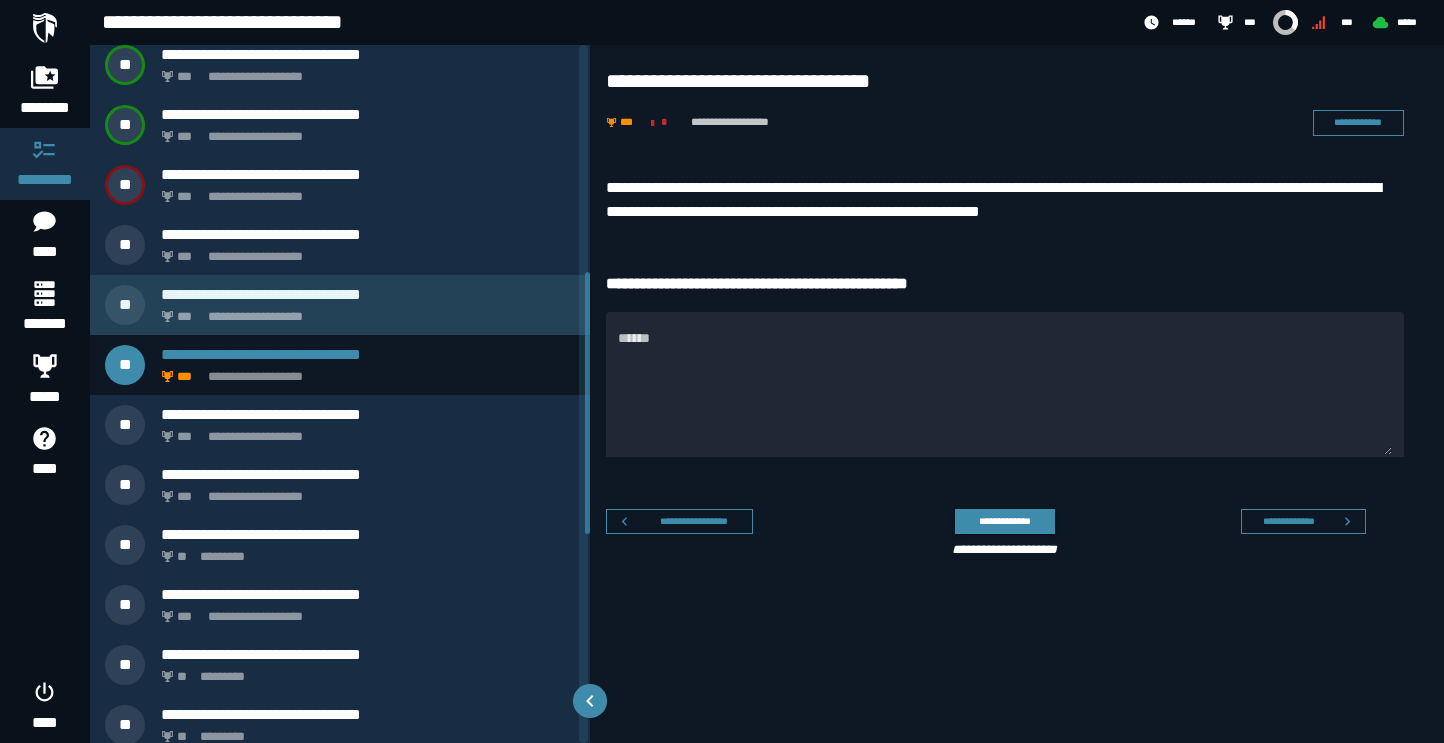 scroll, scrollTop: 616, scrollLeft: 0, axis: vertical 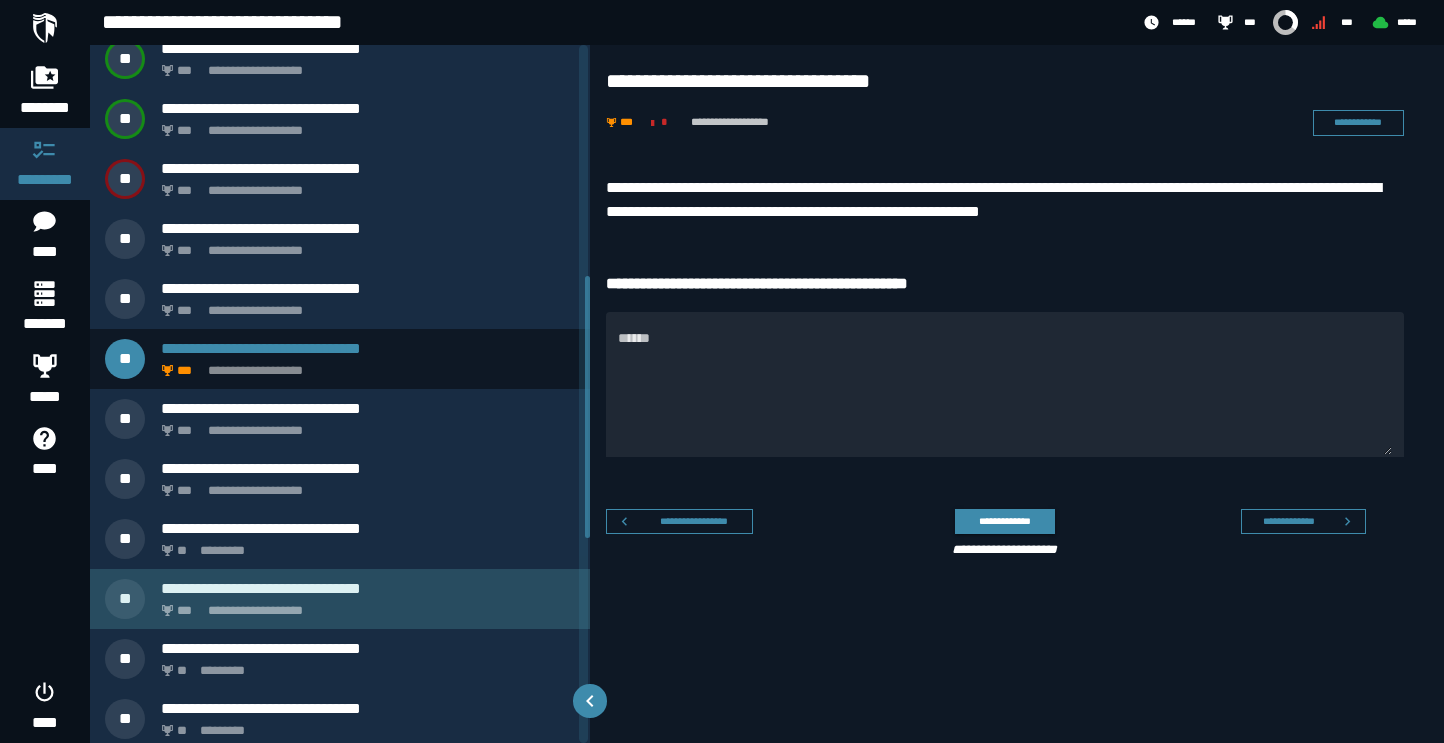 click on "**********" at bounding box center (340, 599) 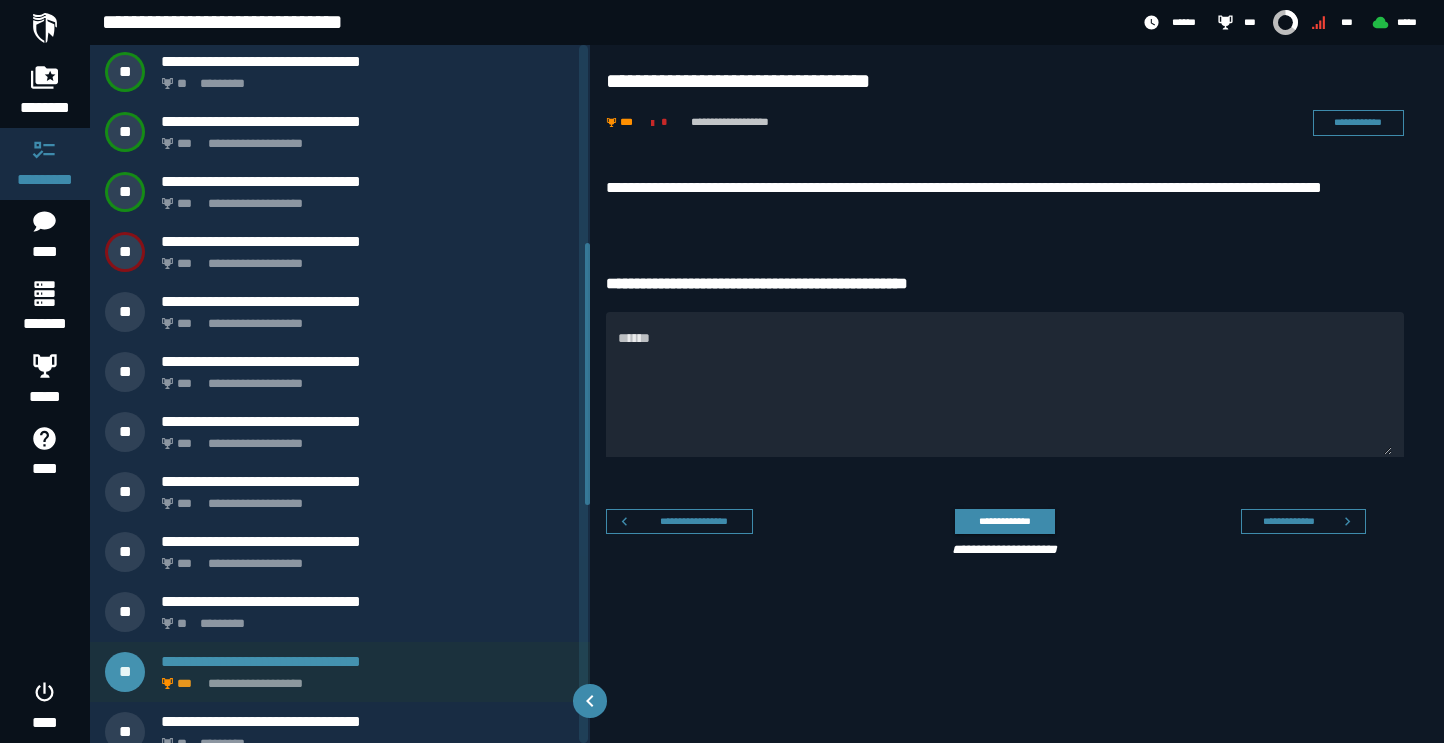 scroll, scrollTop: 501, scrollLeft: 0, axis: vertical 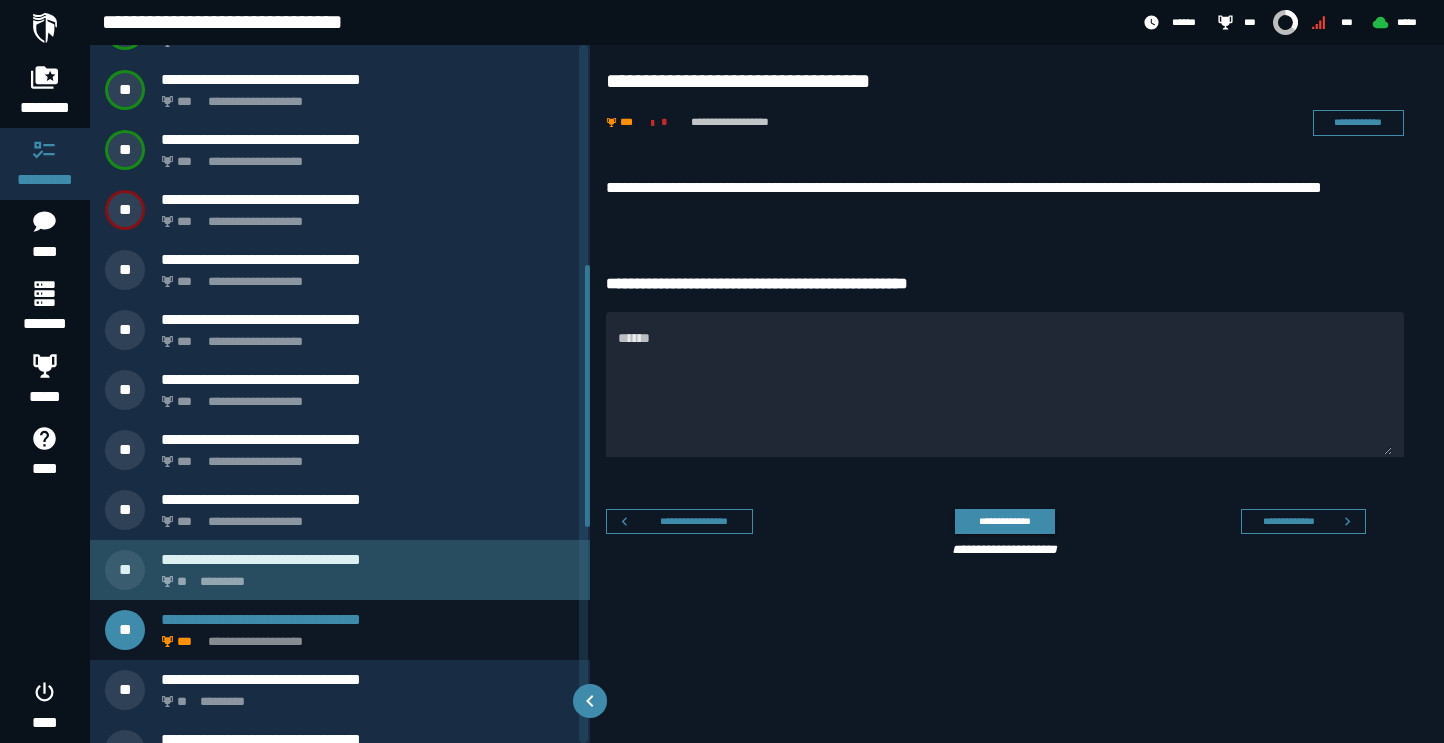 click on "** *********" at bounding box center [364, 576] 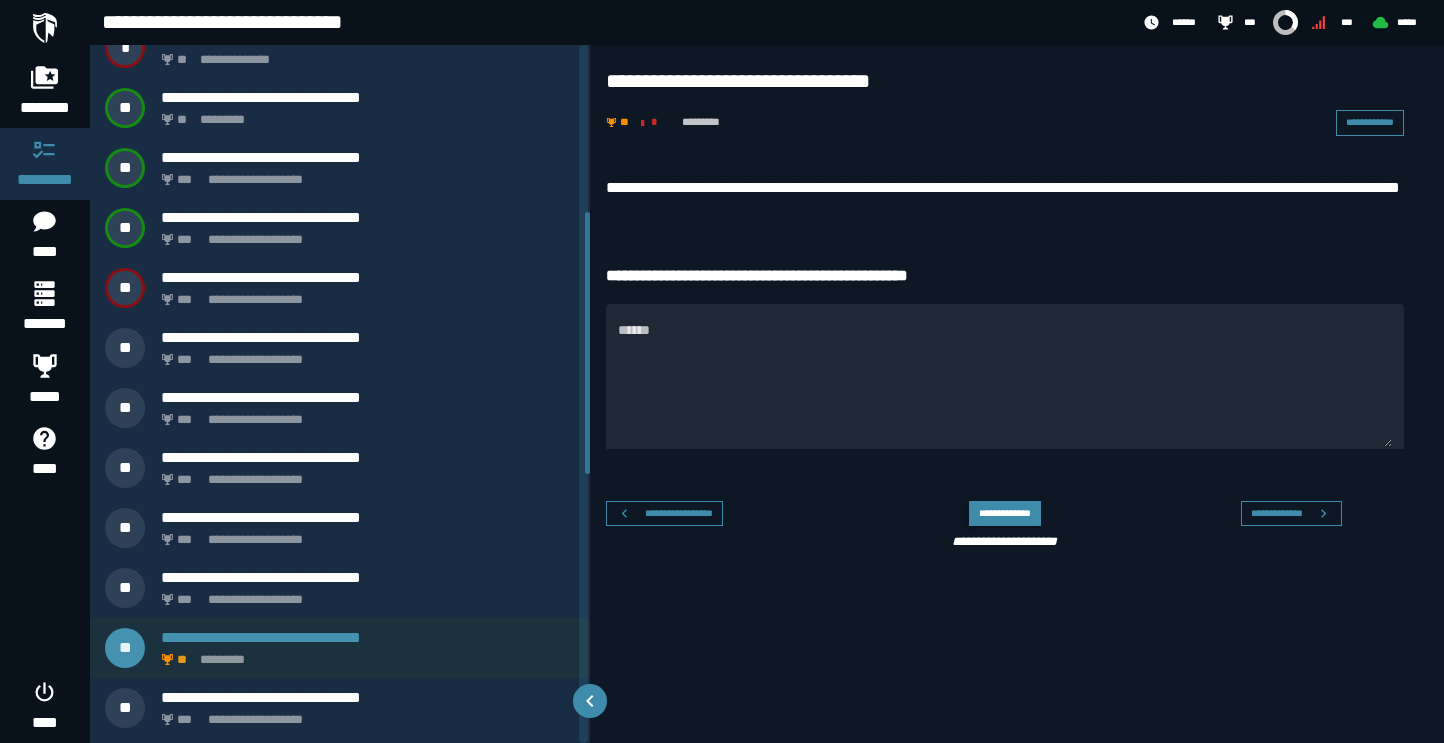 scroll, scrollTop: 441, scrollLeft: 0, axis: vertical 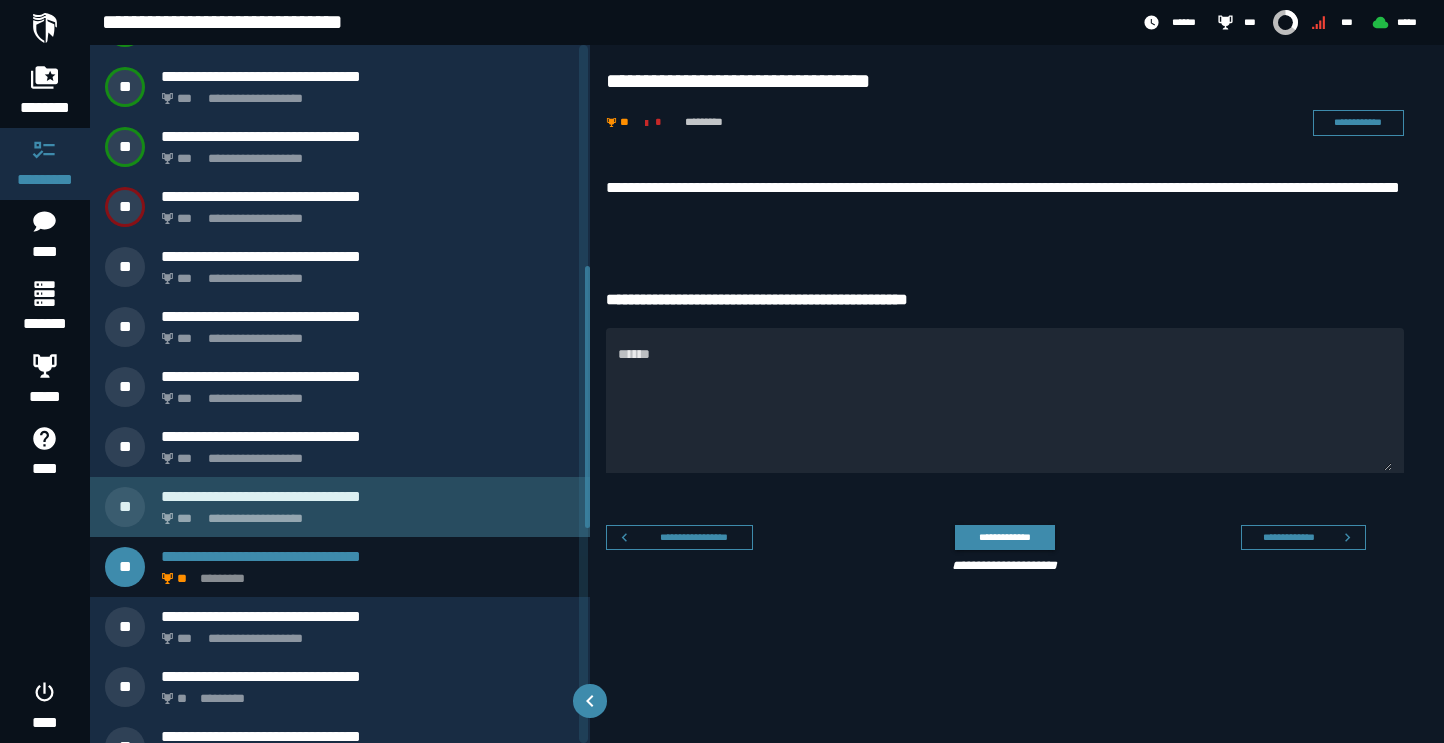 click on "**********" at bounding box center [364, 513] 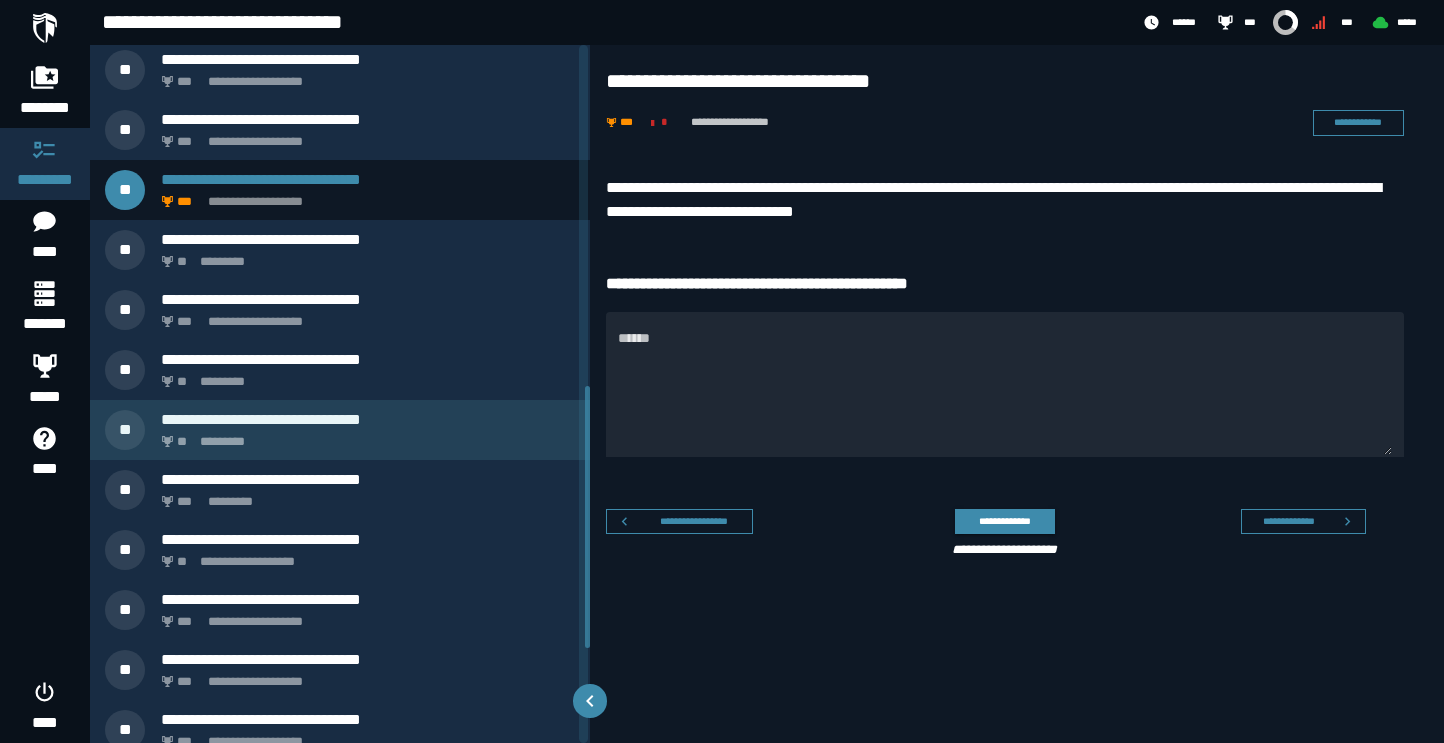 scroll, scrollTop: 908, scrollLeft: 0, axis: vertical 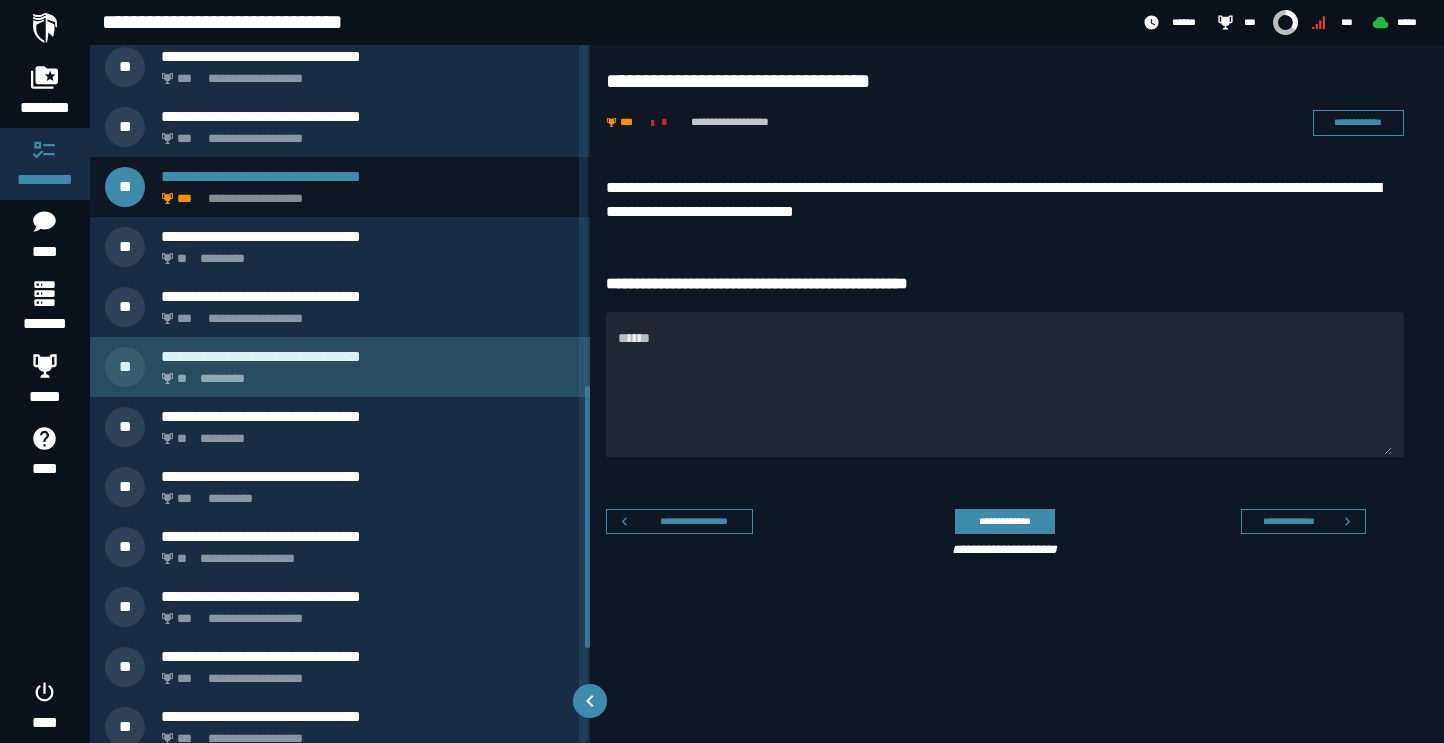 click on "** *********" at bounding box center (364, 373) 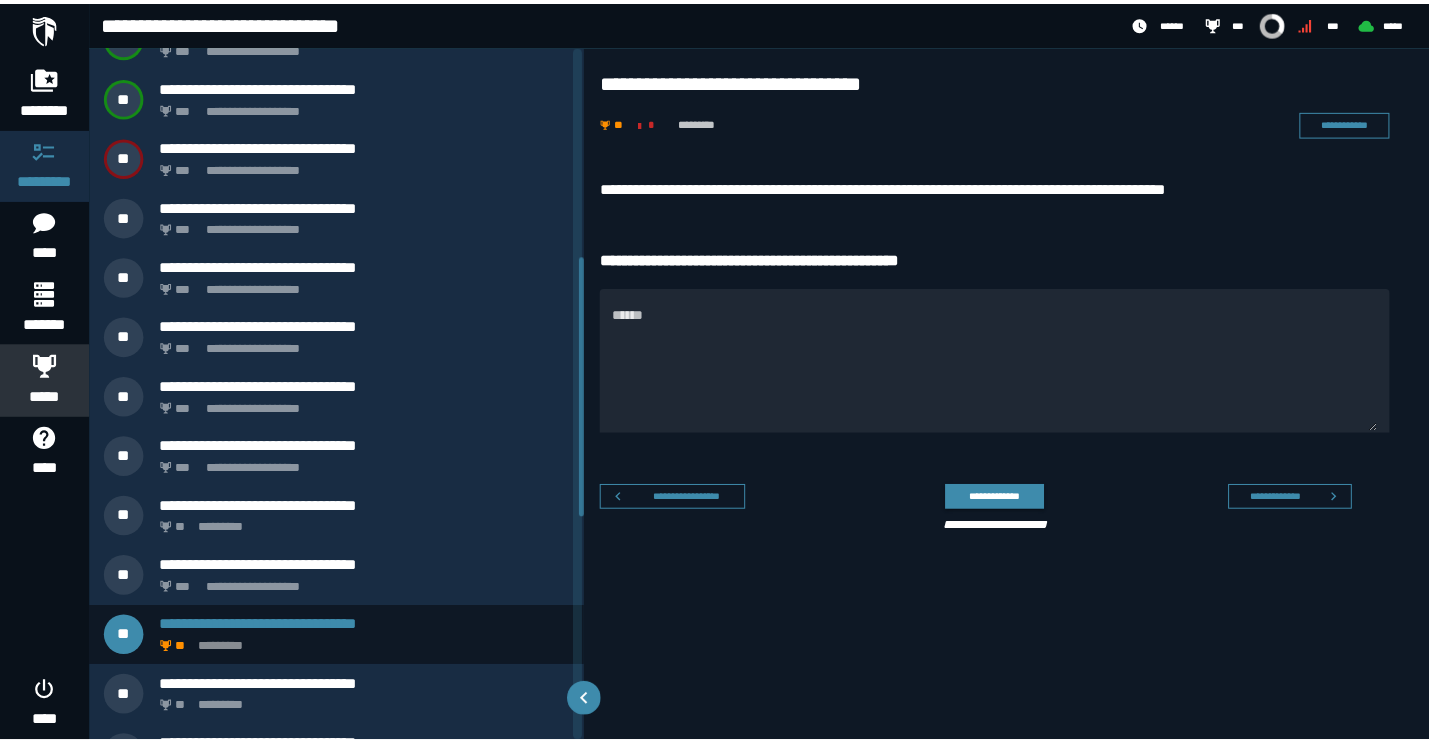 scroll, scrollTop: 561, scrollLeft: 0, axis: vertical 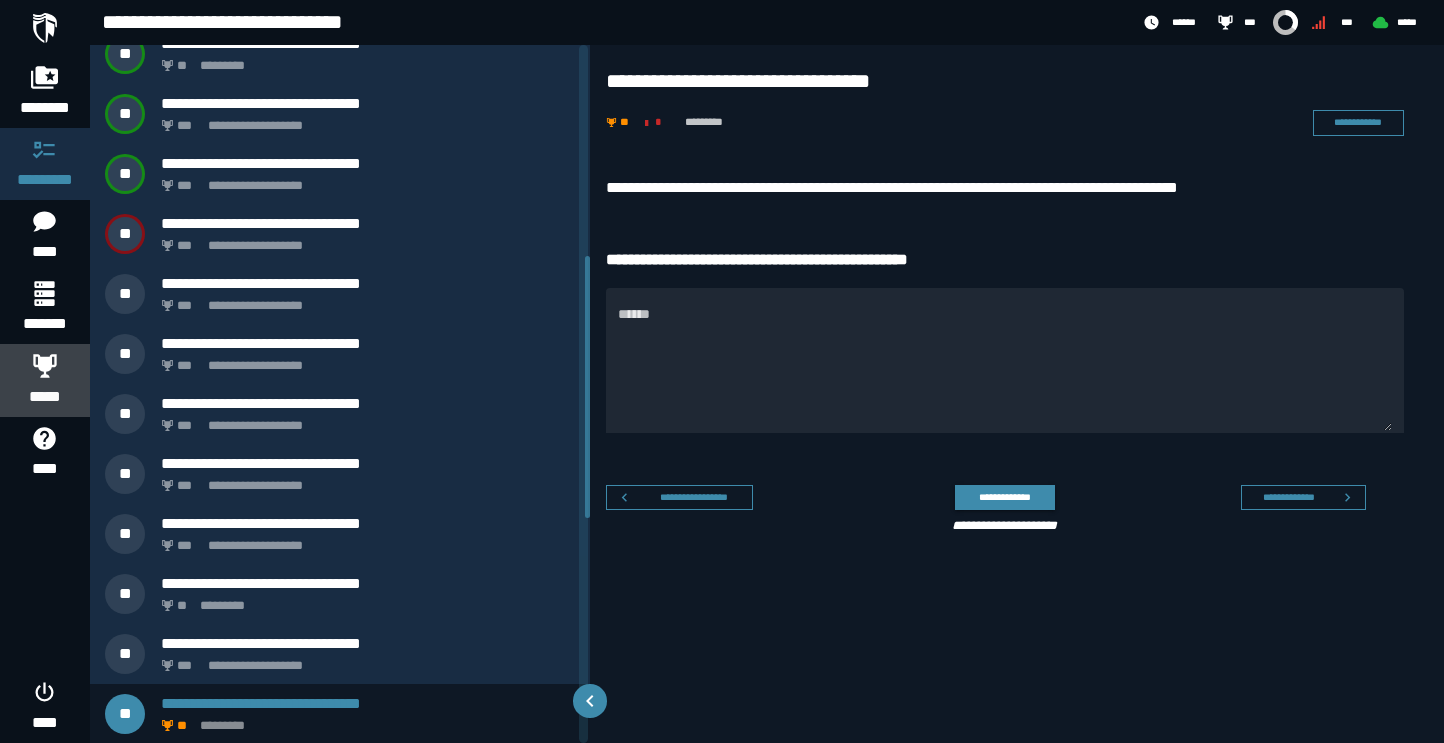 click at bounding box center (45, 365) 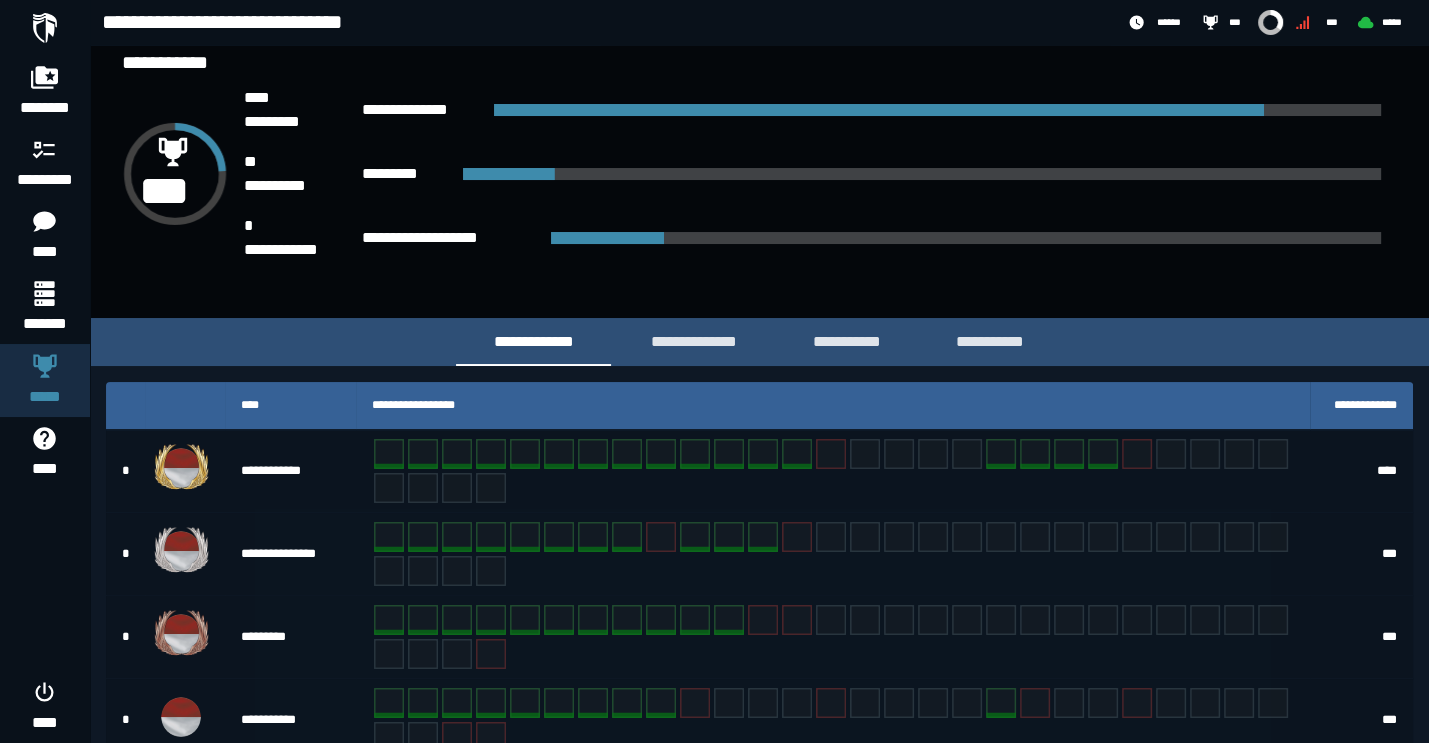 scroll, scrollTop: 44, scrollLeft: 0, axis: vertical 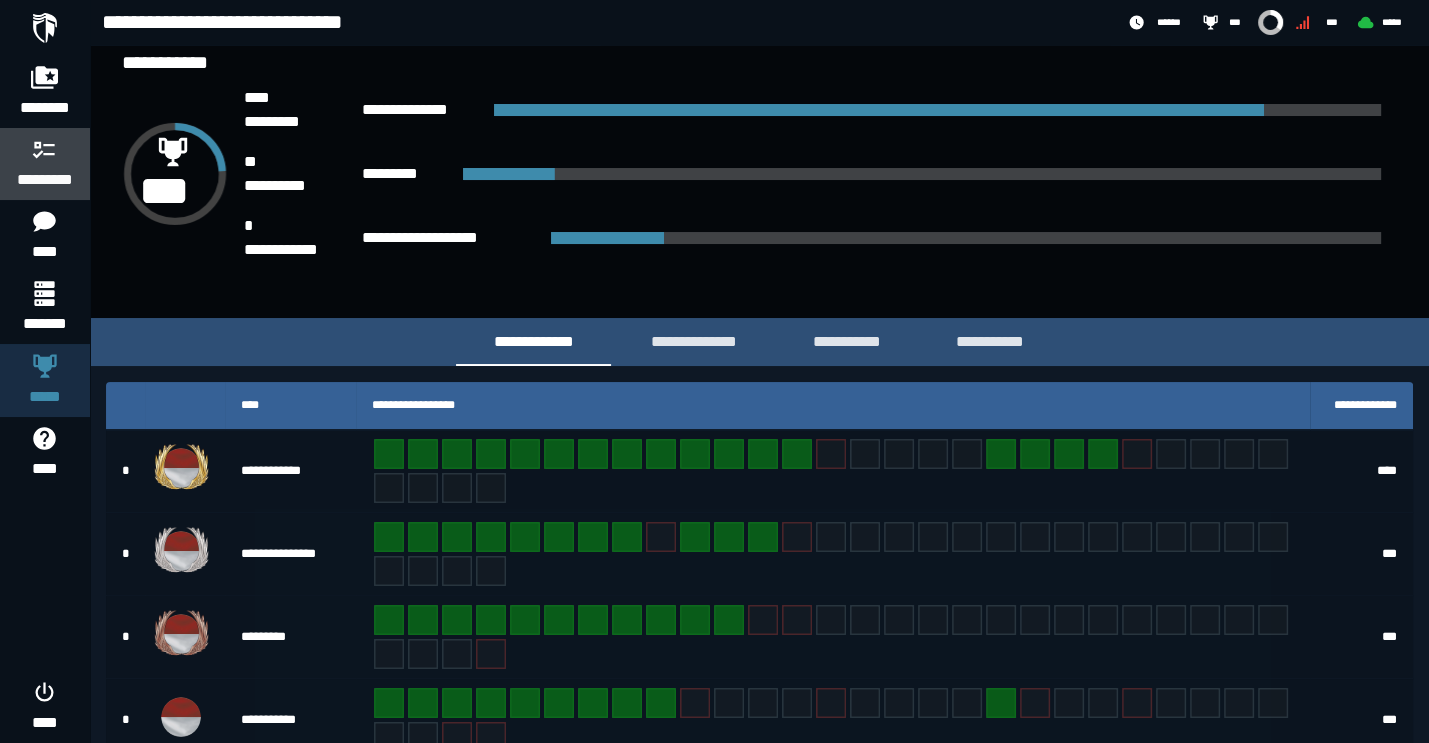 click on "*********" 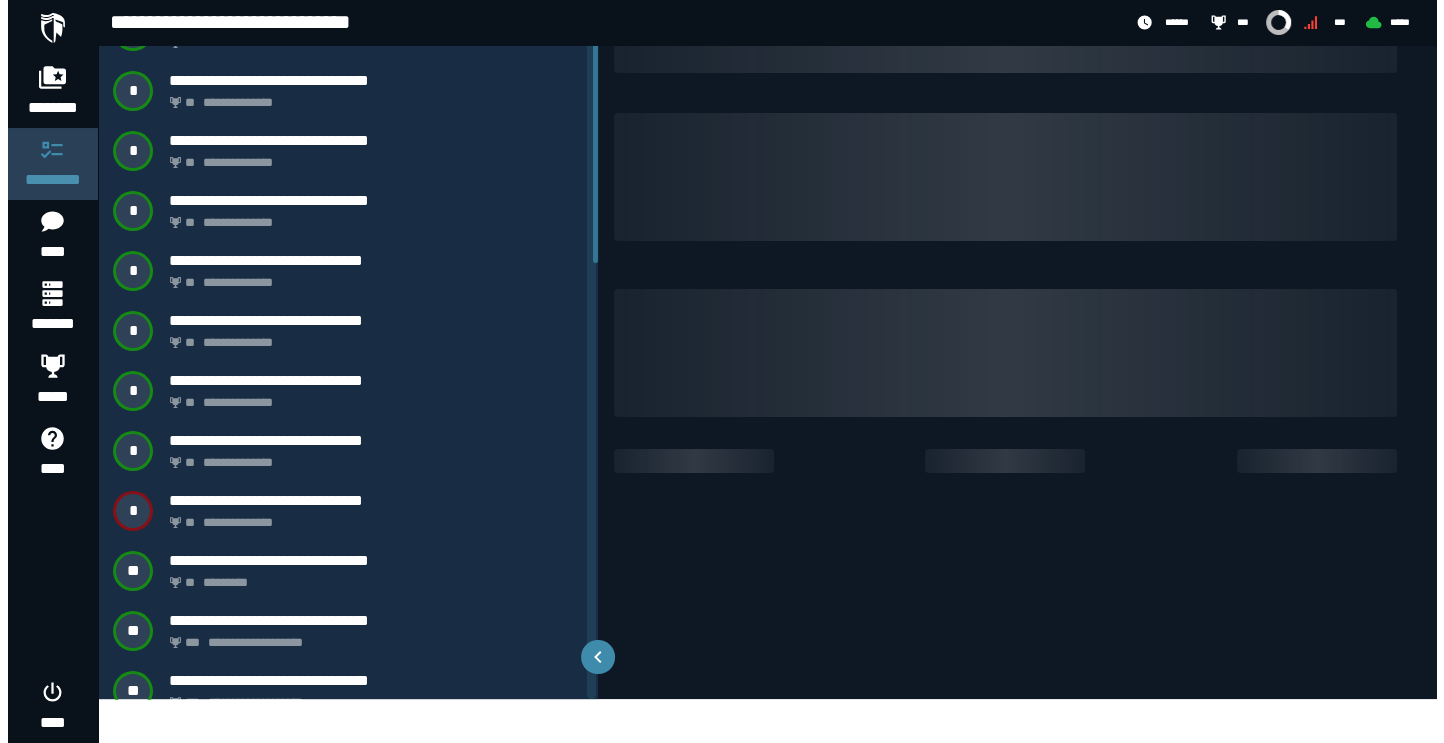 scroll, scrollTop: 0, scrollLeft: 0, axis: both 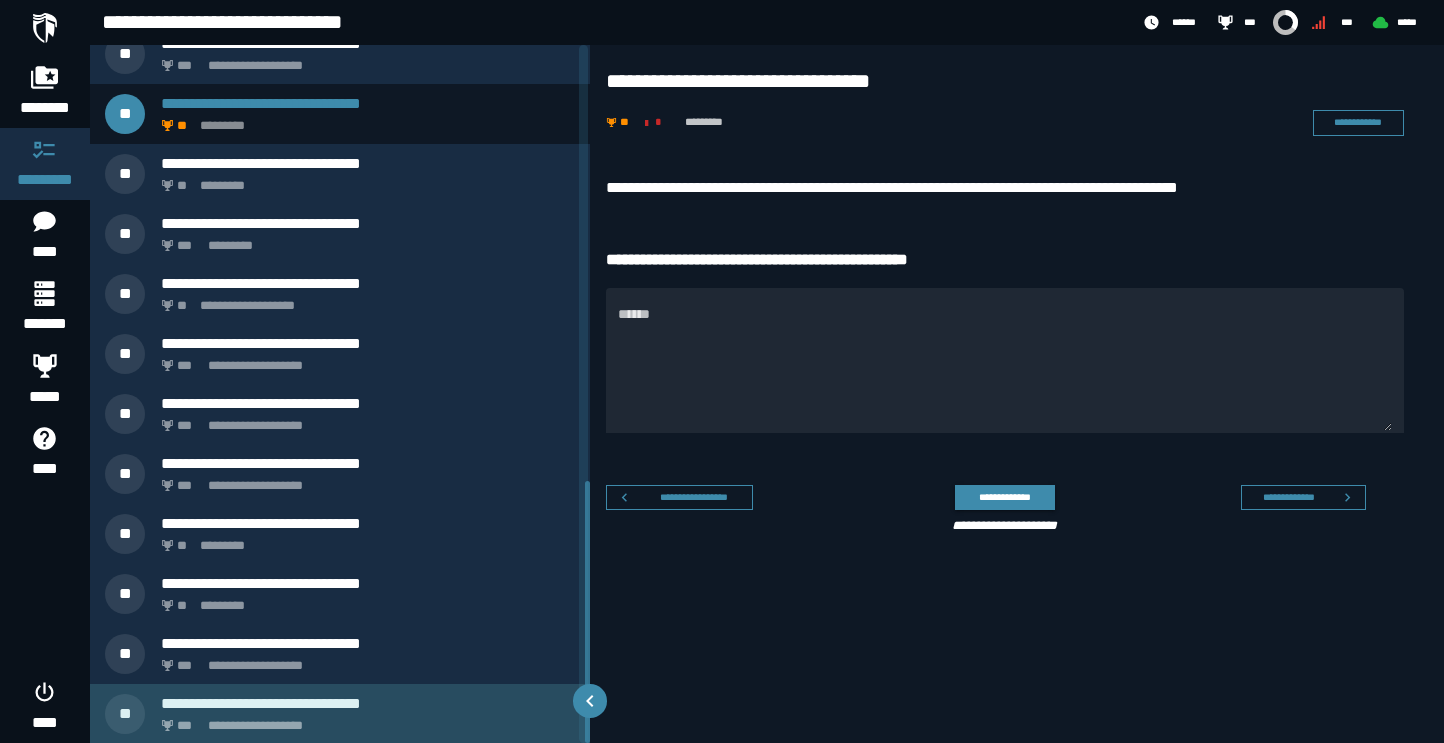 click on "**********" at bounding box center [340, 714] 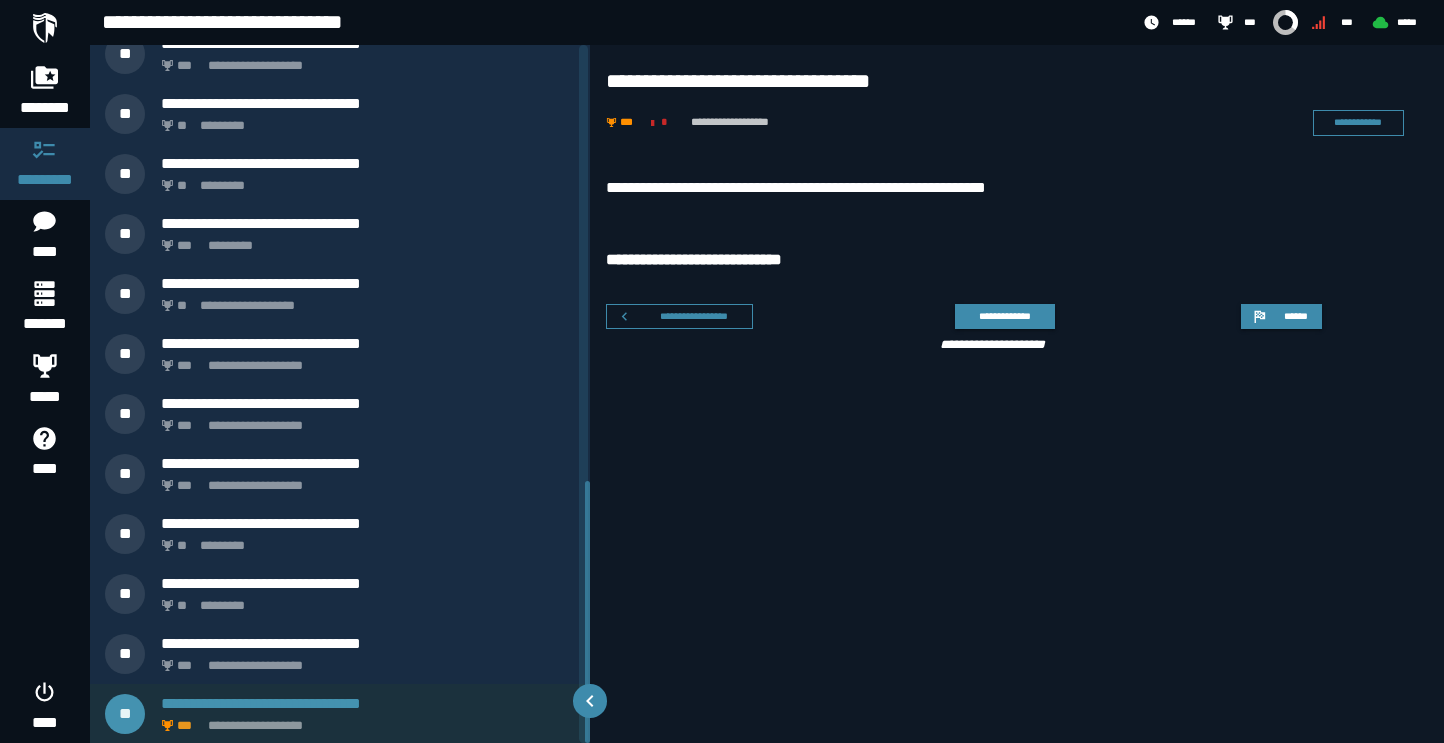 scroll, scrollTop: 1080, scrollLeft: 0, axis: vertical 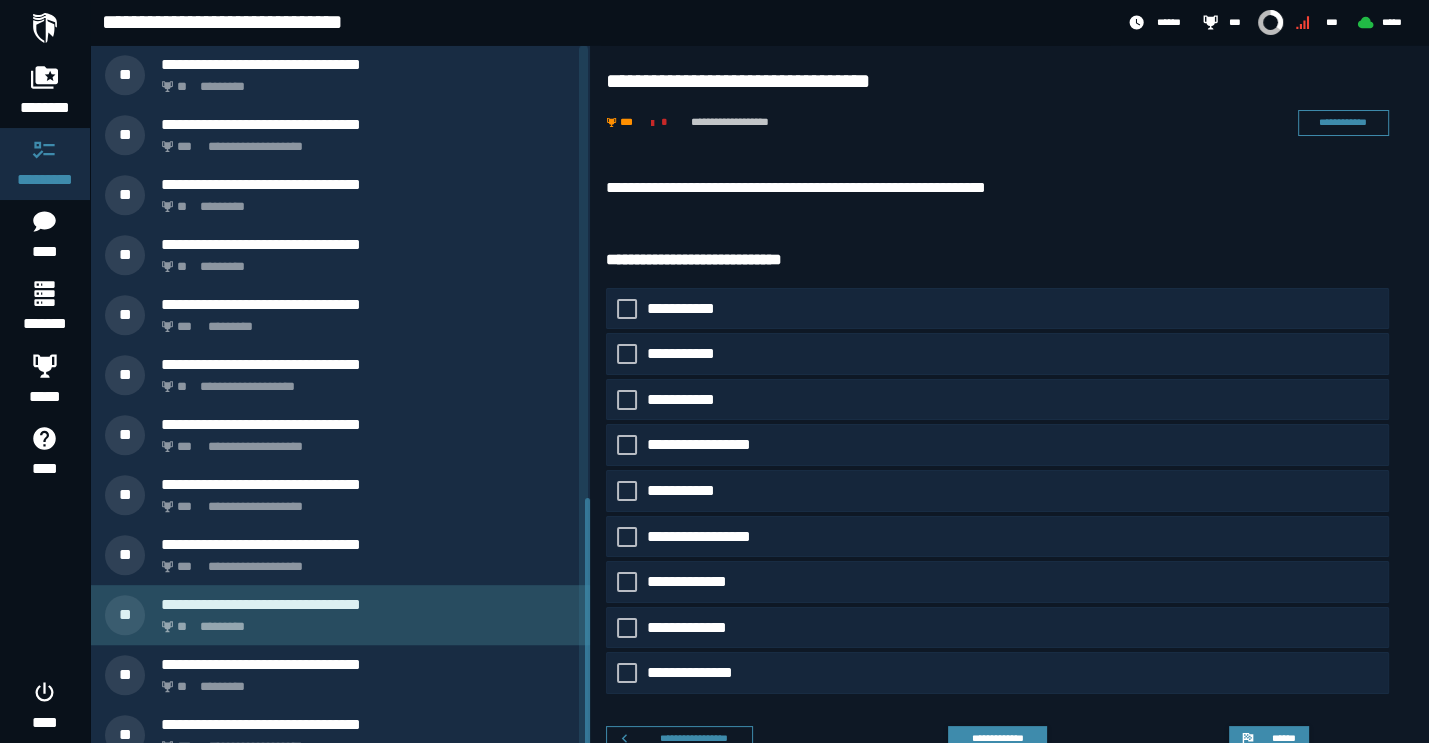 click on "**********" at bounding box center [340, 615] 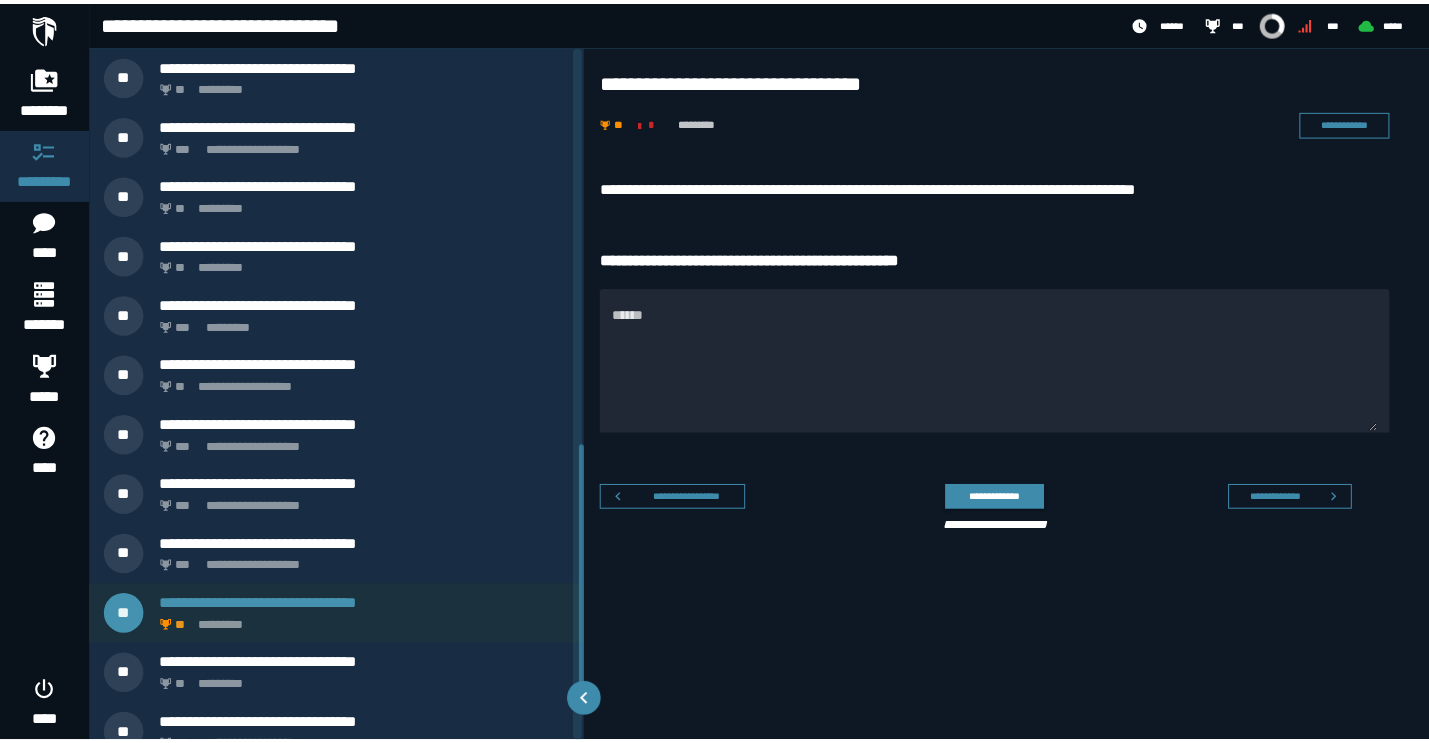 scroll, scrollTop: 981, scrollLeft: 0, axis: vertical 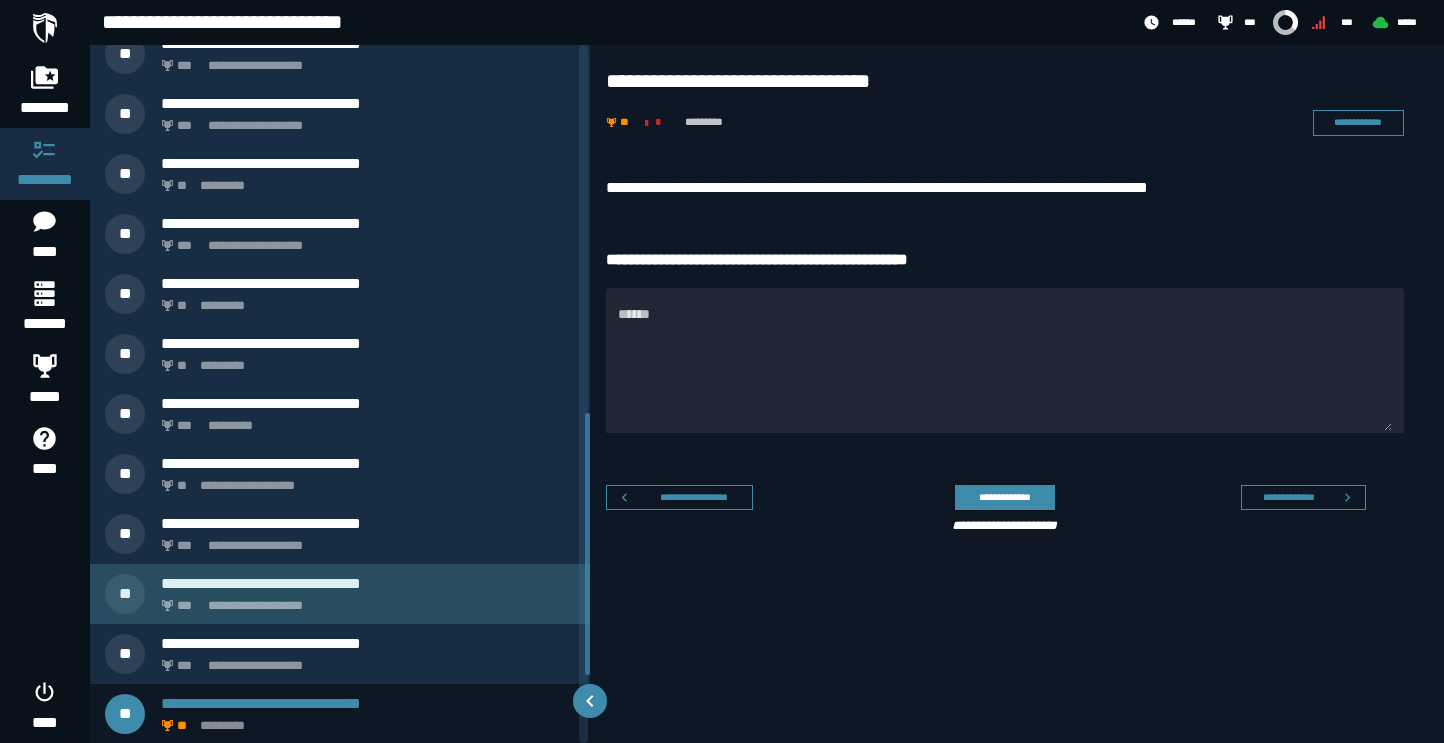 click on "**********" at bounding box center (368, 583) 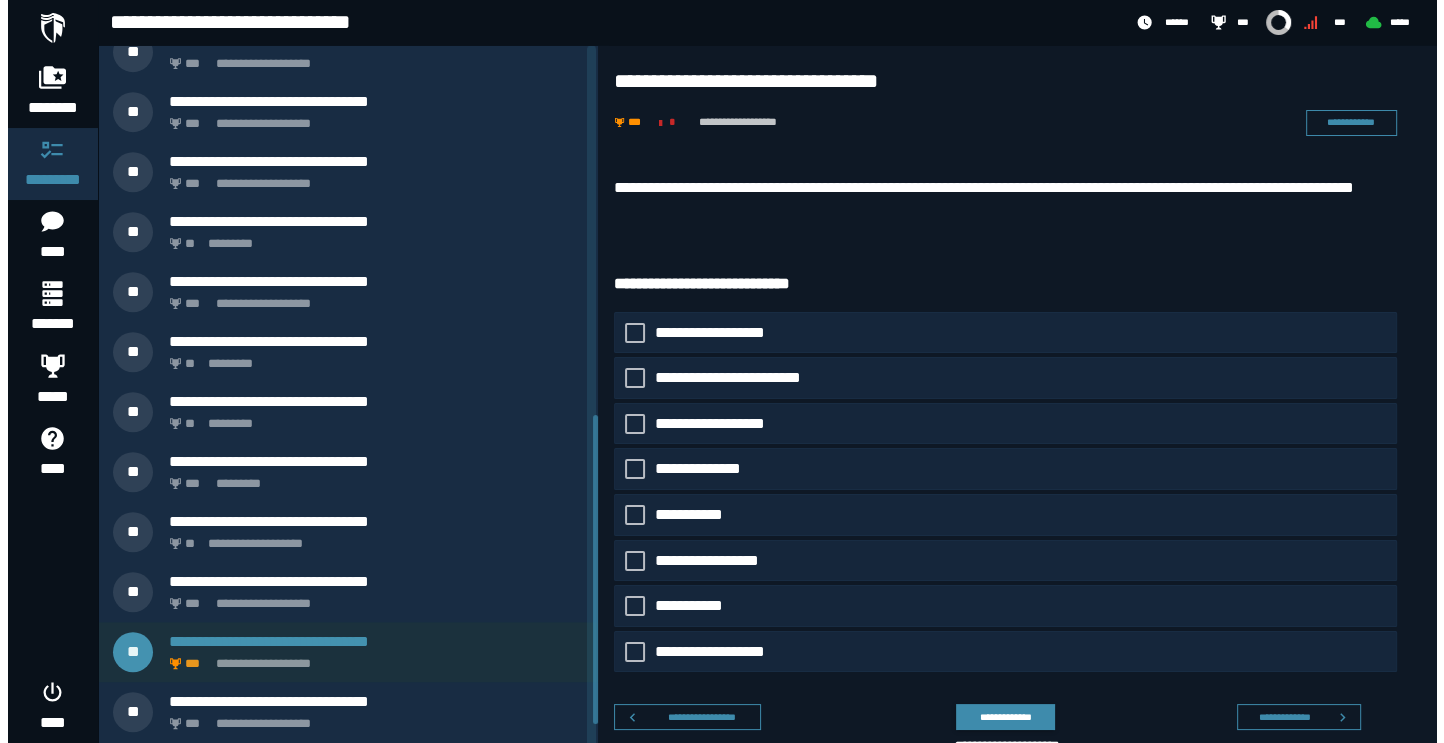 scroll, scrollTop: 861, scrollLeft: 0, axis: vertical 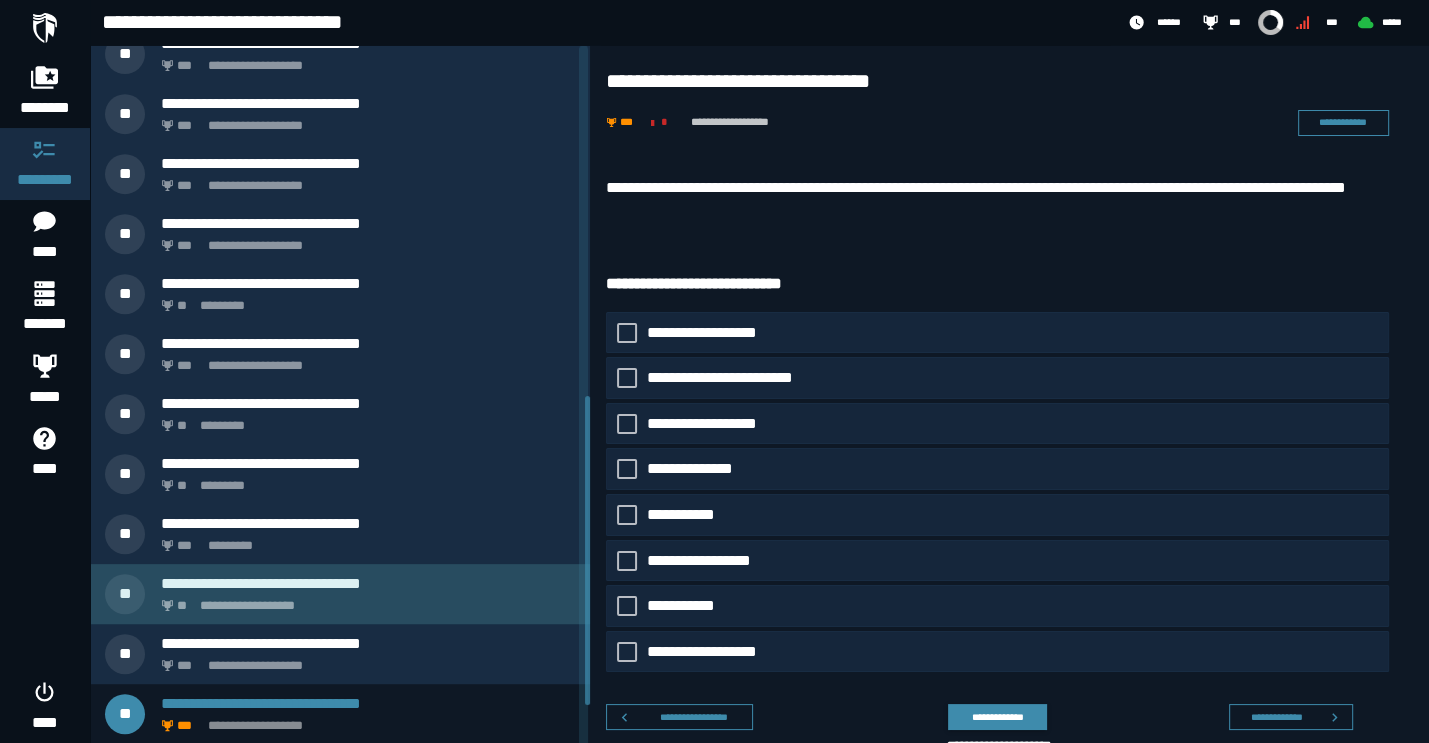 click on "**********" at bounding box center [368, 583] 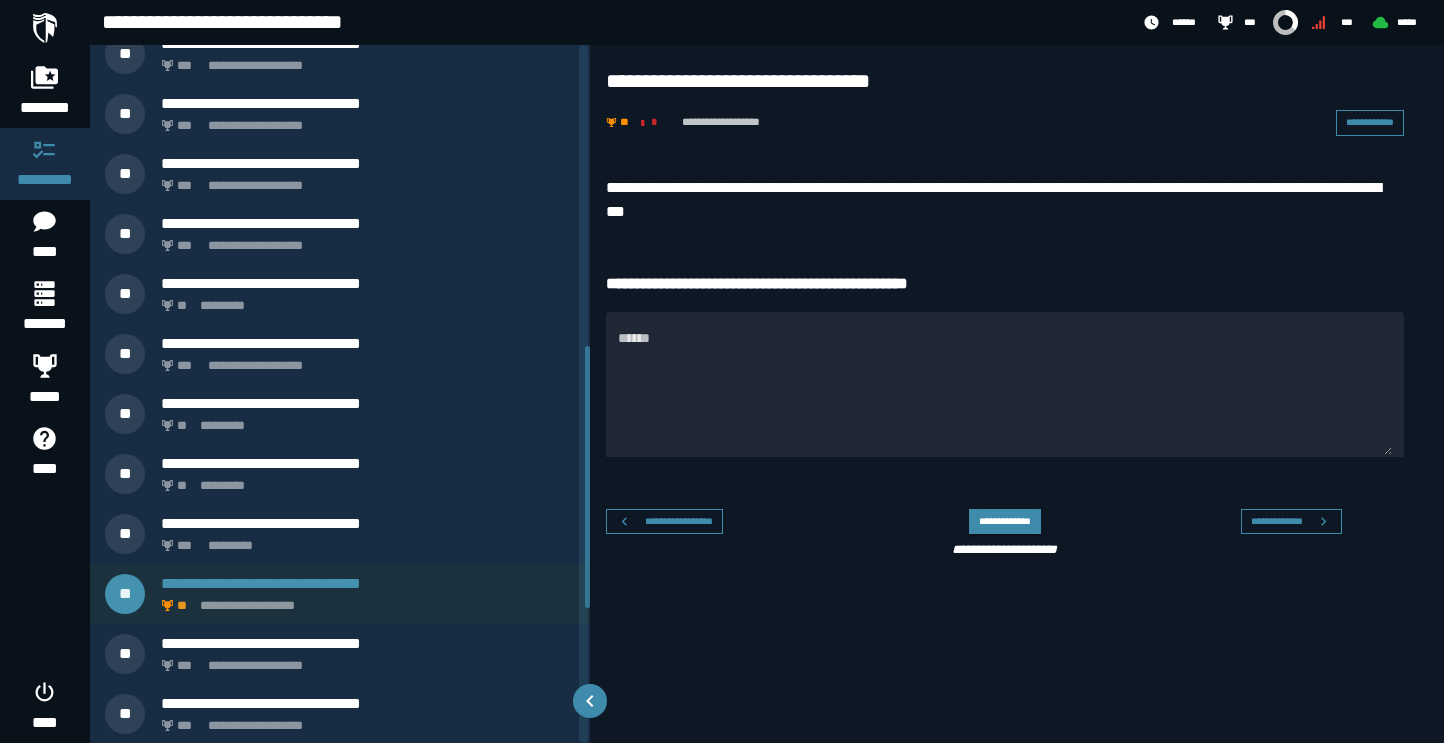 scroll, scrollTop: 741, scrollLeft: 0, axis: vertical 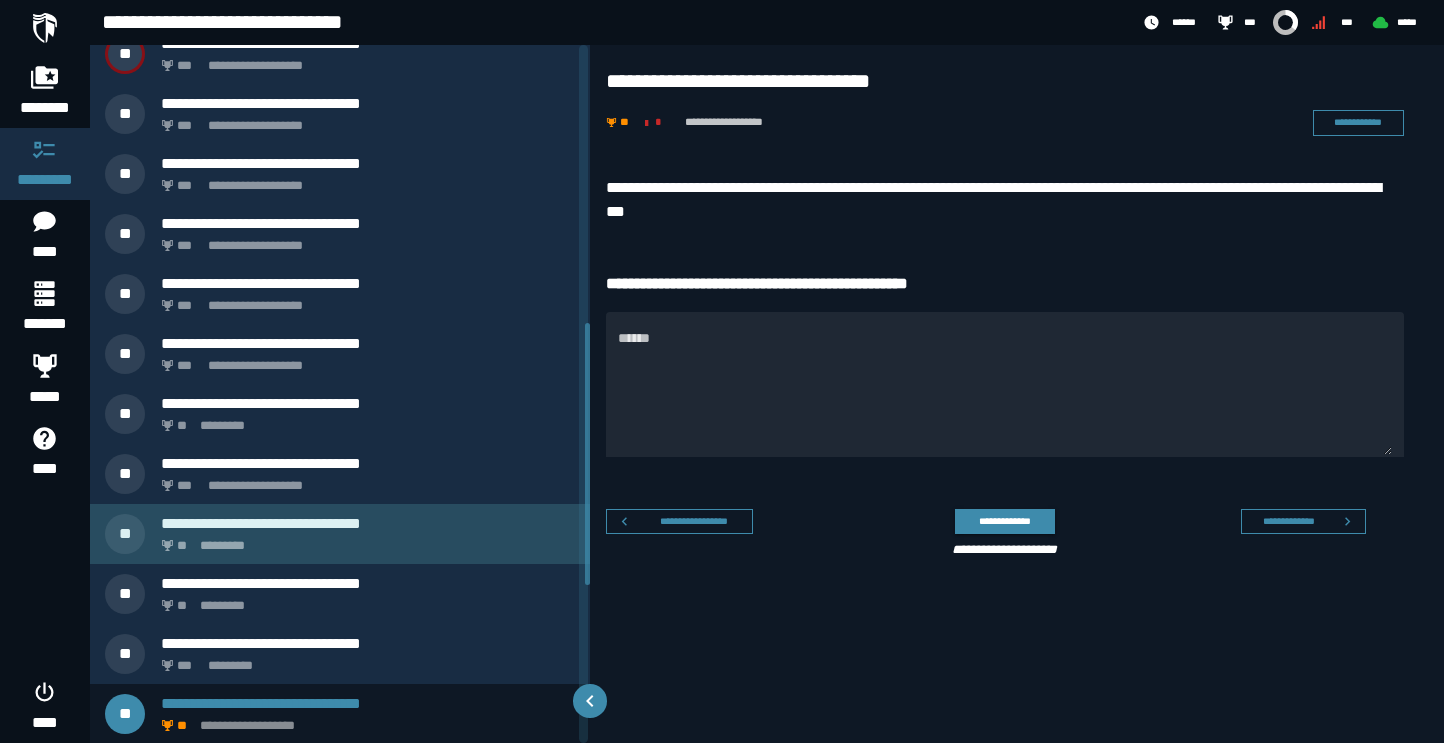 click on "** *********" at bounding box center (364, 540) 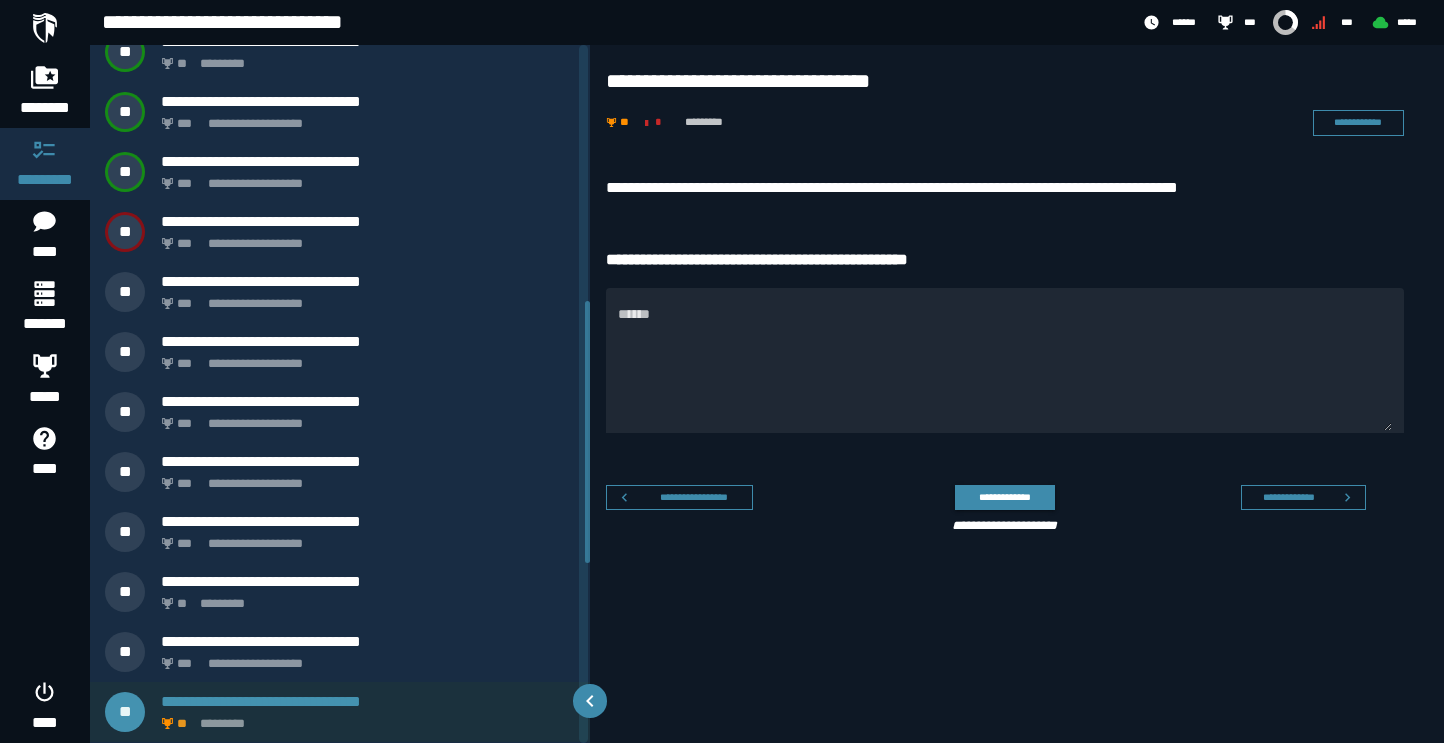 scroll, scrollTop: 561, scrollLeft: 0, axis: vertical 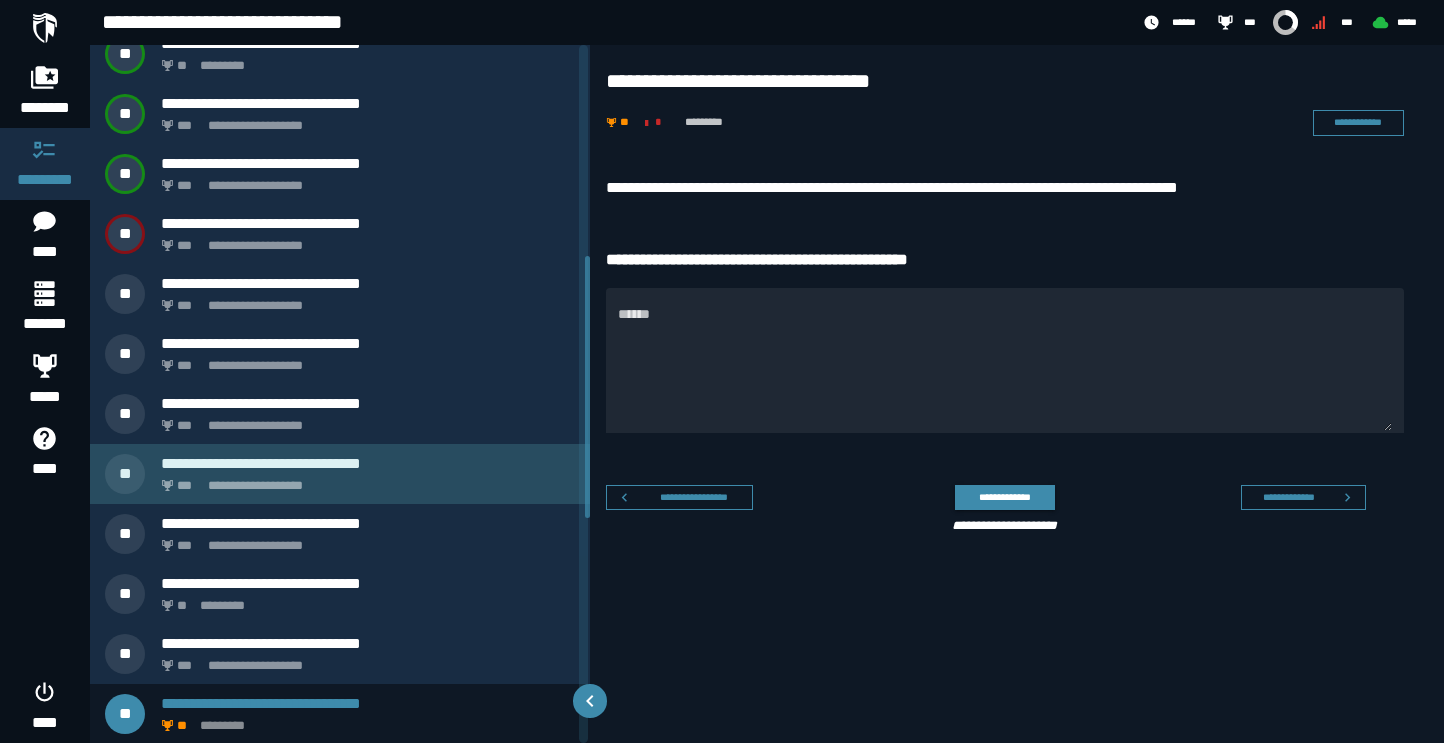 click on "**********" at bounding box center [340, 474] 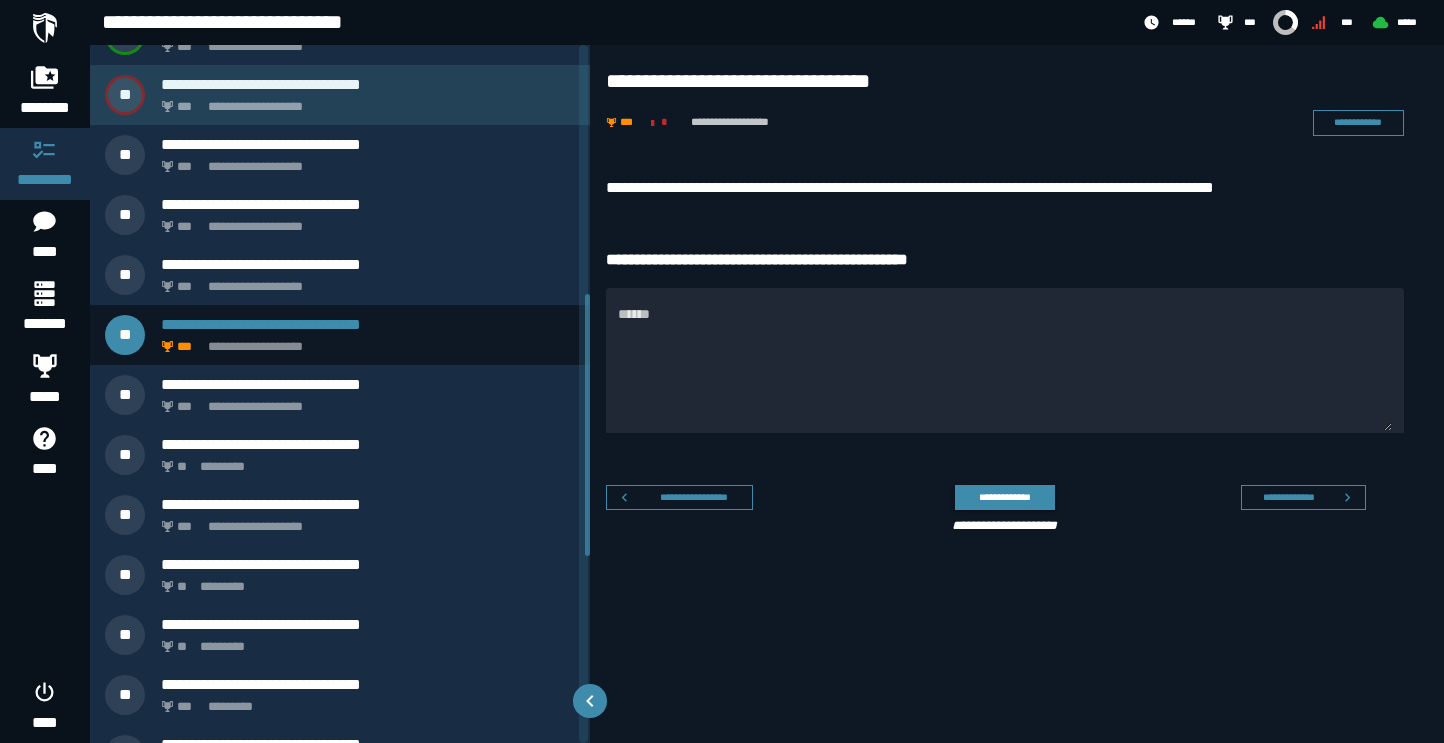 scroll, scrollTop: 736, scrollLeft: 0, axis: vertical 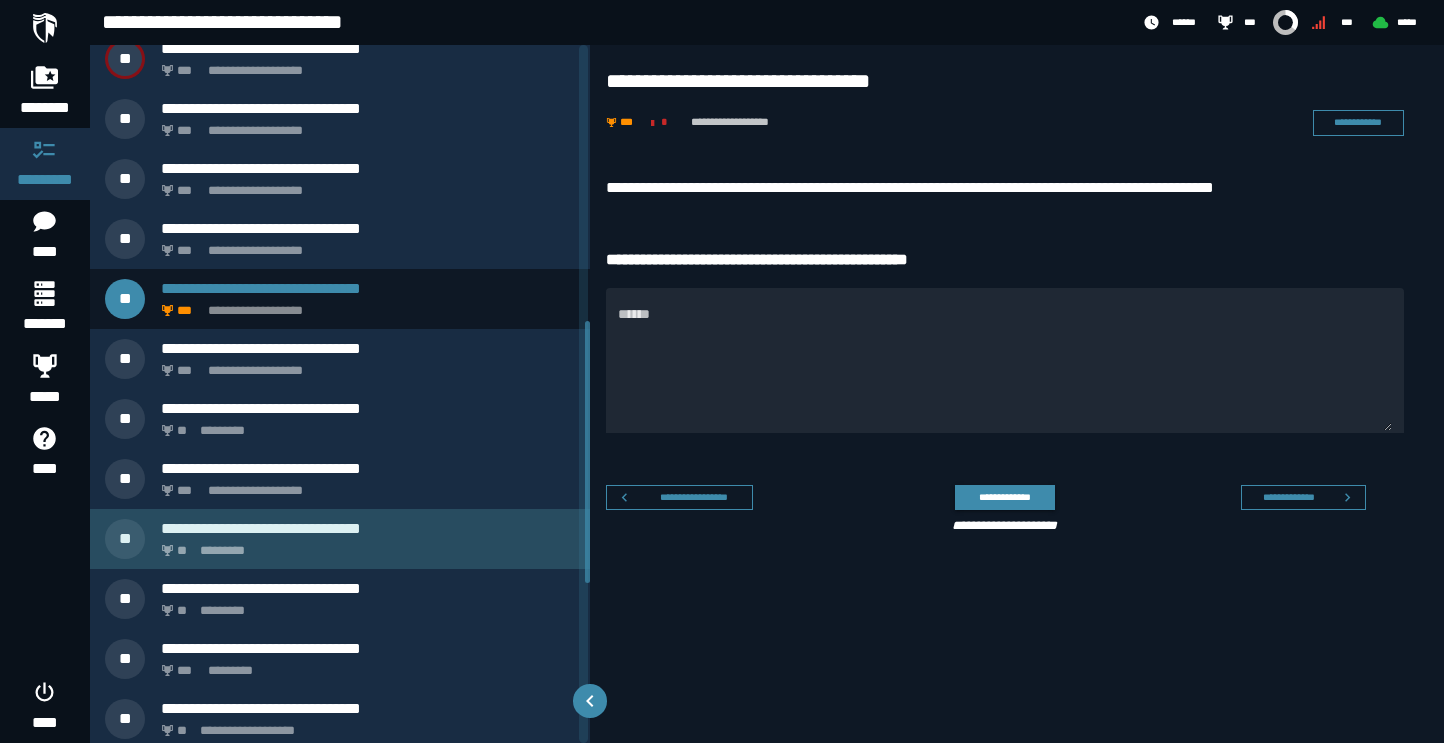 click on "**********" at bounding box center [340, 539] 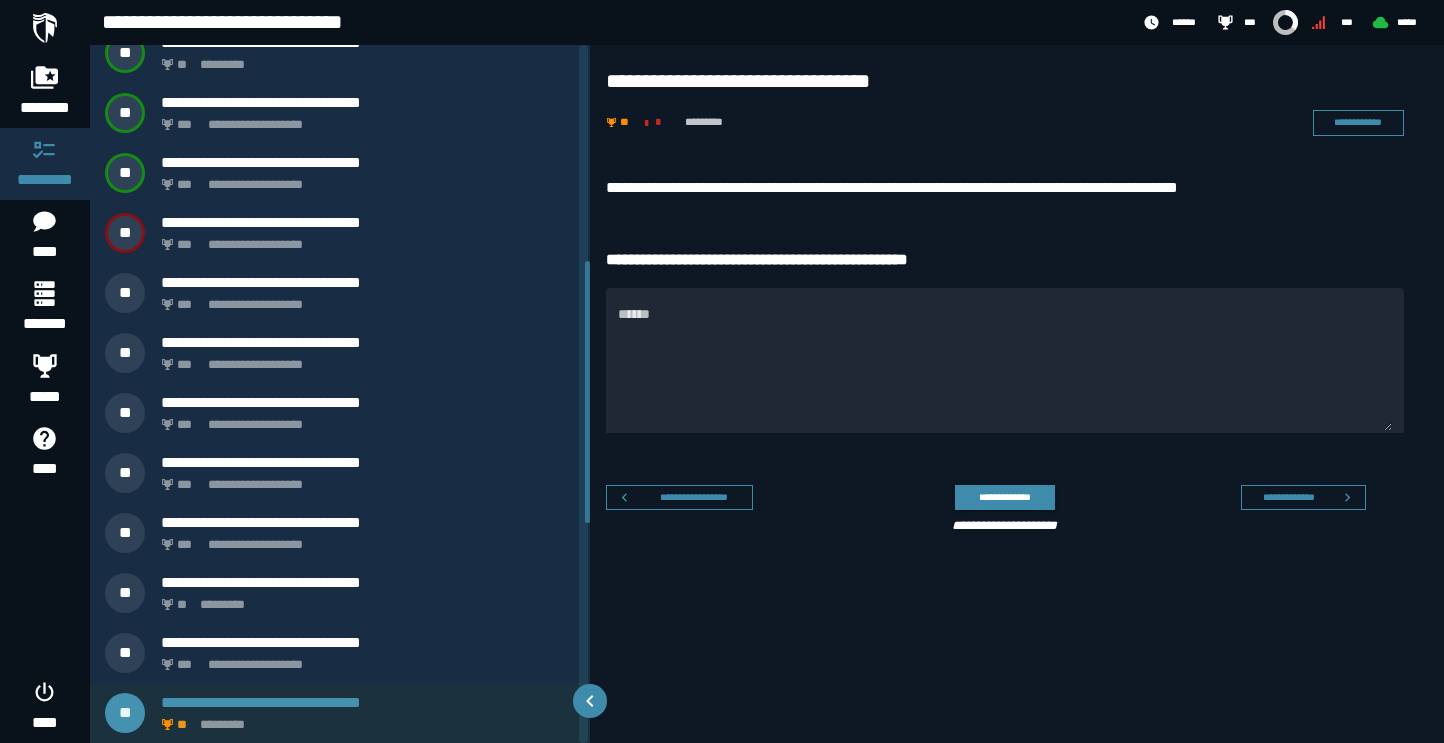scroll, scrollTop: 561, scrollLeft: 0, axis: vertical 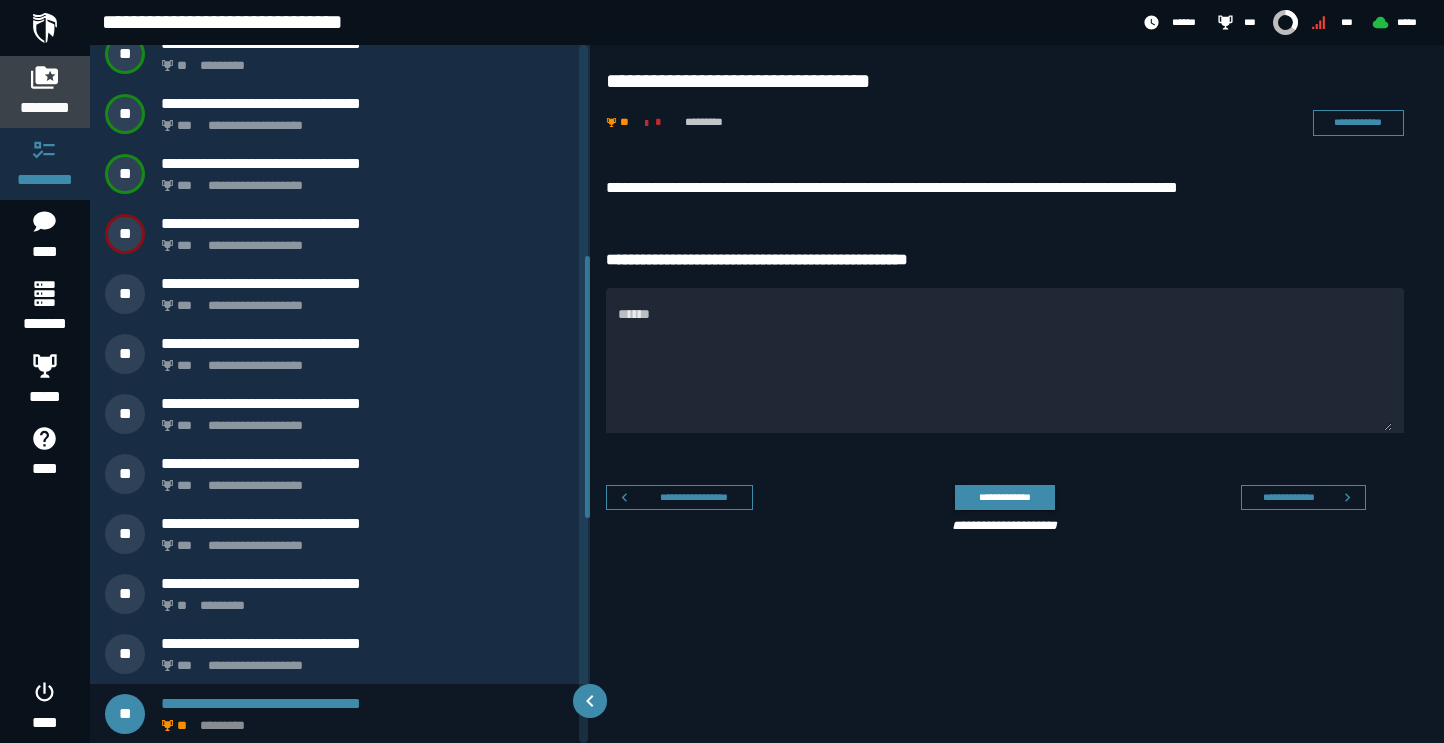 click on "********" at bounding box center (45, 108) 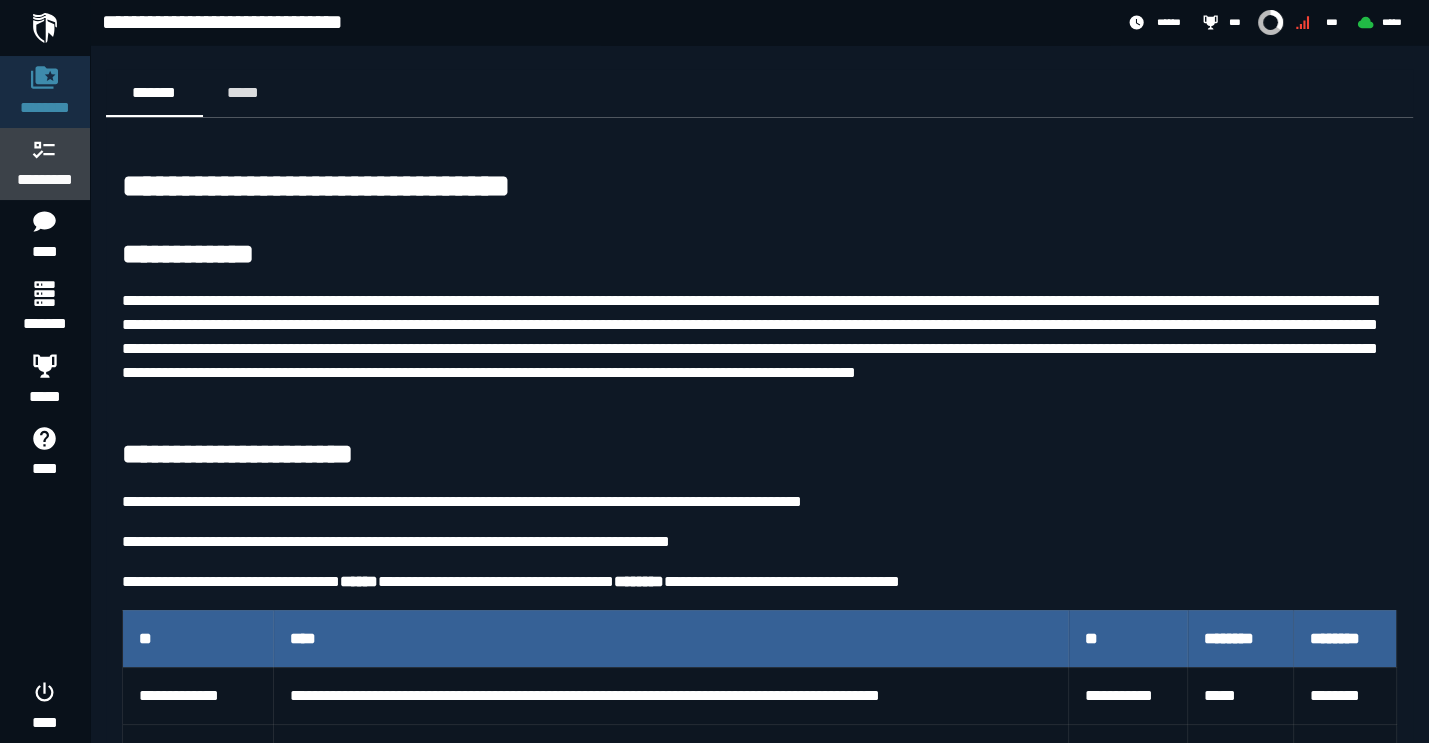click on "*********" at bounding box center (45, 180) 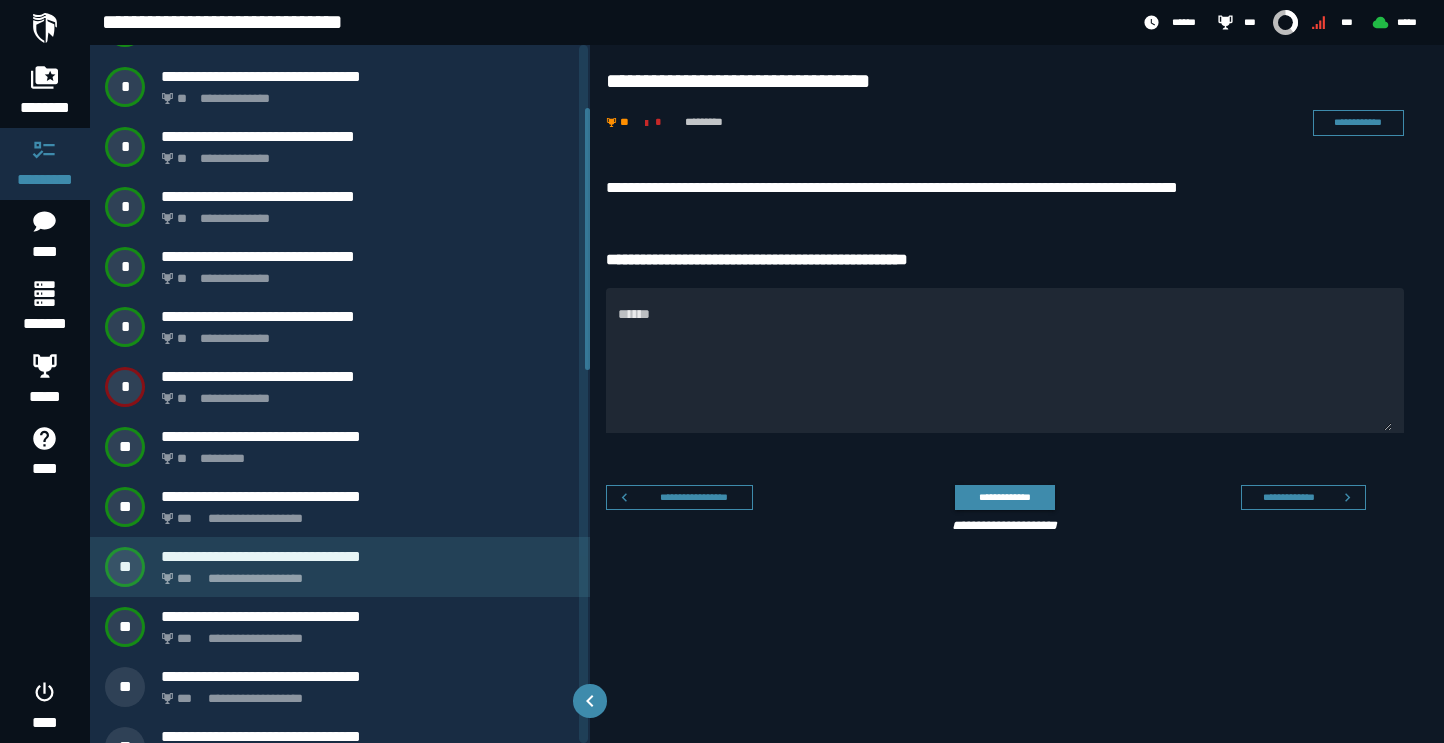 scroll, scrollTop: 174, scrollLeft: 0, axis: vertical 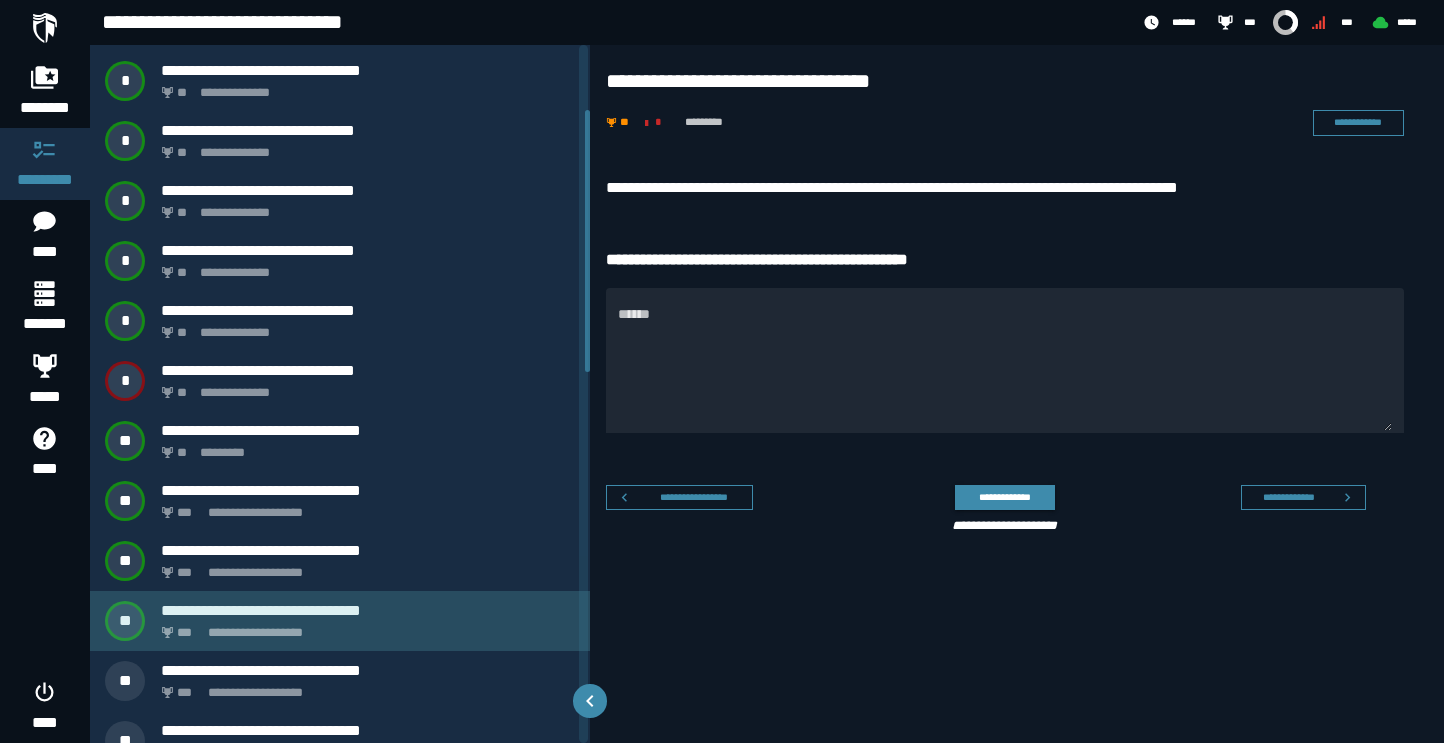 click on "**********" at bounding box center (368, 610) 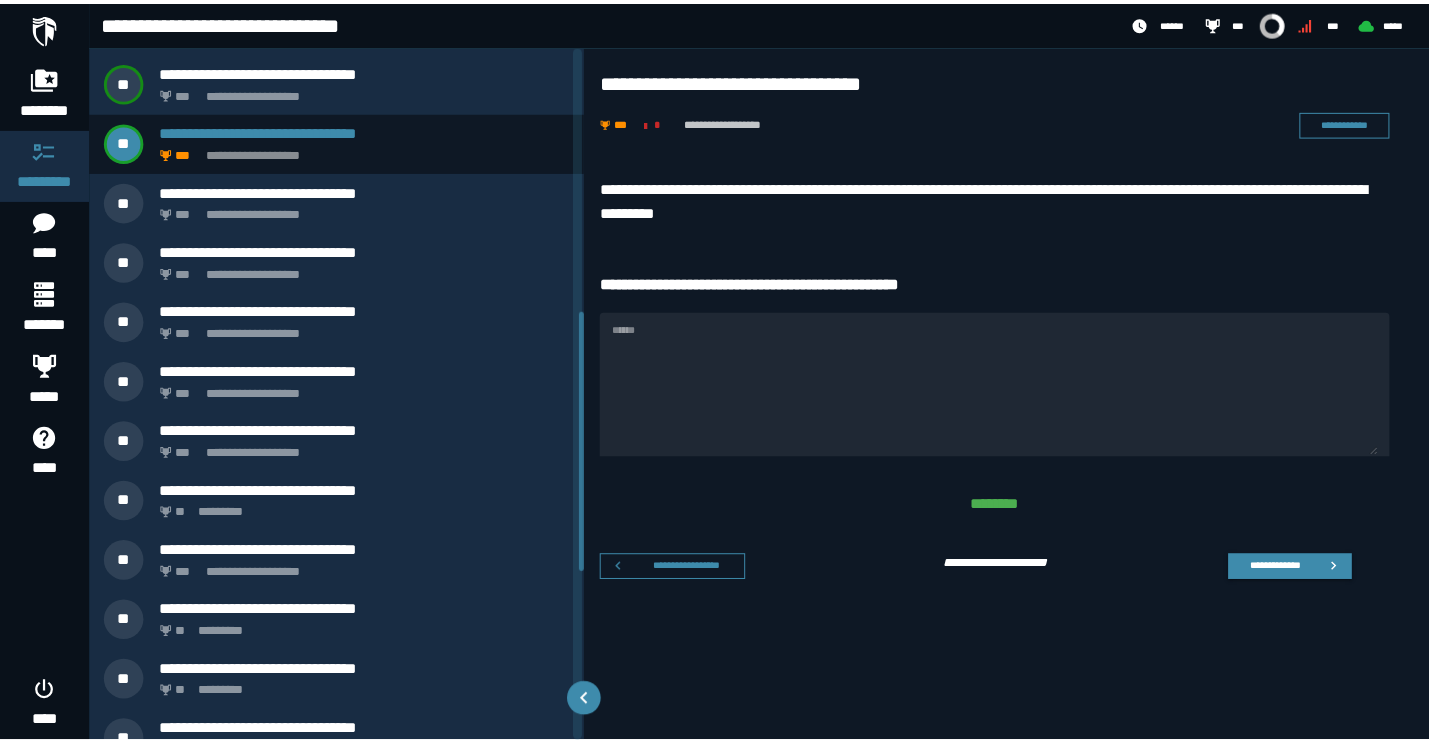 scroll, scrollTop: 748, scrollLeft: 0, axis: vertical 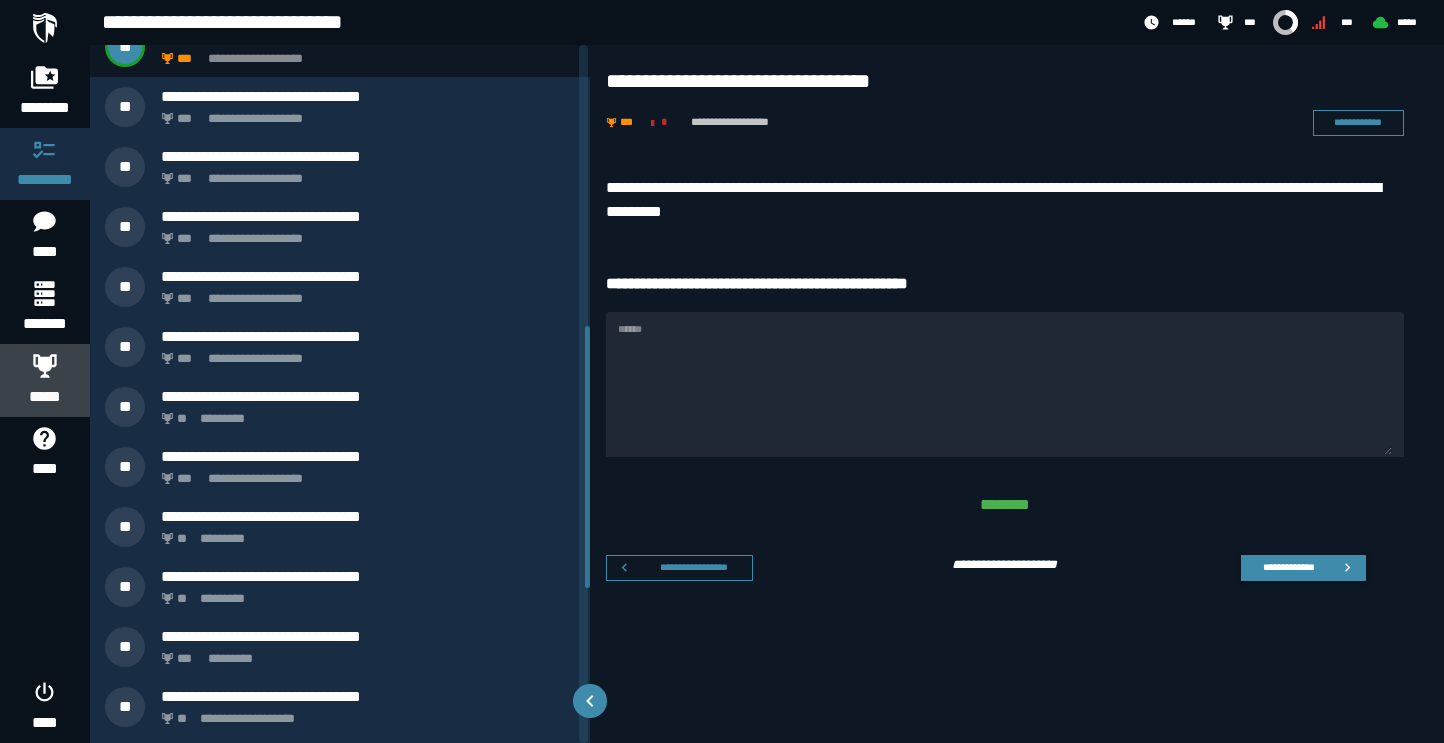 click 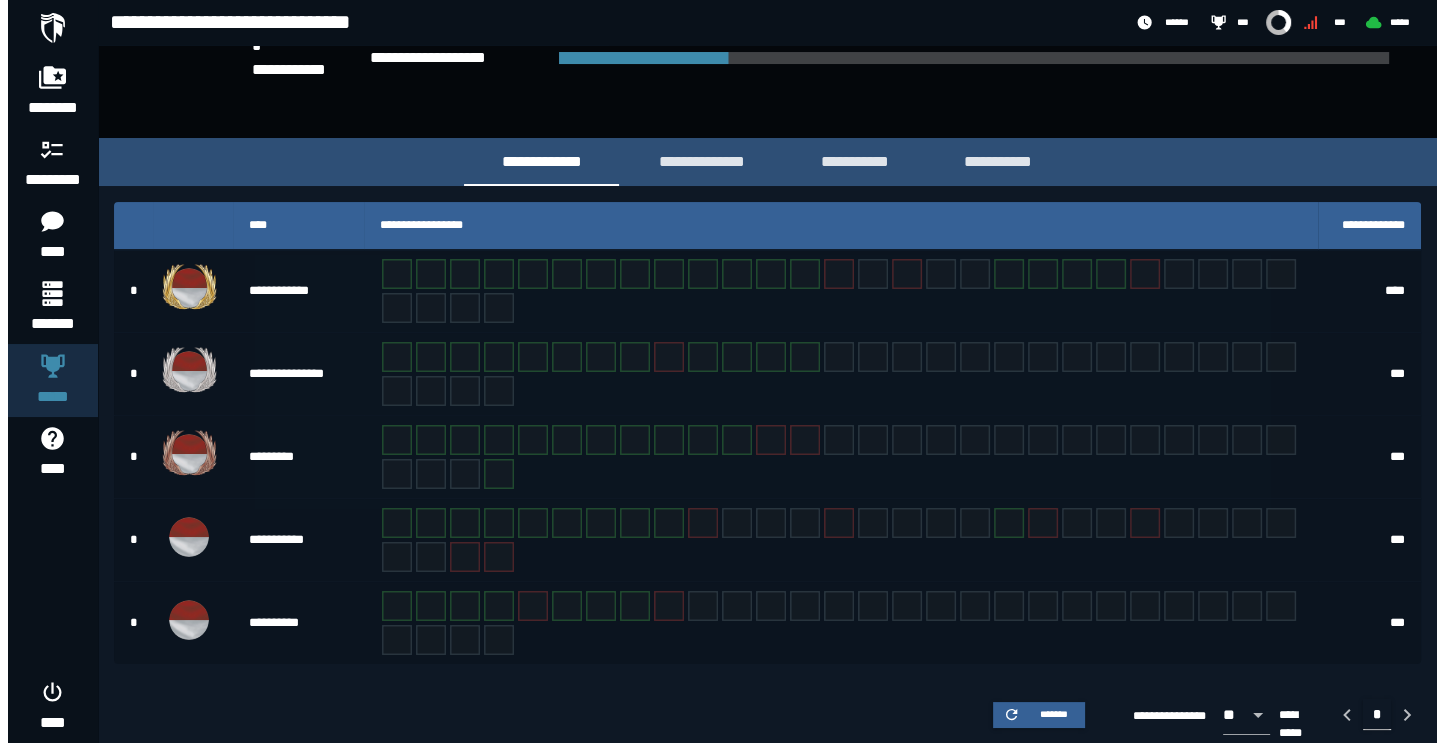 scroll, scrollTop: 0, scrollLeft: 0, axis: both 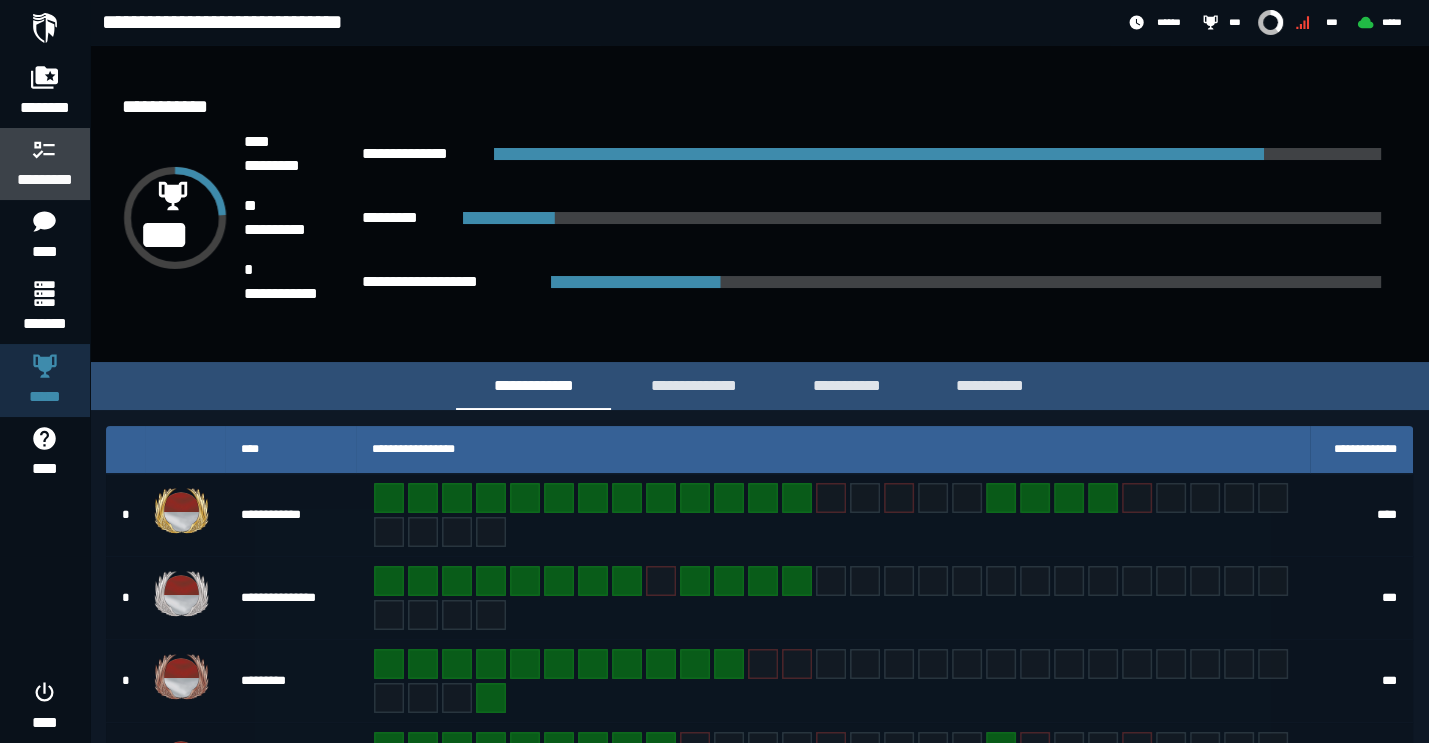 click 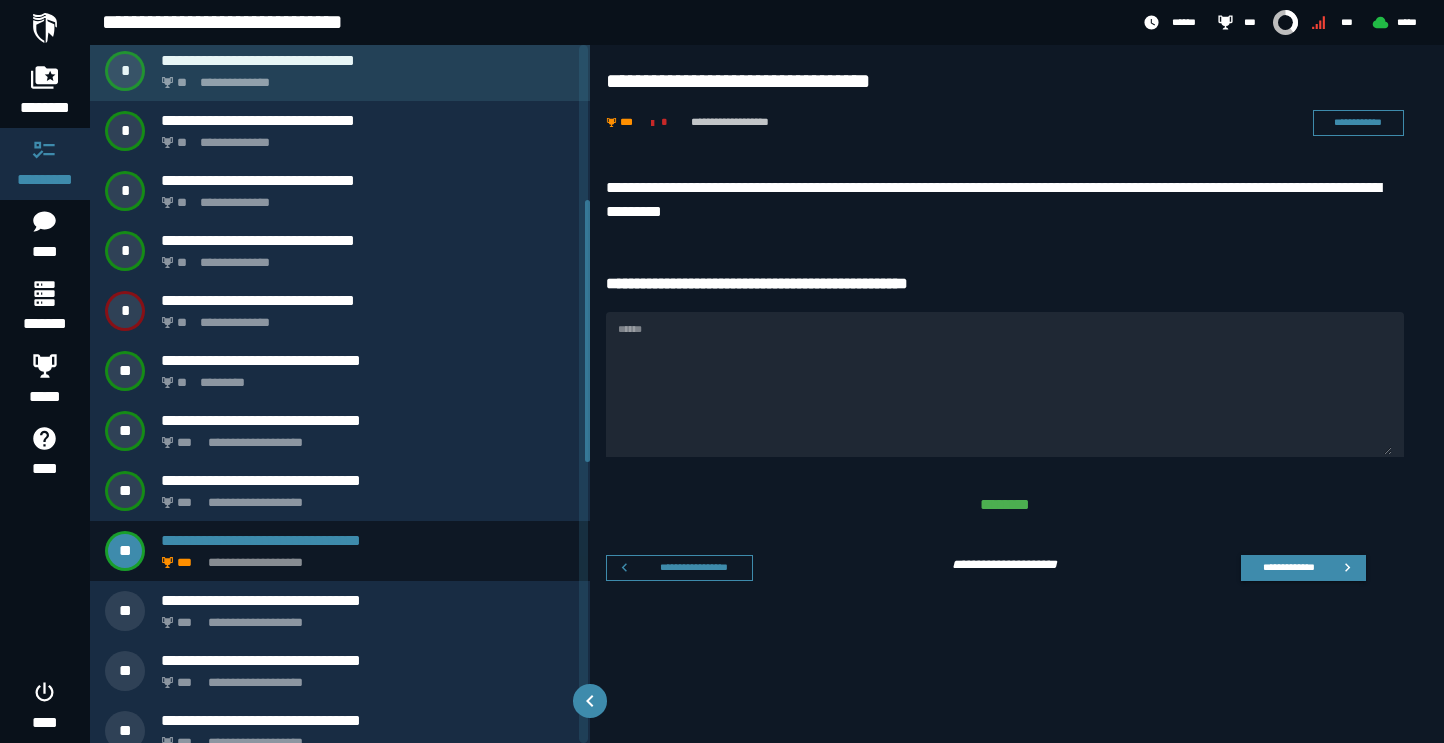 scroll, scrollTop: 456, scrollLeft: 0, axis: vertical 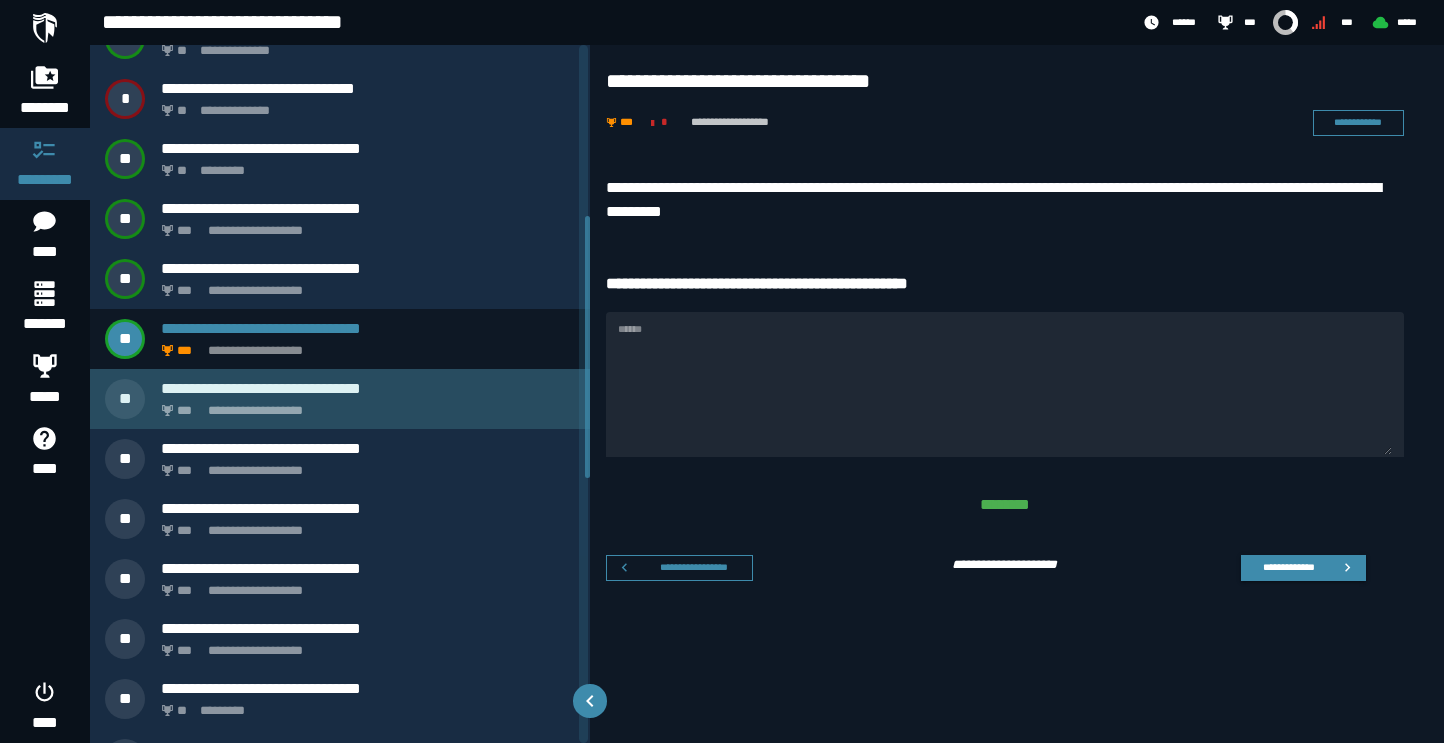 click on "**********" at bounding box center (364, 405) 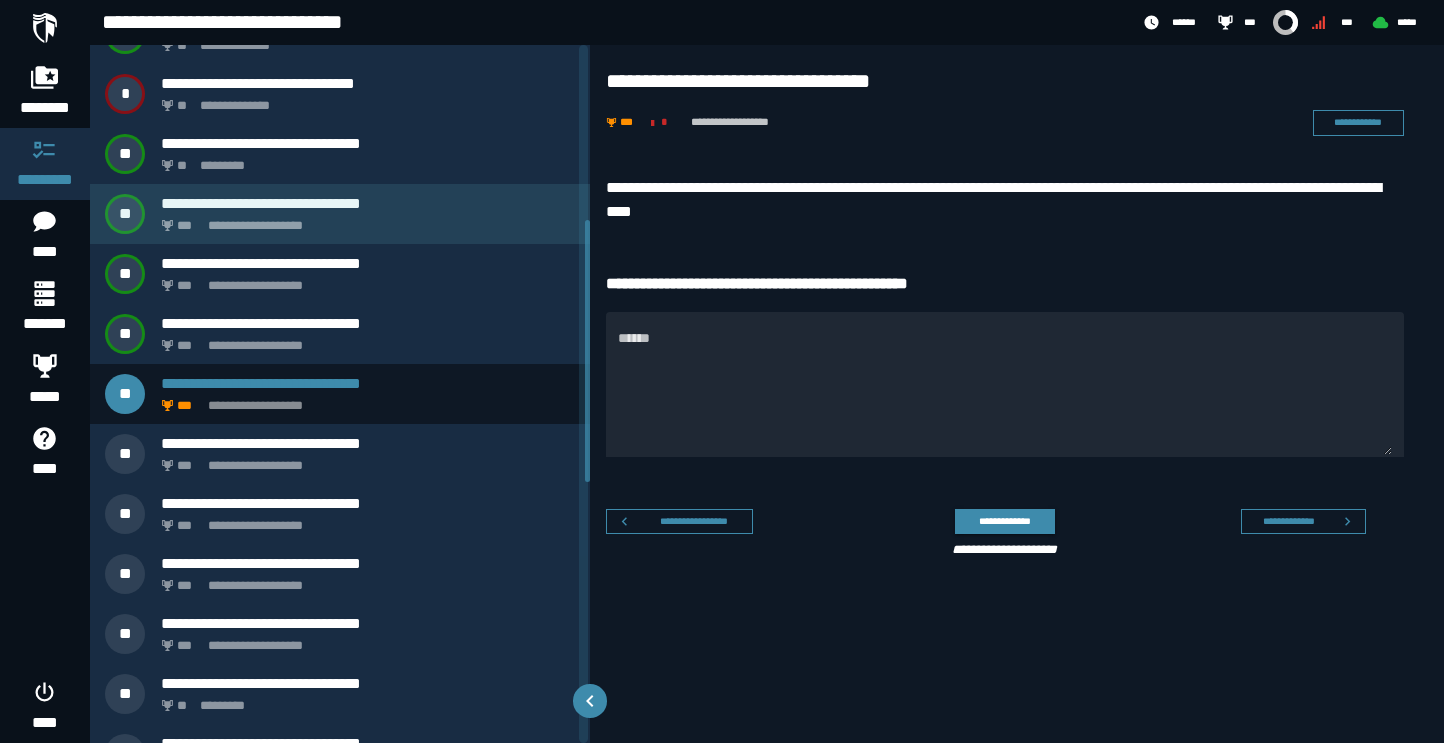 scroll, scrollTop: 488, scrollLeft: 0, axis: vertical 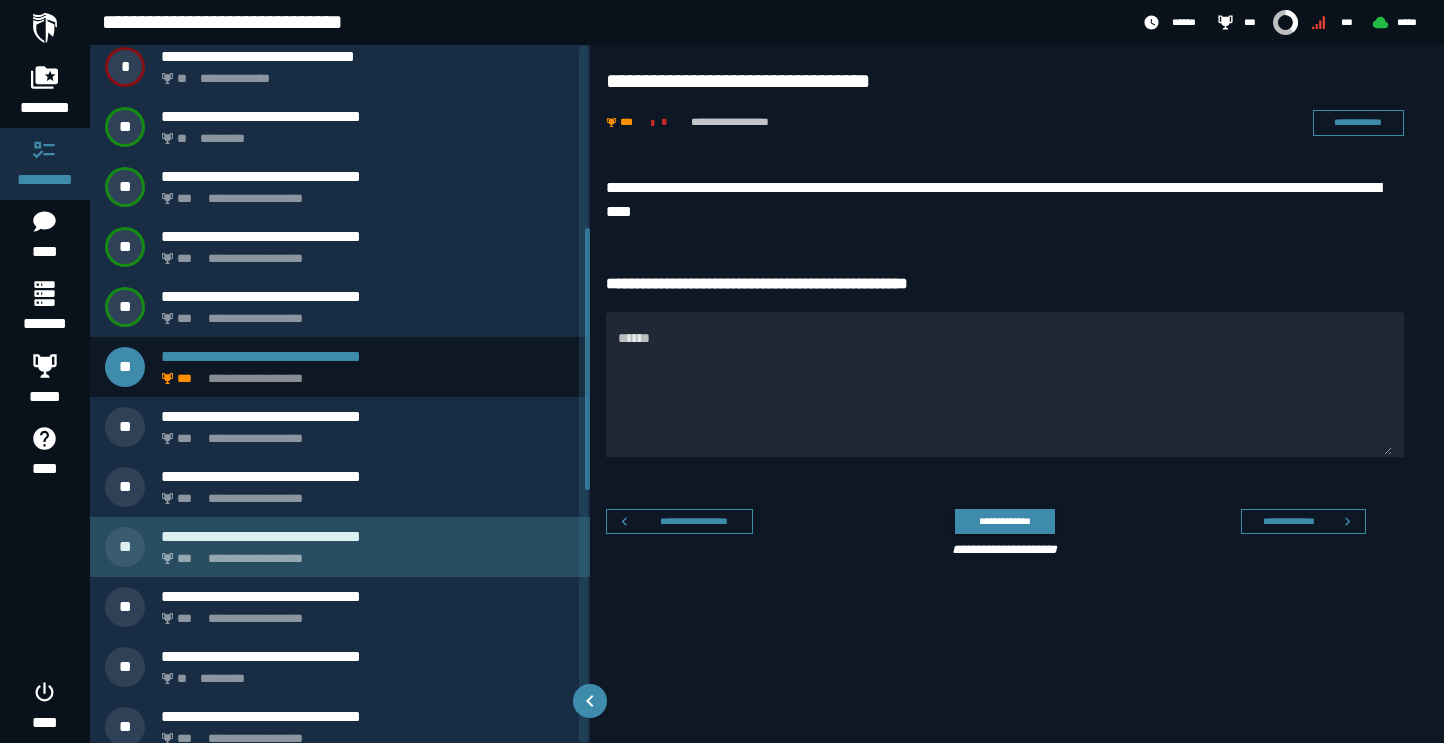 click on "**********" 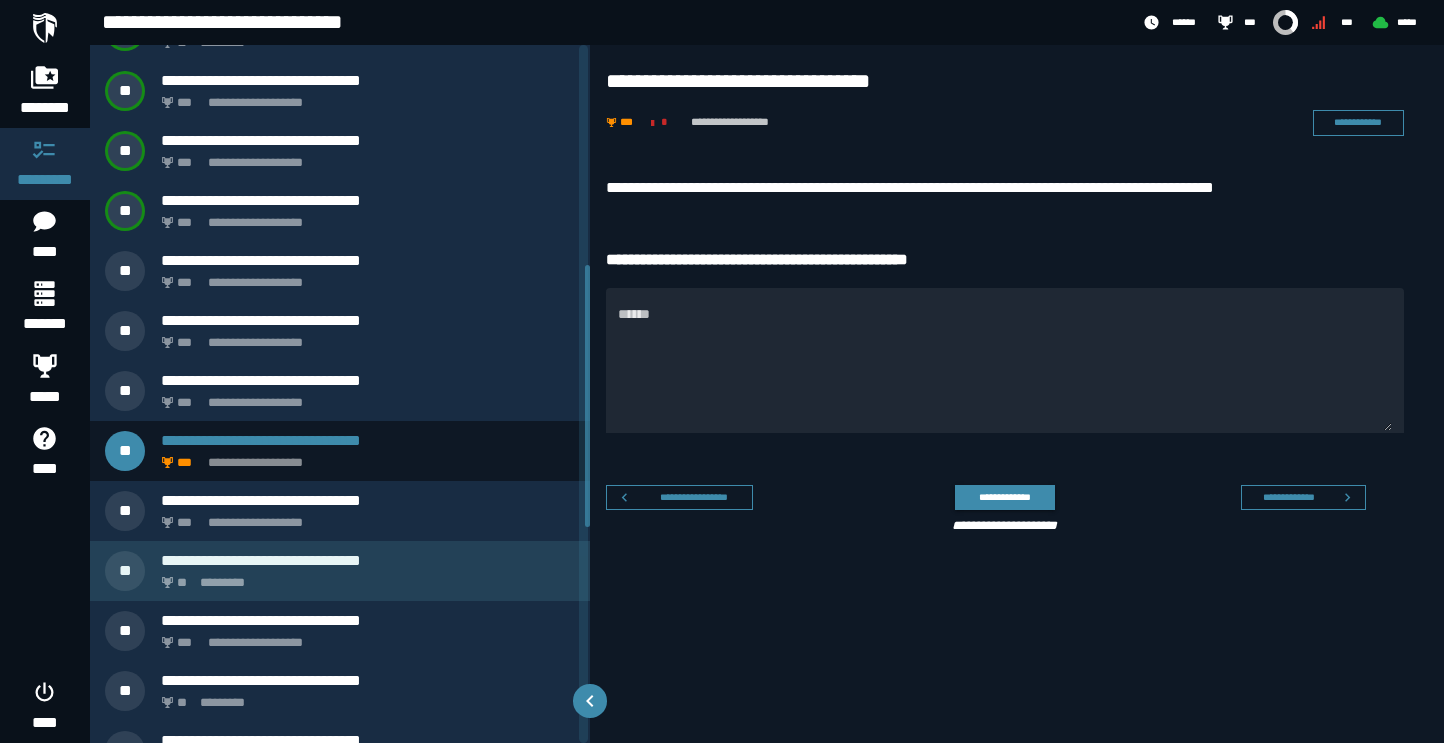 scroll, scrollTop: 585, scrollLeft: 0, axis: vertical 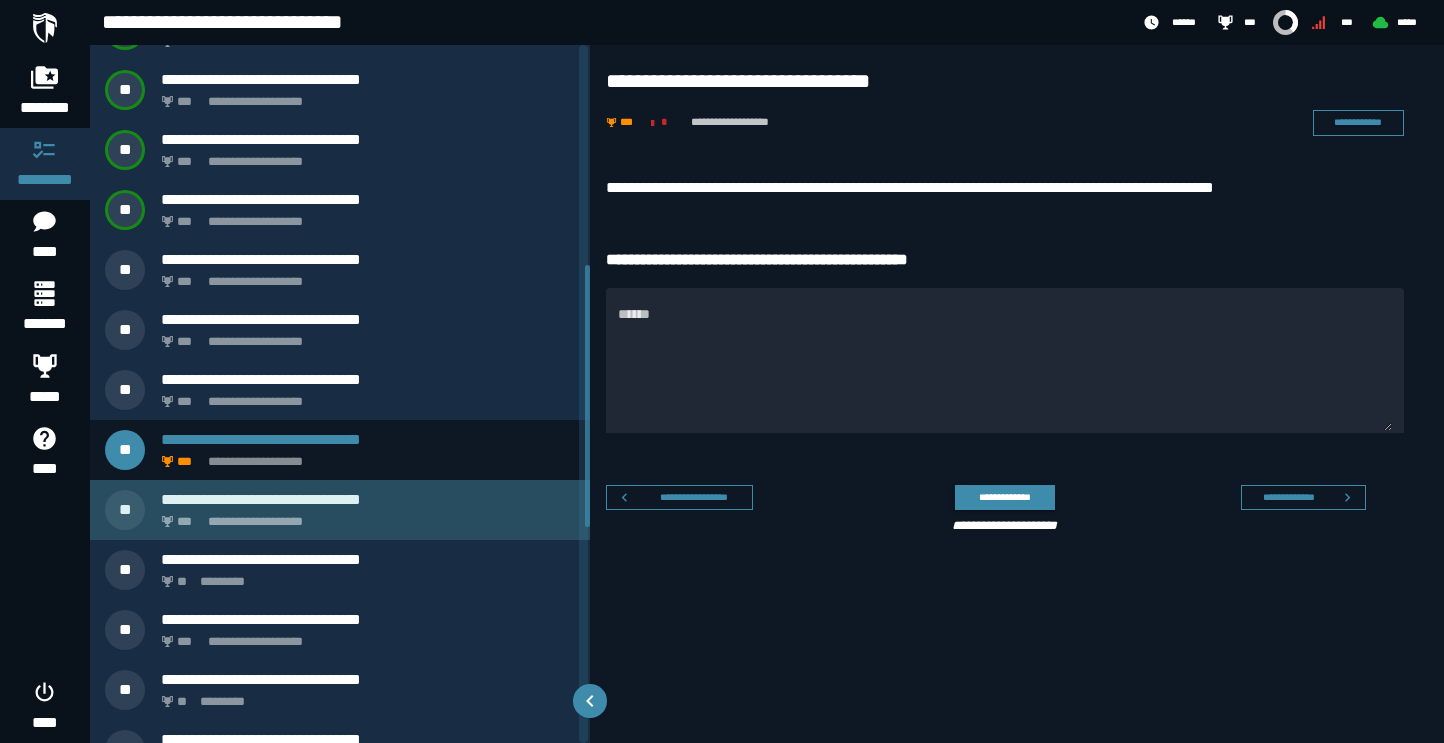 click on "**********" at bounding box center [364, 516] 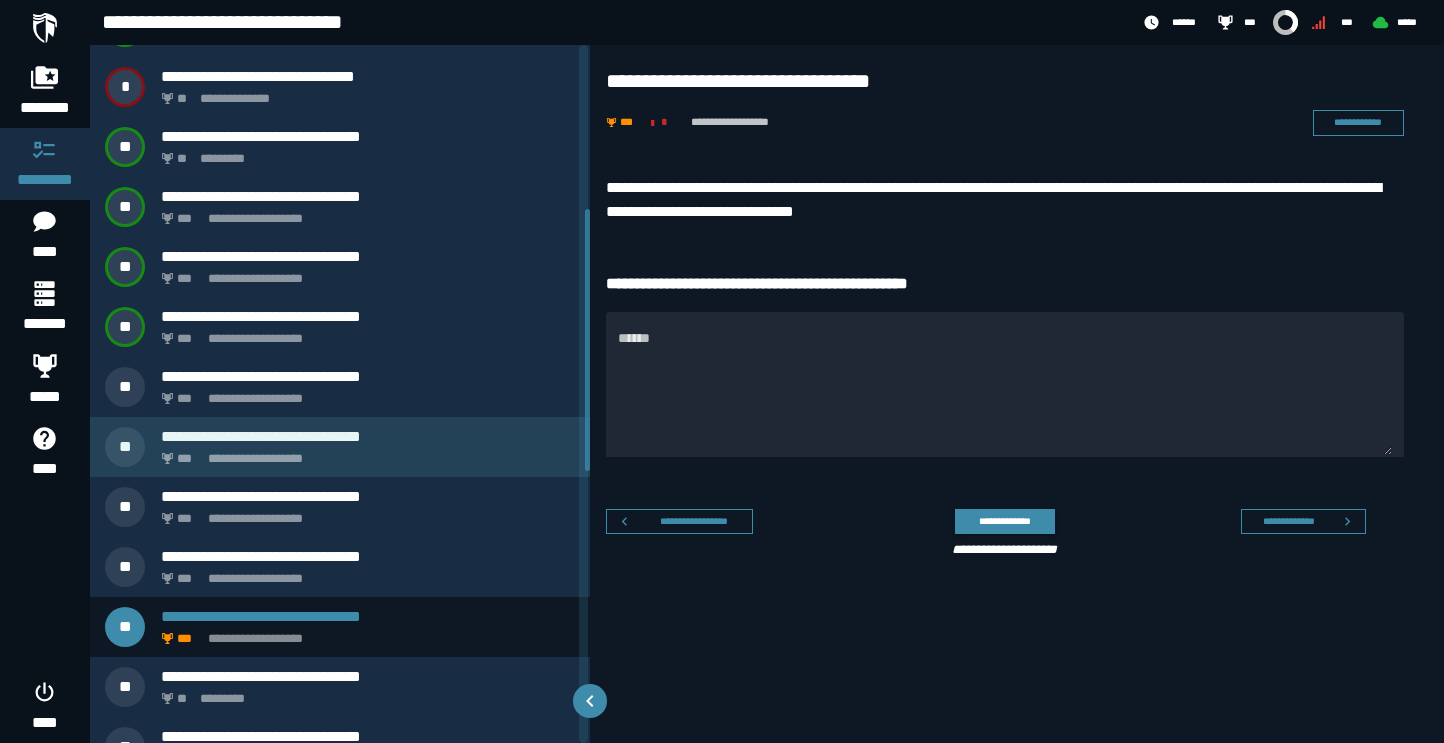 scroll, scrollTop: 484, scrollLeft: 0, axis: vertical 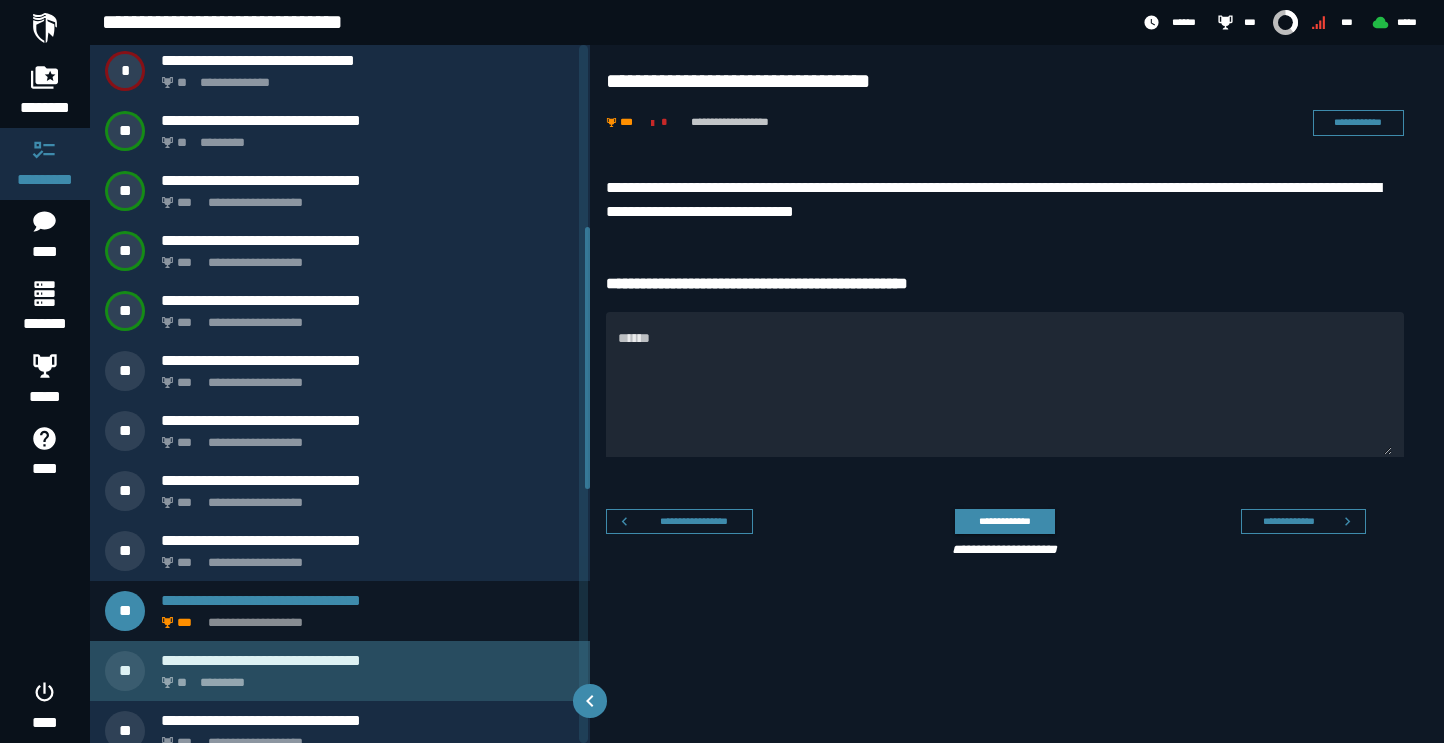 click on "** *********" at bounding box center [364, 677] 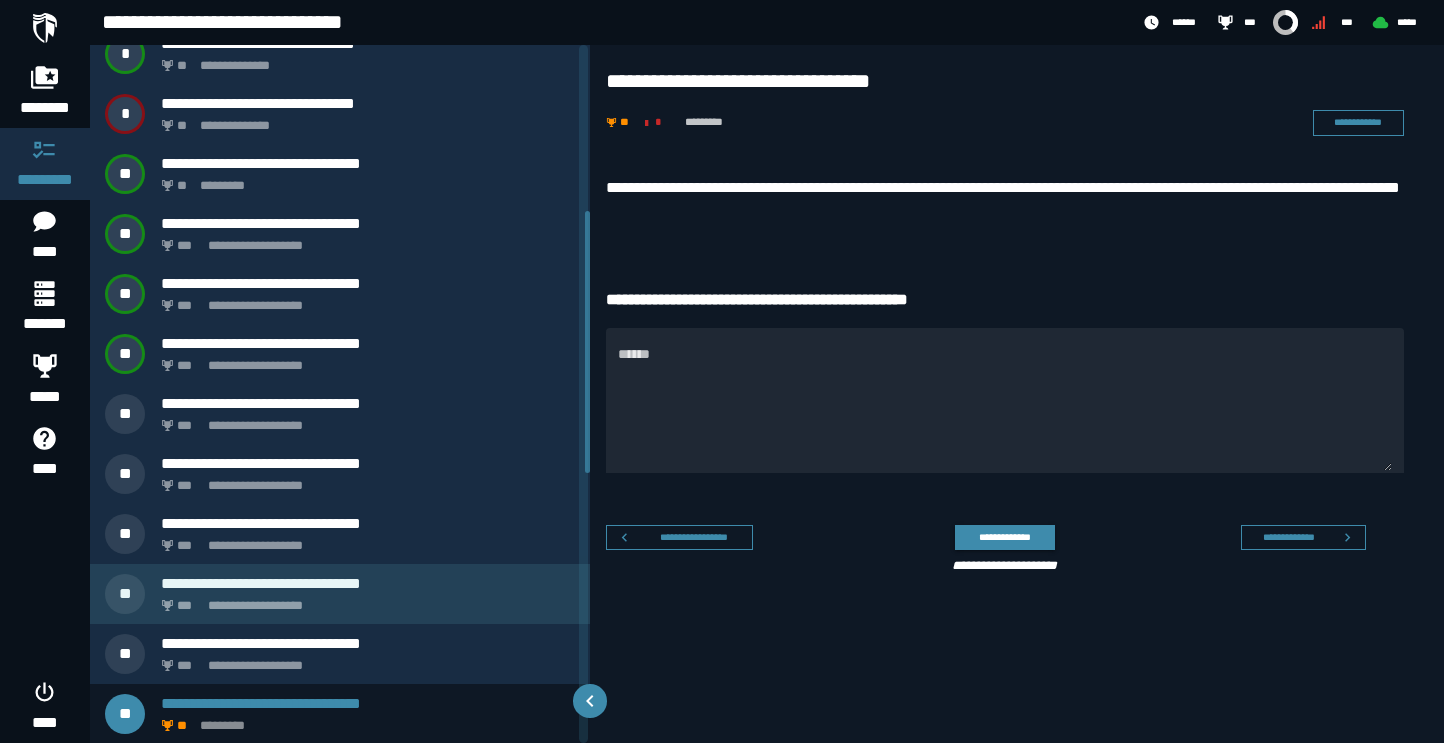scroll, scrollTop: 509, scrollLeft: 0, axis: vertical 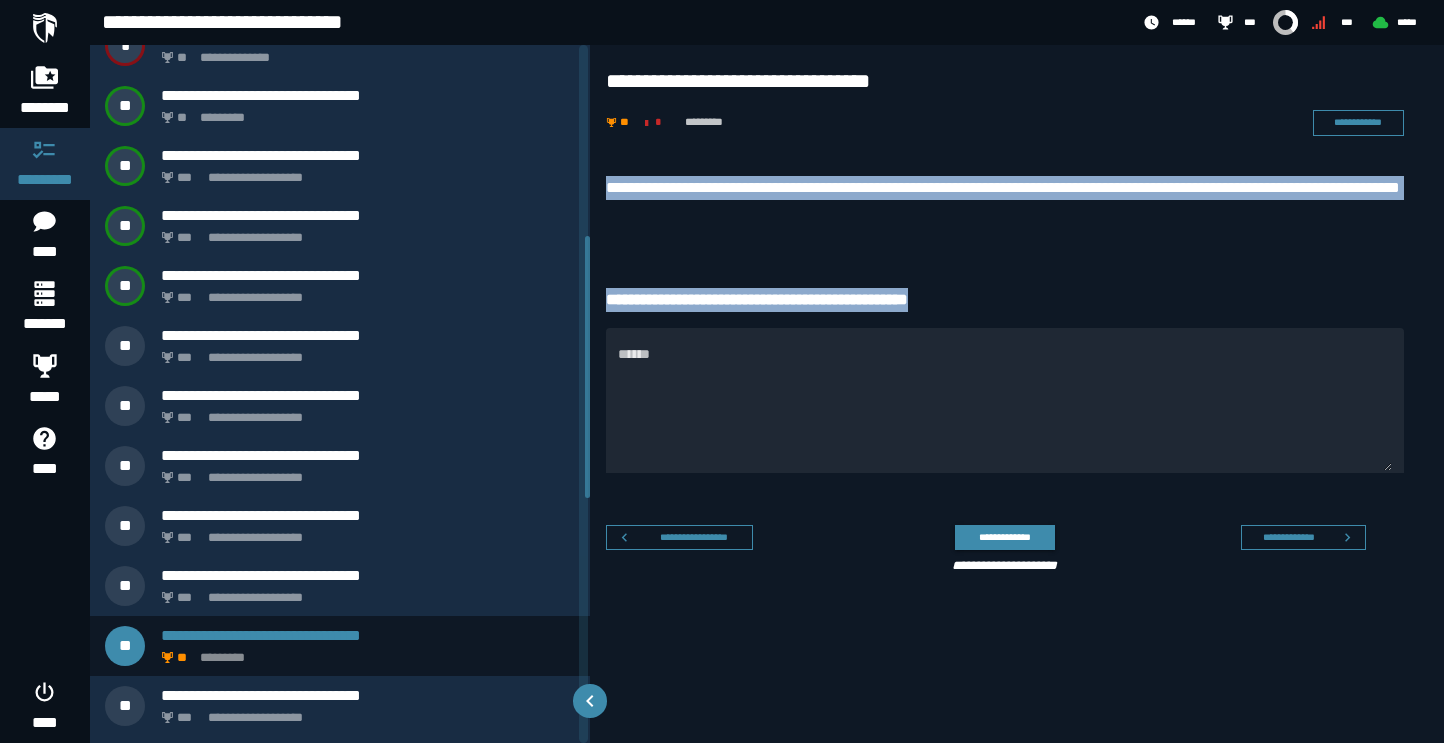 drag, startPoint x: 602, startPoint y: 182, endPoint x: 977, endPoint y: 311, distance: 396.56778 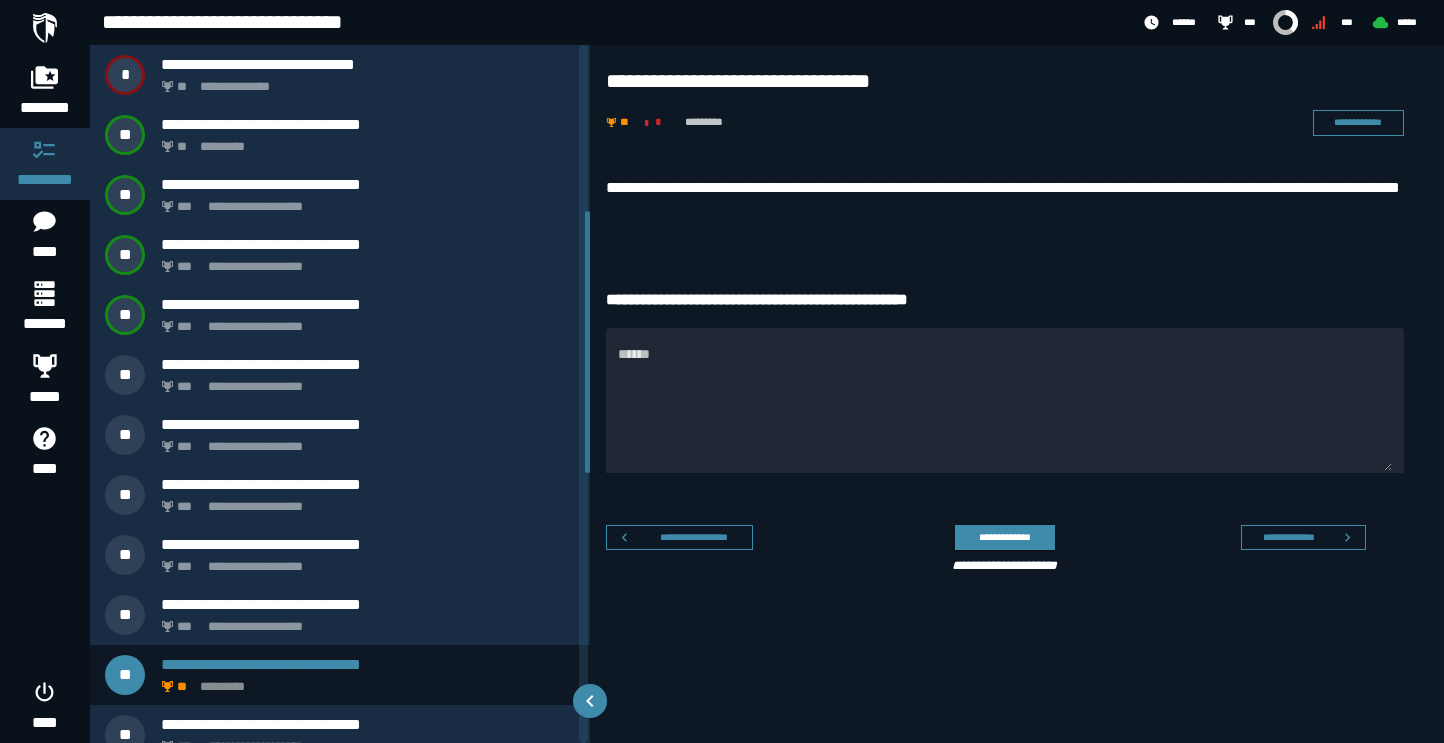scroll, scrollTop: 440, scrollLeft: 0, axis: vertical 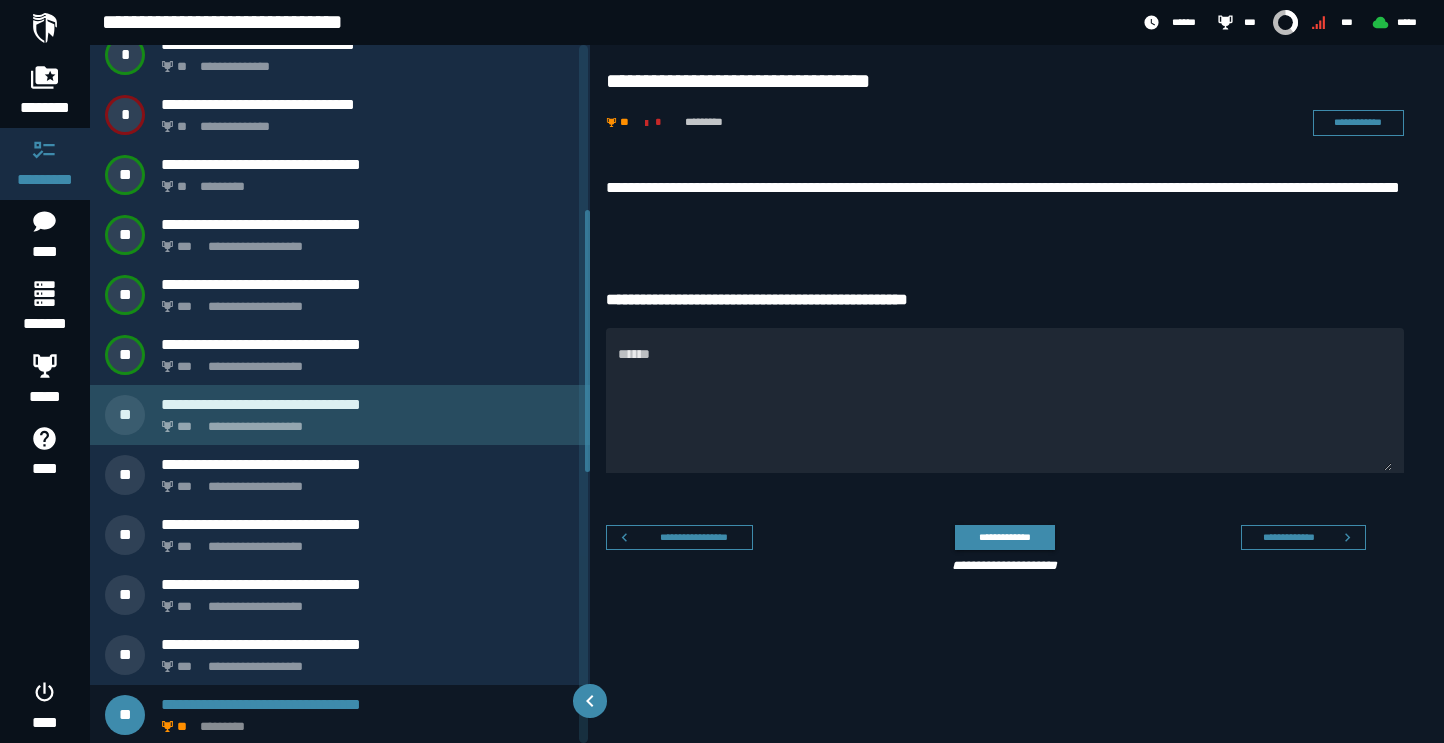 click on "**********" 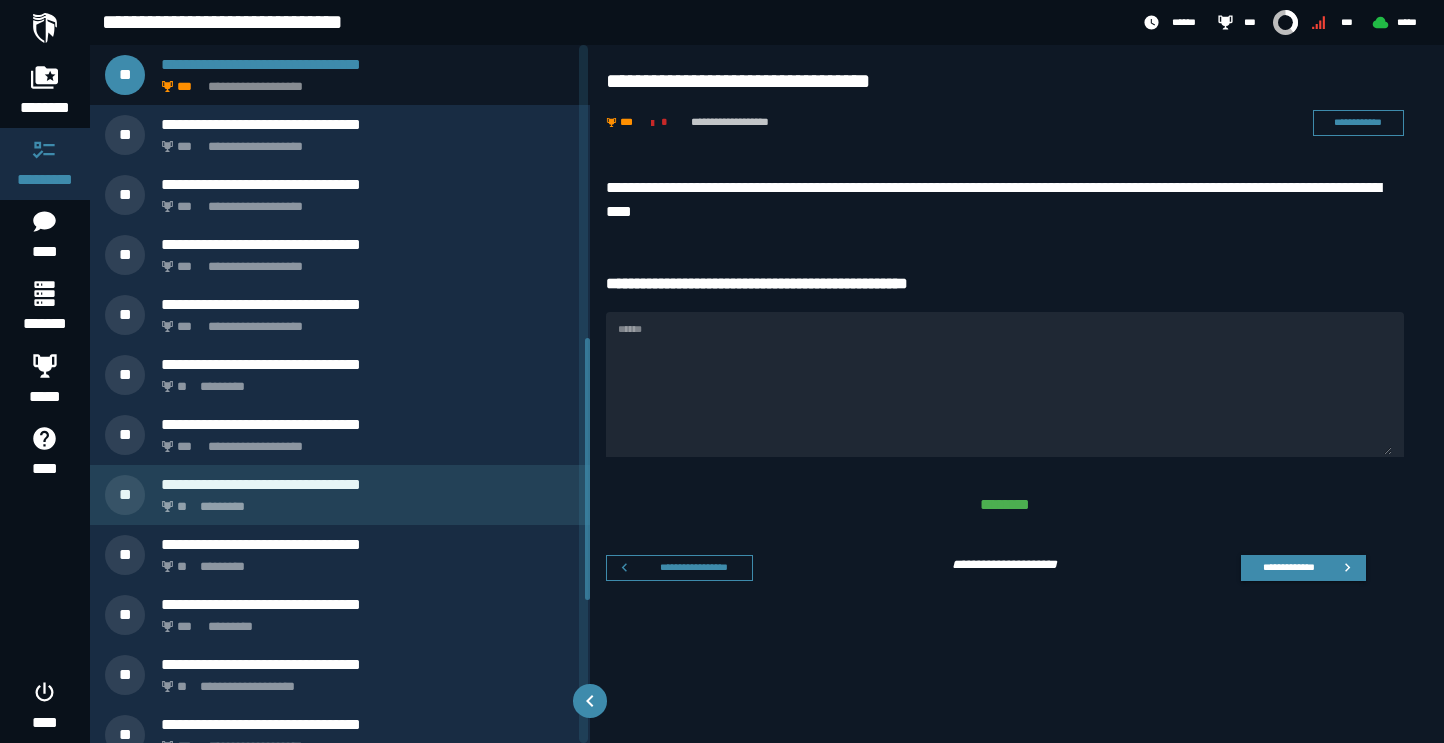 scroll, scrollTop: 781, scrollLeft: 0, axis: vertical 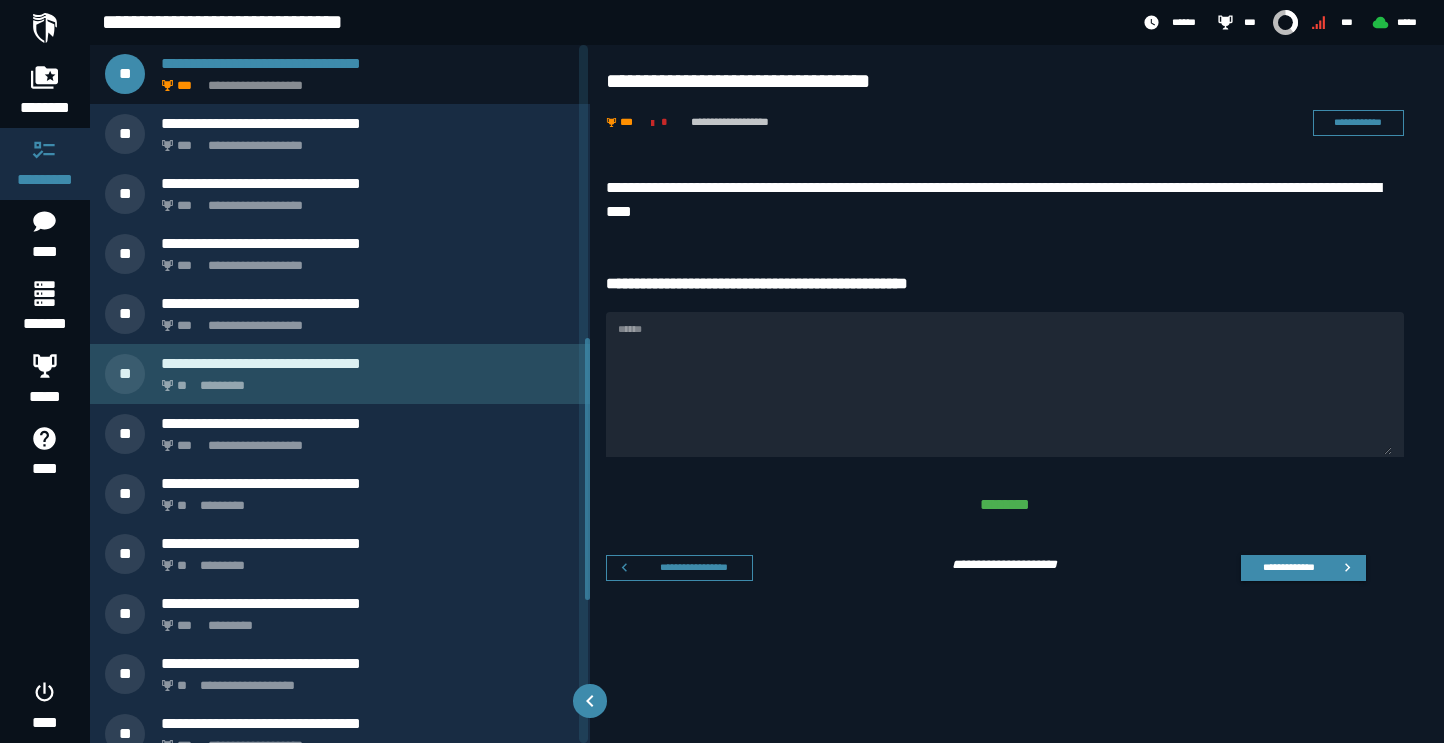 click on "*********" 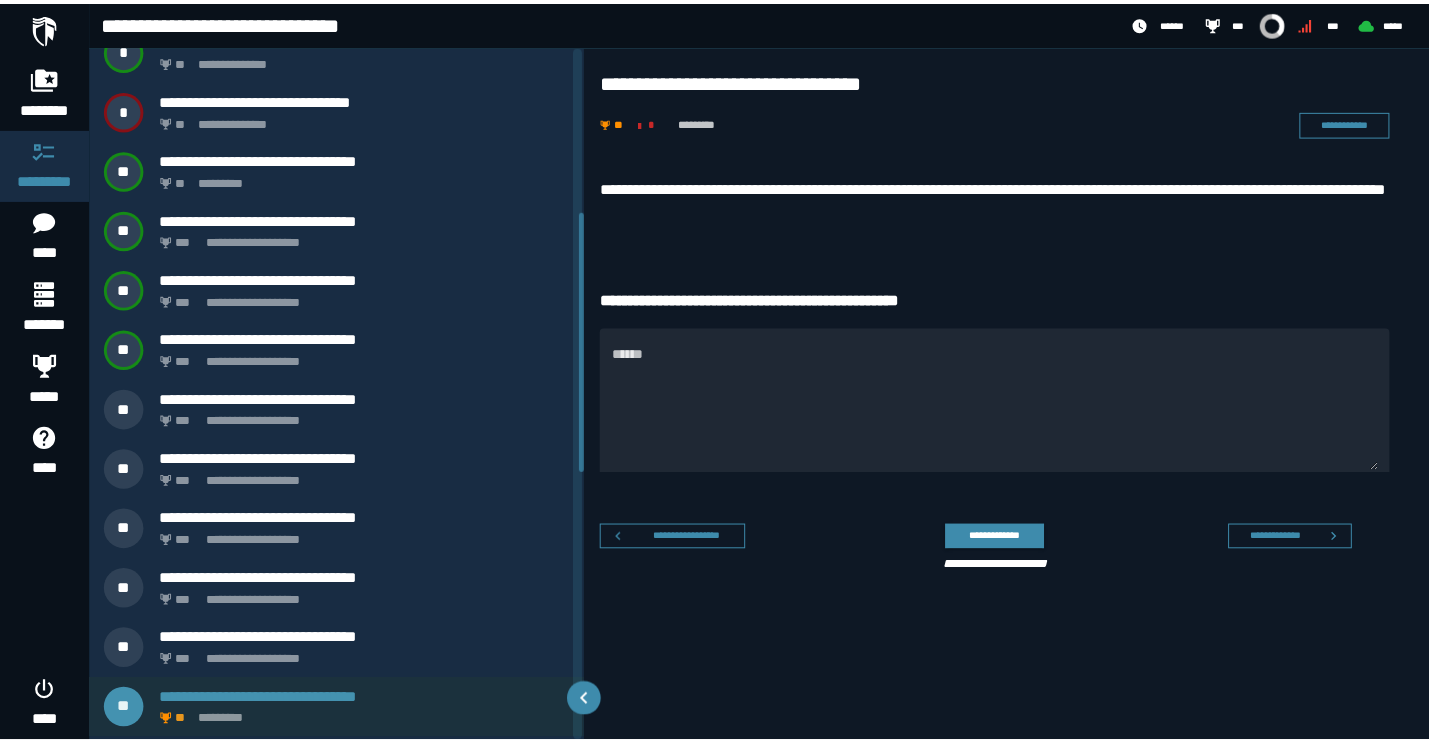 scroll, scrollTop: 441, scrollLeft: 0, axis: vertical 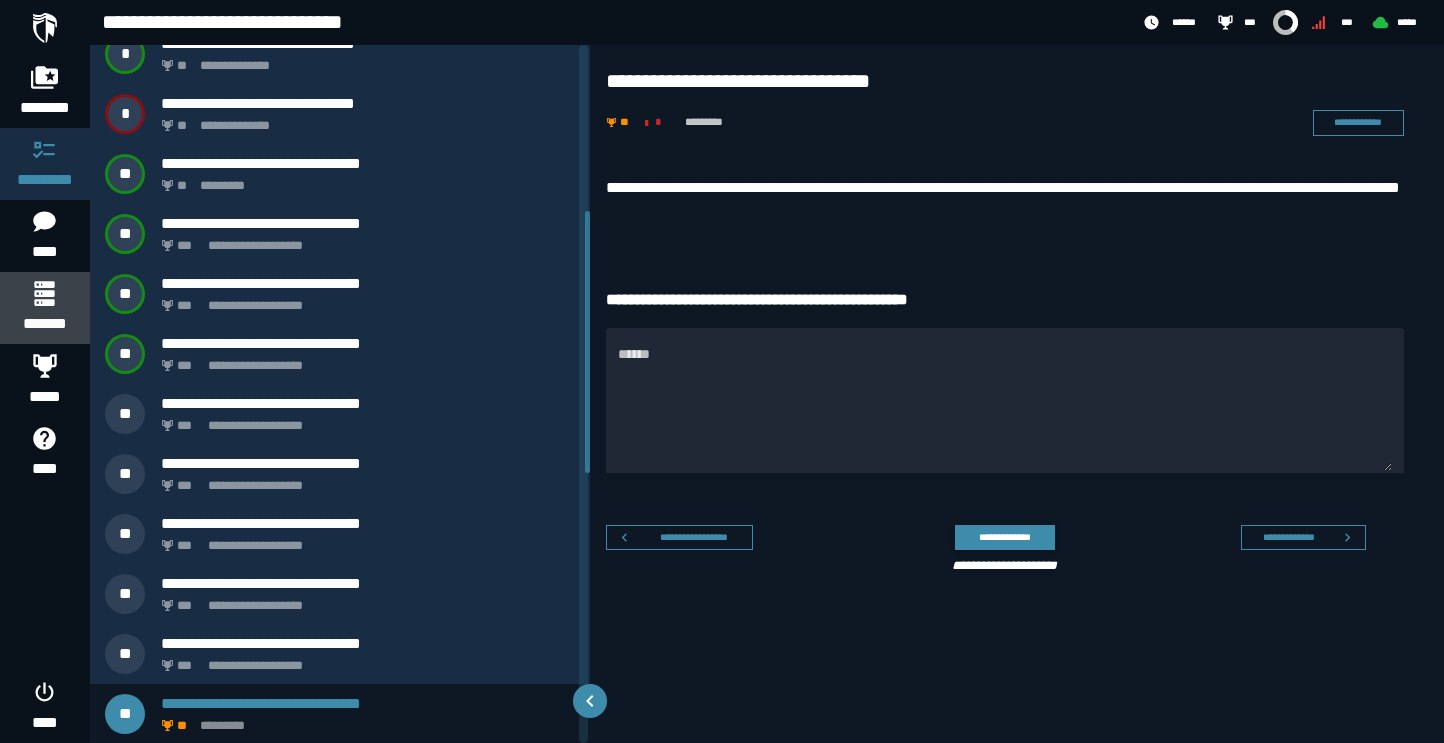 click on "*******" at bounding box center (44, 324) 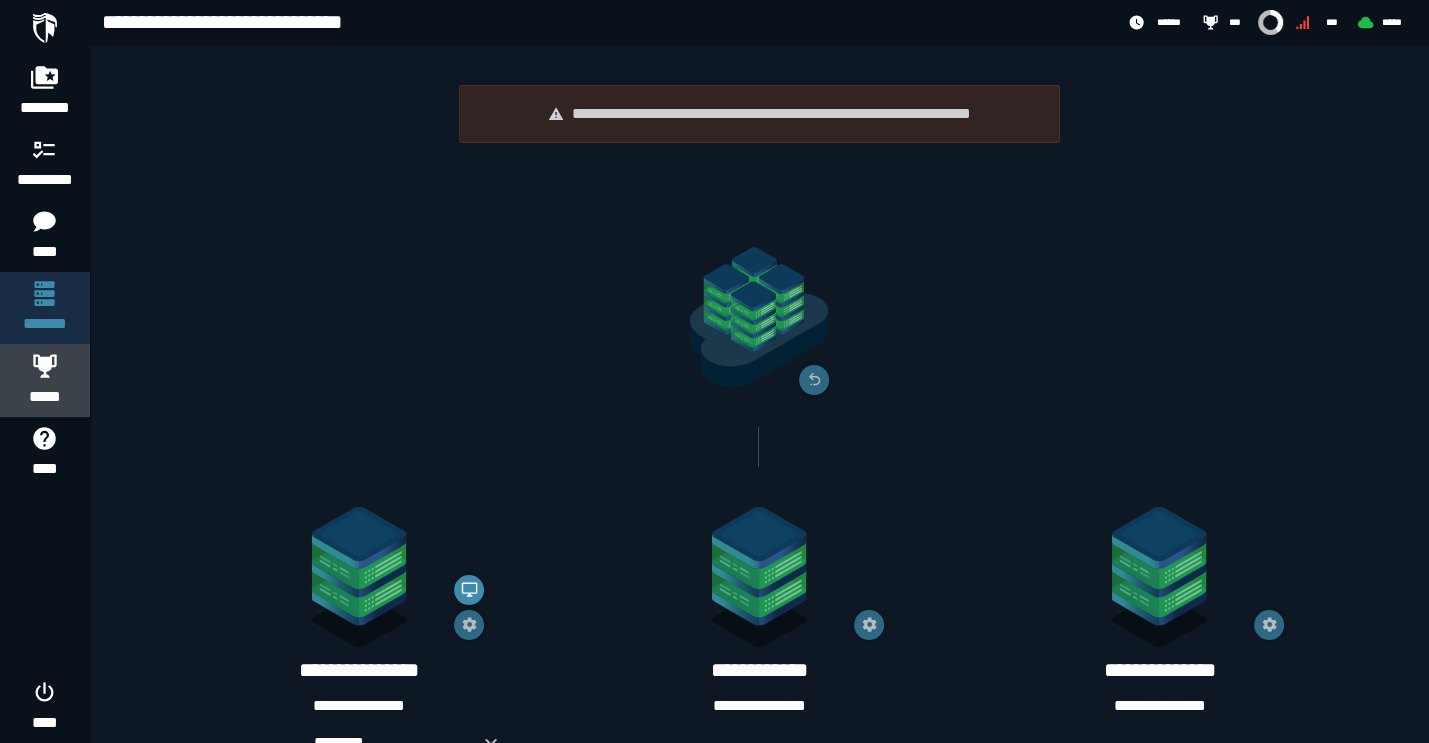 click on "*****" at bounding box center (45, 397) 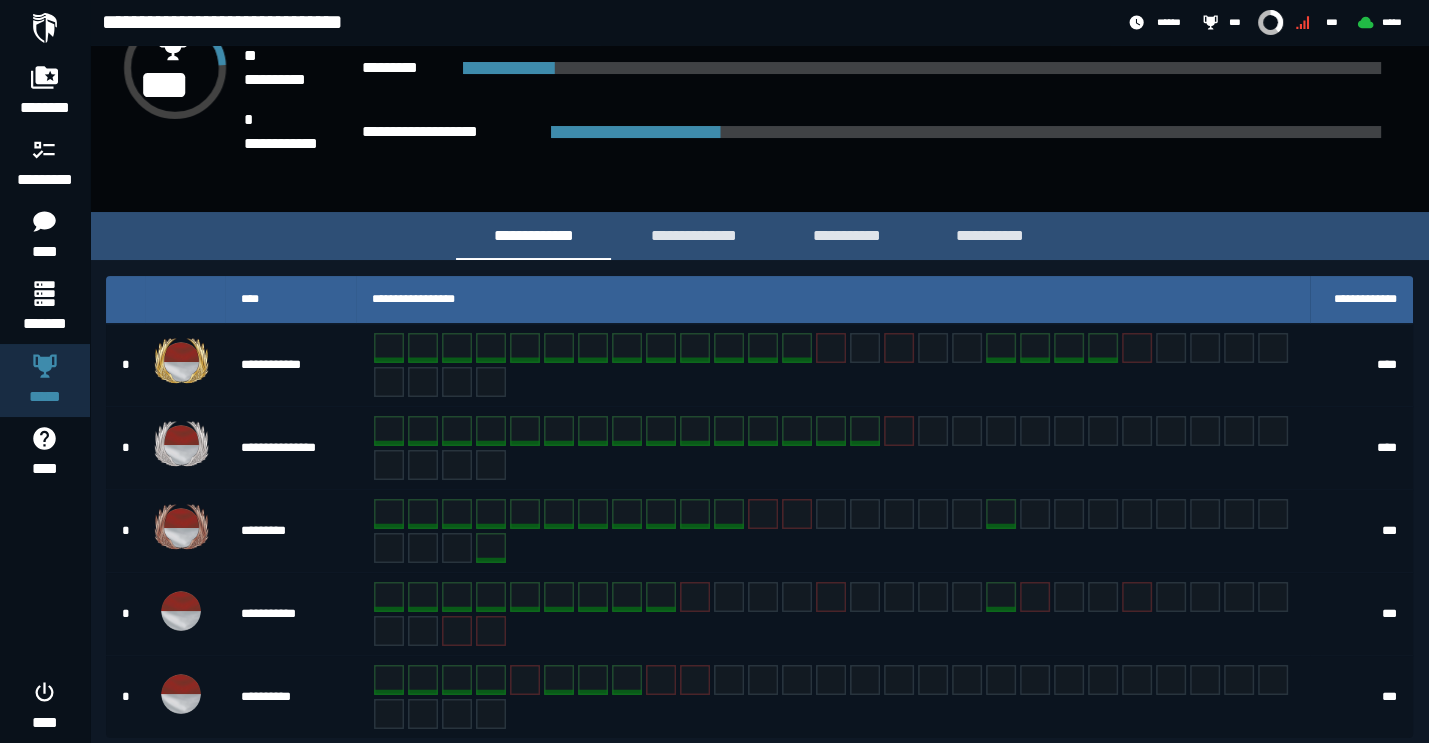 scroll, scrollTop: 224, scrollLeft: 0, axis: vertical 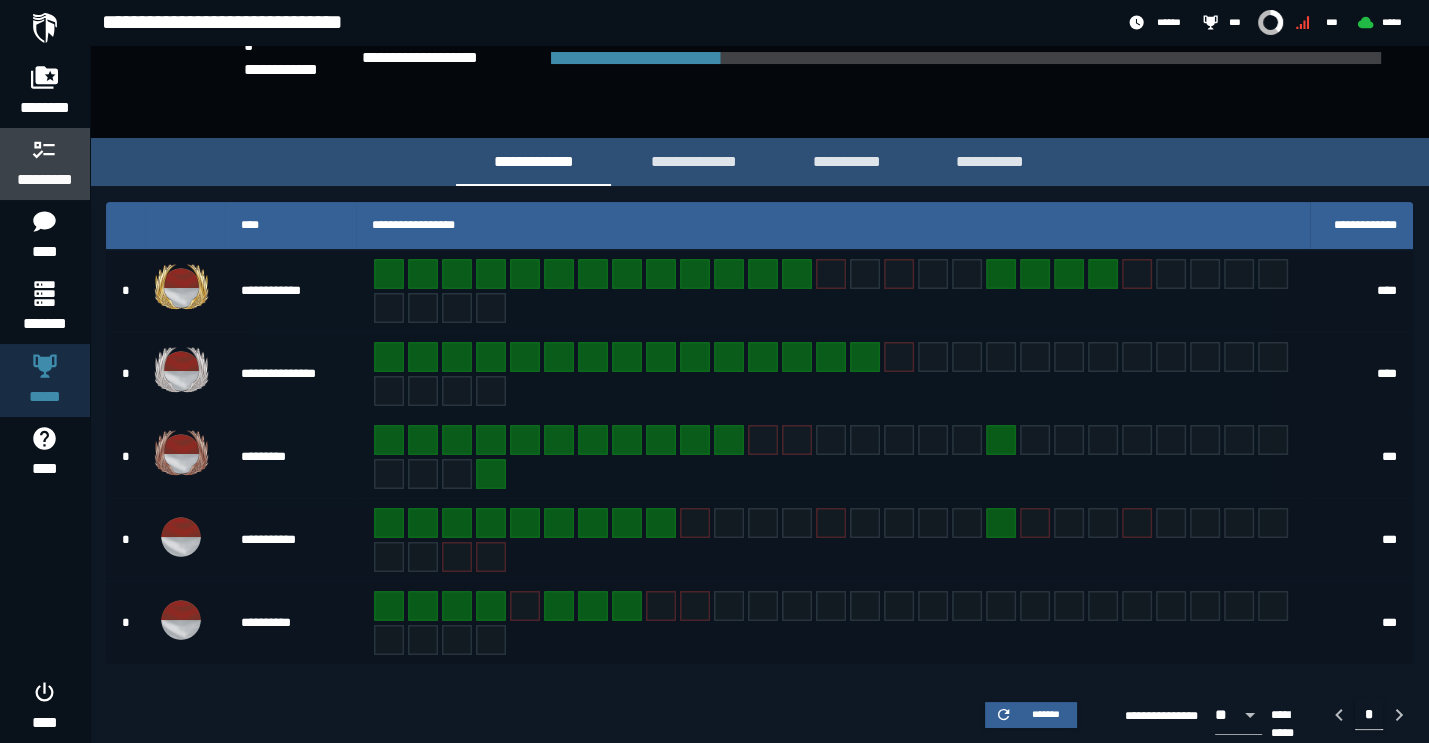 click on "*********" at bounding box center (45, 180) 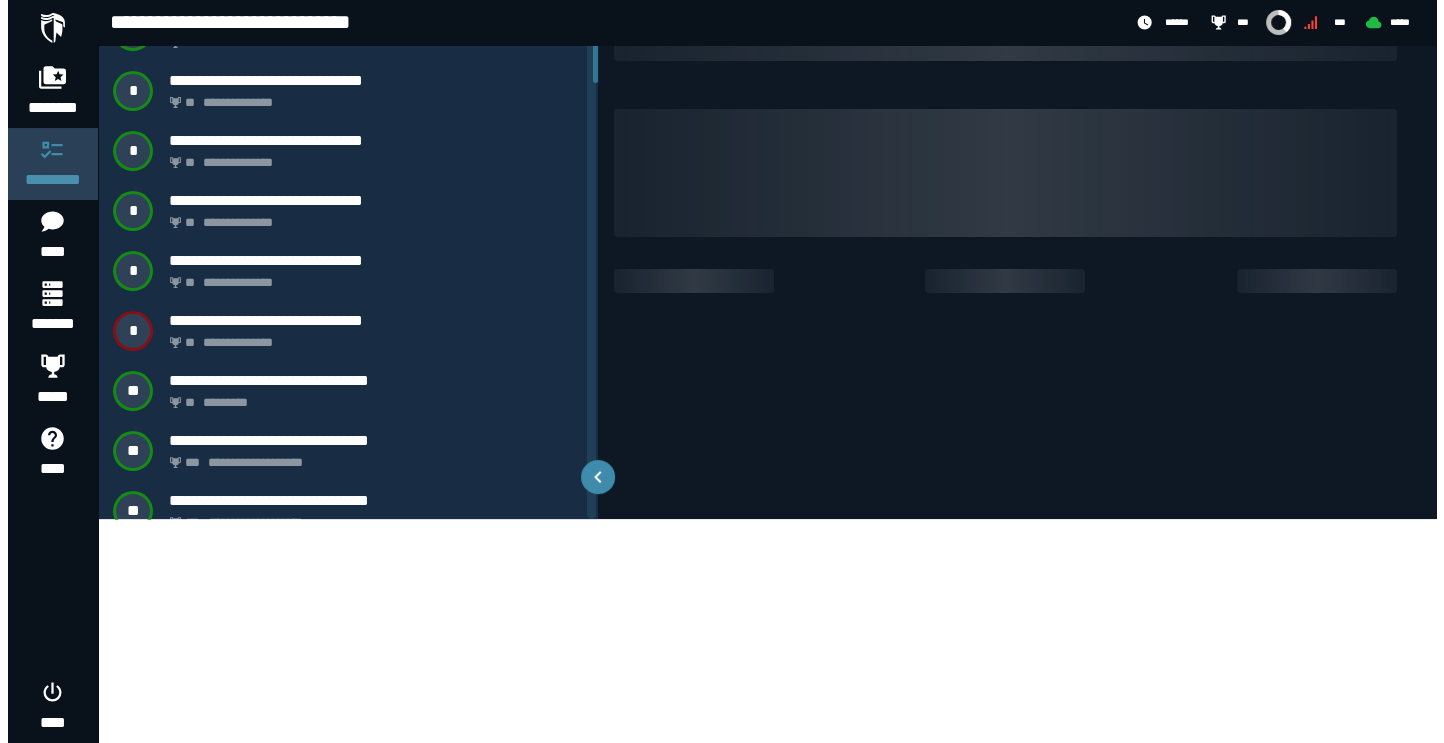 scroll, scrollTop: 0, scrollLeft: 0, axis: both 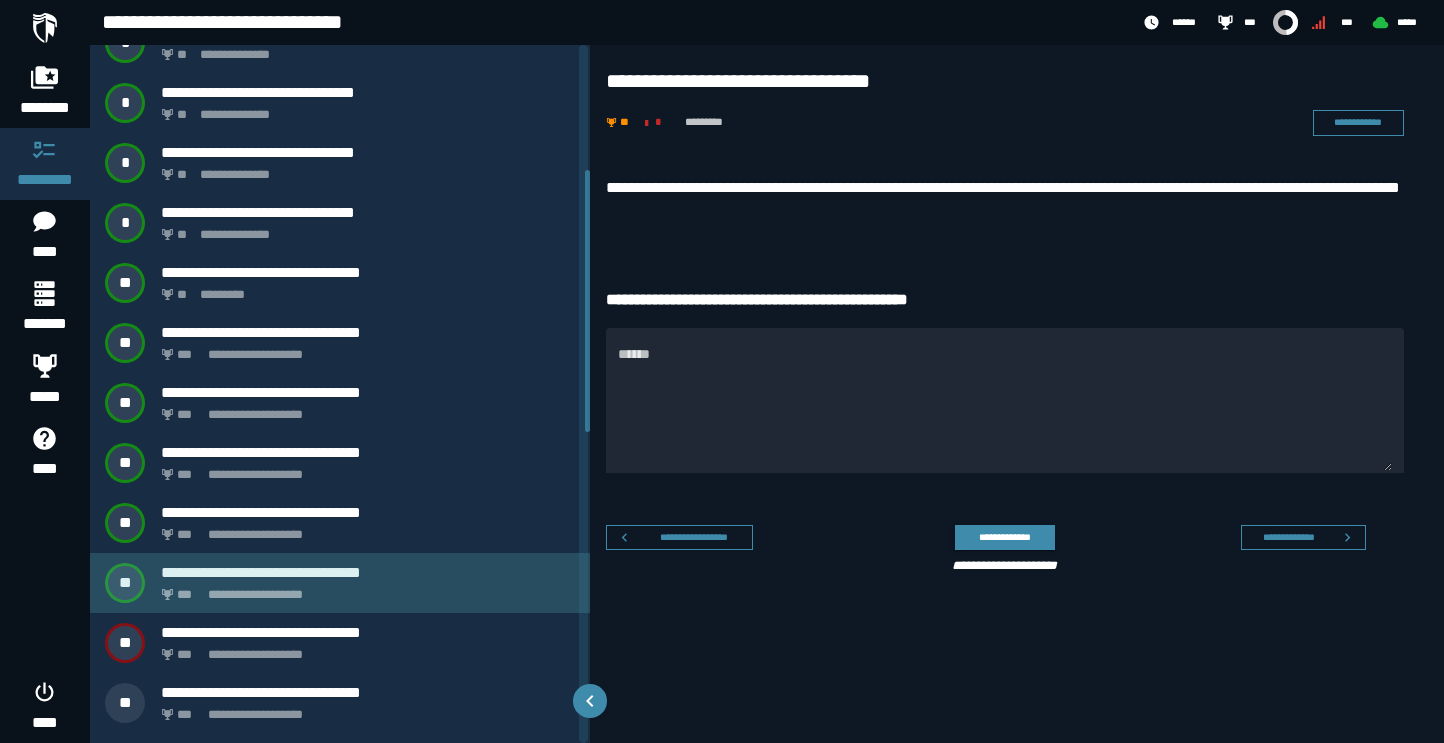 click on "**********" at bounding box center (364, 589) 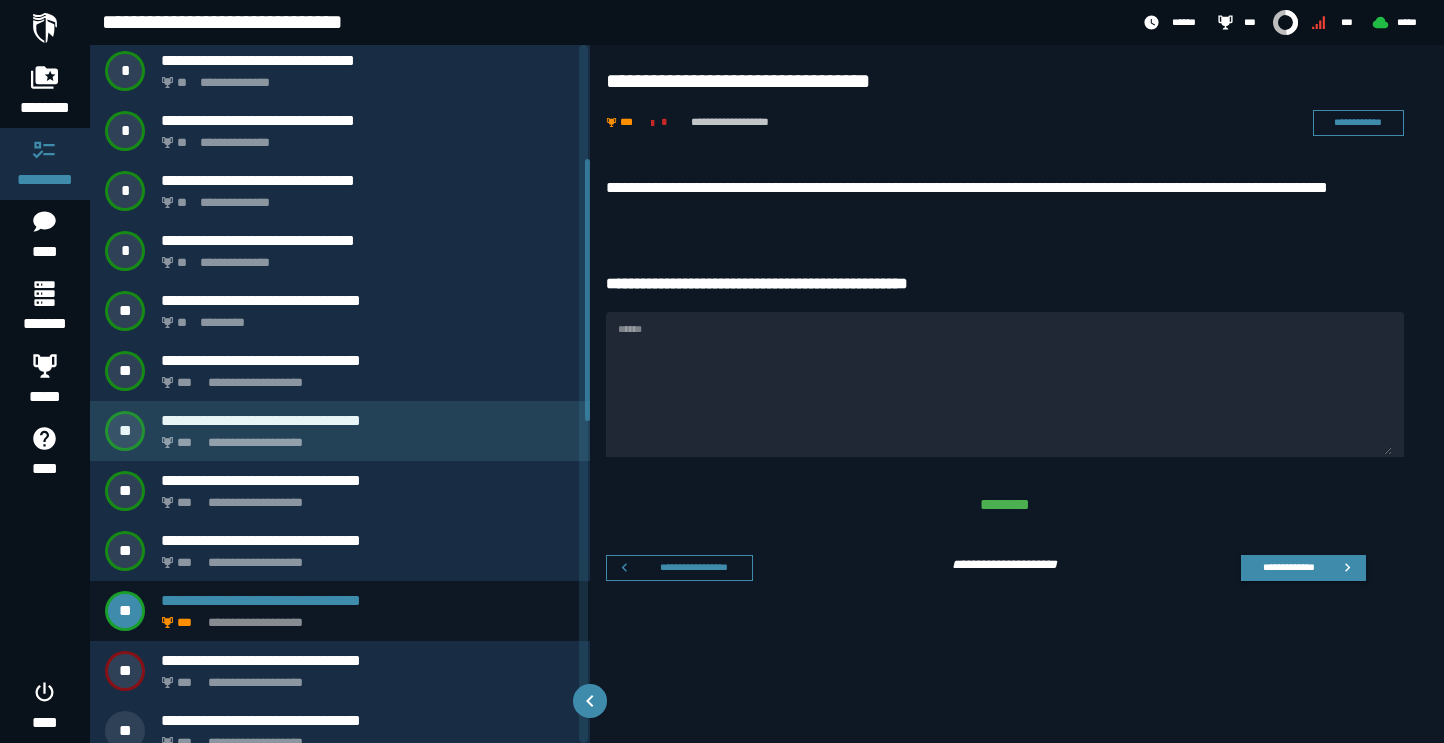scroll, scrollTop: 304, scrollLeft: 0, axis: vertical 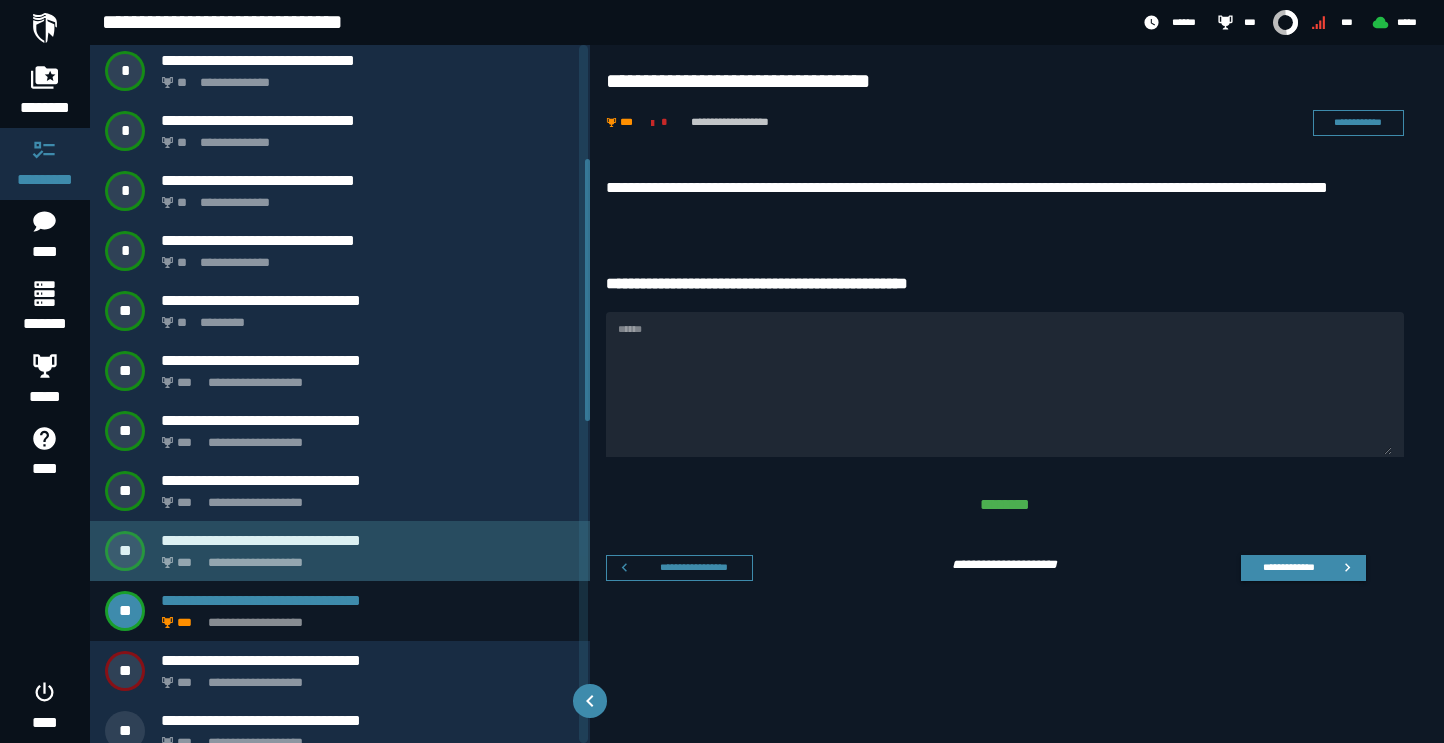 click on "**********" at bounding box center (340, 551) 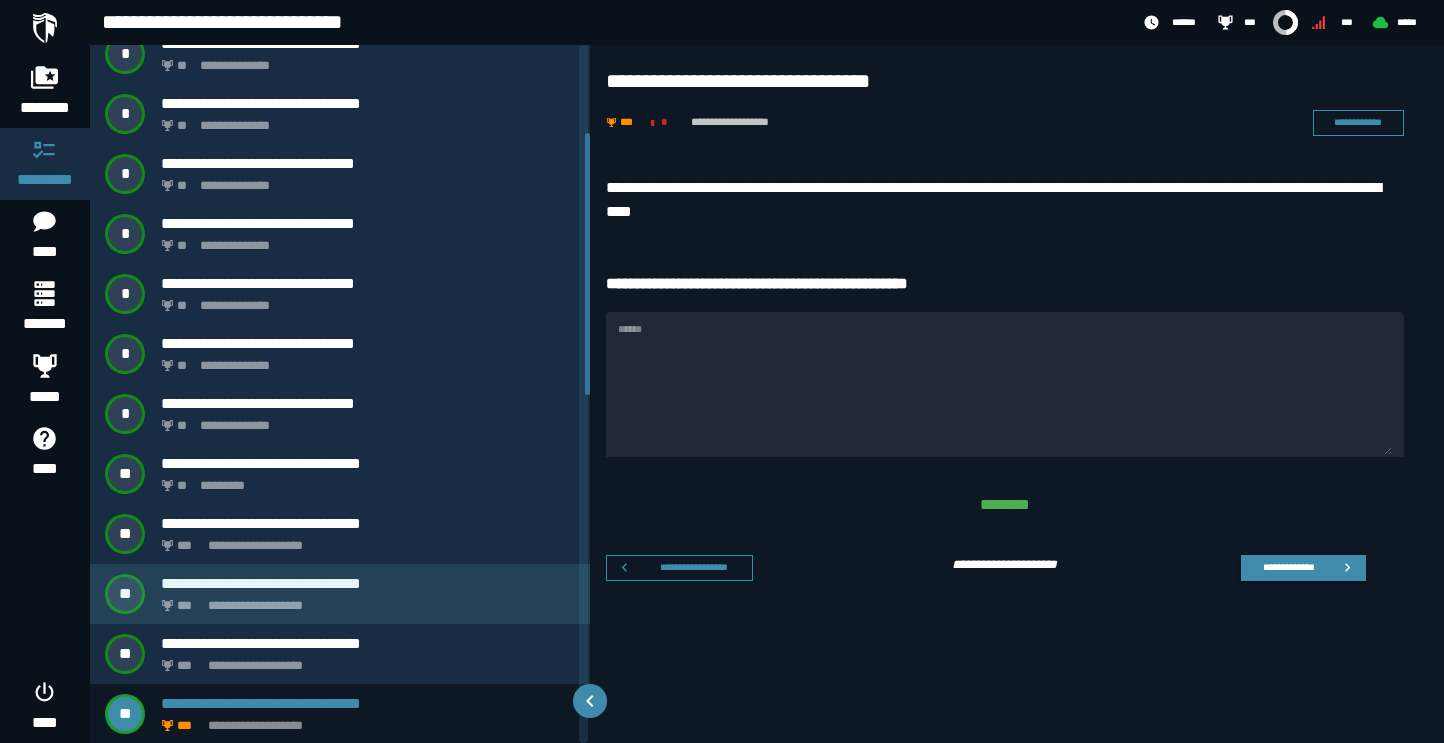 scroll, scrollTop: 305, scrollLeft: 0, axis: vertical 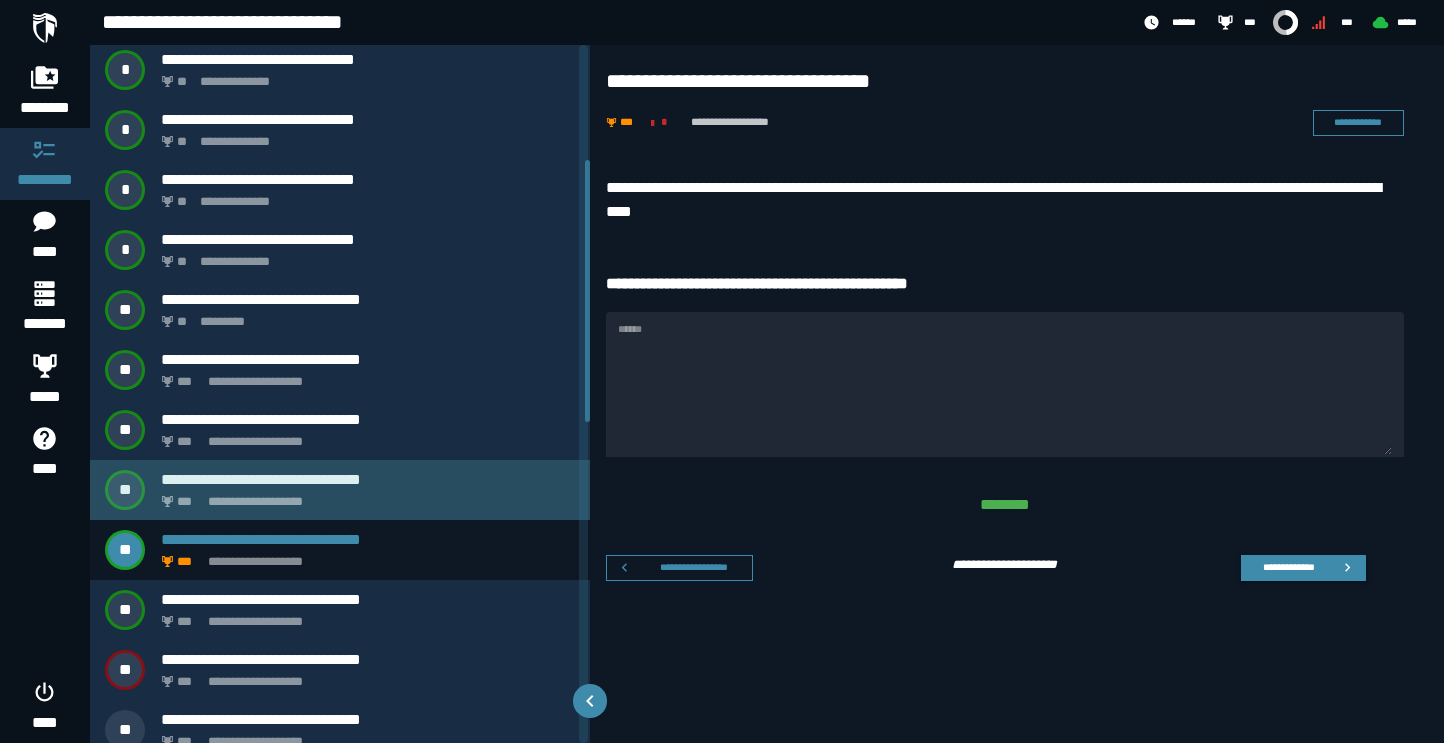click on "**********" at bounding box center (368, 479) 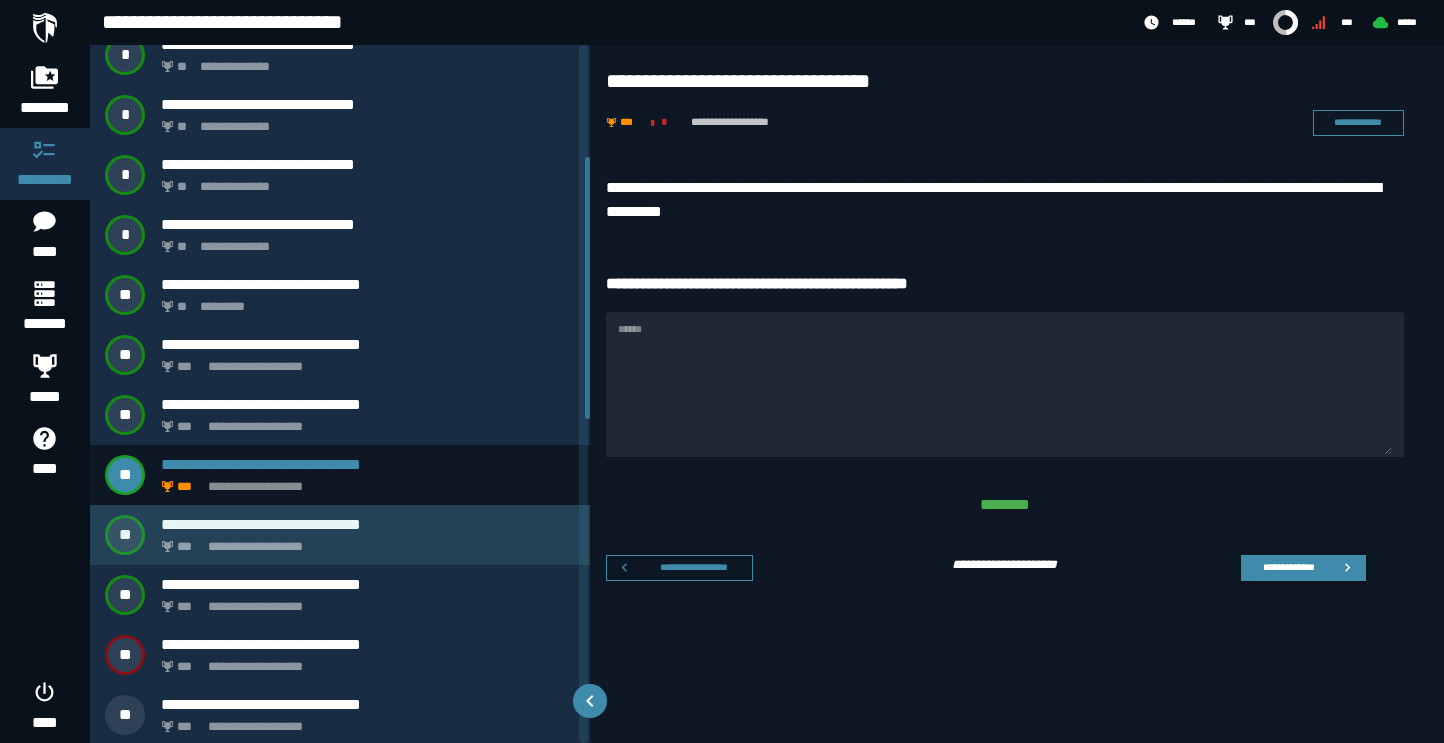 scroll, scrollTop: 333, scrollLeft: 0, axis: vertical 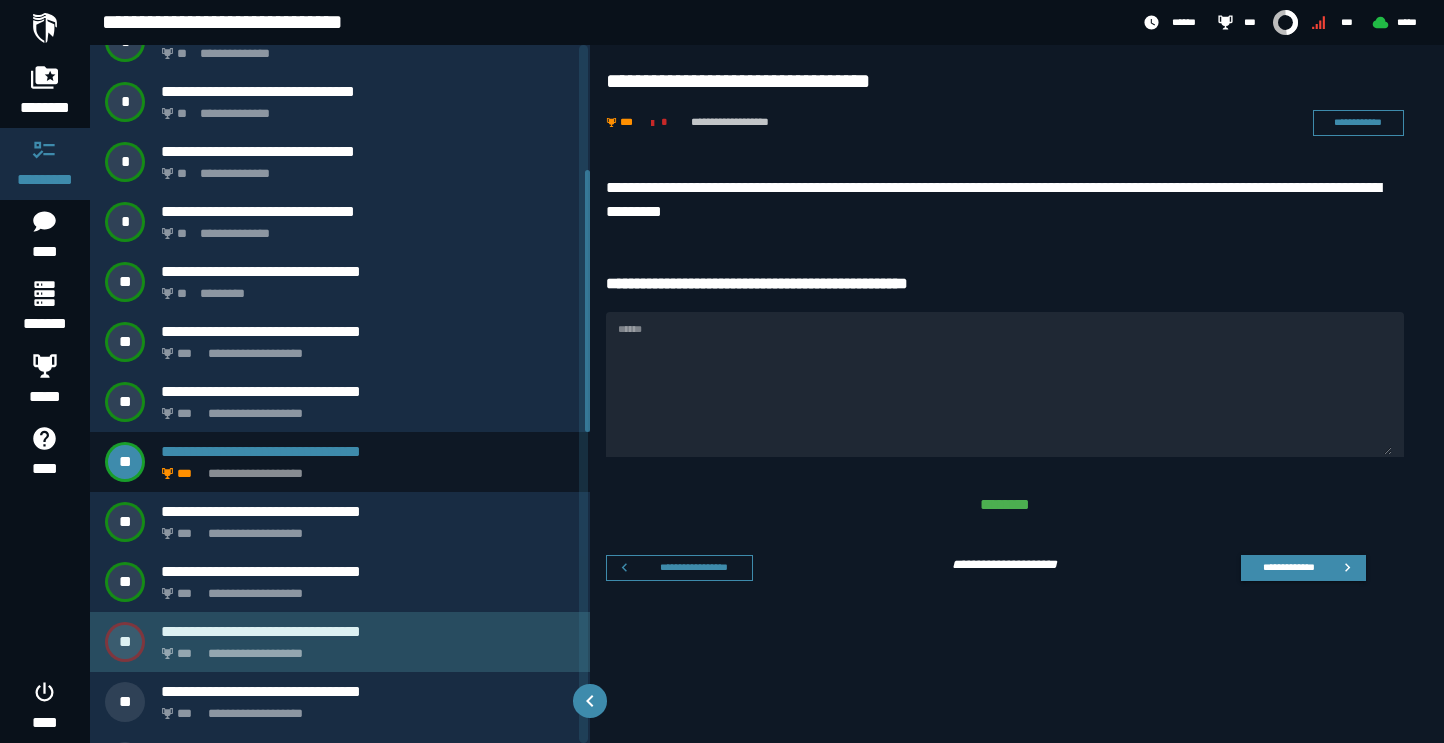 click on "**********" at bounding box center (364, 648) 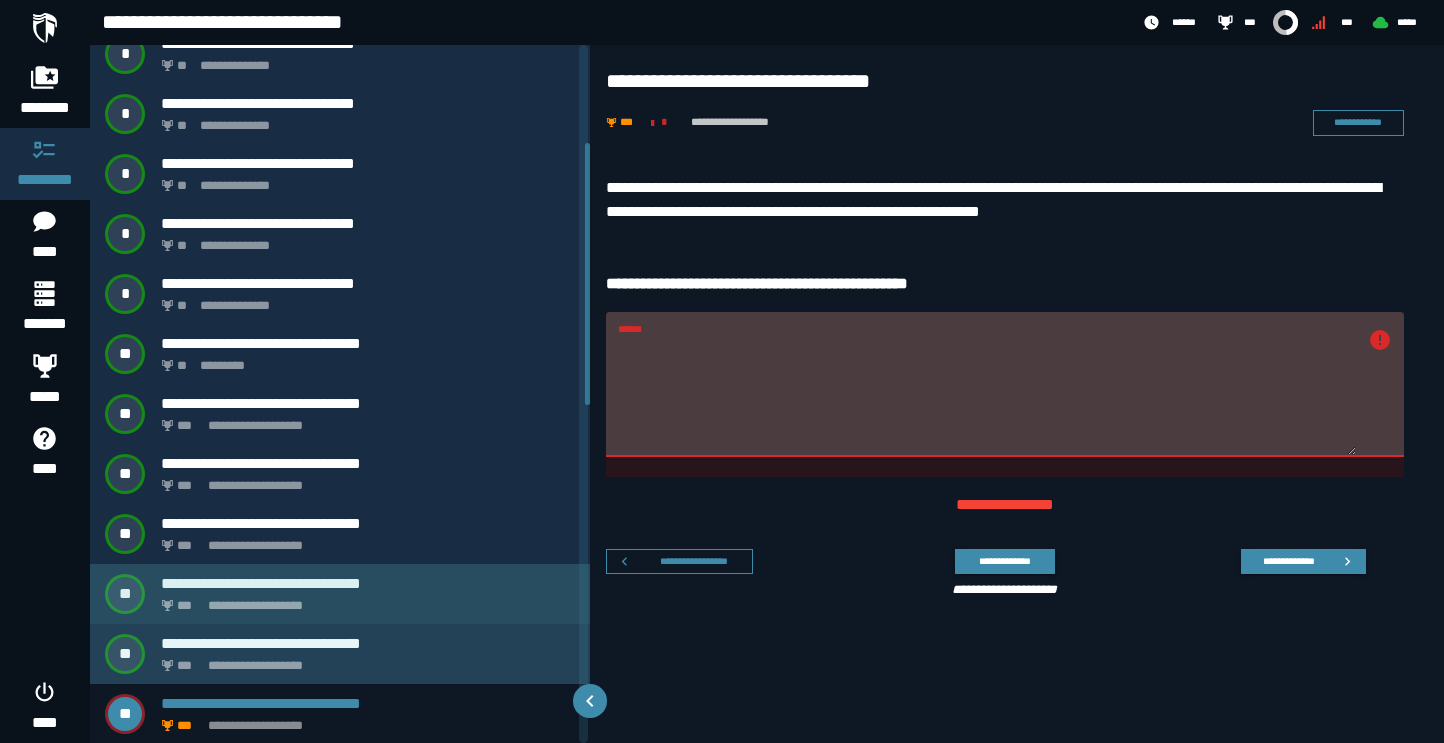 click on "**********" 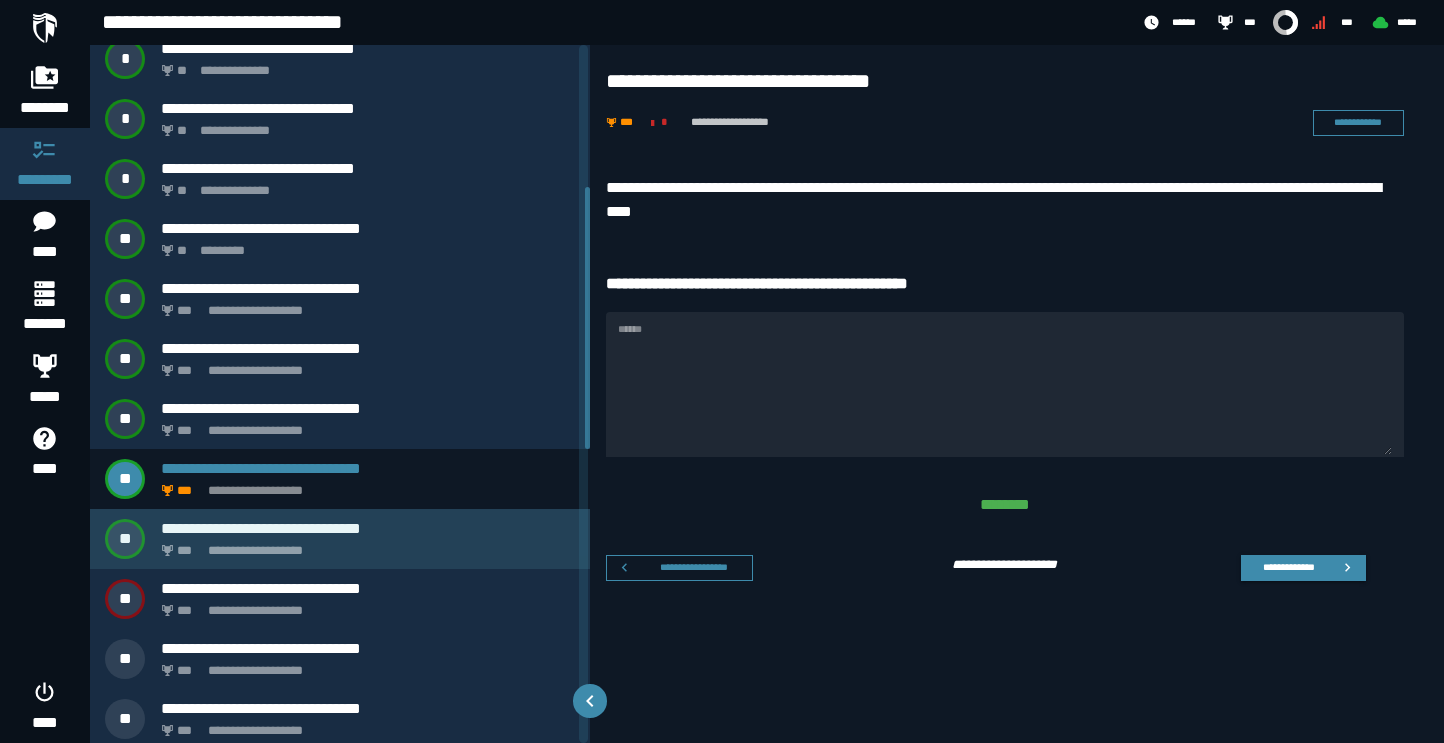 scroll, scrollTop: 377, scrollLeft: 0, axis: vertical 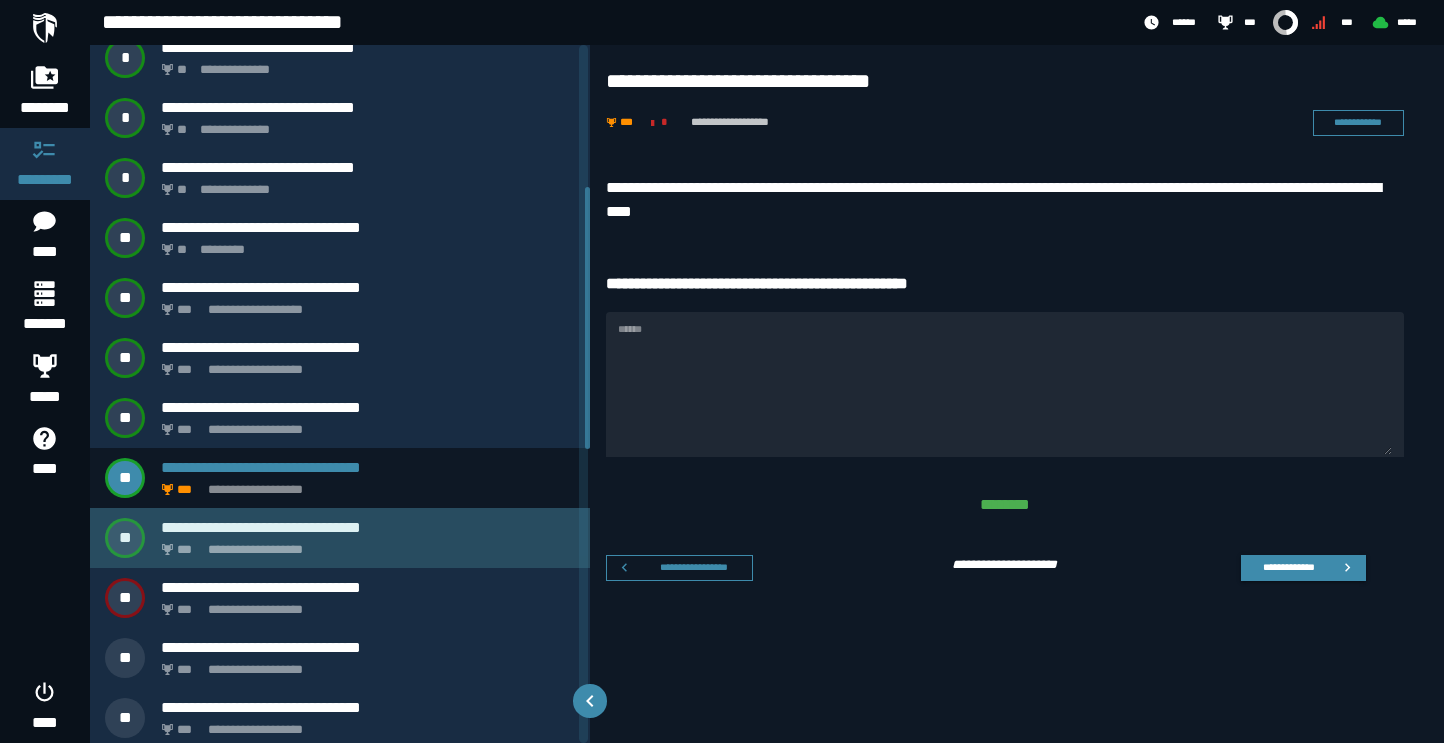click on "**********" 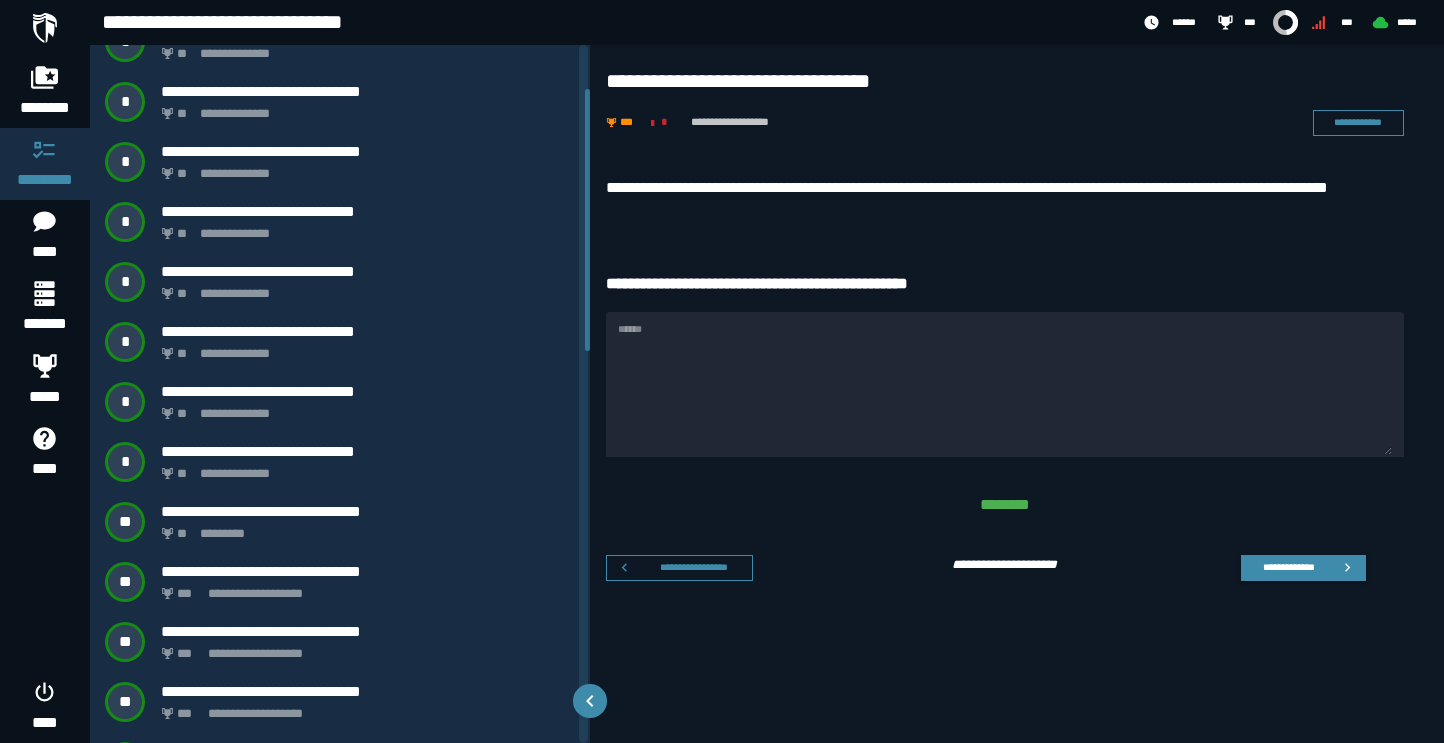 scroll, scrollTop: 129, scrollLeft: 0, axis: vertical 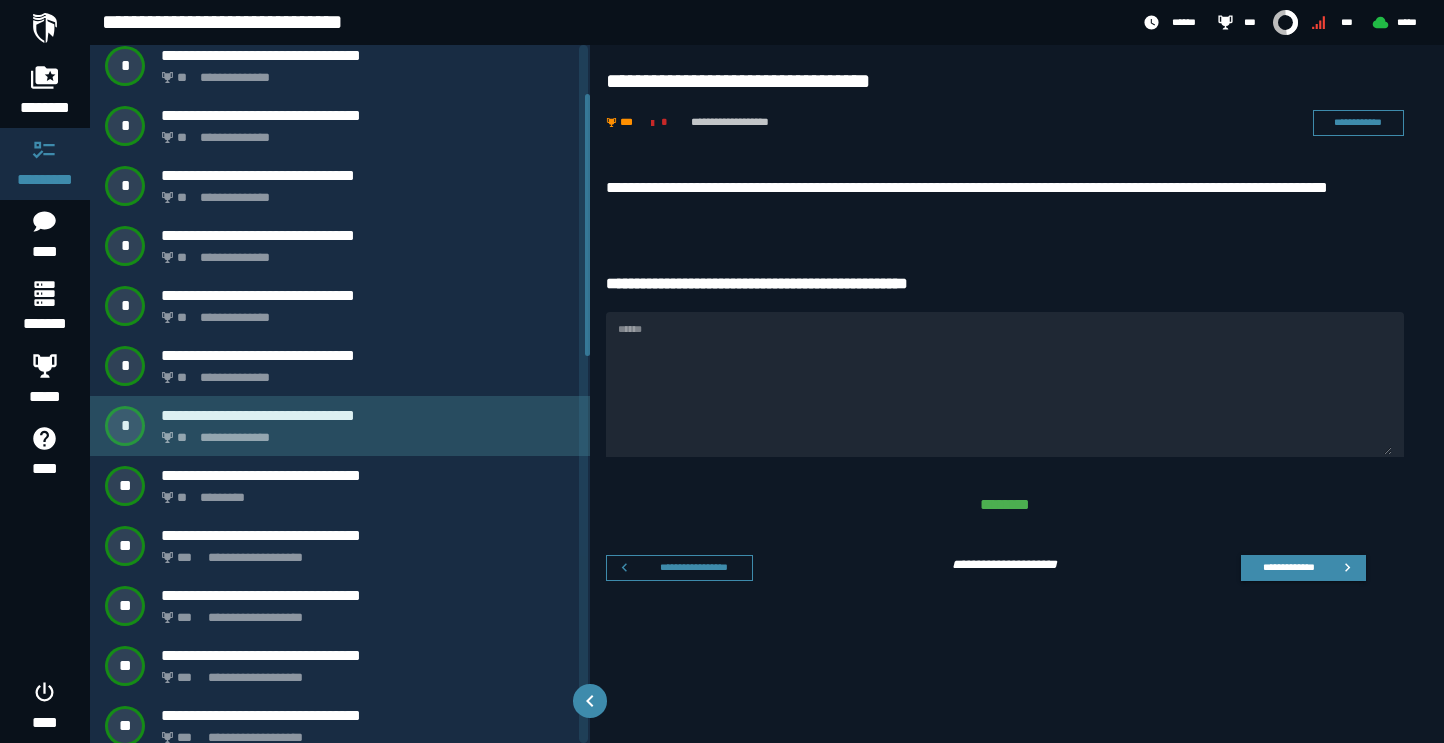 click on "**********" at bounding box center (364, 432) 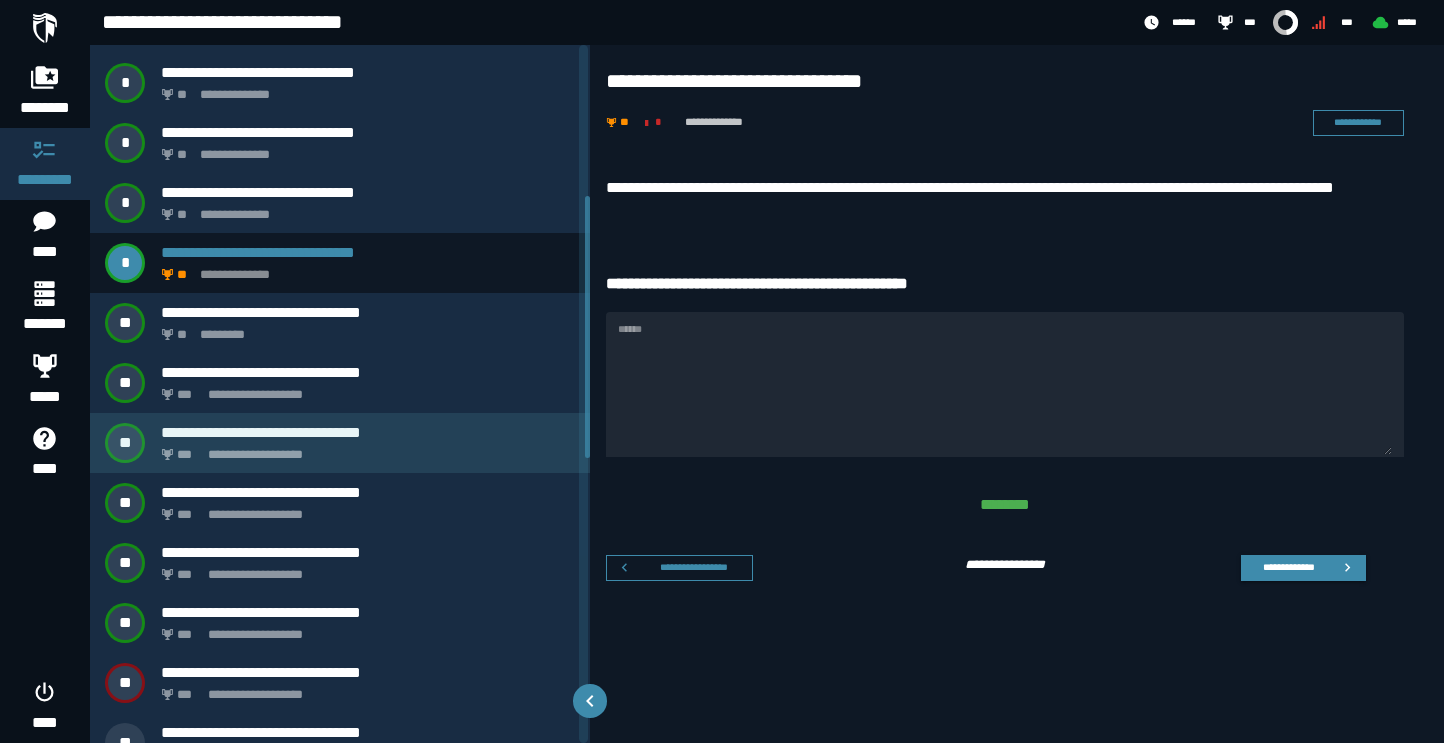scroll, scrollTop: 412, scrollLeft: 0, axis: vertical 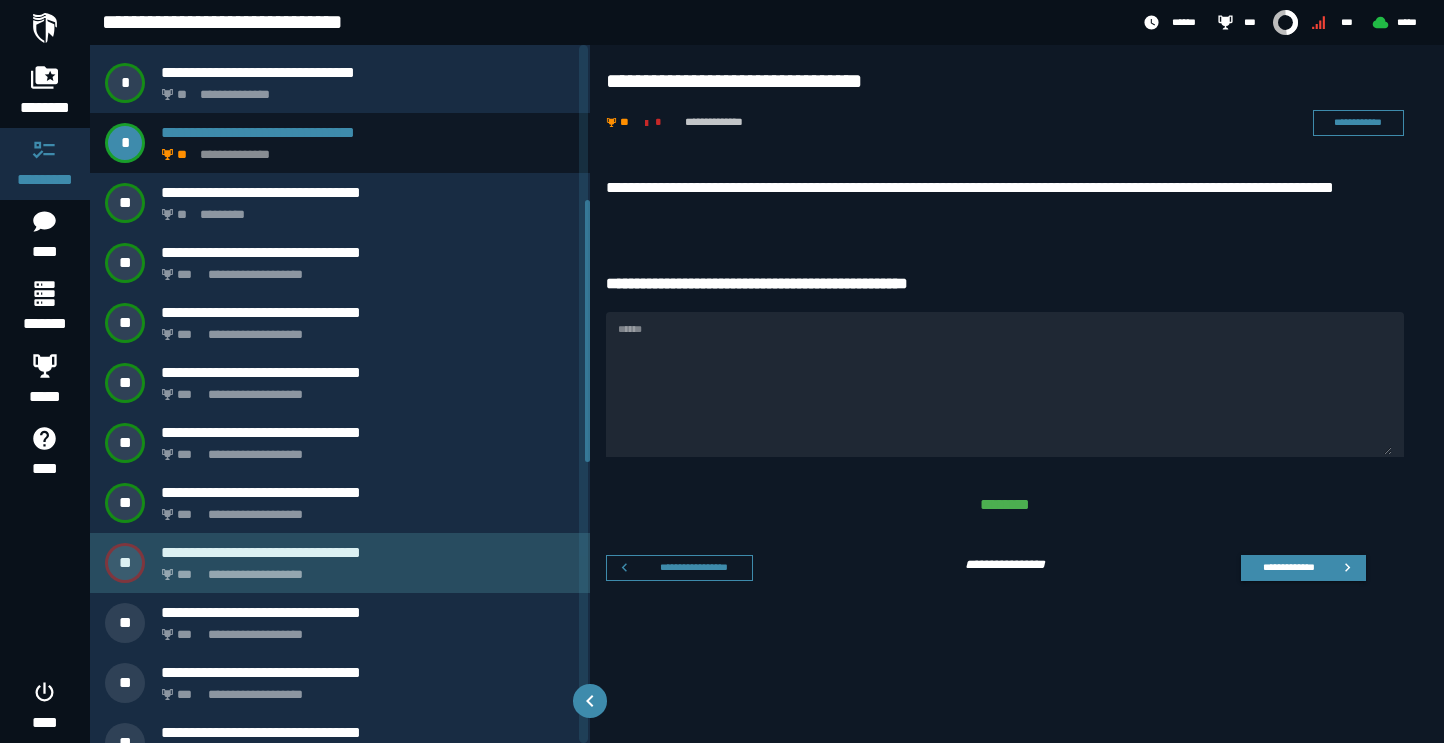 click on "**********" at bounding box center (368, 552) 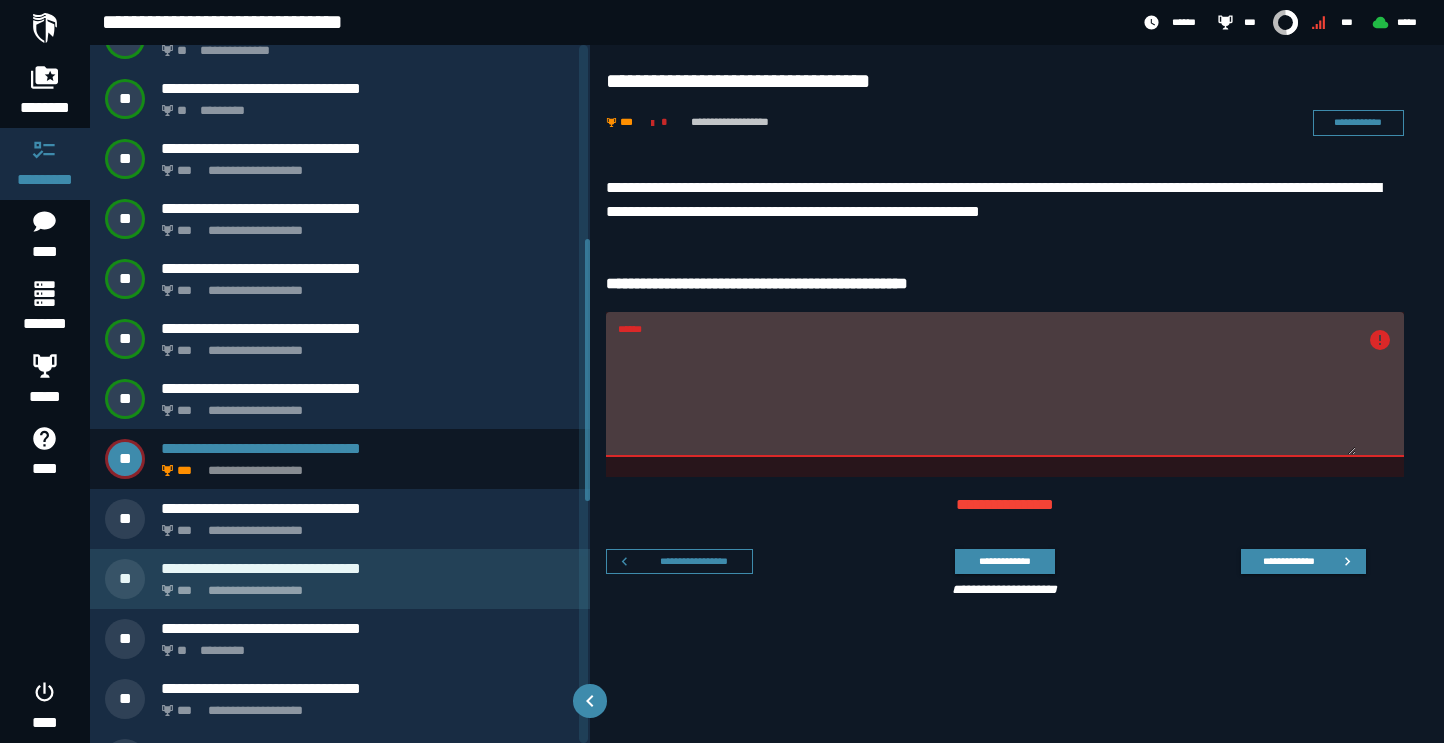 scroll, scrollTop: 517, scrollLeft: 0, axis: vertical 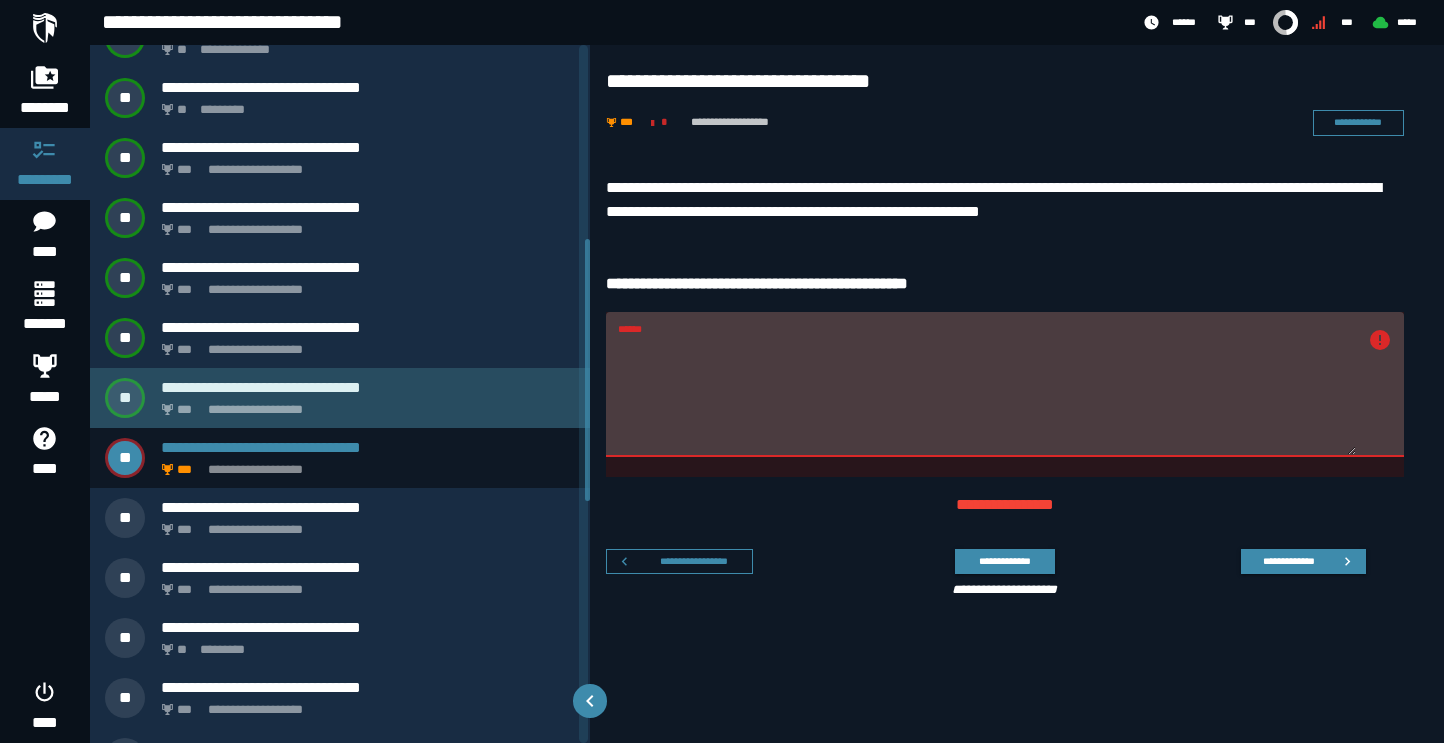 click on "**********" at bounding box center [364, 404] 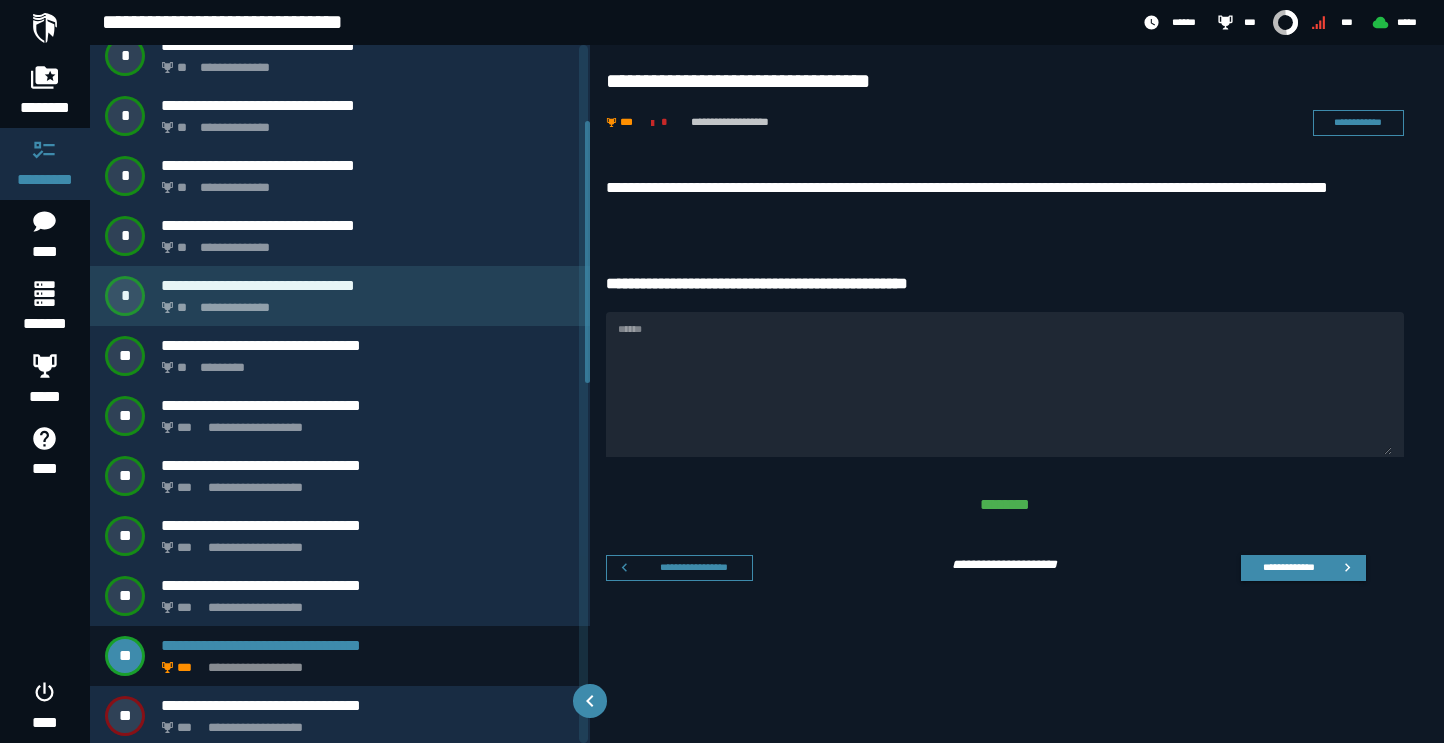 scroll, scrollTop: 201, scrollLeft: 0, axis: vertical 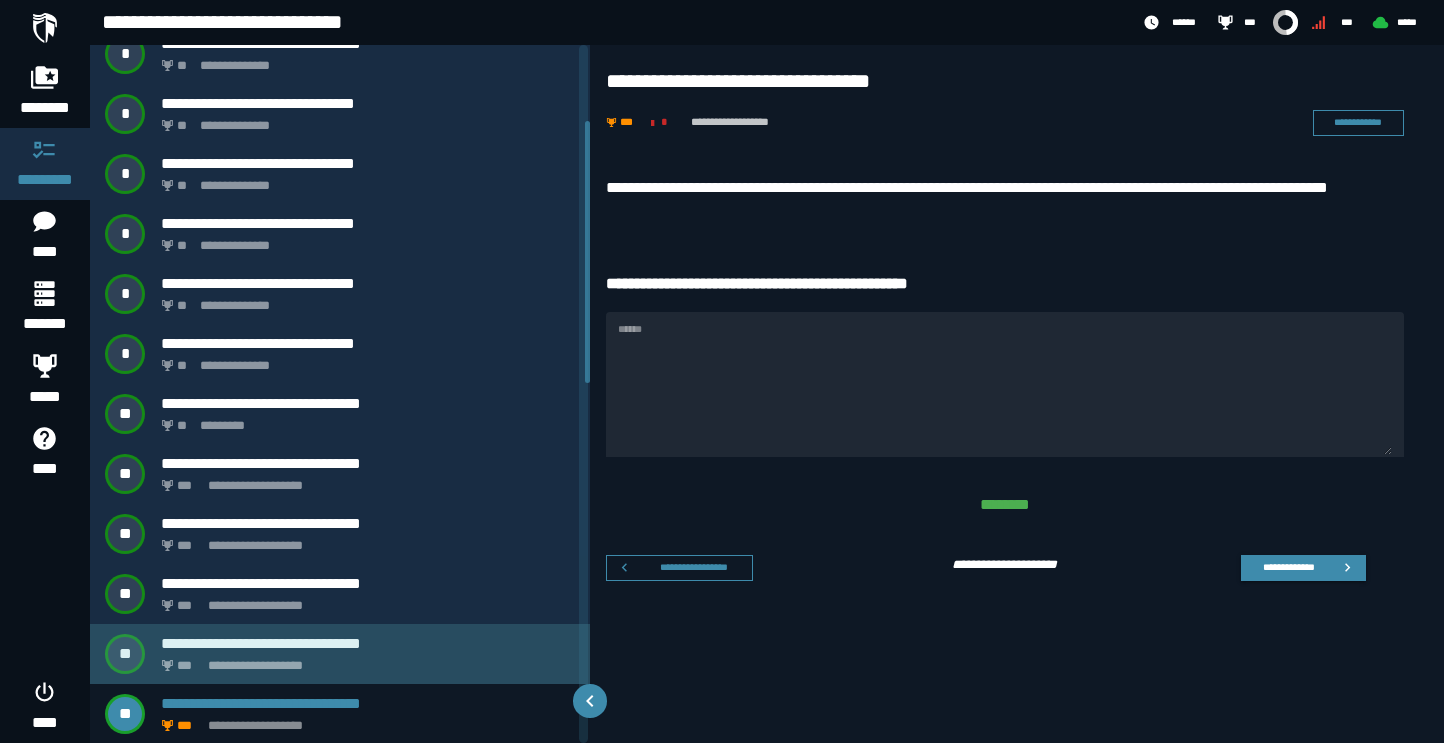 click on "**********" at bounding box center [368, 643] 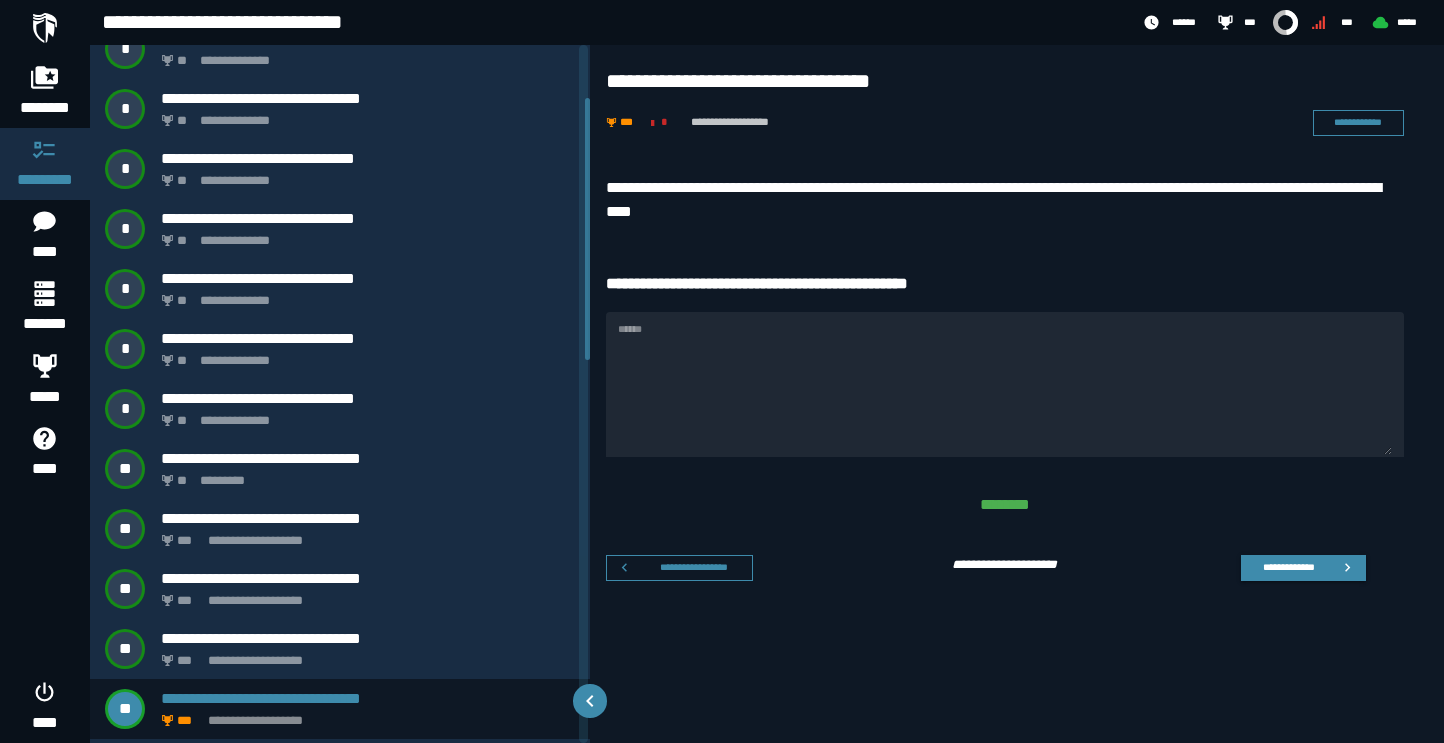 scroll, scrollTop: 141, scrollLeft: 0, axis: vertical 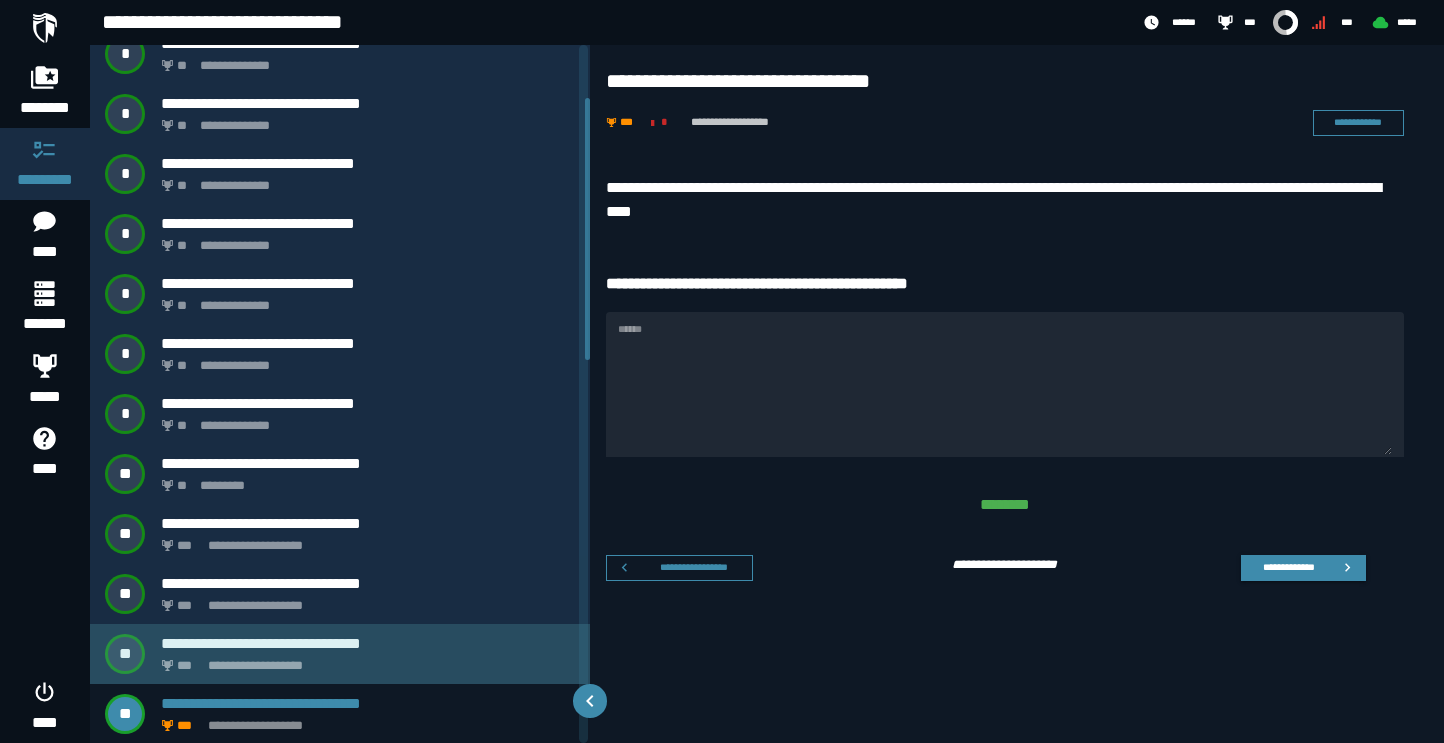click on "**********" at bounding box center [364, 660] 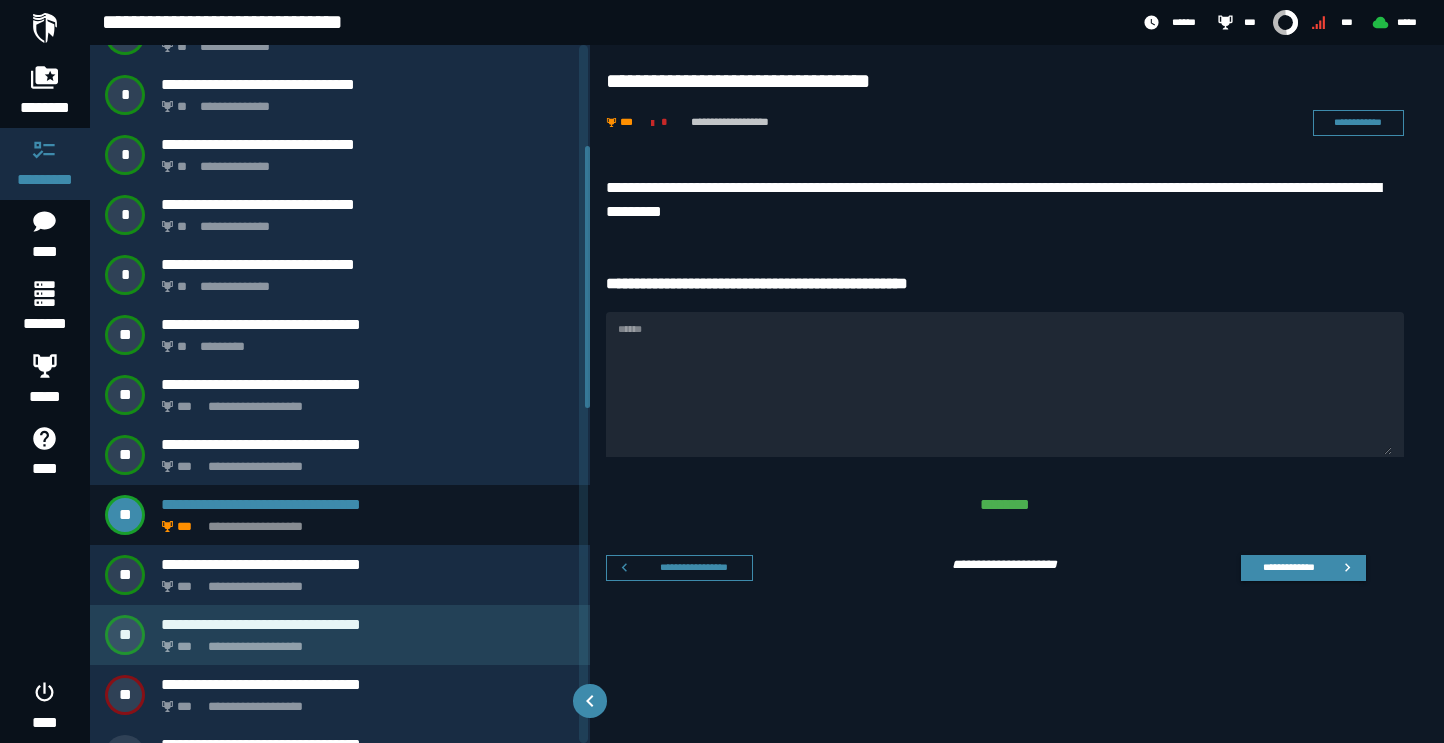 scroll, scrollTop: 285, scrollLeft: 0, axis: vertical 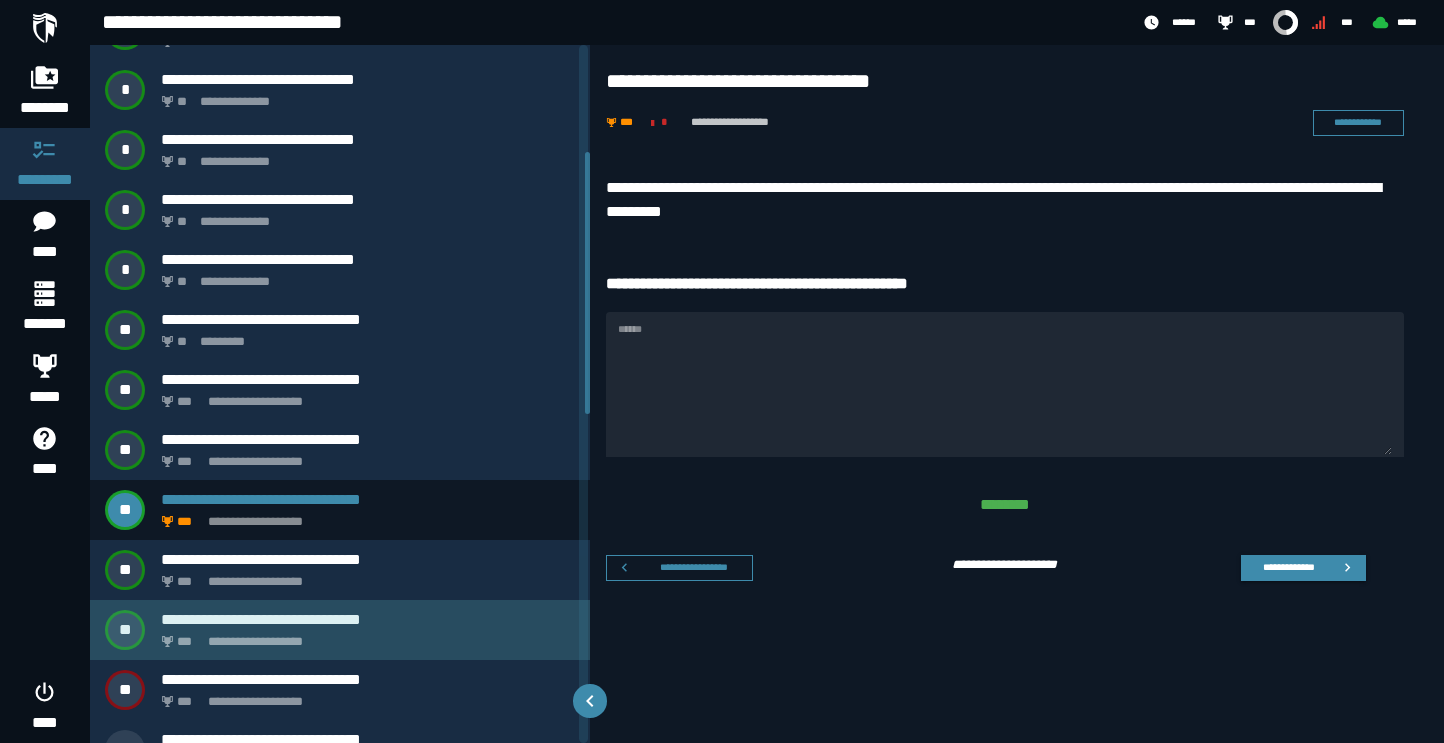click on "**********" at bounding box center [340, 630] 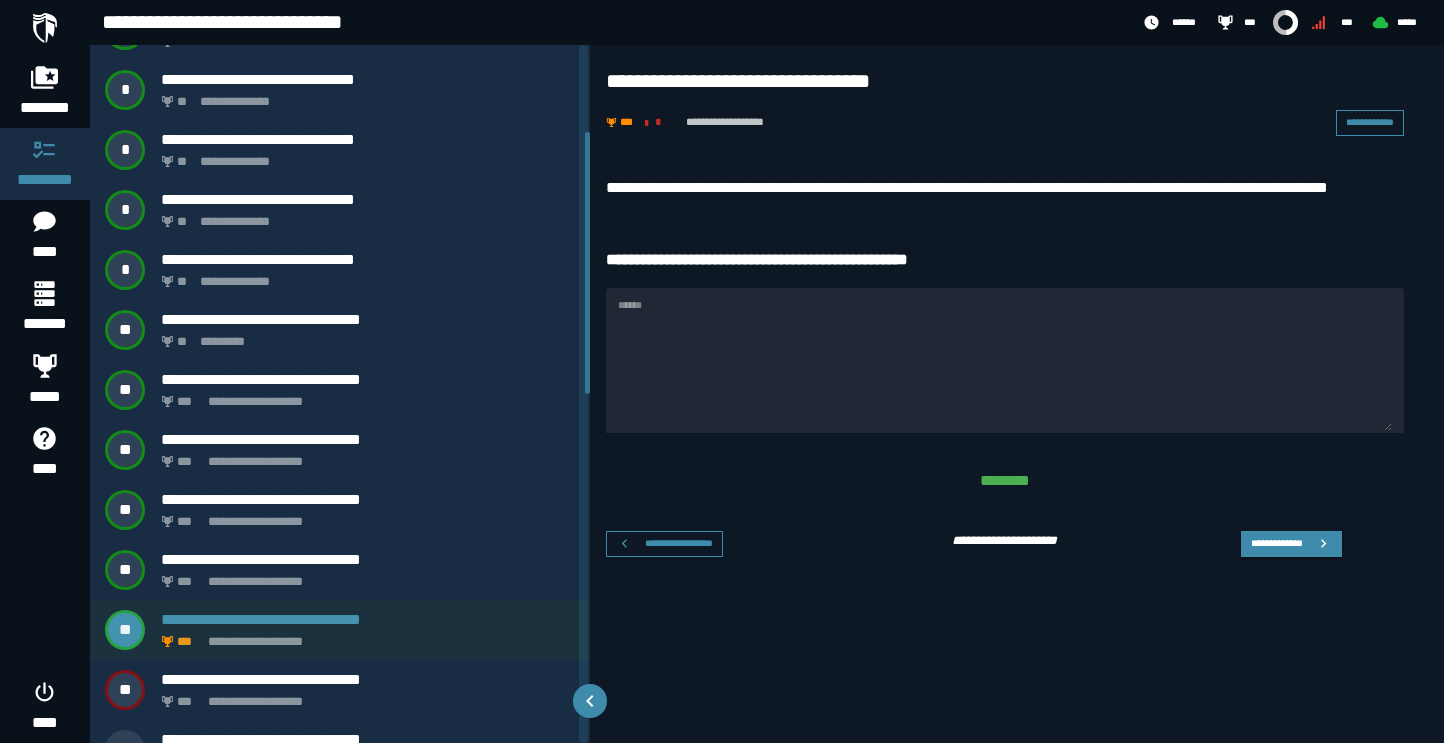 scroll, scrollTop: 201, scrollLeft: 0, axis: vertical 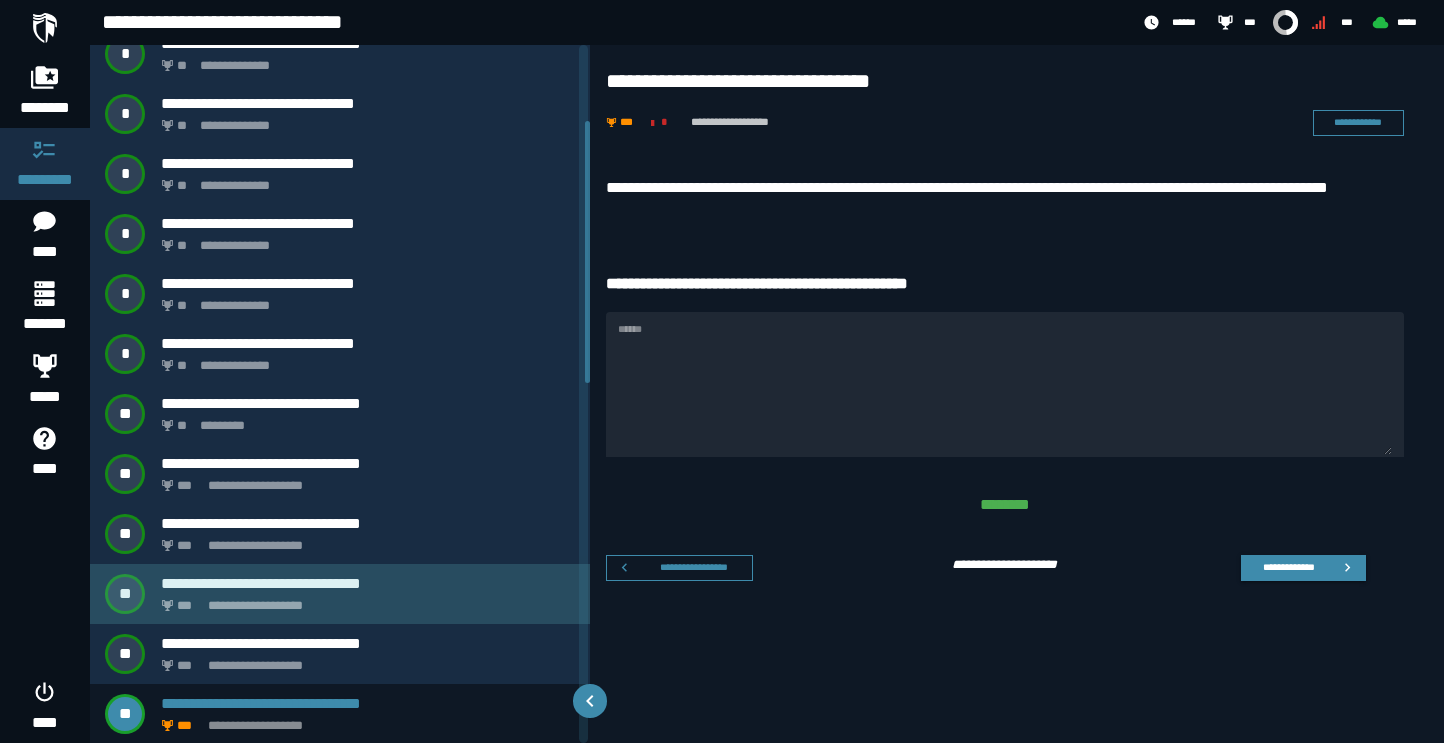 click on "**********" at bounding box center [340, 594] 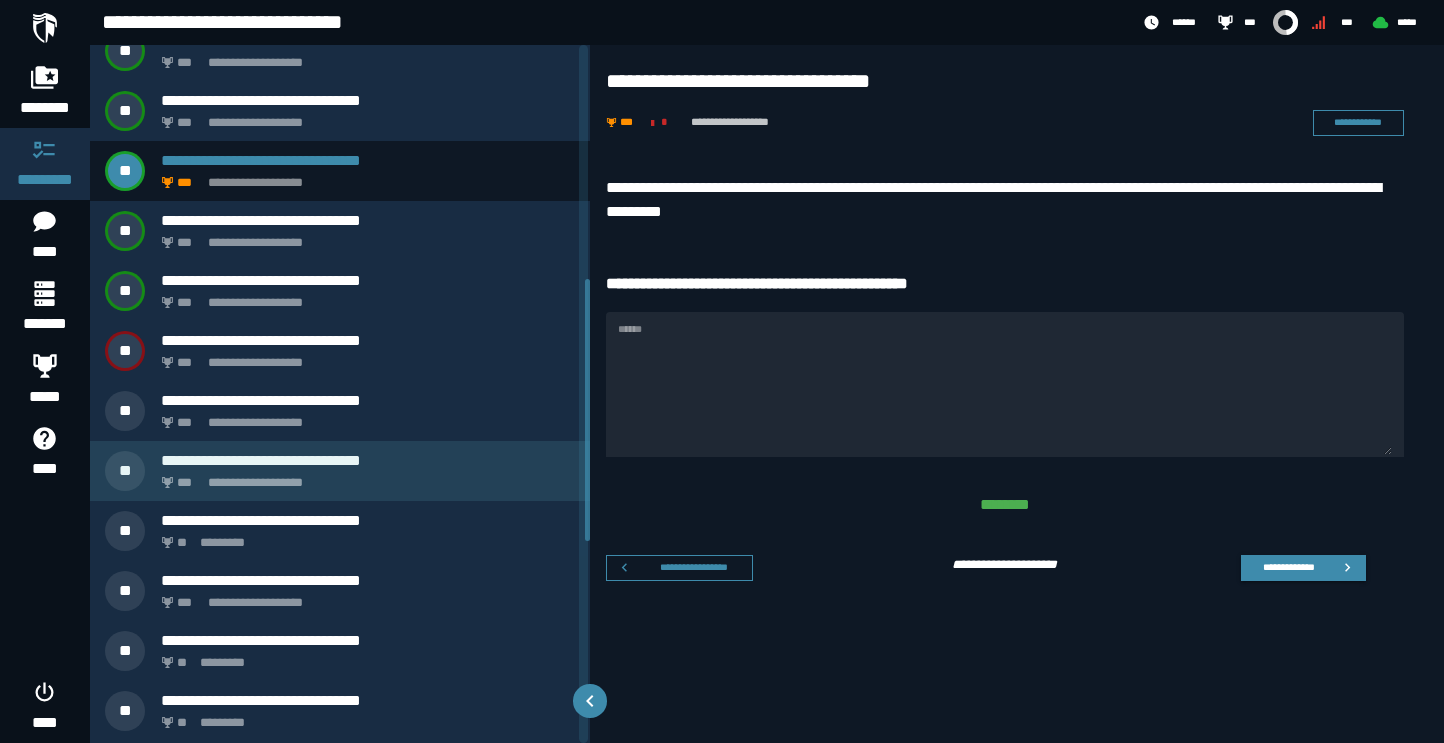 scroll, scrollTop: 650, scrollLeft: 0, axis: vertical 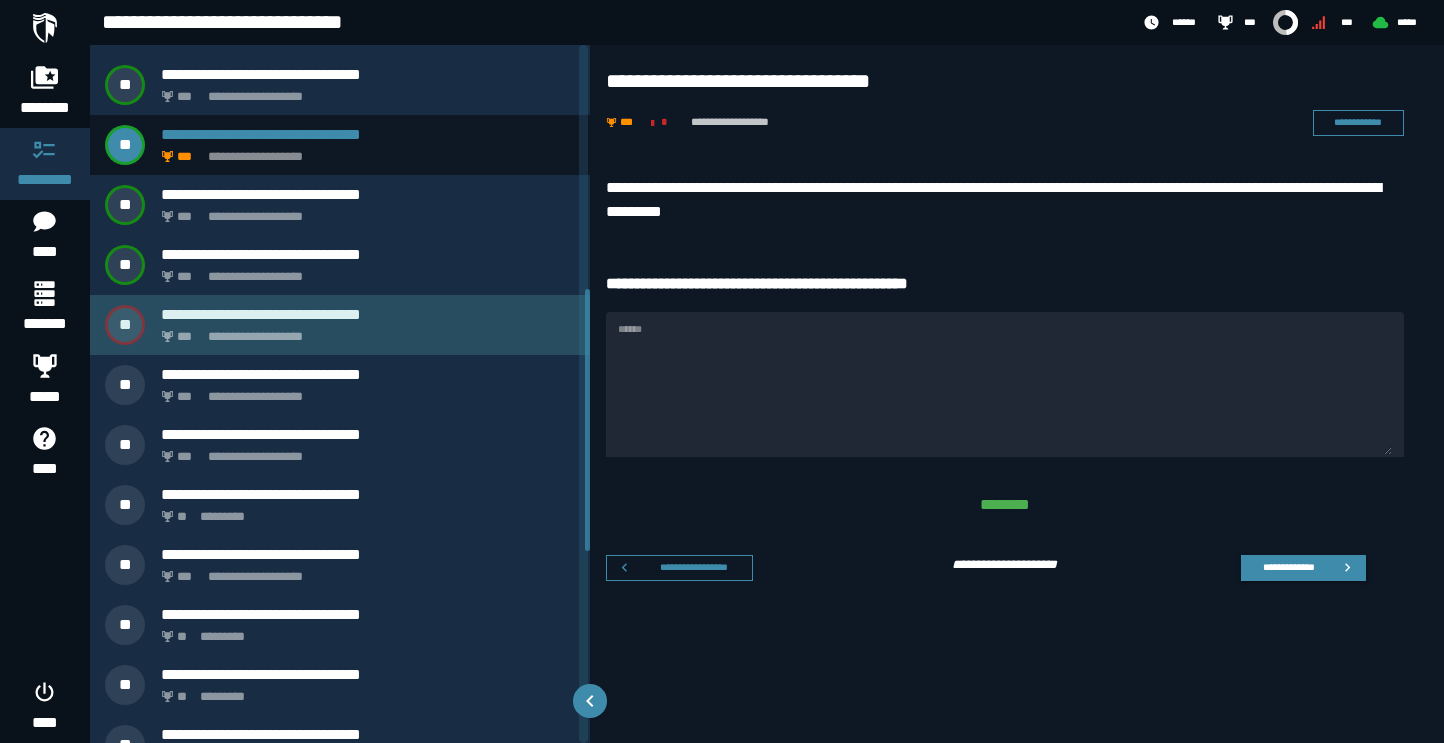 click on "**********" at bounding box center (364, 331) 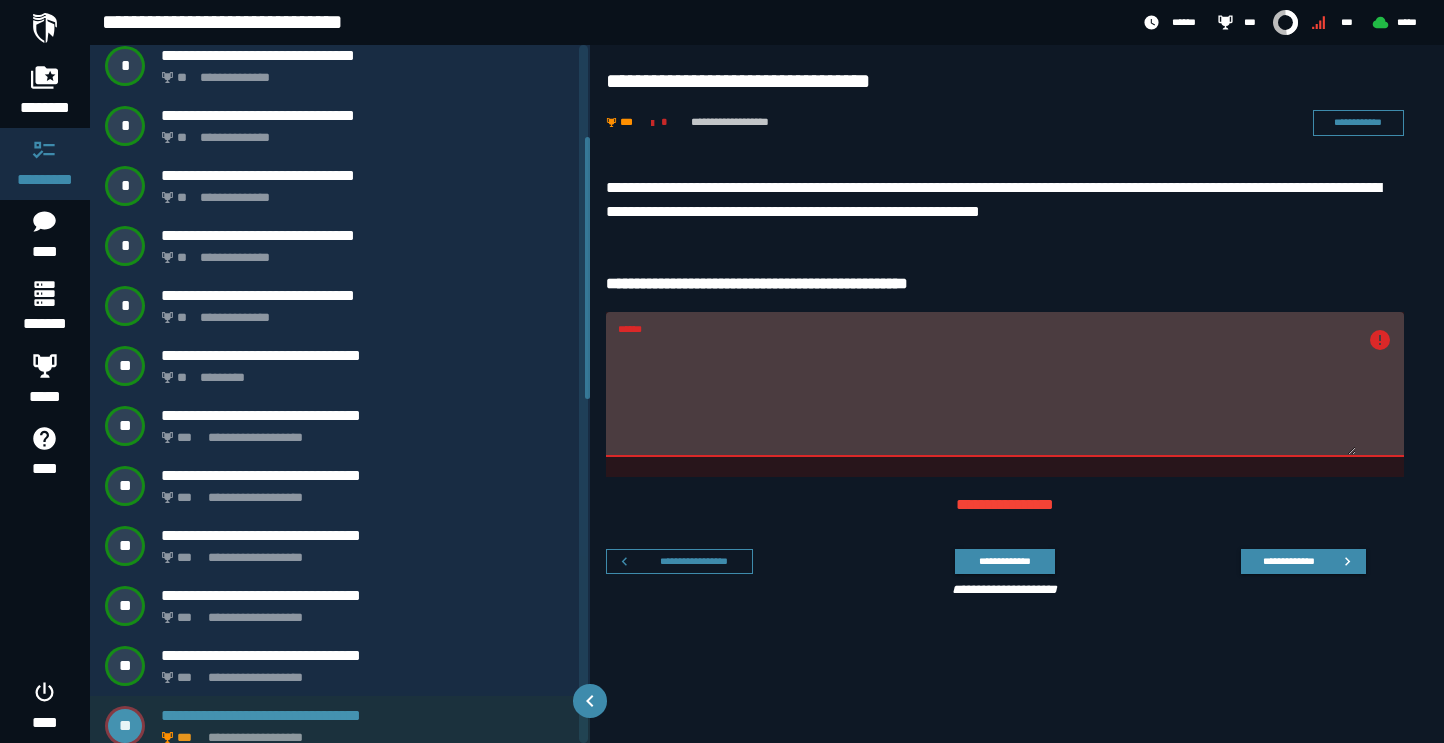 scroll, scrollTop: 241, scrollLeft: 0, axis: vertical 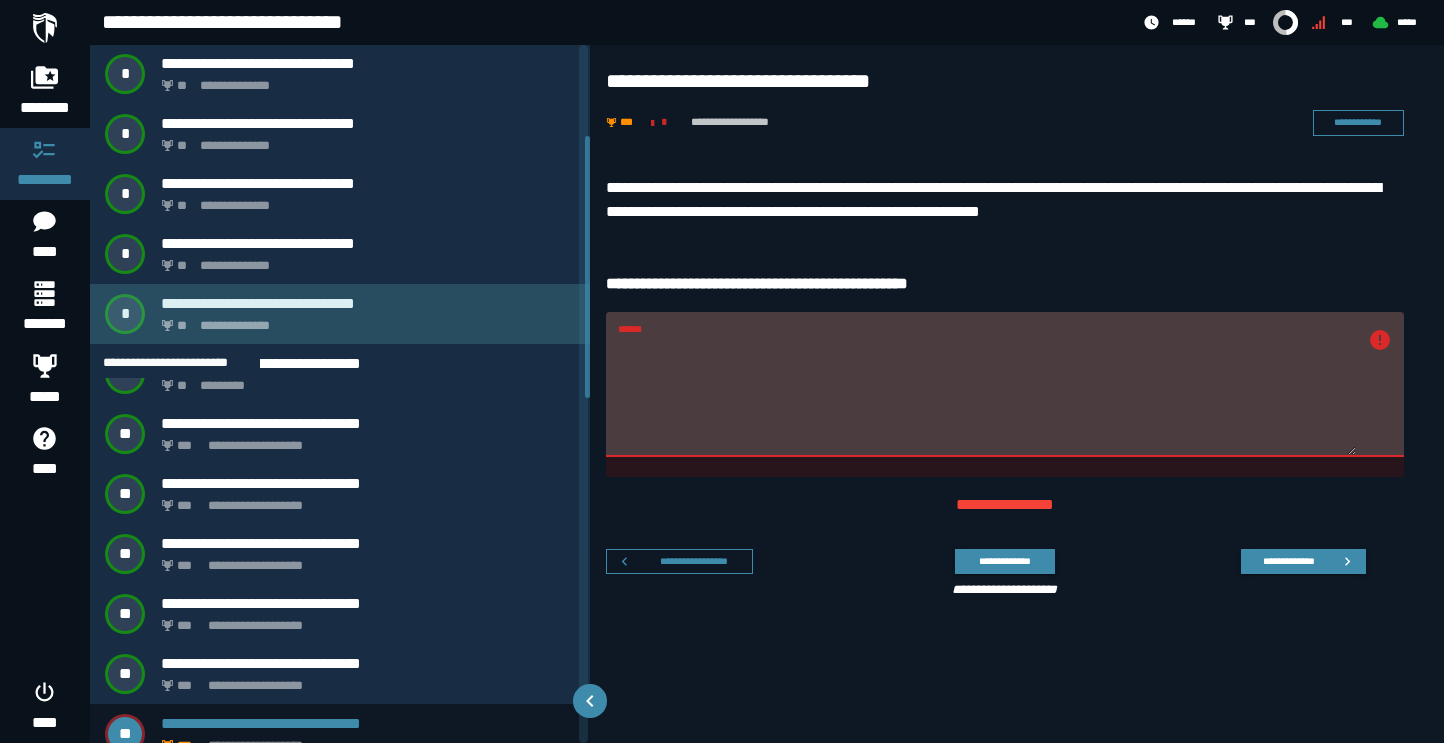 click 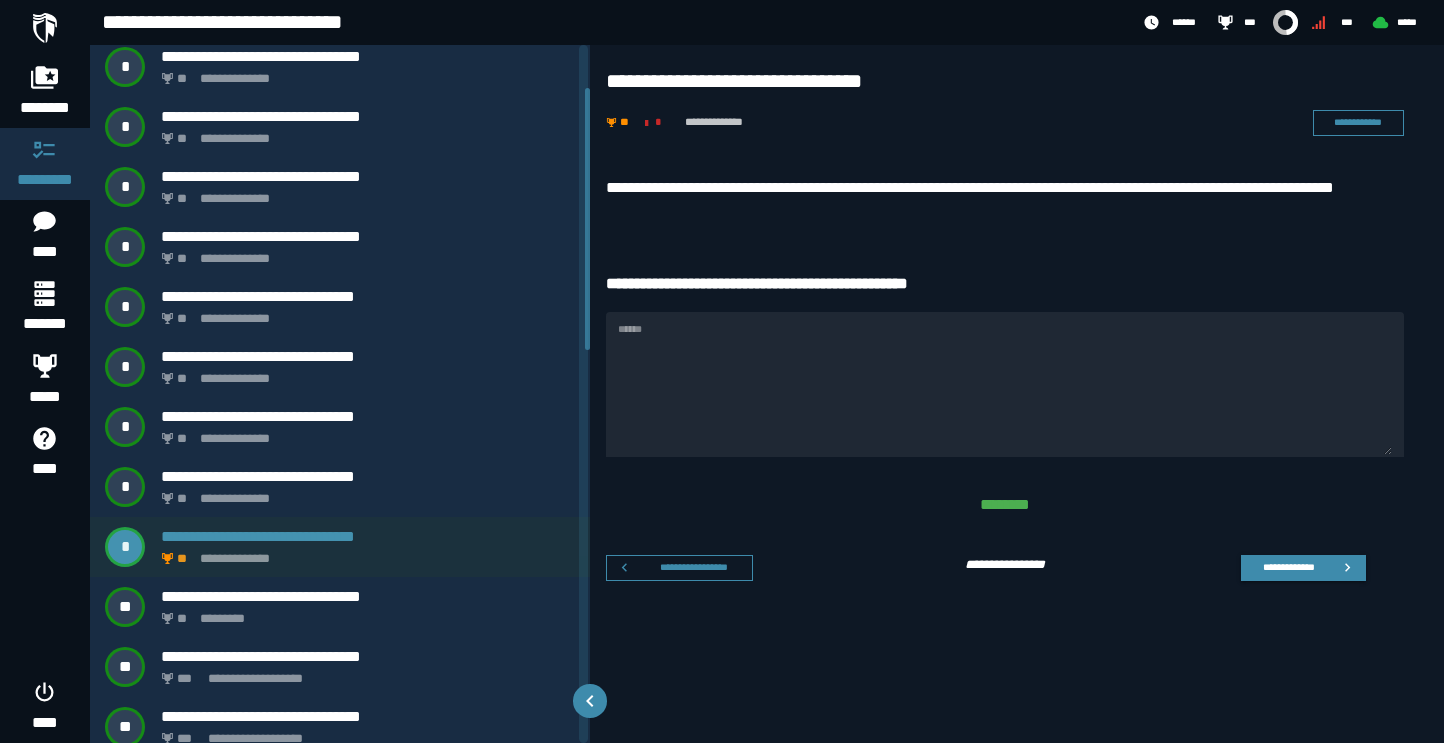 scroll, scrollTop: 0, scrollLeft: 0, axis: both 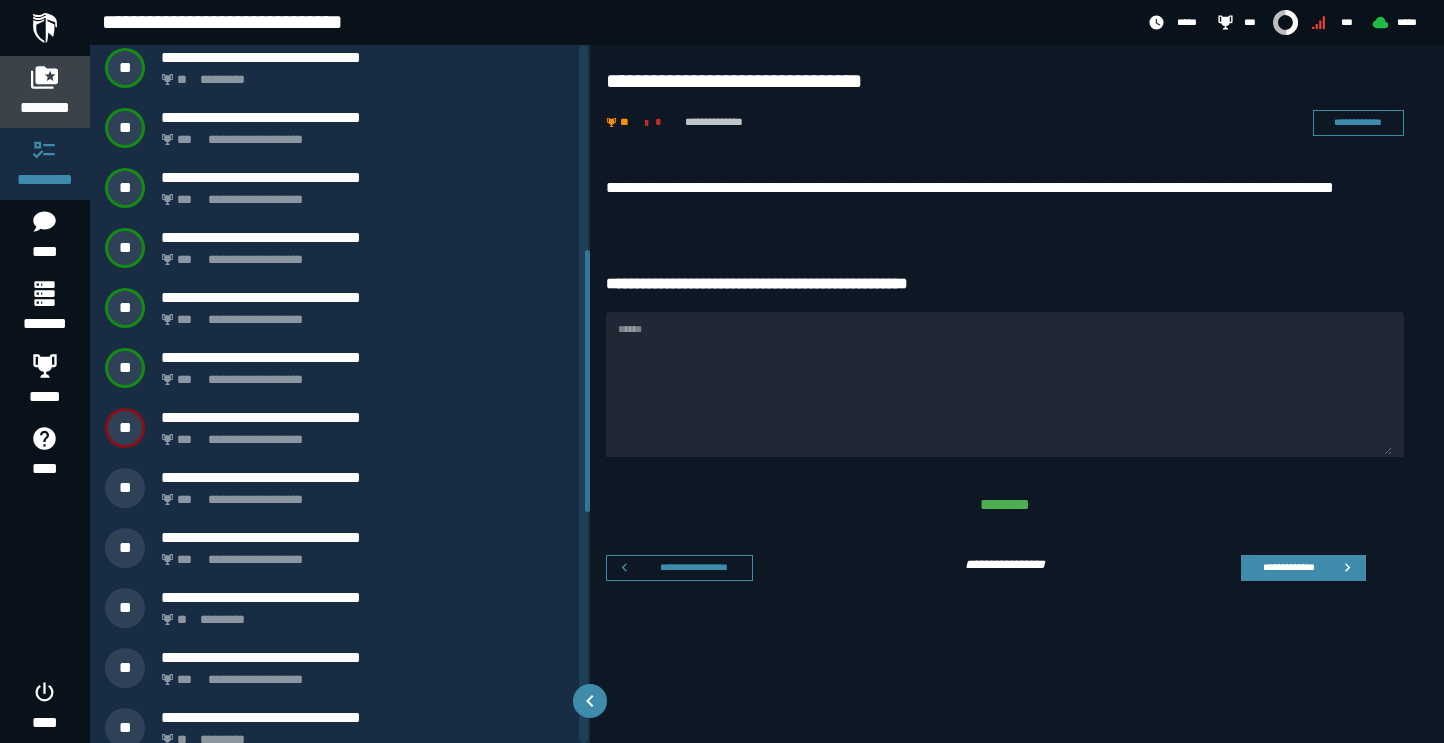 click on "********" at bounding box center [45, 108] 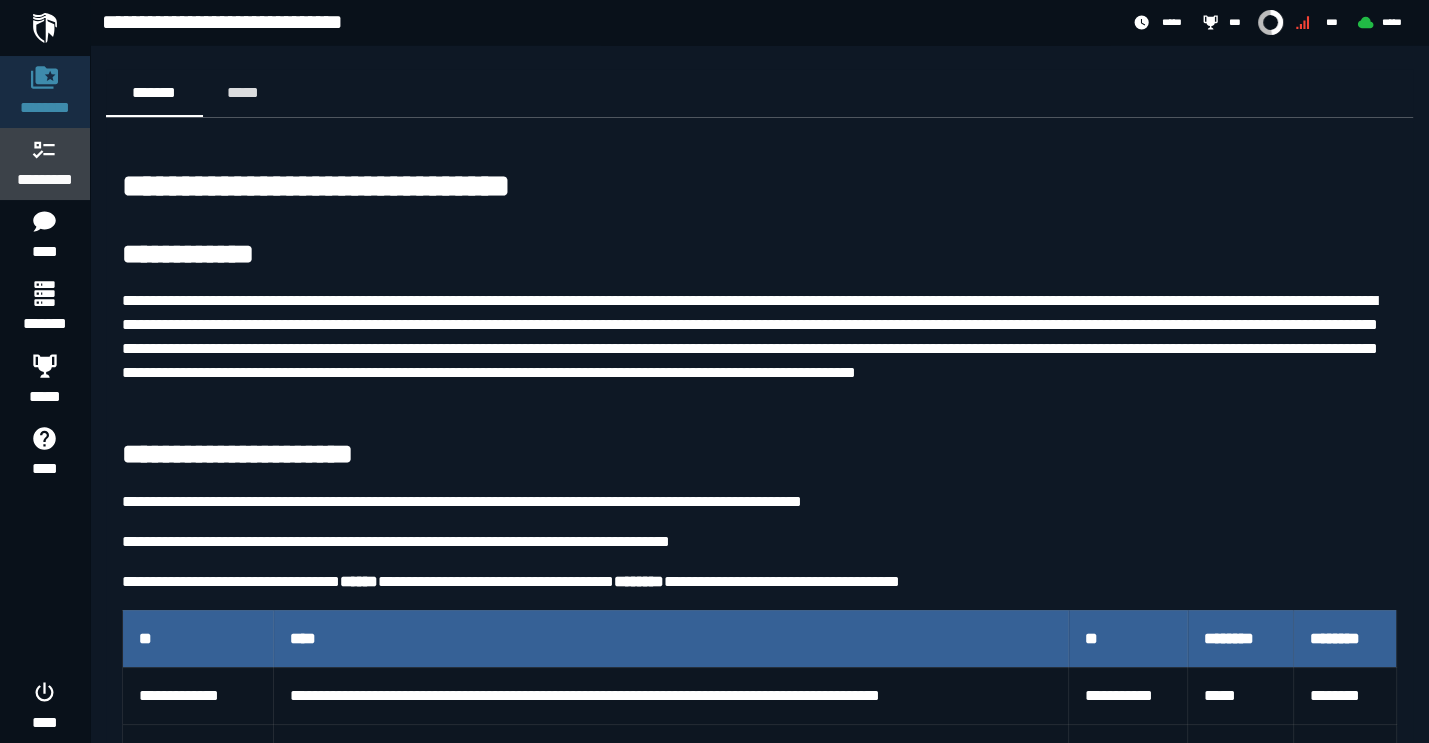 click on "*********" at bounding box center (45, 180) 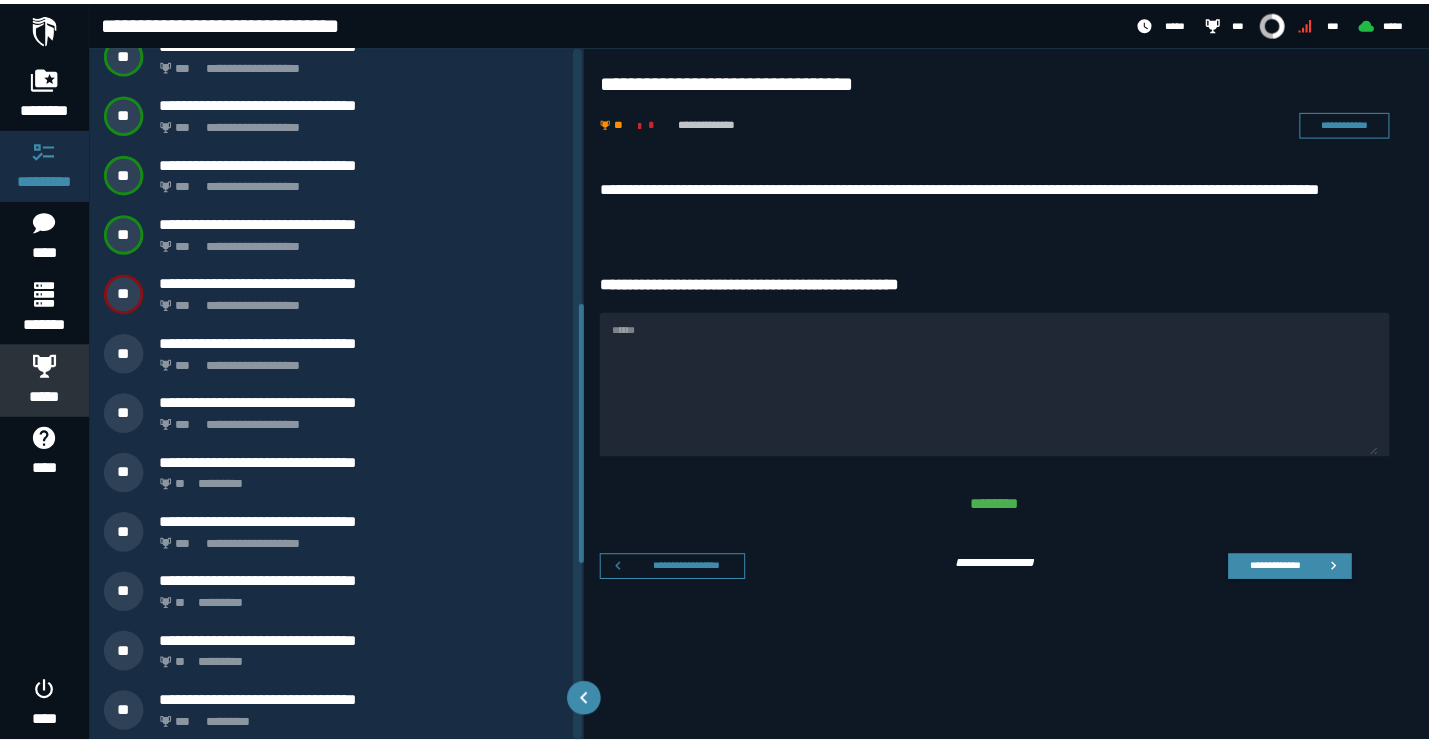 scroll, scrollTop: 688, scrollLeft: 0, axis: vertical 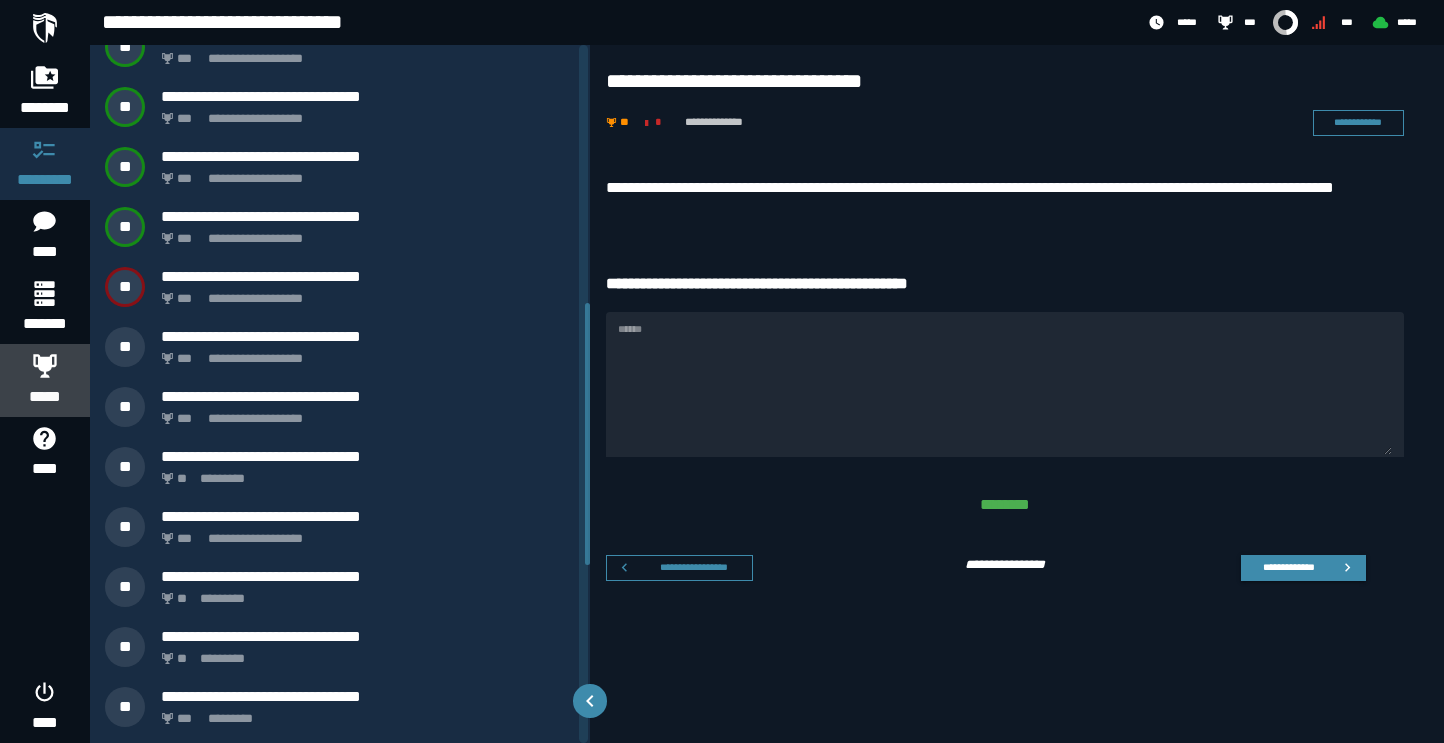 click at bounding box center [45, 365] 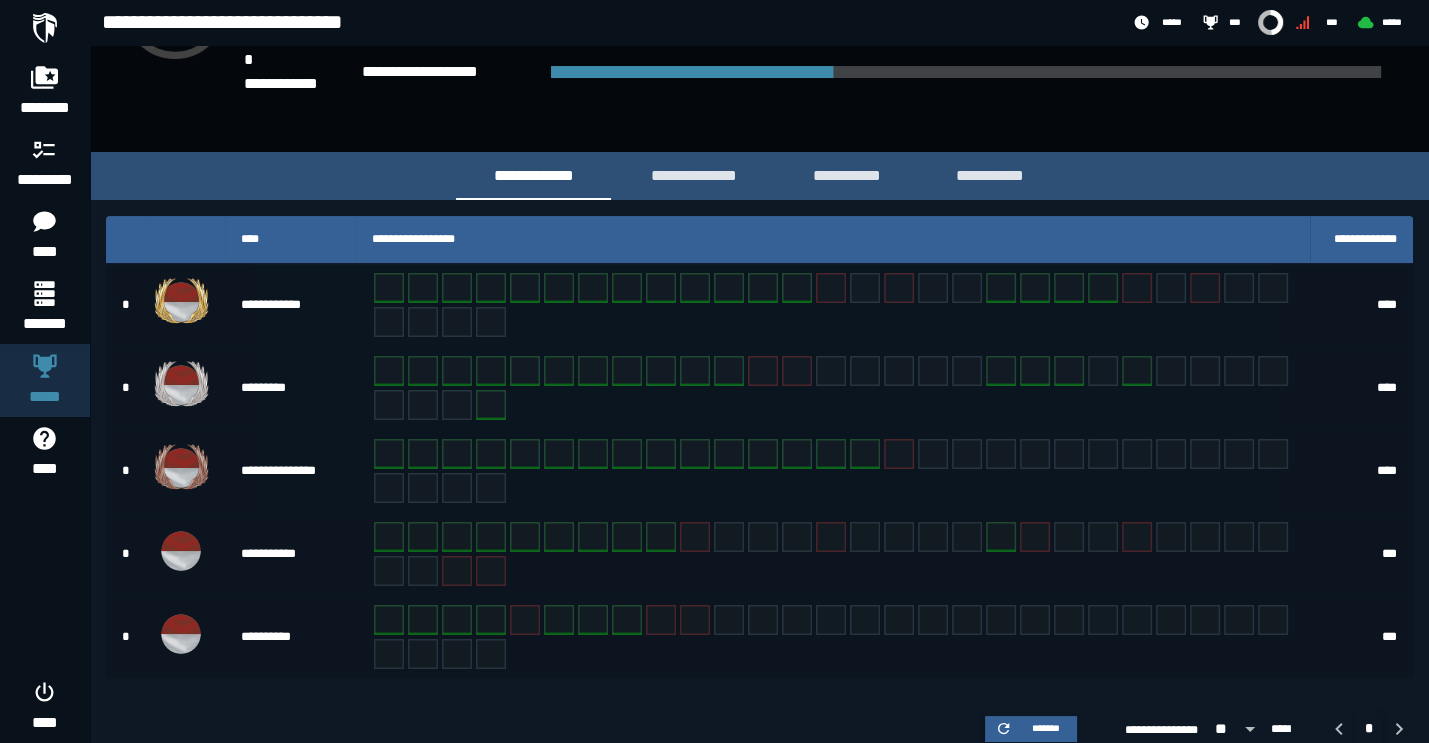 scroll, scrollTop: 211, scrollLeft: 0, axis: vertical 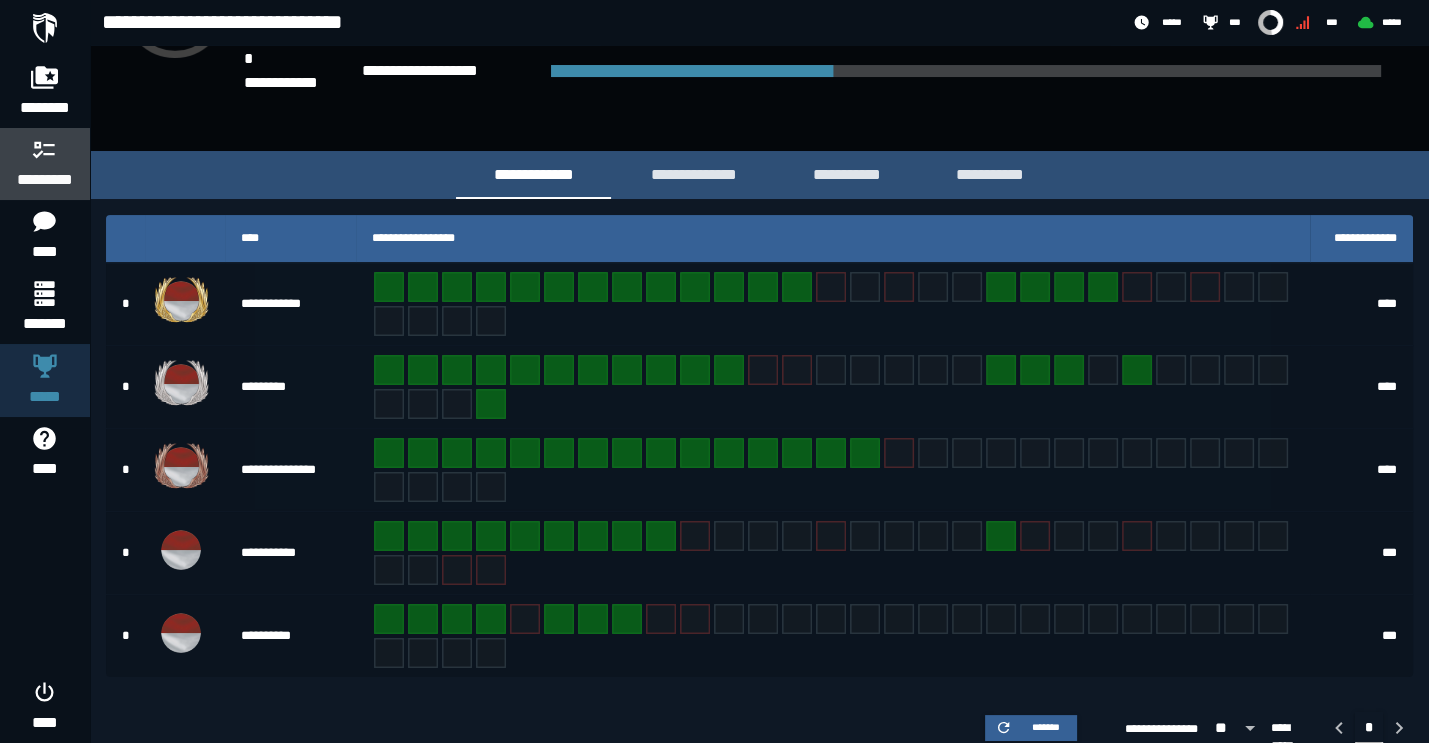 click on "*********" at bounding box center (45, 164) 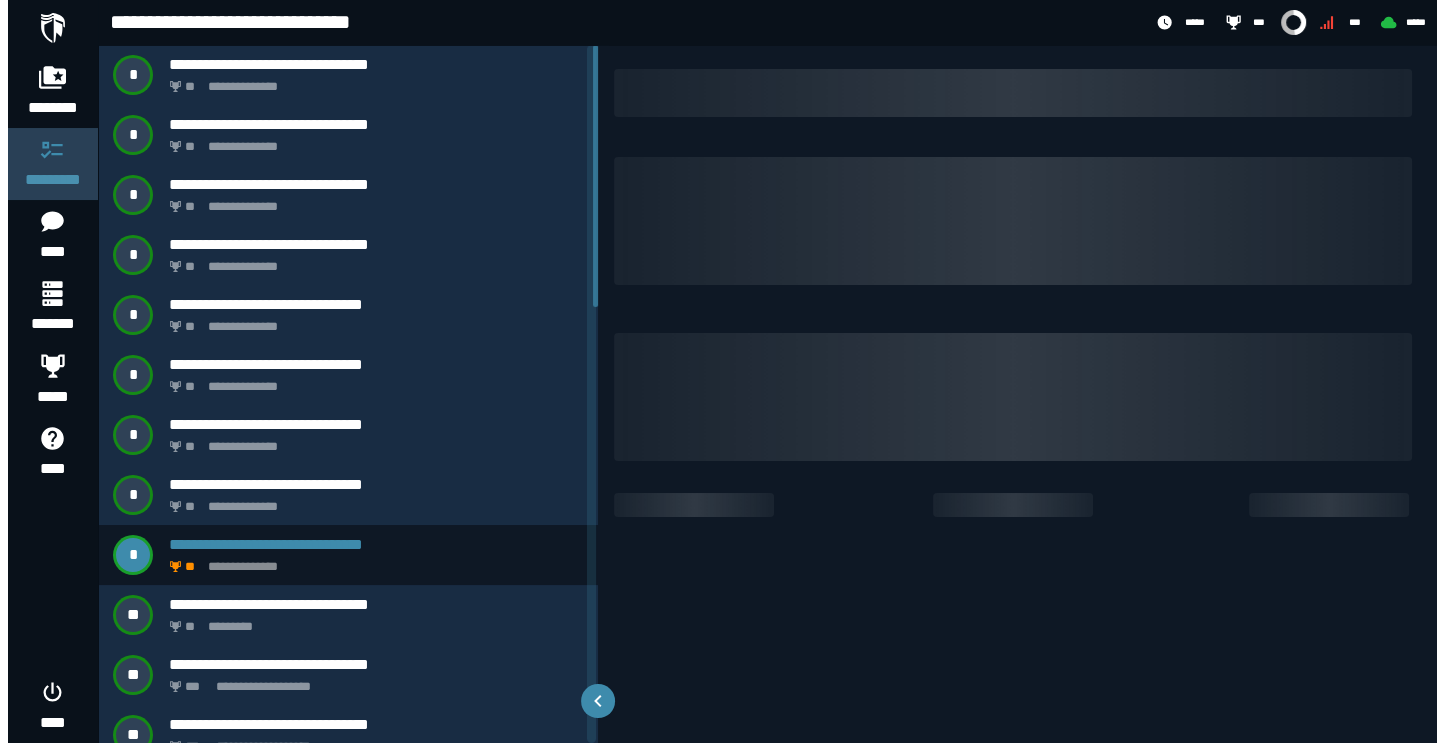 scroll, scrollTop: 0, scrollLeft: 0, axis: both 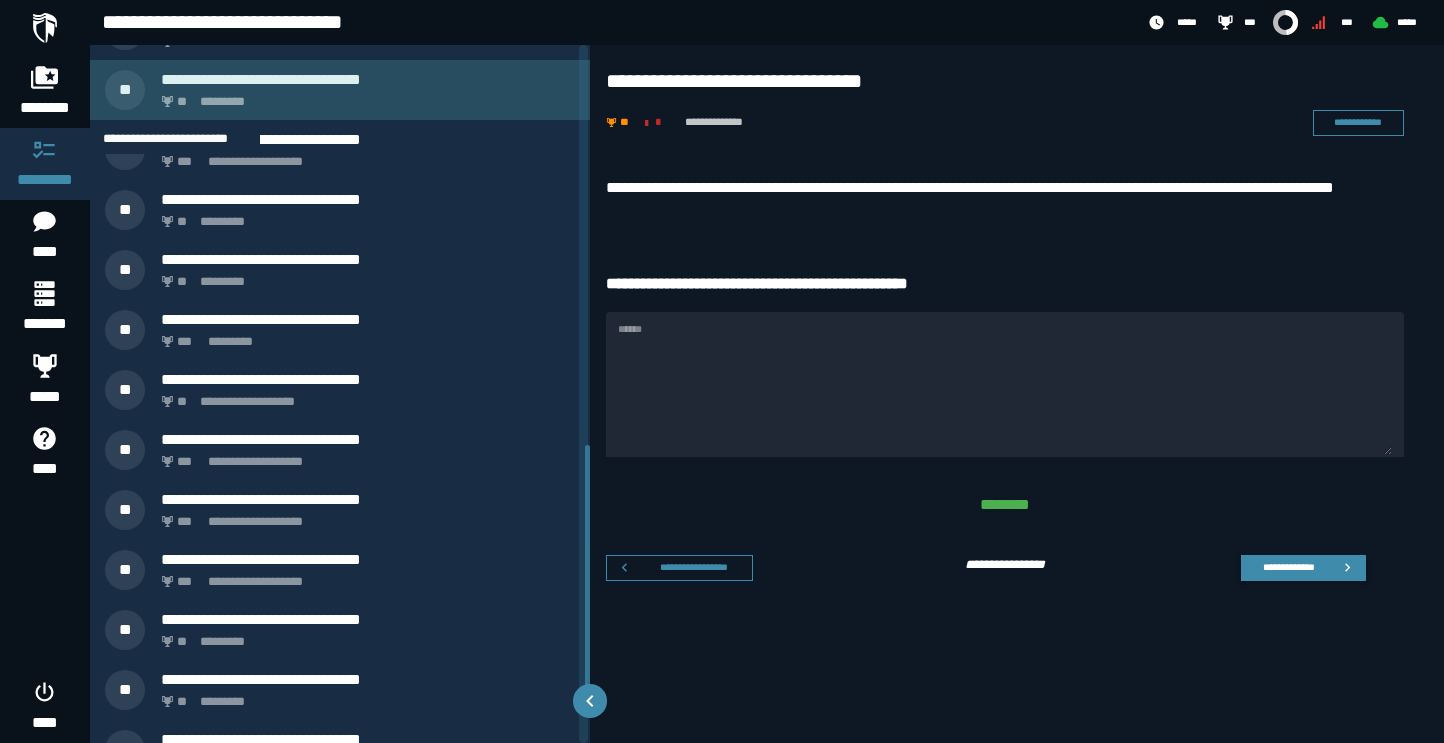 click on "**" at bounding box center (183, 102) 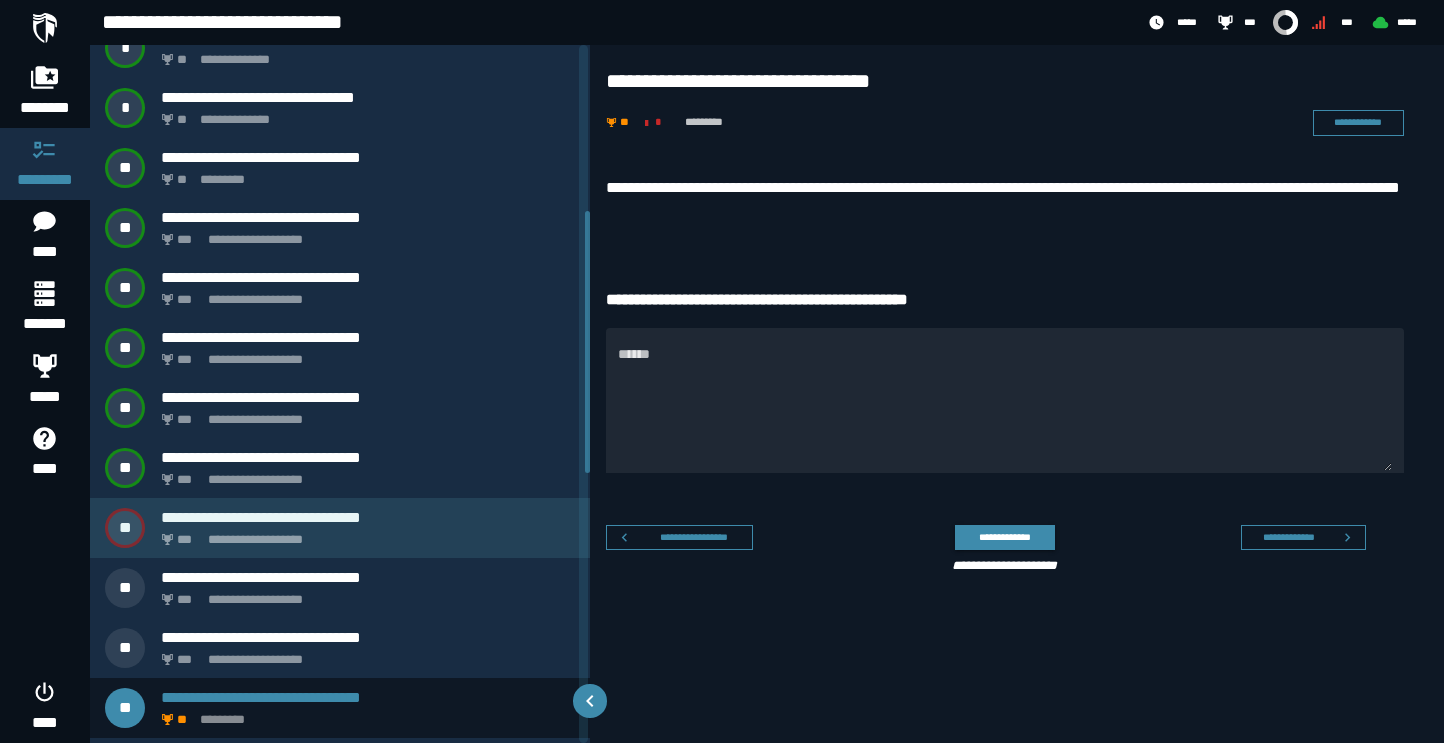 scroll, scrollTop: 441, scrollLeft: 0, axis: vertical 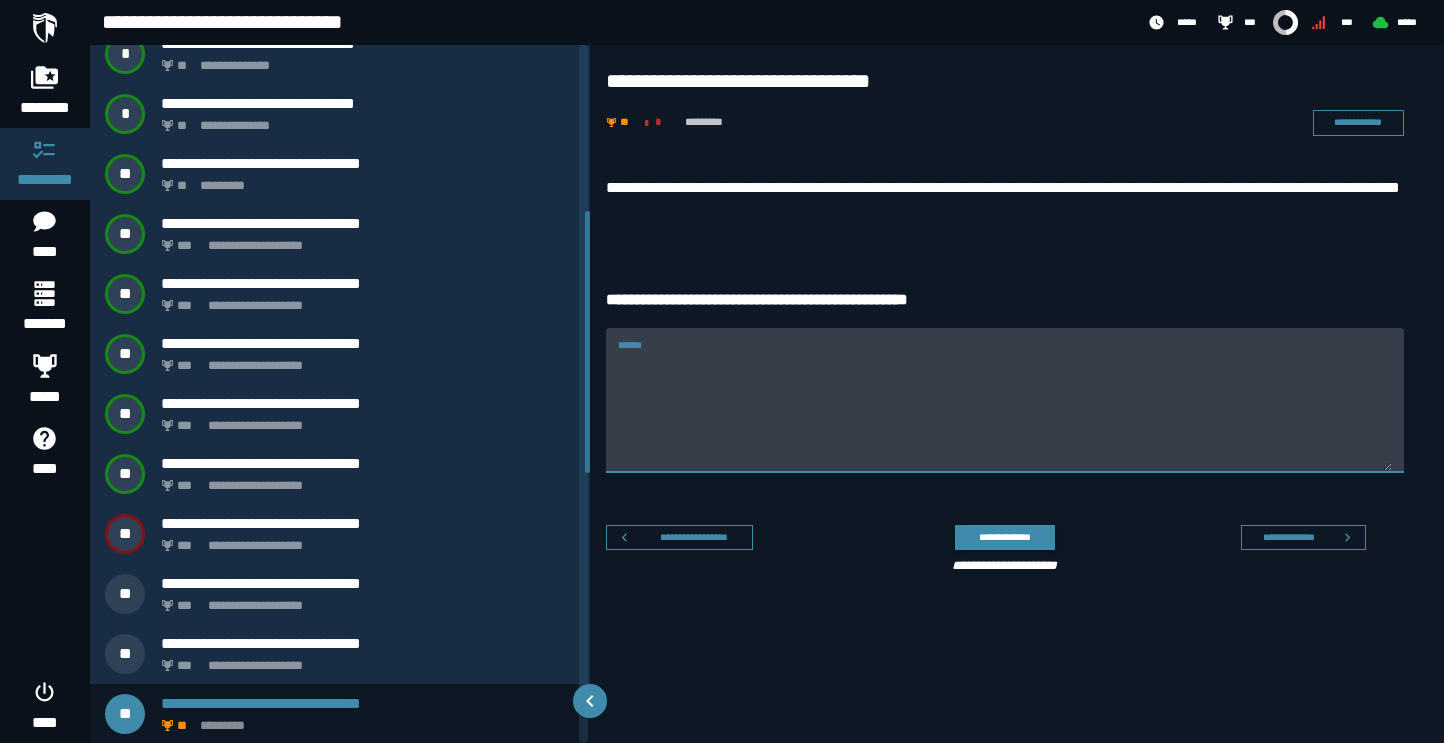 click on "******" at bounding box center [1005, 400] 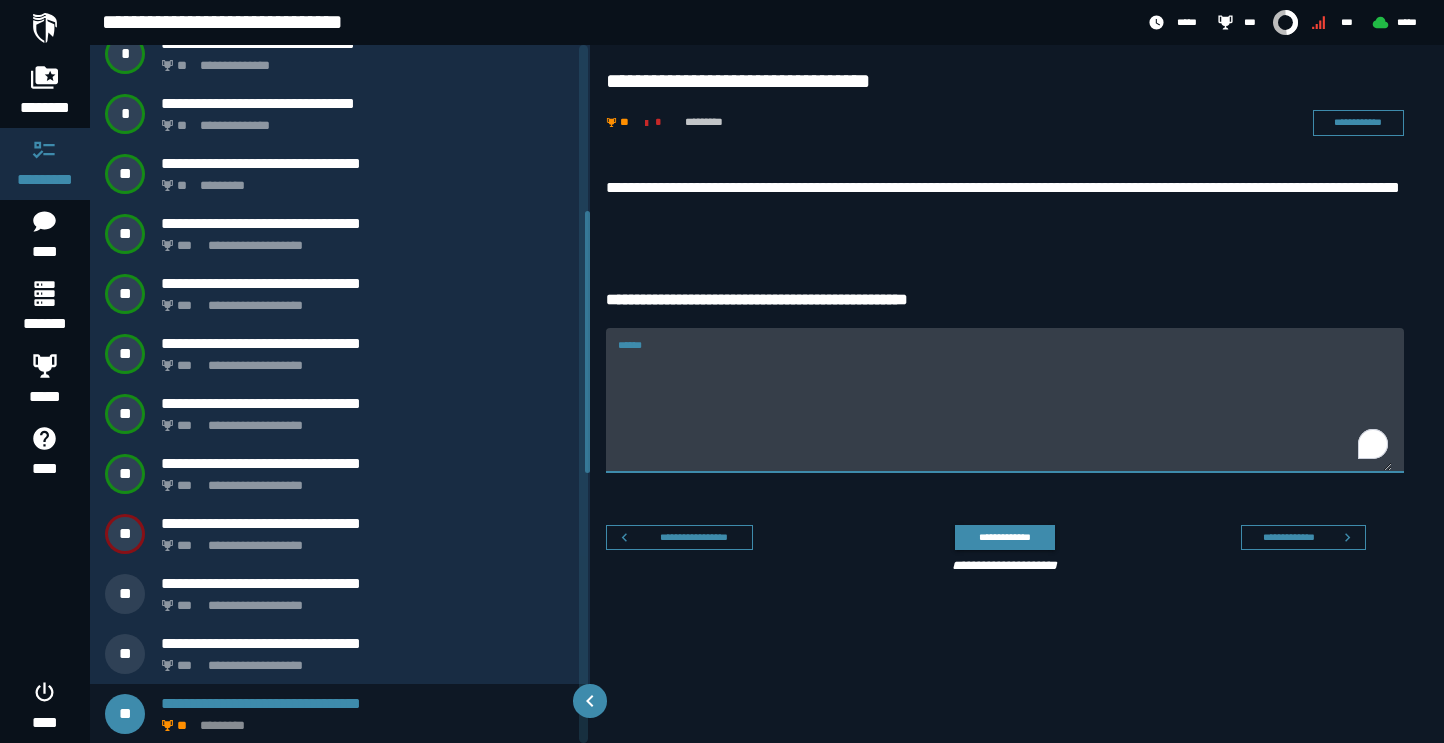 paste on "**********" 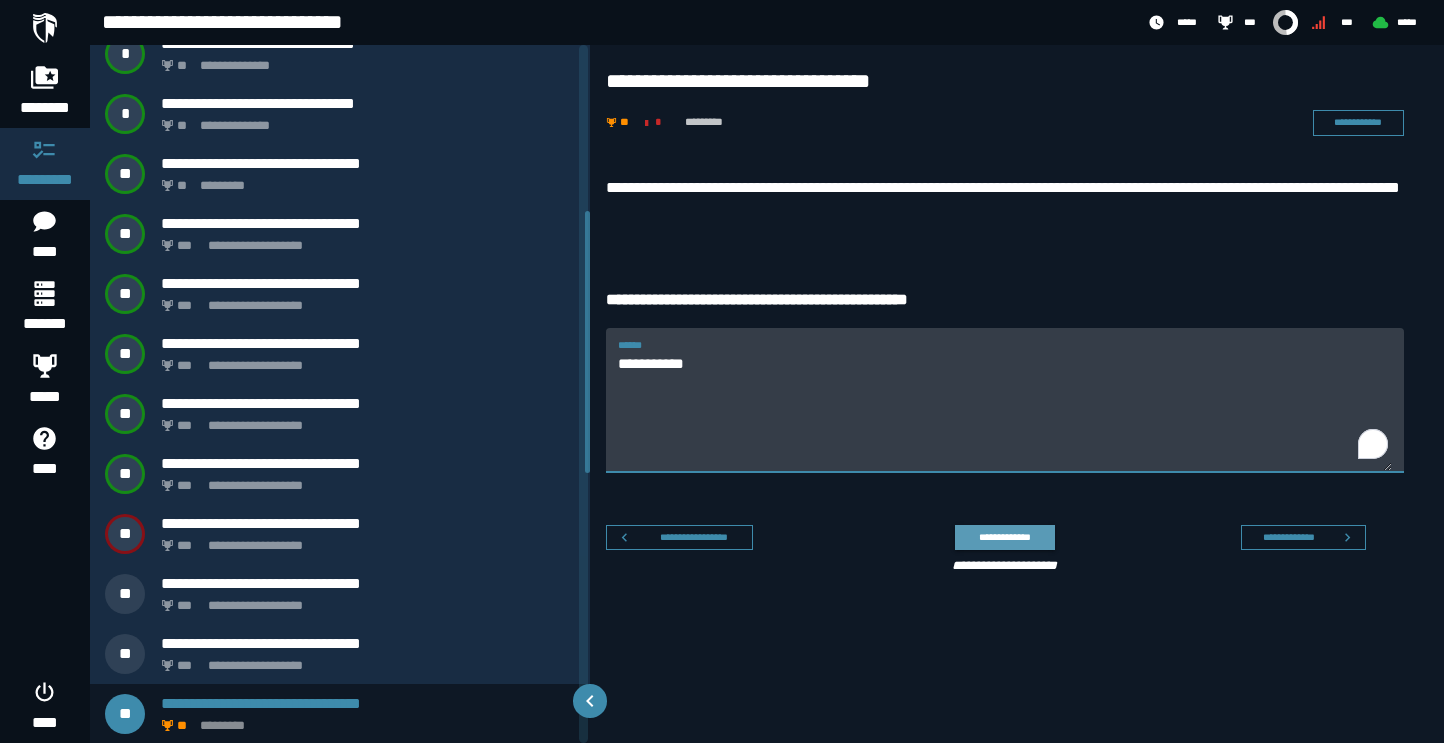 type on "**********" 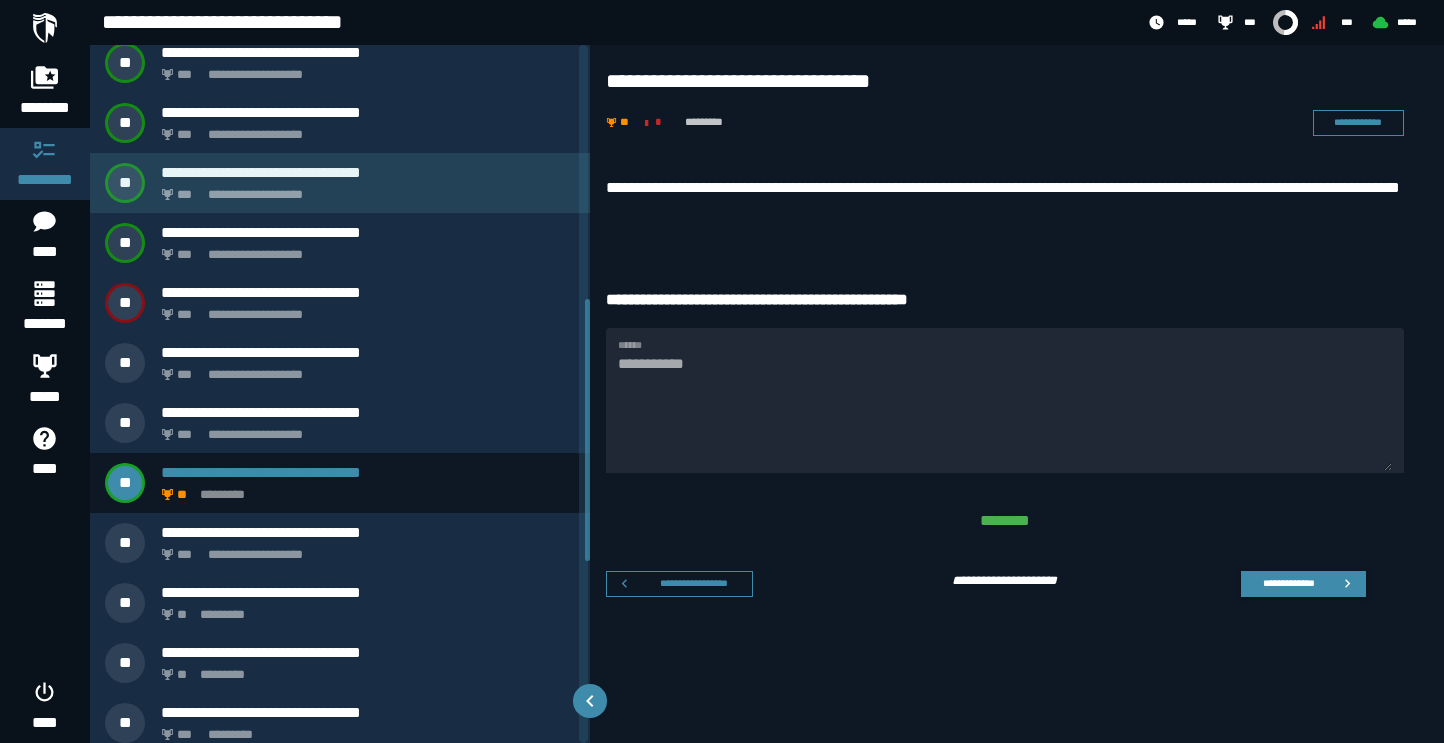 scroll, scrollTop: 676, scrollLeft: 0, axis: vertical 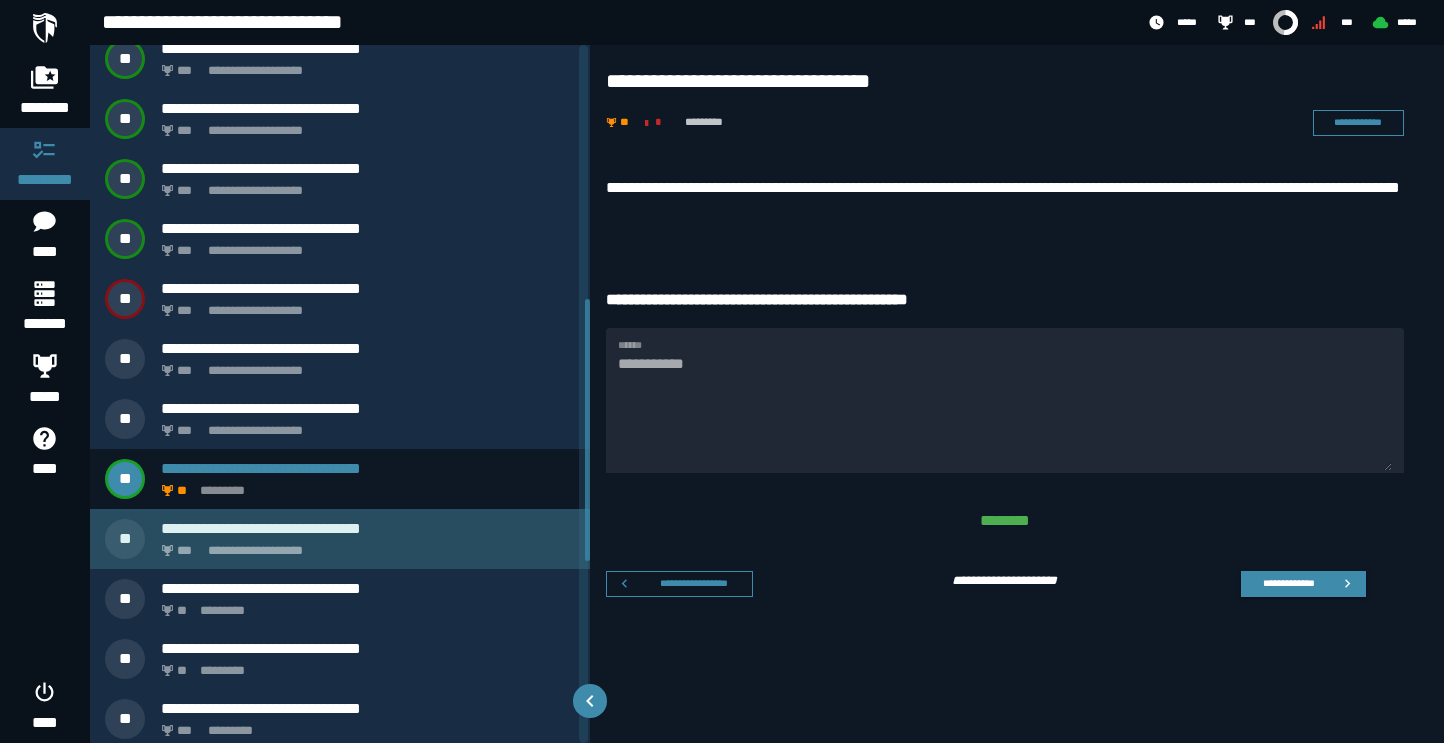click on "**********" at bounding box center (340, 539) 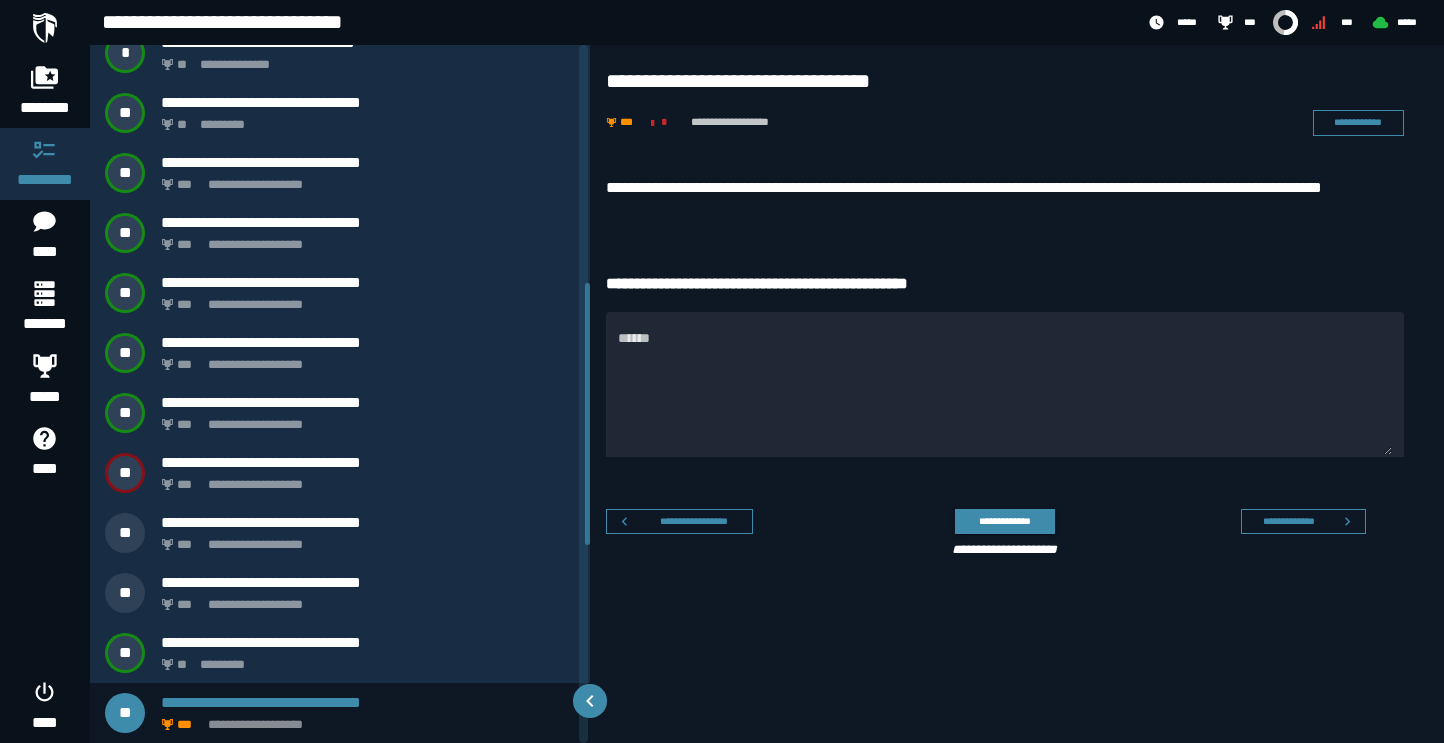 scroll, scrollTop: 501, scrollLeft: 0, axis: vertical 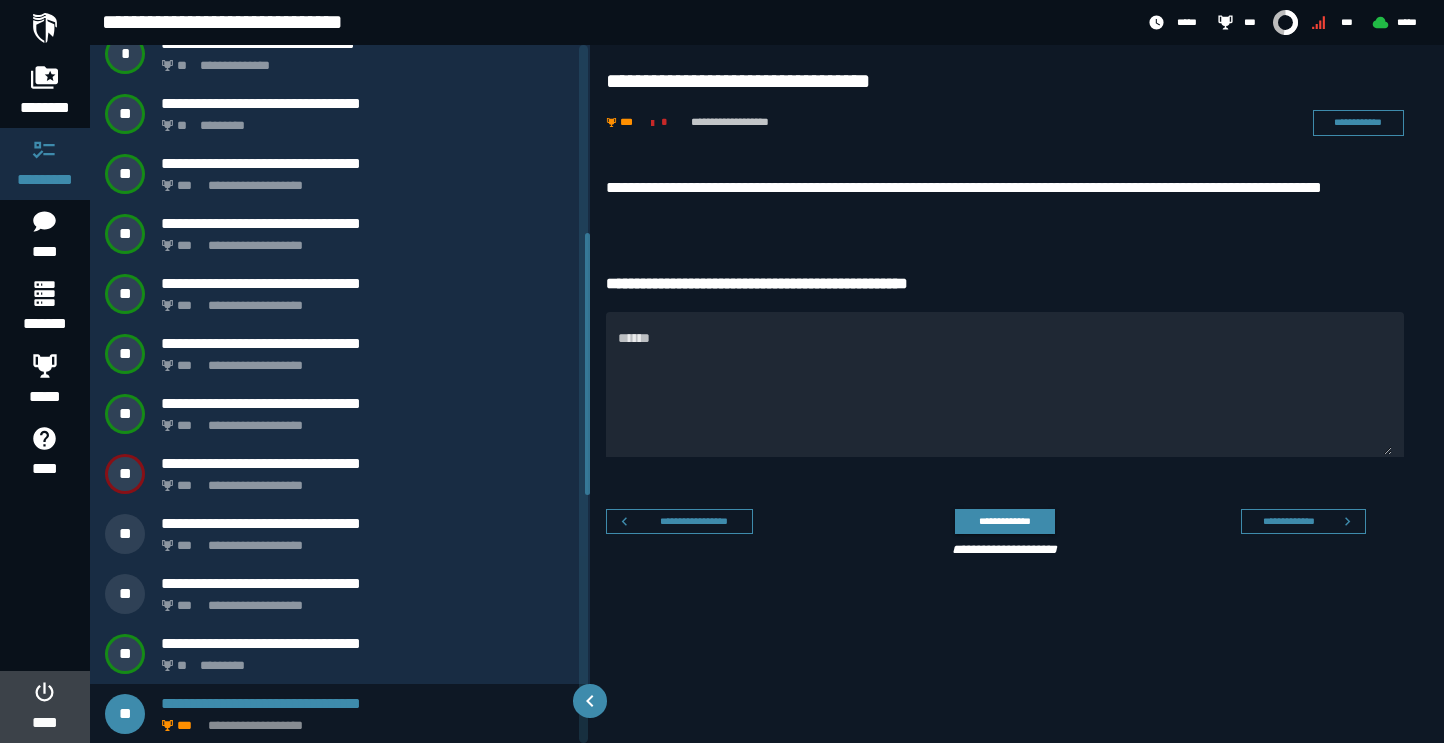 click on "****" at bounding box center (44, 723) 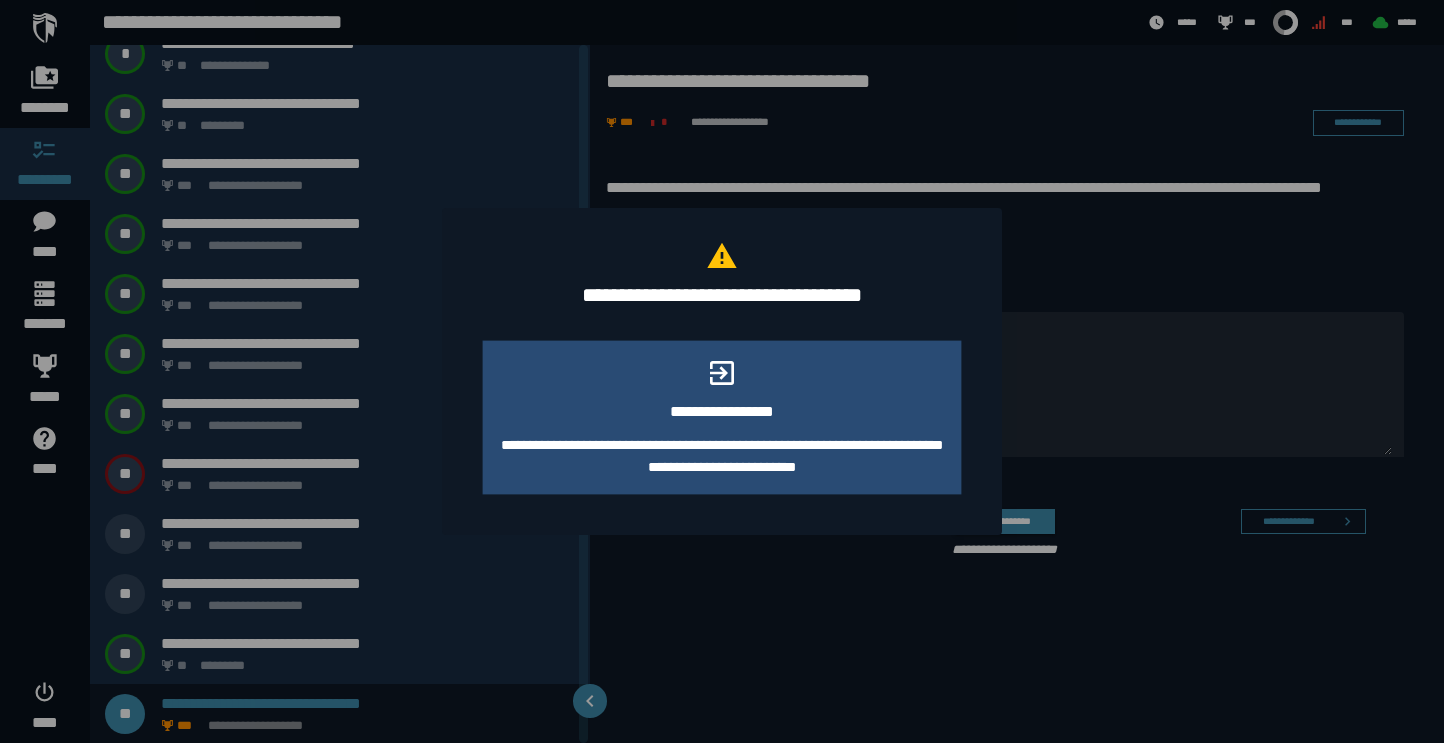 click on "**********" 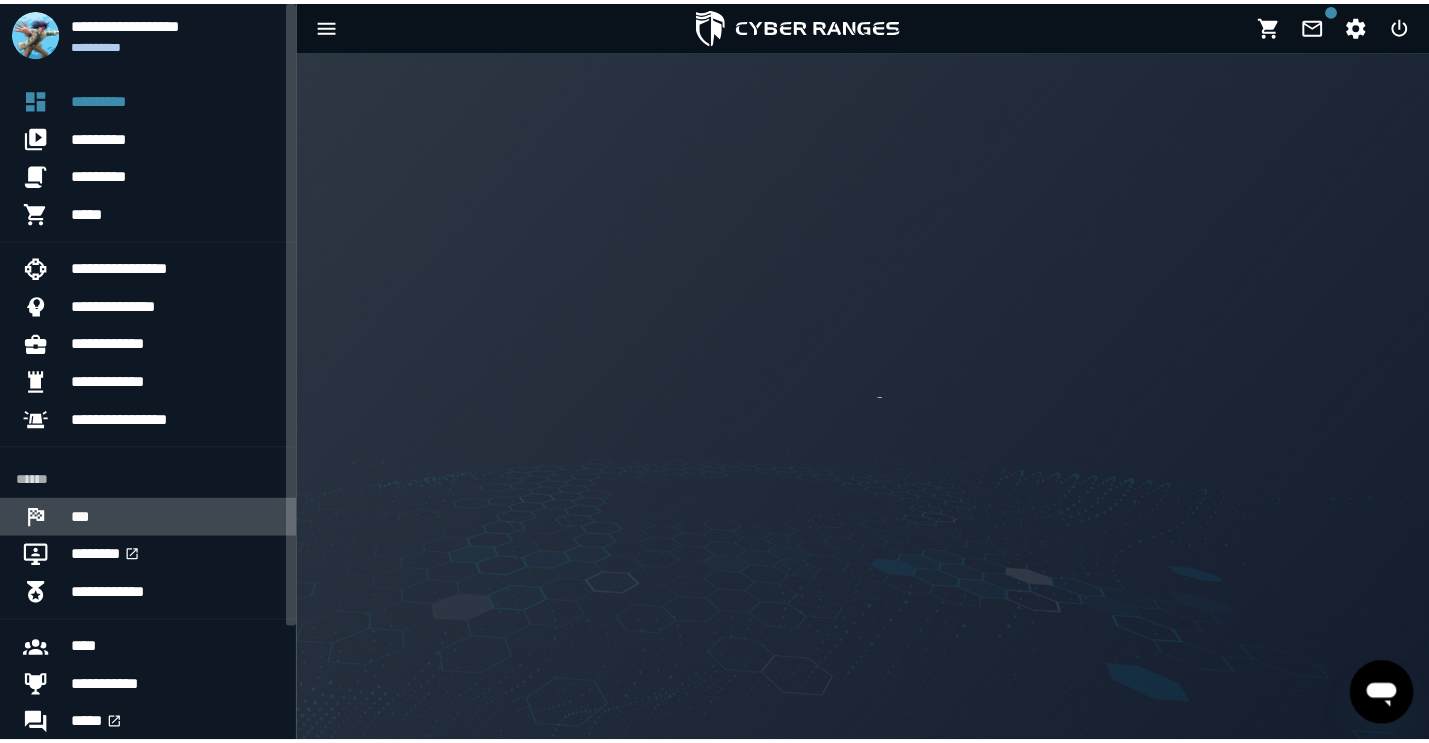 scroll, scrollTop: 0, scrollLeft: 0, axis: both 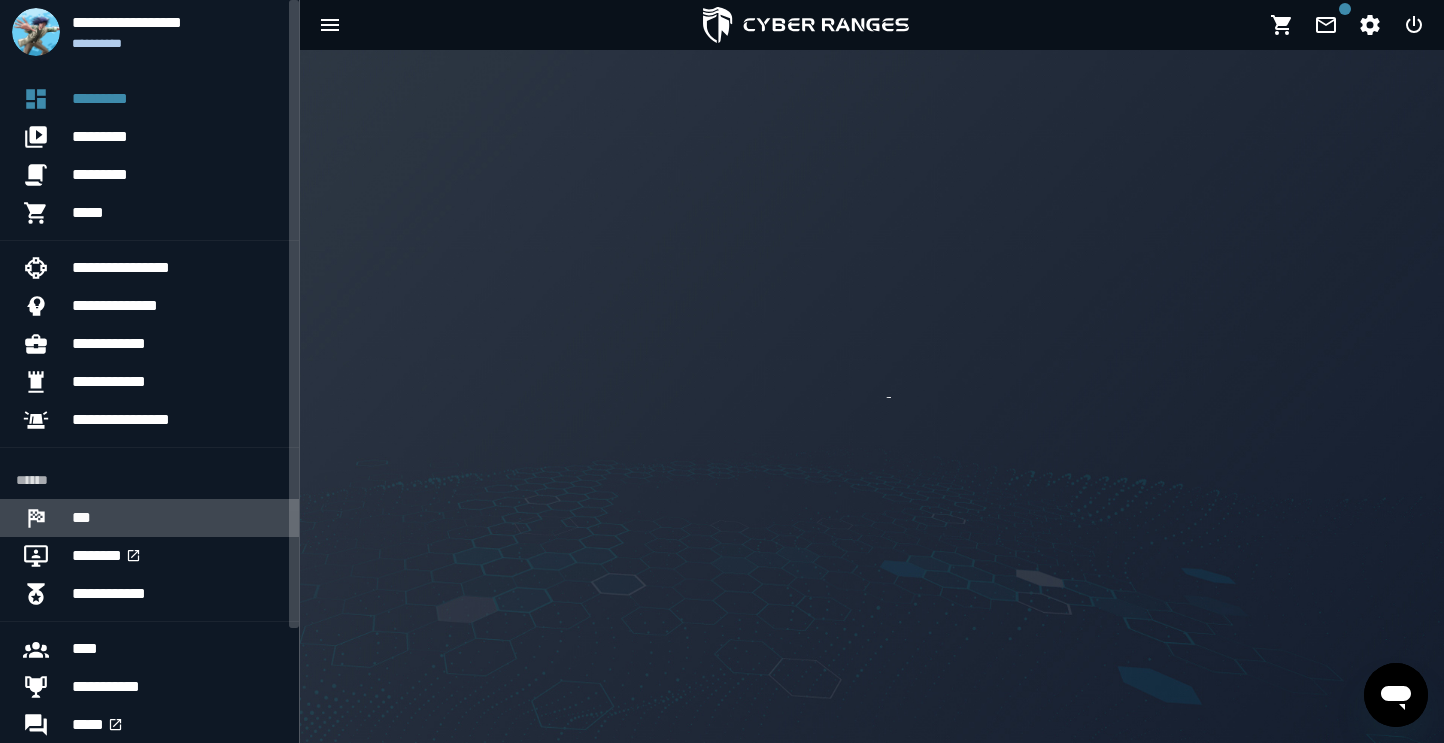 click on "***" at bounding box center (177, 518) 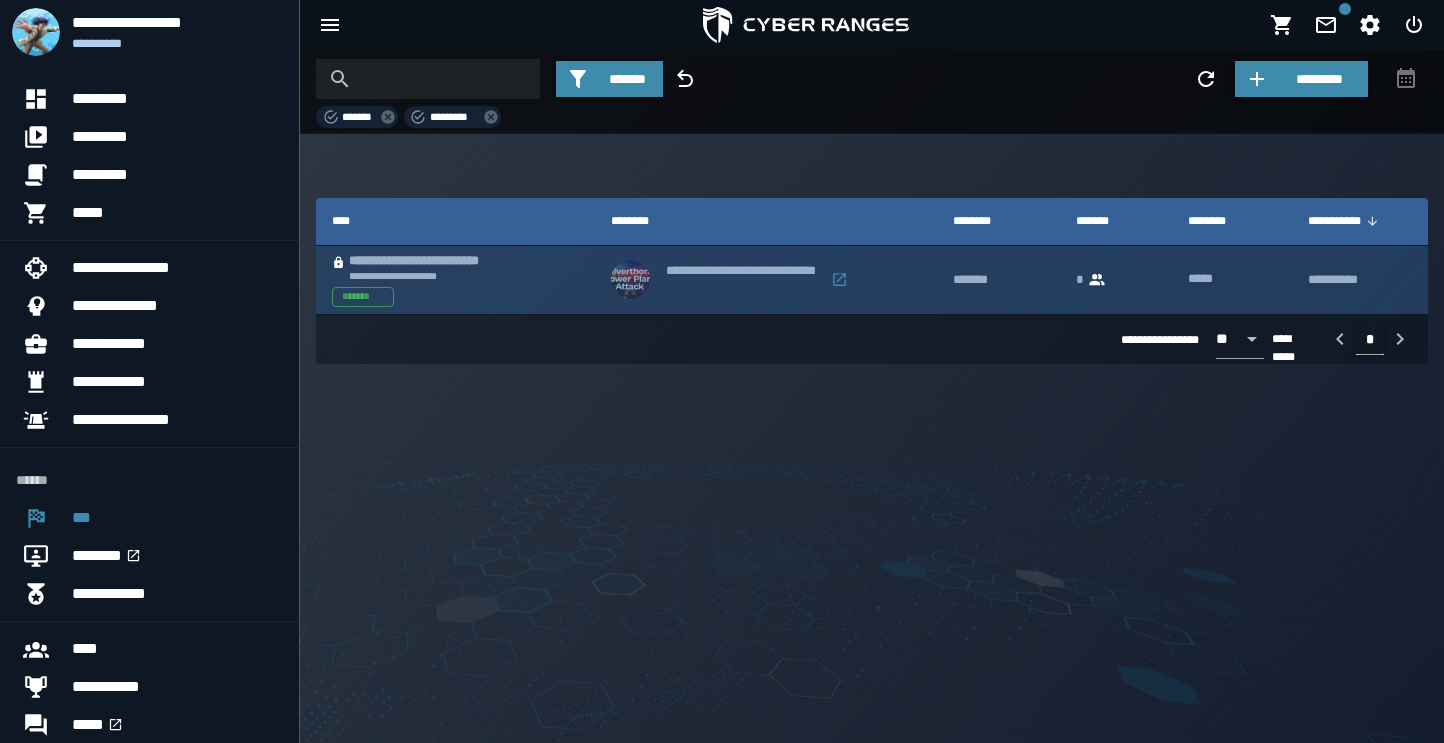 click on "**********" at bounding box center (436, 261) 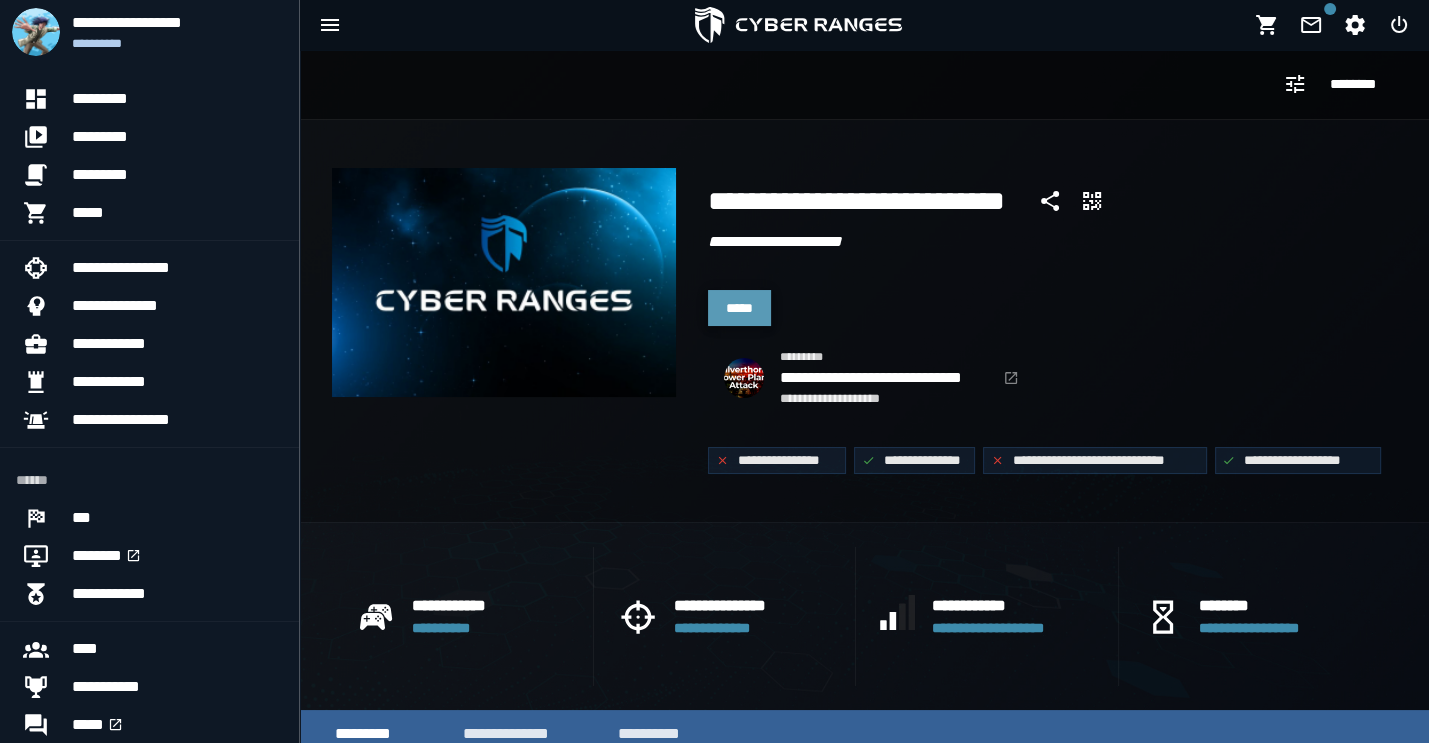 click on "*****" at bounding box center [739, 308] 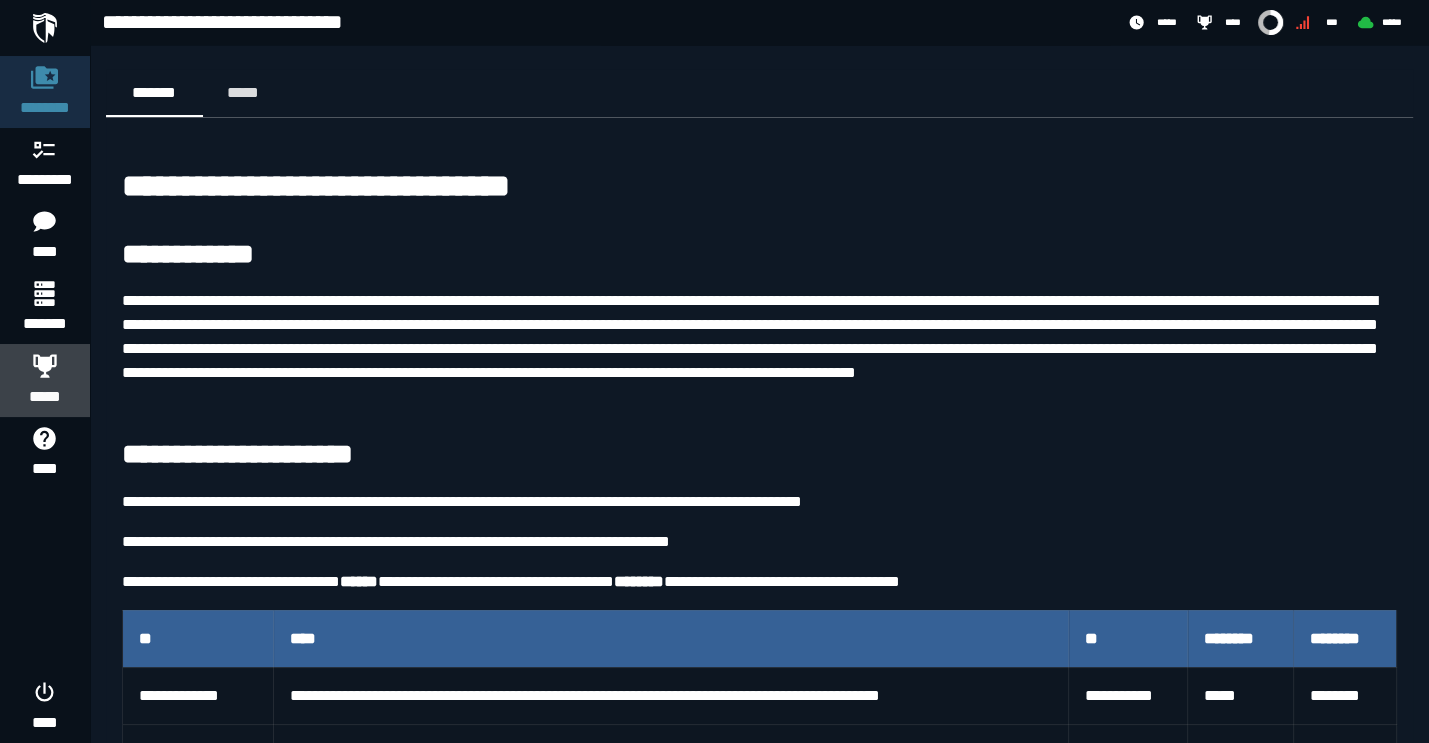 click on "*****" 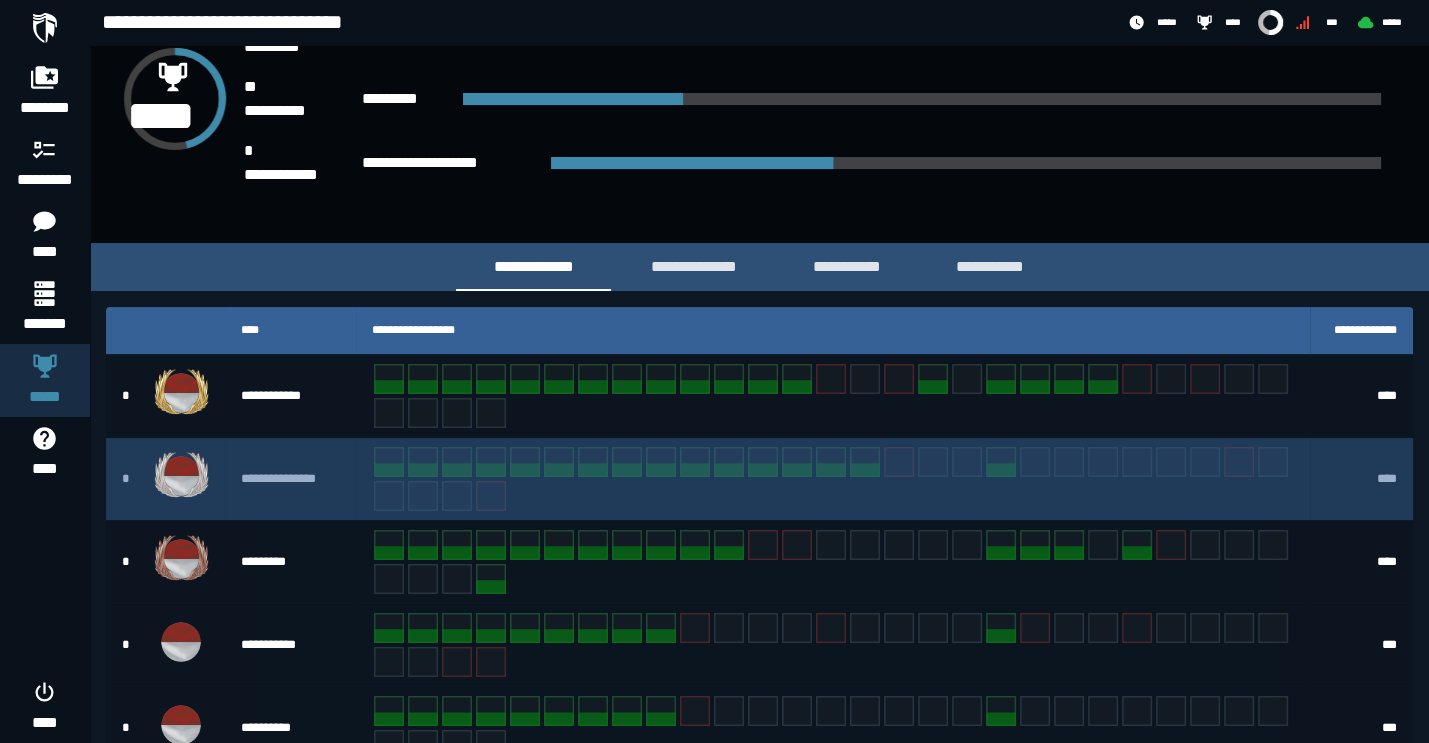 scroll, scrollTop: 115, scrollLeft: 0, axis: vertical 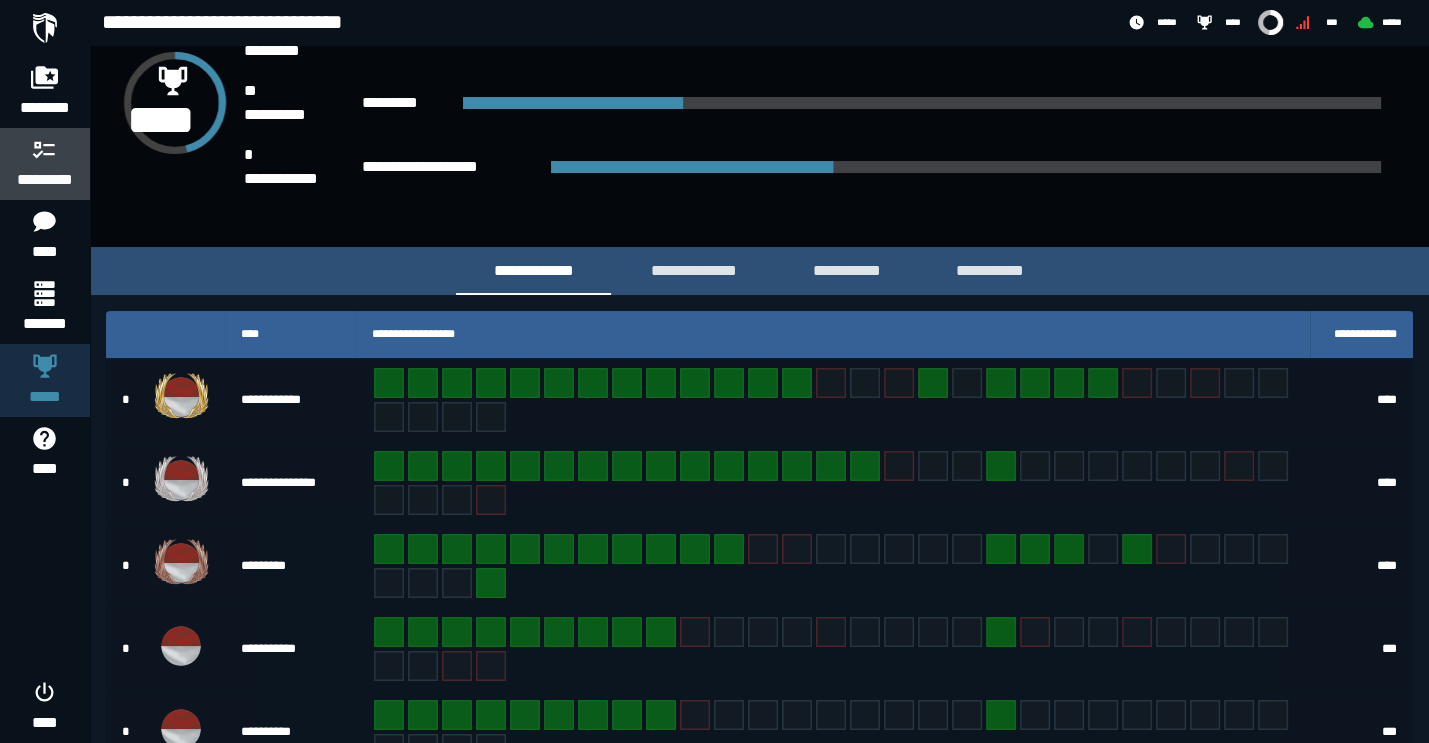 click 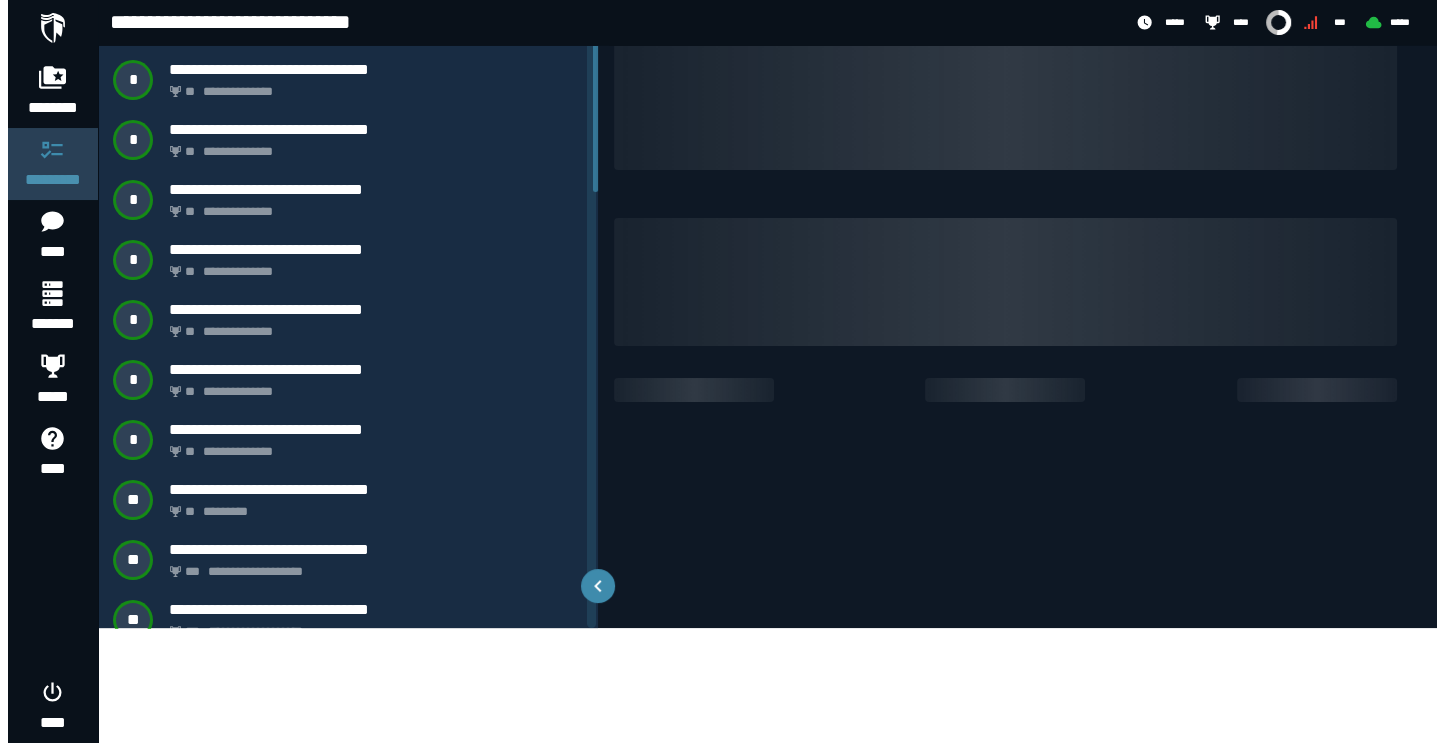 scroll, scrollTop: 0, scrollLeft: 0, axis: both 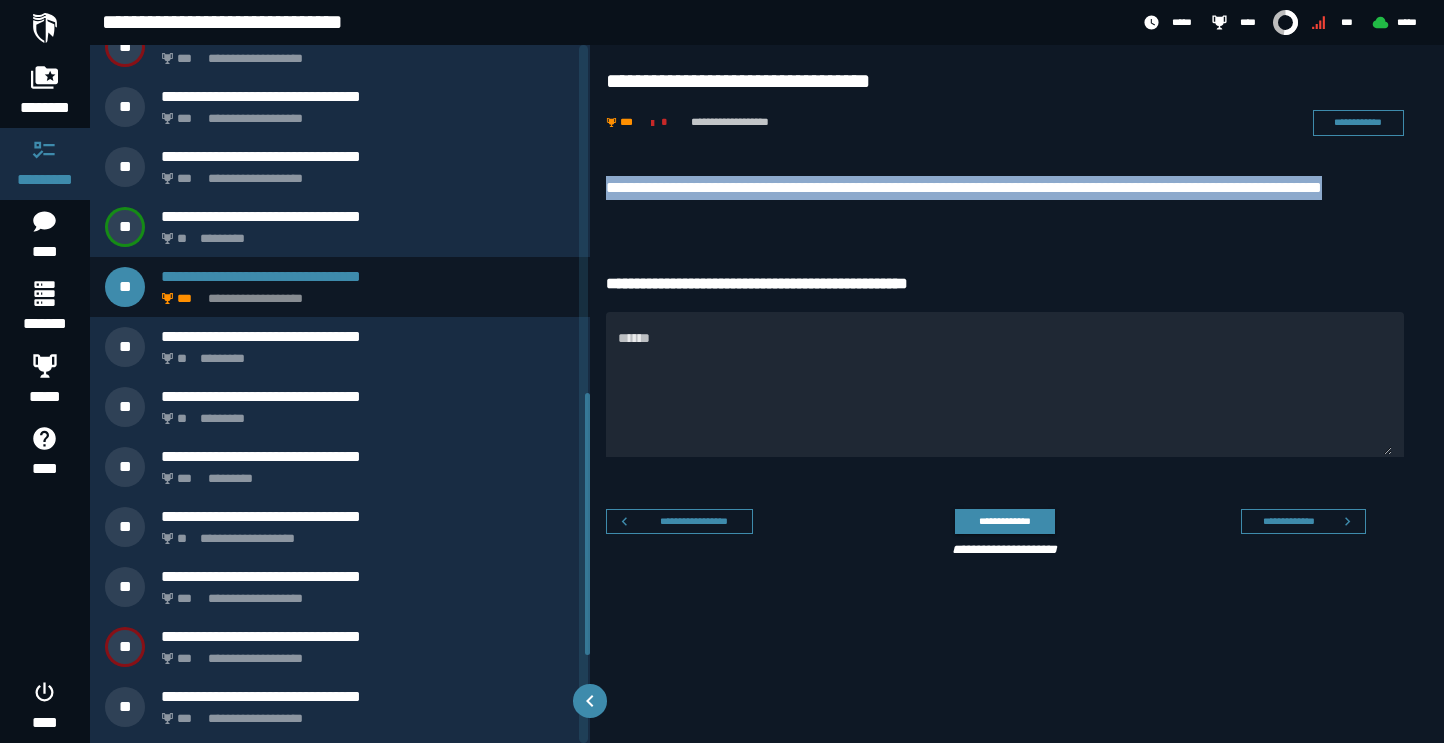 drag, startPoint x: 600, startPoint y: 187, endPoint x: 656, endPoint y: 216, distance: 63.06346 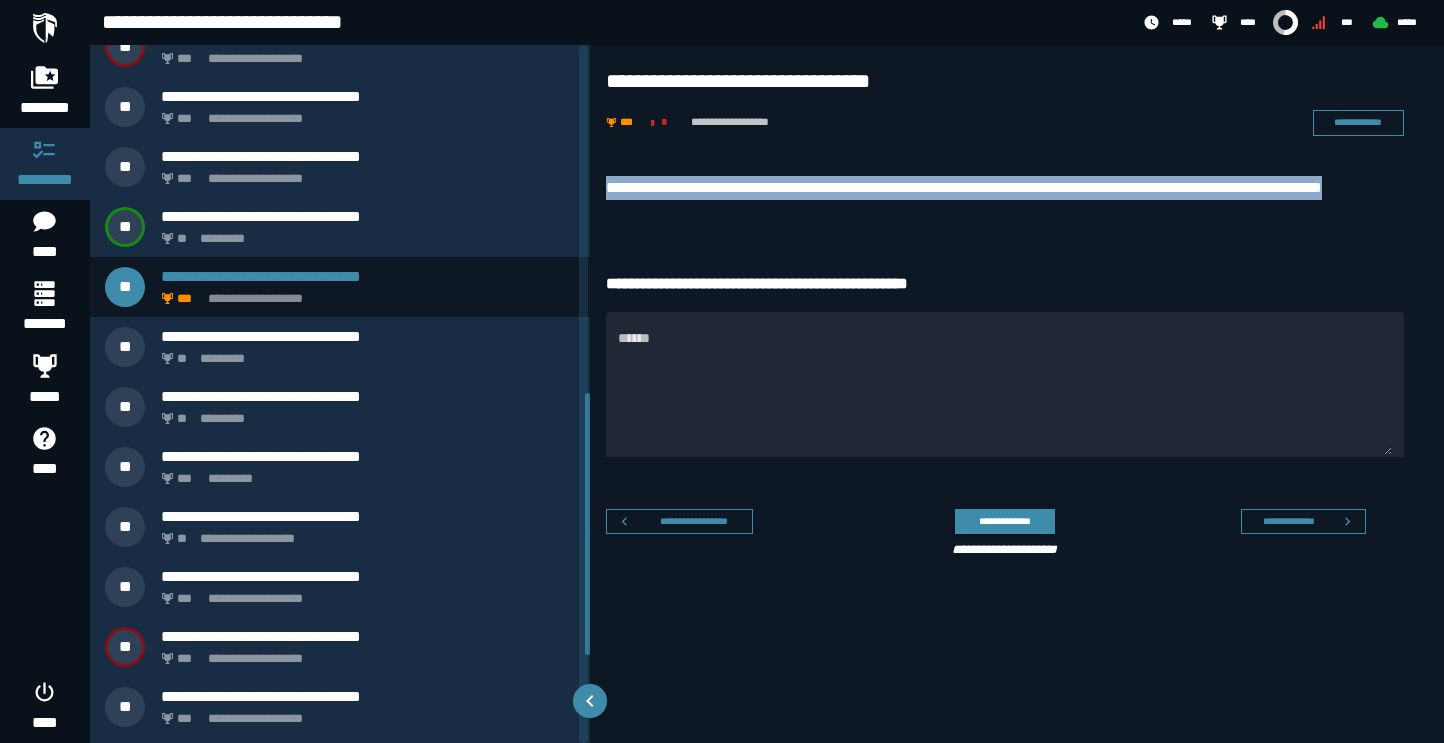 click on "**********" at bounding box center [1005, 200] 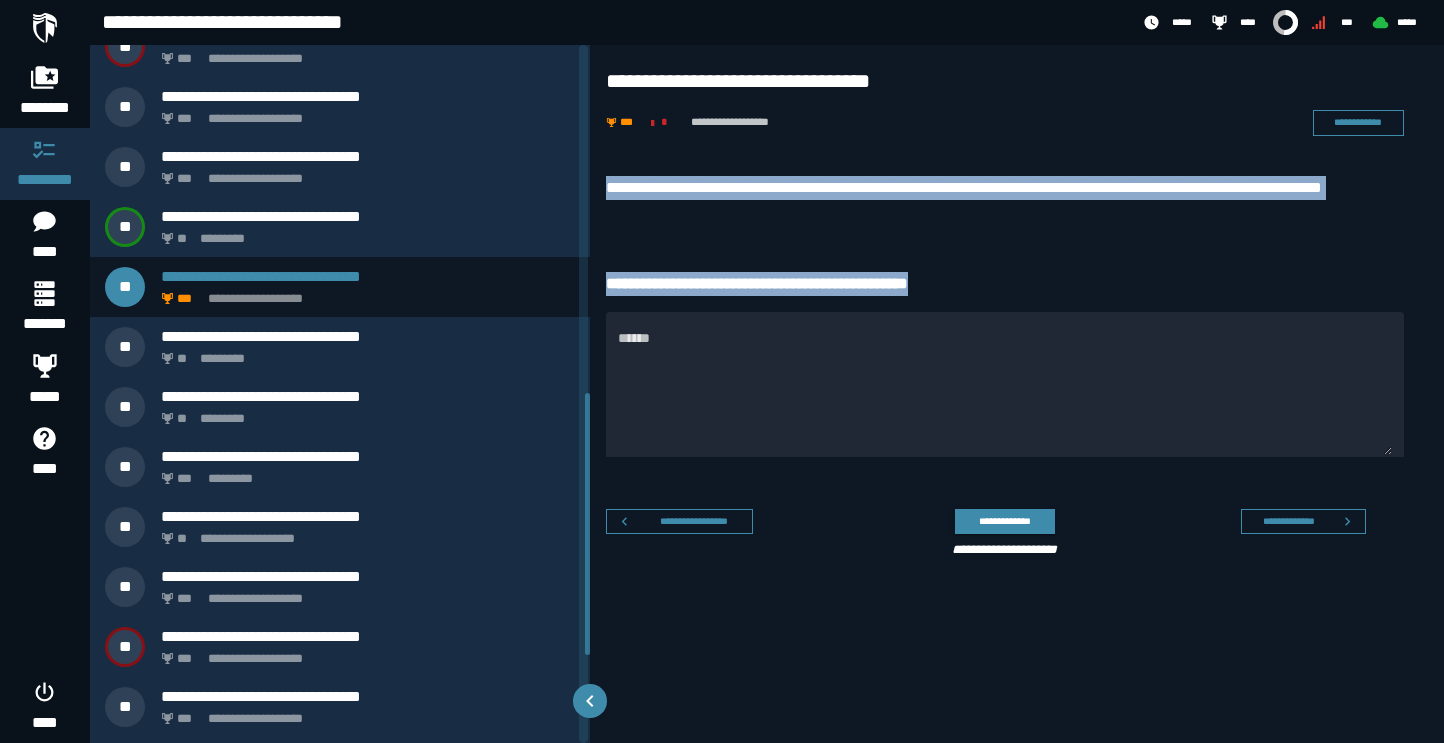 drag, startPoint x: 597, startPoint y: 186, endPoint x: 985, endPoint y: 283, distance: 399.94125 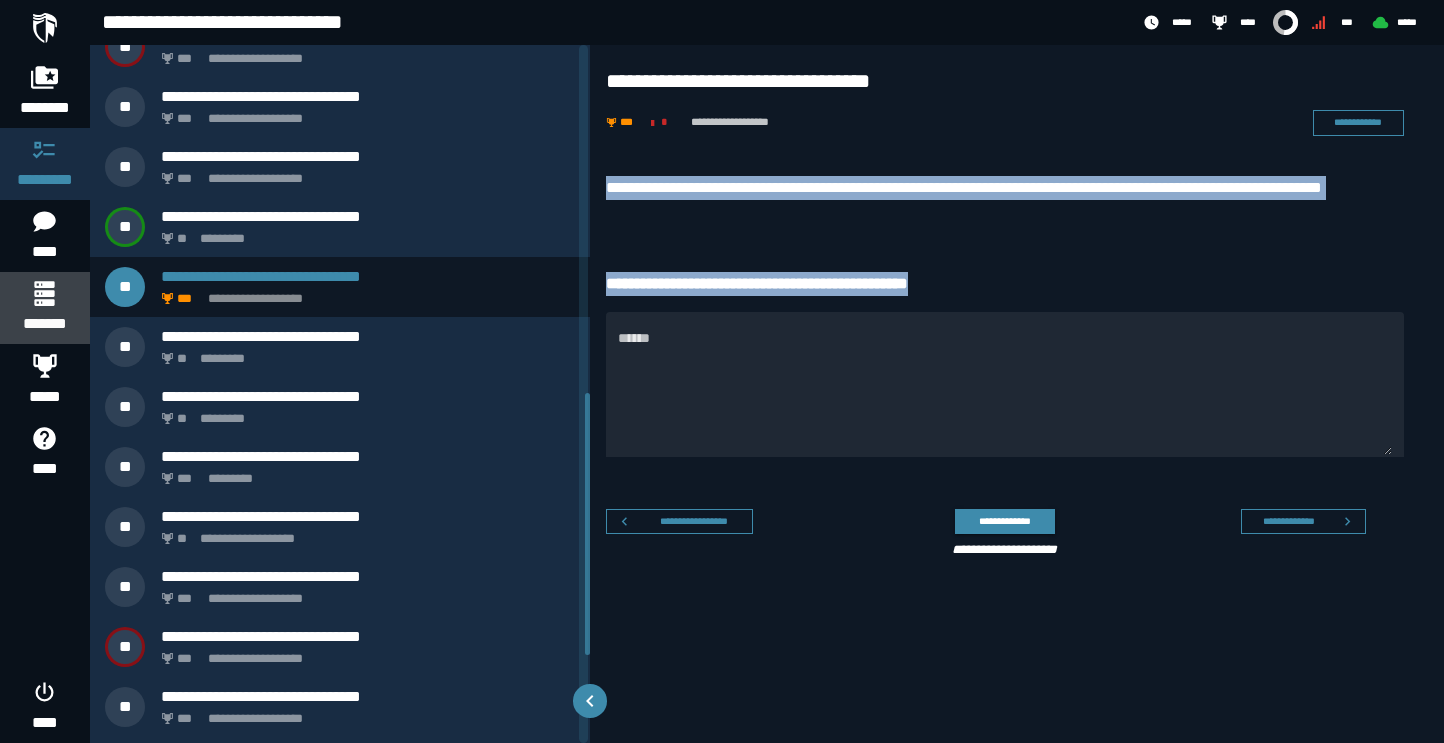 click 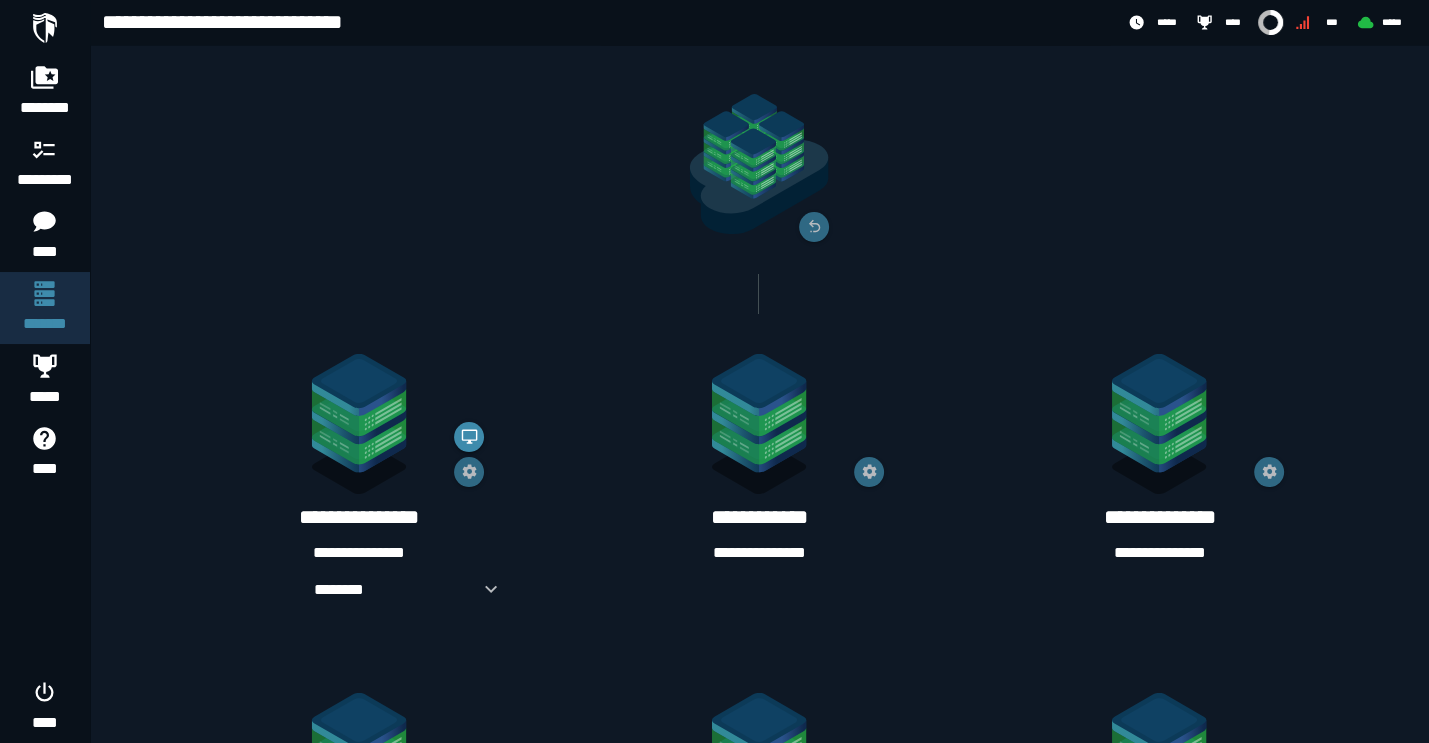scroll, scrollTop: 95, scrollLeft: 0, axis: vertical 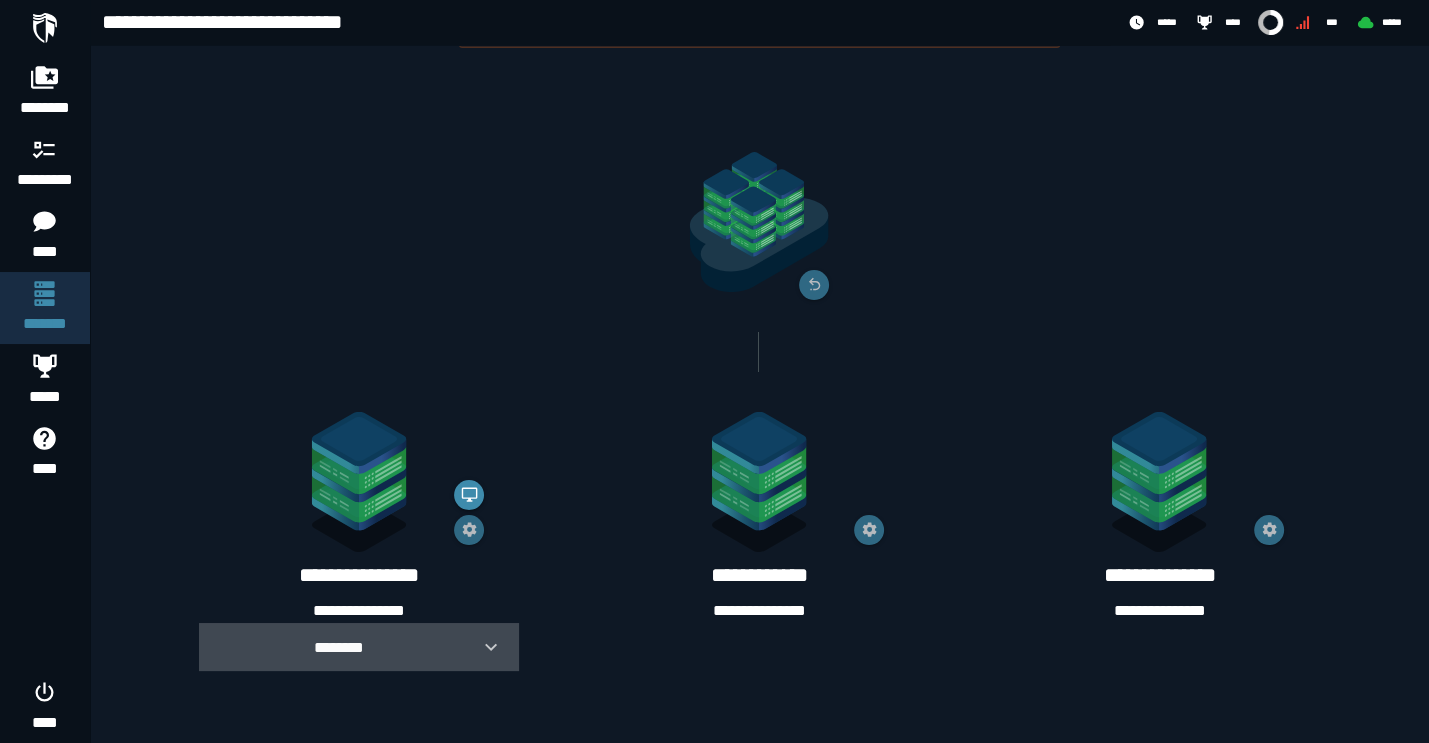 click 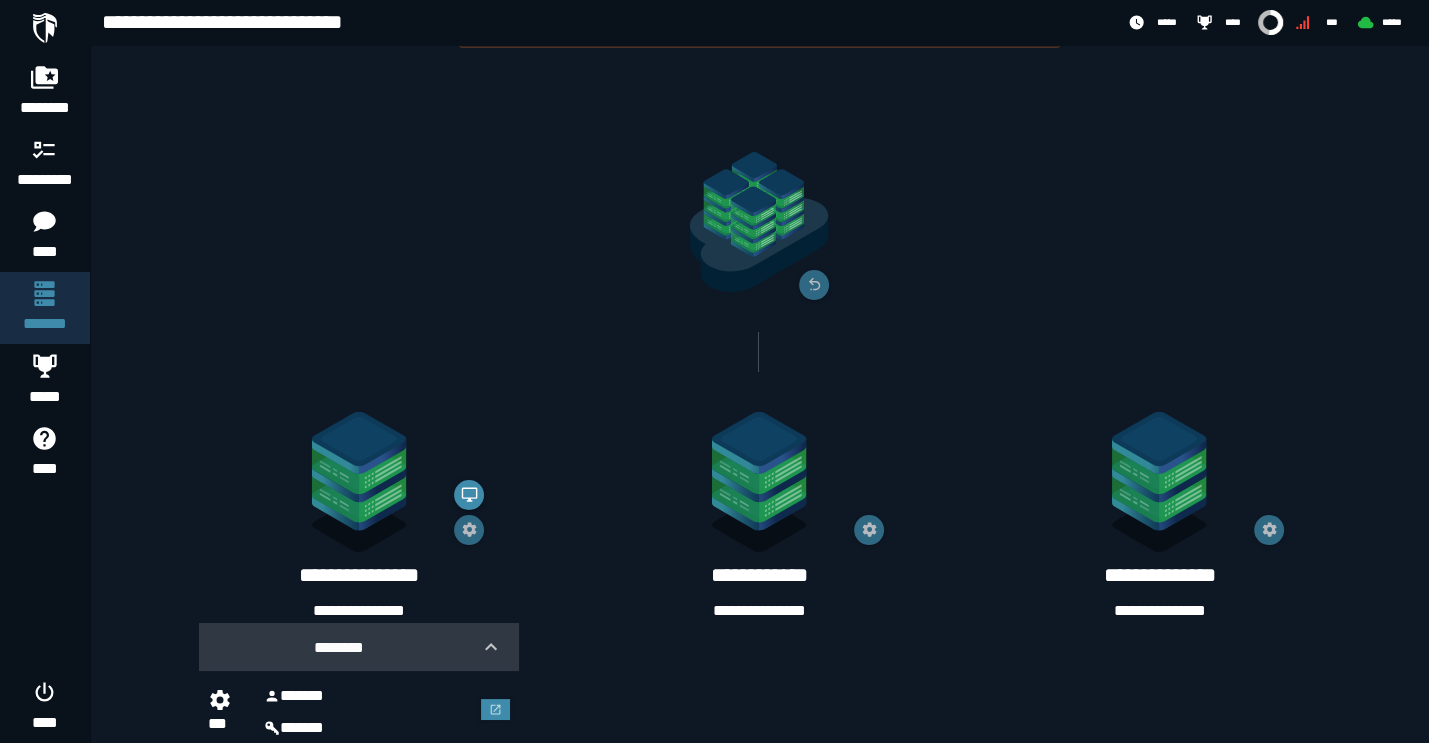 scroll, scrollTop: 469, scrollLeft: 0, axis: vertical 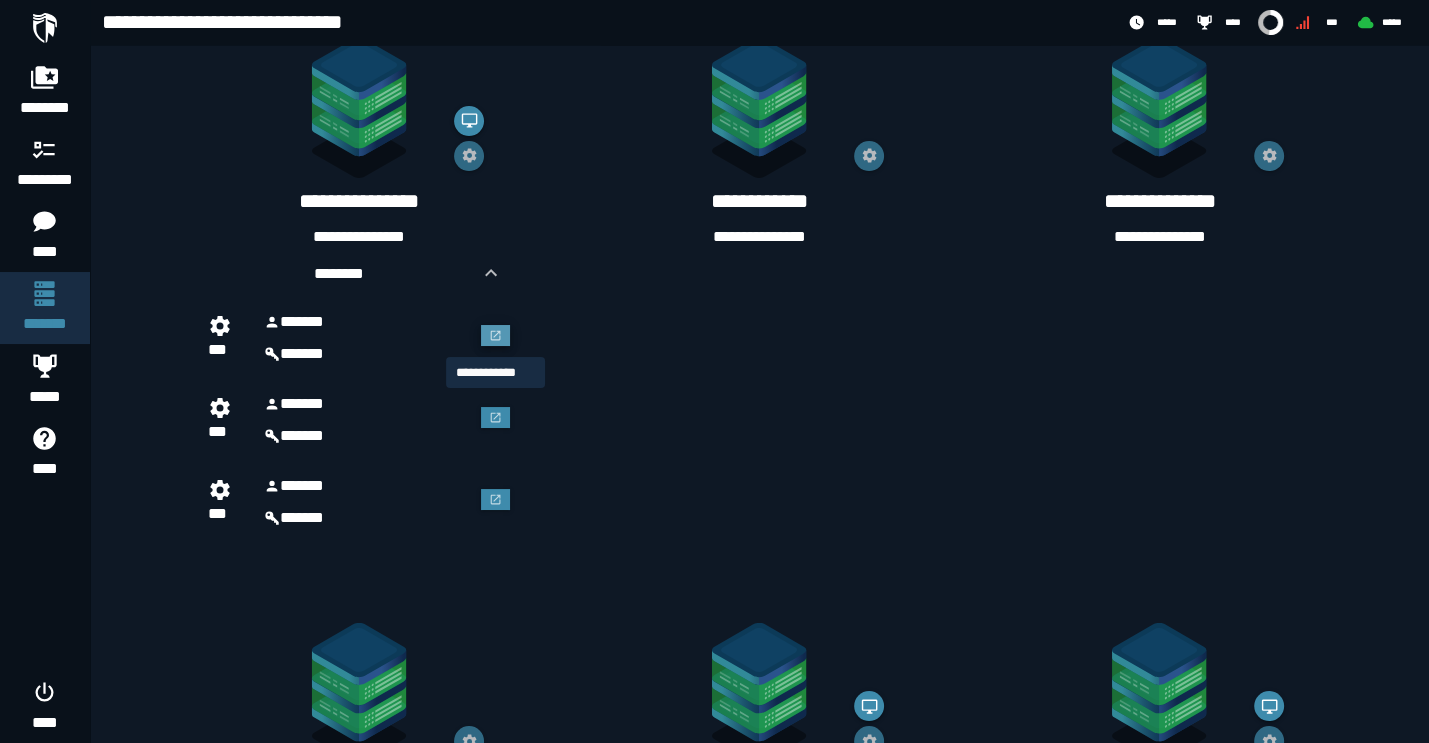 click 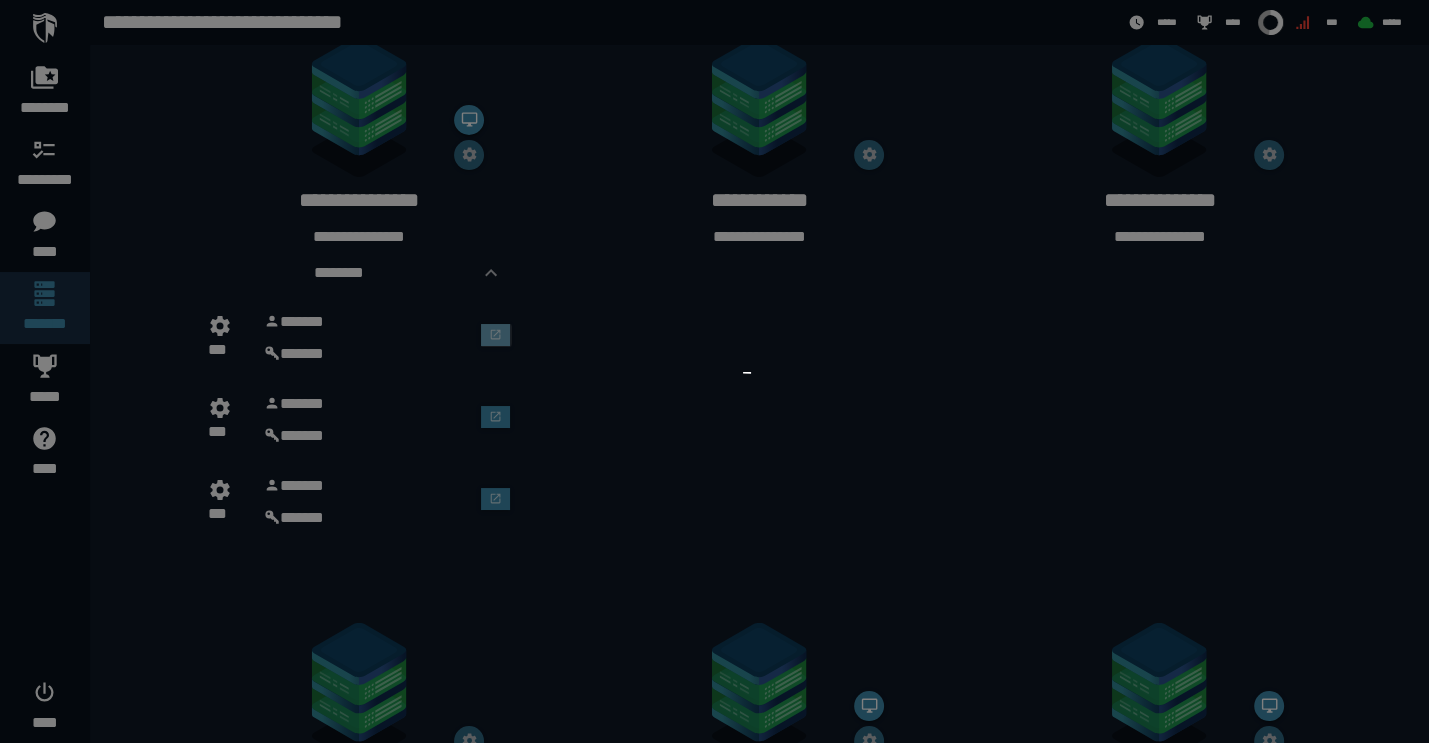 scroll, scrollTop: 0, scrollLeft: 0, axis: both 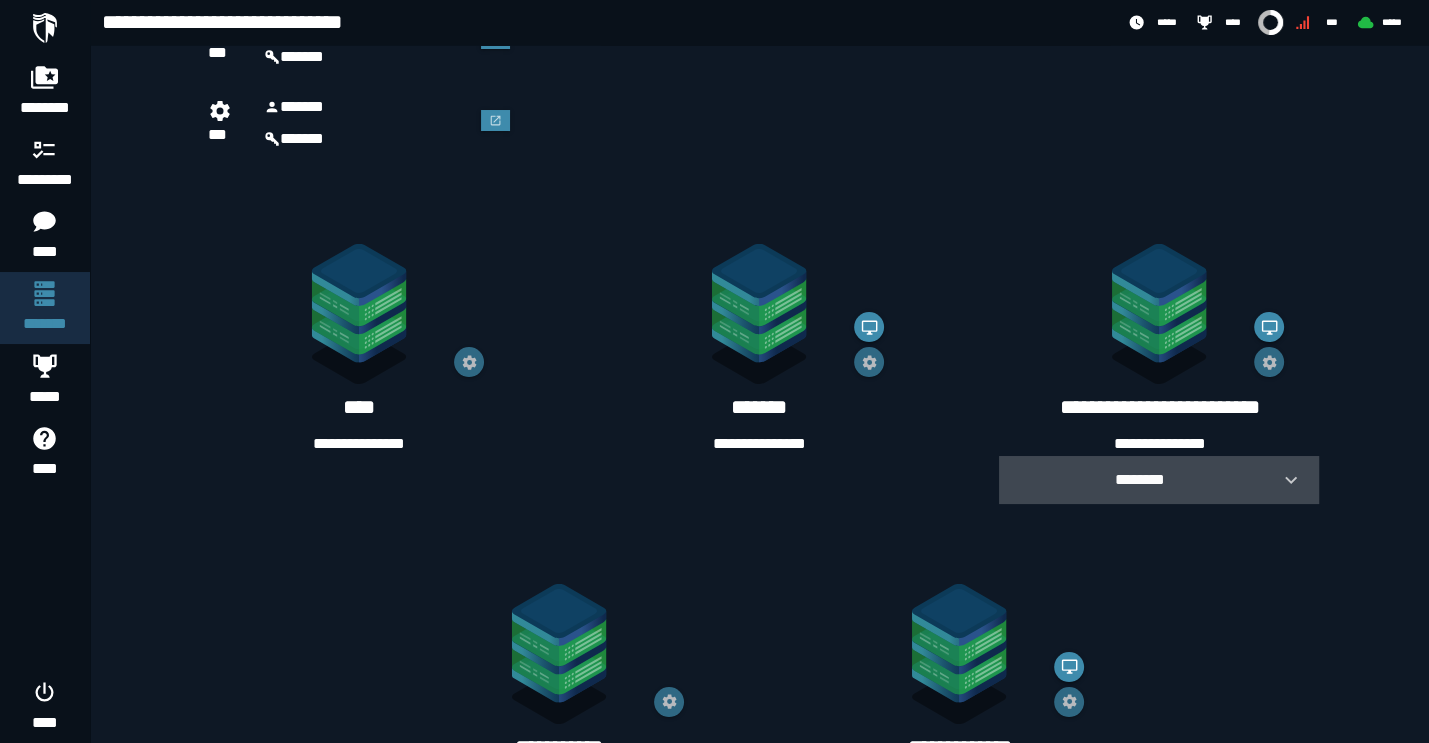 click at bounding box center [1283, 480] 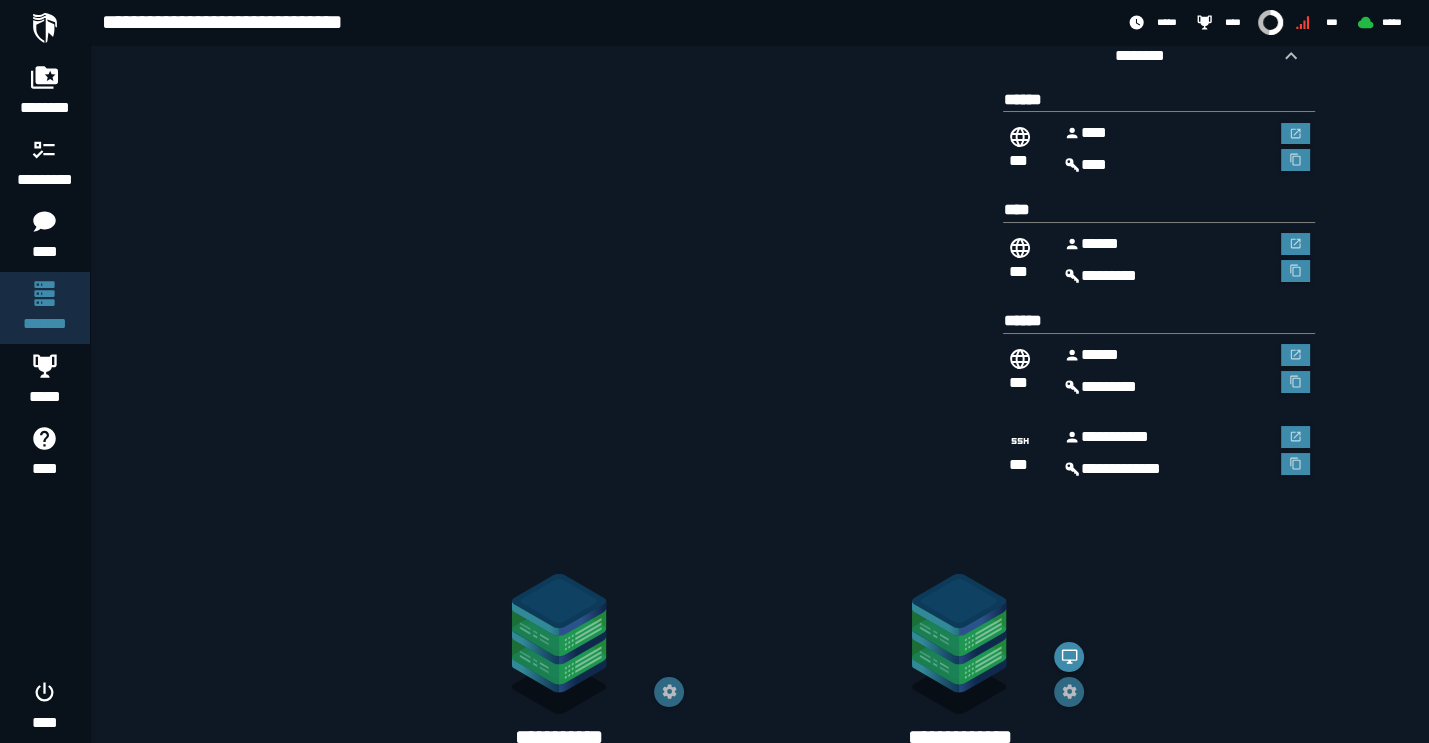 scroll, scrollTop: 1356, scrollLeft: 0, axis: vertical 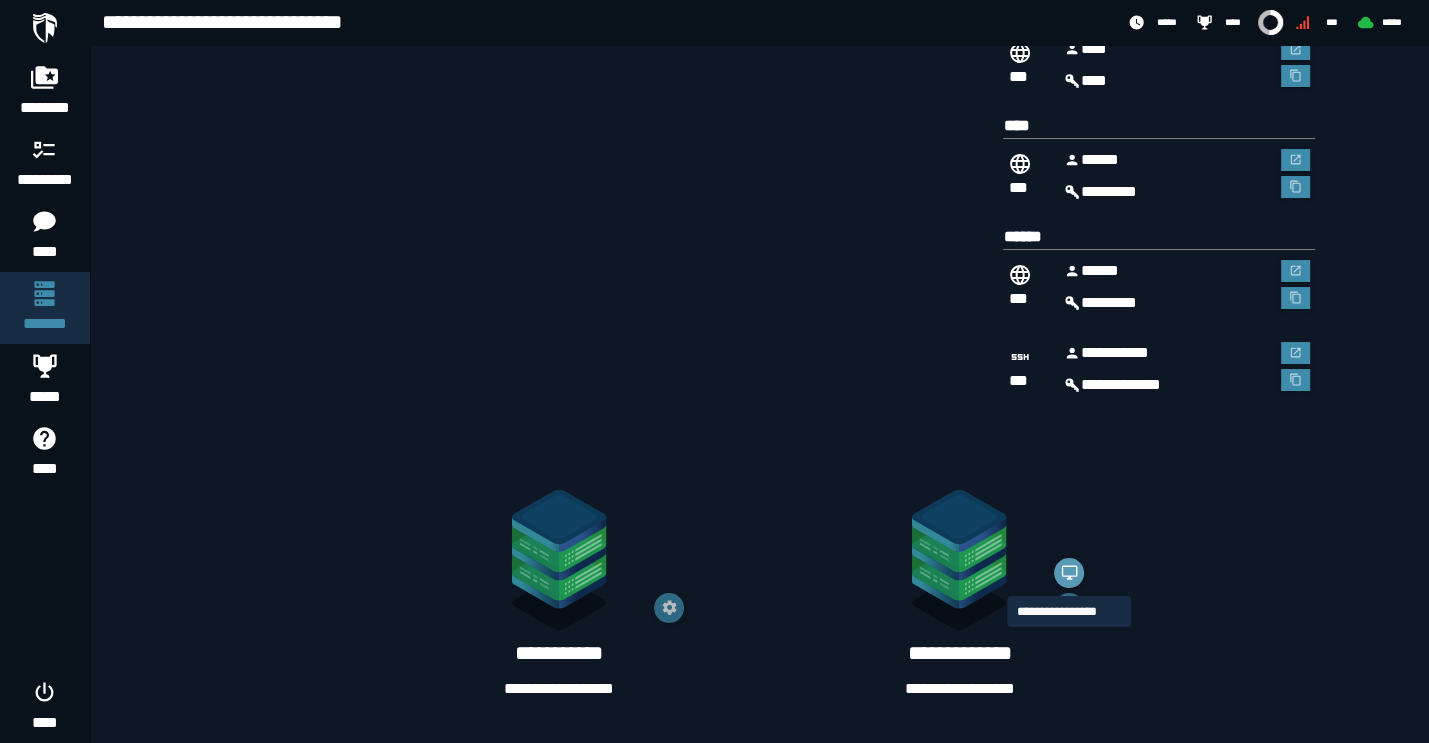 click 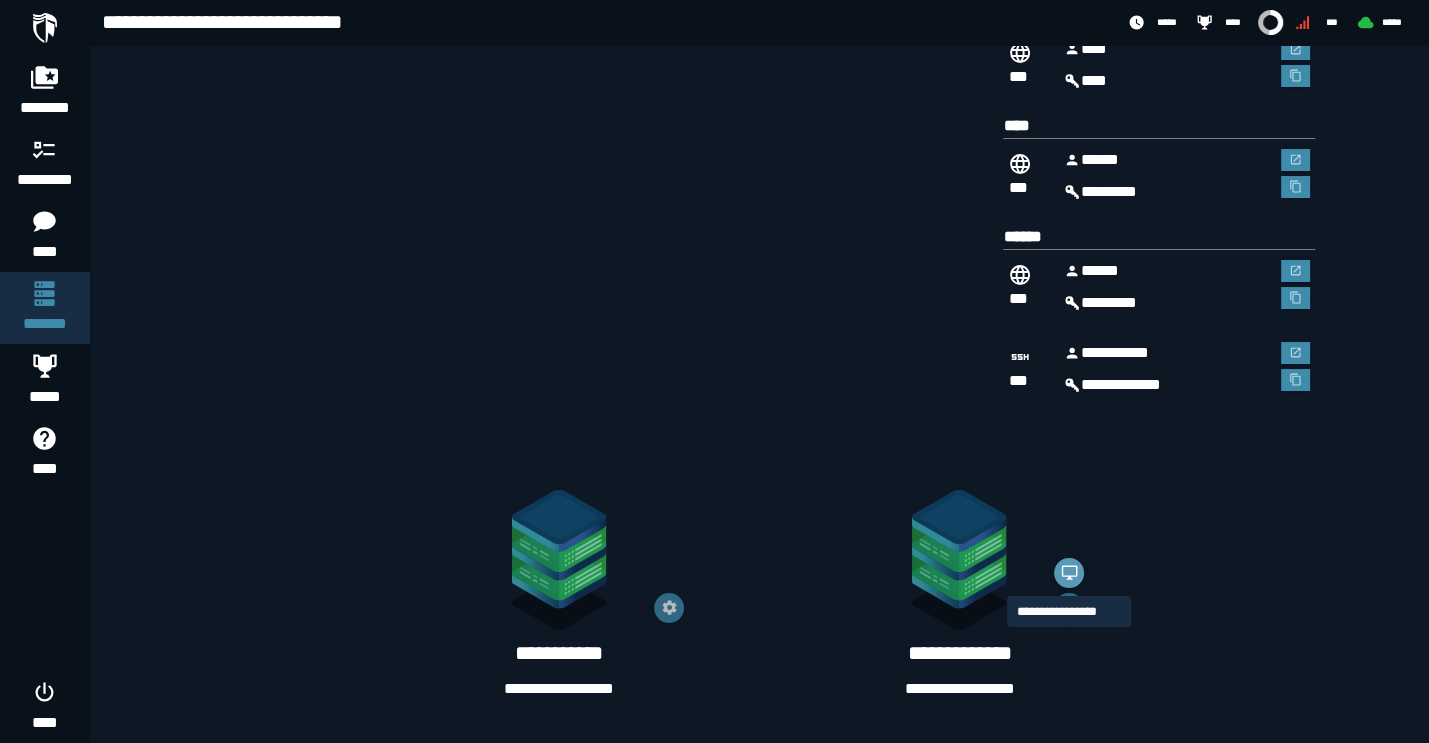 scroll, scrollTop: 0, scrollLeft: 0, axis: both 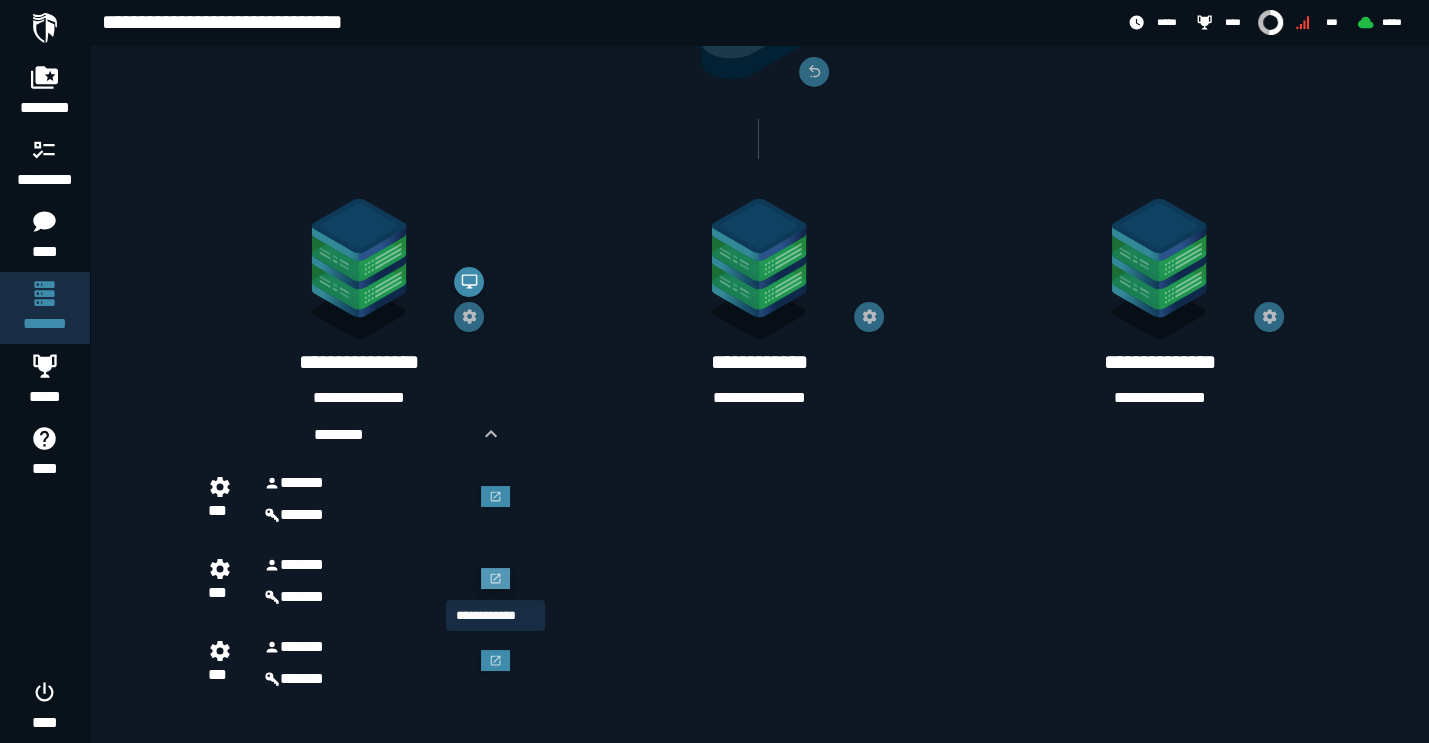 click 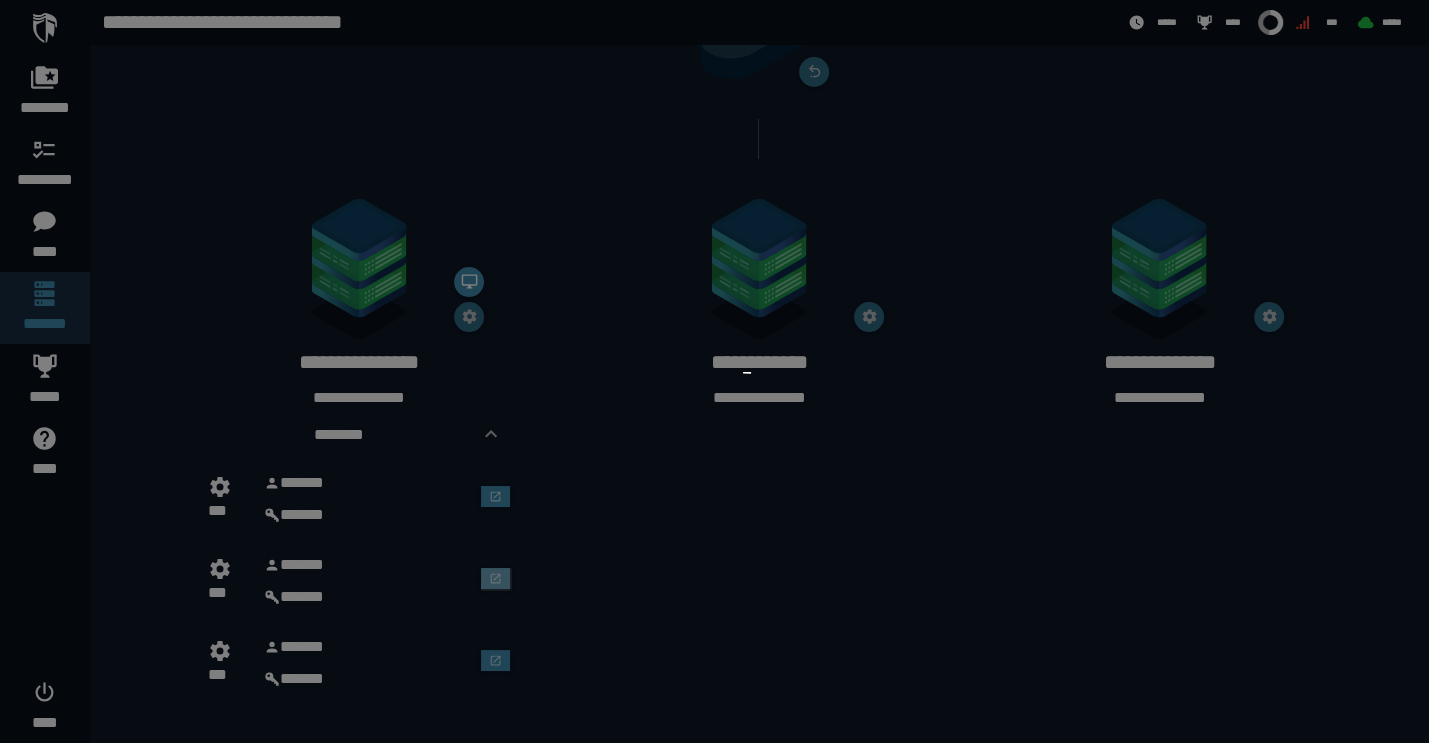 scroll, scrollTop: 0, scrollLeft: 0, axis: both 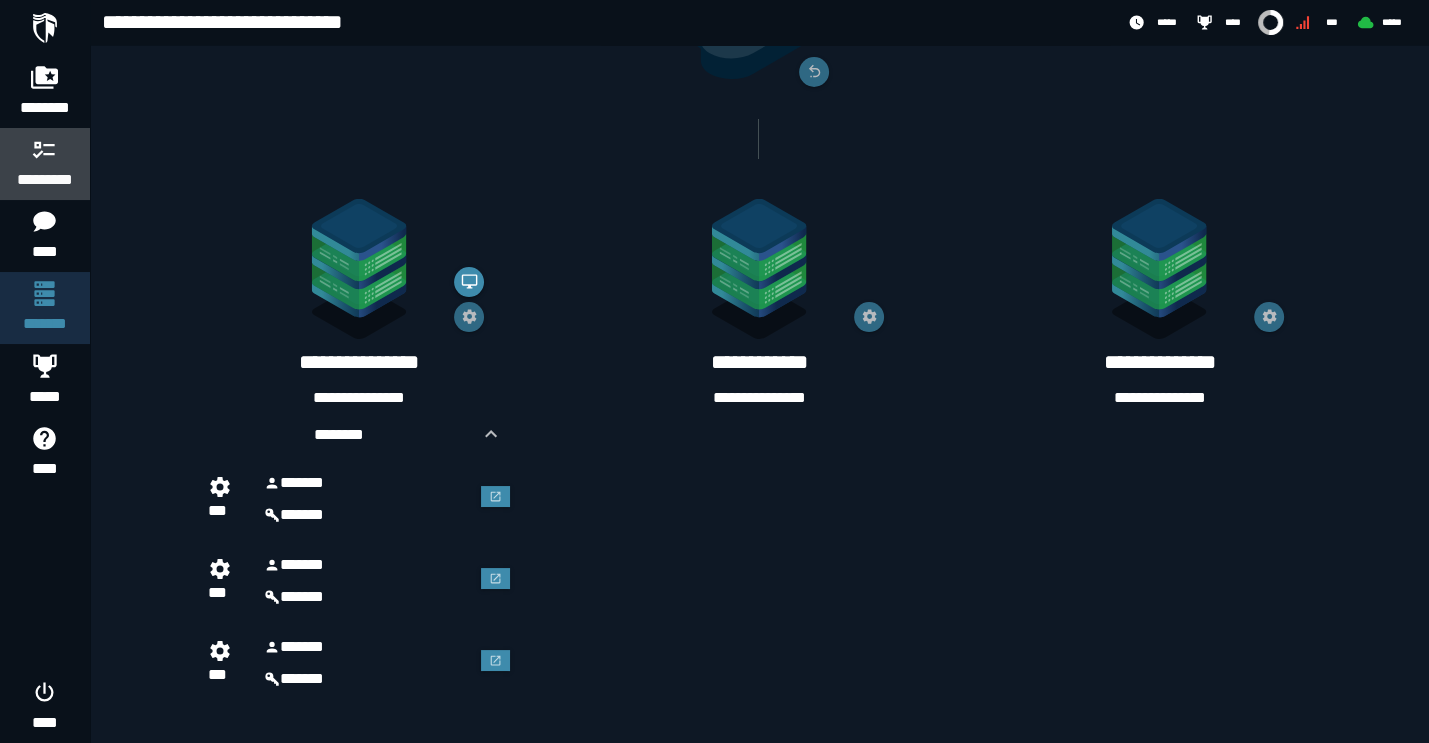 click 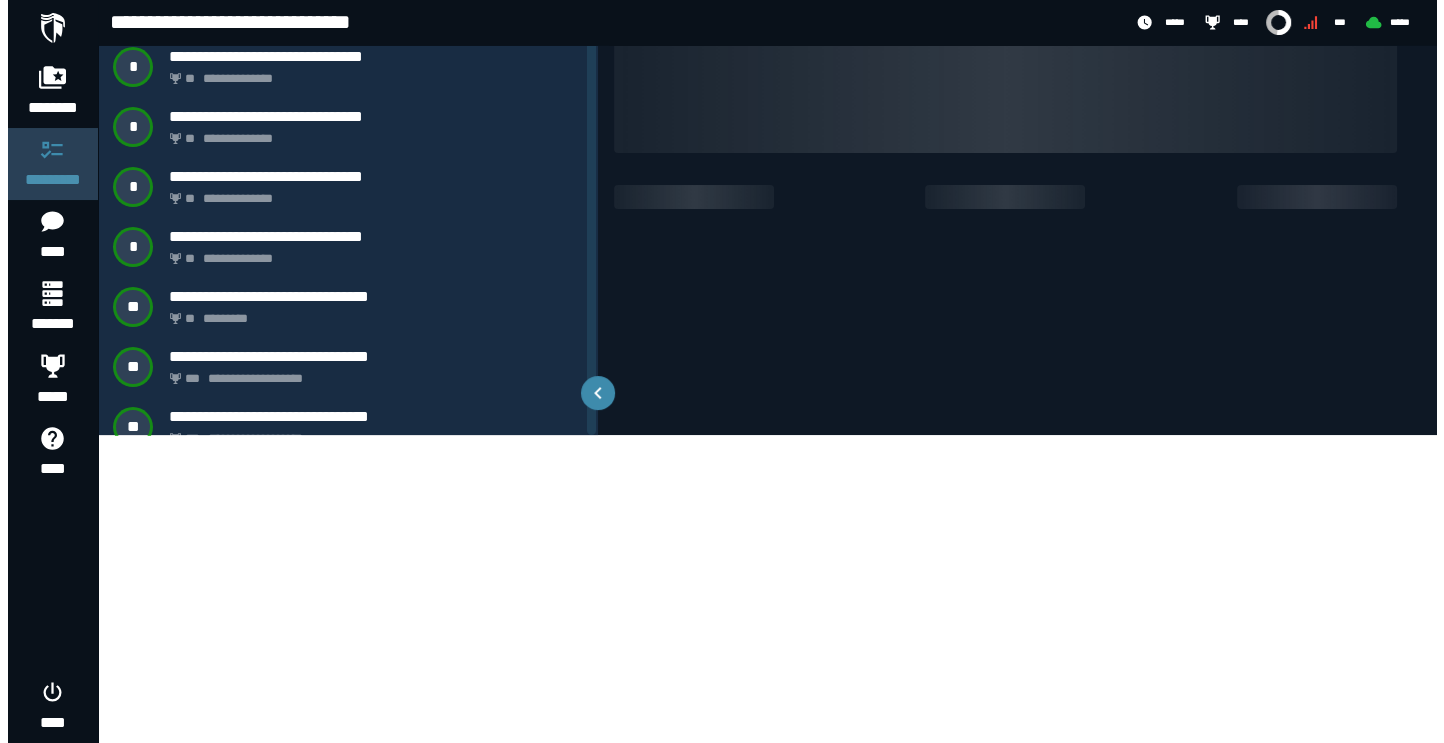 scroll, scrollTop: 0, scrollLeft: 0, axis: both 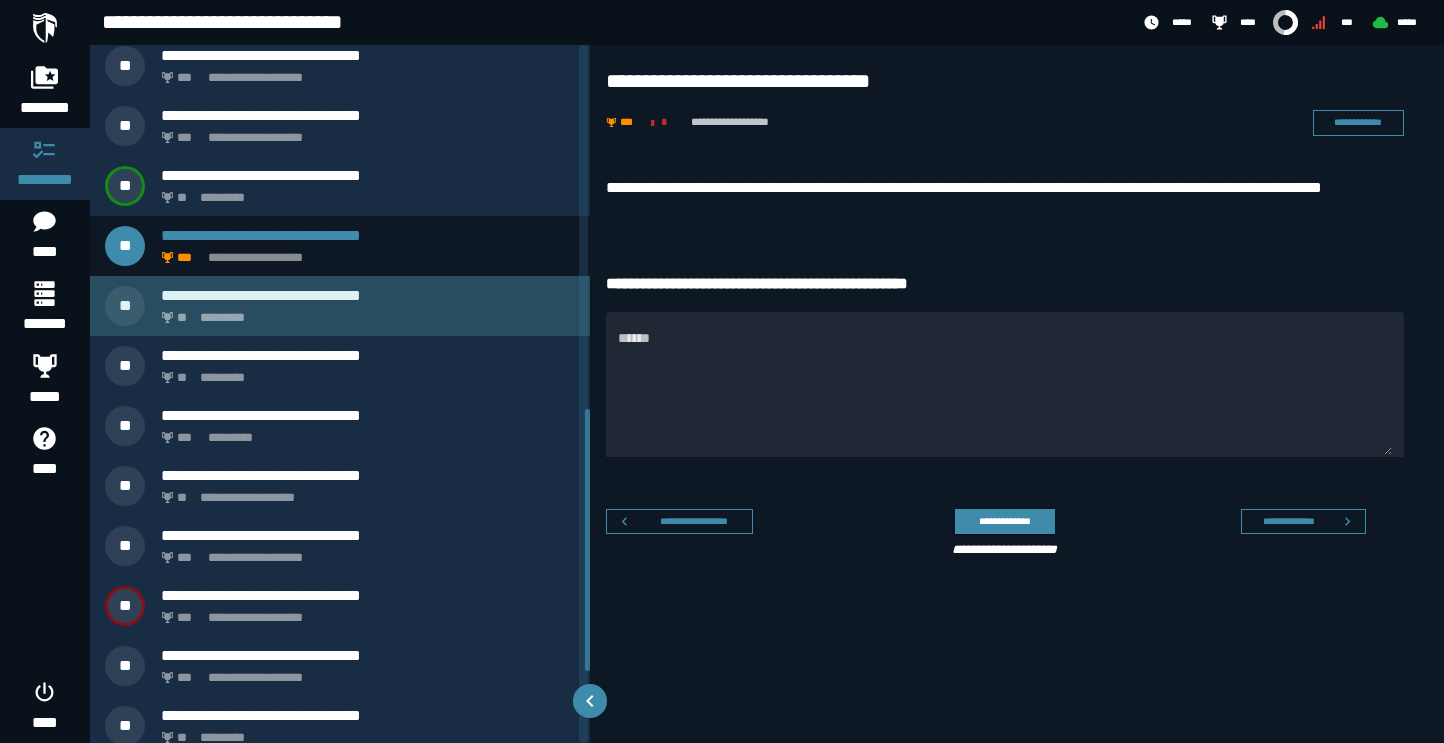 click on "*********" 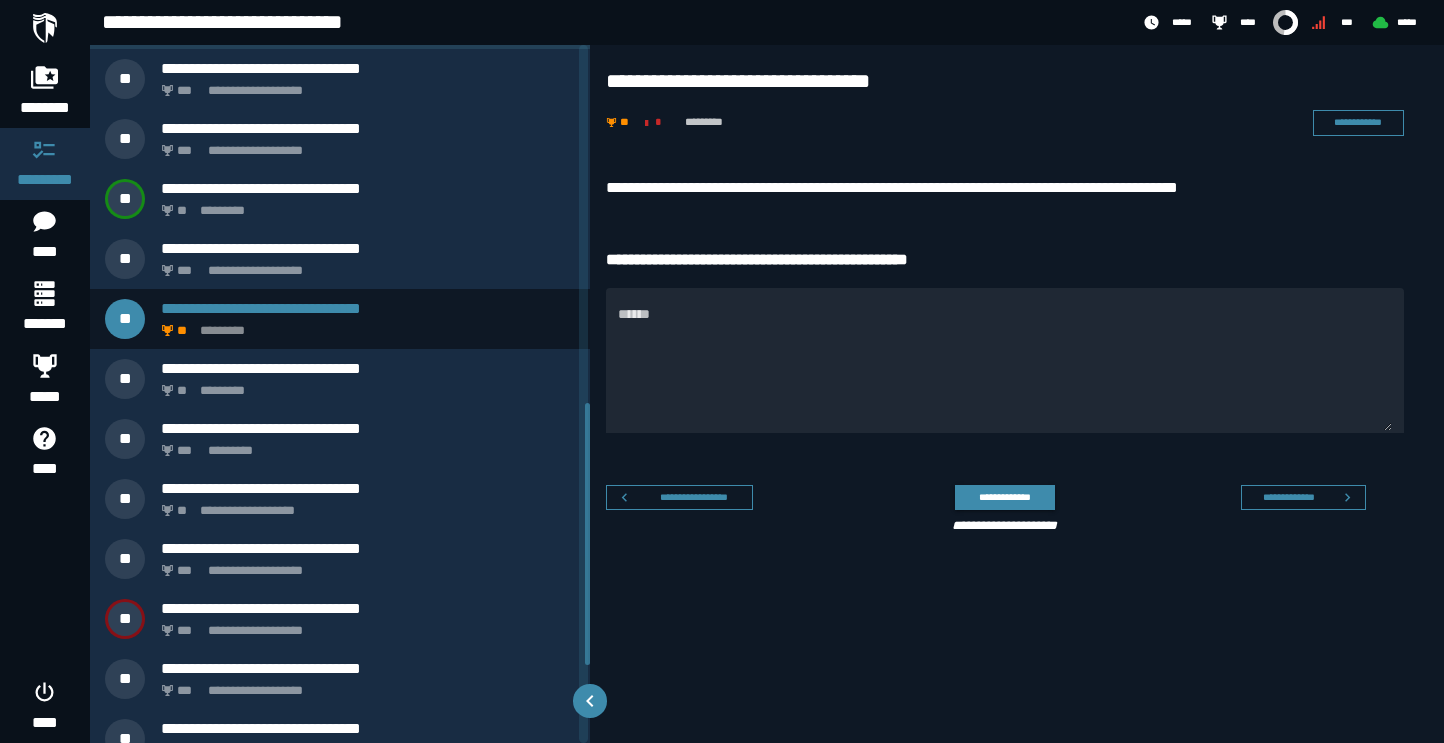 scroll, scrollTop: 956, scrollLeft: 0, axis: vertical 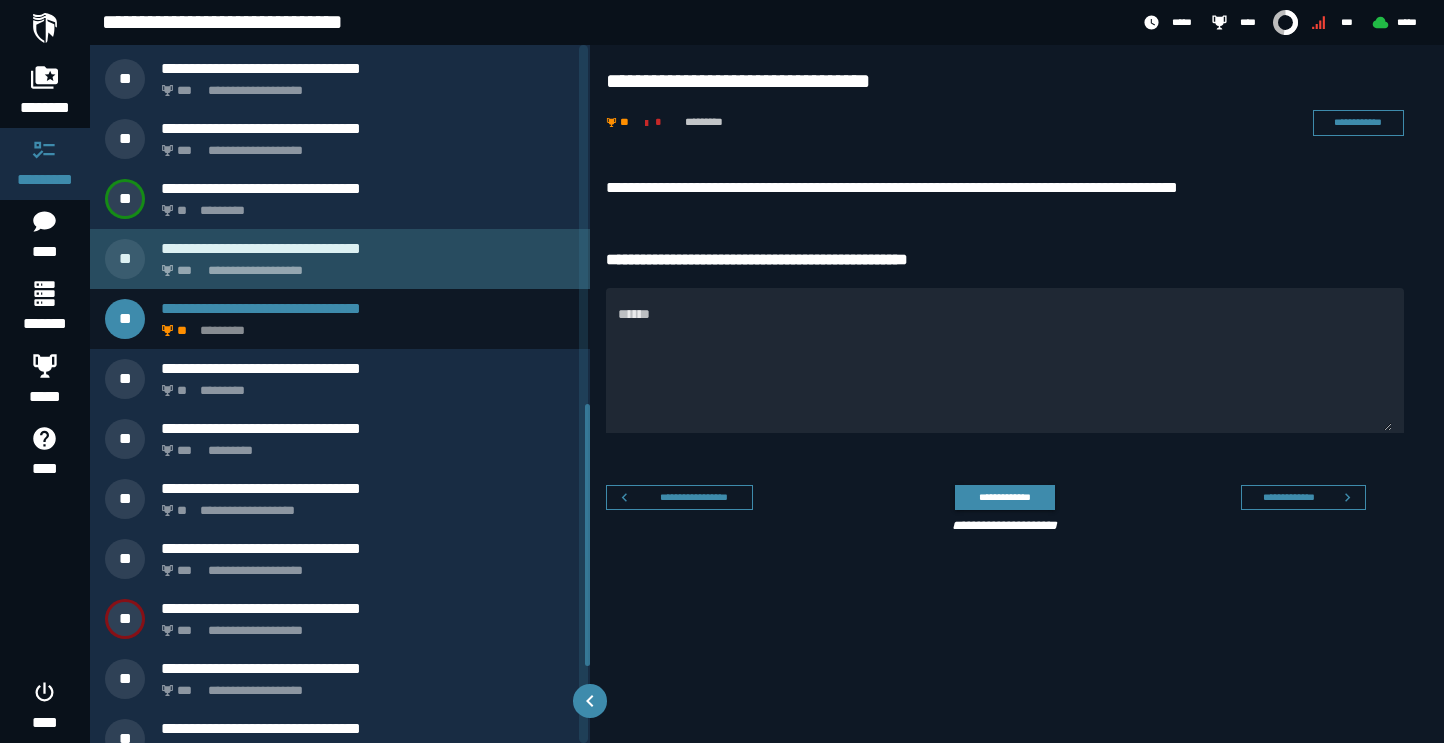 click on "**********" 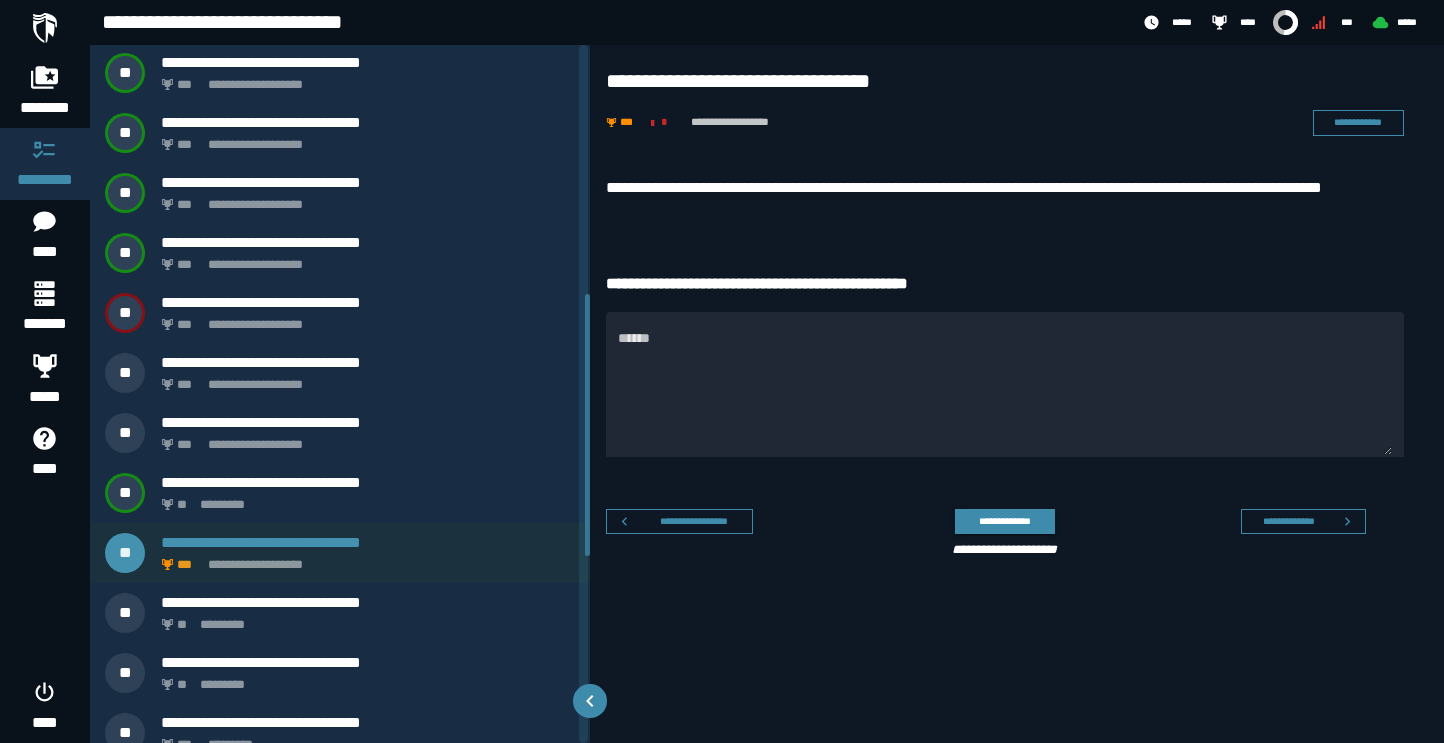 scroll, scrollTop: 501, scrollLeft: 0, axis: vertical 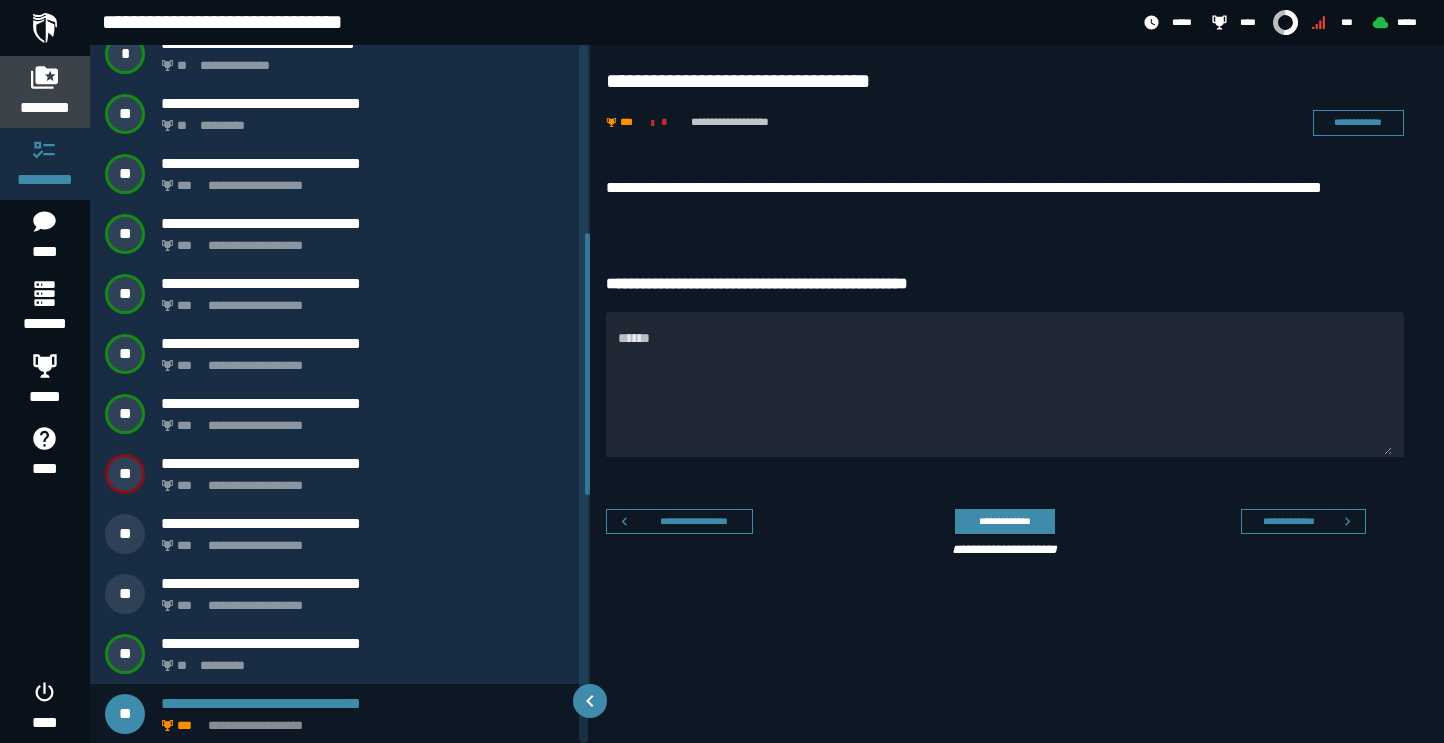 click 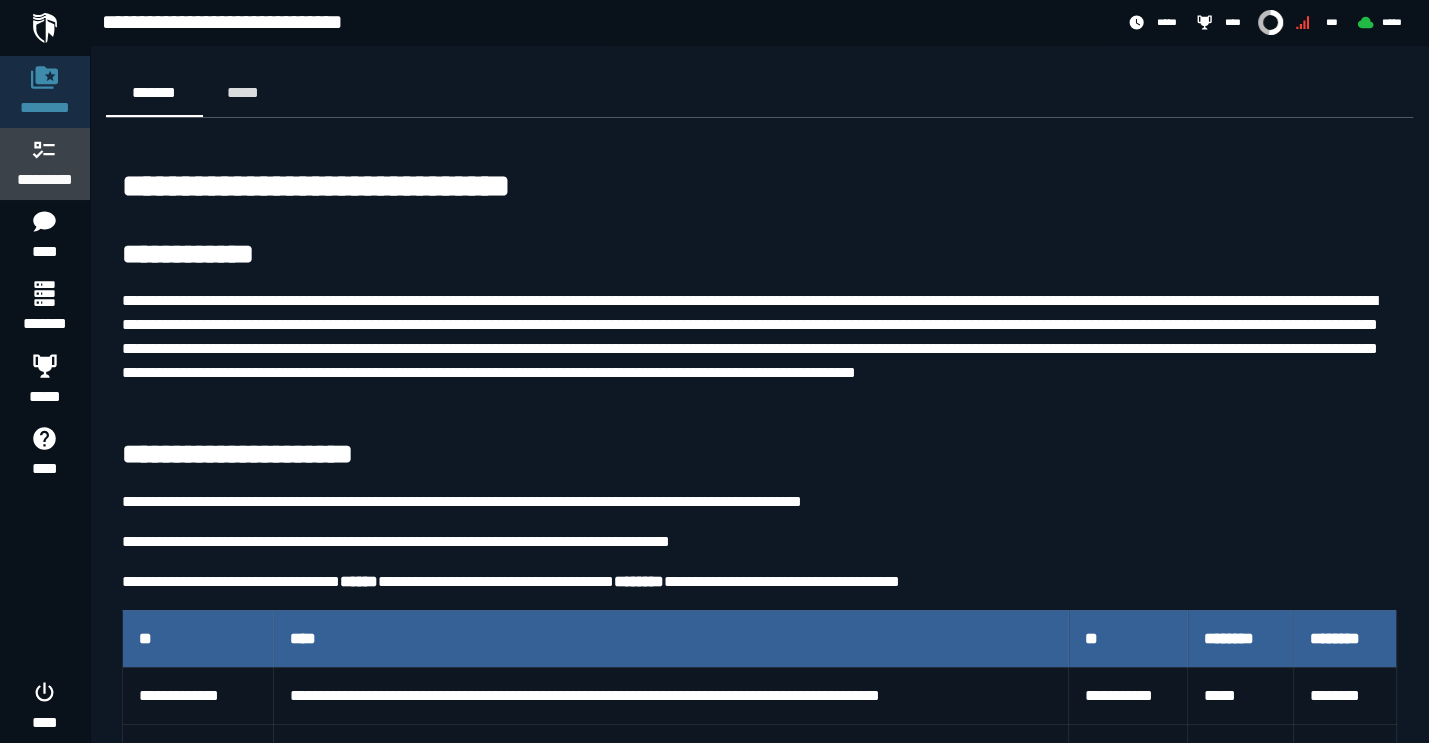 click on "*********" at bounding box center (45, 180) 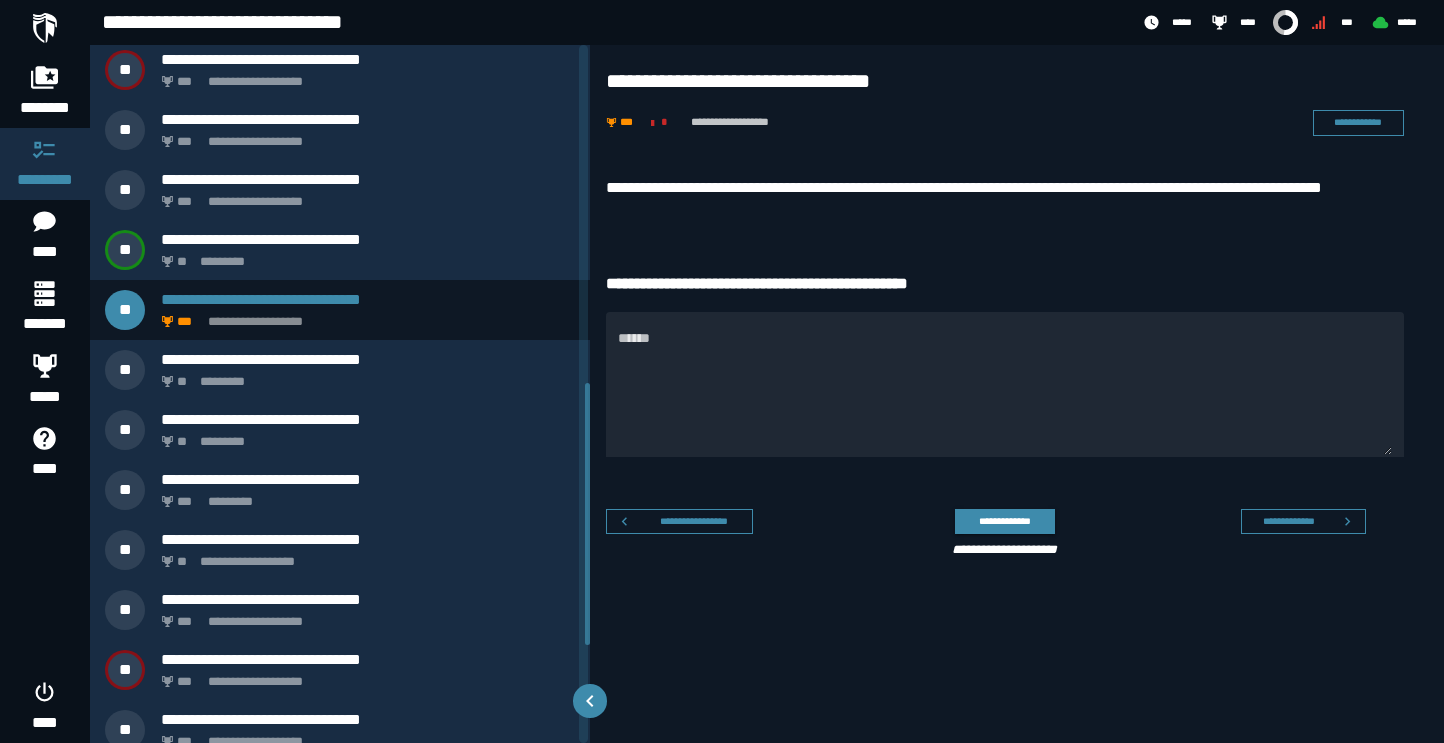 scroll, scrollTop: 898, scrollLeft: 0, axis: vertical 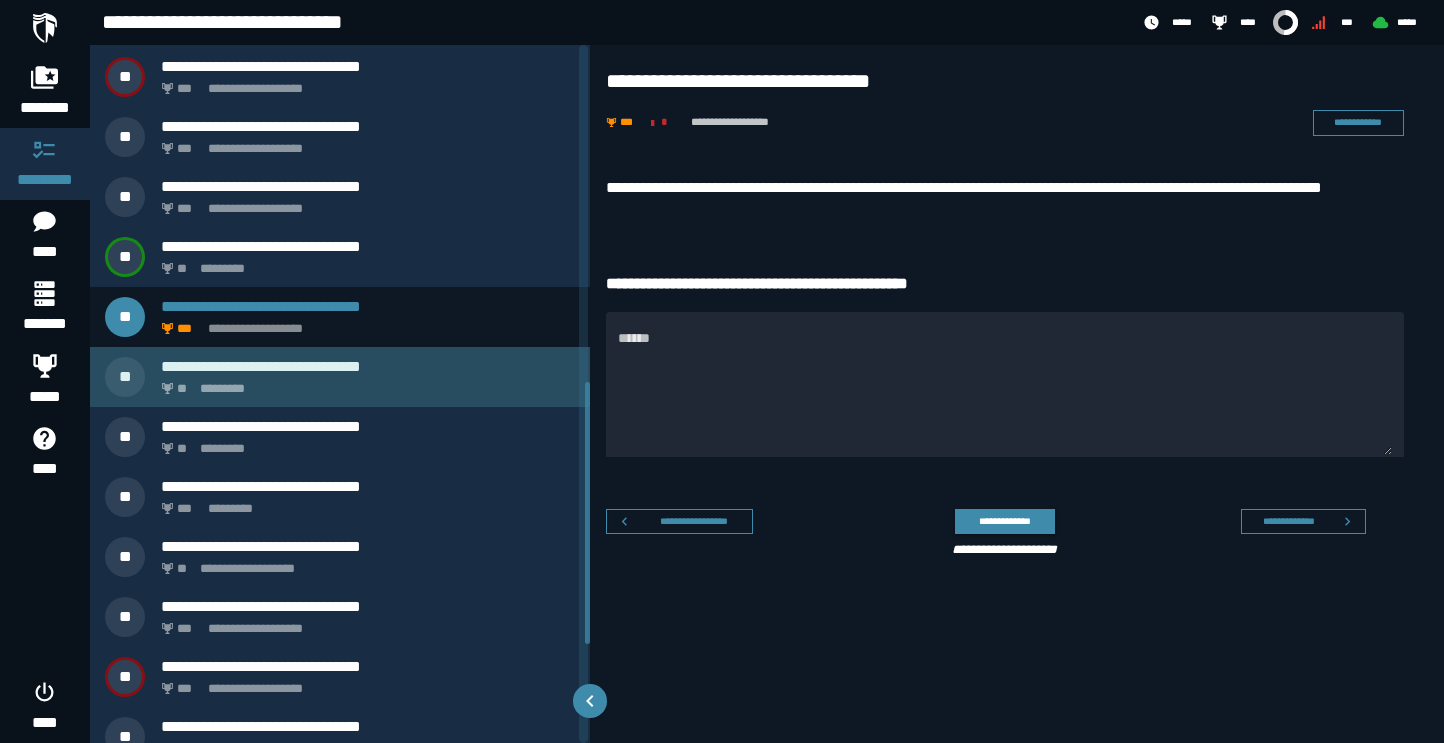 click on "*********" 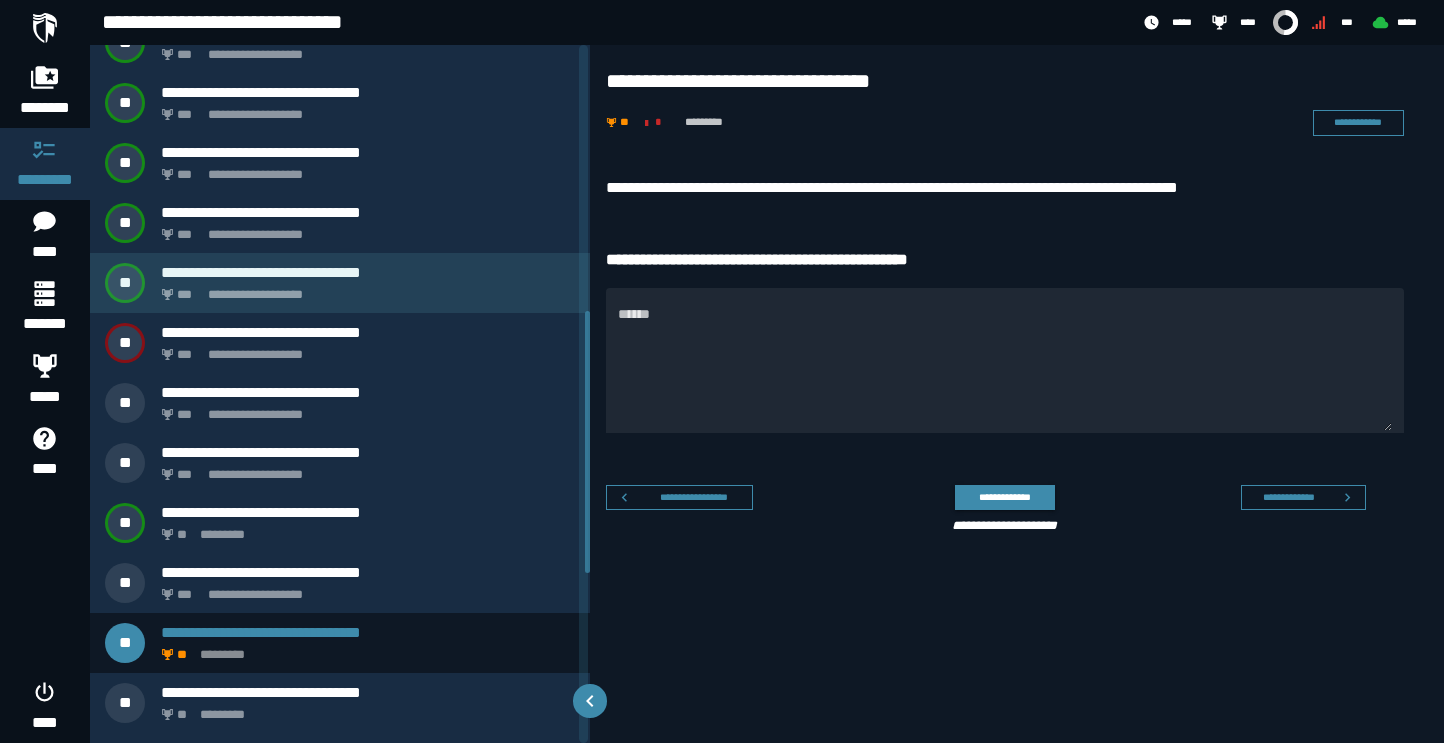 scroll, scrollTop: 561, scrollLeft: 0, axis: vertical 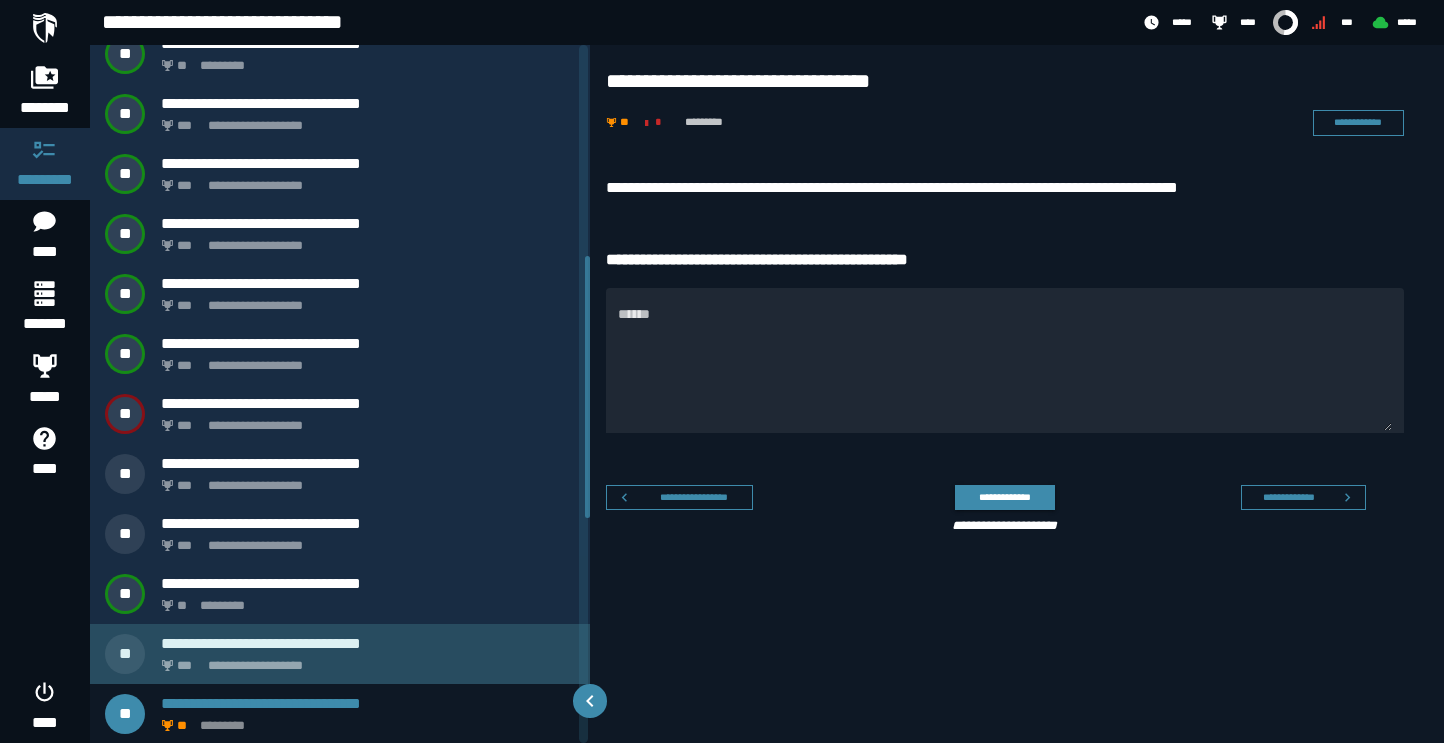 click on "**********" 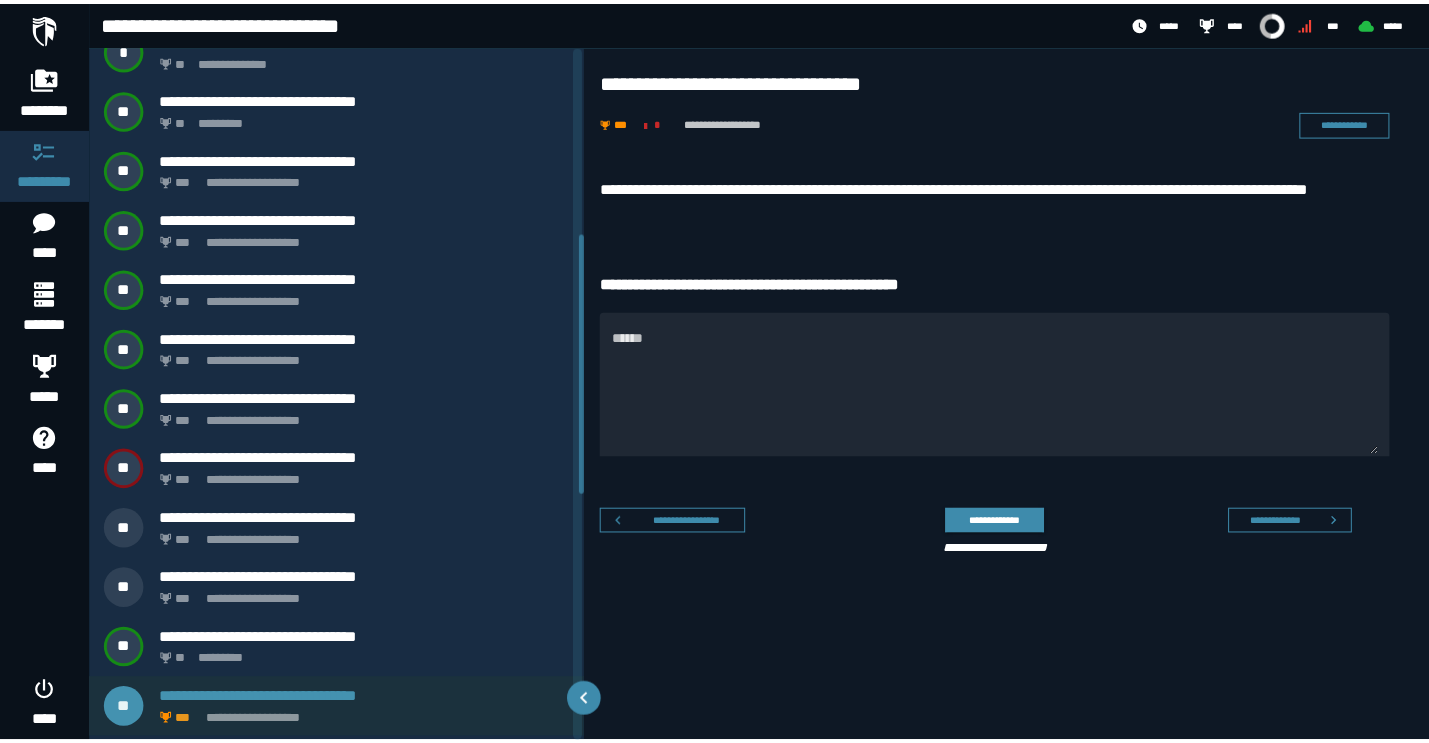 scroll, scrollTop: 501, scrollLeft: 0, axis: vertical 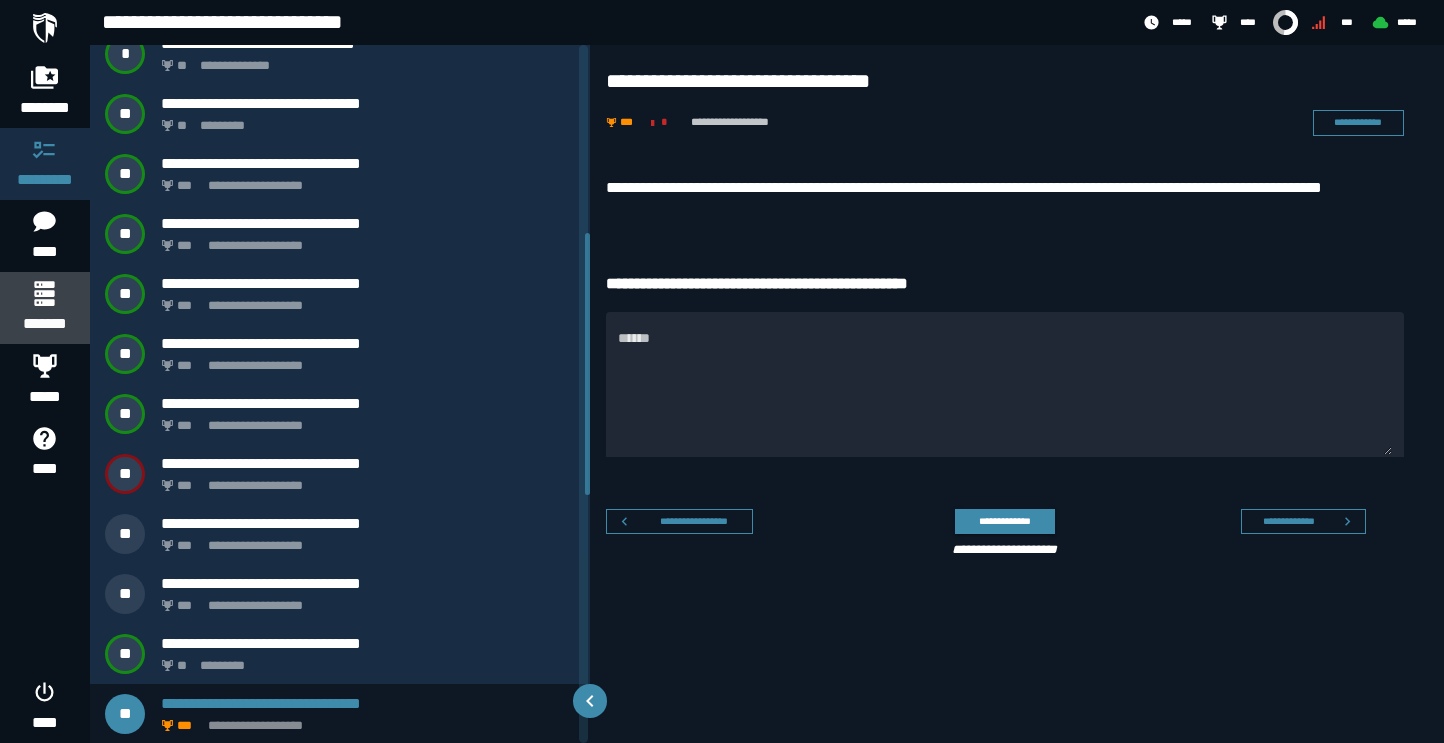 click 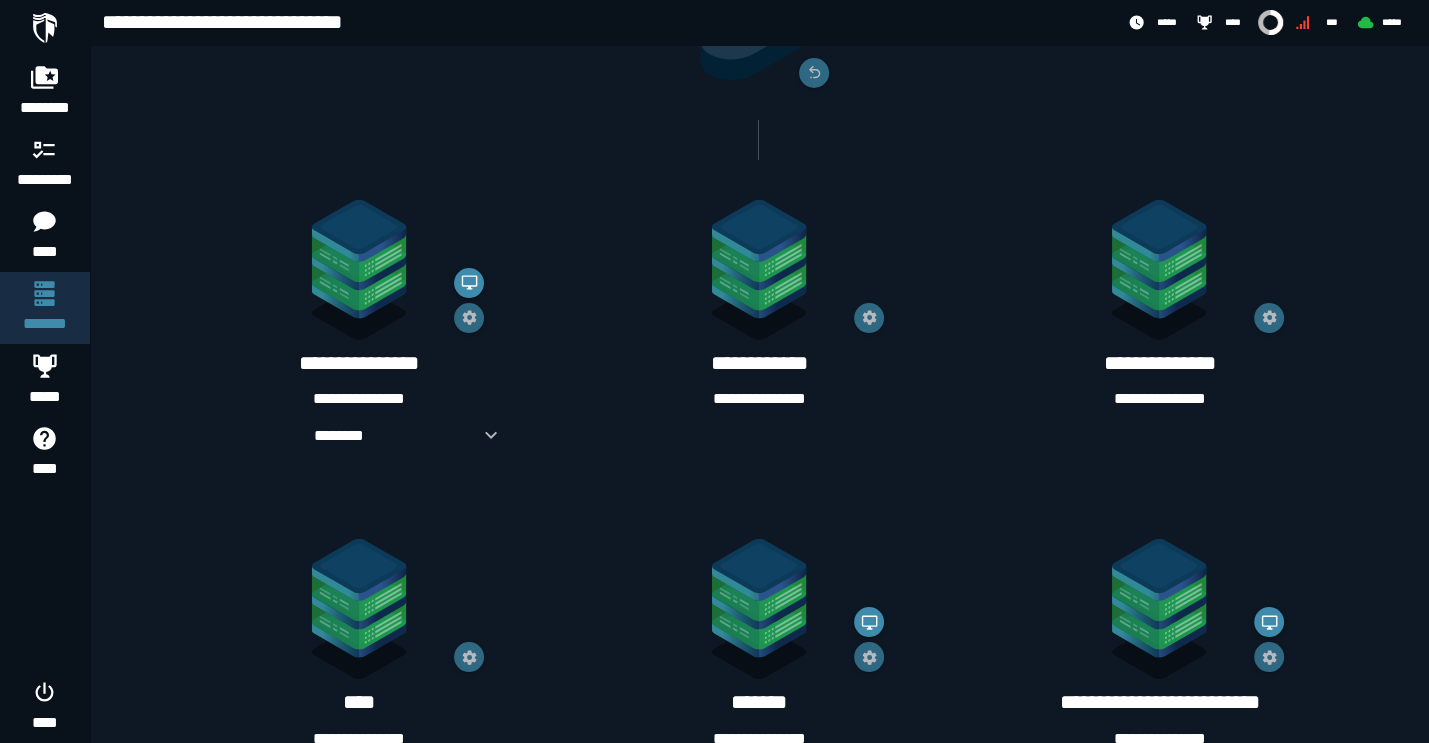 scroll, scrollTop: 308, scrollLeft: 0, axis: vertical 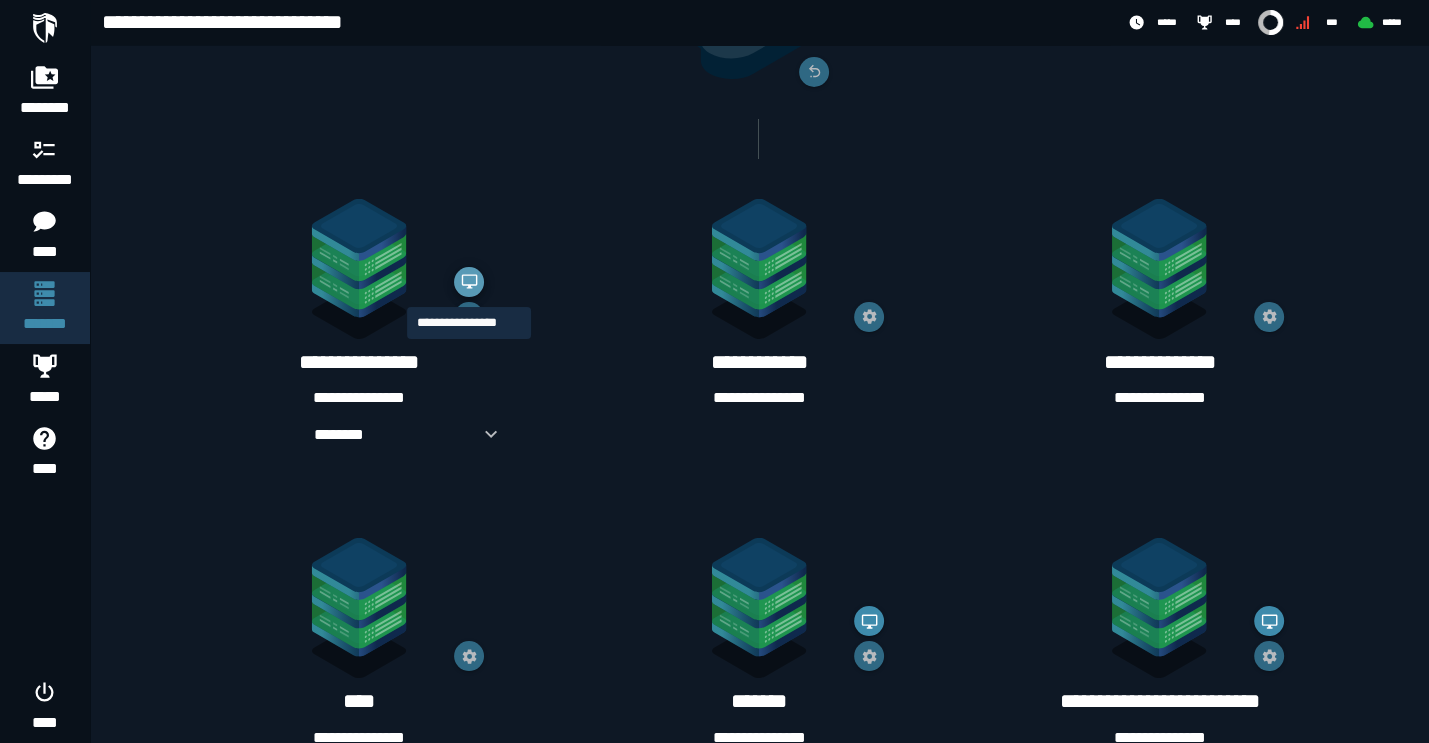 click 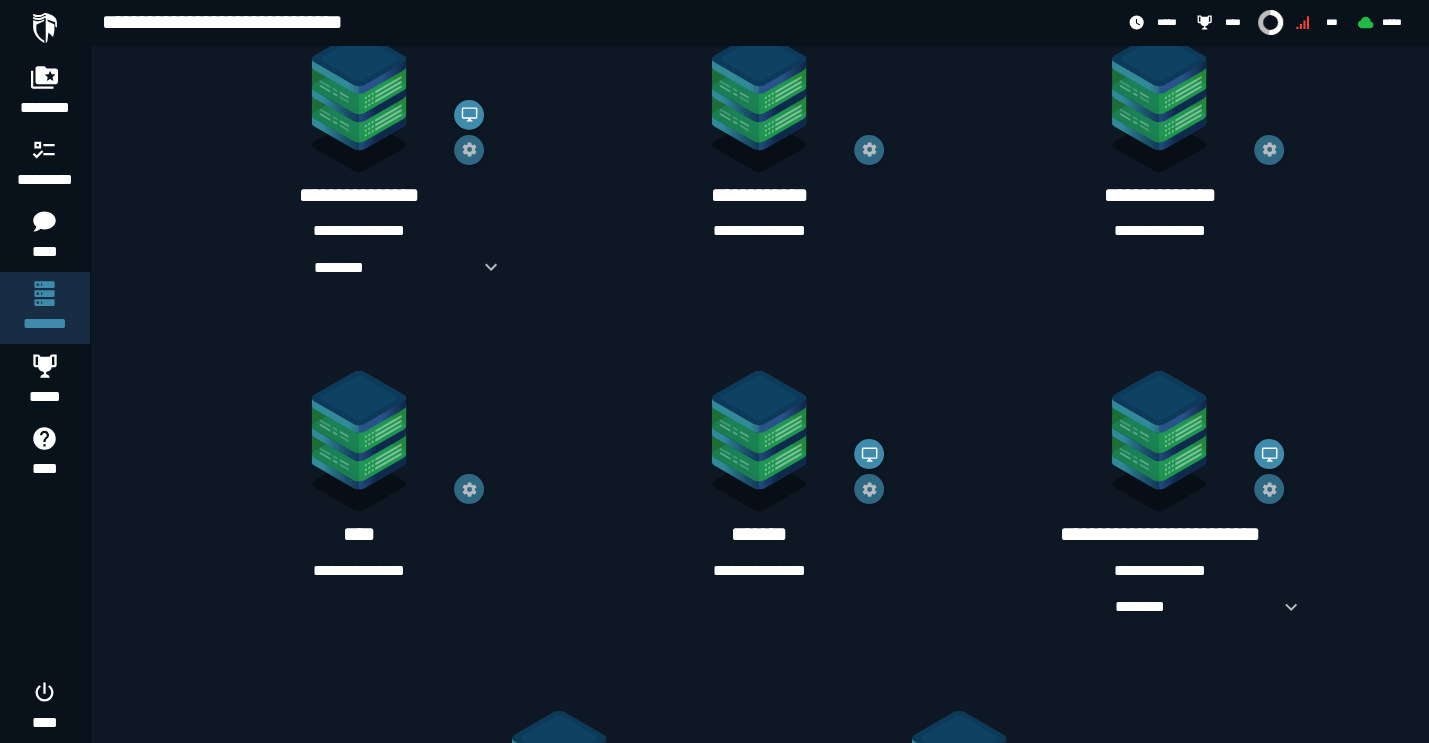 scroll, scrollTop: 695, scrollLeft: 0, axis: vertical 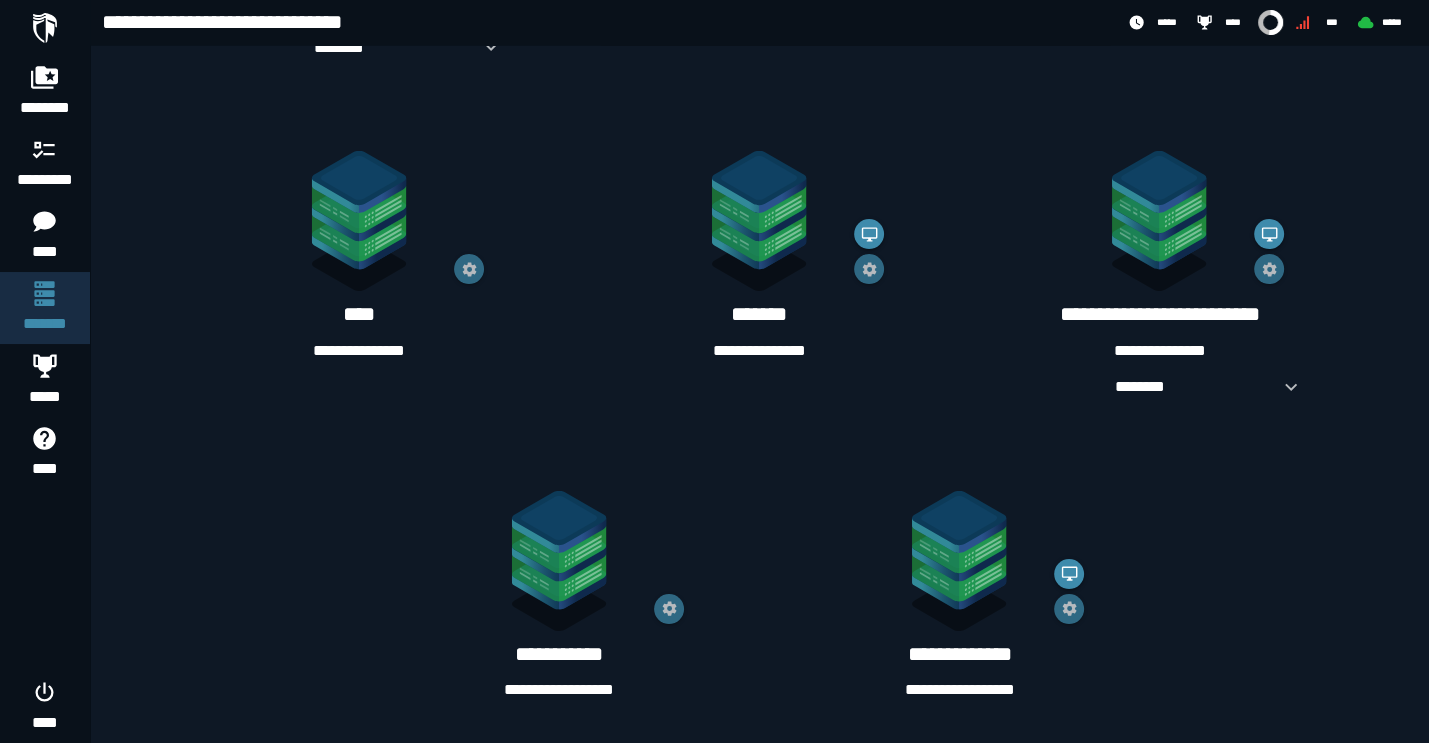 click on "**********" at bounding box center (559, 690) 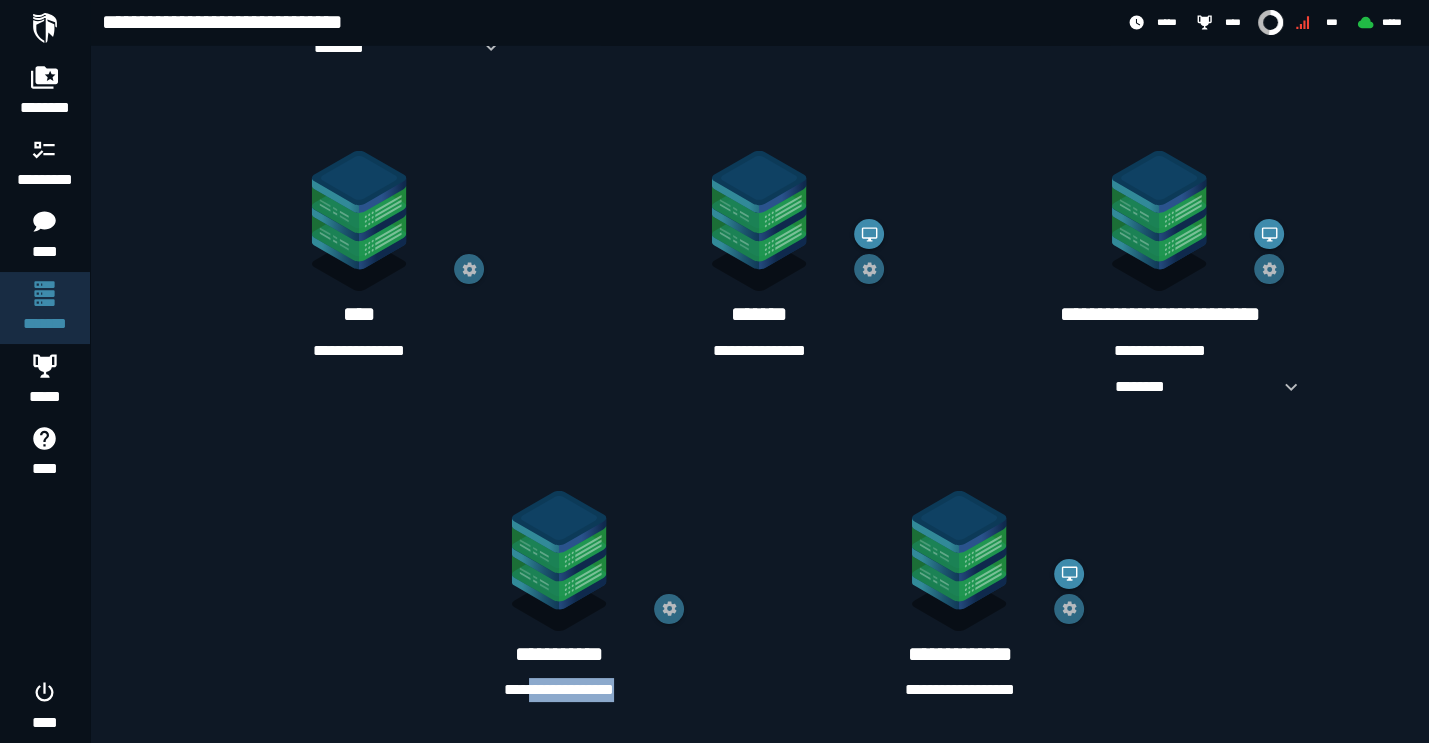 click on "**********" at bounding box center [559, 690] 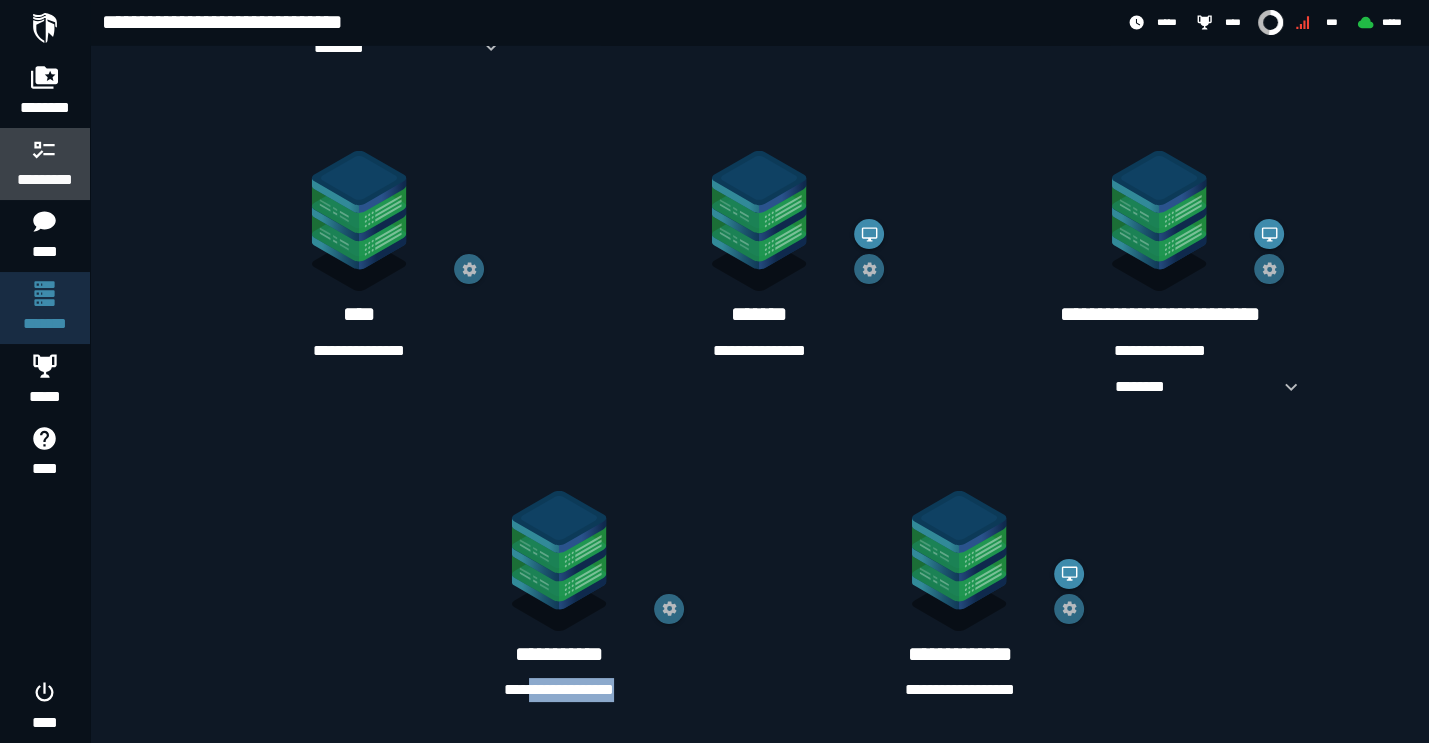click at bounding box center [45, 149] 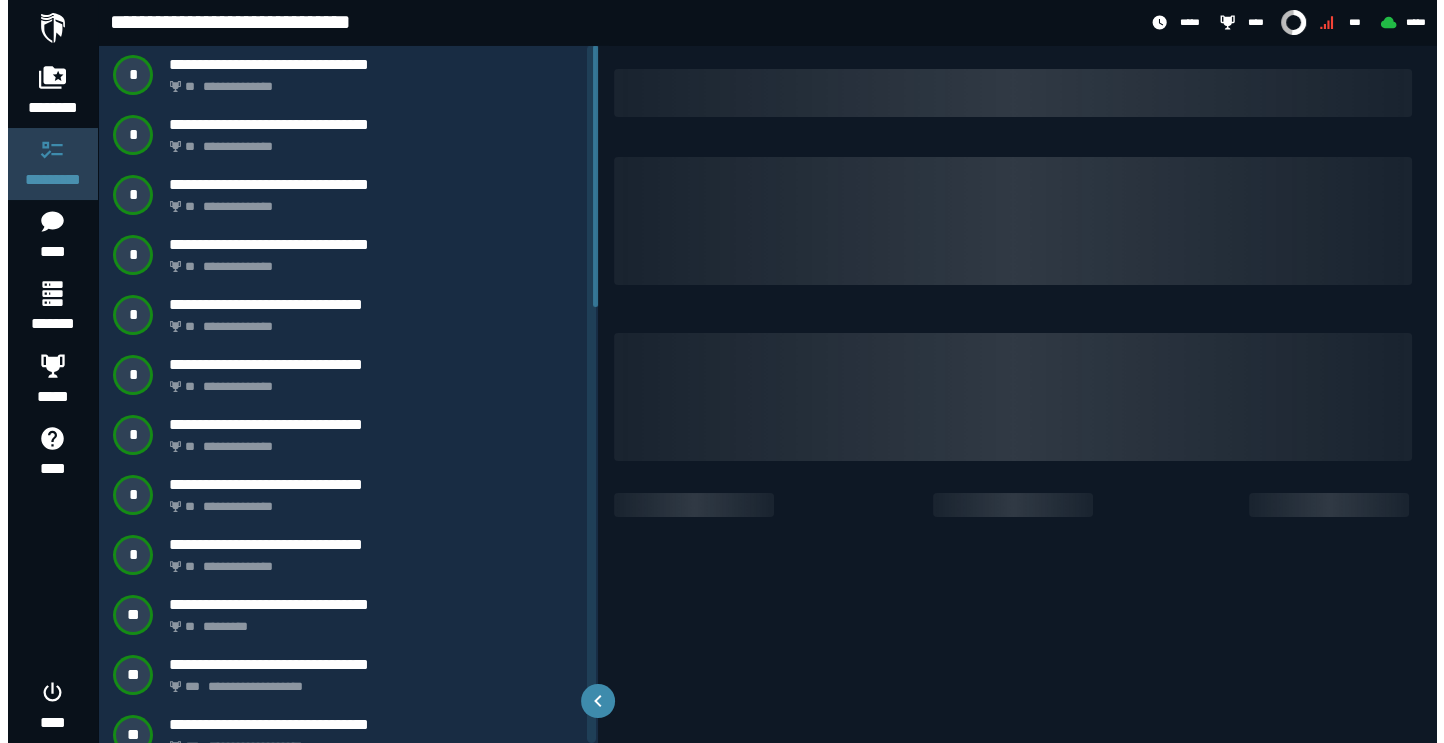 scroll, scrollTop: 0, scrollLeft: 0, axis: both 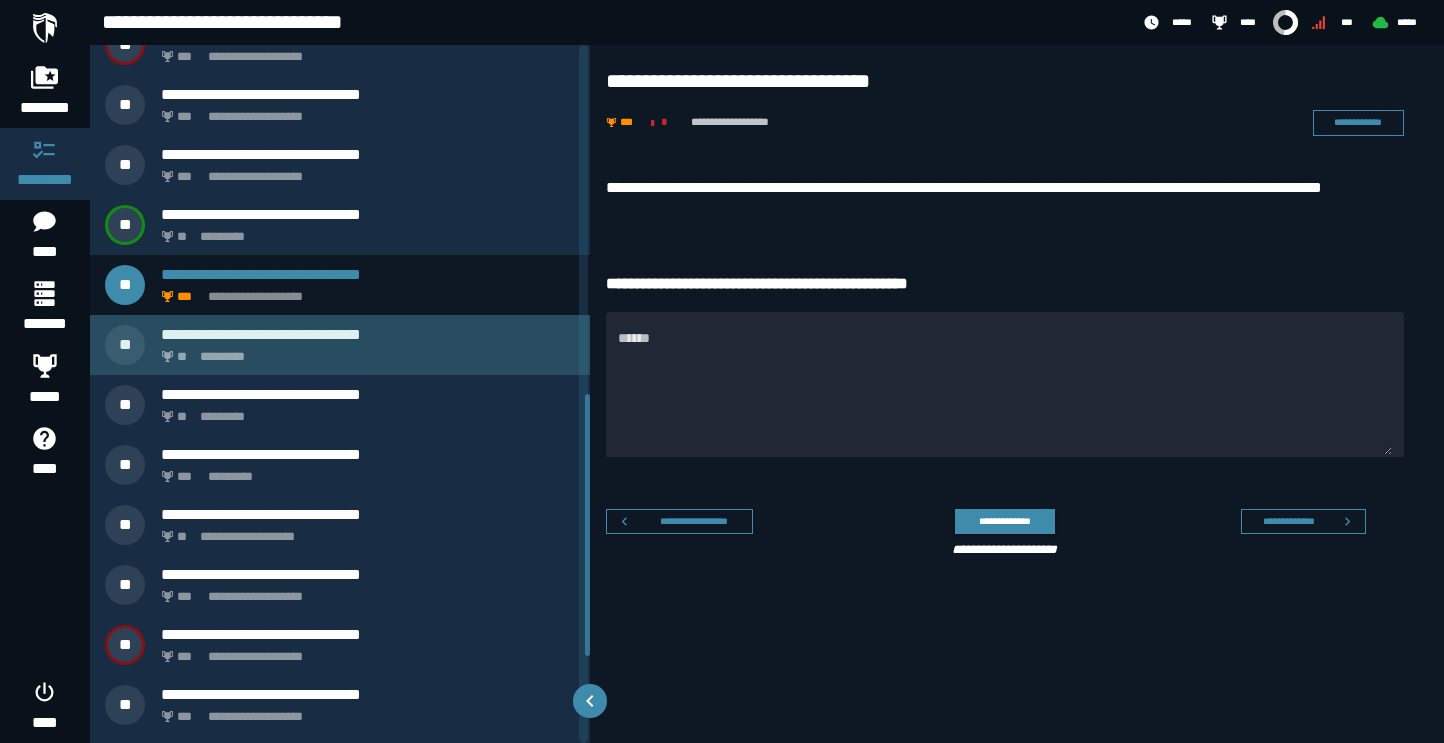click on "*********" 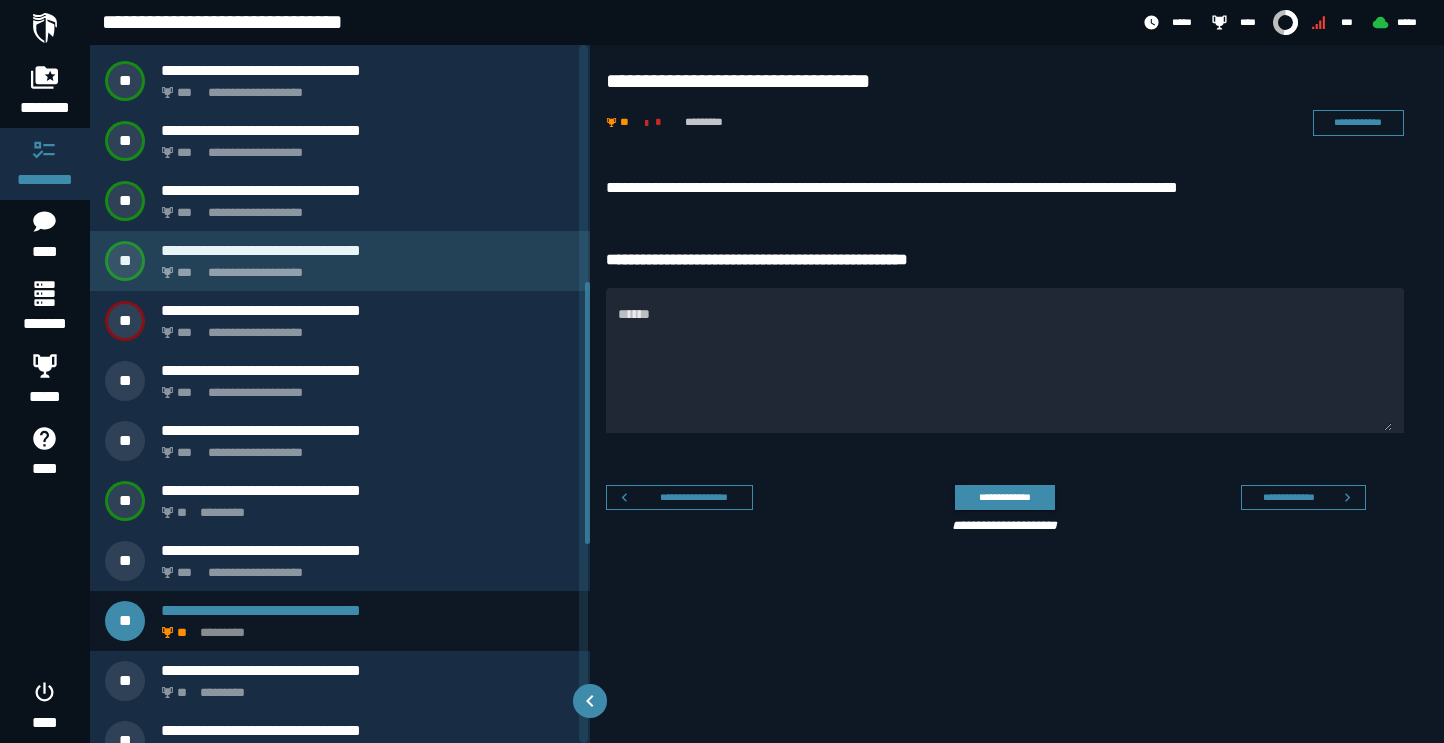 scroll, scrollTop: 561, scrollLeft: 0, axis: vertical 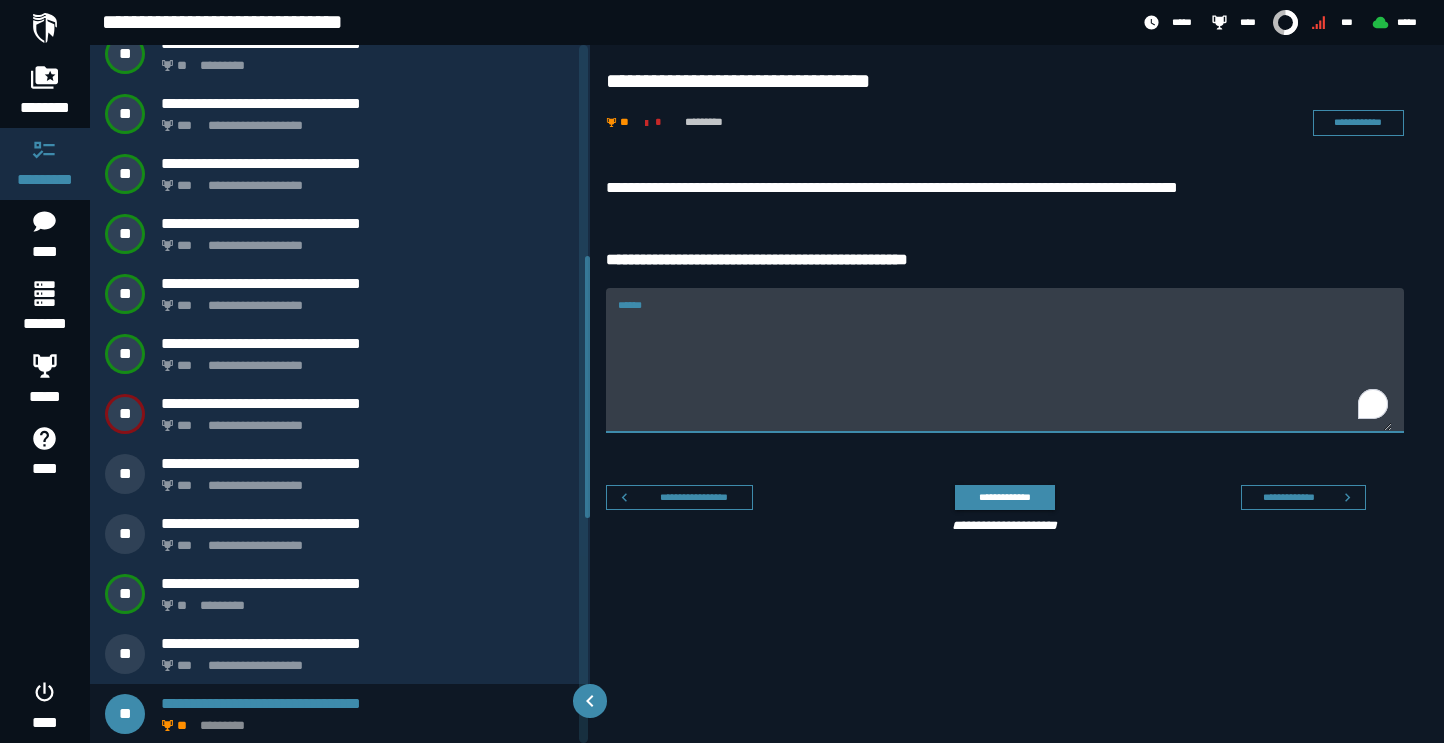 click on "******" at bounding box center (1005, 372) 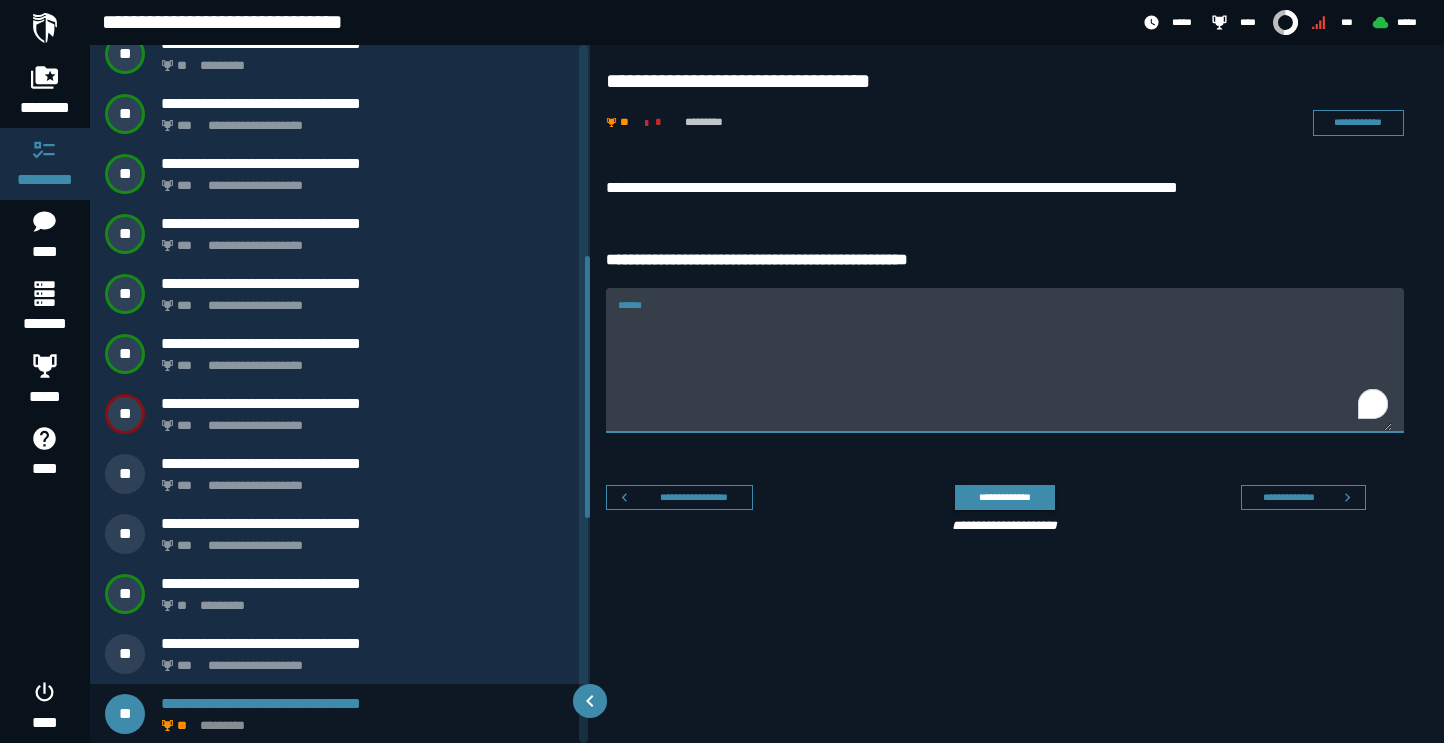 paste on "**********" 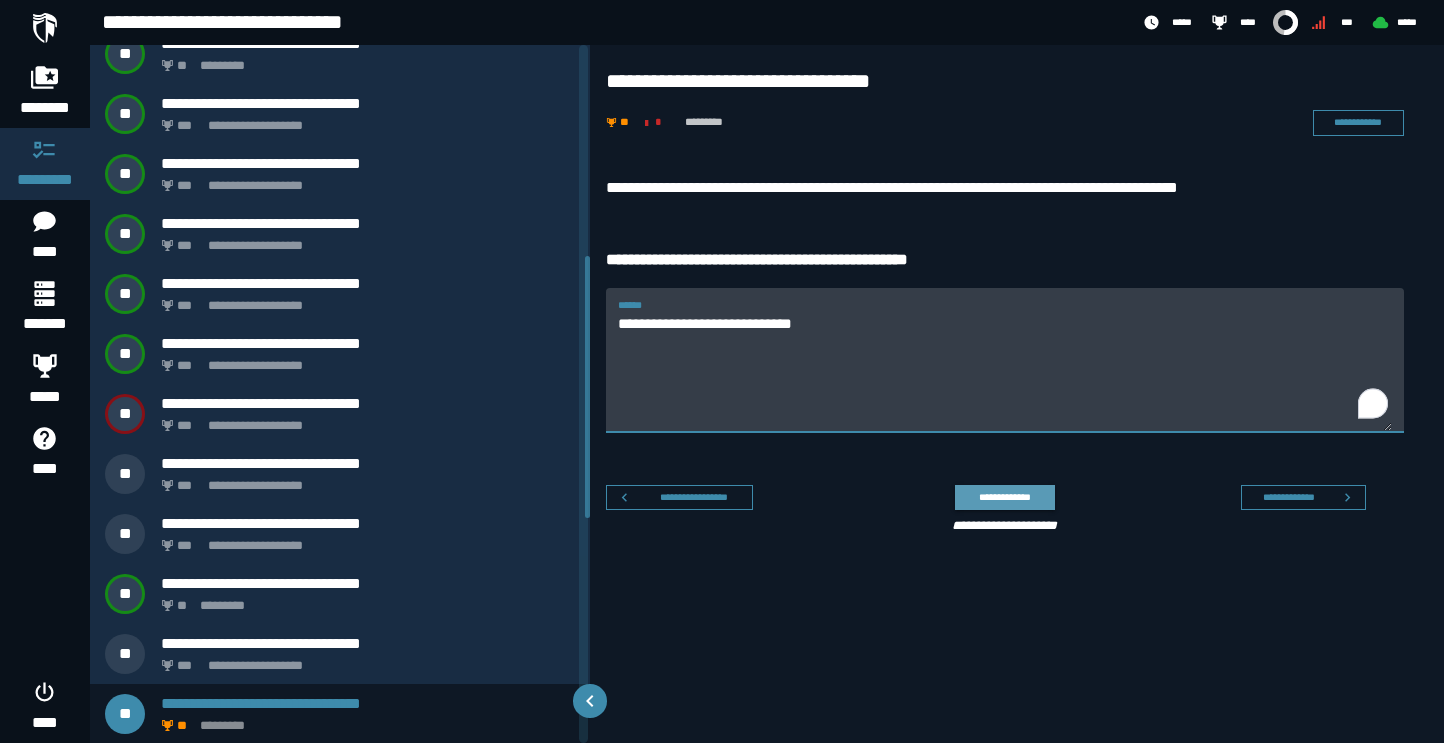 type on "**********" 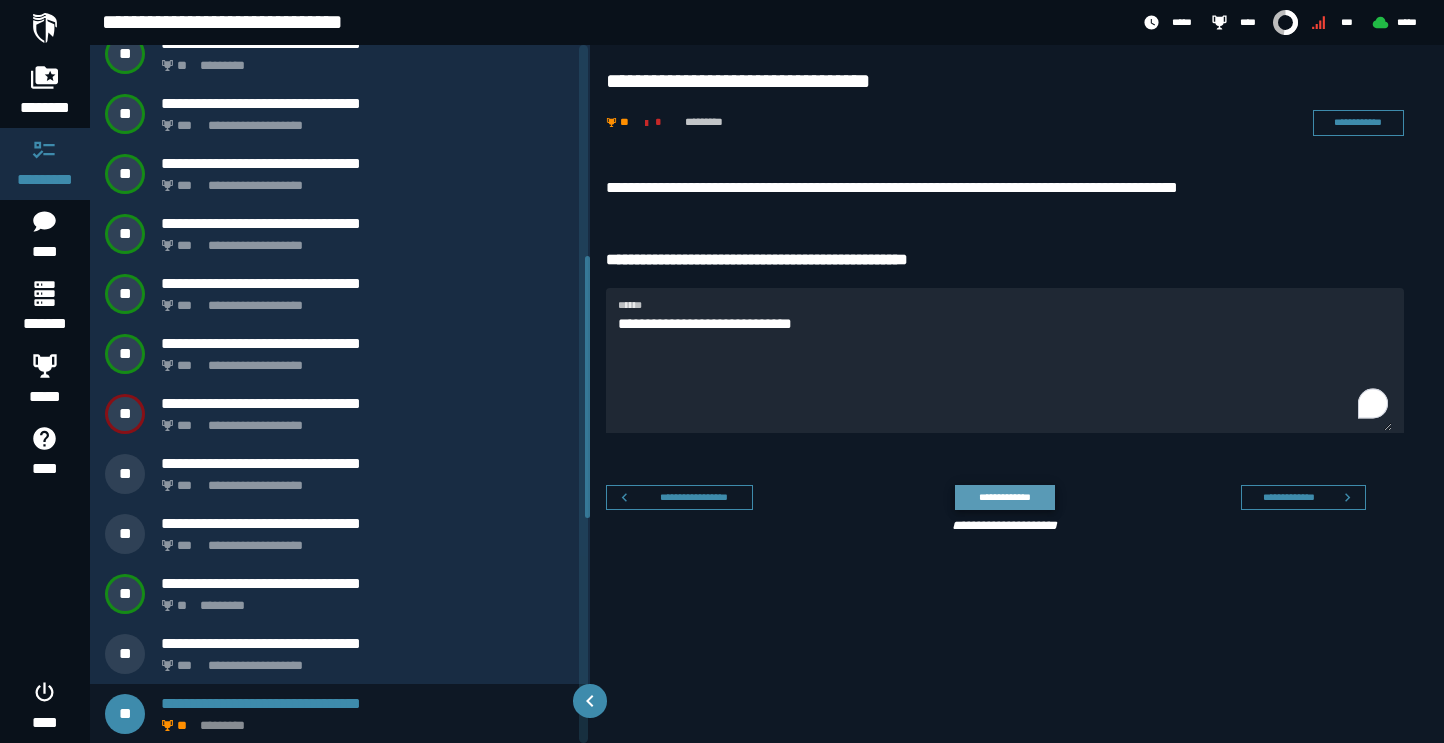 click on "**********" at bounding box center [1004, 497] 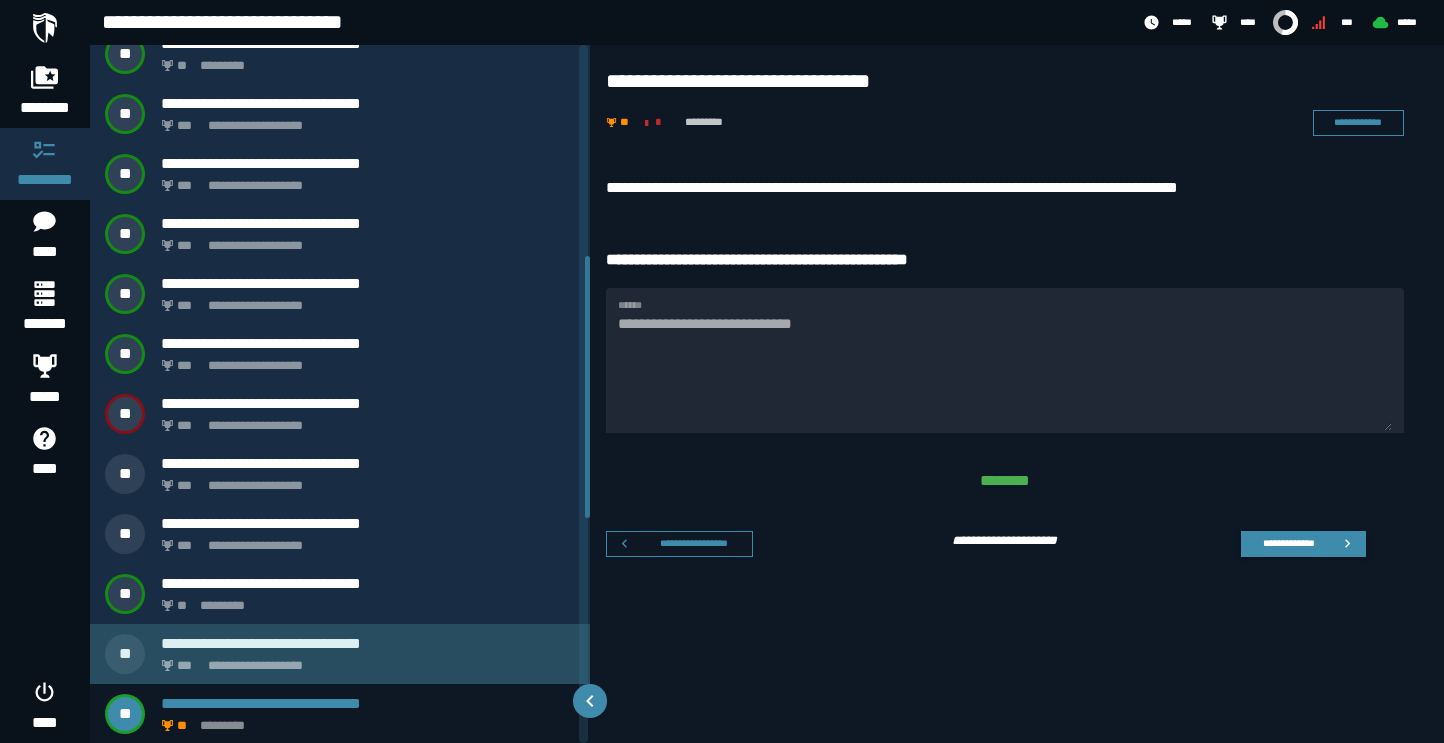 click on "**********" at bounding box center (368, 643) 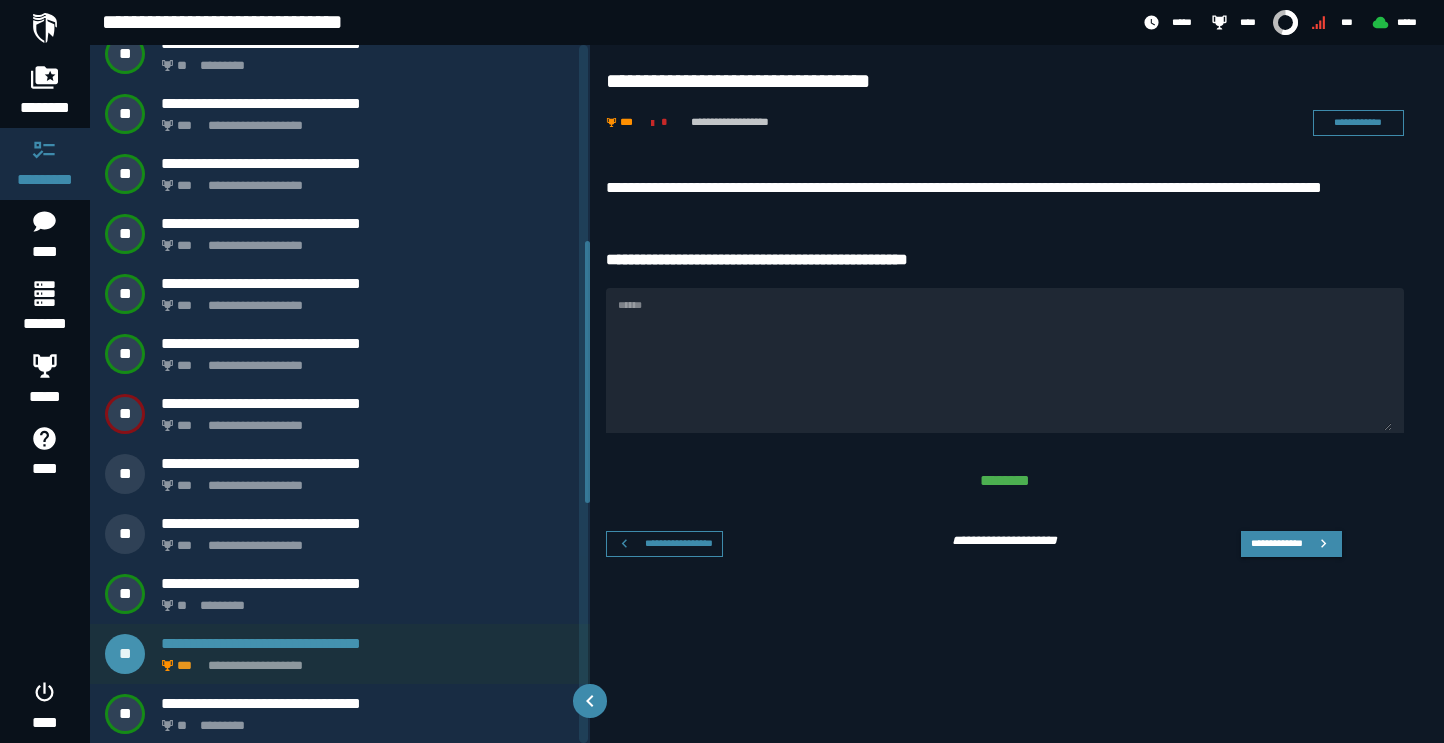 scroll, scrollTop: 501, scrollLeft: 0, axis: vertical 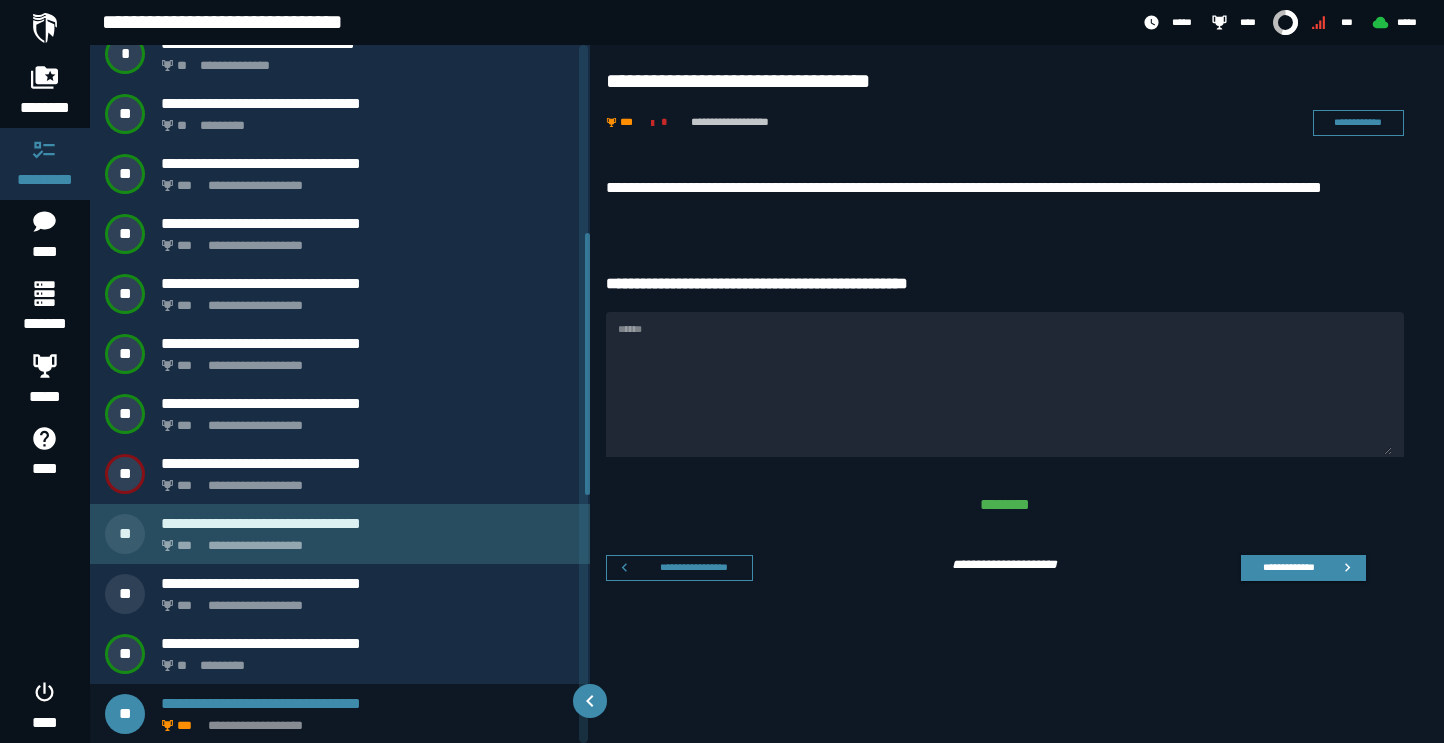 click on "**********" at bounding box center [340, 534] 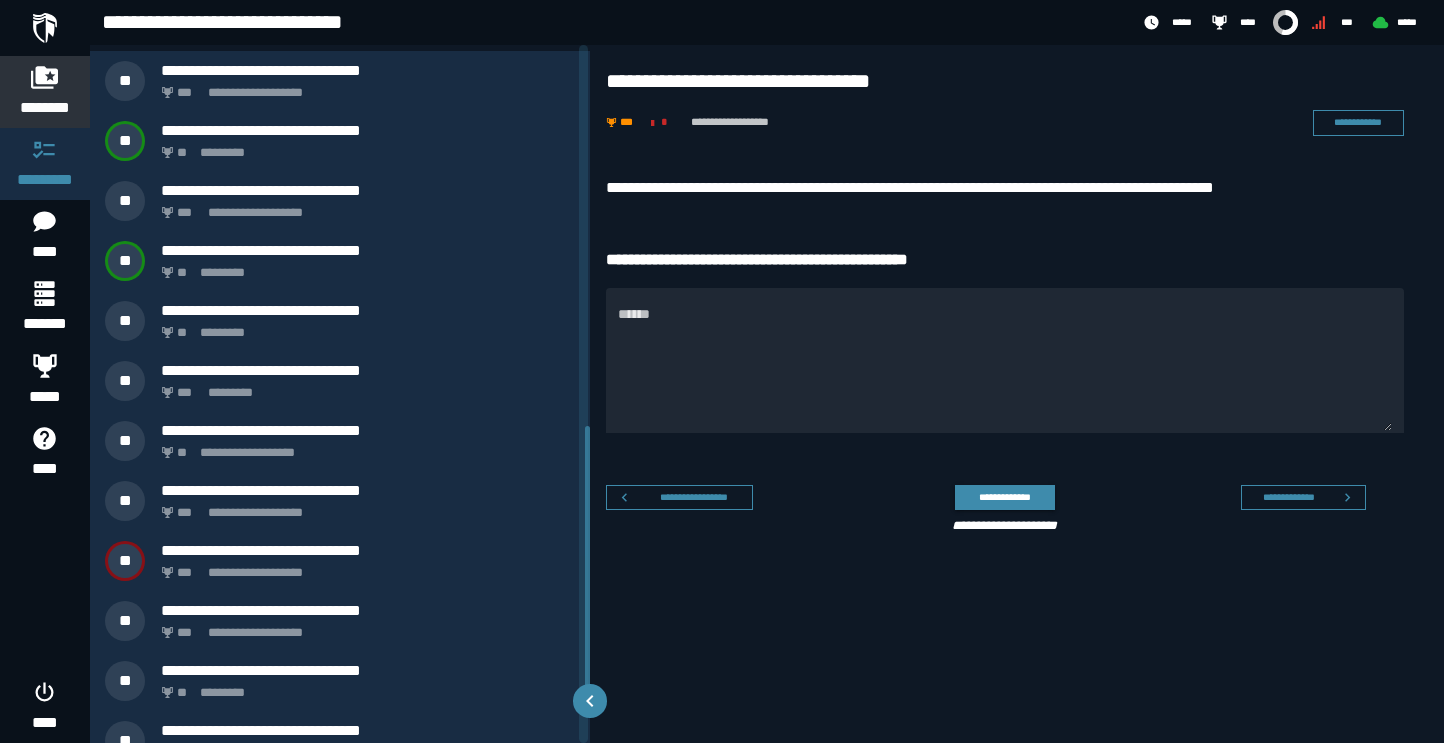 scroll, scrollTop: 1016, scrollLeft: 0, axis: vertical 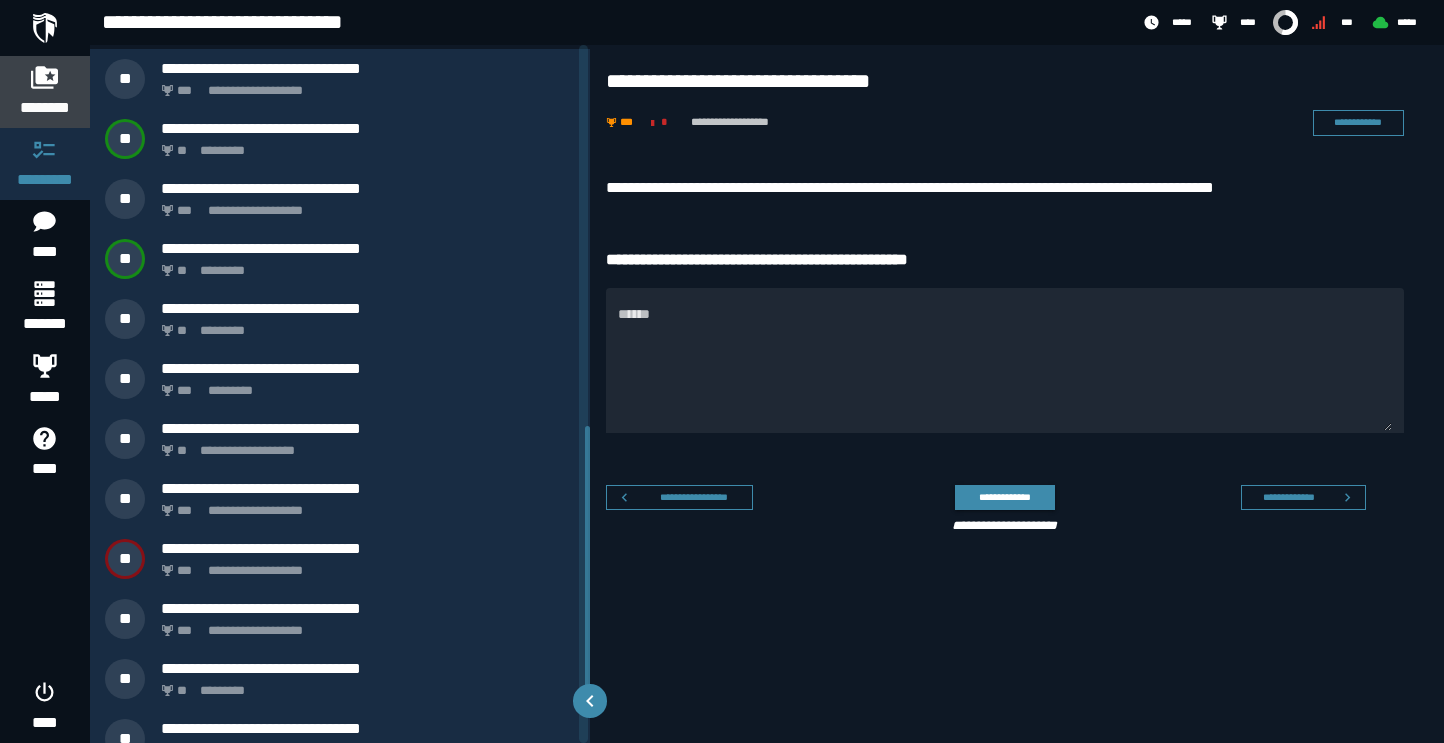 click on "********" at bounding box center (45, 108) 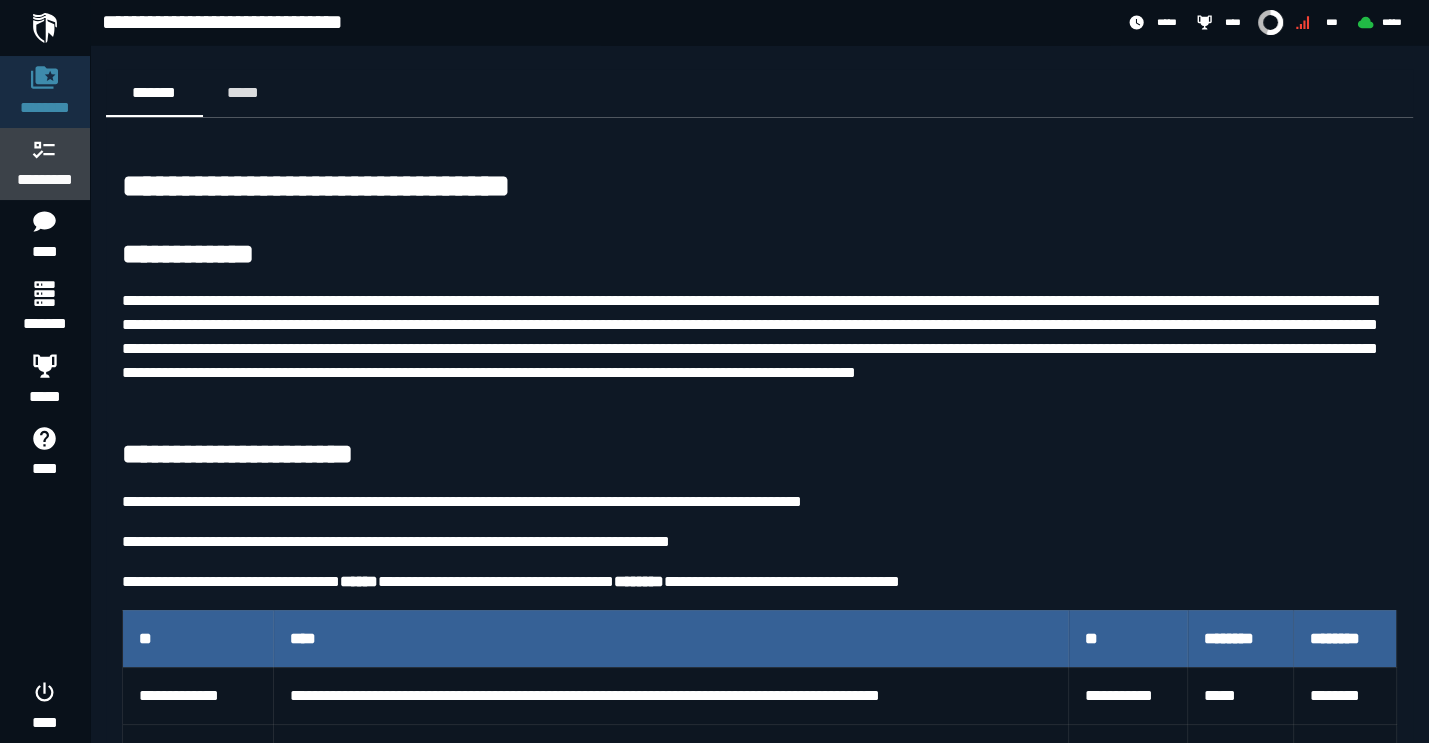 click 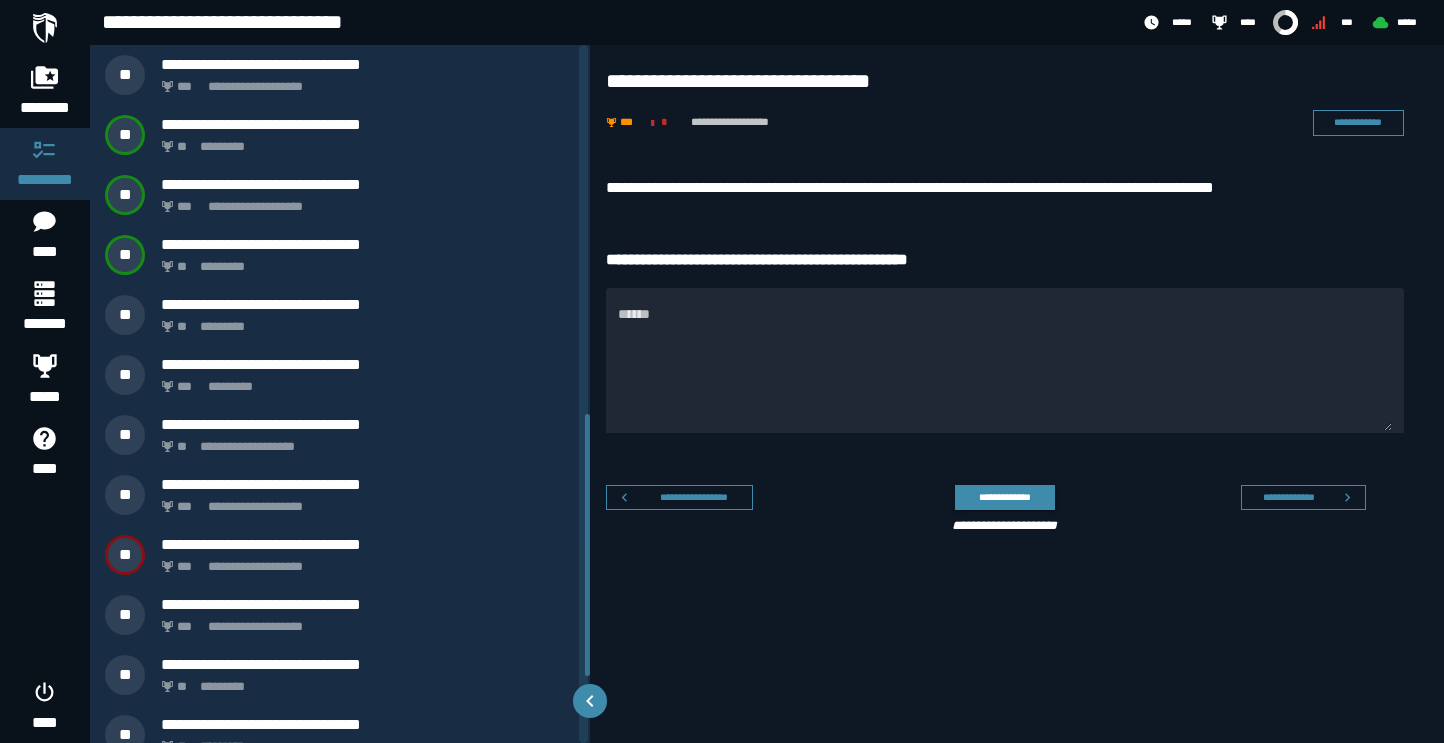 scroll, scrollTop: 932, scrollLeft: 0, axis: vertical 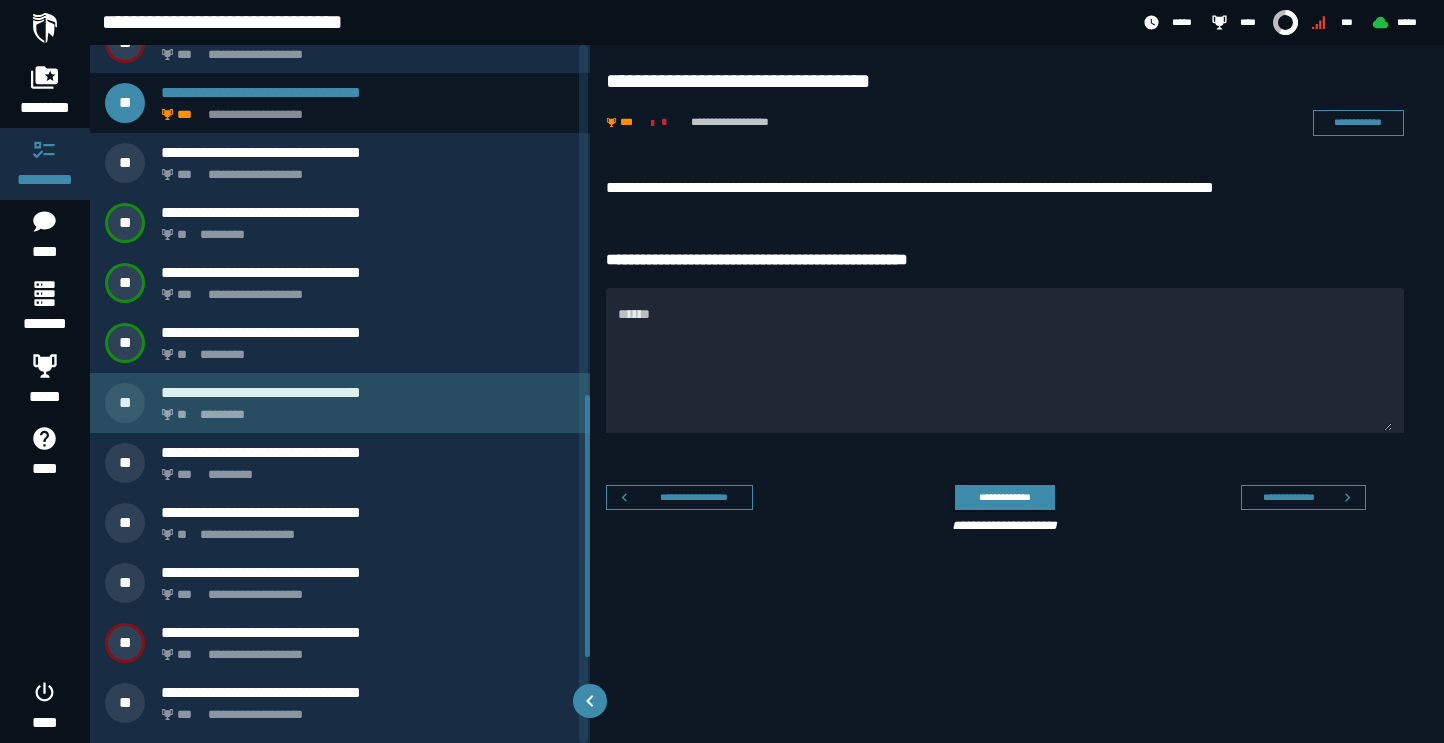 click on "**********" at bounding box center (368, 392) 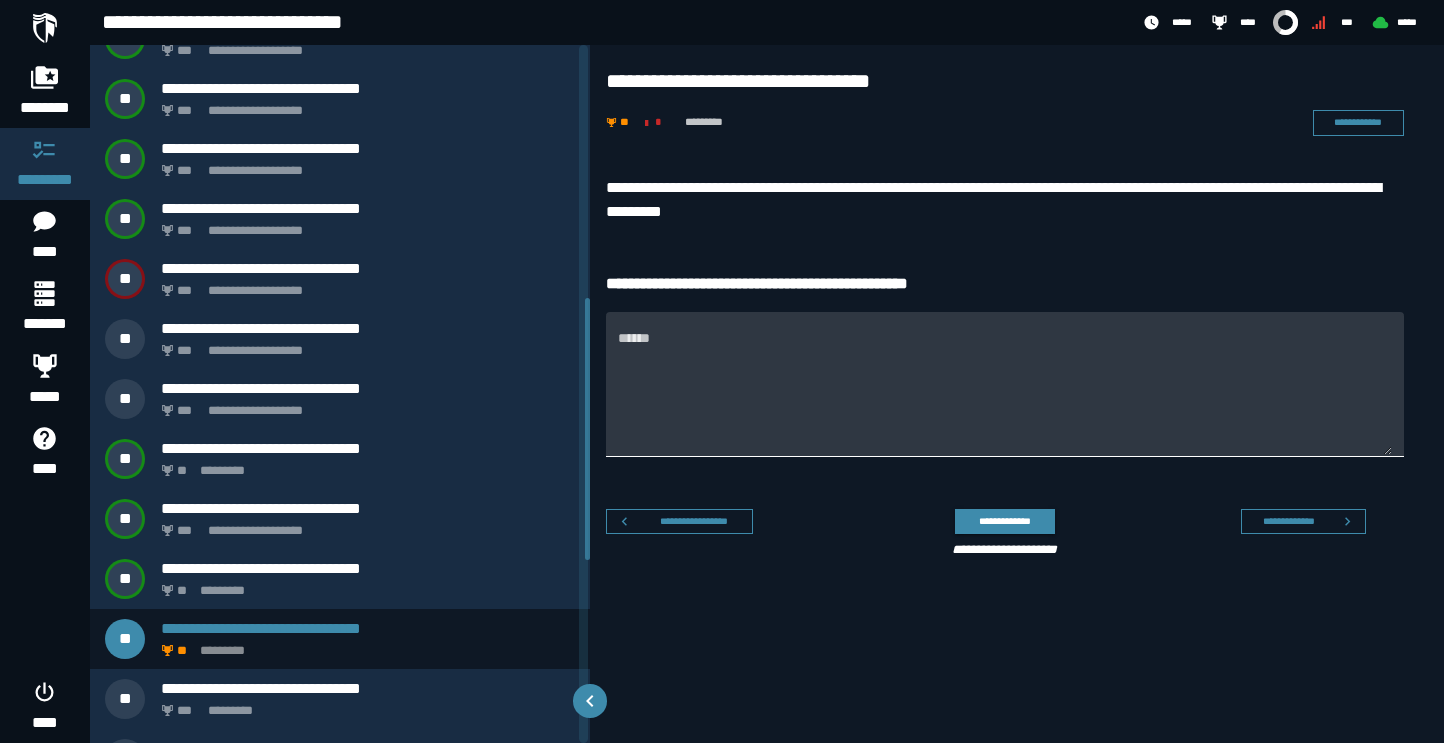 scroll, scrollTop: 621, scrollLeft: 0, axis: vertical 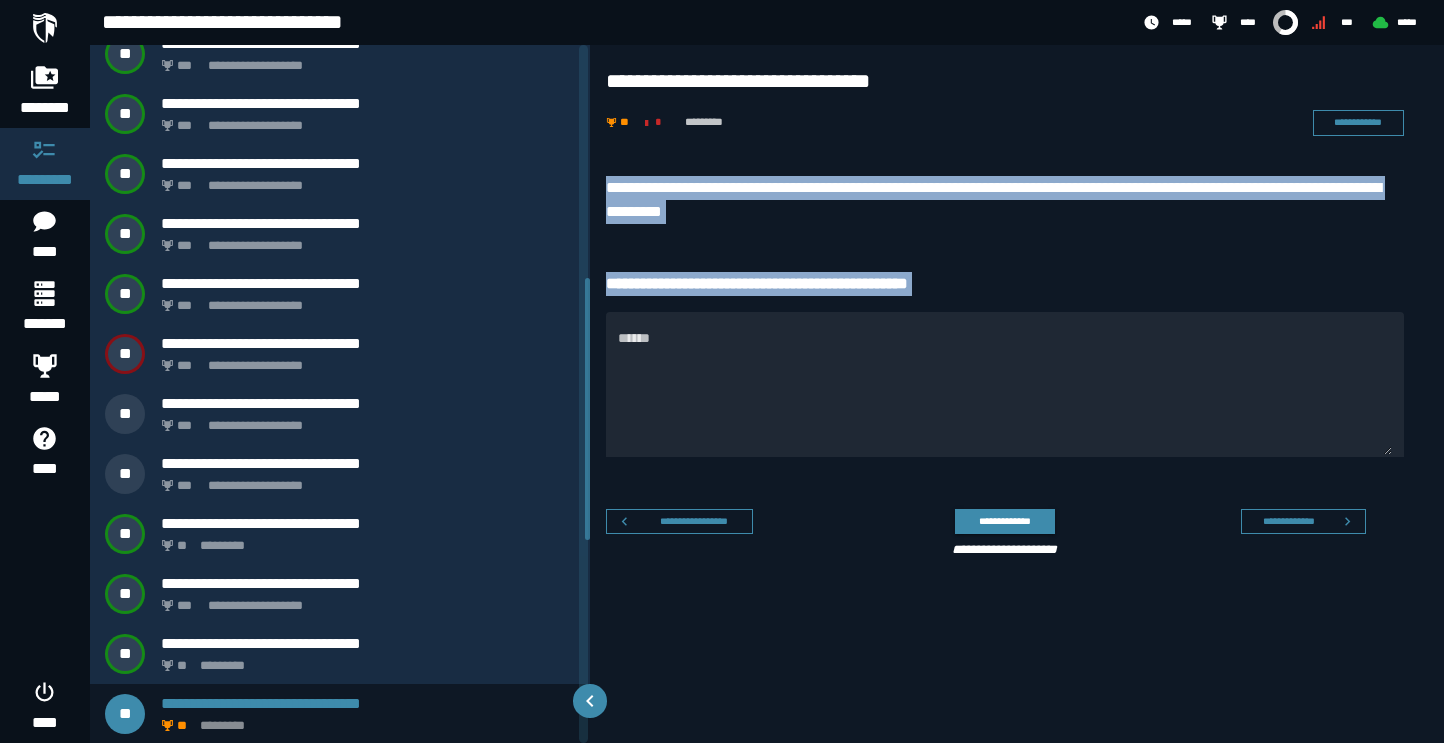 drag, startPoint x: 610, startPoint y: 181, endPoint x: 1023, endPoint y: 300, distance: 429.80228 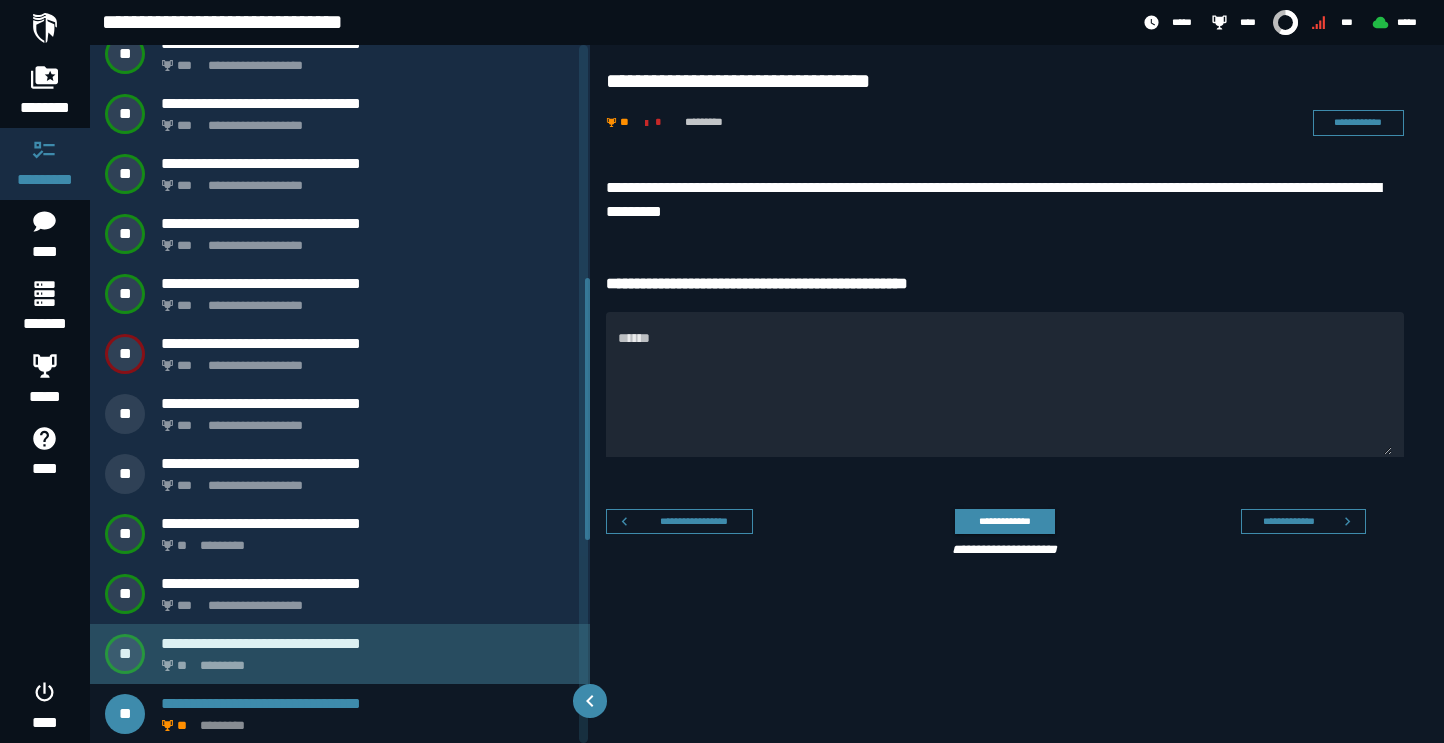 click on "**********" at bounding box center [368, 643] 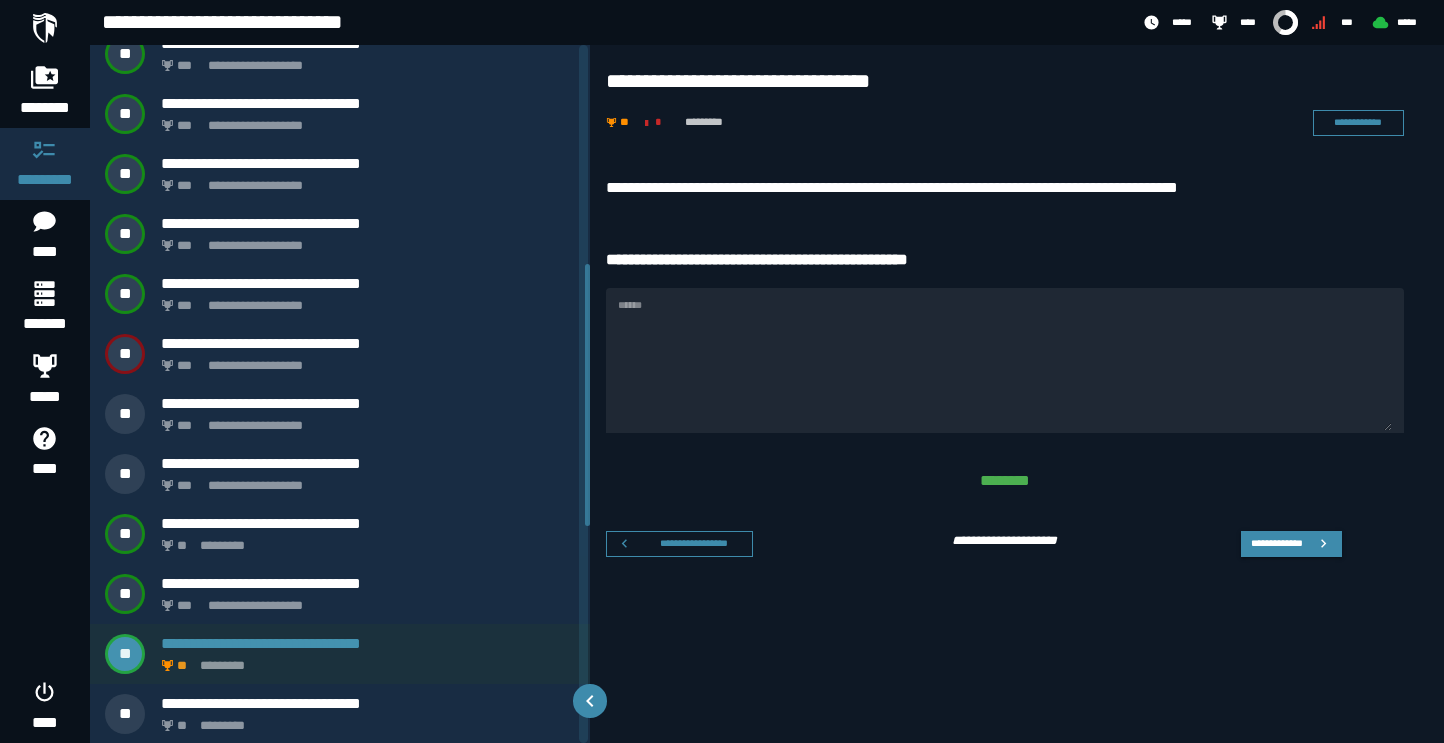 scroll, scrollTop: 561, scrollLeft: 0, axis: vertical 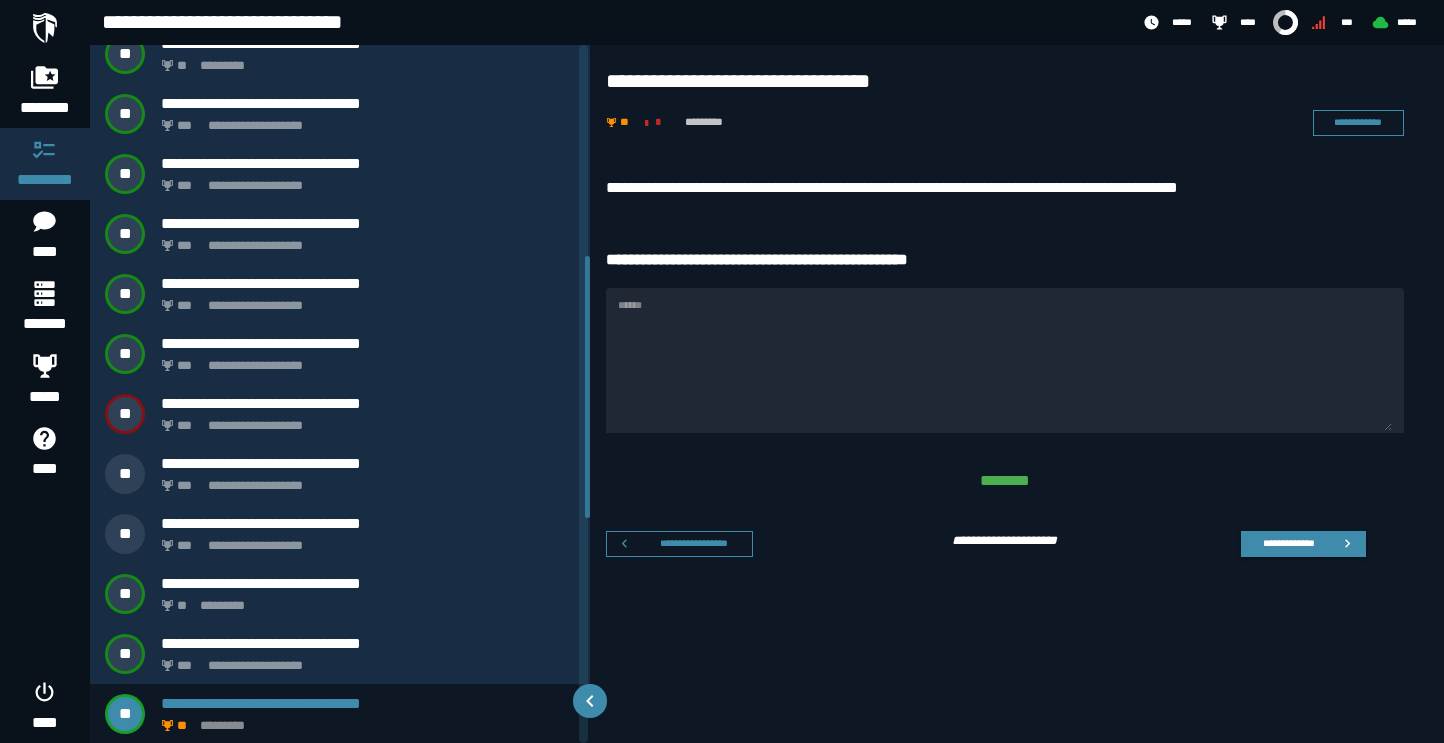 click on "**********" at bounding box center (1017, 366) 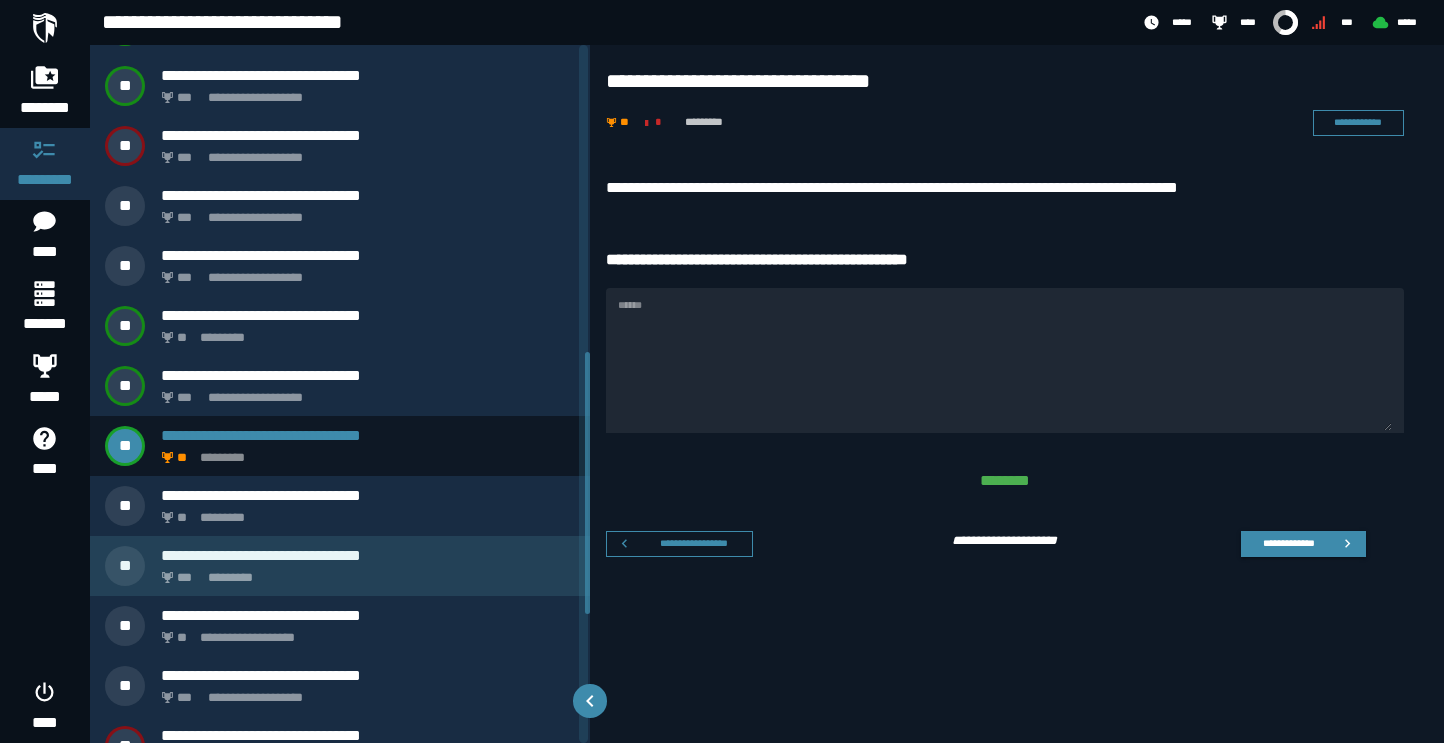 scroll, scrollTop: 836, scrollLeft: 0, axis: vertical 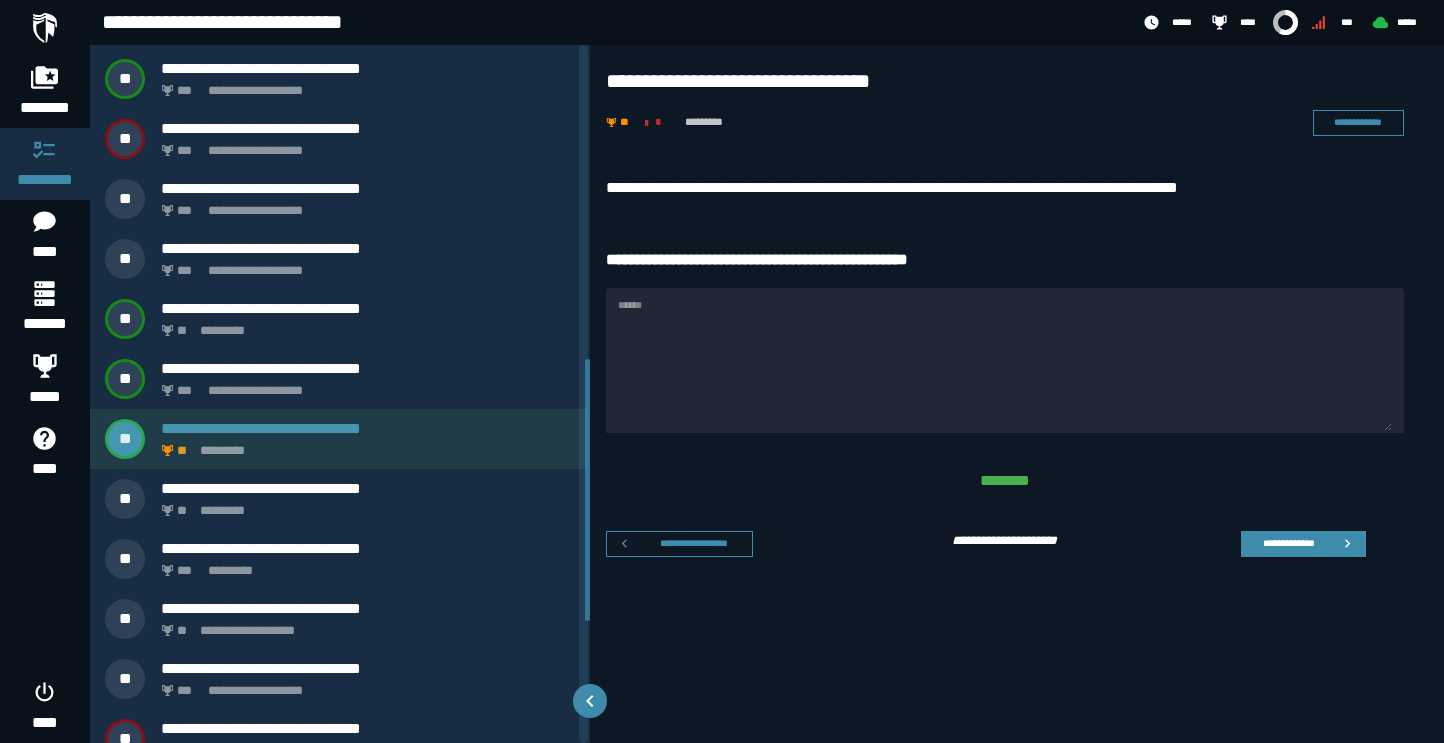 click on "**********" at bounding box center (340, 439) 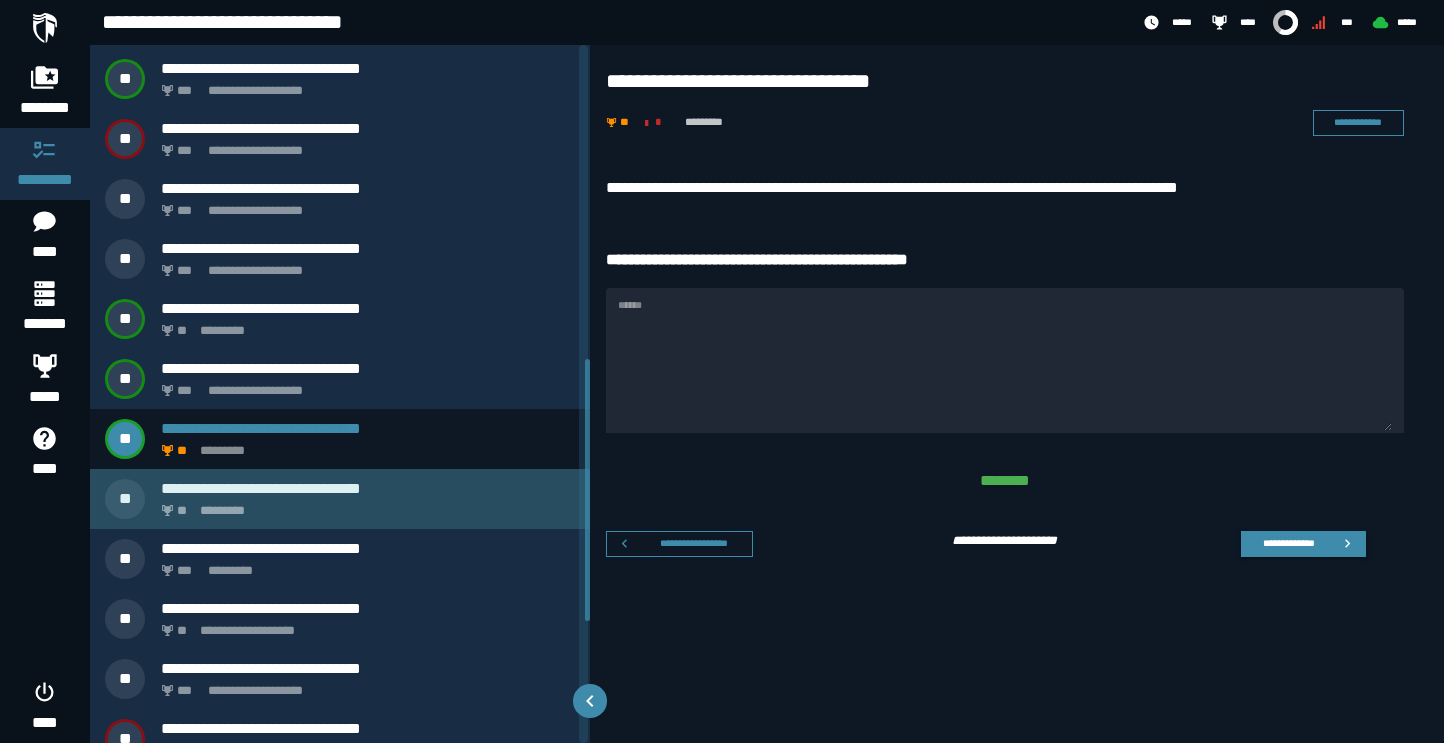click on "** *********" at bounding box center [364, 505] 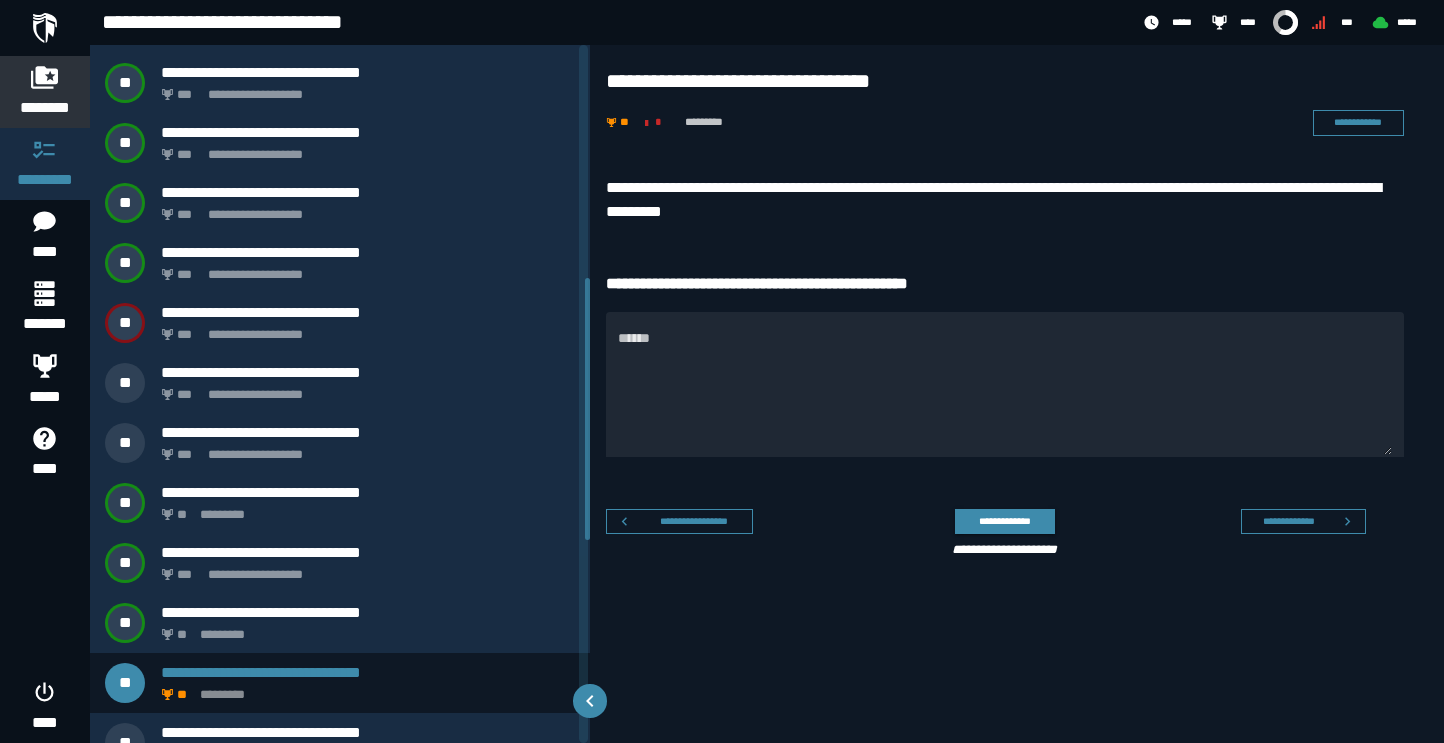scroll, scrollTop: 621, scrollLeft: 0, axis: vertical 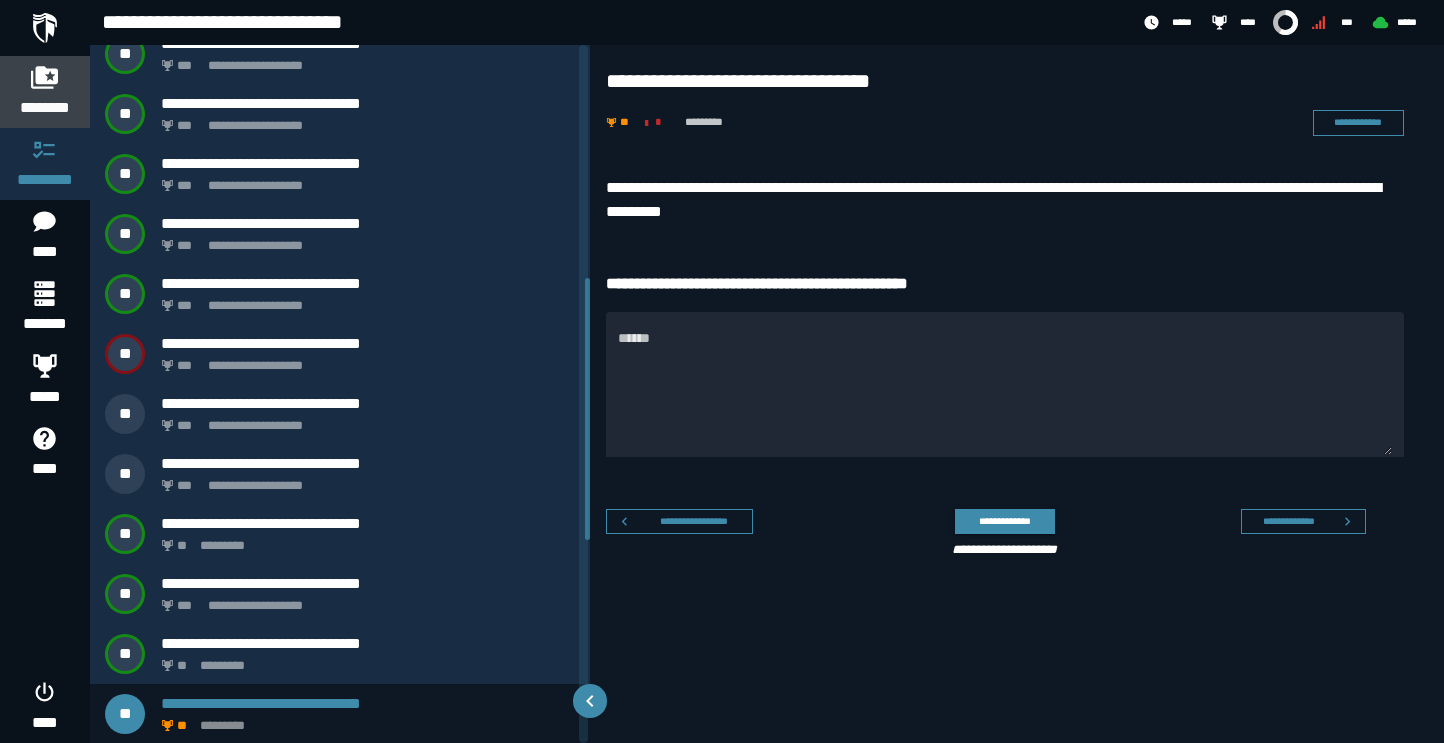 click 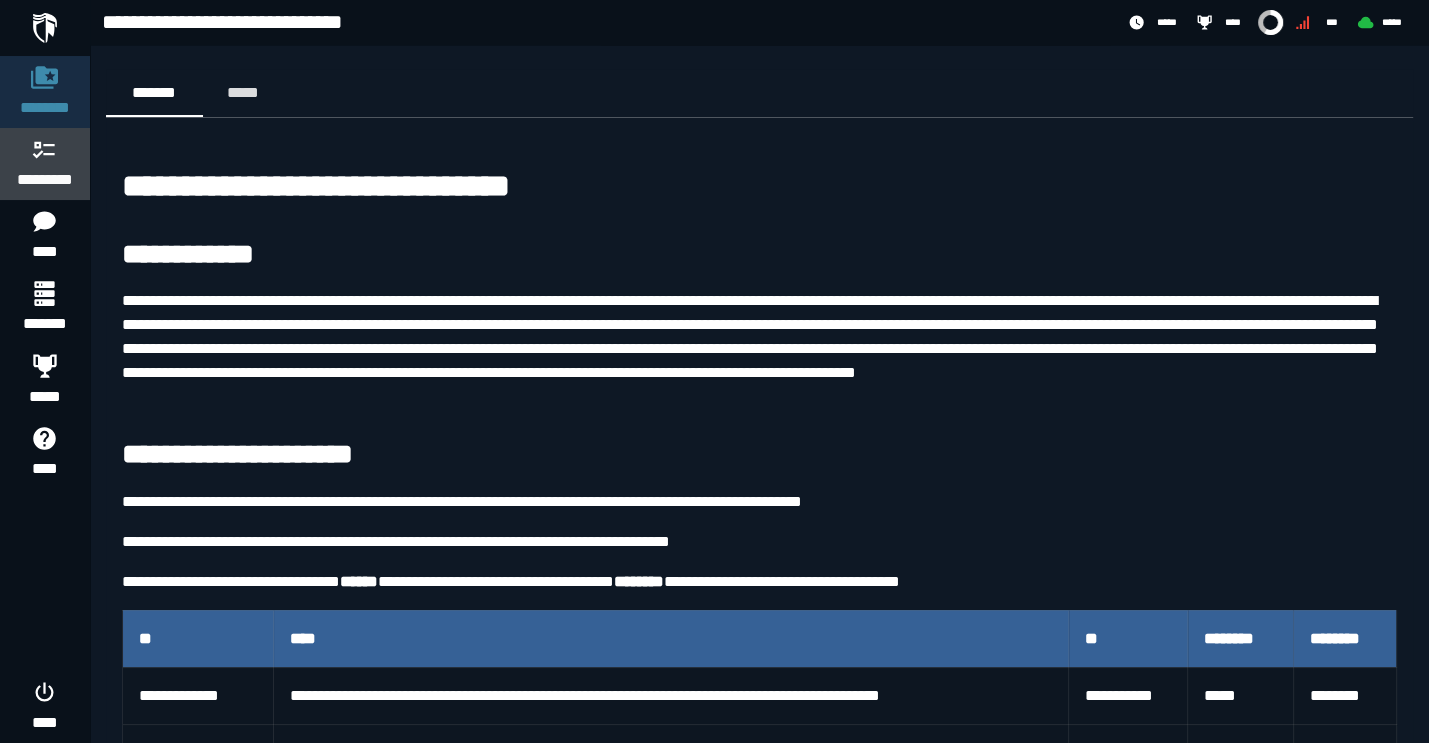 click on "*********" at bounding box center (45, 180) 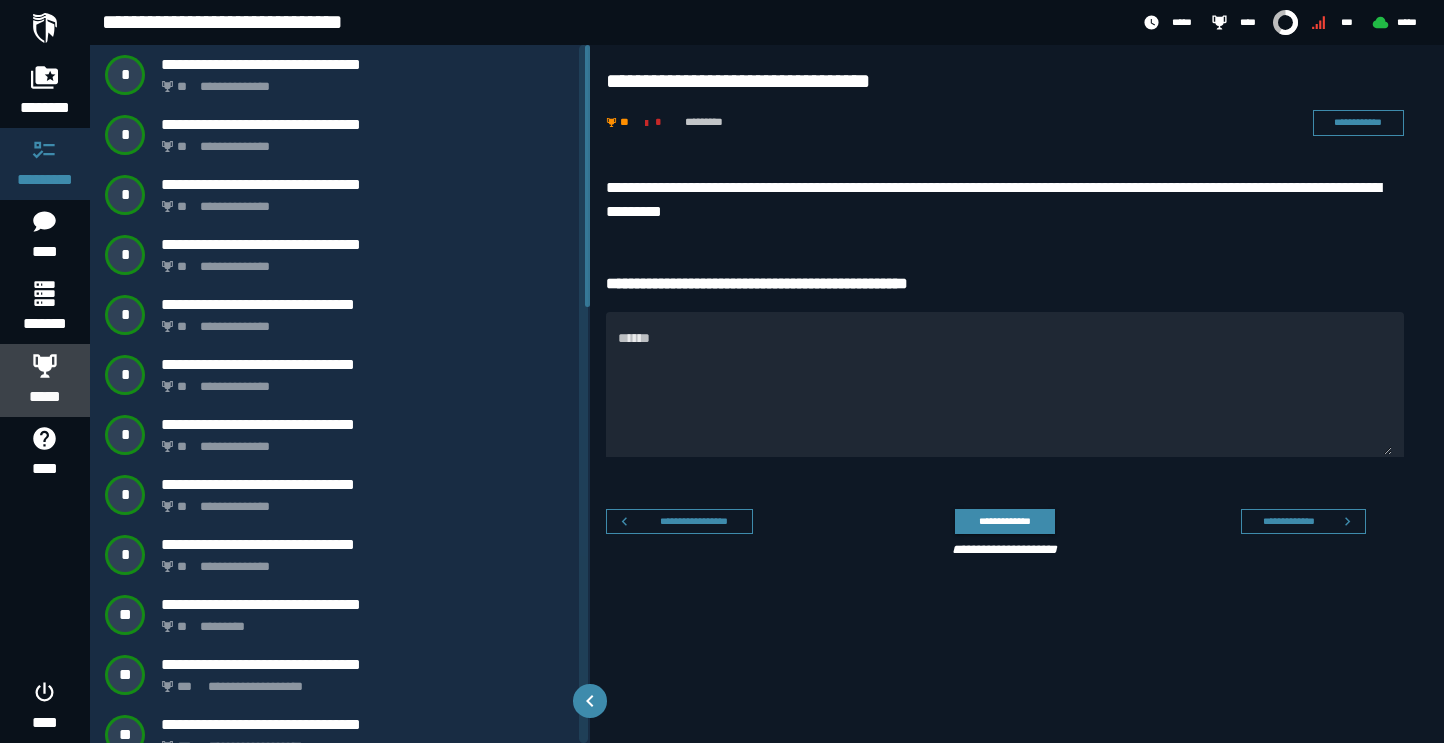 click 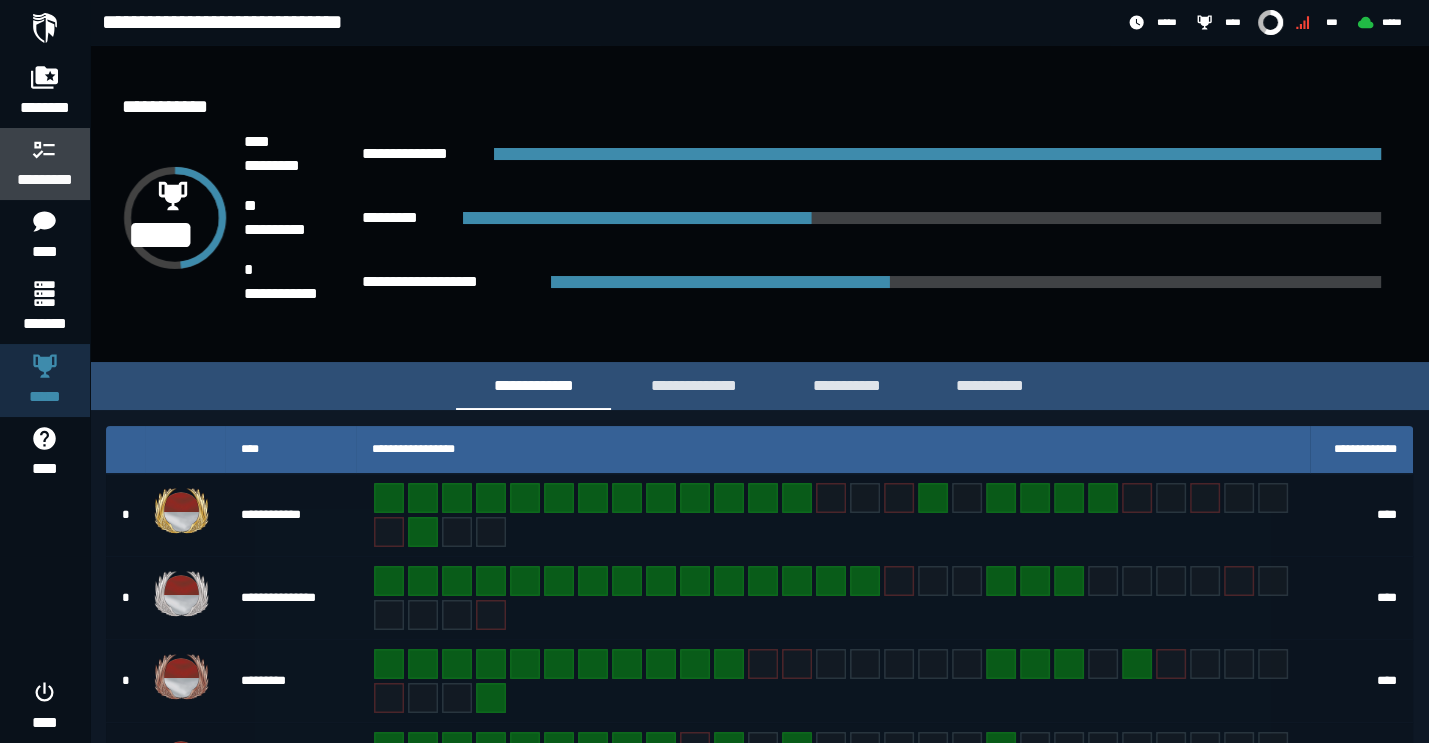 click 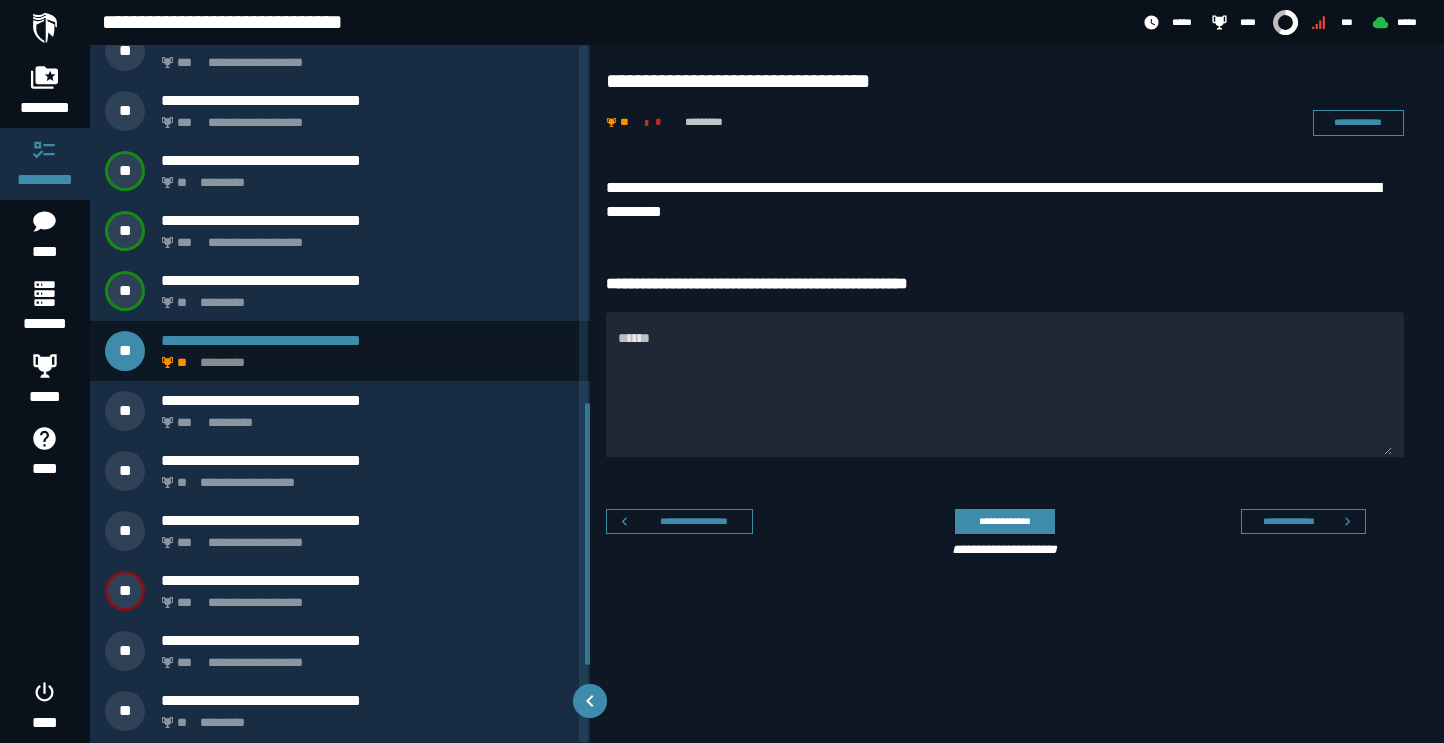 scroll, scrollTop: 953, scrollLeft: 0, axis: vertical 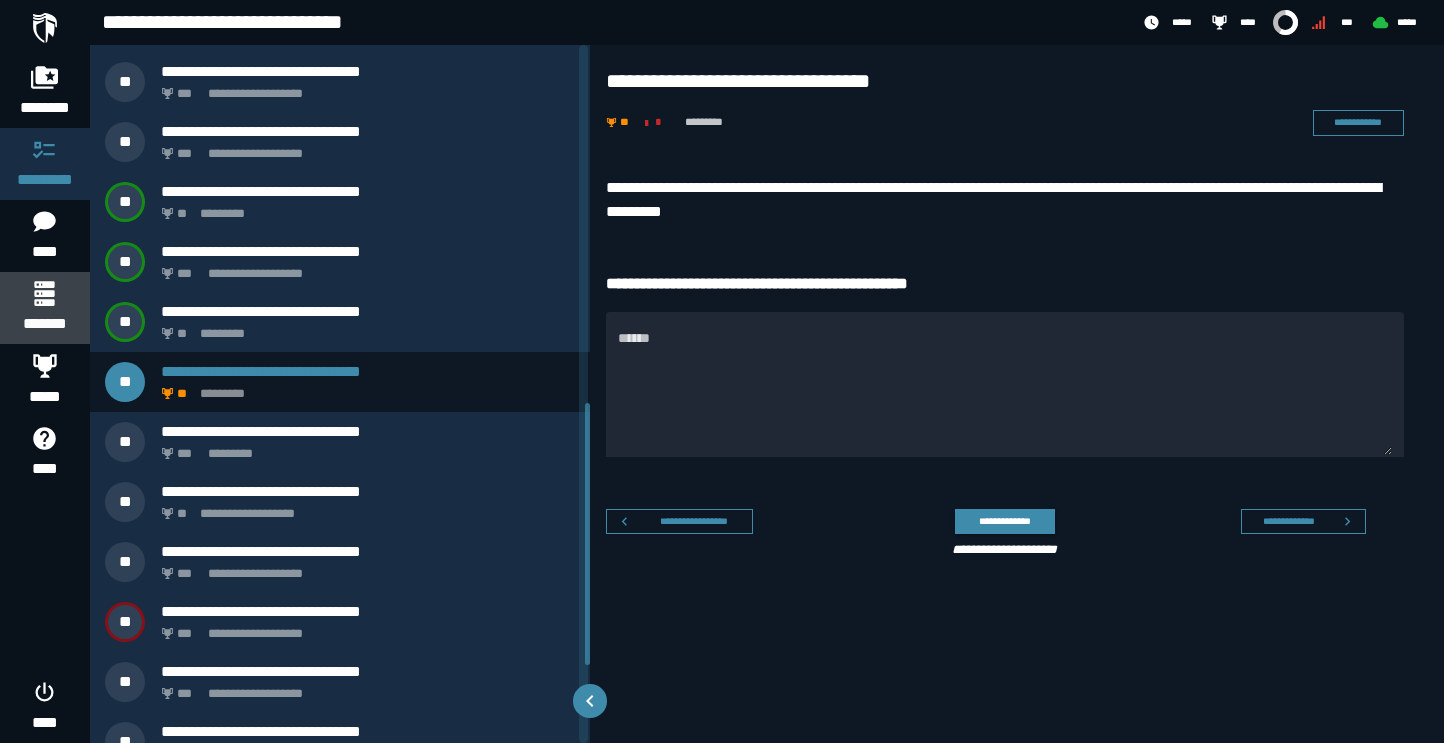 click on "*******" at bounding box center [44, 308] 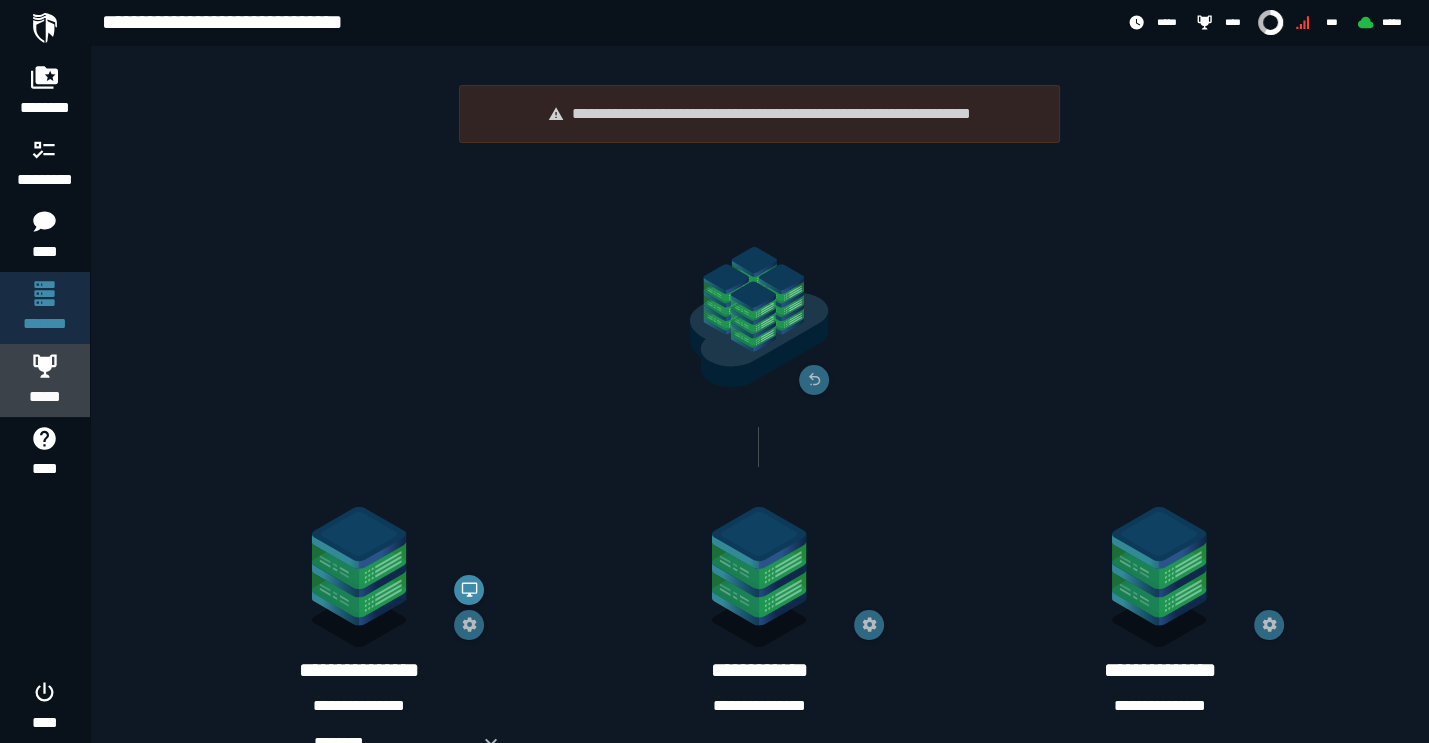click on "*****" at bounding box center [45, 397] 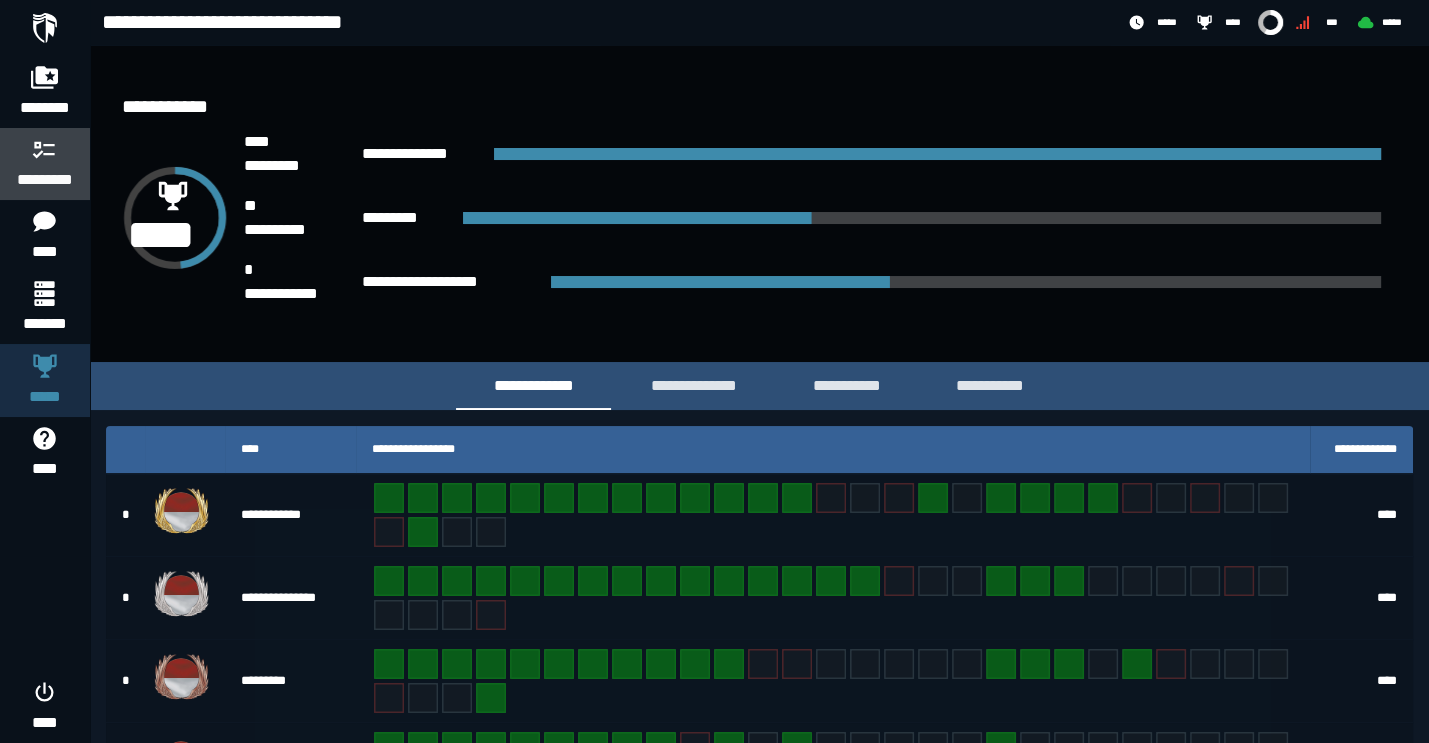 click 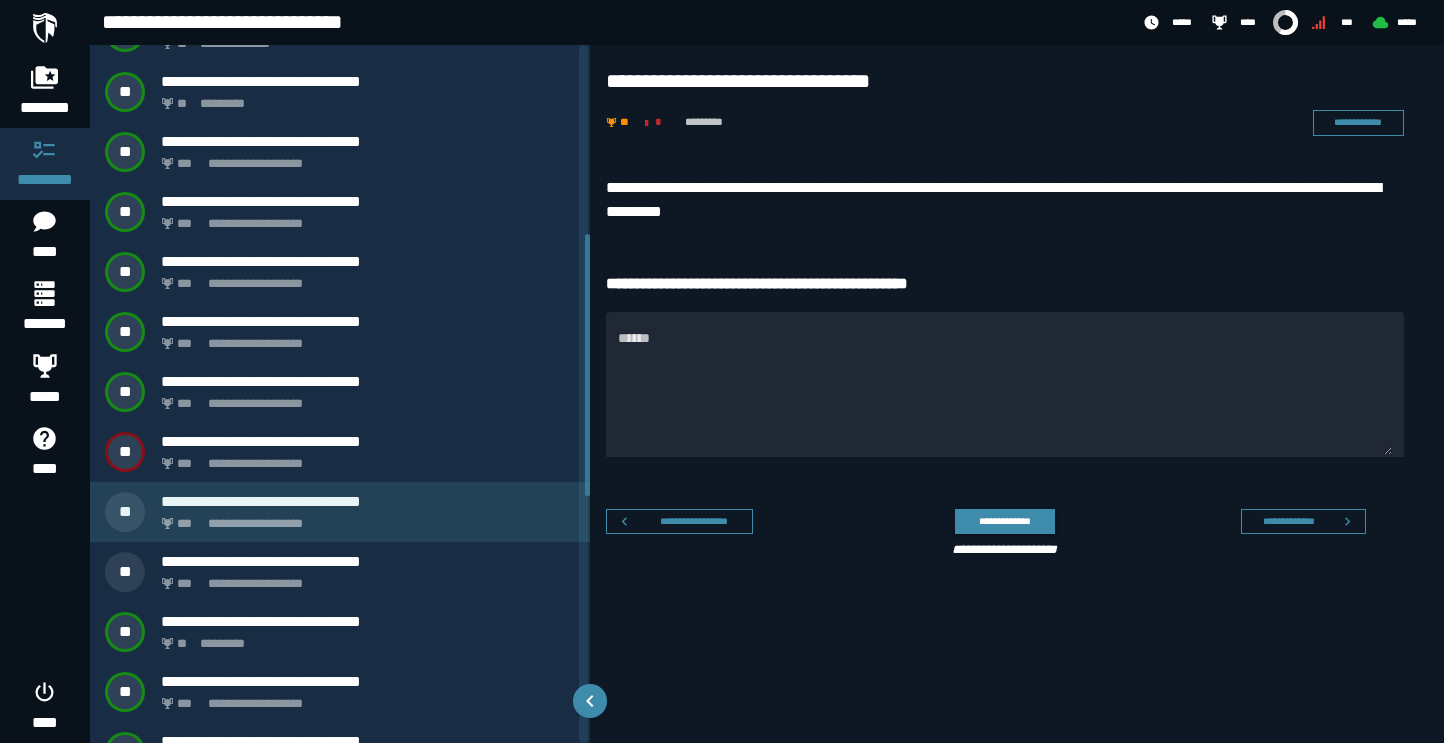 scroll, scrollTop: 530, scrollLeft: 0, axis: vertical 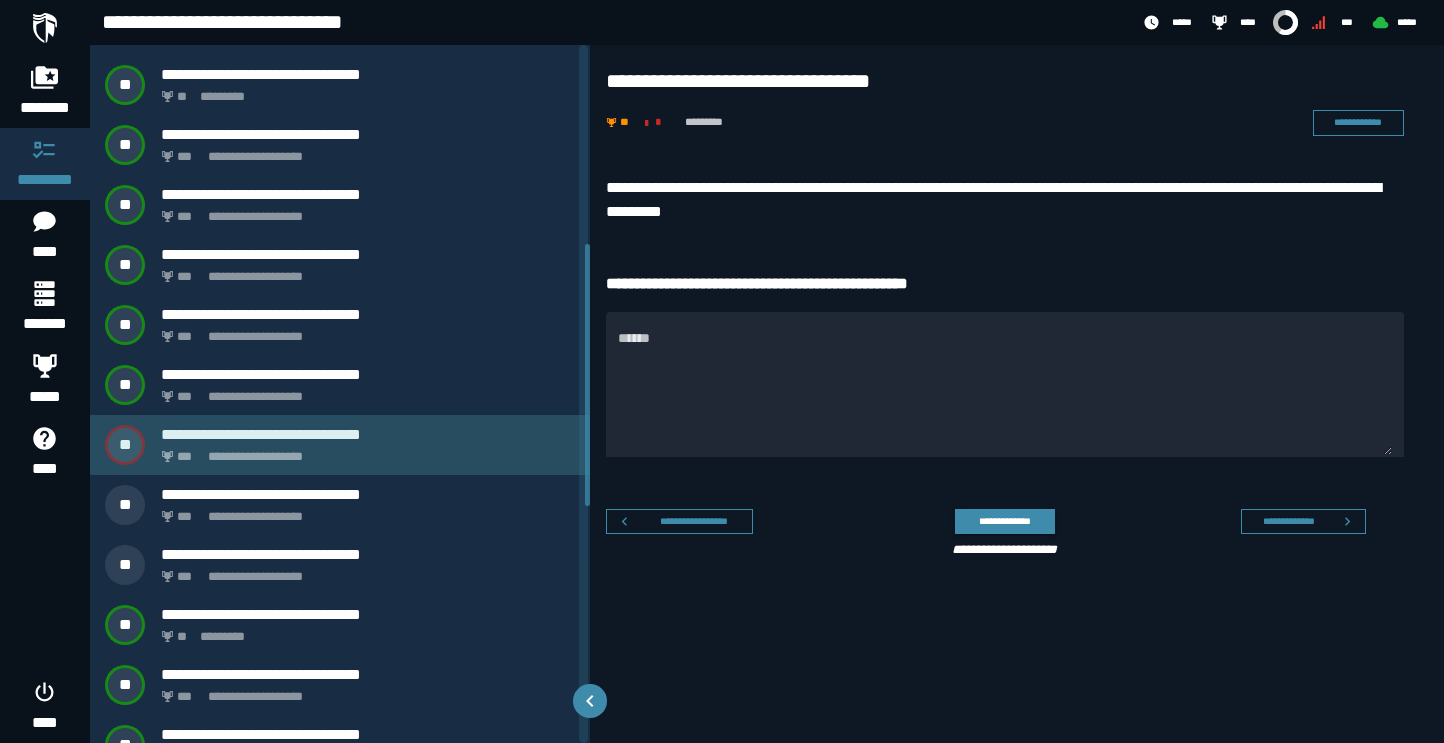 click on "**********" at bounding box center (364, 451) 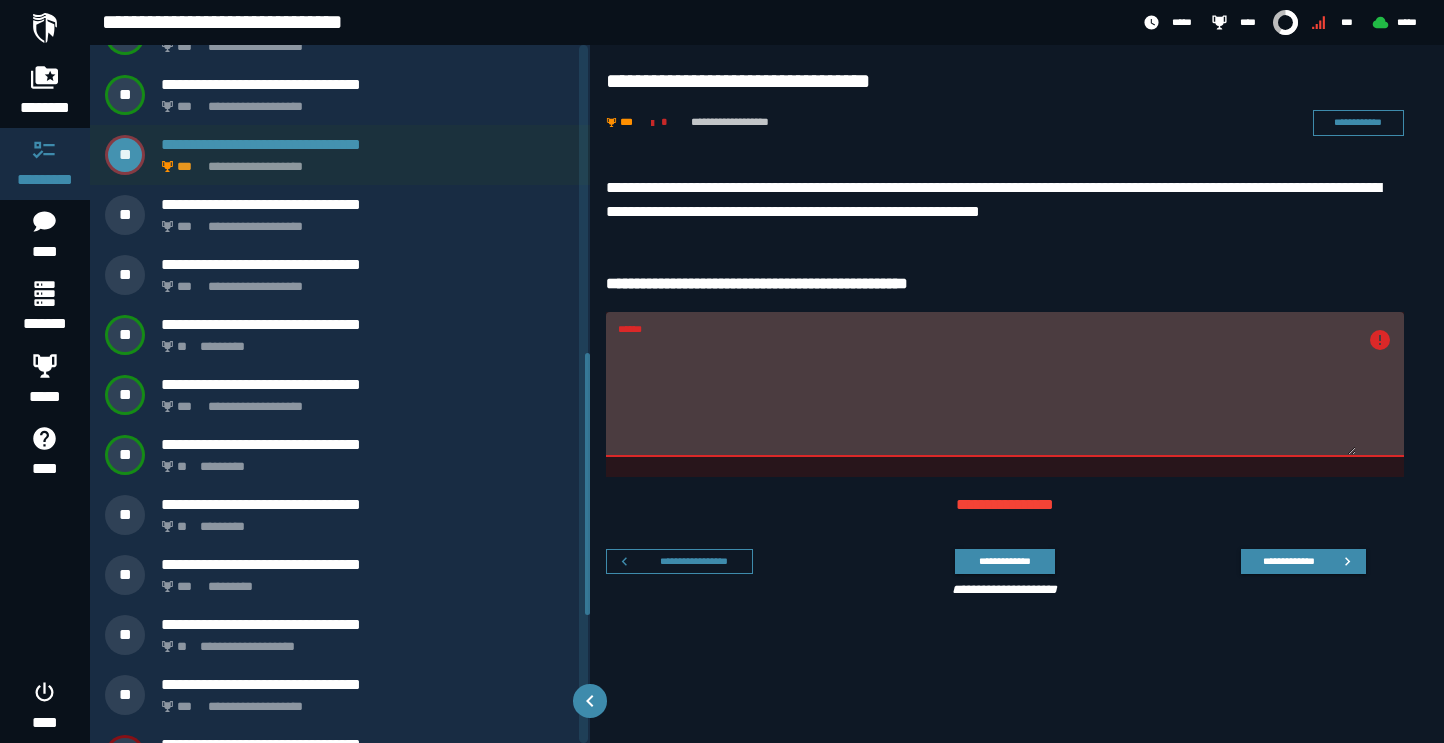 scroll, scrollTop: 828, scrollLeft: 0, axis: vertical 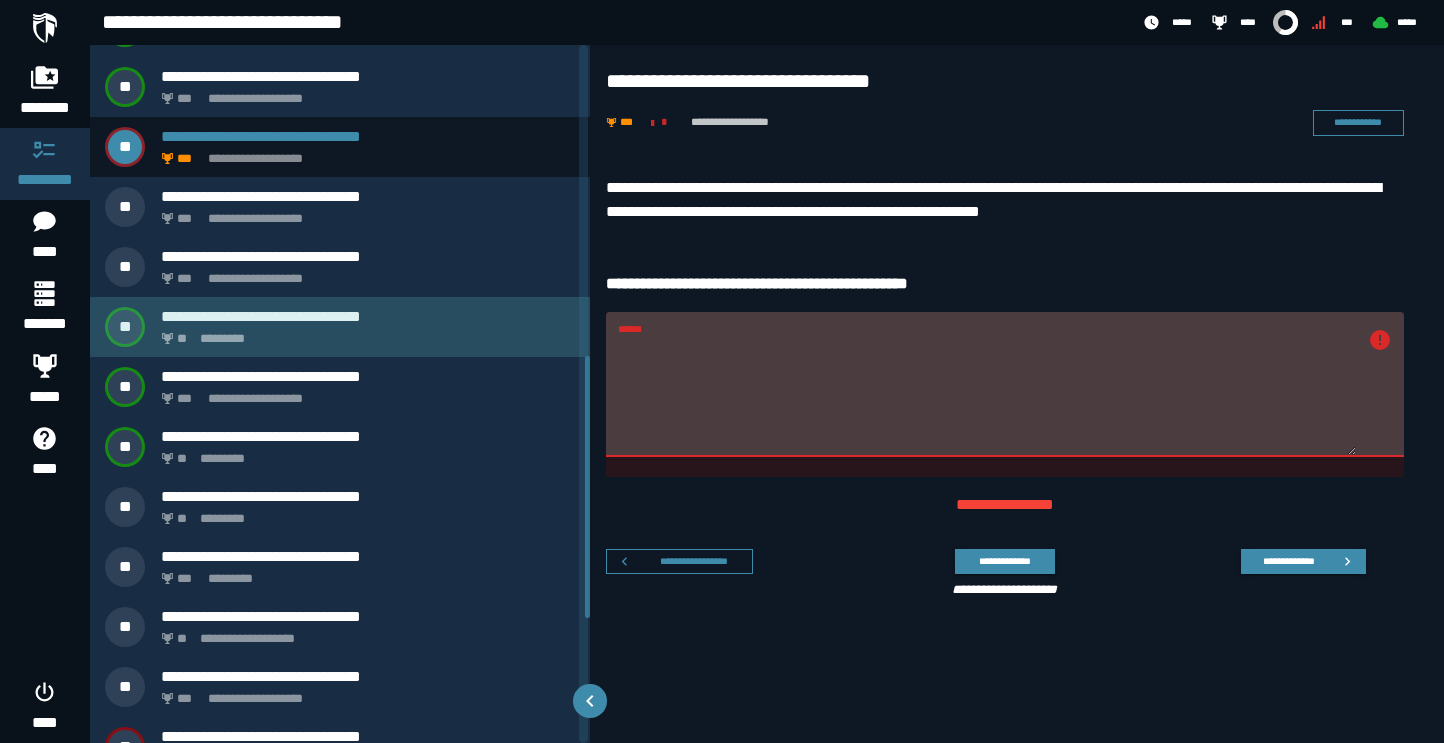 click on "** *********" at bounding box center [364, 333] 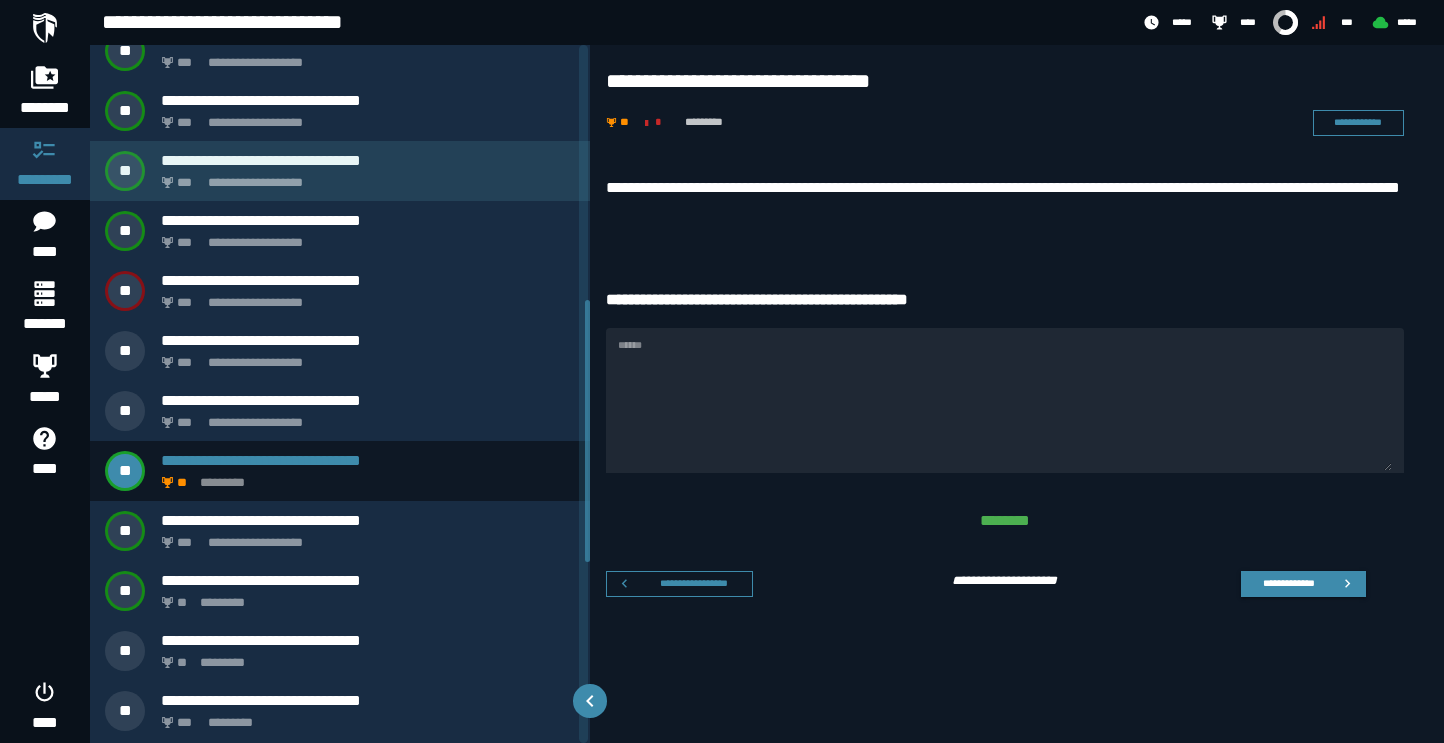 scroll, scrollTop: 689, scrollLeft: 0, axis: vertical 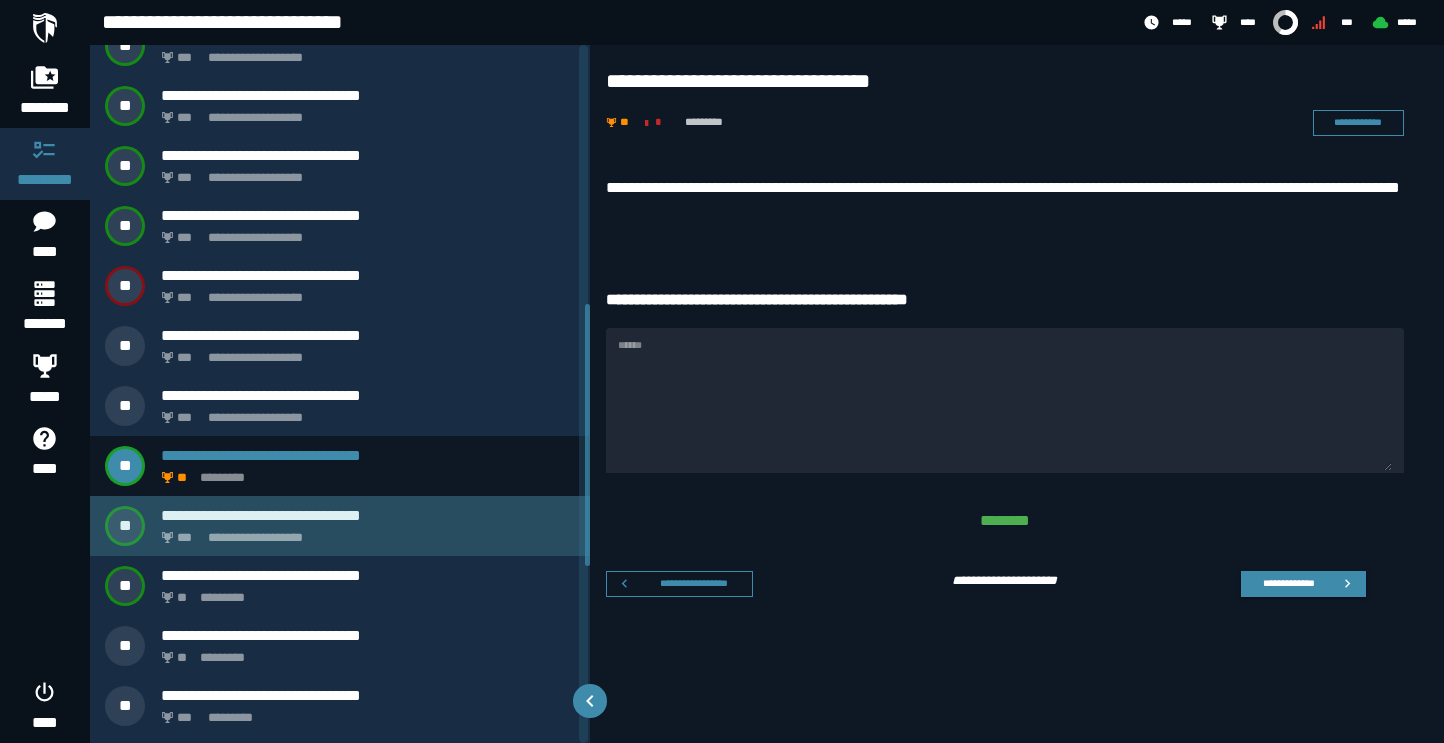 click on "**********" at bounding box center [364, 532] 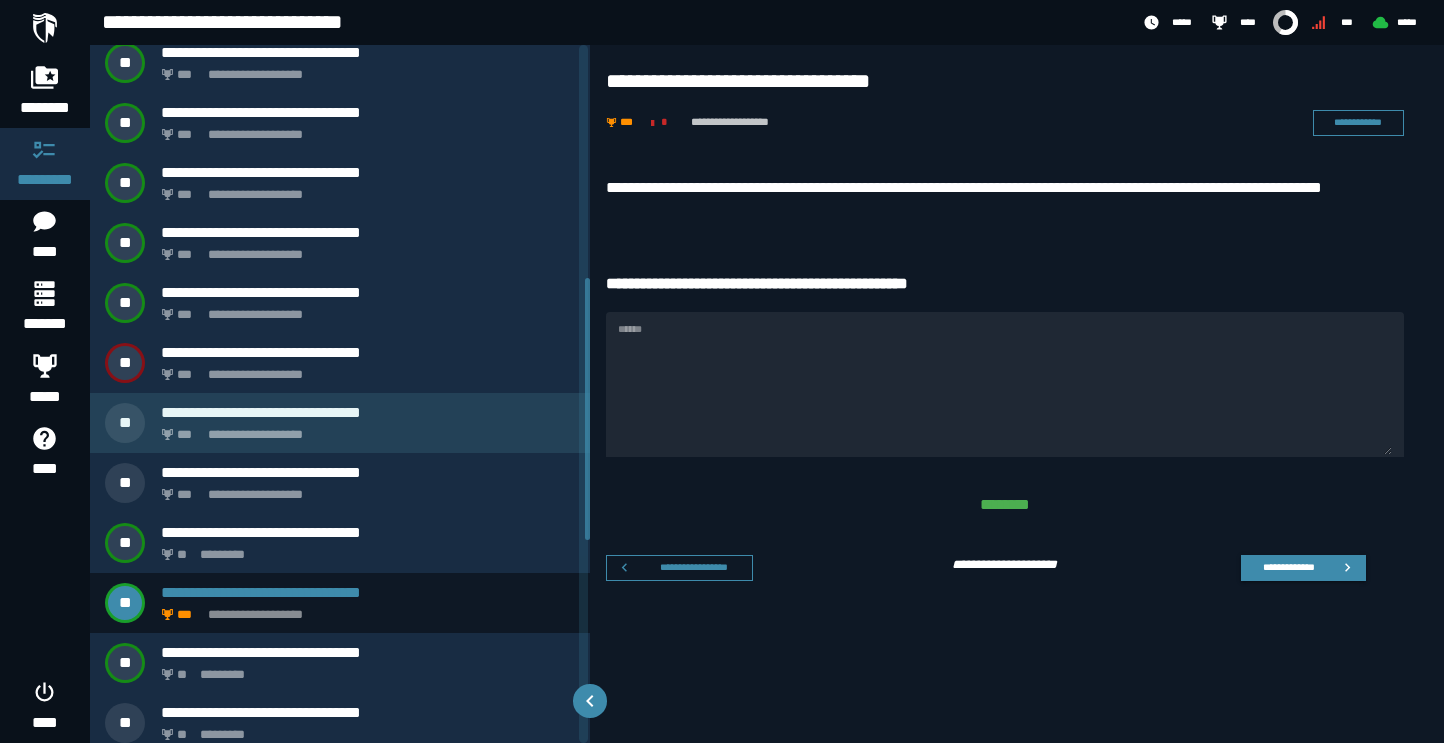 scroll, scrollTop: 621, scrollLeft: 0, axis: vertical 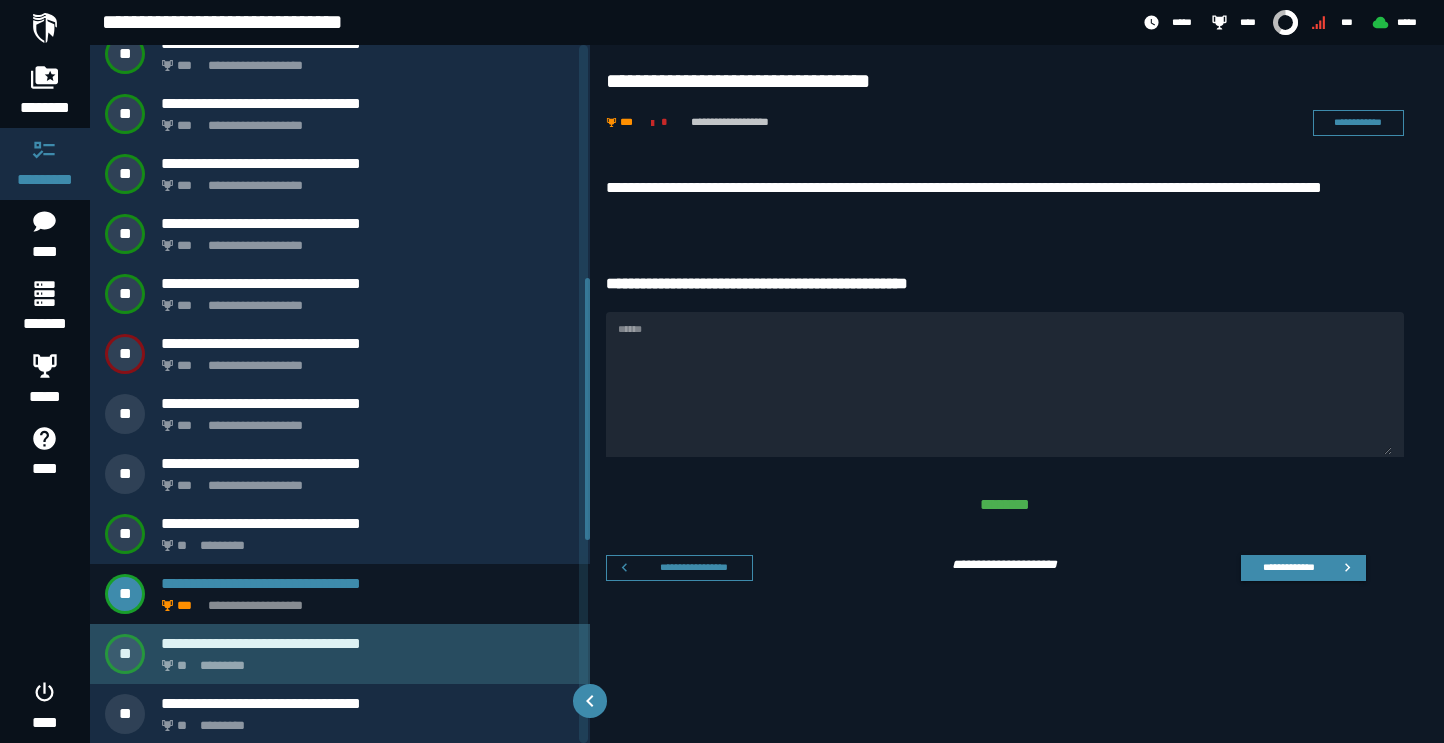click on "**********" at bounding box center [368, 643] 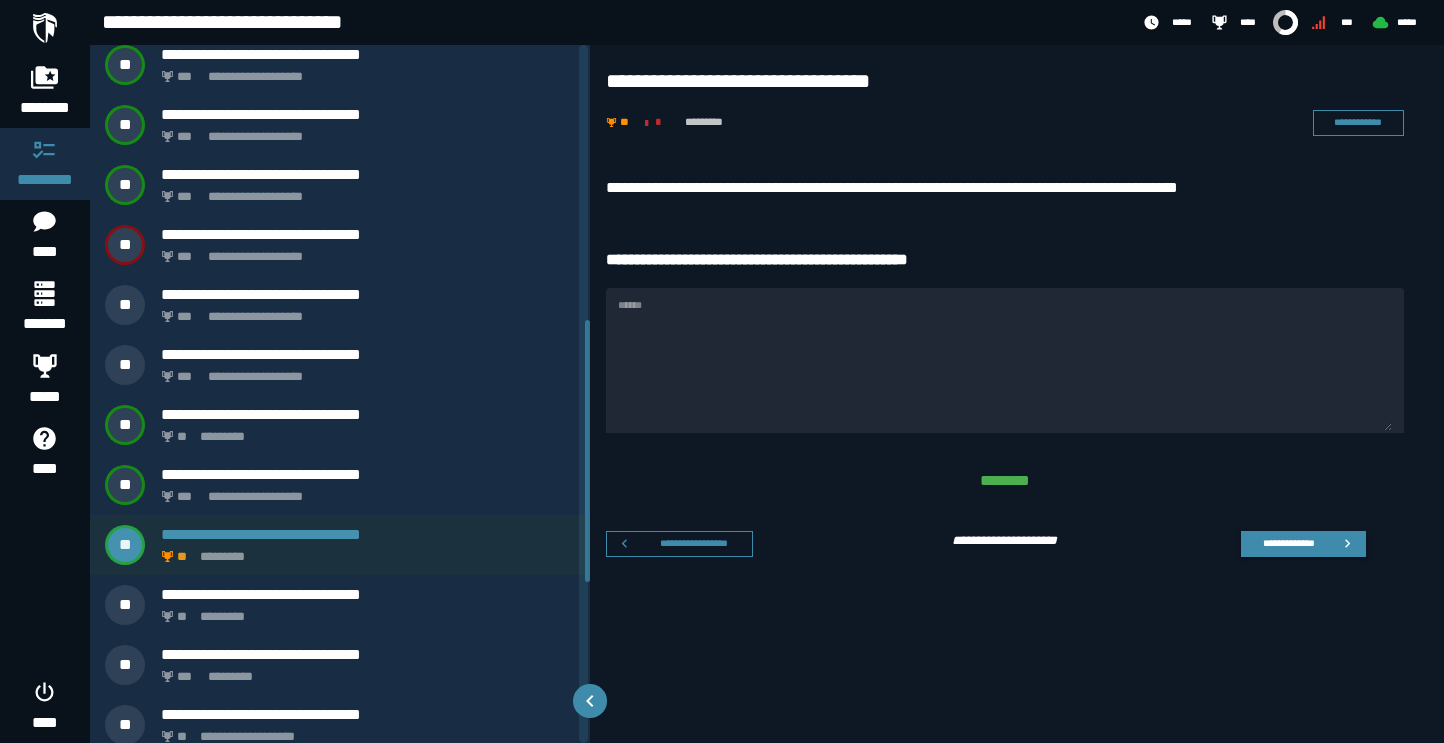 scroll, scrollTop: 732, scrollLeft: 0, axis: vertical 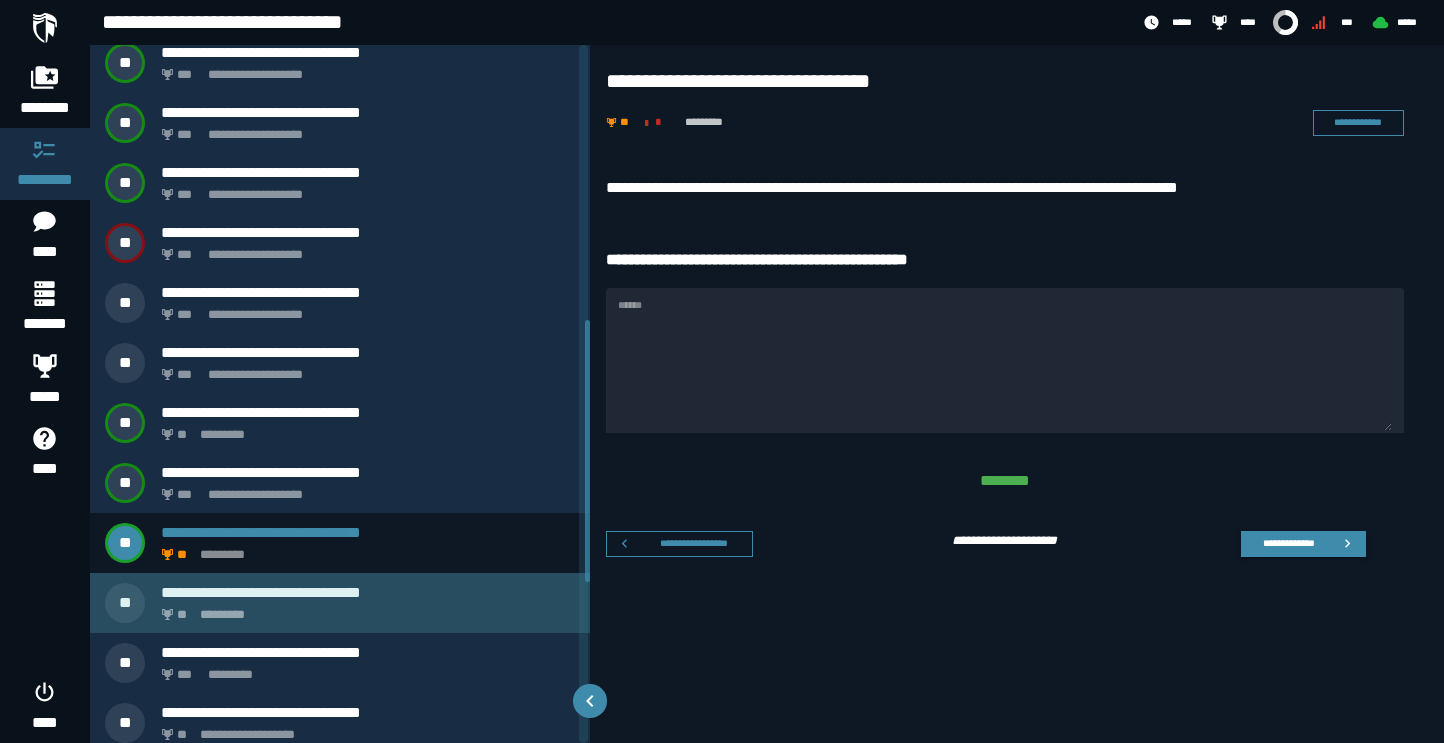 click on "*********" 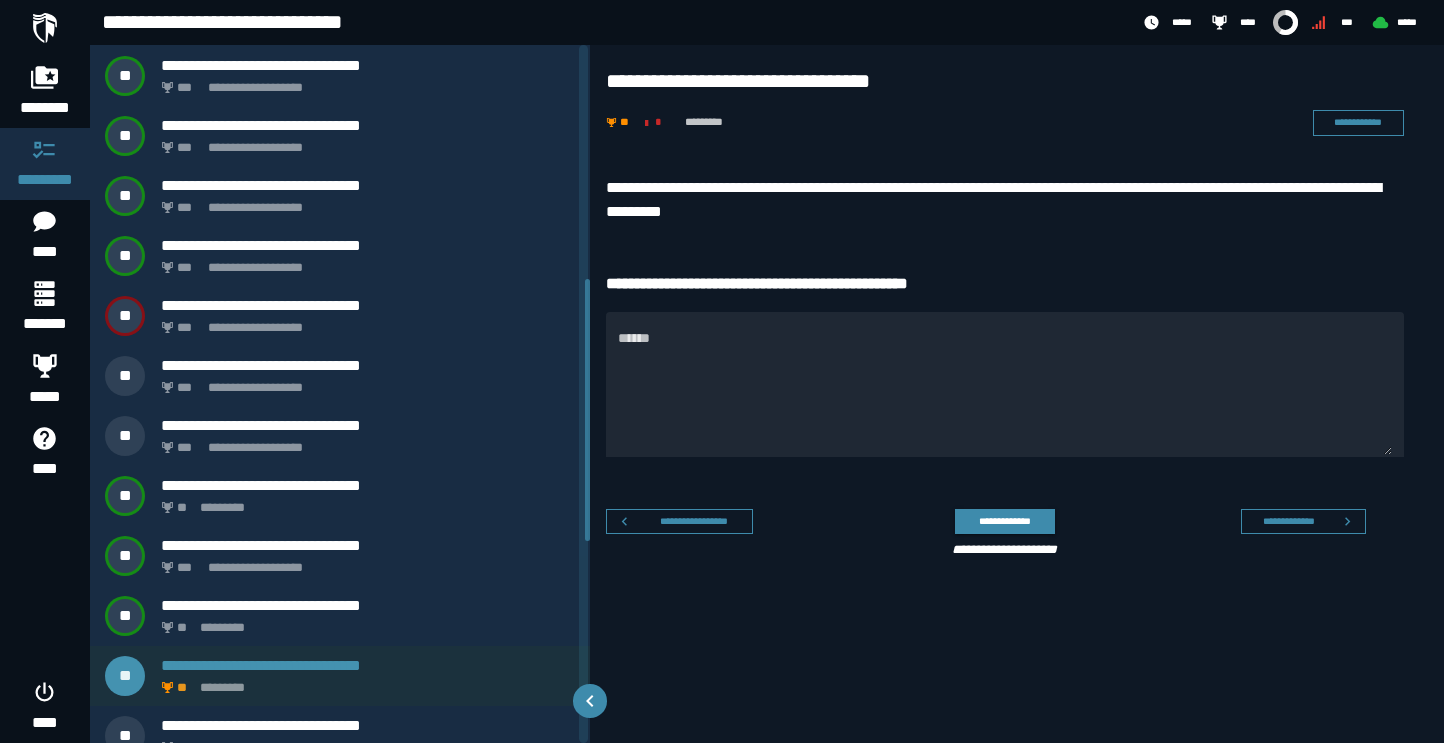 scroll, scrollTop: 621, scrollLeft: 0, axis: vertical 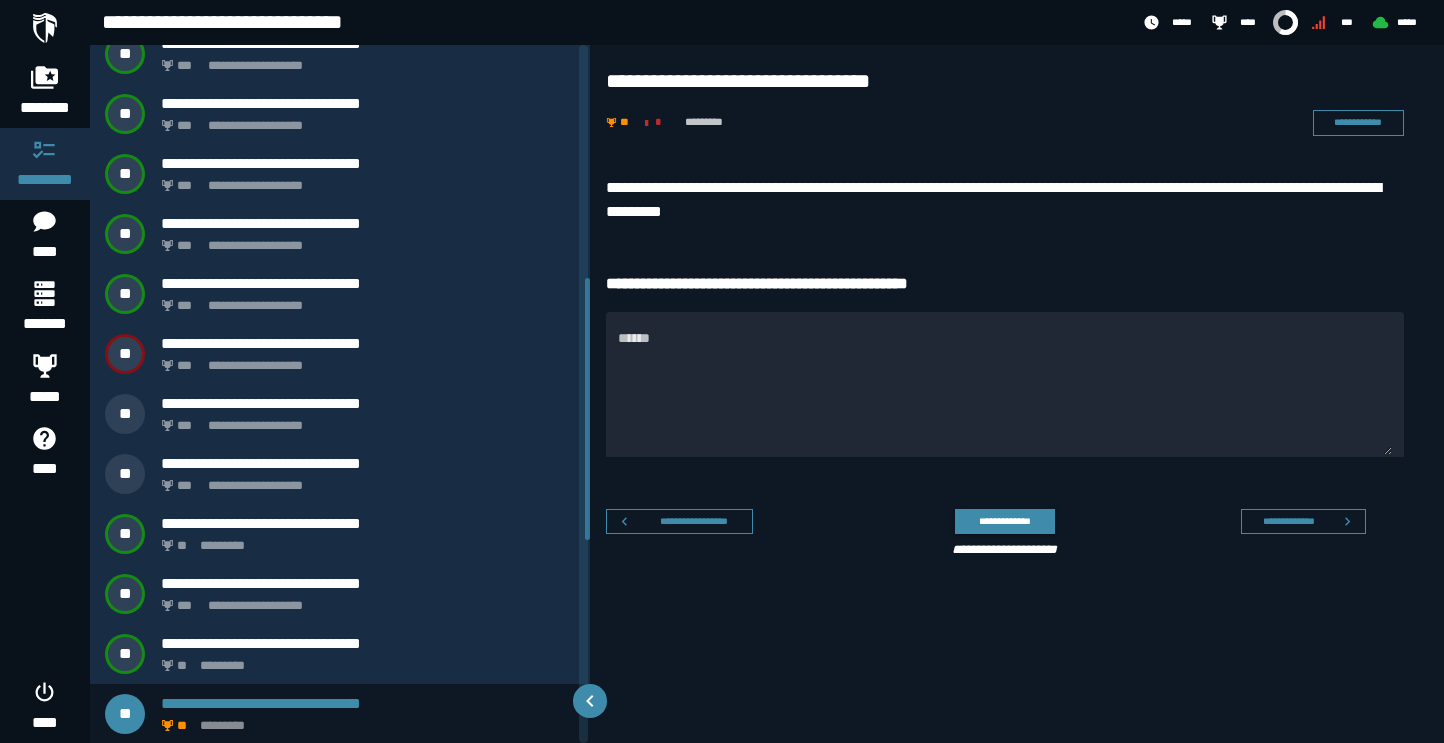 drag, startPoint x: 606, startPoint y: 224, endPoint x: 920, endPoint y: 222, distance: 314.00638 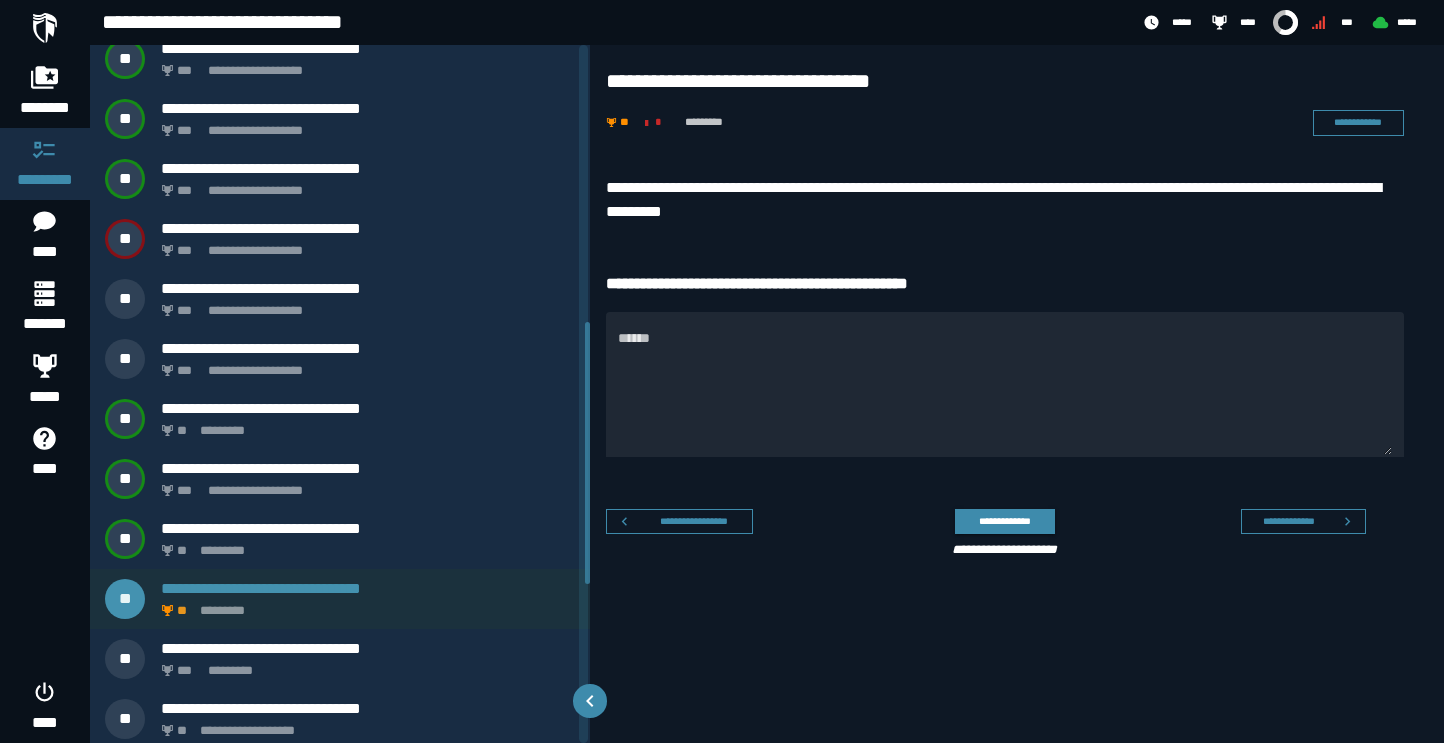 scroll, scrollTop: 737, scrollLeft: 0, axis: vertical 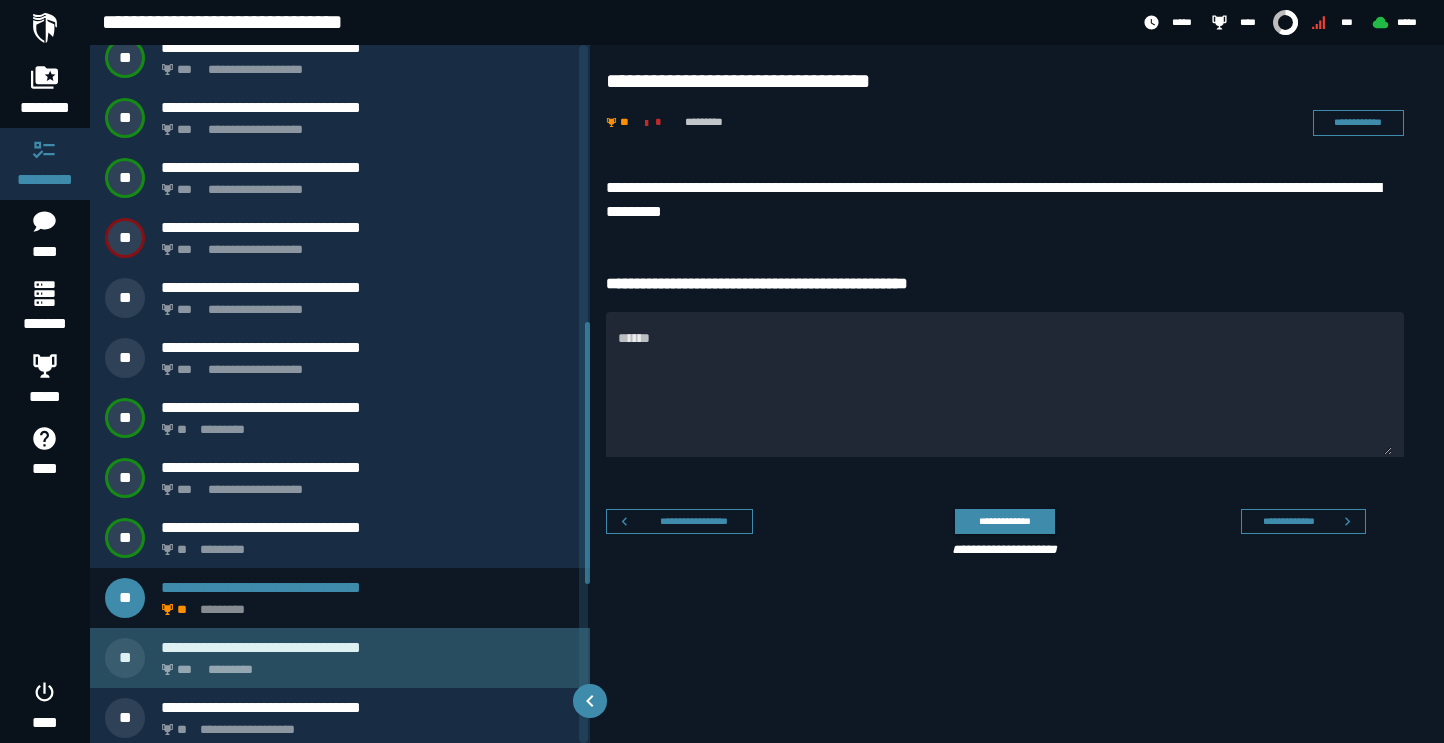 click on "*** *********" at bounding box center (364, 664) 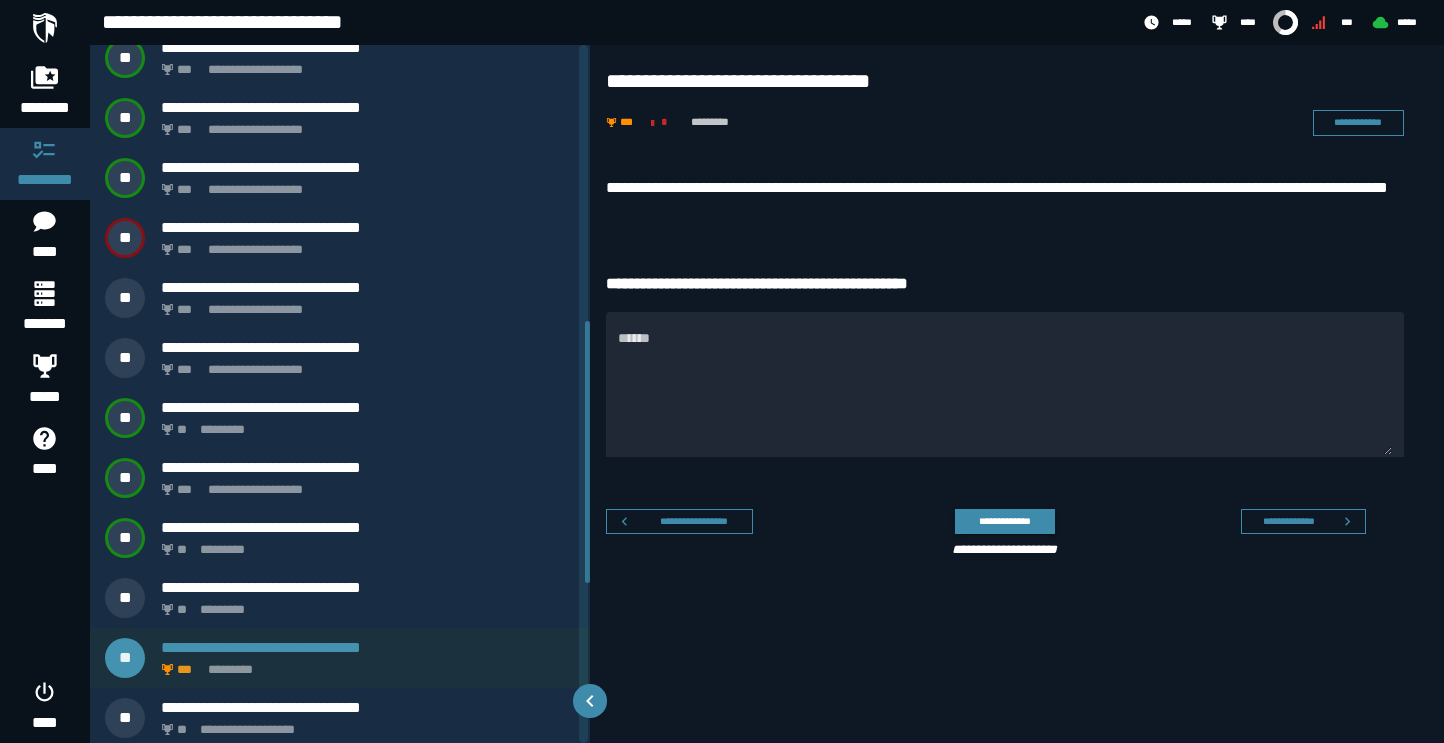 scroll, scrollTop: 681, scrollLeft: 0, axis: vertical 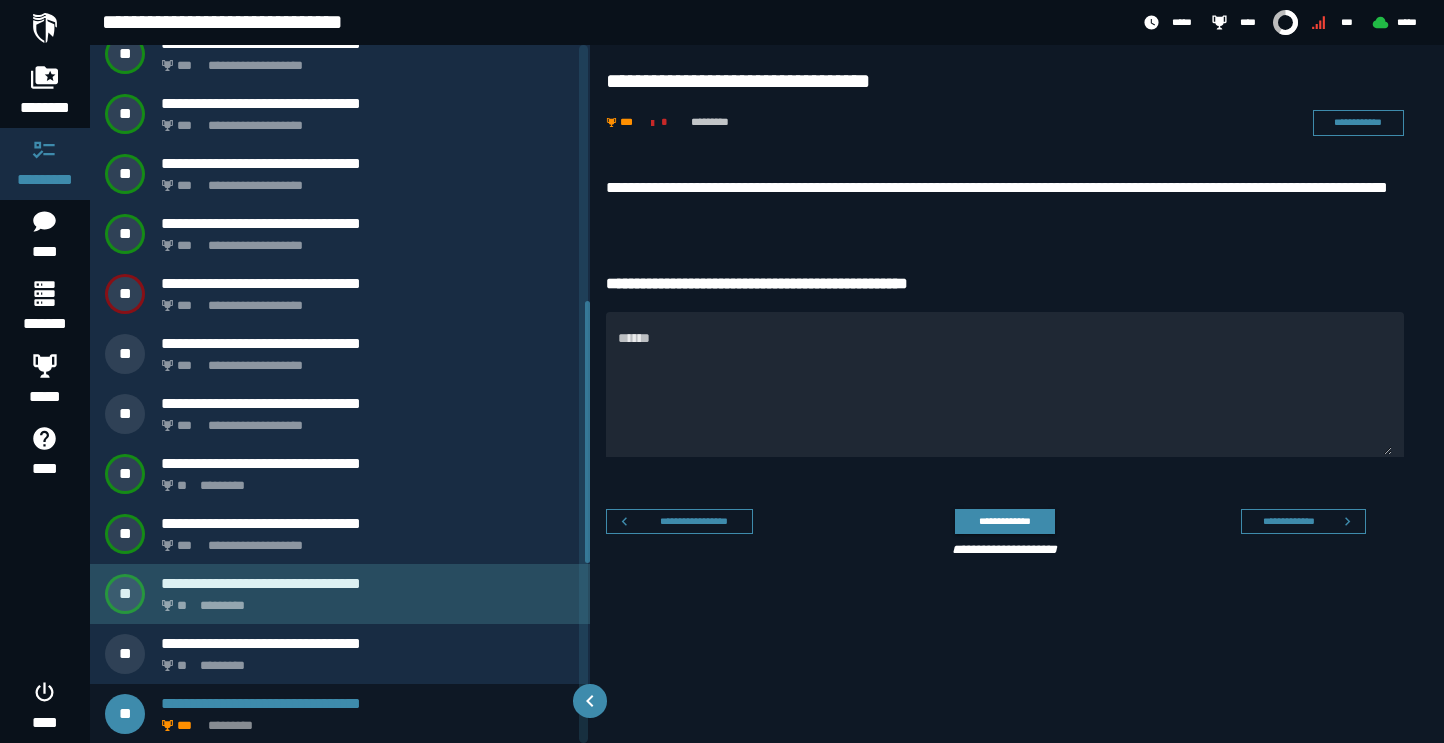 click on "*********" 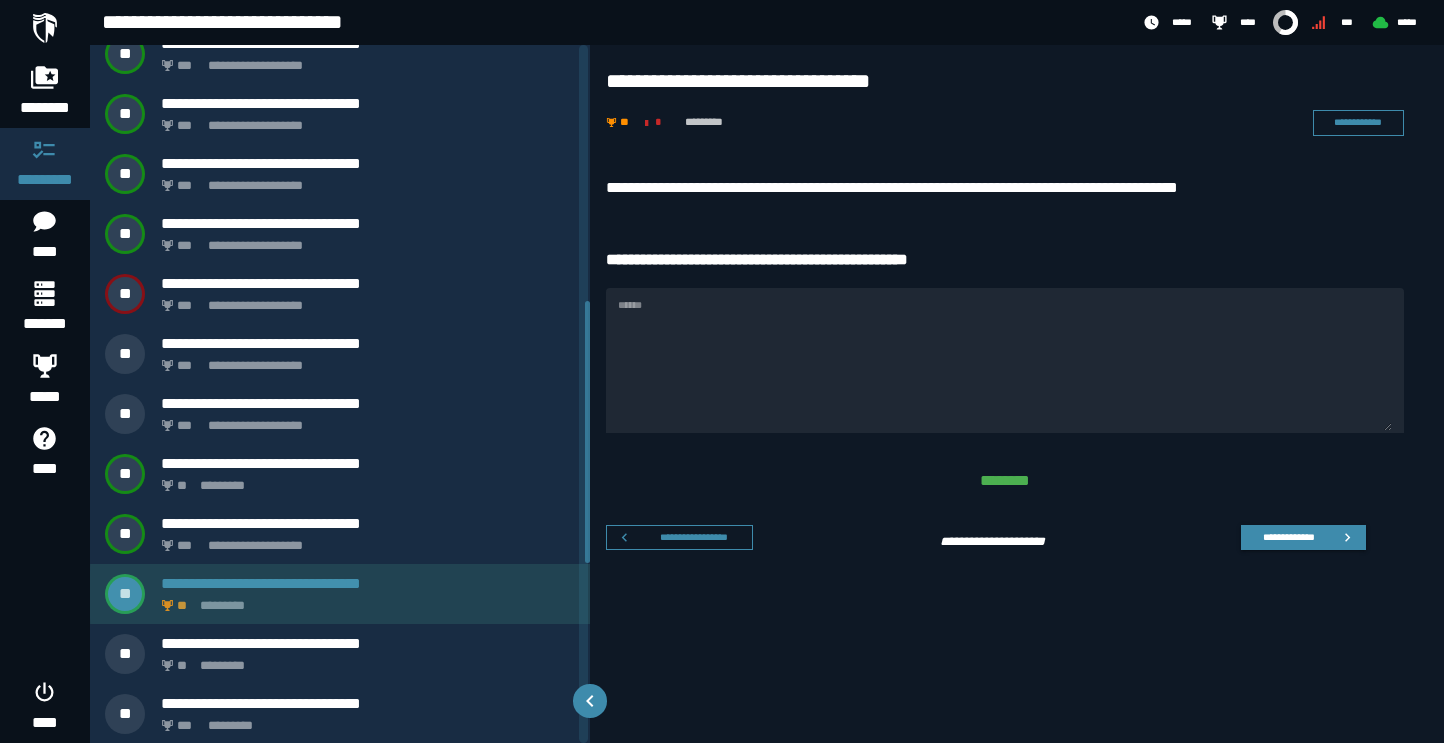 scroll, scrollTop: 561, scrollLeft: 0, axis: vertical 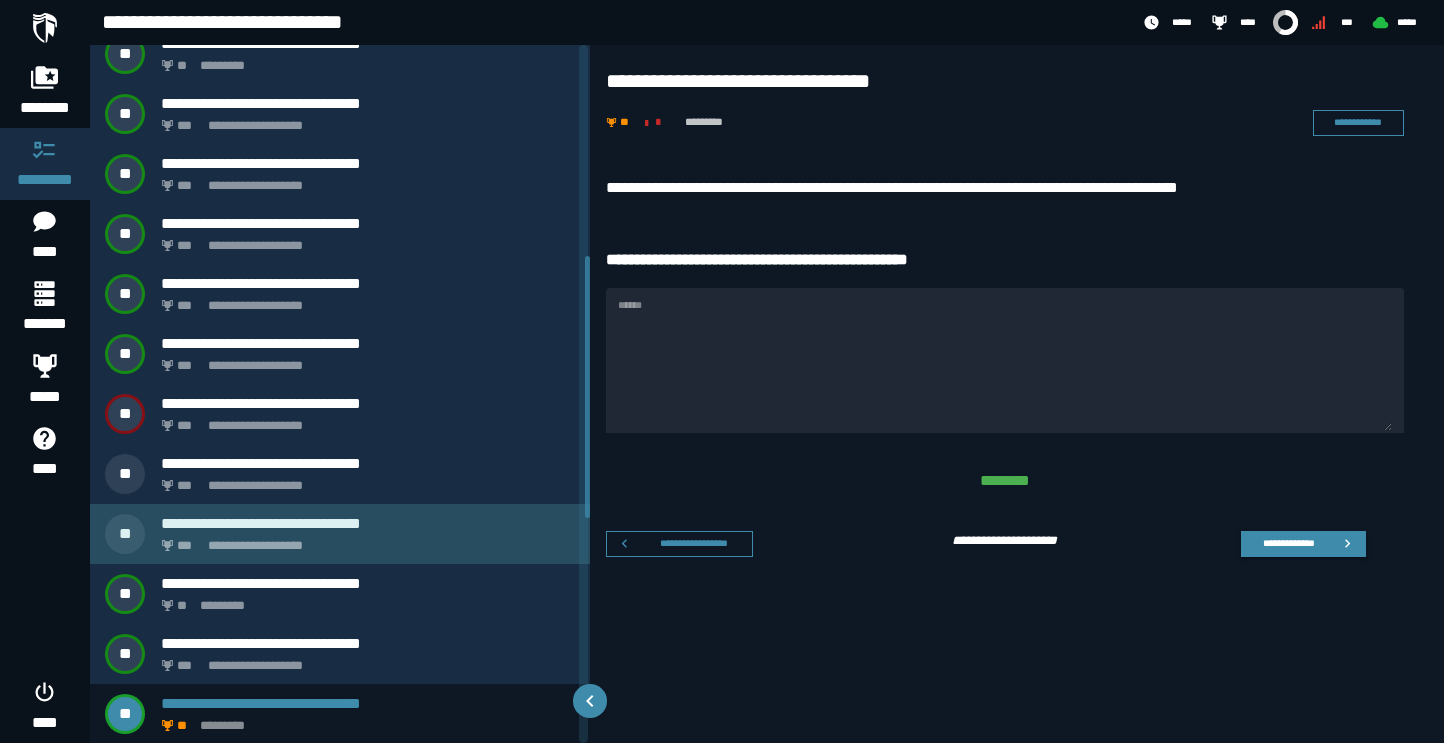 click on "**********" at bounding box center (364, 540) 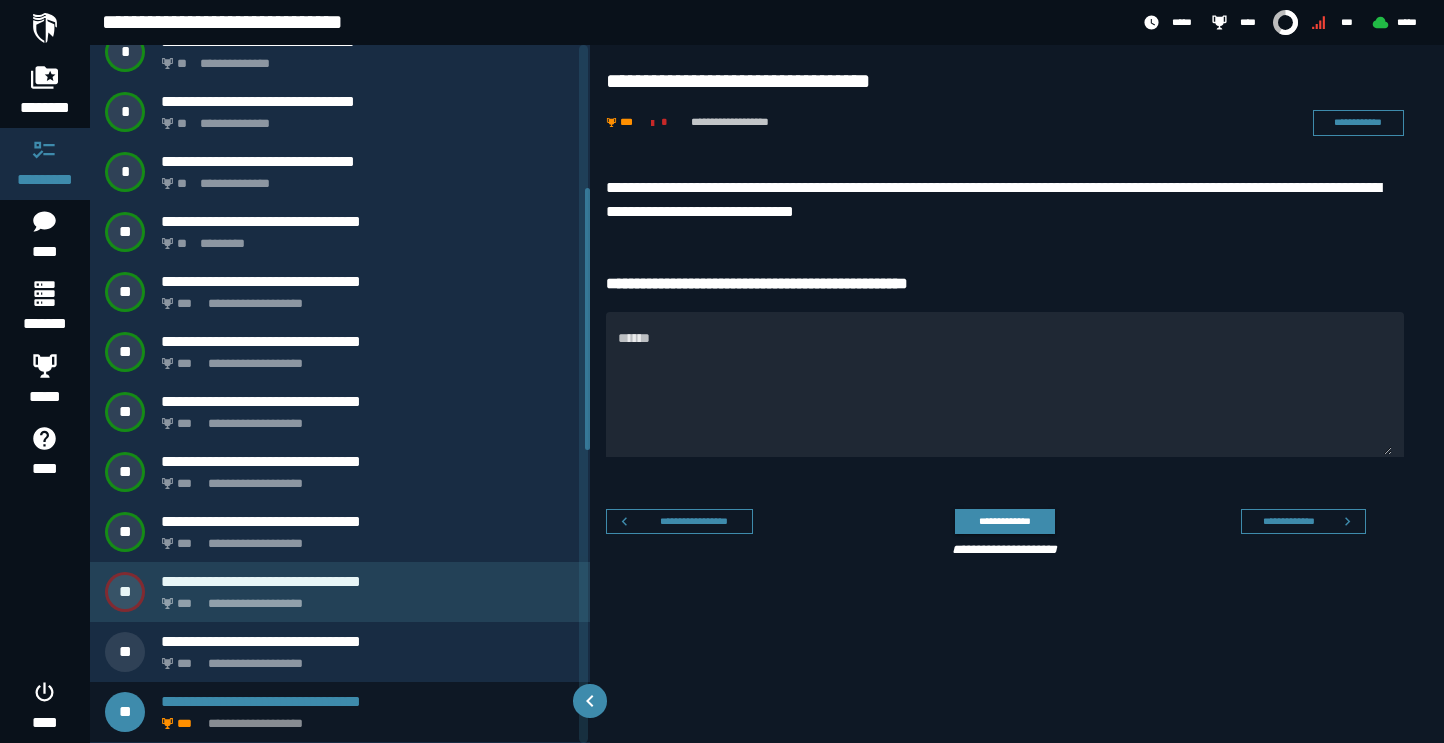 scroll, scrollTop: 381, scrollLeft: 0, axis: vertical 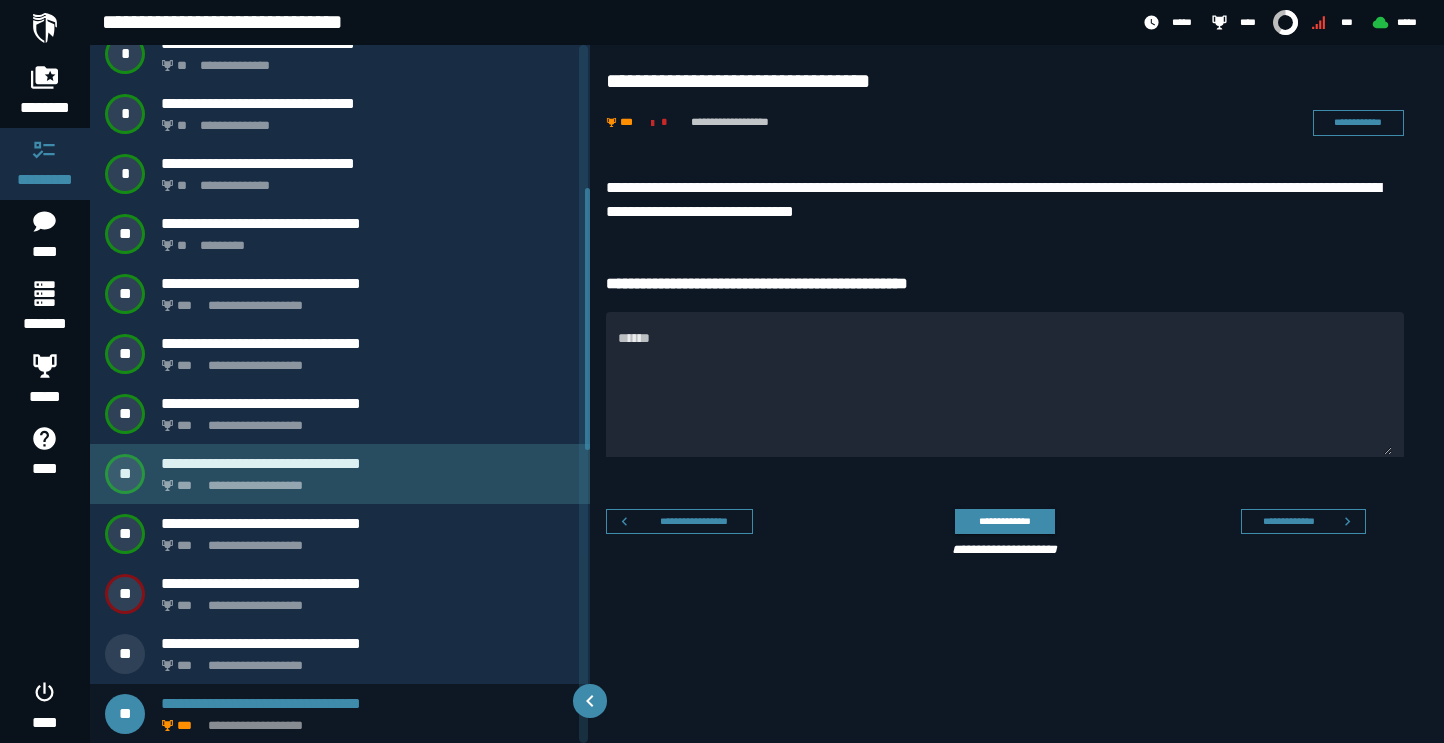 click on "**********" at bounding box center (340, 474) 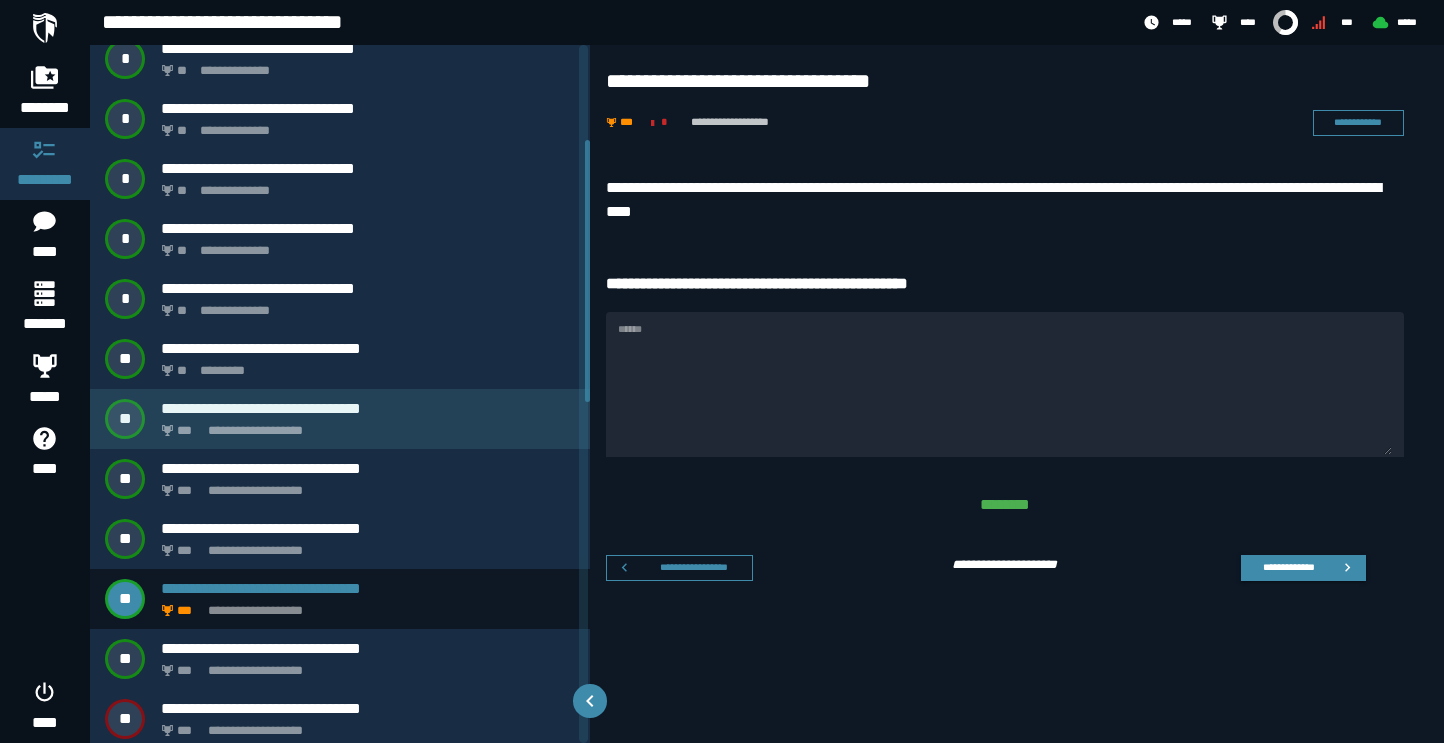 scroll, scrollTop: 256, scrollLeft: 0, axis: vertical 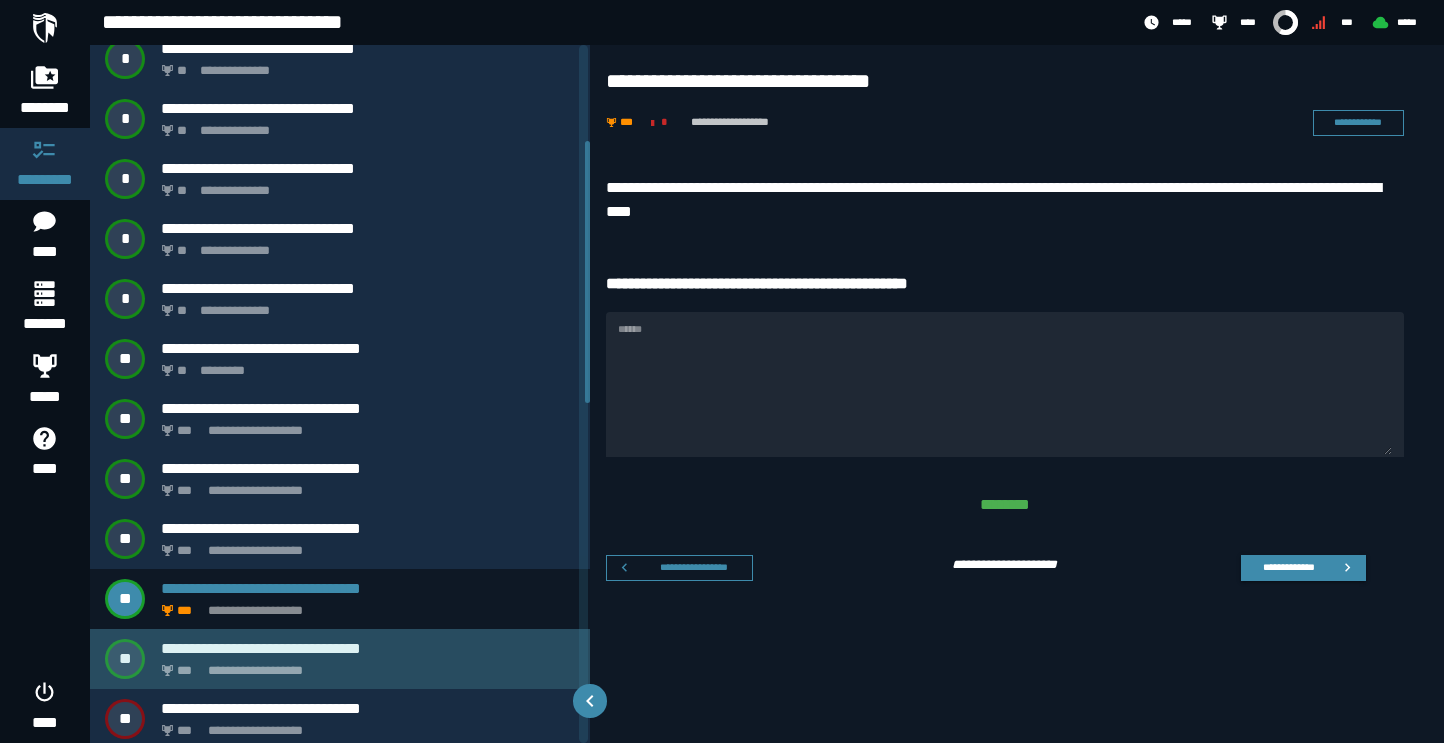 click on "**********" at bounding box center (340, 659) 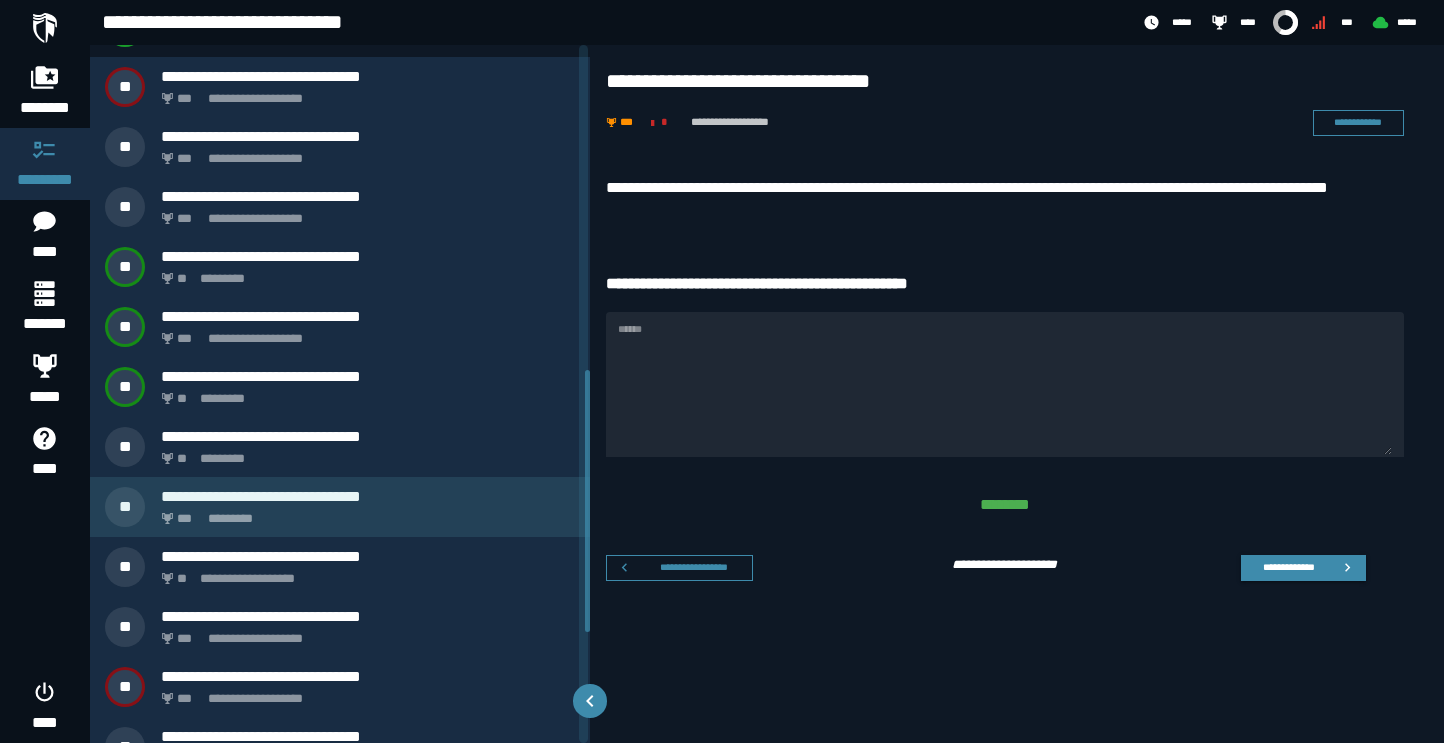 scroll, scrollTop: 890, scrollLeft: 0, axis: vertical 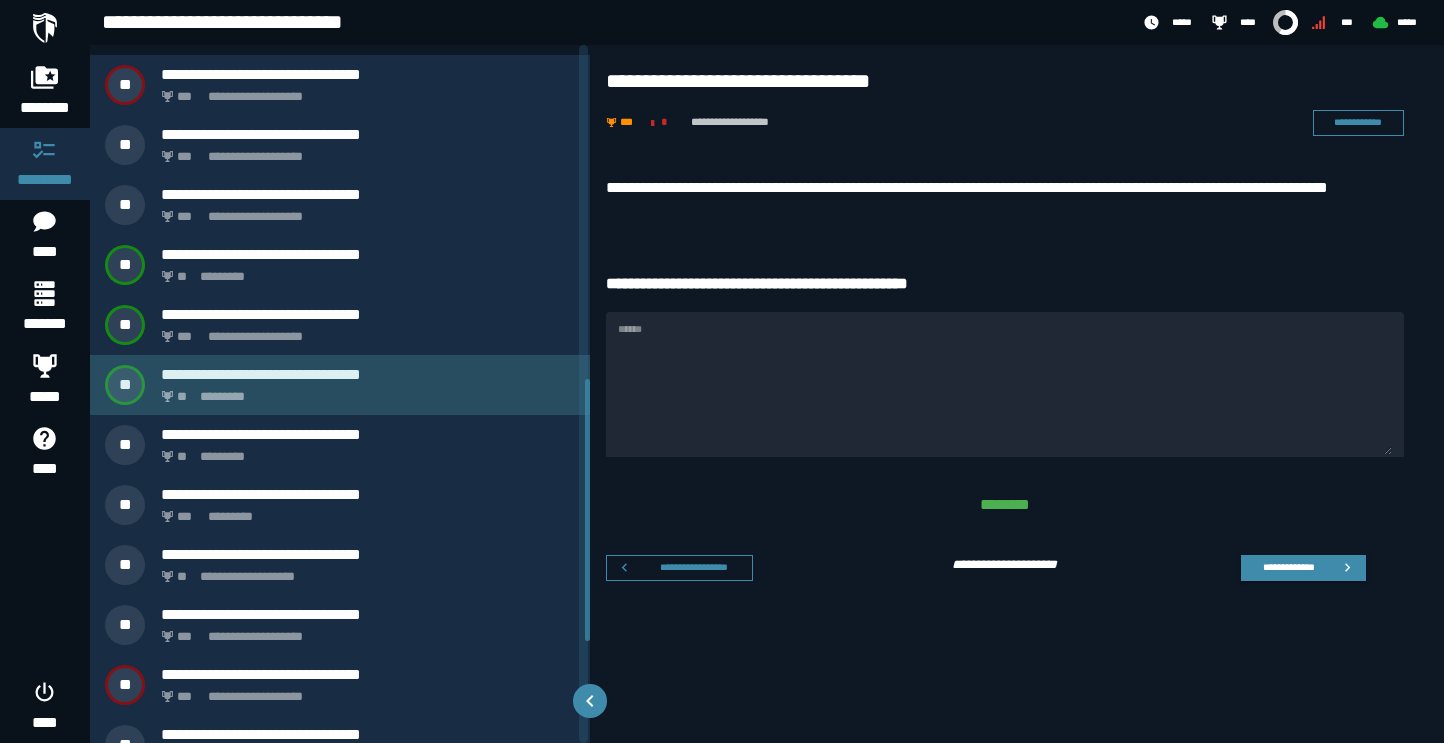 click on "** *********" at bounding box center (364, 391) 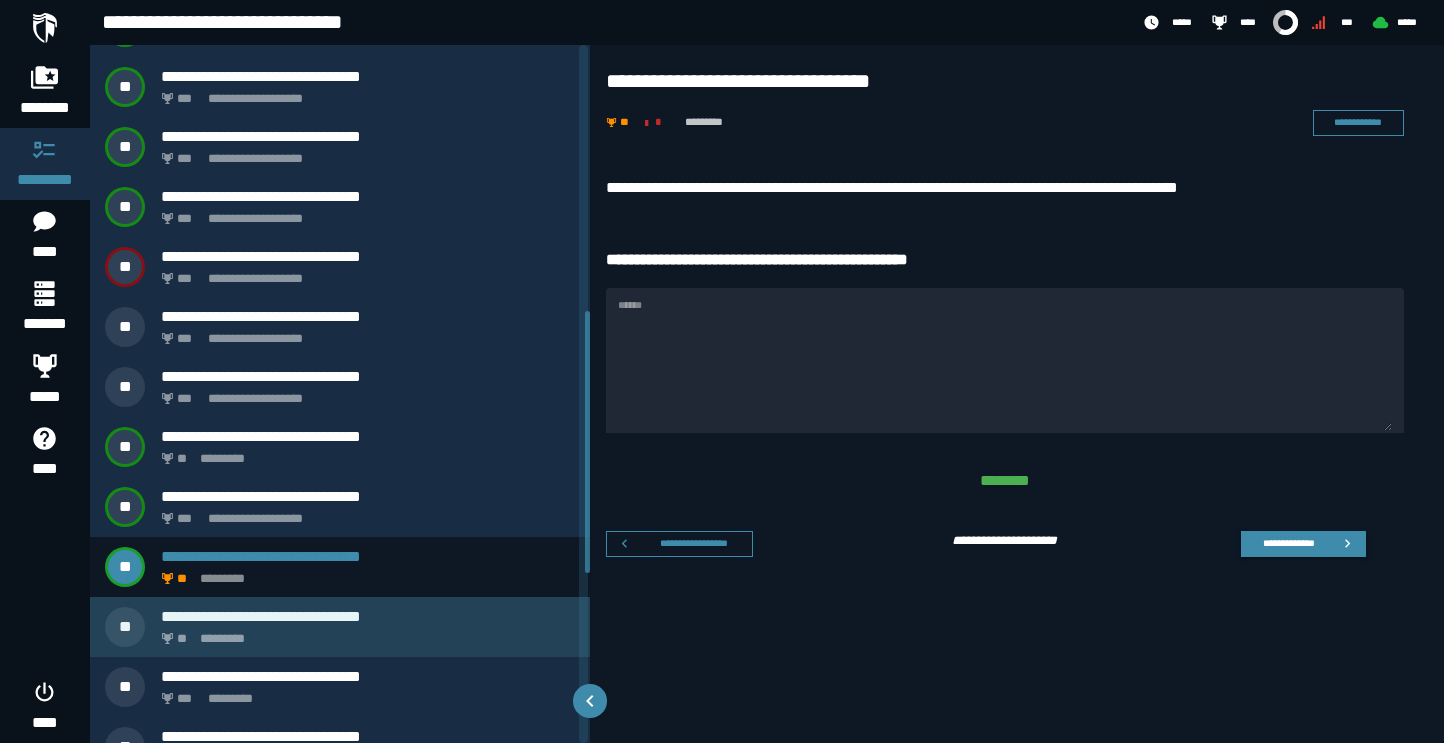 scroll, scrollTop: 708, scrollLeft: 0, axis: vertical 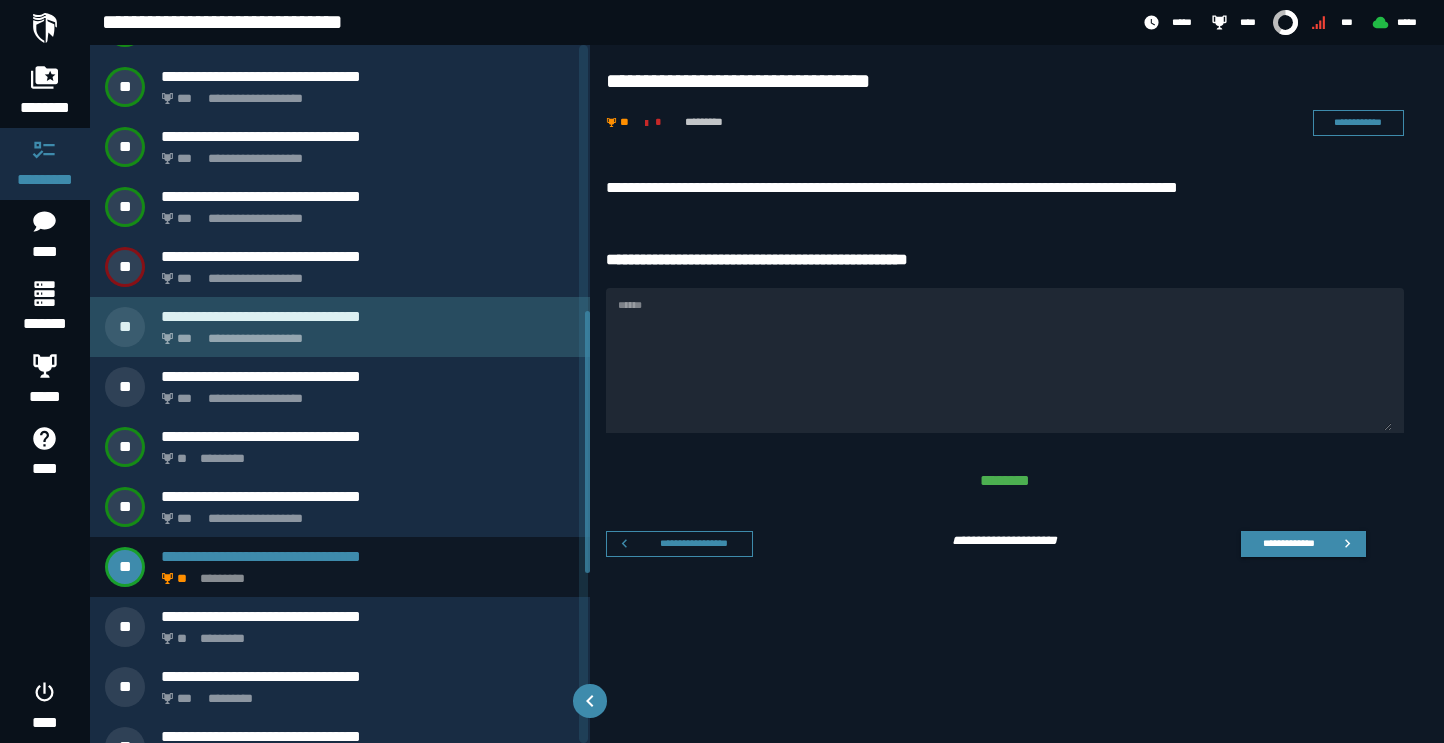 click on "**********" at bounding box center [340, 327] 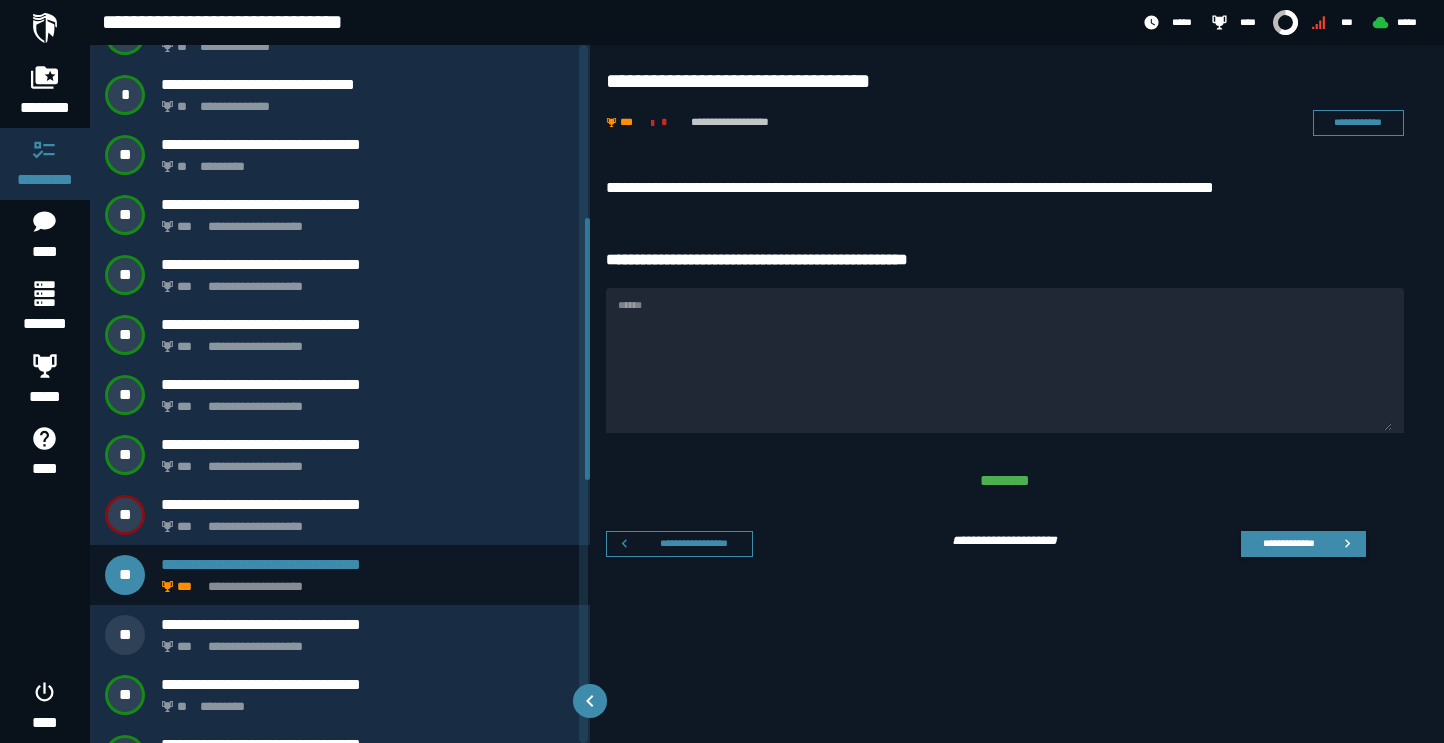 scroll, scrollTop: 462, scrollLeft: 0, axis: vertical 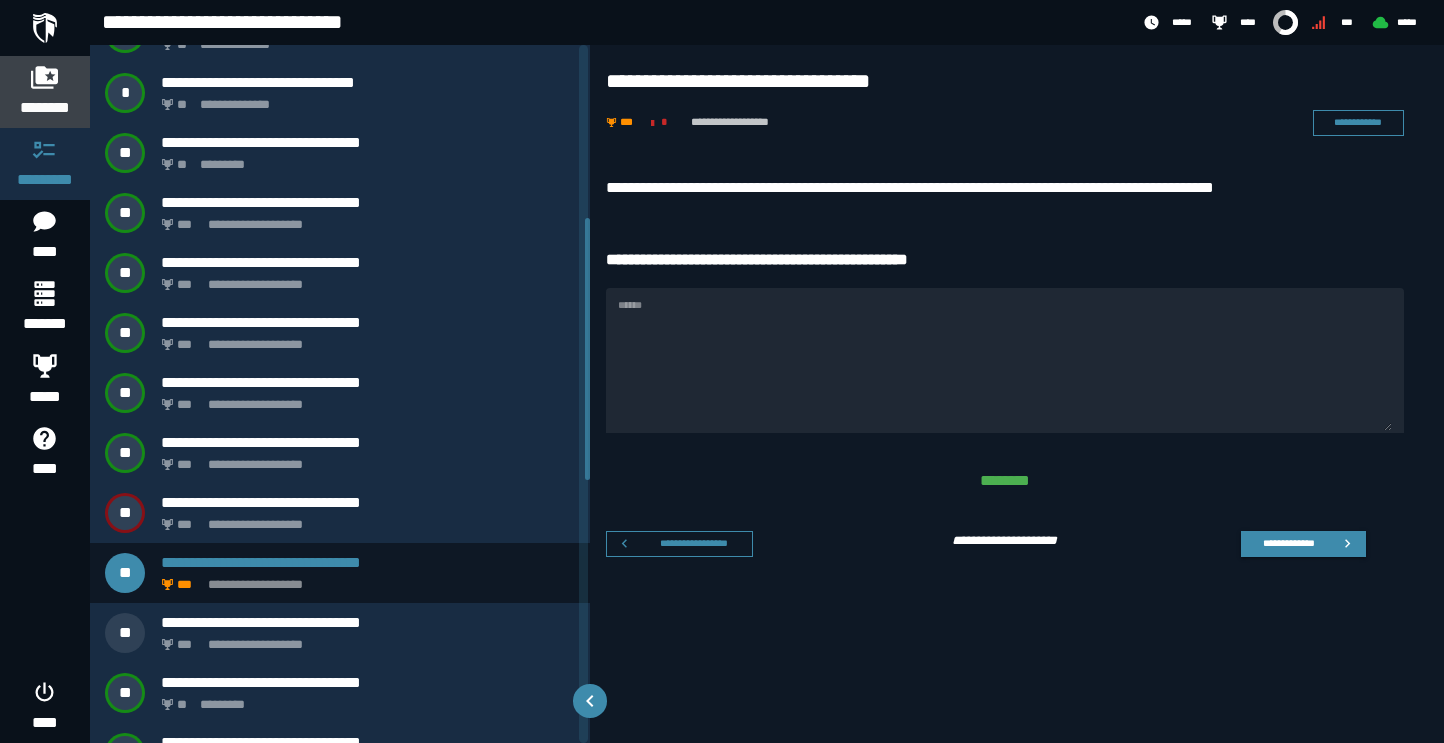 click 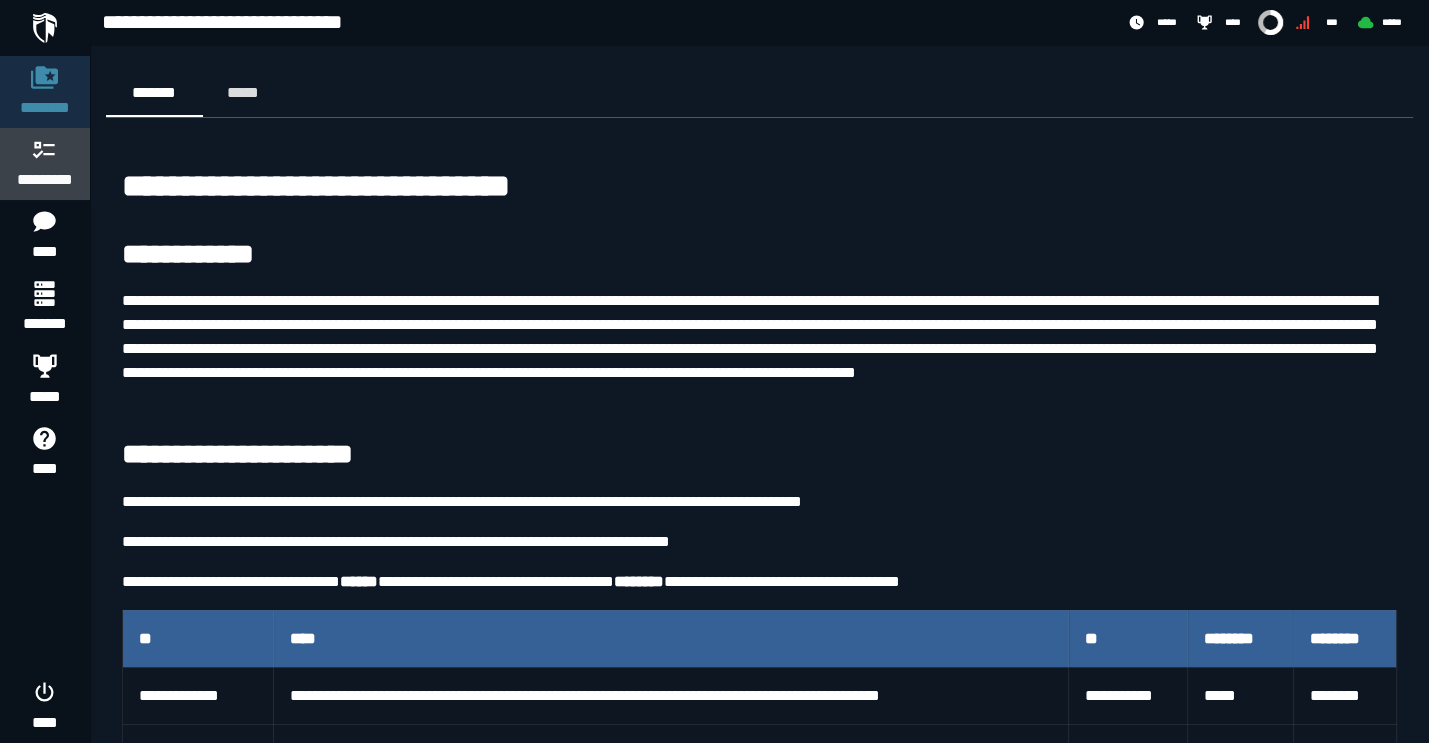 click 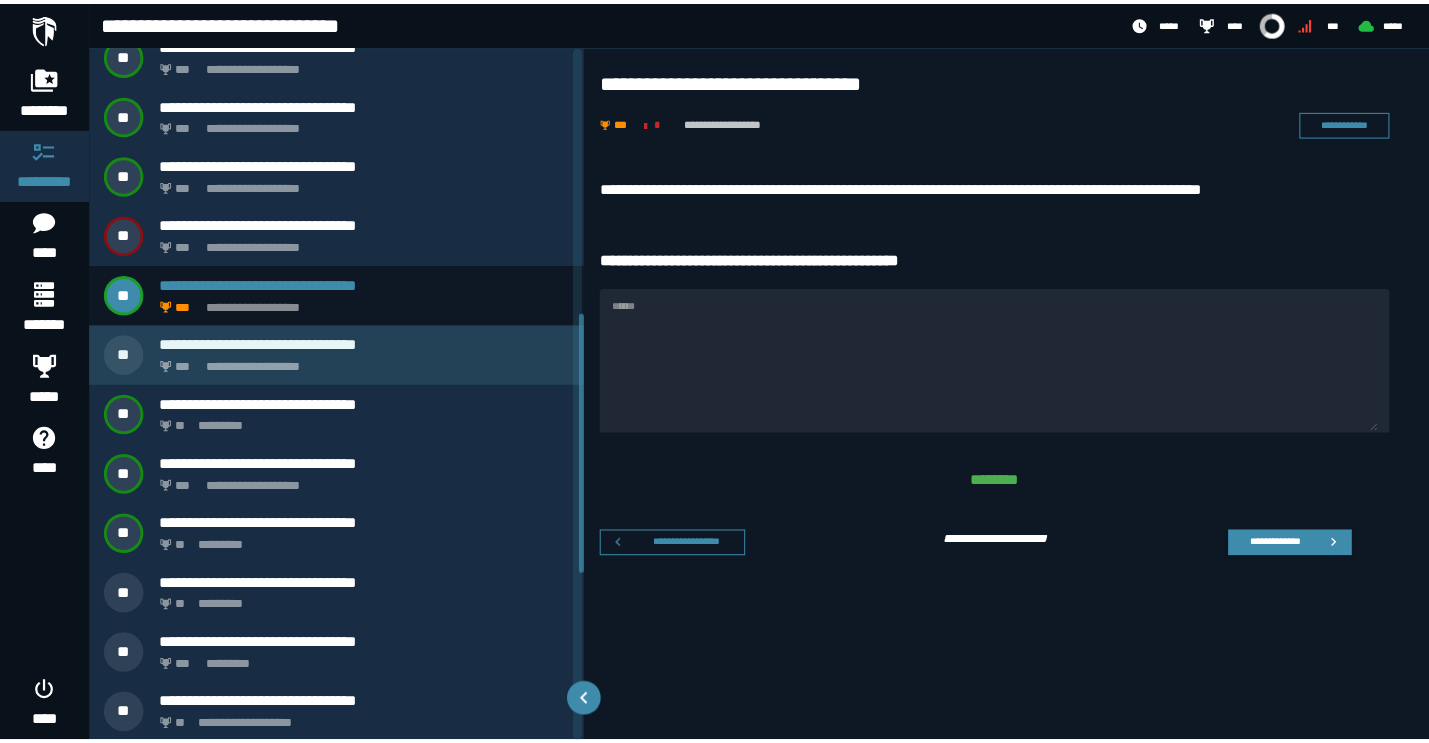 scroll, scrollTop: 668, scrollLeft: 0, axis: vertical 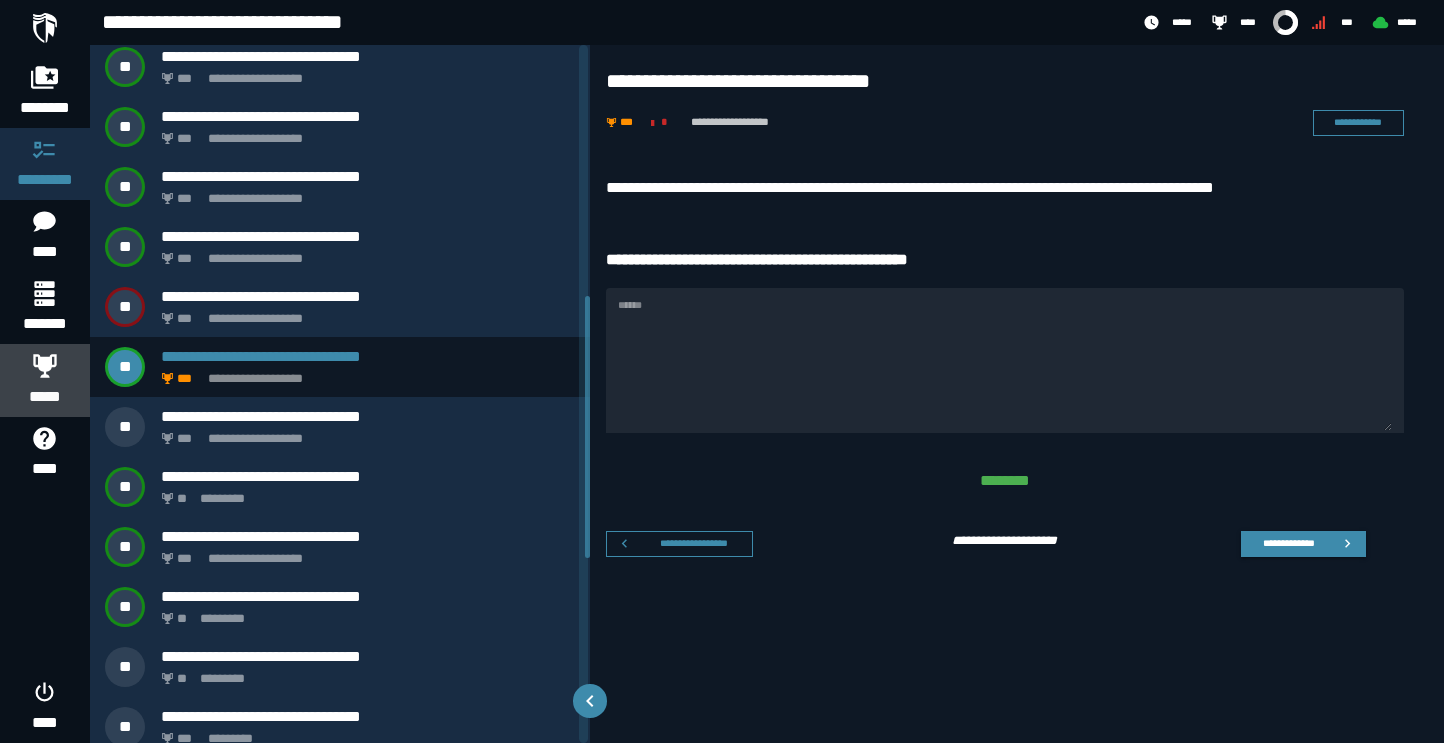 click 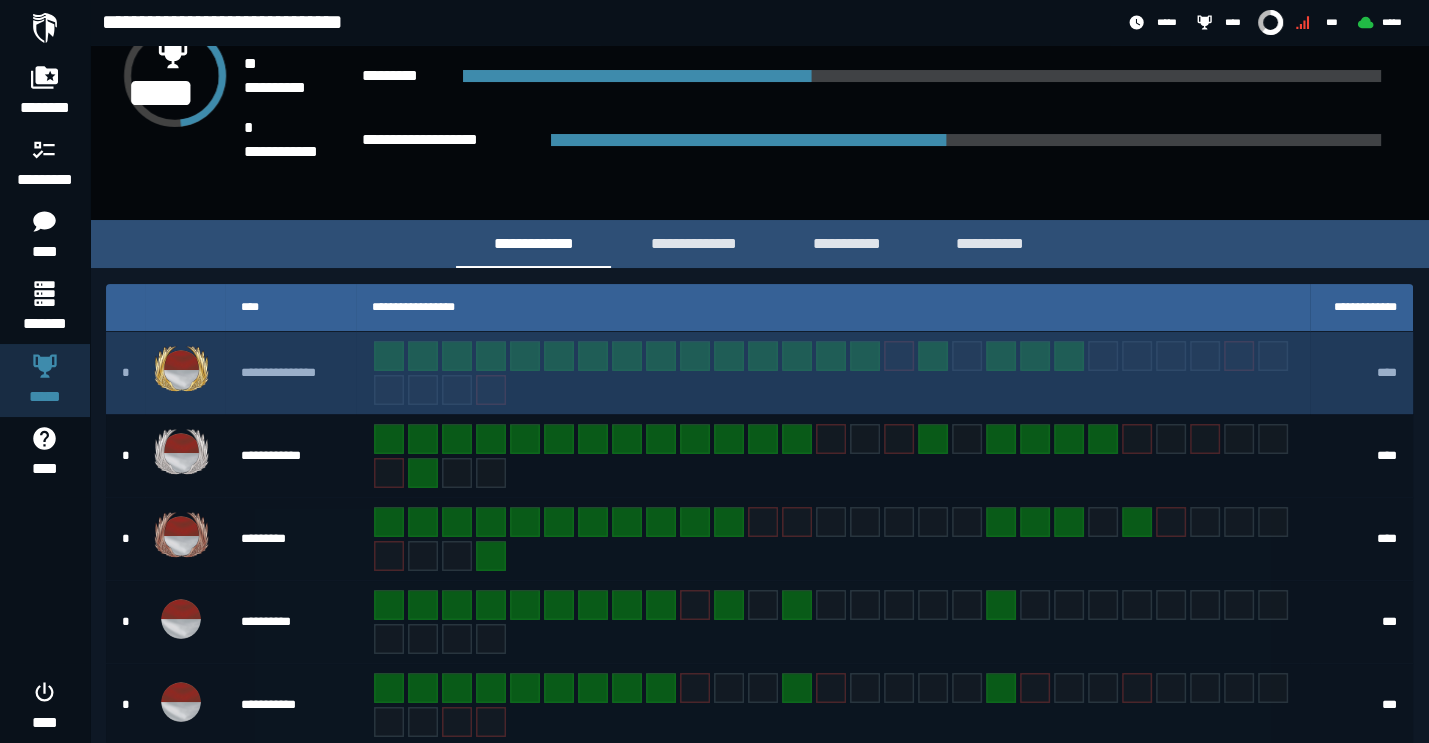 scroll, scrollTop: 146, scrollLeft: 0, axis: vertical 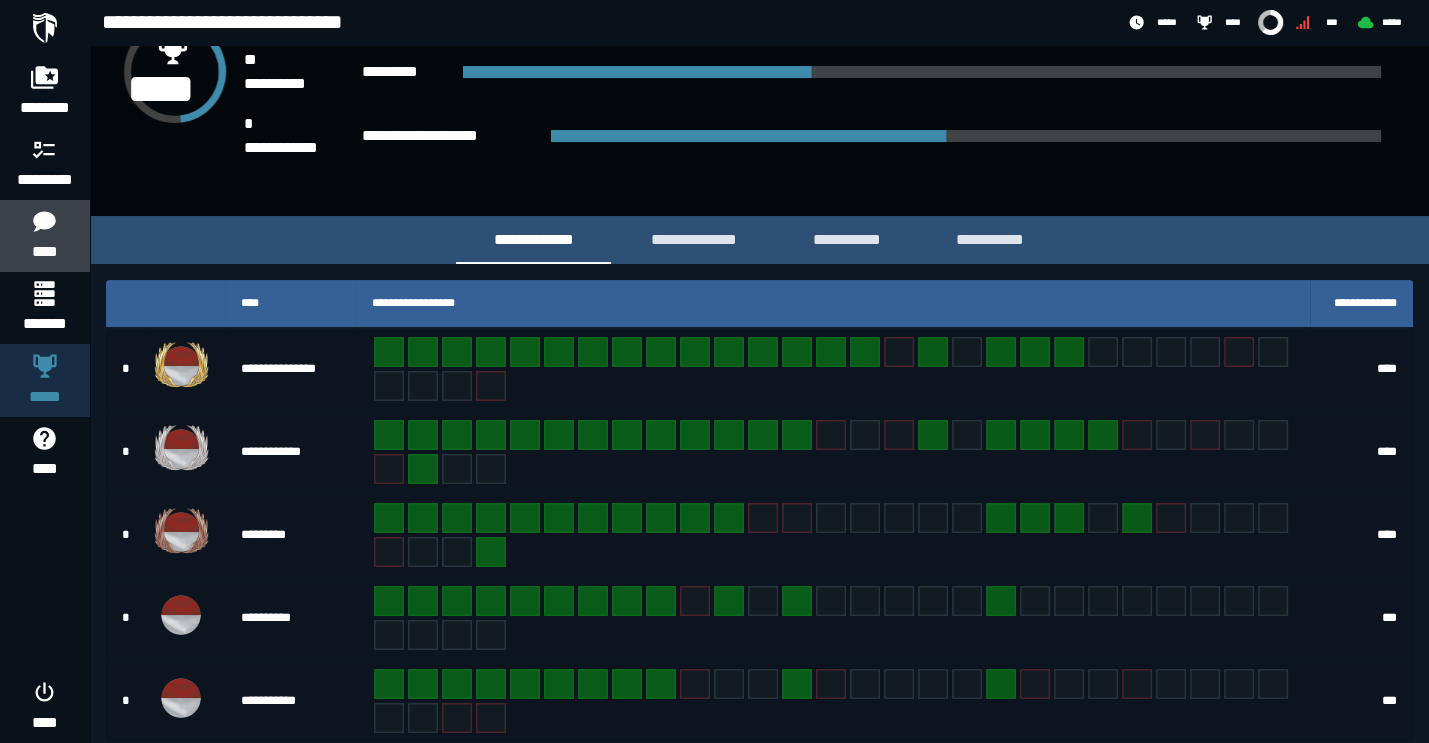 click on "****" at bounding box center [44, 252] 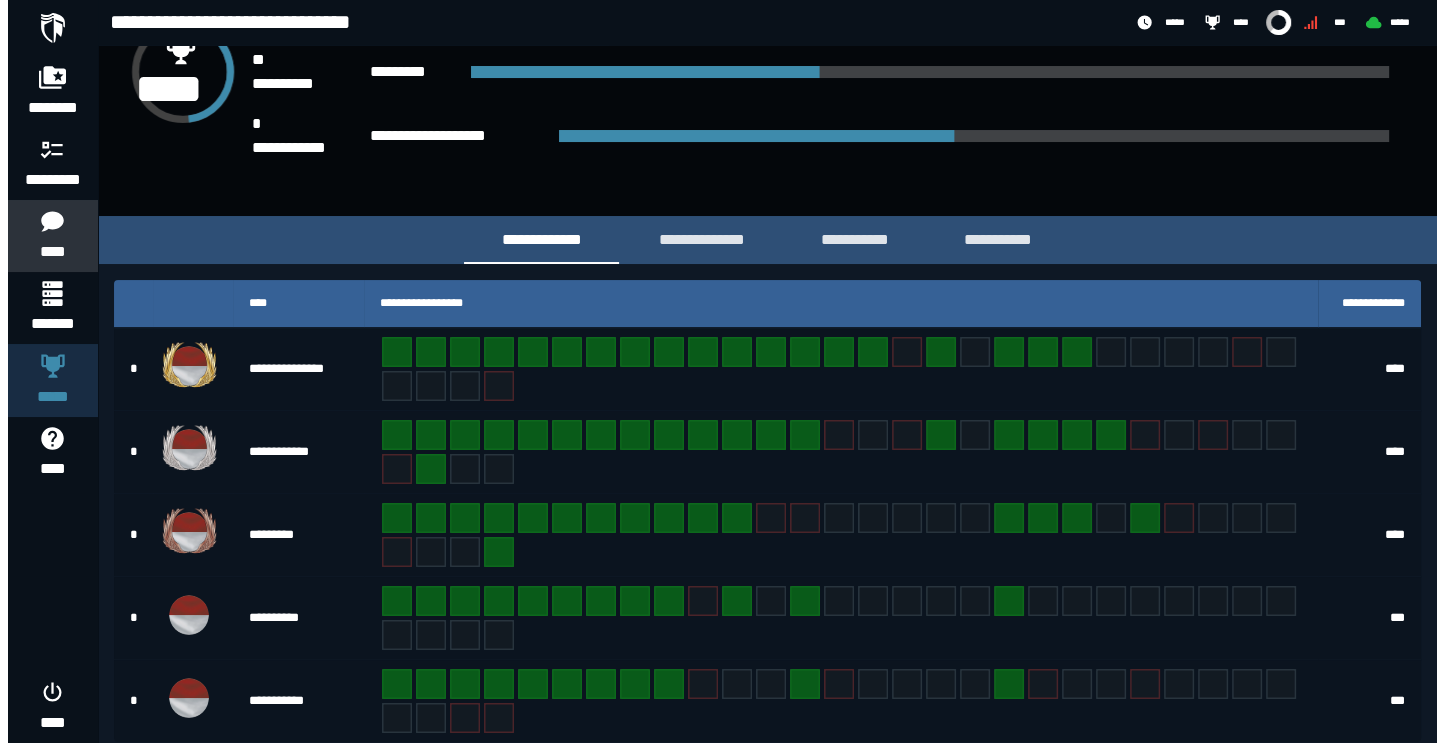 scroll, scrollTop: 0, scrollLeft: 0, axis: both 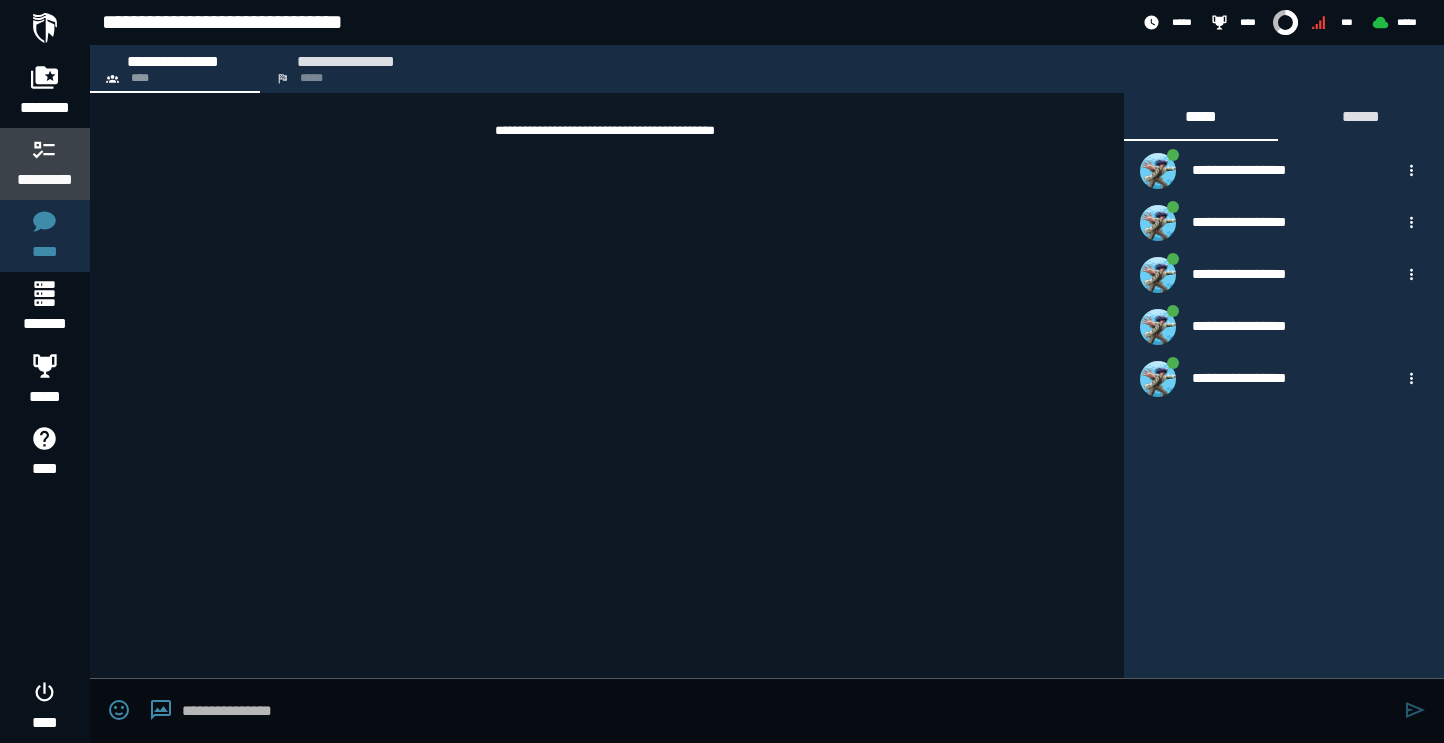 click at bounding box center (45, 149) 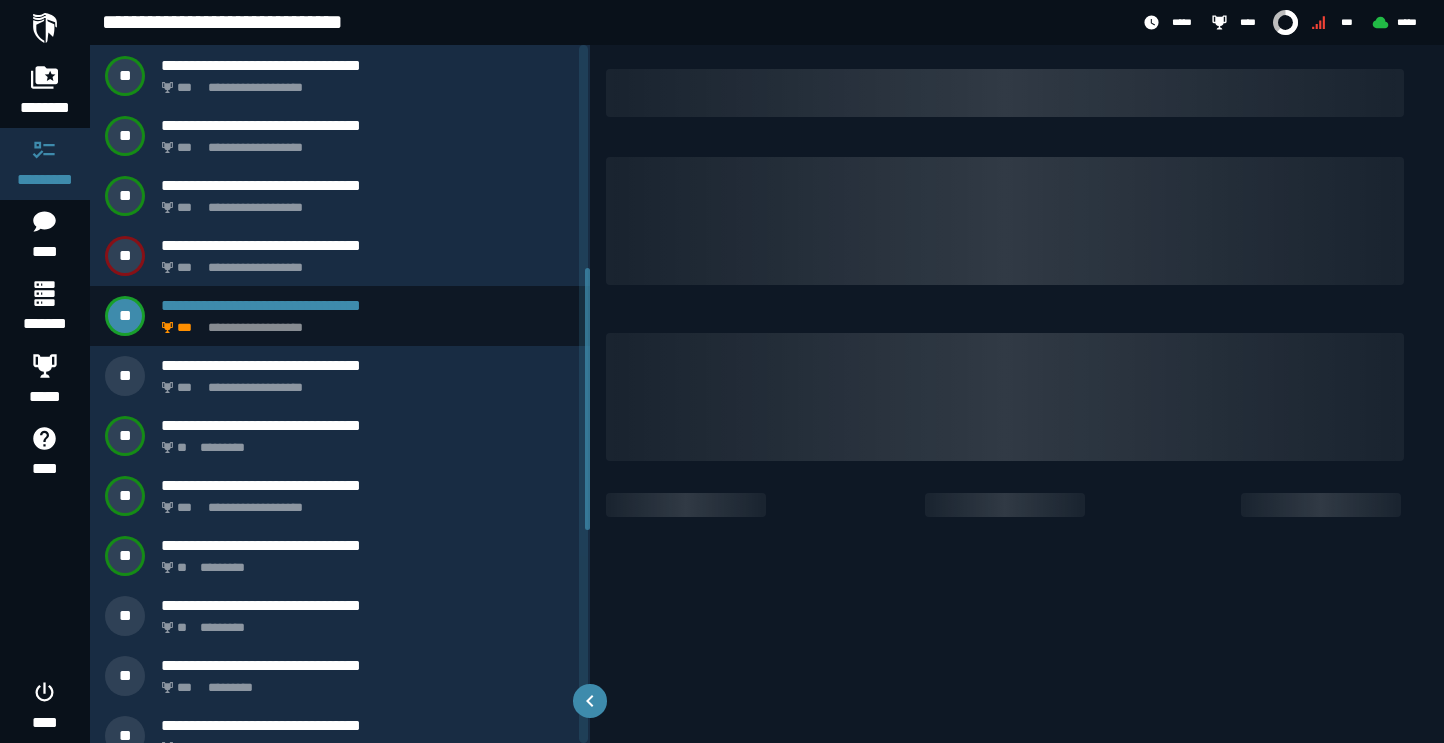 scroll, scrollTop: 1161, scrollLeft: 0, axis: vertical 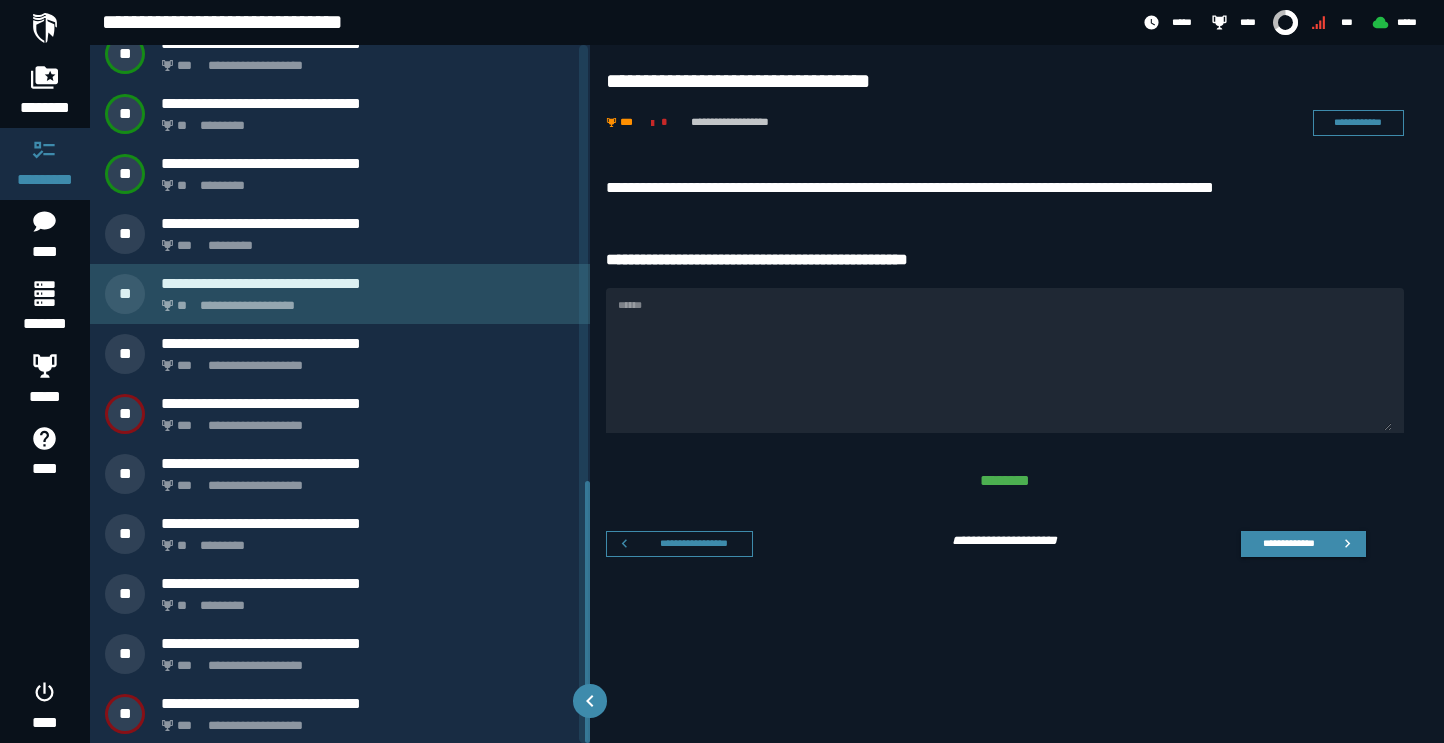 click on "**********" at bounding box center [340, 294] 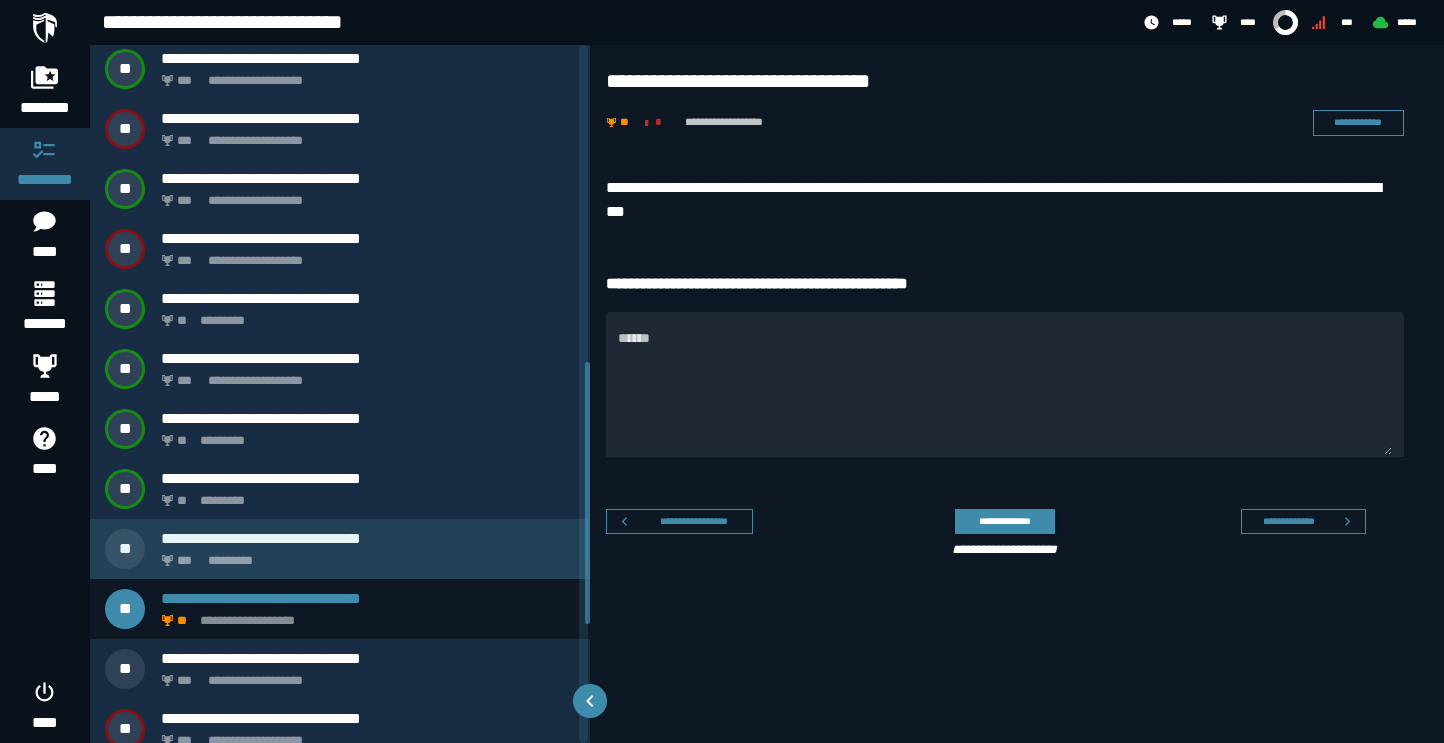 scroll, scrollTop: 848, scrollLeft: 0, axis: vertical 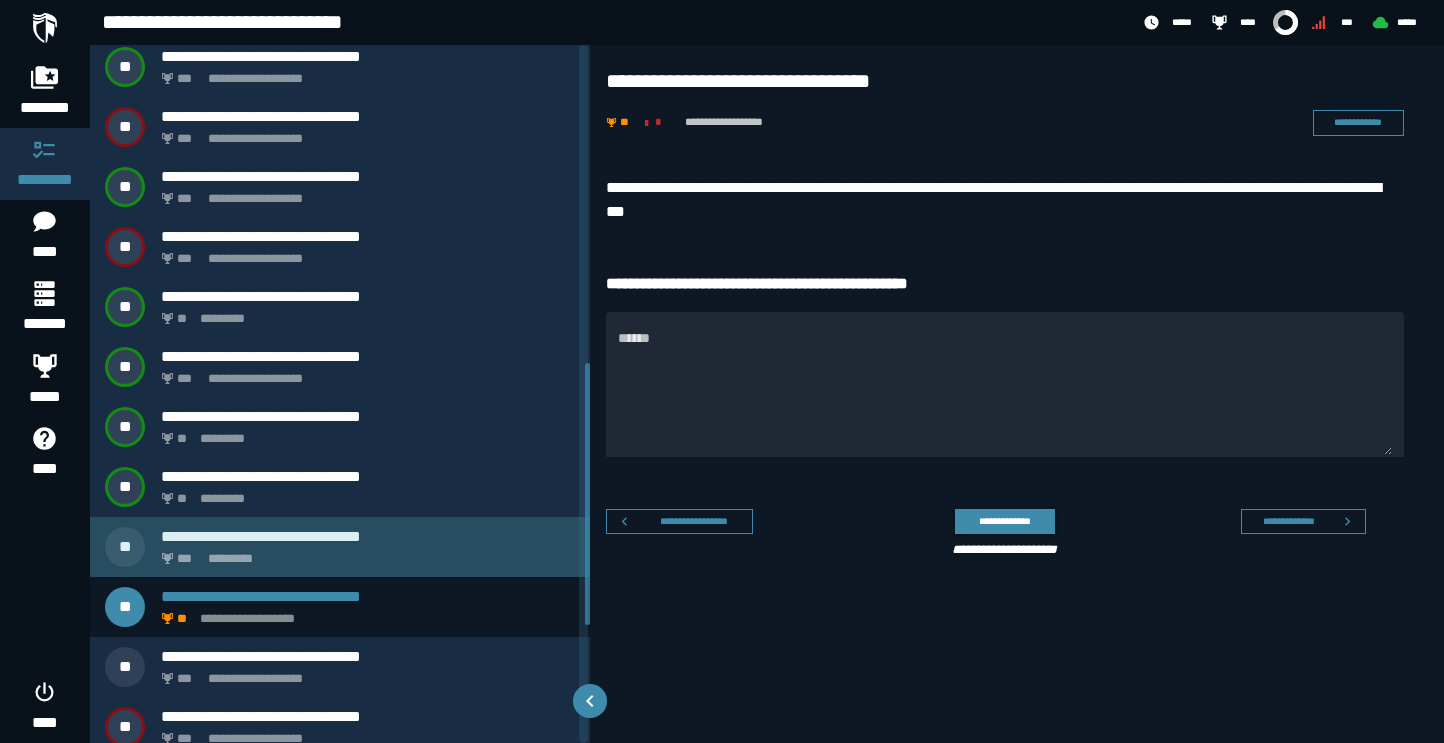 click on "*** *********" at bounding box center [364, 553] 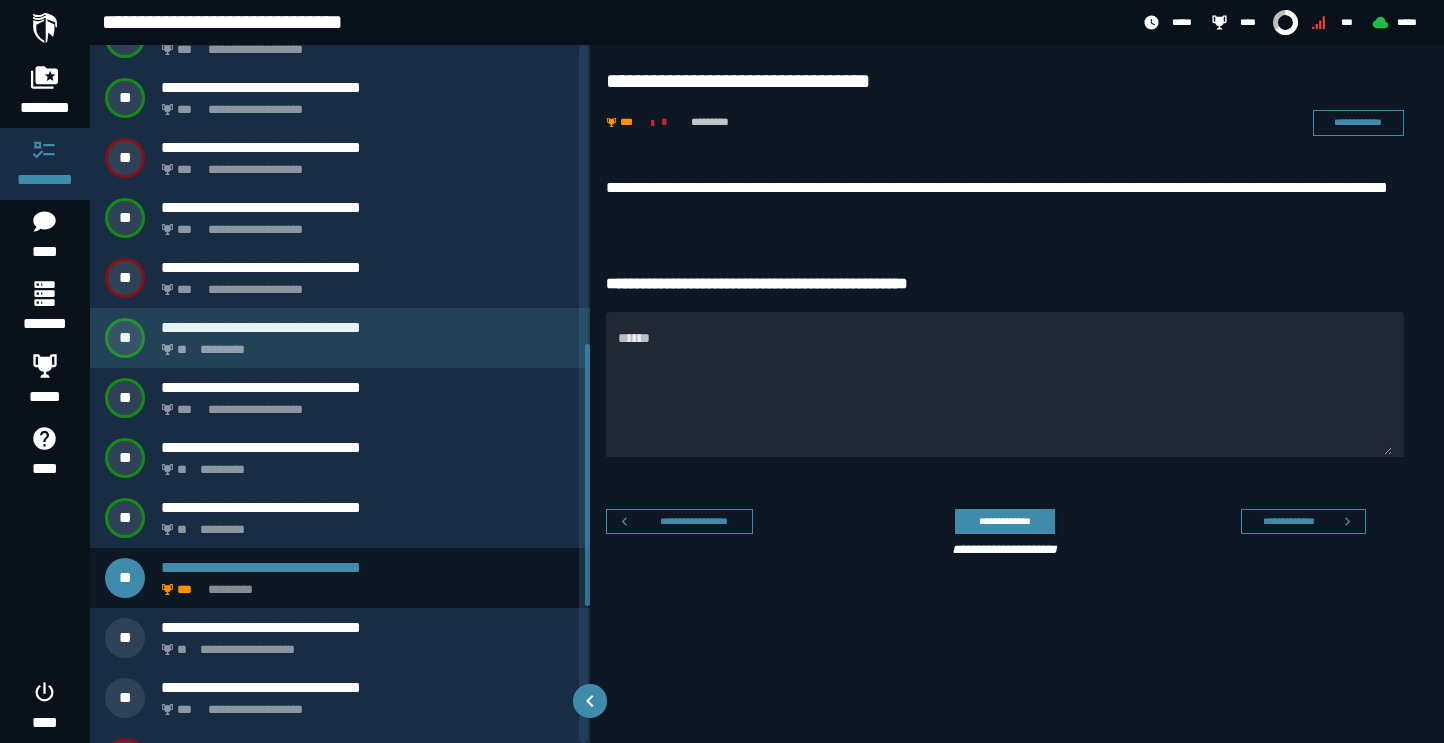 scroll, scrollTop: 822, scrollLeft: 0, axis: vertical 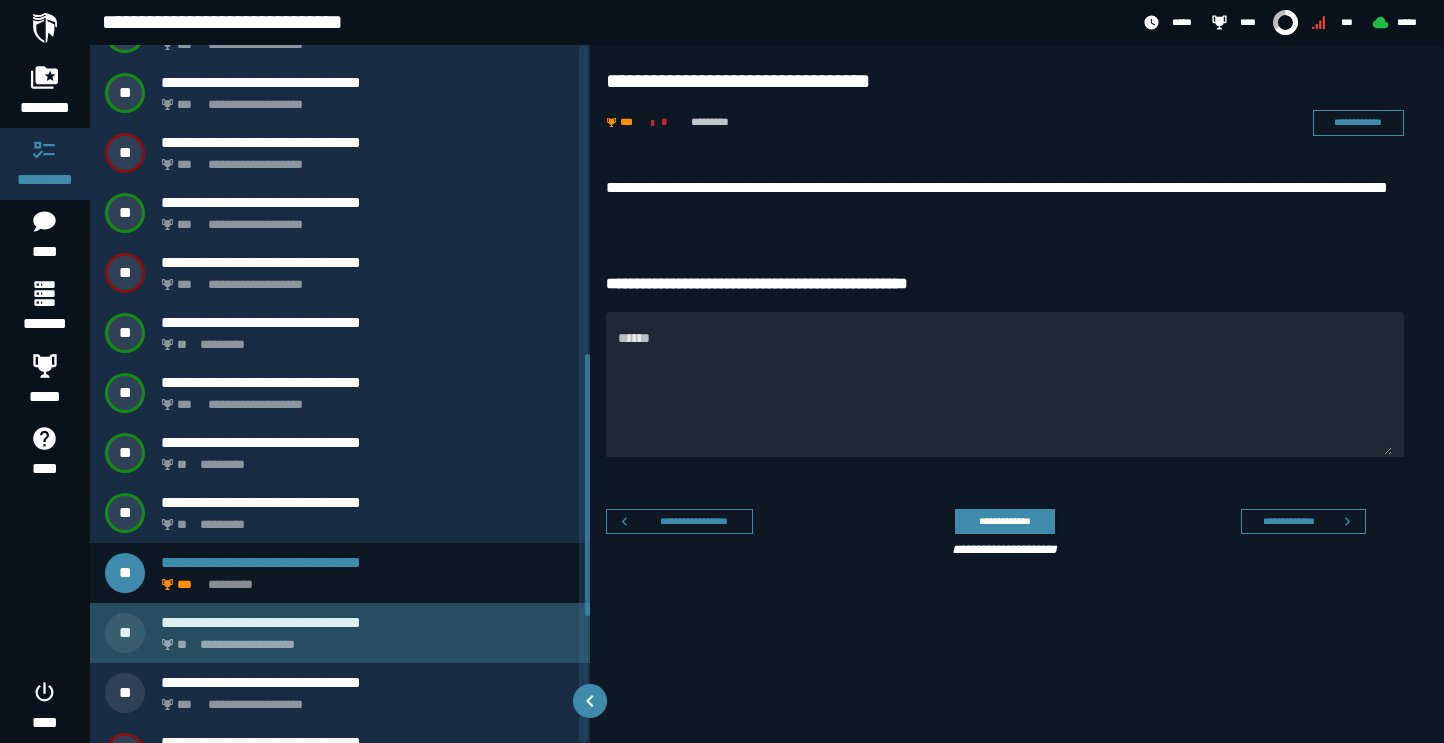 click on "**********" at bounding box center (364, 639) 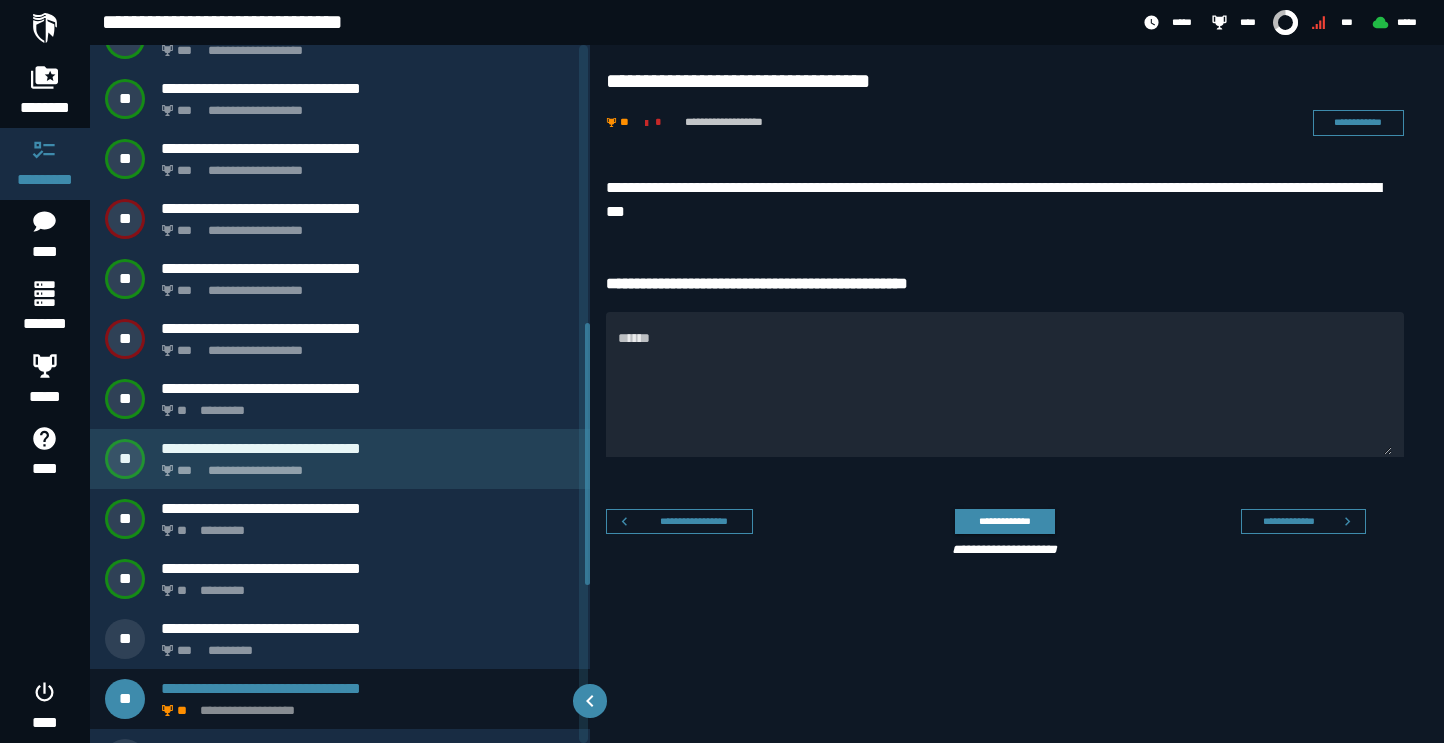 scroll, scrollTop: 741, scrollLeft: 0, axis: vertical 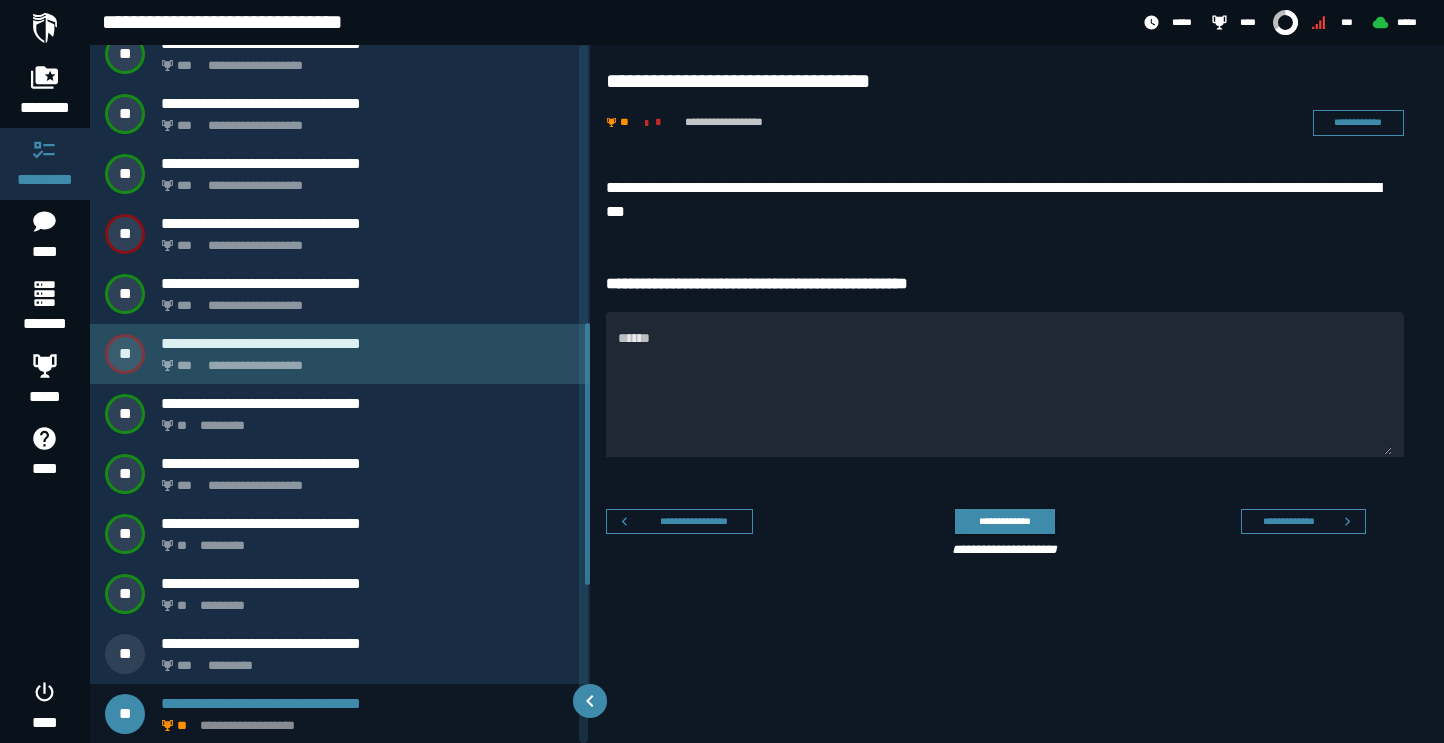 click on "**********" at bounding box center [364, 360] 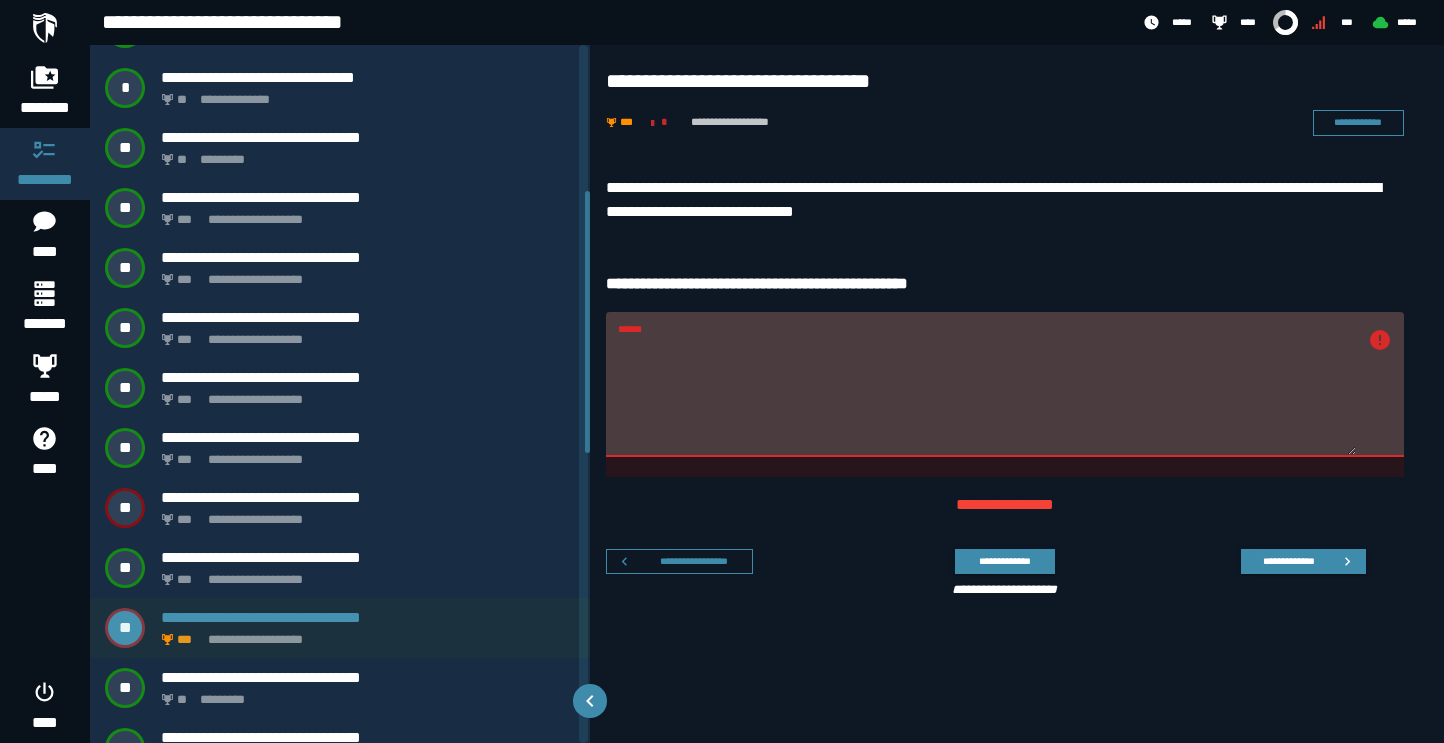 scroll, scrollTop: 381, scrollLeft: 0, axis: vertical 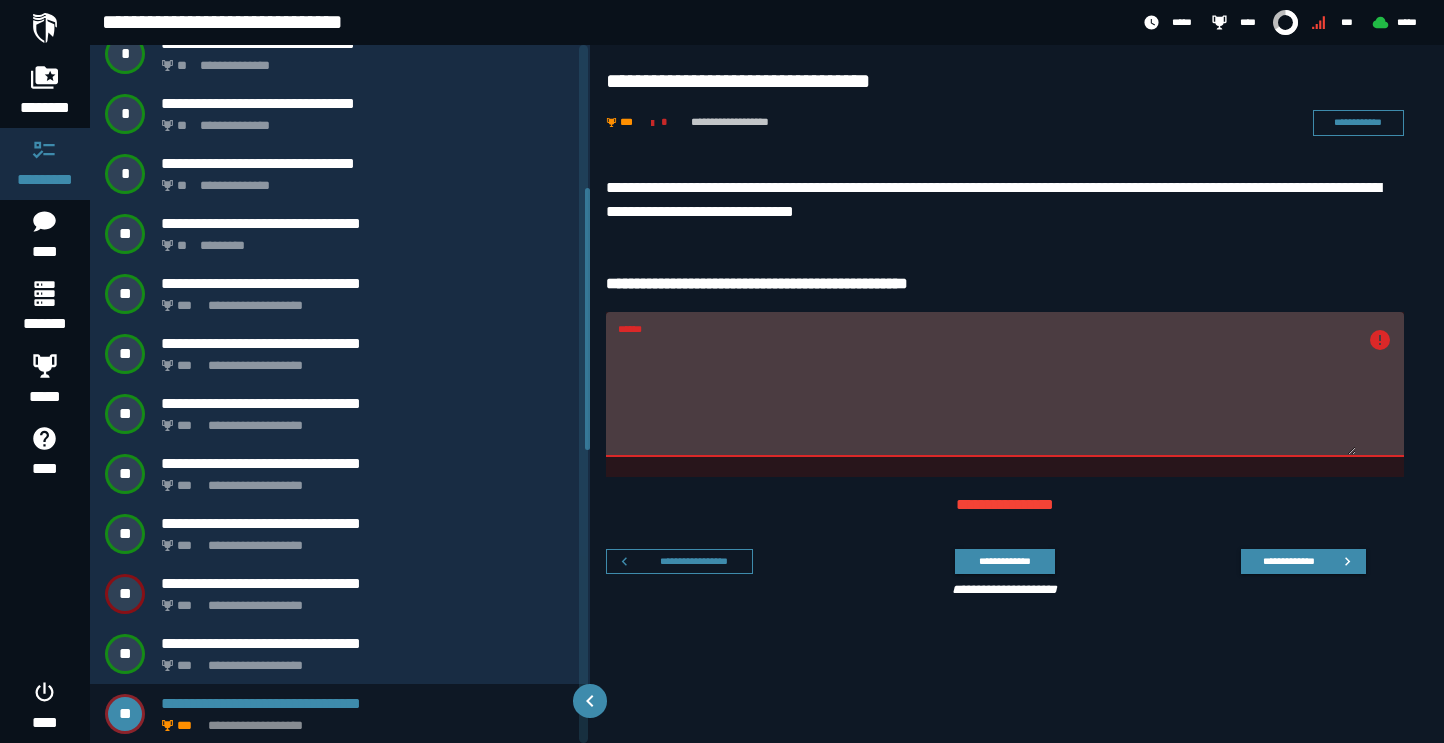 click on "******" at bounding box center (987, 396) 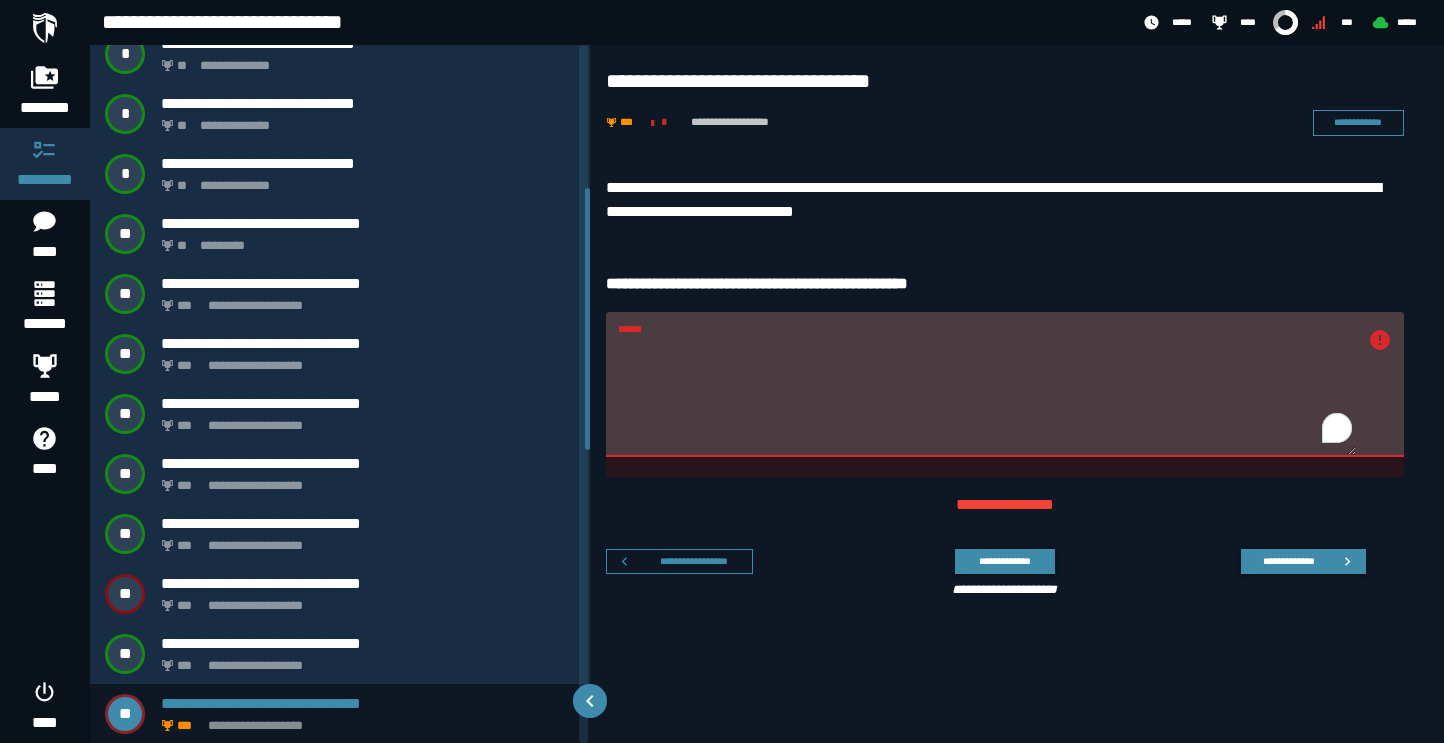 click on "******" at bounding box center (987, 396) 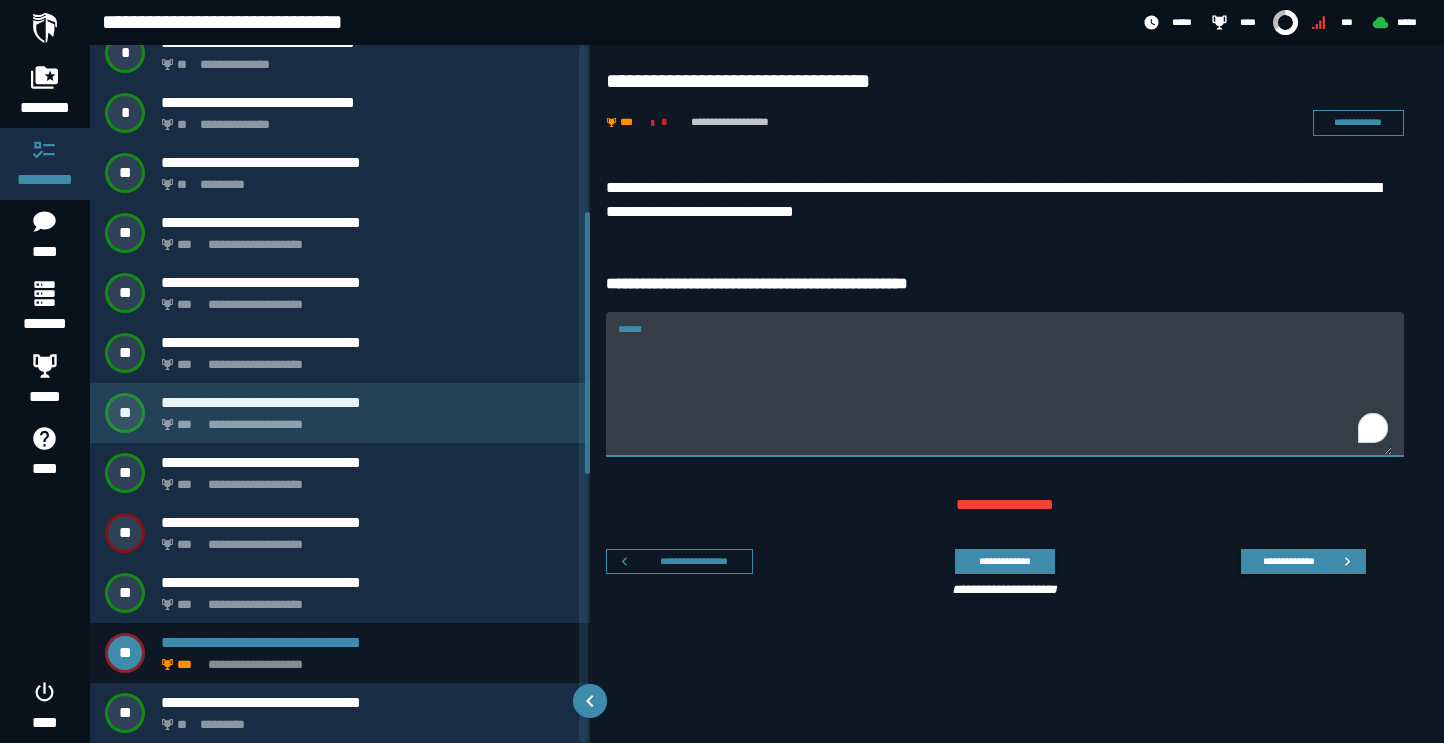 scroll, scrollTop: 448, scrollLeft: 0, axis: vertical 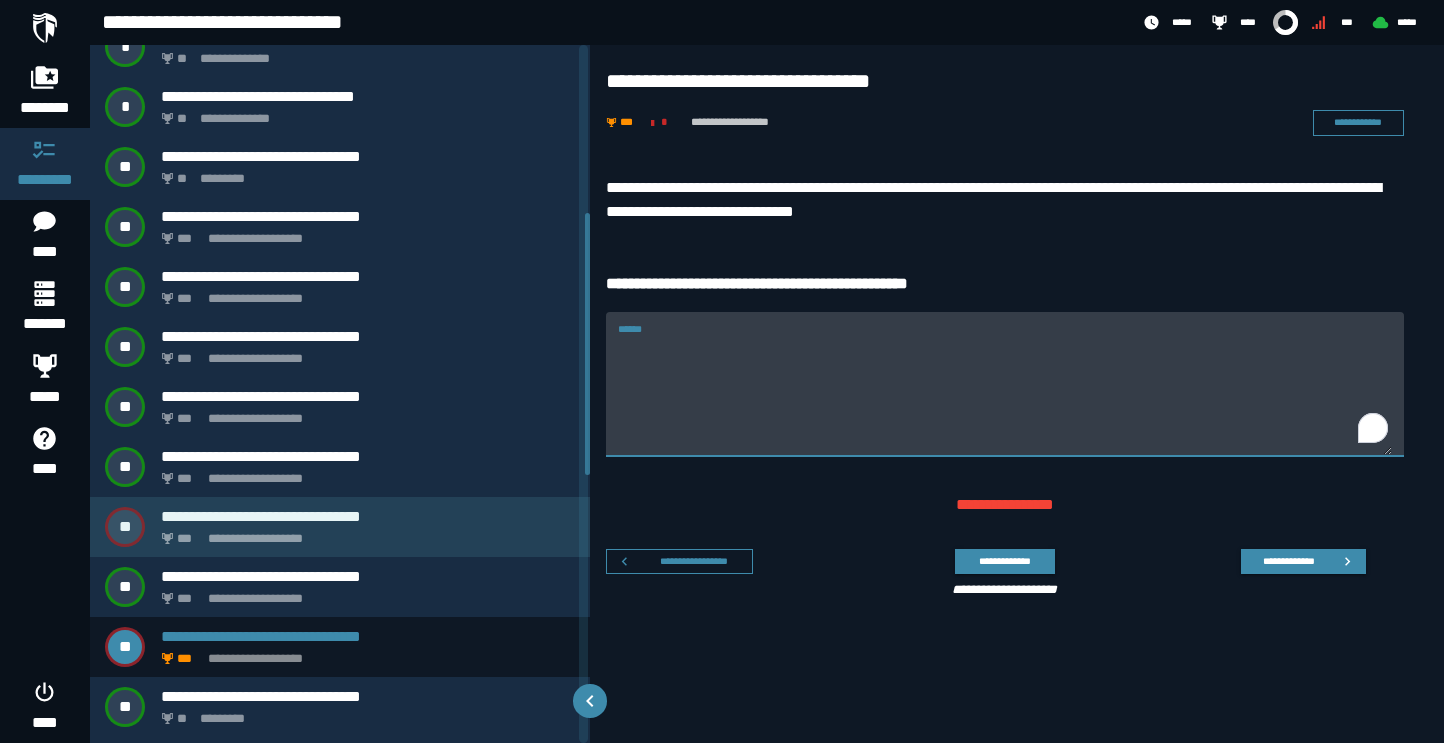 type 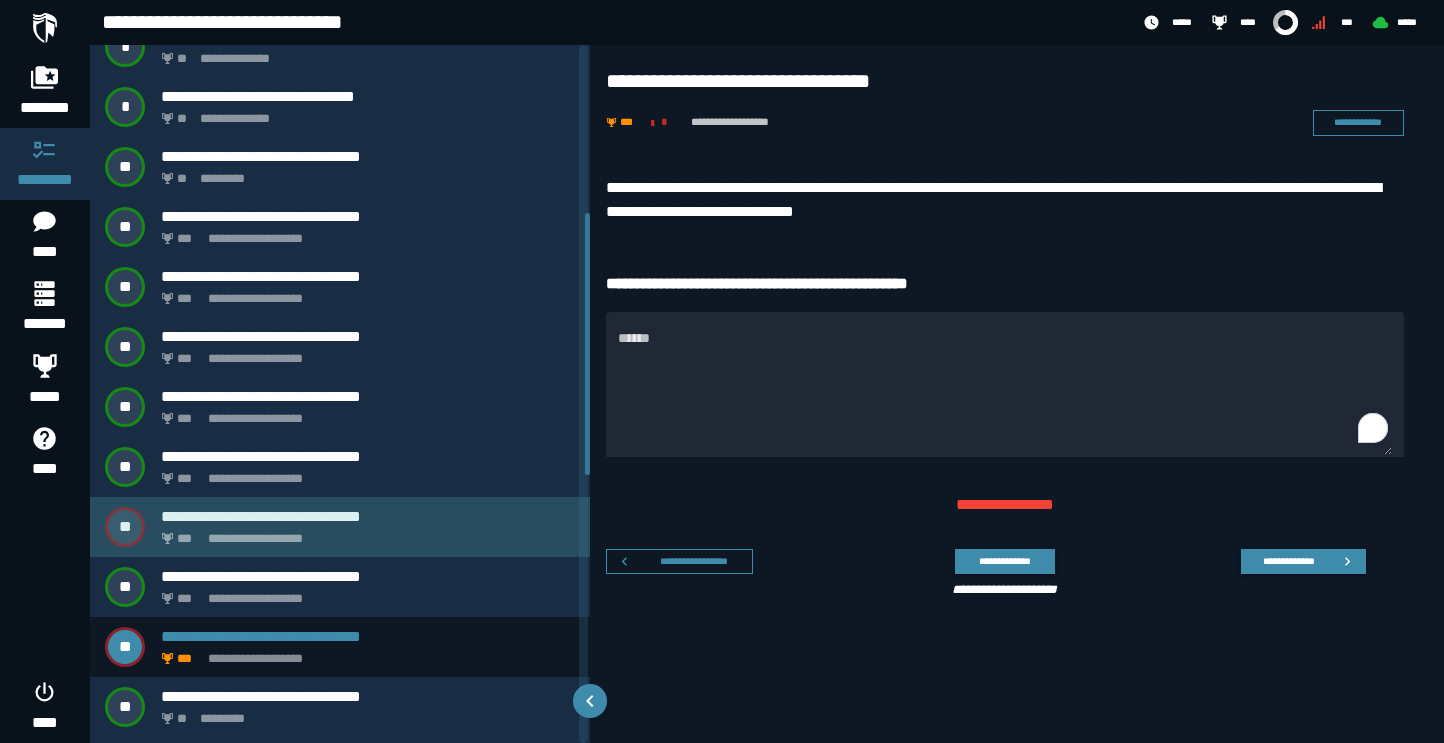 click on "**********" at bounding box center (368, 516) 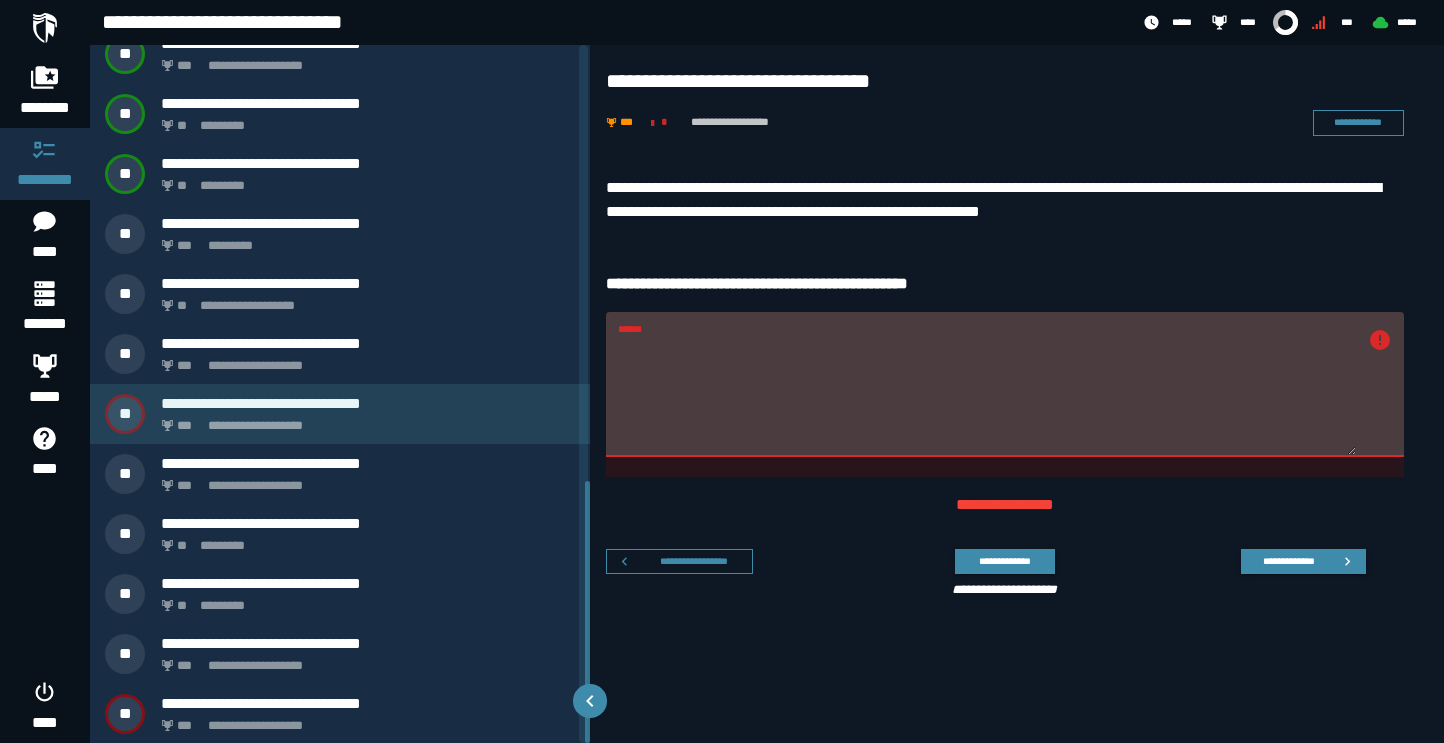 scroll, scrollTop: 1104, scrollLeft: 0, axis: vertical 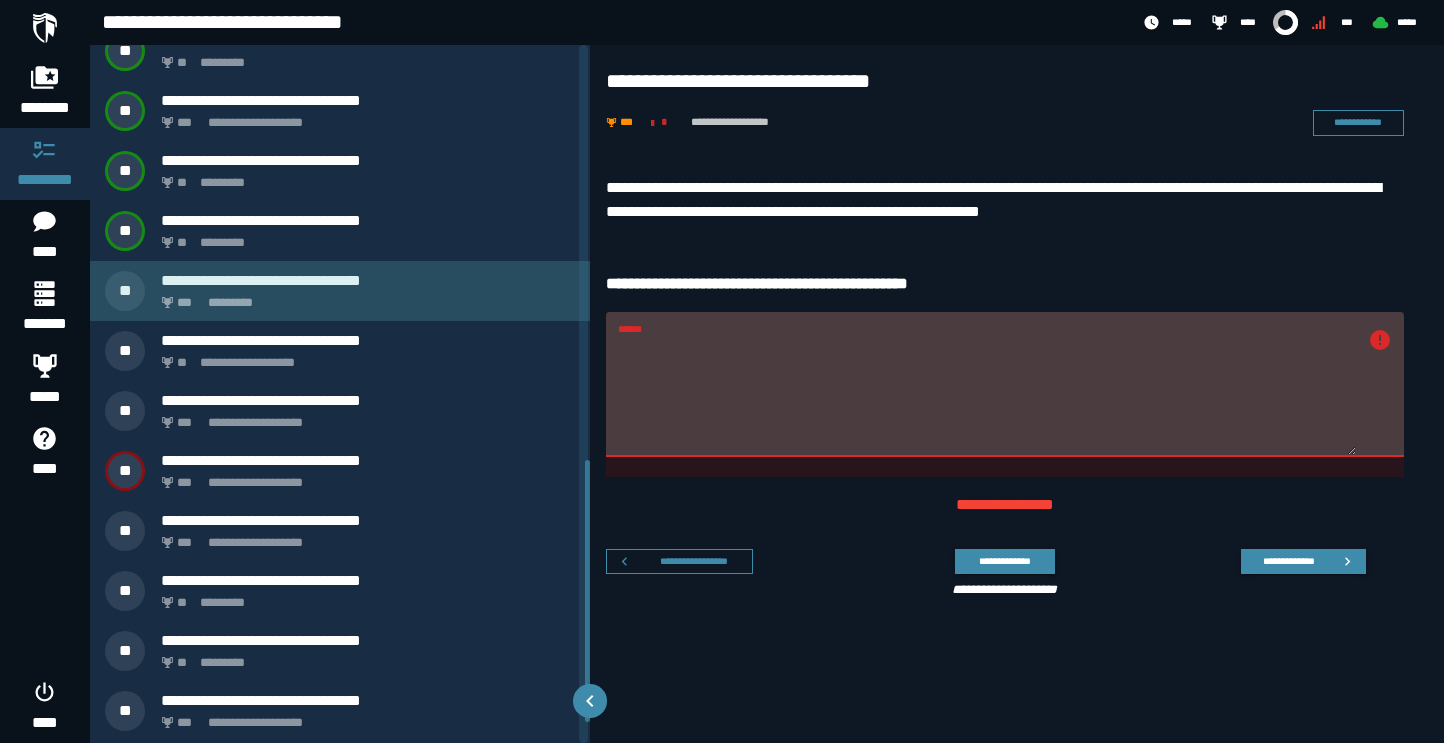 click on "*** *********" at bounding box center [364, 297] 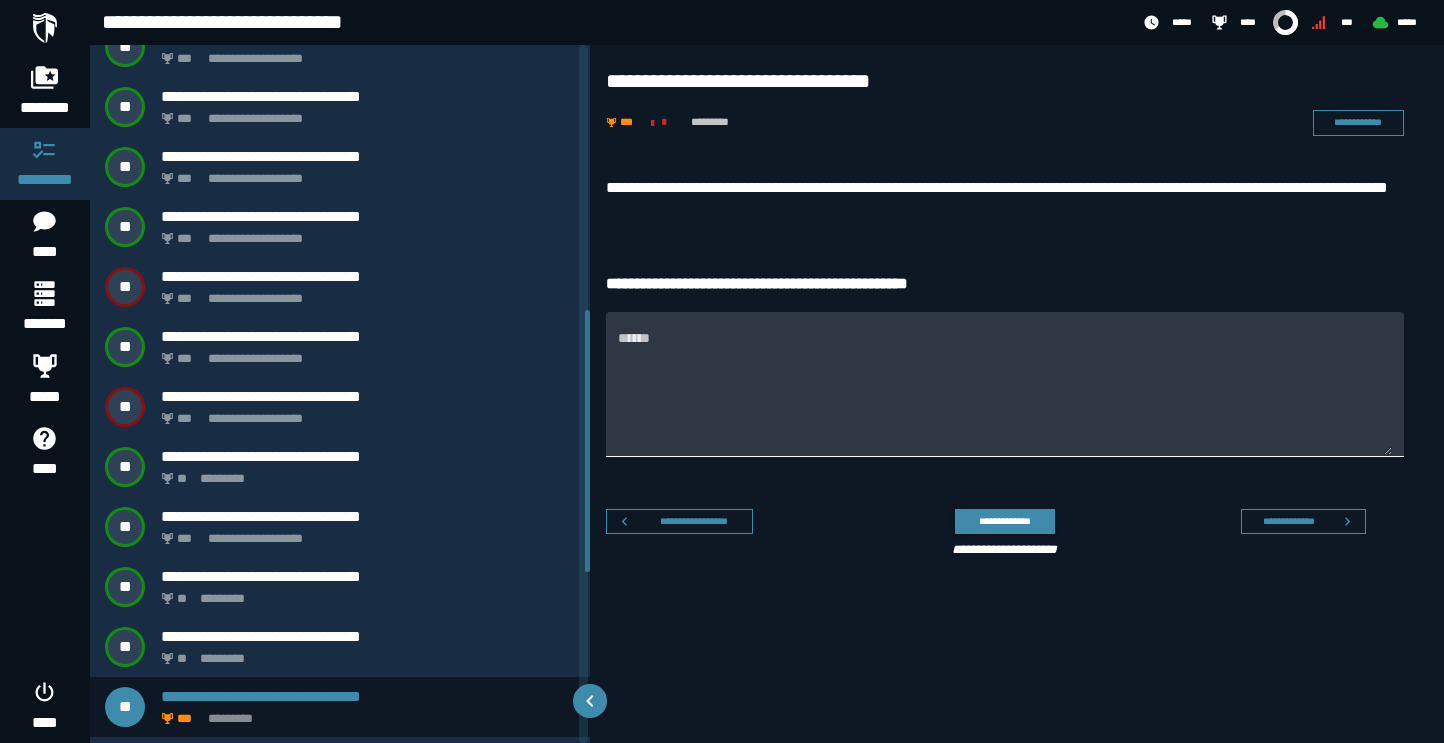scroll, scrollTop: 681, scrollLeft: 0, axis: vertical 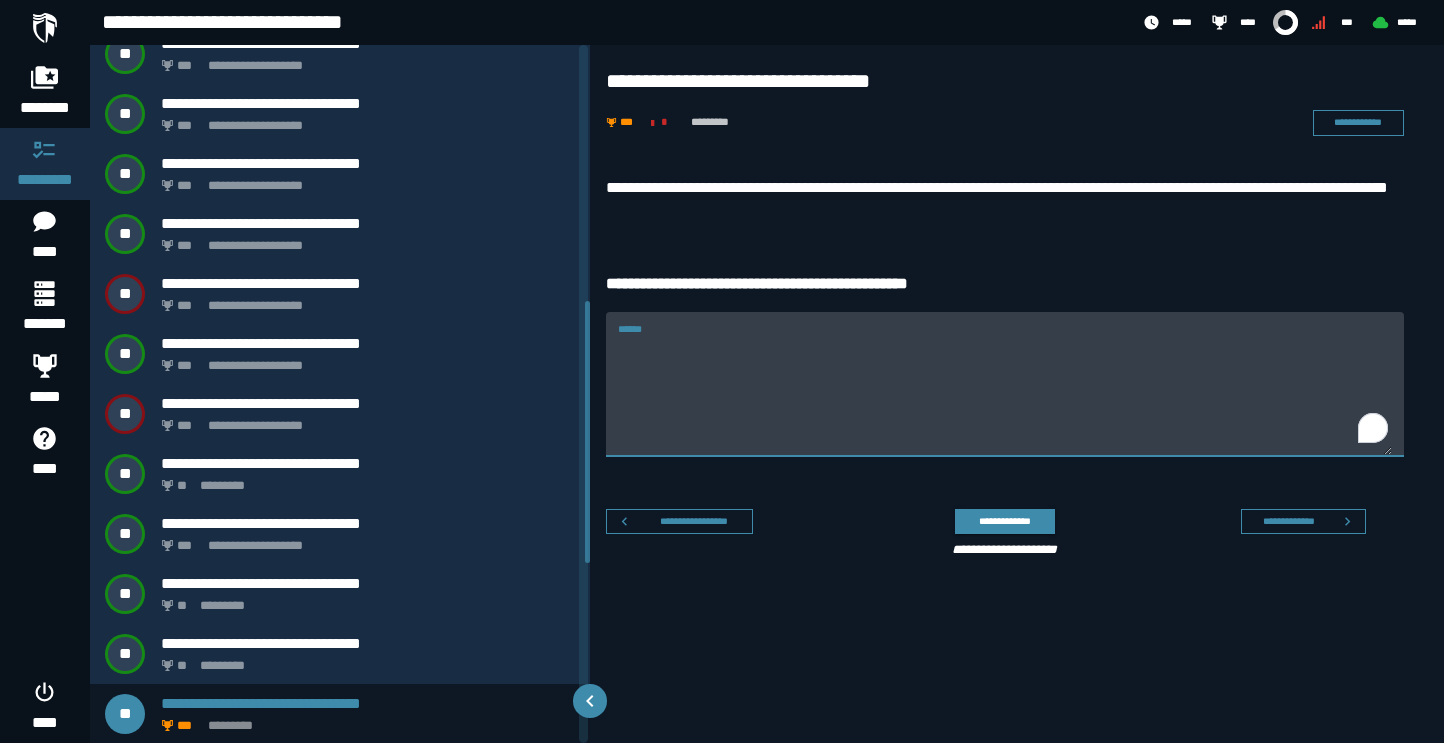 click on "******" at bounding box center (1005, 396) 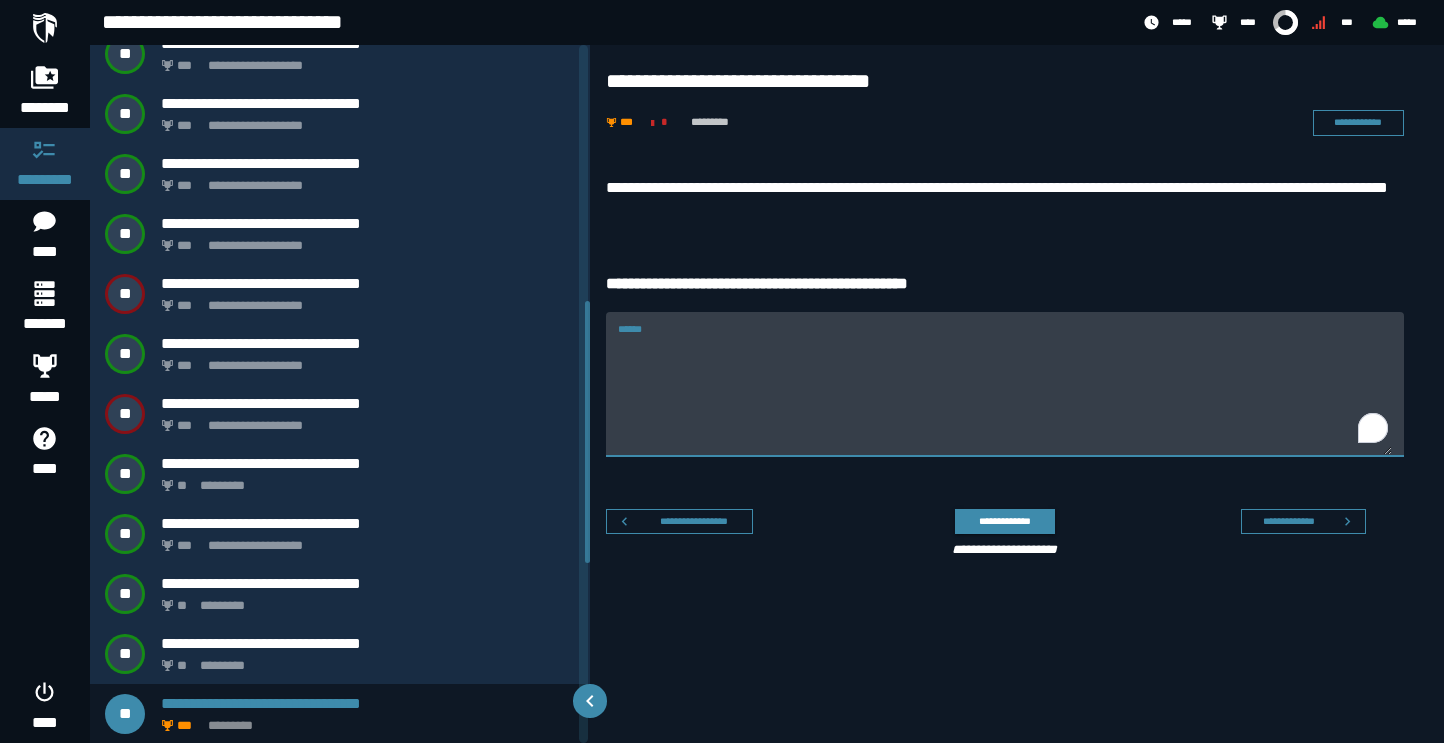 click on "******" at bounding box center [1005, 396] 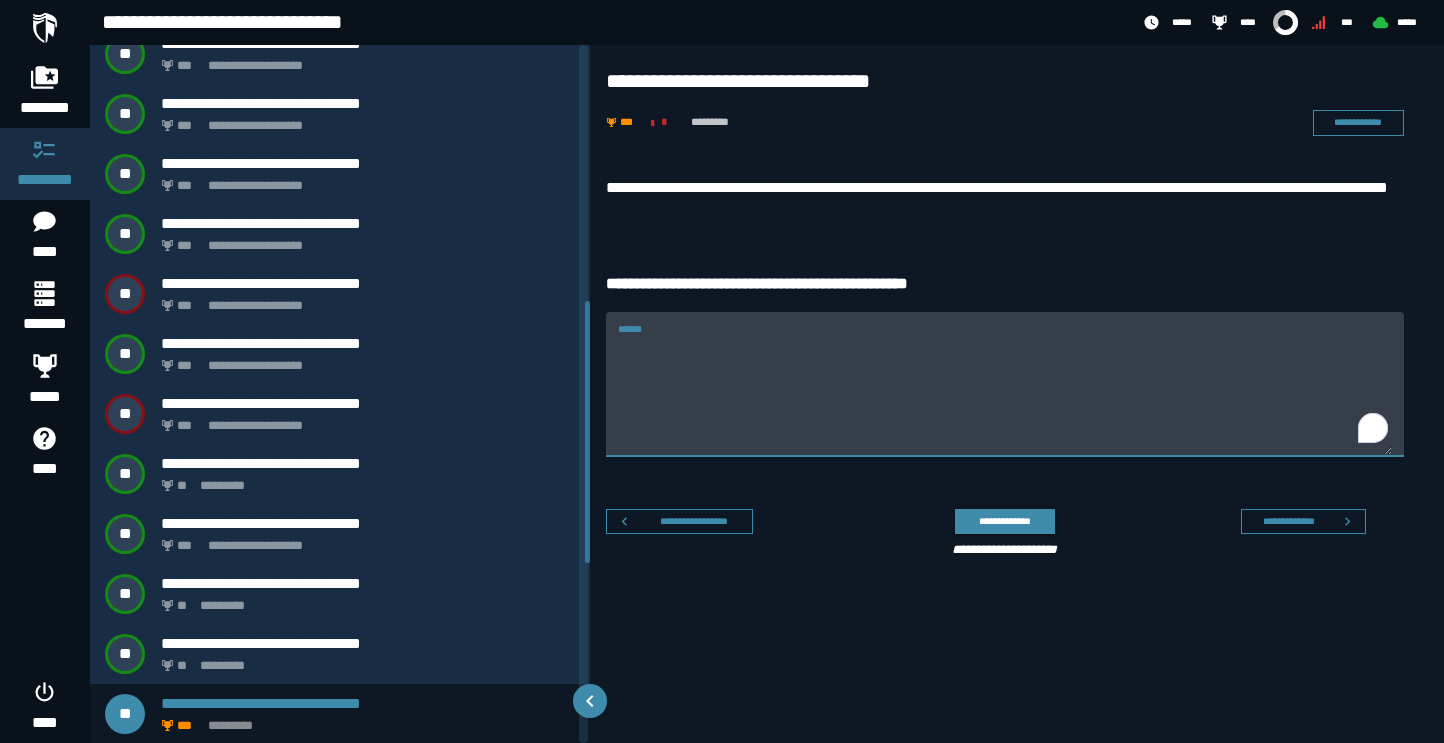 paste on "**********" 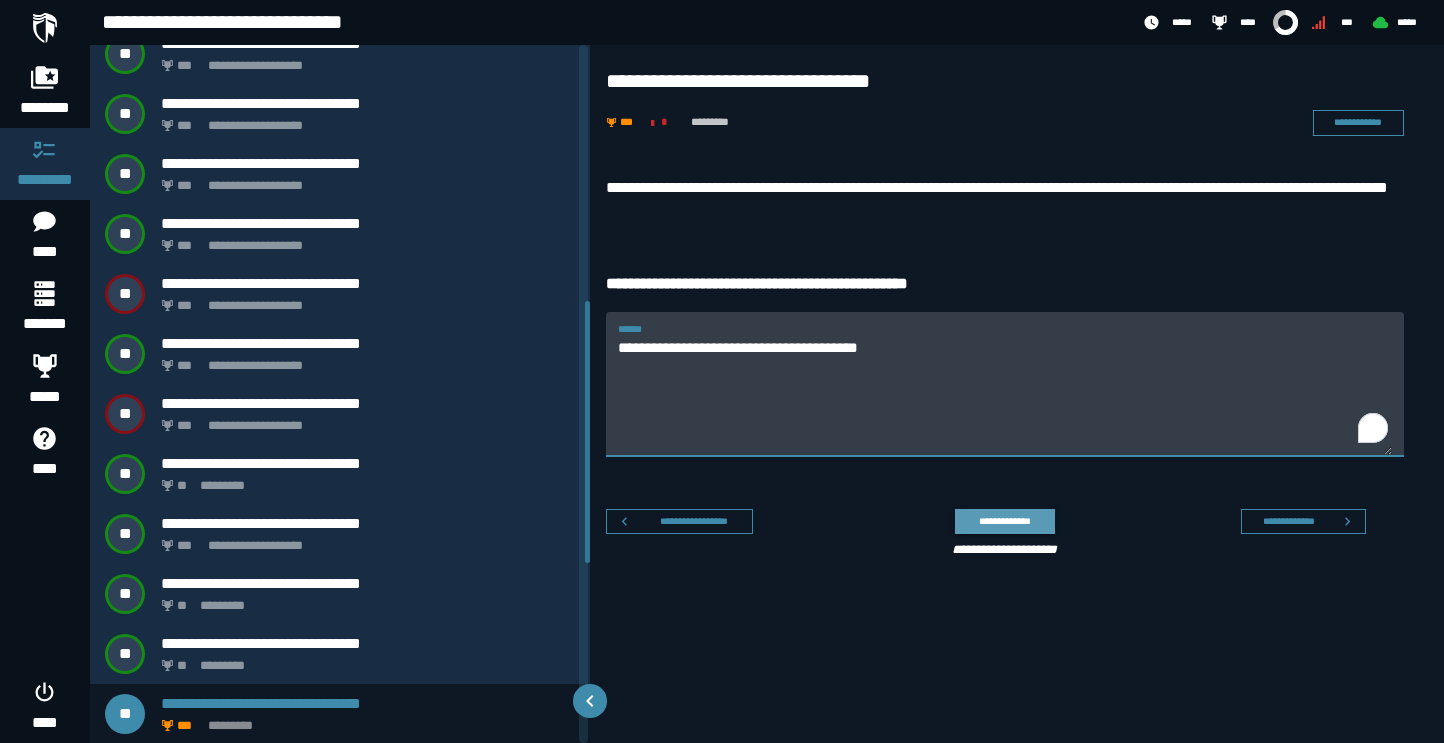 type on "**********" 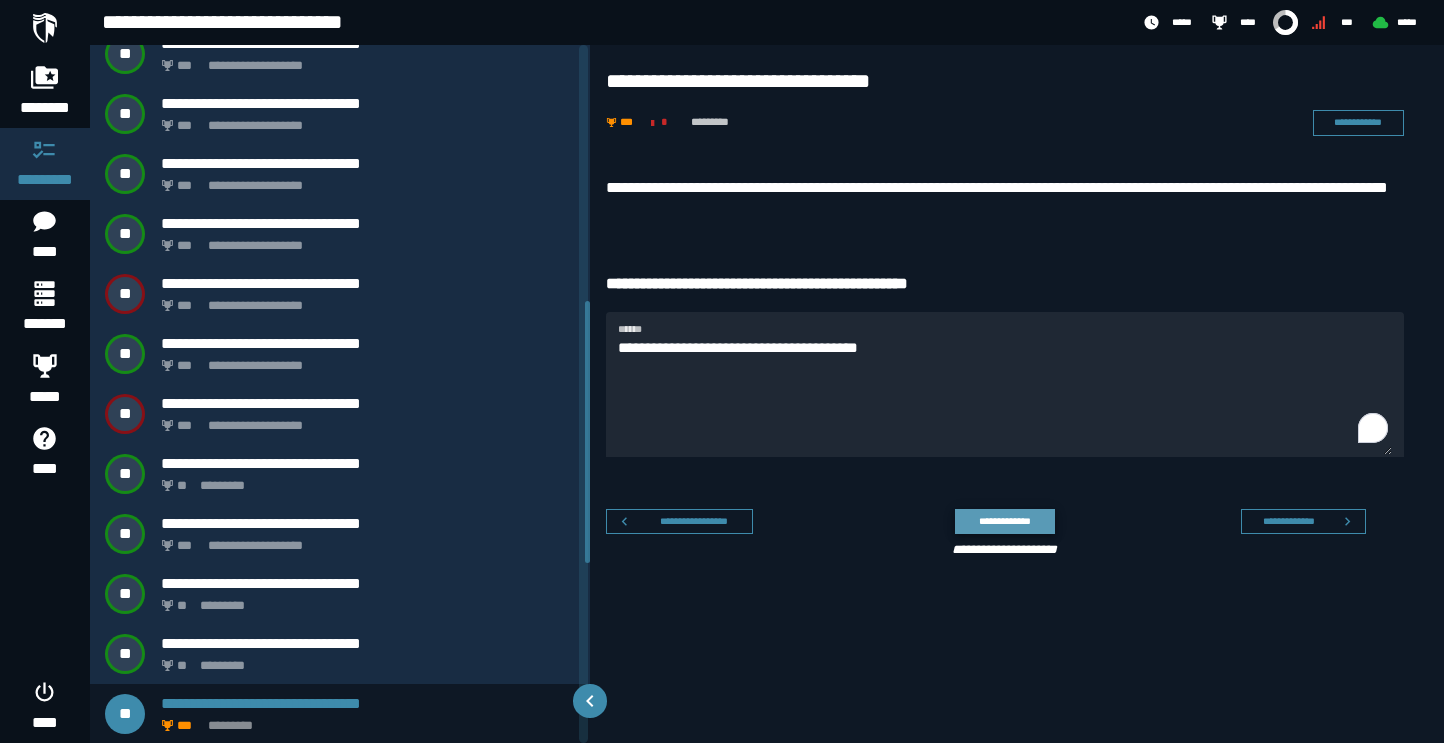 click on "**********" at bounding box center (1004, 521) 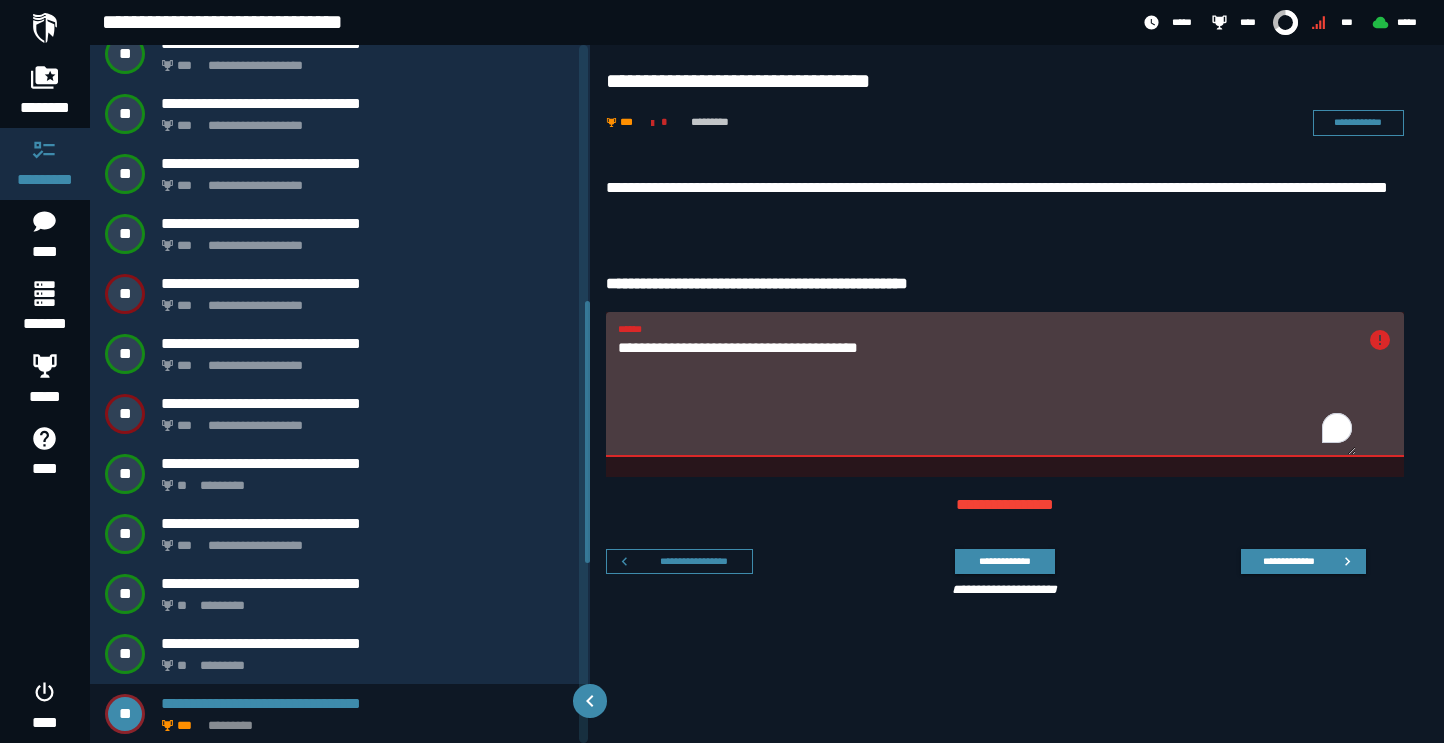 click on "**********" at bounding box center (987, 396) 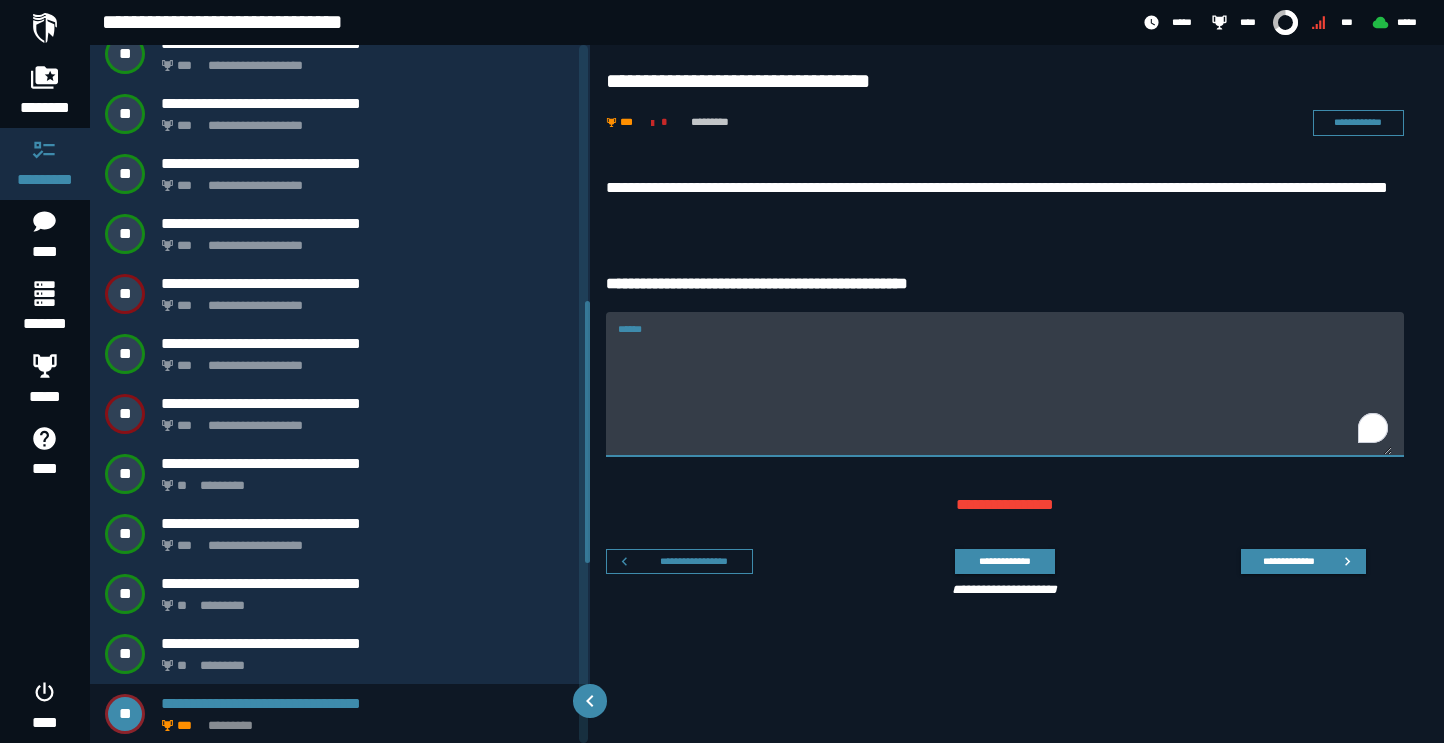 type 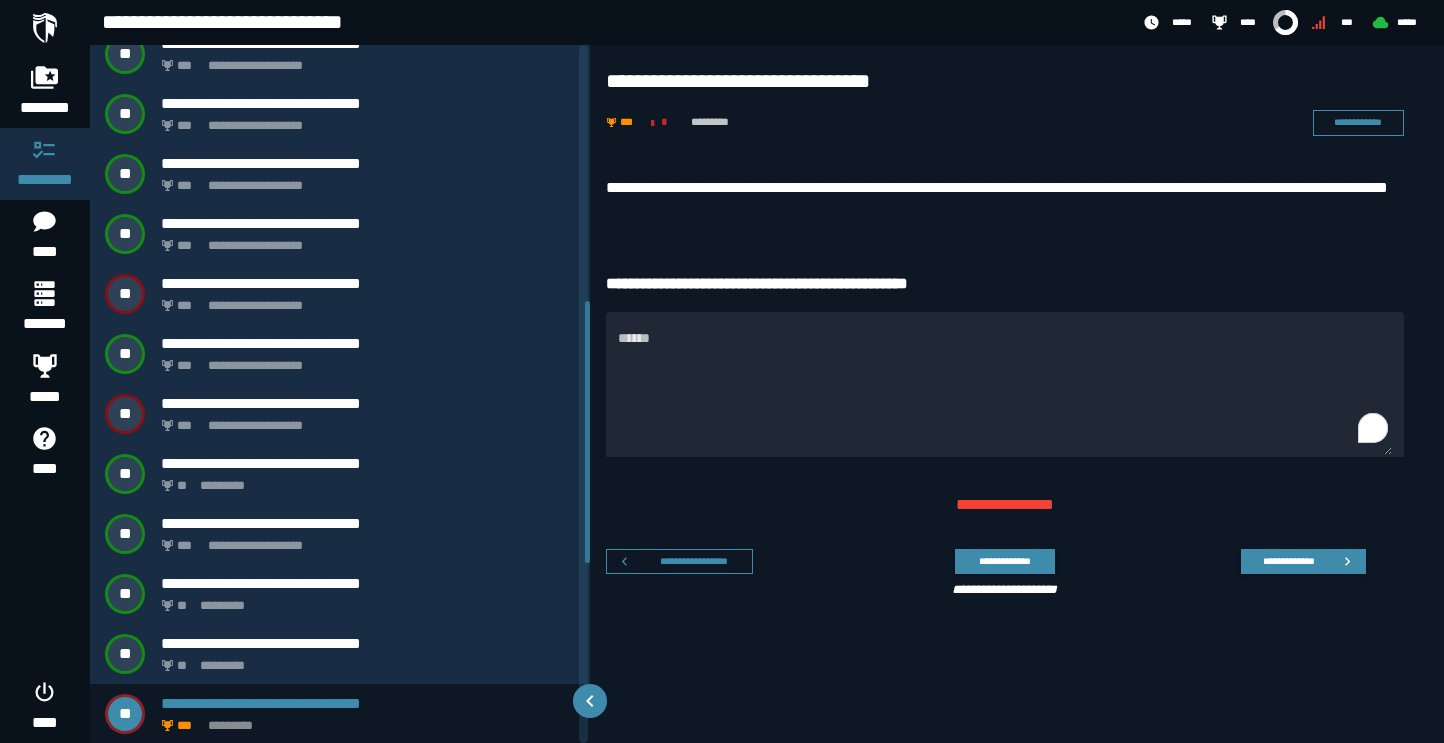 click on "**********" at bounding box center [1017, 391] 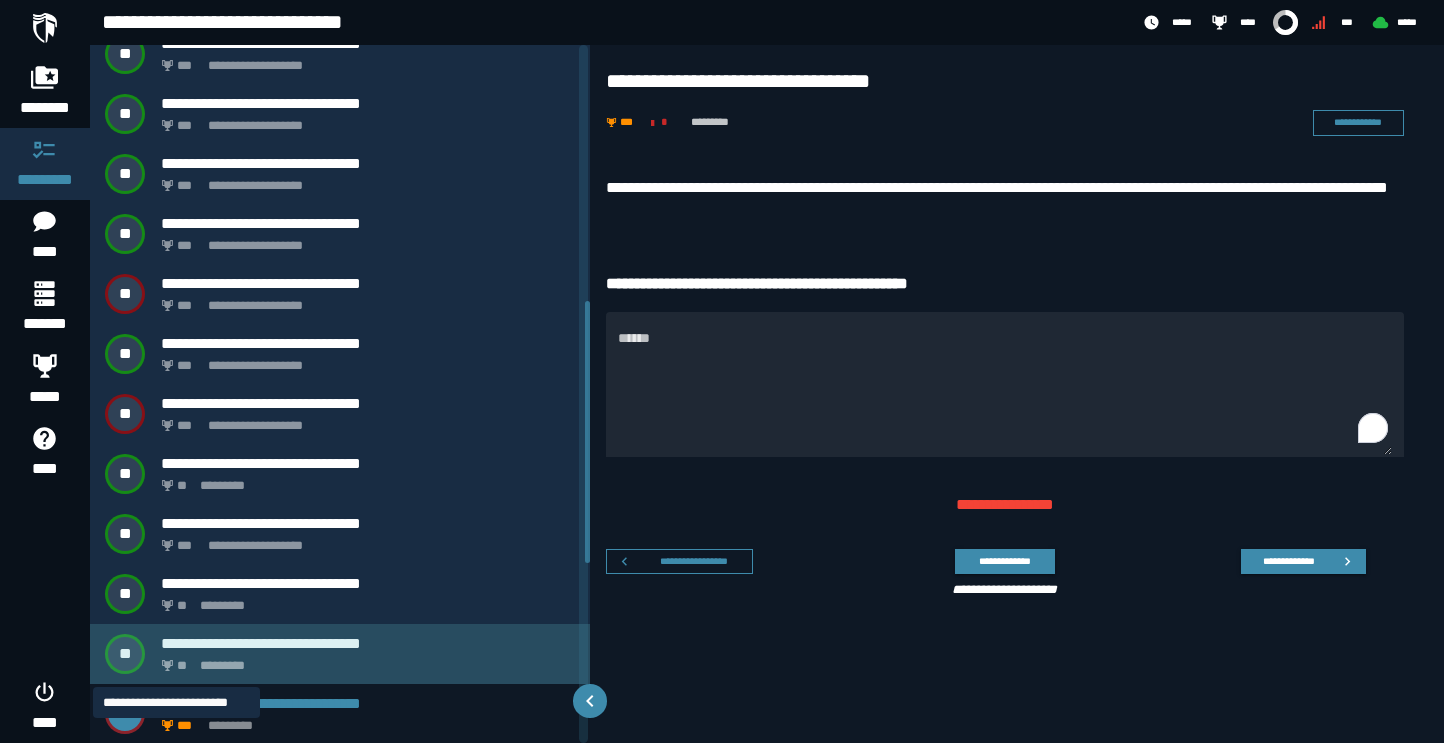 click on "**" at bounding box center [183, 666] 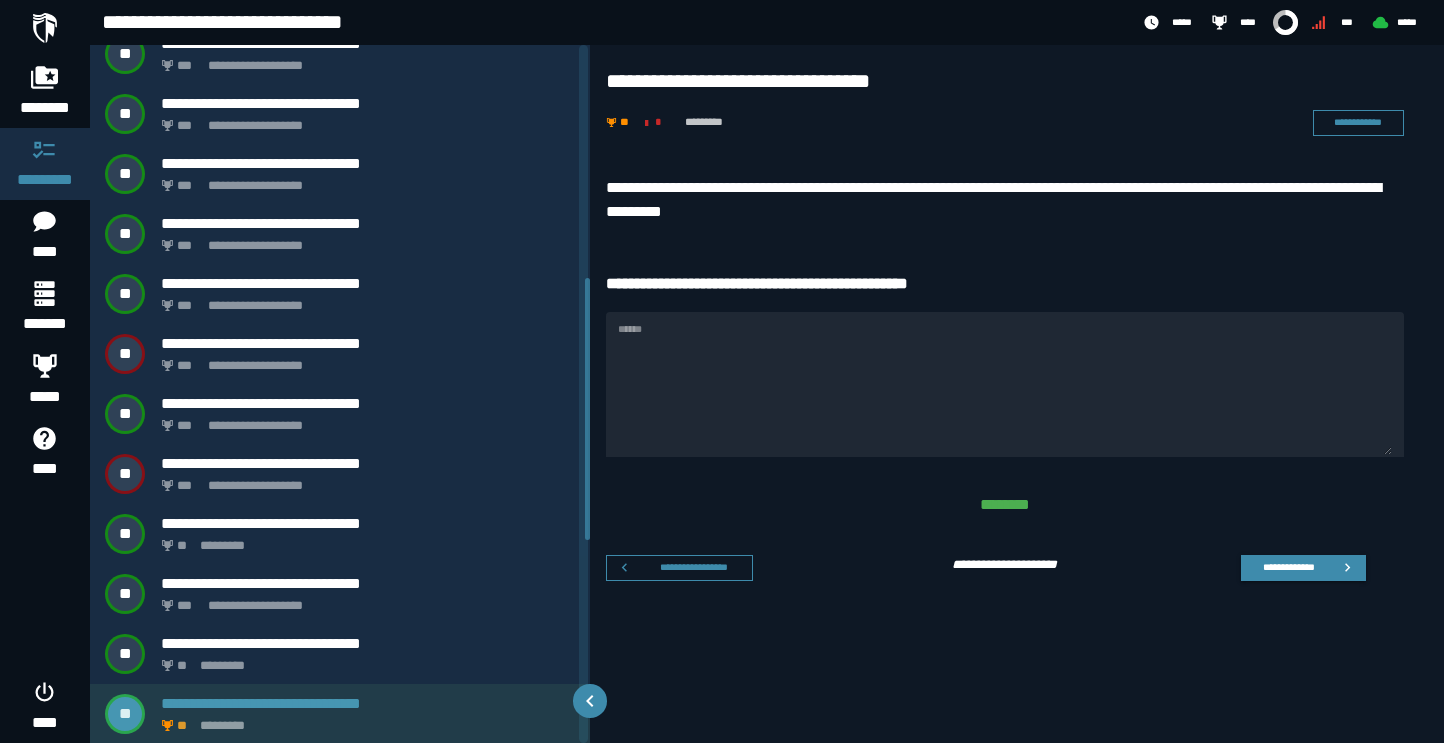 click on "**********" at bounding box center (368, 703) 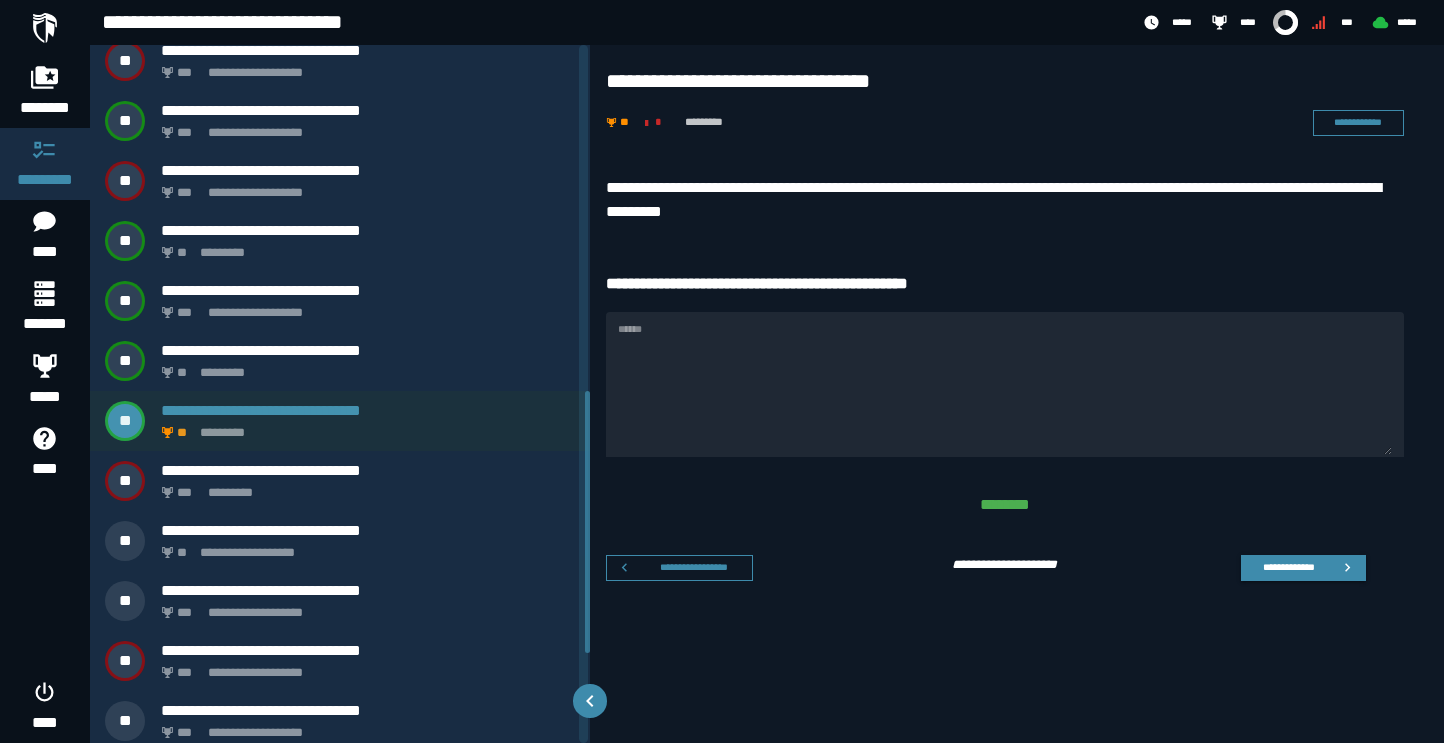 scroll, scrollTop: 921, scrollLeft: 0, axis: vertical 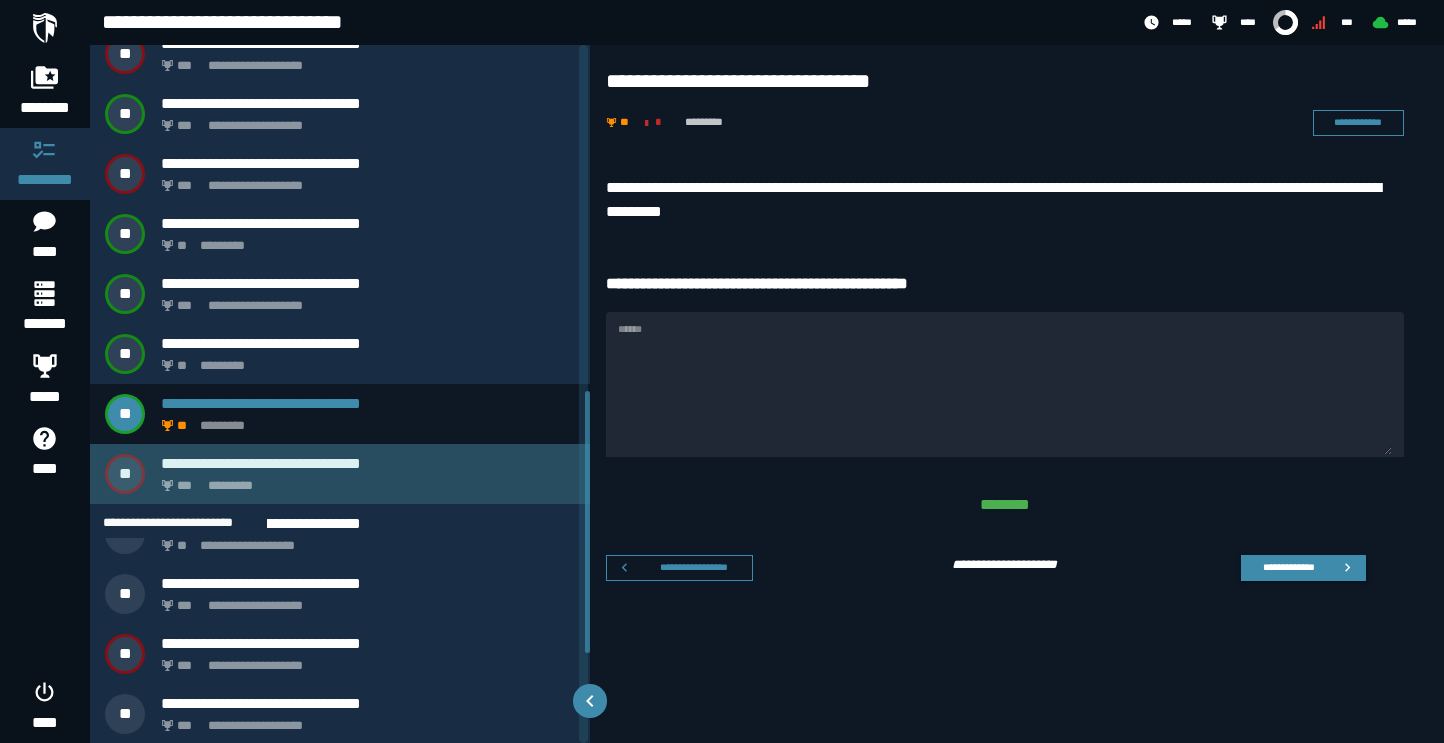 click on "***" at bounding box center [187, 486] 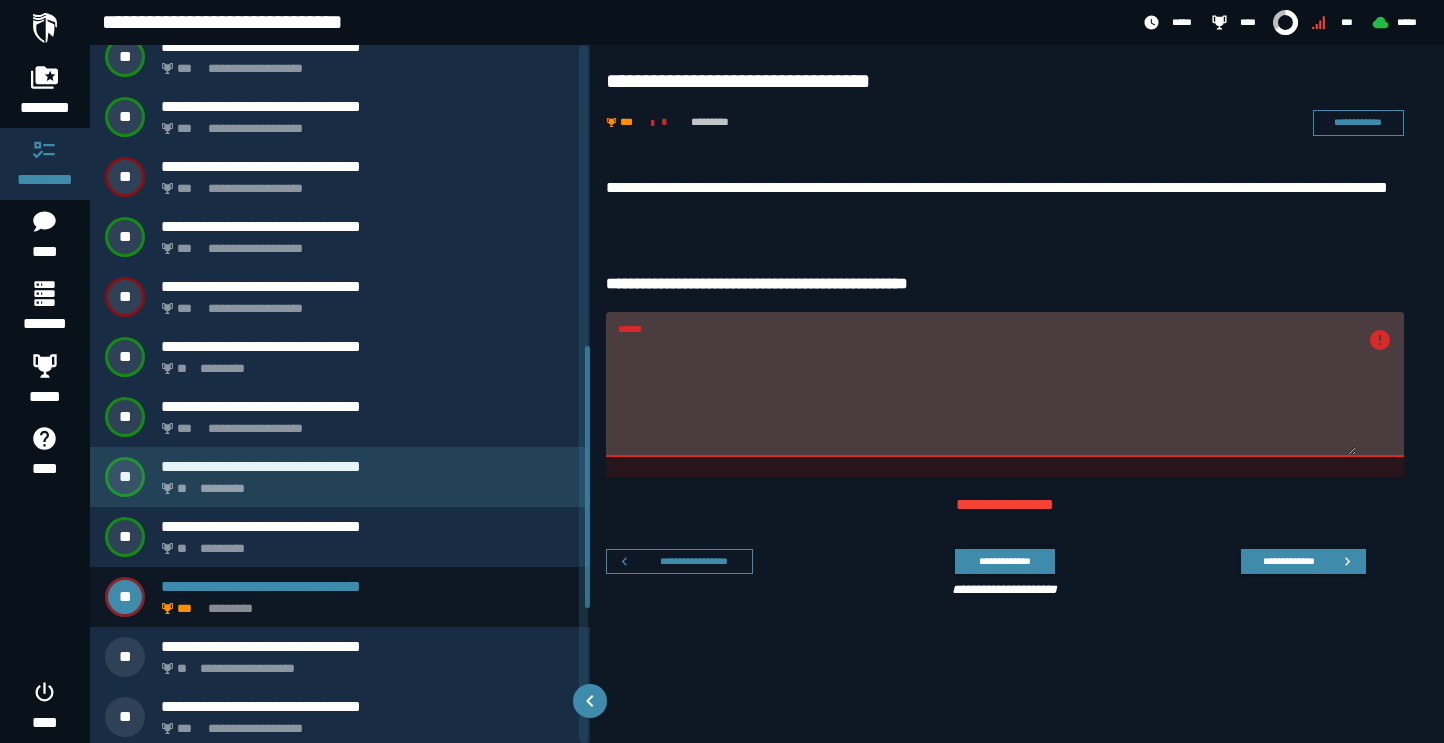 scroll, scrollTop: 802, scrollLeft: 0, axis: vertical 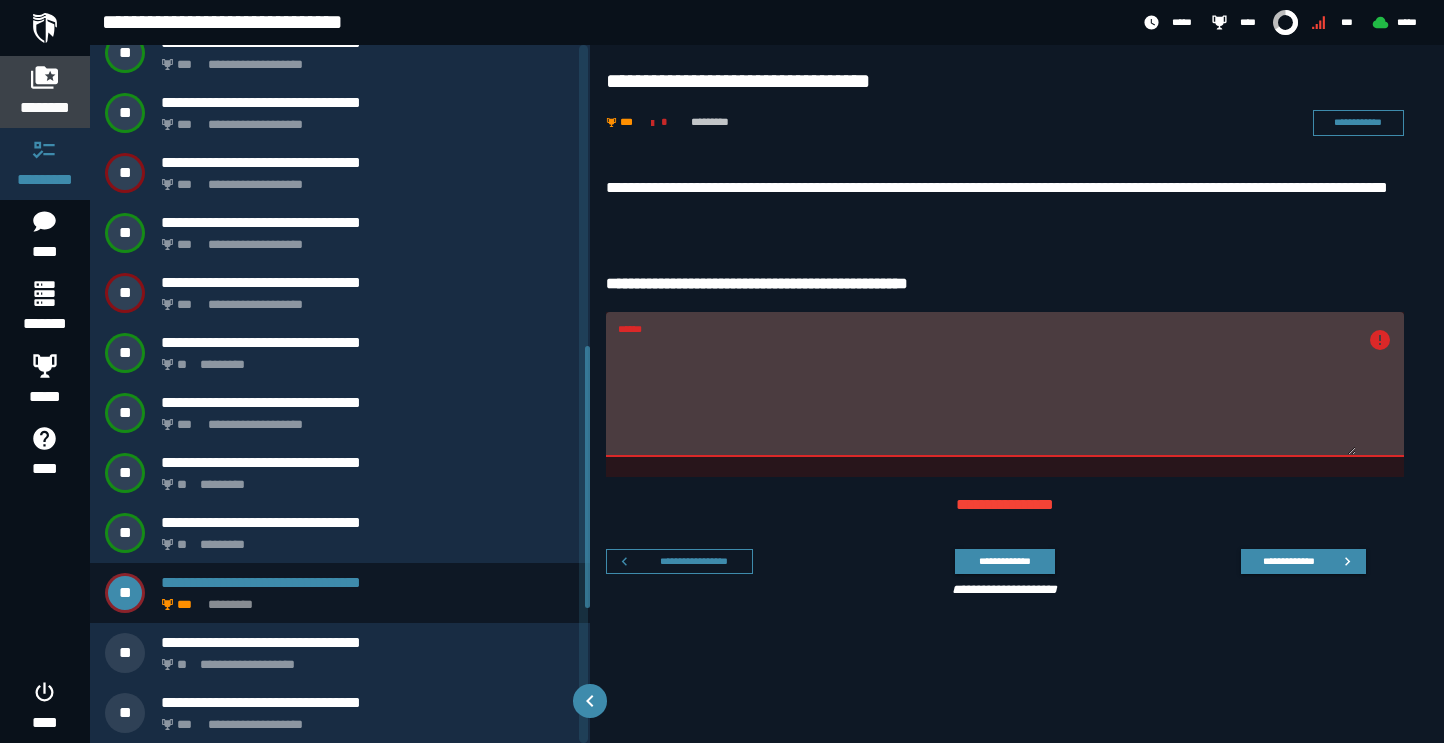 click at bounding box center [45, 77] 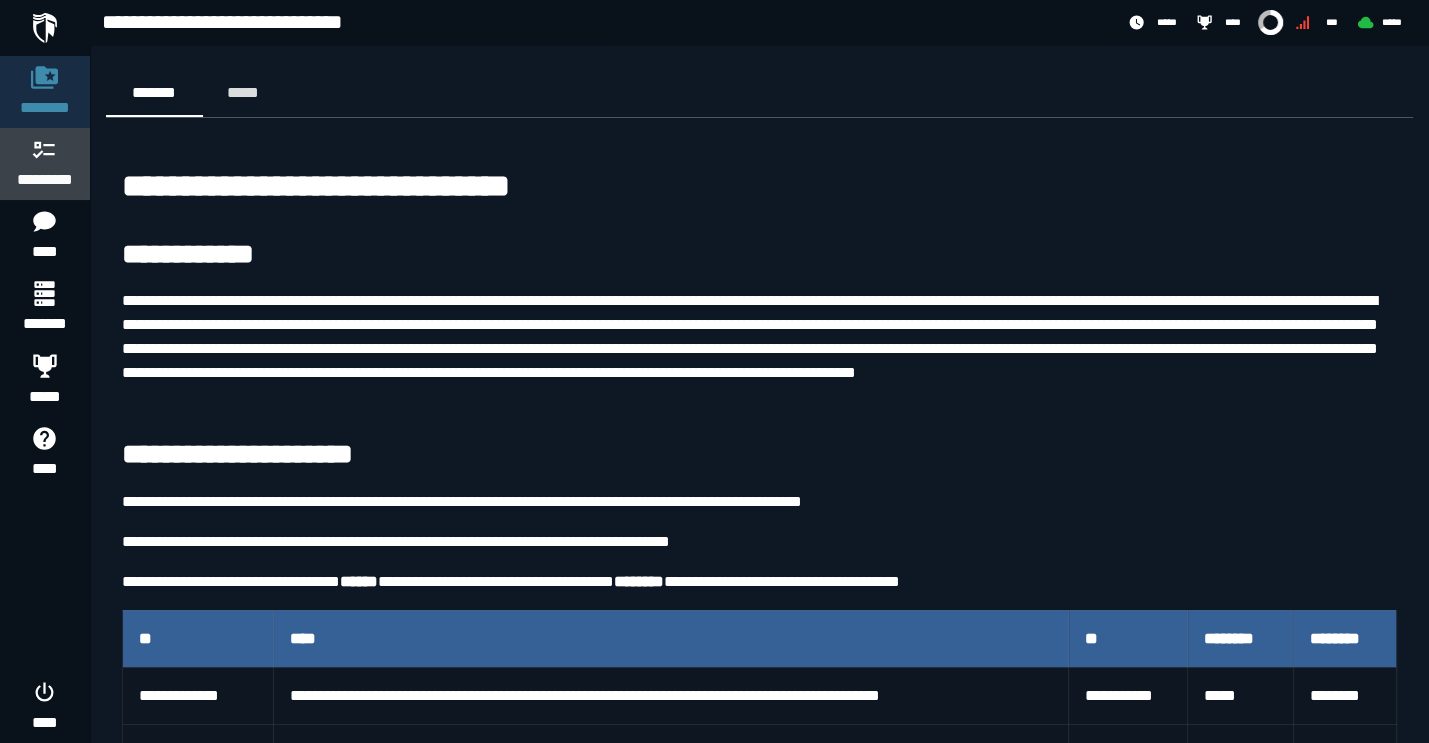 click on "*********" at bounding box center [45, 164] 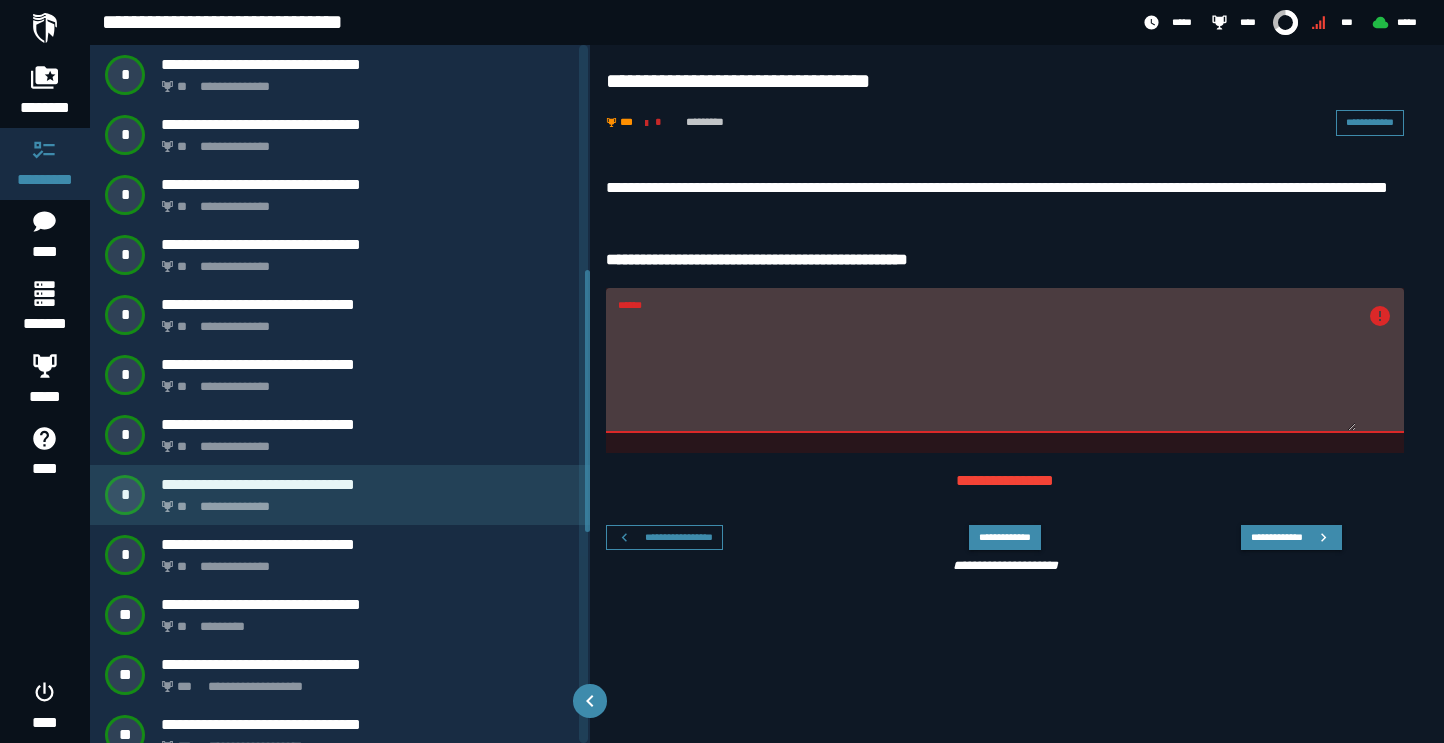 scroll, scrollTop: 1161, scrollLeft: 0, axis: vertical 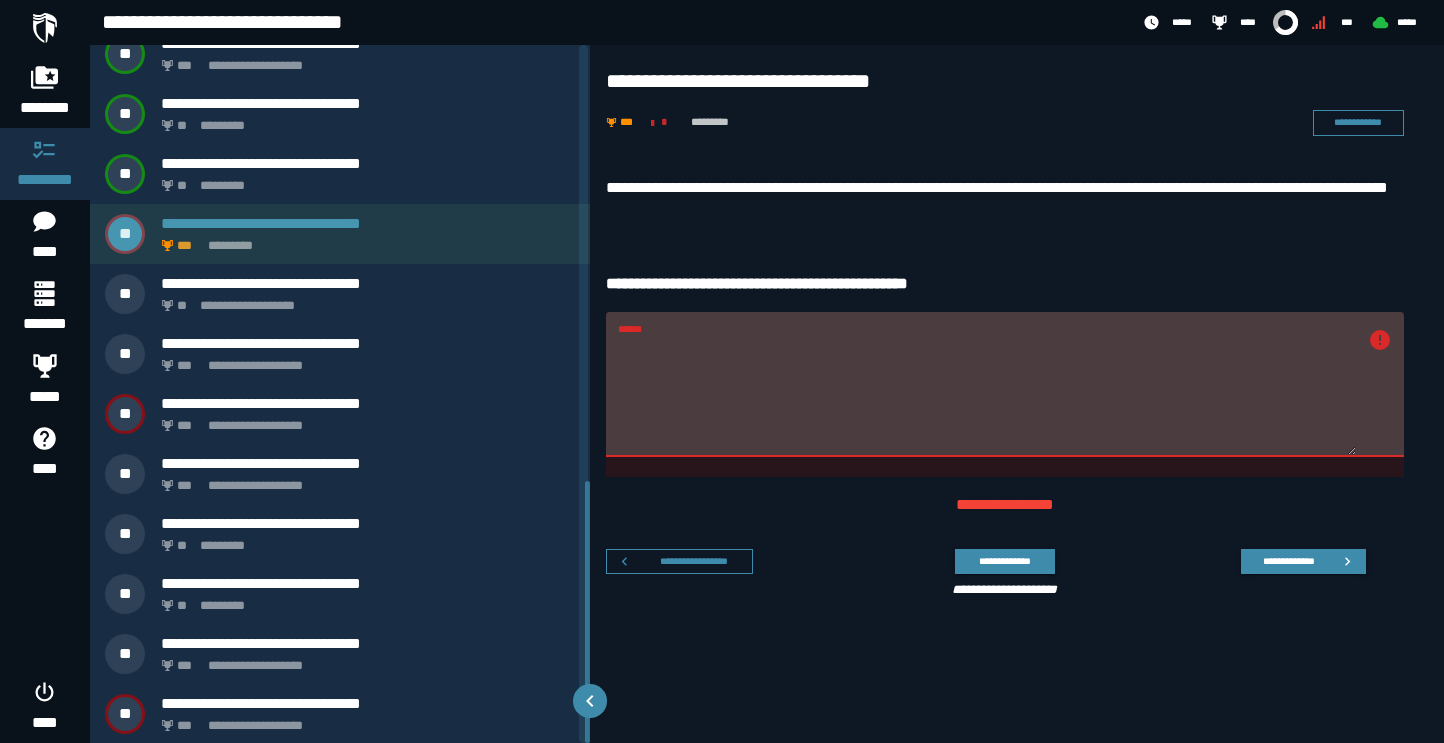 click on "*********" 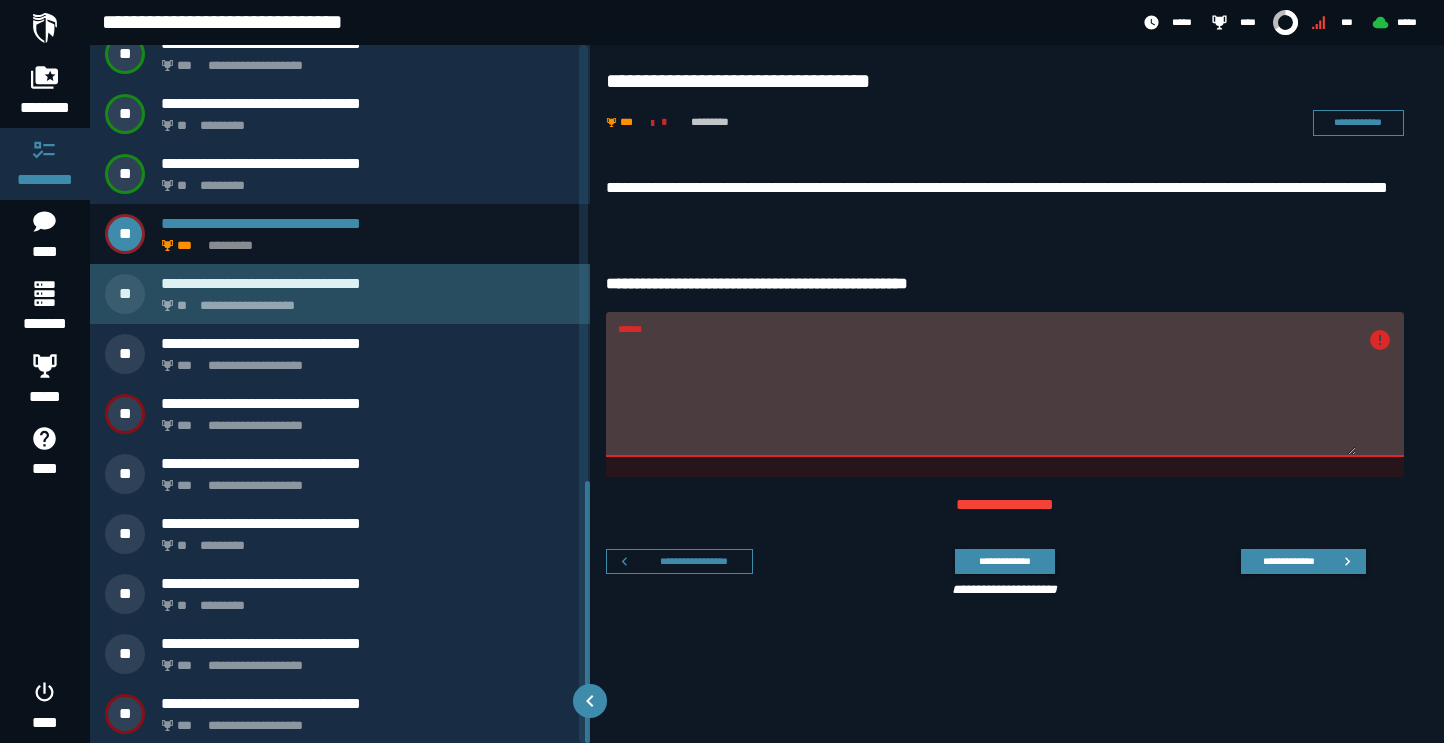 click on "**********" at bounding box center [364, 300] 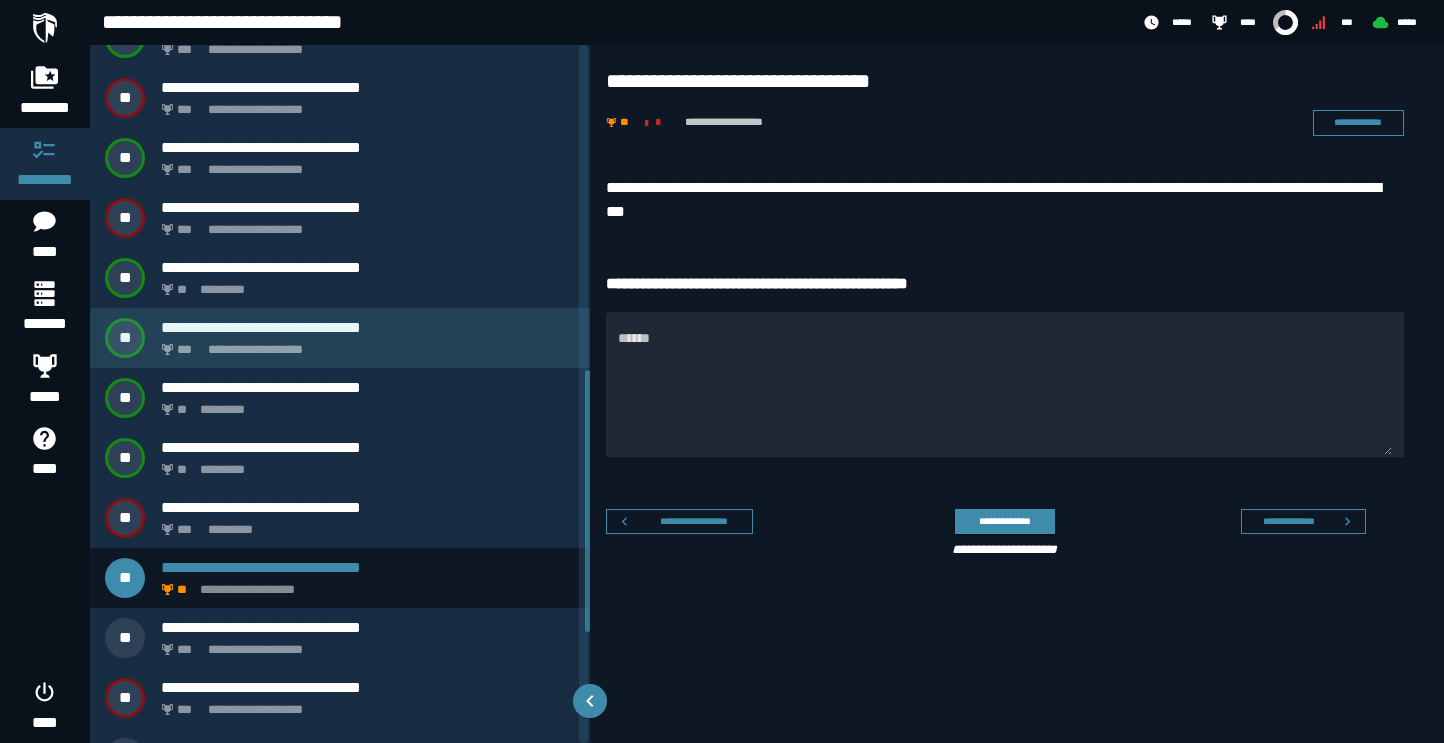 scroll, scrollTop: 882, scrollLeft: 0, axis: vertical 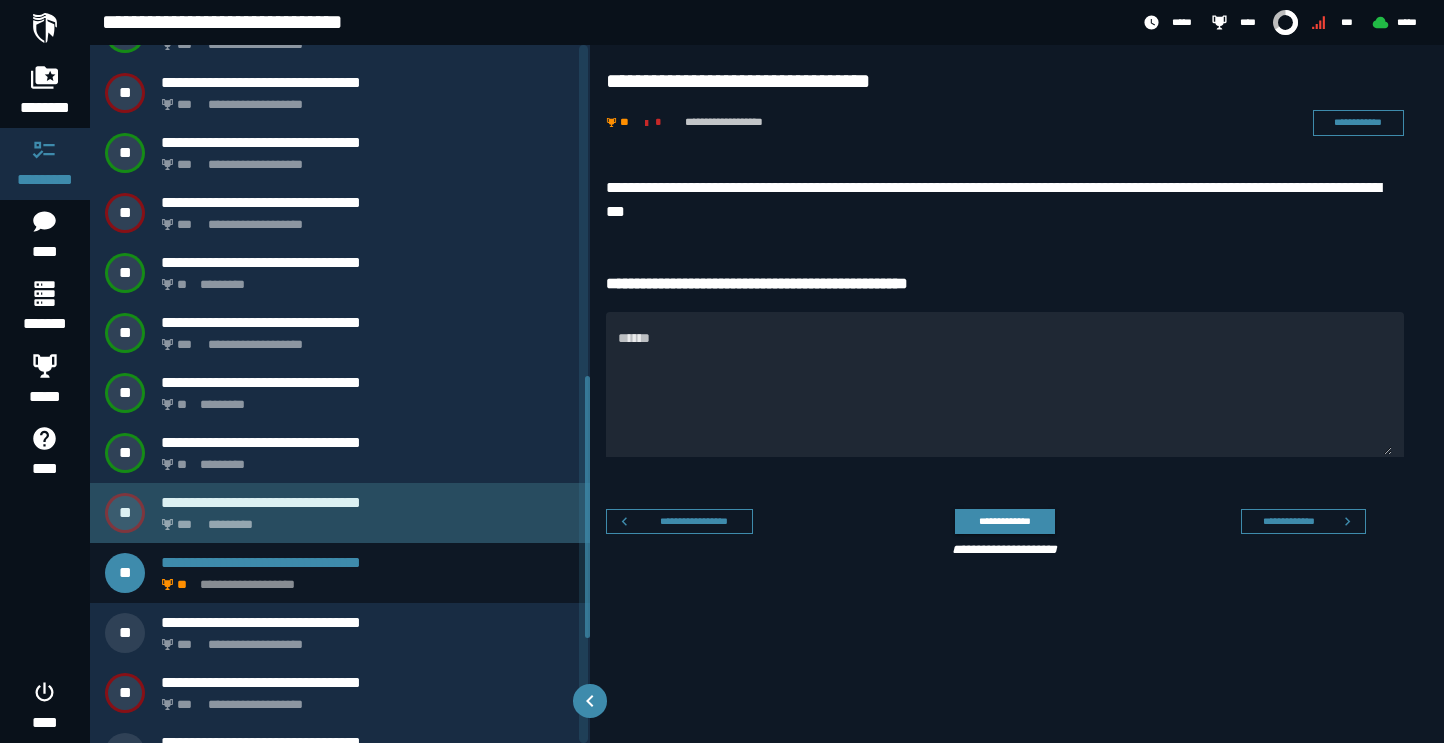 click on "*** *********" at bounding box center (364, 519) 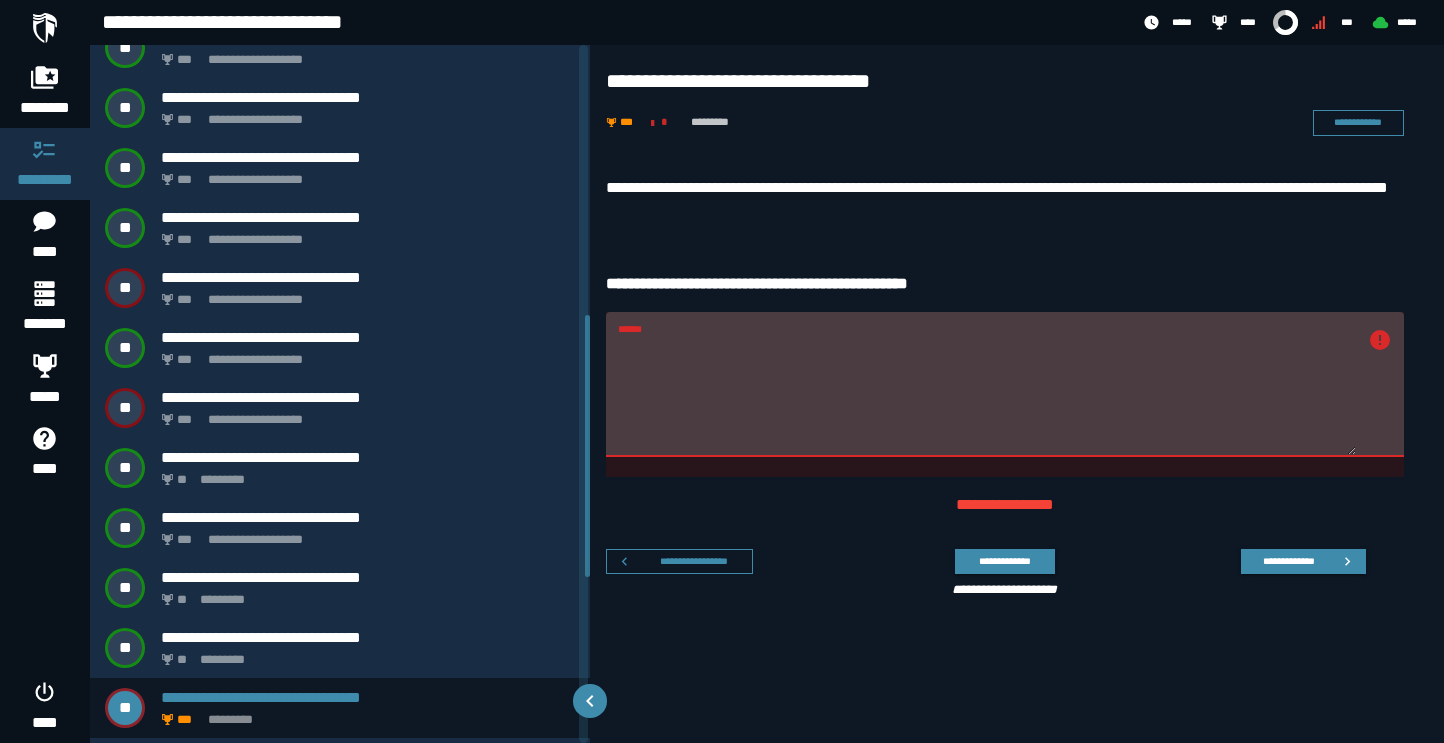 scroll, scrollTop: 681, scrollLeft: 0, axis: vertical 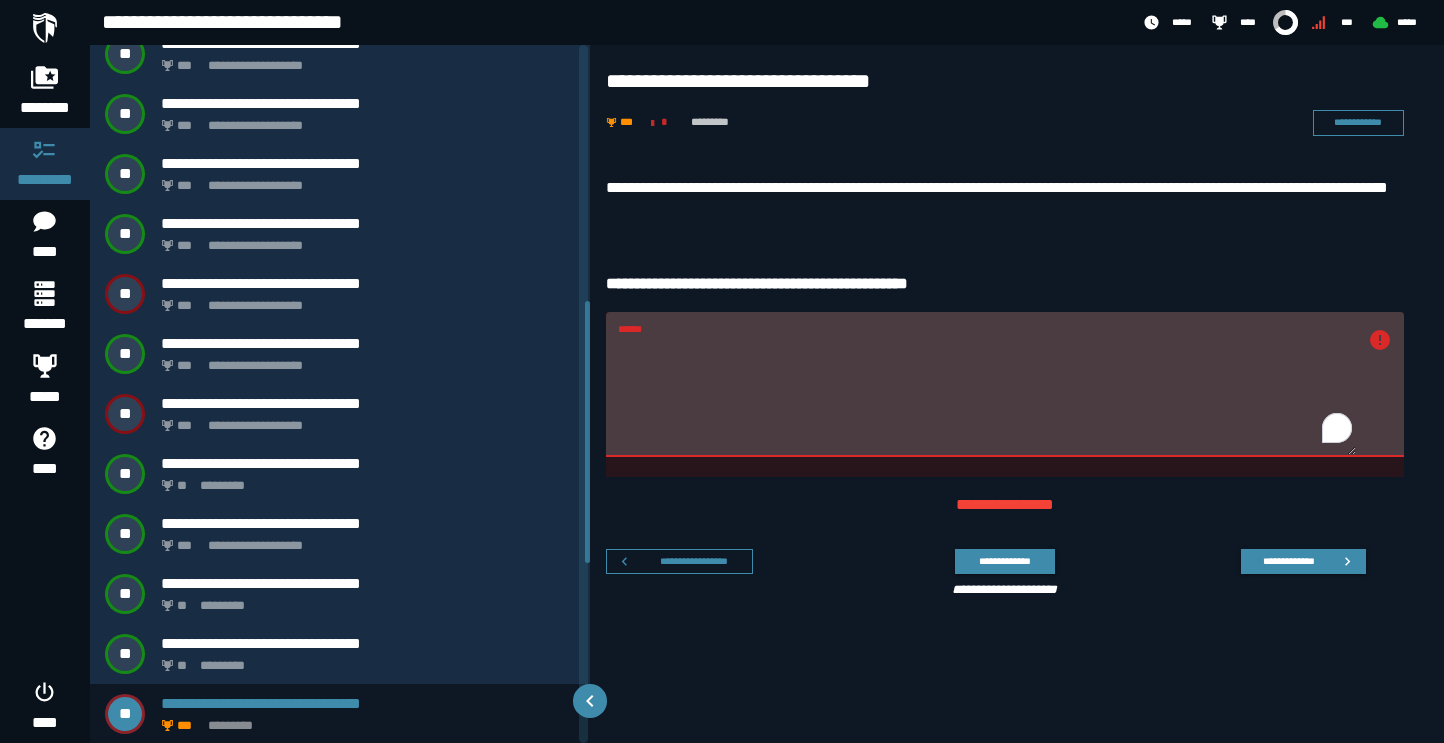 click on "******" at bounding box center [987, 396] 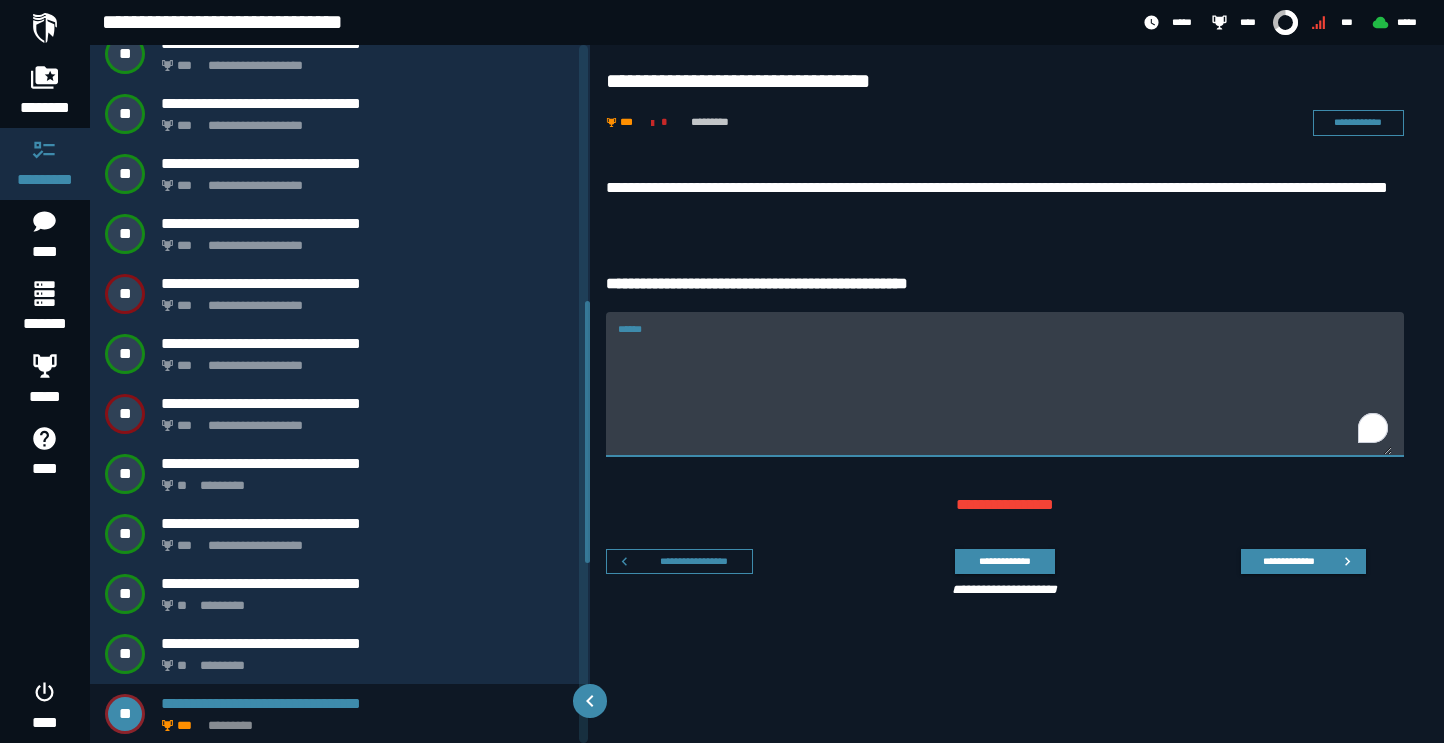 paste on "**********" 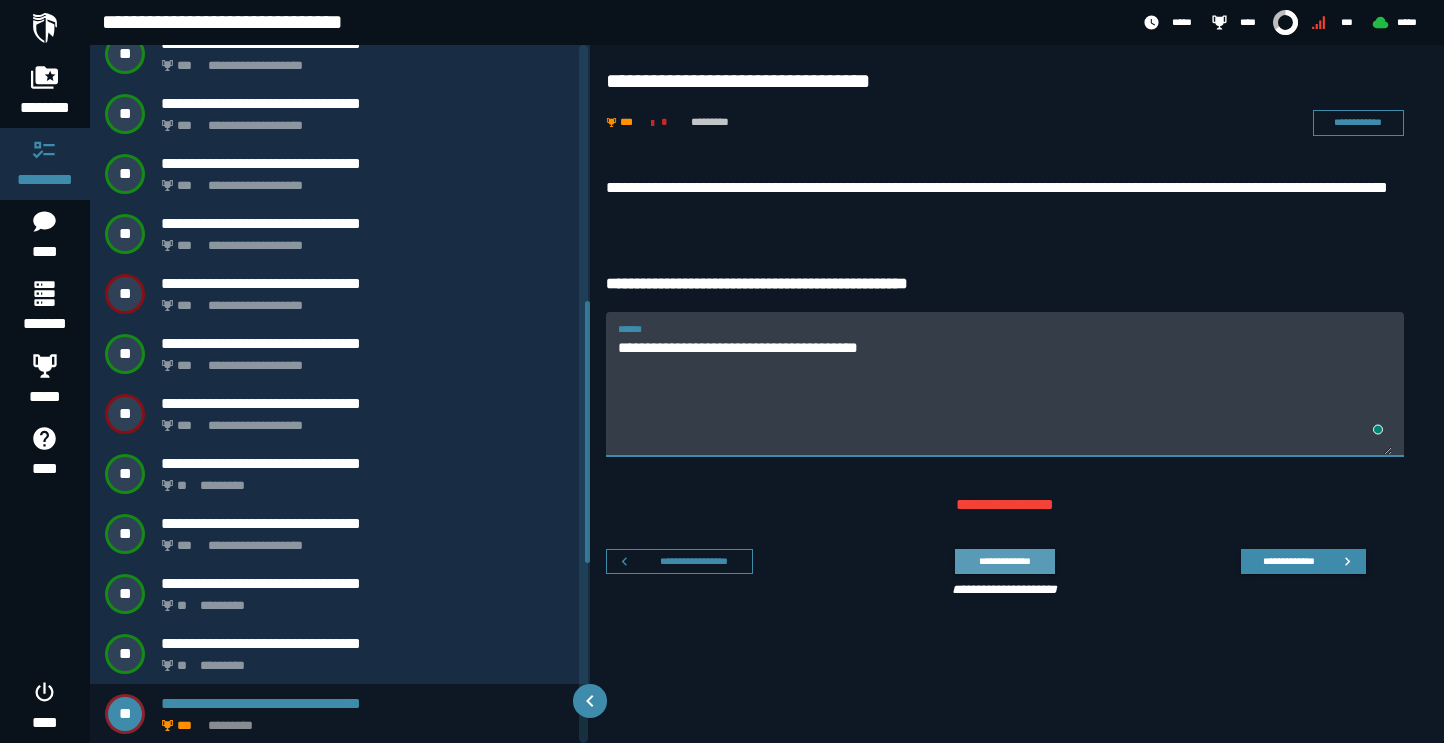 type on "**********" 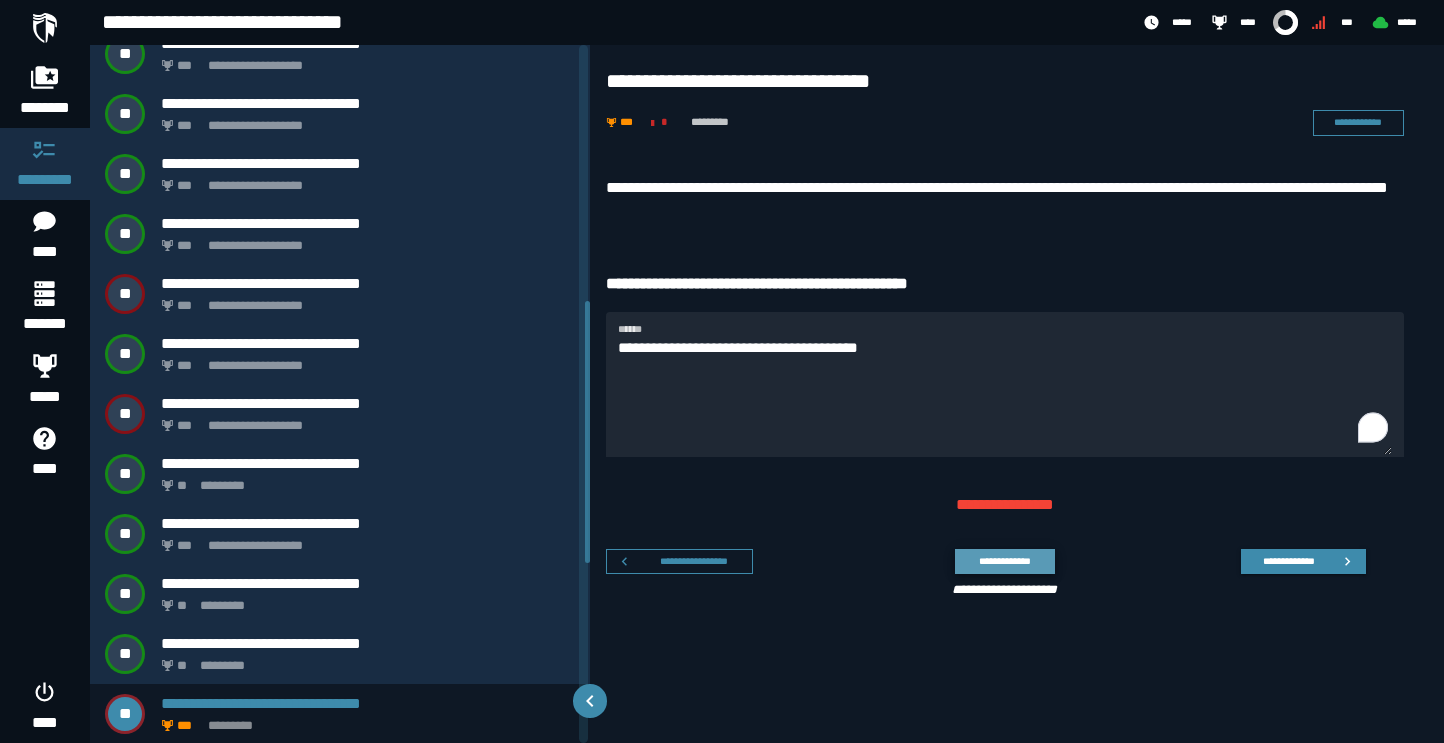 click on "**********" at bounding box center [1004, 561] 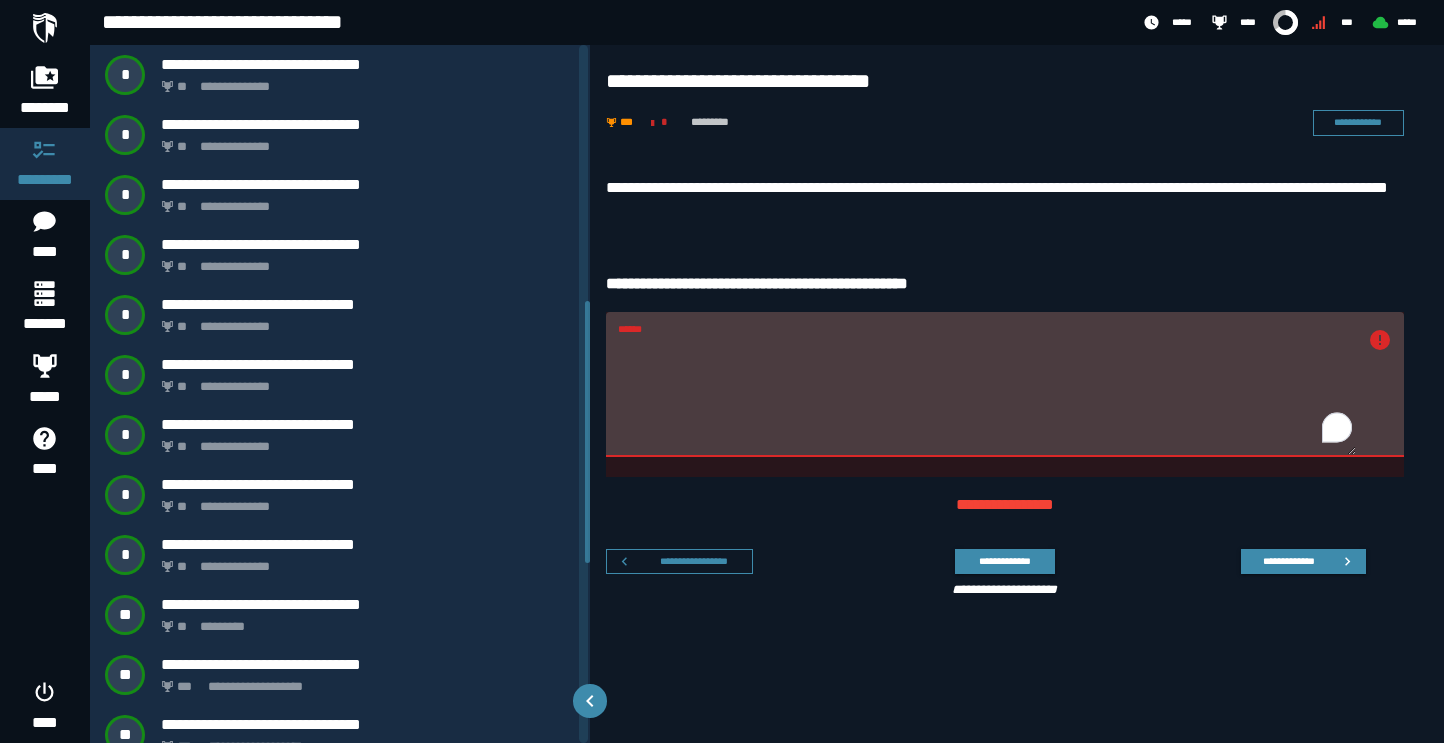 scroll, scrollTop: 0, scrollLeft: 0, axis: both 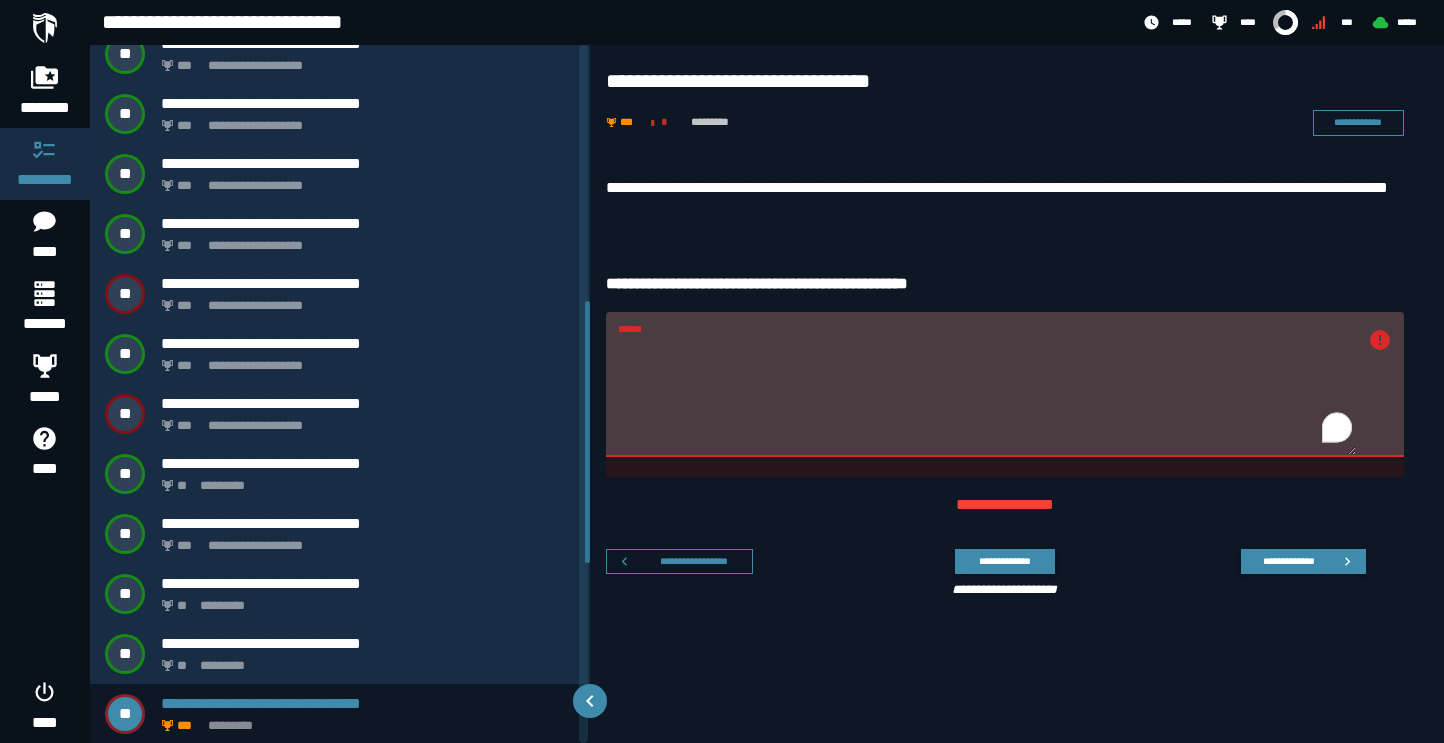 click on "******" at bounding box center [987, 396] 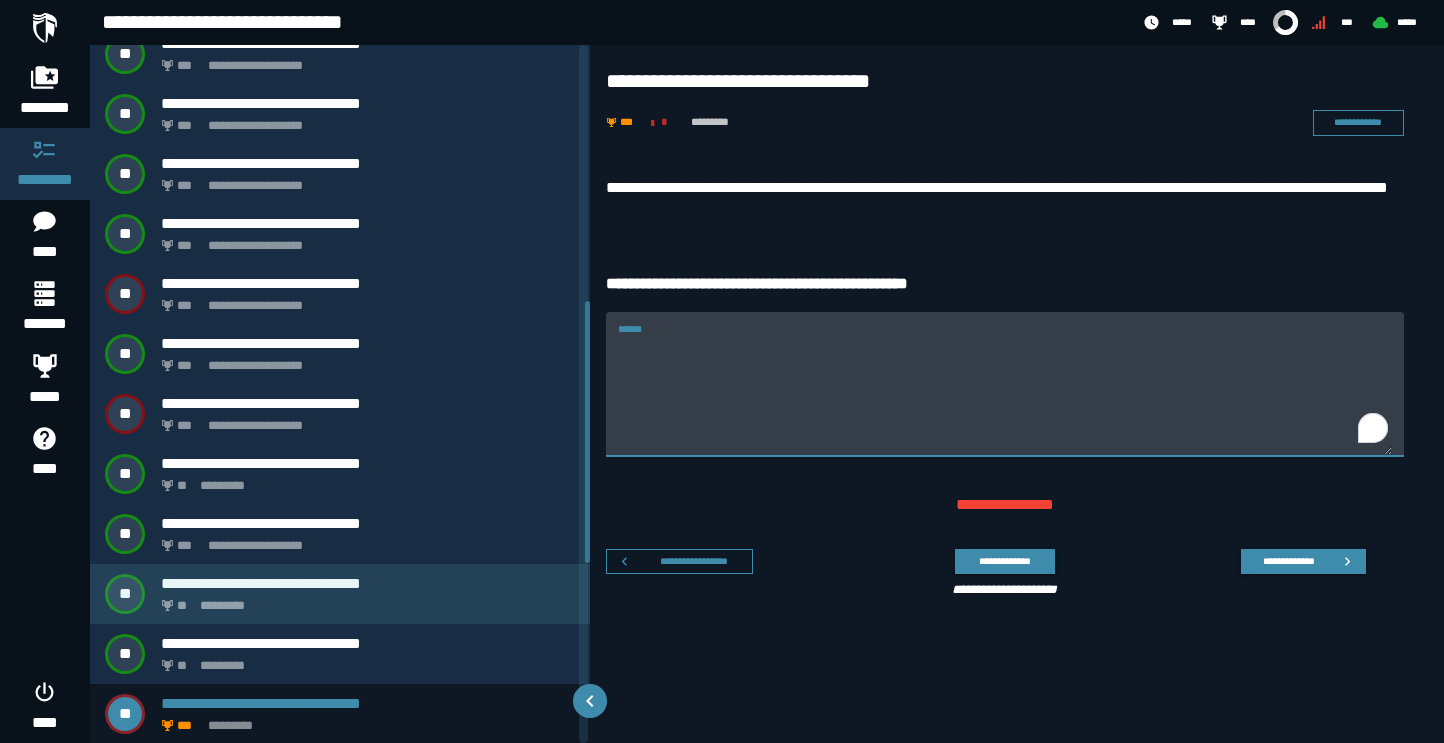 scroll, scrollTop: 846, scrollLeft: 0, axis: vertical 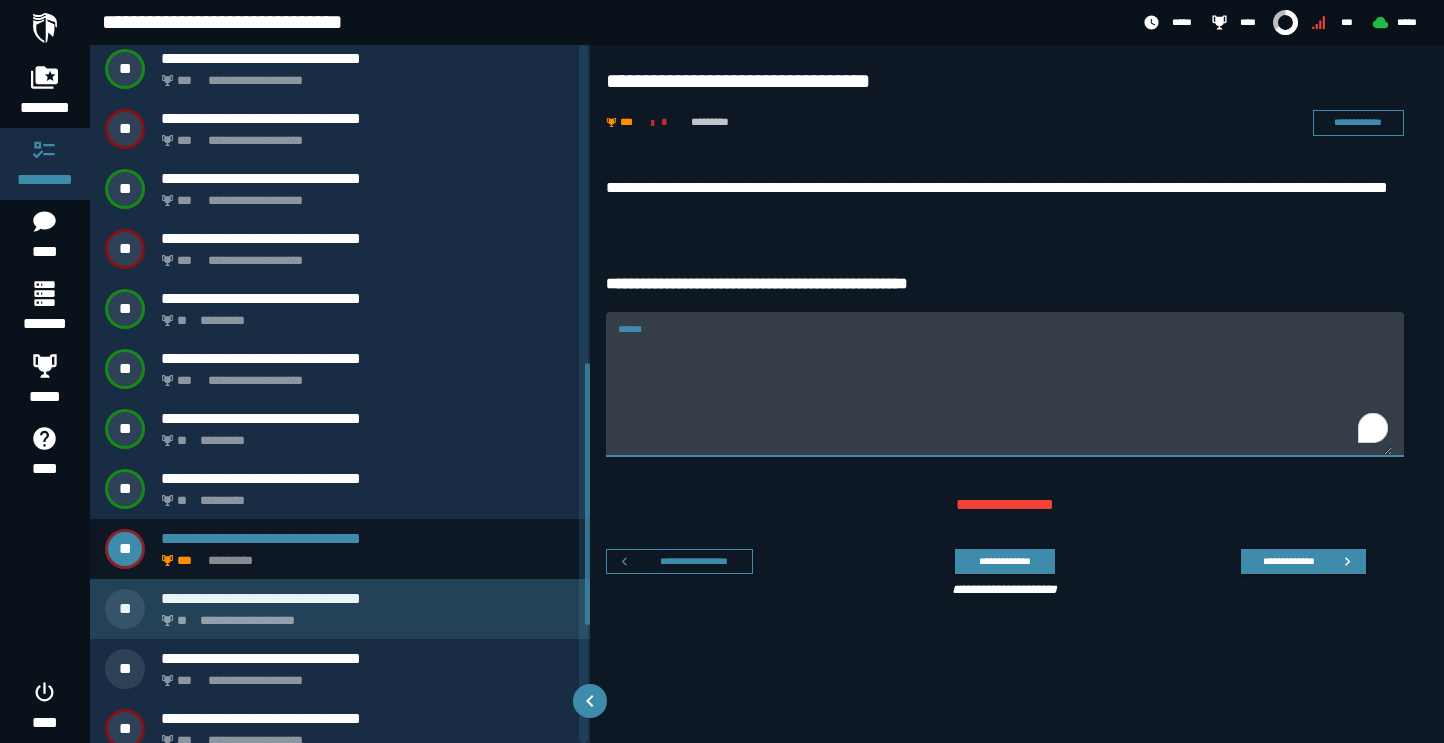 type 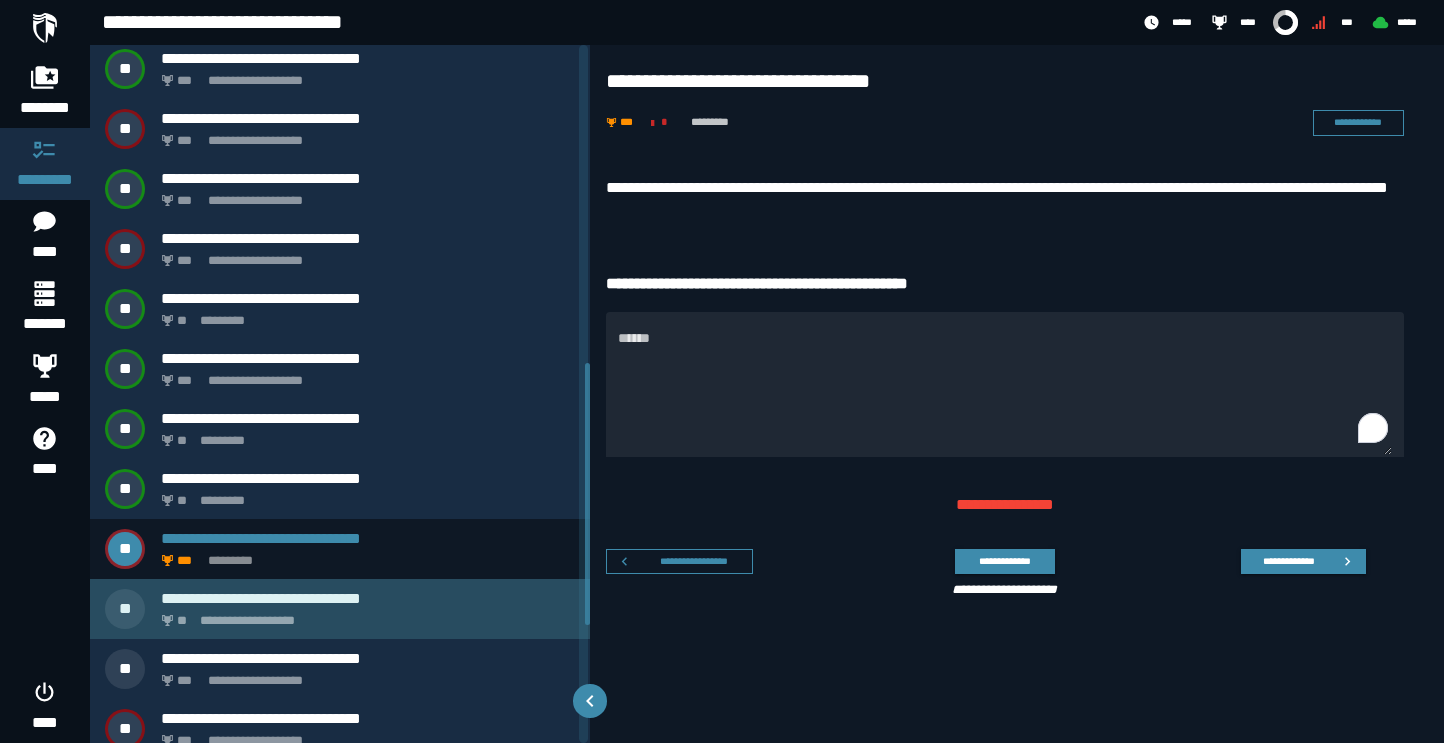click on "**********" at bounding box center [368, 598] 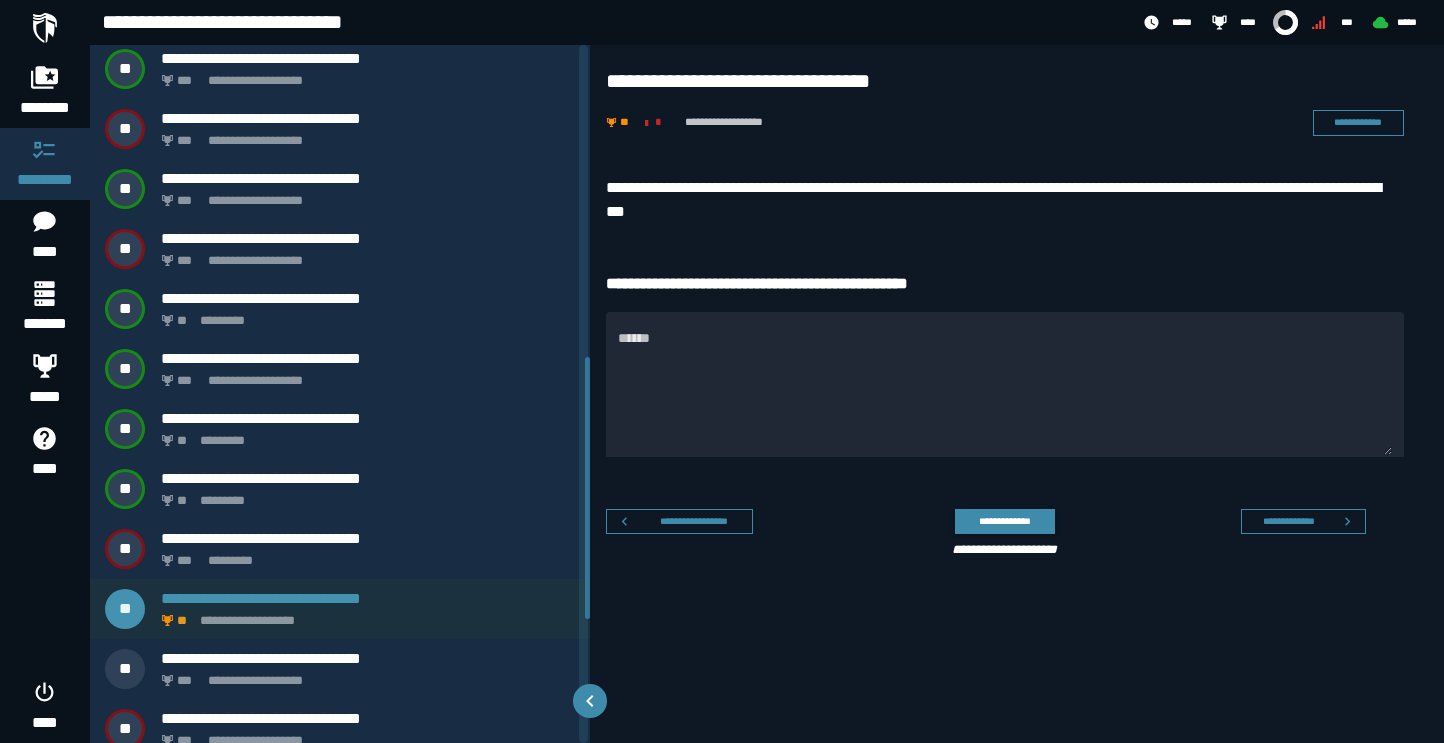 scroll, scrollTop: 741, scrollLeft: 0, axis: vertical 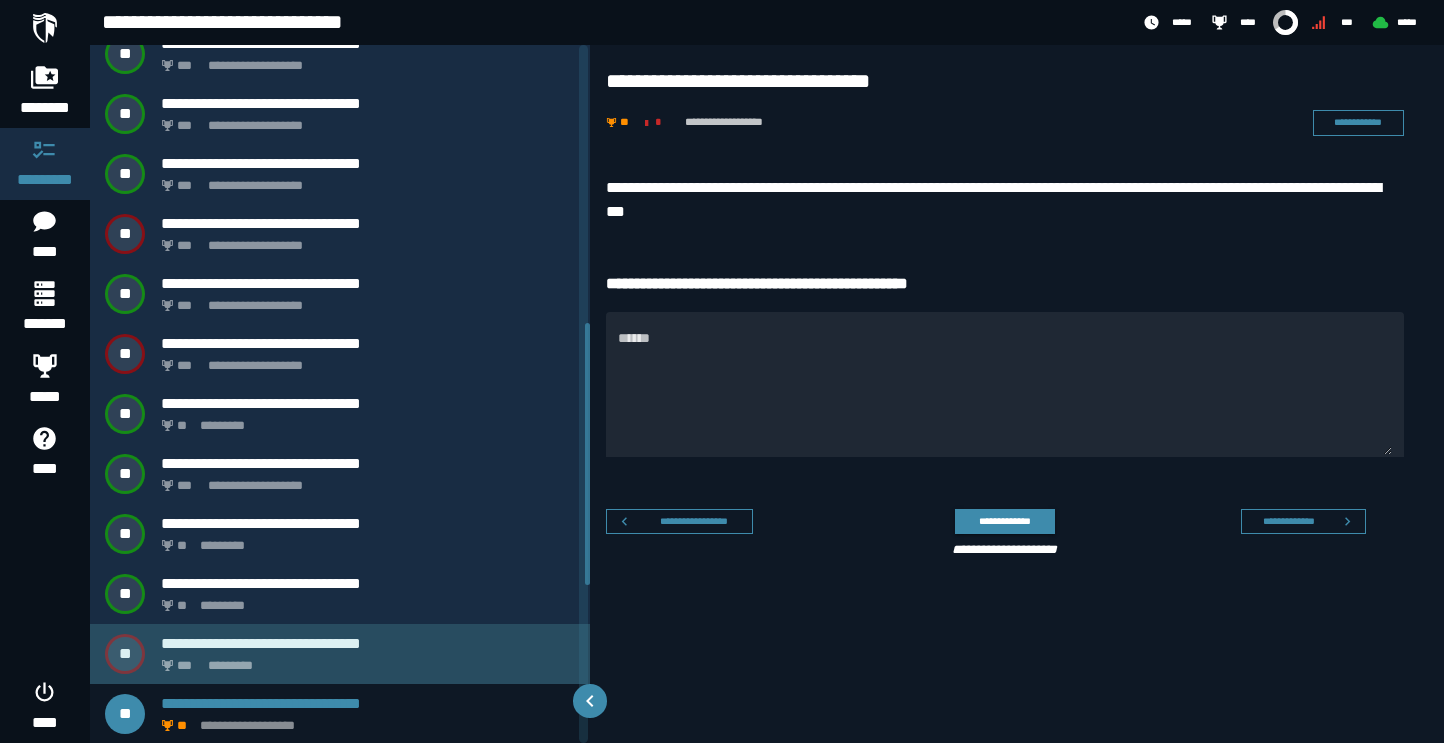 click on "**********" at bounding box center [368, 654] 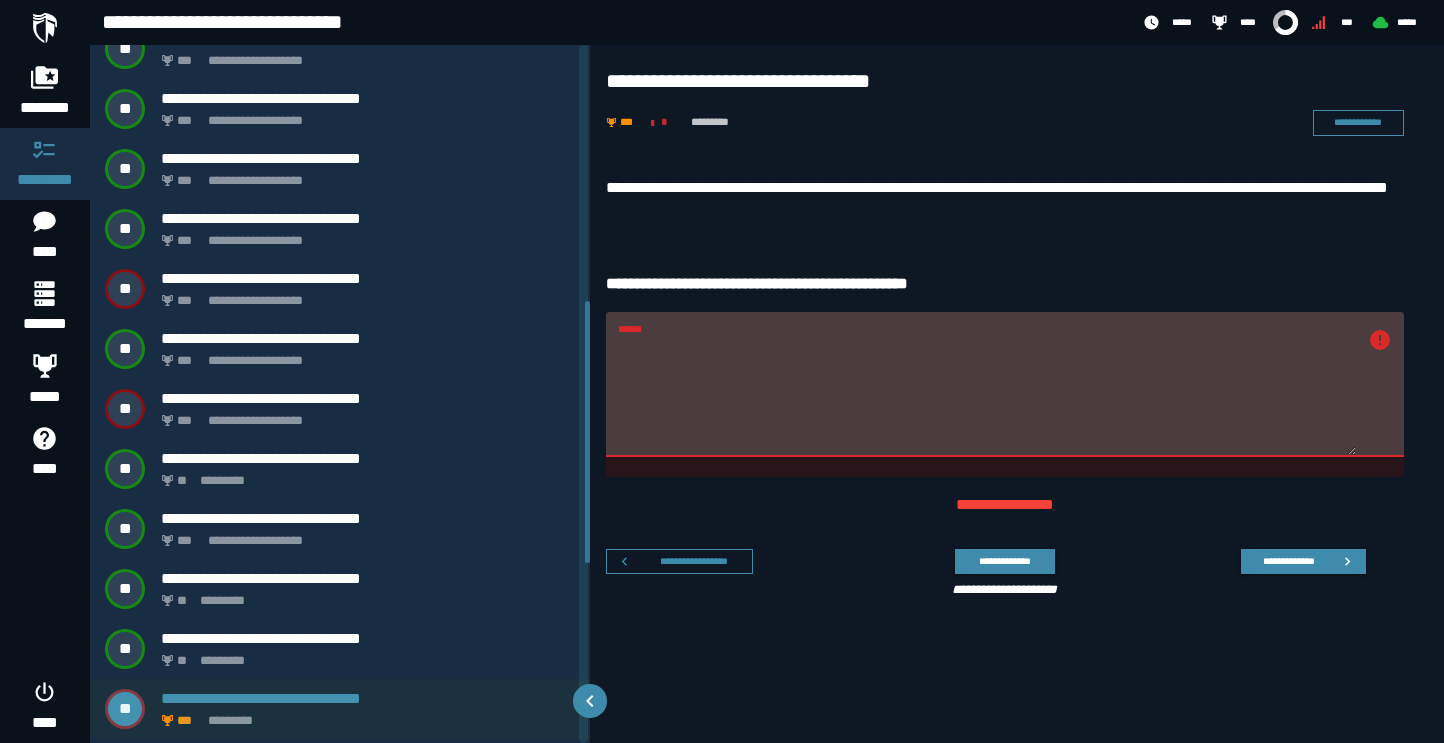 scroll, scrollTop: 681, scrollLeft: 0, axis: vertical 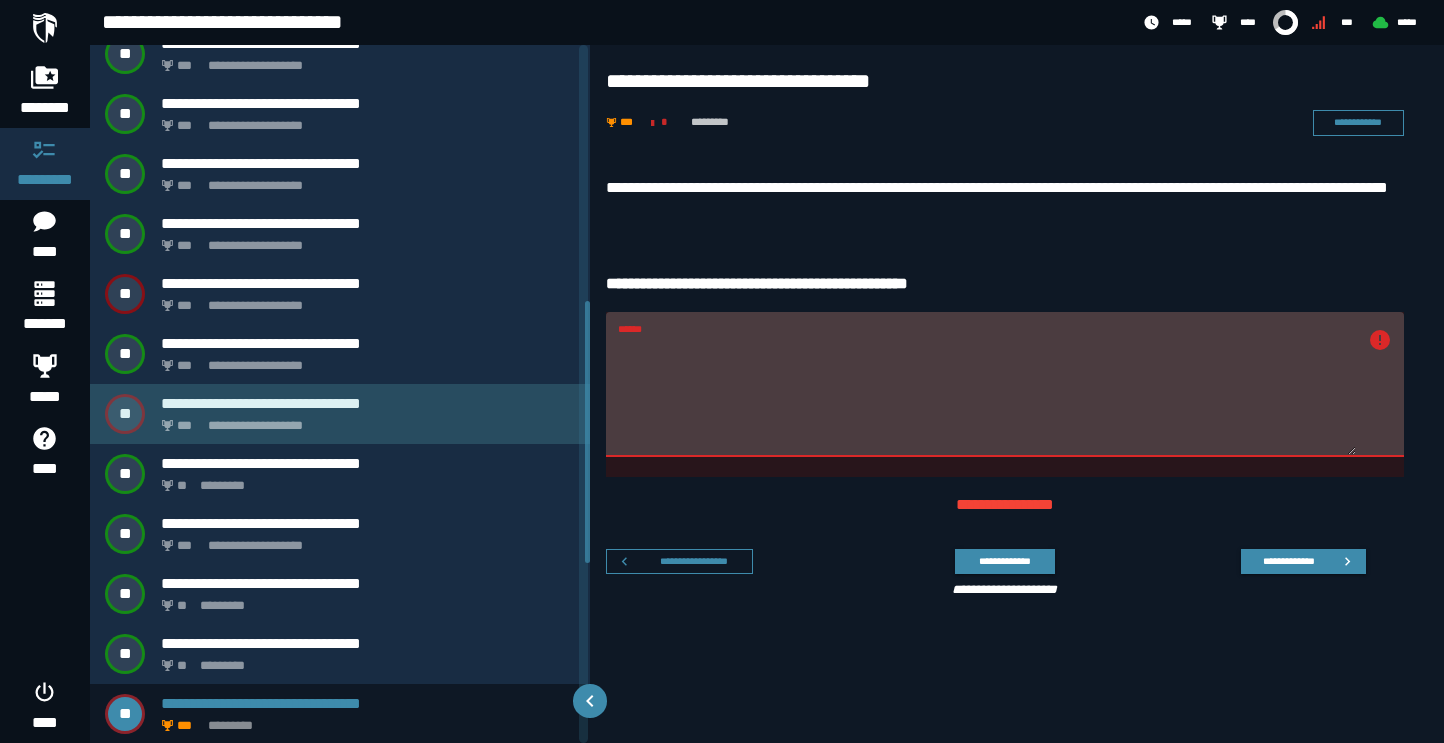 click on "**********" at bounding box center [364, 420] 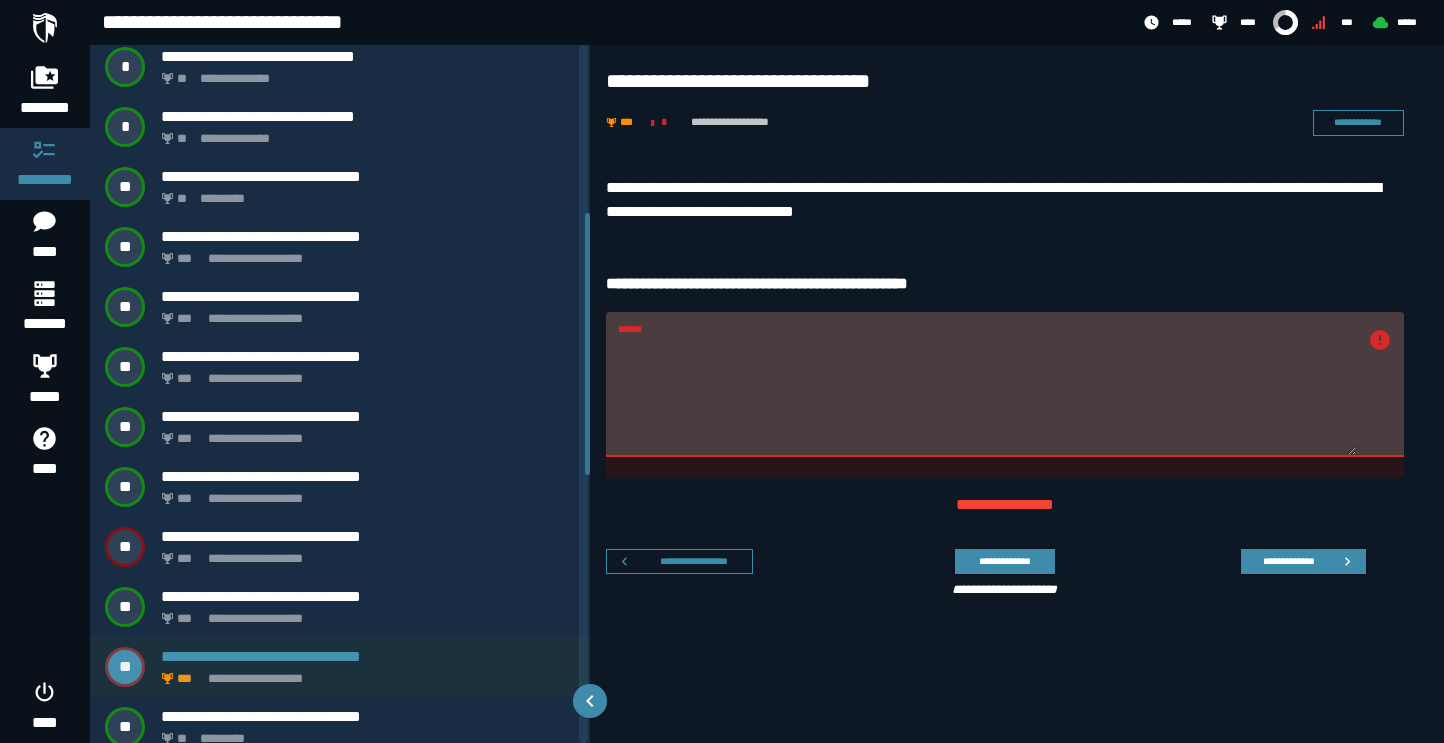 scroll, scrollTop: 381, scrollLeft: 0, axis: vertical 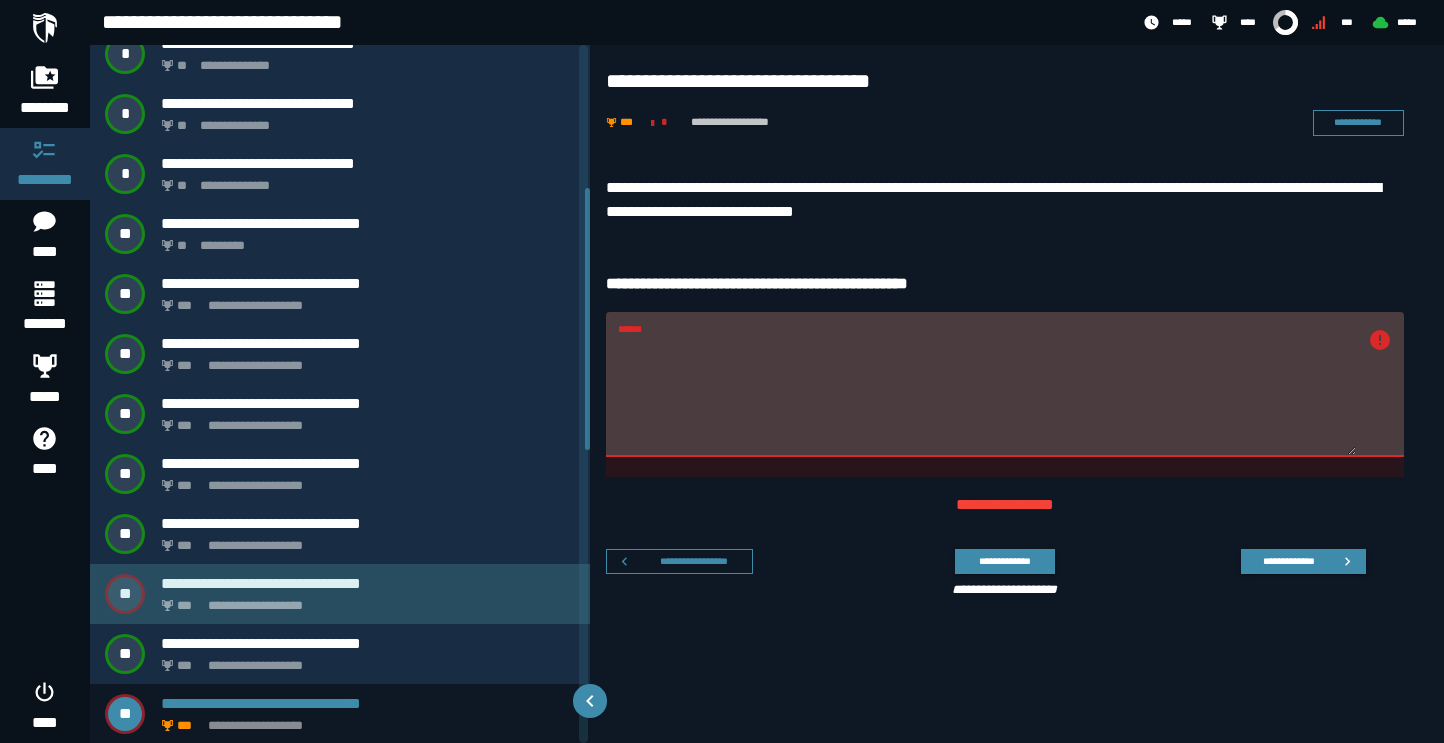 click on "**********" at bounding box center [368, 583] 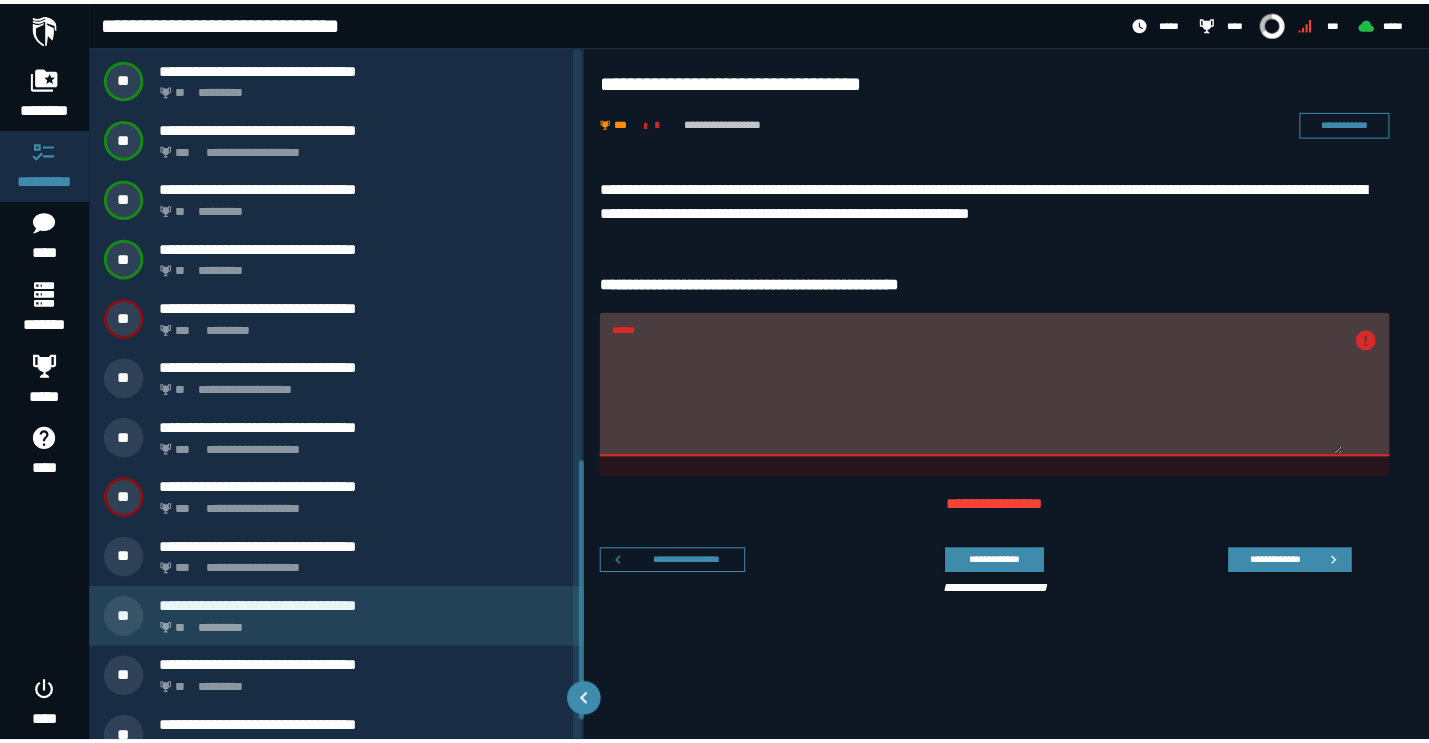 scroll, scrollTop: 1108, scrollLeft: 0, axis: vertical 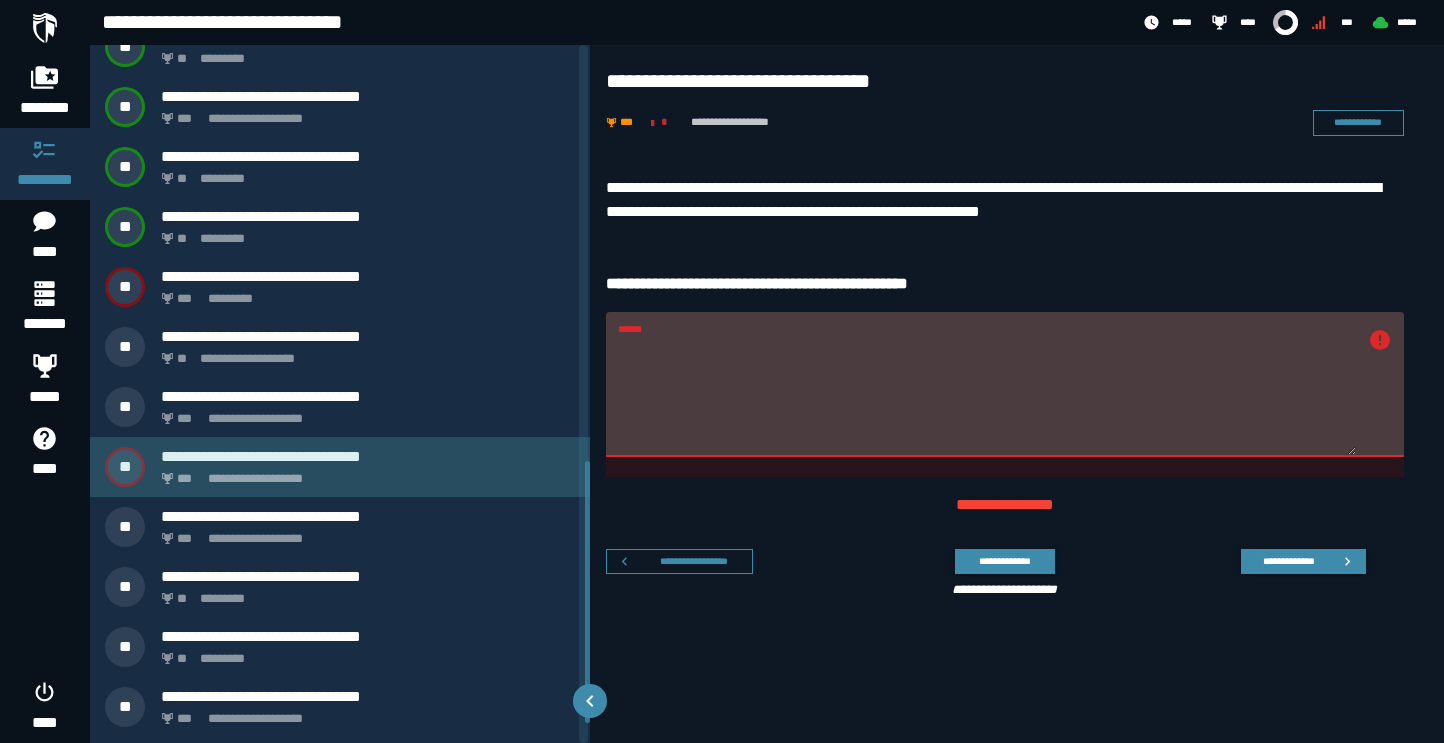 click on "**********" at bounding box center [364, 473] 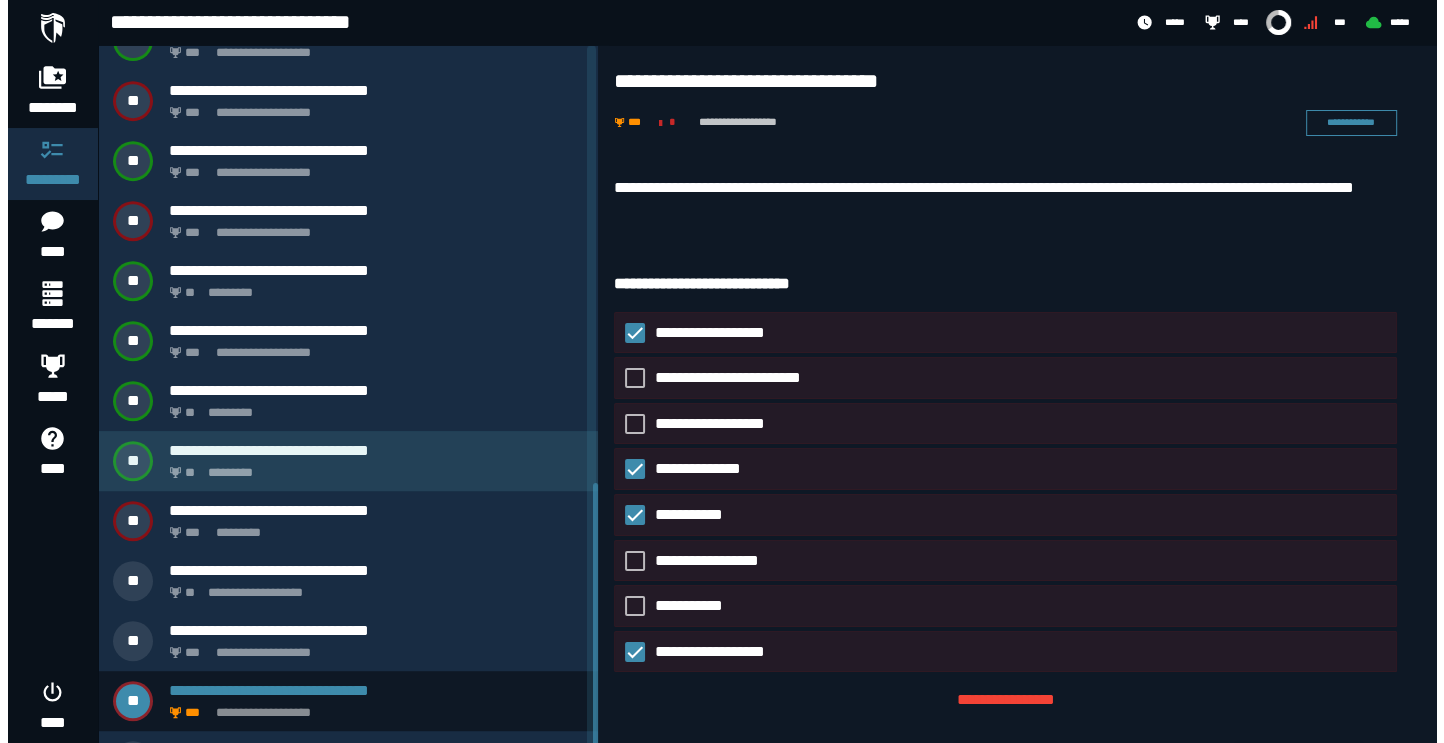 scroll, scrollTop: 861, scrollLeft: 0, axis: vertical 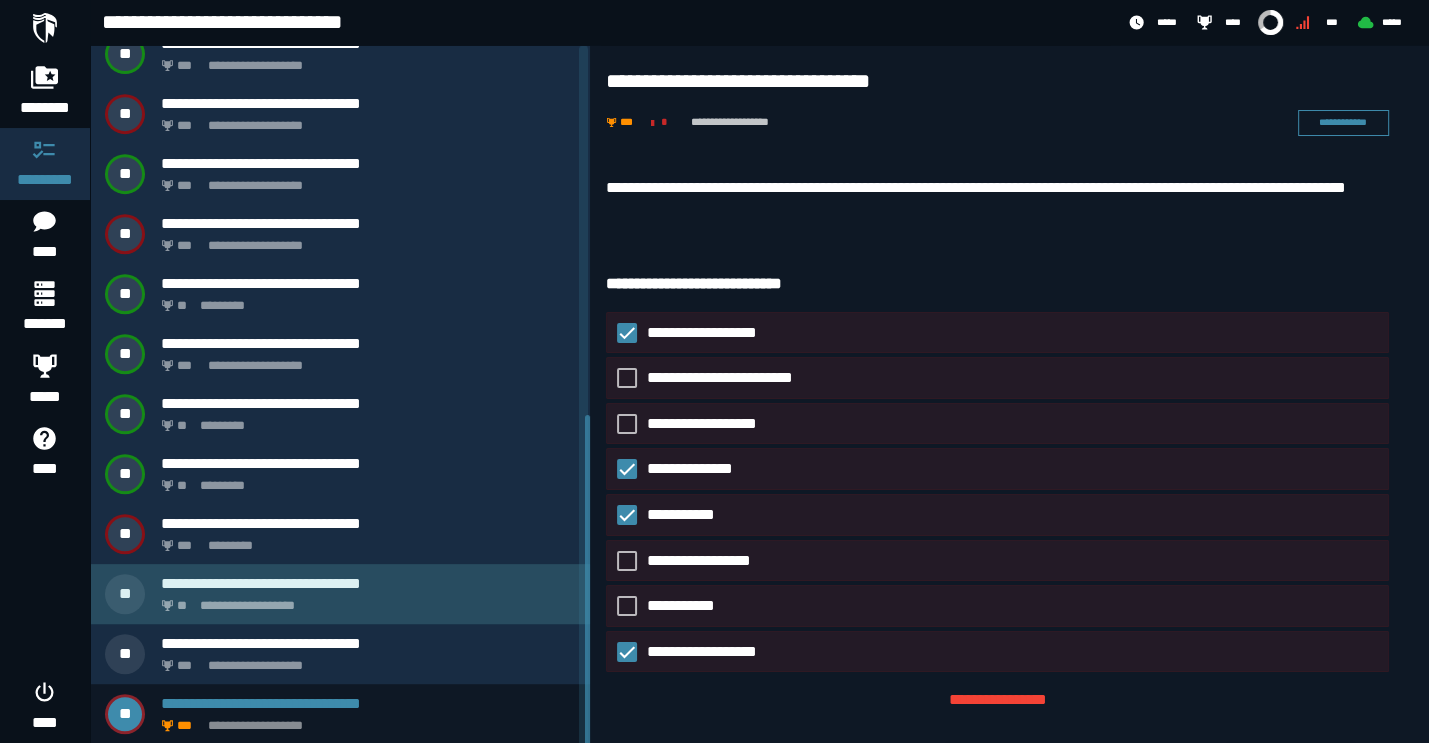 click on "**********" at bounding box center (340, 594) 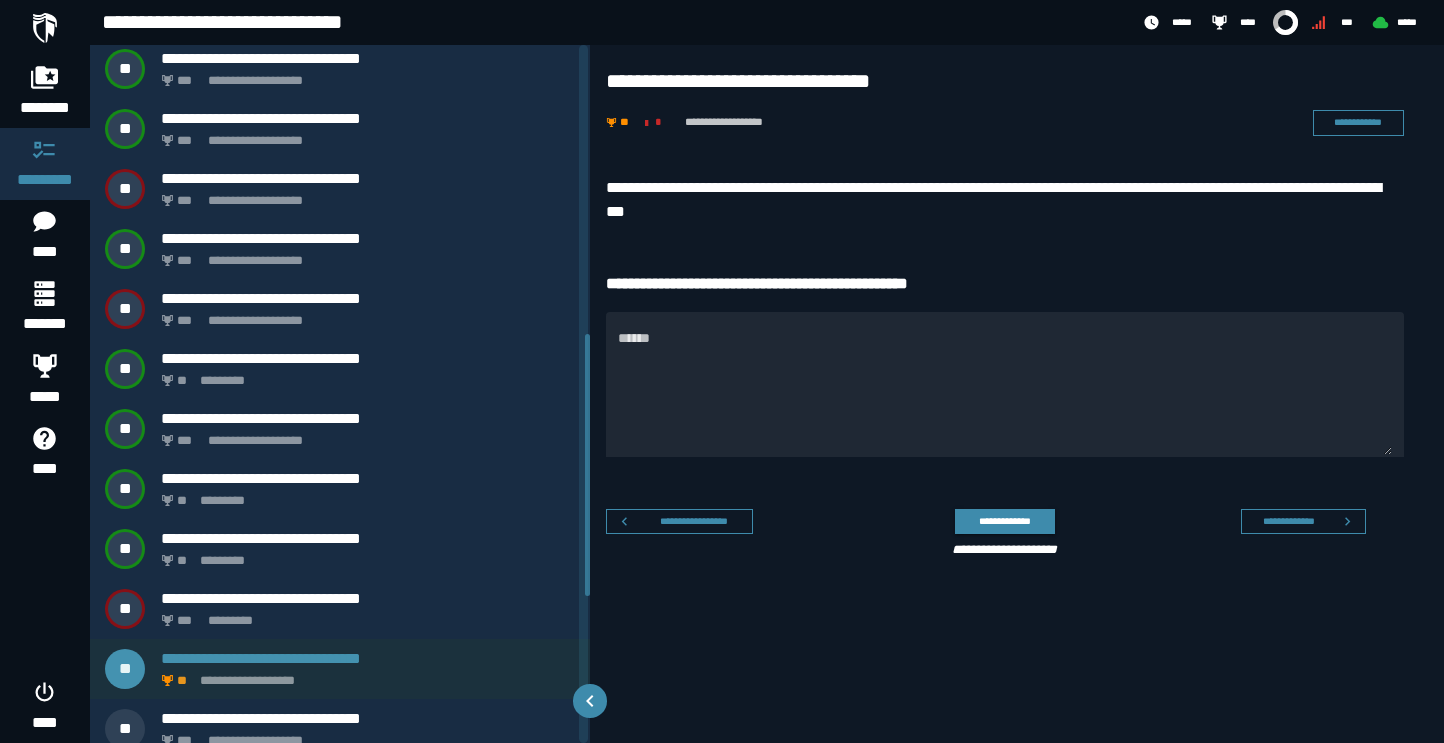 scroll, scrollTop: 741, scrollLeft: 0, axis: vertical 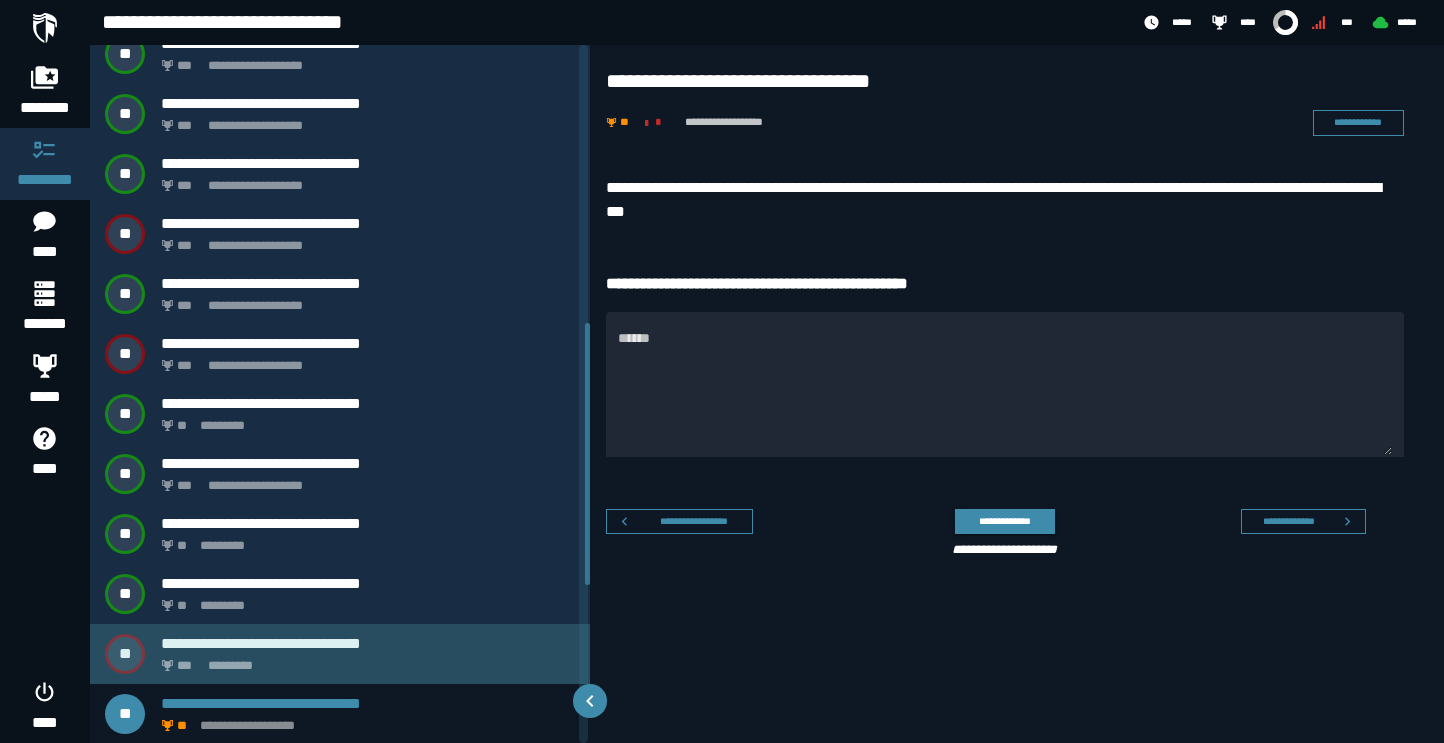 click on "**********" at bounding box center (368, 643) 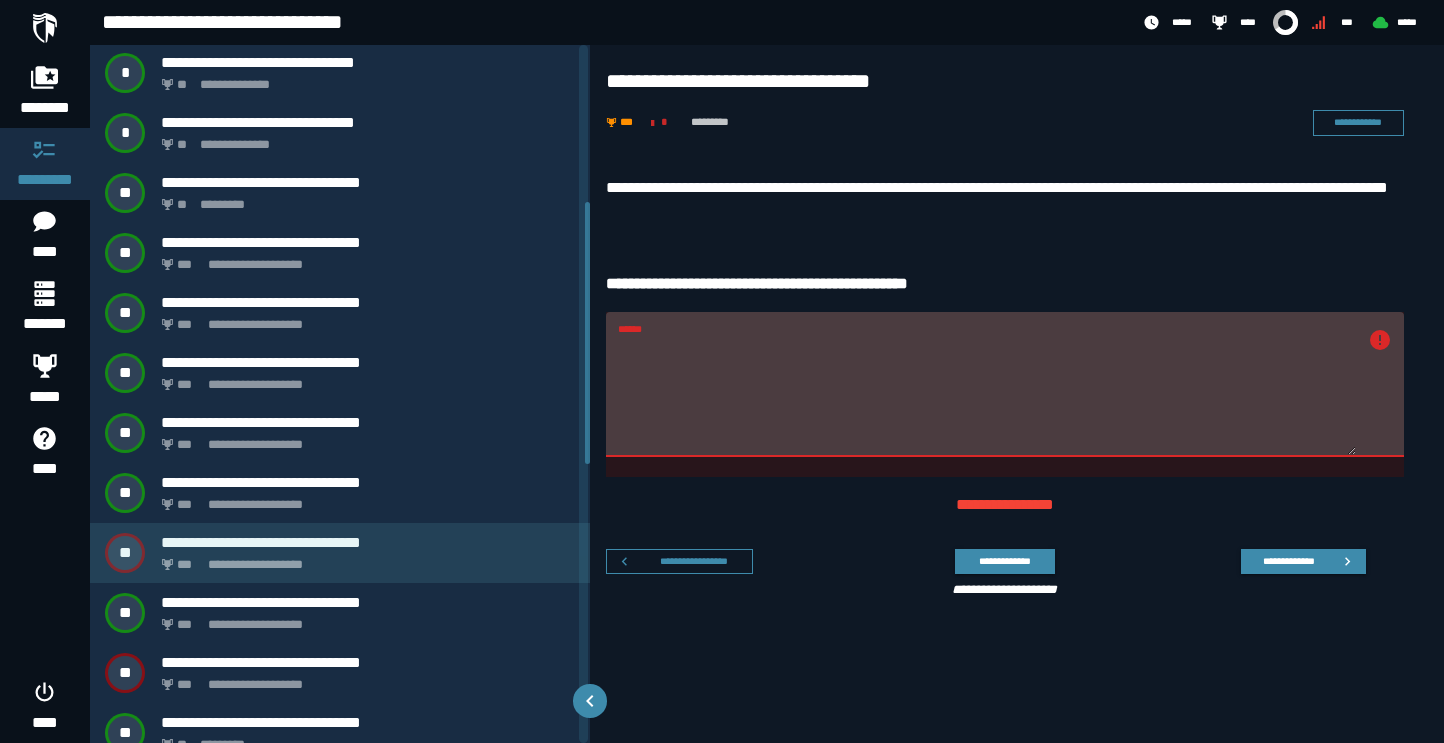 scroll, scrollTop: 429, scrollLeft: 0, axis: vertical 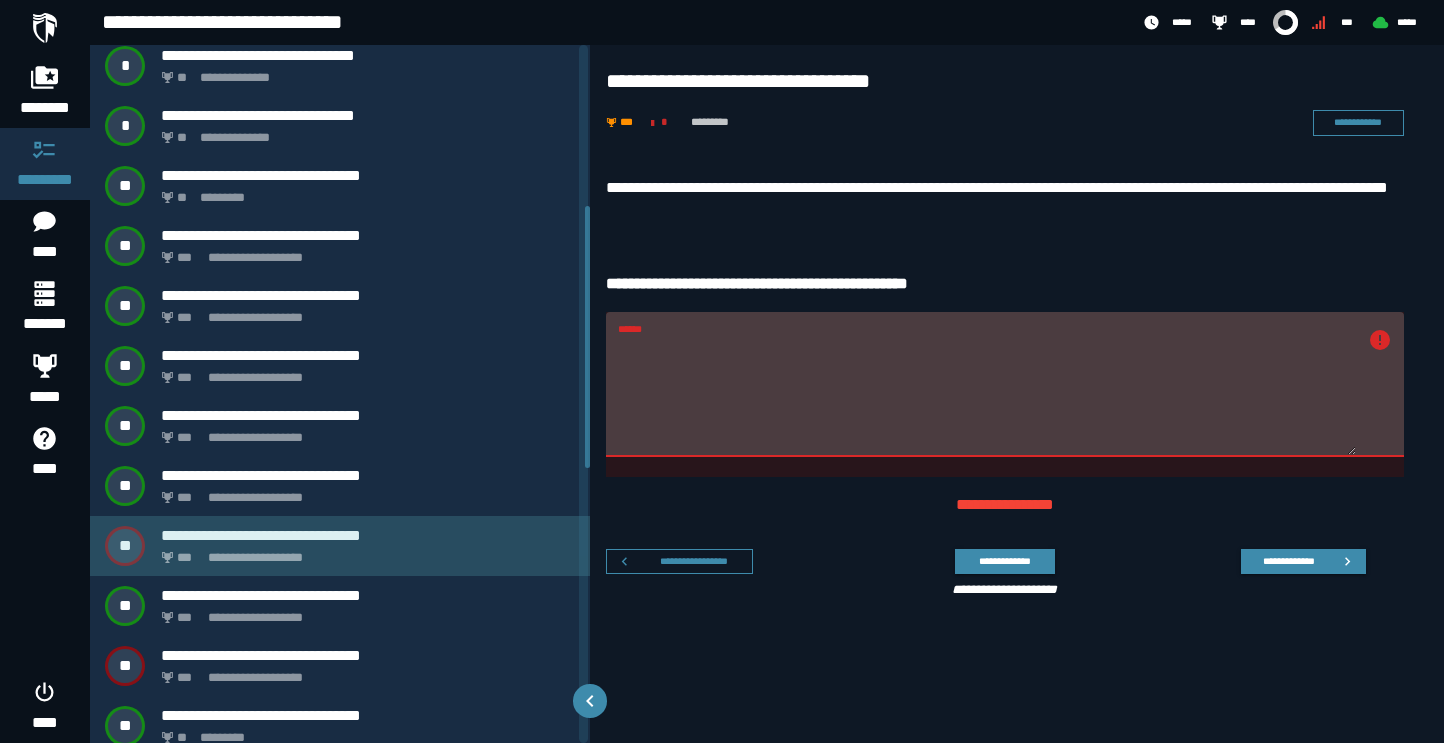 click on "**********" at bounding box center [364, 552] 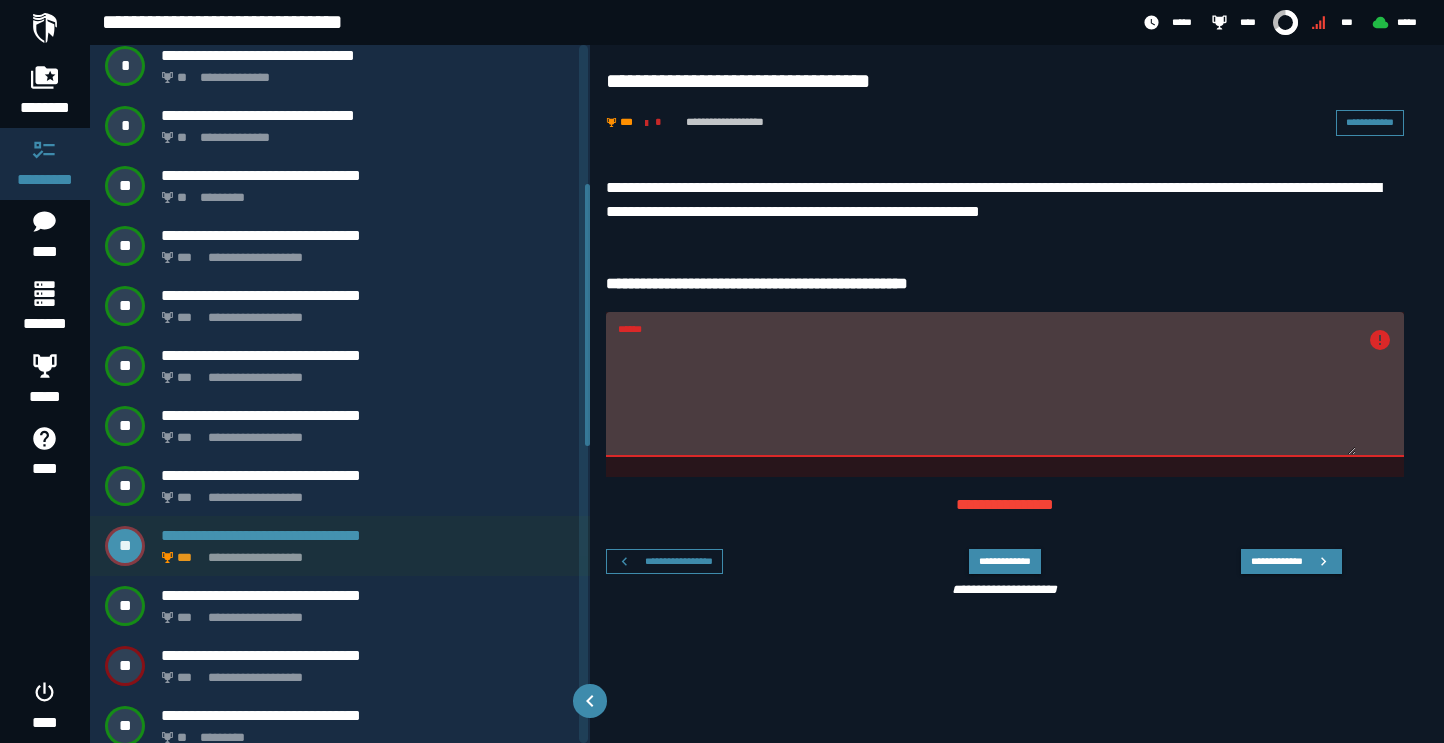 scroll, scrollTop: 261, scrollLeft: 0, axis: vertical 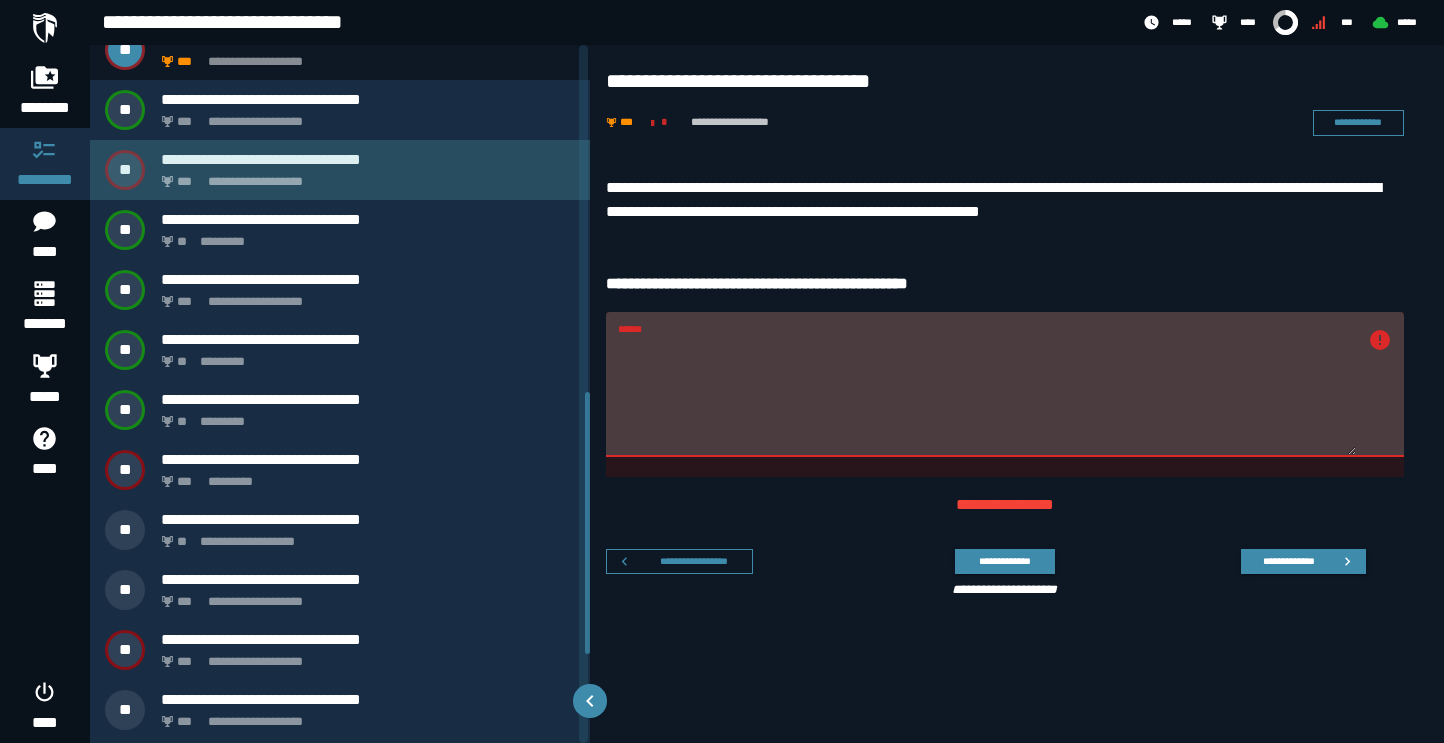 click on "**********" 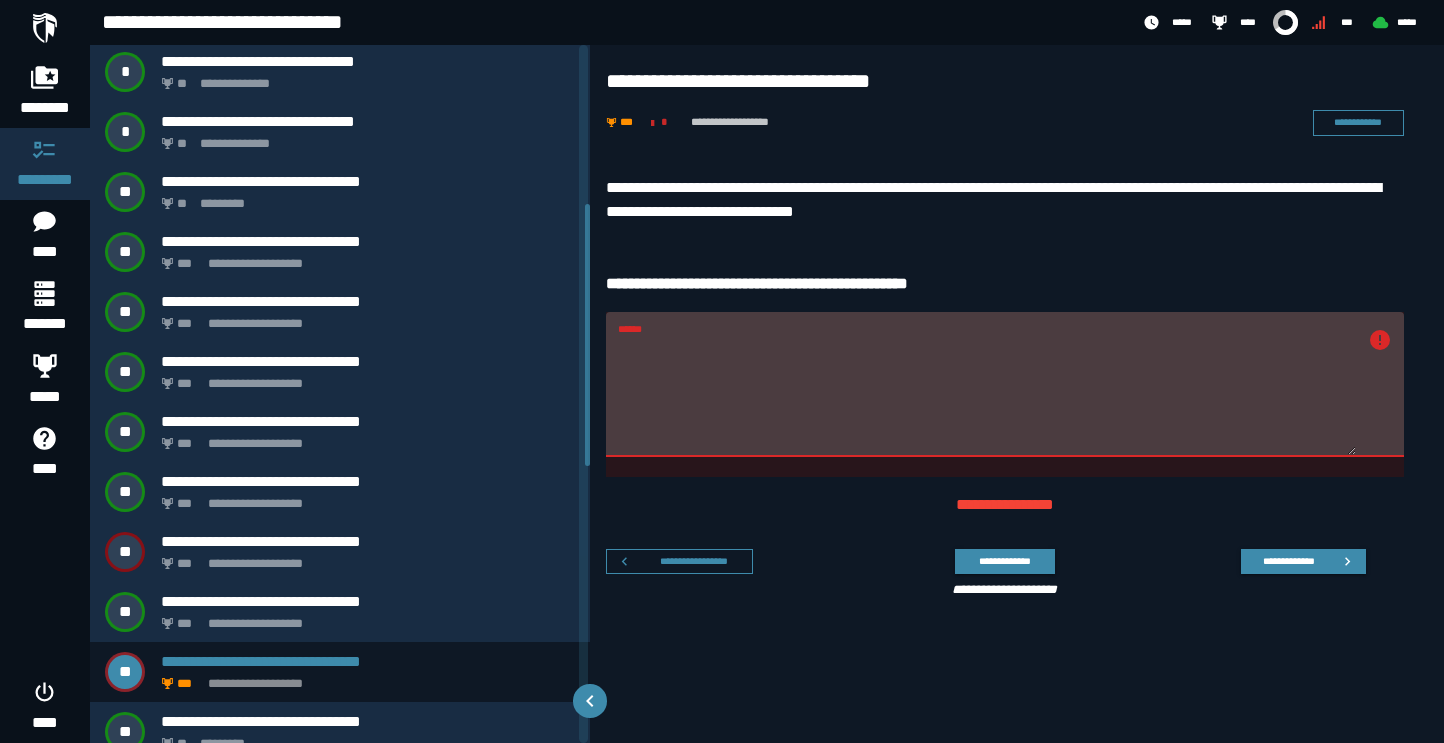 scroll, scrollTop: 381, scrollLeft: 0, axis: vertical 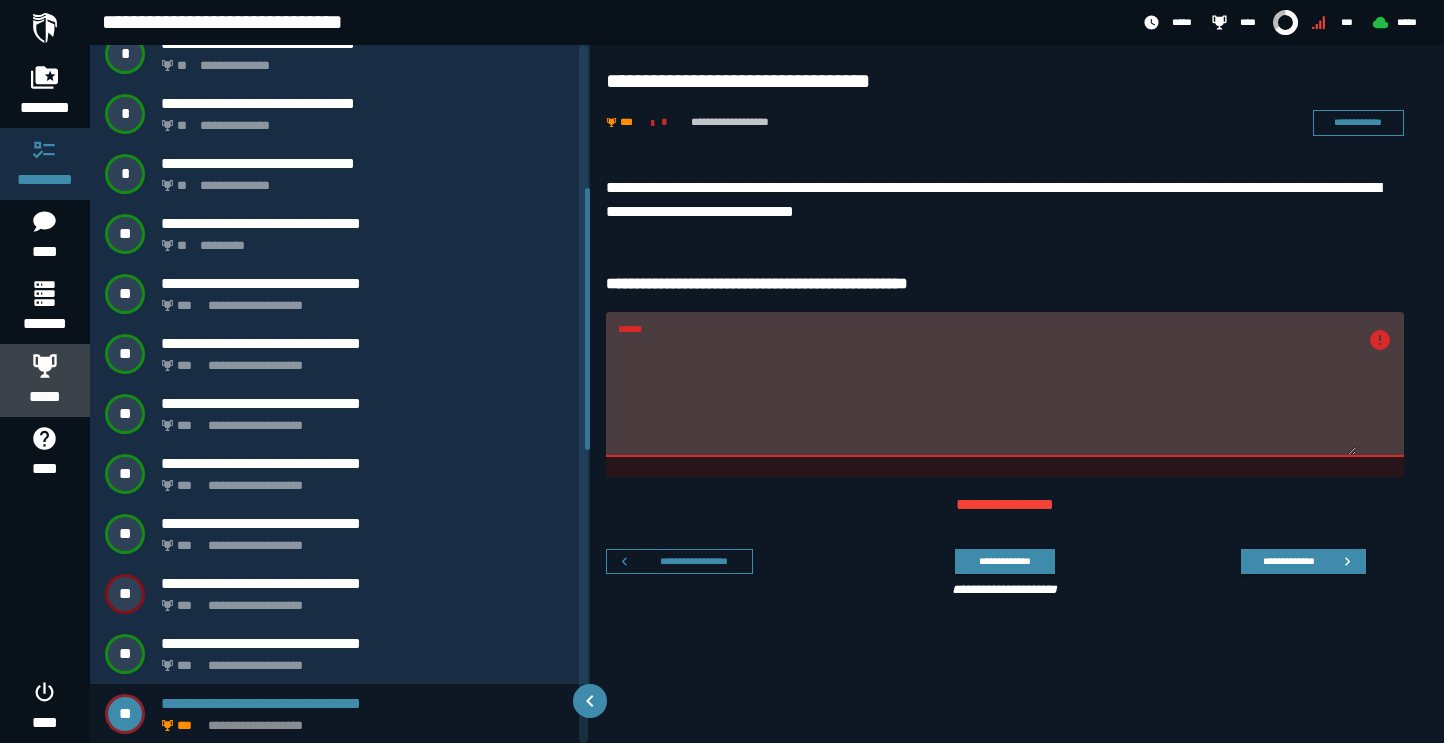 click 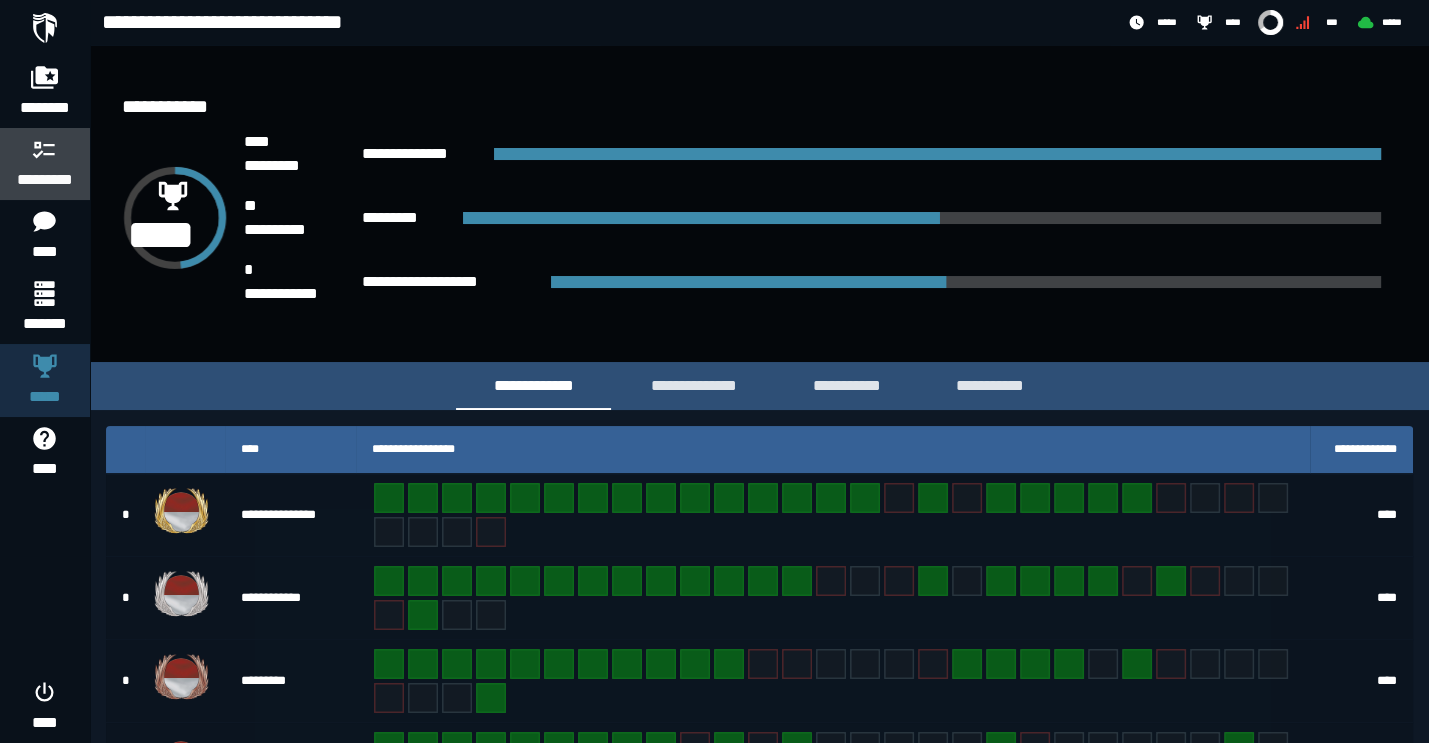 click at bounding box center (45, 149) 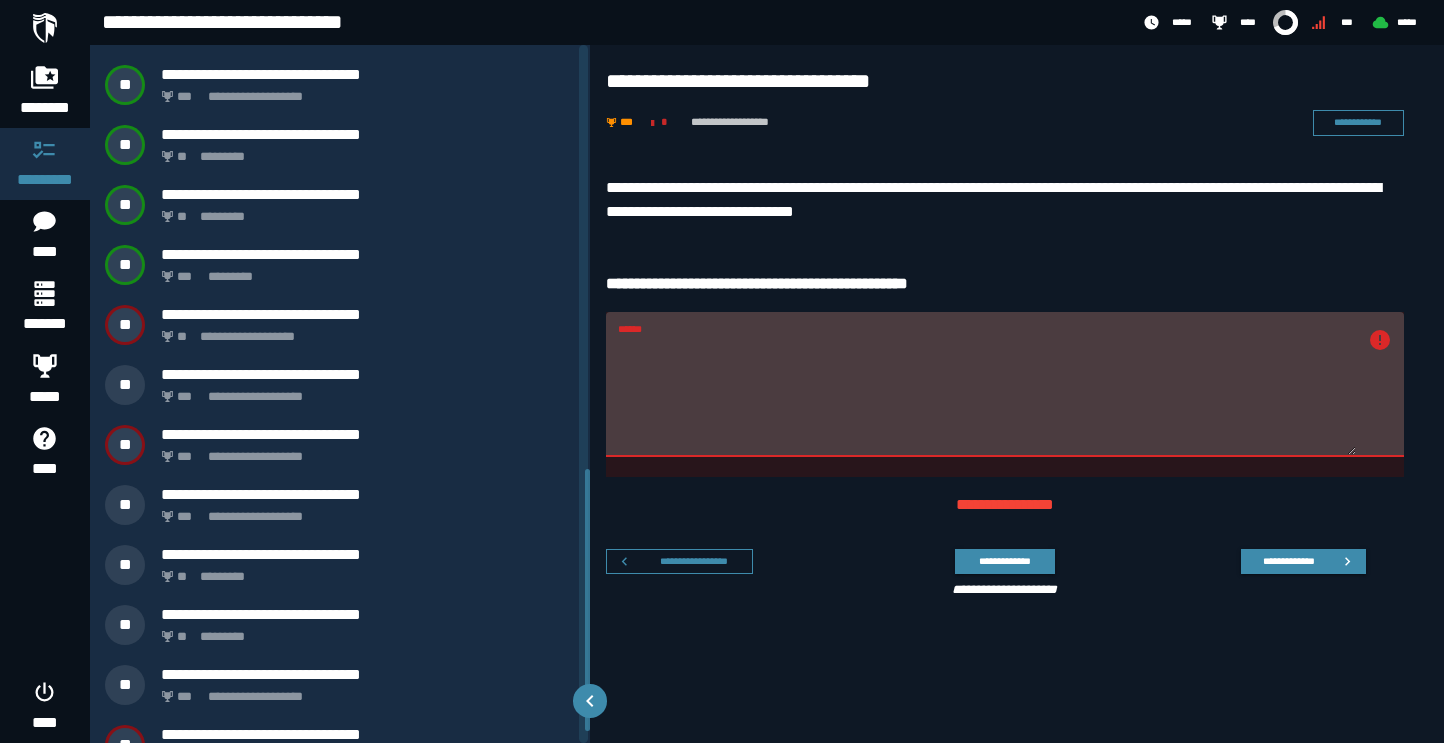scroll, scrollTop: 1129, scrollLeft: 0, axis: vertical 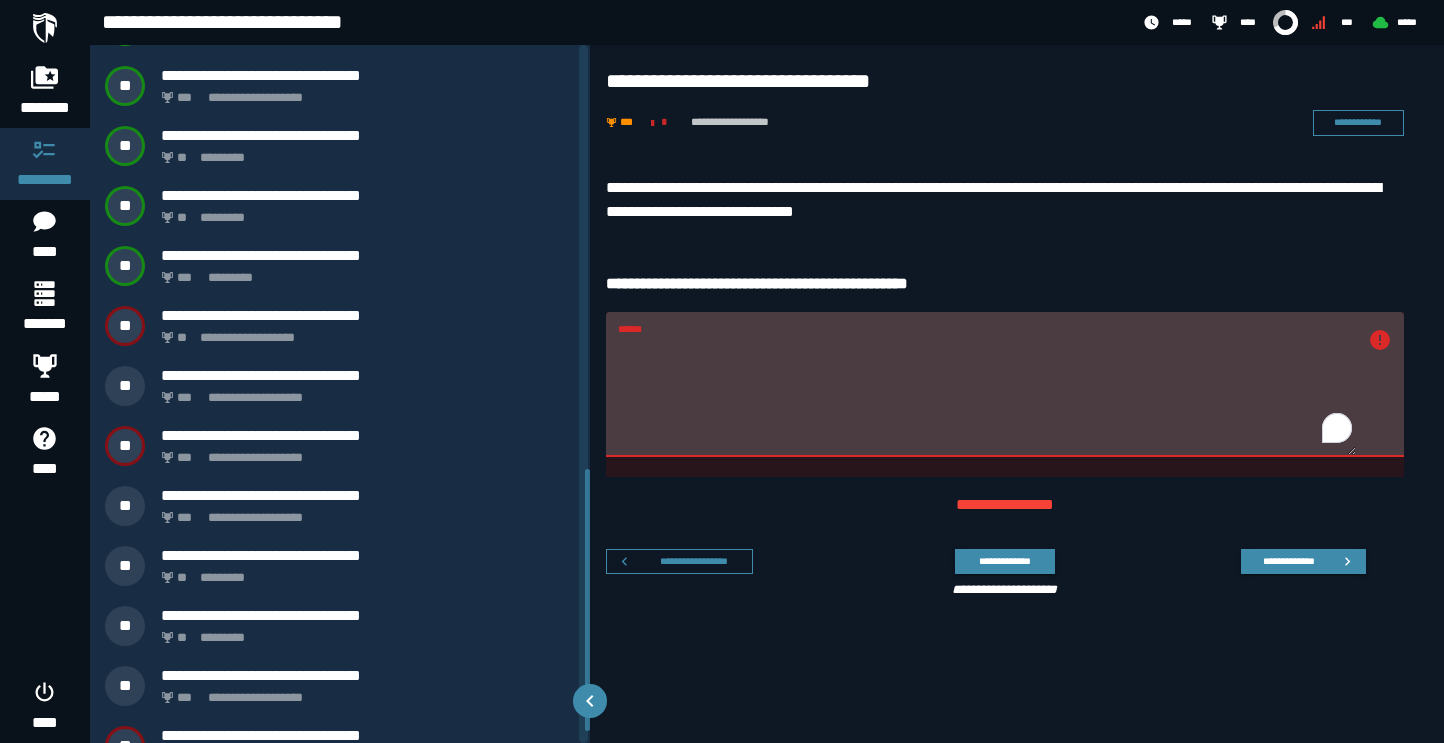 click on "******" at bounding box center (987, 396) 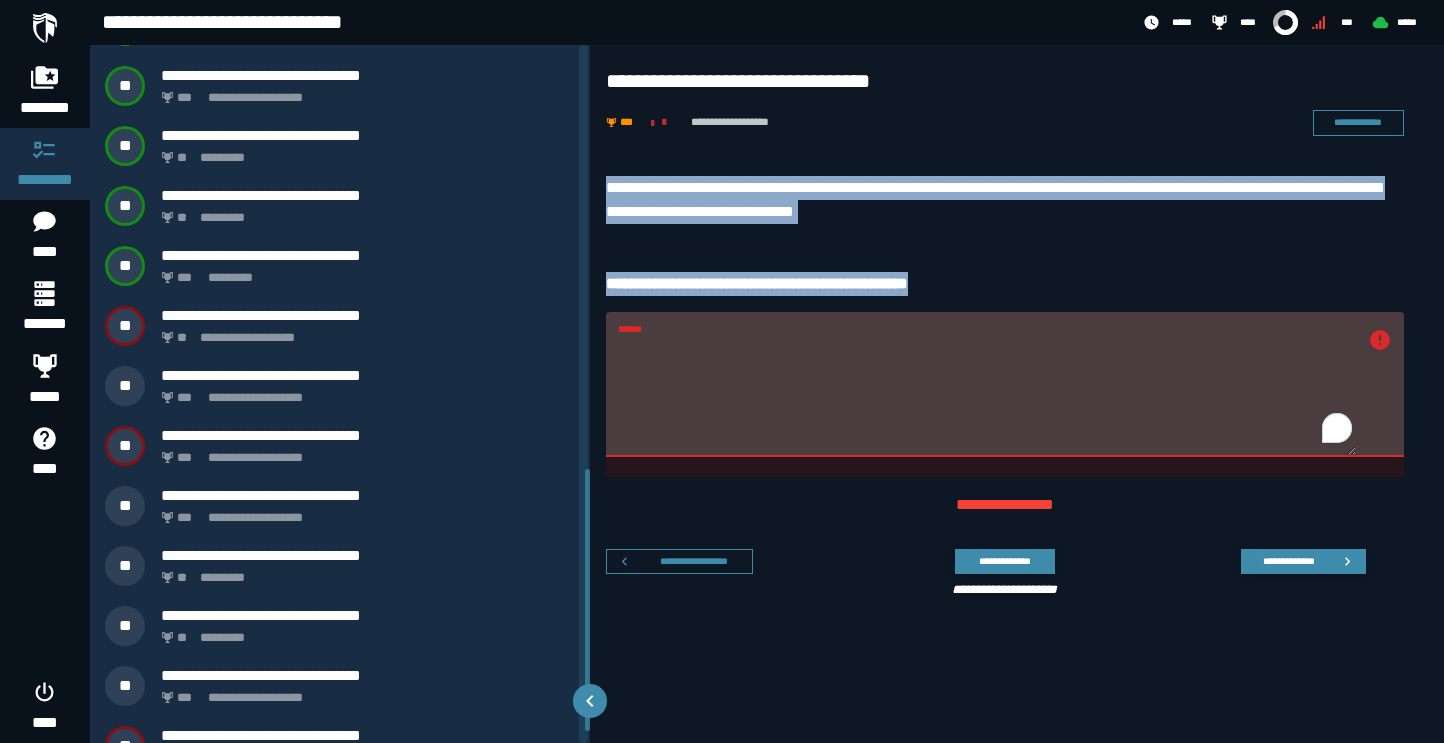 drag, startPoint x: 602, startPoint y: 183, endPoint x: 969, endPoint y: 275, distance: 378.35565 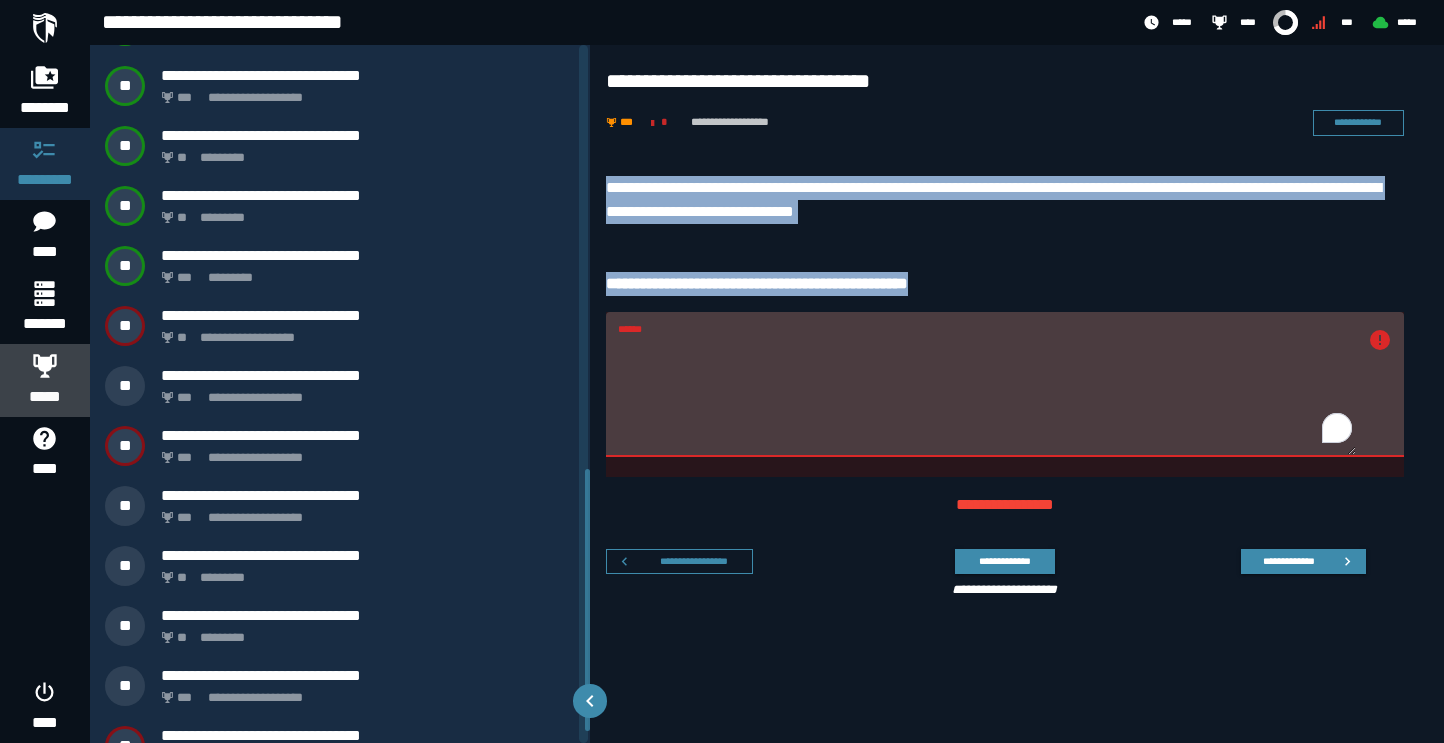 click 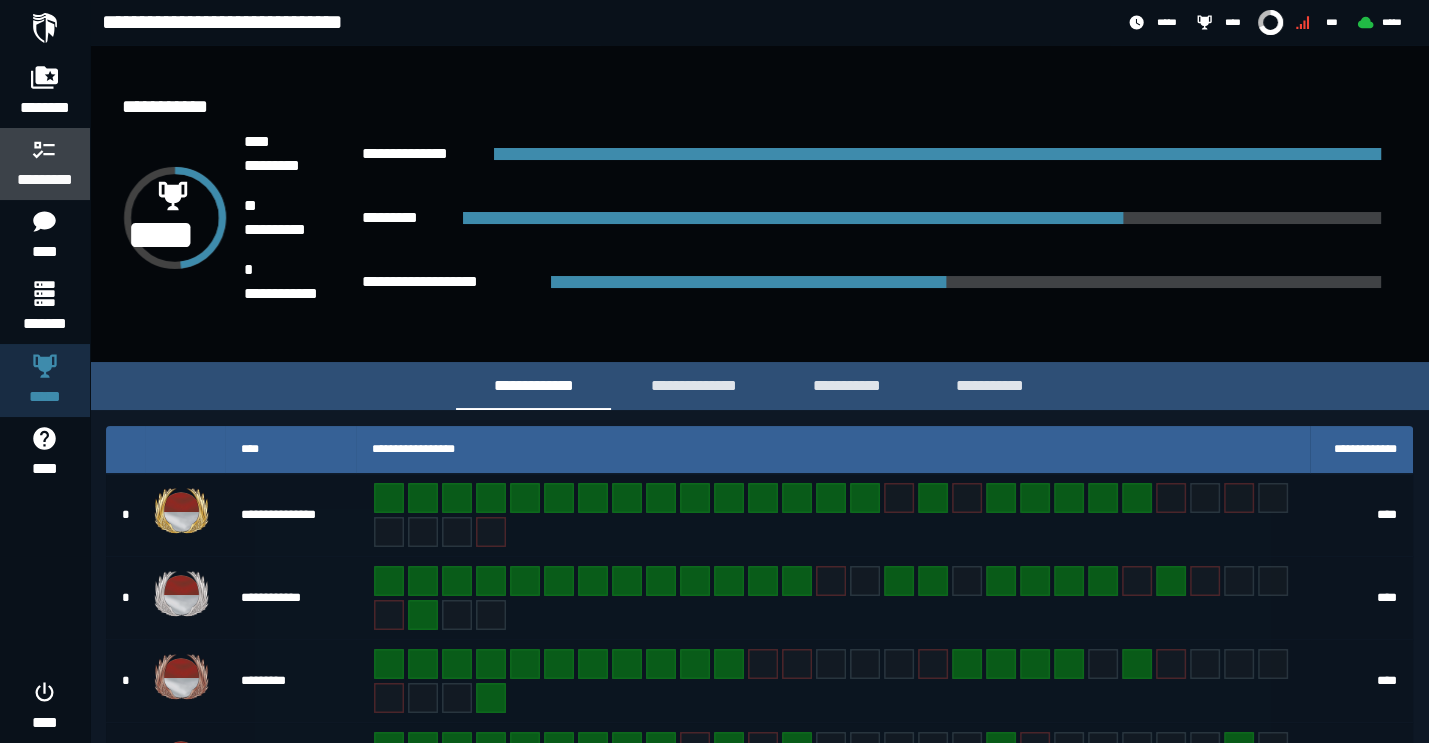 click 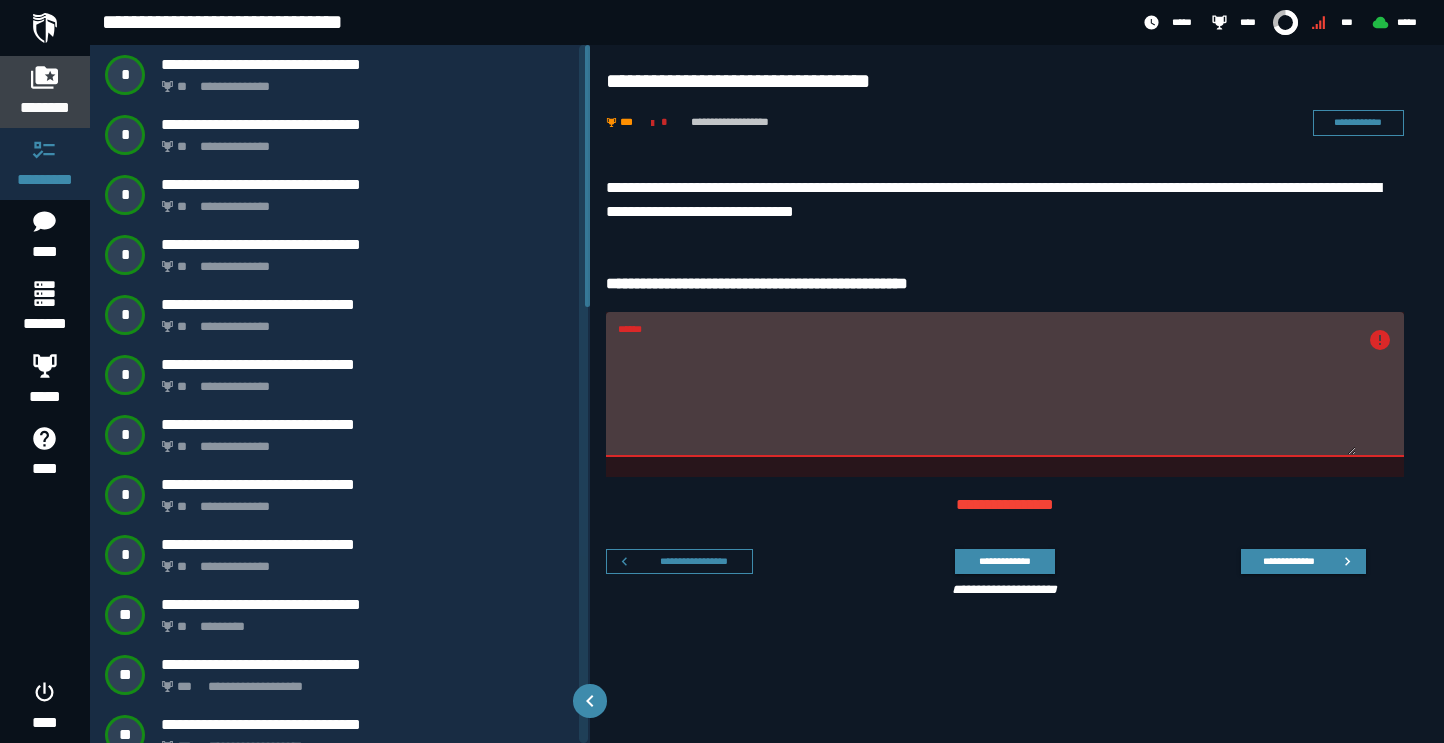 click 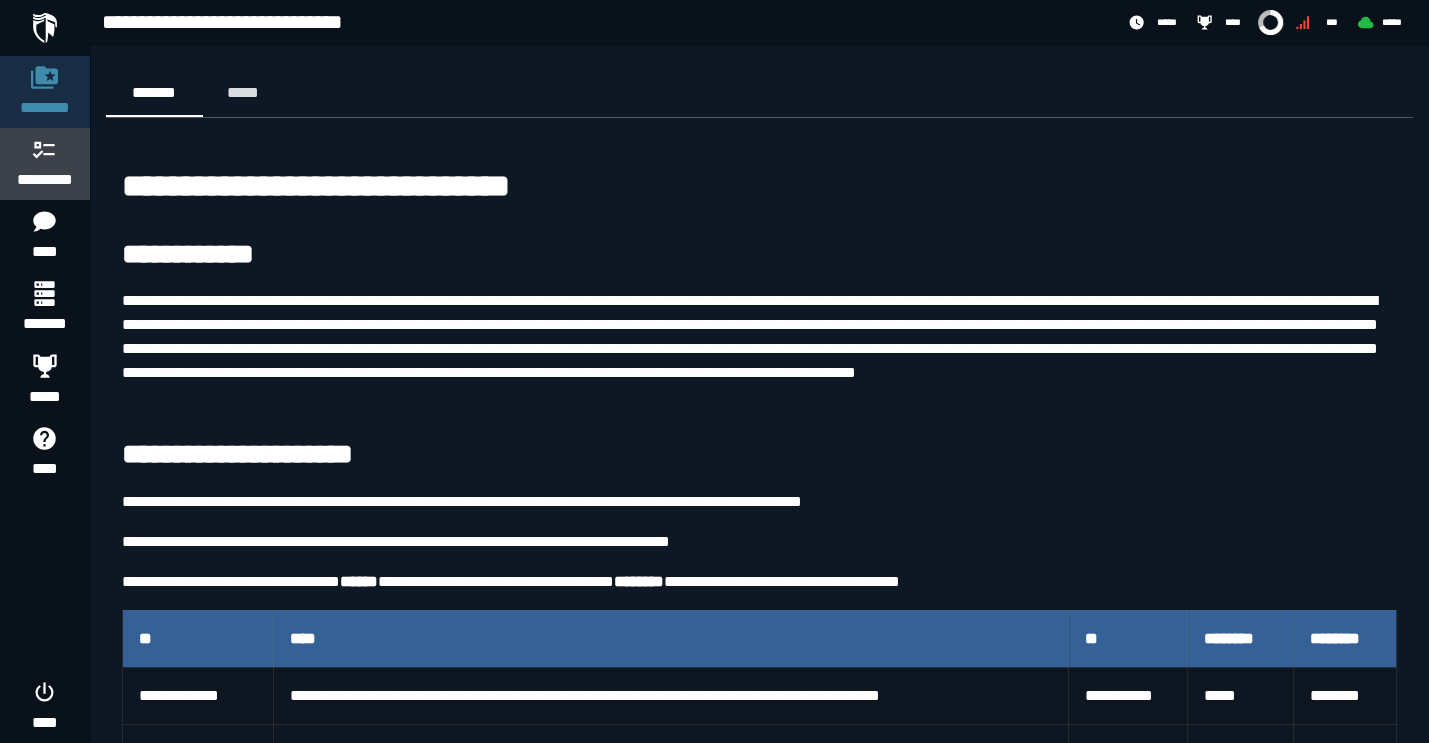 click 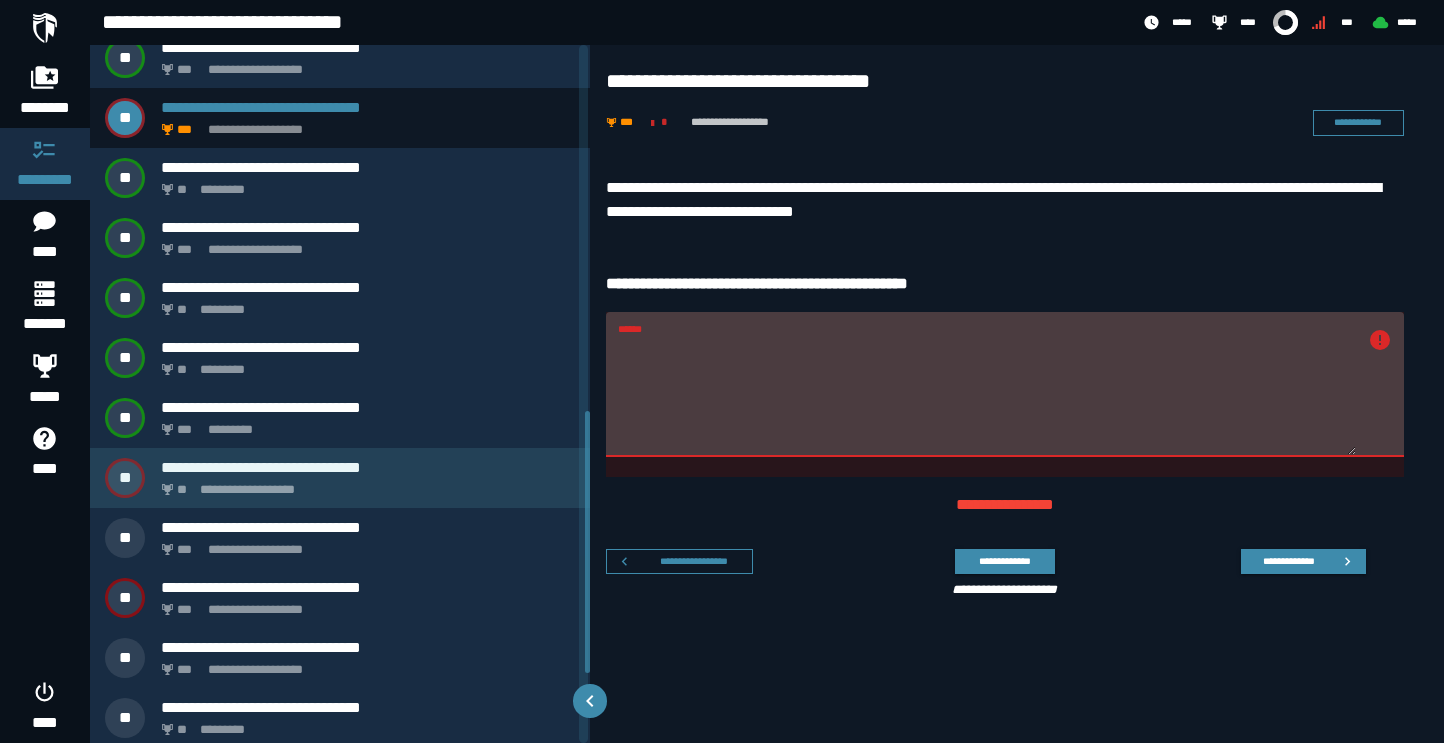 scroll, scrollTop: 974, scrollLeft: 0, axis: vertical 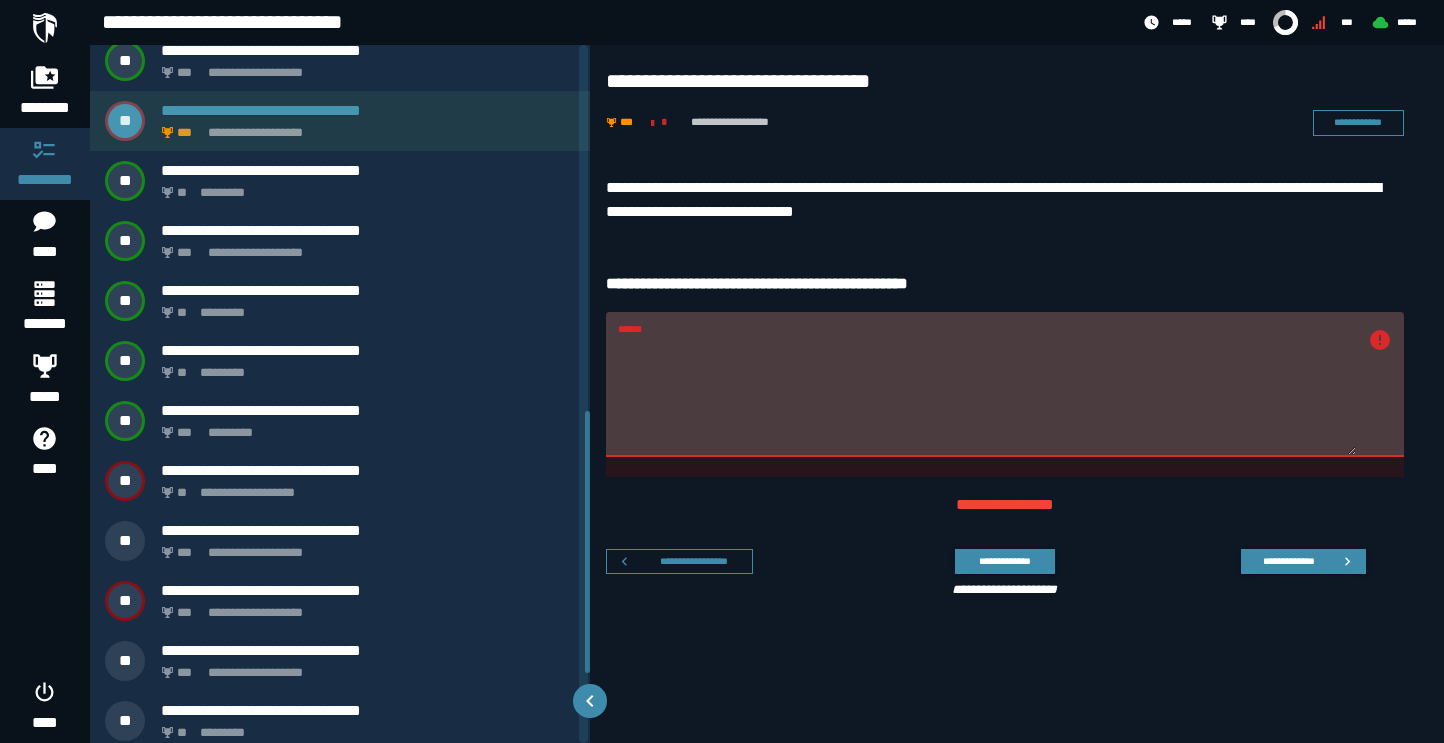 click on "**********" at bounding box center [364, 127] 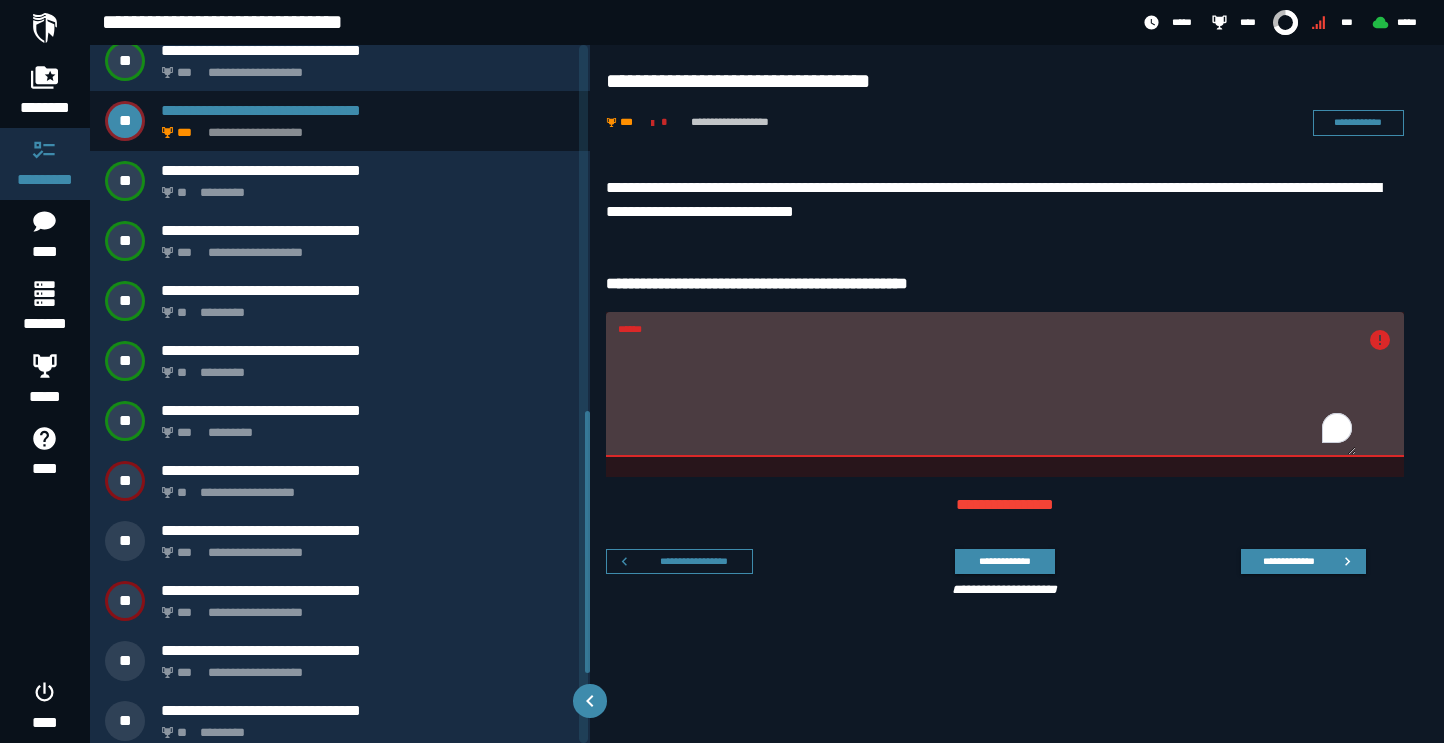 click on "******" at bounding box center (987, 396) 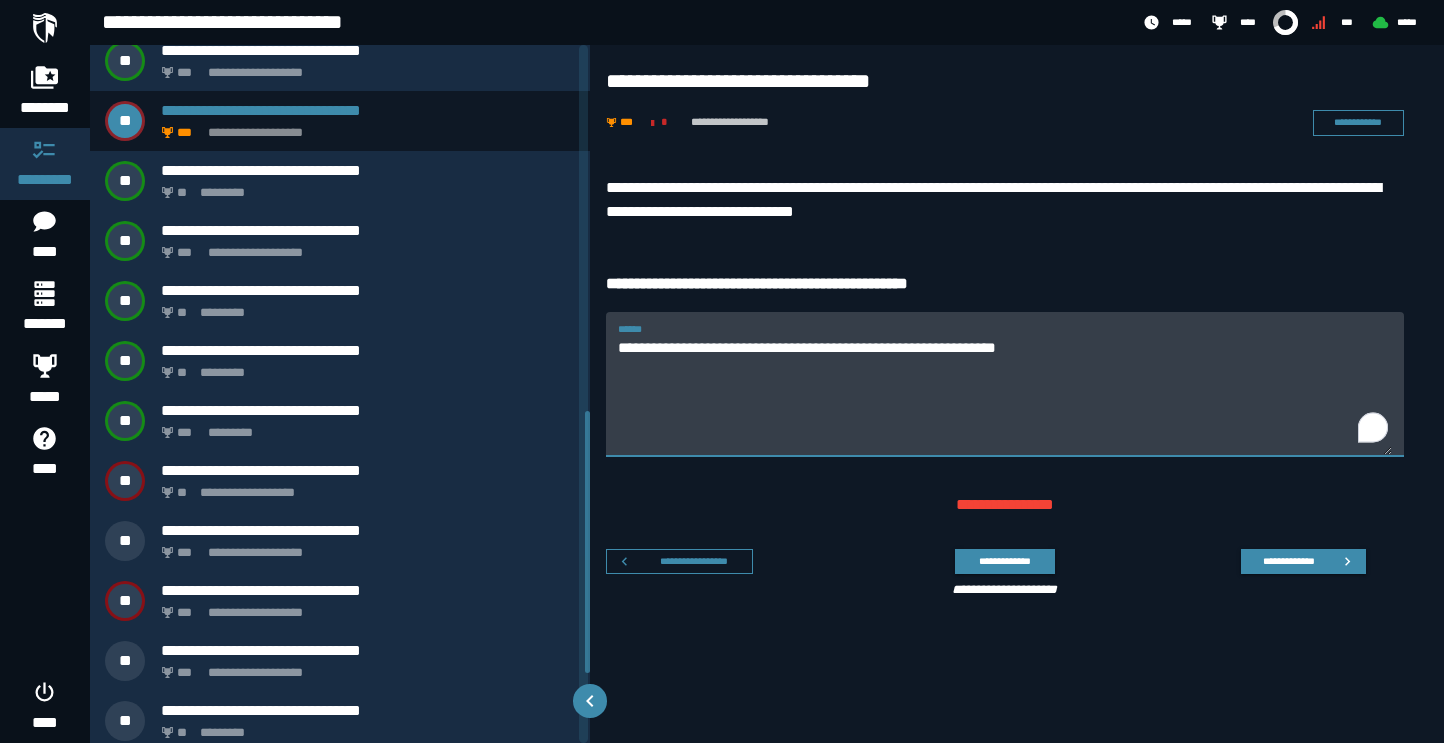 click on "**********" at bounding box center (1005, 396) 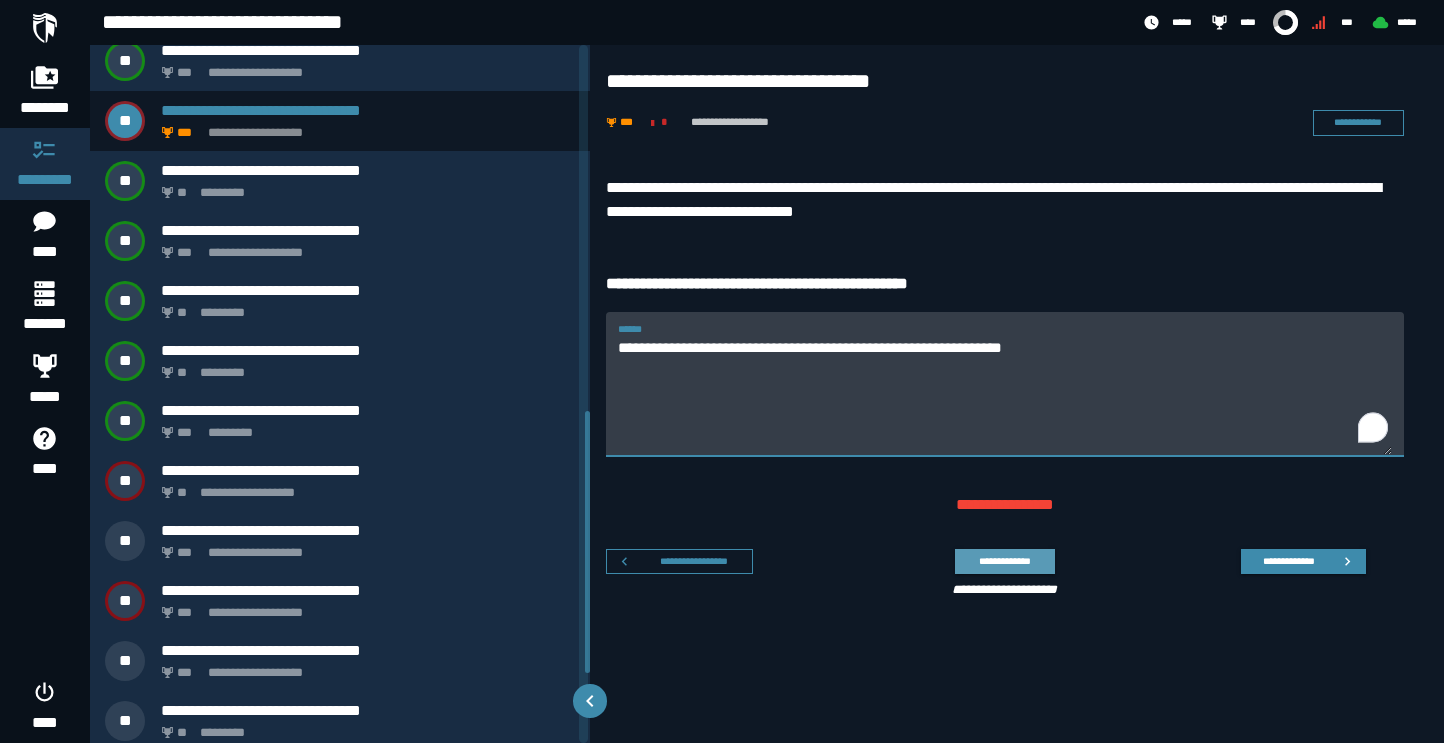 type on "**********" 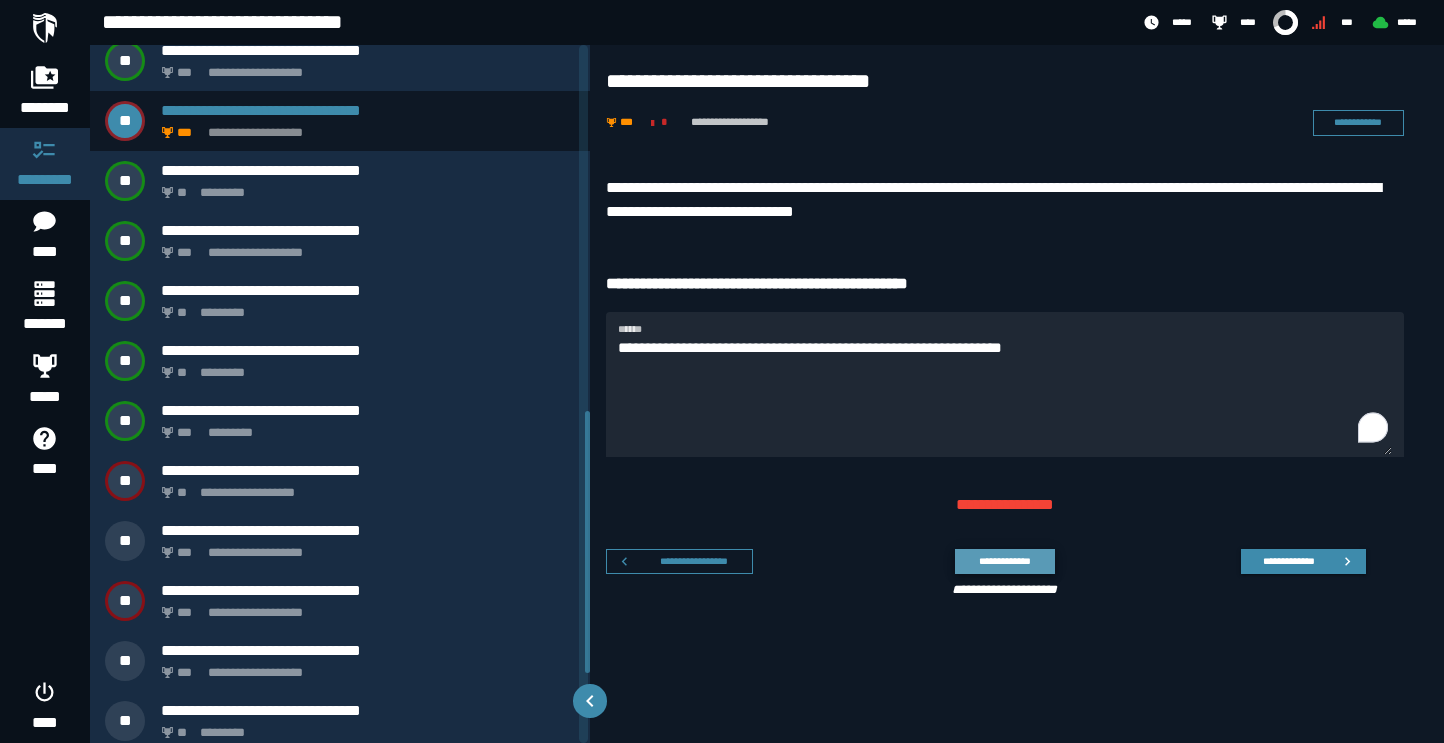 click on "**********" at bounding box center [1004, 561] 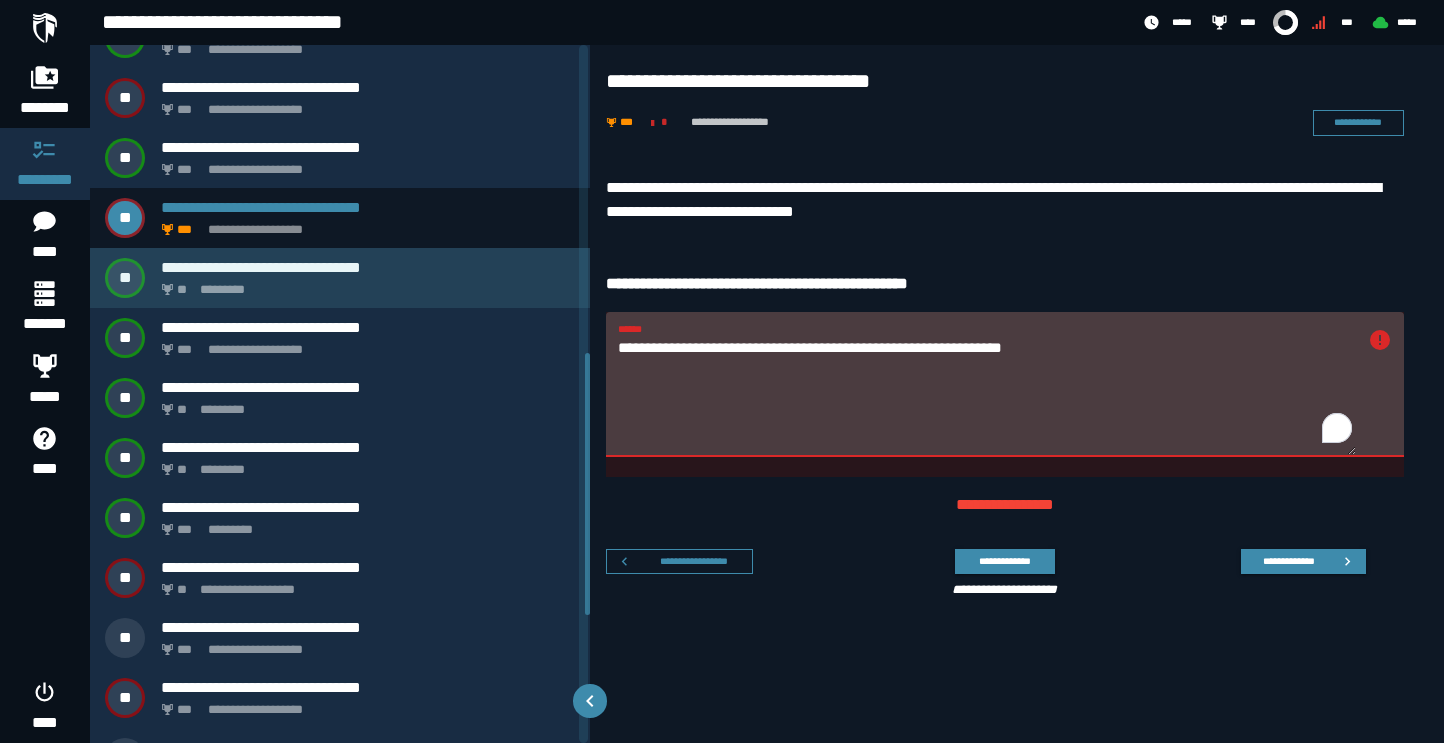 scroll, scrollTop: 785, scrollLeft: 0, axis: vertical 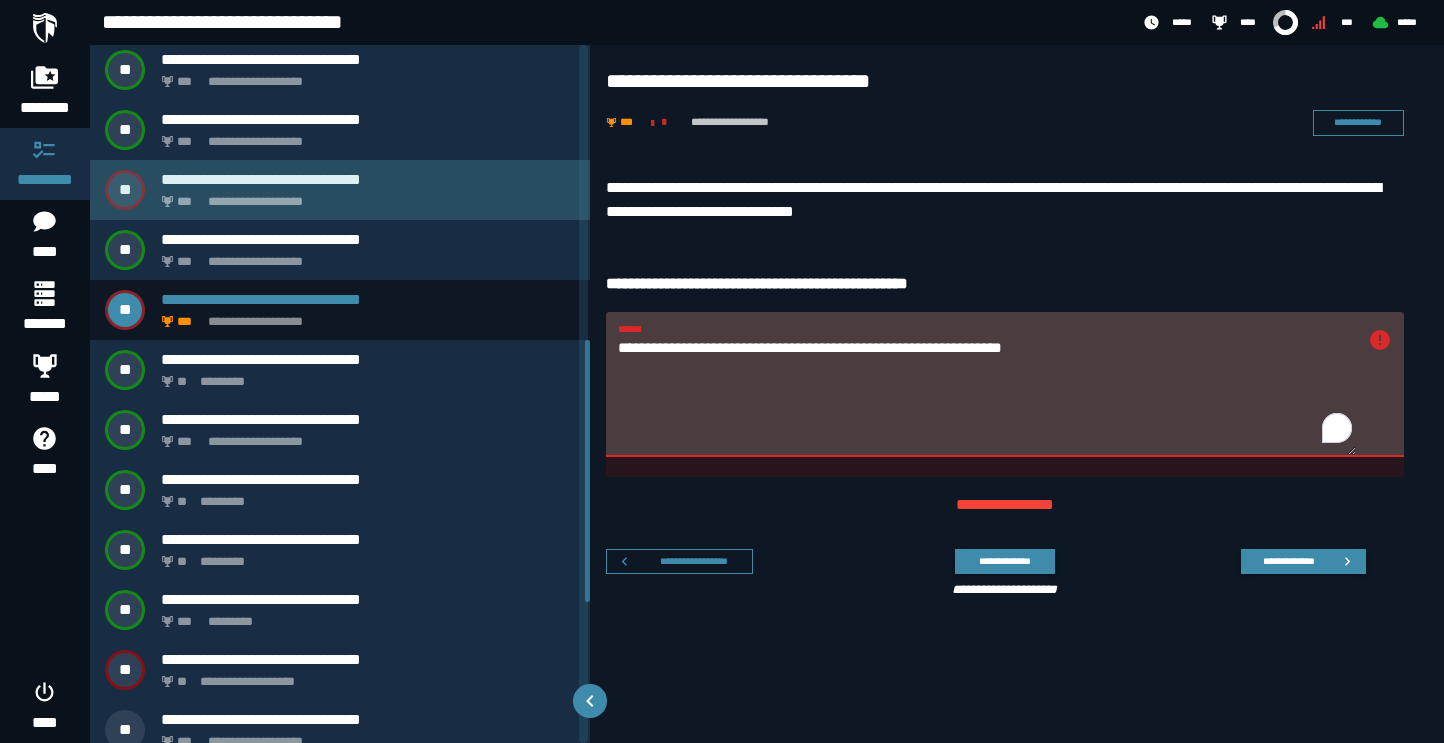 click on "**********" at bounding box center (364, 196) 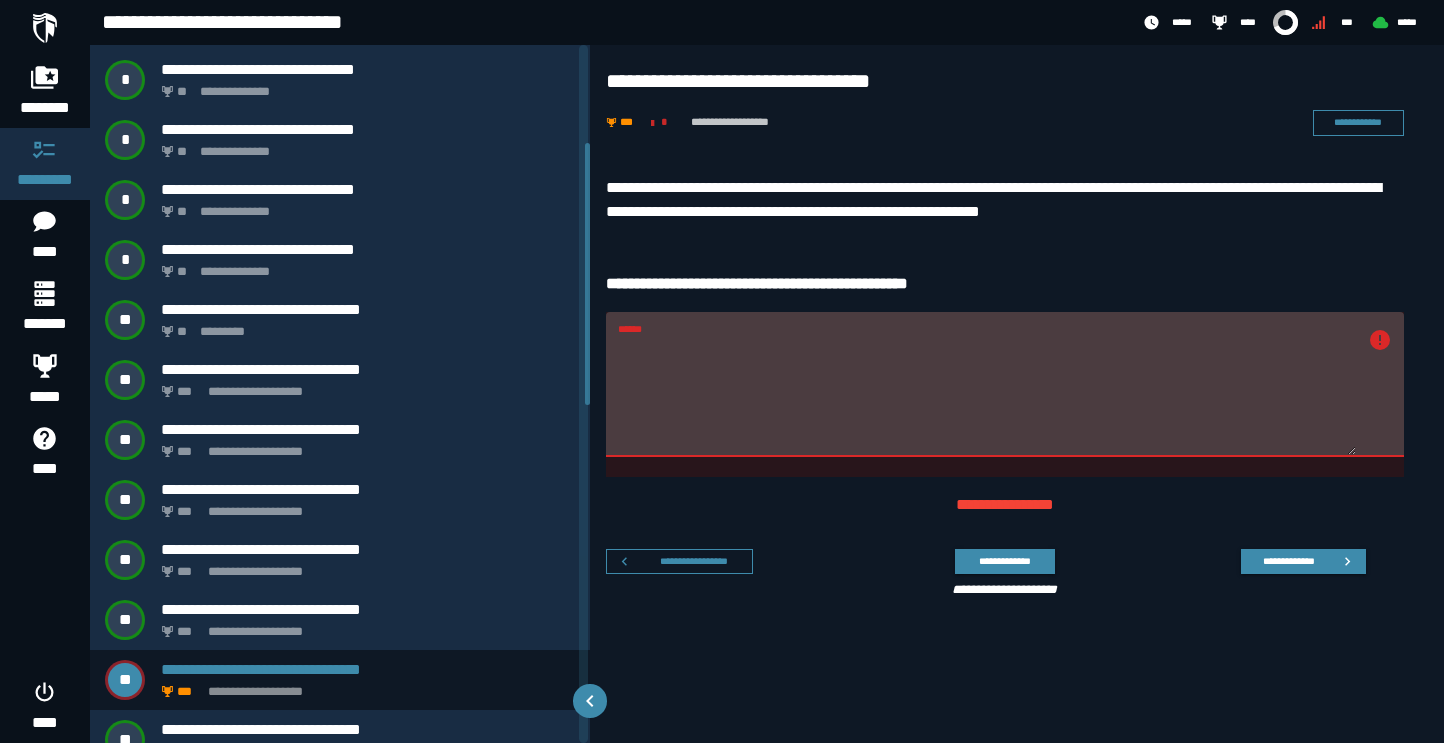 scroll, scrollTop: 261, scrollLeft: 0, axis: vertical 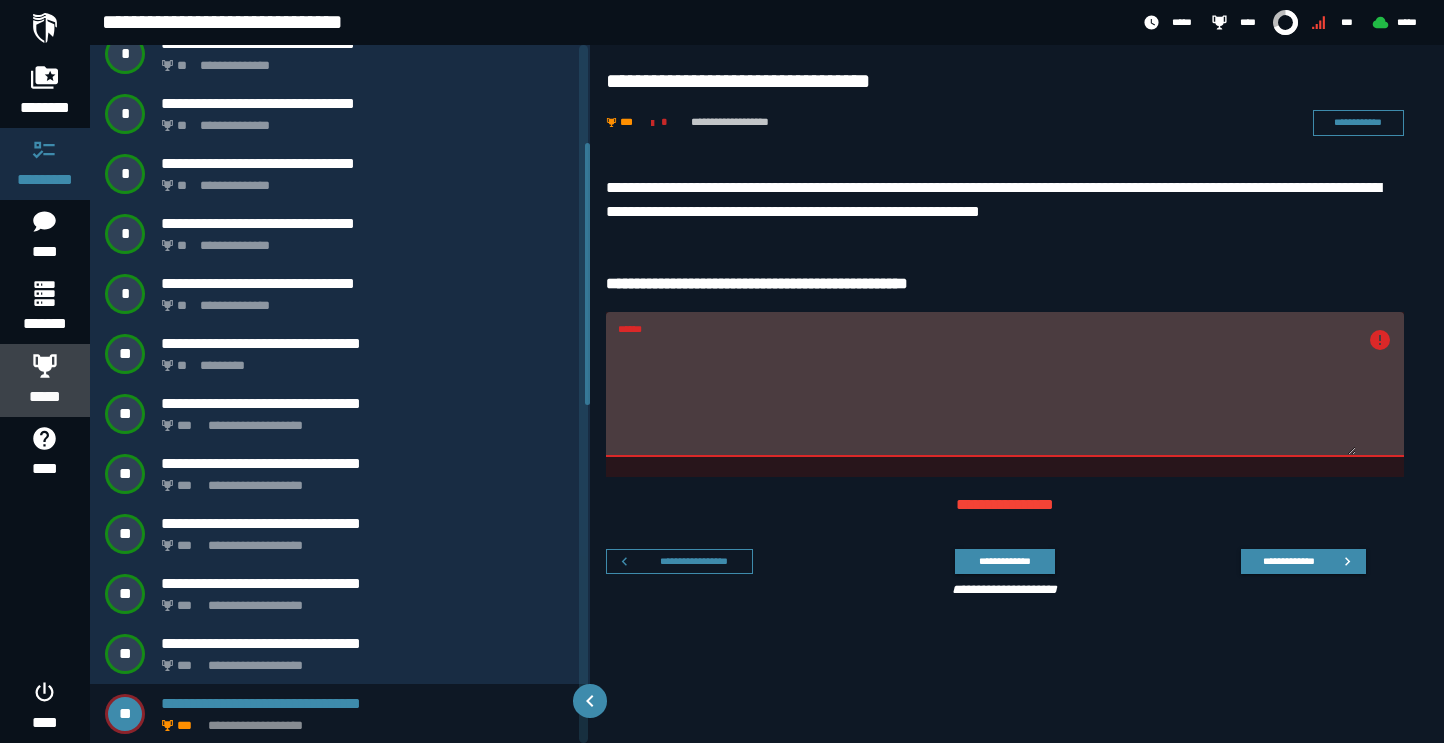 click on "*****" at bounding box center [45, 380] 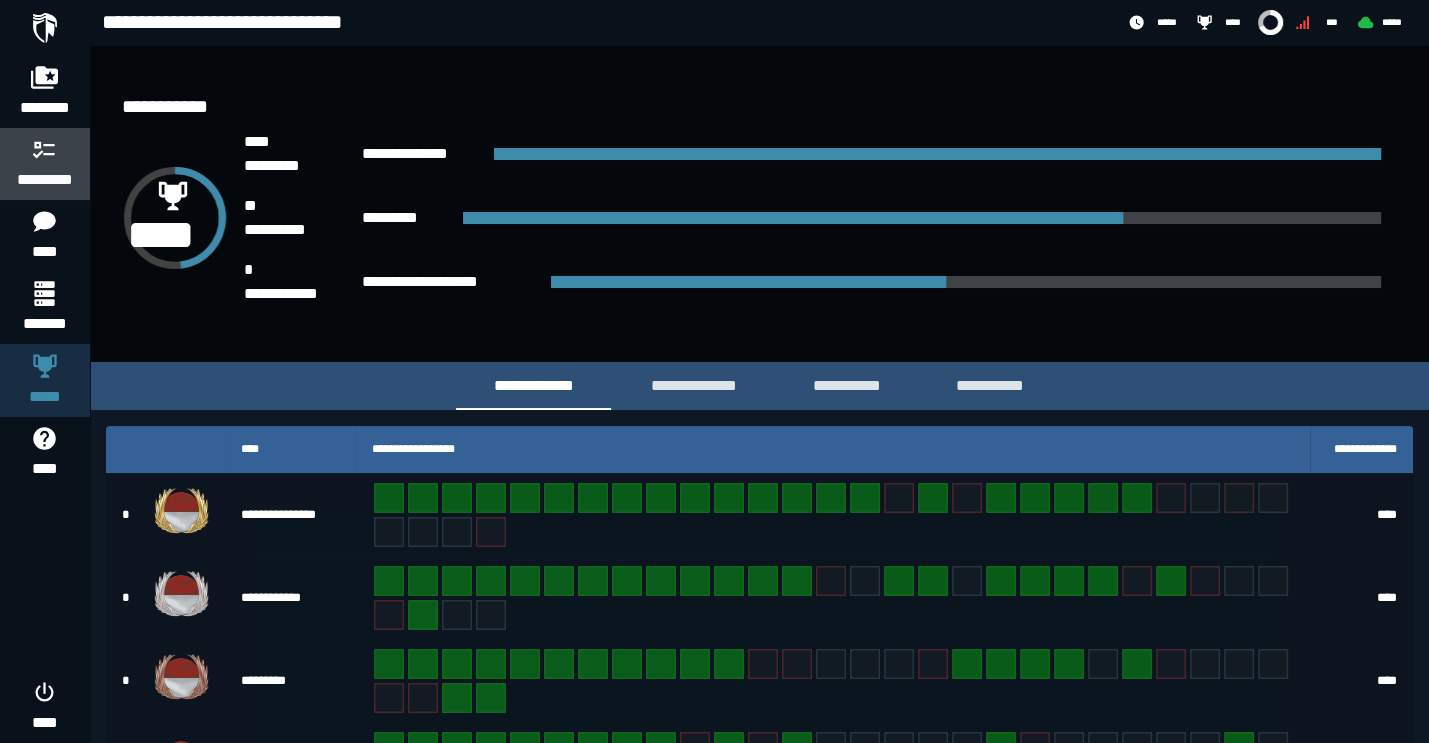 click on "*********" at bounding box center [45, 180] 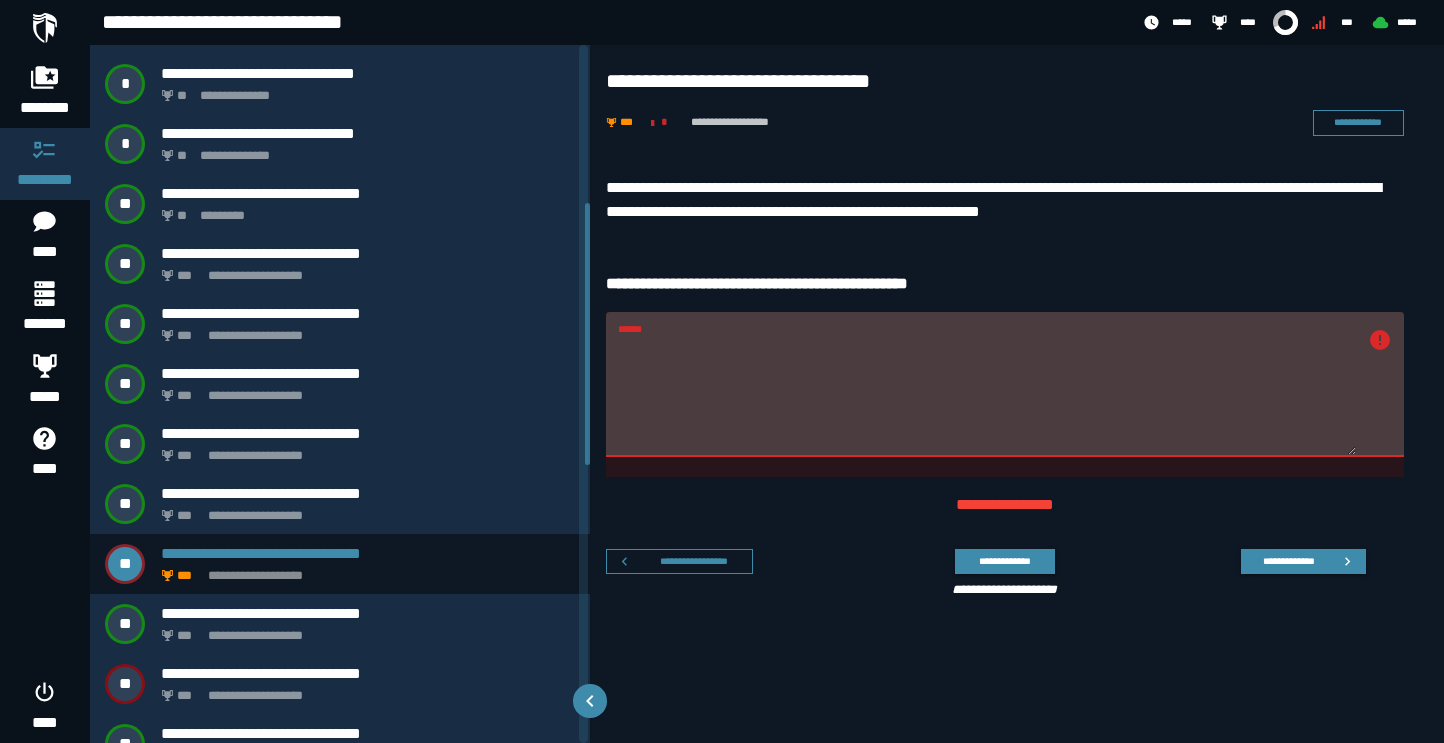 scroll, scrollTop: 420, scrollLeft: 0, axis: vertical 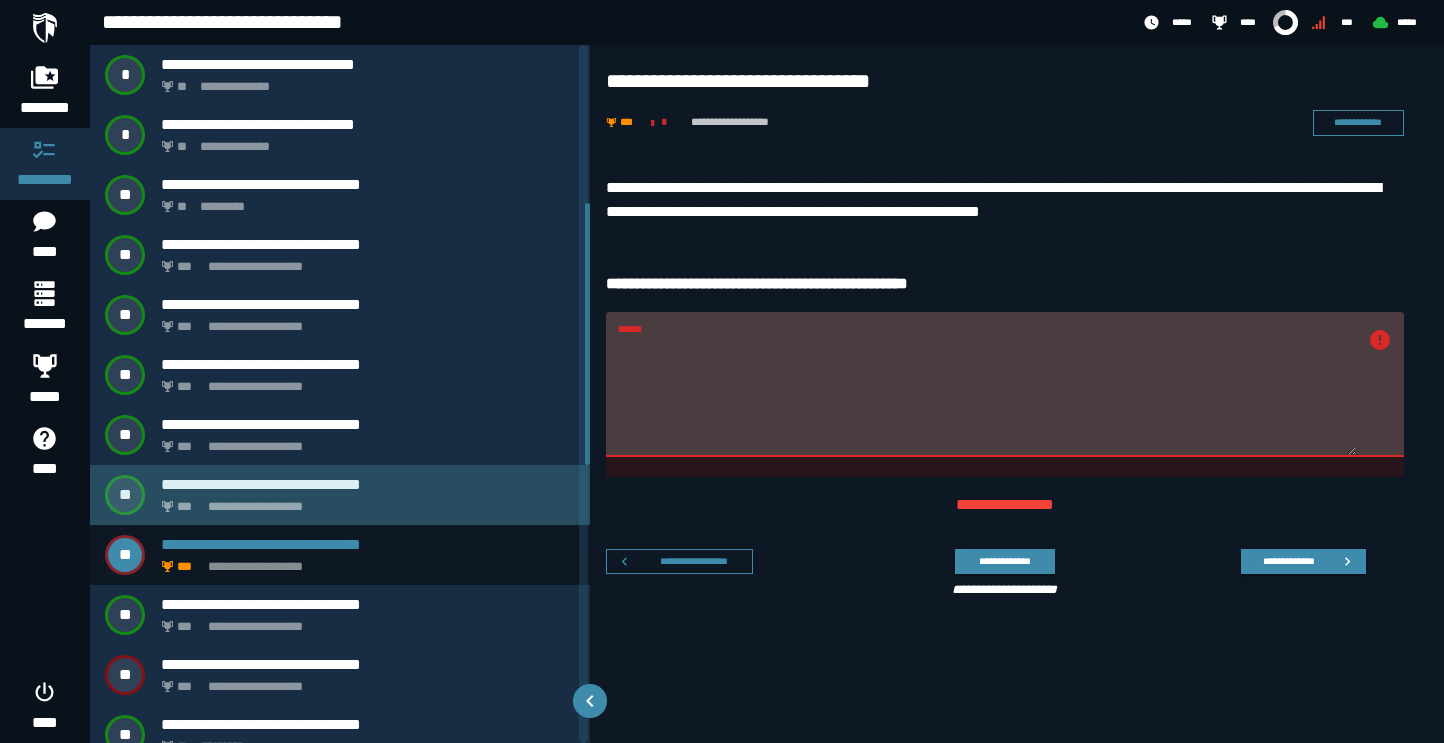 click on "**********" 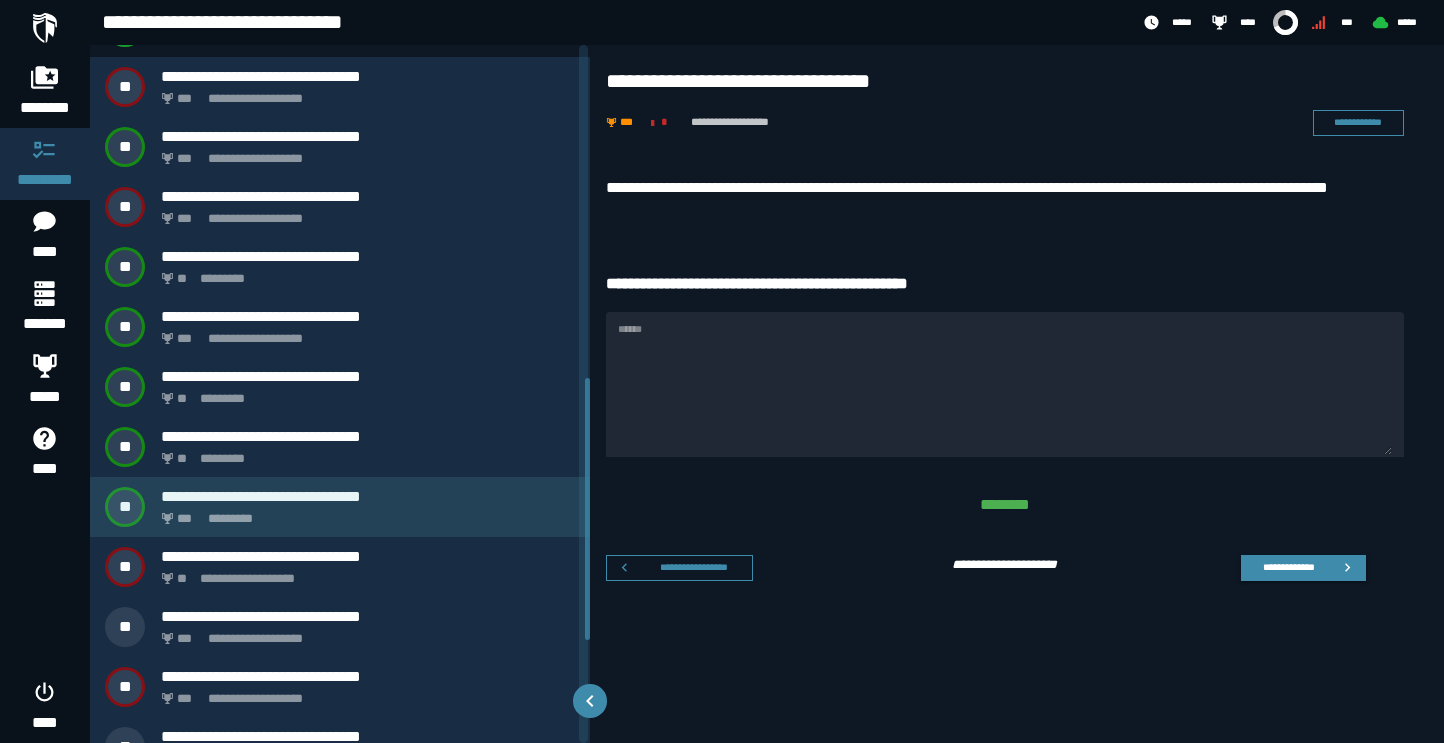 scroll, scrollTop: 888, scrollLeft: 0, axis: vertical 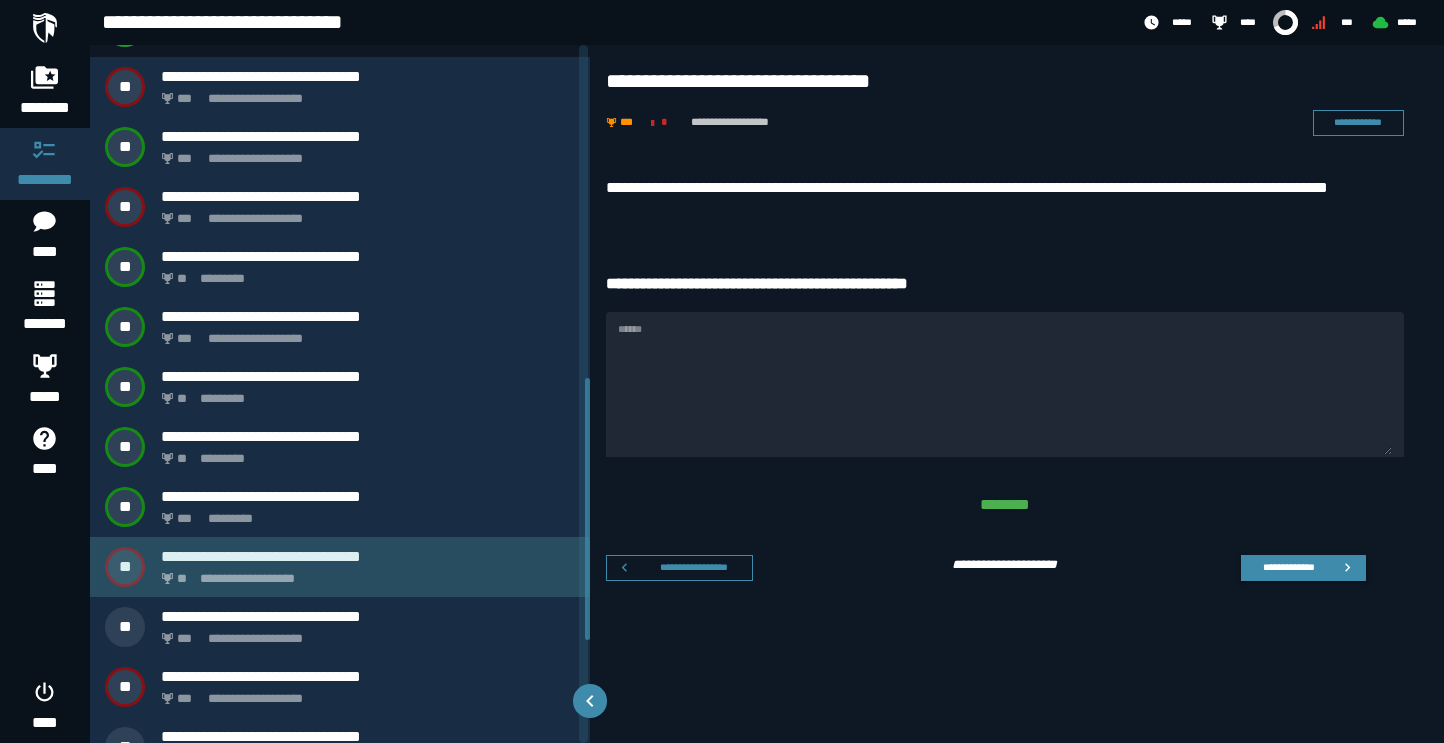 click on "**********" at bounding box center [340, 567] 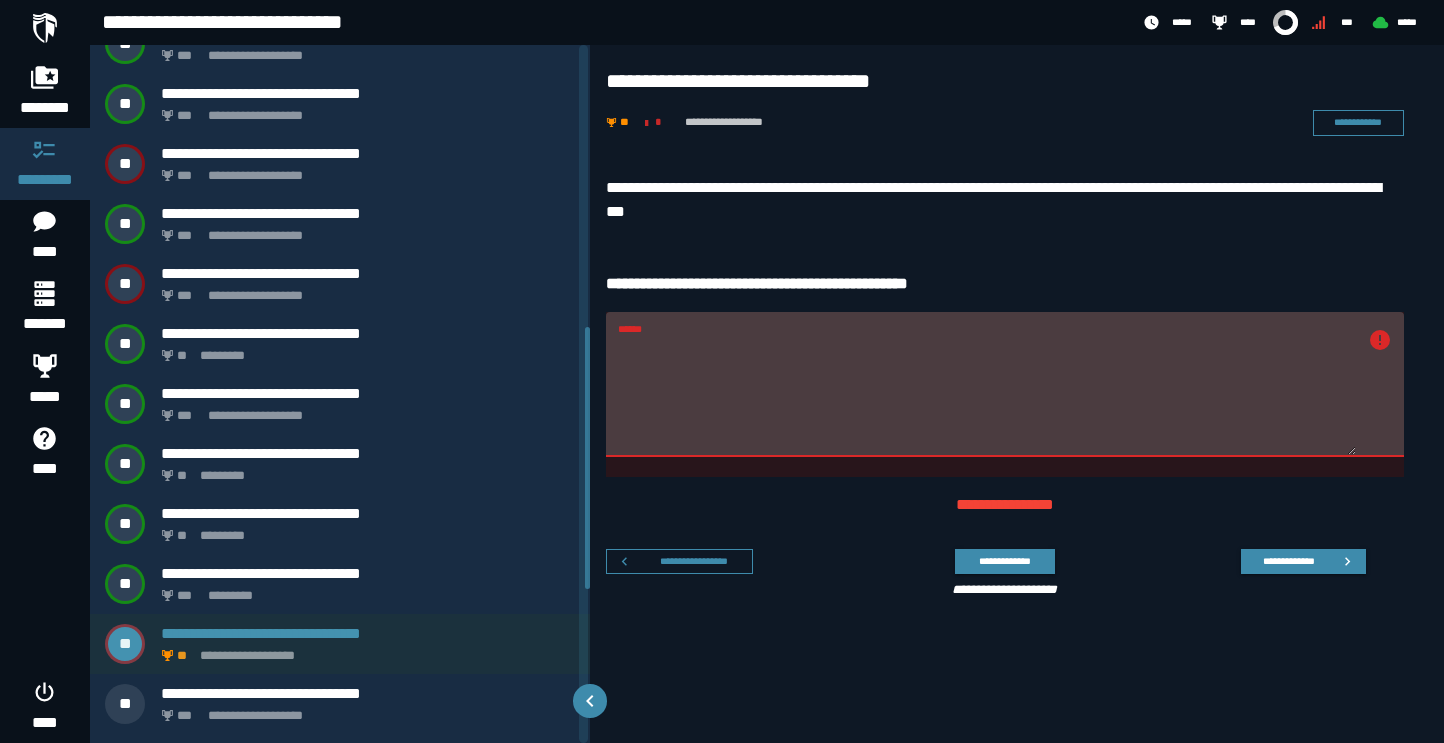 scroll, scrollTop: 741, scrollLeft: 0, axis: vertical 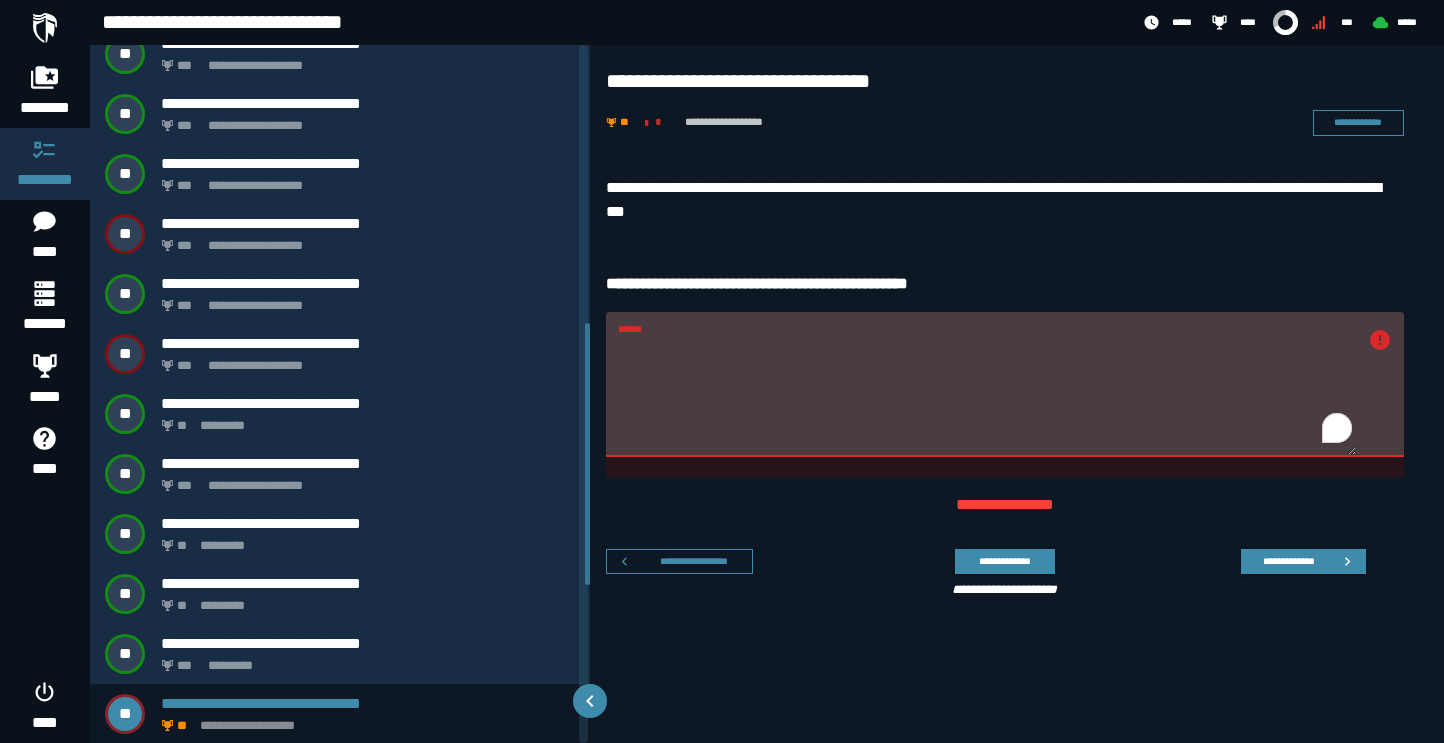 click on "******" at bounding box center [987, 396] 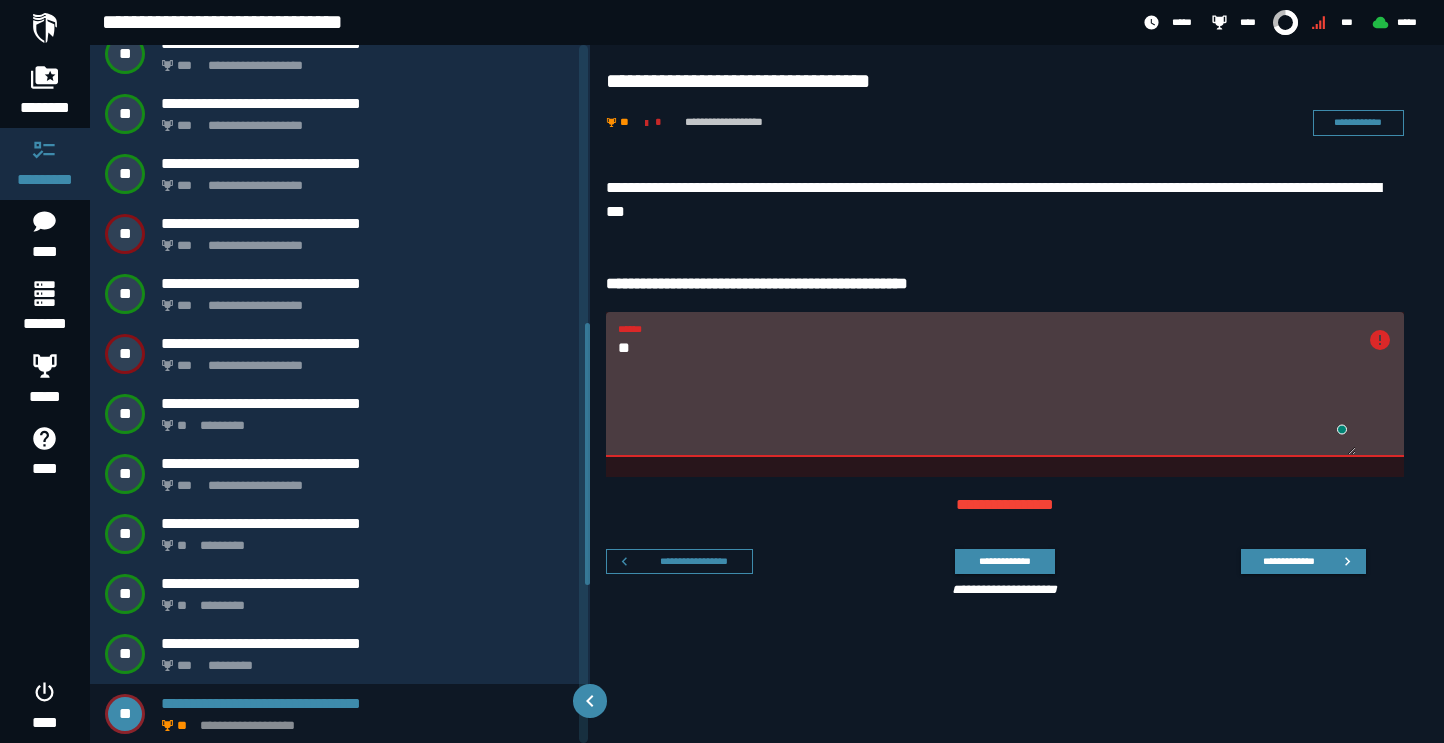 type on "*" 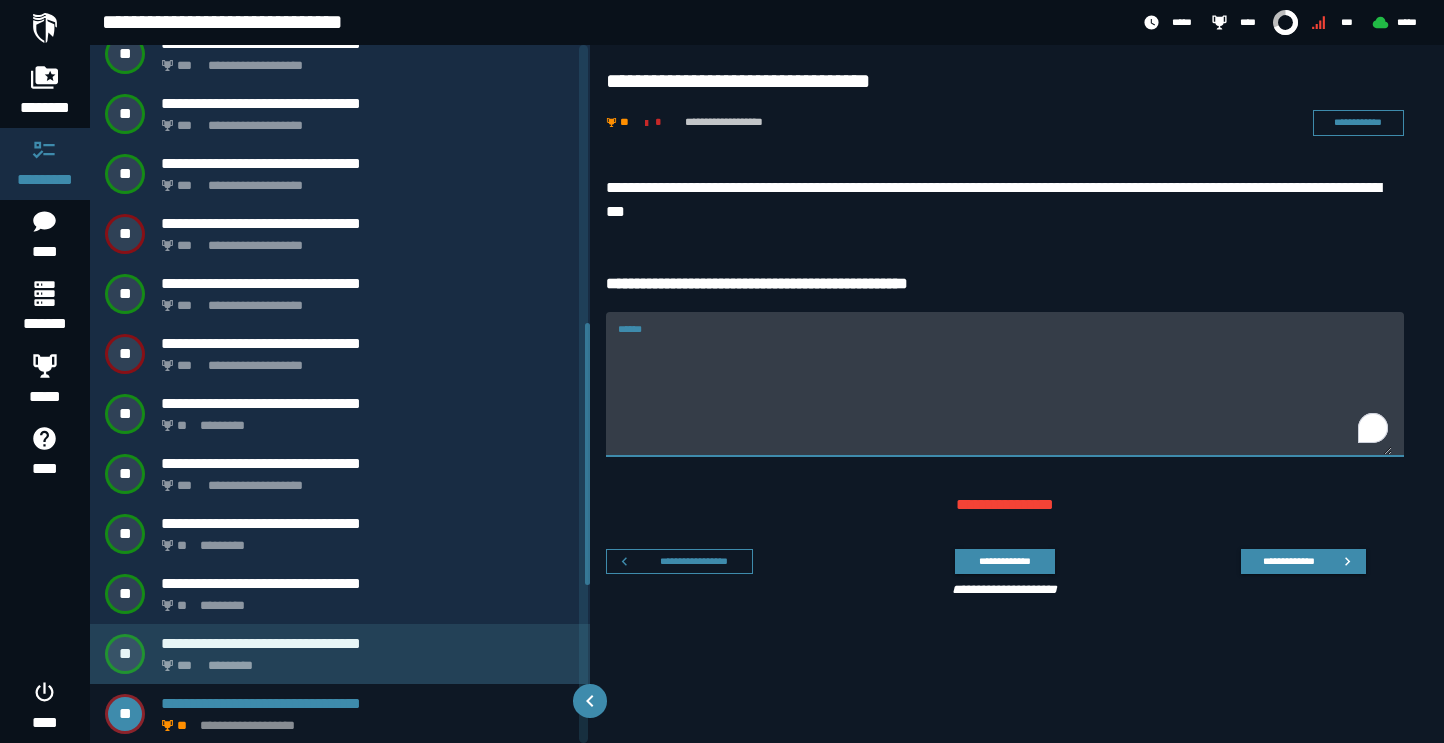 type 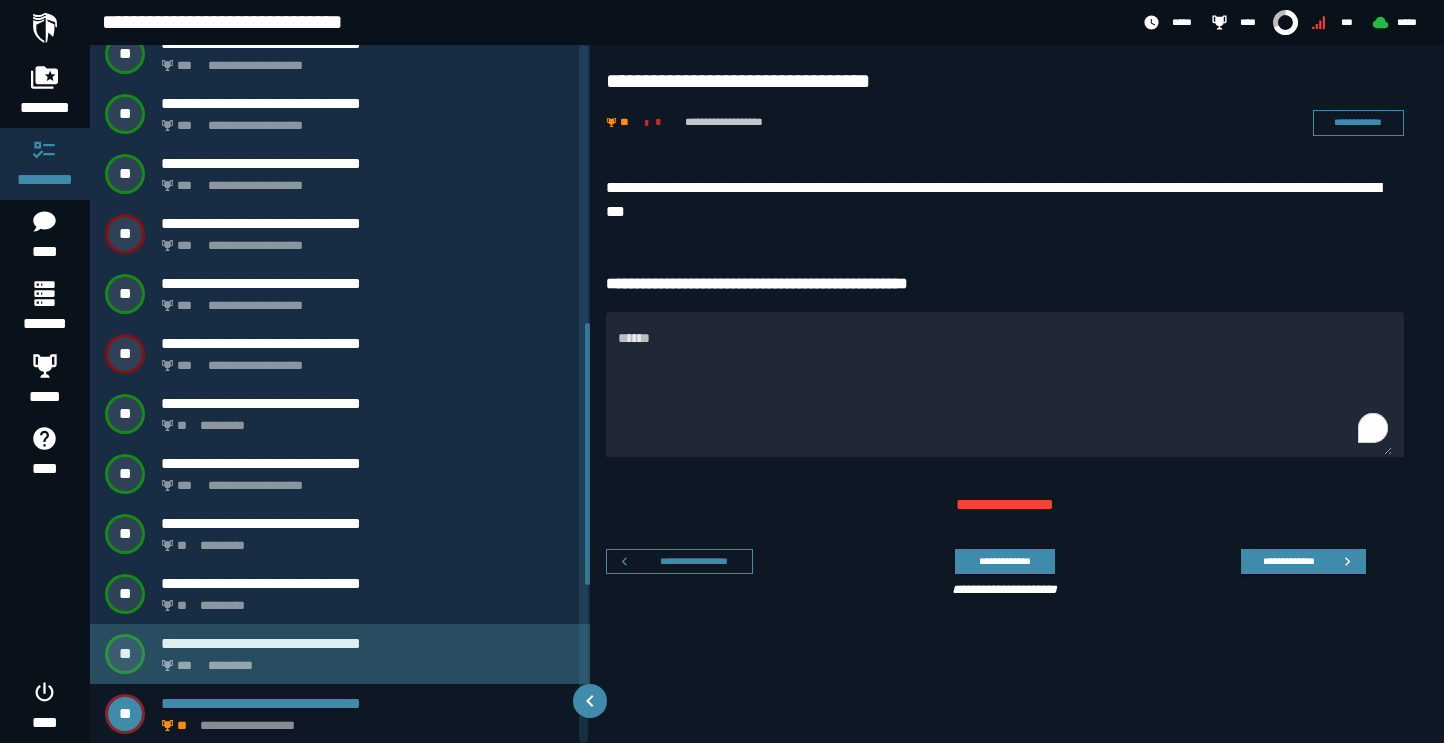 click on "*** *********" at bounding box center (364, 660) 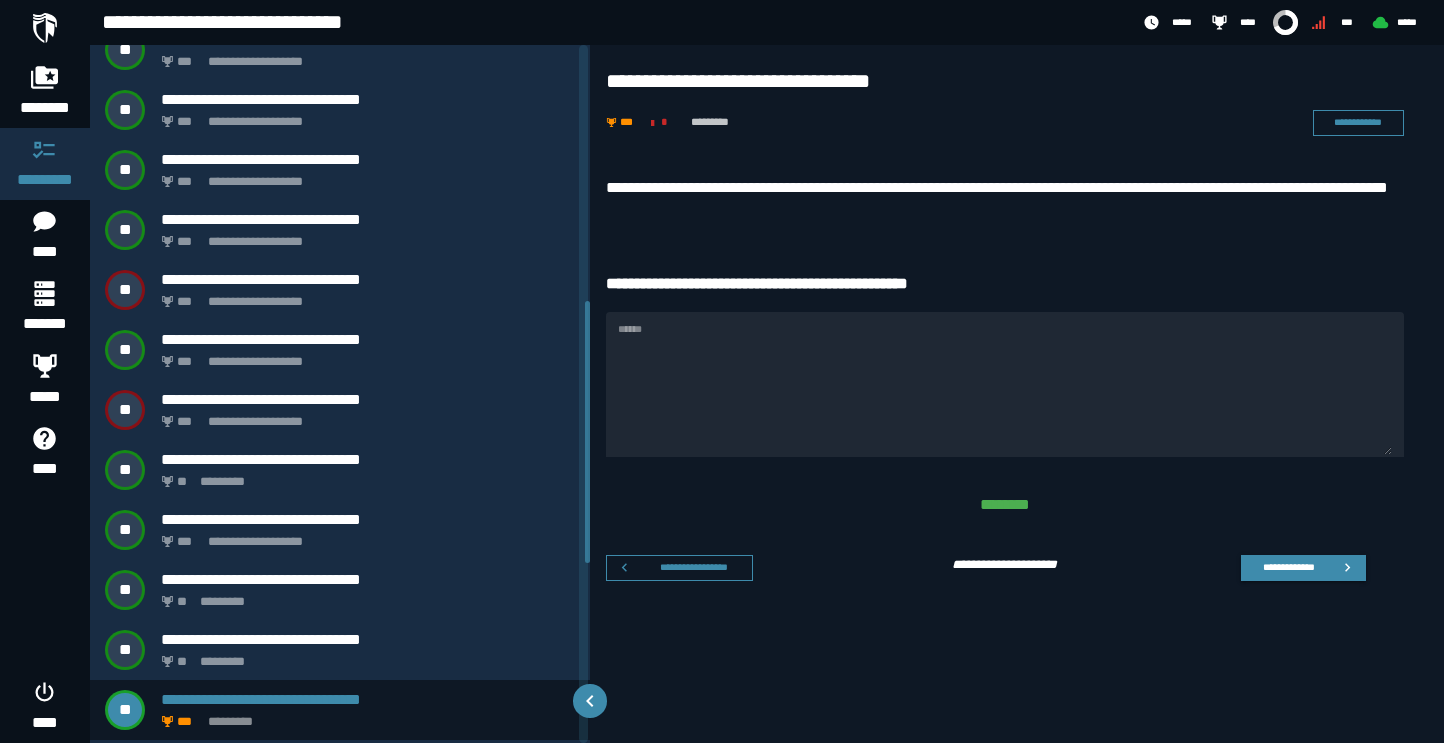 scroll, scrollTop: 681, scrollLeft: 0, axis: vertical 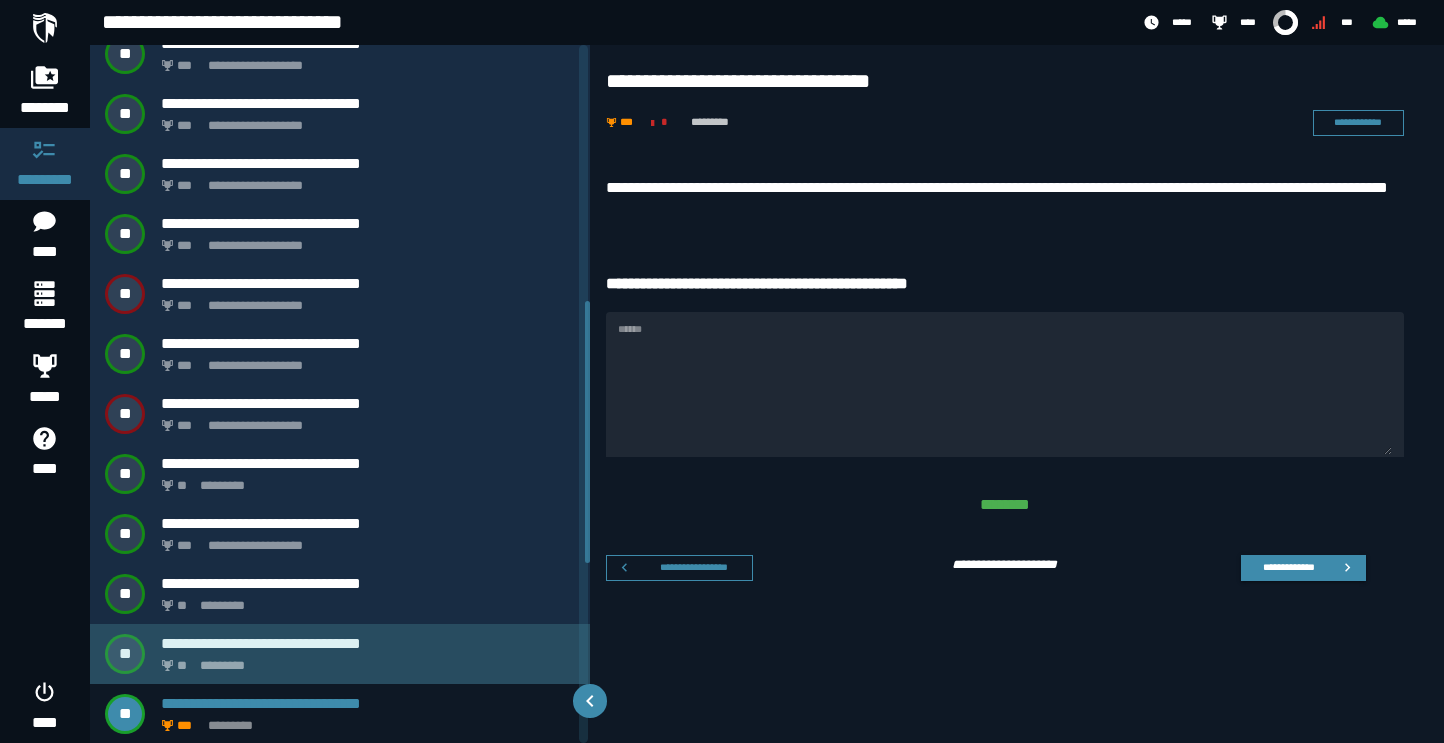 click on "*********" 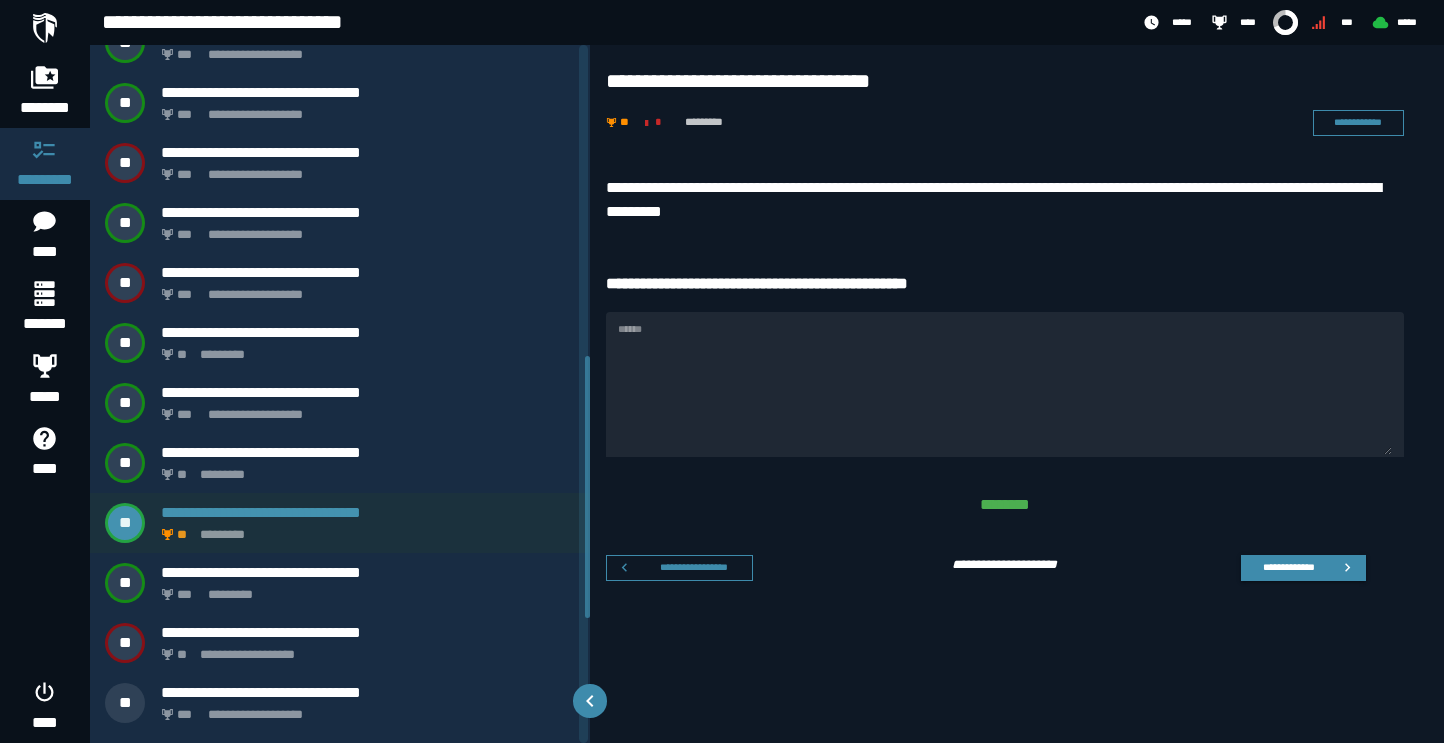 scroll, scrollTop: 829, scrollLeft: 0, axis: vertical 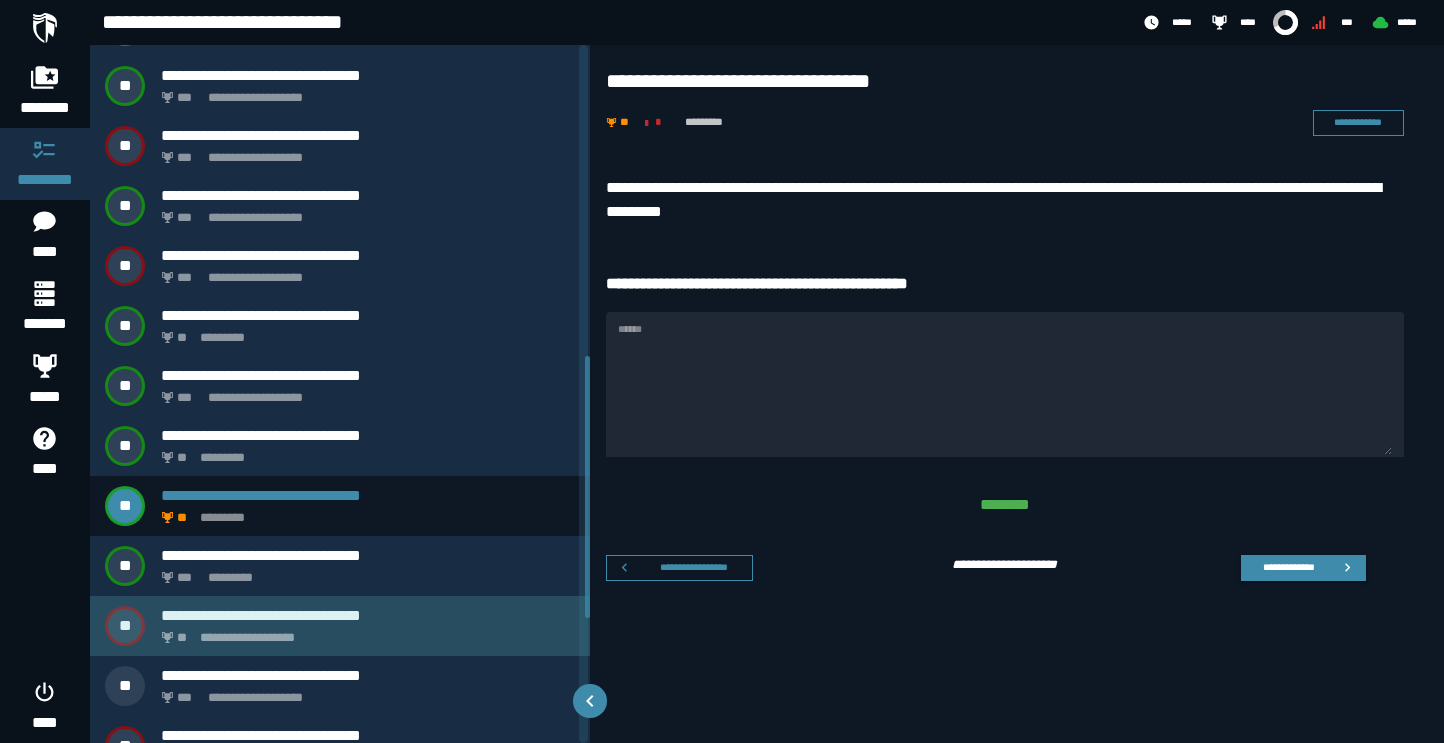 click on "**********" at bounding box center (340, 626) 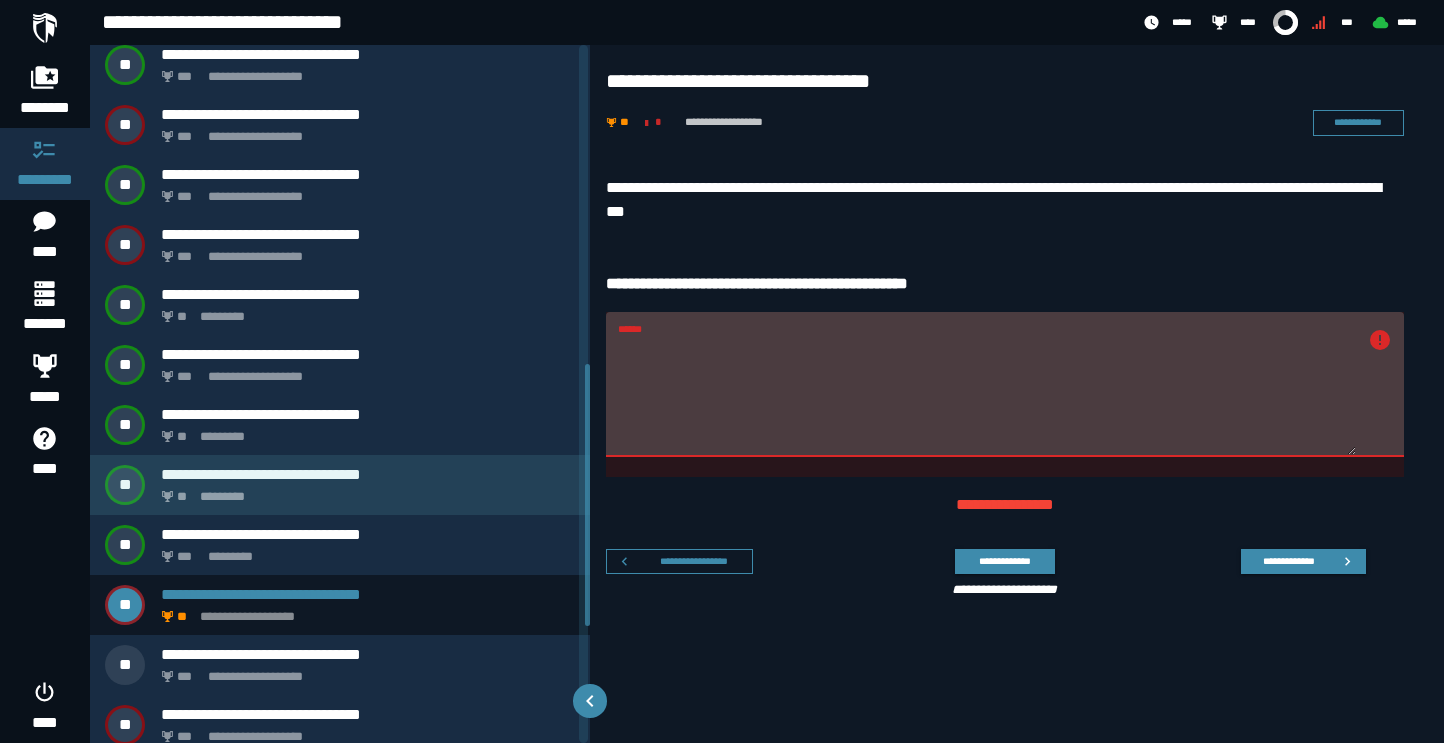 scroll, scrollTop: 860, scrollLeft: 0, axis: vertical 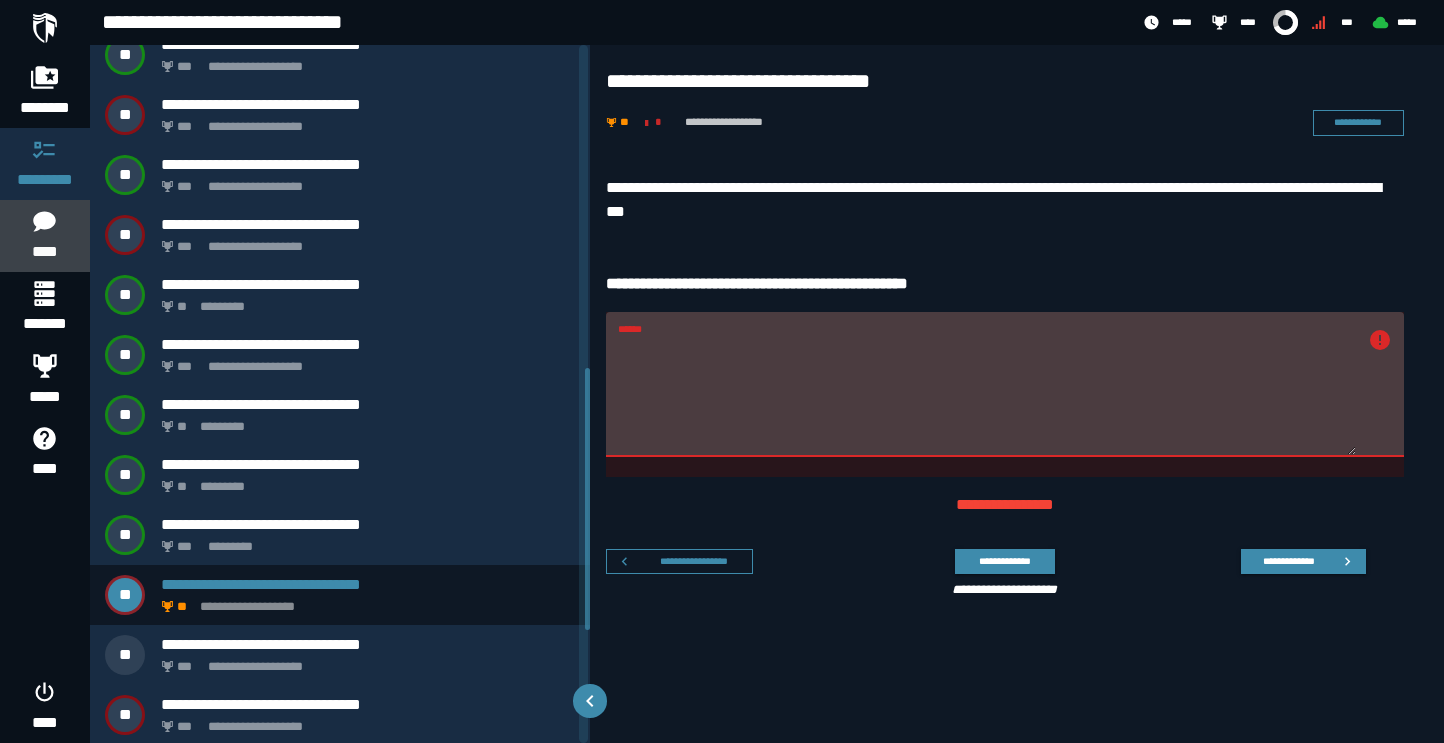 click 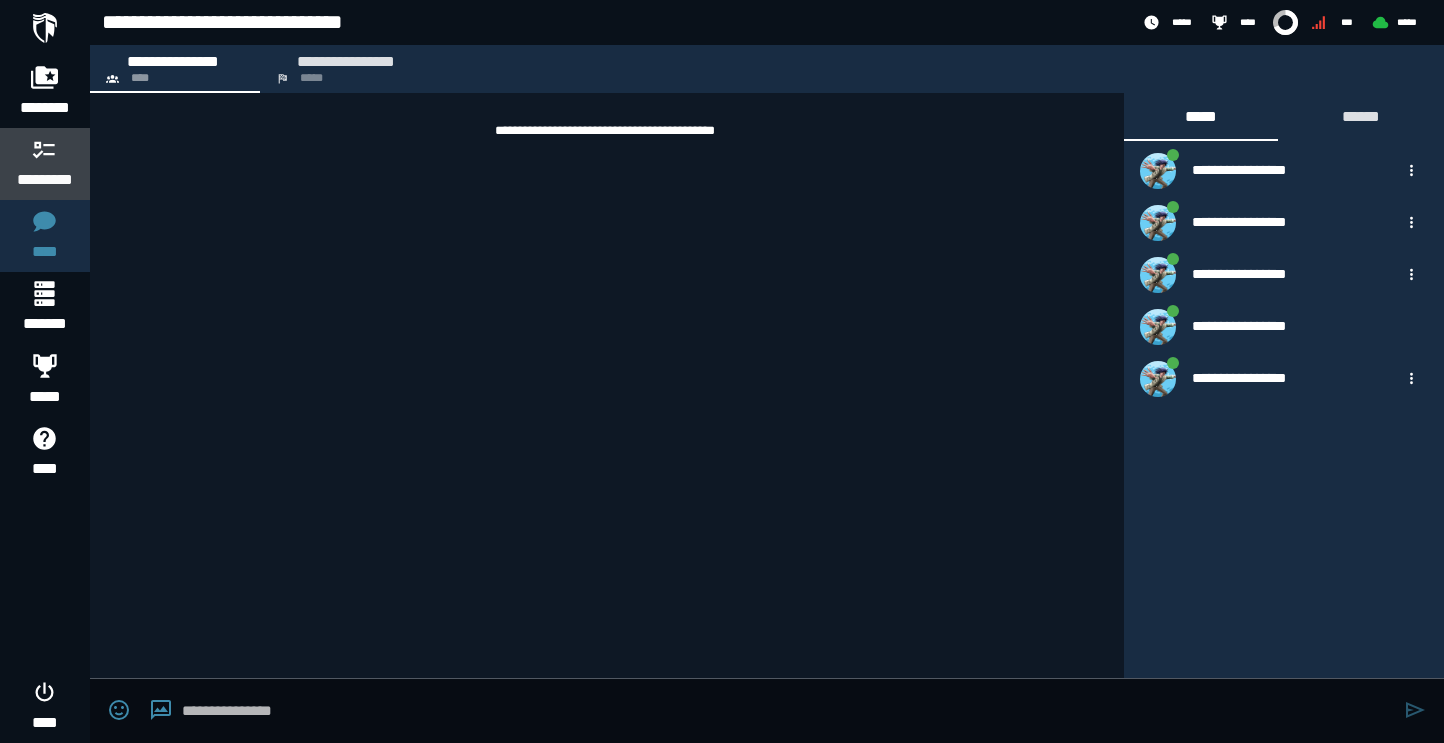 click 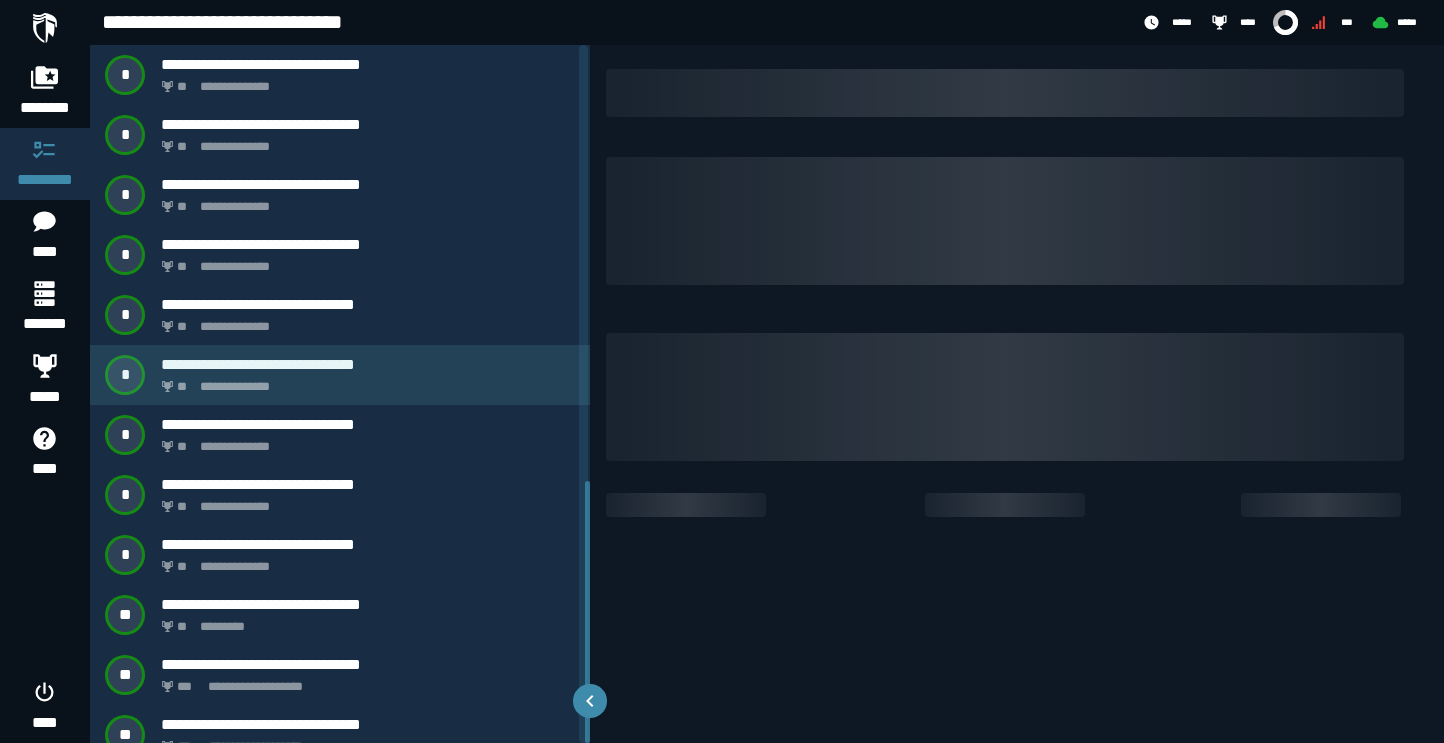 scroll, scrollTop: 1161, scrollLeft: 0, axis: vertical 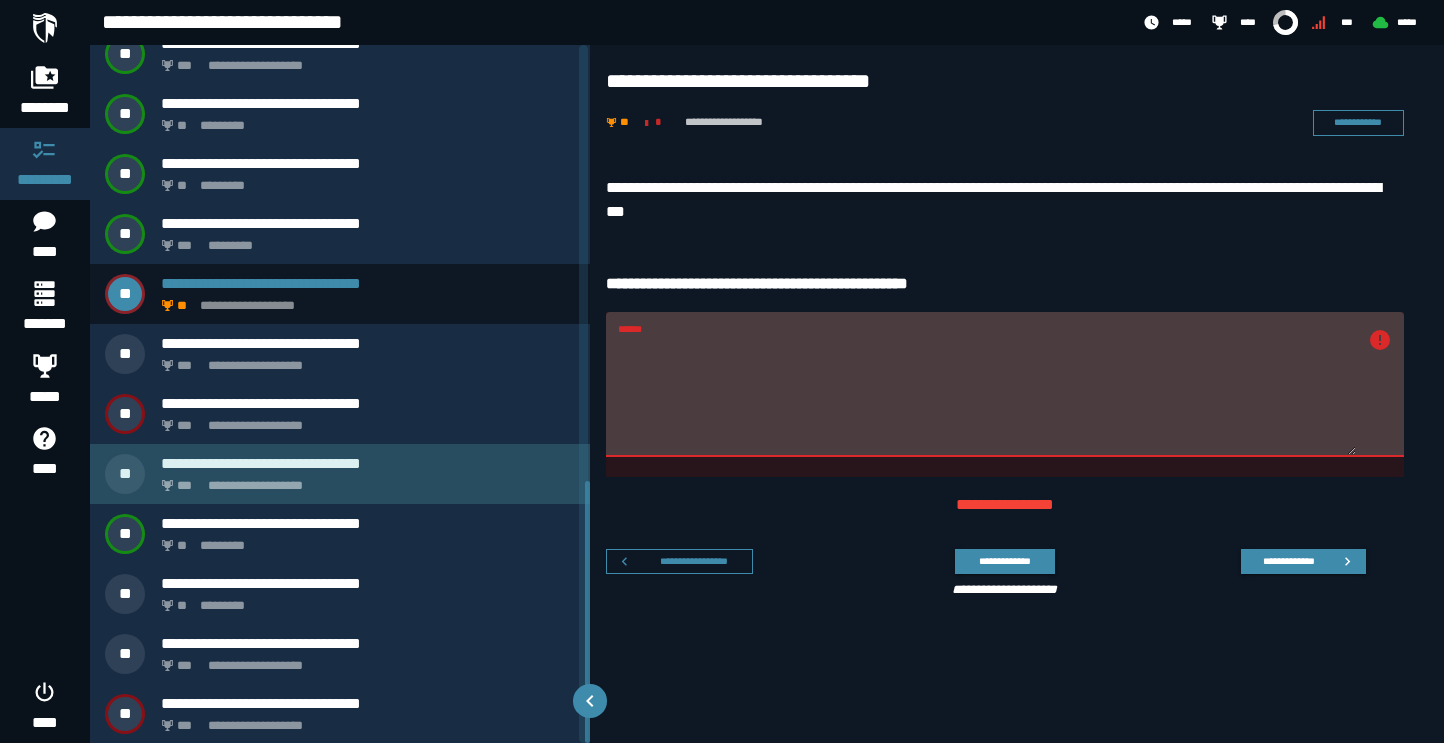 click on "**********" 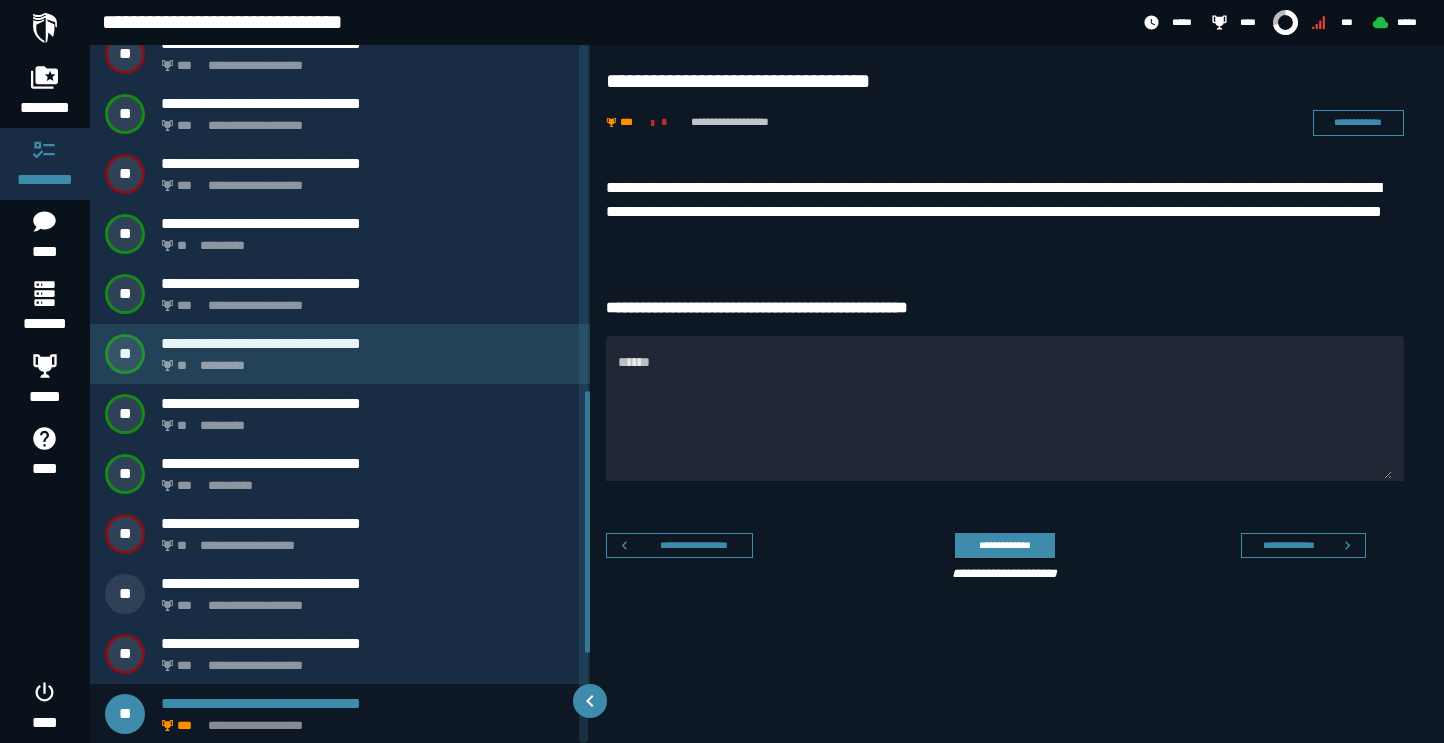 scroll, scrollTop: 1161, scrollLeft: 0, axis: vertical 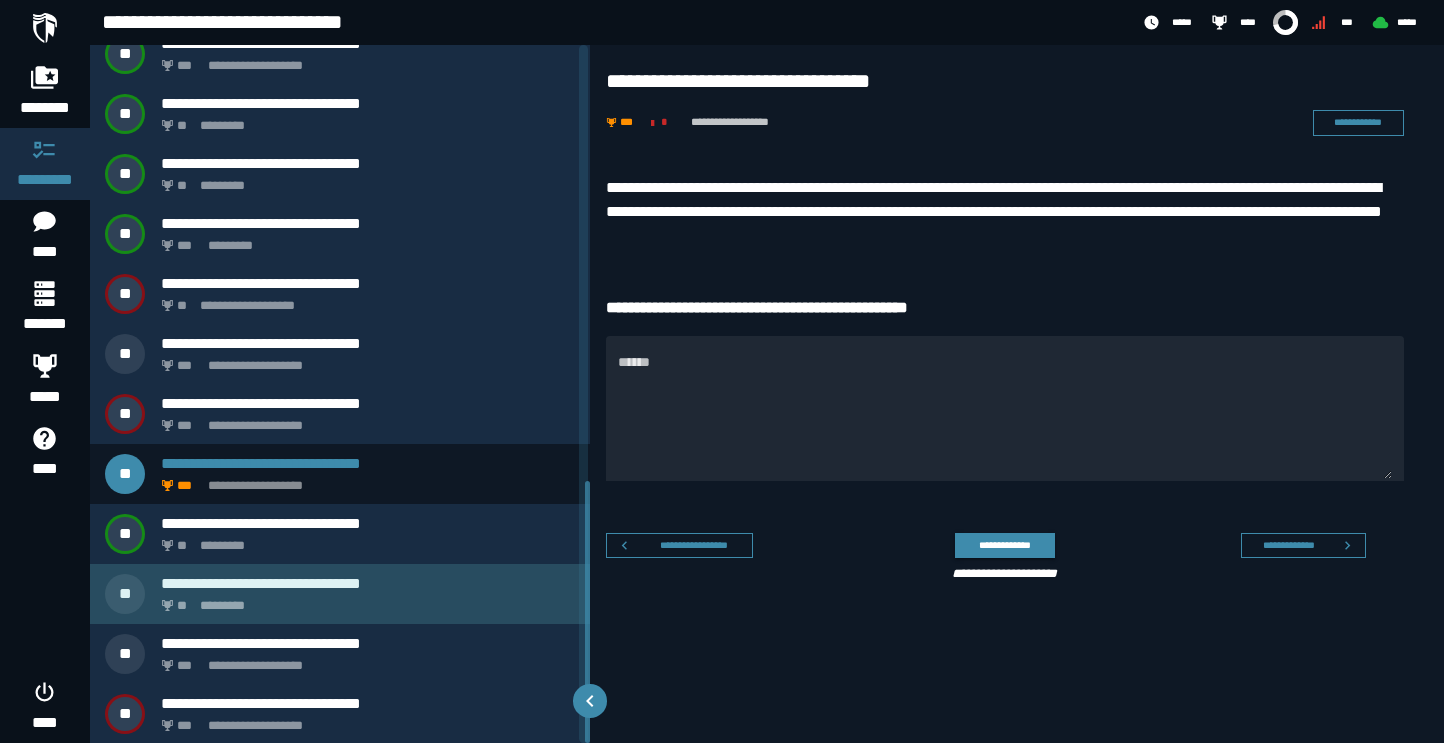 click on "**********" at bounding box center (368, 583) 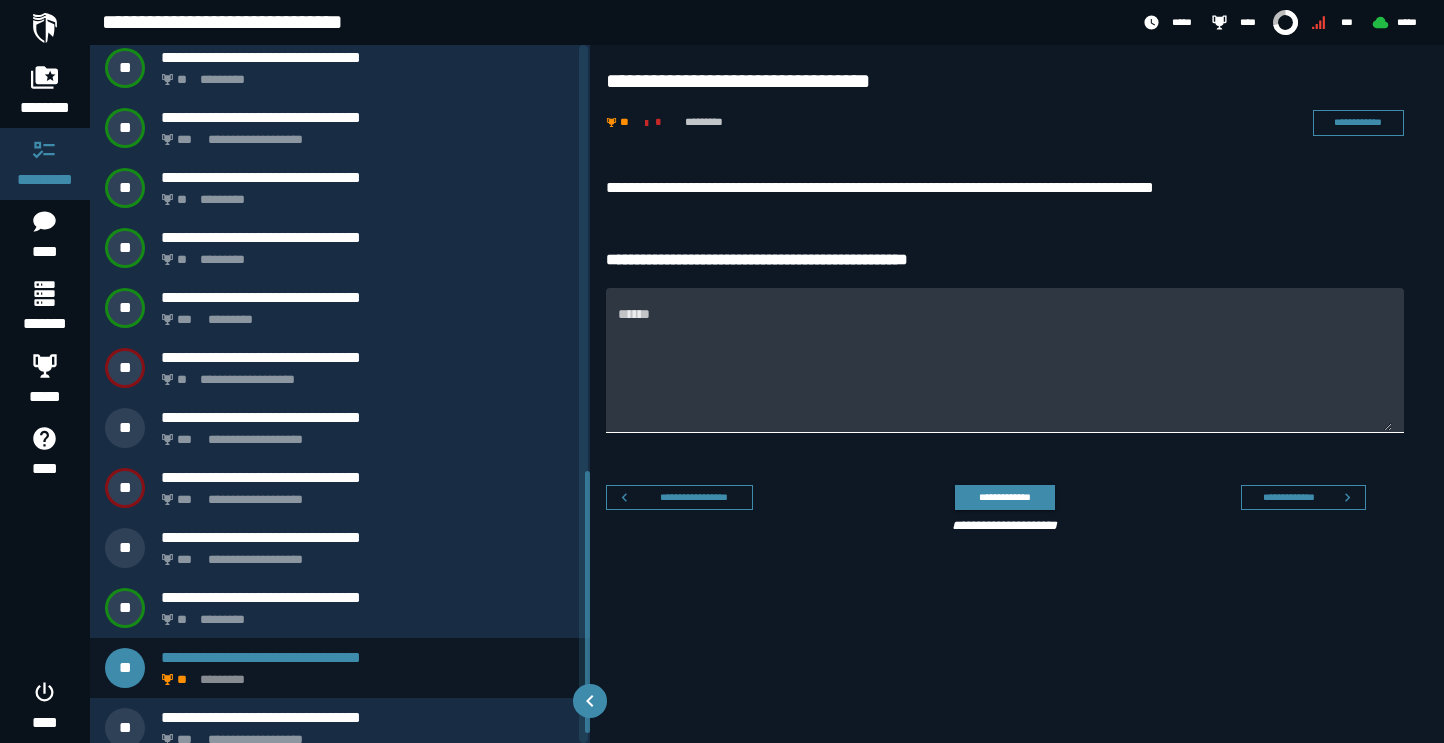 scroll, scrollTop: 1041, scrollLeft: 0, axis: vertical 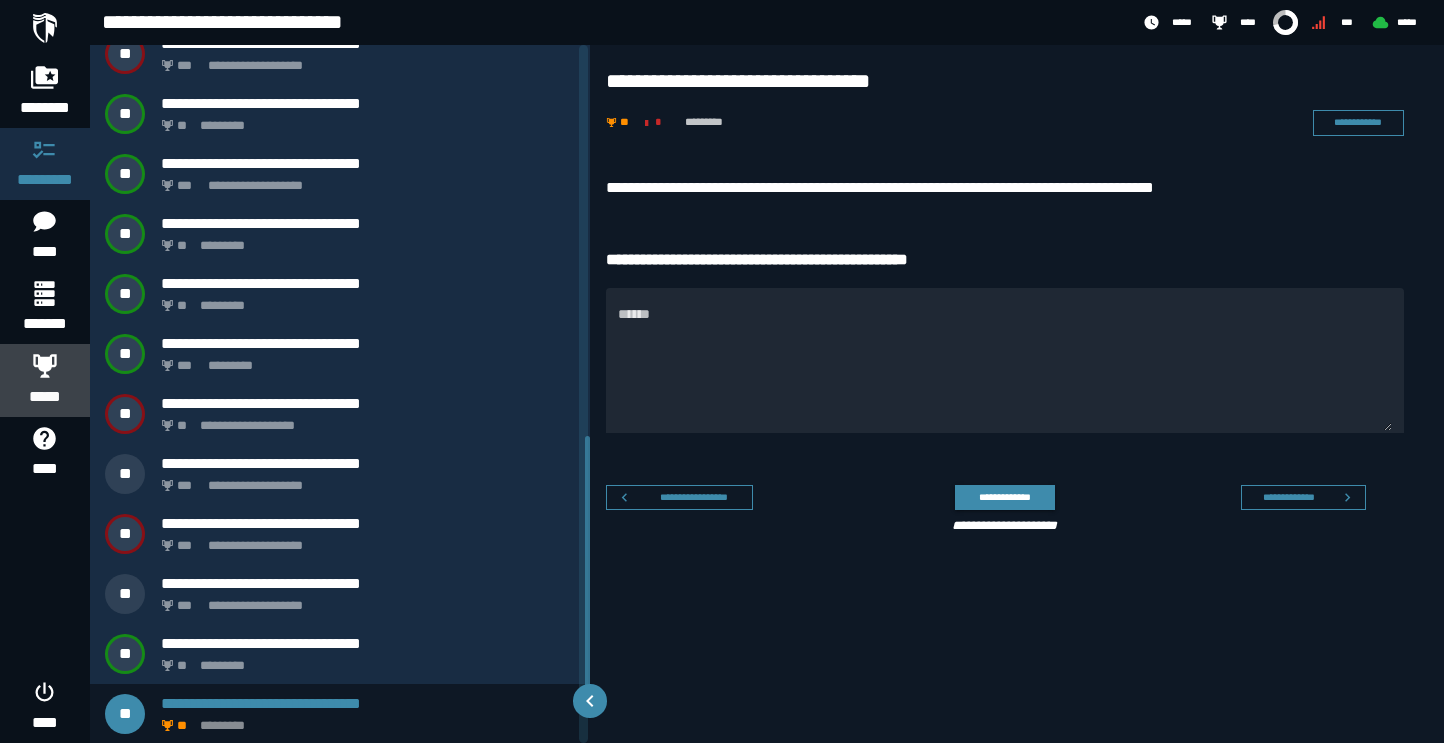 click on "*****" at bounding box center [45, 380] 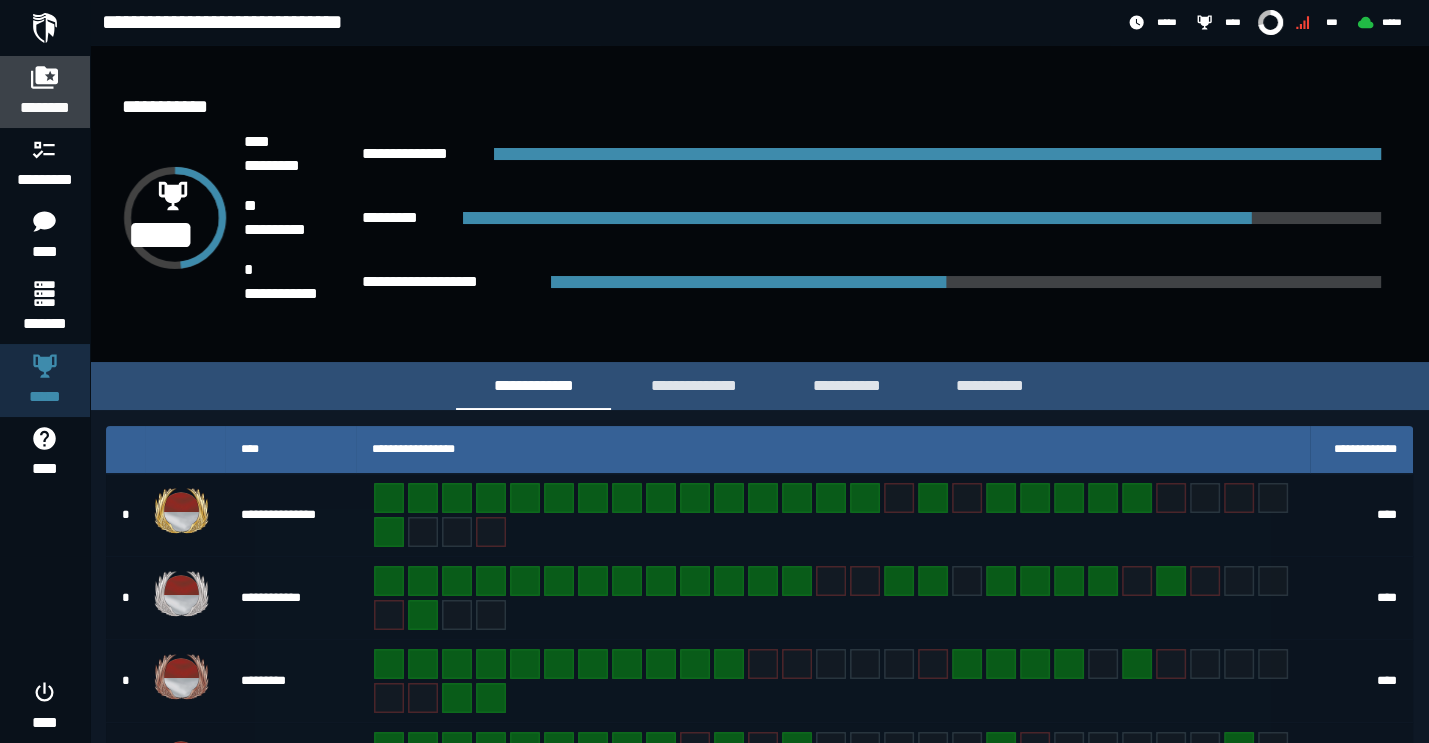 click on "********" 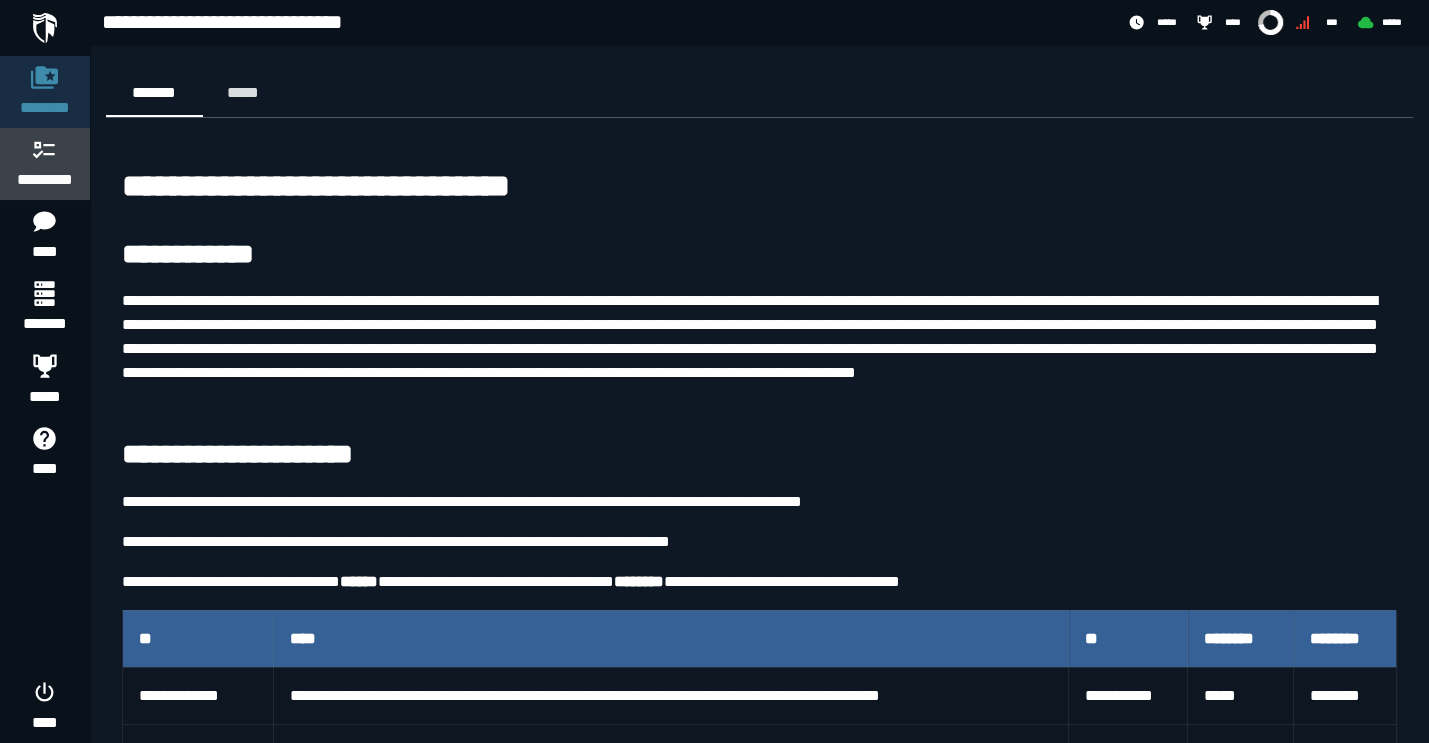 click 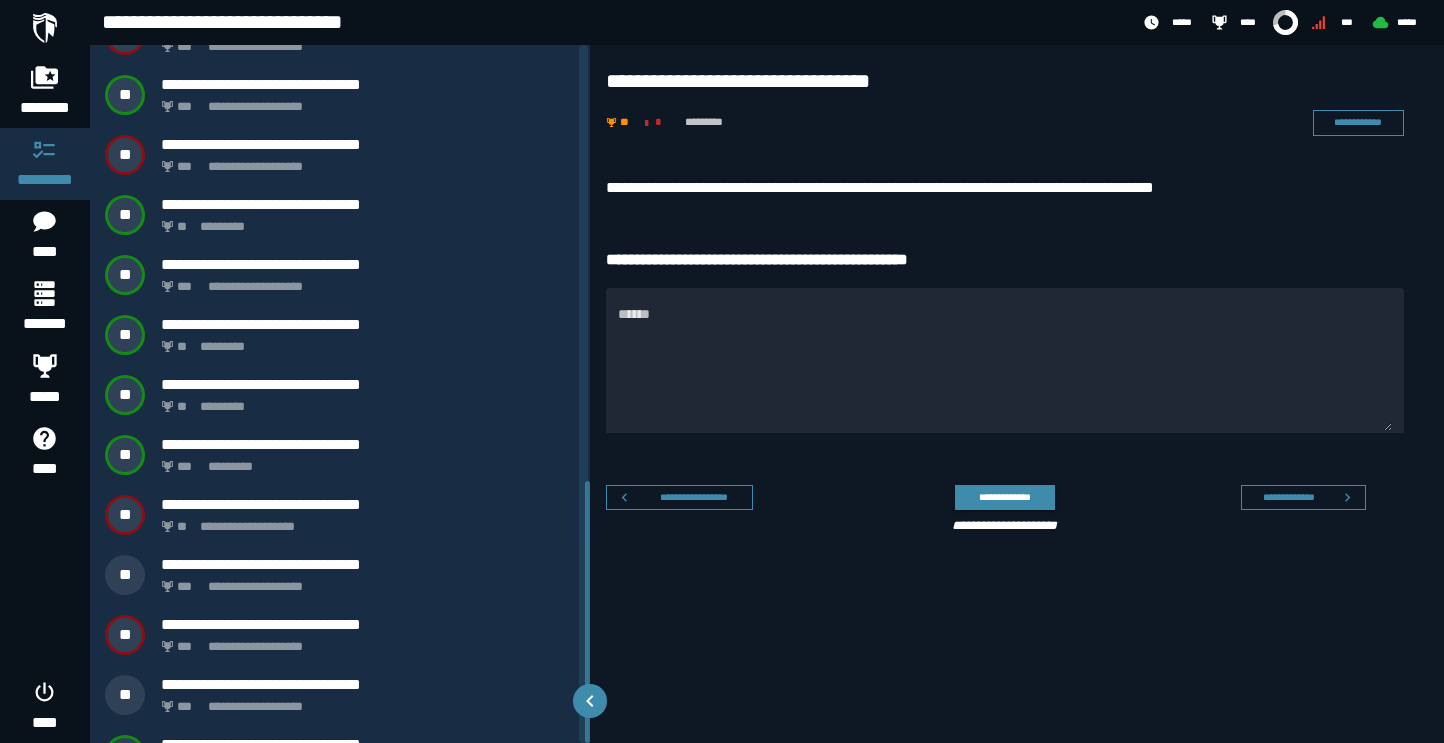 scroll, scrollTop: 1161, scrollLeft: 0, axis: vertical 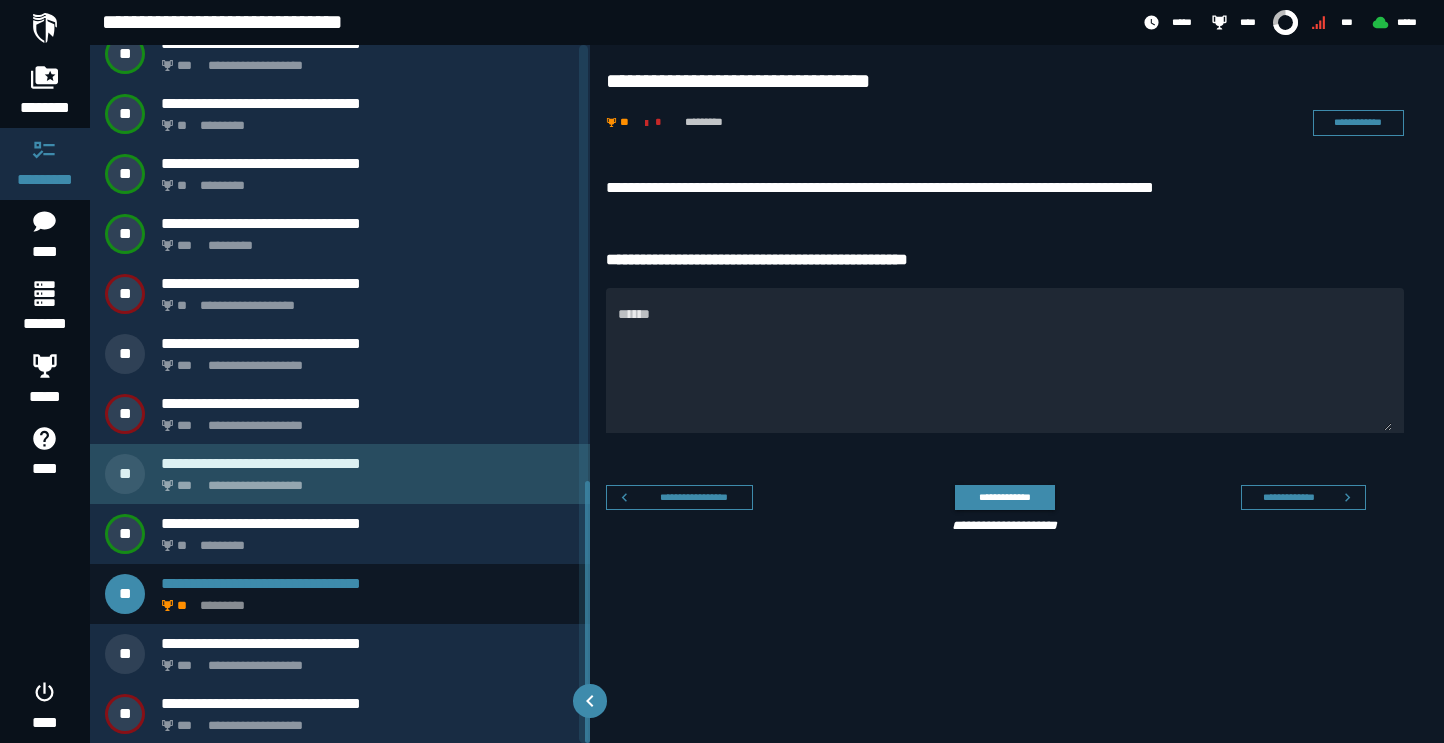 click on "**********" at bounding box center (364, 480) 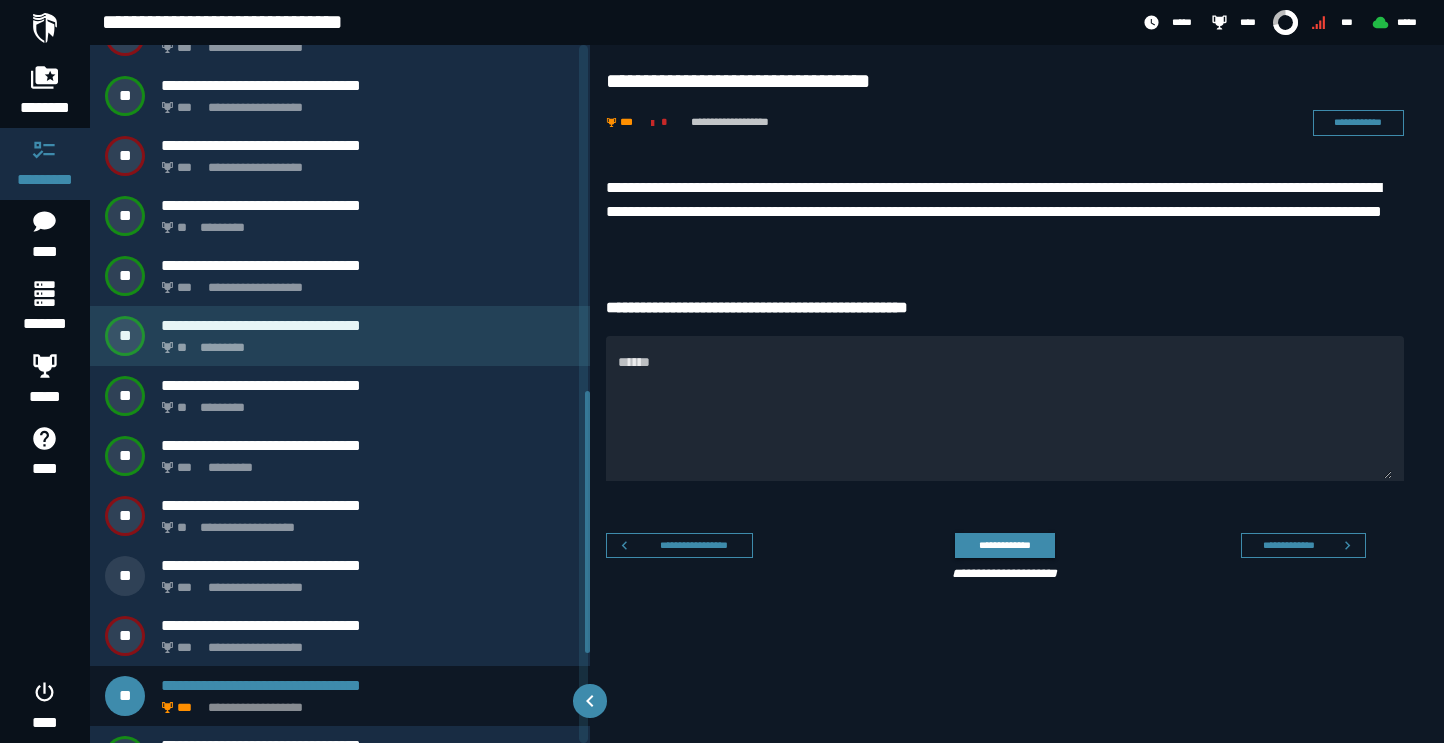 scroll, scrollTop: 921, scrollLeft: 0, axis: vertical 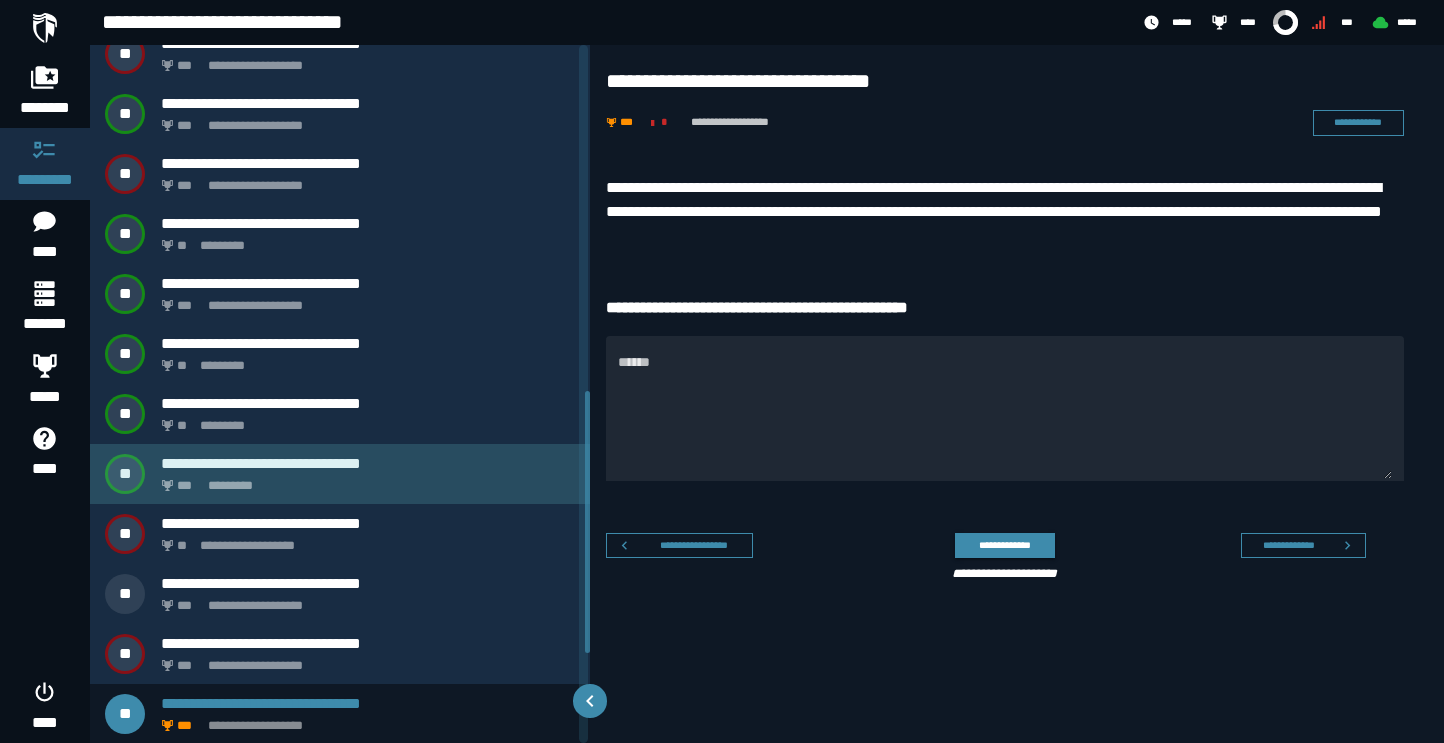 click on "*** *********" at bounding box center (364, 480) 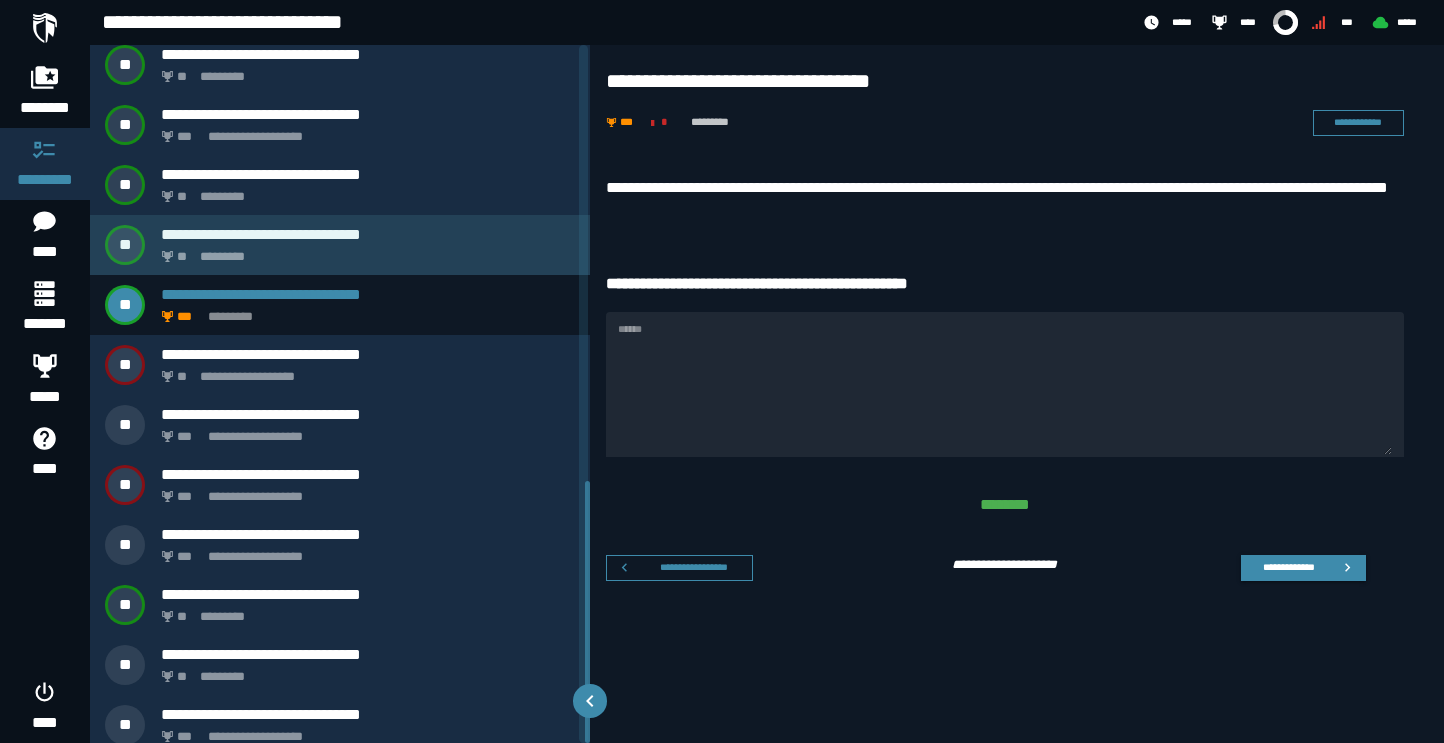 scroll, scrollTop: 1161, scrollLeft: 0, axis: vertical 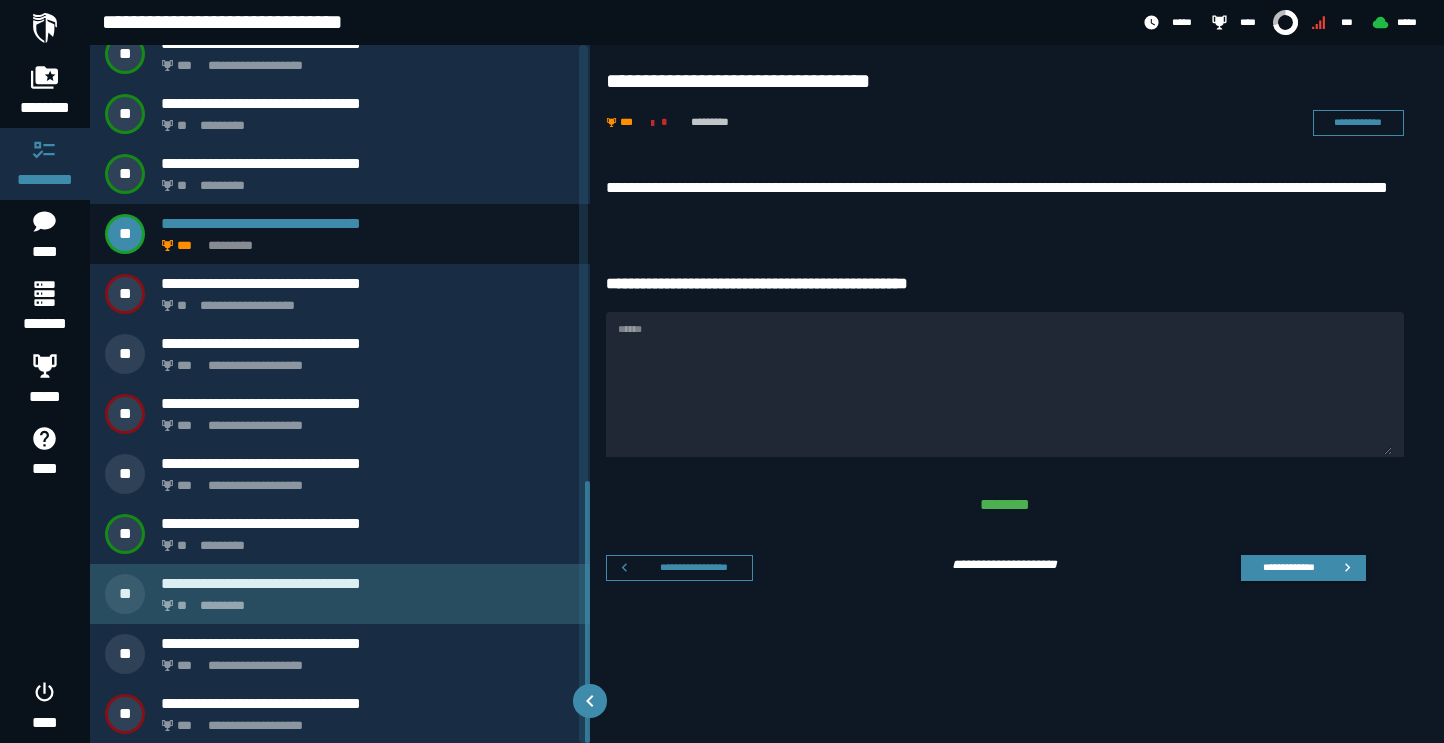 click on "*********" 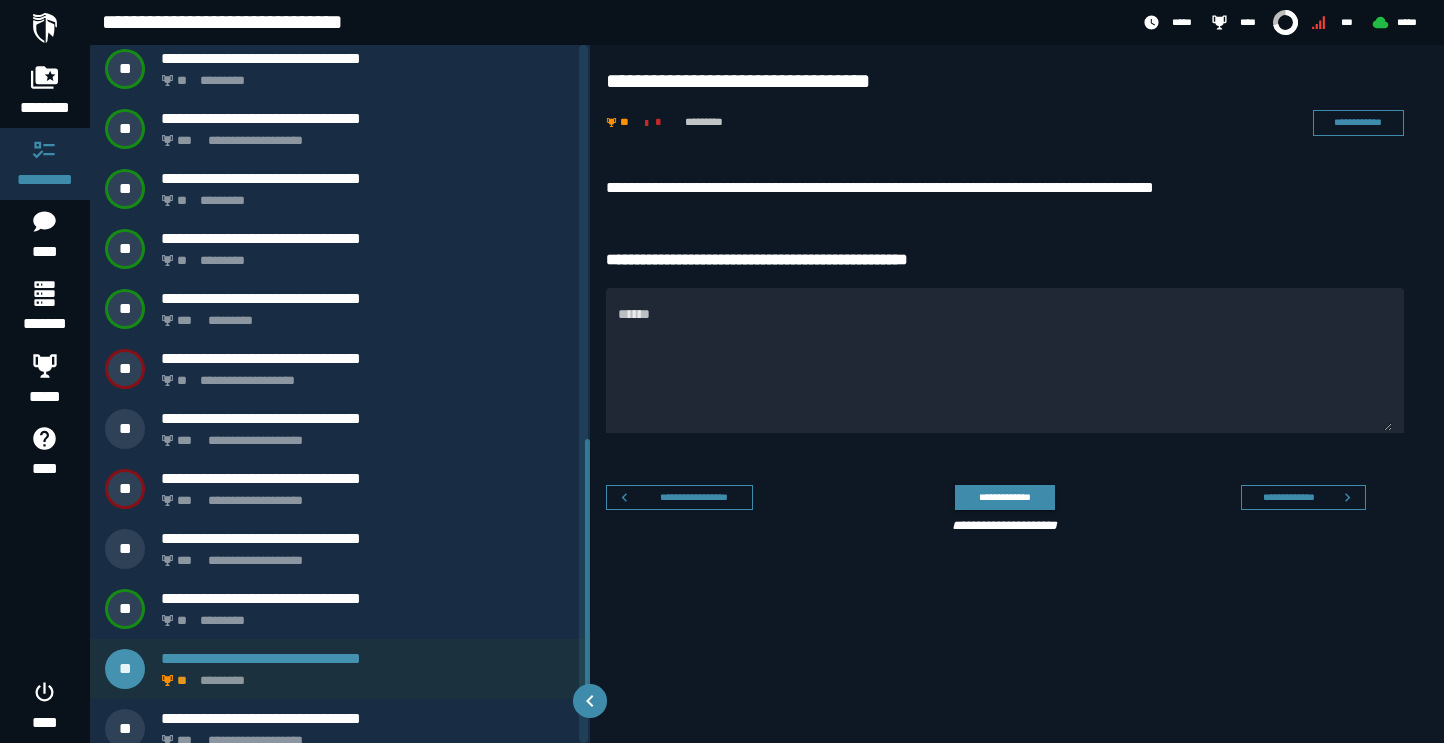 scroll, scrollTop: 1041, scrollLeft: 0, axis: vertical 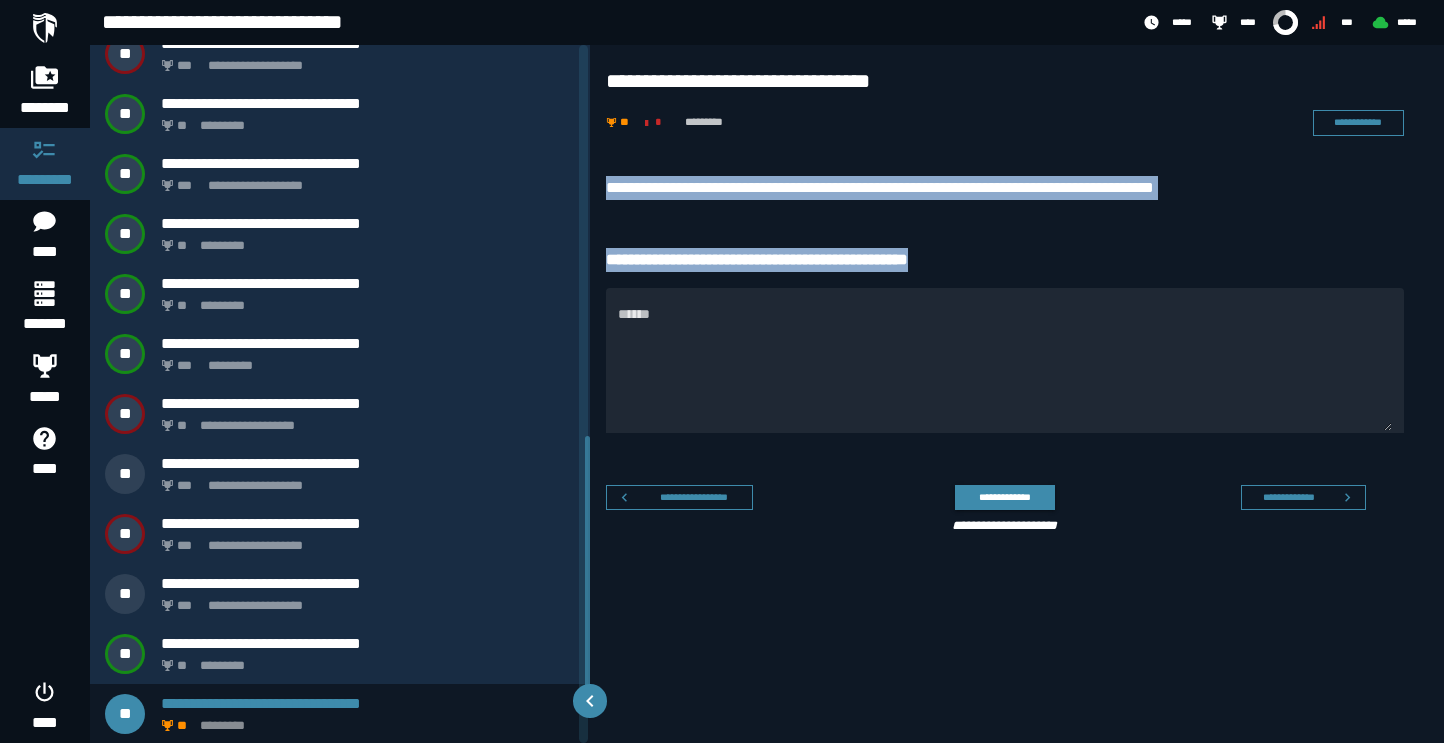 drag, startPoint x: 601, startPoint y: 185, endPoint x: 979, endPoint y: 270, distance: 387.43903 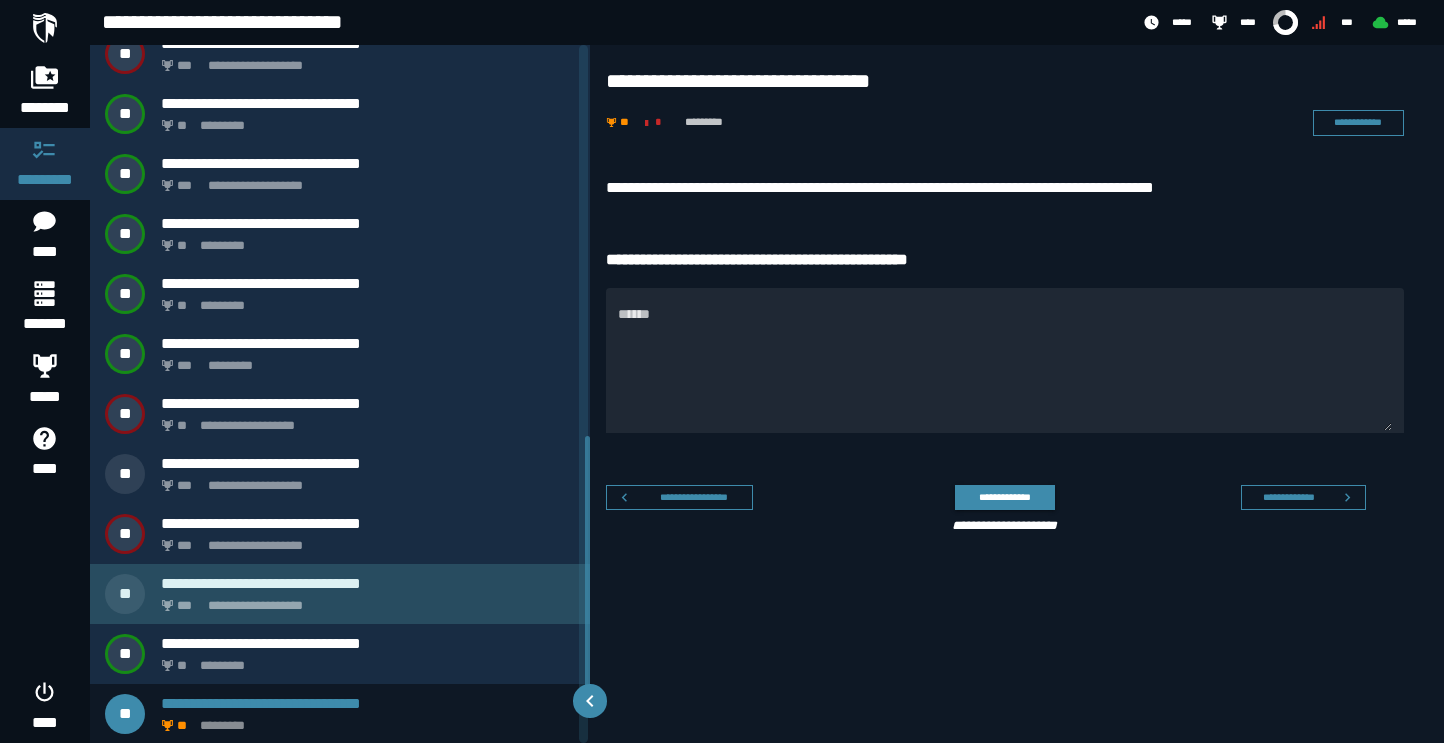 click on "**********" at bounding box center [368, 583] 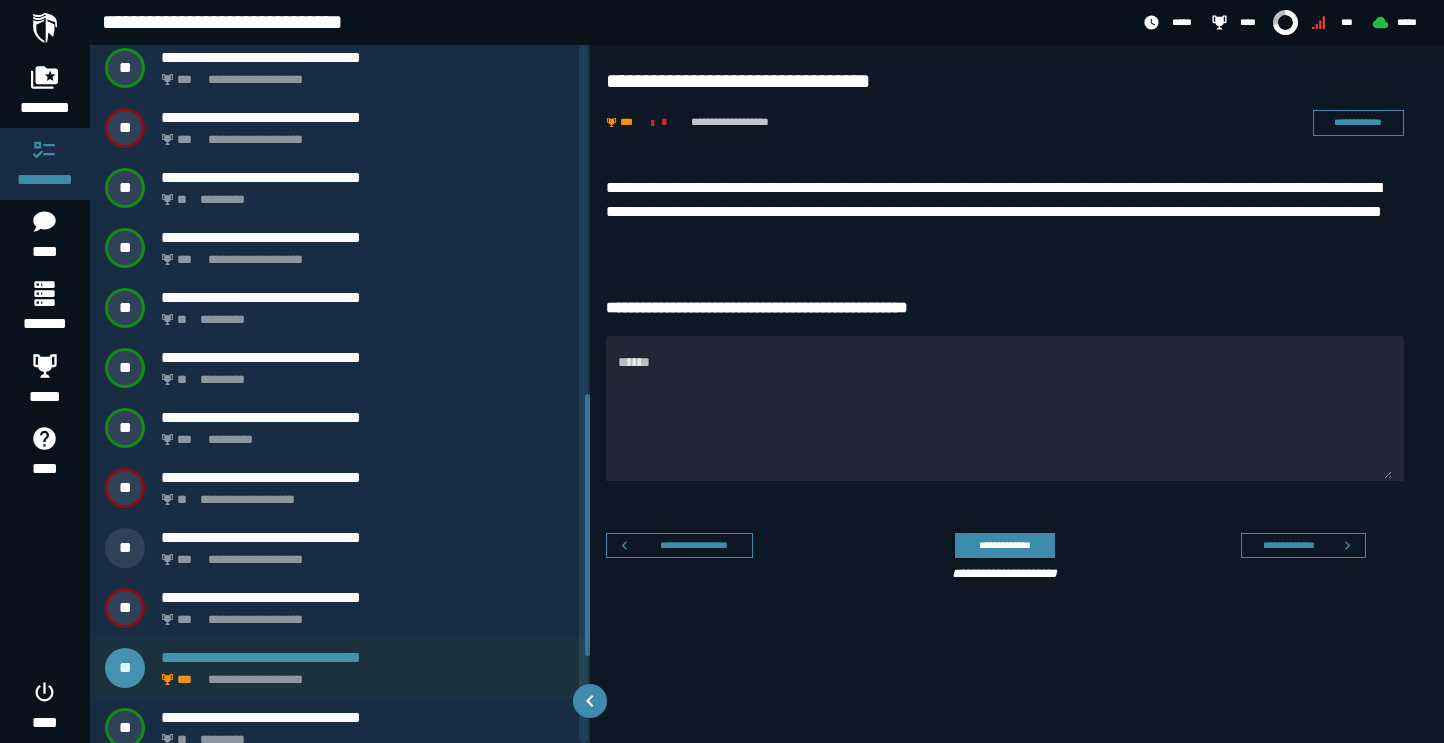 scroll, scrollTop: 921, scrollLeft: 0, axis: vertical 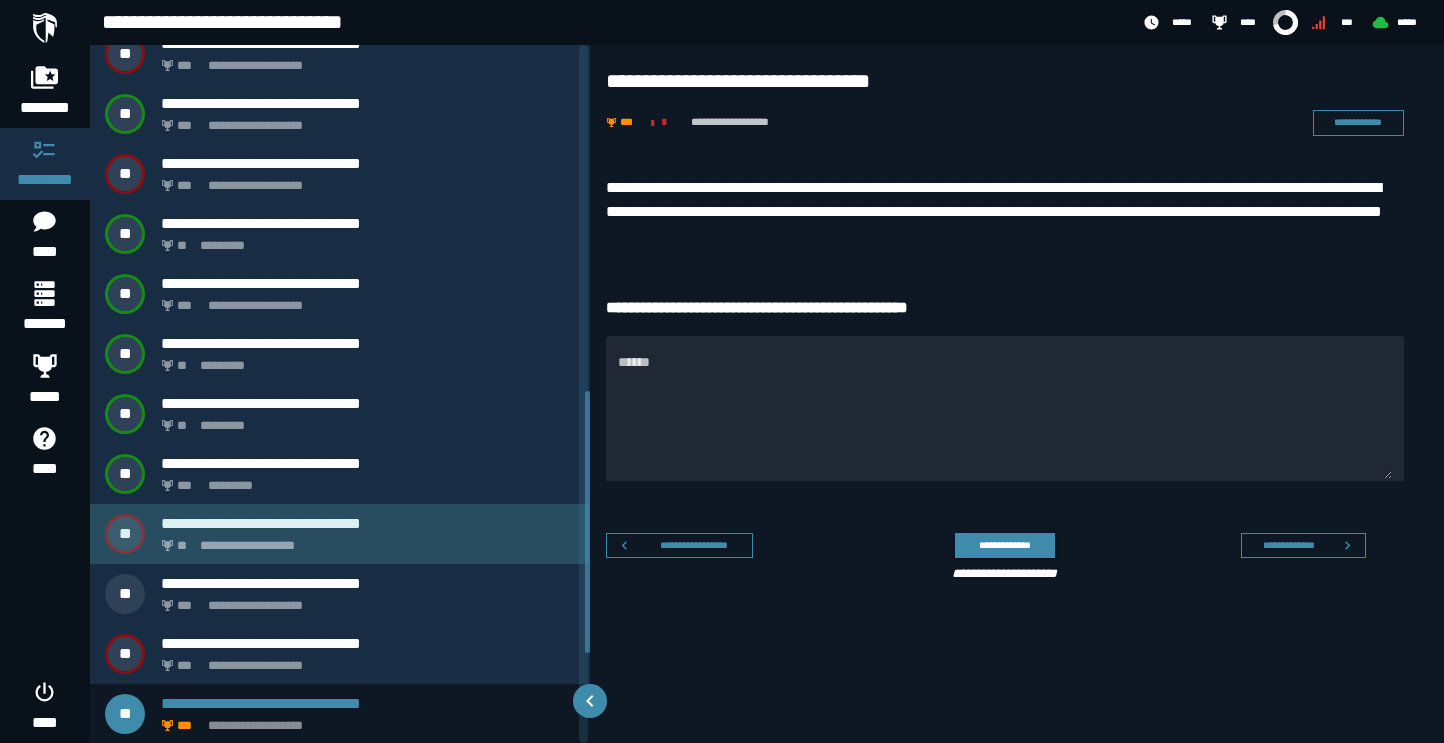 click on "**********" 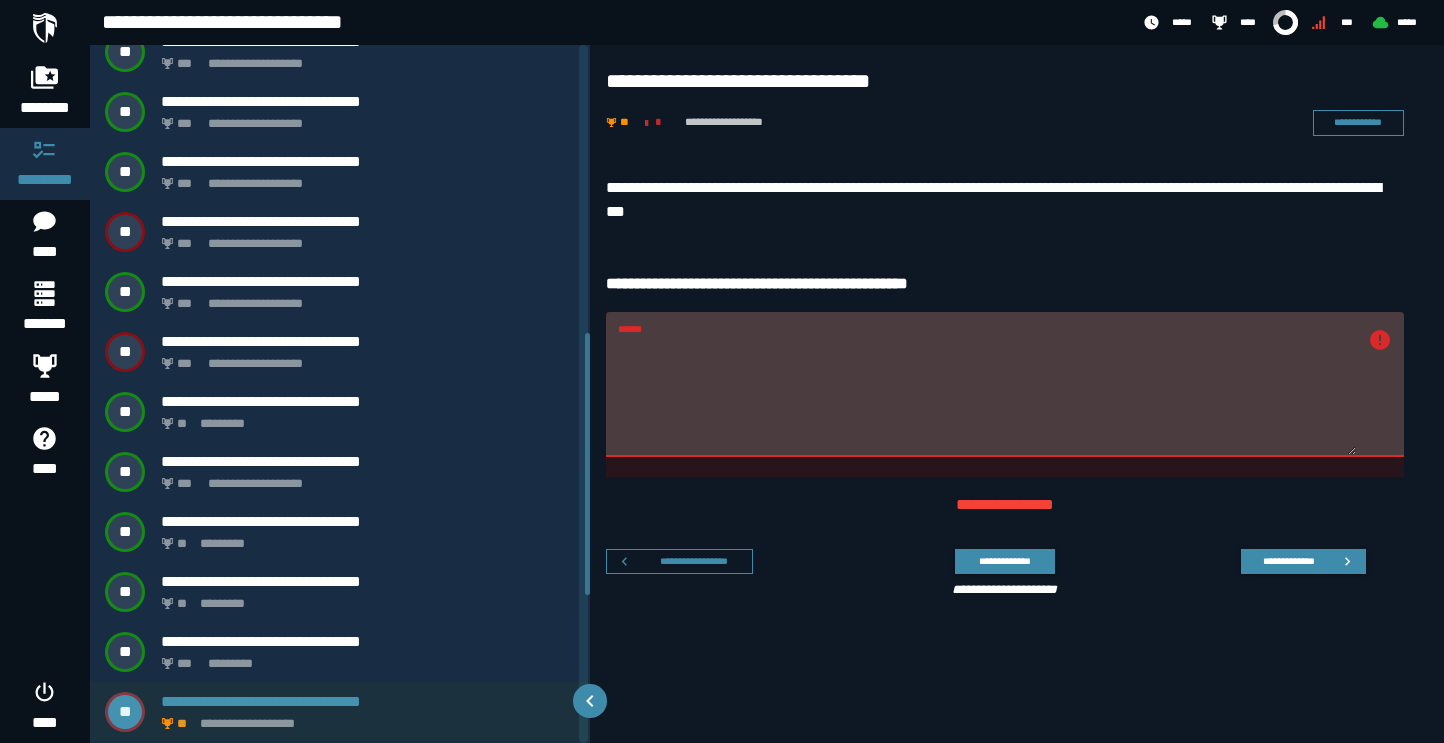 scroll, scrollTop: 741, scrollLeft: 0, axis: vertical 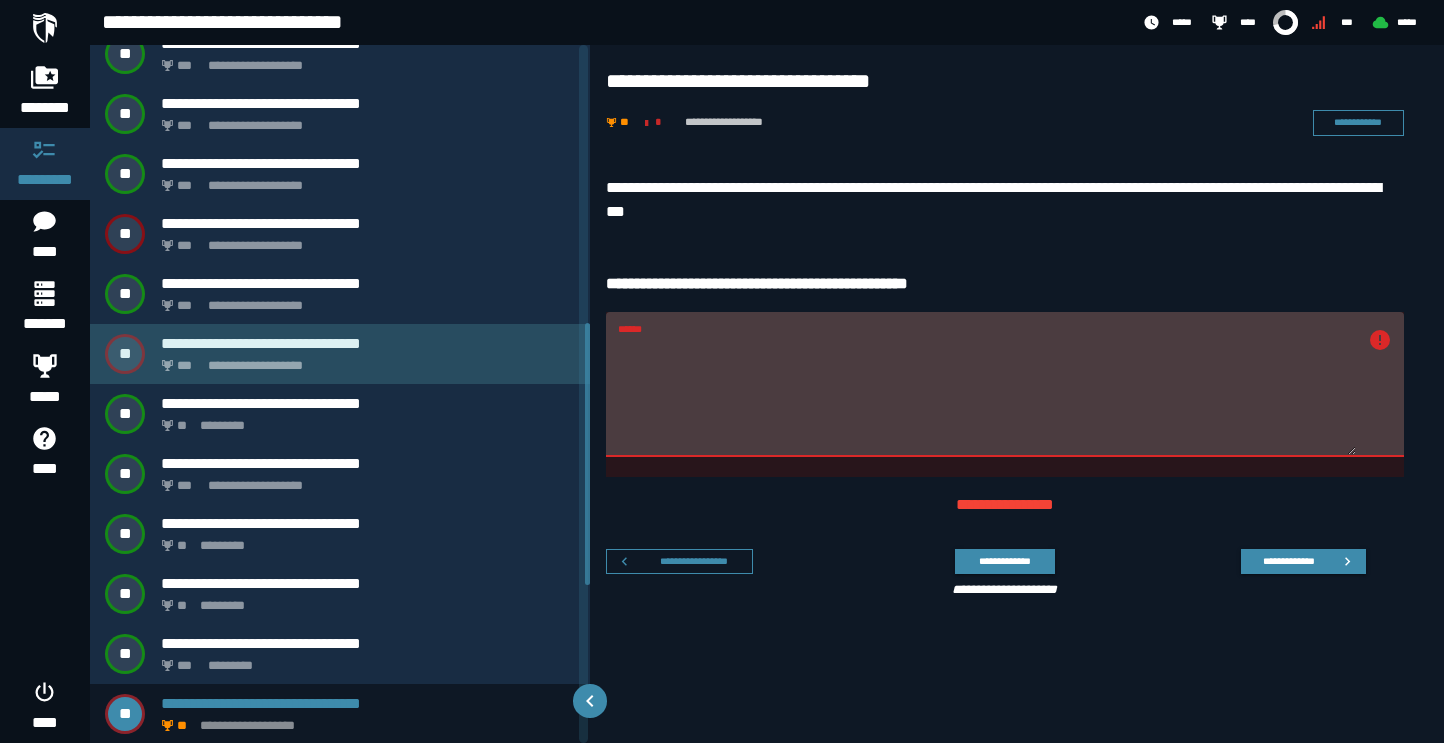 click on "**********" at bounding box center [364, 360] 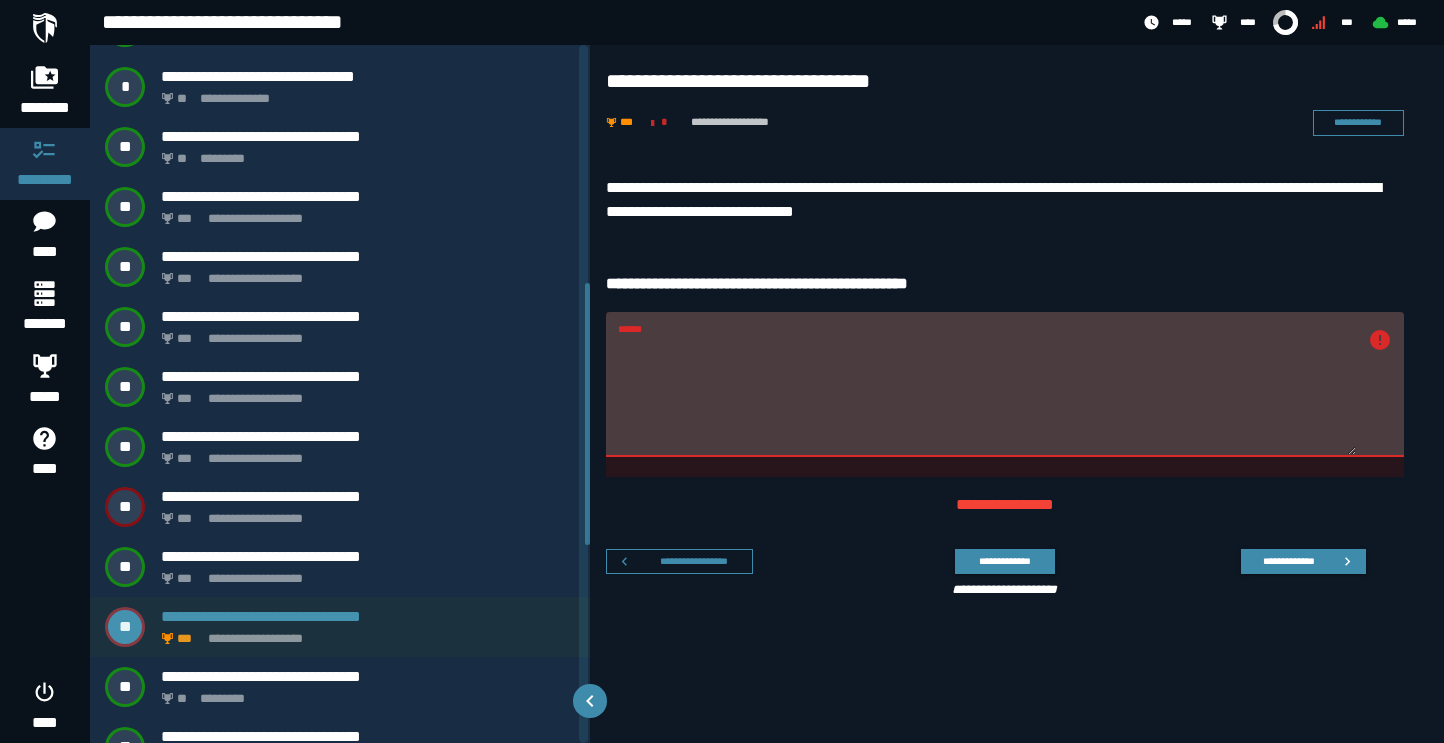 scroll, scrollTop: 381, scrollLeft: 0, axis: vertical 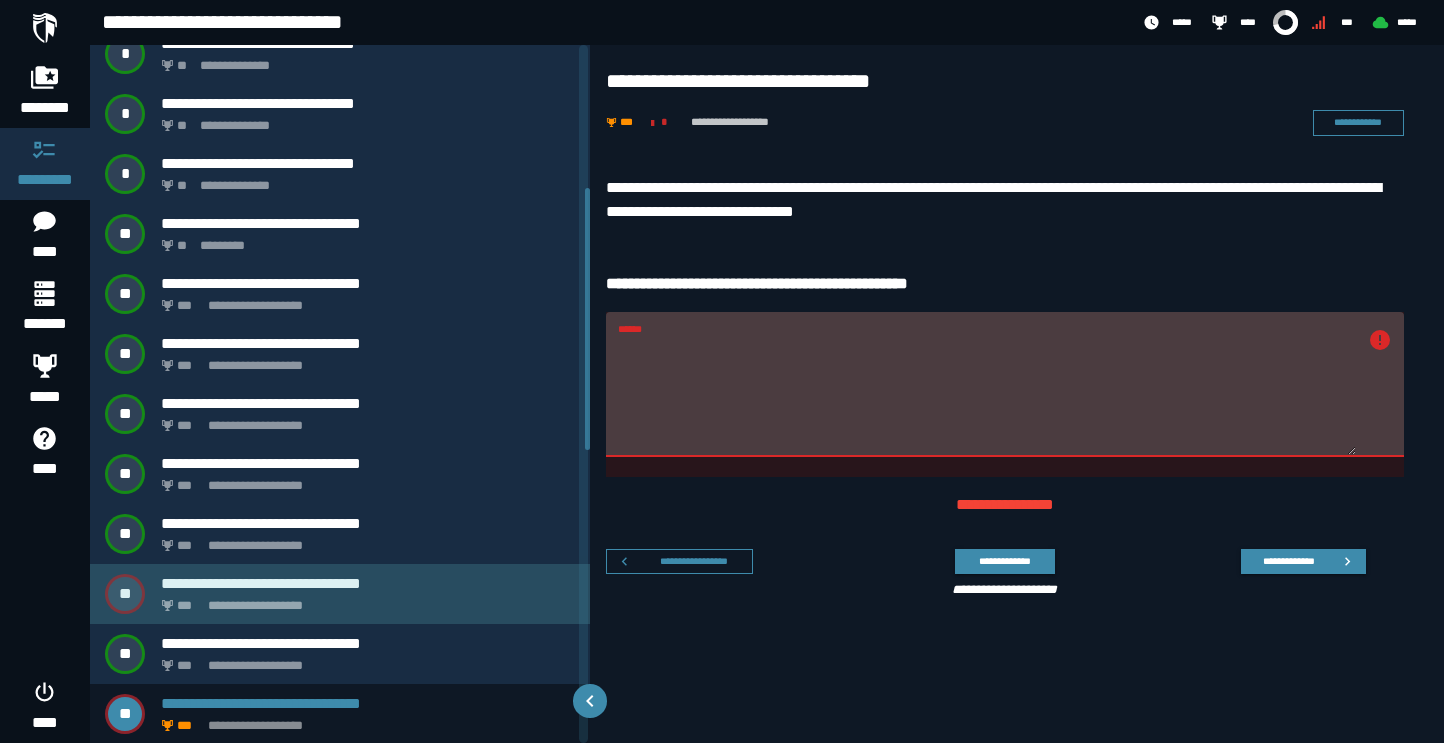 click on "**********" at bounding box center [340, 594] 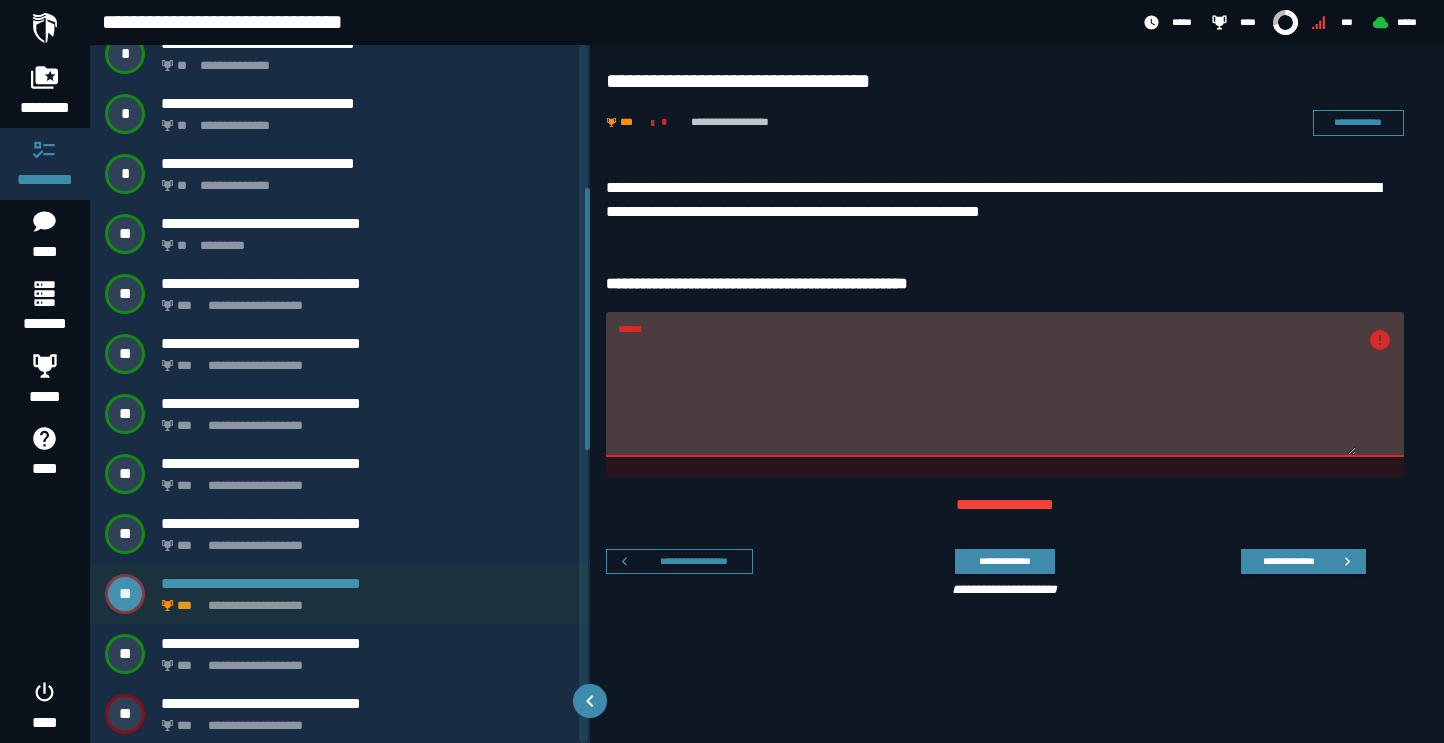scroll, scrollTop: 261, scrollLeft: 0, axis: vertical 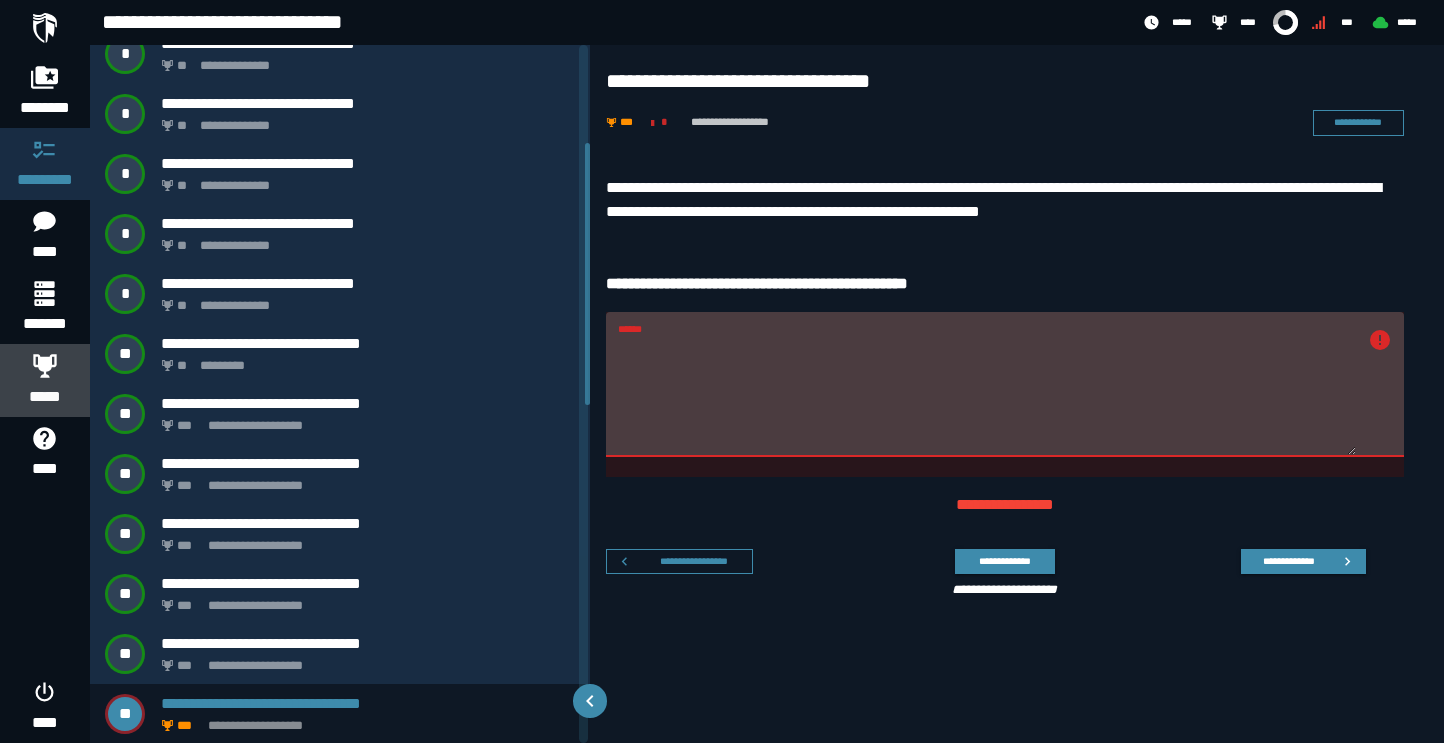 click 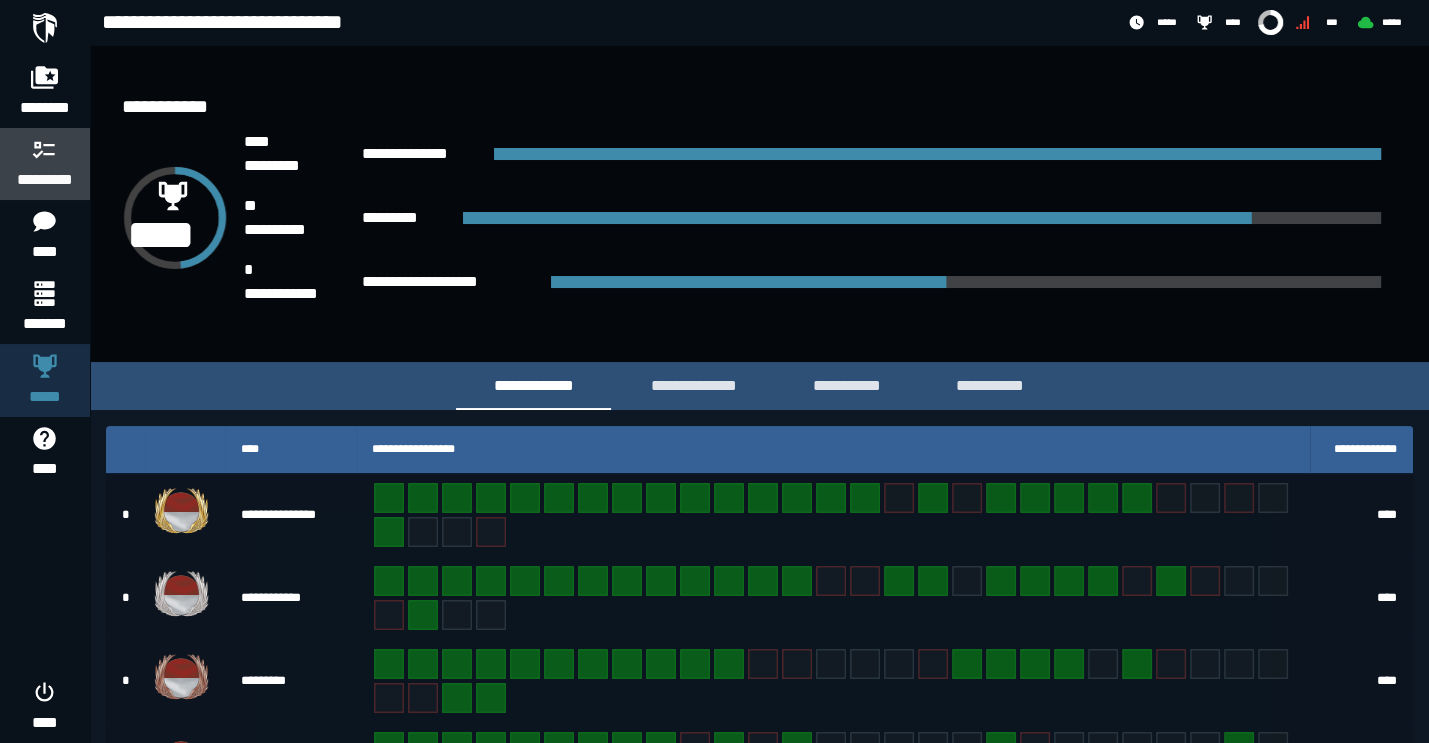 click on "*********" 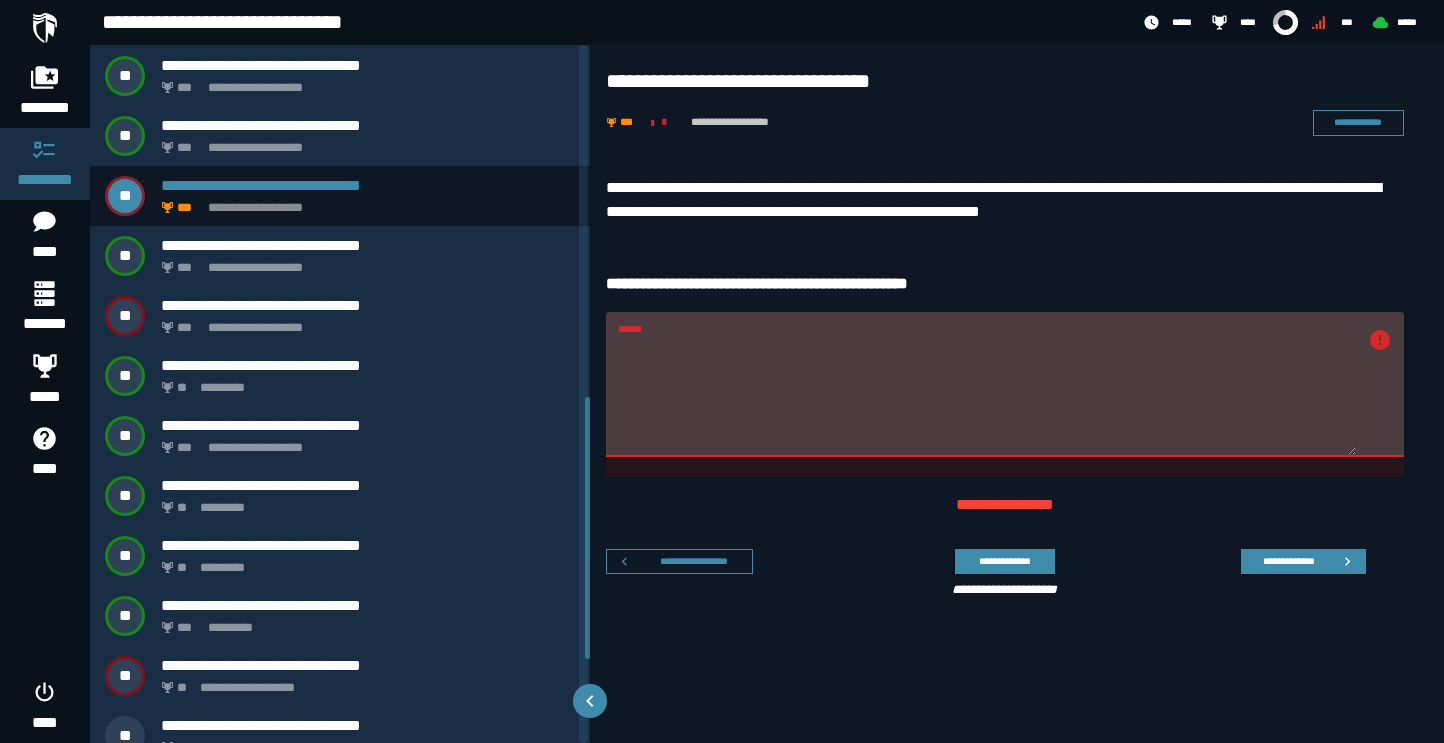 scroll, scrollTop: 1016, scrollLeft: 0, axis: vertical 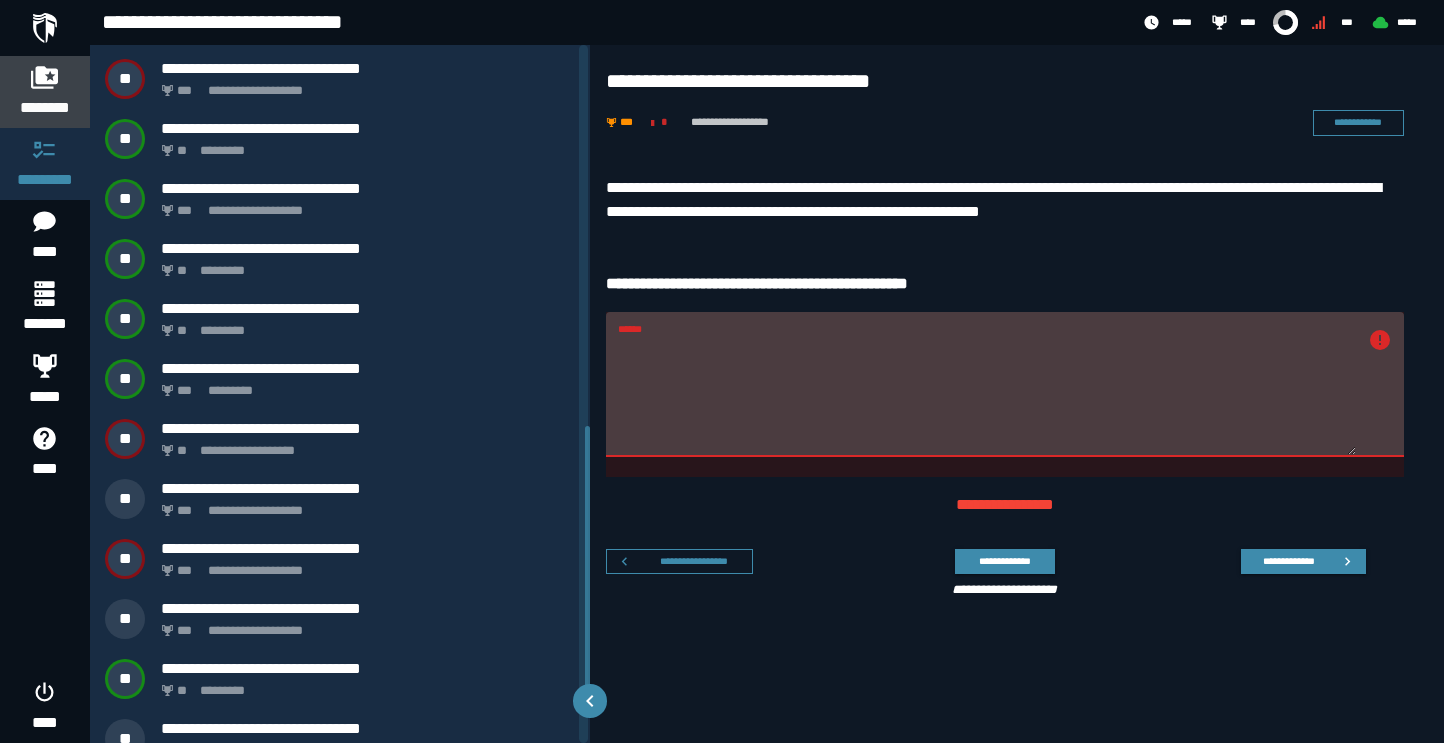 click on "********" at bounding box center (45, 108) 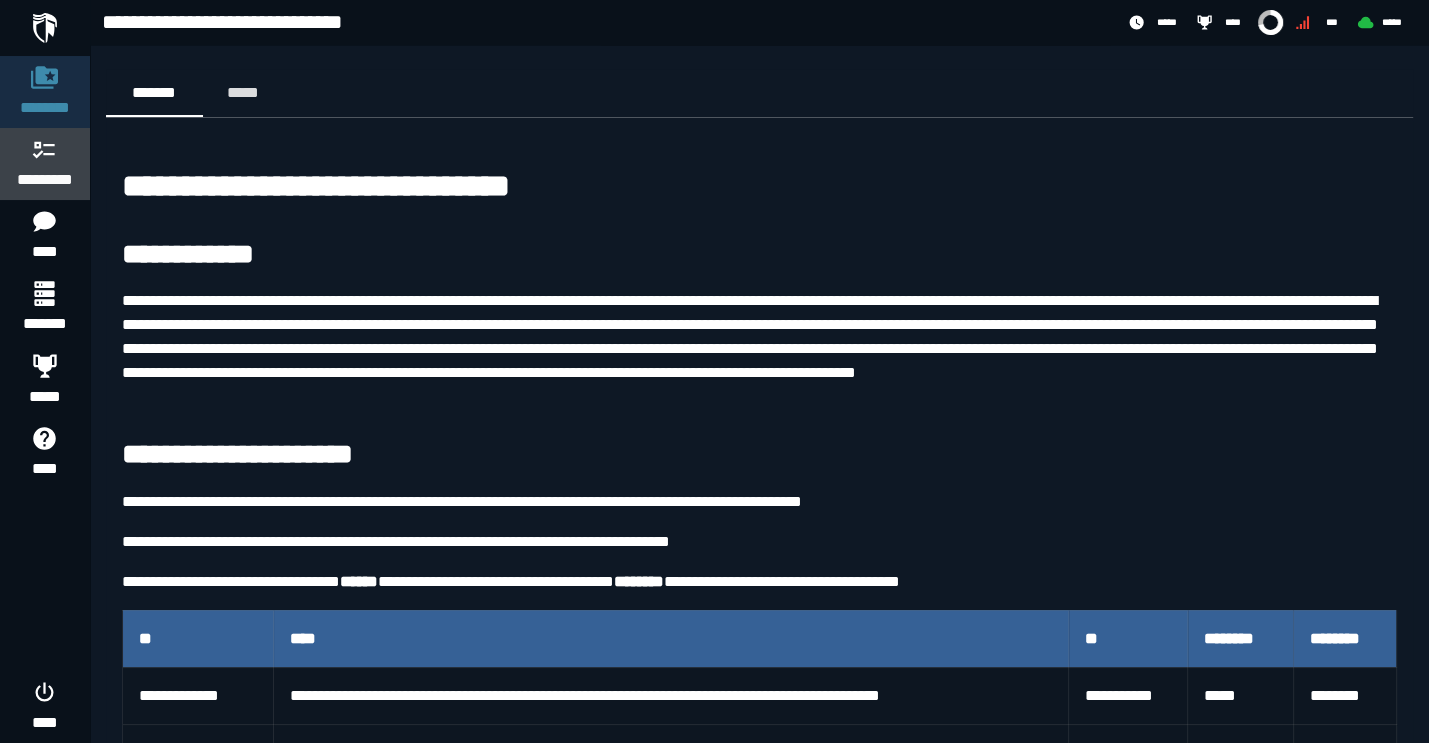 click on "*********" 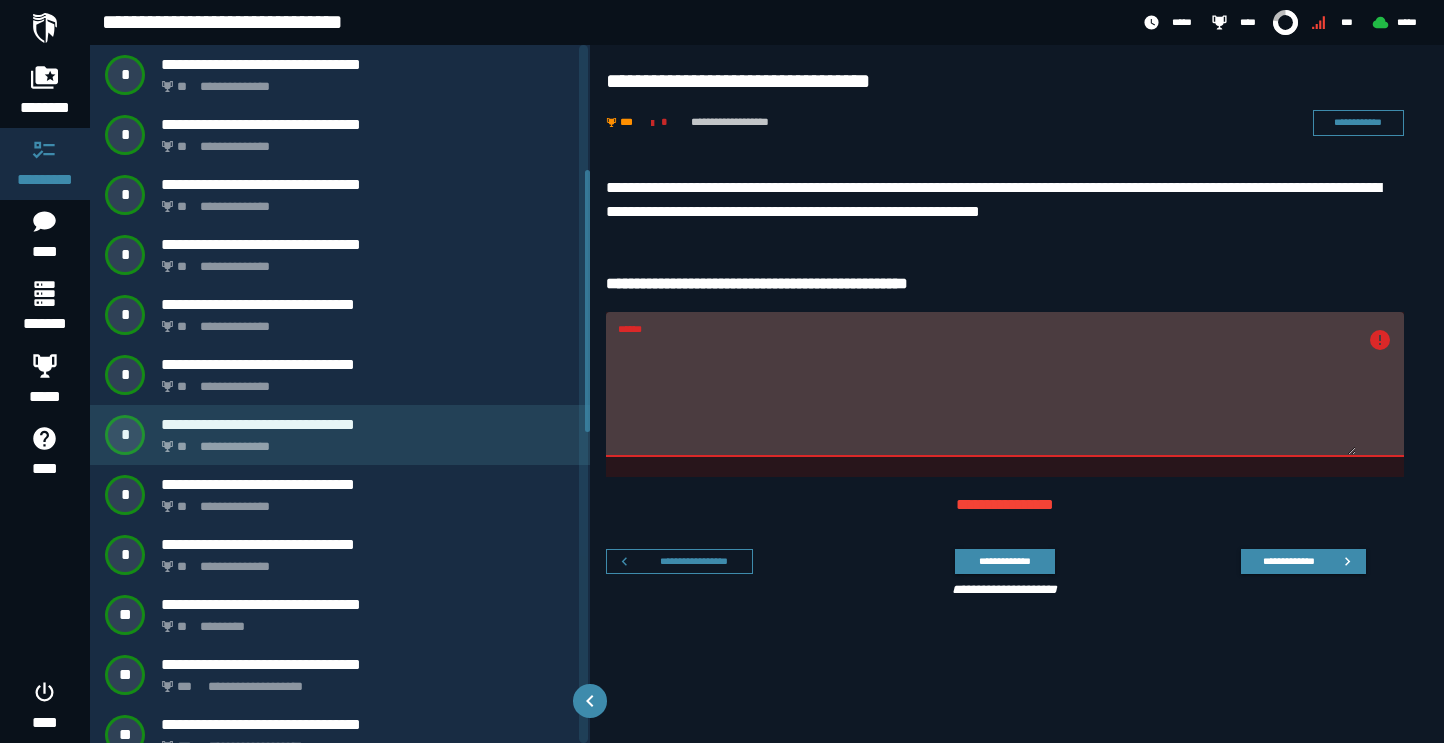 scroll, scrollTop: 1161, scrollLeft: 0, axis: vertical 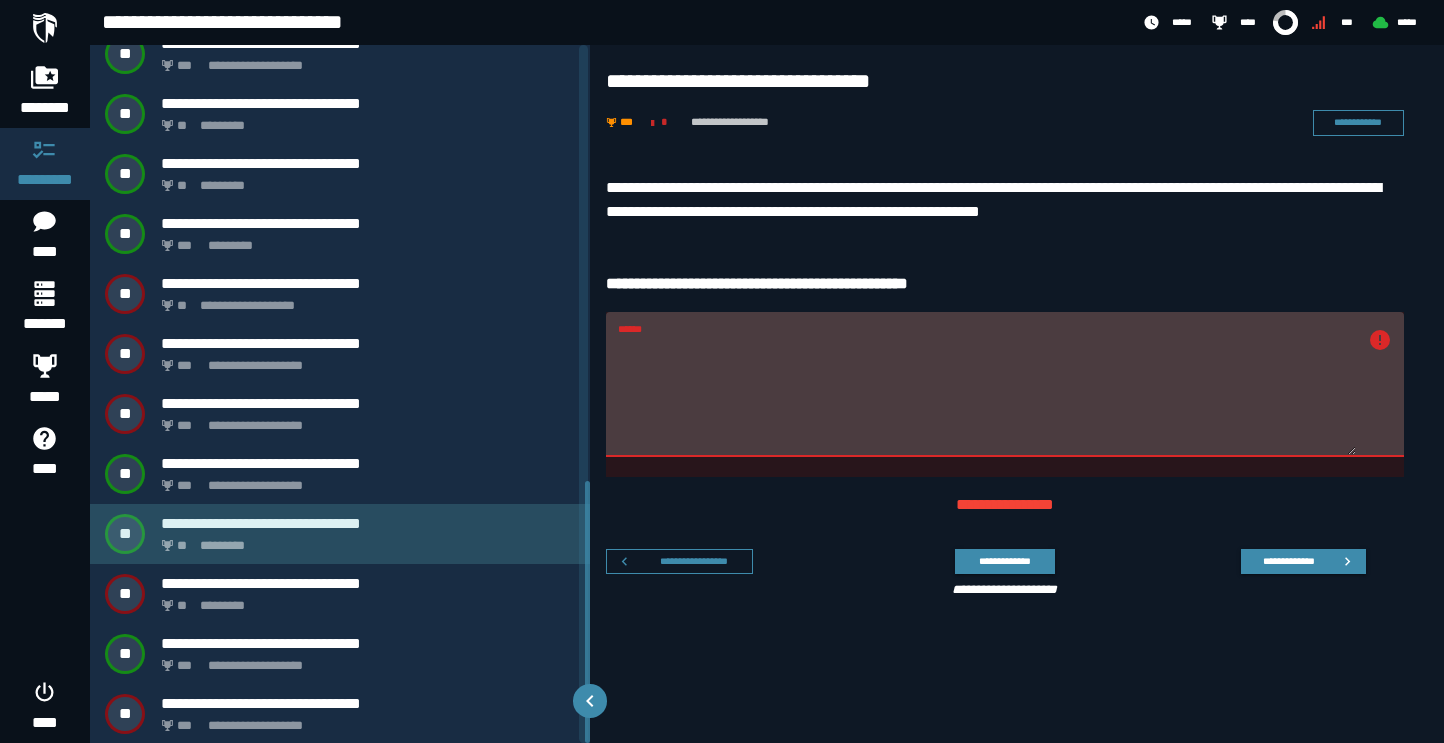click on "*********" 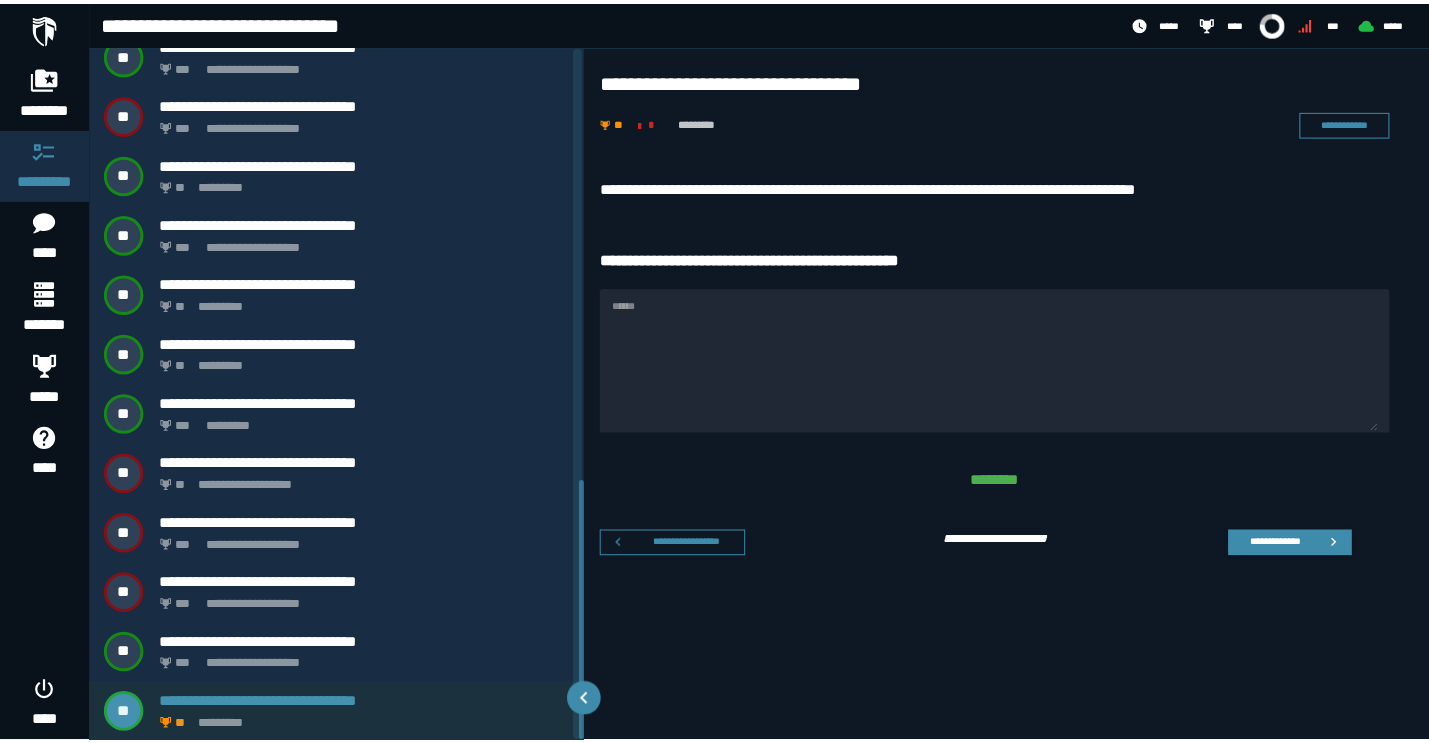 scroll, scrollTop: 1161, scrollLeft: 0, axis: vertical 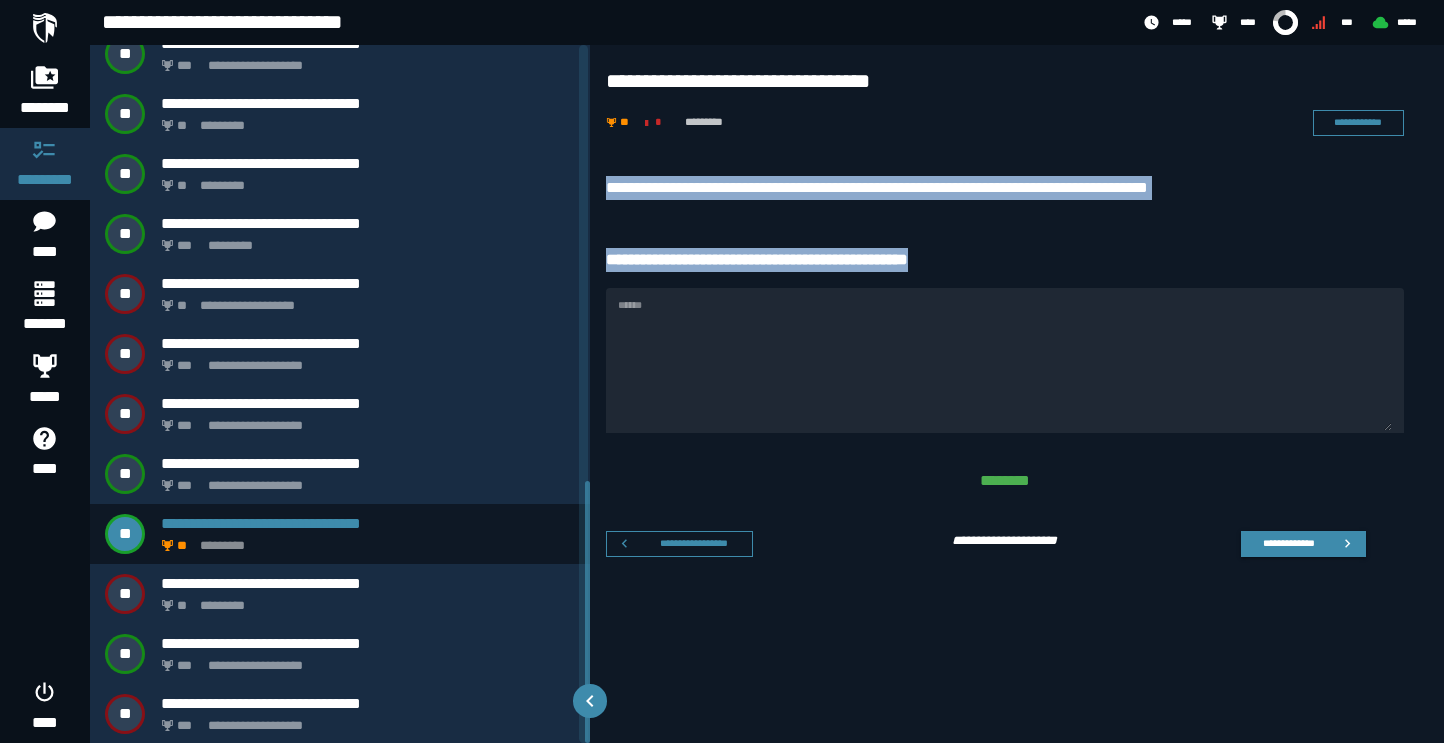 drag, startPoint x: 599, startPoint y: 183, endPoint x: 968, endPoint y: 269, distance: 378.88916 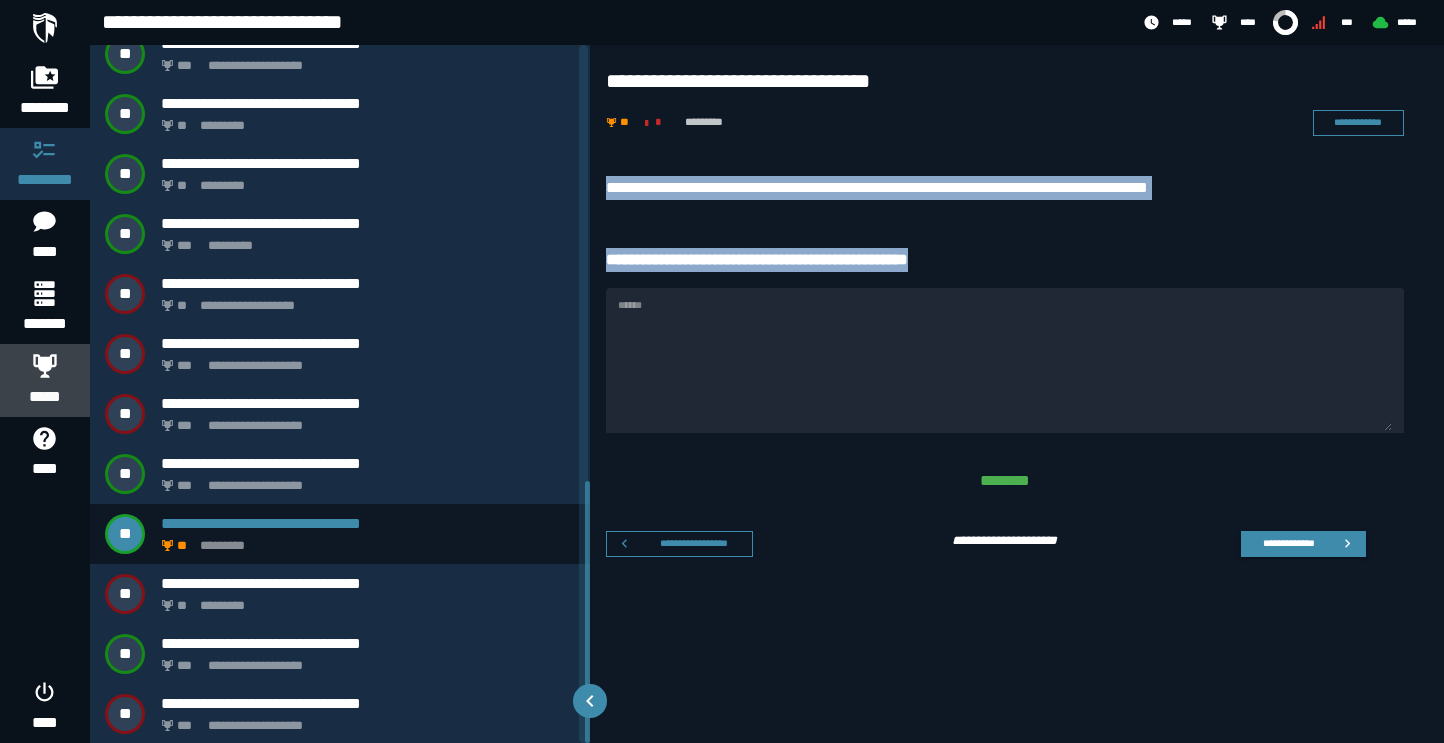 click on "*****" at bounding box center [45, 397] 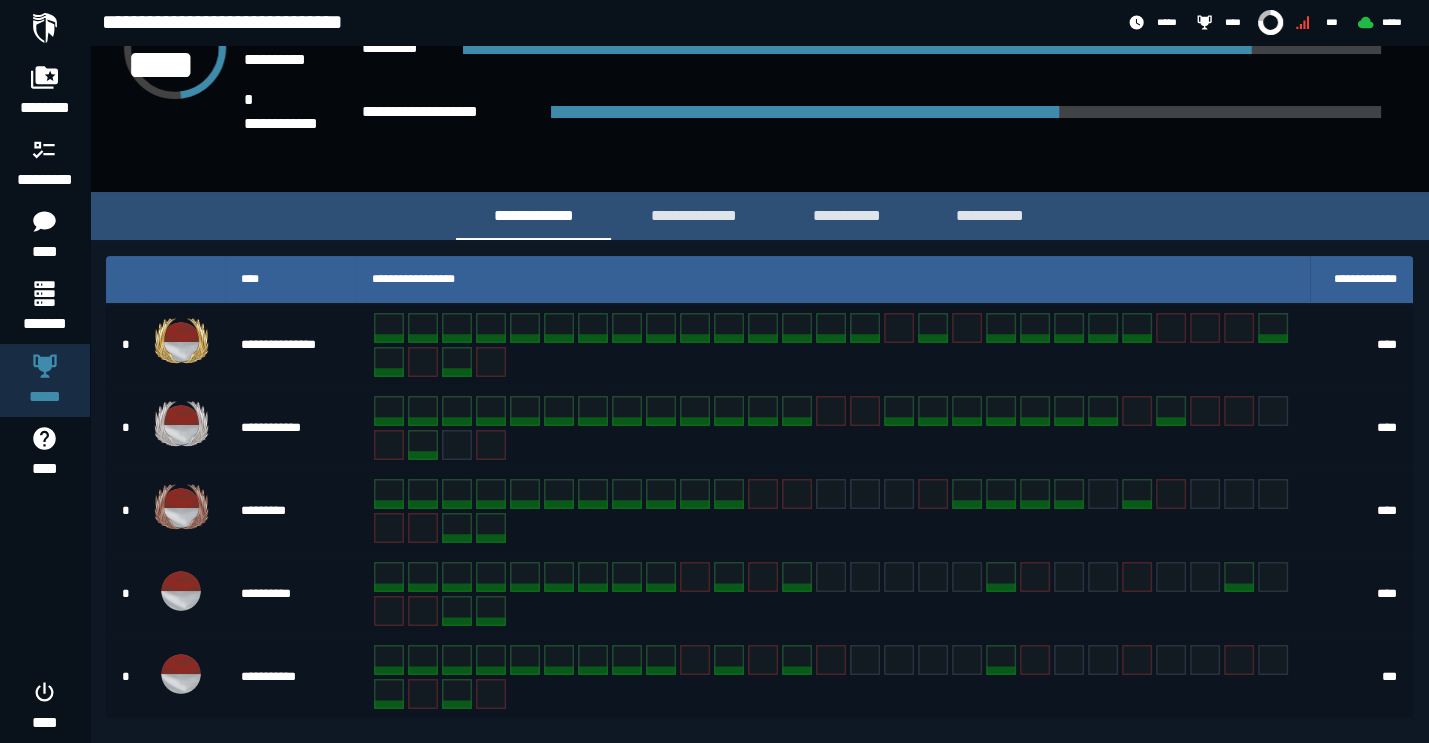 scroll, scrollTop: 224, scrollLeft: 0, axis: vertical 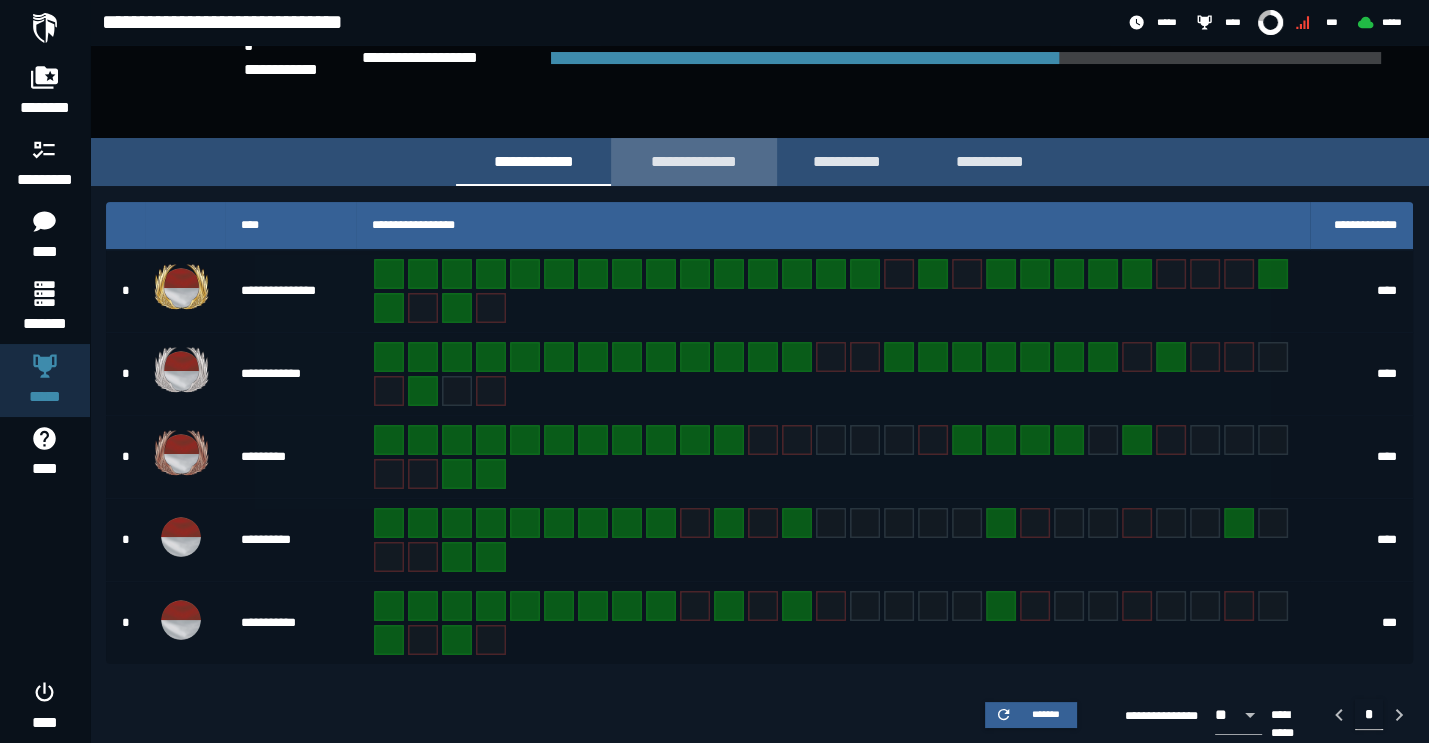 click on "**********" at bounding box center [694, 161] 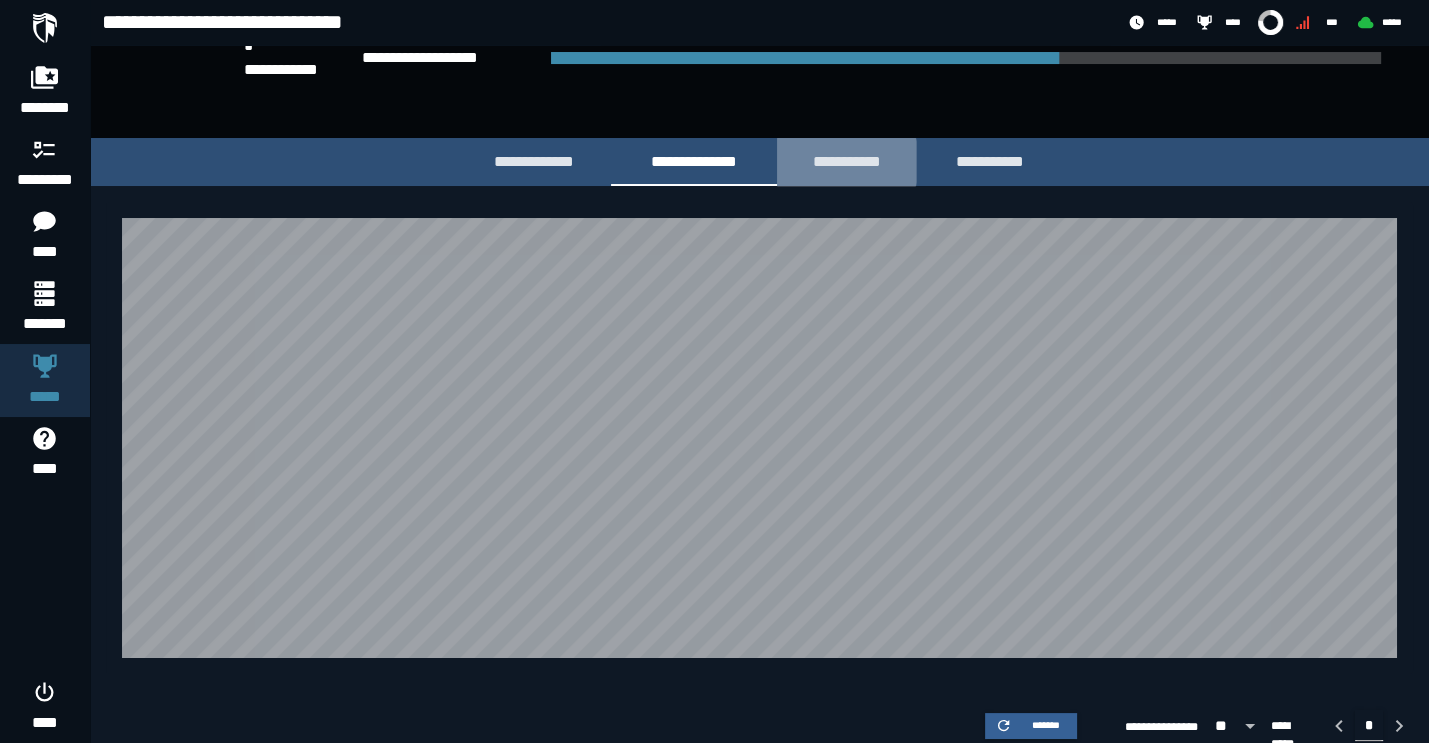 click on "**********" at bounding box center [846, 161] 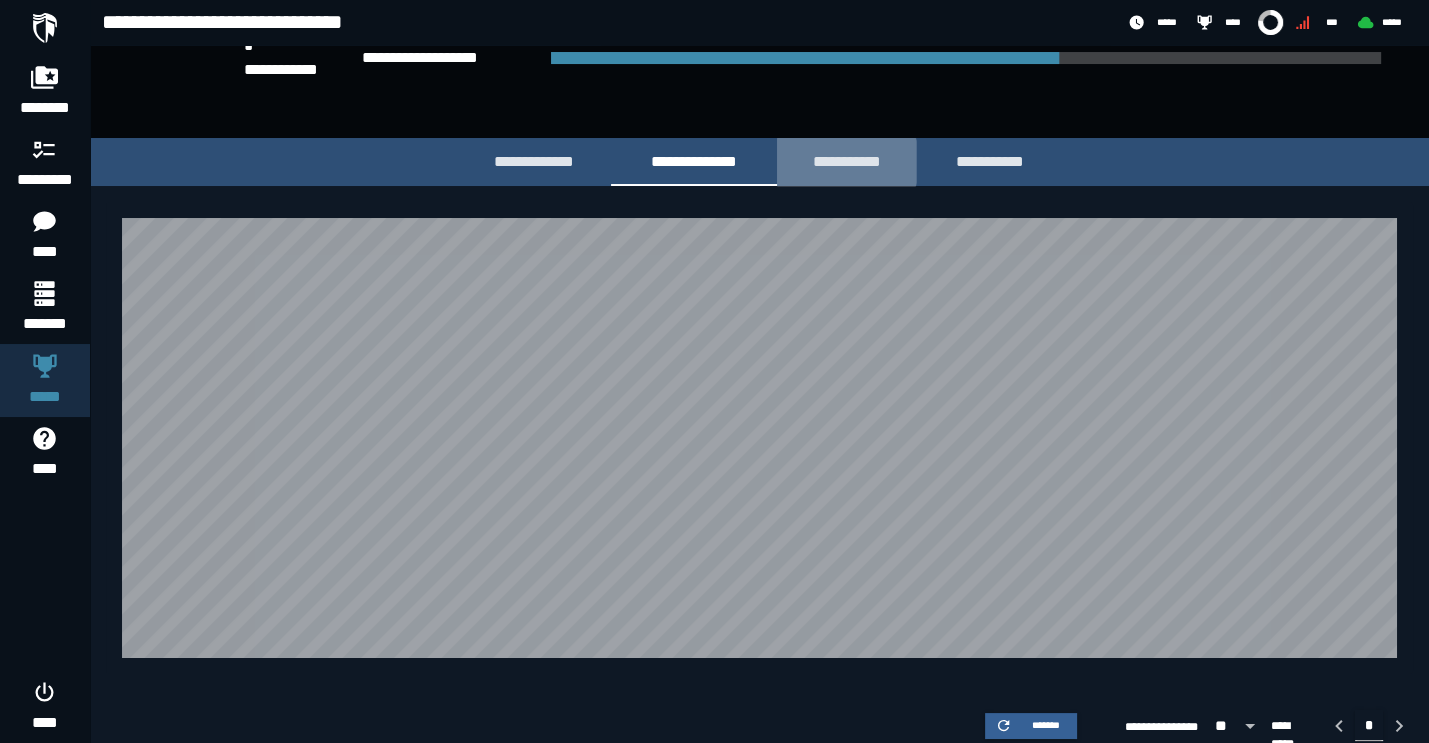 scroll, scrollTop: 94, scrollLeft: 0, axis: vertical 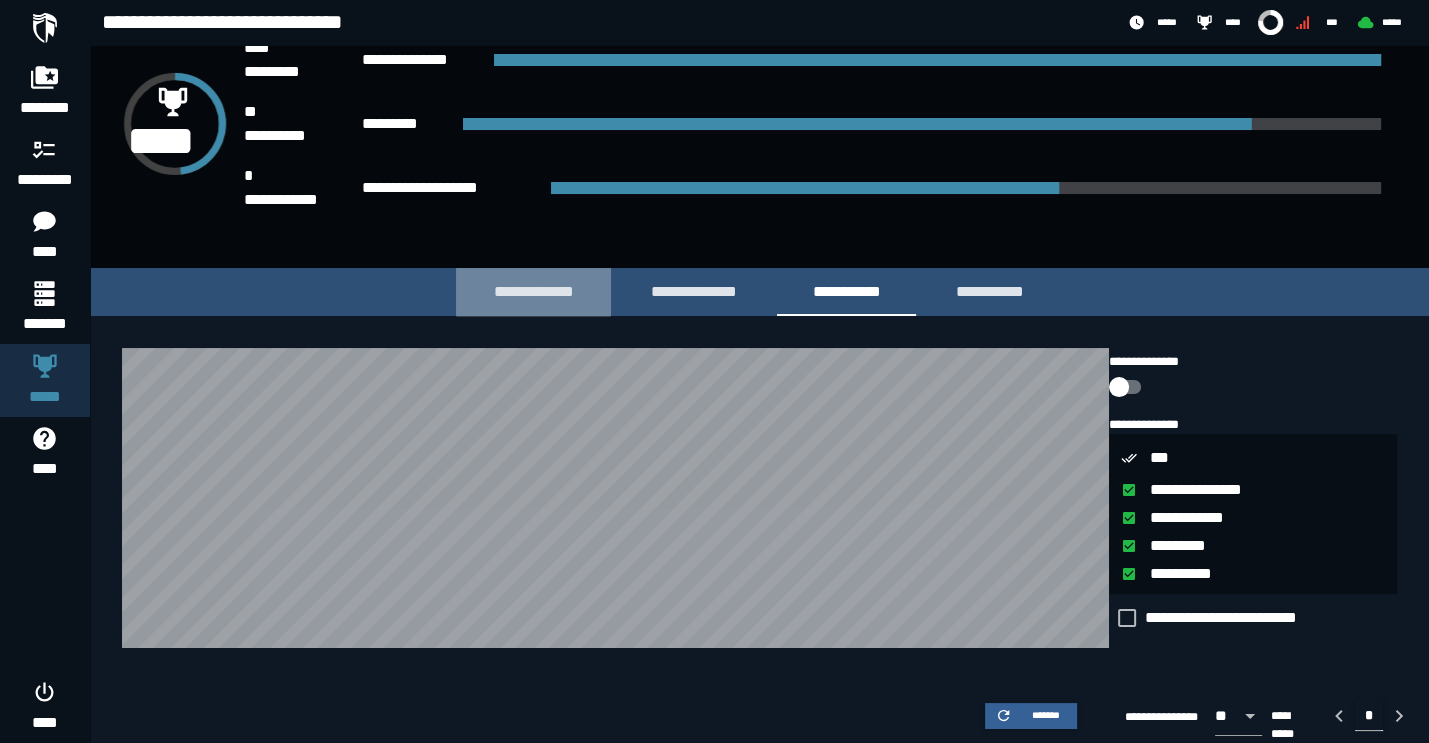 click on "**********" at bounding box center [533, 291] 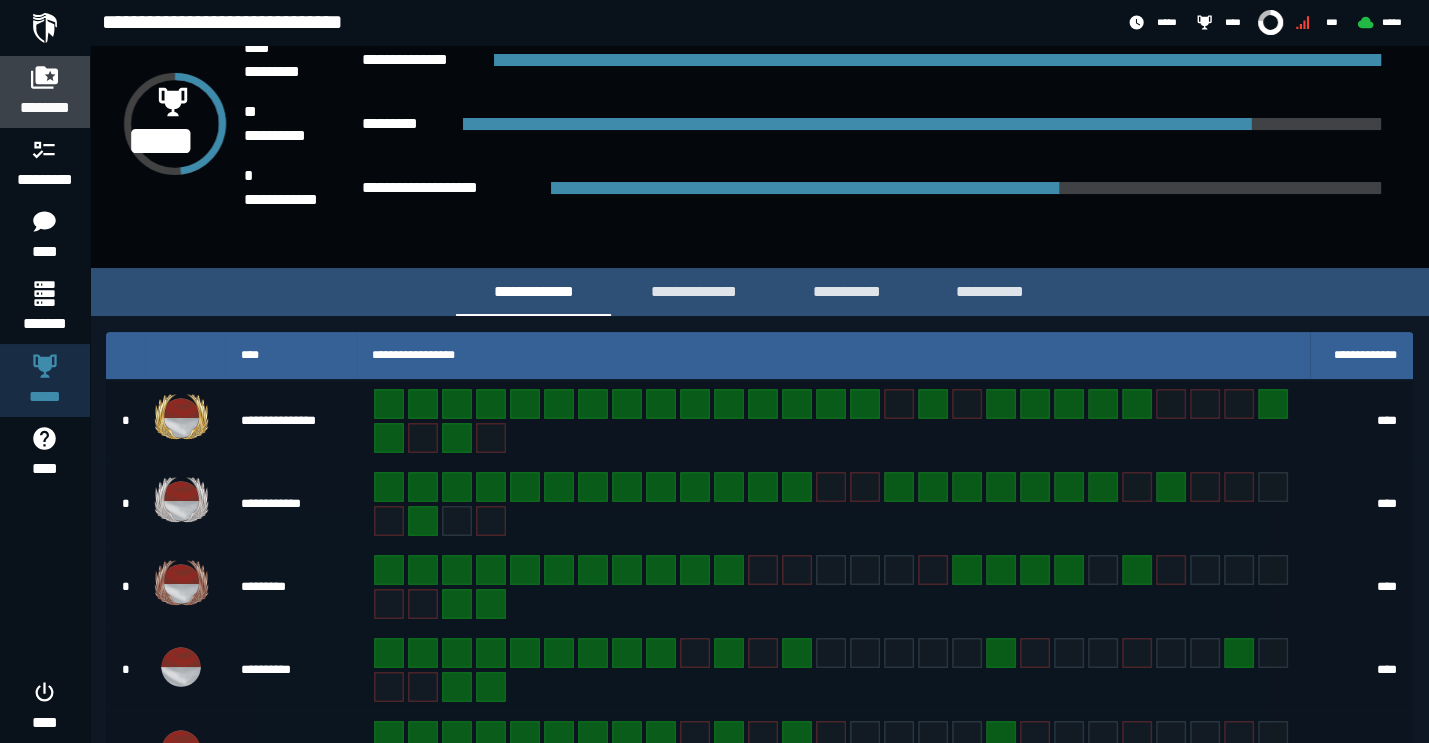 click on "********" at bounding box center (45, 92) 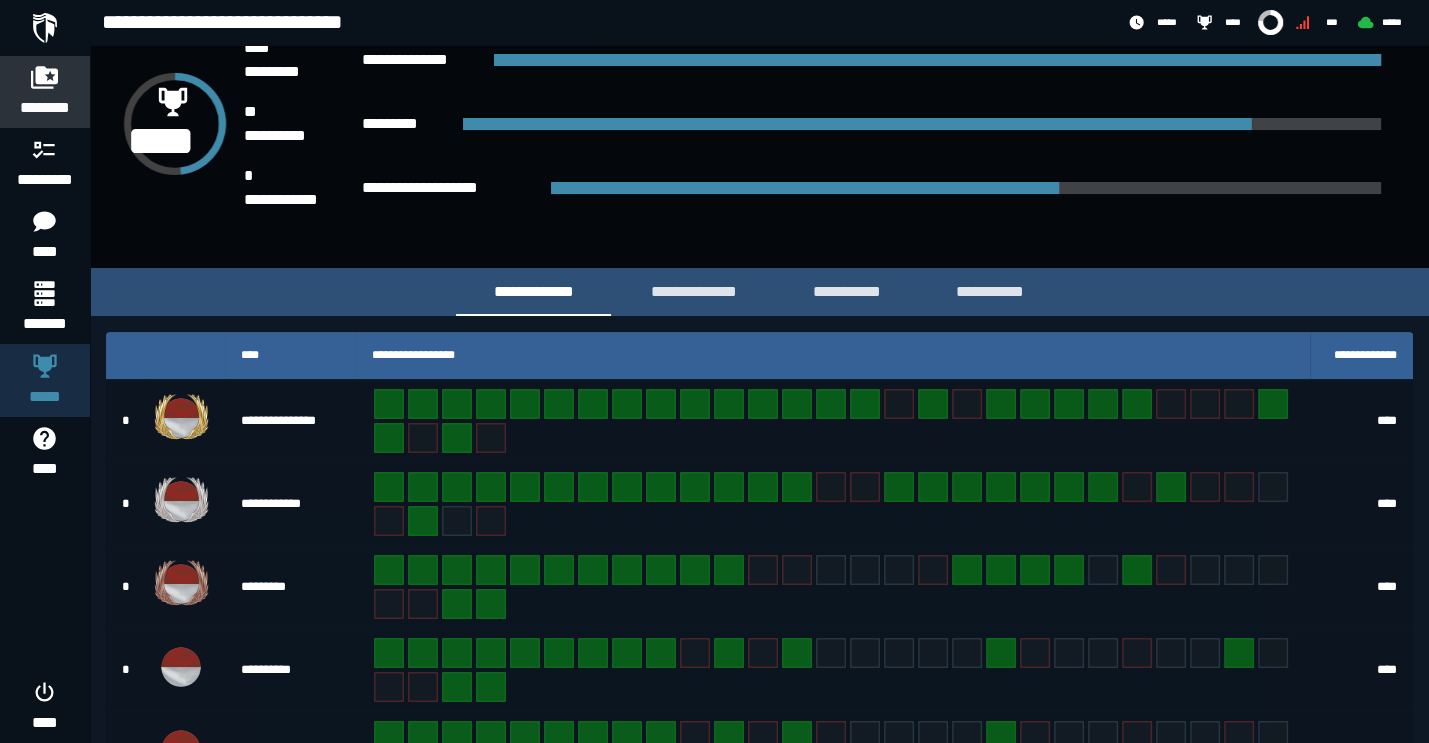 scroll, scrollTop: 0, scrollLeft: 0, axis: both 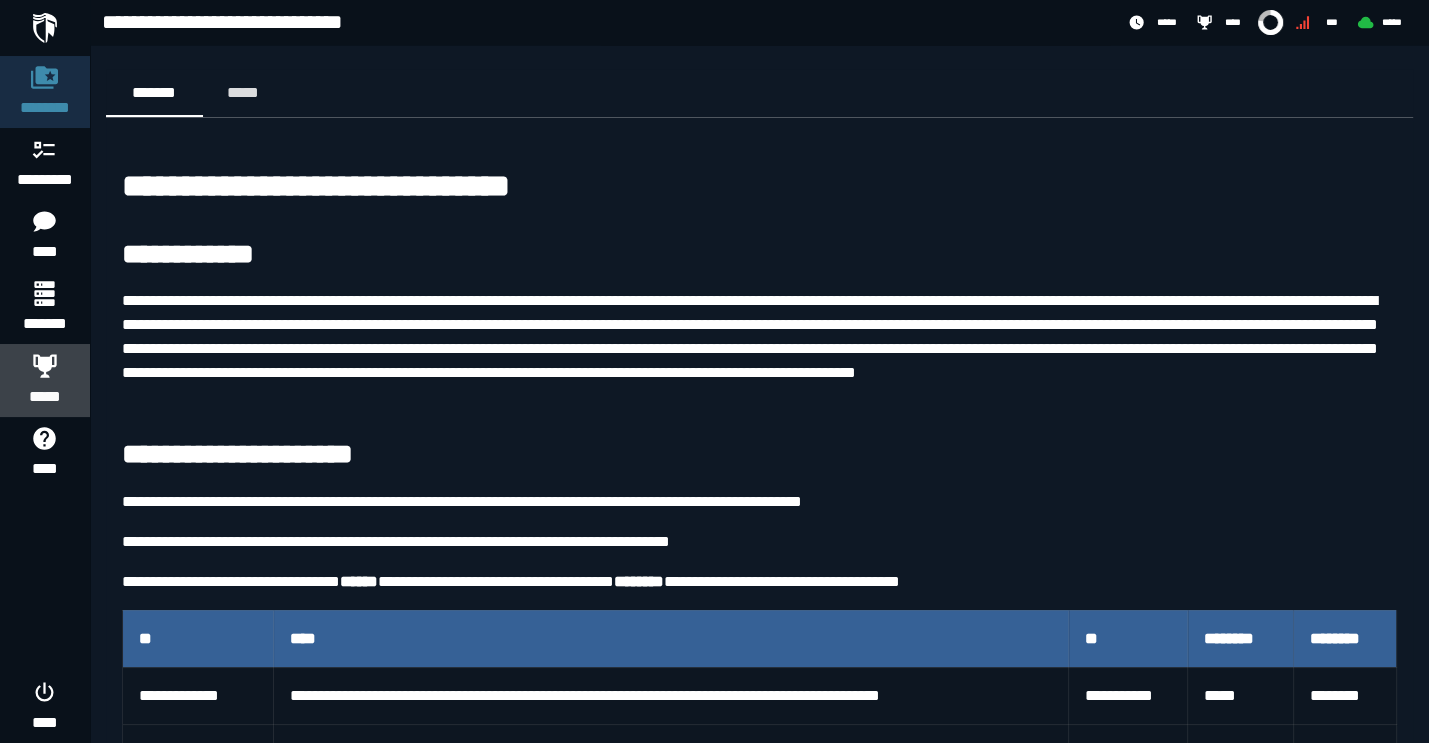 click 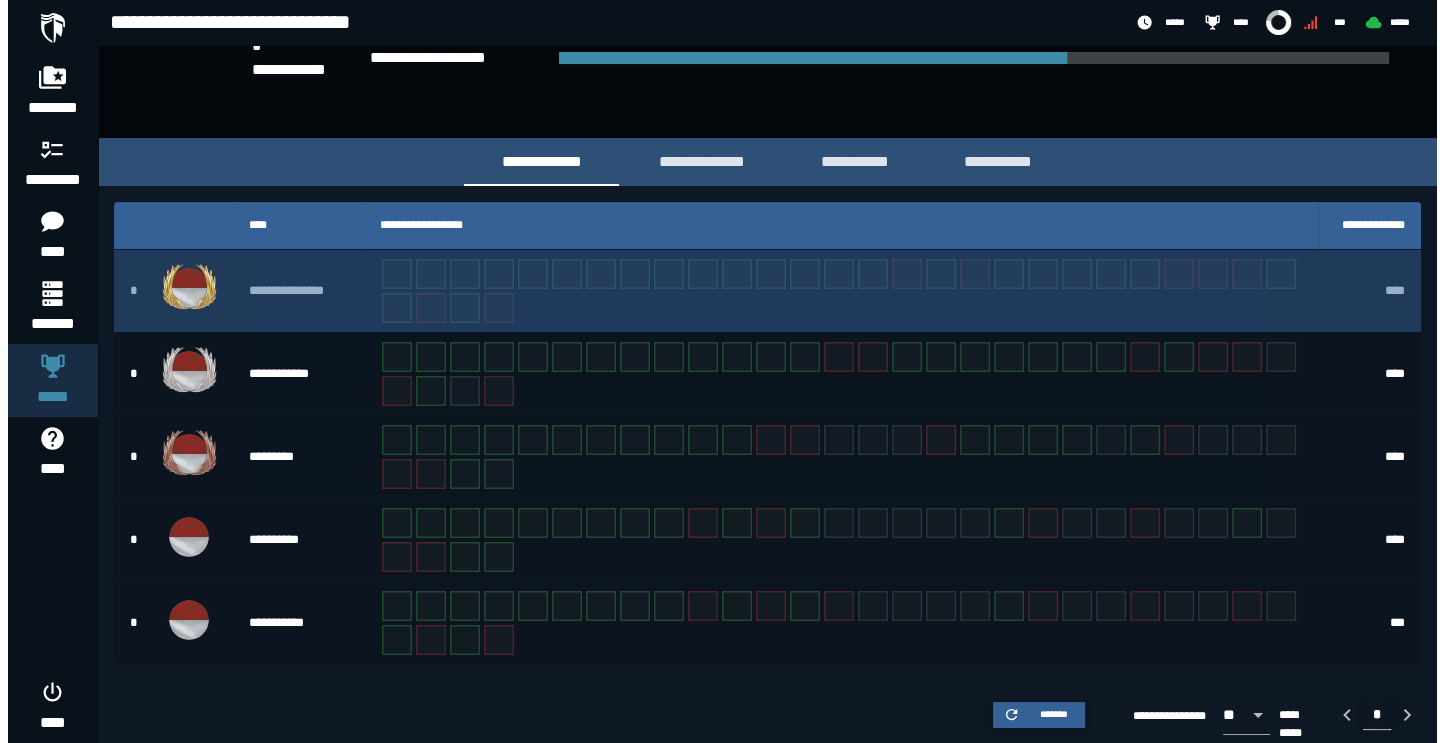 scroll, scrollTop: 0, scrollLeft: 0, axis: both 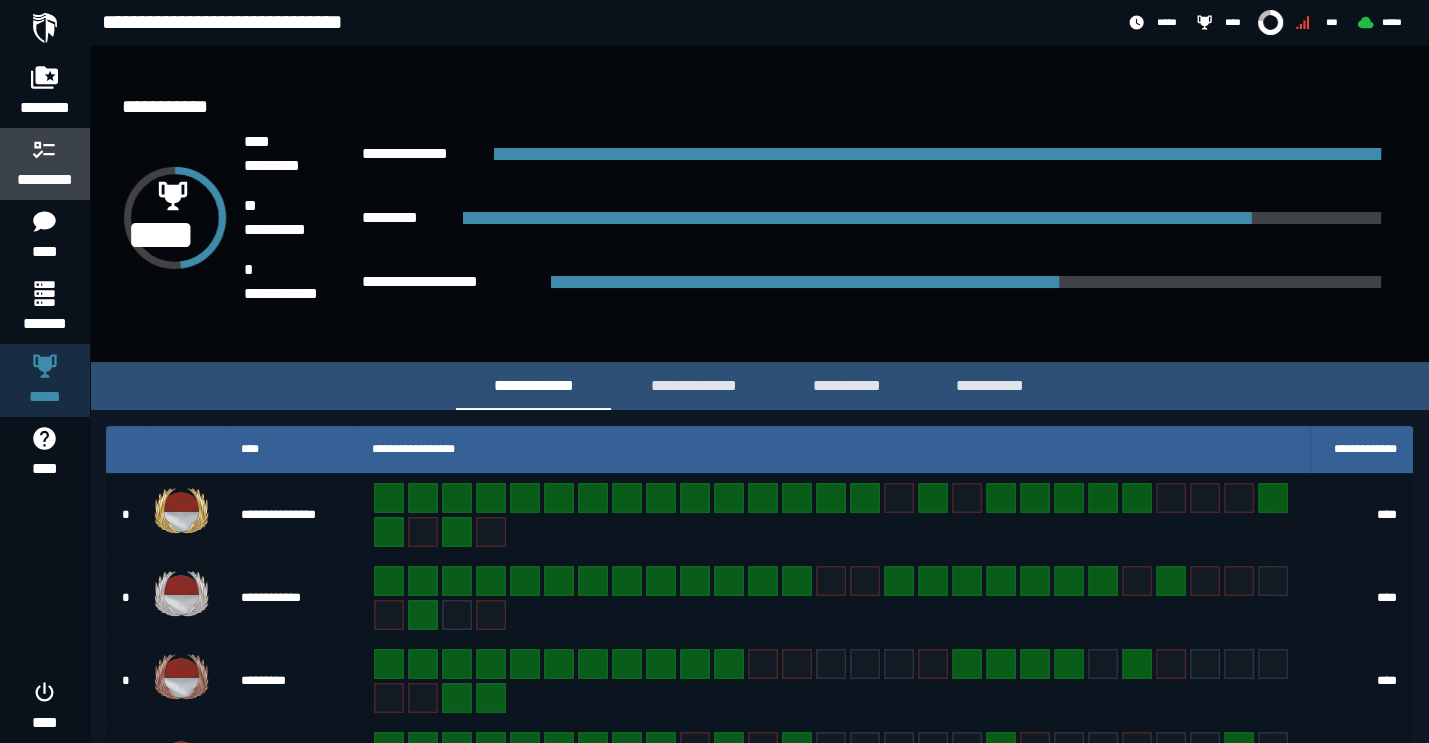 click on "*********" at bounding box center (45, 180) 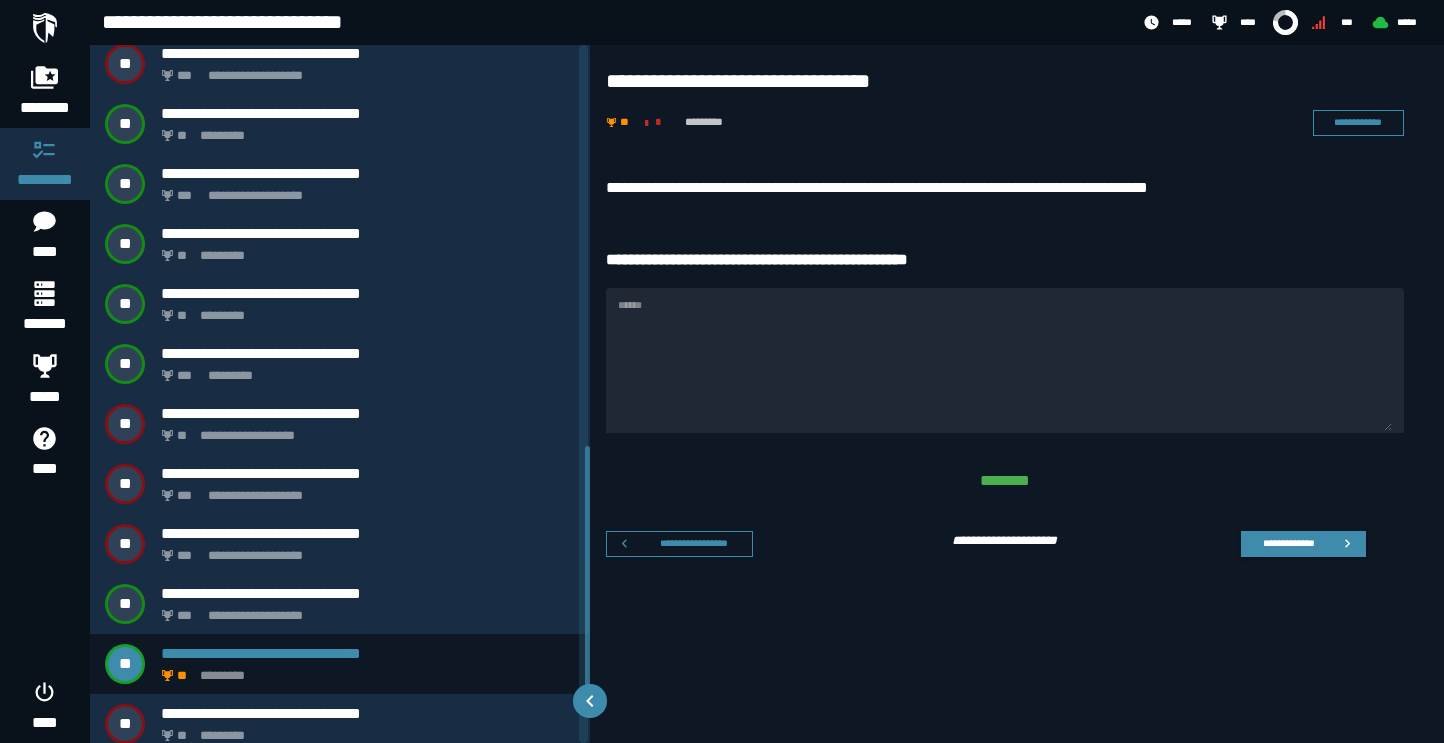 scroll, scrollTop: 1161, scrollLeft: 0, axis: vertical 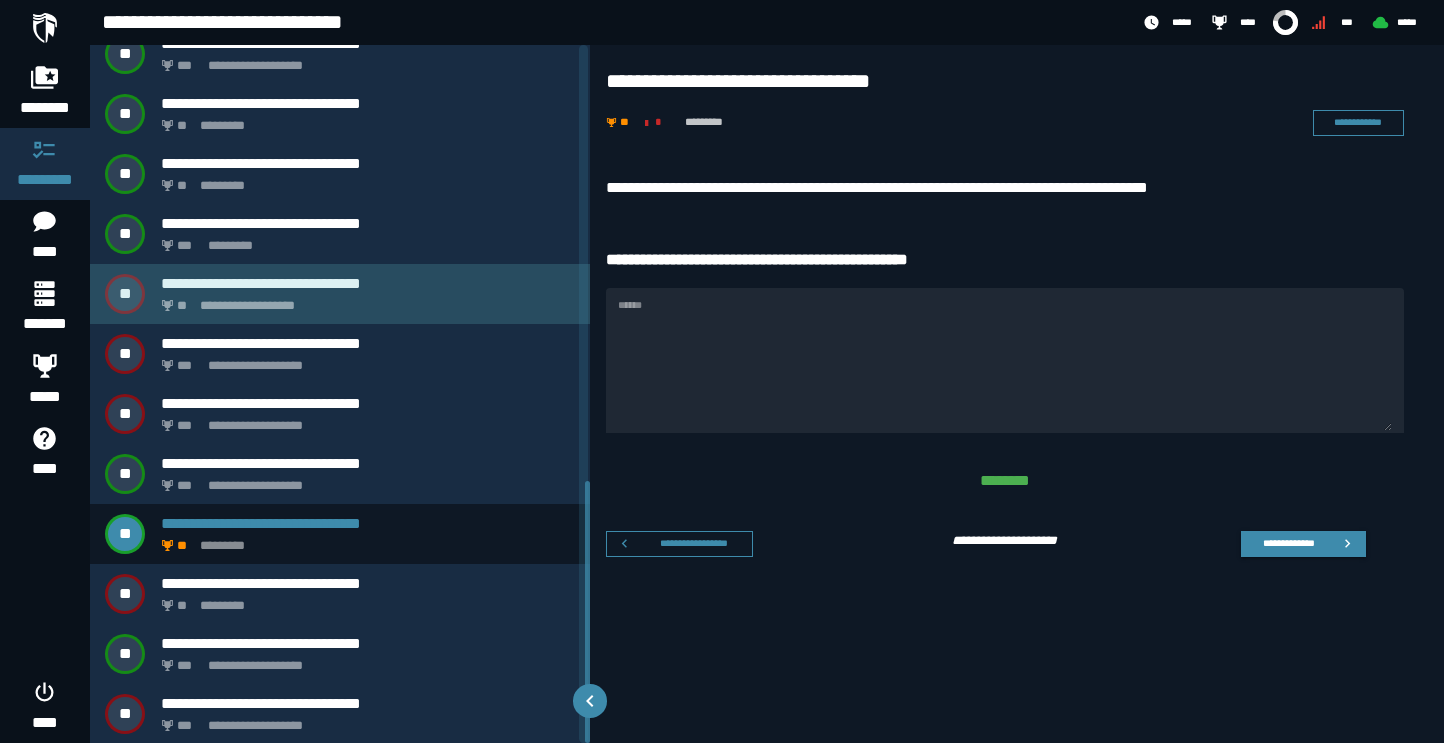 click on "**********" at bounding box center [368, 283] 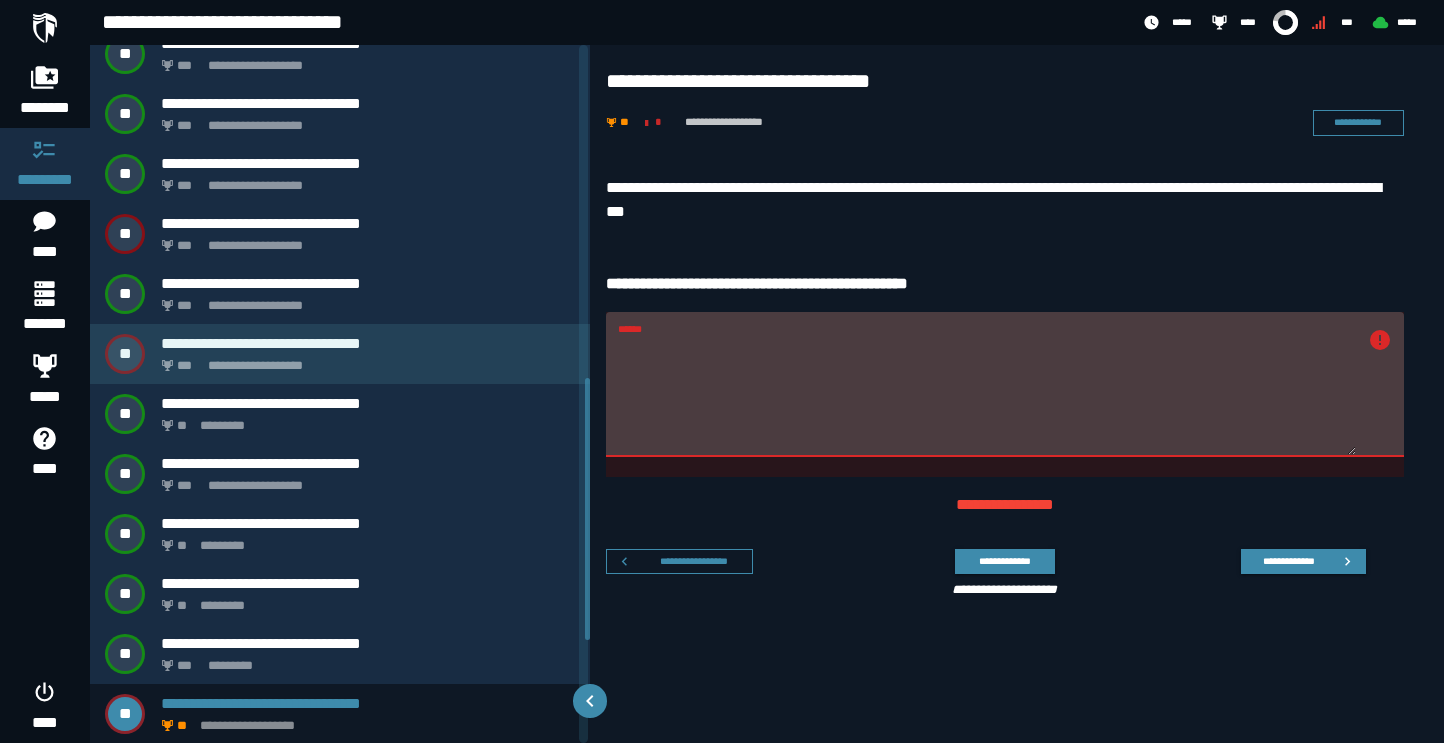 scroll, scrollTop: 1161, scrollLeft: 0, axis: vertical 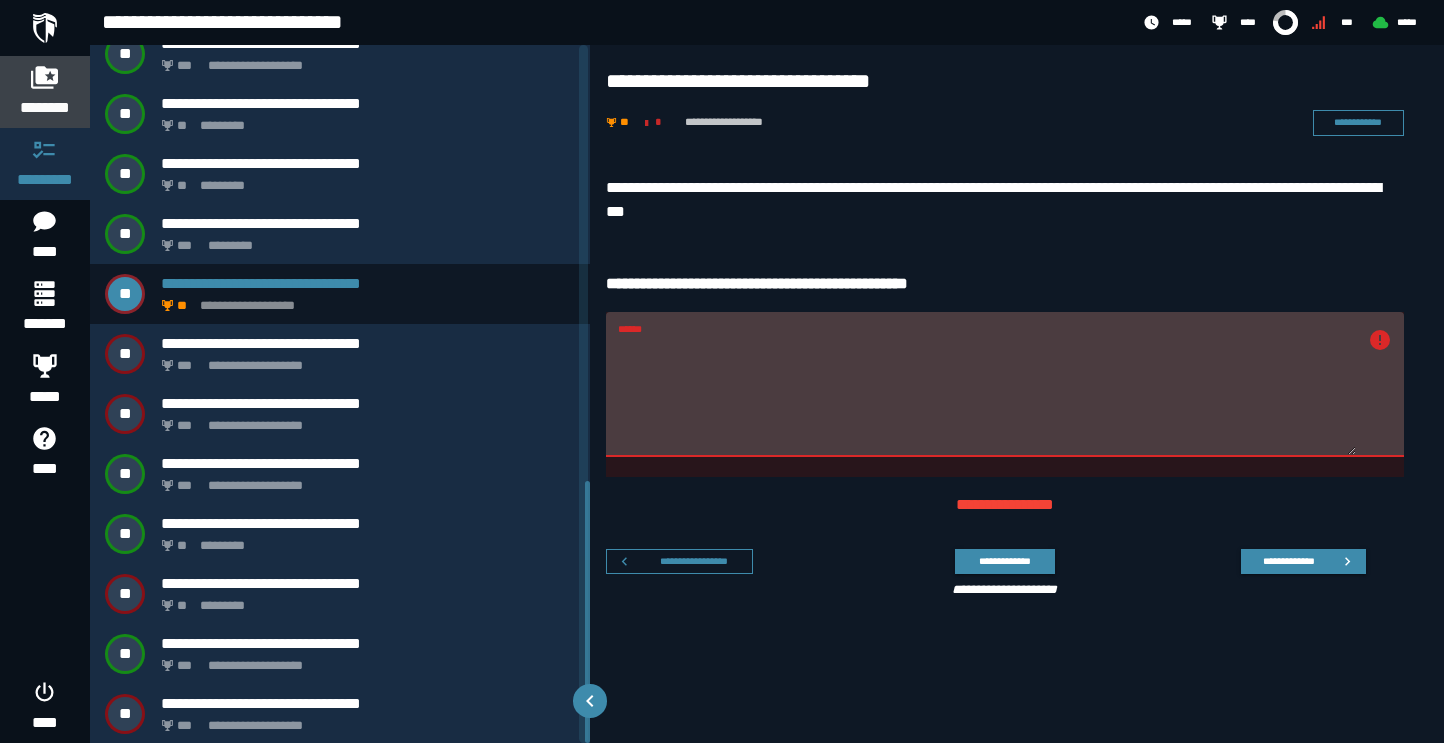 click 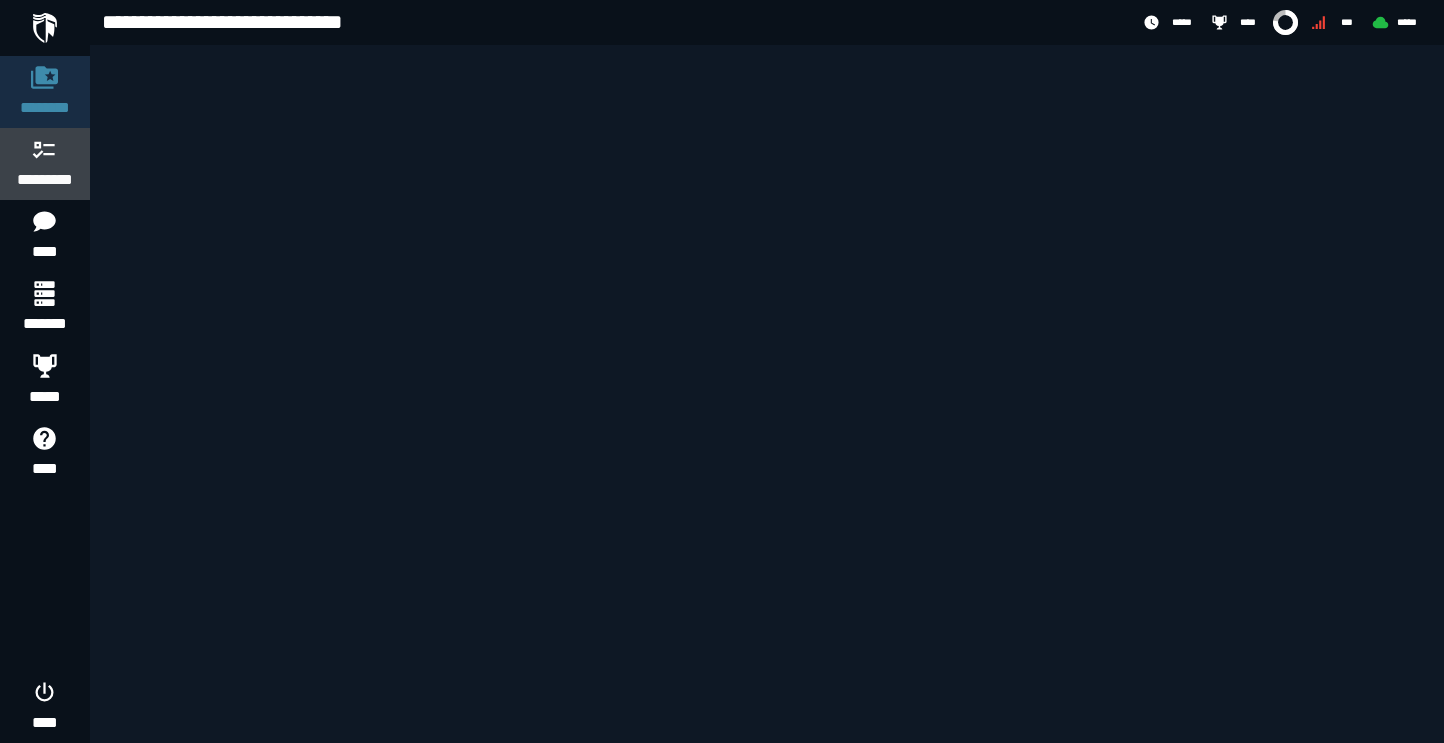 click at bounding box center (45, 149) 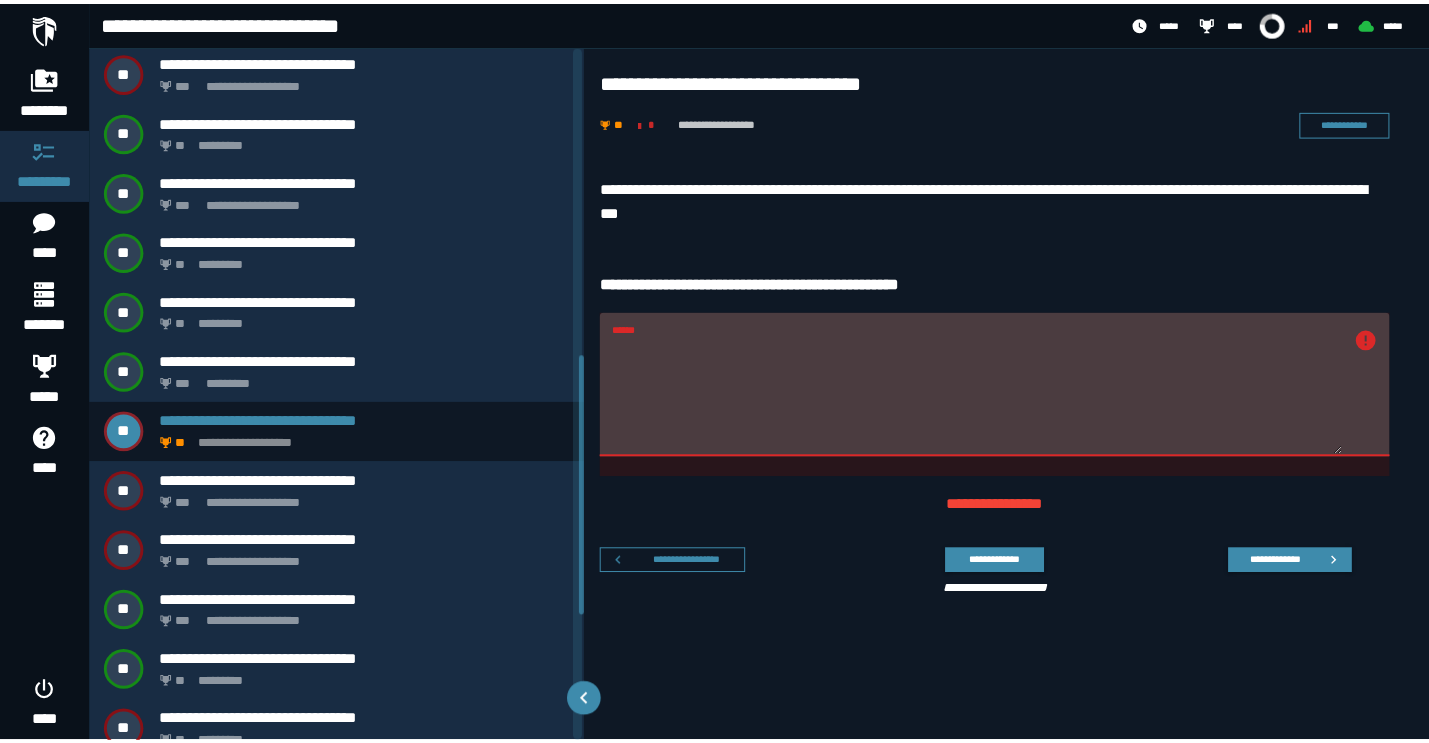 scroll, scrollTop: 1161, scrollLeft: 0, axis: vertical 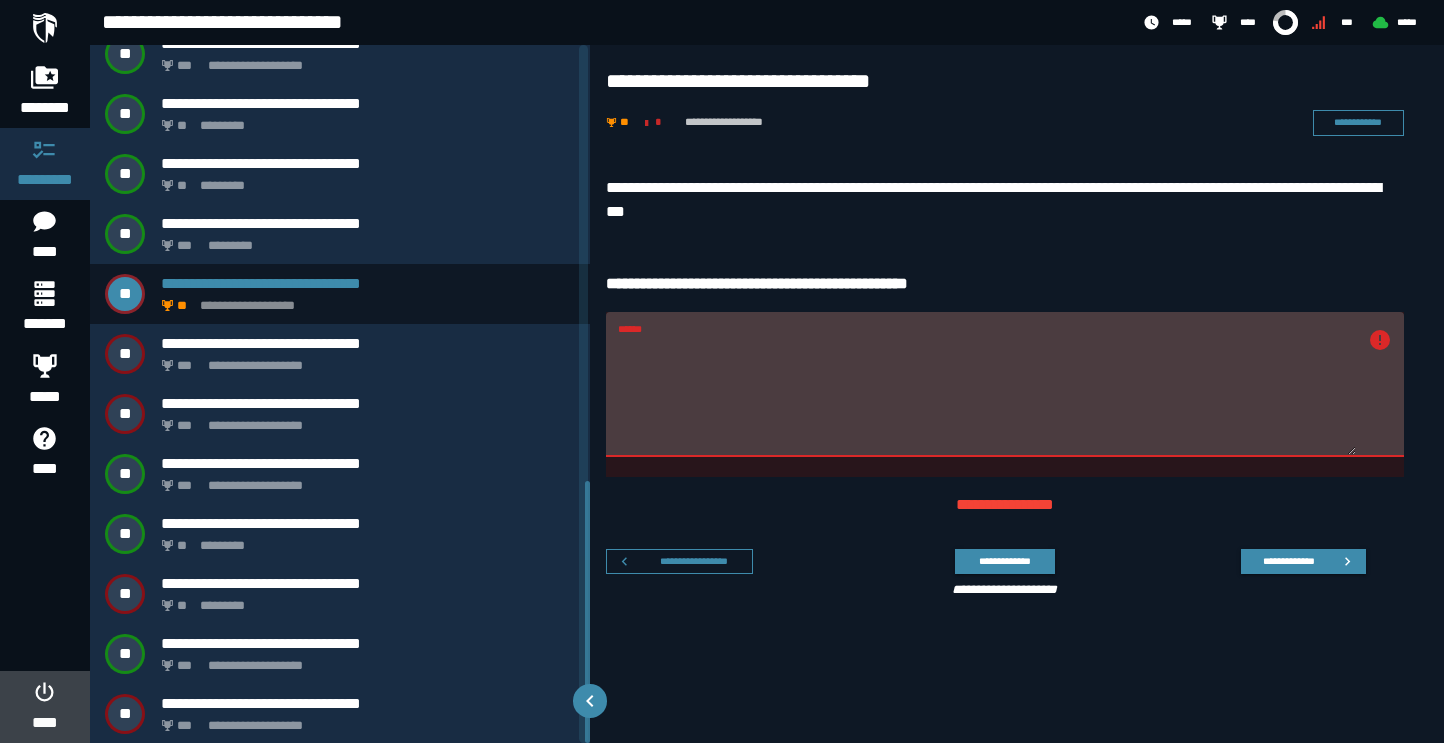 click on "****" at bounding box center [44, 707] 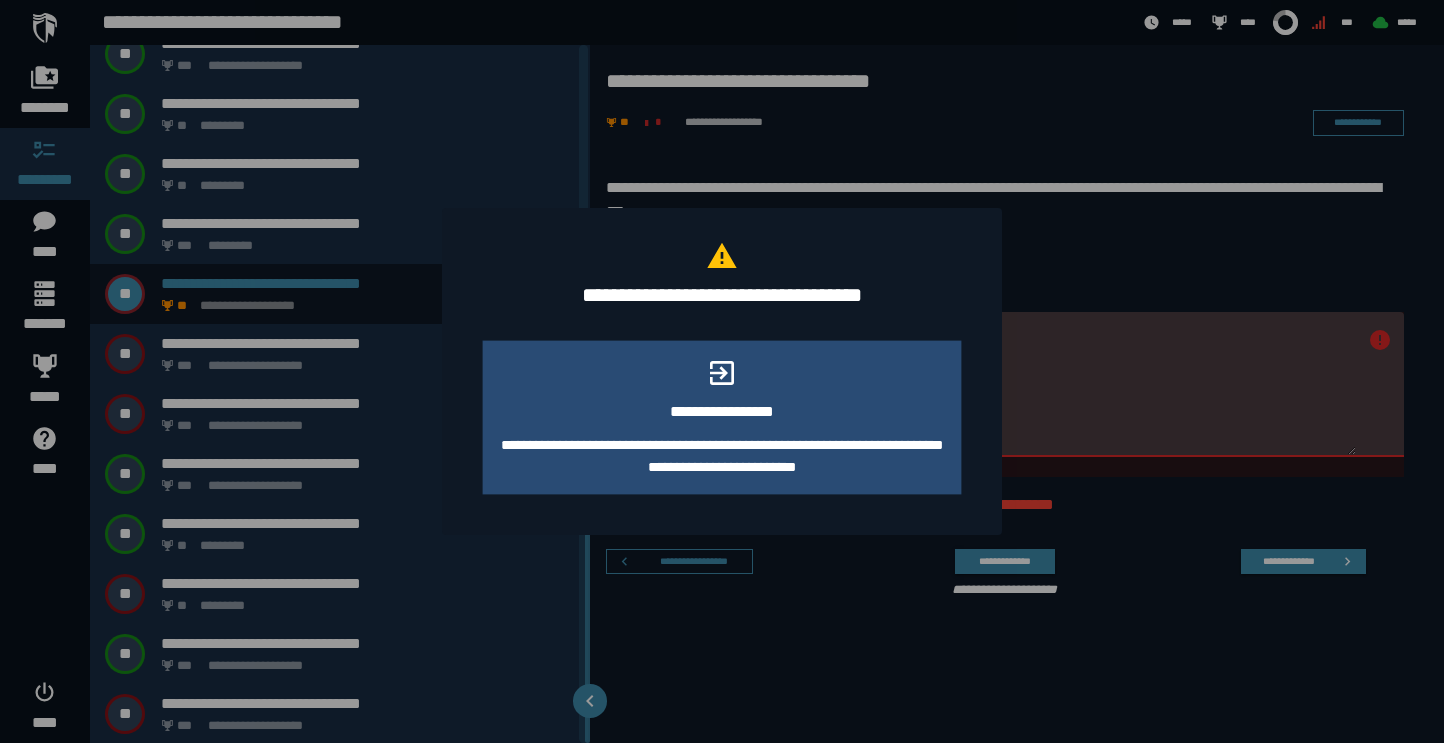 click 